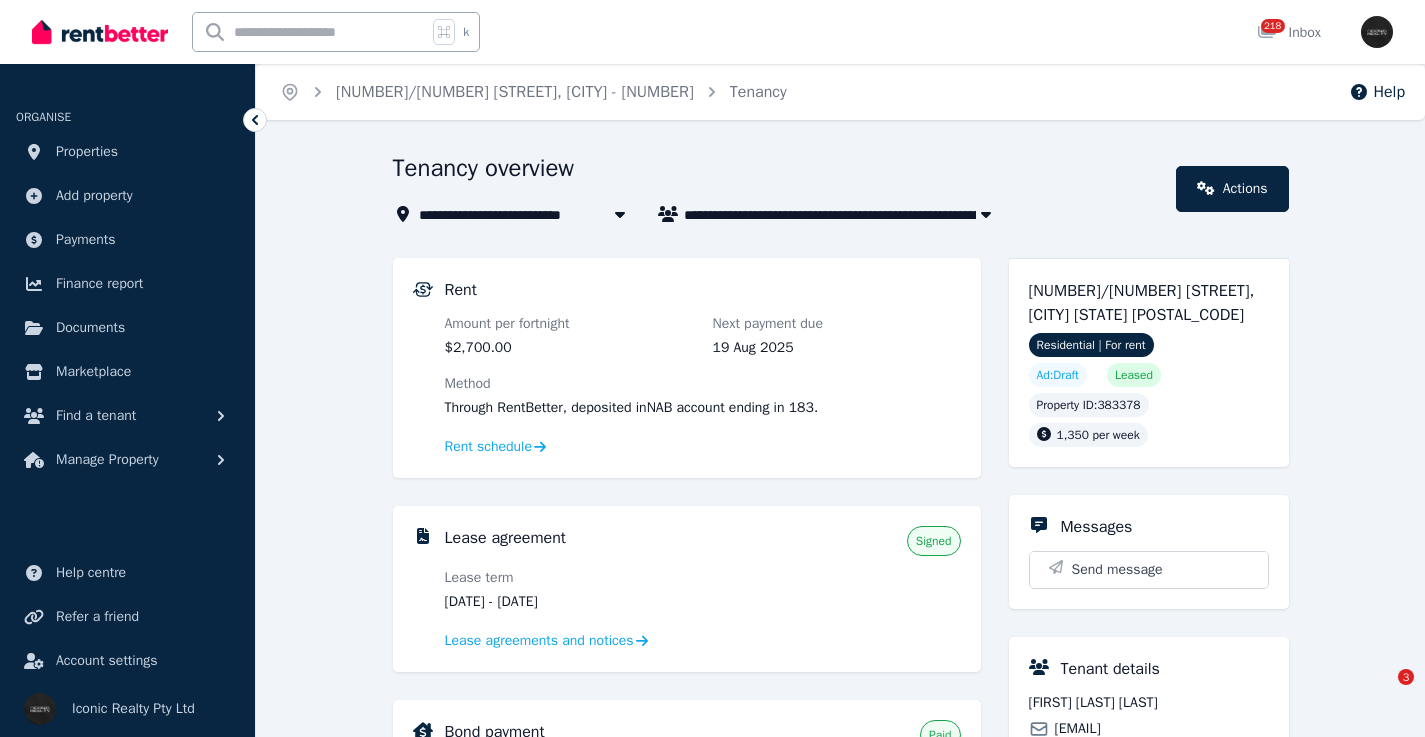 scroll, scrollTop: 213, scrollLeft: 0, axis: vertical 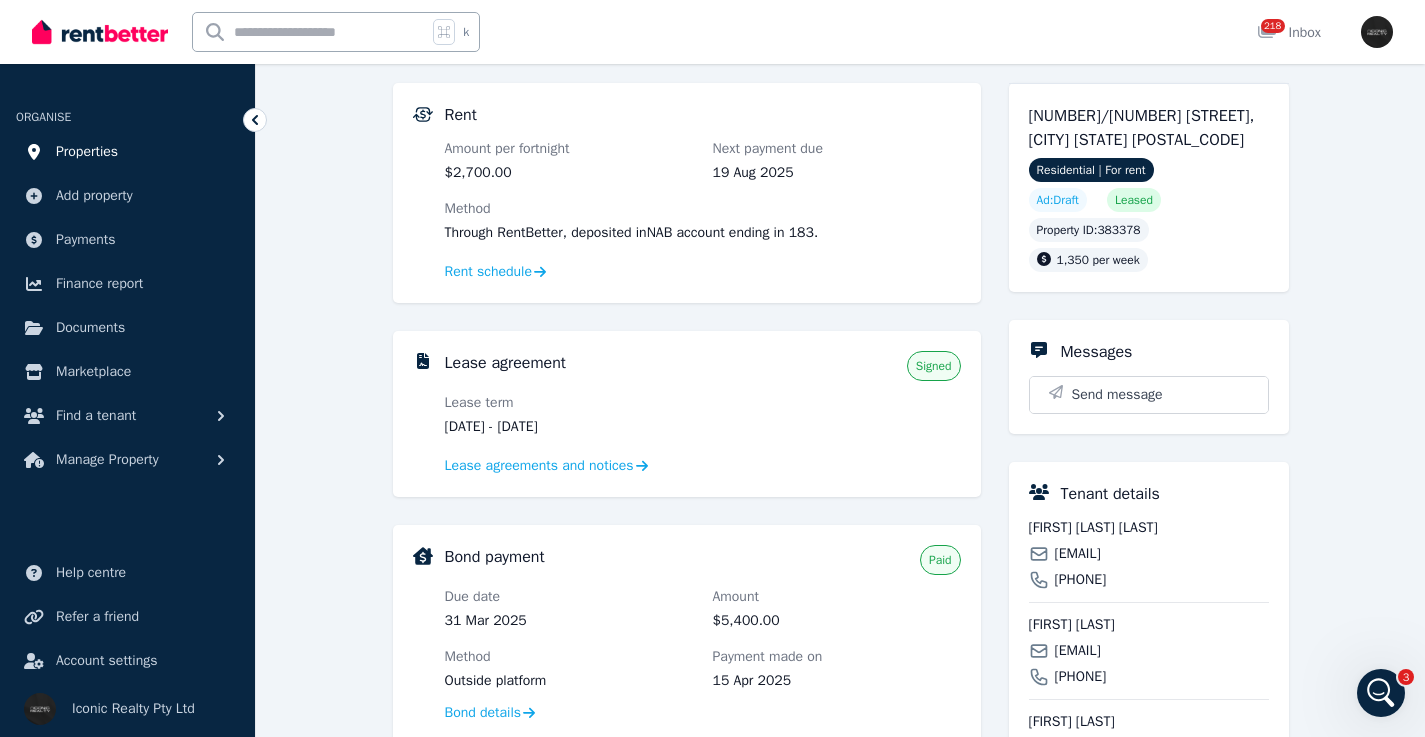 click on "Properties" at bounding box center (127, 152) 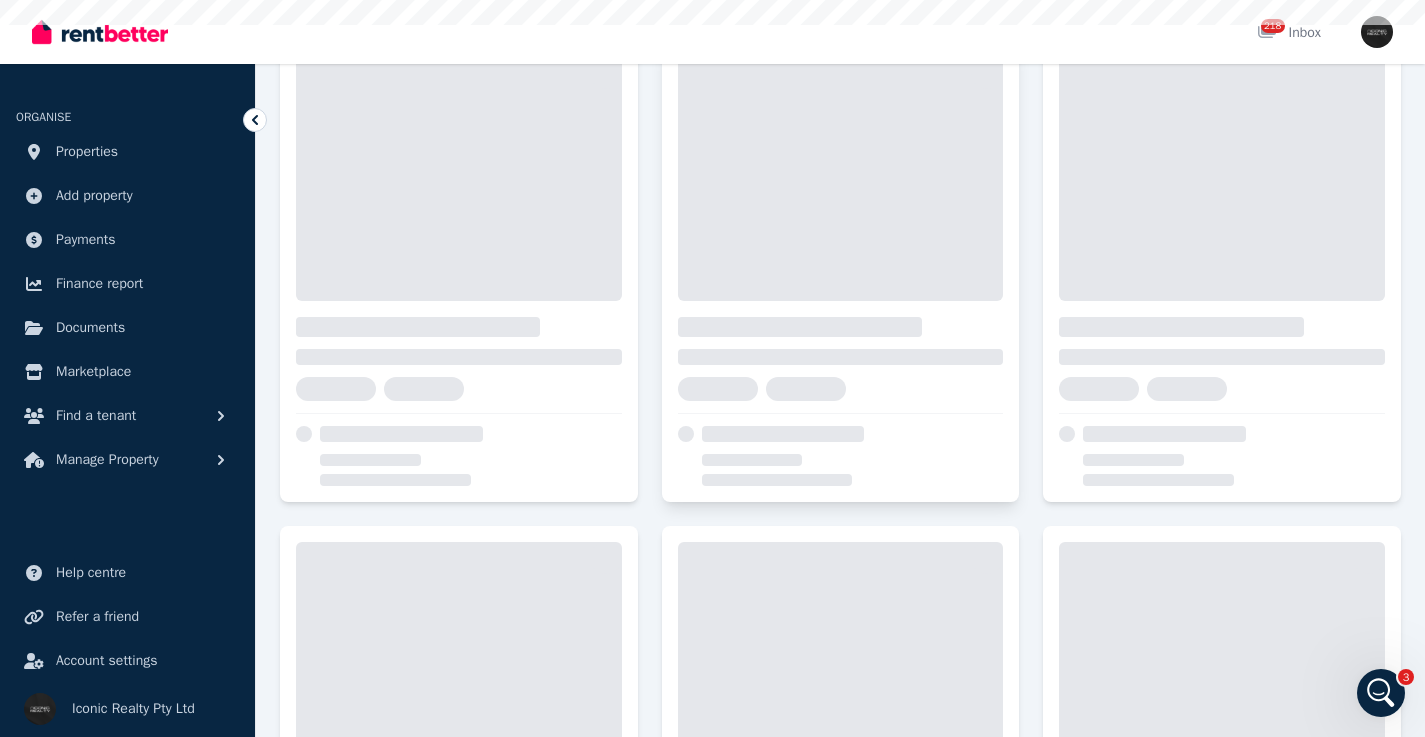 scroll, scrollTop: 0, scrollLeft: 0, axis: both 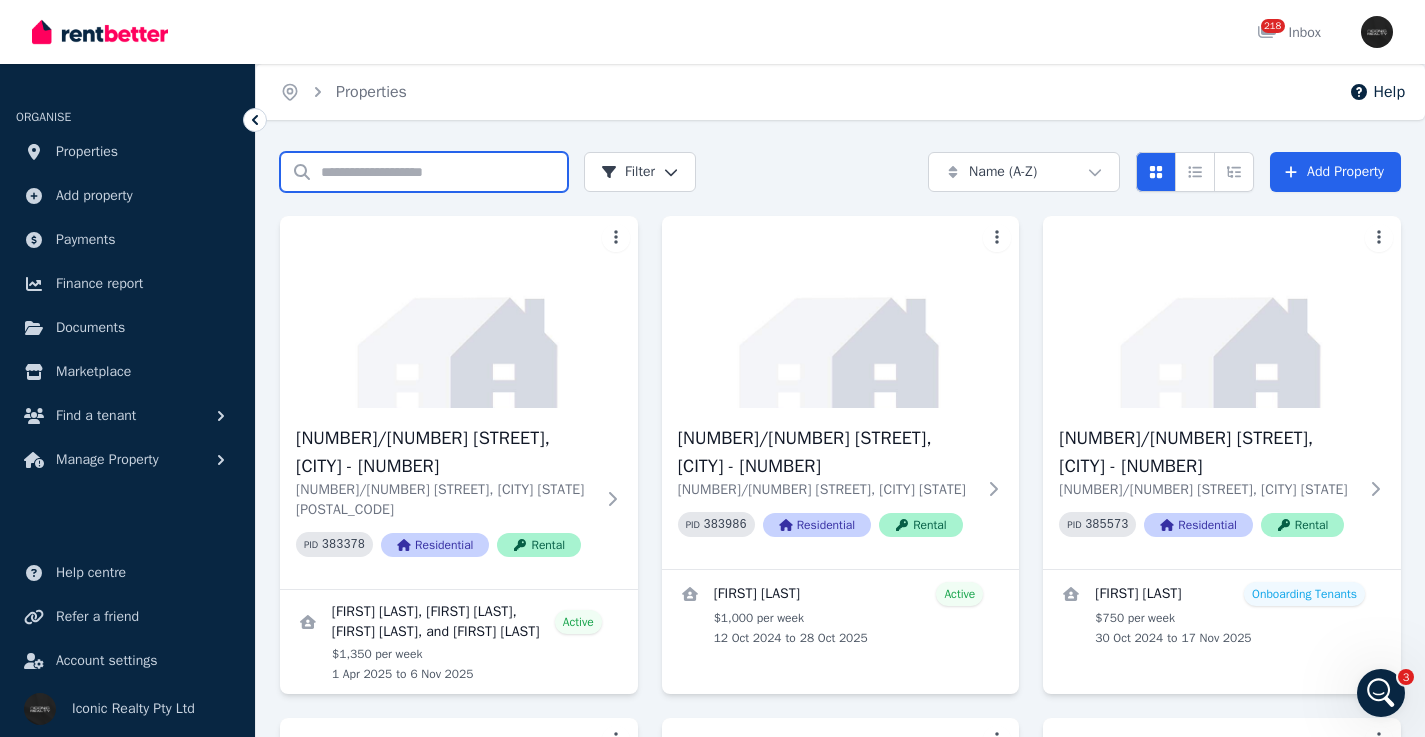 click on "Search properties" at bounding box center (424, 172) 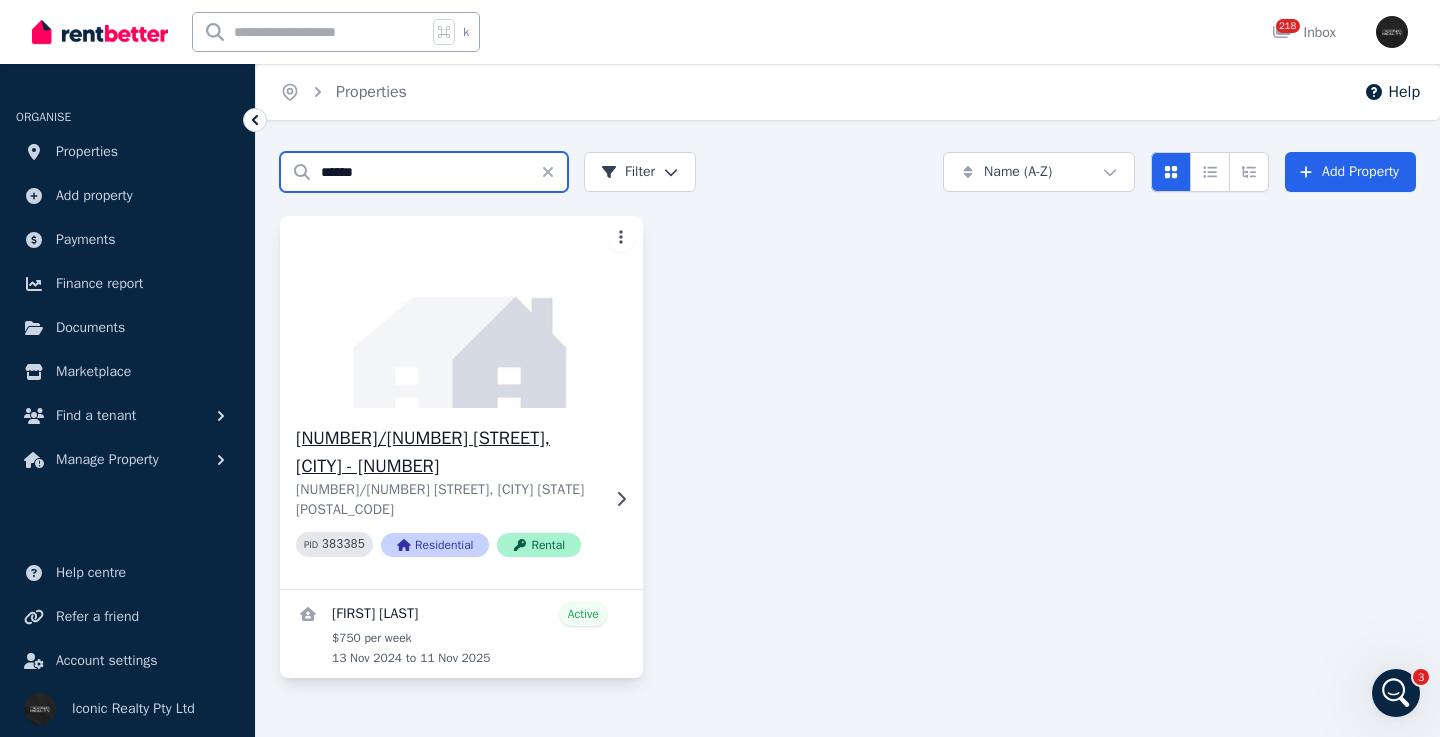 type on "******" 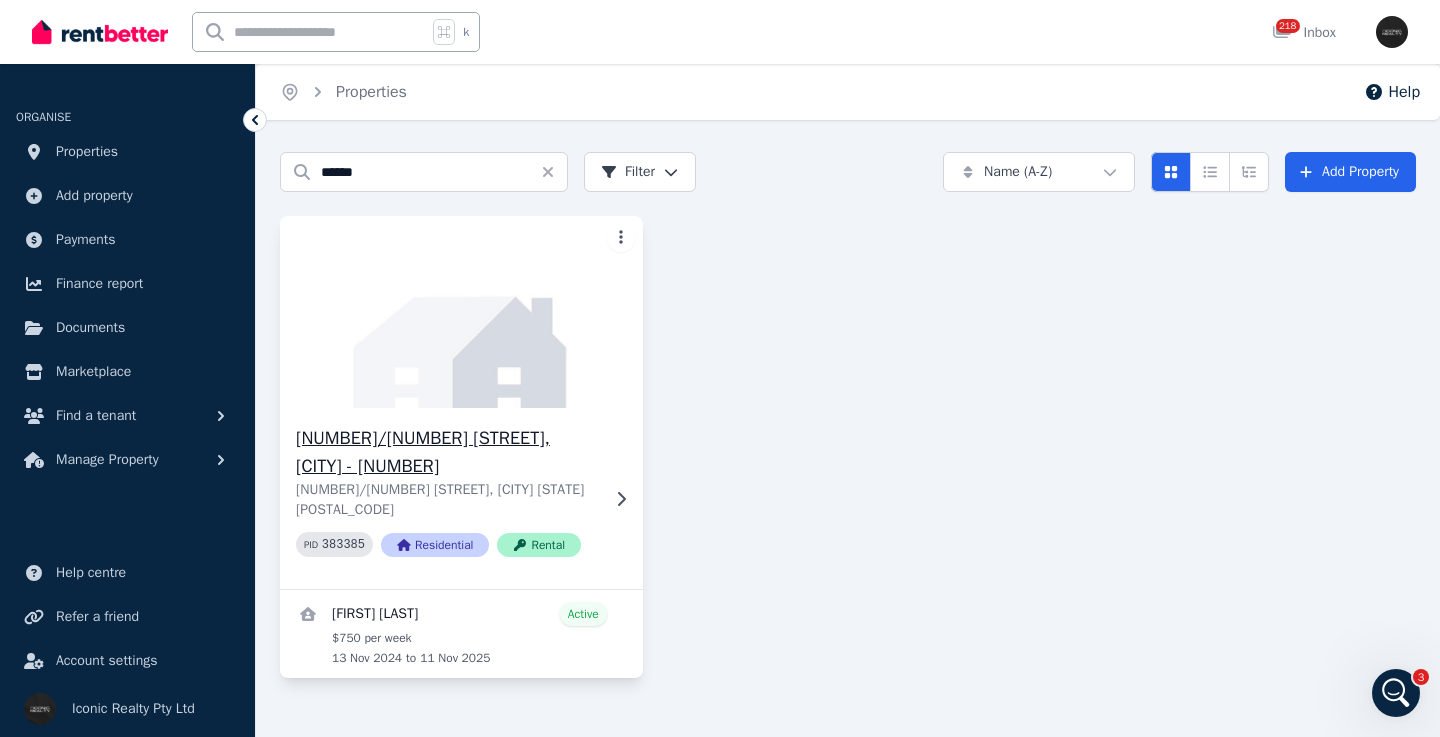 click on "[NUMBER]/[NUMBER] [STREET], [CITY] [STATE] [POSTAL_CODE]" at bounding box center (447, 500) 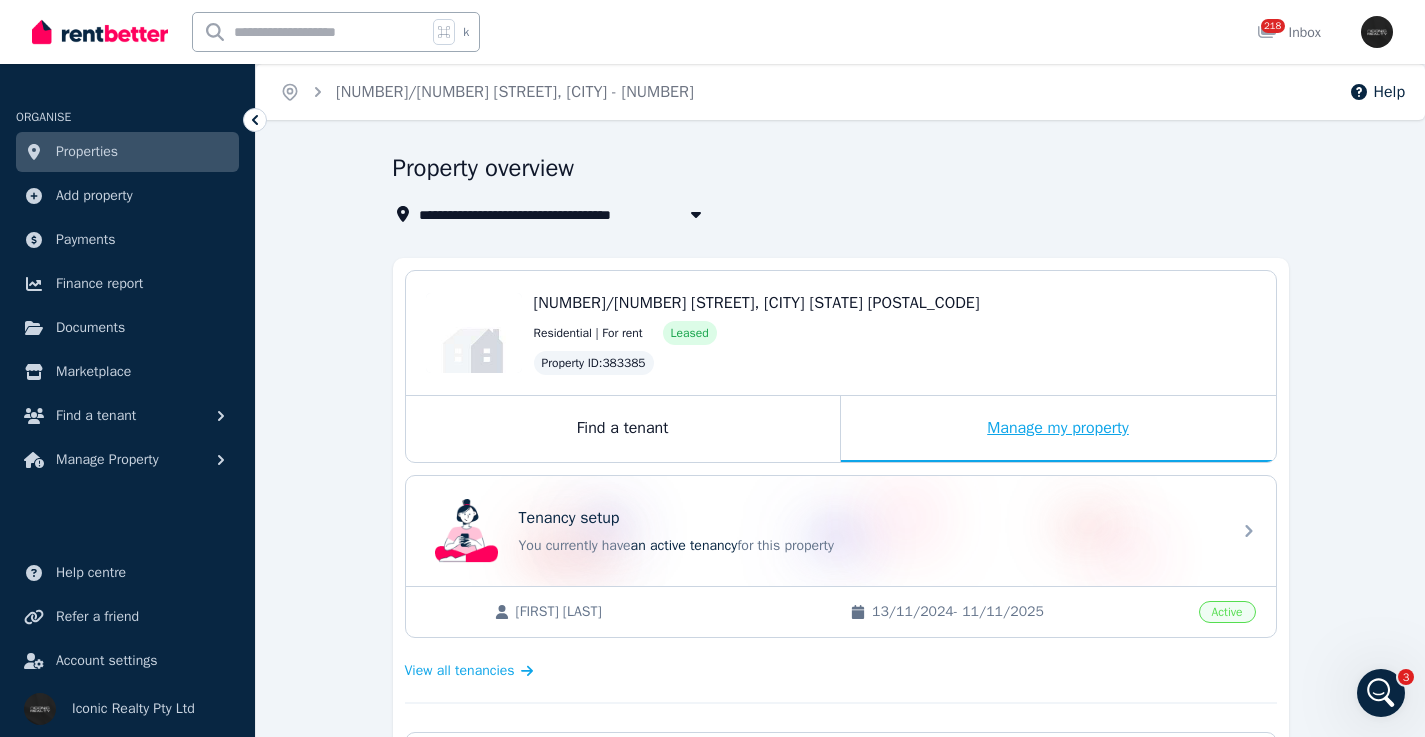 click on "Manage my property" at bounding box center [1058, 429] 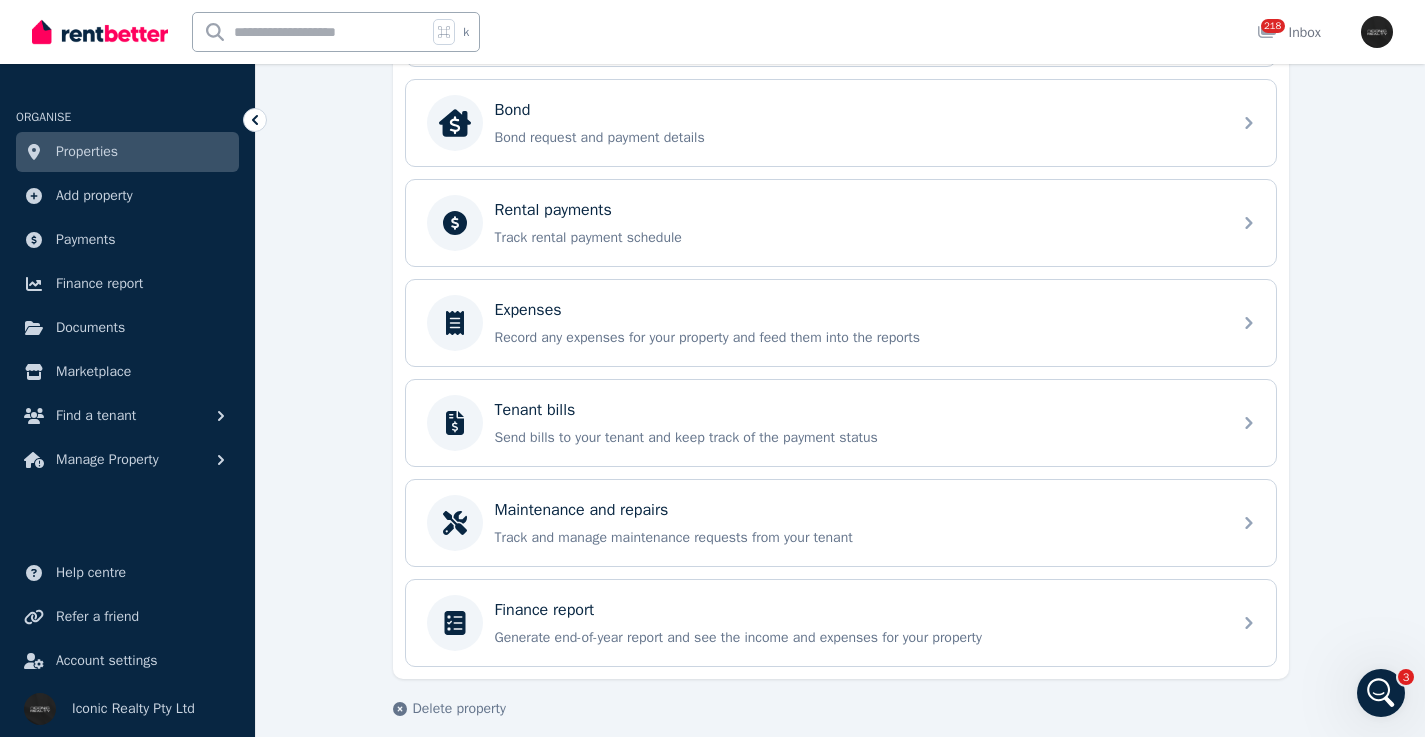scroll, scrollTop: 0, scrollLeft: 0, axis: both 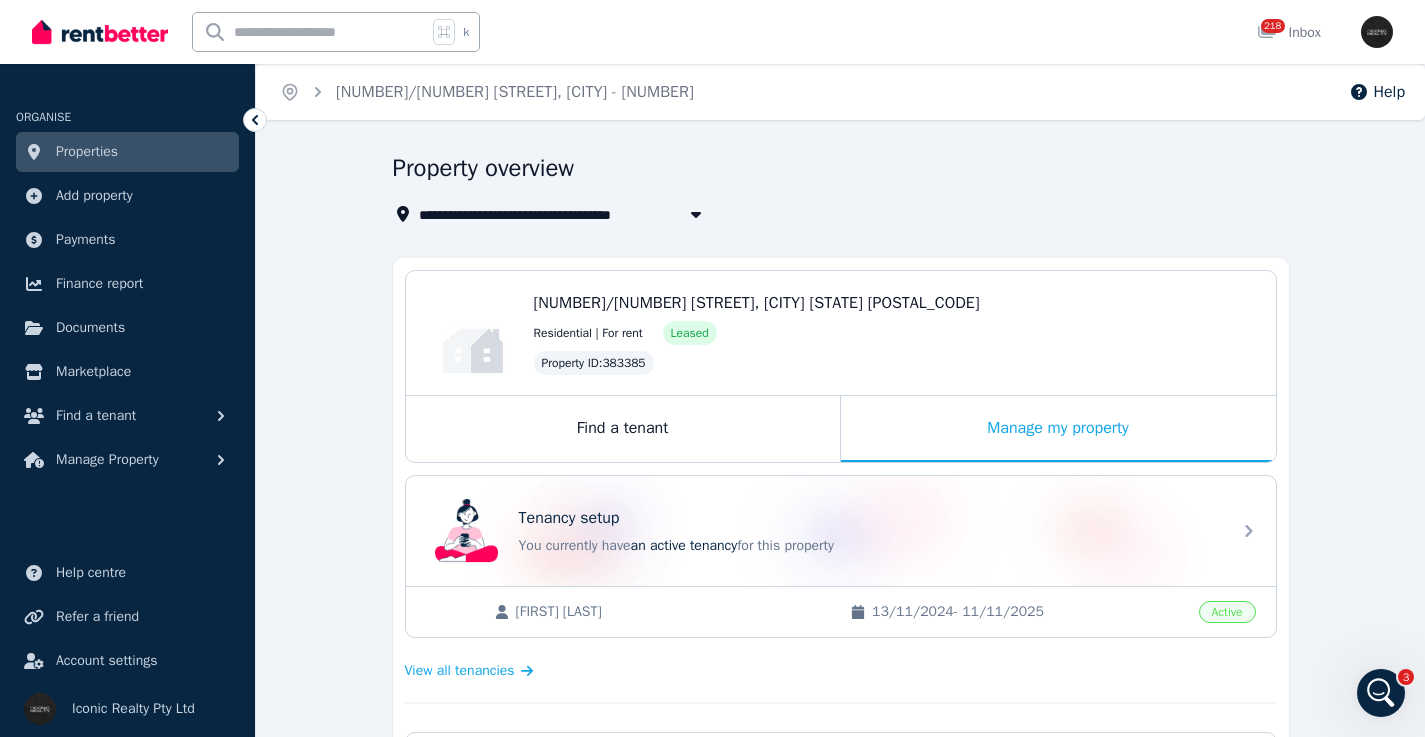 click on "[NUMBER]/[NUMBER] [STREET], [CITY] - [NUMBER]" at bounding box center [593, 214] 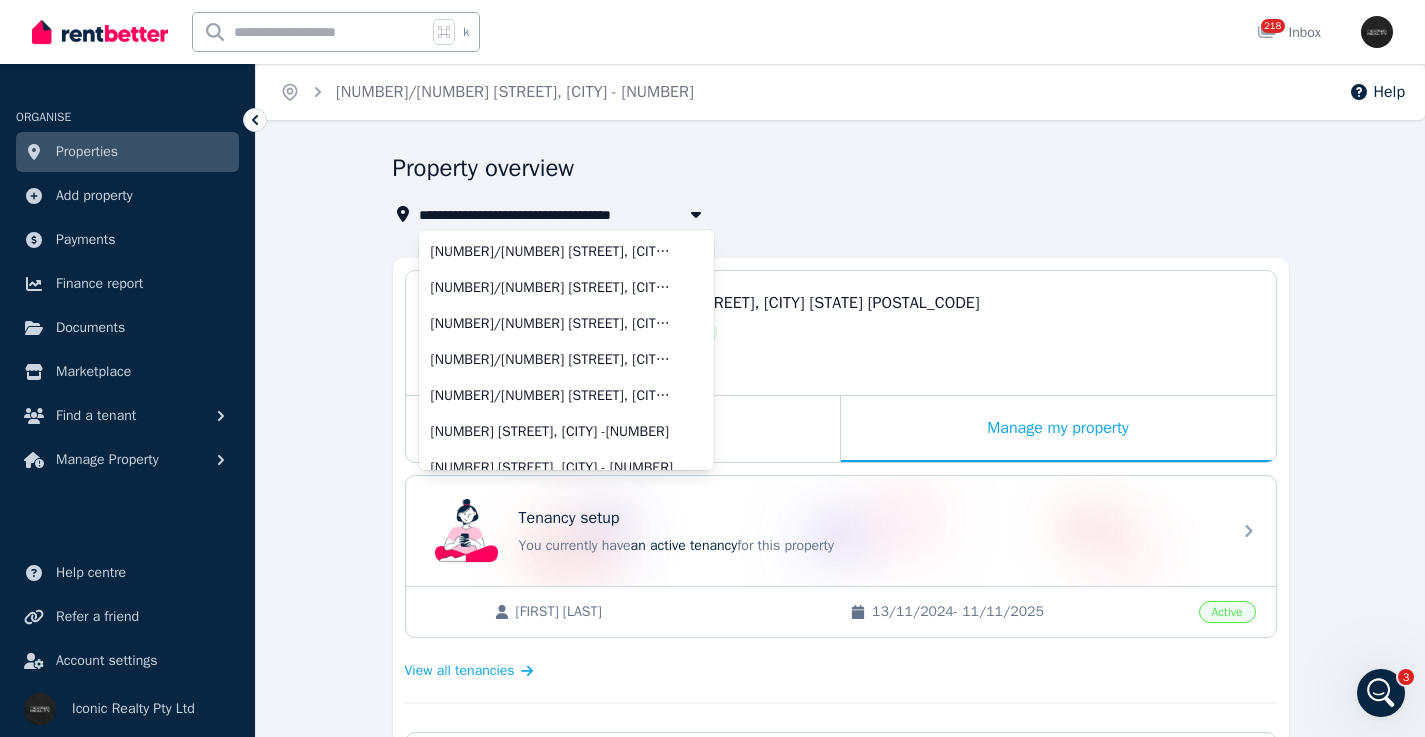 scroll, scrollTop: 3940, scrollLeft: 0, axis: vertical 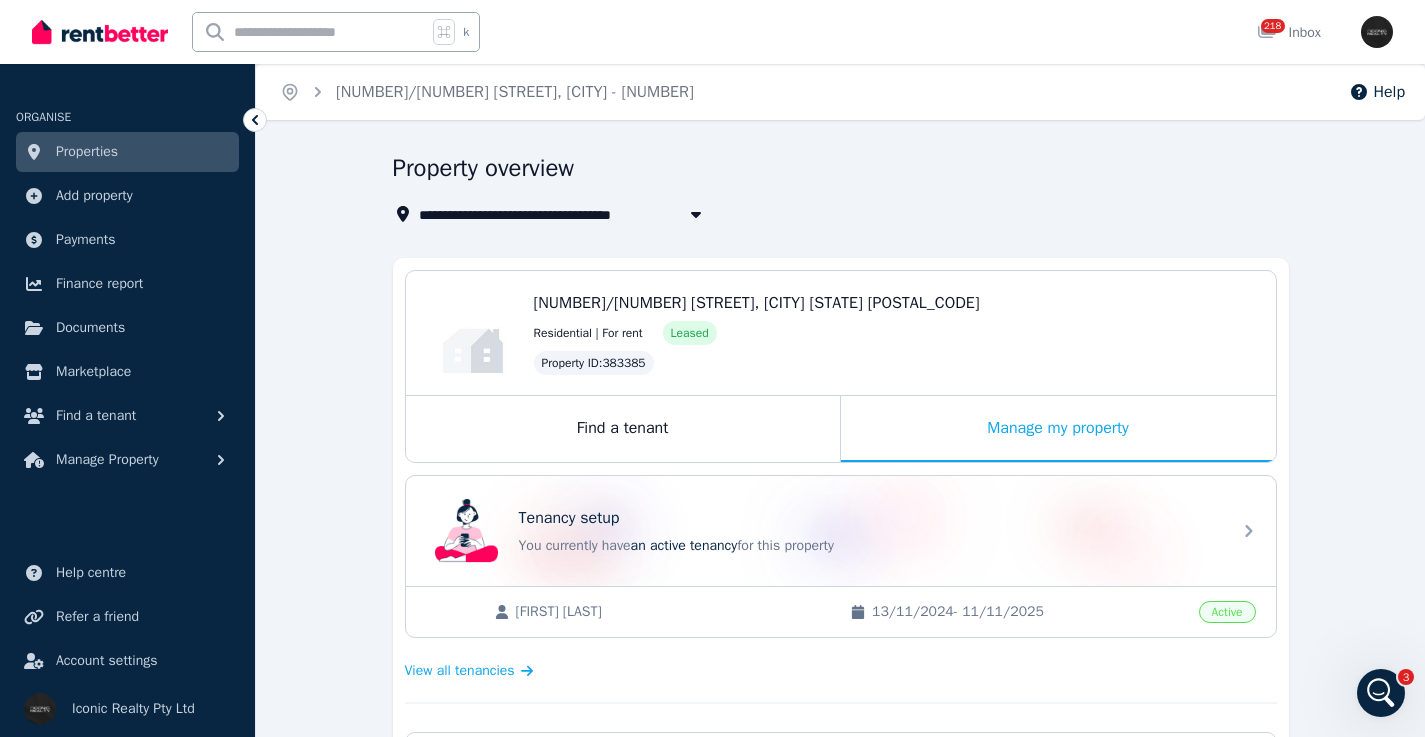 click on "Property overview" at bounding box center (835, 171) 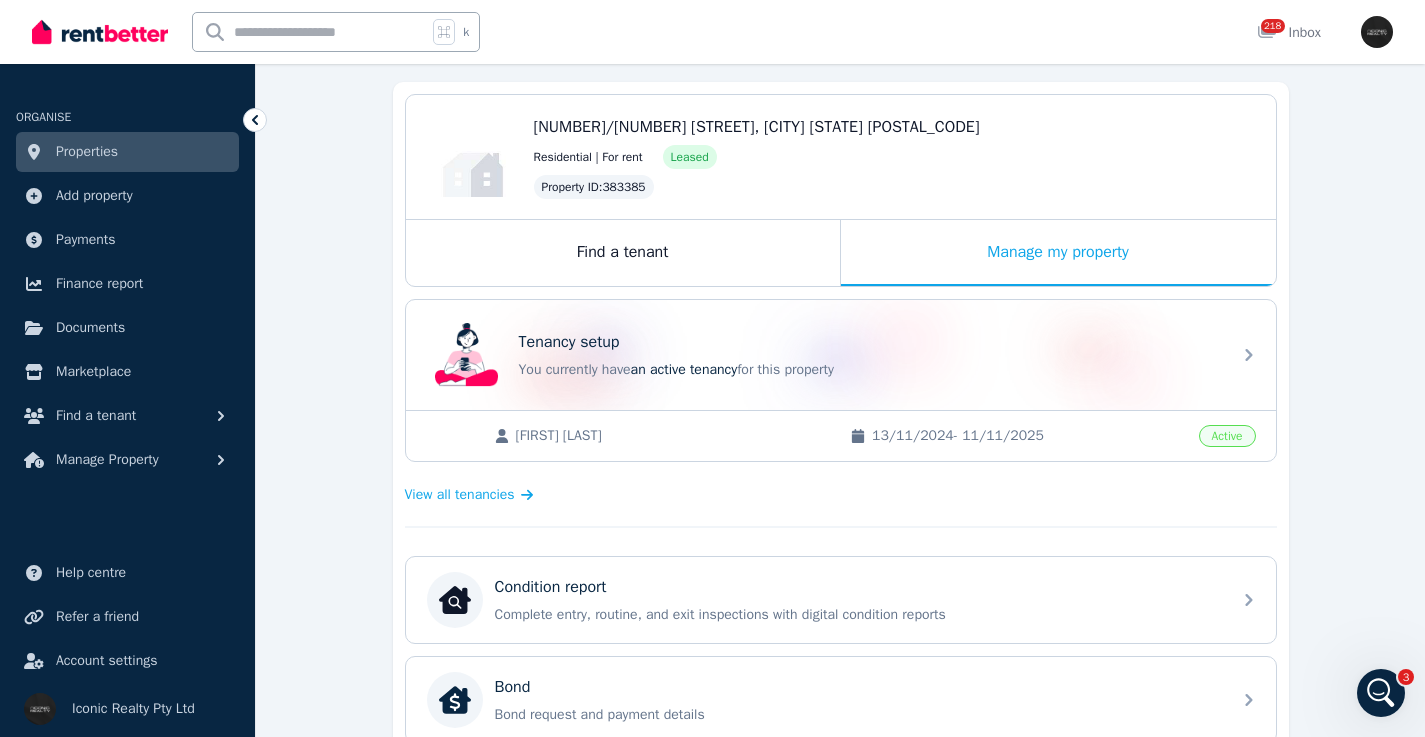 scroll, scrollTop: 153, scrollLeft: 0, axis: vertical 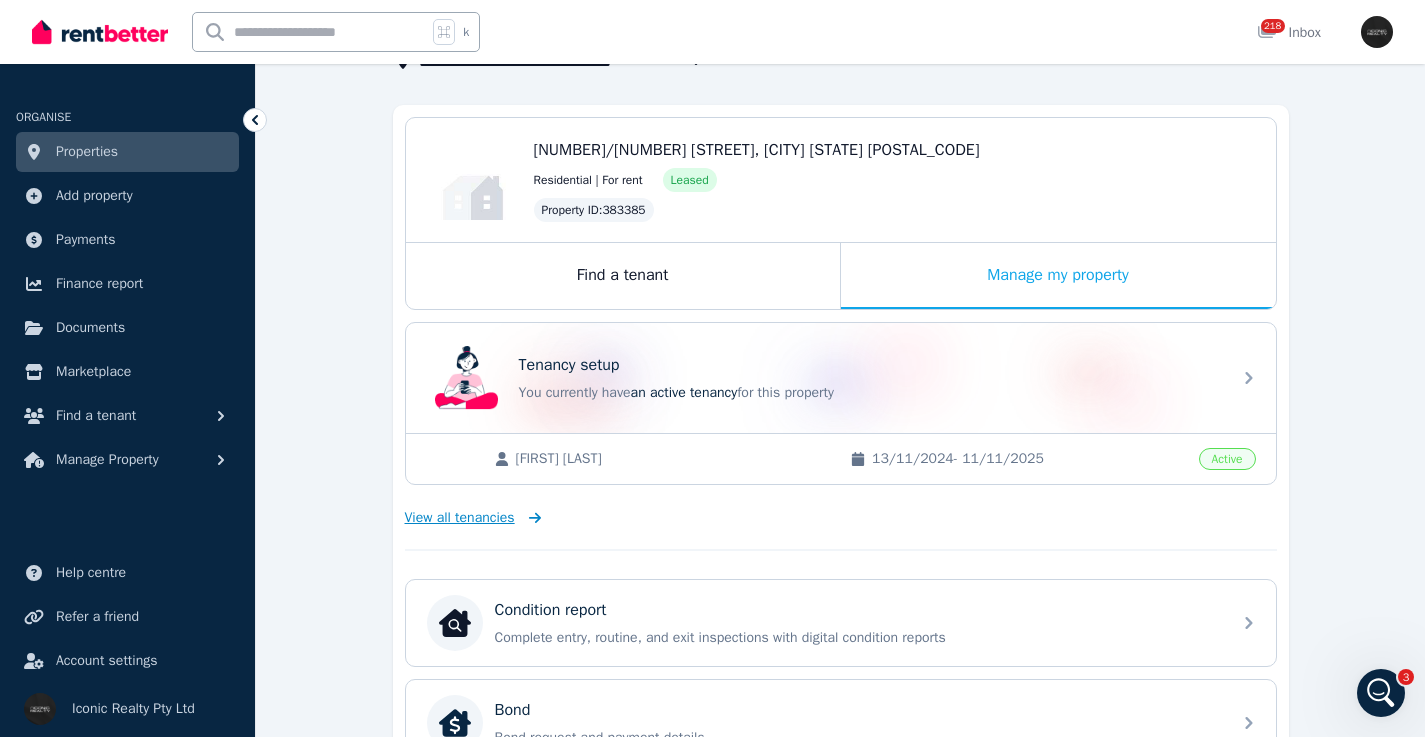 click 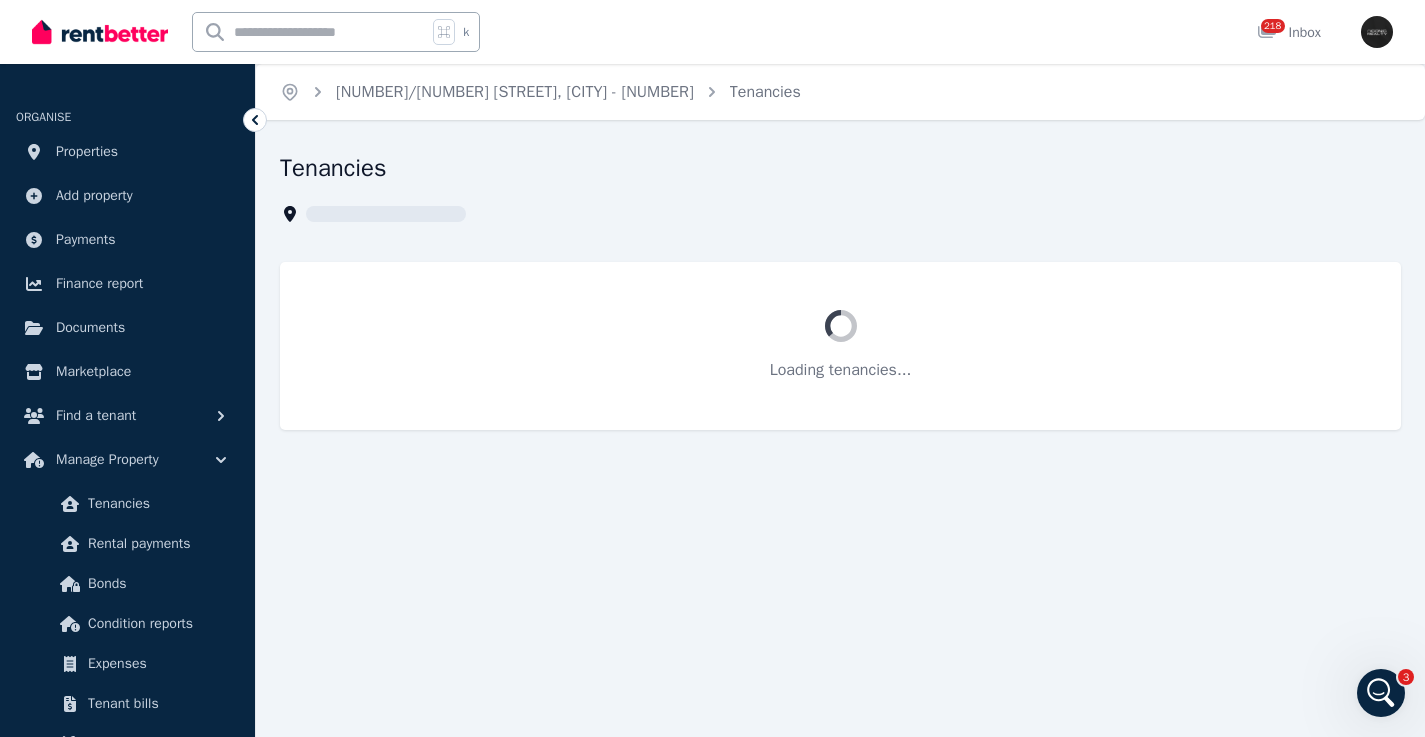 scroll, scrollTop: 0, scrollLeft: 0, axis: both 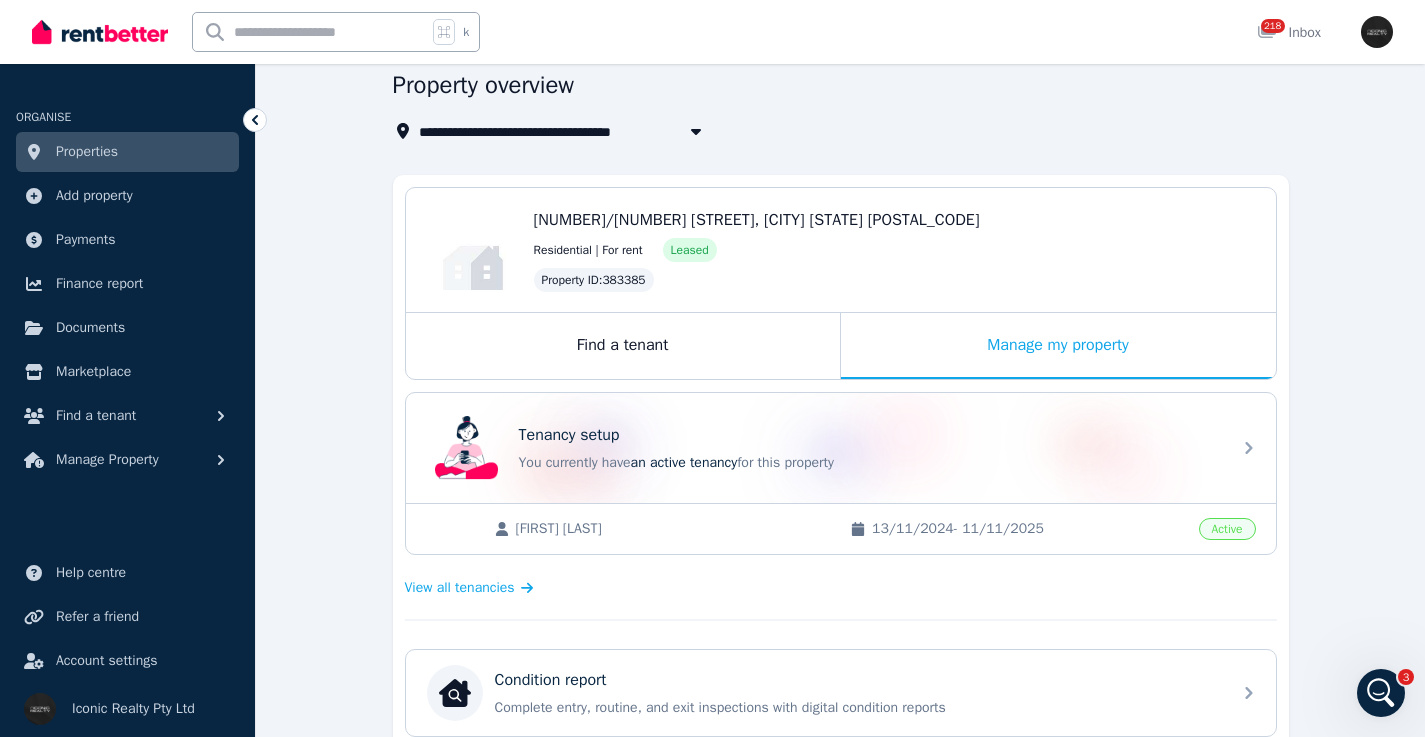 click on "[FIRST] [LAST]" at bounding box center [673, 529] 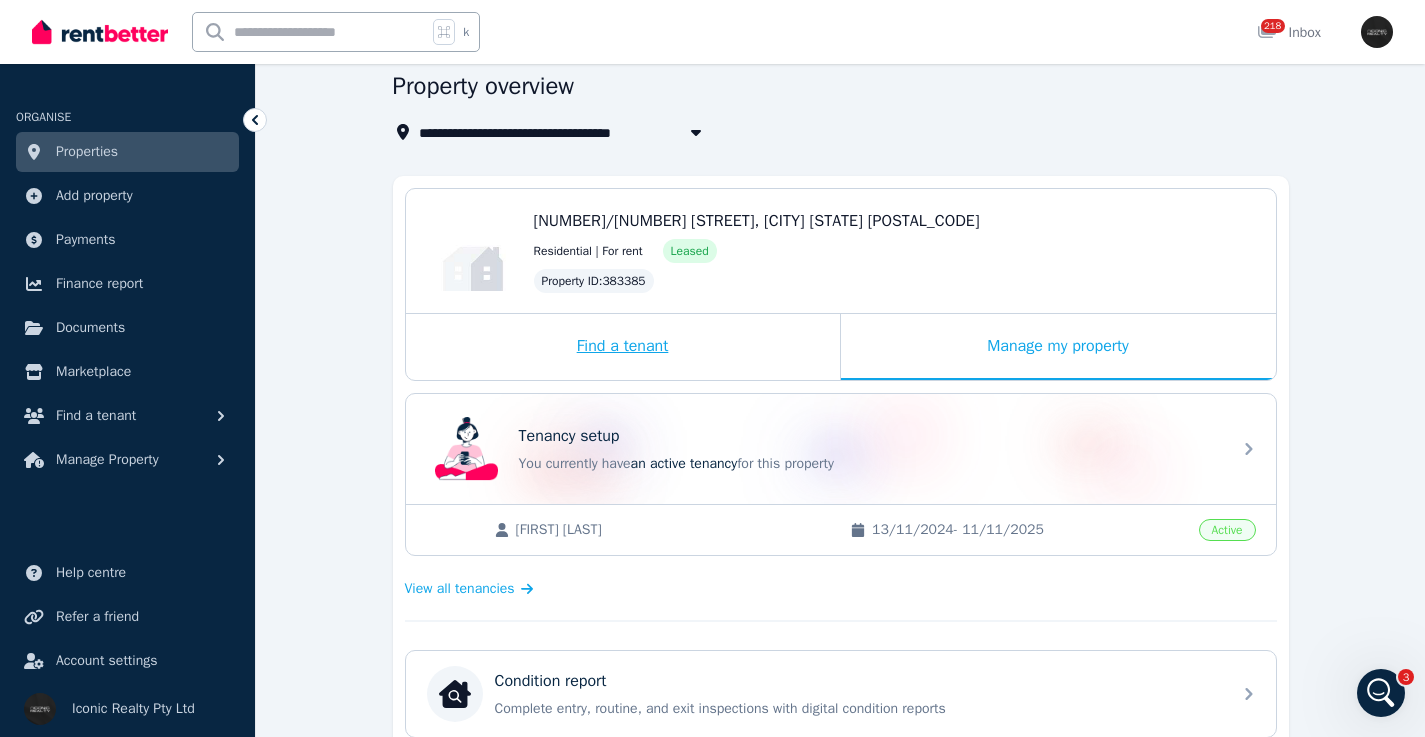 scroll, scrollTop: 157, scrollLeft: 0, axis: vertical 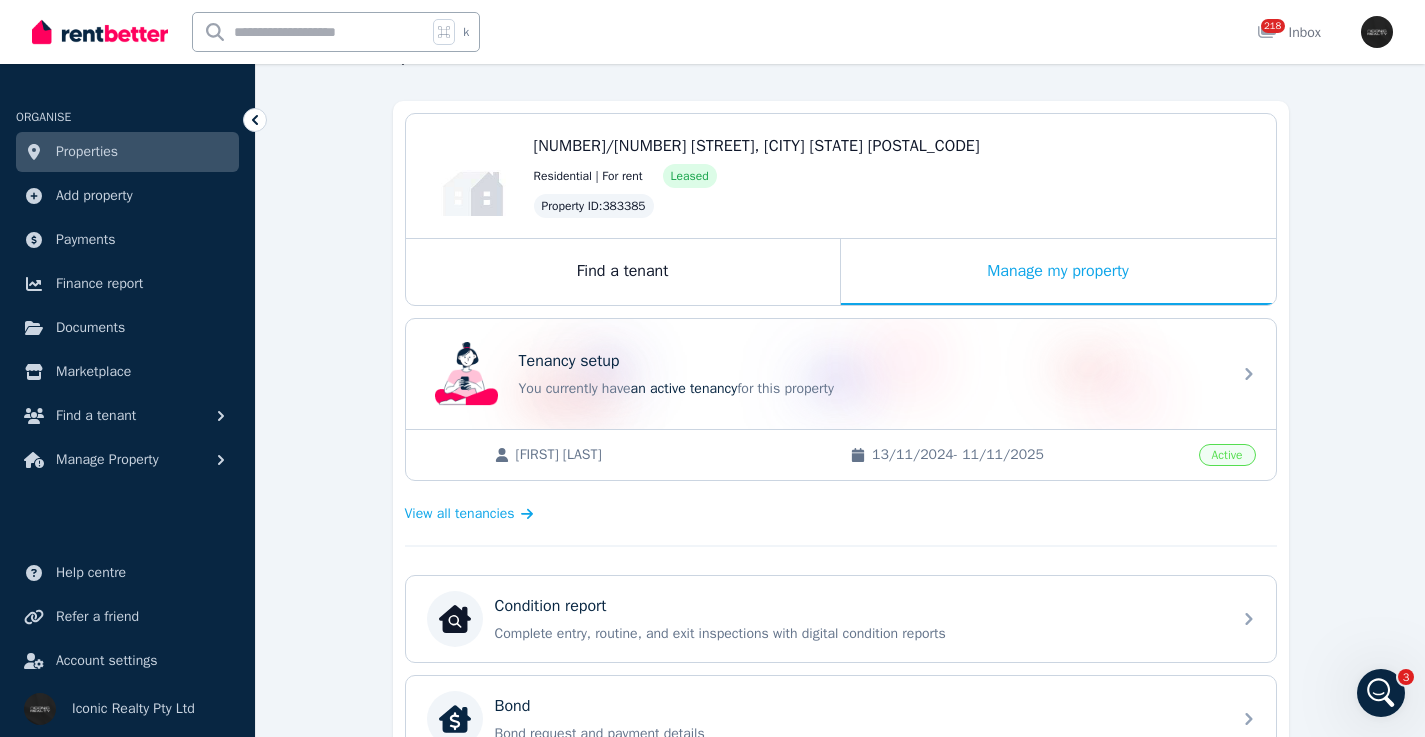 click on "Property ID" at bounding box center [570, 206] 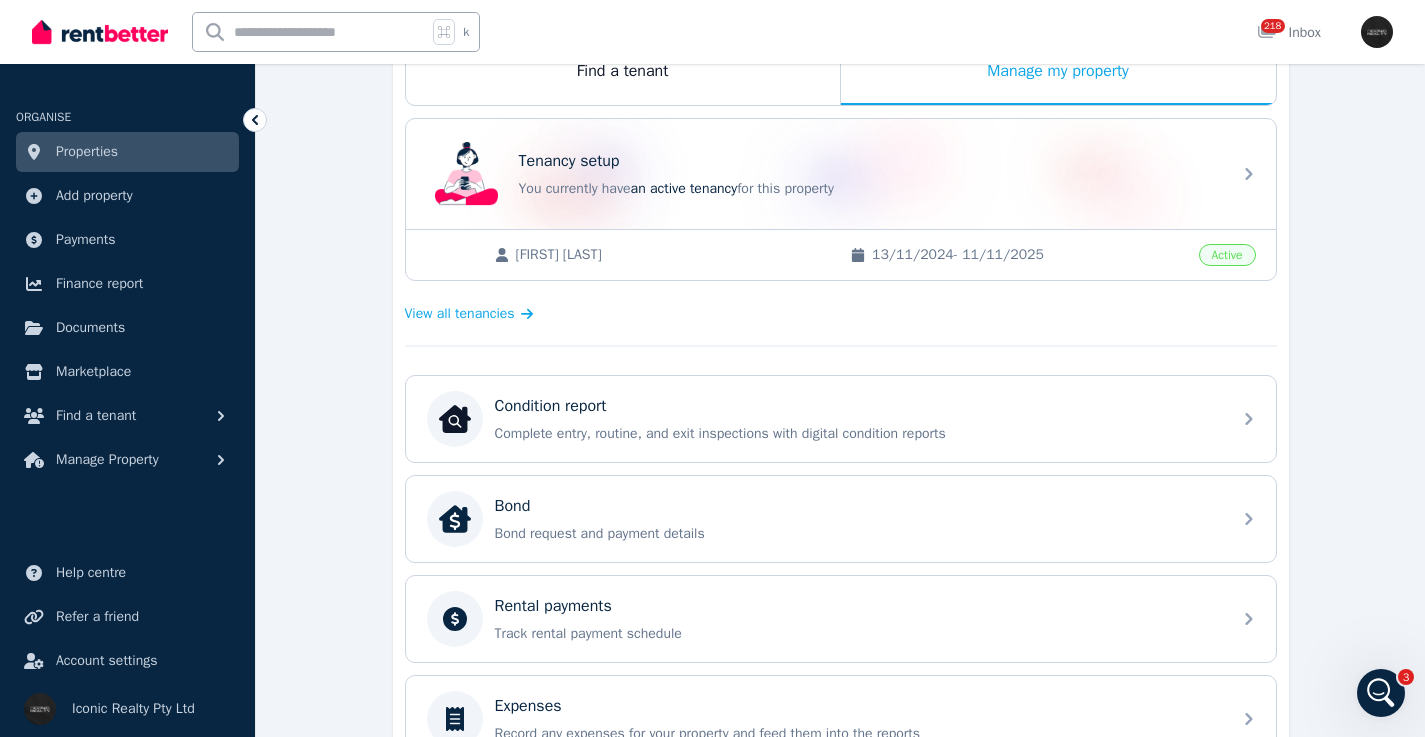 scroll, scrollTop: 361, scrollLeft: 0, axis: vertical 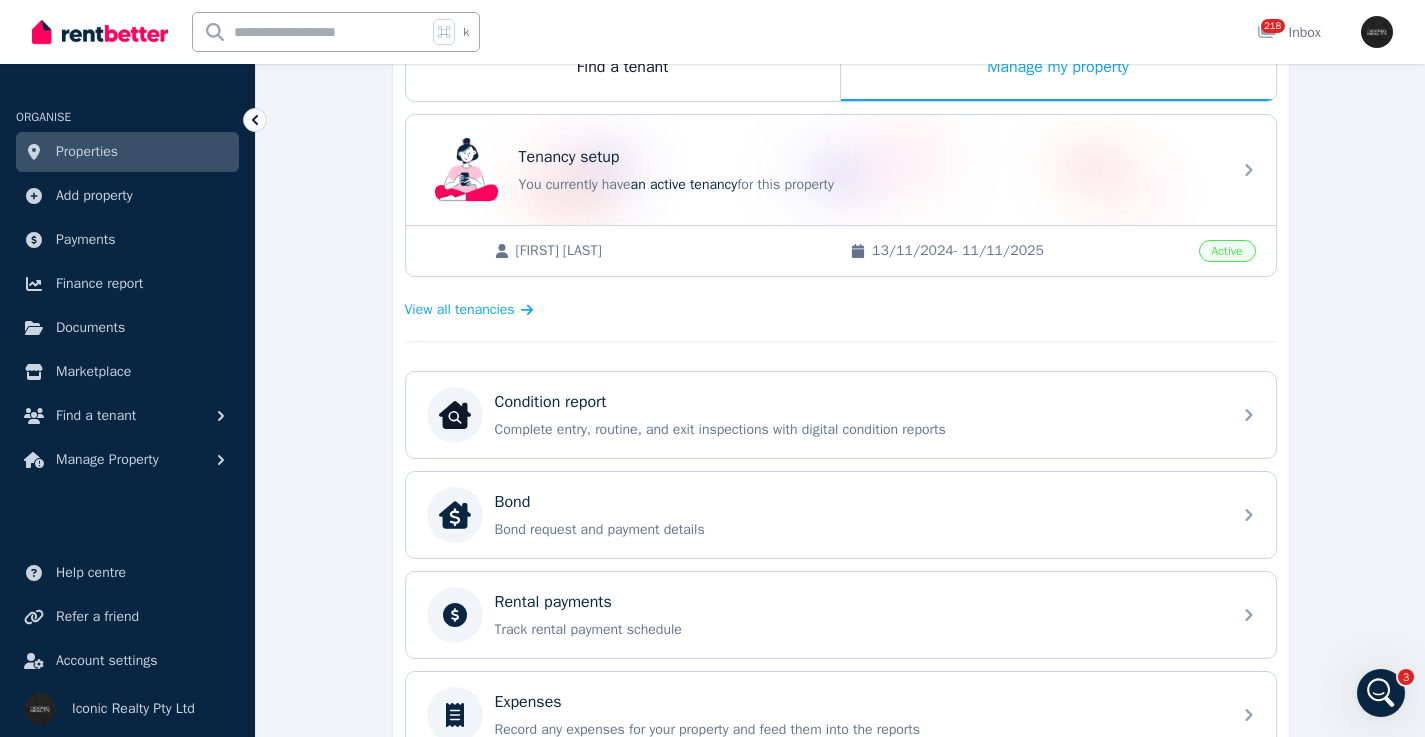 click on "[FIRST] [LAST]" at bounding box center (673, 251) 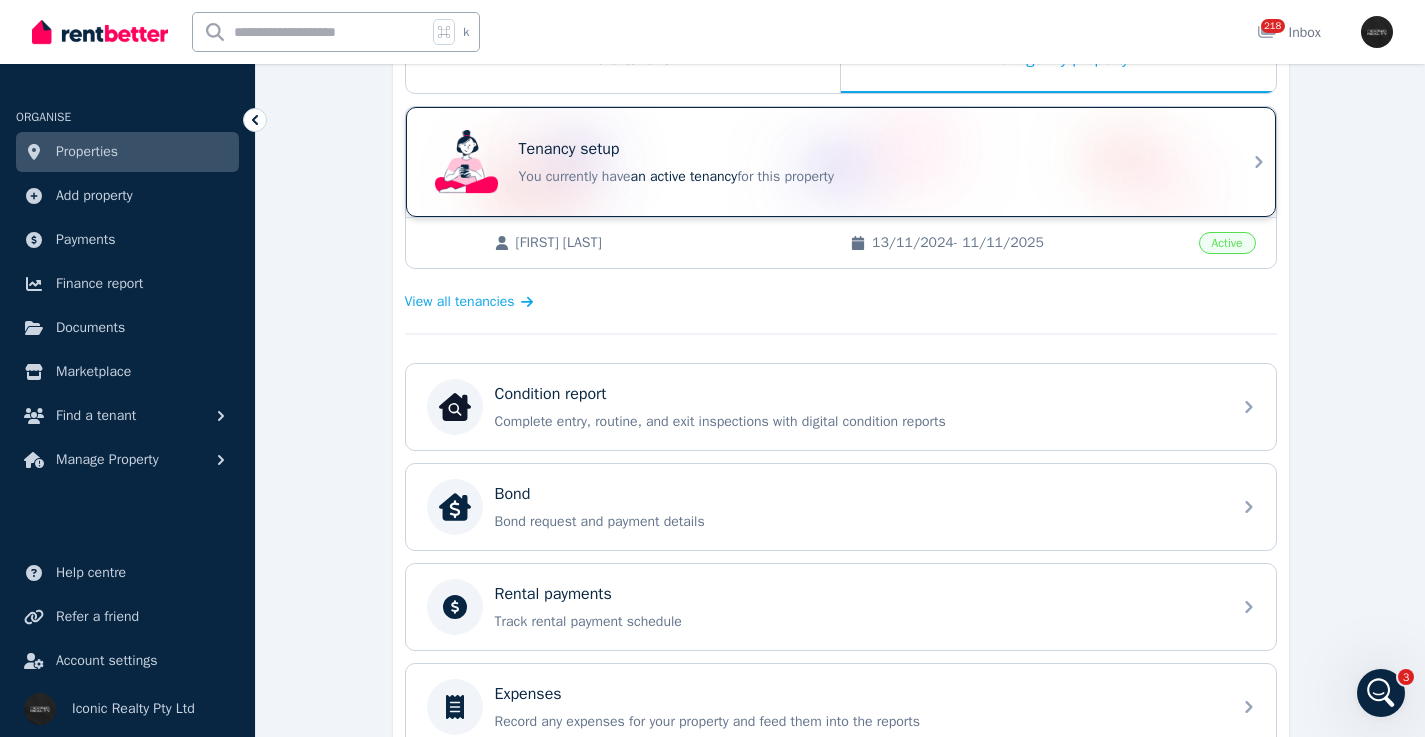 scroll, scrollTop: 2, scrollLeft: 0, axis: vertical 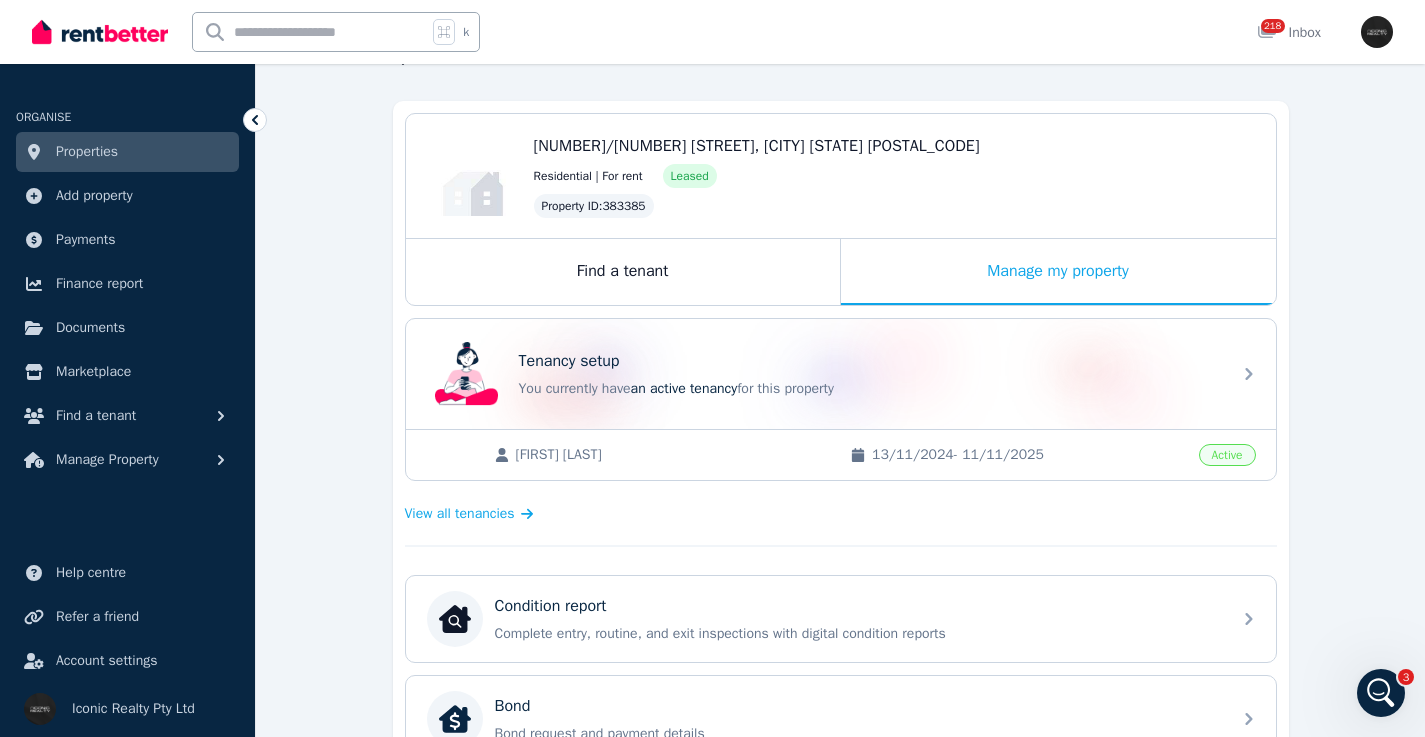 click on "[FIRST] [LAST]" at bounding box center (673, 455) 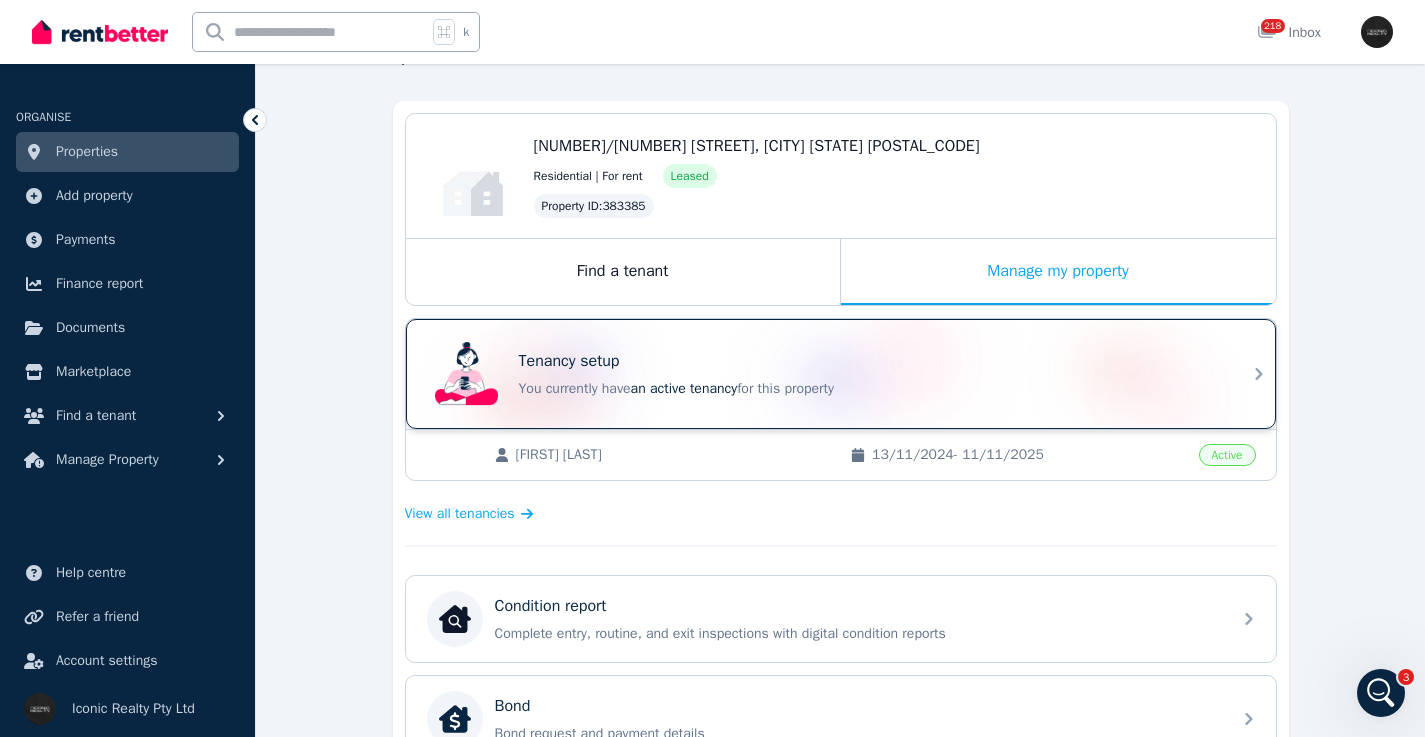 click 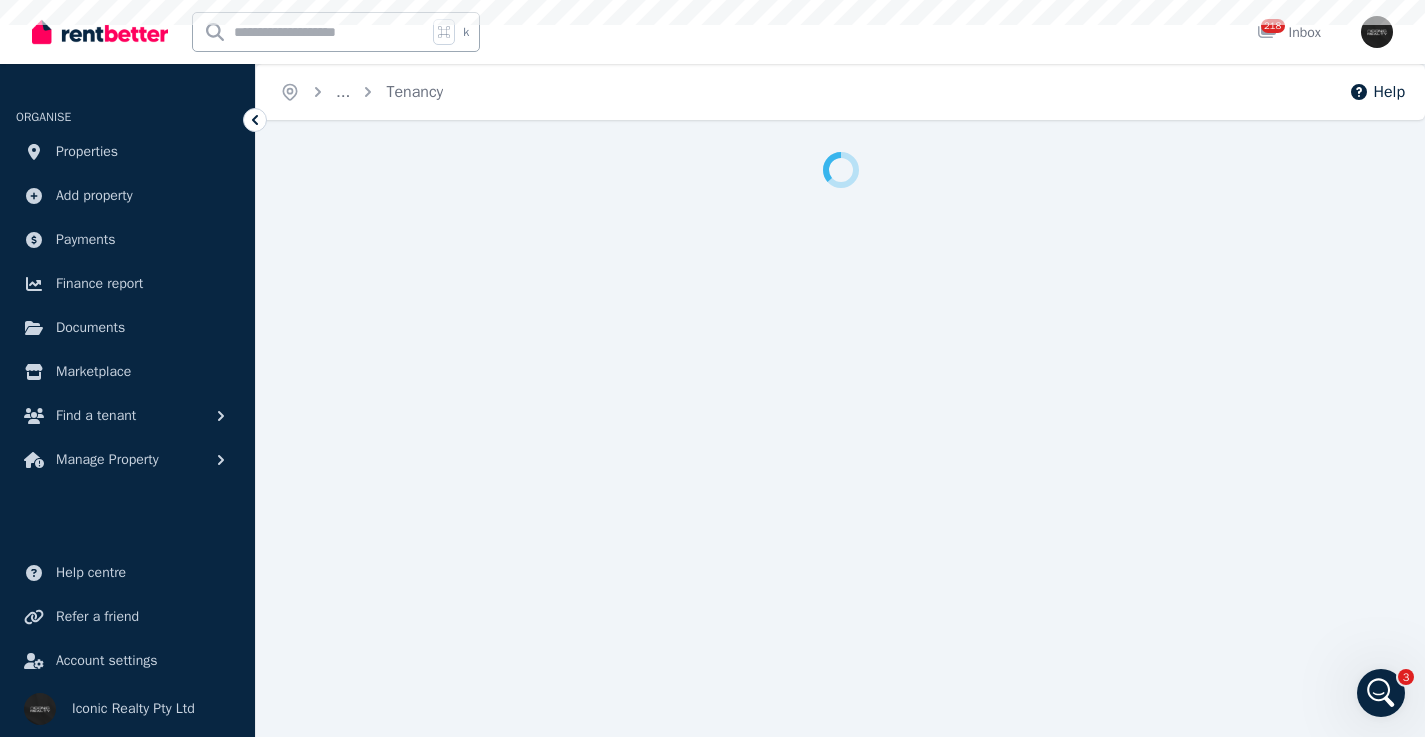 scroll, scrollTop: 0, scrollLeft: 0, axis: both 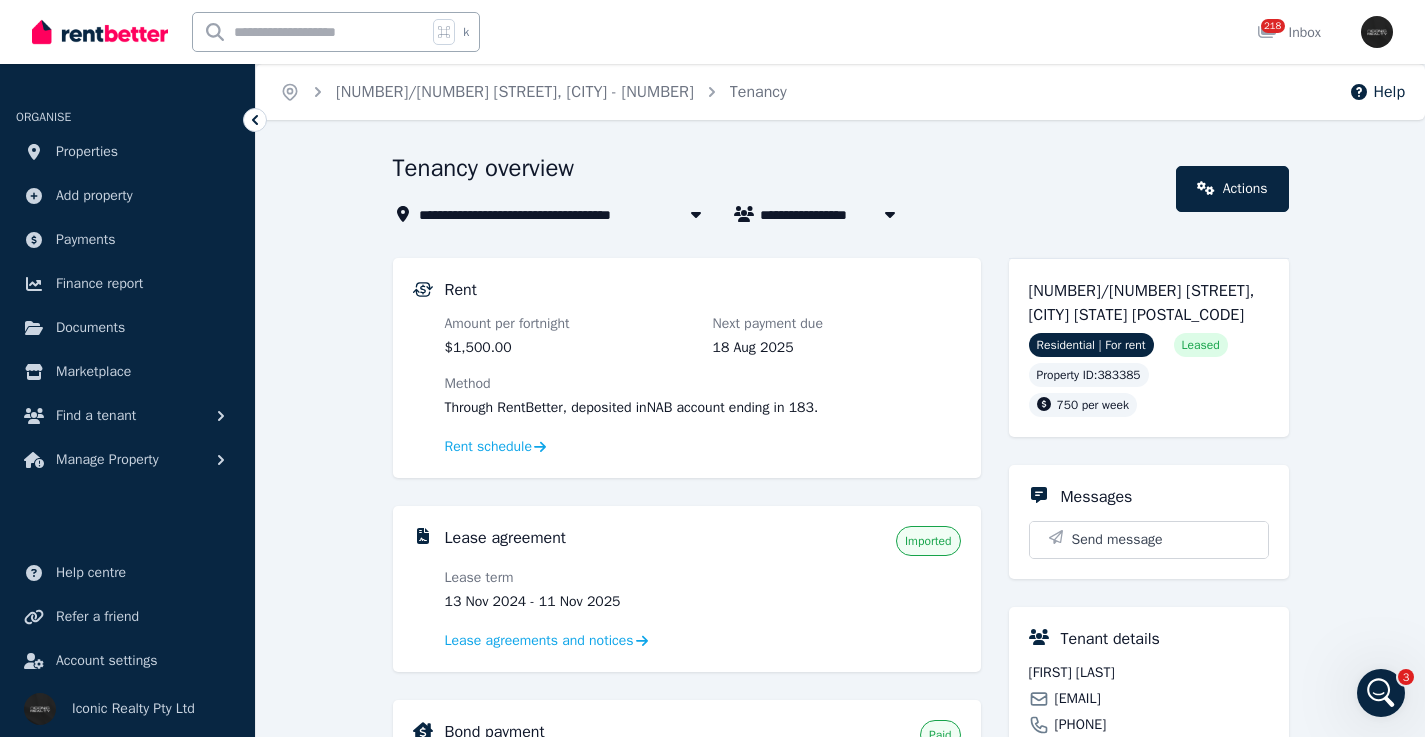 click 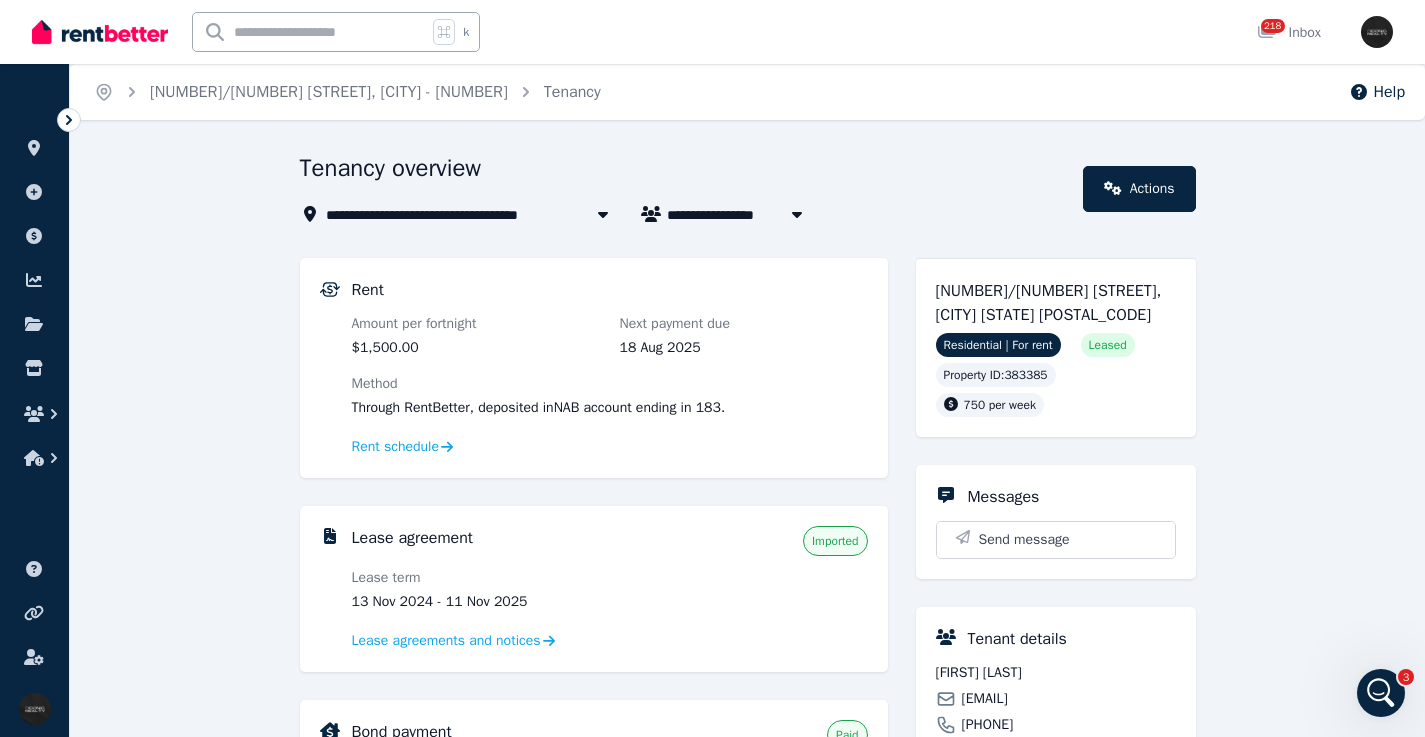 click 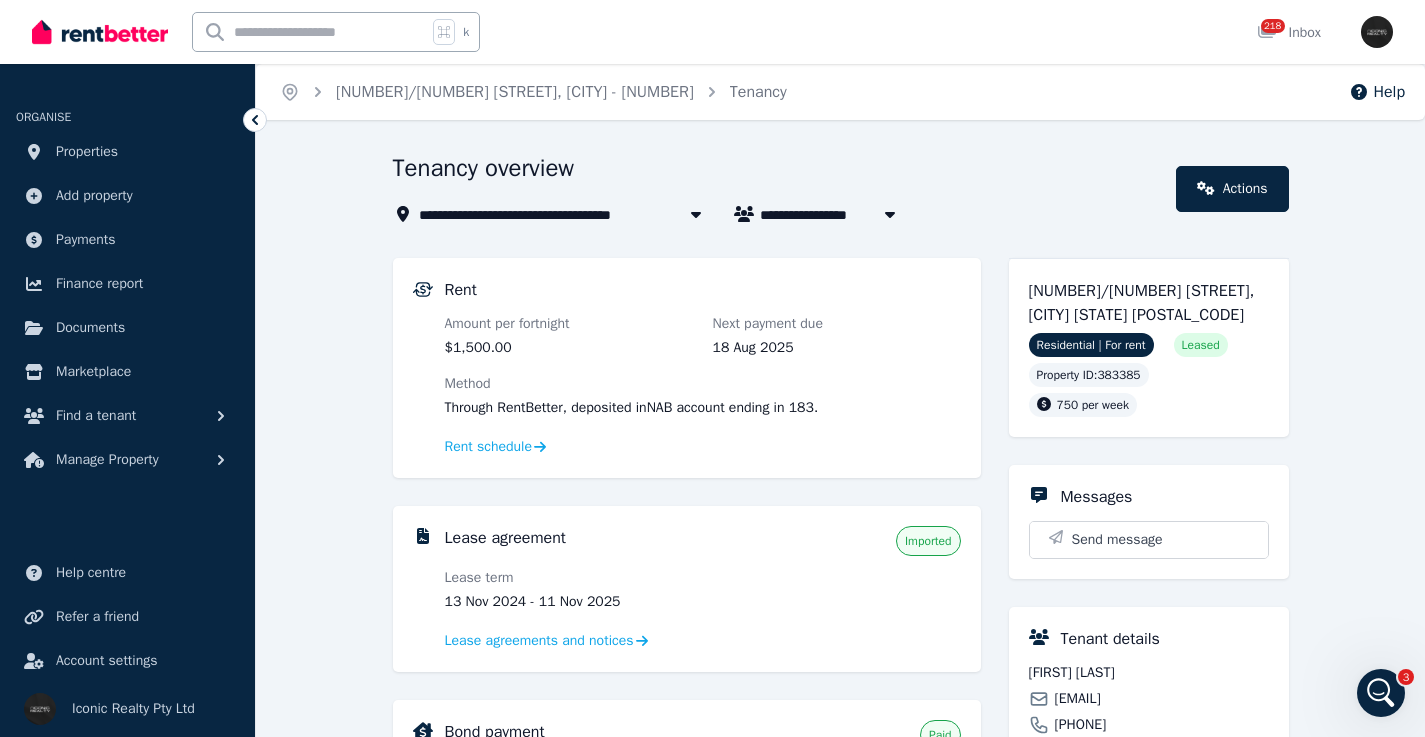 click 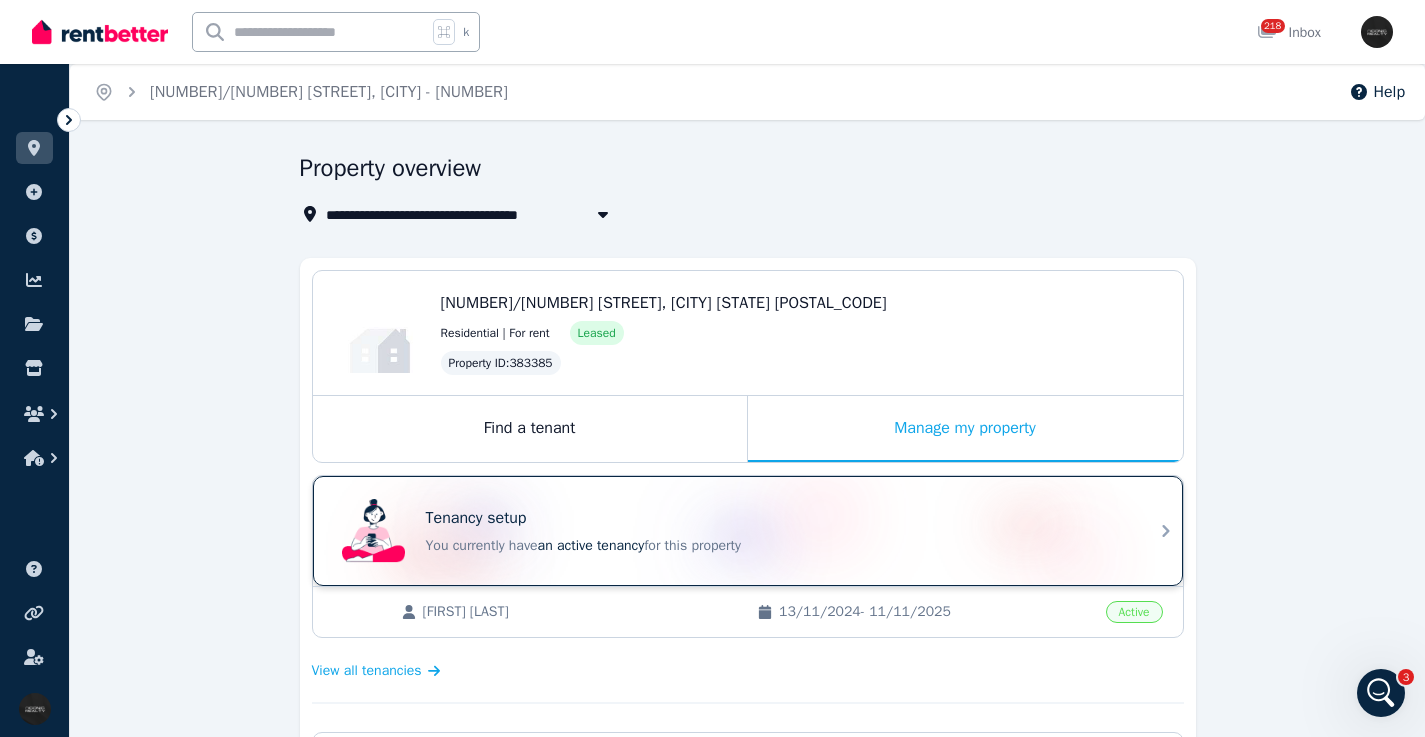 click 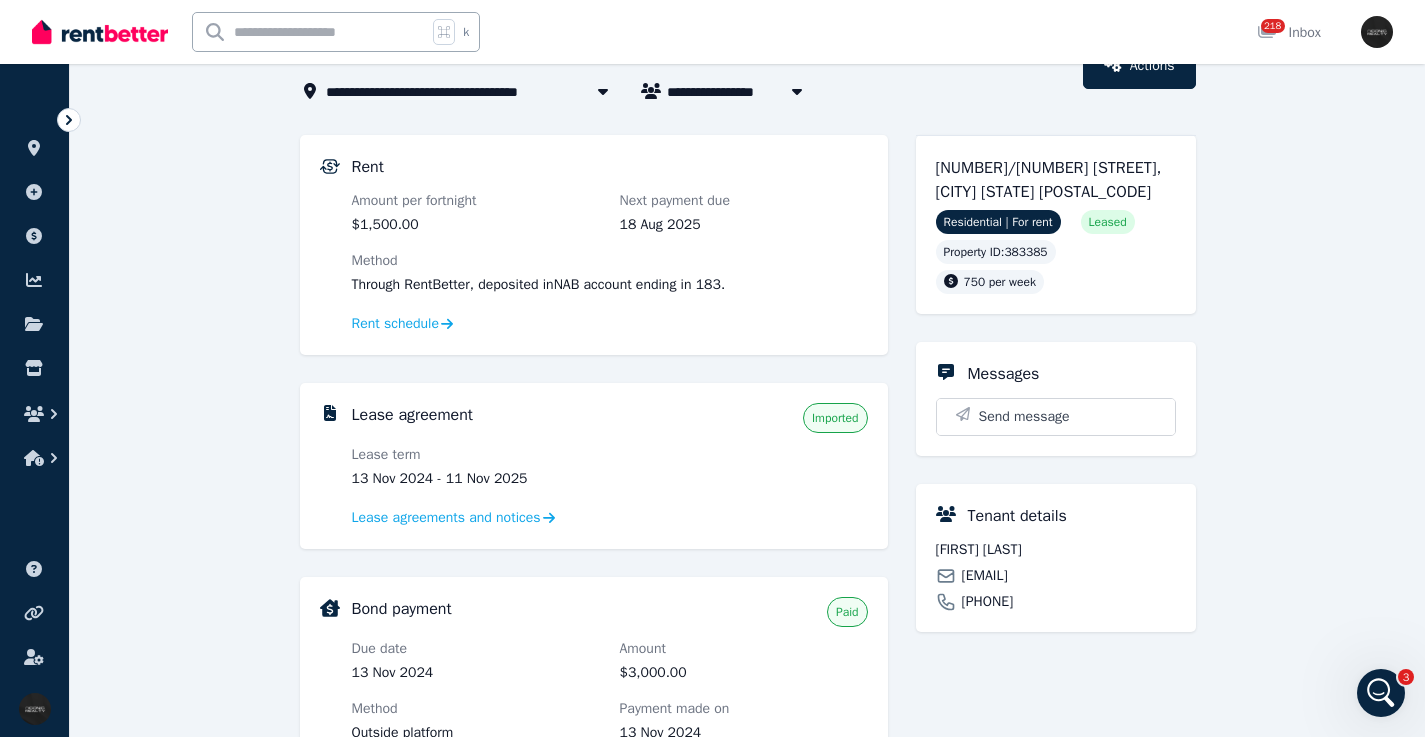 scroll, scrollTop: 0, scrollLeft: 0, axis: both 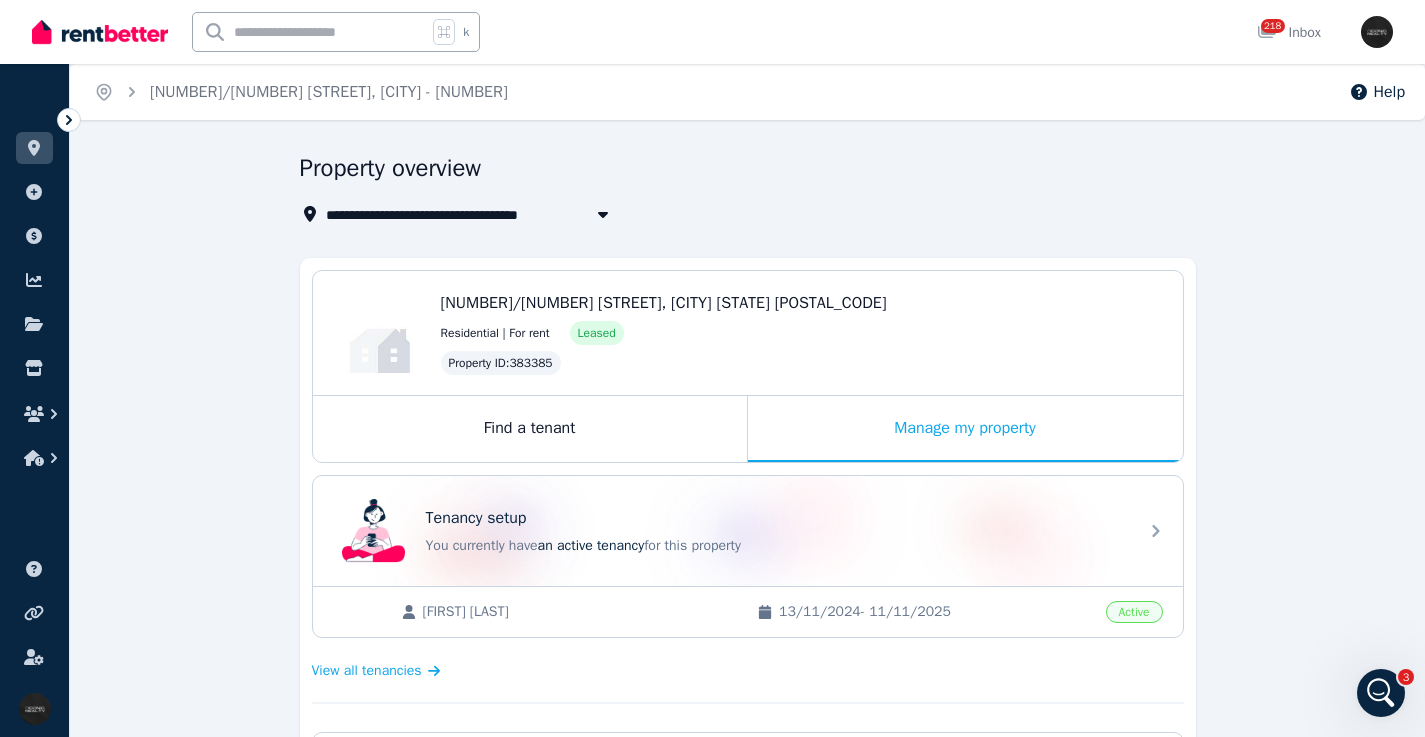 click on "**********" at bounding box center [742, 214] 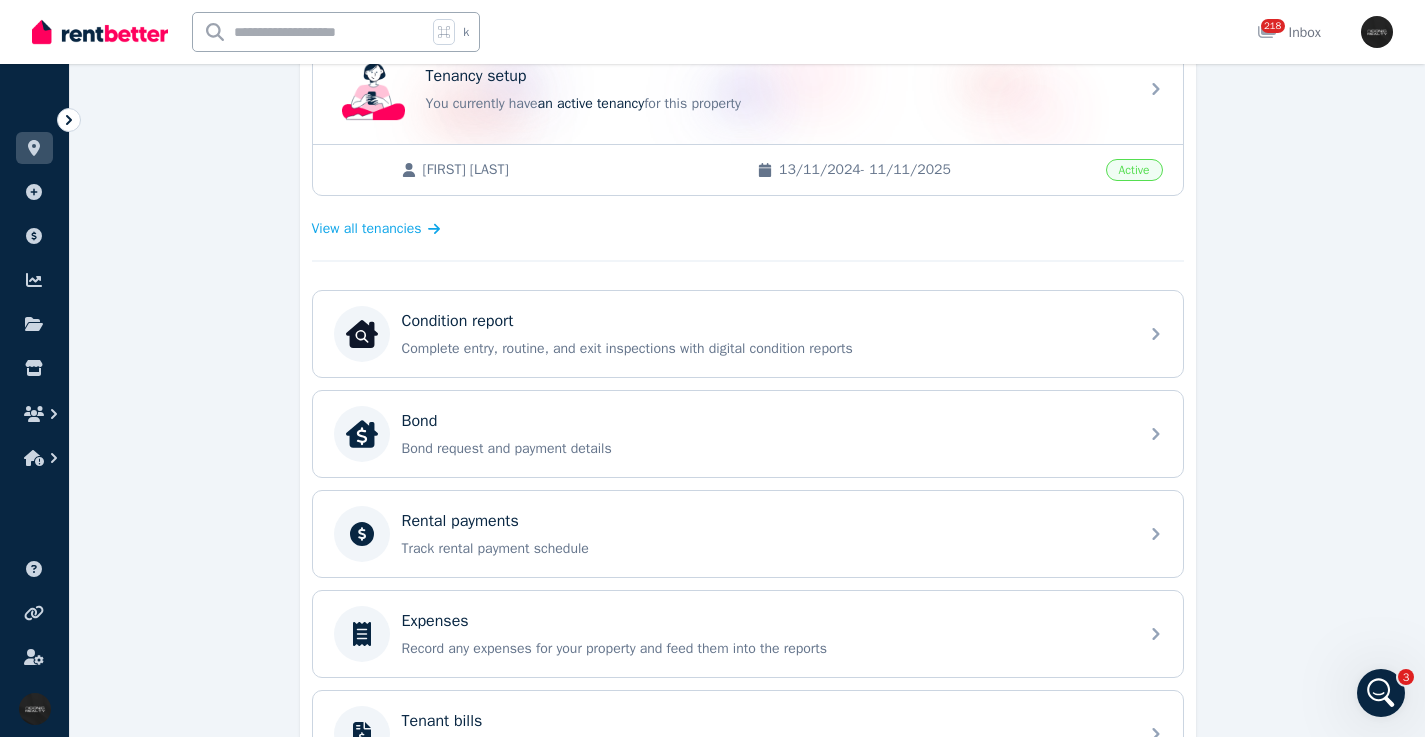 scroll, scrollTop: 0, scrollLeft: 0, axis: both 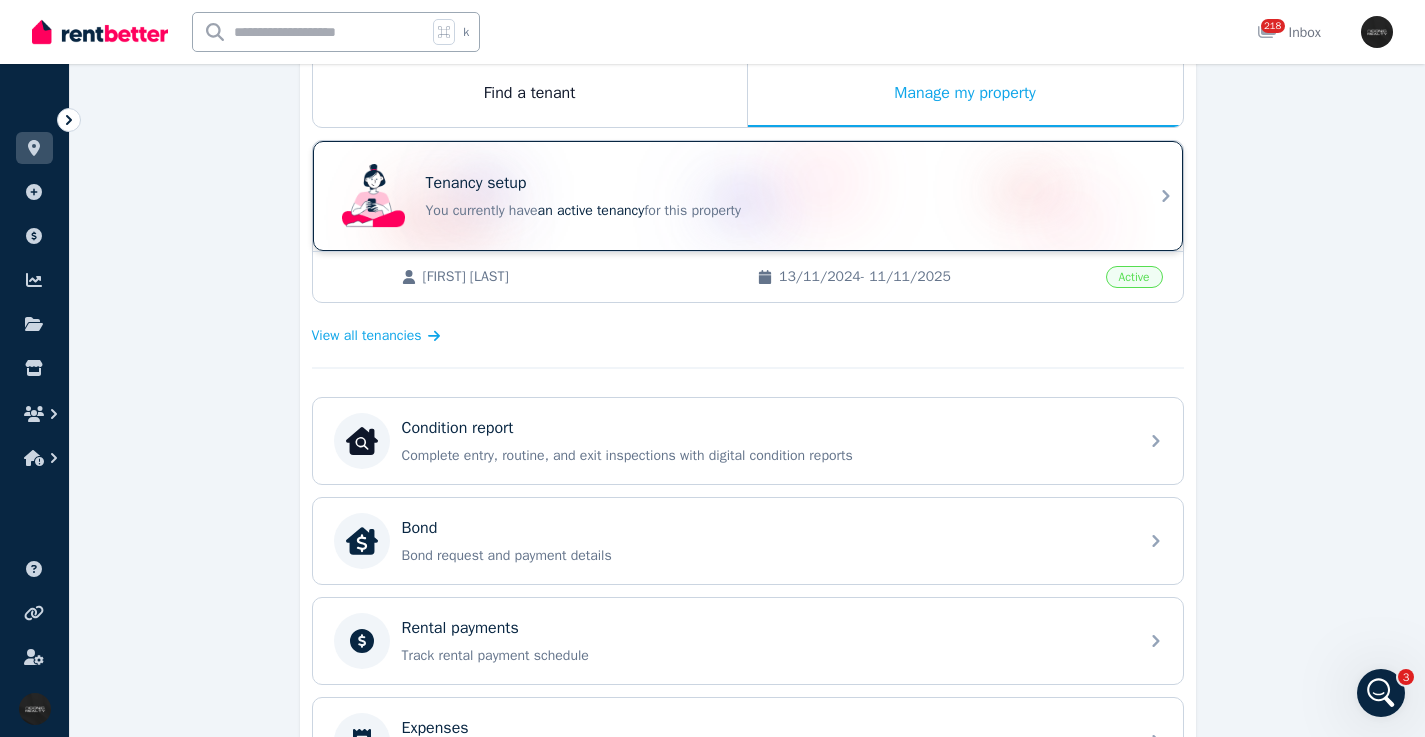 click on "You currently have  an active tenancy  for this property" at bounding box center (776, 211) 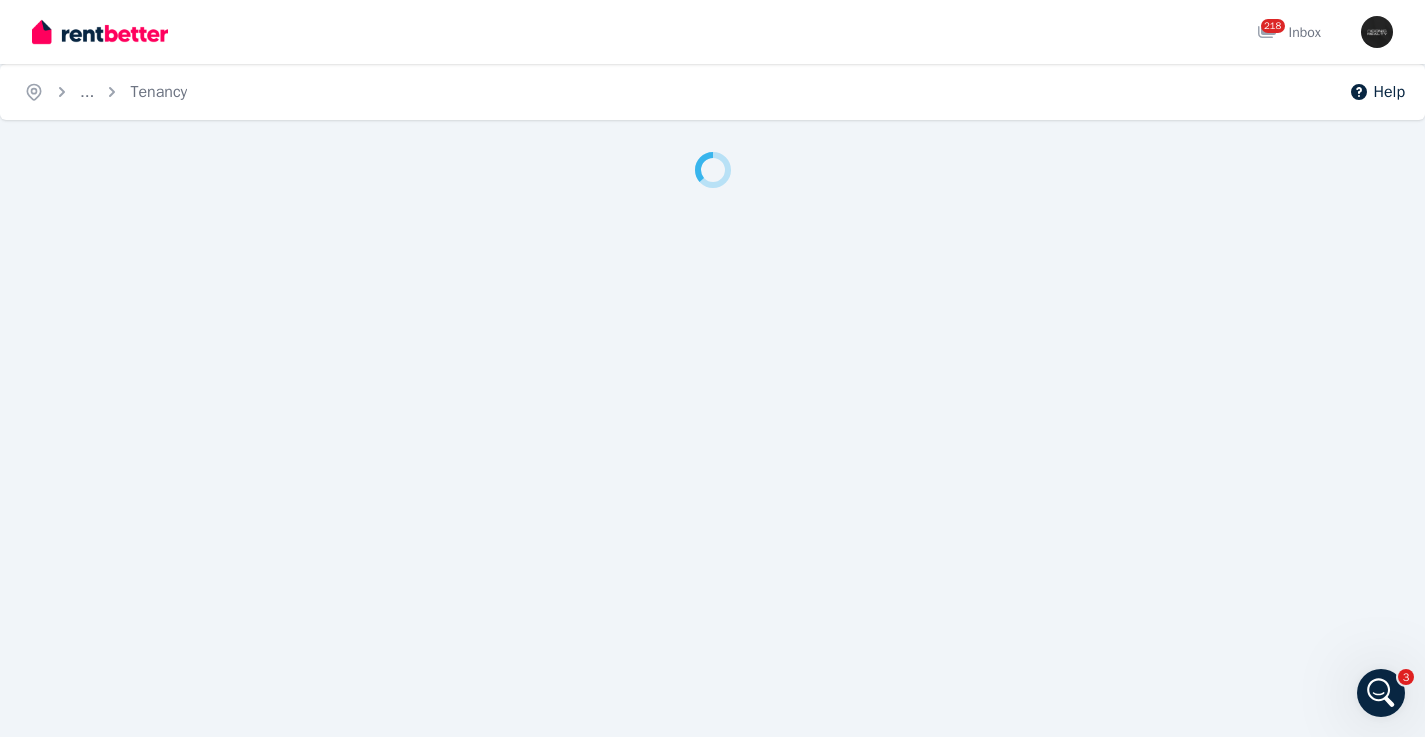 scroll, scrollTop: 0, scrollLeft: 0, axis: both 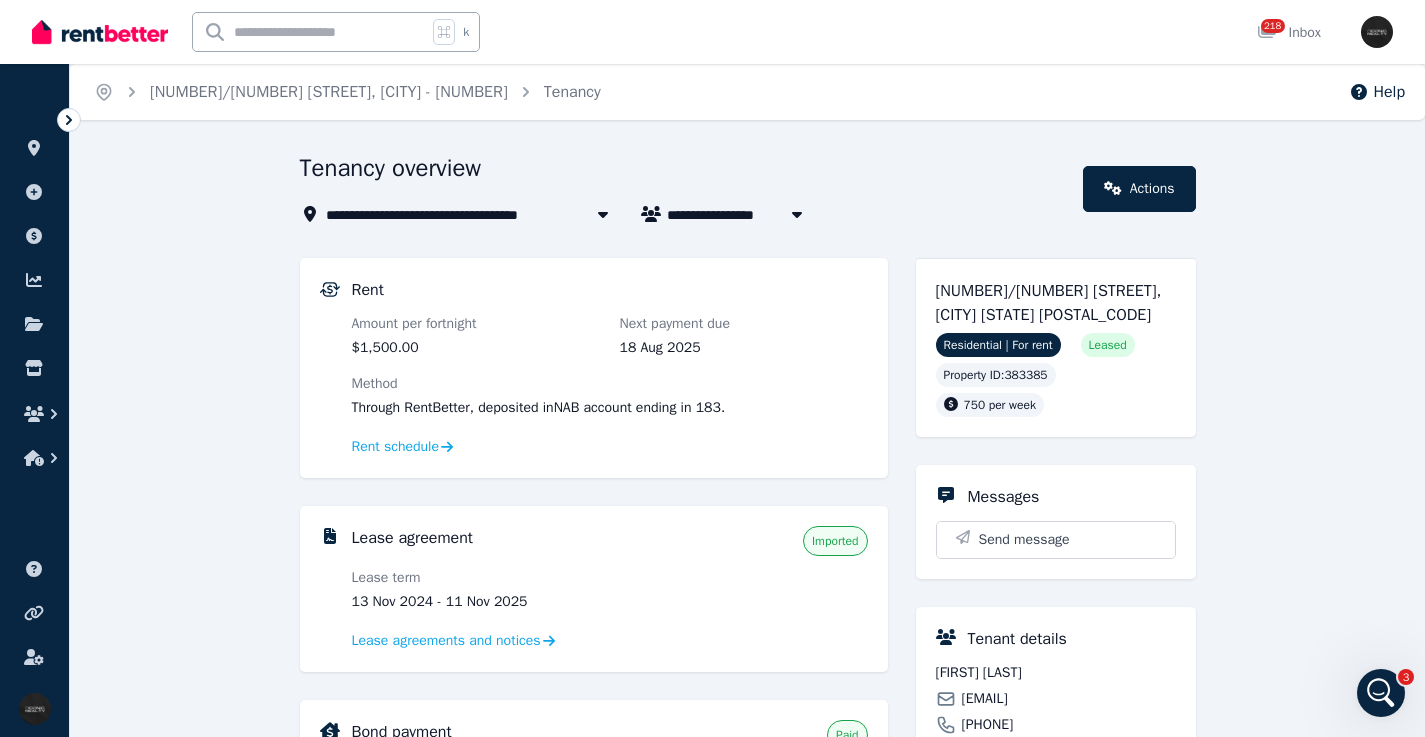 click at bounding box center (310, 32) 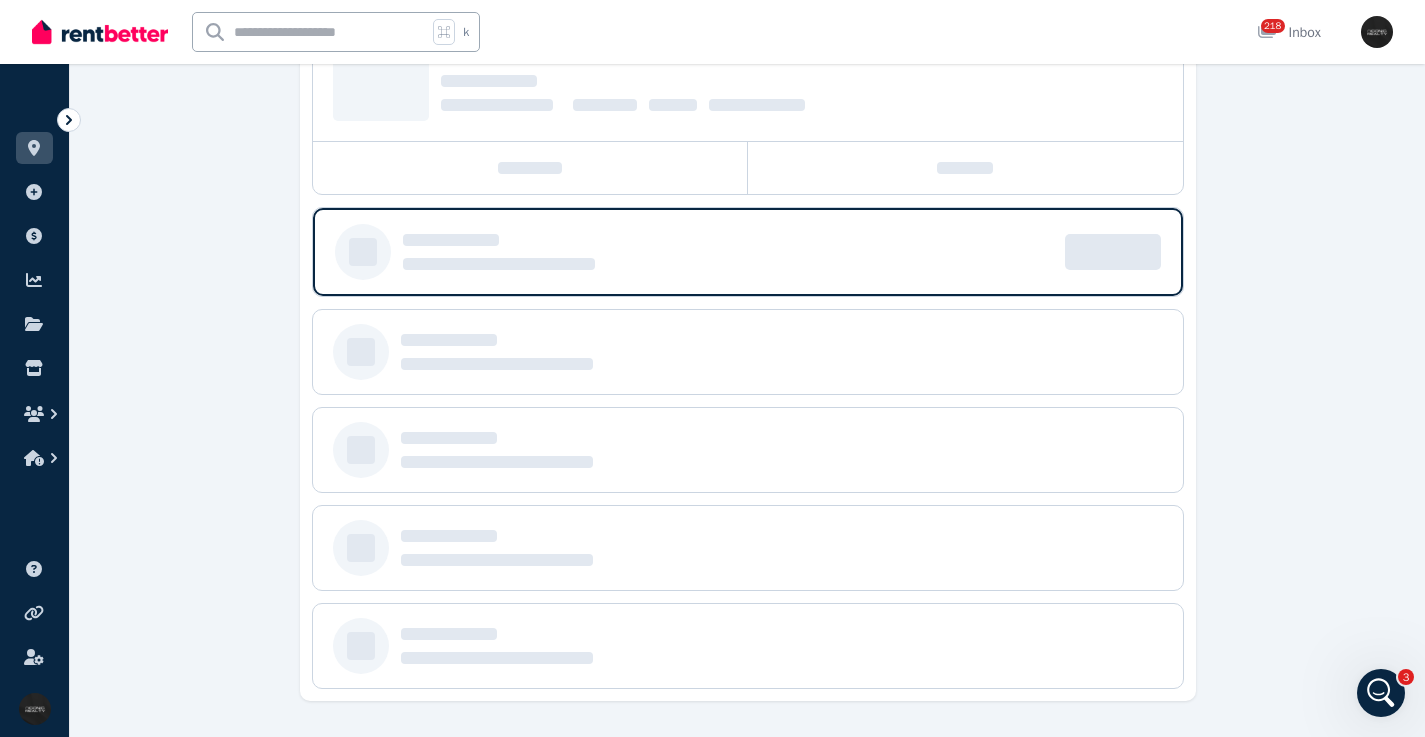 scroll, scrollTop: 0, scrollLeft: 0, axis: both 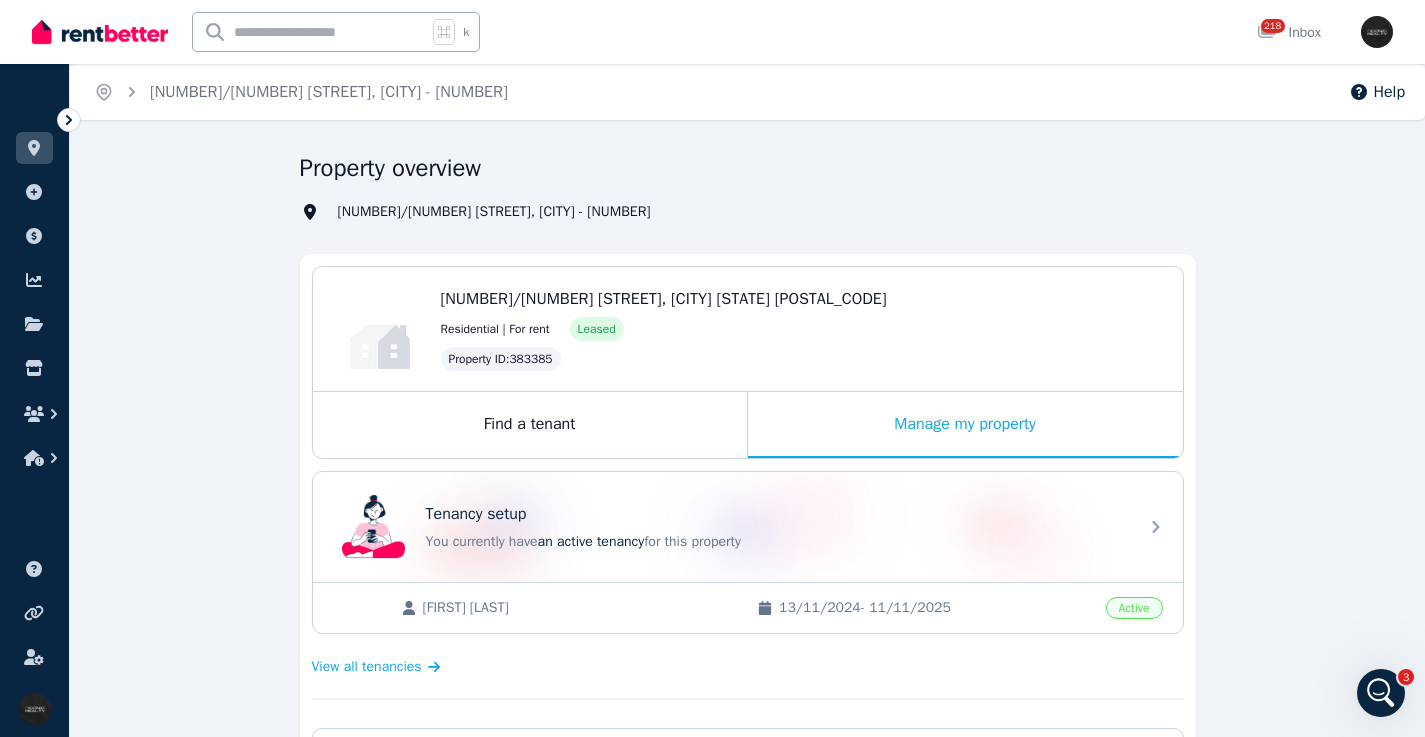 click at bounding box center [310, 32] 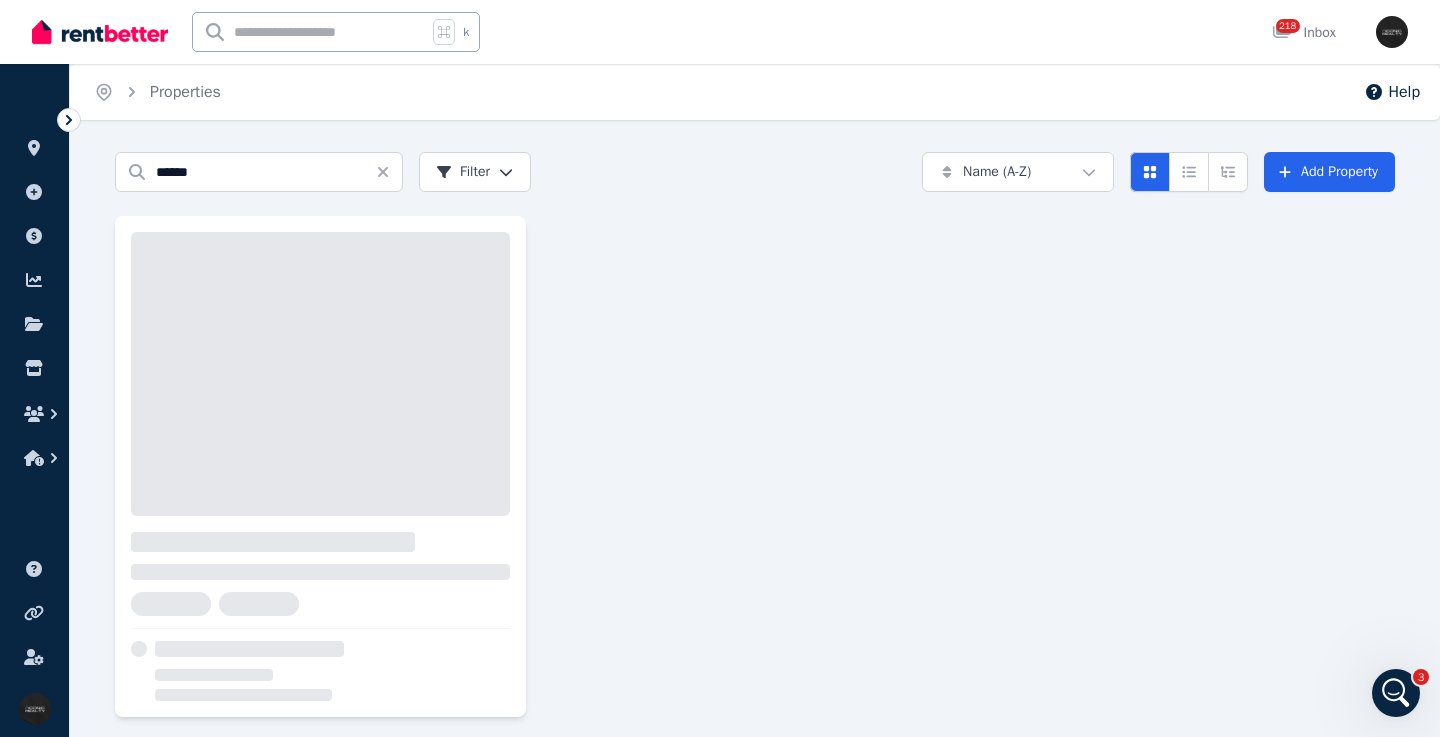 click at bounding box center (310, 32) 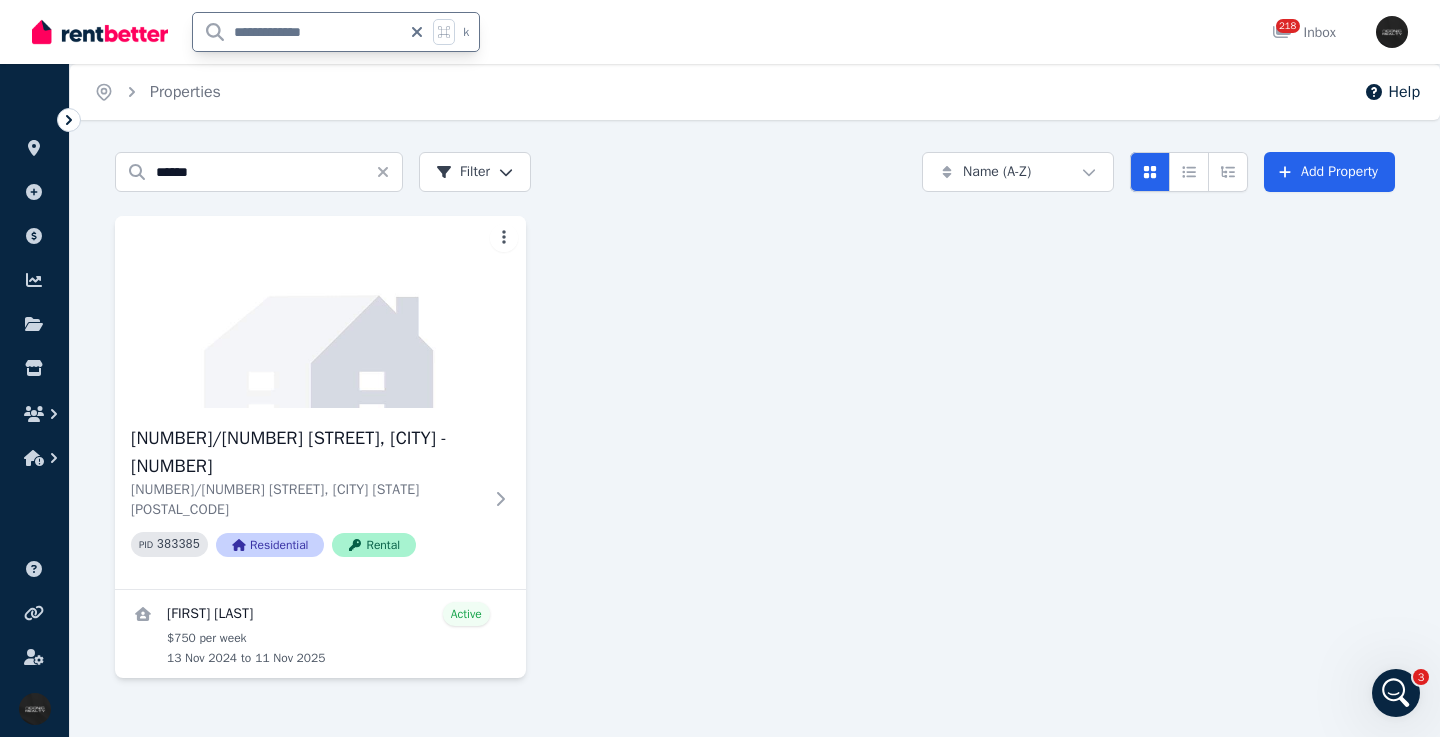 type on "**********" 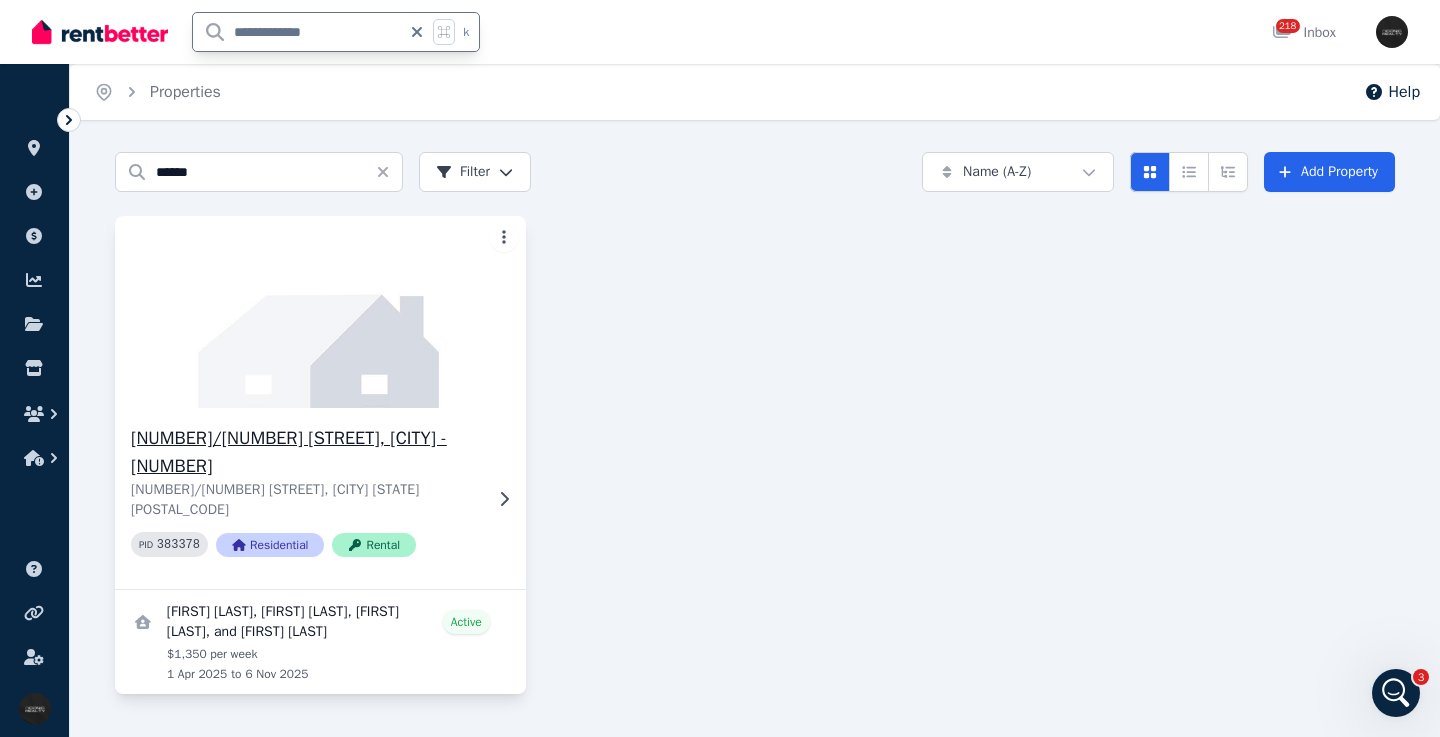 click 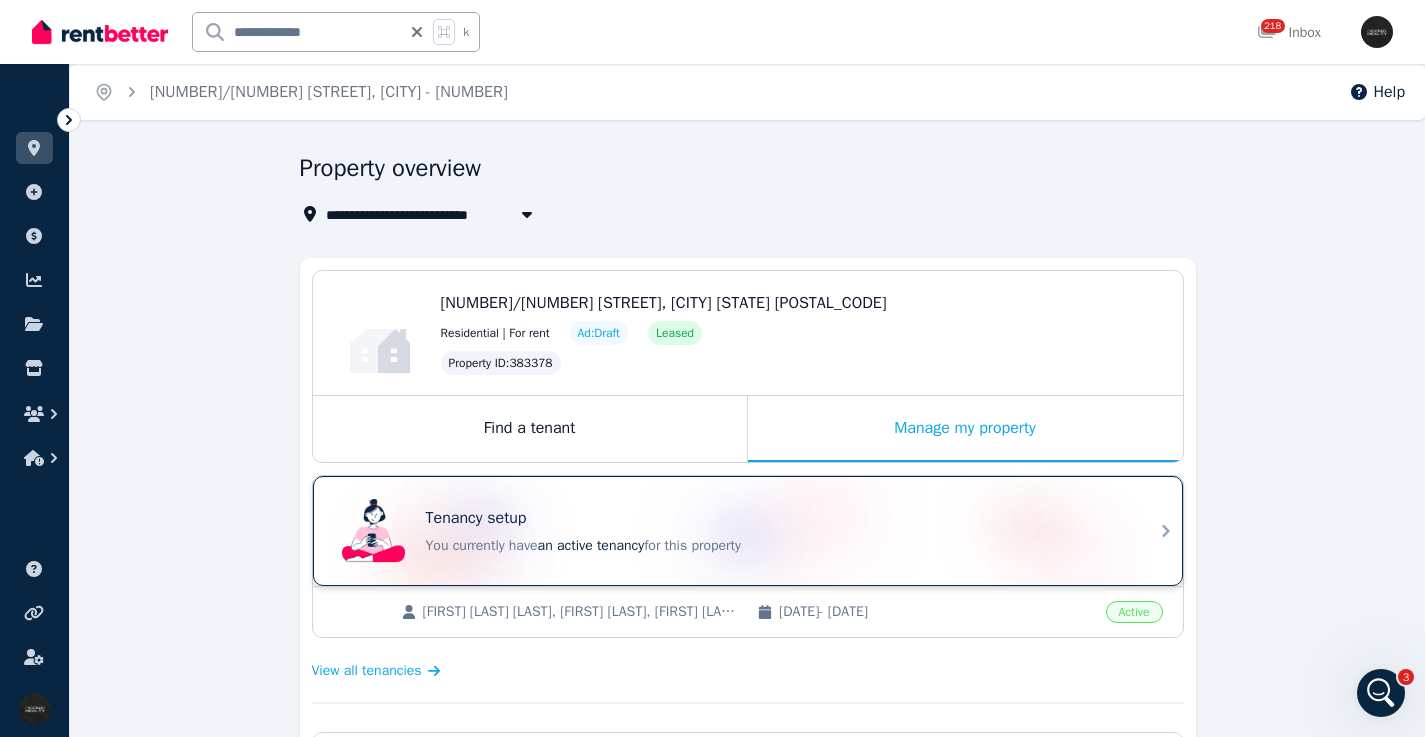 click 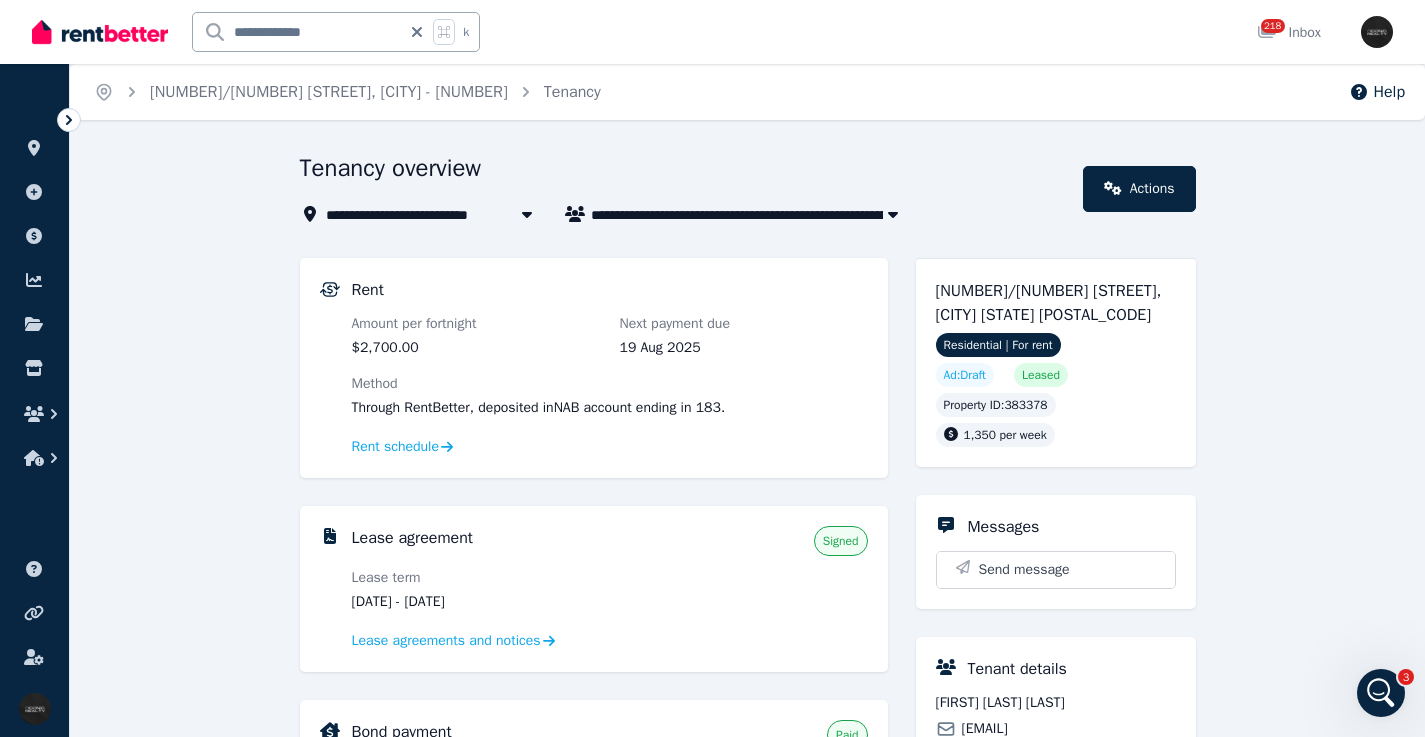 click on "**********" at bounding box center (747, 797) 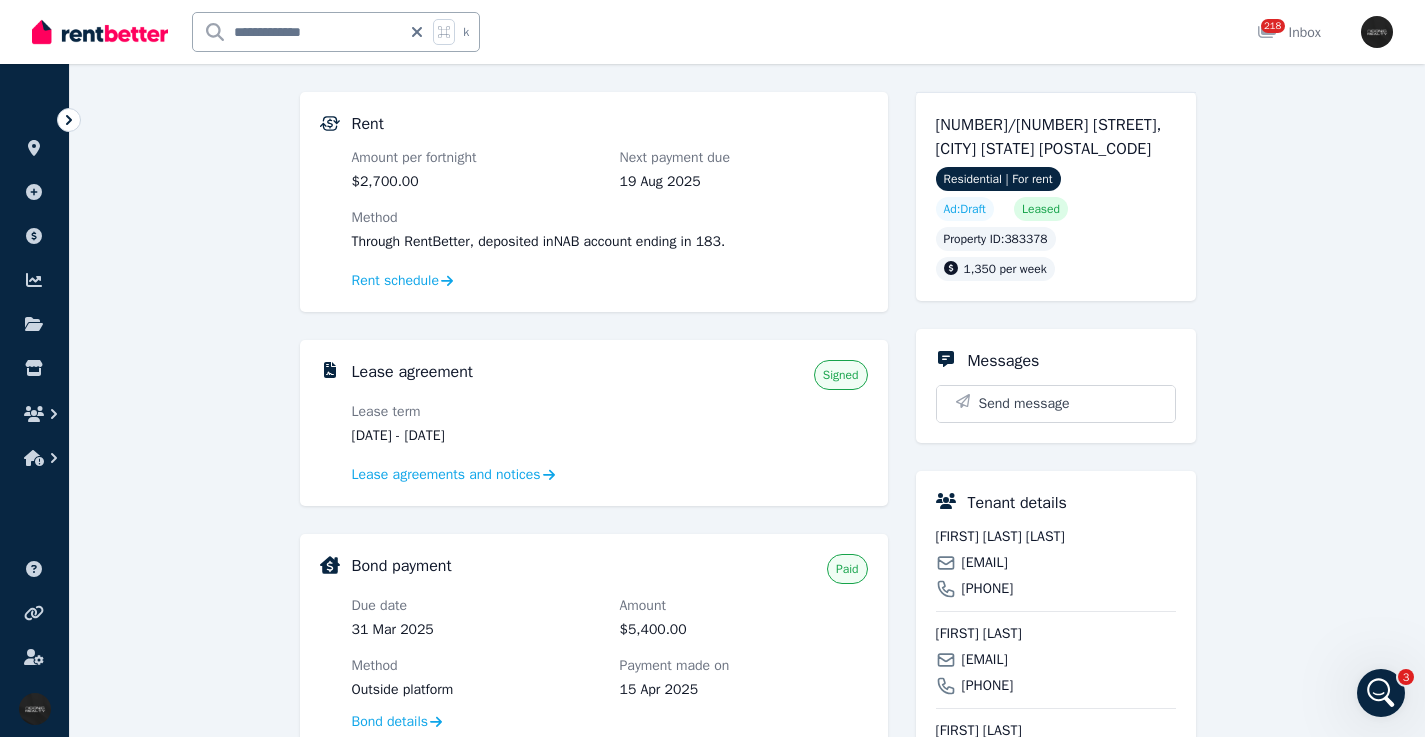scroll, scrollTop: 80, scrollLeft: 0, axis: vertical 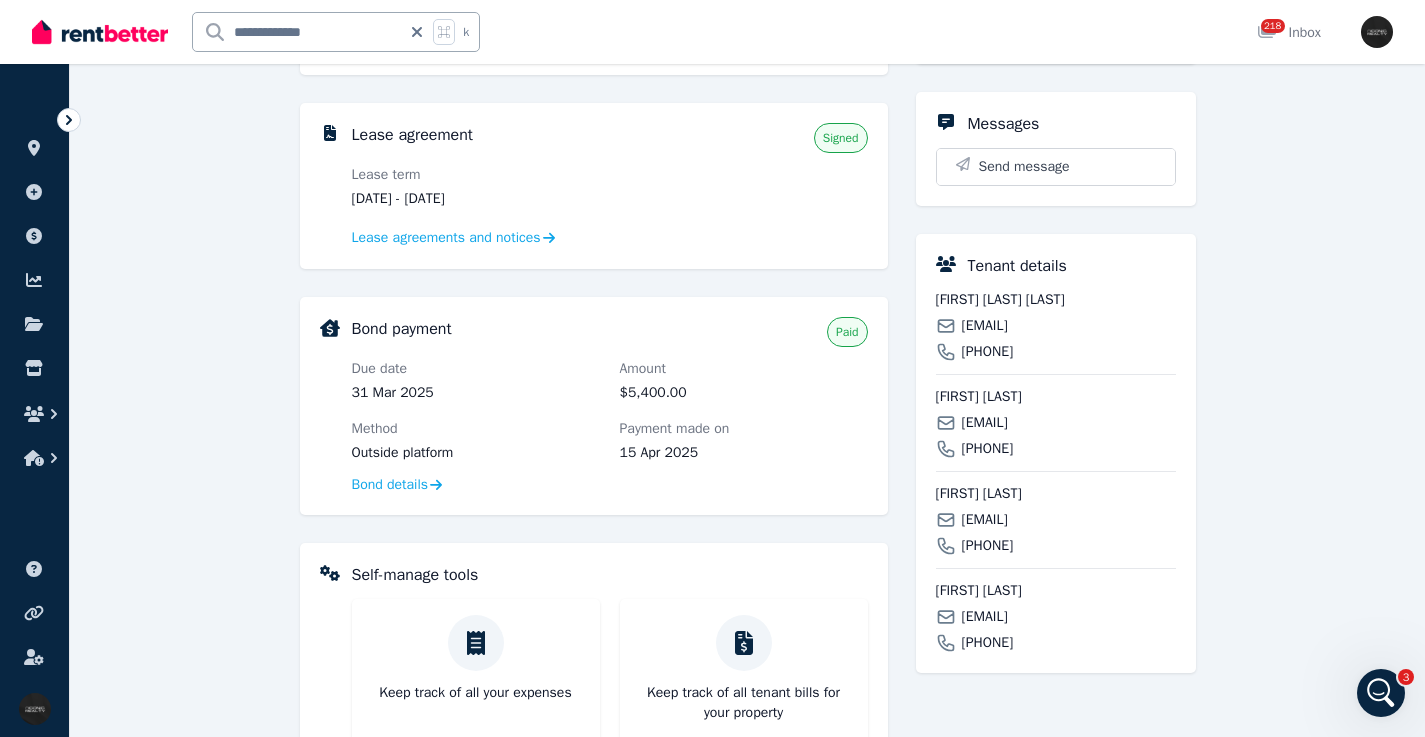 drag, startPoint x: 1111, startPoint y: 427, endPoint x: 953, endPoint y: 381, distance: 164.56001 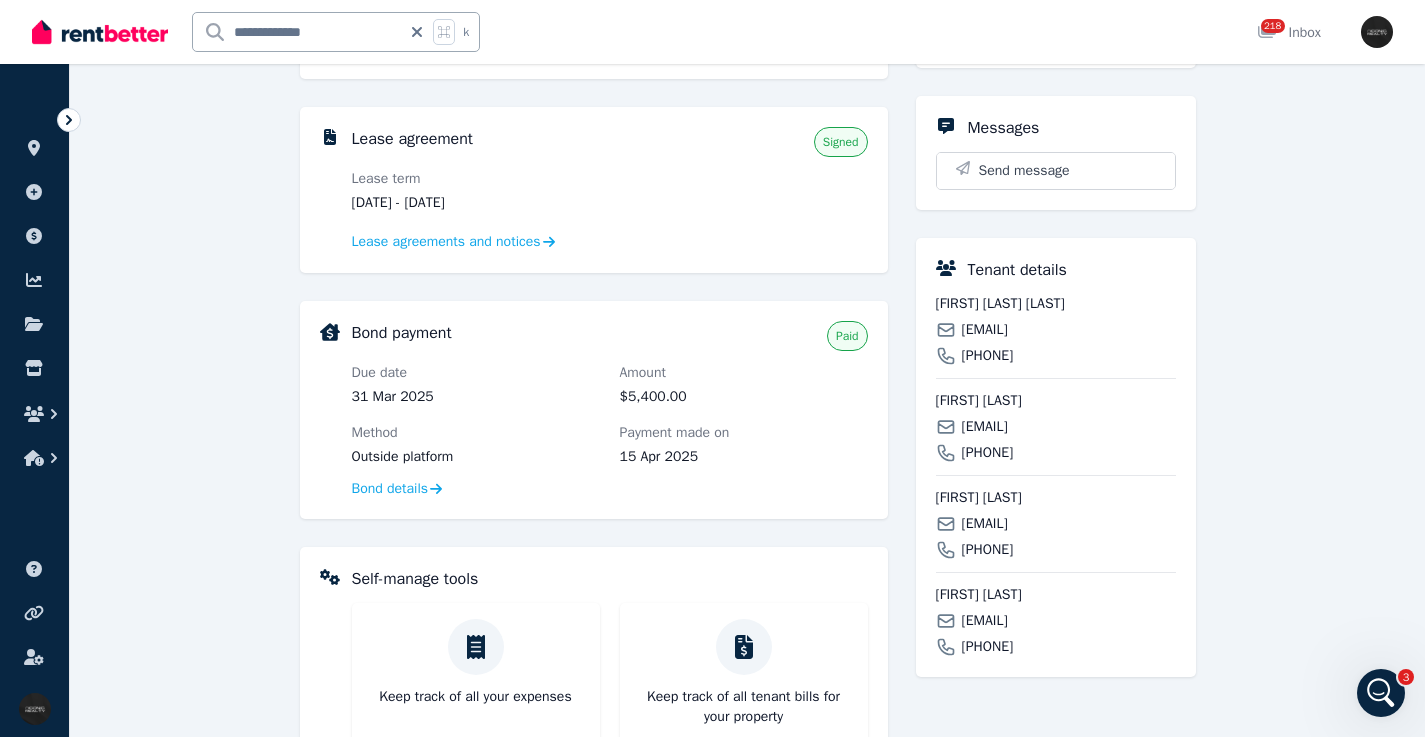 copy on "[EMAIL]" 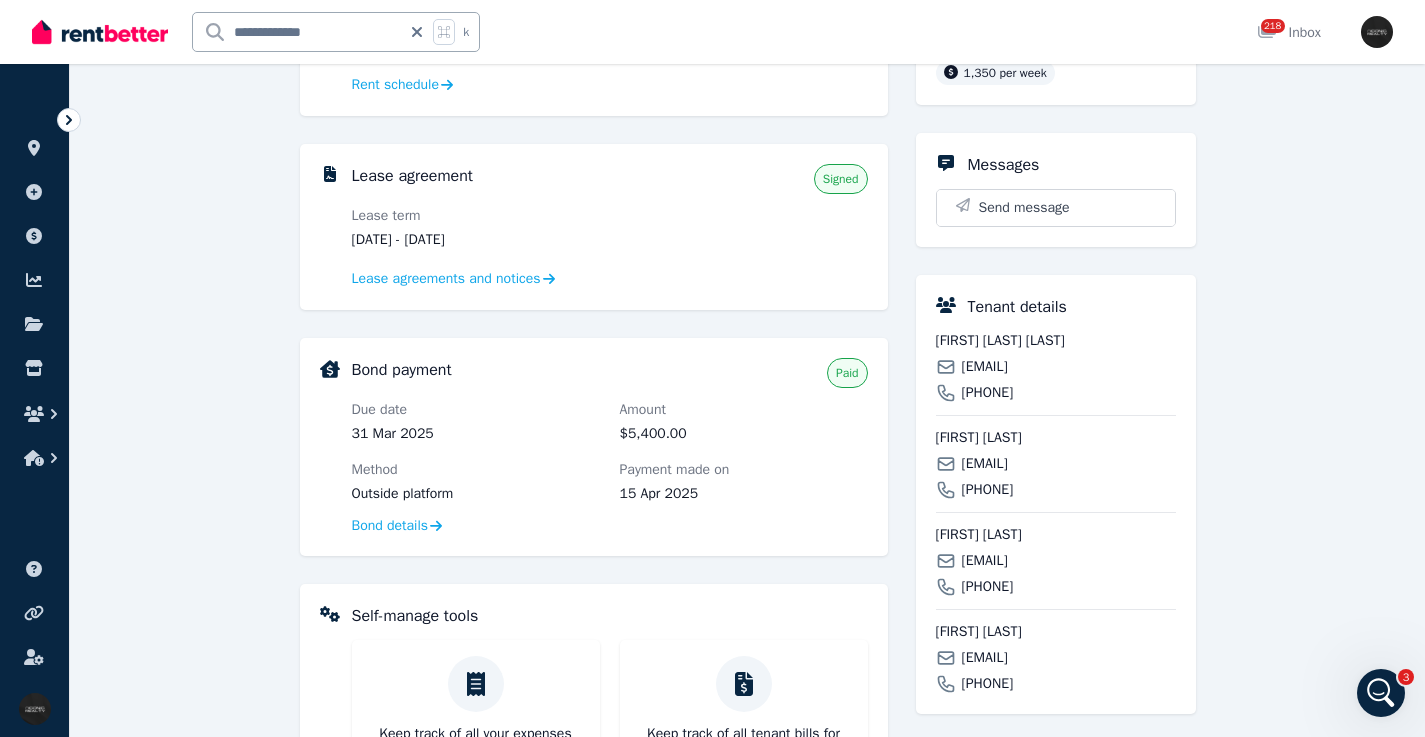 scroll, scrollTop: 340, scrollLeft: 0, axis: vertical 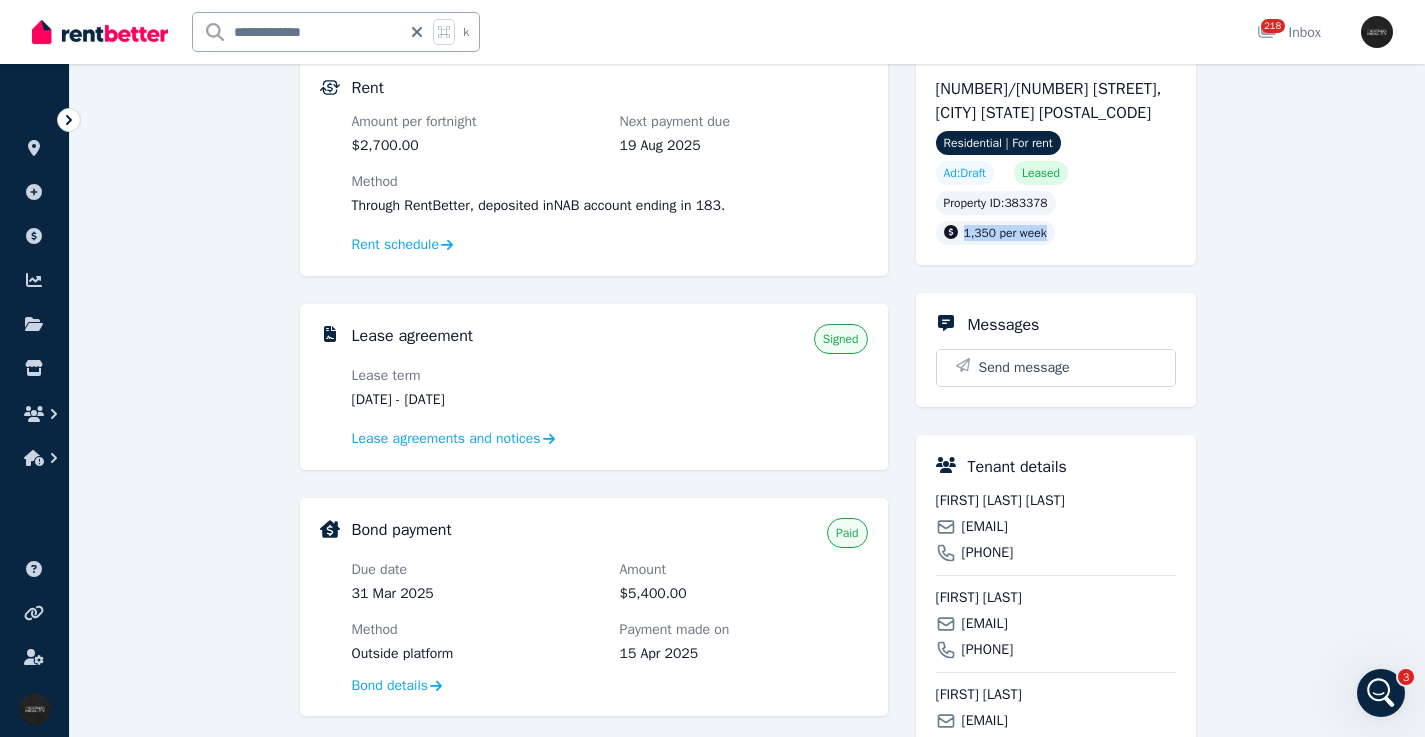 drag, startPoint x: 1058, startPoint y: 230, endPoint x: 964, endPoint y: 235, distance: 94.13288 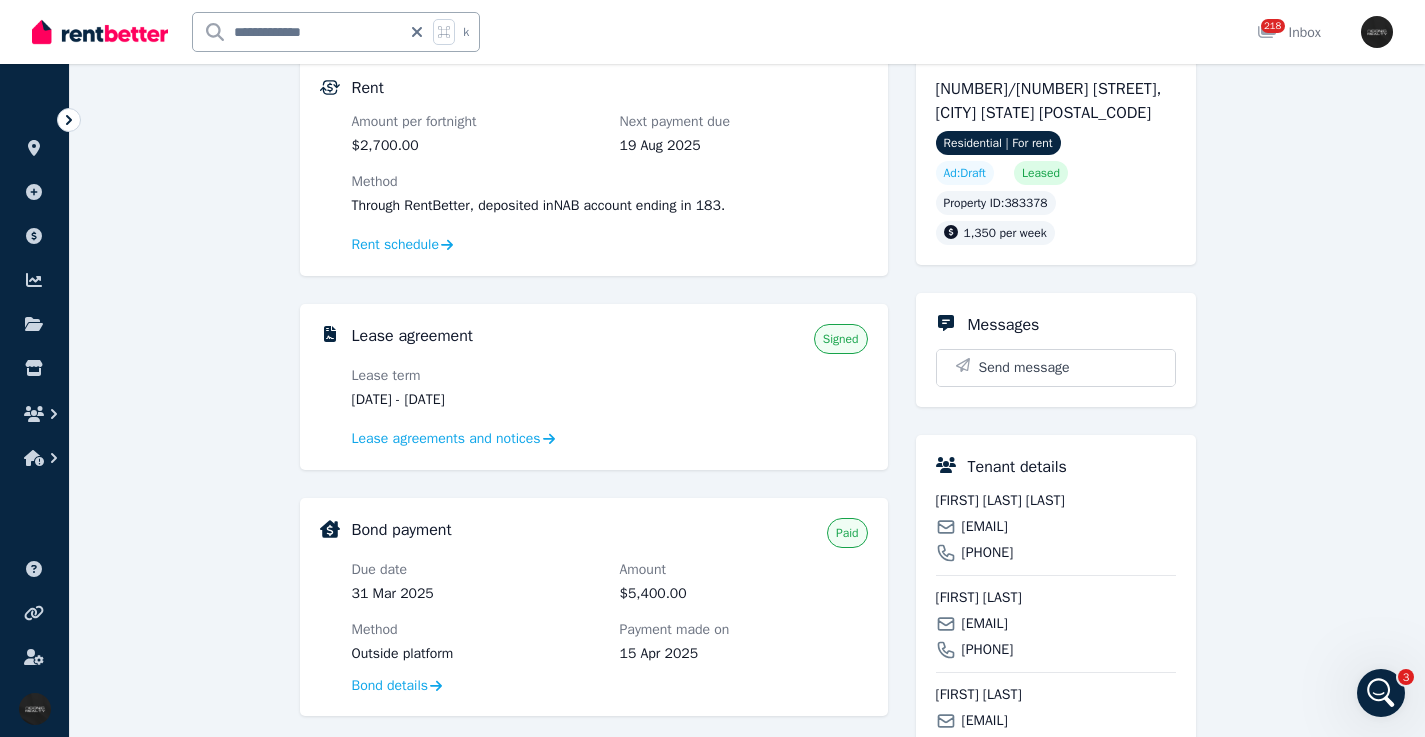 click on "Property ID :  384946 1,350 per week" at bounding box center (1056, 218) 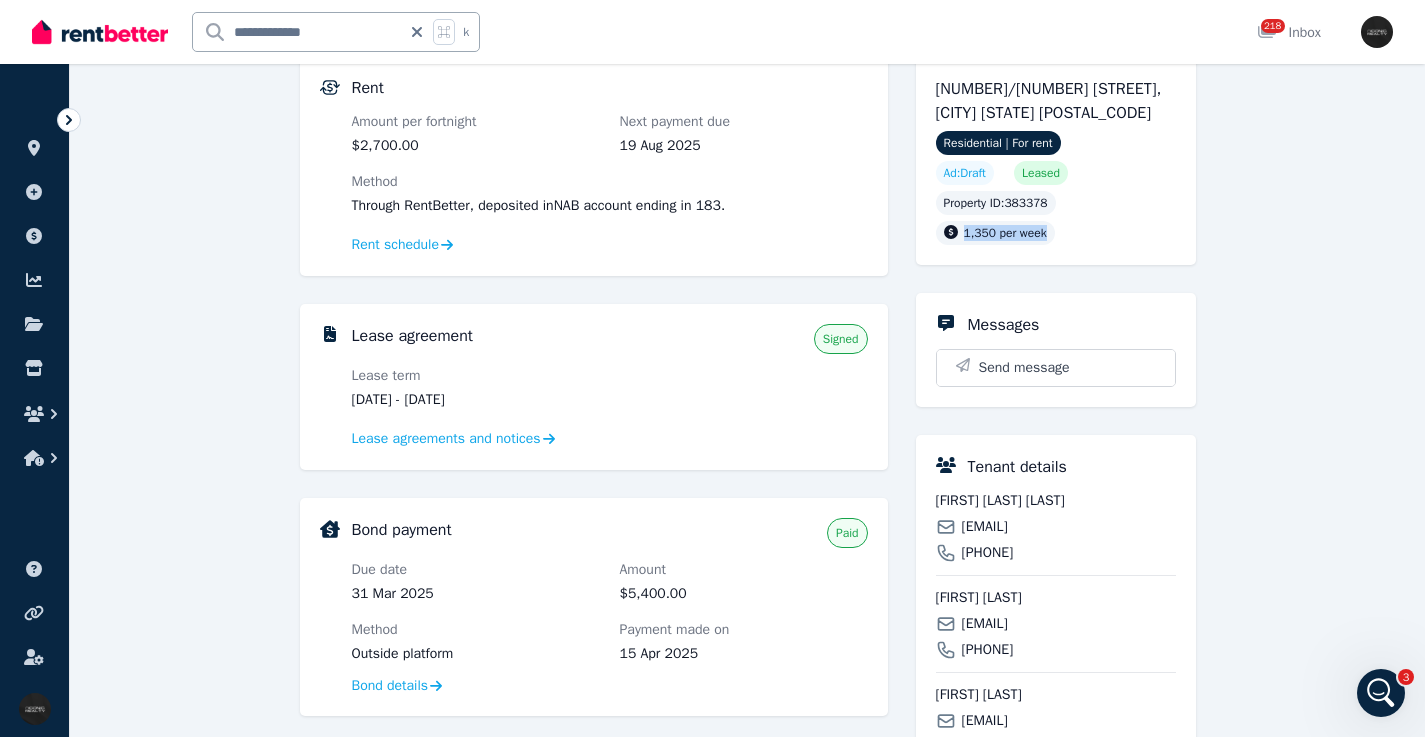 drag, startPoint x: 1049, startPoint y: 234, endPoint x: 941, endPoint y: 233, distance: 108.00463 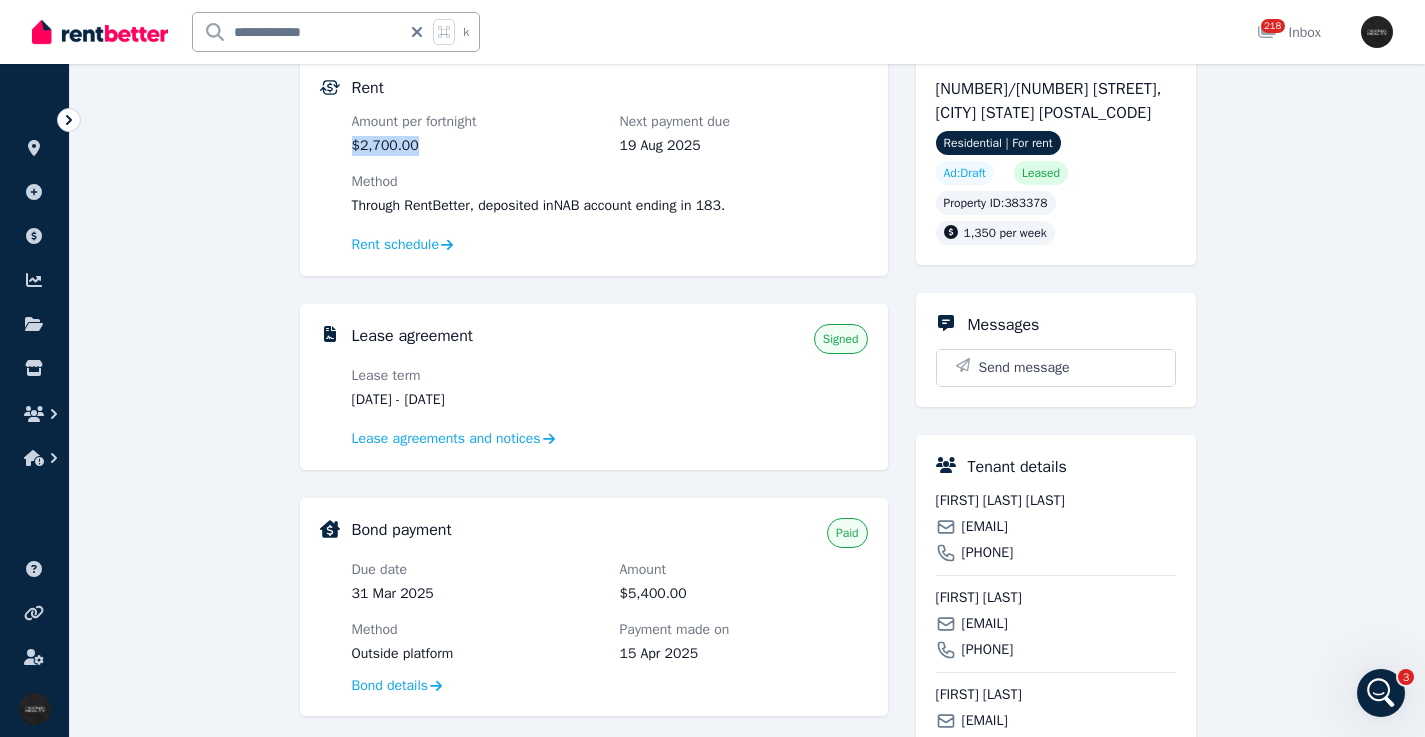 drag, startPoint x: 350, startPoint y: 144, endPoint x: 422, endPoint y: 147, distance: 72.06247 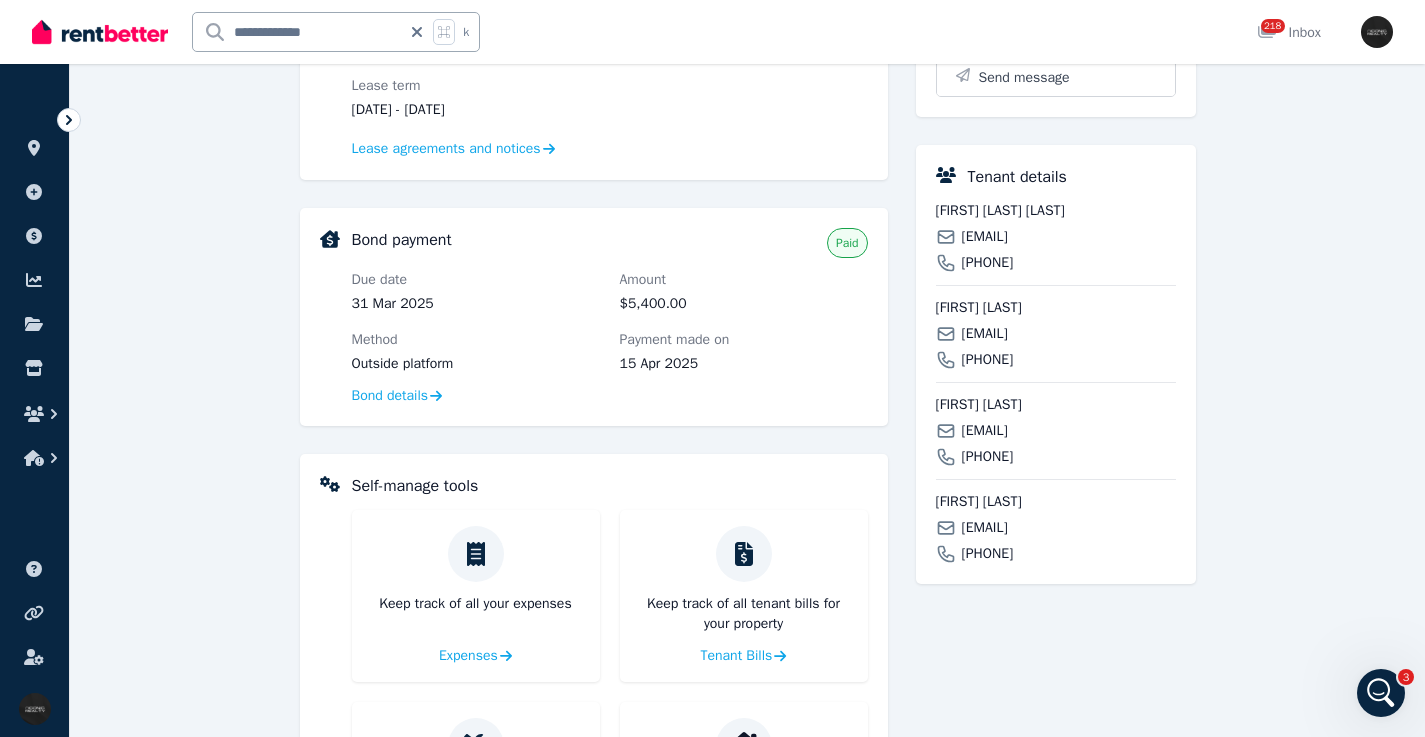 scroll, scrollTop: 505, scrollLeft: 0, axis: vertical 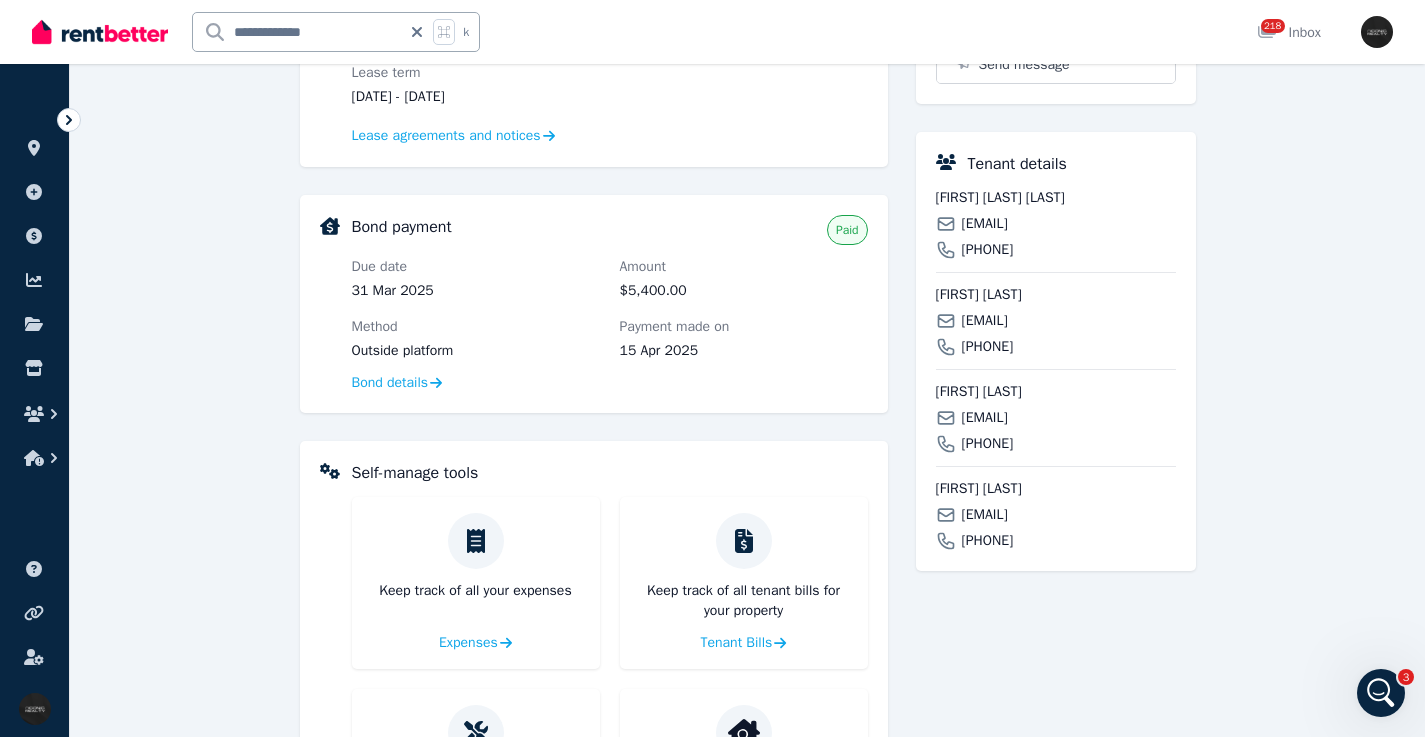 drag, startPoint x: 1102, startPoint y: 416, endPoint x: 1029, endPoint y: 431, distance: 74.52516 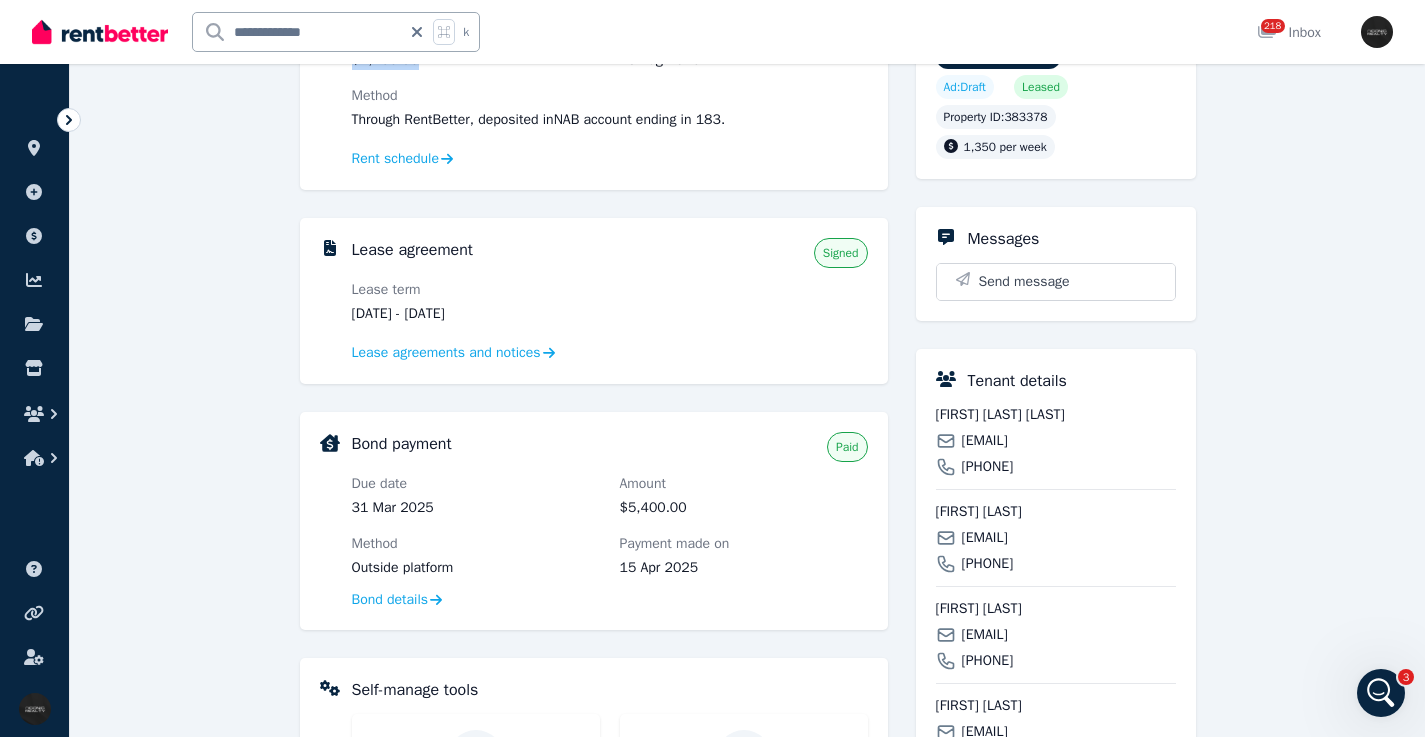 scroll, scrollTop: 298, scrollLeft: 0, axis: vertical 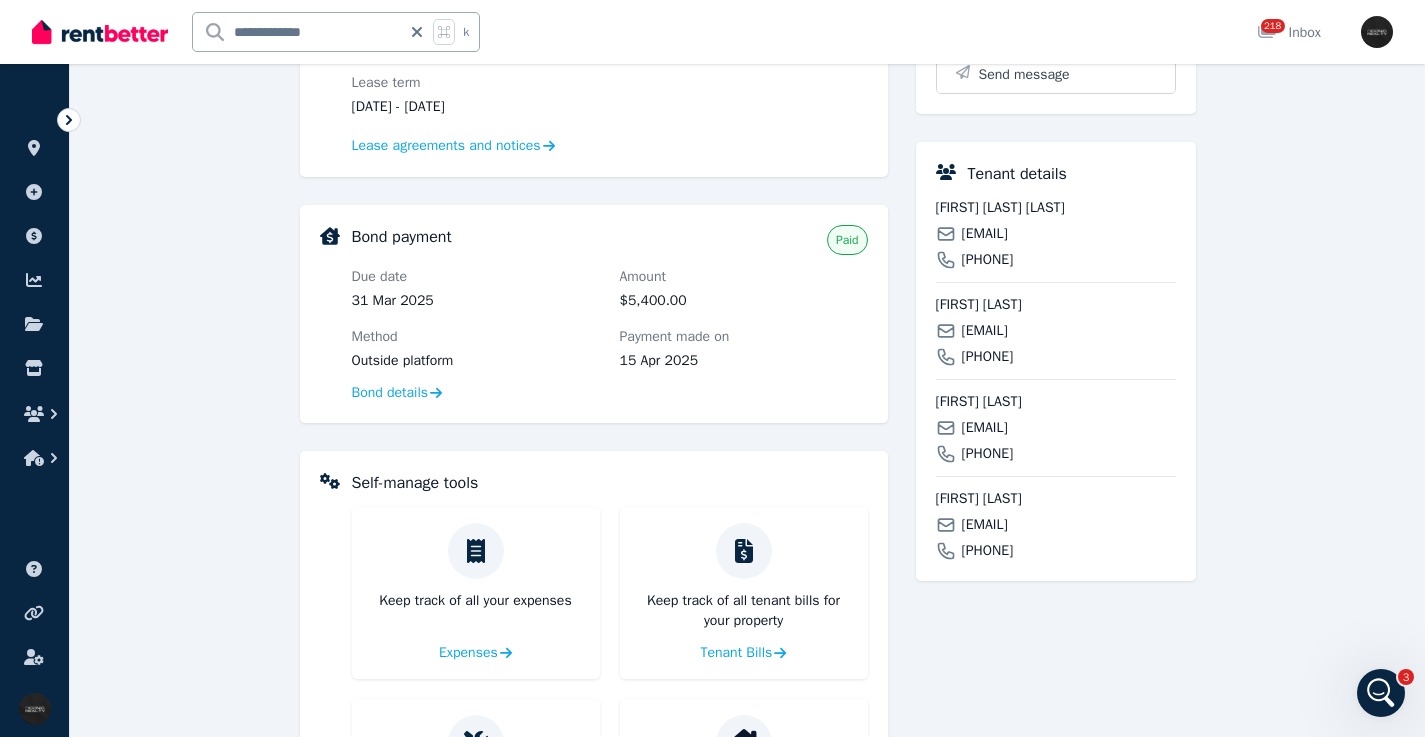 drag, startPoint x: 1132, startPoint y: 524, endPoint x: 973, endPoint y: 527, distance: 159.0283 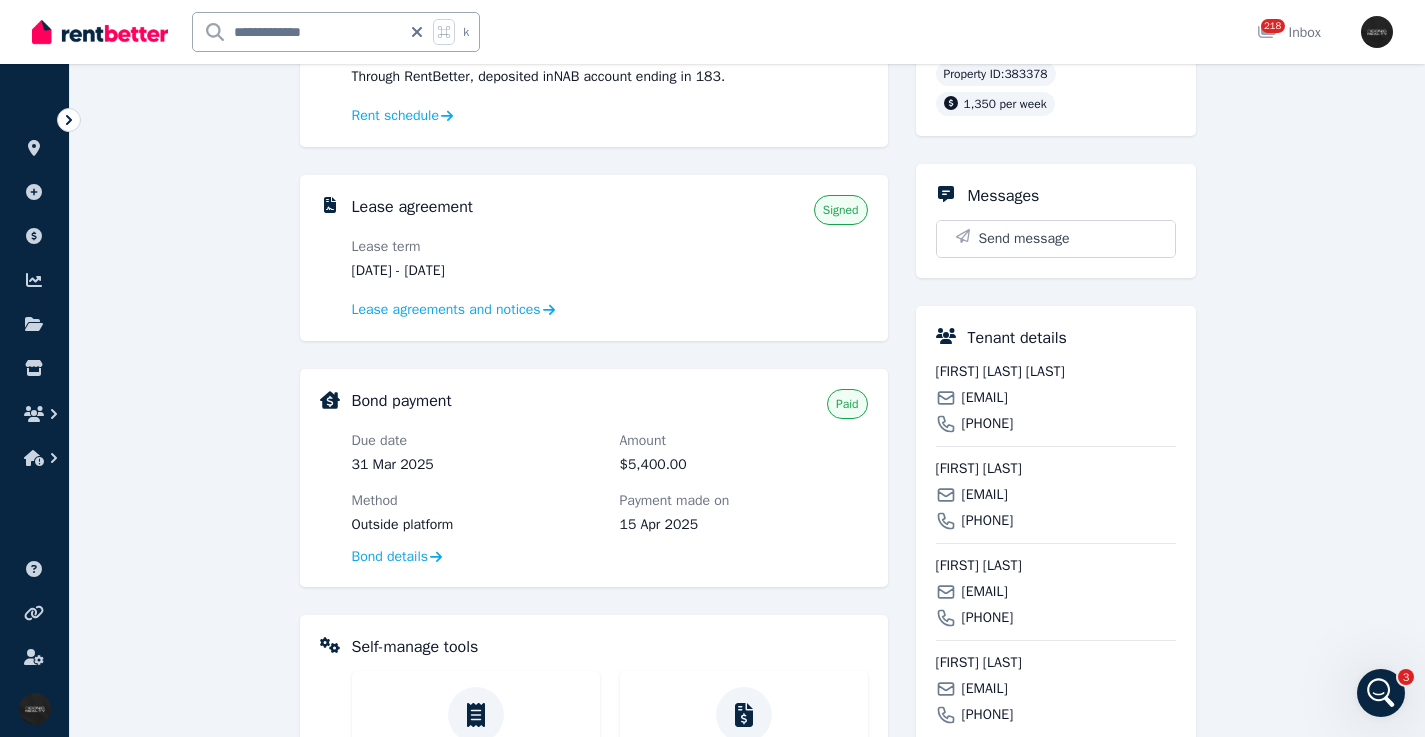 scroll, scrollTop: 356, scrollLeft: 0, axis: vertical 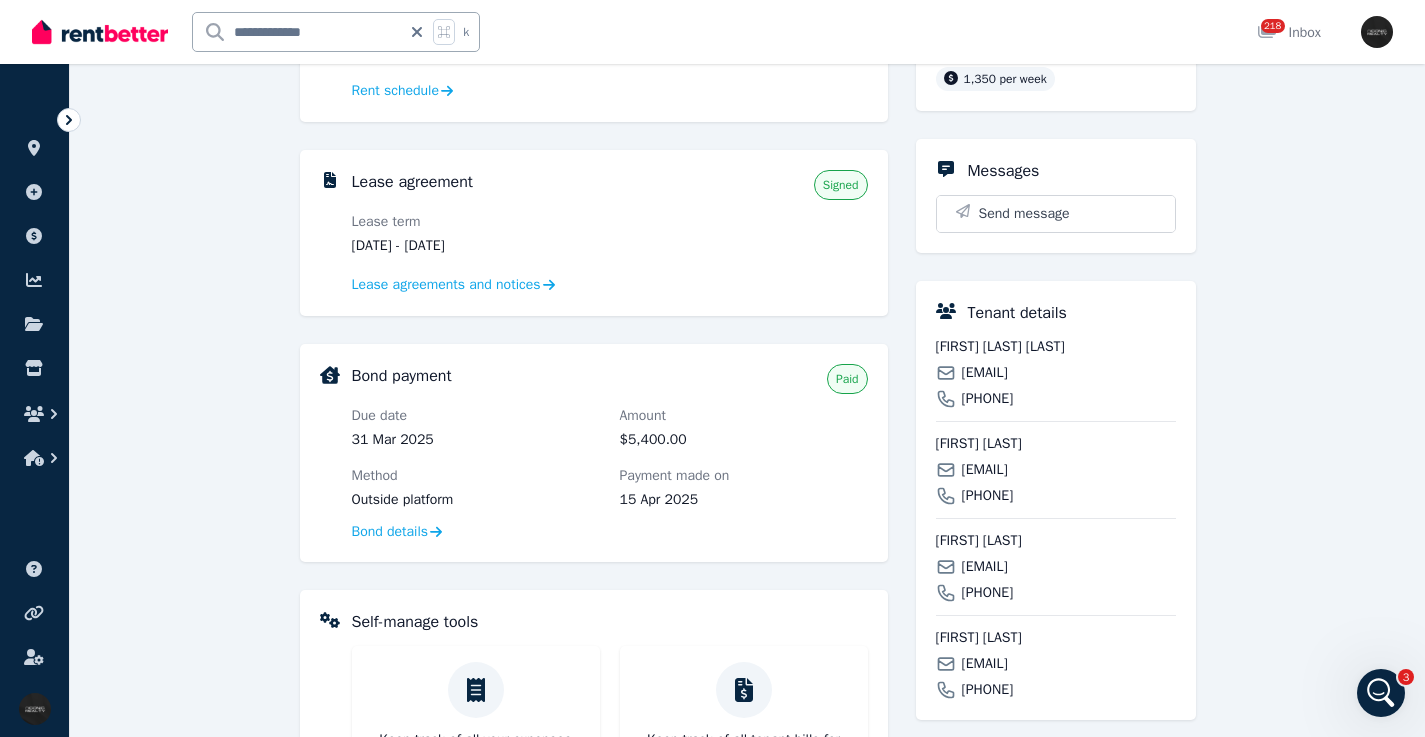 click 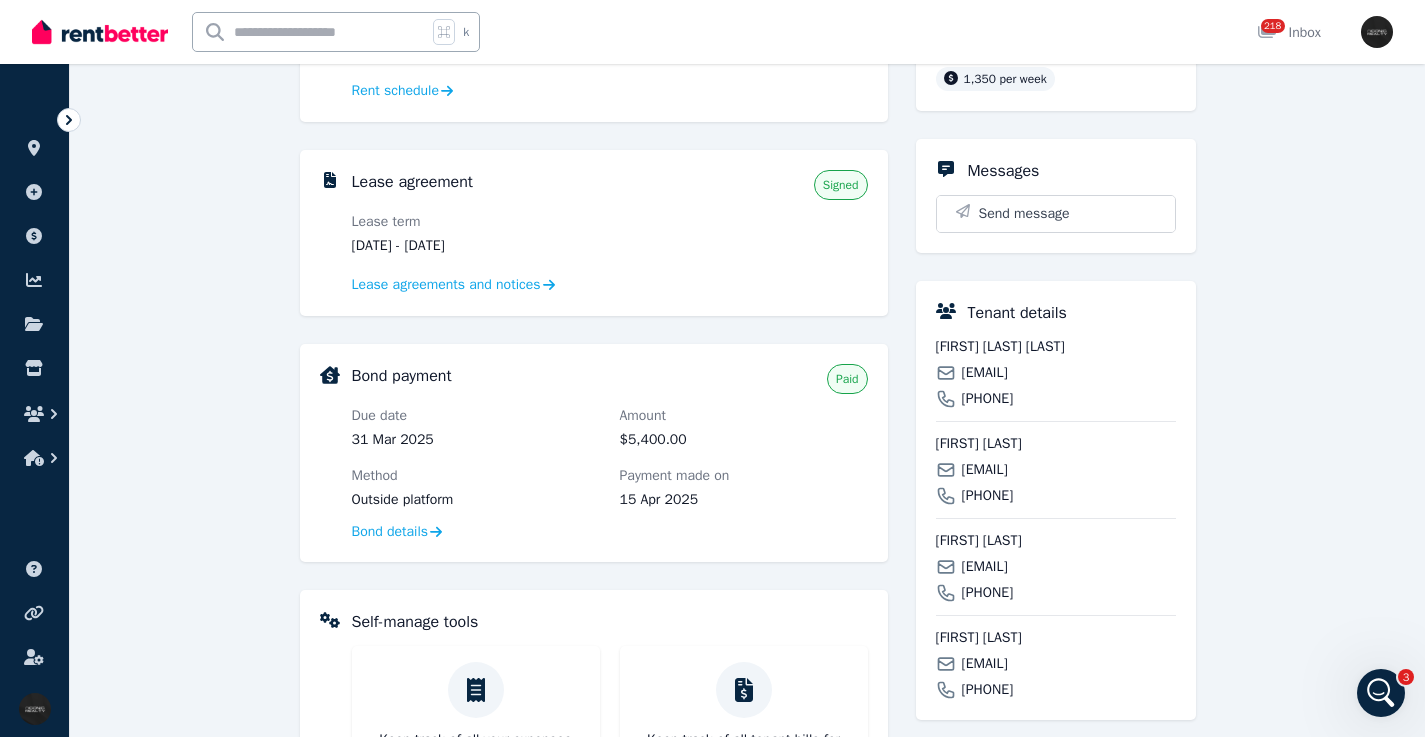 click at bounding box center (310, 32) 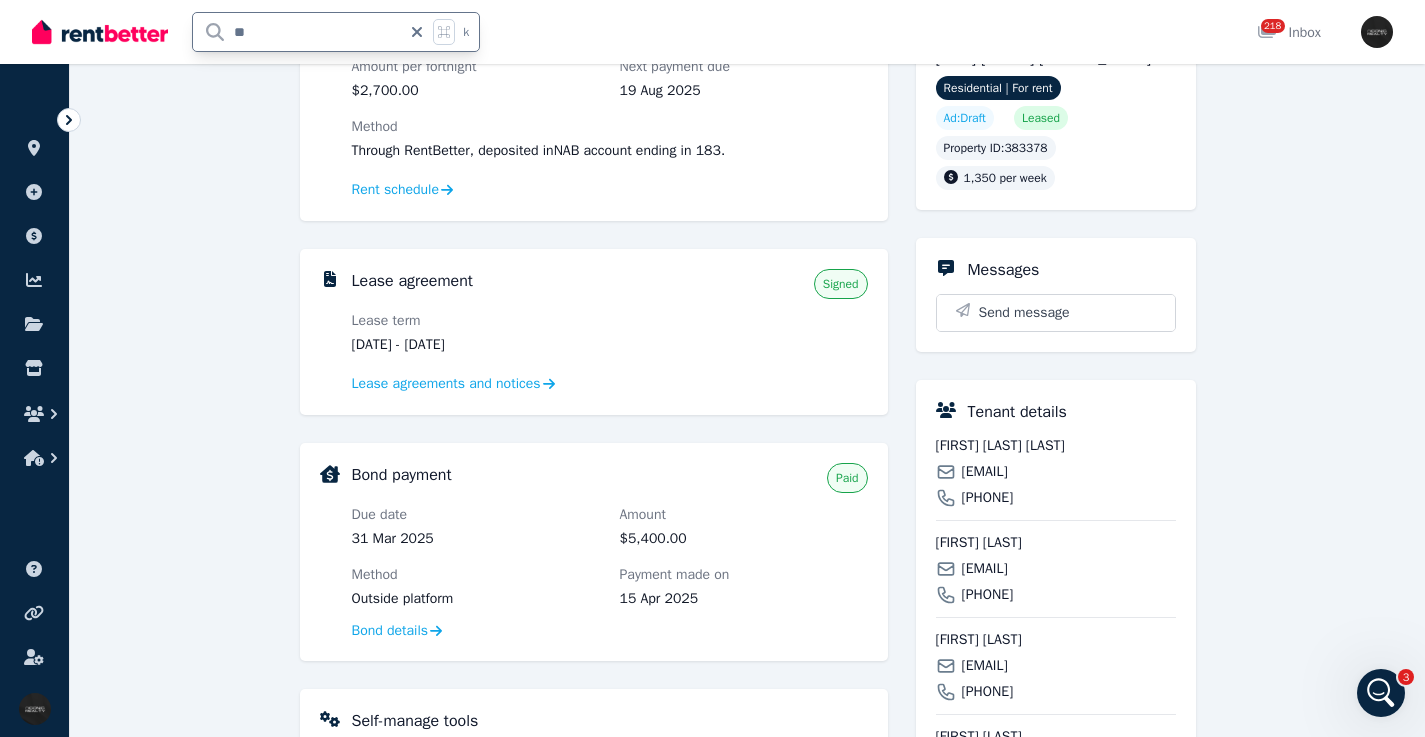 scroll, scrollTop: 251, scrollLeft: 0, axis: vertical 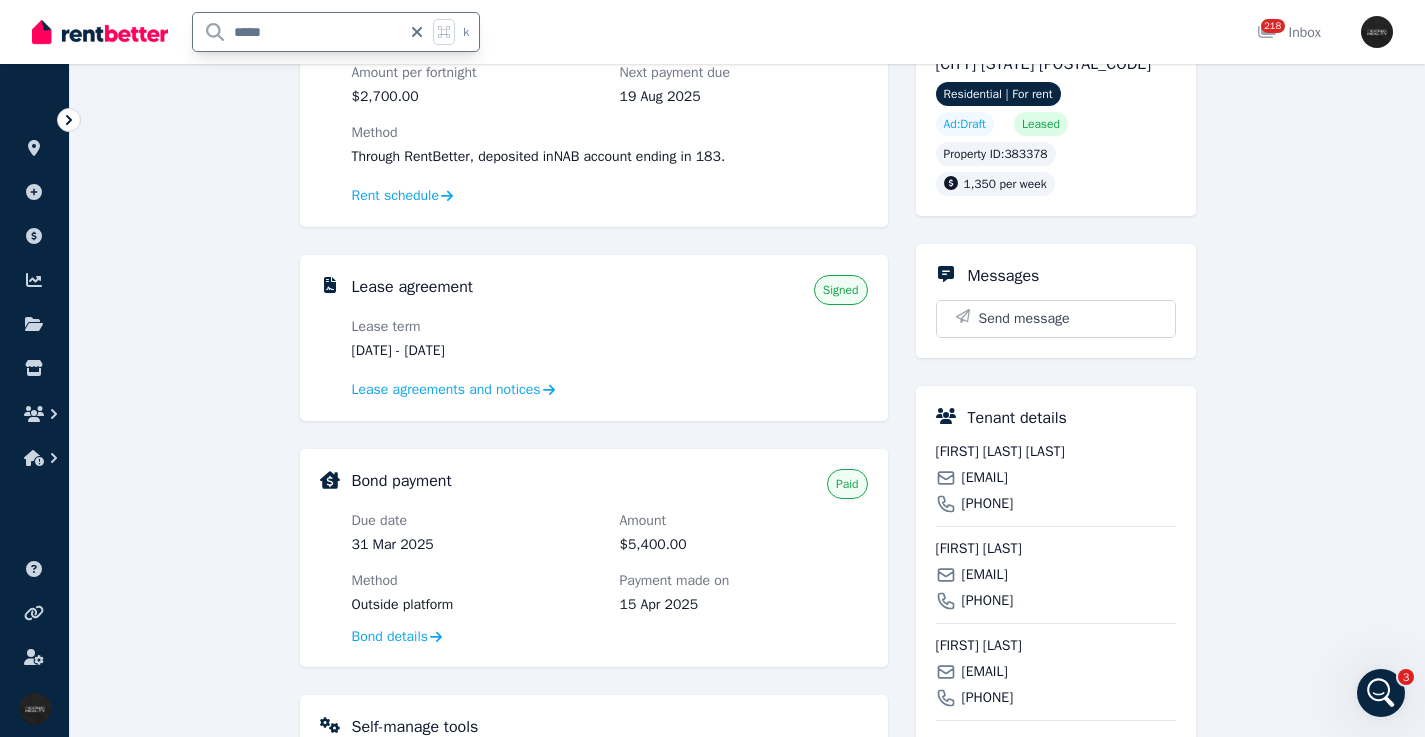 type on "******" 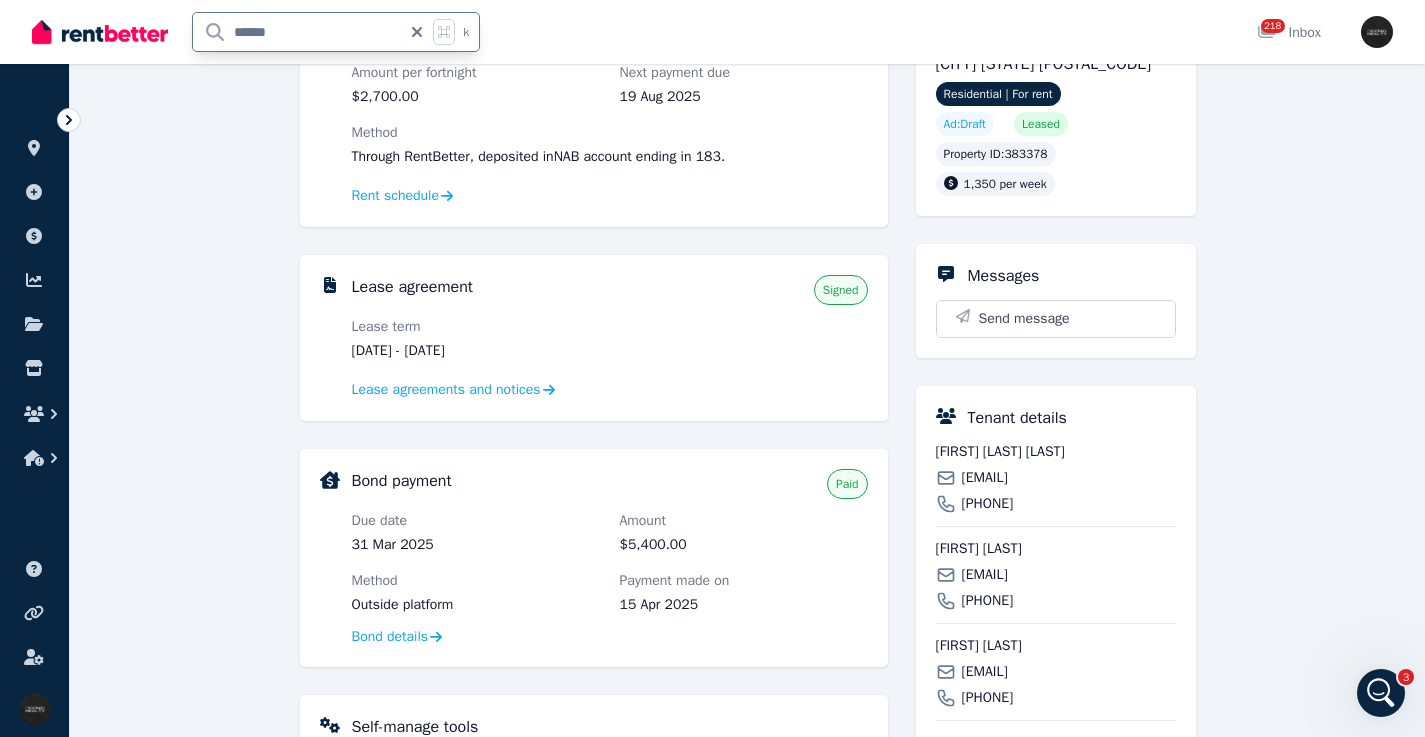 click on "******" at bounding box center [297, 32] 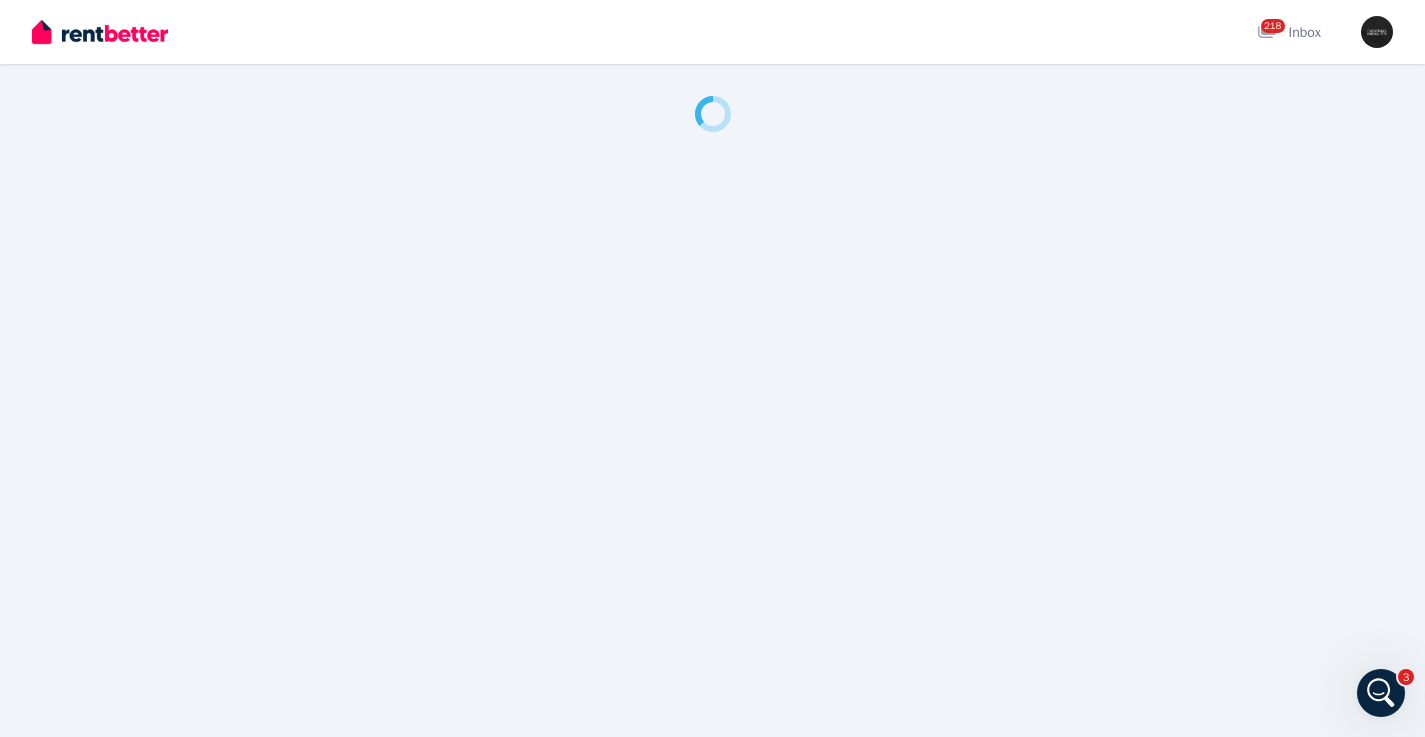 scroll, scrollTop: 0, scrollLeft: 0, axis: both 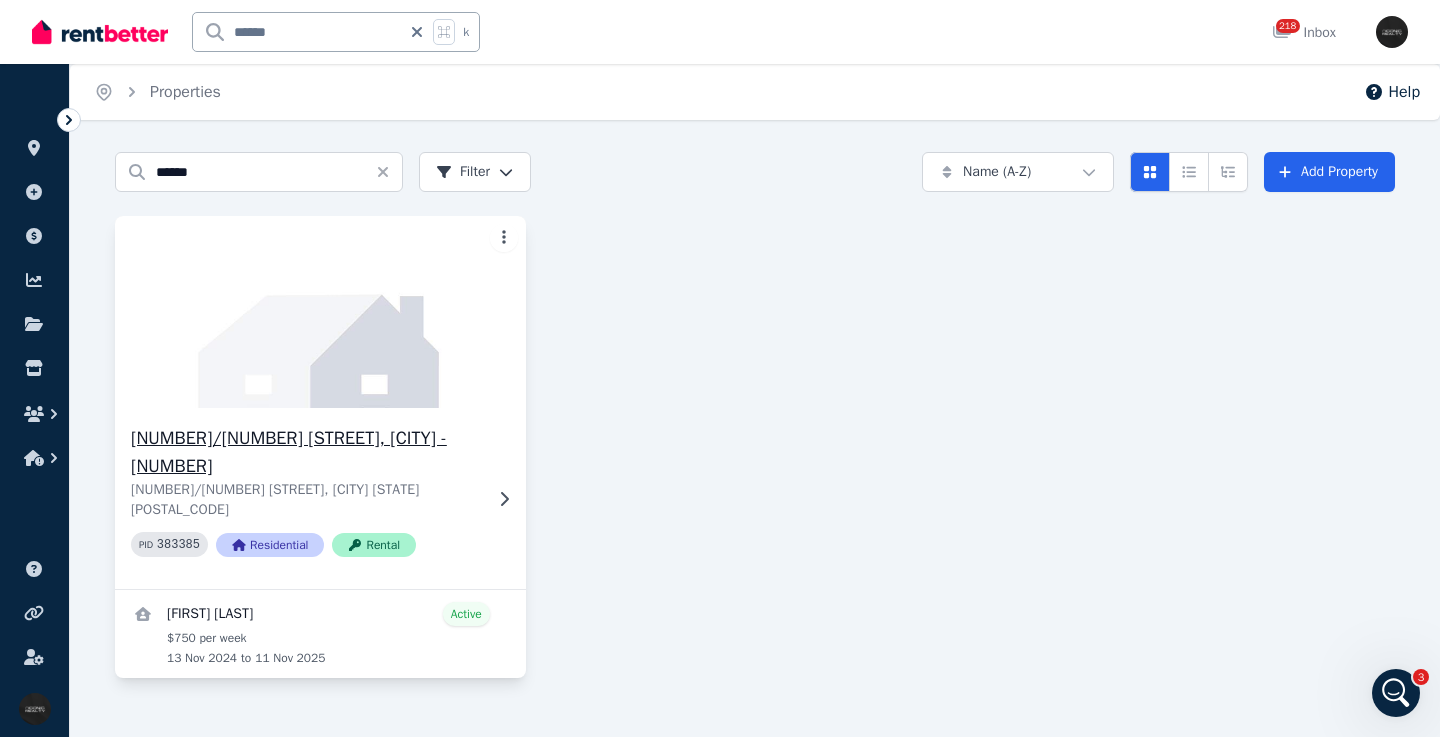 click 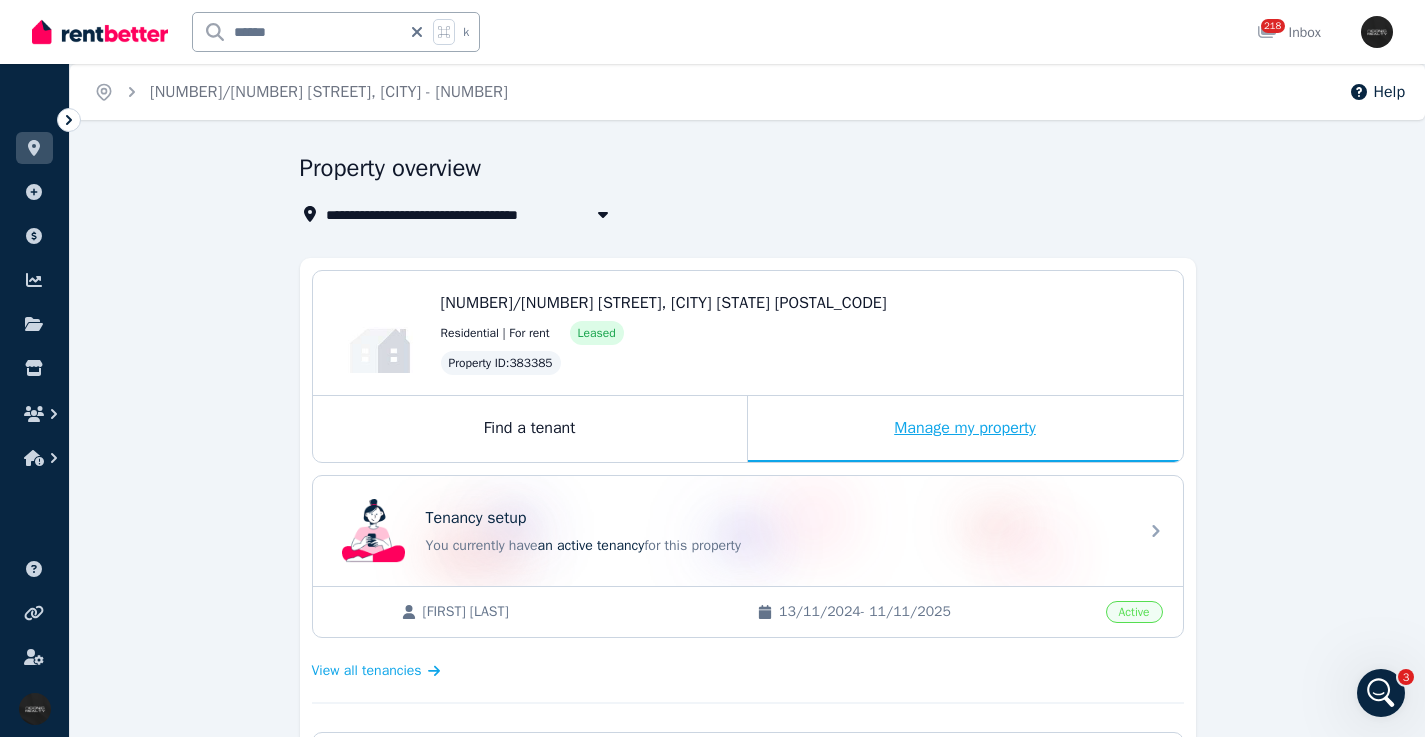 click on "Manage my property" at bounding box center (965, 429) 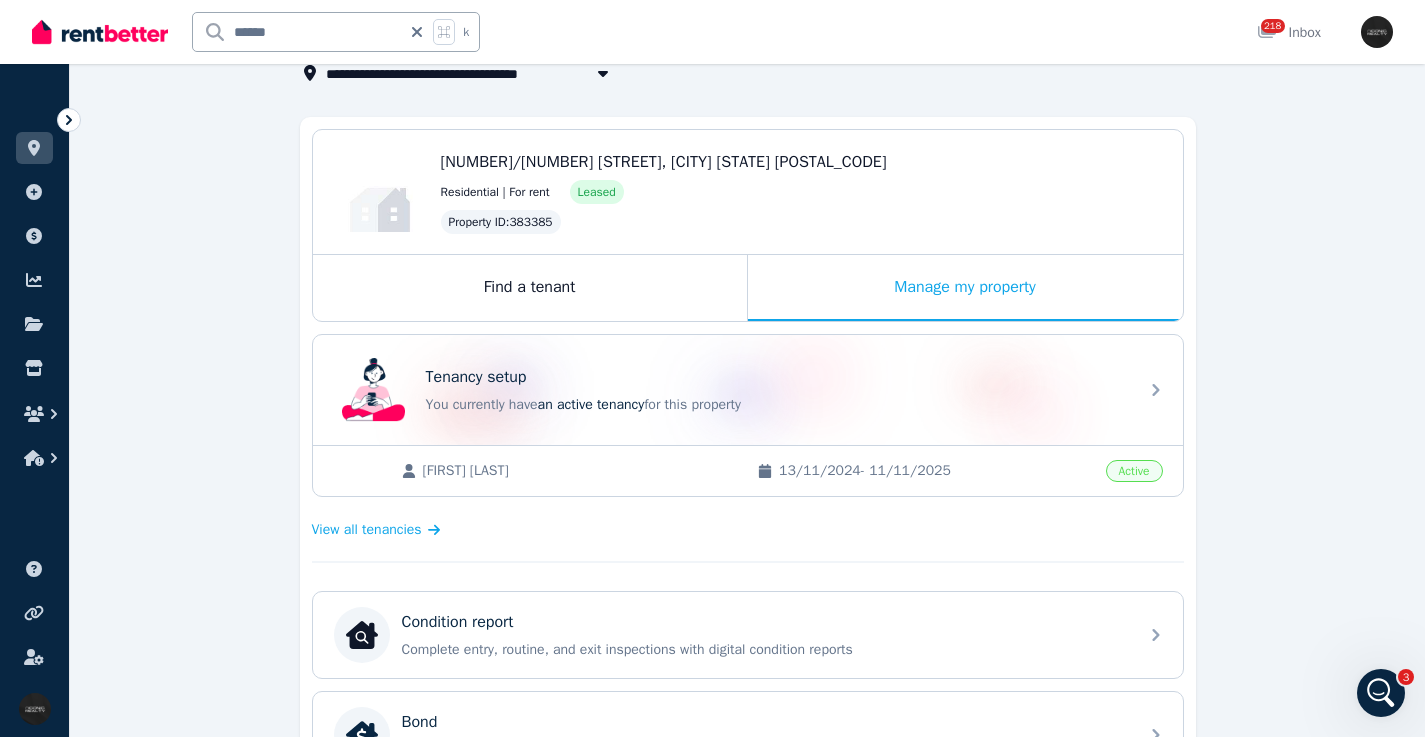scroll, scrollTop: 145, scrollLeft: 0, axis: vertical 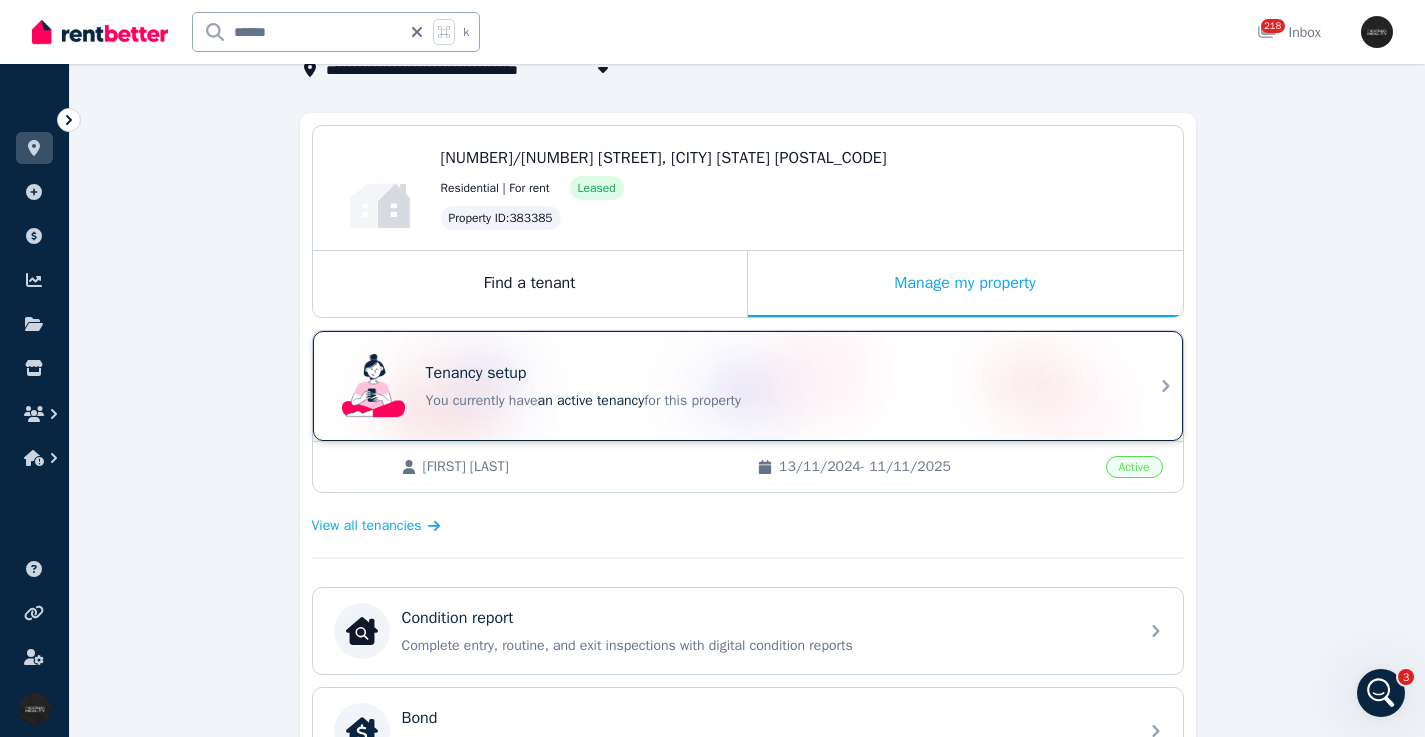 click on "You currently have  an active tenancy  for this property" at bounding box center [776, 401] 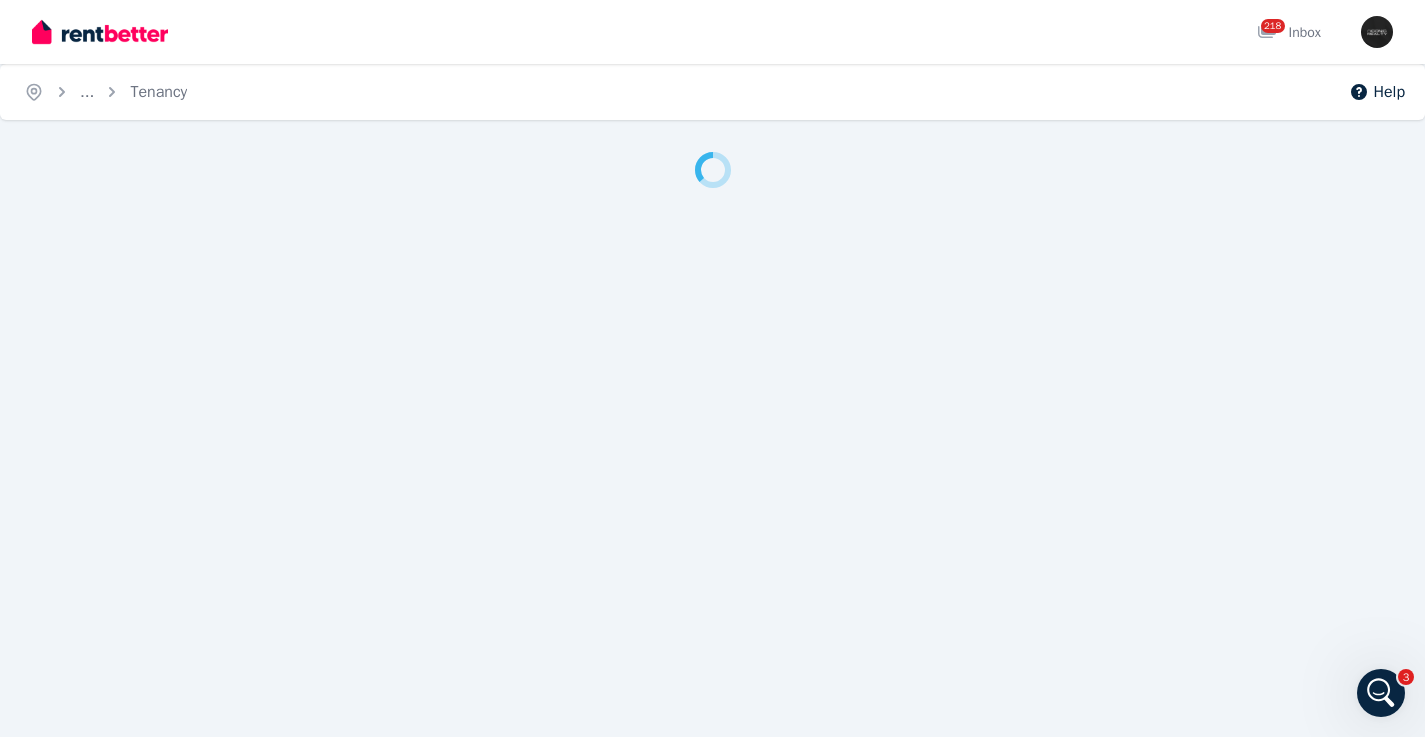 scroll, scrollTop: 0, scrollLeft: 0, axis: both 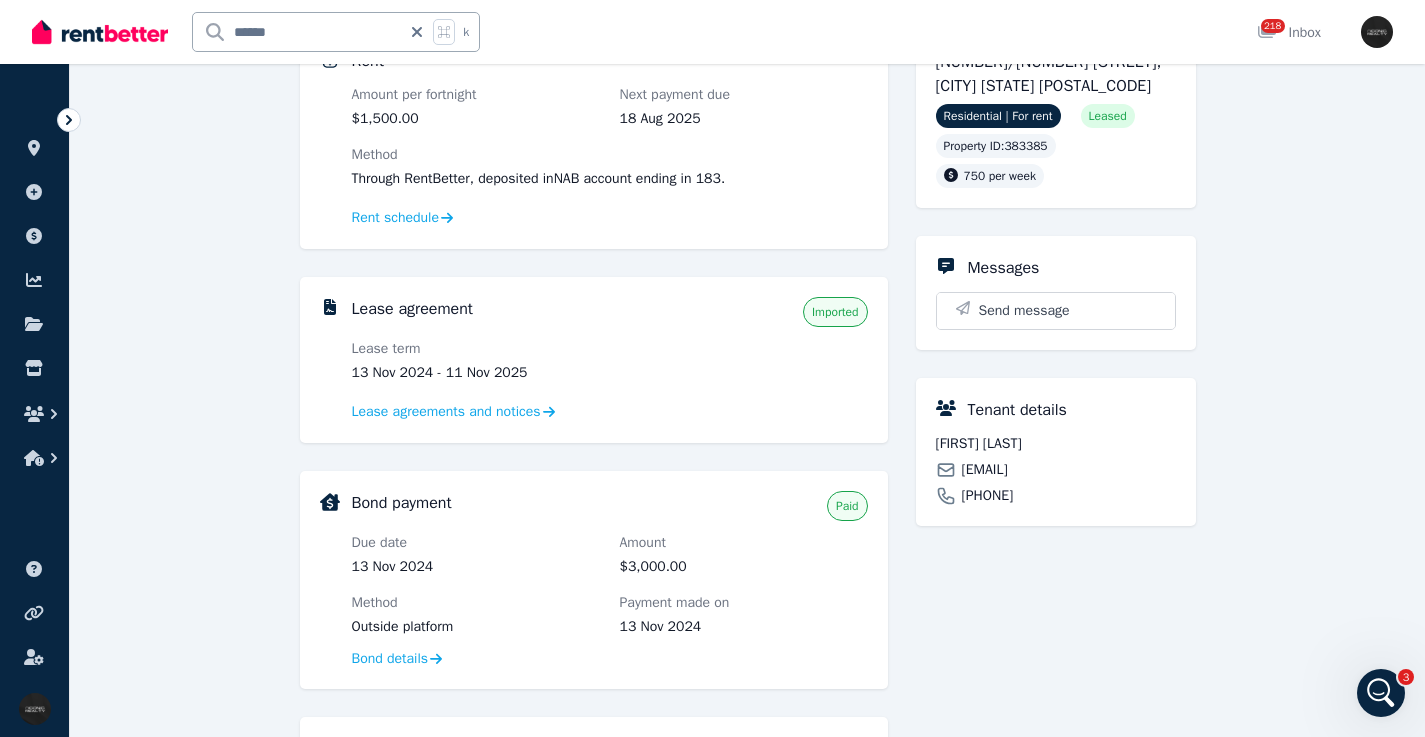 drag, startPoint x: 1172, startPoint y: 471, endPoint x: 1004, endPoint y: 469, distance: 168.0119 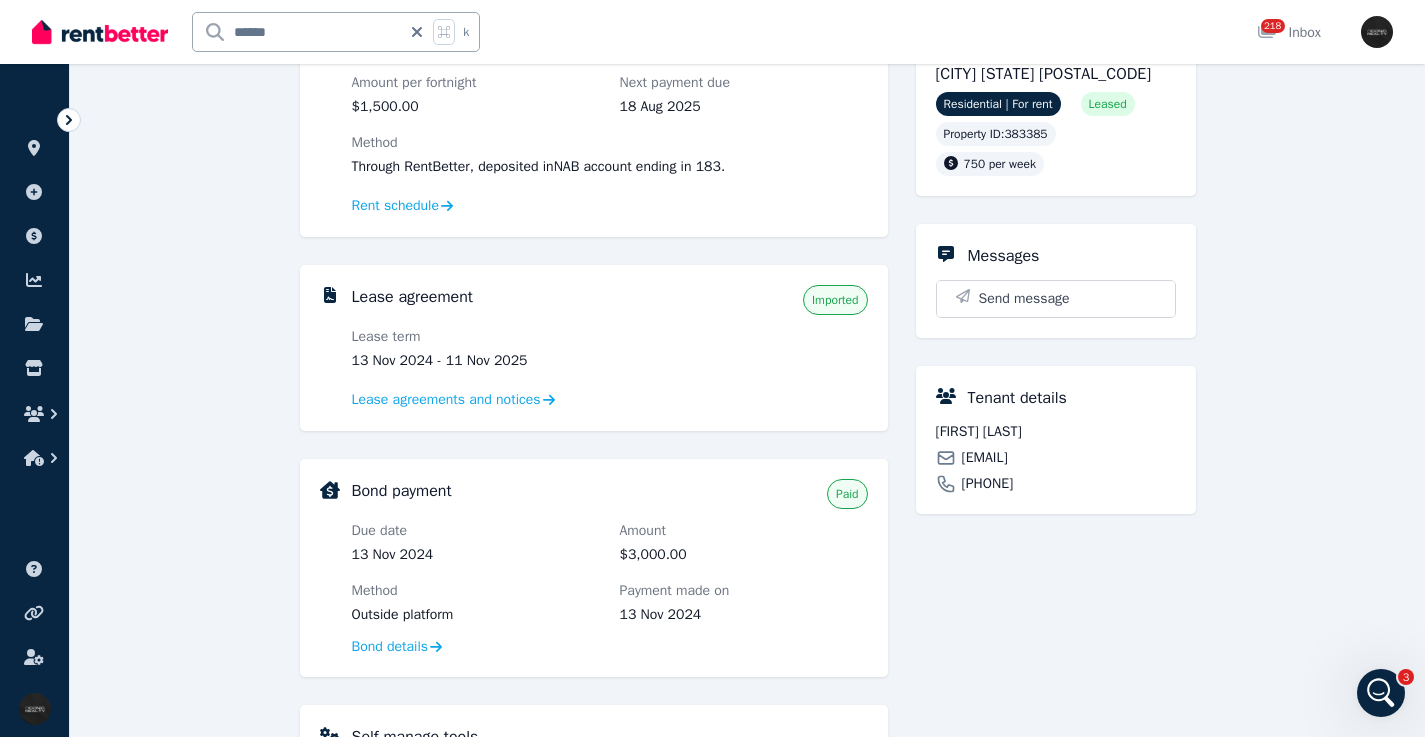 scroll, scrollTop: 239, scrollLeft: 0, axis: vertical 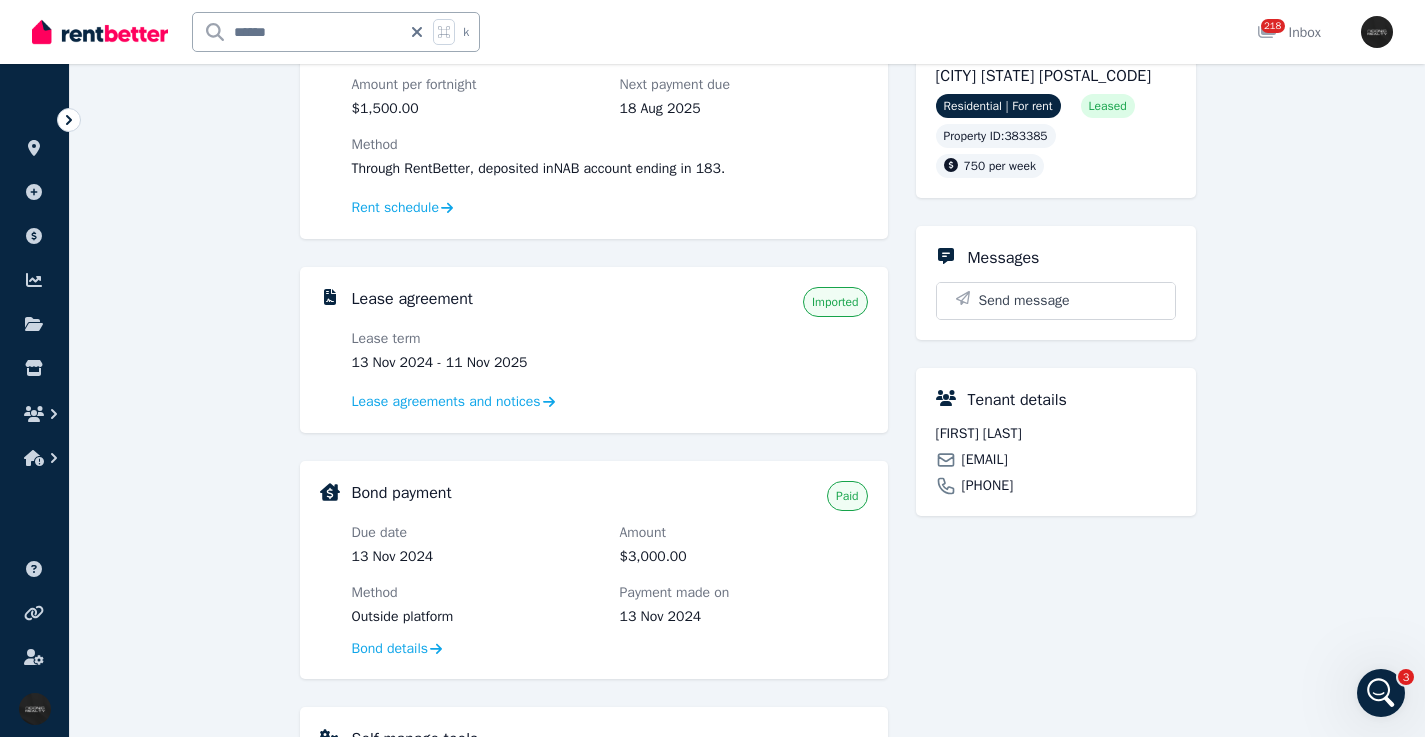 click 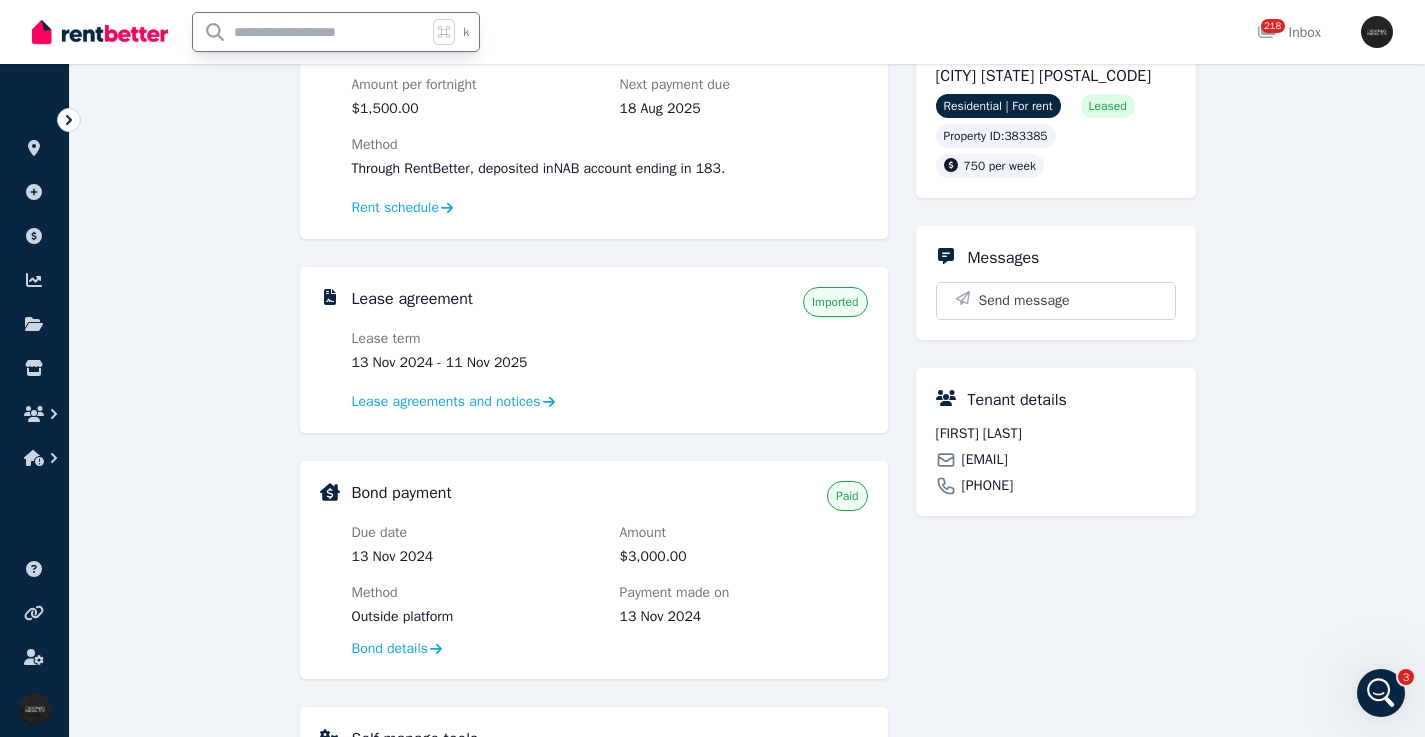 click at bounding box center [310, 32] 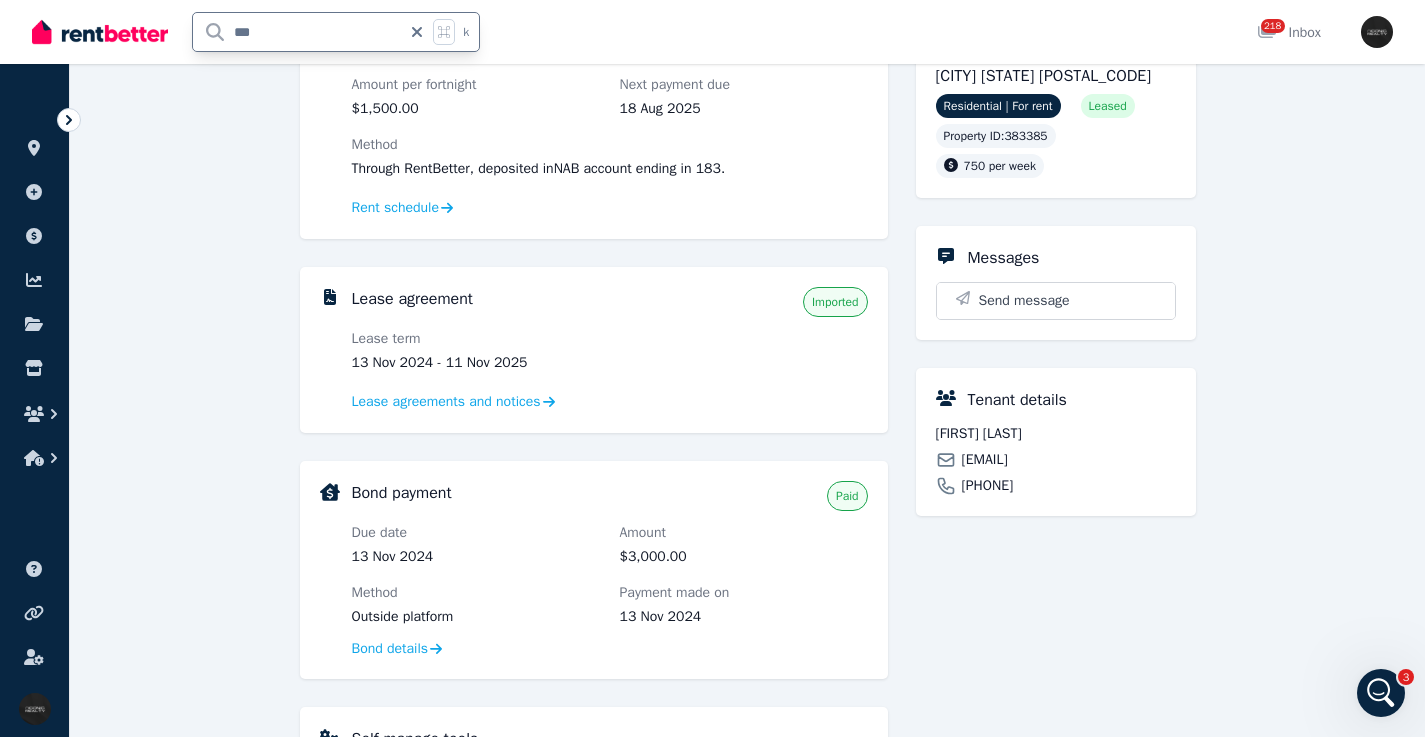 type on "****" 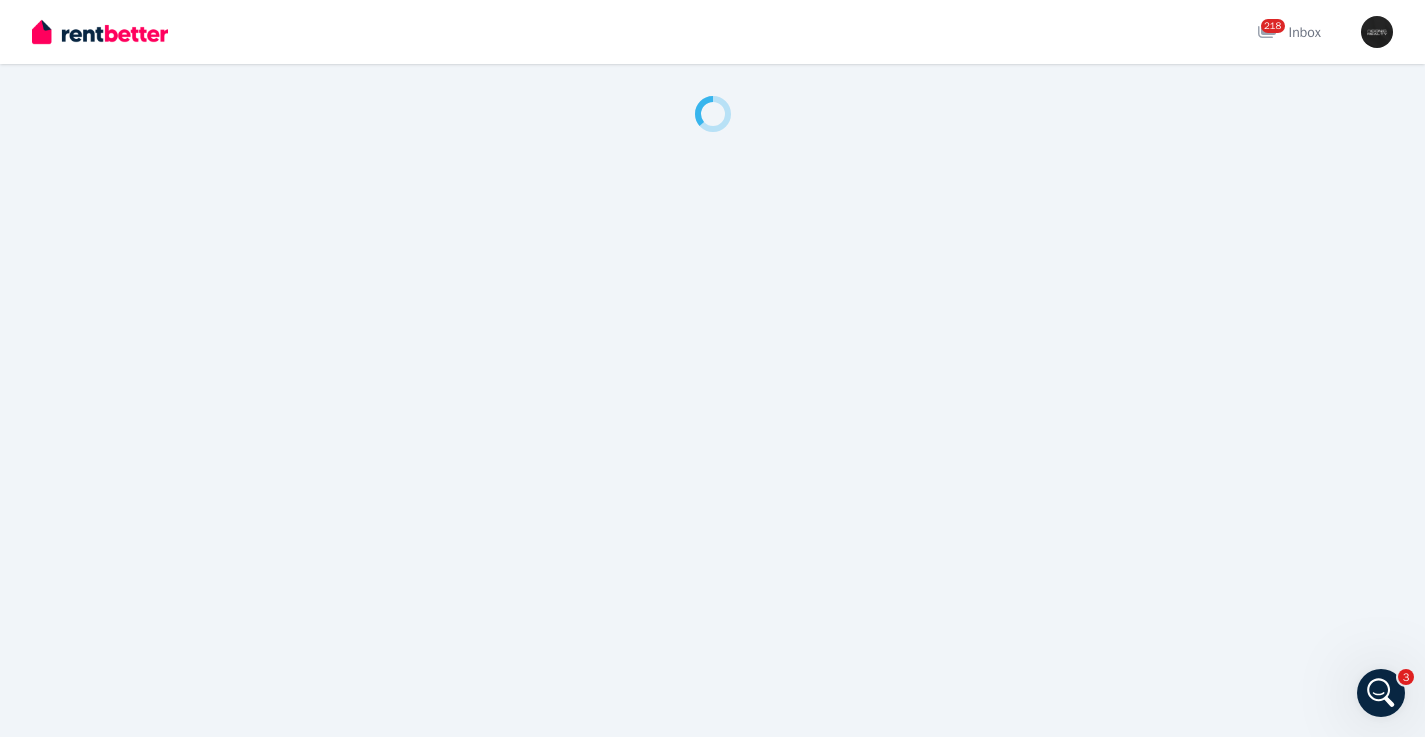 scroll, scrollTop: 0, scrollLeft: 0, axis: both 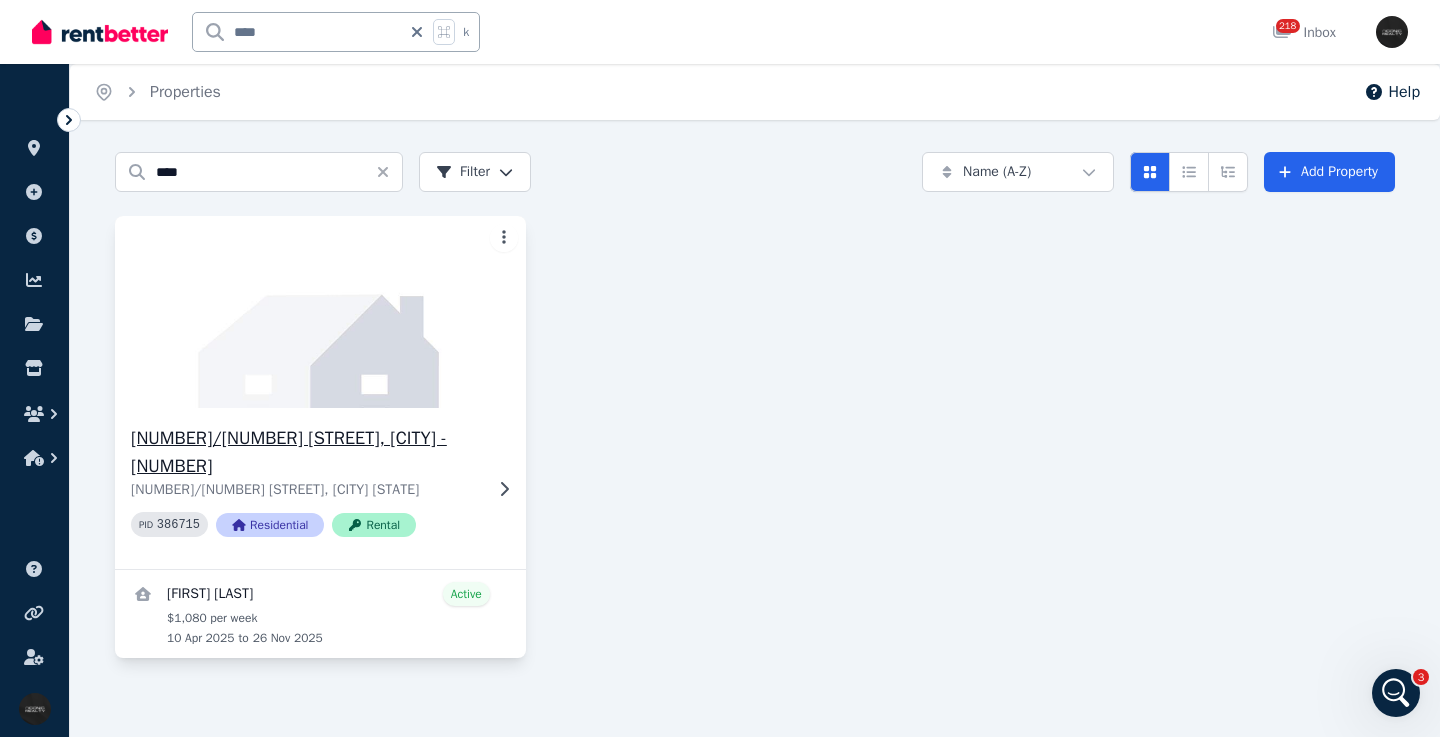 click 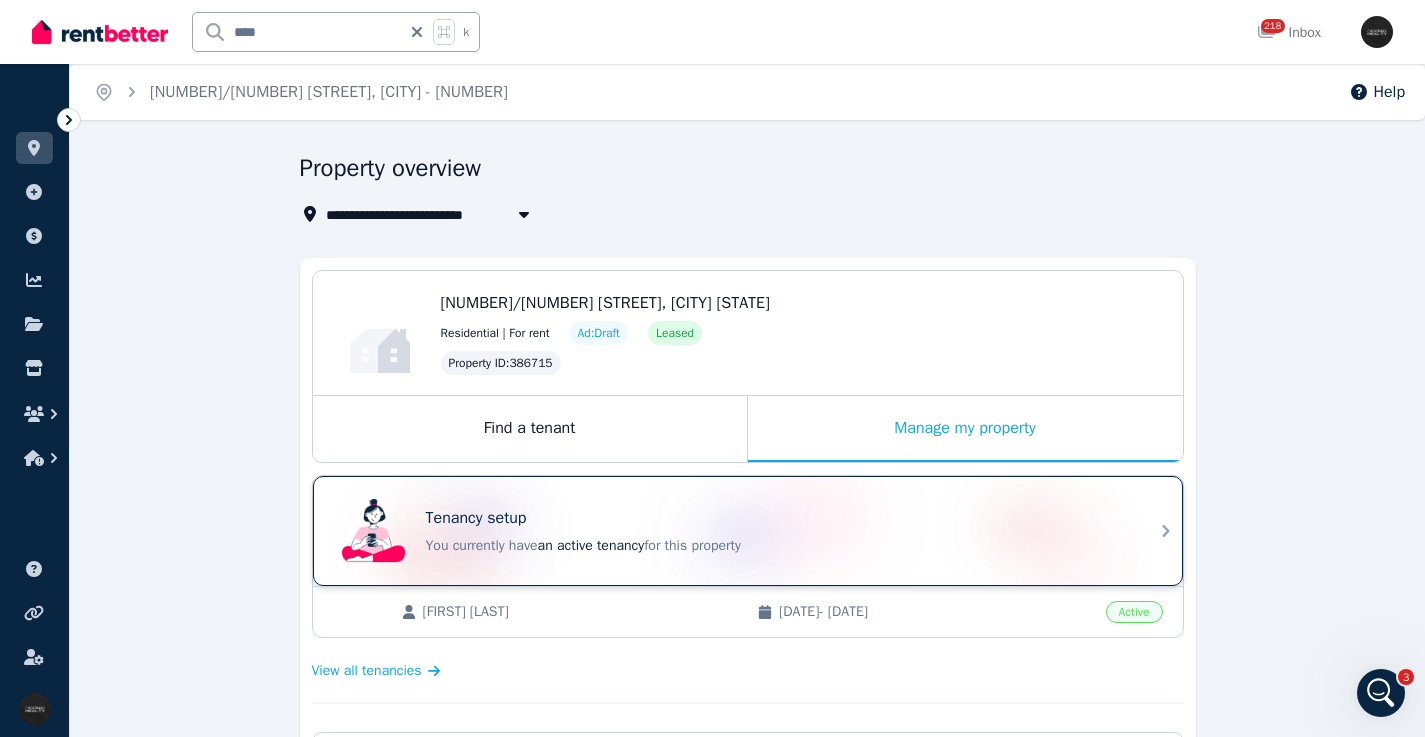 click on "Tenancy setup" at bounding box center [776, 518] 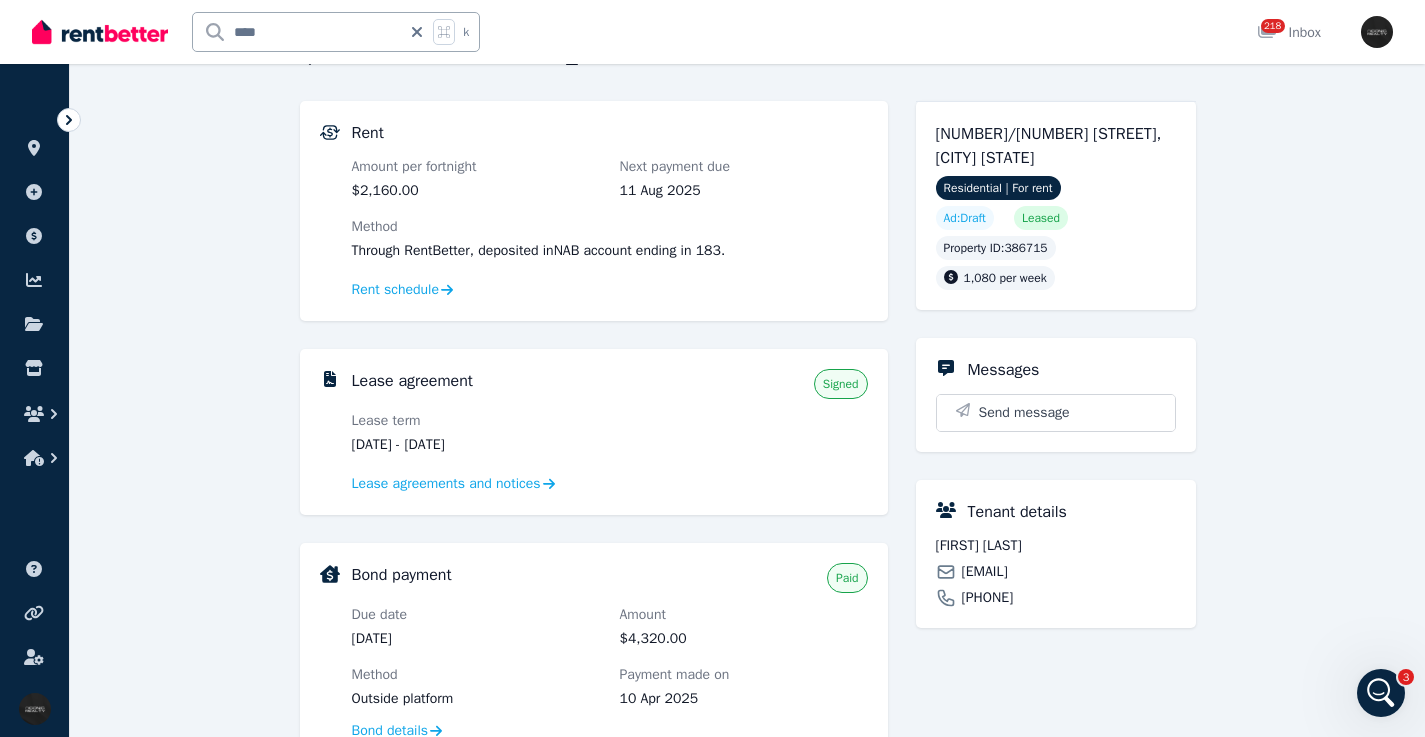 scroll, scrollTop: 155, scrollLeft: 0, axis: vertical 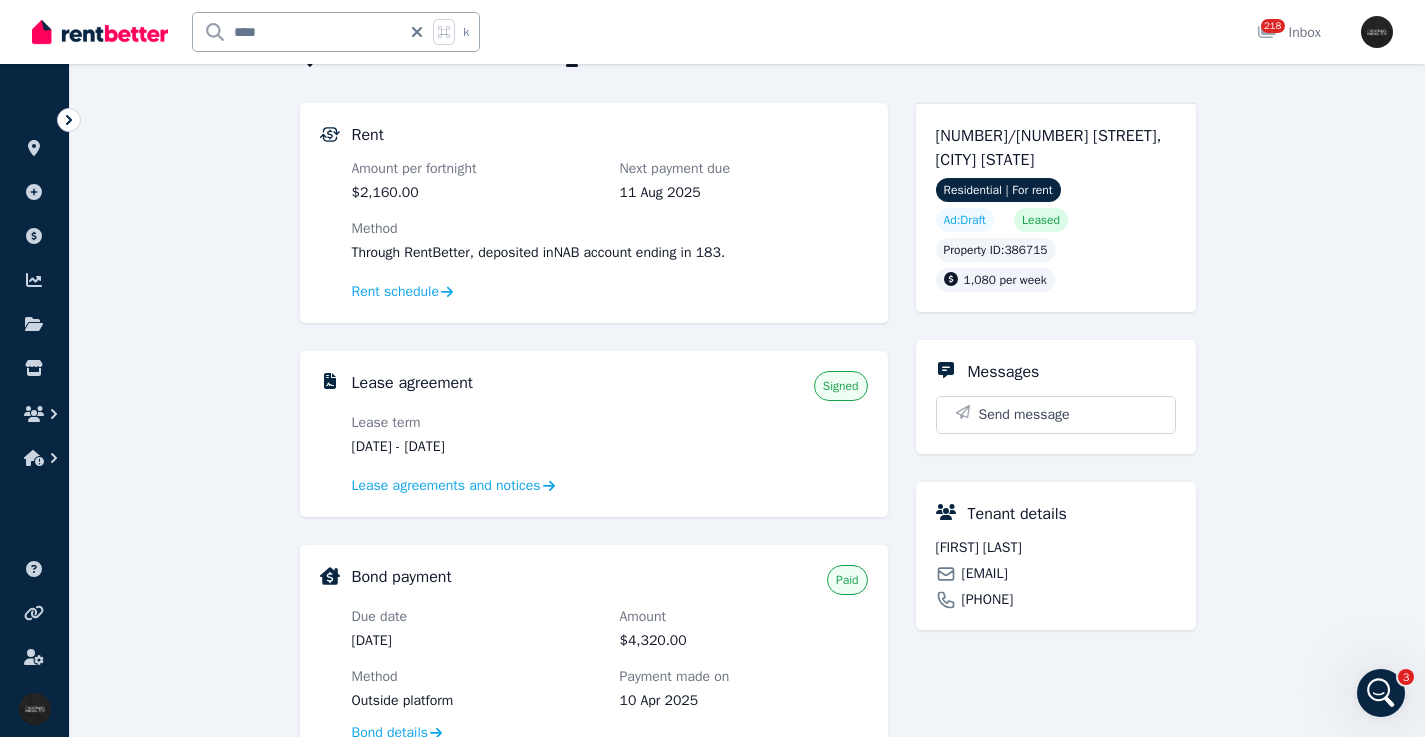 drag, startPoint x: 1102, startPoint y: 572, endPoint x: 1127, endPoint y: 615, distance: 49.73932 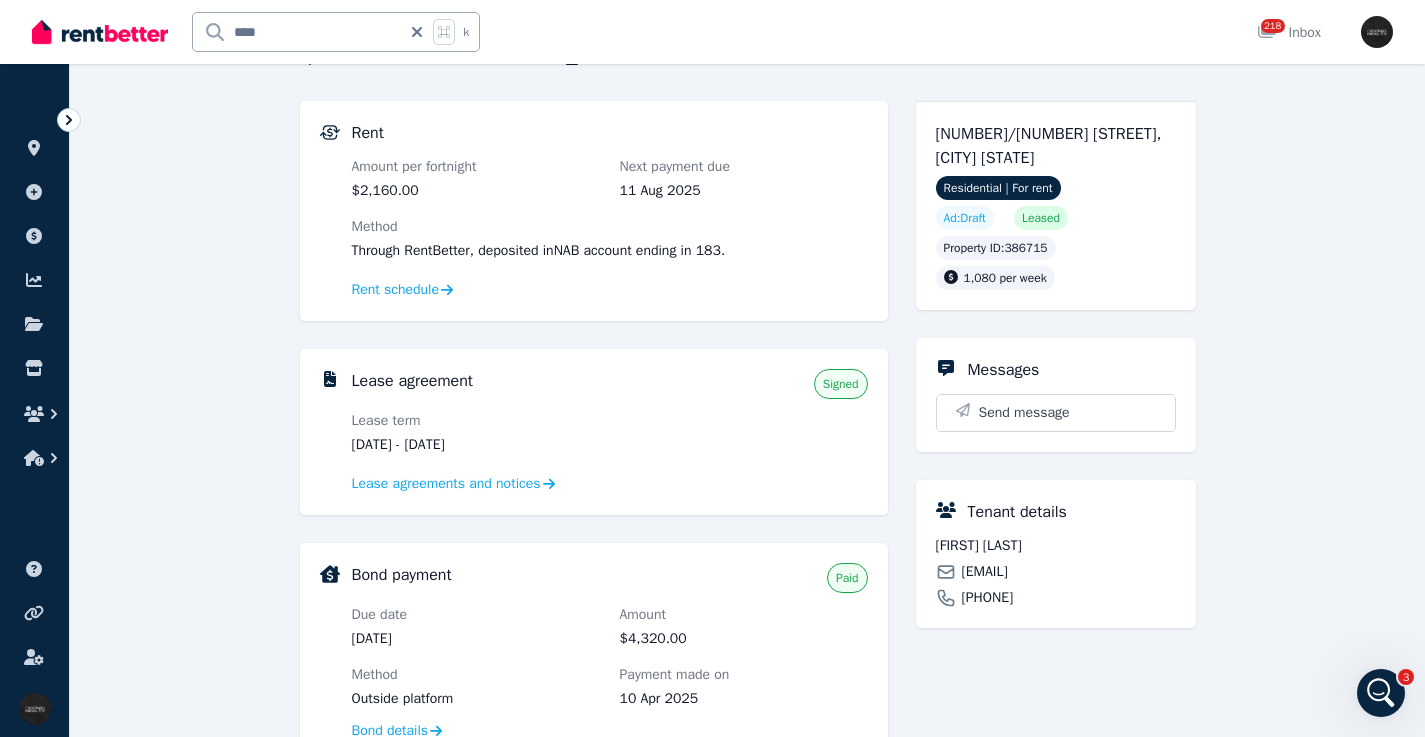 scroll, scrollTop: 159, scrollLeft: 0, axis: vertical 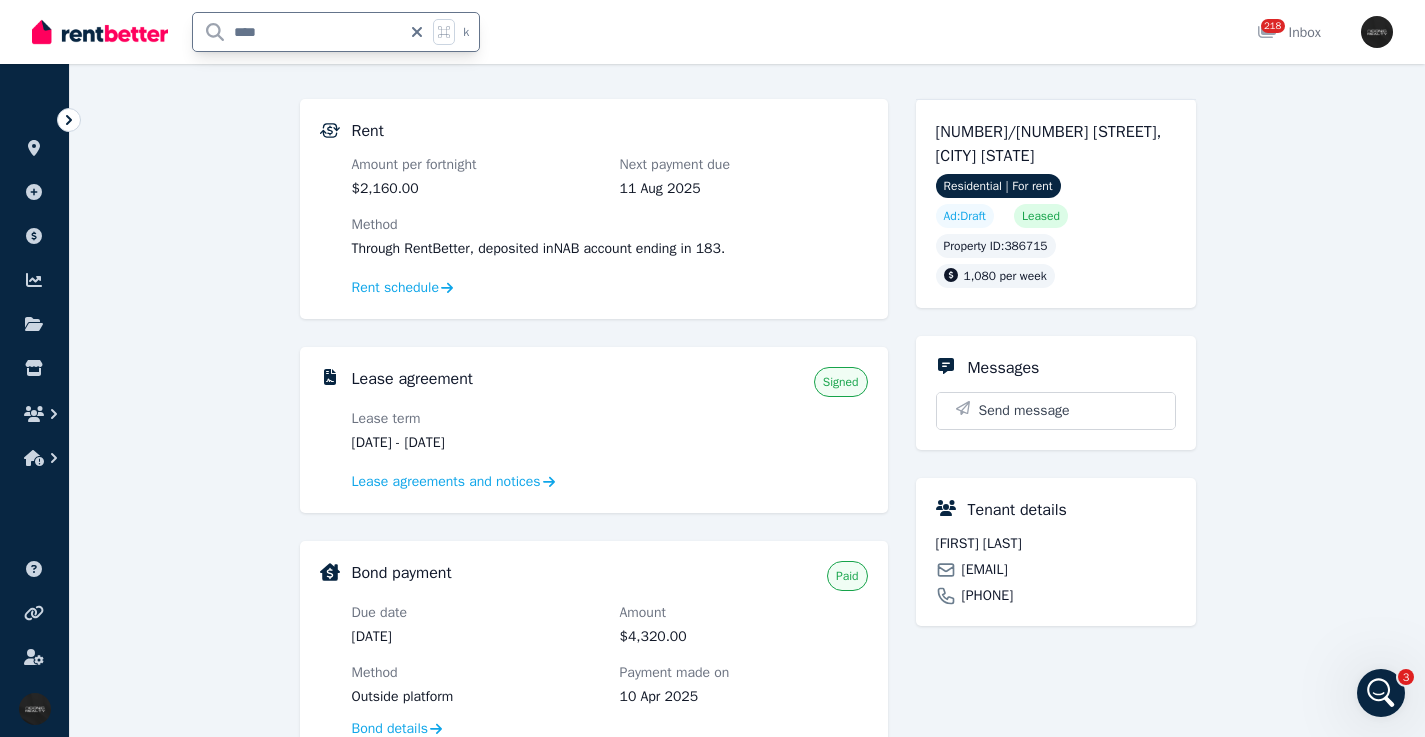 drag, startPoint x: 292, startPoint y: 30, endPoint x: 221, endPoint y: 28, distance: 71.02816 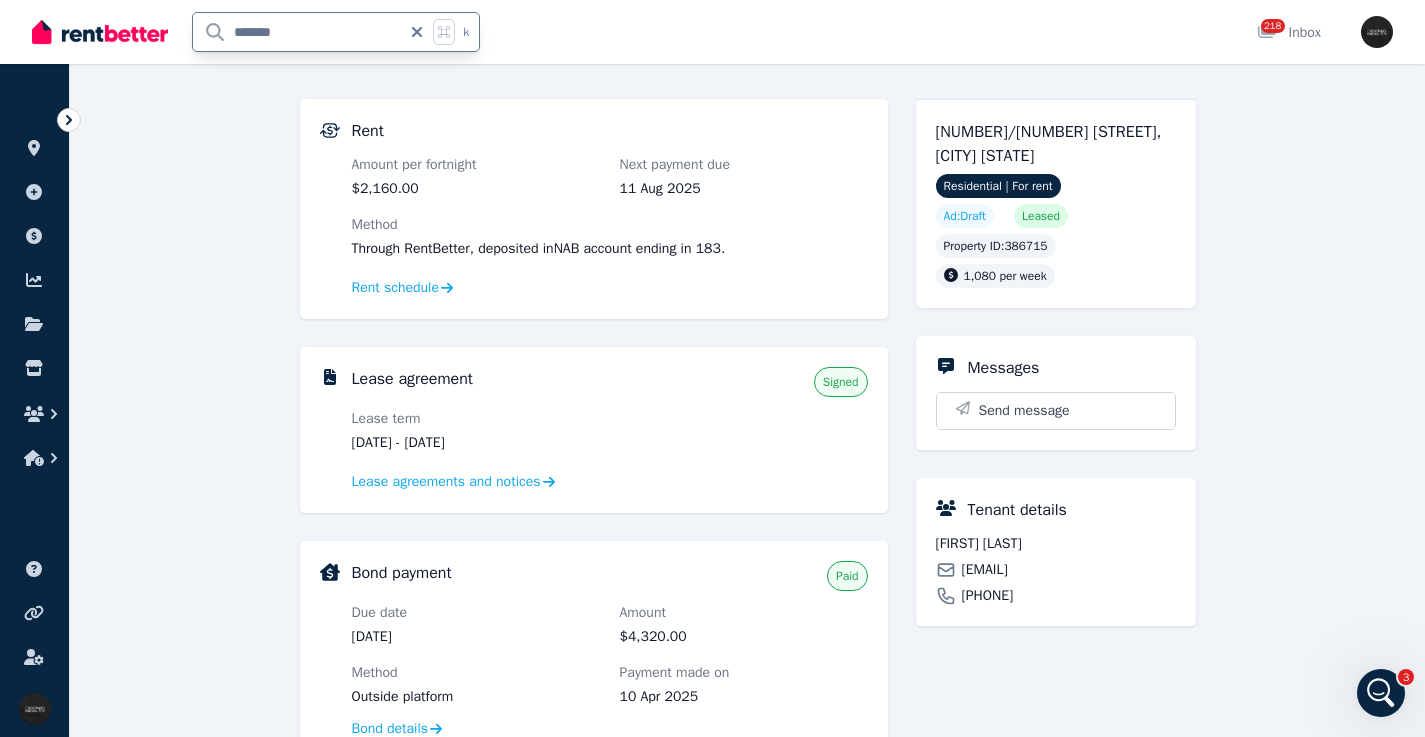 type on "********" 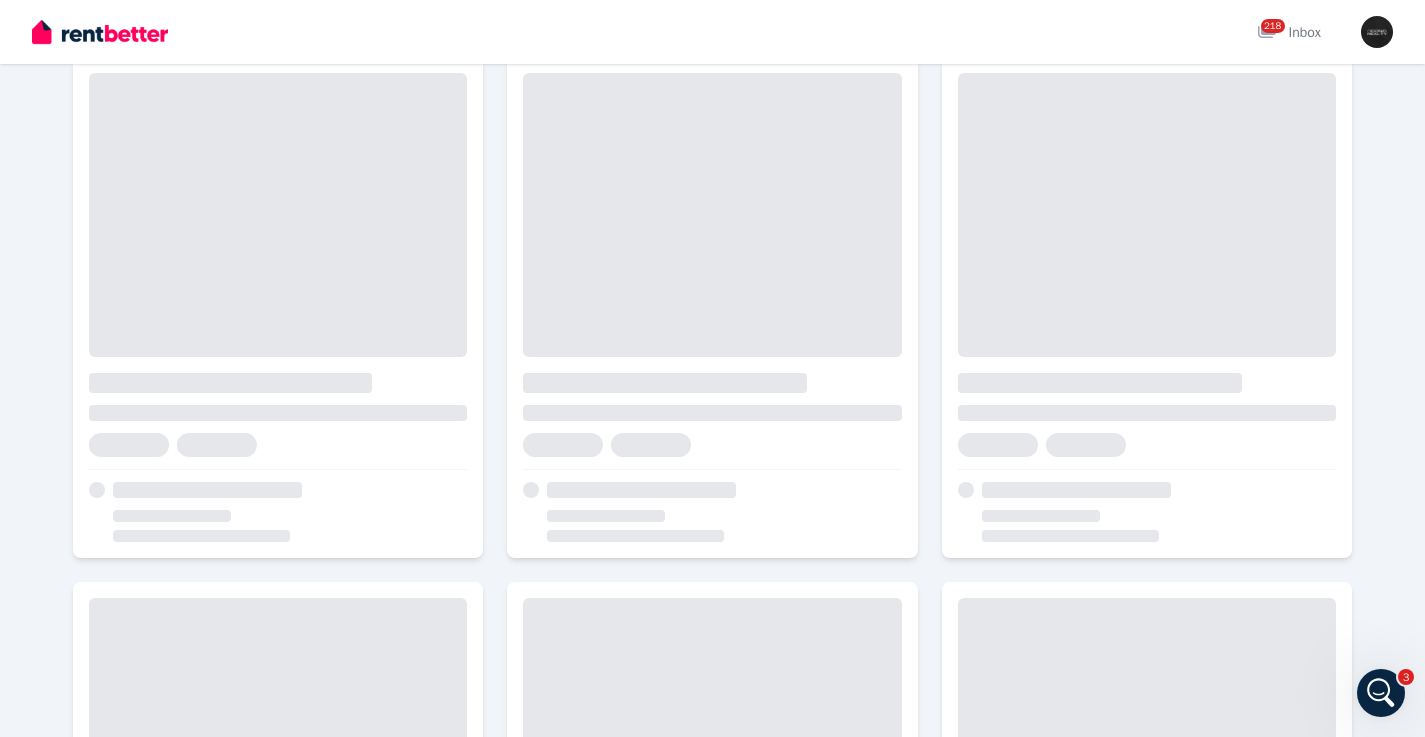 scroll, scrollTop: 0, scrollLeft: 0, axis: both 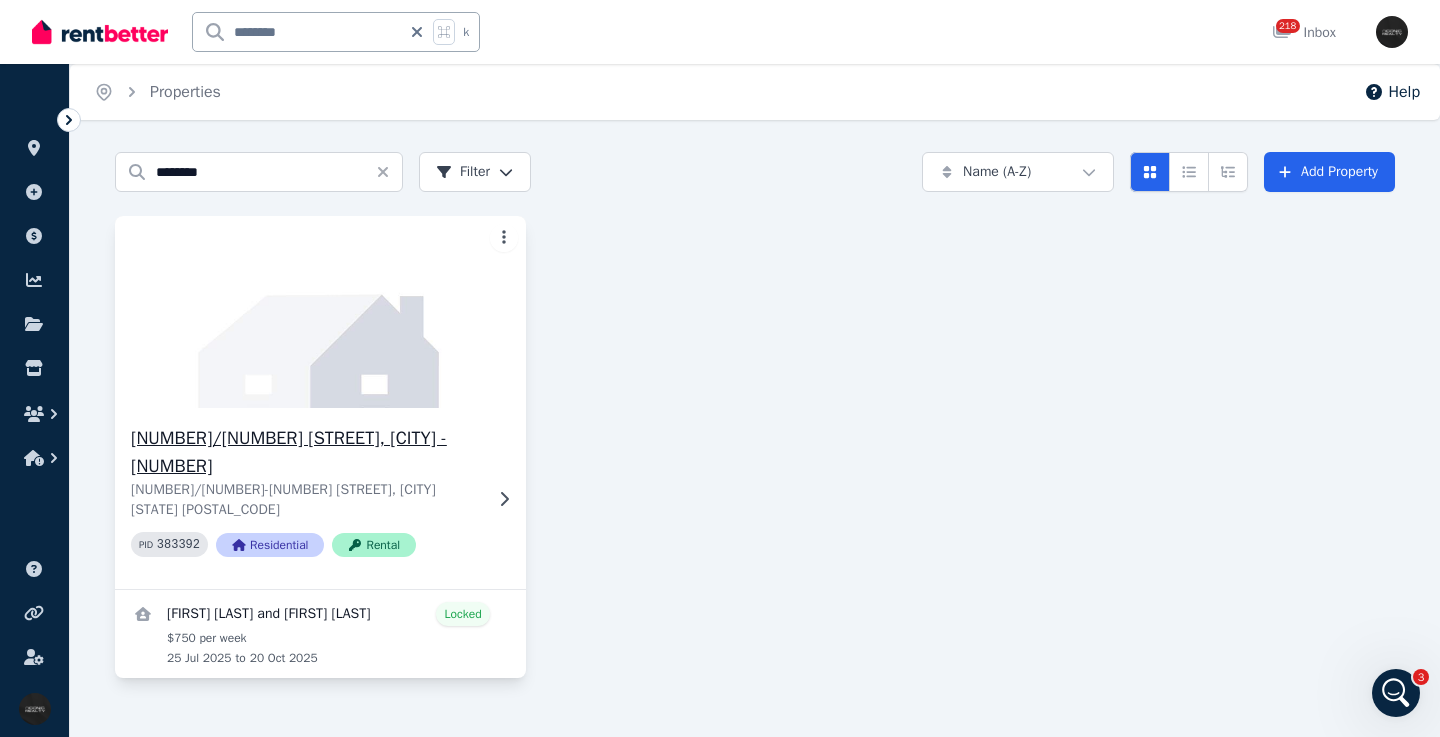 click on "[NUMBER]/[NUMBER]-[NUMBER] [STREET], [CITY] - [NUMBER] [NUMBER]/[NUMBER]-[NUMBER] [STREET], [CITY] [STATE] PID [NUMBER] Residential Rental" at bounding box center [320, 498] 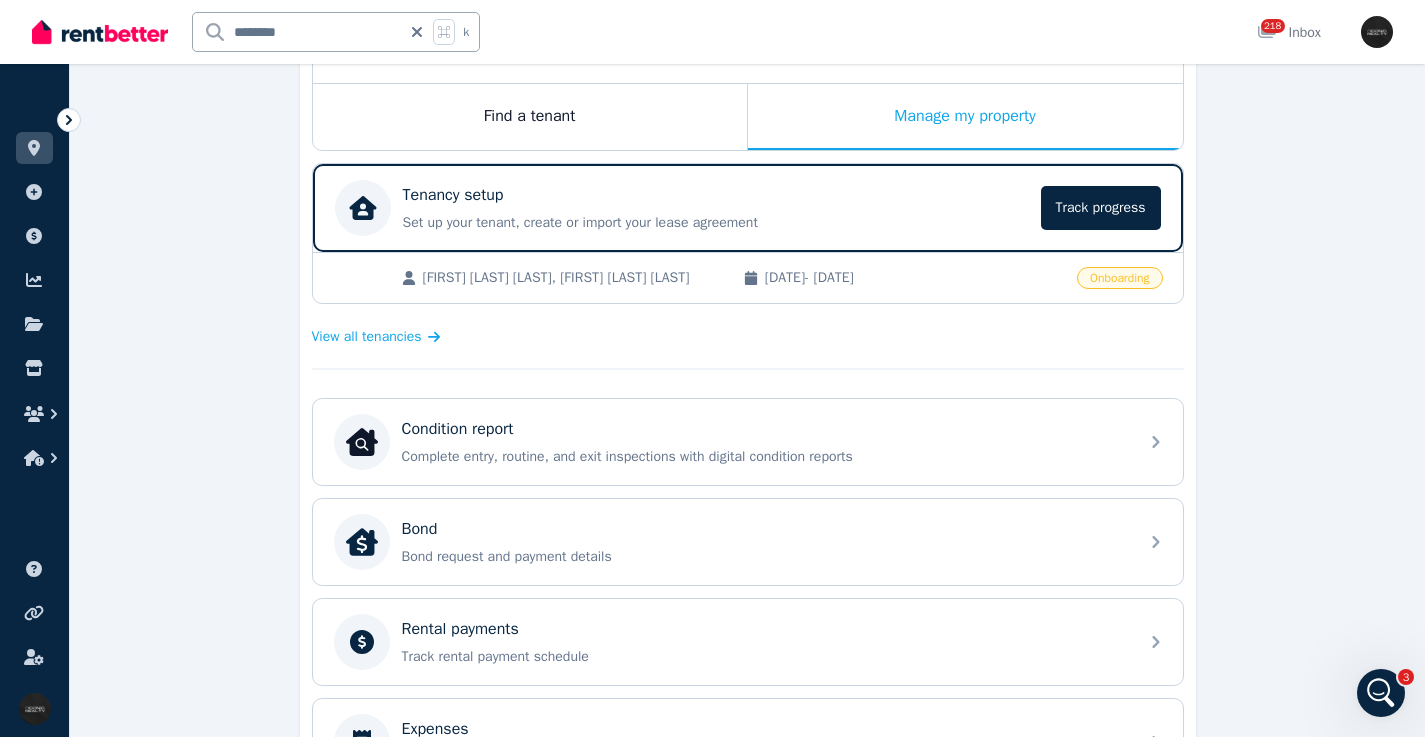 scroll, scrollTop: 177, scrollLeft: 0, axis: vertical 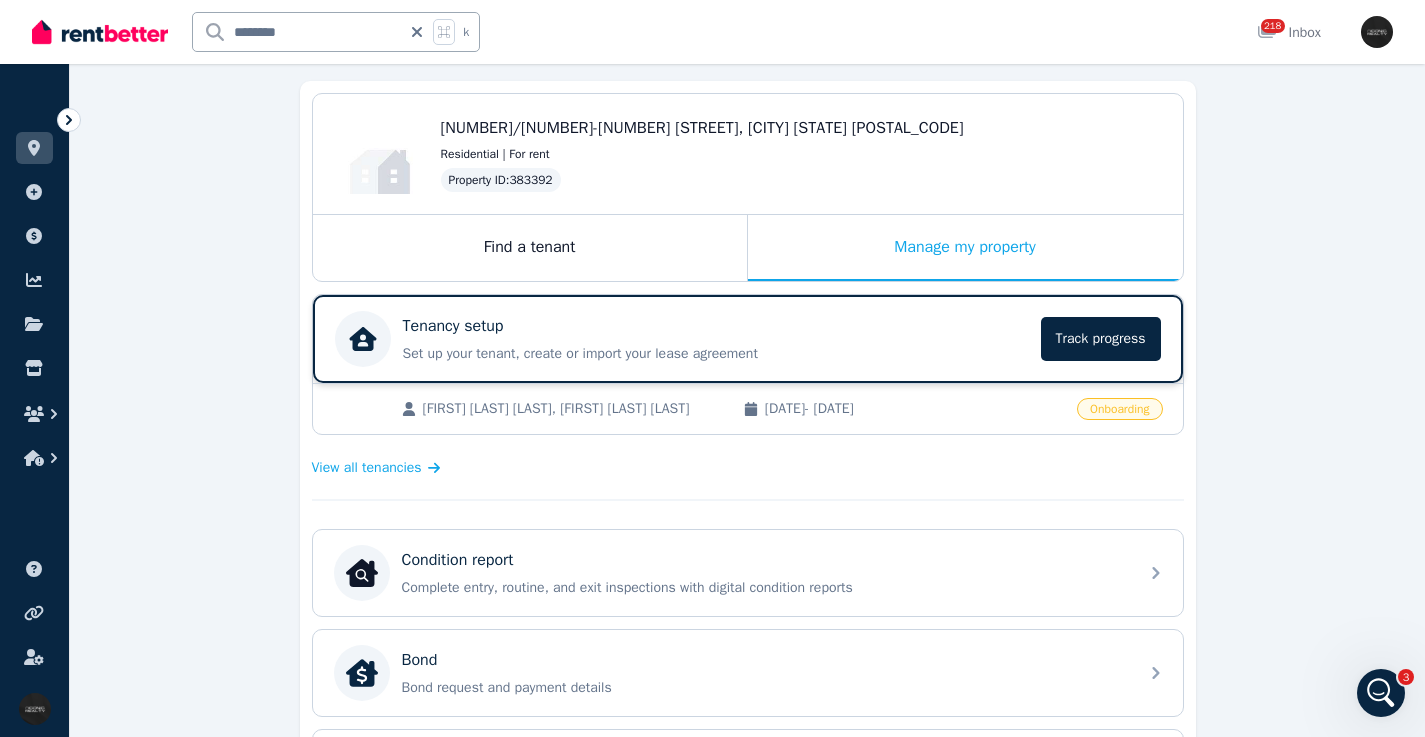 click on "Tenancy setup Set up your tenant, create or import your lease agreement Track progress" at bounding box center (716, 339) 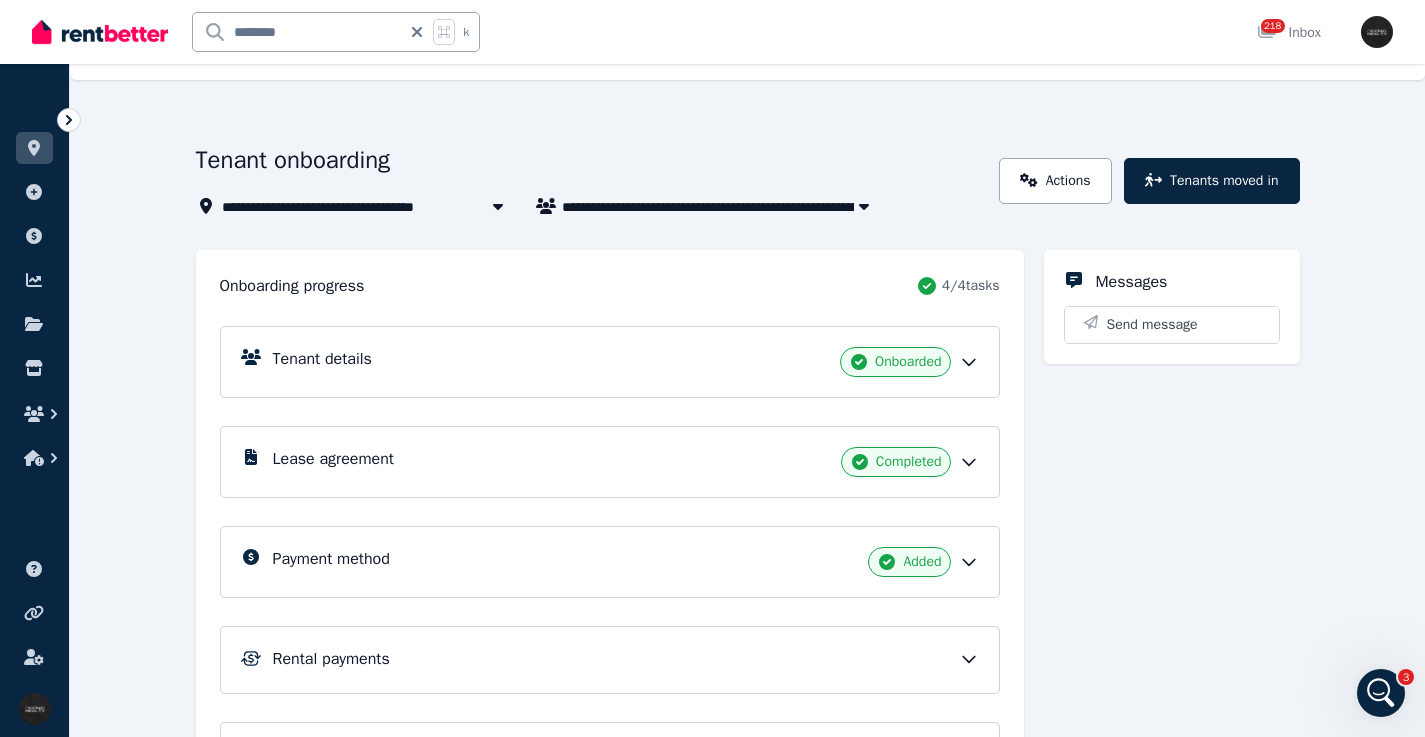 scroll, scrollTop: 0, scrollLeft: 0, axis: both 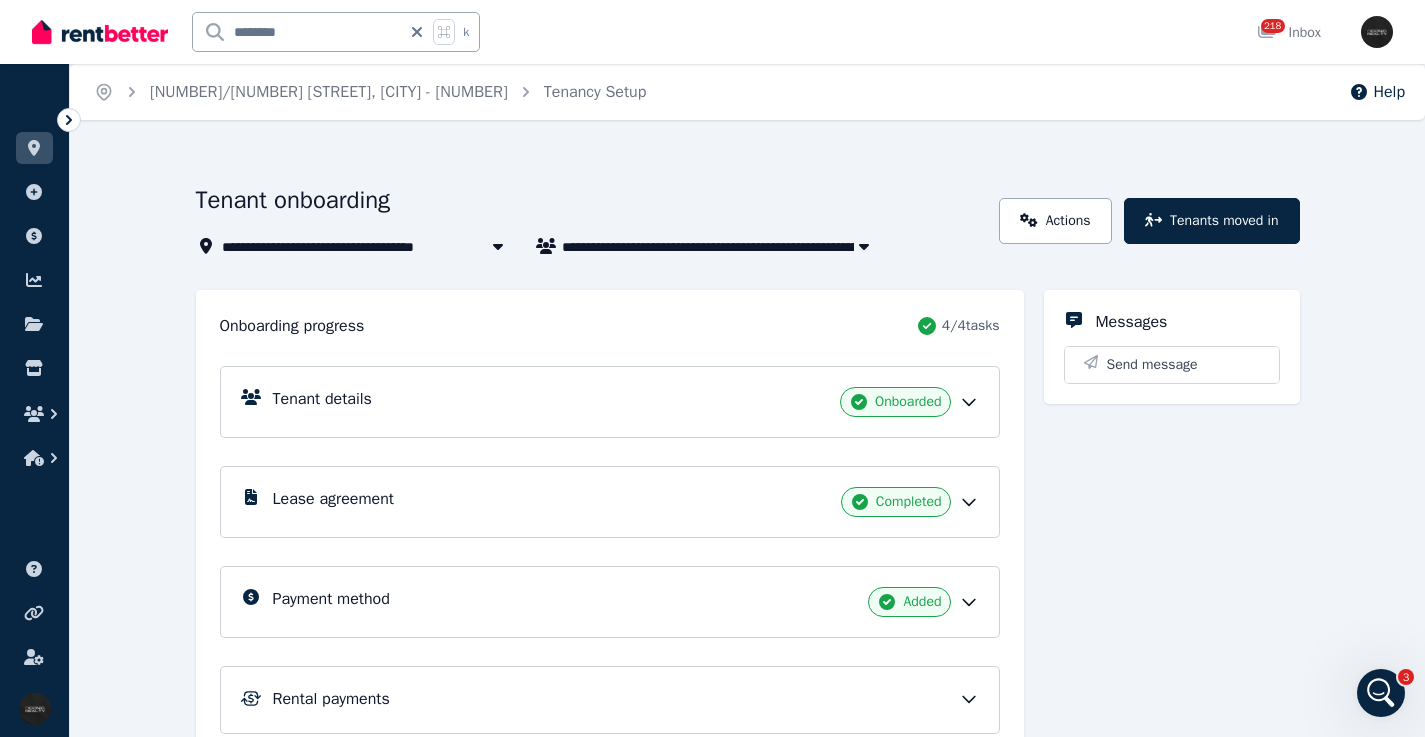 click 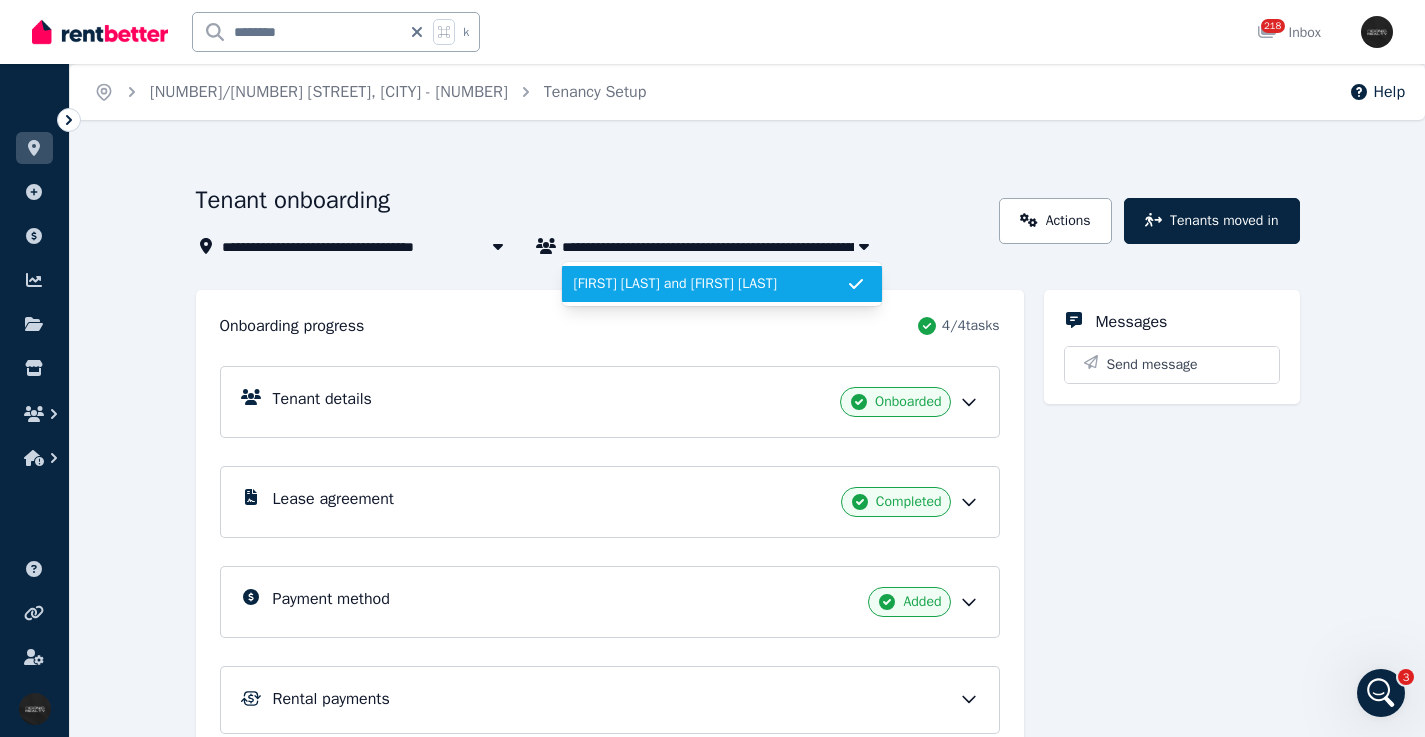 click on "Messages Send message" at bounding box center [1172, 574] 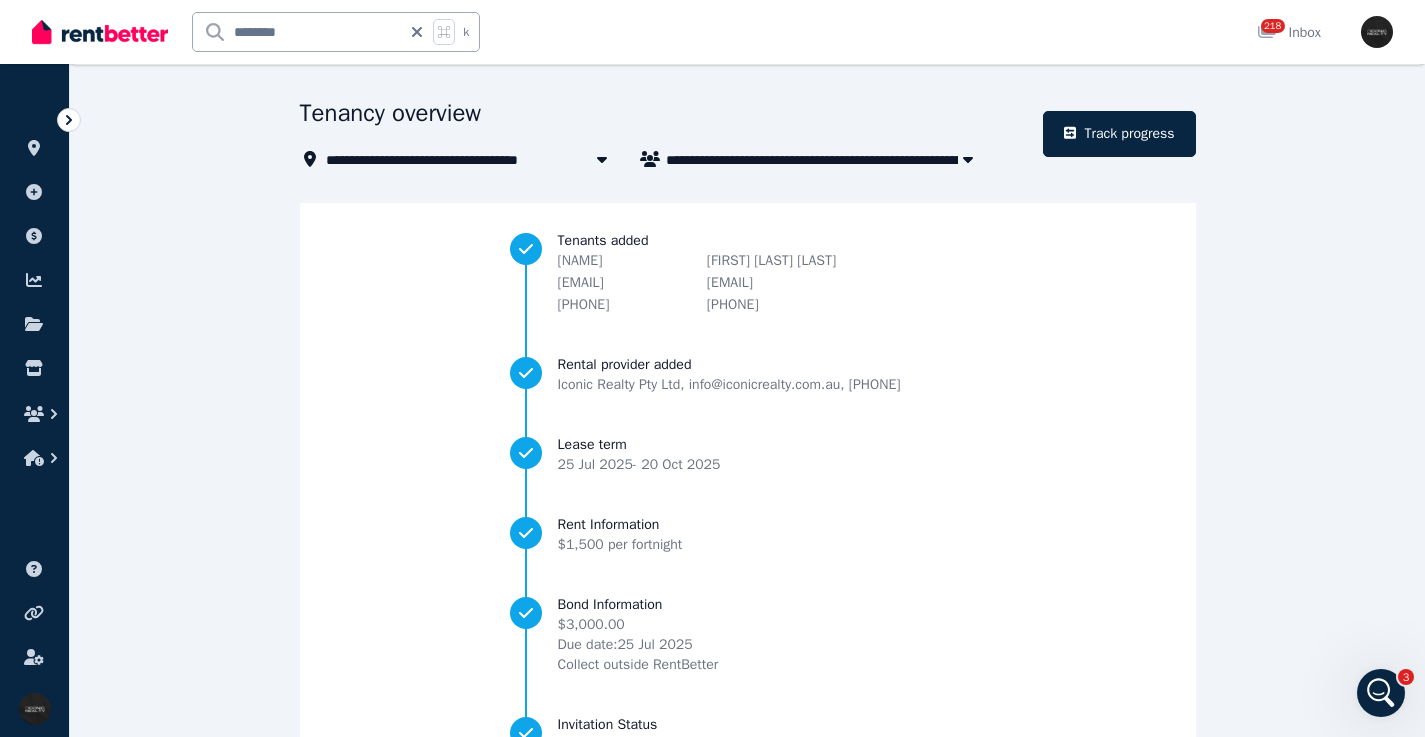 scroll, scrollTop: 54, scrollLeft: 0, axis: vertical 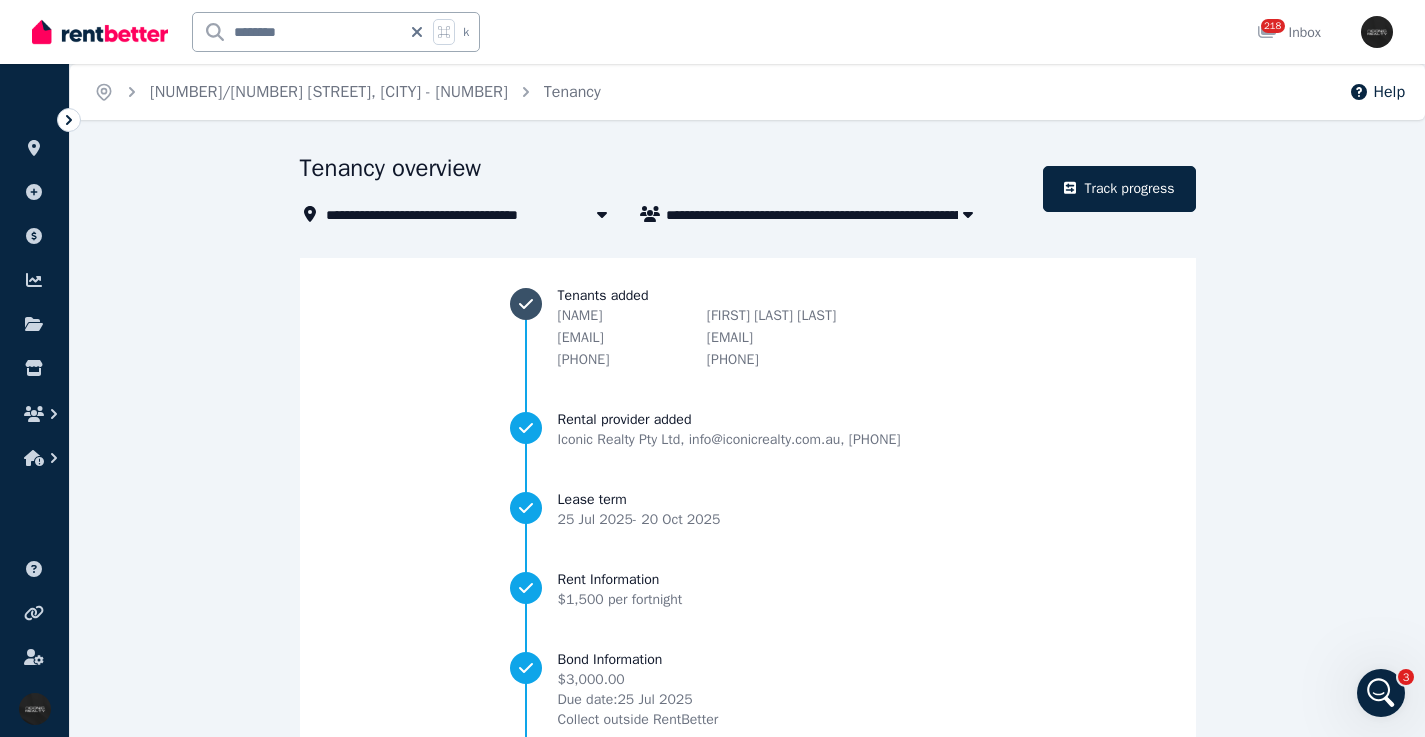 click on "[EMAIL]" at bounding box center (622, 338) 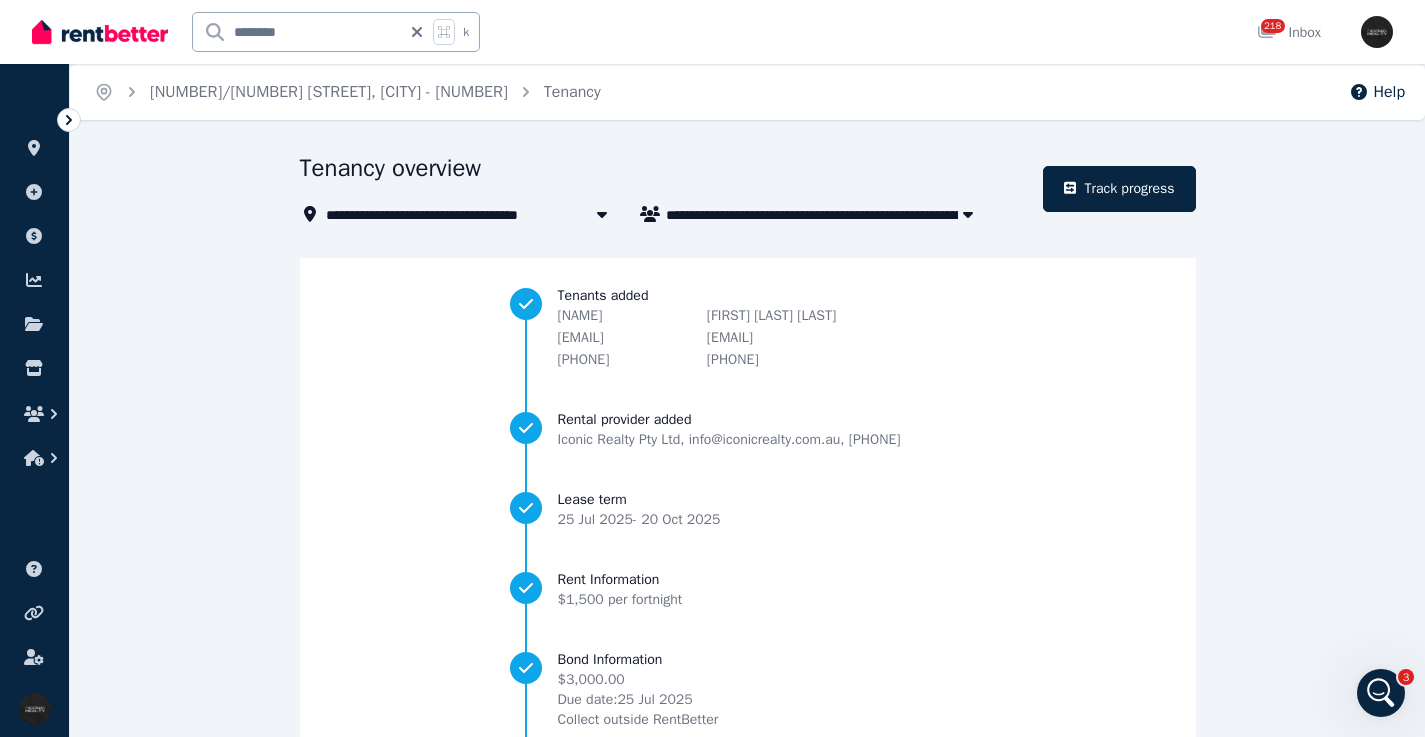 drag, startPoint x: 676, startPoint y: 417, endPoint x: 685, endPoint y: 408, distance: 12.727922 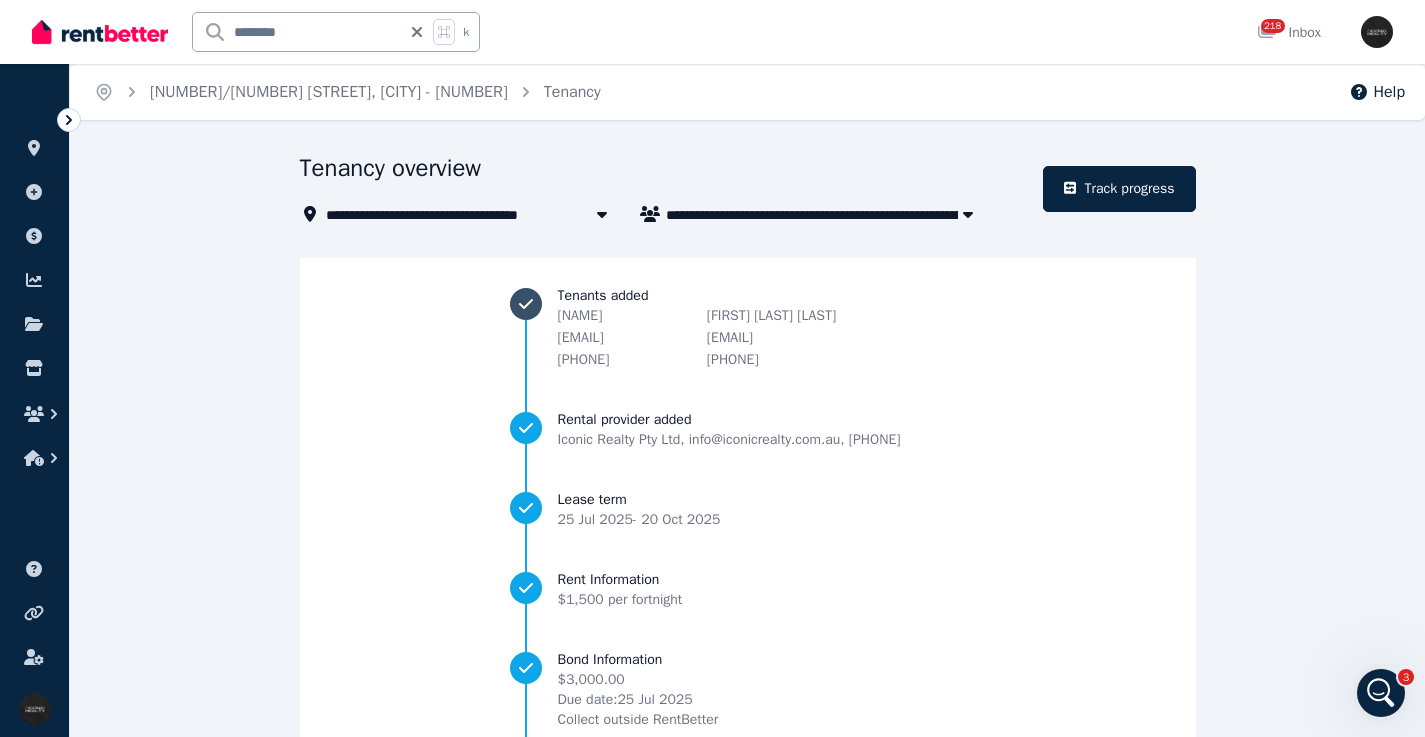 click on "[EMAIL]" at bounding box center [622, 338] 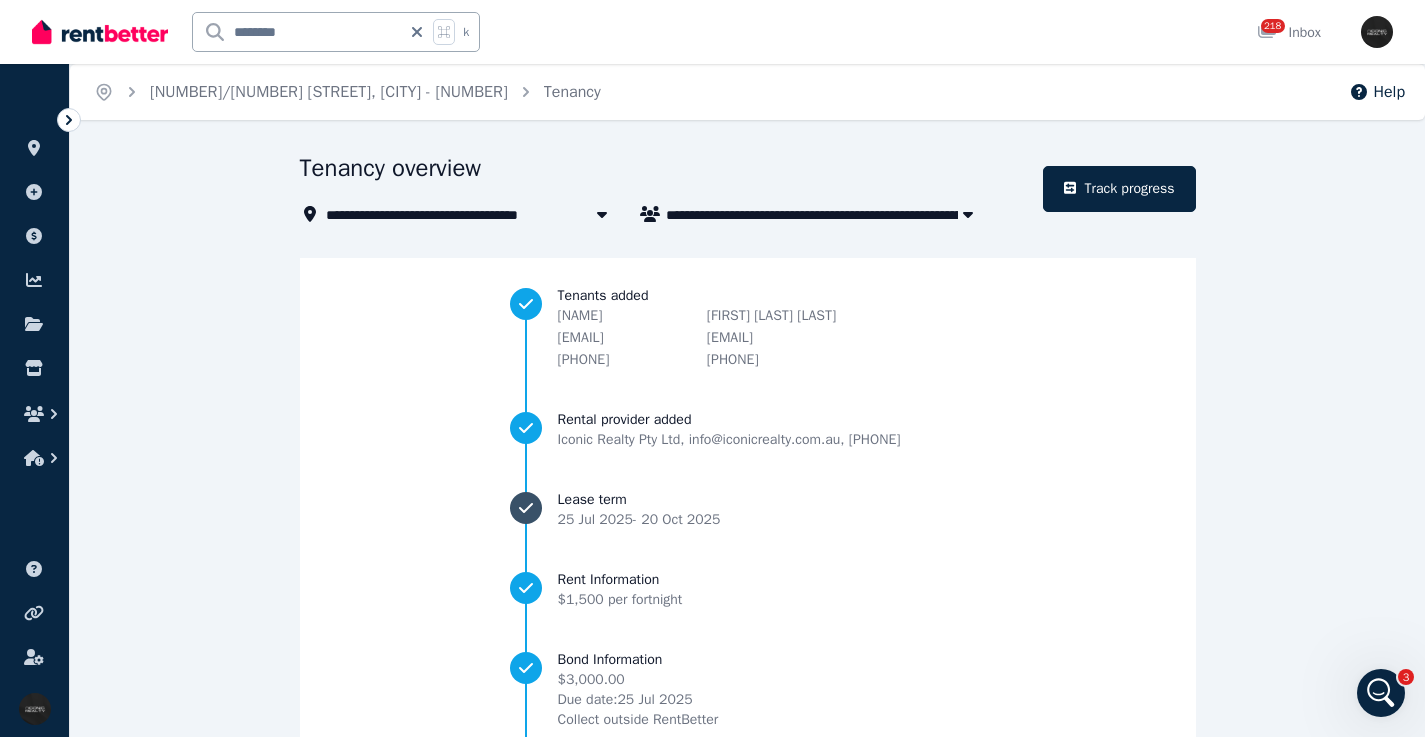 click on "Lease term [DATE]  -   [DATE]" at bounding box center (748, 510) 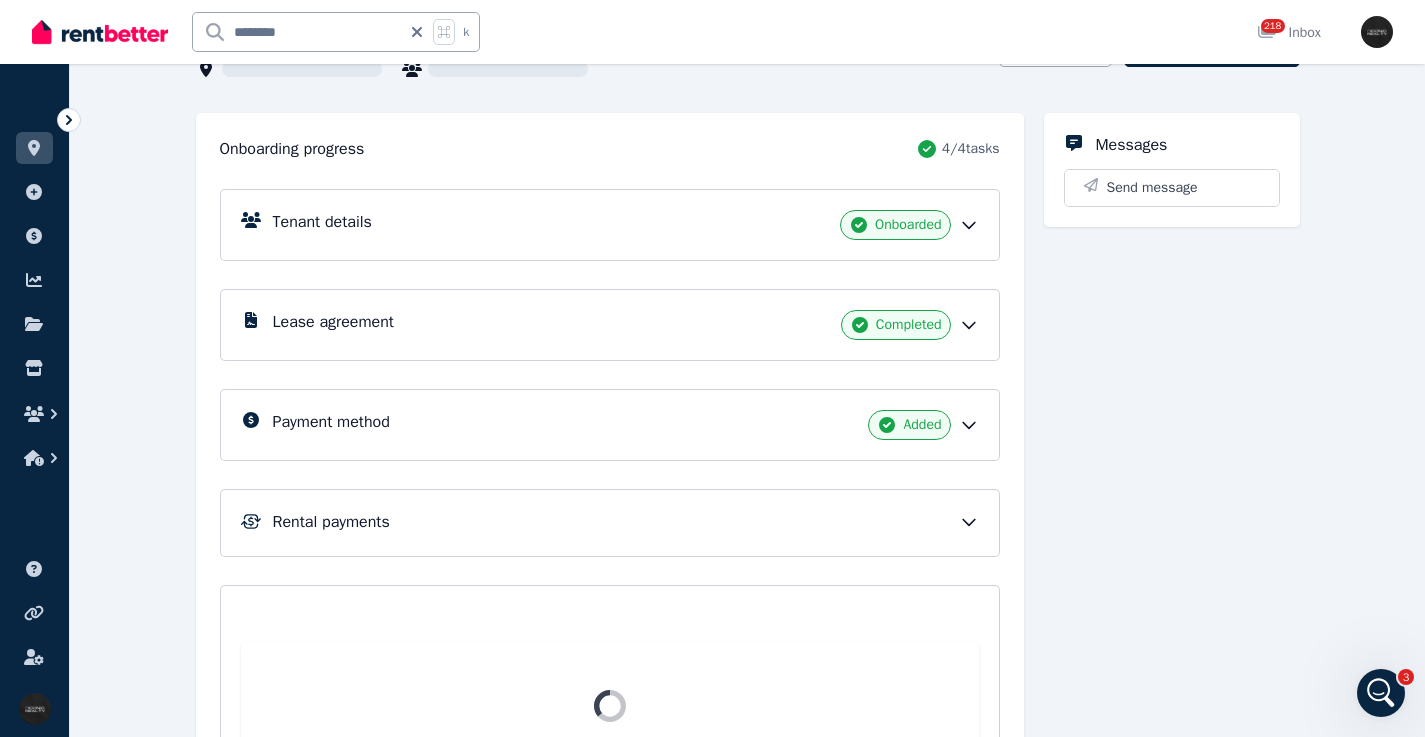 scroll, scrollTop: 0, scrollLeft: 0, axis: both 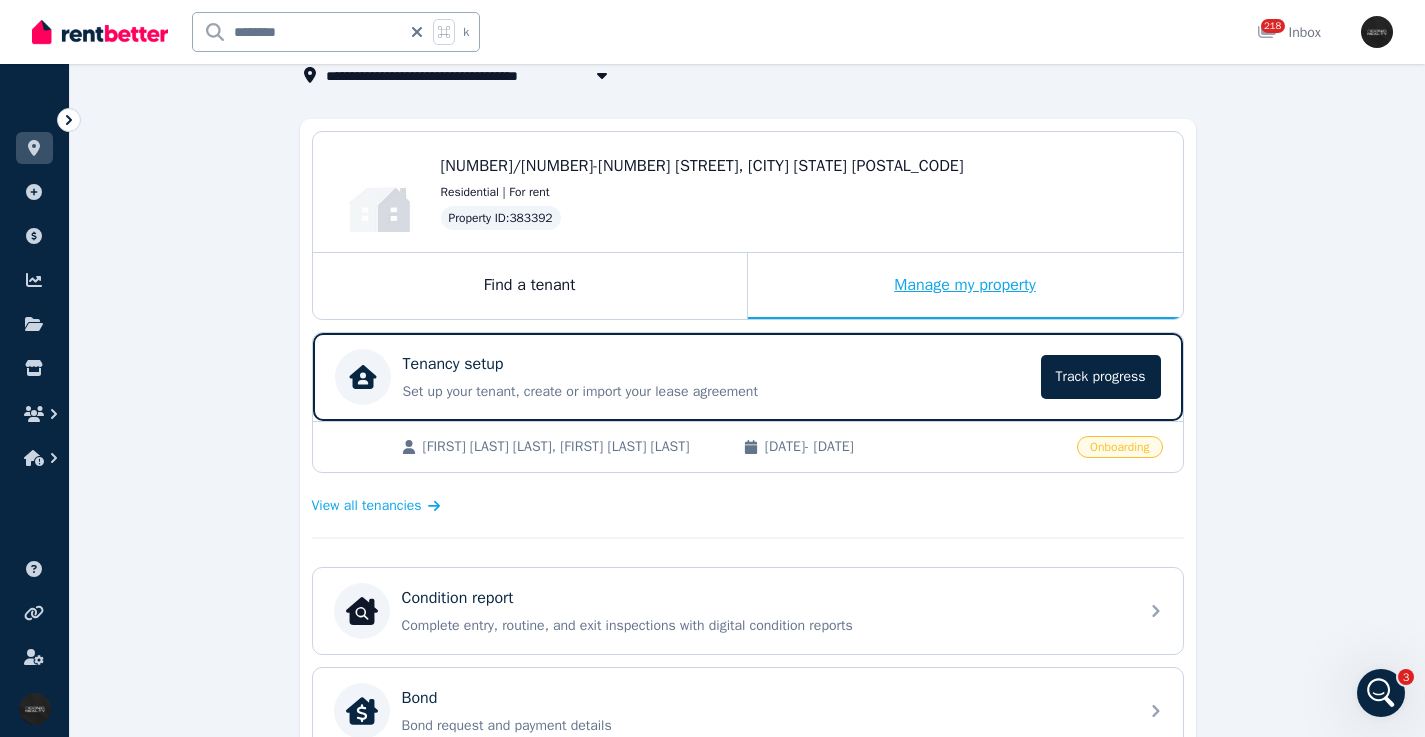 click on "Manage my property" at bounding box center (965, 286) 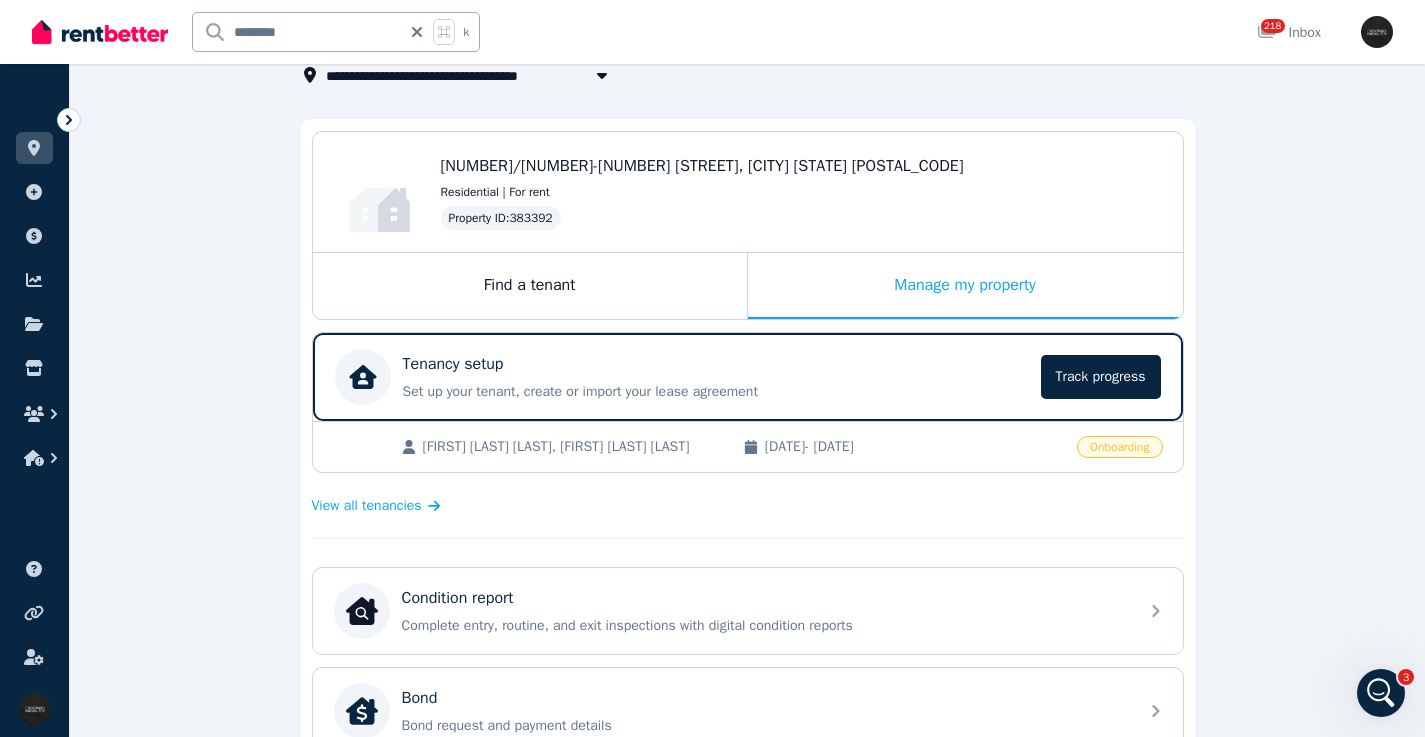 click on "[DATE] - [DATE]" at bounding box center [915, 447] 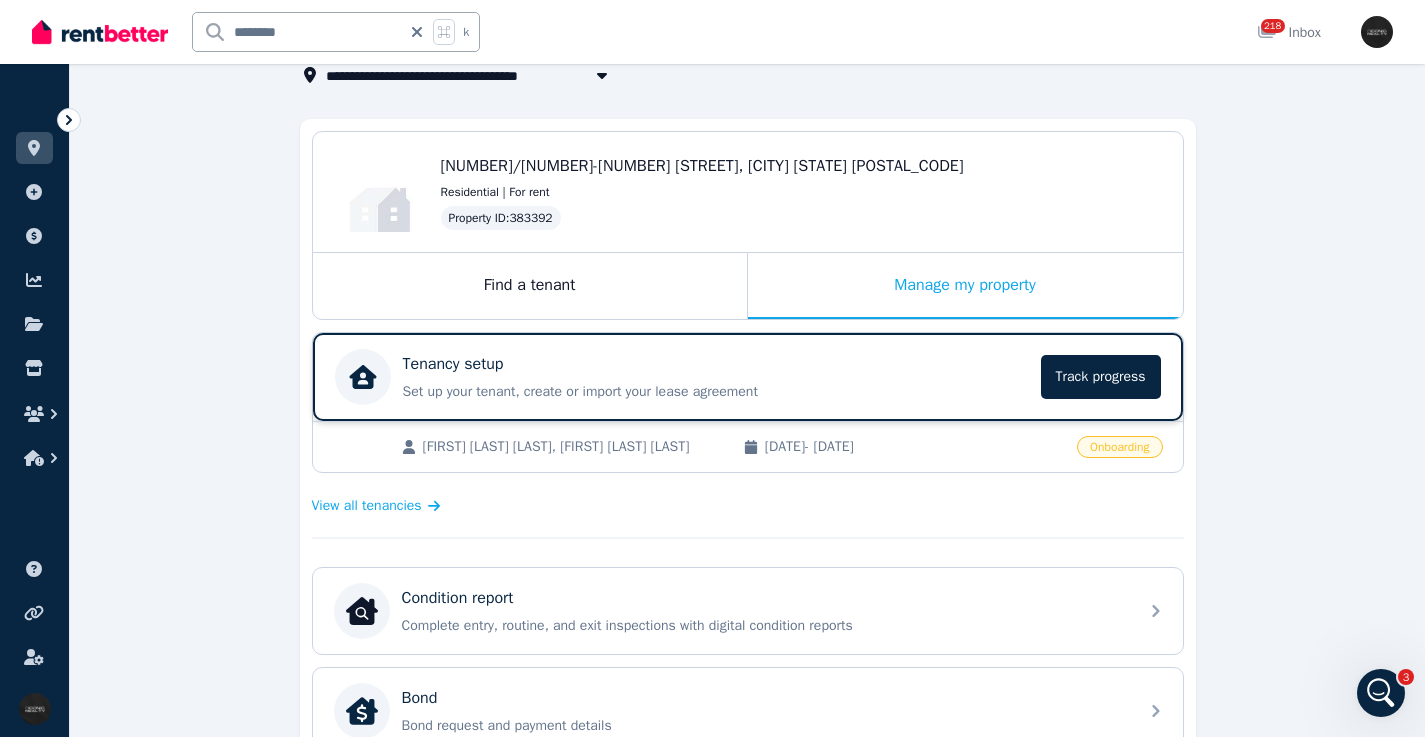 click on "Tenancy setup" at bounding box center [716, 364] 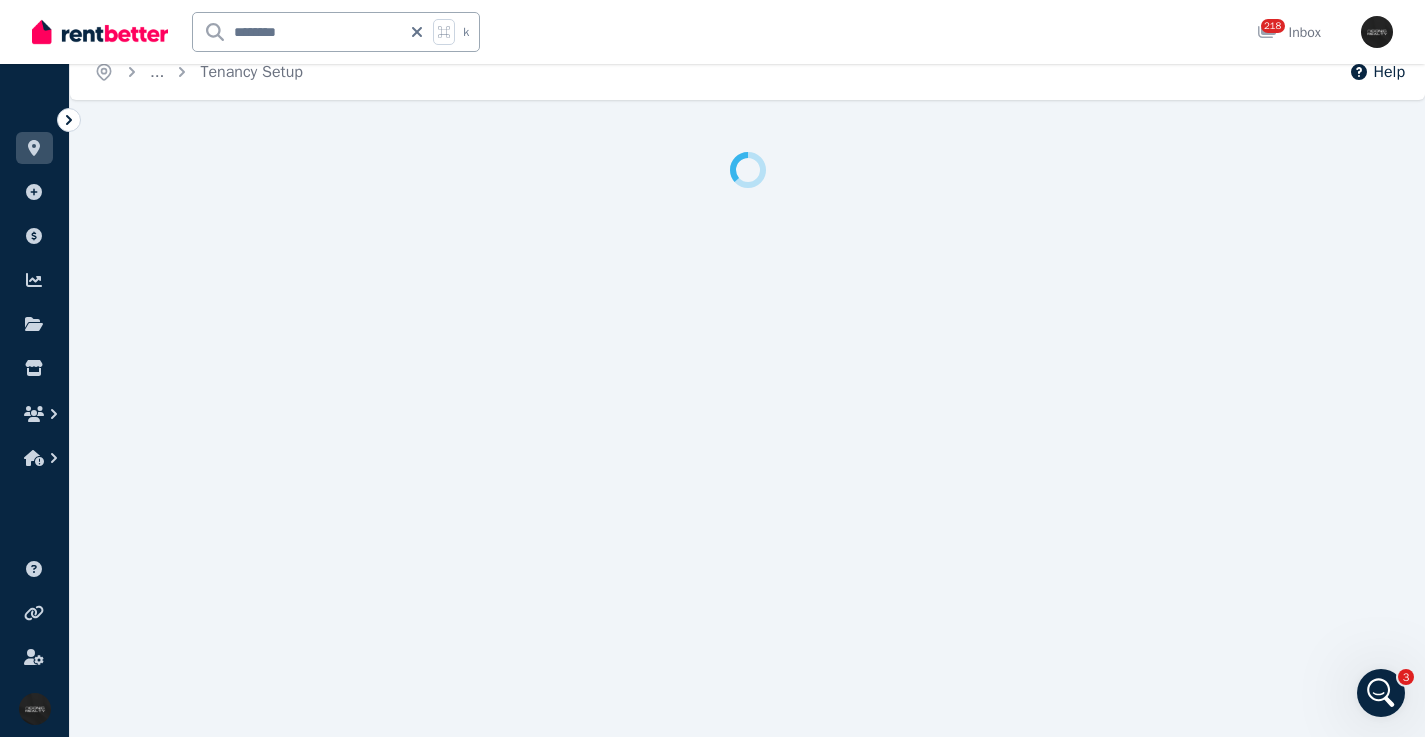 scroll, scrollTop: 0, scrollLeft: 0, axis: both 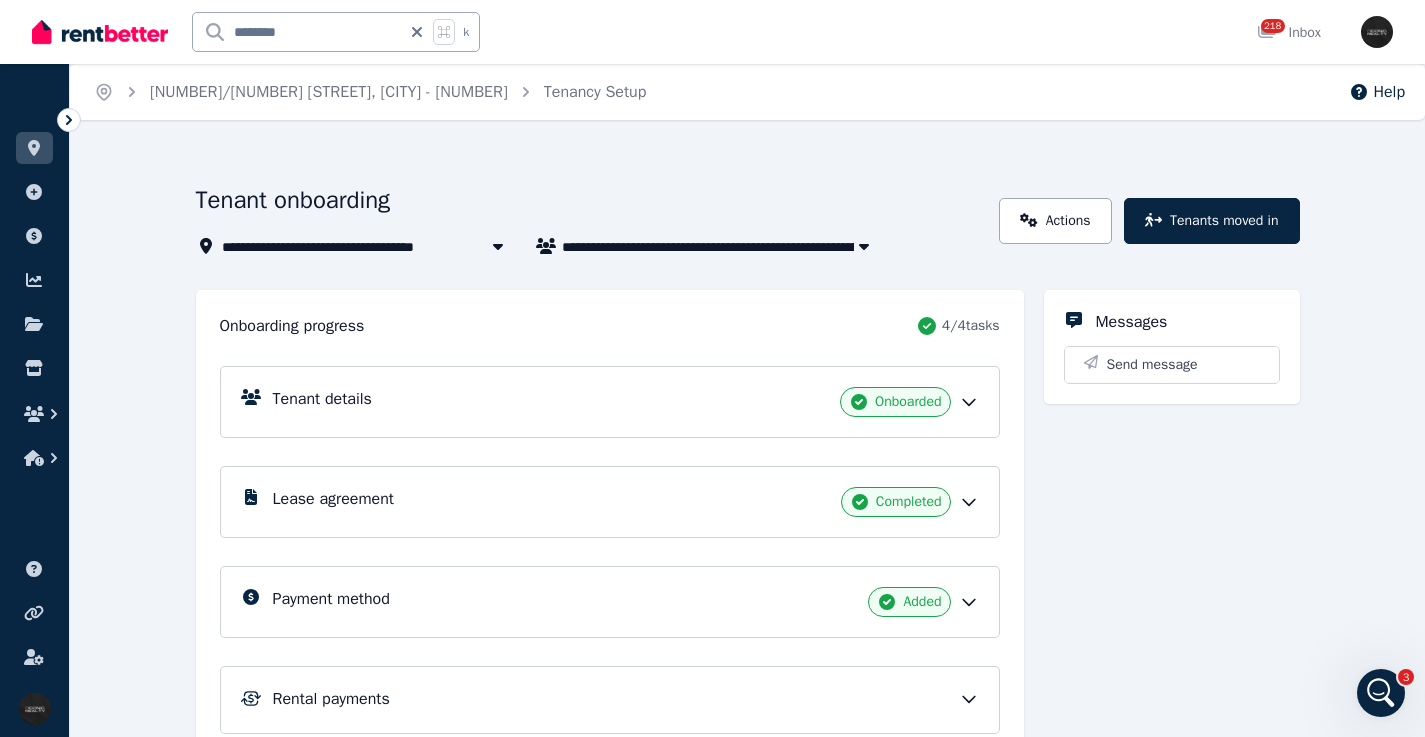 click 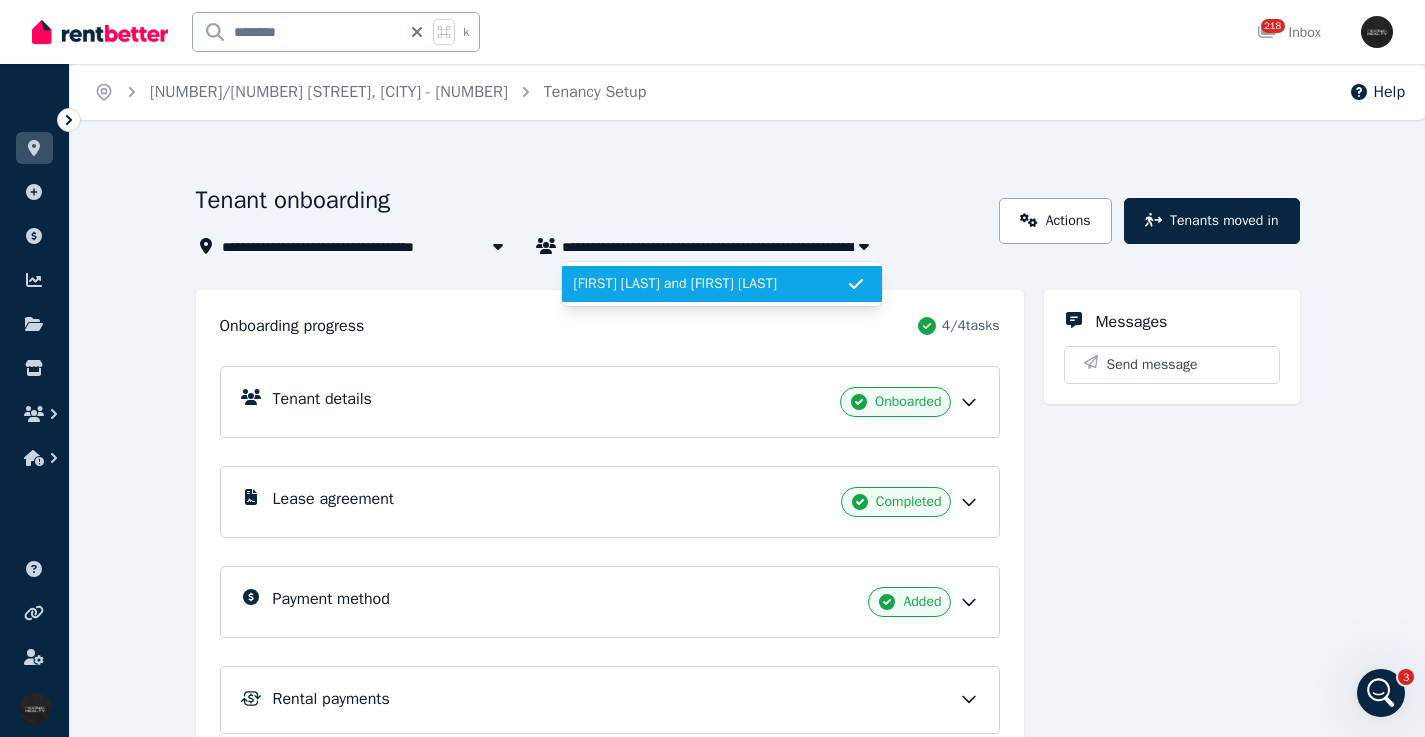 click on "[FIRST] [LAST] and [FIRST] [LAST]" at bounding box center (710, 284) 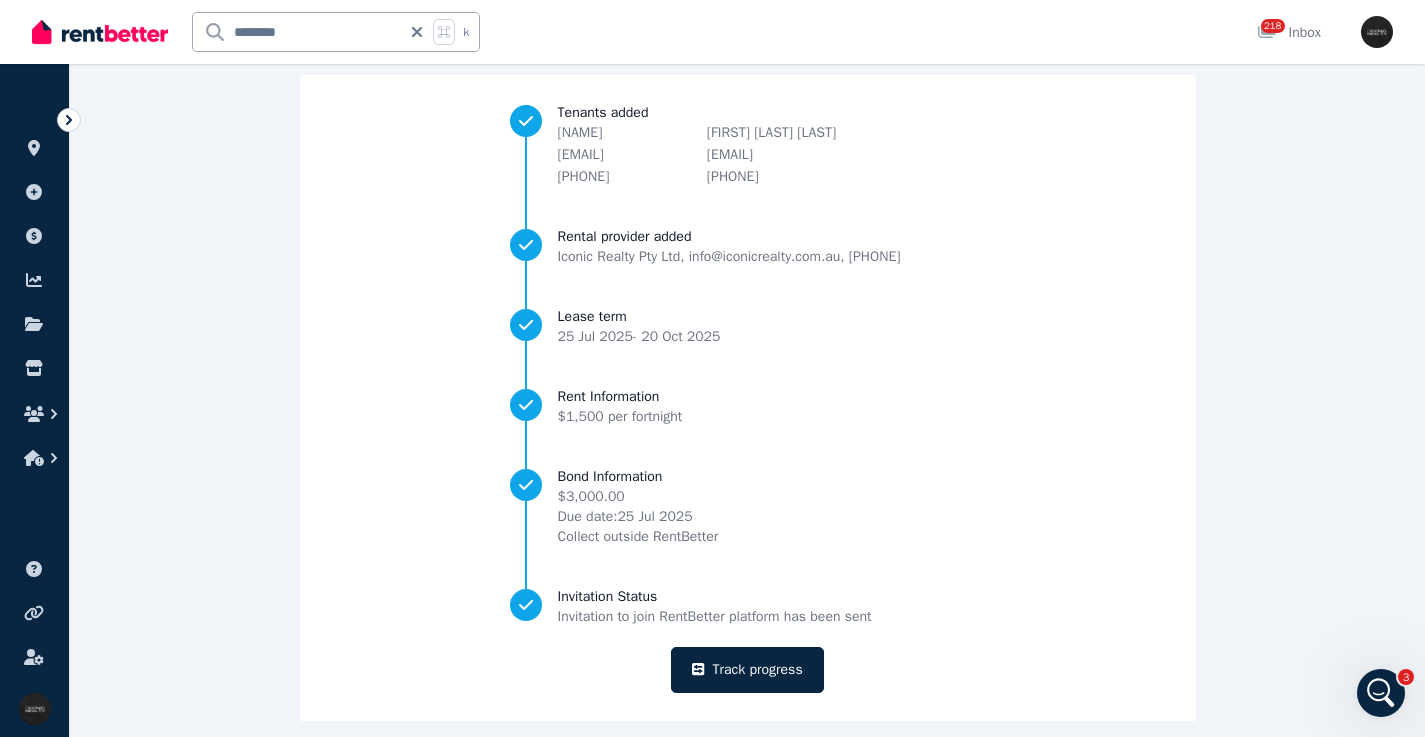 scroll, scrollTop: 0, scrollLeft: 0, axis: both 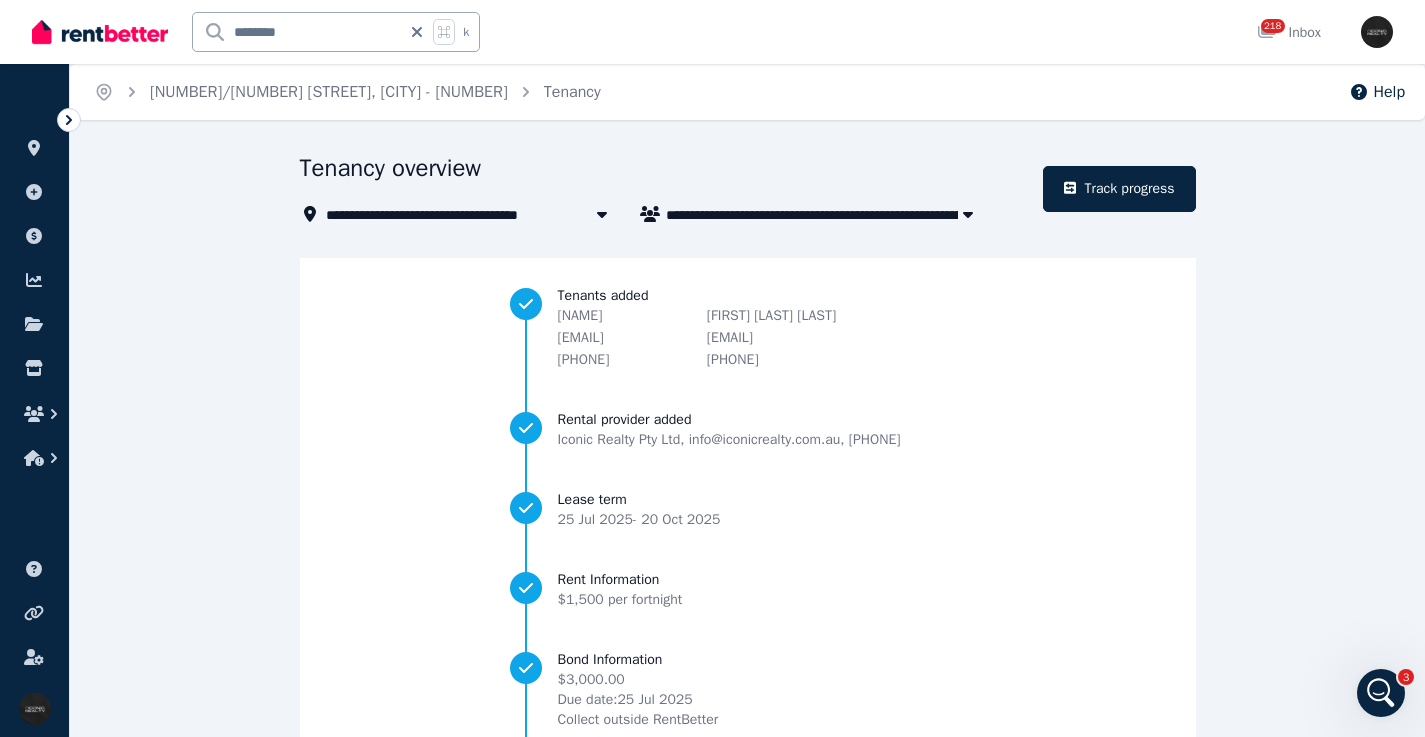 click 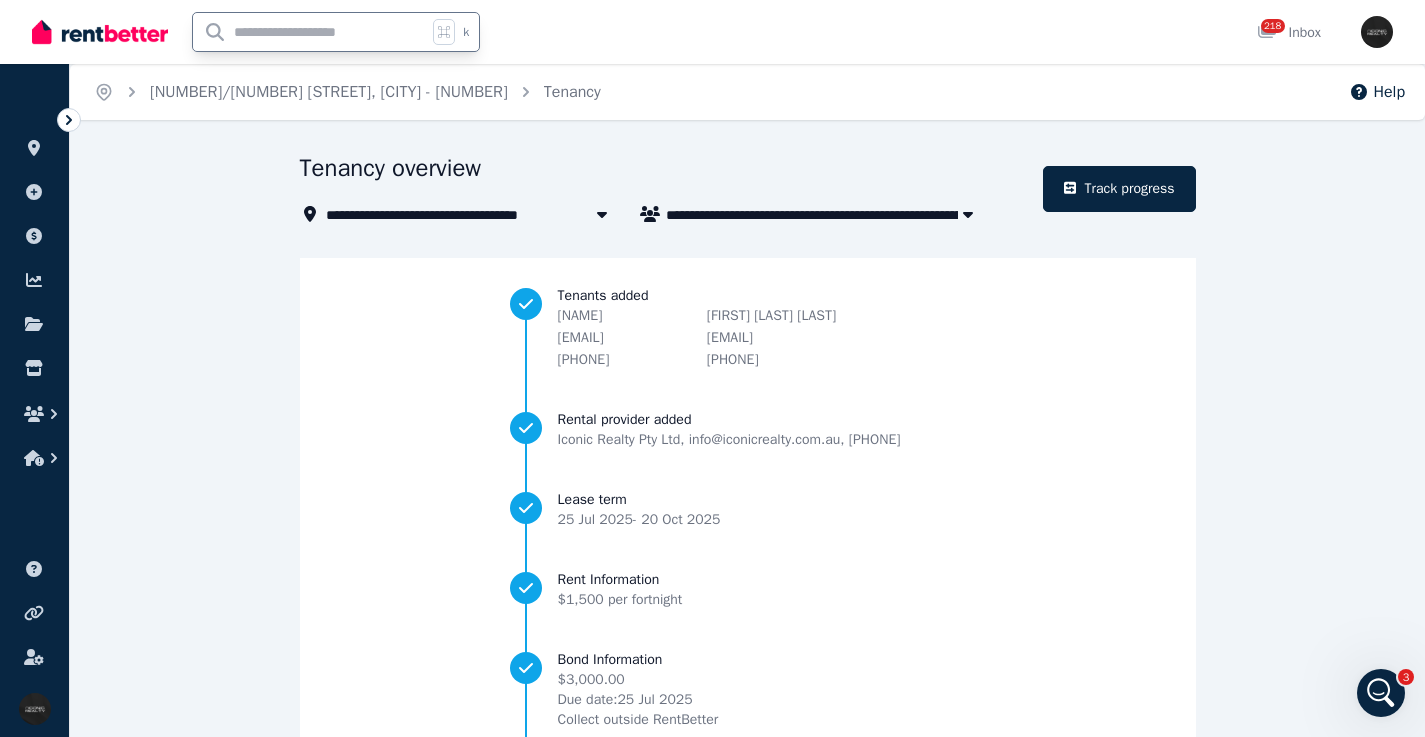 click at bounding box center [310, 32] 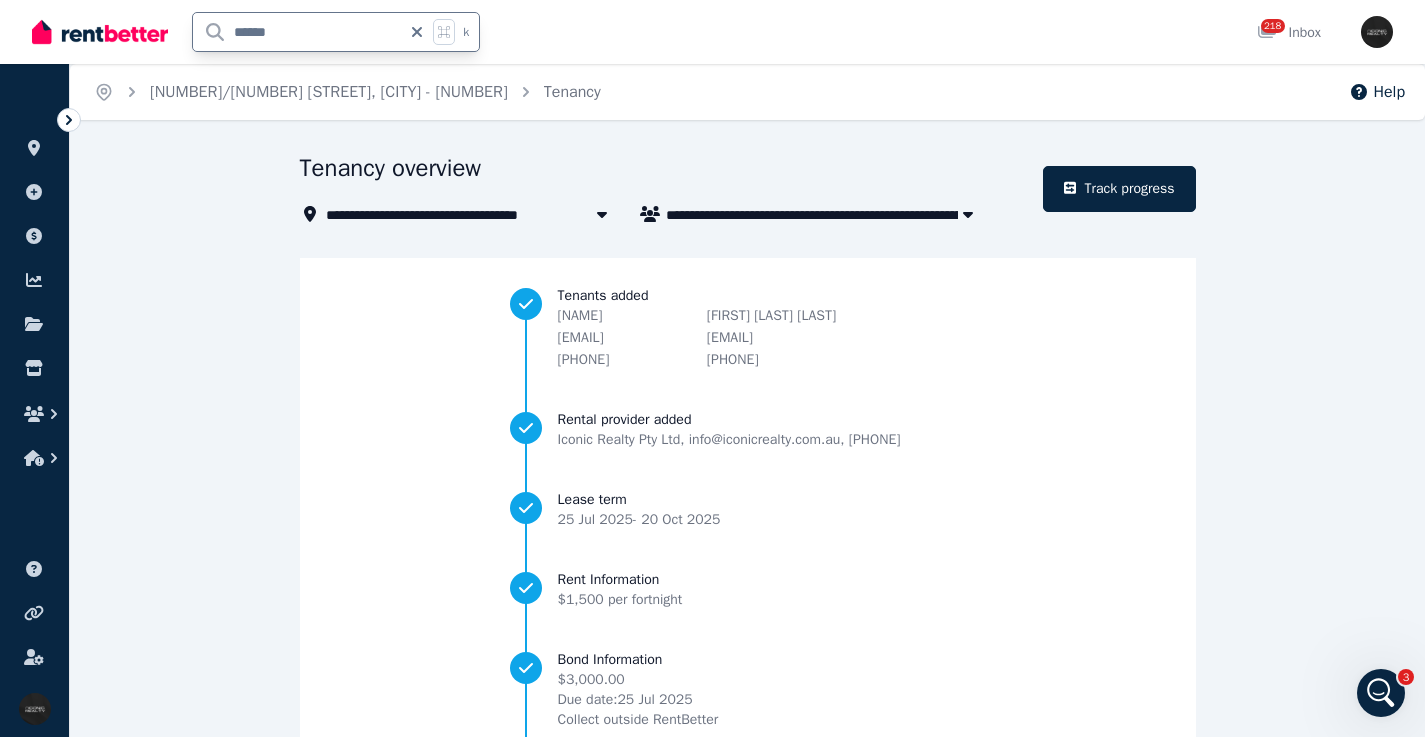 type on "*******" 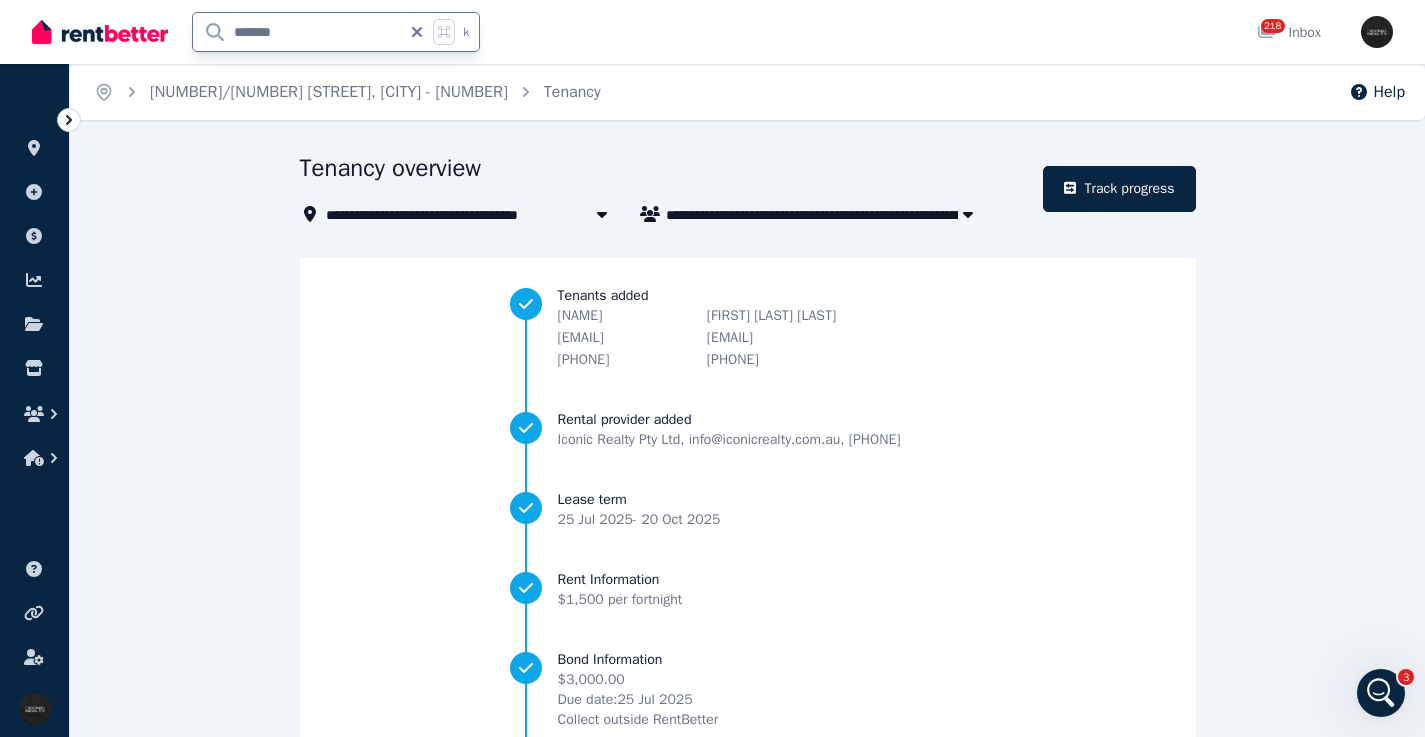 click on "*******" at bounding box center (297, 32) 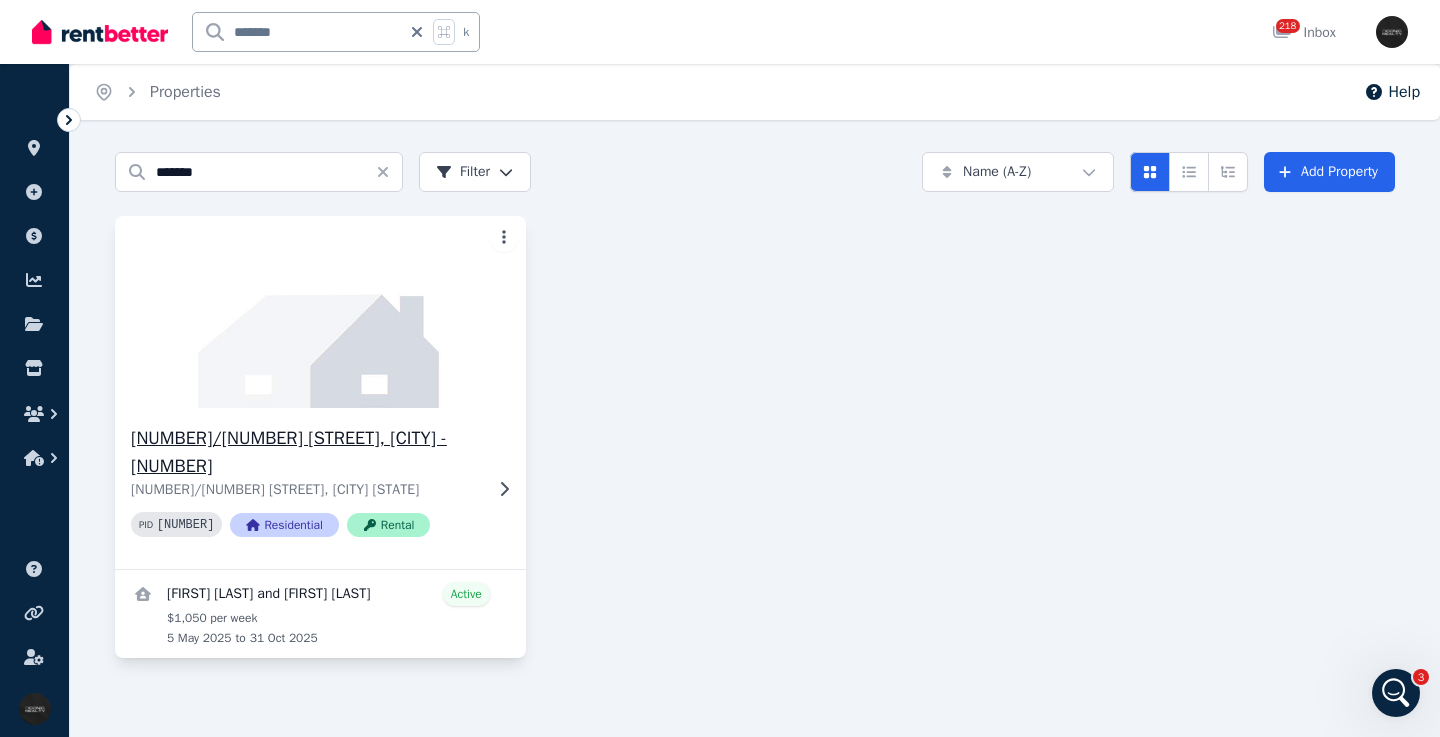 click 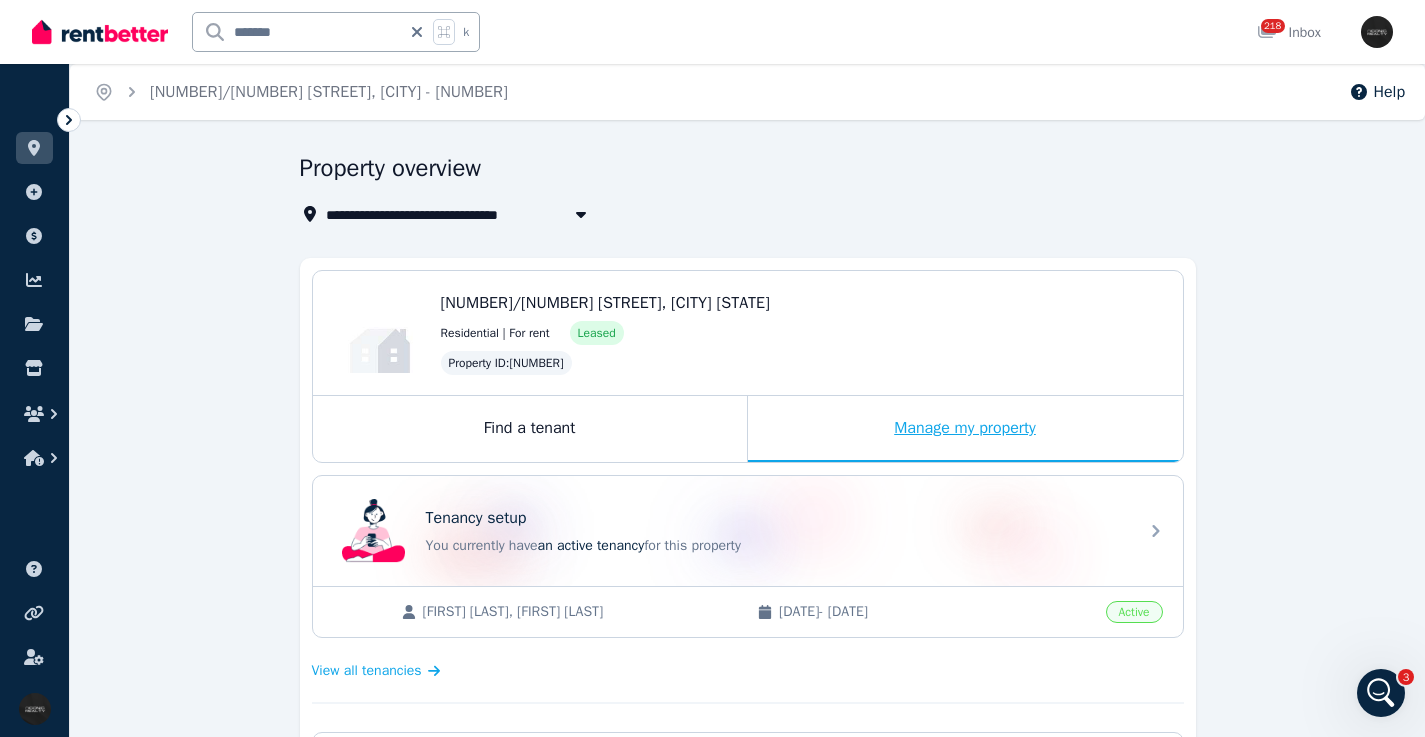 click on "Manage my property" at bounding box center [965, 429] 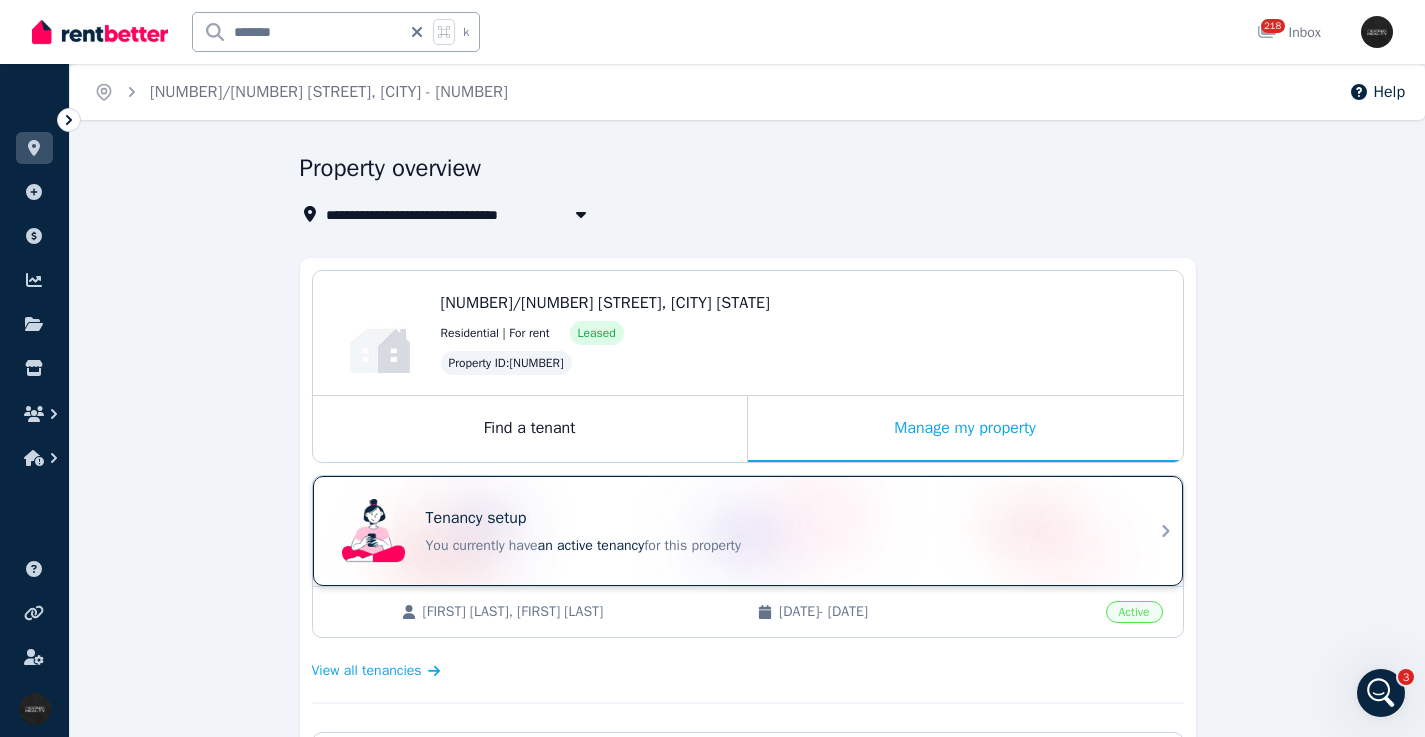 click 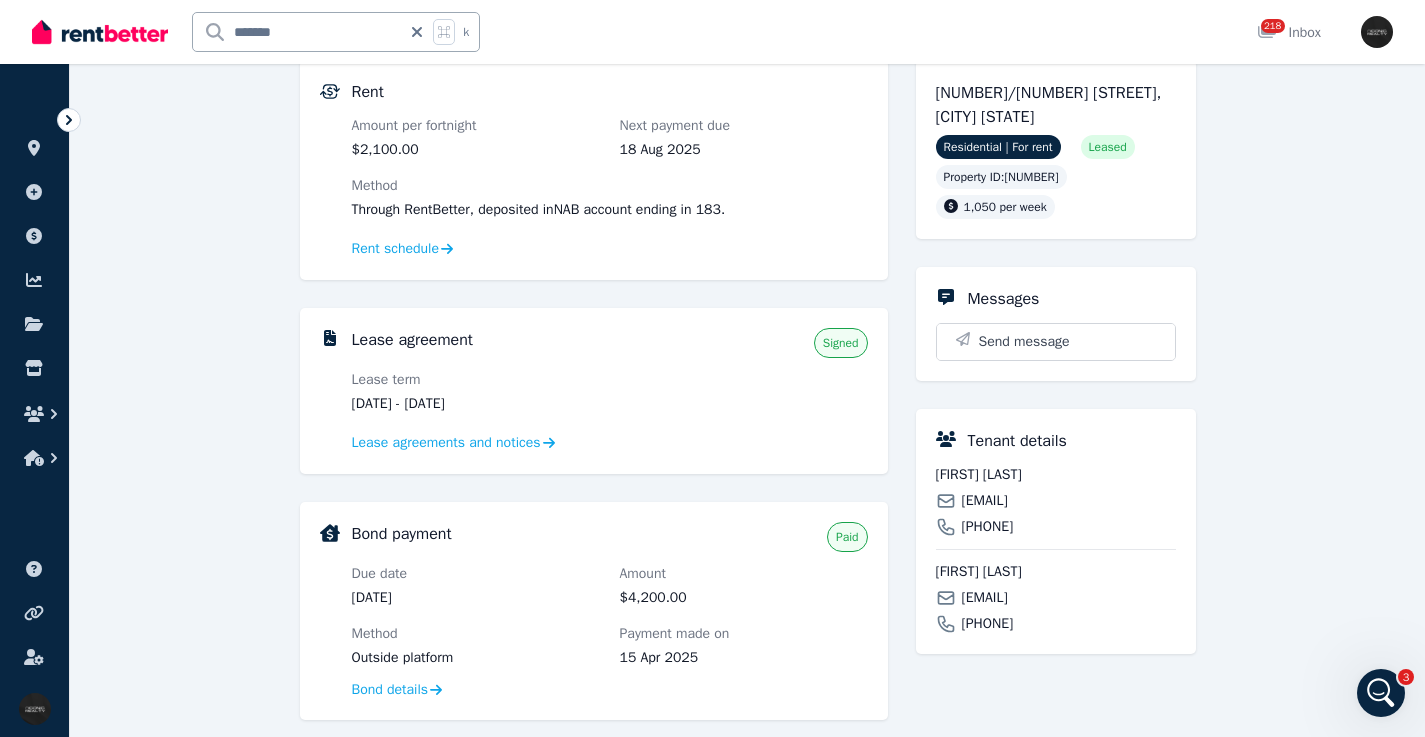 scroll, scrollTop: 196, scrollLeft: 0, axis: vertical 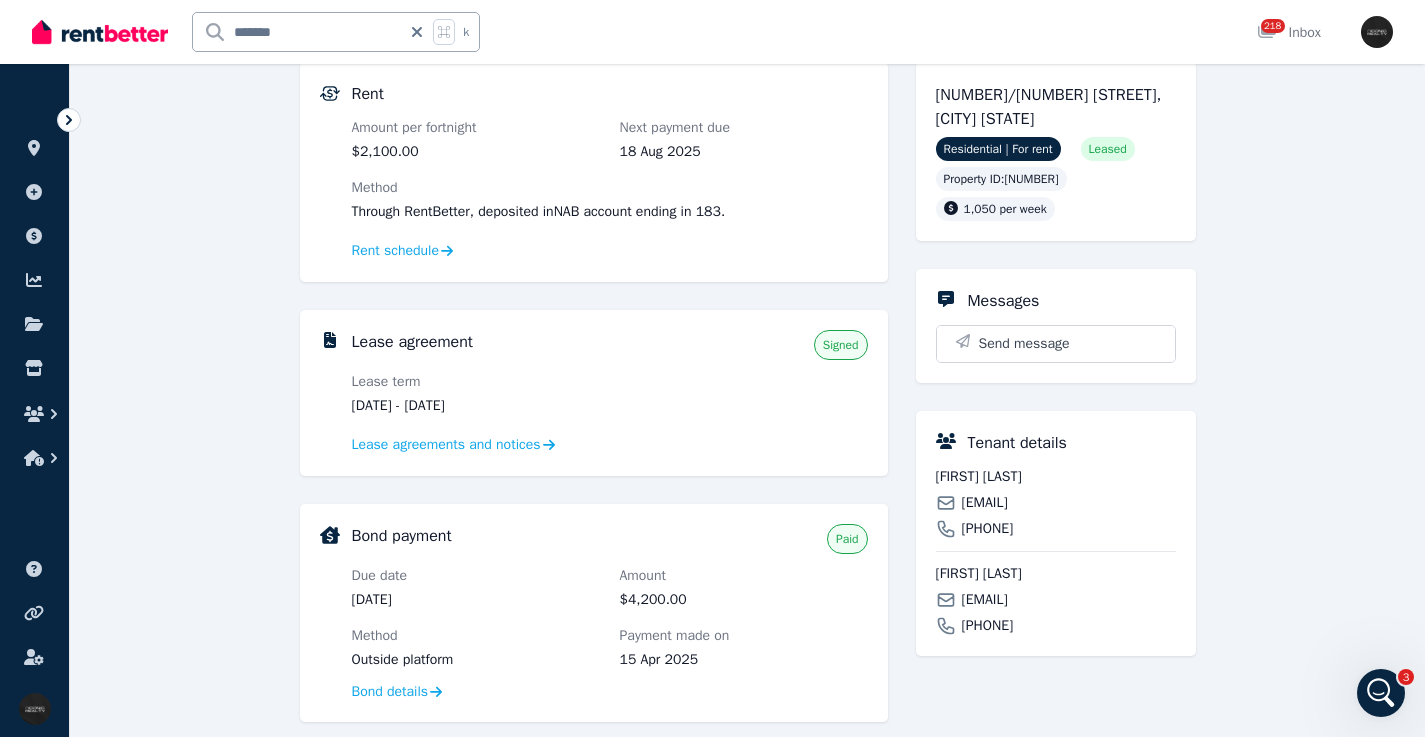 drag, startPoint x: 1142, startPoint y: 498, endPoint x: 962, endPoint y: 506, distance: 180.17769 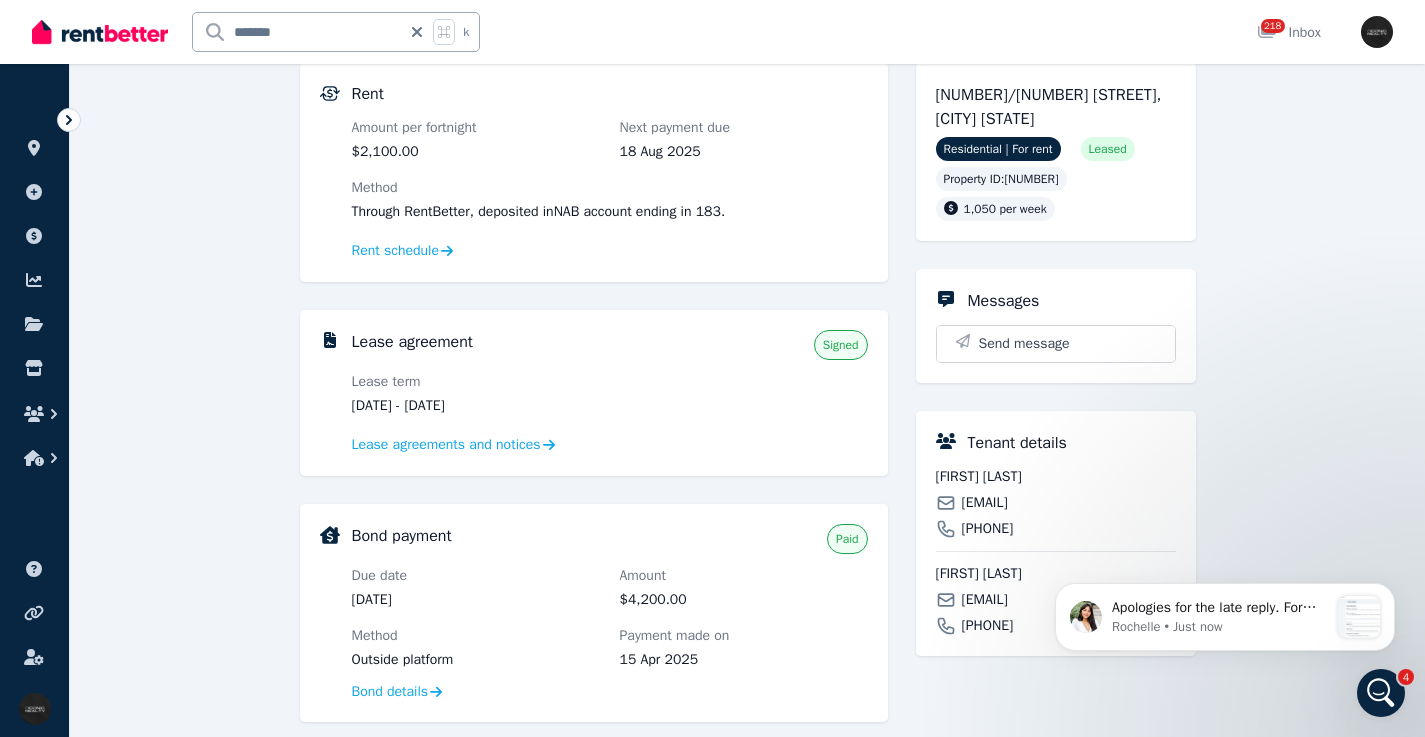 scroll, scrollTop: 0, scrollLeft: 0, axis: both 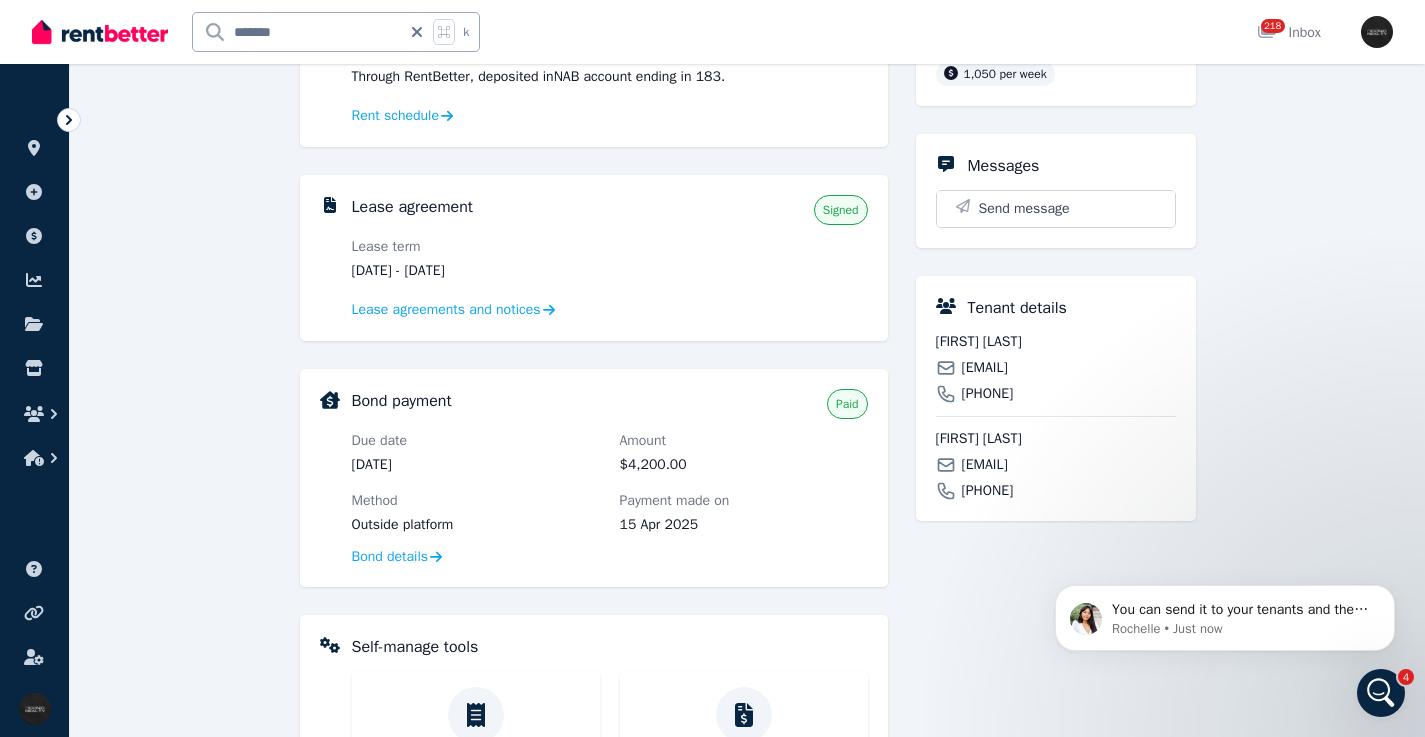 drag, startPoint x: 1169, startPoint y: 462, endPoint x: 967, endPoint y: 460, distance: 202.0099 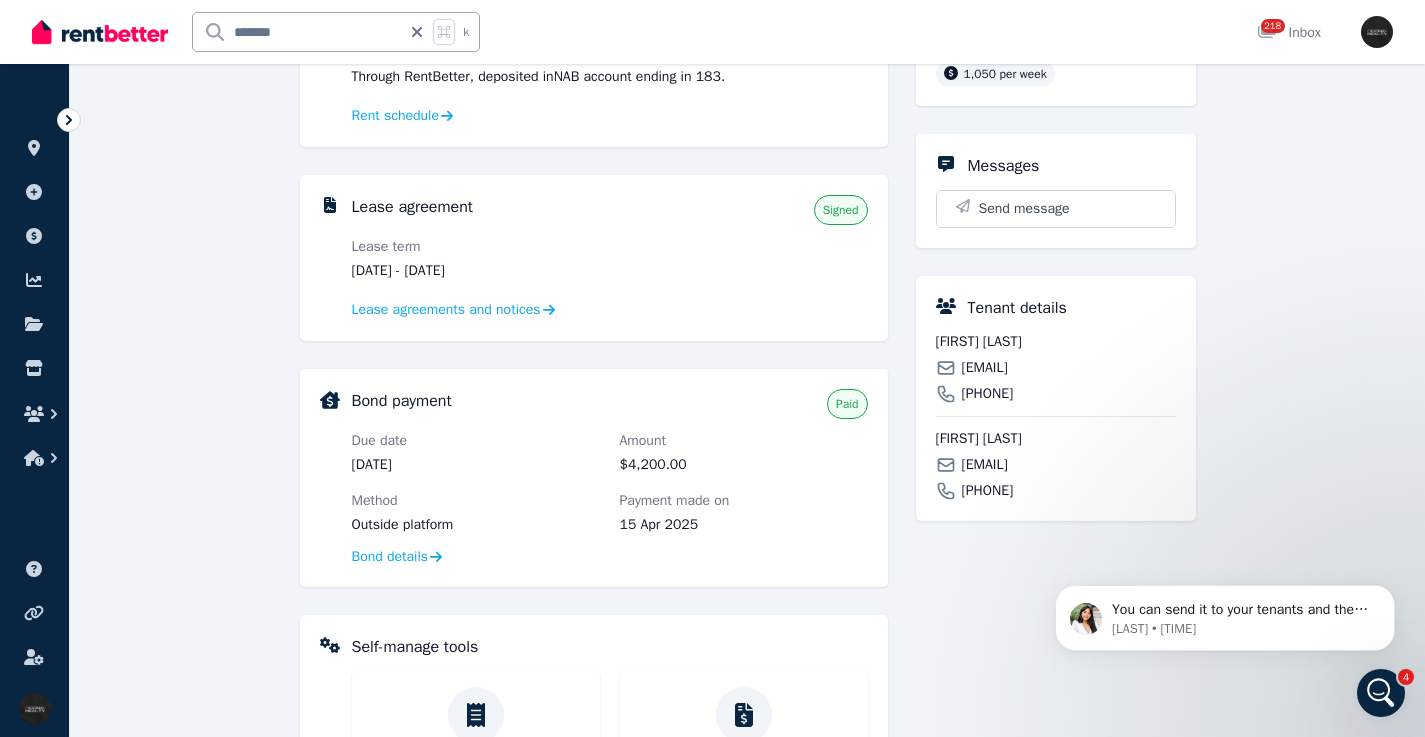 click 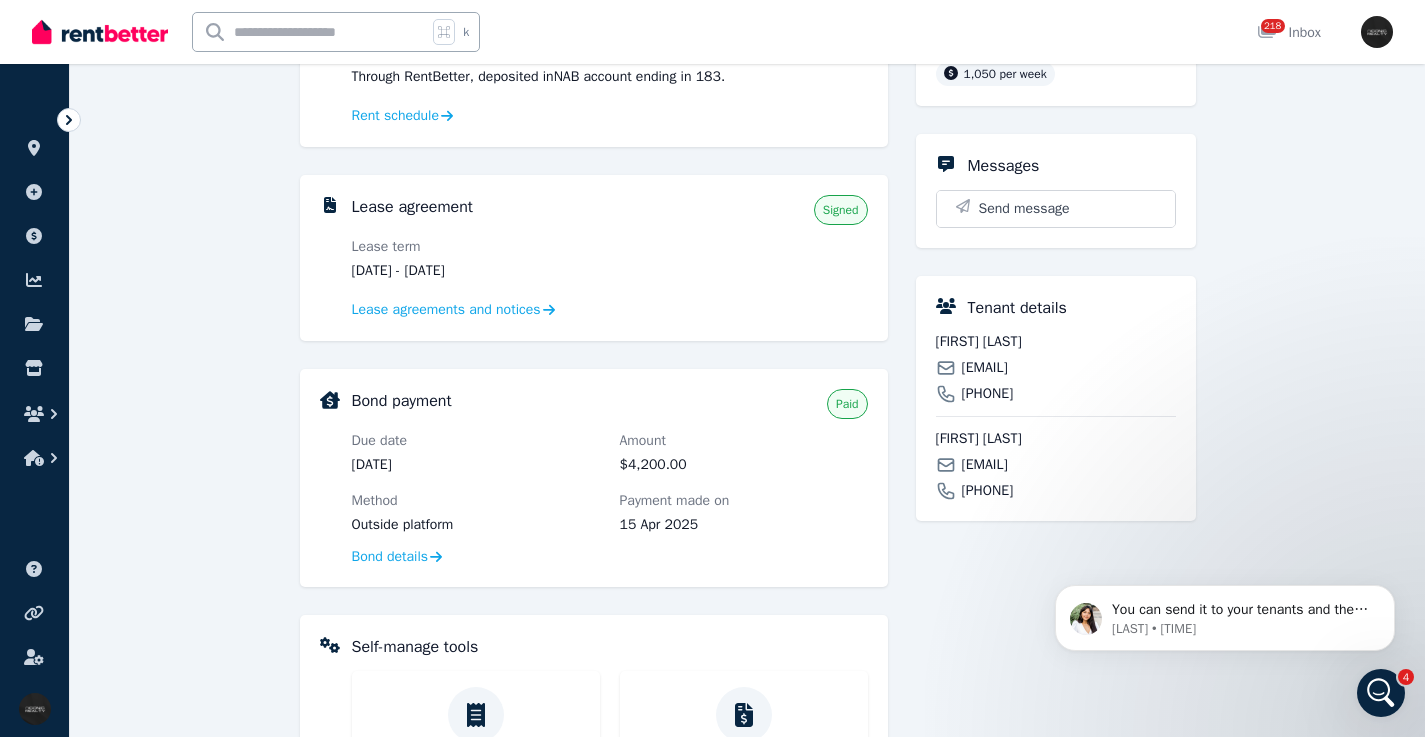 click at bounding box center [310, 32] 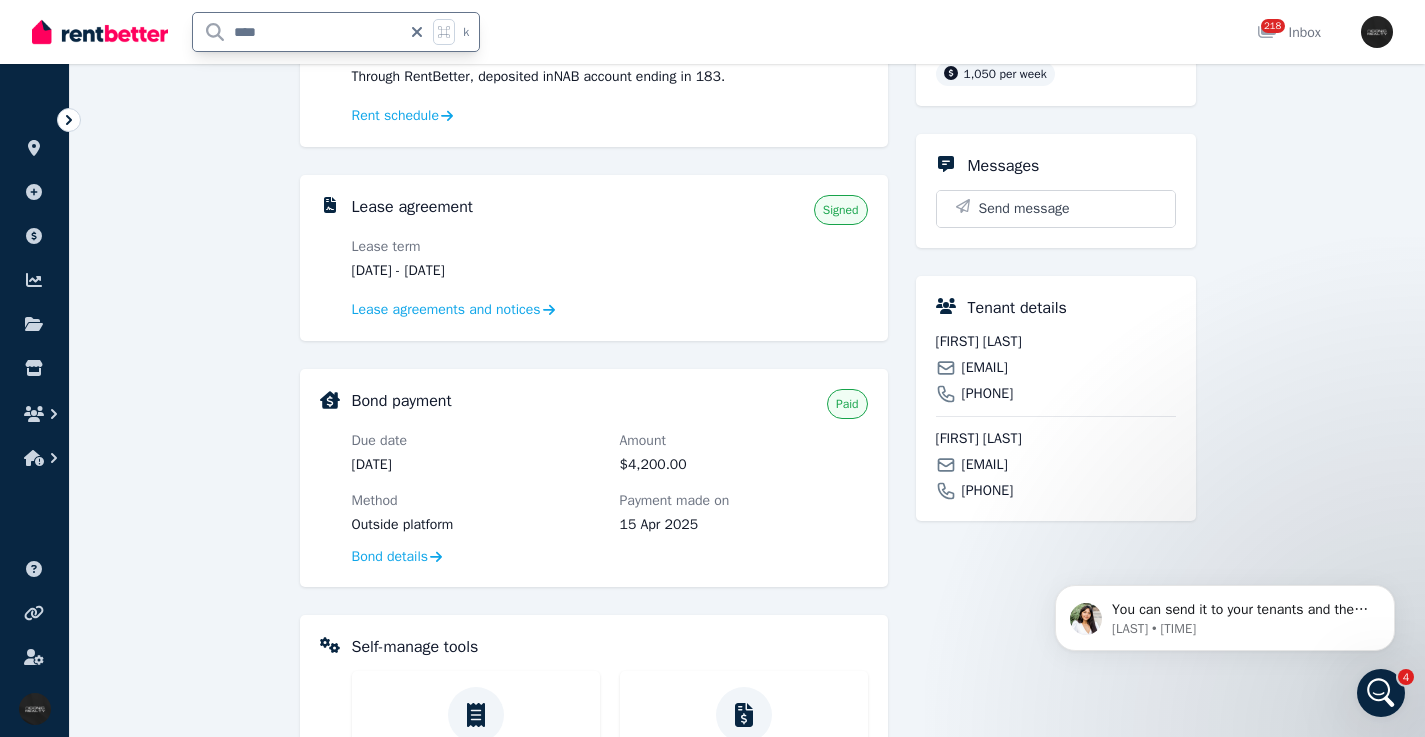 type on "*****" 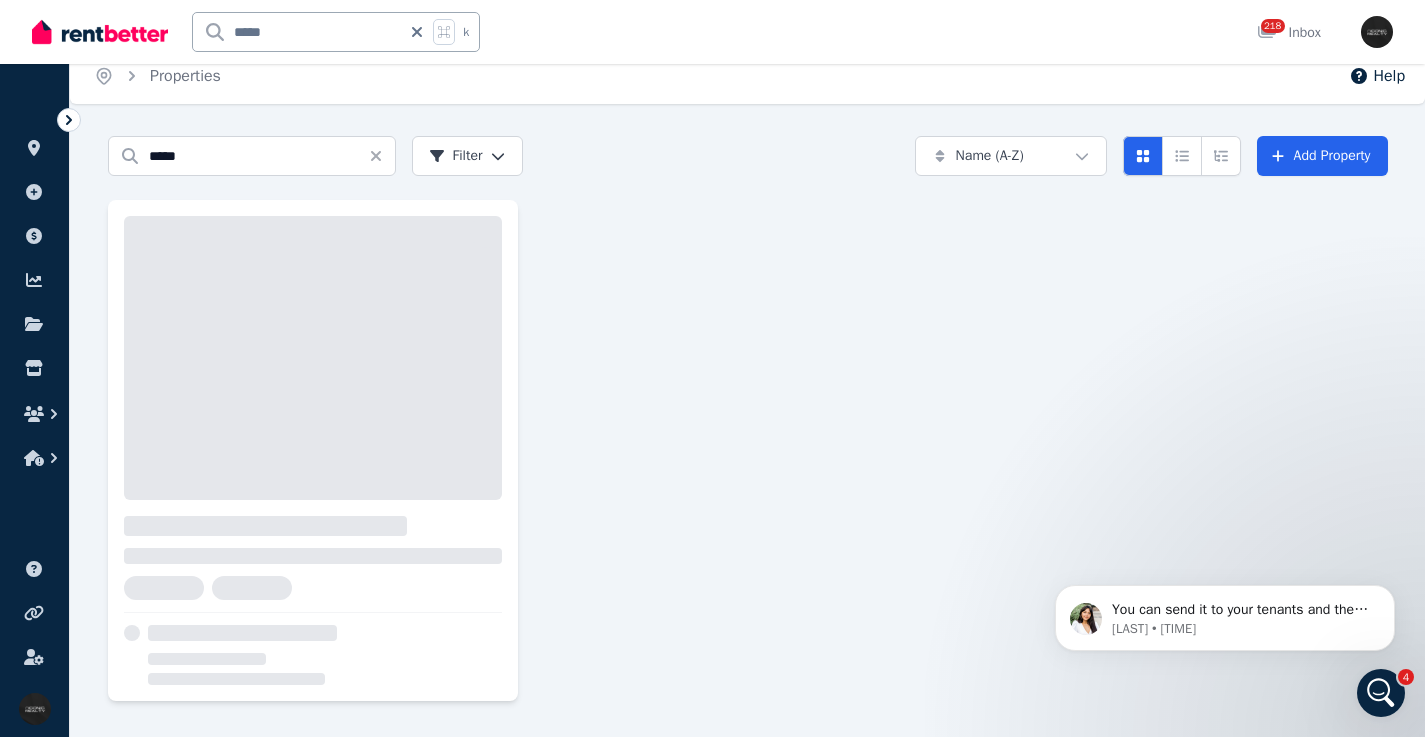 scroll, scrollTop: 0, scrollLeft: 0, axis: both 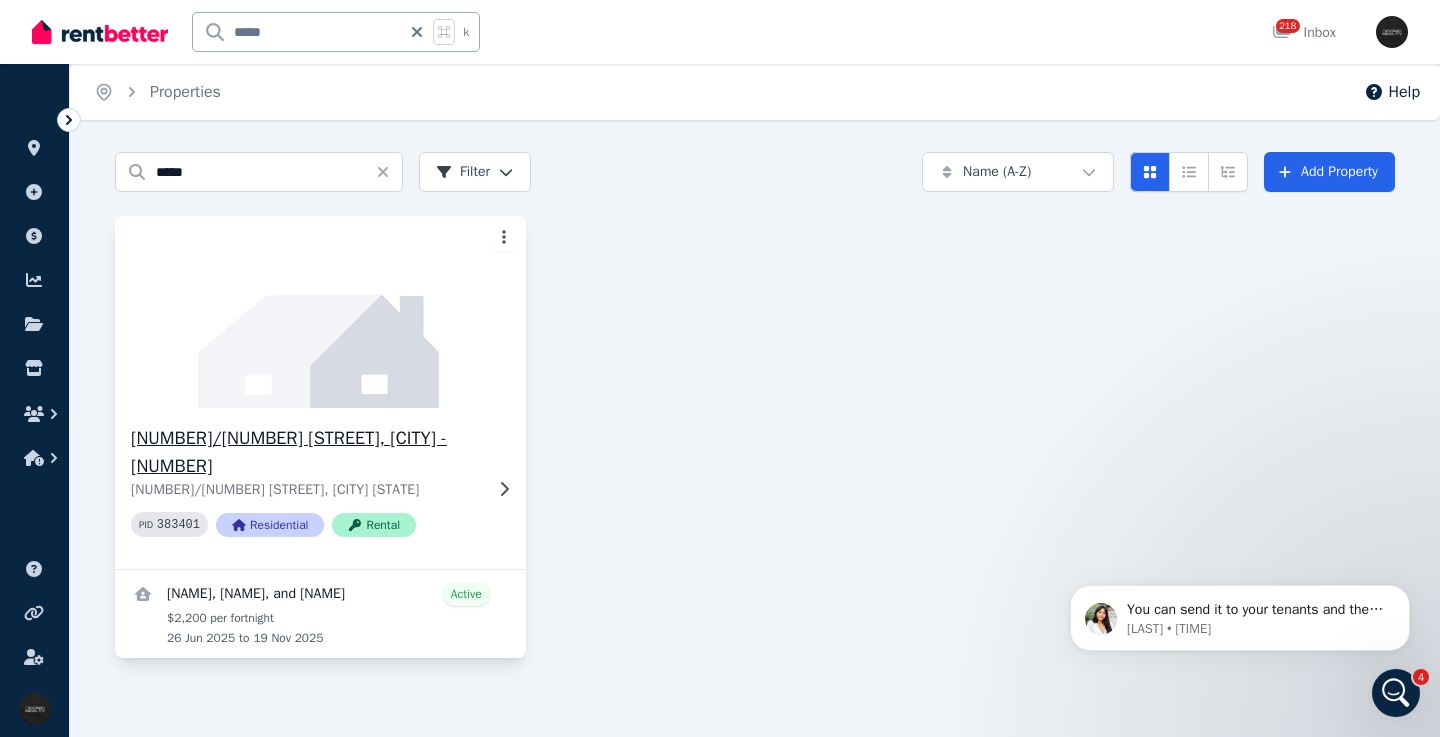 click 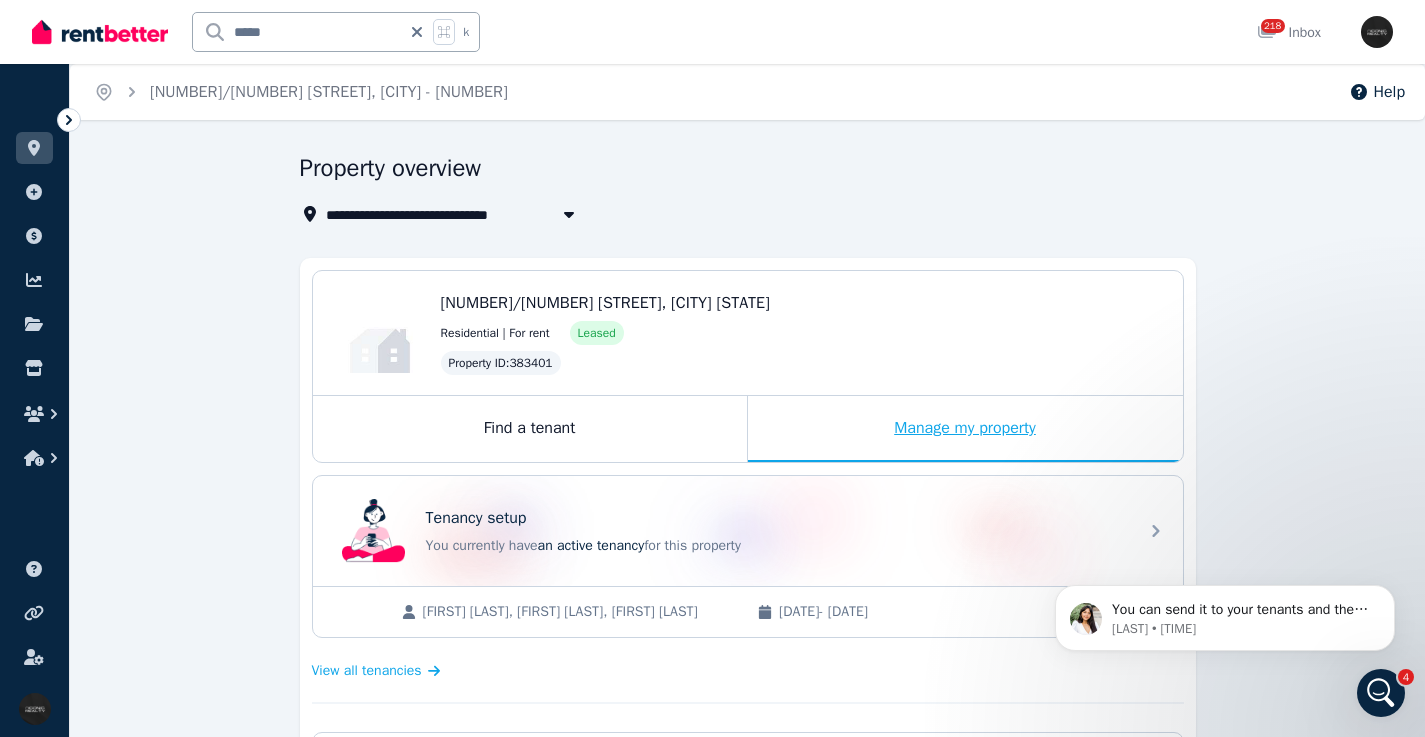 click on "Manage my property" at bounding box center [965, 429] 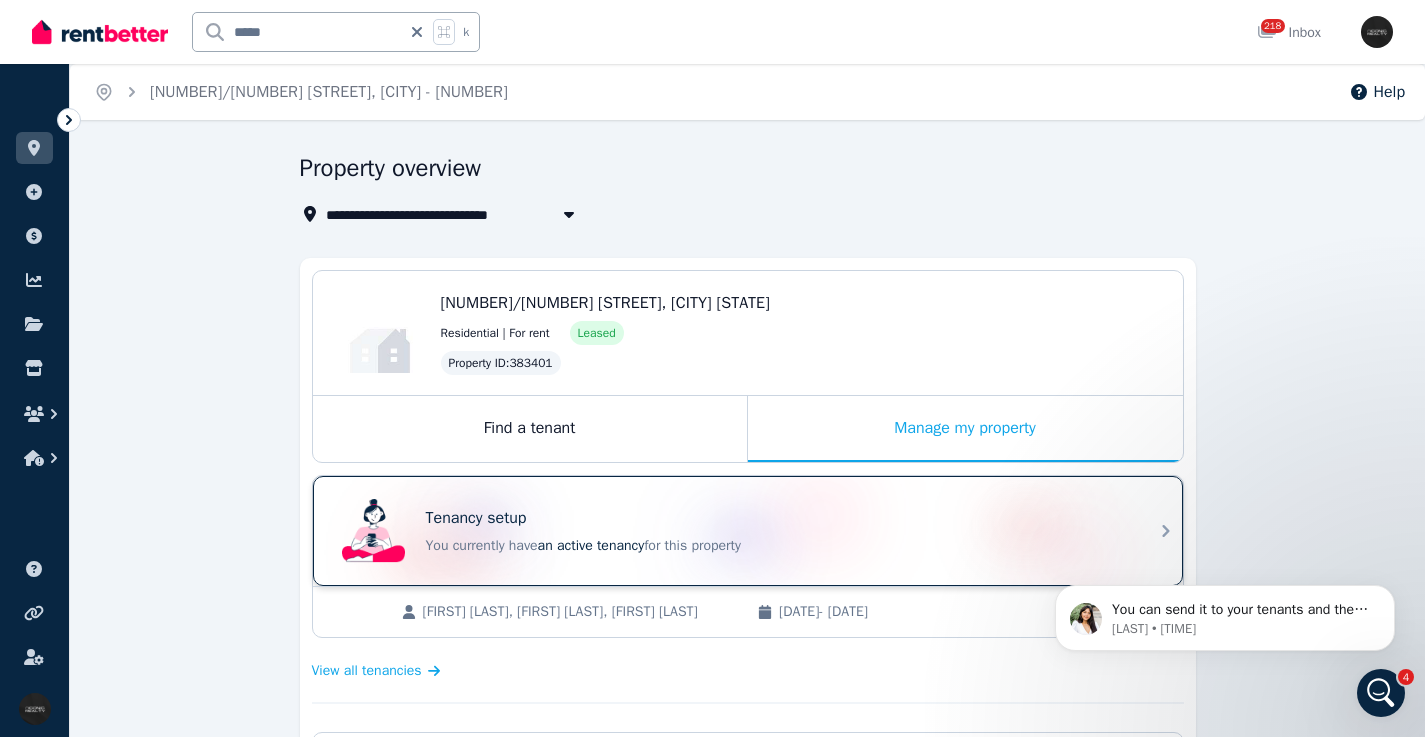click on "Tenancy setup You currently have  an active tenancy  for this property" at bounding box center (776, 531) 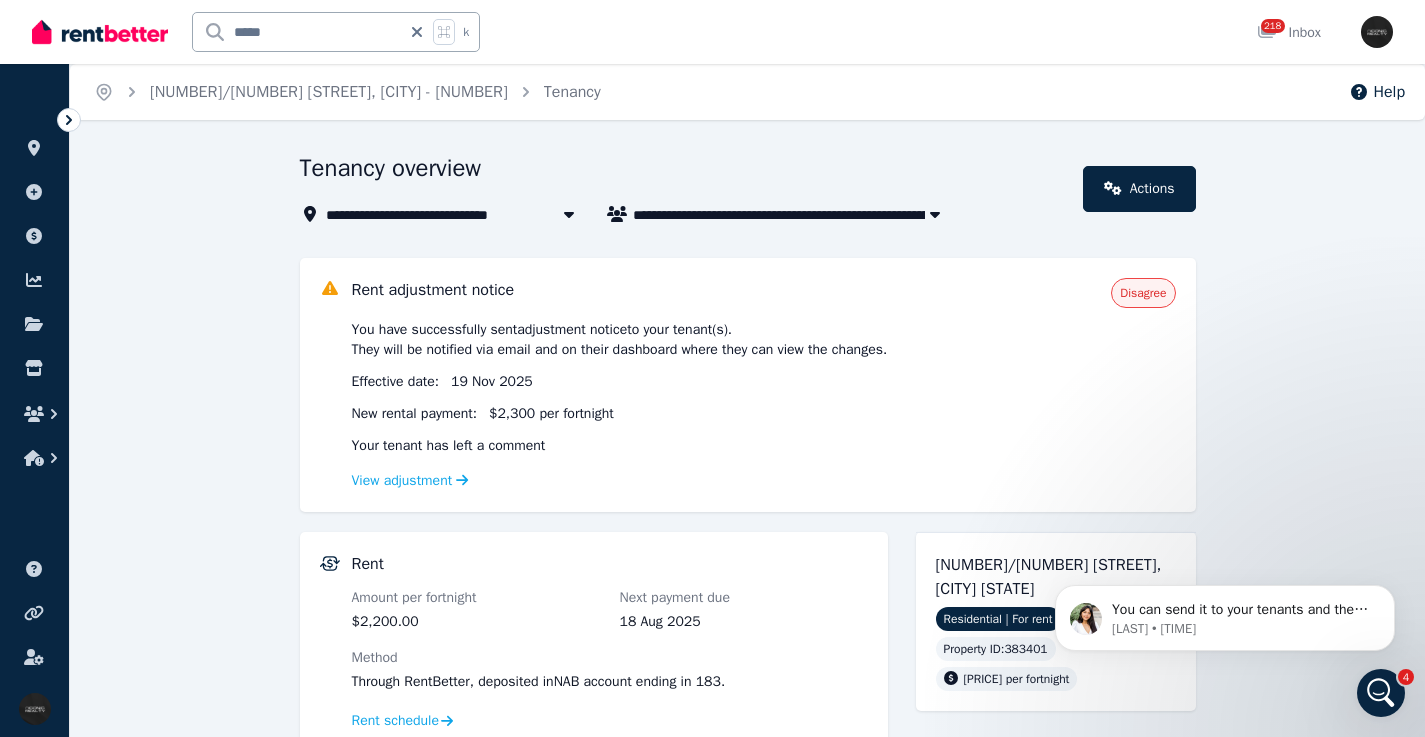 scroll, scrollTop: 26, scrollLeft: 0, axis: vertical 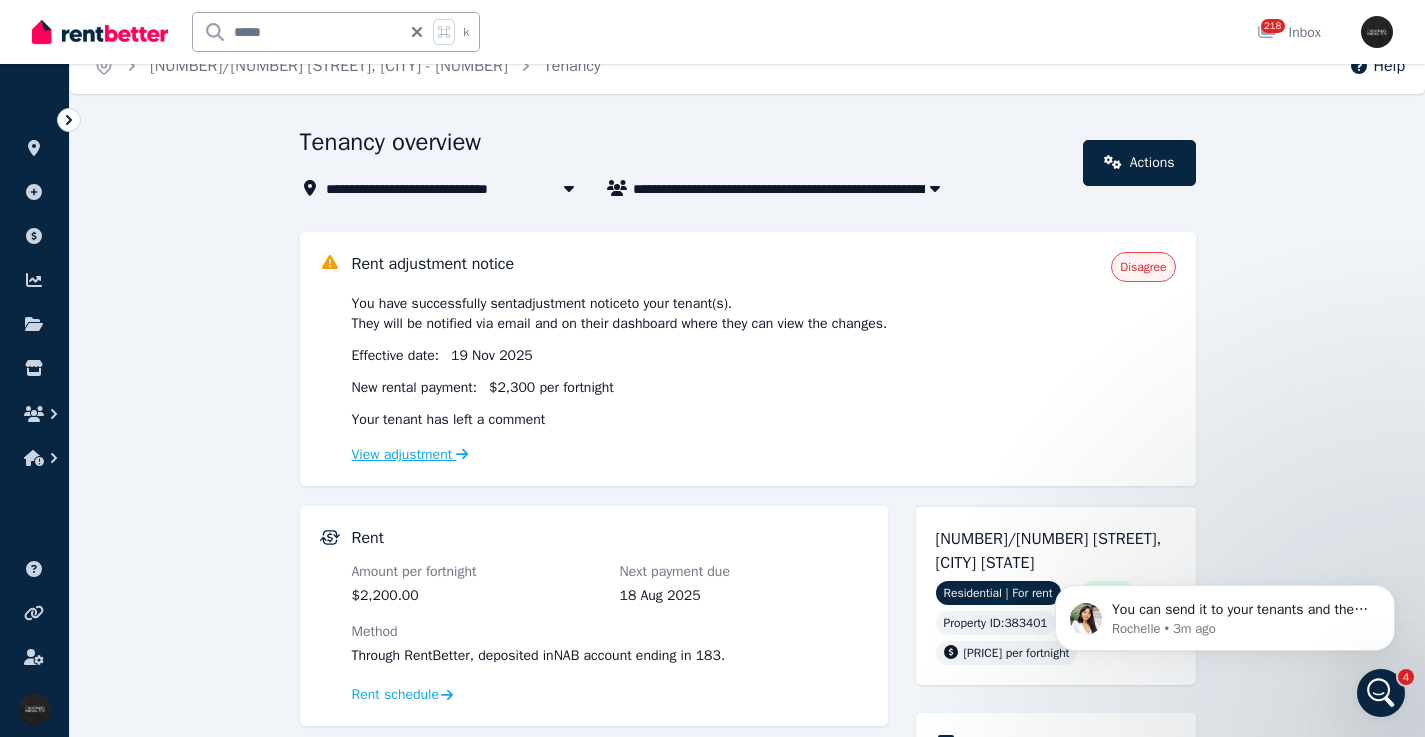 click on "View adjustment" at bounding box center (410, 454) 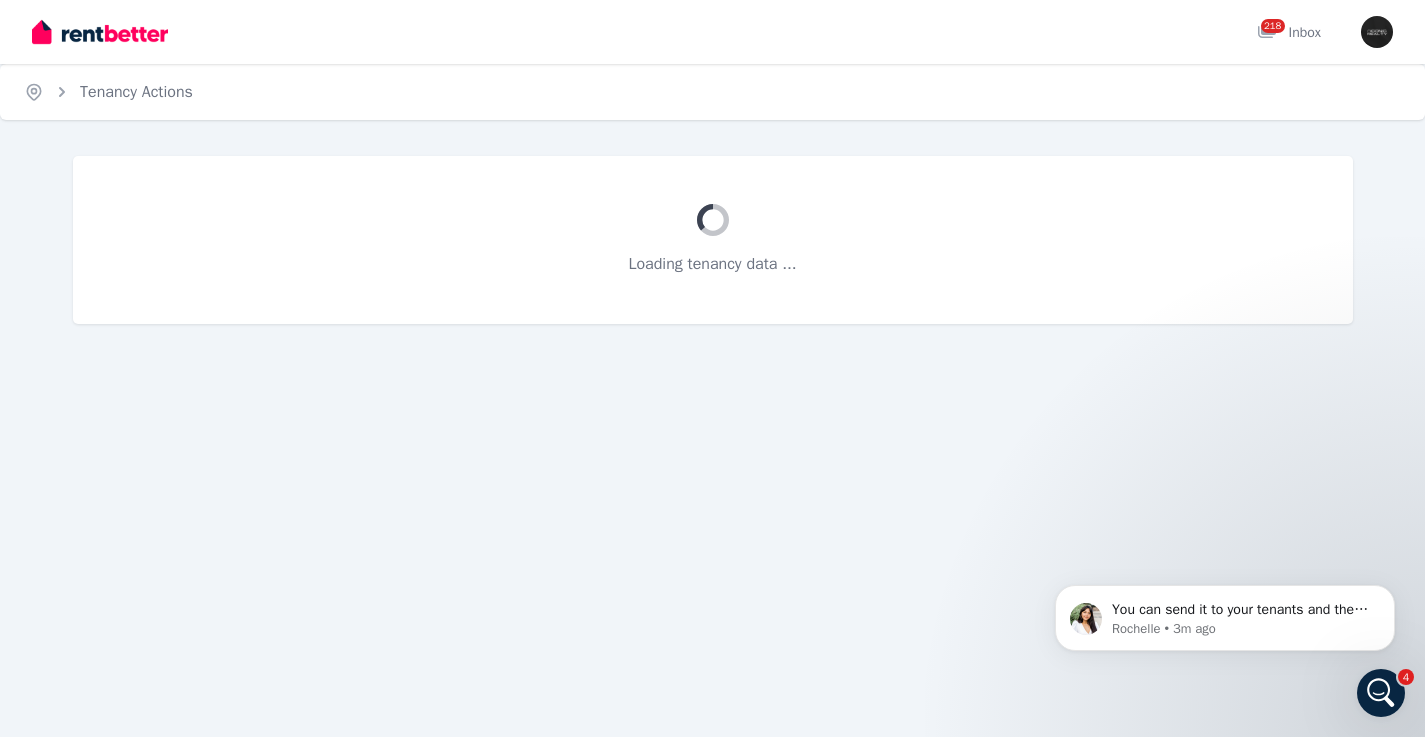 scroll, scrollTop: 0, scrollLeft: 0, axis: both 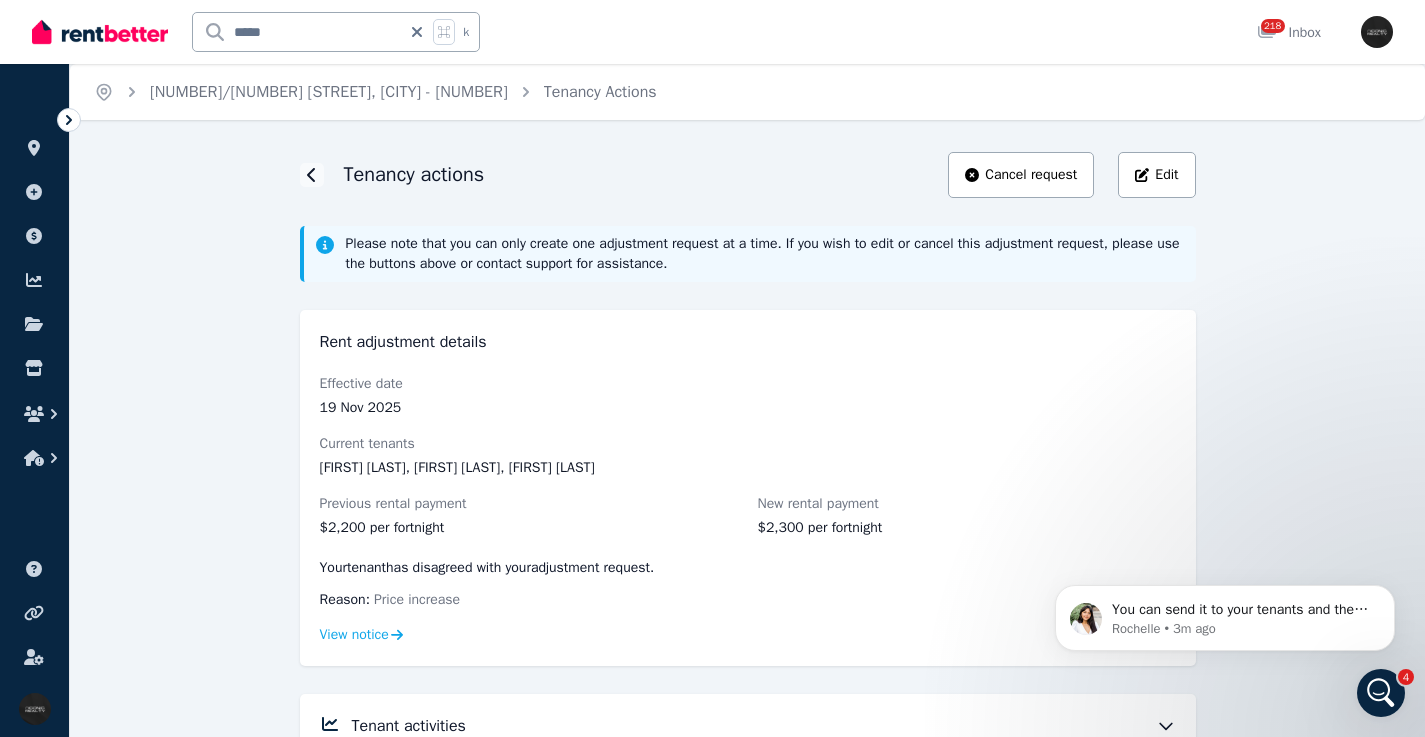 drag, startPoint x: 1422, startPoint y: 268, endPoint x: 1421, endPoint y: 290, distance: 22.022715 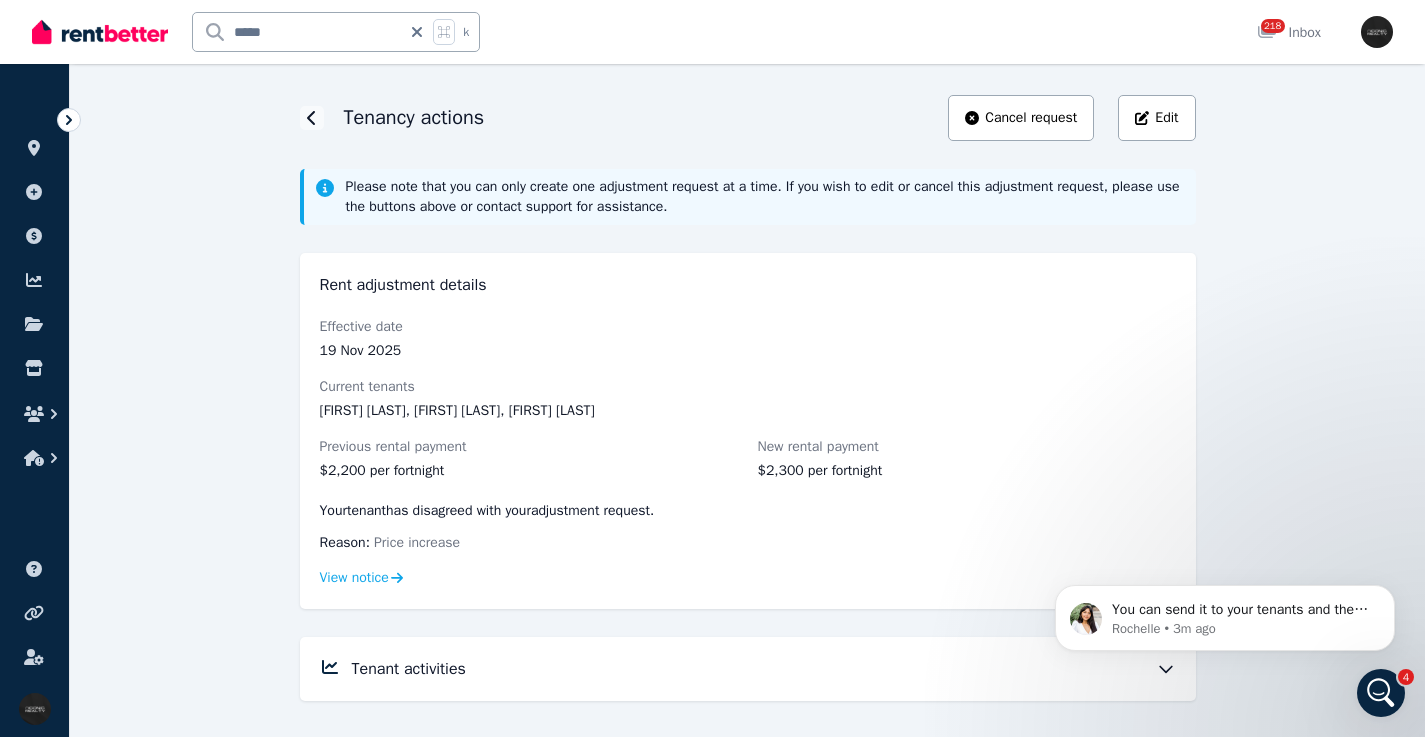 scroll, scrollTop: 0, scrollLeft: 0, axis: both 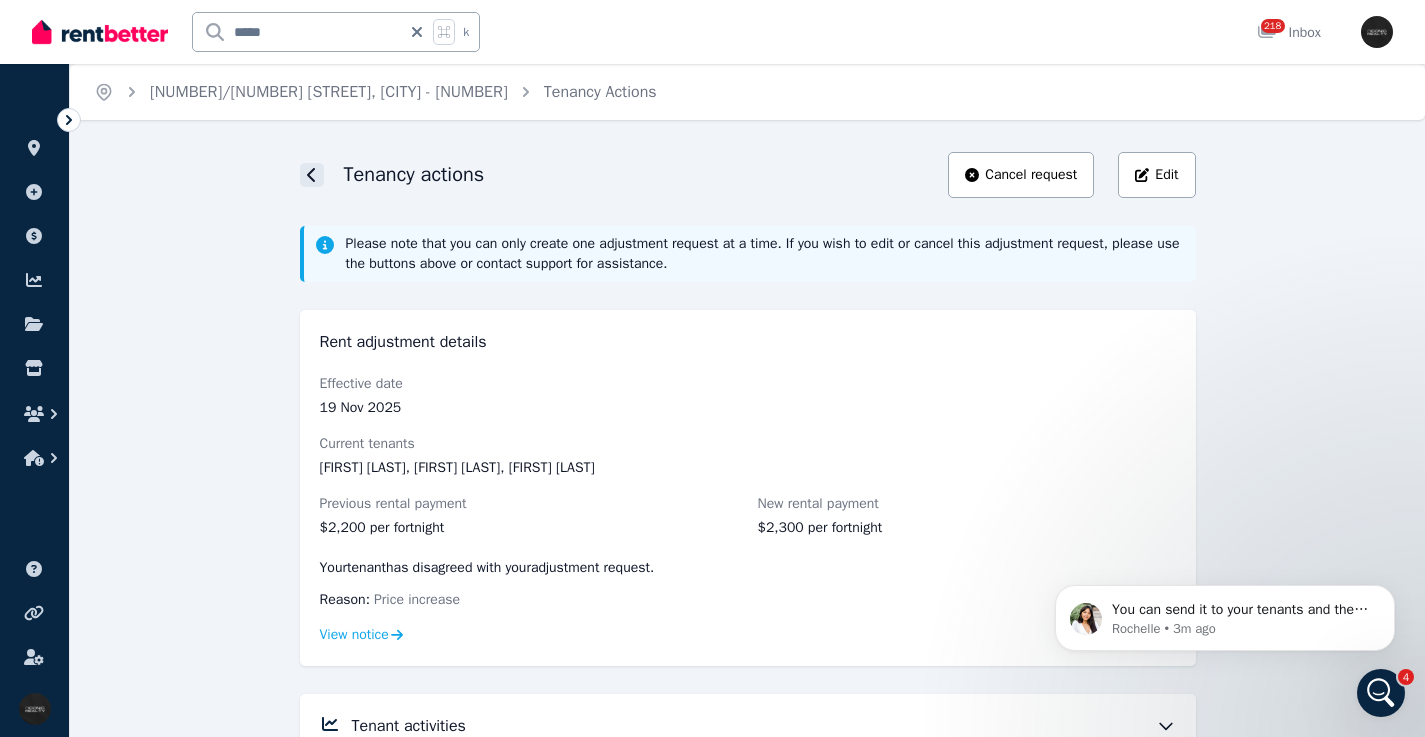 click at bounding box center [312, 175] 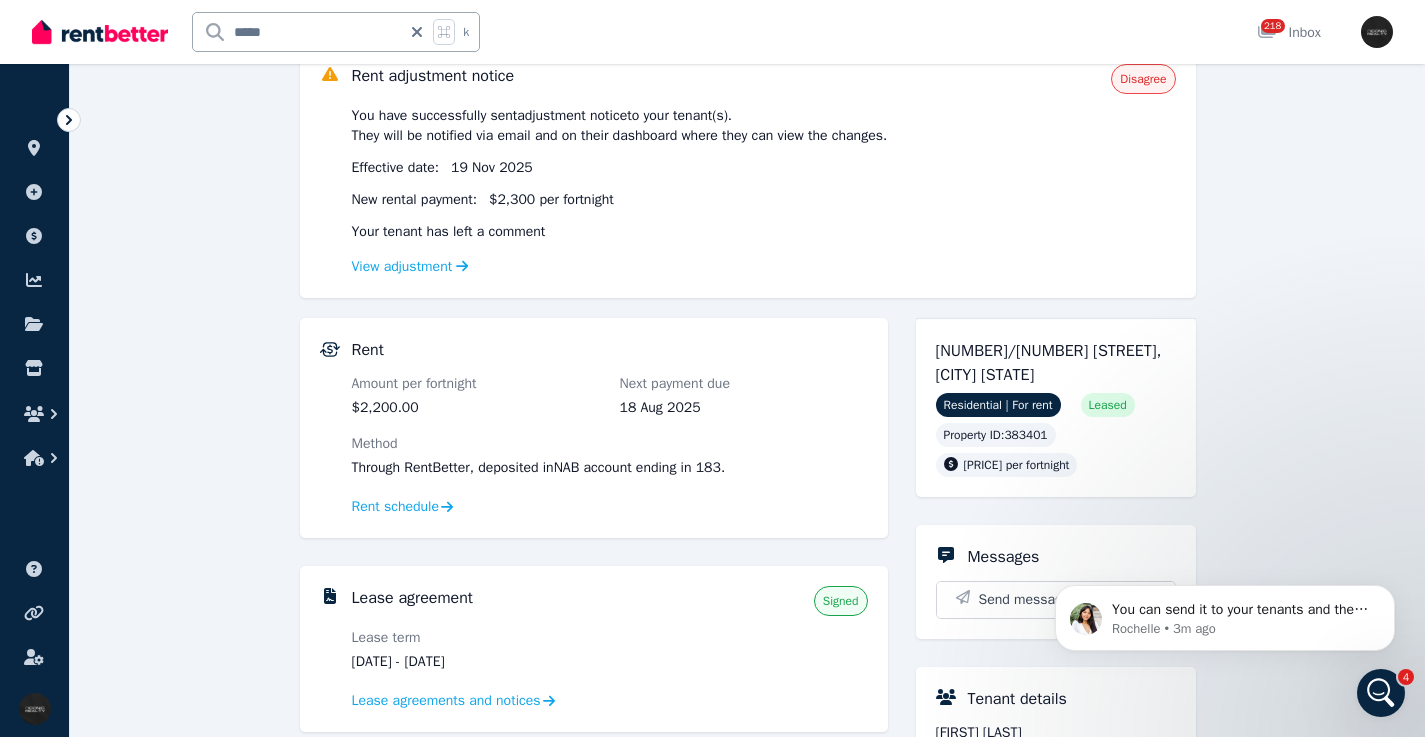 scroll, scrollTop: 228, scrollLeft: 0, axis: vertical 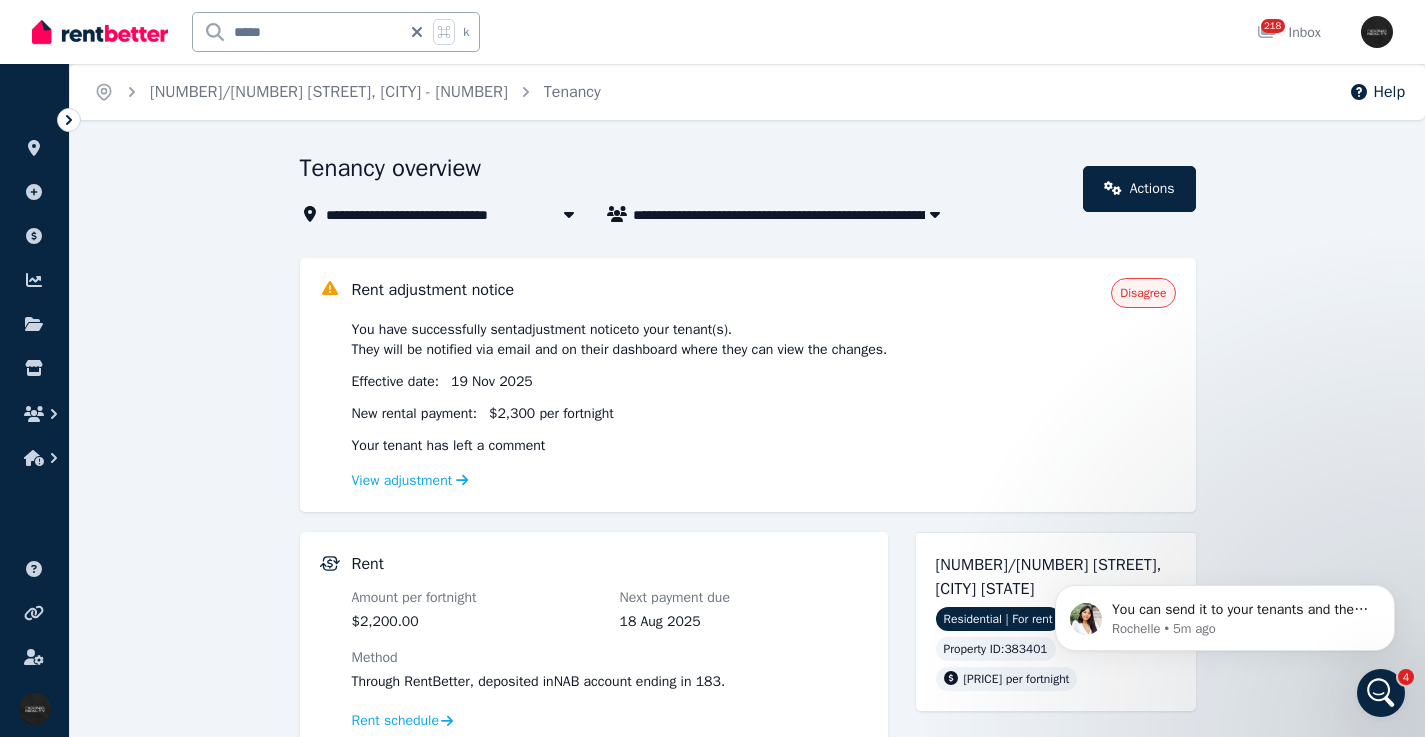 drag, startPoint x: 354, startPoint y: 329, endPoint x: 942, endPoint y: 359, distance: 588.76483 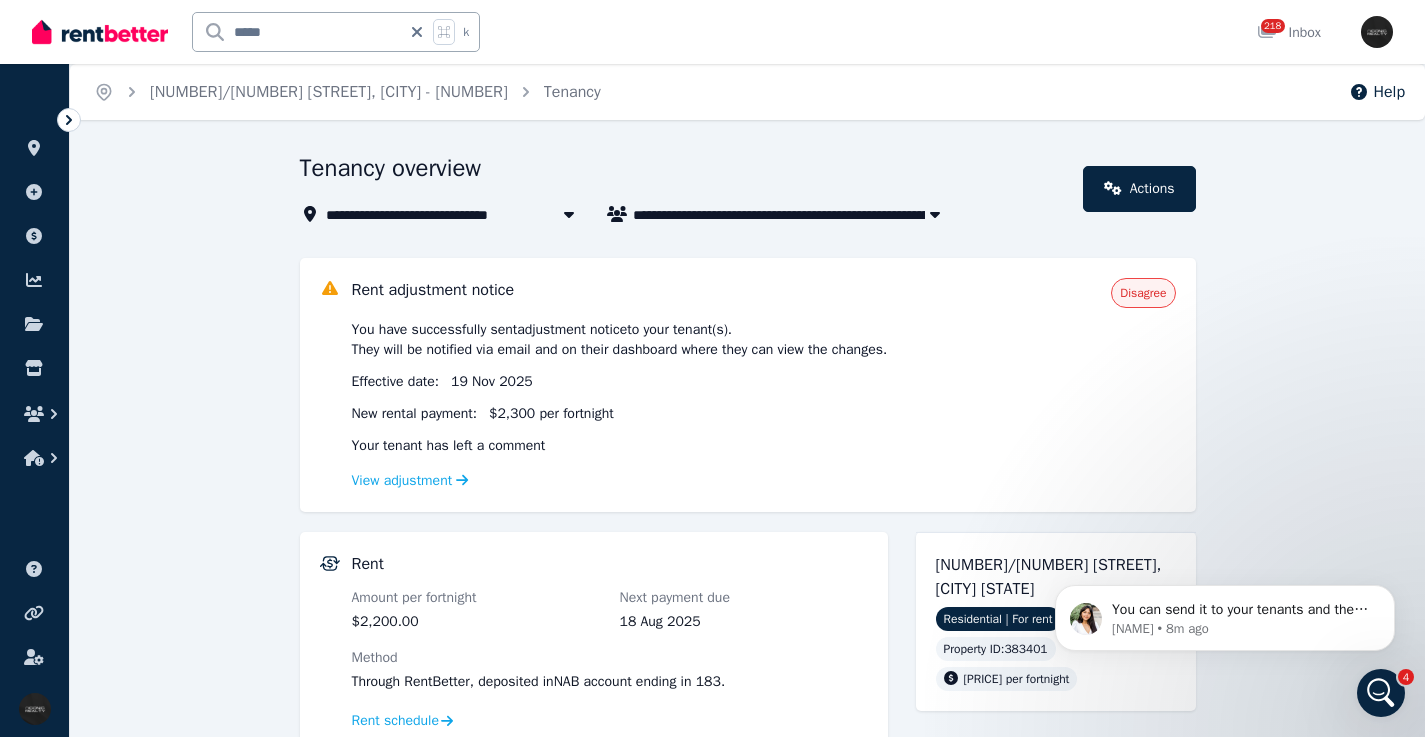 click on "New rental payment: [PRICE] per [PERIOD]" at bounding box center [764, 414] 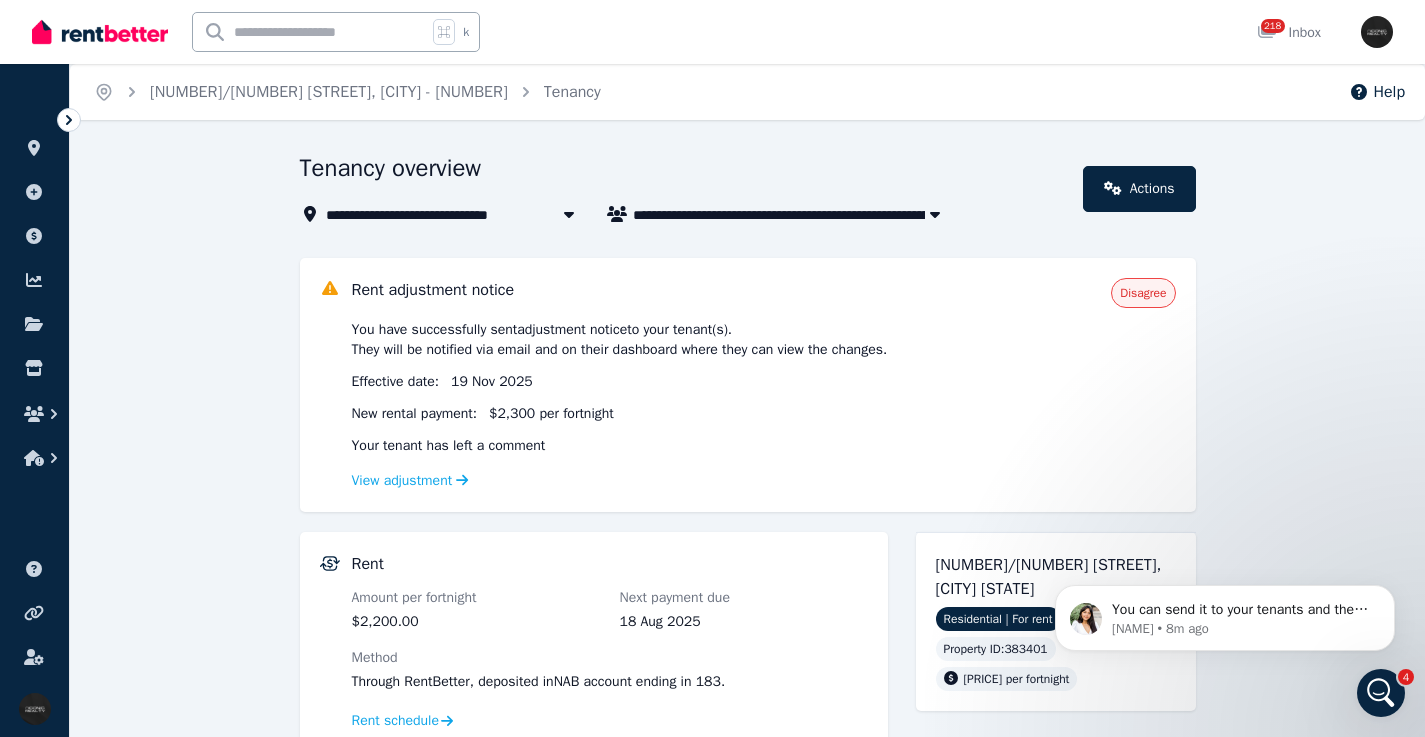 click at bounding box center (310, 32) 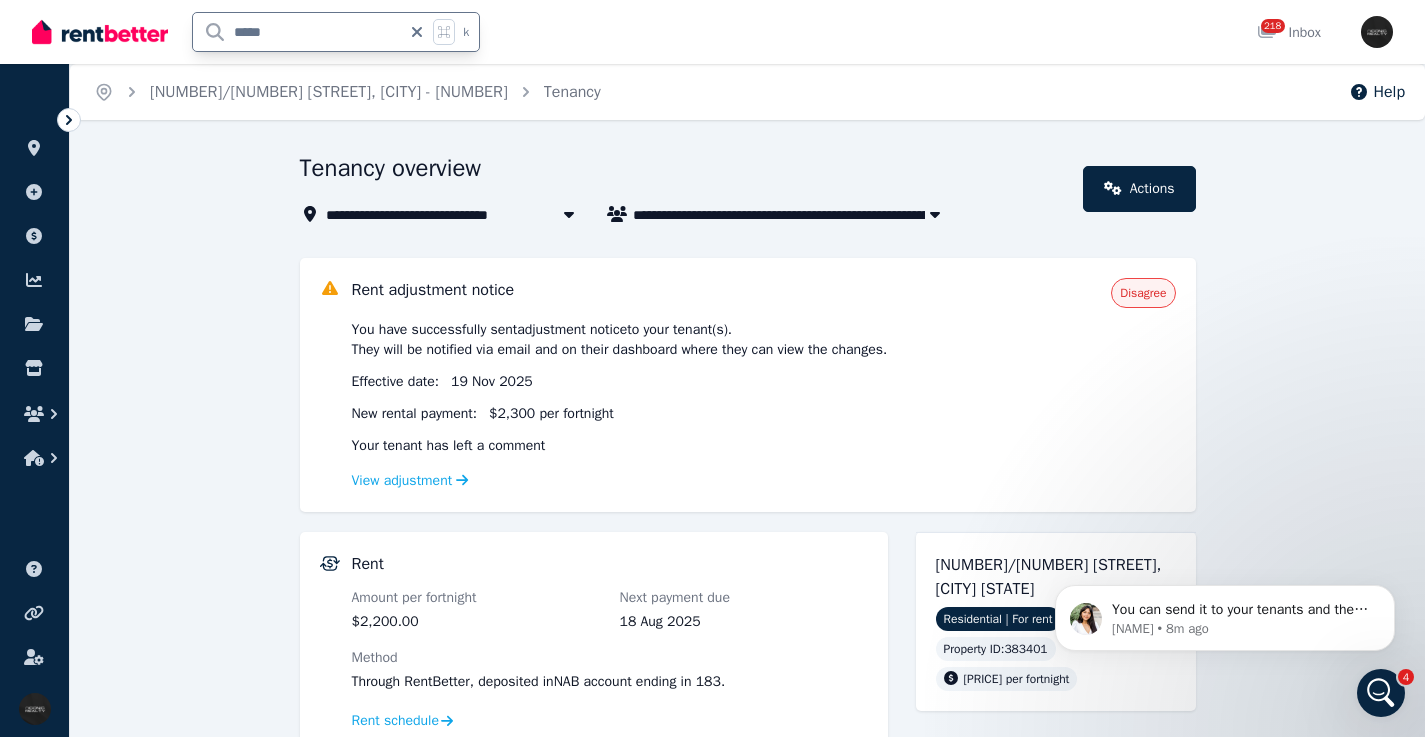 type on "*****" 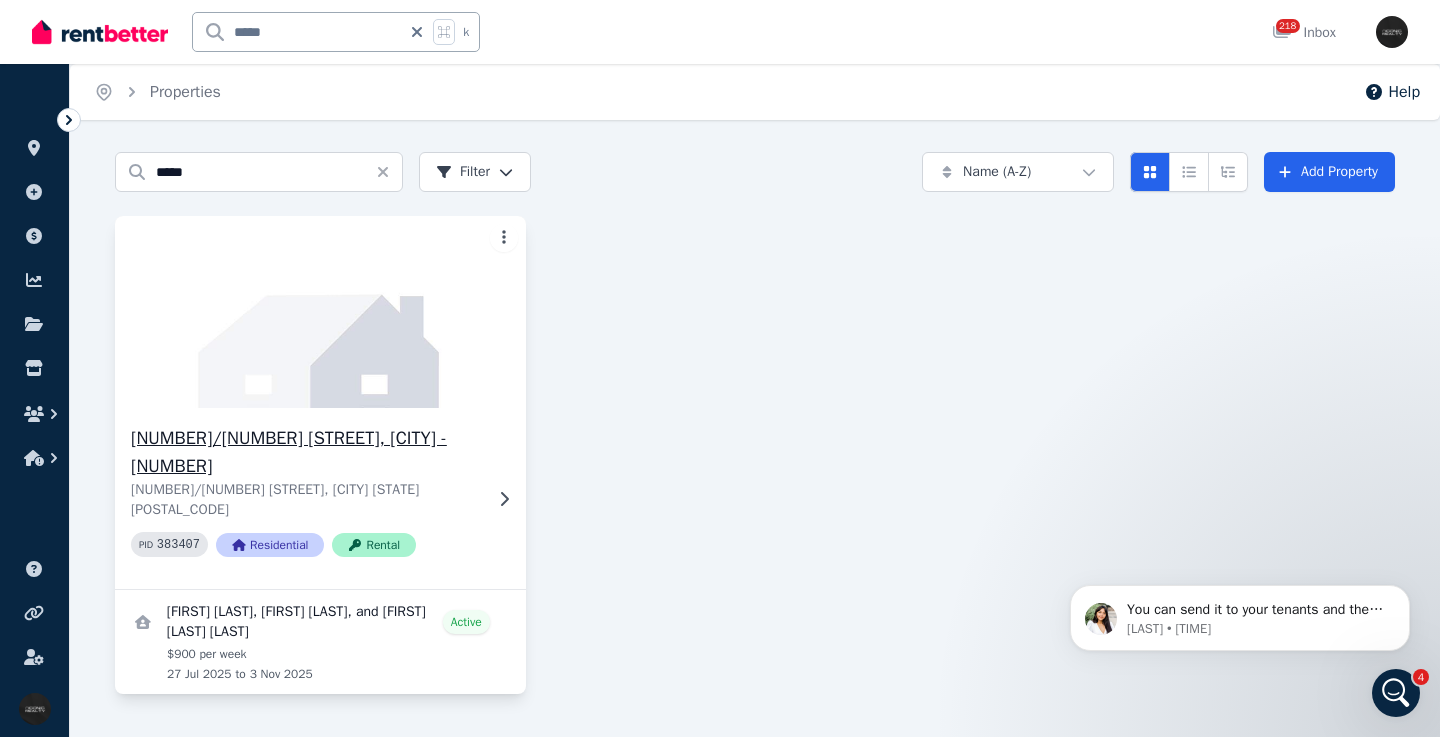 click 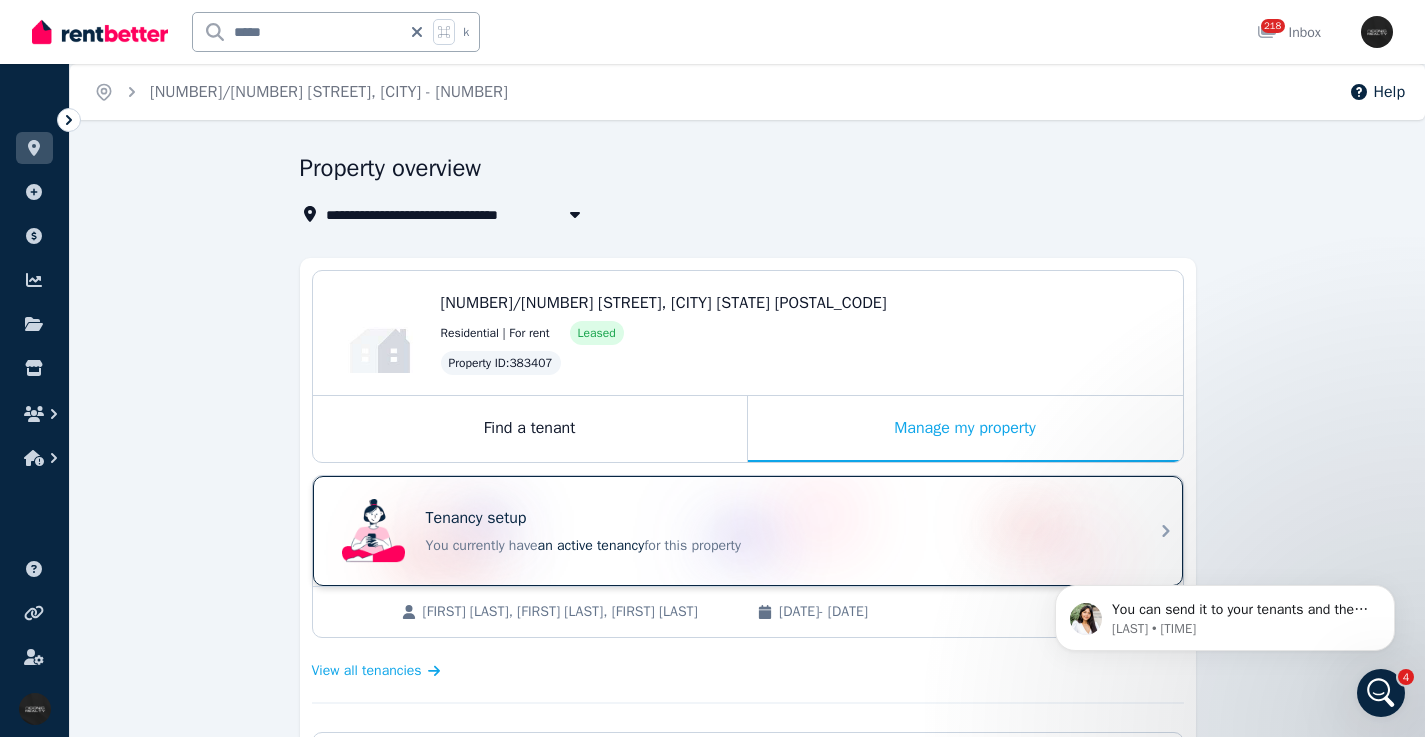 click on "Tenancy setup" at bounding box center [776, 518] 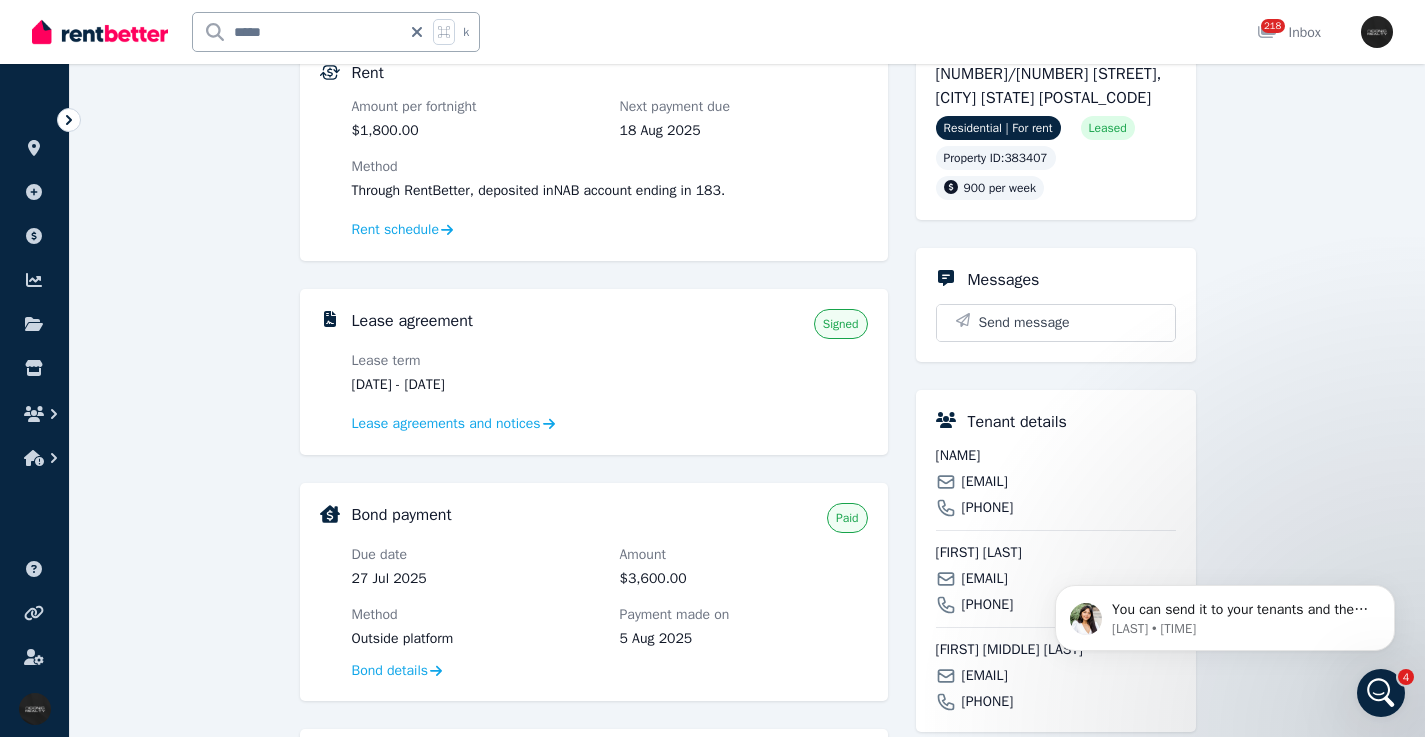 scroll, scrollTop: 259, scrollLeft: 0, axis: vertical 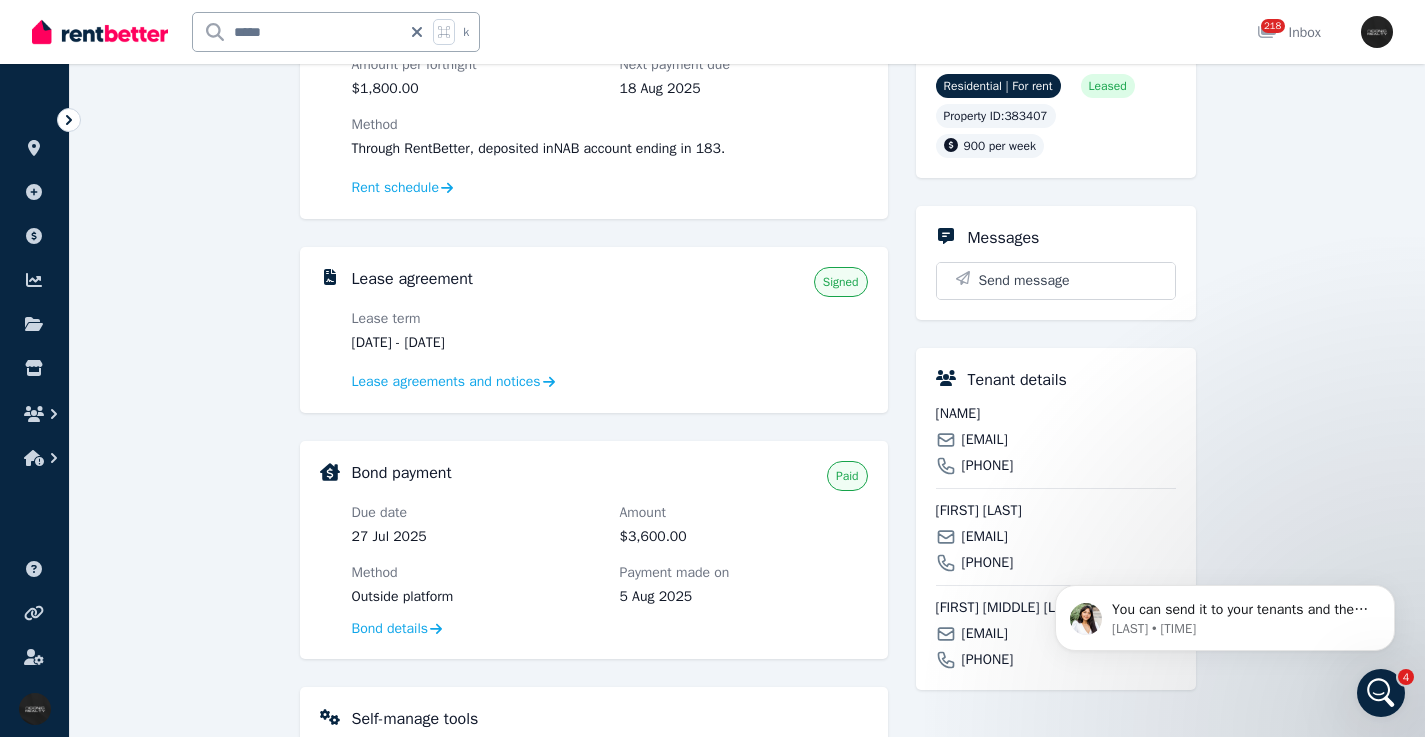 drag, startPoint x: 1083, startPoint y: 441, endPoint x: 990, endPoint y: 393, distance: 104.65658 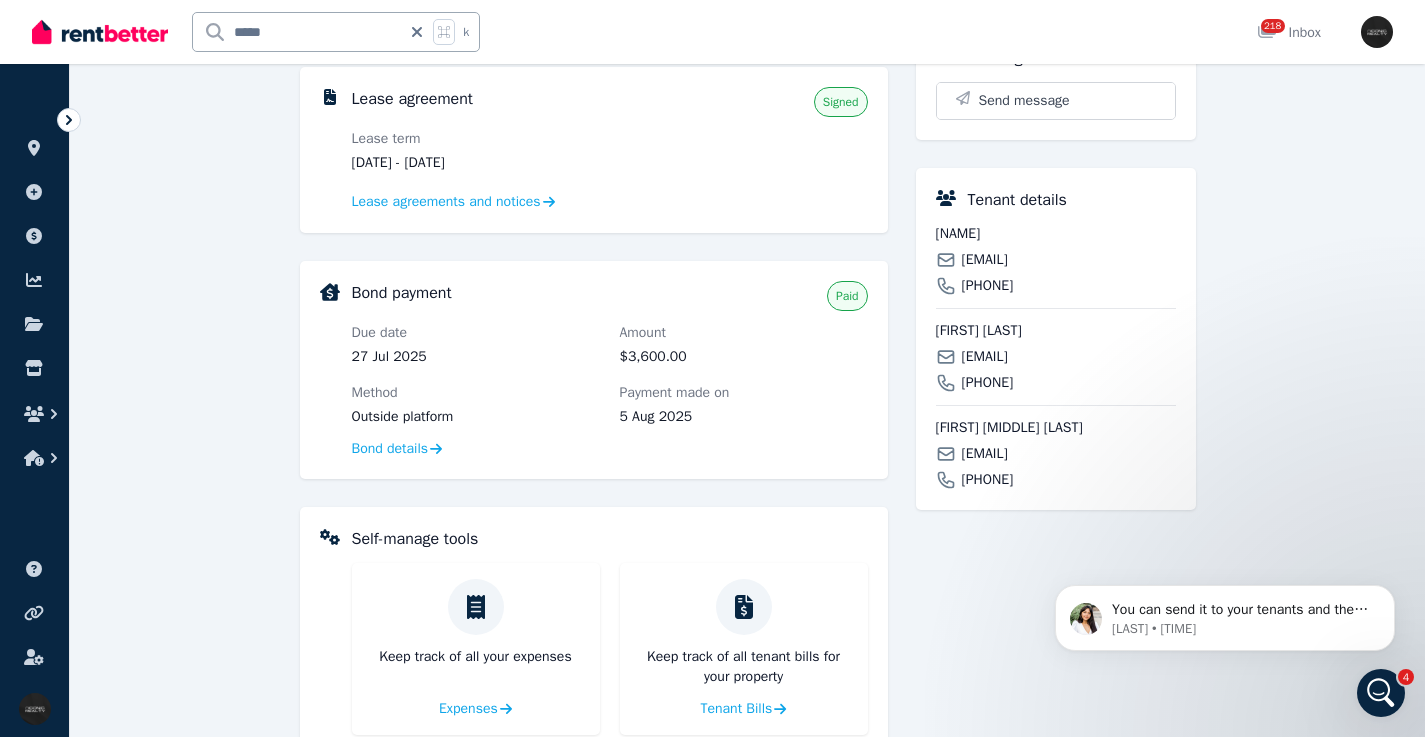 scroll, scrollTop: 456, scrollLeft: 0, axis: vertical 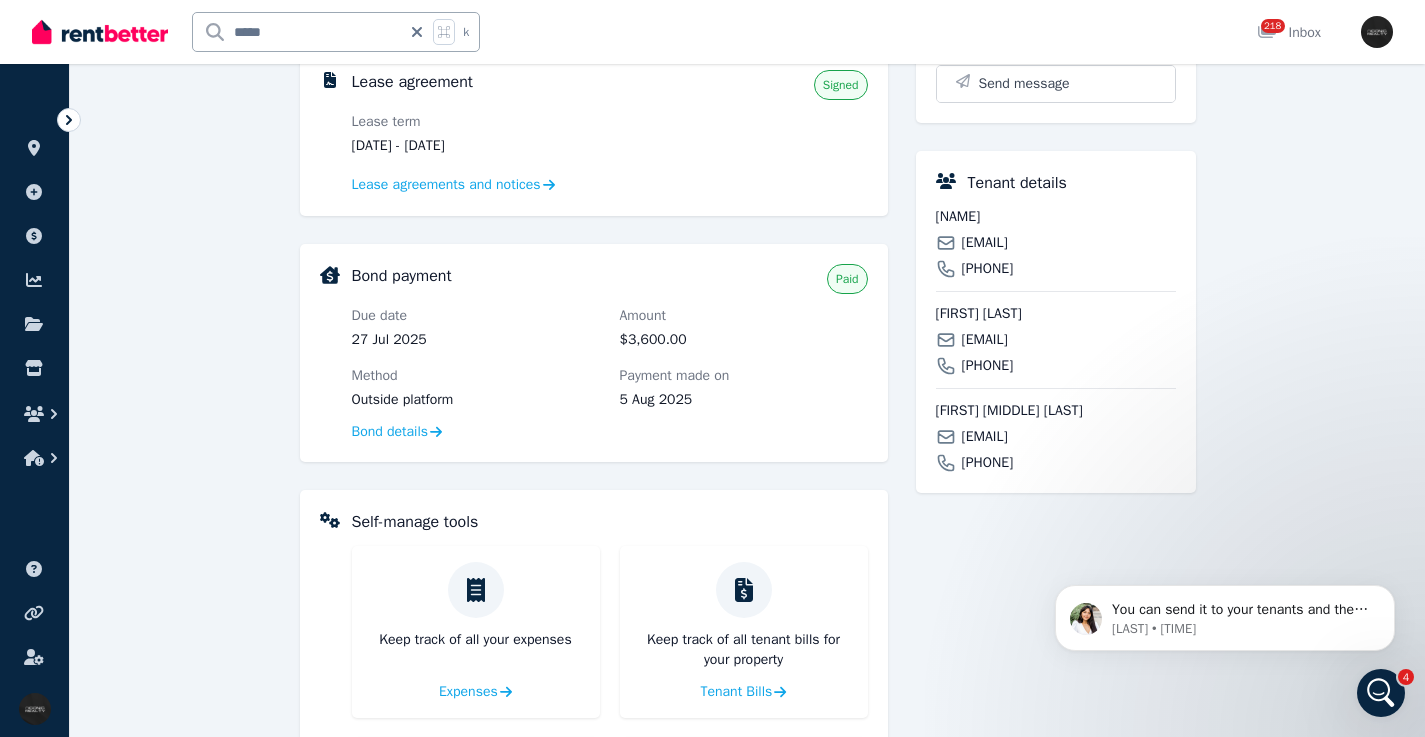 drag, startPoint x: 1125, startPoint y: 314, endPoint x: 922, endPoint y: 313, distance: 203.00246 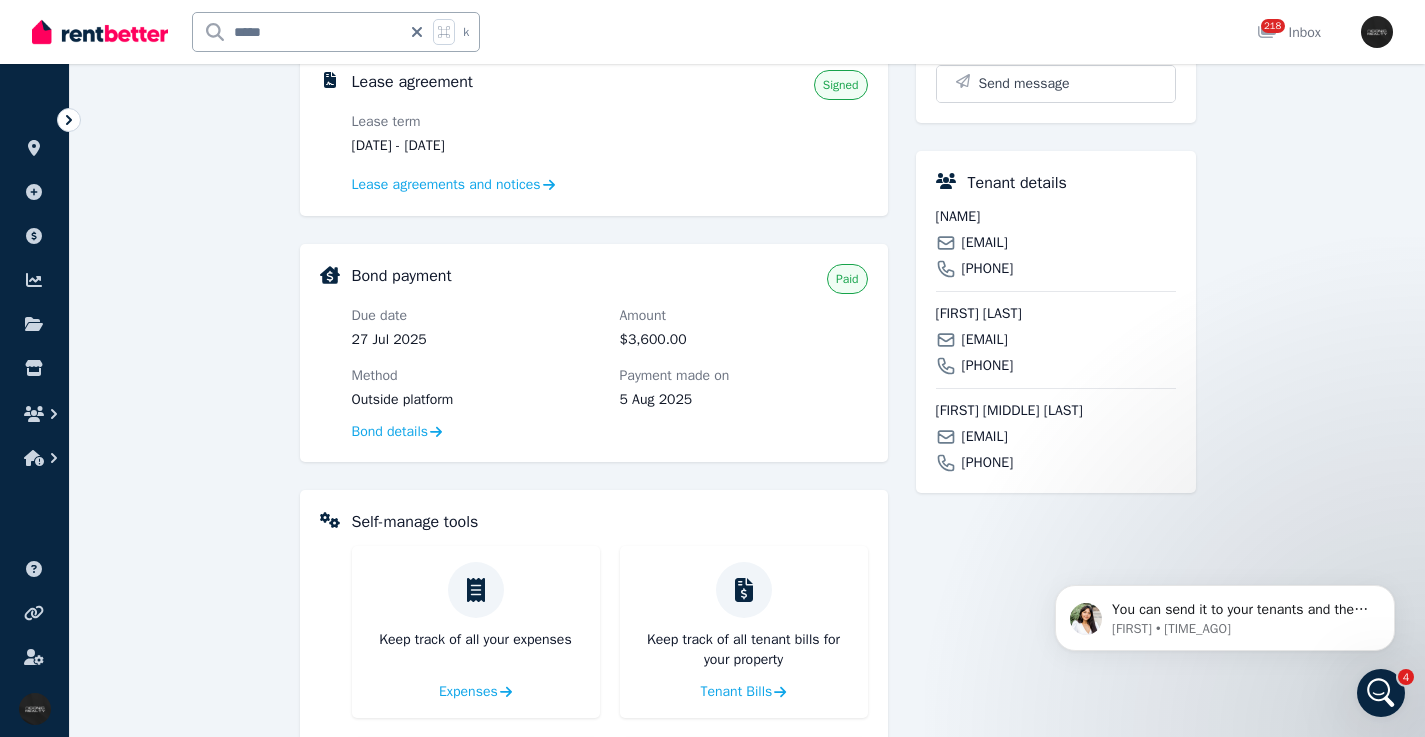 drag, startPoint x: 1166, startPoint y: 440, endPoint x: 960, endPoint y: 442, distance: 206.0097 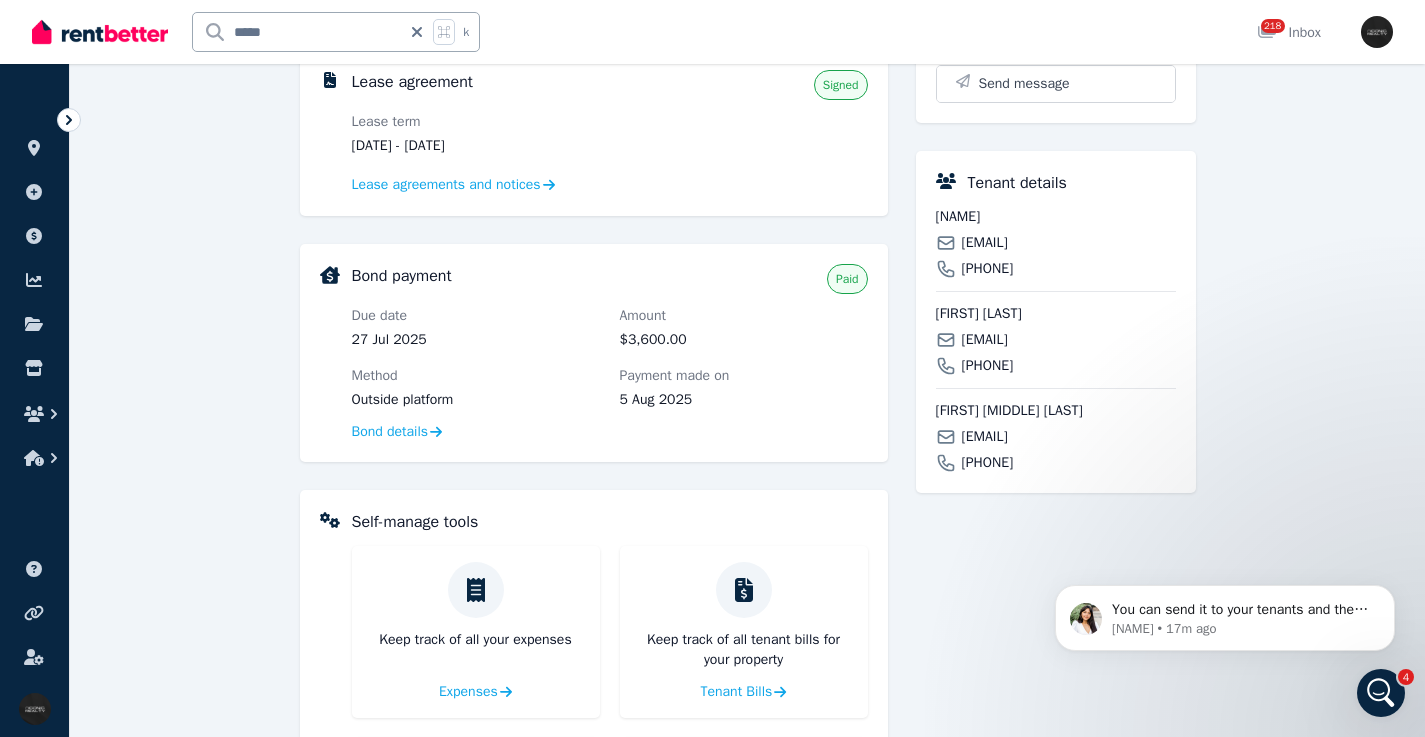 click 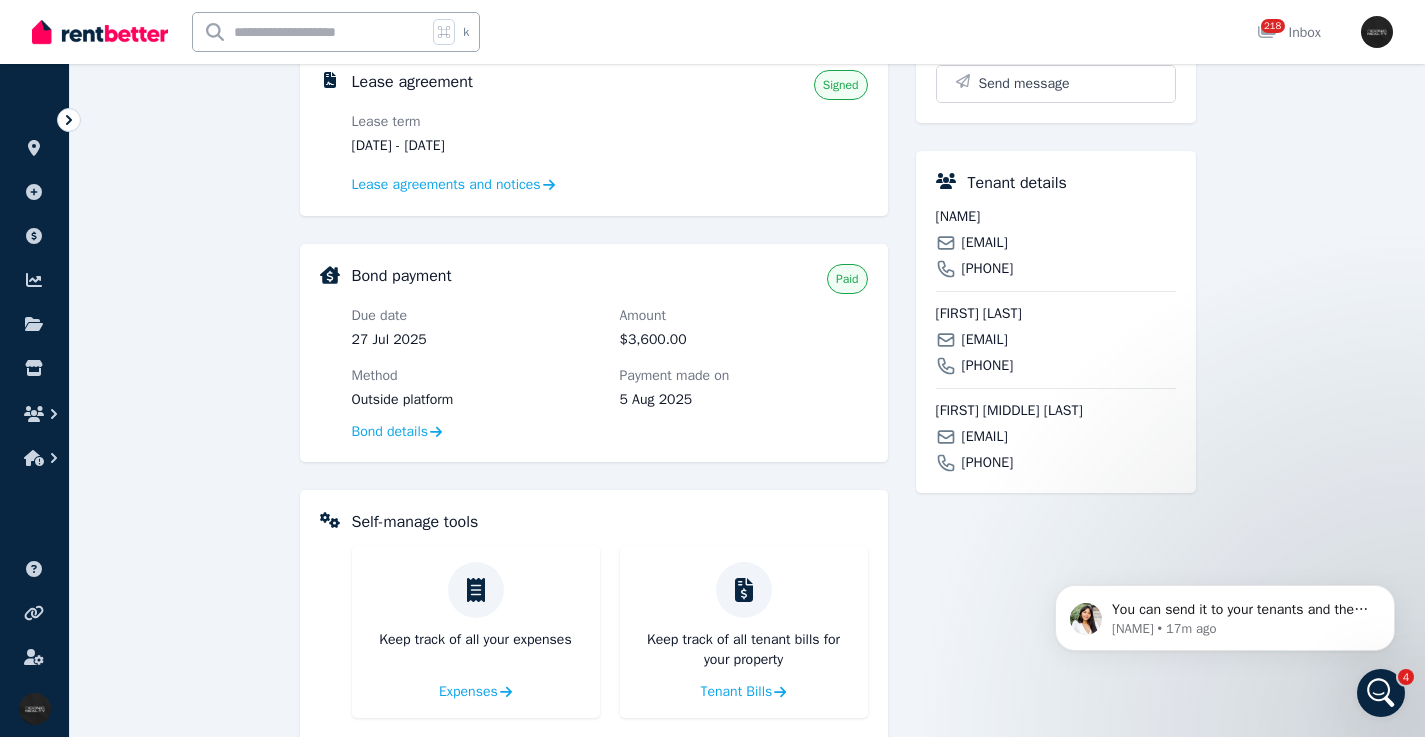 click at bounding box center (310, 32) 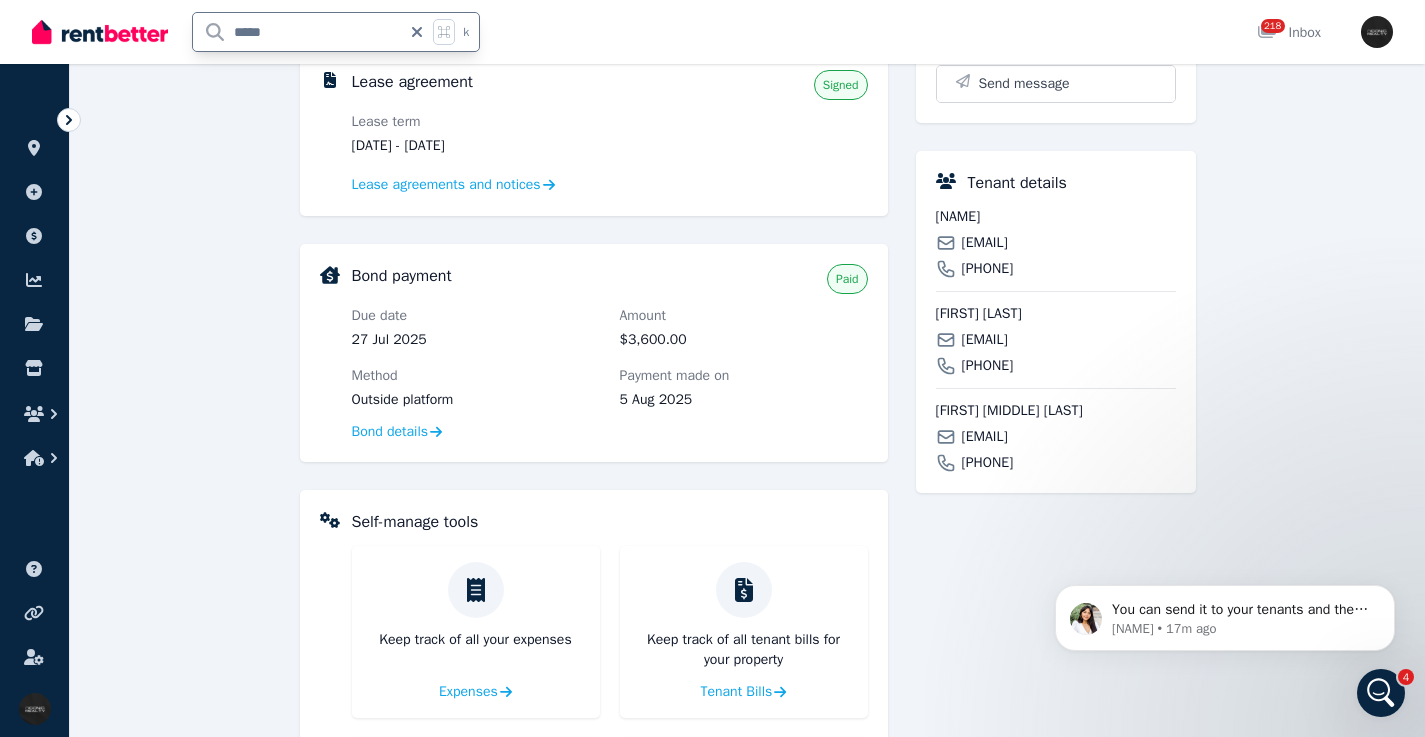 type on "*****" 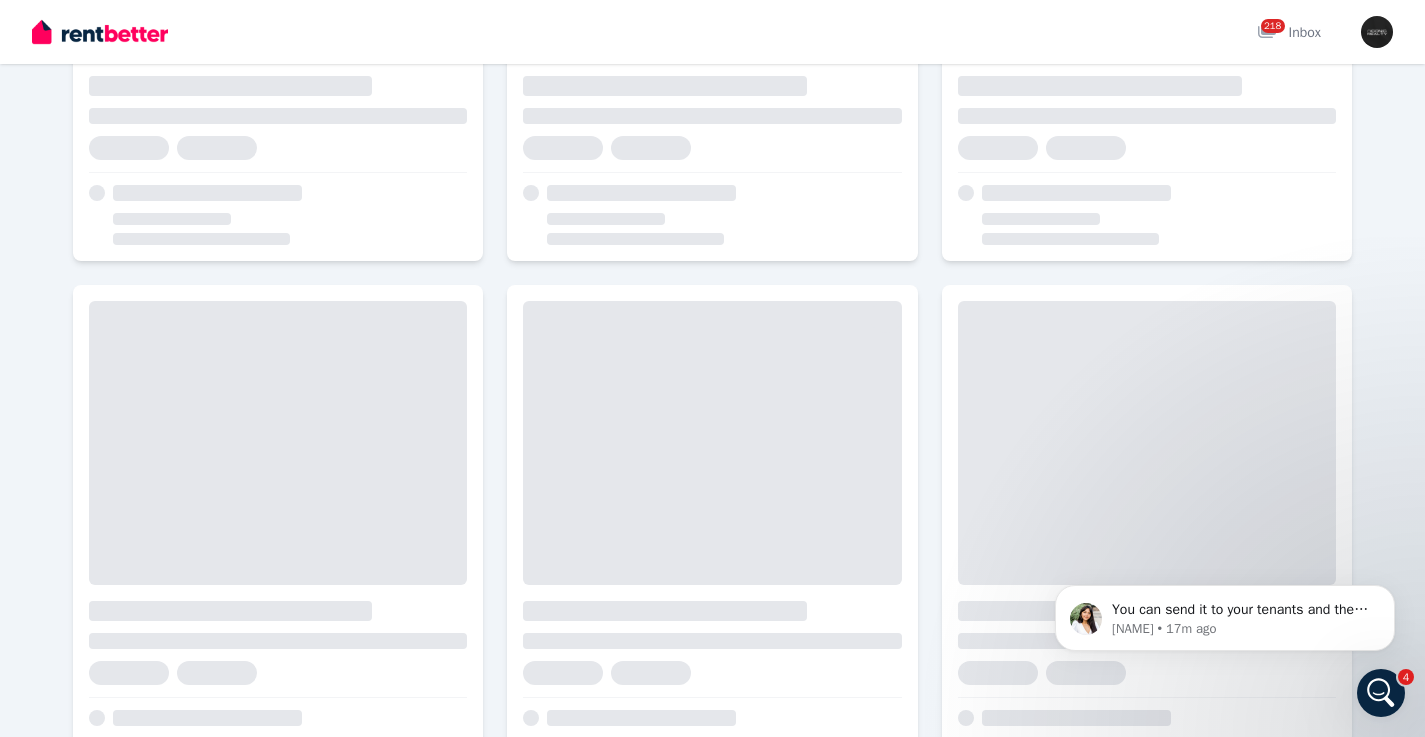 scroll, scrollTop: 0, scrollLeft: 0, axis: both 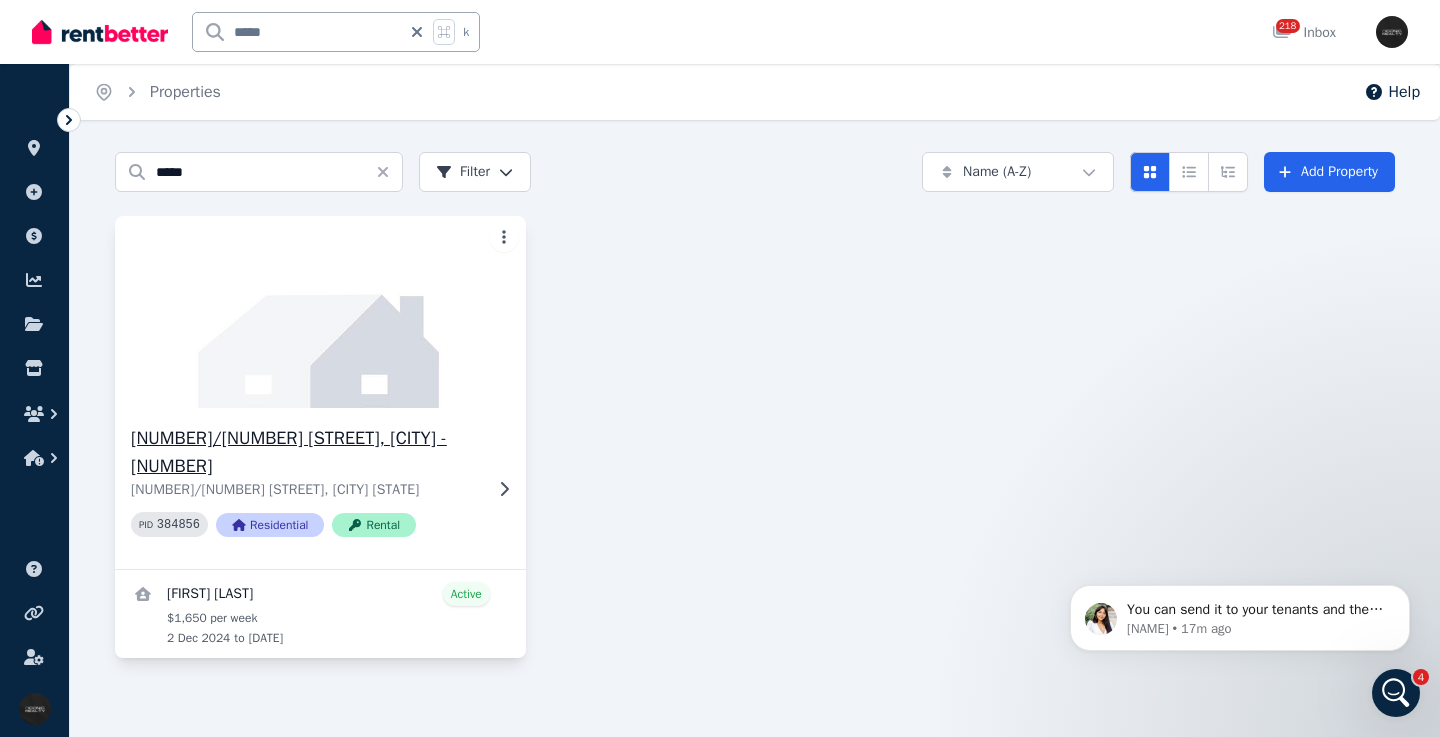 click 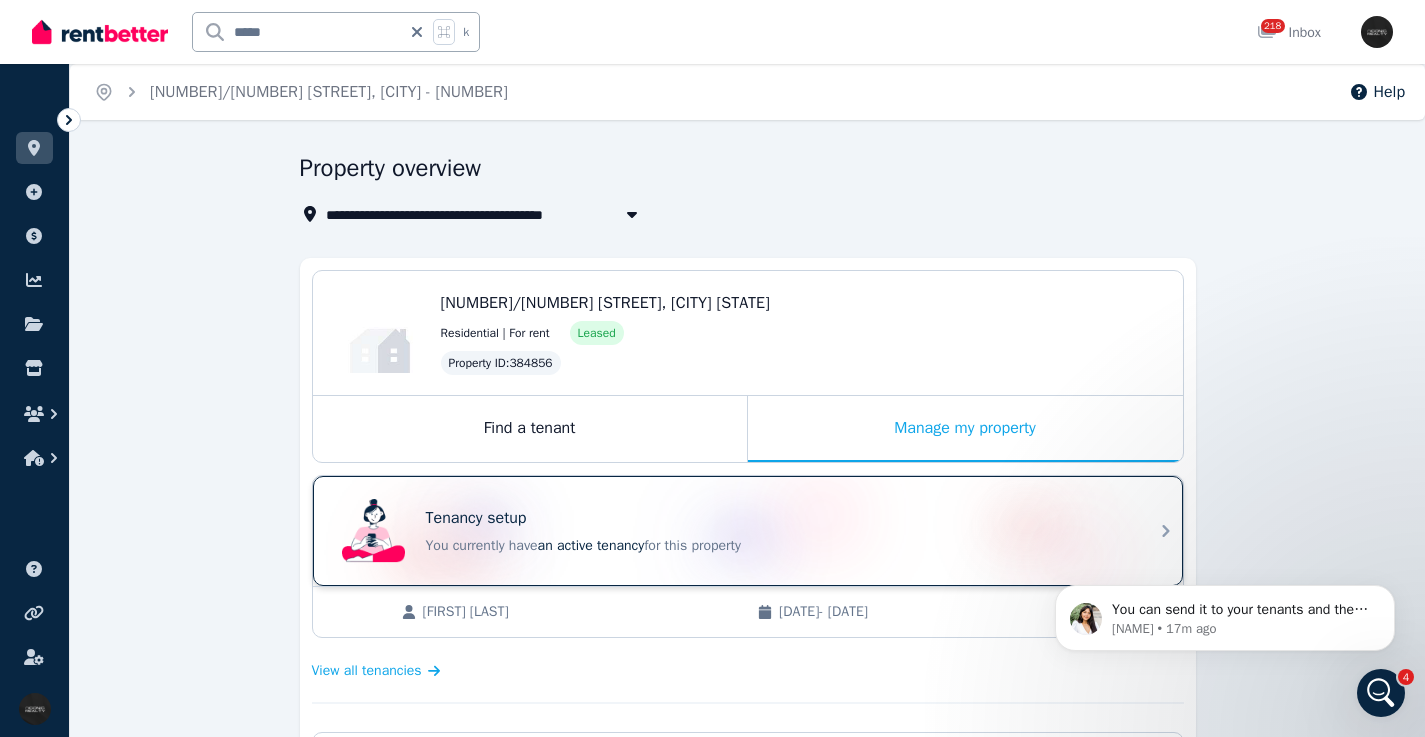 click on "Tenancy setup You currently have  an active tenancy  for this property" at bounding box center (776, 531) 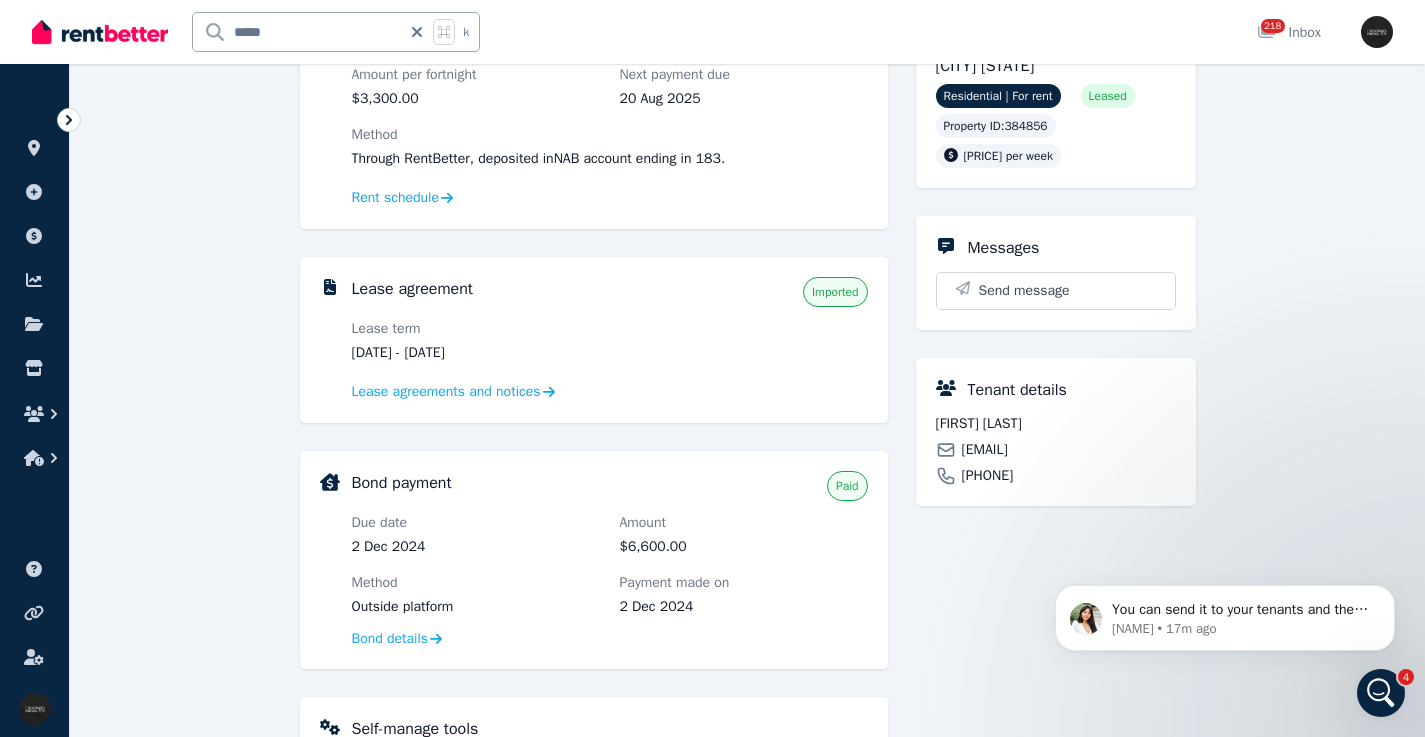 scroll, scrollTop: 260, scrollLeft: 0, axis: vertical 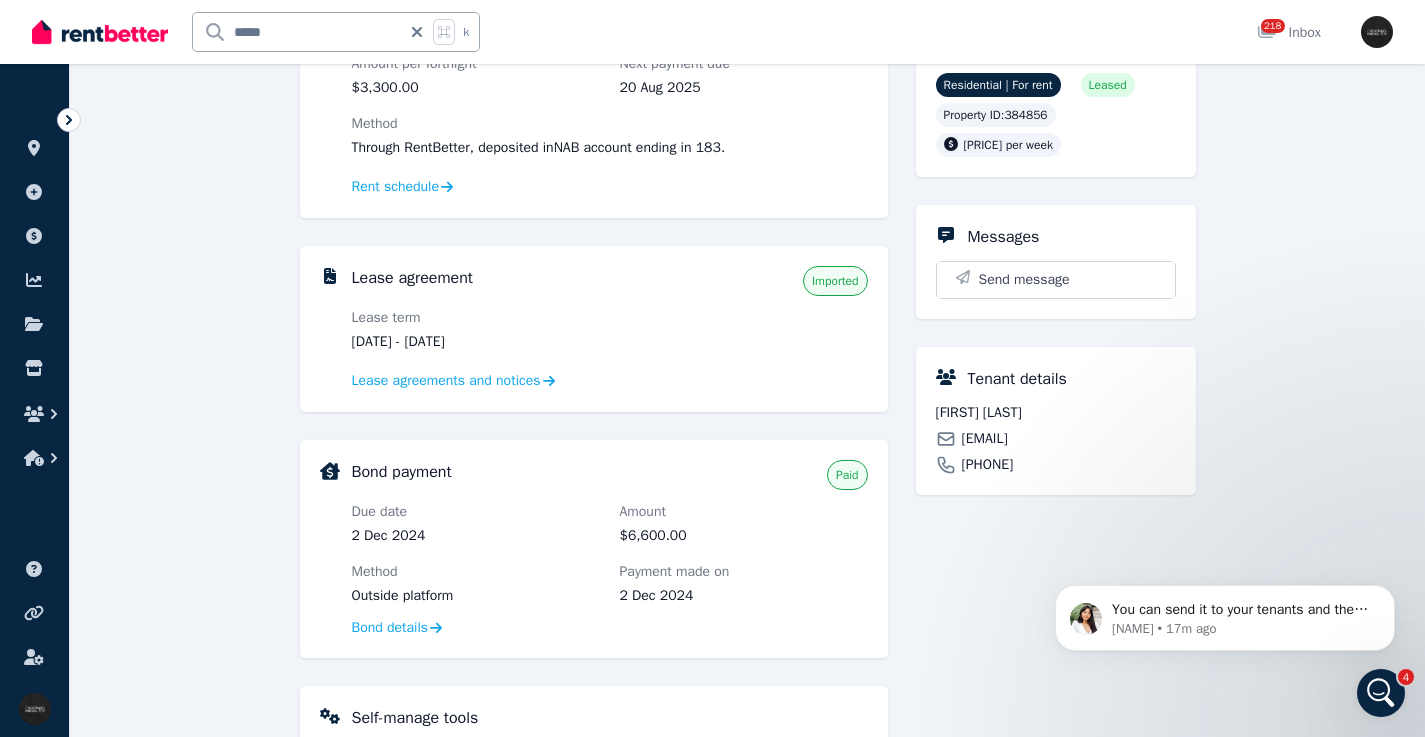 drag, startPoint x: 1157, startPoint y: 438, endPoint x: 961, endPoint y: 432, distance: 196.09181 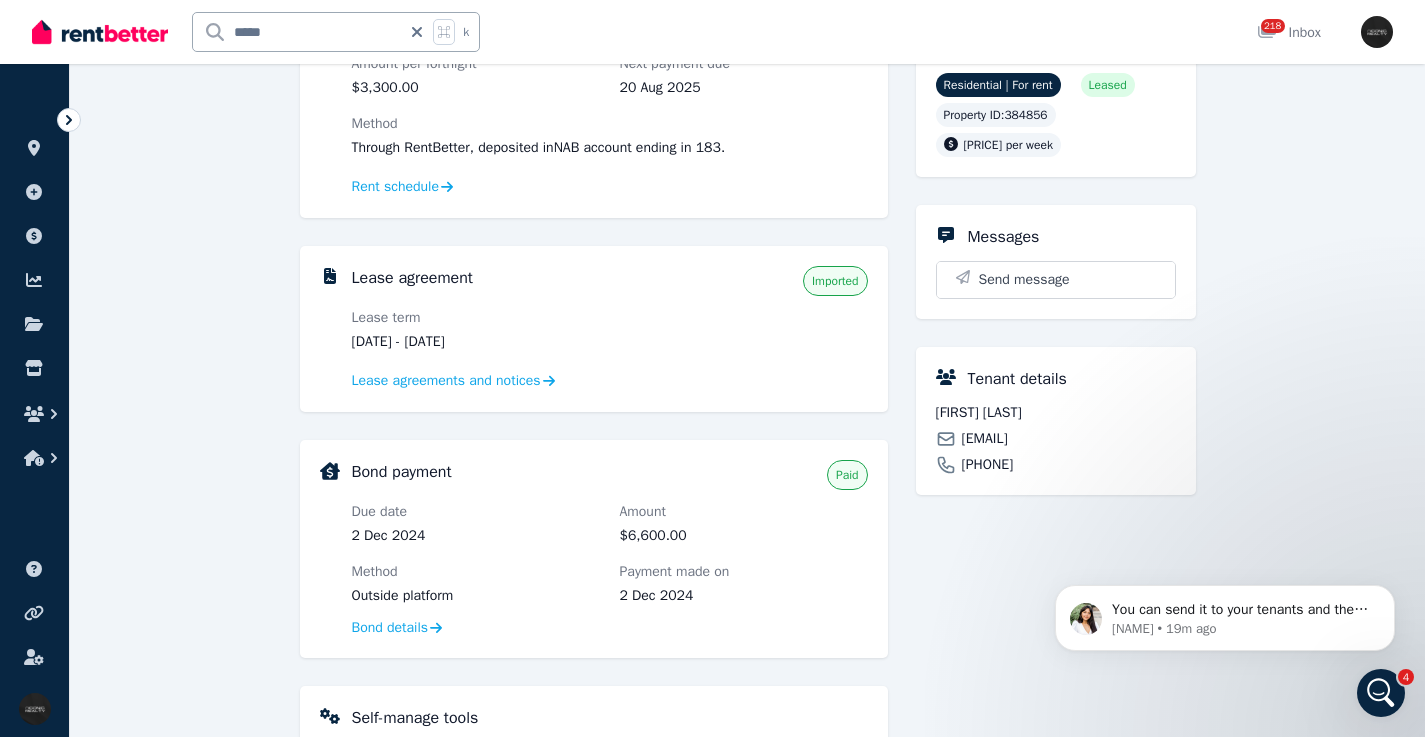 click 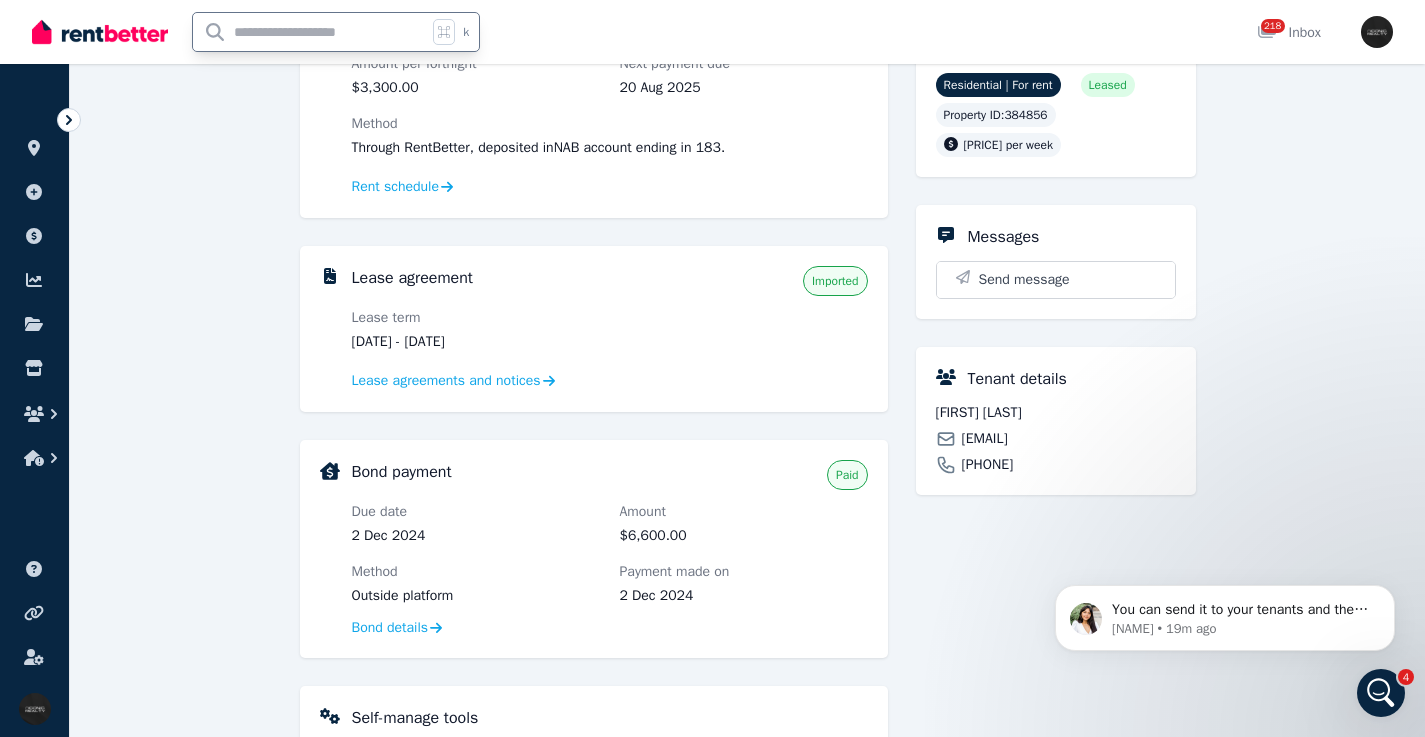 click at bounding box center [310, 32] 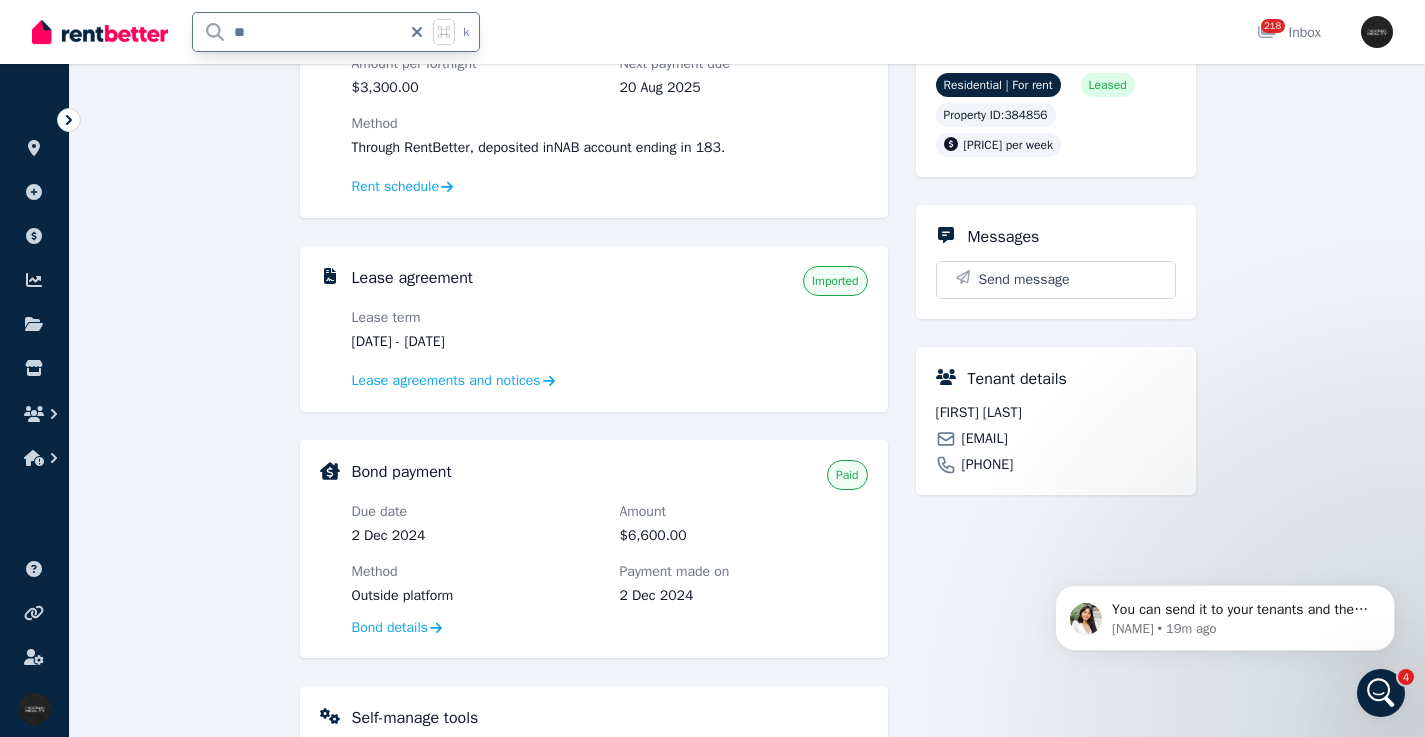 type on "***" 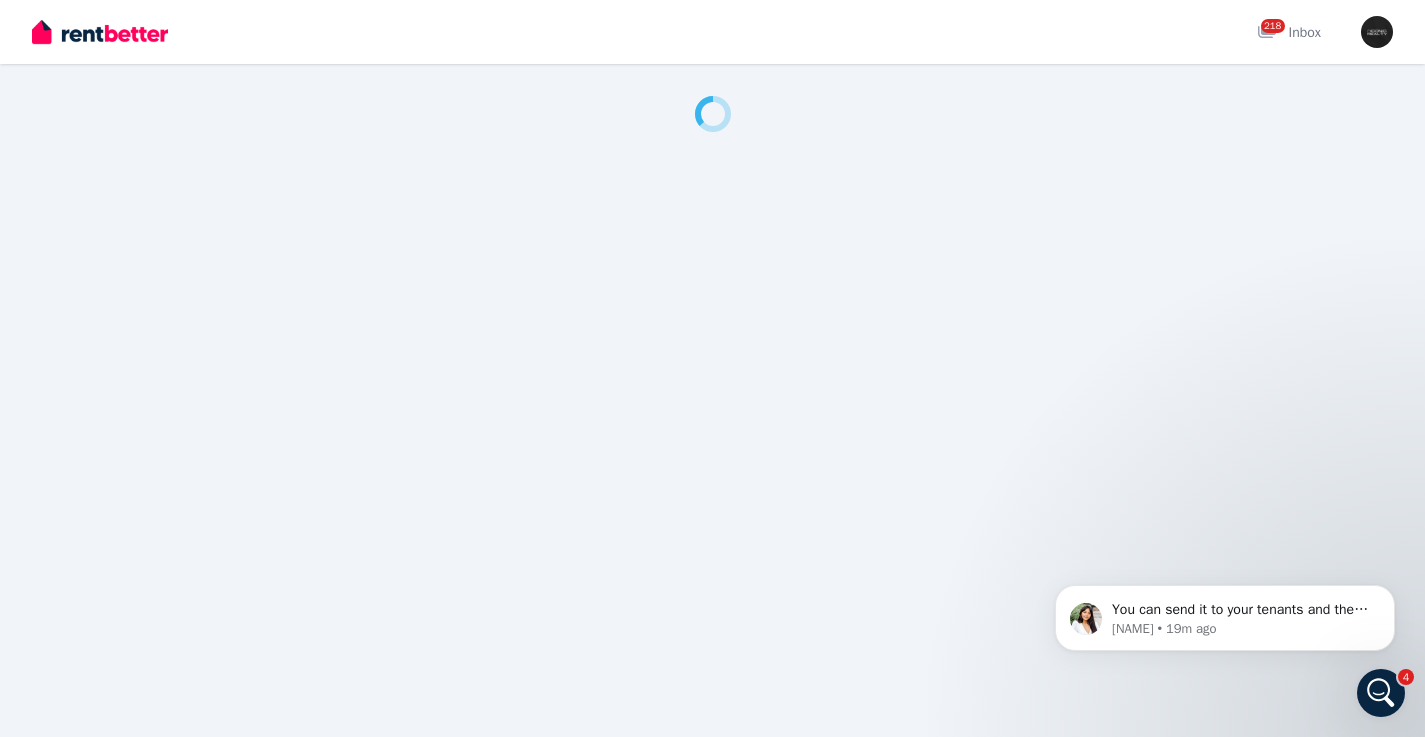 scroll, scrollTop: 0, scrollLeft: 0, axis: both 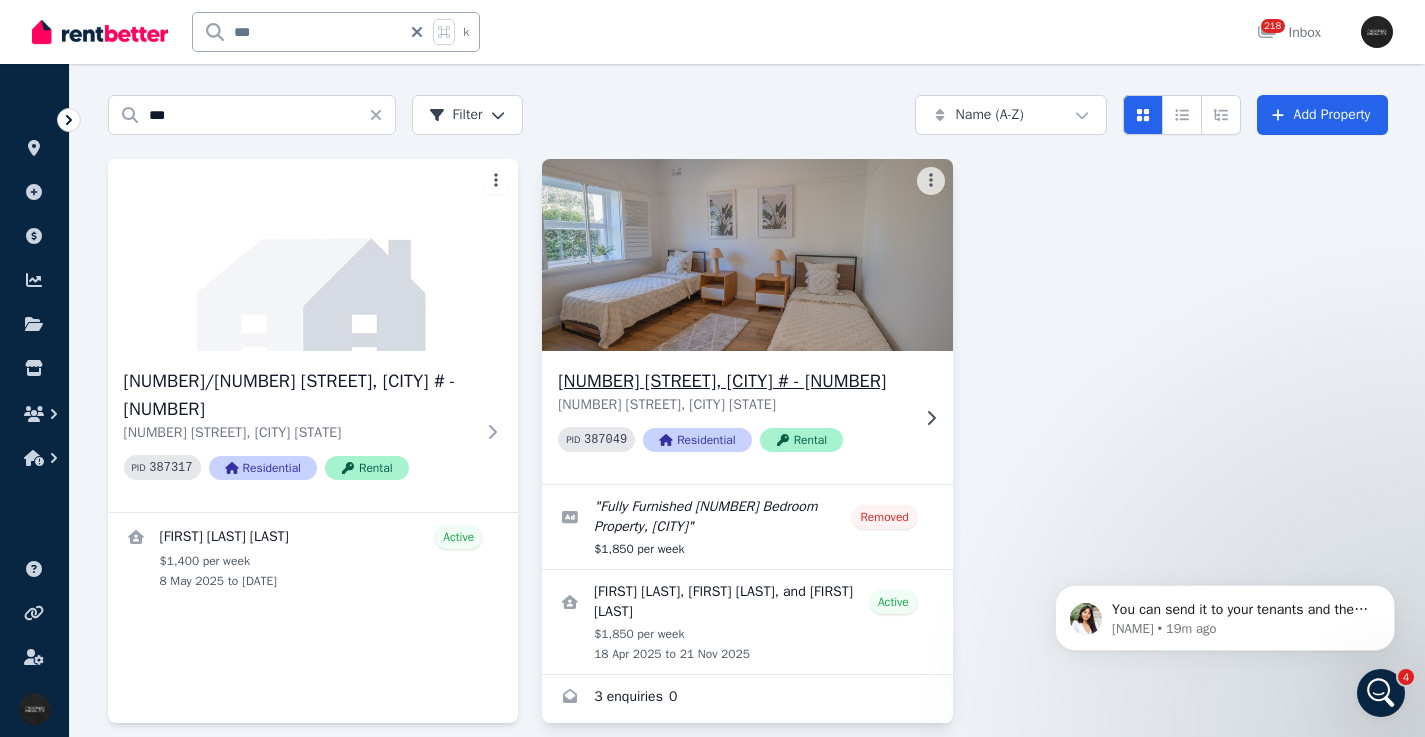 click 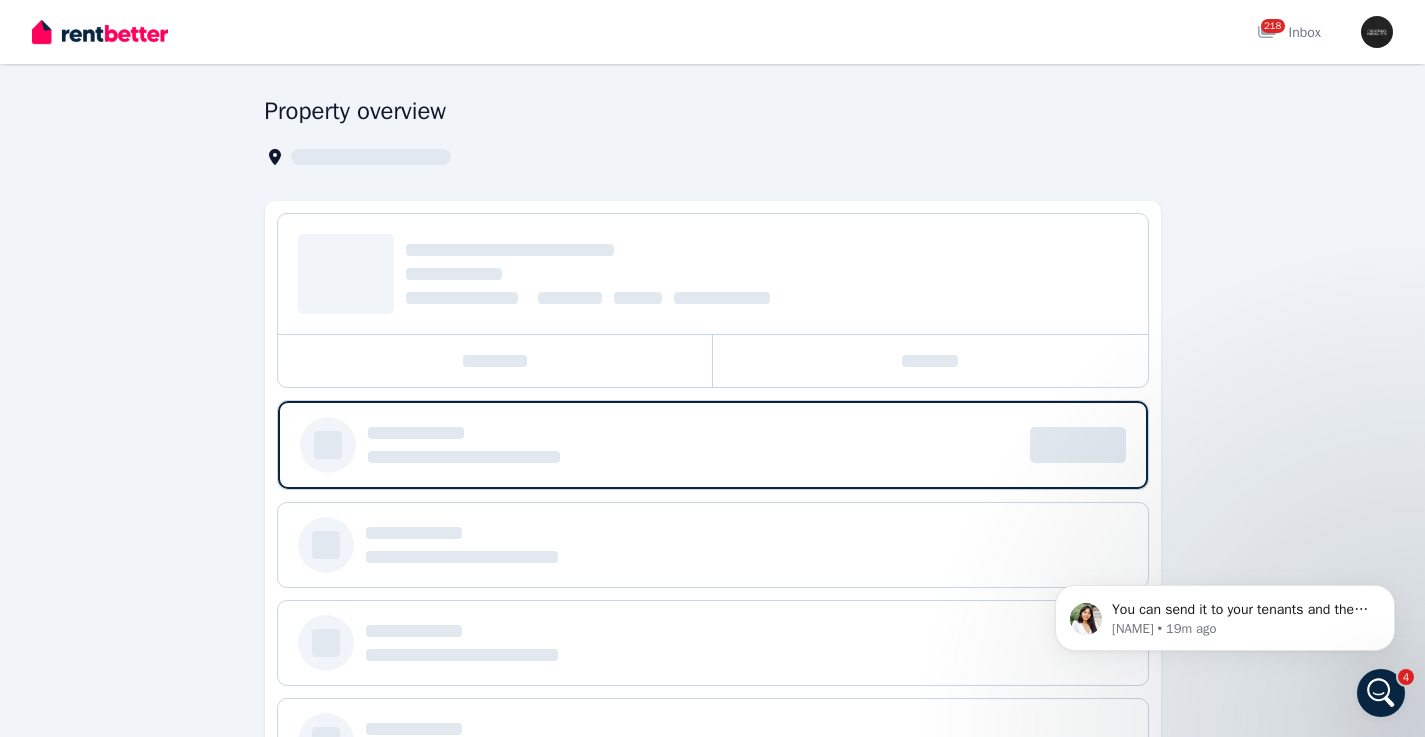 scroll, scrollTop: 0, scrollLeft: 0, axis: both 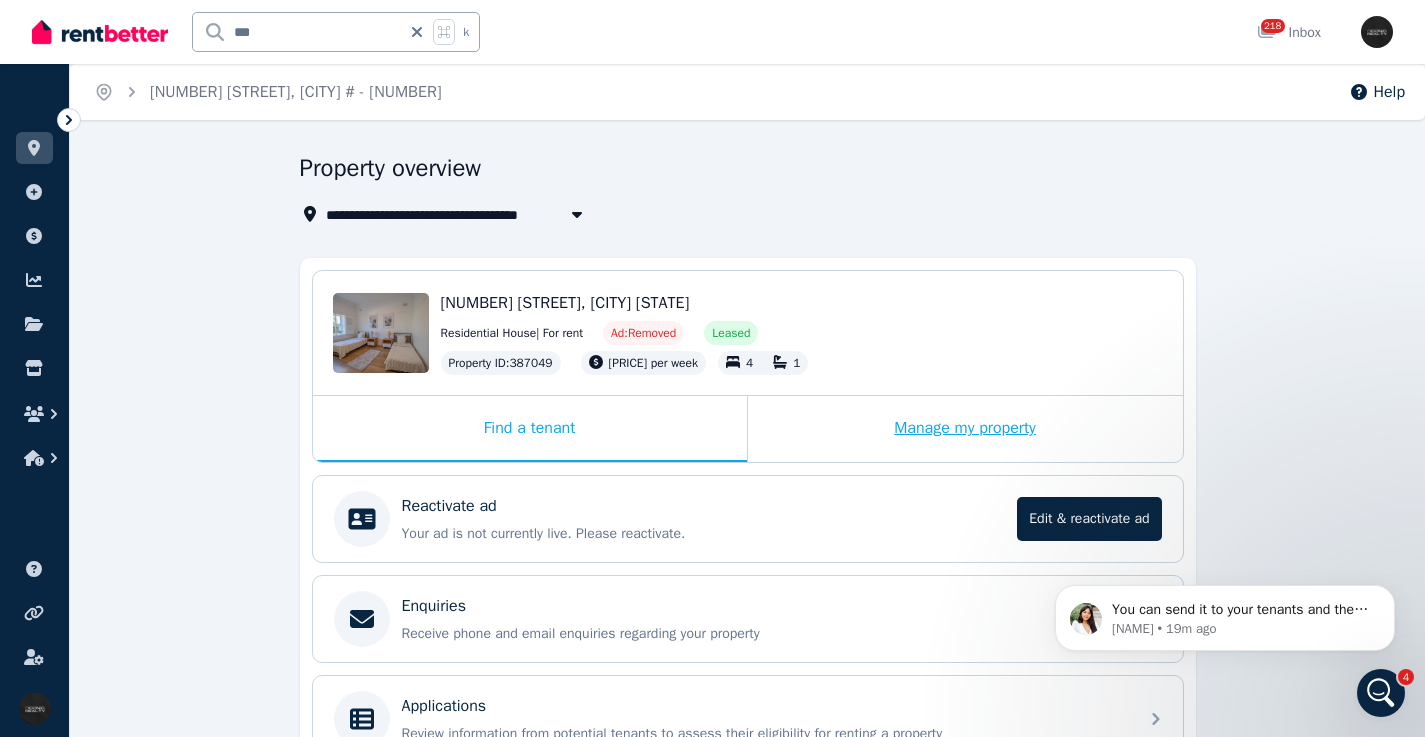 click on "Manage my property" at bounding box center (965, 429) 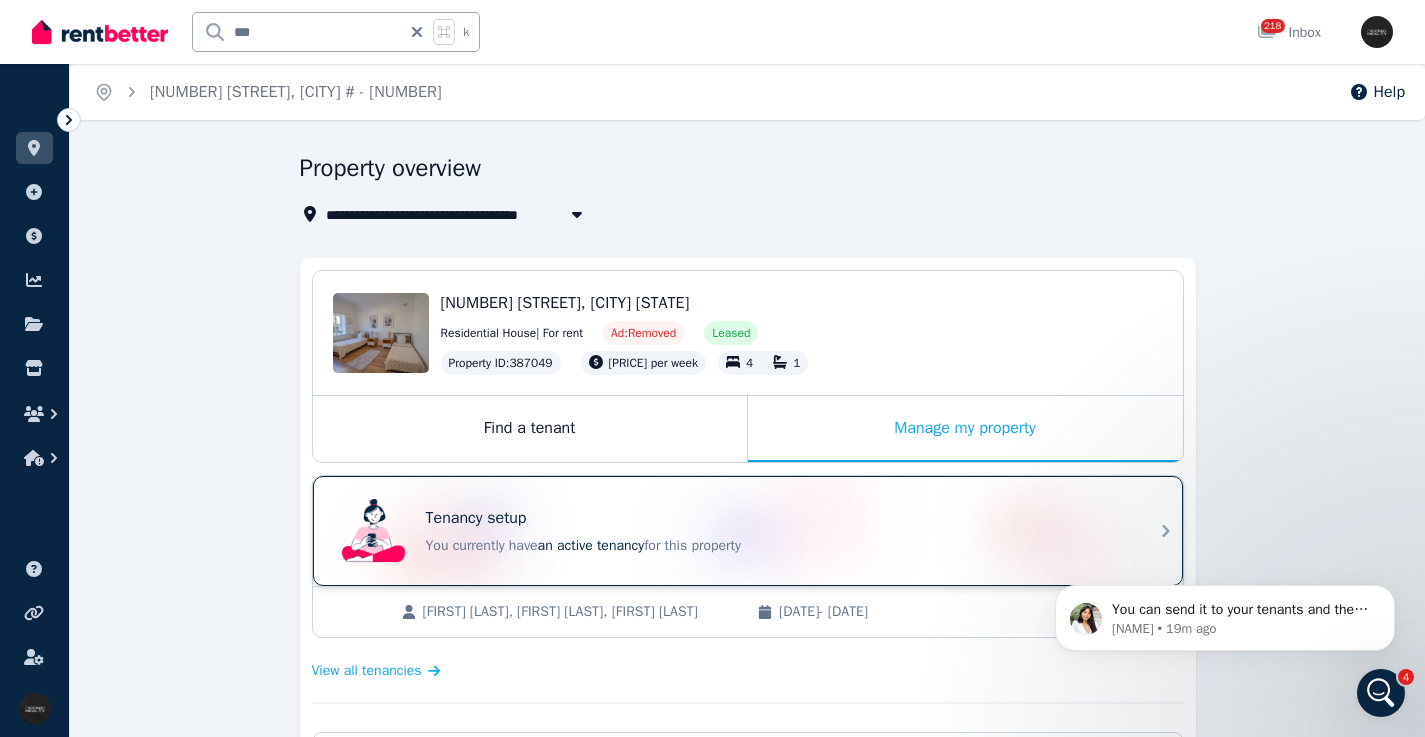click on "Tenancy setup" at bounding box center (776, 518) 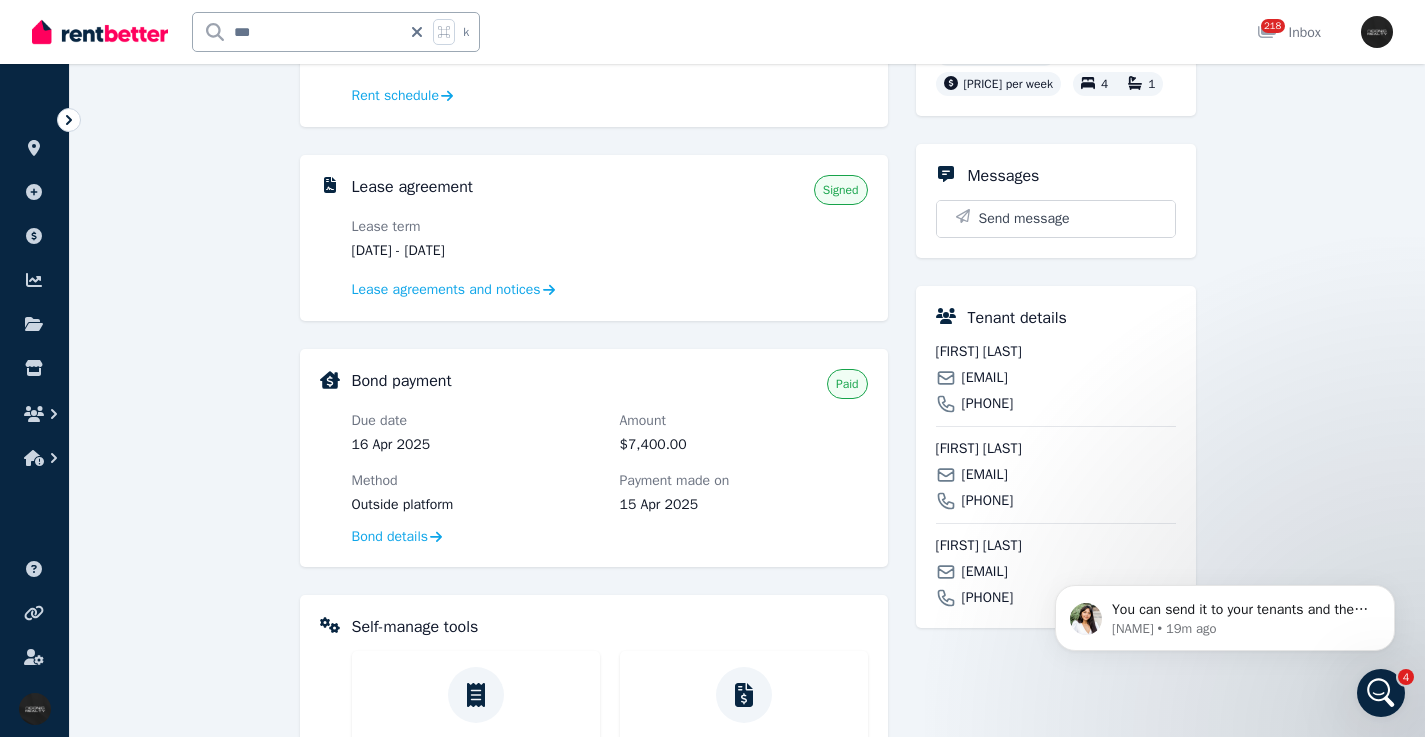 scroll, scrollTop: 349, scrollLeft: 0, axis: vertical 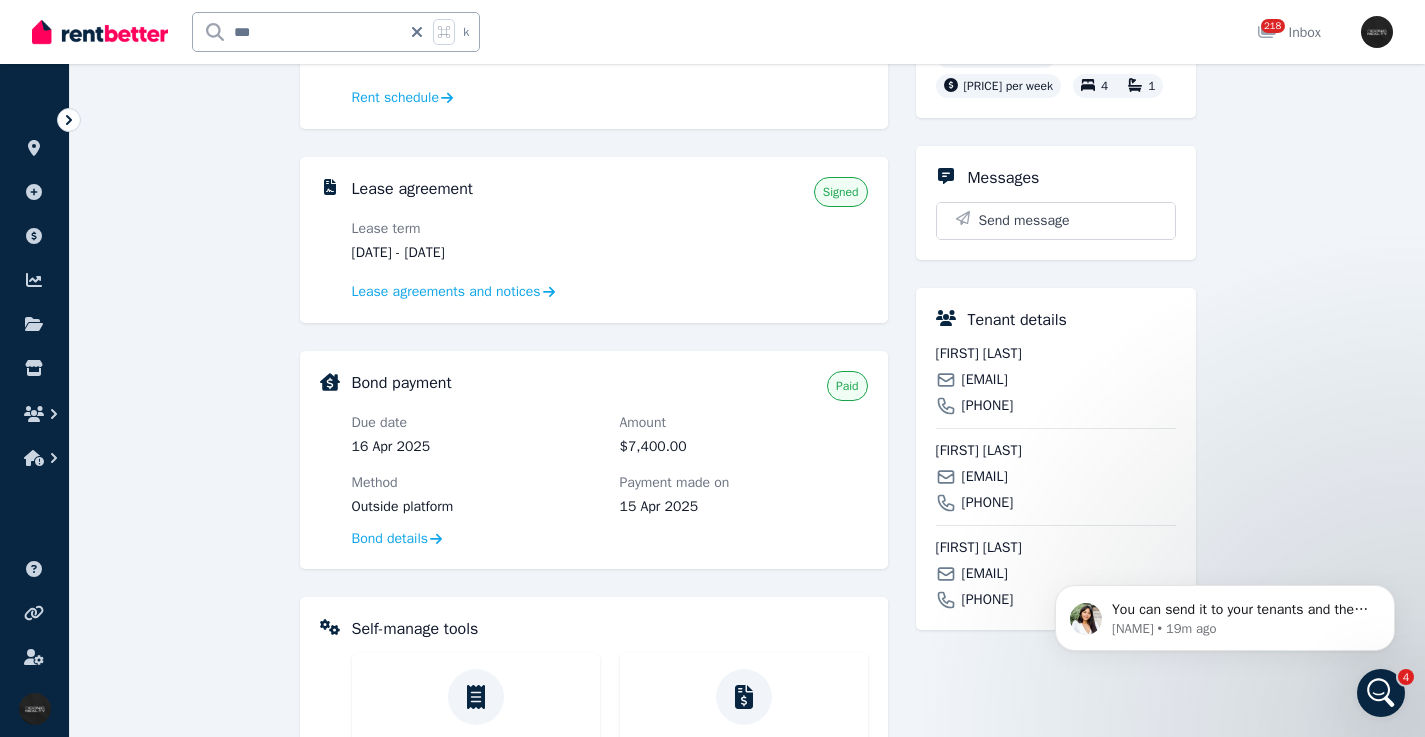 drag, startPoint x: 1090, startPoint y: 381, endPoint x: 977, endPoint y: 368, distance: 113.74533 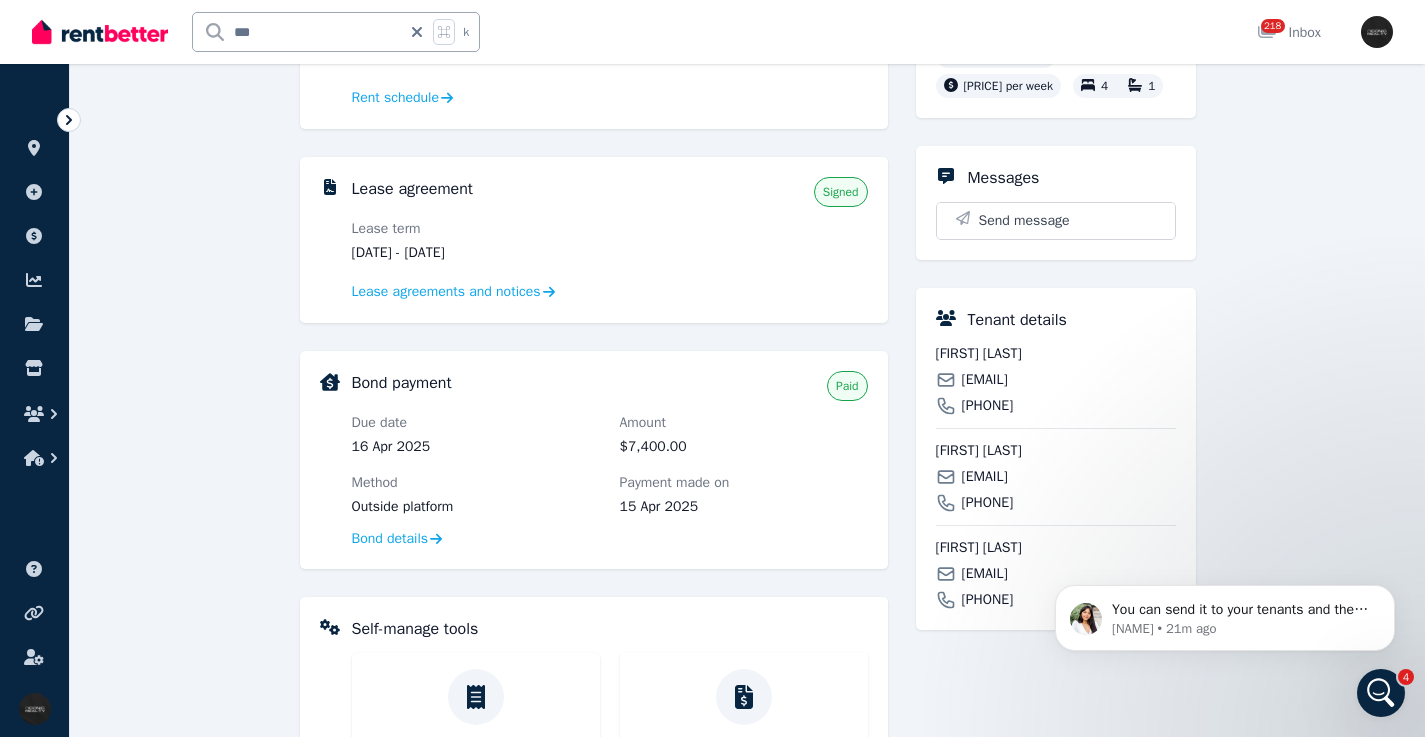 drag, startPoint x: 1155, startPoint y: 478, endPoint x: 960, endPoint y: 482, distance: 195.04102 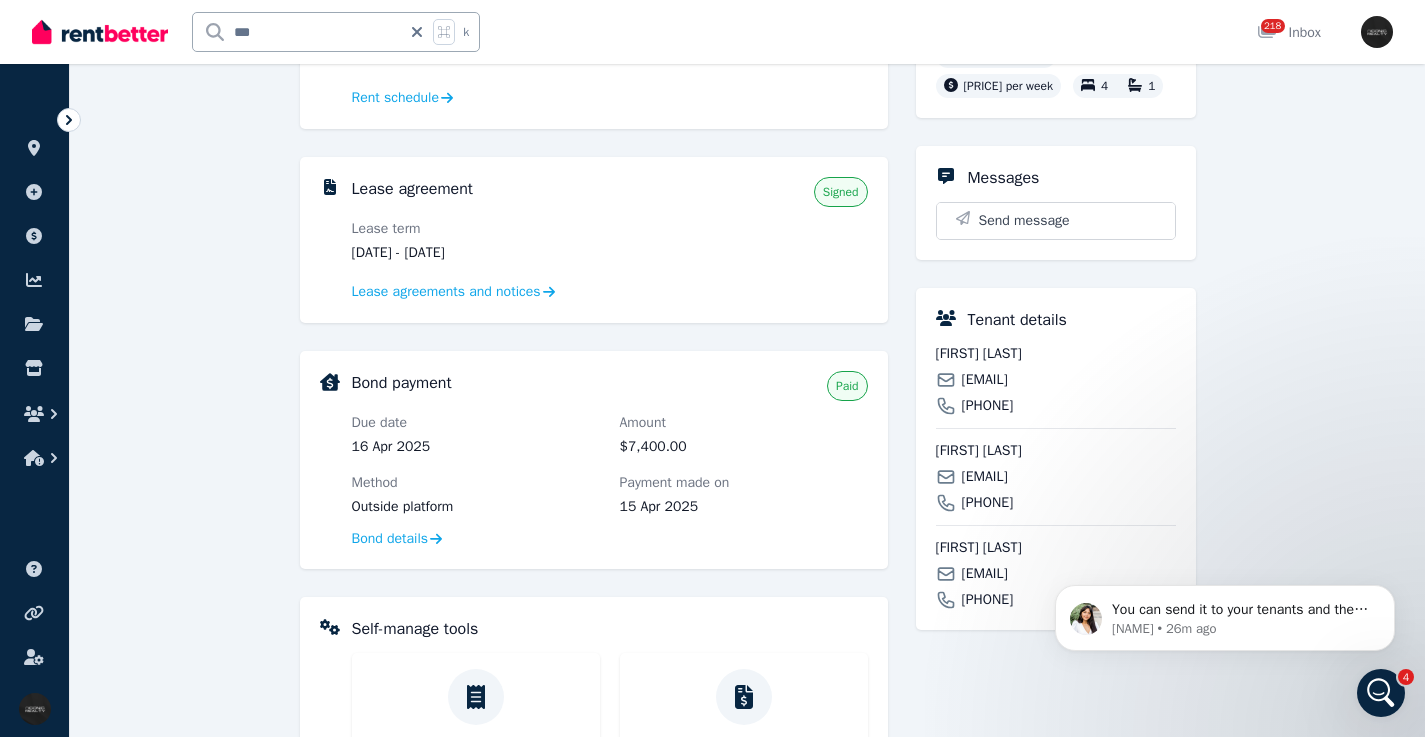 scroll, scrollTop: 539, scrollLeft: 0, axis: vertical 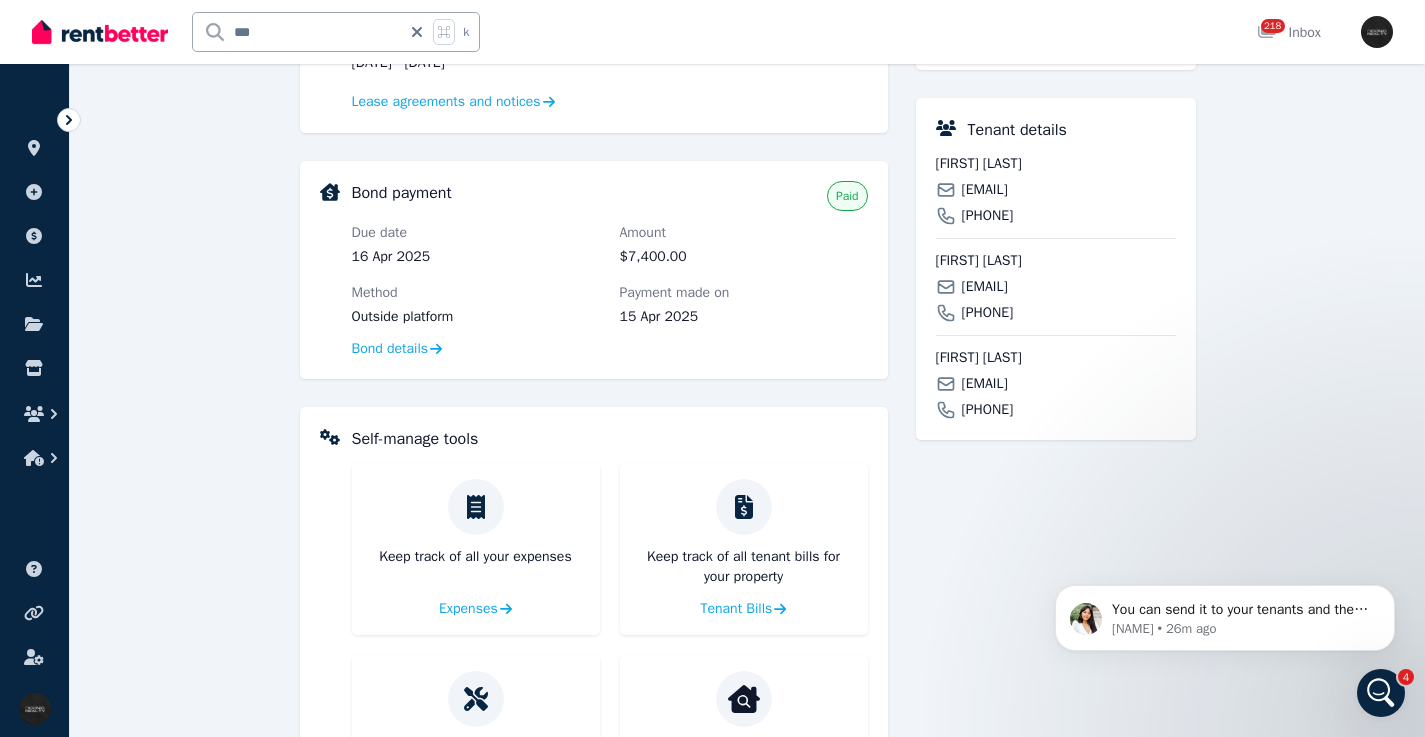 drag, startPoint x: 1124, startPoint y: 387, endPoint x: 967, endPoint y: 351, distance: 161.07452 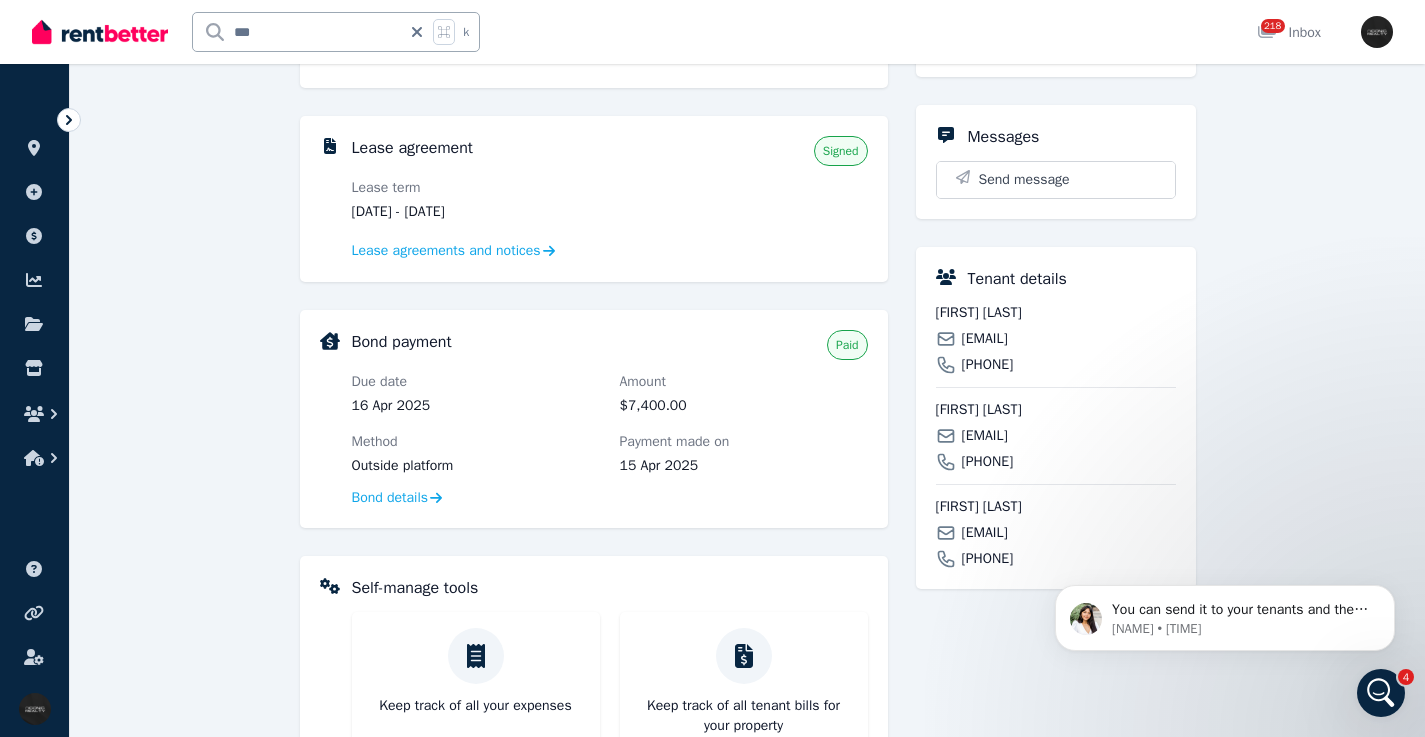 scroll, scrollTop: 392, scrollLeft: 0, axis: vertical 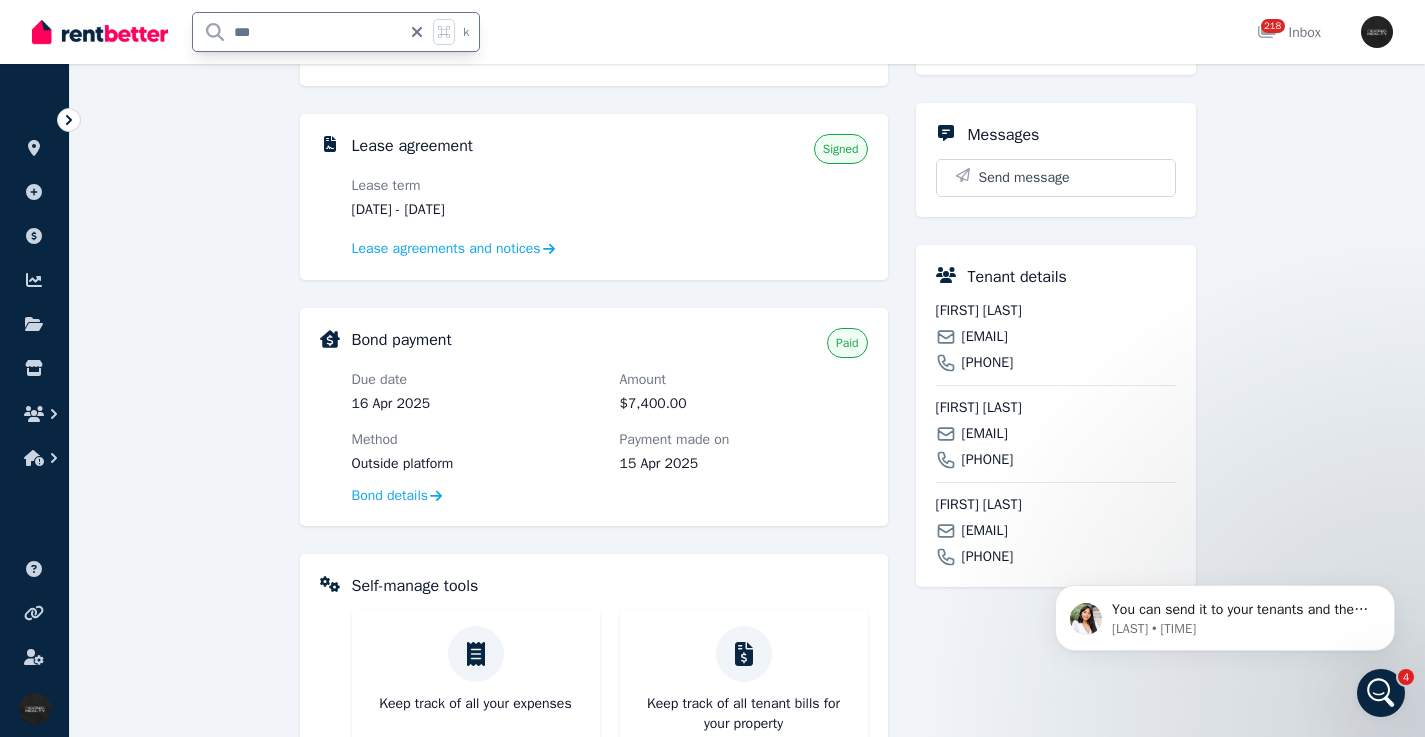 drag, startPoint x: 208, startPoint y: 31, endPoint x: 195, endPoint y: 30, distance: 13.038404 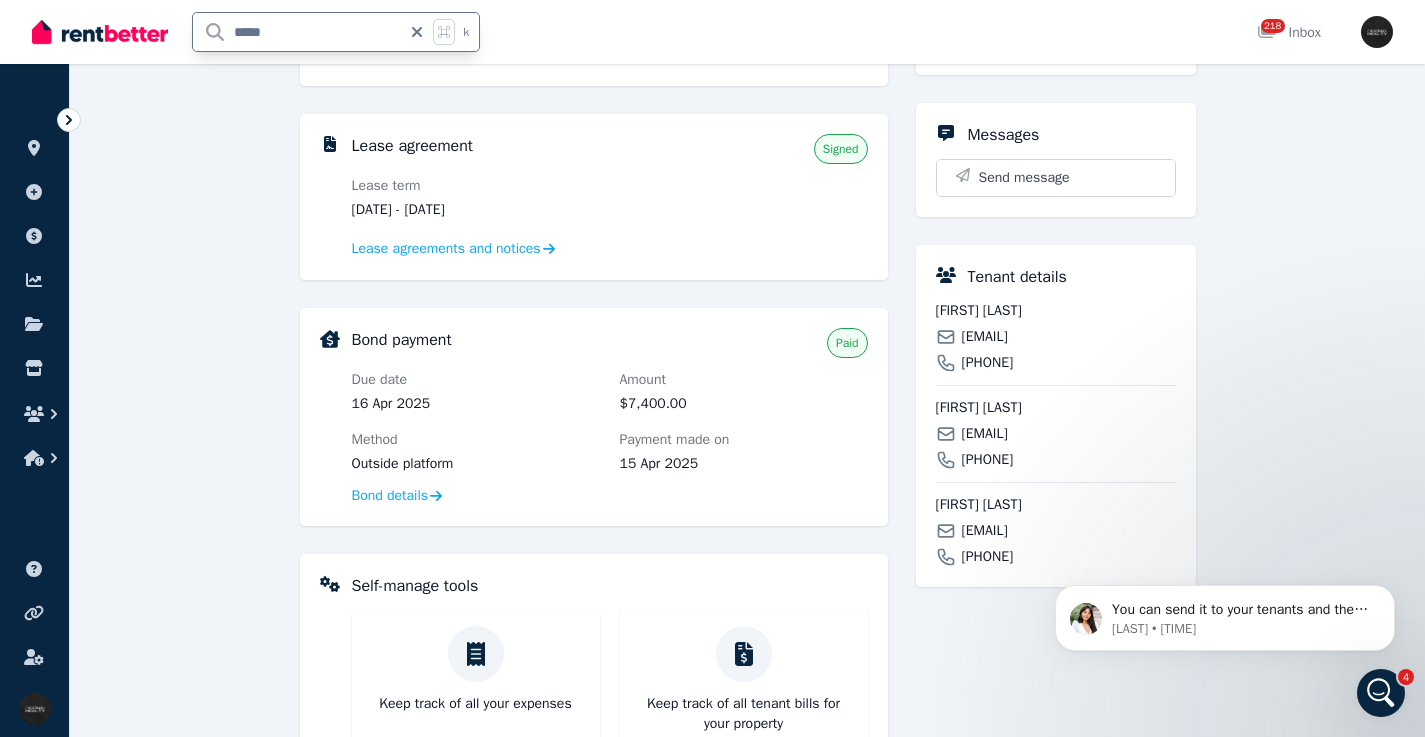 type on "*****" 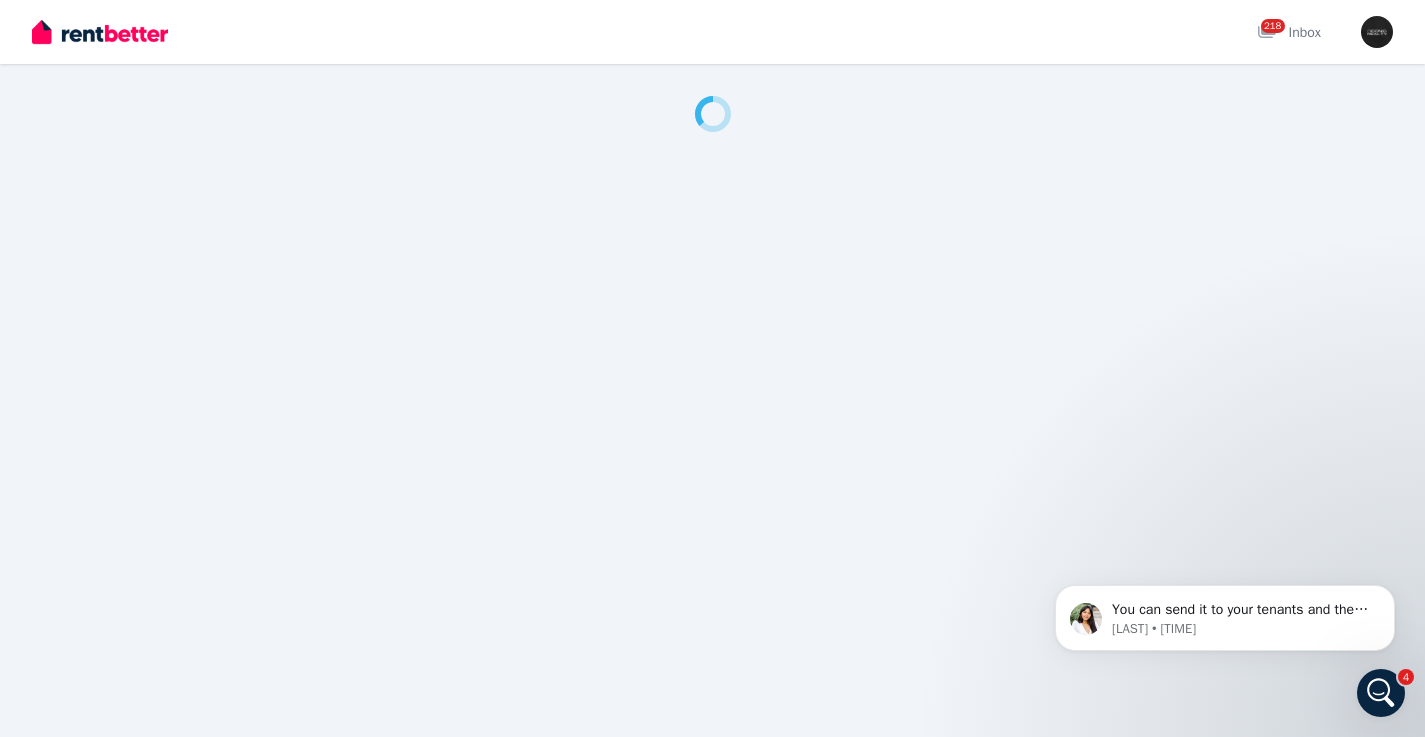 scroll, scrollTop: 0, scrollLeft: 0, axis: both 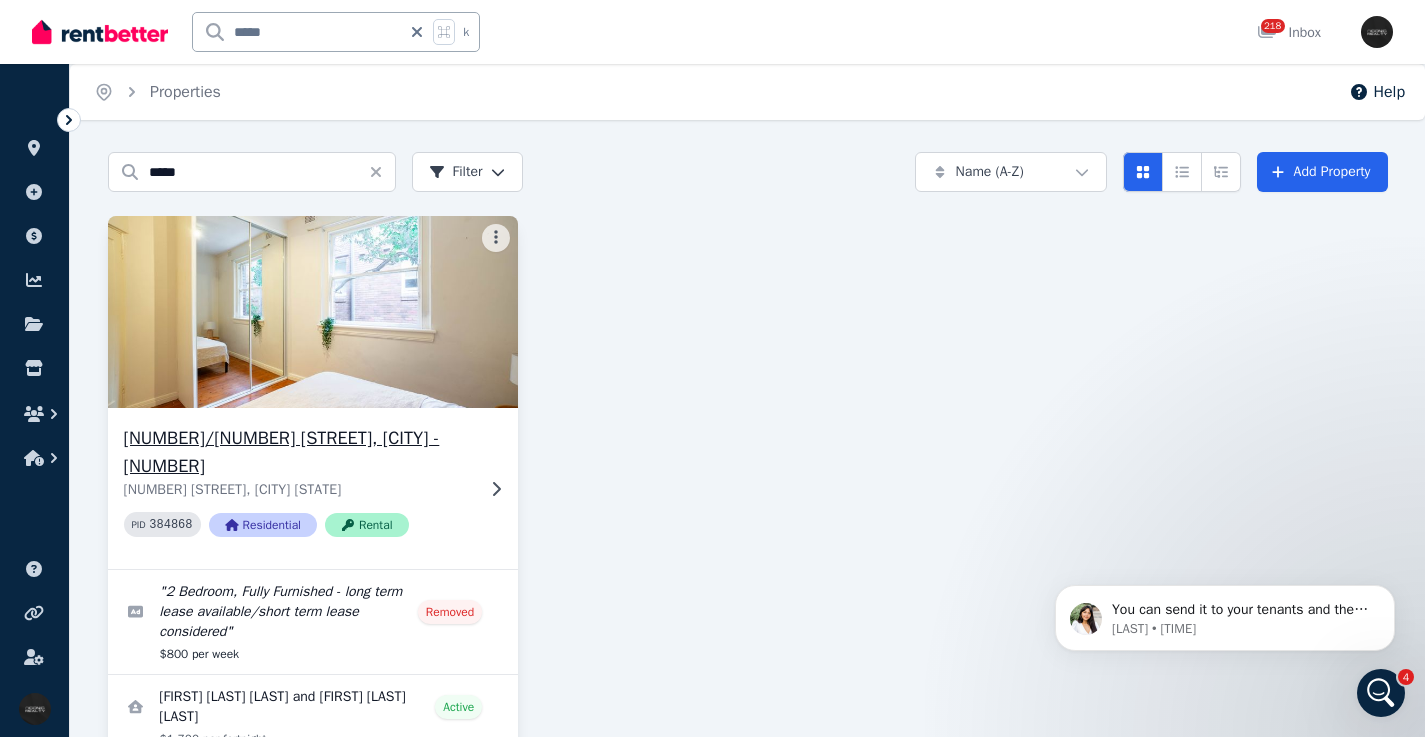 click 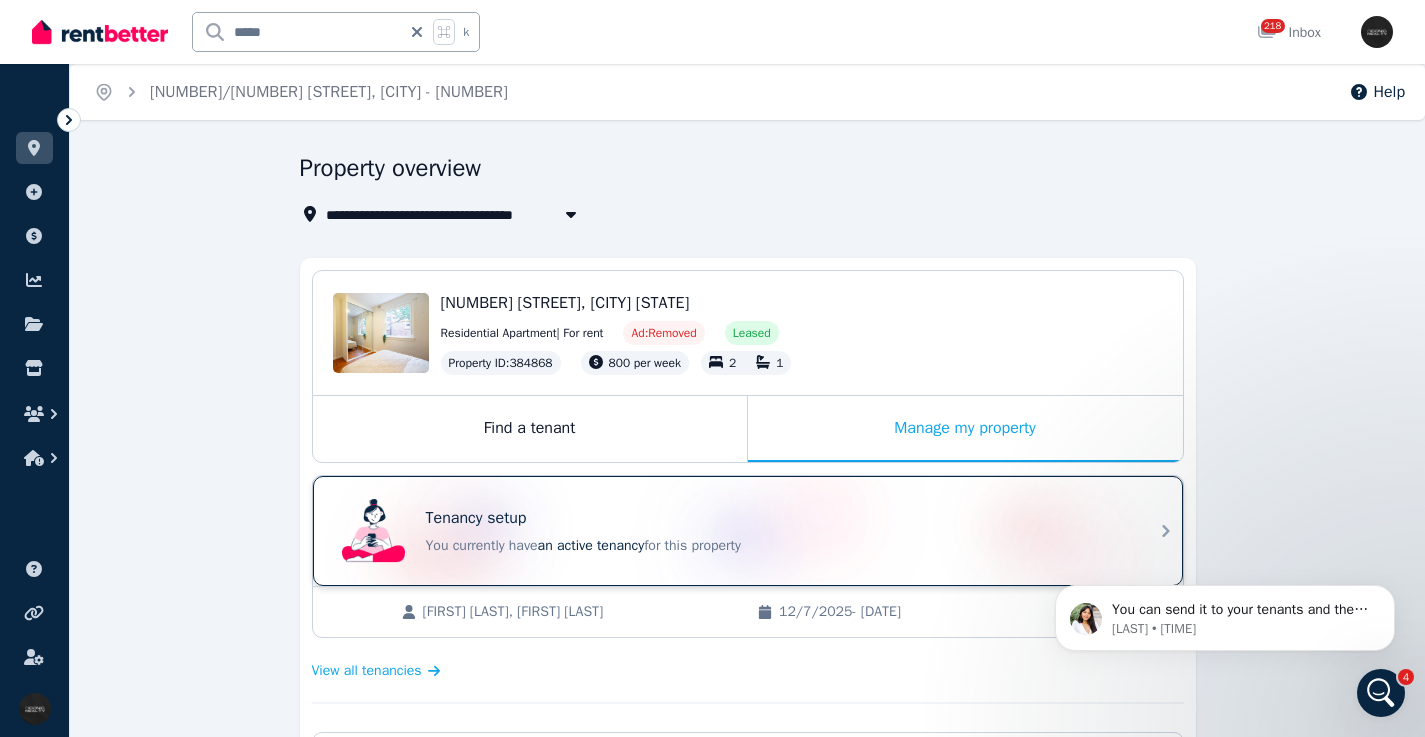 click on "Tenancy setup" at bounding box center (776, 518) 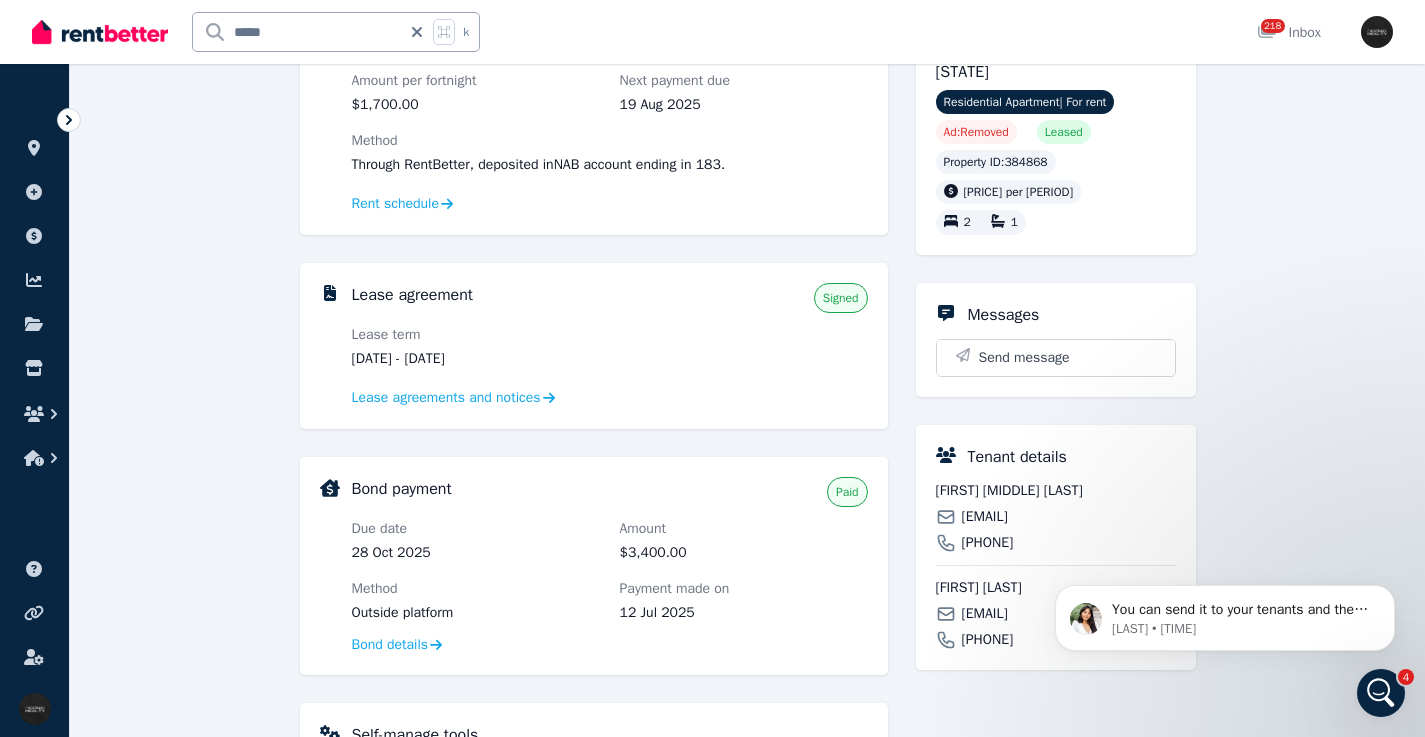 scroll, scrollTop: 262, scrollLeft: 0, axis: vertical 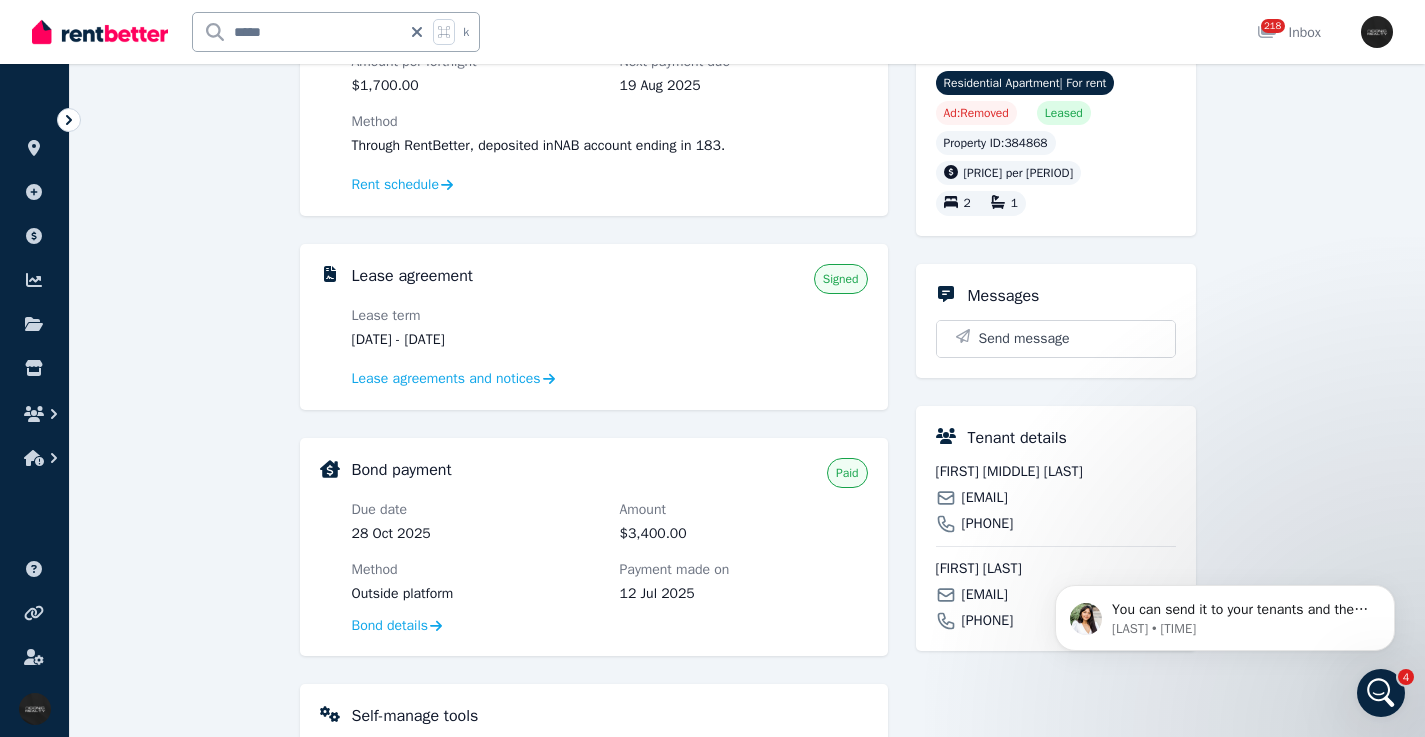 drag, startPoint x: 1157, startPoint y: 495, endPoint x: 959, endPoint y: 501, distance: 198.09088 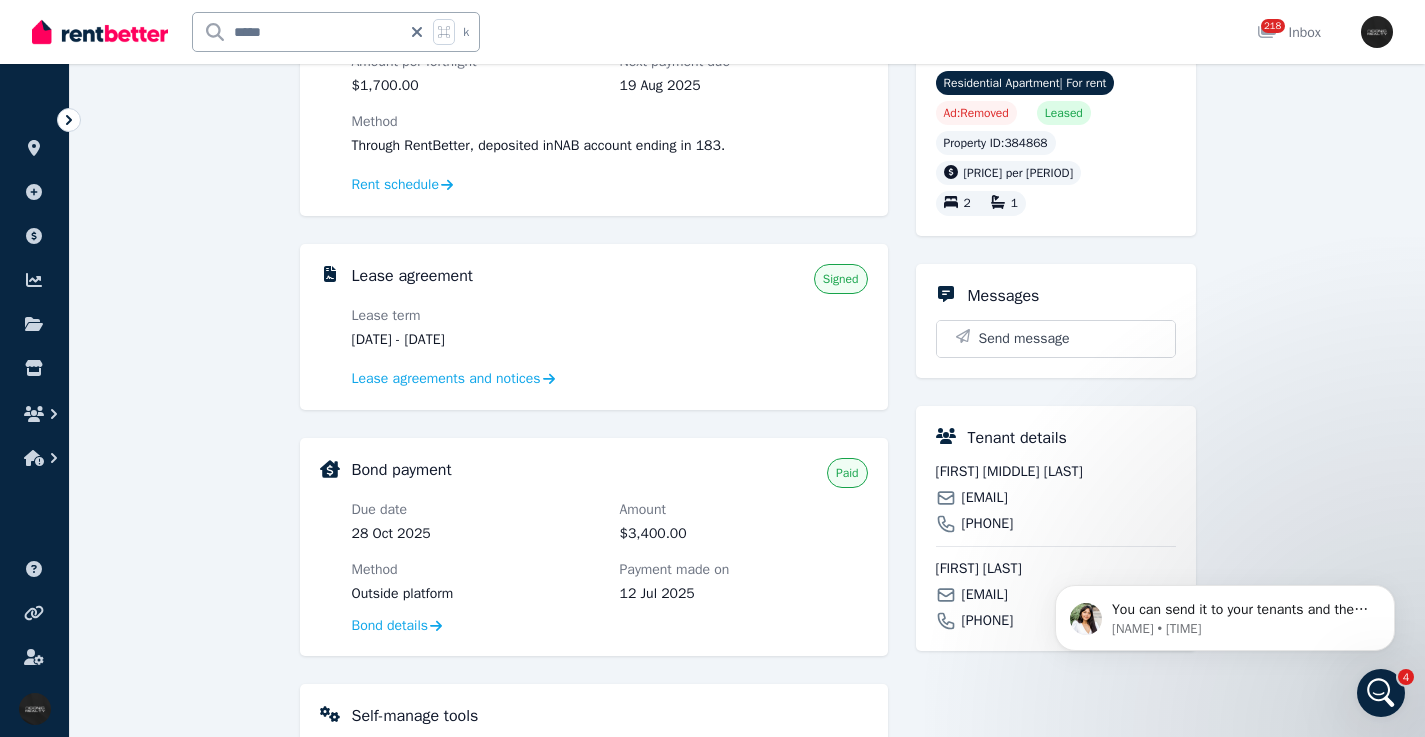 scroll, scrollTop: 0, scrollLeft: 0, axis: both 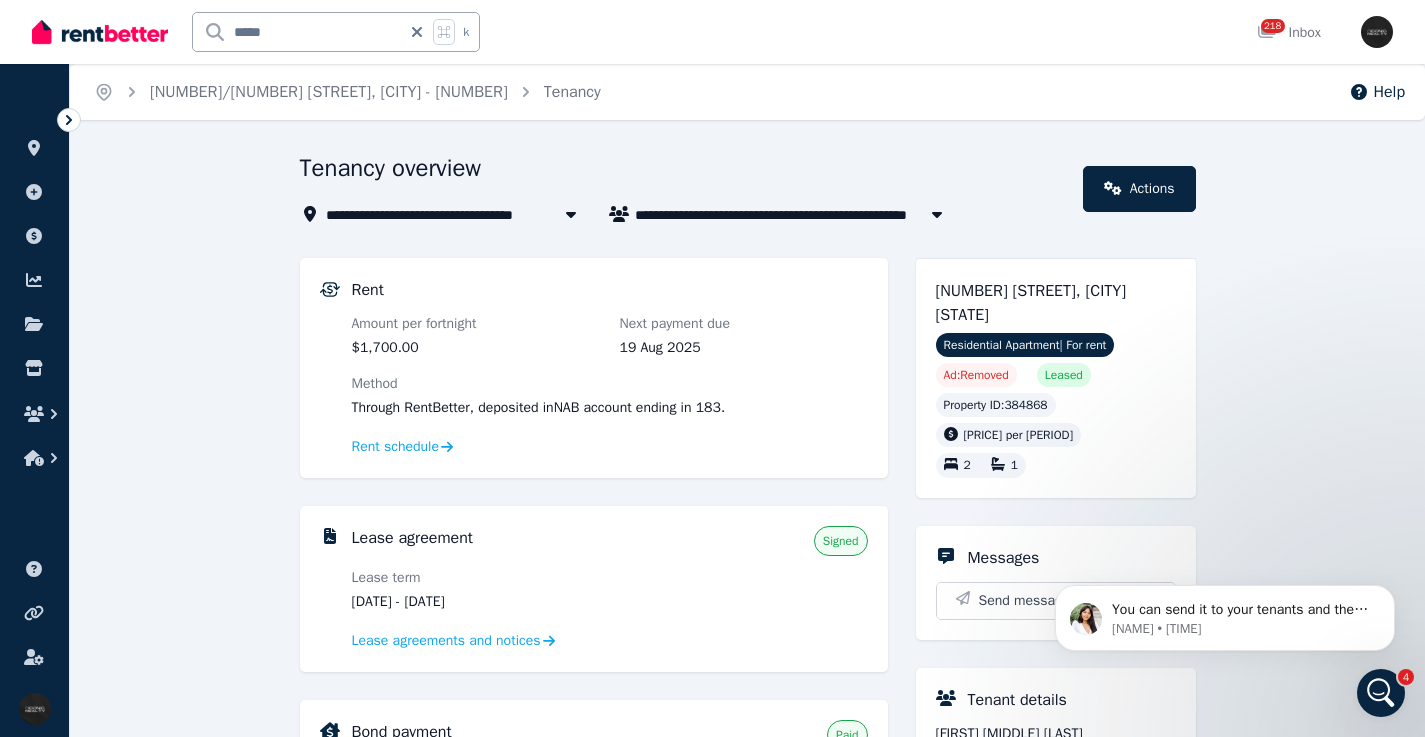 drag, startPoint x: 289, startPoint y: 211, endPoint x: 532, endPoint y: 216, distance: 243.05144 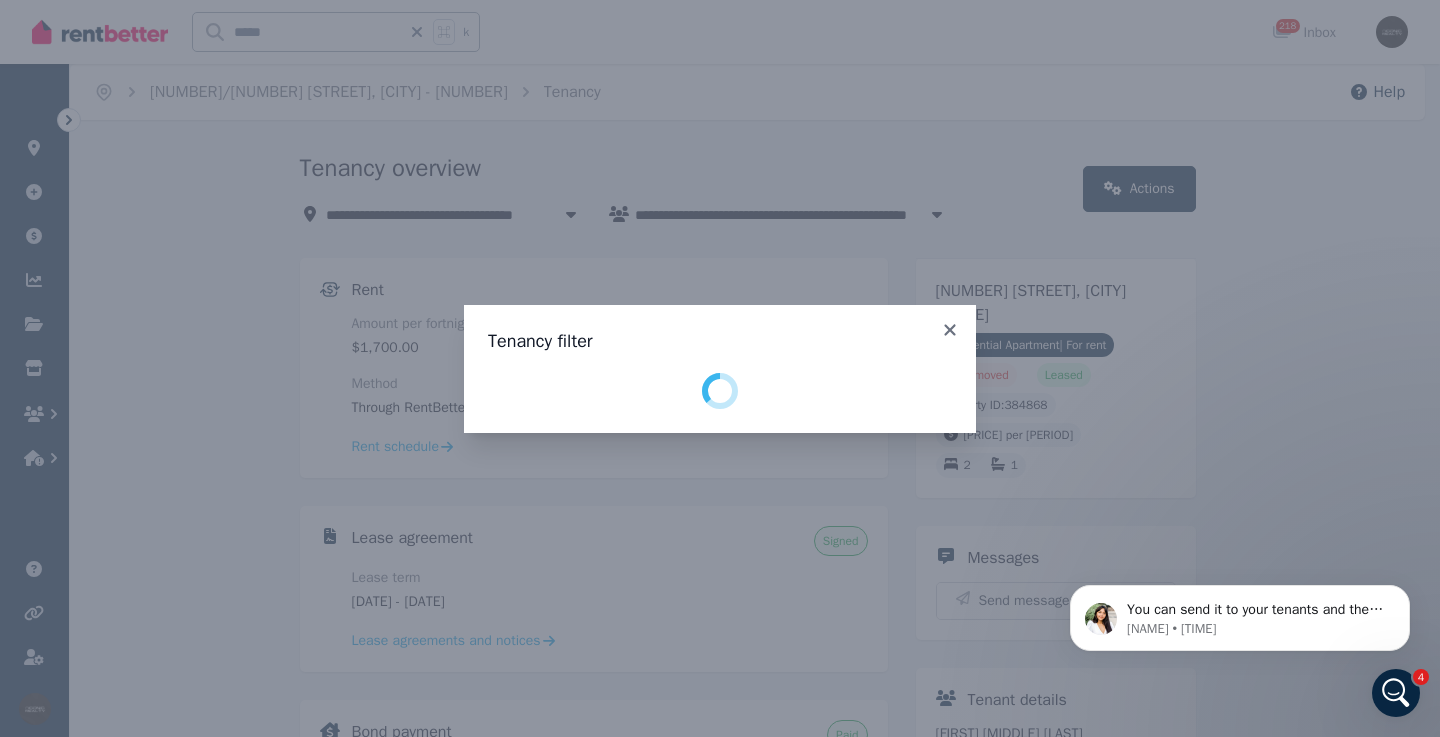 select on "**********" 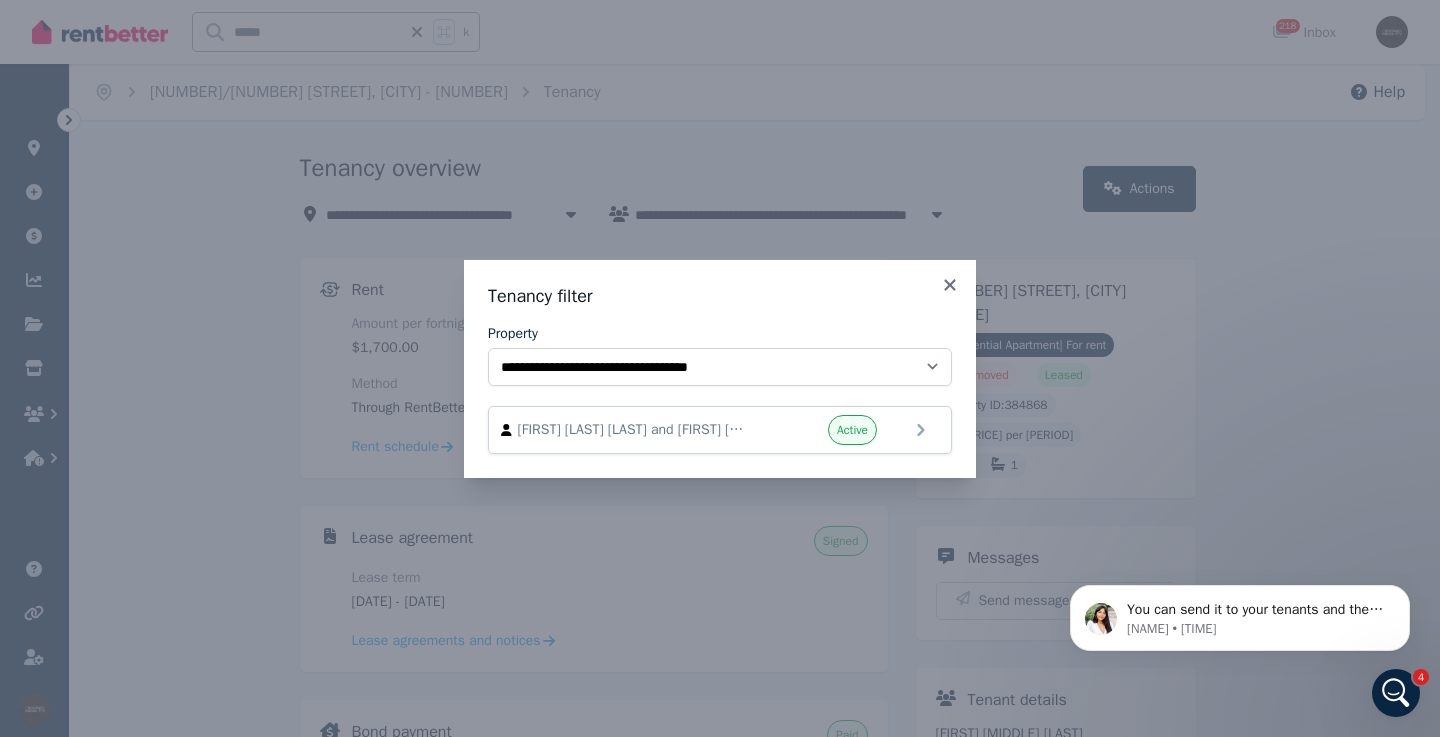 click on "**********" at bounding box center (720, 368) 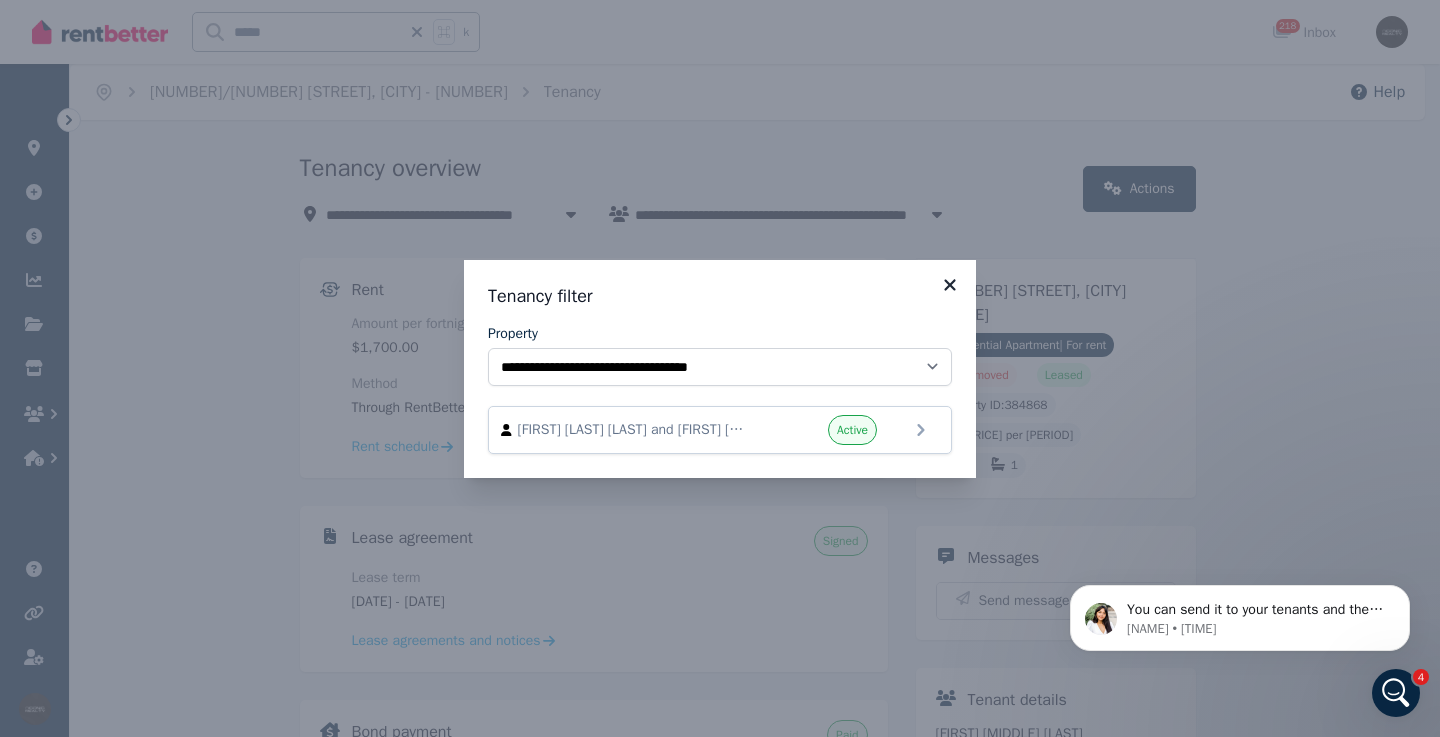 click 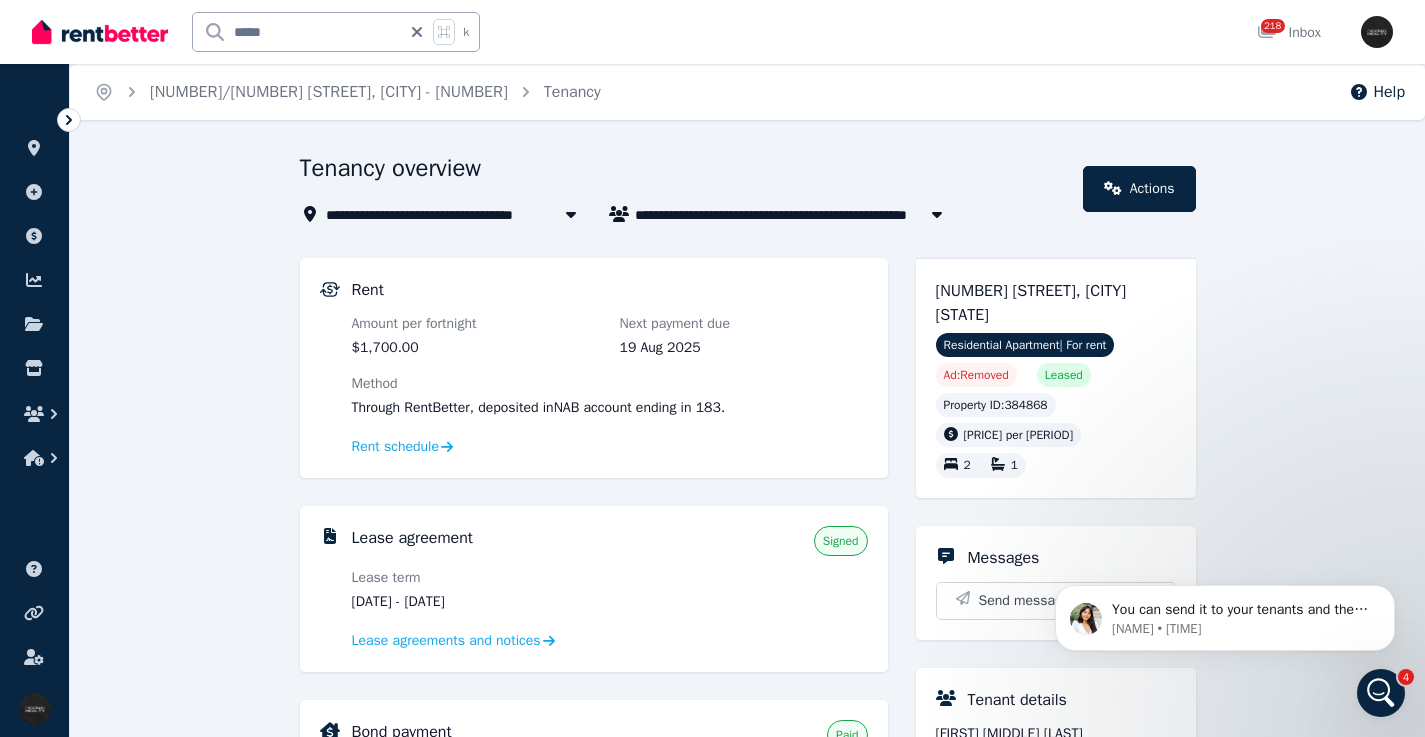 click on "**********" at bounding box center [747, 797] 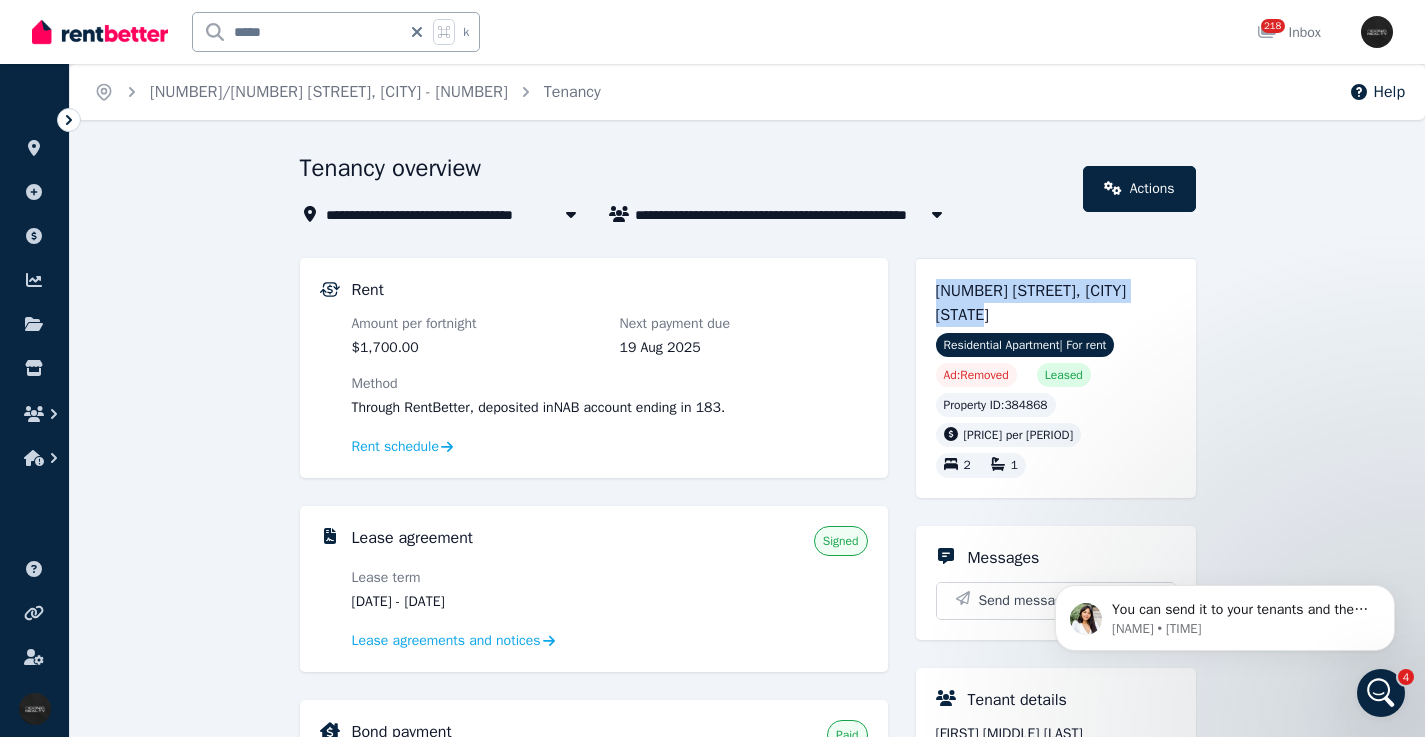 drag, startPoint x: 936, startPoint y: 291, endPoint x: 1172, endPoint y: 290, distance: 236.00212 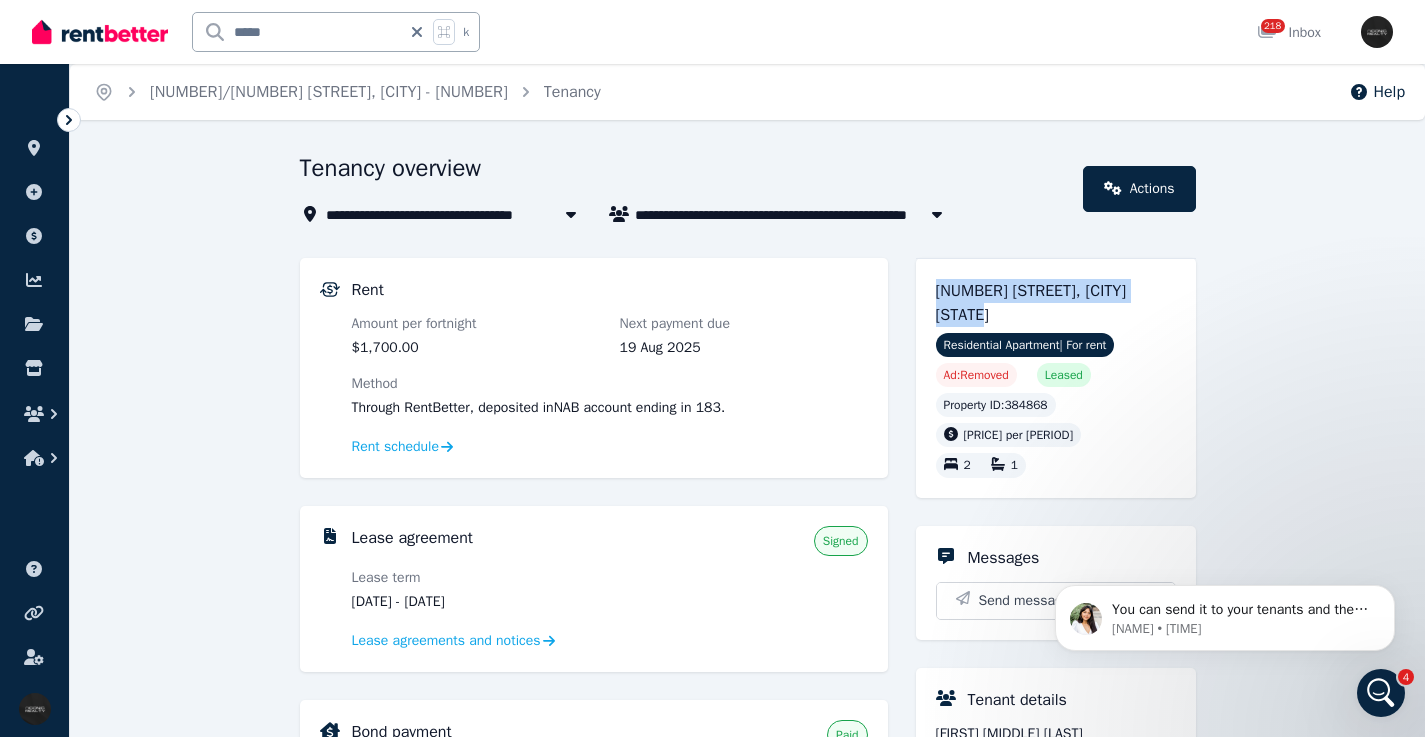 click on "[NUMBER] [STREET], [CITY] [STATE]" at bounding box center [1056, 303] 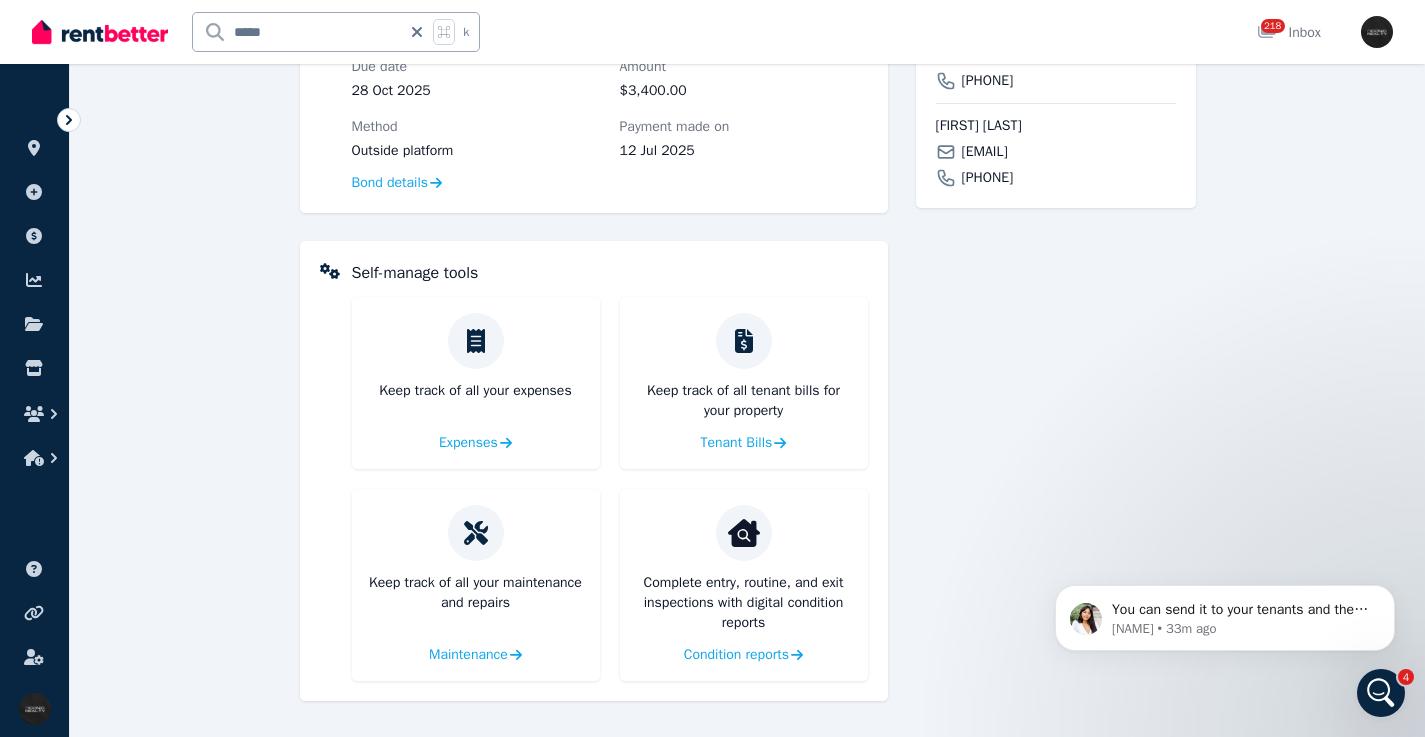 scroll, scrollTop: 0, scrollLeft: 0, axis: both 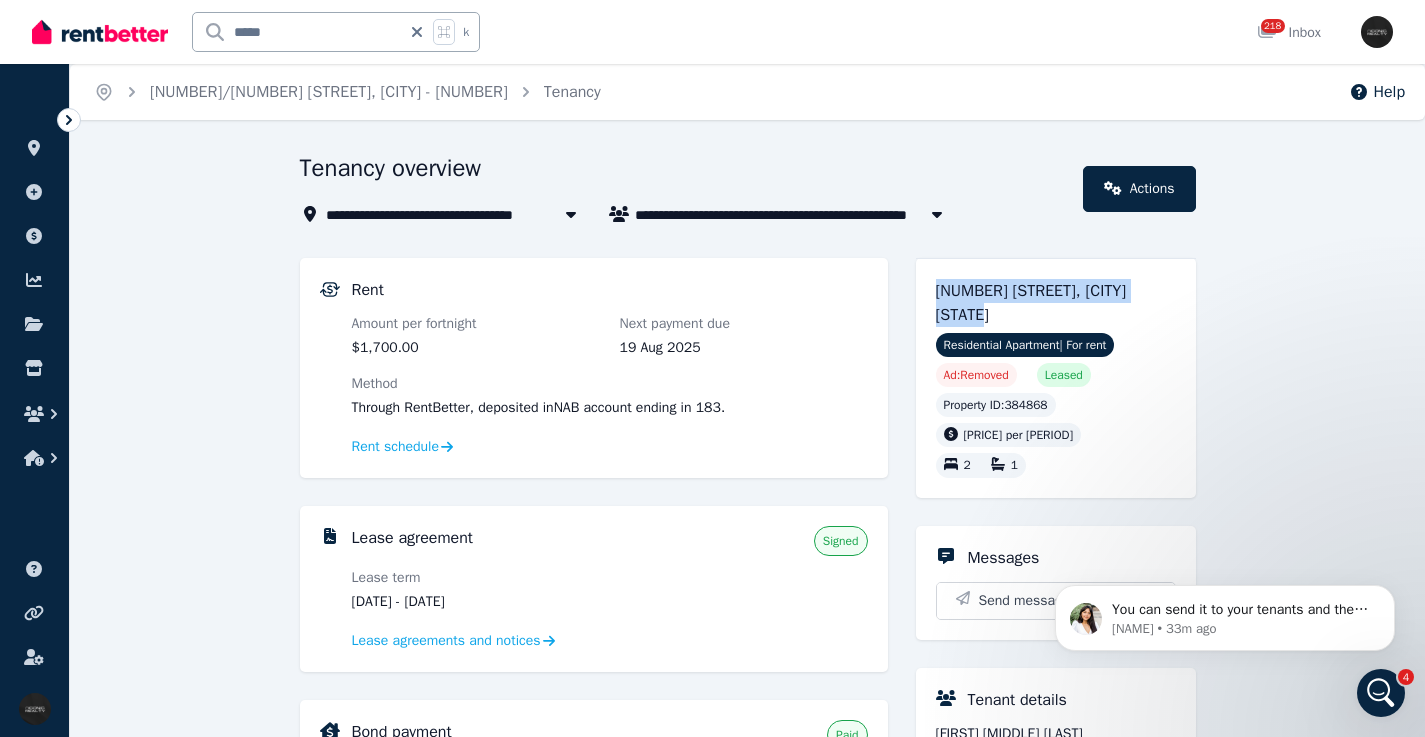 click on "[NUMBER] [STREET], [CITY] [STATE]" at bounding box center (1056, 303) 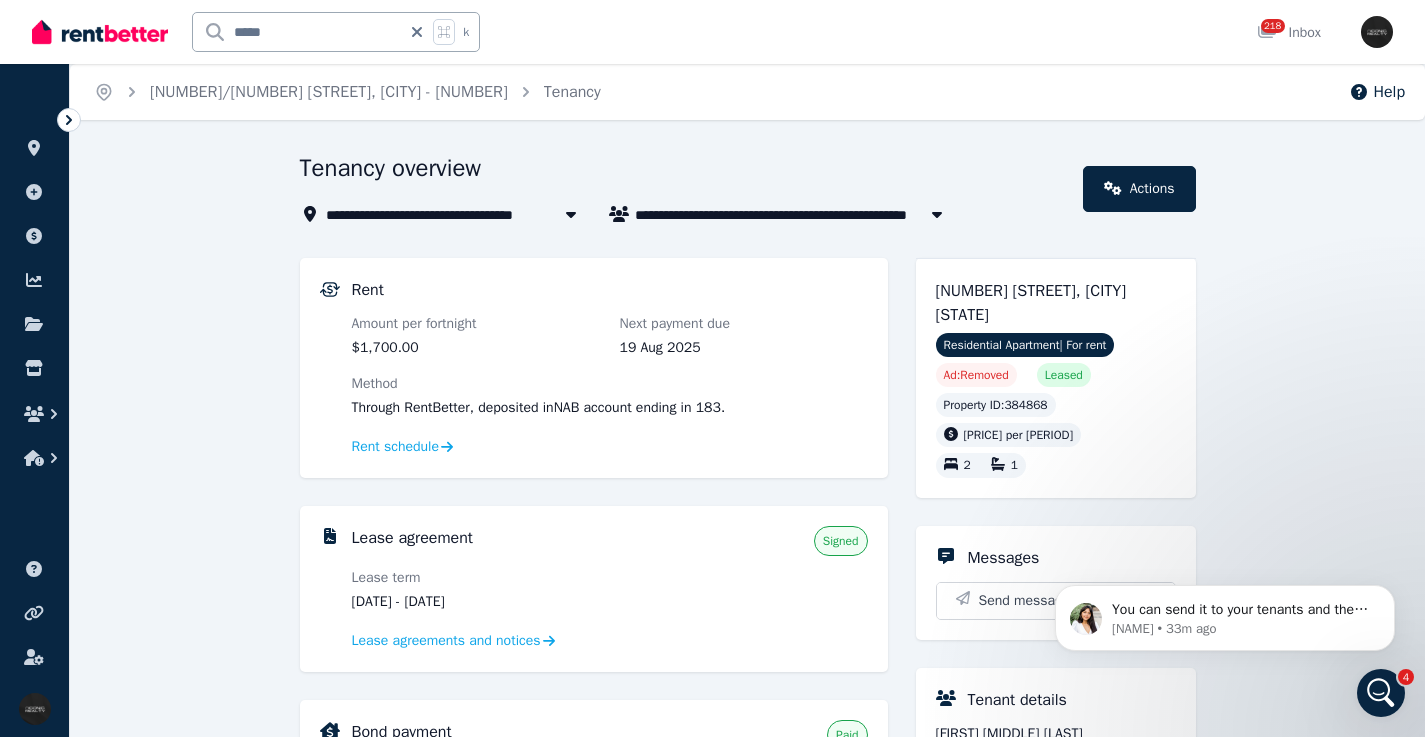 drag, startPoint x: 936, startPoint y: 294, endPoint x: 1040, endPoint y: 326, distance: 108.81177 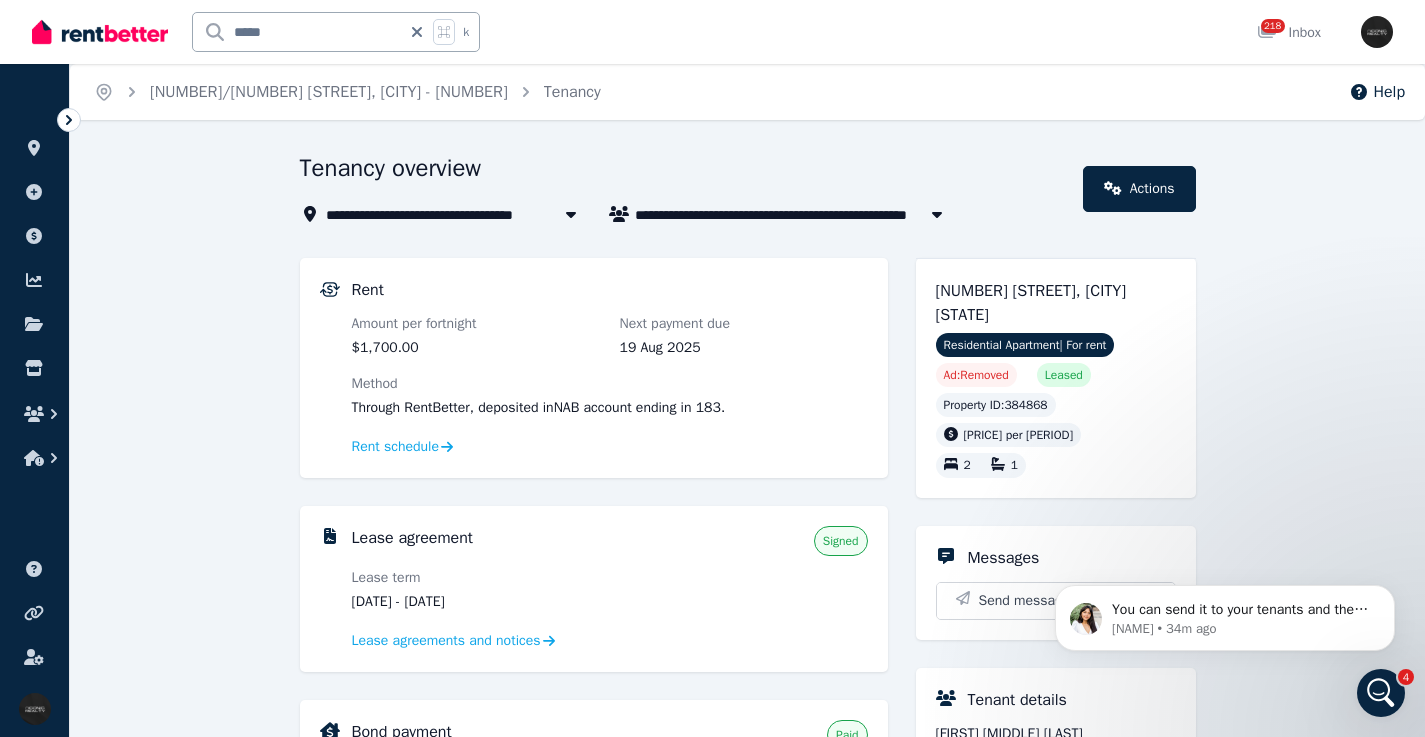 click on "**********" at bounding box center [747, 797] 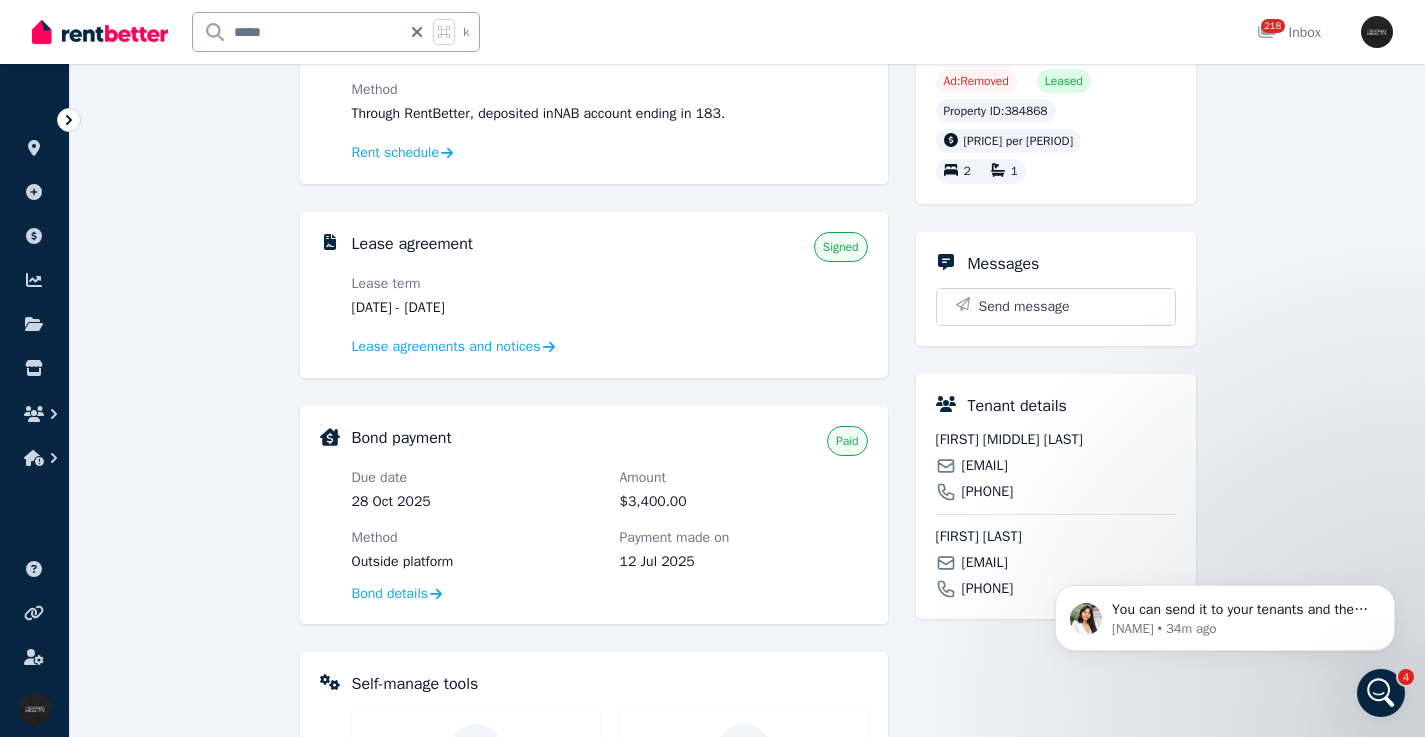 scroll, scrollTop: 296, scrollLeft: 0, axis: vertical 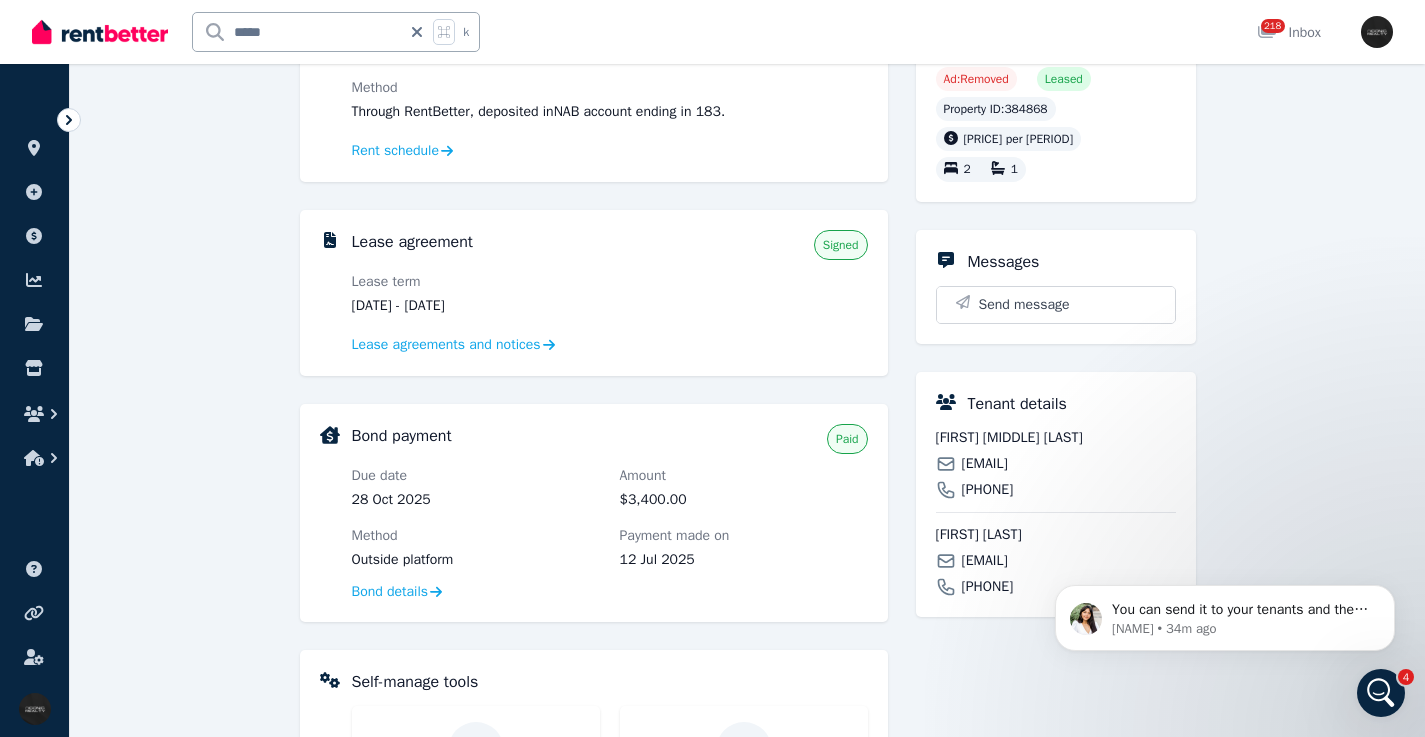 drag, startPoint x: 1135, startPoint y: 464, endPoint x: 962, endPoint y: 470, distance: 173.10402 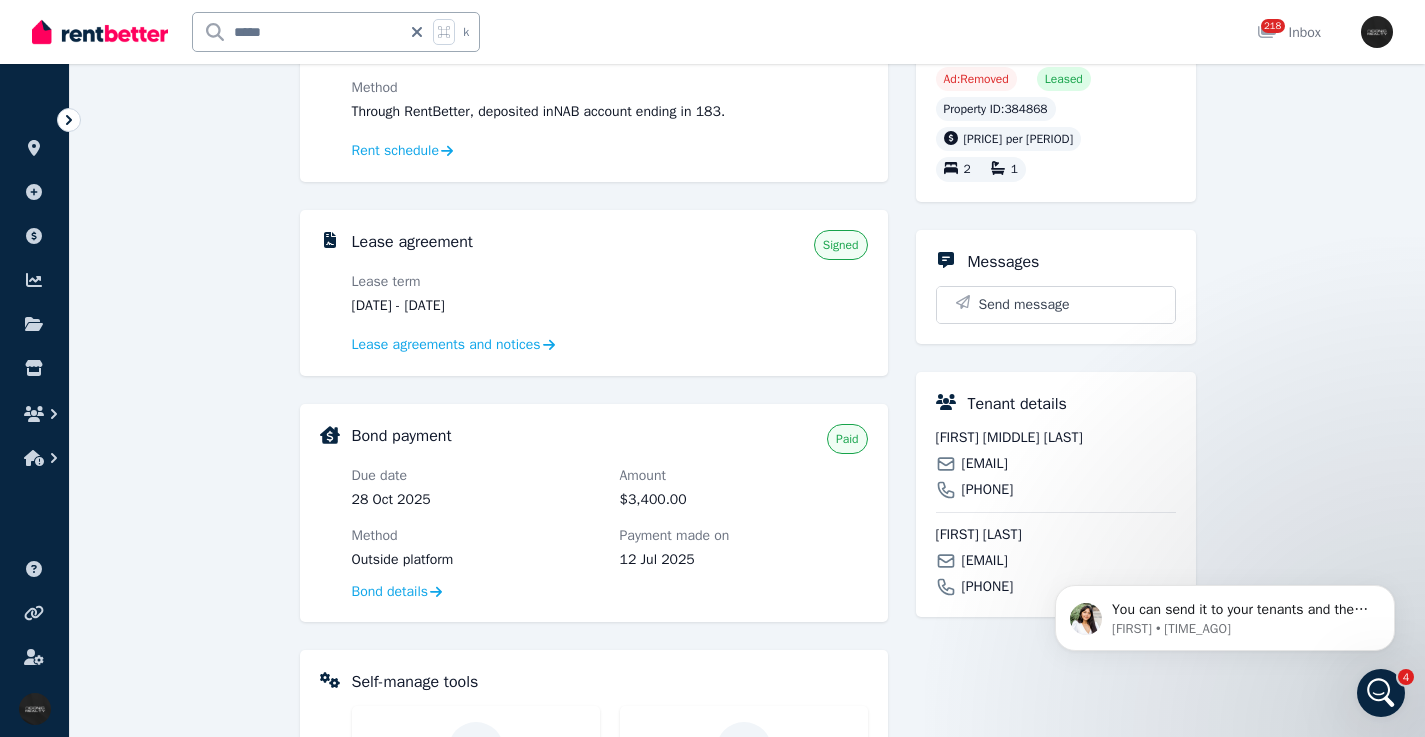 drag, startPoint x: 1063, startPoint y: 556, endPoint x: 2047, endPoint y: 1111, distance: 1129.7261 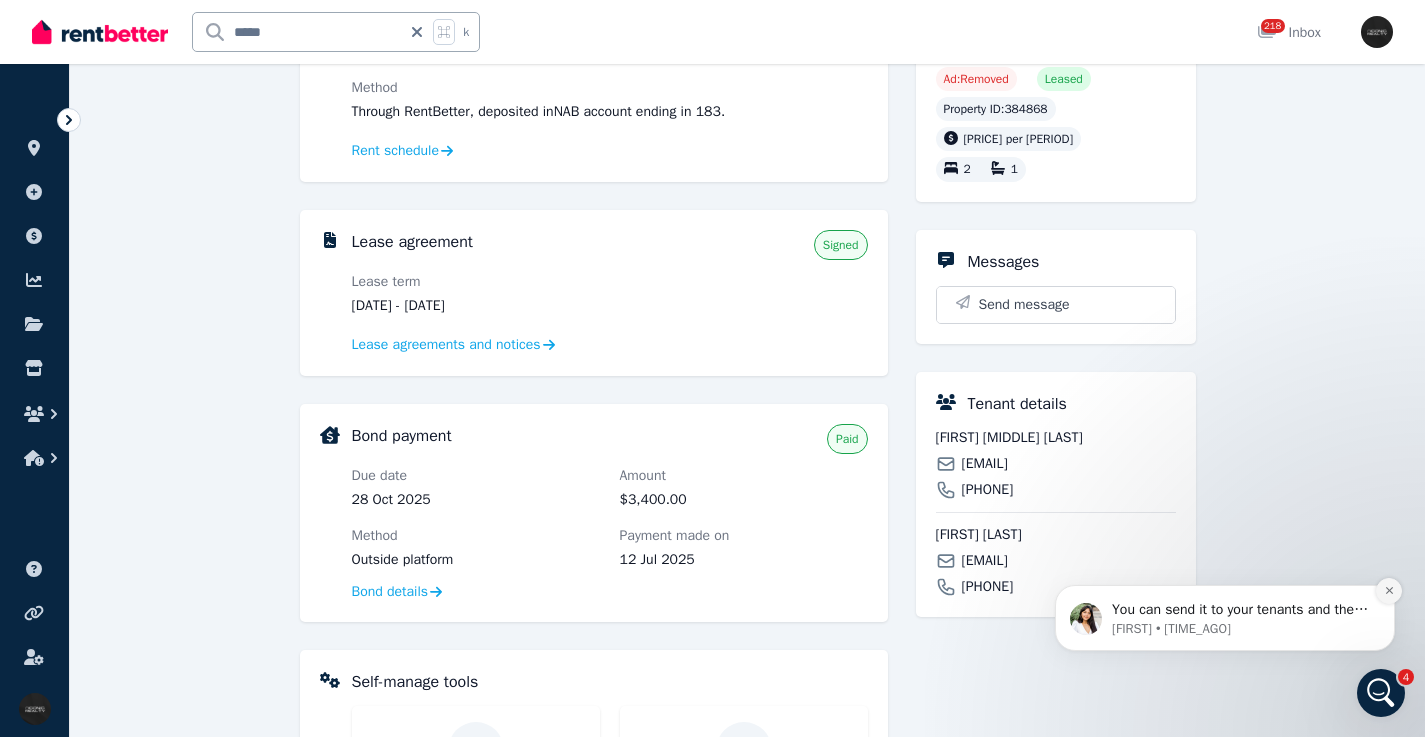 click 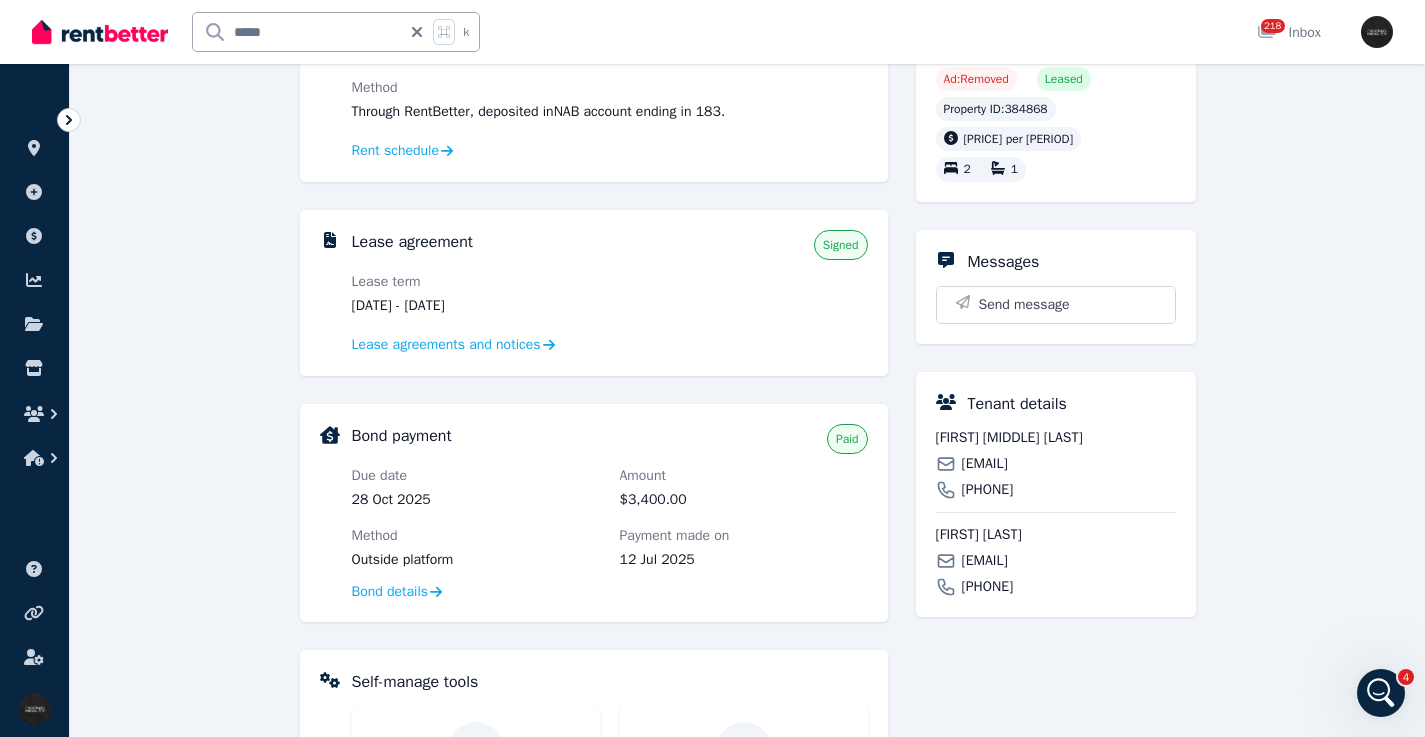 drag, startPoint x: 1153, startPoint y: 564, endPoint x: 1020, endPoint y: 567, distance: 133.03383 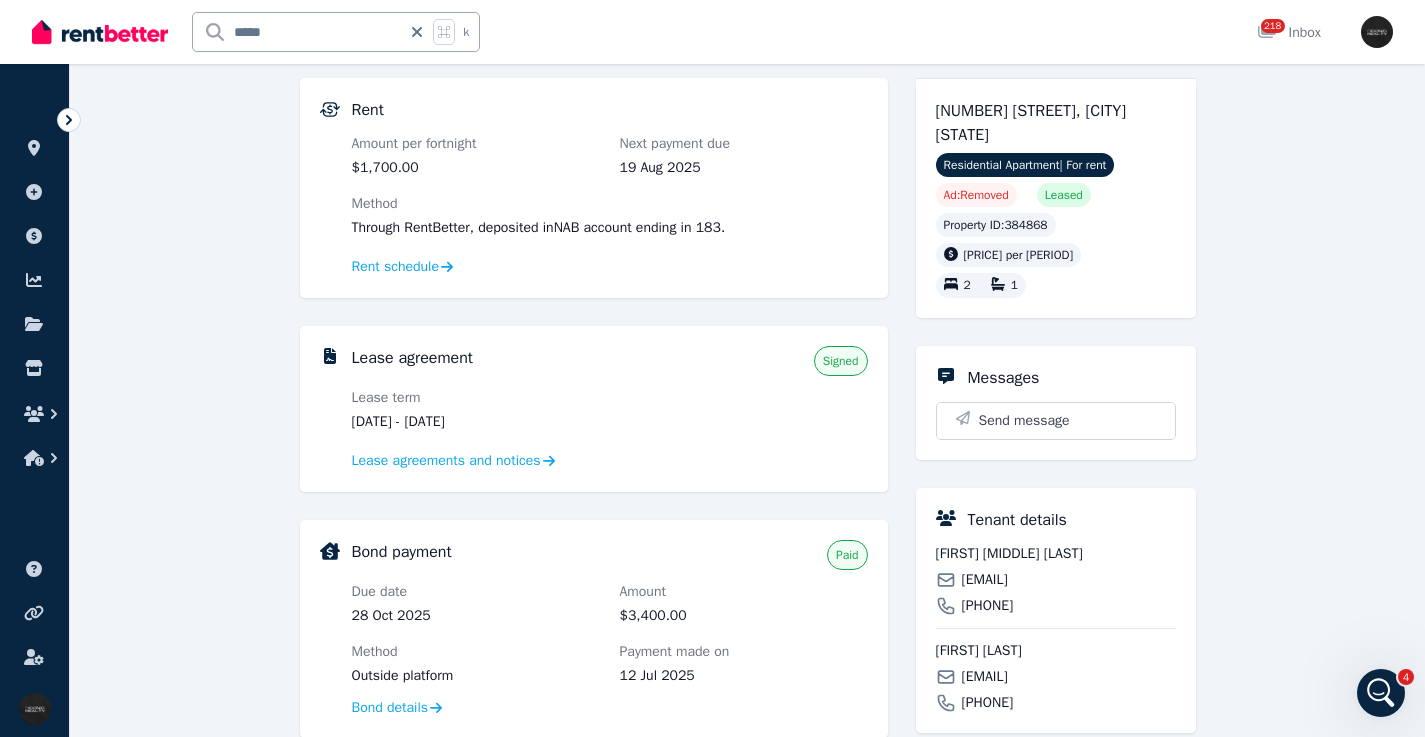 drag, startPoint x: 938, startPoint y: 110, endPoint x: 1054, endPoint y: 143, distance: 120.60265 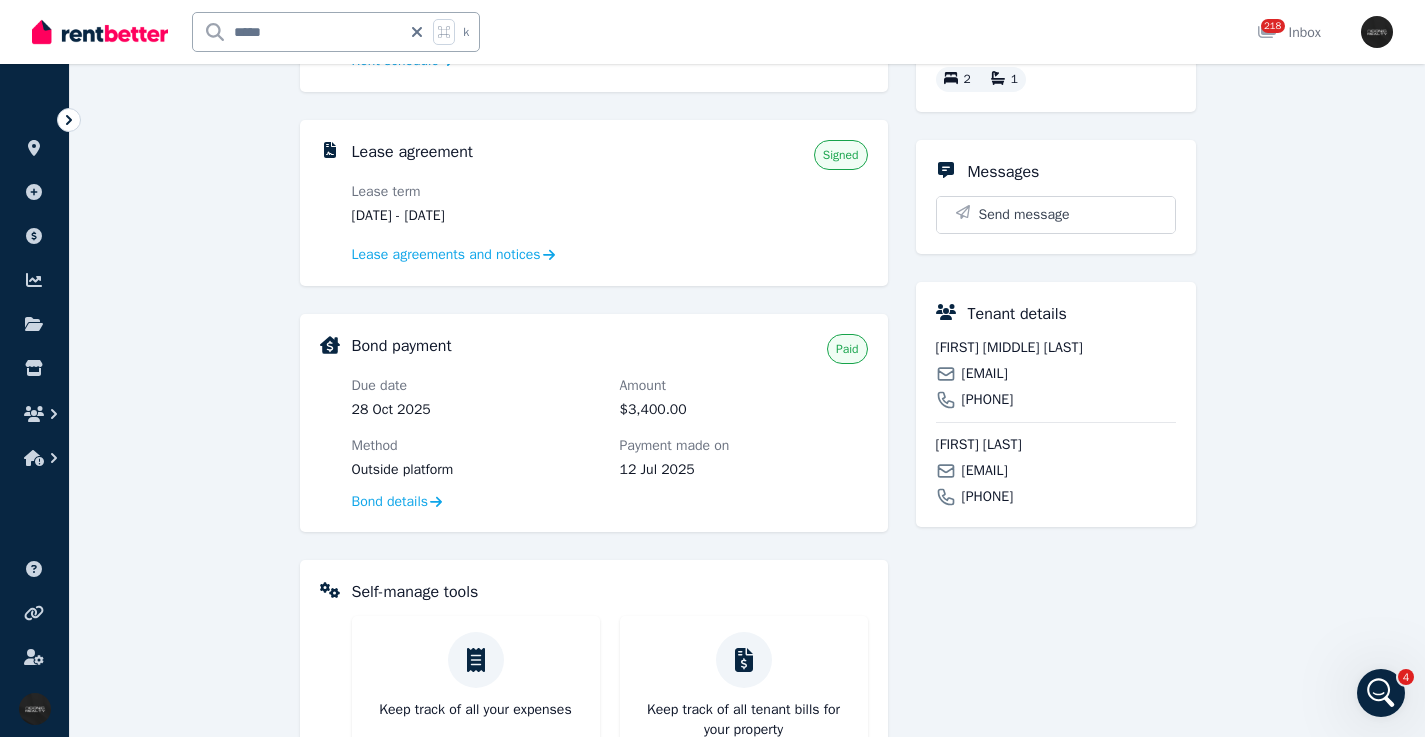 scroll, scrollTop: 401, scrollLeft: 0, axis: vertical 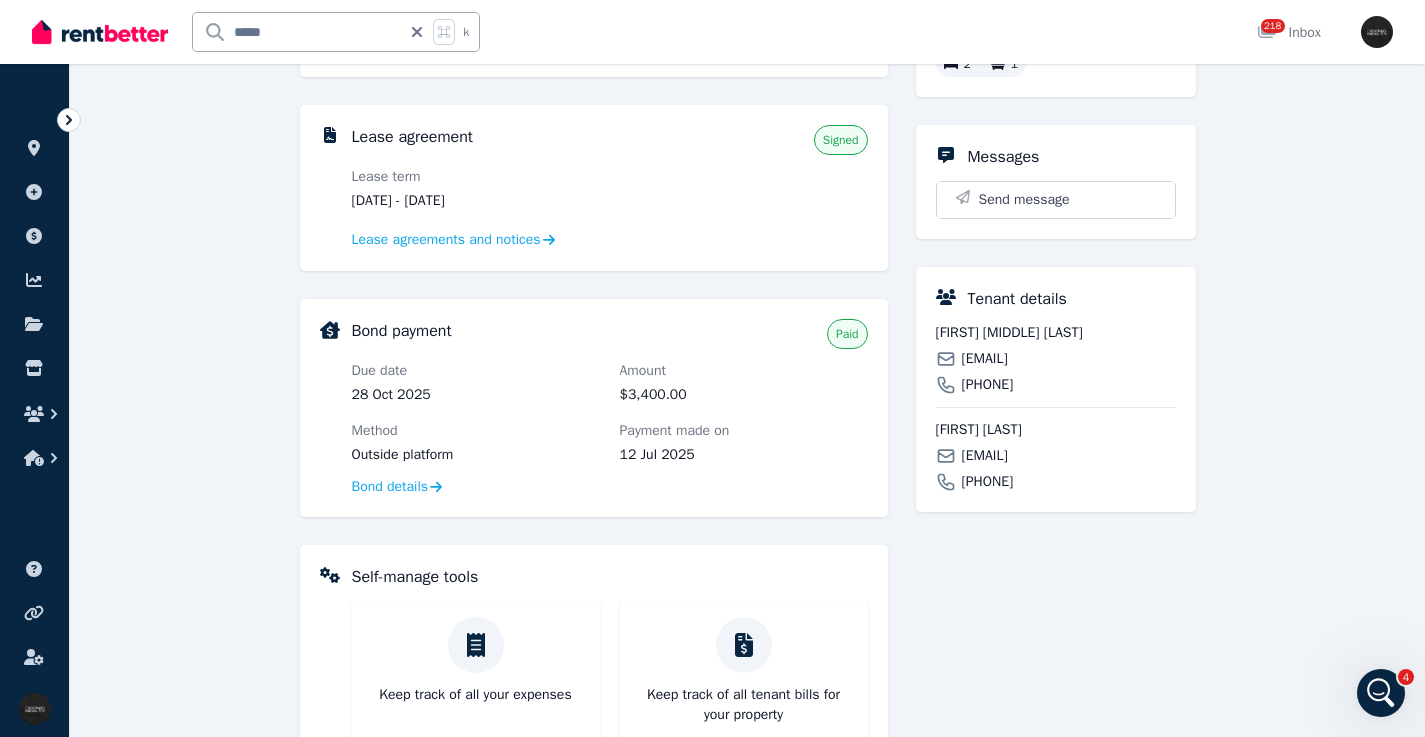 click 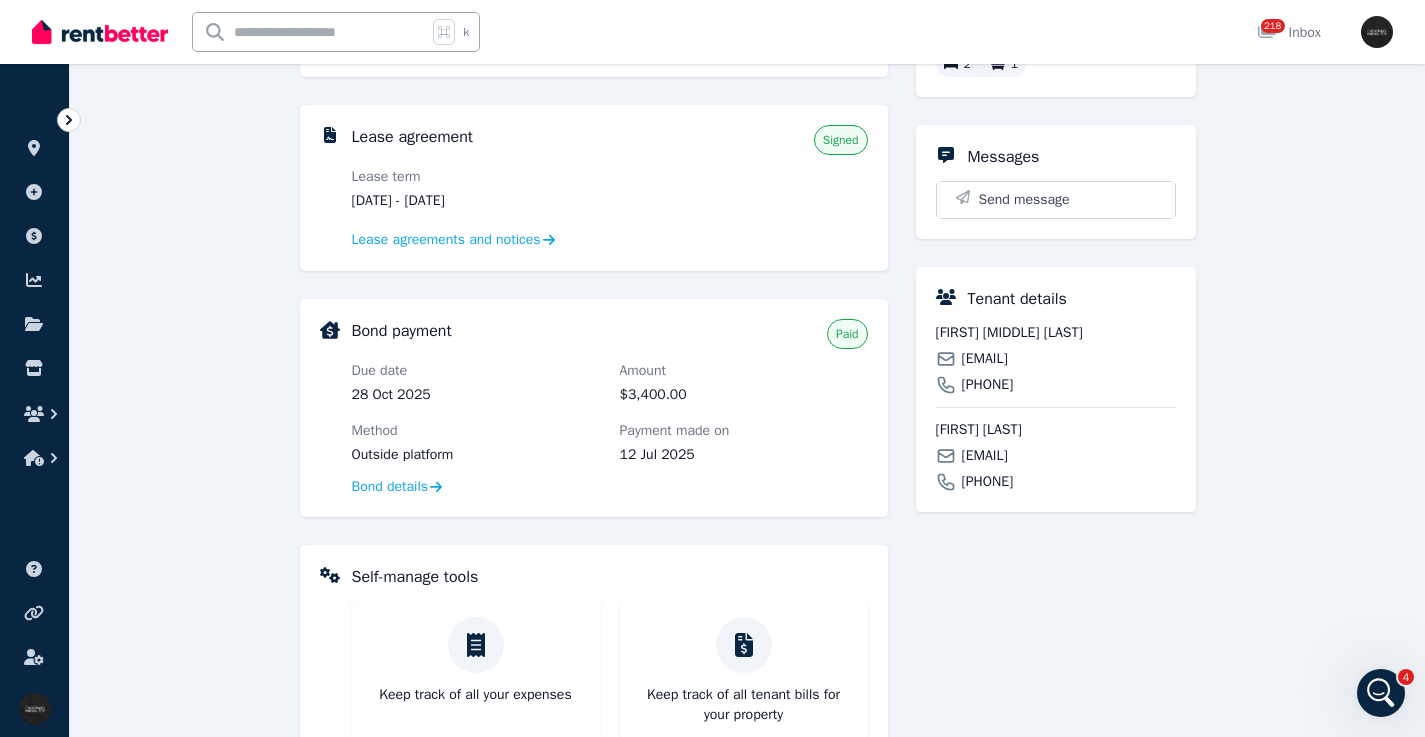 click at bounding box center (310, 32) 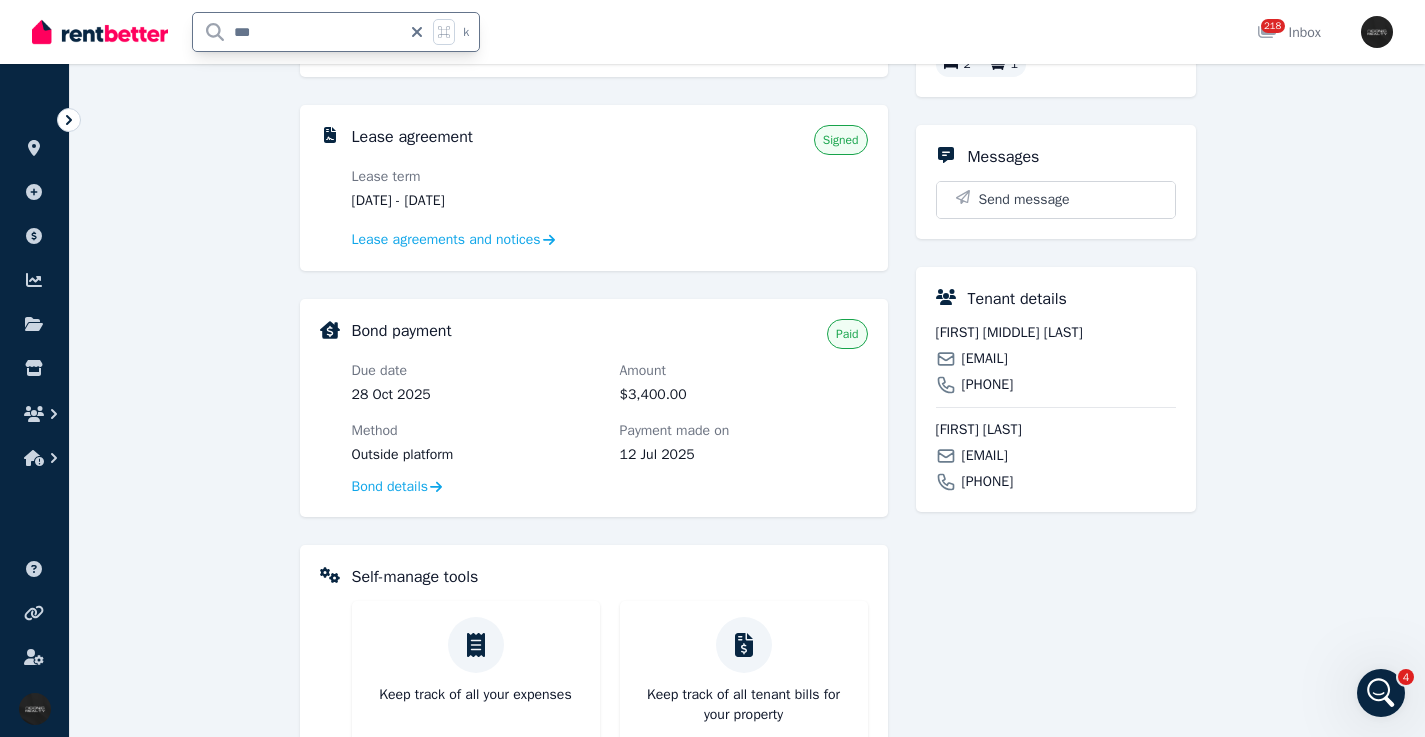 type on "****" 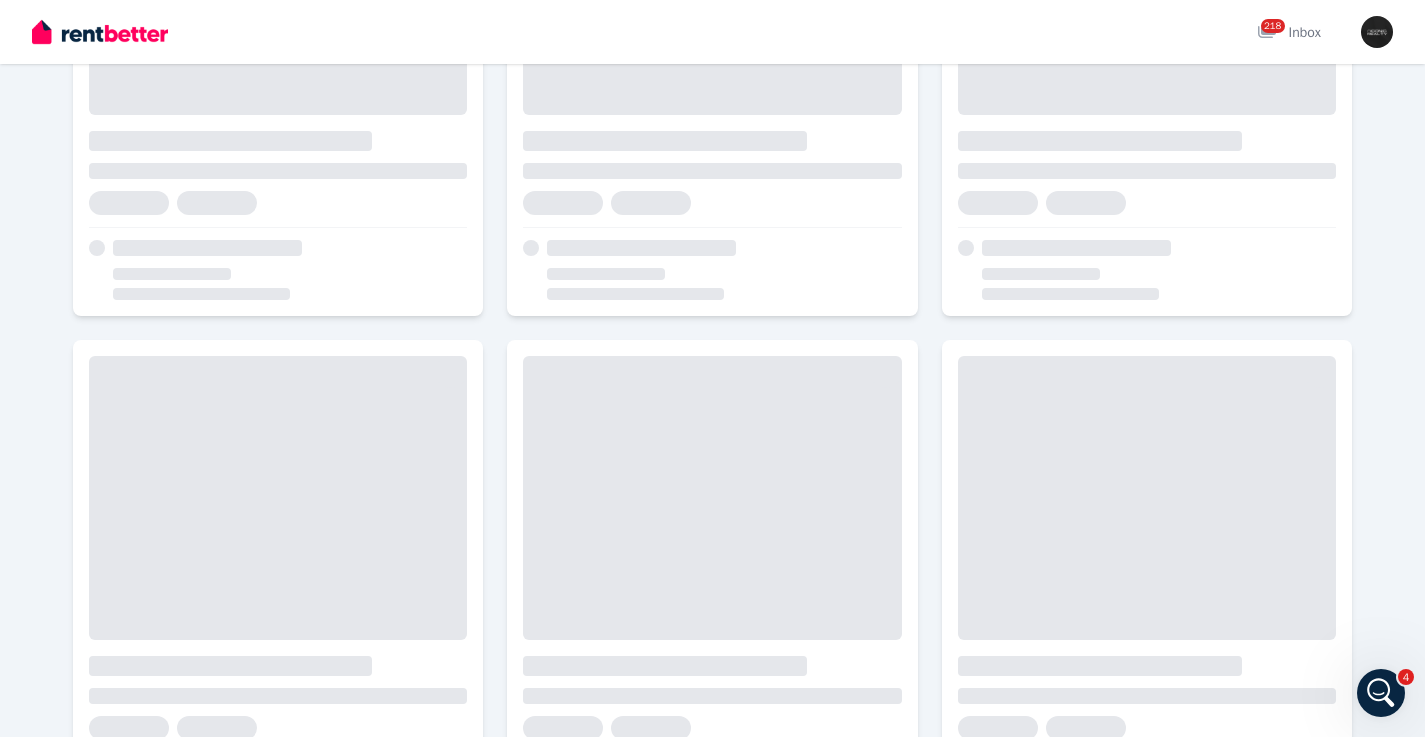 scroll, scrollTop: 0, scrollLeft: 0, axis: both 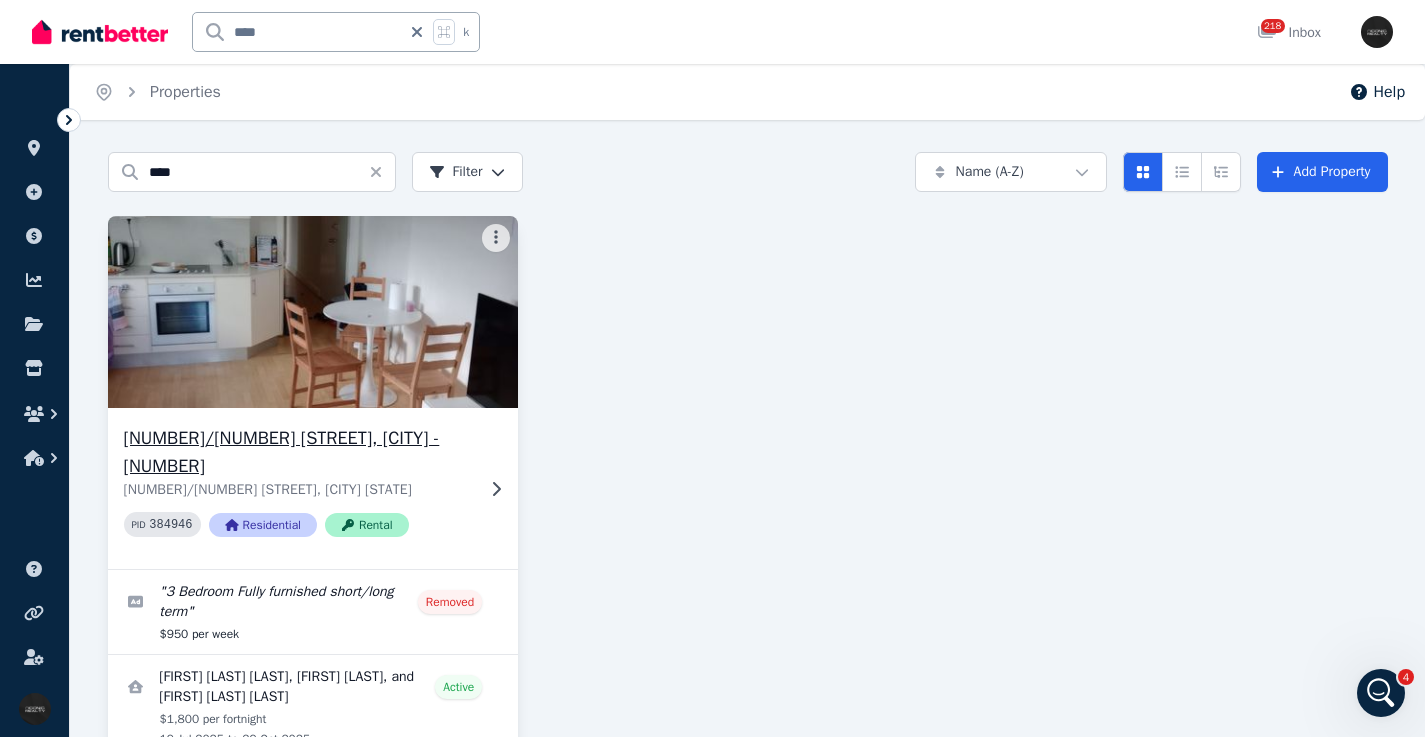 click at bounding box center (492, 489) 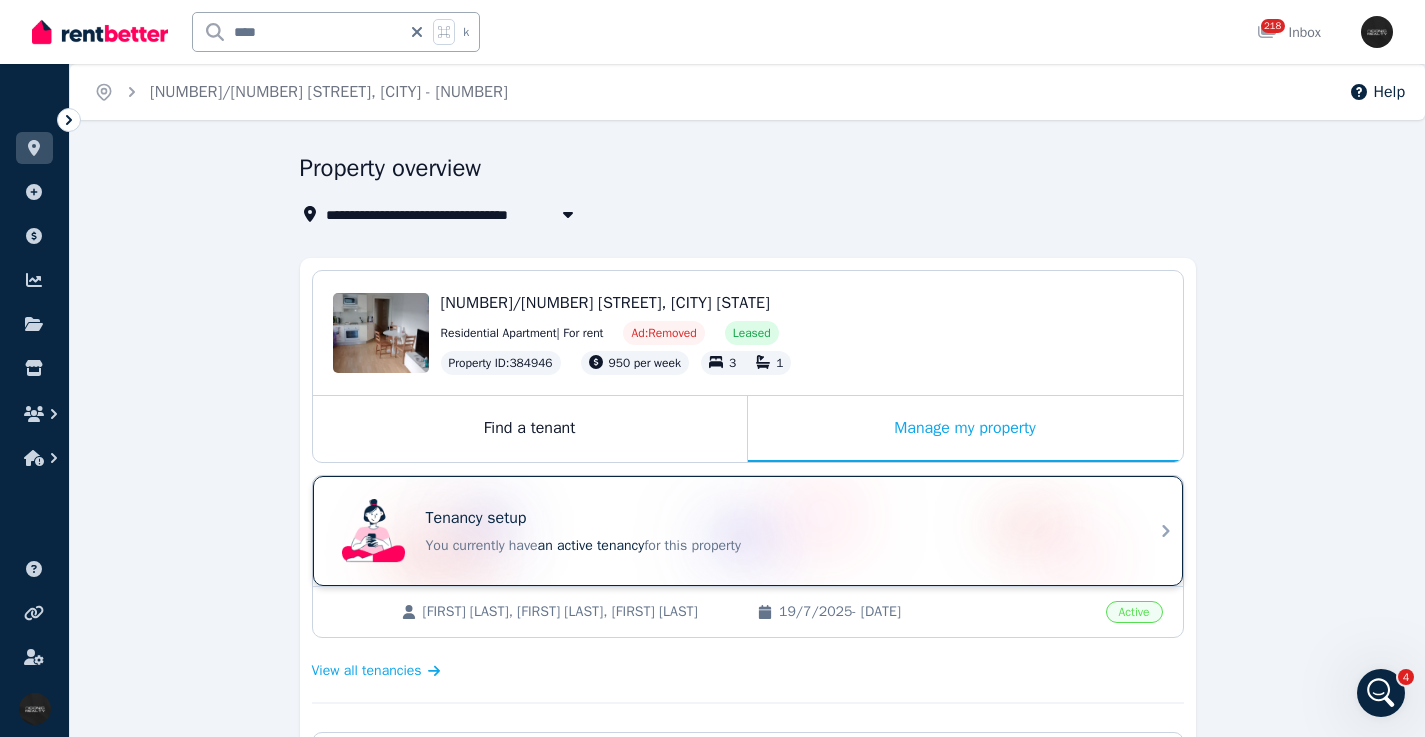 click on "Tenancy setup You currently have  an active tenancy  for this property" at bounding box center (776, 531) 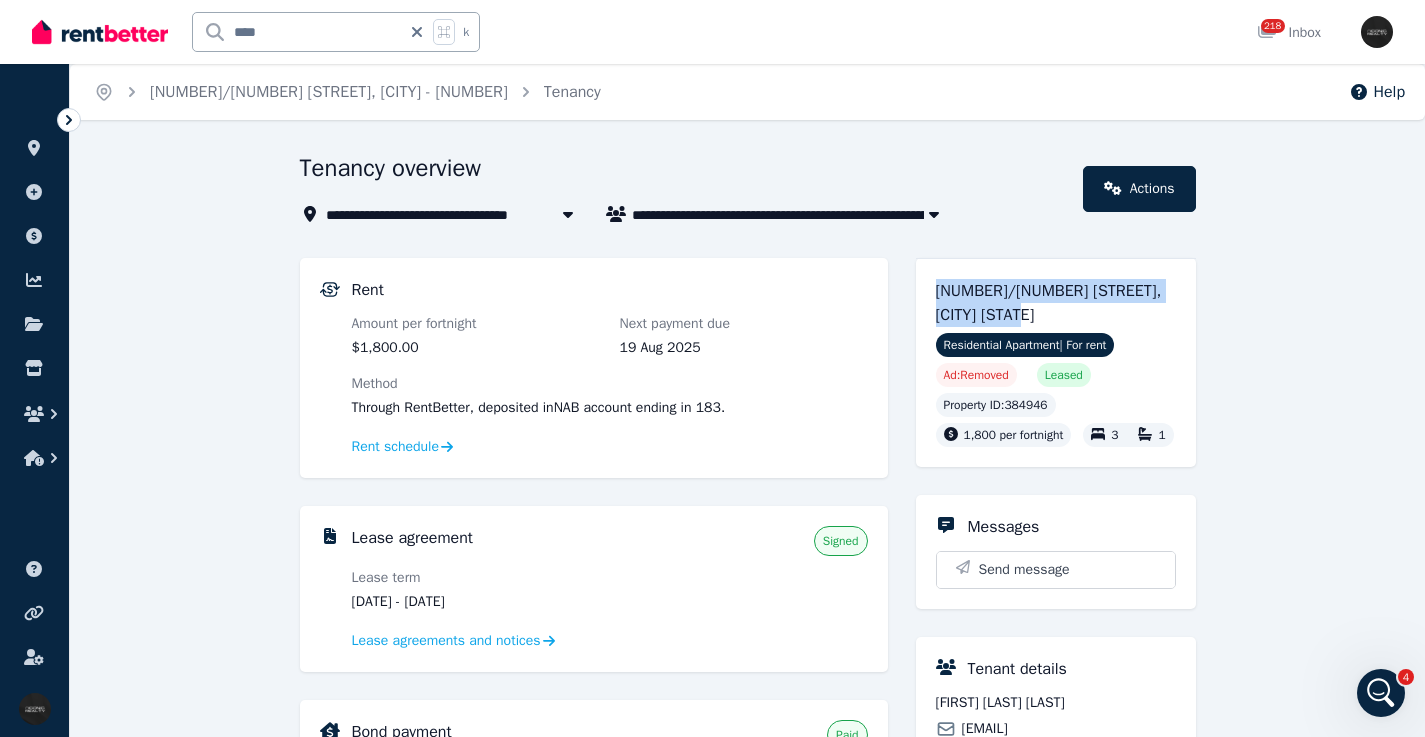 drag, startPoint x: 937, startPoint y: 287, endPoint x: 1028, endPoint y: 313, distance: 94.641426 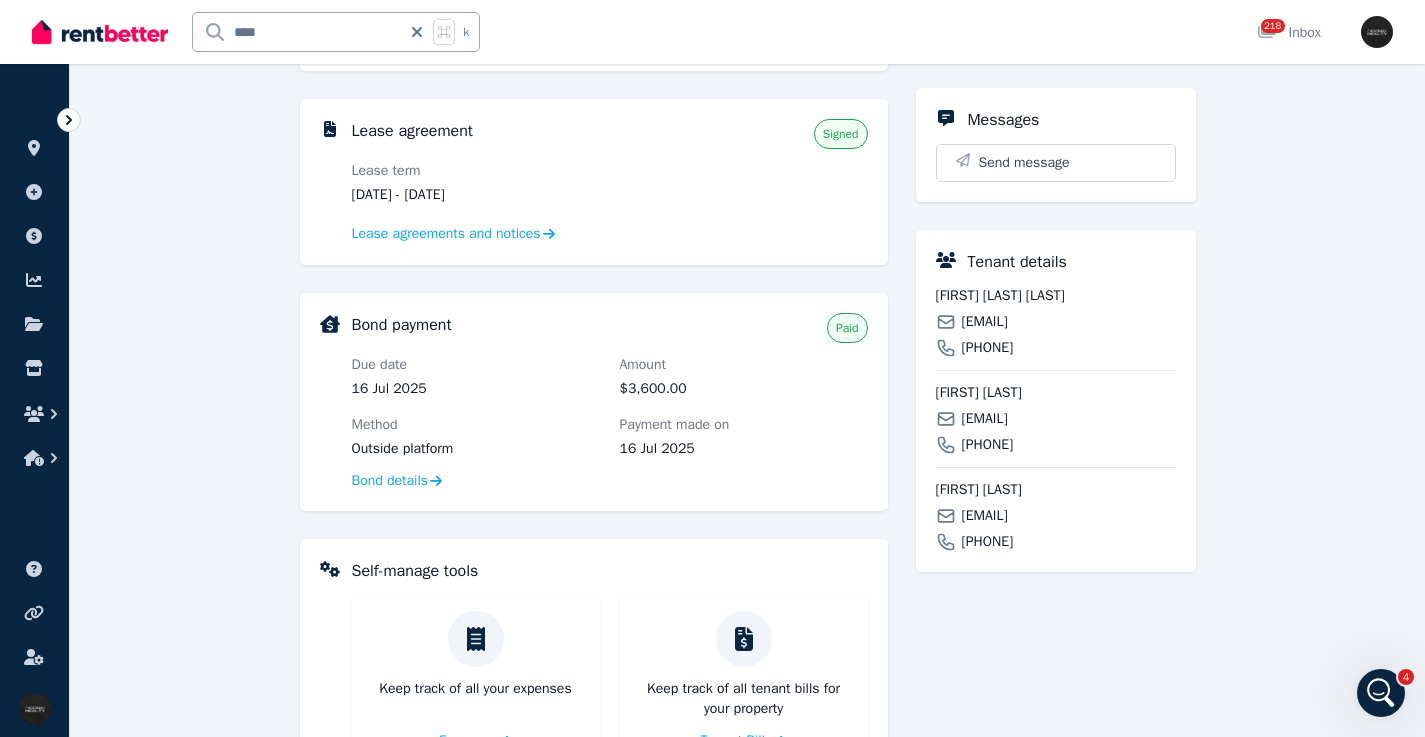 scroll, scrollTop: 400, scrollLeft: 0, axis: vertical 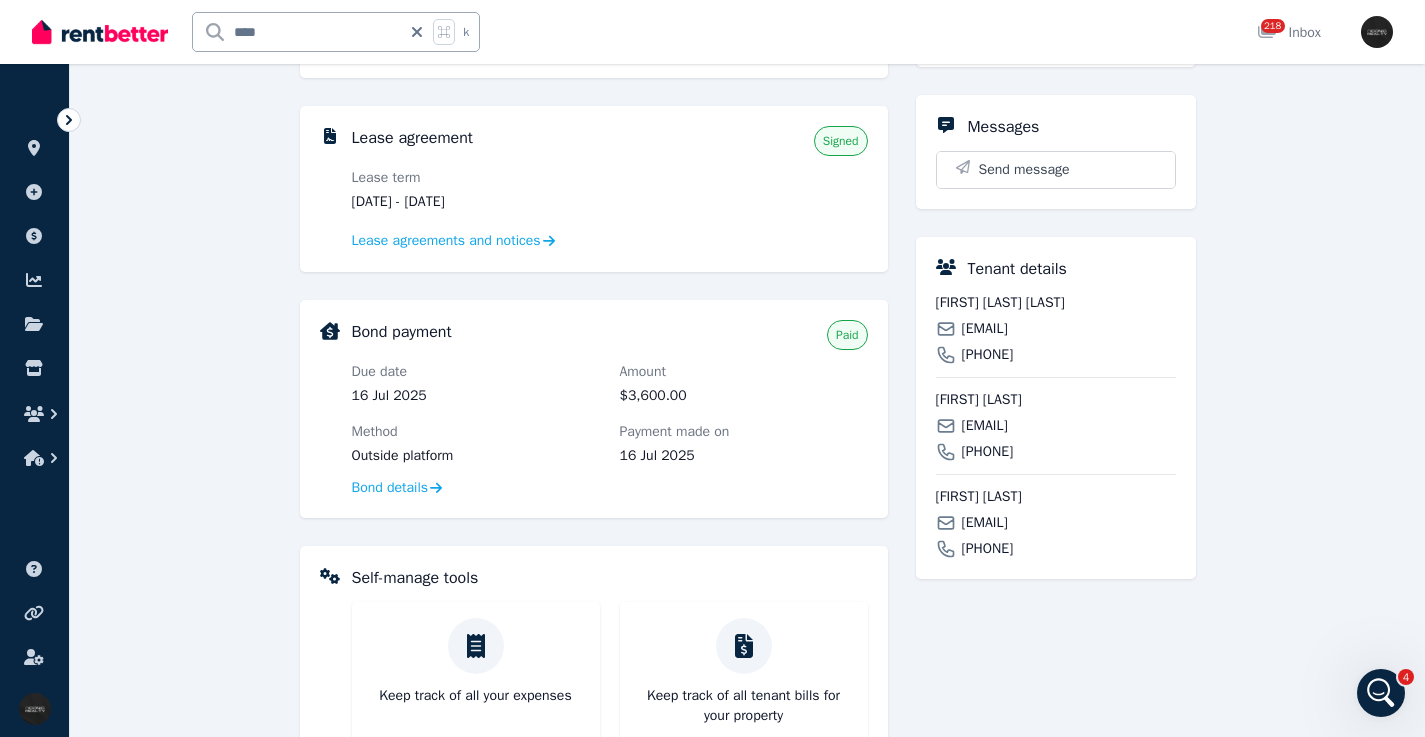 click on "[EMAIL]" at bounding box center [985, 329] 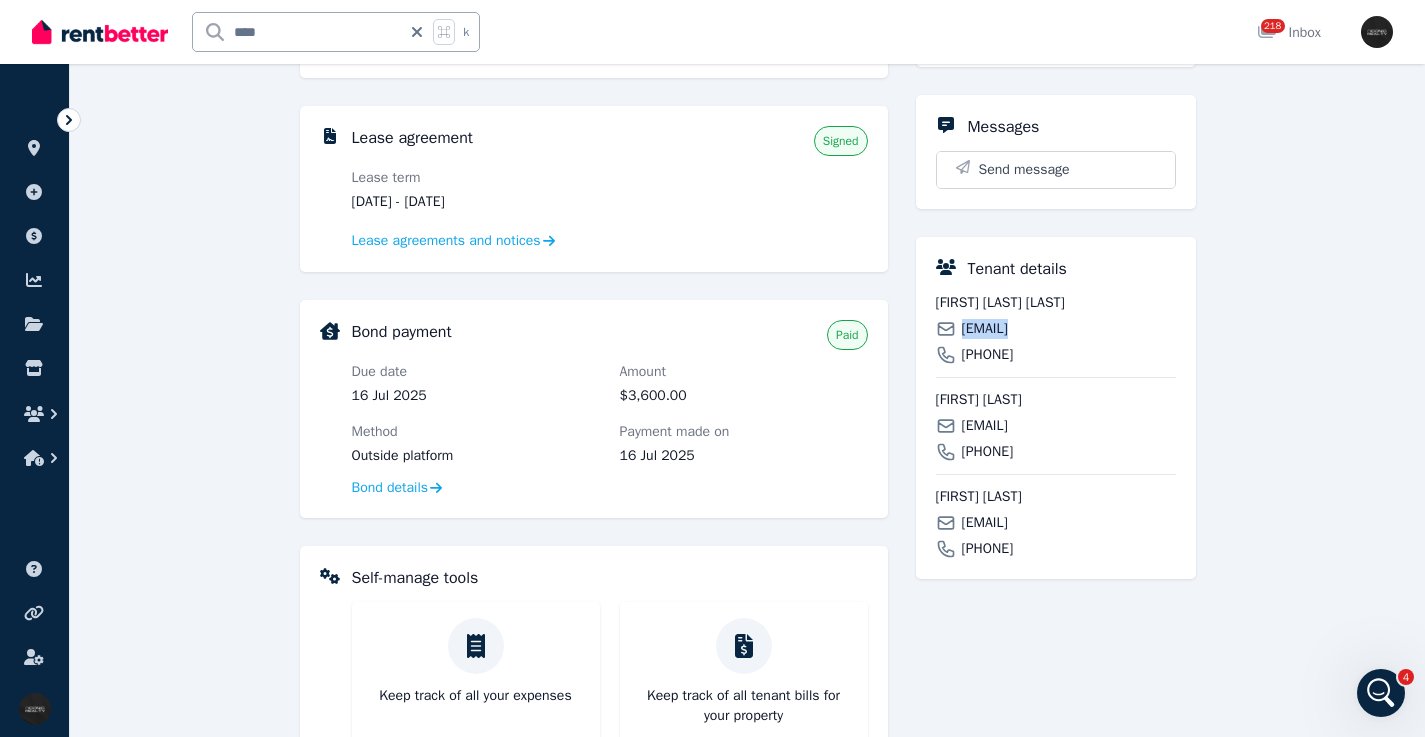 click on "[EMAIL]" at bounding box center [985, 329] 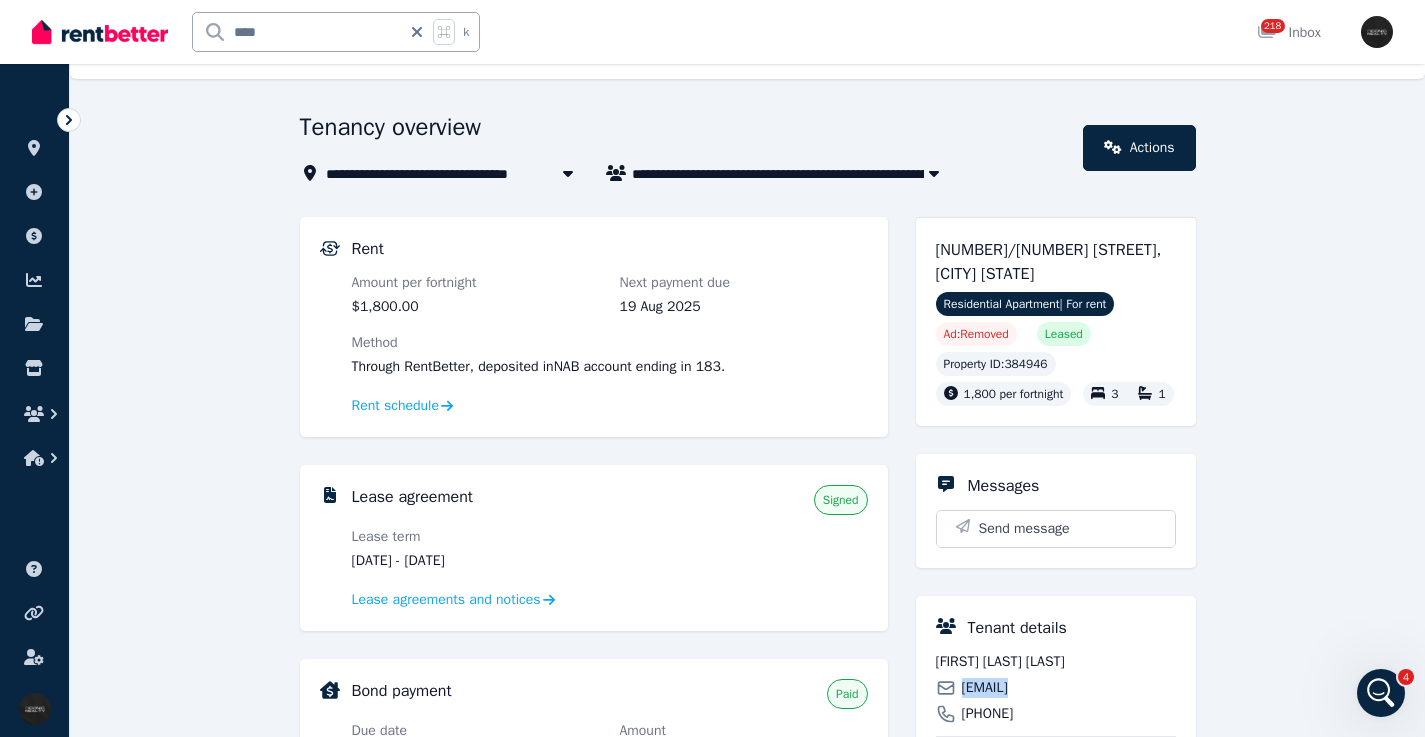 scroll, scrollTop: 0, scrollLeft: 0, axis: both 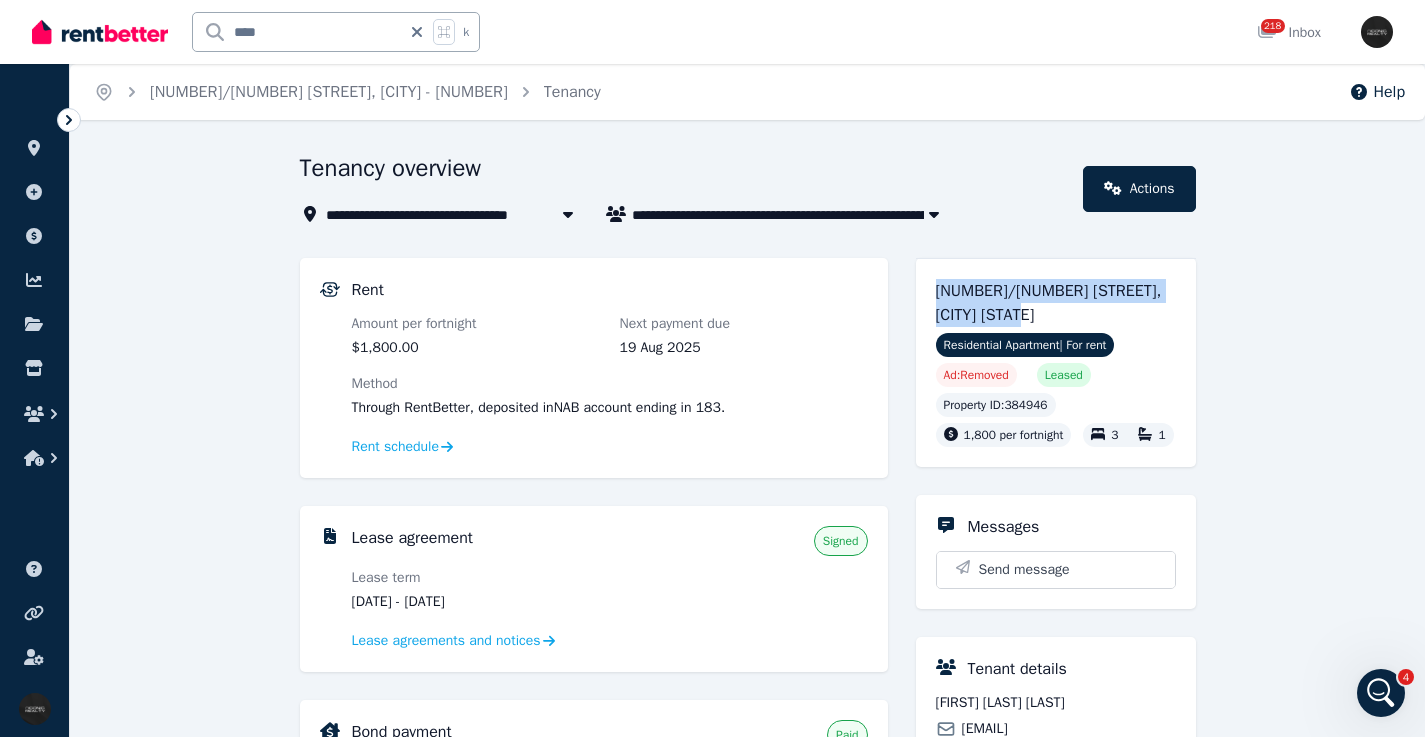 drag, startPoint x: 1025, startPoint y: 315, endPoint x: 931, endPoint y: 294, distance: 96.317184 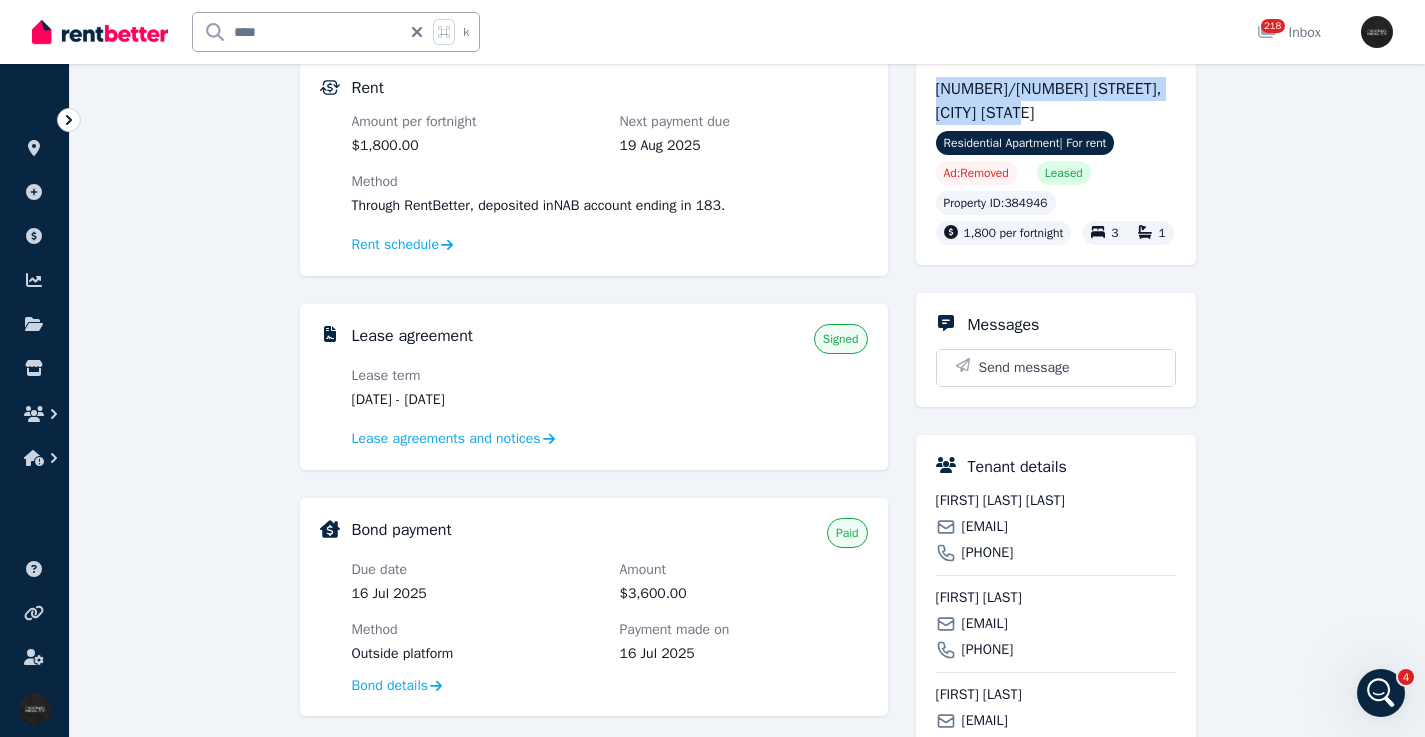 scroll, scrollTop: 204, scrollLeft: 0, axis: vertical 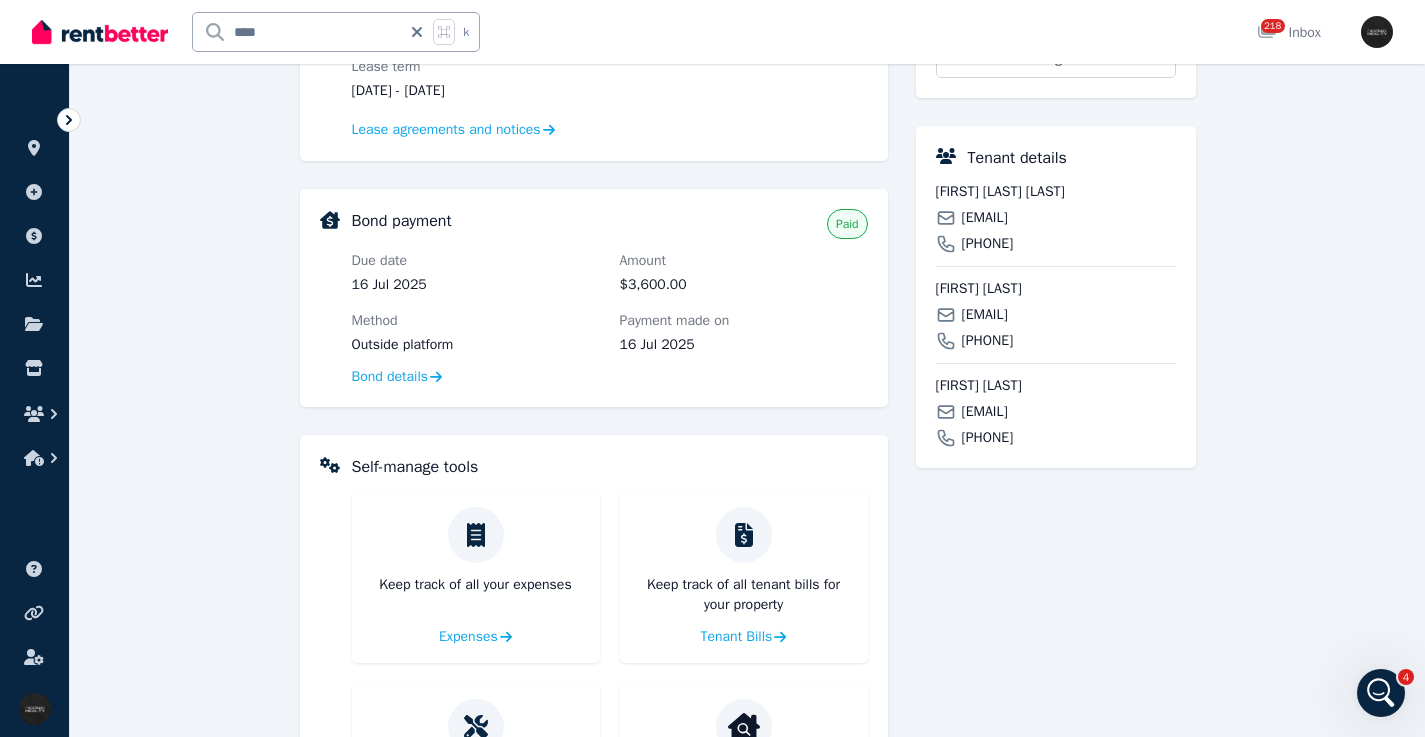 click on "[EMAIL]" at bounding box center [985, 315] 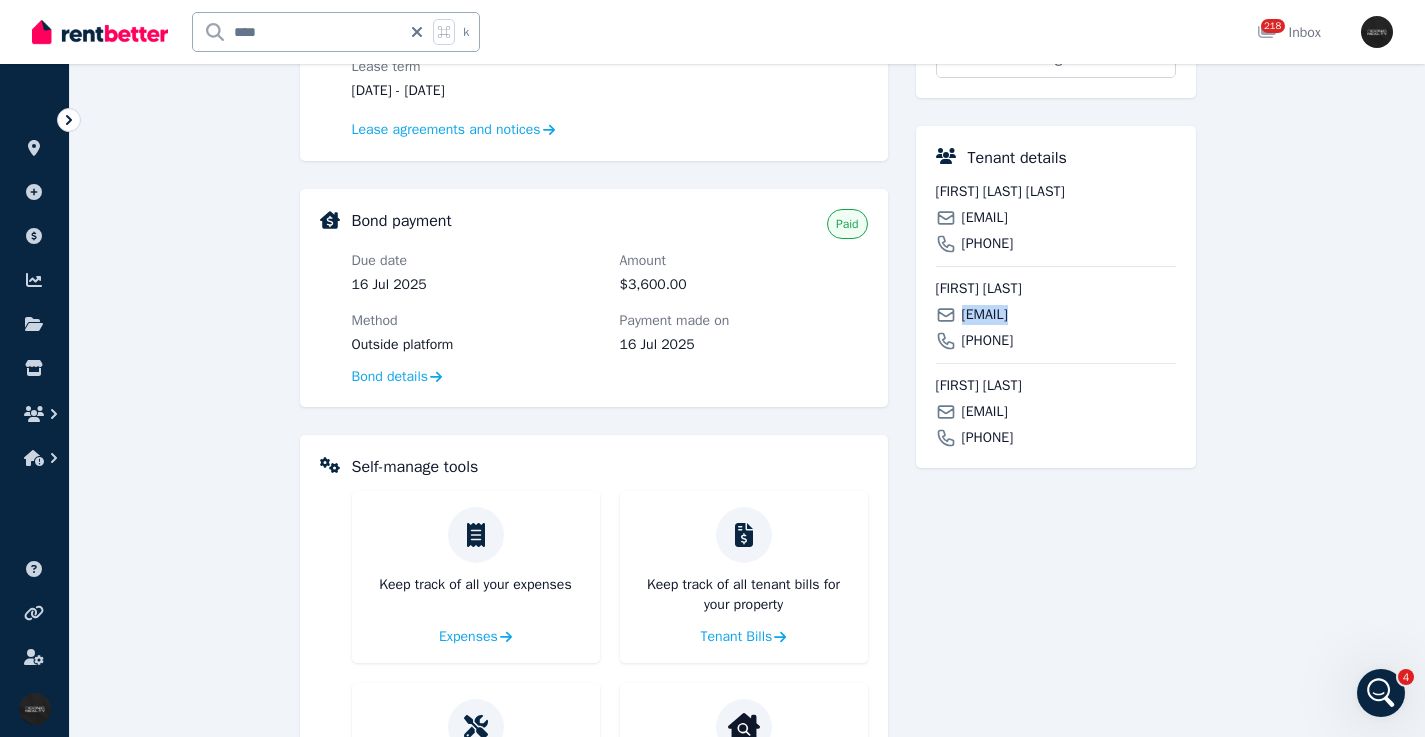 click on "[EMAIL]" at bounding box center [985, 315] 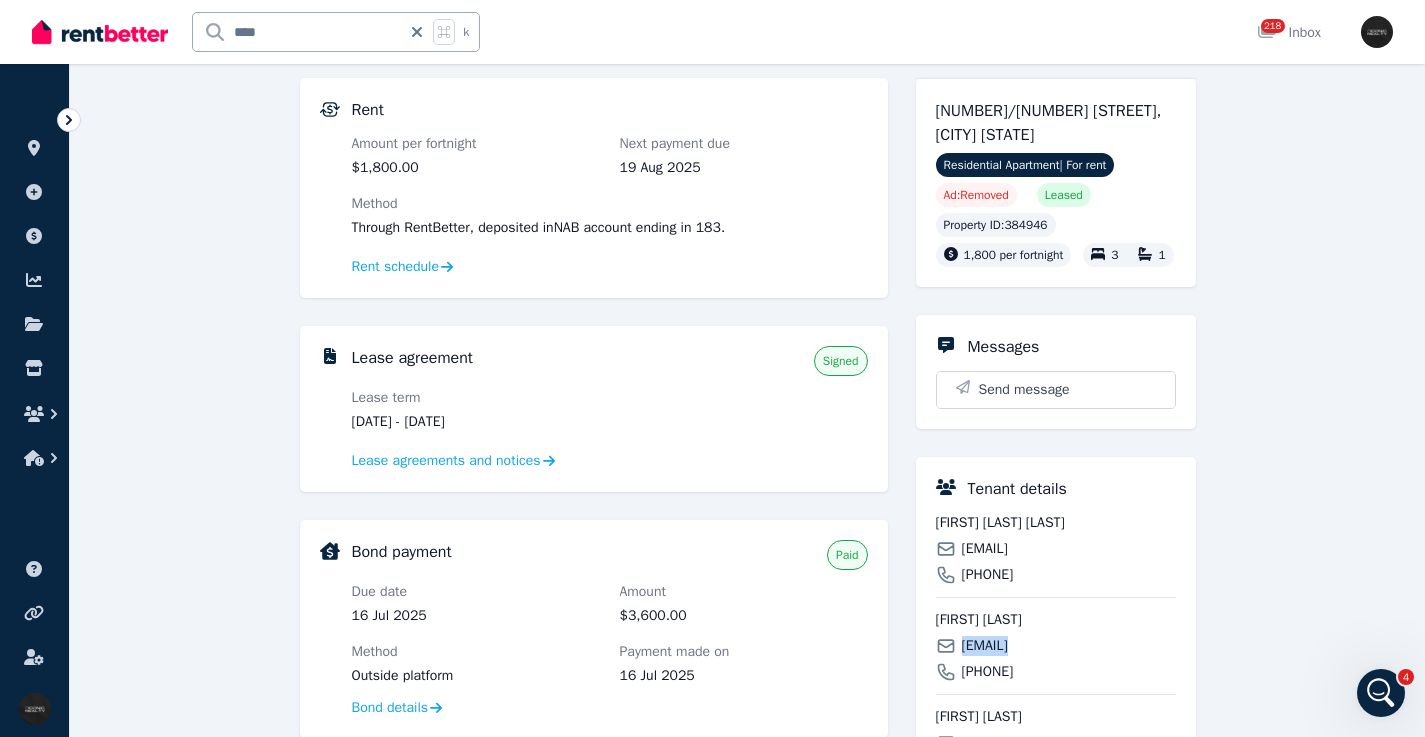 scroll, scrollTop: 0, scrollLeft: 0, axis: both 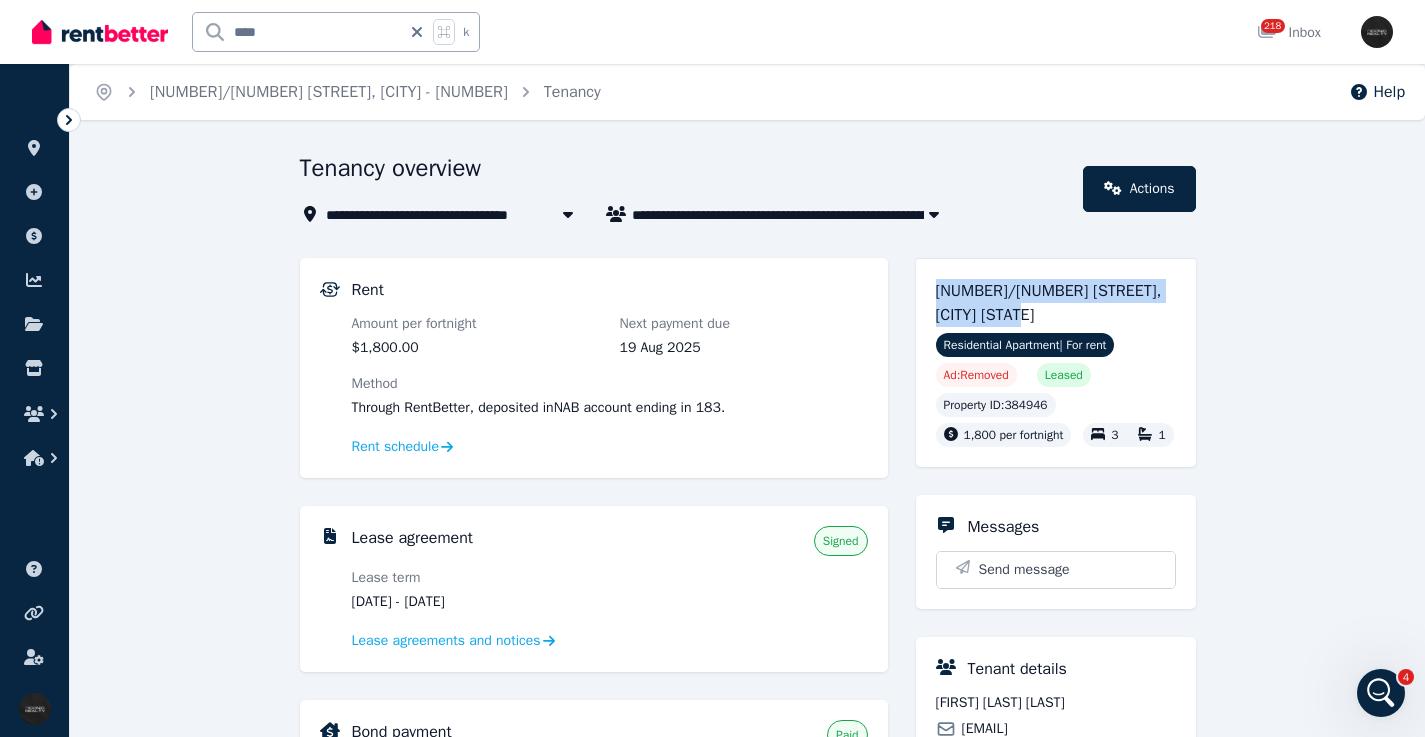 drag, startPoint x: 971, startPoint y: 295, endPoint x: 936, endPoint y: 290, distance: 35.35534 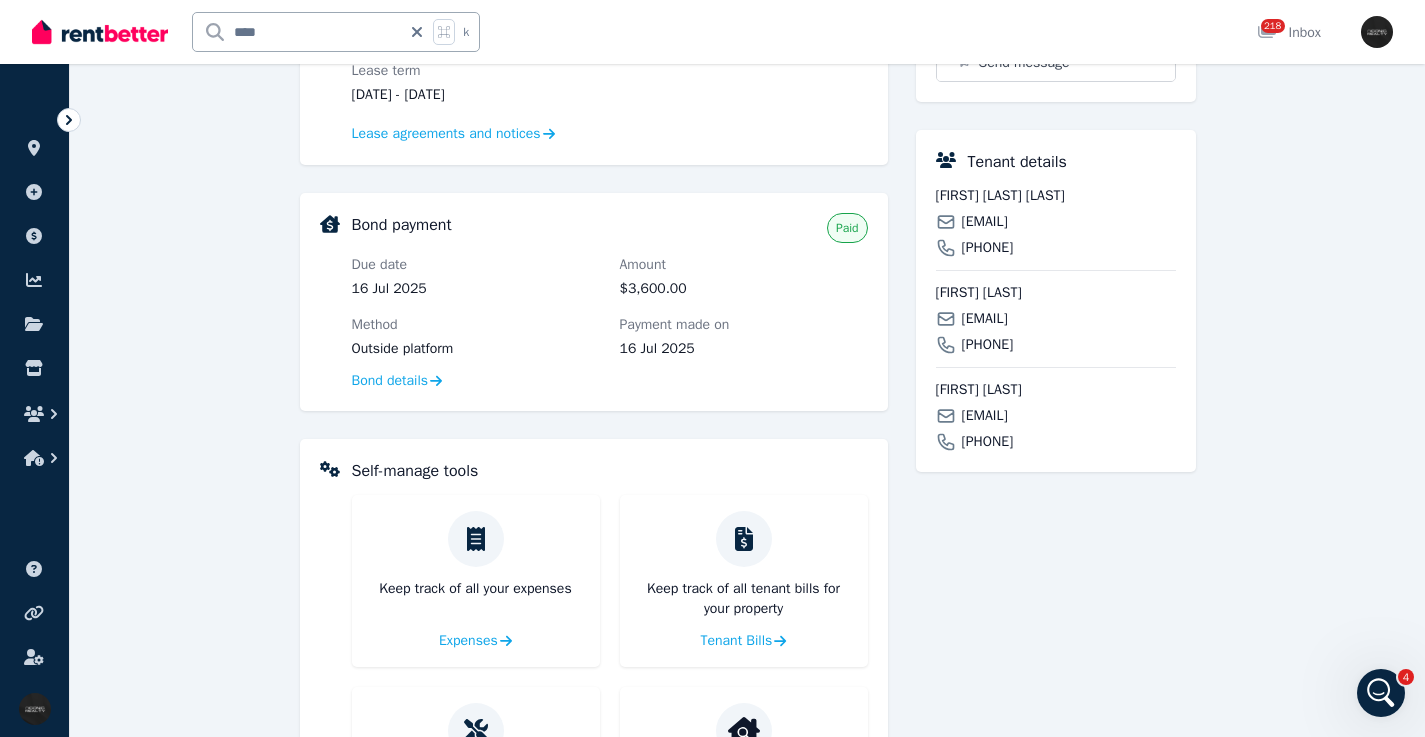 scroll, scrollTop: 492, scrollLeft: 0, axis: vertical 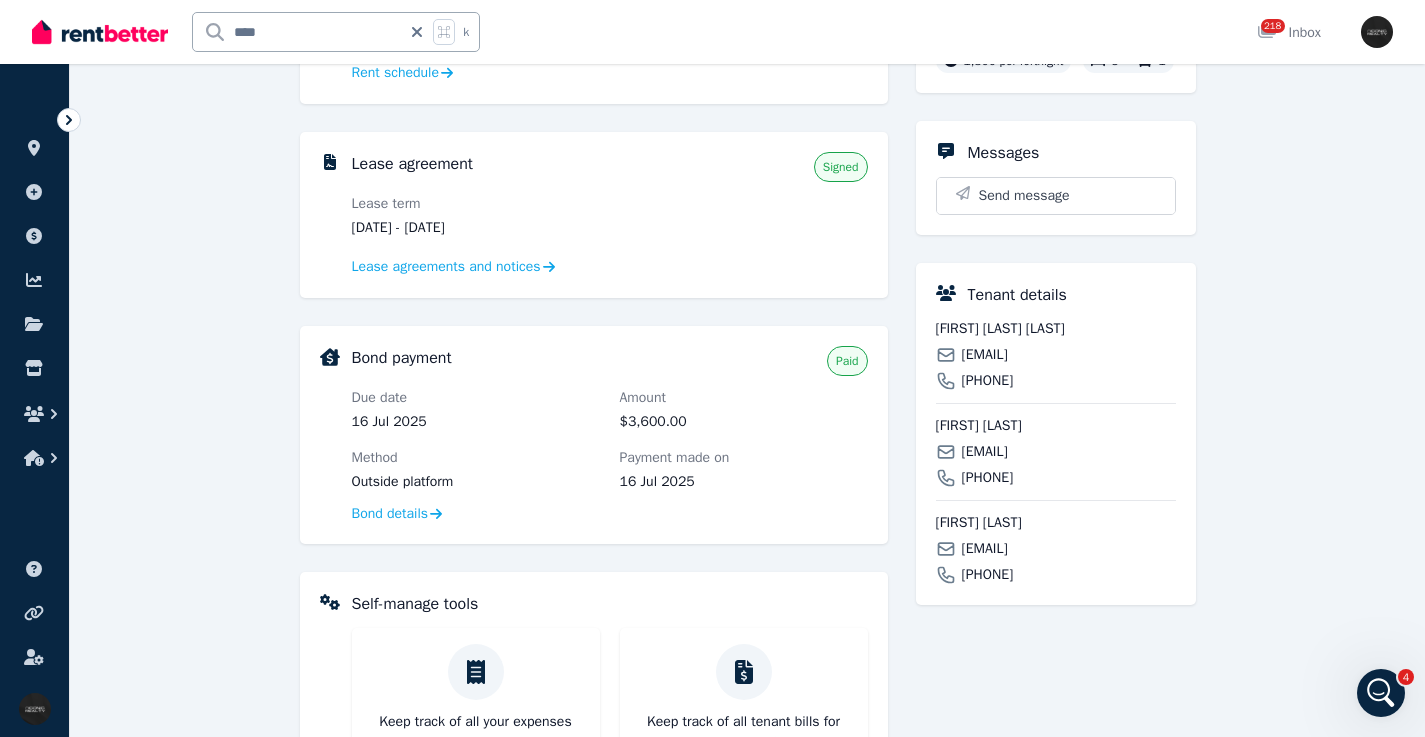 drag, startPoint x: 1120, startPoint y: 599, endPoint x: 1217, endPoint y: 599, distance: 97 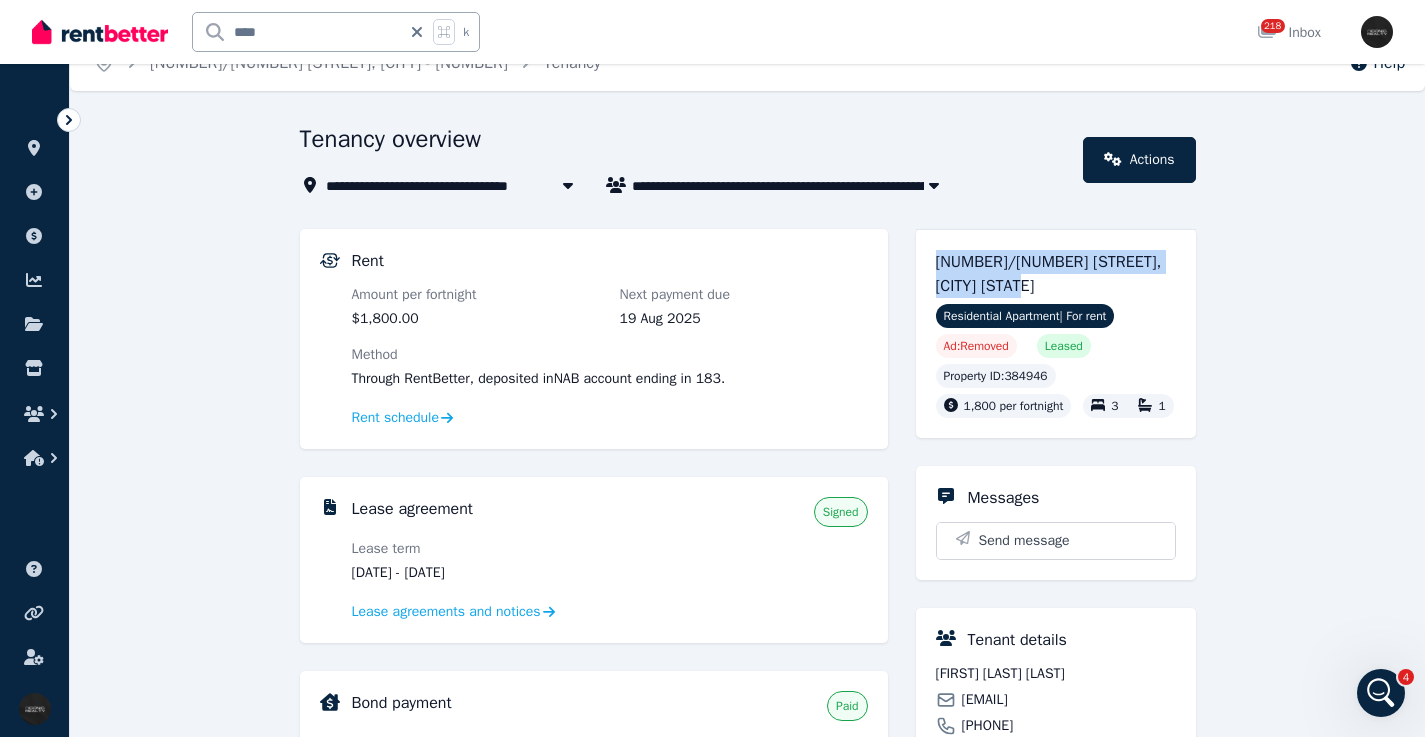 drag, startPoint x: 937, startPoint y: 262, endPoint x: 1022, endPoint y: 279, distance: 86.683334 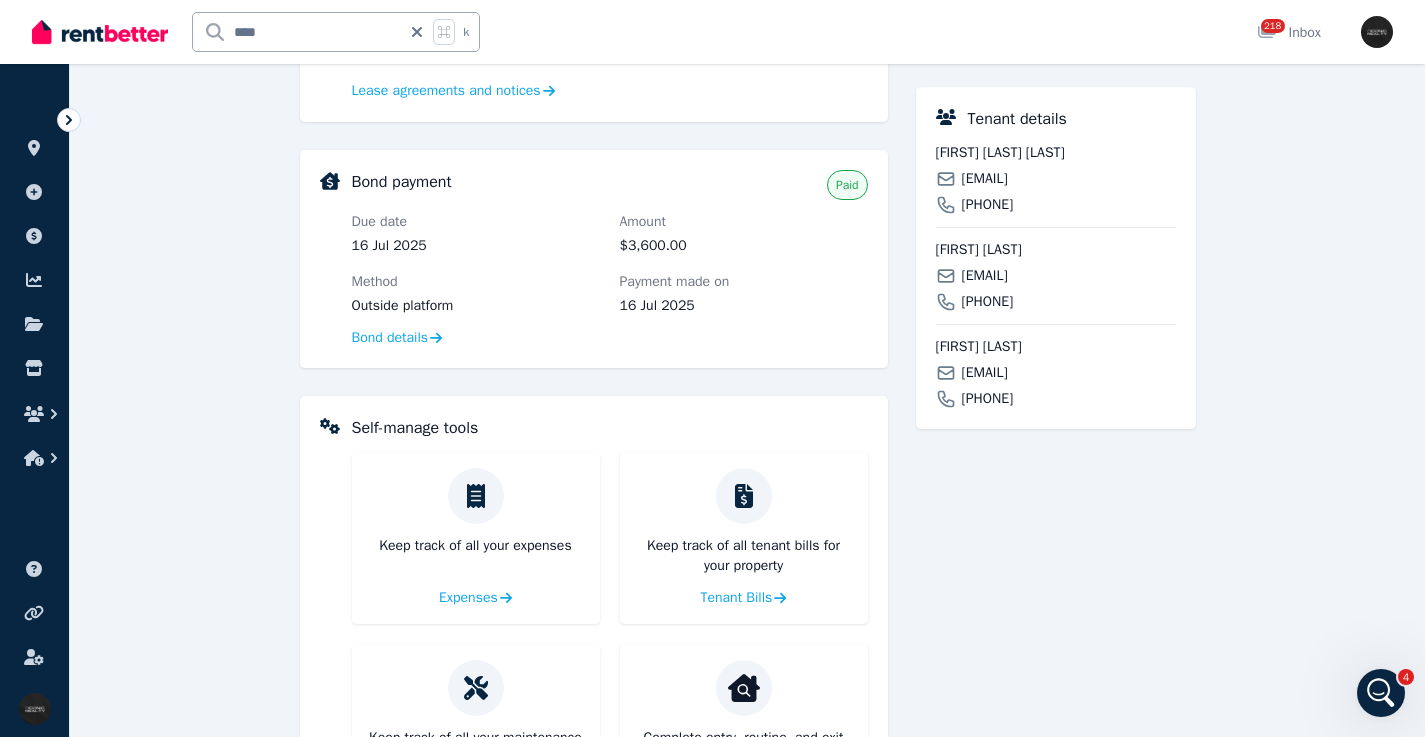 scroll, scrollTop: 556, scrollLeft: 0, axis: vertical 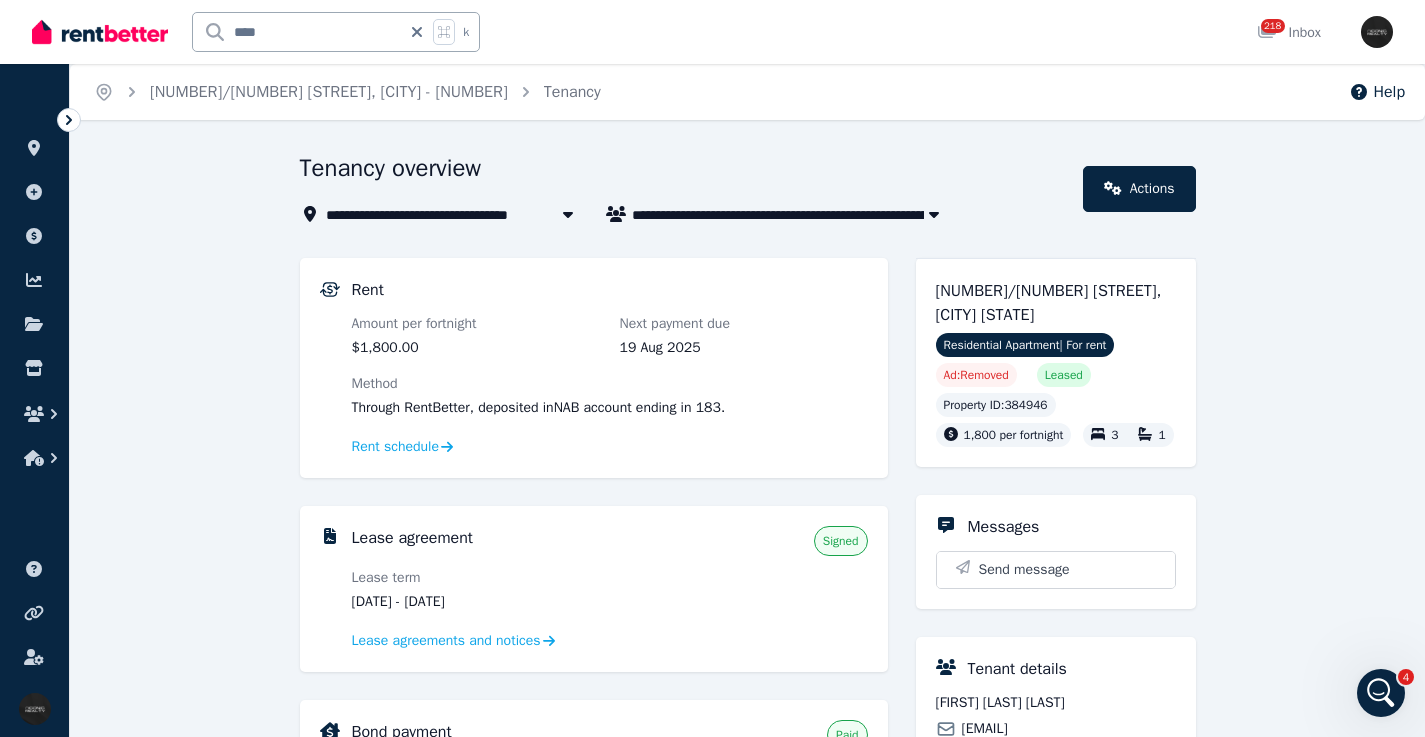 click 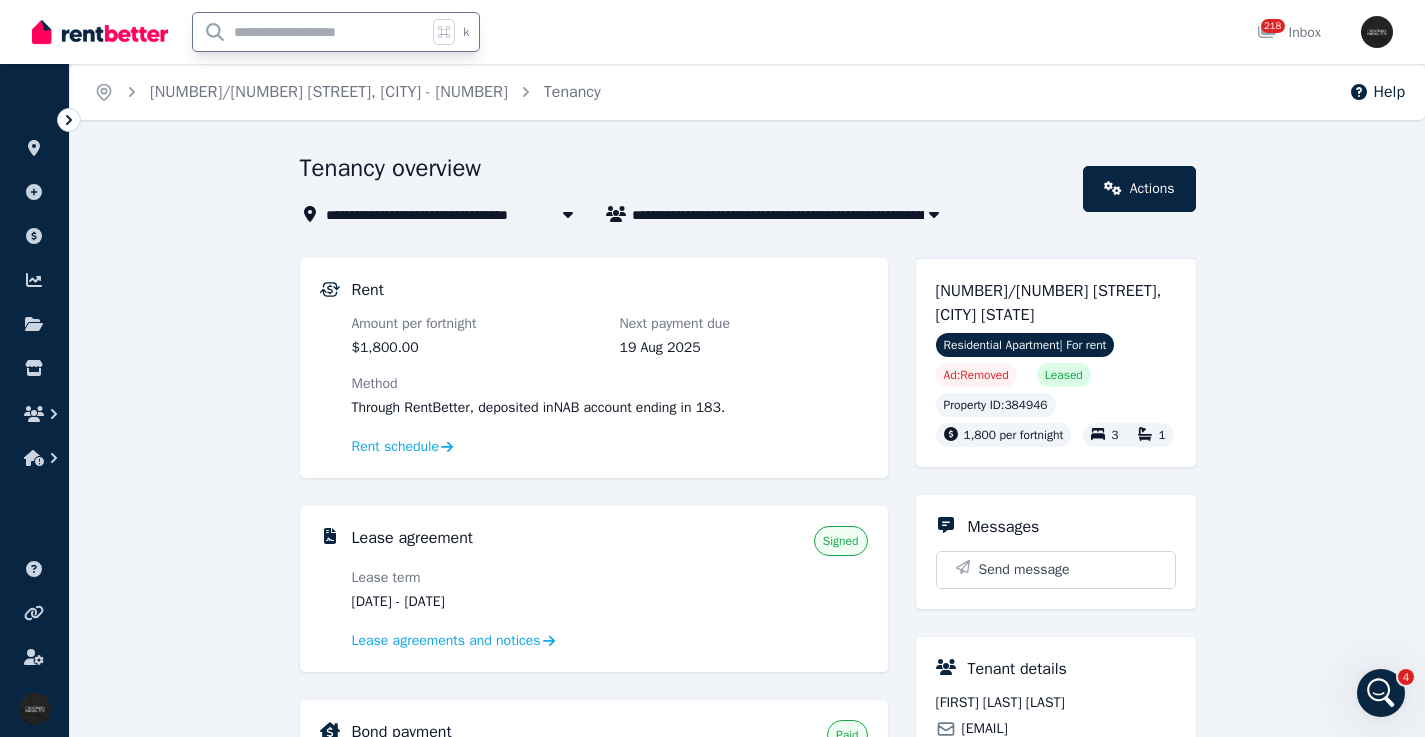 drag, startPoint x: 324, startPoint y: 44, endPoint x: 334, endPoint y: 33, distance: 14.866069 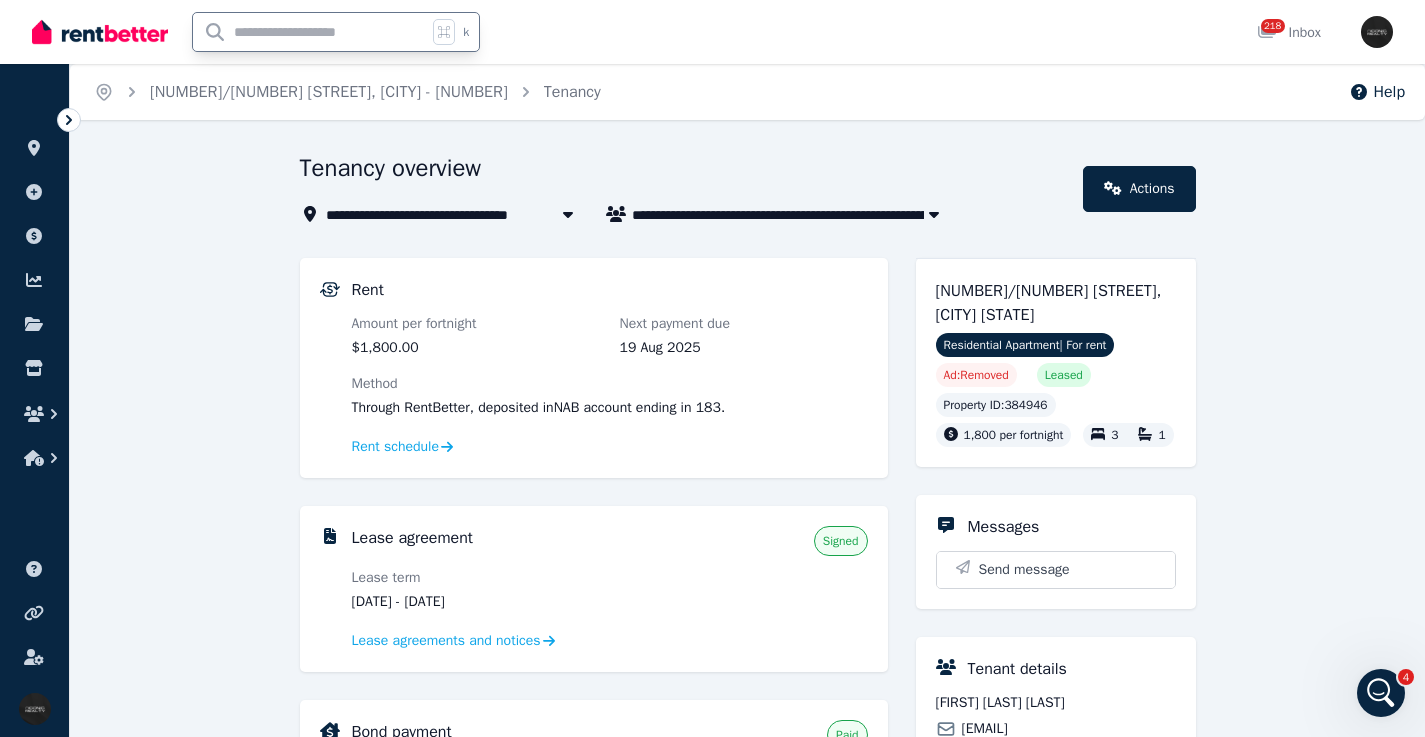 click at bounding box center (310, 32) 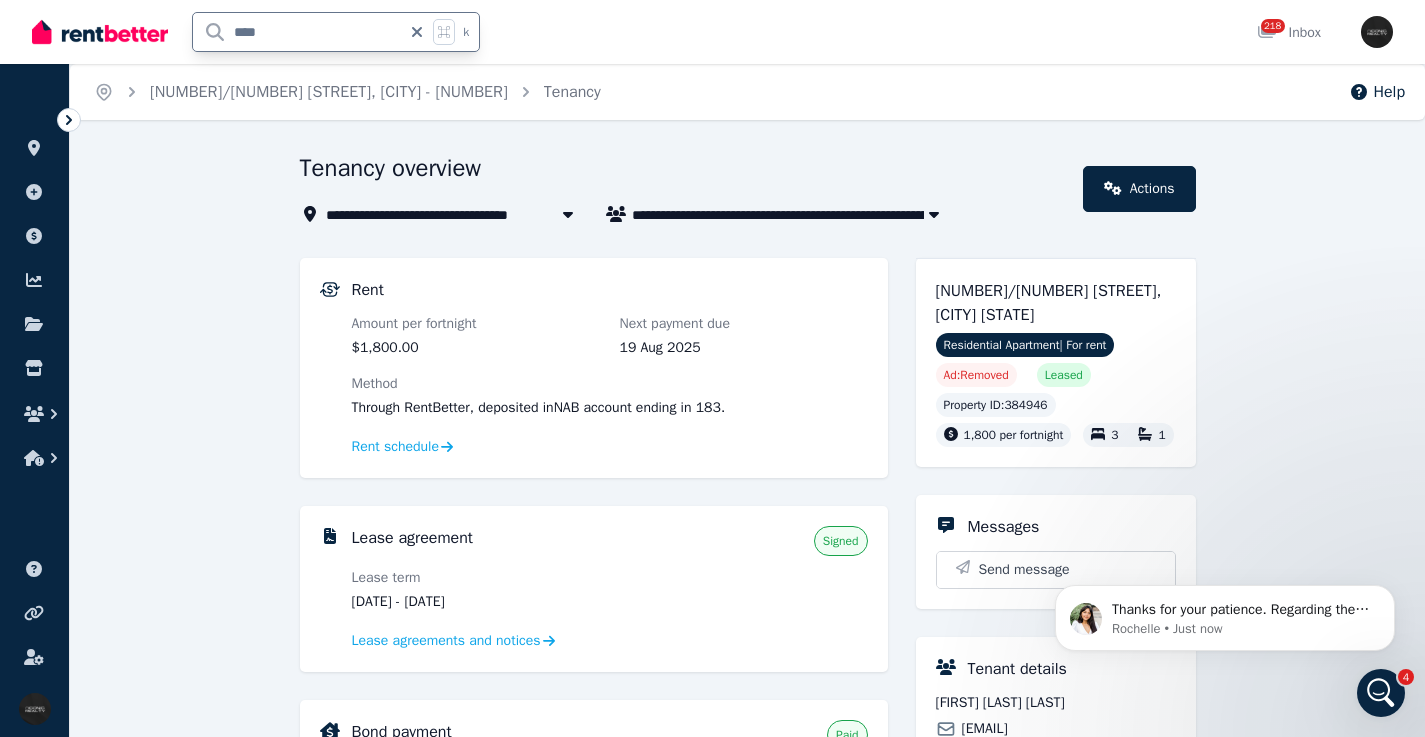 type on "*****" 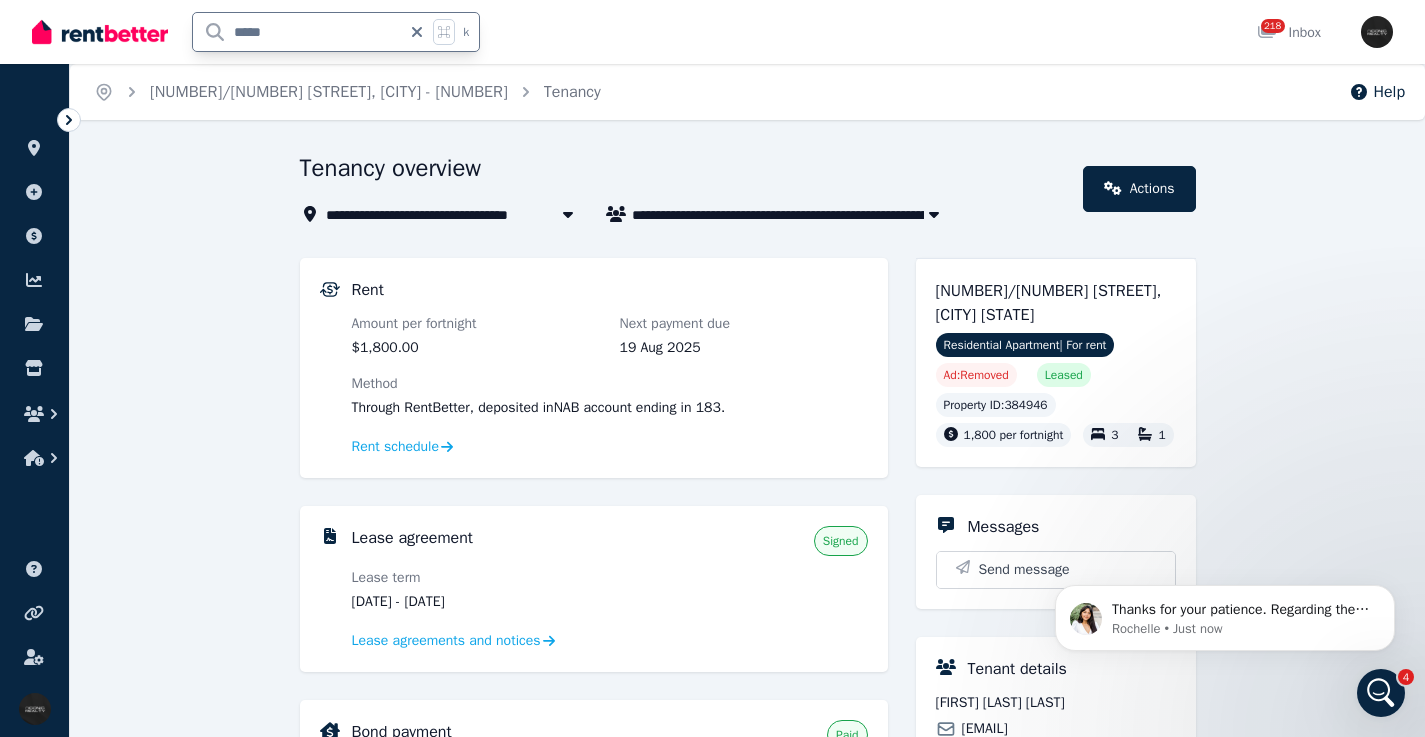 scroll, scrollTop: 0, scrollLeft: 0, axis: both 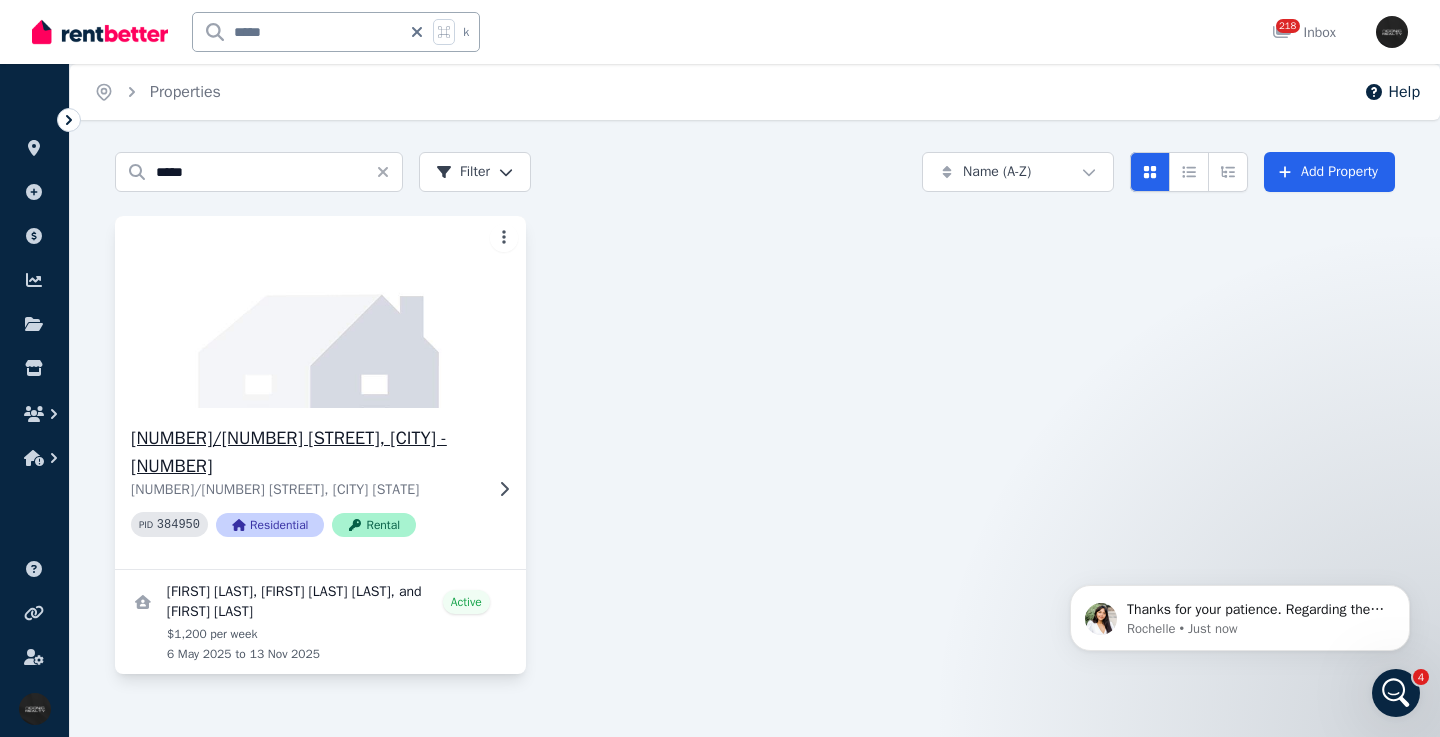 click 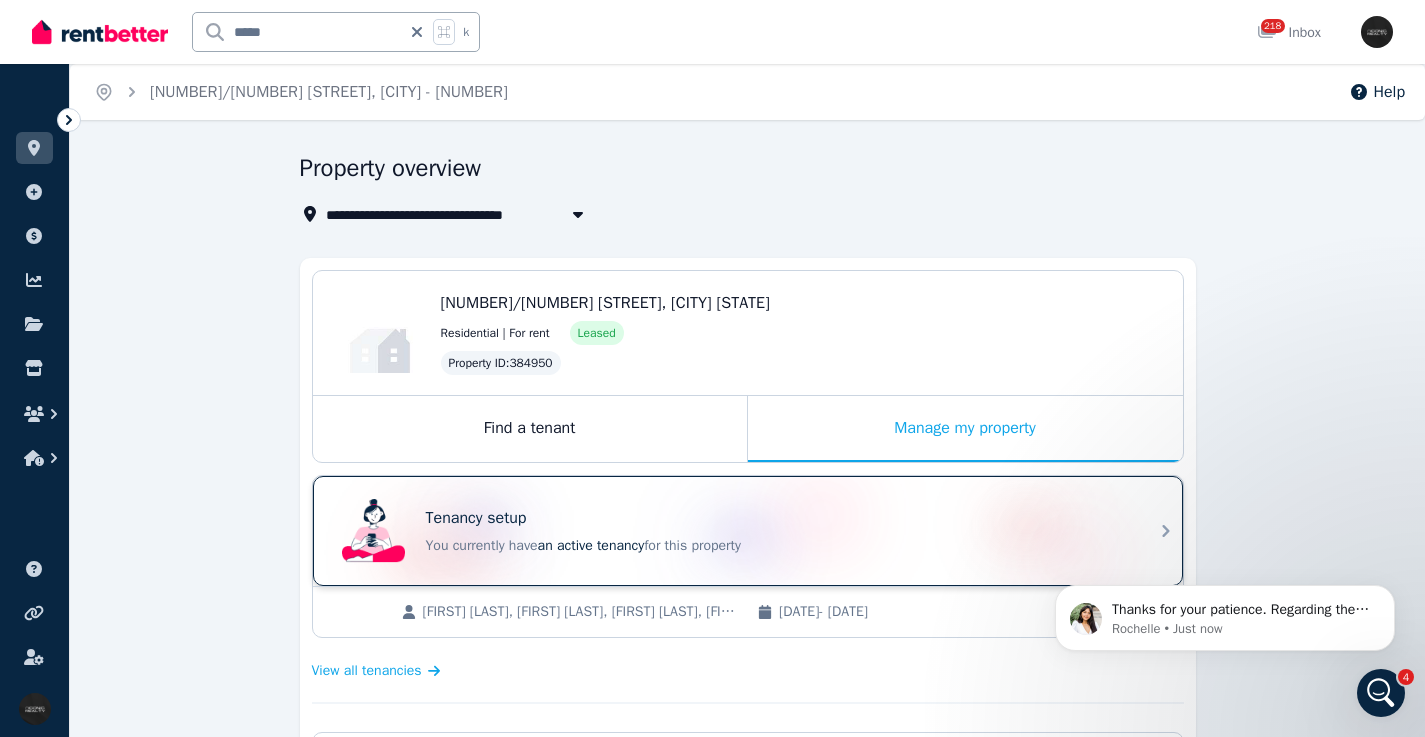 click on "an active tenancy" at bounding box center [591, 545] 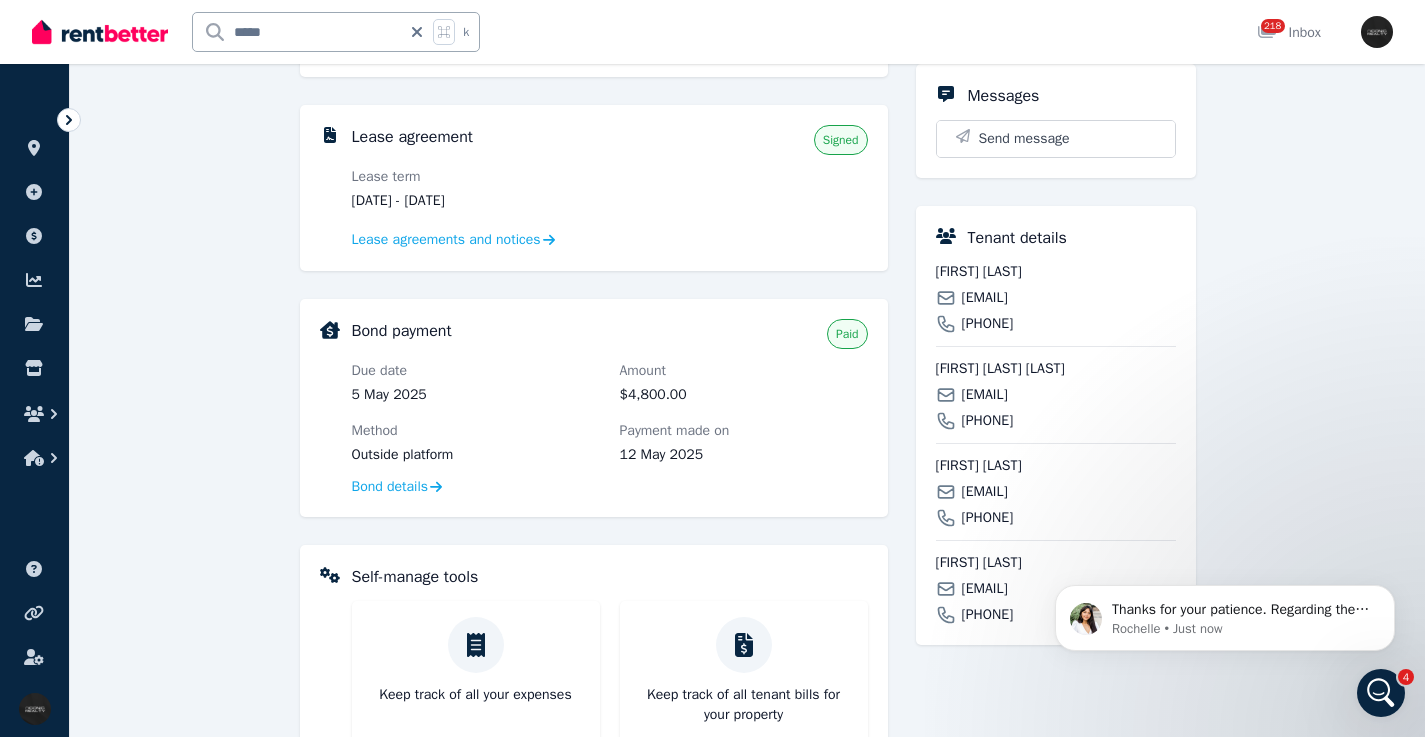 scroll, scrollTop: 388, scrollLeft: 0, axis: vertical 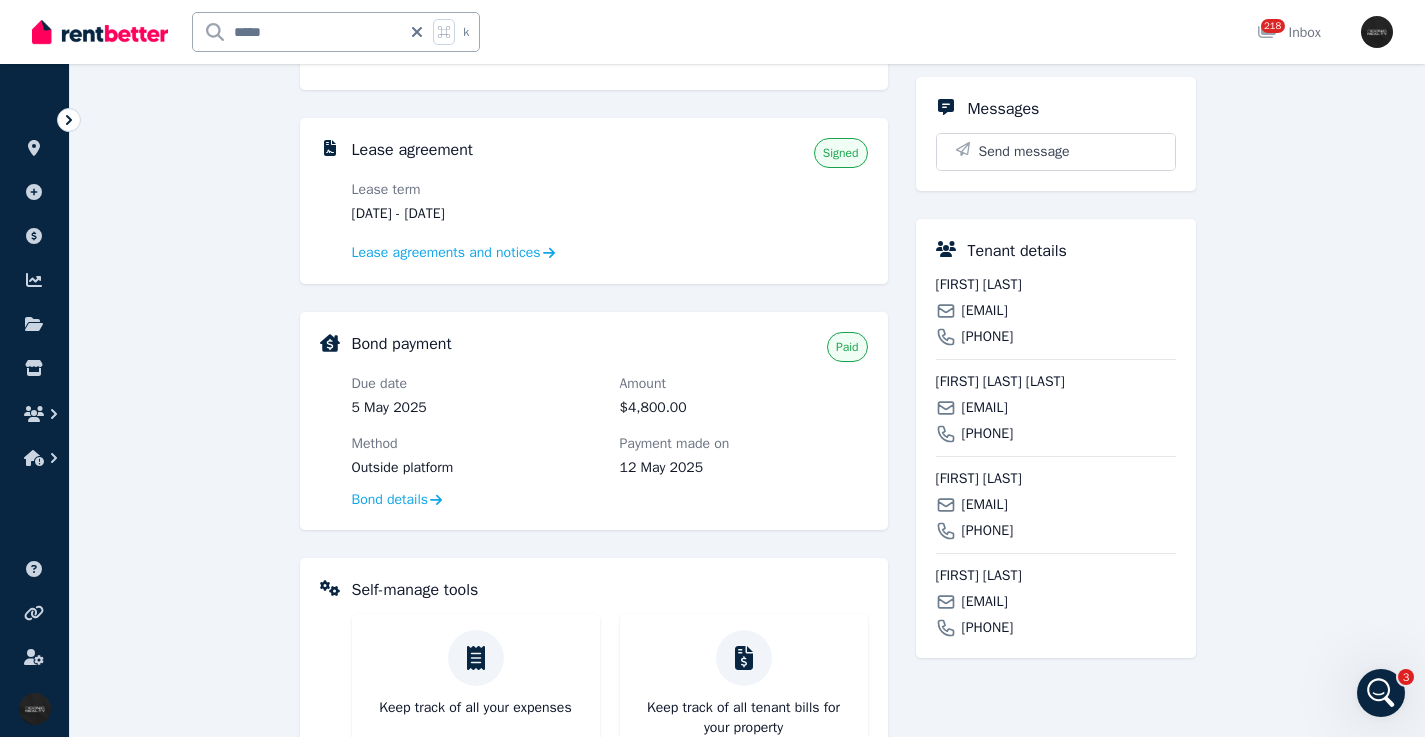 drag, startPoint x: 1121, startPoint y: 313, endPoint x: 949, endPoint y: 303, distance: 172.29045 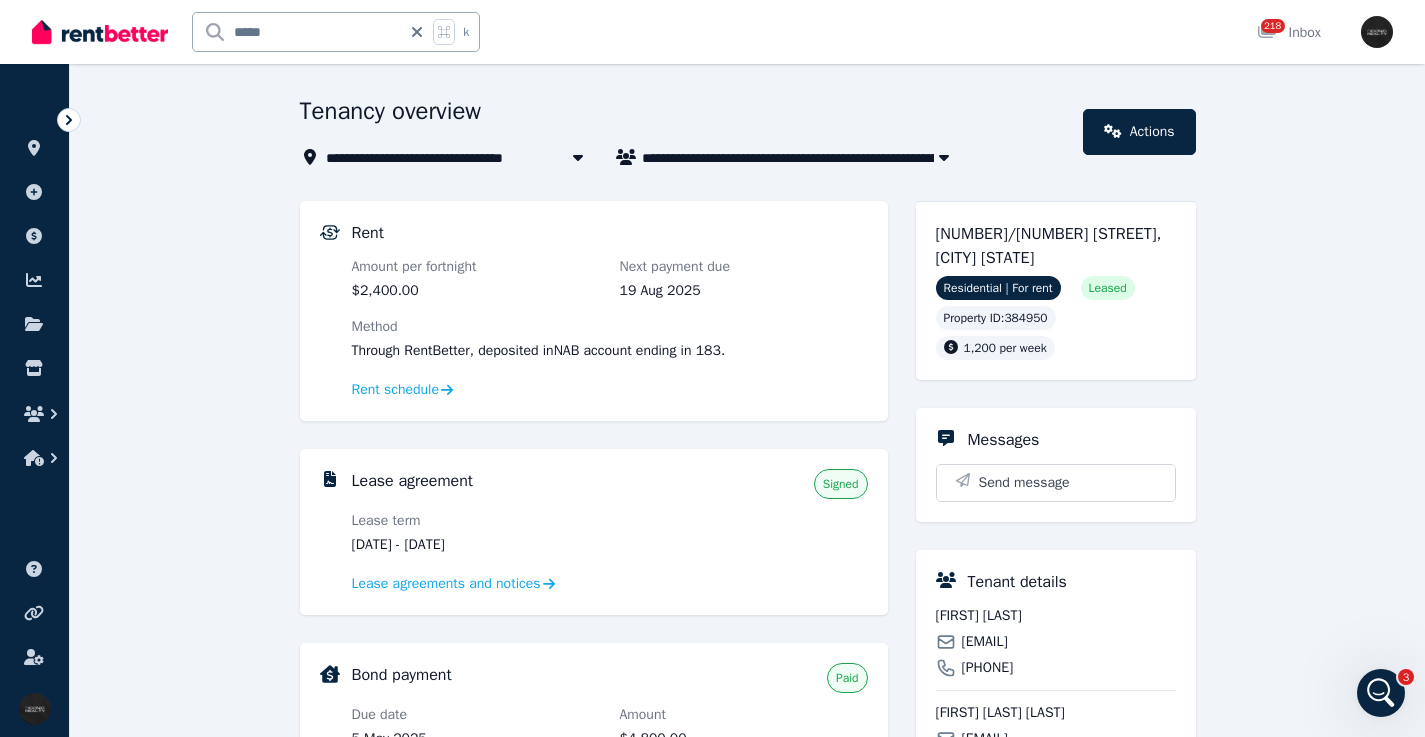 scroll, scrollTop: 45, scrollLeft: 0, axis: vertical 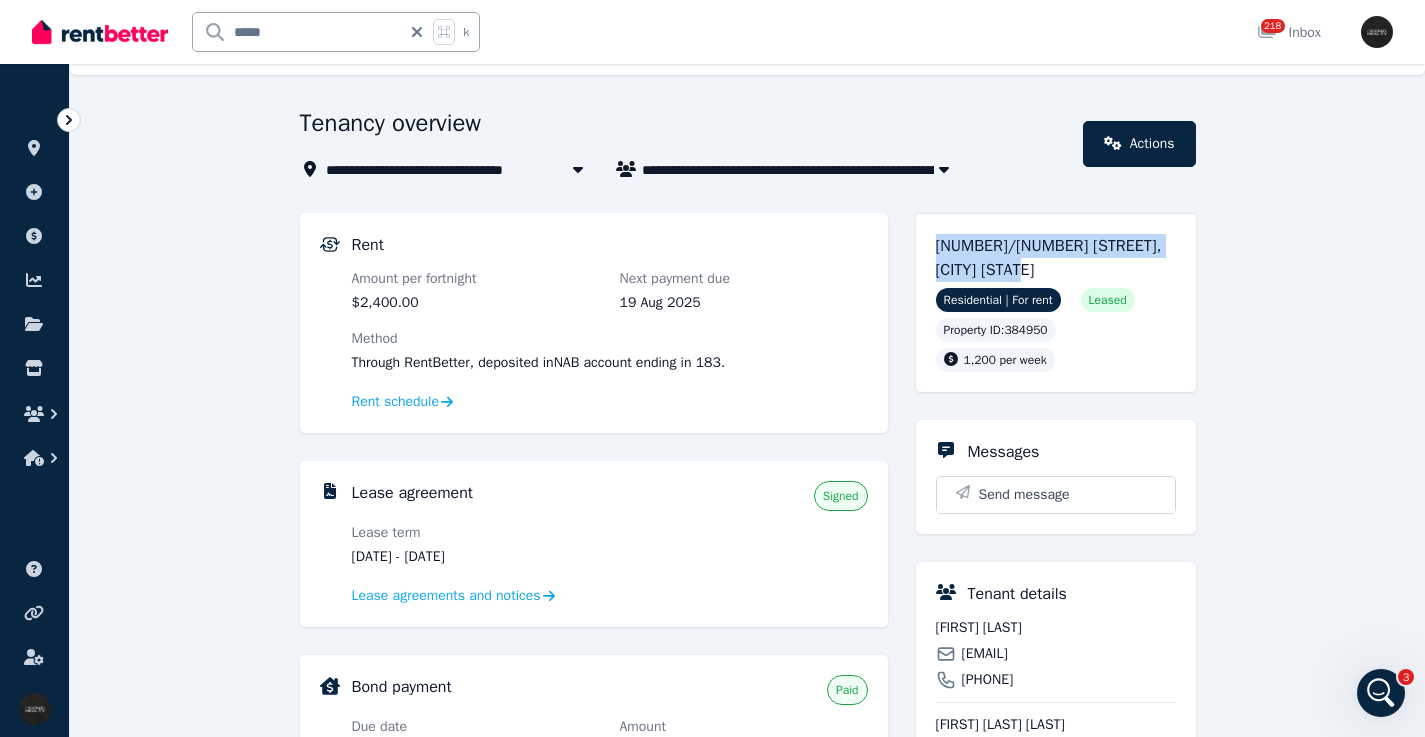 drag, startPoint x: 937, startPoint y: 246, endPoint x: 1102, endPoint y: 265, distance: 166.09033 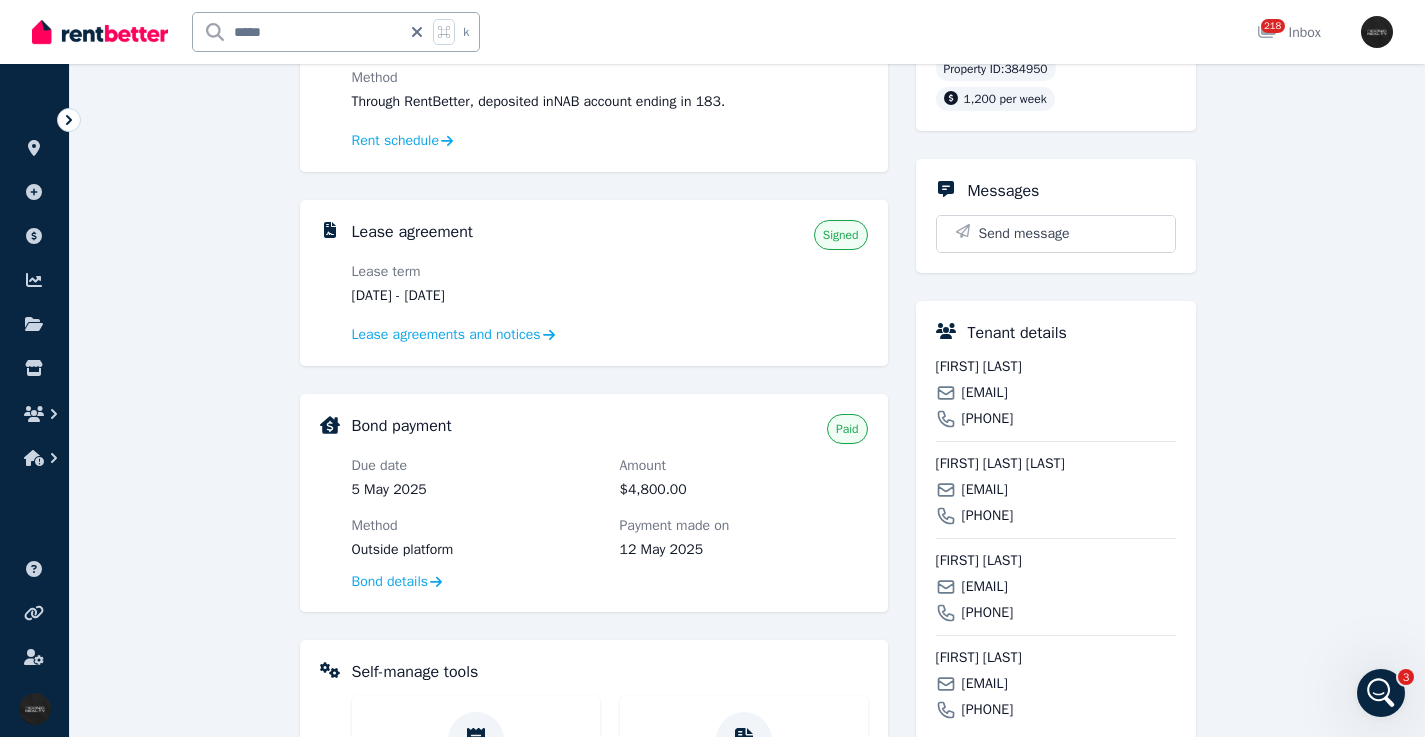scroll, scrollTop: 321, scrollLeft: 0, axis: vertical 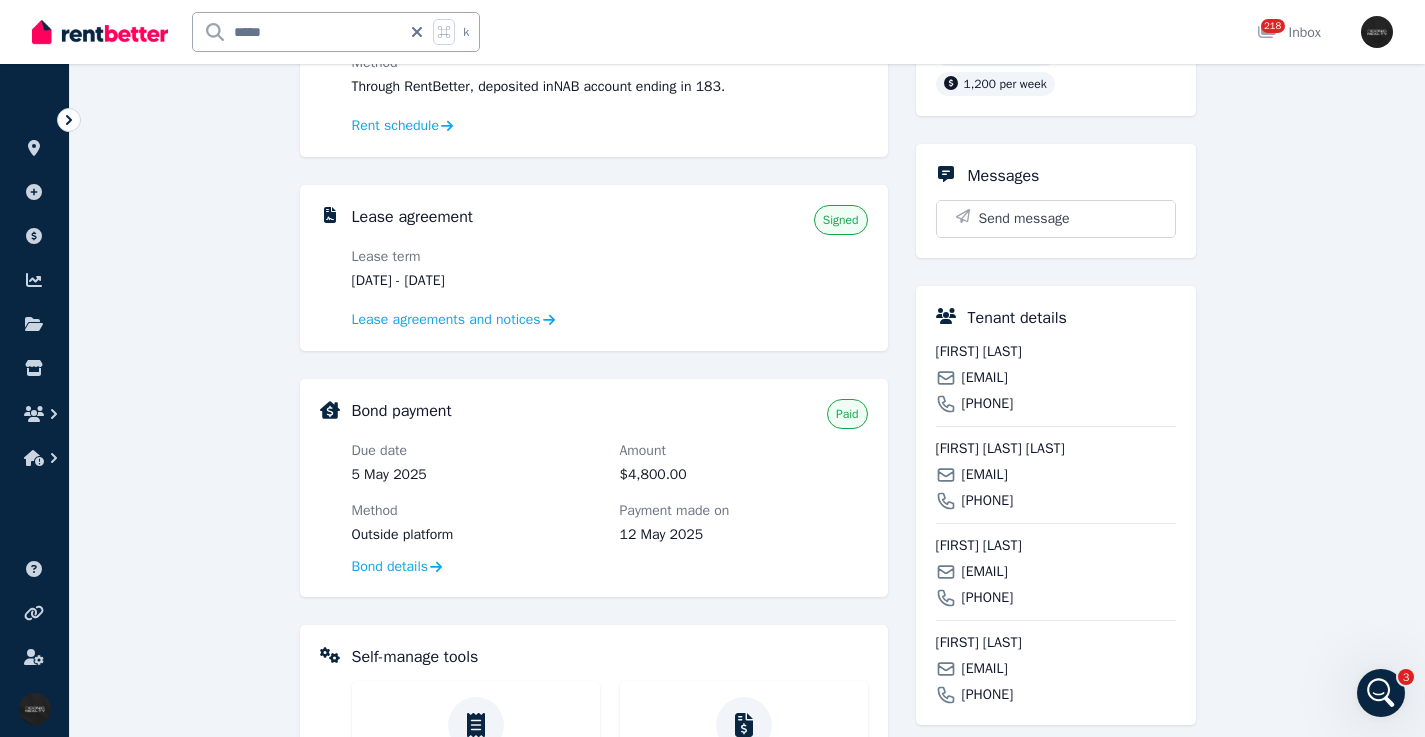 click on "[EMAIL]" at bounding box center [985, 475] 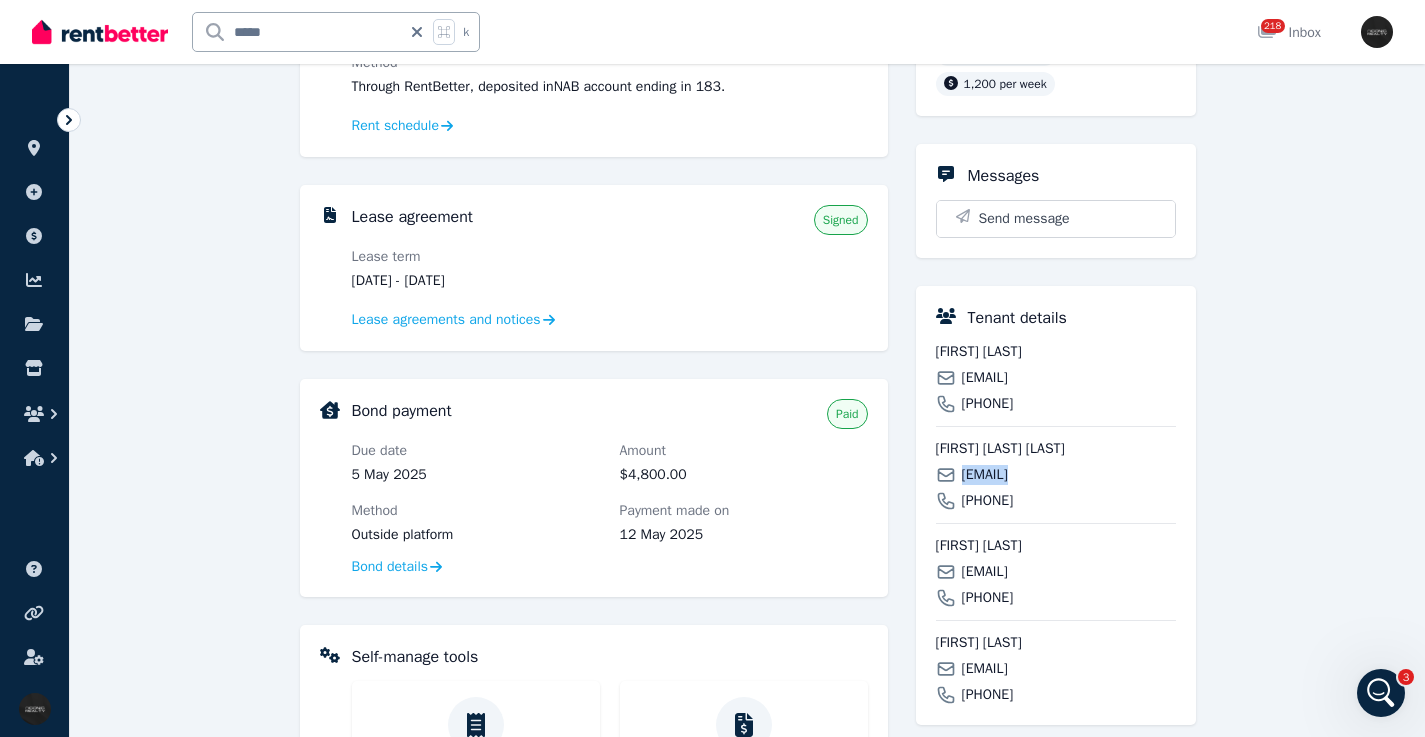 click on "[EMAIL]" at bounding box center (985, 475) 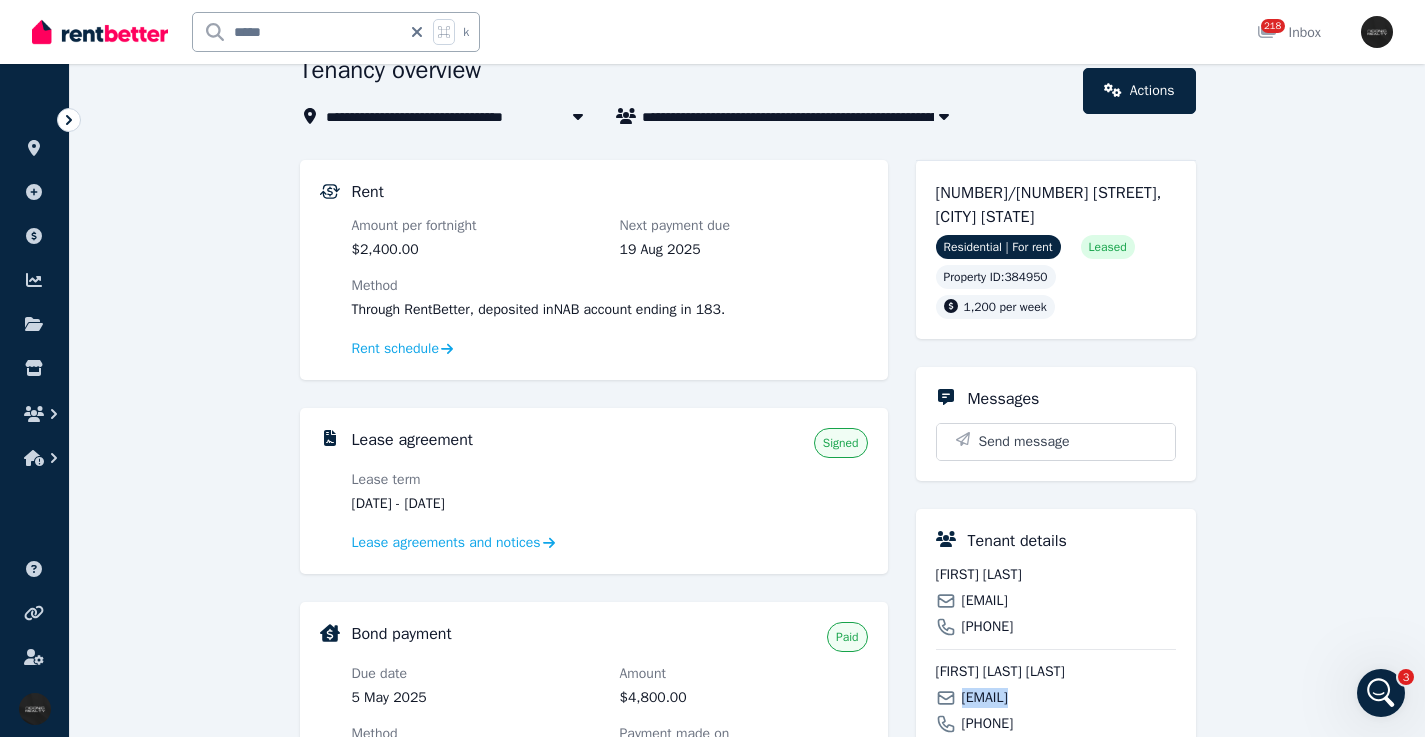scroll, scrollTop: 88, scrollLeft: 0, axis: vertical 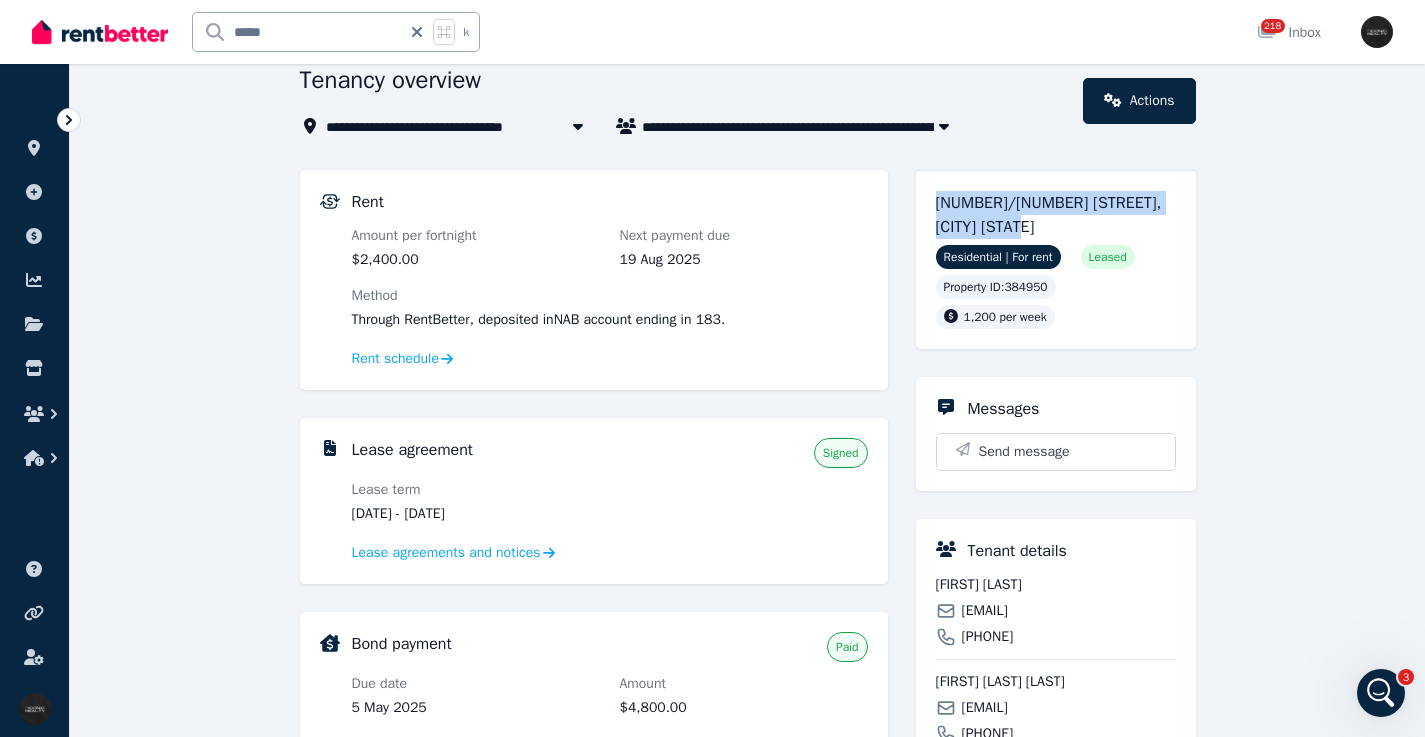 drag, startPoint x: 1049, startPoint y: 237, endPoint x: 1098, endPoint y: 229, distance: 49.648766 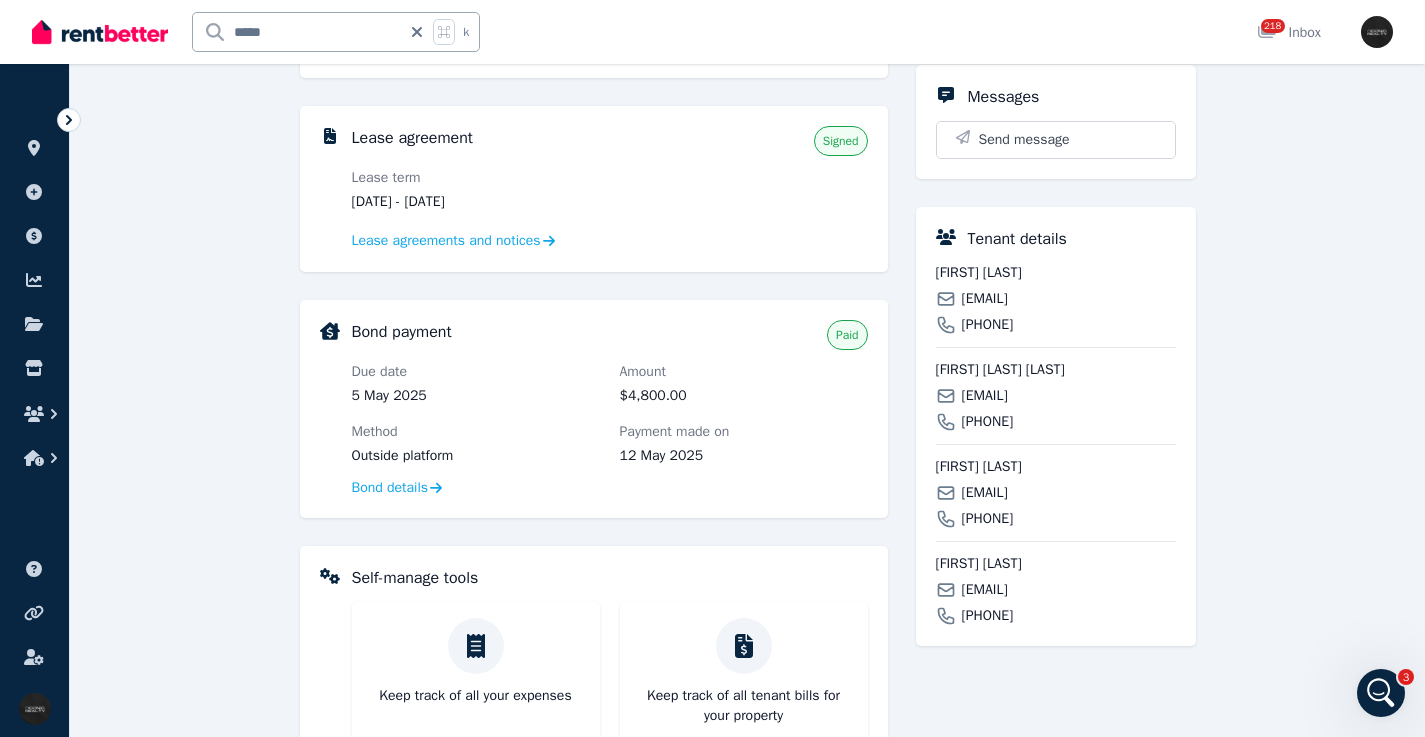 scroll, scrollTop: 419, scrollLeft: 0, axis: vertical 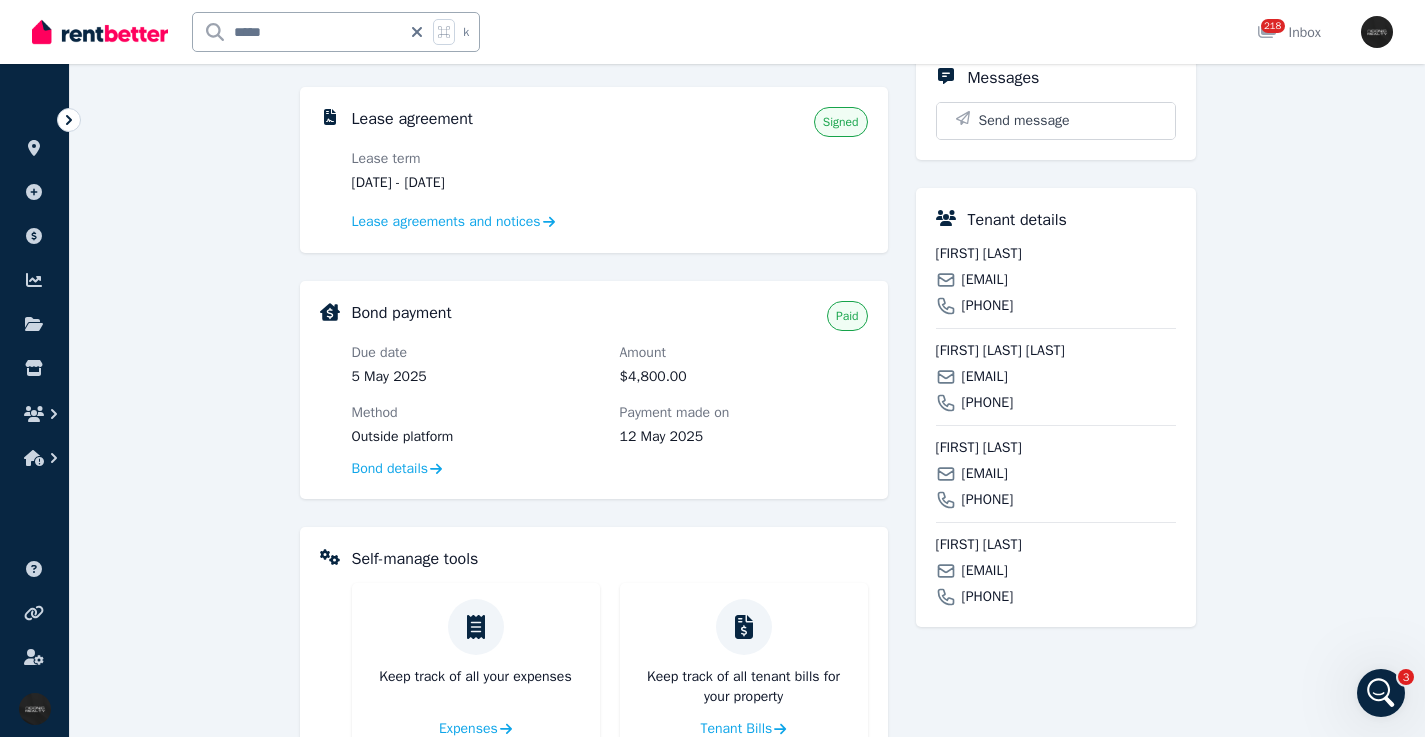 click on "[EMAIL]" at bounding box center (985, 474) 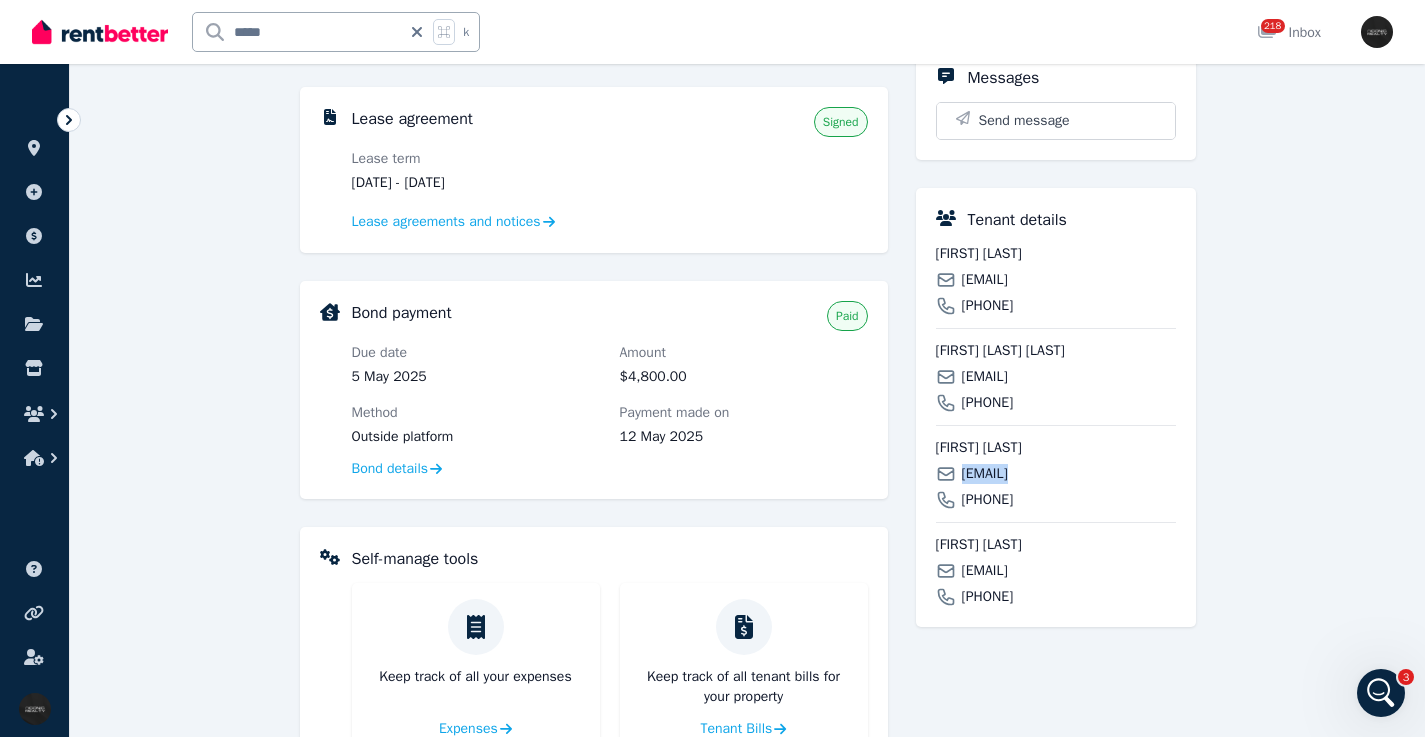 click on "[EMAIL]" at bounding box center [985, 474] 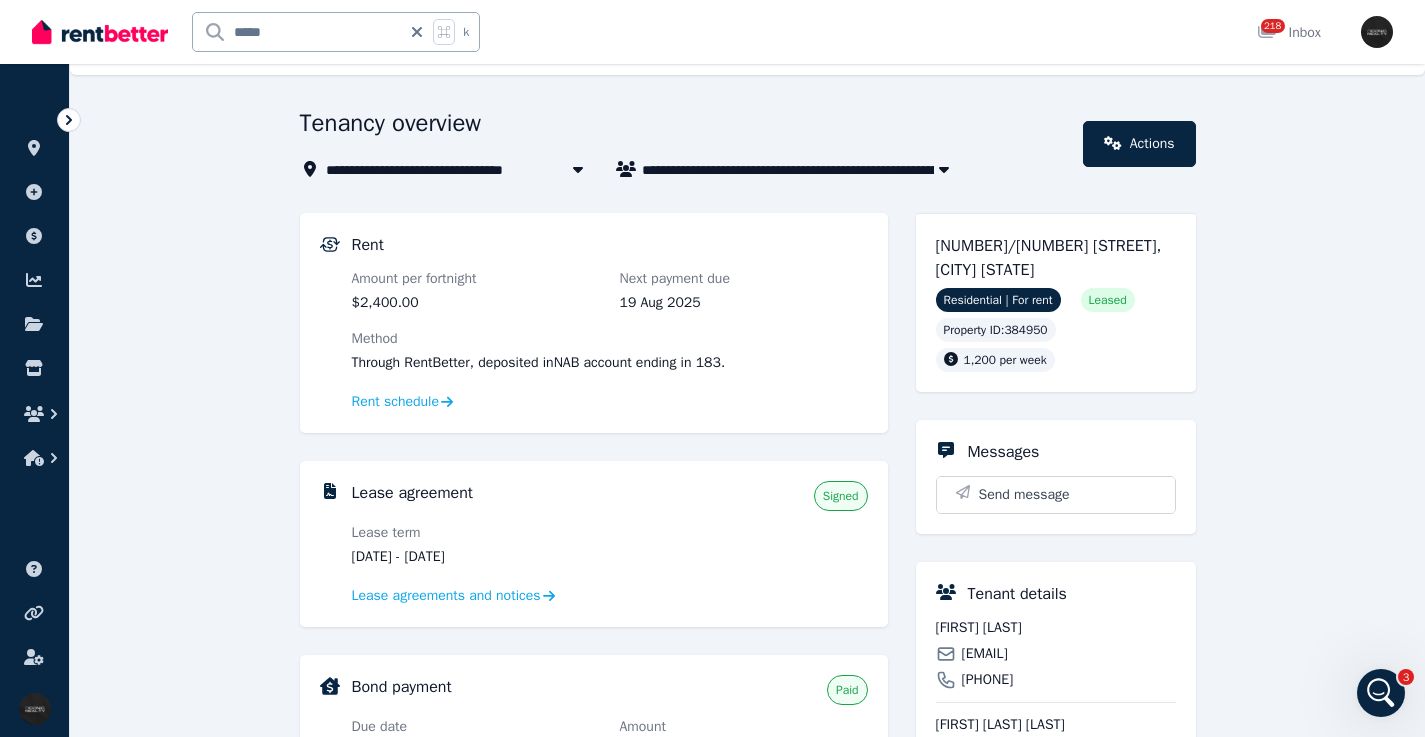 scroll, scrollTop: 0, scrollLeft: 0, axis: both 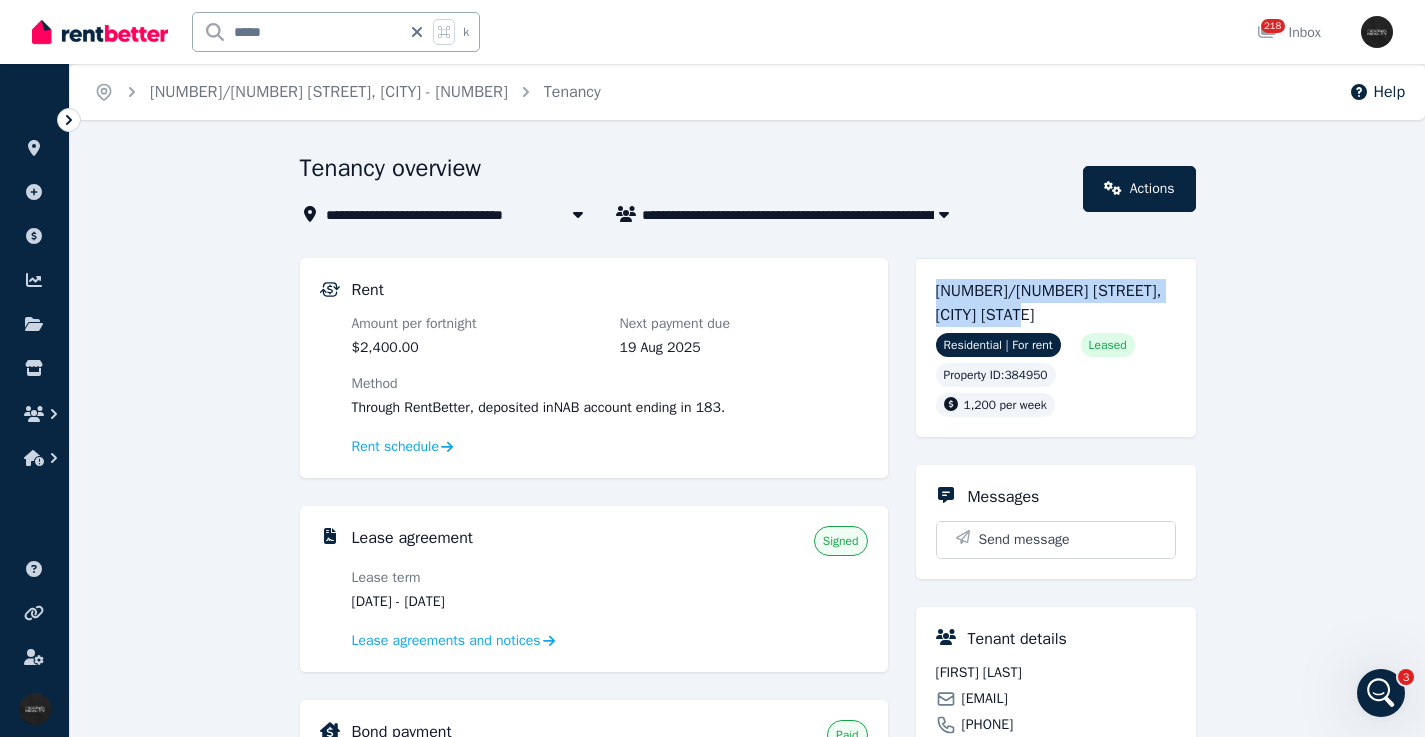 drag, startPoint x: 1105, startPoint y: 310, endPoint x: 935, endPoint y: 293, distance: 170.84789 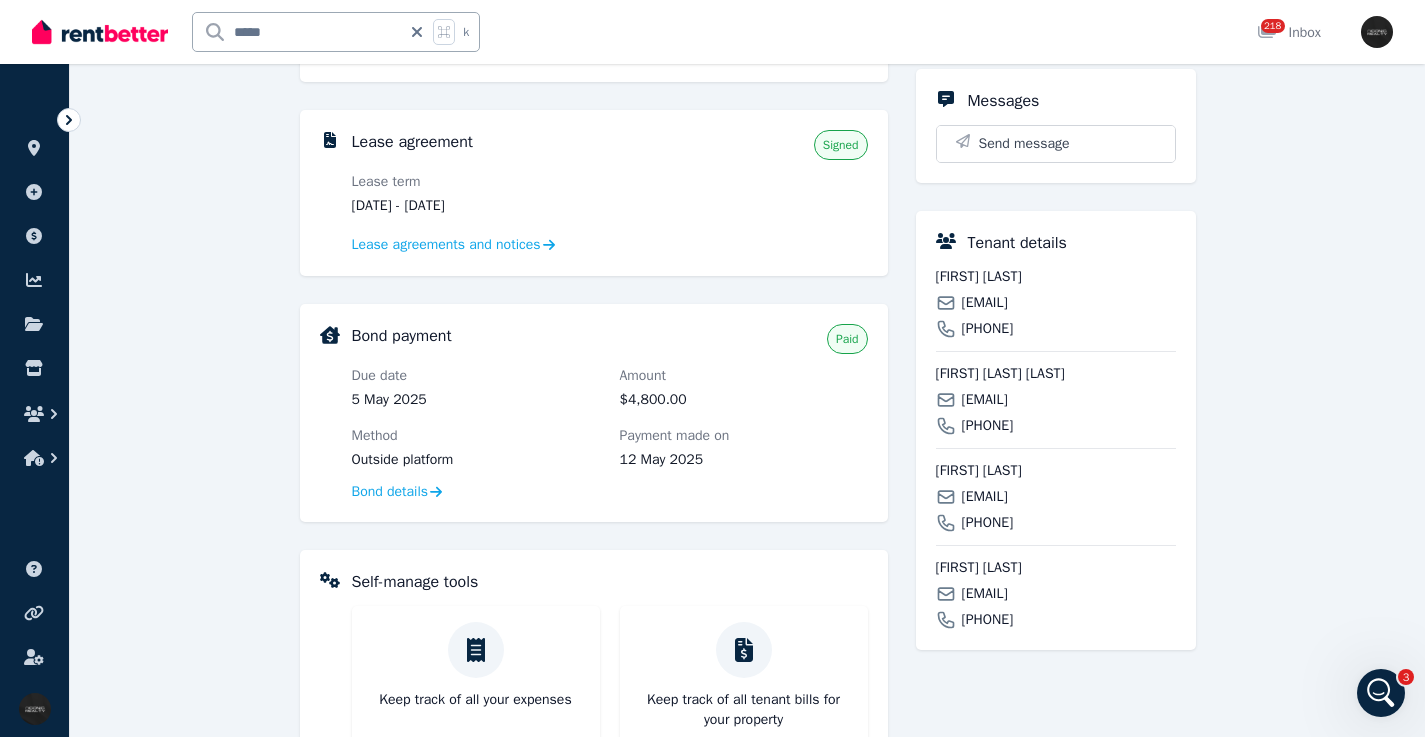 scroll, scrollTop: 0, scrollLeft: 0, axis: both 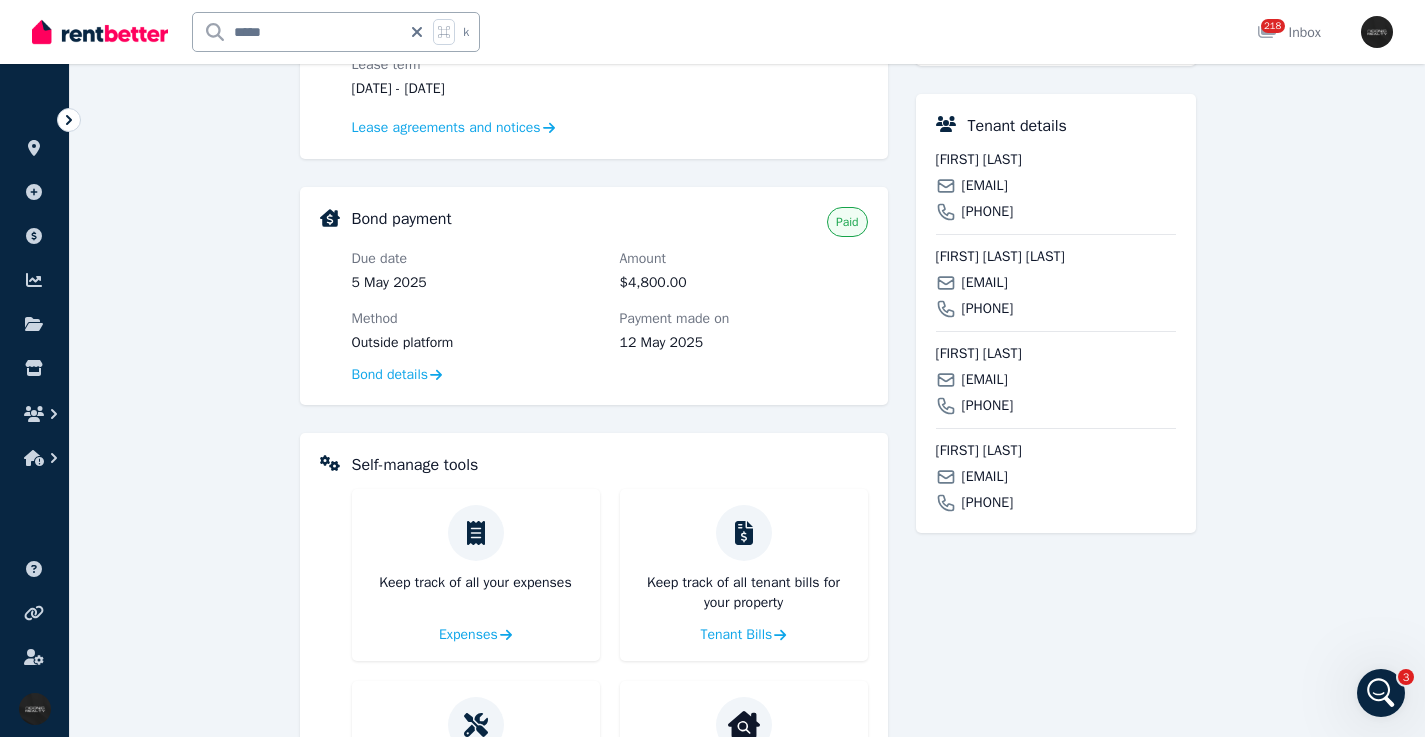 click on "[EMAIL]" at bounding box center (985, 477) 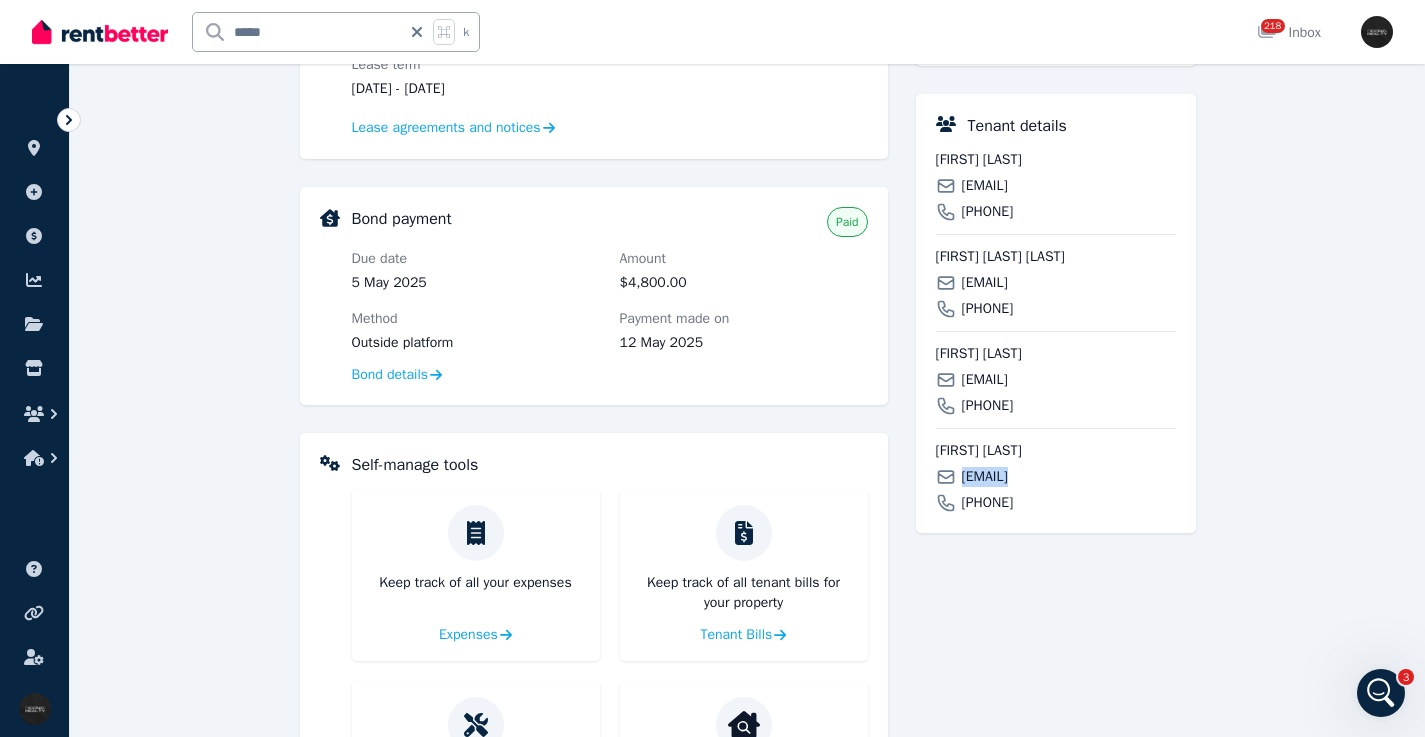 click on "[EMAIL]" at bounding box center (985, 477) 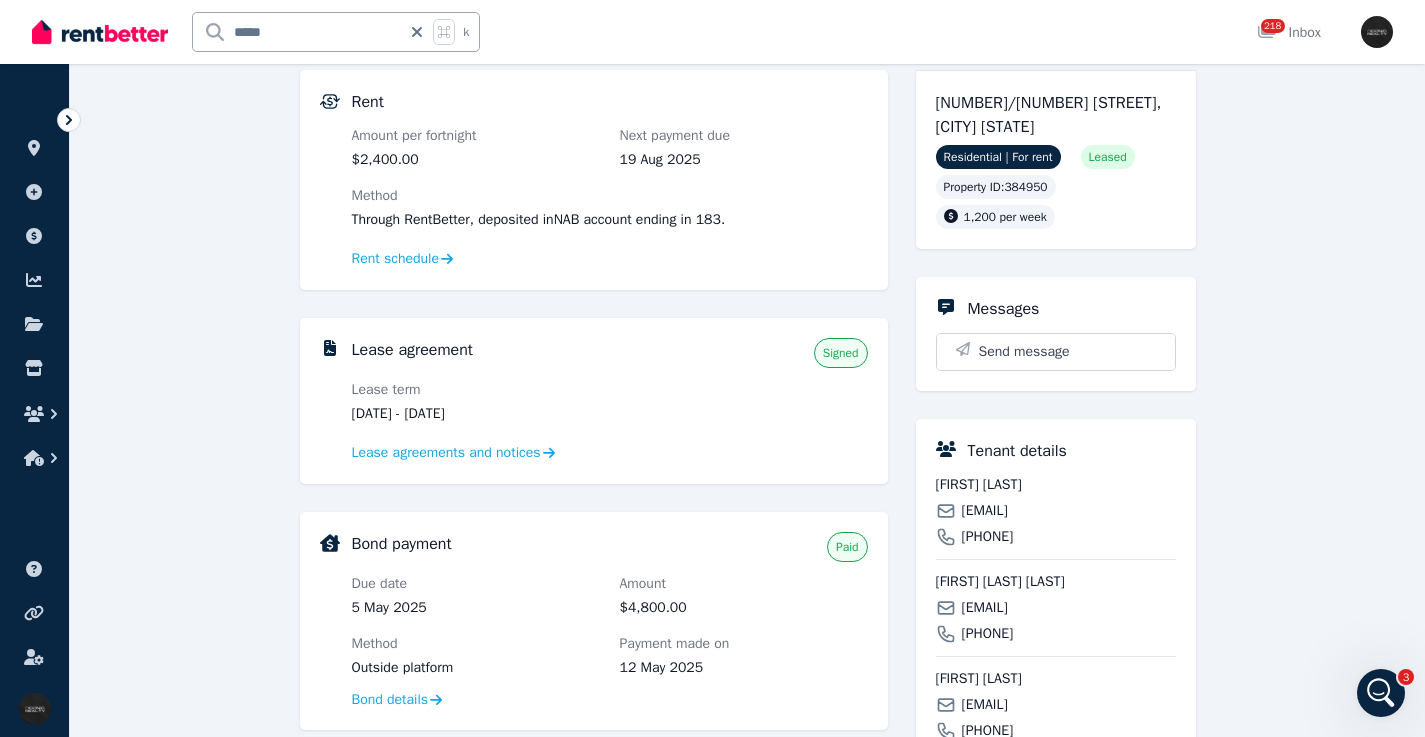 scroll, scrollTop: 47, scrollLeft: 0, axis: vertical 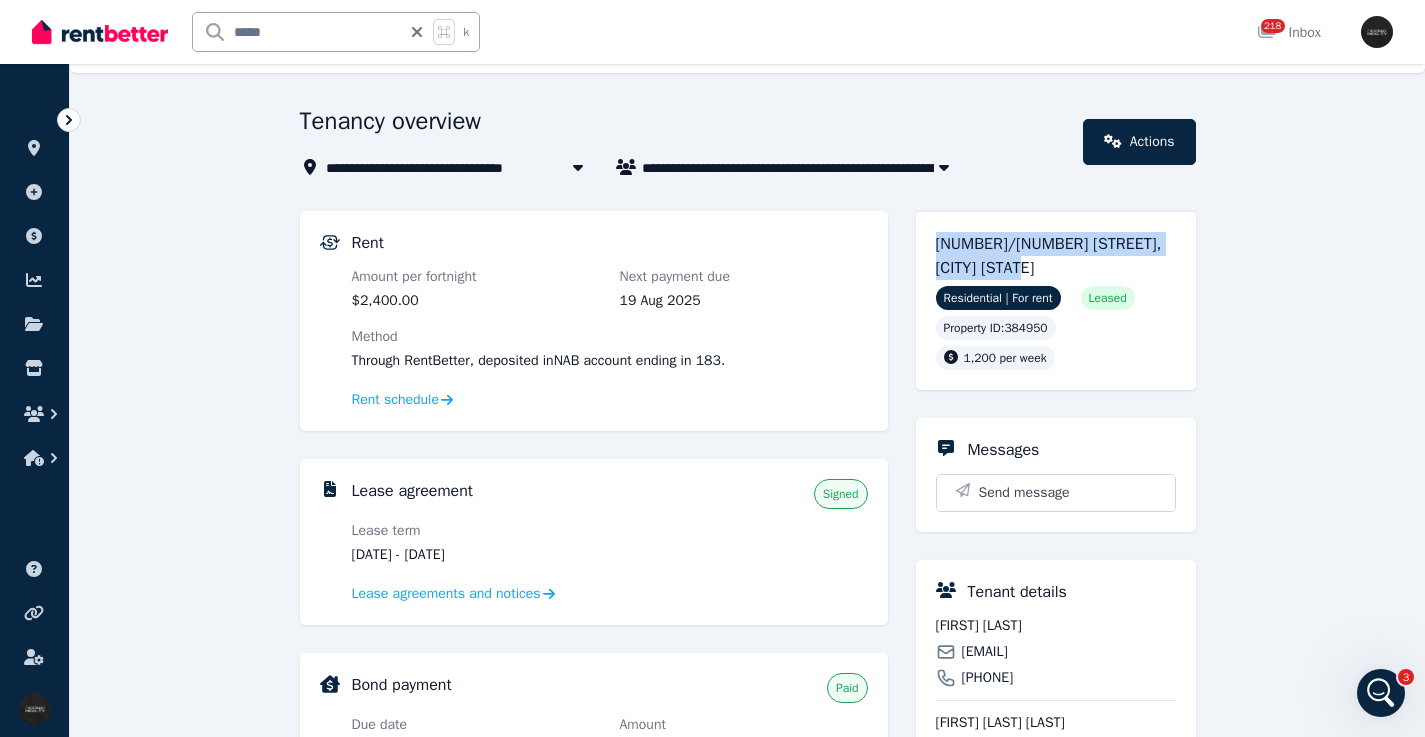 drag, startPoint x: 939, startPoint y: 247, endPoint x: 1099, endPoint y: 260, distance: 160.52725 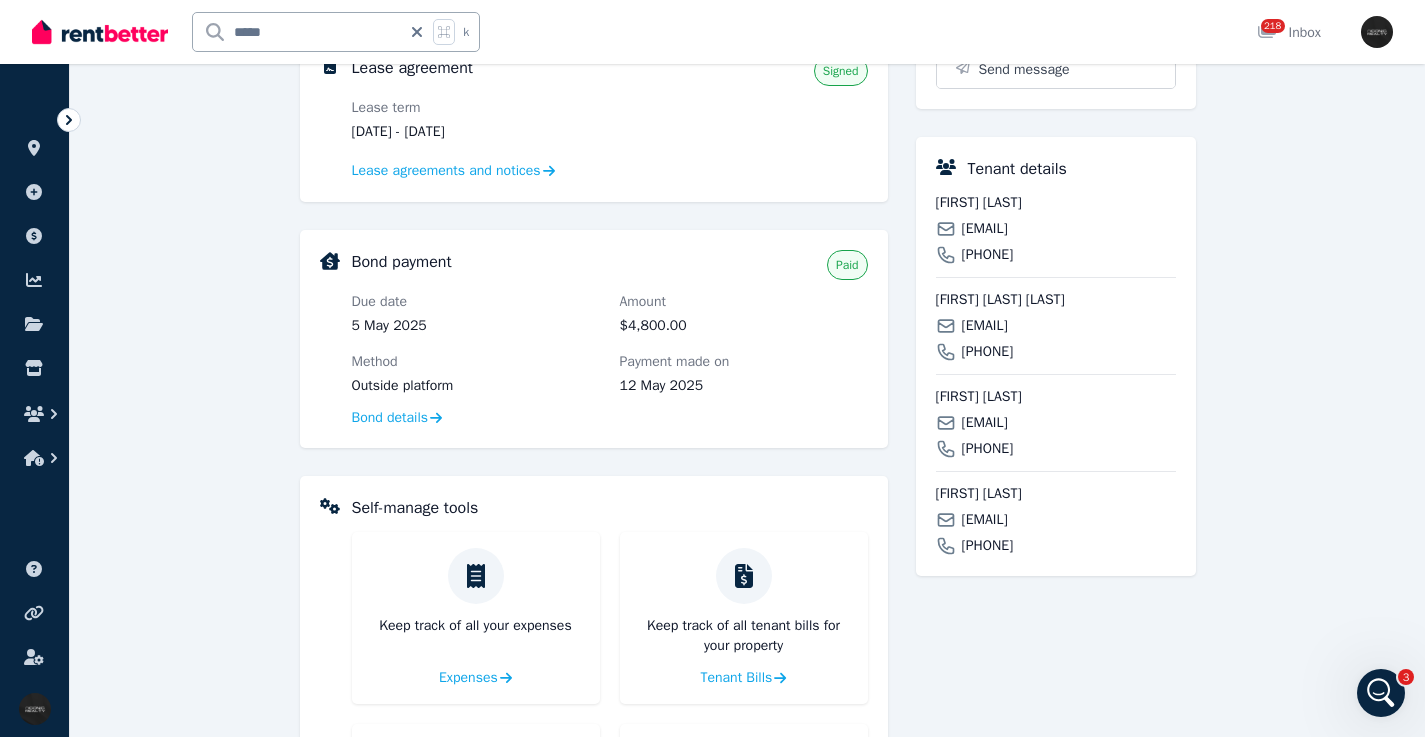 scroll, scrollTop: 499, scrollLeft: 0, axis: vertical 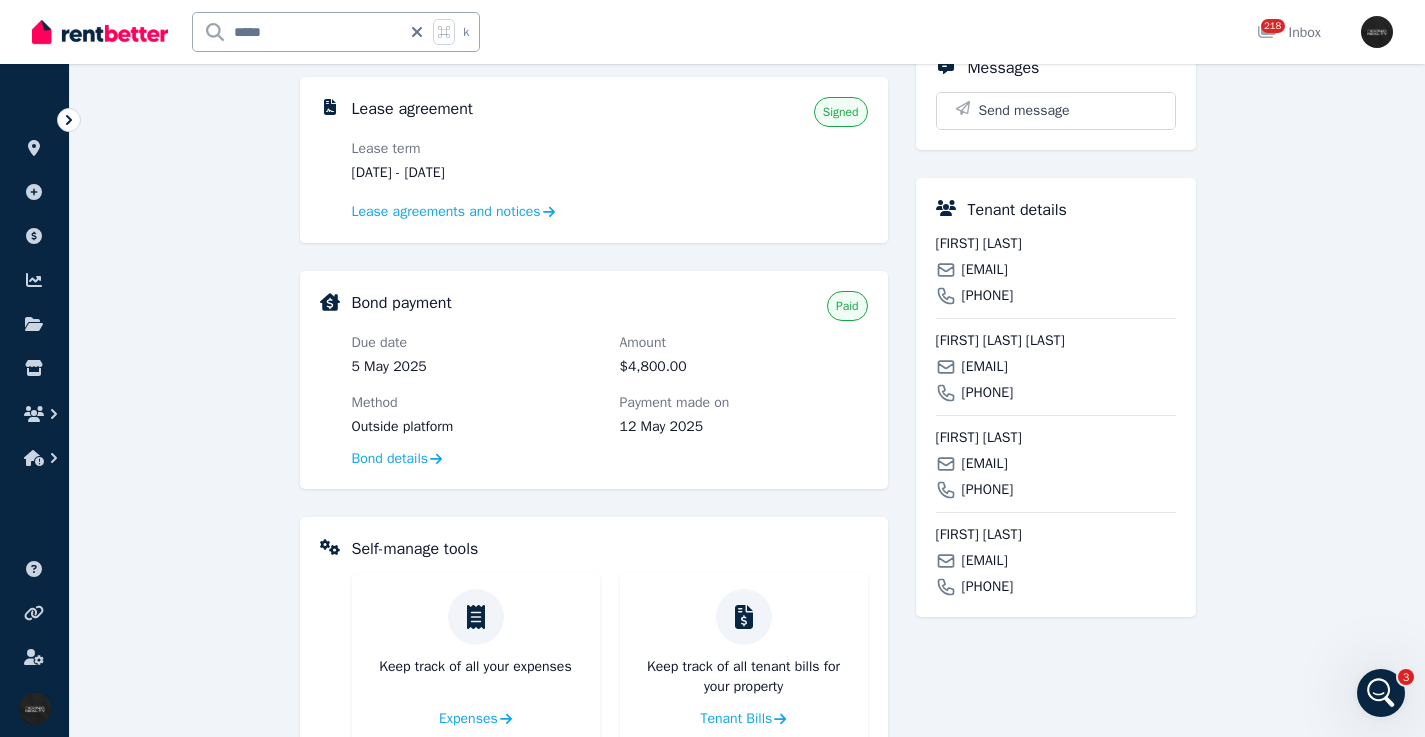 click 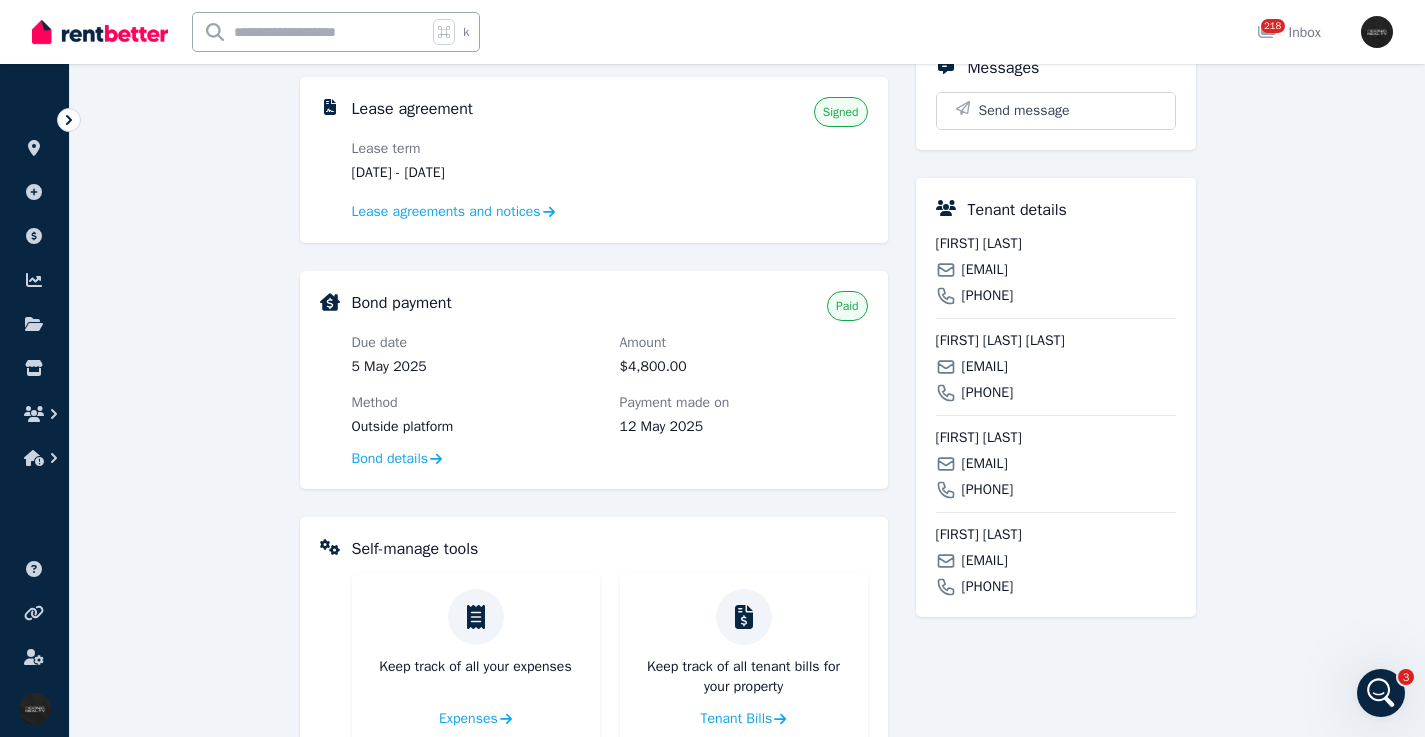 click at bounding box center (310, 32) 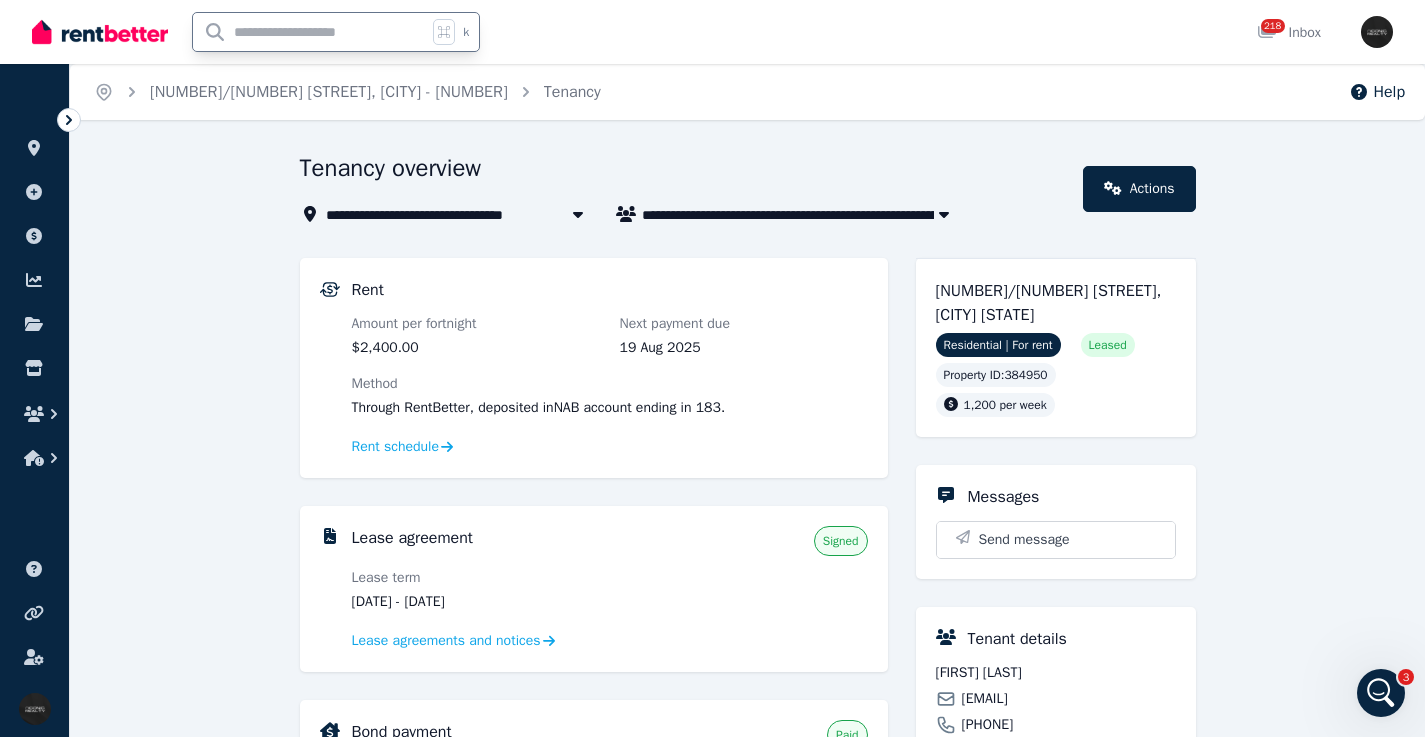scroll, scrollTop: 26, scrollLeft: 0, axis: vertical 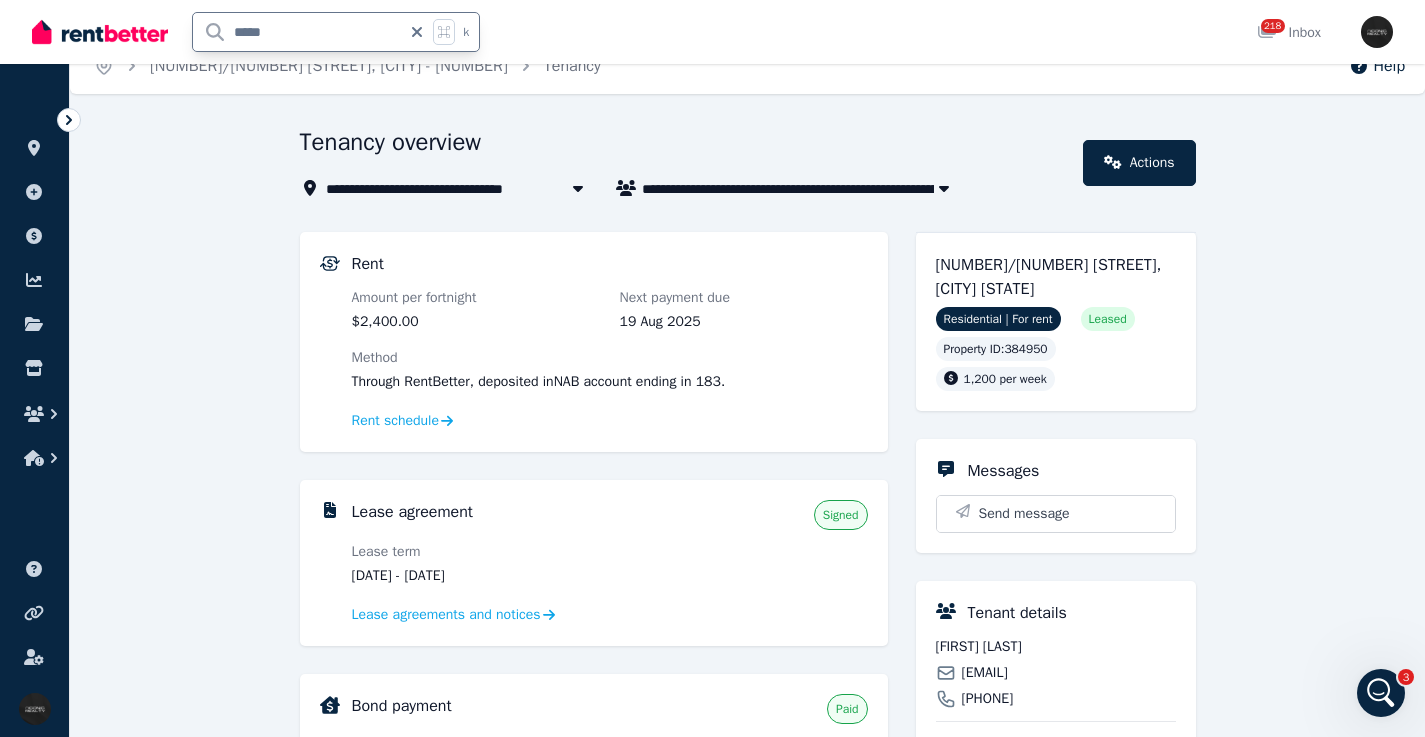 type on "******" 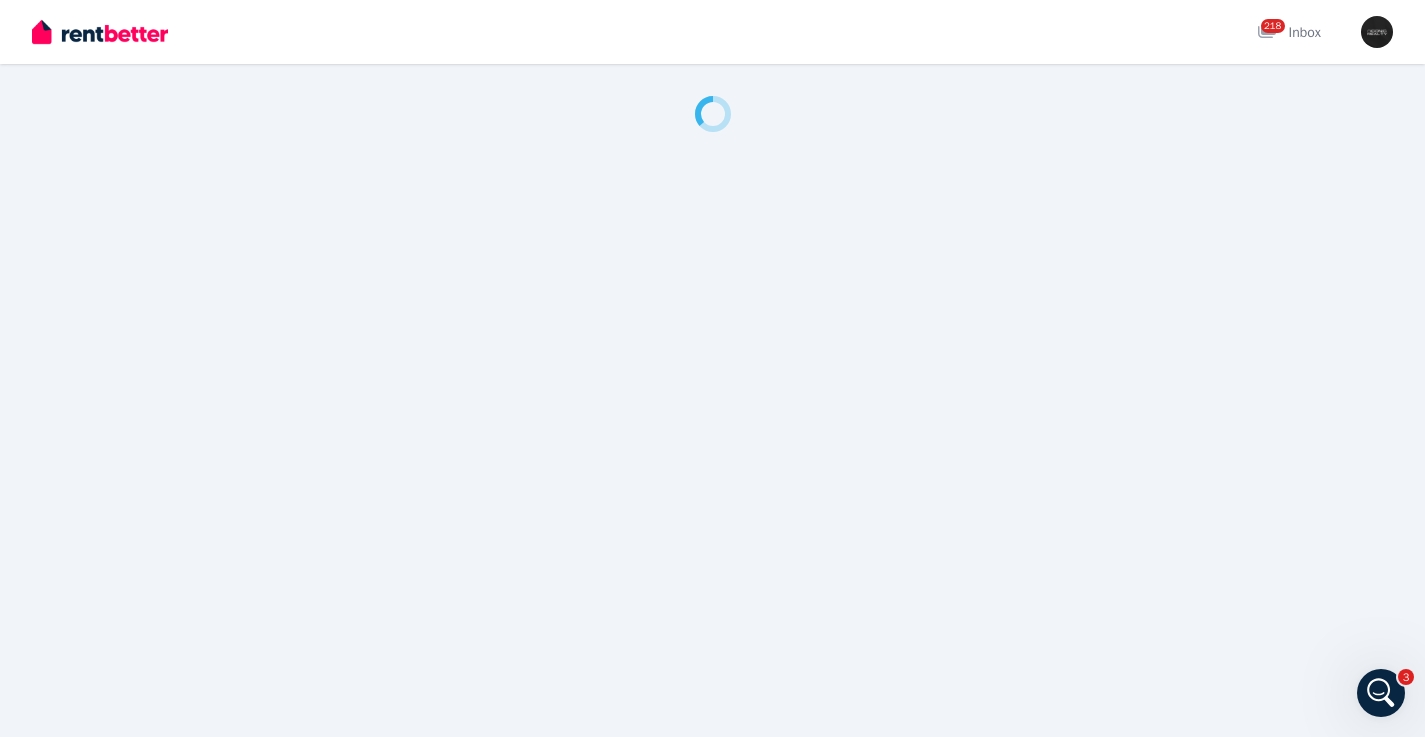 scroll, scrollTop: 0, scrollLeft: 0, axis: both 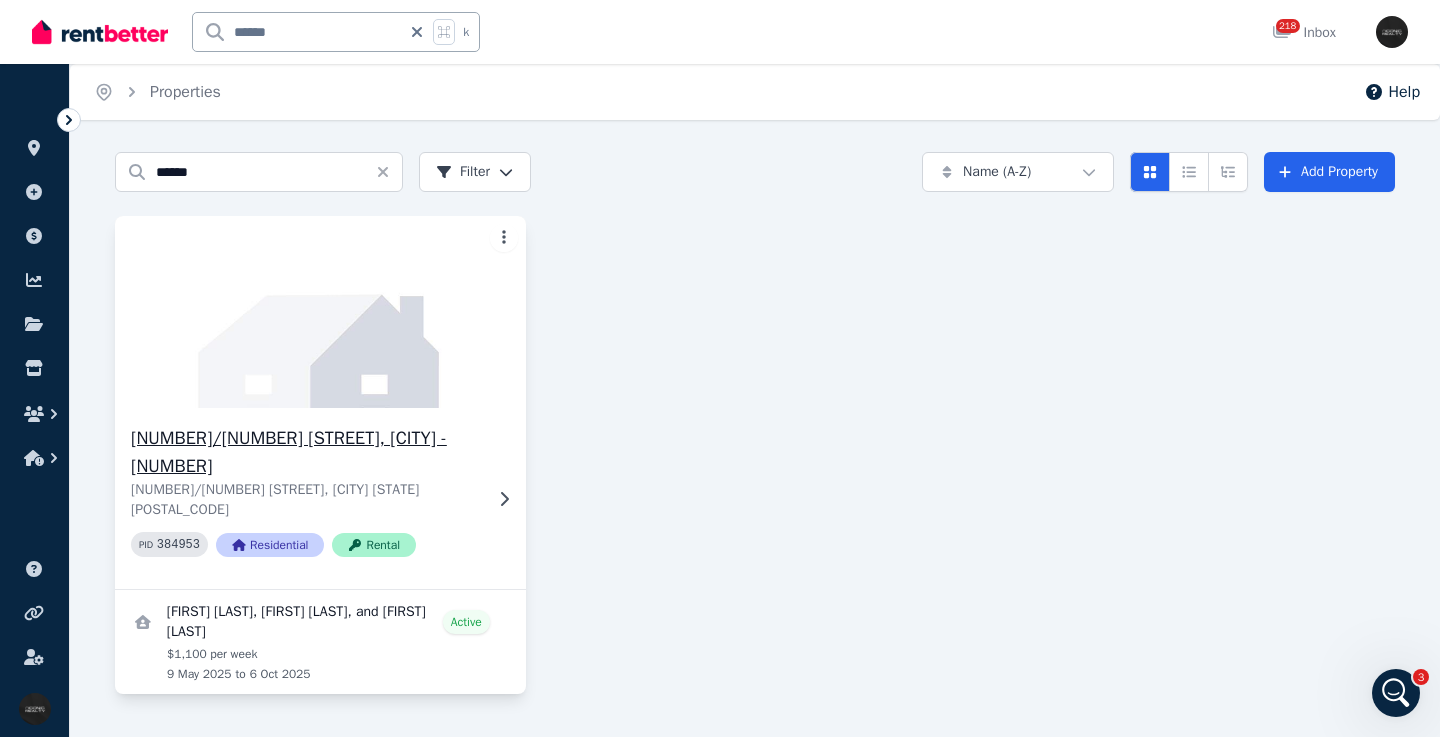 click 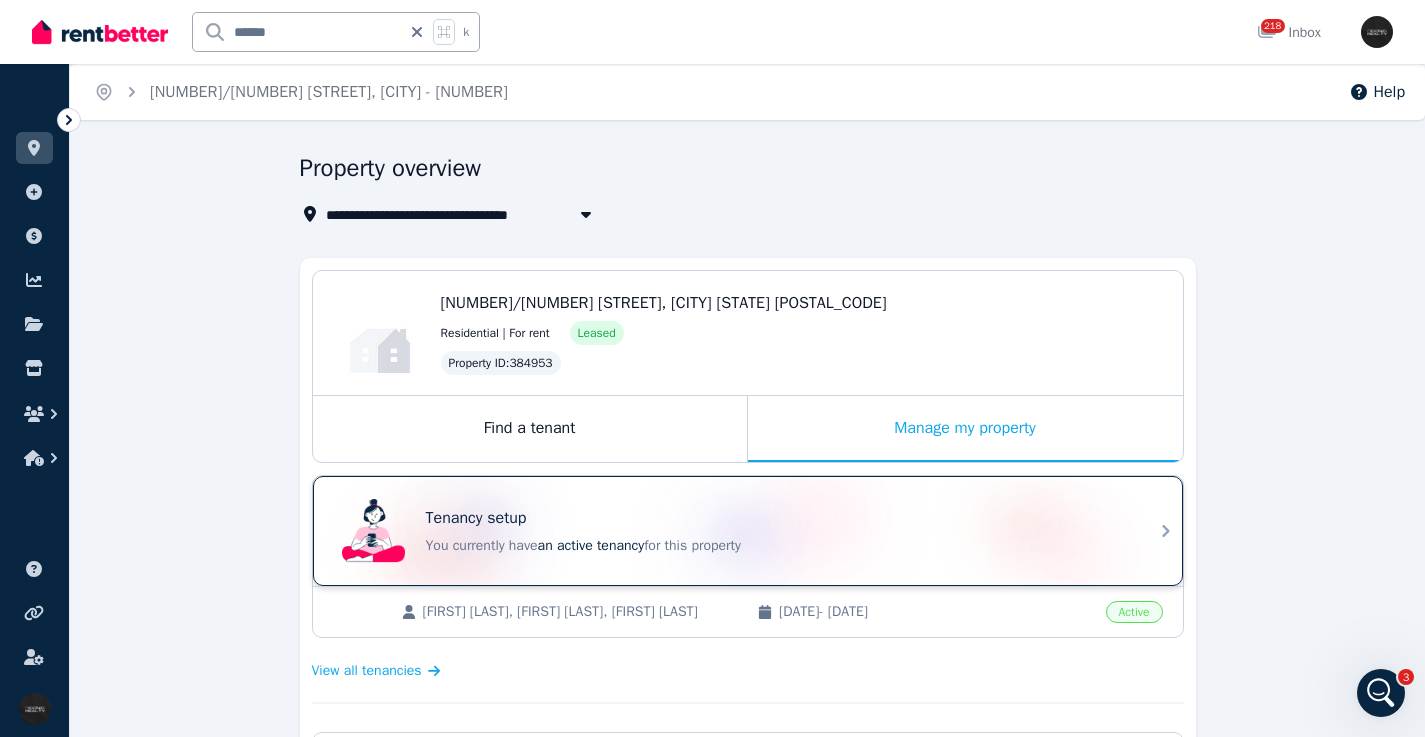 click on "Tenancy setup" at bounding box center [776, 518] 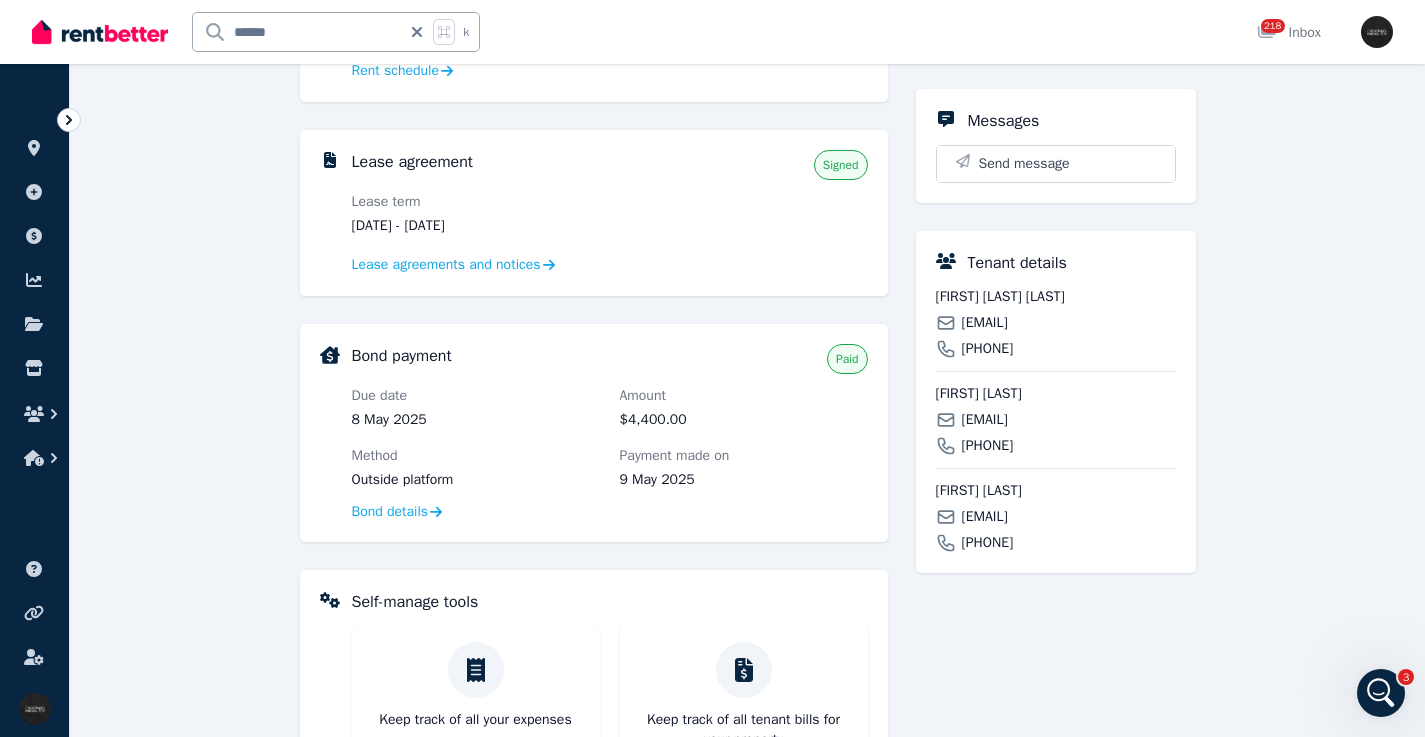 scroll, scrollTop: 620, scrollLeft: 0, axis: vertical 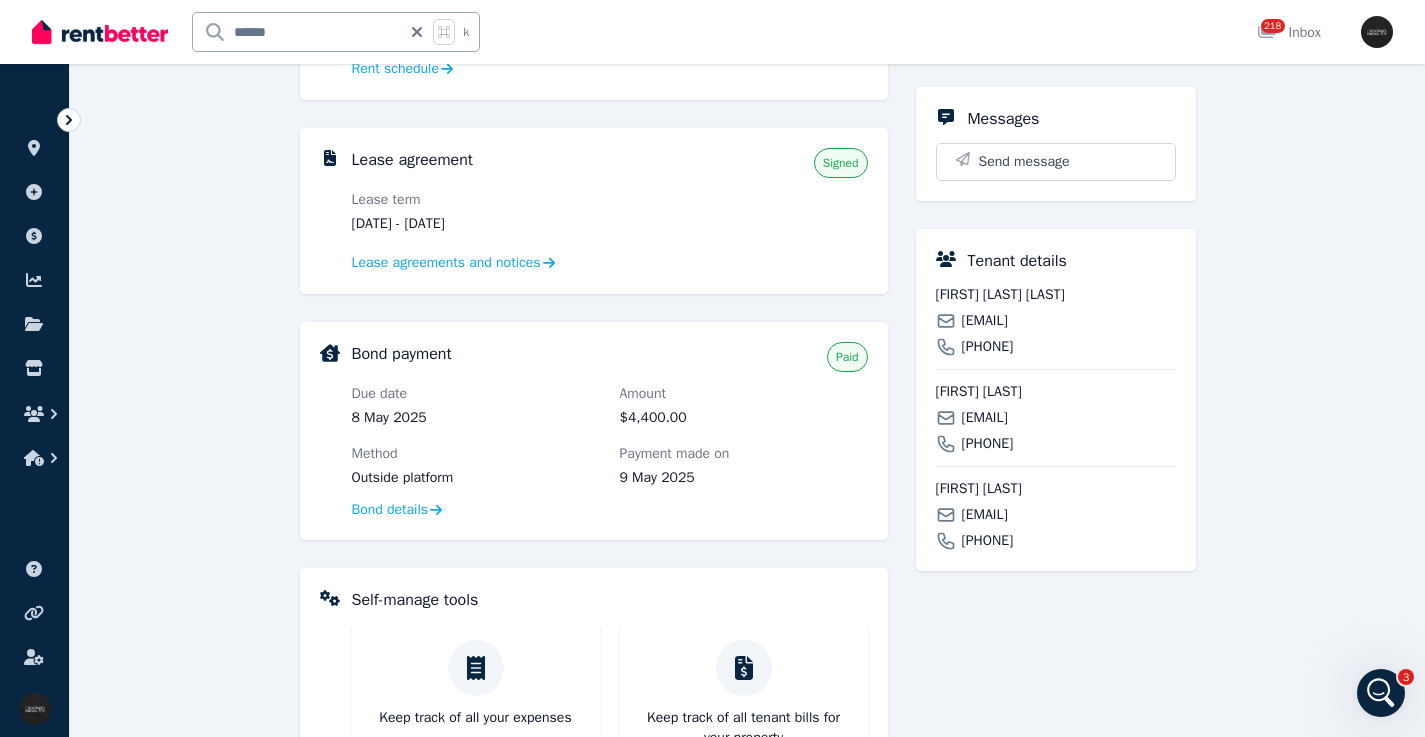 click on "[EMAIL]" at bounding box center [985, 321] 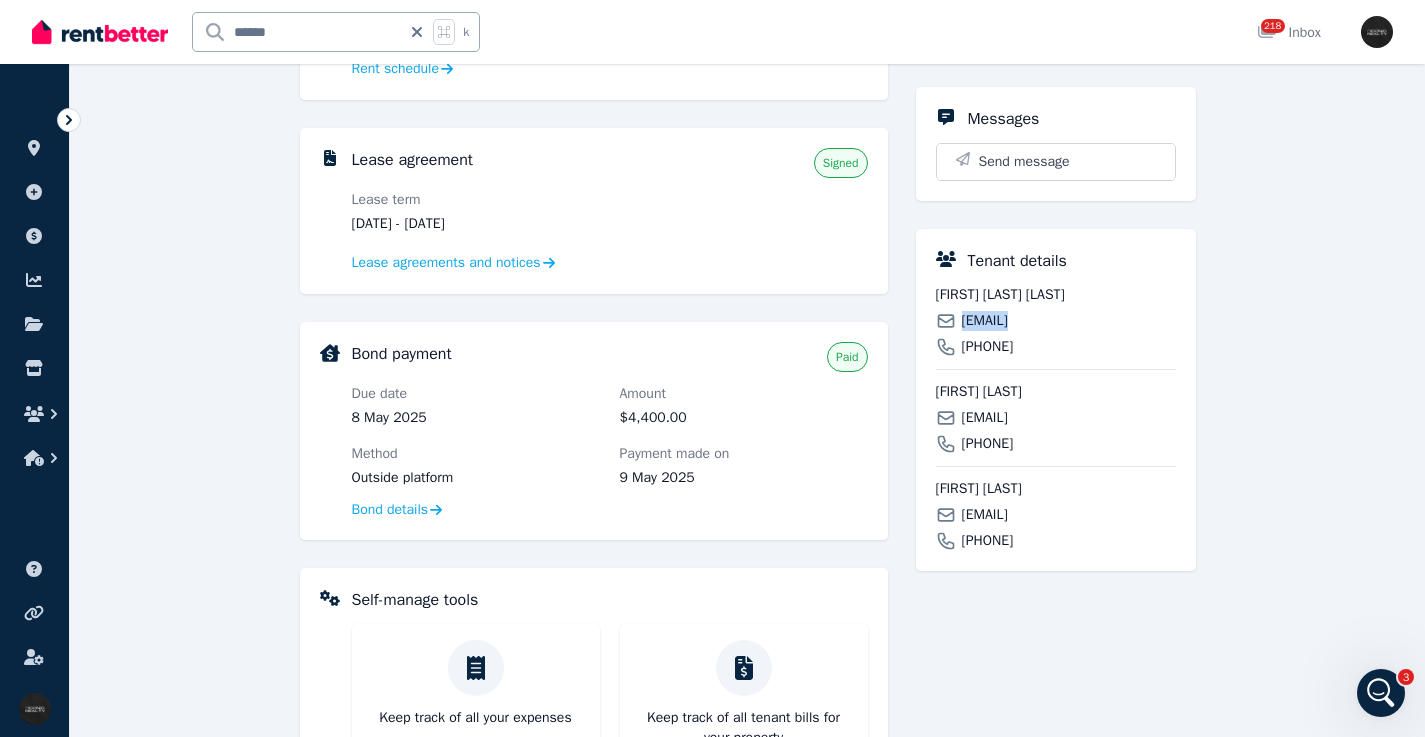 click on "[EMAIL]" at bounding box center (985, 321) 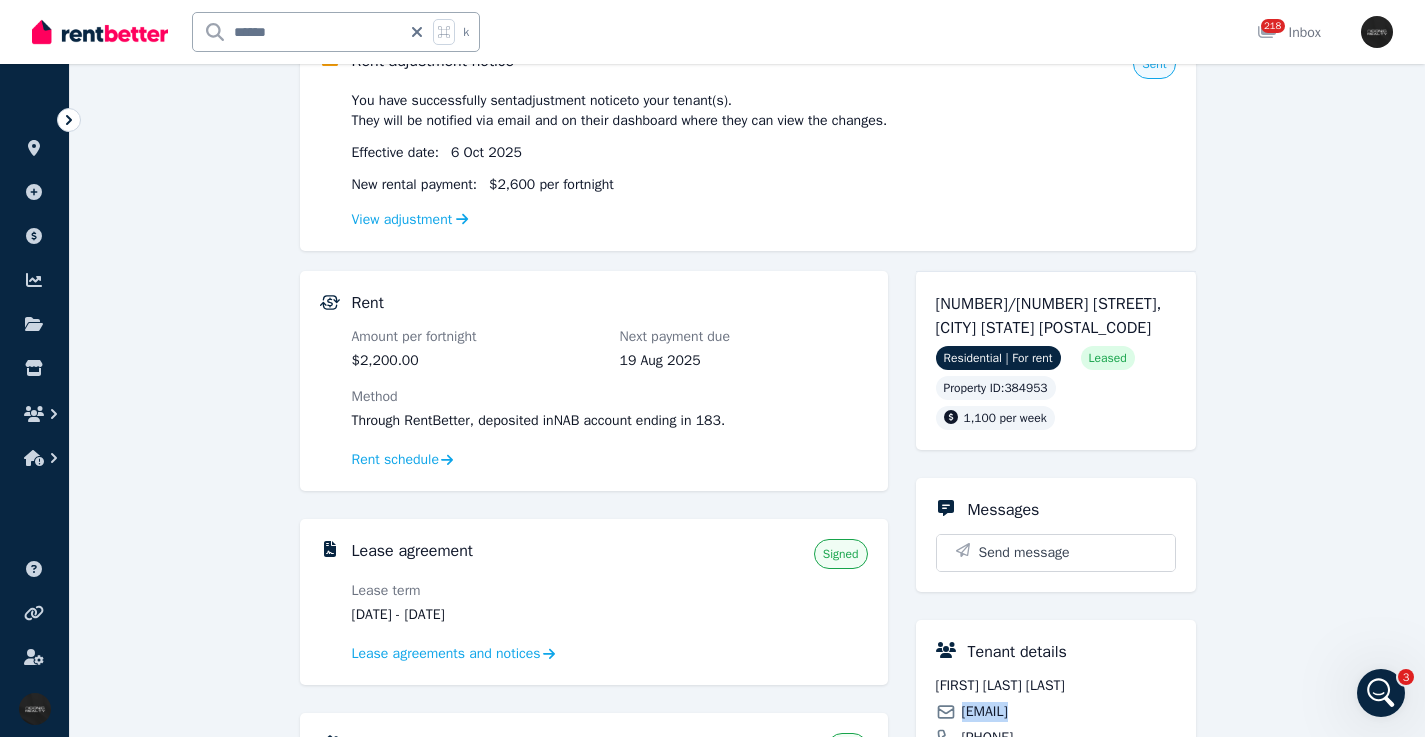 scroll, scrollTop: 66, scrollLeft: 0, axis: vertical 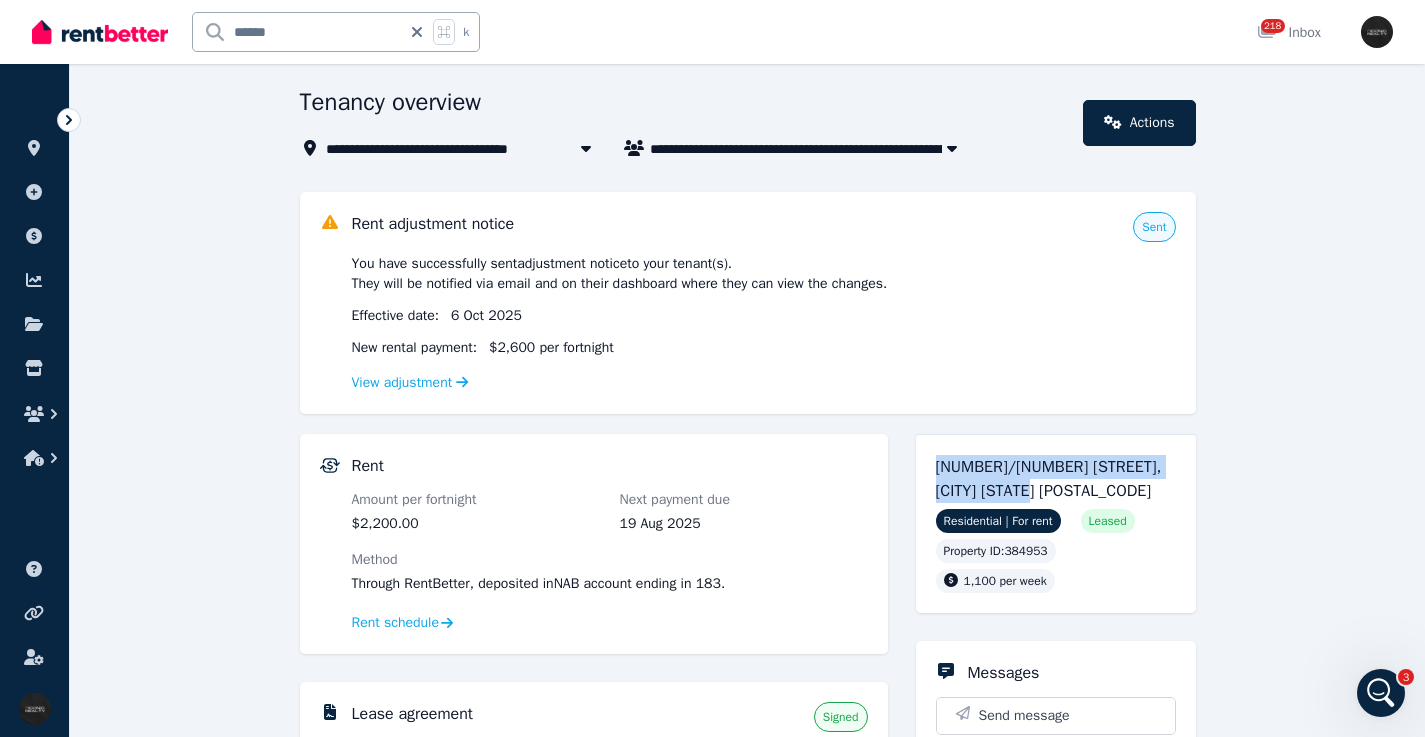 drag, startPoint x: 1092, startPoint y: 493, endPoint x: 924, endPoint y: 466, distance: 170.1558 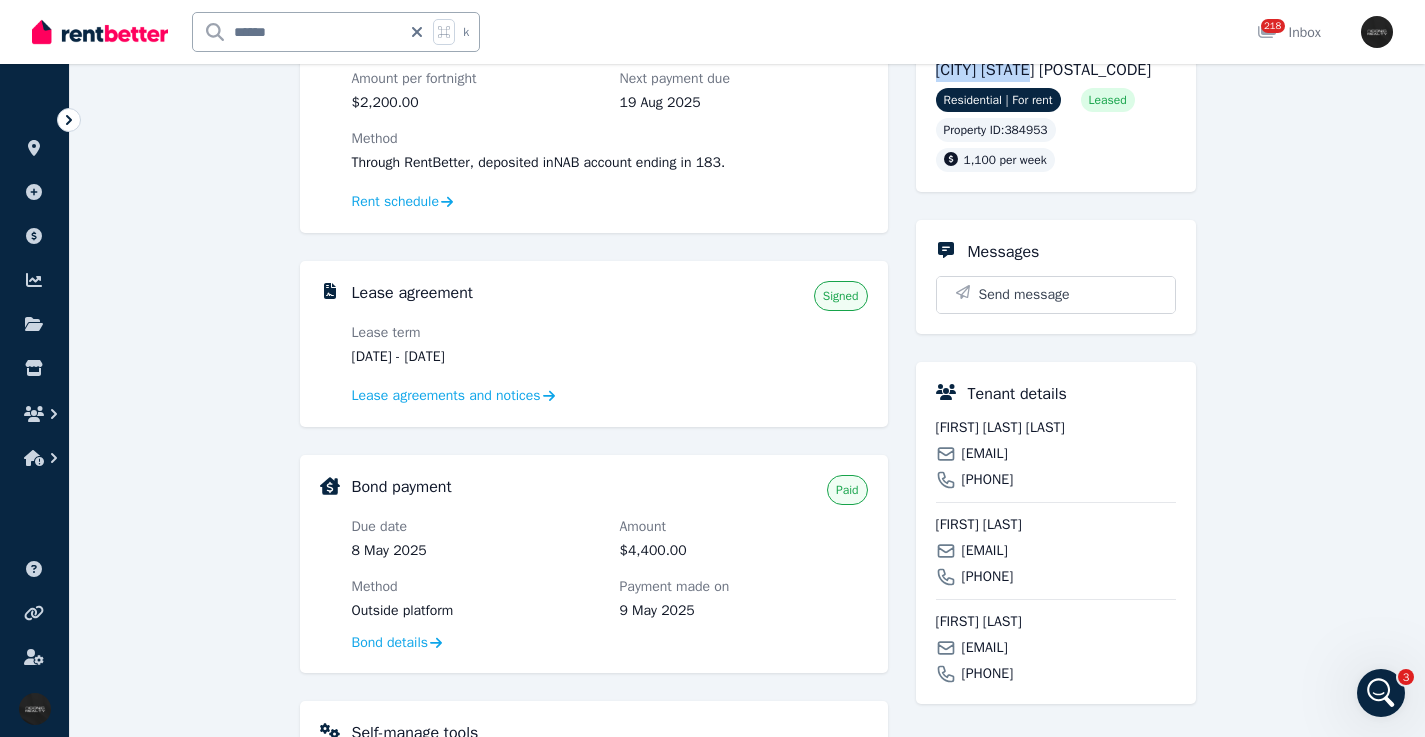 scroll, scrollTop: 121, scrollLeft: 0, axis: vertical 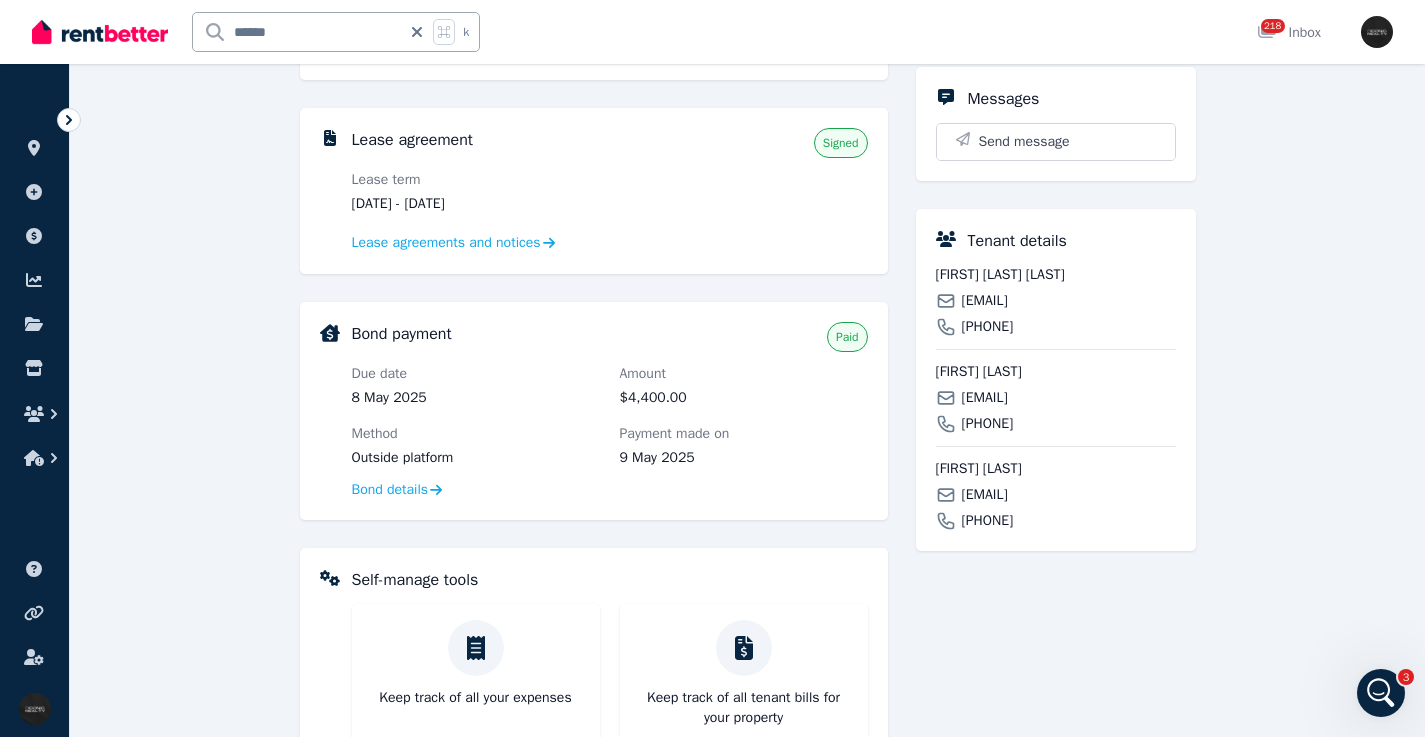 click on "[EMAIL]" at bounding box center [985, 398] 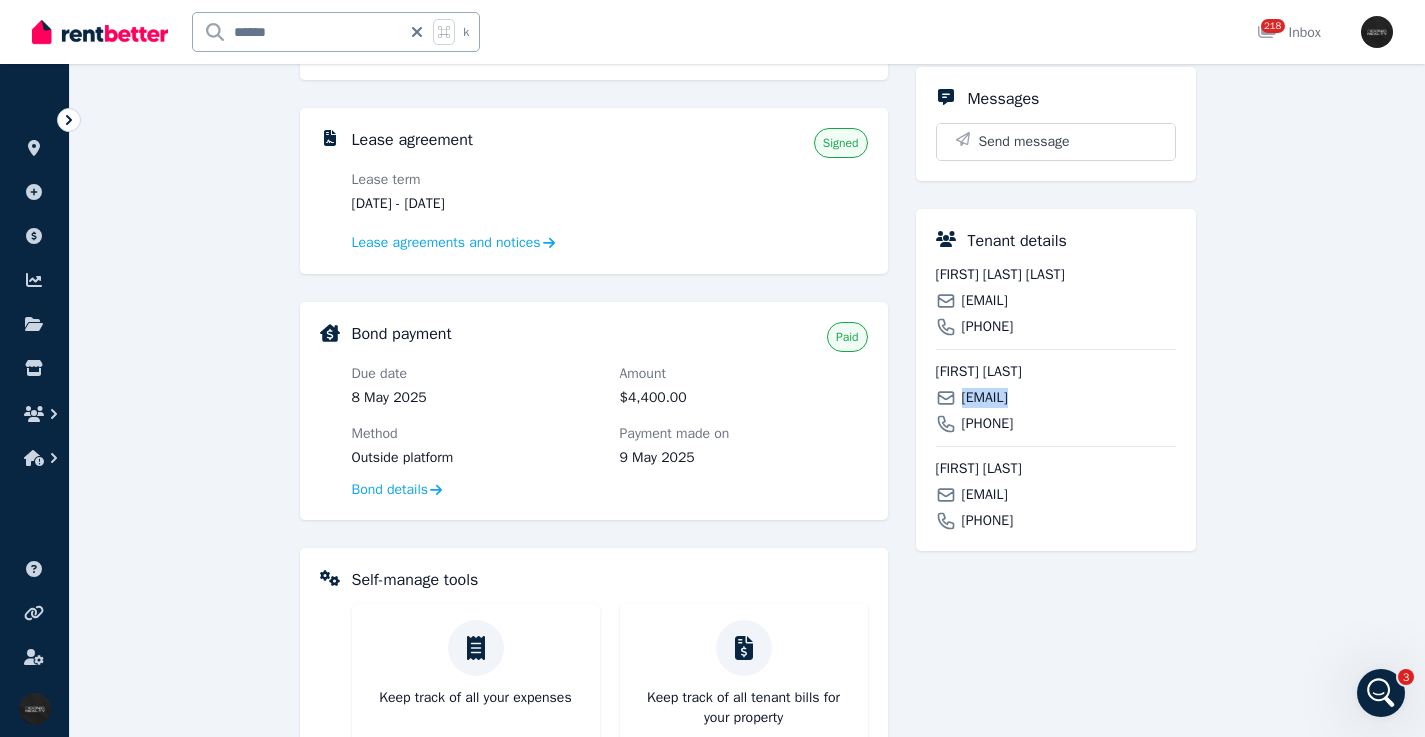 click on "[EMAIL]" at bounding box center [985, 398] 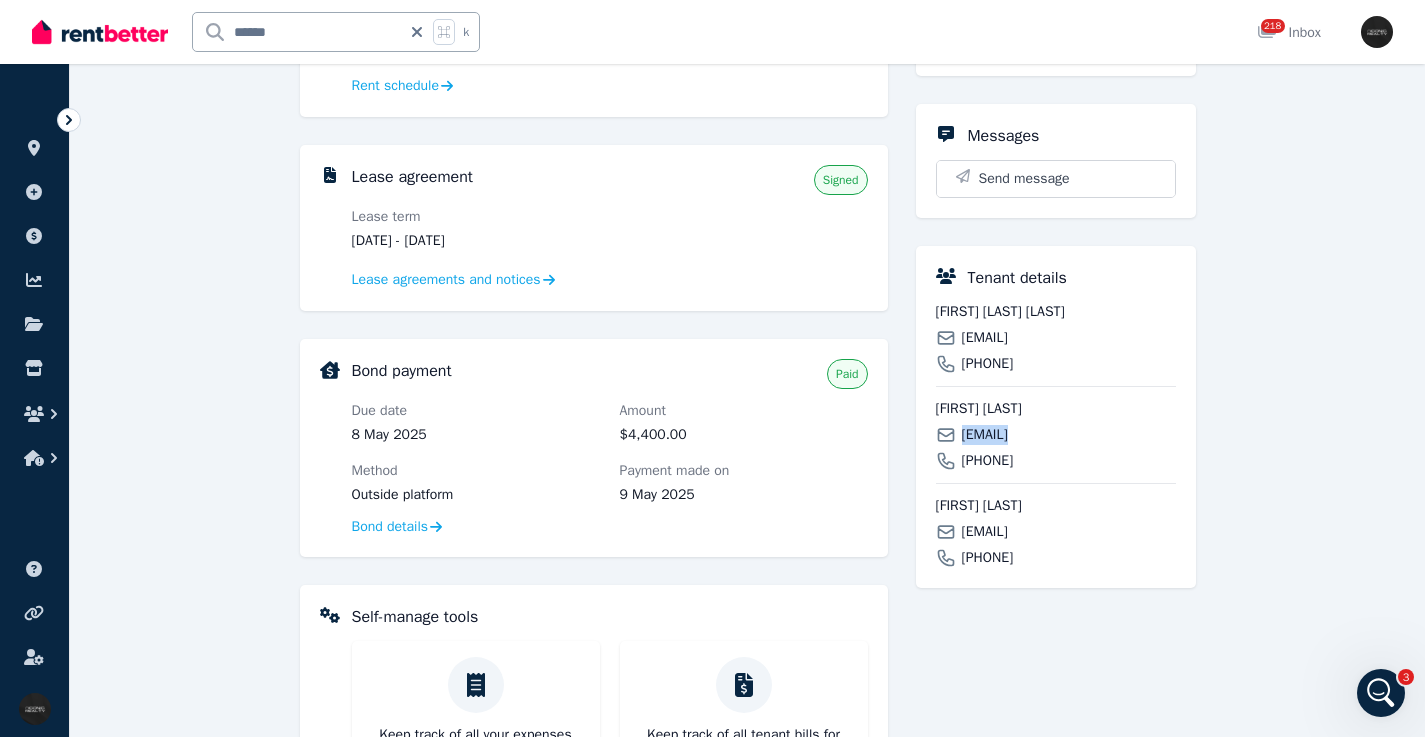scroll, scrollTop: 902, scrollLeft: 0, axis: vertical 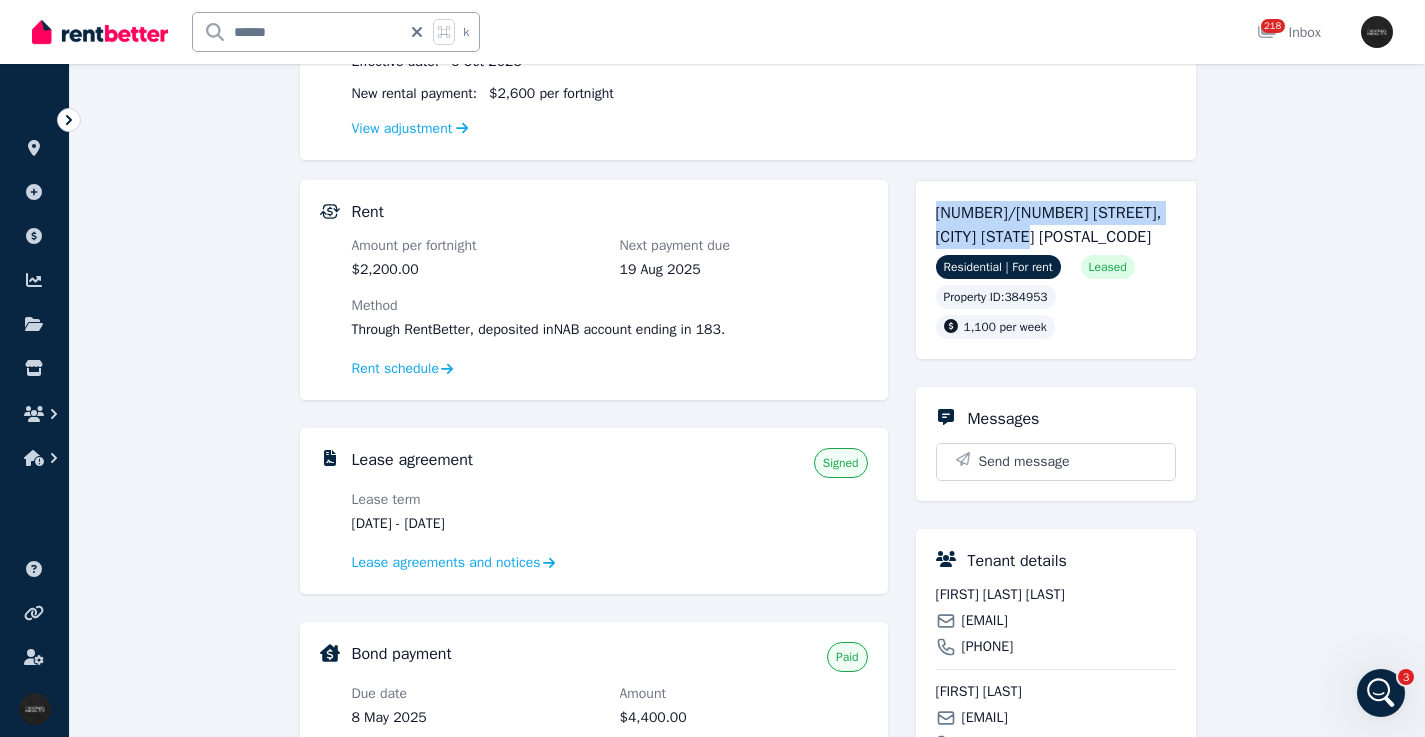 drag, startPoint x: 1088, startPoint y: 232, endPoint x: 944, endPoint y: 199, distance: 147.73286 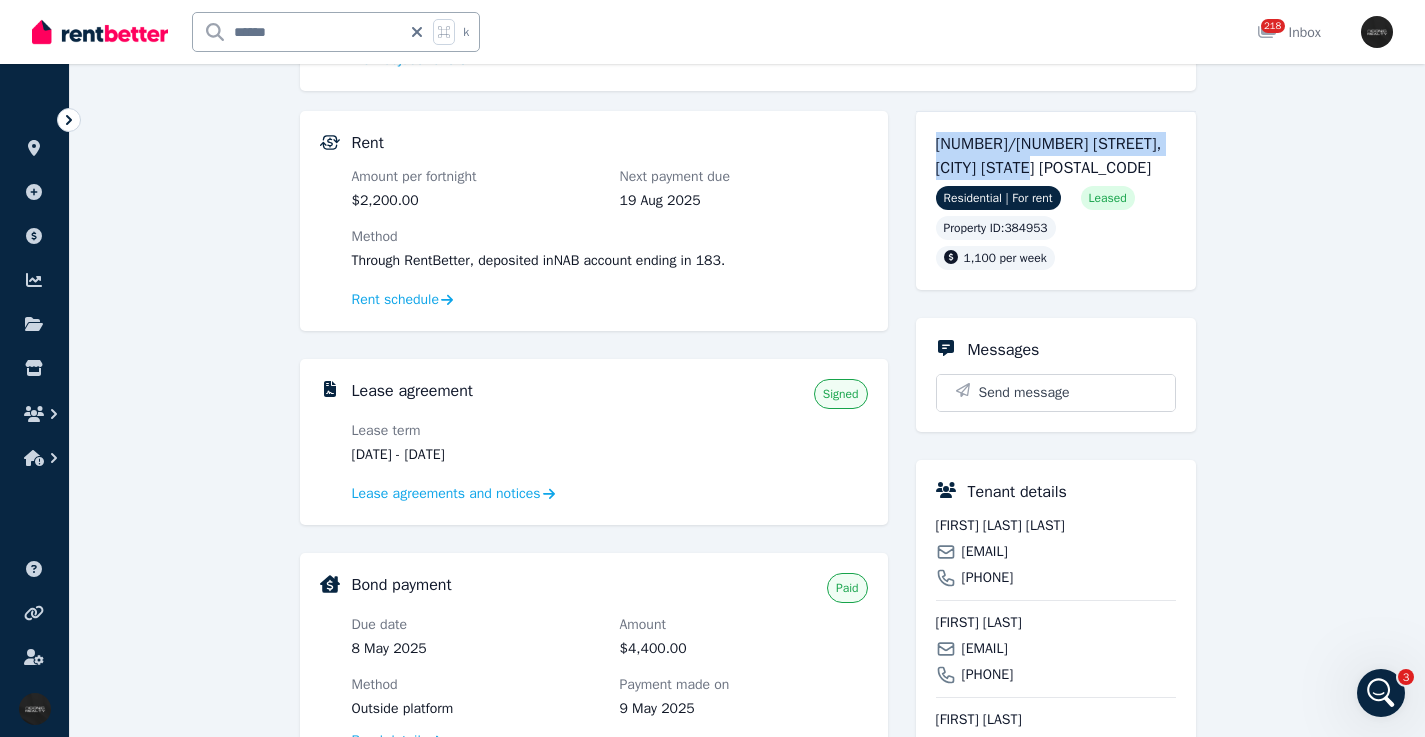 scroll, scrollTop: 385, scrollLeft: 0, axis: vertical 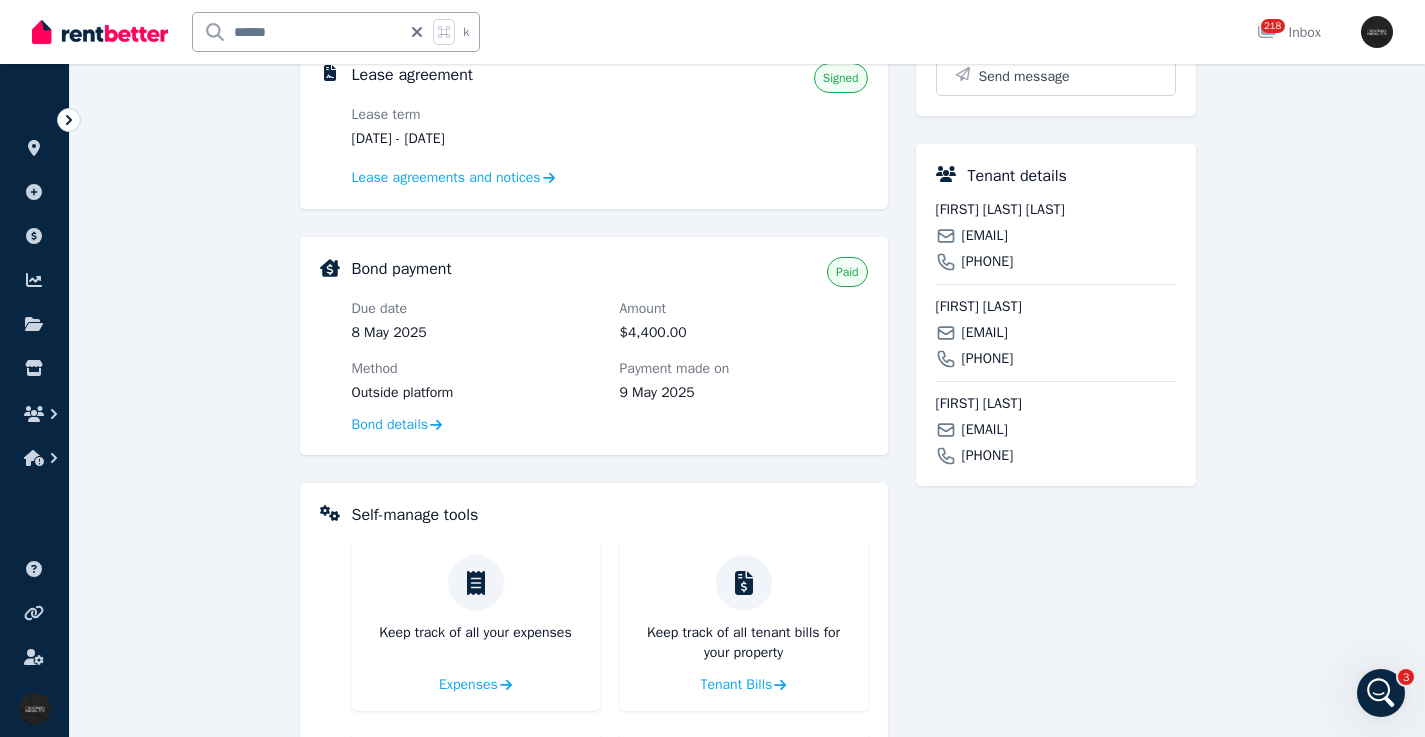 click on "[EMAIL]" at bounding box center (985, 430) 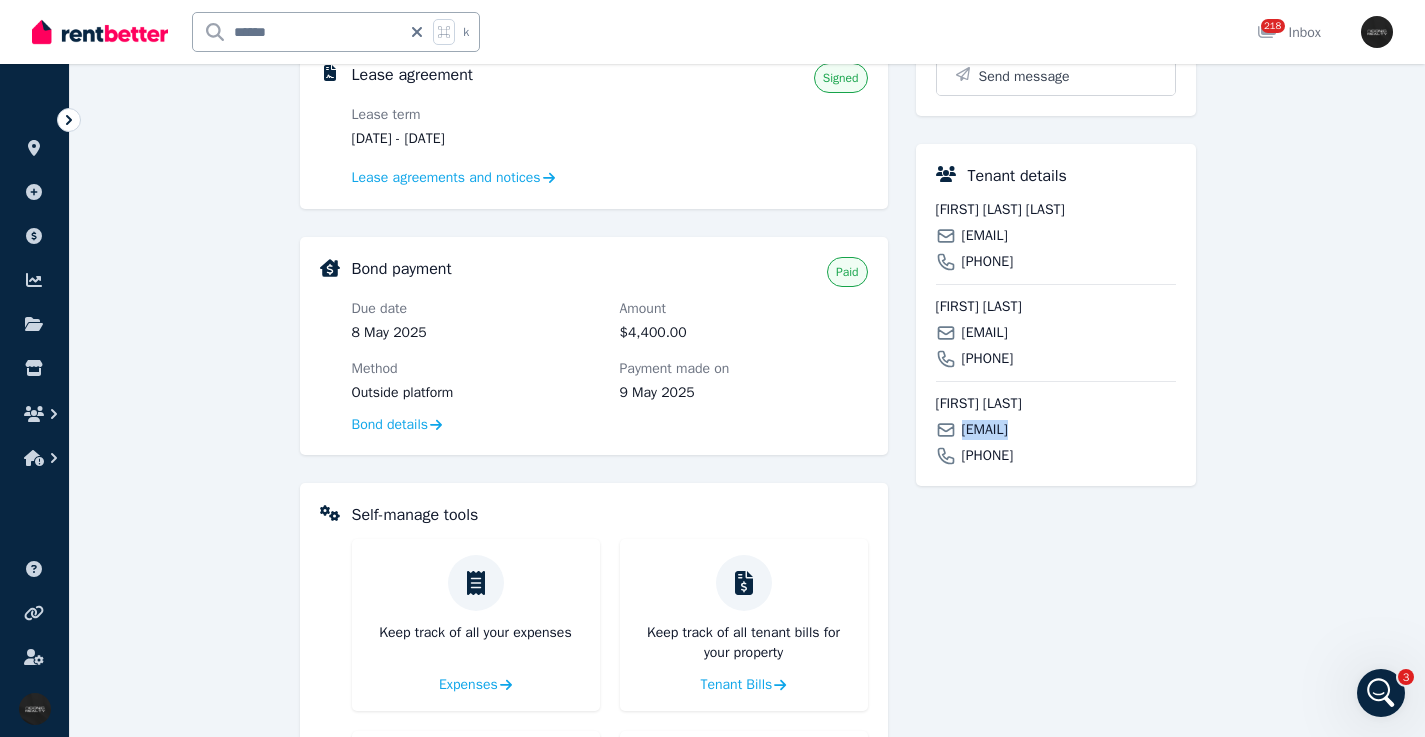 click on "[EMAIL]" at bounding box center [985, 430] 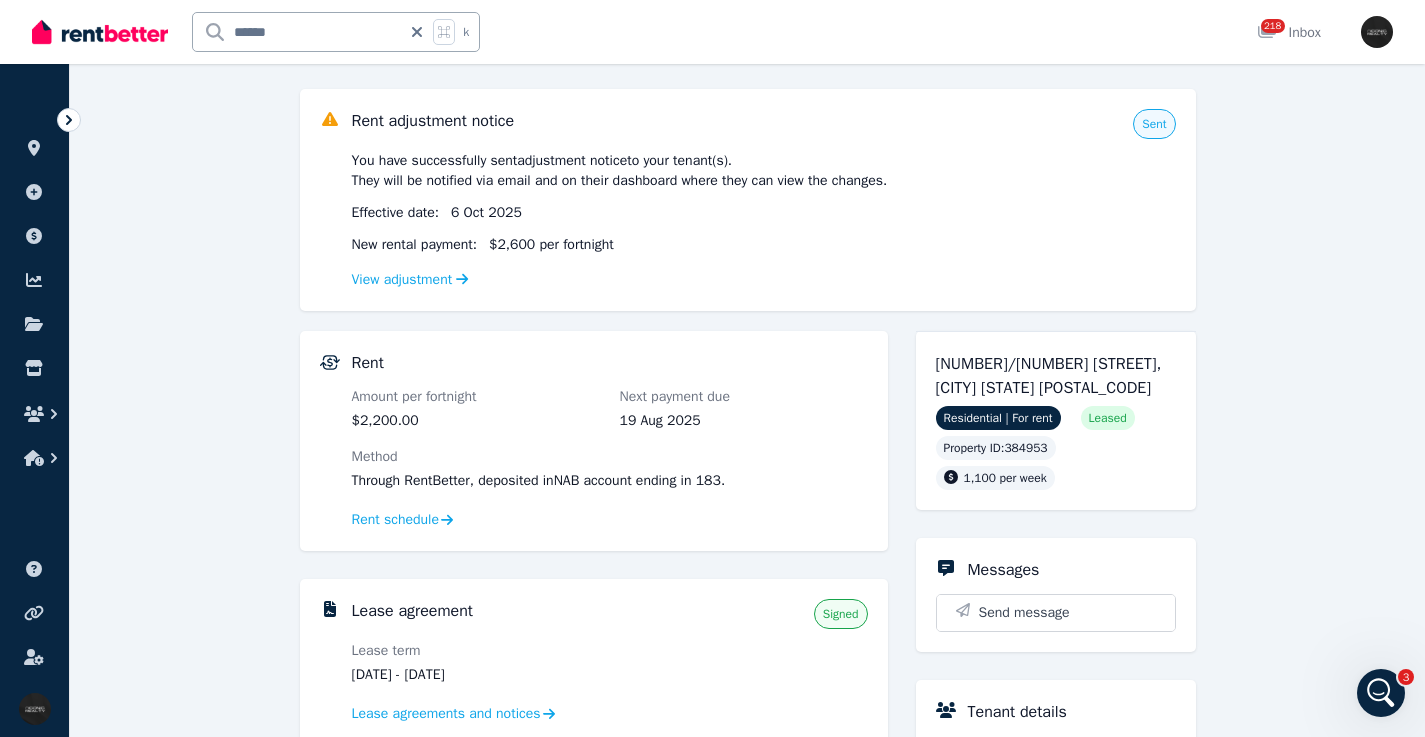 scroll, scrollTop: 183, scrollLeft: 0, axis: vertical 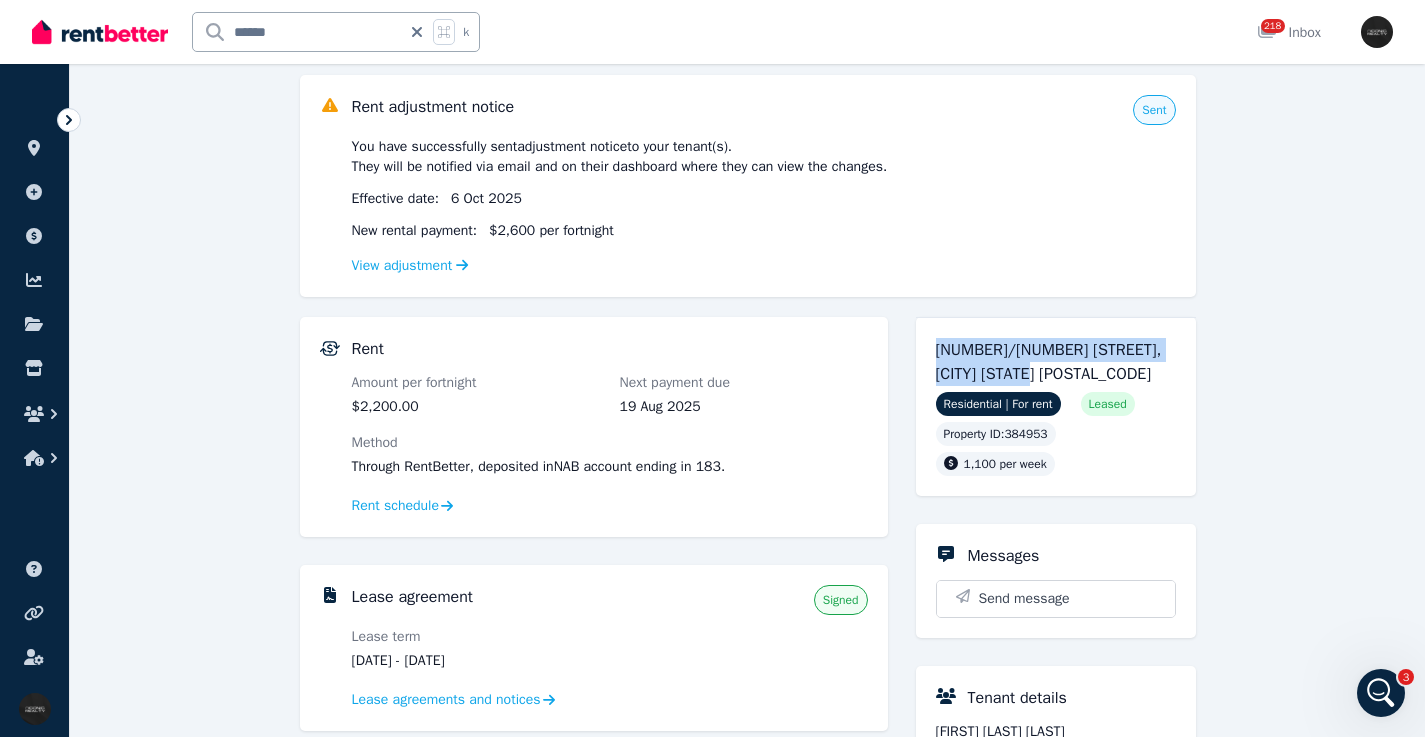 drag, startPoint x: 938, startPoint y: 346, endPoint x: 1126, endPoint y: 334, distance: 188.38258 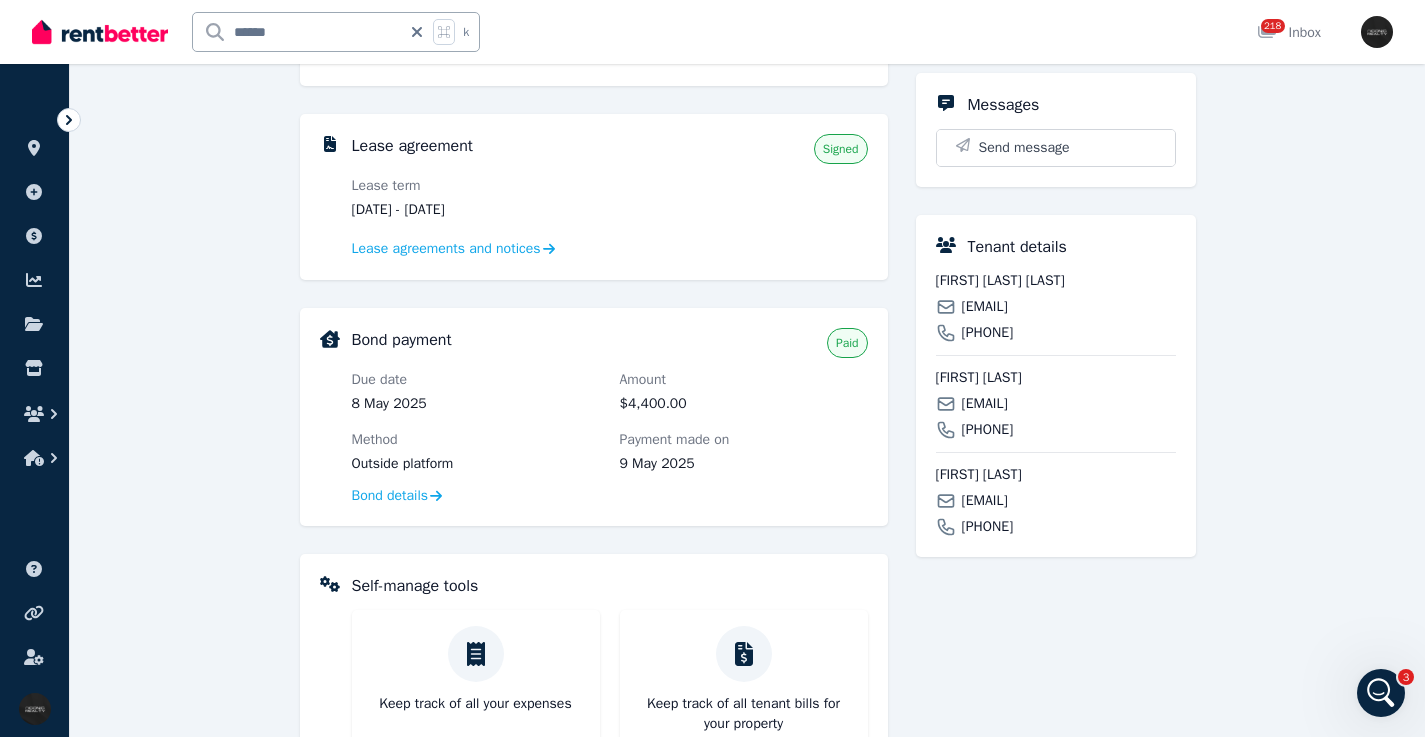 scroll, scrollTop: 631, scrollLeft: 0, axis: vertical 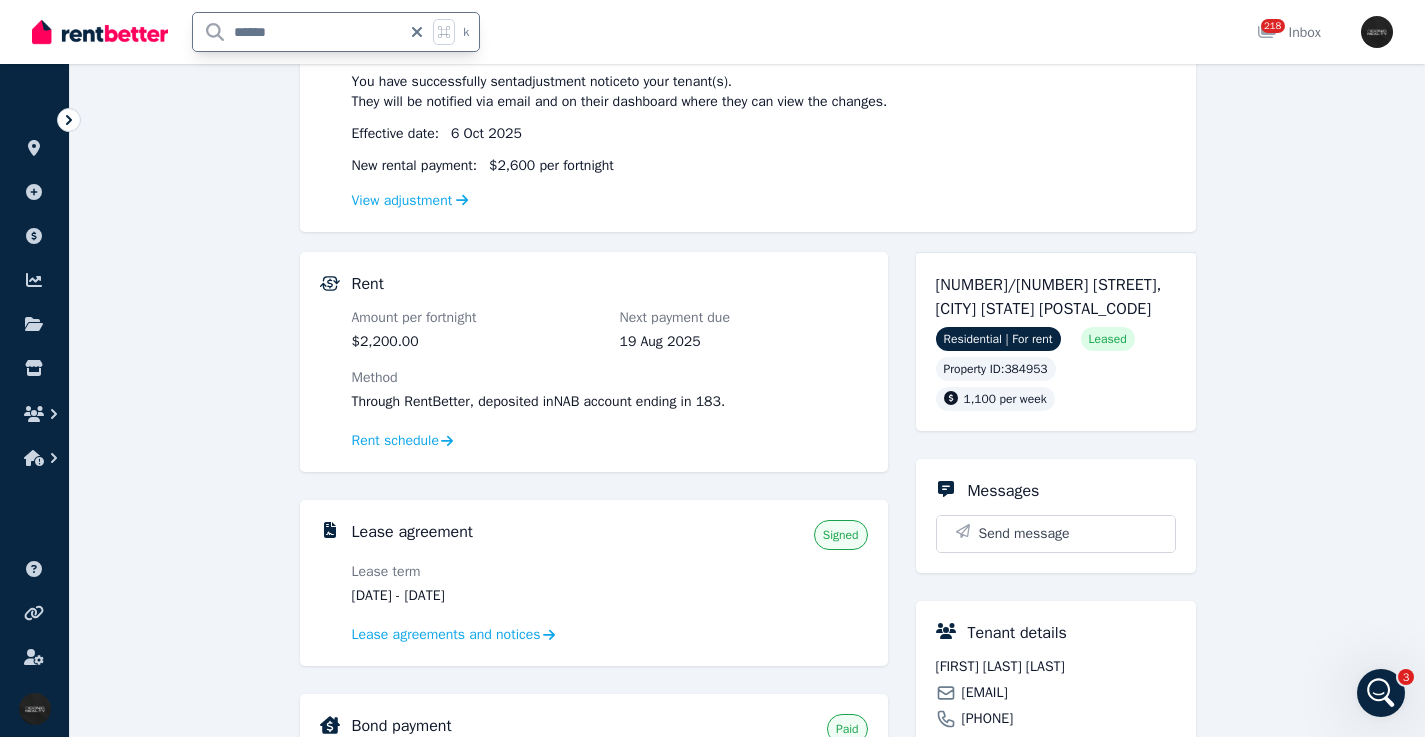 drag, startPoint x: 335, startPoint y: 31, endPoint x: 174, endPoint y: 15, distance: 161.79308 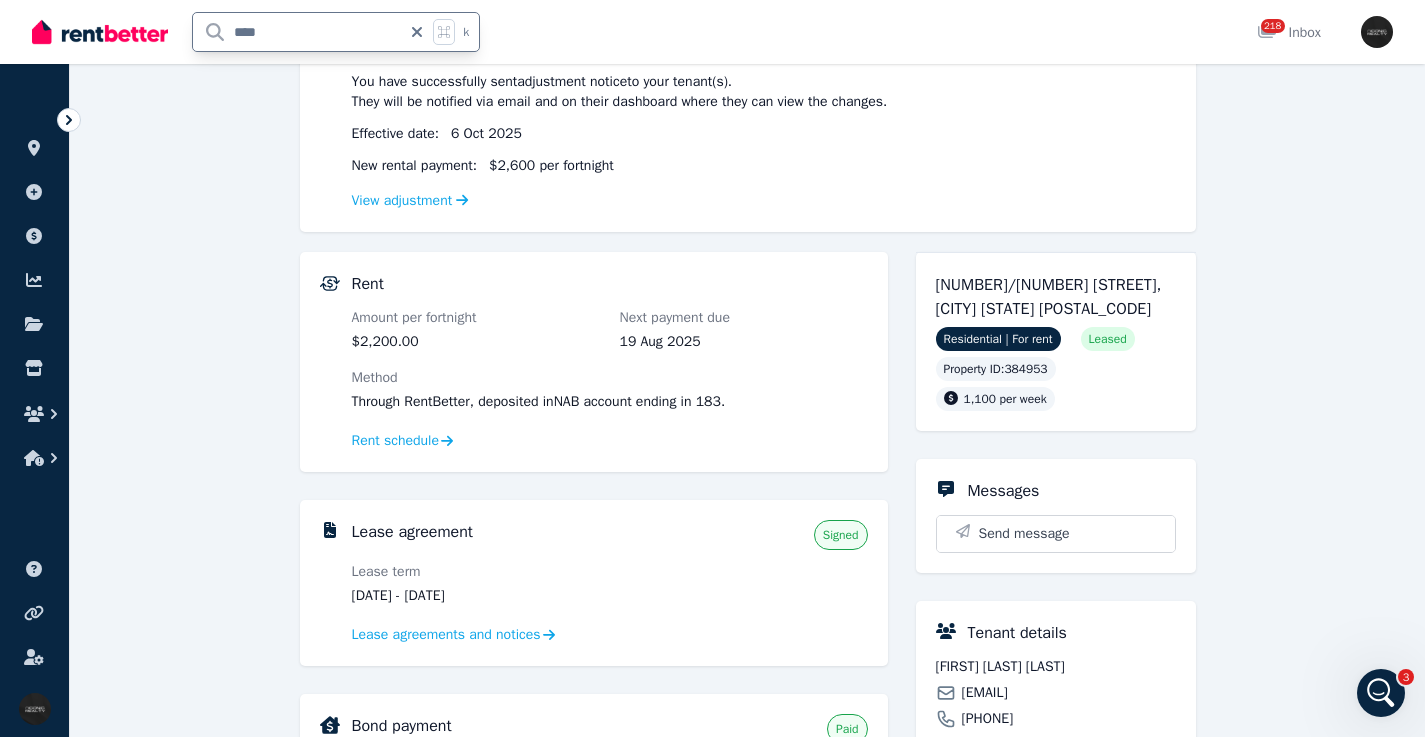 type on "*****" 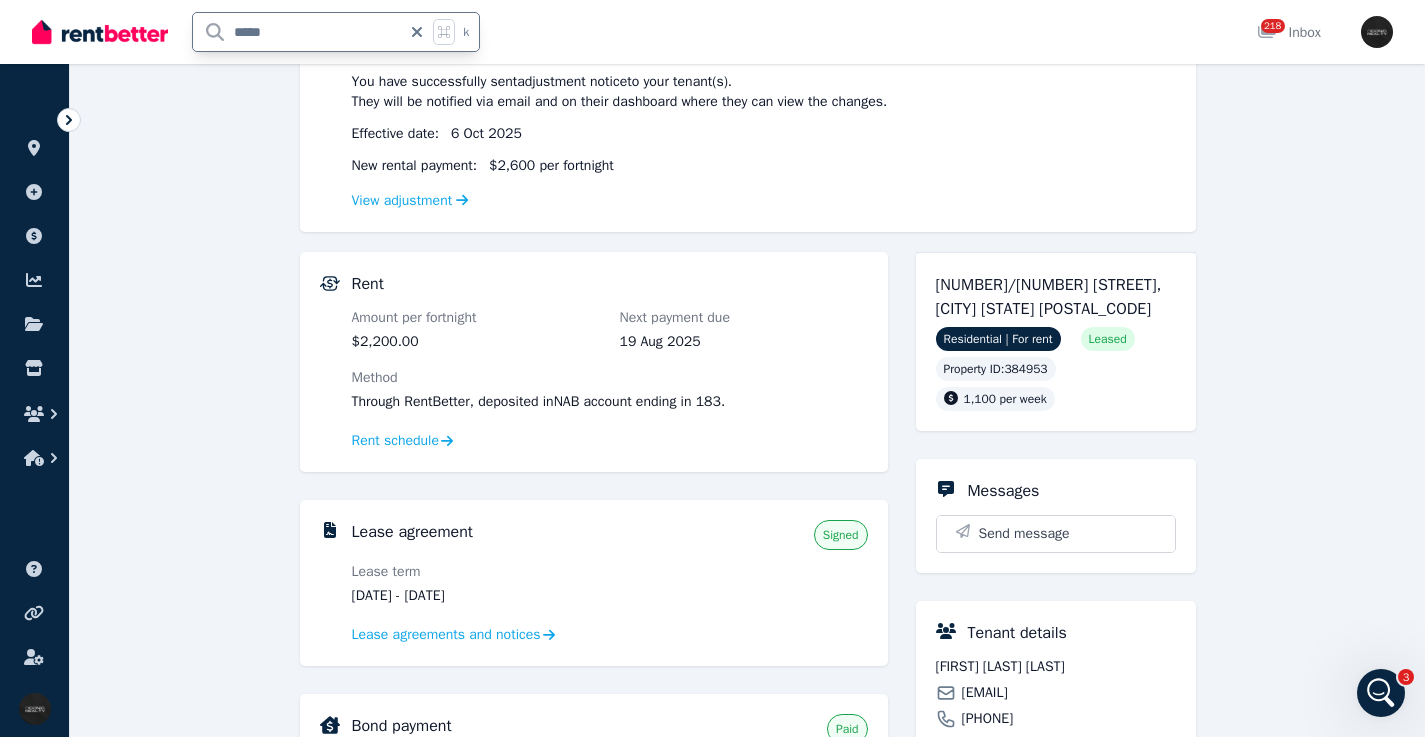 scroll, scrollTop: 0, scrollLeft: 0, axis: both 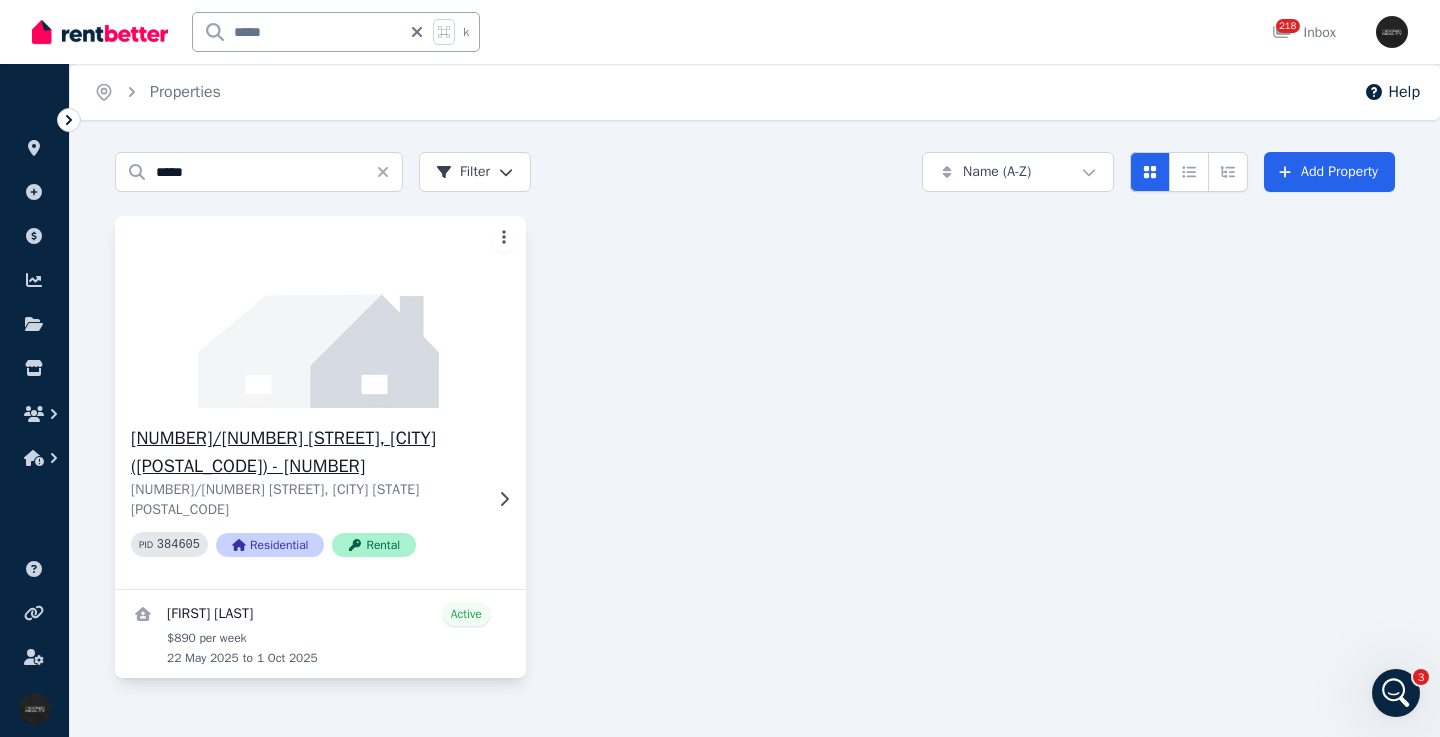 click on "[NUMBER]/[NUMBER] [STREET], [CITY] ([NUMBER]) - [NUMBER] [NUMBER]/[NUMBER] [STREET], [CITY] [STATE] PID [NUMBER] Residential Rental" at bounding box center (320, 498) 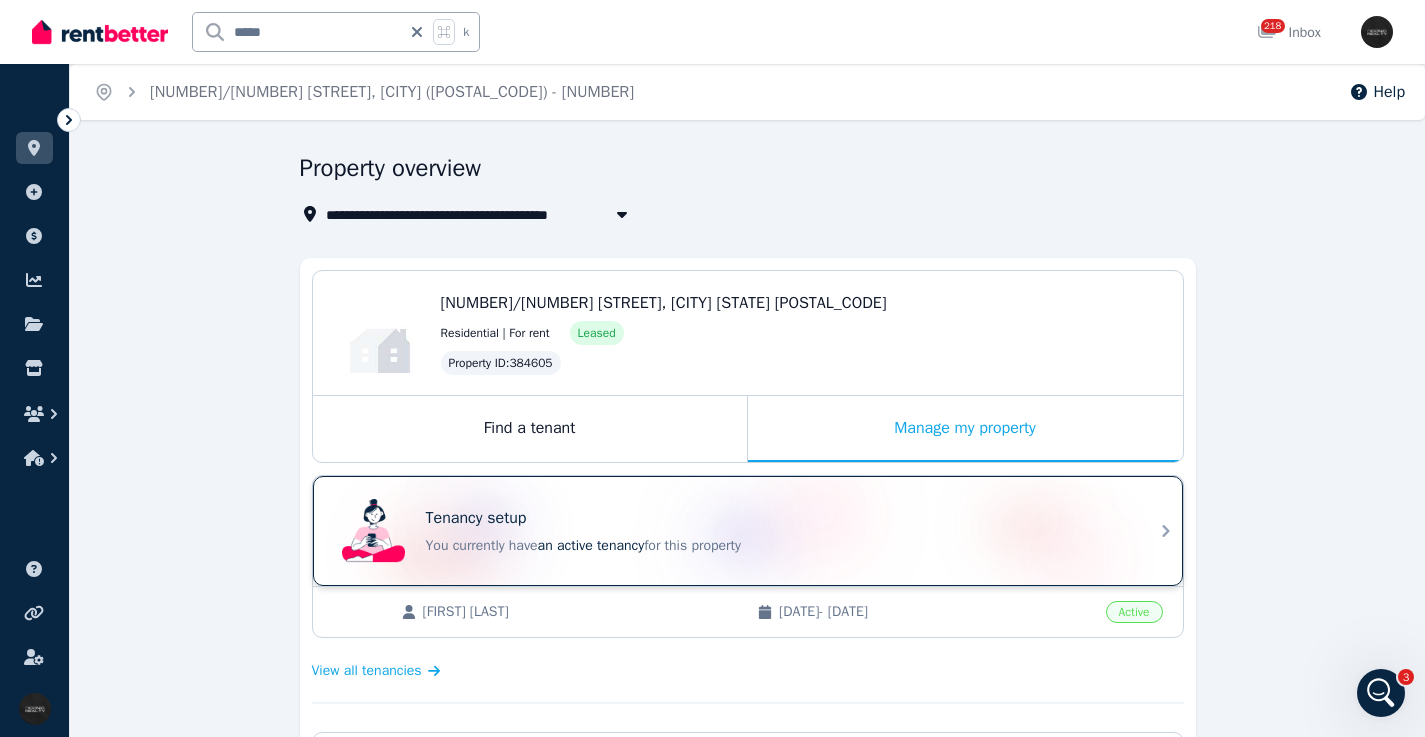 click on "Tenancy setup" at bounding box center [776, 518] 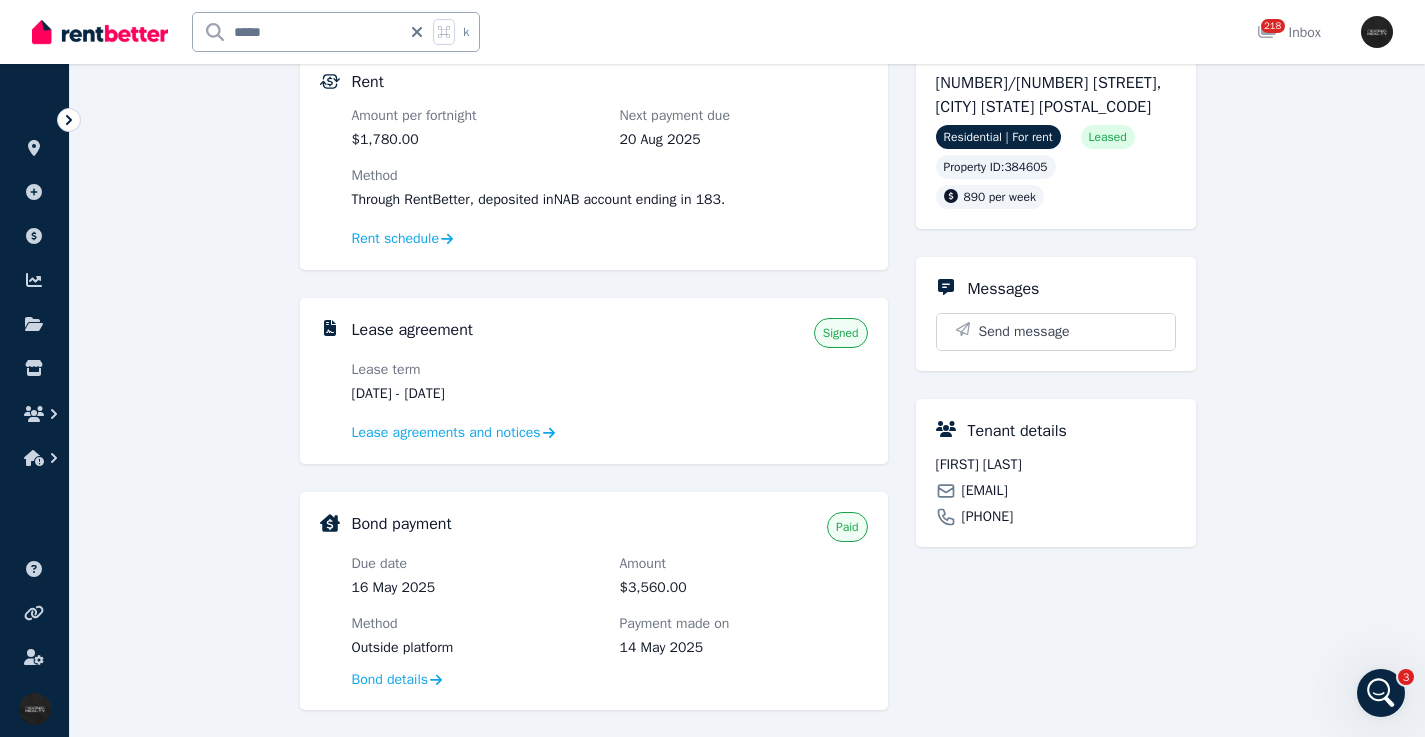 scroll, scrollTop: 215, scrollLeft: 0, axis: vertical 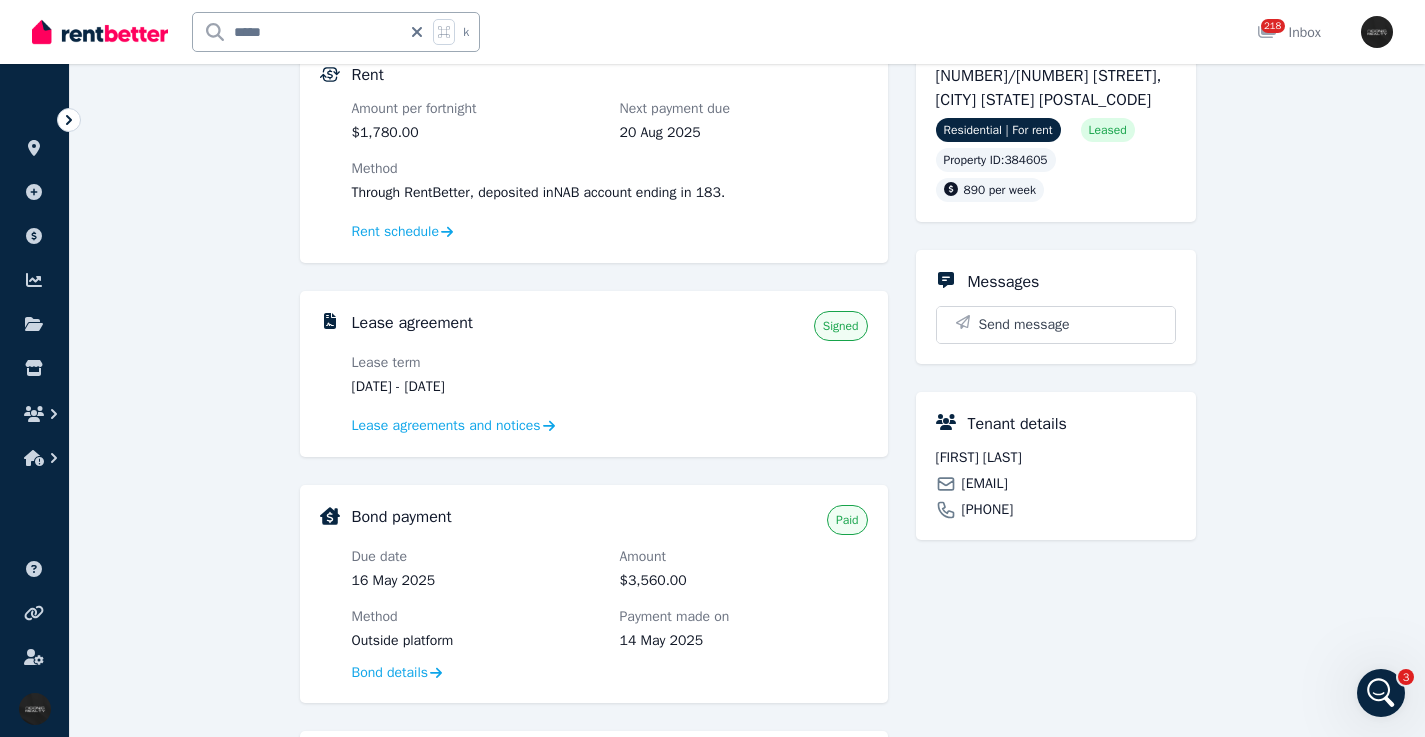 click on "[EMAIL]" at bounding box center (985, 484) 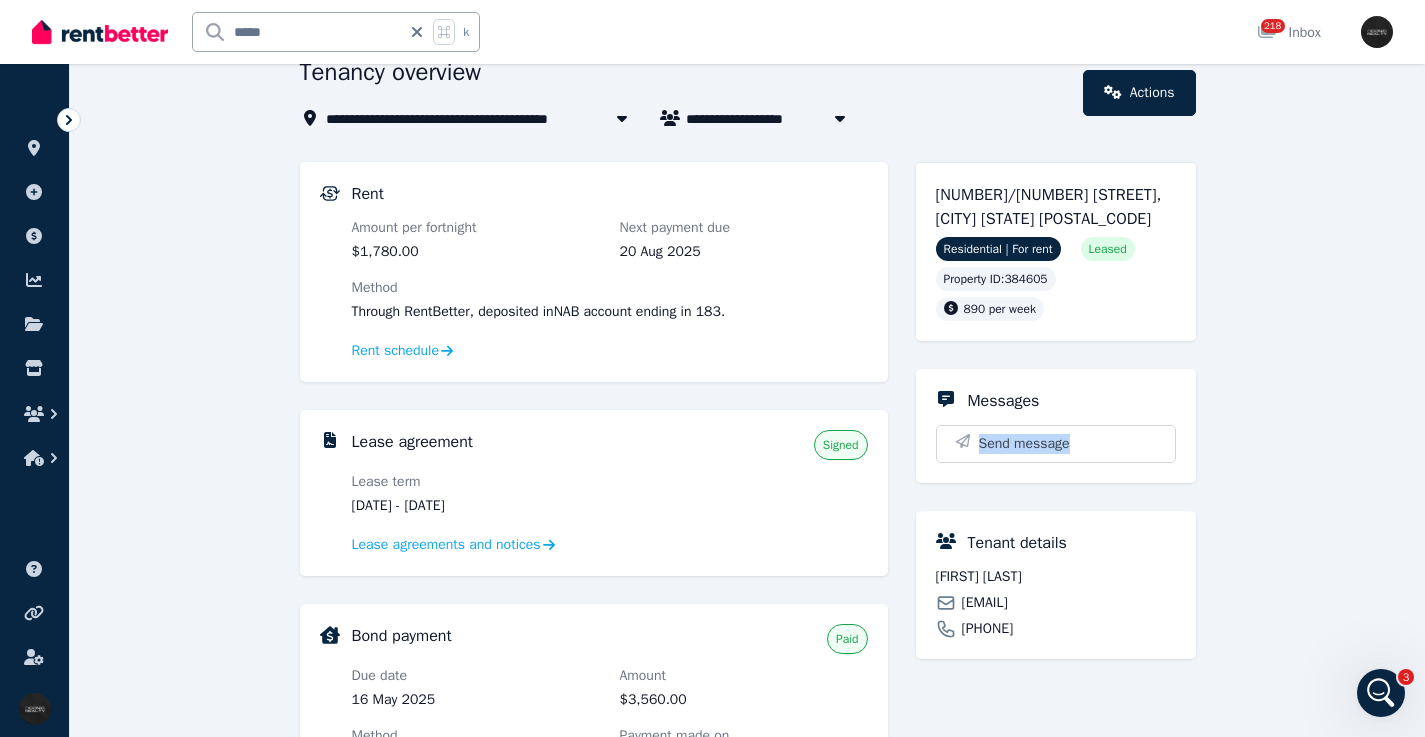 scroll, scrollTop: 3, scrollLeft: 0, axis: vertical 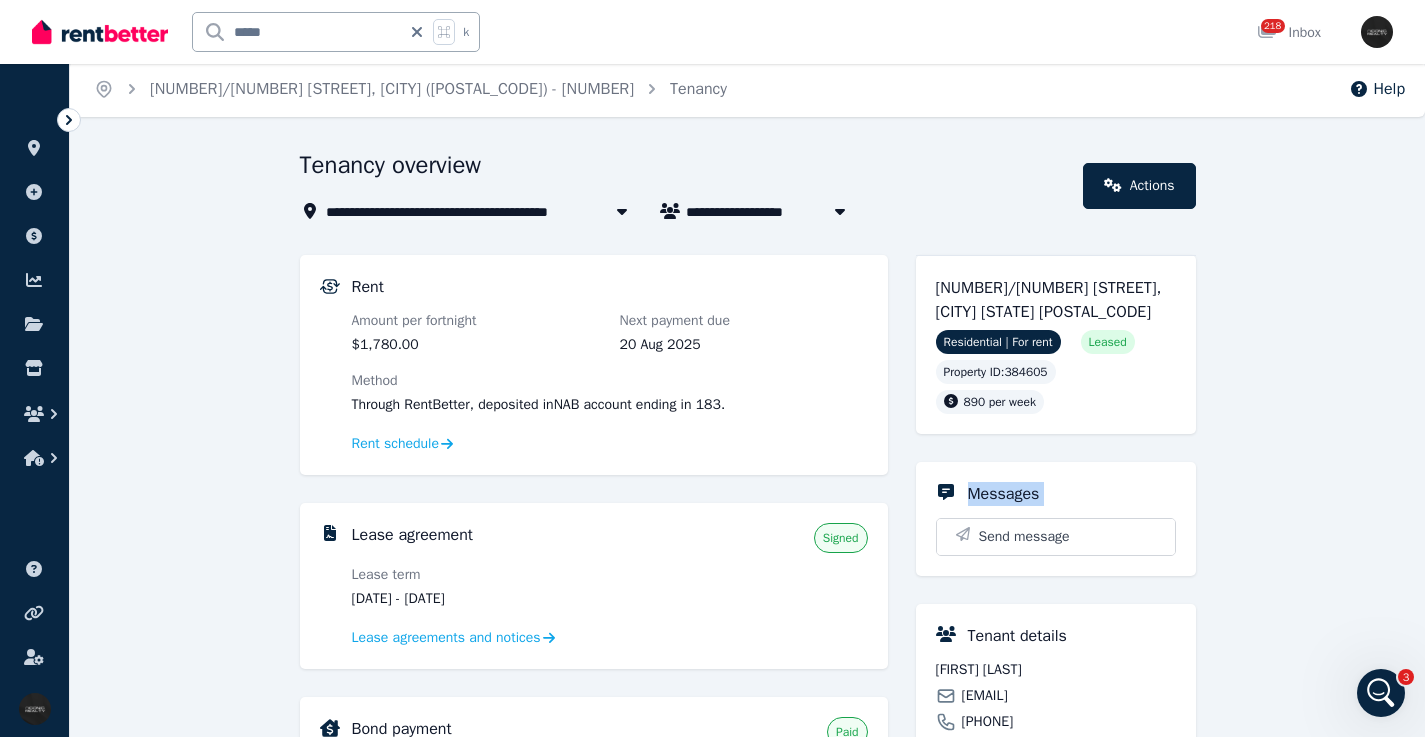 click on "Messages Send message" at bounding box center (1056, 519) 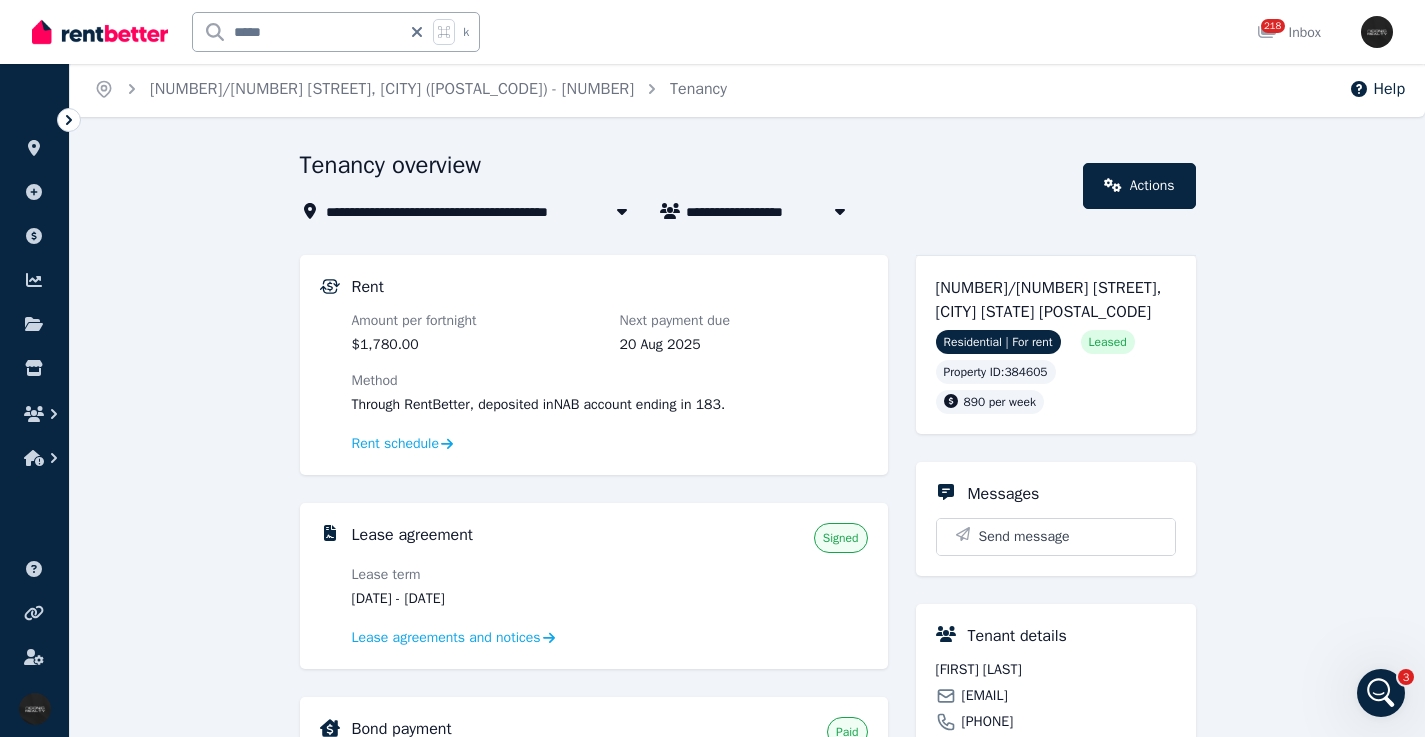 click on "**********" at bounding box center (747, 794) 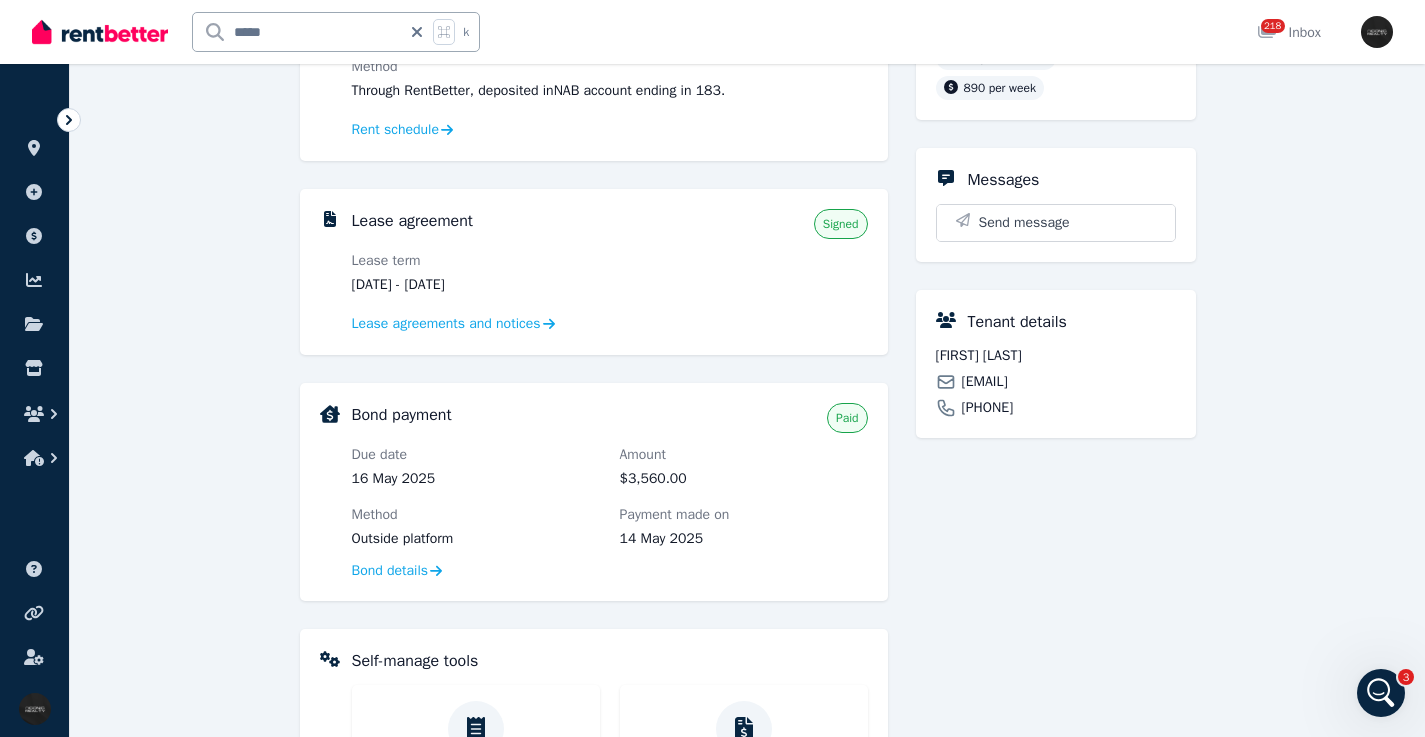 scroll, scrollTop: 360, scrollLeft: 0, axis: vertical 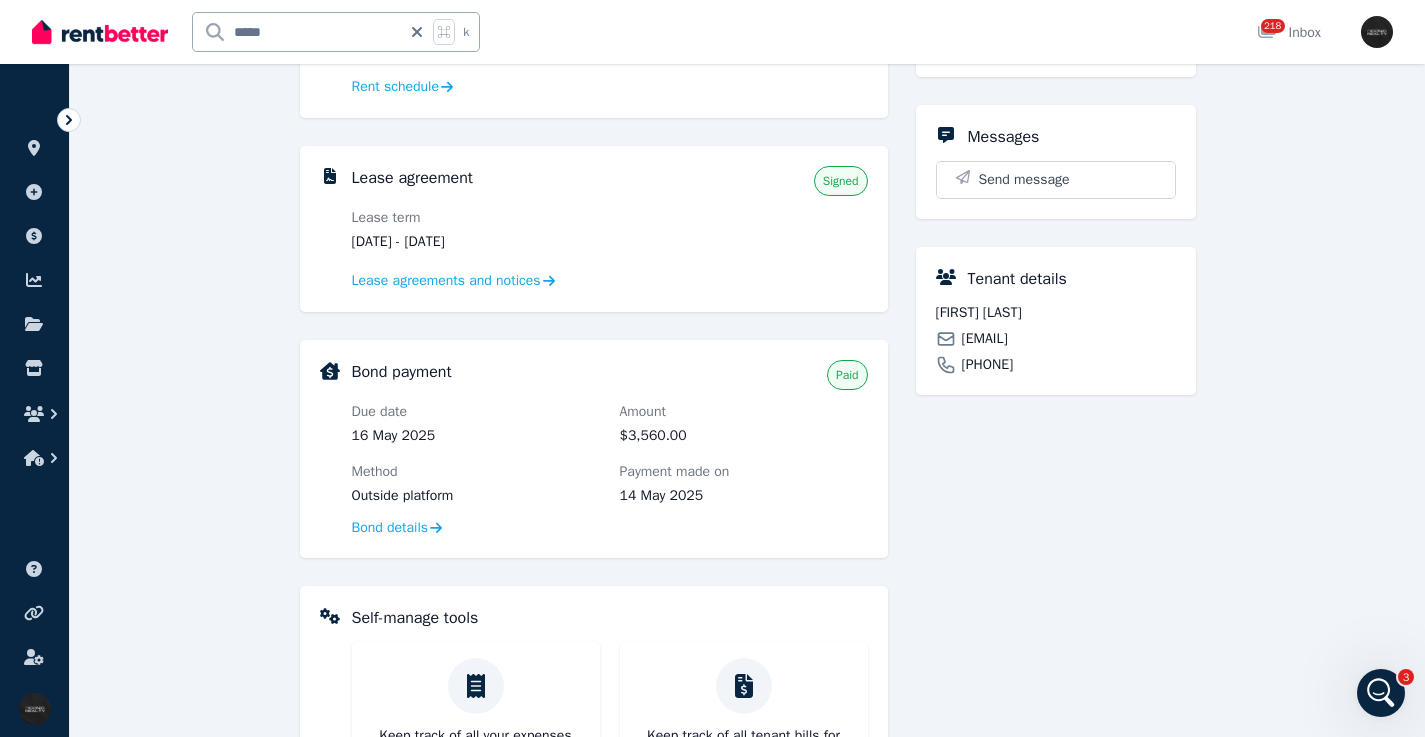 click on "[EMAIL]" at bounding box center [985, 339] 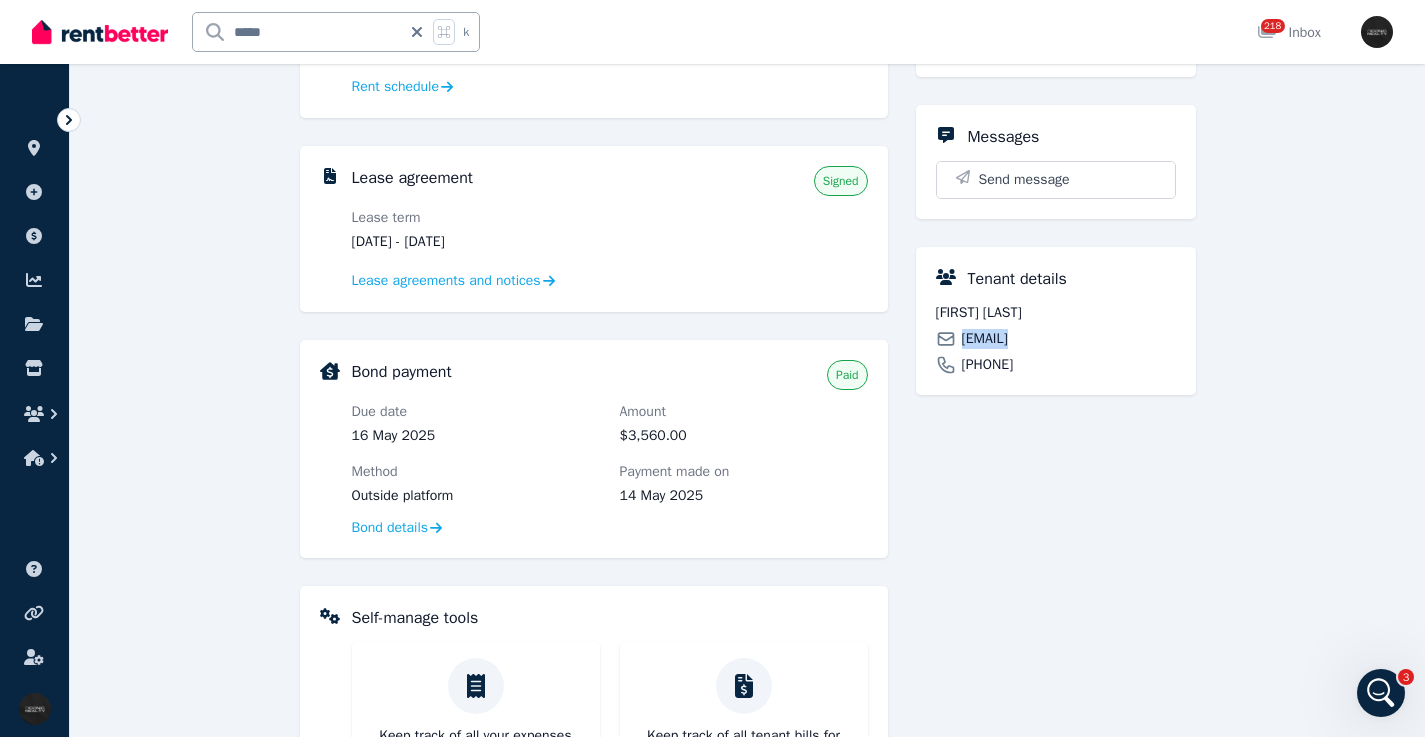 click on "[EMAIL]" at bounding box center (985, 339) 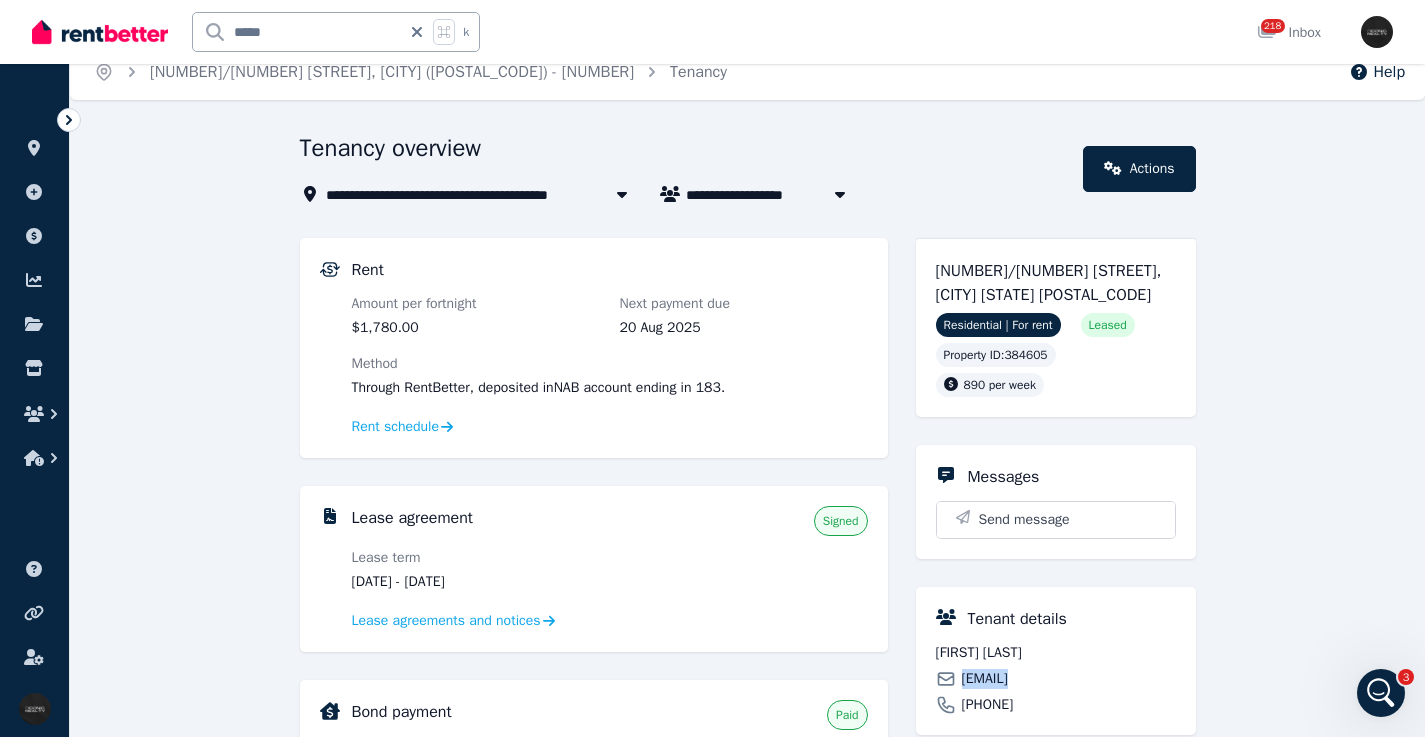 scroll, scrollTop: 0, scrollLeft: 0, axis: both 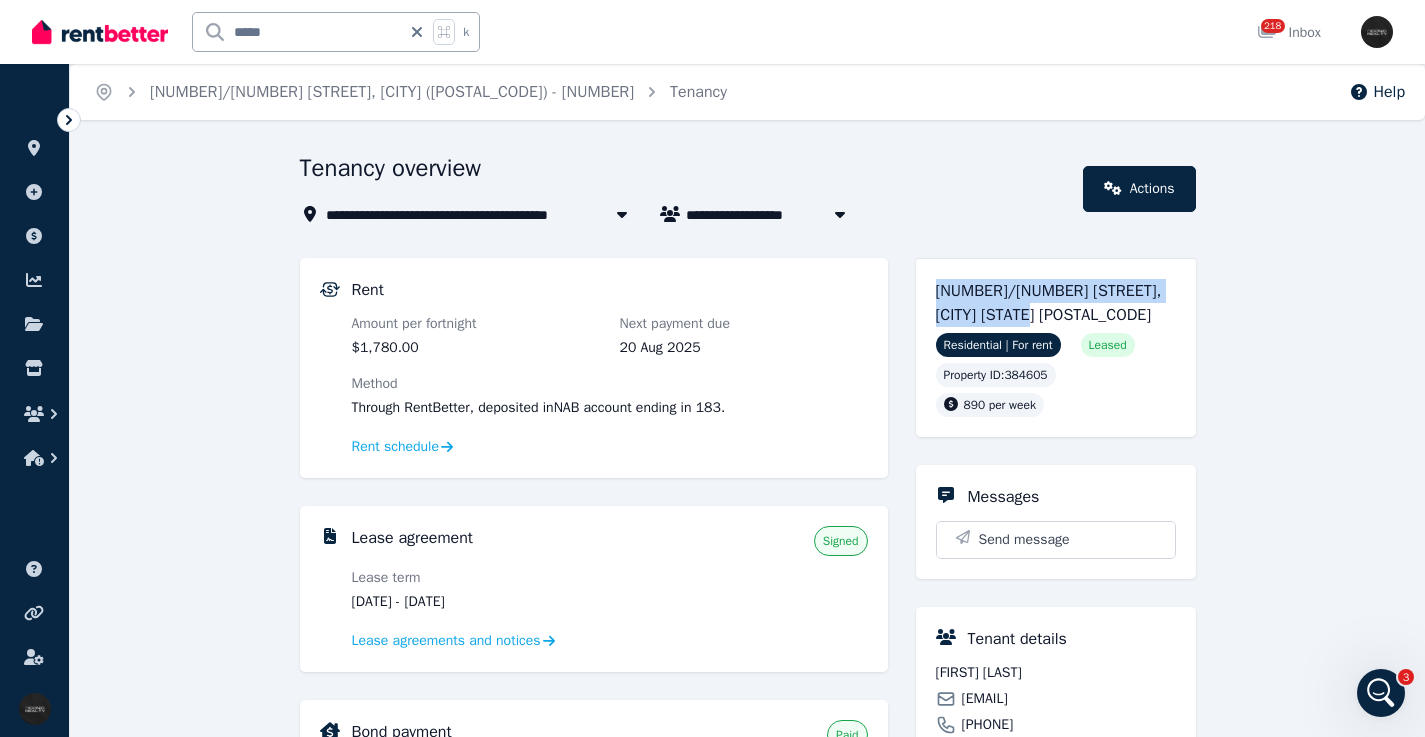 drag, startPoint x: 1028, startPoint y: 309, endPoint x: 933, endPoint y: 266, distance: 104.27847 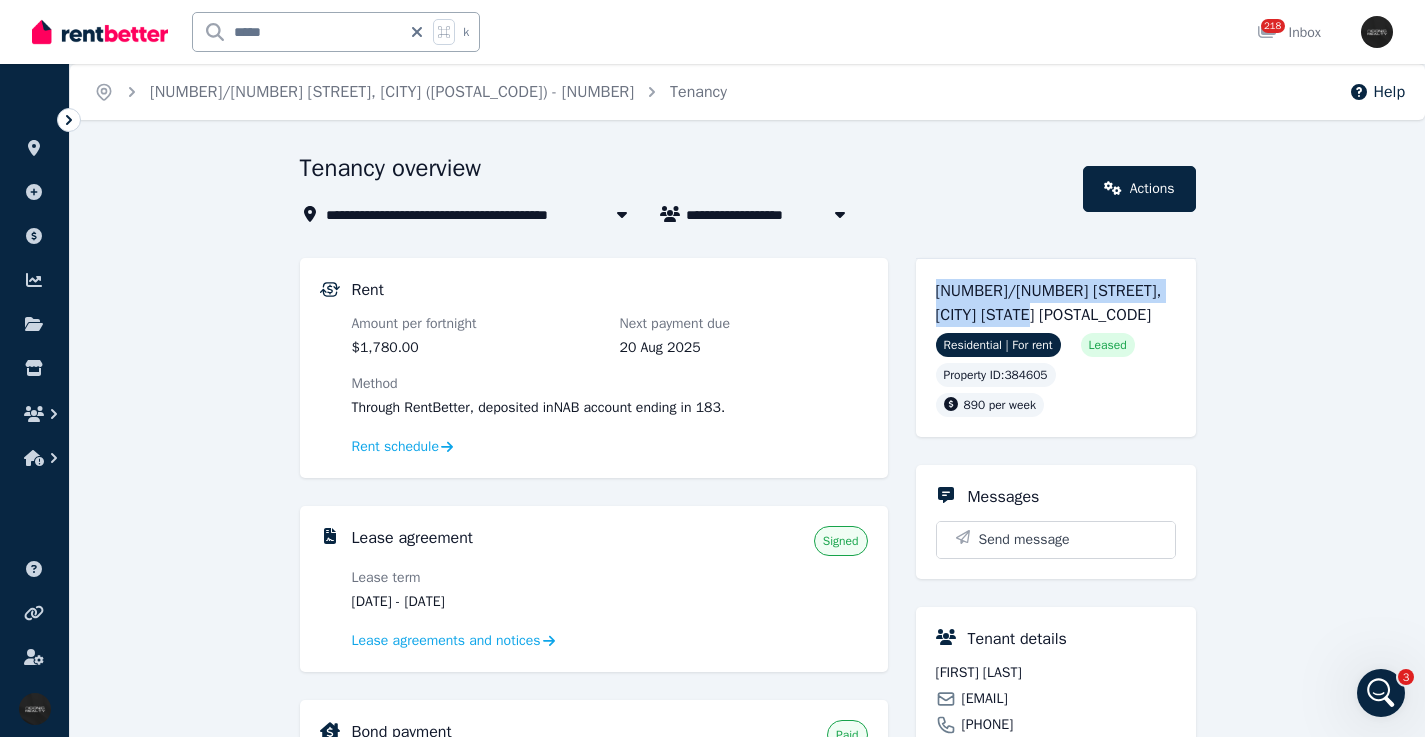 drag, startPoint x: 1073, startPoint y: 672, endPoint x: 929, endPoint y: 625, distance: 151.47607 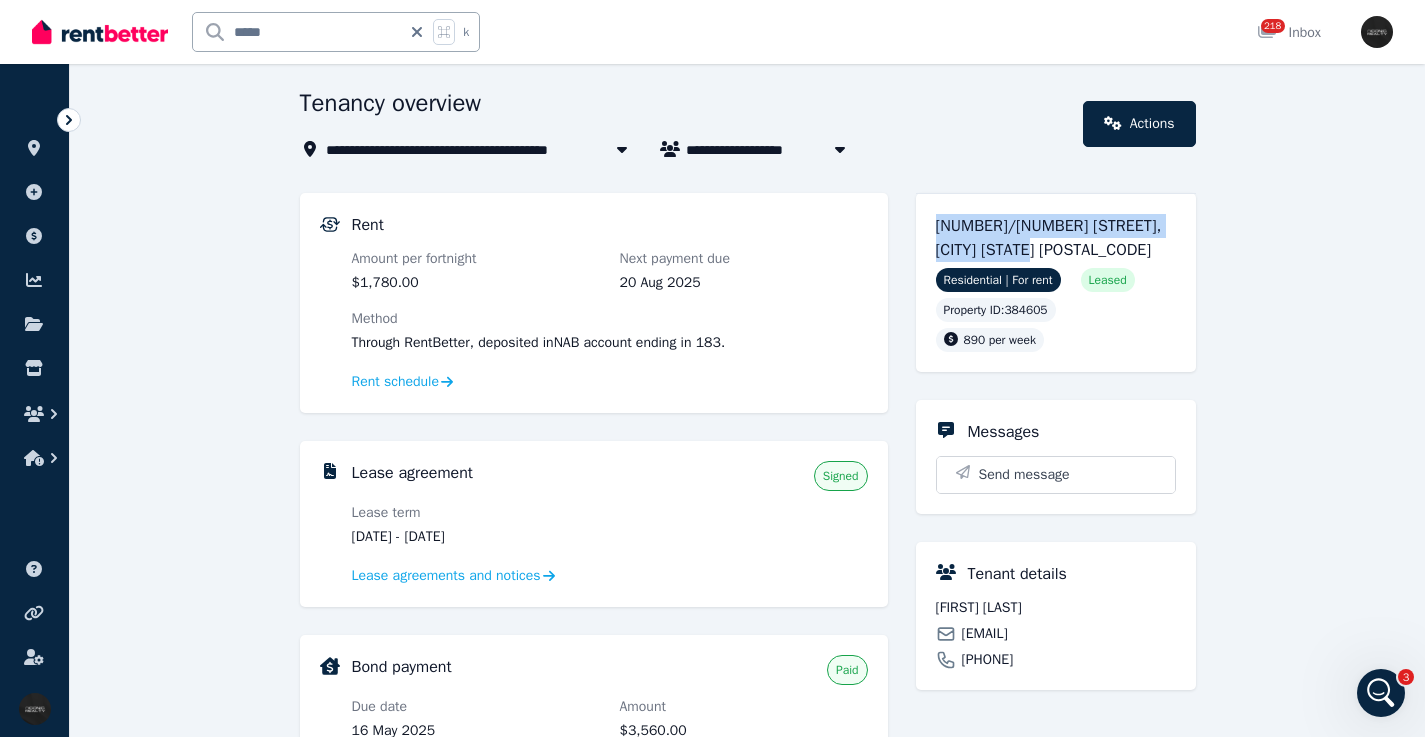 scroll, scrollTop: 0, scrollLeft: 0, axis: both 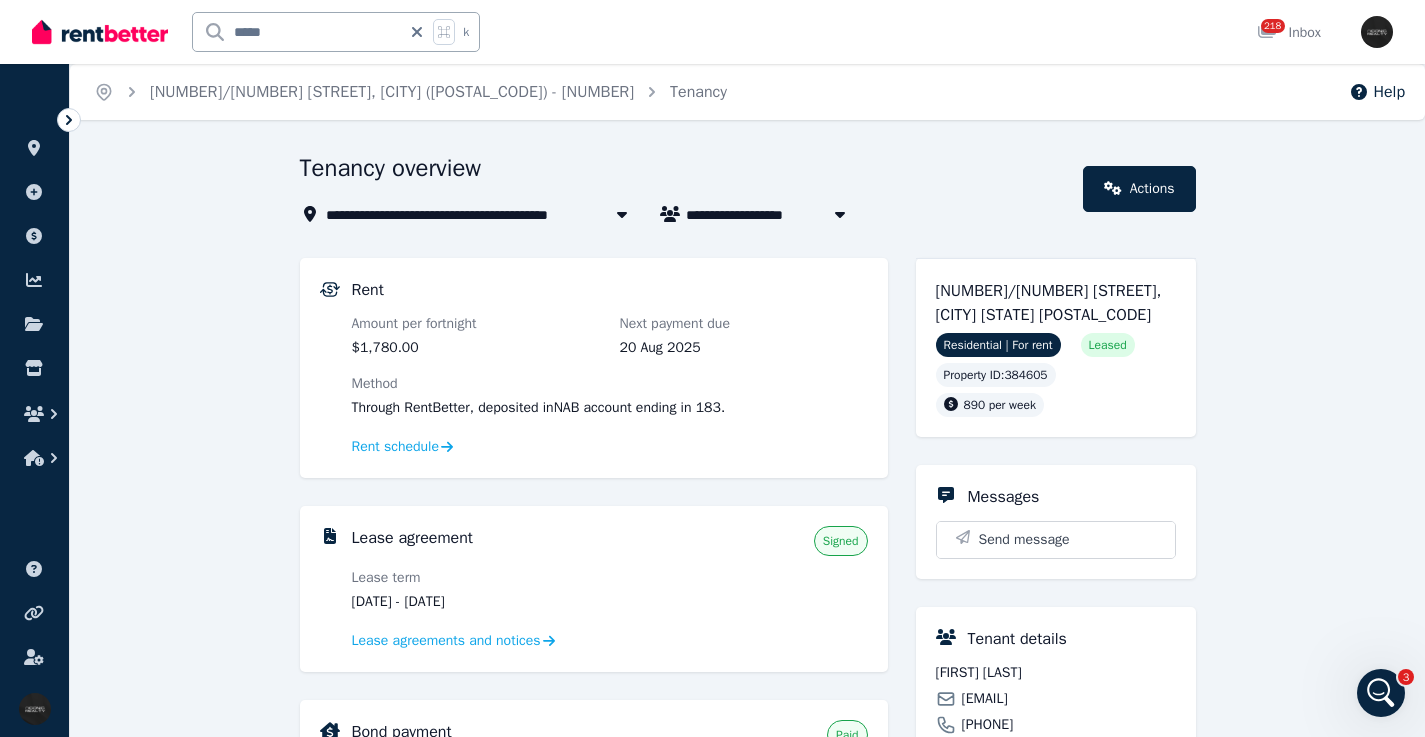 click 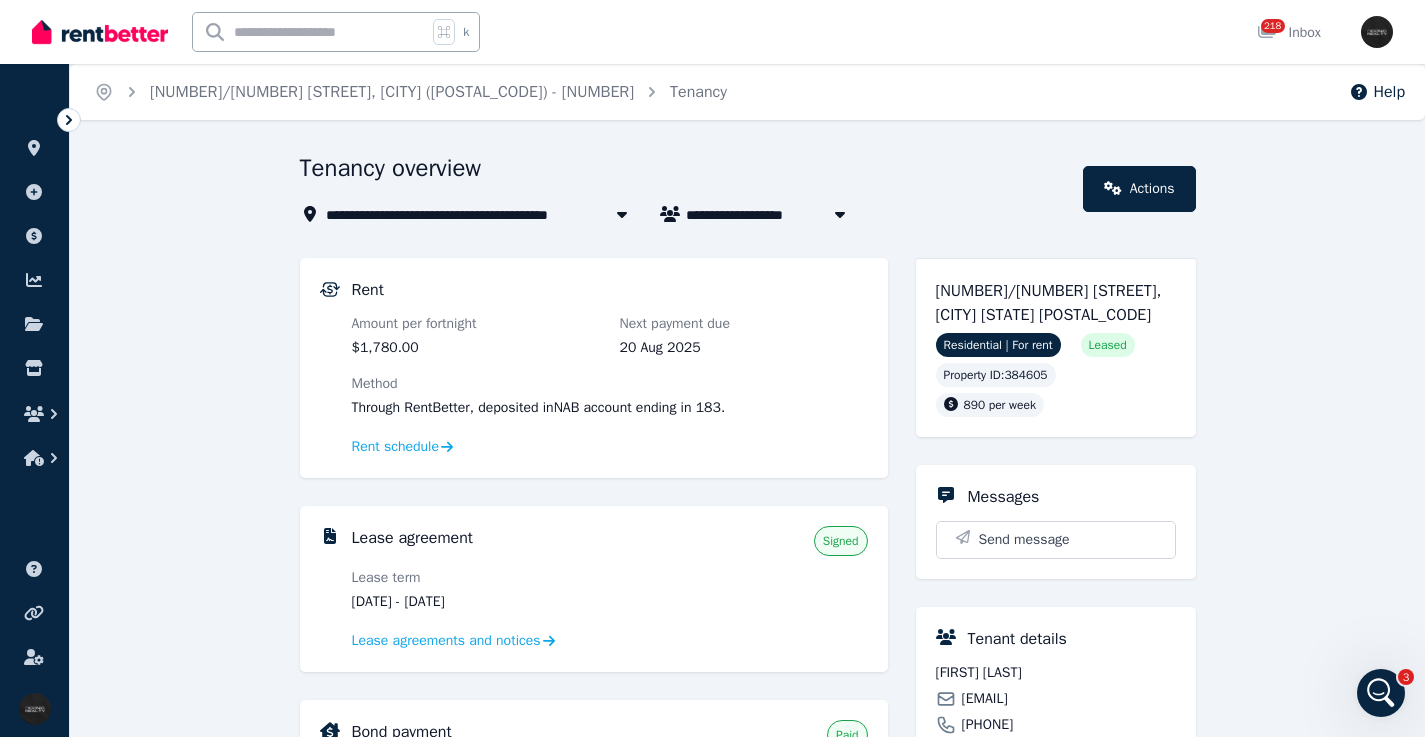 click at bounding box center (310, 32) 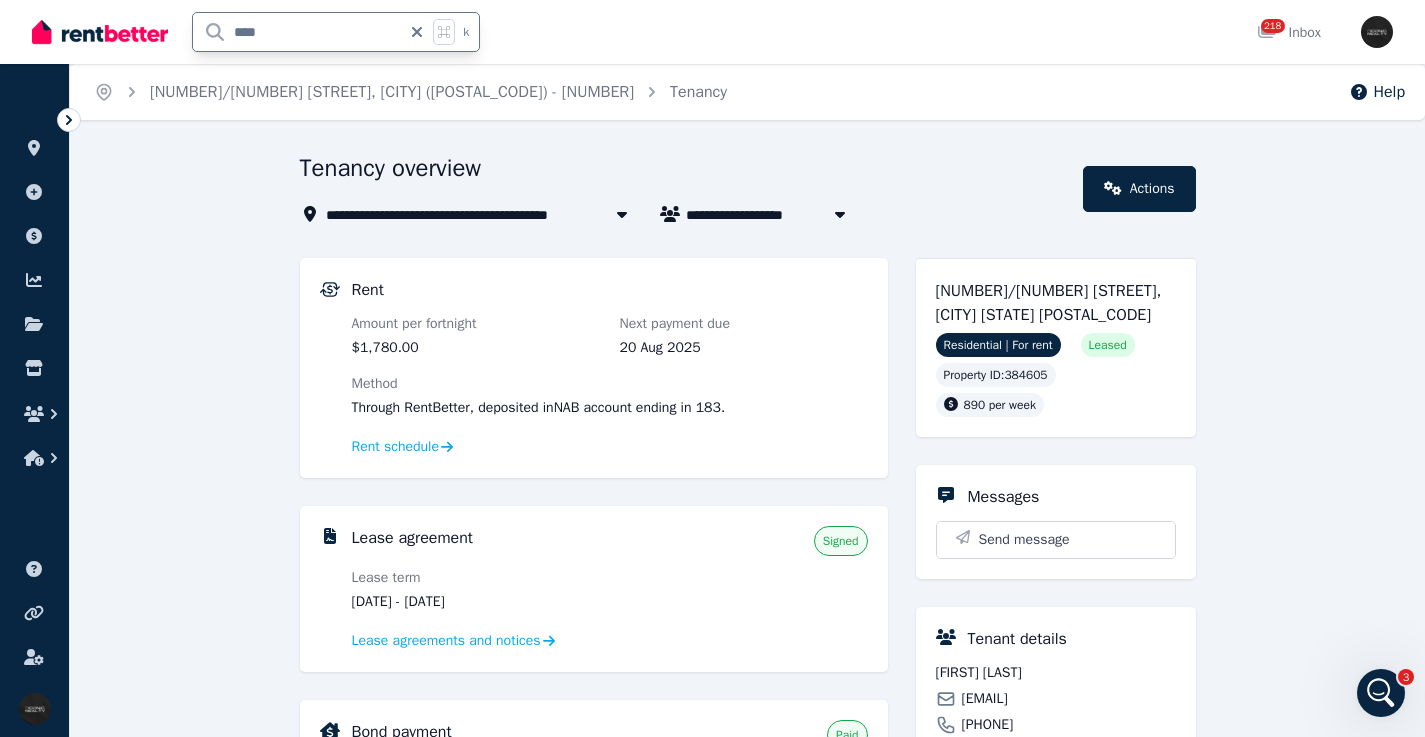 type on "*****" 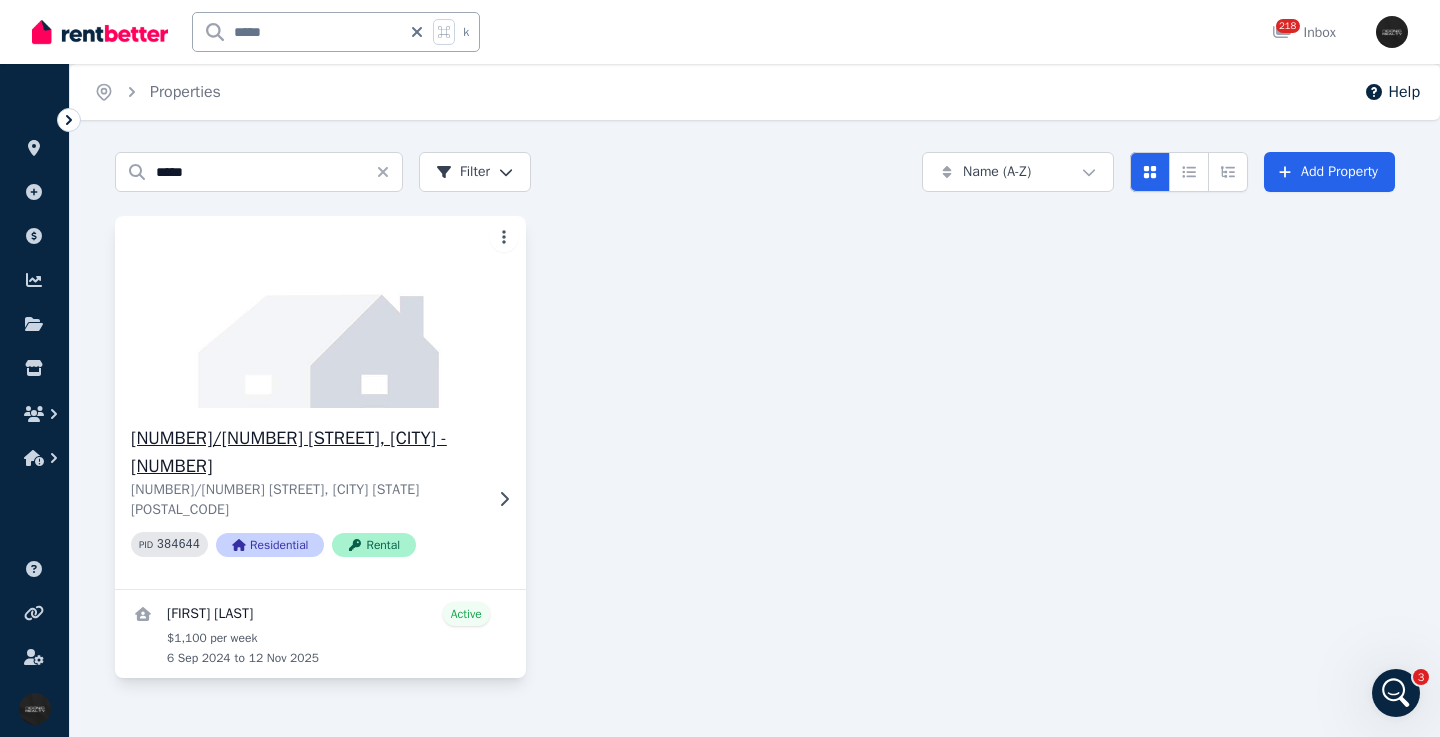 click 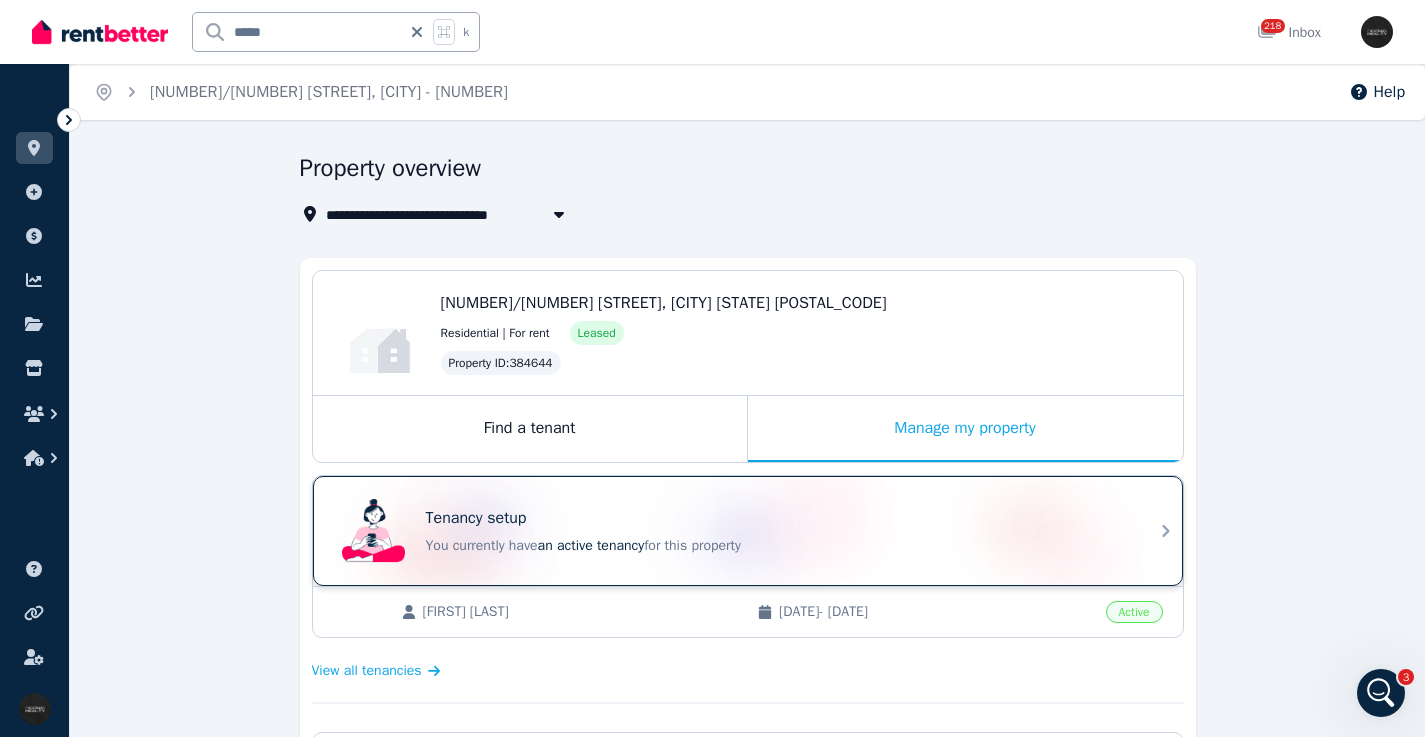 click on "Tenancy setup You currently have  an active tenancy  for this property" at bounding box center [730, 531] 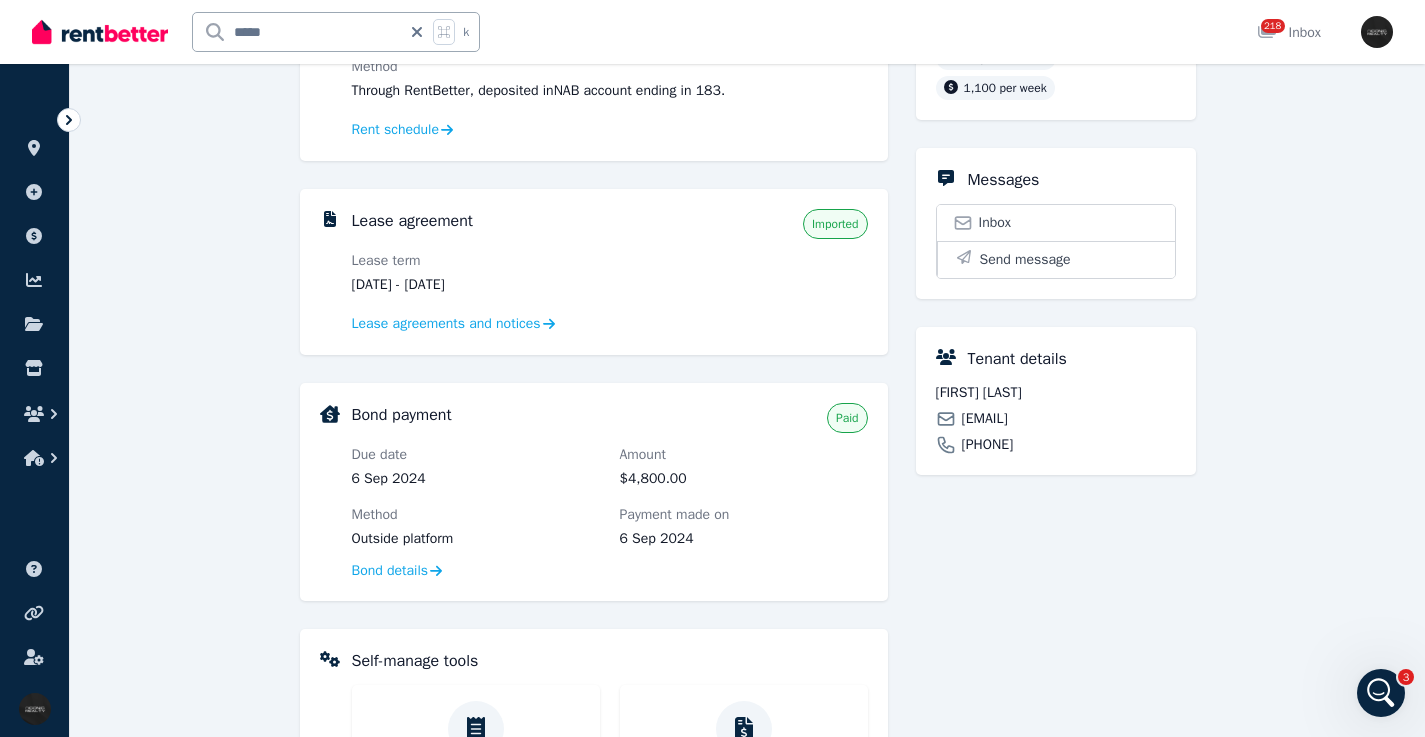 scroll, scrollTop: 296, scrollLeft: 0, axis: vertical 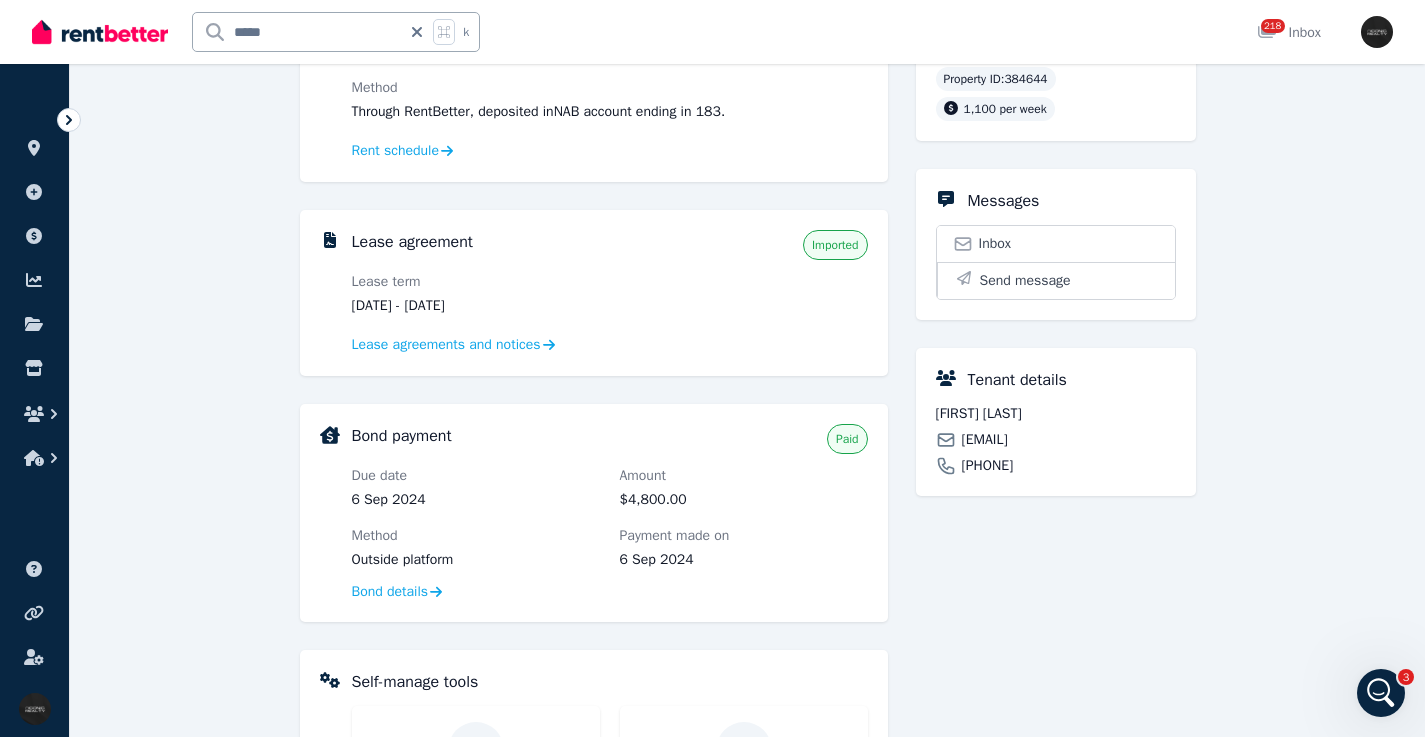 click on "[EMAIL]" at bounding box center [985, 440] 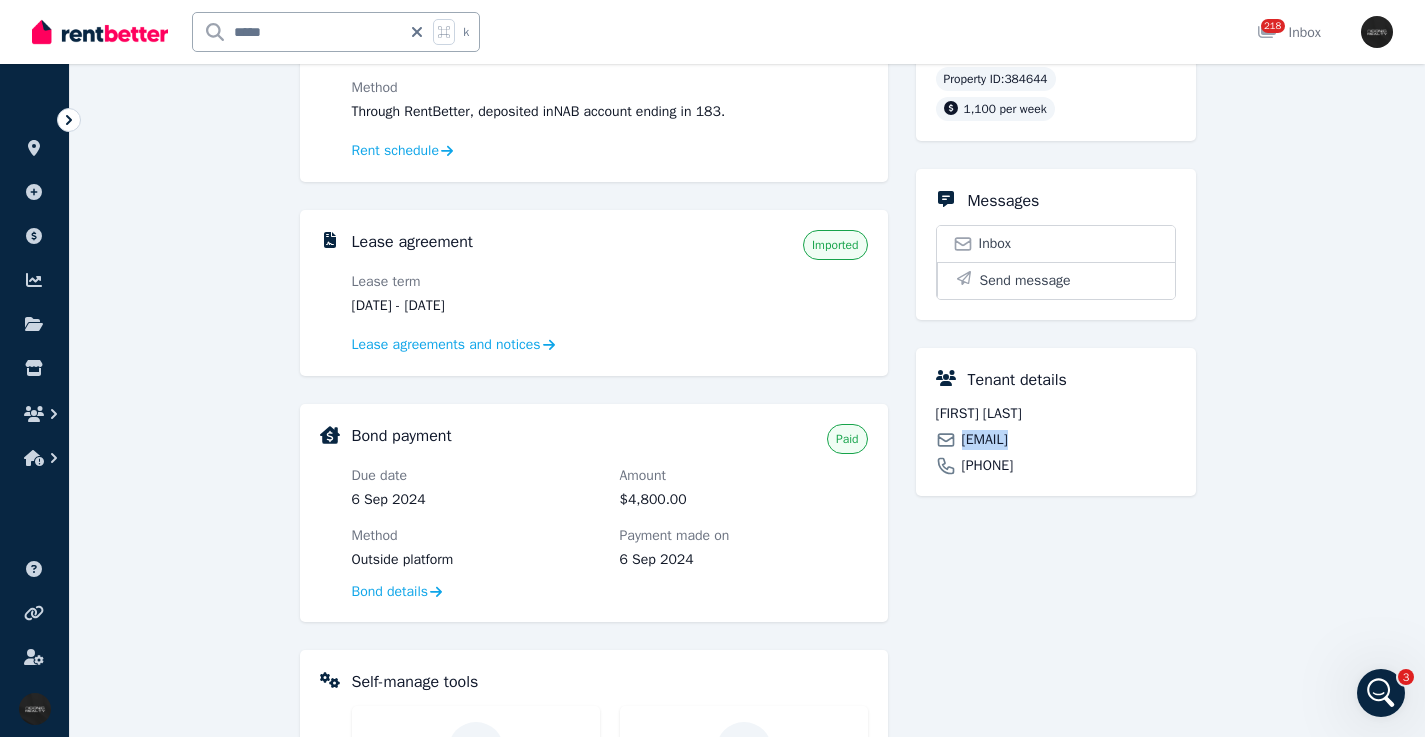click on "[EMAIL]" at bounding box center [985, 440] 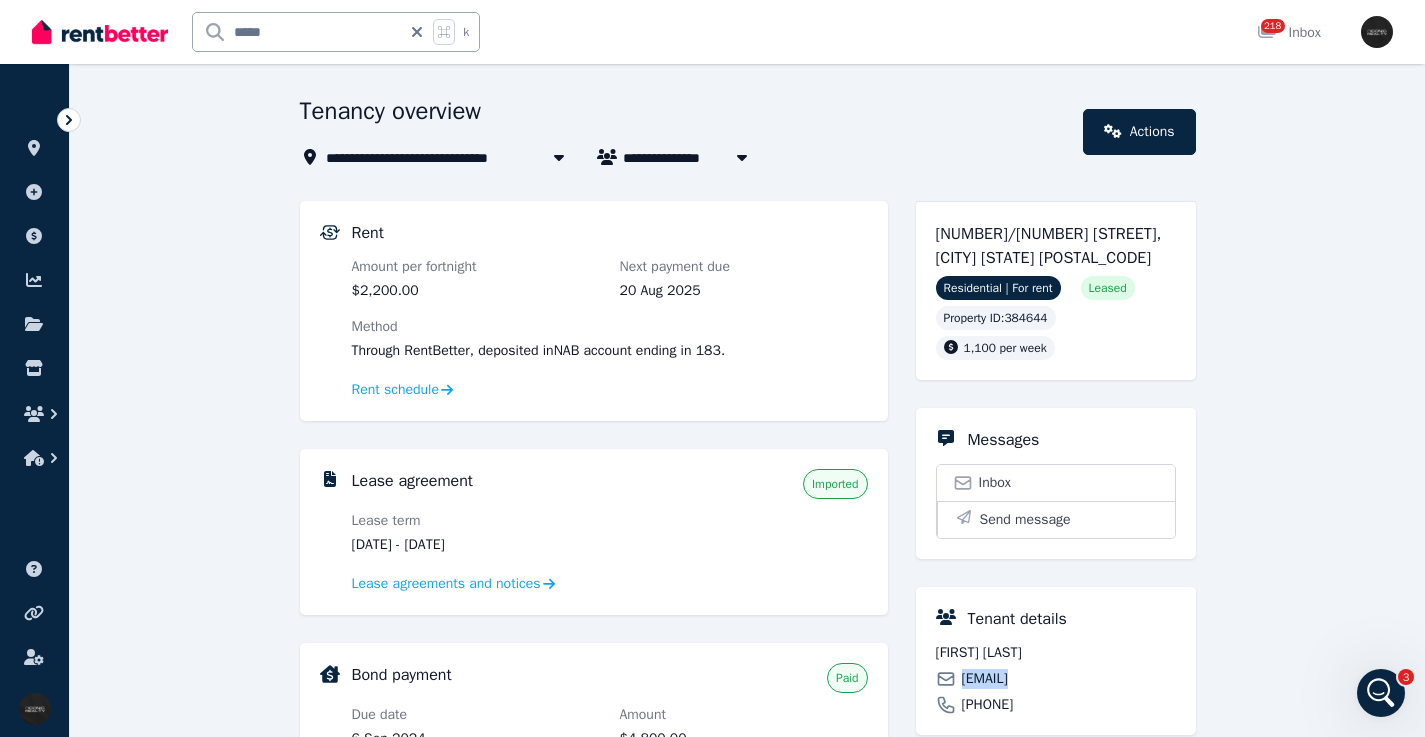scroll, scrollTop: 53, scrollLeft: 0, axis: vertical 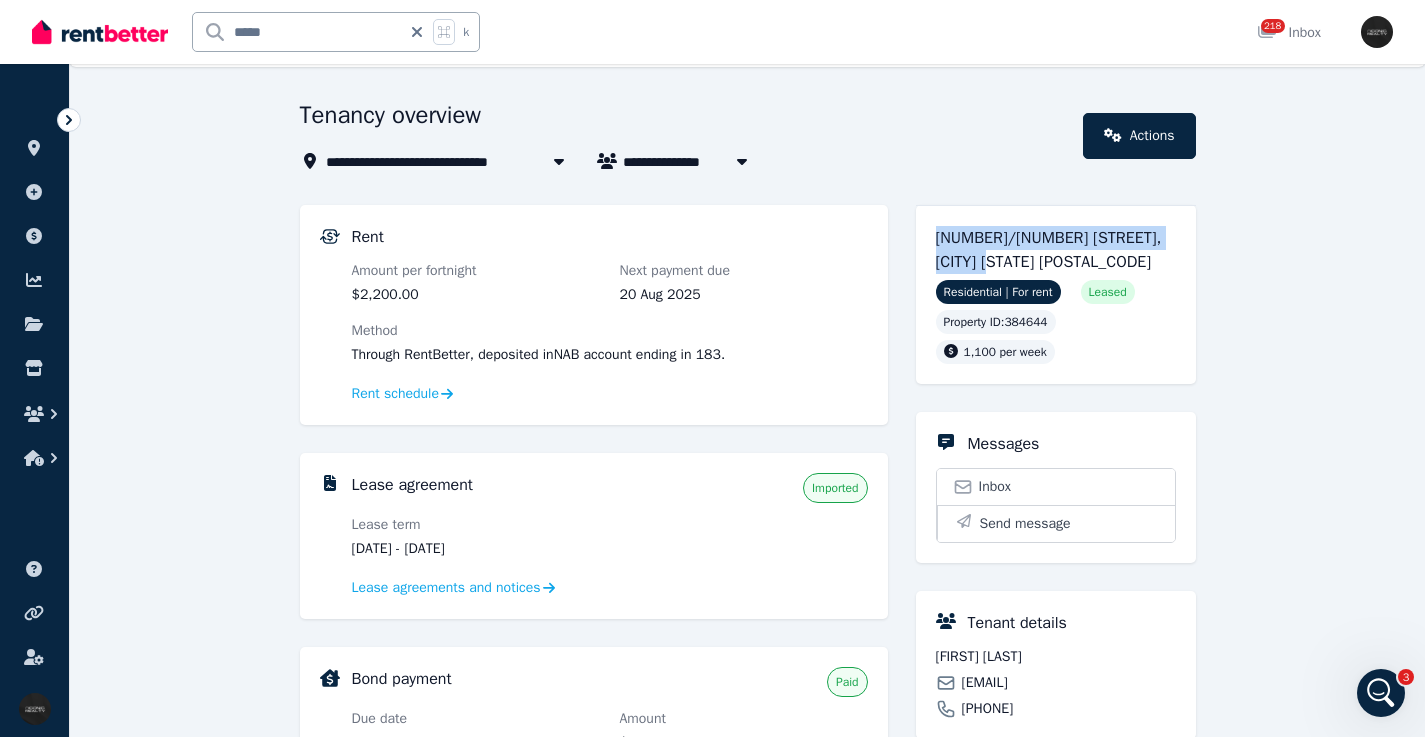 drag, startPoint x: 1036, startPoint y: 260, endPoint x: 942, endPoint y: 220, distance: 102.156746 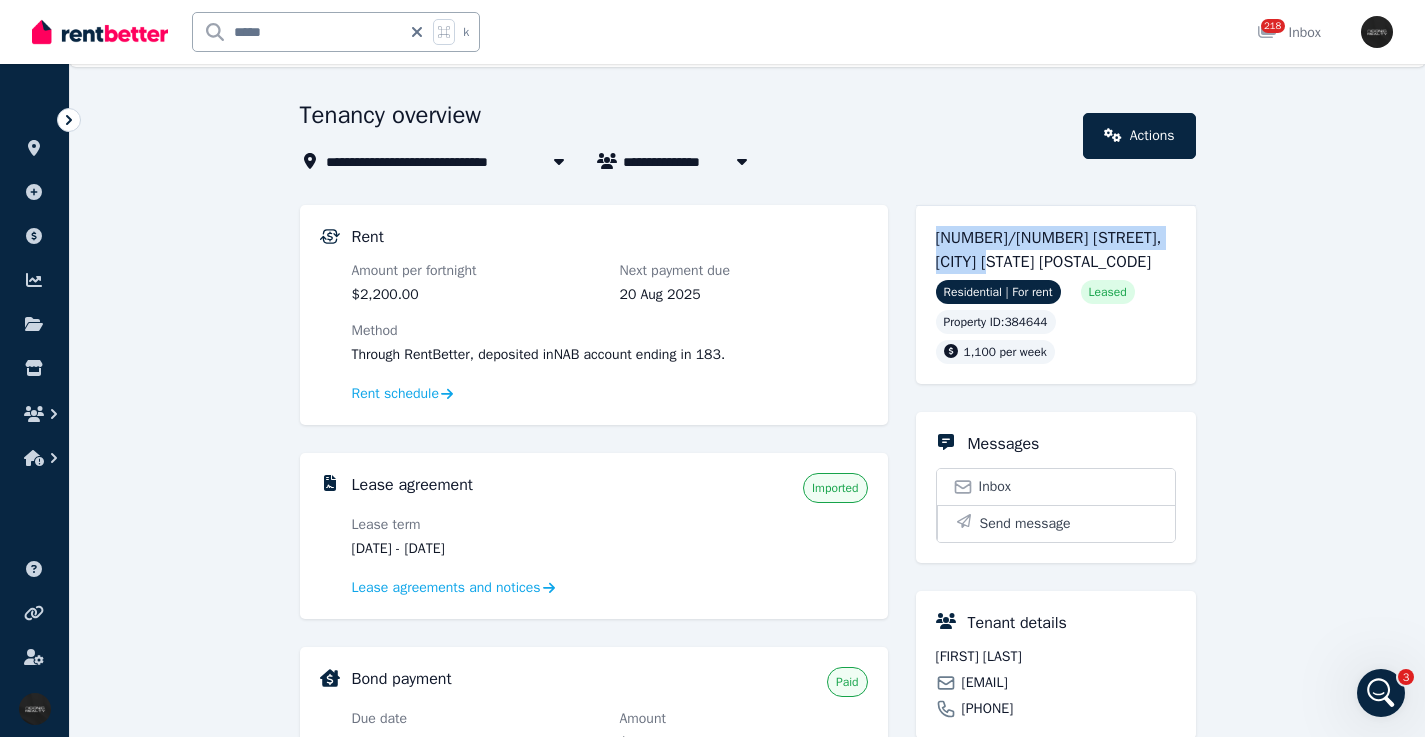 click on "[FIRST] [LAST]" at bounding box center (1056, 657) 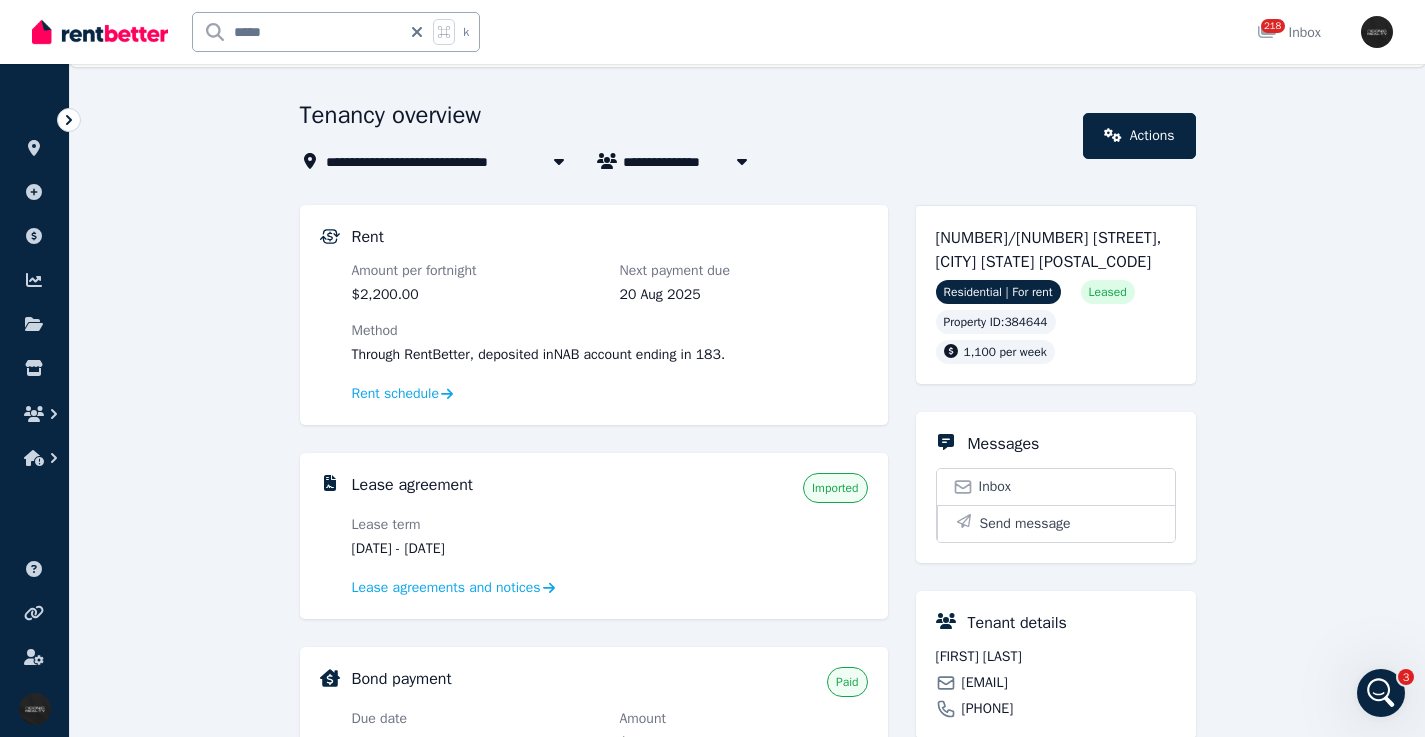 click on "[FIRST] [LAST]" at bounding box center (1056, 657) 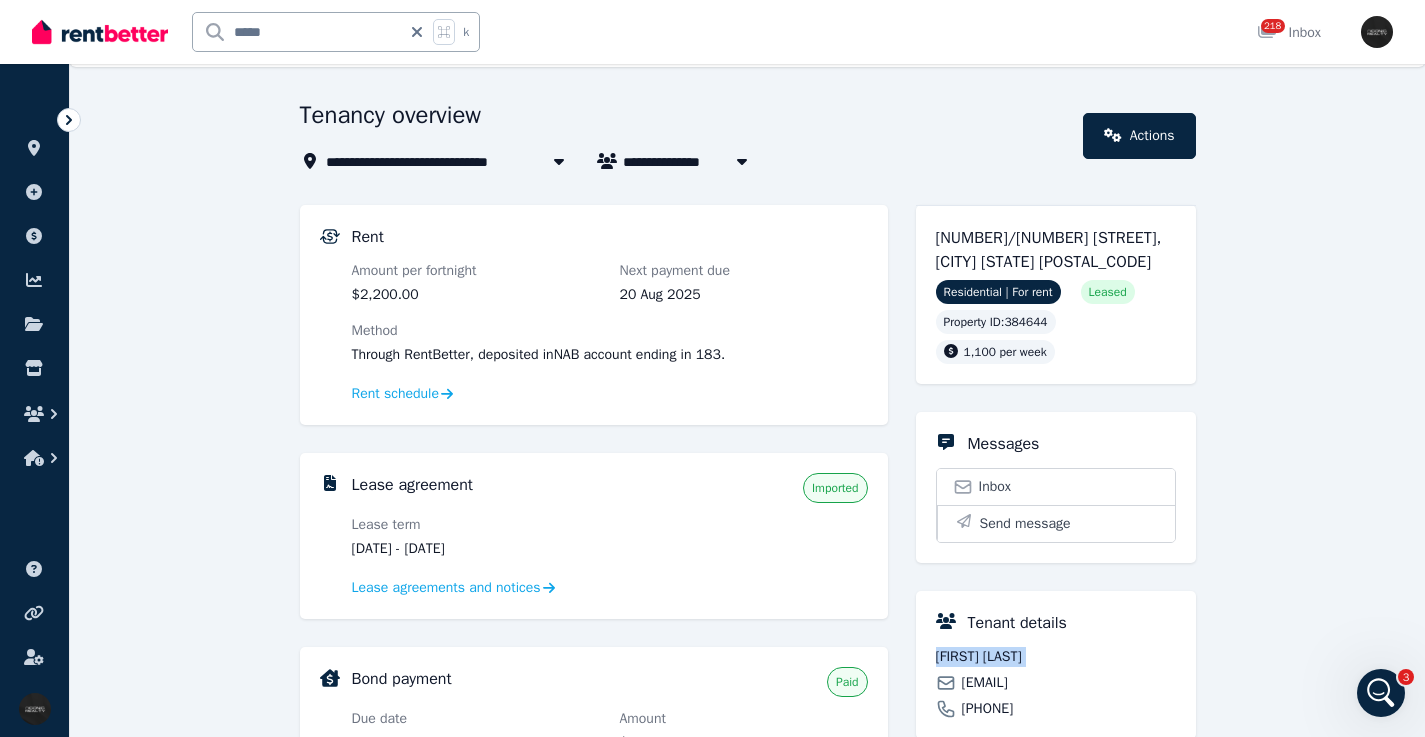 click on "[FIRST] [LAST]" at bounding box center (1056, 657) 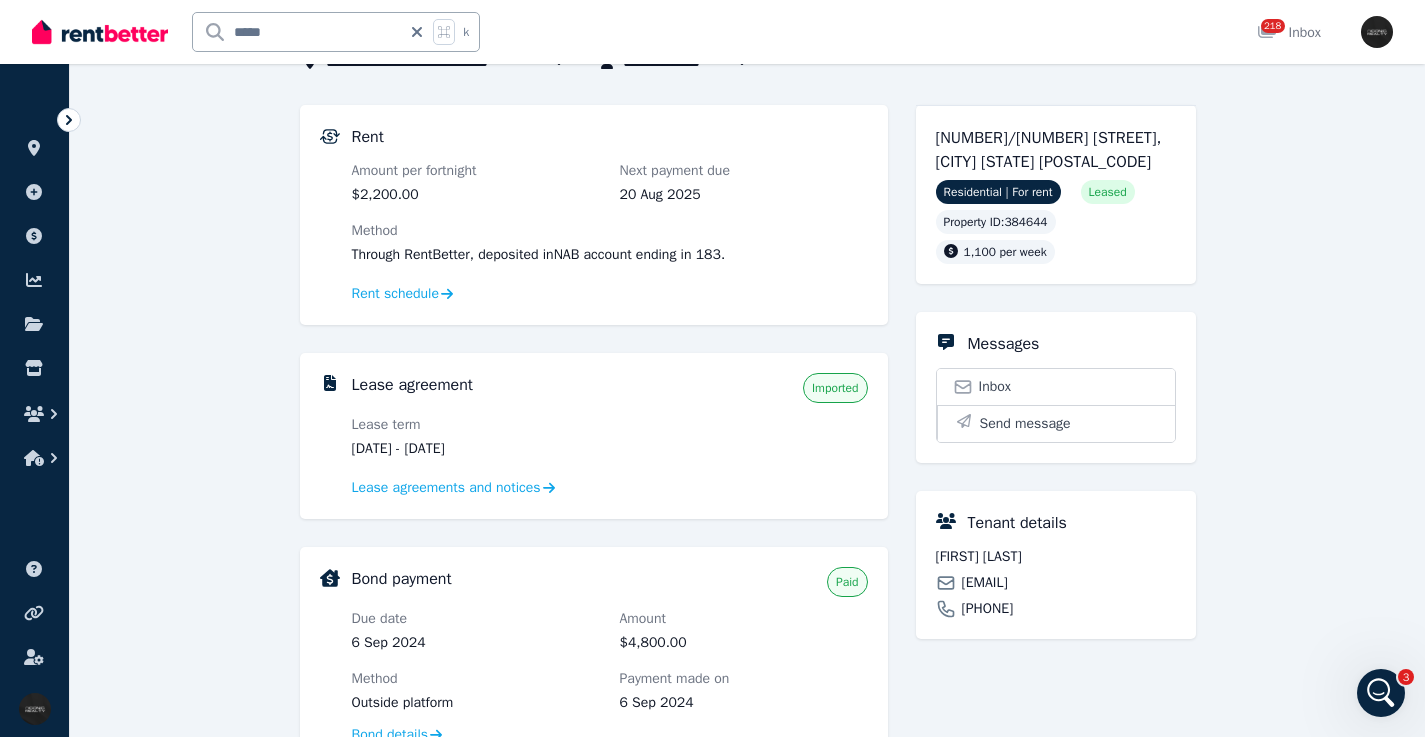 scroll, scrollTop: 0, scrollLeft: 0, axis: both 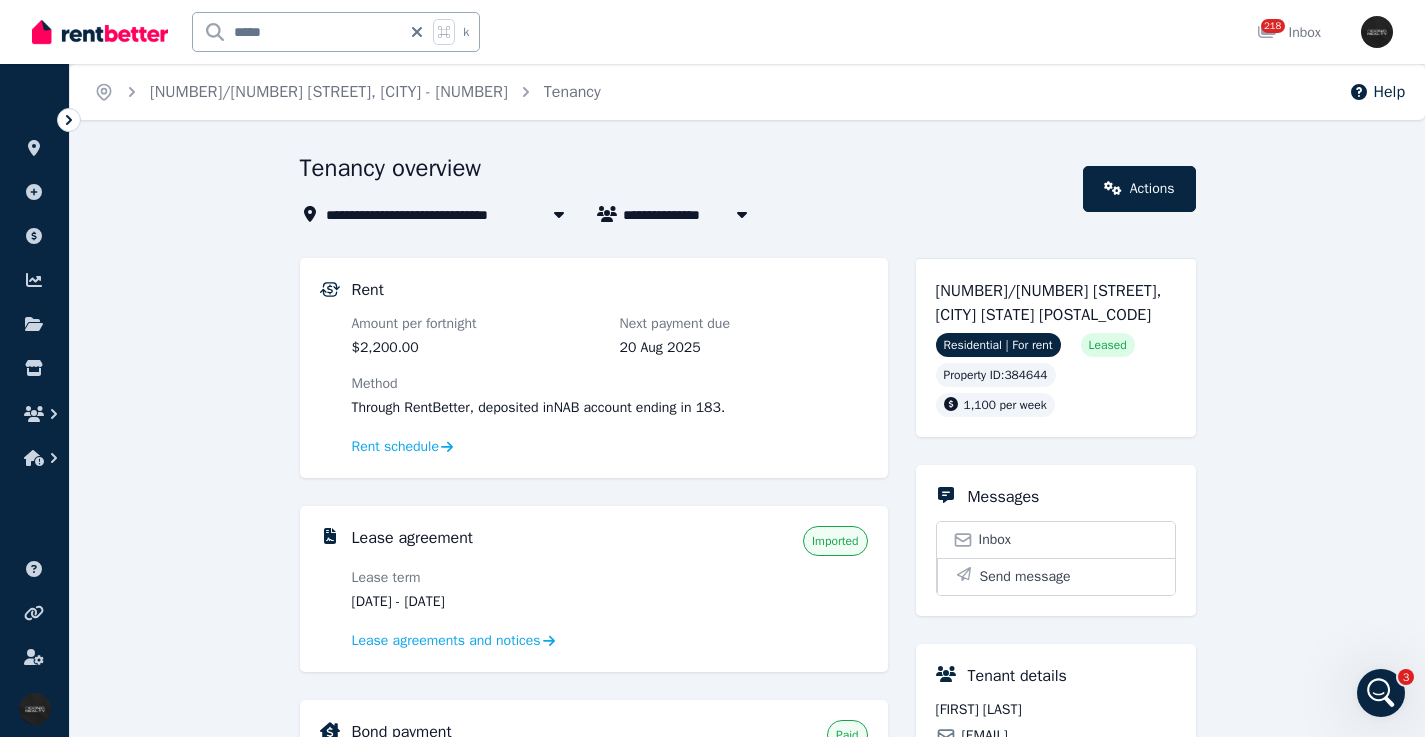click 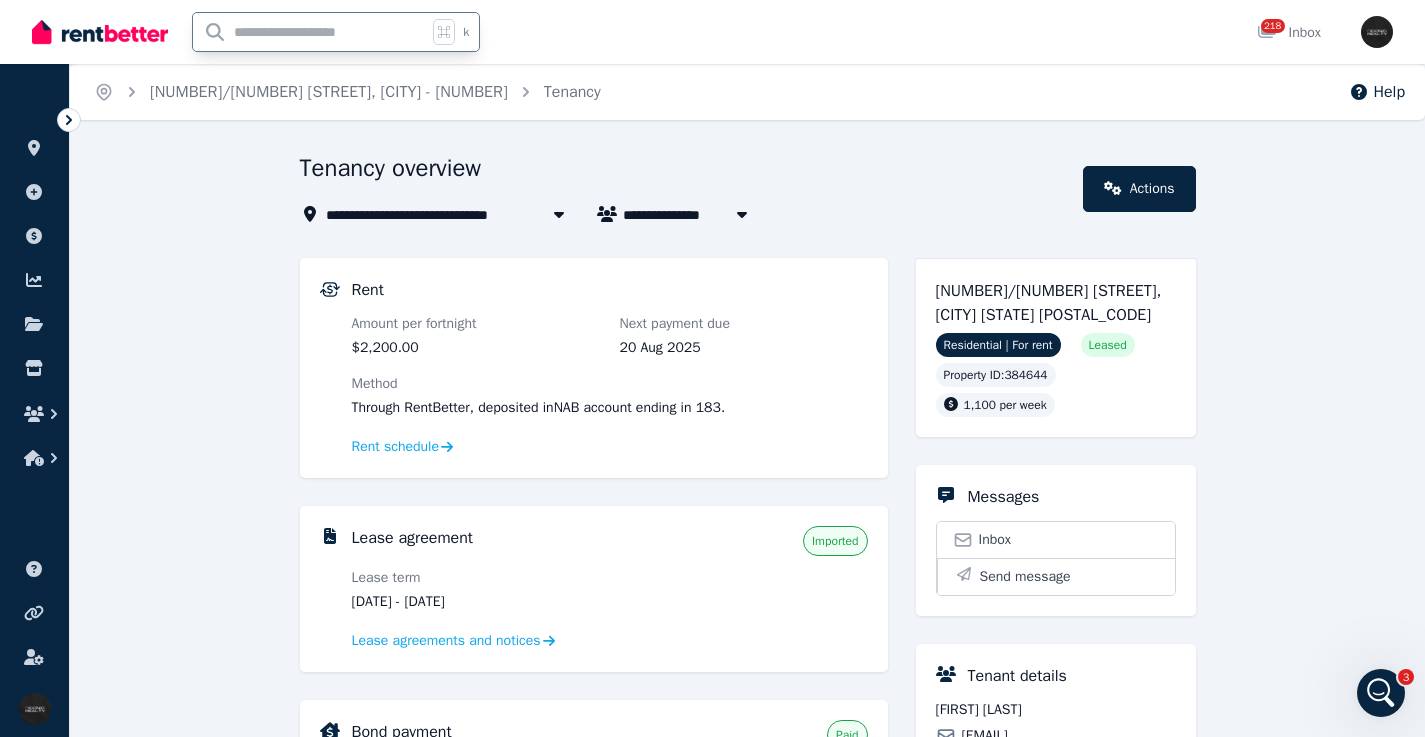 drag, startPoint x: 419, startPoint y: 29, endPoint x: 319, endPoint y: 36, distance: 100.2447 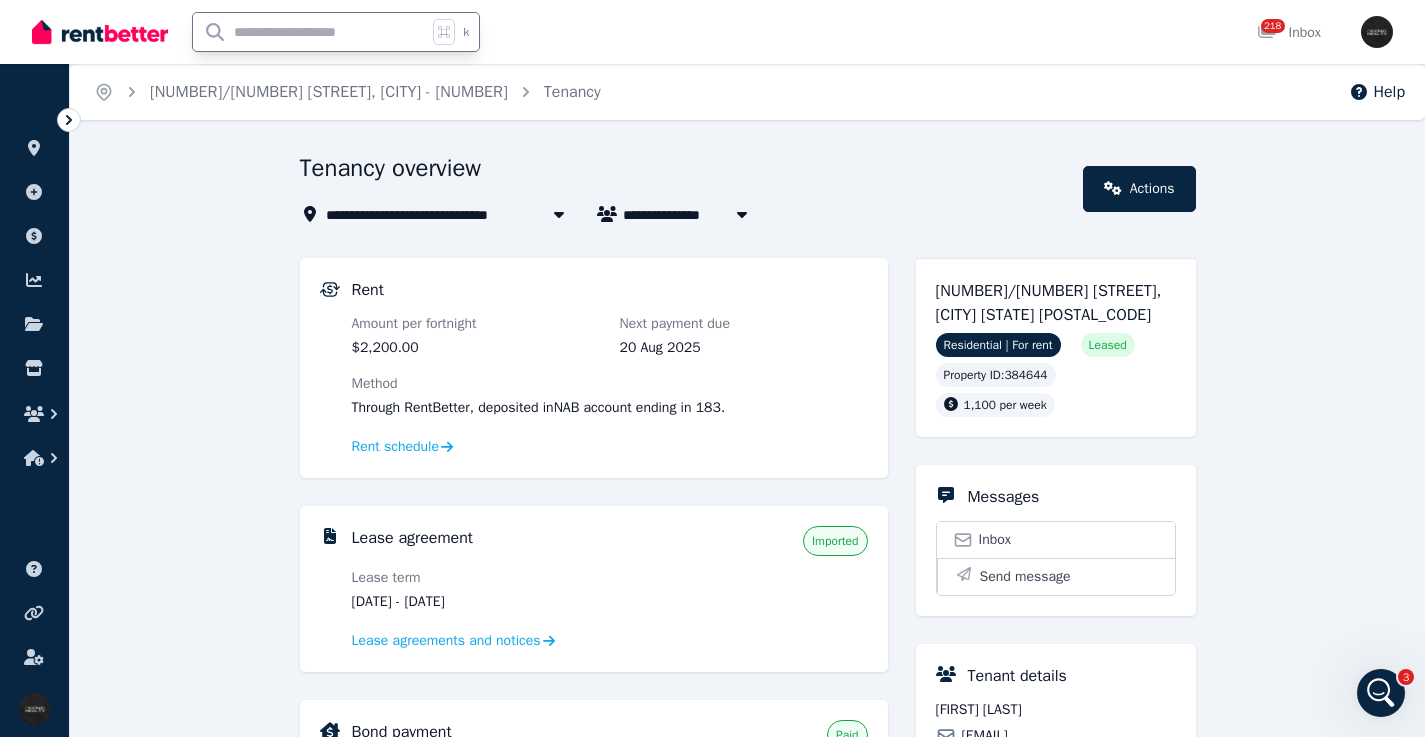 click at bounding box center [310, 32] 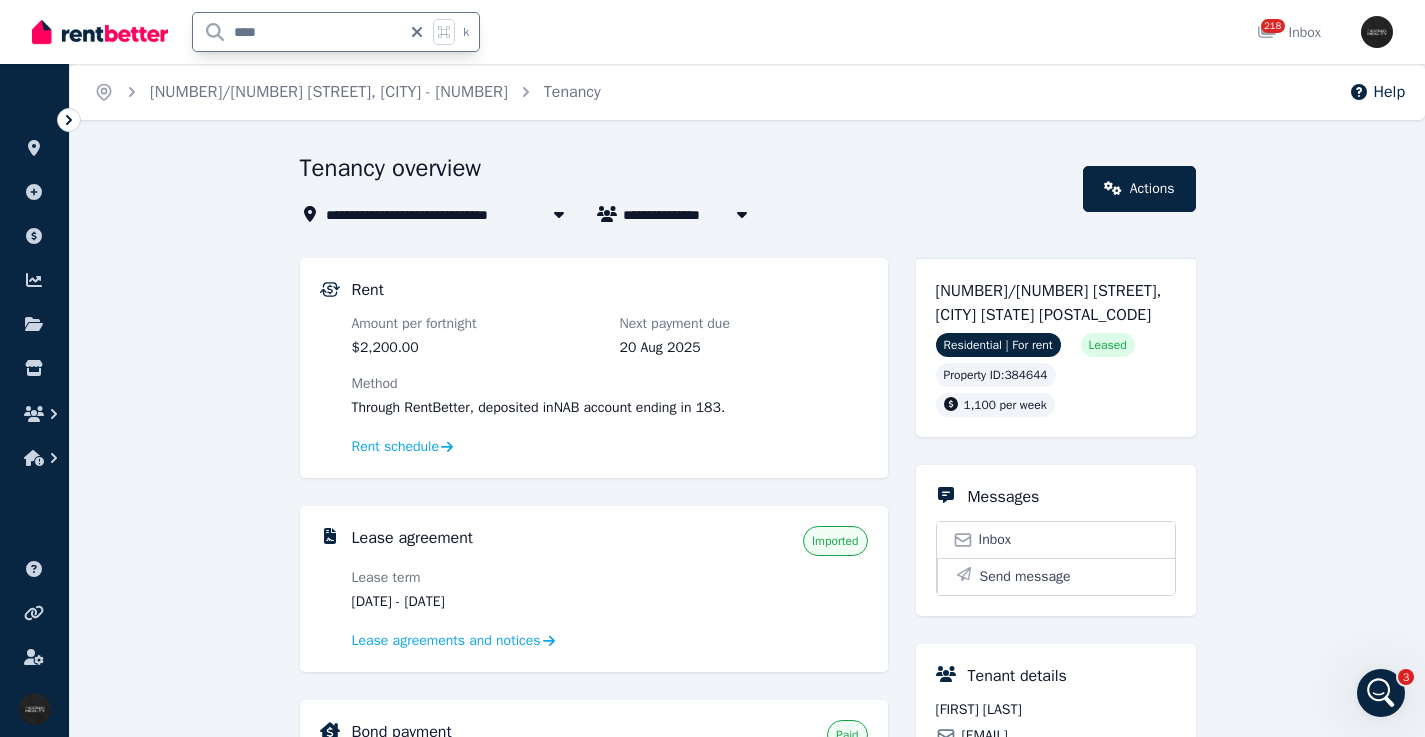 type on "*****" 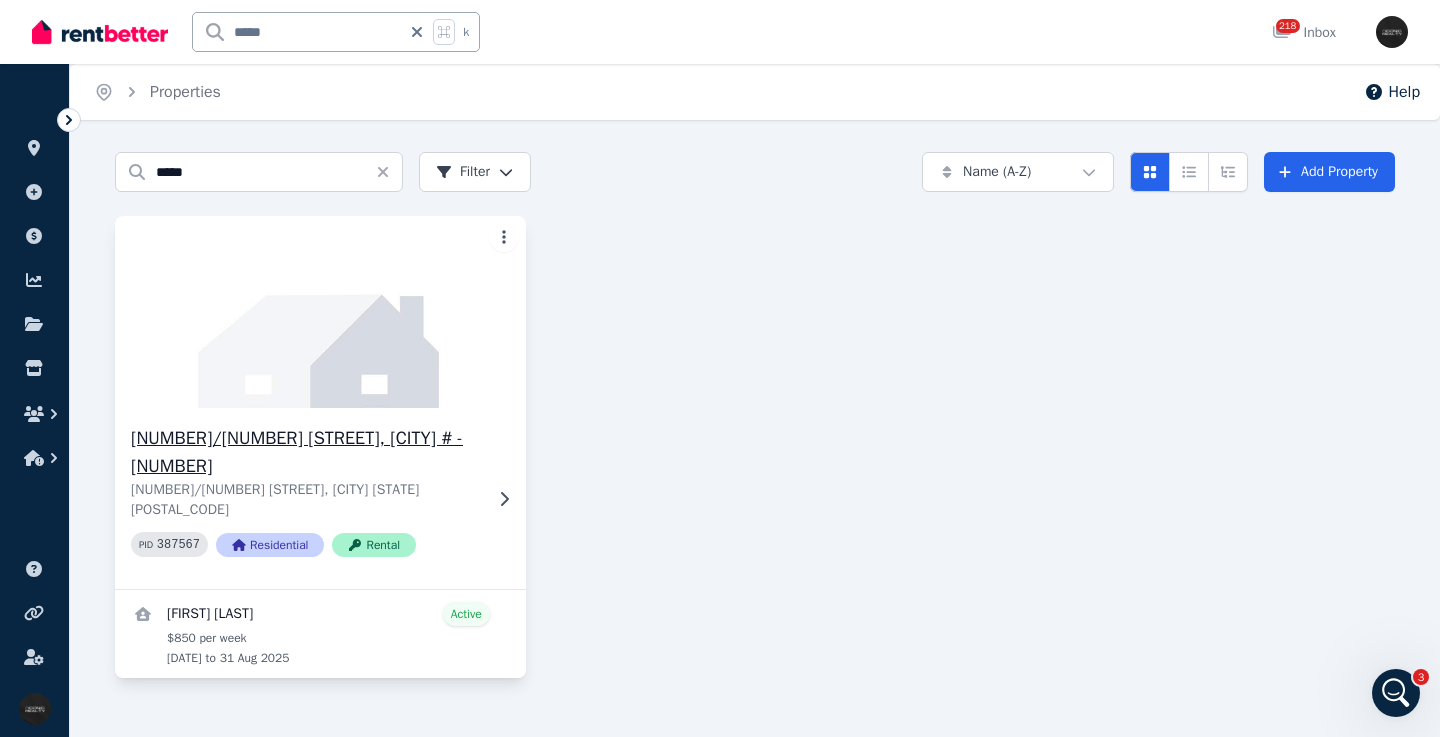 click 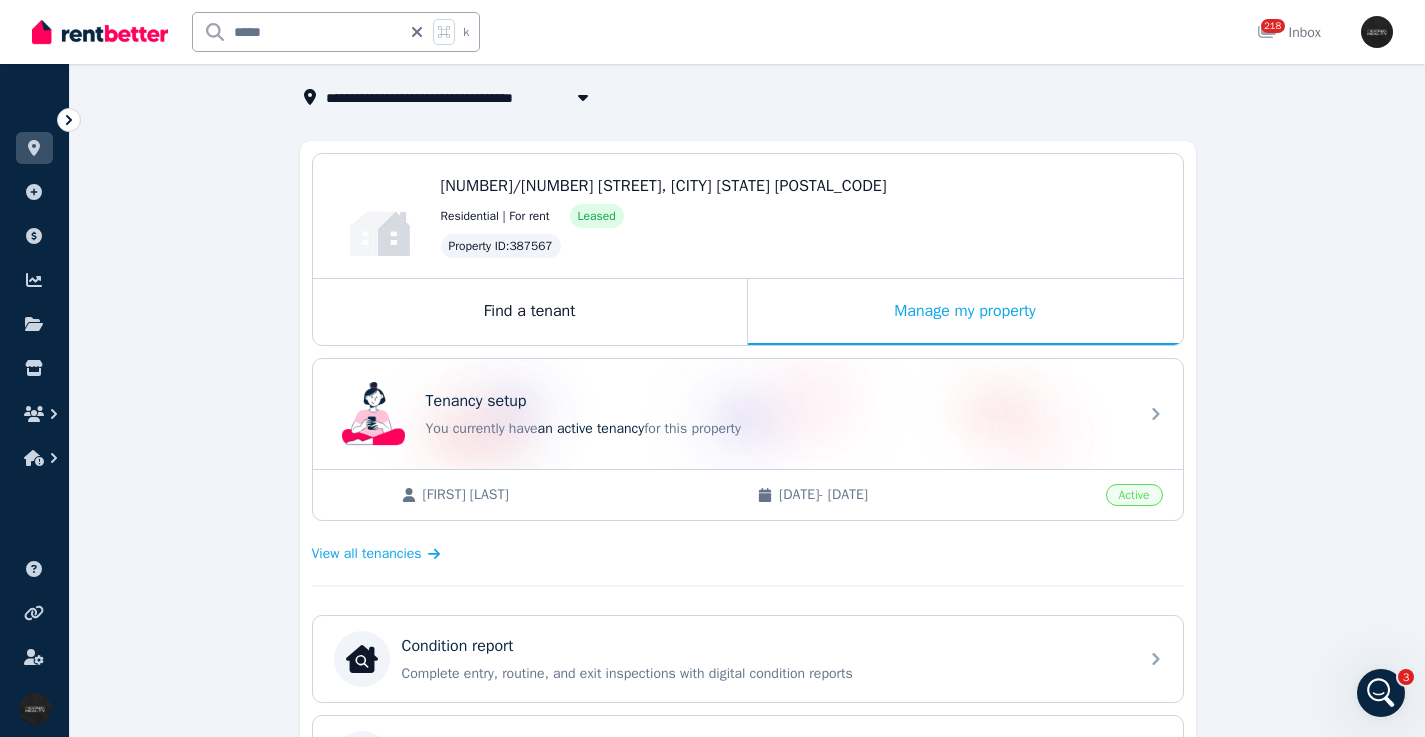 scroll, scrollTop: 16, scrollLeft: 0, axis: vertical 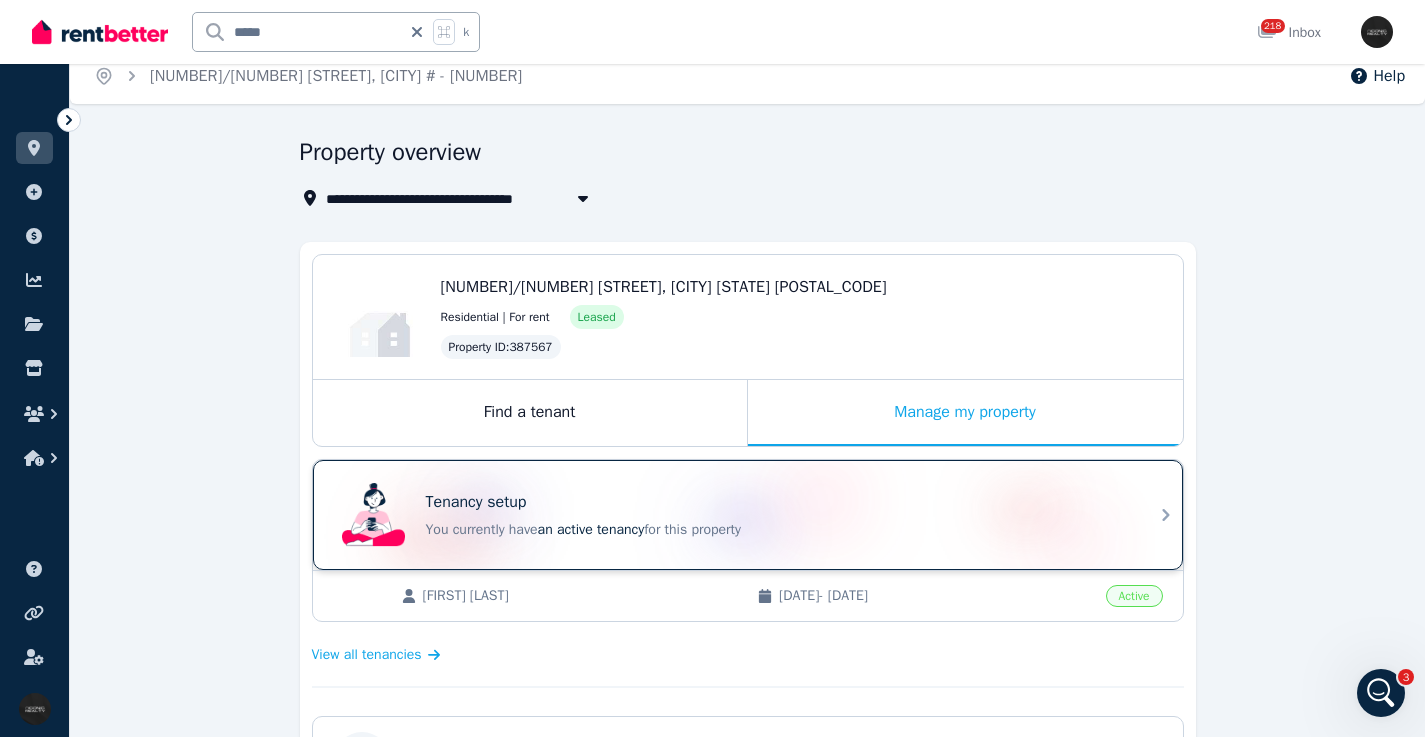 click on "You currently have  an active tenancy  for this property" at bounding box center (776, 530) 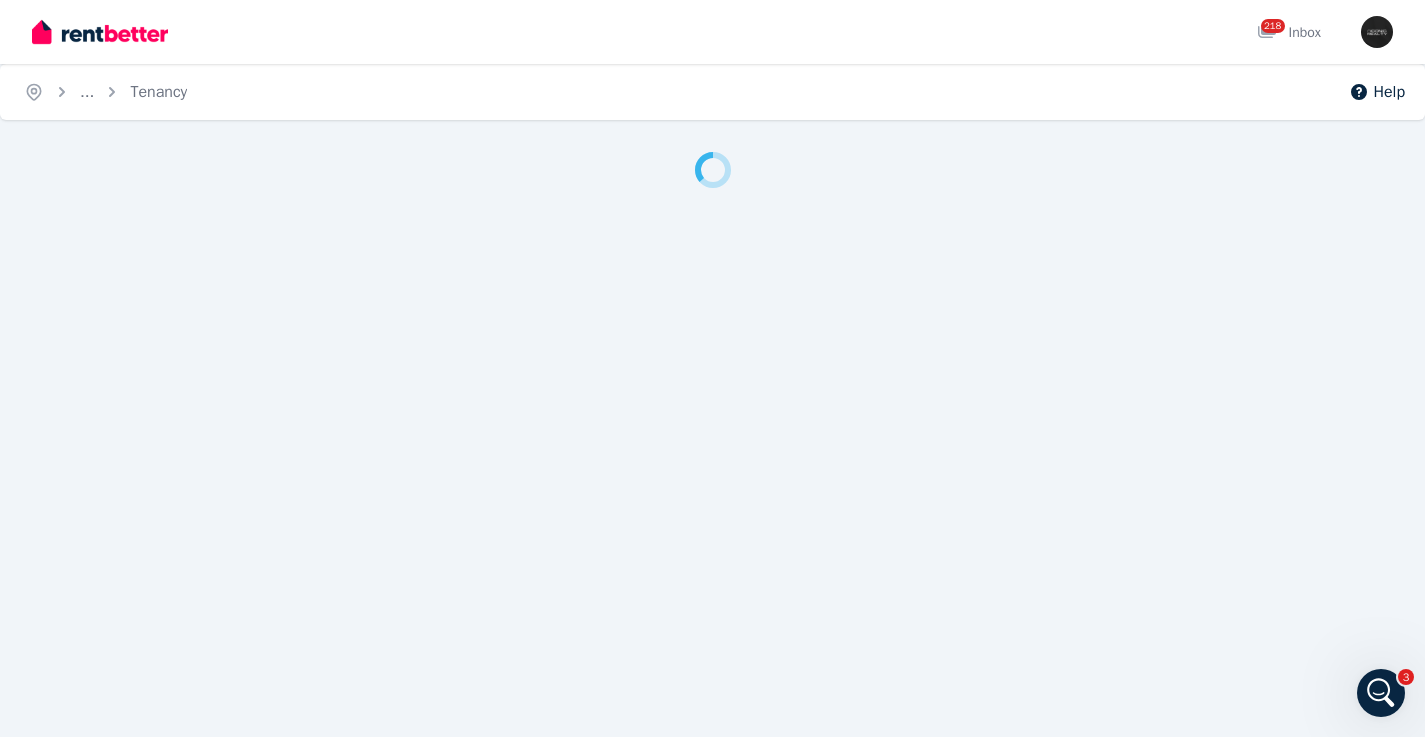 scroll, scrollTop: 0, scrollLeft: 0, axis: both 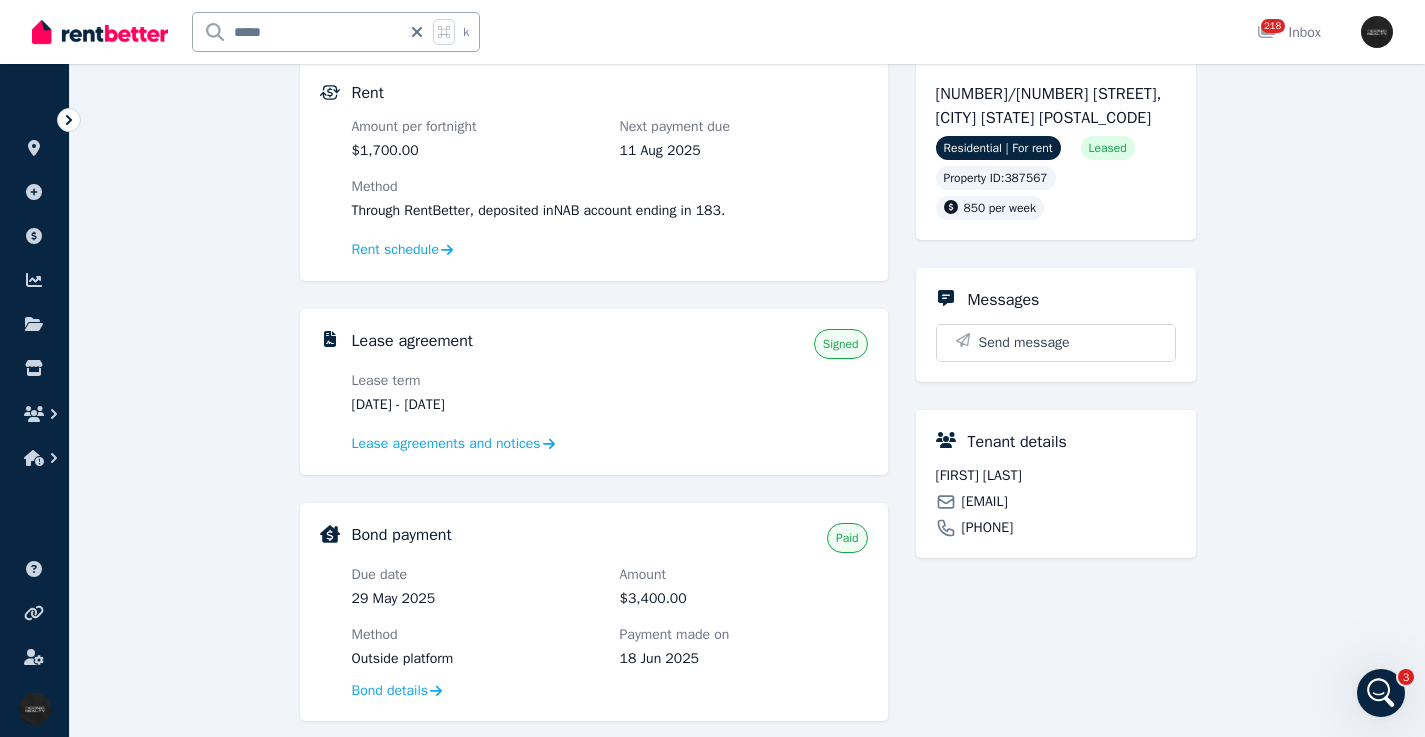 click on "[EMAIL]" at bounding box center [985, 502] 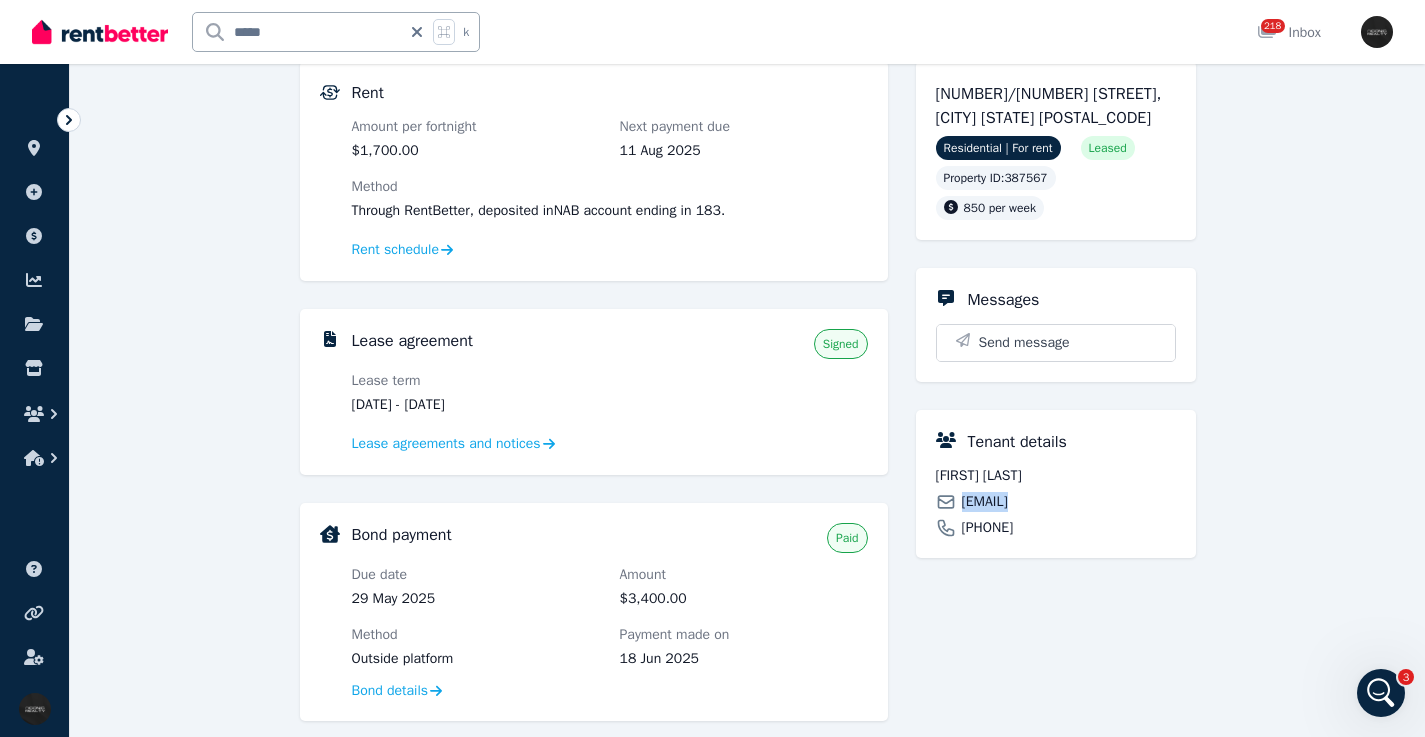 click on "[EMAIL]" at bounding box center [985, 502] 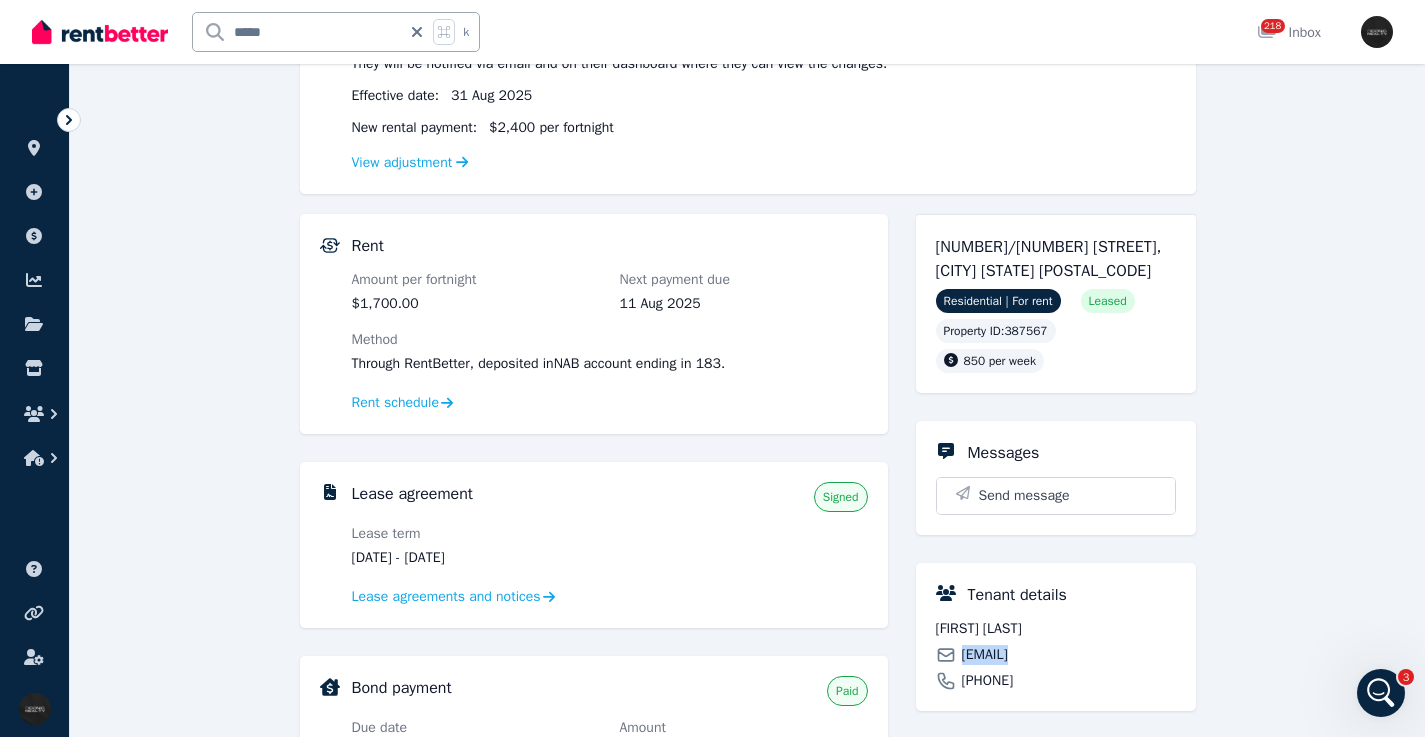 scroll, scrollTop: 339, scrollLeft: 0, axis: vertical 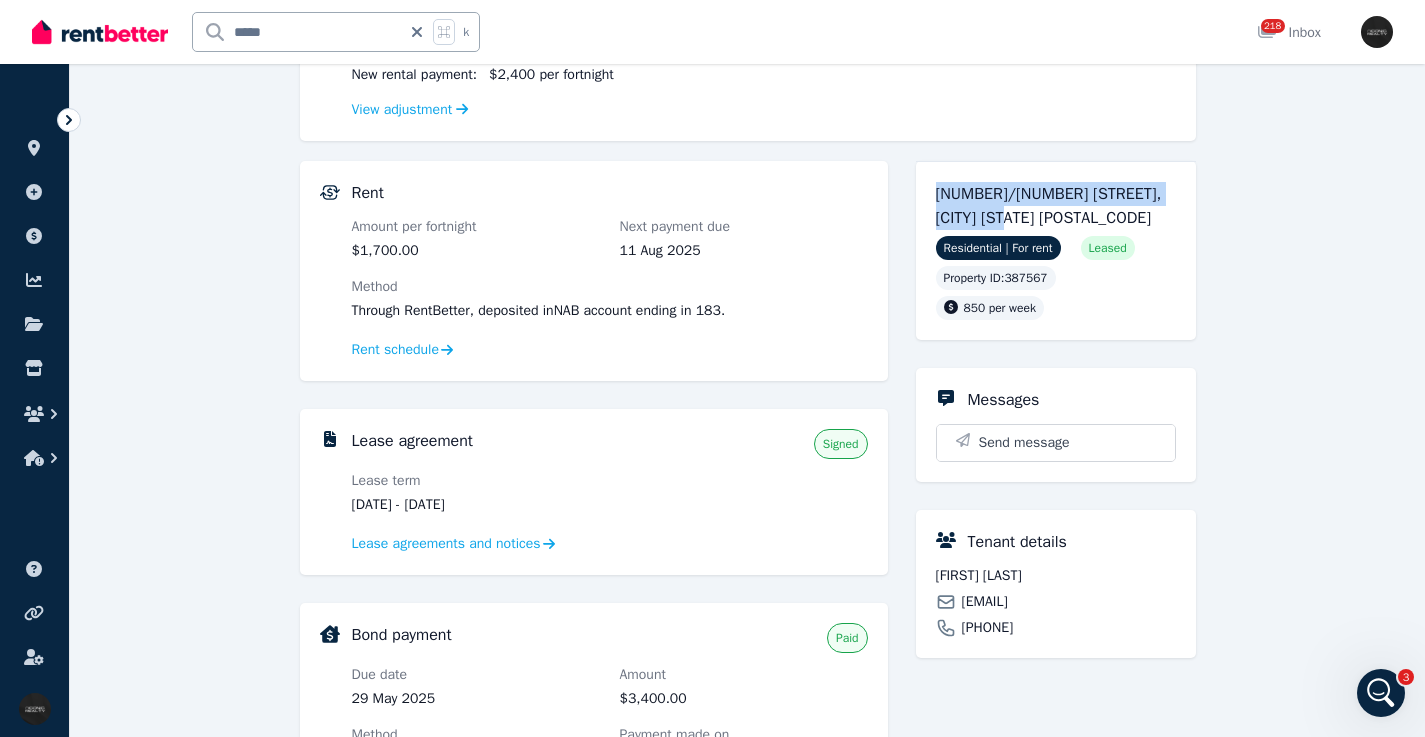 drag, startPoint x: 962, startPoint y: 201, endPoint x: 1050, endPoint y: 220, distance: 90.02777 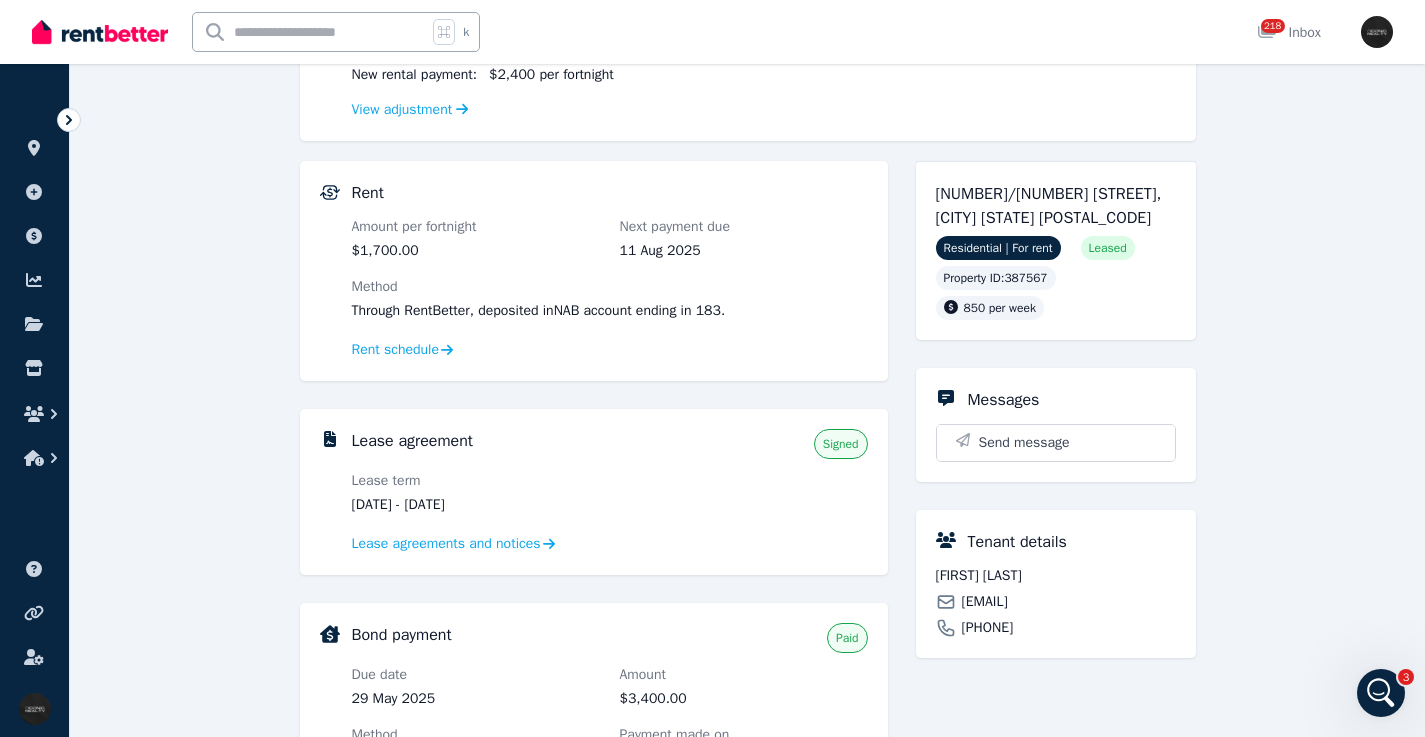 click at bounding box center [310, 32] 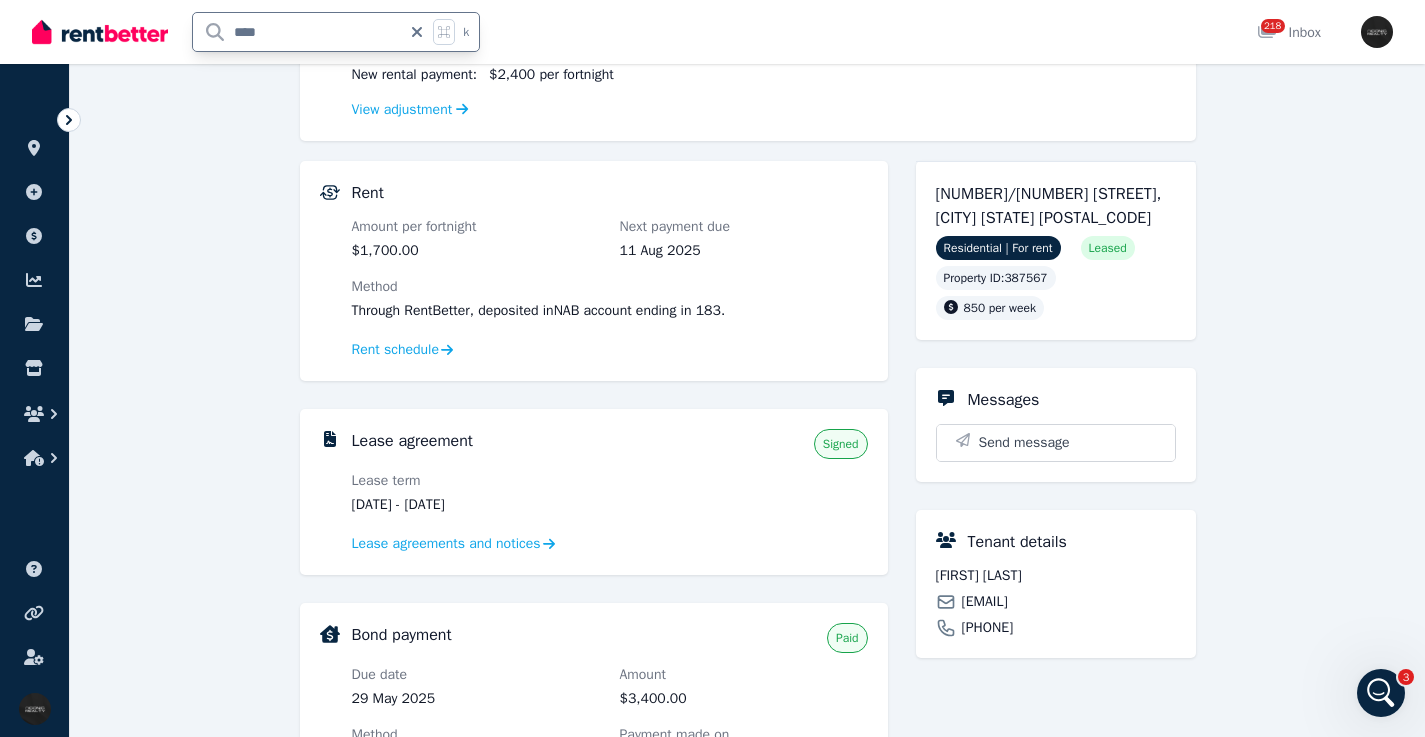 type on "*****" 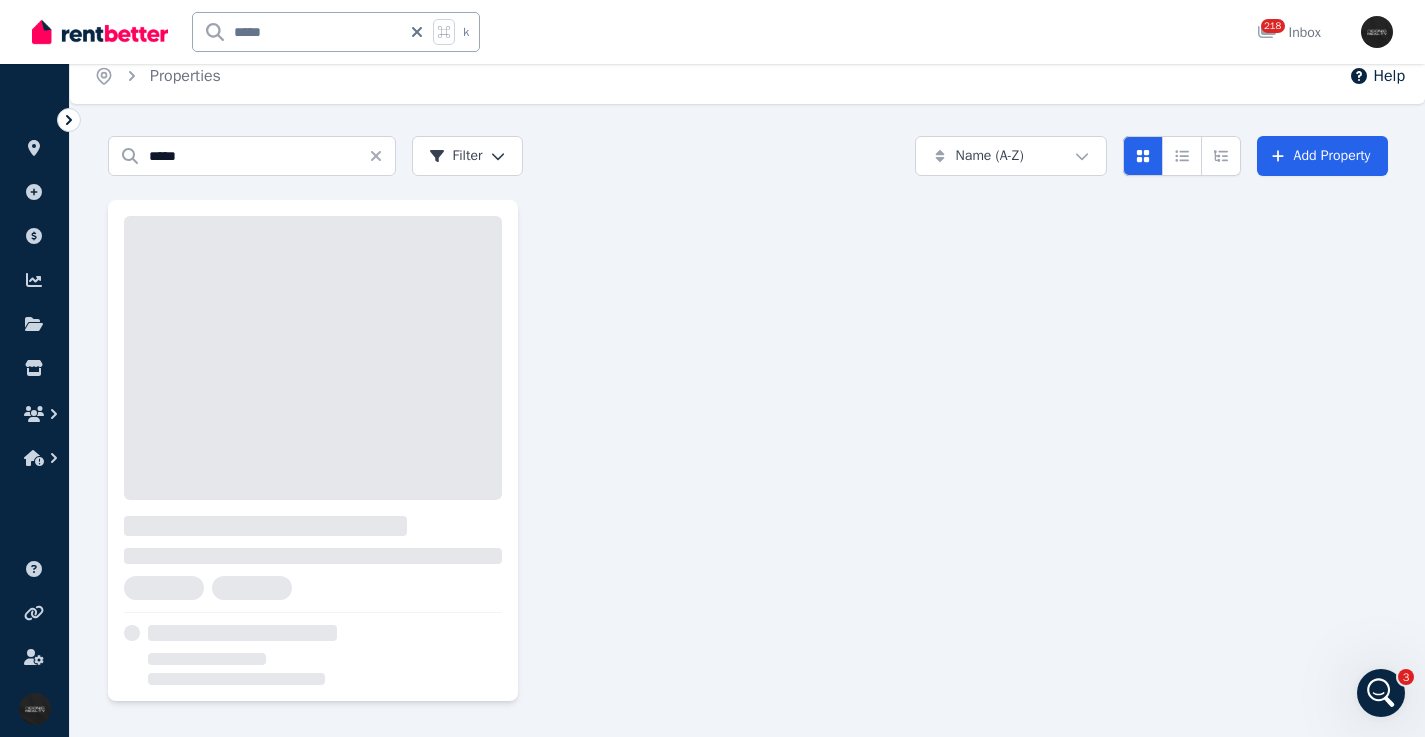 scroll, scrollTop: 0, scrollLeft: 0, axis: both 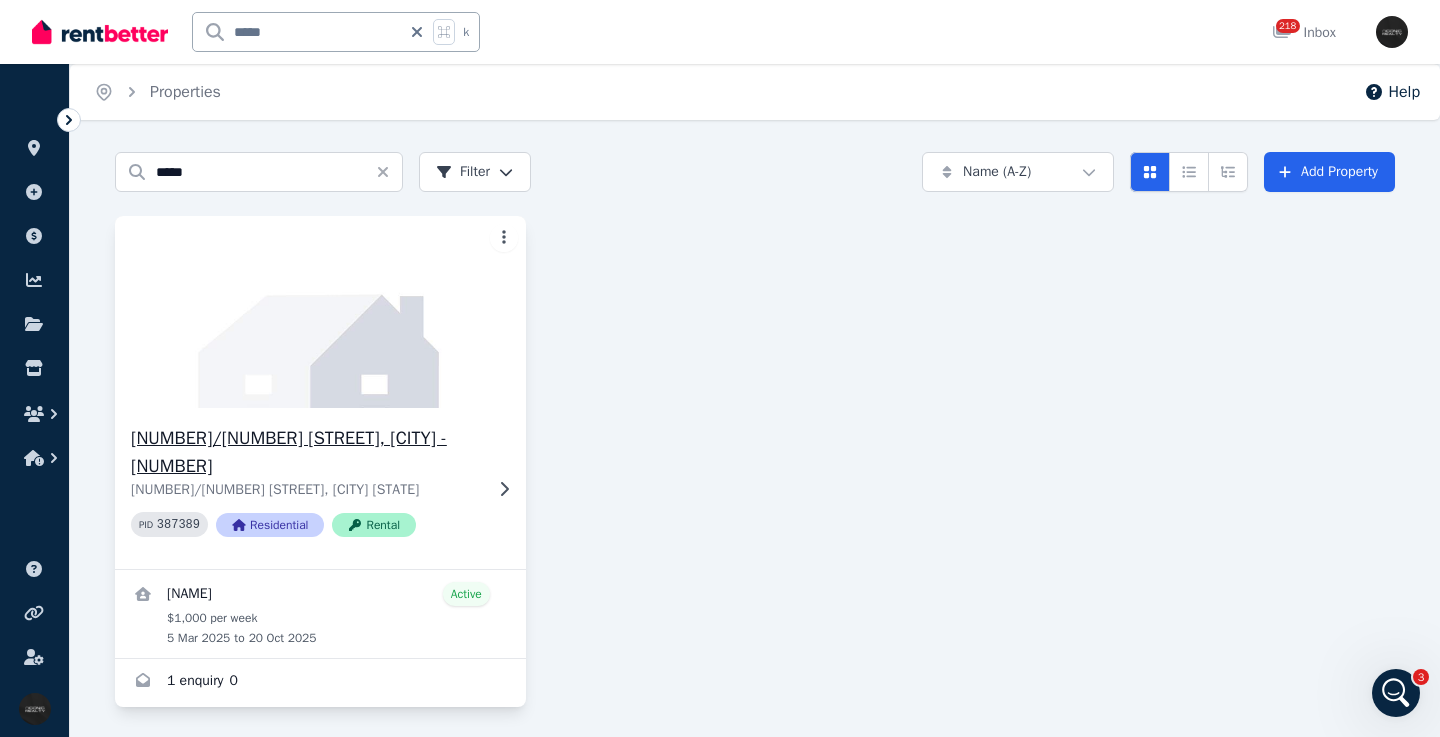 click 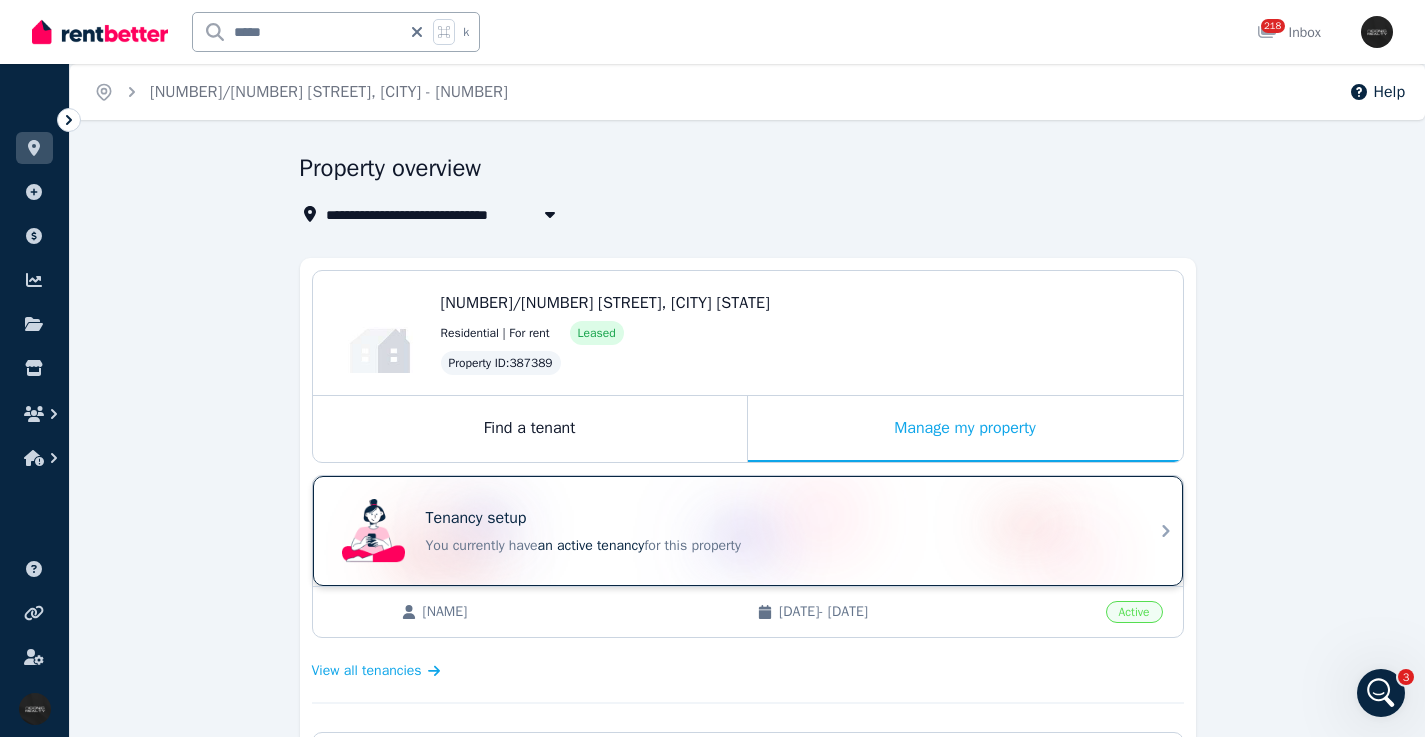 click on "Tenancy setup" at bounding box center (776, 518) 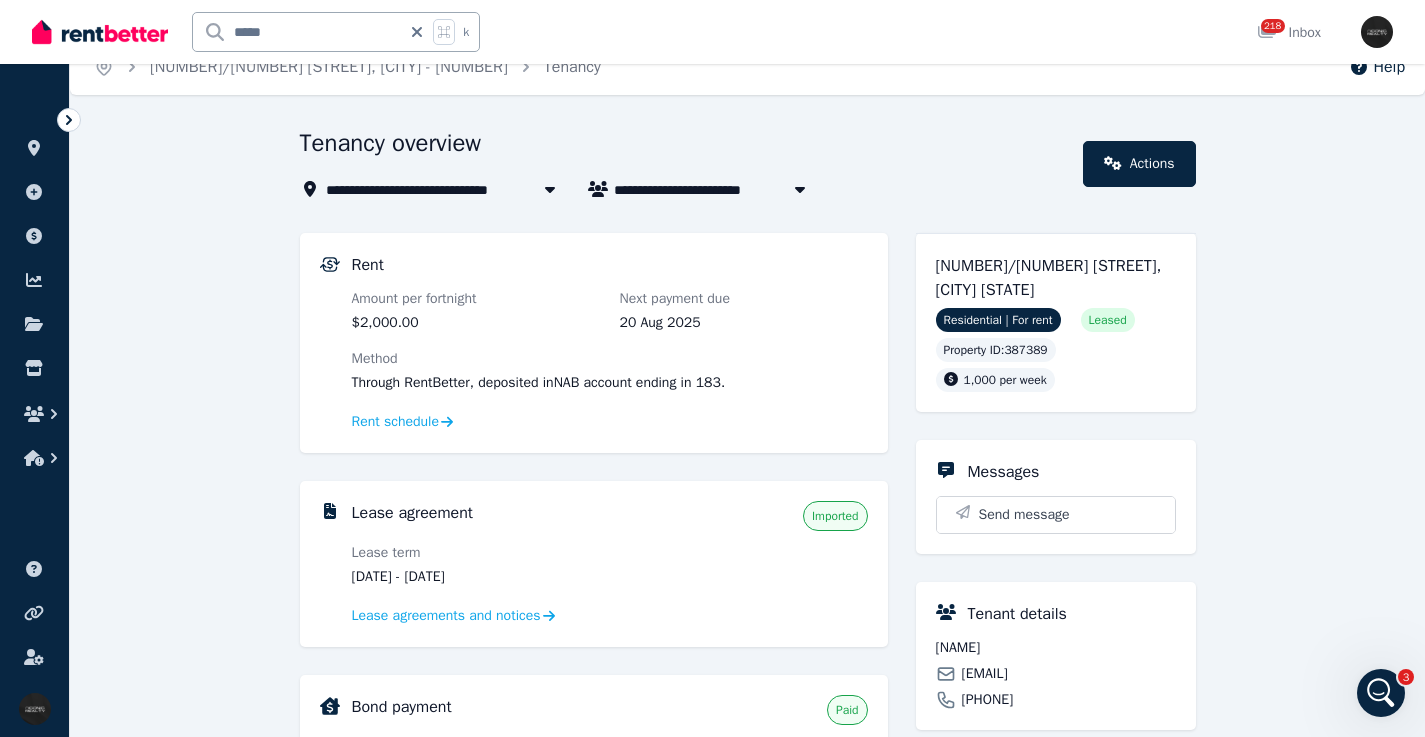 scroll, scrollTop: 18, scrollLeft: 0, axis: vertical 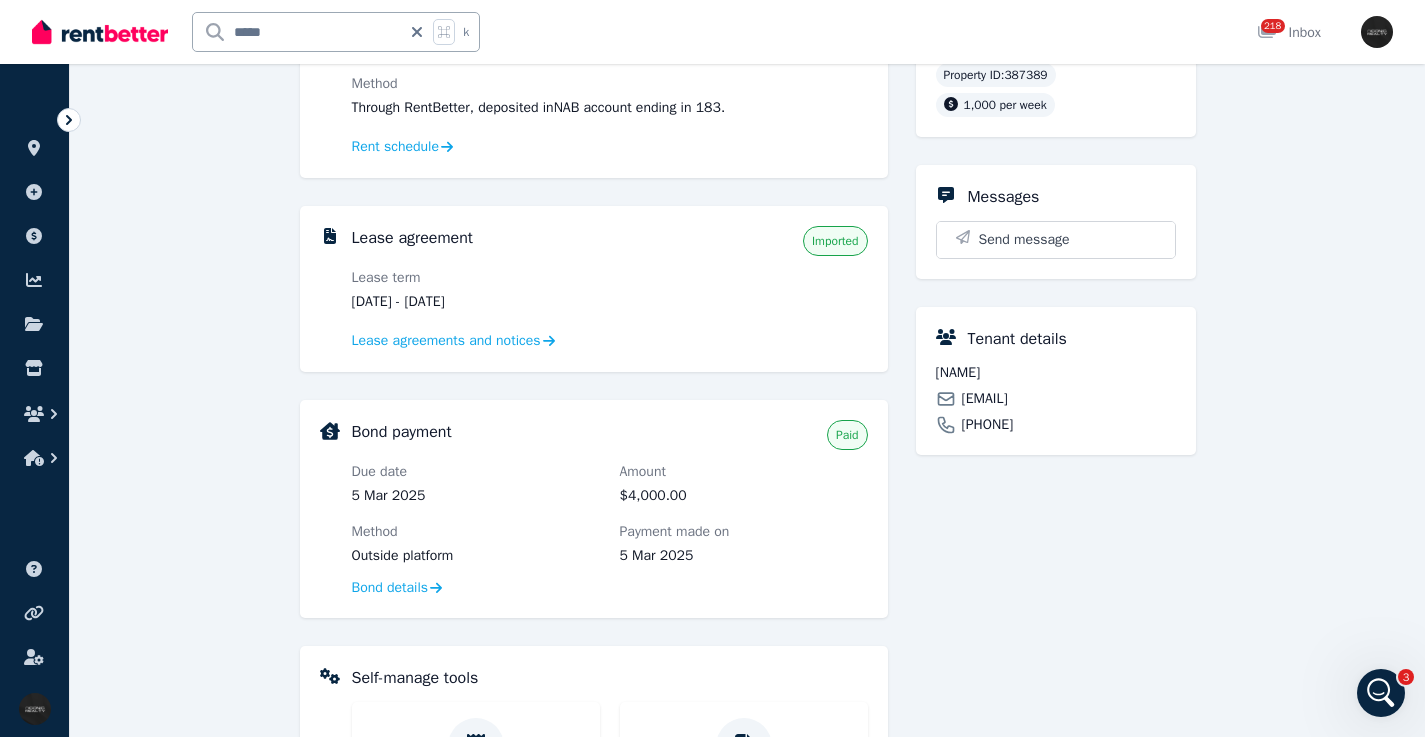 click on "[EMAIL]" at bounding box center [985, 399] 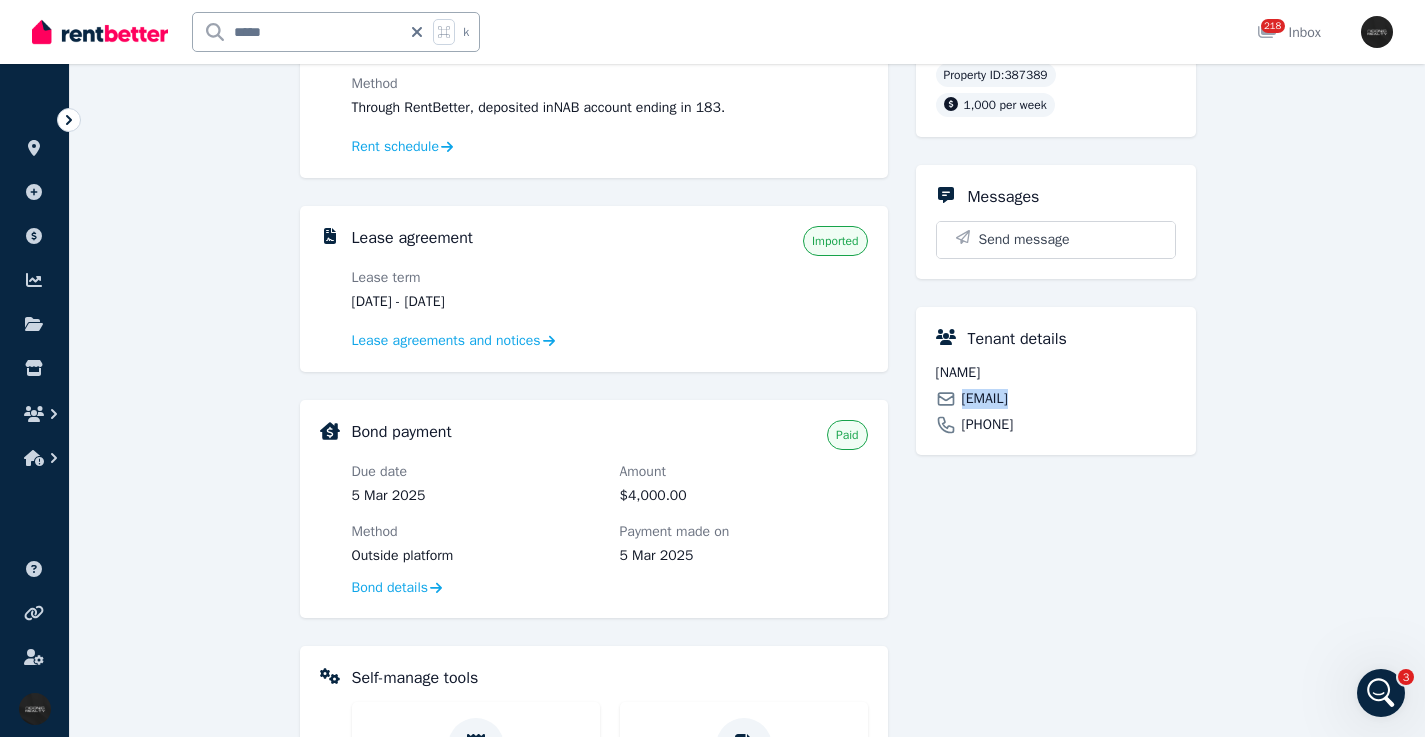click on "[EMAIL]" at bounding box center (985, 399) 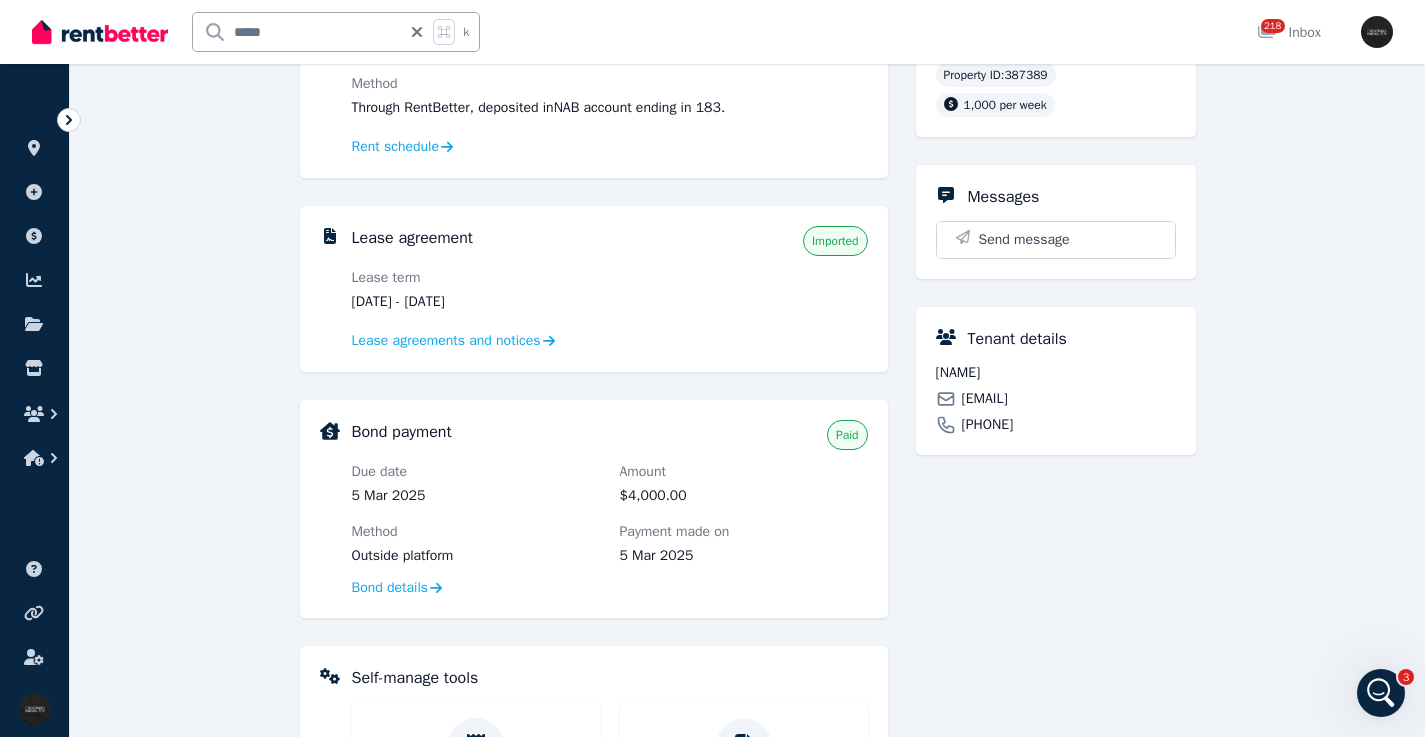 click 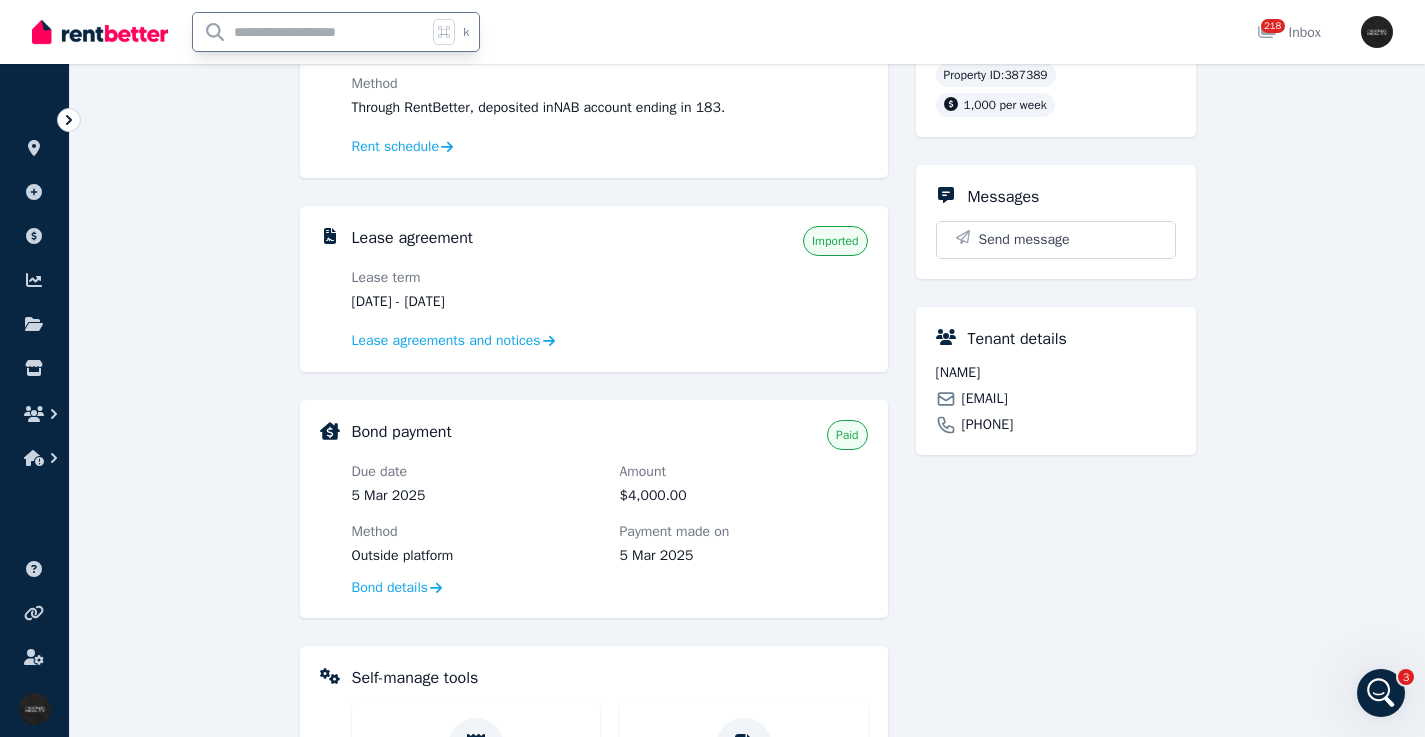 click at bounding box center [310, 32] 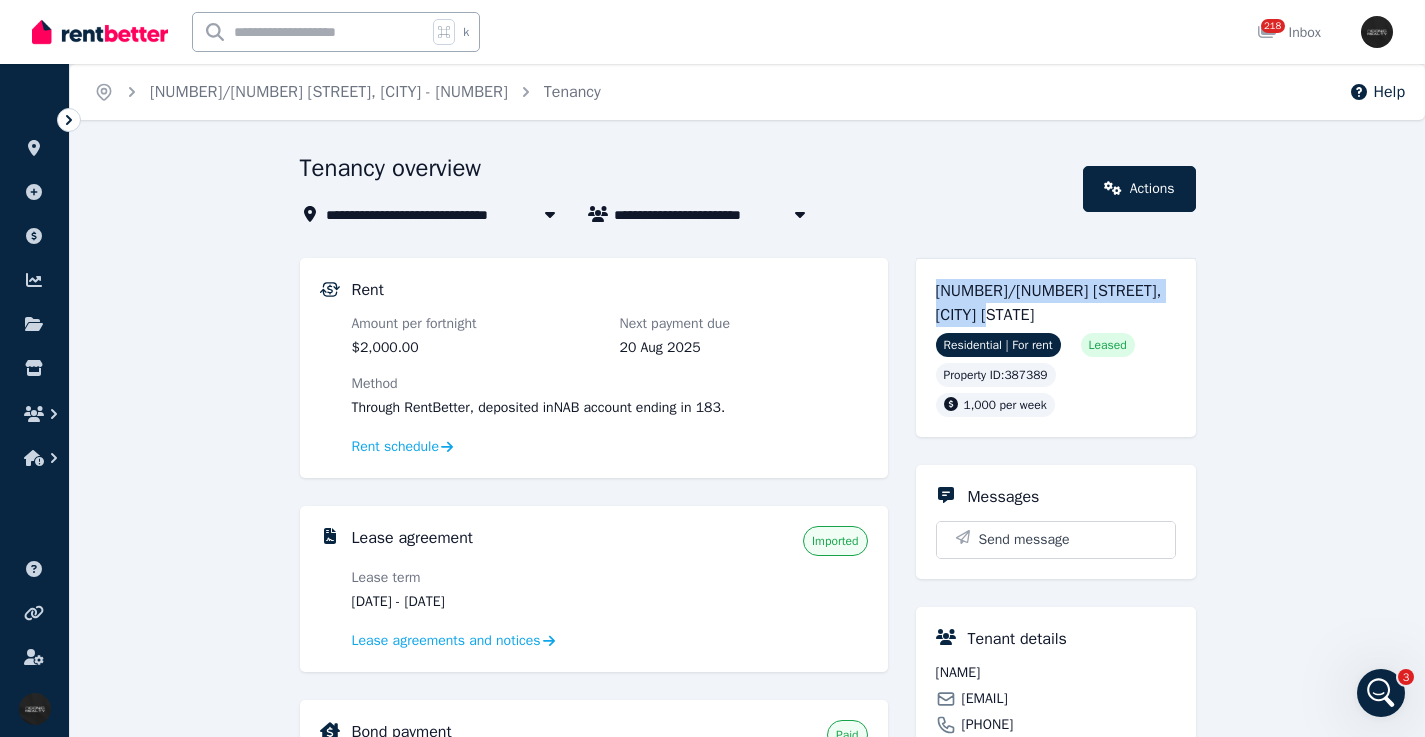 drag, startPoint x: 1030, startPoint y: 312, endPoint x: 935, endPoint y: 296, distance: 96.337944 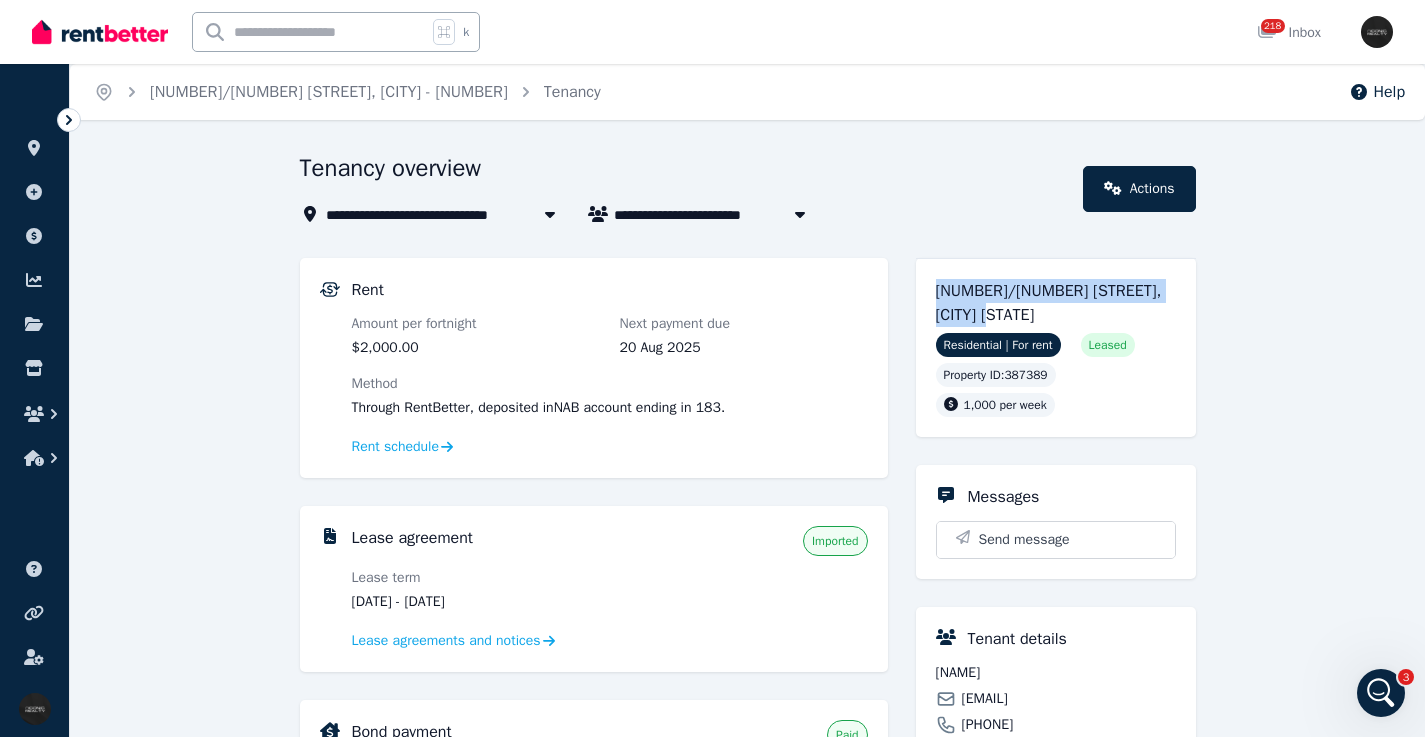 click on "[NUMBER]/[NUMBER] [STREET], [CITY] [STATE] Residential    | For rent Leased Property ID :  [NUMBER] [PRICE] per week" at bounding box center (1056, 347) 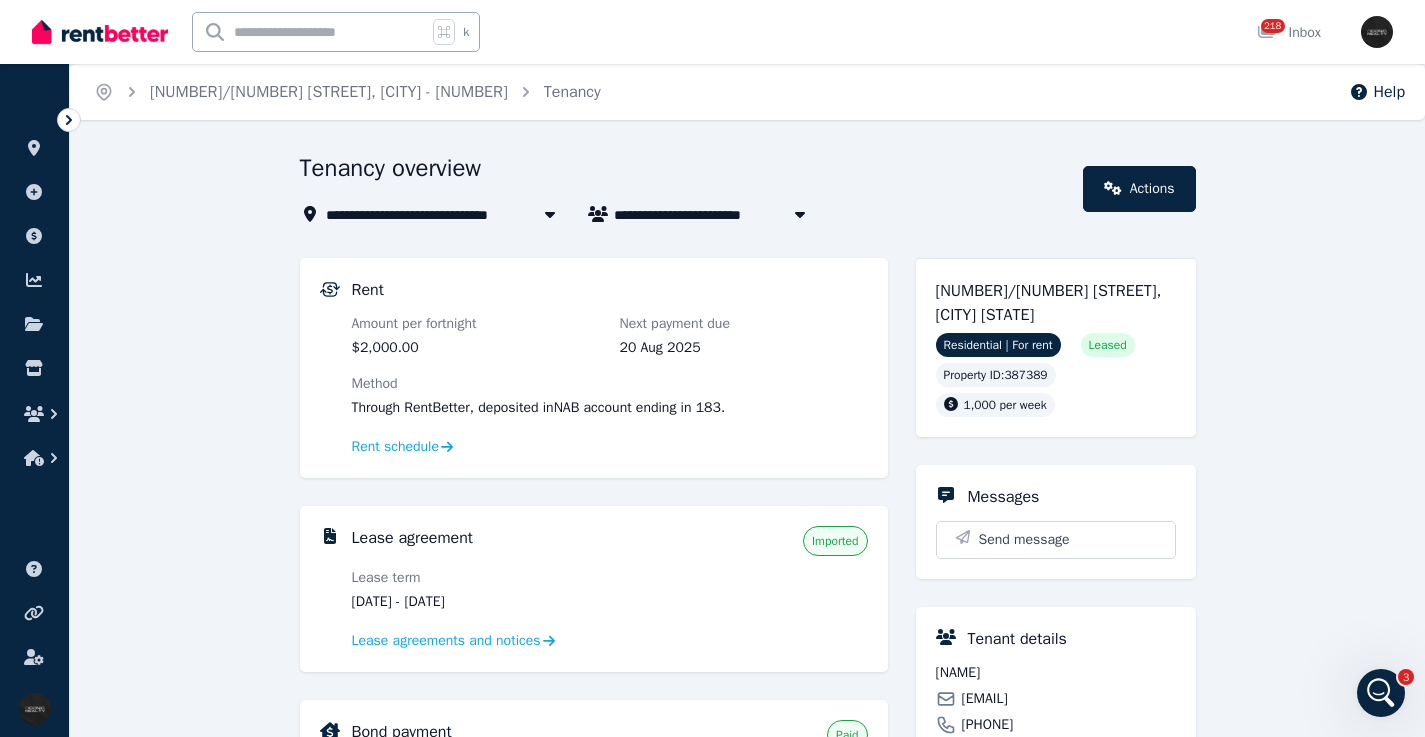 click at bounding box center [310, 32] 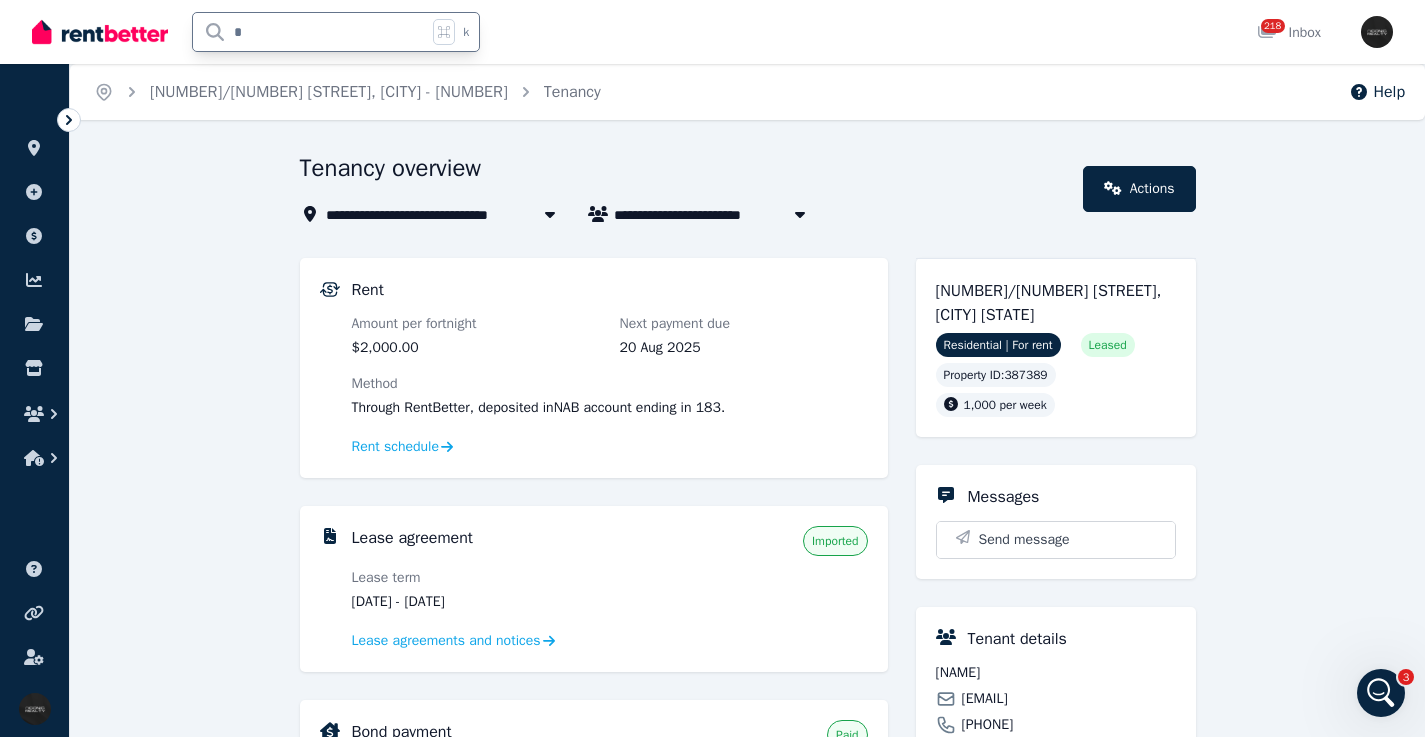 type on "**" 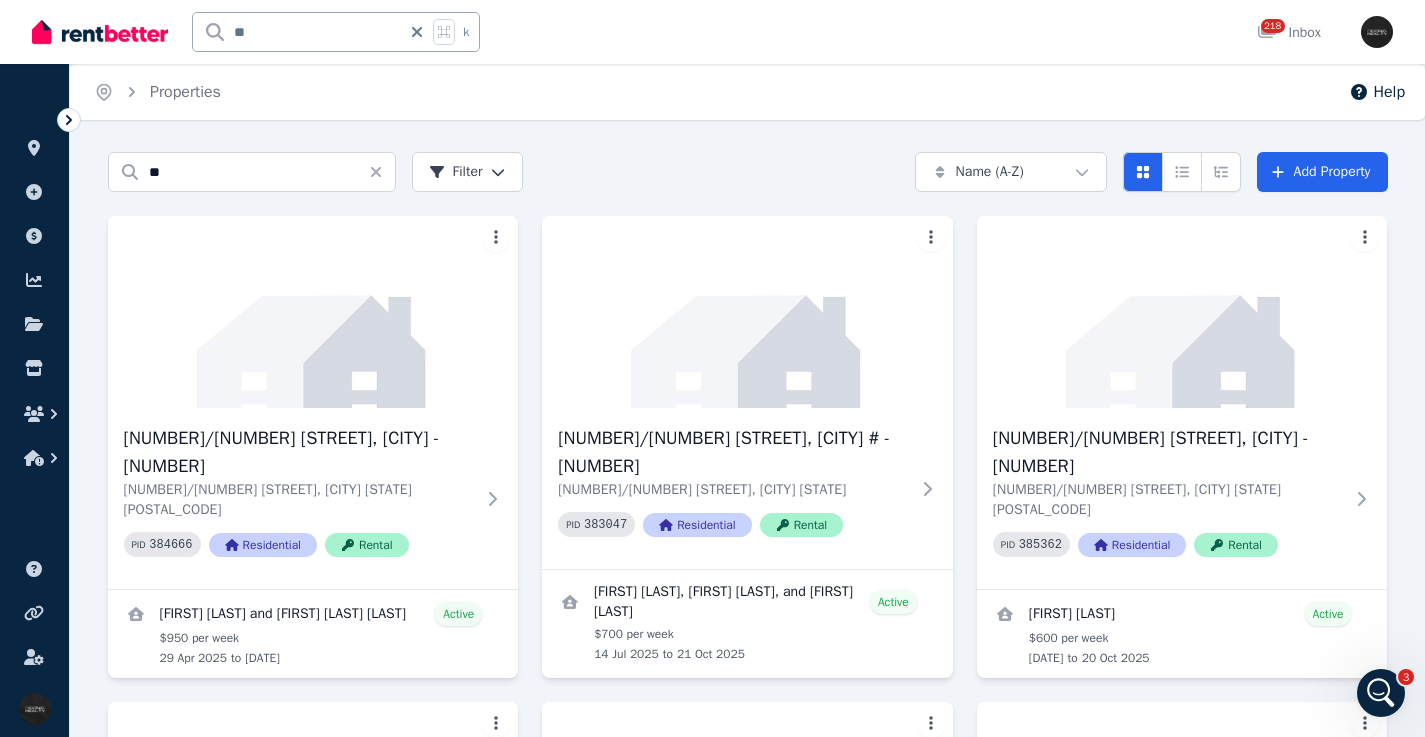 click on "**" at bounding box center (297, 32) 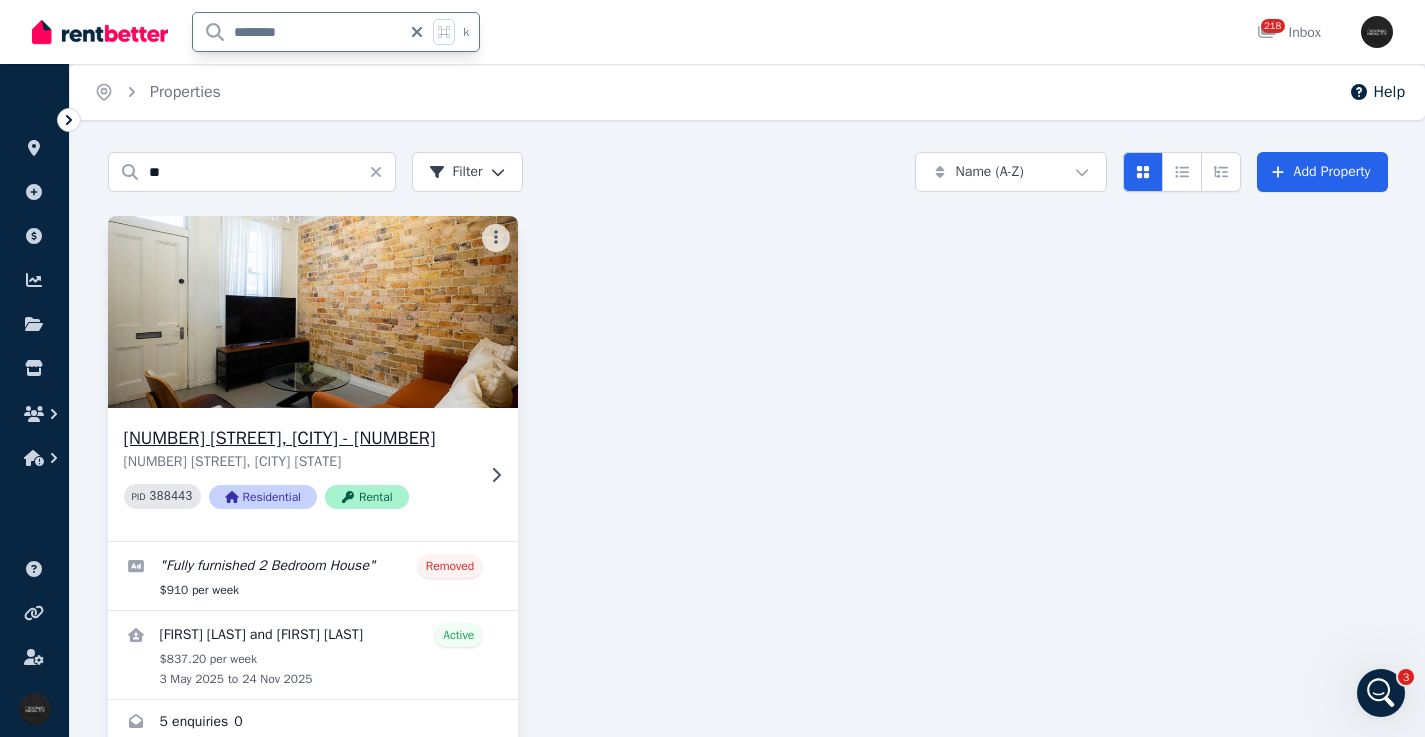 type on "********" 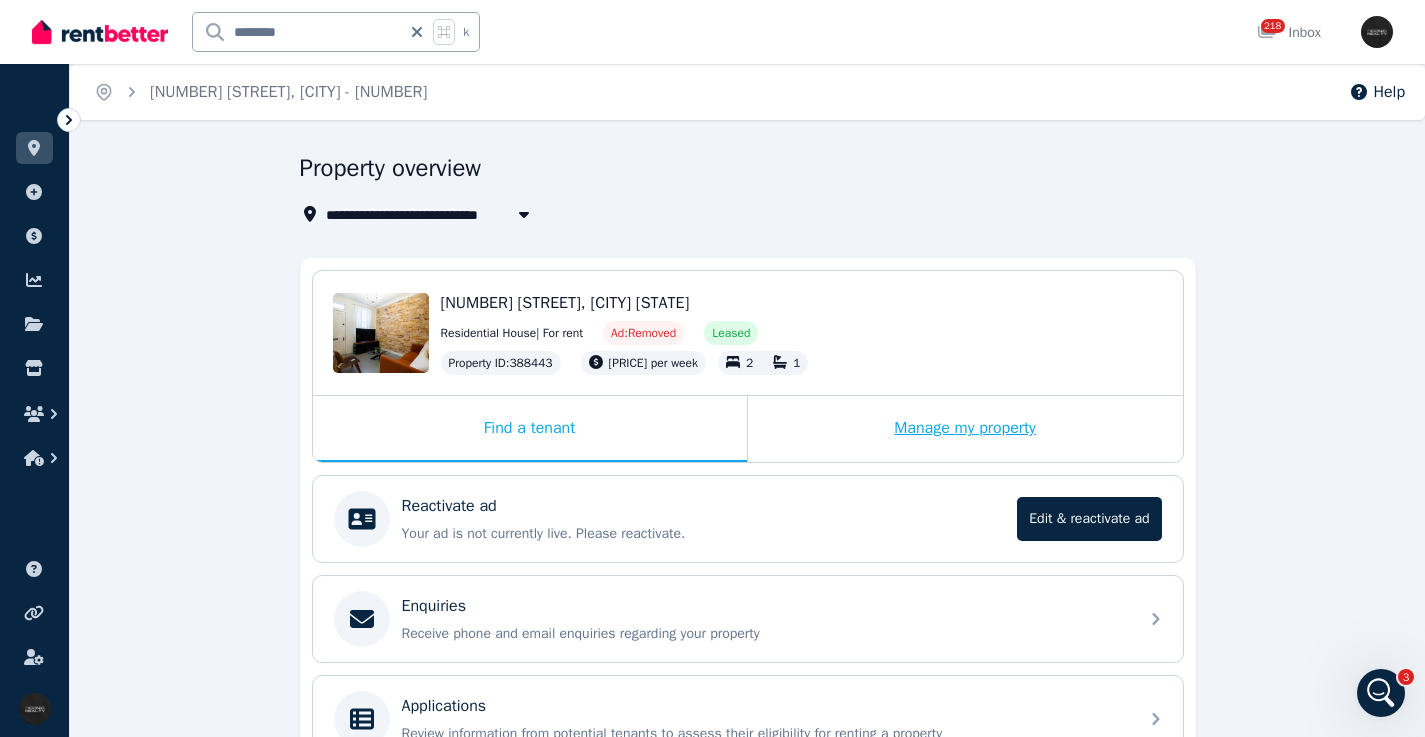 click on "Manage my property" at bounding box center (965, 429) 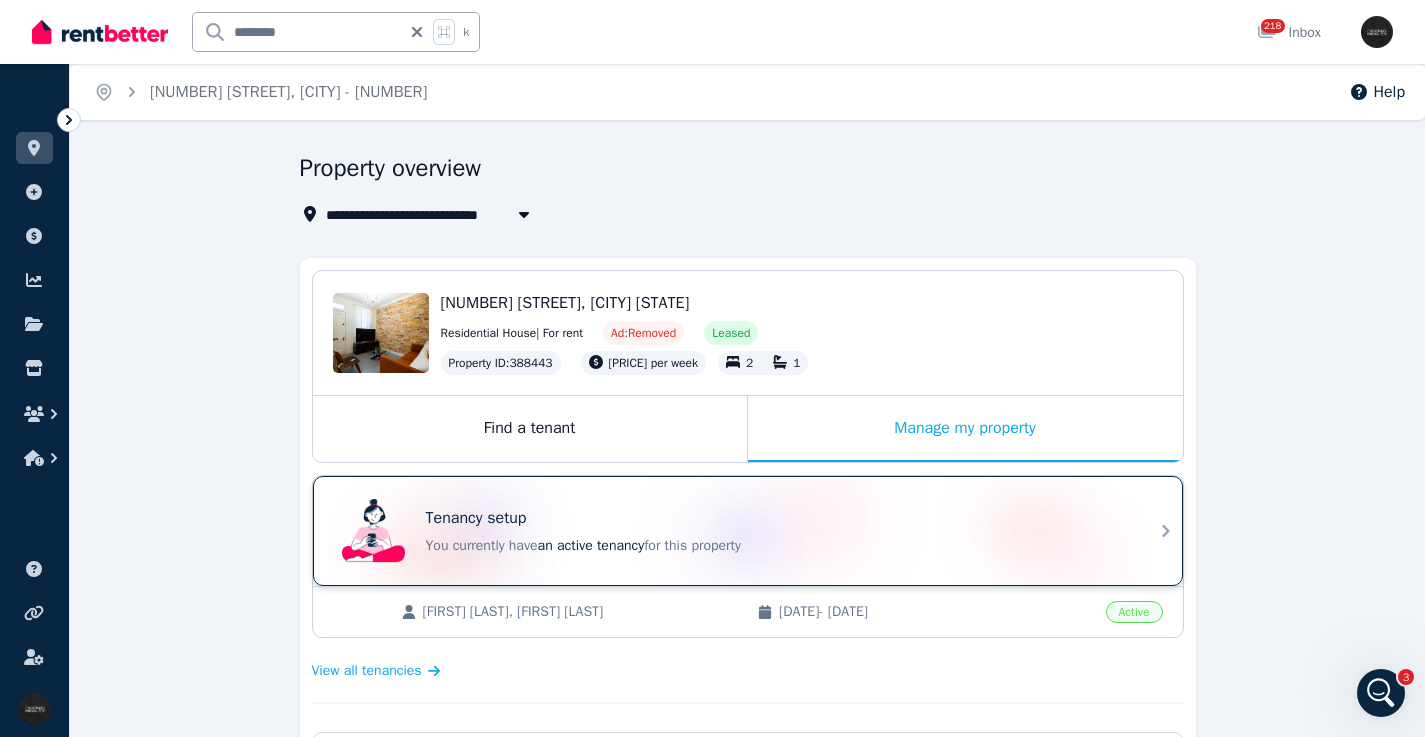 click on "Tenancy setup You currently have  an active tenancy  for this property" at bounding box center [776, 531] 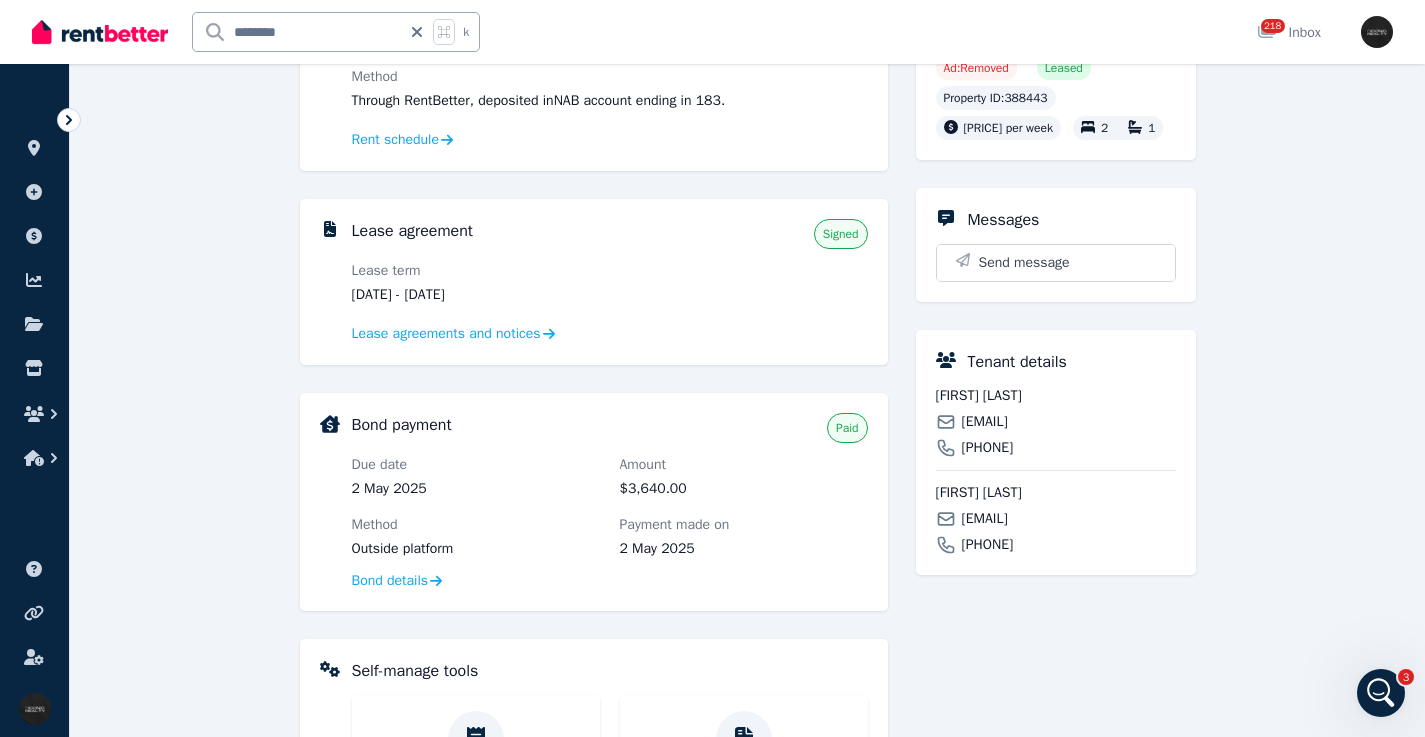 scroll, scrollTop: 0, scrollLeft: 0, axis: both 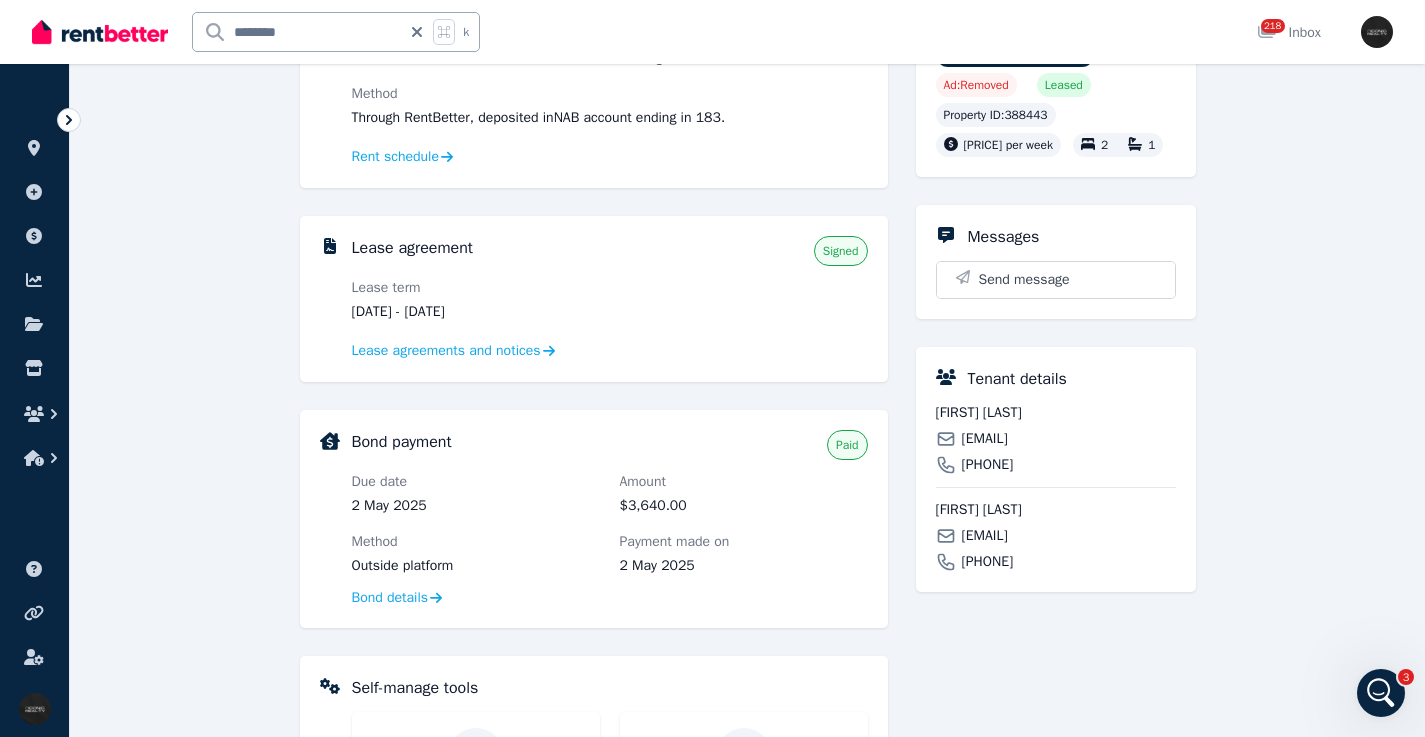 click on "[EMAIL]" at bounding box center (985, 439) 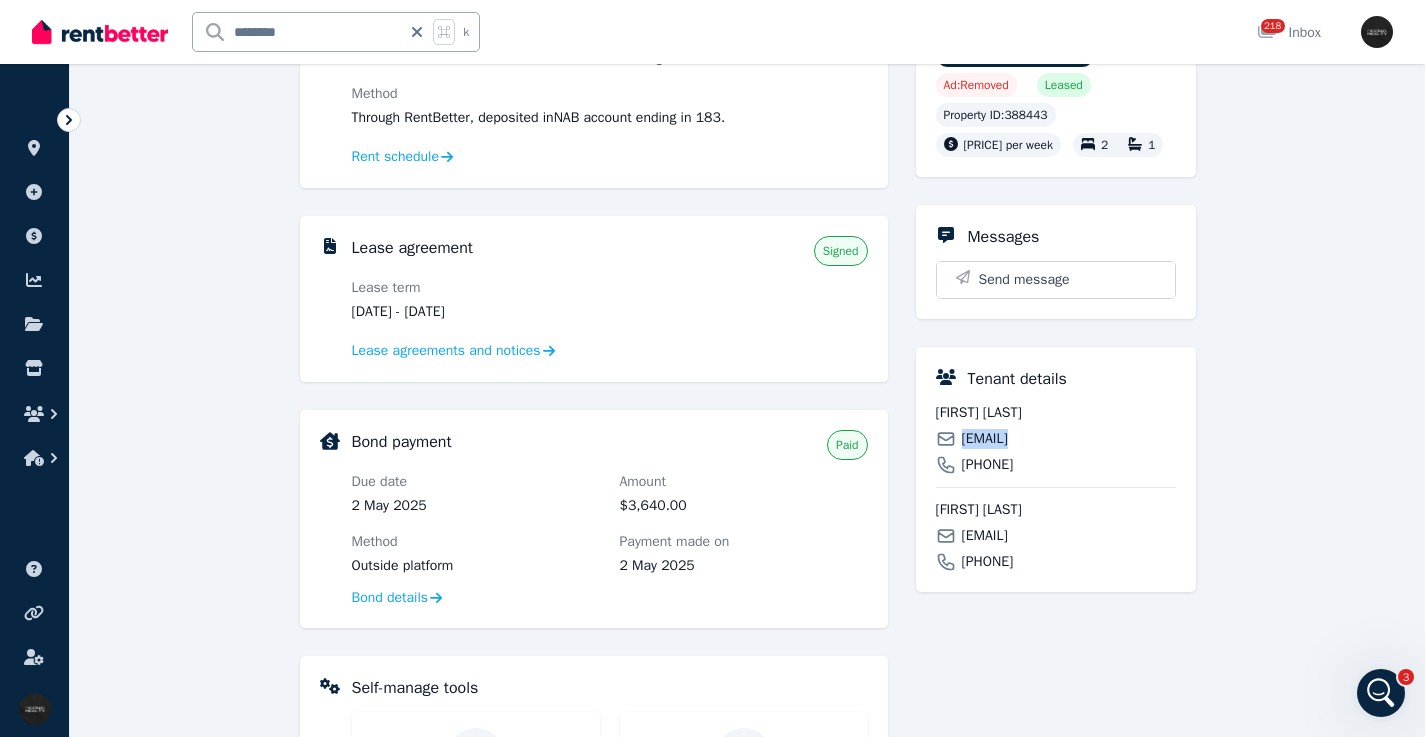 click on "[EMAIL]" at bounding box center [985, 439] 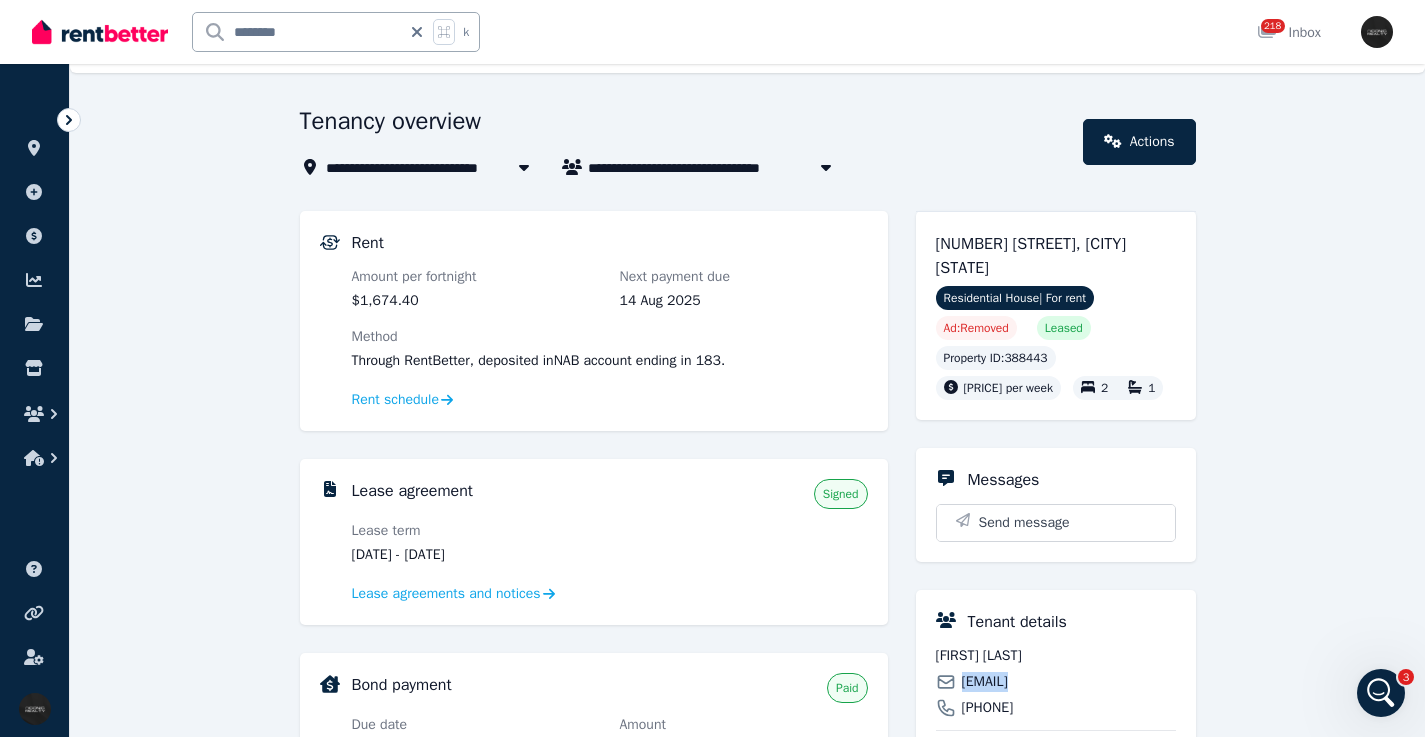 scroll, scrollTop: 0, scrollLeft: 0, axis: both 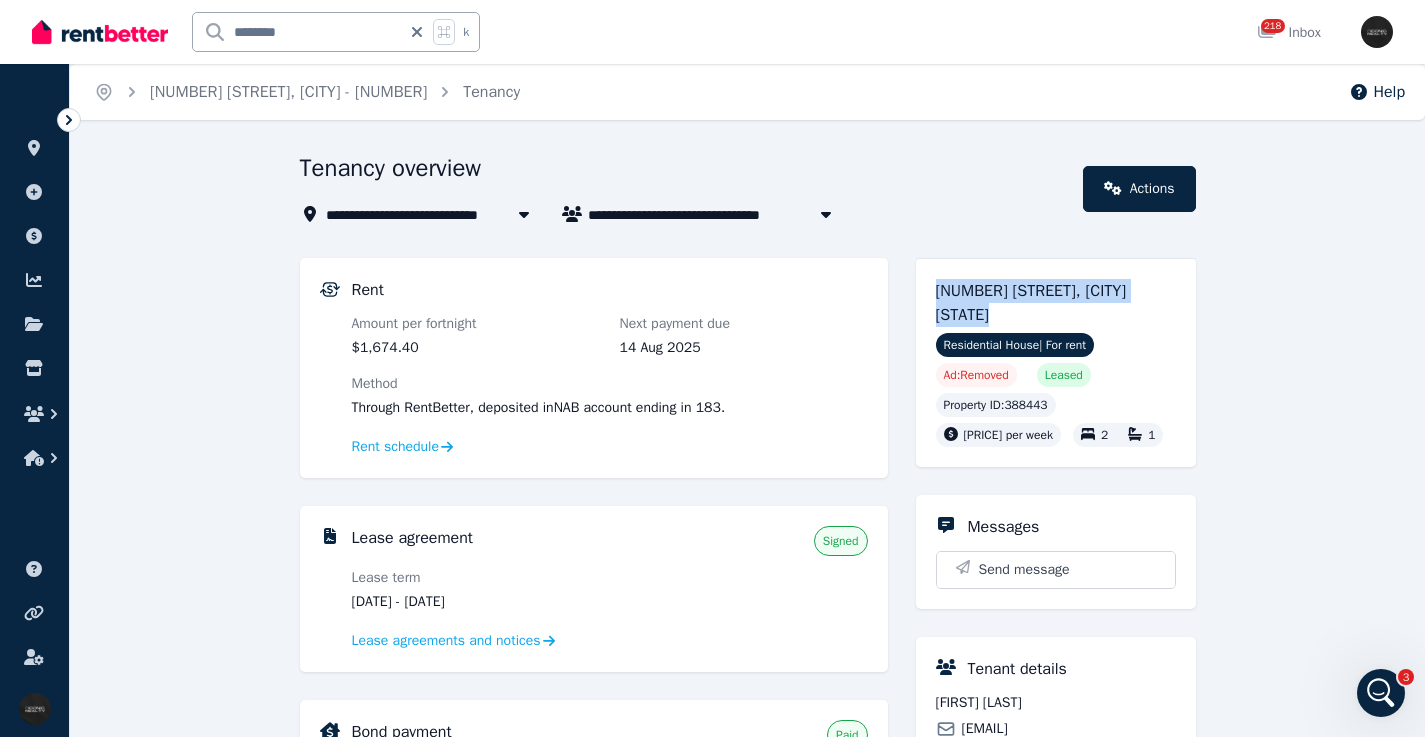 drag, startPoint x: 955, startPoint y: 304, endPoint x: 925, endPoint y: 293, distance: 31.95309 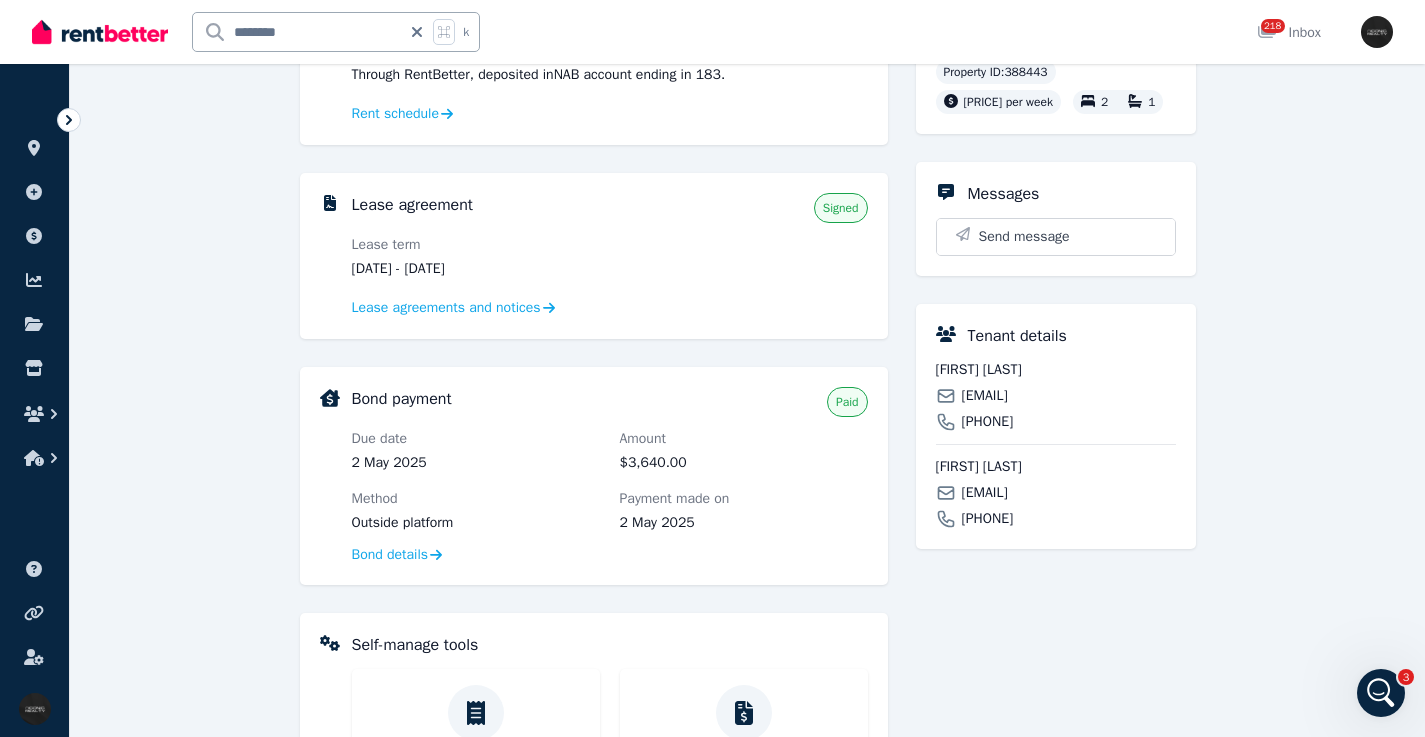 scroll, scrollTop: 335, scrollLeft: 0, axis: vertical 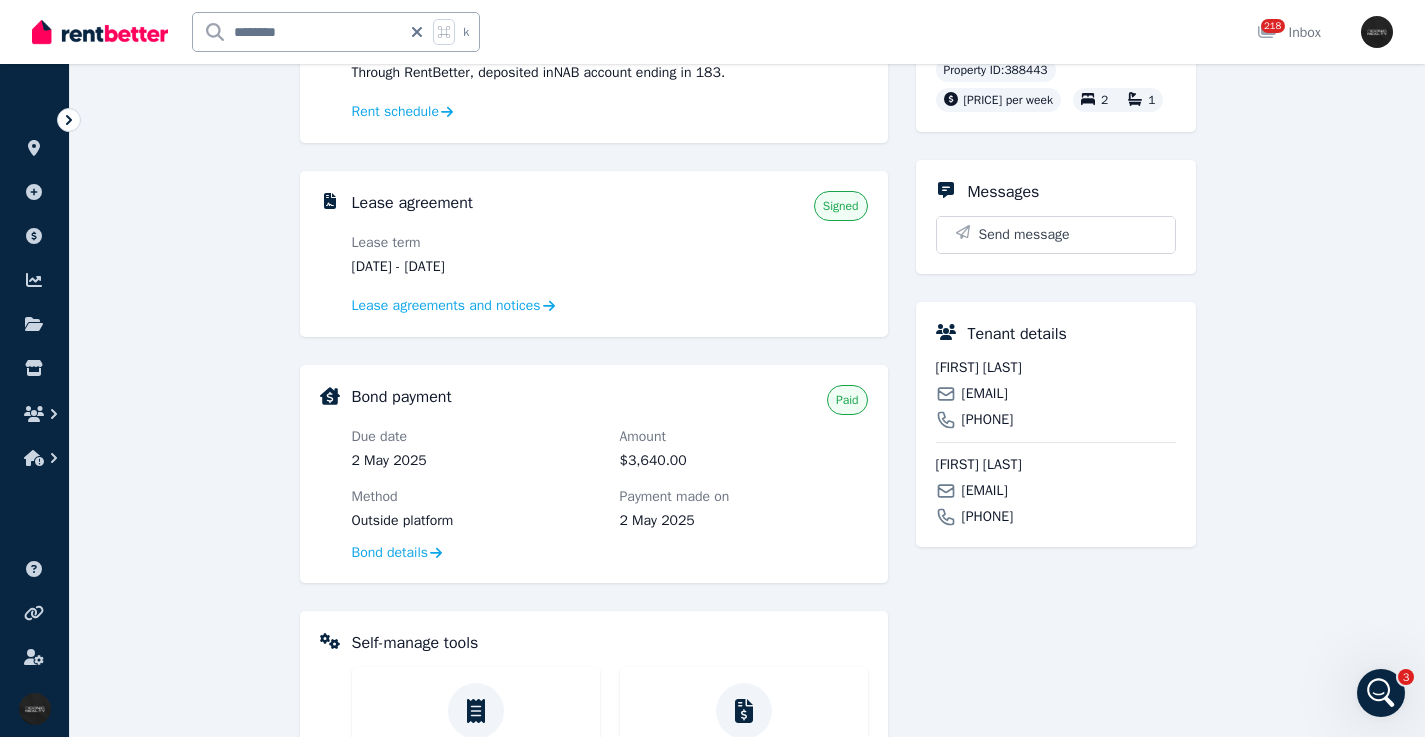 click on "[EMAIL]" at bounding box center [985, 491] 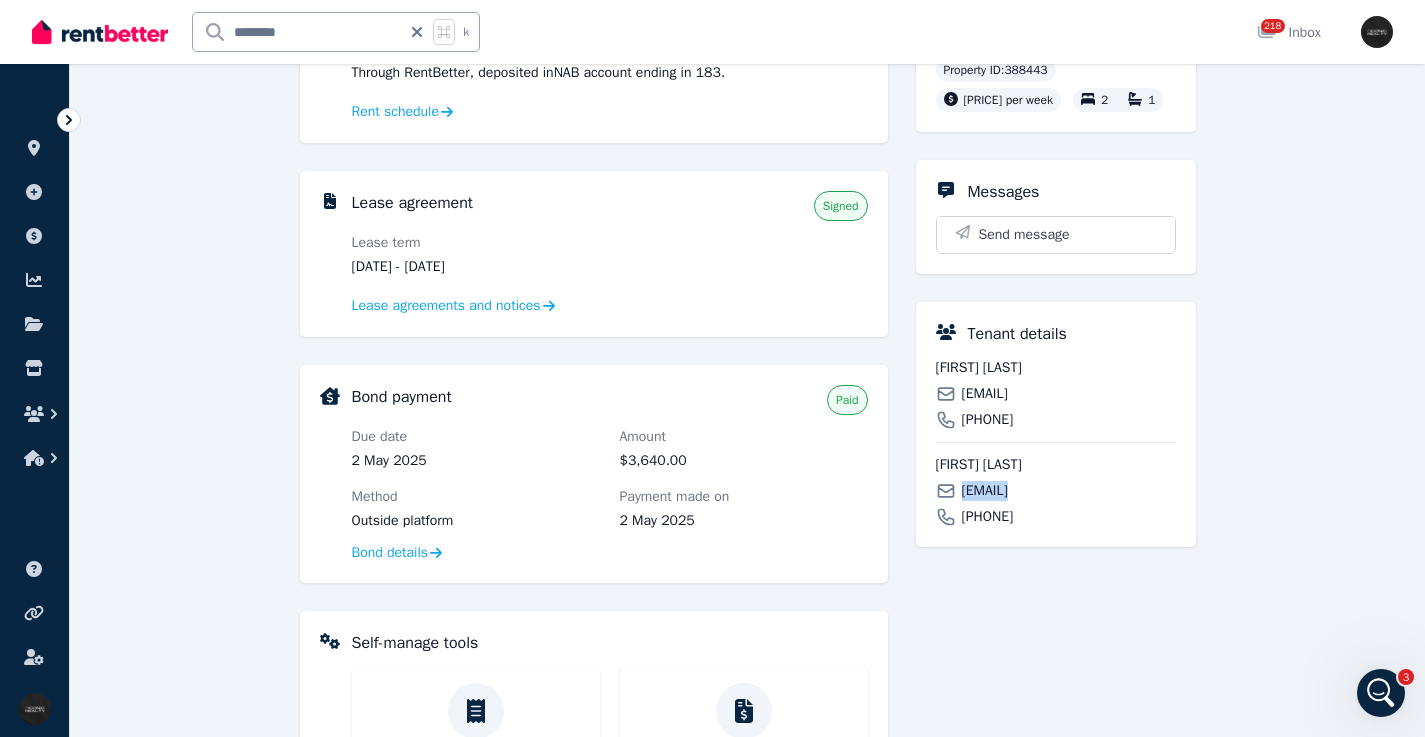 click on "[EMAIL]" at bounding box center (985, 491) 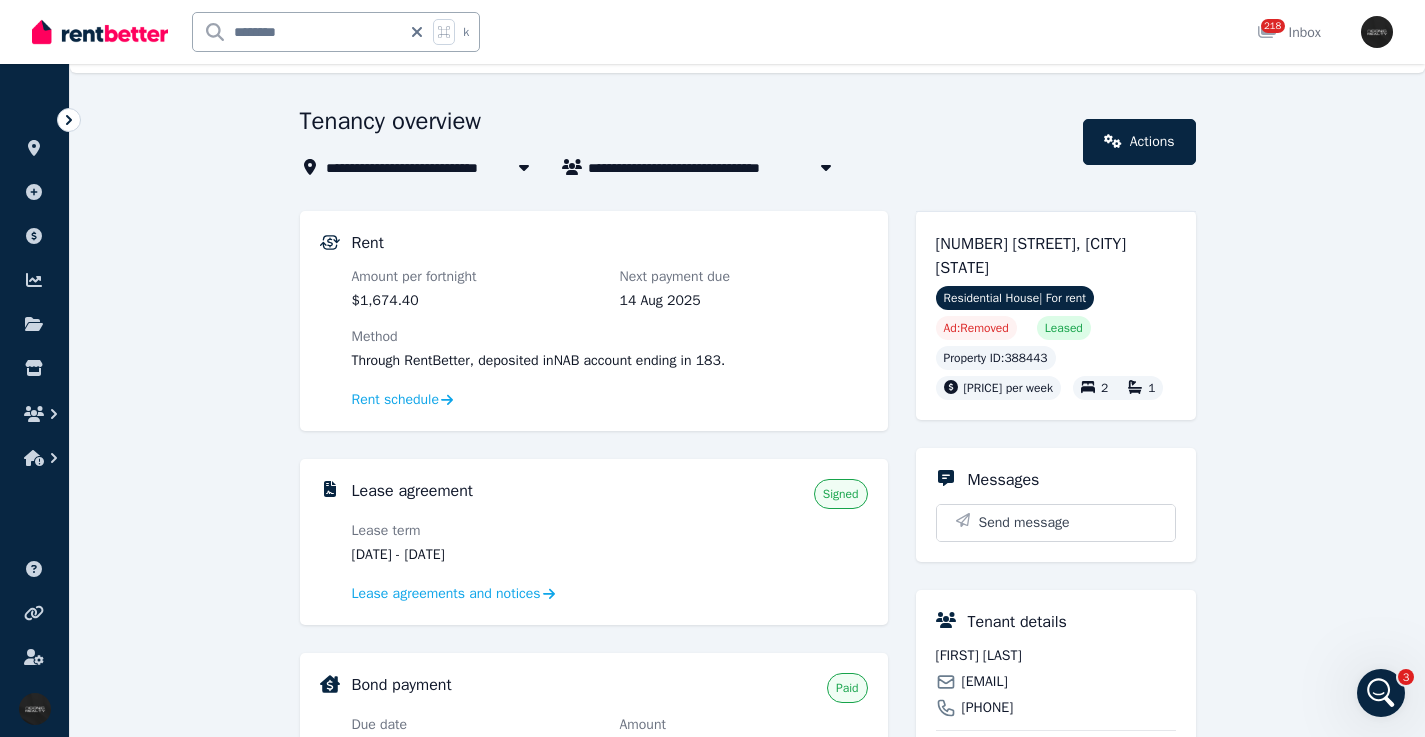scroll, scrollTop: 0, scrollLeft: 0, axis: both 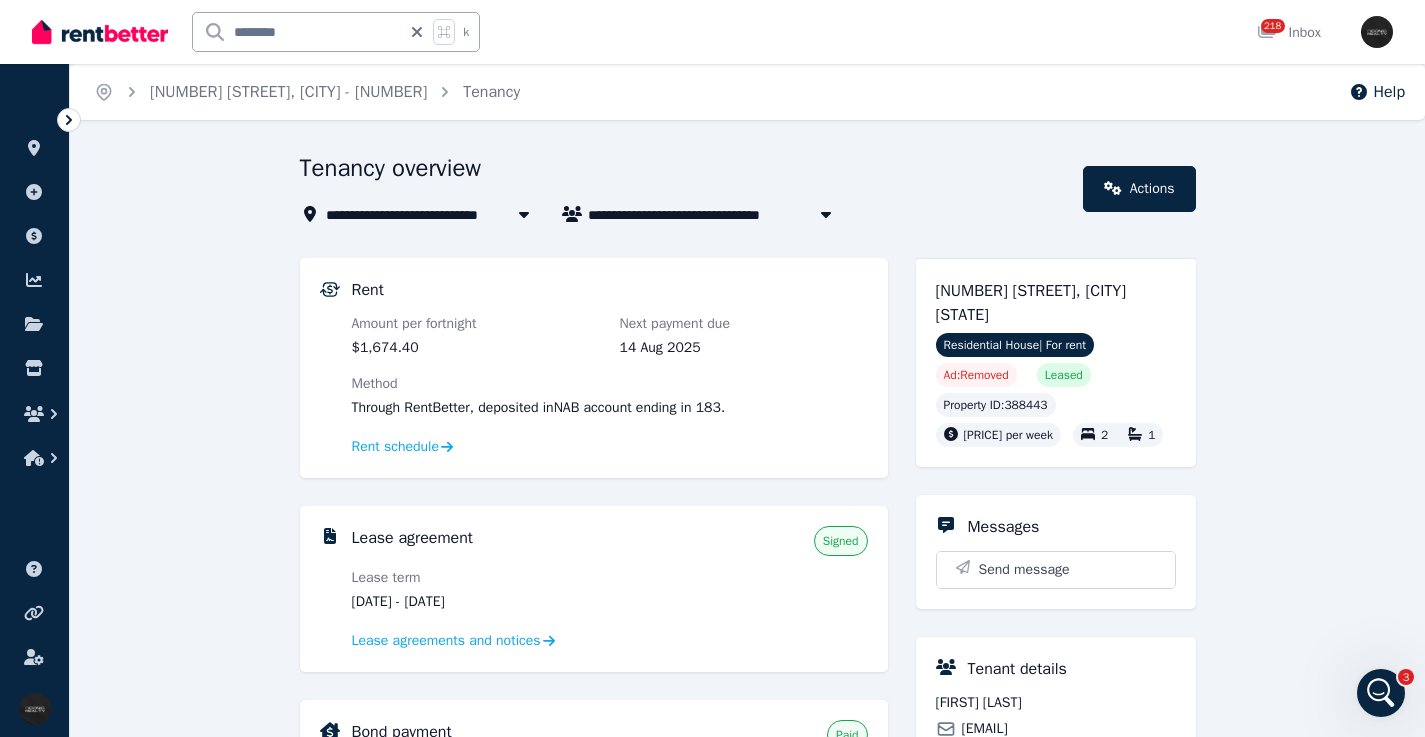 click 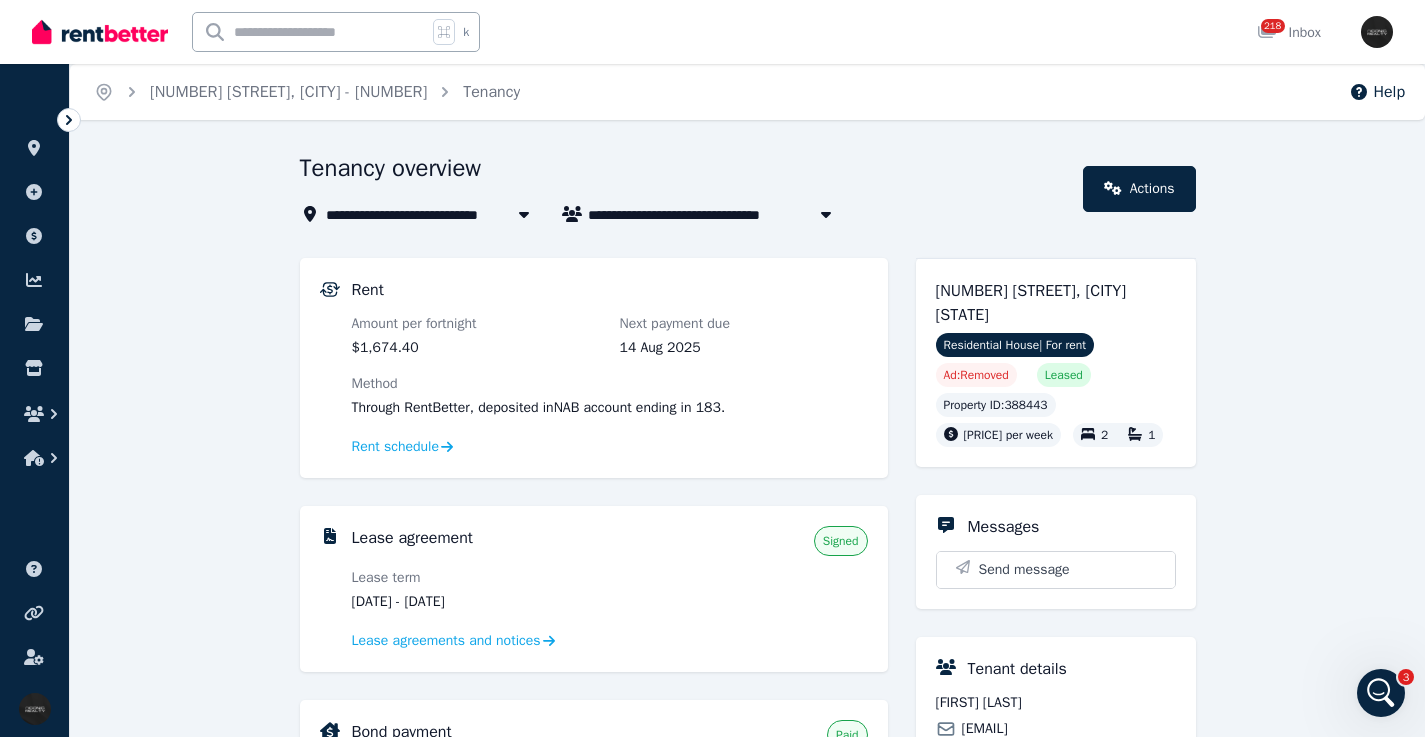 click at bounding box center (310, 32) 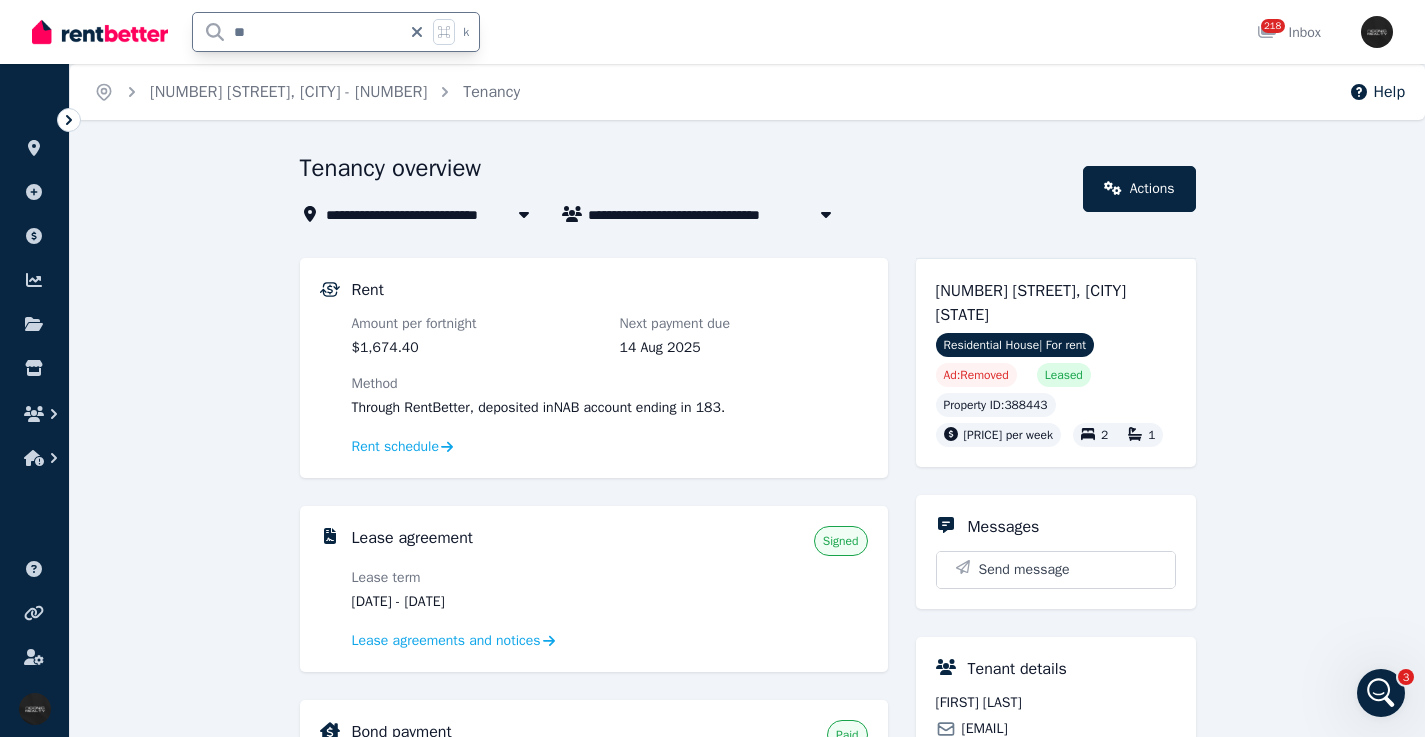 type on "***" 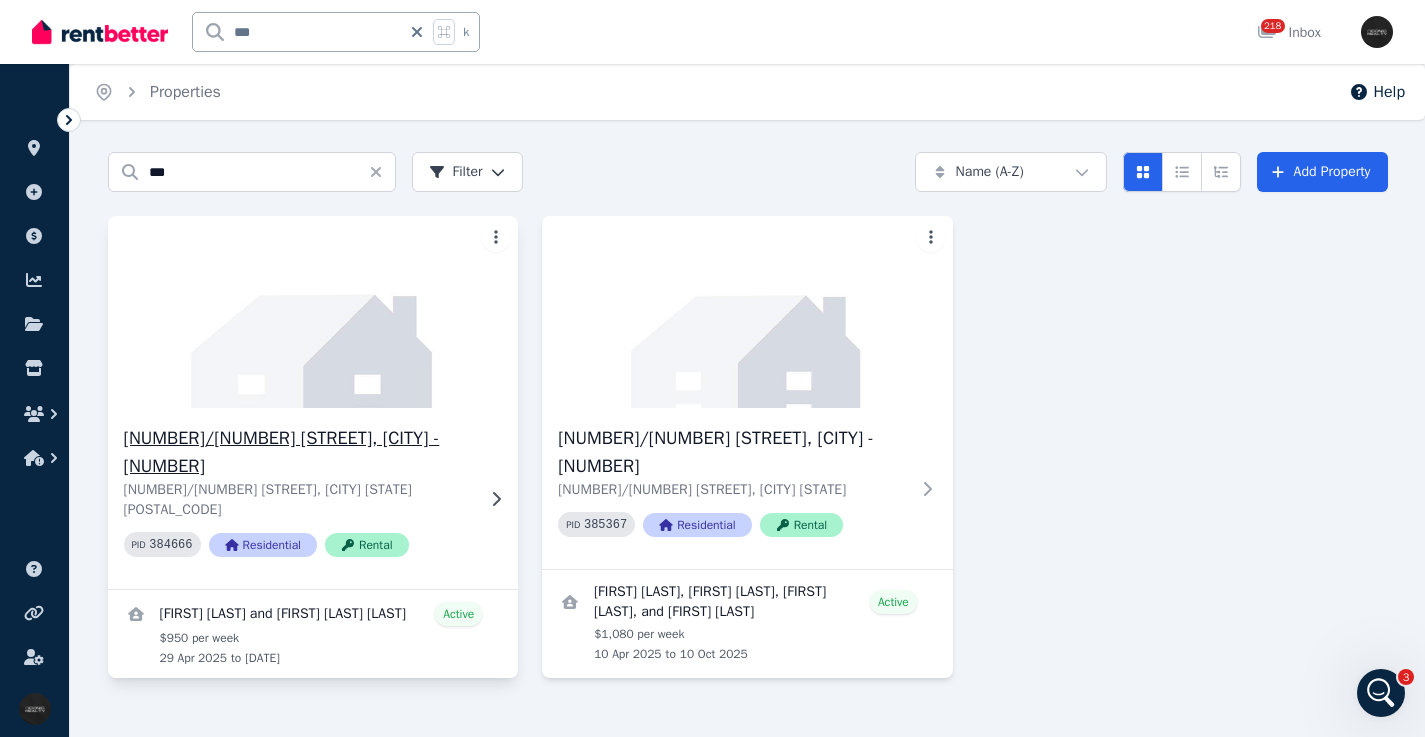 click 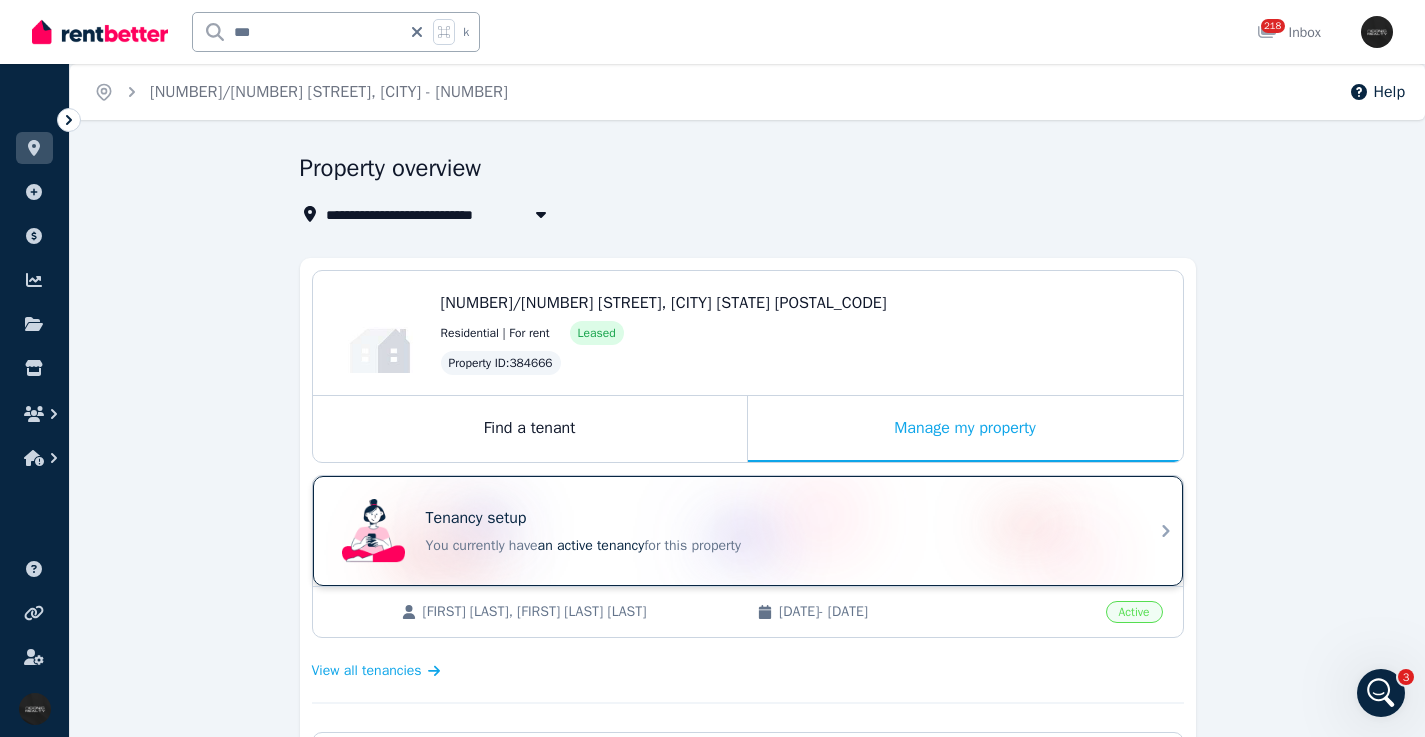 click on "Tenancy setup" at bounding box center [776, 518] 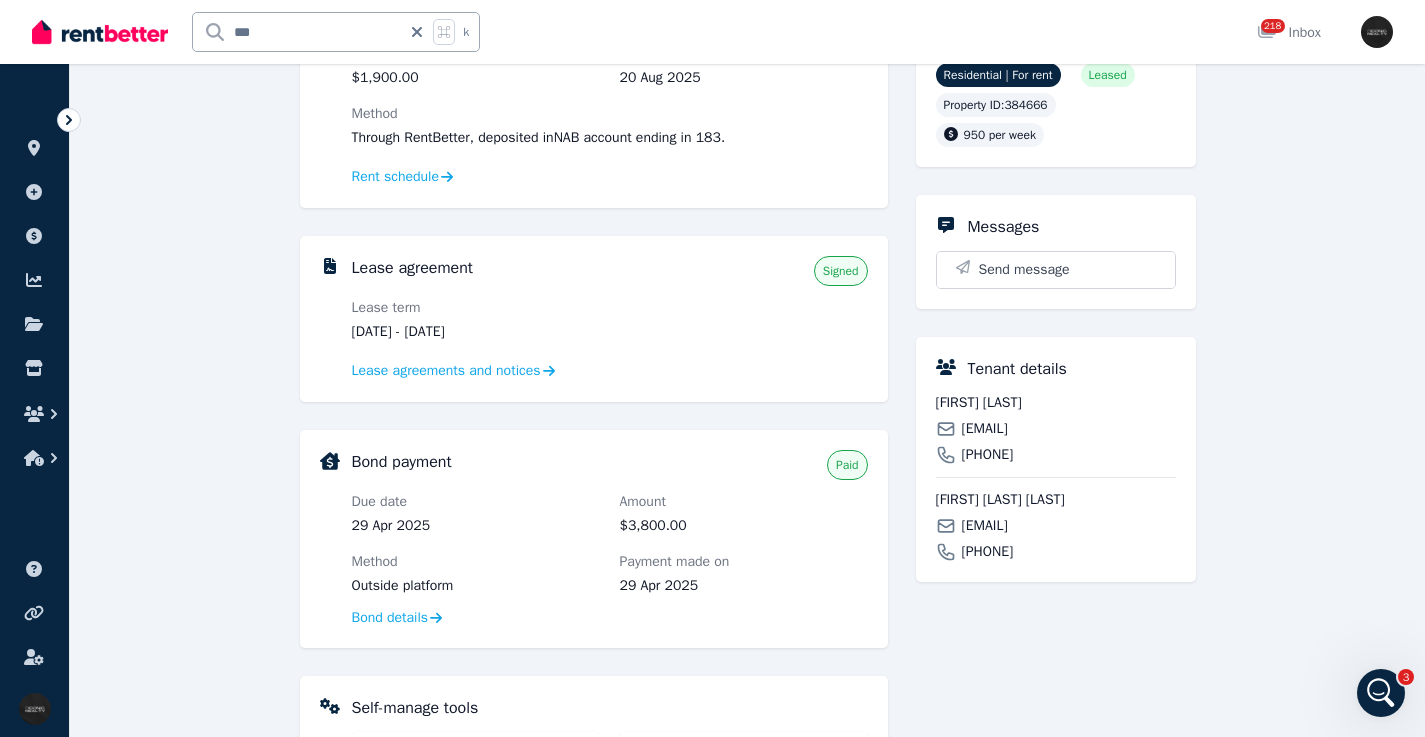 scroll, scrollTop: 116, scrollLeft: 0, axis: vertical 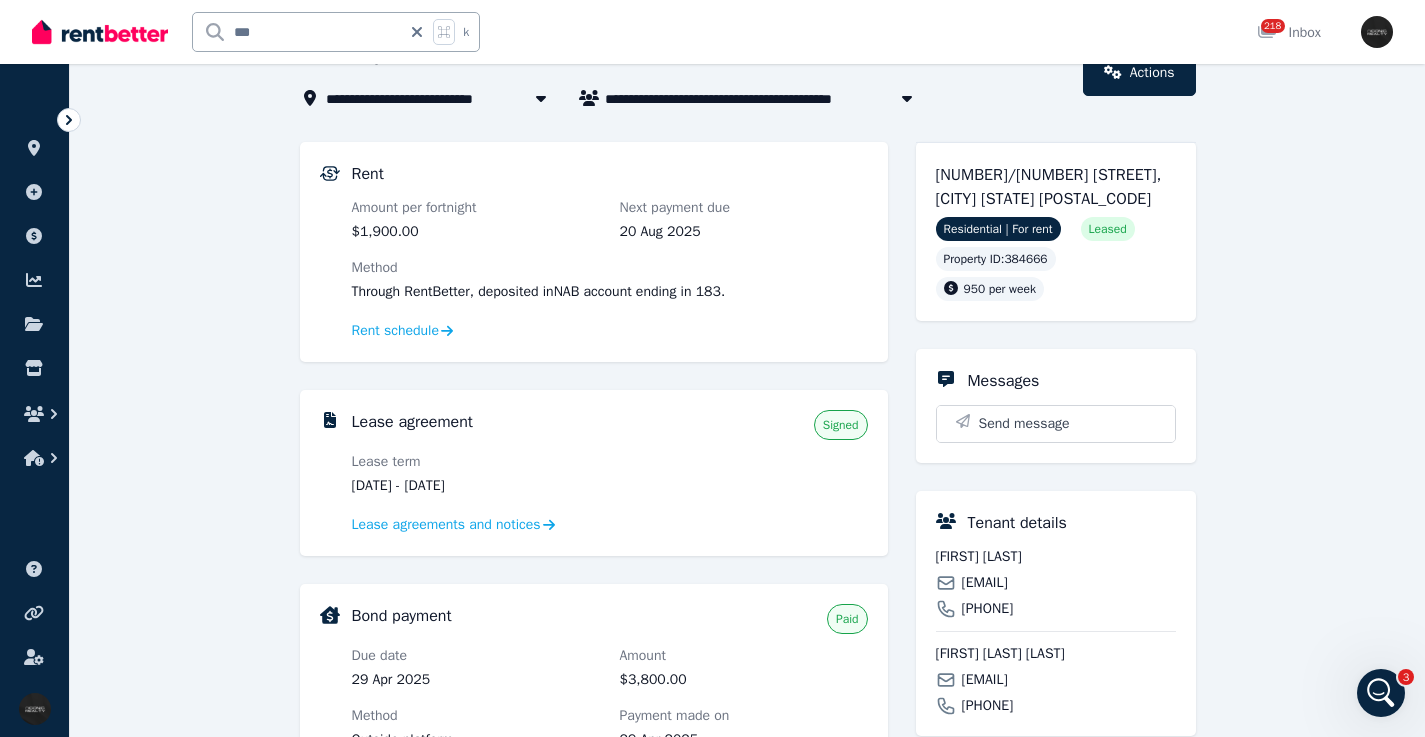 click on "[EMAIL]" at bounding box center [985, 583] 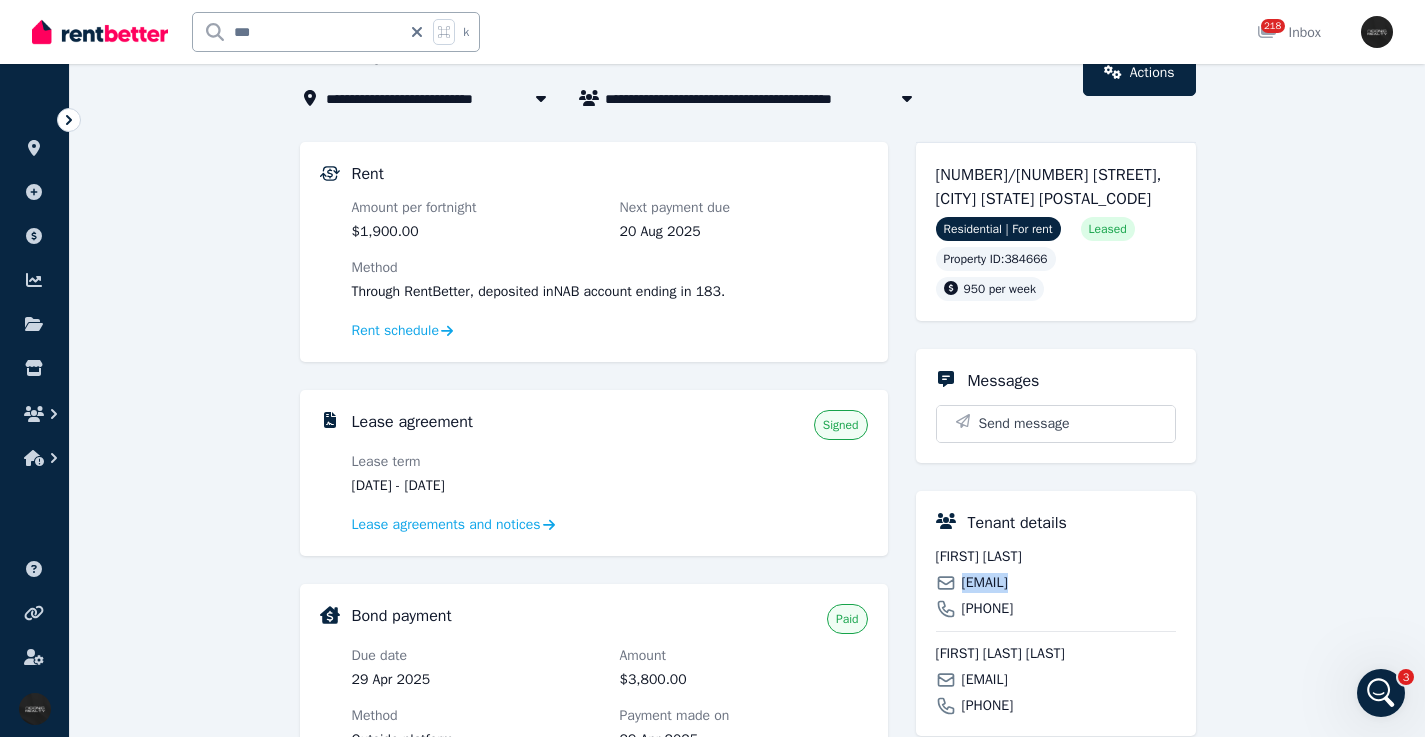 click on "[EMAIL]" at bounding box center [985, 583] 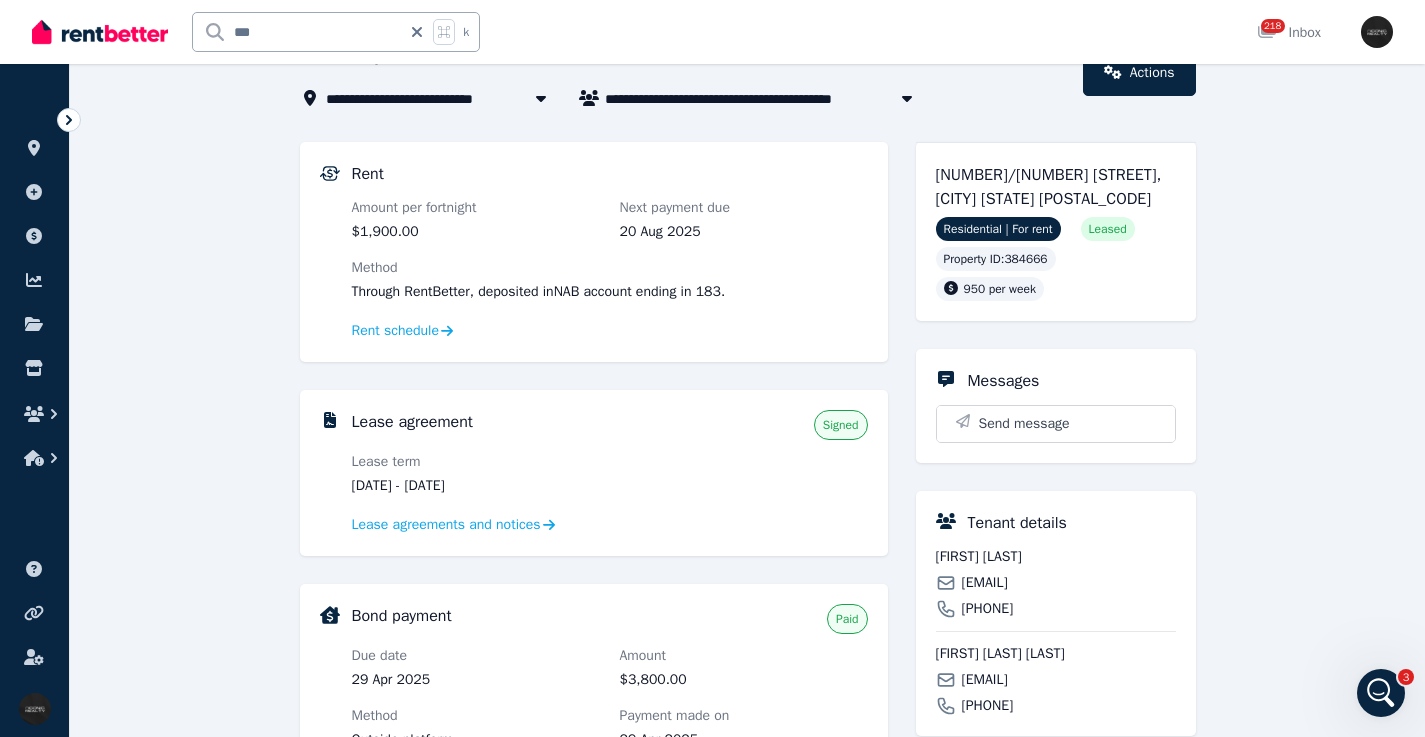 click on "[EMAIL]" at bounding box center (985, 680) 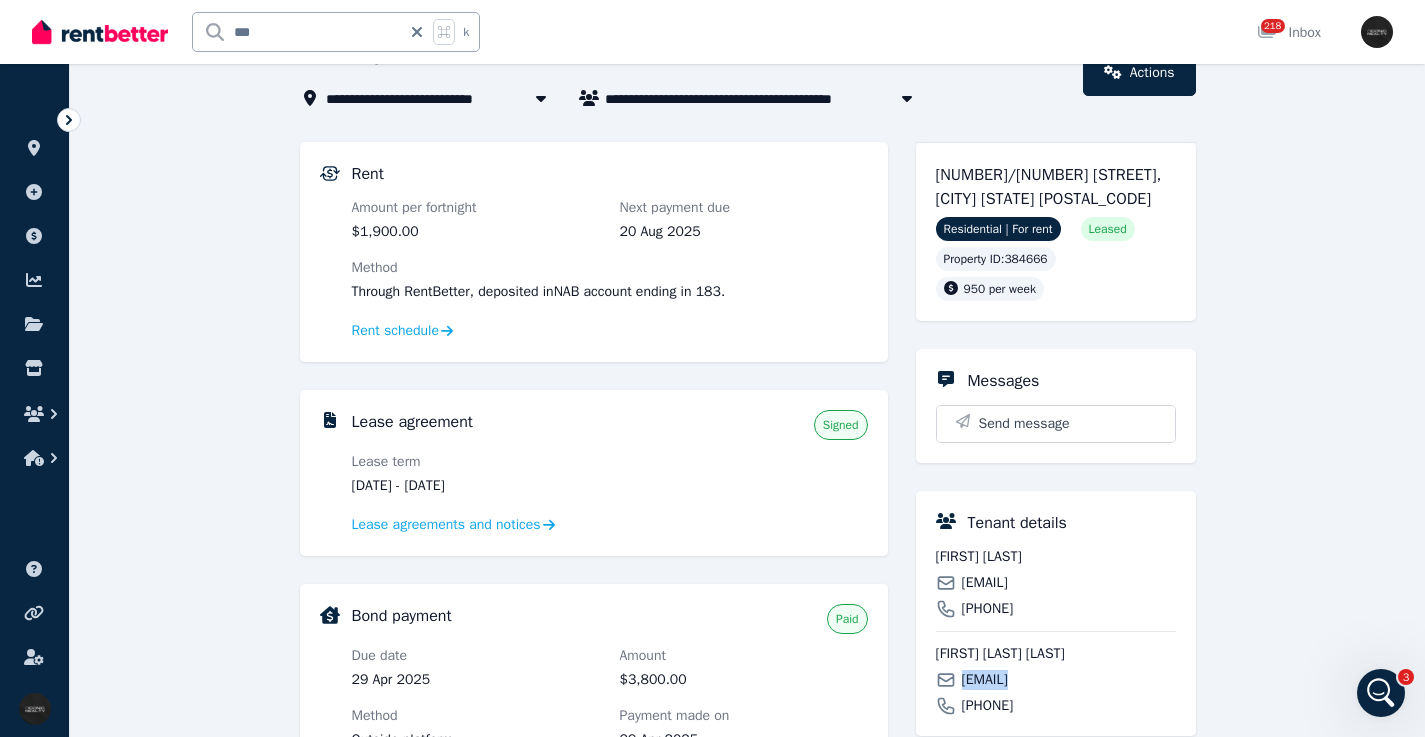 click on "[EMAIL]" at bounding box center (985, 680) 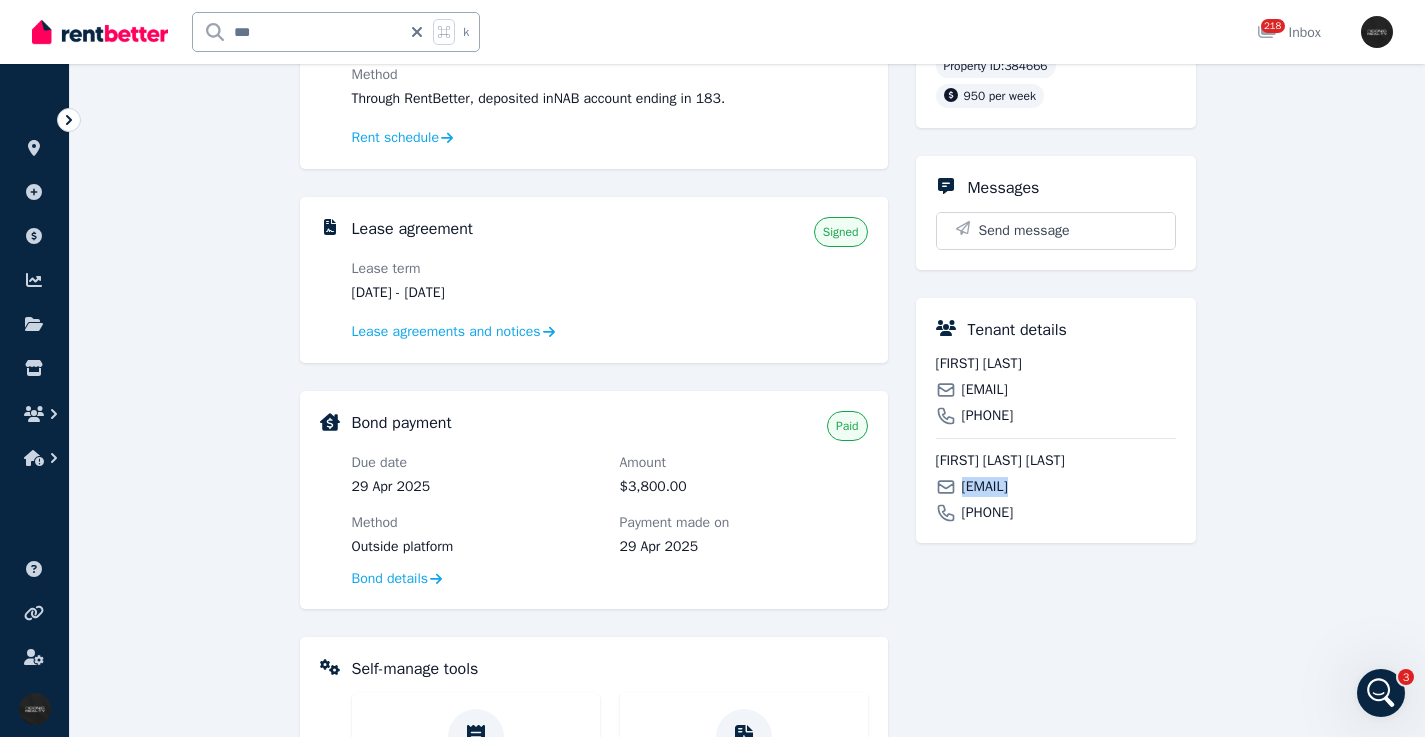 scroll, scrollTop: 63, scrollLeft: 0, axis: vertical 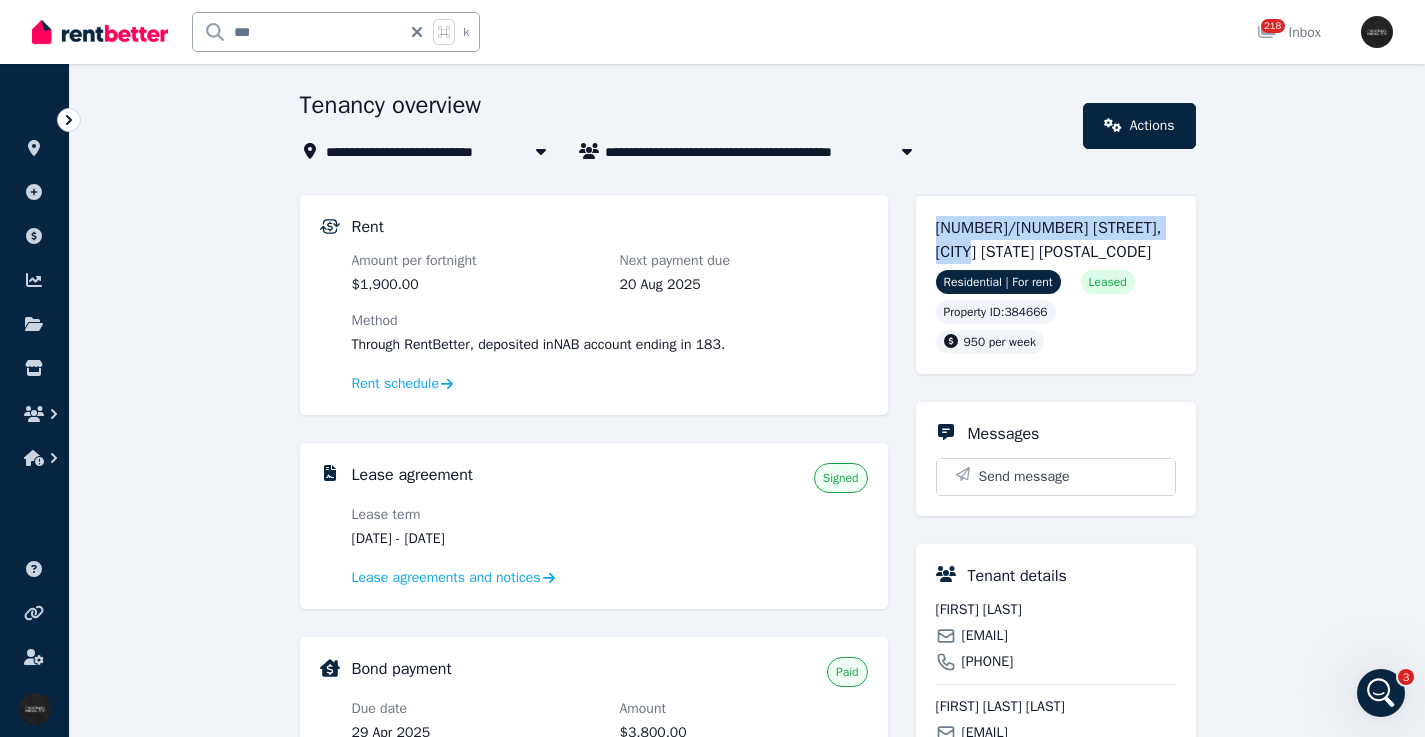 drag, startPoint x: 983, startPoint y: 252, endPoint x: 930, endPoint y: 215, distance: 64.63745 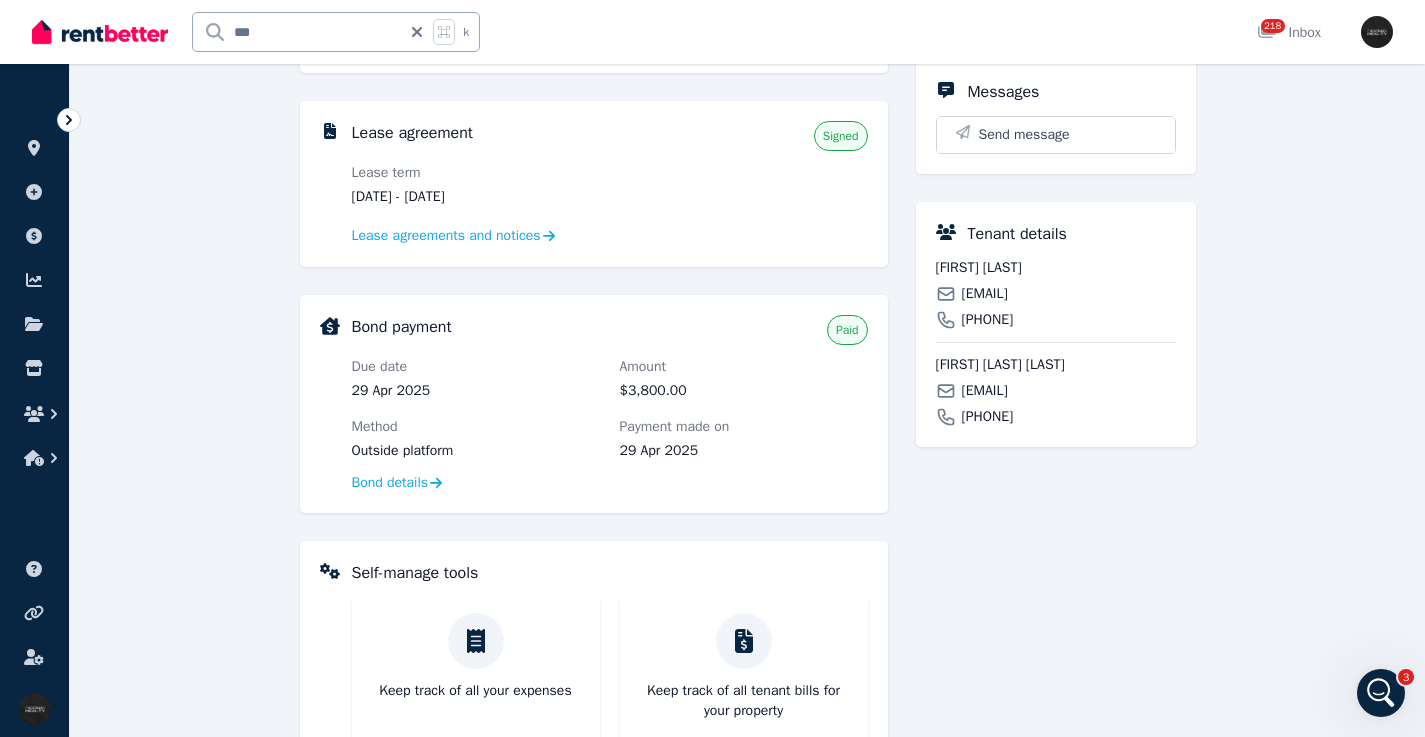scroll, scrollTop: 0, scrollLeft: 0, axis: both 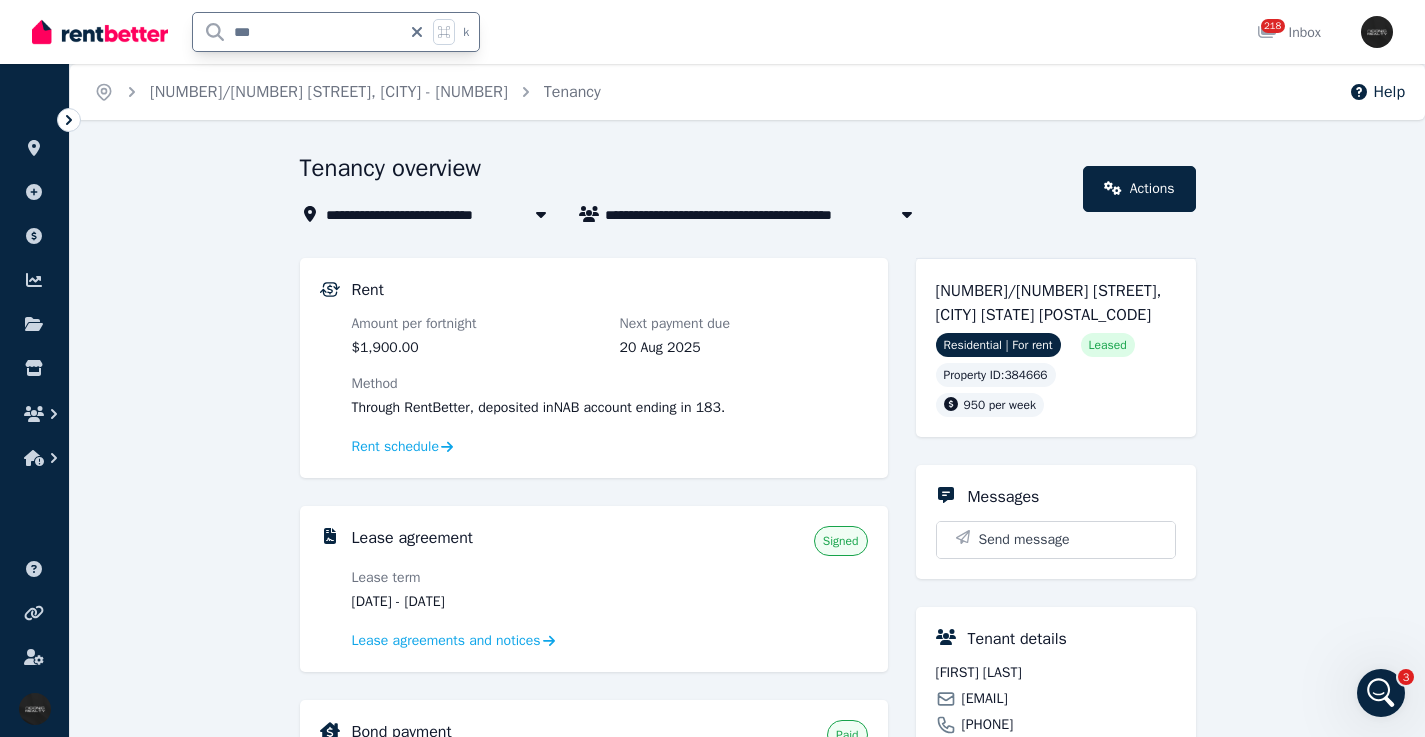 drag, startPoint x: 231, startPoint y: 35, endPoint x: 214, endPoint y: 35, distance: 17 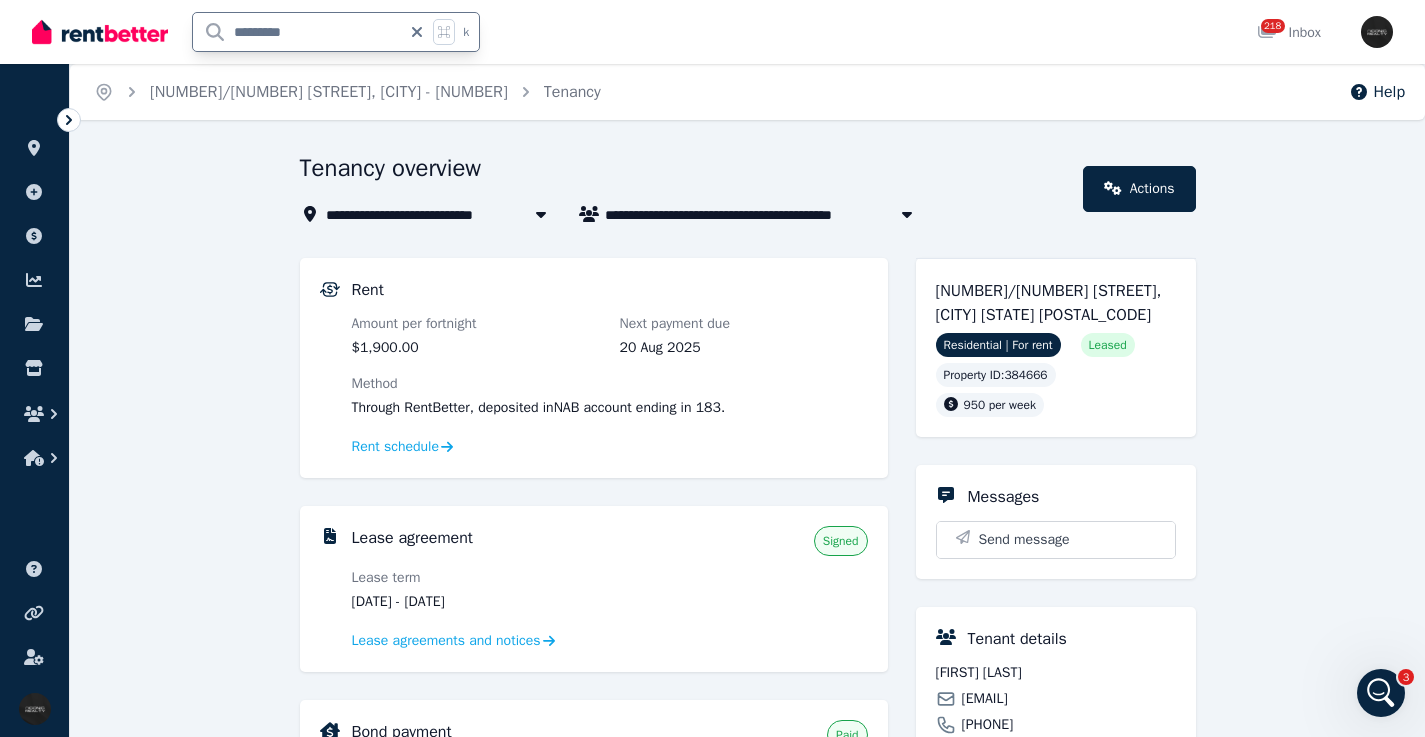 type on "**********" 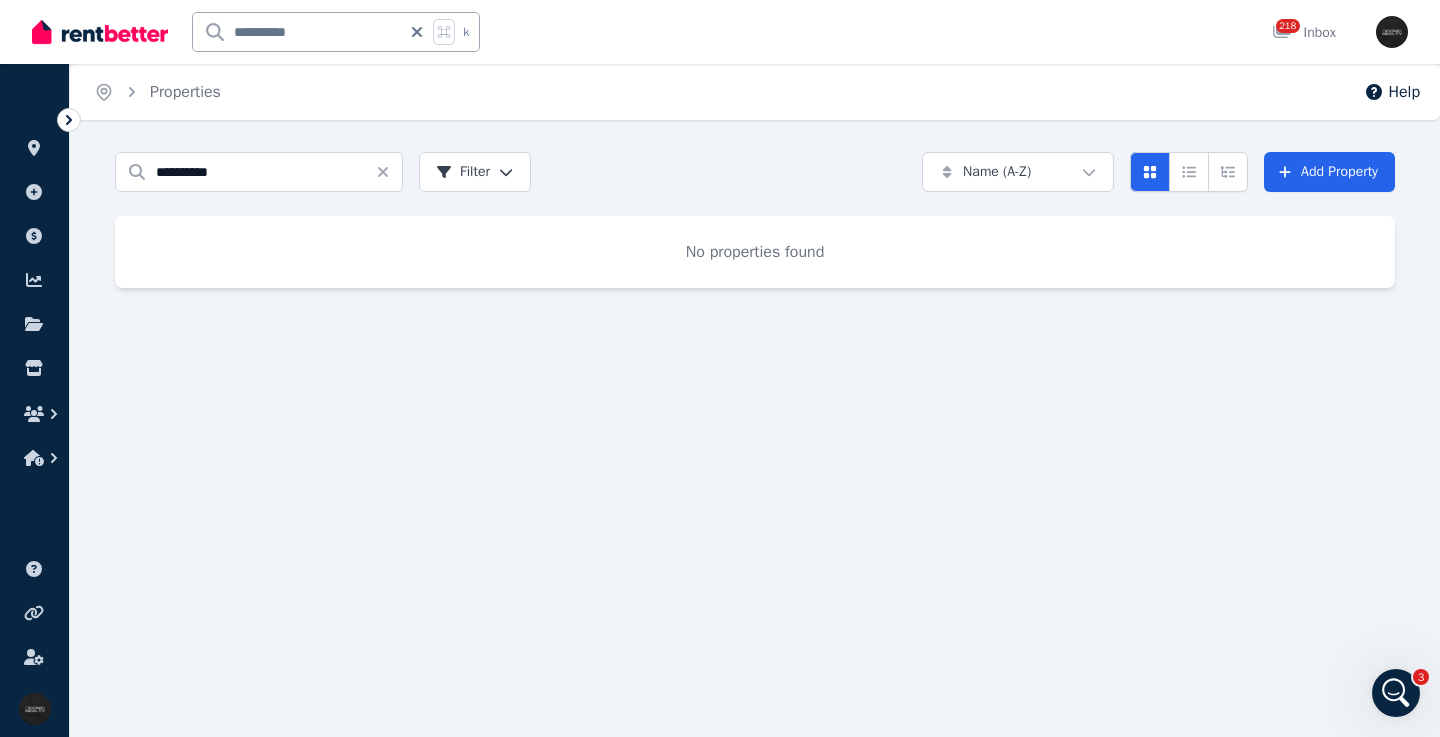 click on "**********" at bounding box center (297, 32) 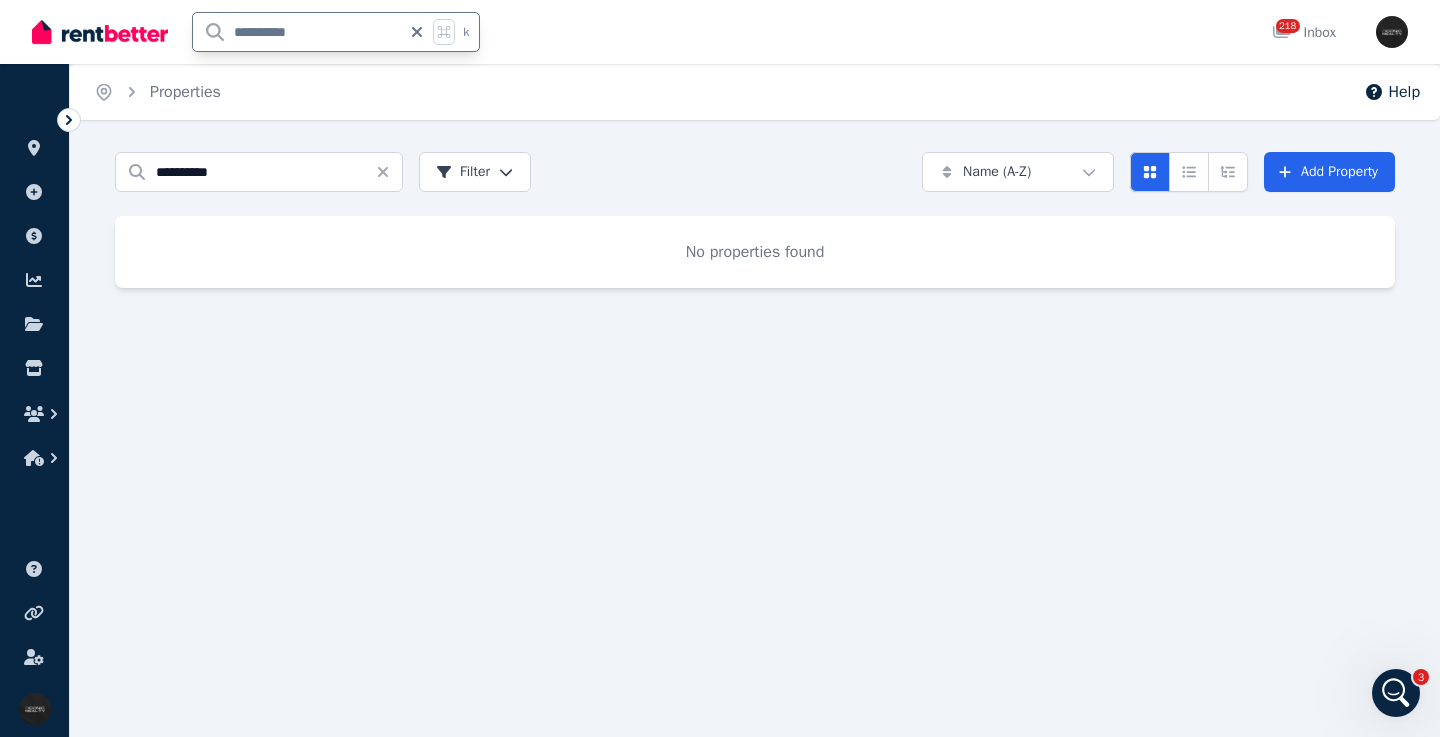 type on "**********" 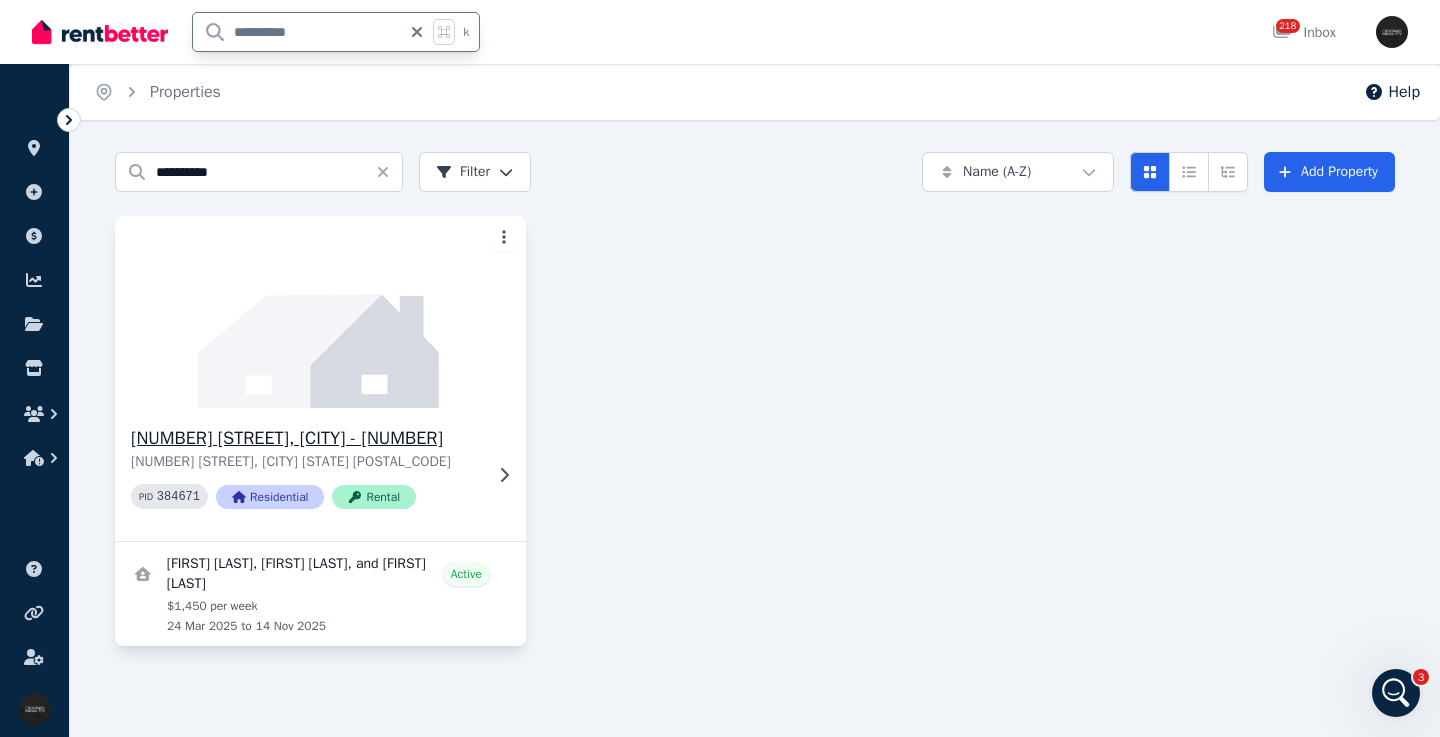 click 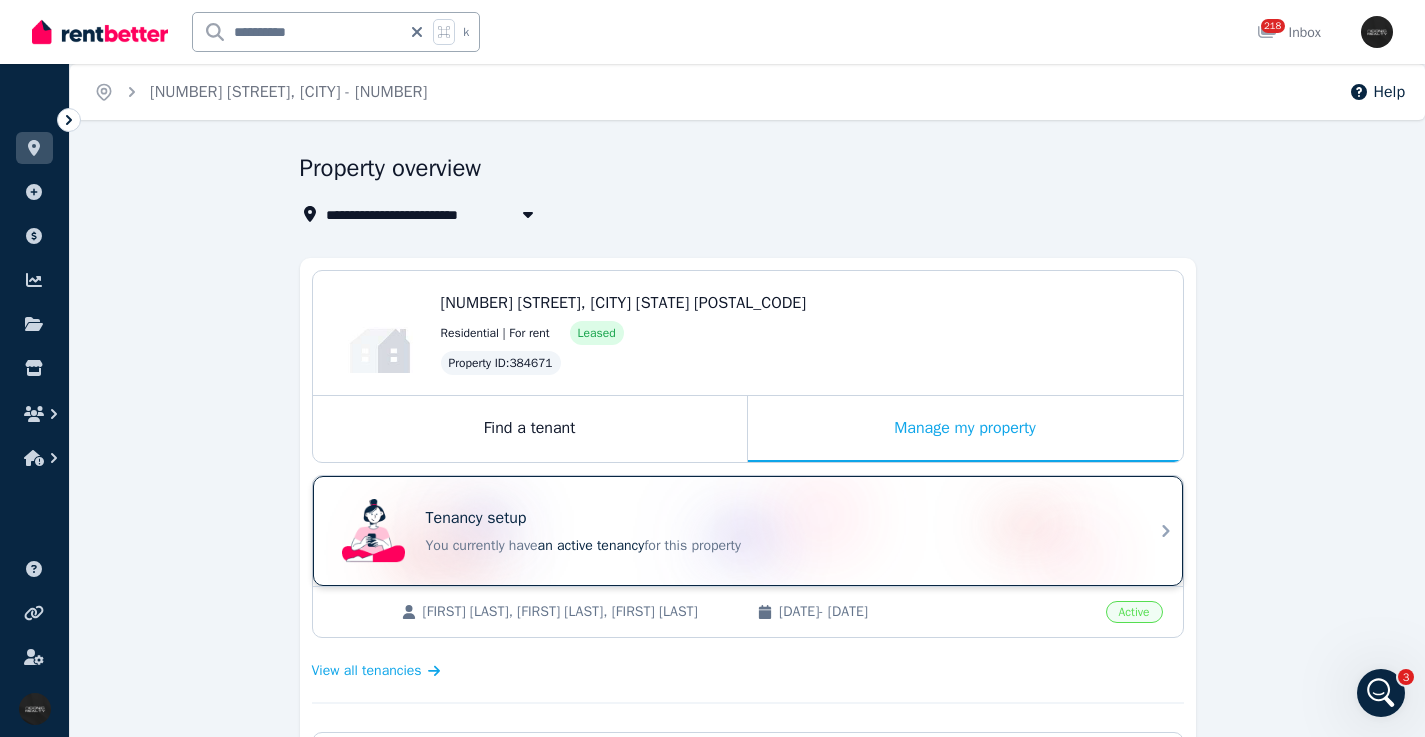 click on "Tenancy setup" at bounding box center [776, 518] 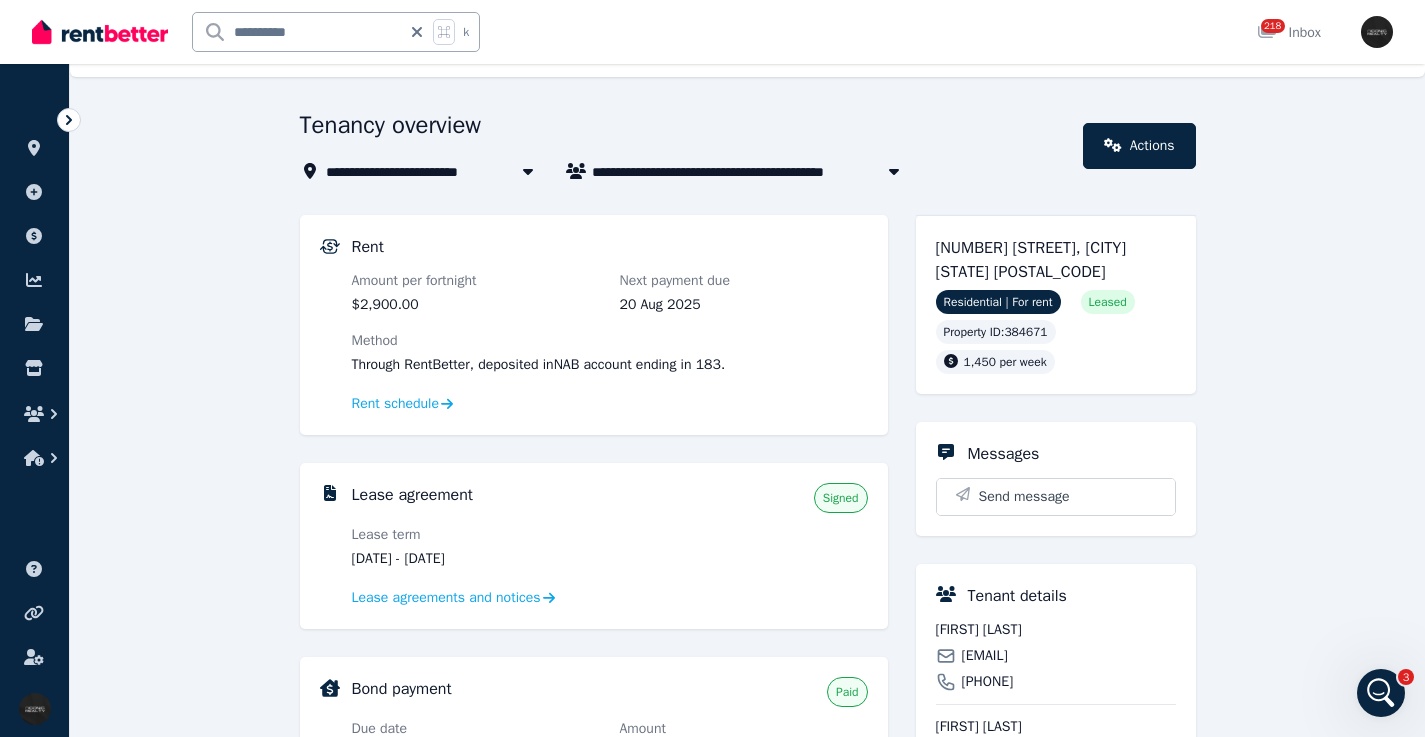scroll, scrollTop: 39, scrollLeft: 0, axis: vertical 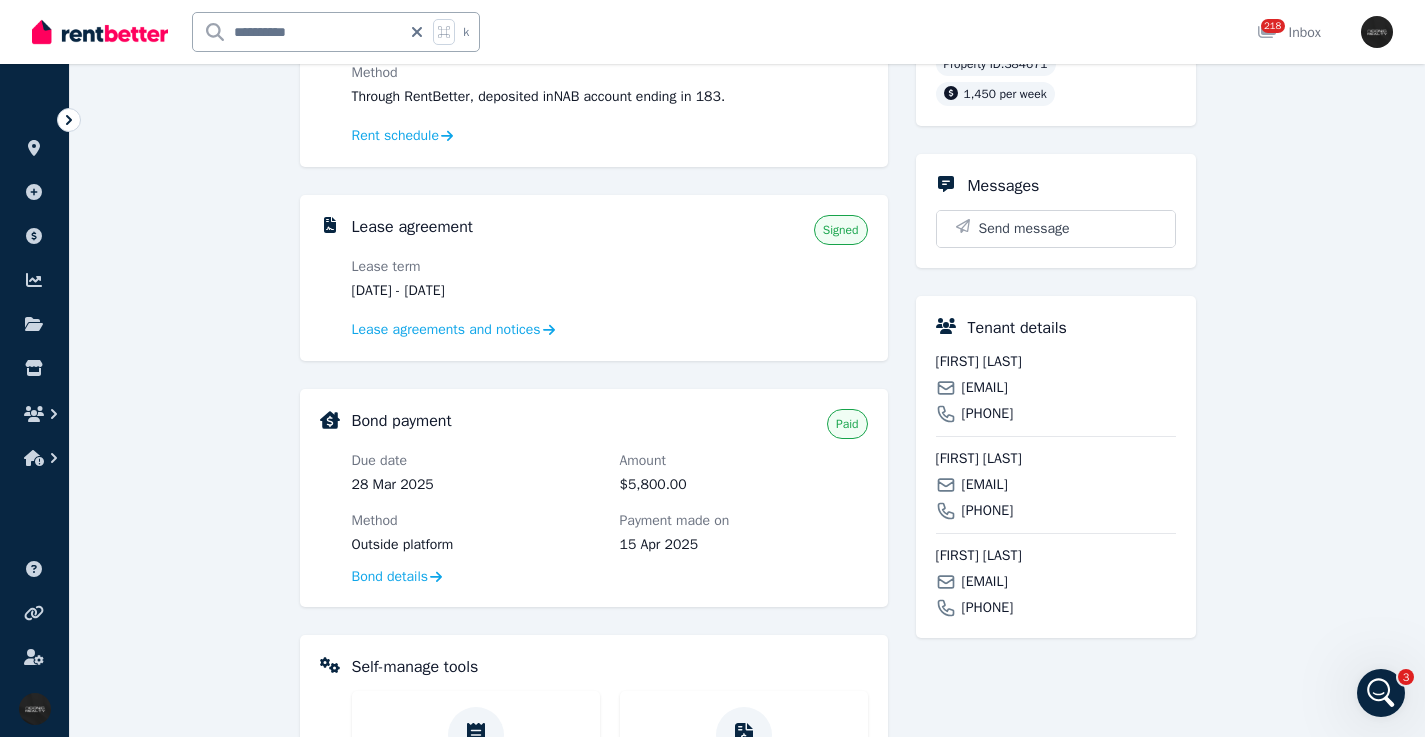 click on "[EMAIL]" at bounding box center (985, 388) 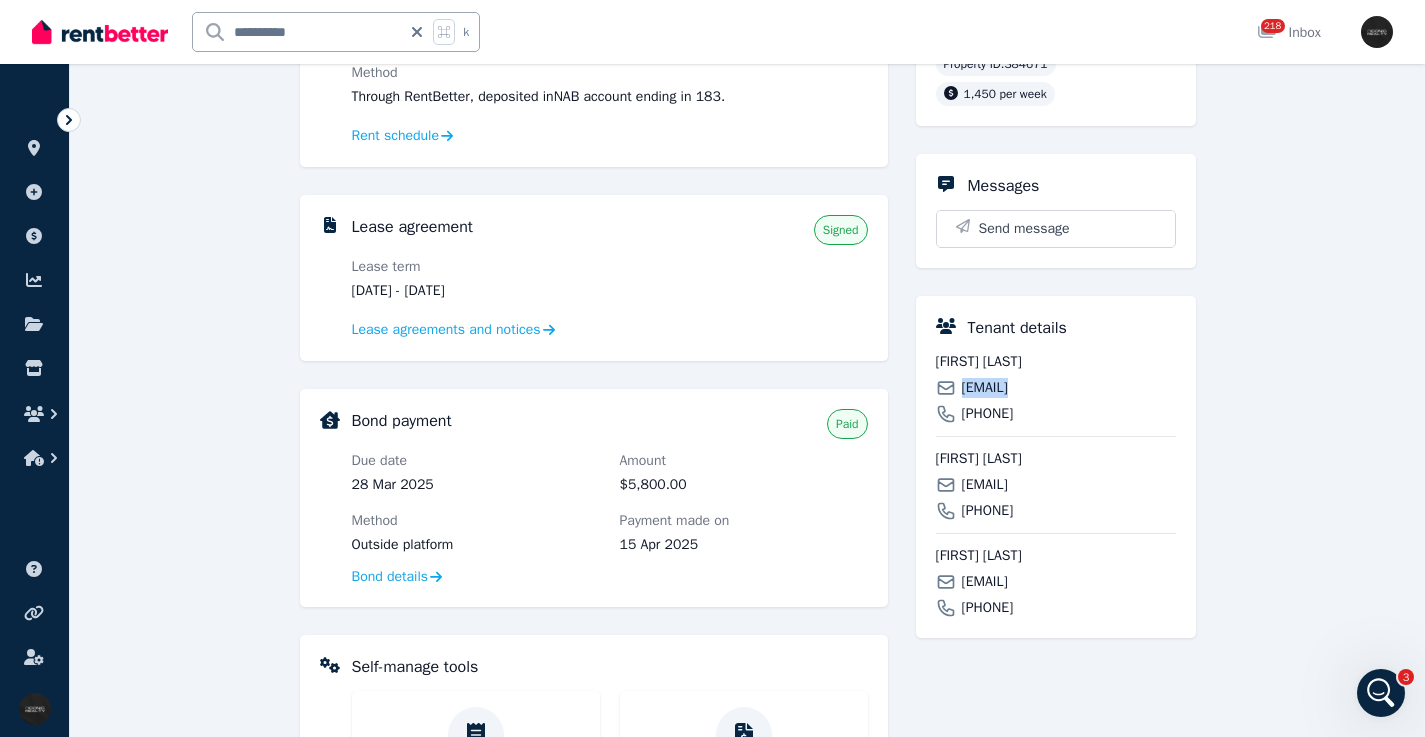 click on "[EMAIL]" at bounding box center (985, 388) 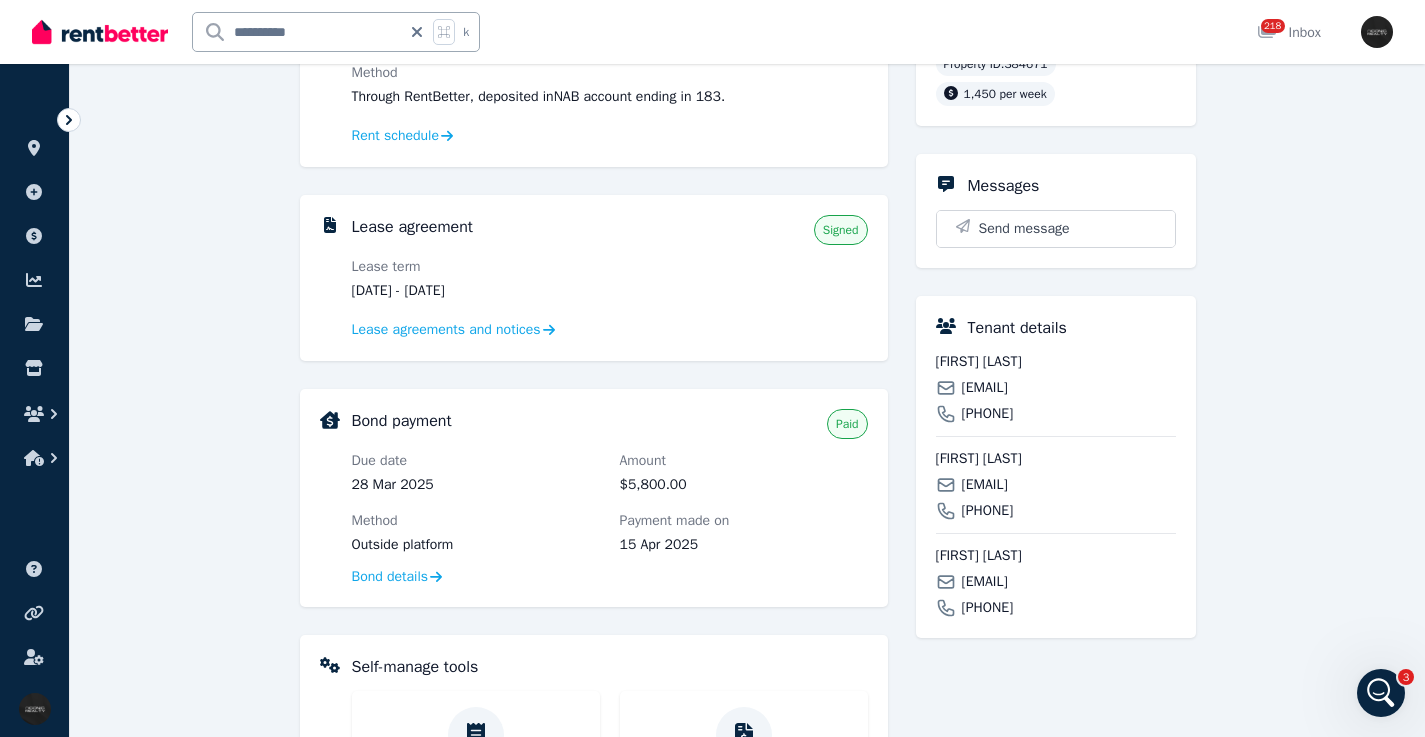 click on "[EMAIL]" at bounding box center [985, 485] 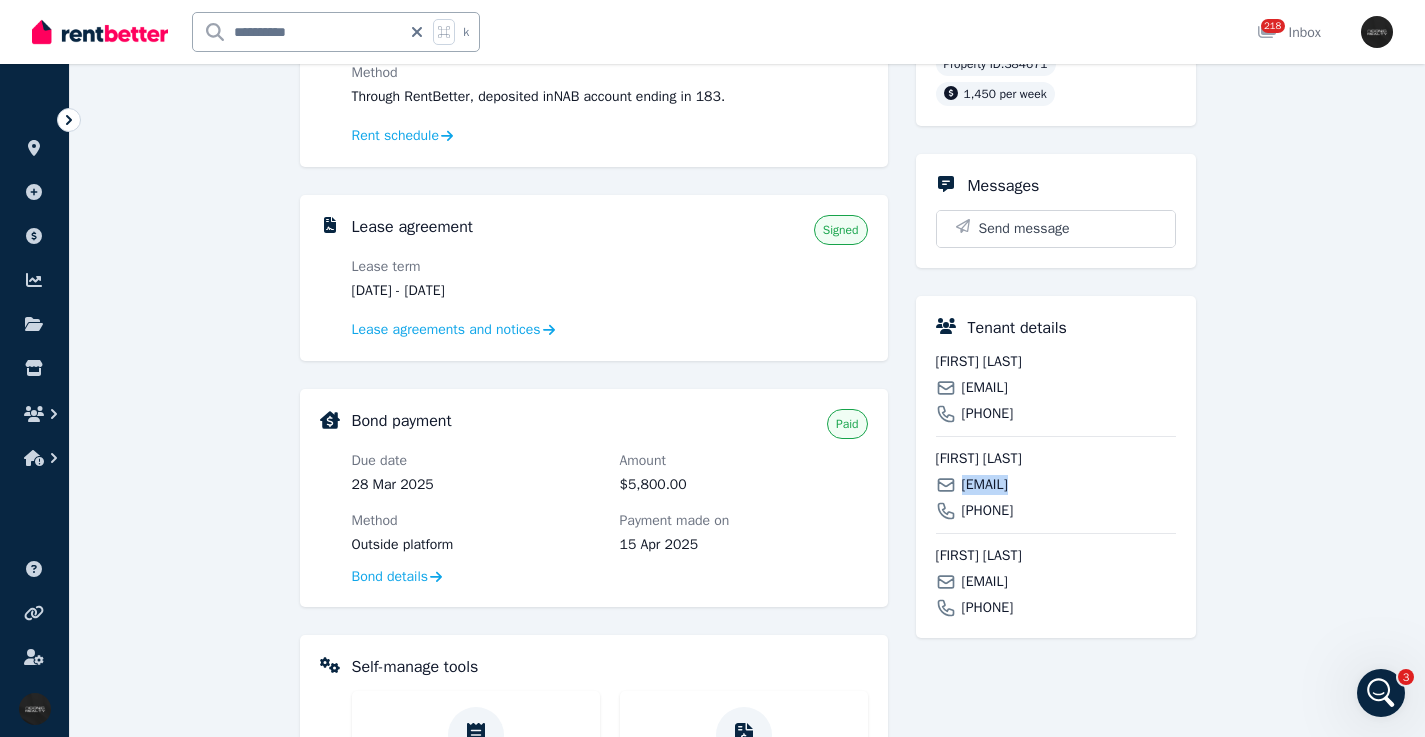 click on "[EMAIL]" at bounding box center [985, 485] 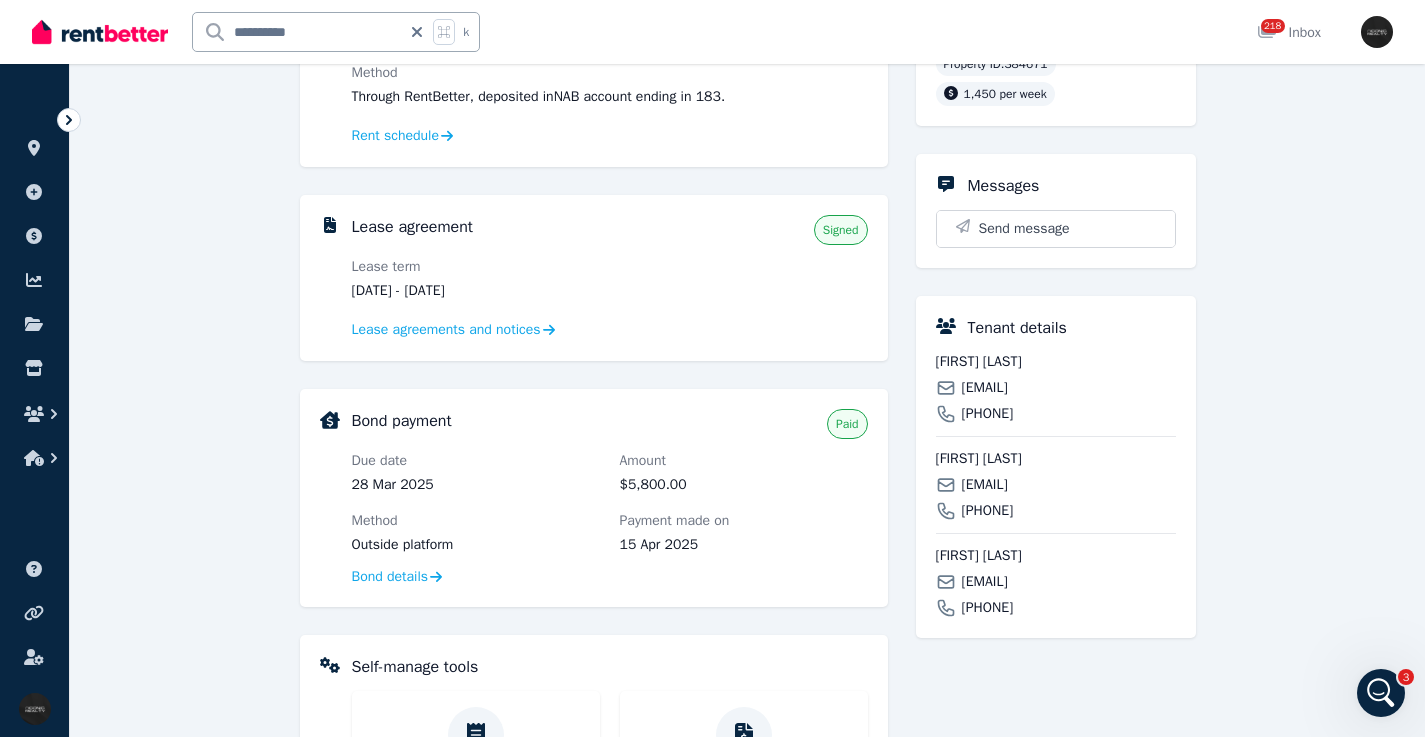 click on "[EMAIL]" at bounding box center [985, 582] 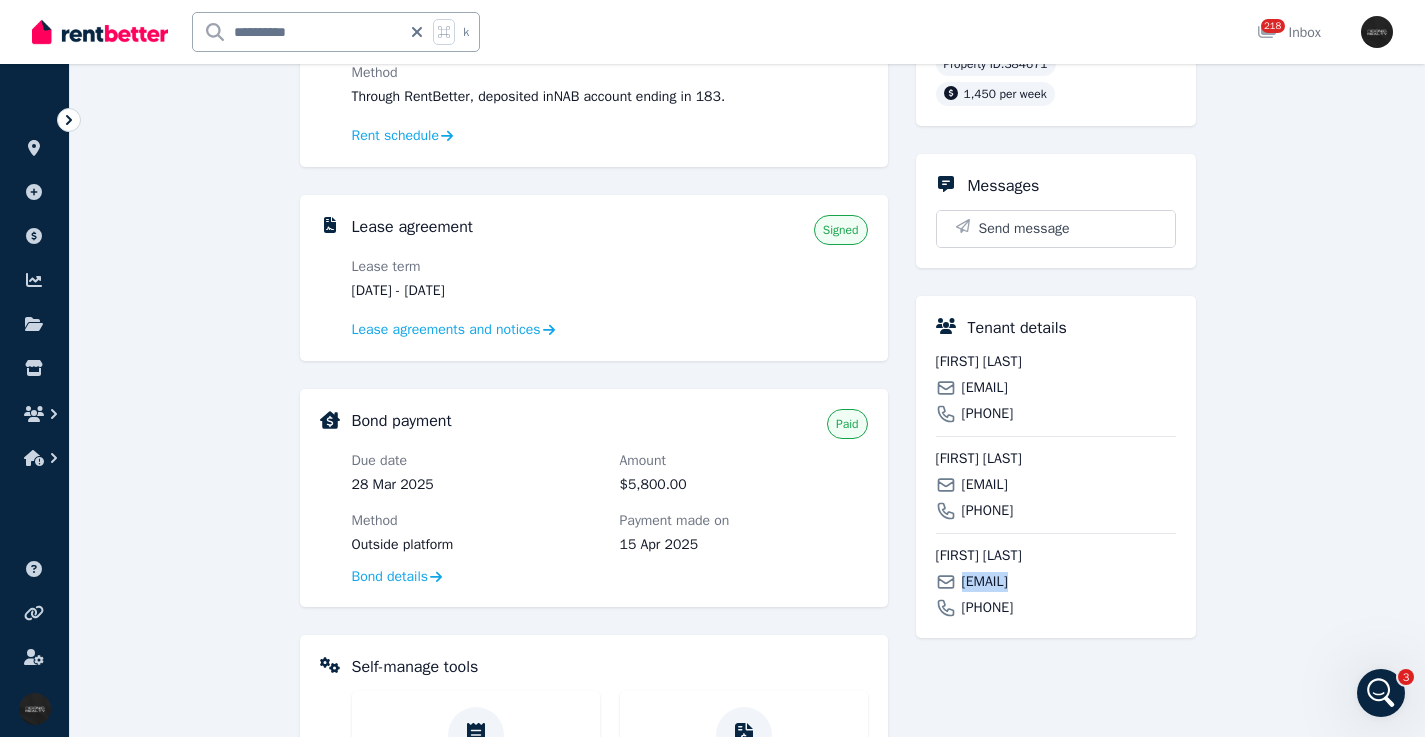 click on "[EMAIL]" at bounding box center [985, 582] 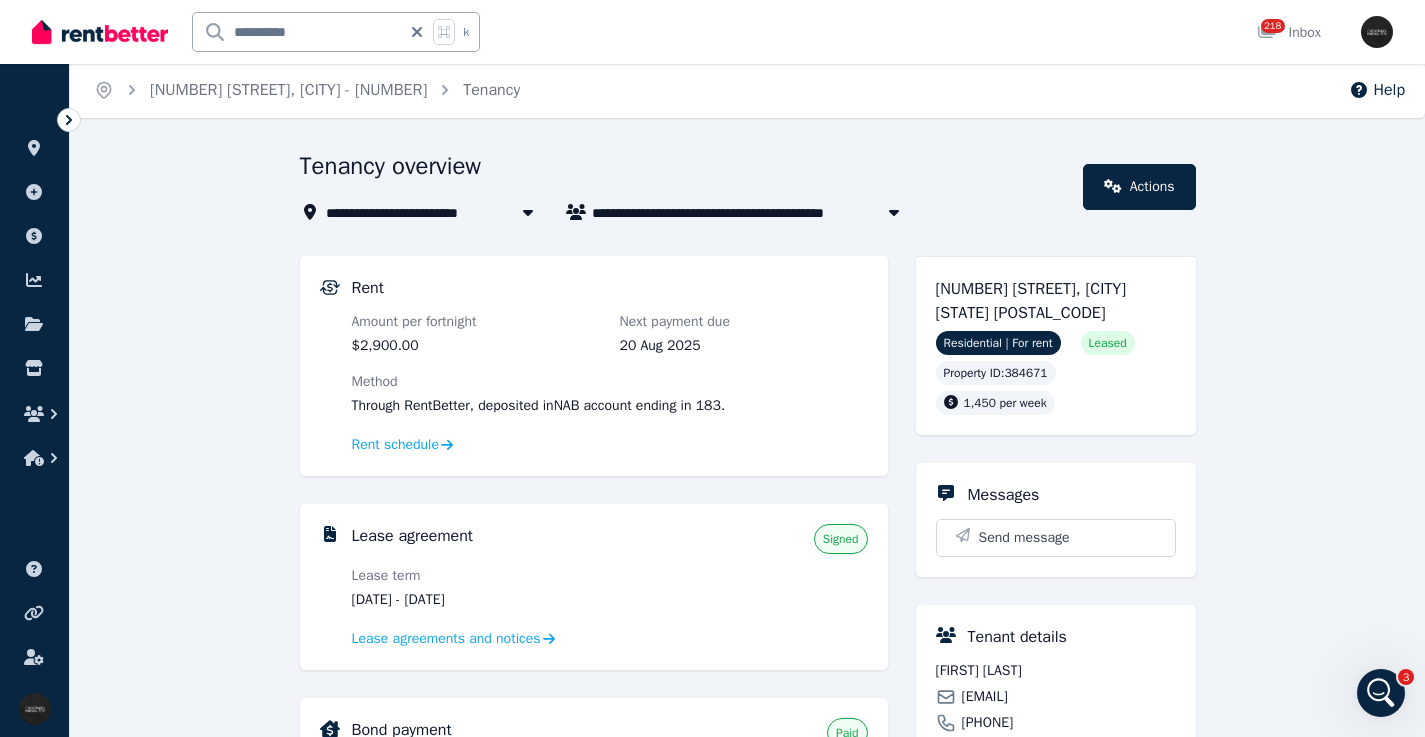 scroll, scrollTop: 0, scrollLeft: 0, axis: both 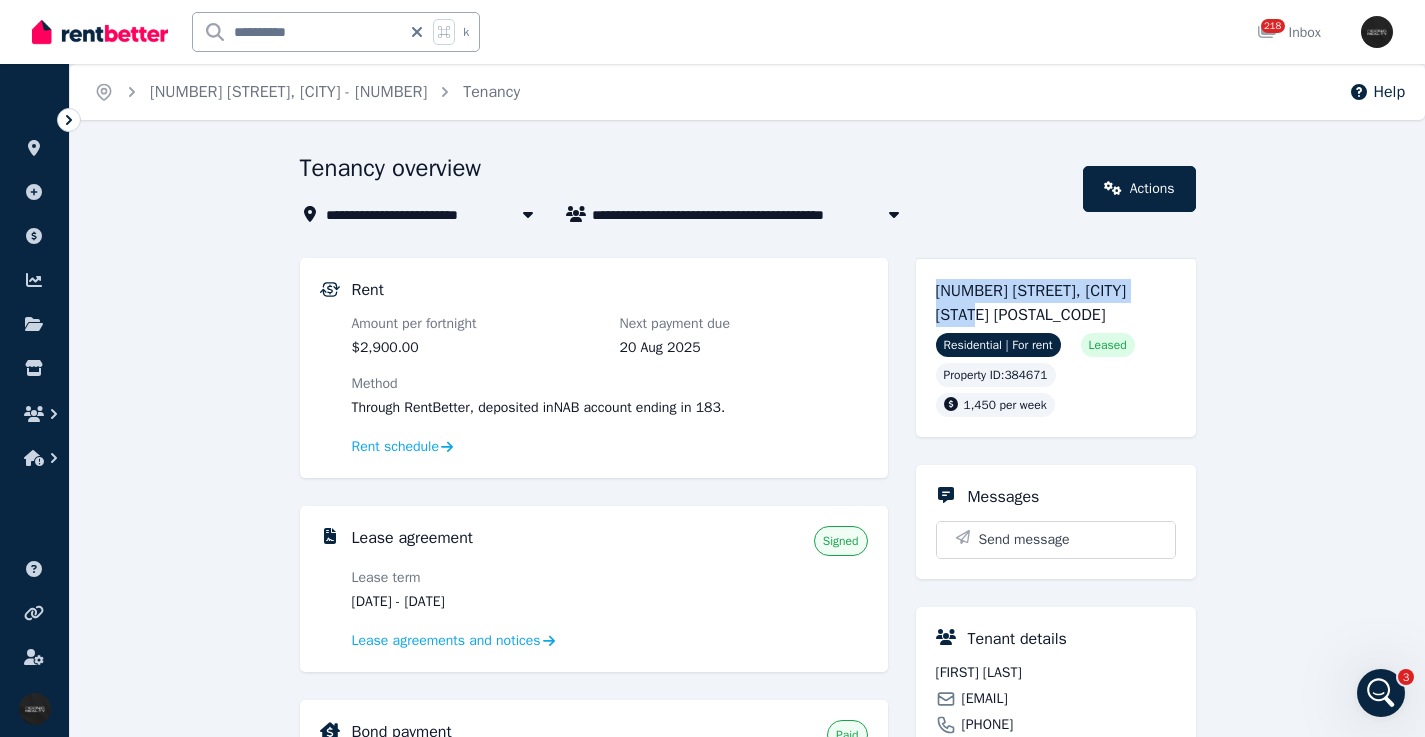 drag, startPoint x: 979, startPoint y: 309, endPoint x: 927, endPoint y: 275, distance: 62.1289 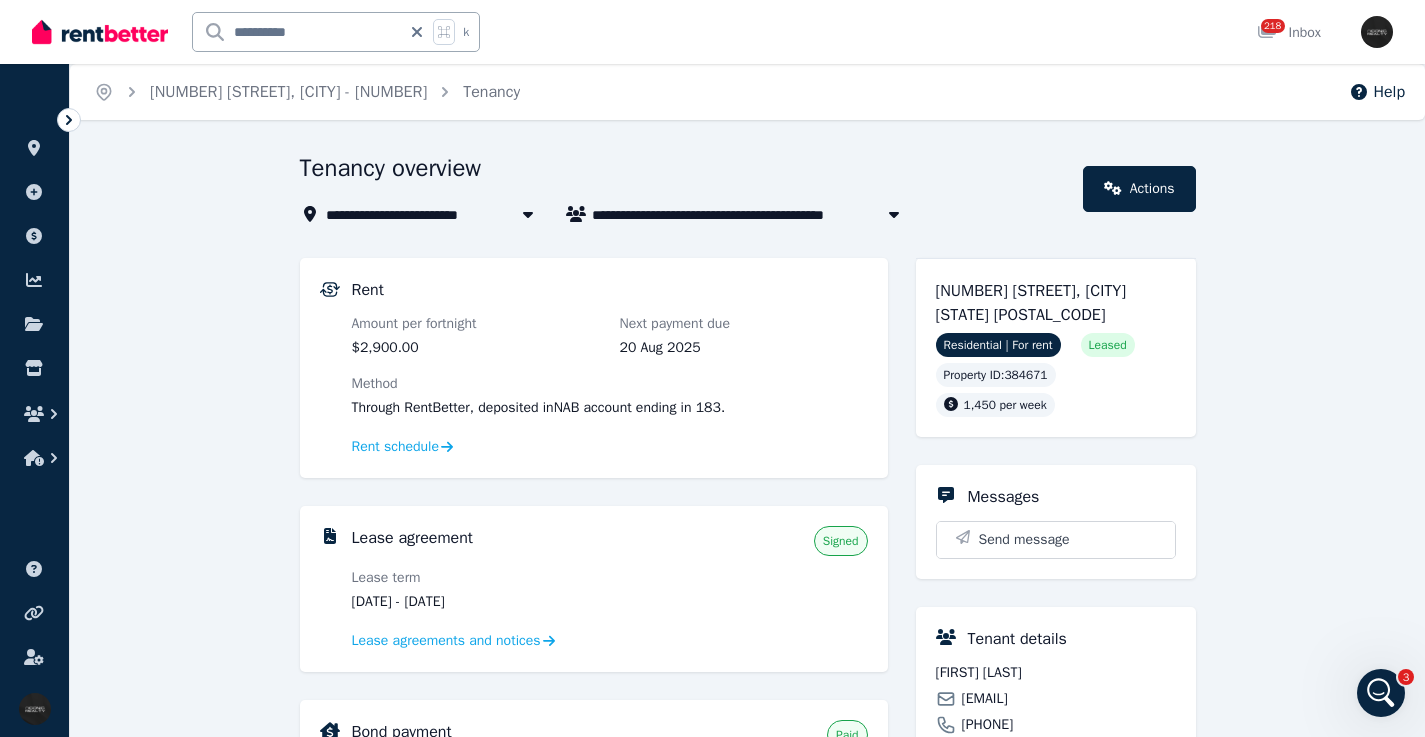 click 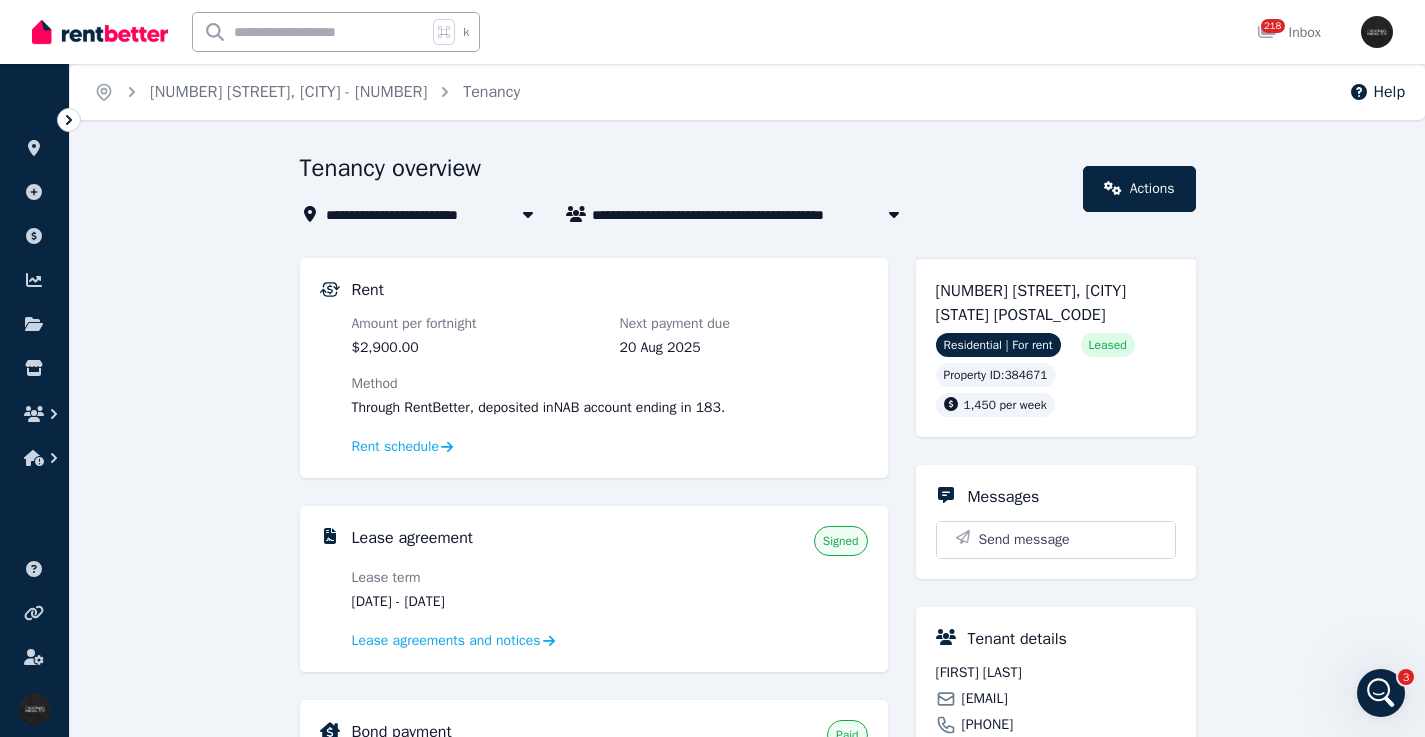 click at bounding box center [310, 32] 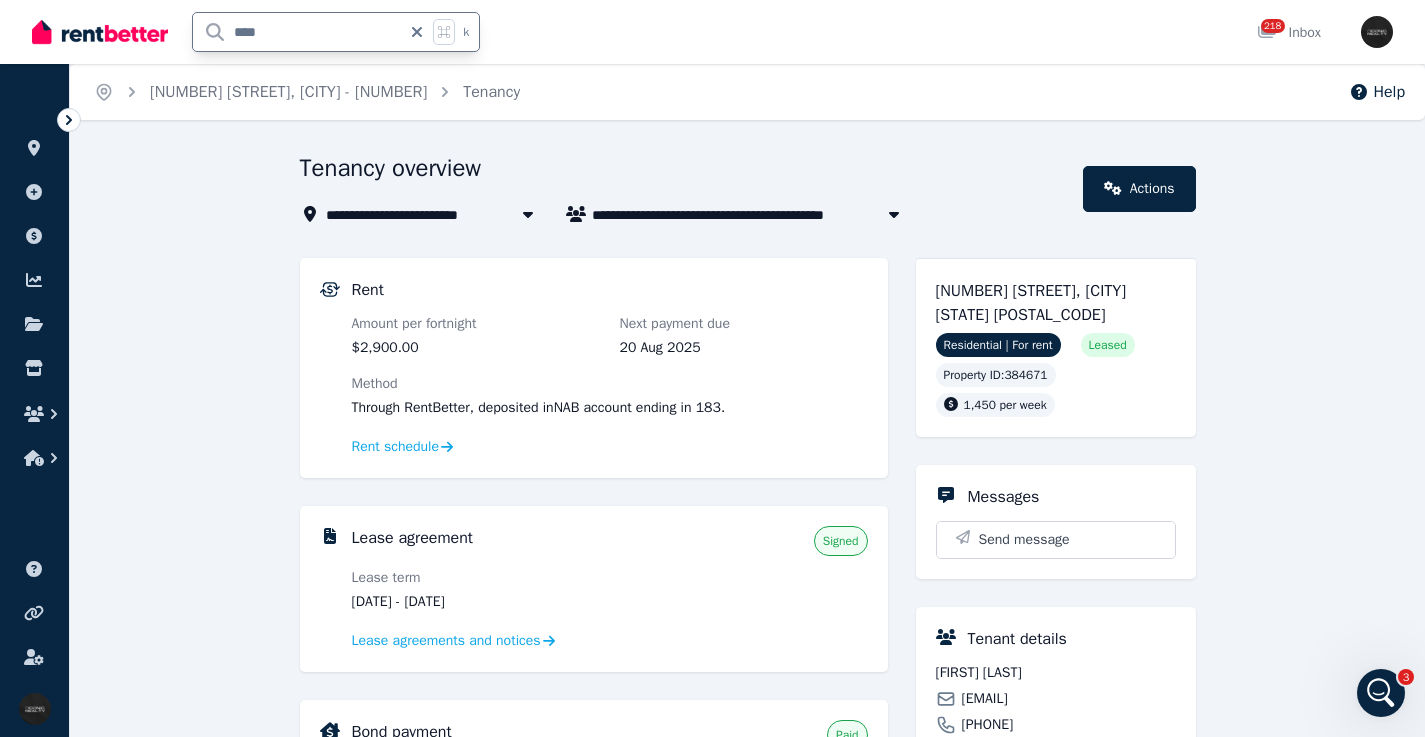type on "*****" 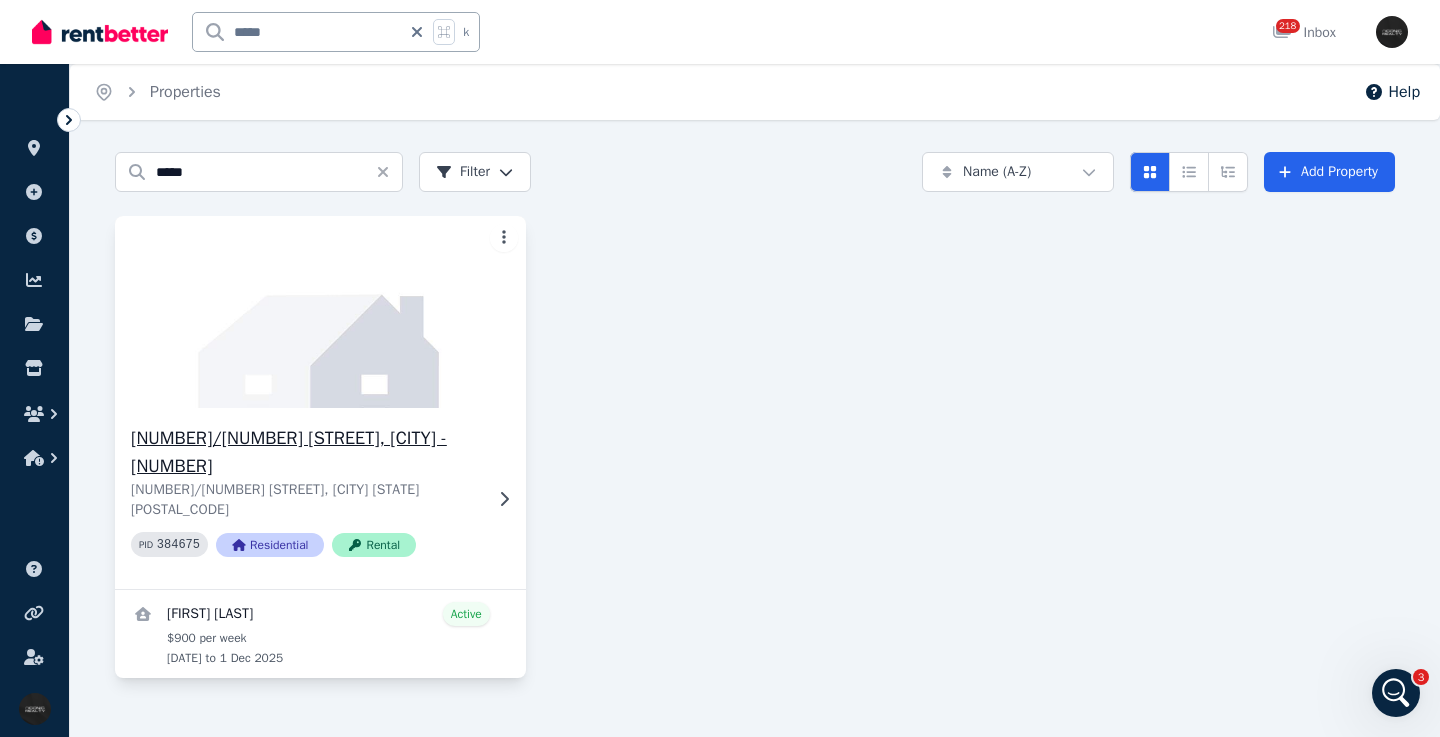 click 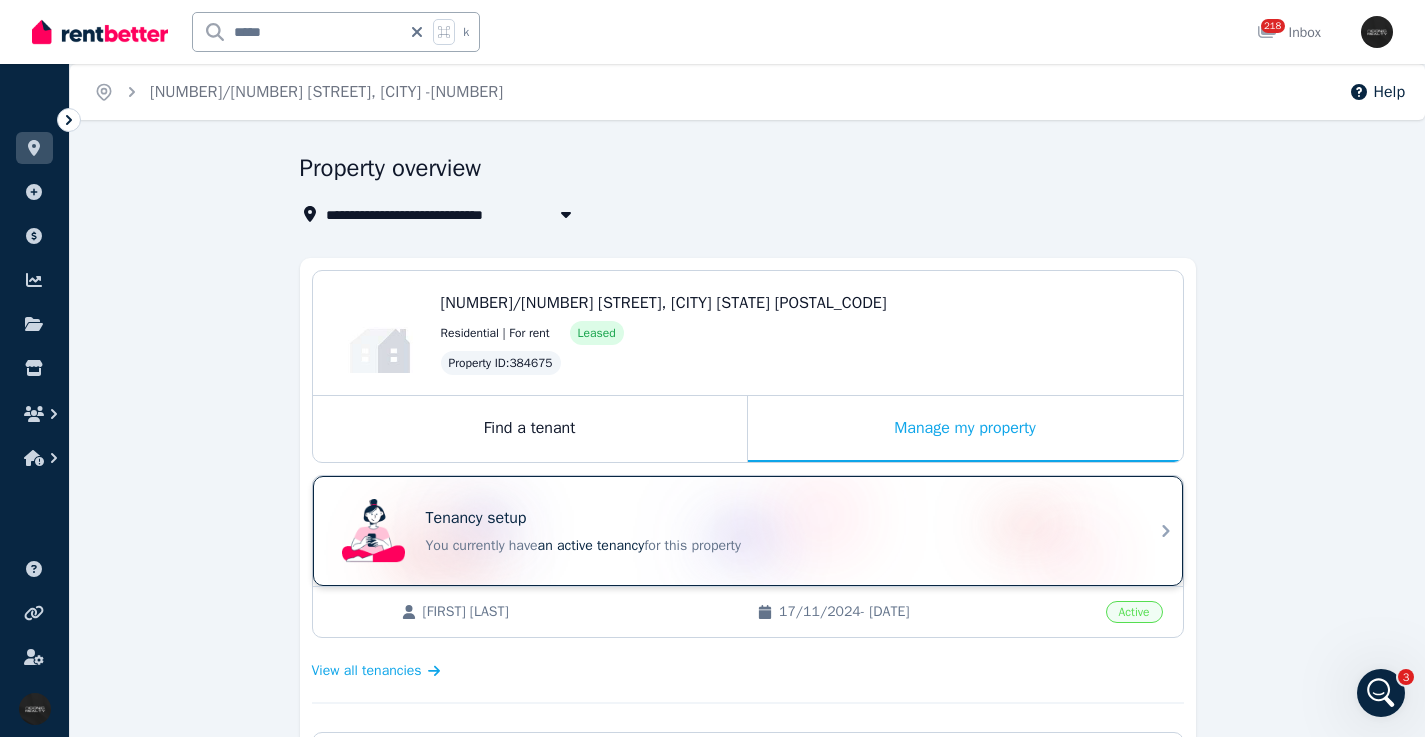 click on "Tenancy setup" at bounding box center (776, 518) 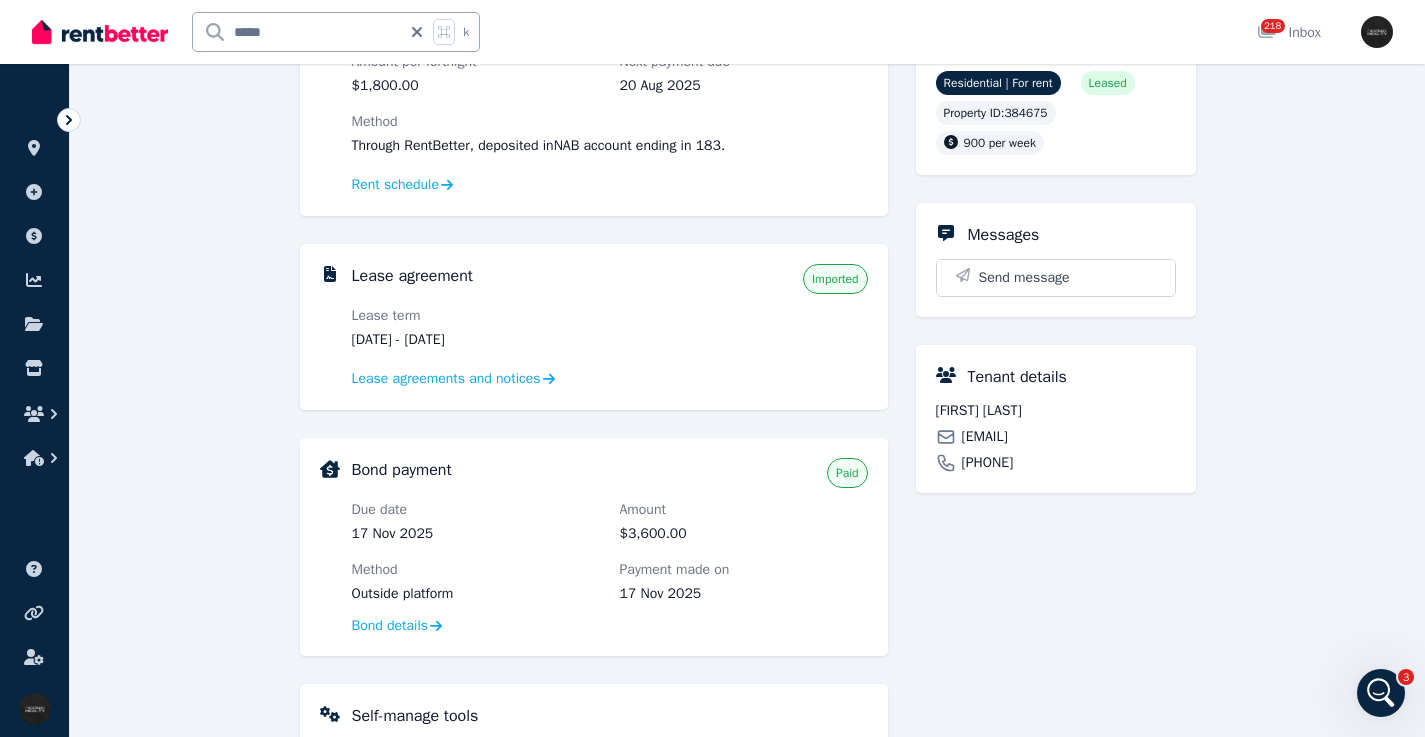 scroll, scrollTop: 243, scrollLeft: 0, axis: vertical 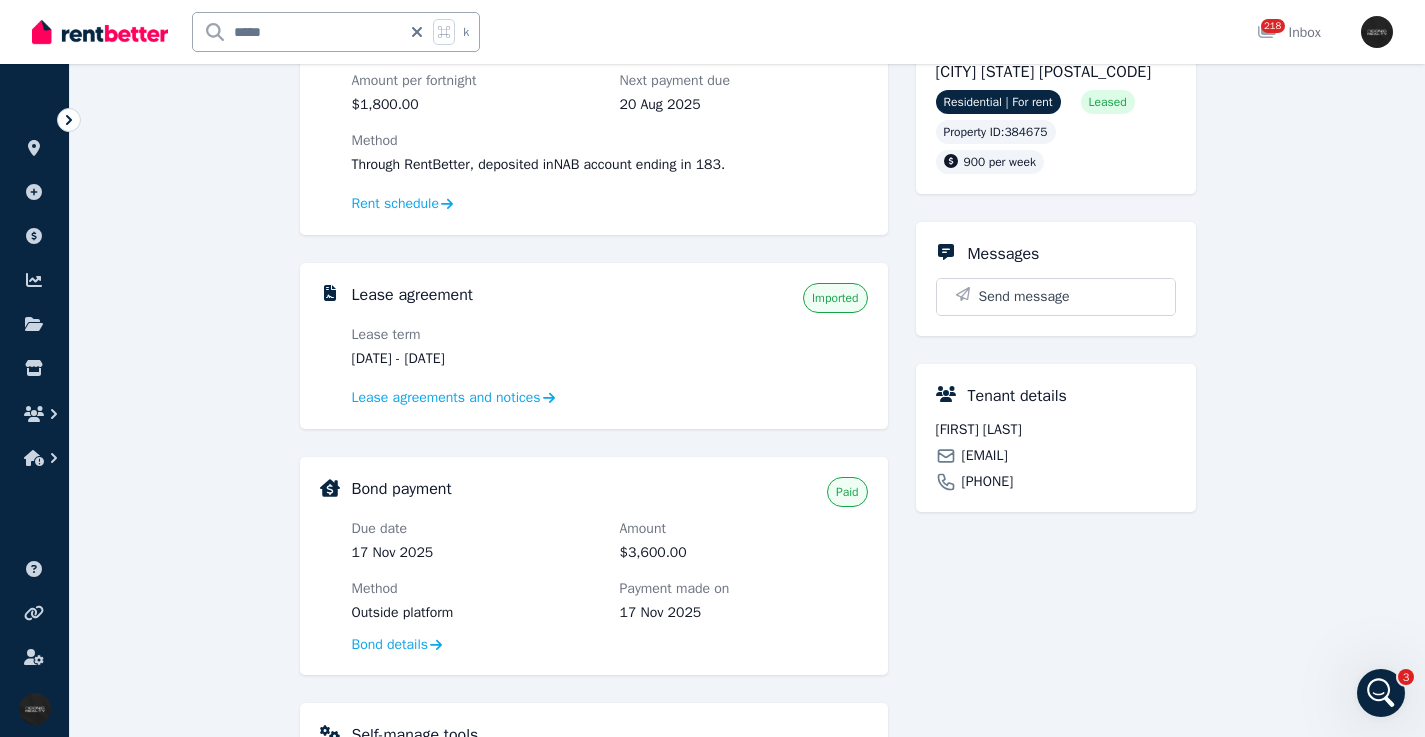 click on "[EMAIL]" at bounding box center [985, 456] 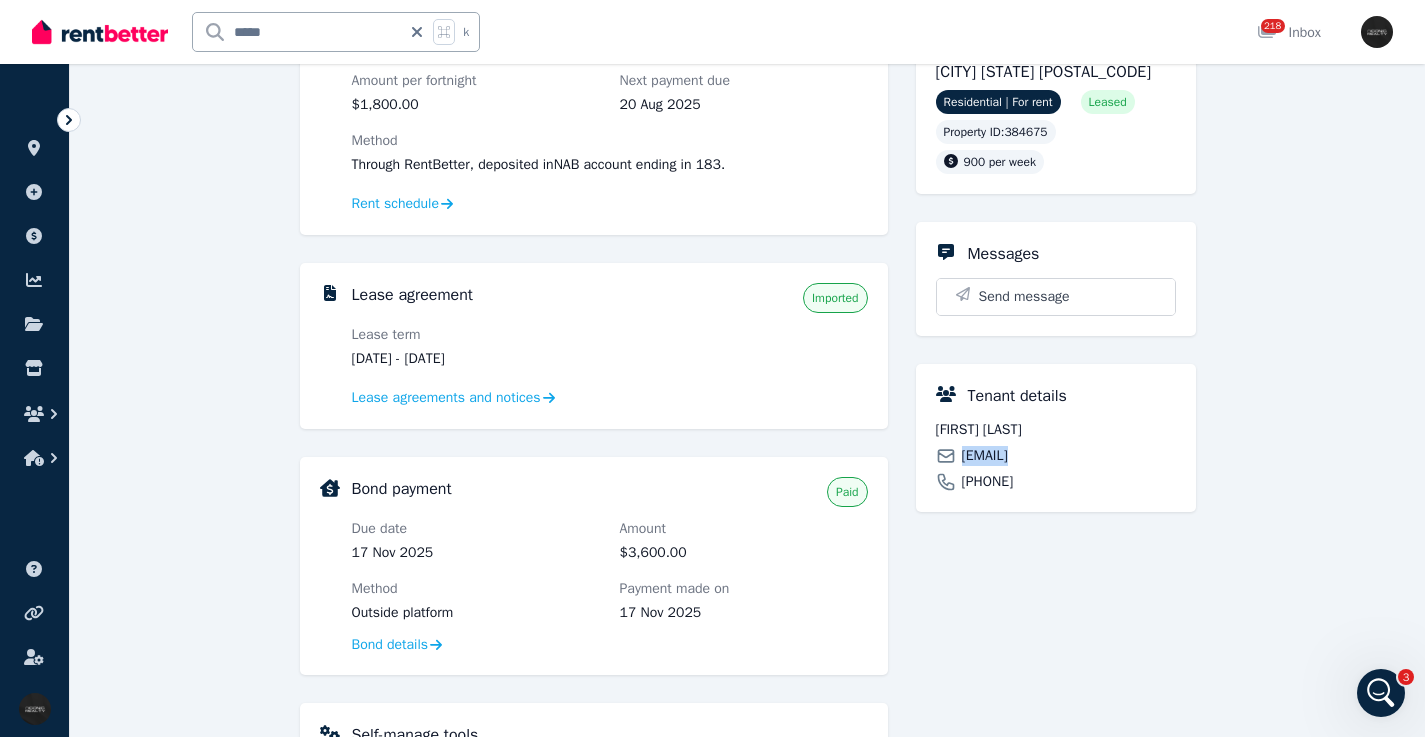 click on "[EMAIL]" at bounding box center [985, 456] 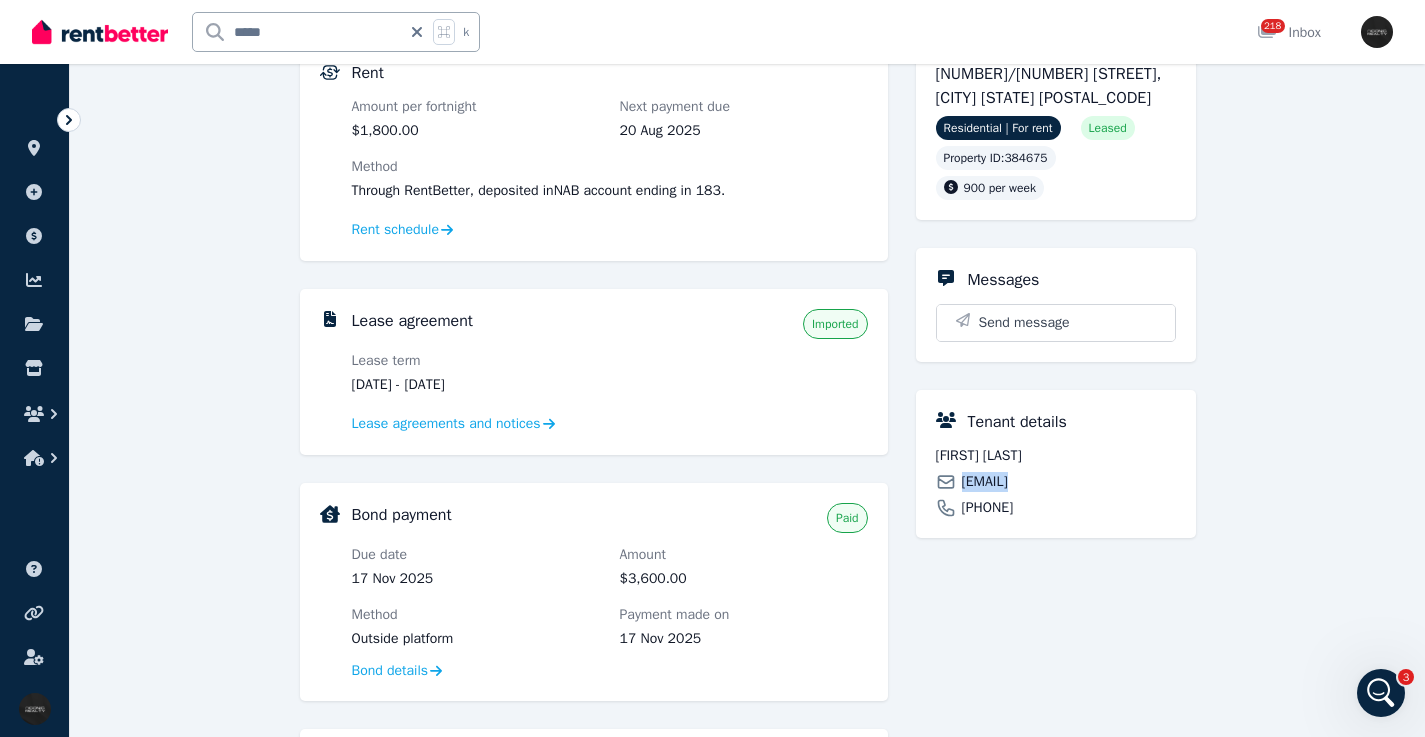 scroll, scrollTop: 0, scrollLeft: 0, axis: both 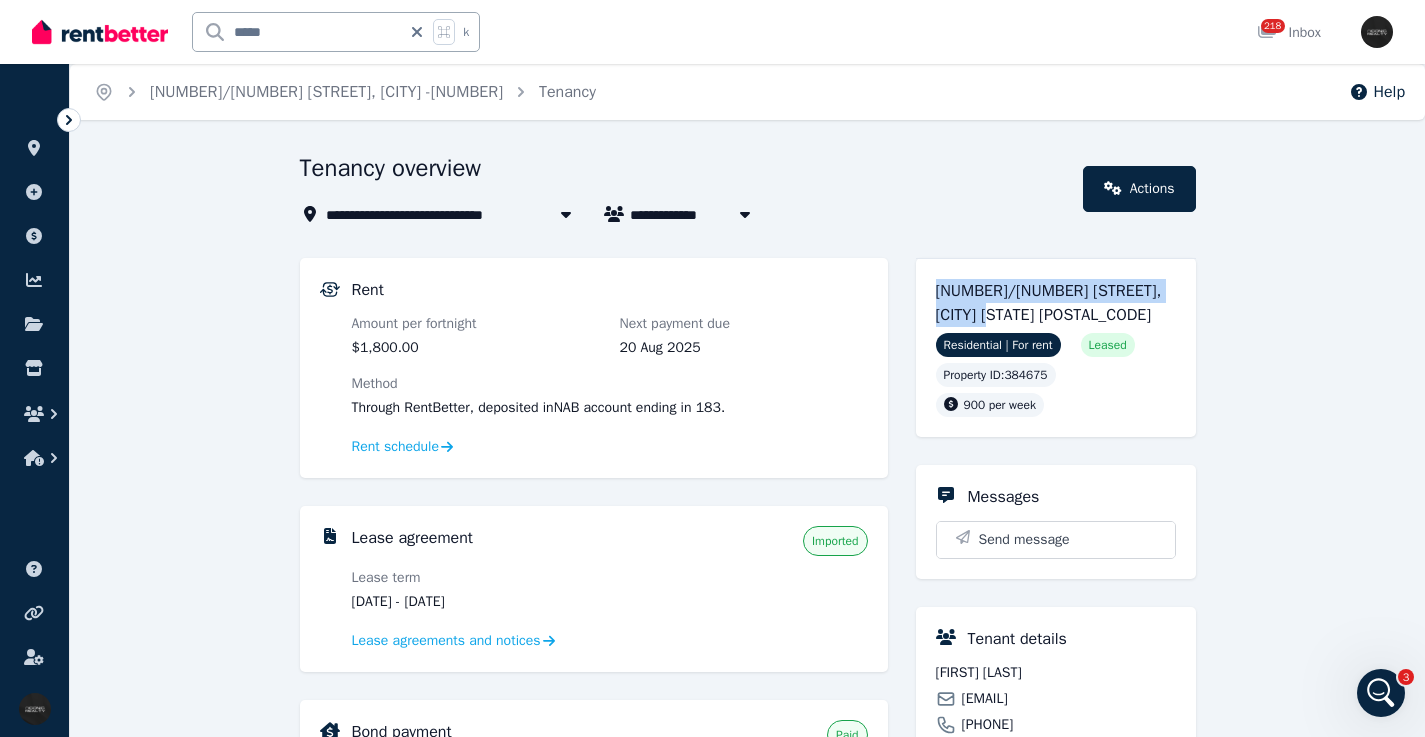 drag, startPoint x: 970, startPoint y: 299, endPoint x: 958, endPoint y: 247, distance: 53.366657 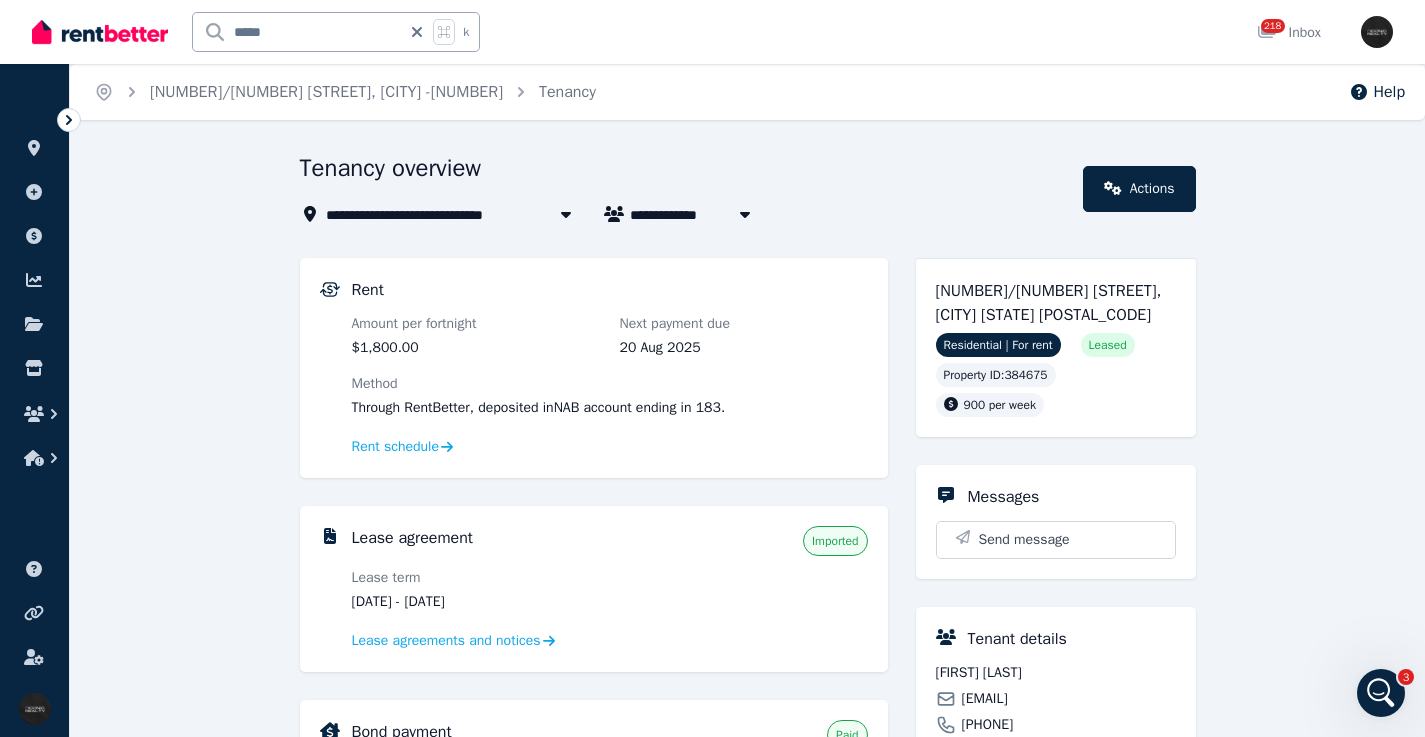 click 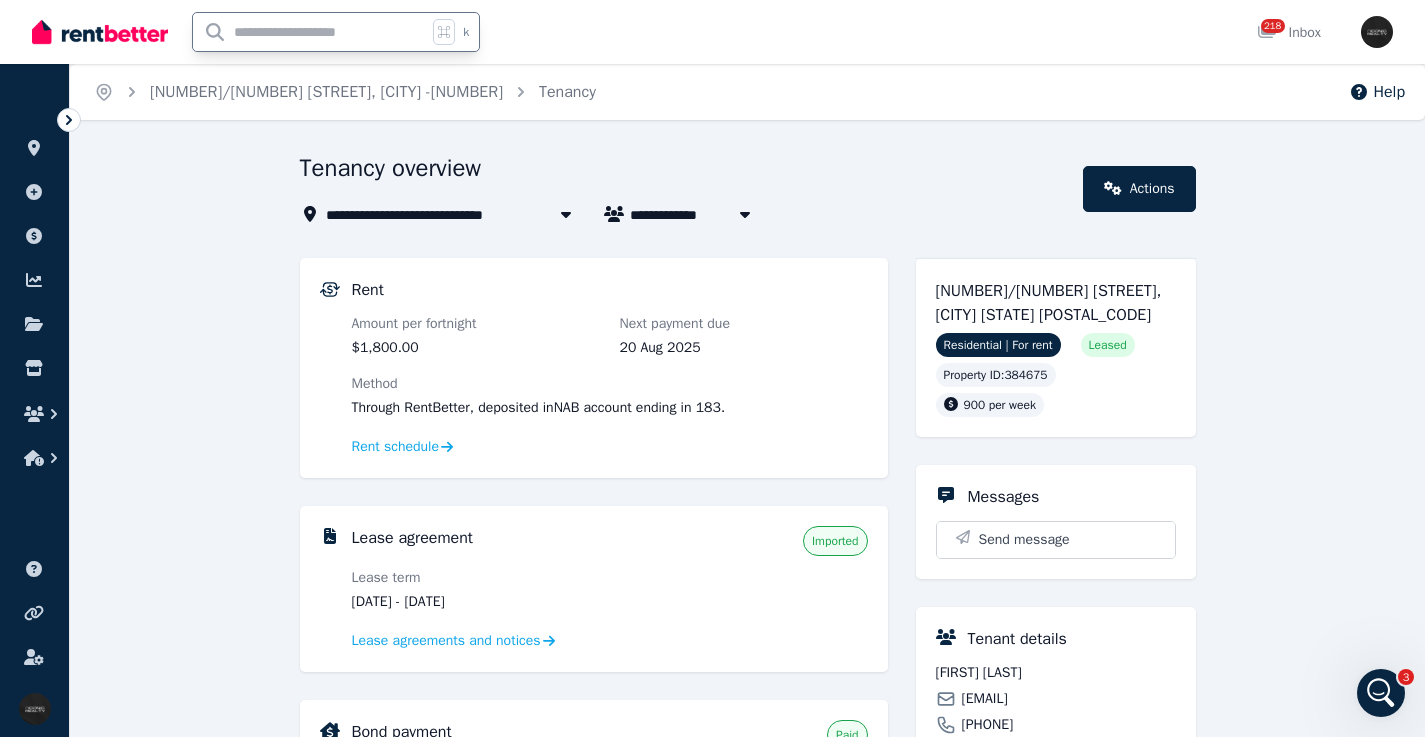 click at bounding box center [310, 32] 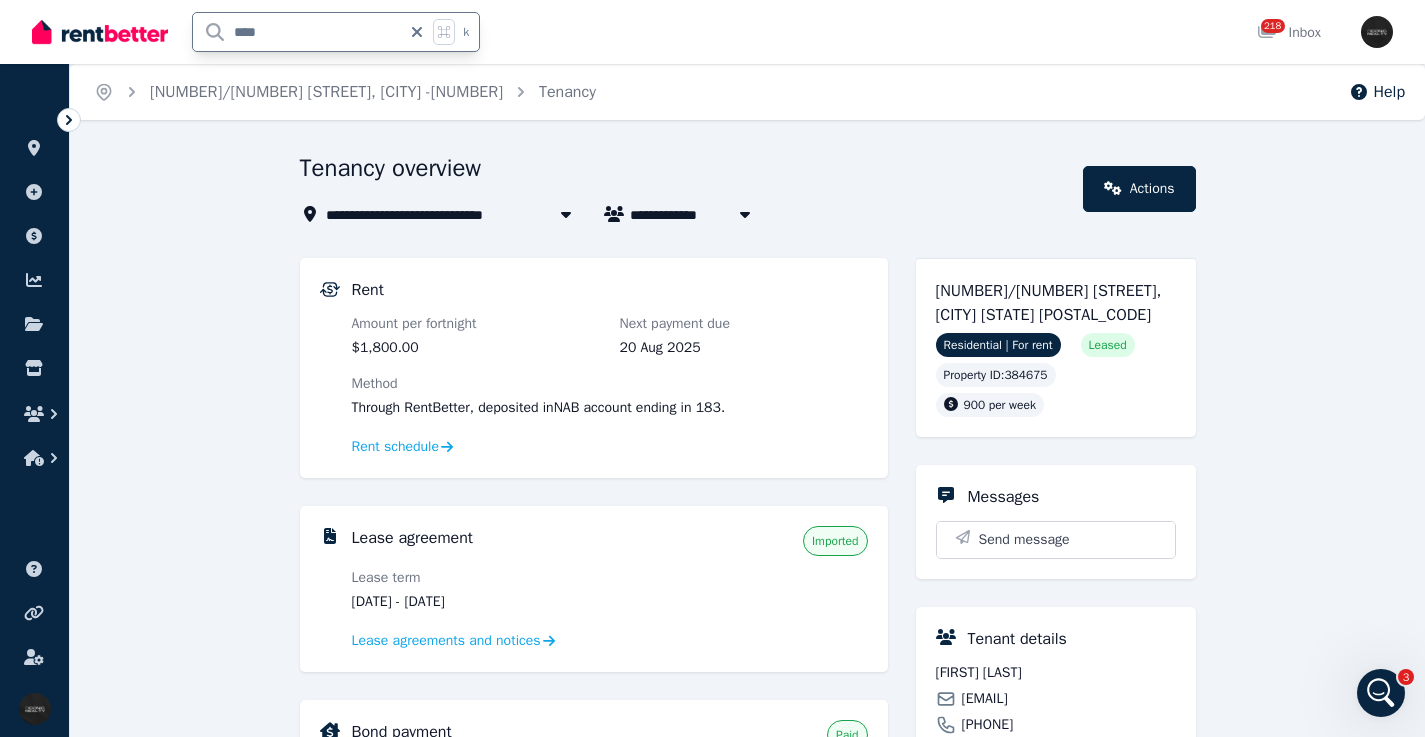 type on "*****" 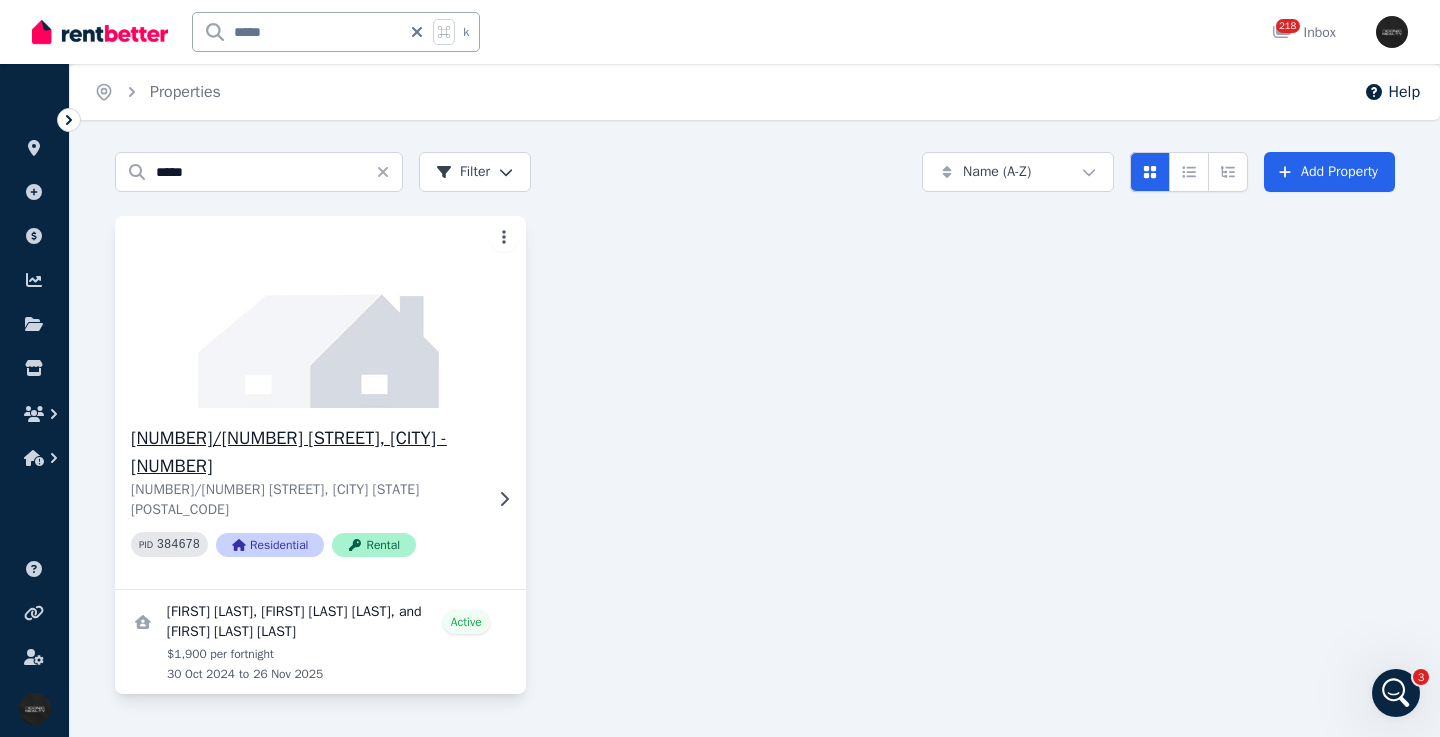 click 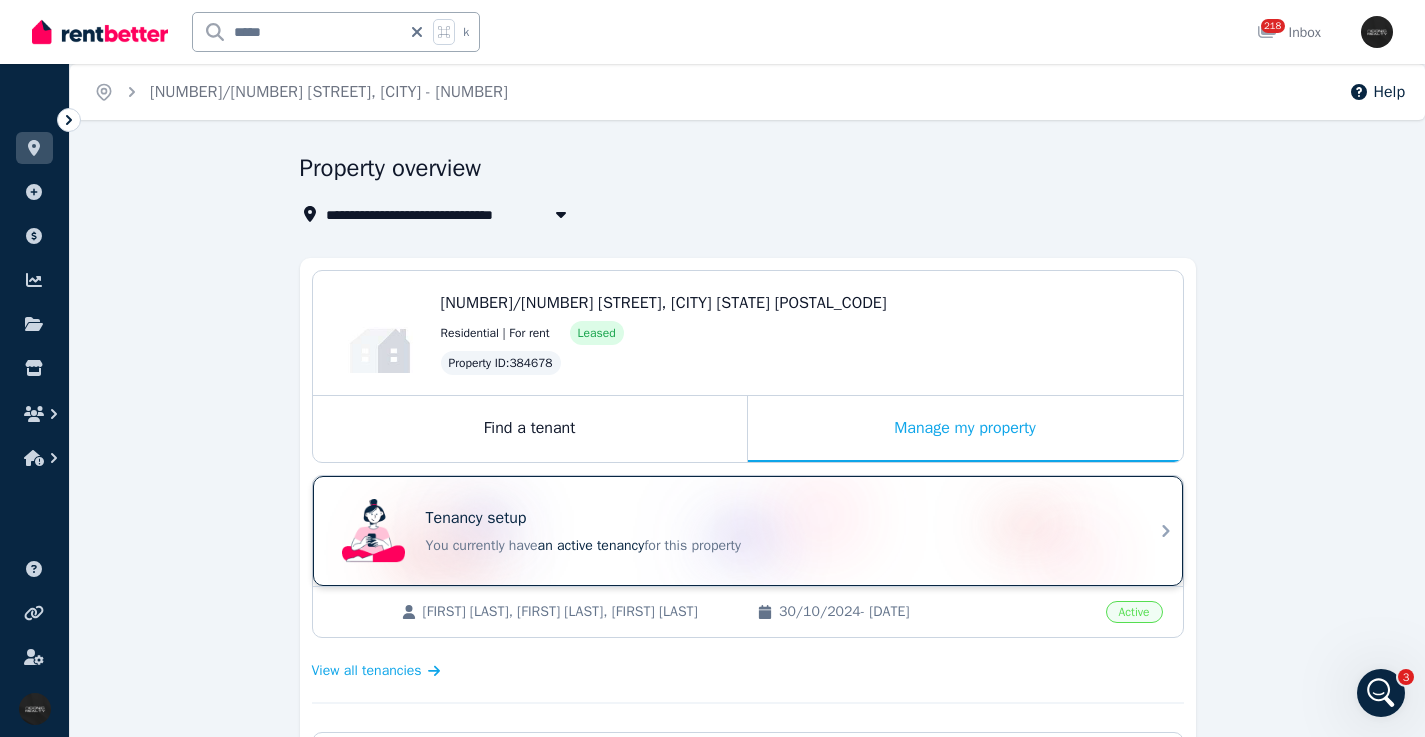 click on "Tenancy setup" at bounding box center [776, 518] 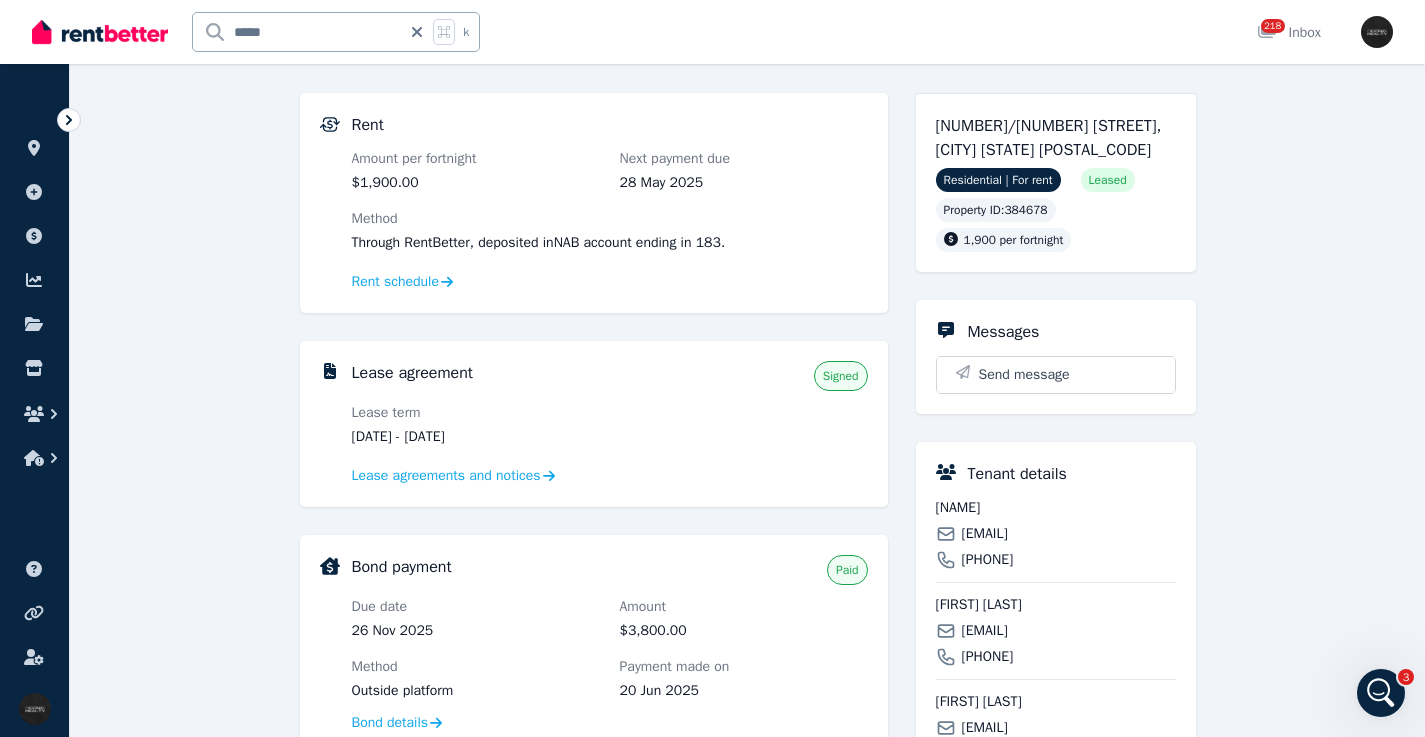 scroll, scrollTop: 0, scrollLeft: 0, axis: both 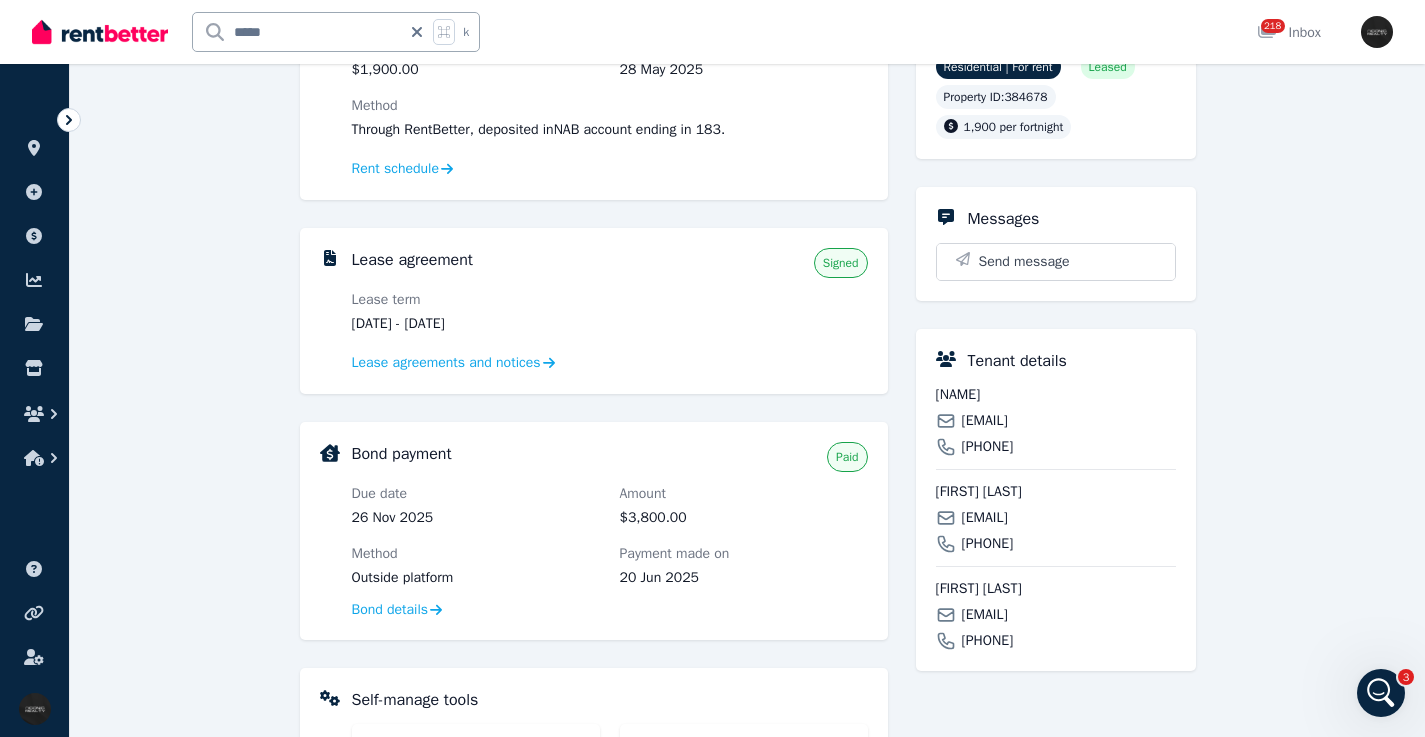 click on "[EMAIL]" at bounding box center (985, 421) 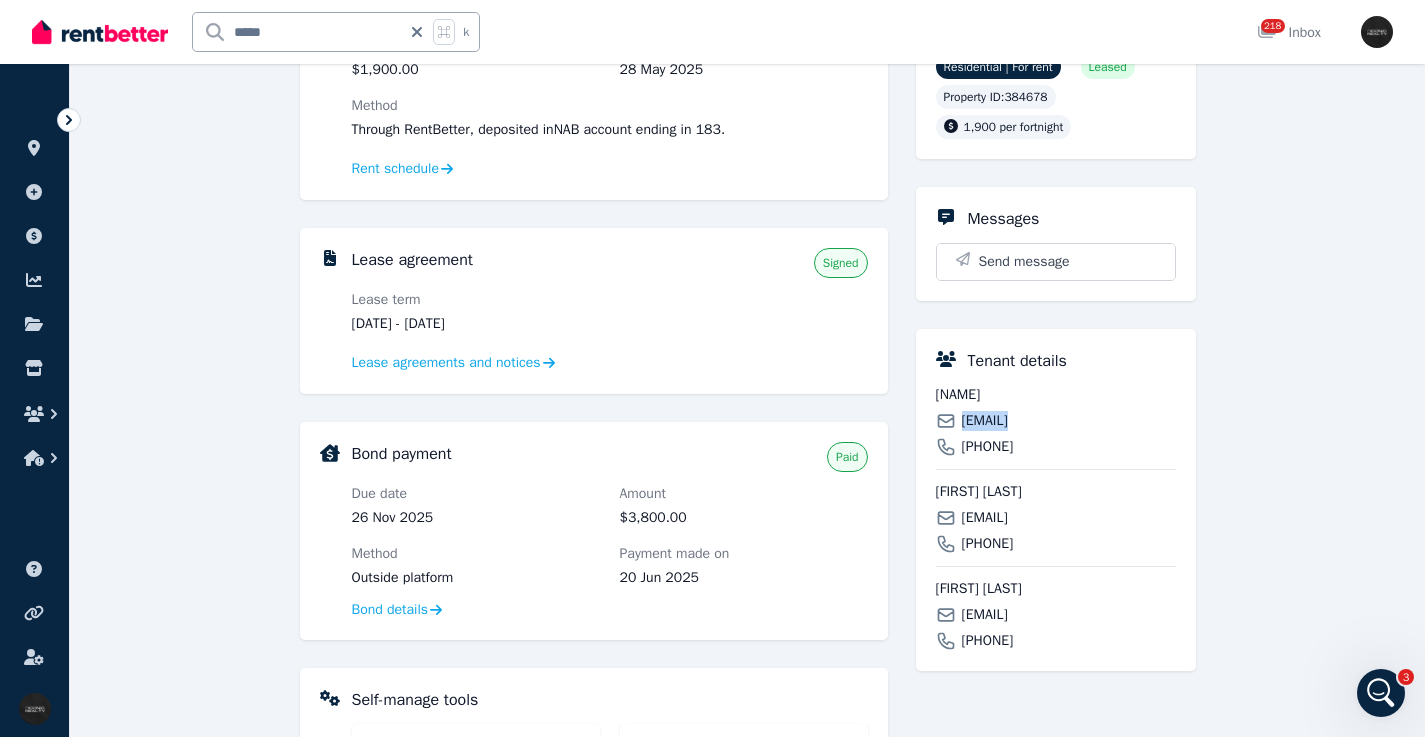 click on "[EMAIL]" at bounding box center (985, 421) 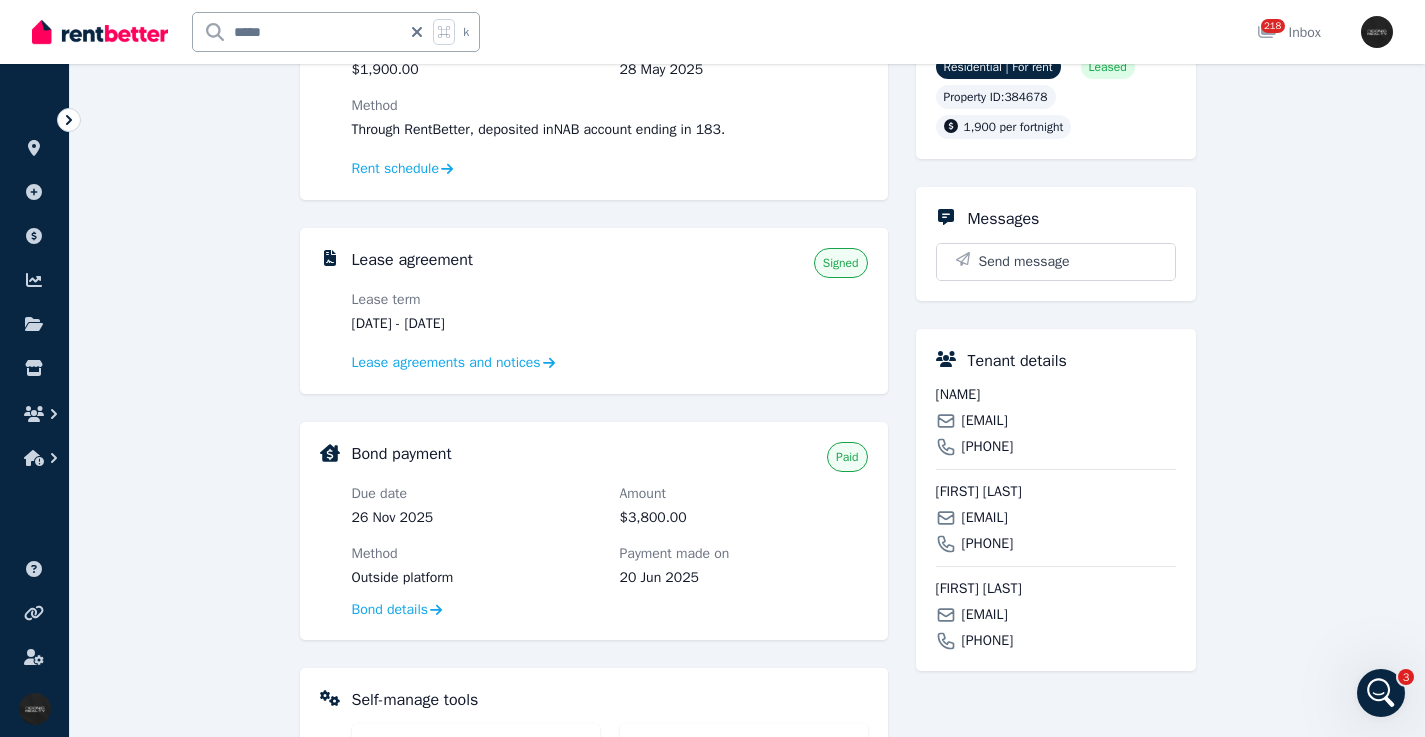 click on "[EMAIL]" at bounding box center [985, 518] 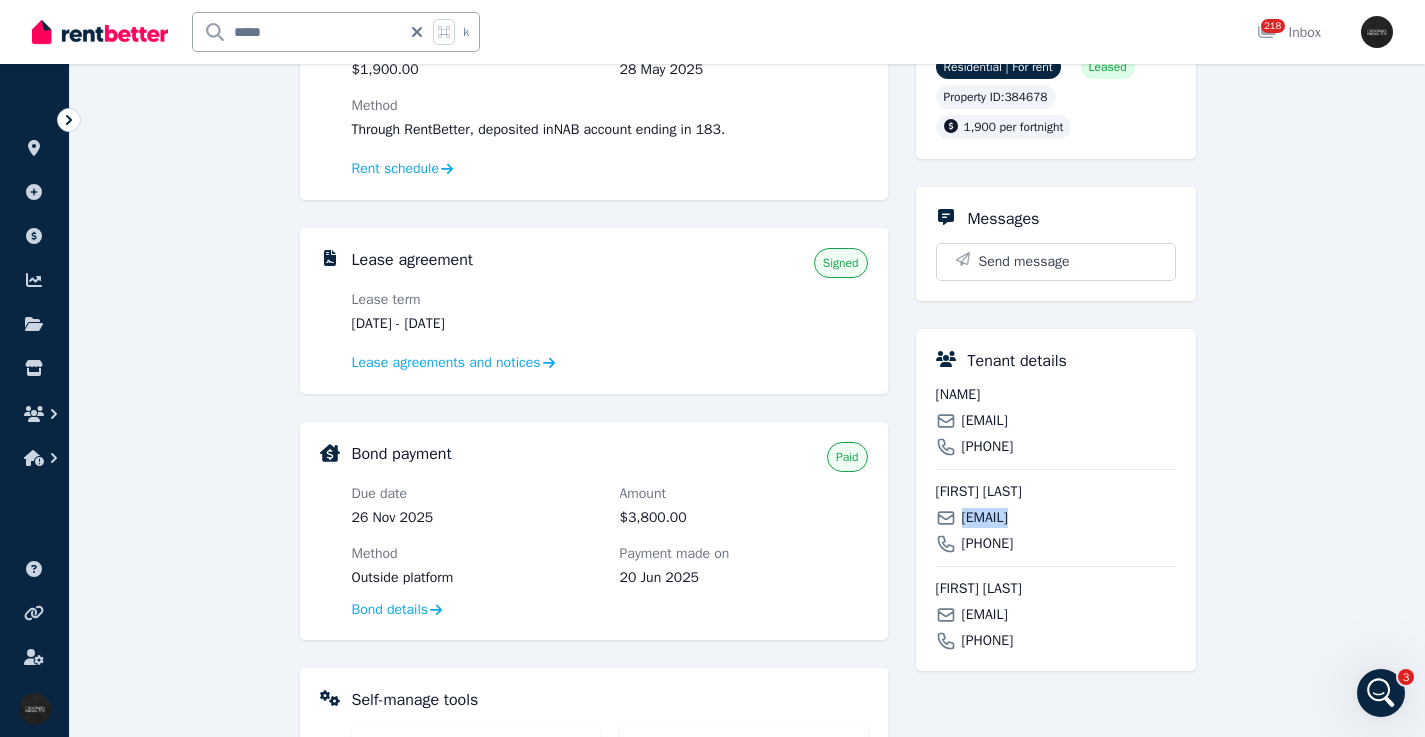 click on "[EMAIL]" at bounding box center [985, 518] 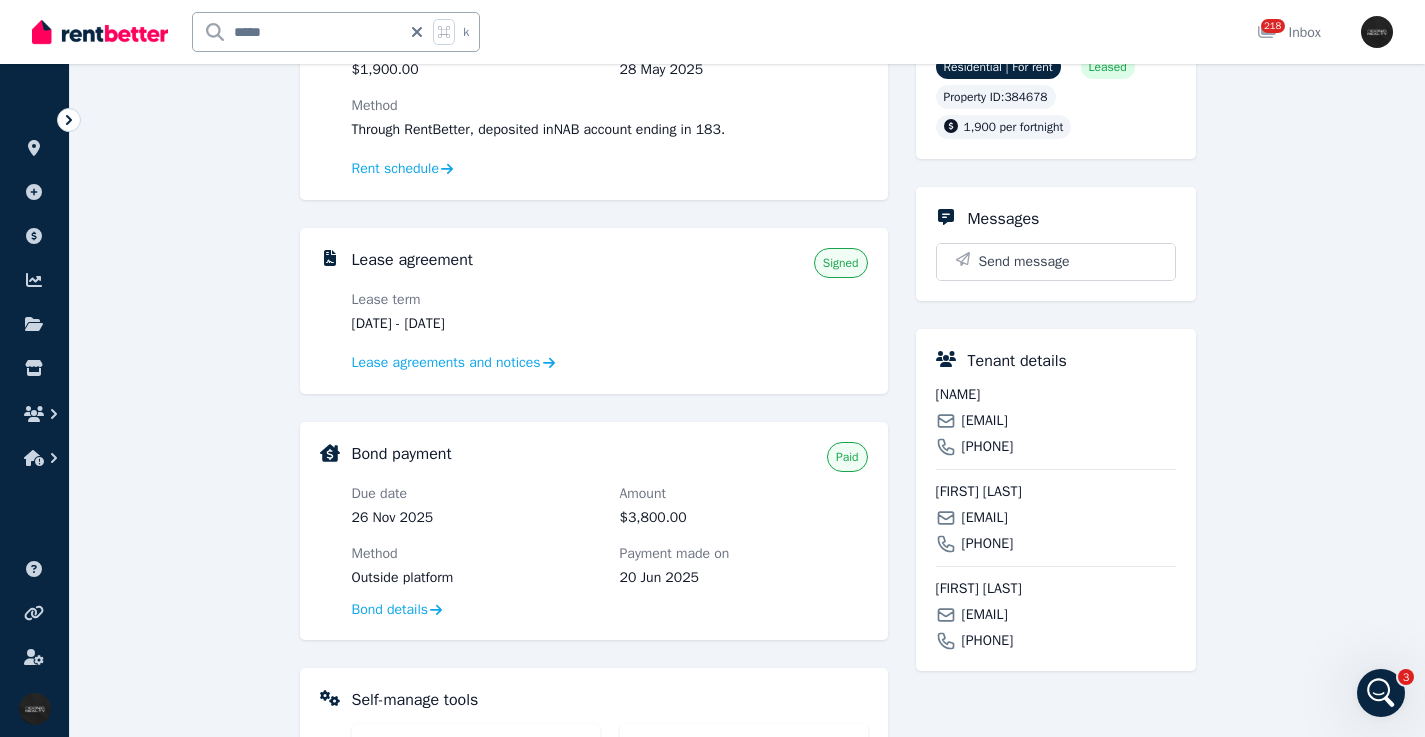 click on "[EMAIL]" at bounding box center [985, 615] 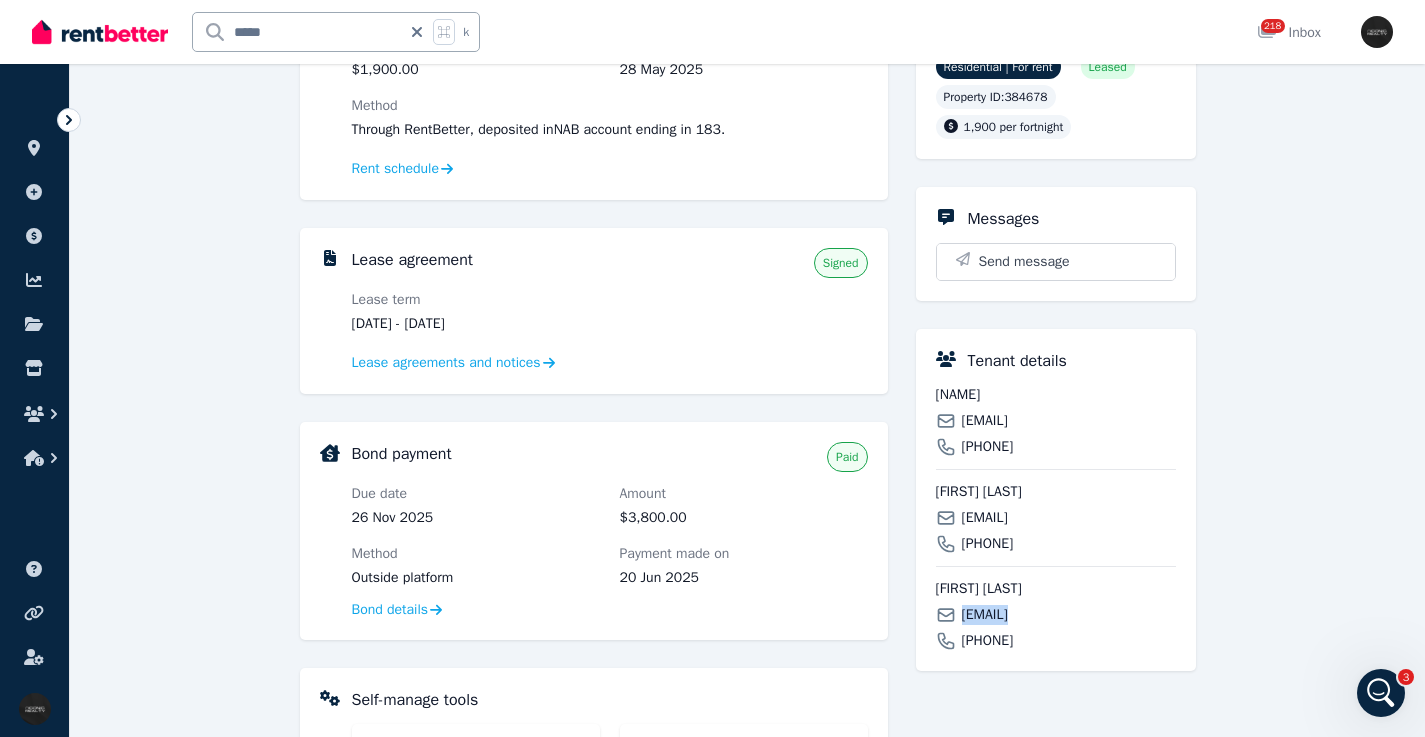 click on "[EMAIL]" at bounding box center [985, 615] 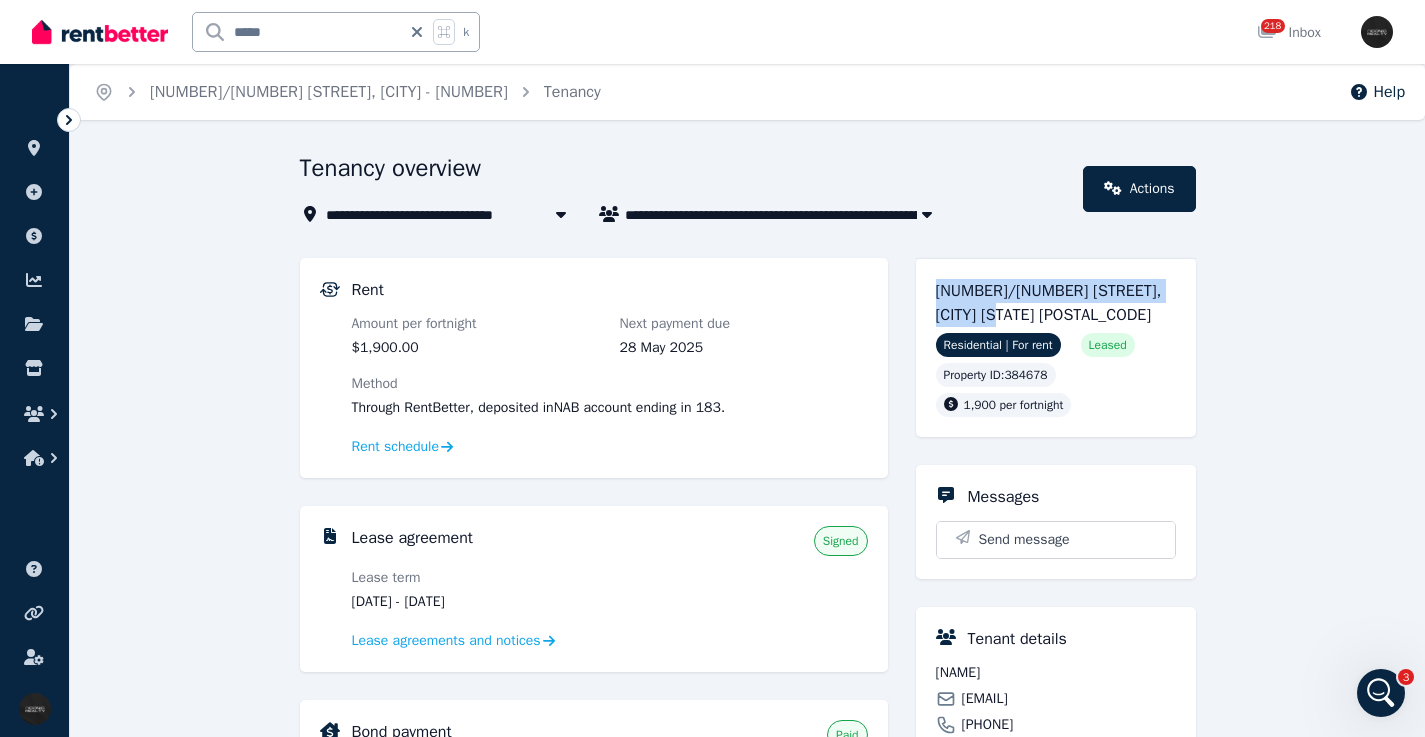 drag, startPoint x: 938, startPoint y: 293, endPoint x: 1057, endPoint y: 282, distance: 119.507324 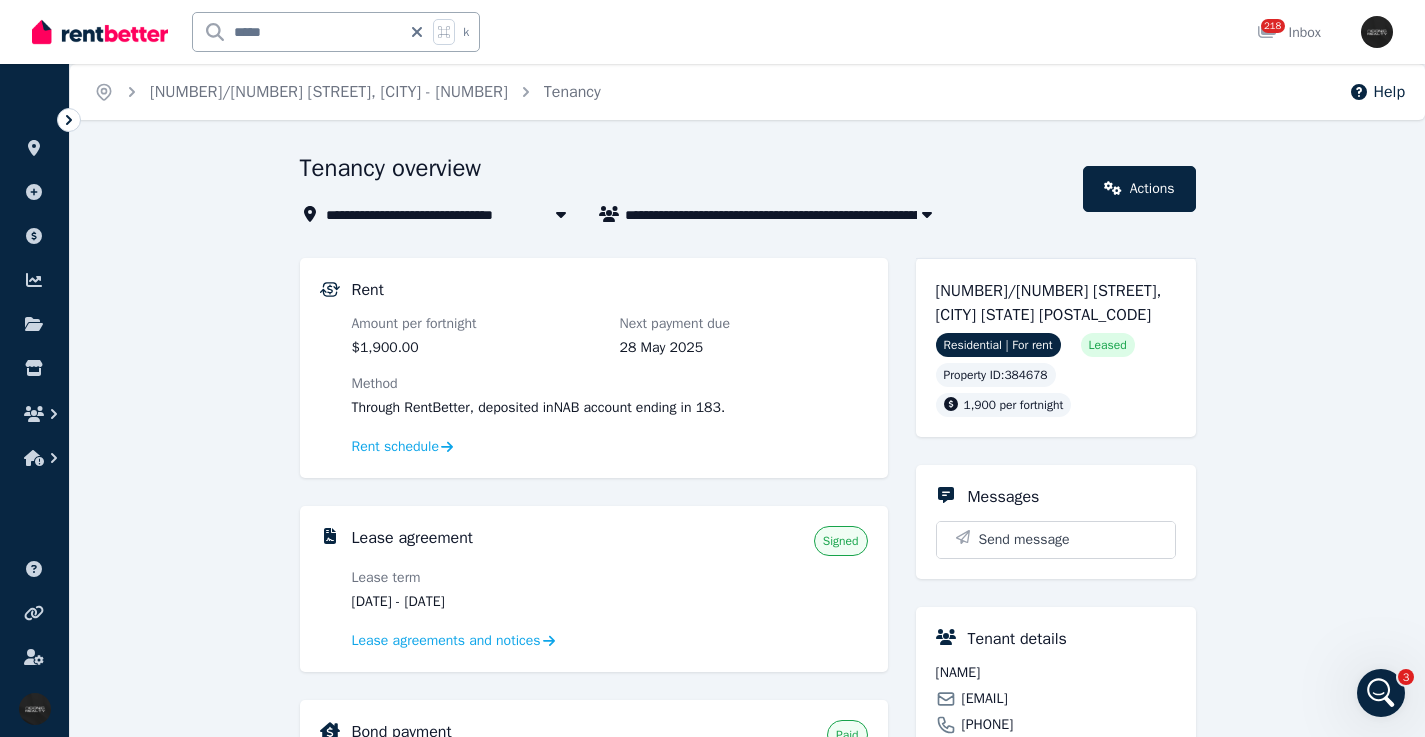 click on "[NAME]" at bounding box center (1056, 673) 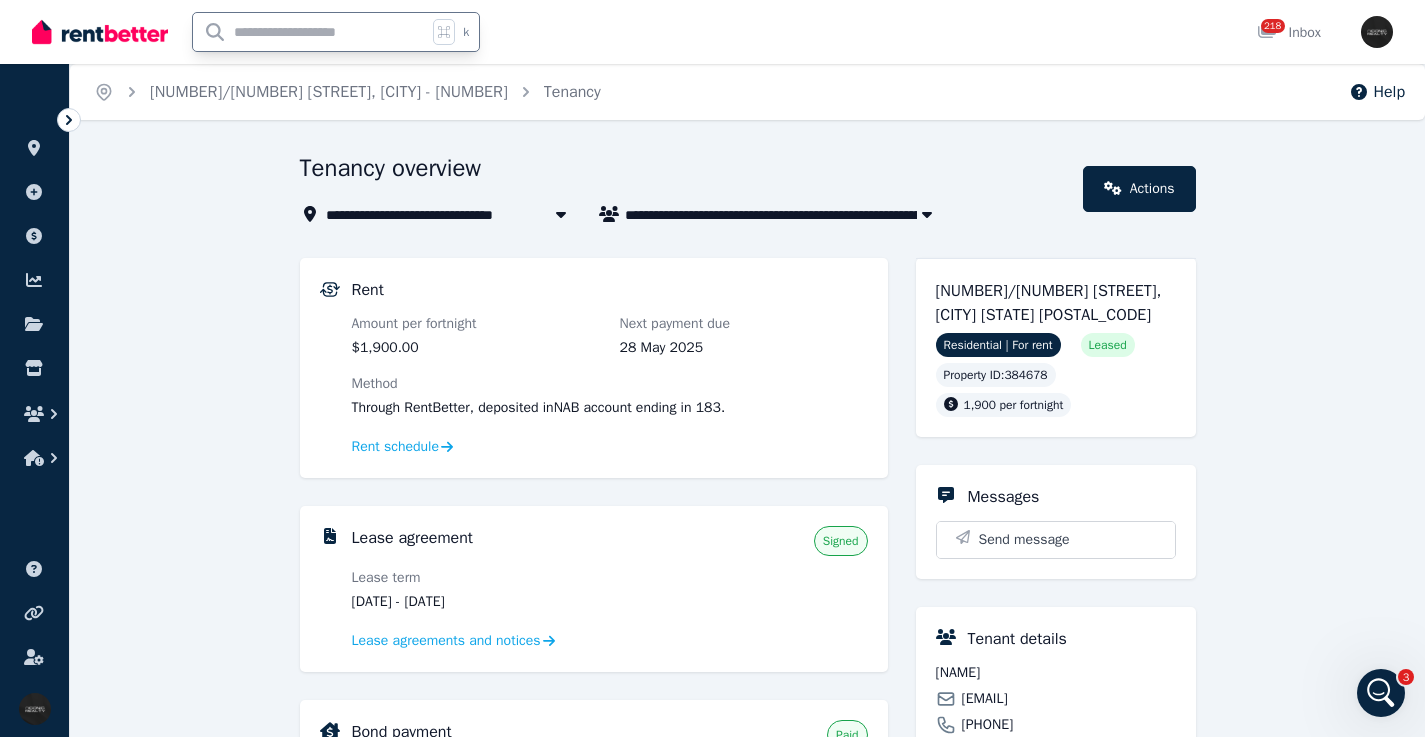 click at bounding box center [310, 32] 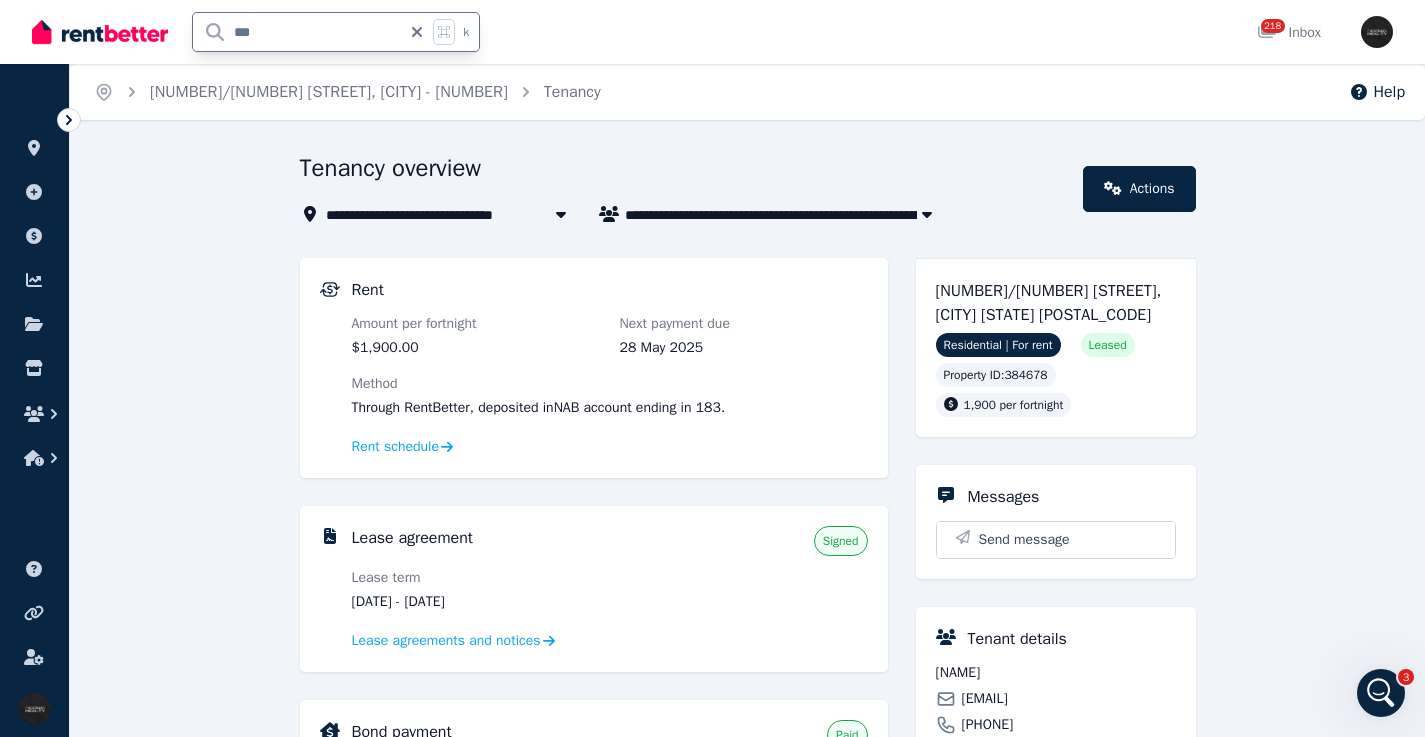 type on "****" 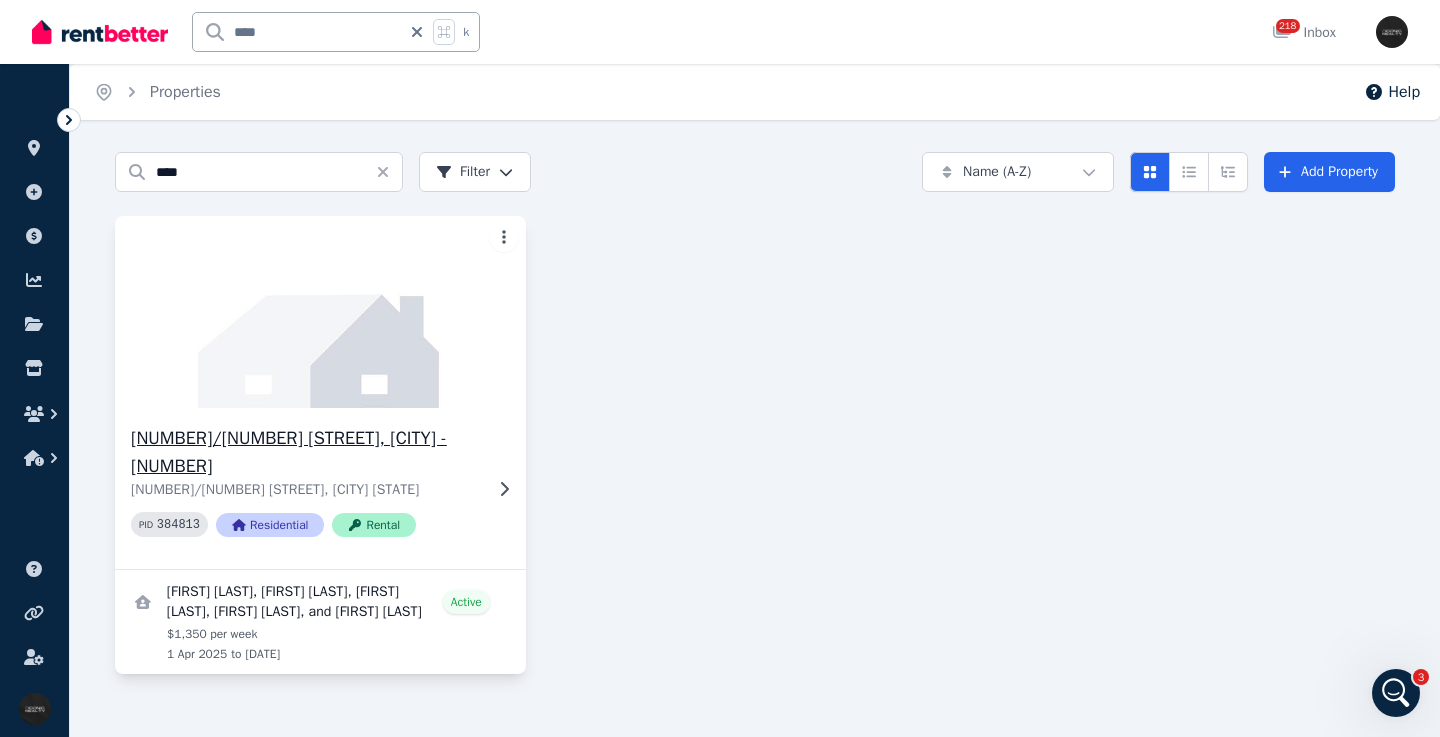 click 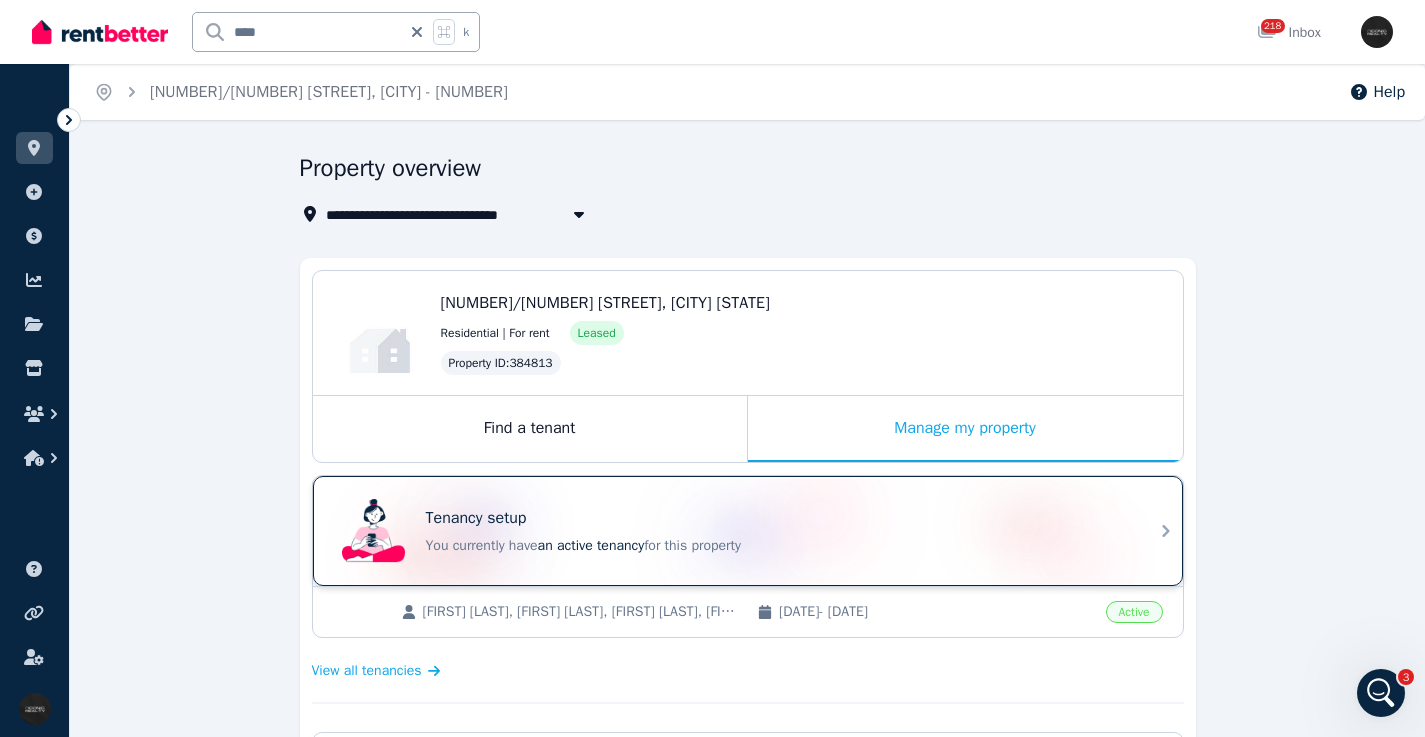 click on "Tenancy setup" at bounding box center (776, 518) 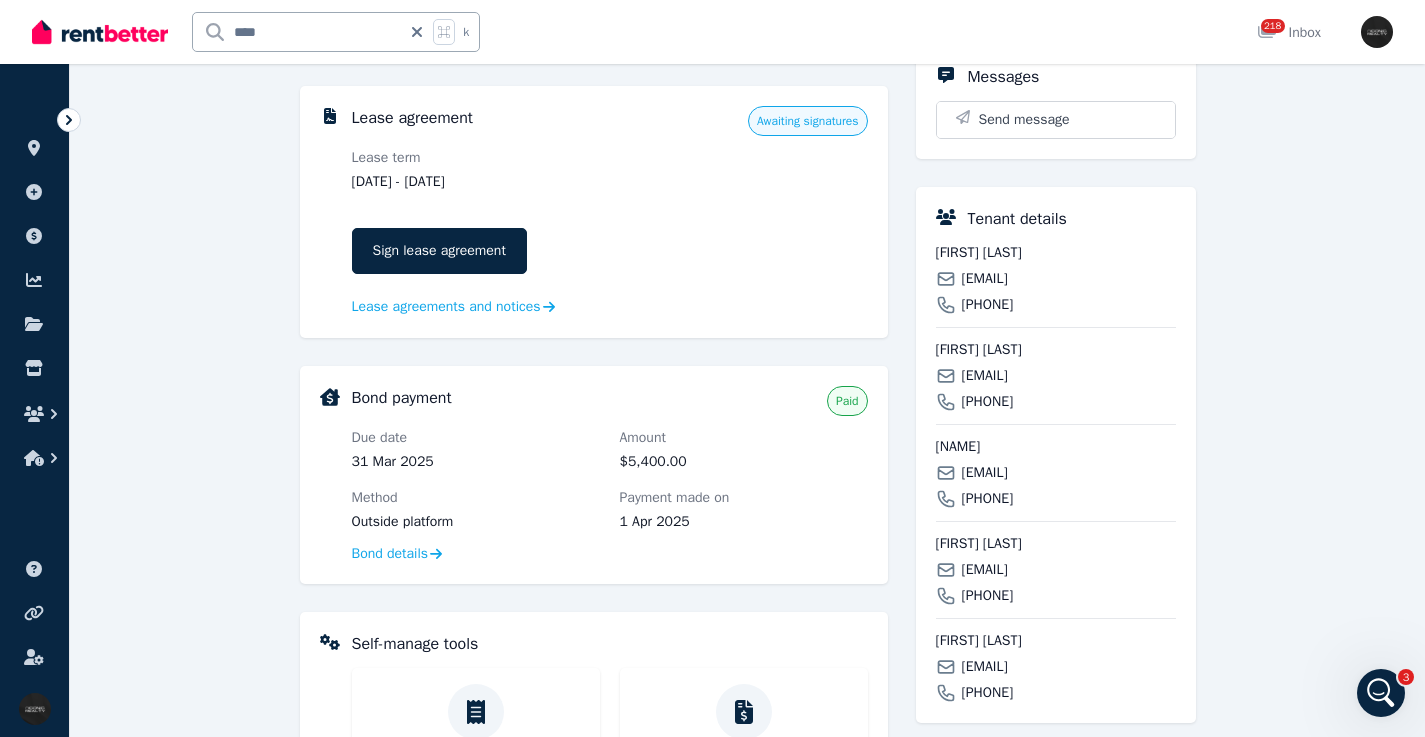 scroll, scrollTop: 725, scrollLeft: 0, axis: vertical 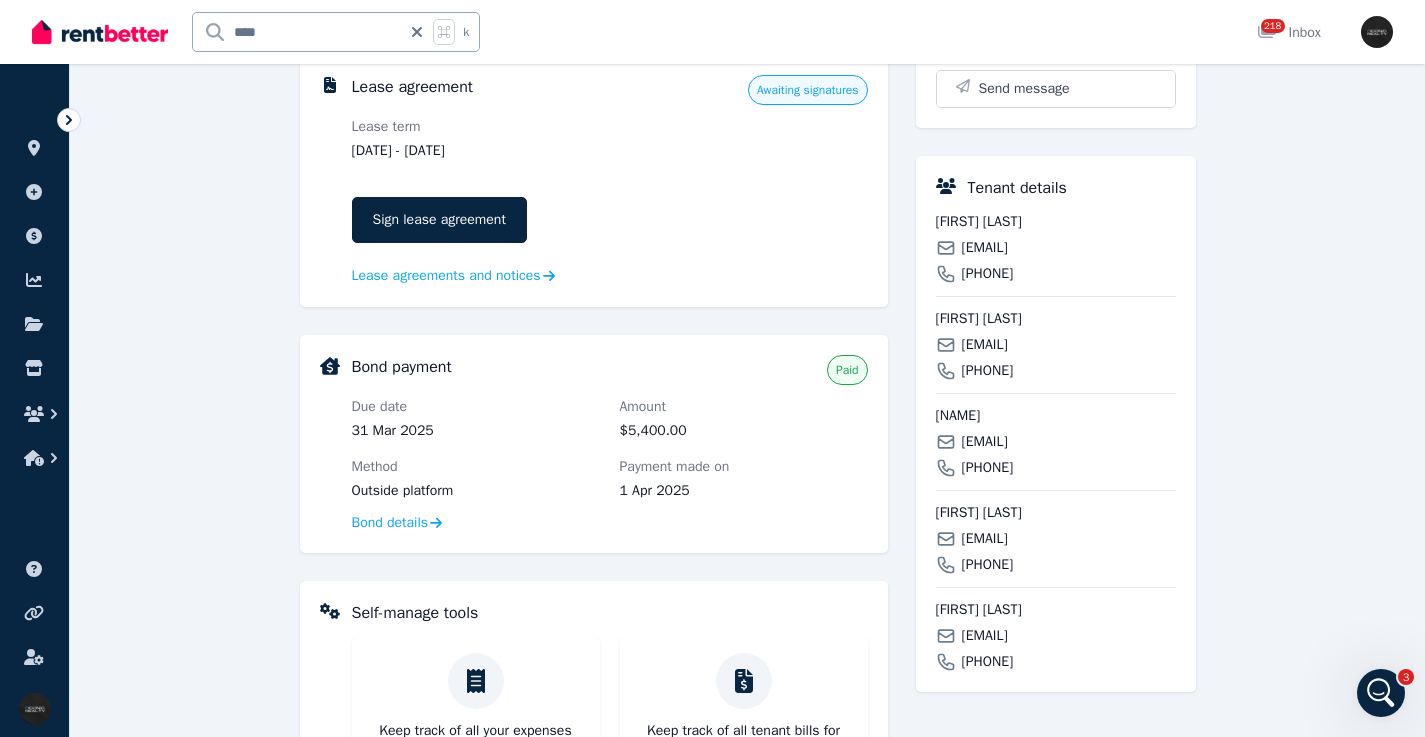 click on "[EMAIL]" at bounding box center (985, 248) 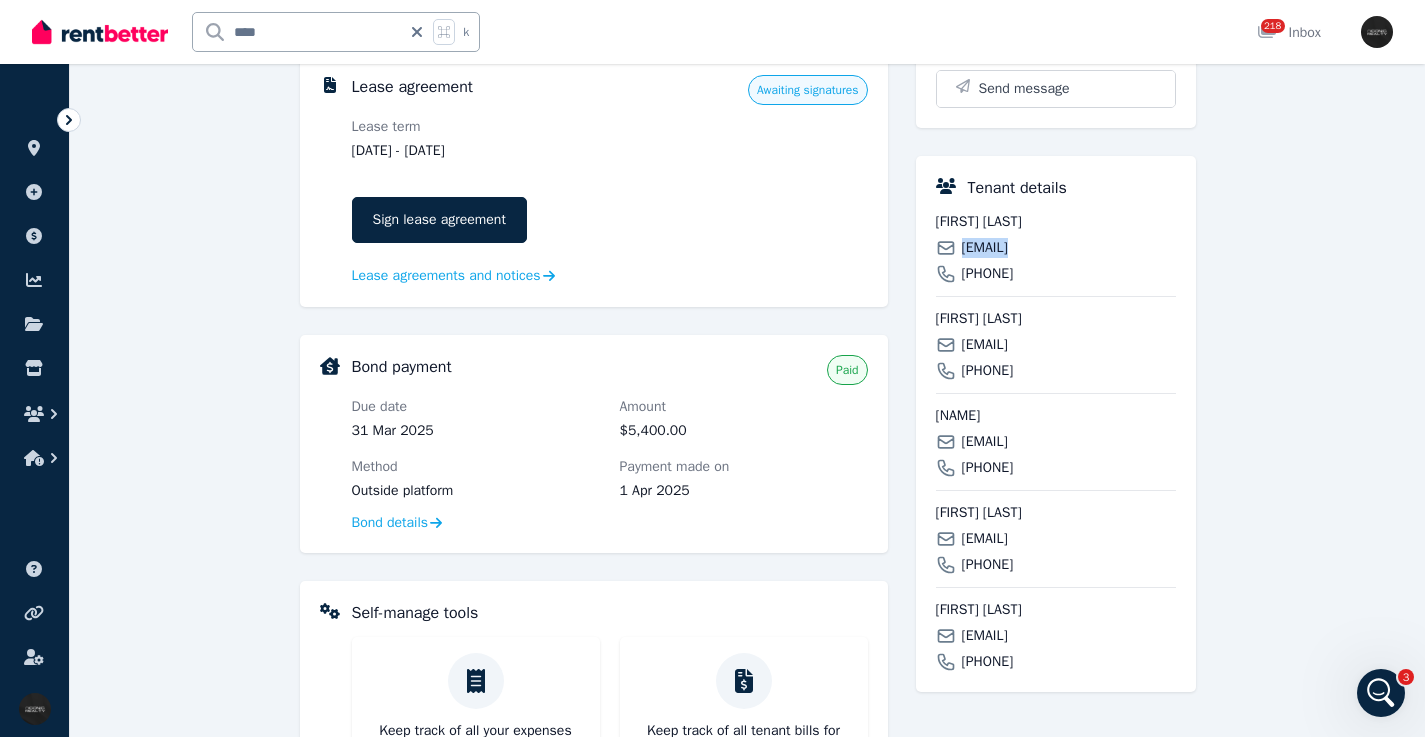 click on "[EMAIL]" at bounding box center (985, 248) 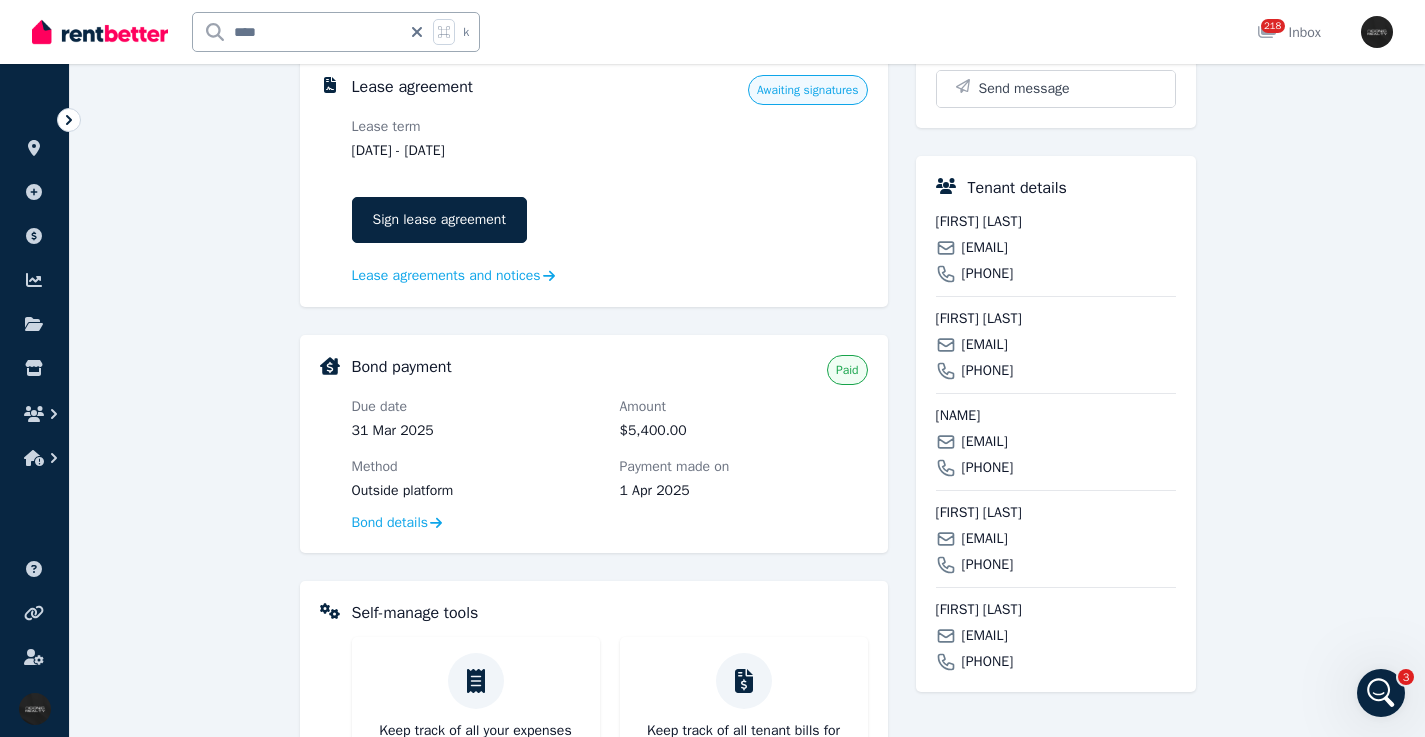 click on "[EMAIL]" at bounding box center (985, 345) 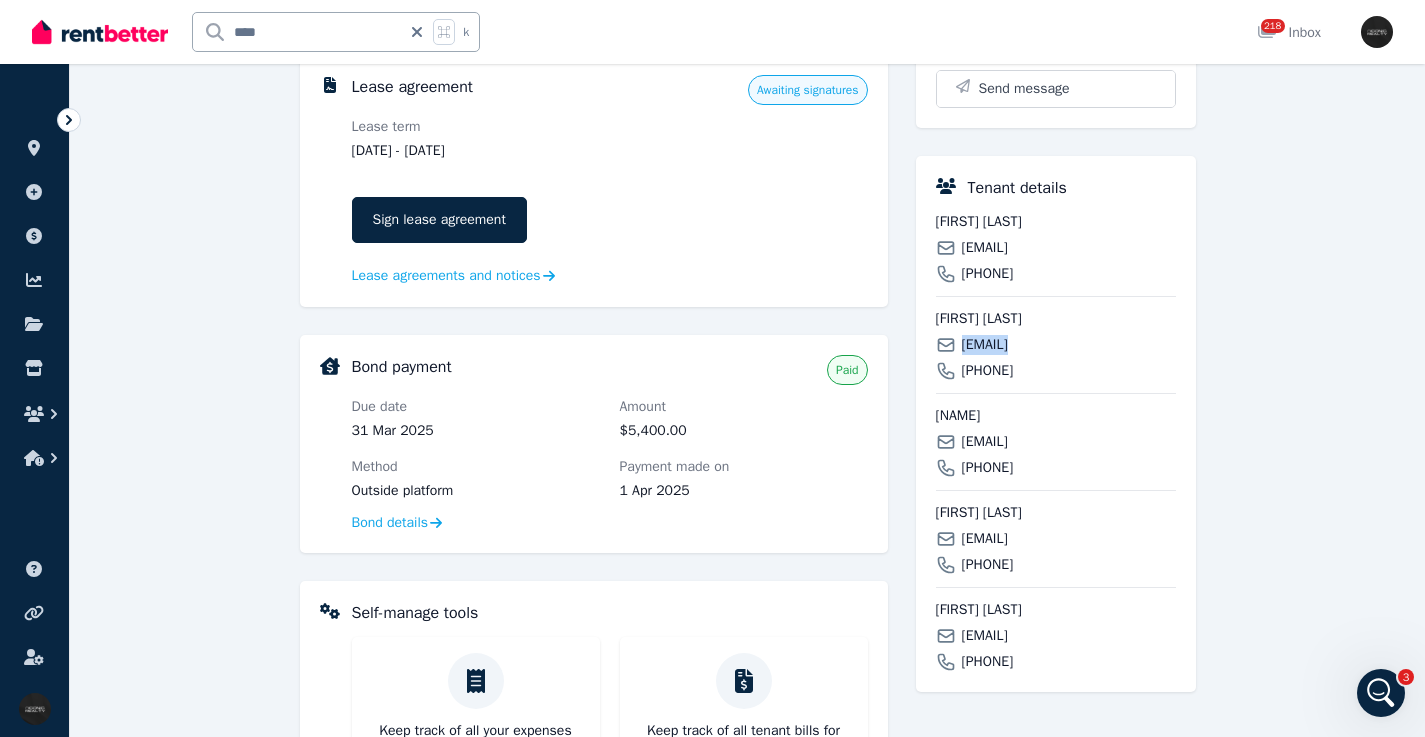 click on "[EMAIL]" at bounding box center [985, 345] 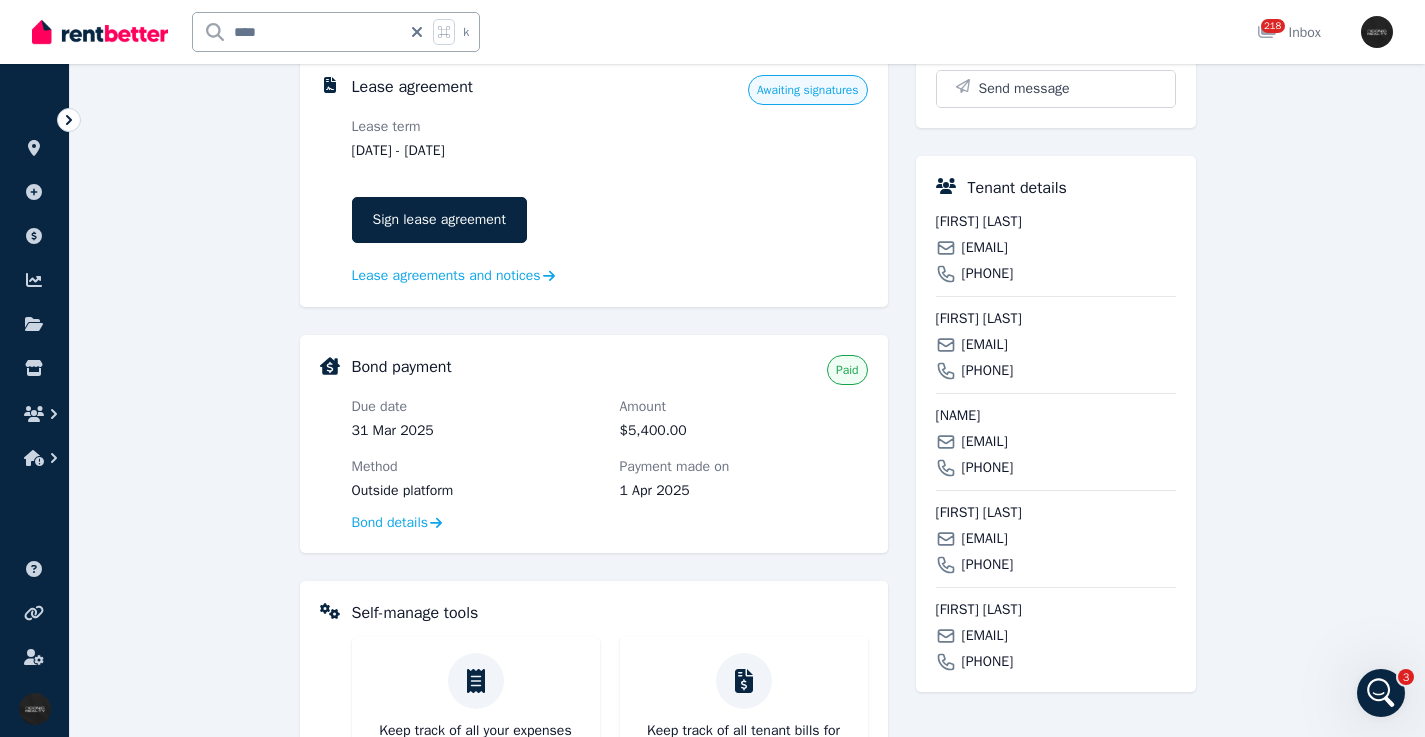 click on "[EMAIL]" at bounding box center [985, 442] 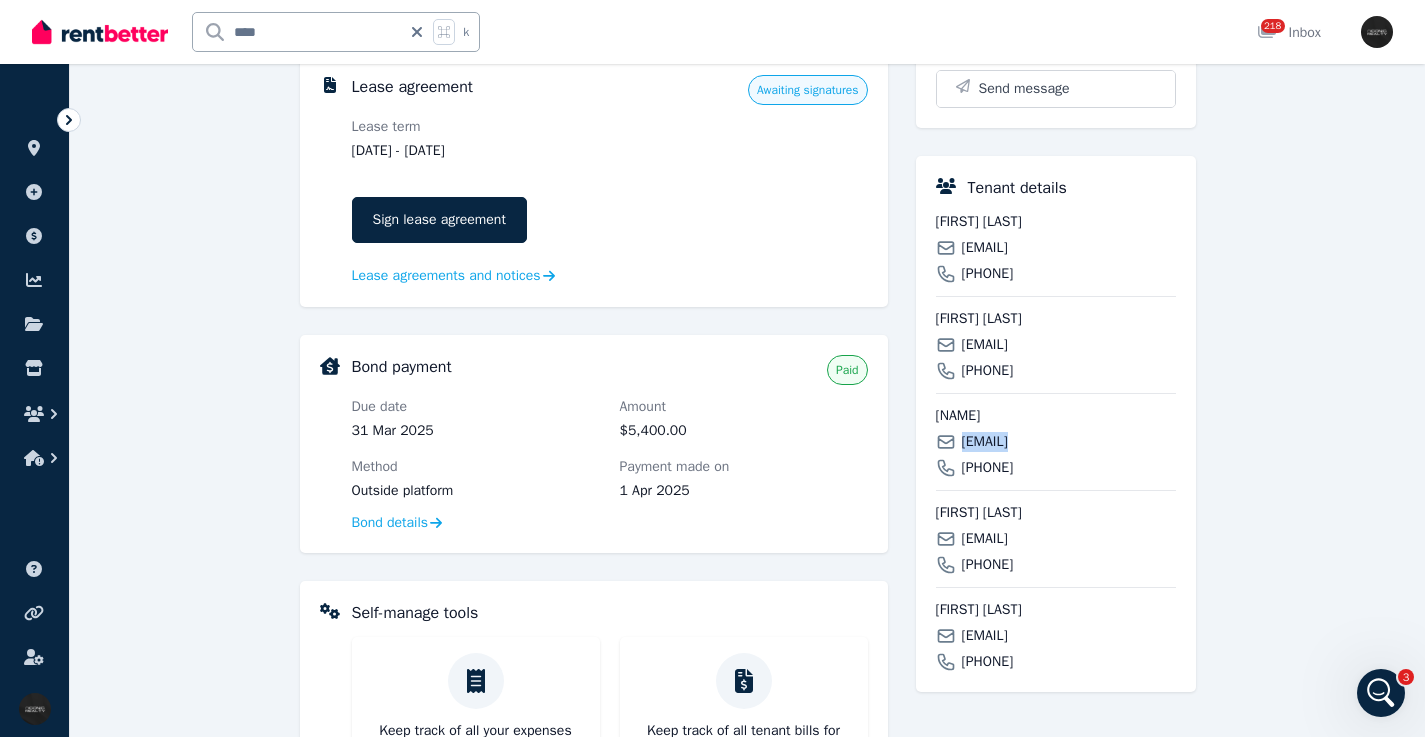click on "[EMAIL]" at bounding box center [985, 442] 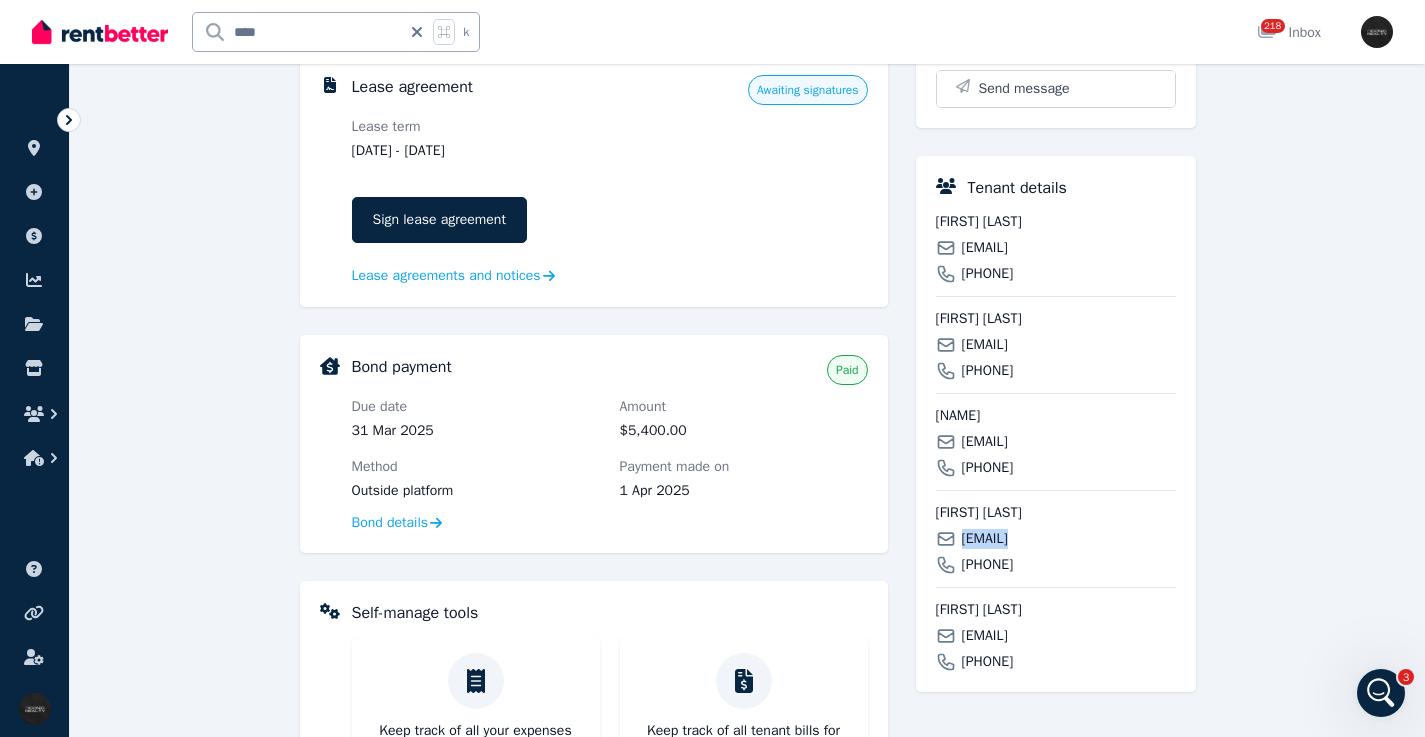 click on "[EMAIL]" at bounding box center (985, 539) 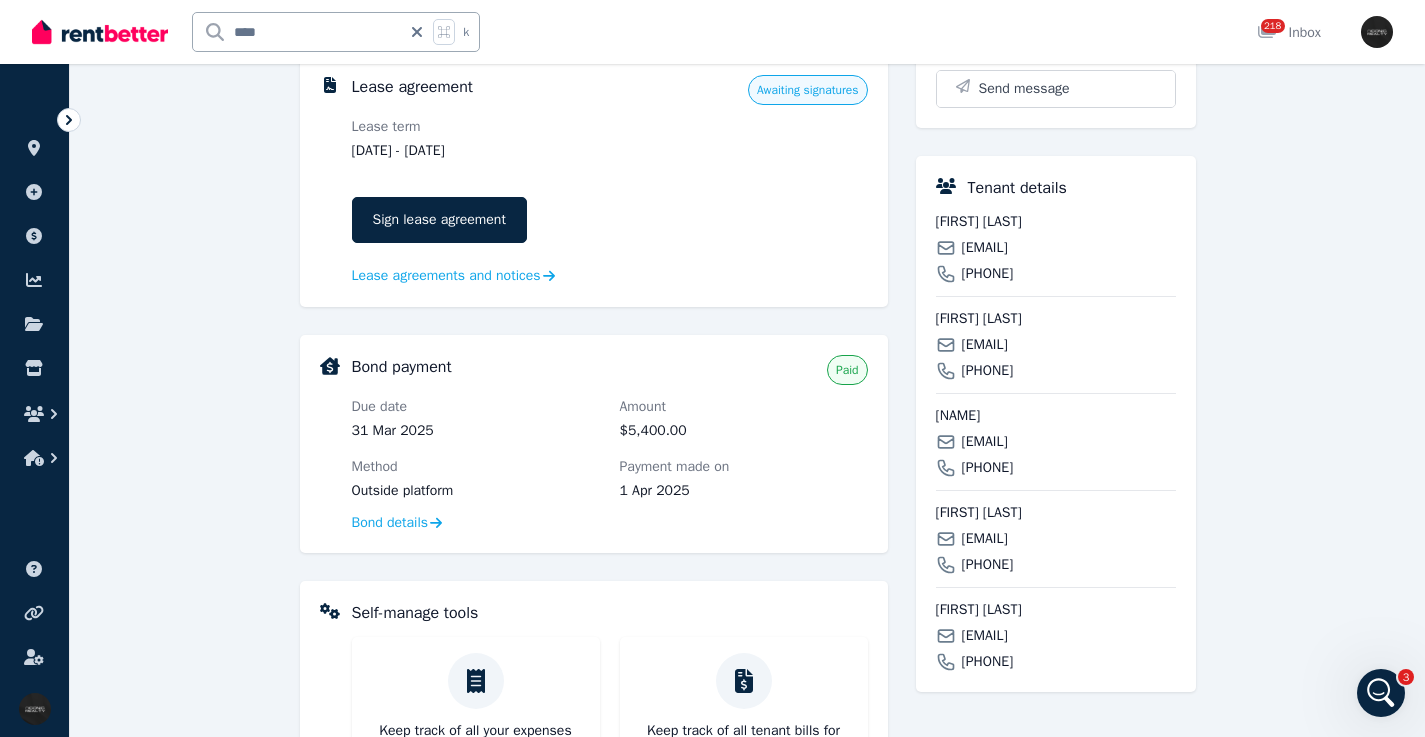 click on "[EMAIL]" at bounding box center (985, 636) 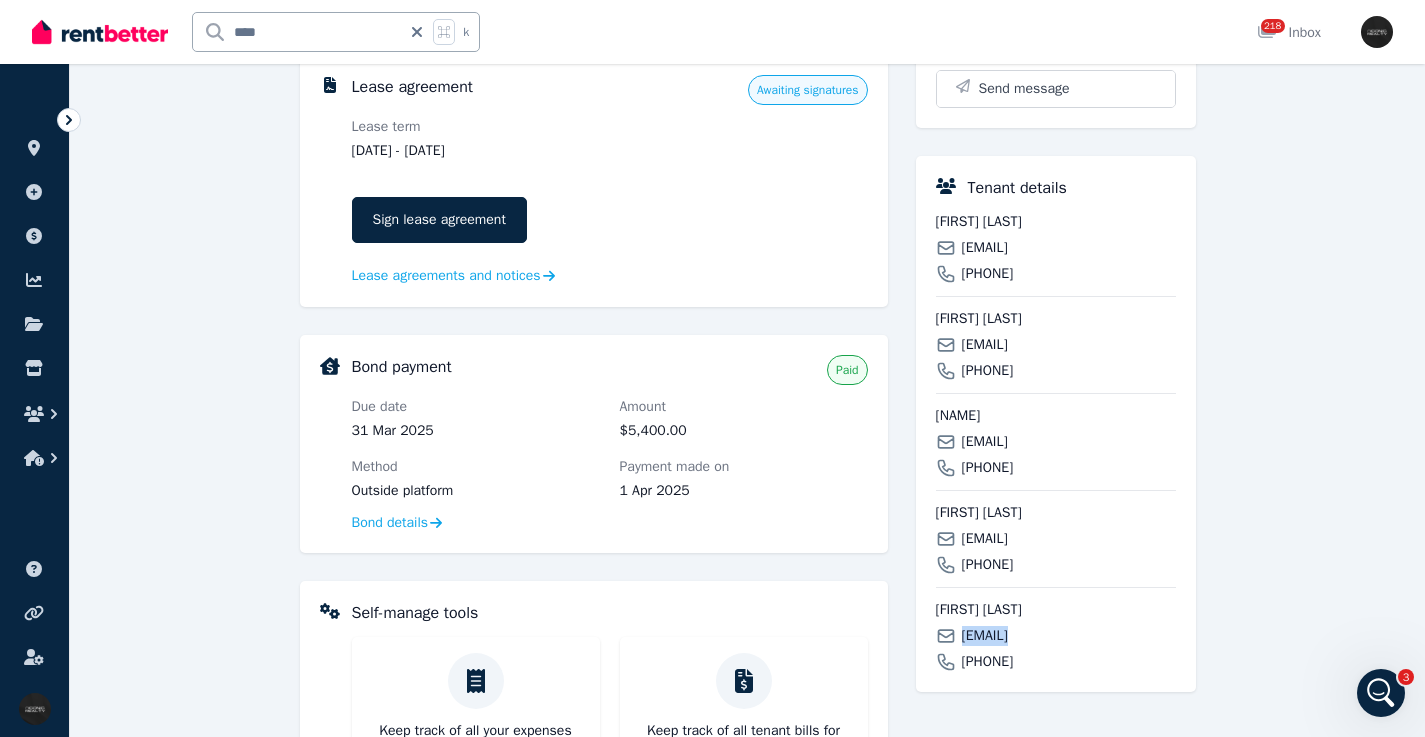 click on "[EMAIL]" at bounding box center [985, 636] 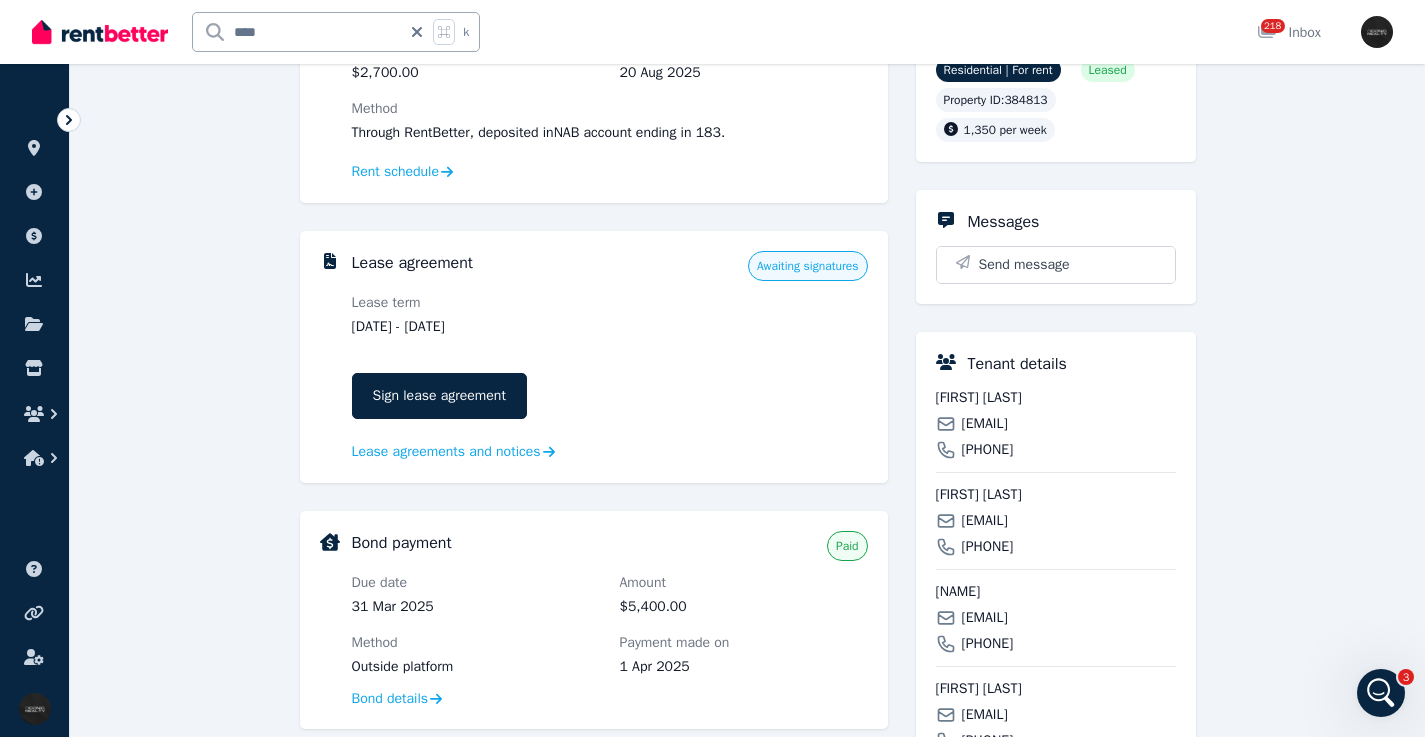 scroll, scrollTop: 220, scrollLeft: 0, axis: vertical 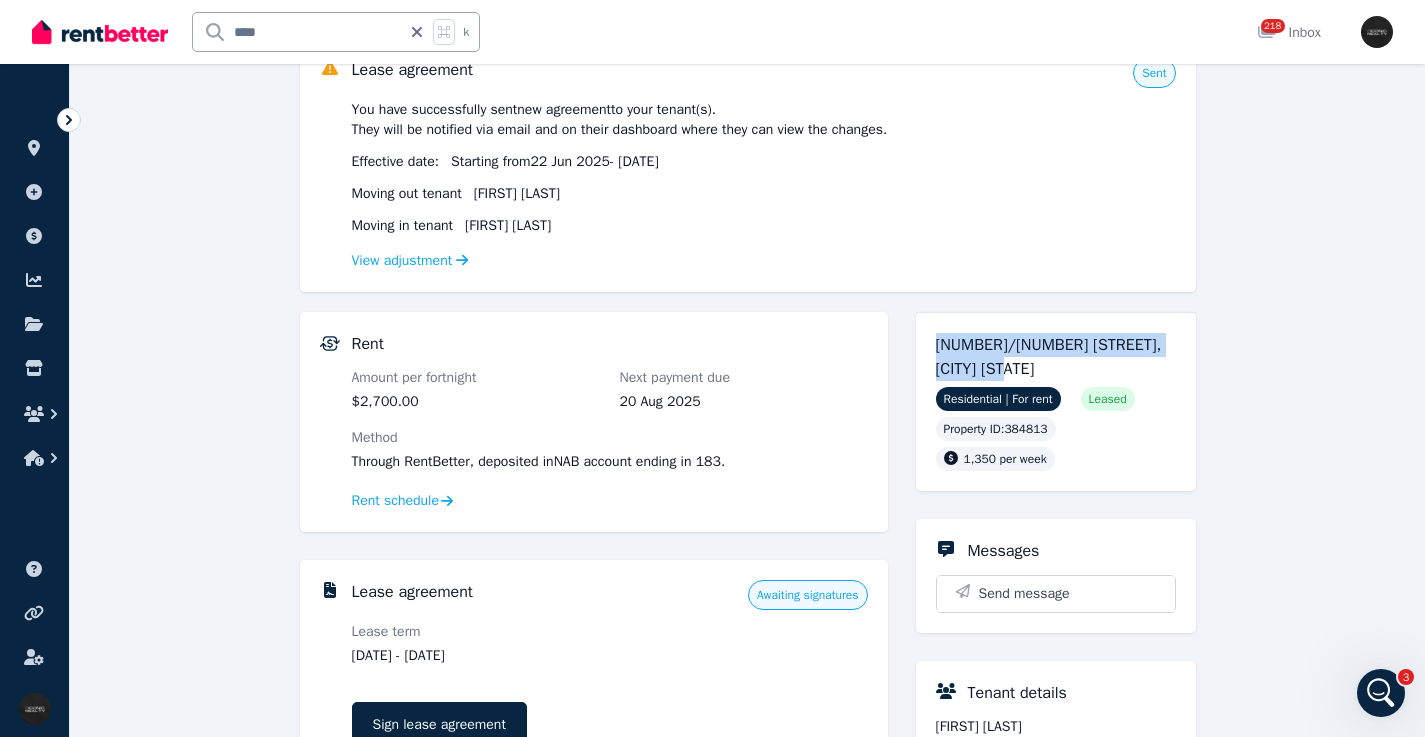 drag, startPoint x: 1092, startPoint y: 366, endPoint x: 934, endPoint y: 321, distance: 164.2833 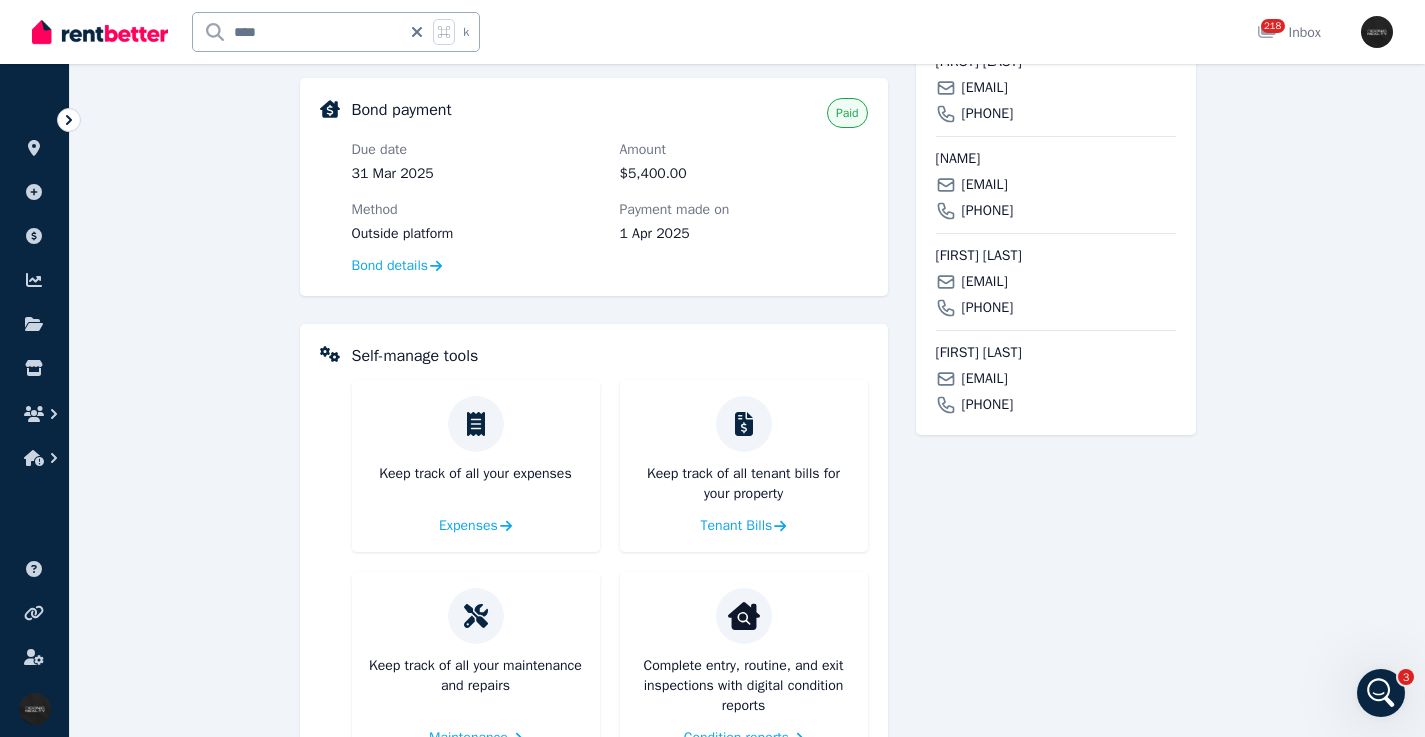 scroll, scrollTop: 989, scrollLeft: 0, axis: vertical 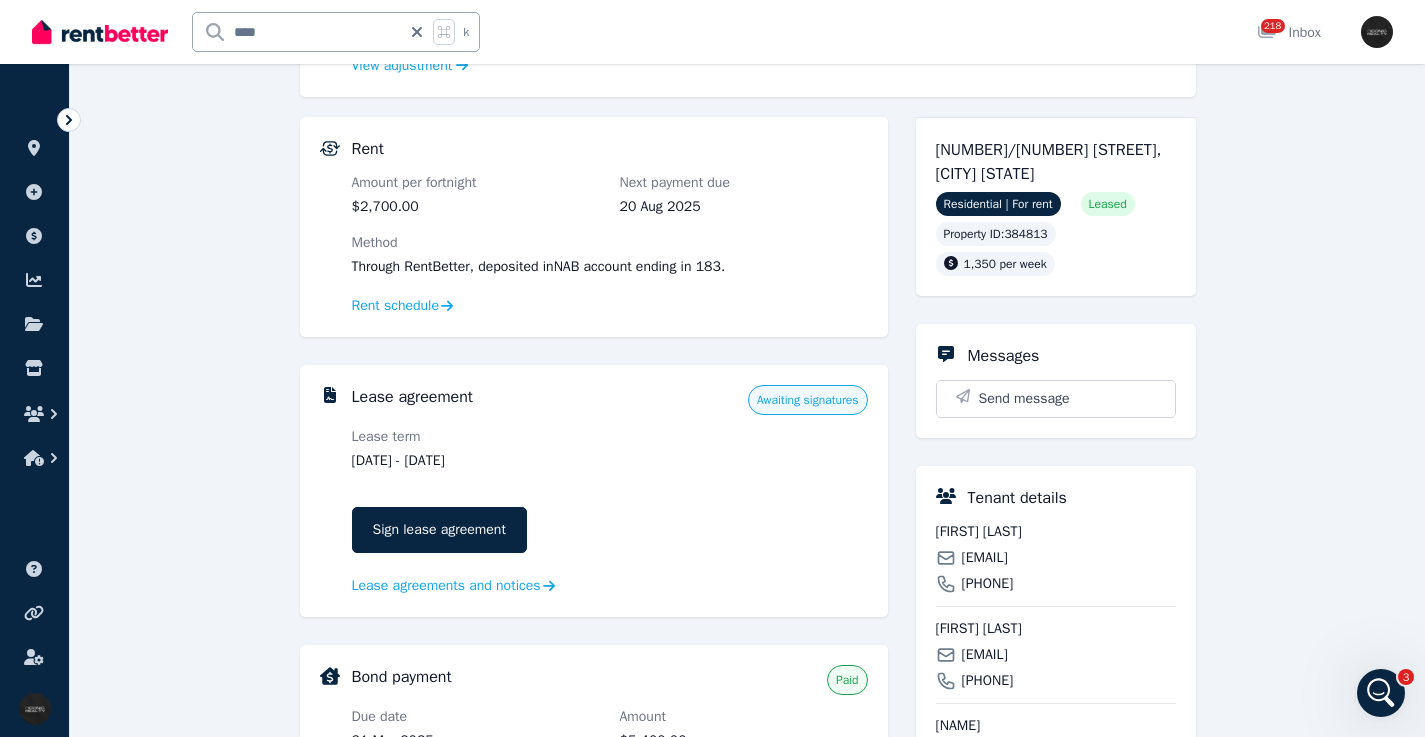 click 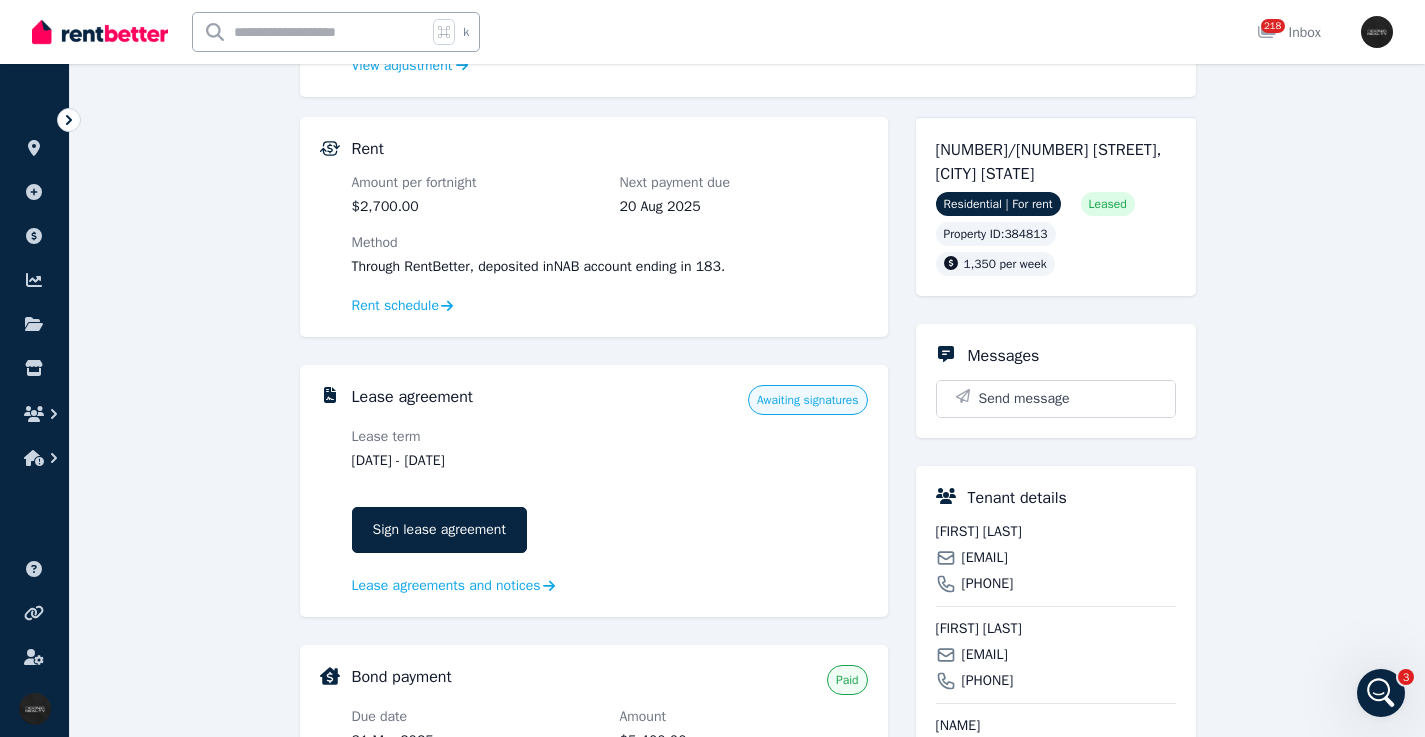 click at bounding box center [310, 32] 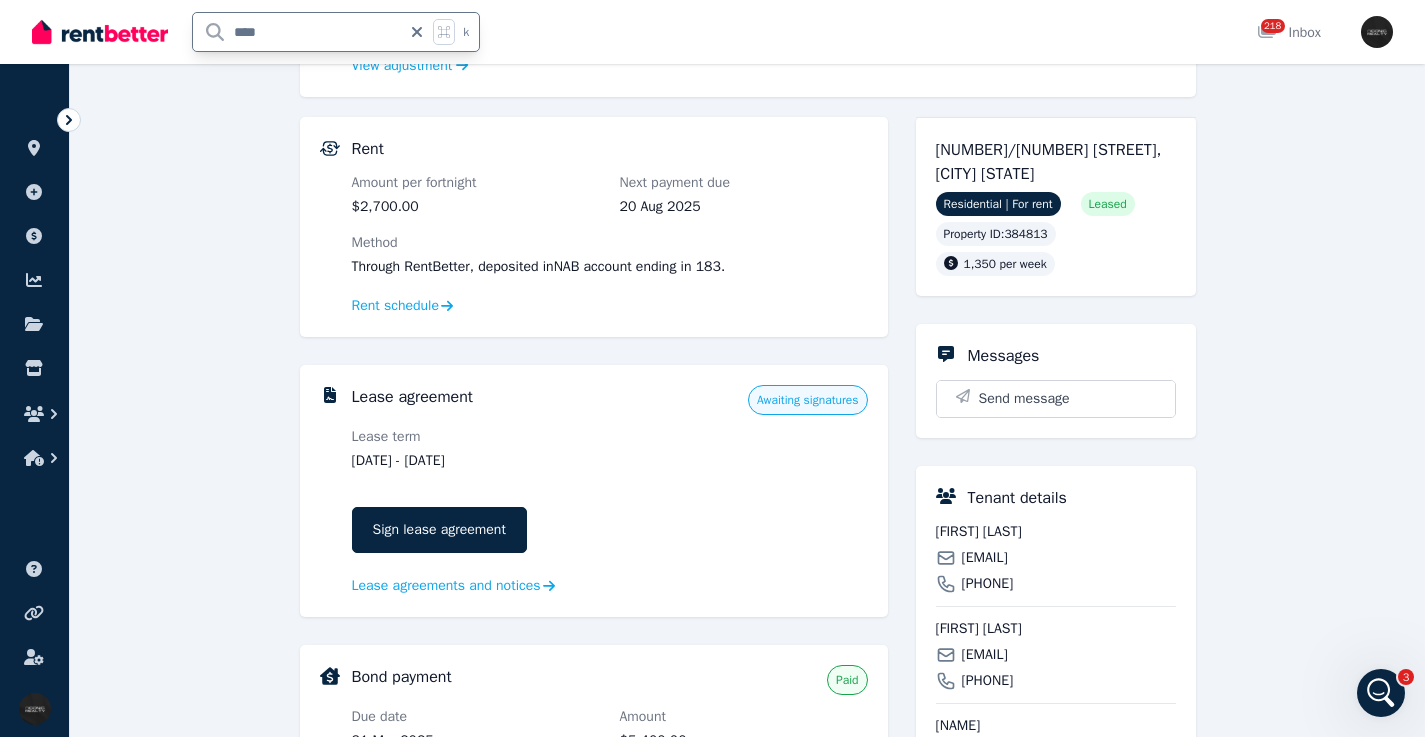 type on "*****" 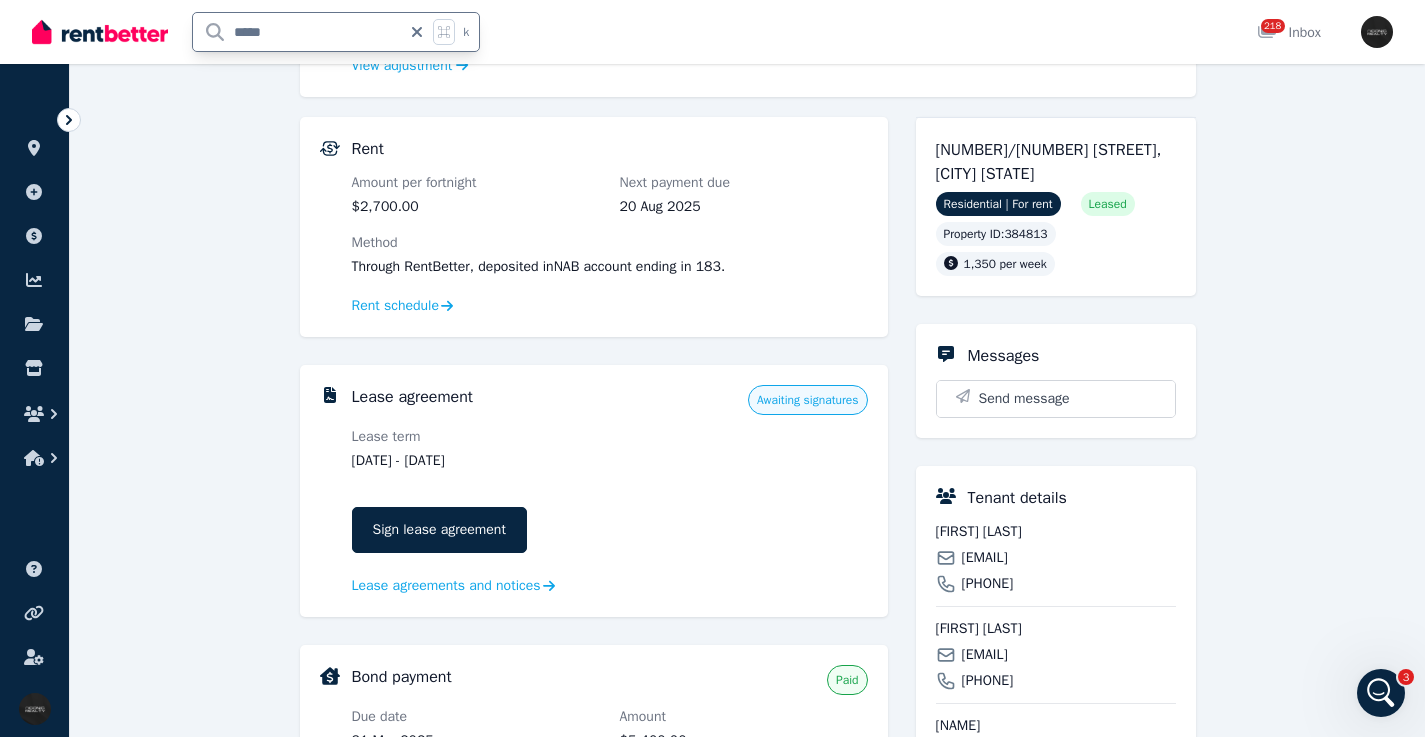 scroll, scrollTop: 0, scrollLeft: 0, axis: both 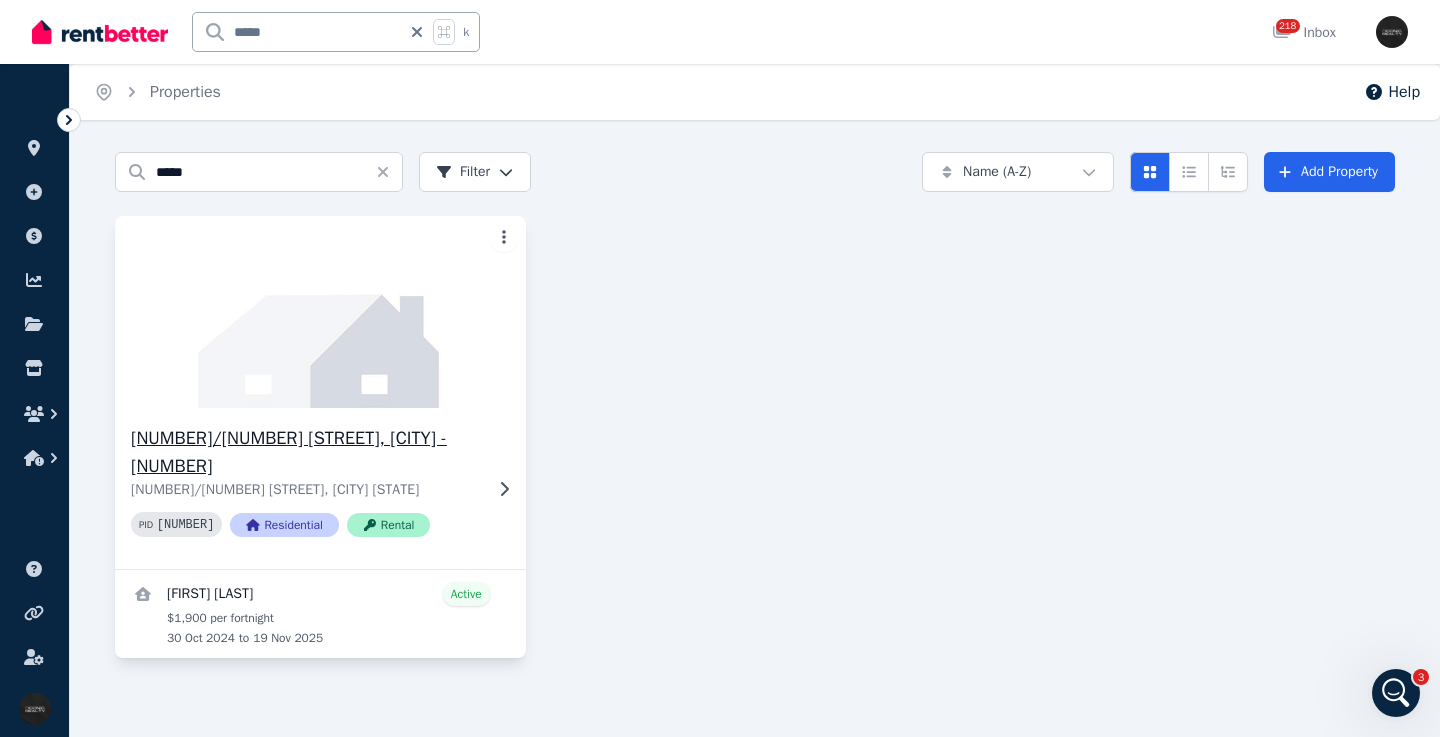 click 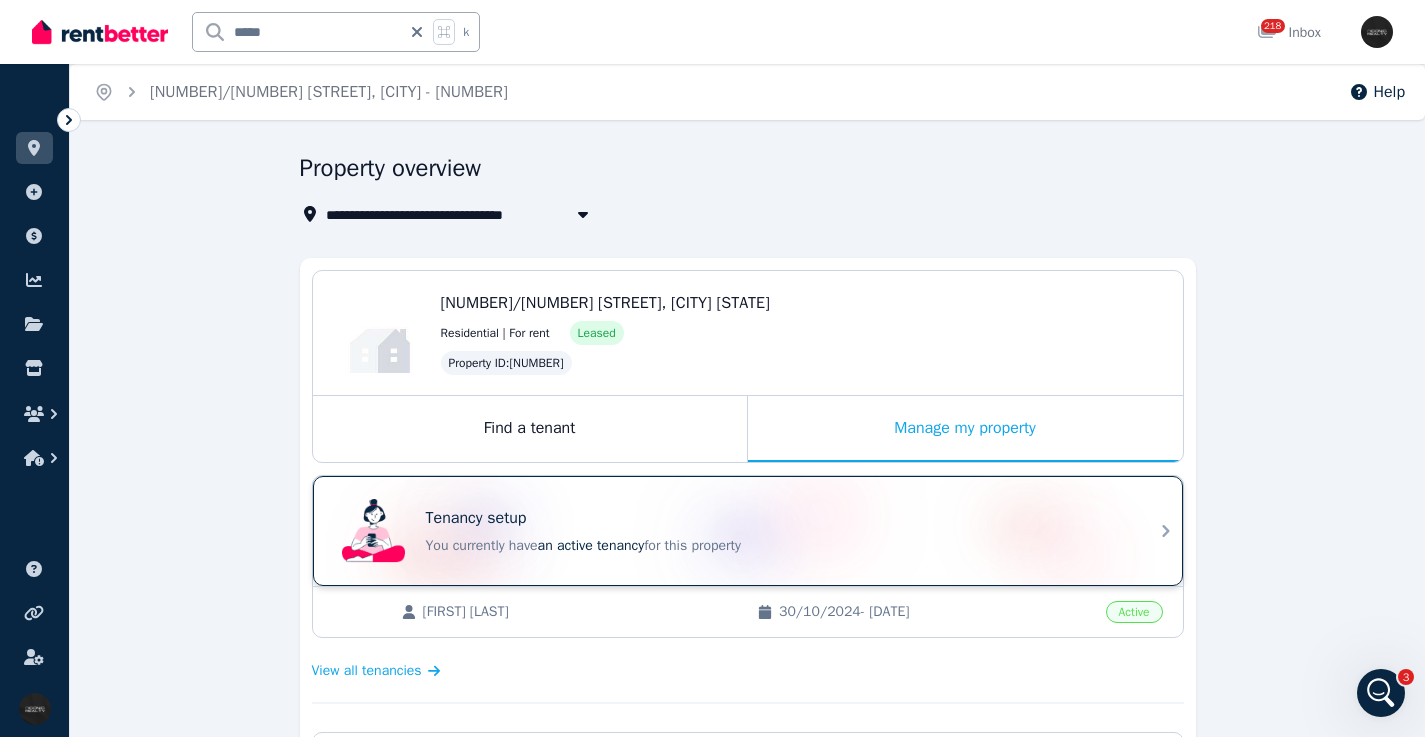 click on "Tenancy setup" at bounding box center (776, 518) 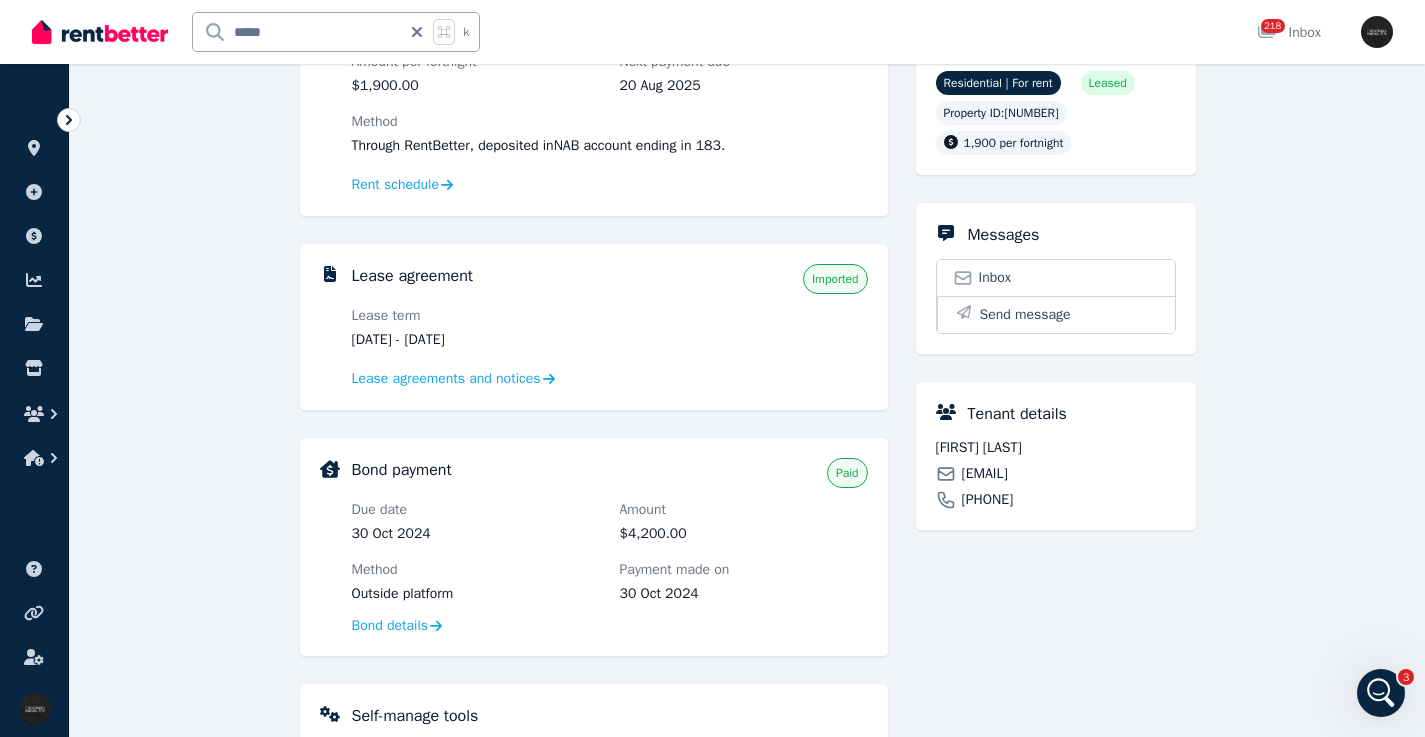 scroll, scrollTop: 347, scrollLeft: 0, axis: vertical 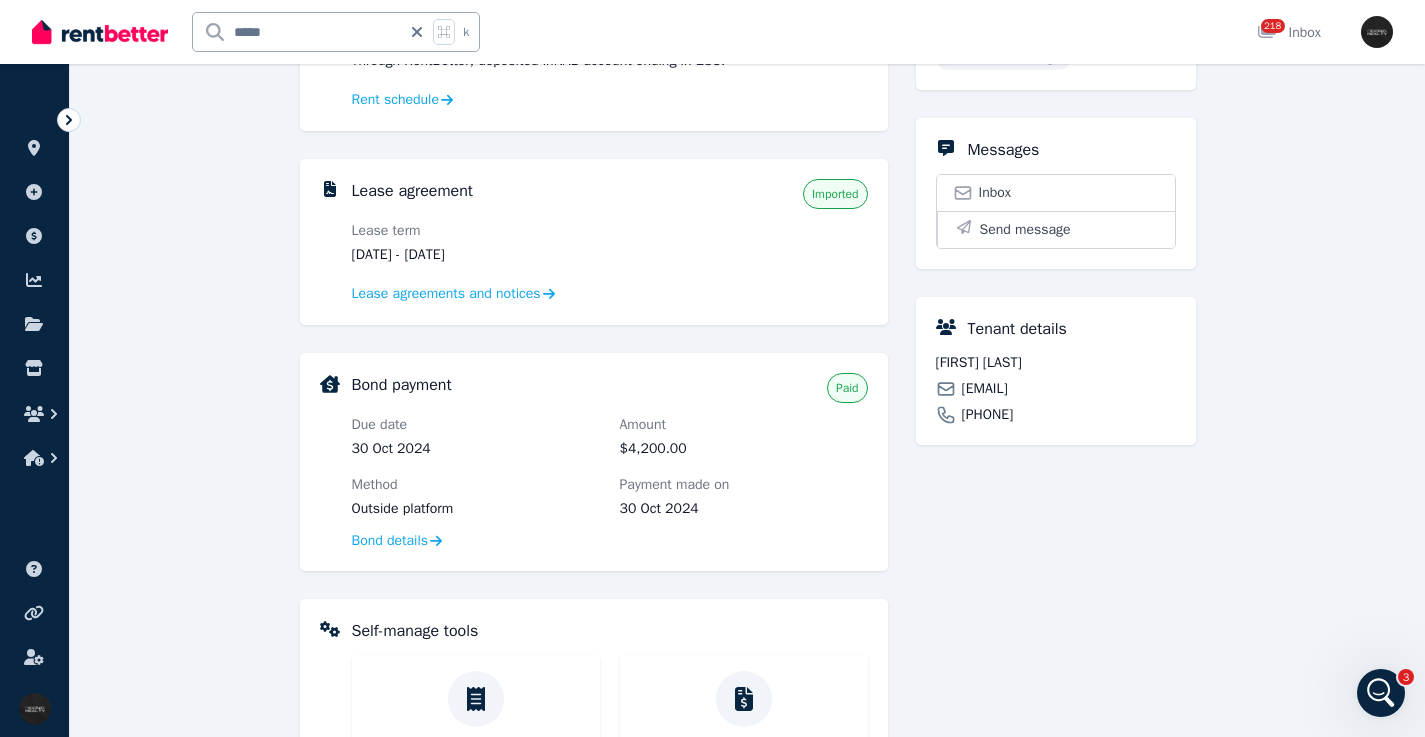 click on "[EMAIL]" at bounding box center [985, 389] 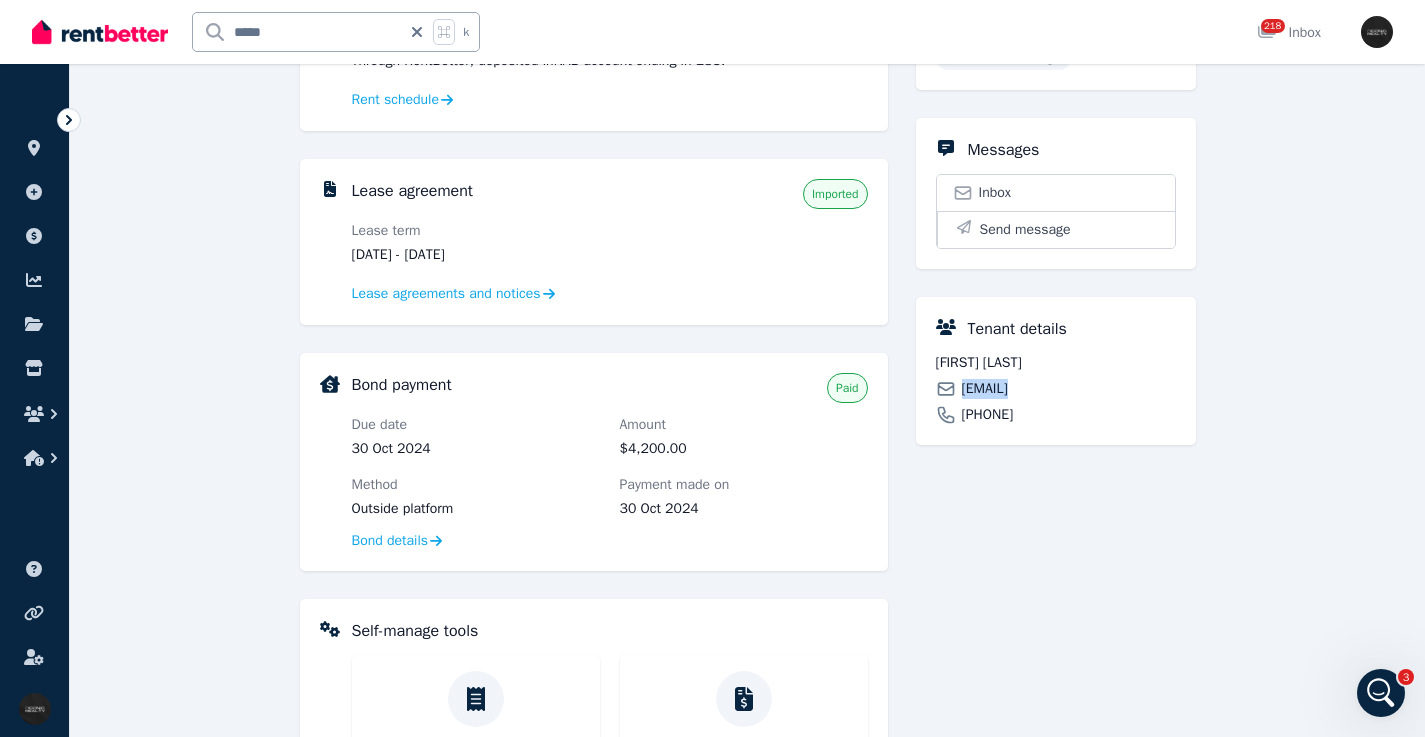 click on "[EMAIL]" at bounding box center [985, 389] 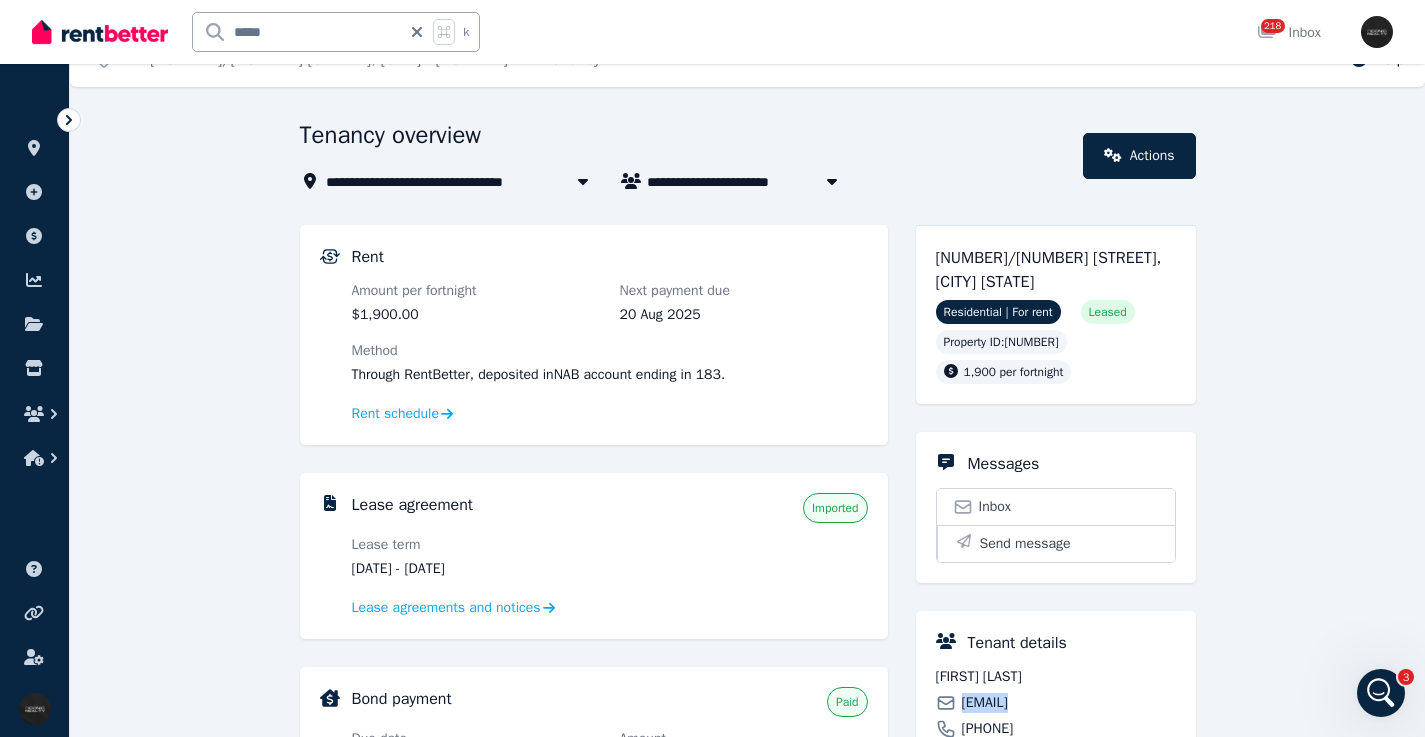 scroll, scrollTop: 0, scrollLeft: 0, axis: both 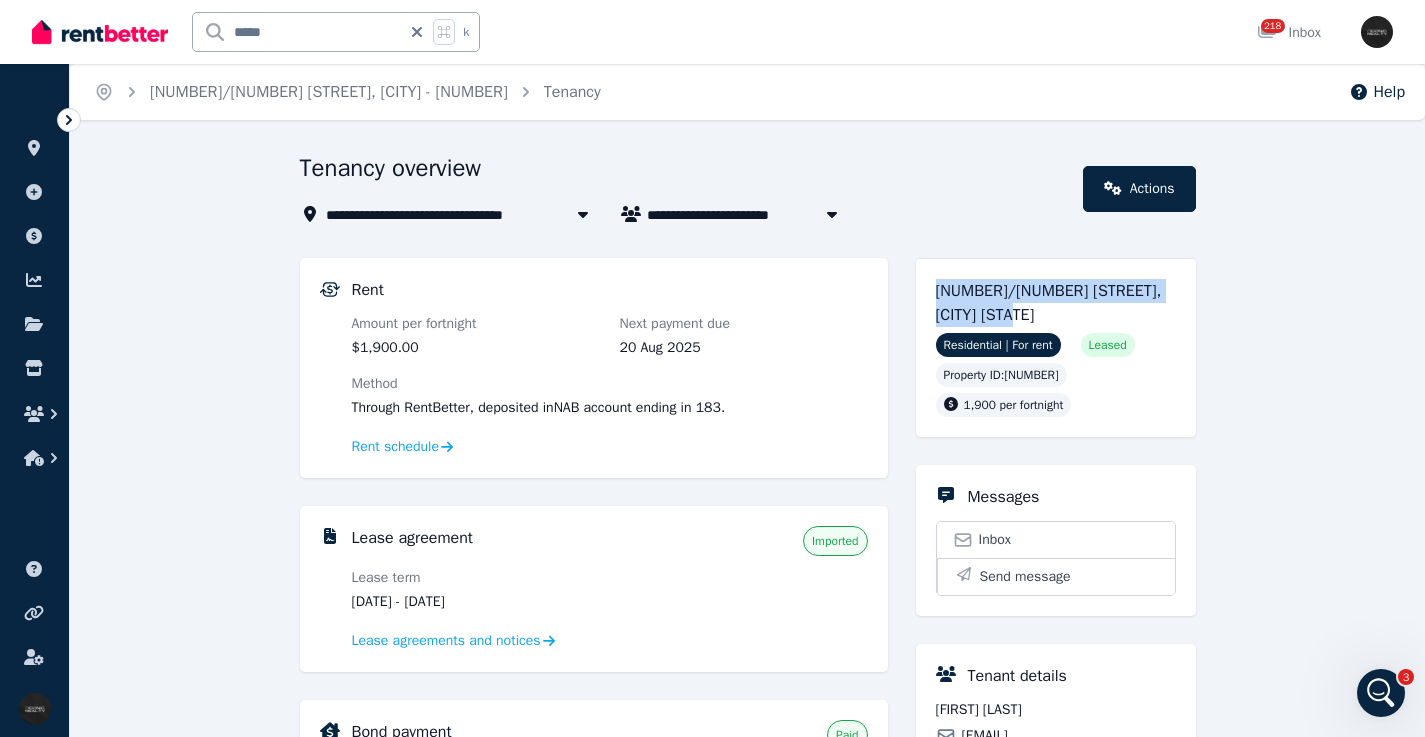 drag, startPoint x: 1120, startPoint y: 317, endPoint x: 936, endPoint y: 279, distance: 187.88295 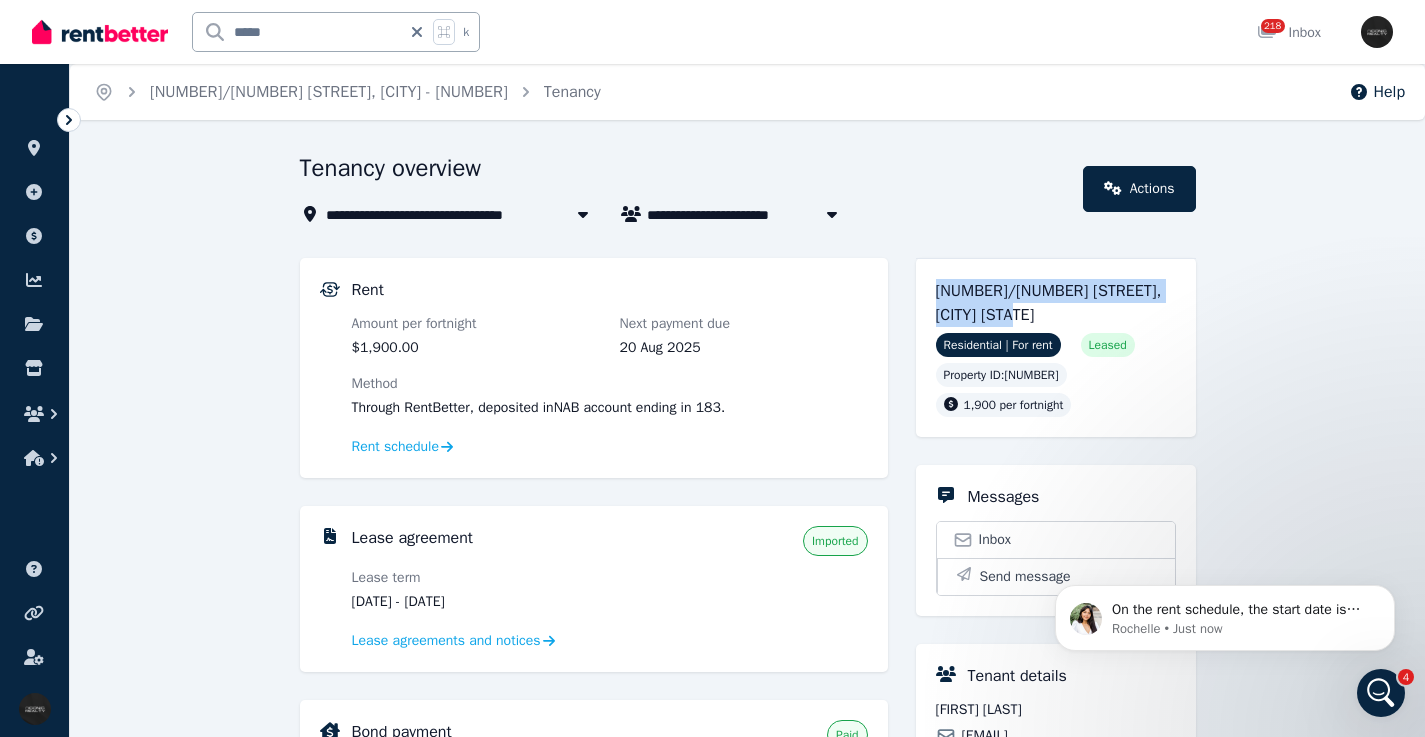 scroll, scrollTop: 0, scrollLeft: 0, axis: both 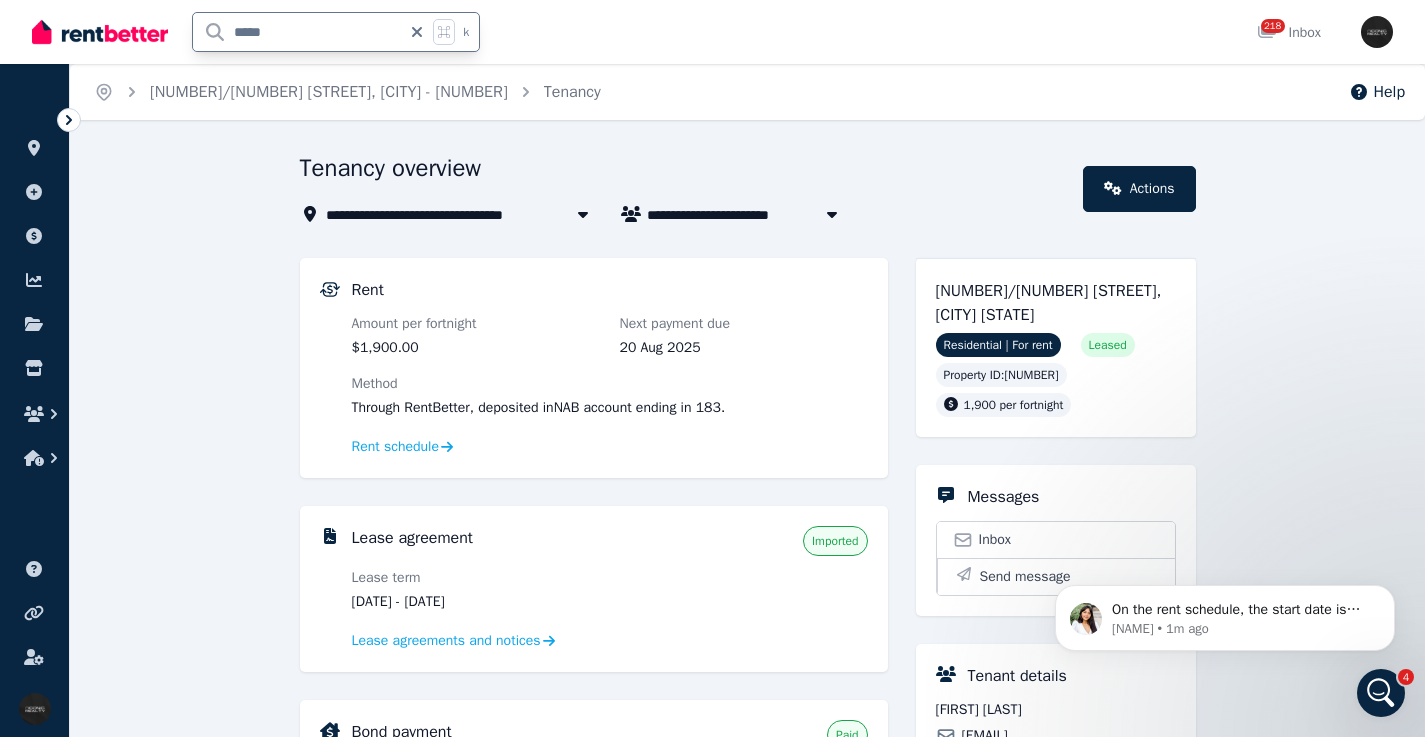 drag, startPoint x: 297, startPoint y: 36, endPoint x: 192, endPoint y: 34, distance: 105.01904 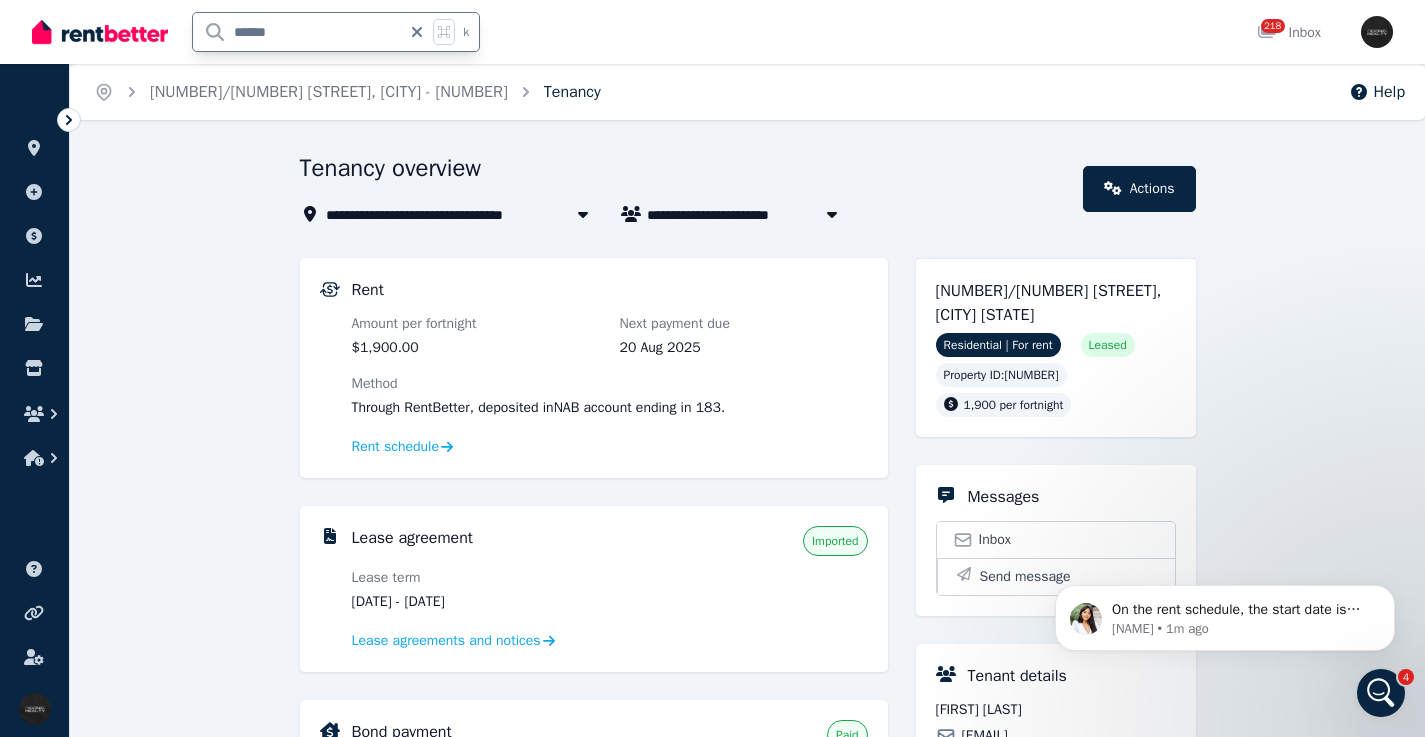type on "******" 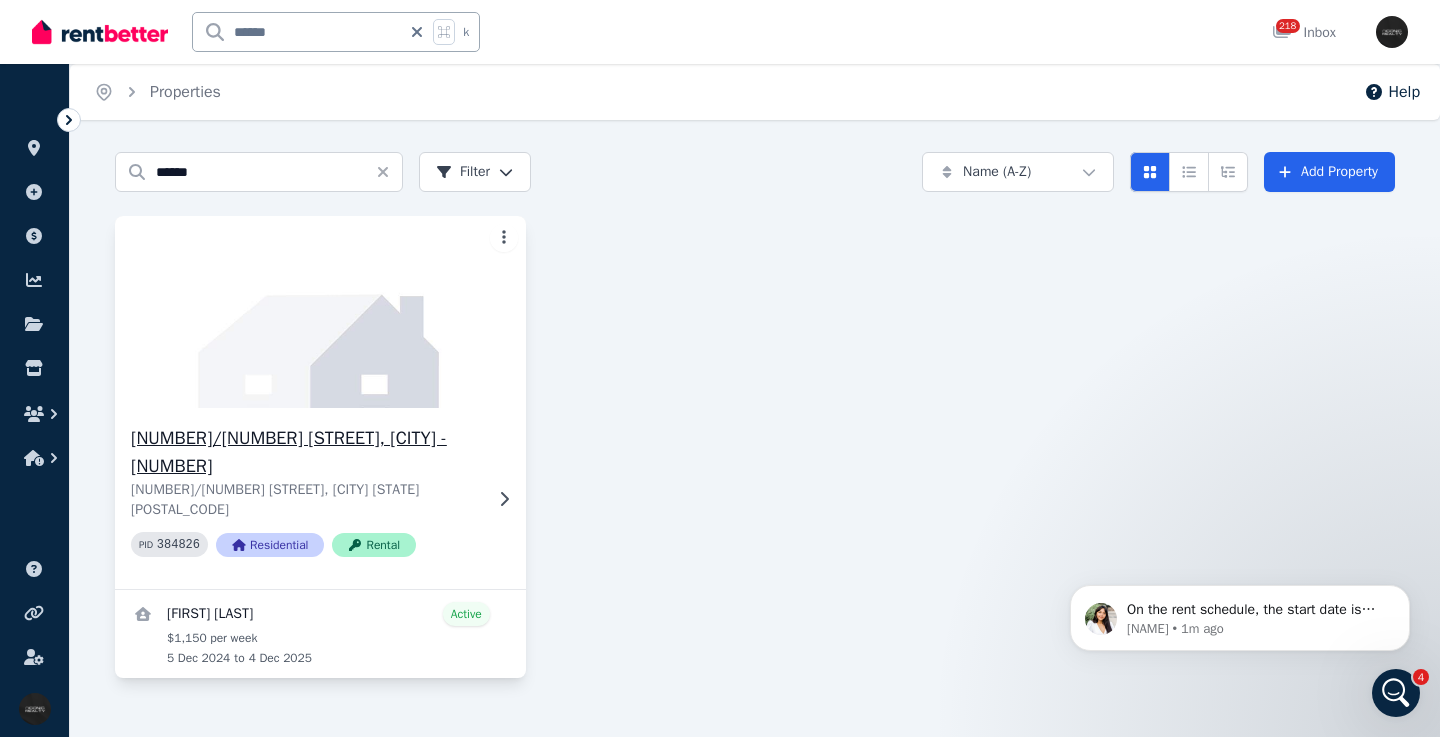 click 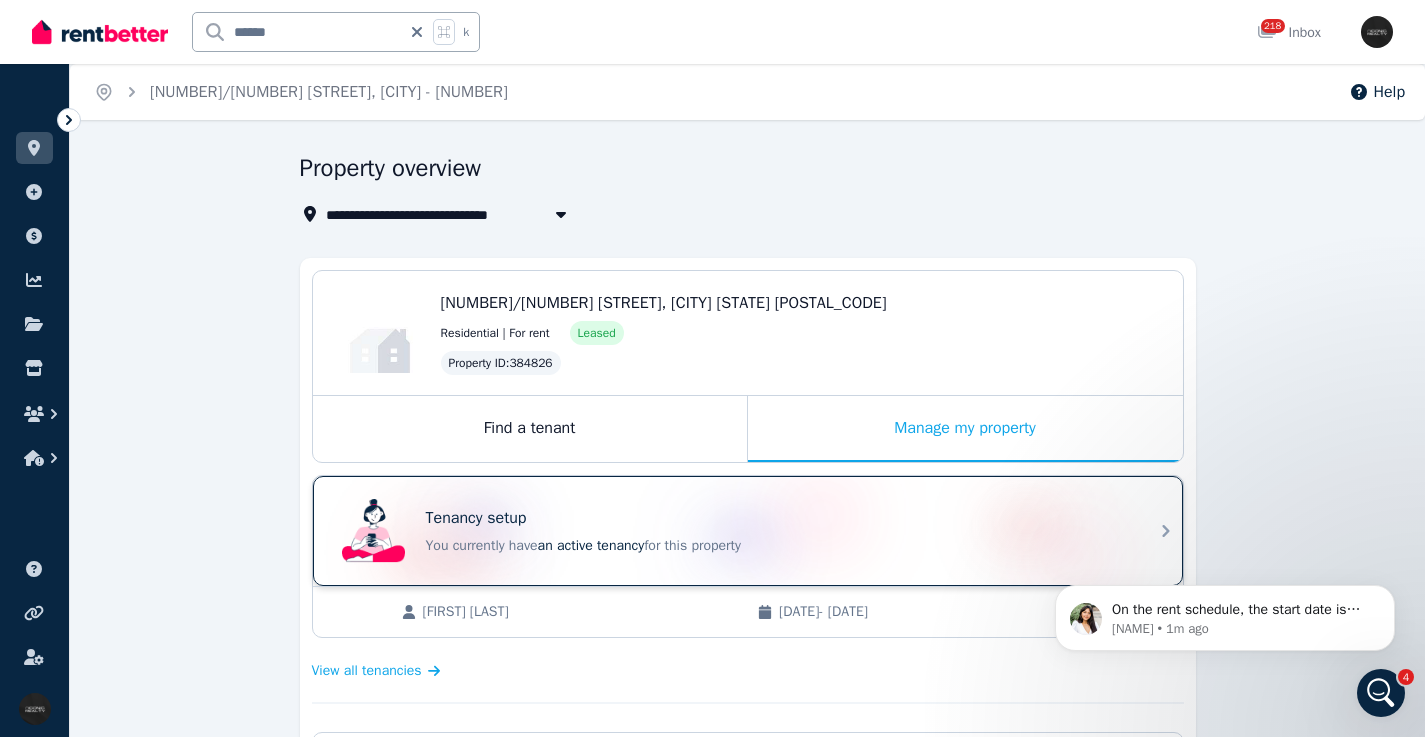 click on "Tenancy setup You currently have  an active tenancy  for this property" at bounding box center [730, 531] 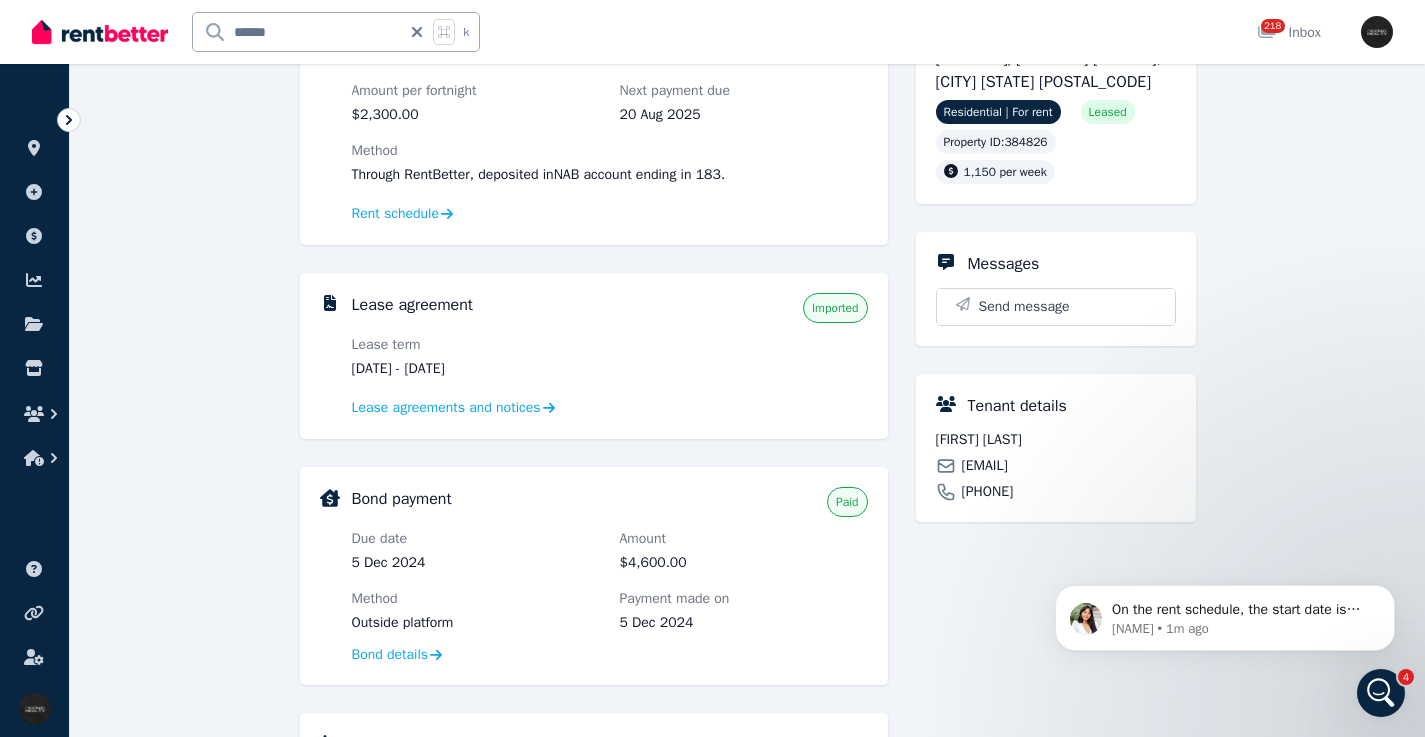 scroll, scrollTop: 221, scrollLeft: 0, axis: vertical 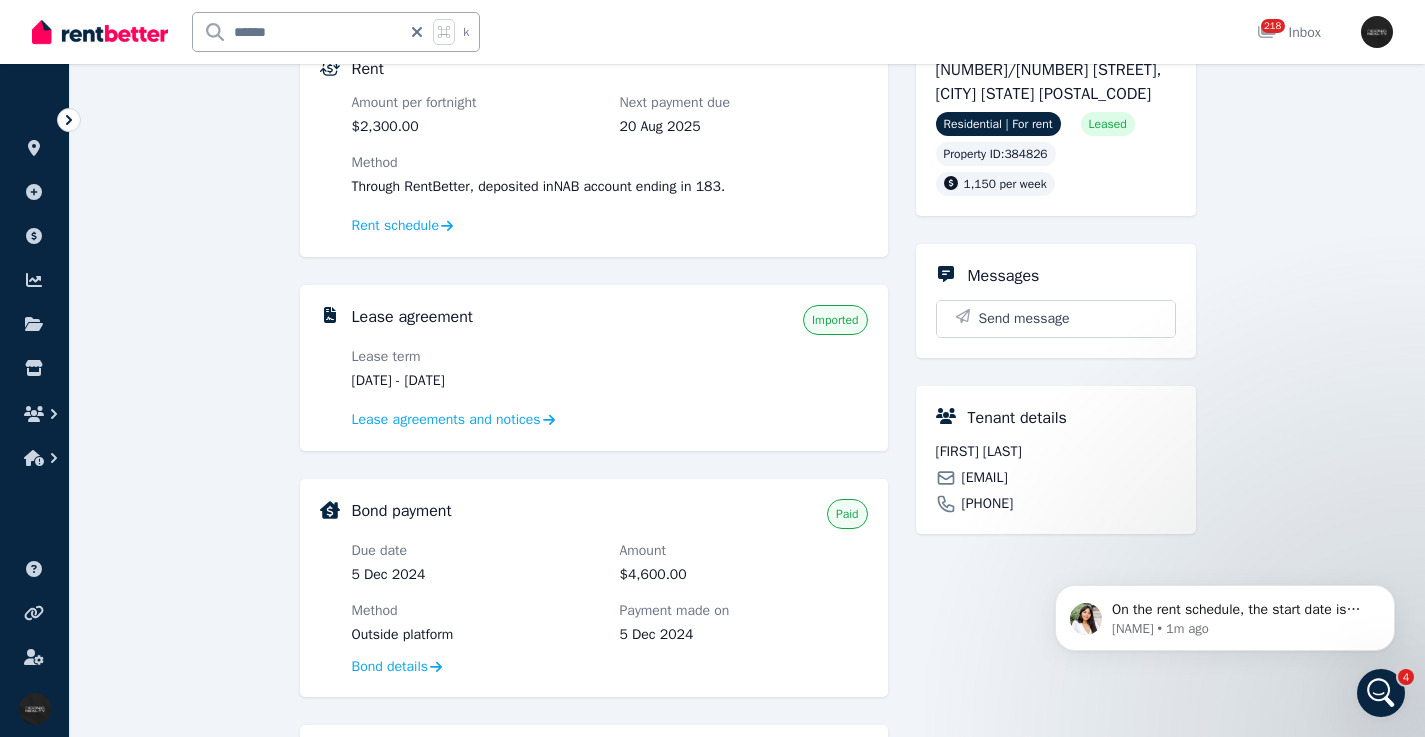 click on "[EMAIL]" at bounding box center (985, 478) 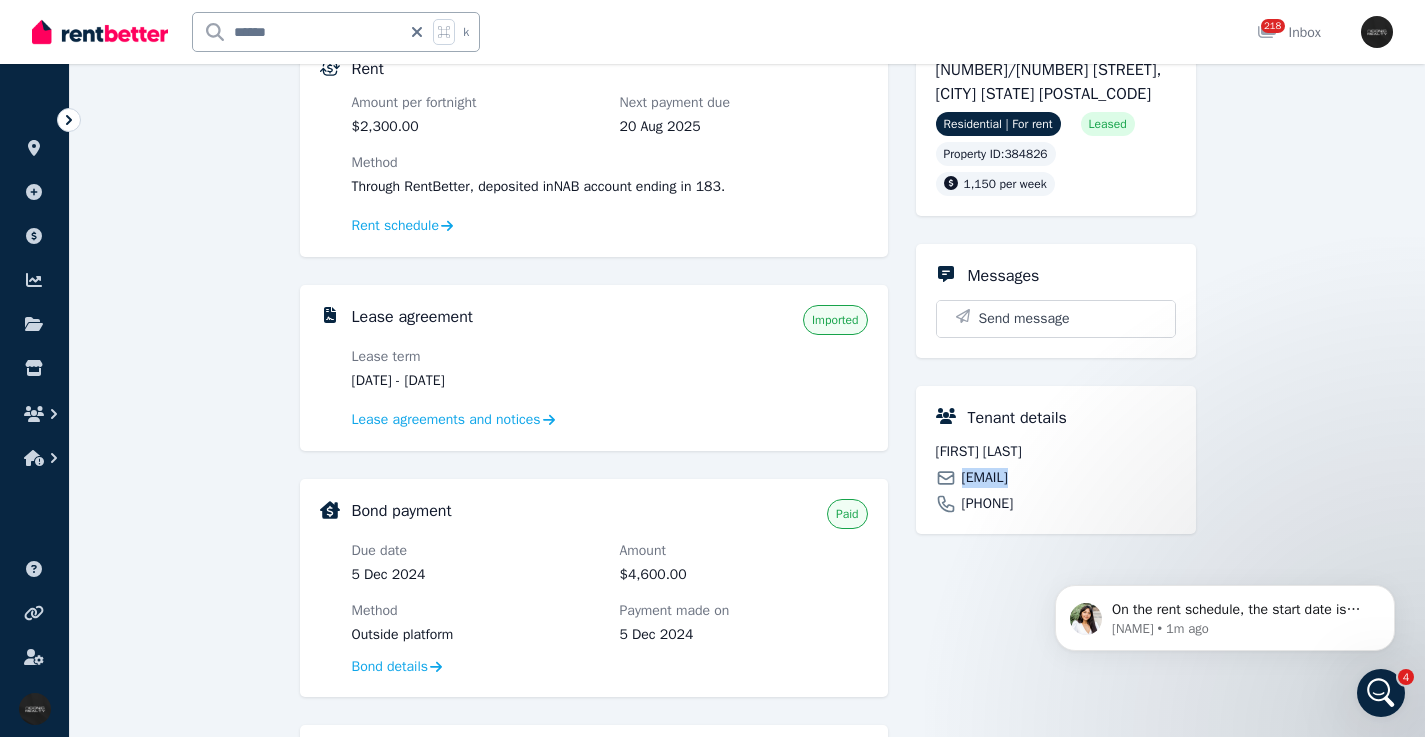 click on "[EMAIL]" at bounding box center (985, 478) 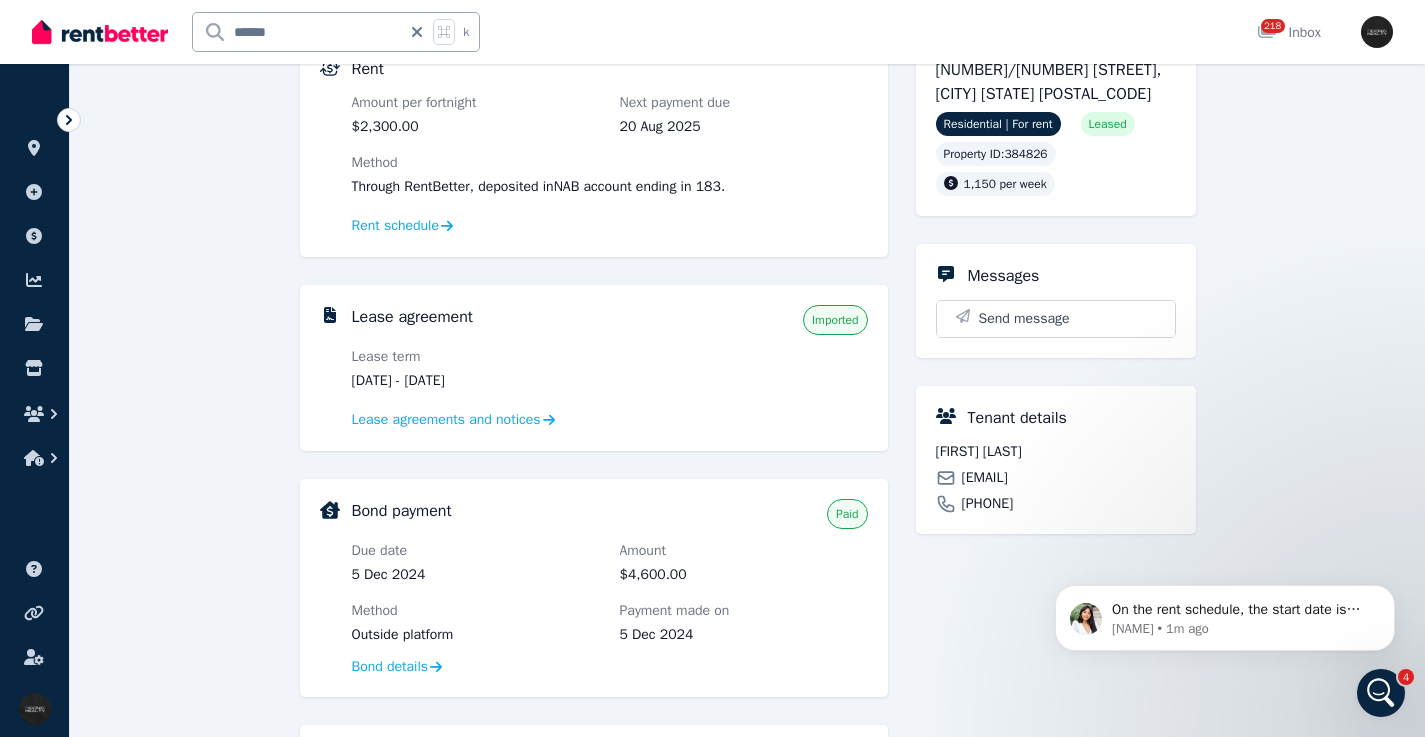 click on "[NUMBER]/[NUMBER] [STREET], [CITY] [STATE] [POSTAL_CODE]" at bounding box center (1056, 82) 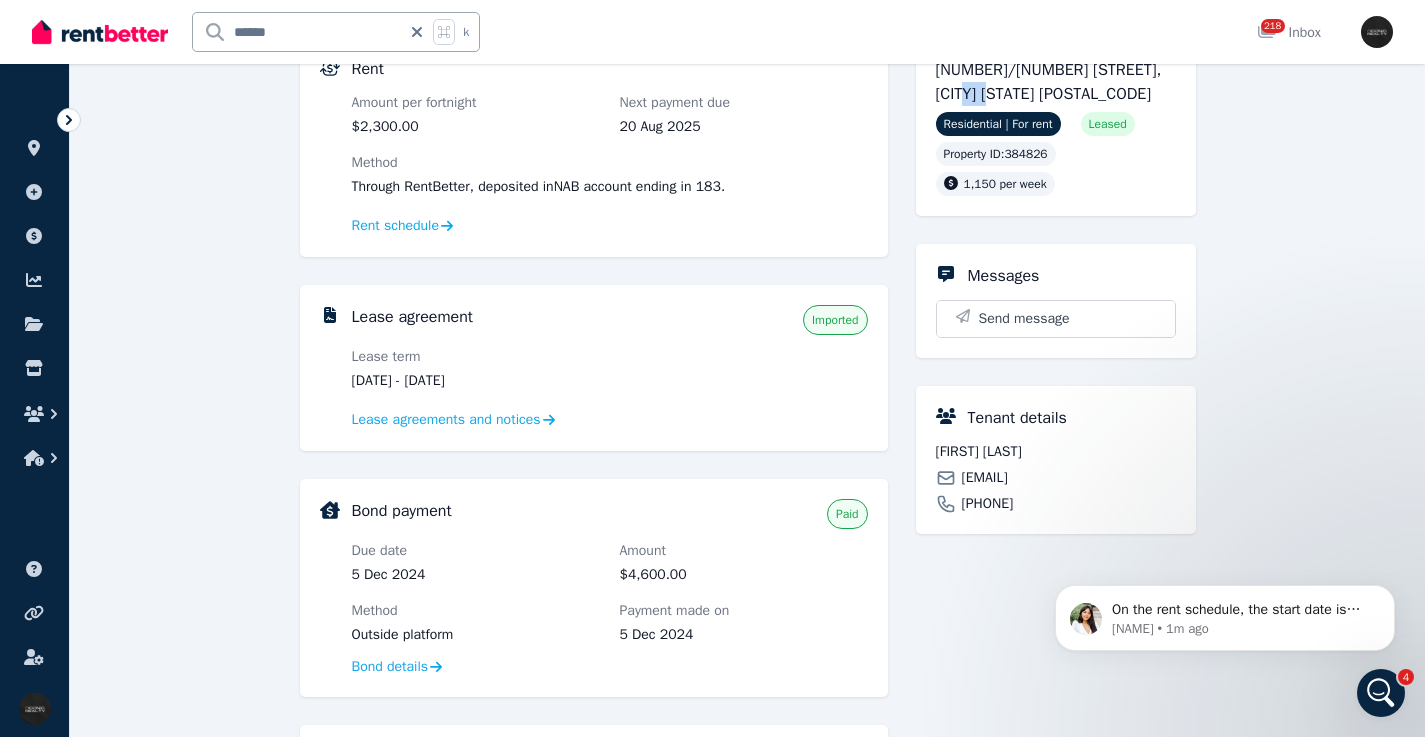 click on "[NUMBER]/[NUMBER] [STREET], [CITY] [STATE] [POSTAL_CODE]" at bounding box center (1056, 82) 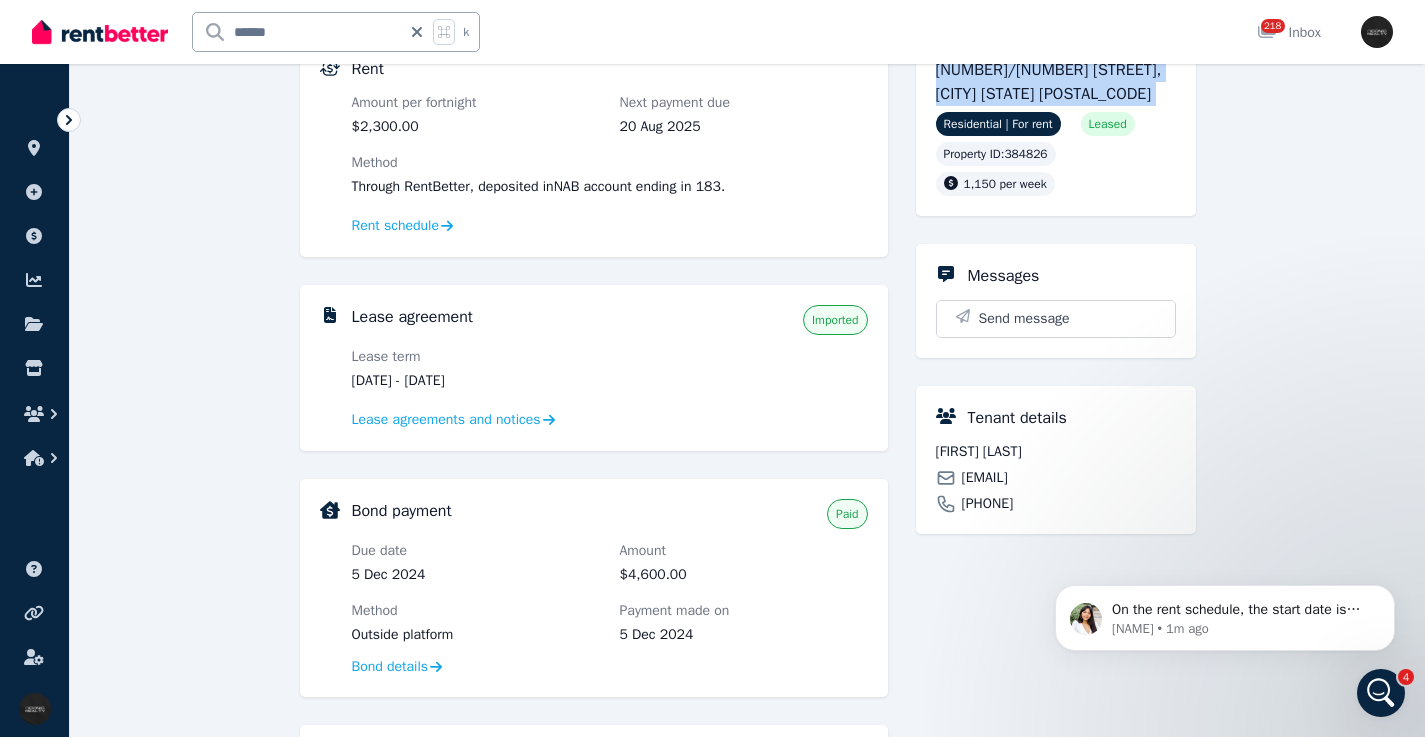 click on "[NUMBER]/[NUMBER] [STREET], [CITY] [STATE] [POSTAL_CODE]" at bounding box center [1056, 82] 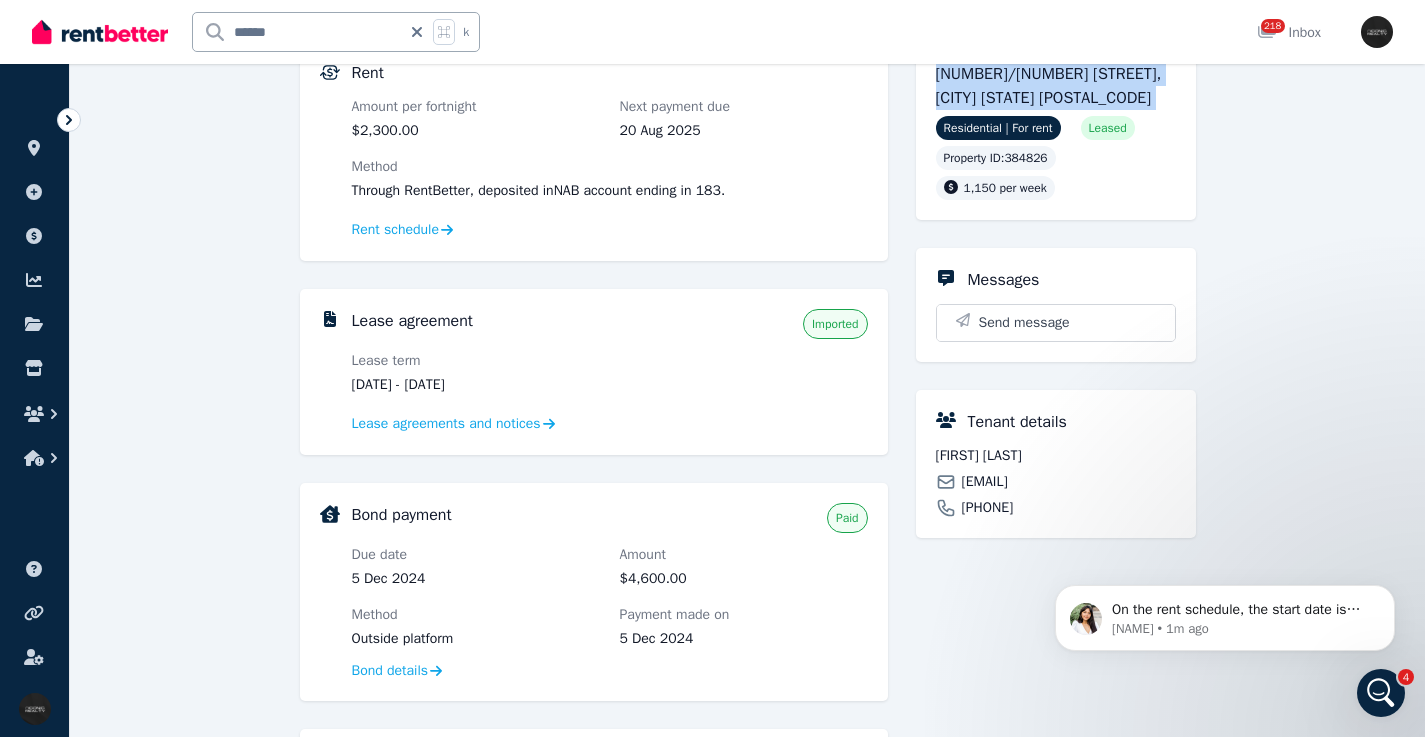 scroll, scrollTop: 0, scrollLeft: 0, axis: both 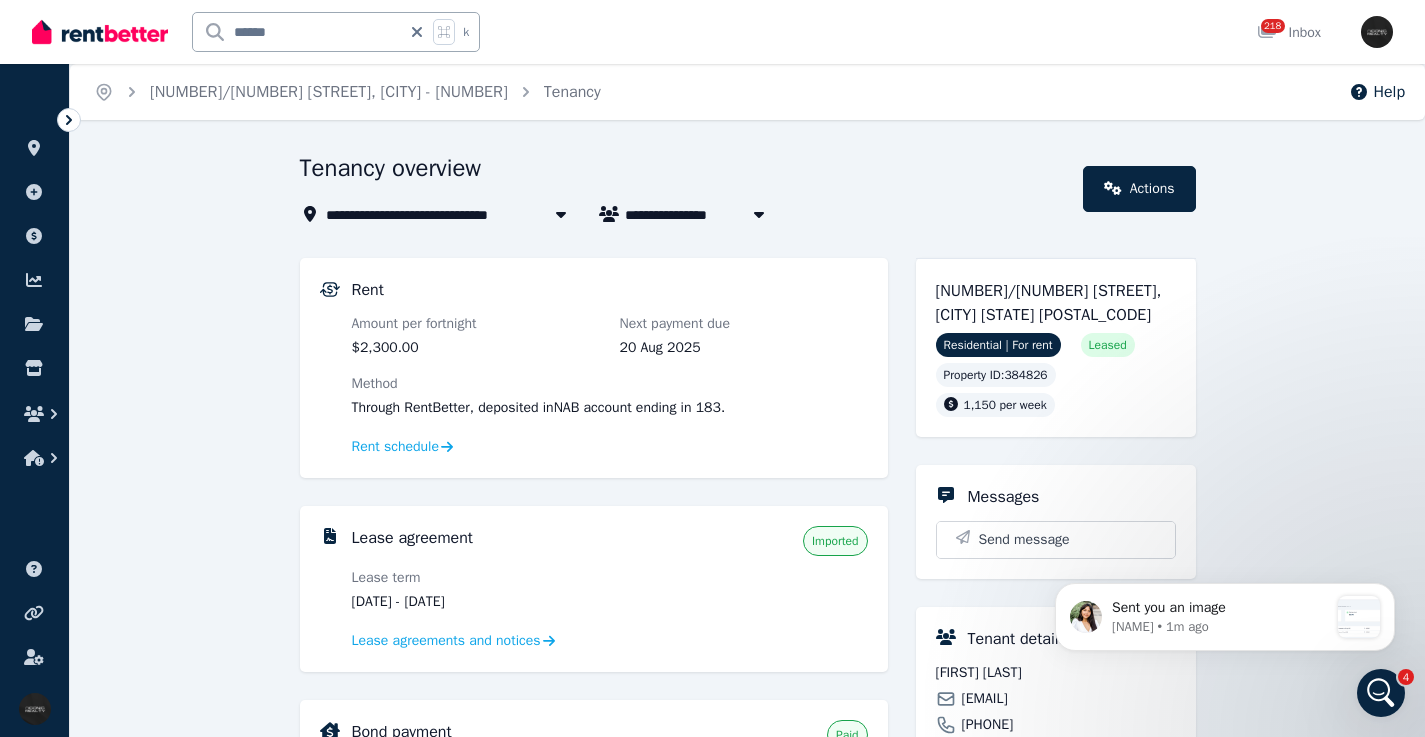 click 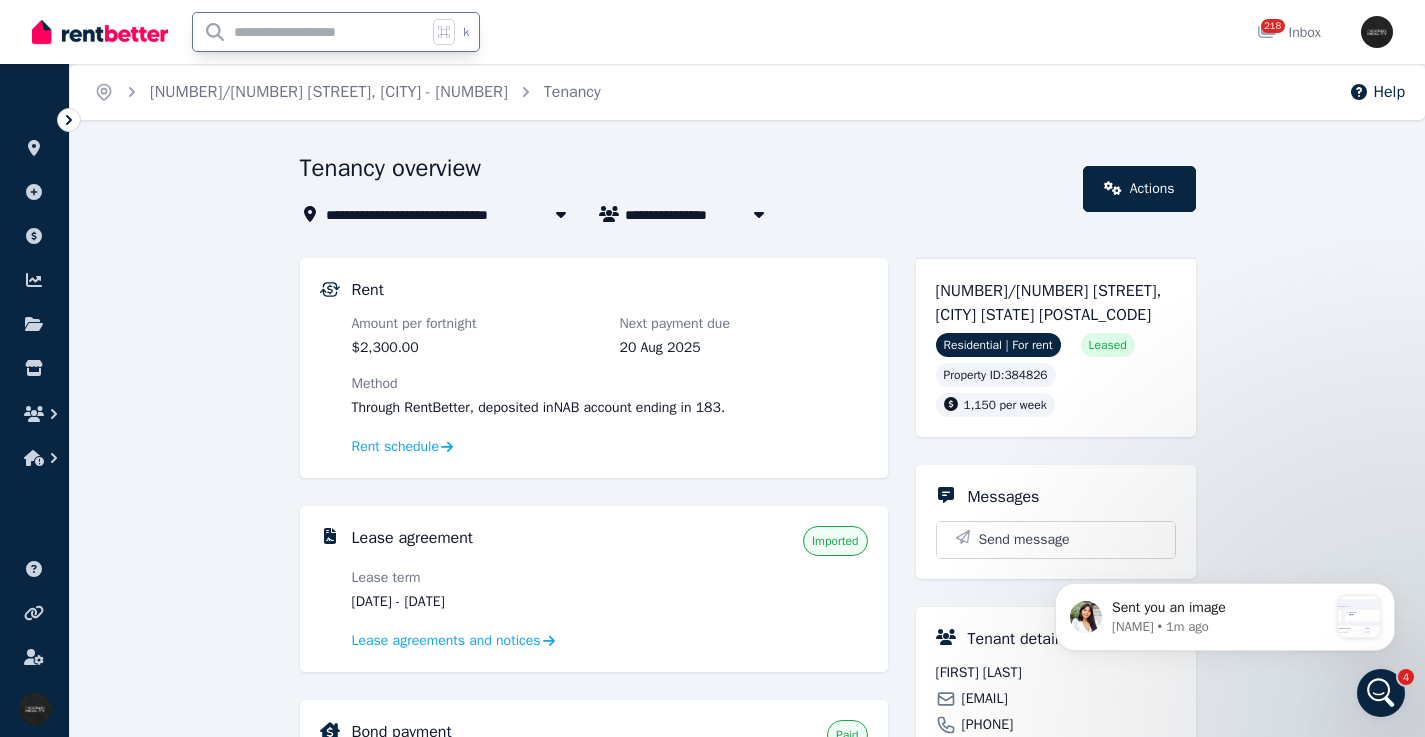 click at bounding box center [310, 32] 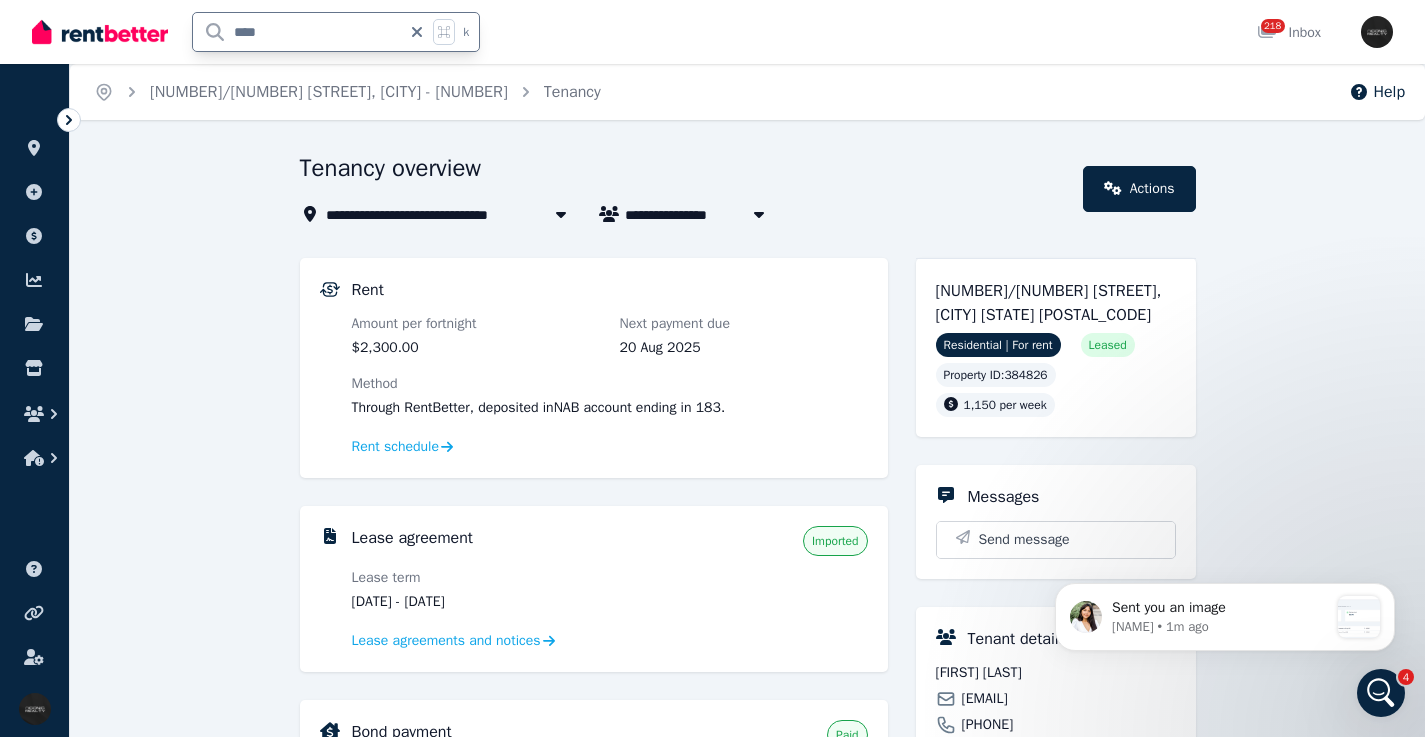 type on "*****" 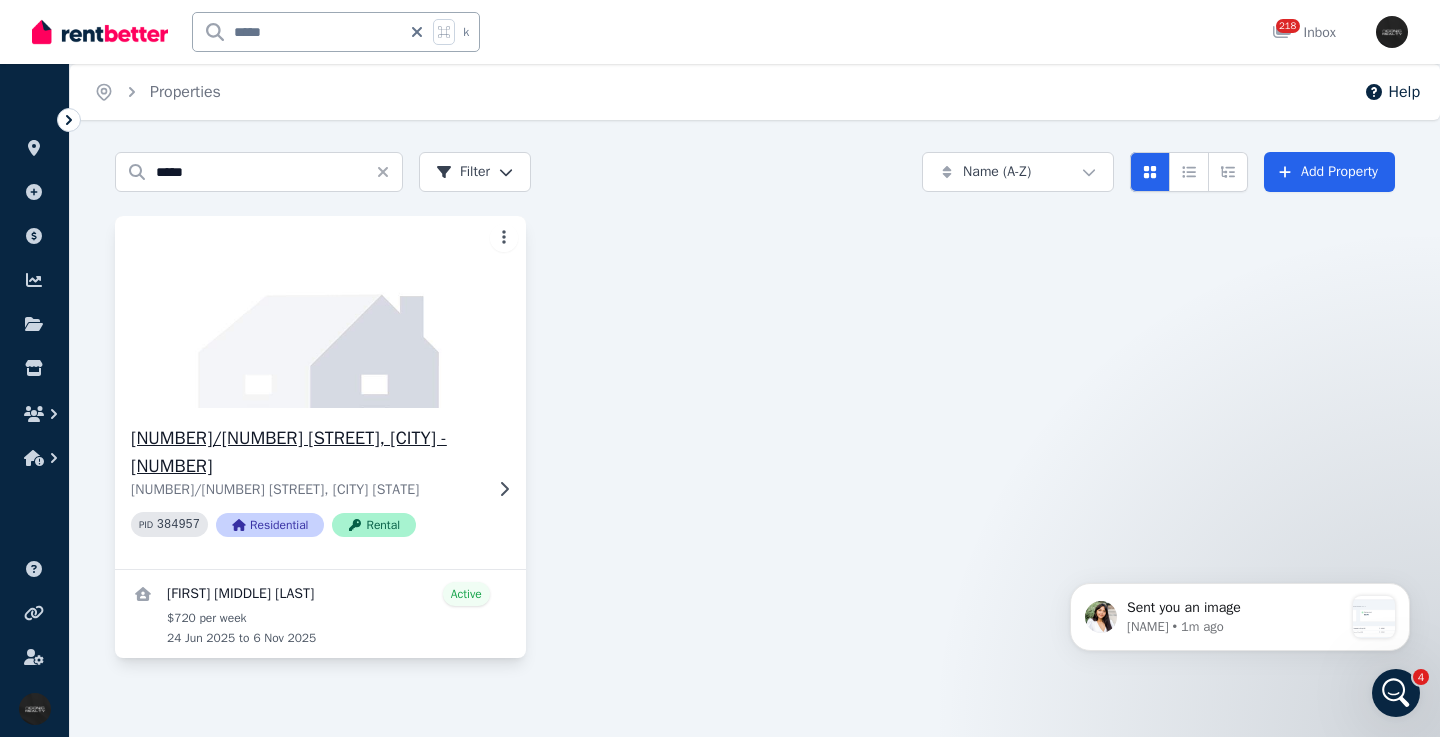 click 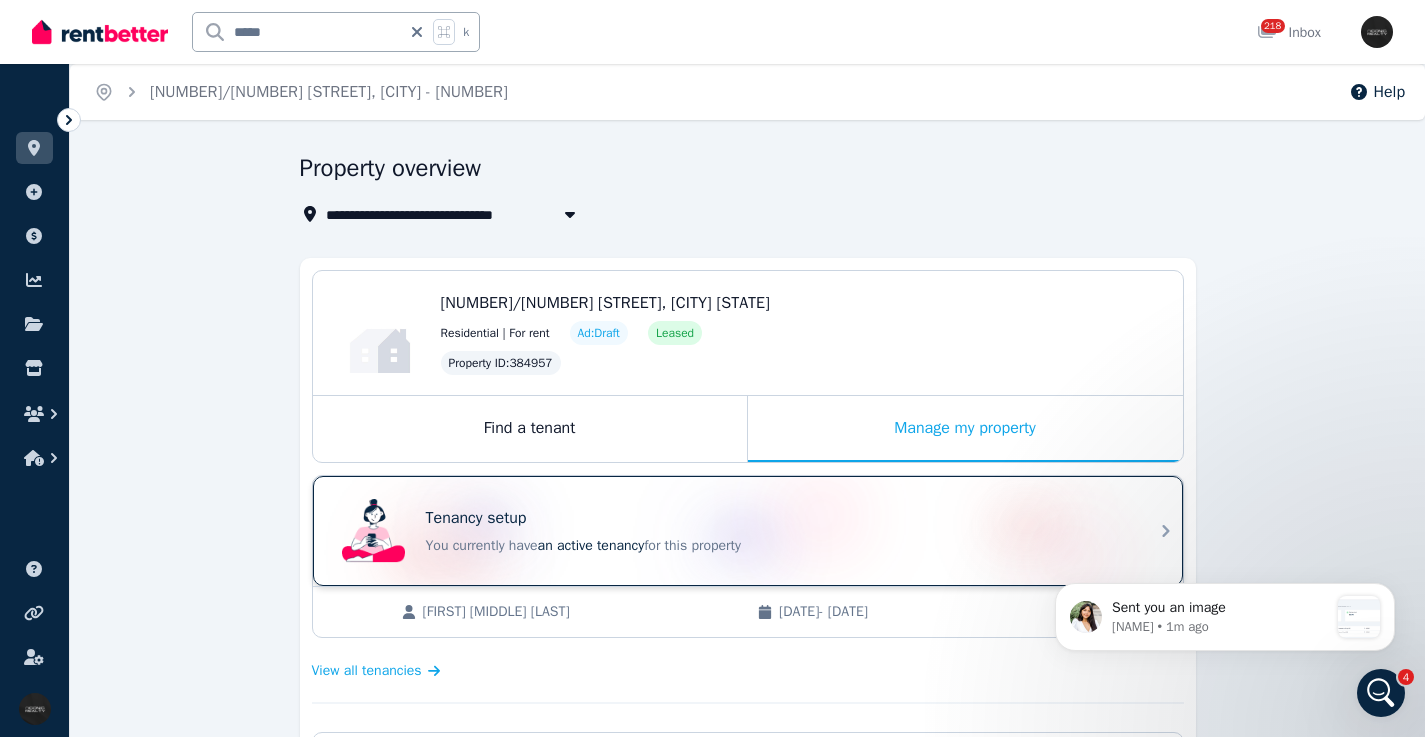 click on "Tenancy setup" at bounding box center [776, 518] 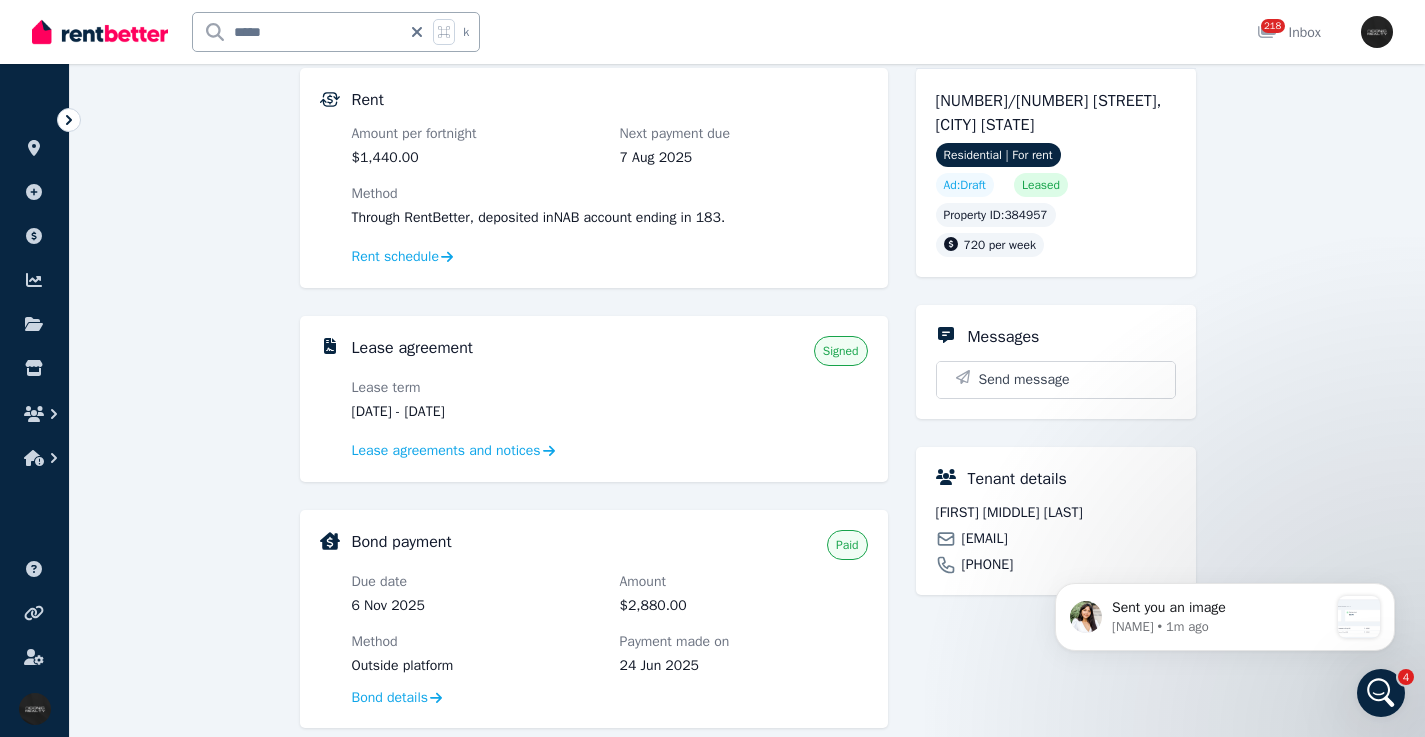 scroll, scrollTop: 496, scrollLeft: 0, axis: vertical 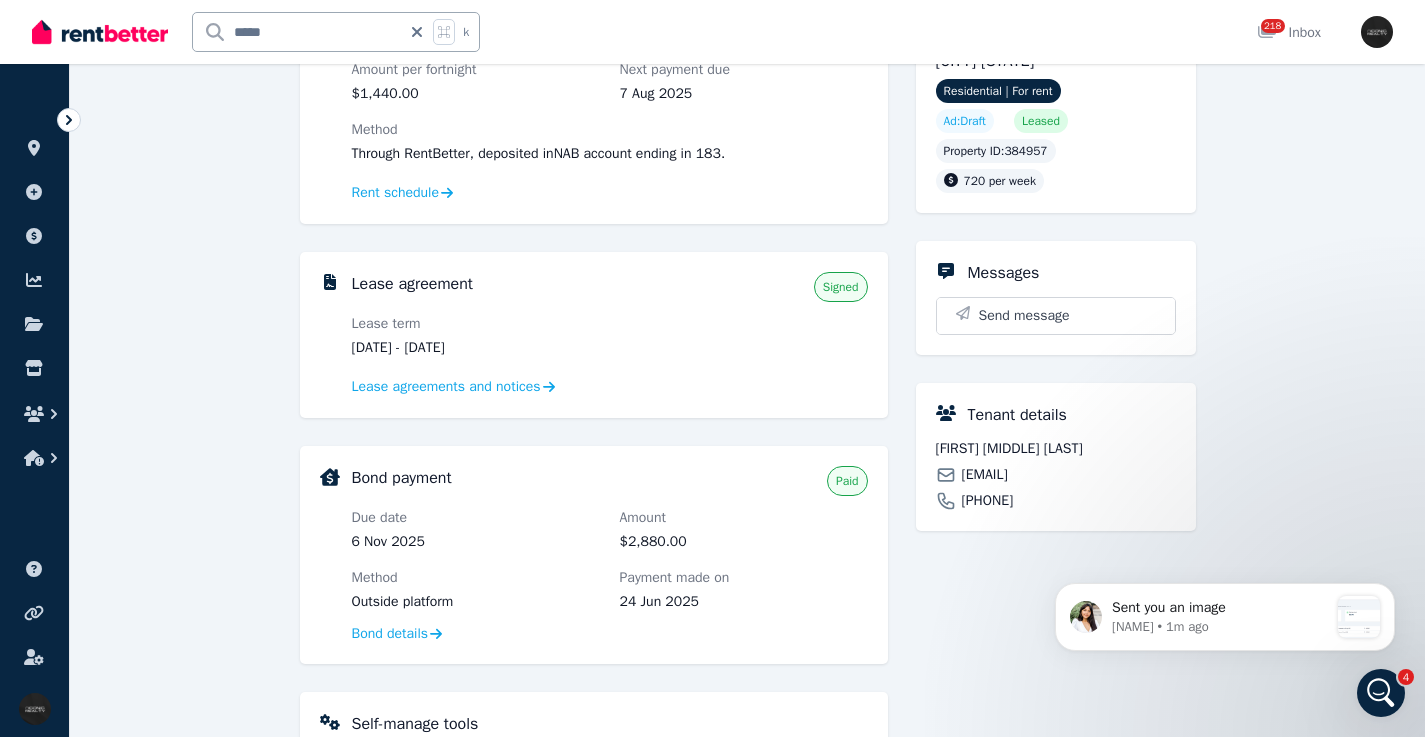 click on "[EMAIL]" at bounding box center [985, 475] 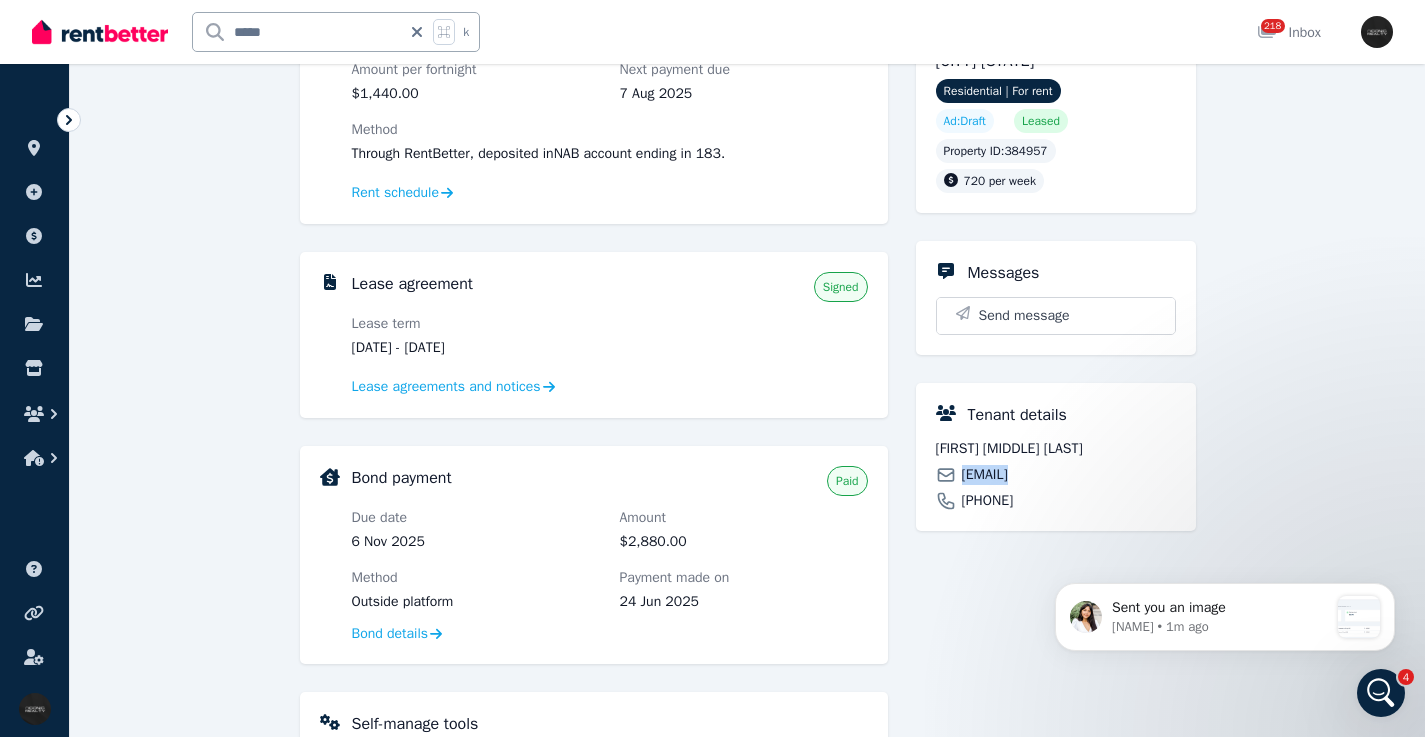 click on "[EMAIL]" at bounding box center [985, 475] 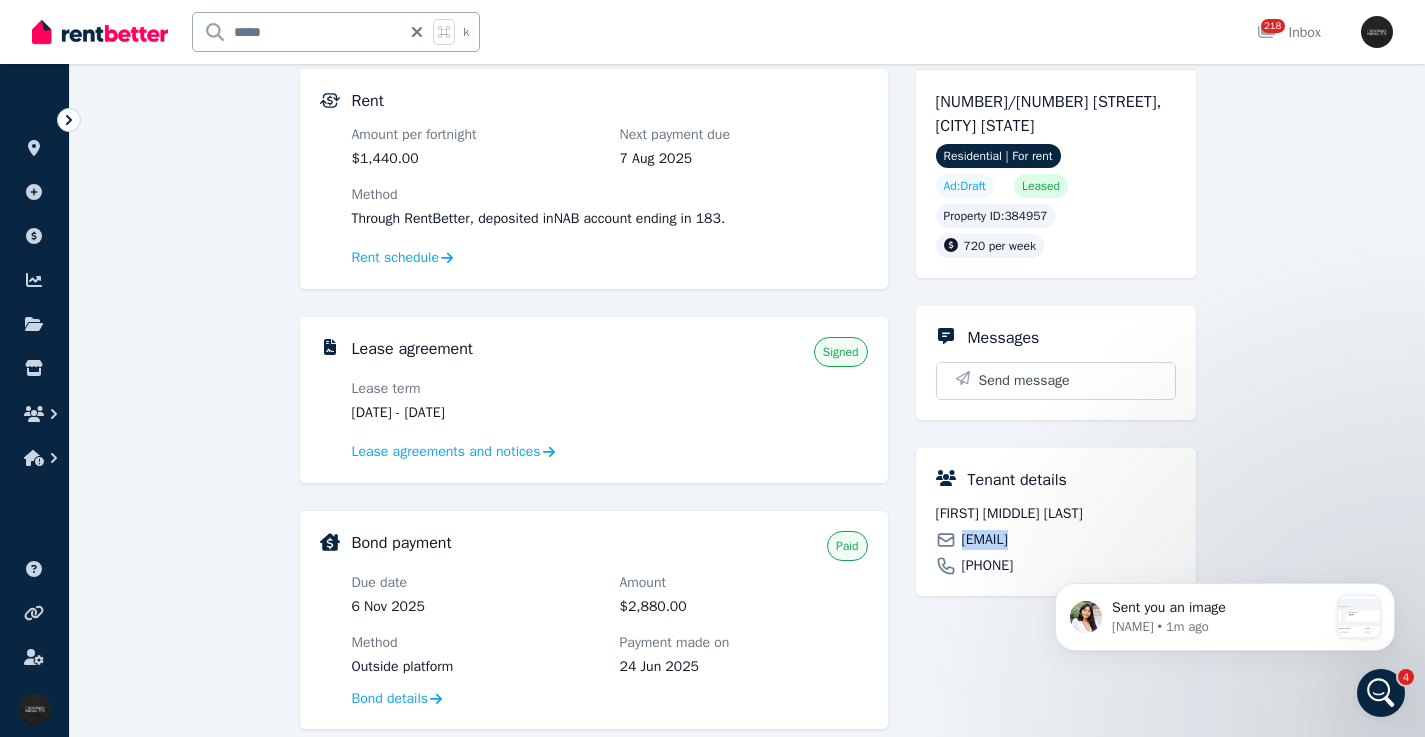 scroll, scrollTop: 291, scrollLeft: 0, axis: vertical 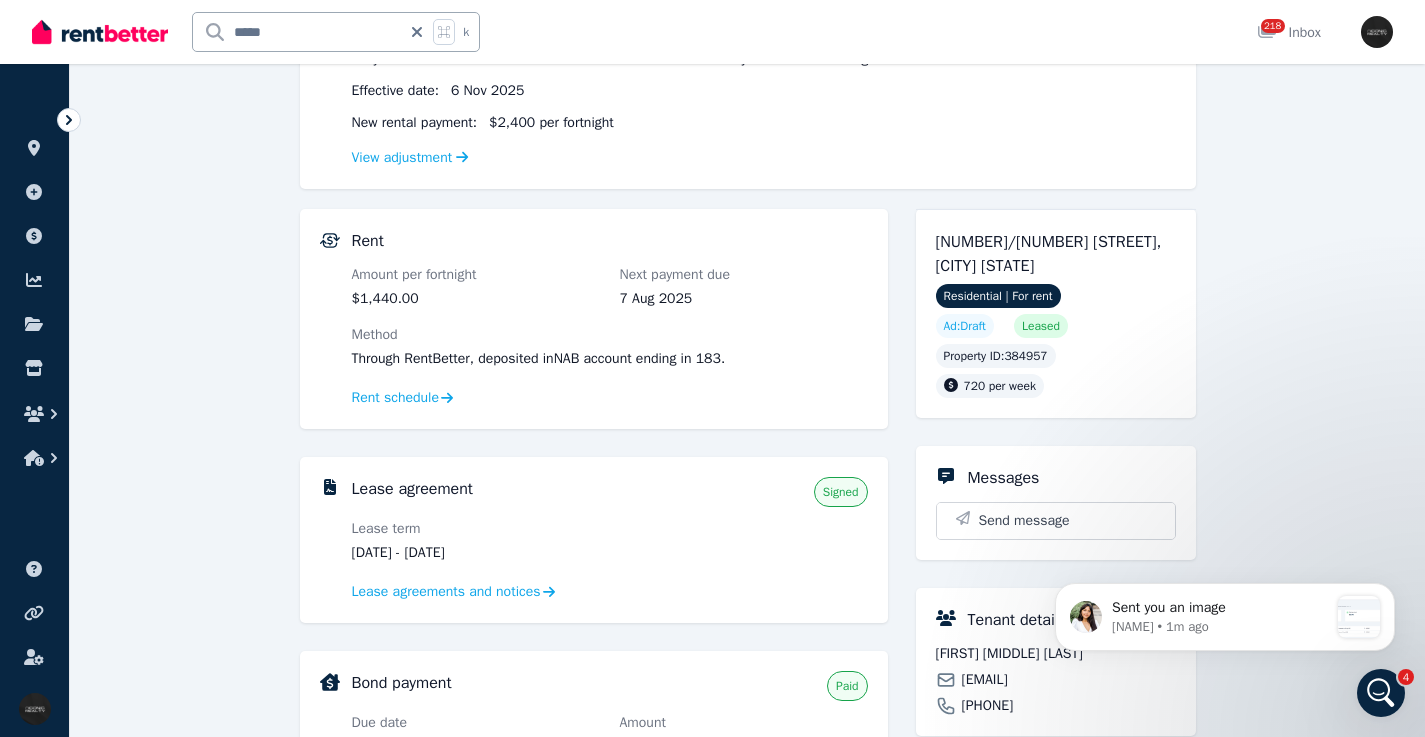 click on "[NUMBER]/[NUMBER] [STREET], [CITY] [STATE]" at bounding box center [1049, 254] 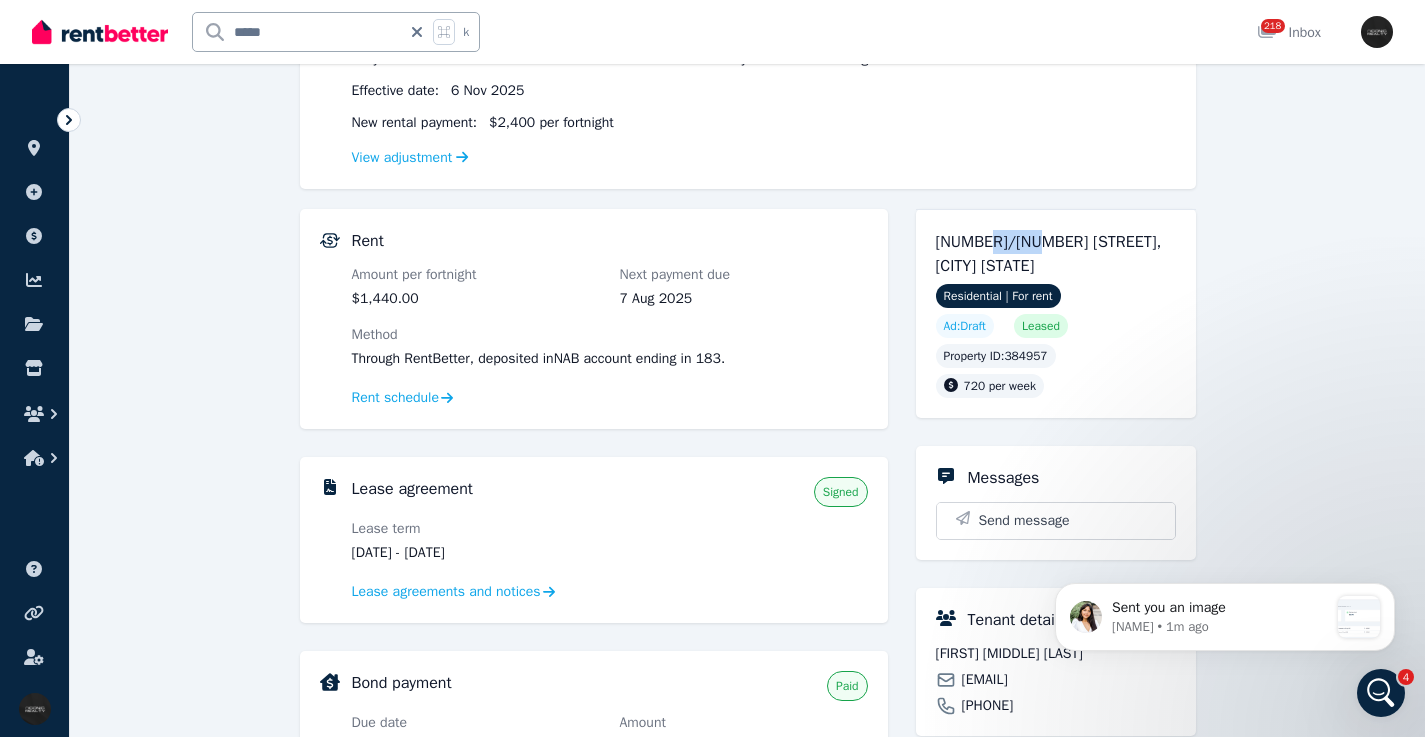 click on "[NUMBER]/[NUMBER] [STREET], [CITY] [STATE]" at bounding box center (1049, 254) 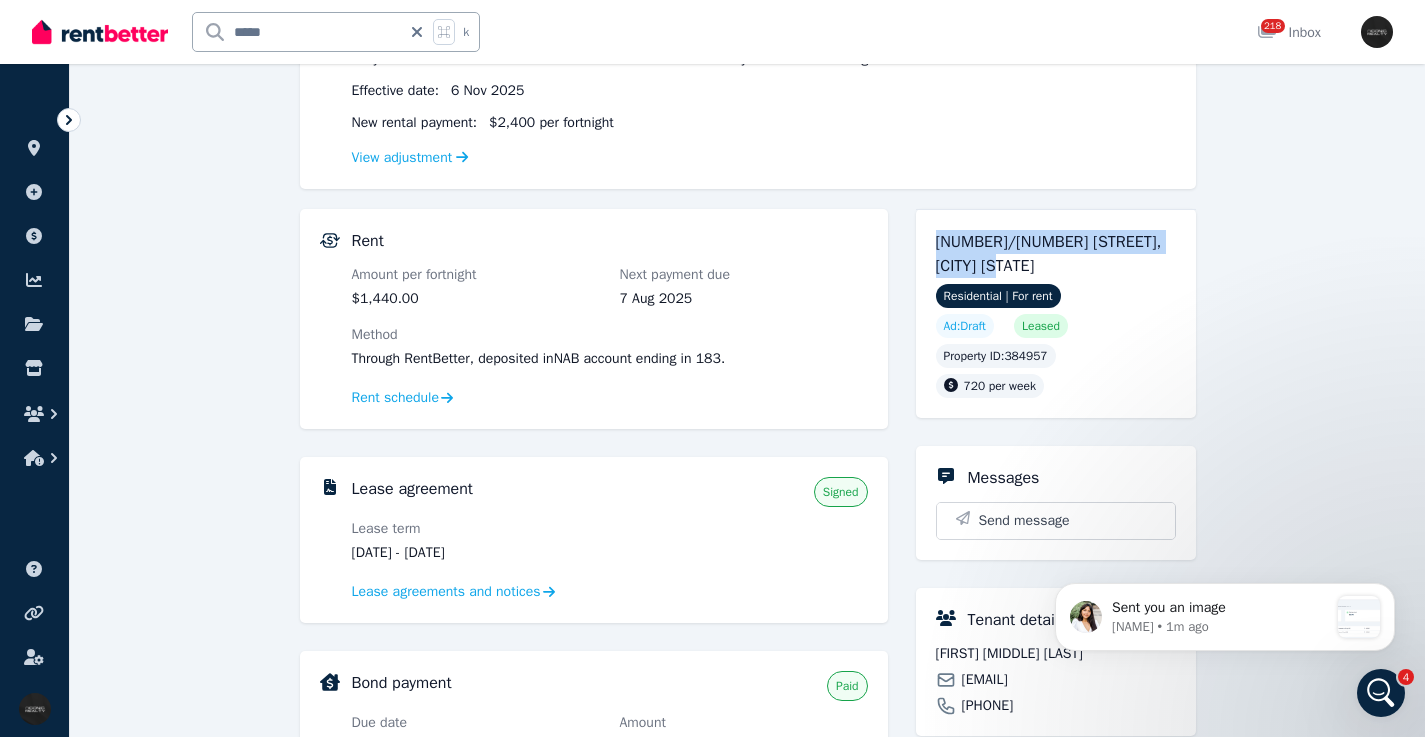 drag, startPoint x: 1041, startPoint y: 263, endPoint x: 908, endPoint y: 241, distance: 134.80727 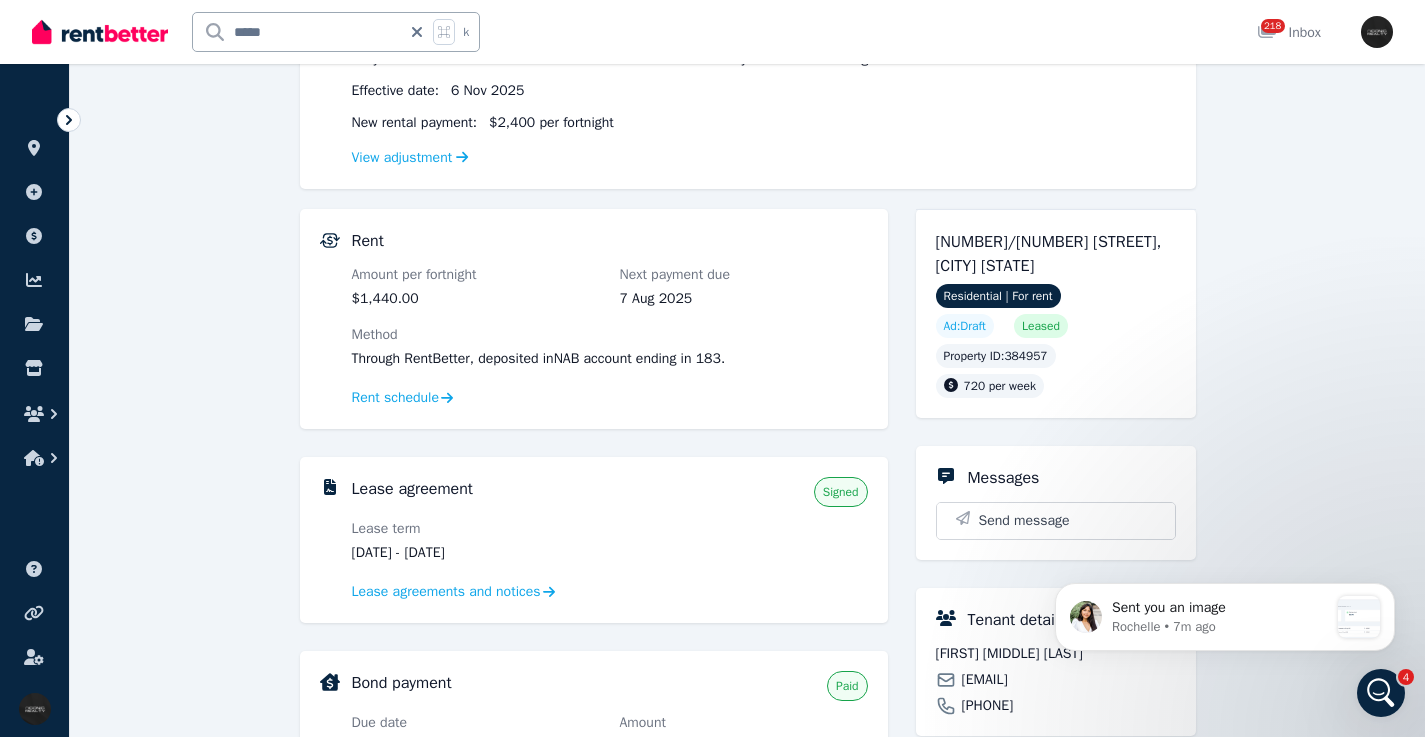 drag, startPoint x: 416, startPoint y: 30, endPoint x: 771, endPoint y: 729, distance: 783.9809 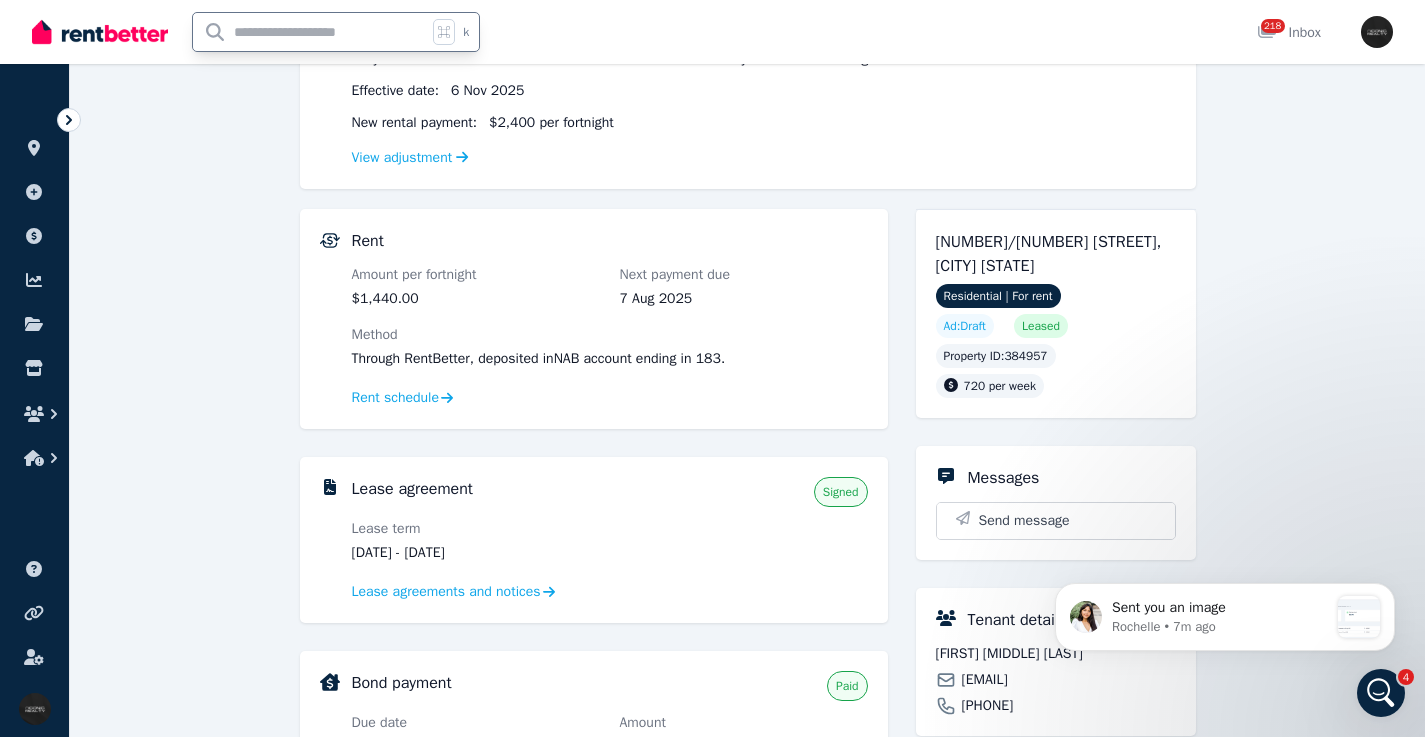 drag, startPoint x: 320, startPoint y: 19, endPoint x: 318, endPoint y: 37, distance: 18.110771 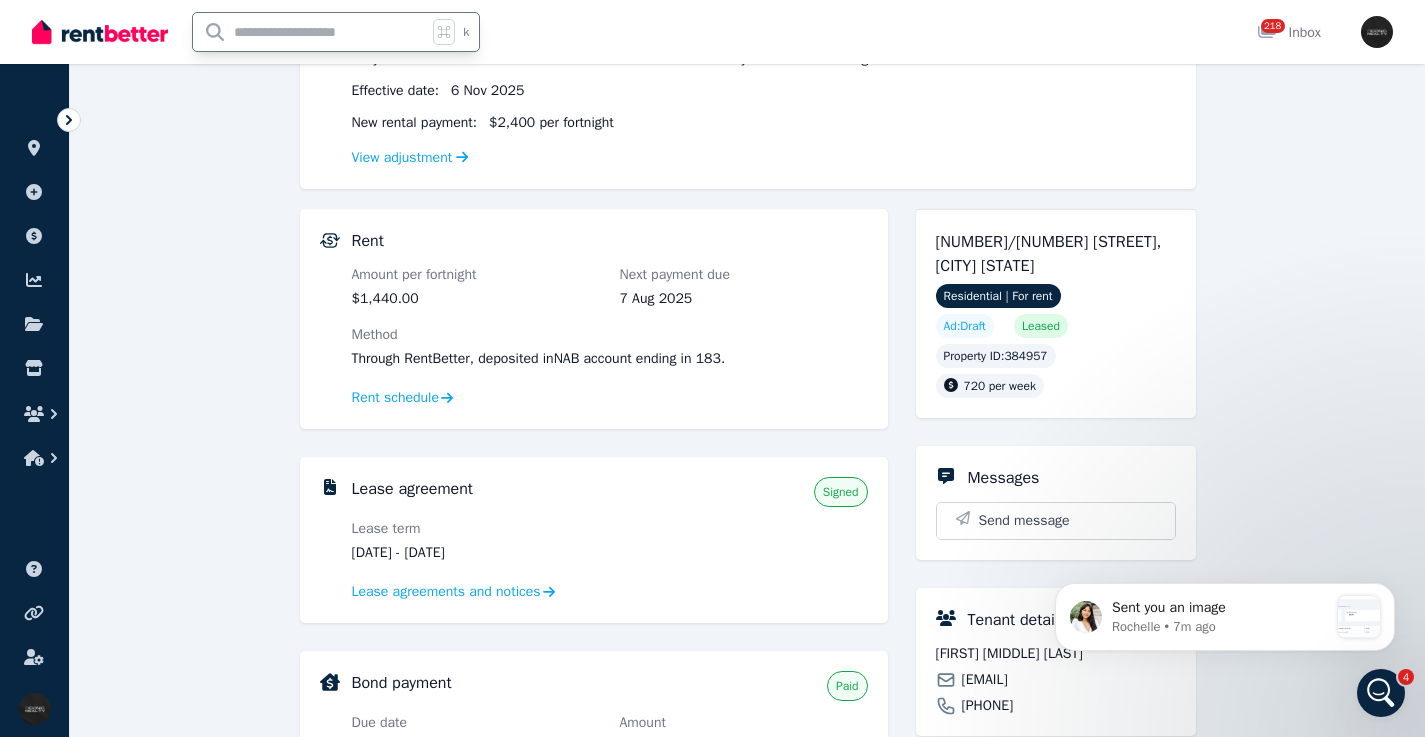 click at bounding box center (310, 32) 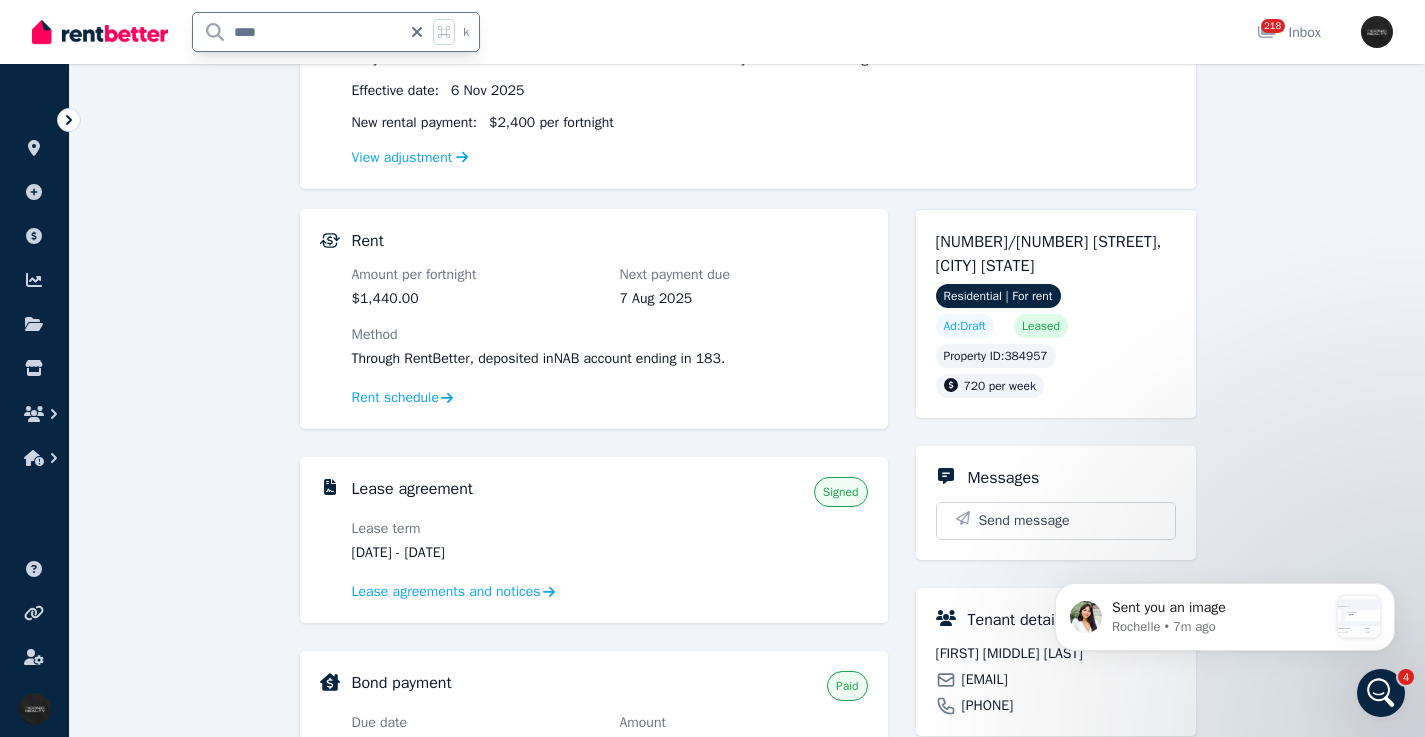 type on "****" 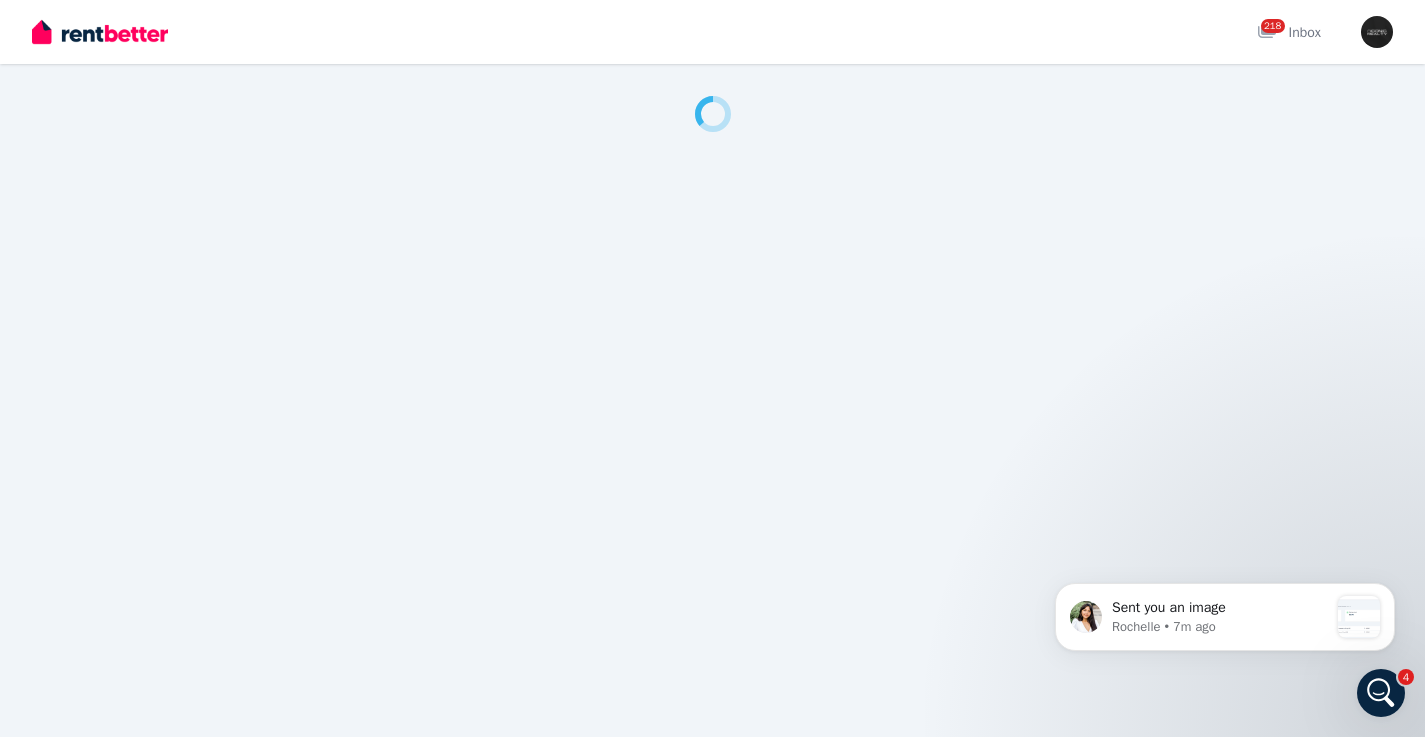 scroll, scrollTop: 0, scrollLeft: 0, axis: both 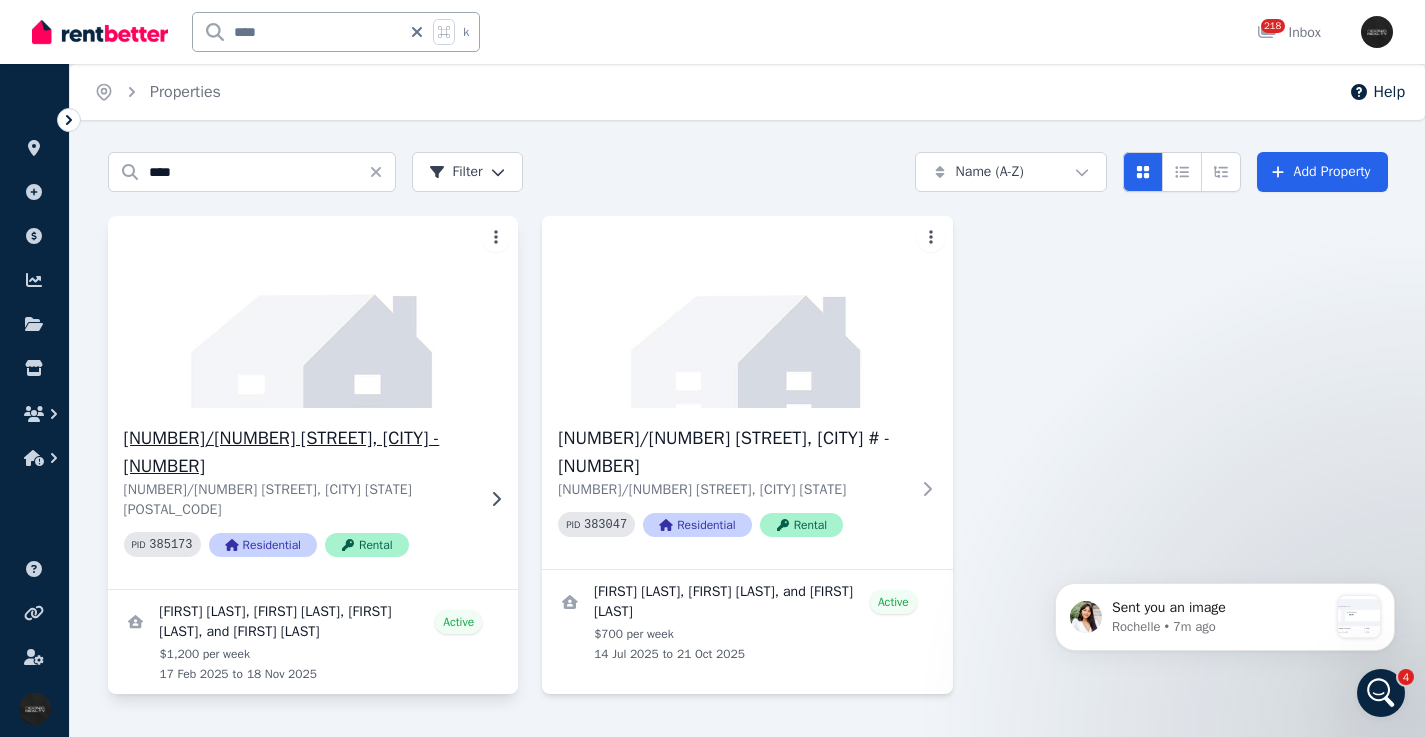 click 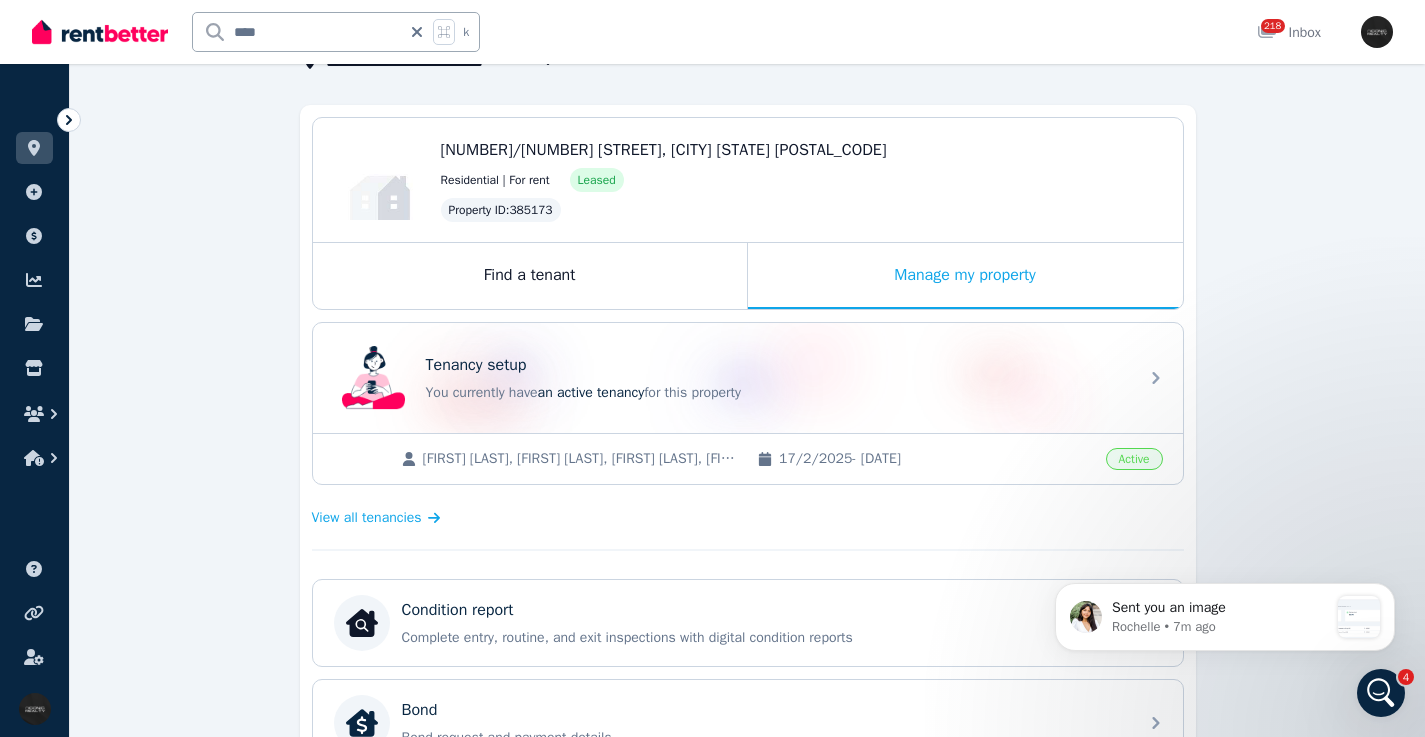 scroll, scrollTop: 121, scrollLeft: 0, axis: vertical 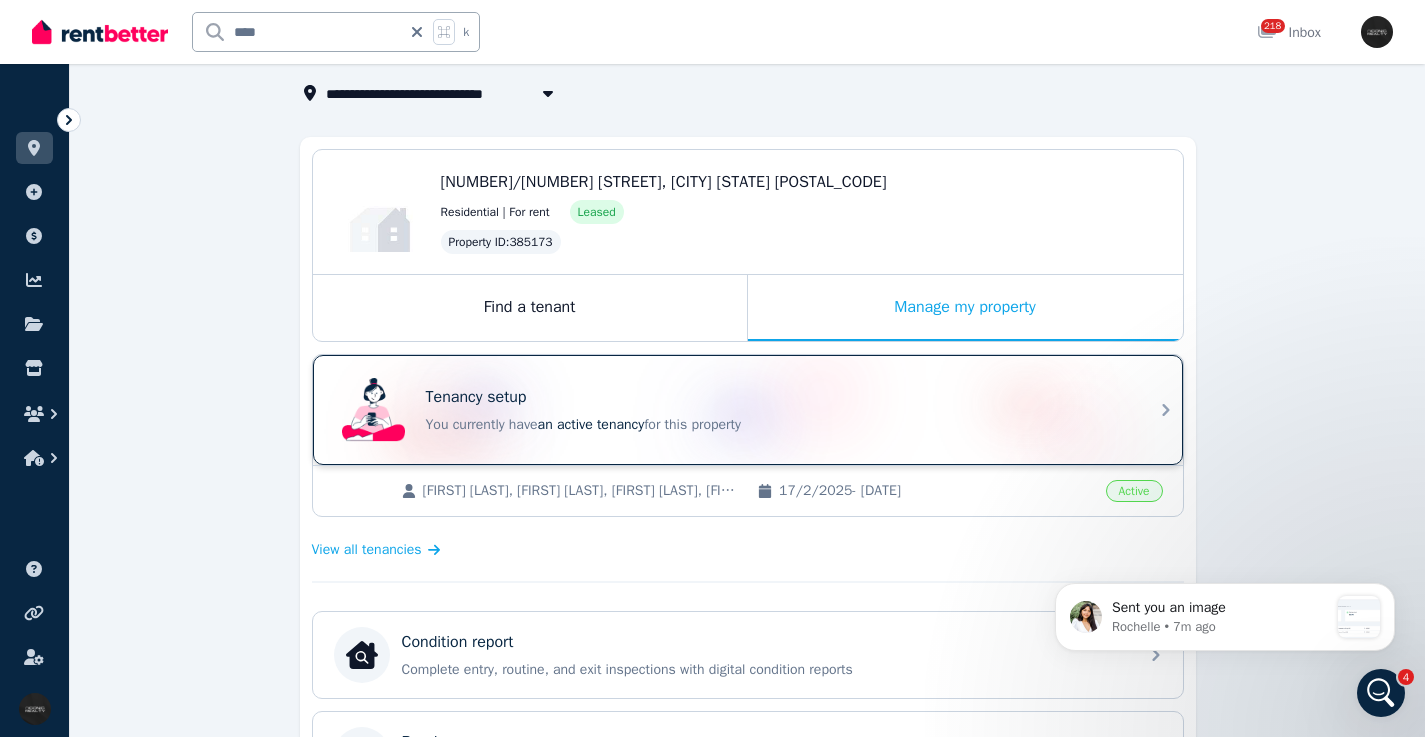 click on "Tenancy setup" at bounding box center [776, 397] 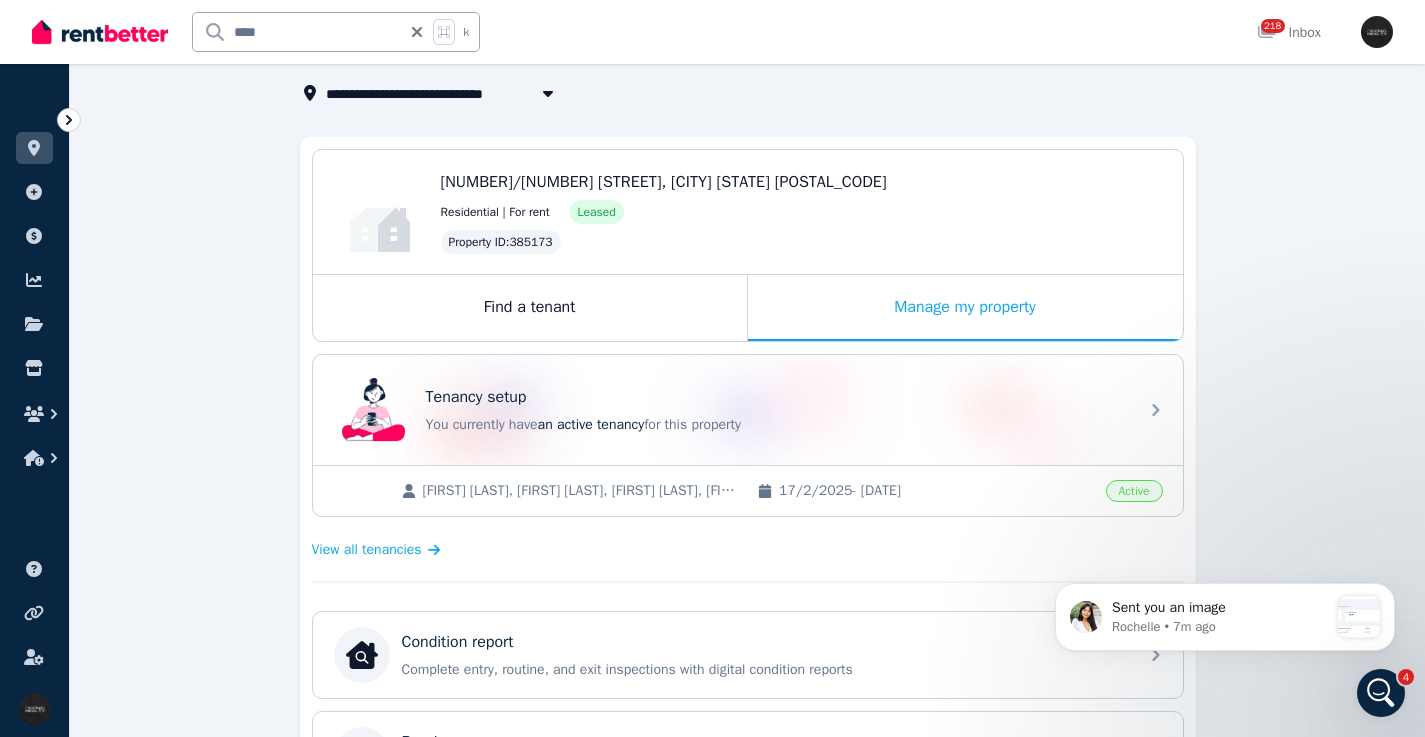scroll, scrollTop: 0, scrollLeft: 0, axis: both 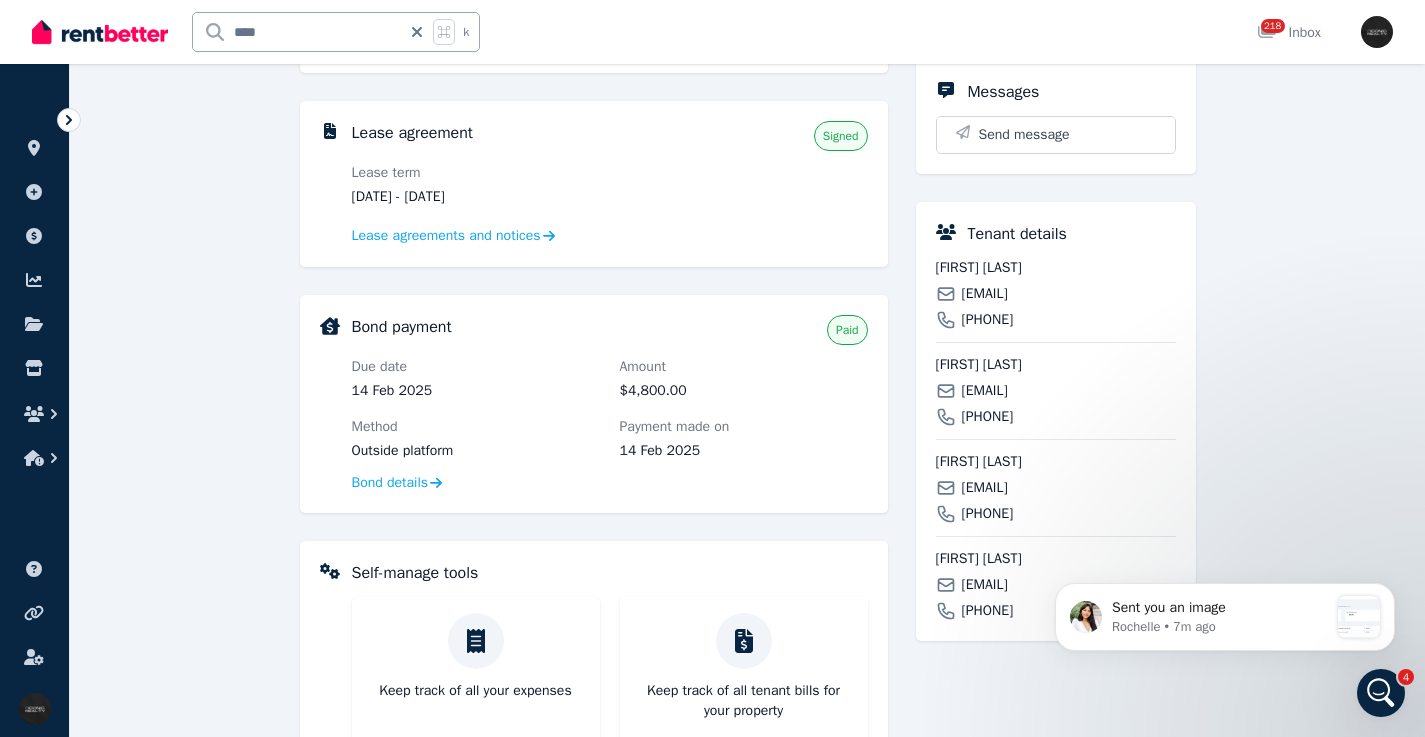 click on "[EMAIL]" at bounding box center [985, 294] 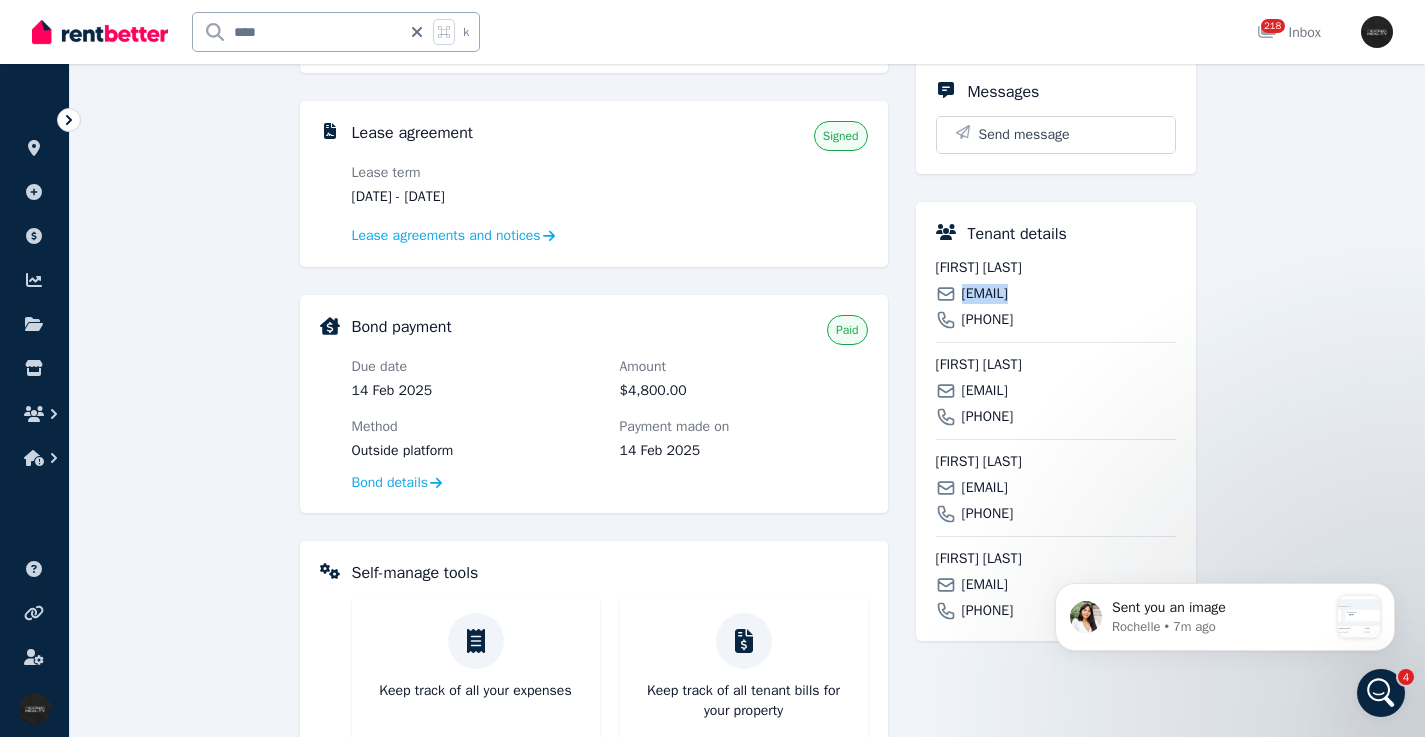 click on "[EMAIL]" at bounding box center [985, 294] 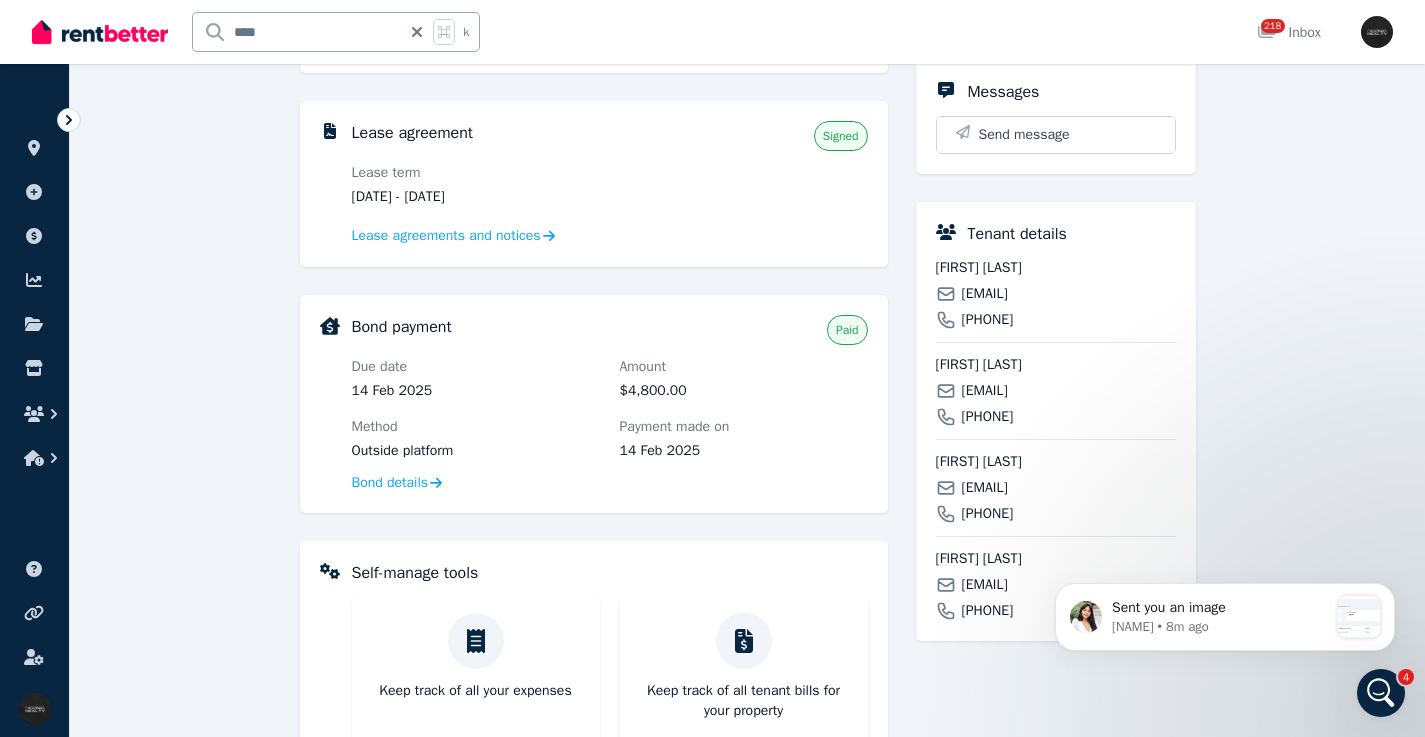 click on "[EMAIL]" at bounding box center [985, 391] 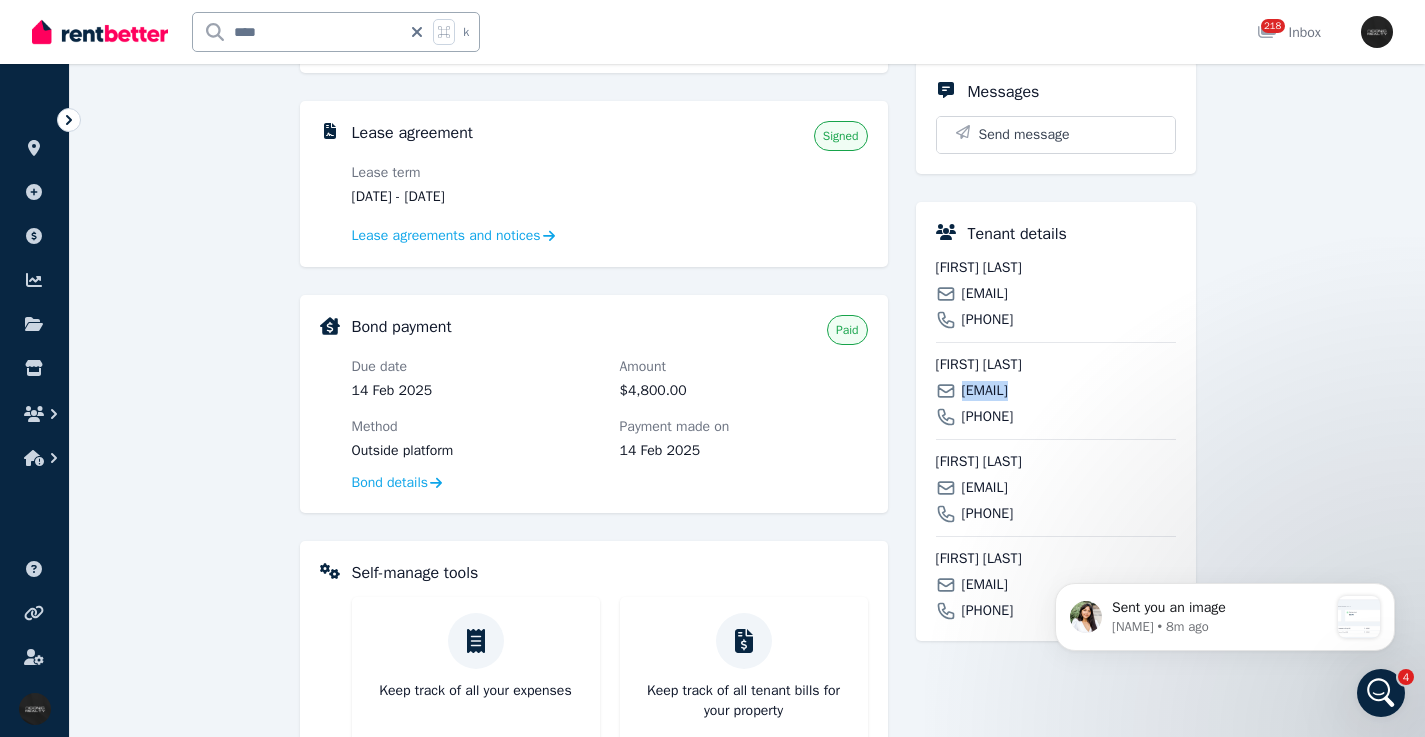 click on "[EMAIL]" at bounding box center (985, 391) 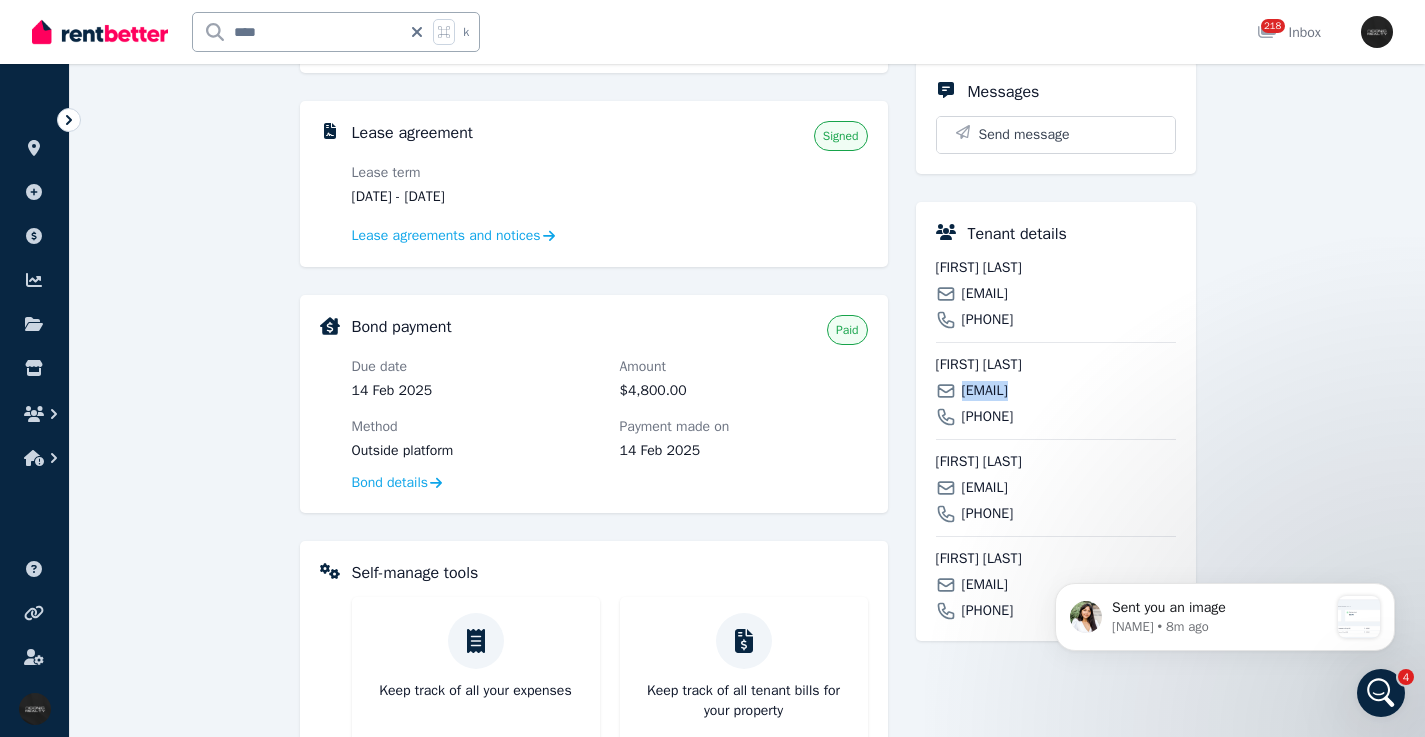 click on "[EMAIL]" at bounding box center [985, 488] 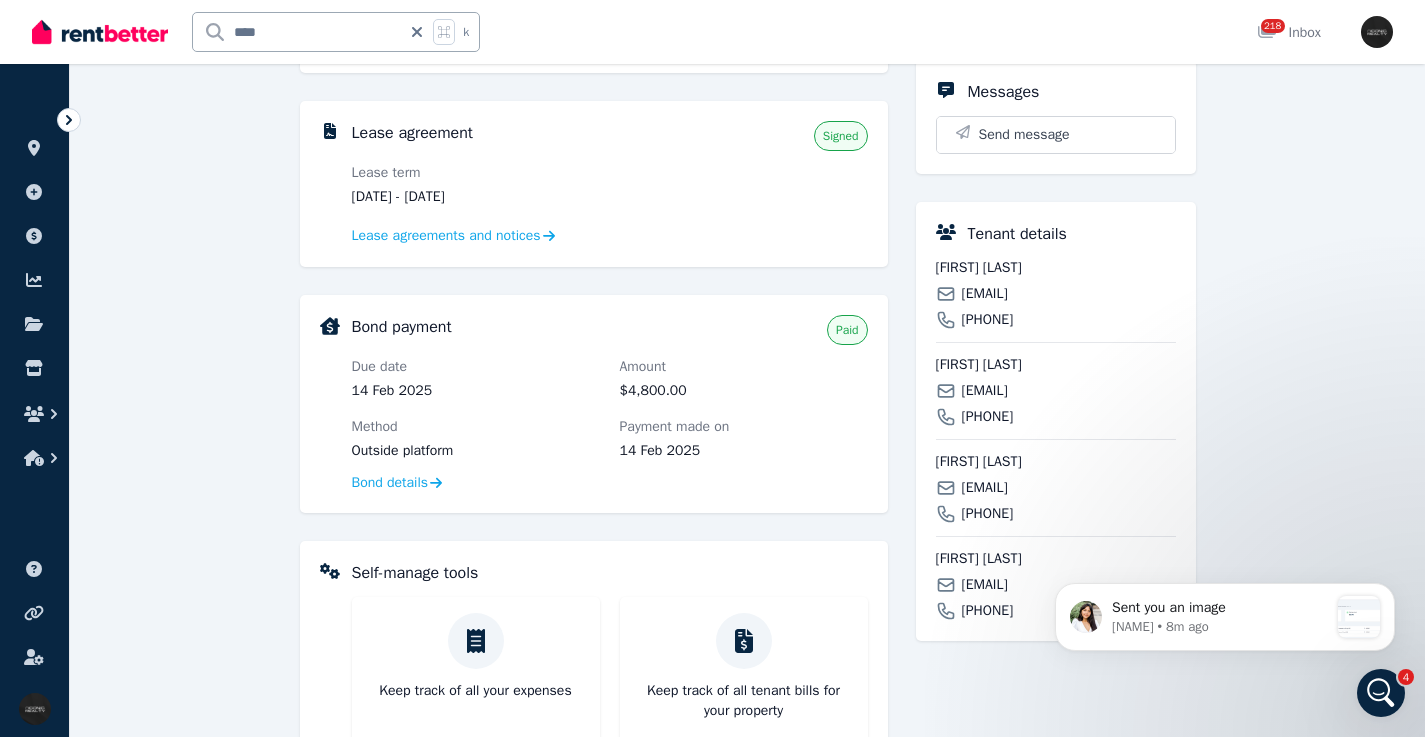 click on "[EMAIL]" at bounding box center (985, 488) 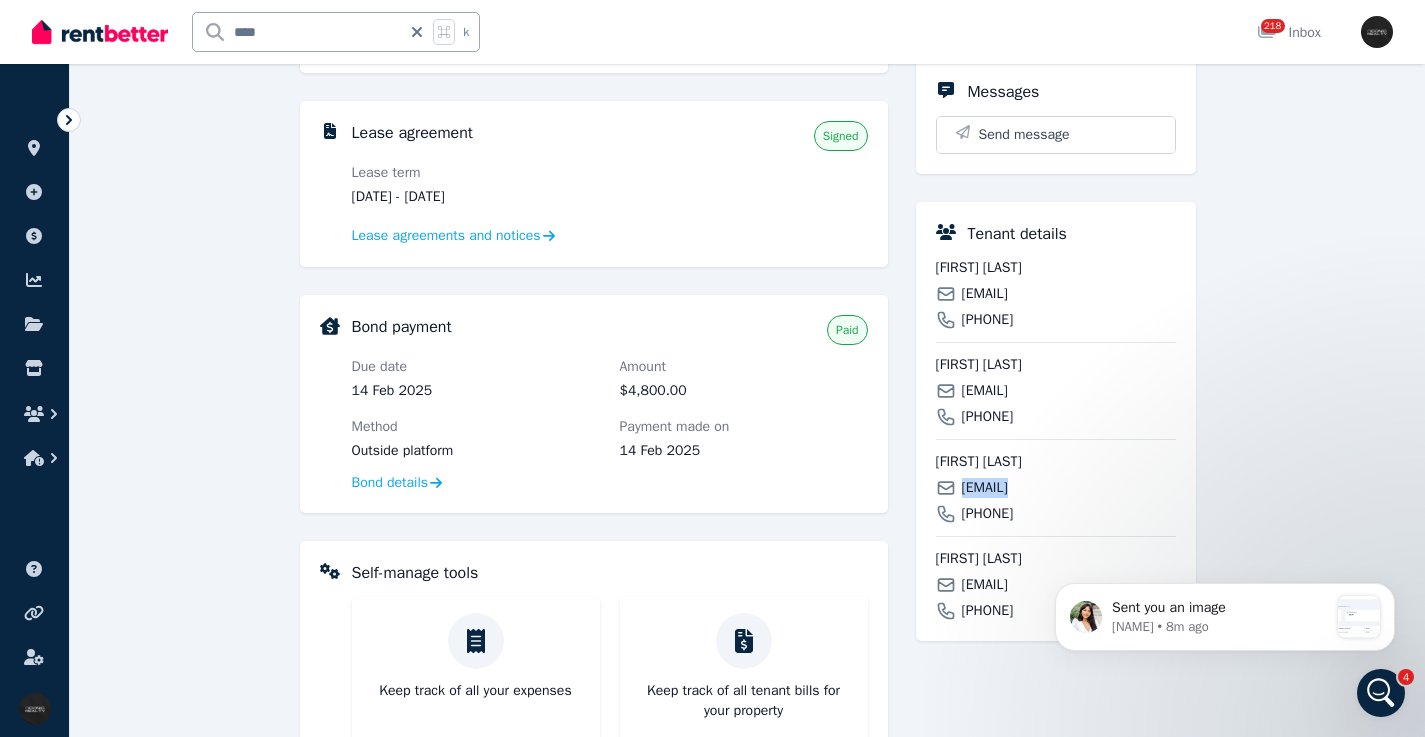 click on "[EMAIL]" at bounding box center [985, 488] 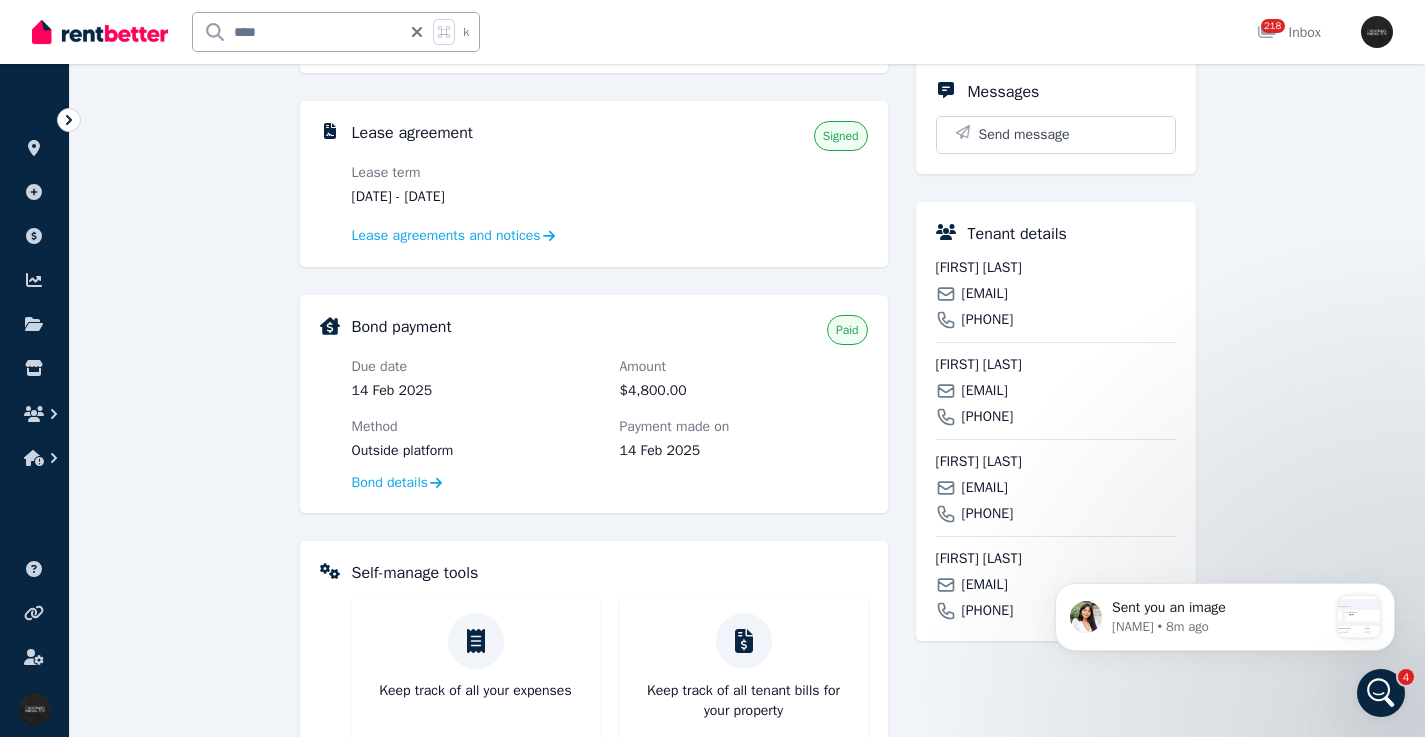 click on "[EMAIL]" at bounding box center [985, 585] 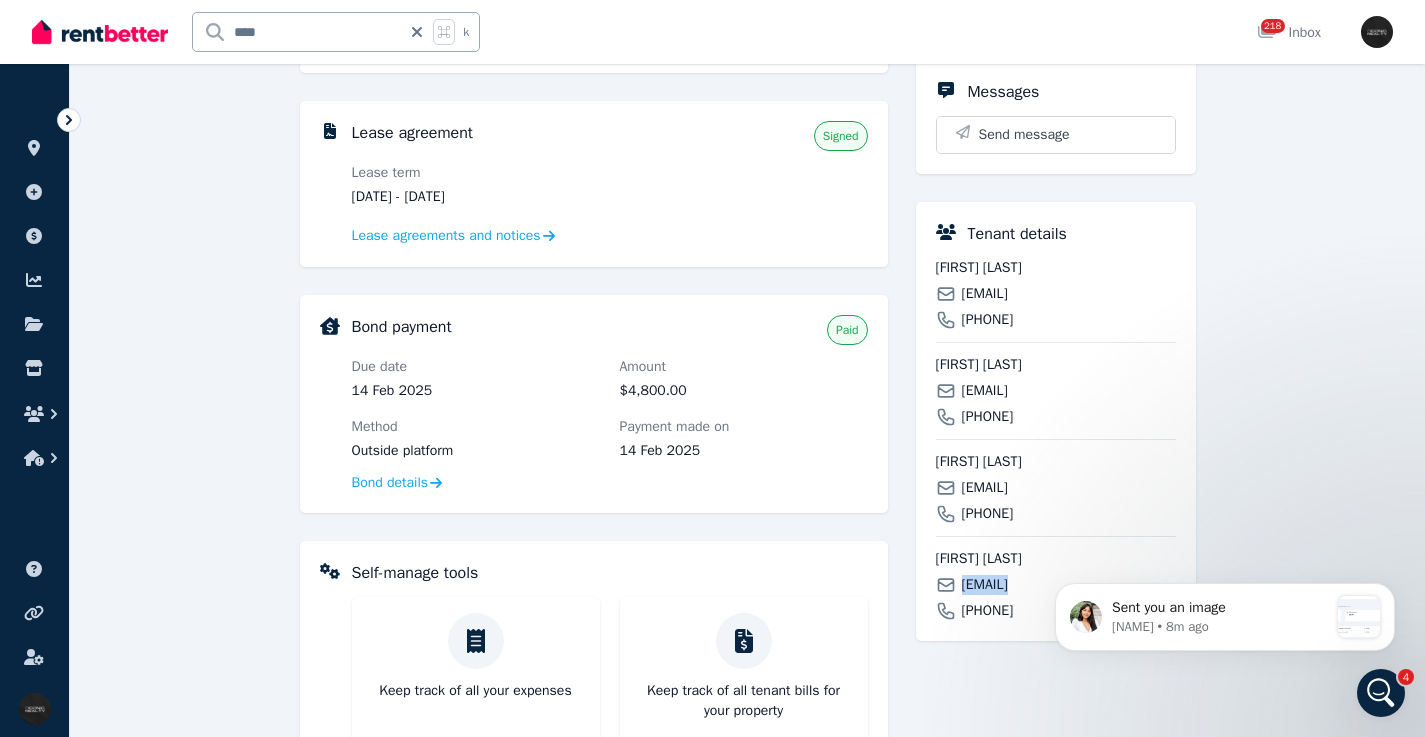 click on "[EMAIL]" at bounding box center (985, 585) 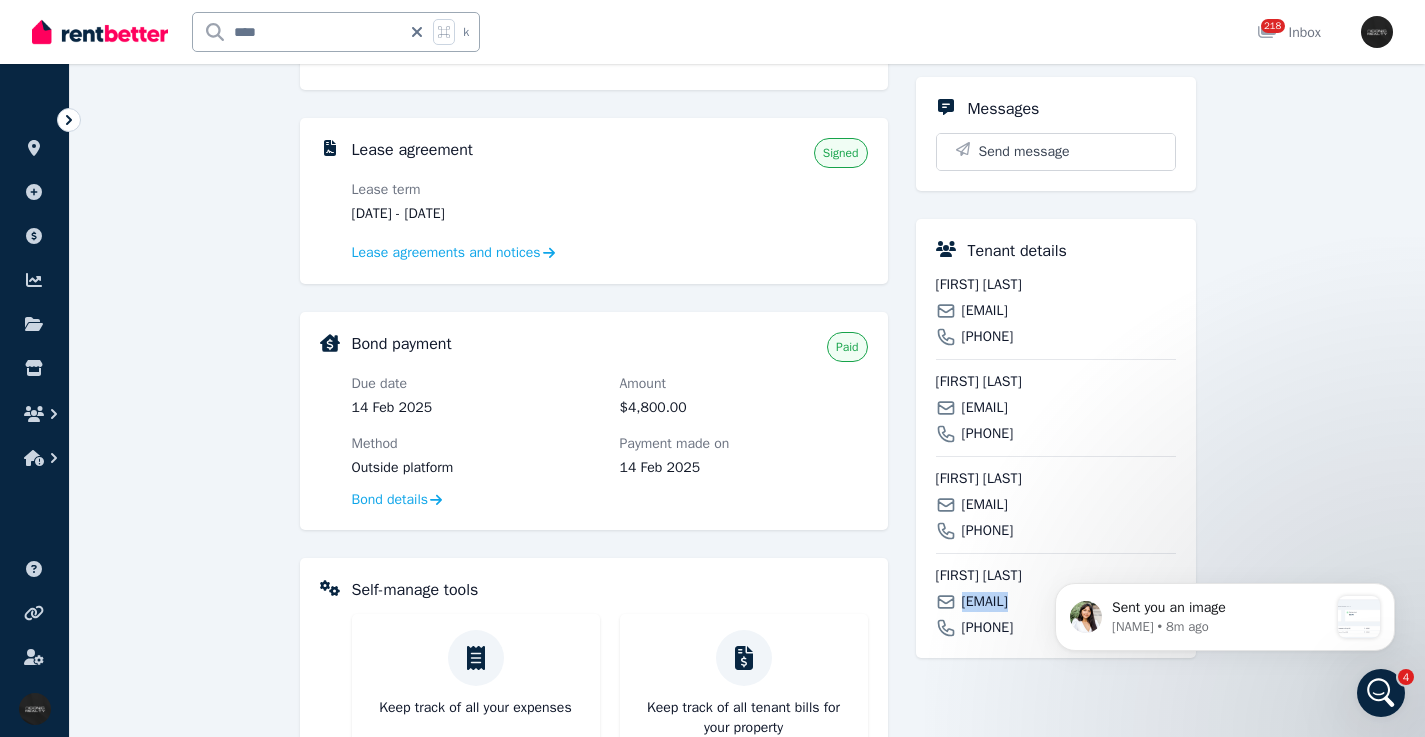 scroll, scrollTop: 507, scrollLeft: 0, axis: vertical 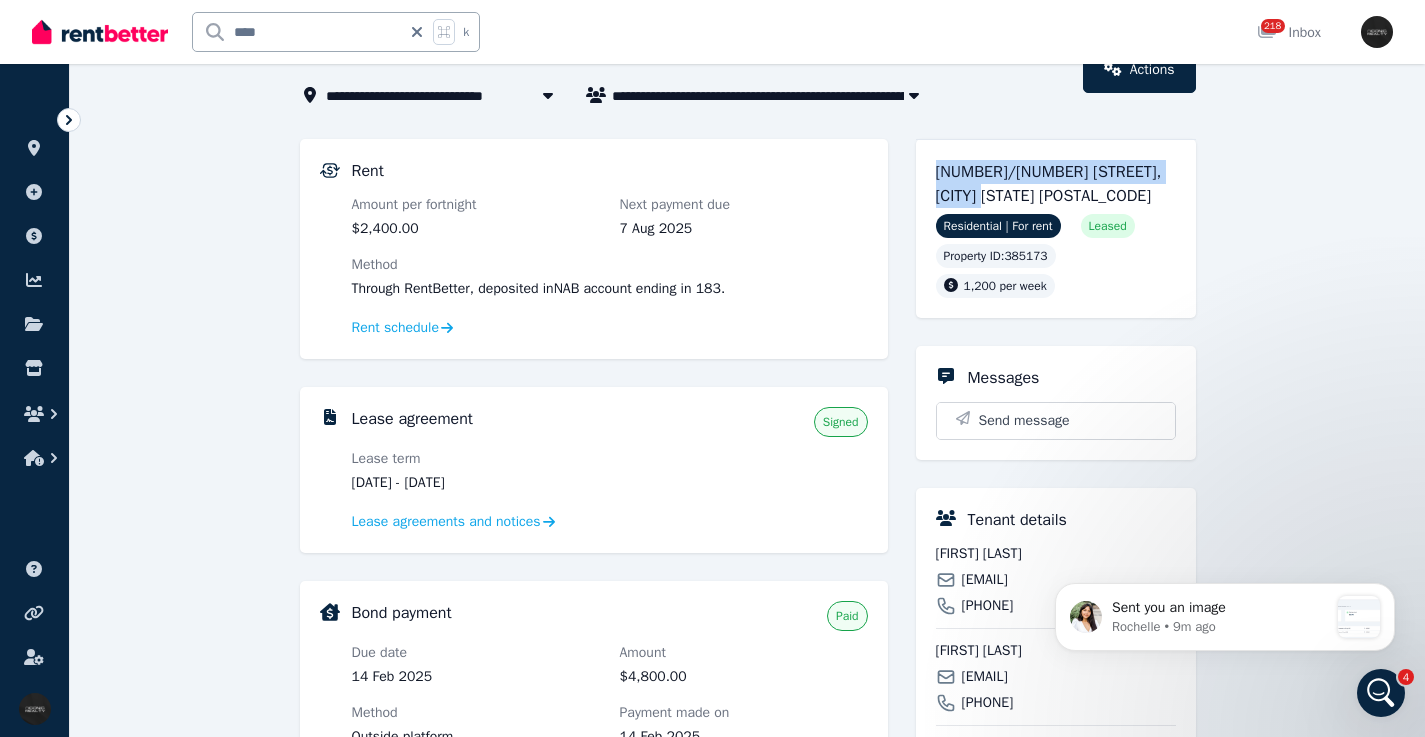 drag, startPoint x: 959, startPoint y: 180, endPoint x: 914, endPoint y: 175, distance: 45.276924 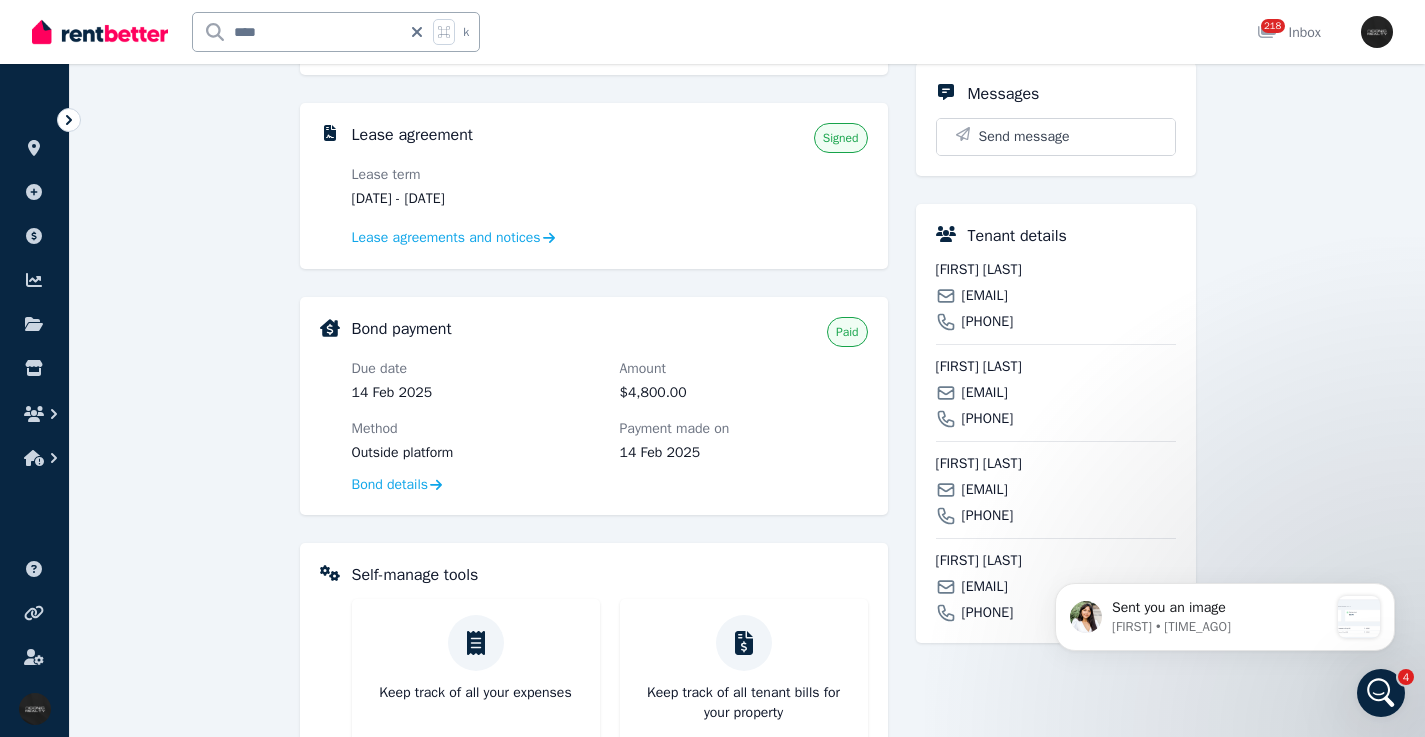 scroll, scrollTop: 386, scrollLeft: 0, axis: vertical 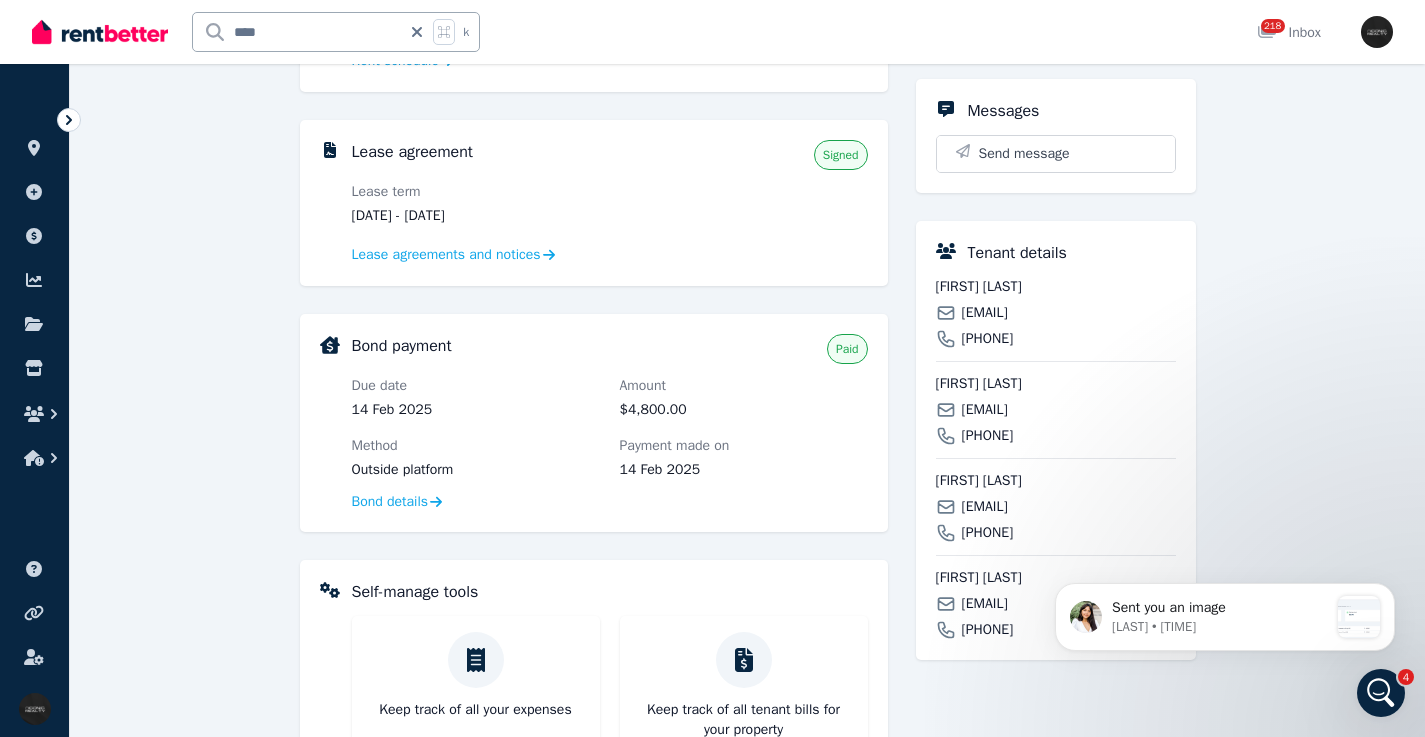 click 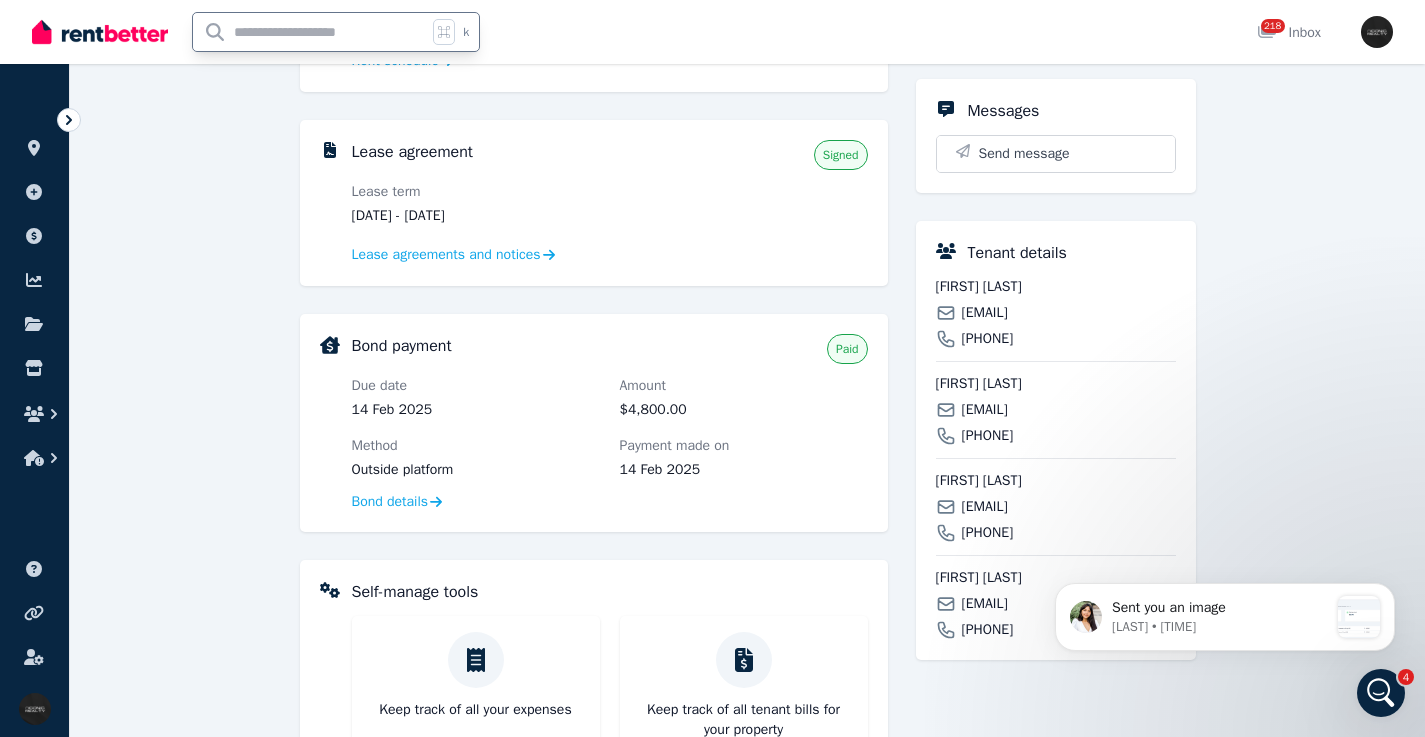click at bounding box center [310, 32] 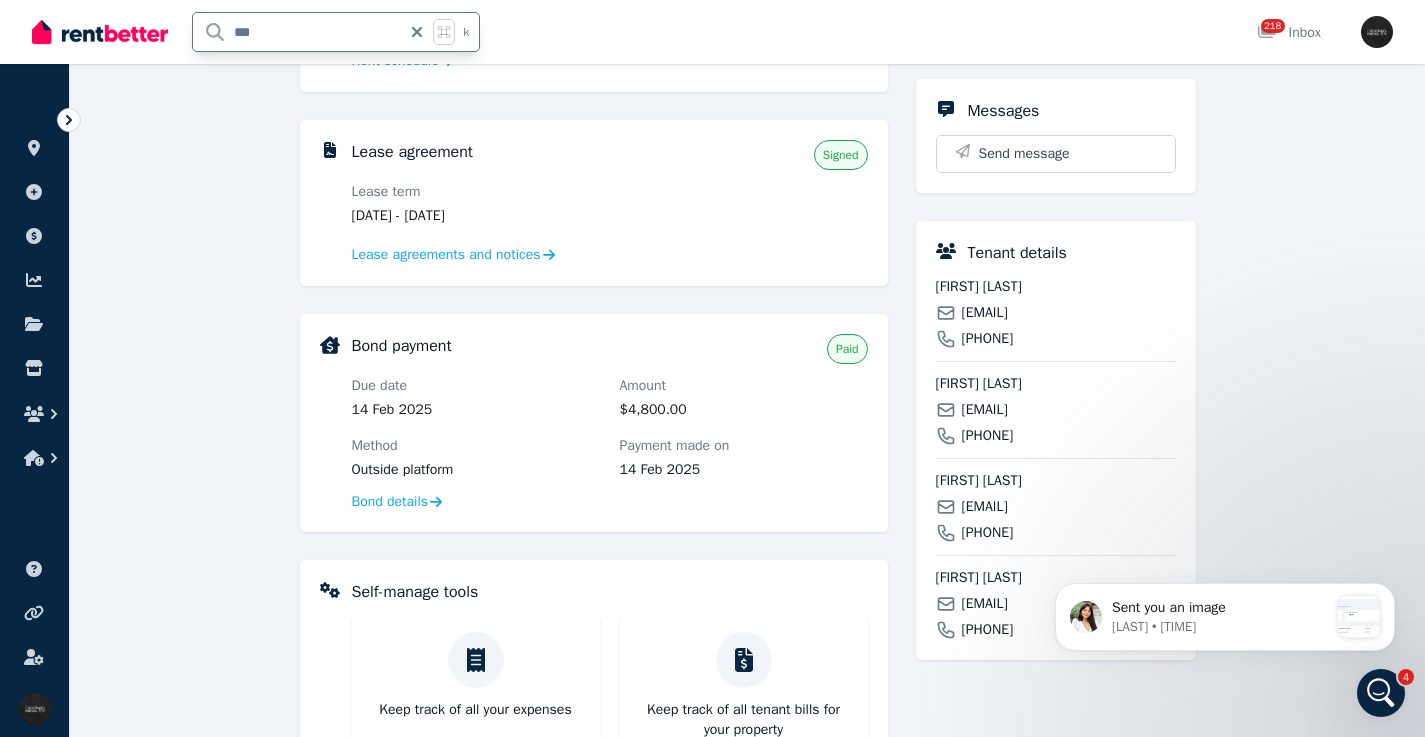 type on "****" 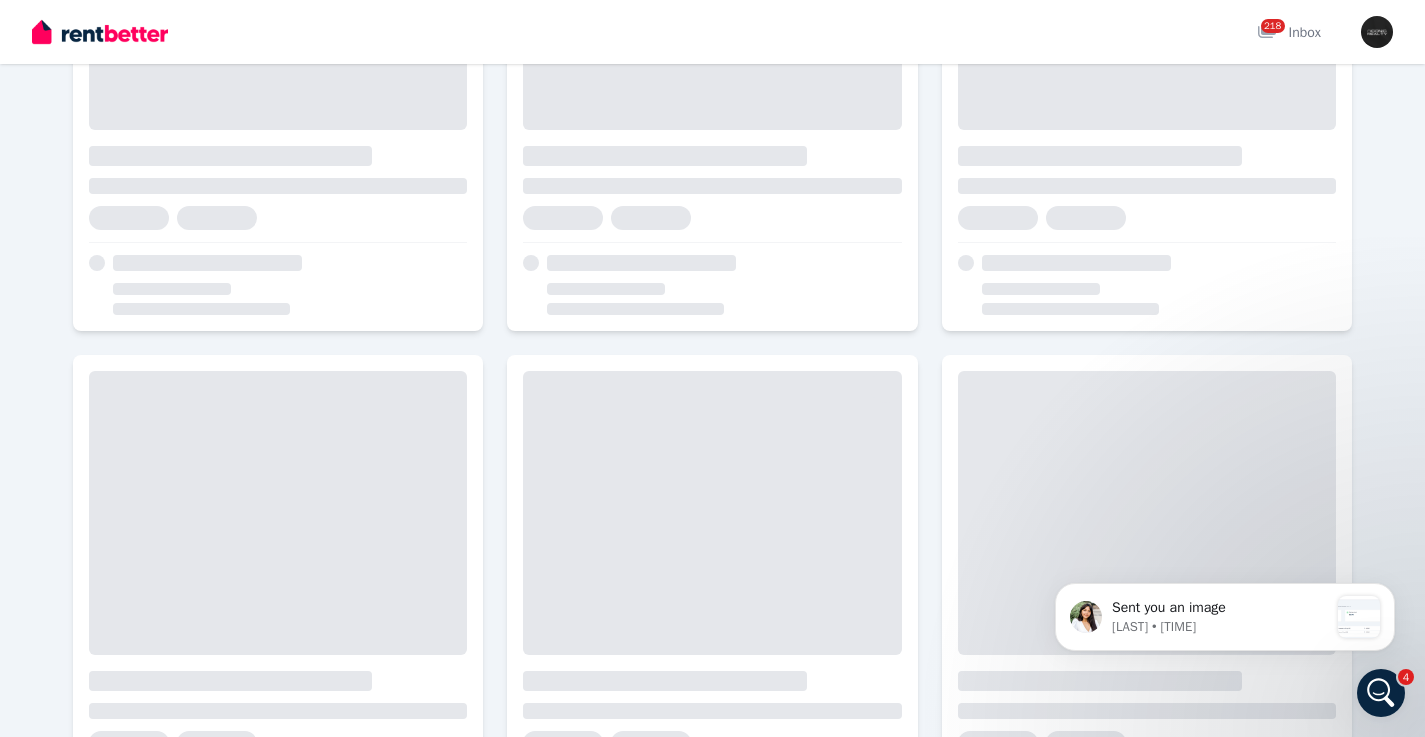 scroll, scrollTop: 0, scrollLeft: 0, axis: both 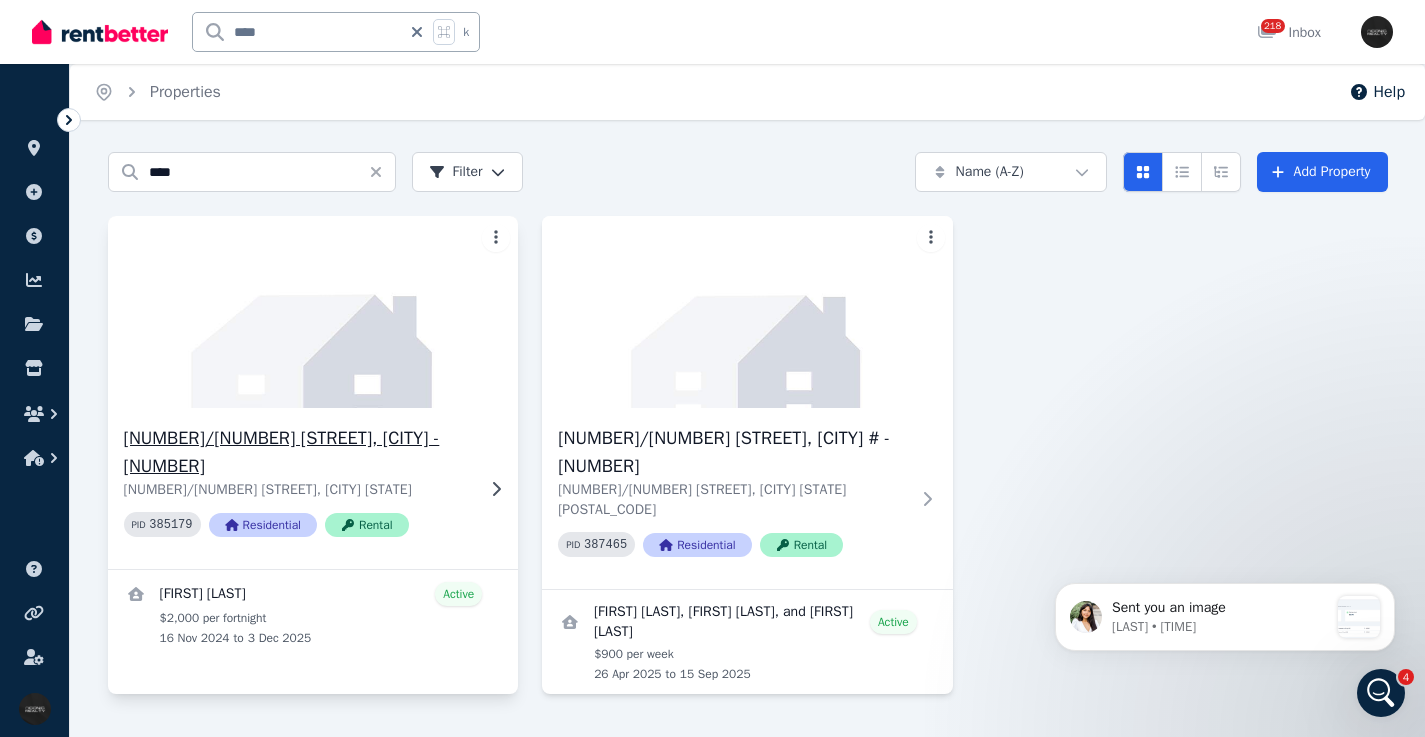 click 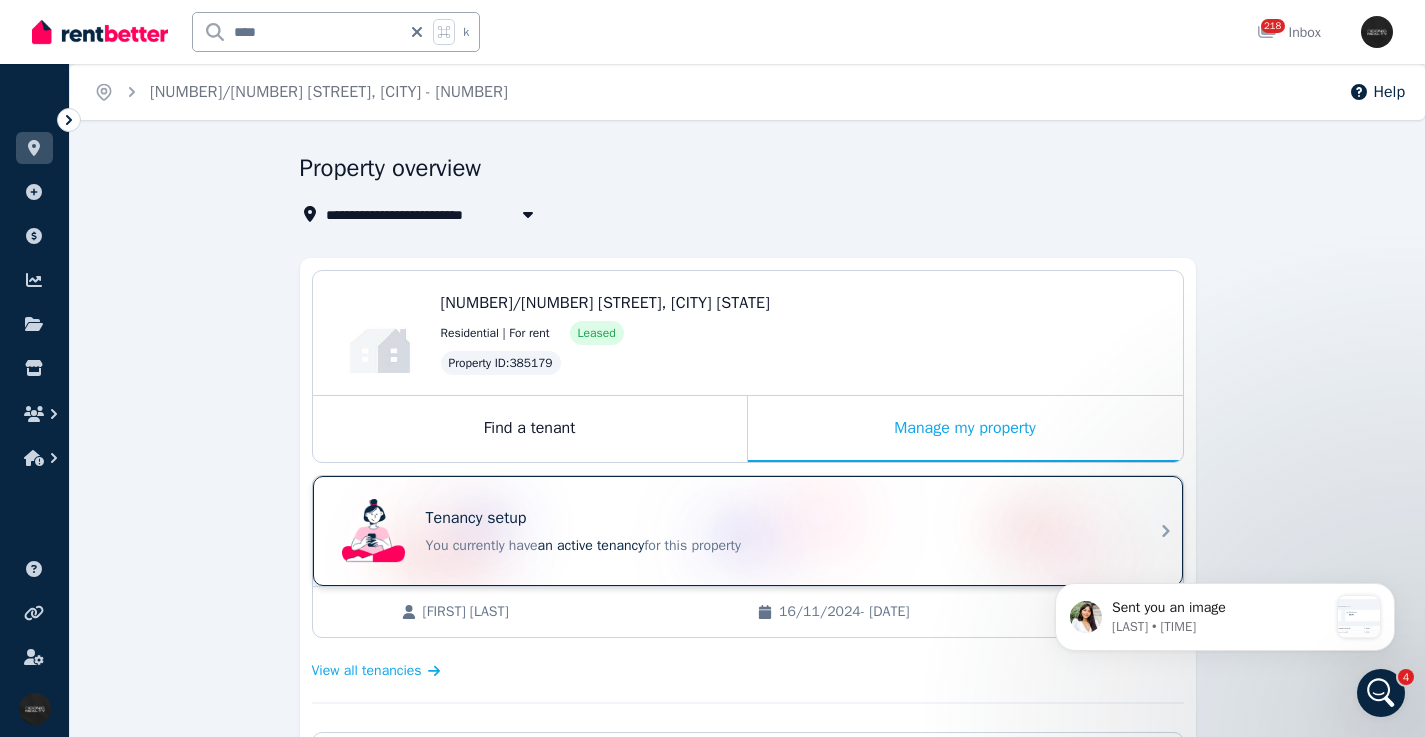 click on "Tenancy setup You currently have  an active tenancy  for this property" at bounding box center [730, 531] 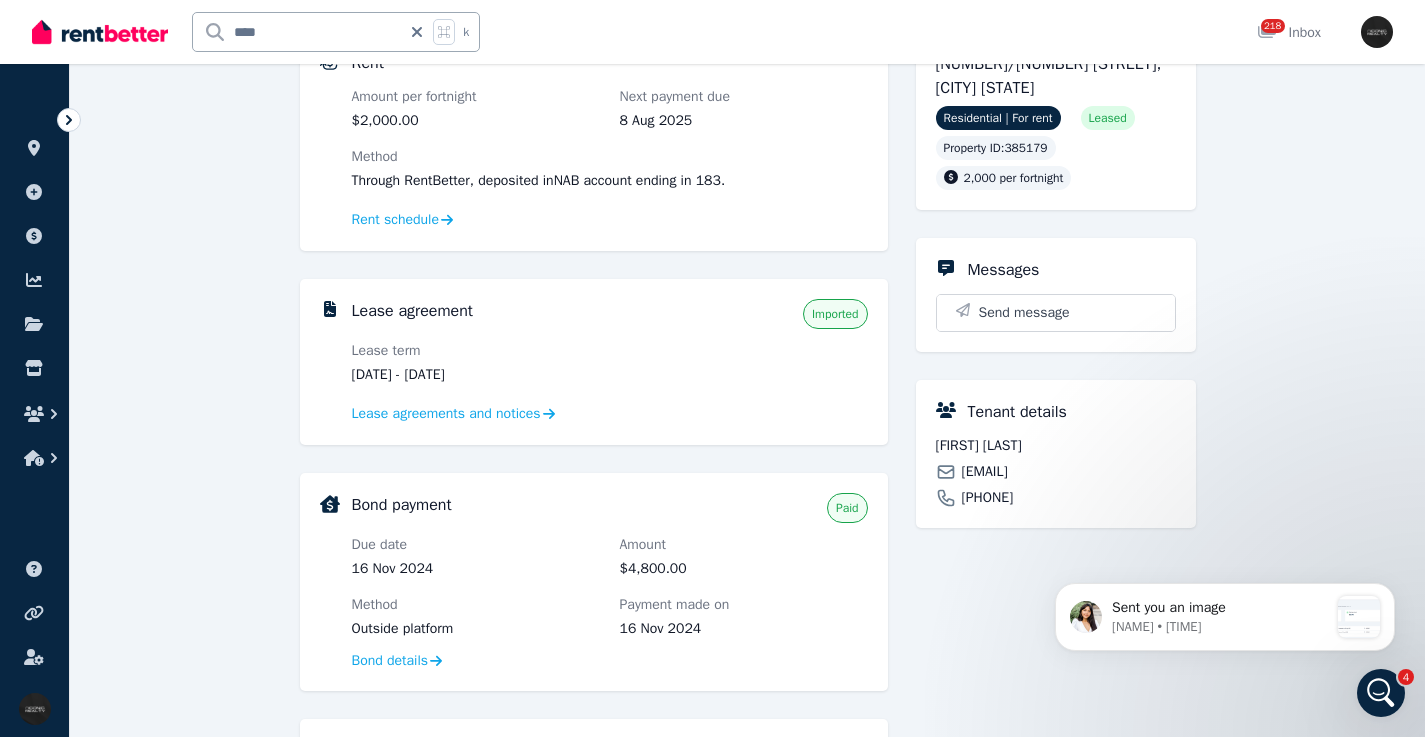 scroll, scrollTop: 0, scrollLeft: 0, axis: both 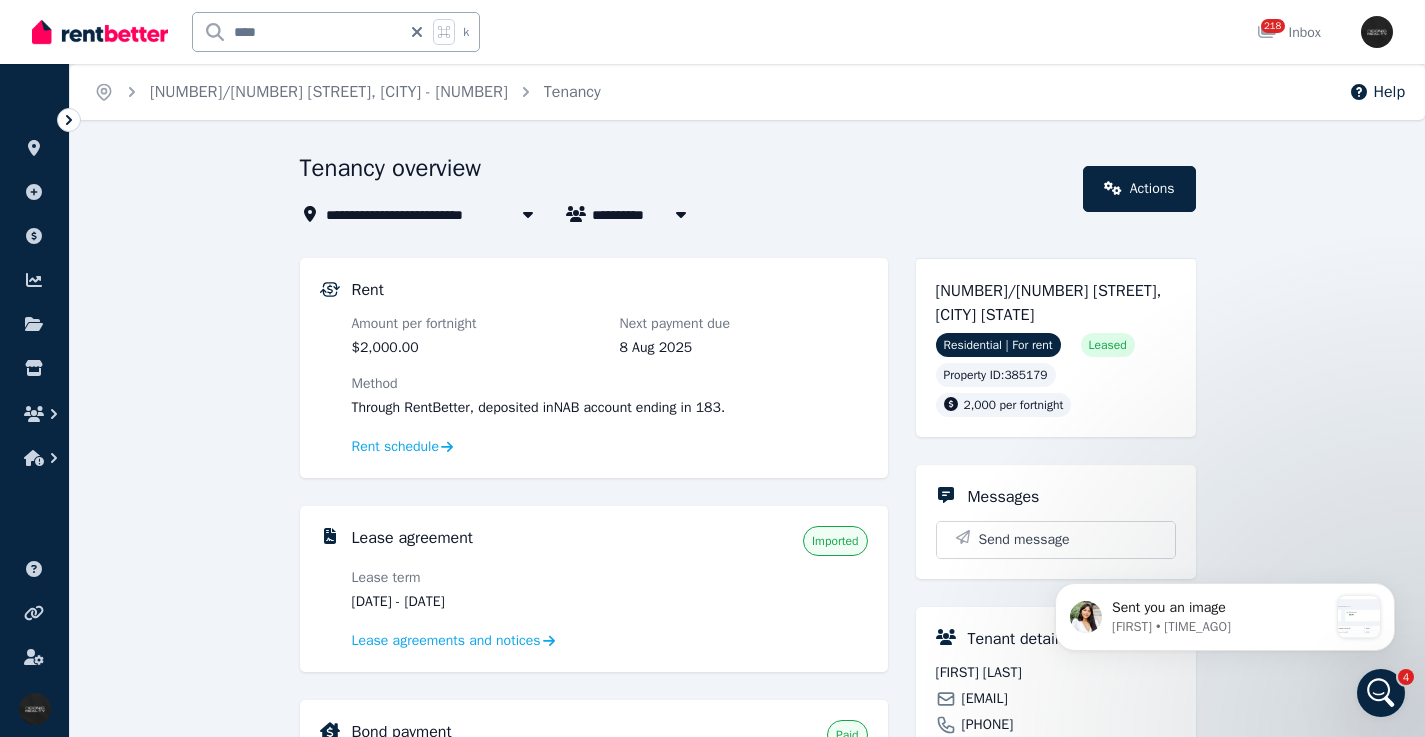 click on "[EMAIL]" at bounding box center (985, 699) 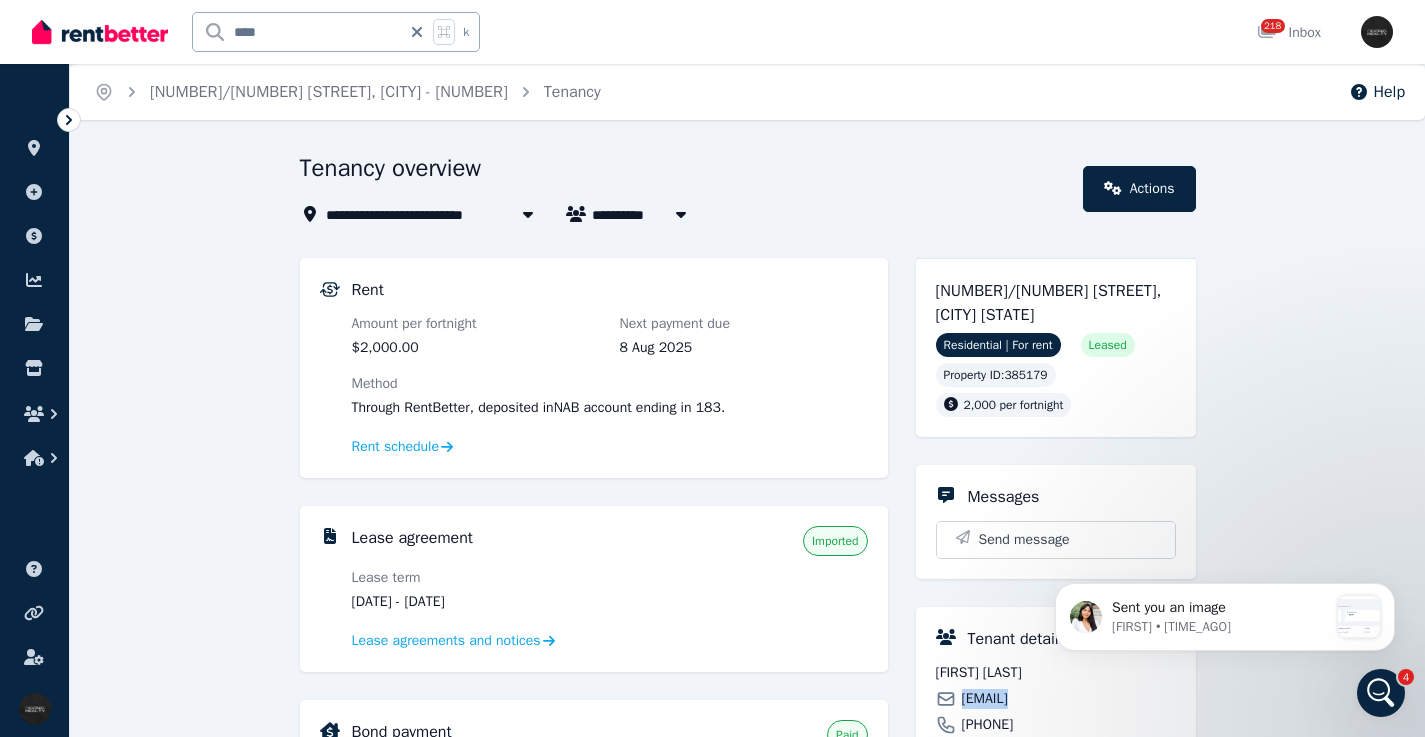 click on "[EMAIL]" at bounding box center (985, 699) 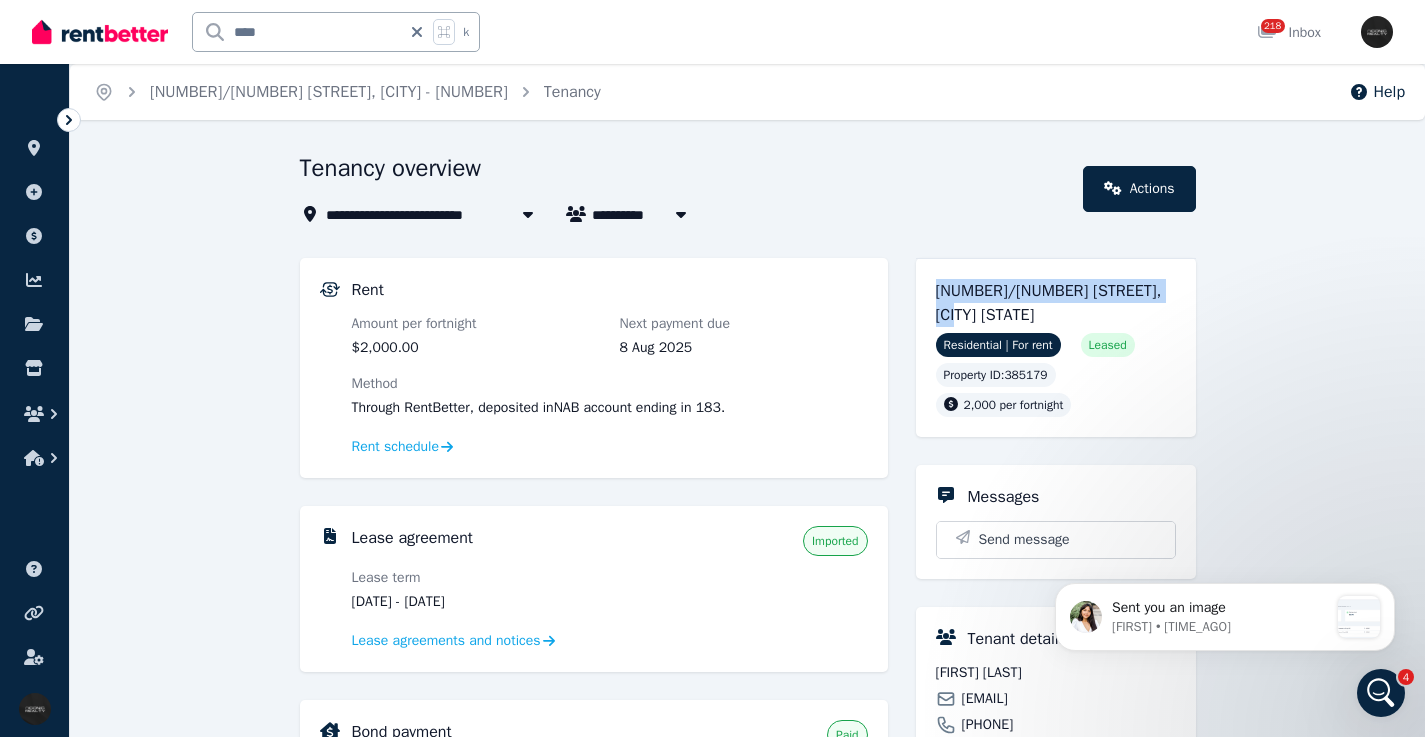 drag, startPoint x: 952, startPoint y: 307, endPoint x: 924, endPoint y: 252, distance: 61.7171 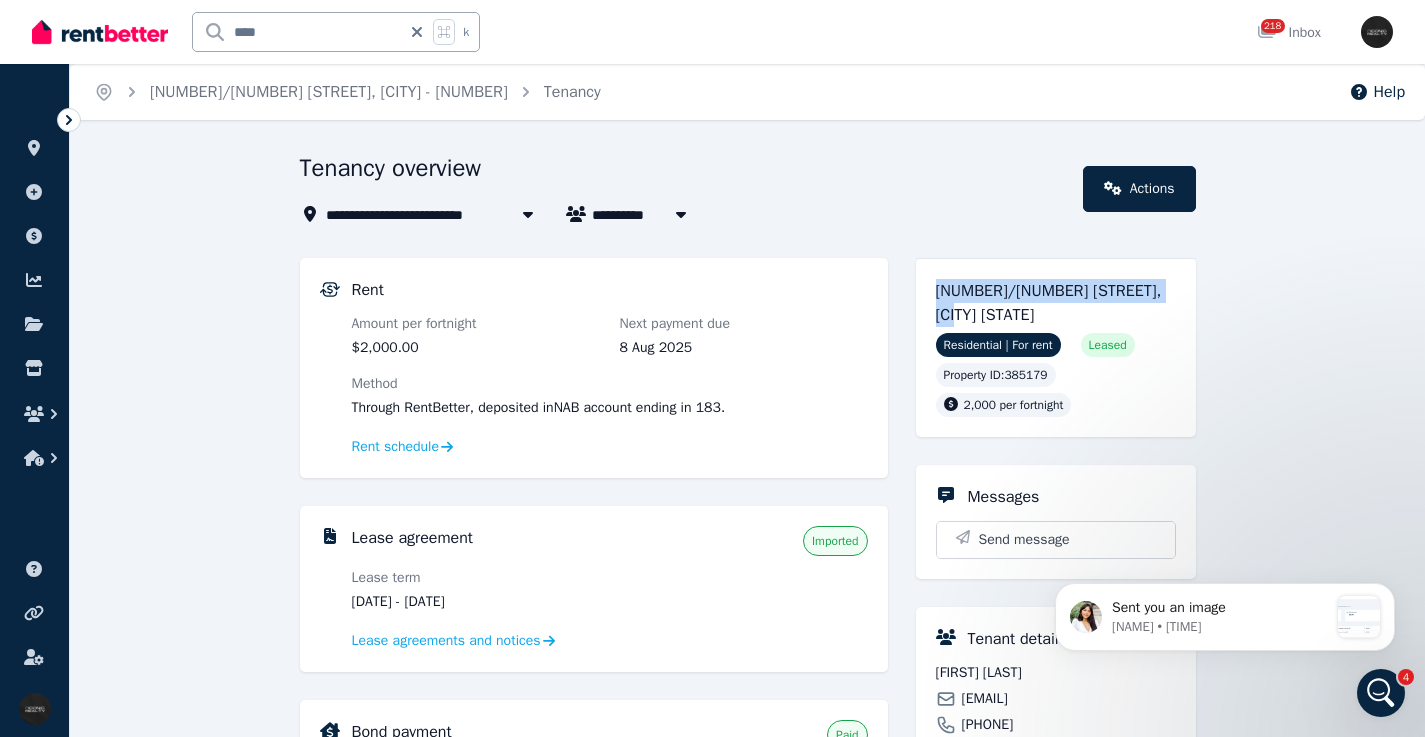 click 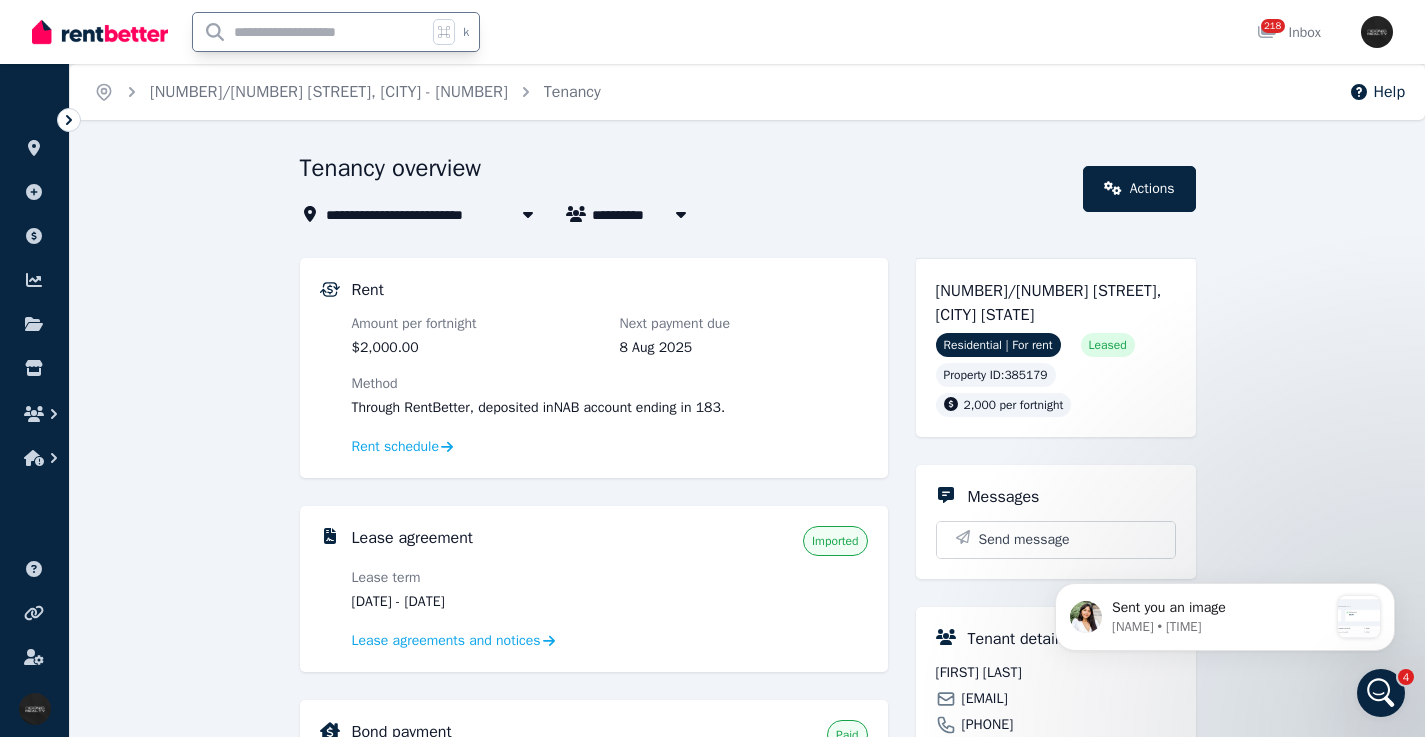 click at bounding box center [310, 32] 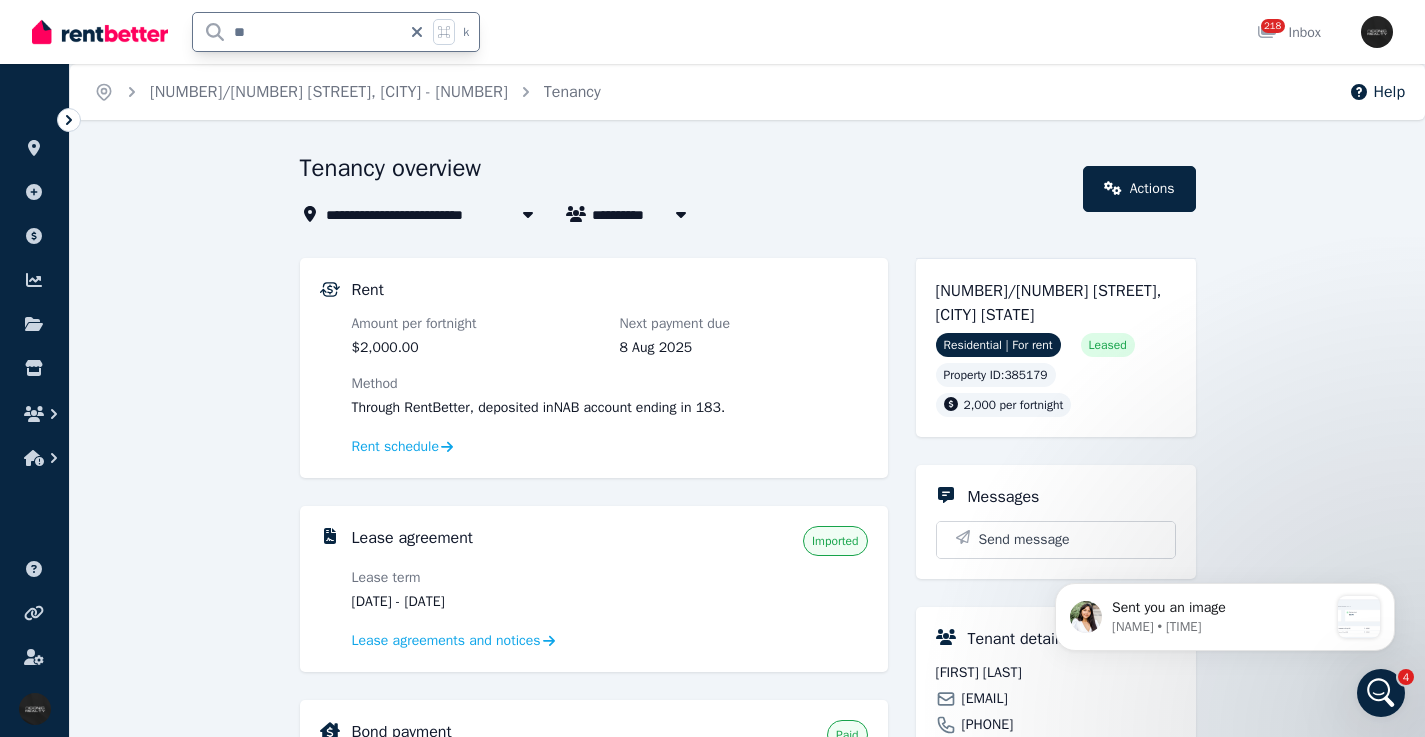type on "***" 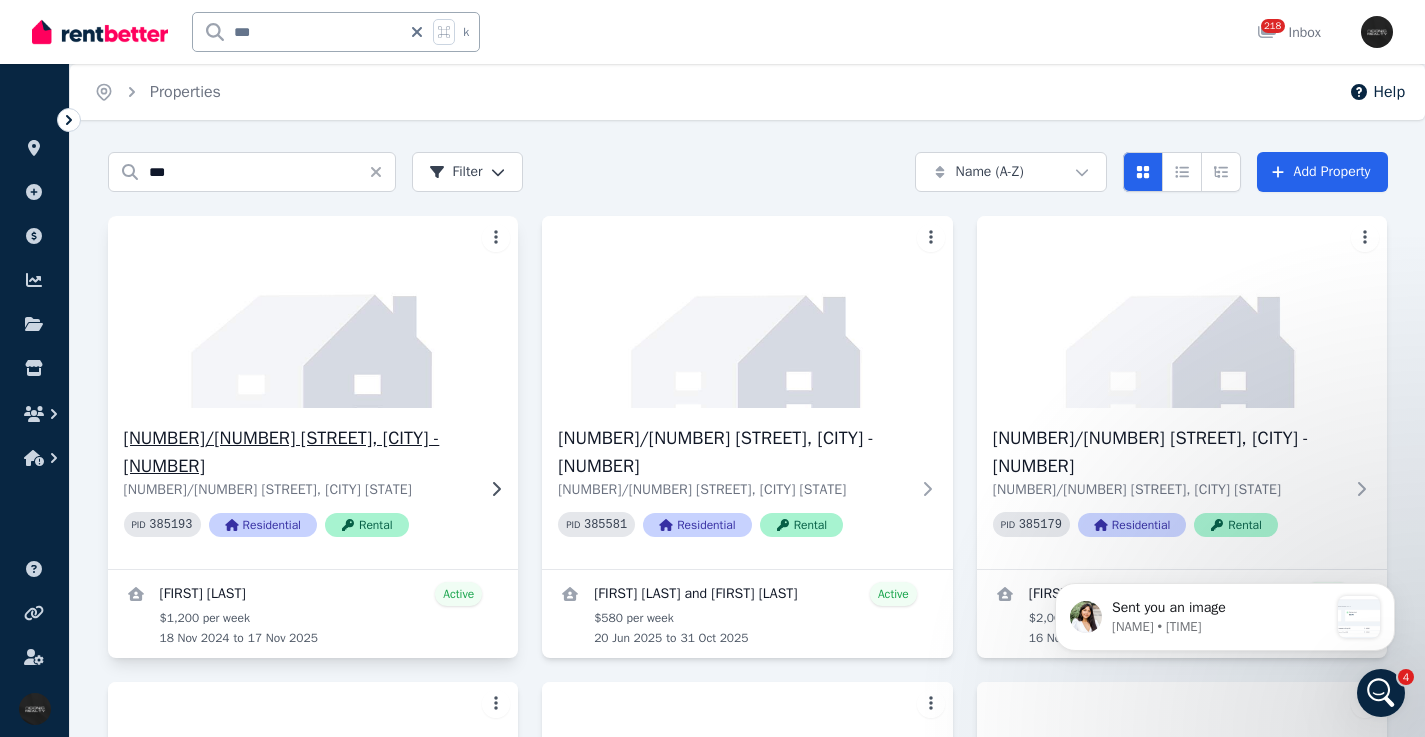 click 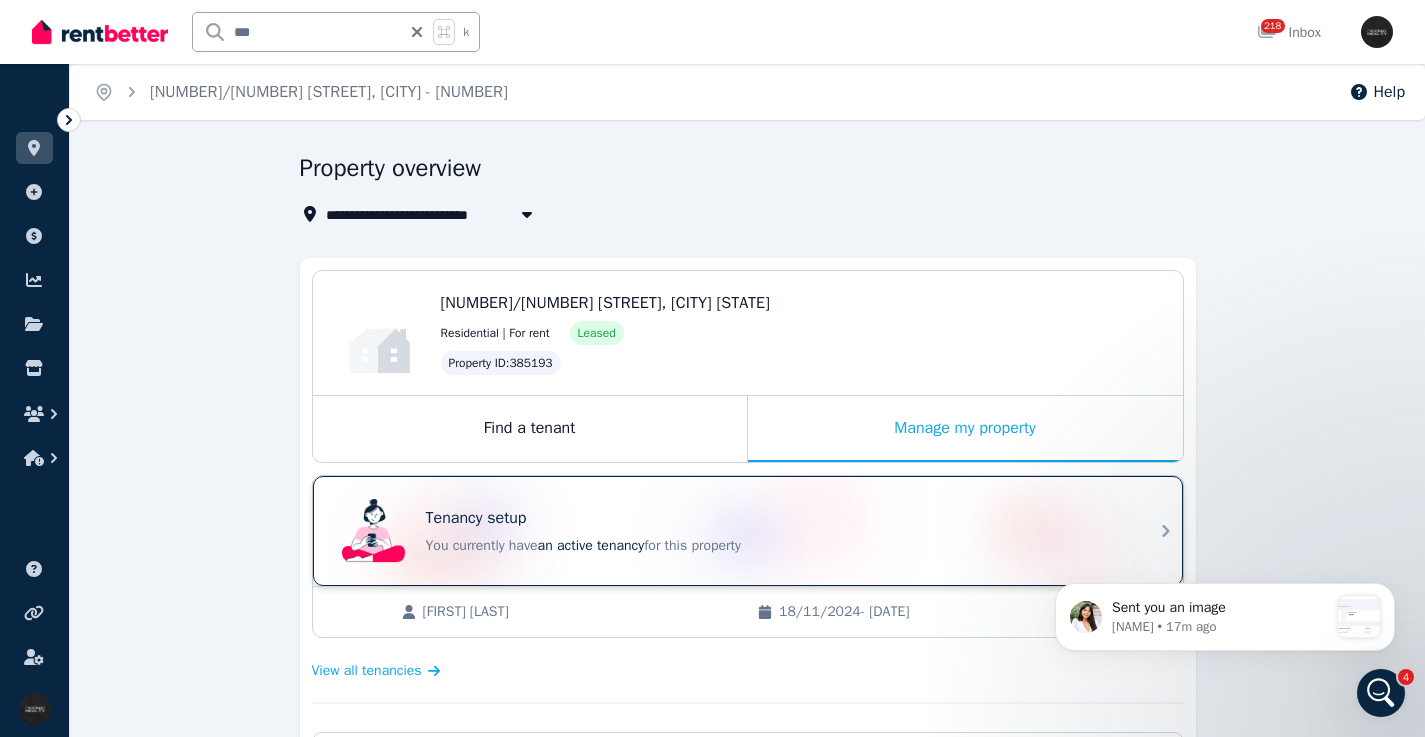 click on "Tenancy setup" at bounding box center [776, 518] 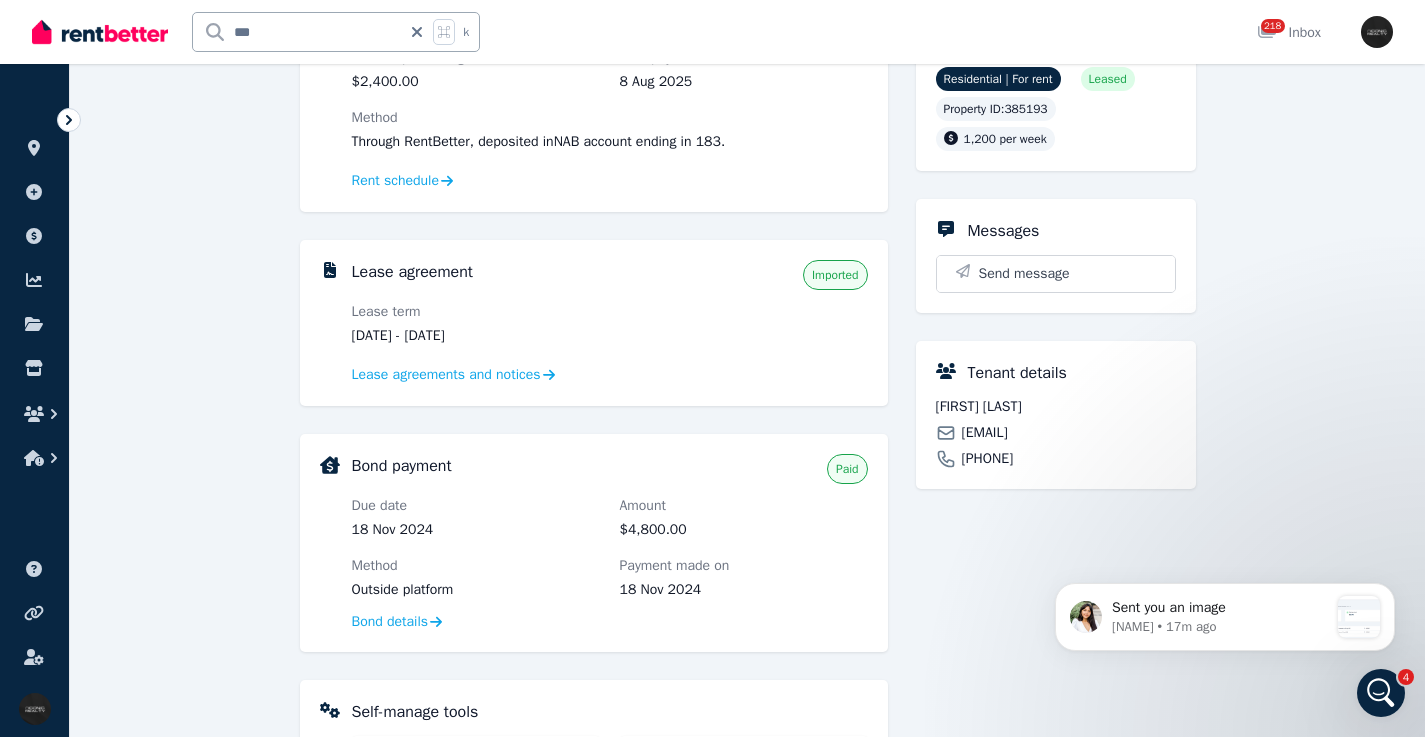 scroll, scrollTop: 161, scrollLeft: 0, axis: vertical 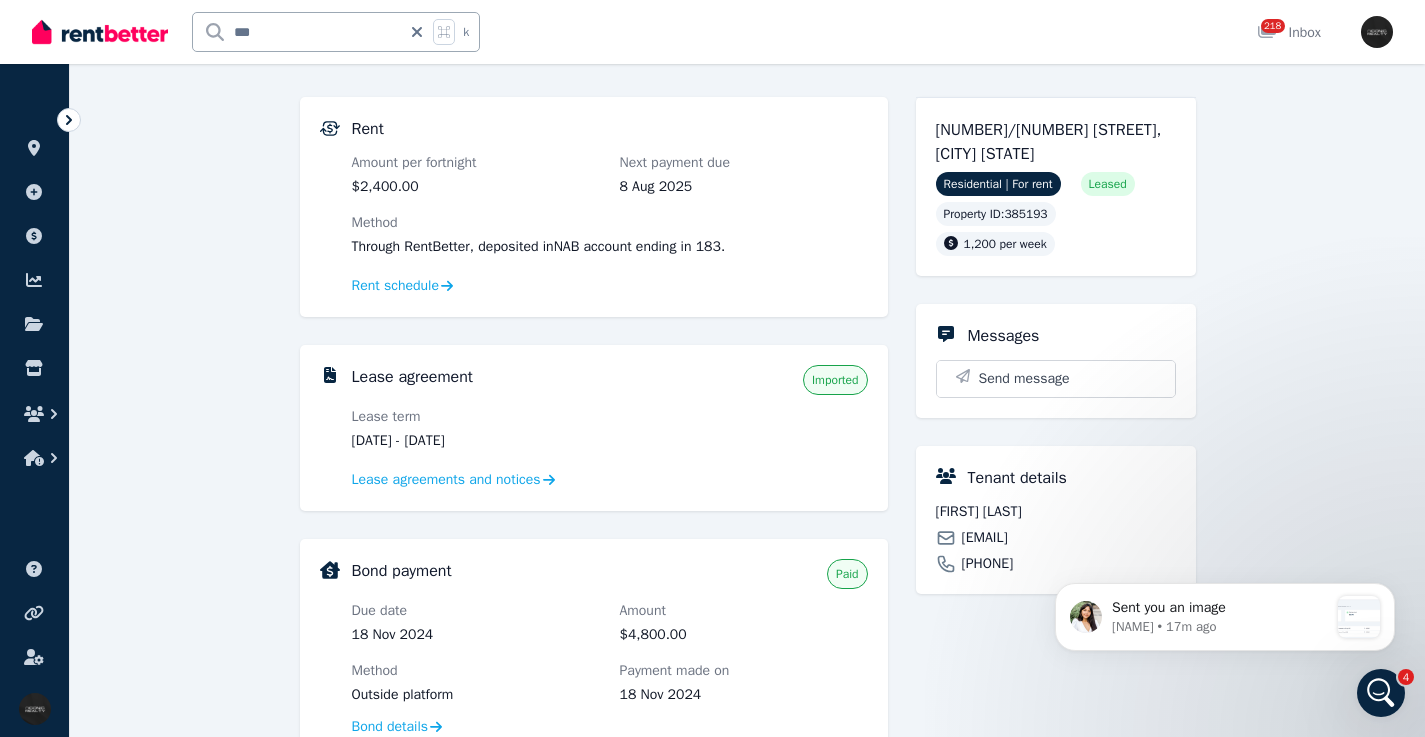 click on "[EMAIL]" at bounding box center [985, 538] 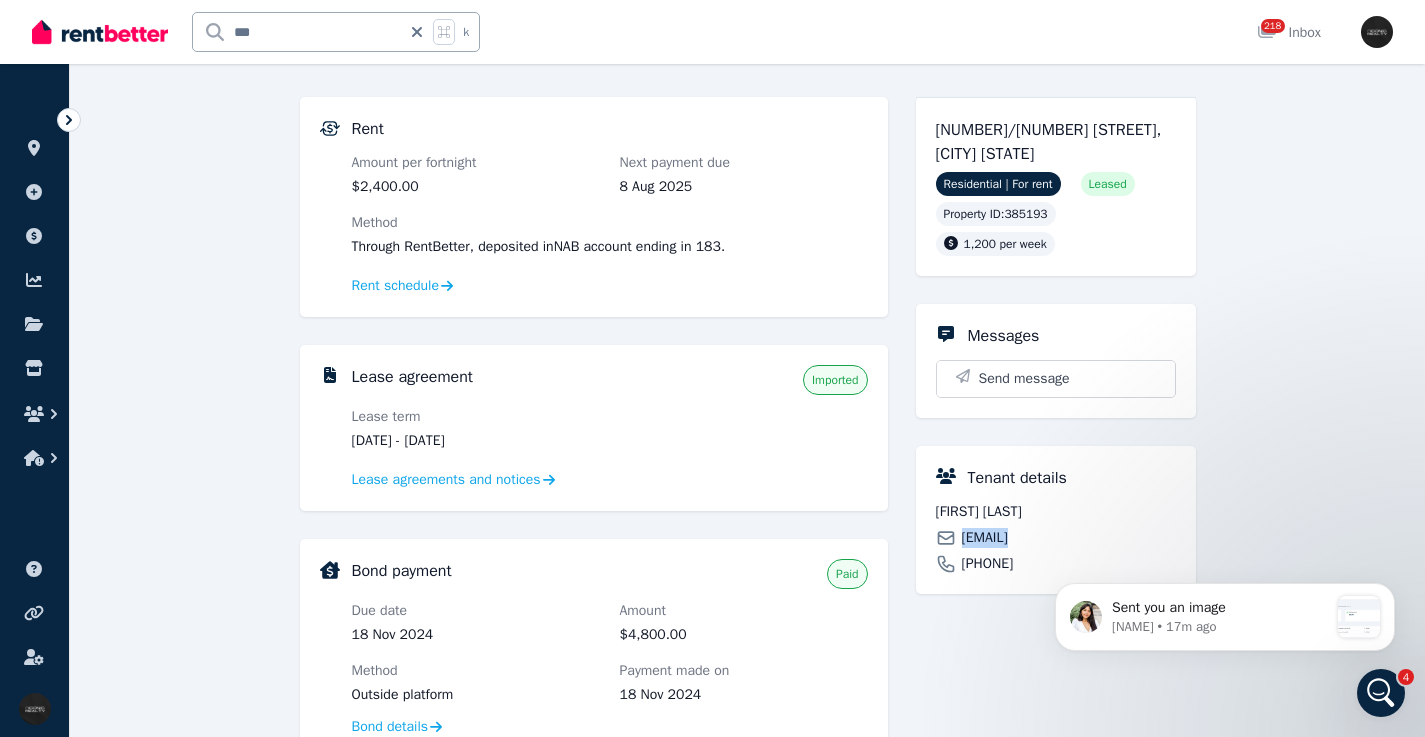 click on "[EMAIL]" at bounding box center [985, 538] 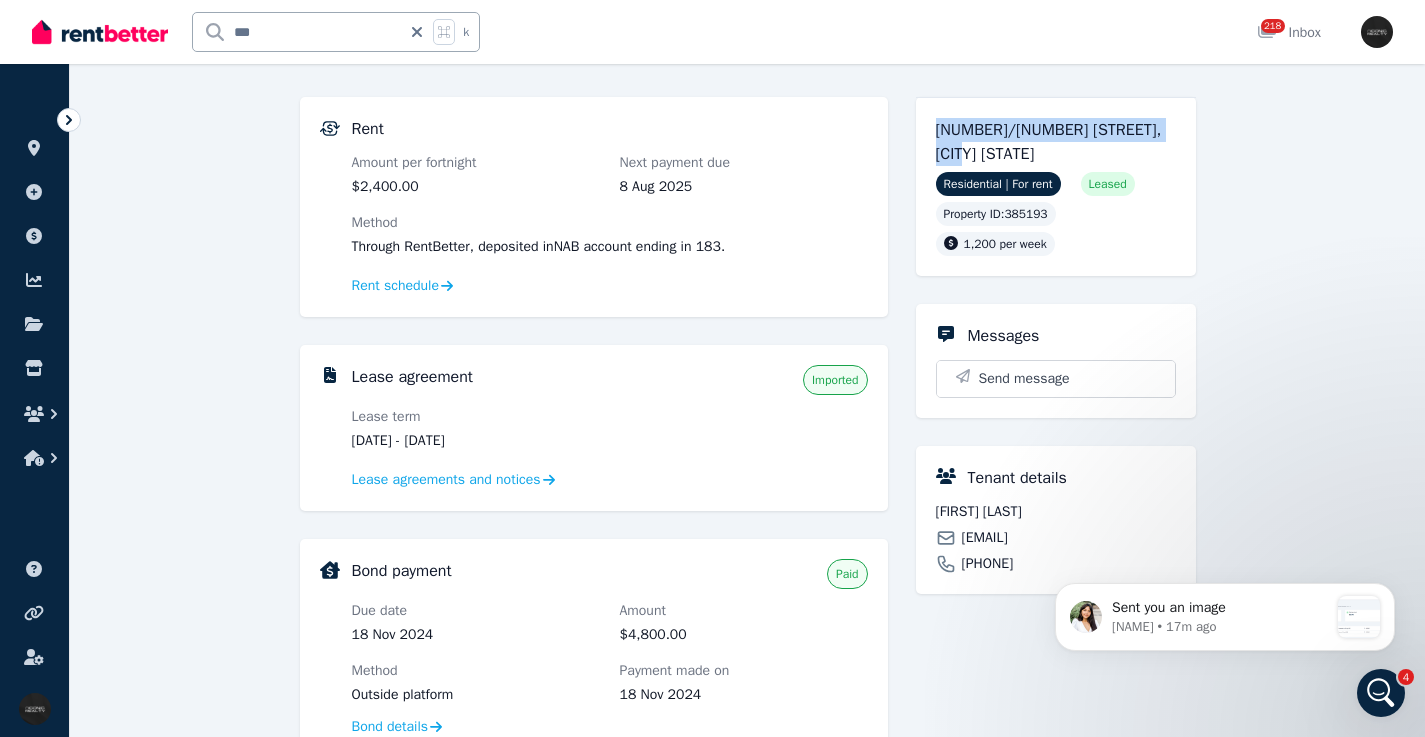 drag, startPoint x: 934, startPoint y: 136, endPoint x: 911, endPoint y: 123, distance: 26.41969 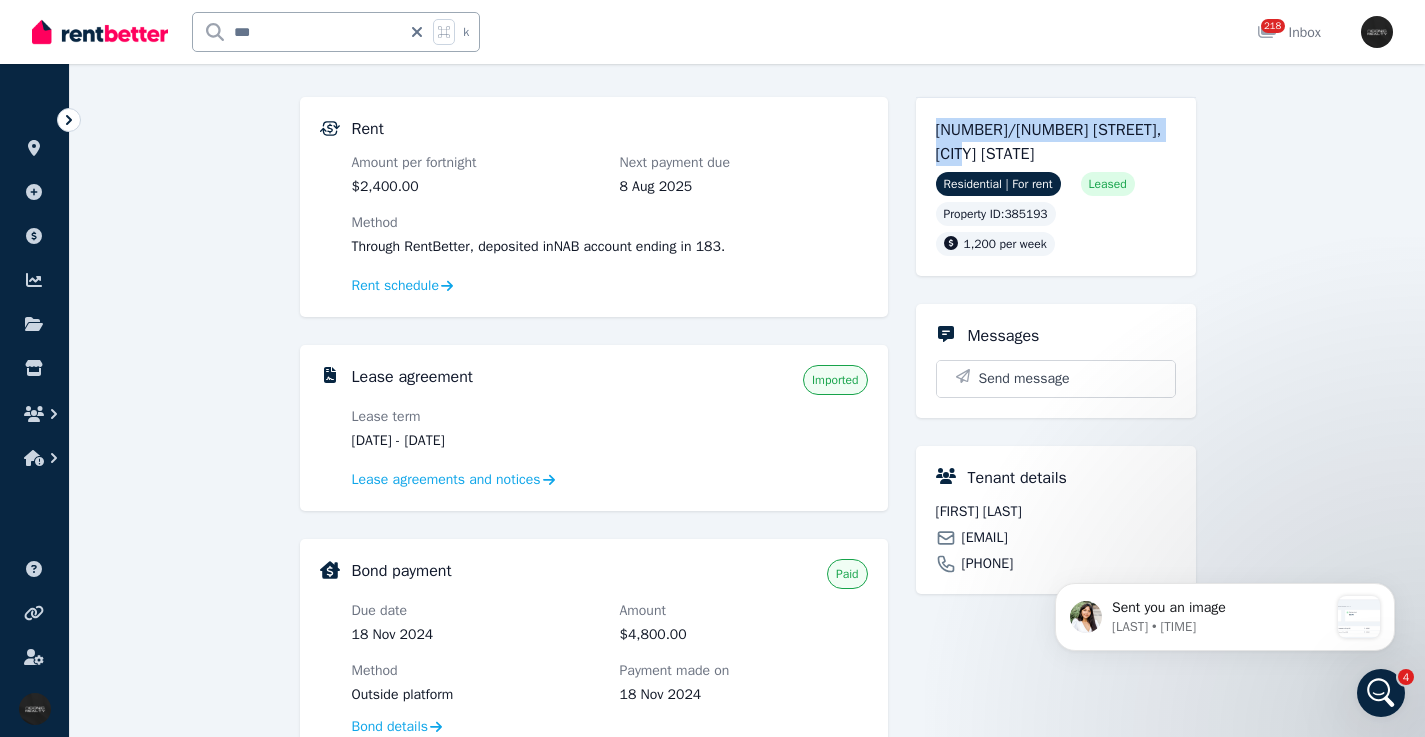 click 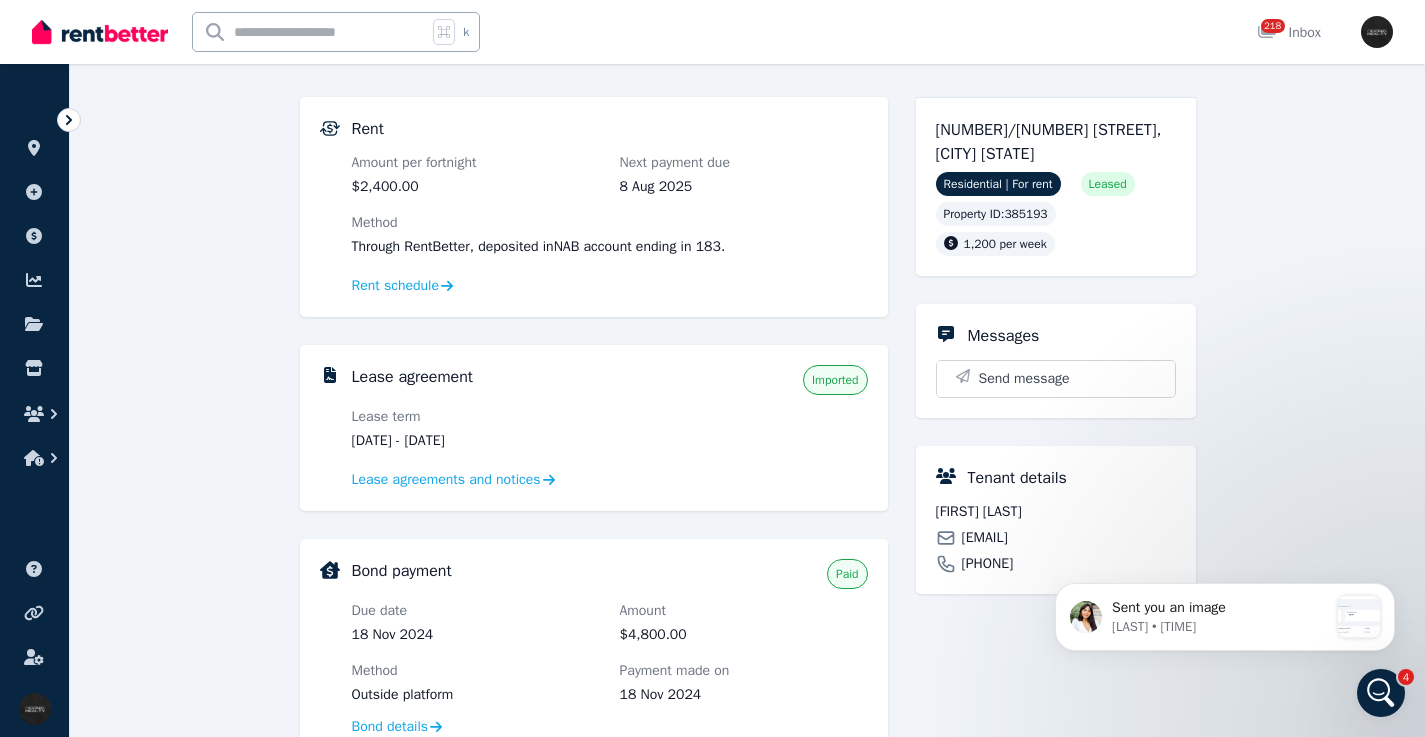 click at bounding box center (310, 32) 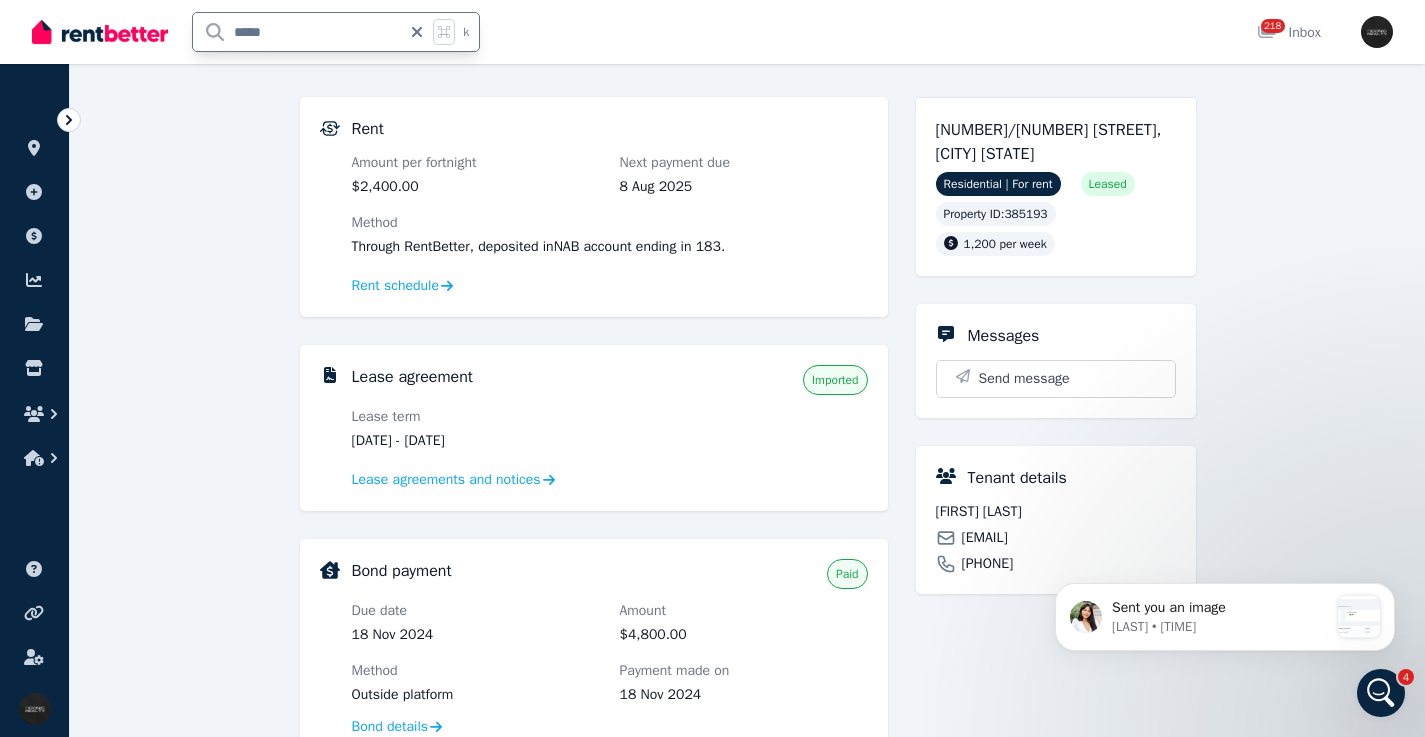 type on "*****" 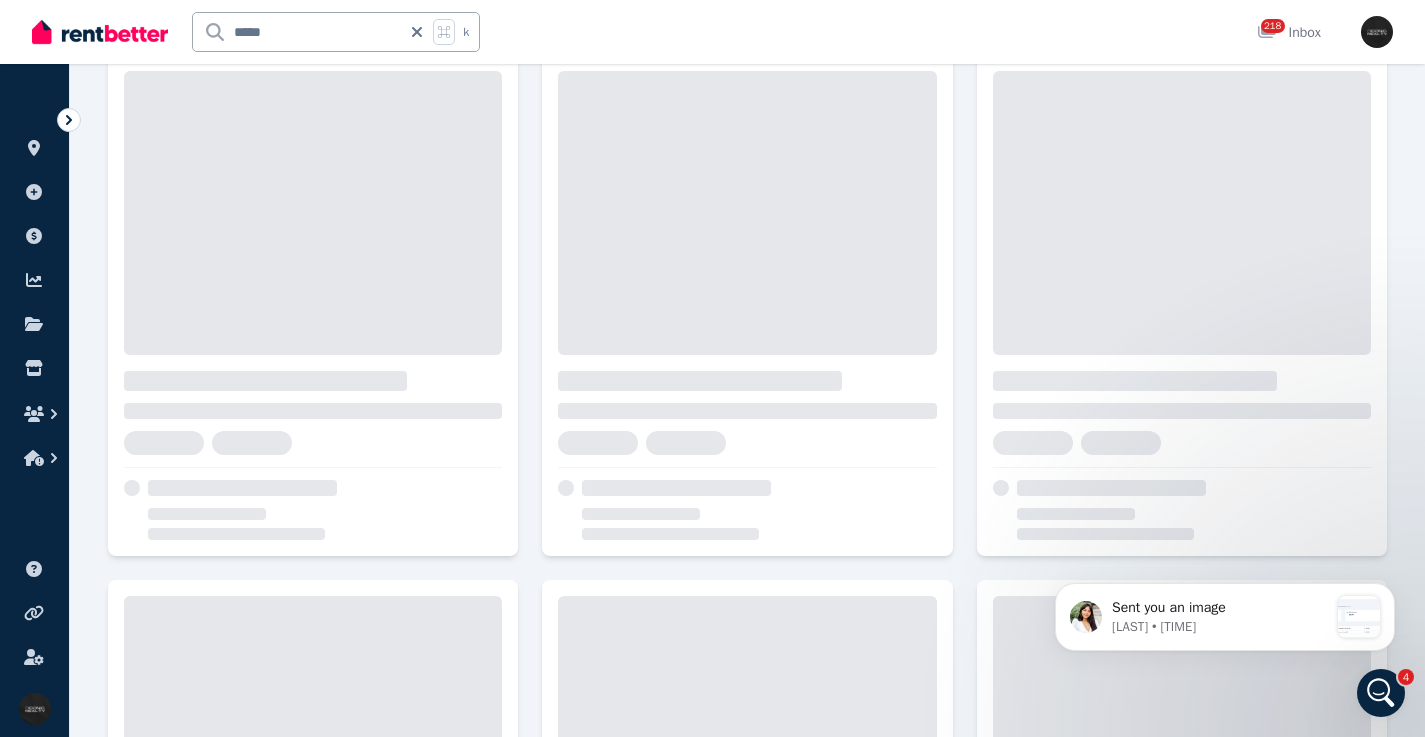 scroll, scrollTop: 0, scrollLeft: 0, axis: both 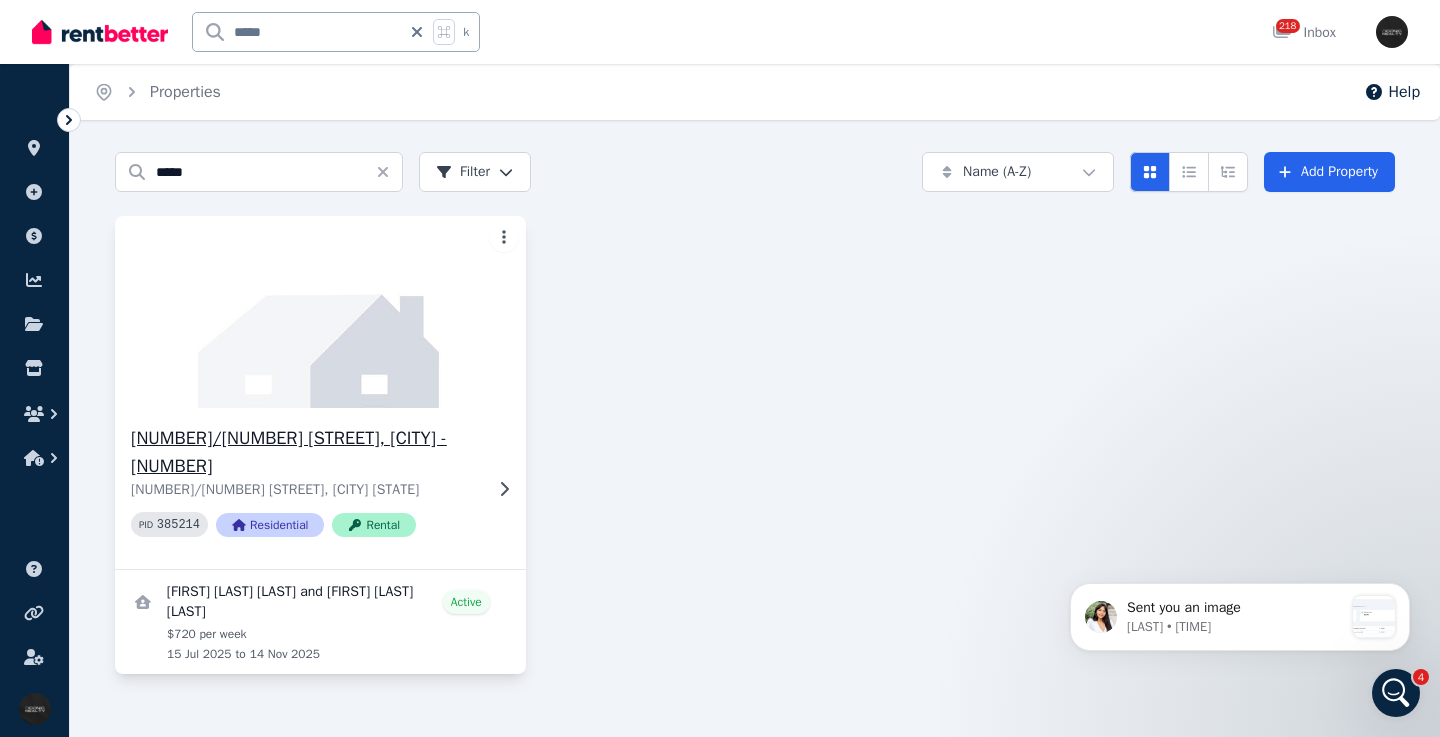 click 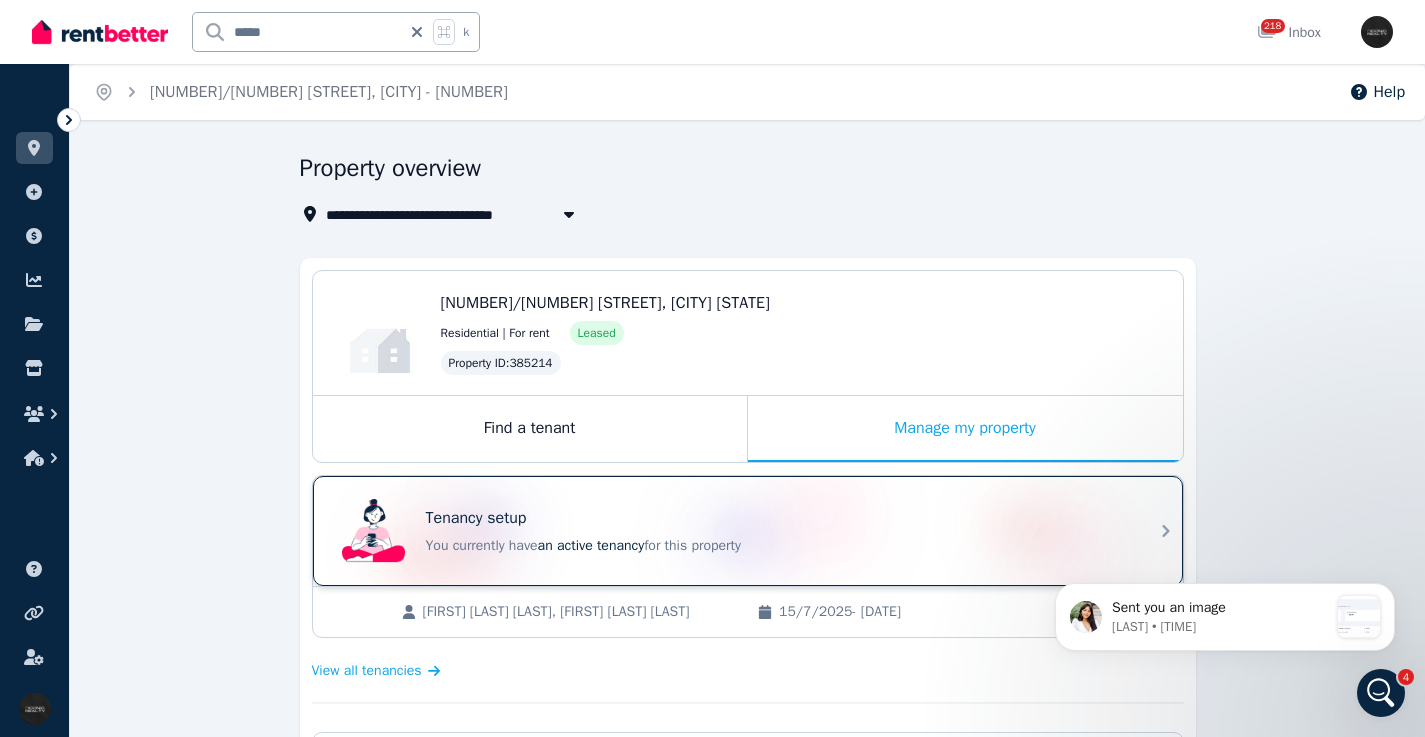 click on "Tenancy setup" at bounding box center (776, 518) 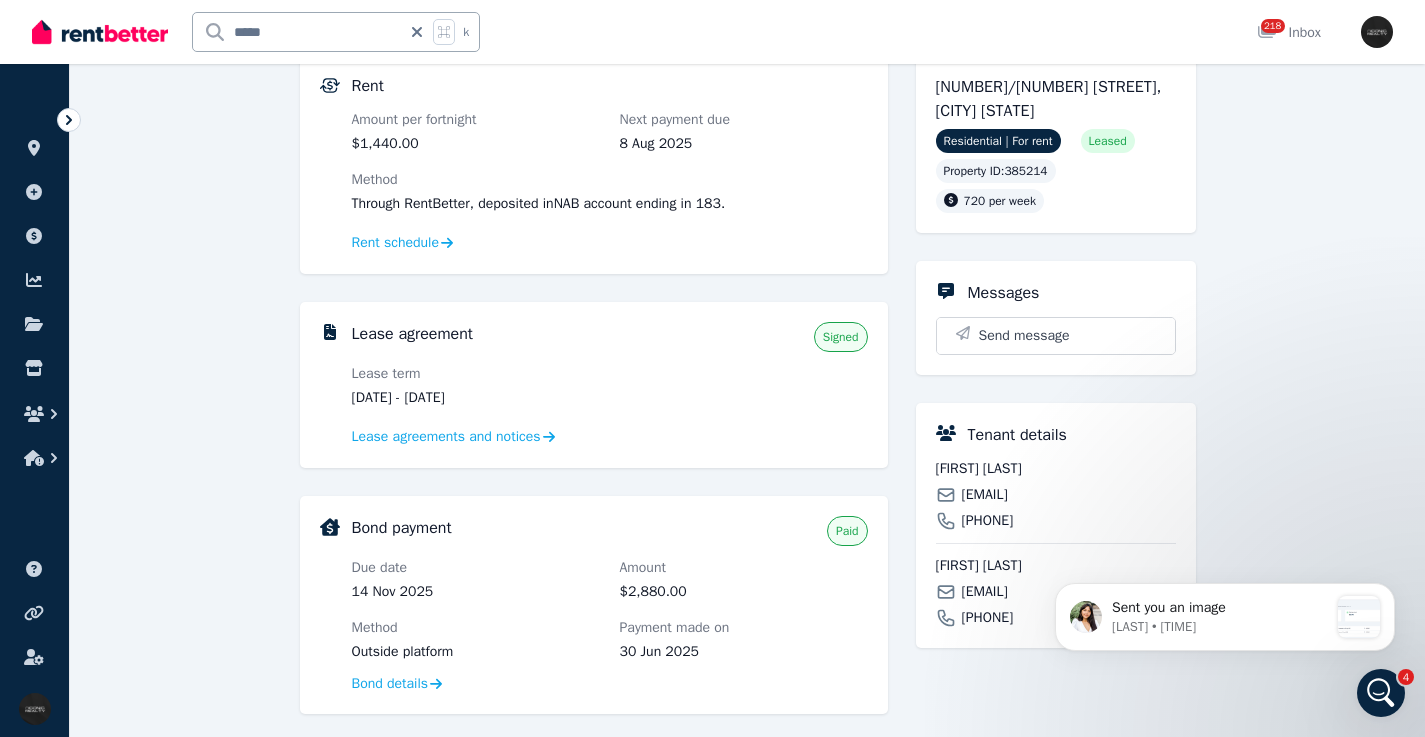scroll, scrollTop: 536, scrollLeft: 0, axis: vertical 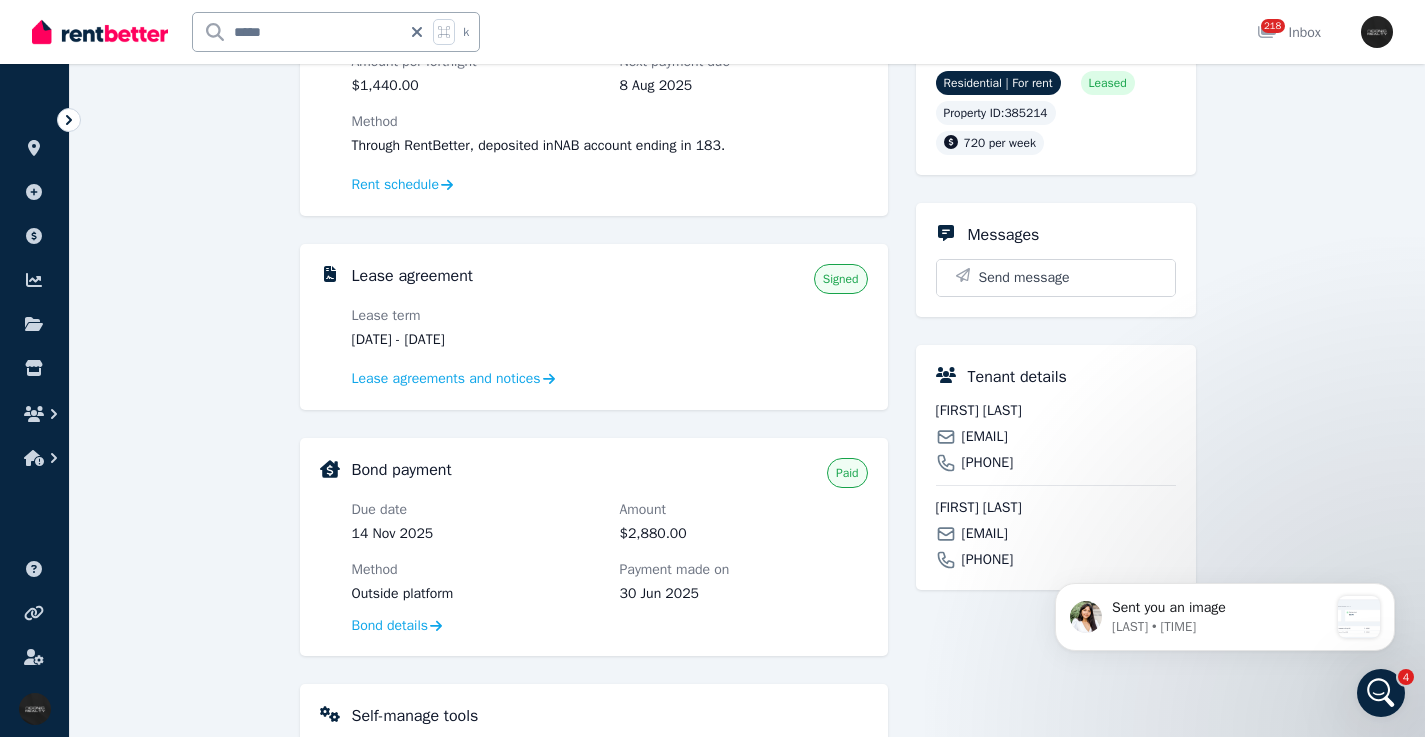 click on "[FIRST] [LAST]" at bounding box center (1056, 411) 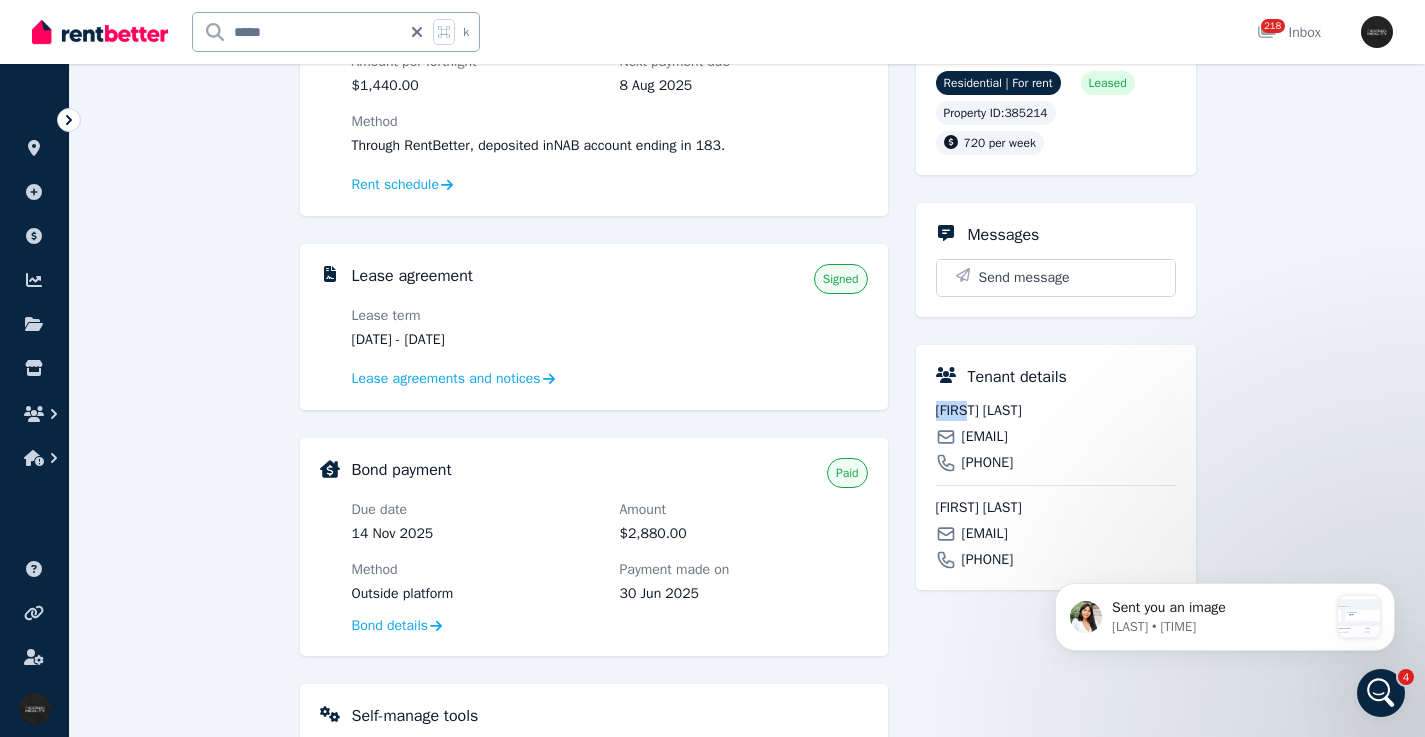 click on "[FIRST] [LAST]" at bounding box center (1056, 411) 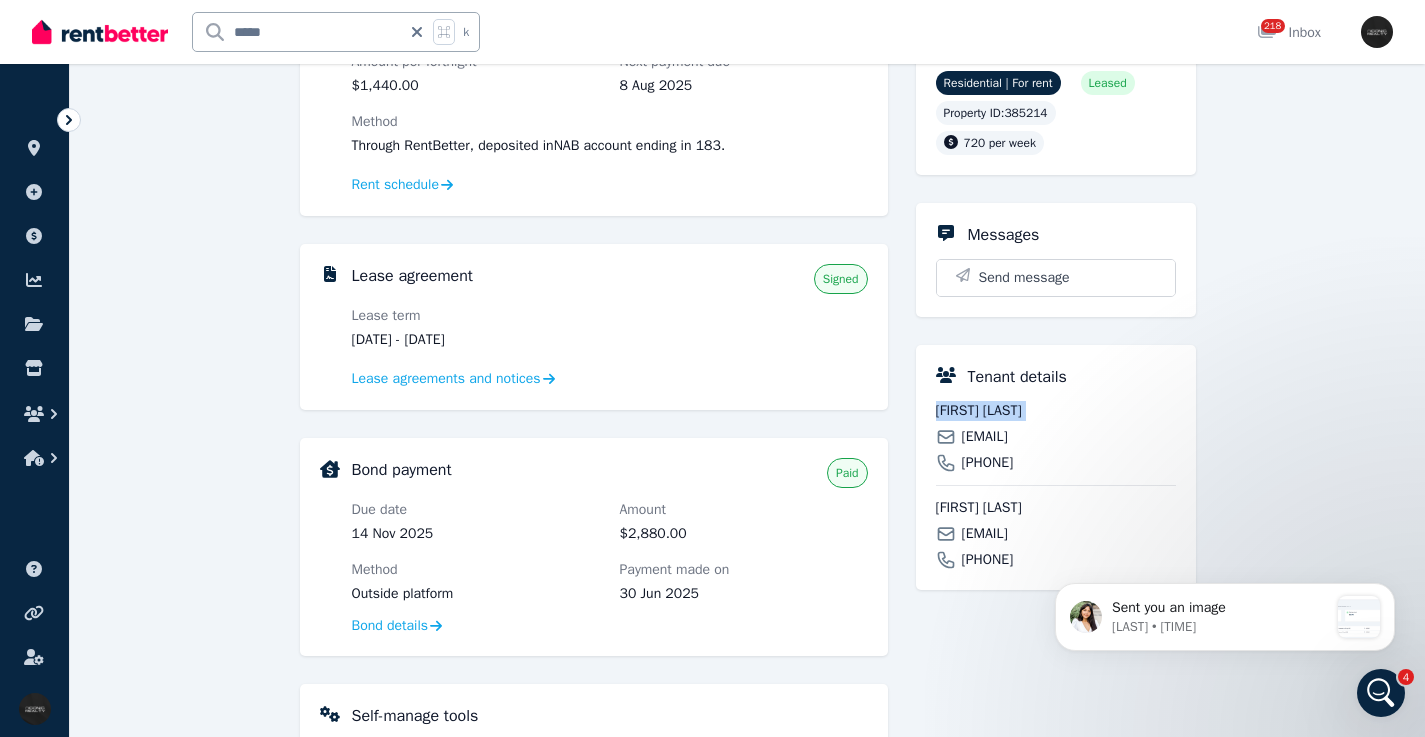 click on "[FIRST] [LAST]" at bounding box center [1056, 411] 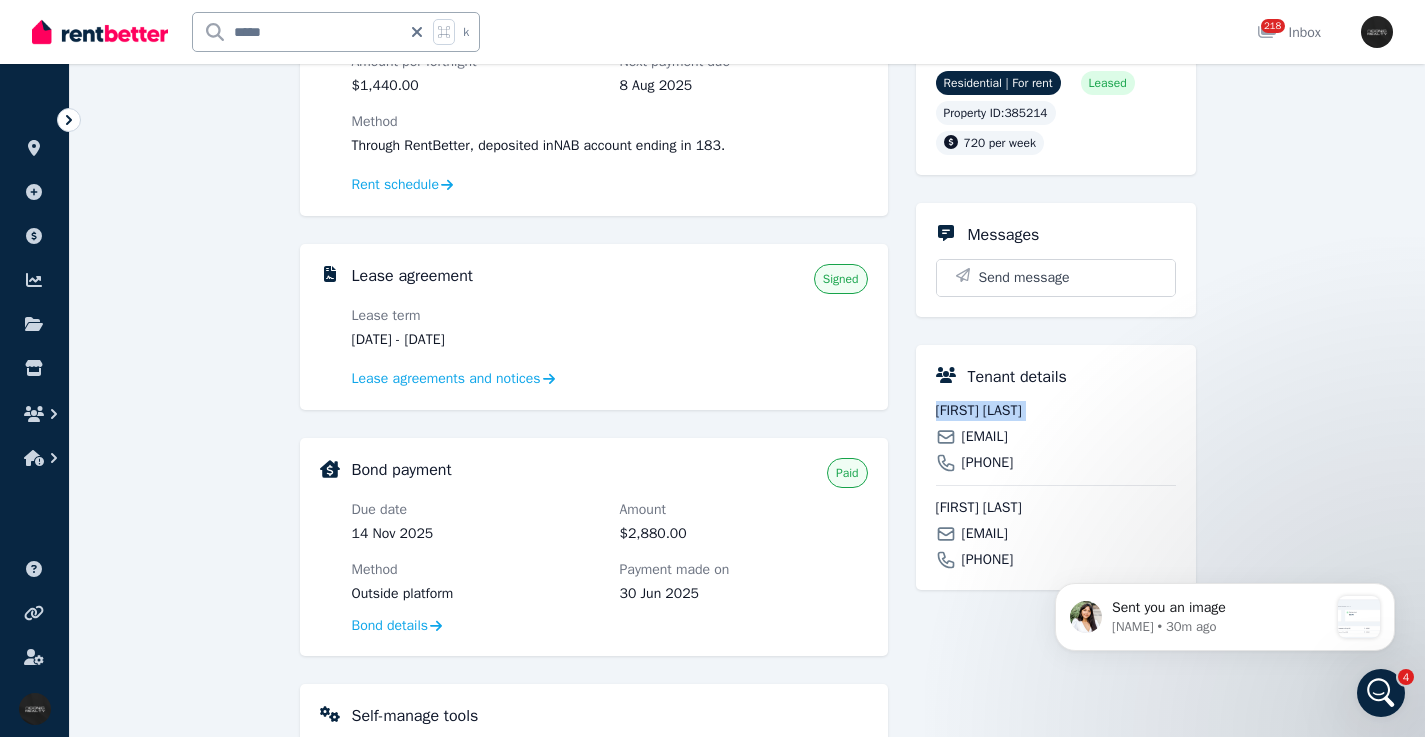 click on "[EMAIL]" at bounding box center (985, 534) 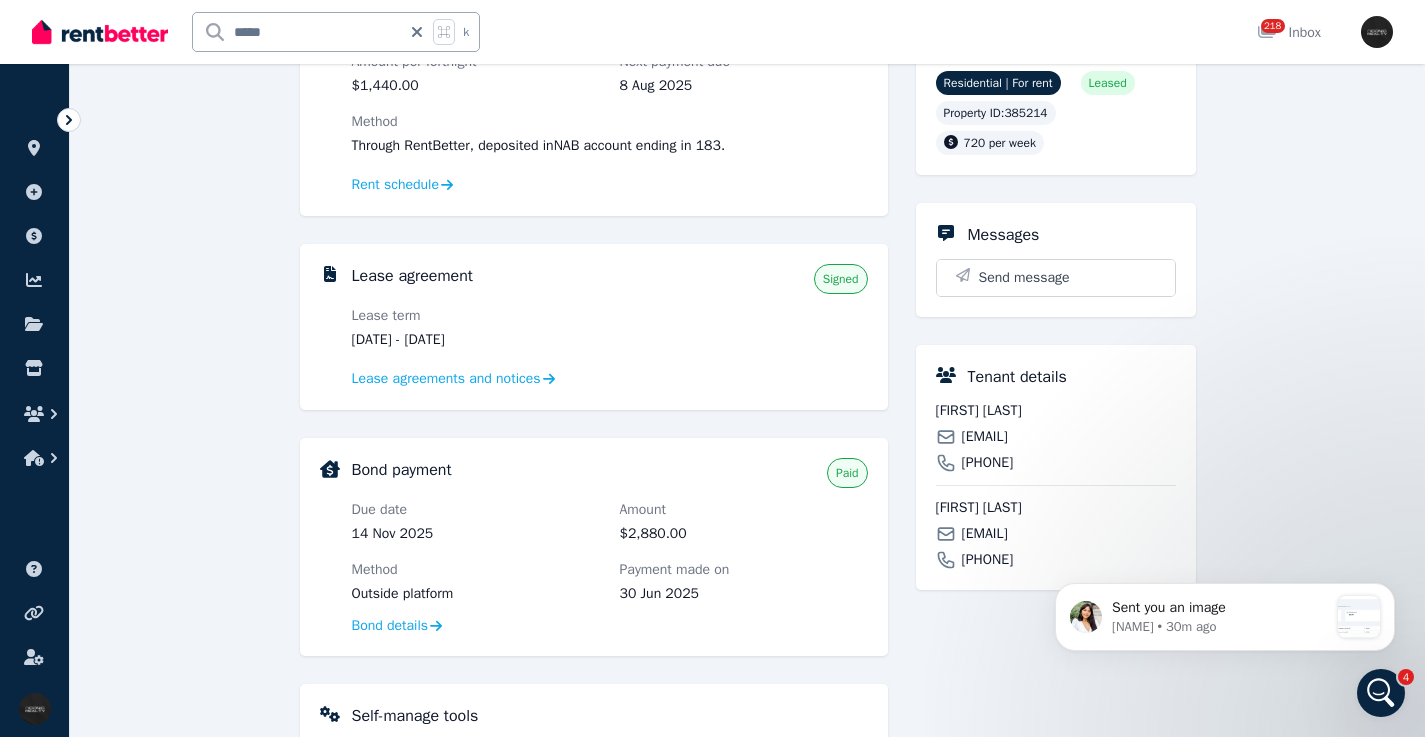 click on "[EMAIL]" at bounding box center (985, 534) 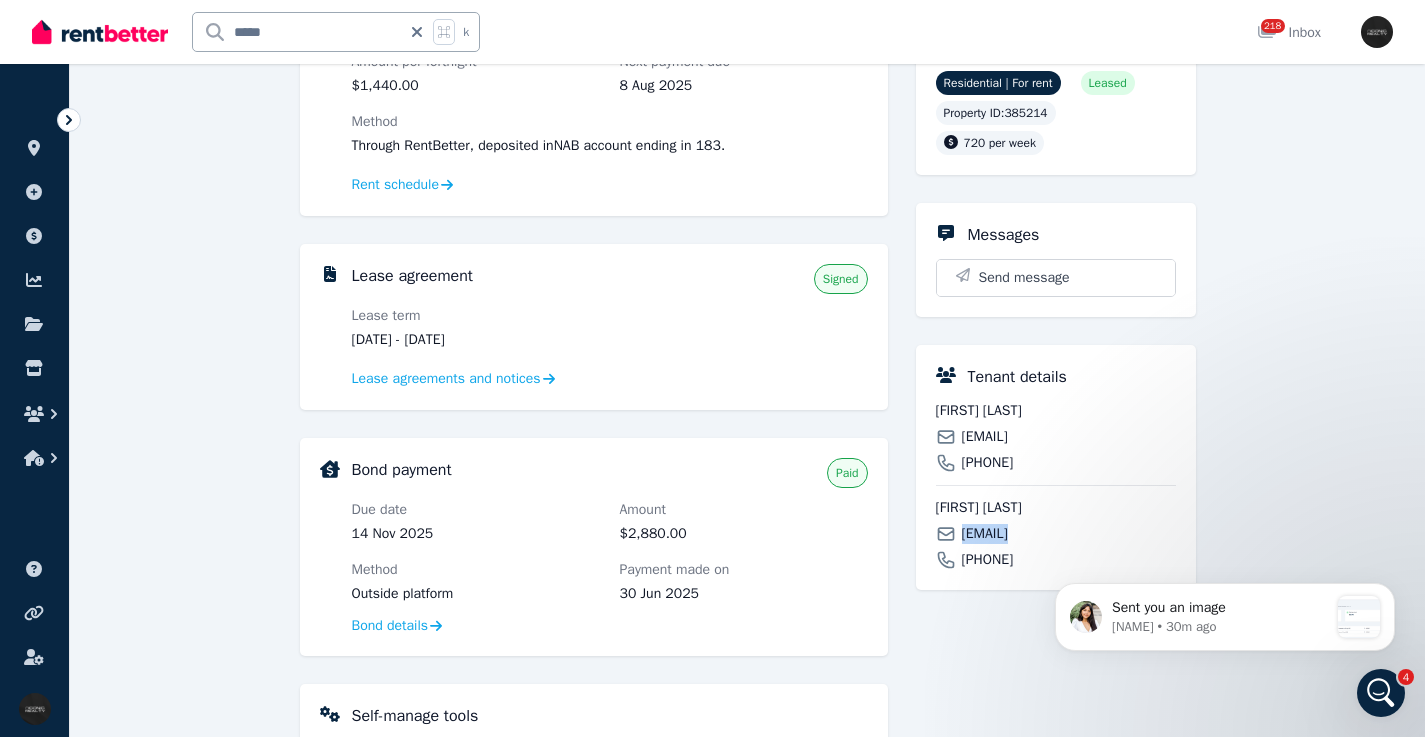 click on "[EMAIL]" at bounding box center [985, 534] 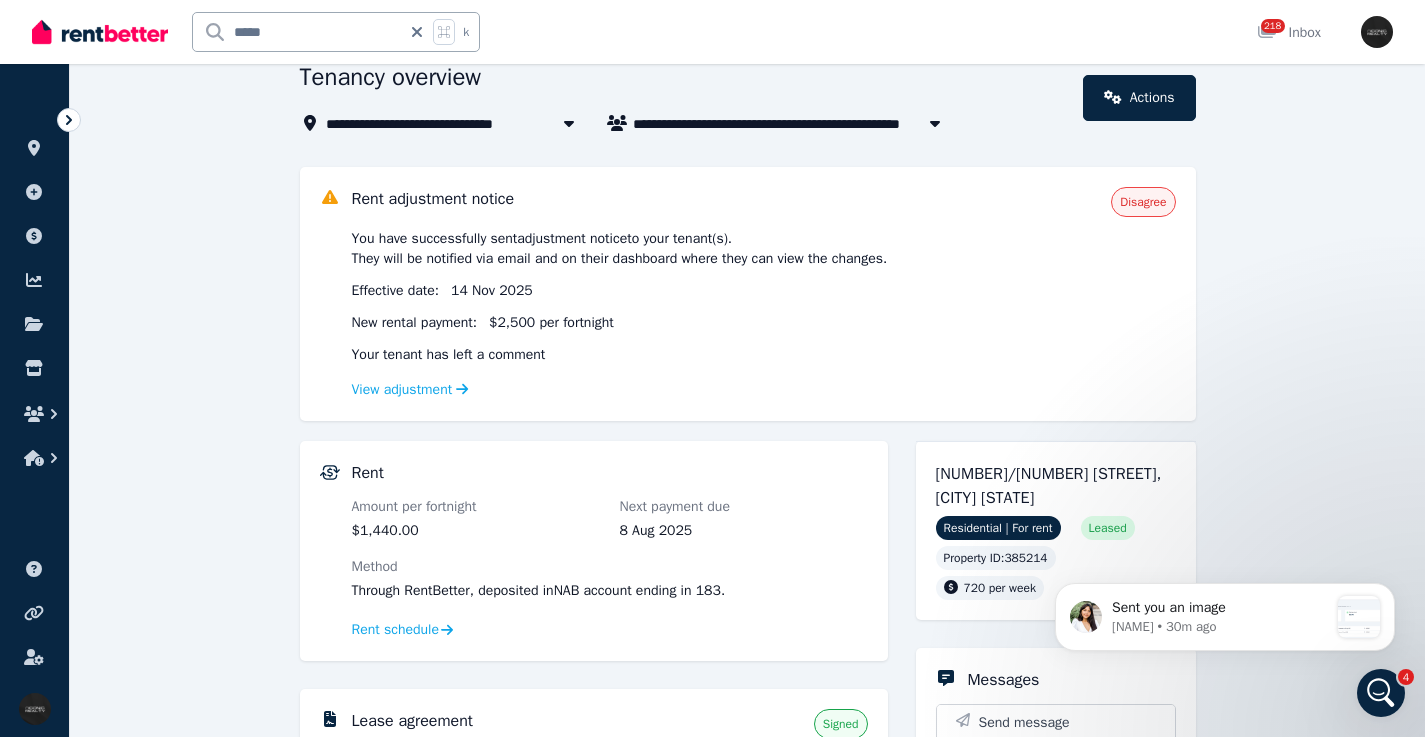 scroll, scrollTop: 89, scrollLeft: 0, axis: vertical 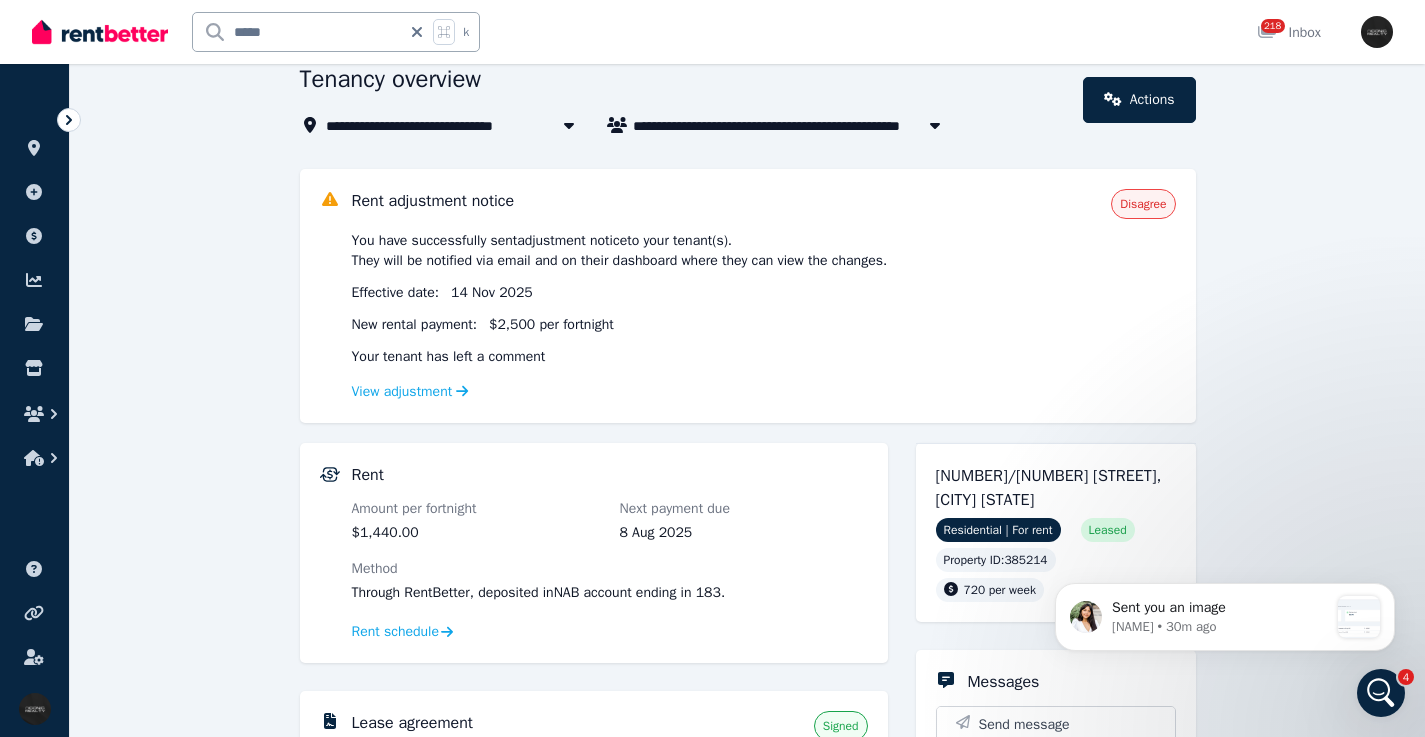 click on "[NUMBER]/[NUMBER] [STREET], [CITY] [STATE]" at bounding box center (1049, 488) 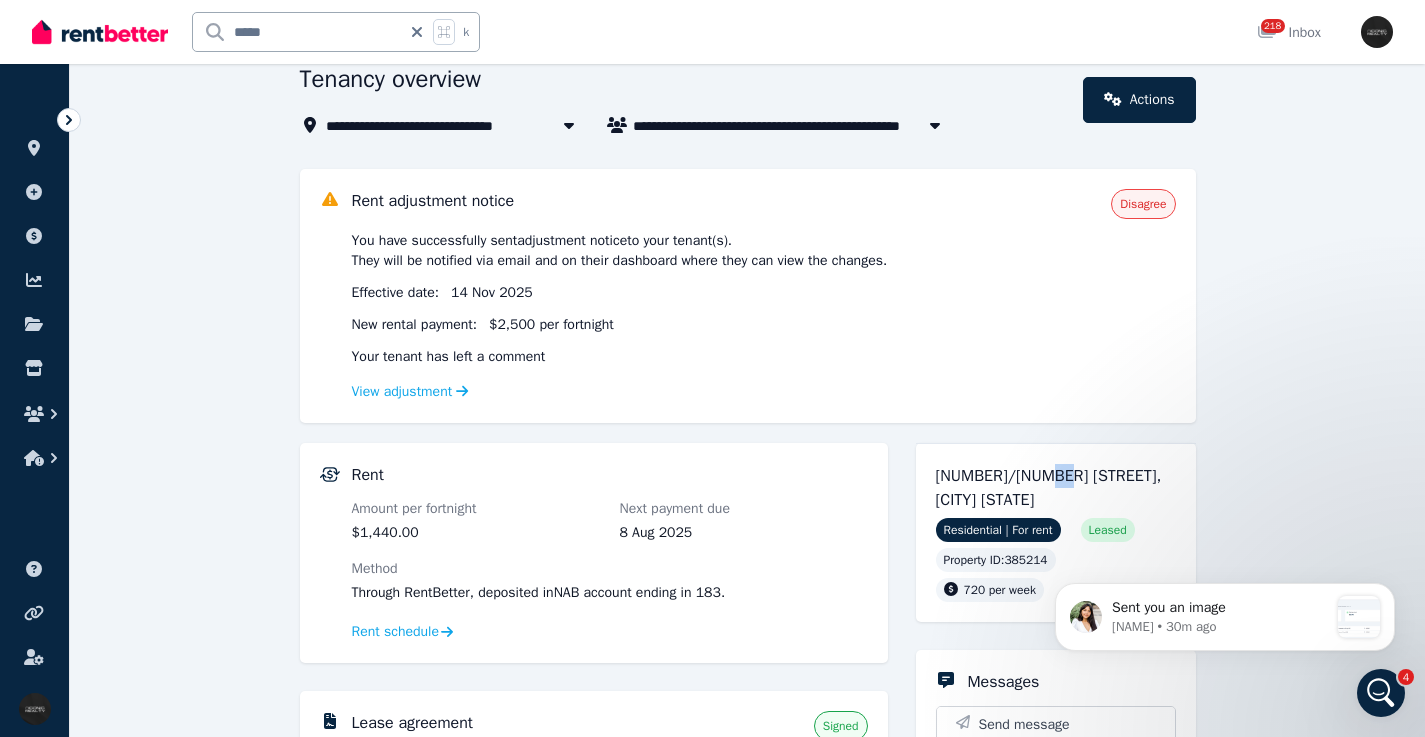 click on "[NUMBER]/[NUMBER] [STREET], [CITY] [STATE]" at bounding box center [1049, 488] 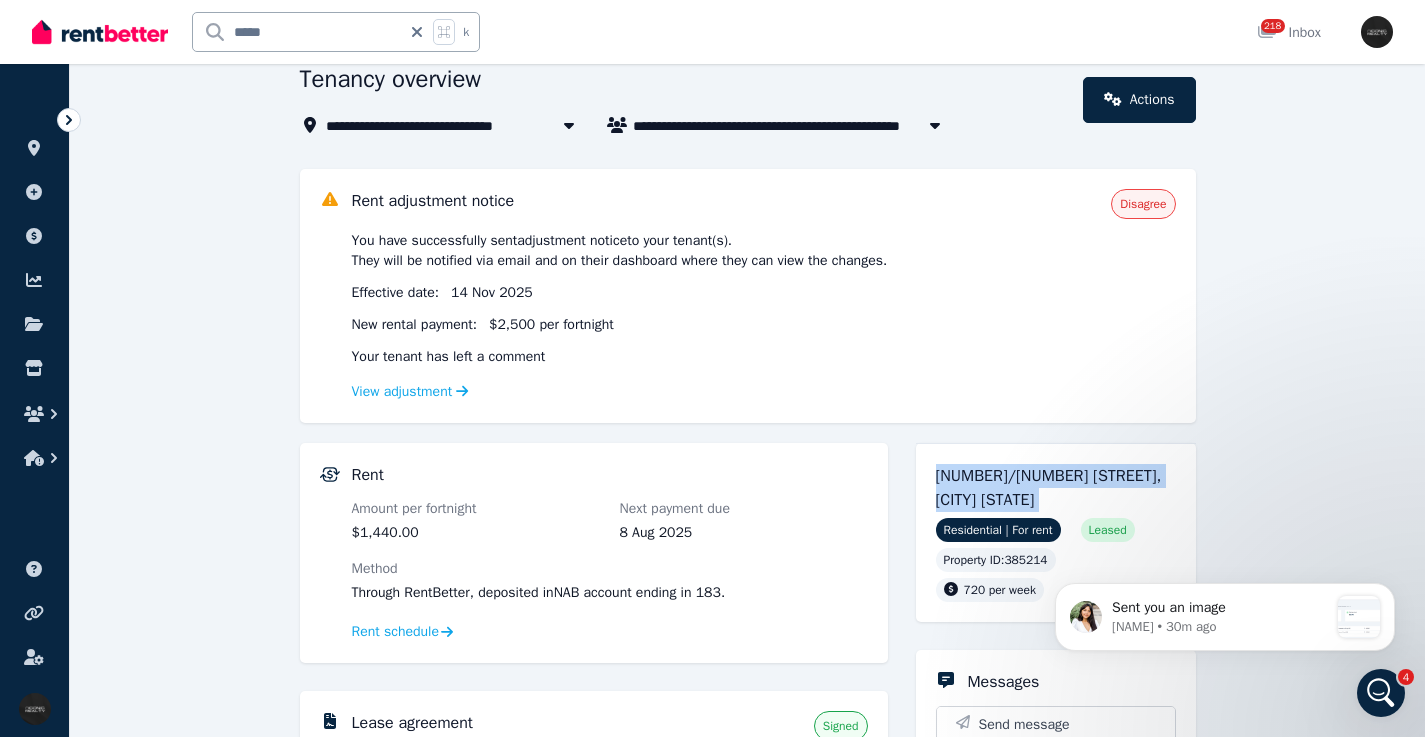 click on "[NUMBER]/[NUMBER] [STREET], [CITY] [STATE]" at bounding box center [1049, 488] 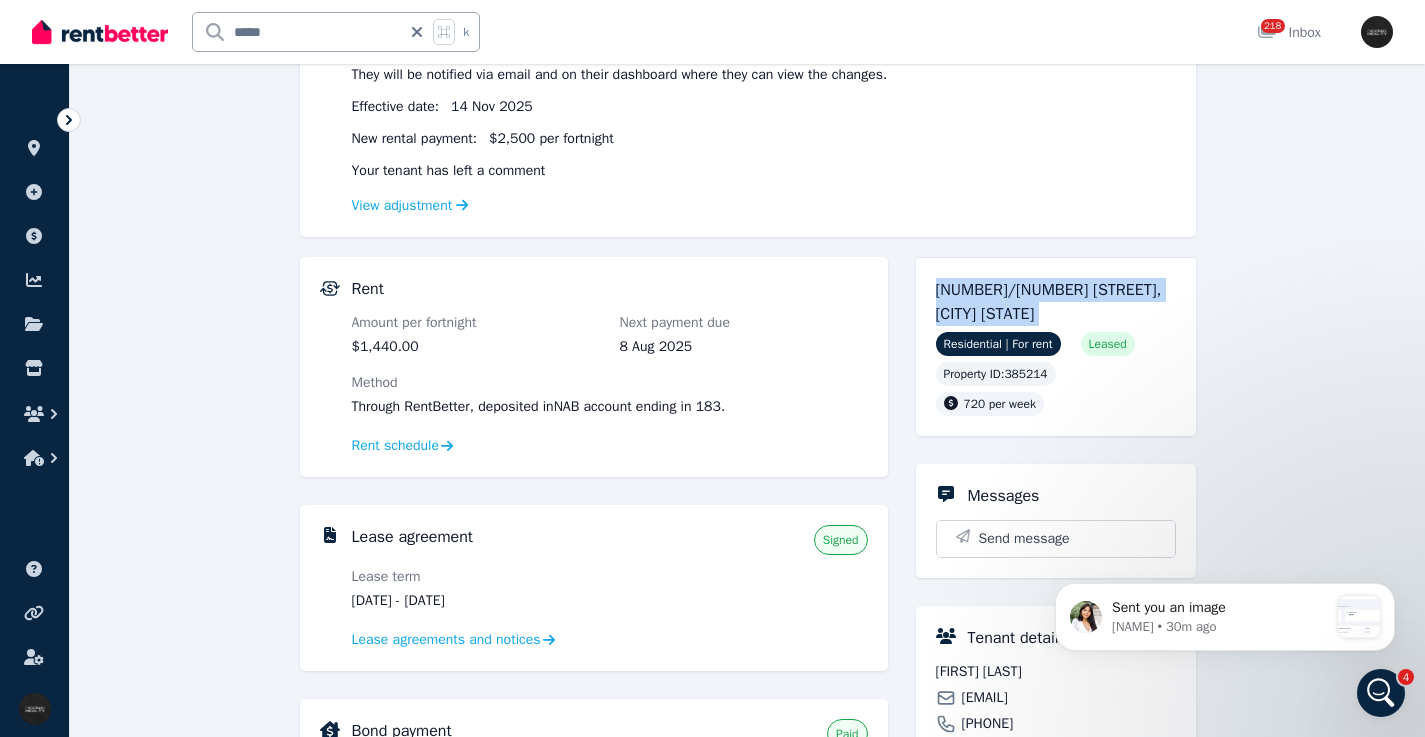 scroll, scrollTop: 212, scrollLeft: 0, axis: vertical 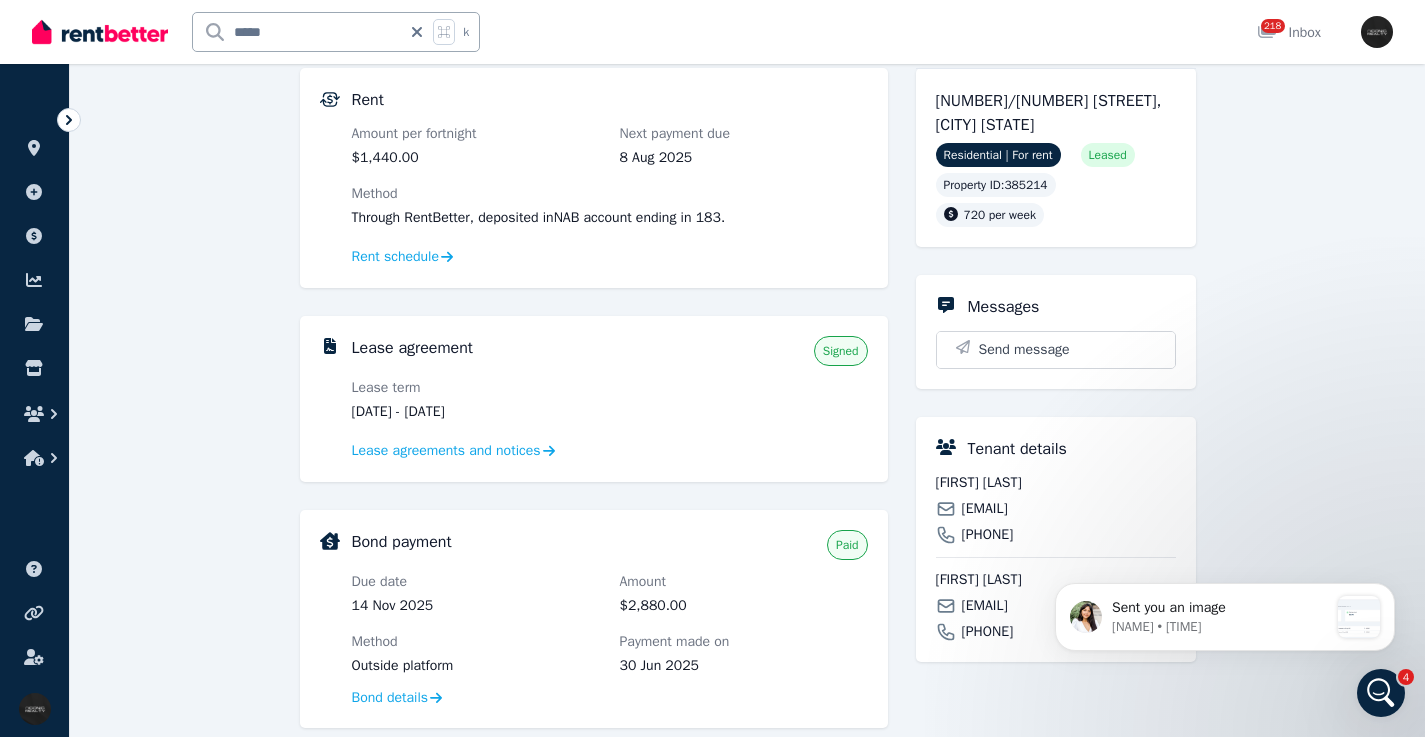 click on "[EMAIL]" at bounding box center (985, 509) 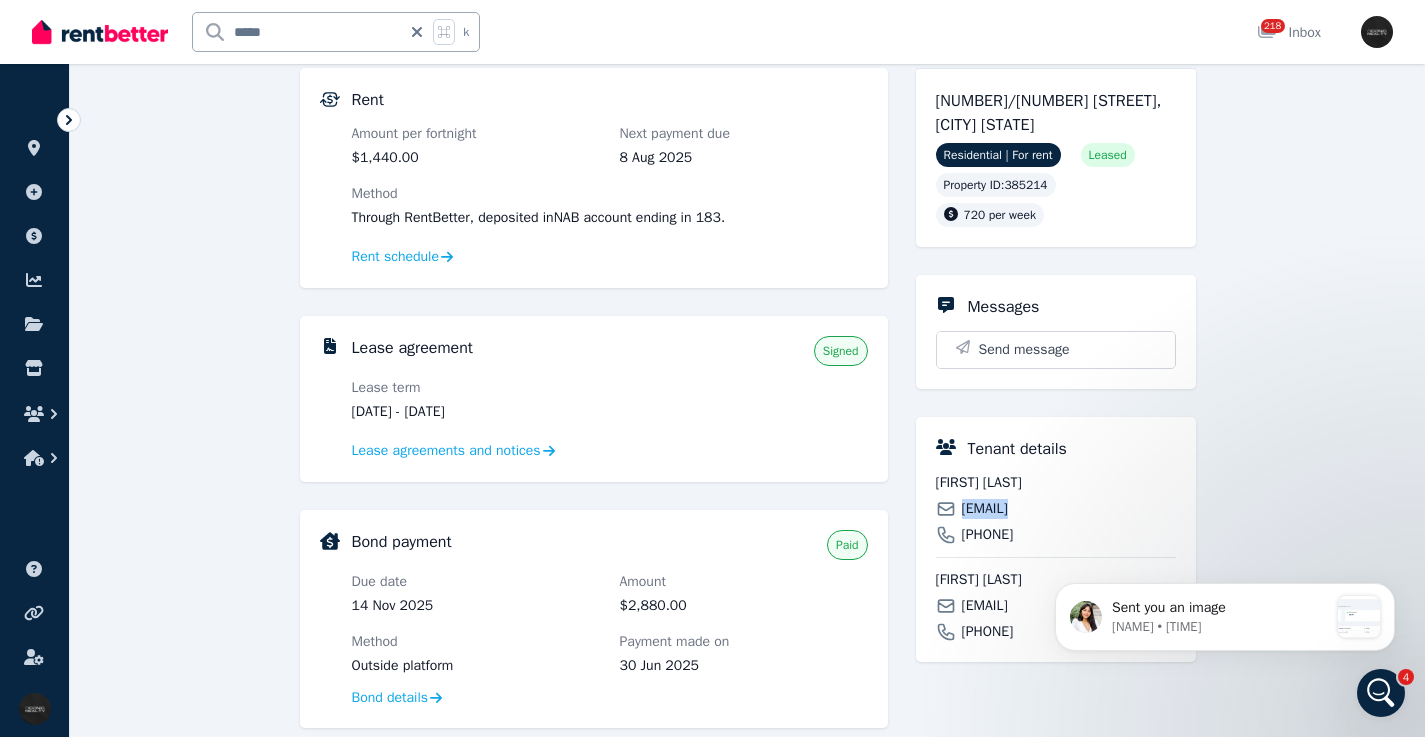 click on "[EMAIL]" at bounding box center (985, 509) 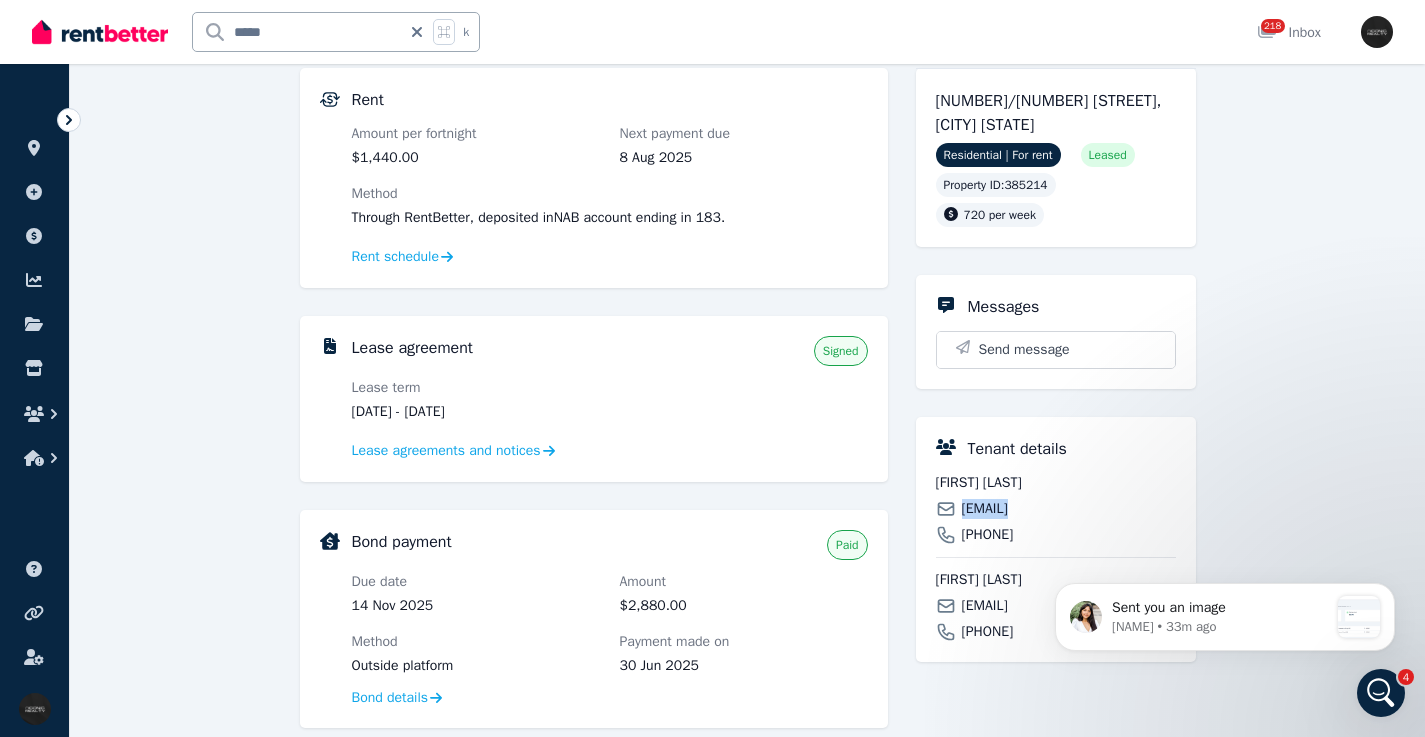 scroll, scrollTop: 468, scrollLeft: 0, axis: vertical 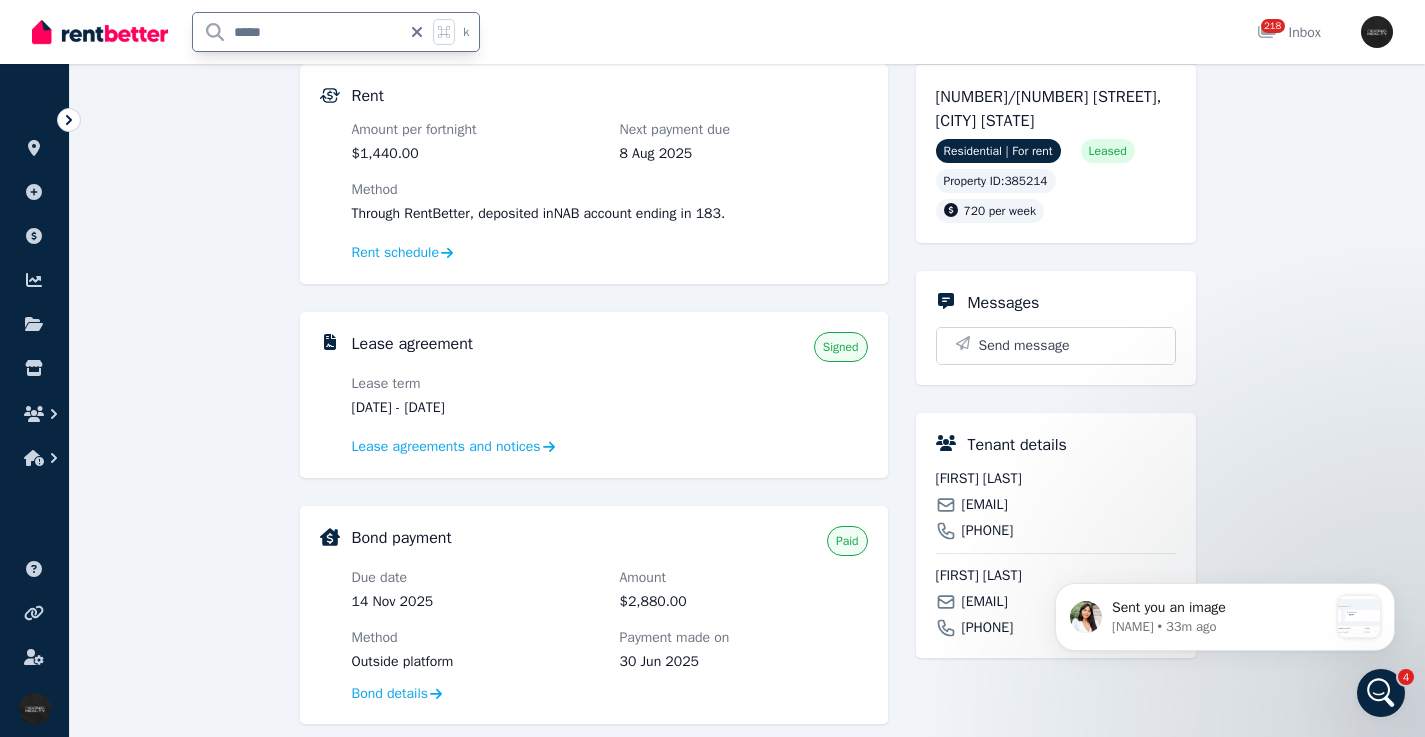 drag, startPoint x: 291, startPoint y: 39, endPoint x: 228, endPoint y: 31, distance: 63.505905 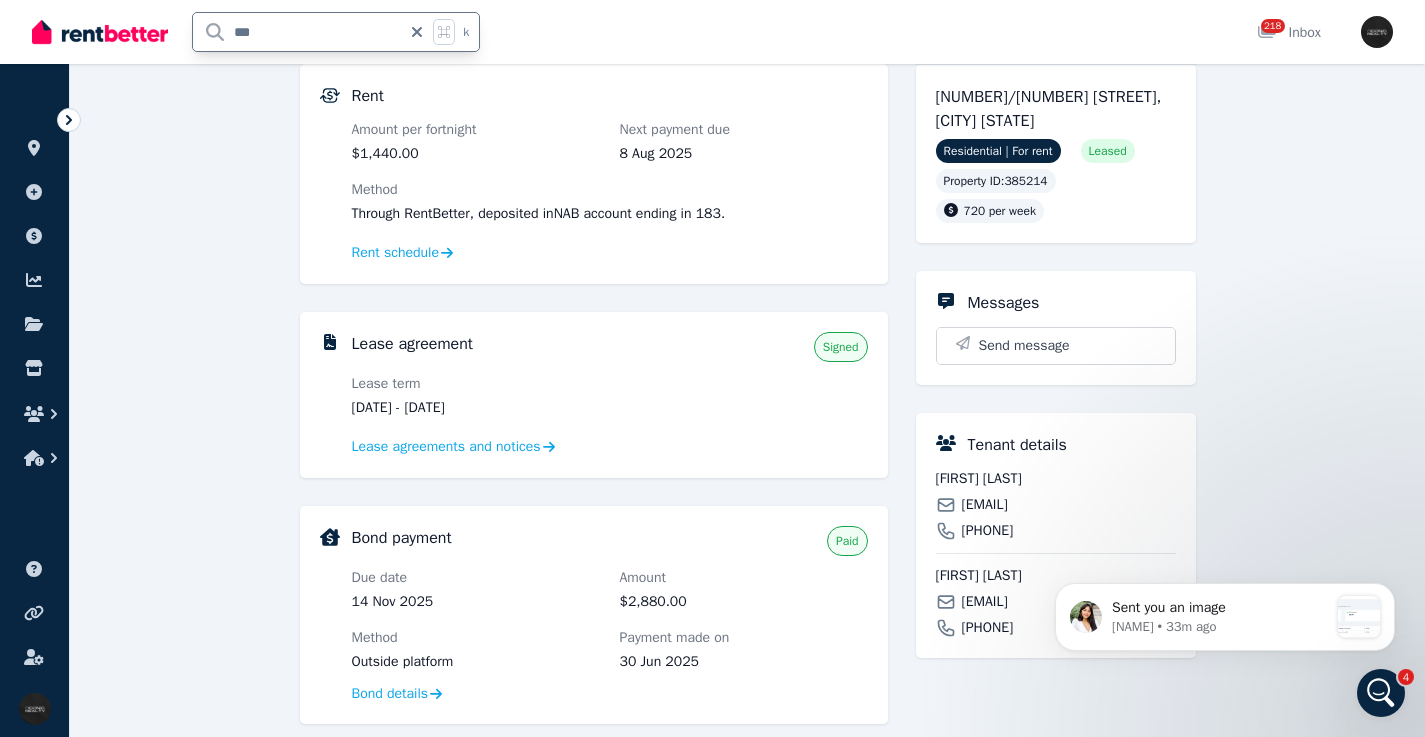 type on "****" 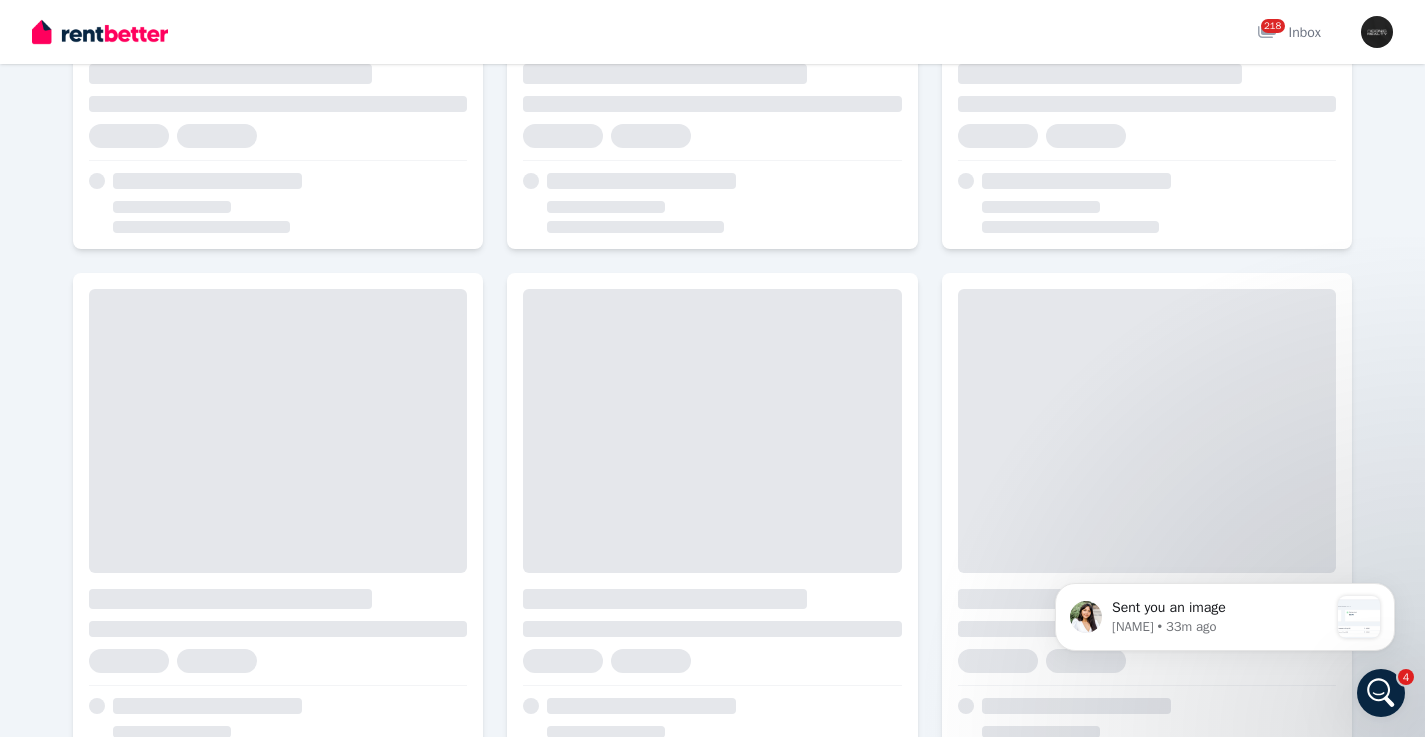 scroll, scrollTop: 0, scrollLeft: 0, axis: both 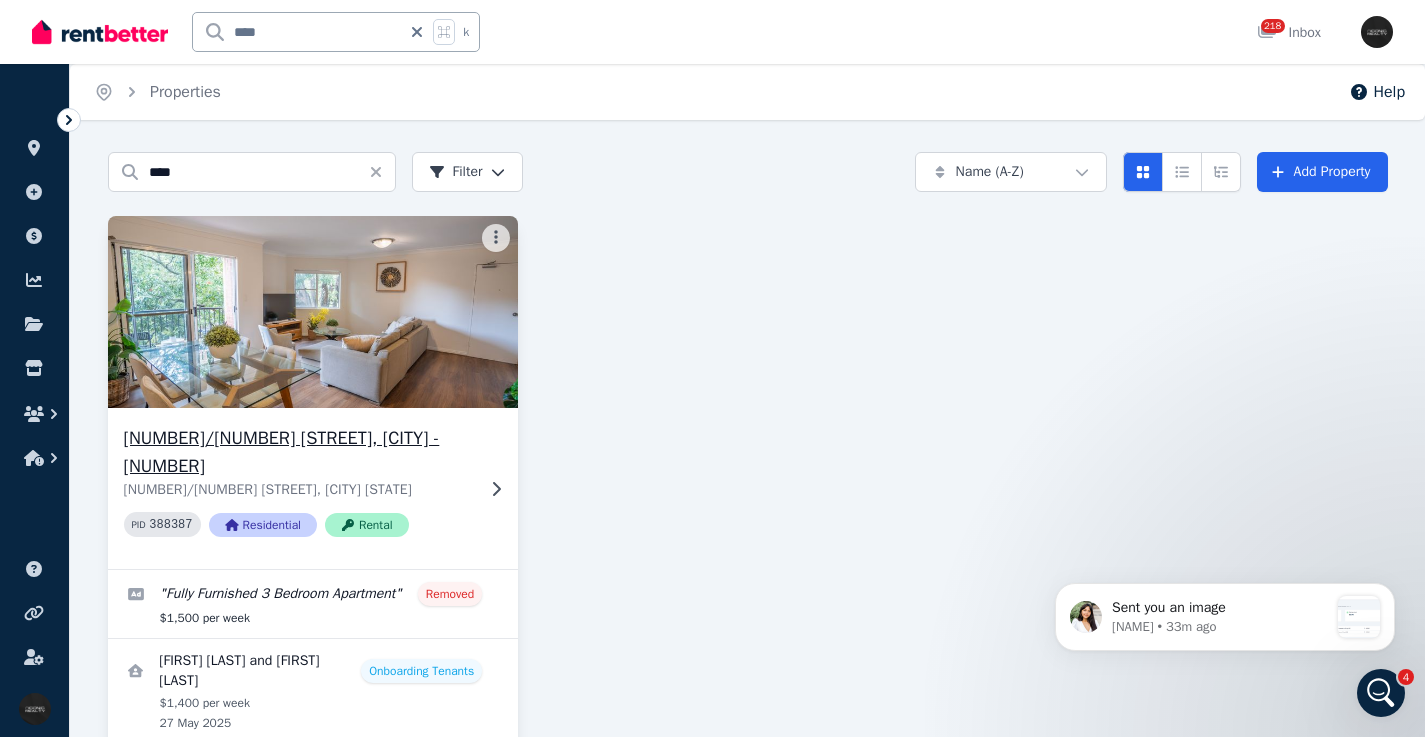 click 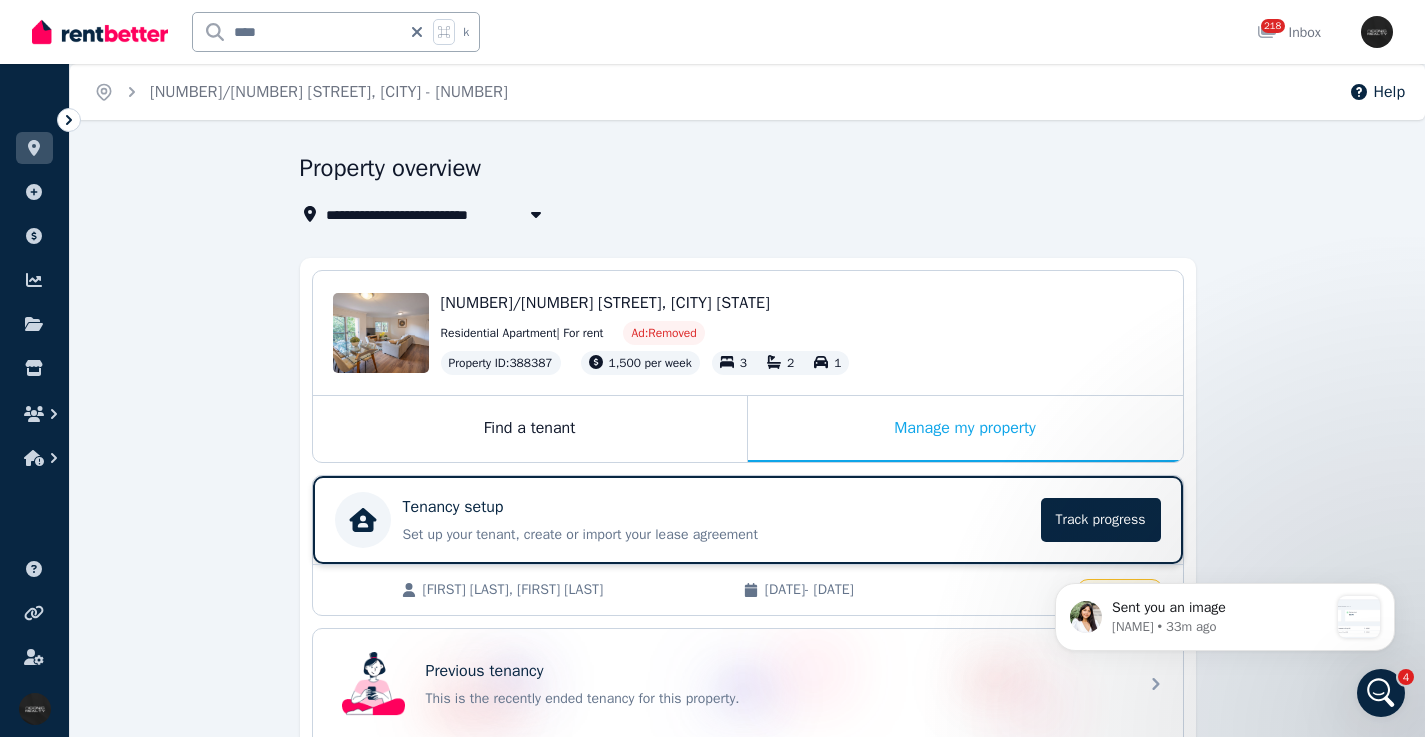 click on "Set up your tenant, create or import your lease agreement" at bounding box center [716, 535] 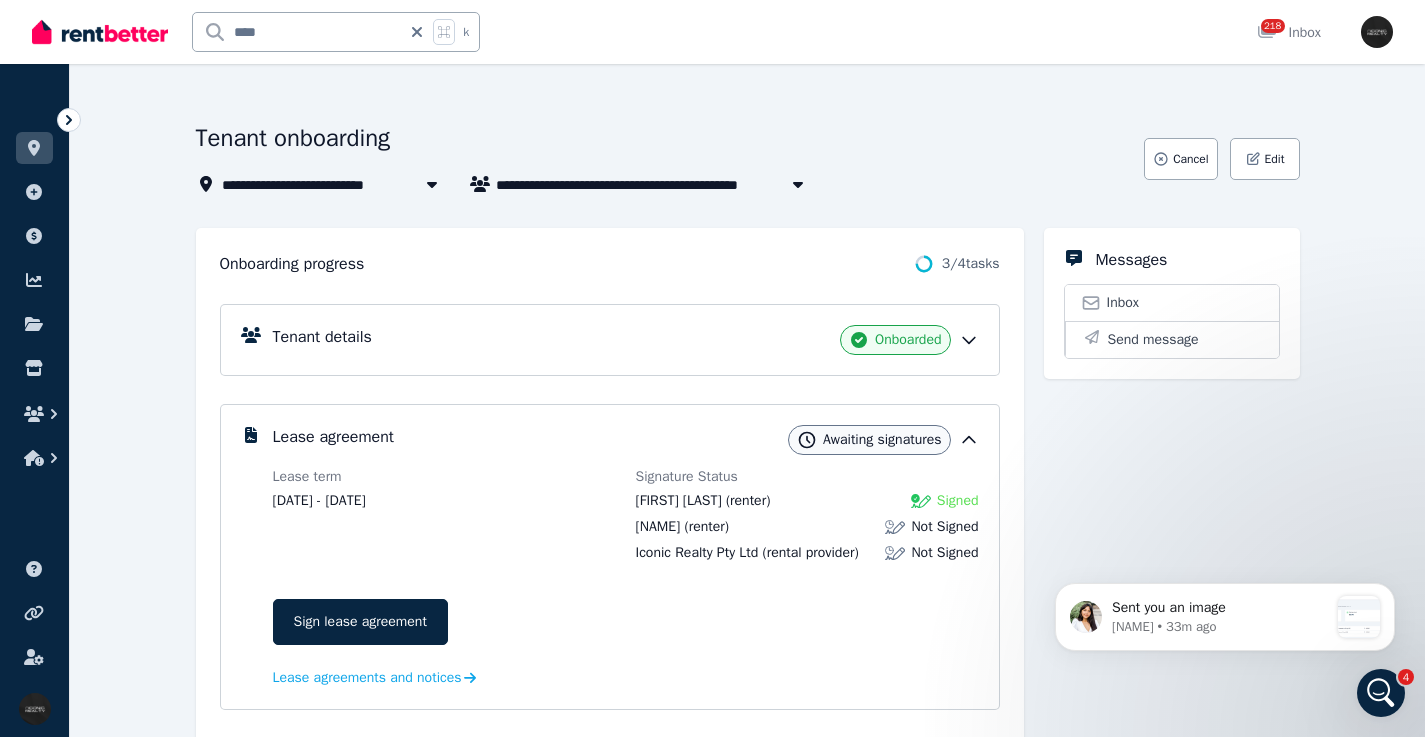 scroll, scrollTop: 56, scrollLeft: 0, axis: vertical 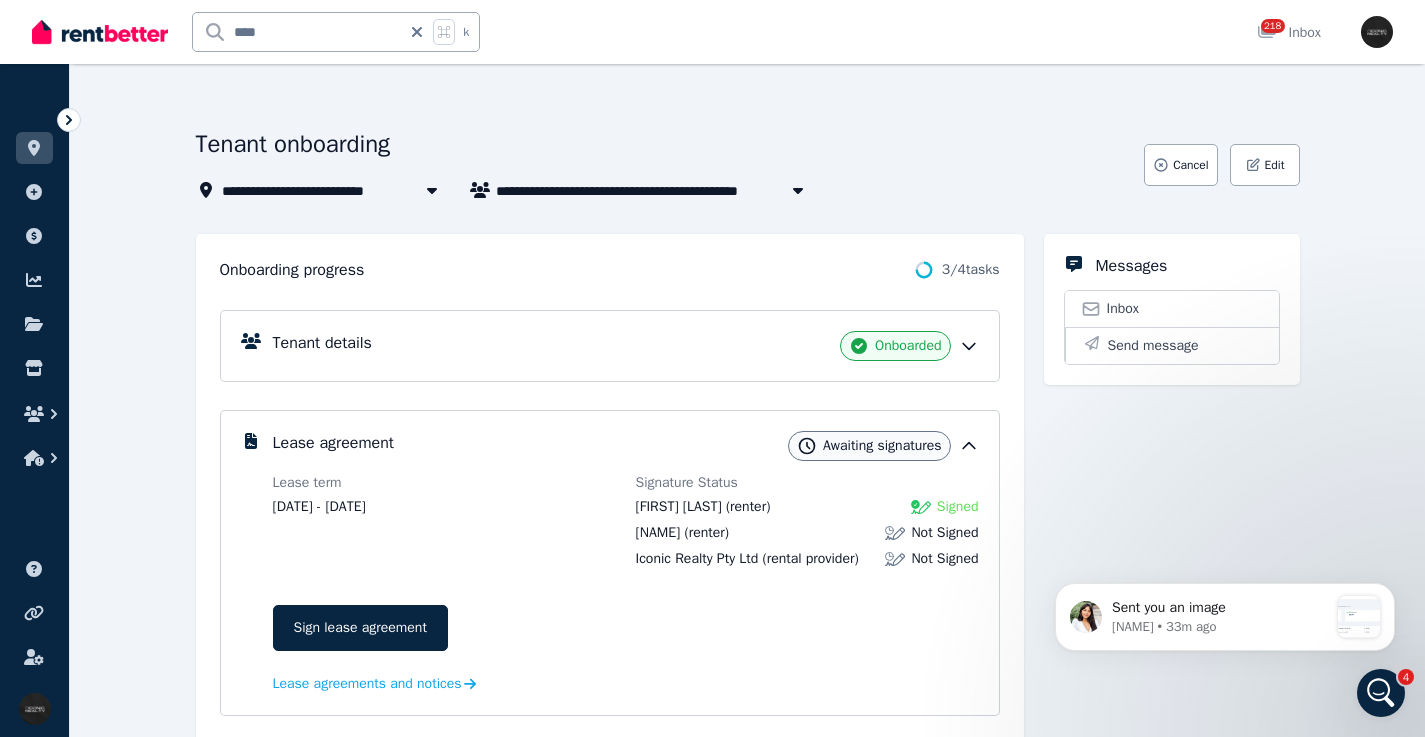click on "Tenant details Onboarded" at bounding box center (626, 346) 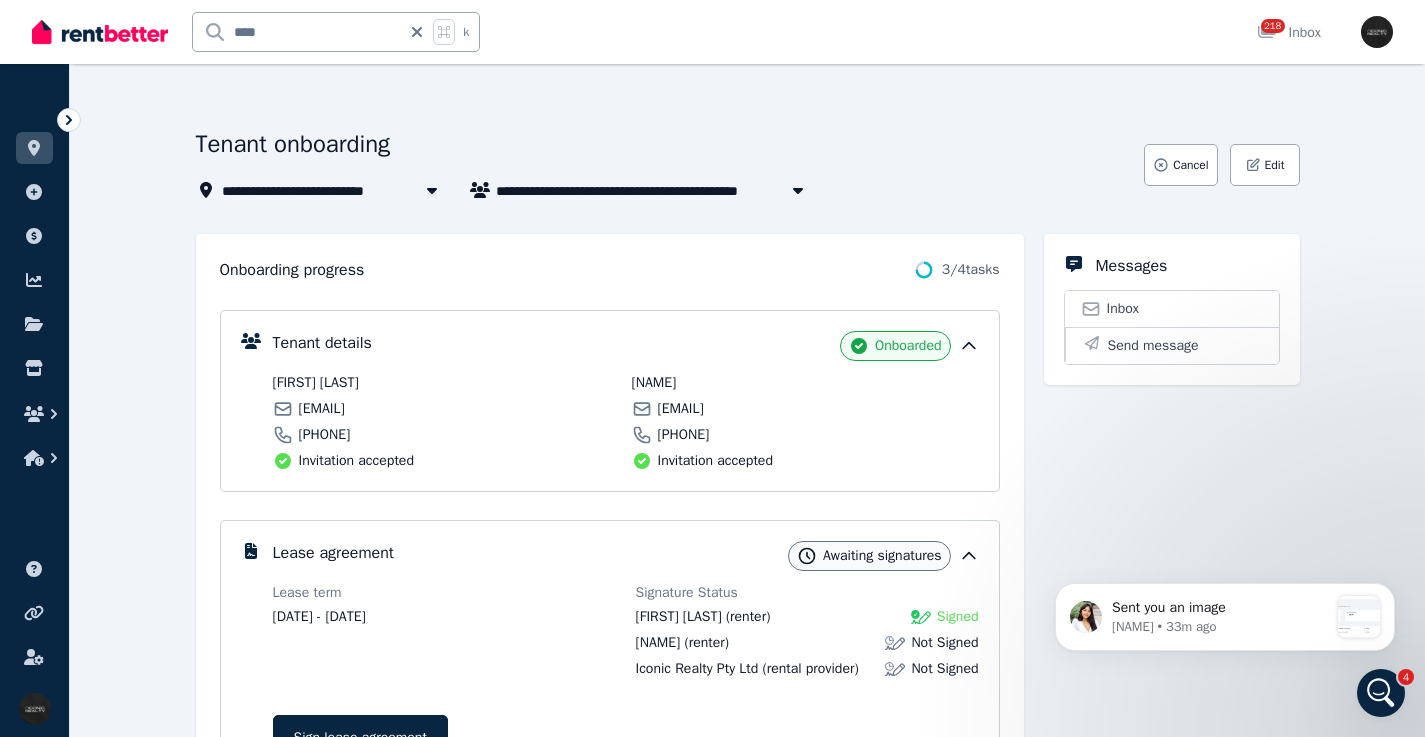 click on "[EMAIL]" at bounding box center (681, 409) 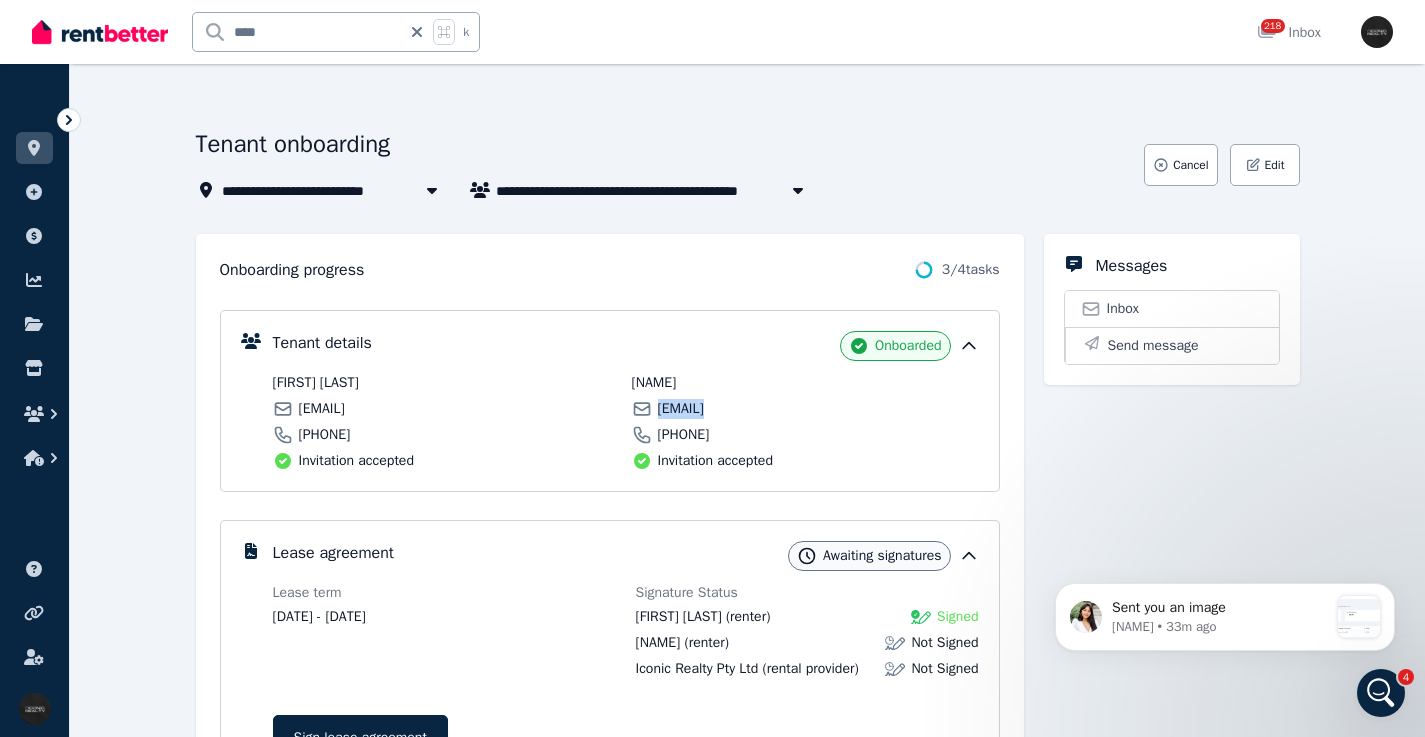 click on "[EMAIL]" at bounding box center (681, 409) 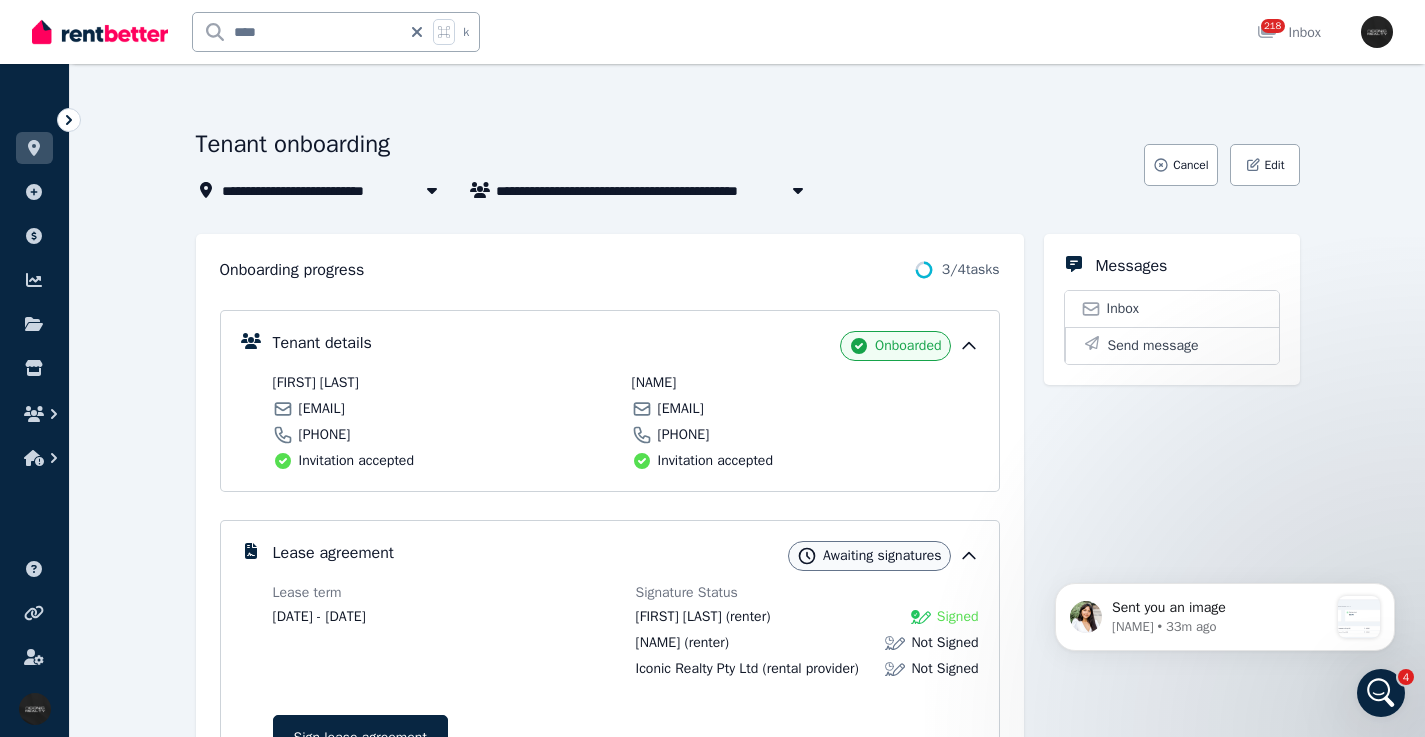 click on "[FIRST] [LAST] [LAST] [EMAIL] [PHONE] Invitation accepted" at bounding box center [446, 422] 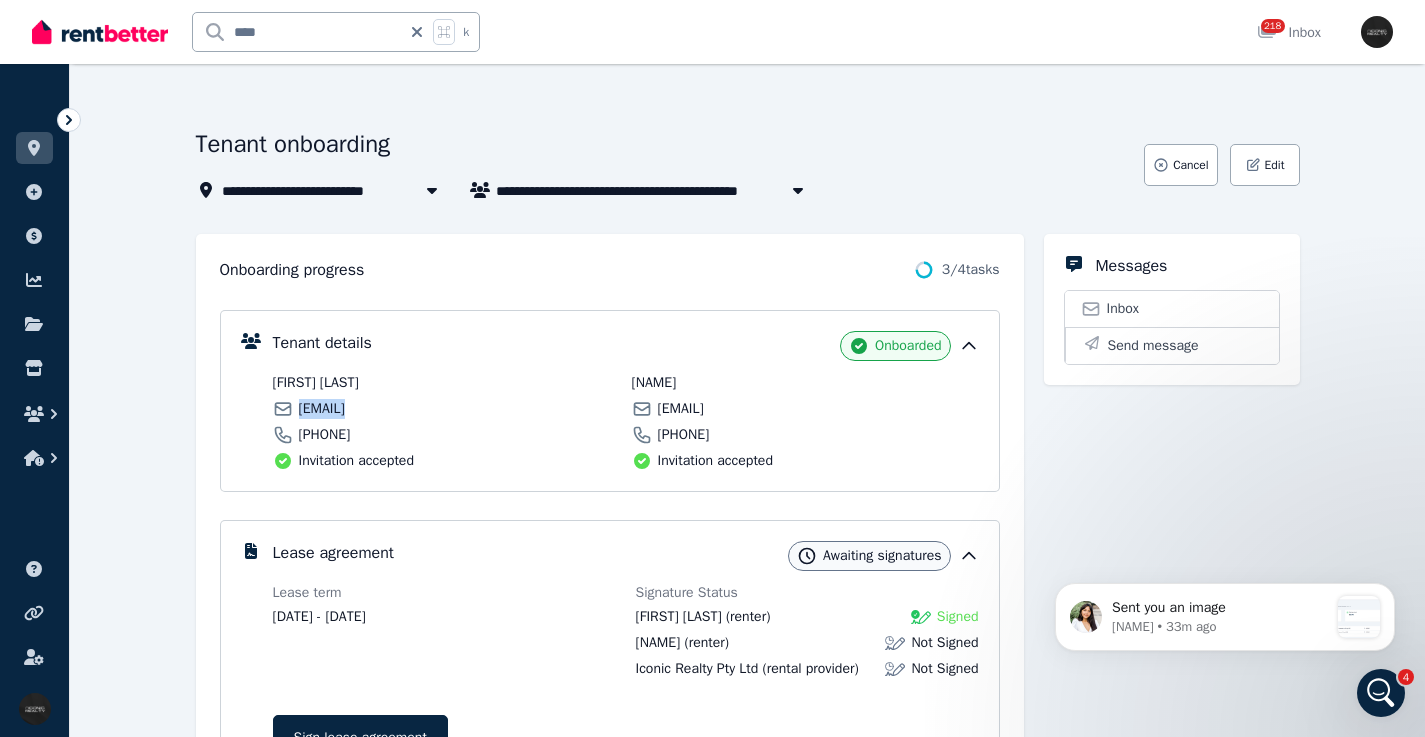 click on "[FIRST] [LAST] [LAST] [EMAIL] [PHONE] Invitation accepted" at bounding box center (446, 422) 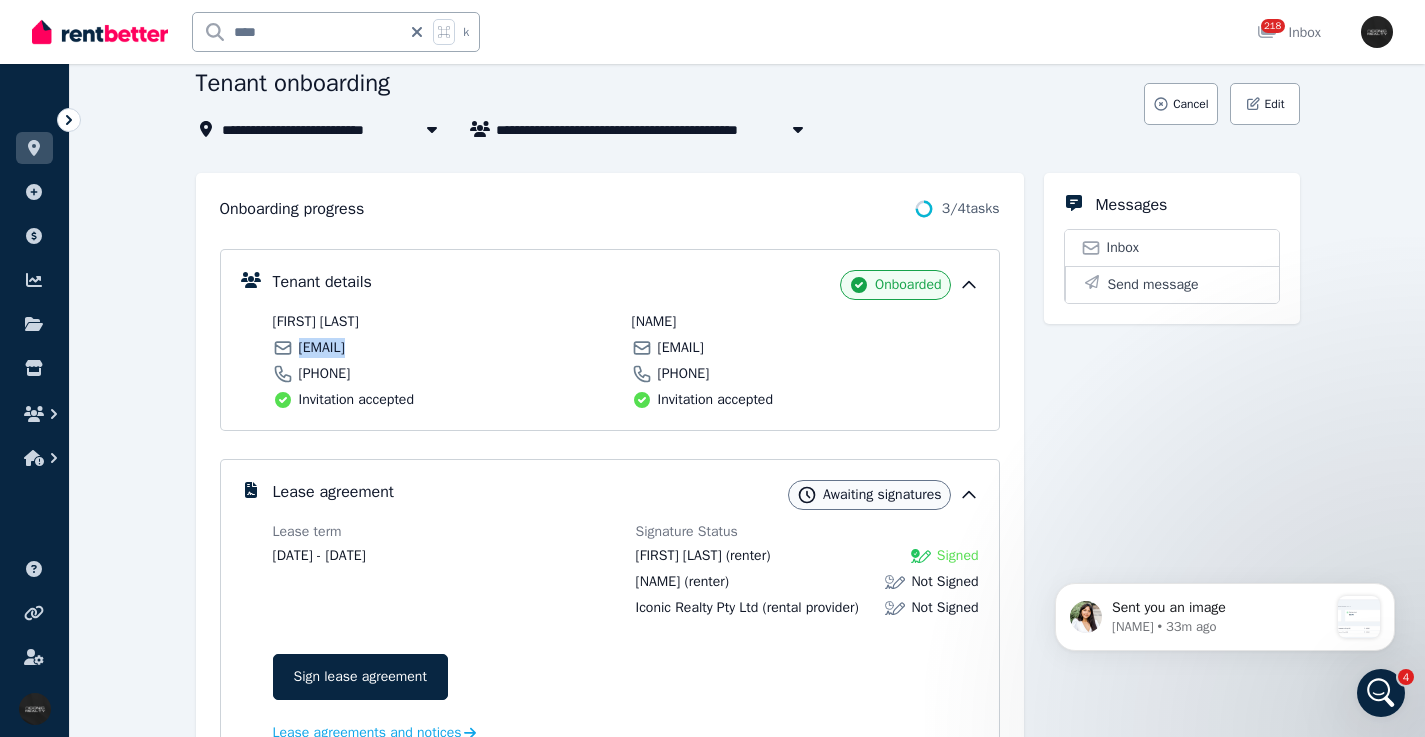 scroll, scrollTop: 114, scrollLeft: 0, axis: vertical 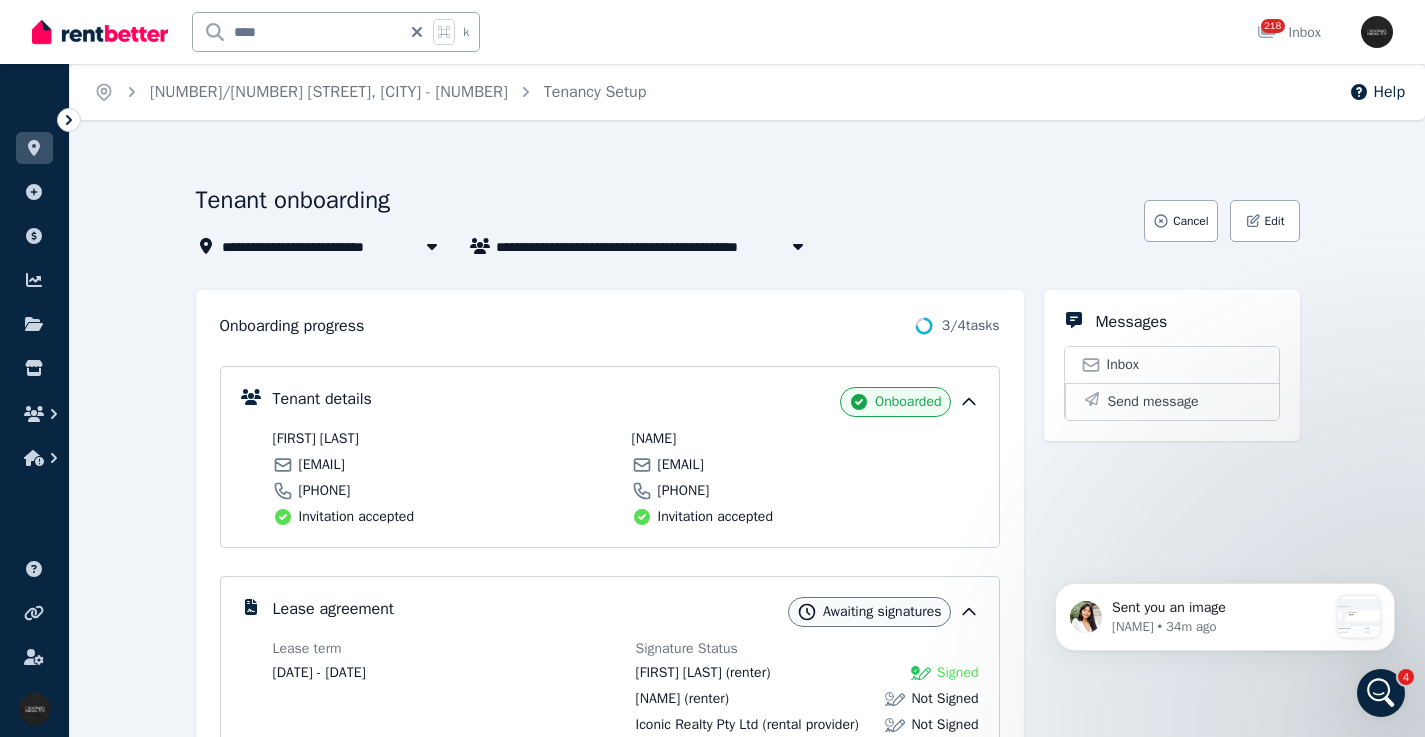 click on "[EMAIL]" at bounding box center (681, 465) 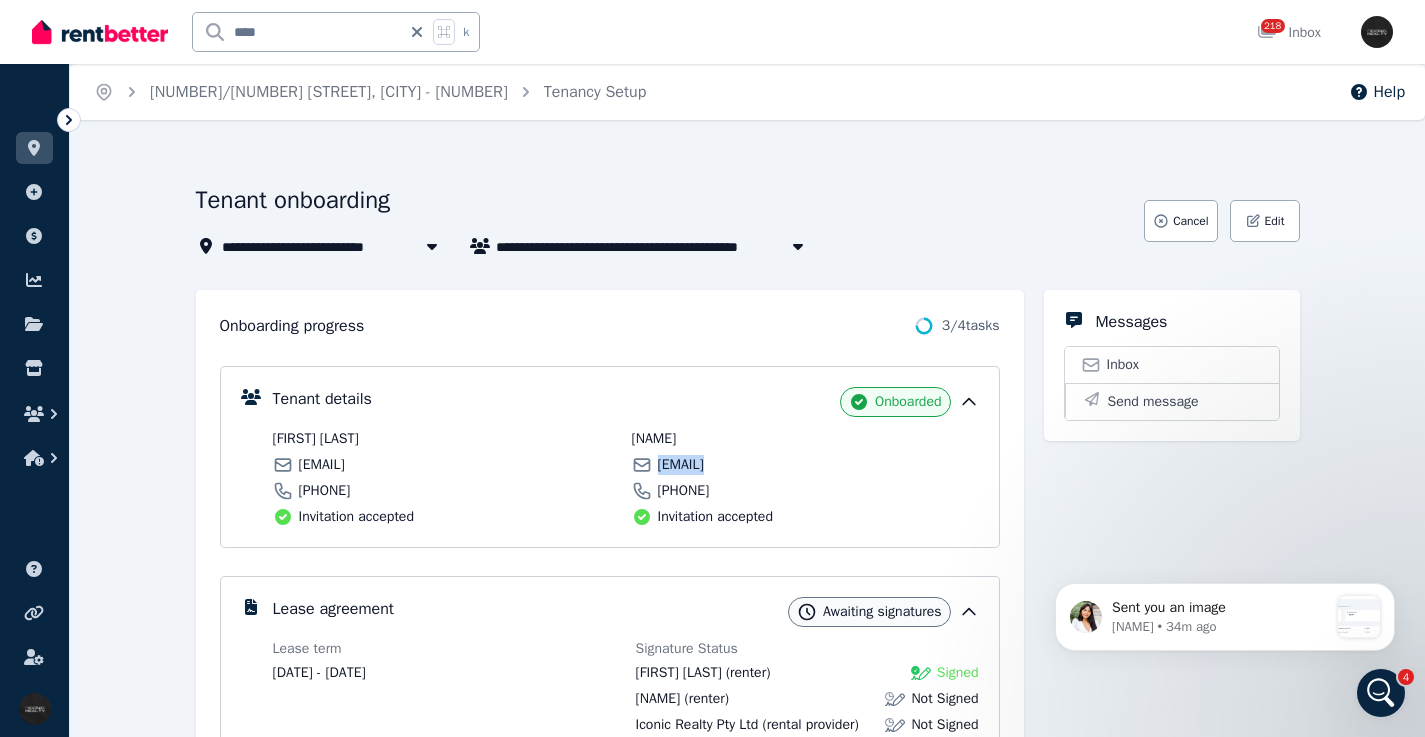 drag, startPoint x: 719, startPoint y: 456, endPoint x: 727, endPoint y: 432, distance: 25.298222 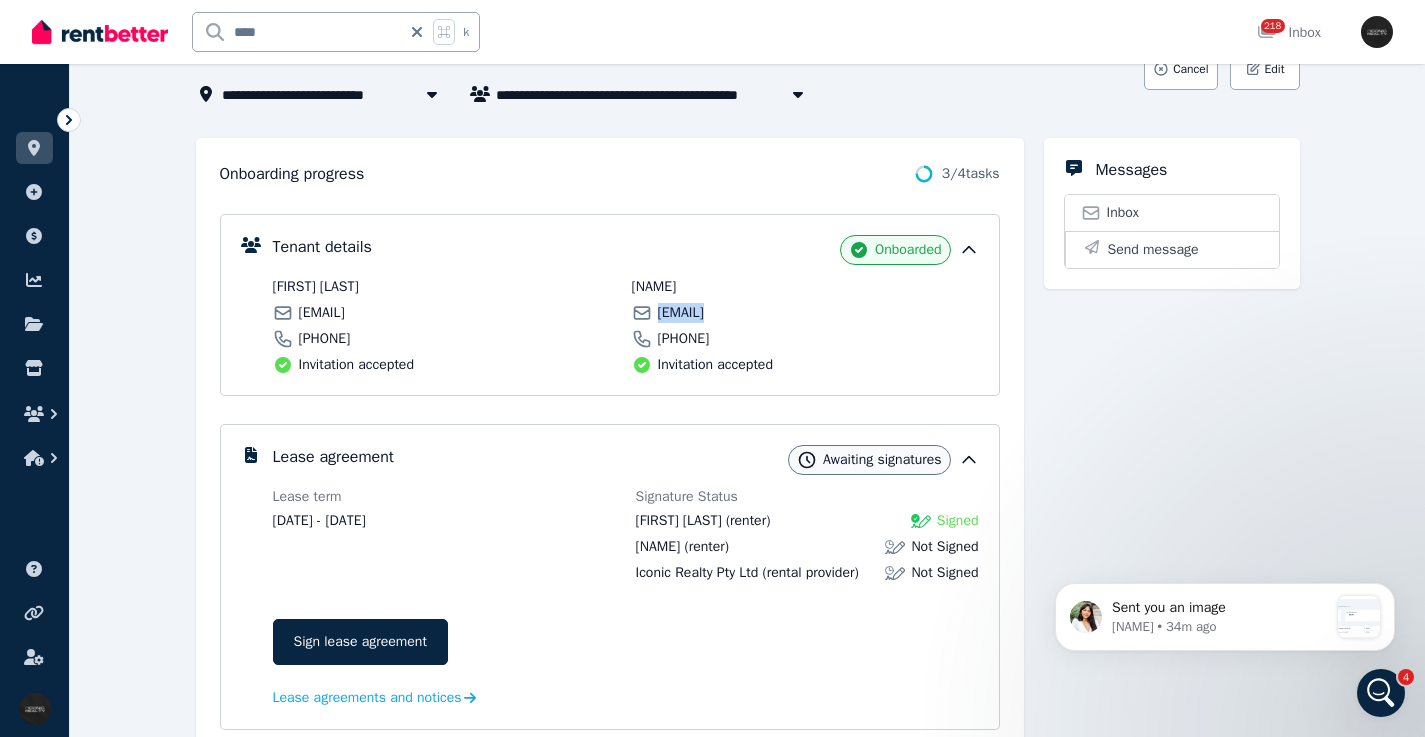 scroll, scrollTop: 0, scrollLeft: 0, axis: both 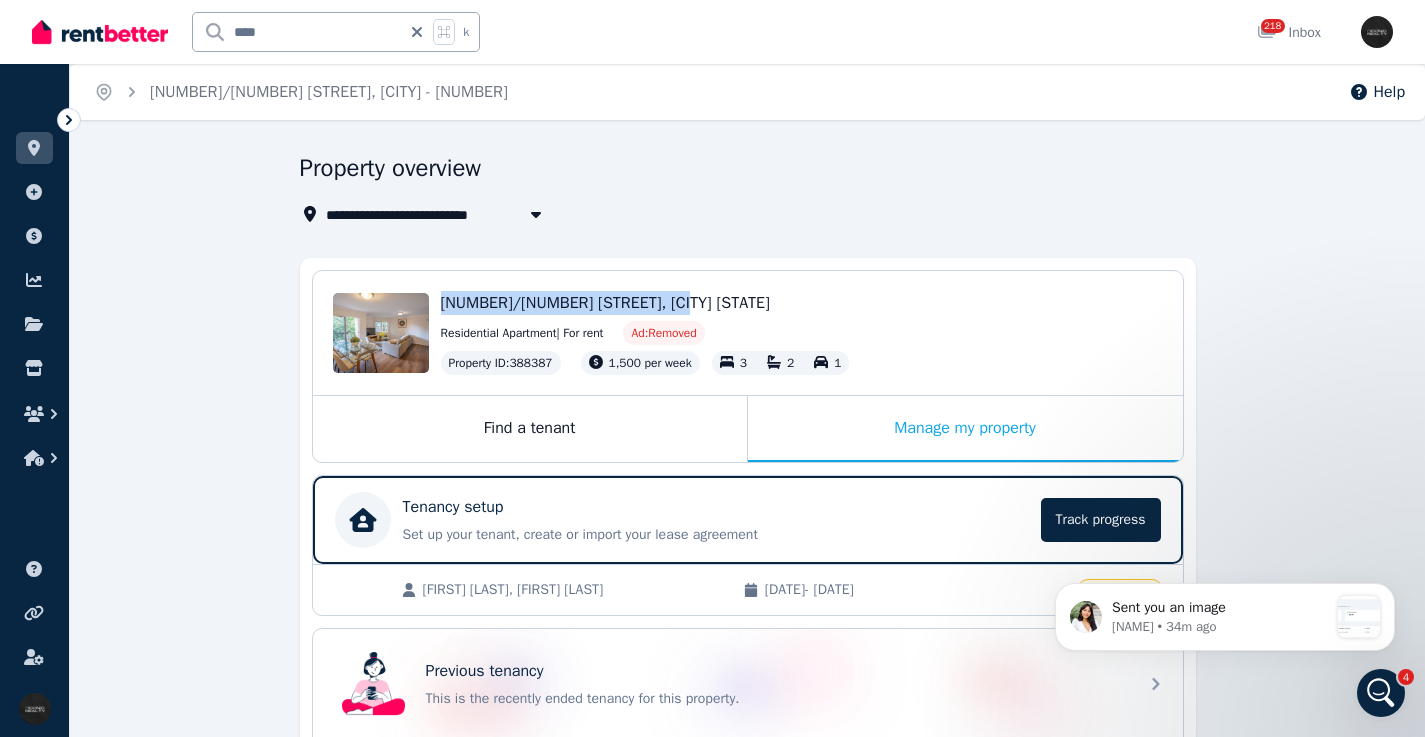 drag, startPoint x: 439, startPoint y: 301, endPoint x: 716, endPoint y: 296, distance: 277.04514 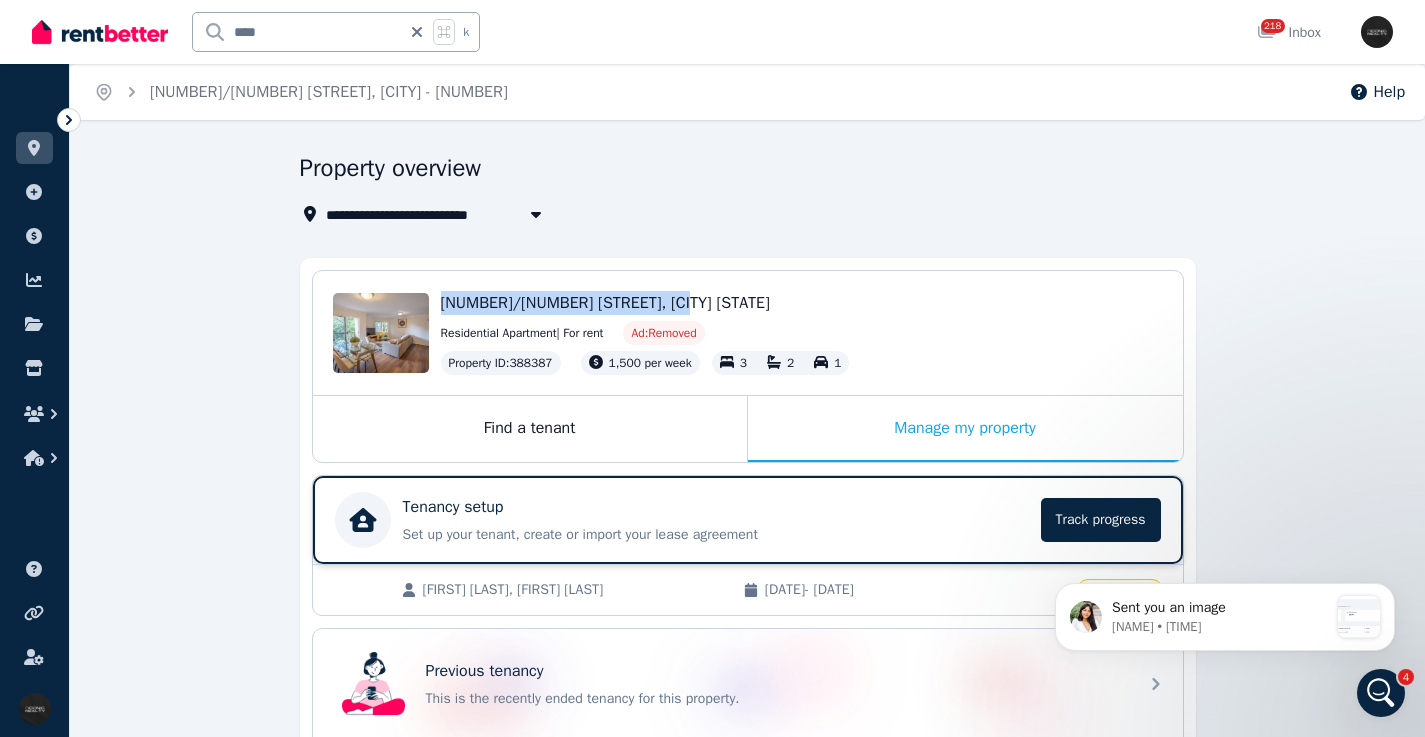 click on "Tenancy setup" at bounding box center (716, 507) 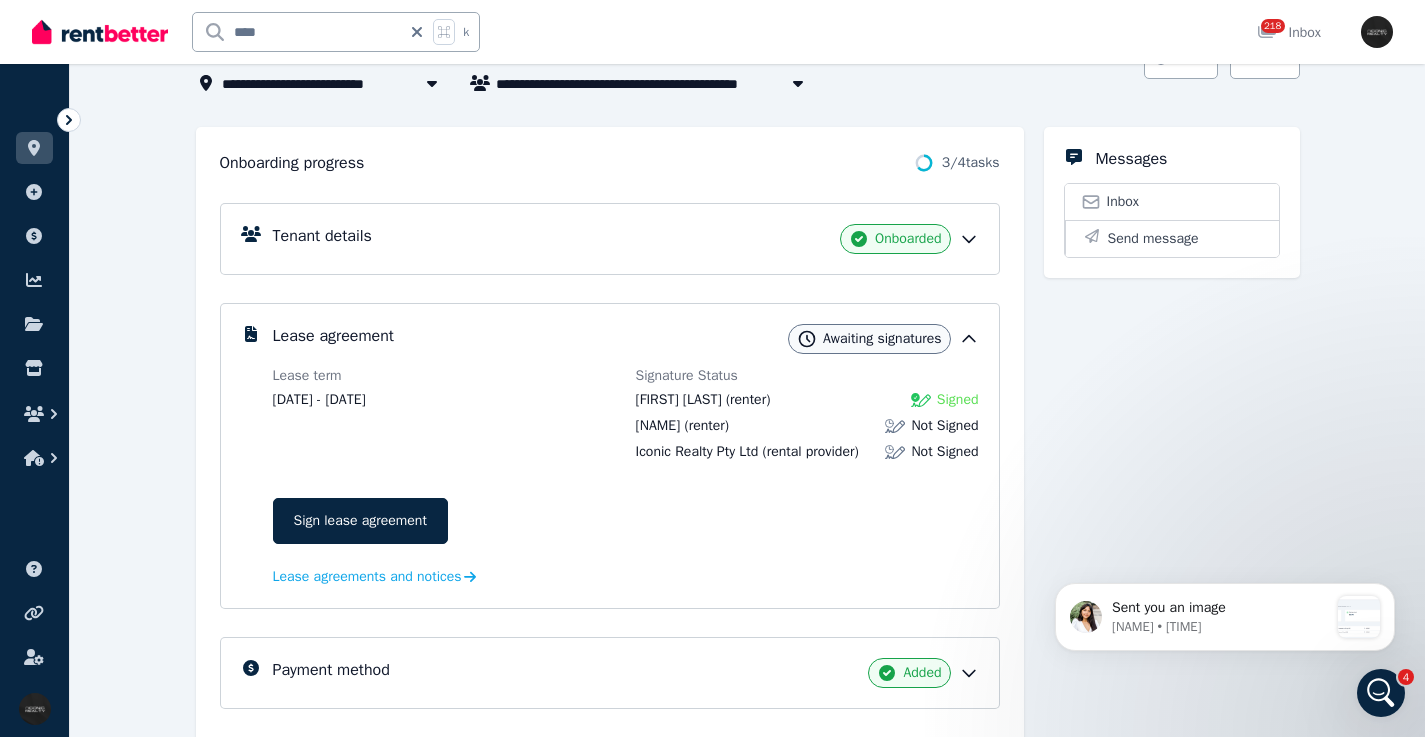 scroll, scrollTop: 168, scrollLeft: 0, axis: vertical 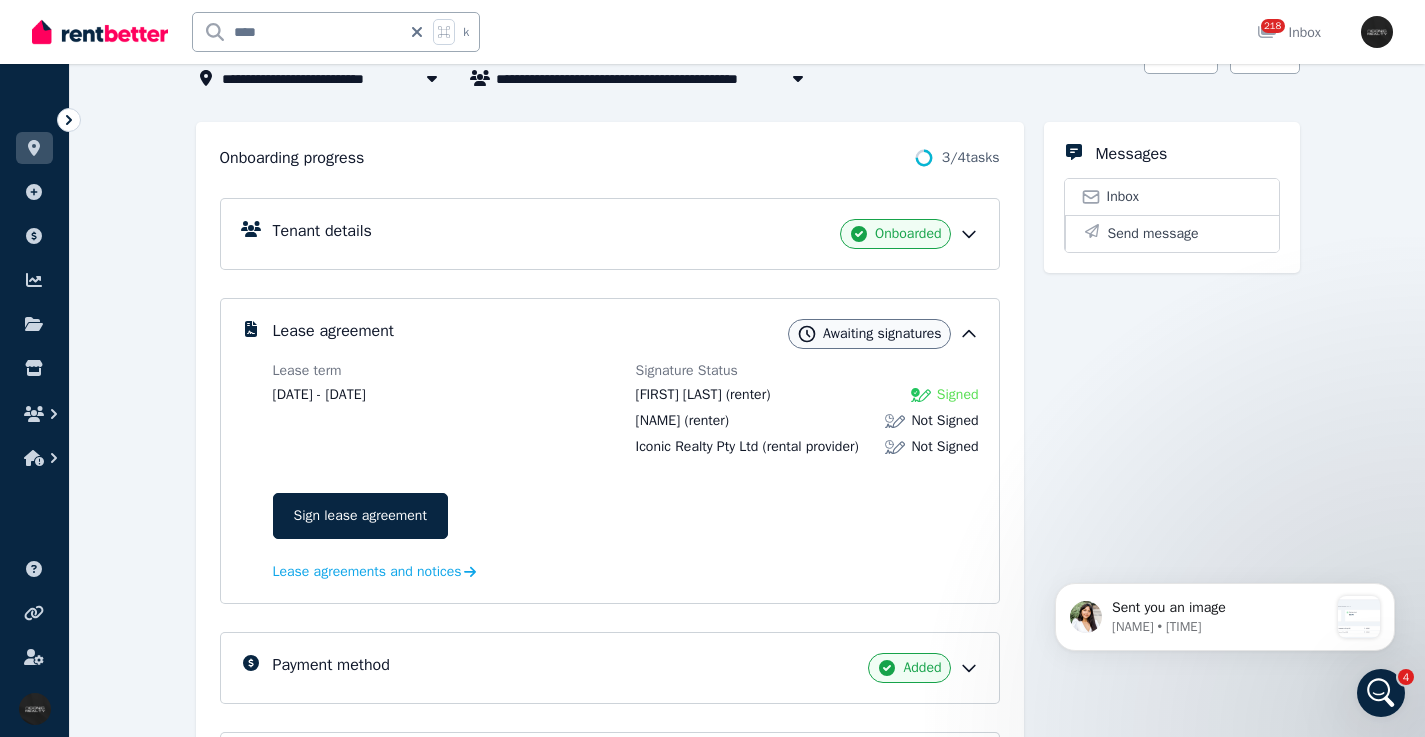 click on "Tenant details Onboarded" at bounding box center [610, 234] 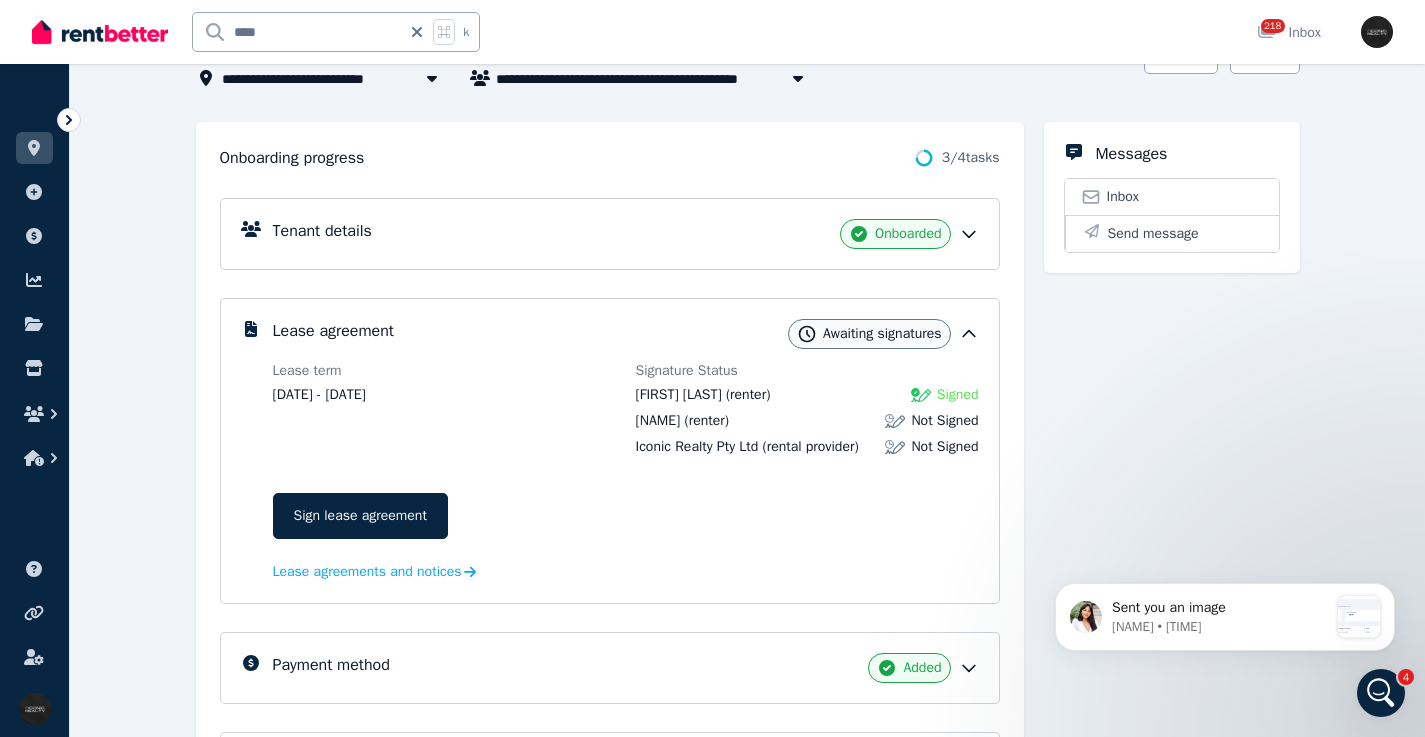 click 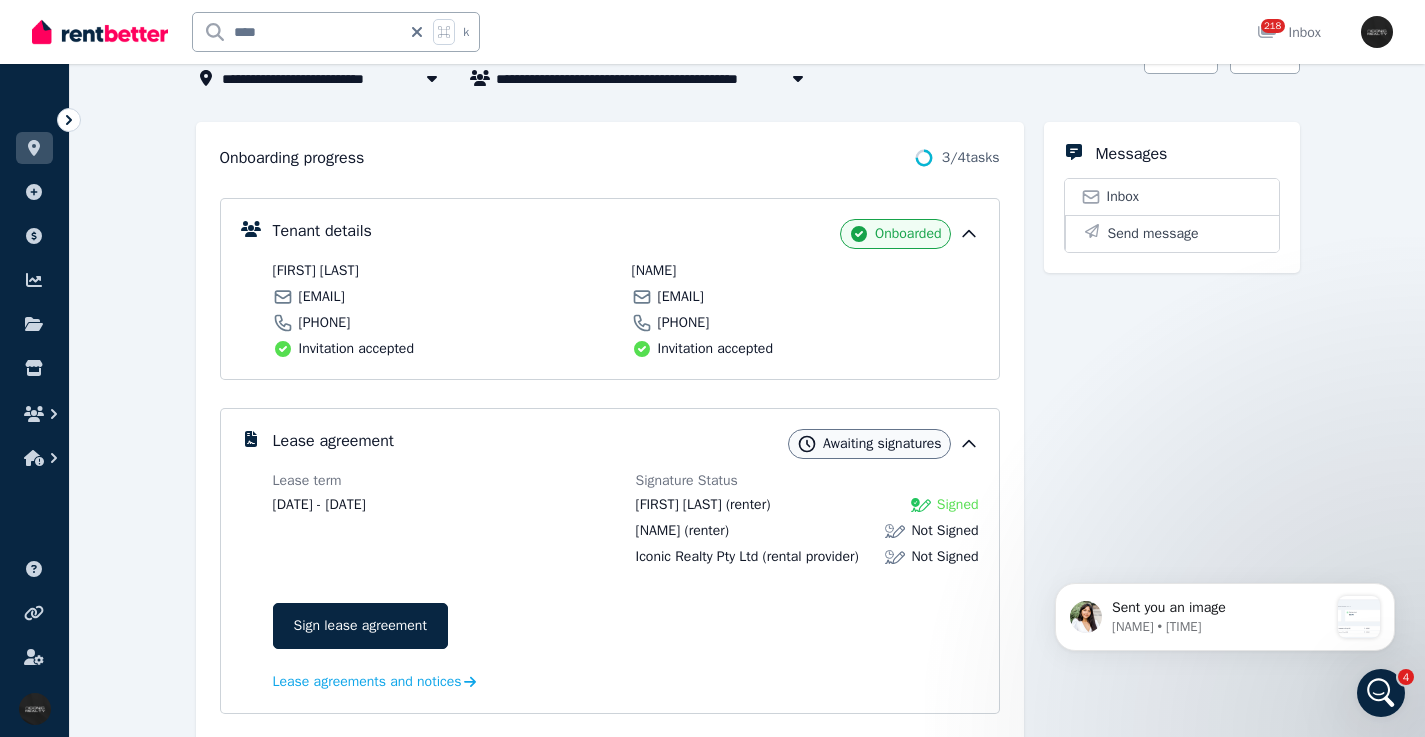 click 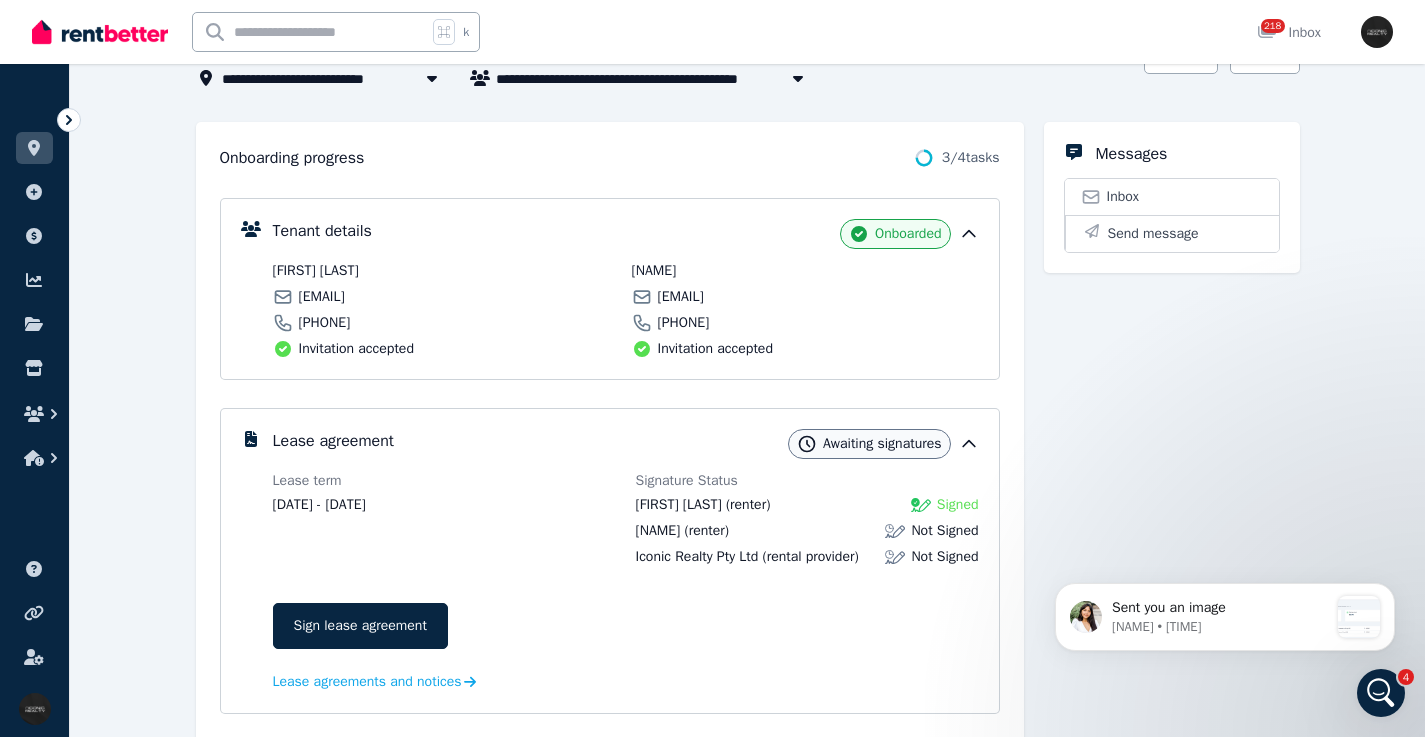 click at bounding box center [310, 32] 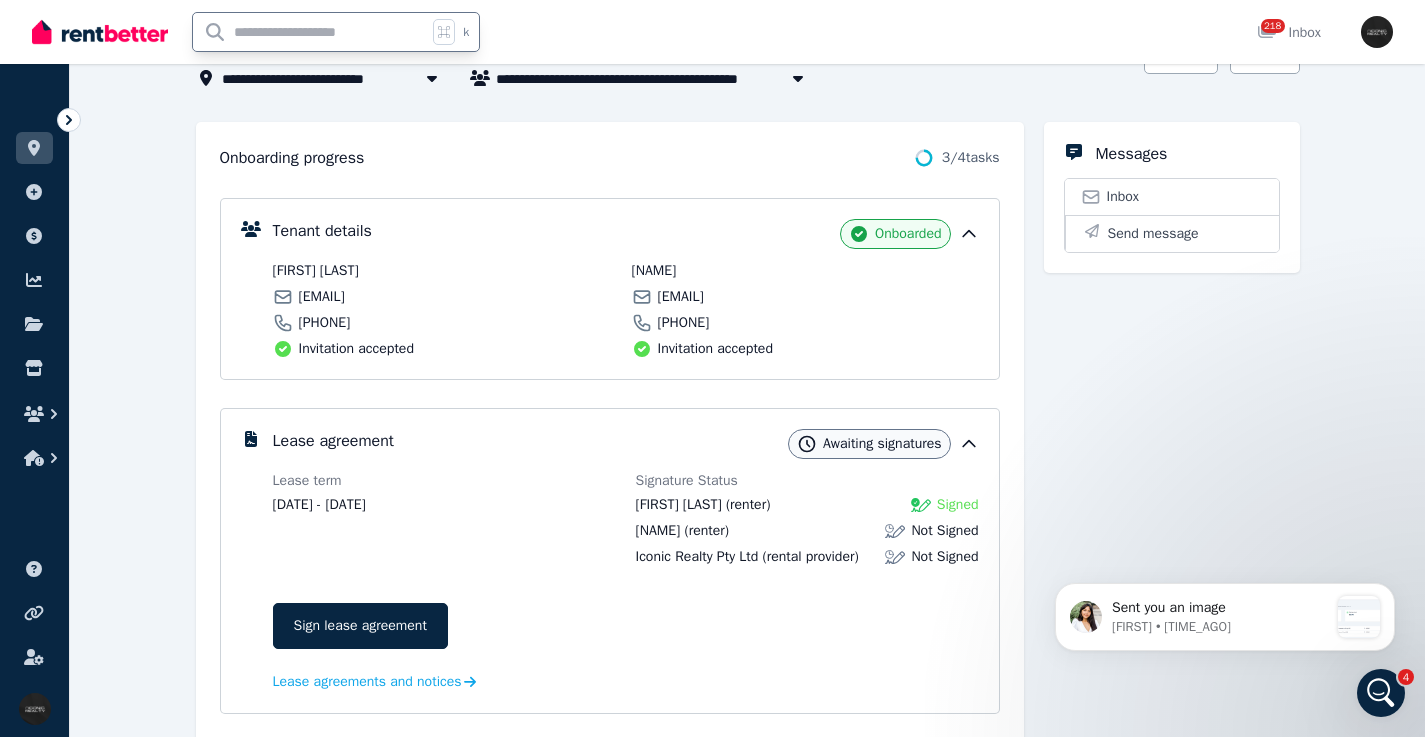 click at bounding box center [310, 32] 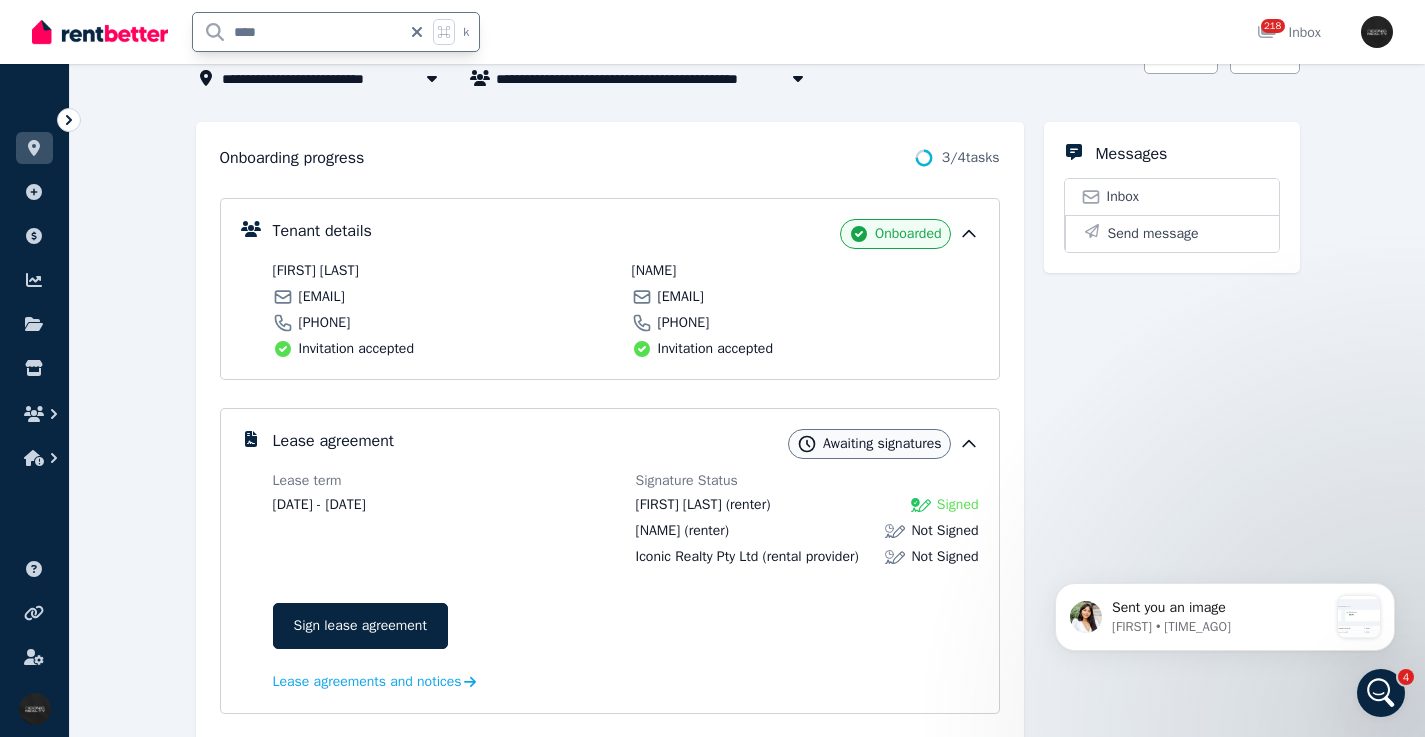 type on "****" 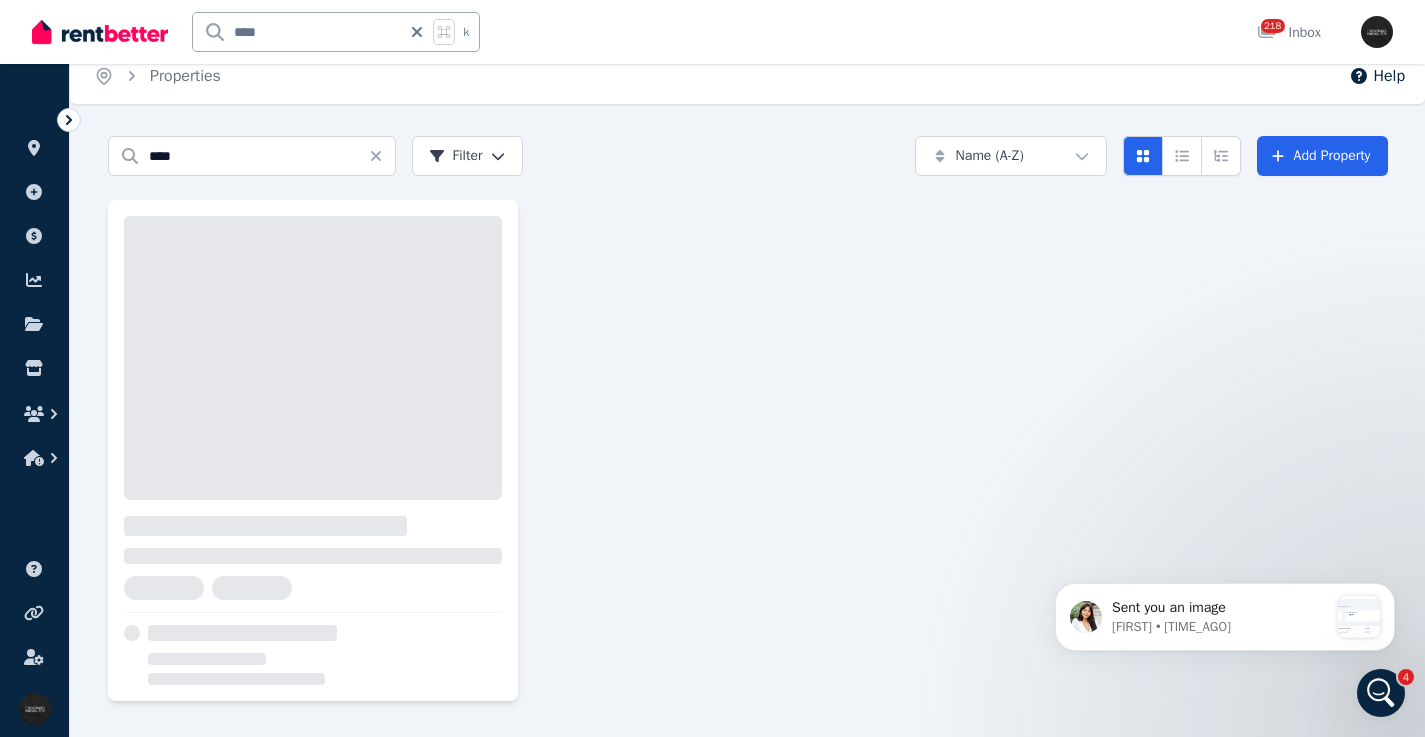 scroll, scrollTop: 0, scrollLeft: 0, axis: both 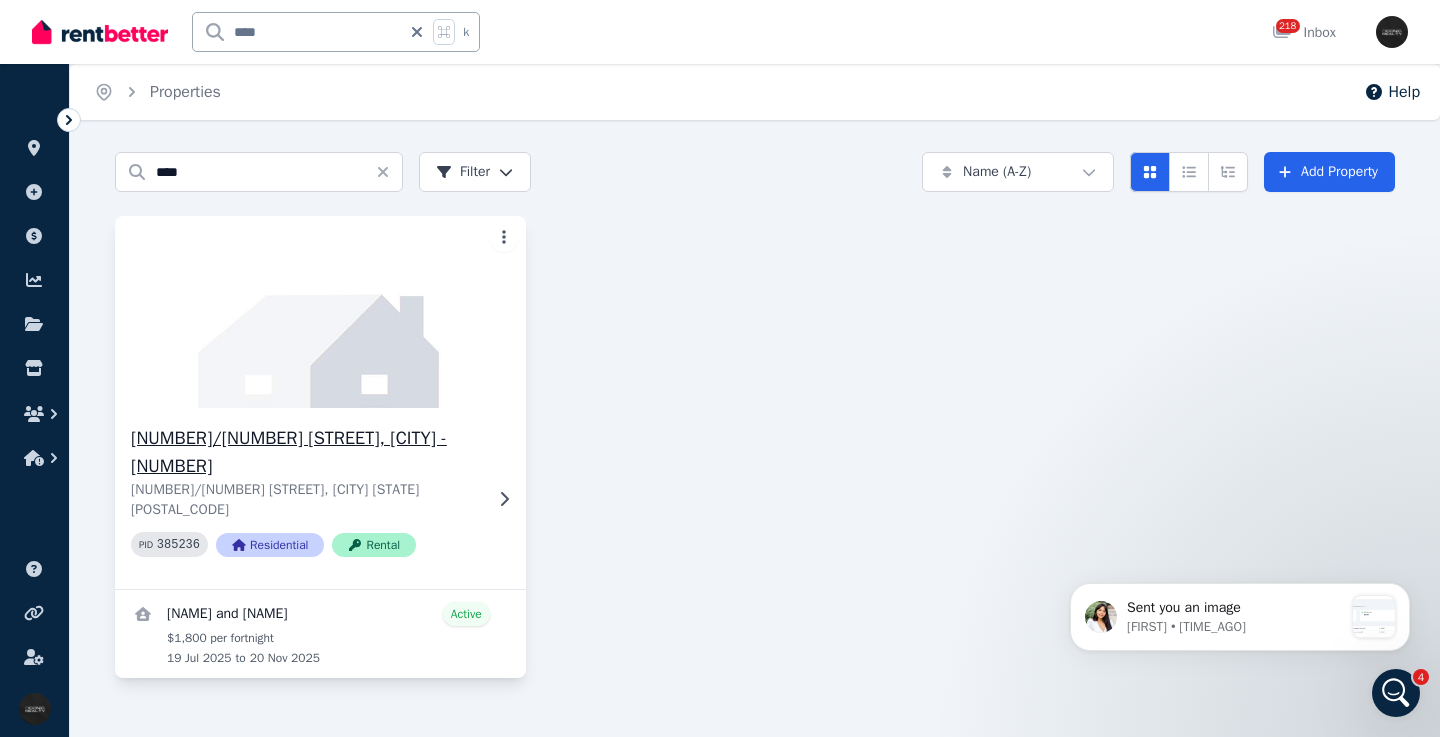click 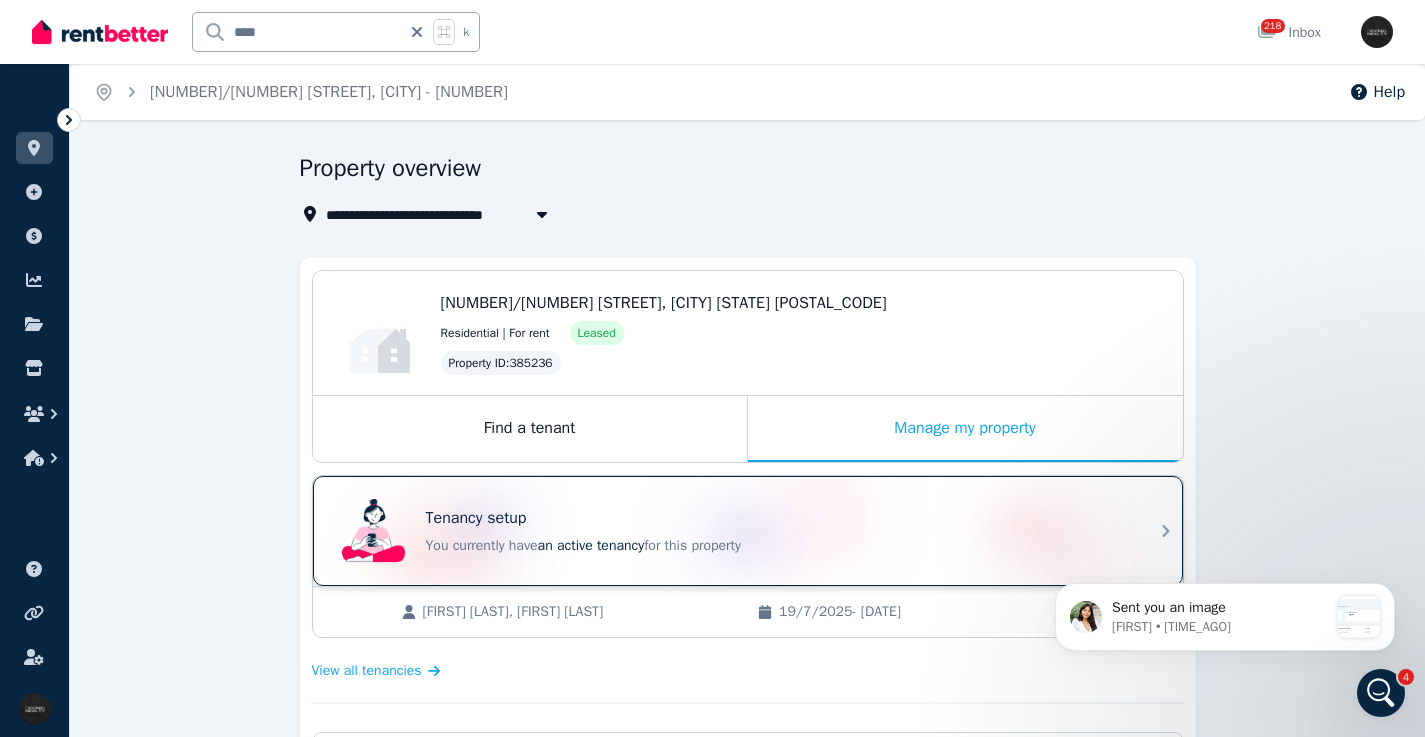 click on "Tenancy setup" at bounding box center (776, 518) 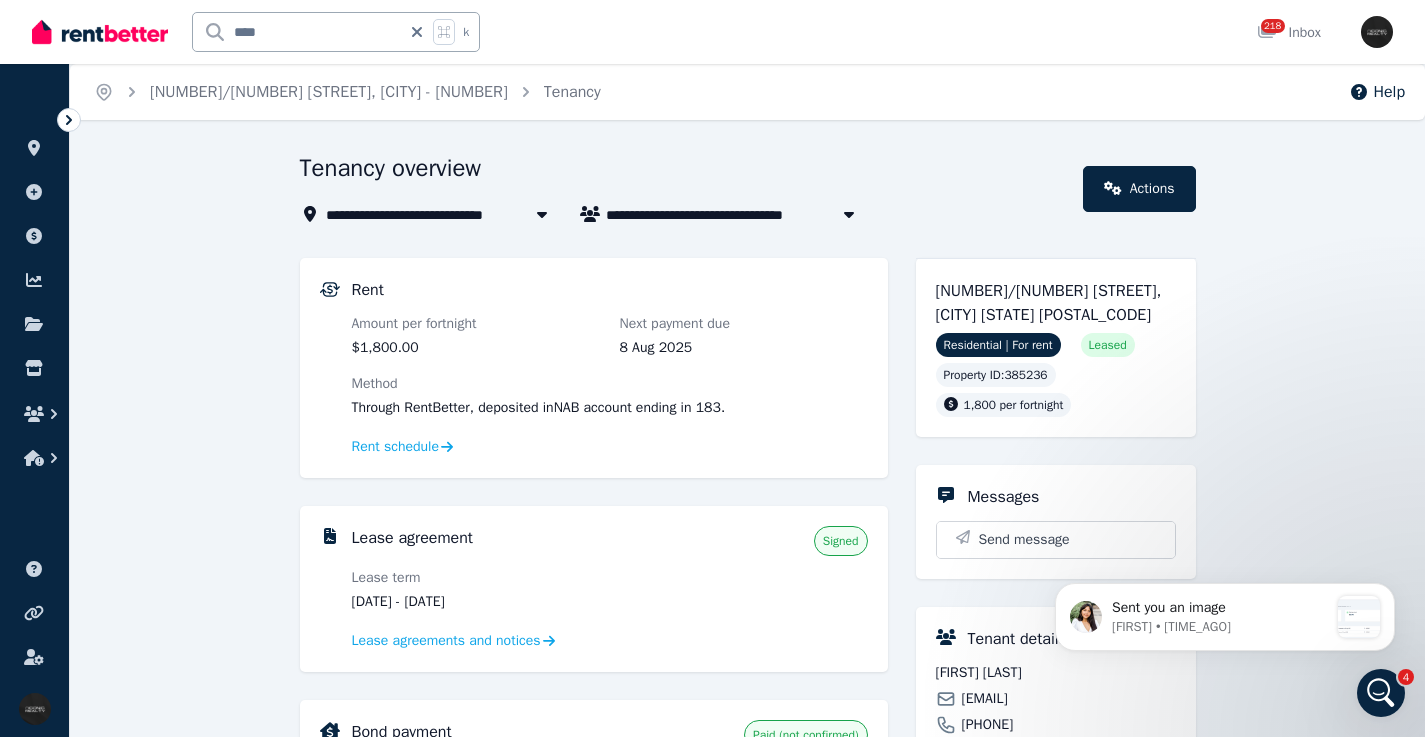 scroll, scrollTop: 317, scrollLeft: 0, axis: vertical 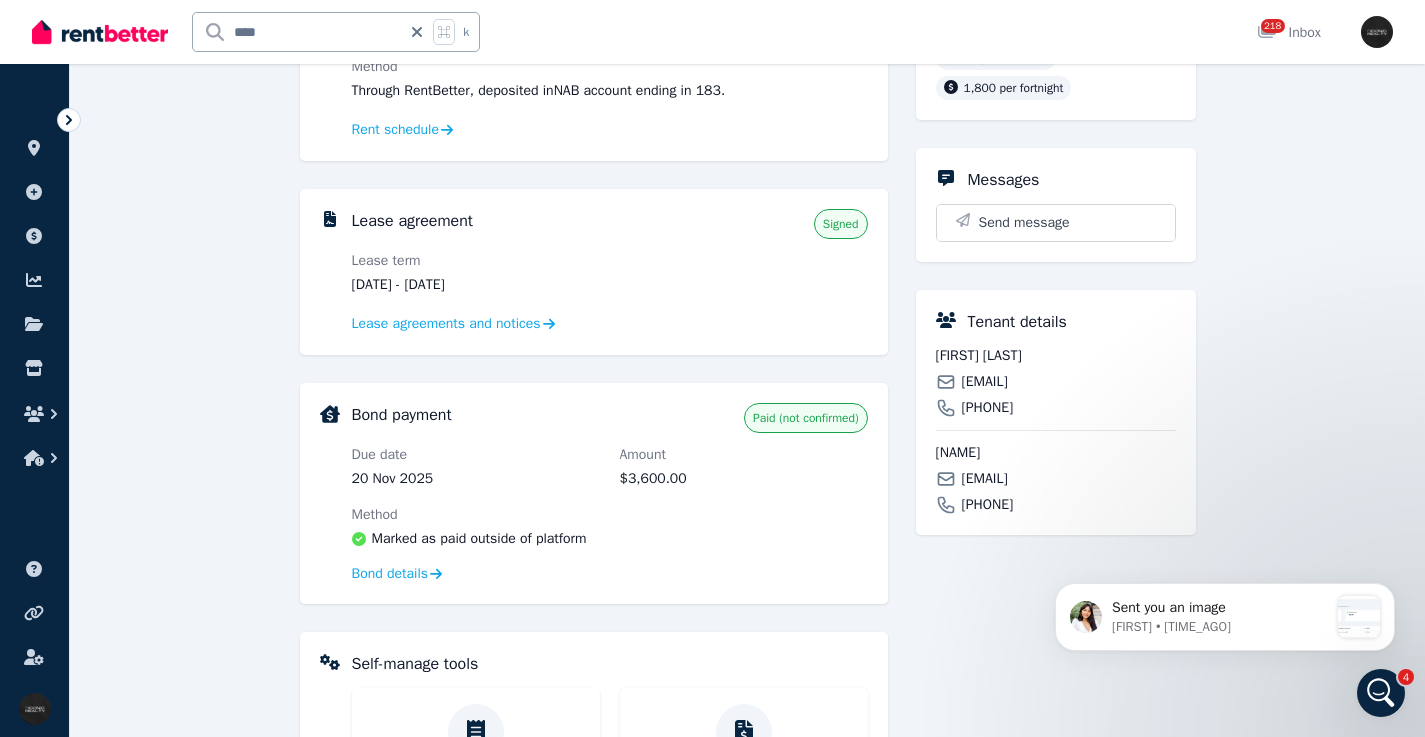 click on "[FIRST] [LAST]" at bounding box center [1056, 356] 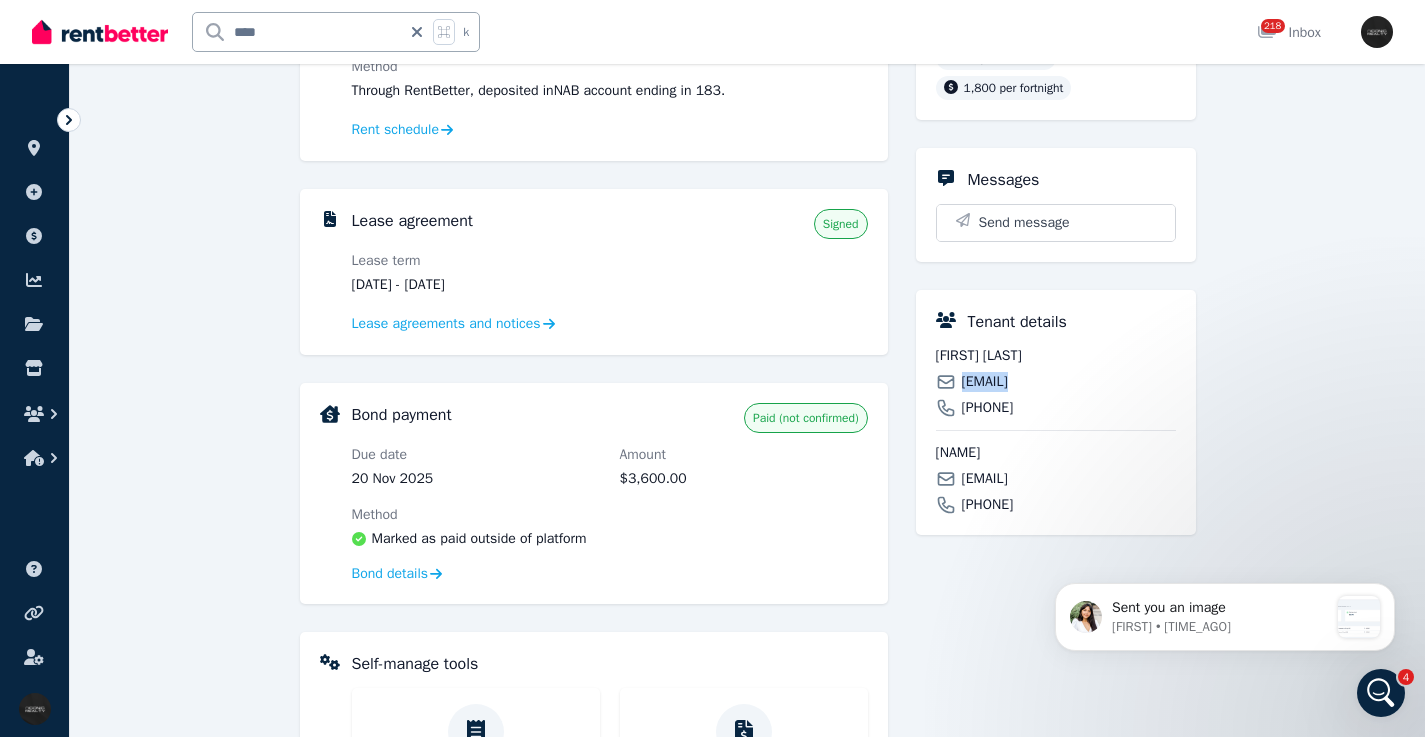 click on "[EMAIL]" at bounding box center [985, 382] 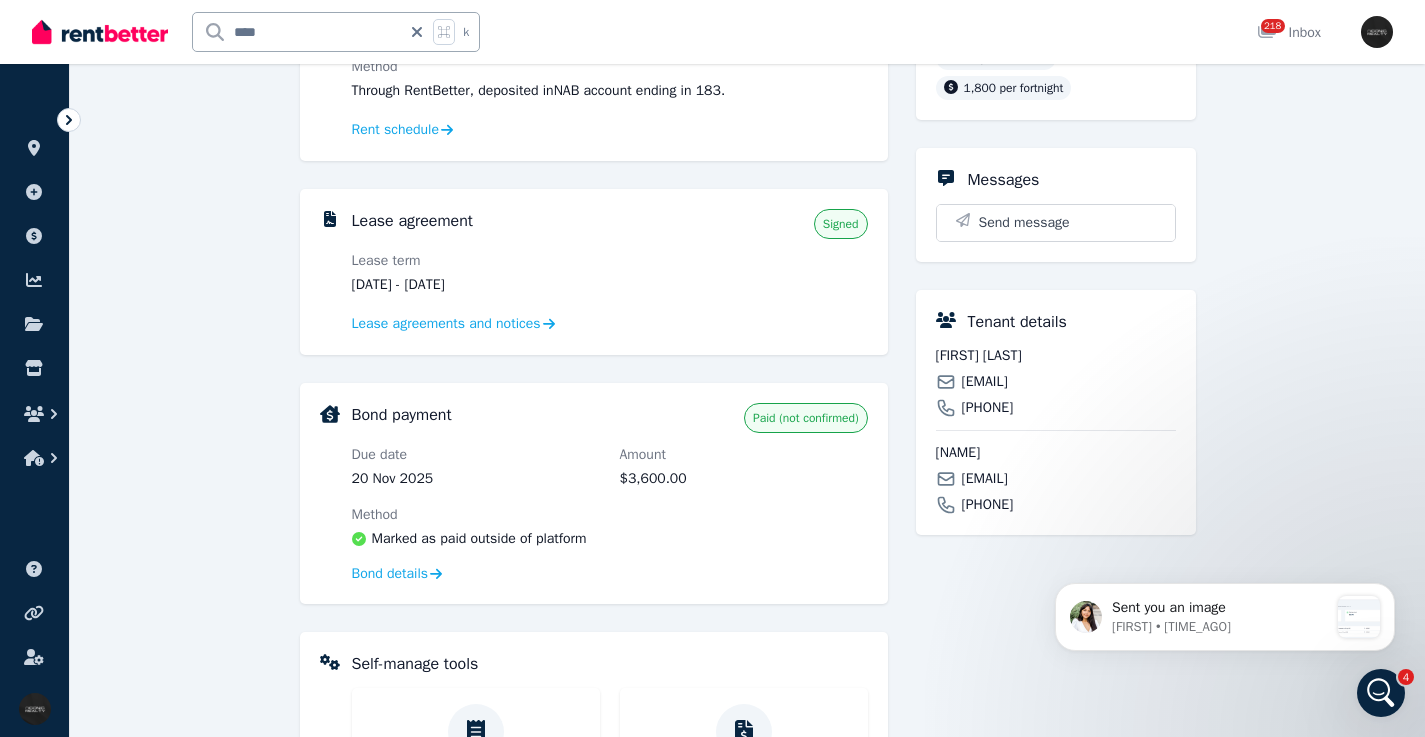 click on "[EMAIL]" at bounding box center [985, 479] 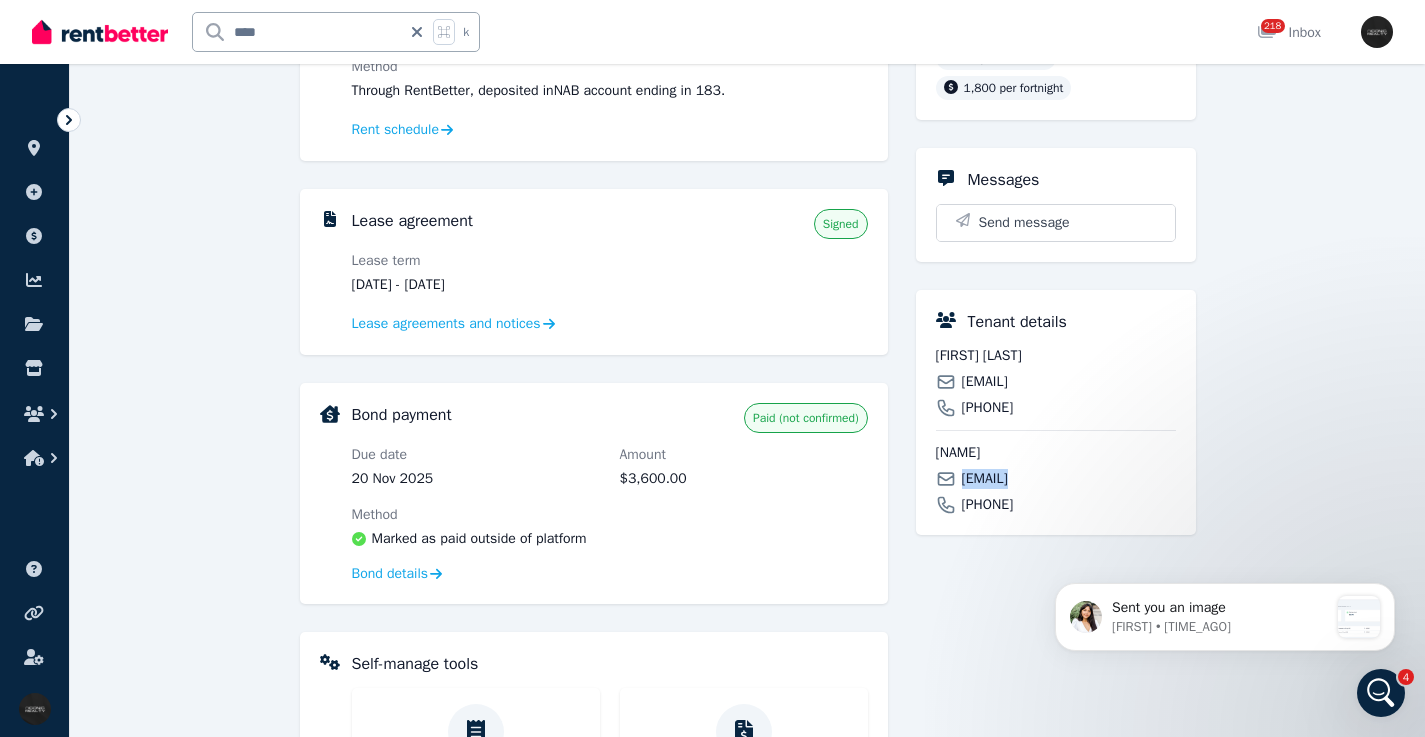 click on "[EMAIL]" at bounding box center (985, 479) 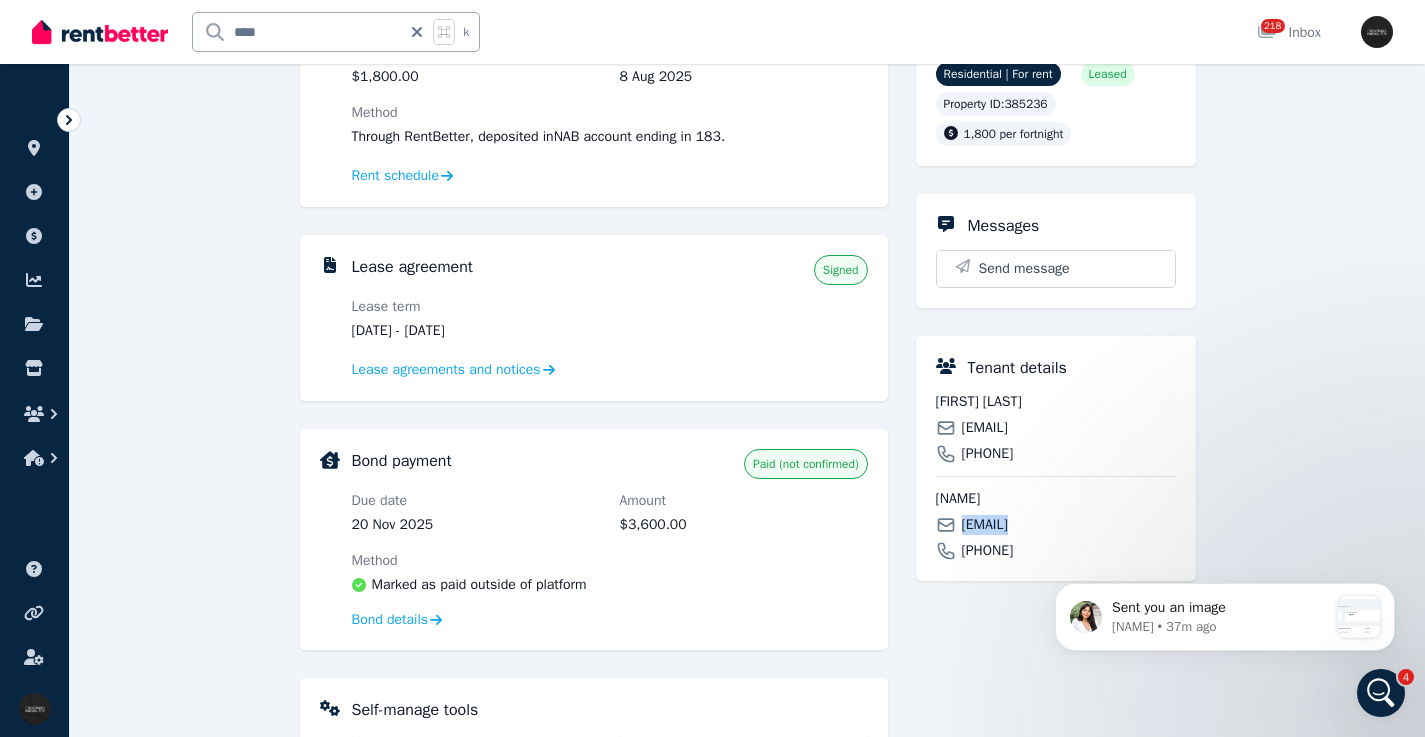 scroll, scrollTop: 0, scrollLeft: 0, axis: both 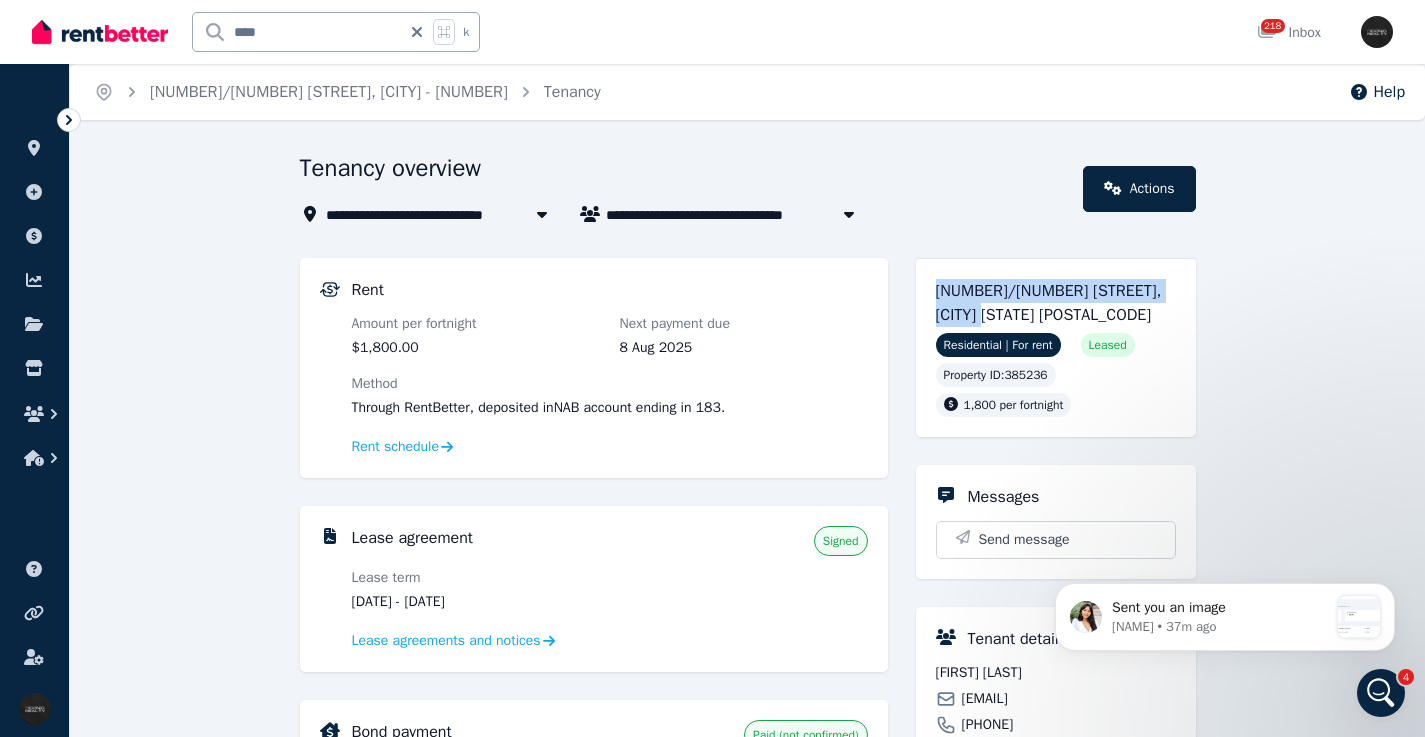 drag, startPoint x: 959, startPoint y: 308, endPoint x: 947, endPoint y: 262, distance: 47.539455 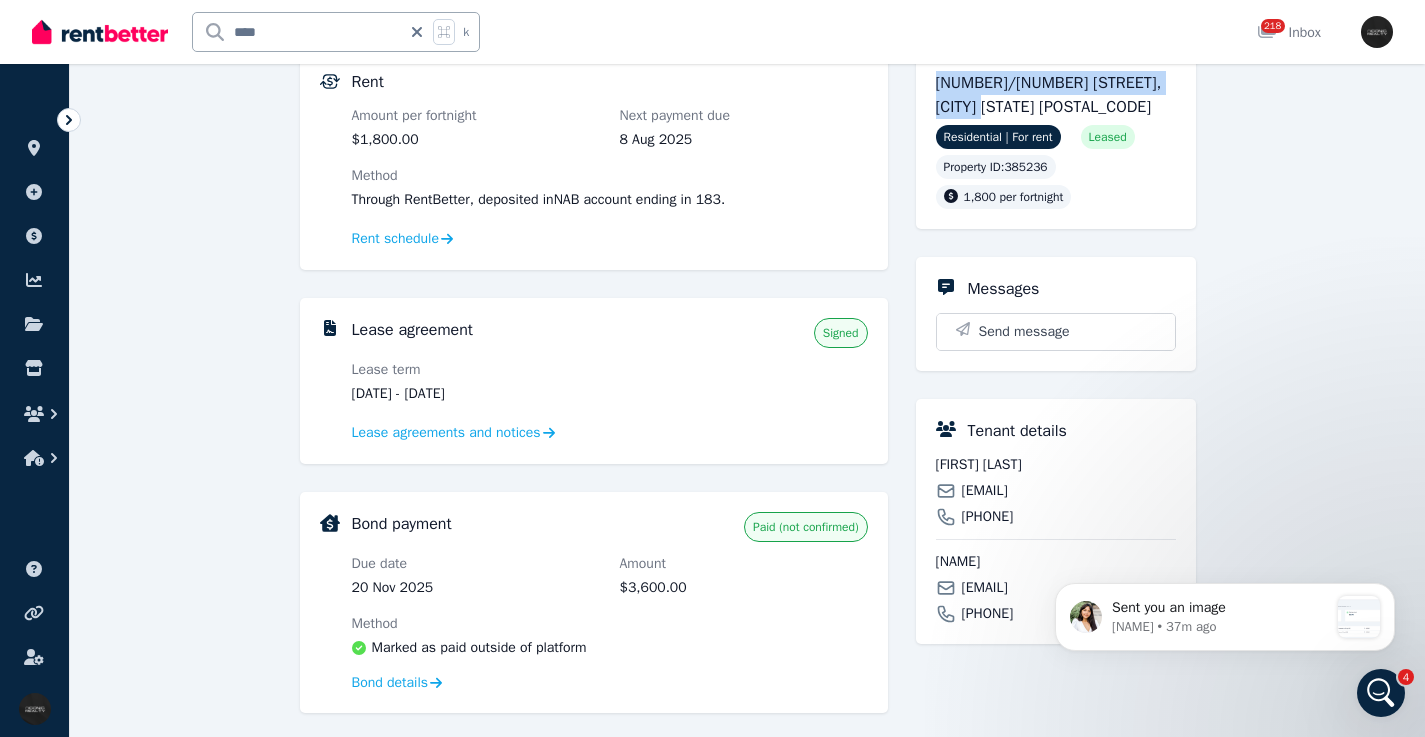scroll, scrollTop: 0, scrollLeft: 0, axis: both 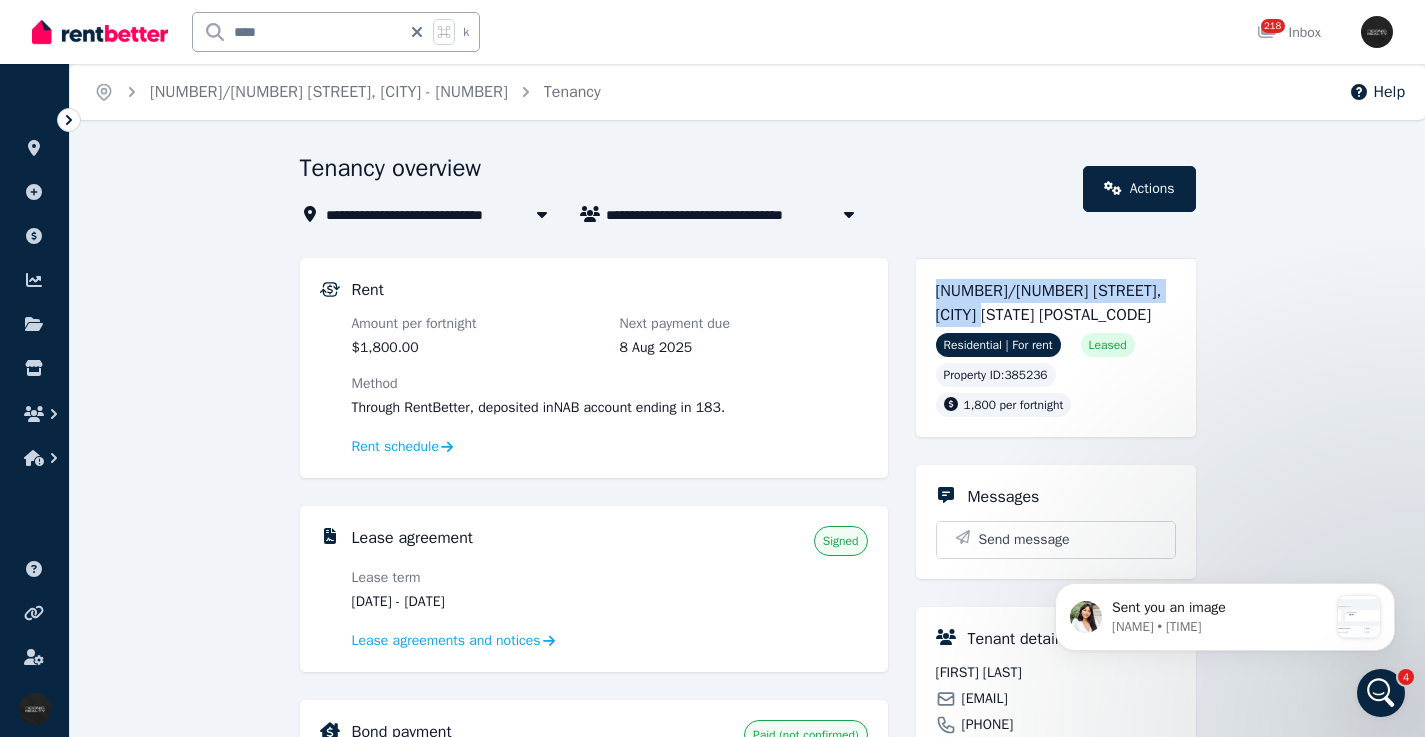 click 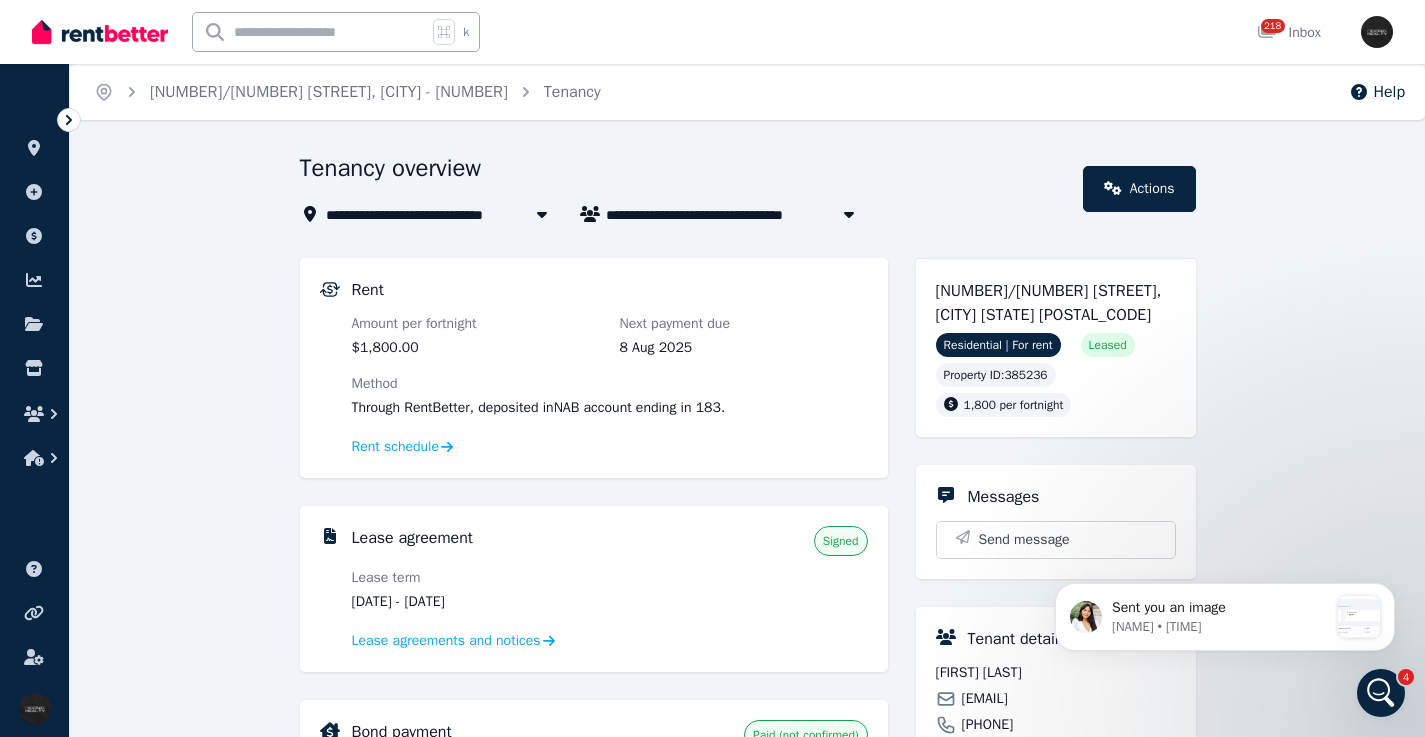 click at bounding box center [310, 32] 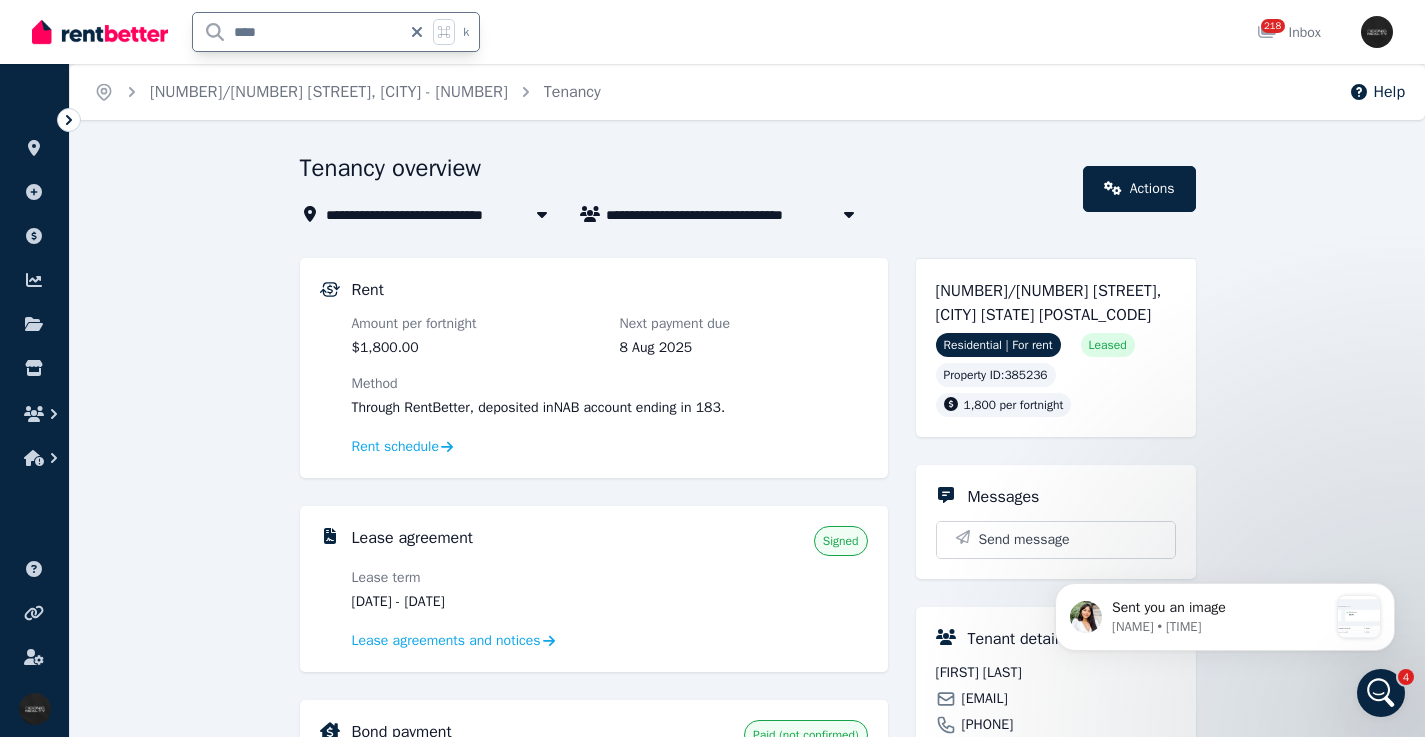 type on "*****" 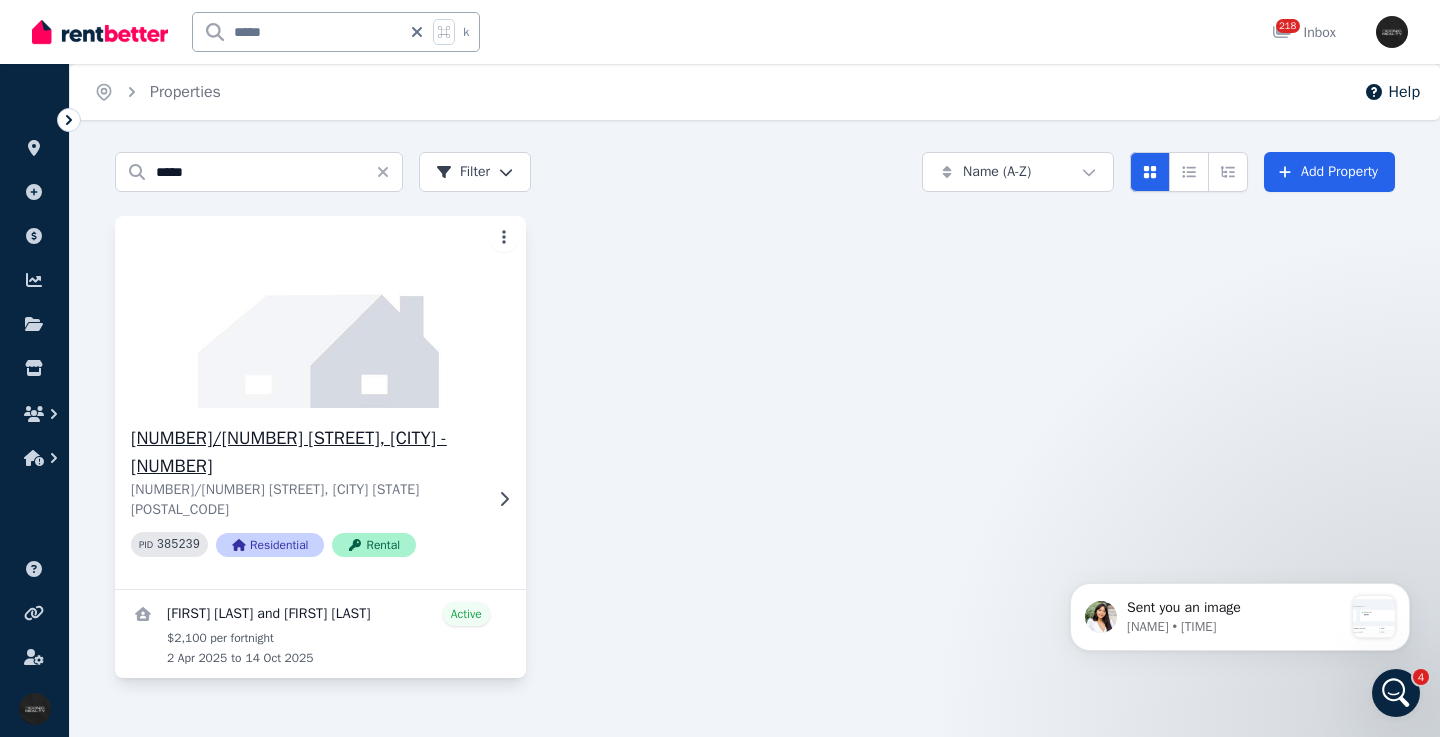 click 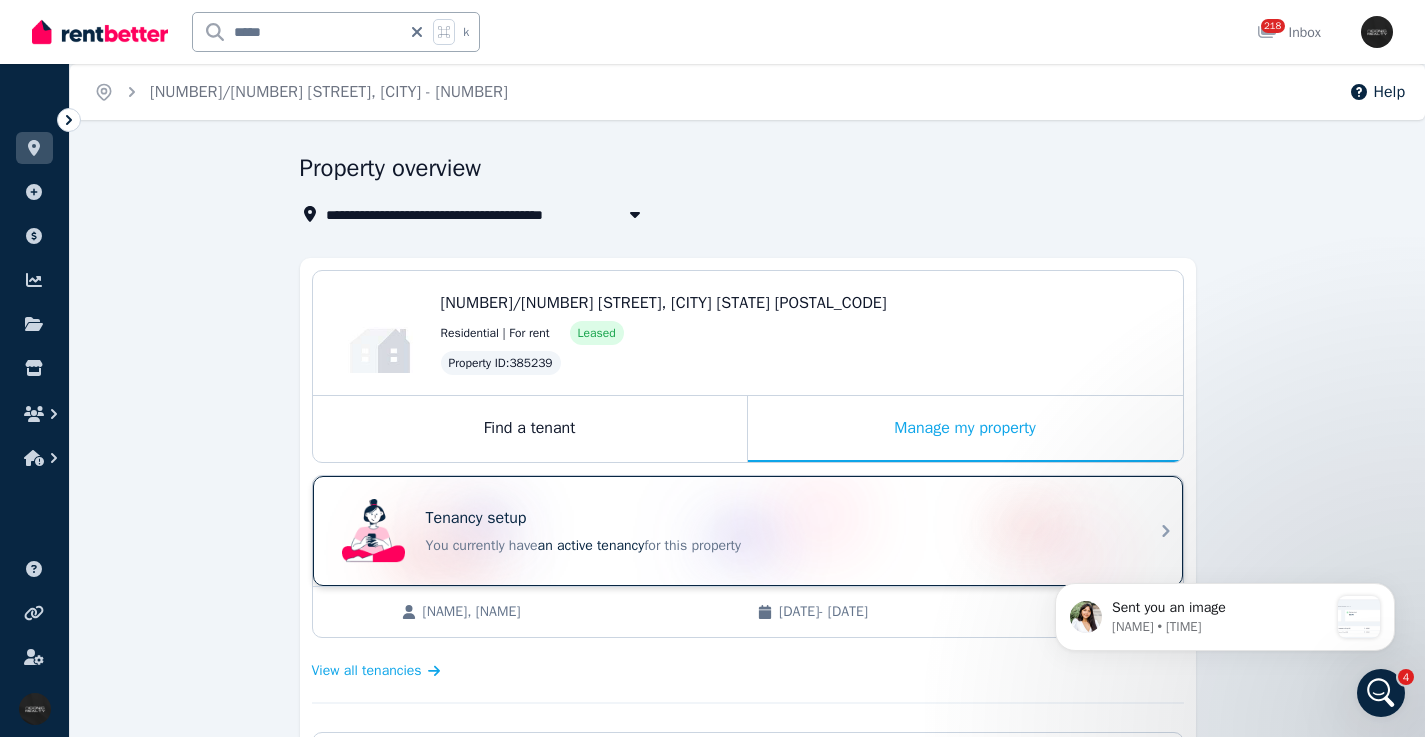 click on "Tenancy setup" at bounding box center [776, 518] 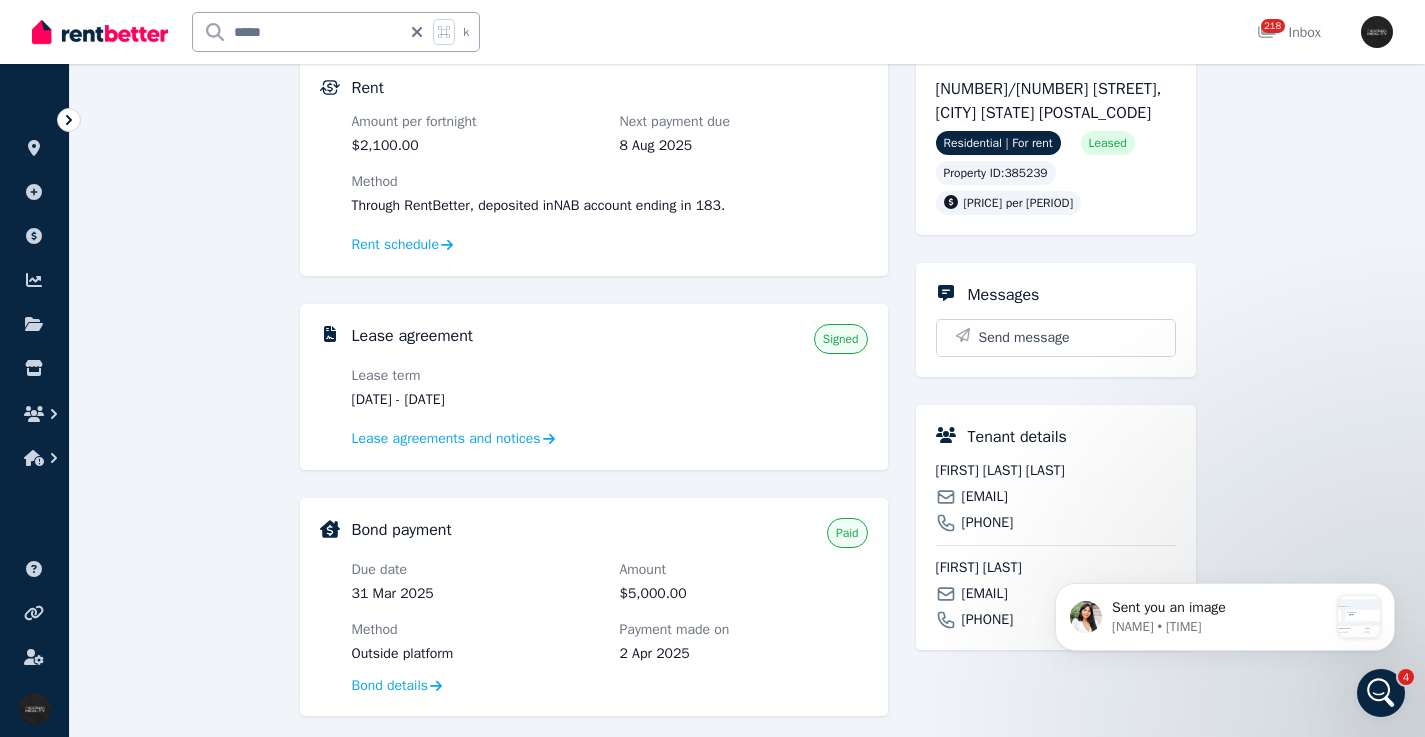 scroll, scrollTop: 407, scrollLeft: 0, axis: vertical 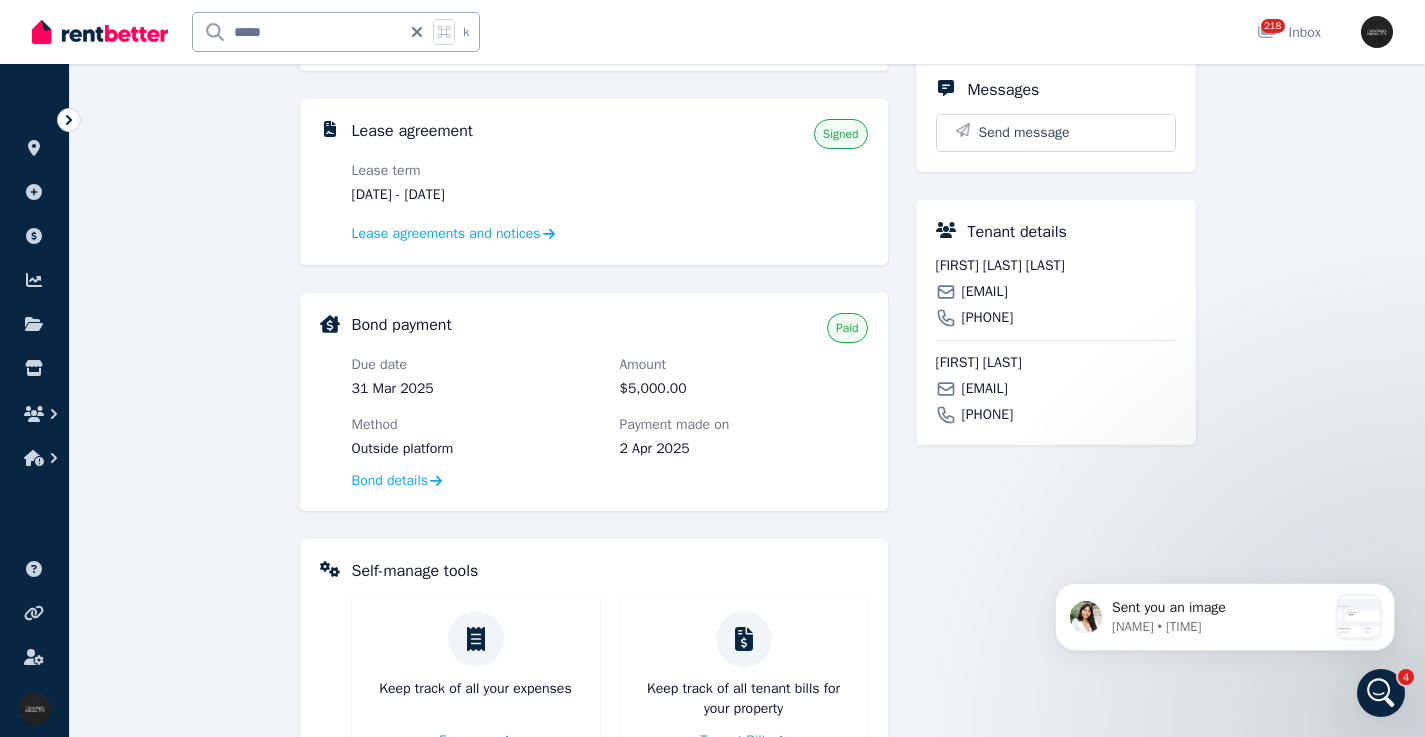 click on "[EMAIL]" at bounding box center (985, 292) 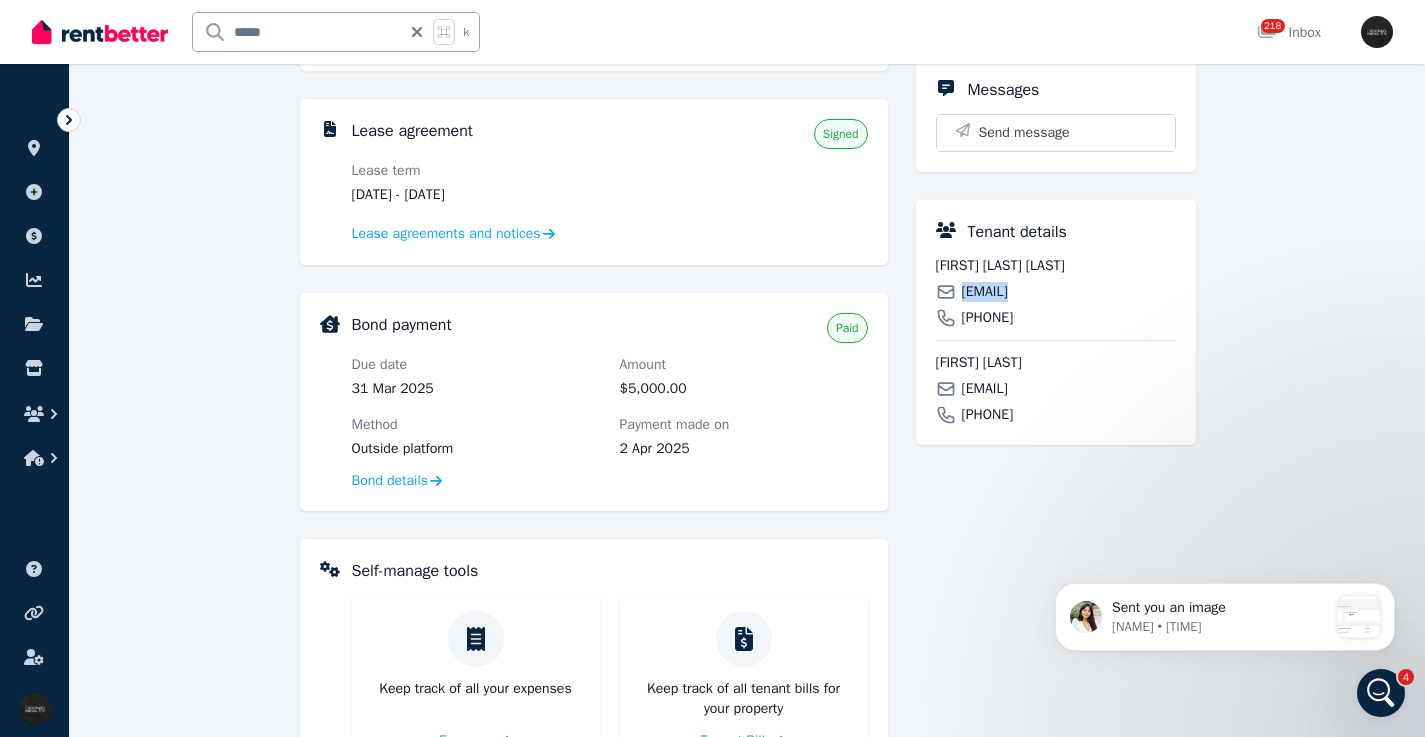 click on "[EMAIL]" at bounding box center [985, 292] 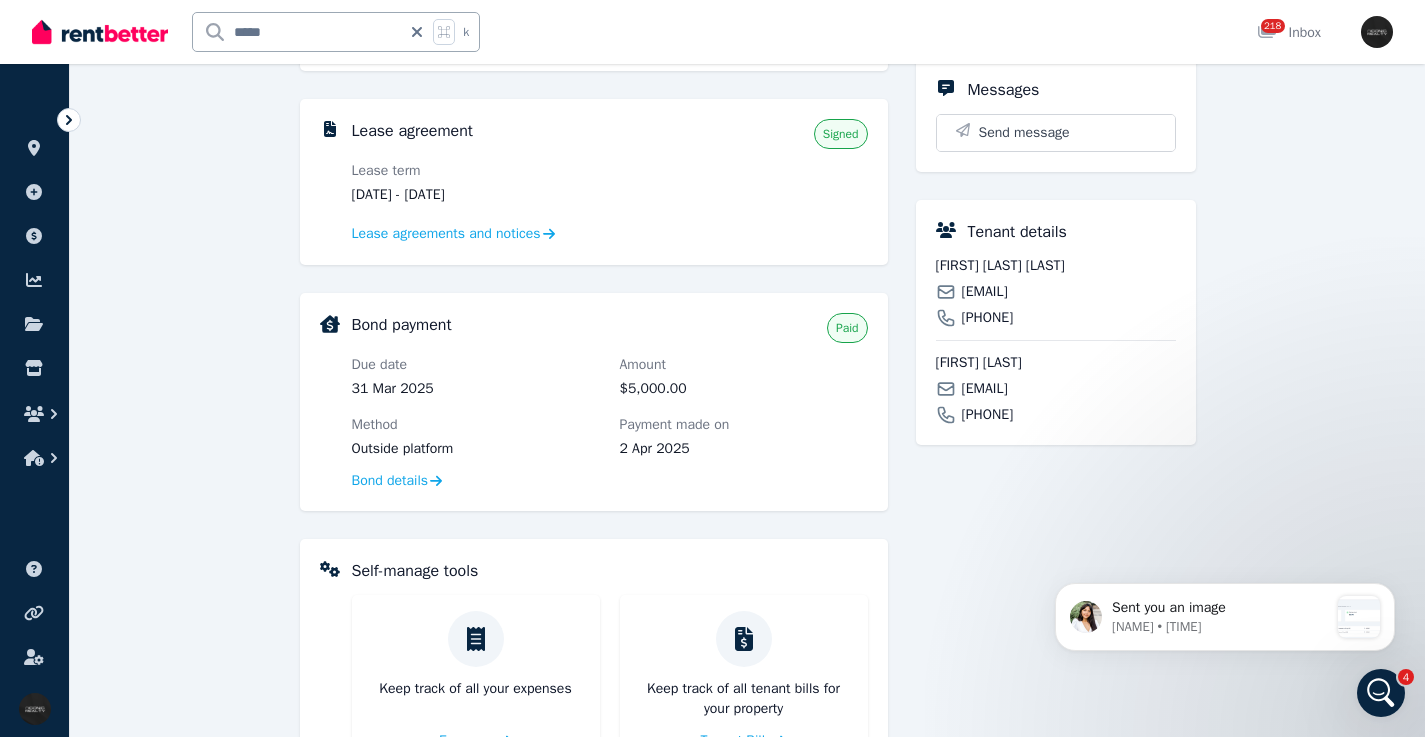 click on "[EMAIL]" at bounding box center [985, 389] 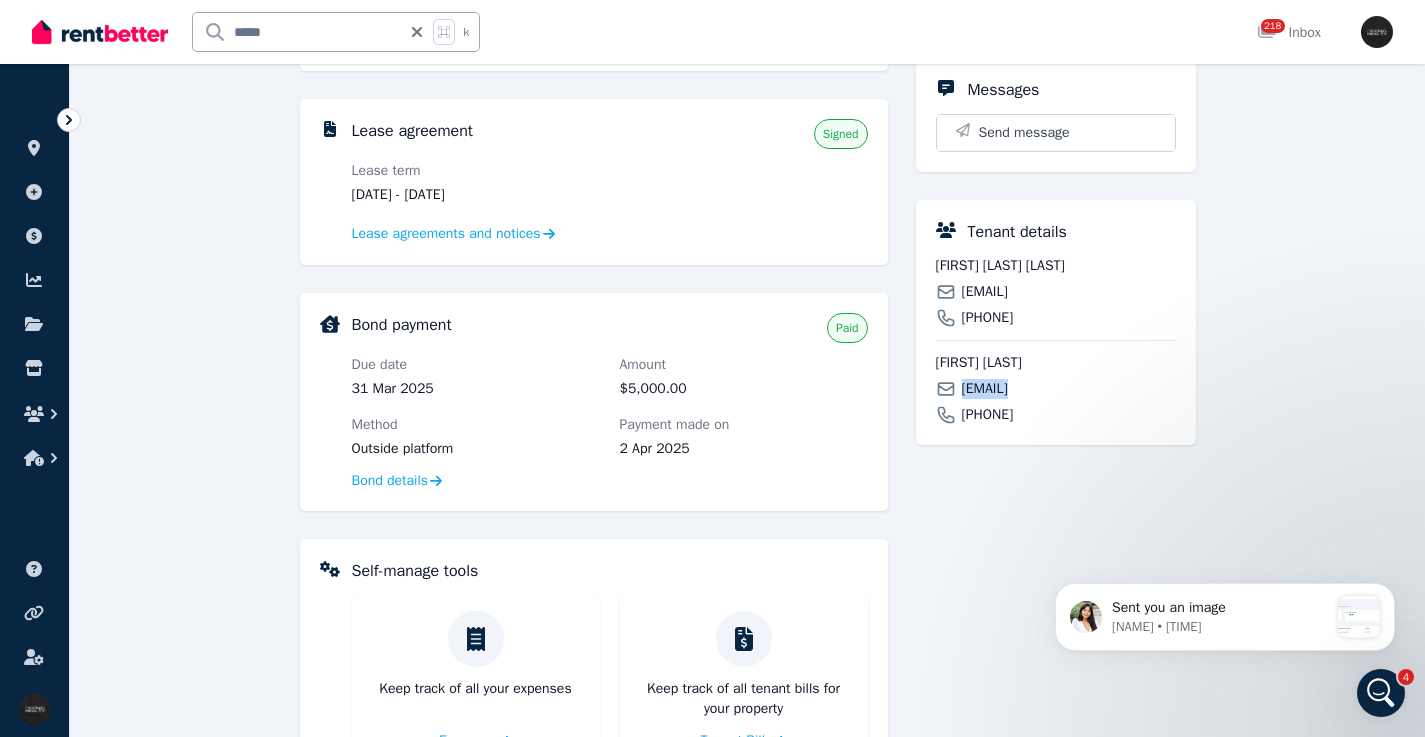 click on "[EMAIL]" at bounding box center [985, 389] 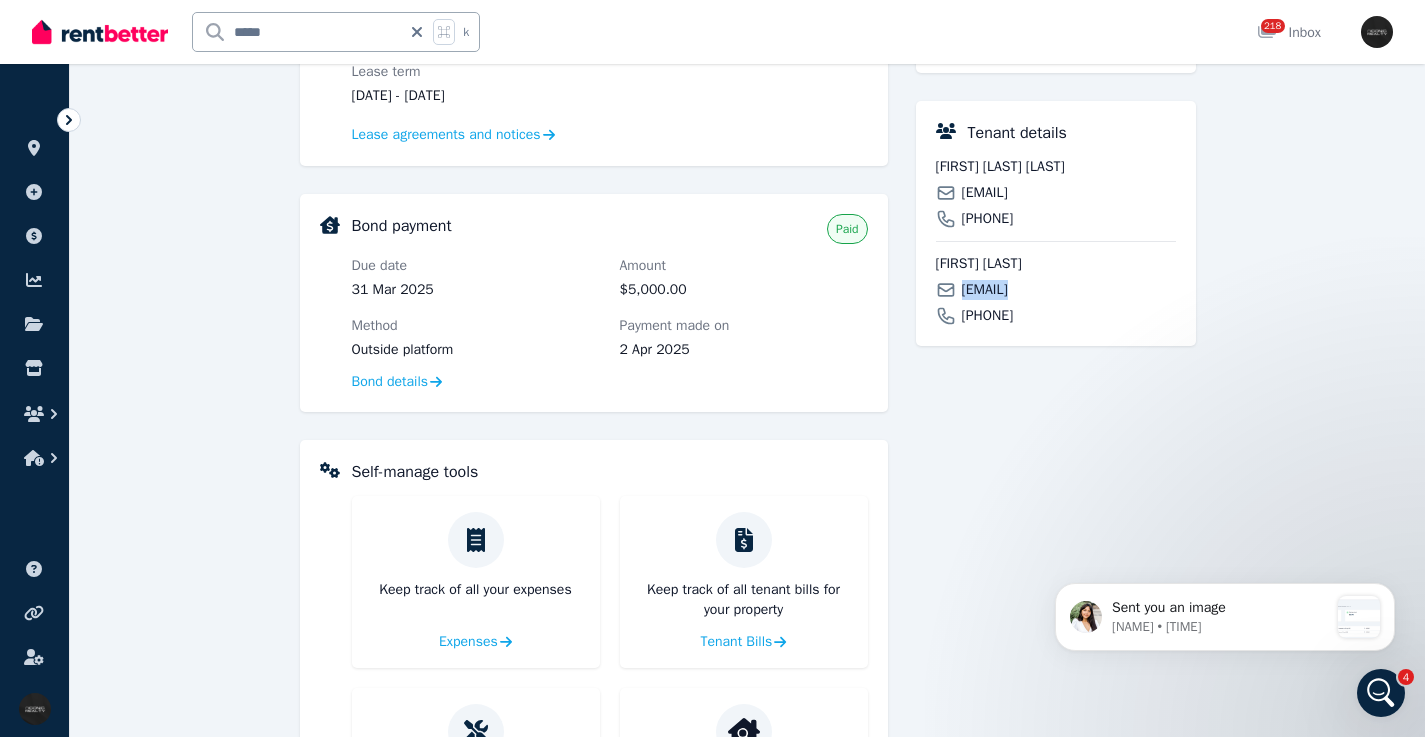 scroll, scrollTop: 0, scrollLeft: 0, axis: both 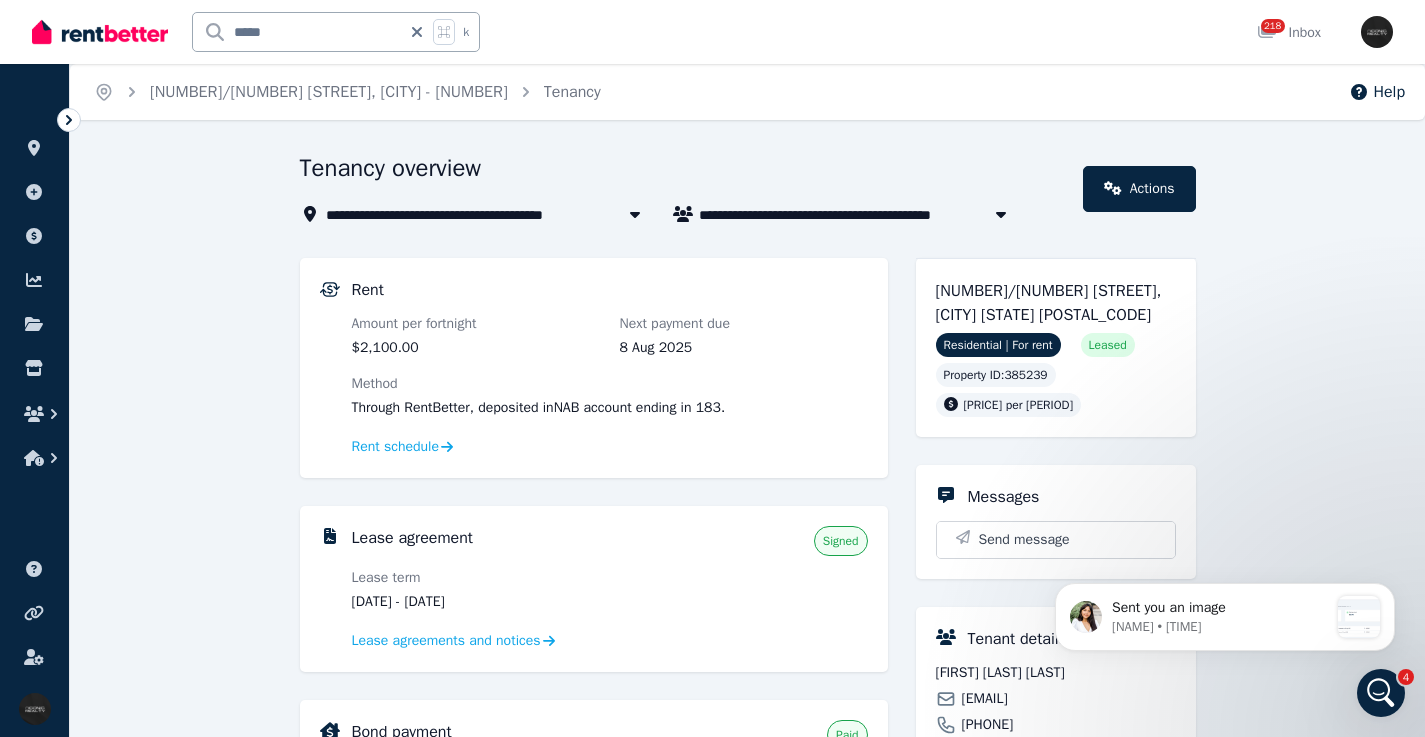 click on "[NUMBER]/[NUMBER] [STREET], [CITY] [STATE] [POSTAL_CODE]" at bounding box center (1049, 303) 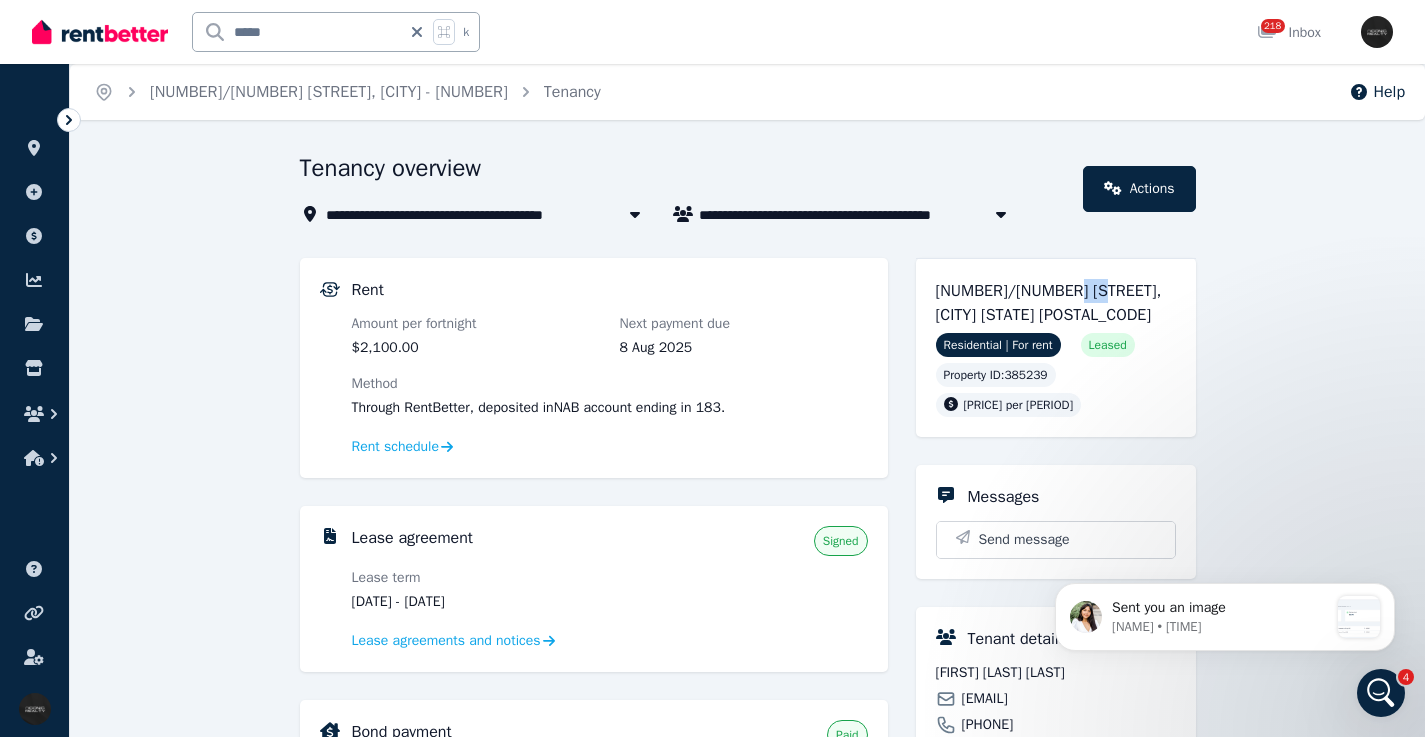 click on "[NUMBER]/[NUMBER] [STREET], [CITY] [STATE] [POSTAL_CODE]" at bounding box center [1049, 303] 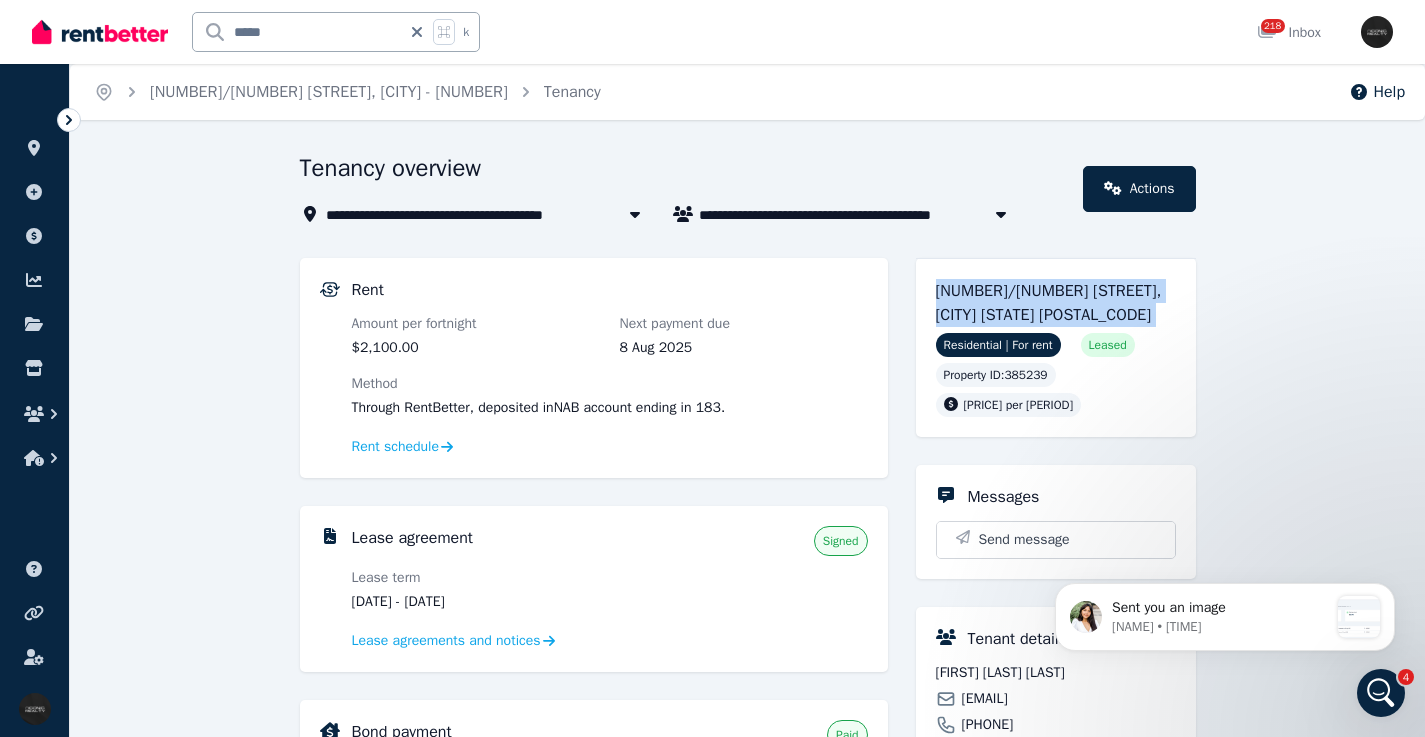 drag, startPoint x: 1075, startPoint y: 298, endPoint x: 1037, endPoint y: 301, distance: 38.118237 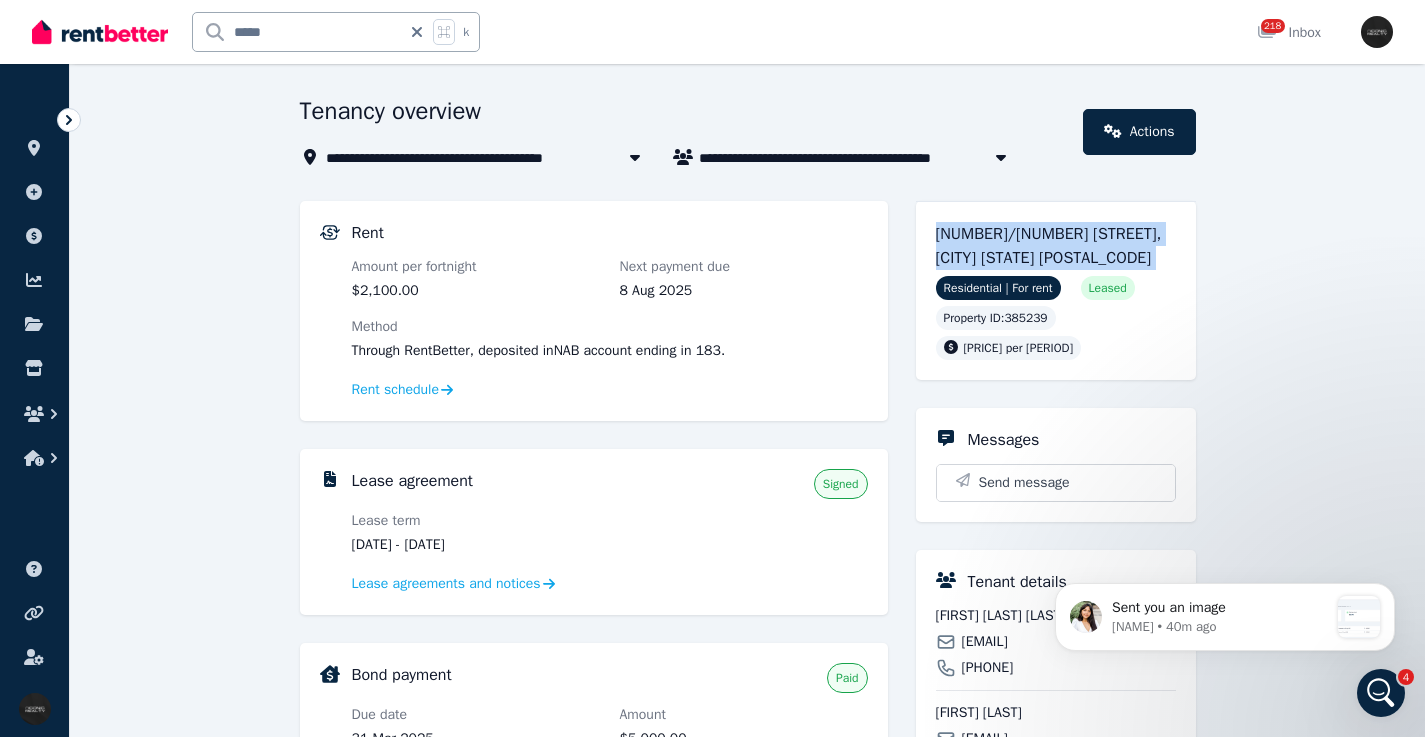 scroll, scrollTop: 59, scrollLeft: 0, axis: vertical 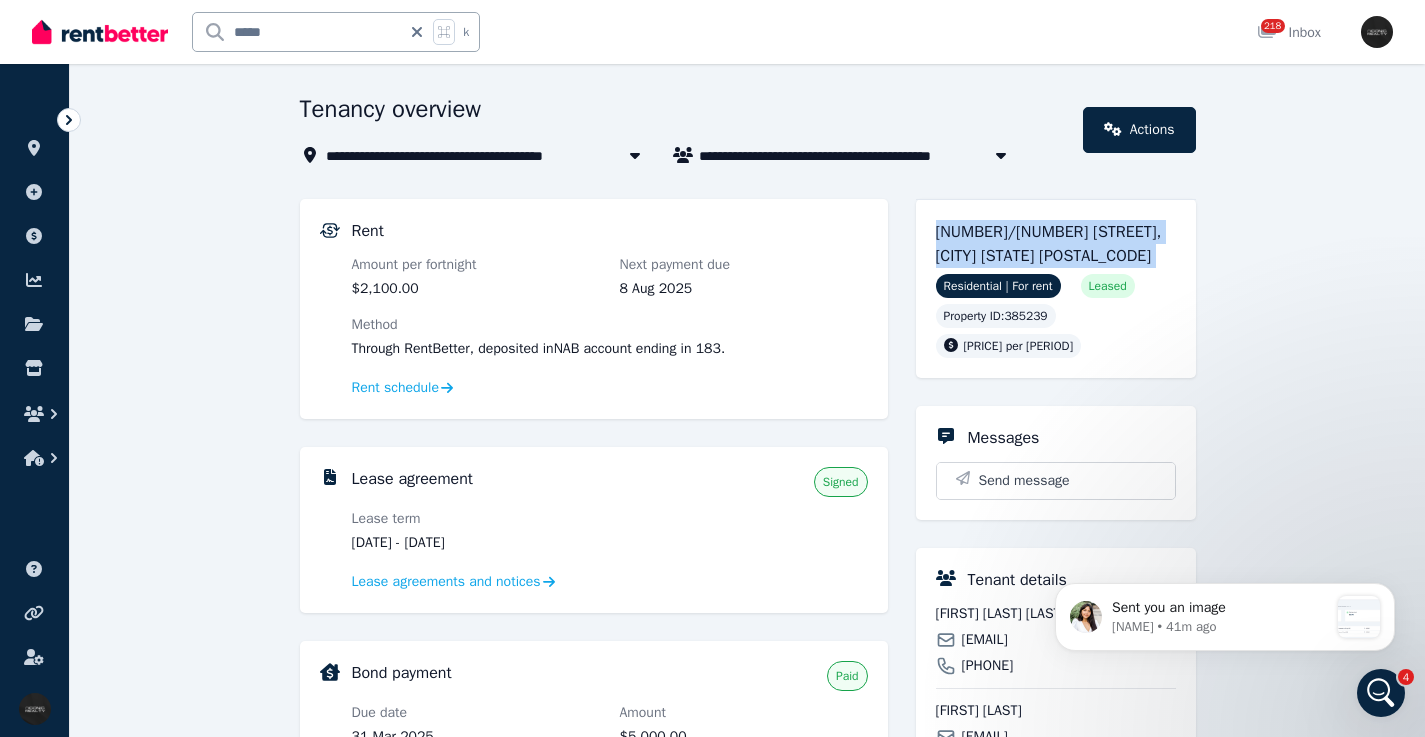drag, startPoint x: 423, startPoint y: 35, endPoint x: 337, endPoint y: 39, distance: 86.09297 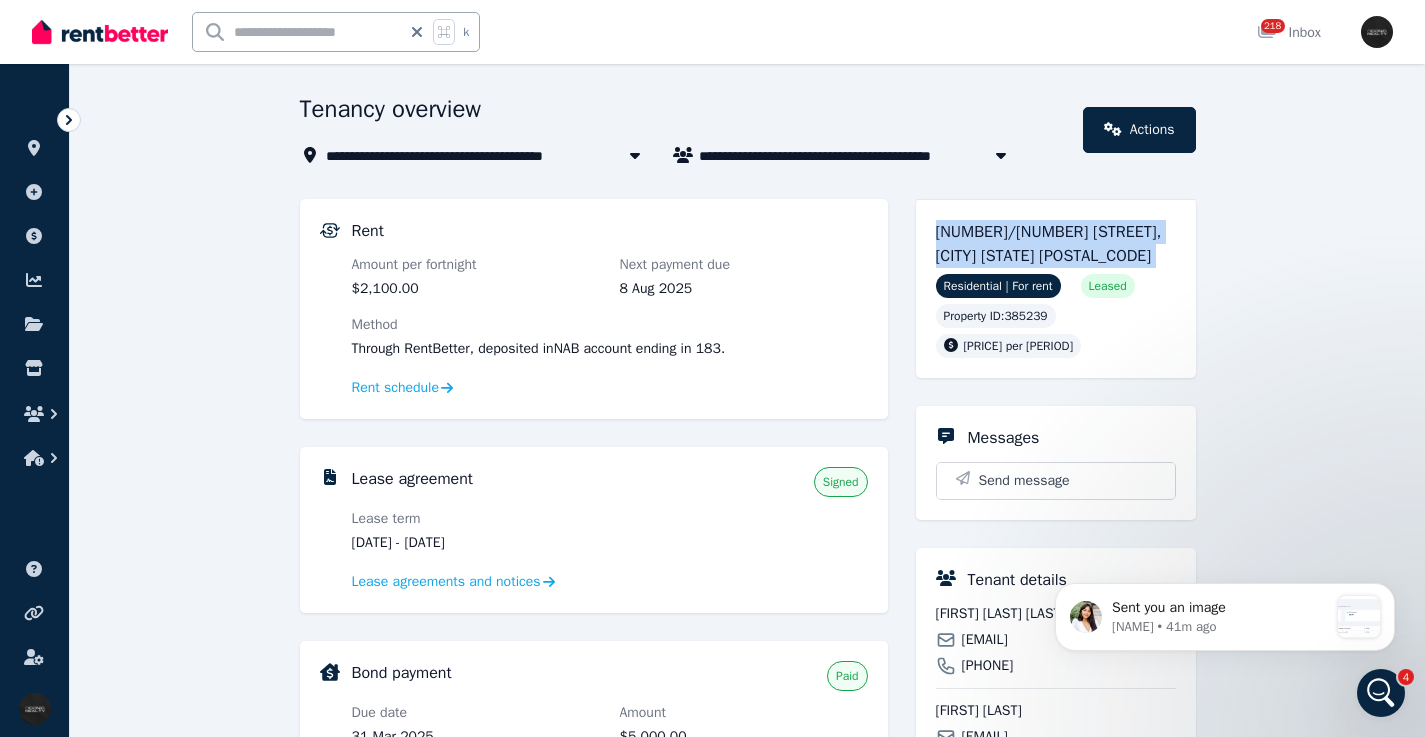 click at bounding box center [297, 32] 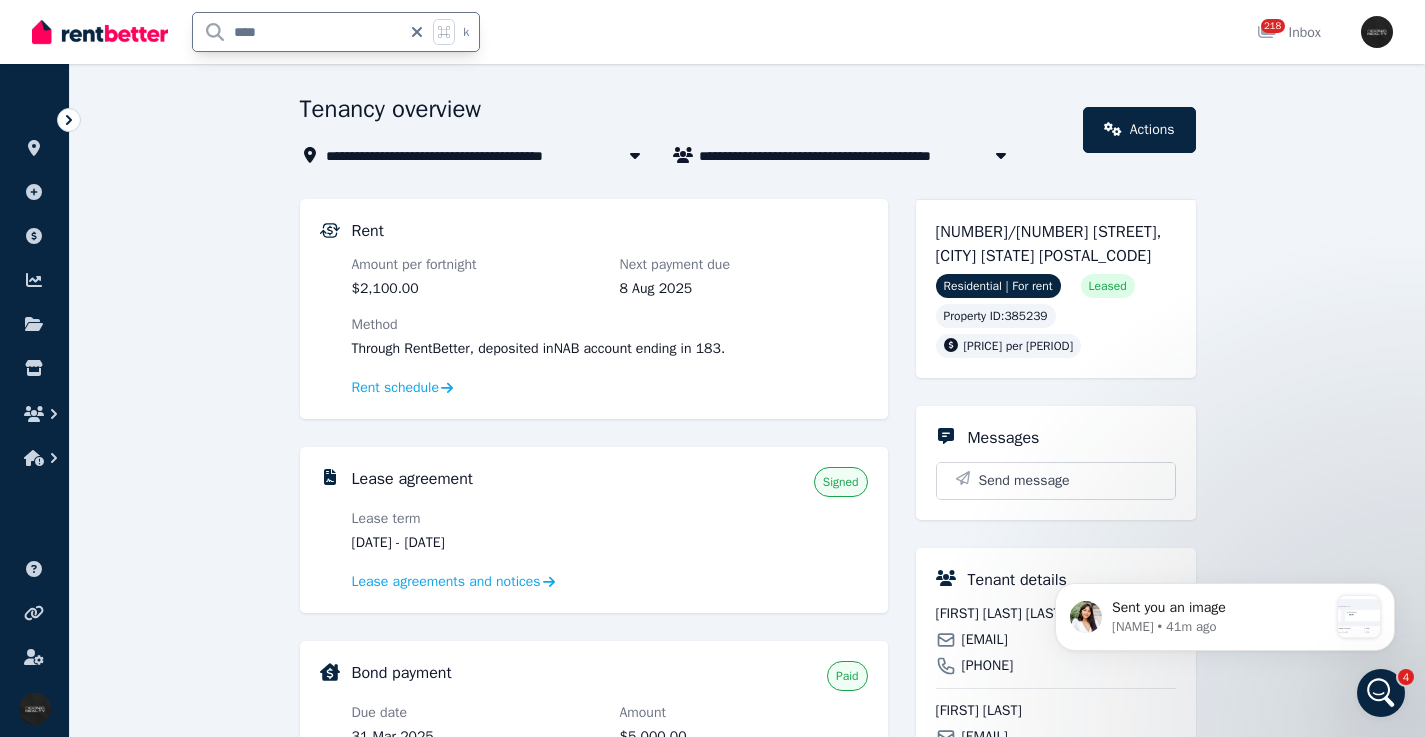 type on "*****" 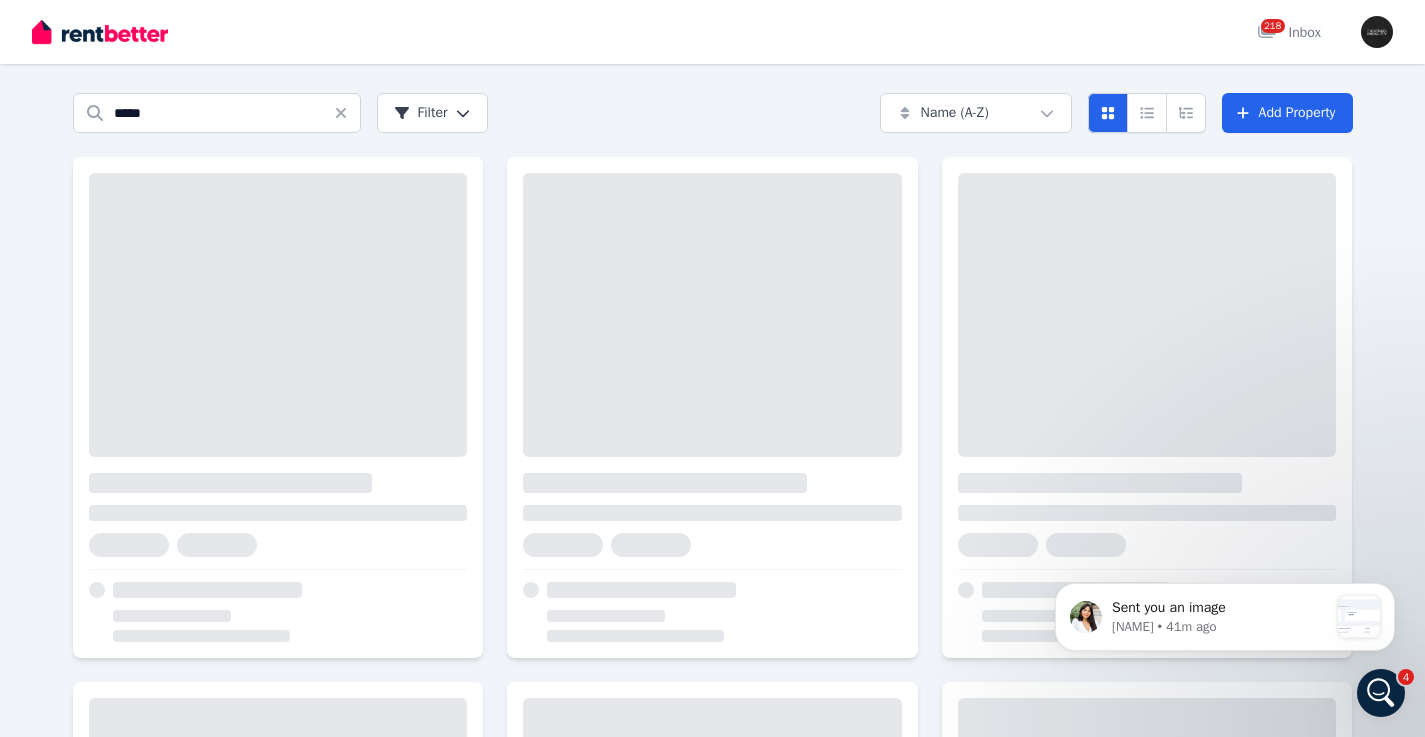 scroll, scrollTop: 0, scrollLeft: 0, axis: both 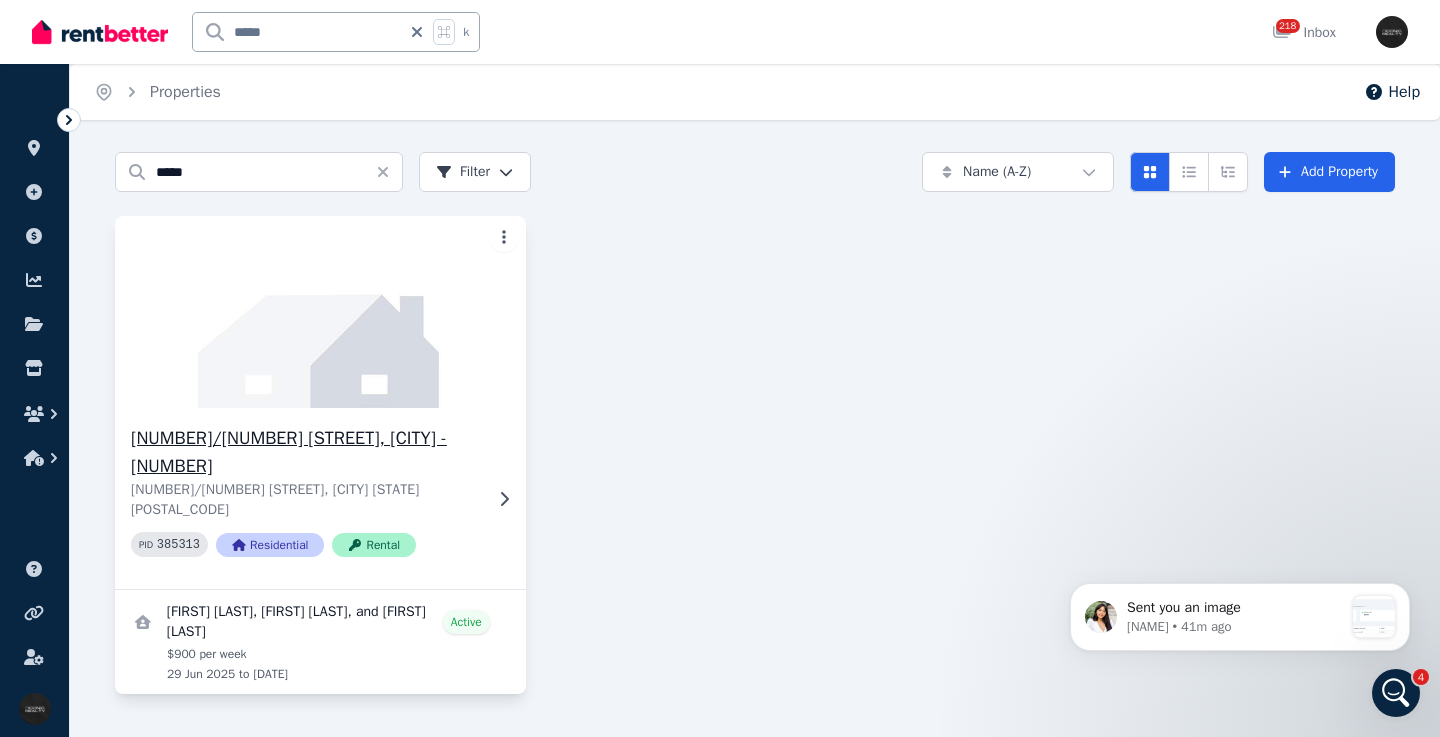 click 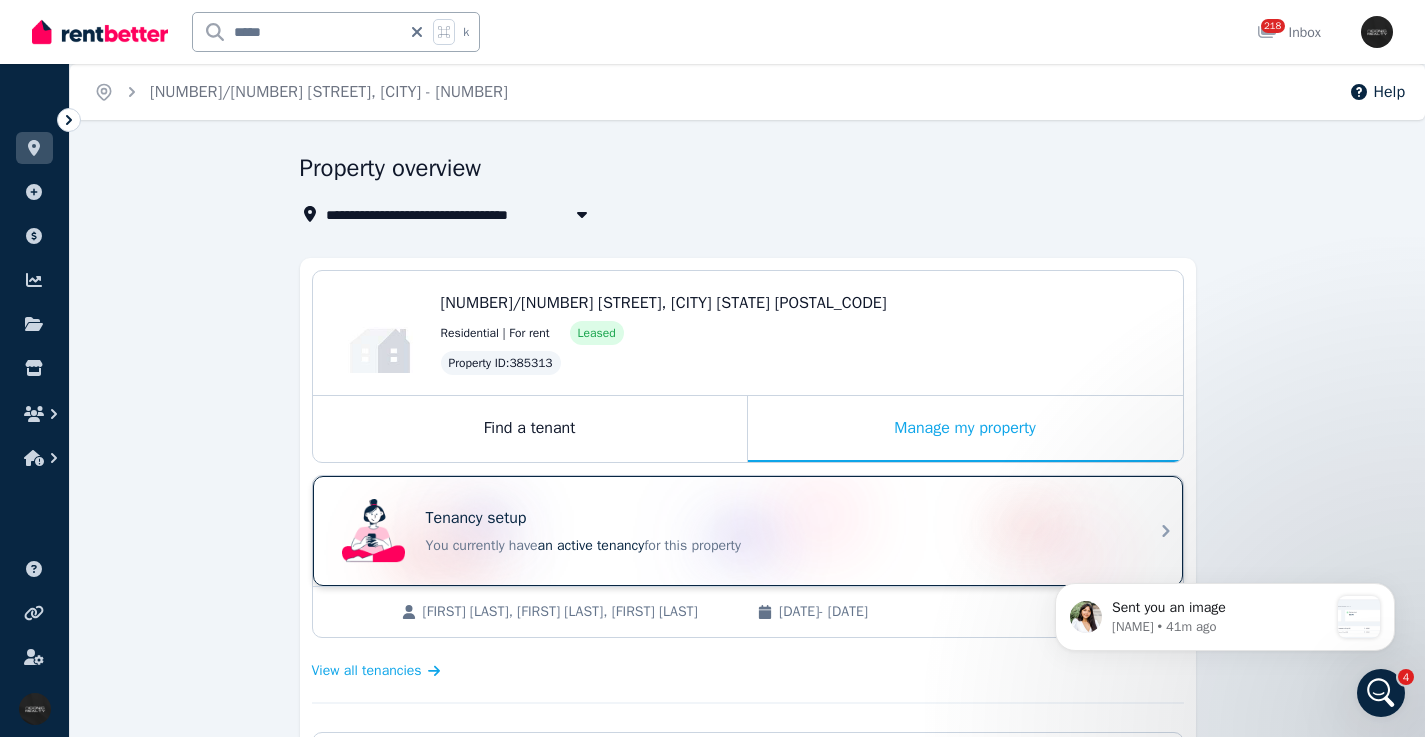 click on "Tenancy setup" at bounding box center (776, 518) 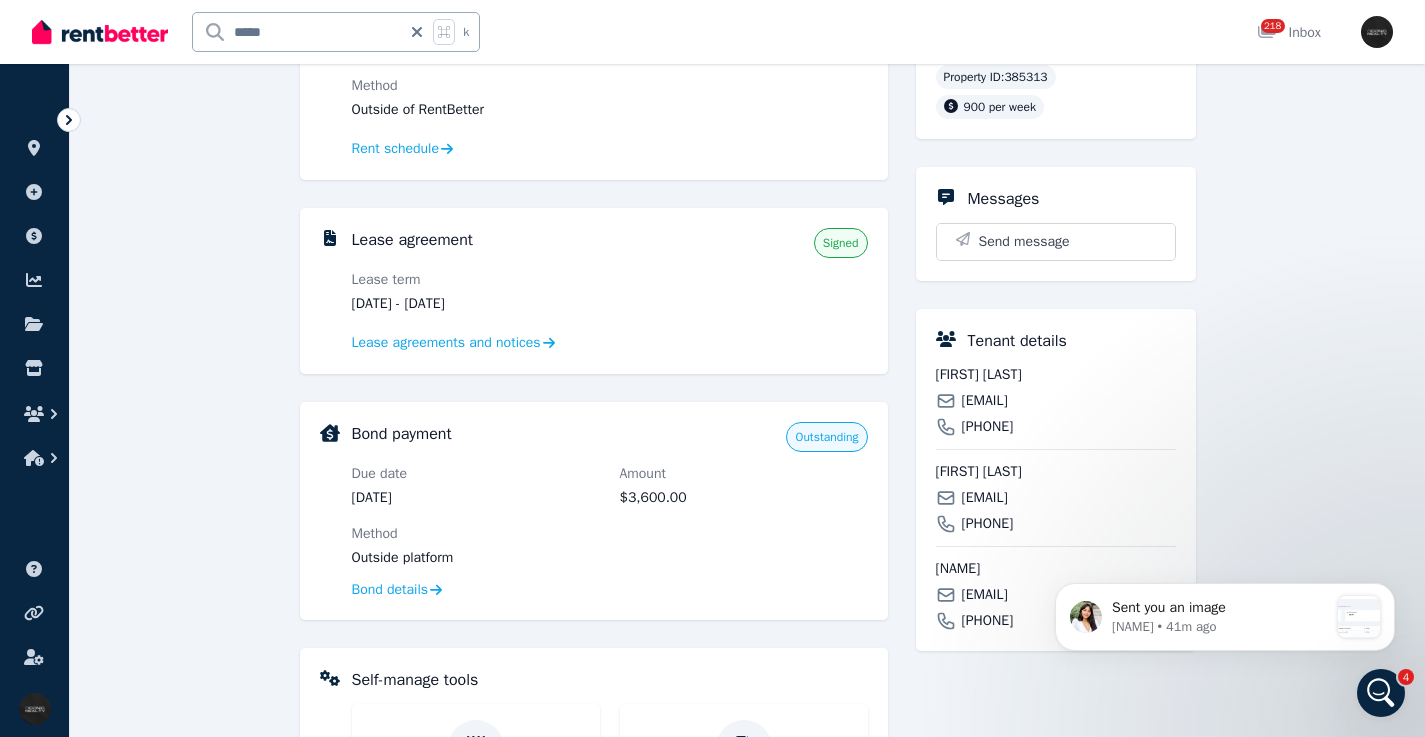 scroll, scrollTop: 572, scrollLeft: 0, axis: vertical 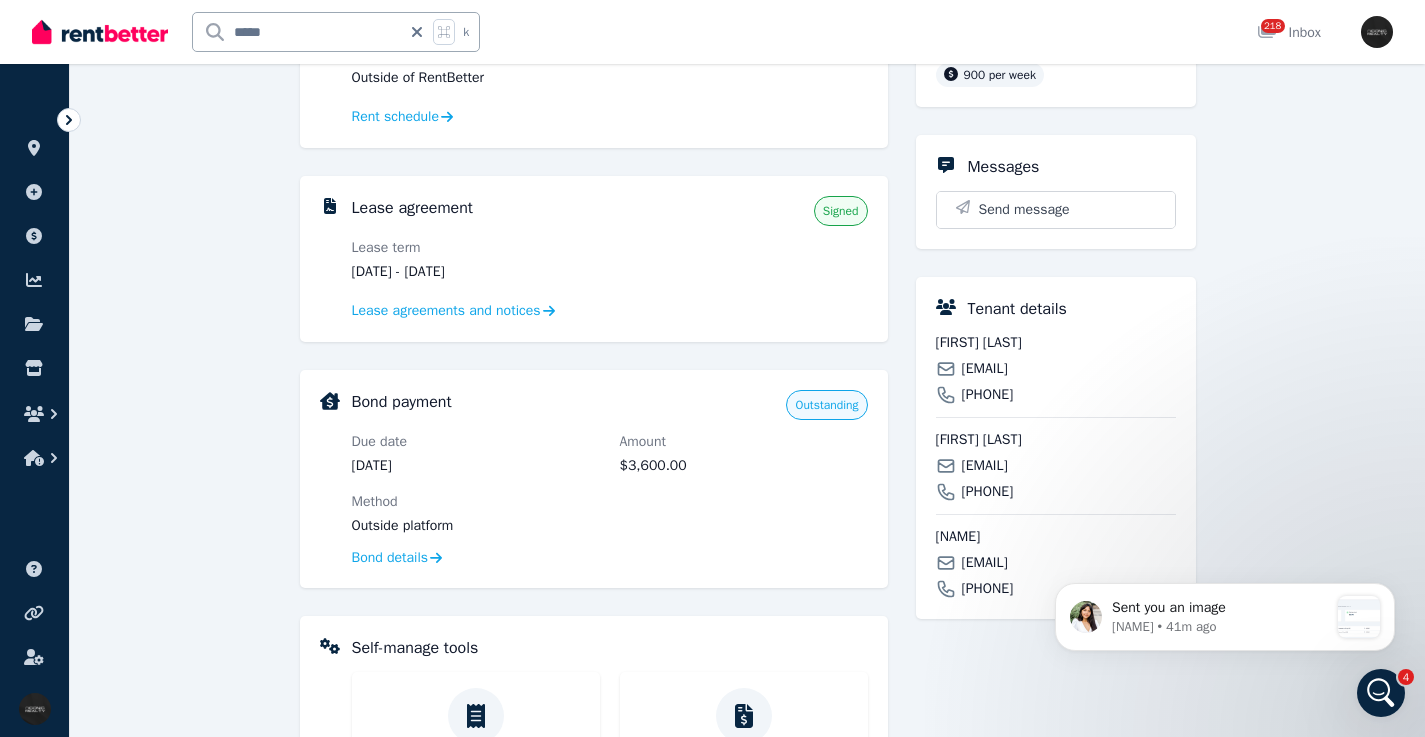 click on "[EMAIL]" at bounding box center (985, 369) 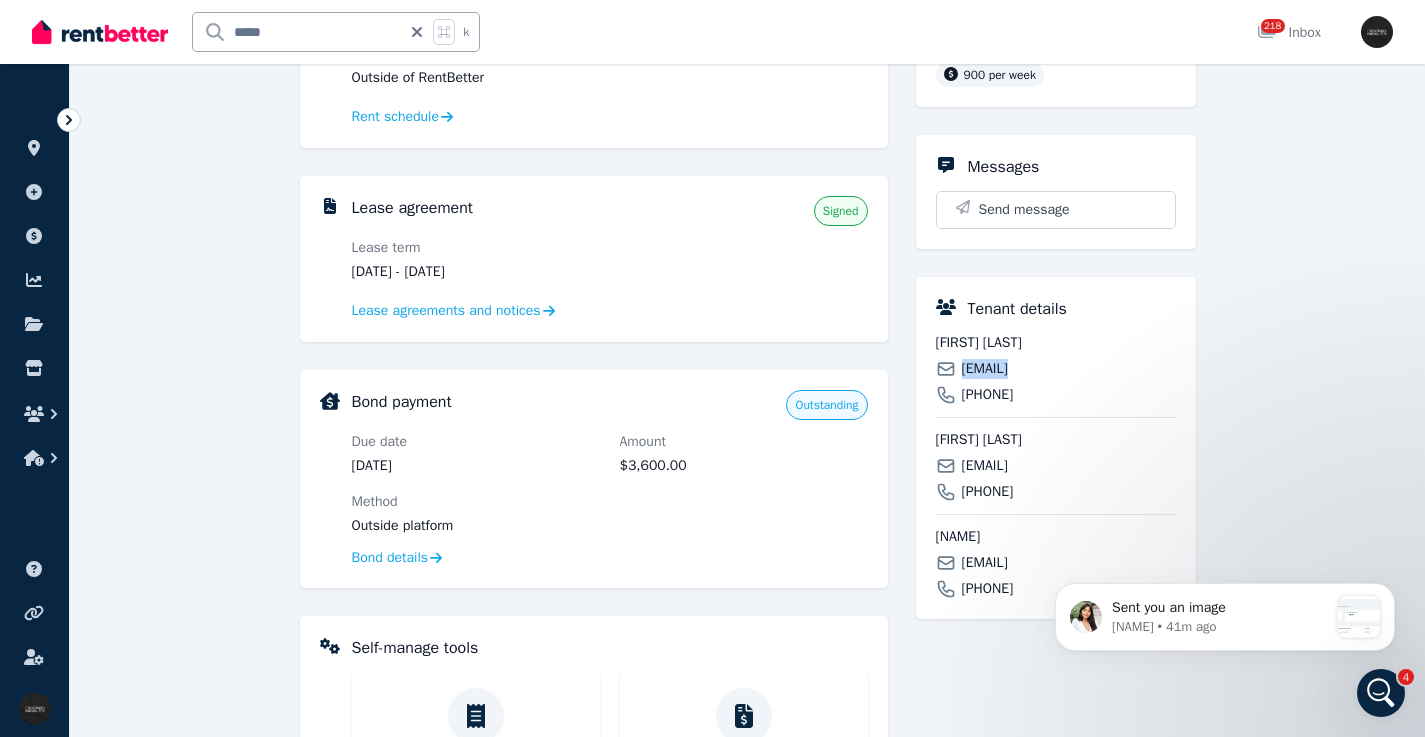 click on "[EMAIL]" at bounding box center (985, 369) 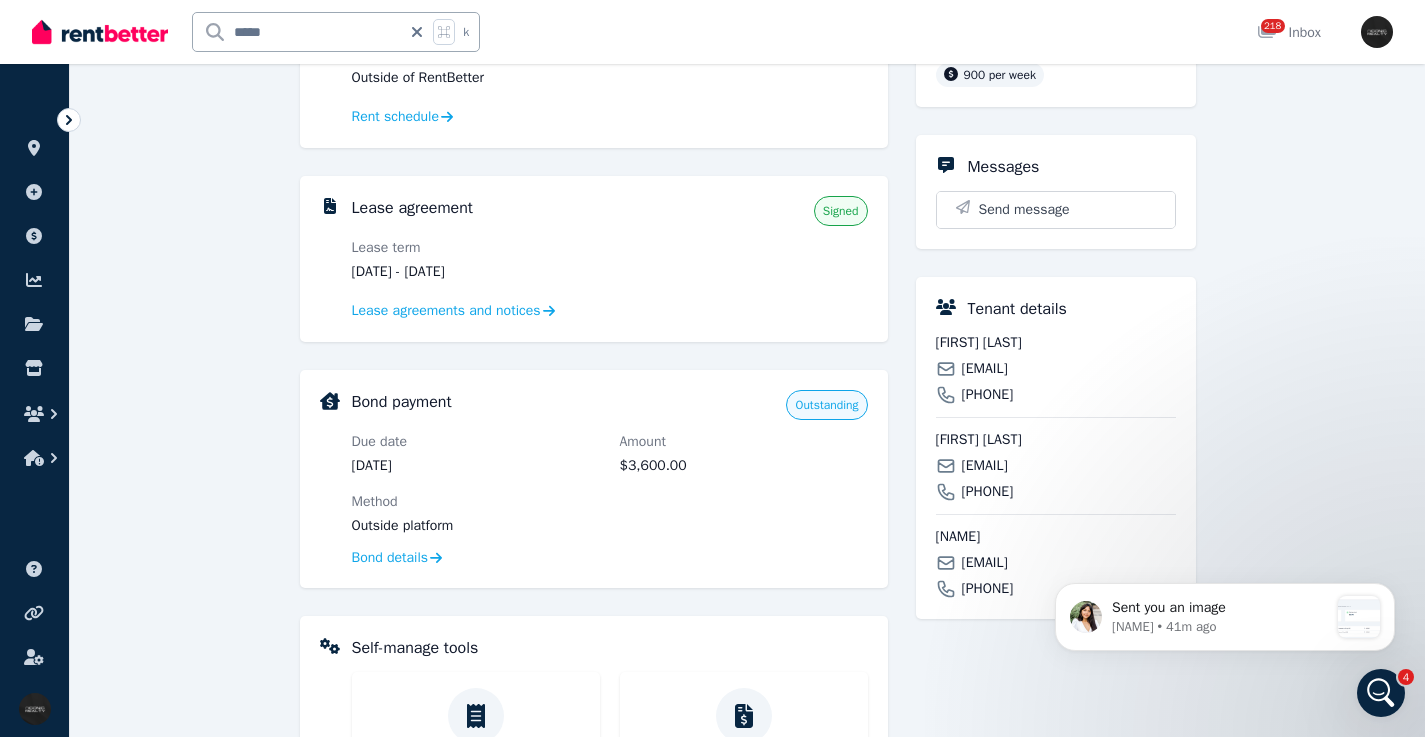 click on "[EMAIL]" at bounding box center (985, 466) 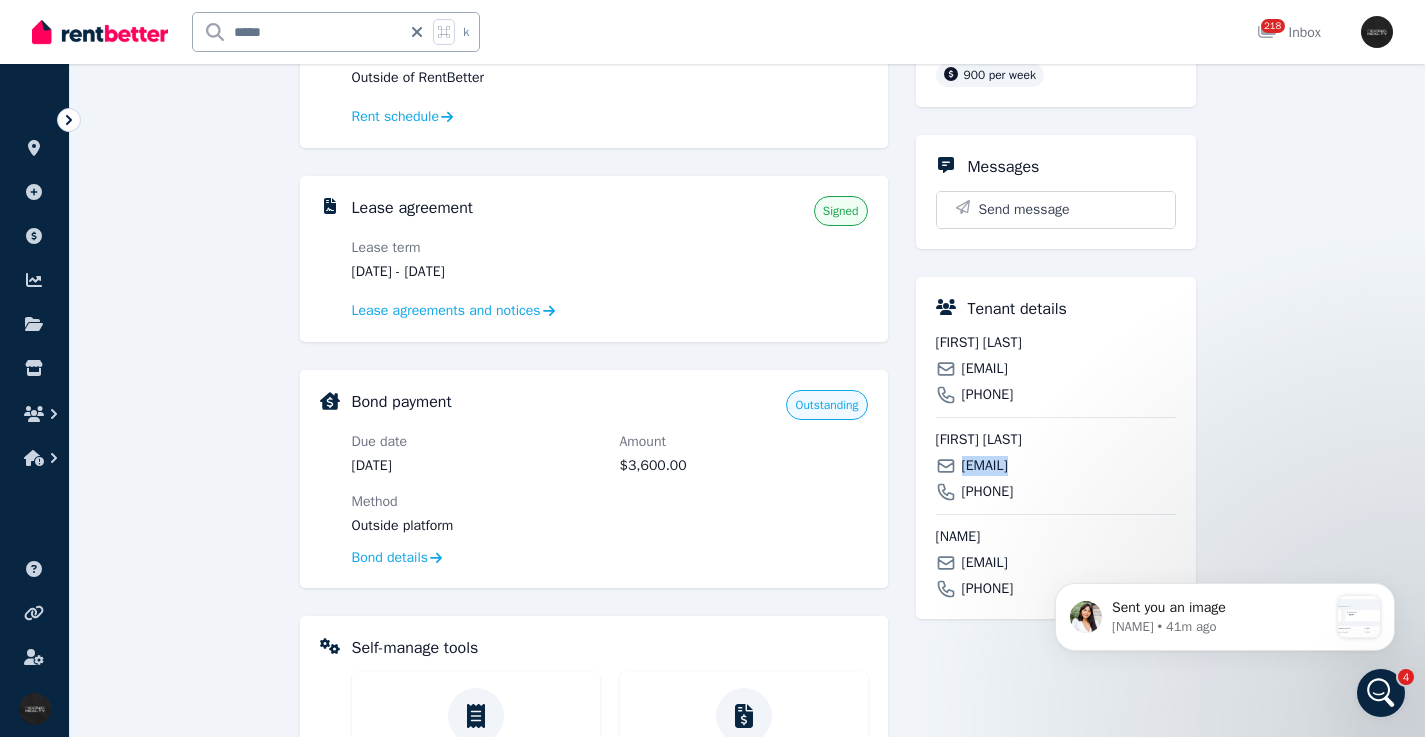 click on "[EMAIL]" at bounding box center [985, 466] 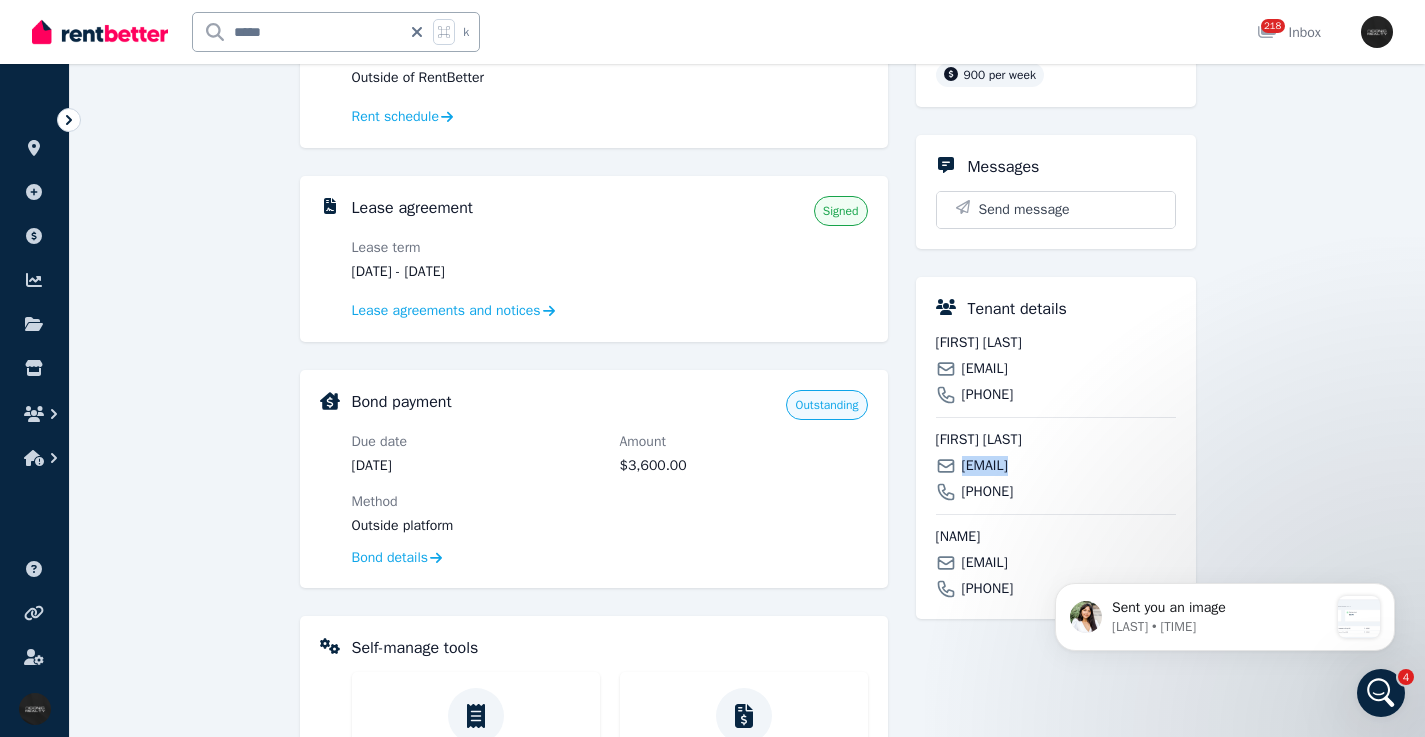 click on "[EMAIL]" at bounding box center [985, 563] 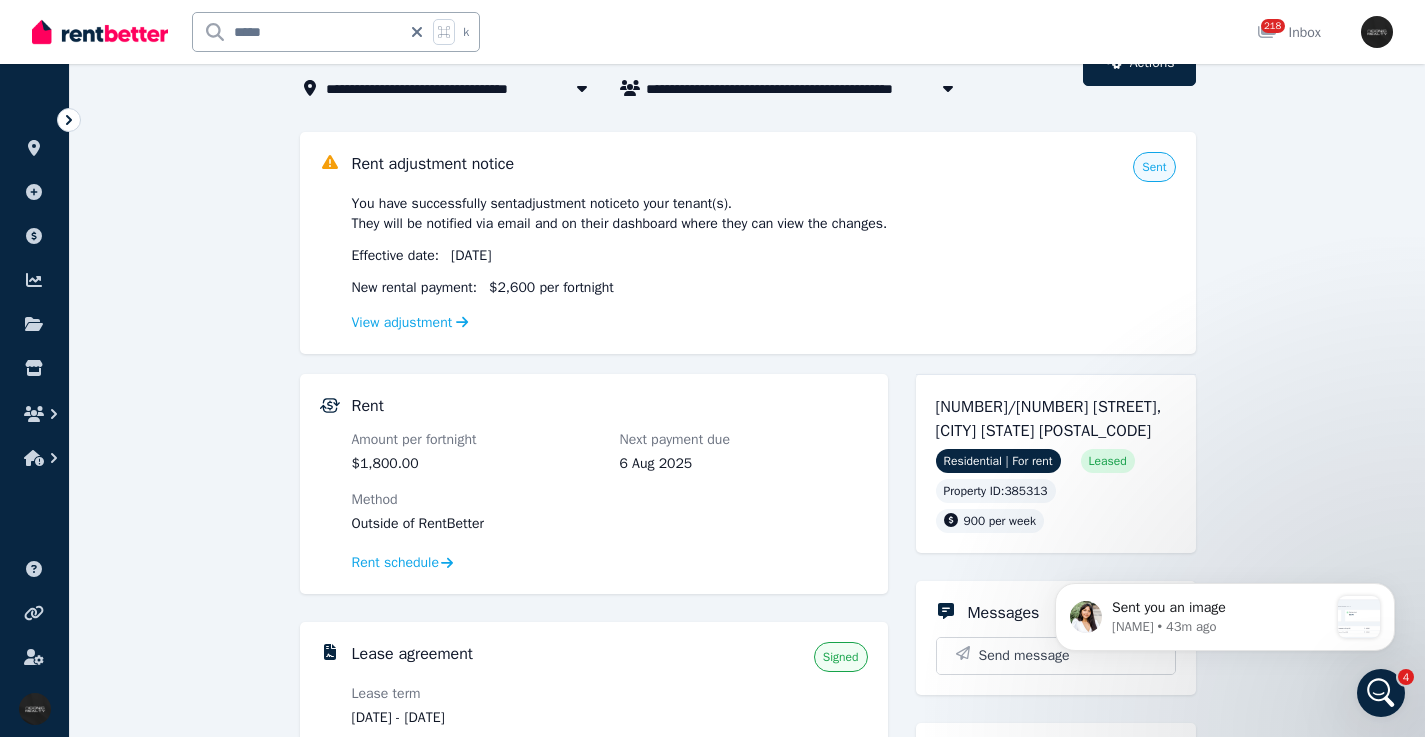 scroll, scrollTop: 53, scrollLeft: 0, axis: vertical 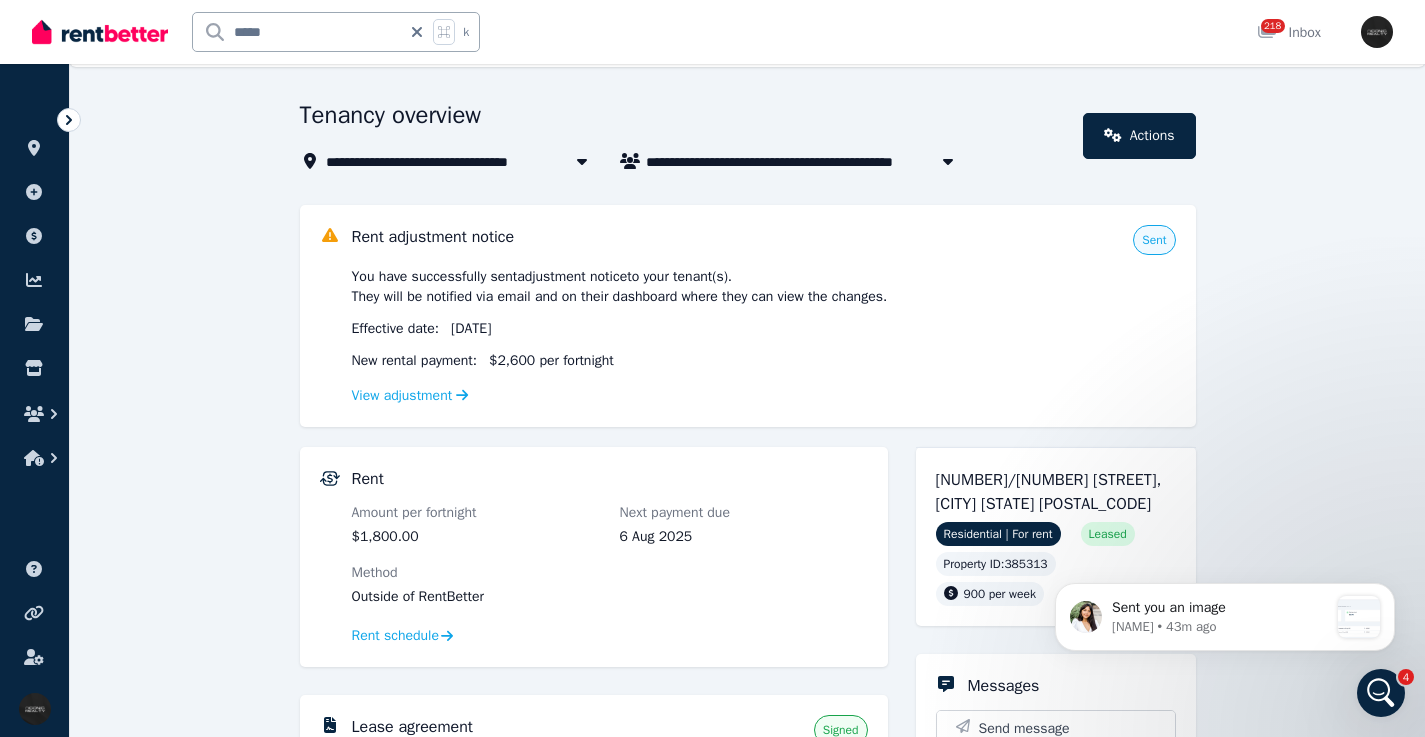 click on "[NUMBER]/[NUMBER] [STREET], [CITY] [STATE] [POSTAL_CODE]" at bounding box center (1056, 492) 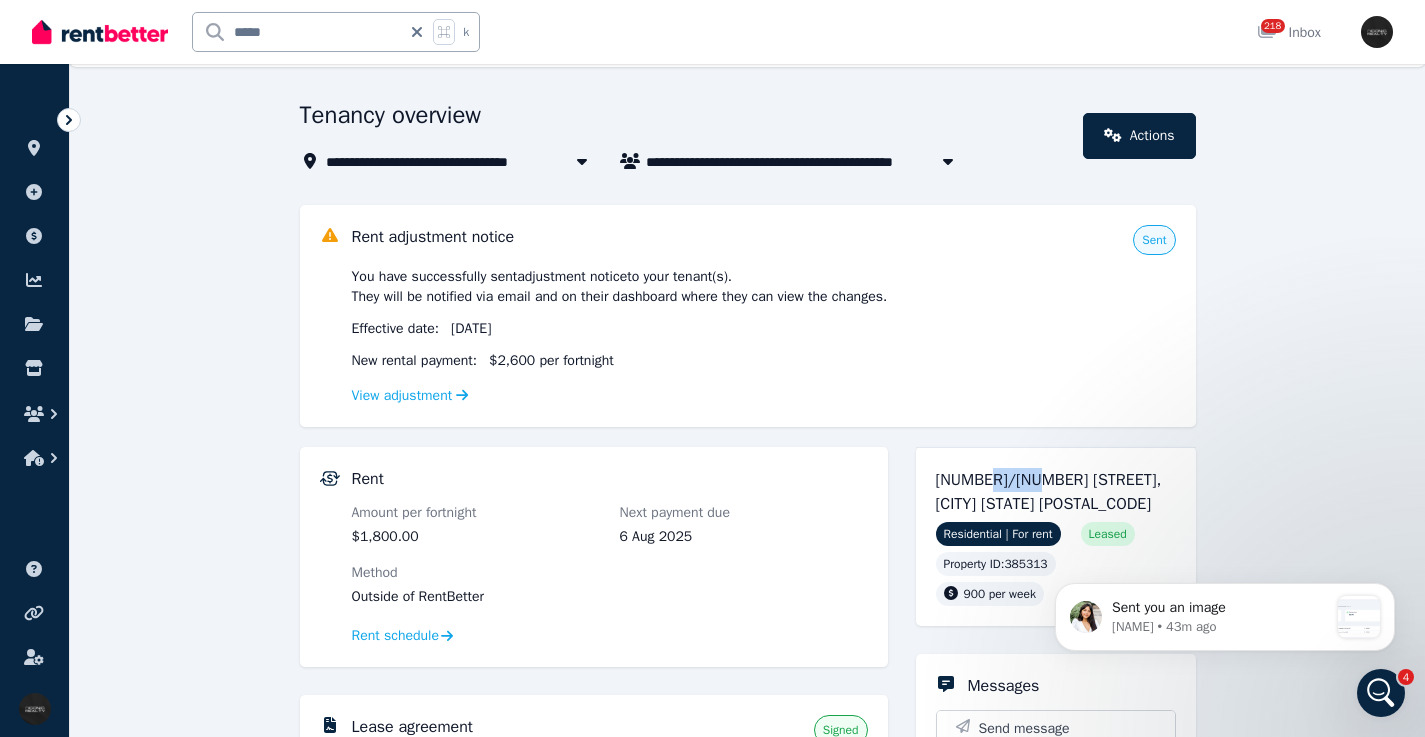 click on "[NUMBER]/[NUMBER] [STREET], [CITY] [STATE] [POSTAL_CODE]" at bounding box center (1056, 492) 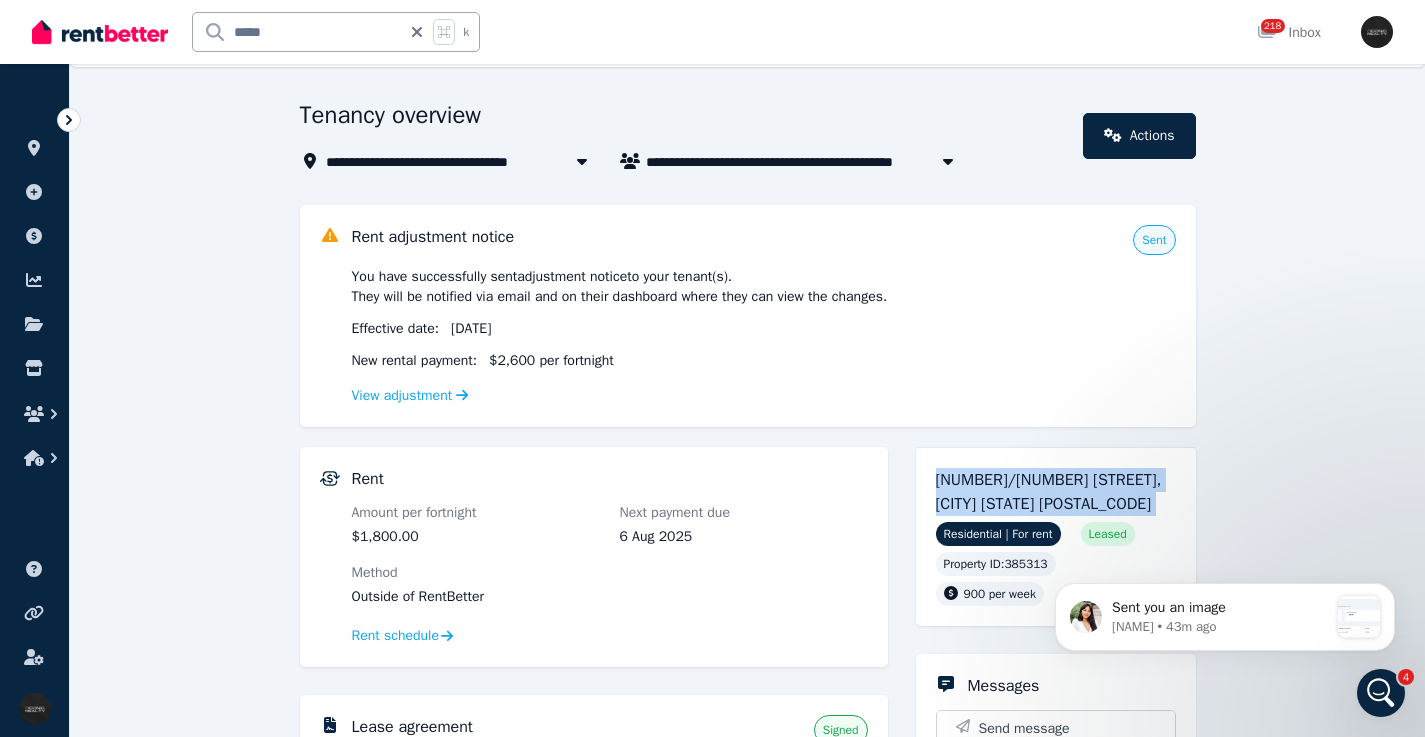 click on "[NUMBER]/[NUMBER] [STREET], [CITY] [STATE] [POSTAL_CODE]" at bounding box center [1056, 492] 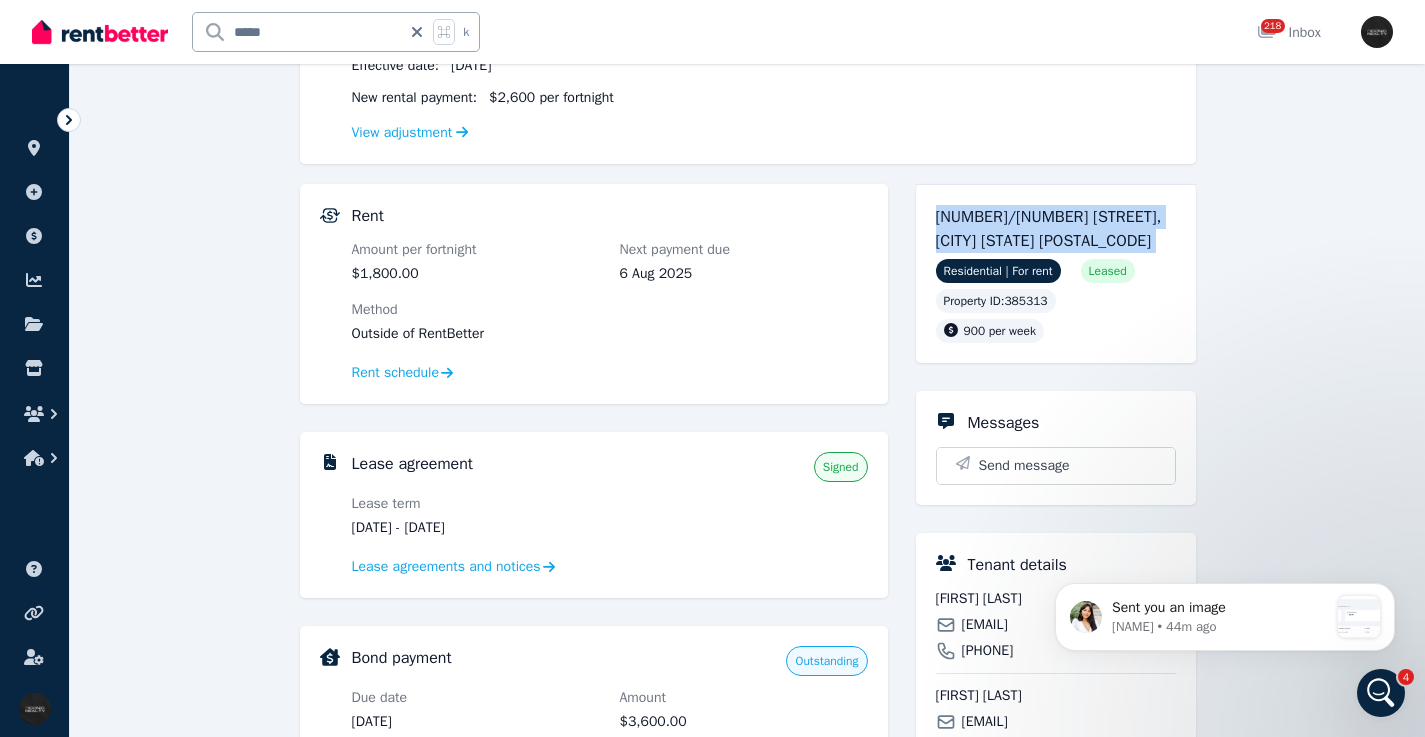 scroll, scrollTop: 361, scrollLeft: 0, axis: vertical 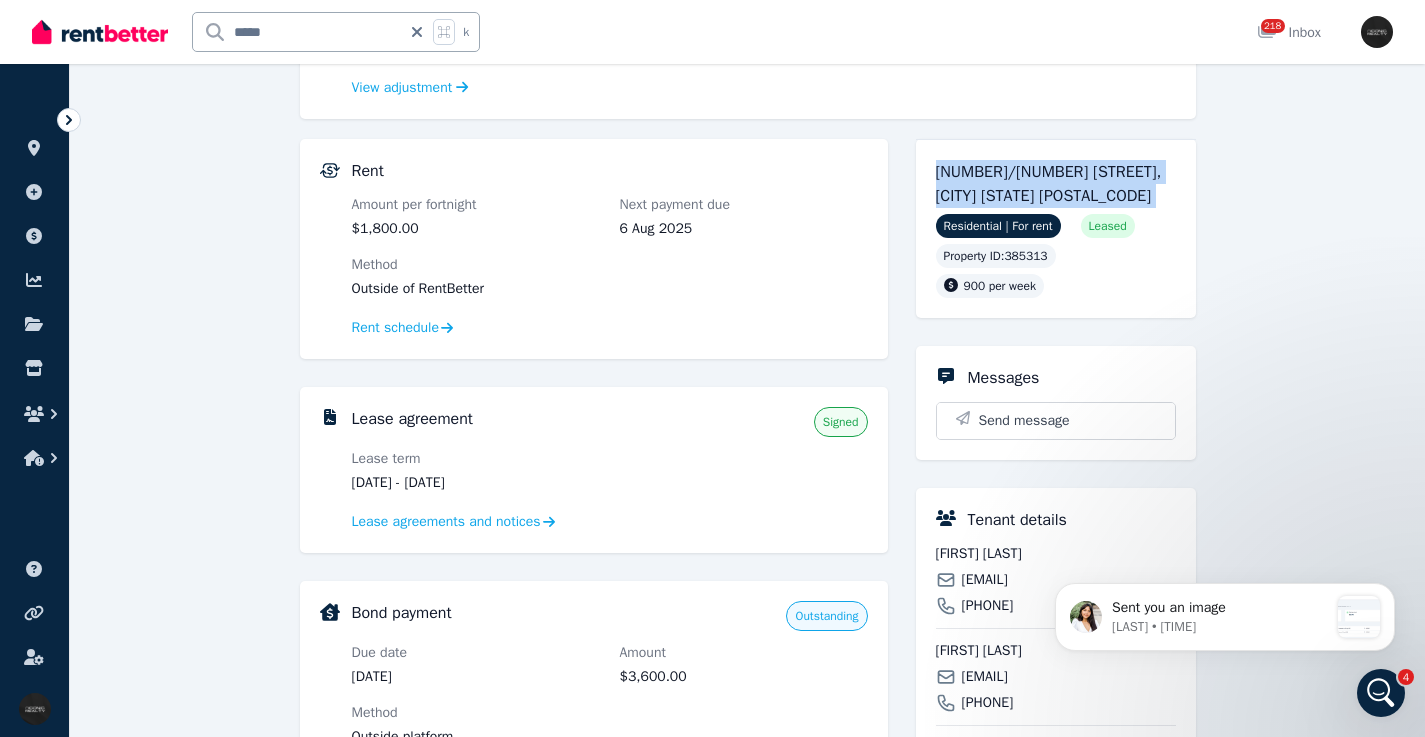 drag, startPoint x: 419, startPoint y: 30, endPoint x: 348, endPoint y: 49, distance: 73.4983 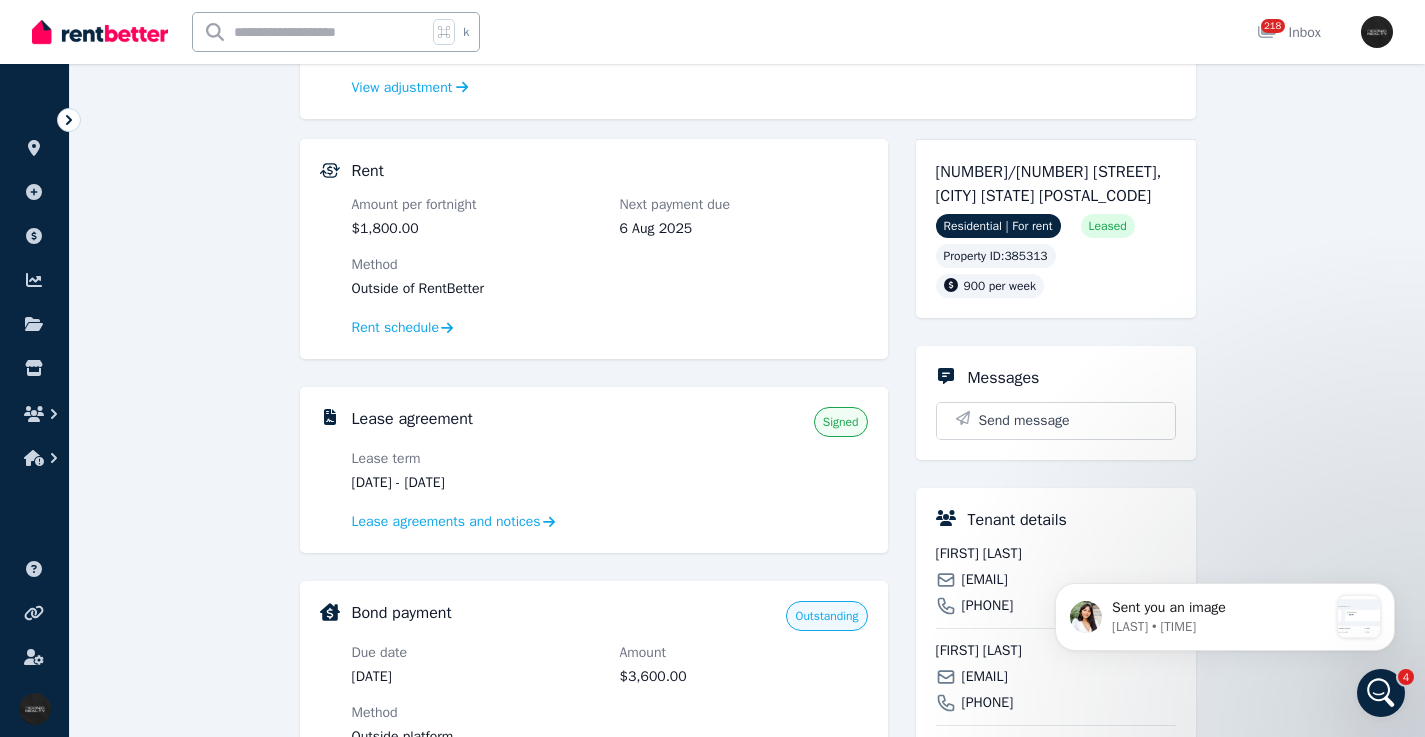 click at bounding box center [310, 32] 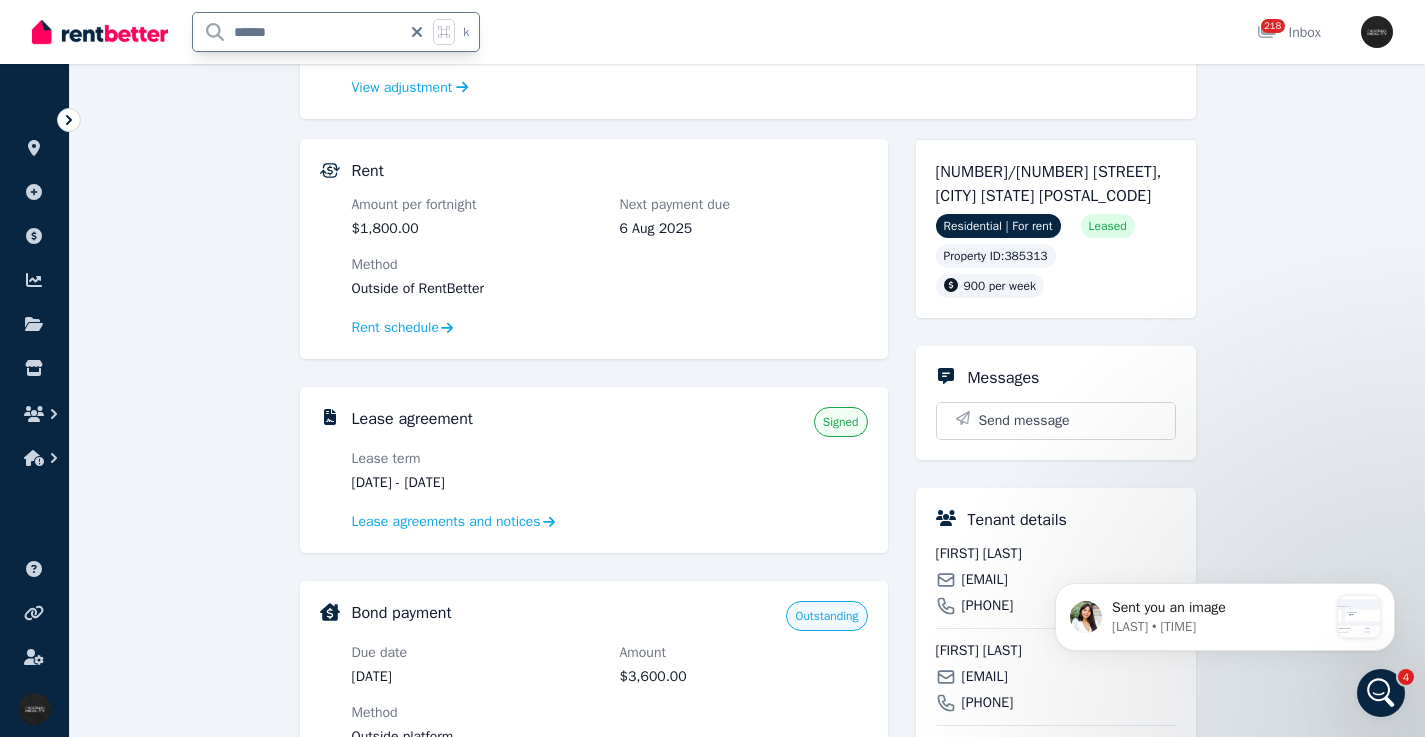 type on "******" 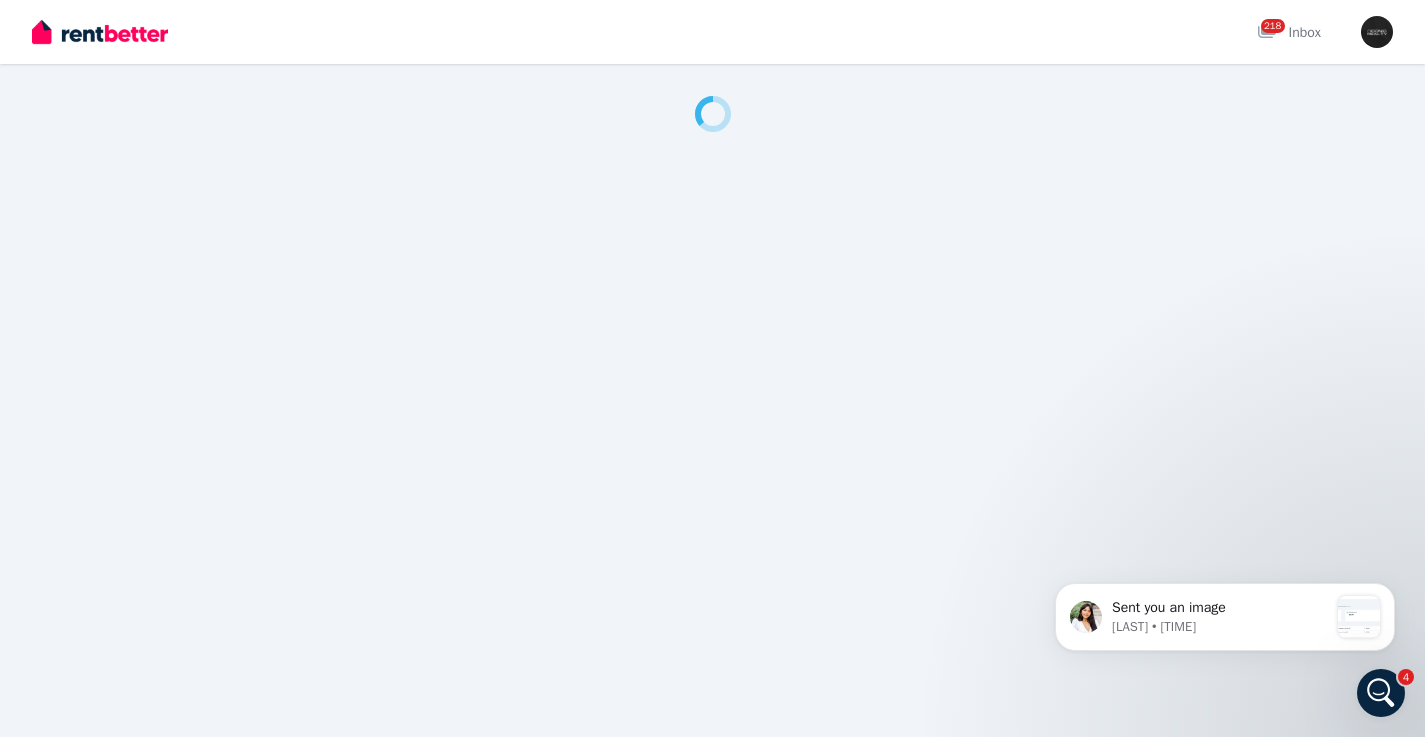 scroll, scrollTop: 0, scrollLeft: 0, axis: both 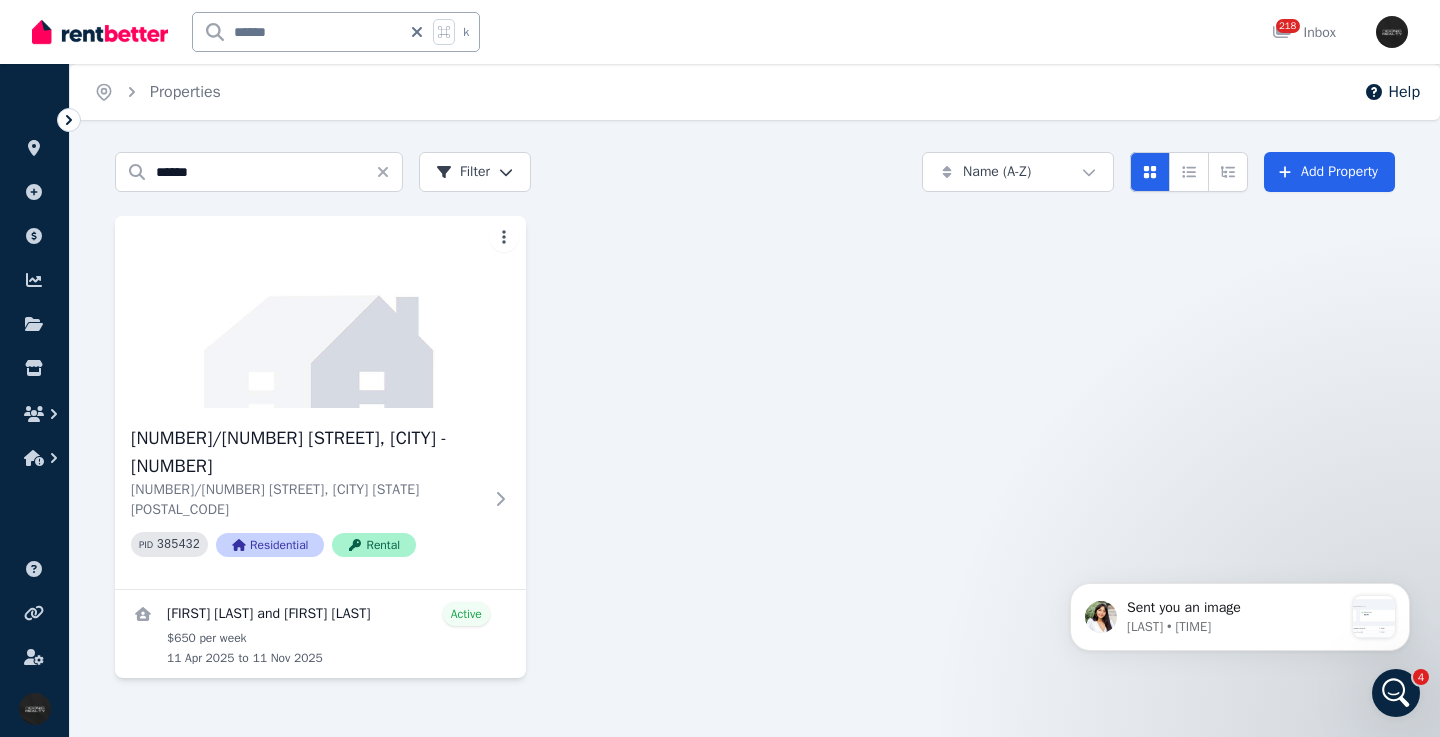 drag, startPoint x: 499, startPoint y: 467, endPoint x: 622, endPoint y: 174, distance: 317.77036 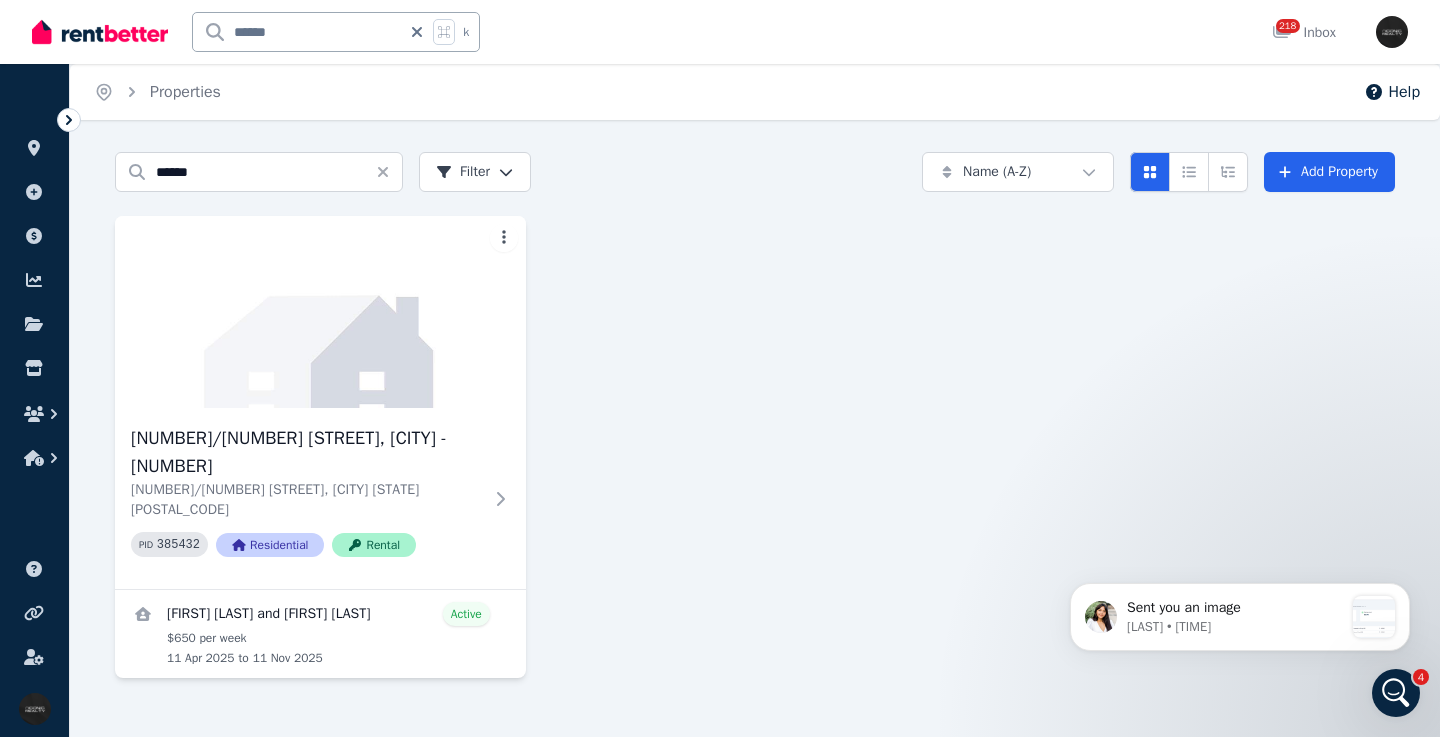 click 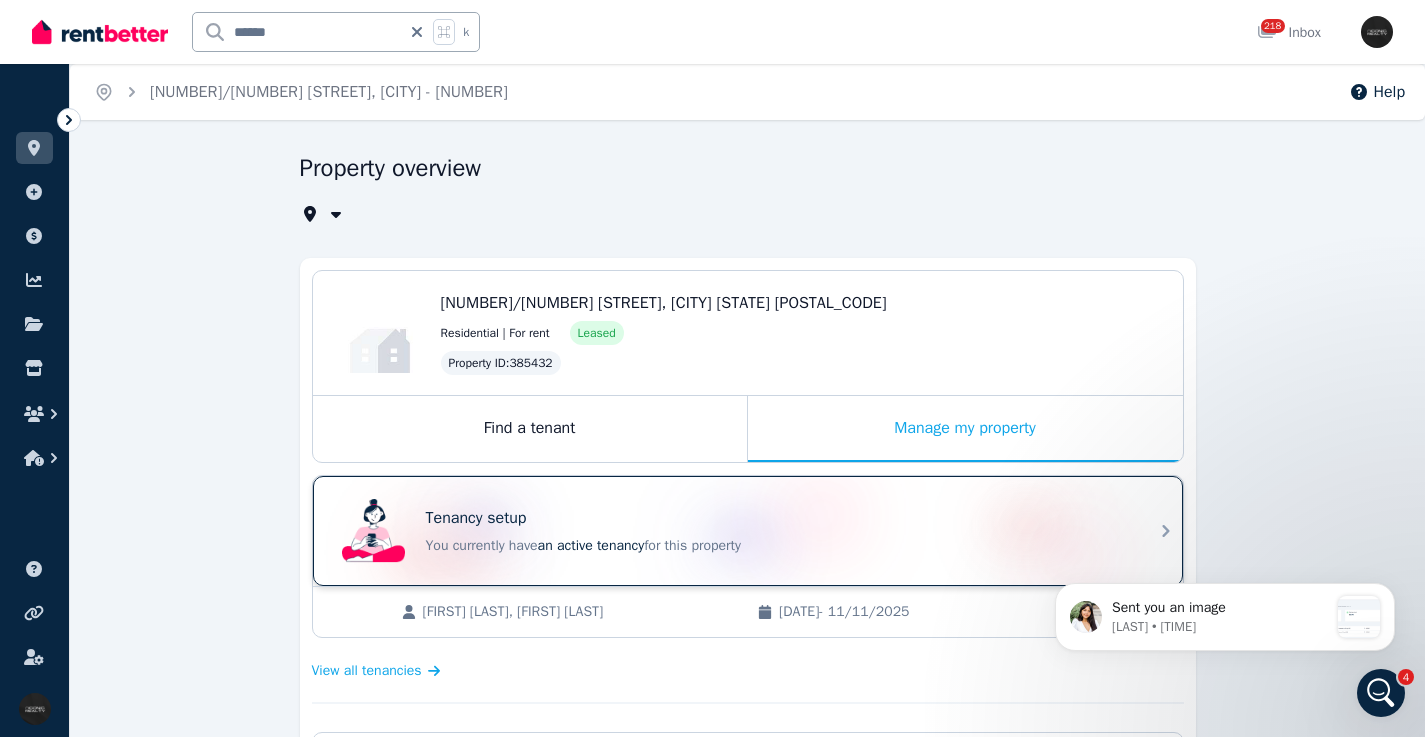 click on "Tenancy setup" at bounding box center (776, 518) 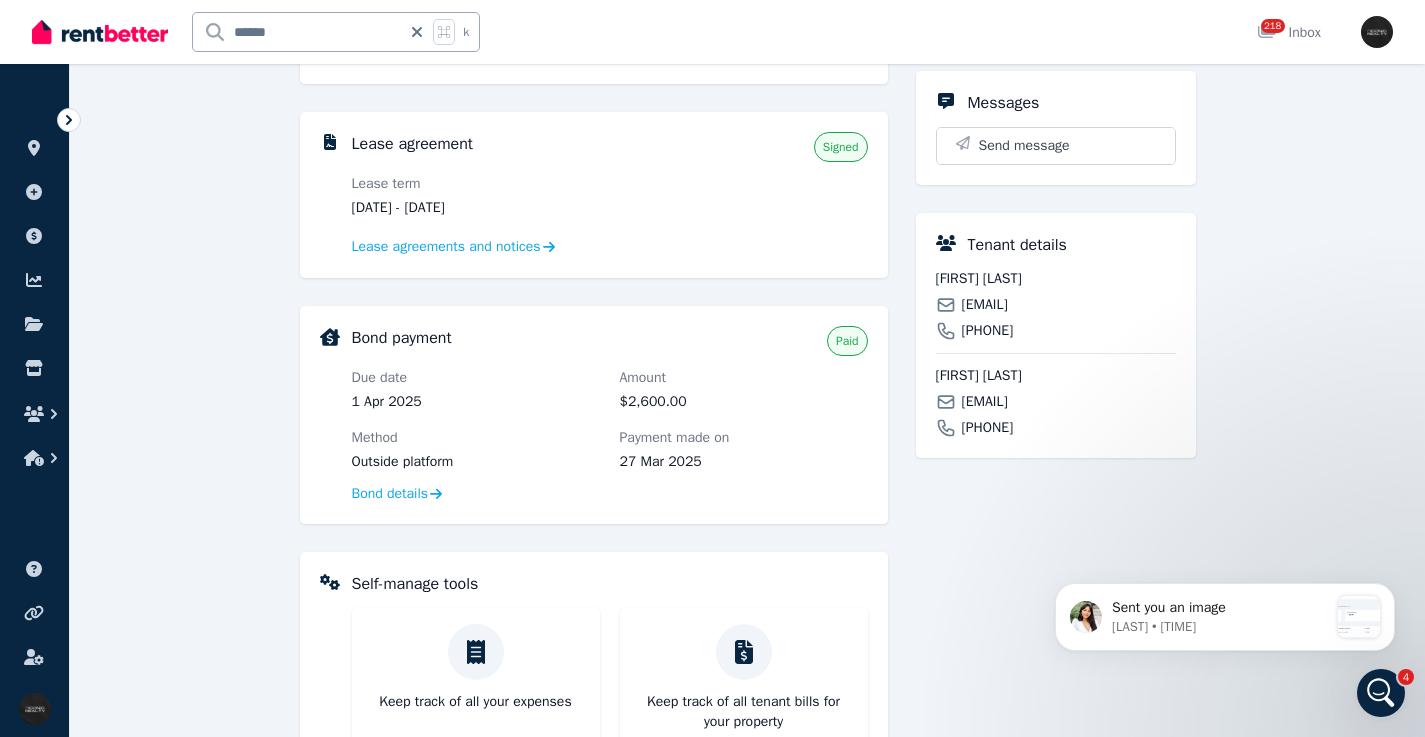 scroll, scrollTop: 329, scrollLeft: 0, axis: vertical 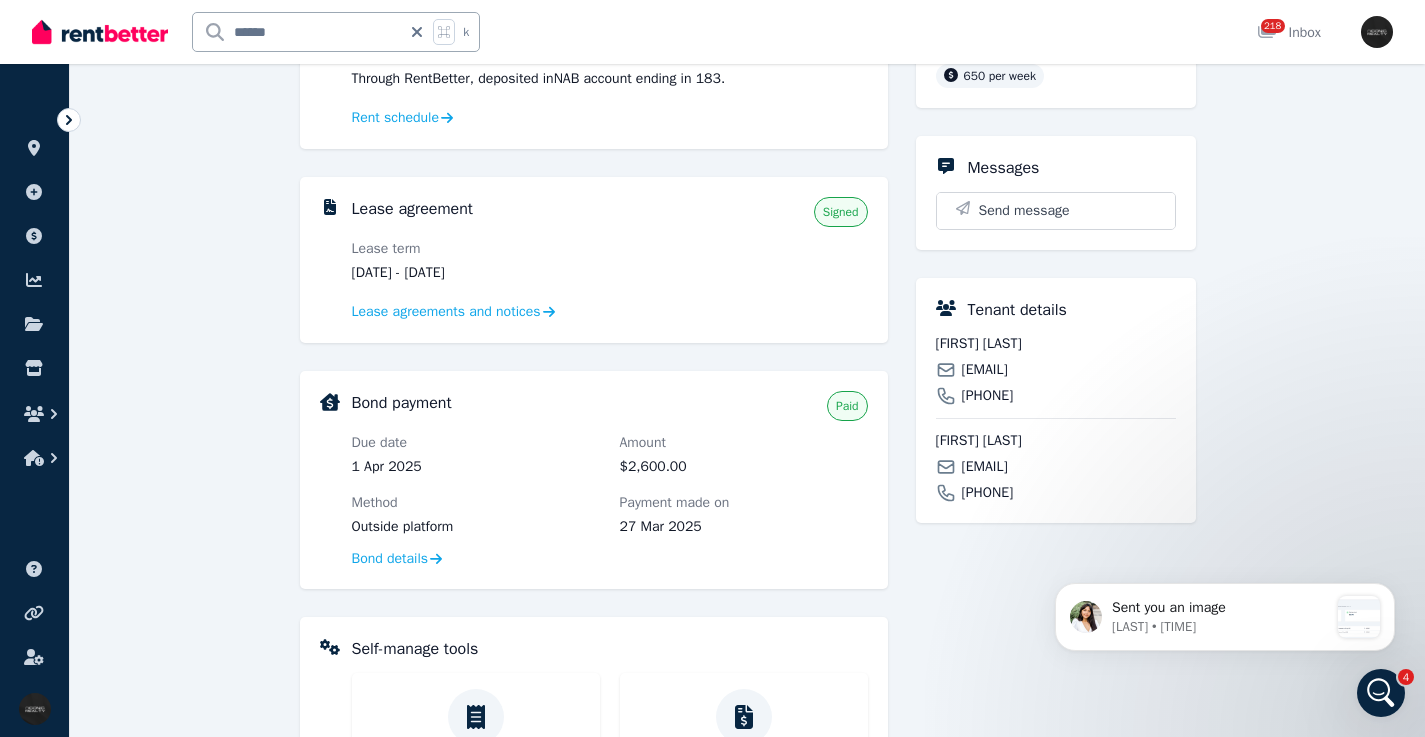click on "[EMAIL]" at bounding box center [985, 370] 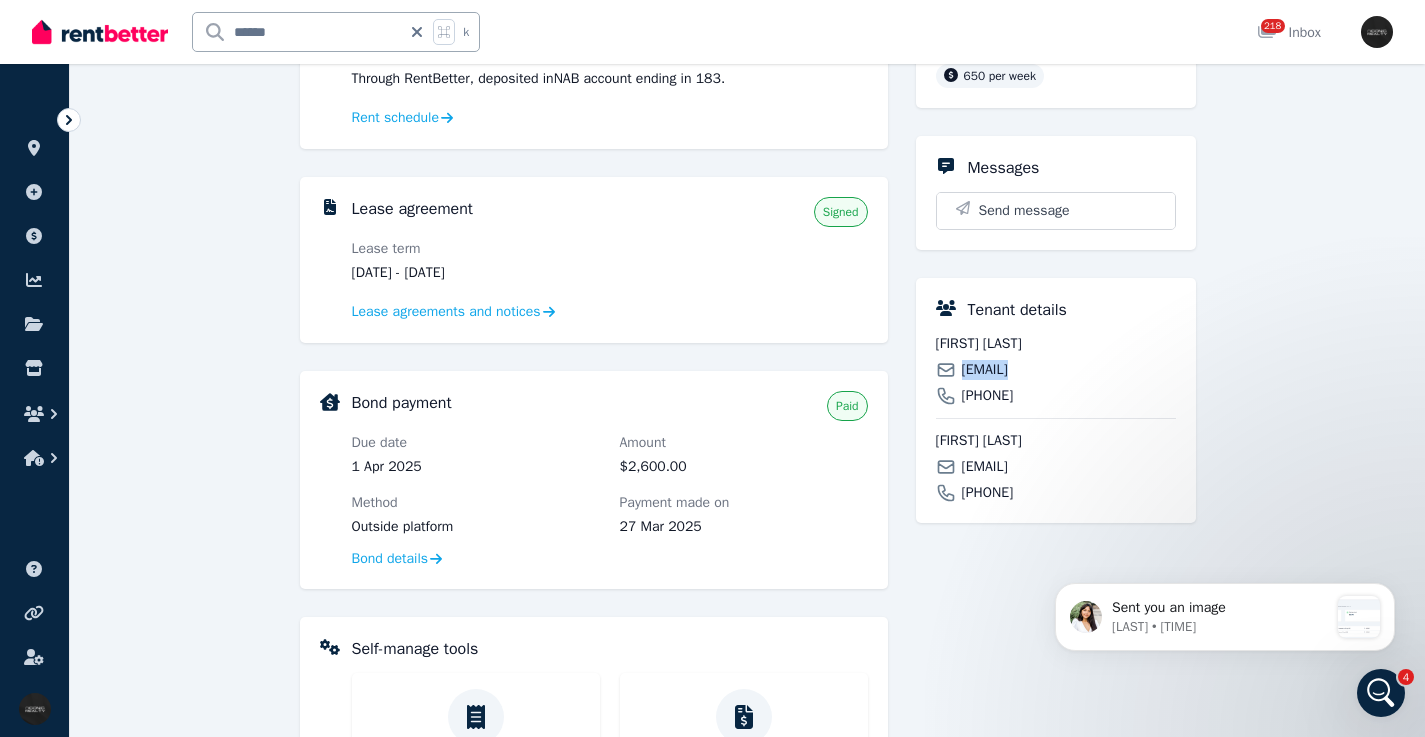 drag, startPoint x: 1009, startPoint y: 370, endPoint x: 1012, endPoint y: 357, distance: 13.341664 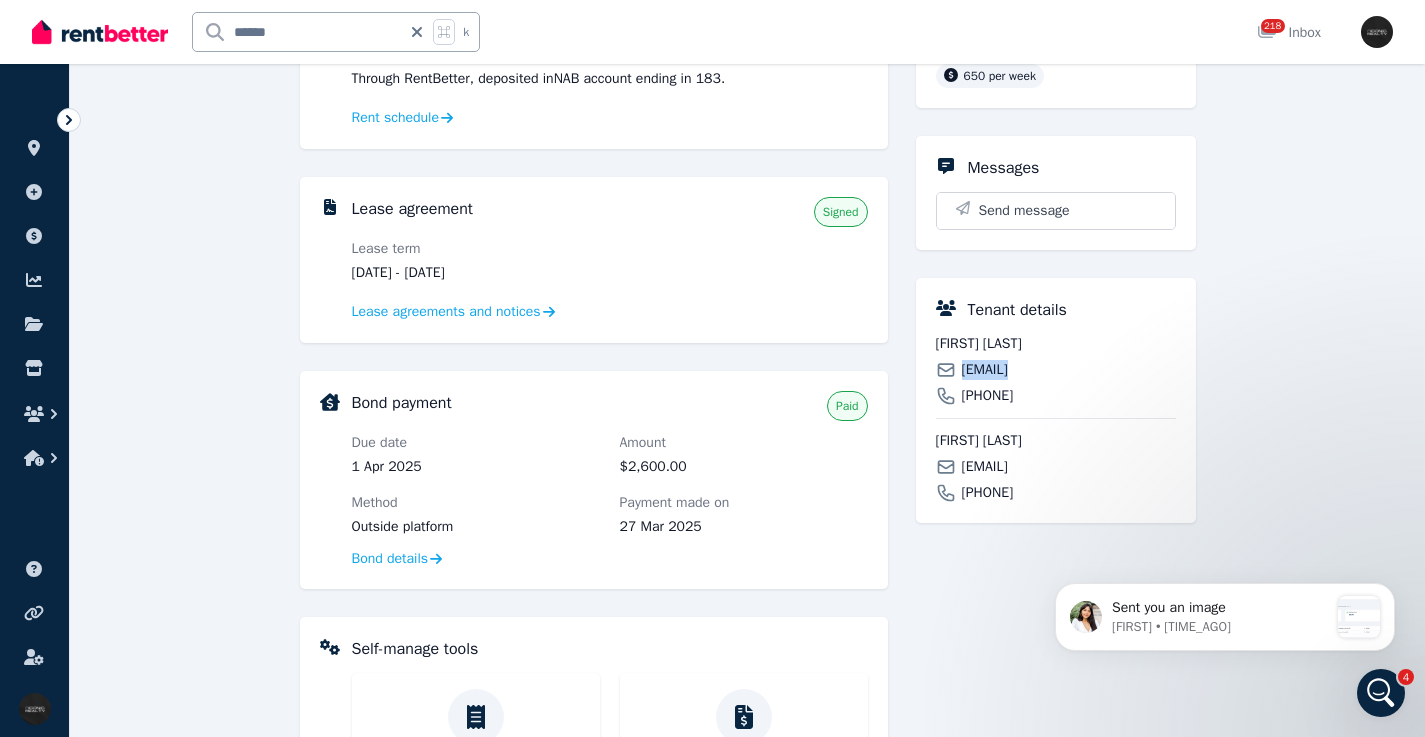 click on "[EMAIL]" at bounding box center [985, 370] 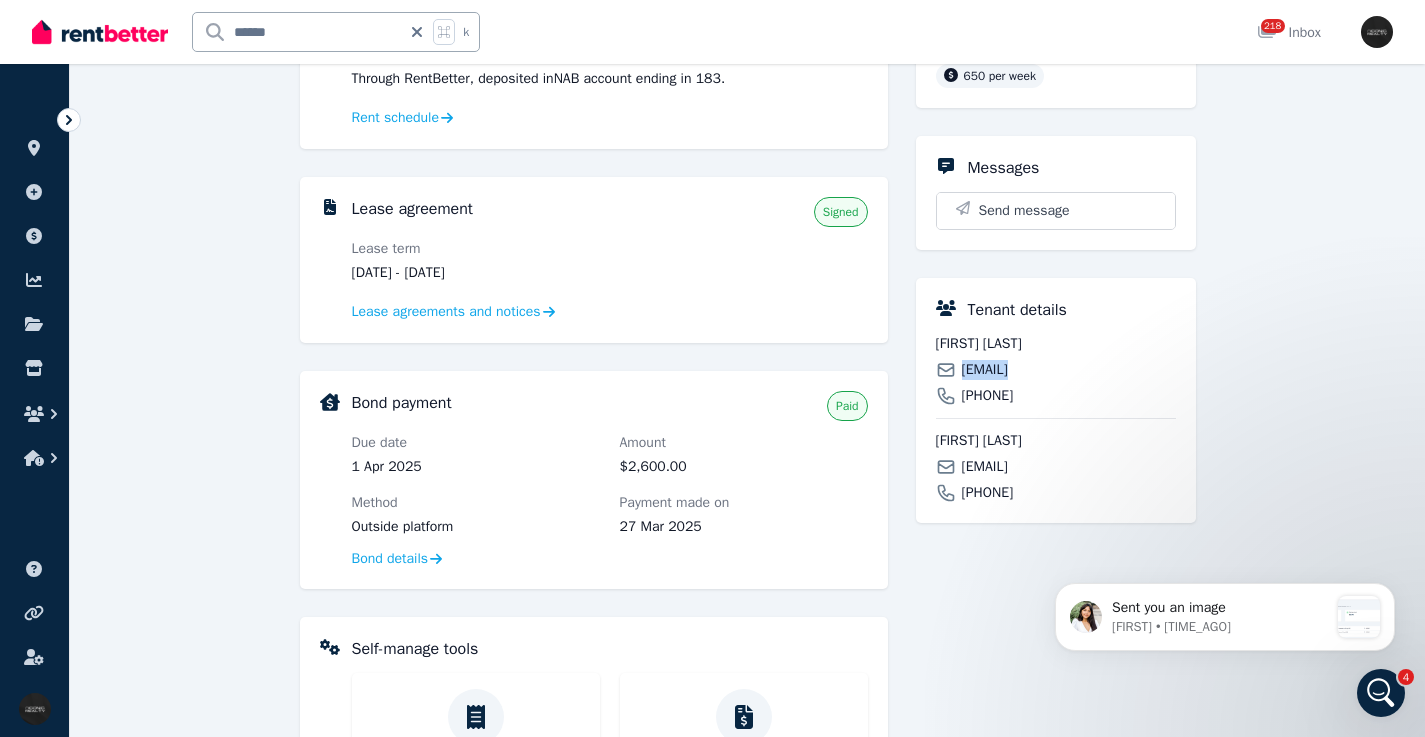 click on "[EMAIL]" at bounding box center (985, 467) 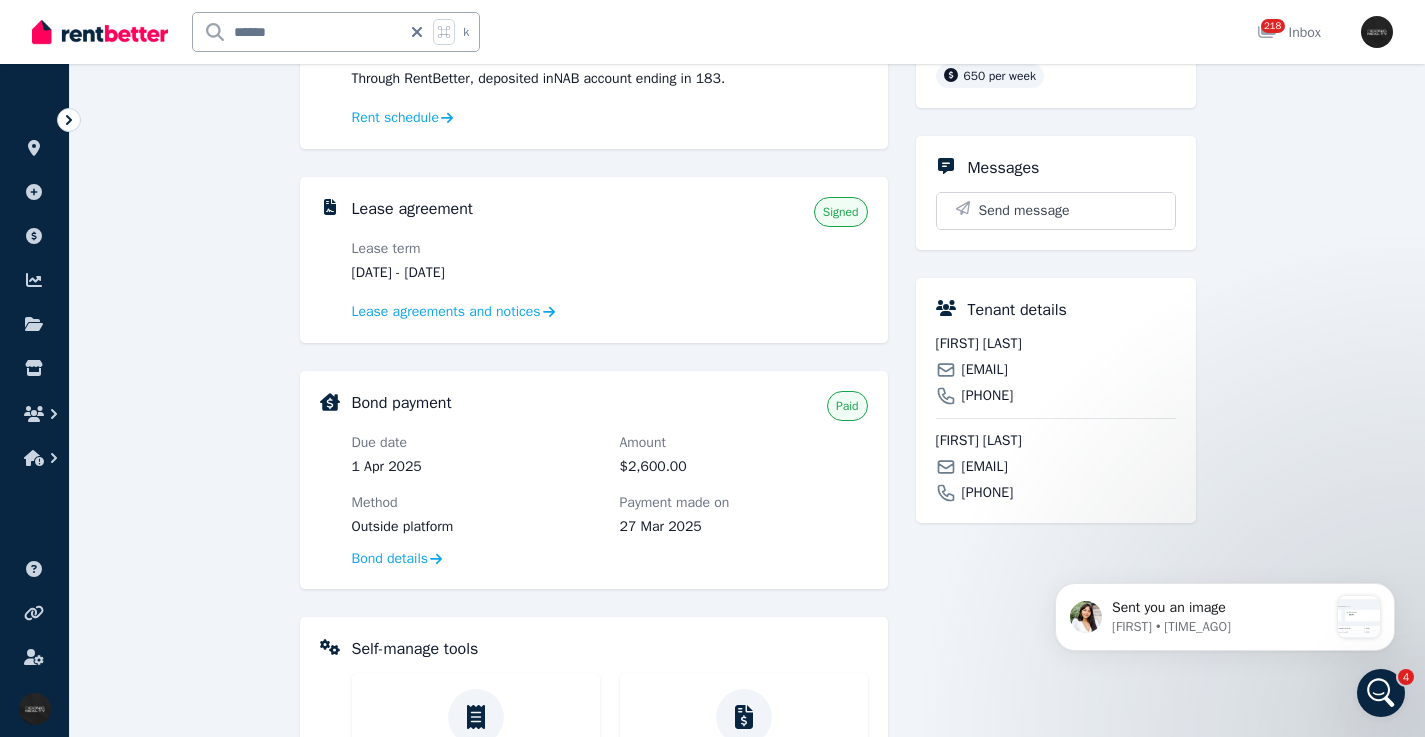 click on "[EMAIL]" at bounding box center [985, 467] 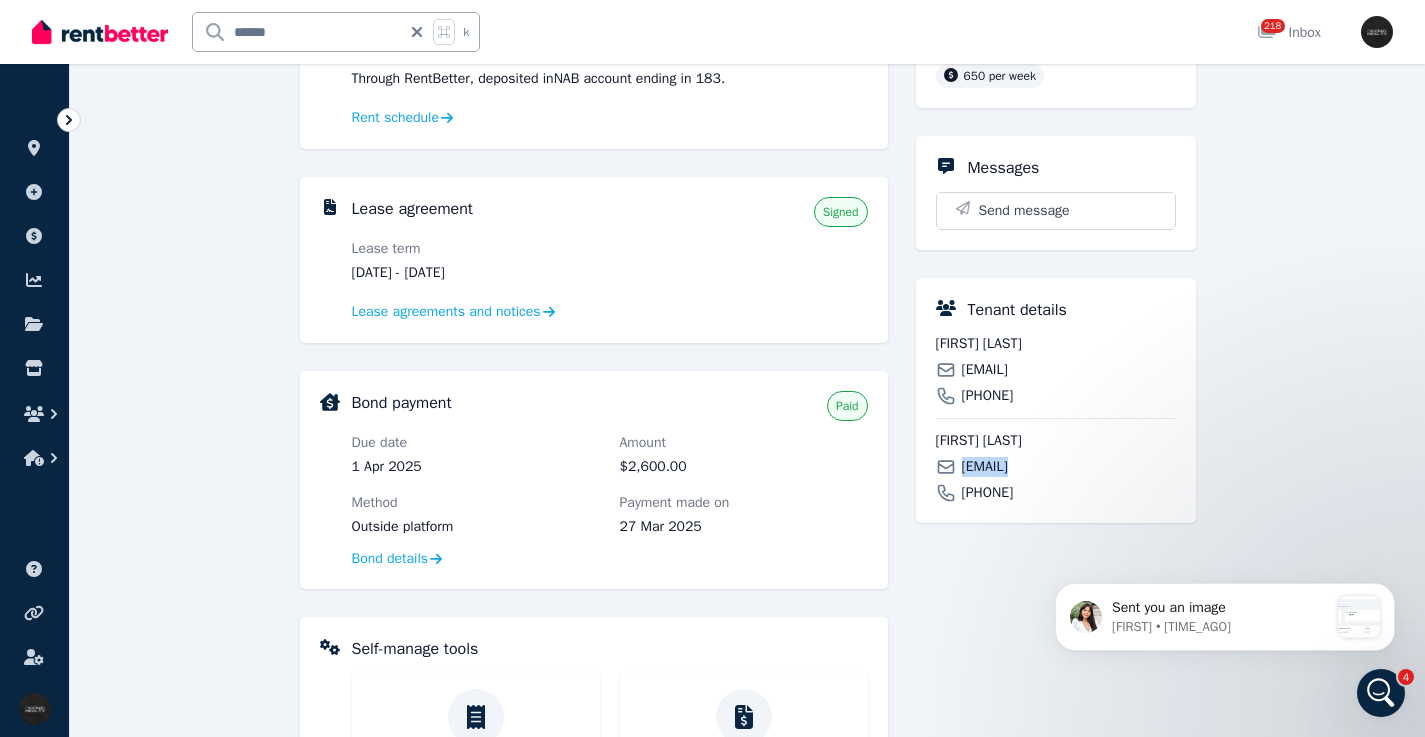 click on "[EMAIL]" at bounding box center (985, 467) 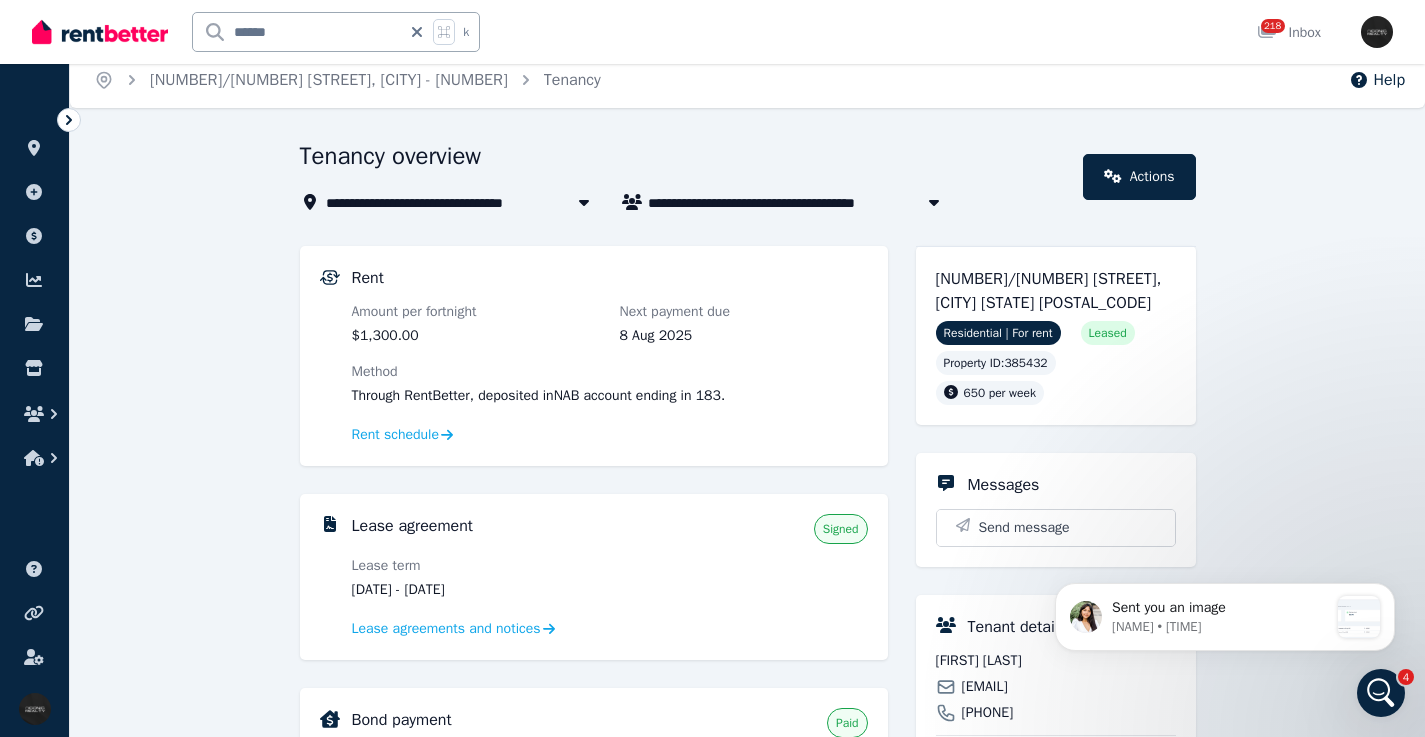 scroll, scrollTop: 0, scrollLeft: 0, axis: both 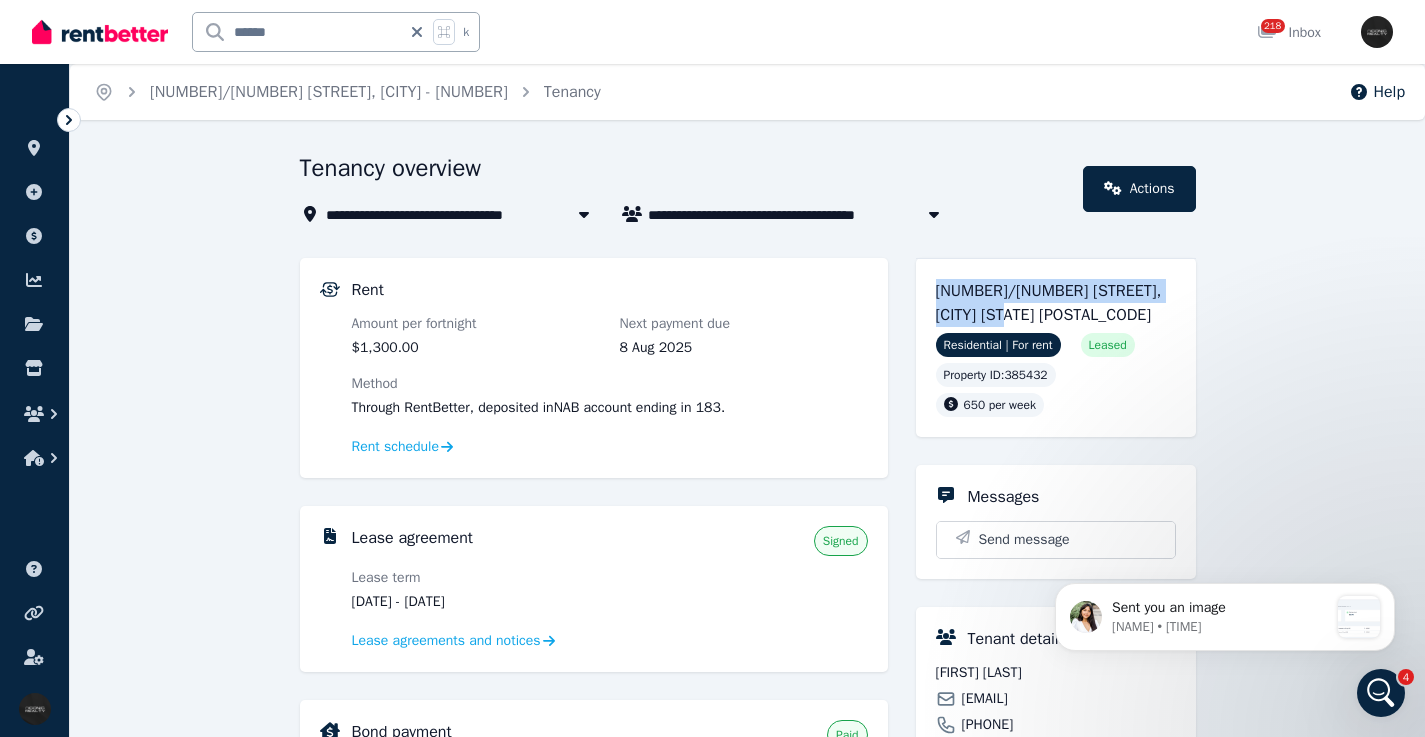 drag, startPoint x: 921, startPoint y: 296, endPoint x: 952, endPoint y: 260, distance: 47.507893 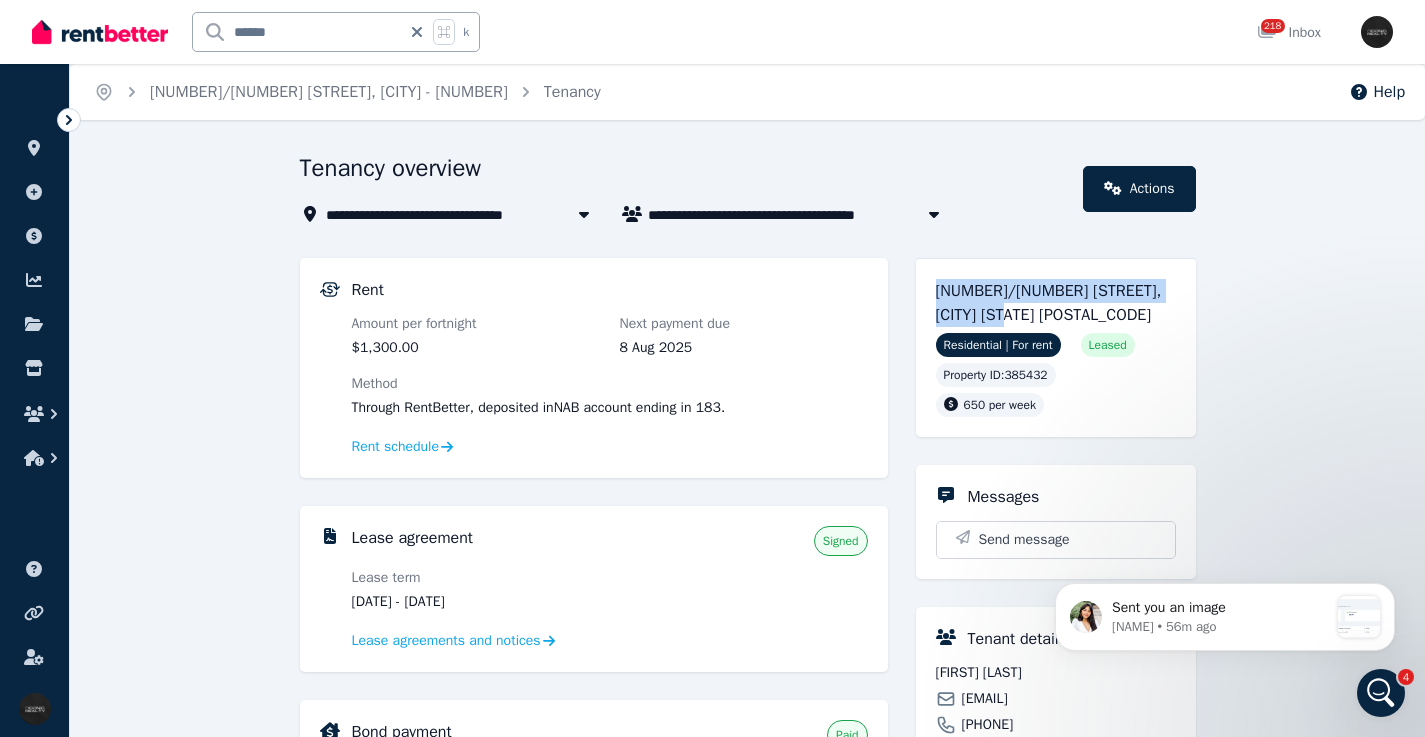 click 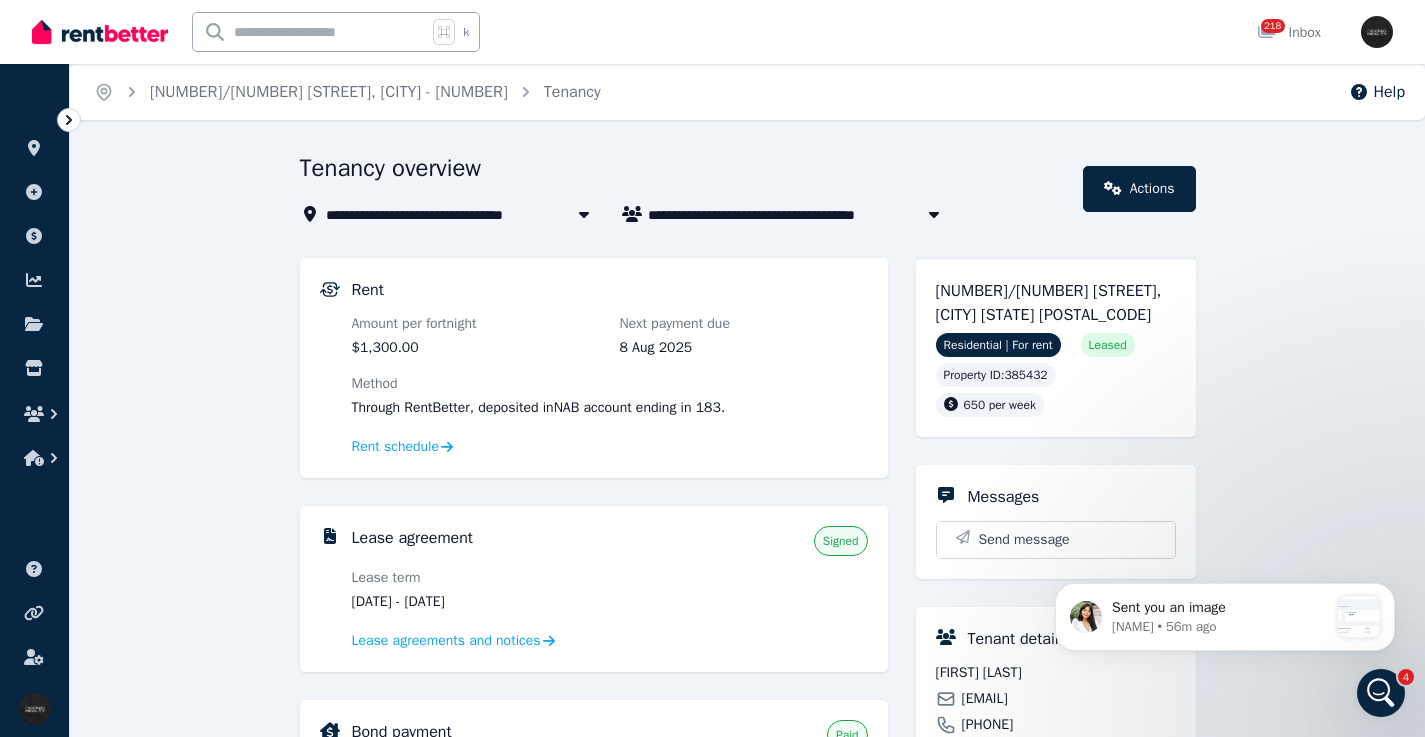 click at bounding box center (310, 32) 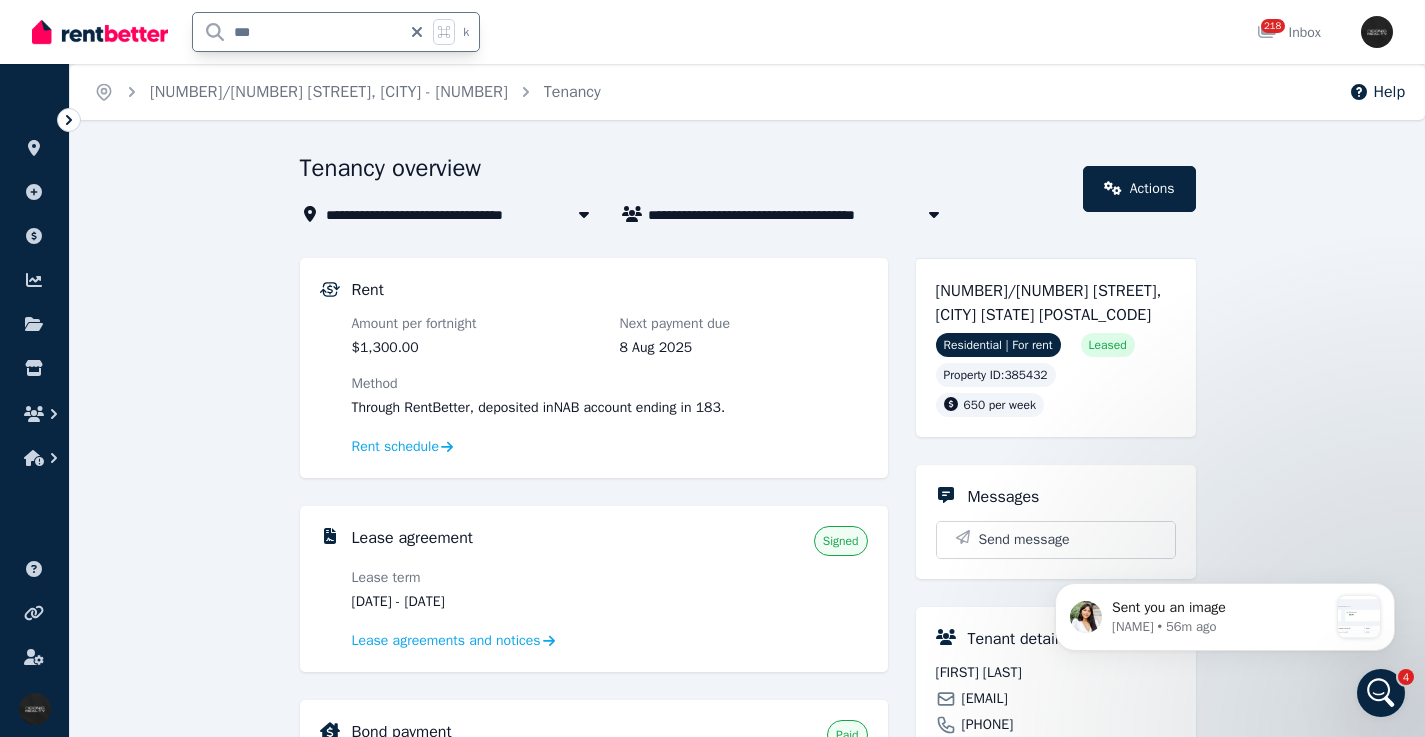 type on "***" 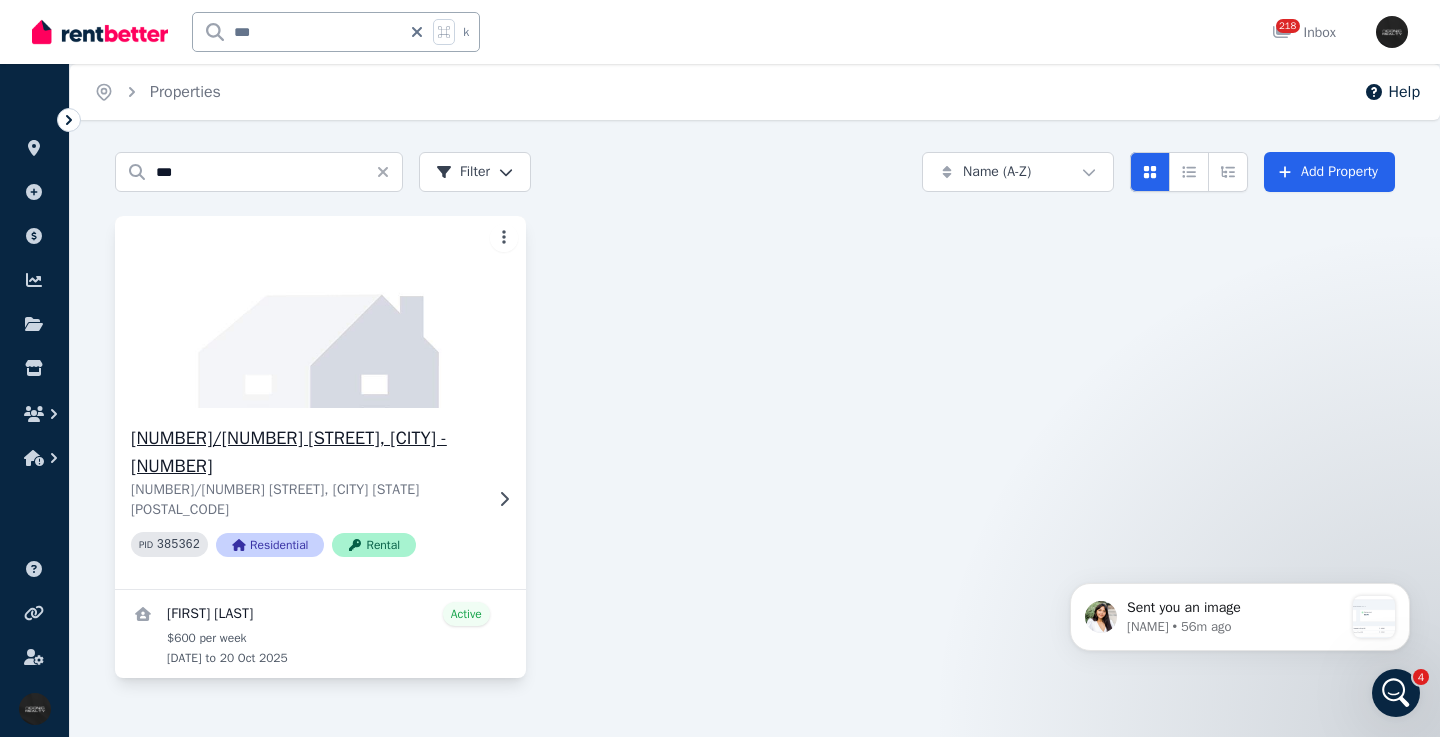 click at bounding box center (500, 499) 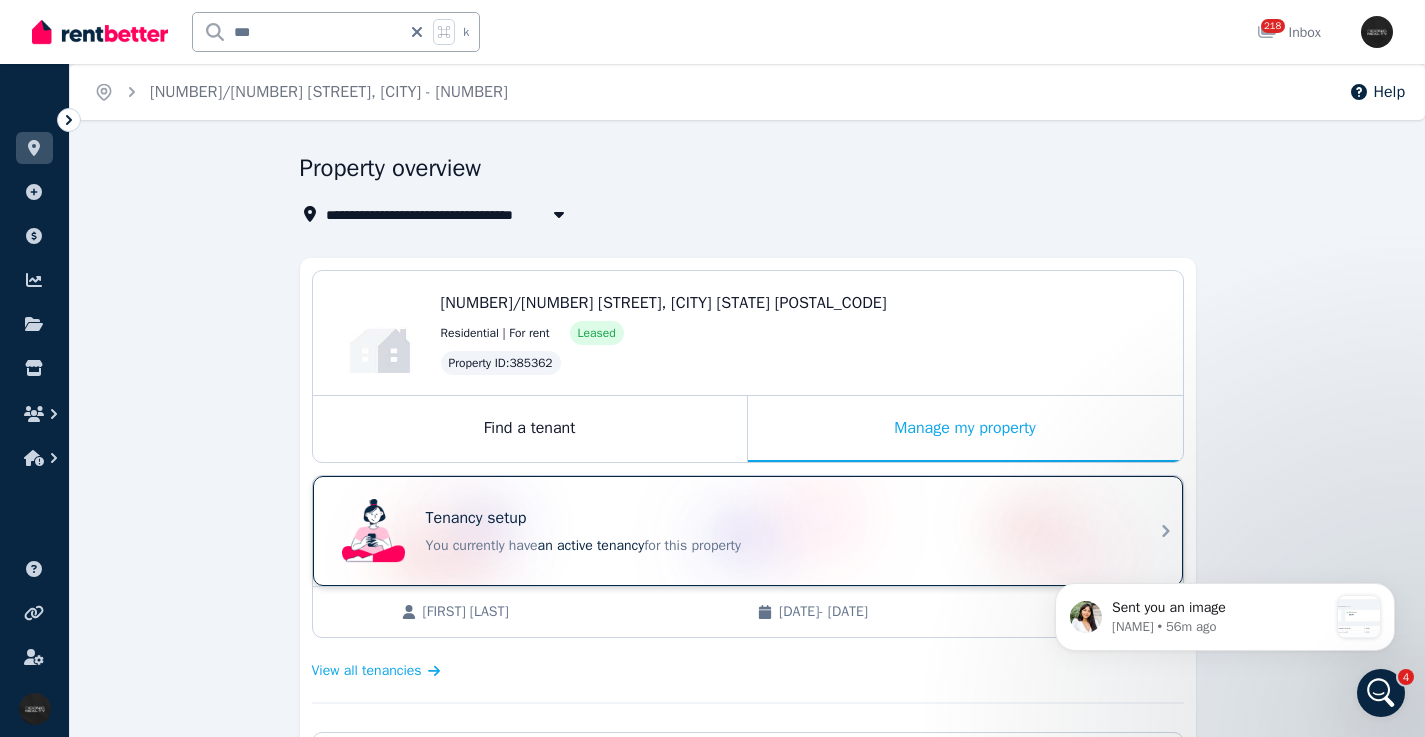 drag, startPoint x: 749, startPoint y: 518, endPoint x: 747, endPoint y: 496, distance: 22.090721 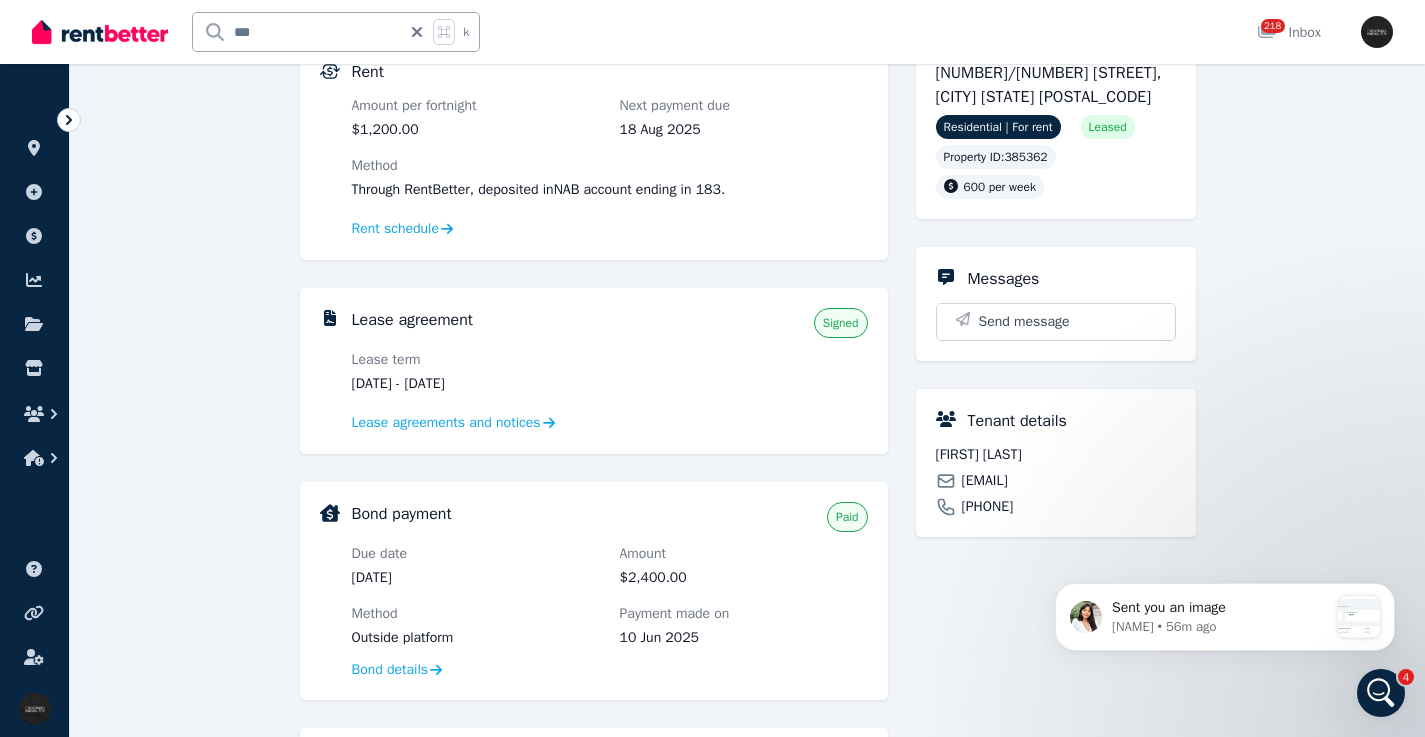 scroll, scrollTop: 464, scrollLeft: 0, axis: vertical 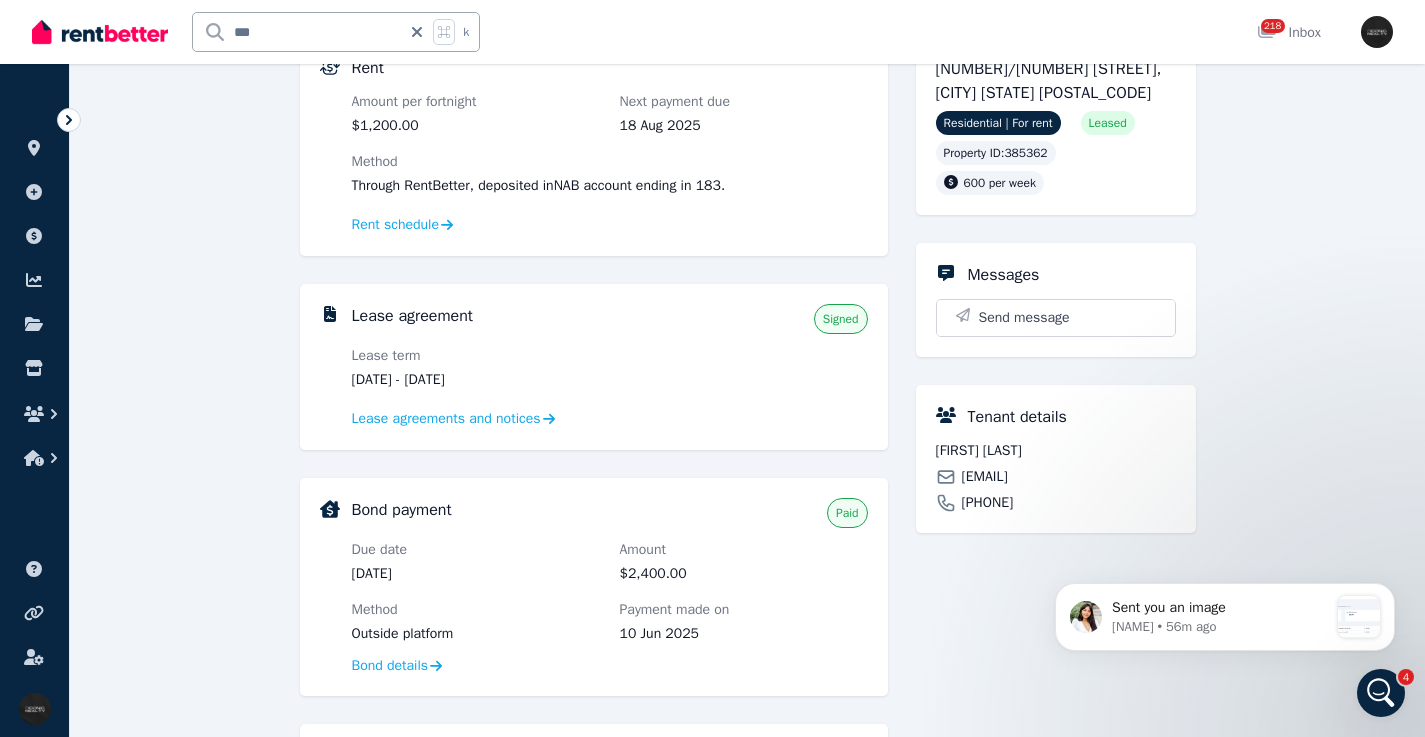 click on "[EMAIL]" at bounding box center (985, 477) 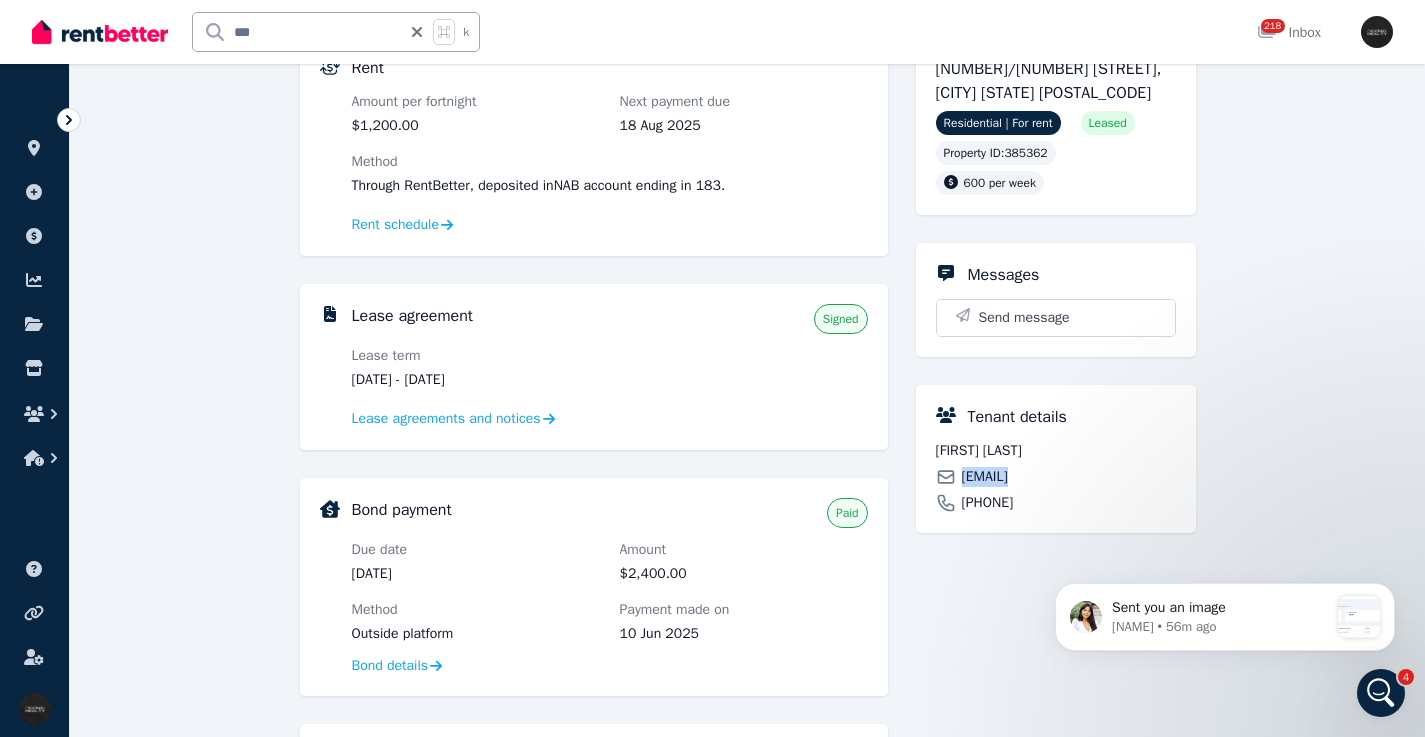 click on "[EMAIL]" at bounding box center (985, 477) 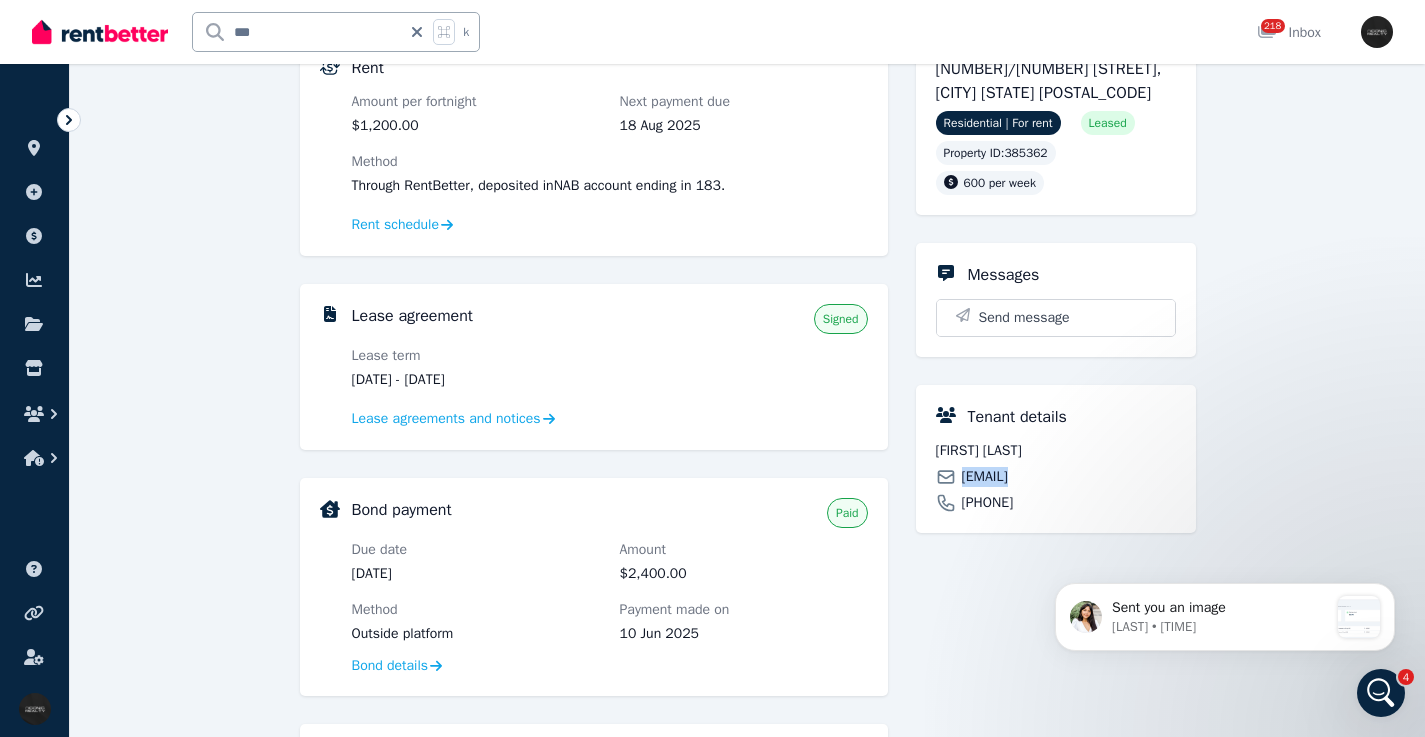 click on "[FIRST] [LAST]" at bounding box center [1056, 451] 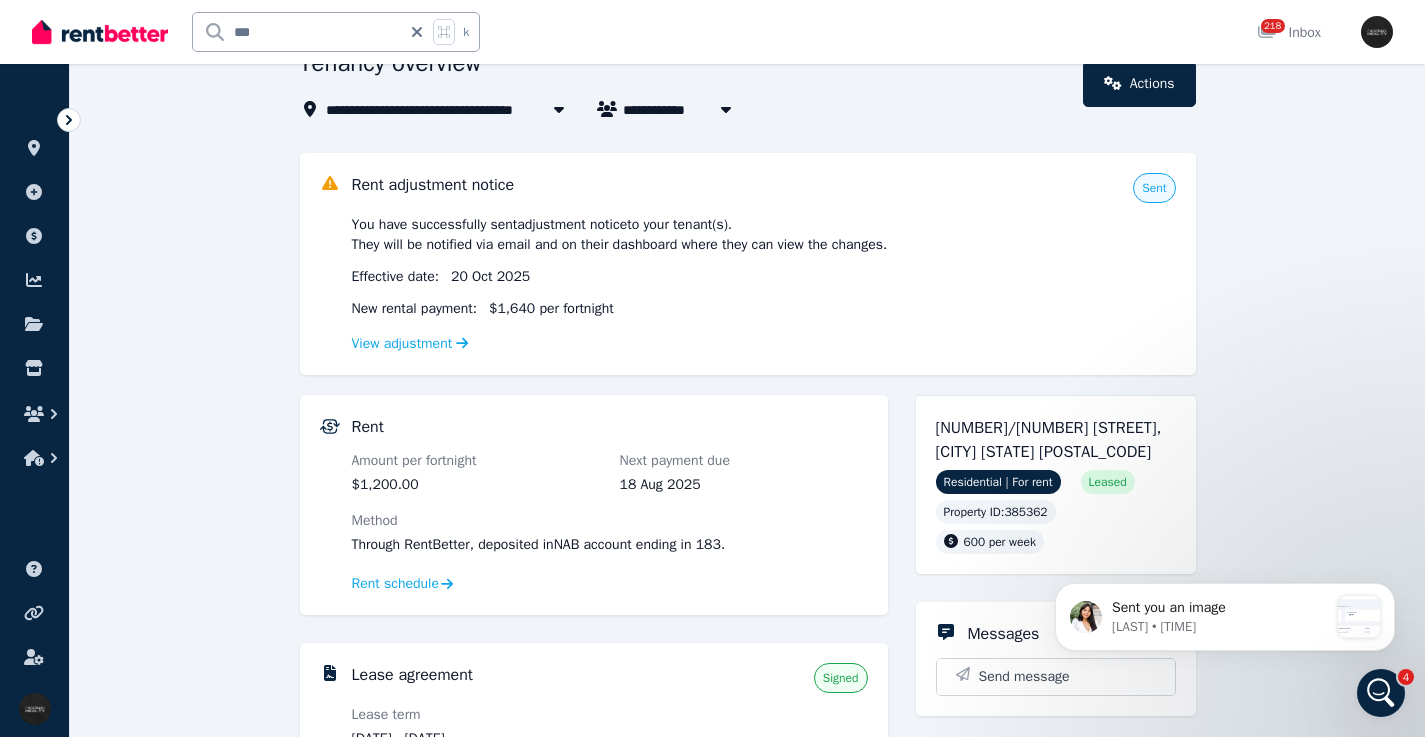 scroll, scrollTop: 172, scrollLeft: 0, axis: vertical 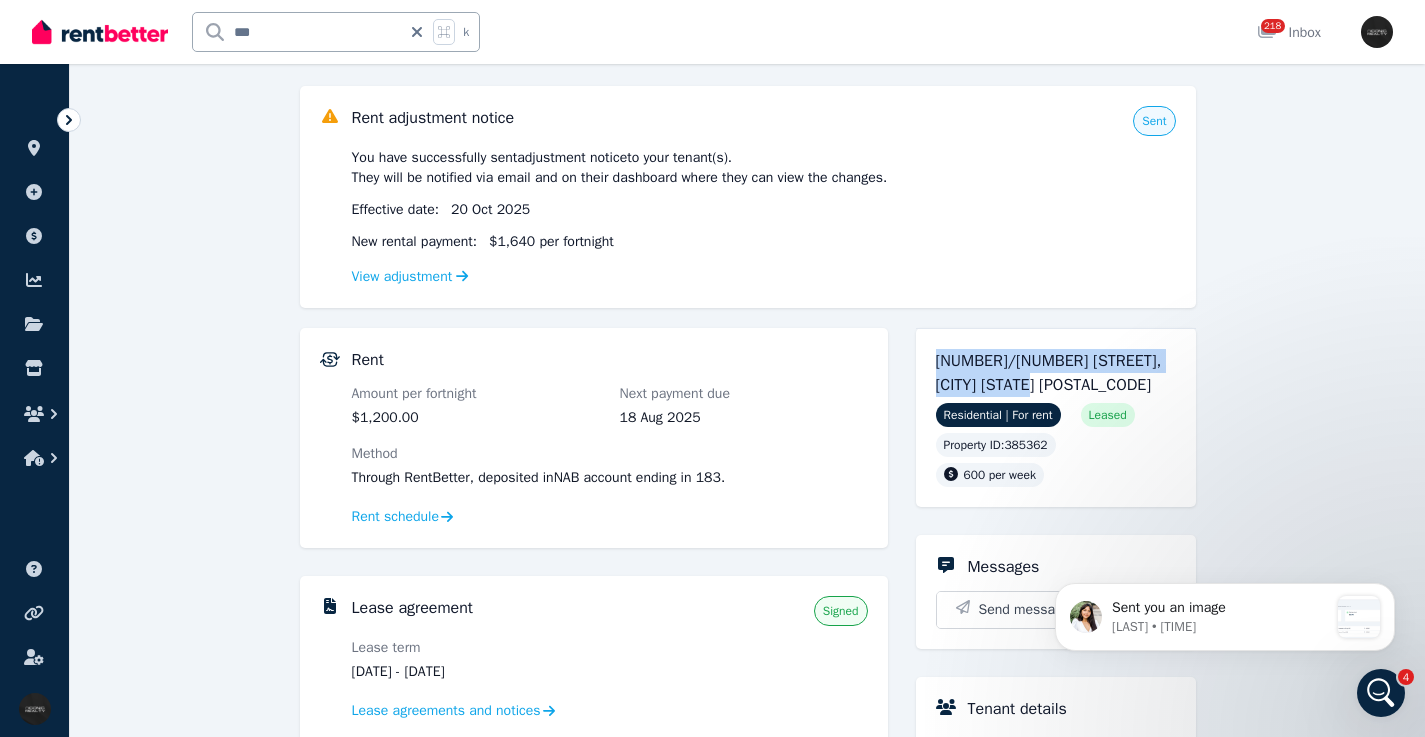 drag, startPoint x: 1027, startPoint y: 384, endPoint x: 926, endPoint y: 271, distance: 151.55856 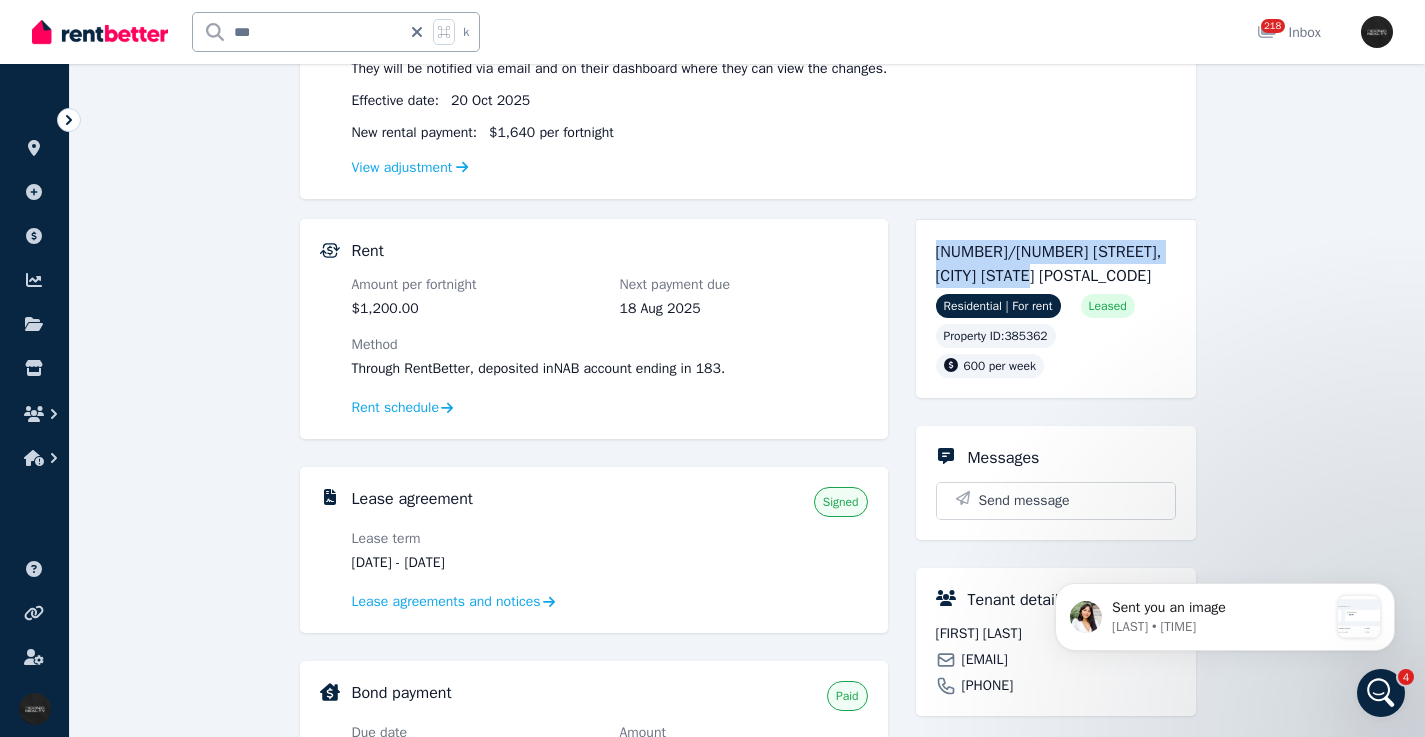 scroll, scrollTop: 0, scrollLeft: 0, axis: both 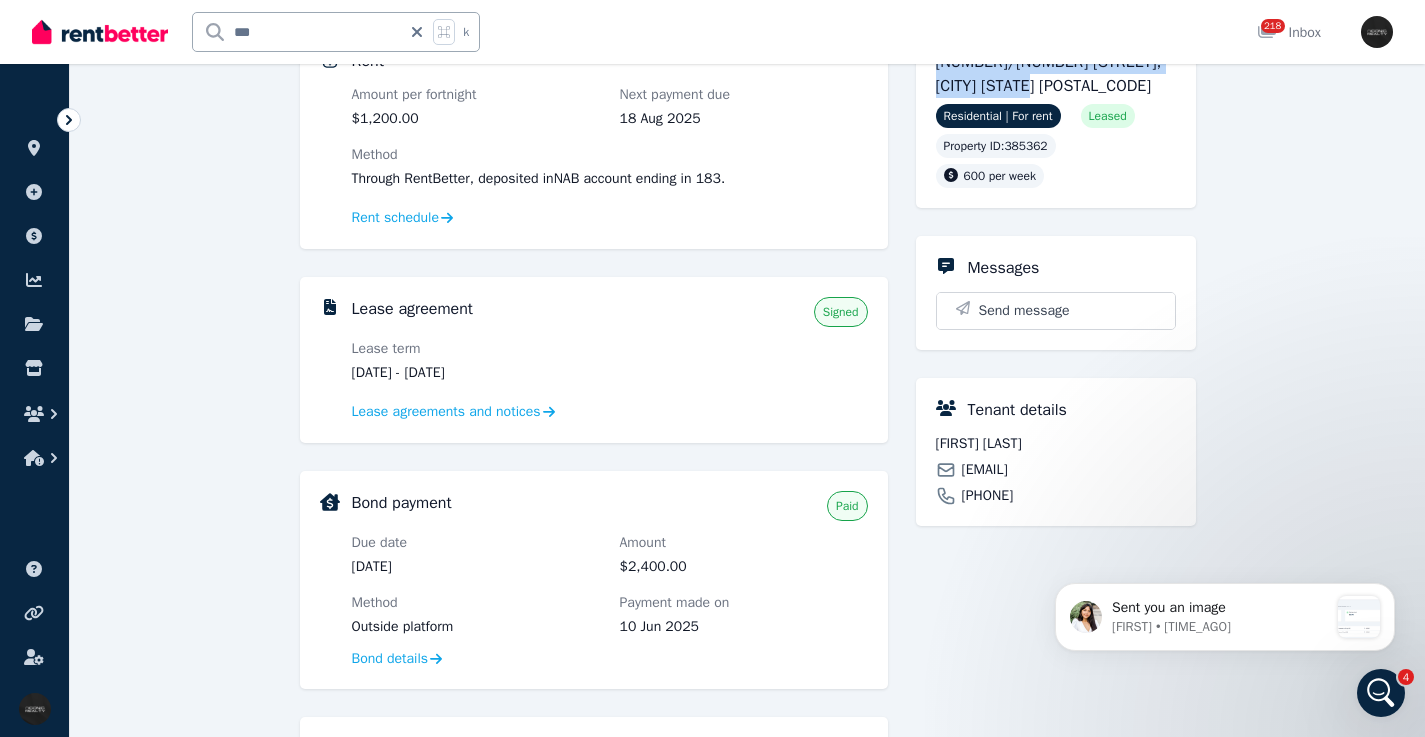 click 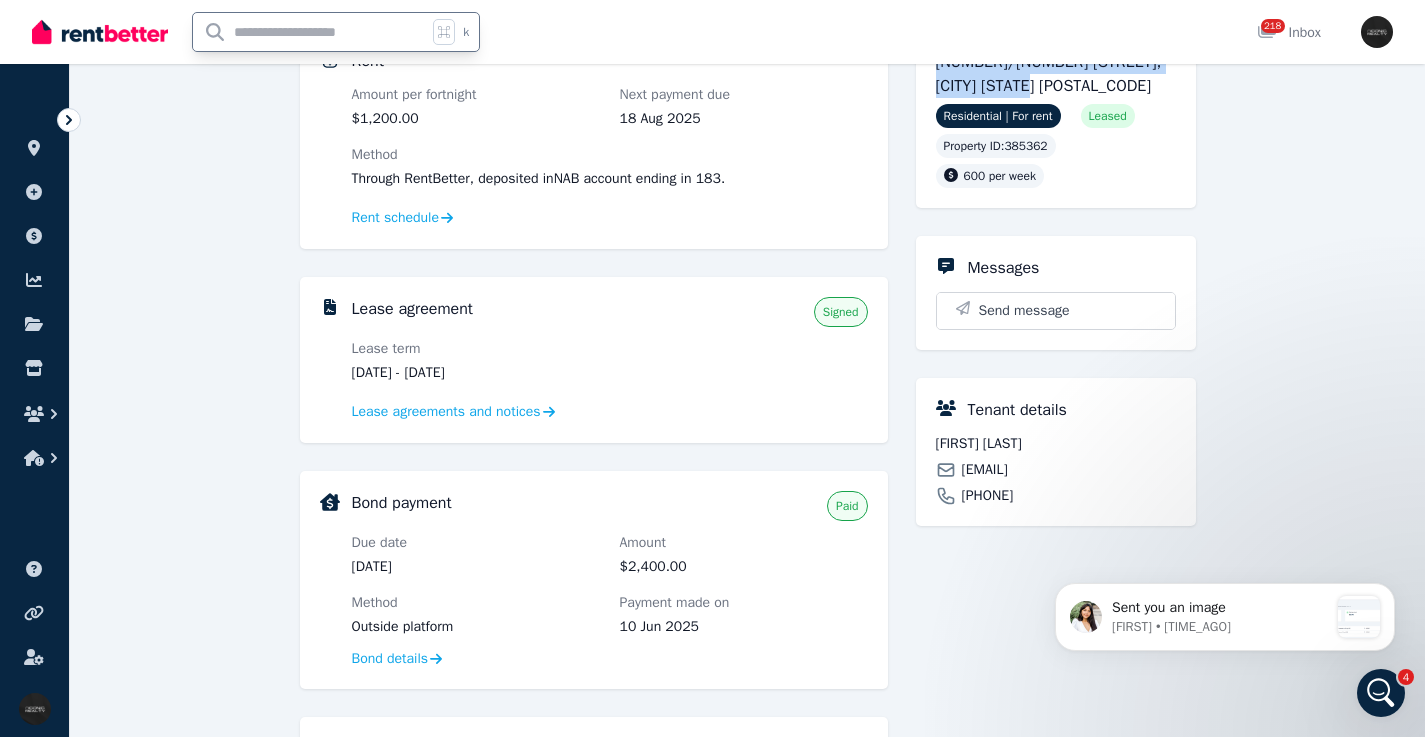 click at bounding box center [310, 32] 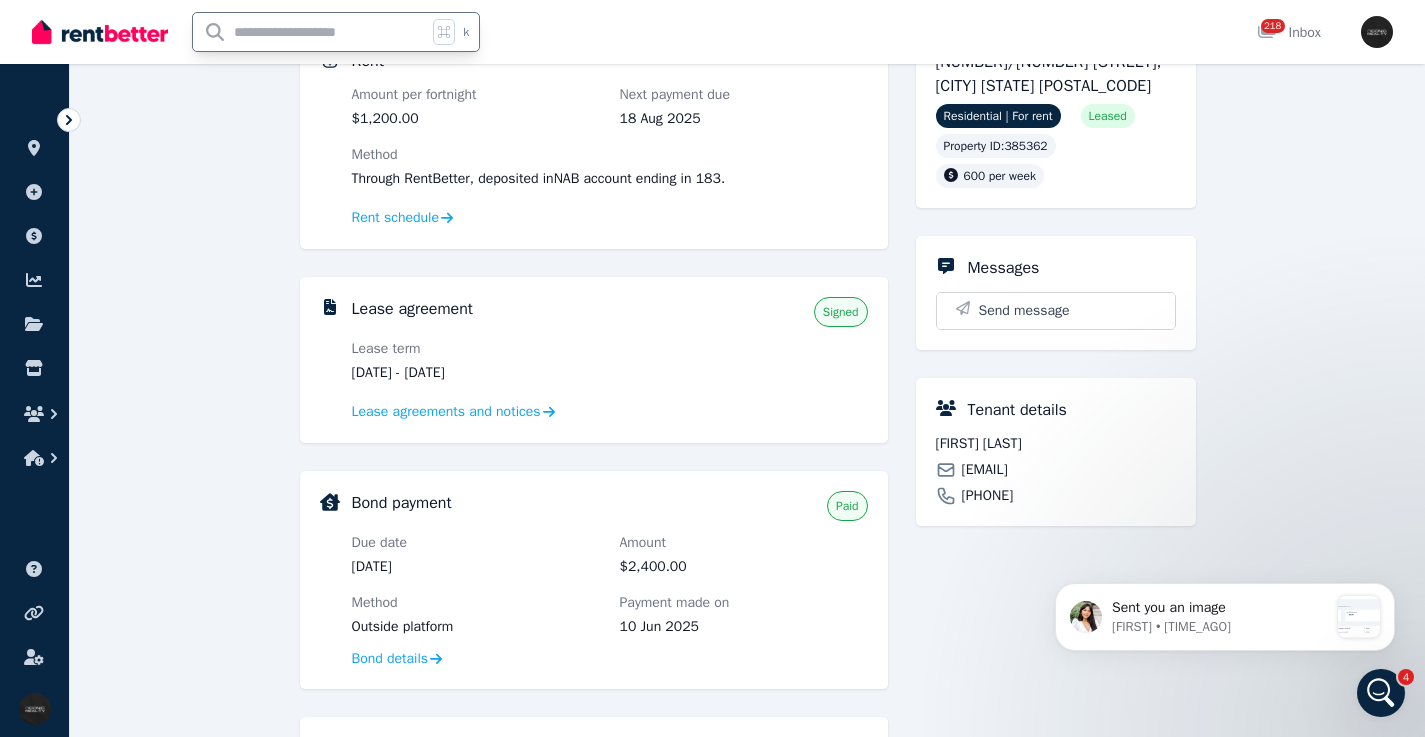 scroll, scrollTop: 0, scrollLeft: 0, axis: both 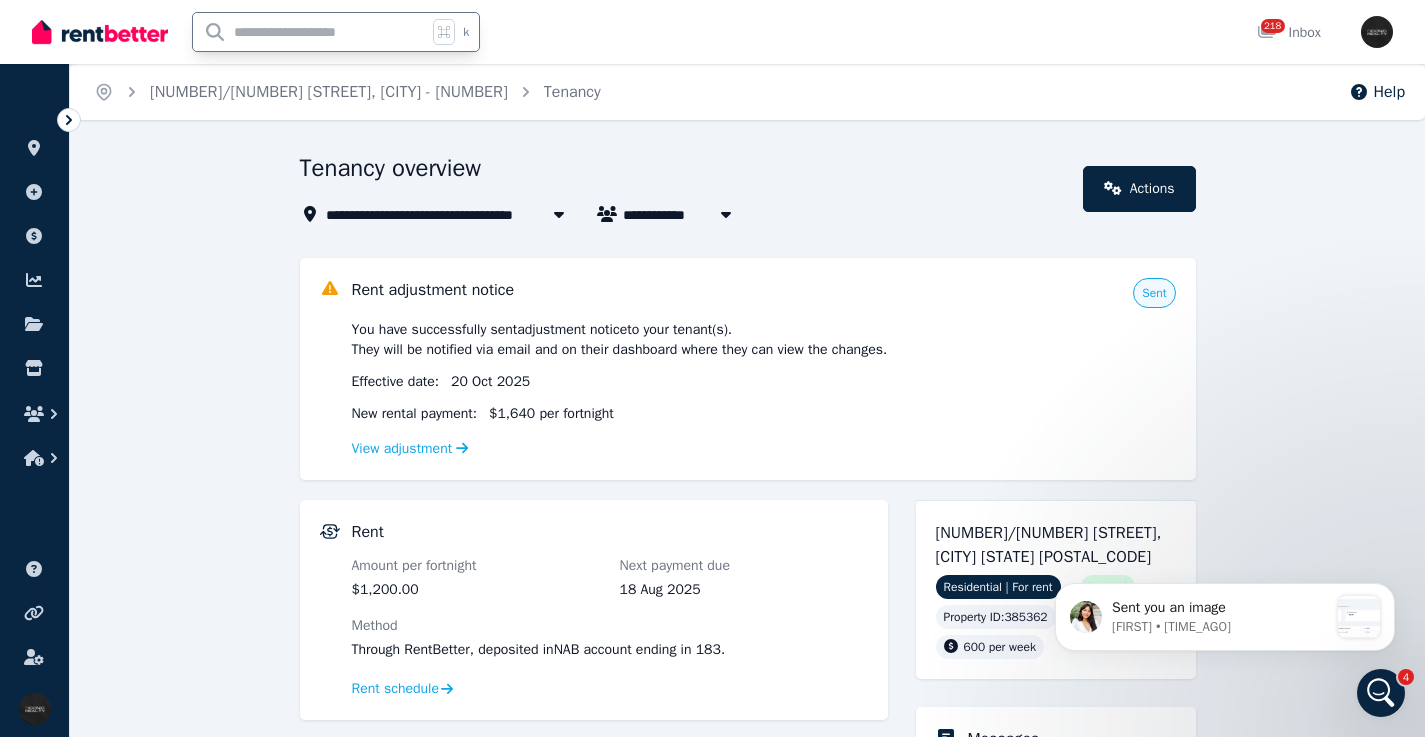 click at bounding box center [310, 32] 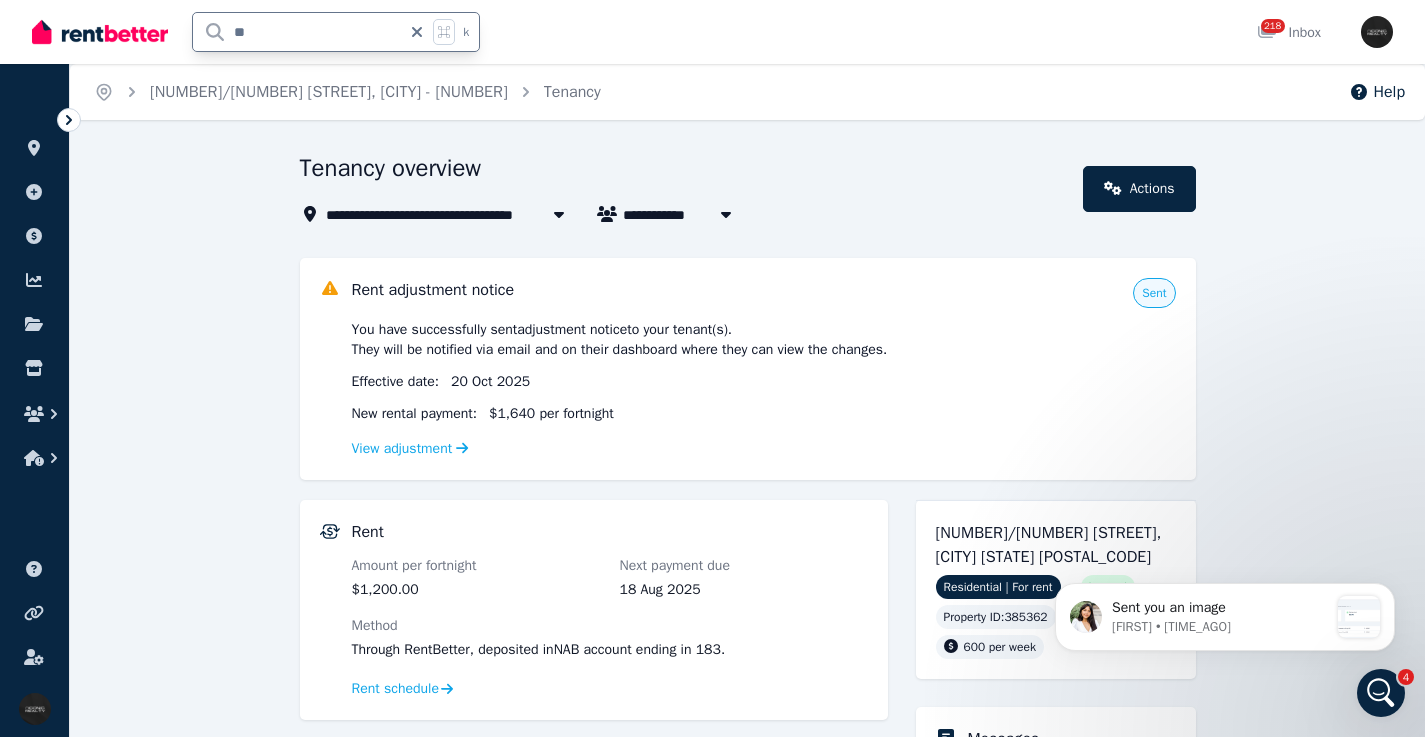 type on "***" 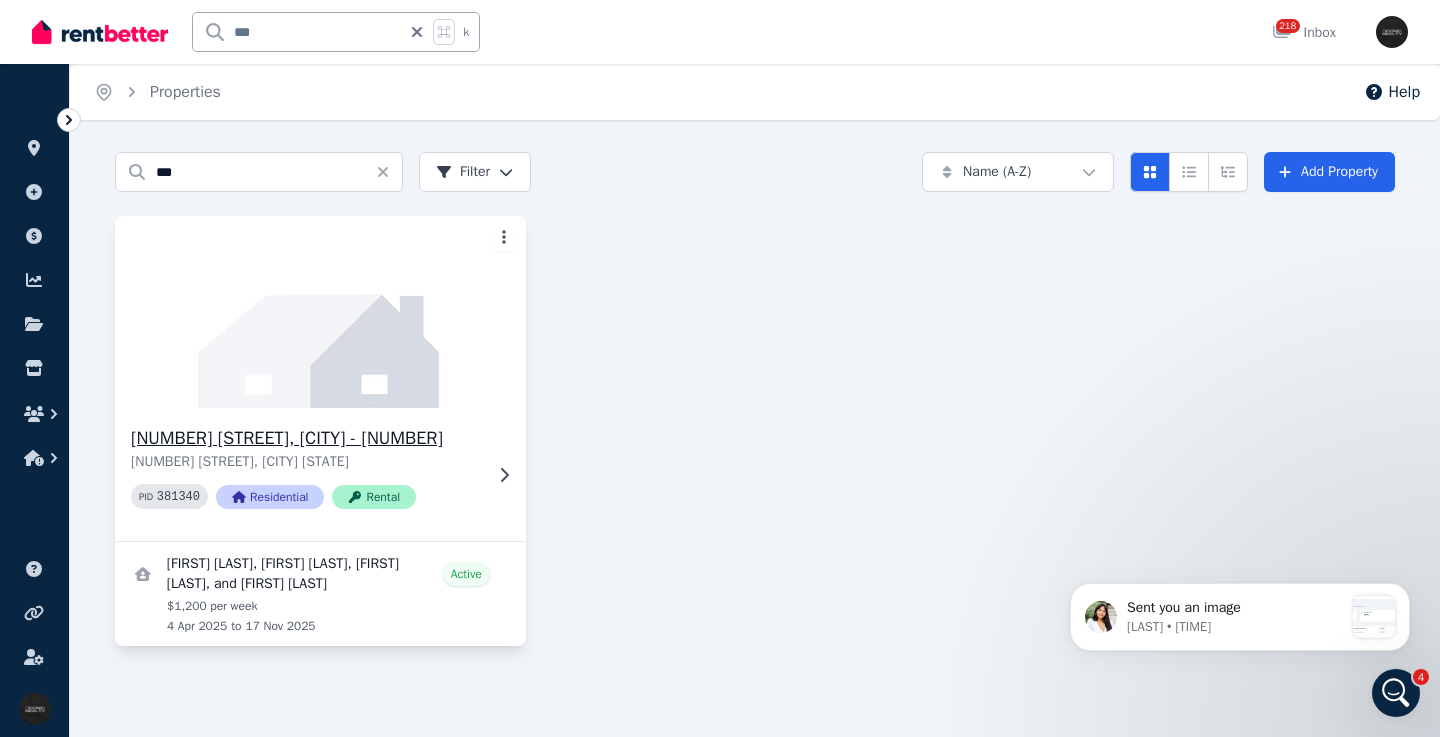 drag, startPoint x: 502, startPoint y: 479, endPoint x: 501, endPoint y: 460, distance: 19.026299 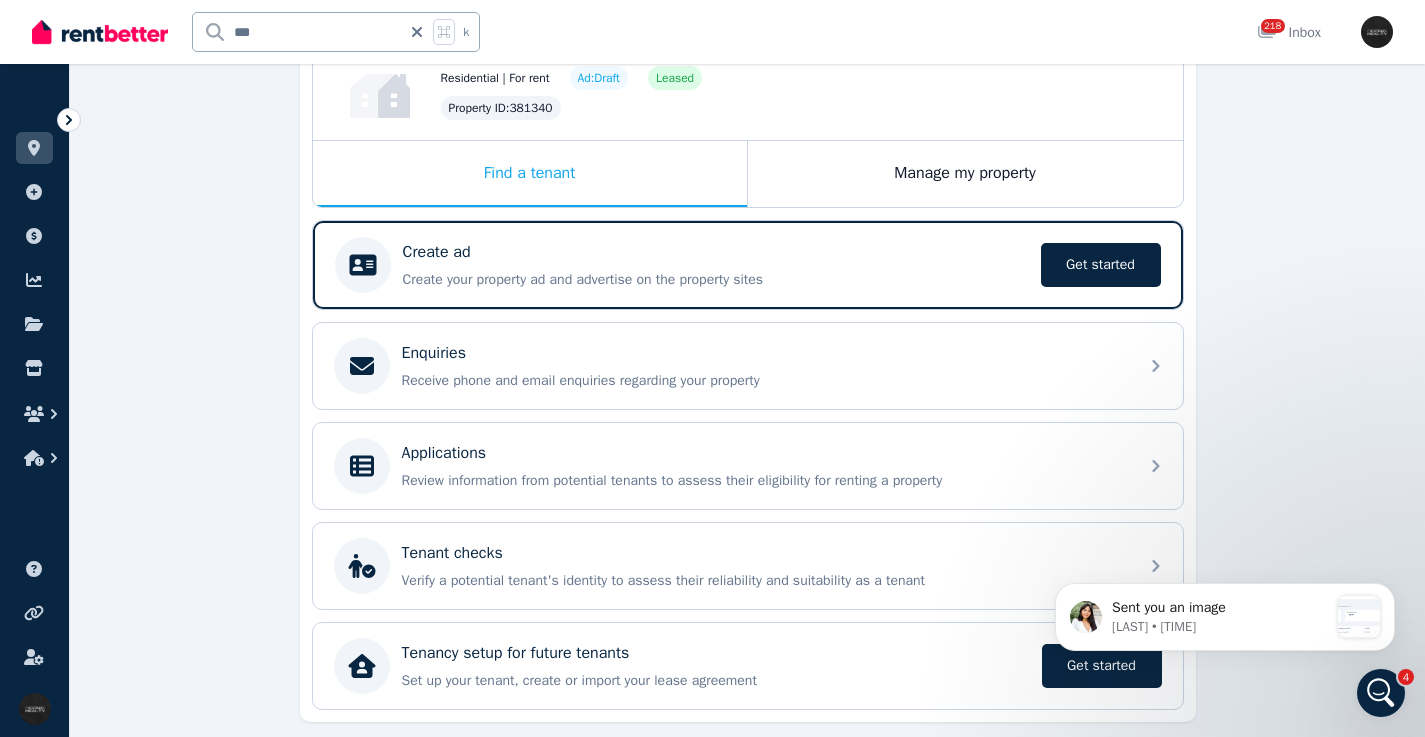 scroll, scrollTop: 0, scrollLeft: 0, axis: both 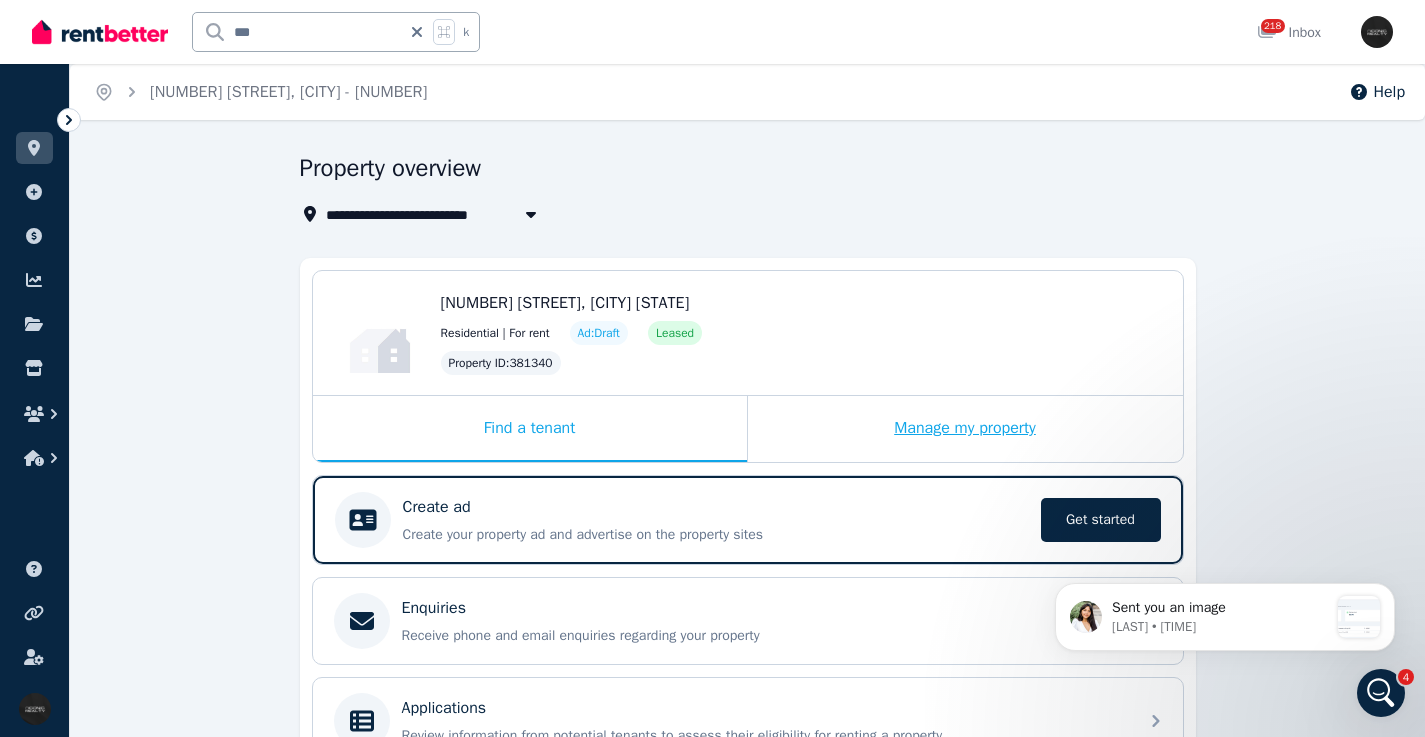 click on "Manage my property" at bounding box center (965, 429) 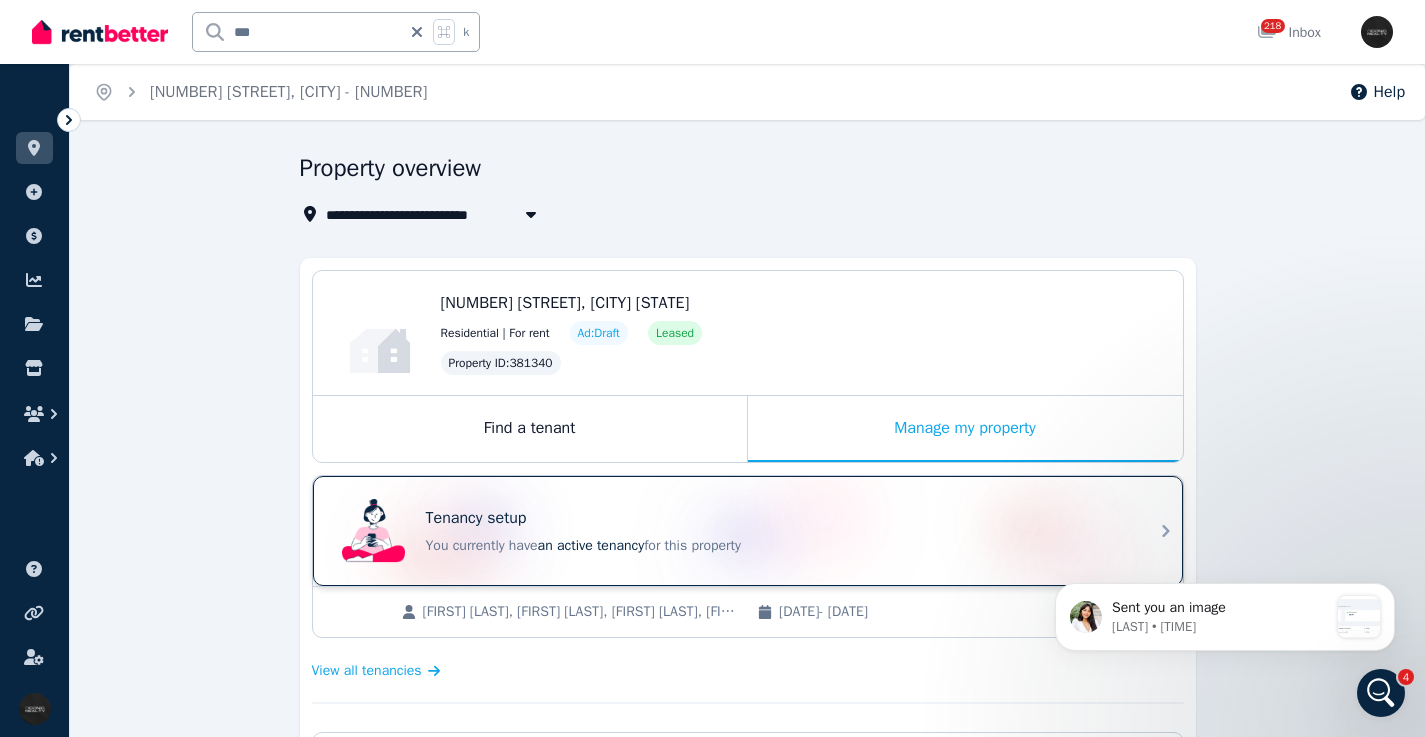 drag, startPoint x: 844, startPoint y: 514, endPoint x: 855, endPoint y: 498, distance: 19.416489 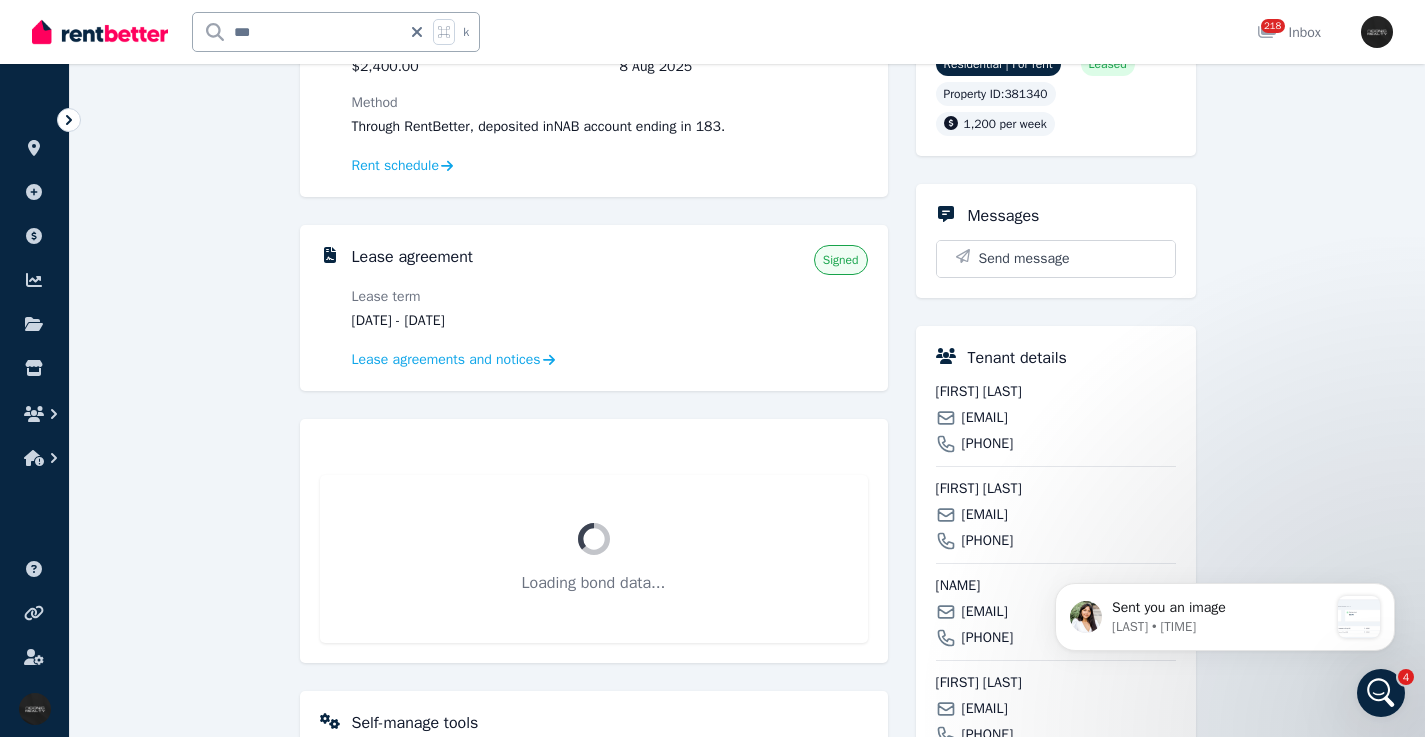 scroll, scrollTop: 452, scrollLeft: 0, axis: vertical 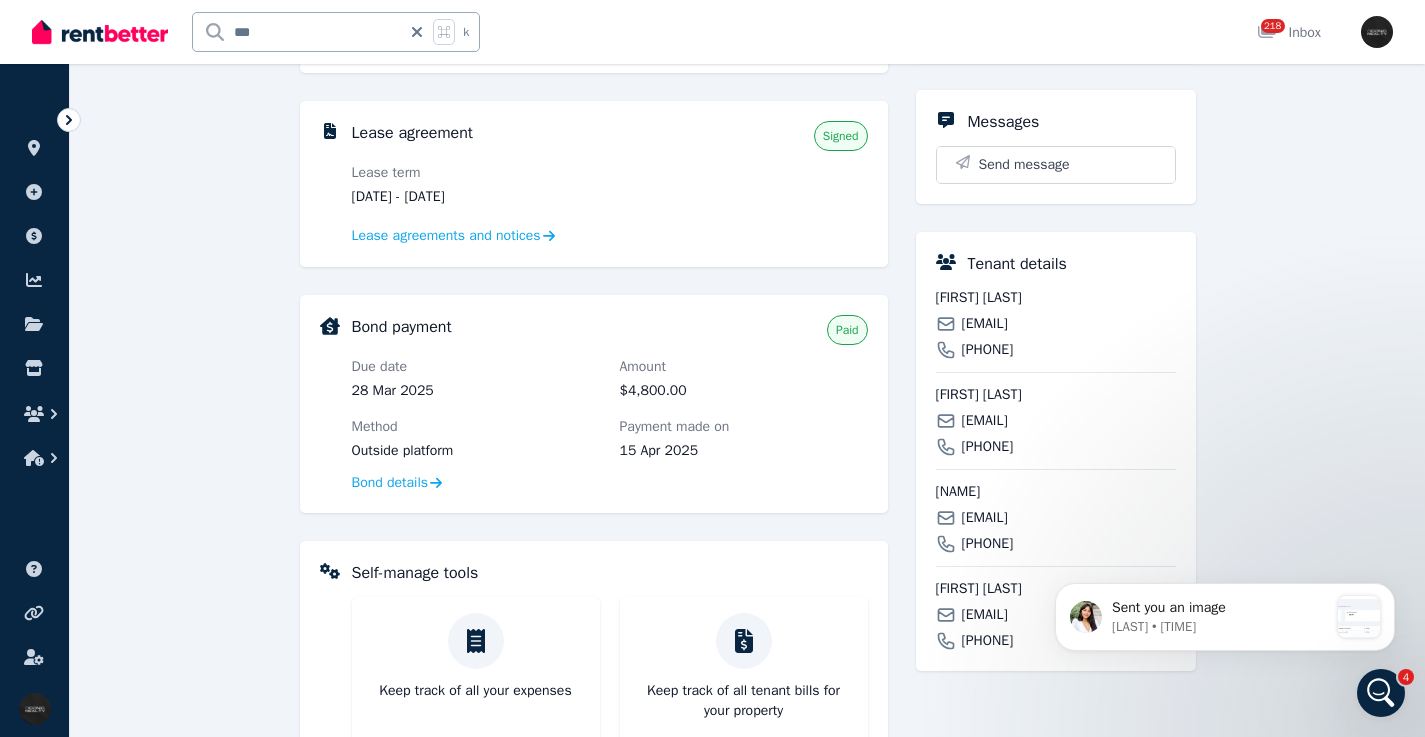 click on "[EMAIL]" at bounding box center [985, 324] 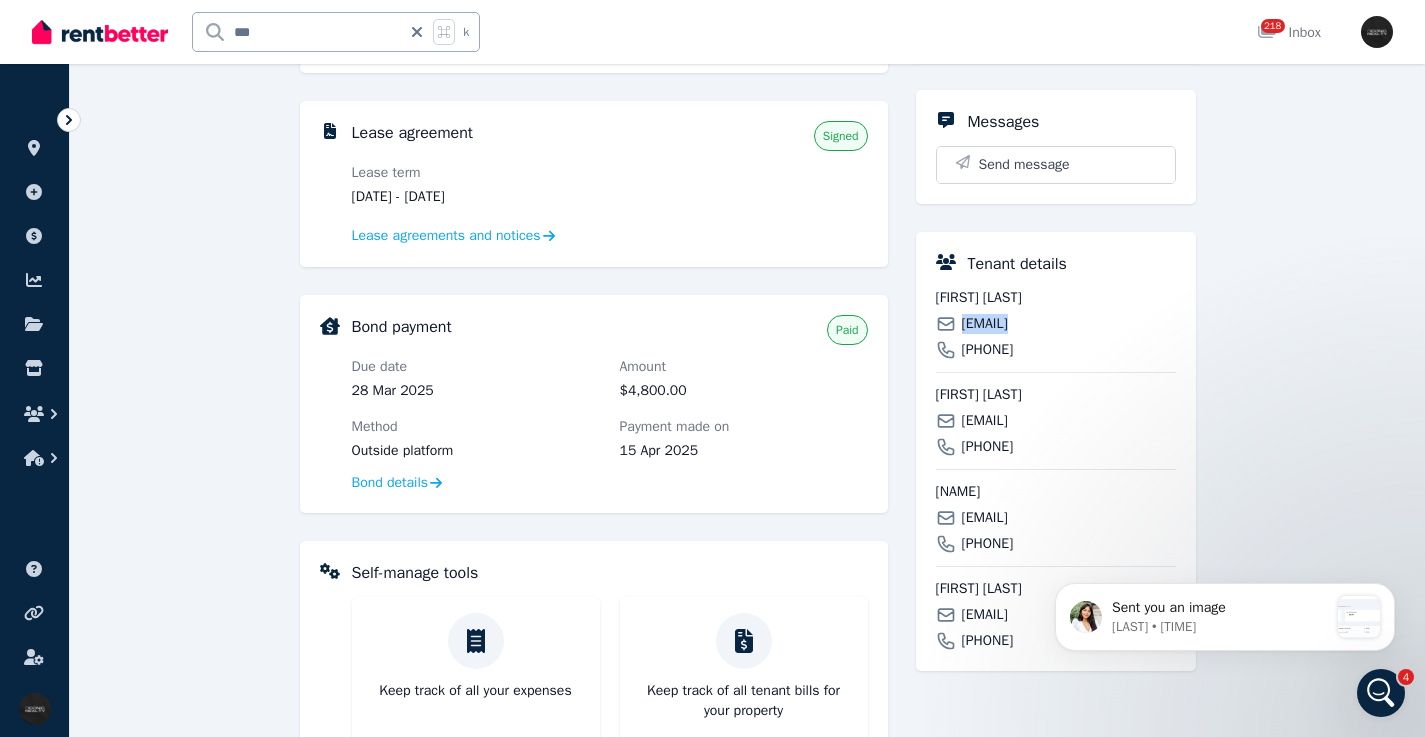 click on "[EMAIL]" at bounding box center (985, 324) 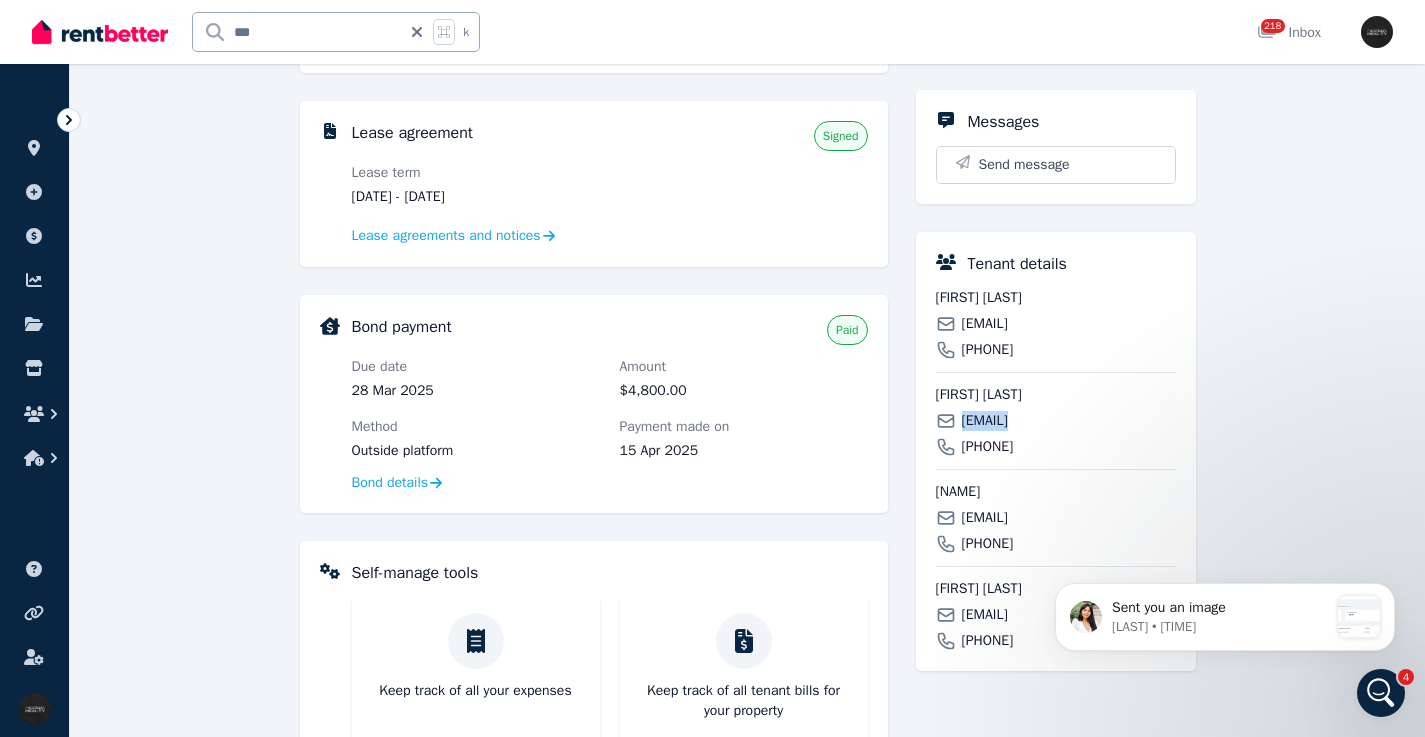 click on "[EMAIL]" at bounding box center (985, 518) 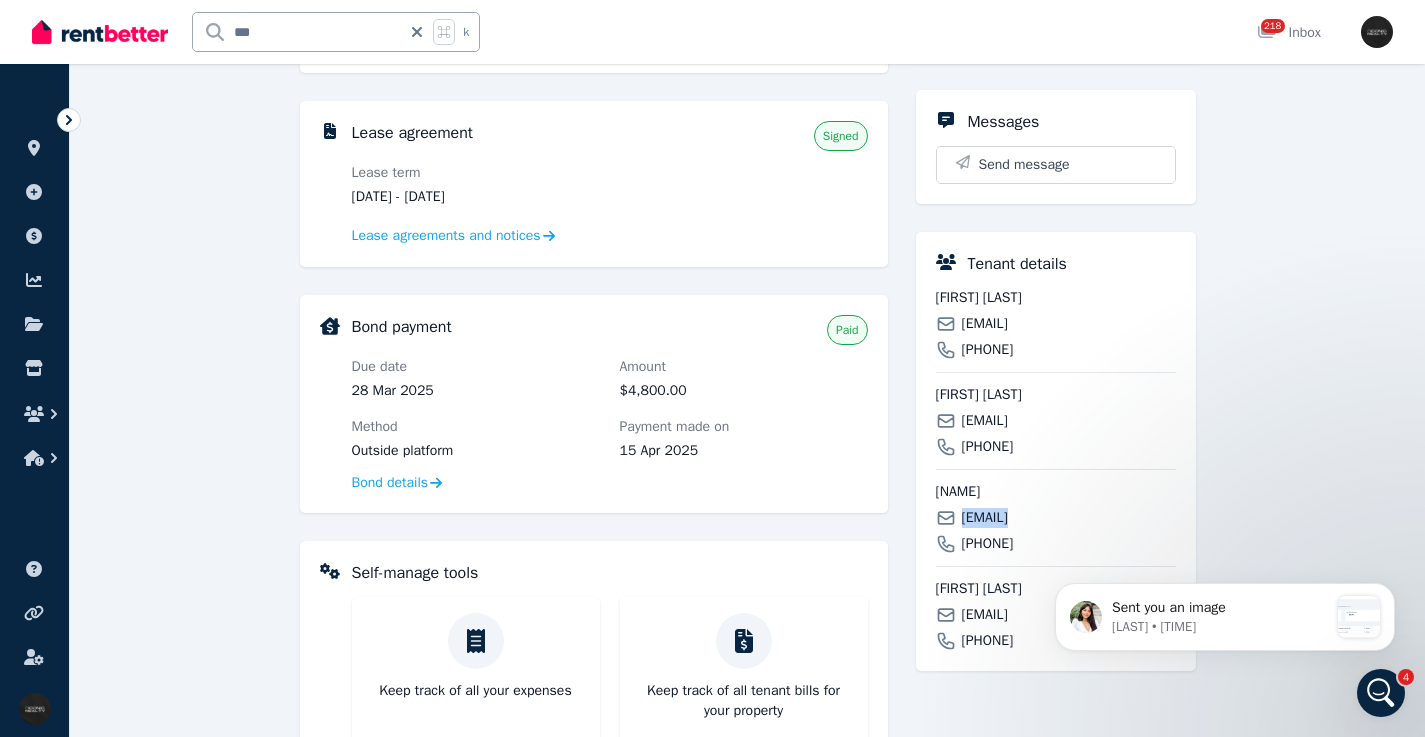 click on "[EMAIL]" at bounding box center (985, 518) 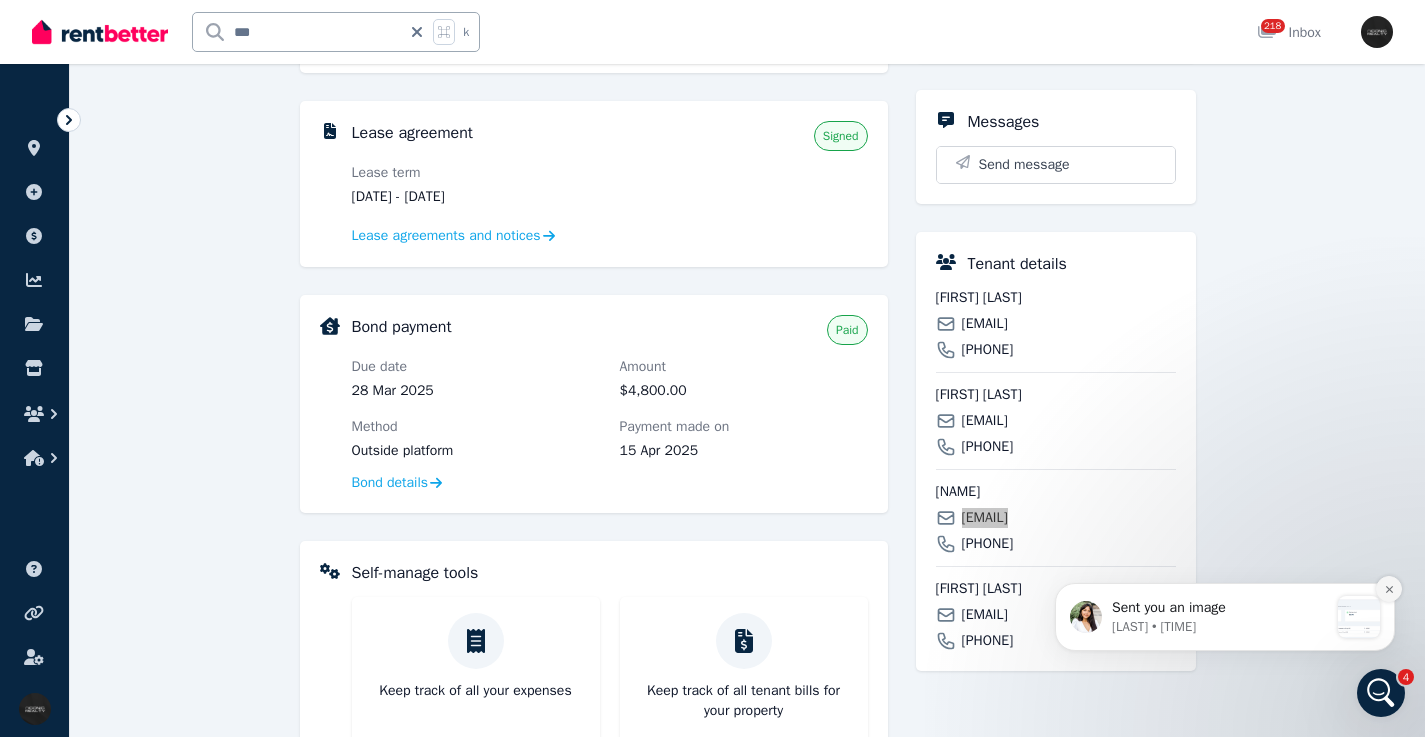 click 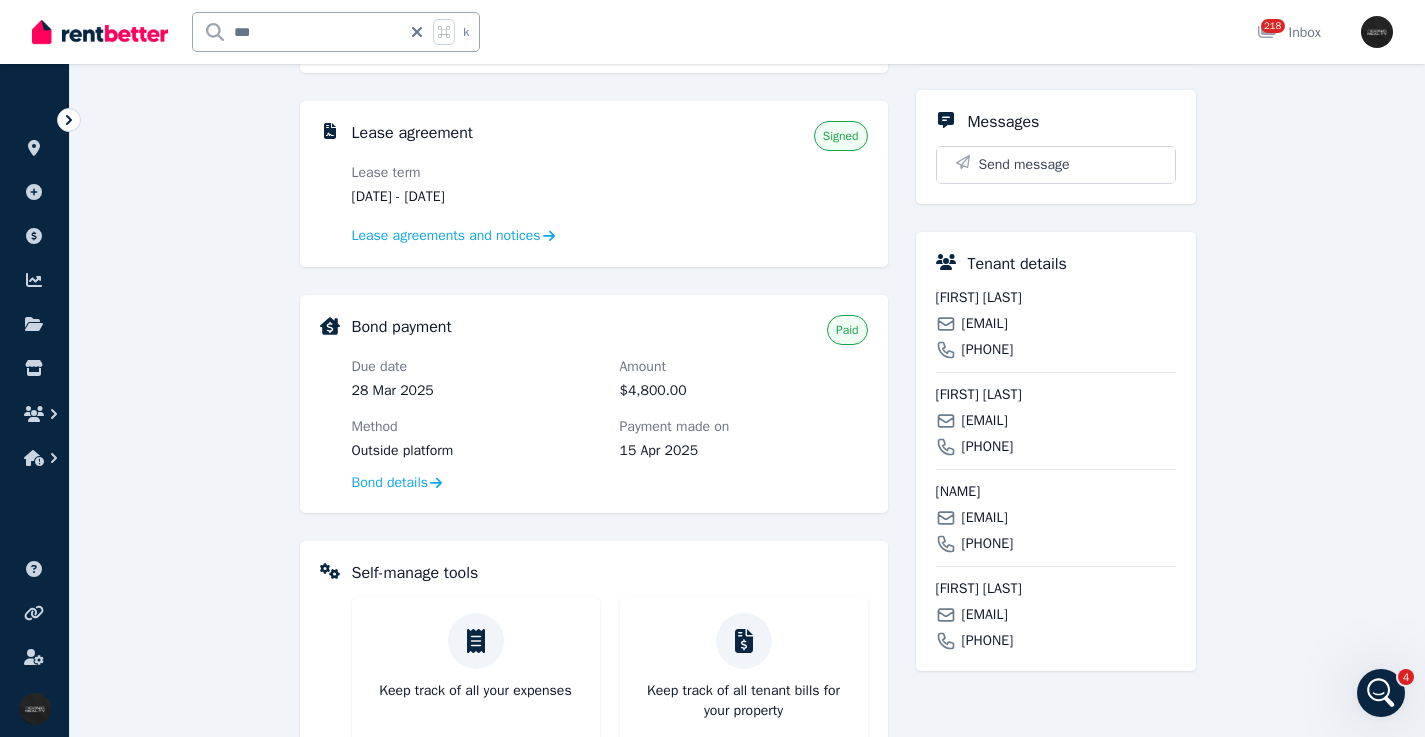 click on "[EMAIL]" at bounding box center (985, 615) 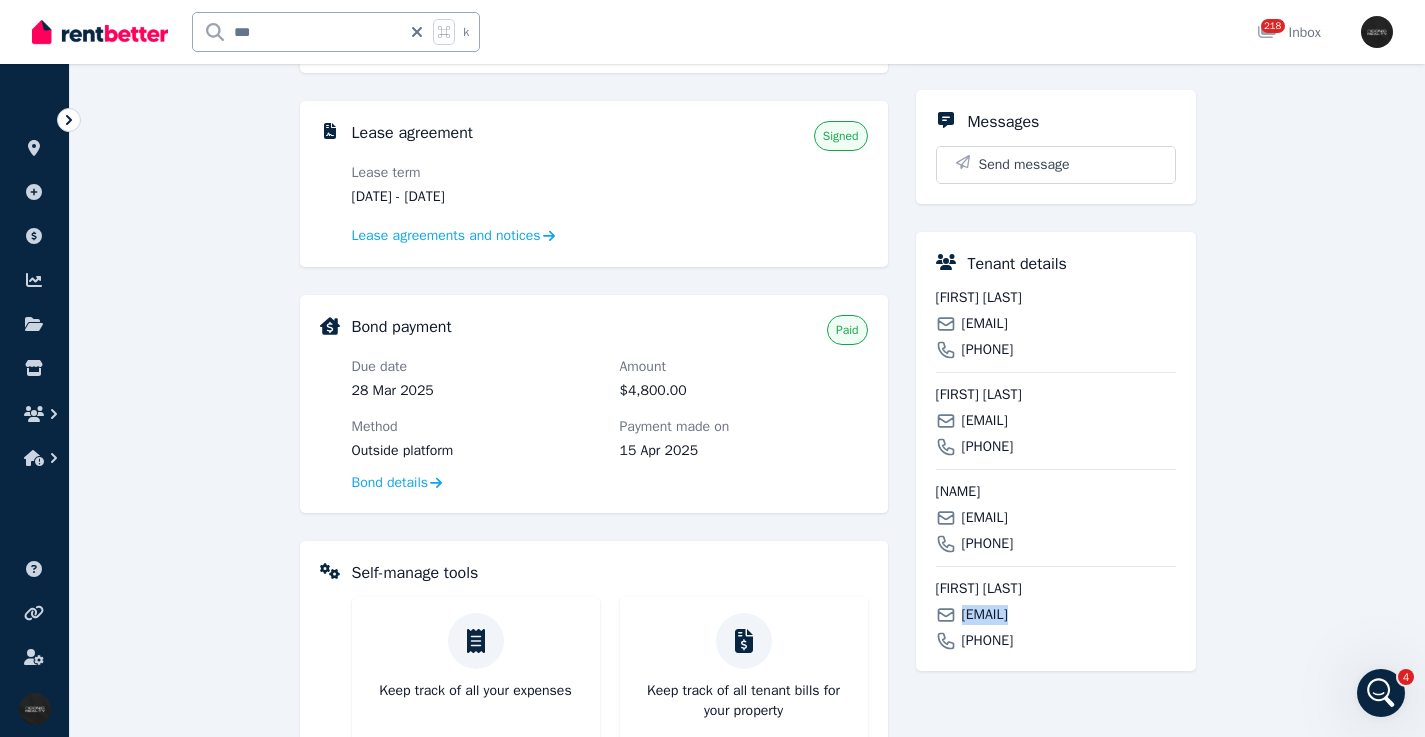click on "[EMAIL]" at bounding box center (985, 615) 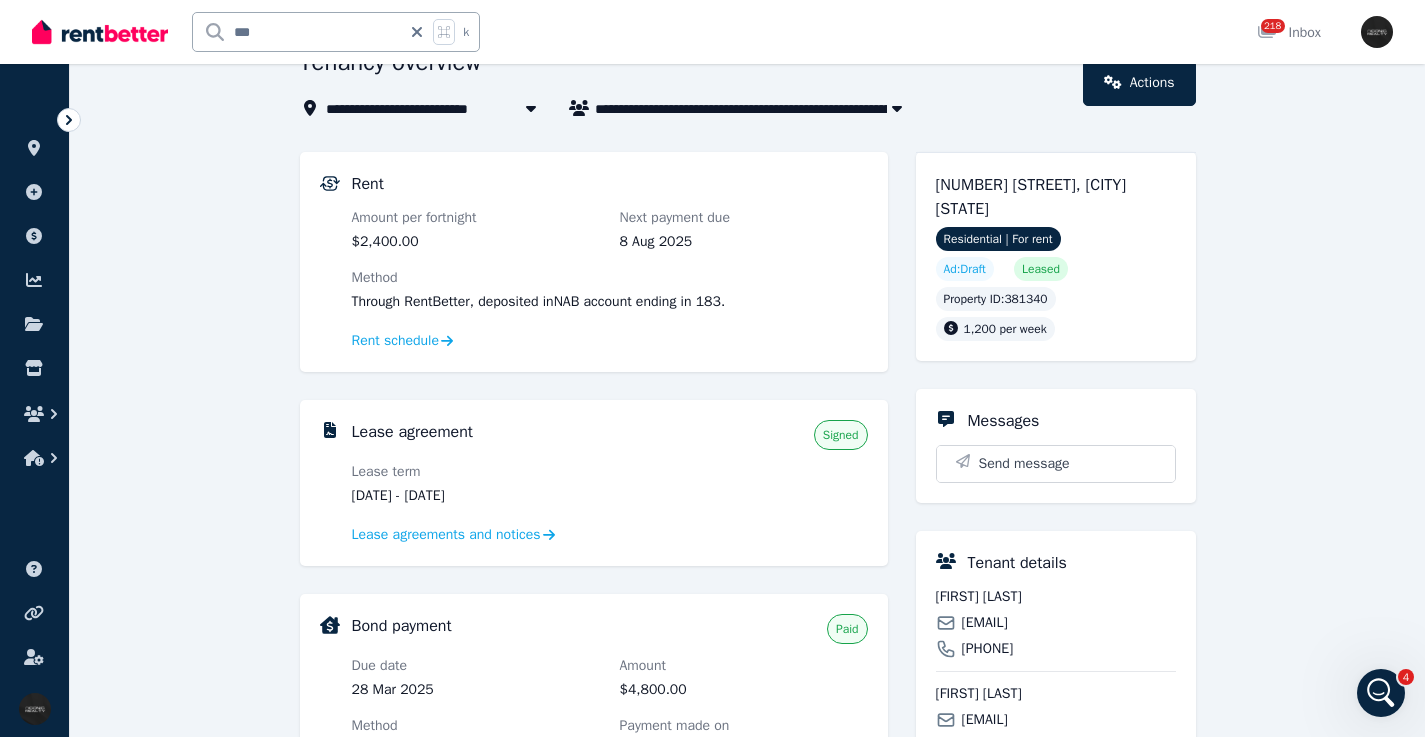 scroll, scrollTop: 0, scrollLeft: 0, axis: both 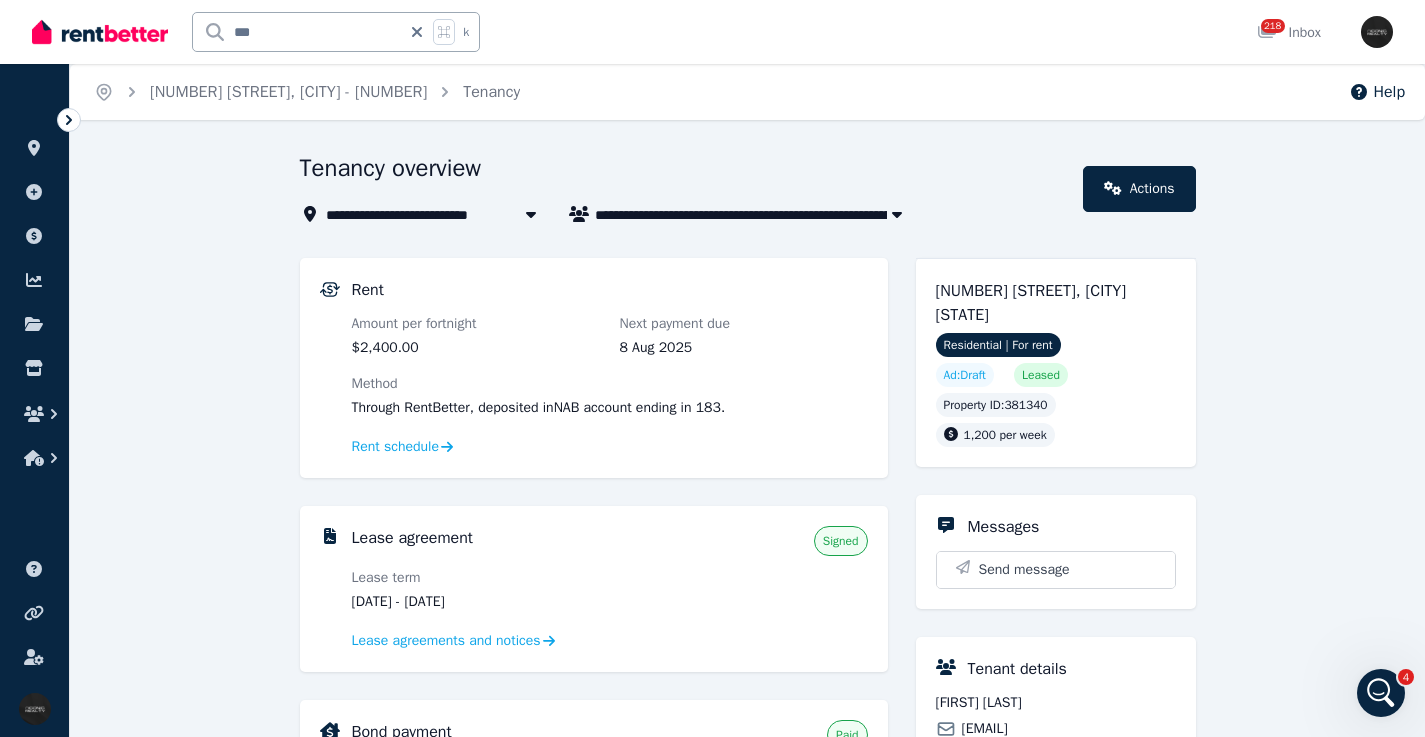 click on "[NUMBER] [STREET], [CITY] [STATE]" at bounding box center [1031, 303] 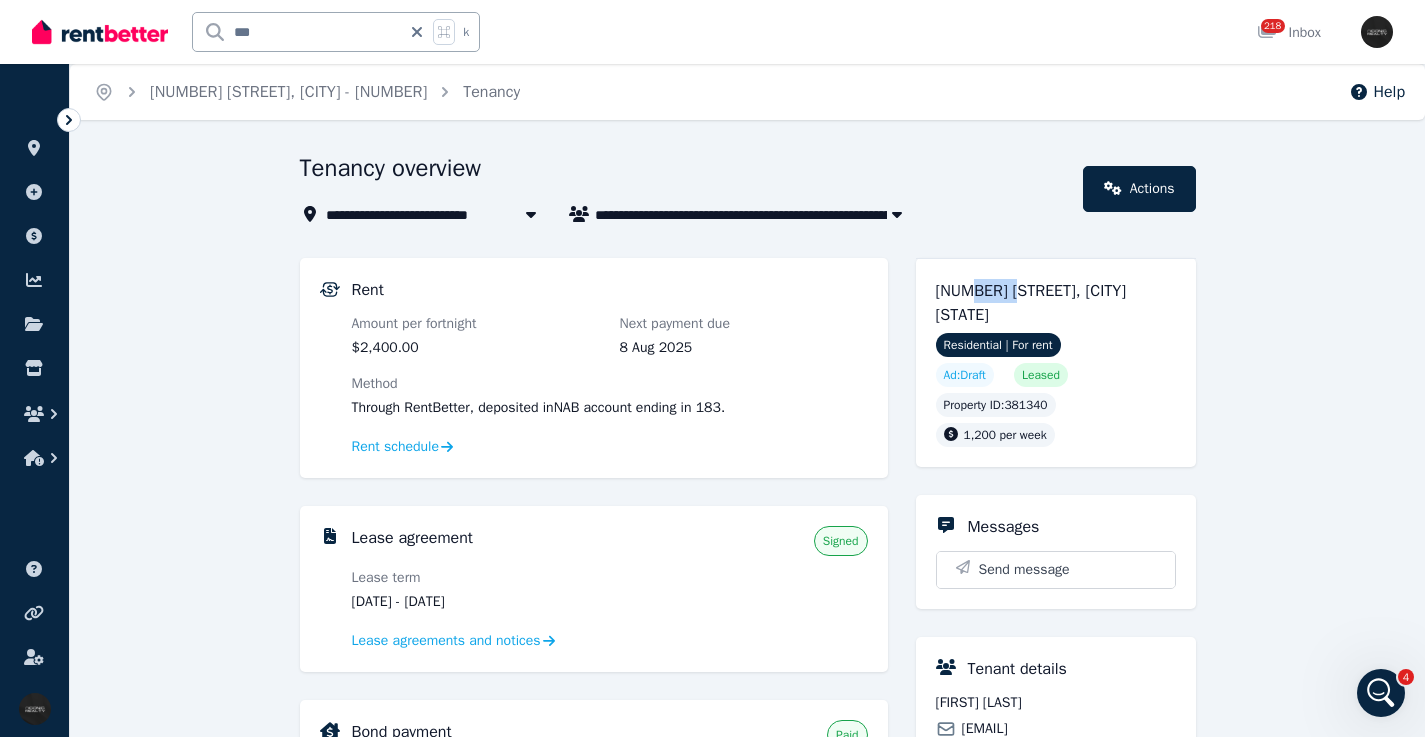 click on "[NUMBER] [STREET], [CITY] [STATE]" at bounding box center [1031, 303] 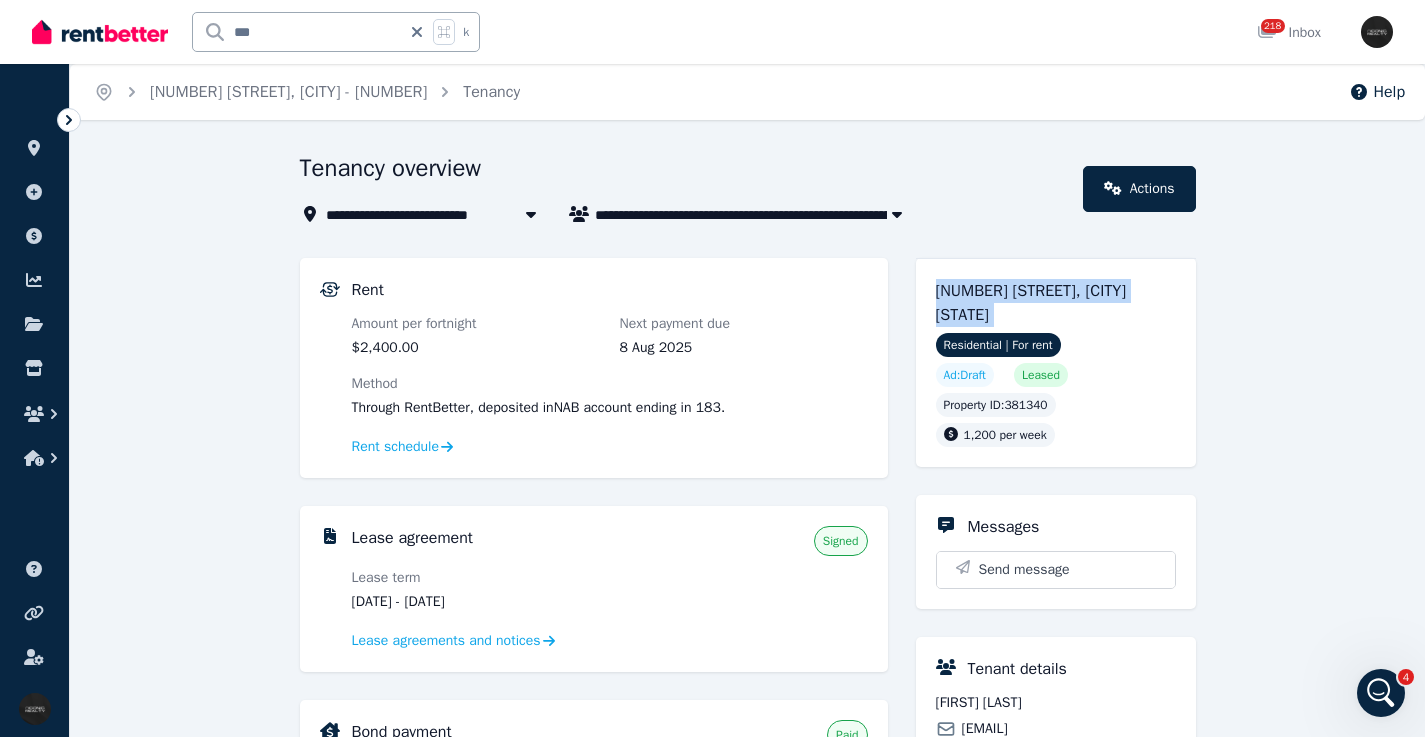 click on "[NUMBER] [STREET], [CITY] [STATE]" at bounding box center [1031, 303] 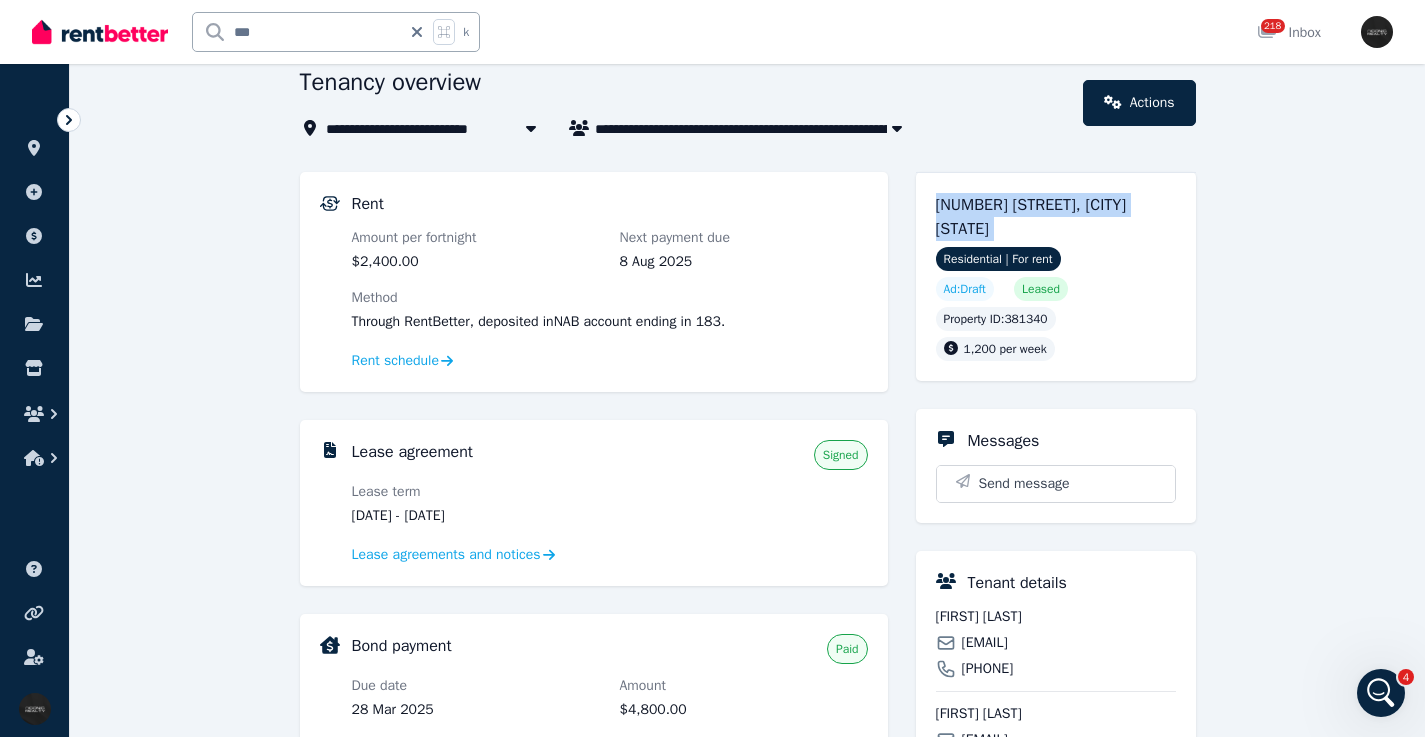 scroll, scrollTop: 82, scrollLeft: 0, axis: vertical 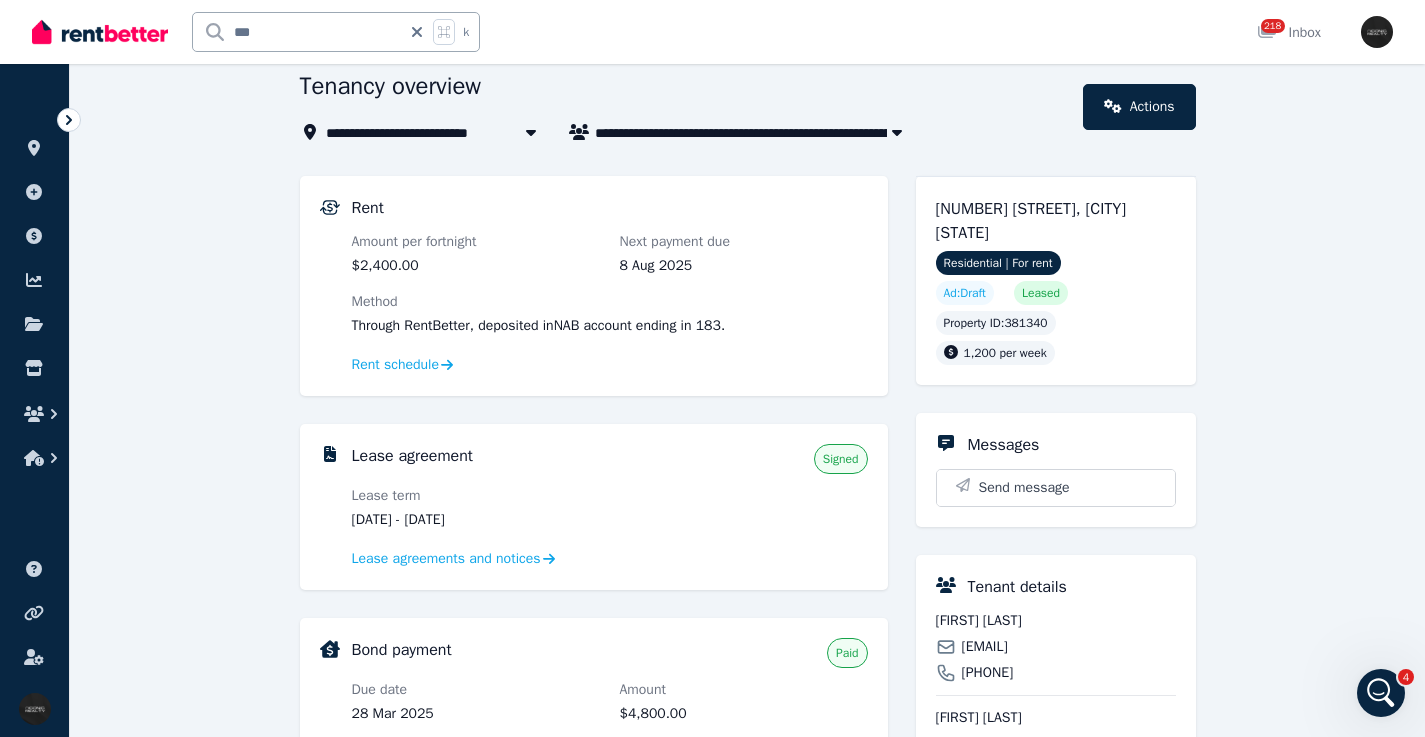 click 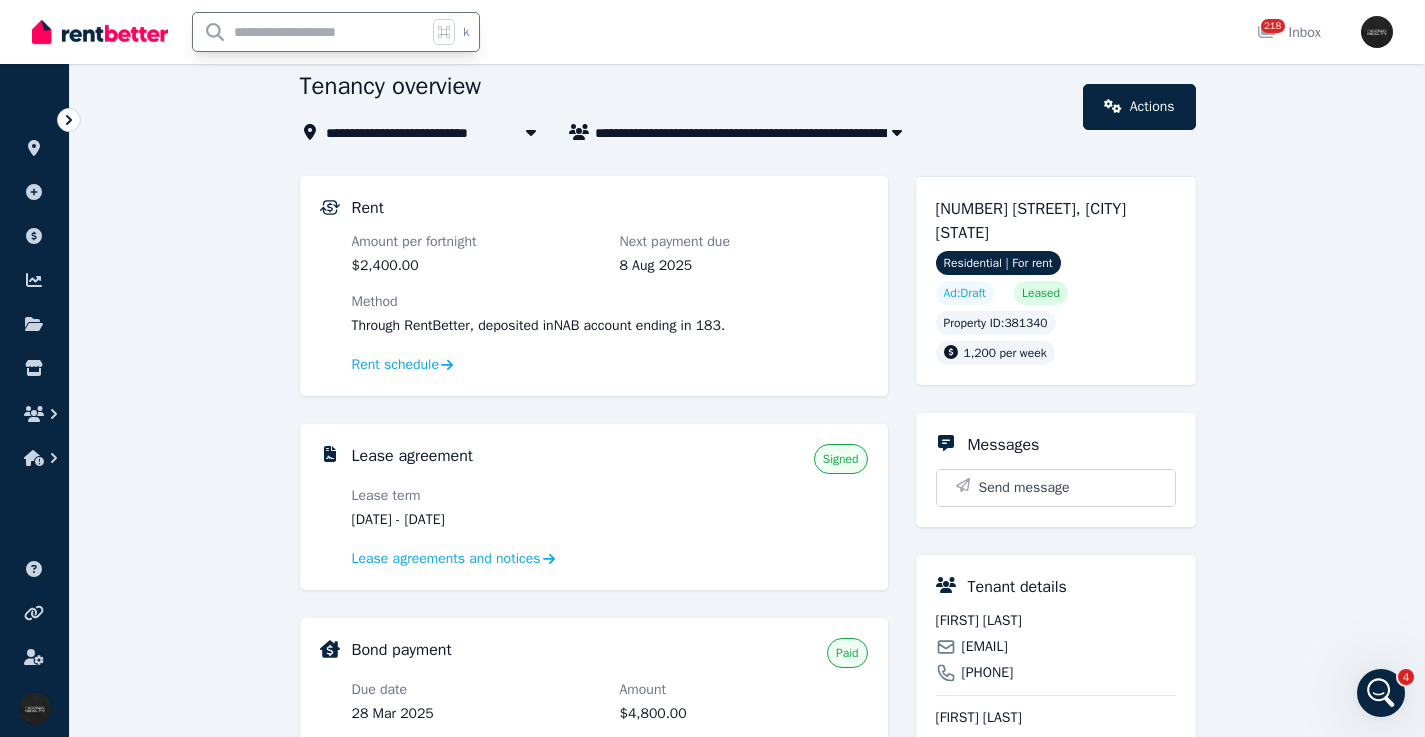 click at bounding box center [310, 32] 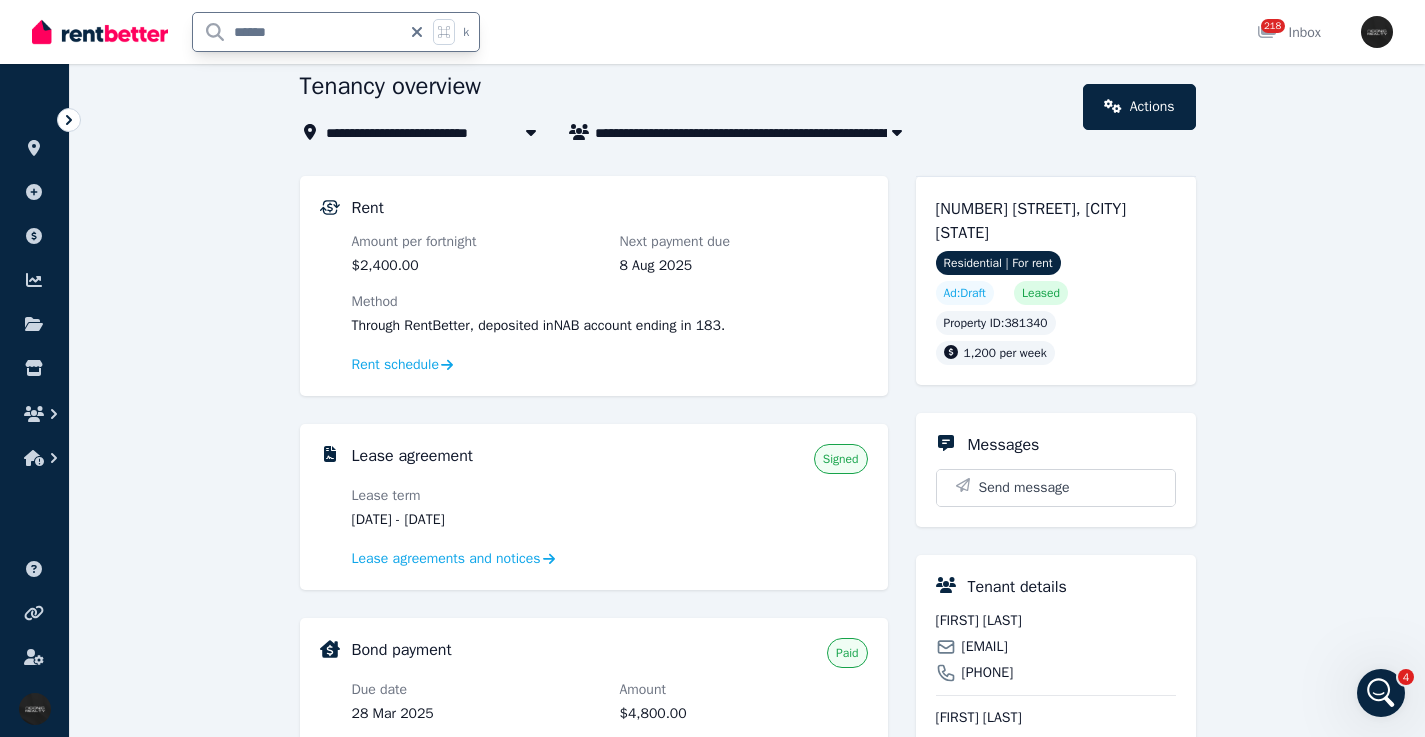 type on "******" 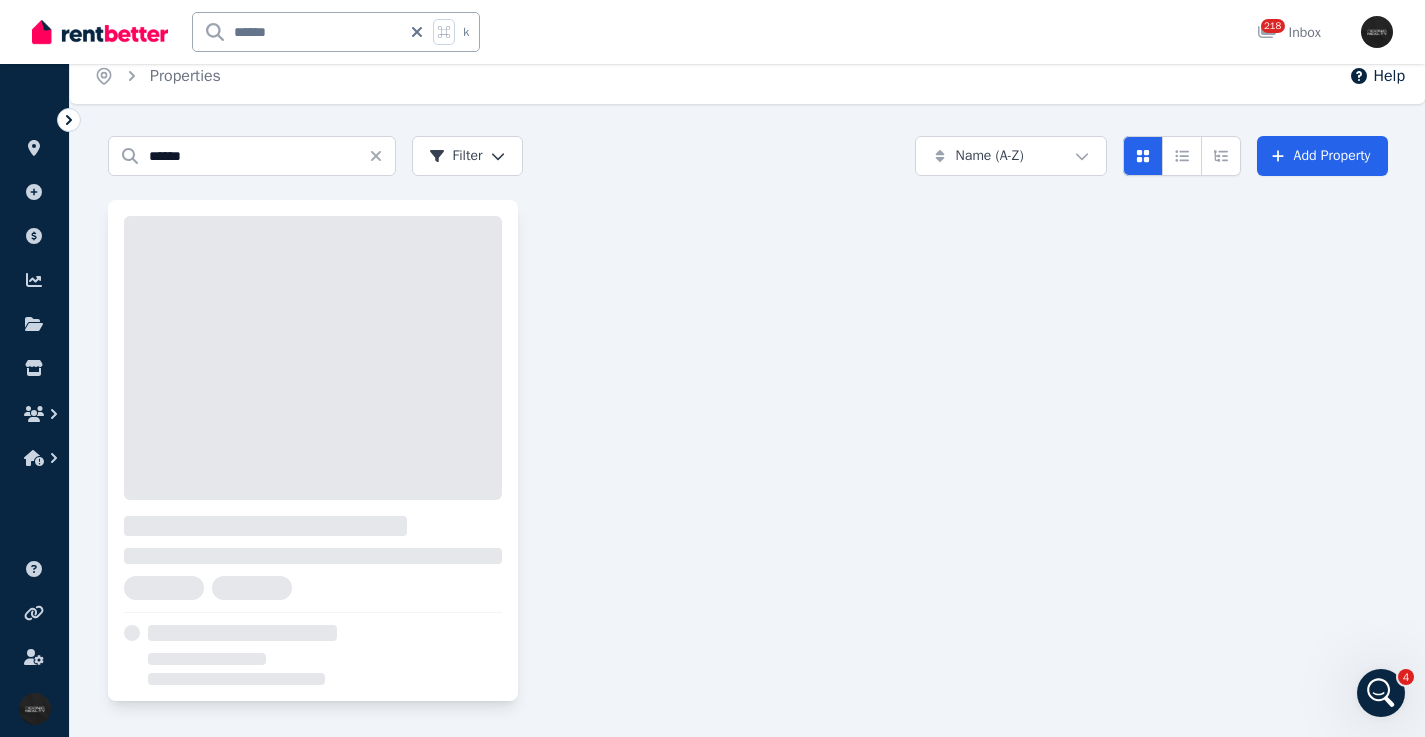 scroll, scrollTop: 0, scrollLeft: 0, axis: both 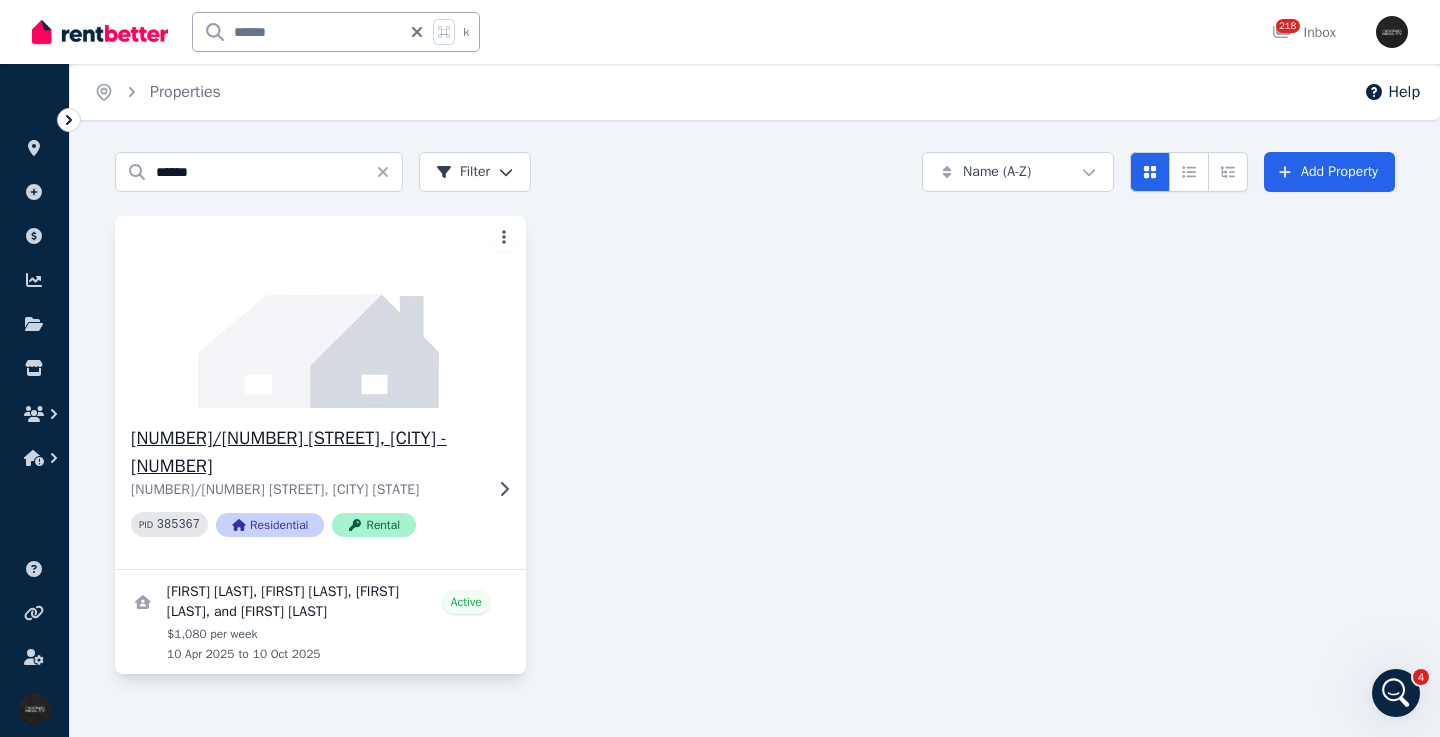 click 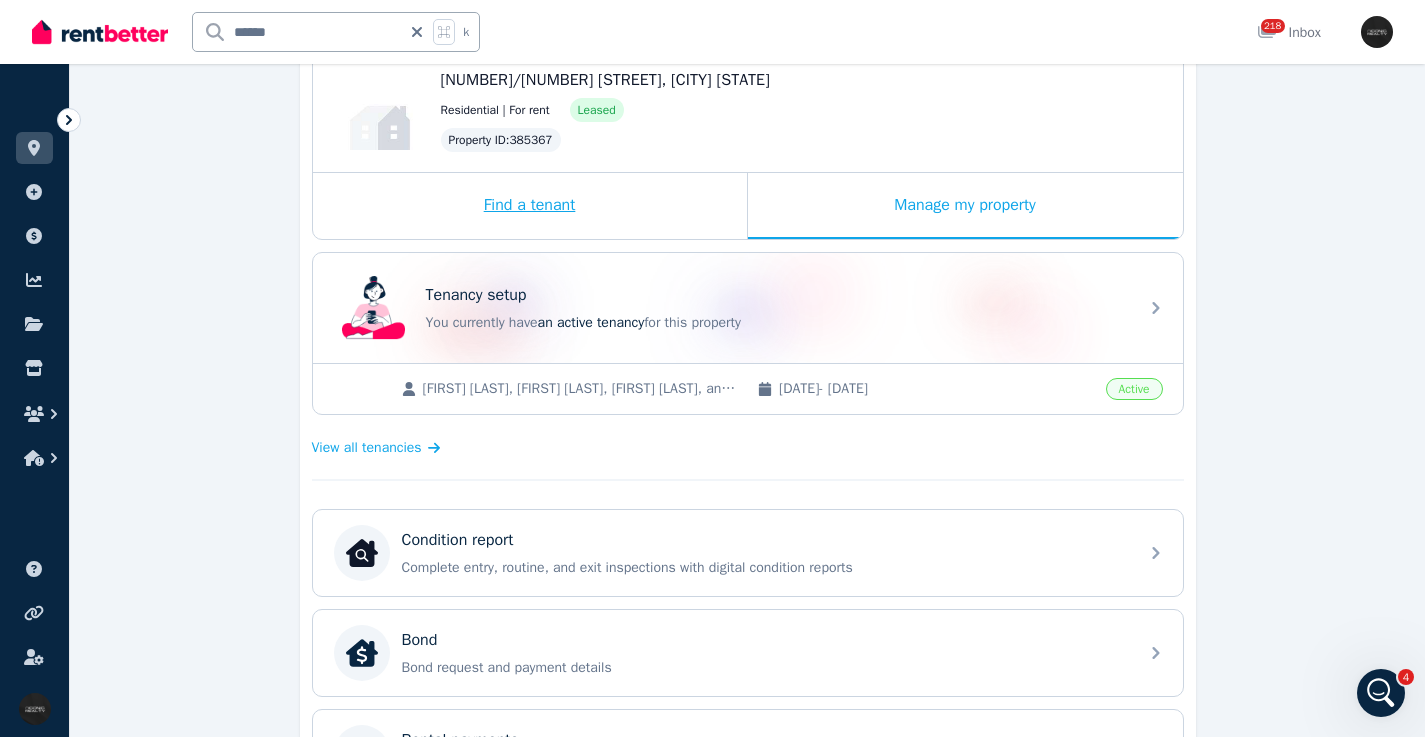 scroll, scrollTop: 219, scrollLeft: 0, axis: vertical 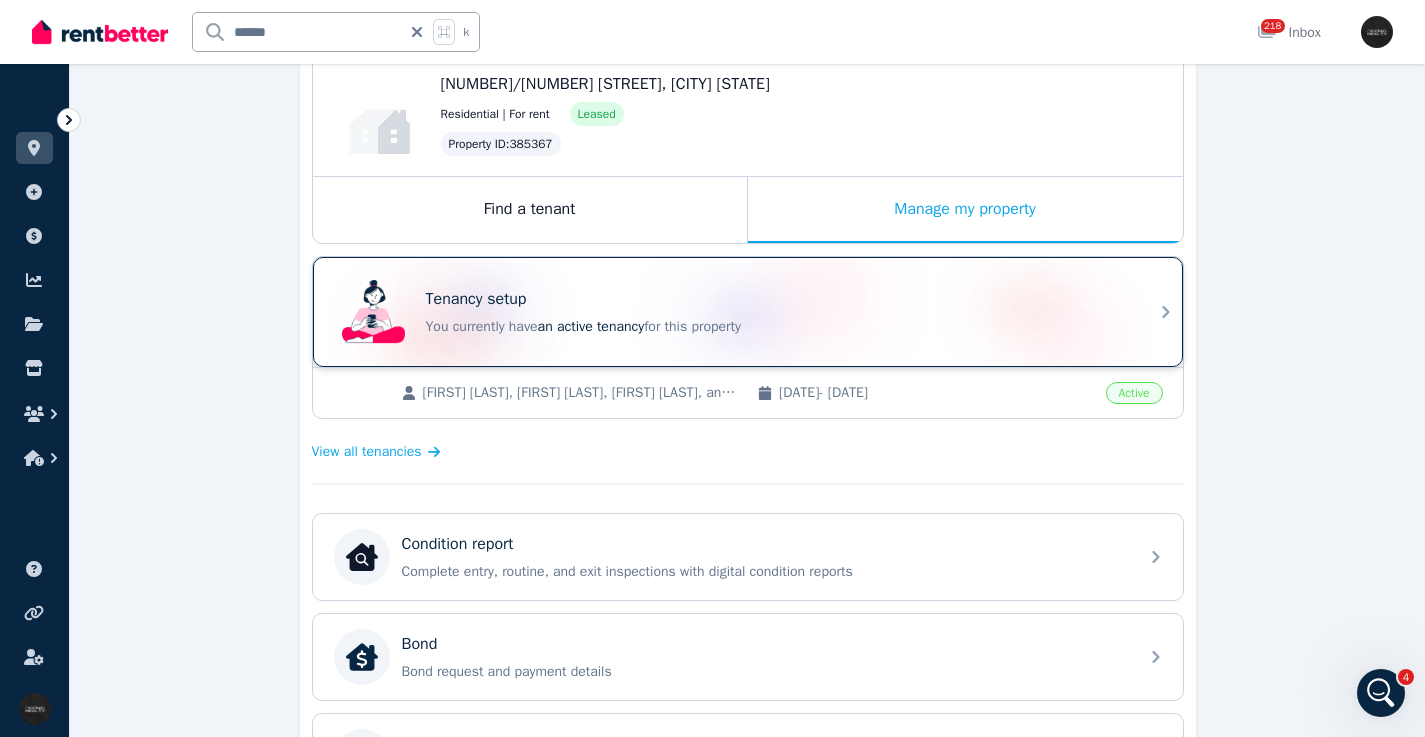 click on "Tenancy setup" at bounding box center (776, 299) 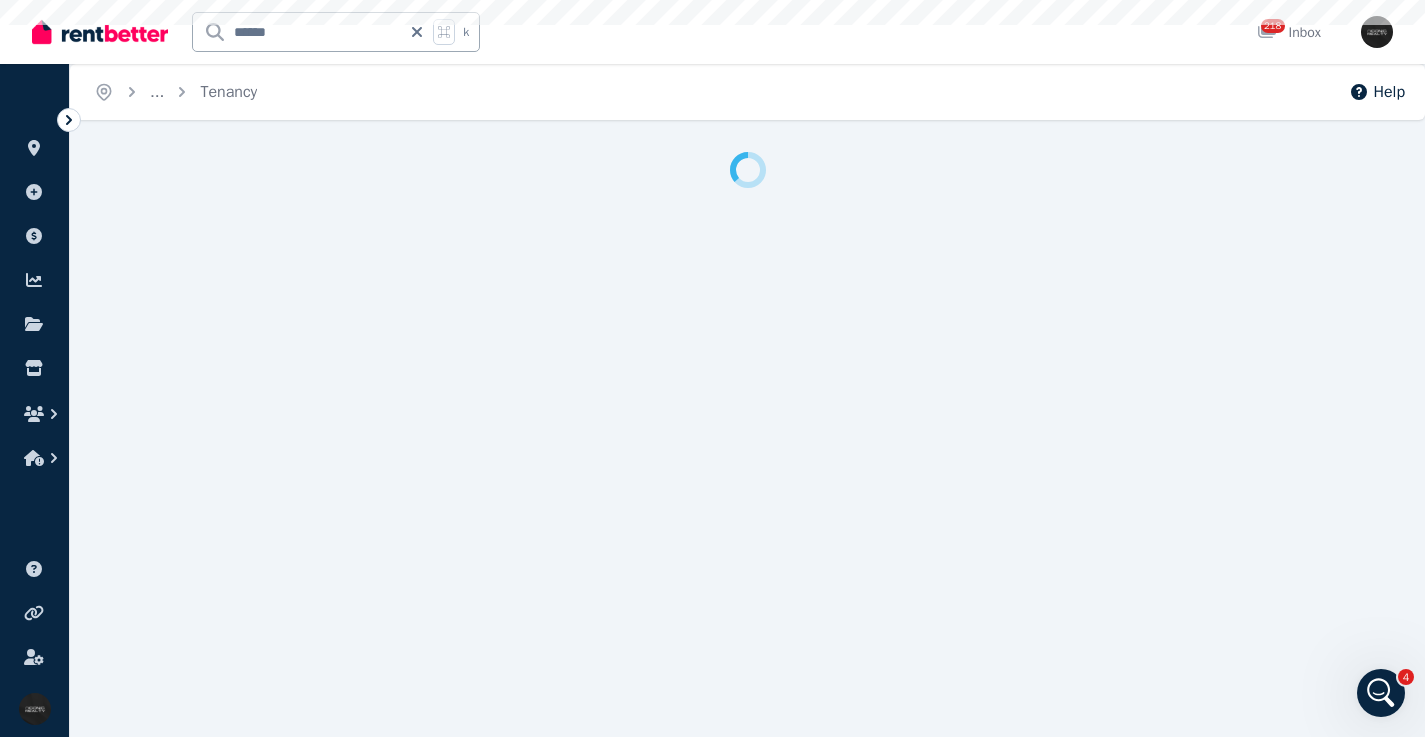 scroll, scrollTop: 0, scrollLeft: 0, axis: both 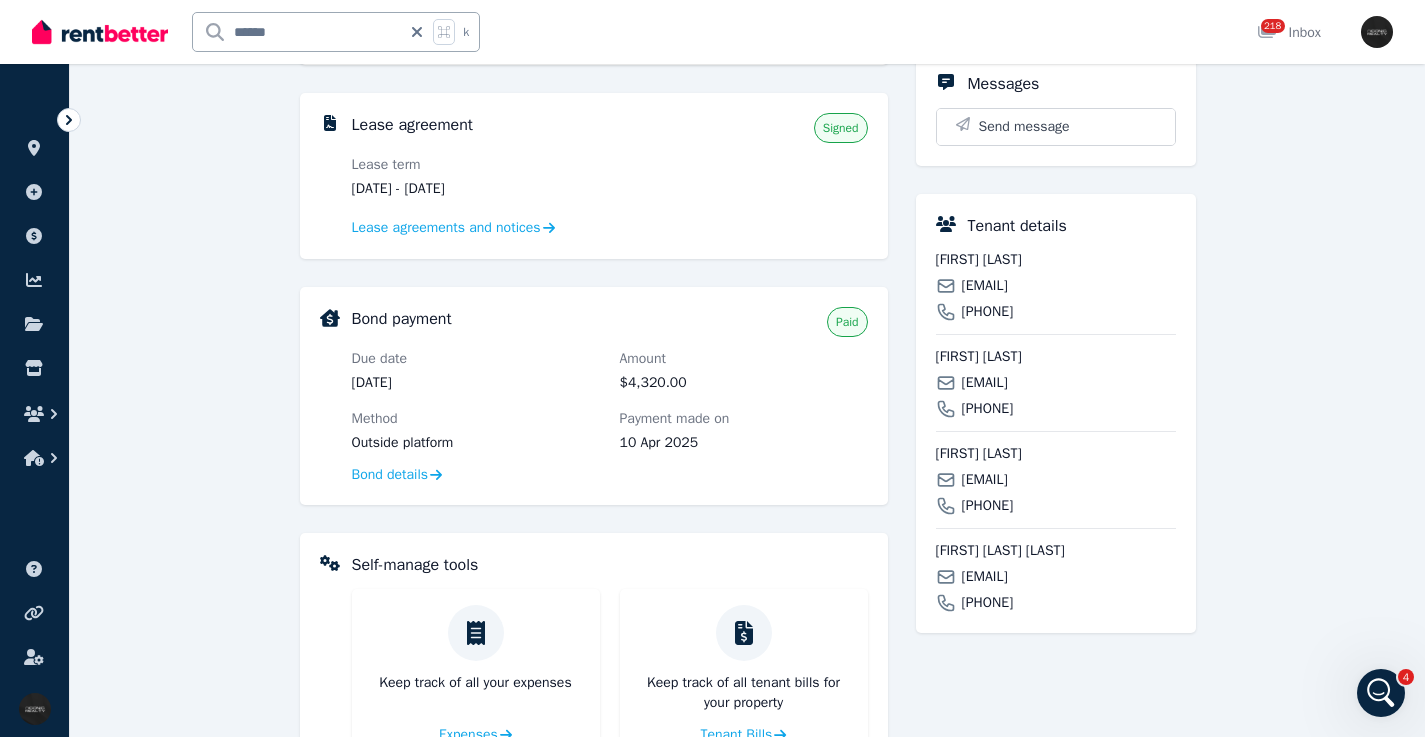 click on "[EMAIL]" at bounding box center [985, 286] 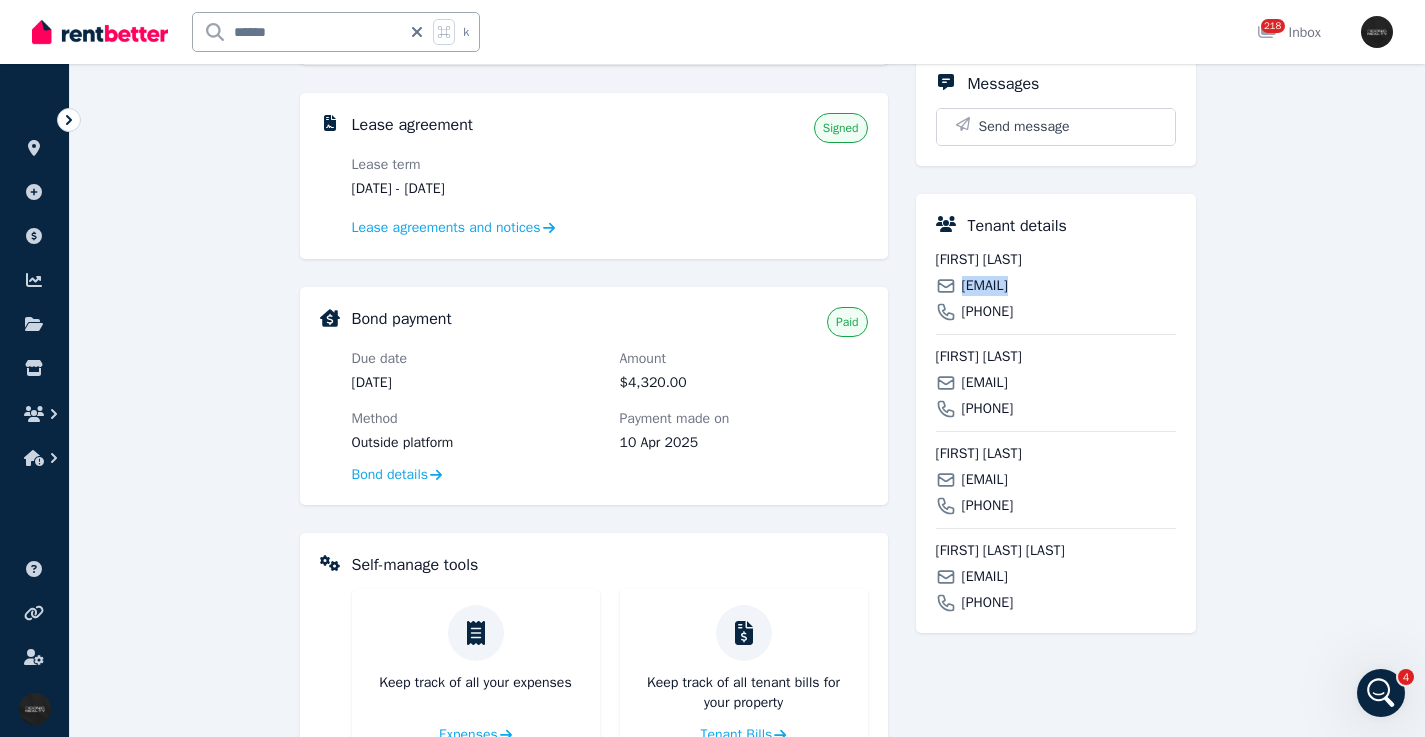 click on "[EMAIL]" at bounding box center [985, 286] 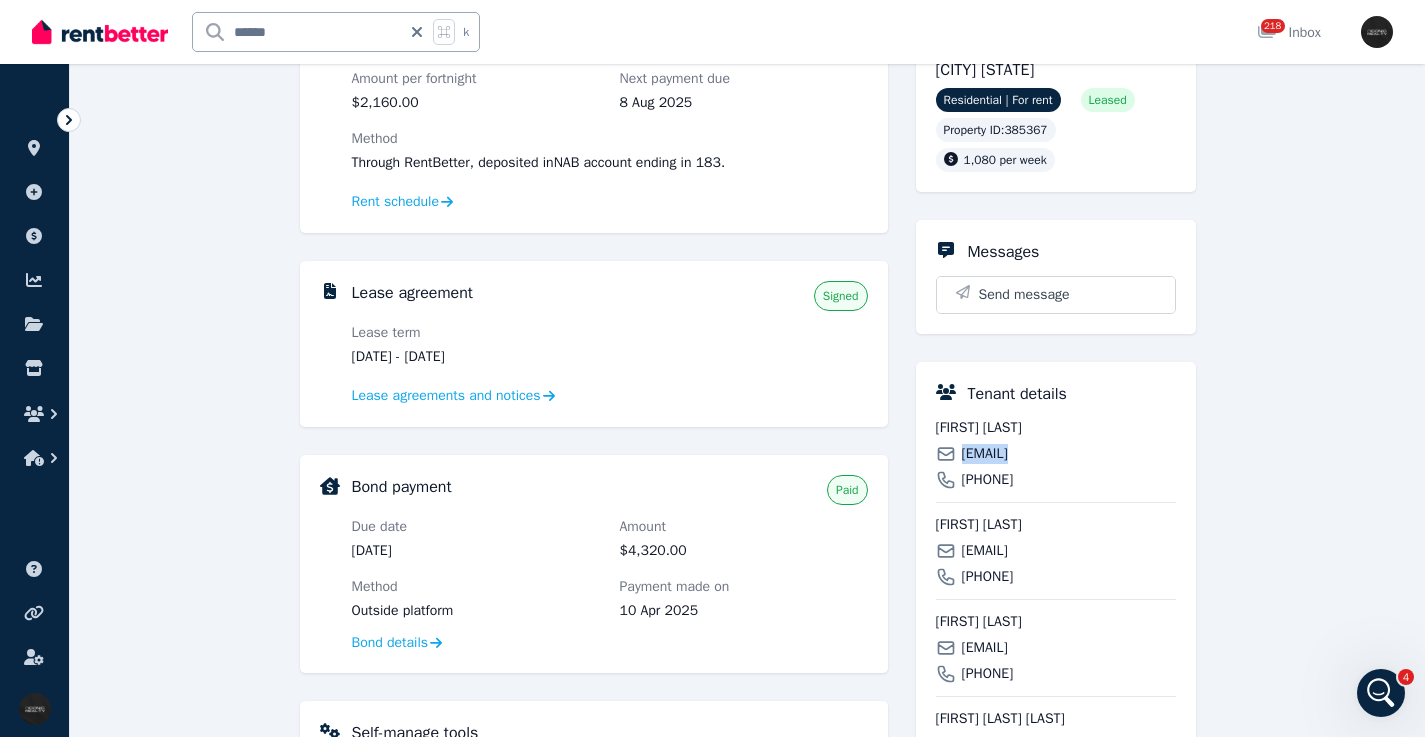 click on "******" at bounding box center (297, 32) 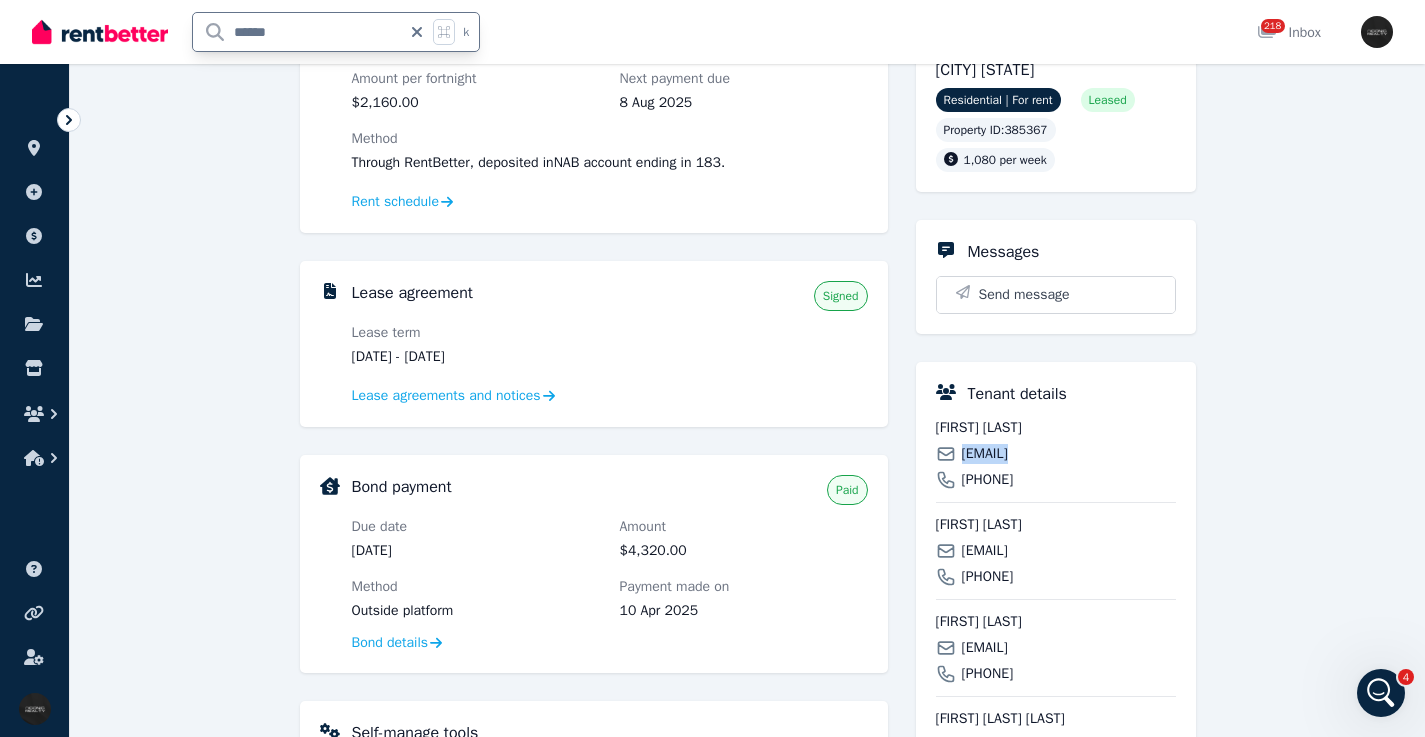 scroll, scrollTop: 241, scrollLeft: 0, axis: vertical 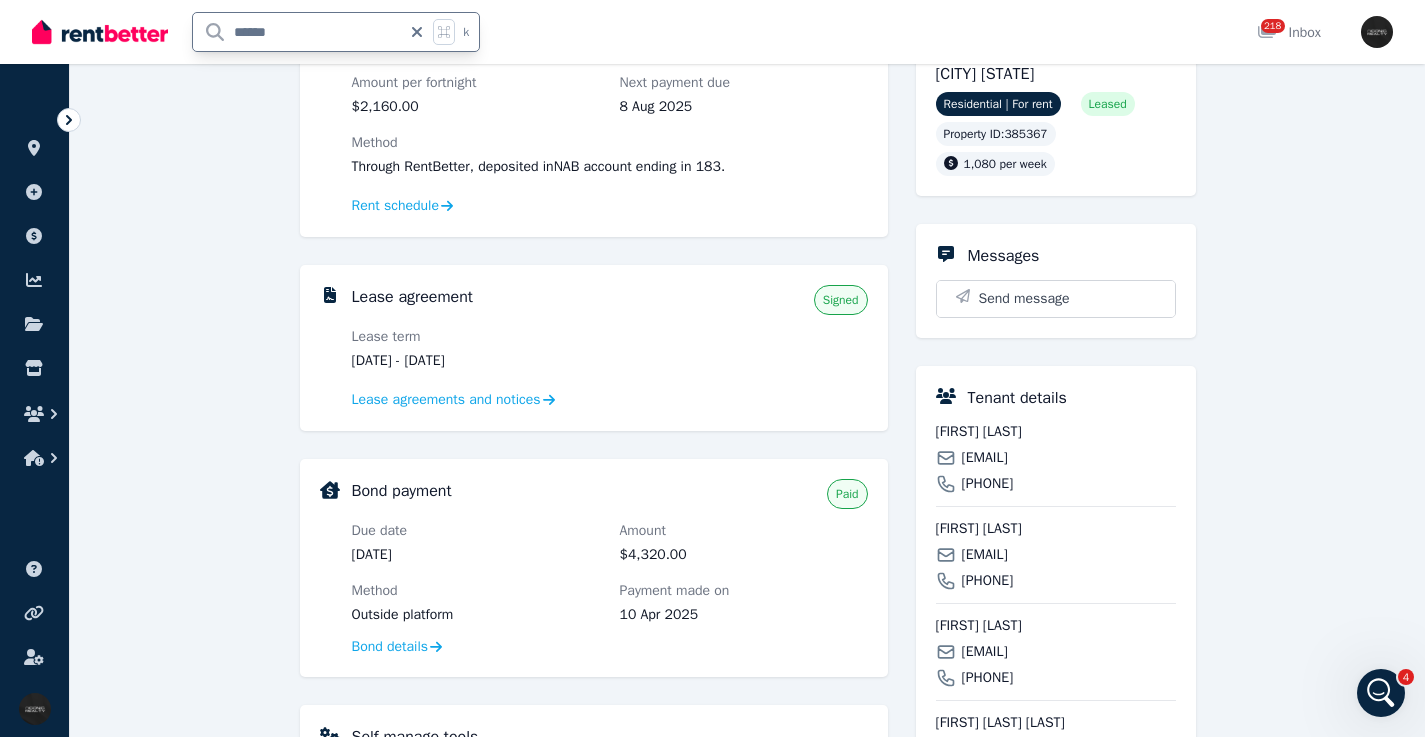 click on "[FIRST] [LAST]" at bounding box center (1056, 529) 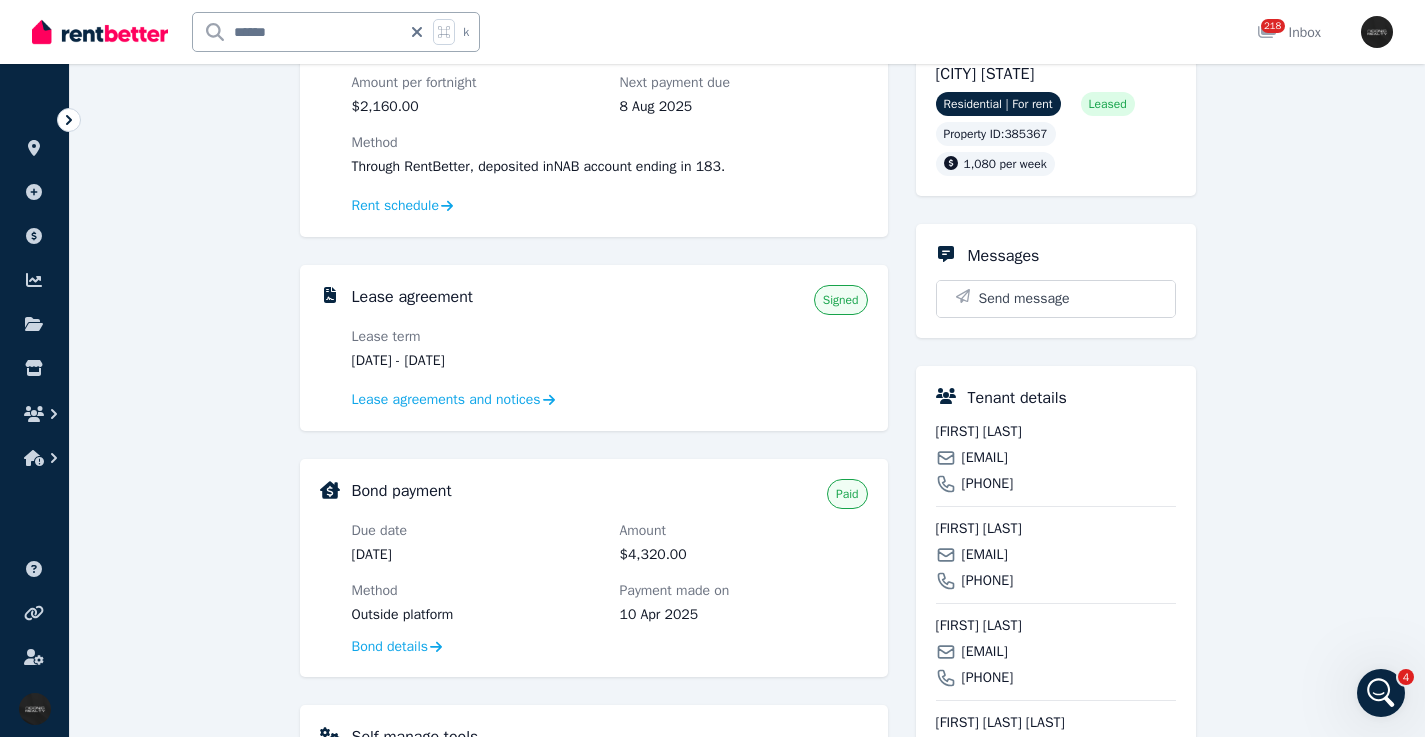 click on "[EMAIL]" at bounding box center (985, 555) 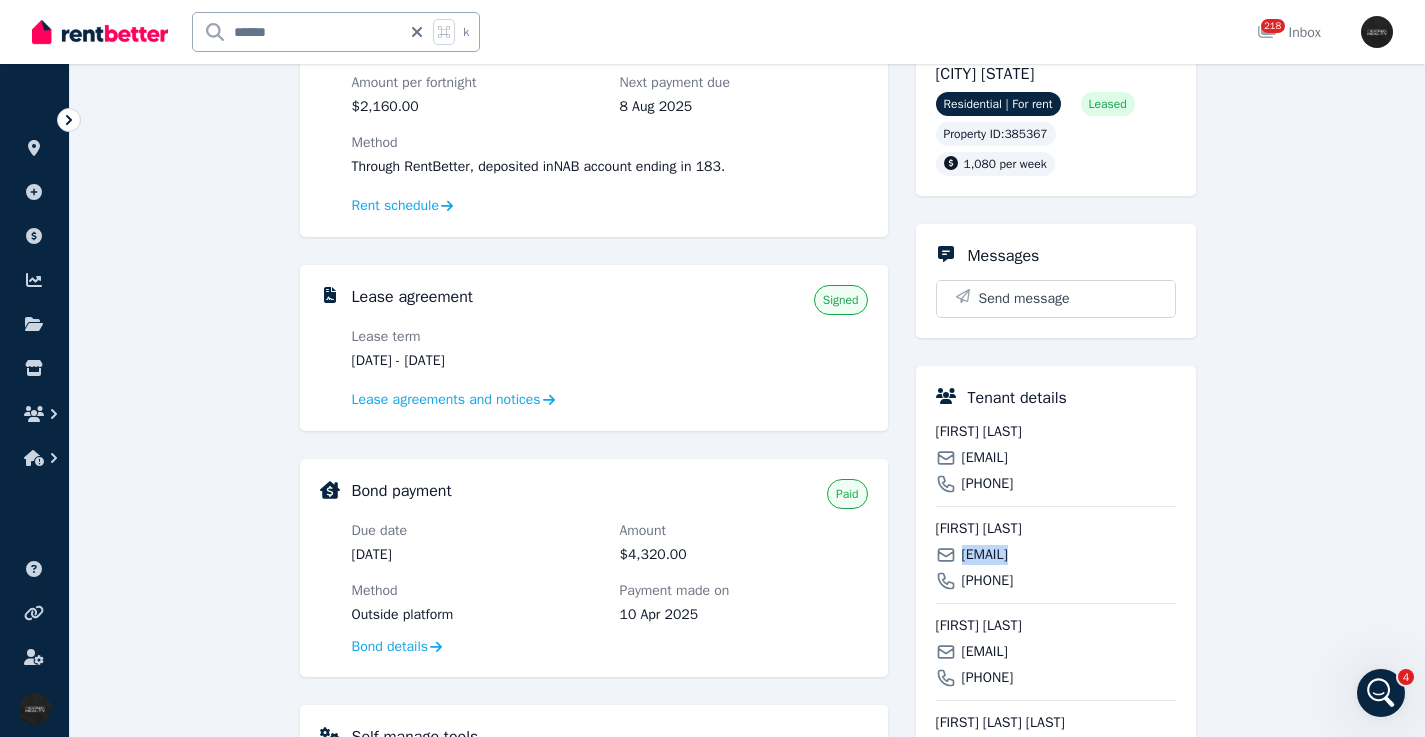 click on "[EMAIL]" at bounding box center (985, 555) 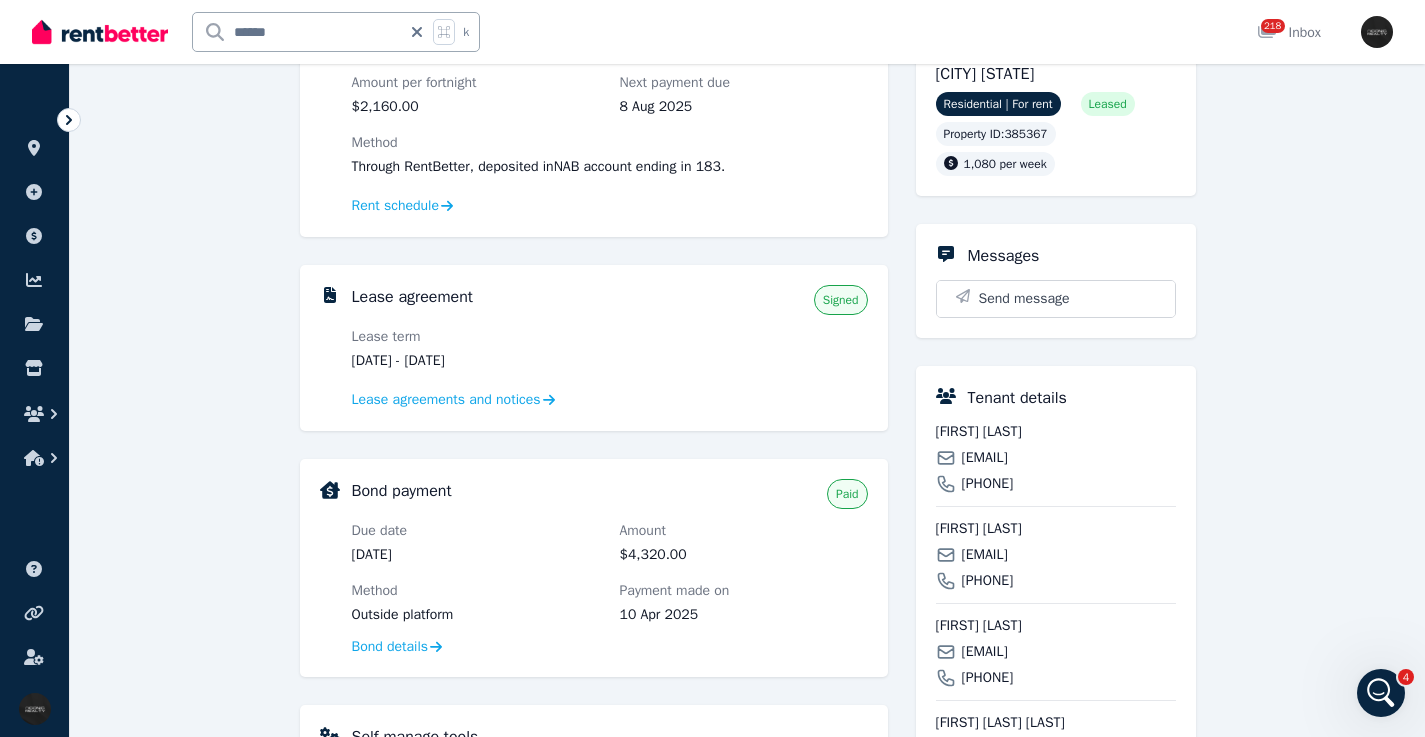 click on "[FIRST] [LAST] [EMAIL] [PHONE]" at bounding box center [1056, 645] 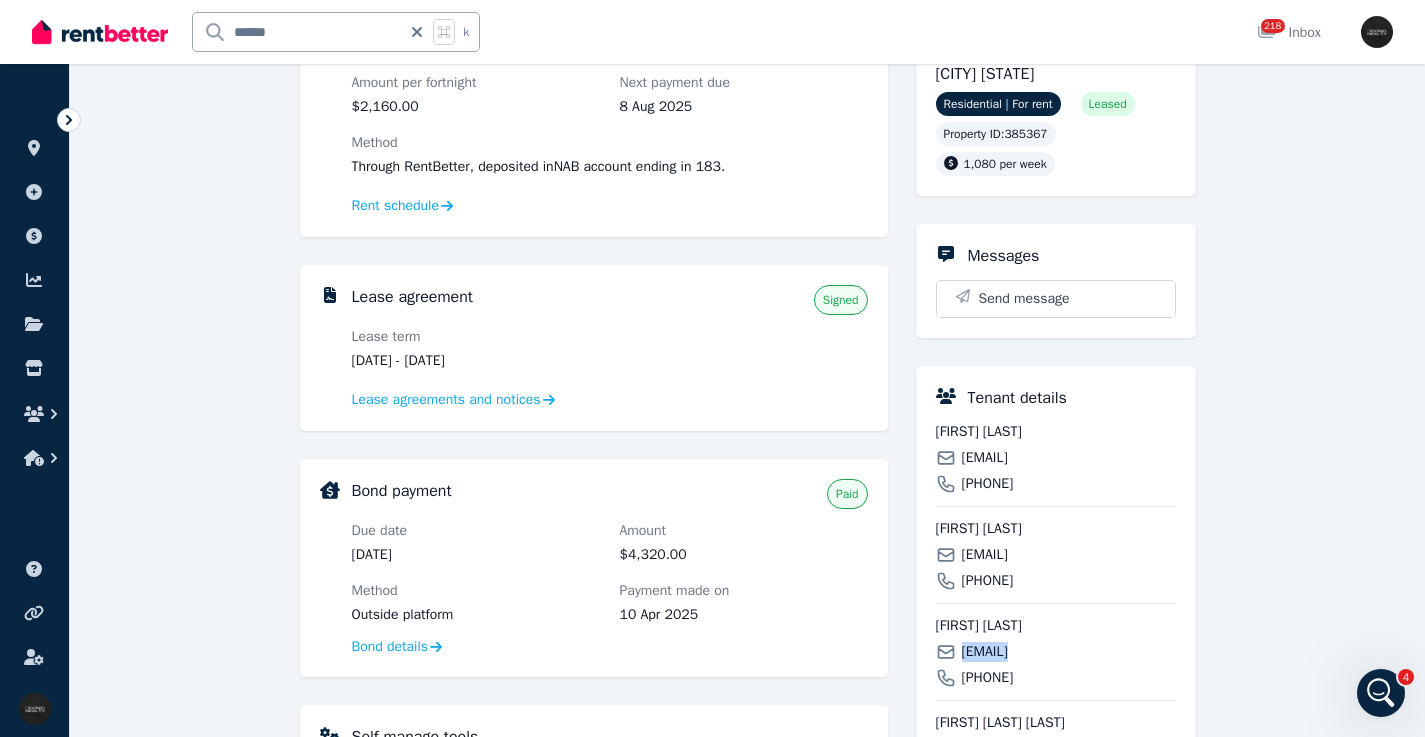 click on "[EMAIL]" at bounding box center [985, 652] 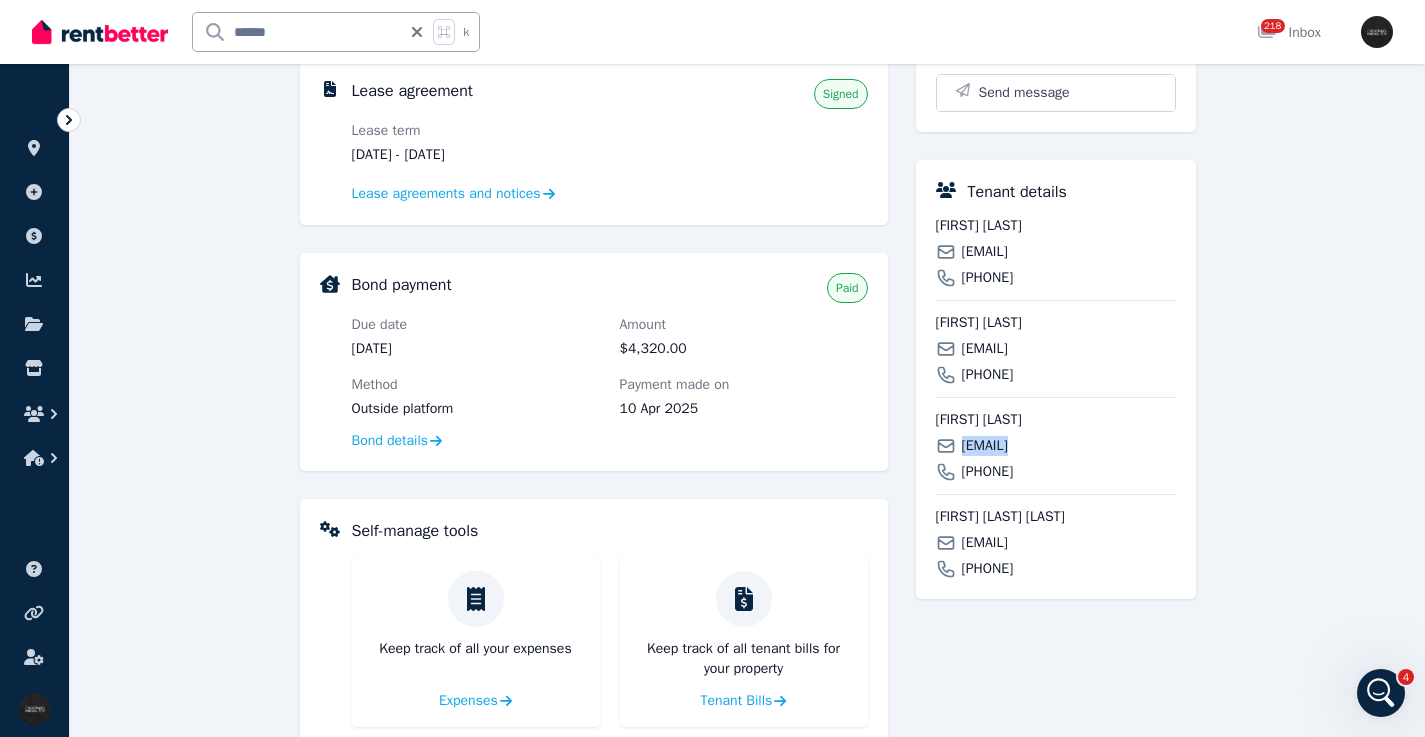 click on "[EMAIL]" at bounding box center [985, 543] 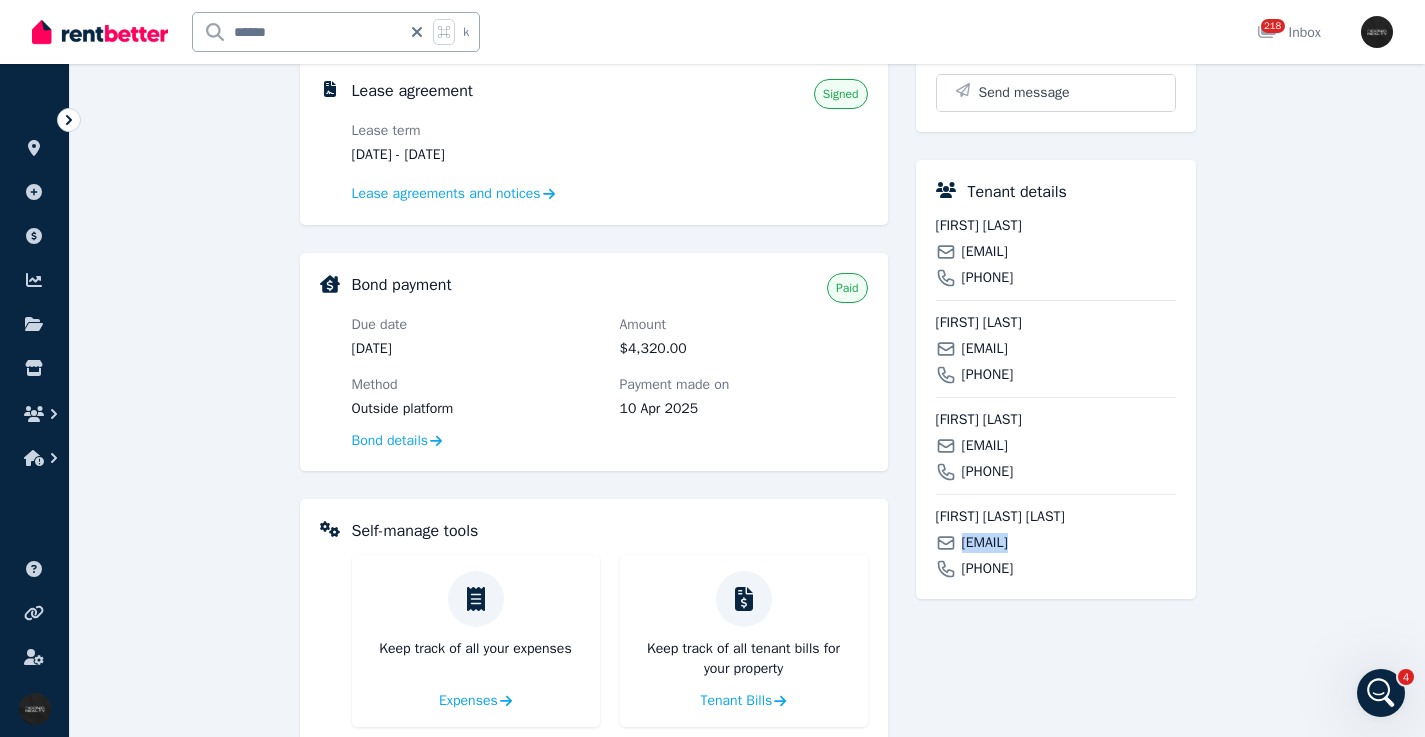 click on "[EMAIL]" at bounding box center (985, 543) 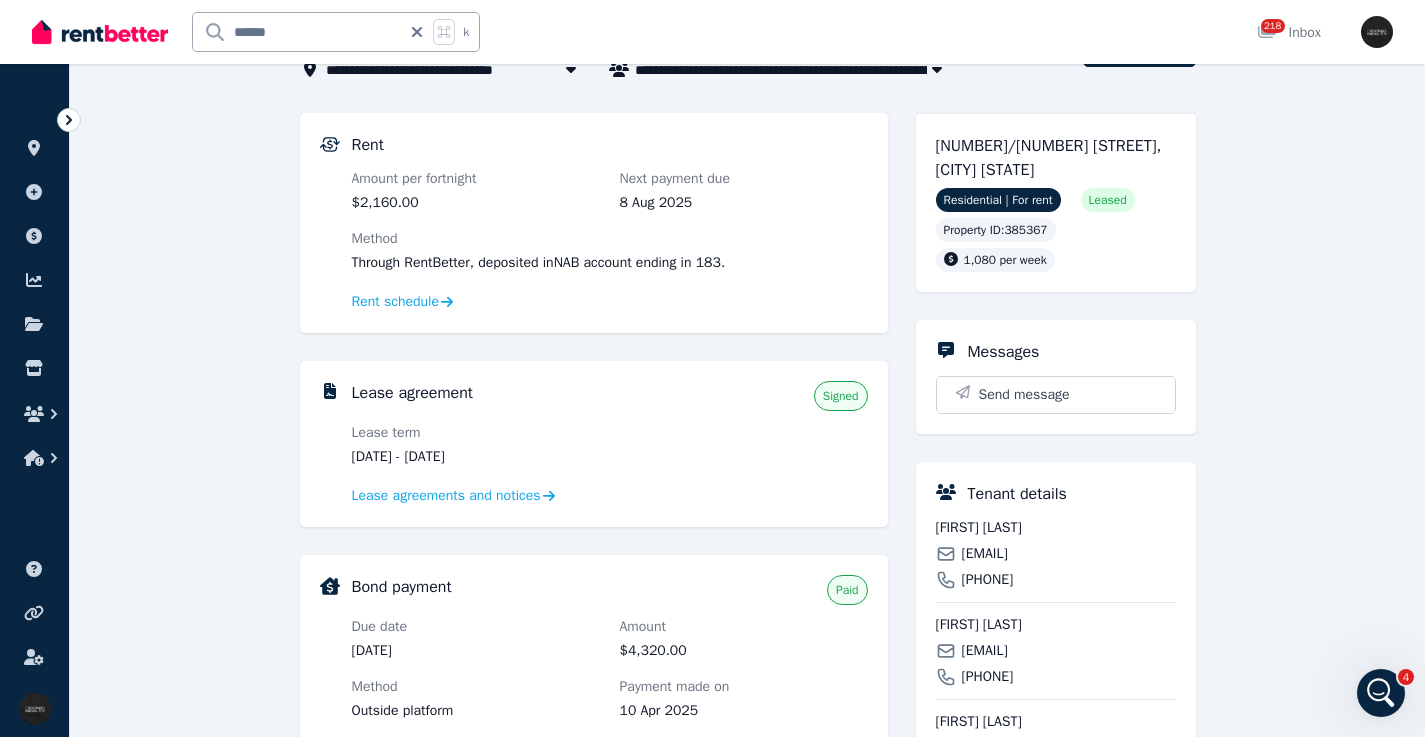 scroll, scrollTop: 127, scrollLeft: 0, axis: vertical 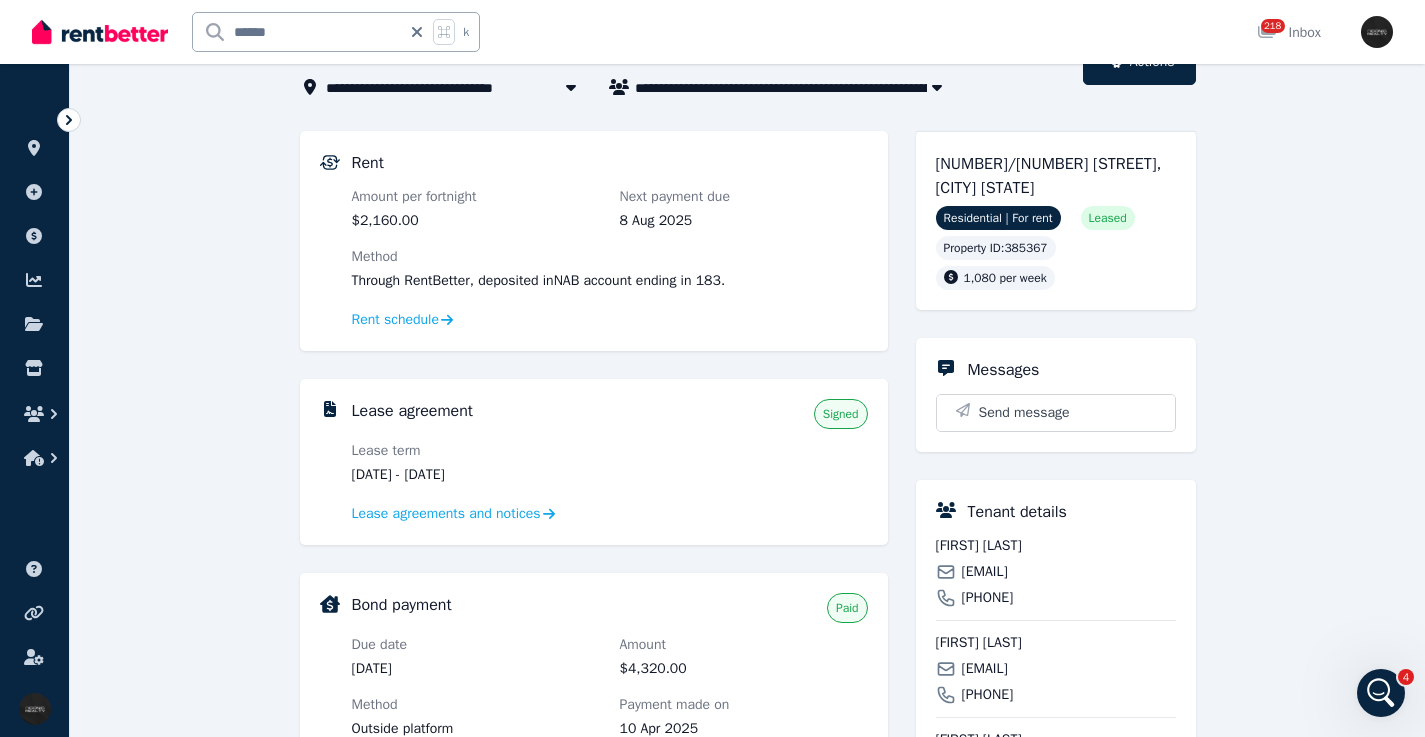 click on "[NUMBER]/[NUMBER] [STREET], [CITY] [STATE]" at bounding box center [1049, 176] 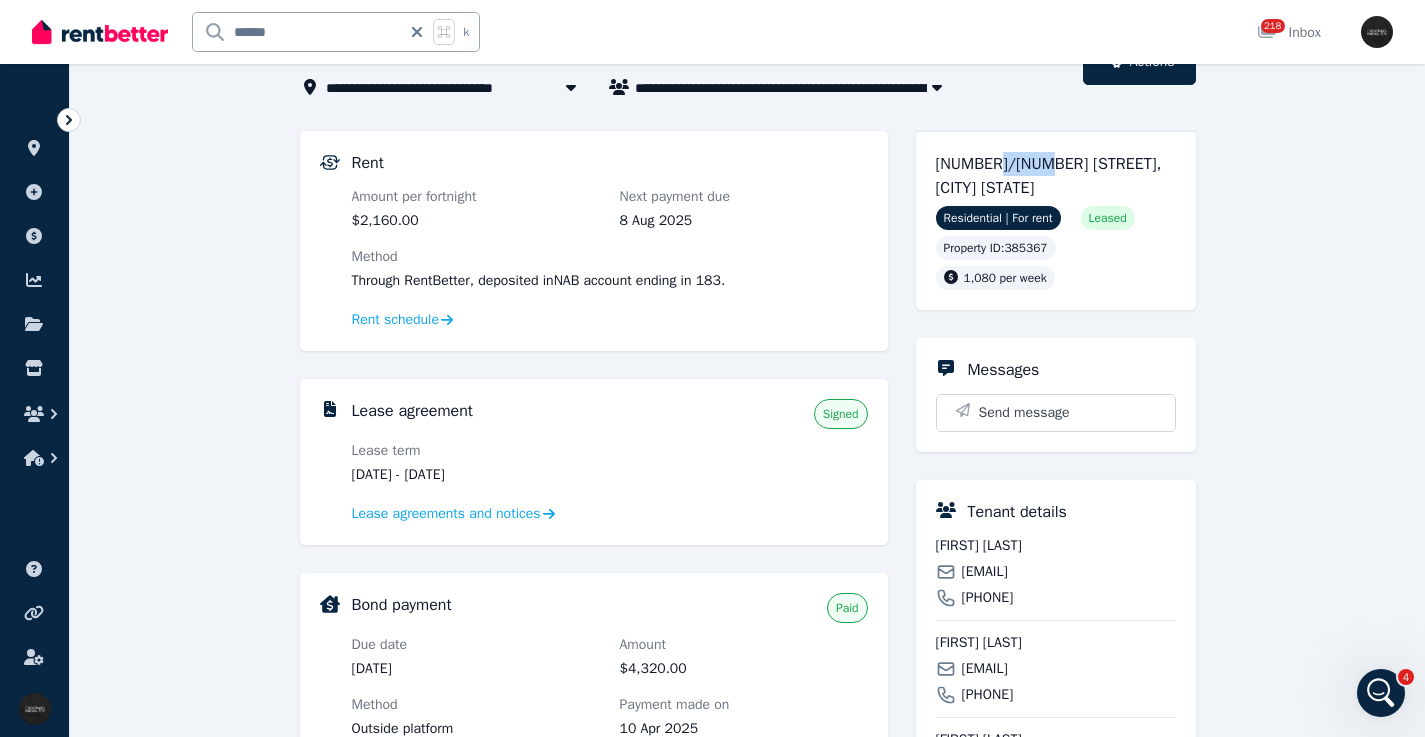 click on "[NUMBER]/[NUMBER] [STREET], [CITY] [STATE]" at bounding box center [1049, 176] 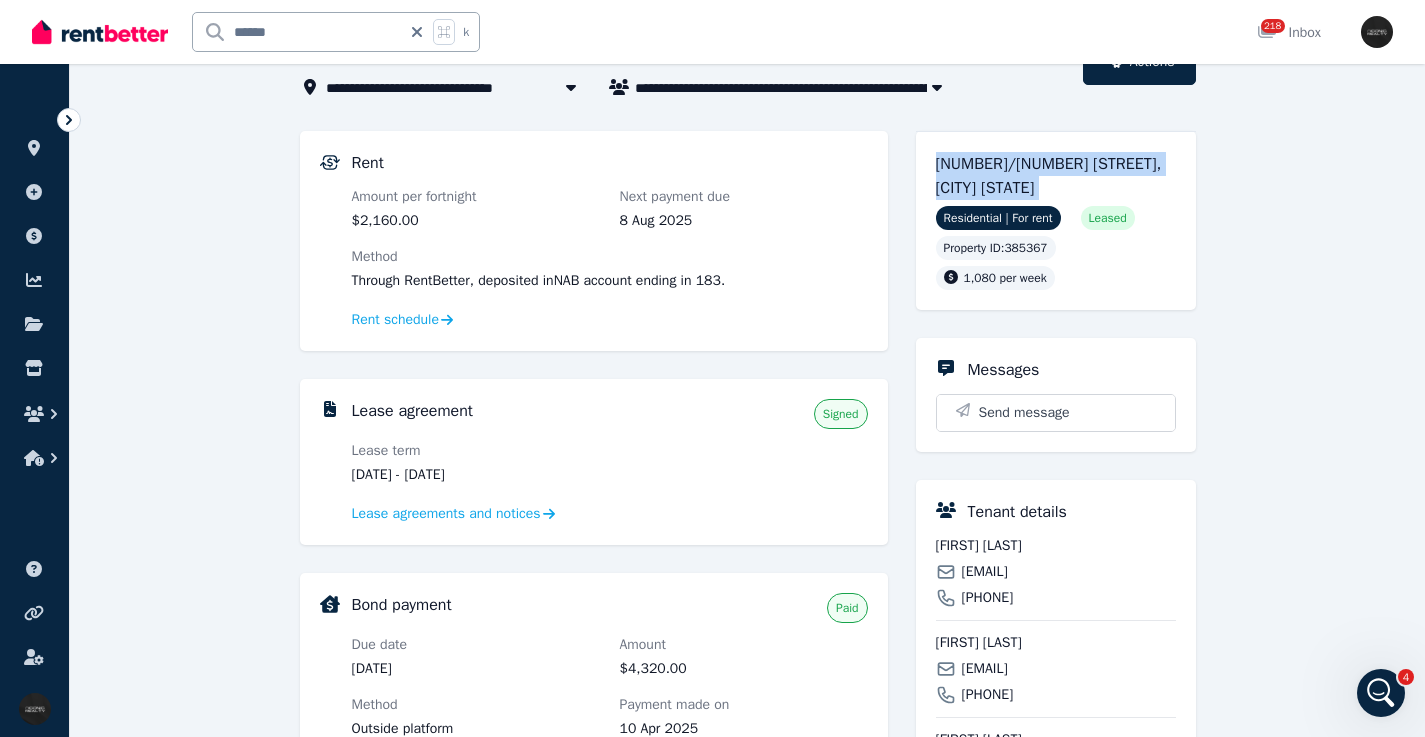 click on "[NUMBER]/[NUMBER] [STREET], [CITY] [STATE]" at bounding box center [1049, 176] 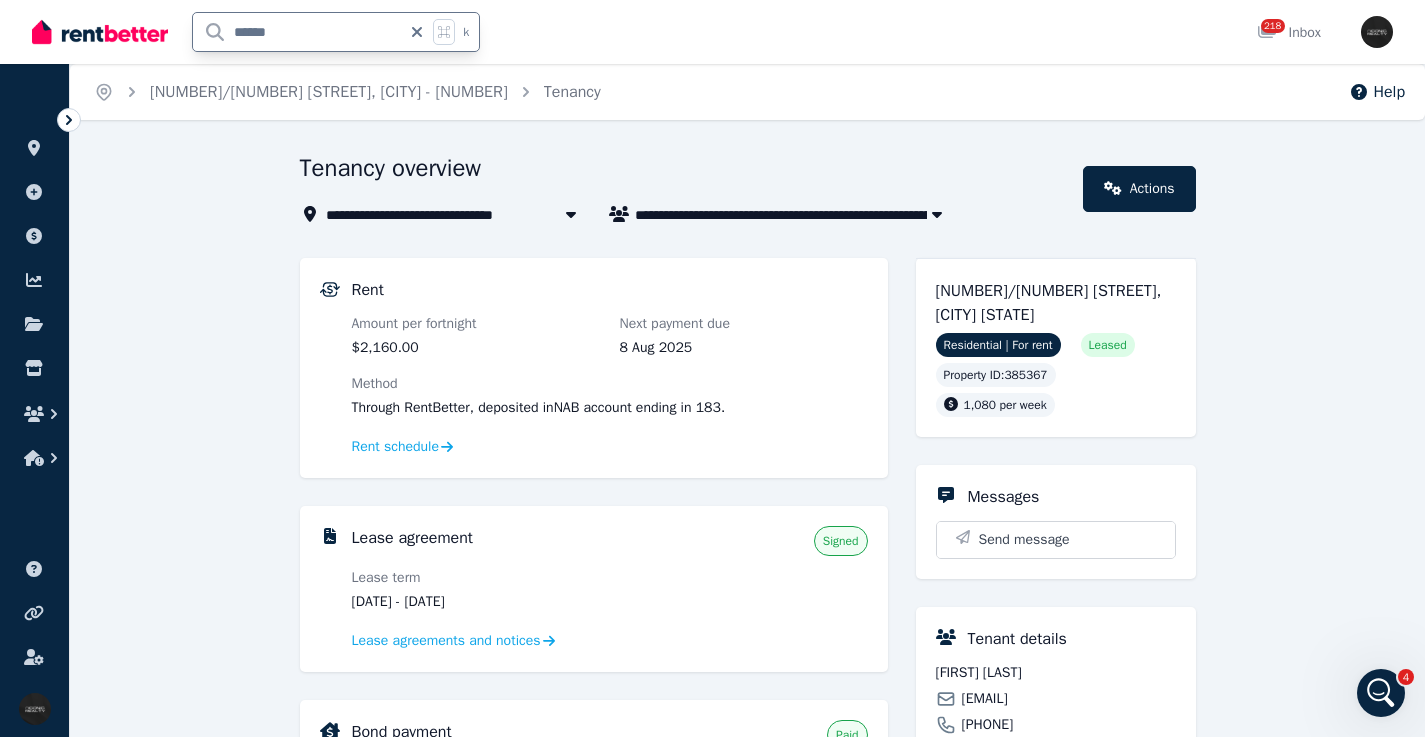 drag, startPoint x: 183, startPoint y: 31, endPoint x: 218, endPoint y: 18, distance: 37.336308 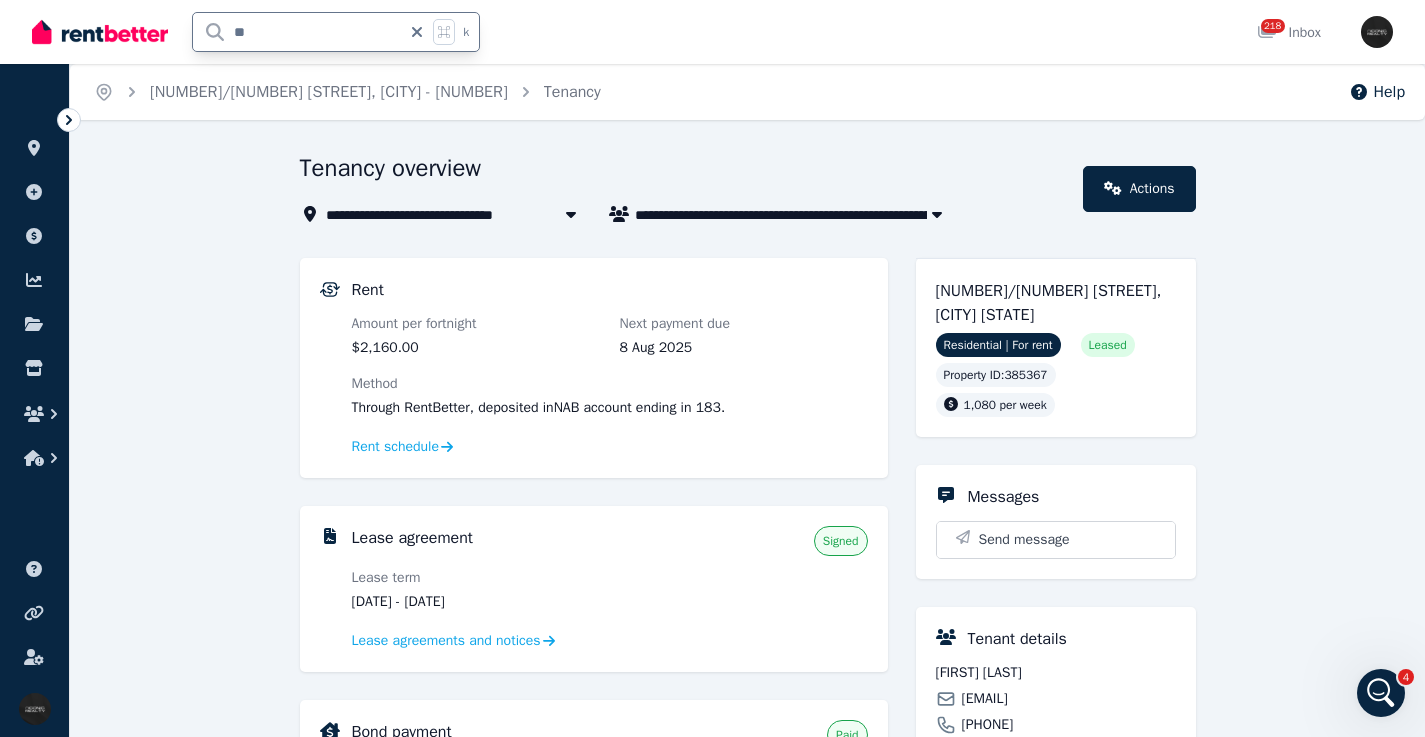 type on "**" 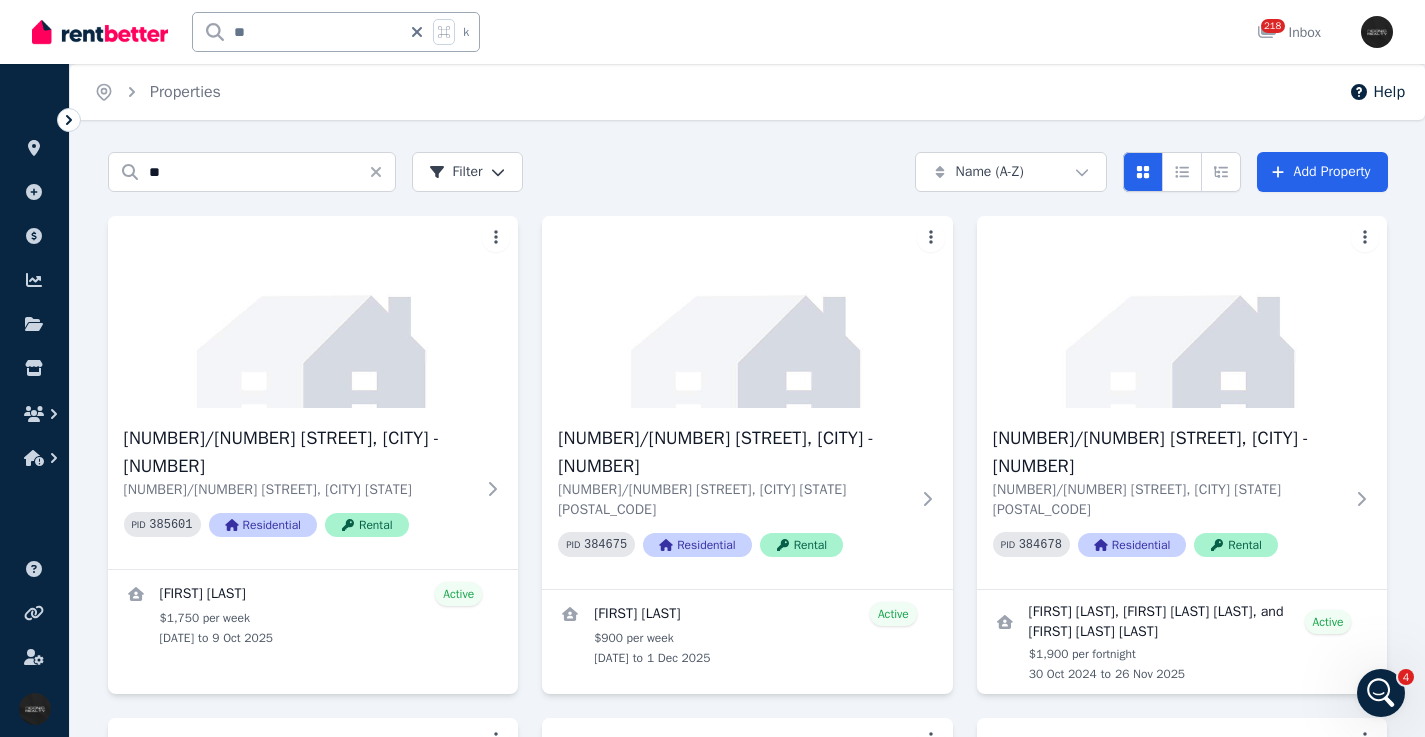 click on "**" at bounding box center [297, 32] 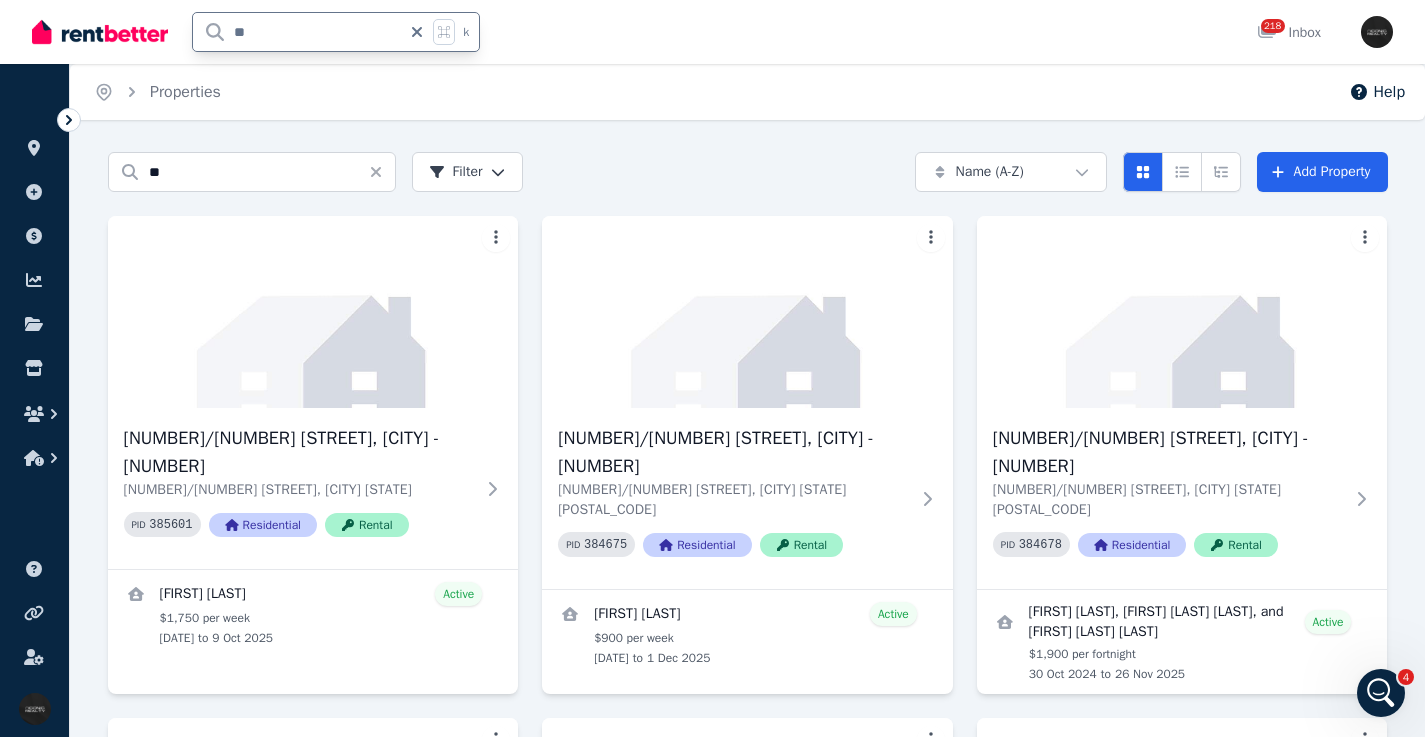 click on "**" at bounding box center [297, 32] 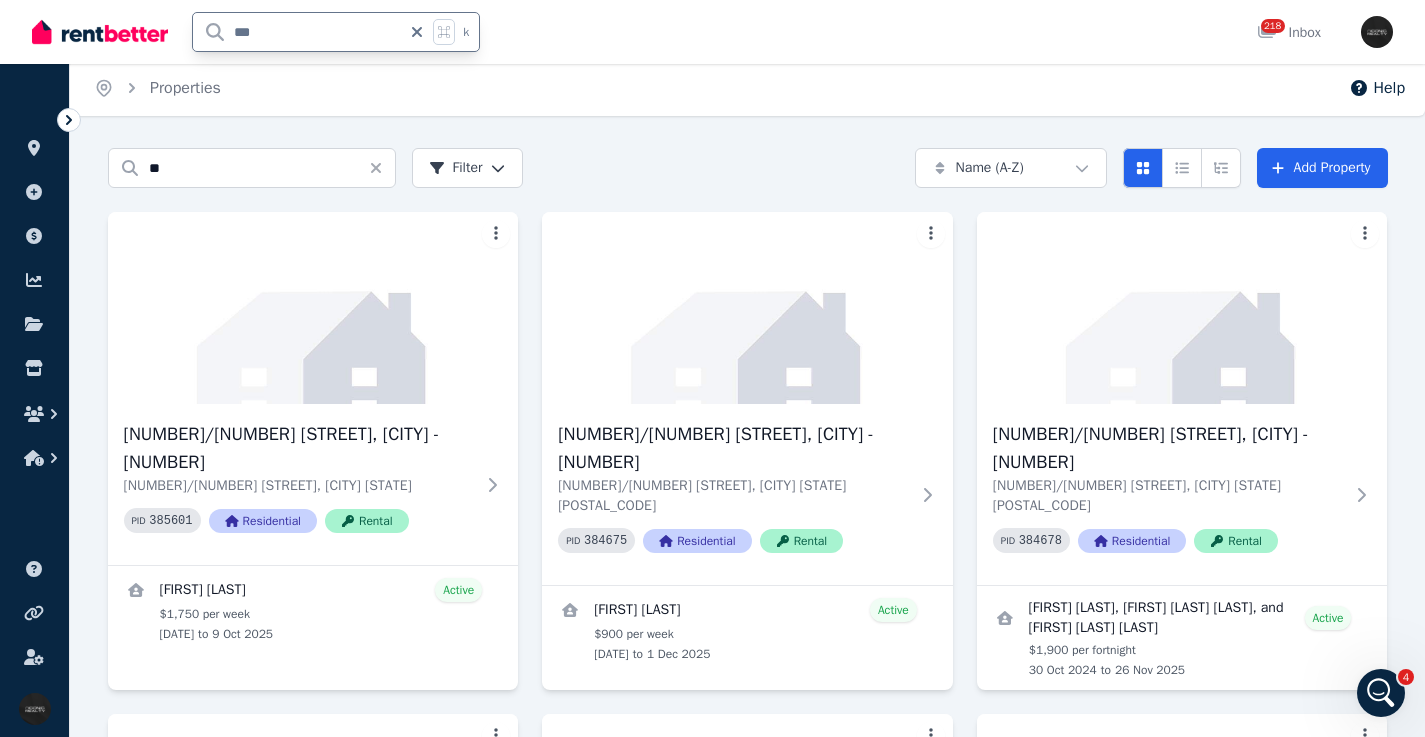 scroll, scrollTop: 0, scrollLeft: 0, axis: both 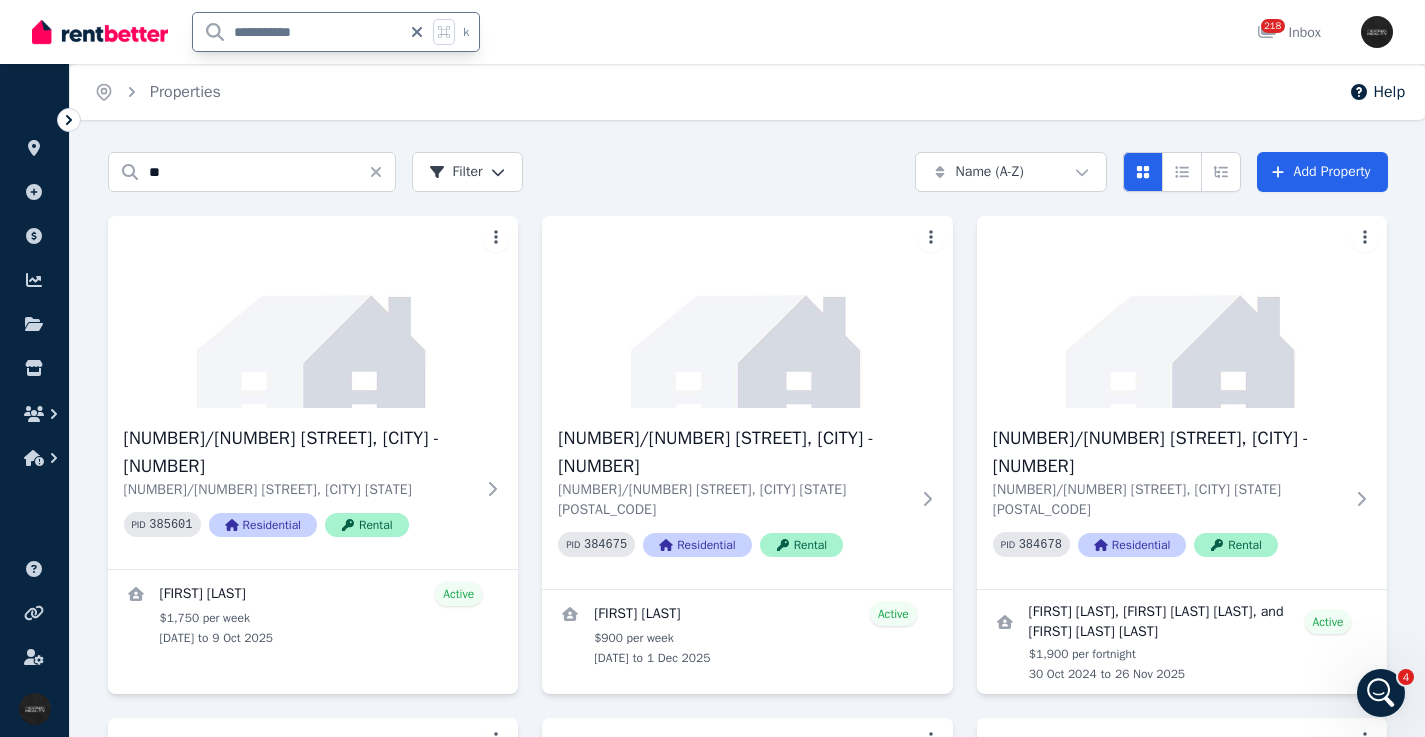 type on "**********" 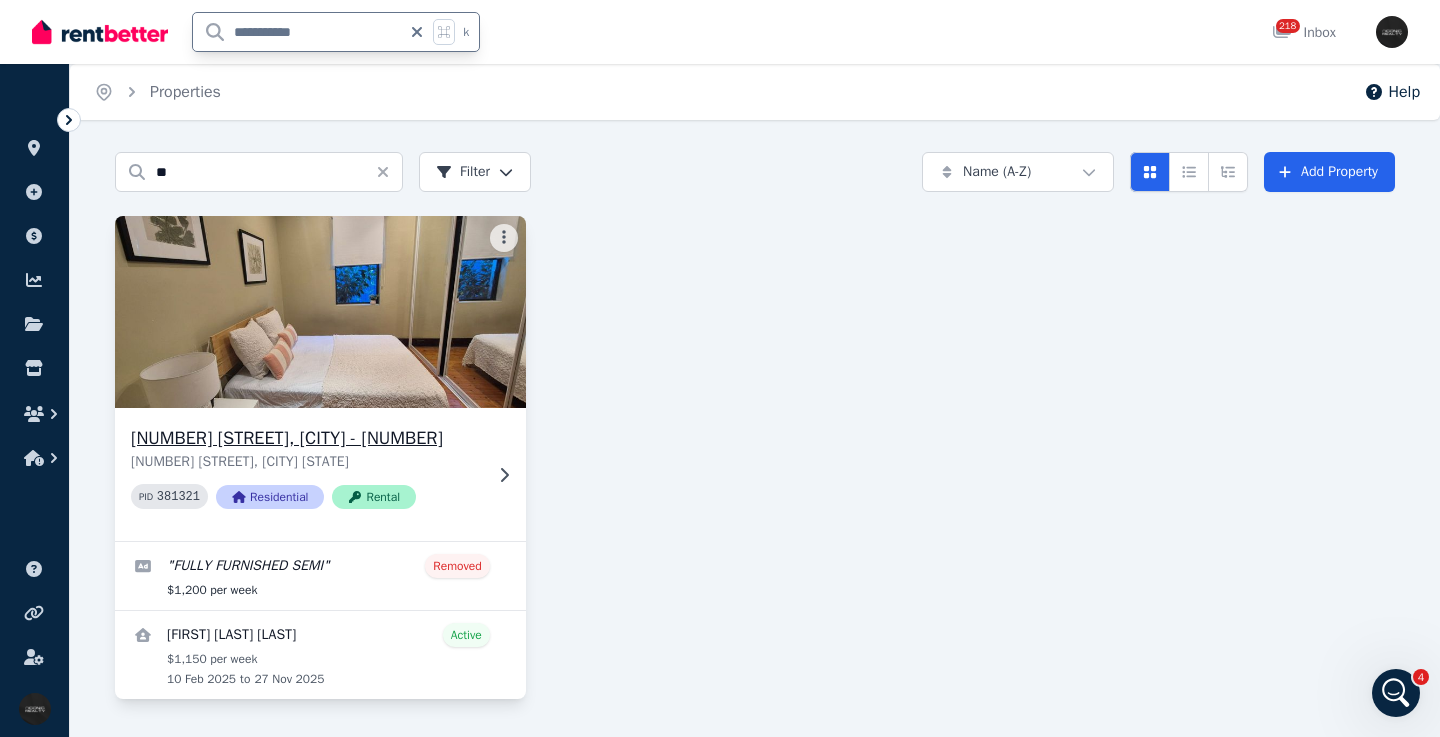 click 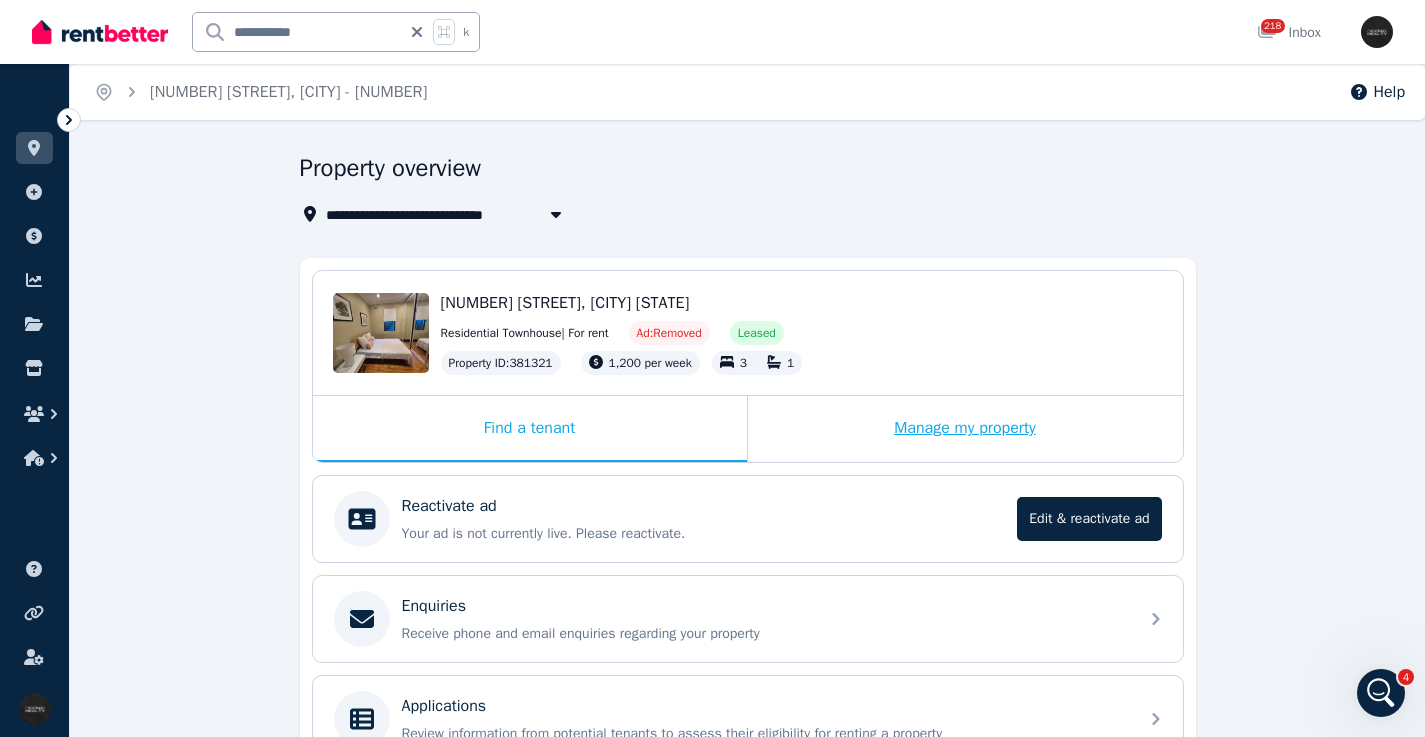 click on "Manage my property" at bounding box center (965, 429) 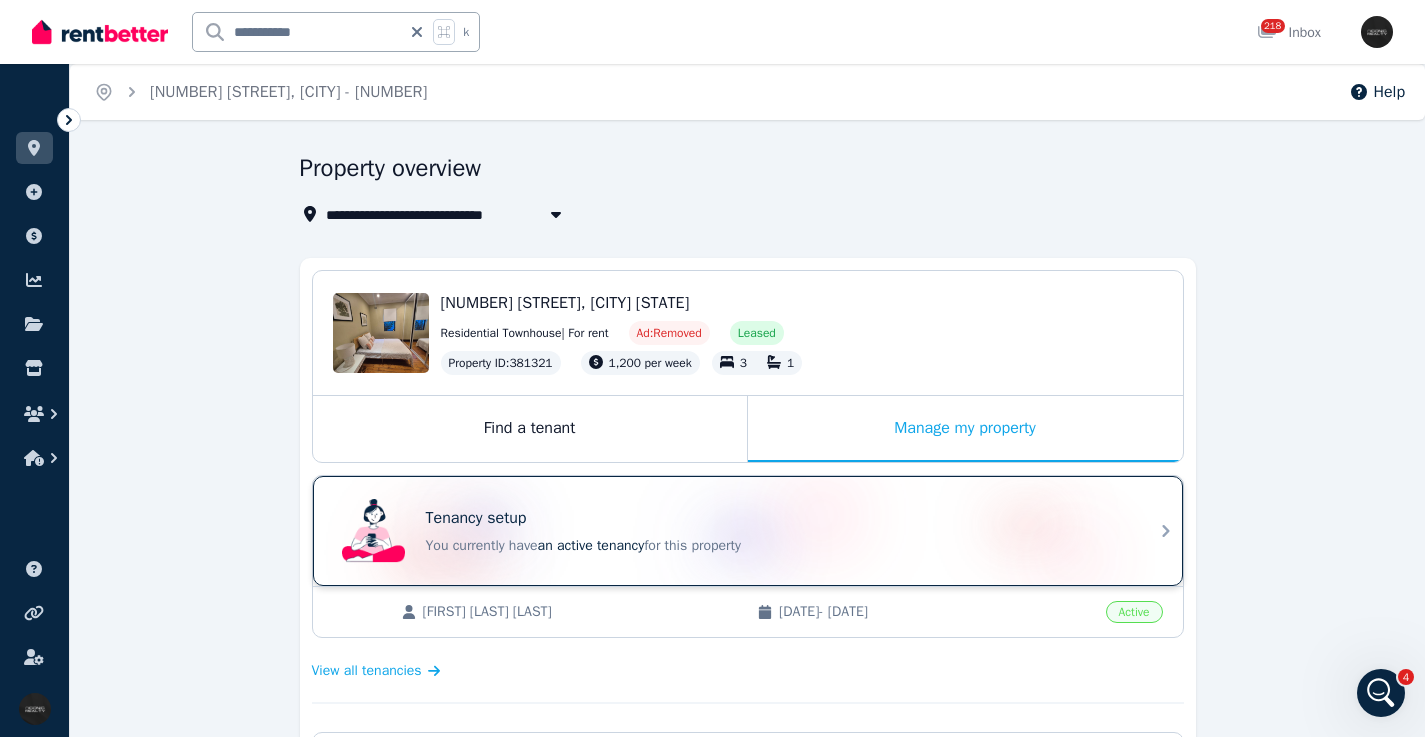 click on "Tenancy setup" at bounding box center (776, 518) 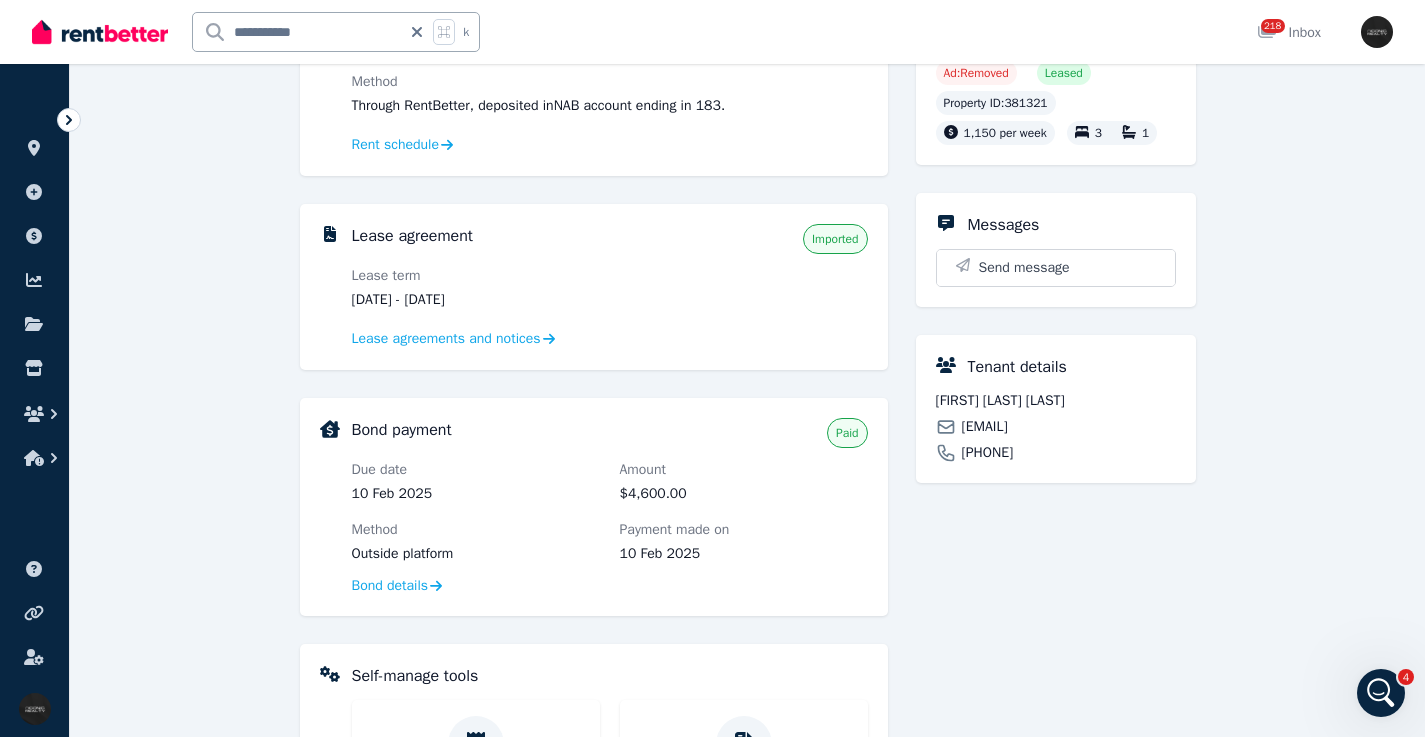 scroll, scrollTop: 321, scrollLeft: 0, axis: vertical 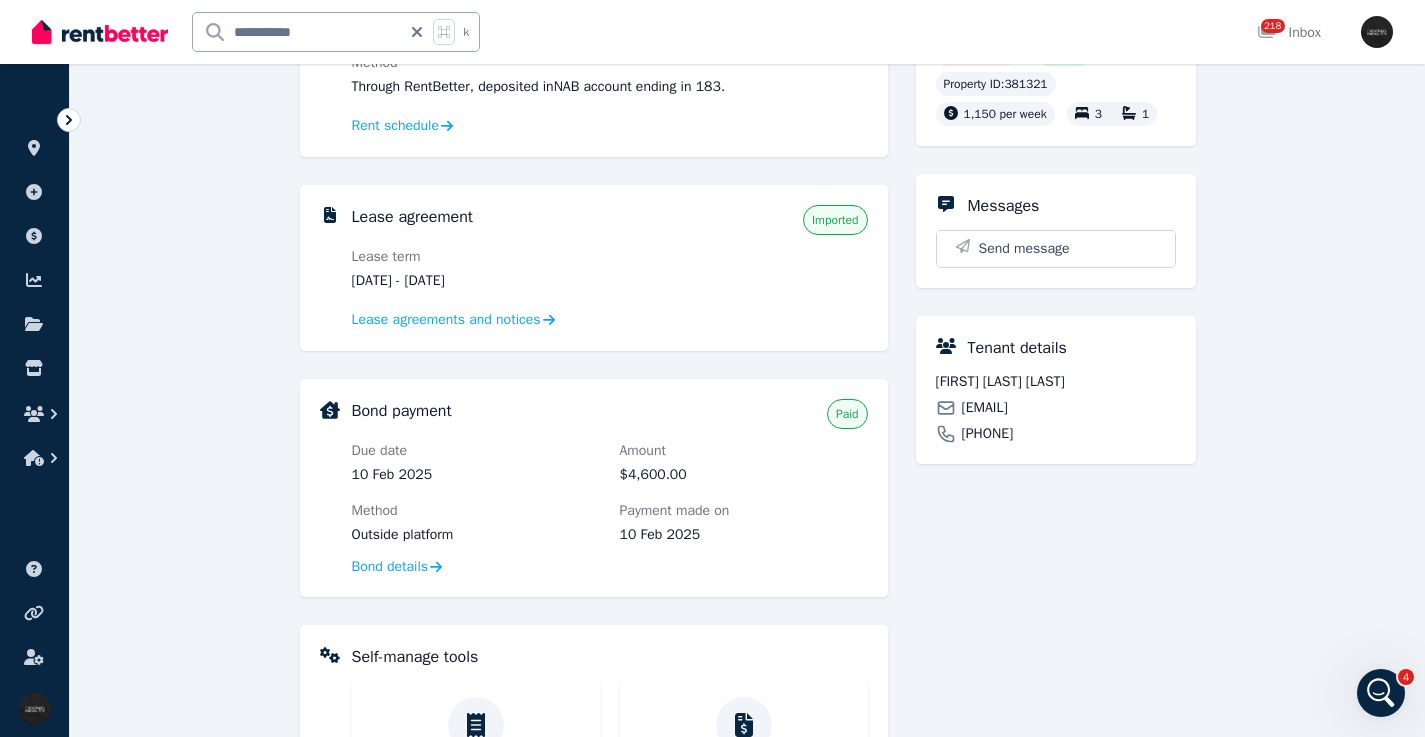 click on "[EMAIL]" at bounding box center [985, 408] 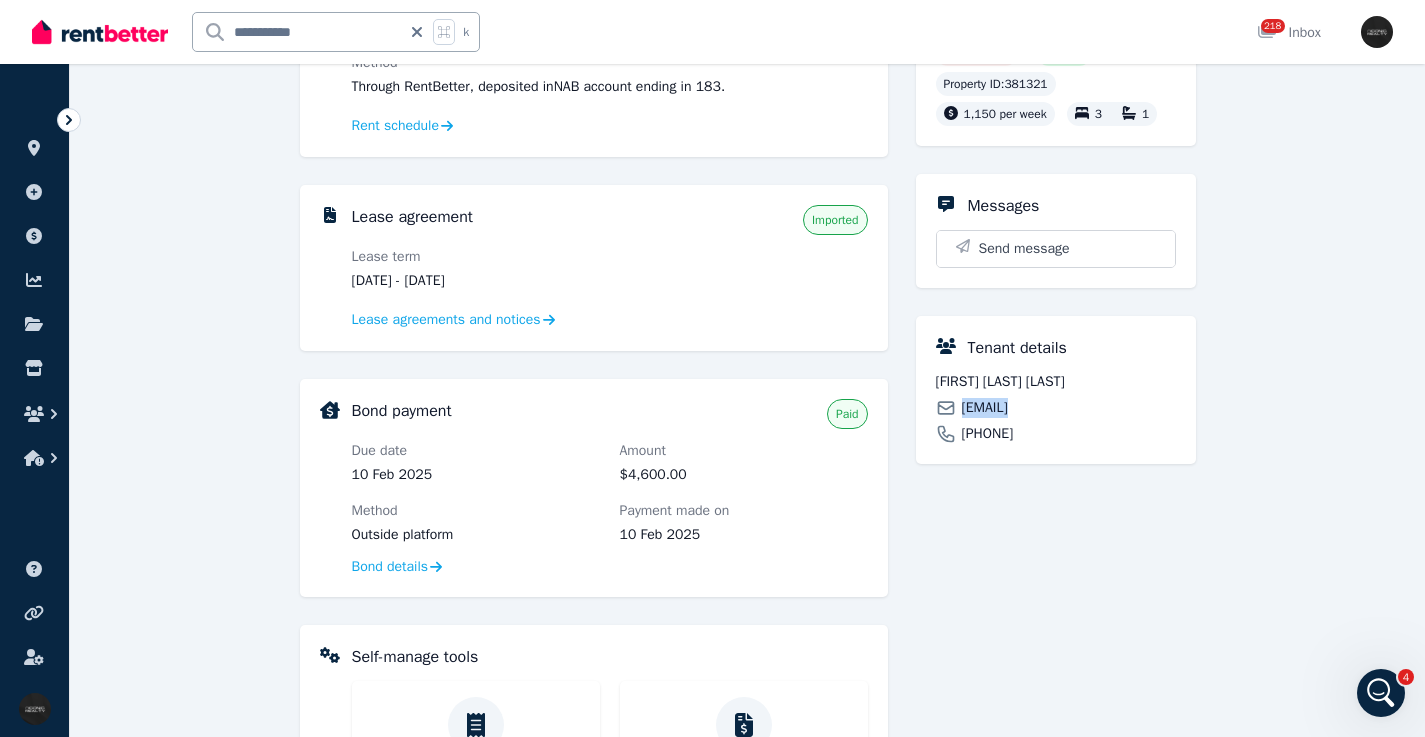 click on "[EMAIL]" at bounding box center [985, 408] 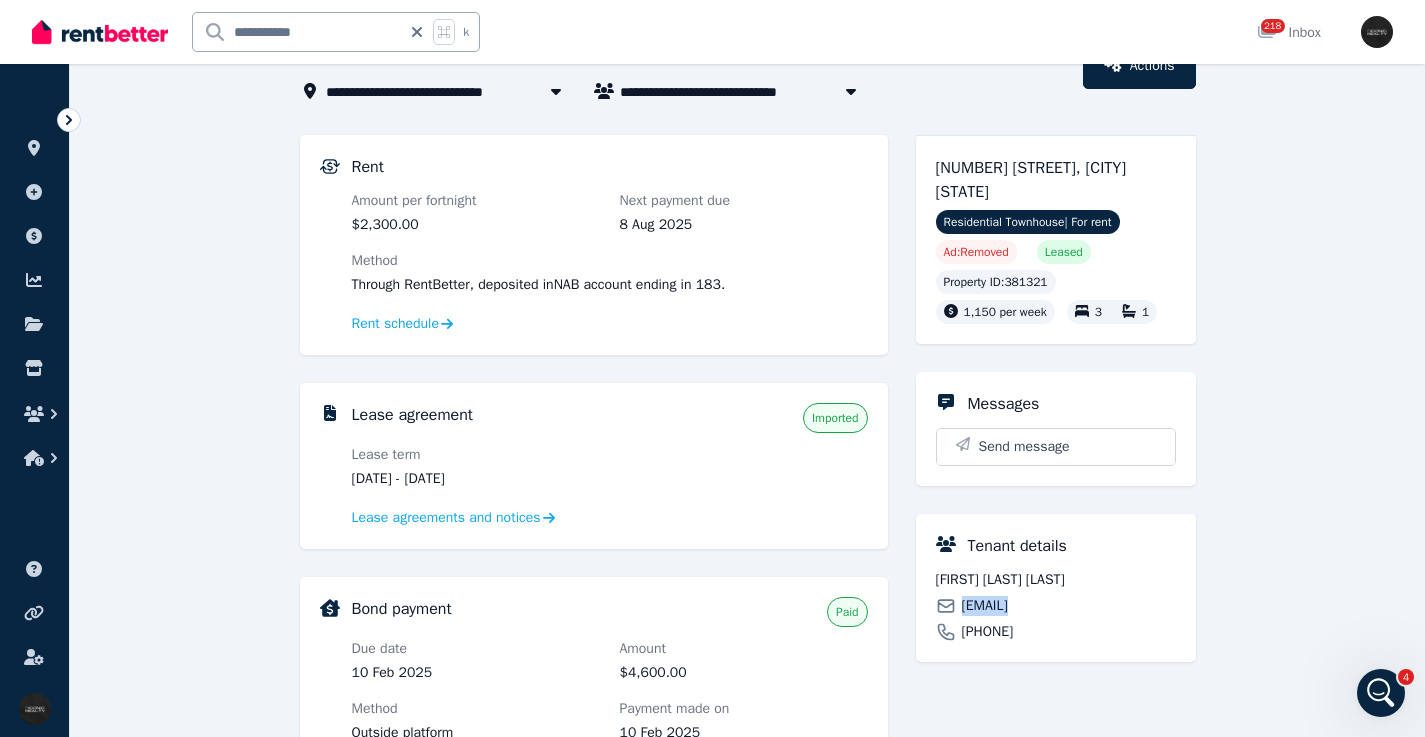 scroll, scrollTop: 116, scrollLeft: 0, axis: vertical 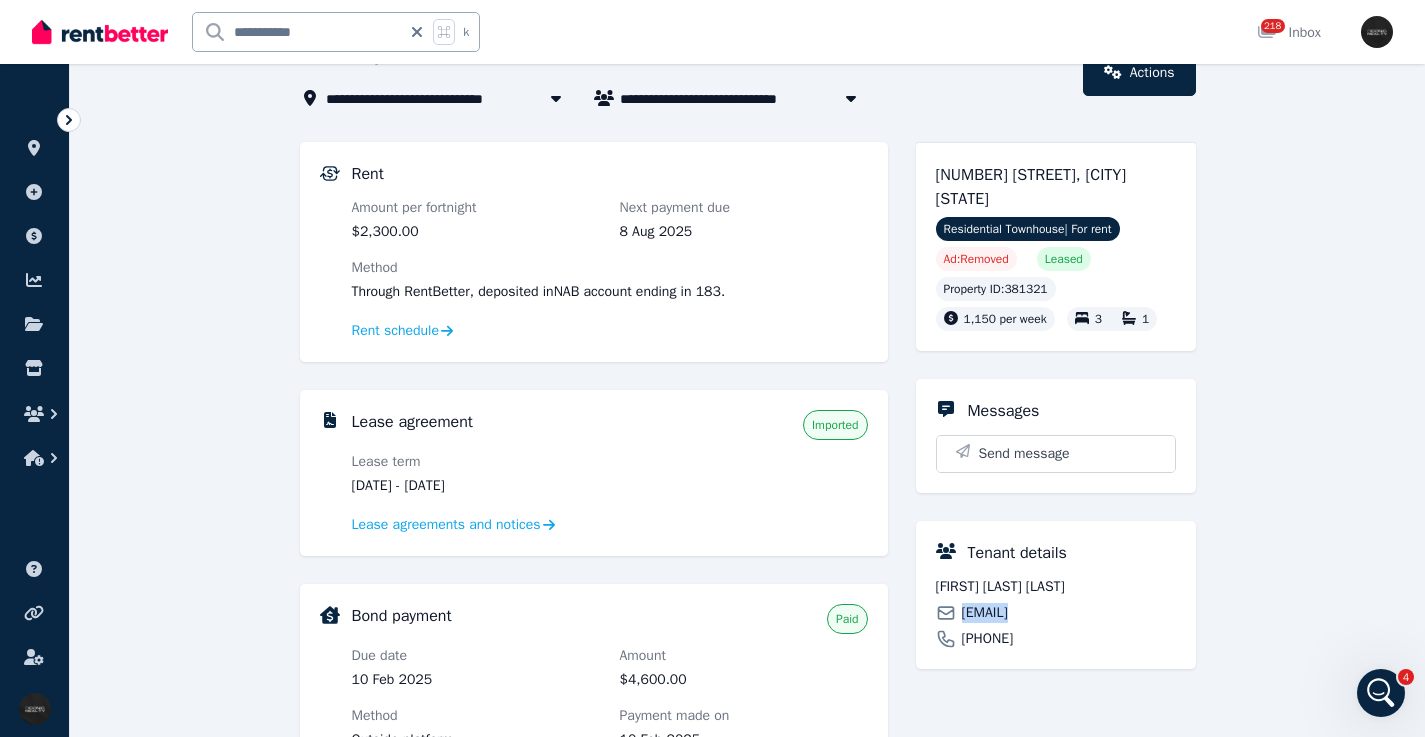 click on "[NUMBER] [STREET], [CITY] [STATE]" at bounding box center [1056, 187] 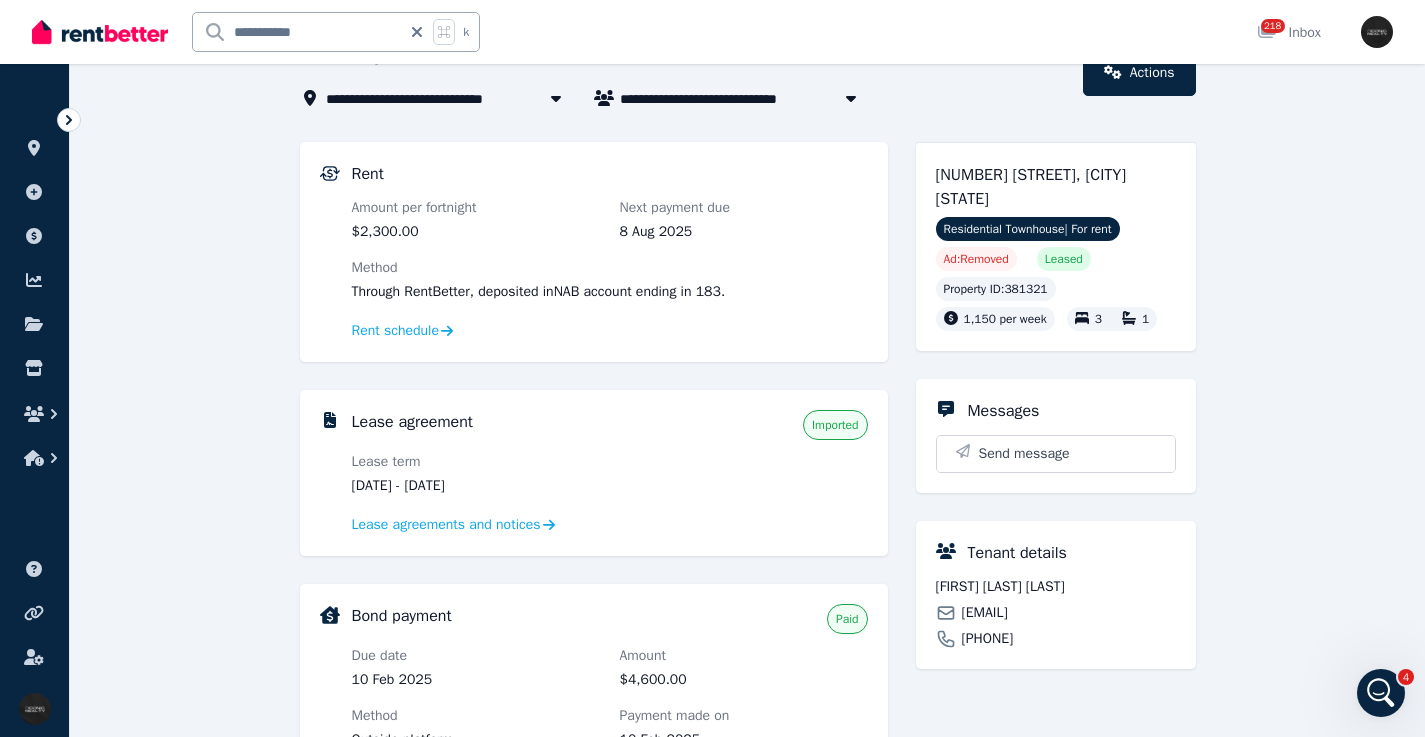 click on "[NUMBER] [STREET], [CITY] [STATE]" at bounding box center (1056, 187) 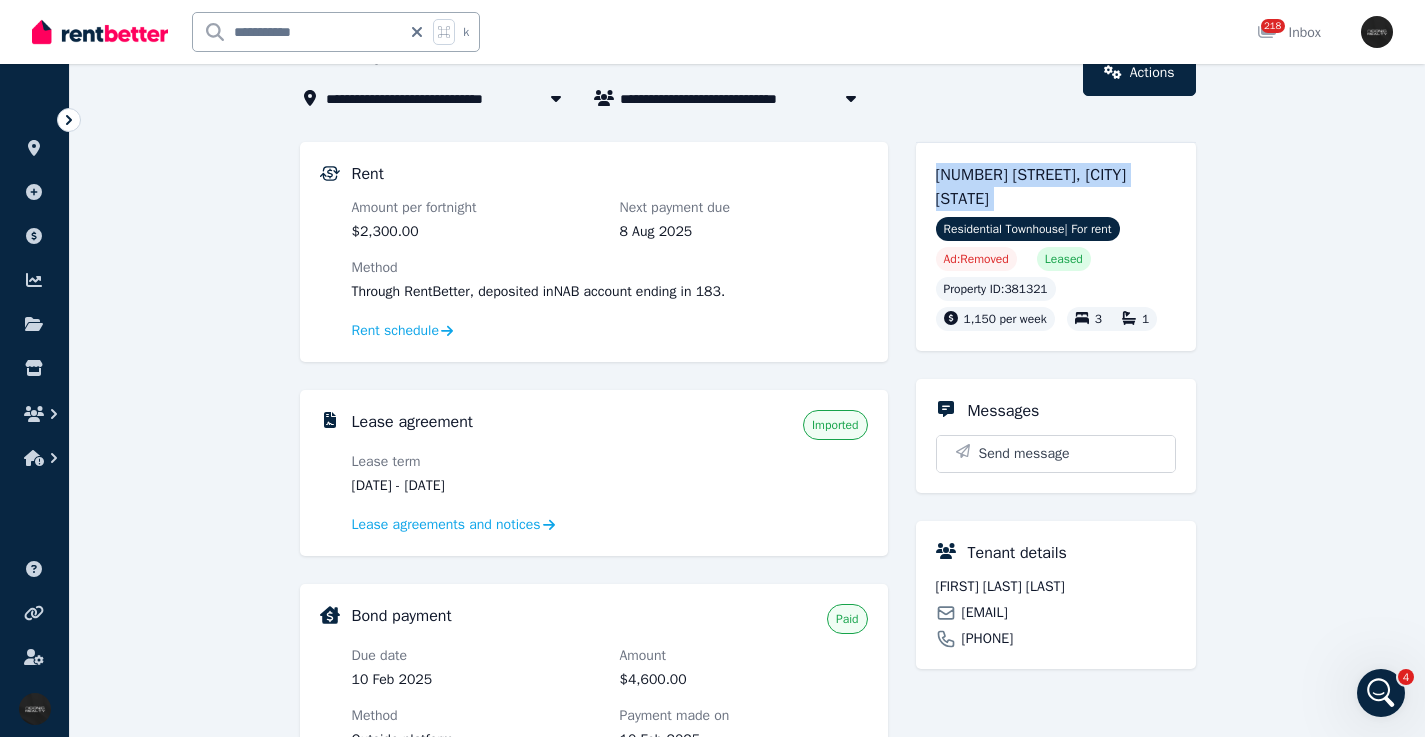 click on "[NUMBER] [STREET], [CITY] [STATE]" at bounding box center (1056, 187) 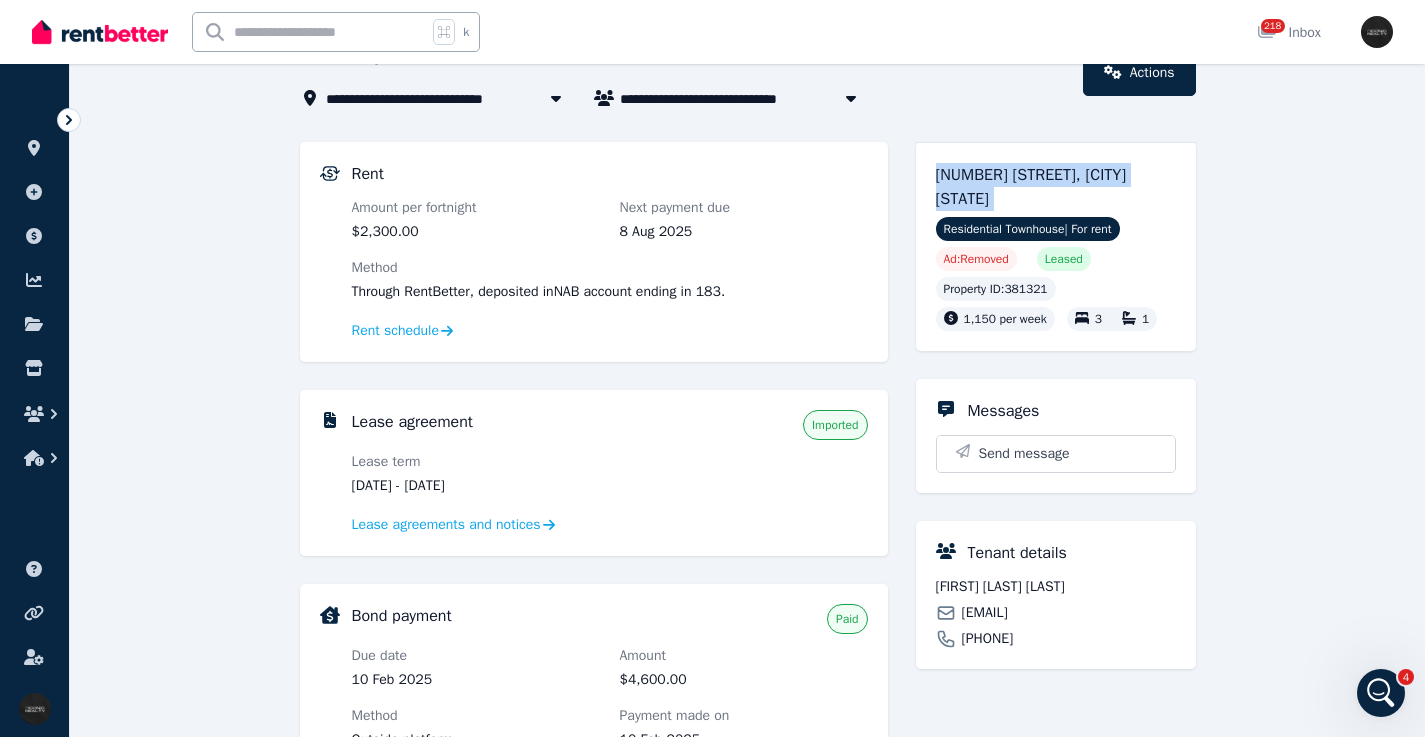 click at bounding box center [310, 32] 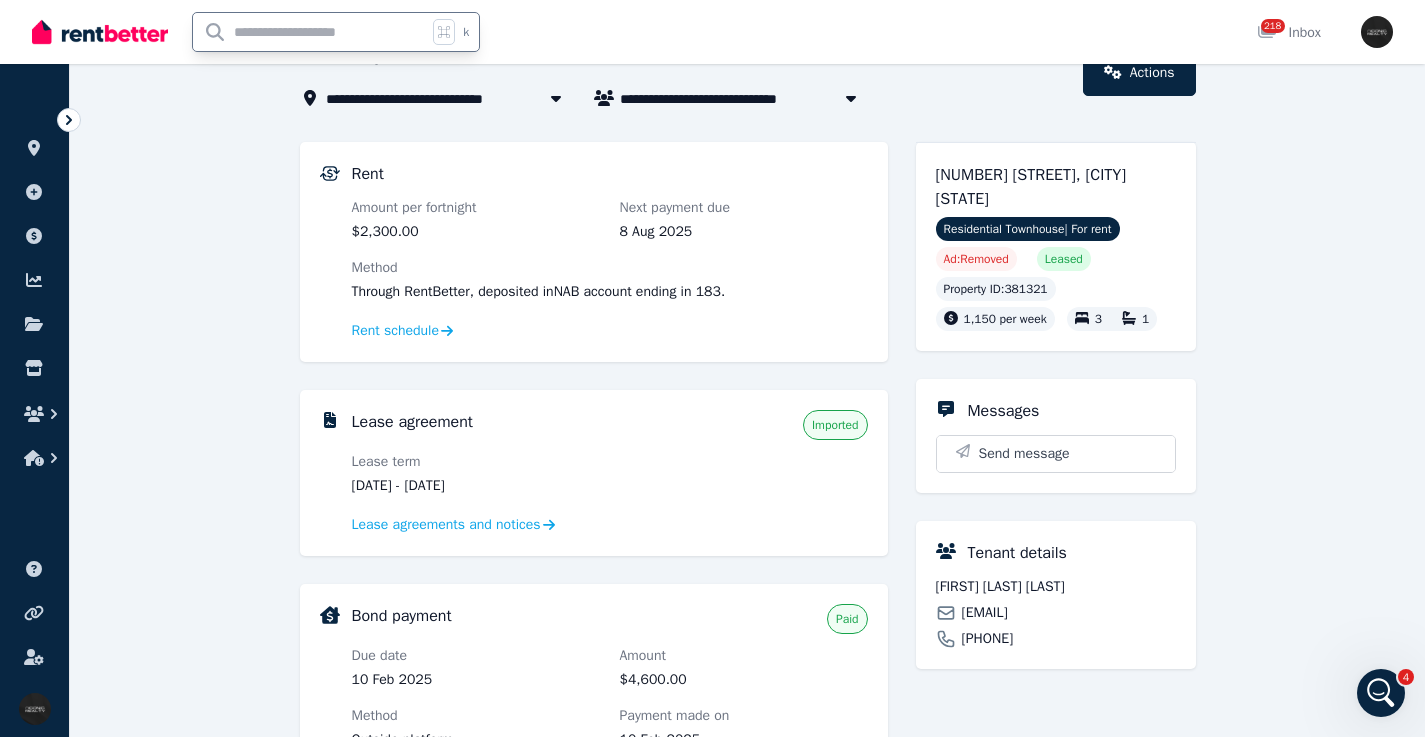 click at bounding box center (310, 32) 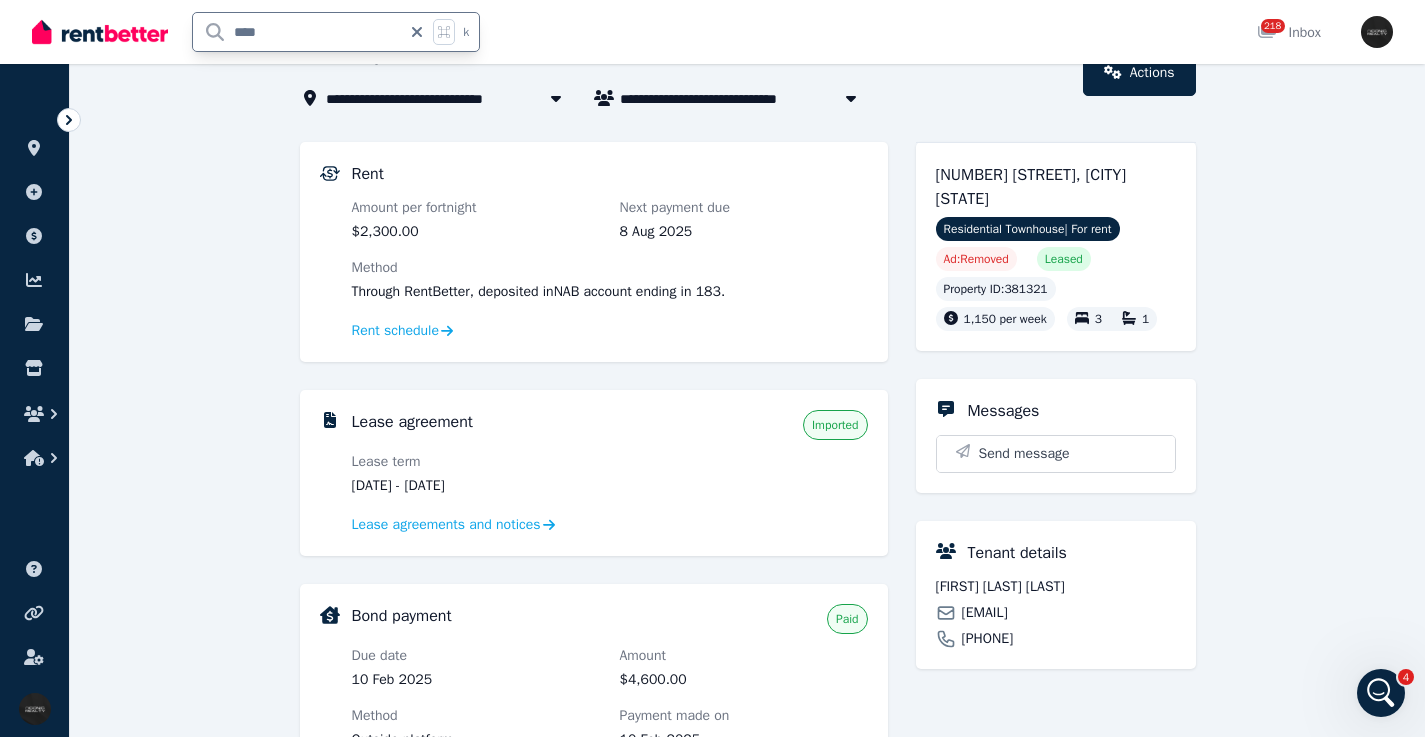 type on "****" 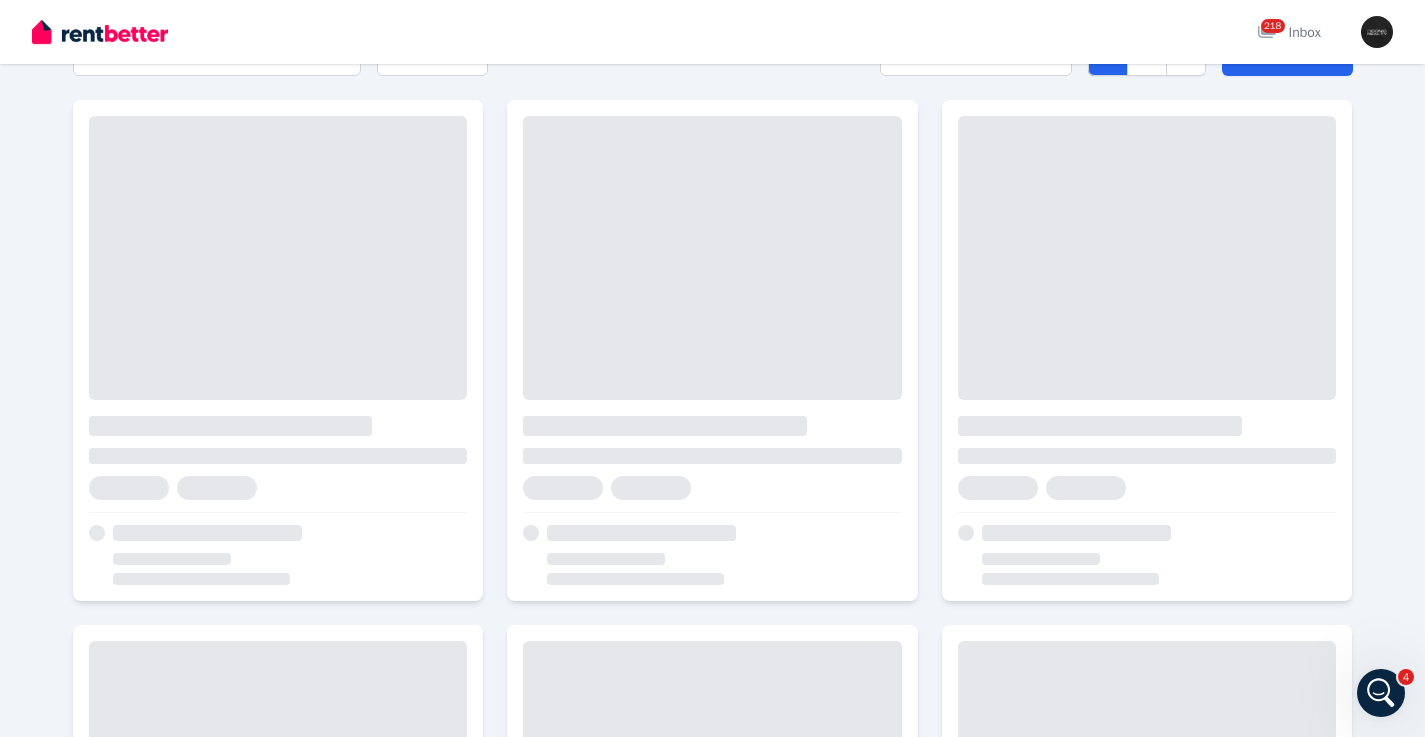 scroll, scrollTop: 0, scrollLeft: 0, axis: both 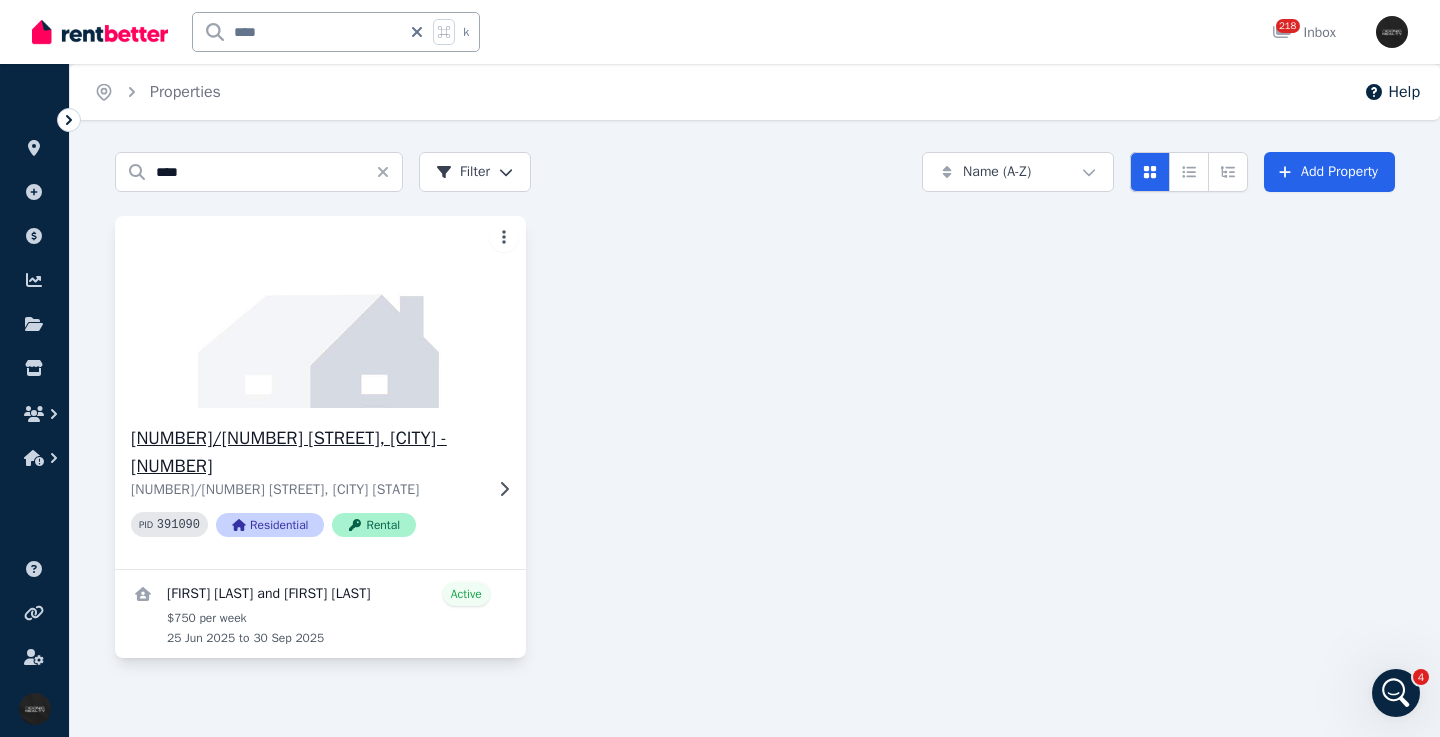 click 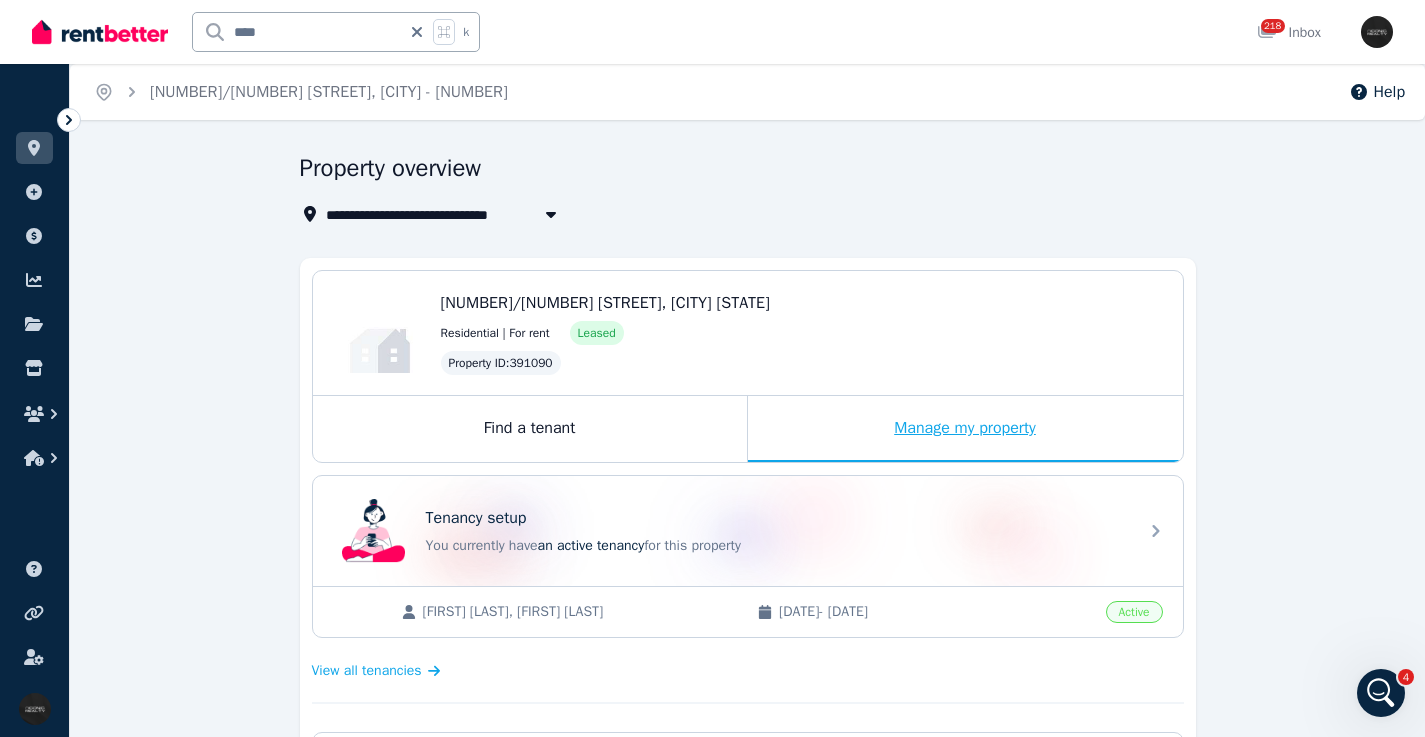 click on "Manage my property" at bounding box center [965, 429] 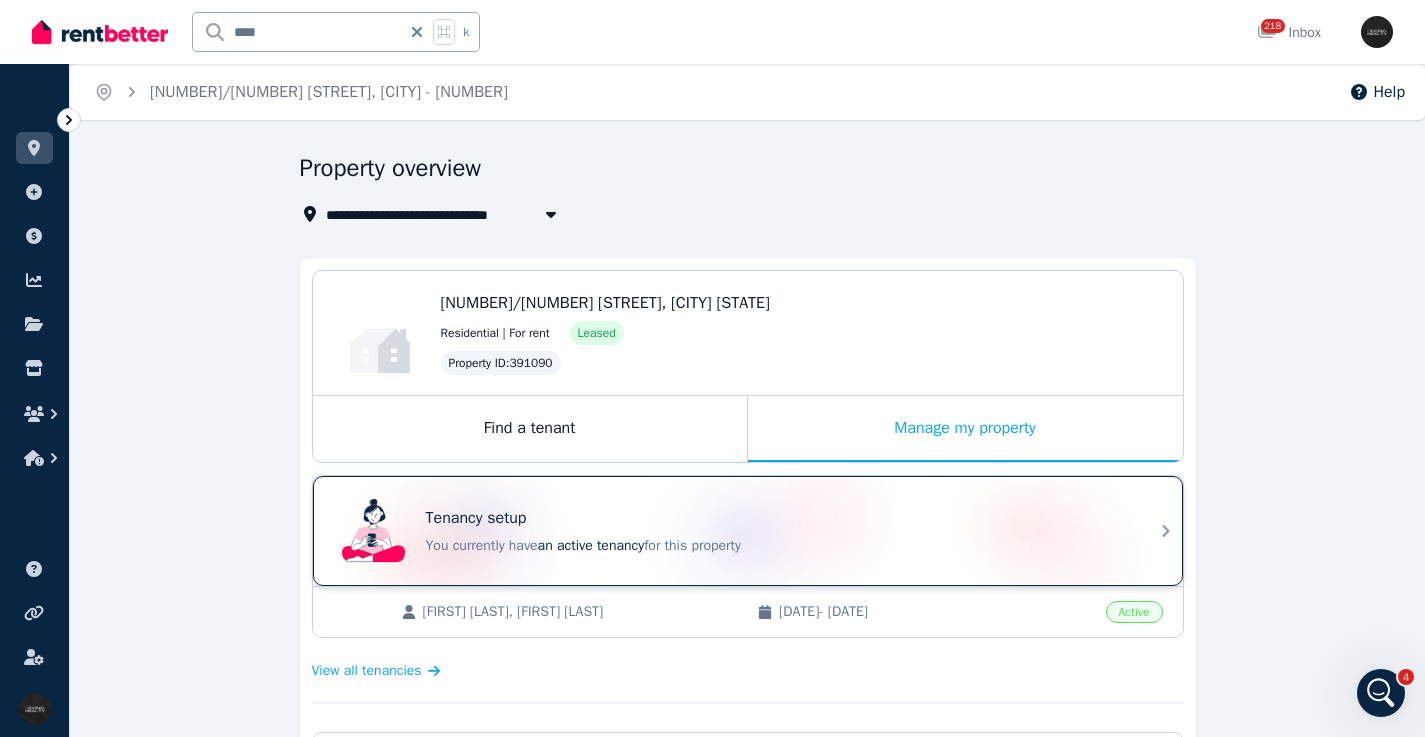 click on "Tenancy setup You currently have  an active tenancy  for this property" at bounding box center [730, 531] 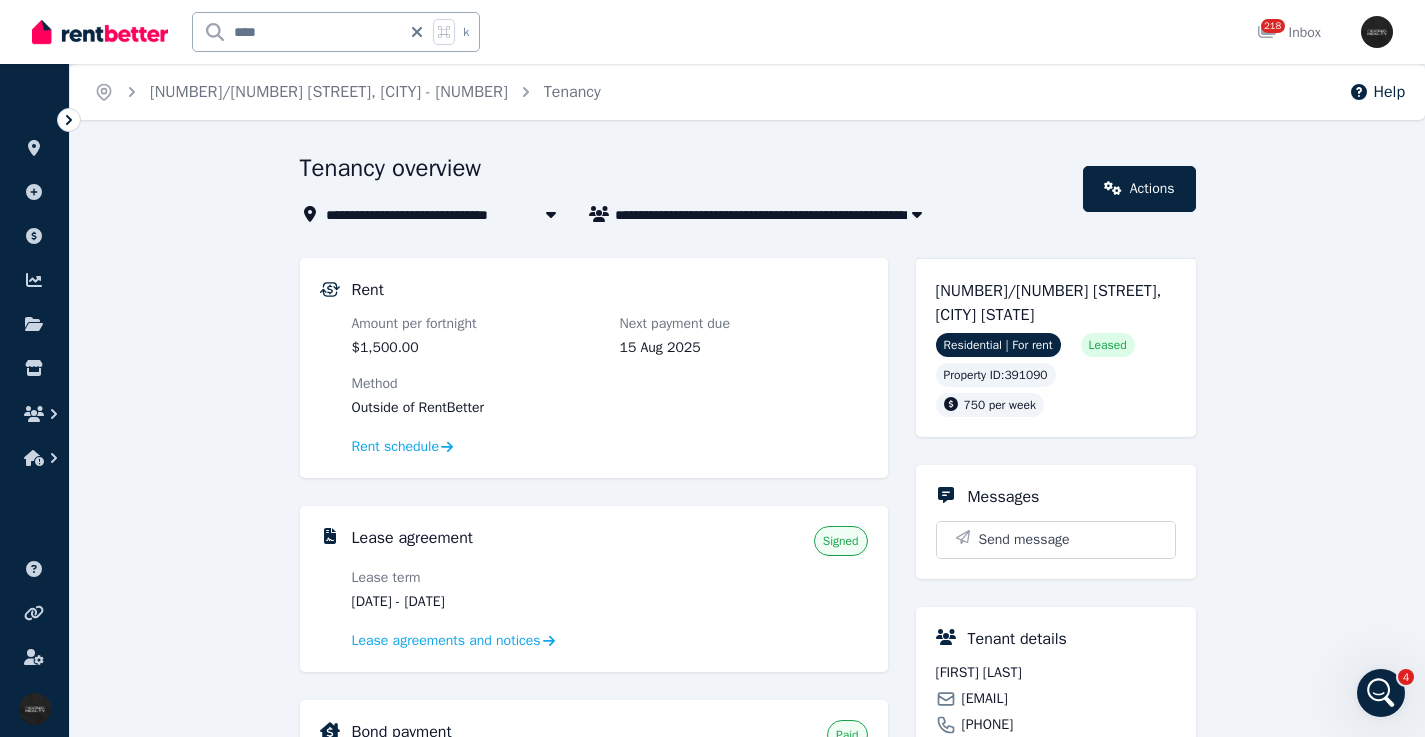 scroll, scrollTop: 421, scrollLeft: 0, axis: vertical 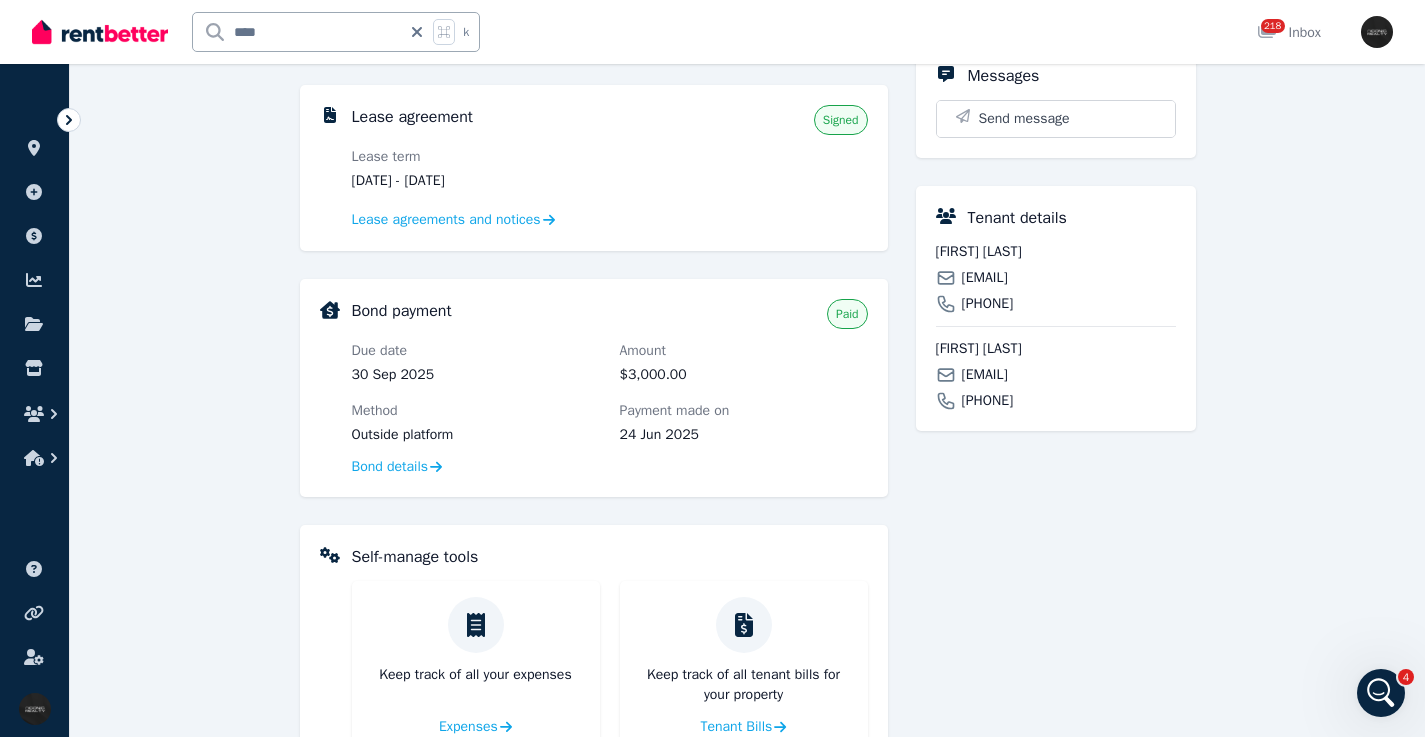 click on "[EMAIL]" at bounding box center (985, 278) 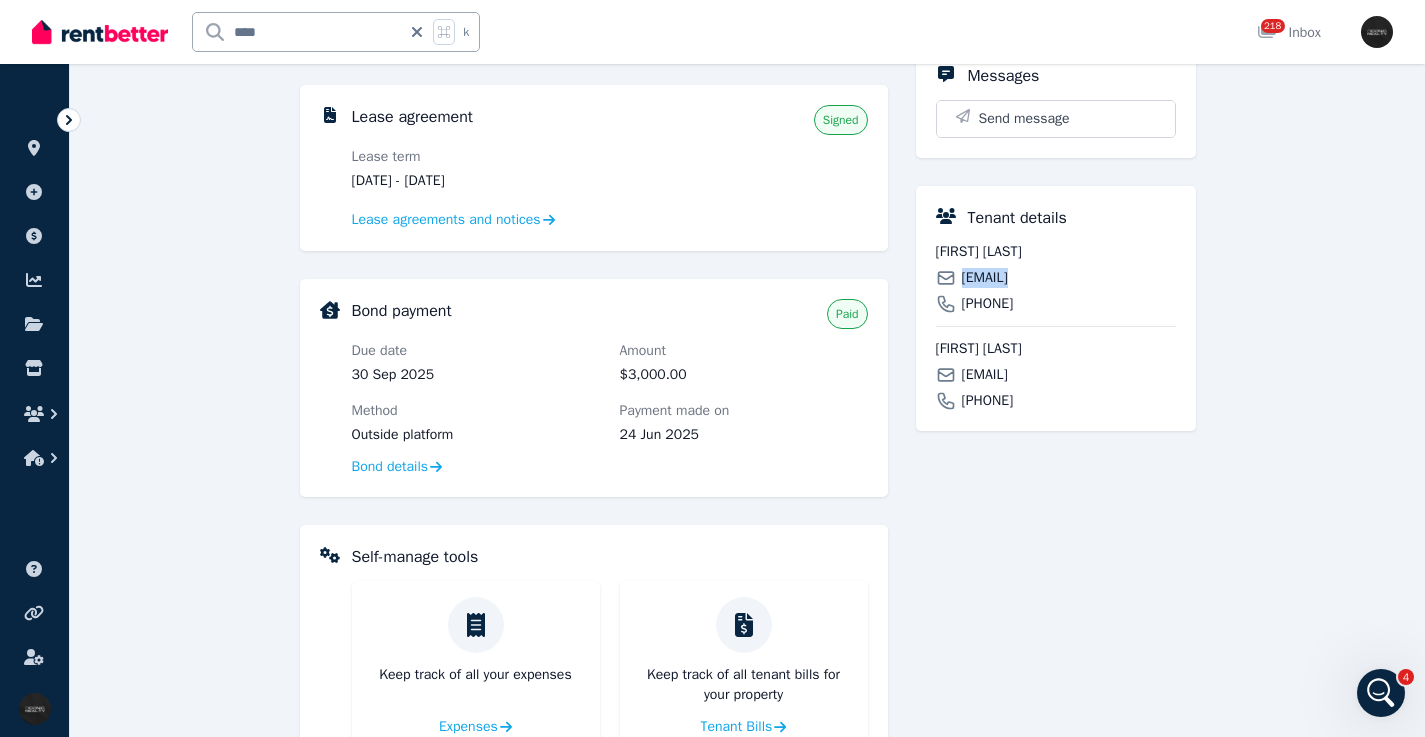 click on "[EMAIL]" at bounding box center (985, 278) 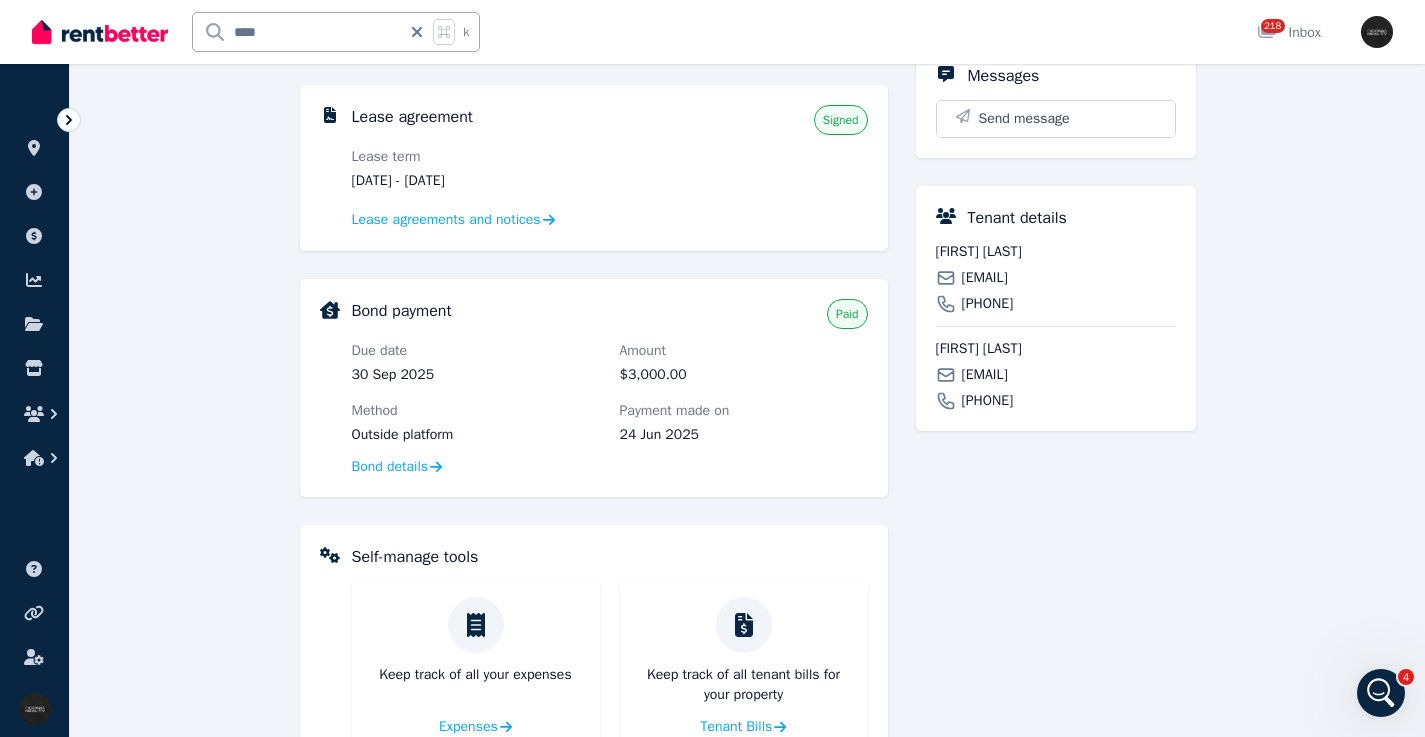 click on "[EMAIL]" at bounding box center [985, 375] 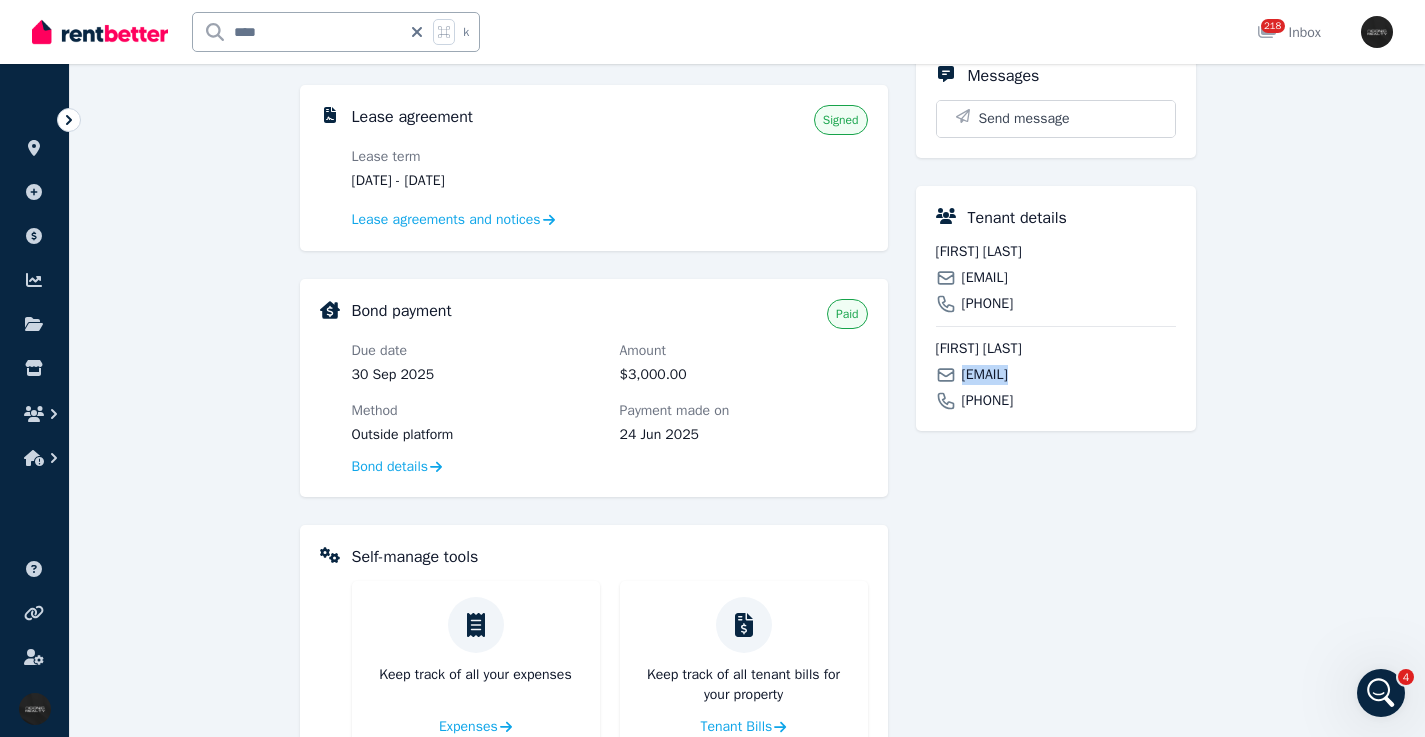 click on "[EMAIL]" at bounding box center [985, 375] 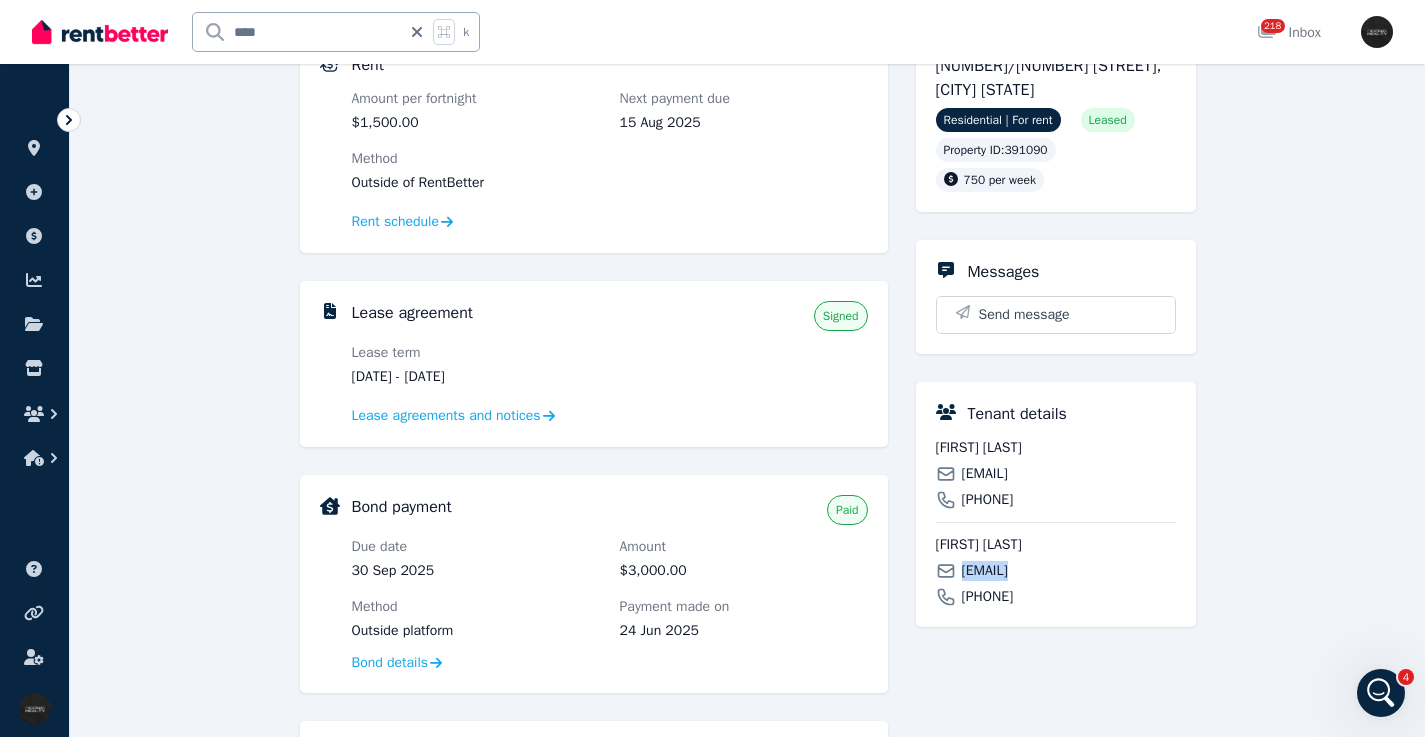 scroll, scrollTop: 135, scrollLeft: 0, axis: vertical 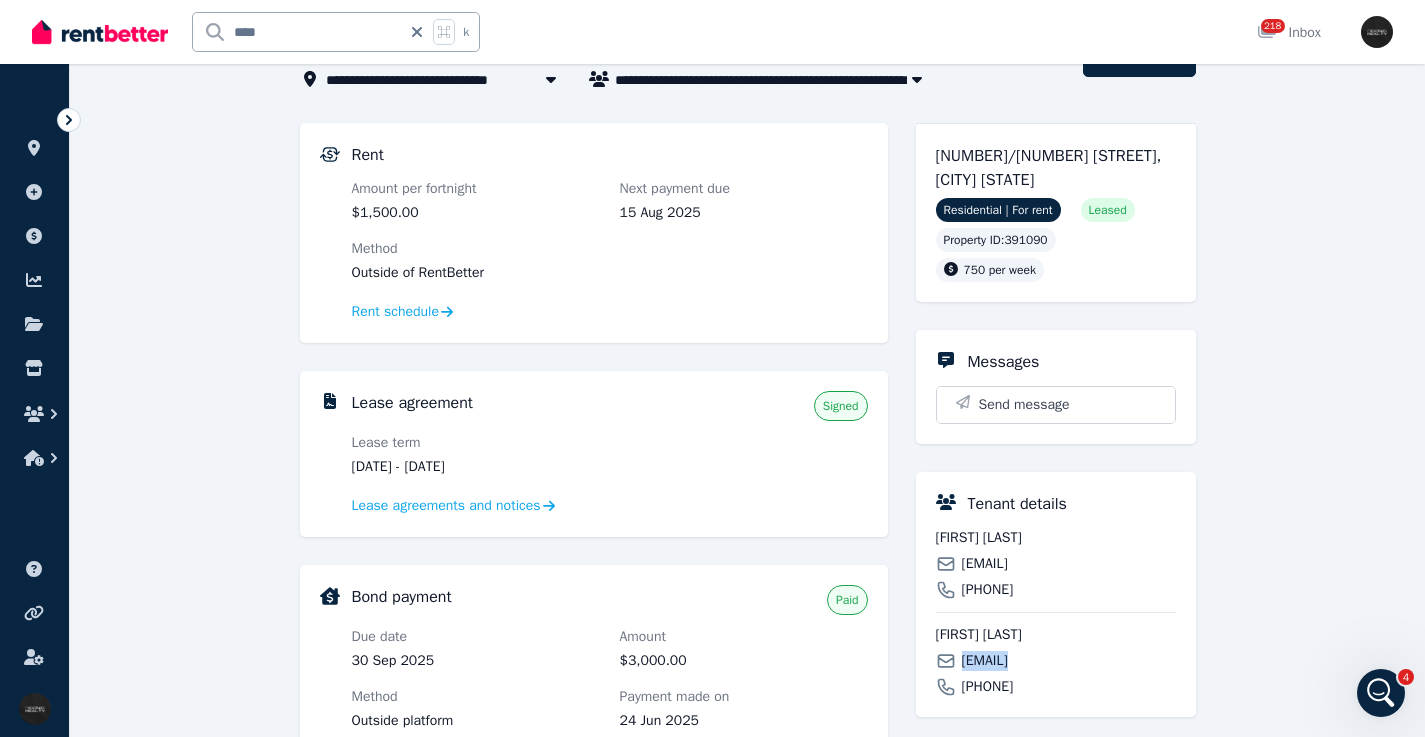 click on "[NUMBER]/[NUMBER] [STREET], [CITY] [STATE]" at bounding box center [1056, 168] 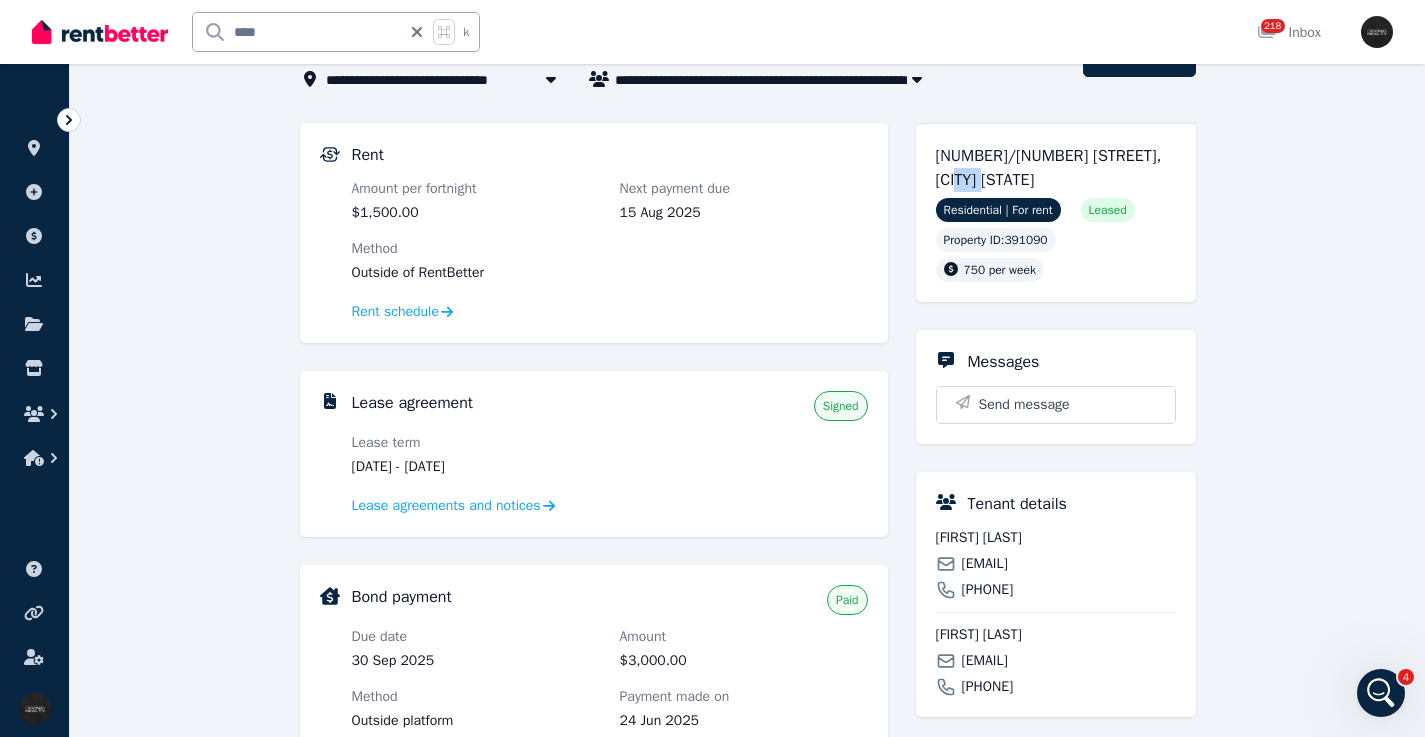 click on "[NUMBER]/[NUMBER] [STREET], [CITY] [STATE]" at bounding box center (1056, 168) 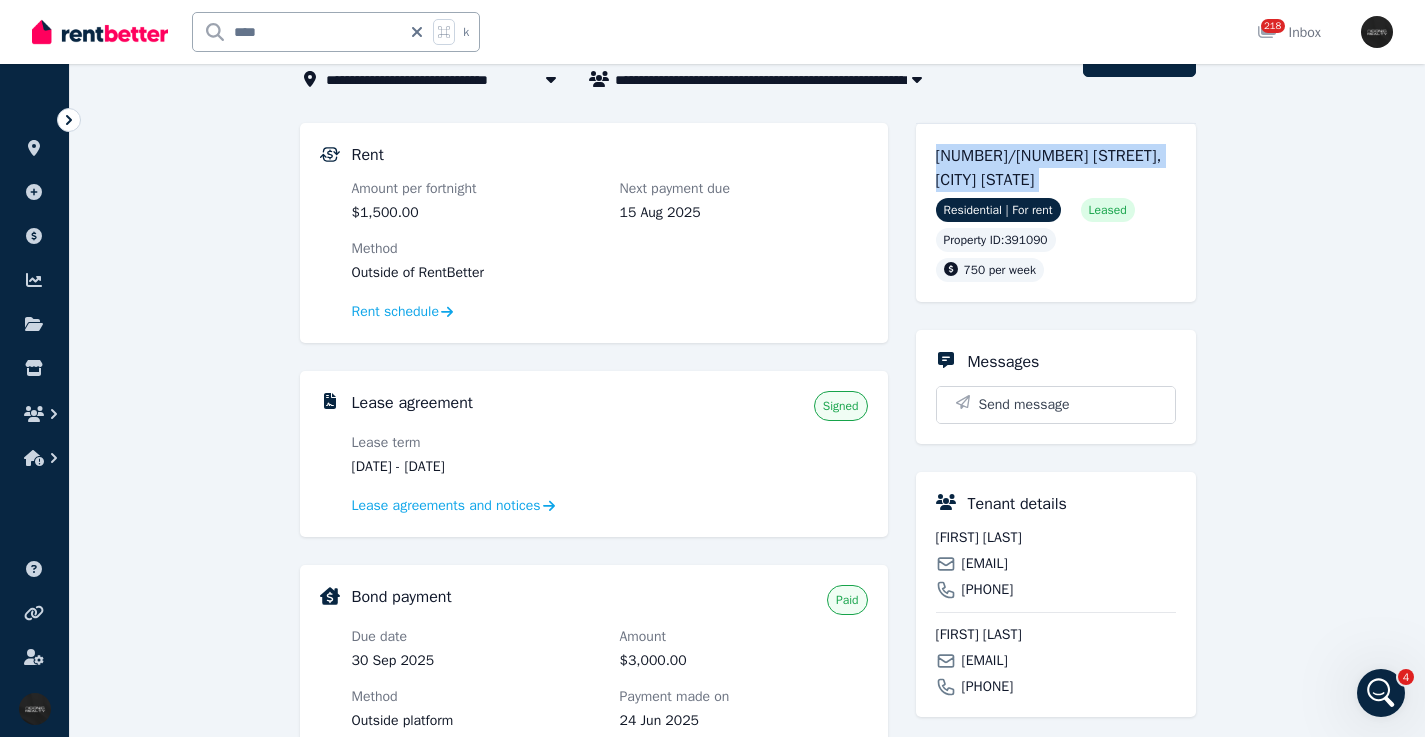 drag, startPoint x: 962, startPoint y: 166, endPoint x: 955, endPoint y: 156, distance: 12.206555 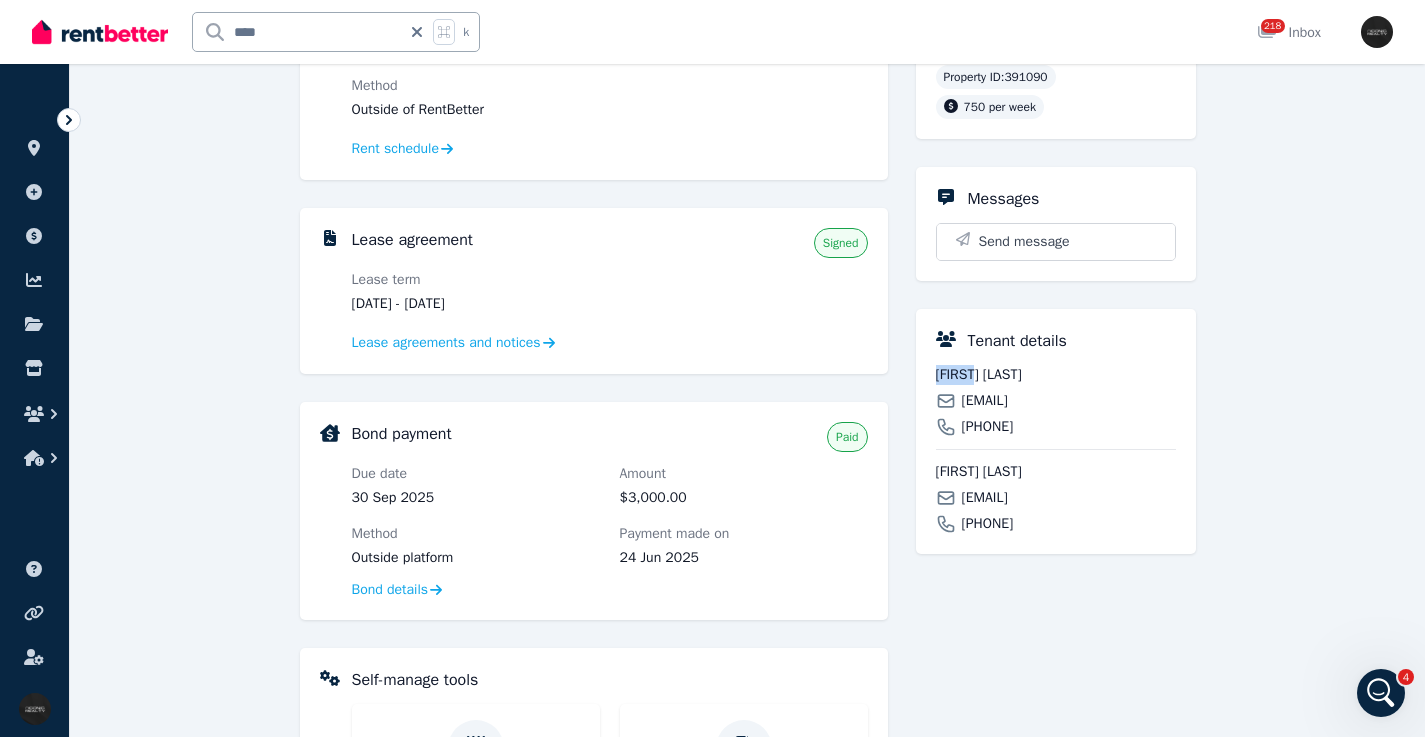 drag, startPoint x: 449, startPoint y: 305, endPoint x: 508, endPoint y: 269, distance: 69.115845 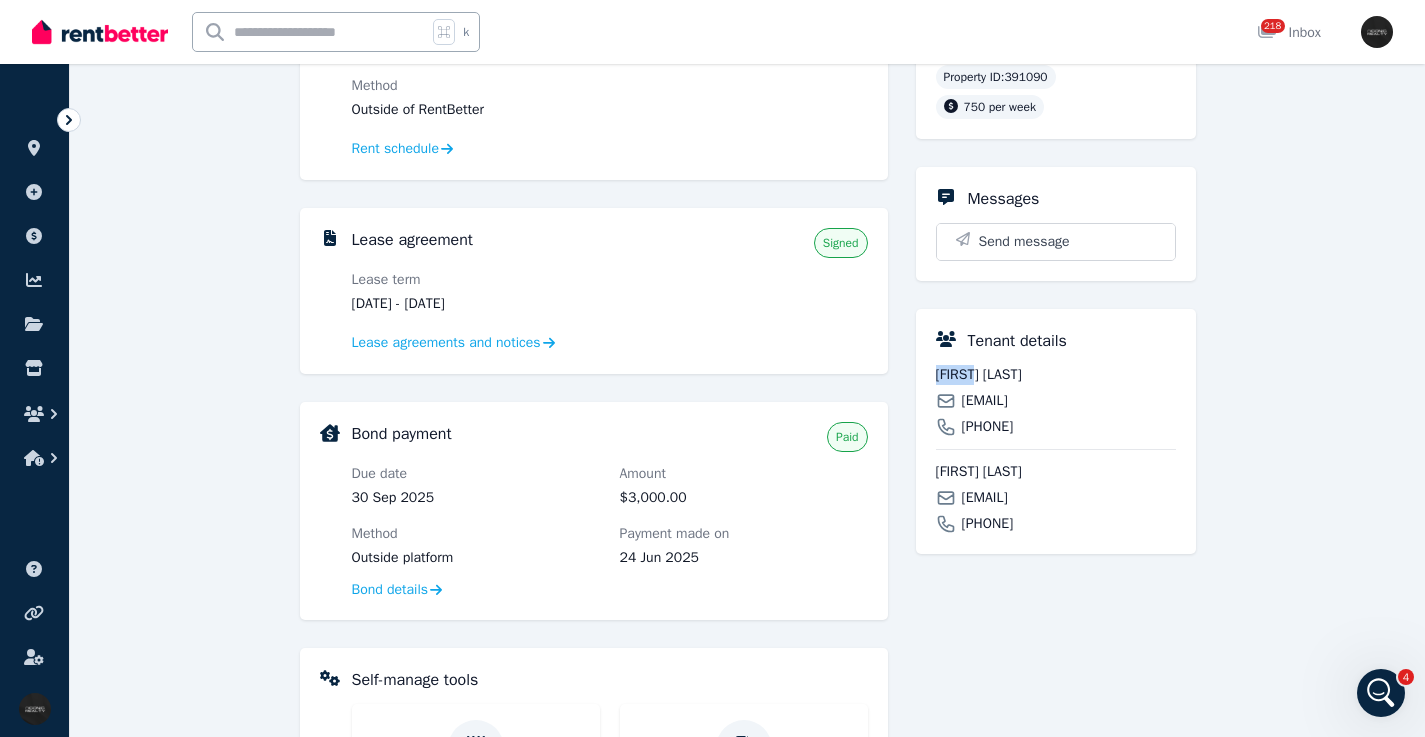 click at bounding box center (310, 32) 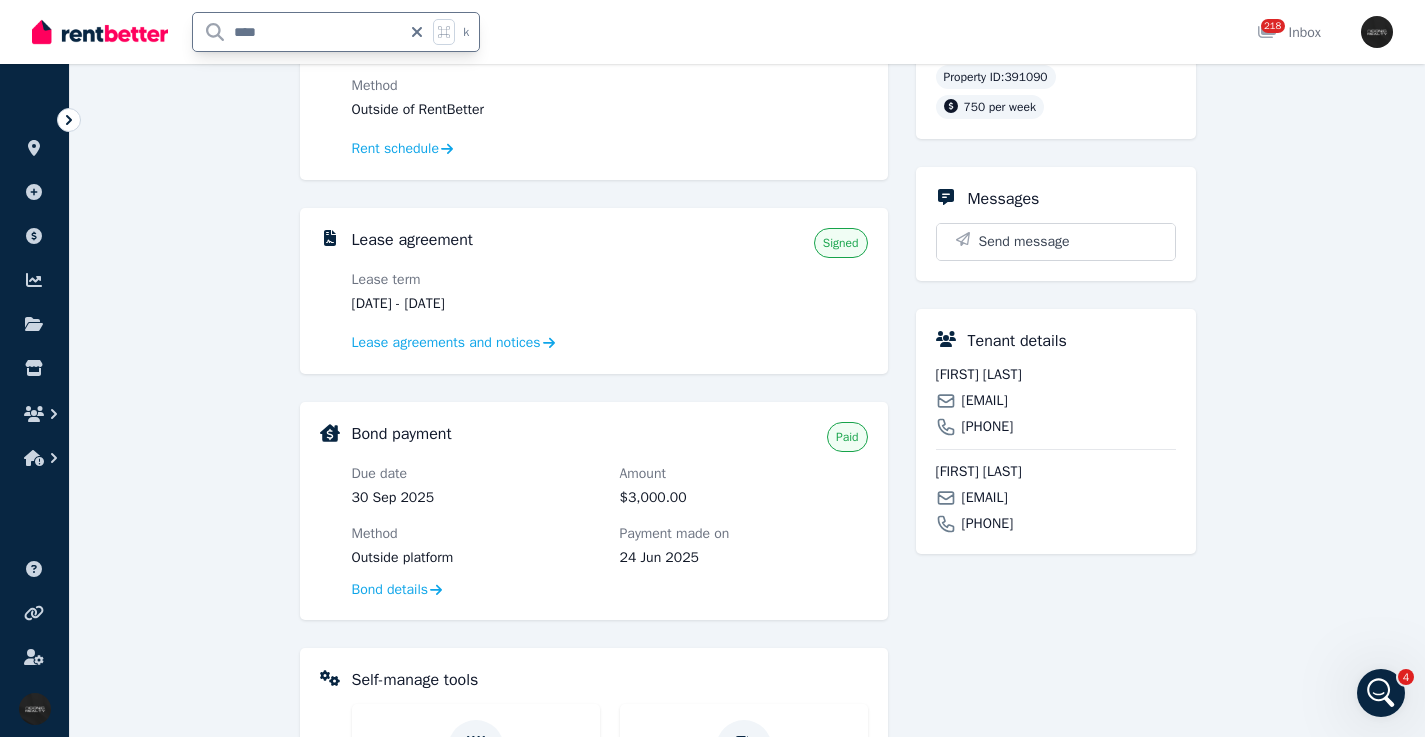 type on "*****" 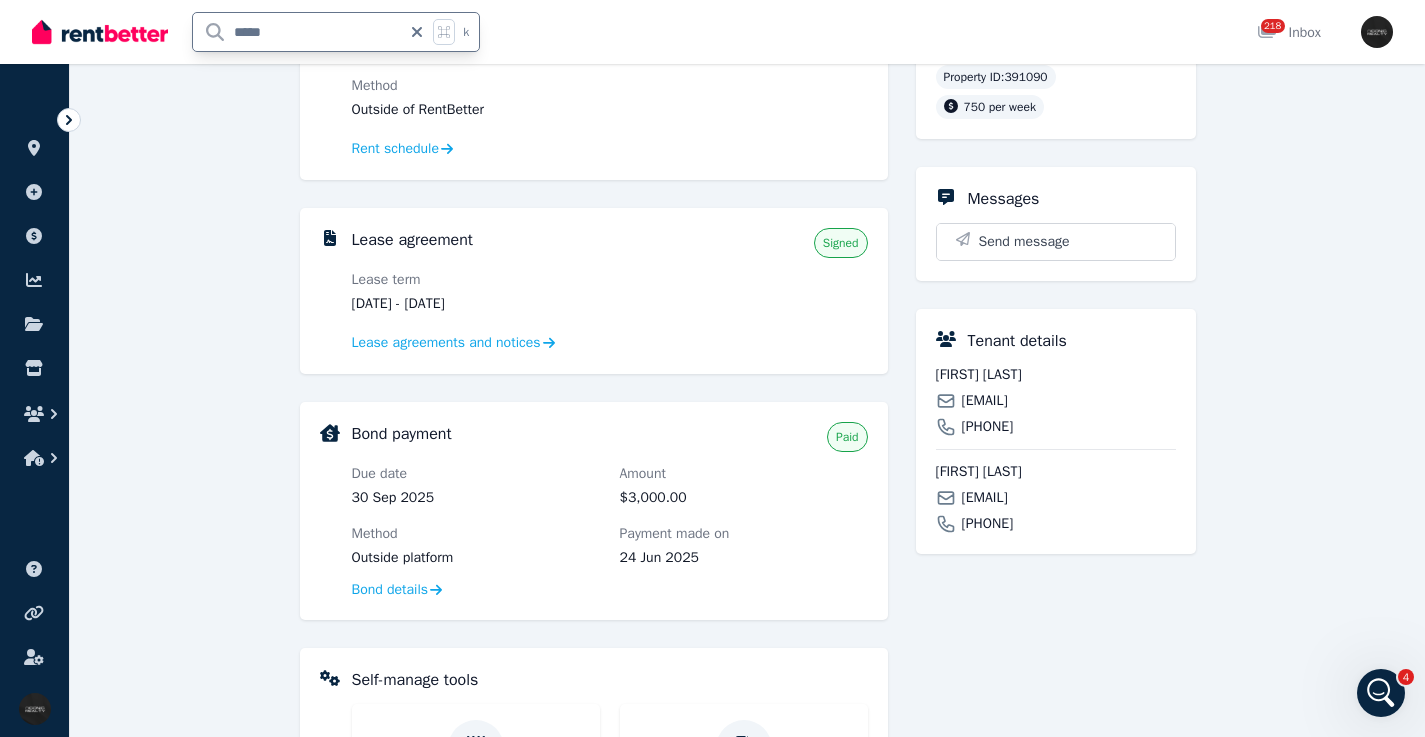 scroll, scrollTop: 0, scrollLeft: 0, axis: both 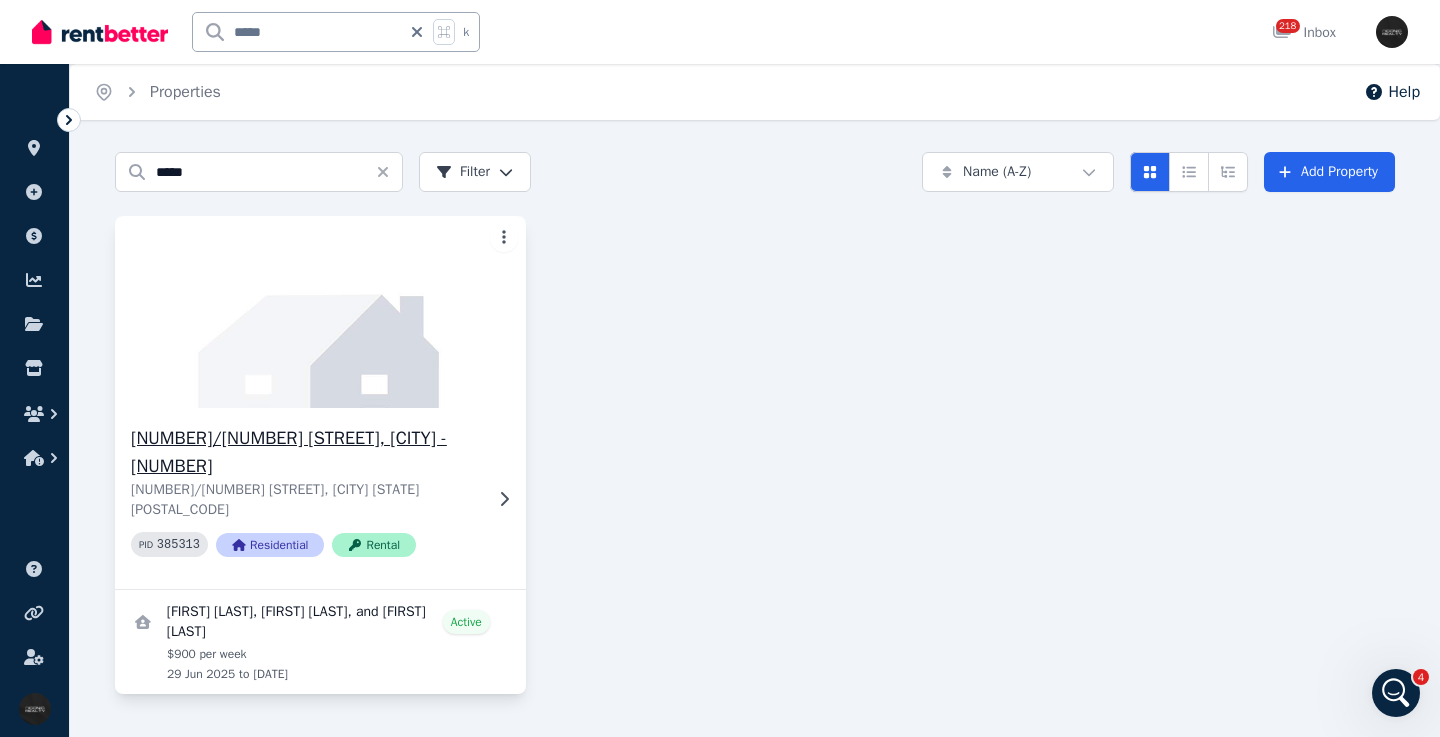 click 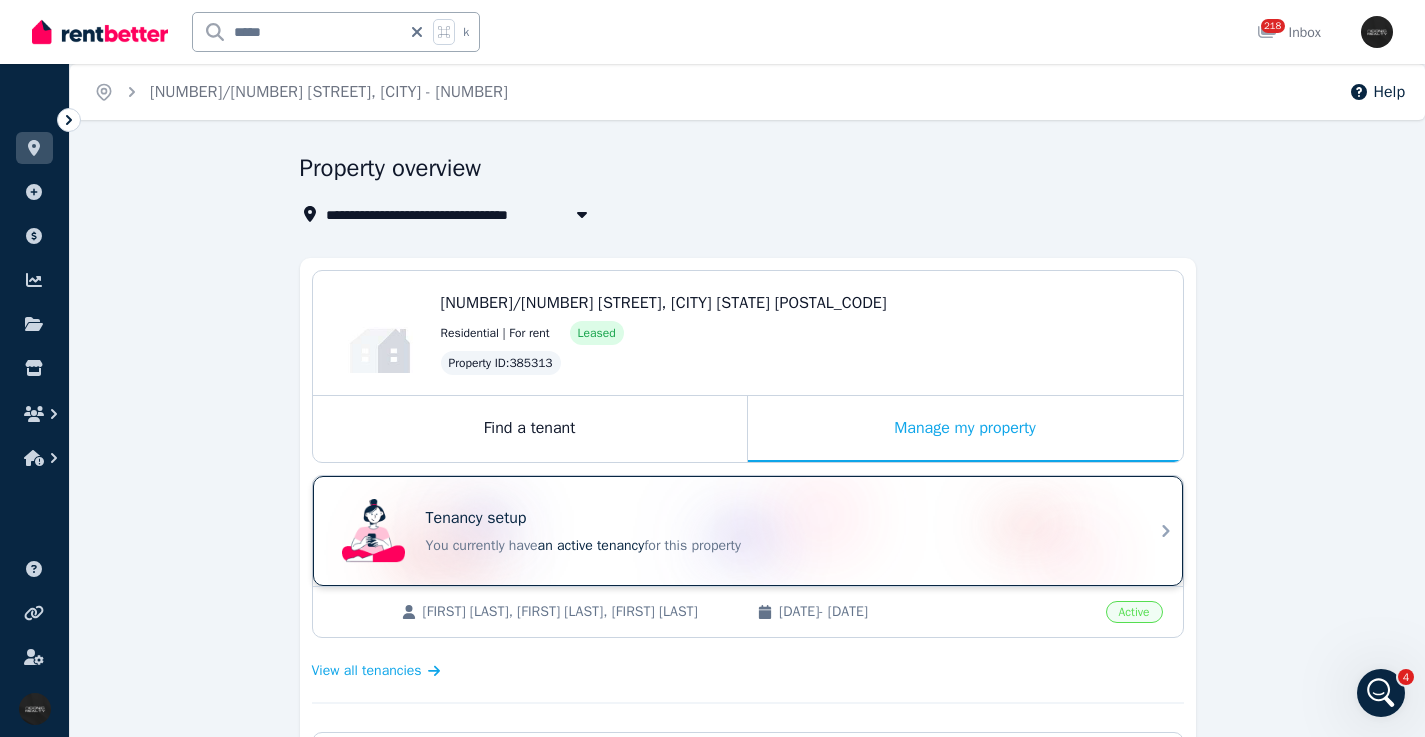 click on "Tenancy setup" at bounding box center [776, 518] 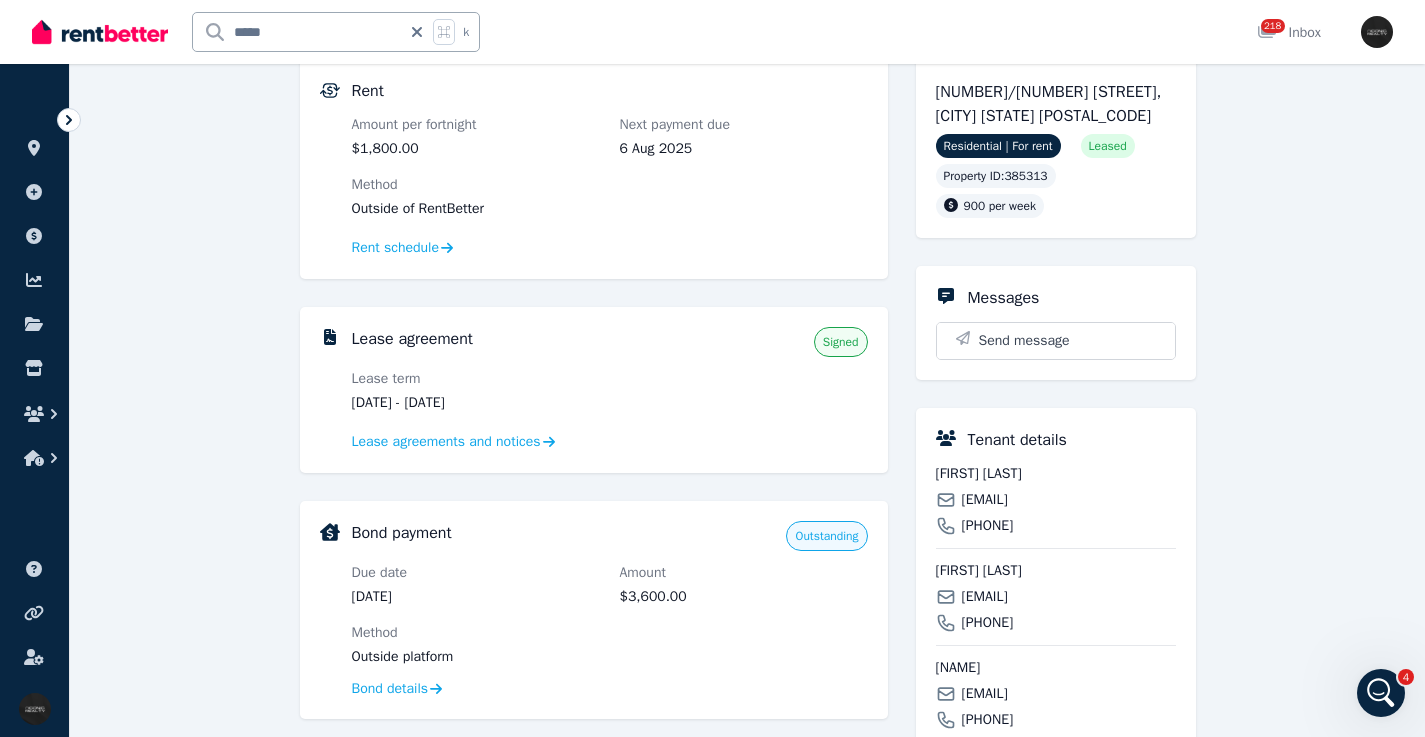 scroll, scrollTop: 487, scrollLeft: 0, axis: vertical 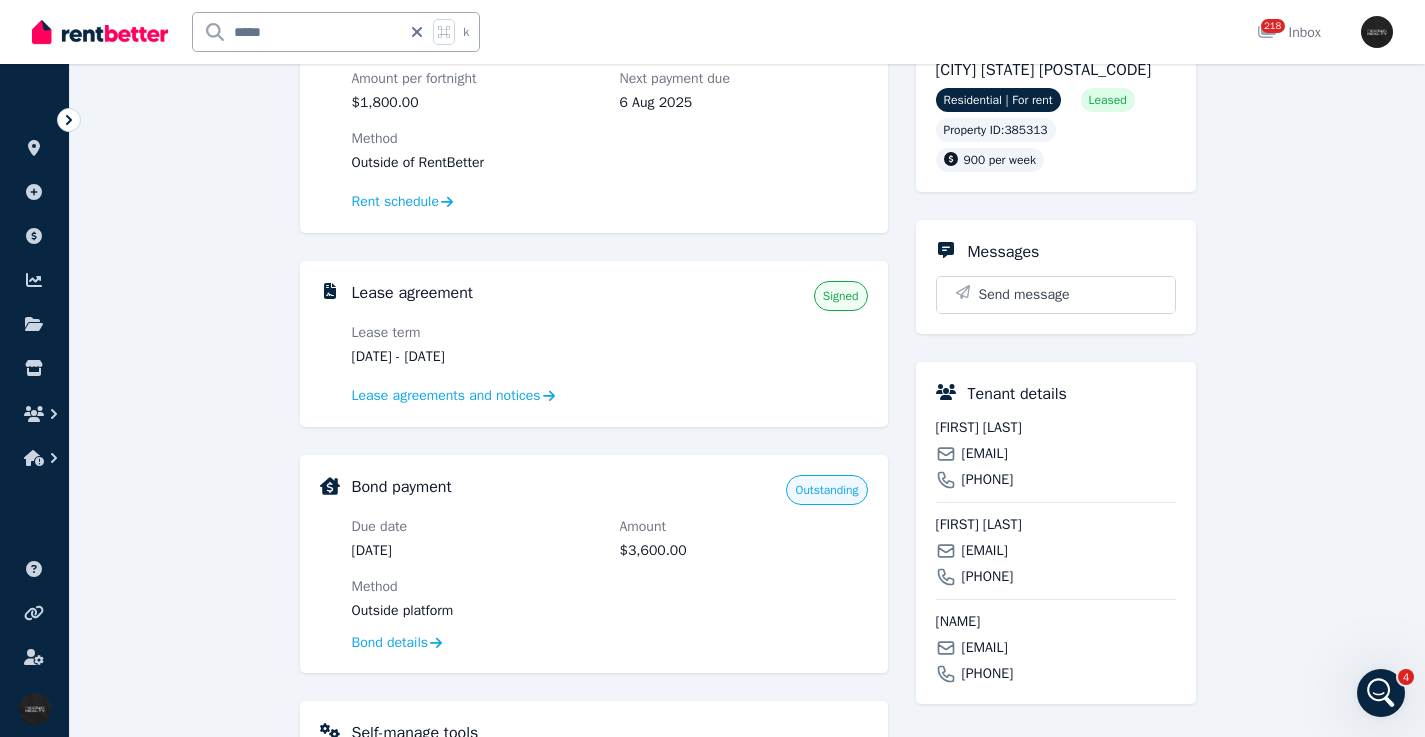 click 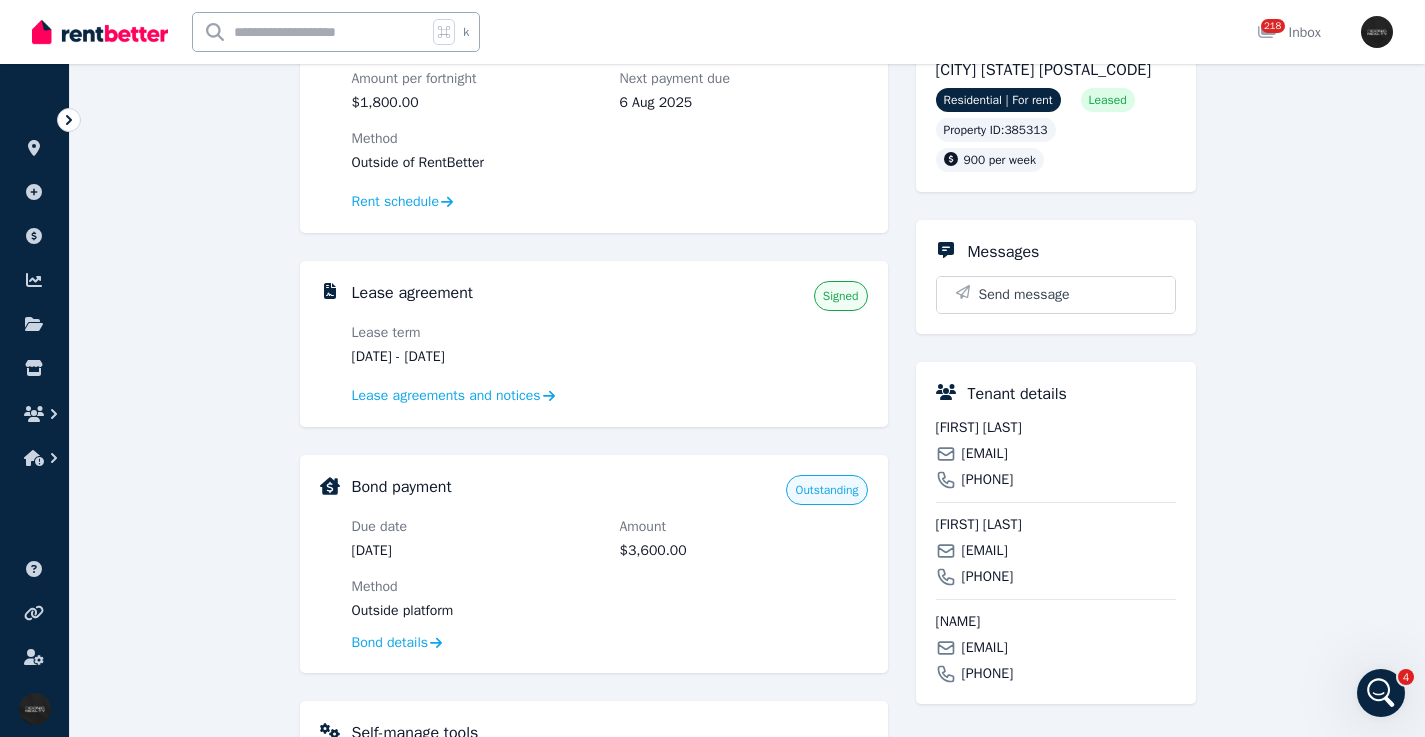 scroll, scrollTop: 0, scrollLeft: 0, axis: both 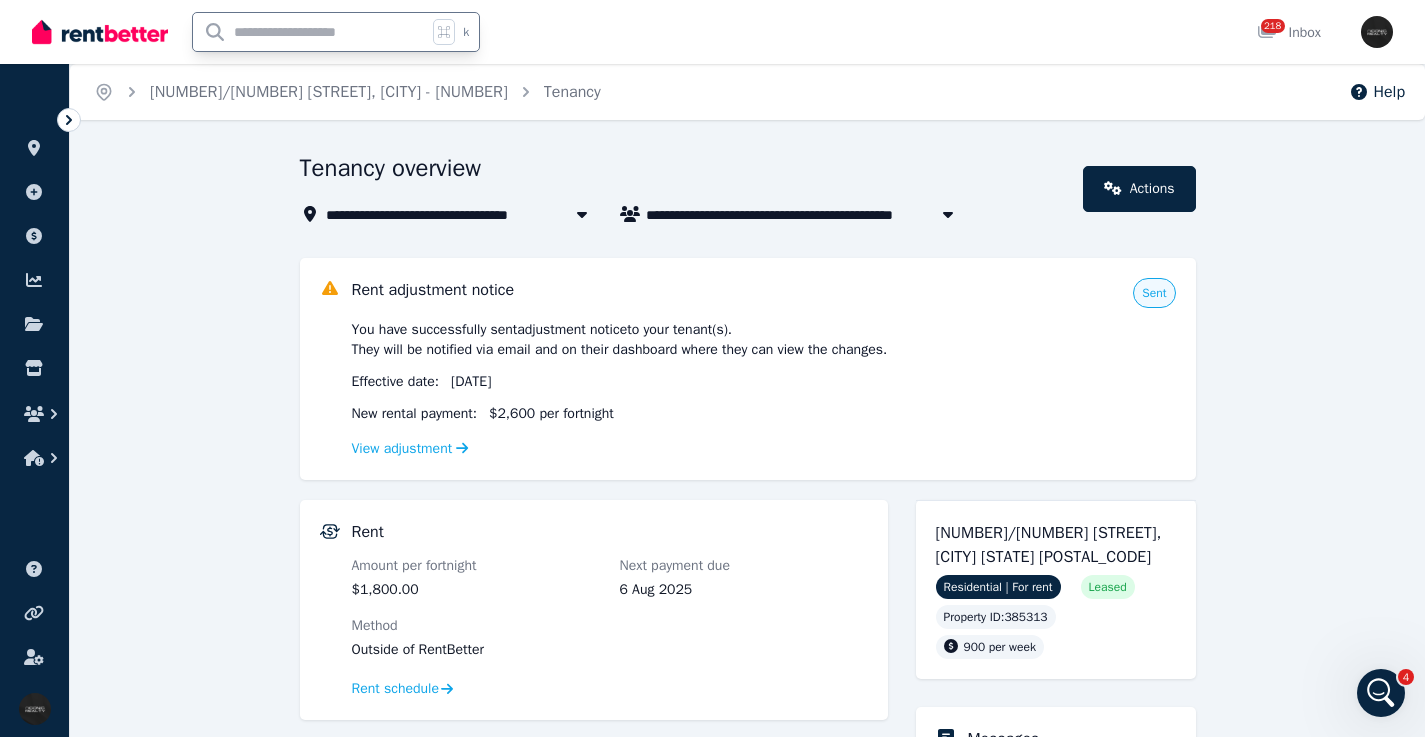 click at bounding box center (310, 32) 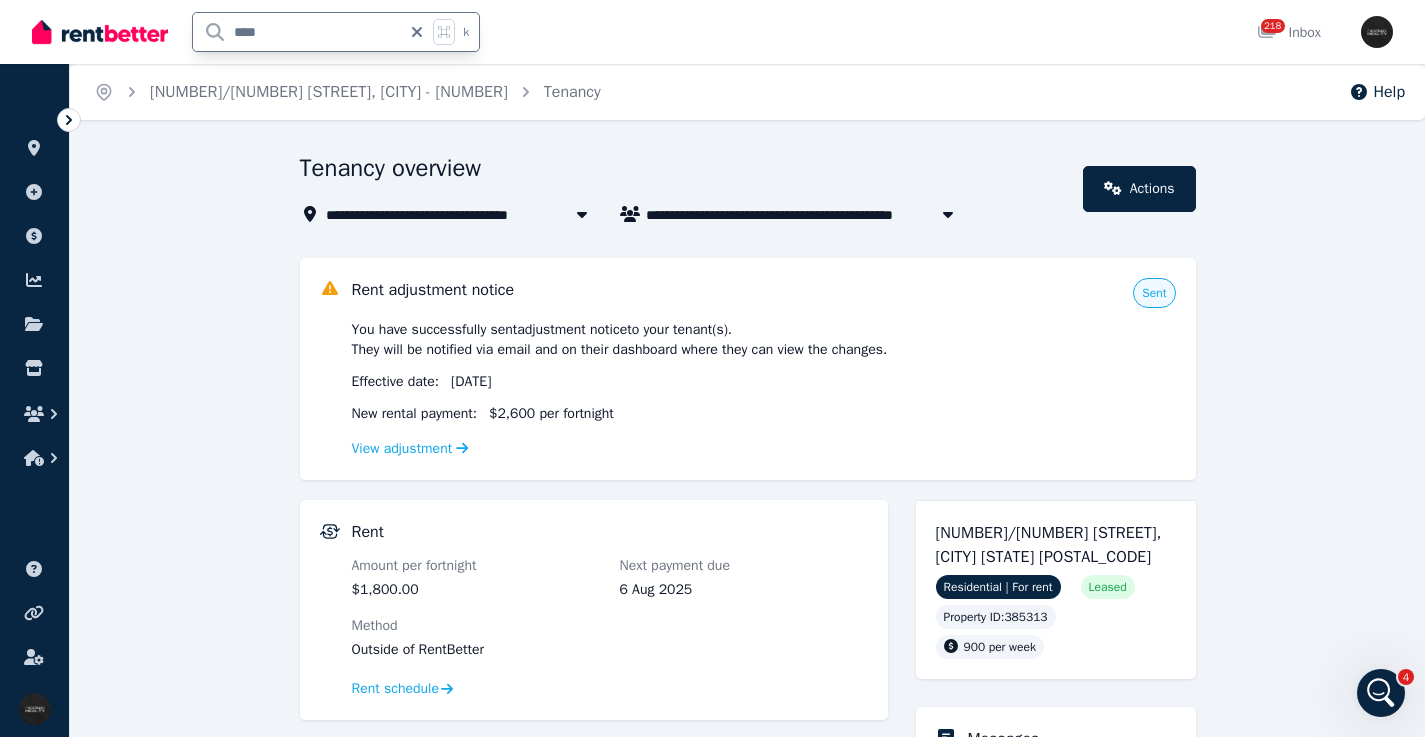 type on "****" 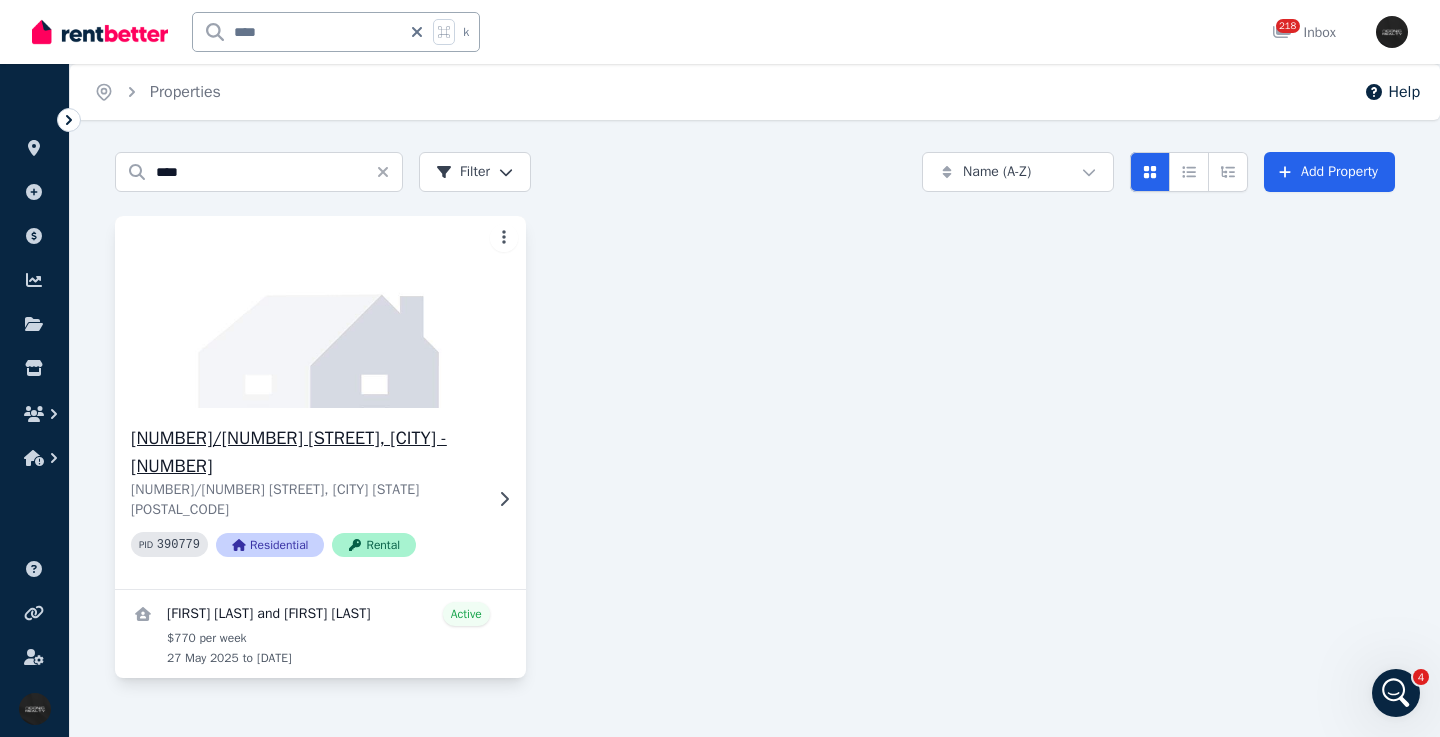 click 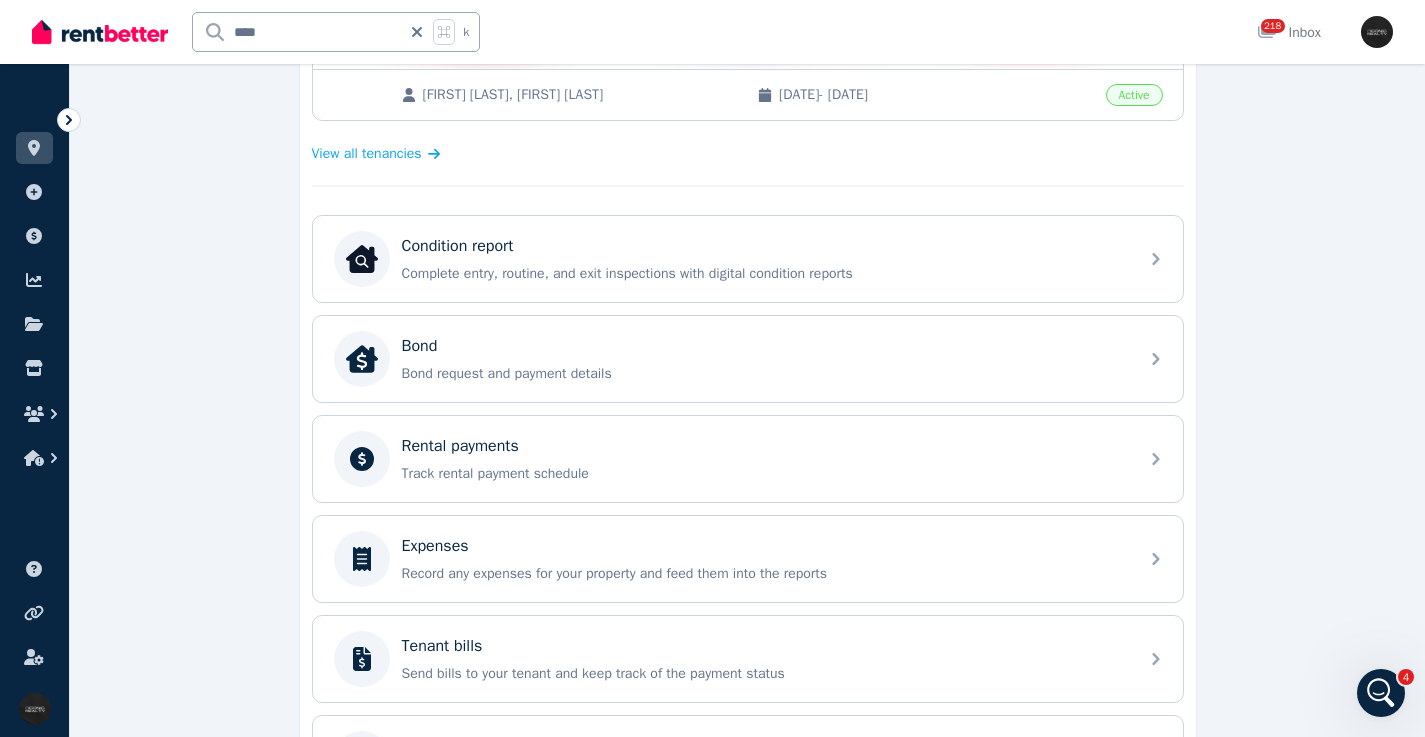 scroll, scrollTop: 227, scrollLeft: 0, axis: vertical 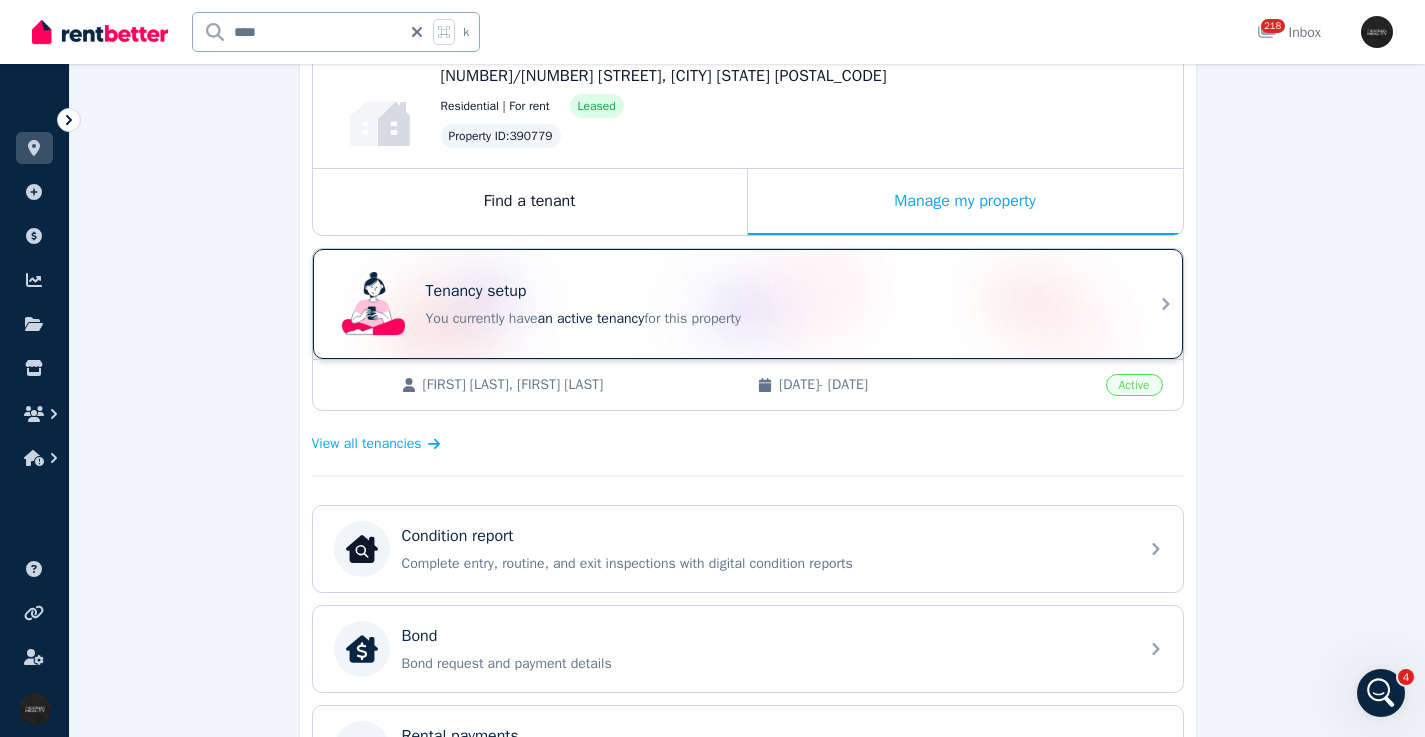 click on "You currently have  an active tenancy  for this property" at bounding box center [776, 319] 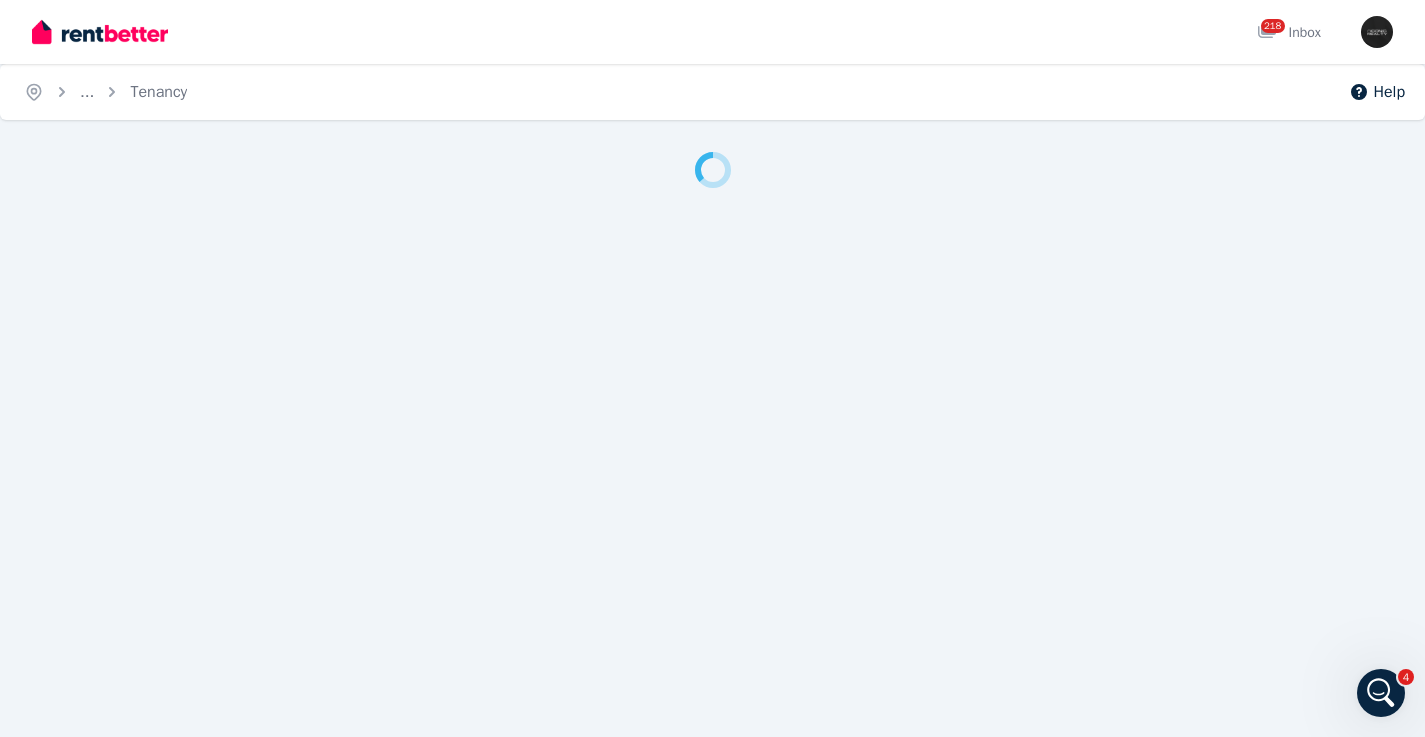 scroll, scrollTop: 0, scrollLeft: 0, axis: both 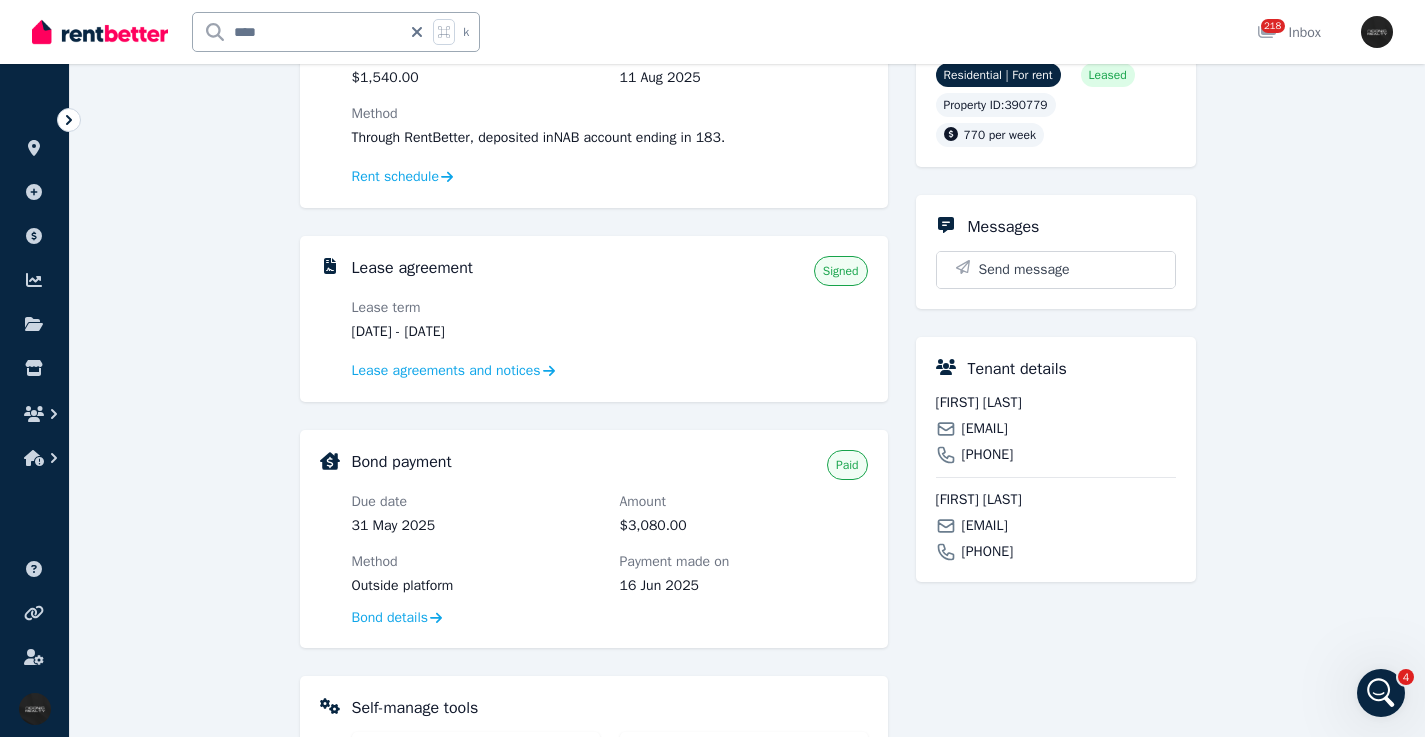 click on "[FIRST] [LAST]" at bounding box center [1056, 403] 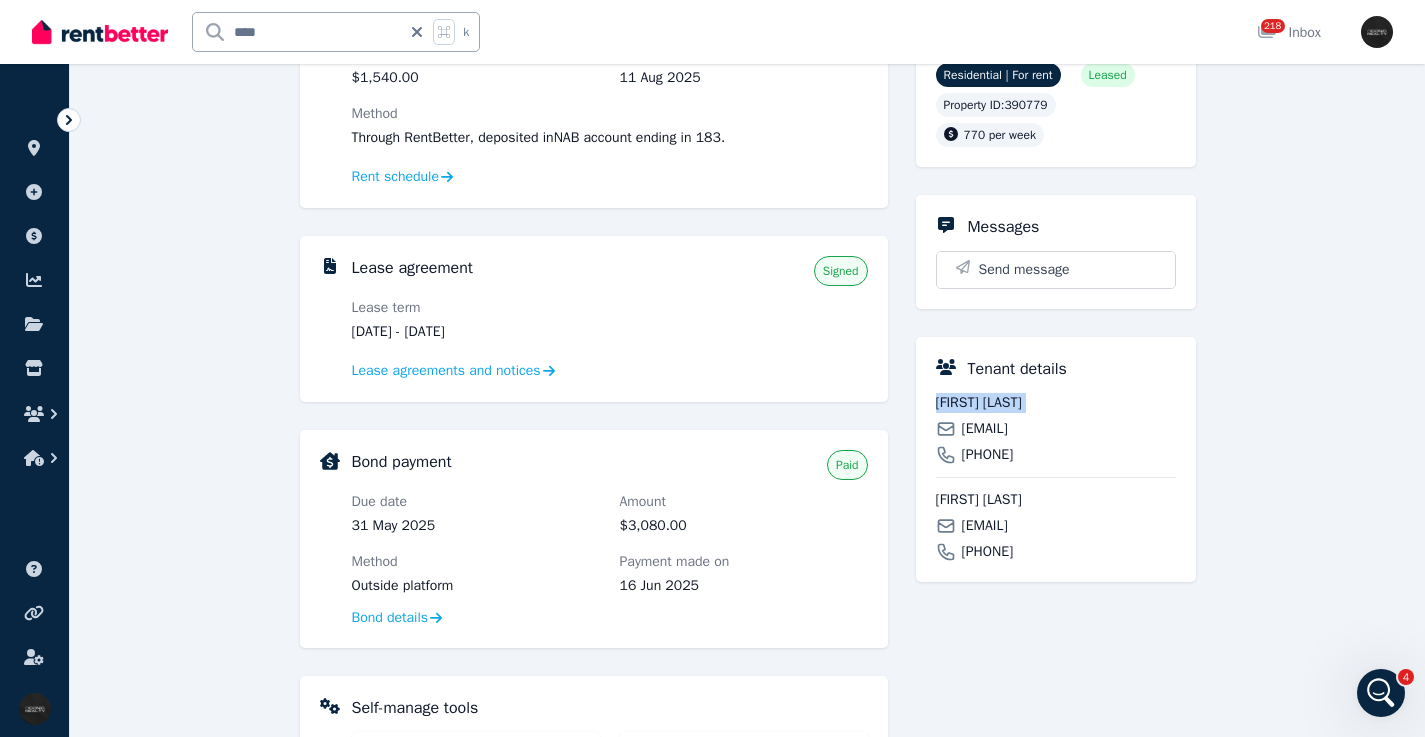 click on "[FIRST] [LAST]" at bounding box center (1056, 403) 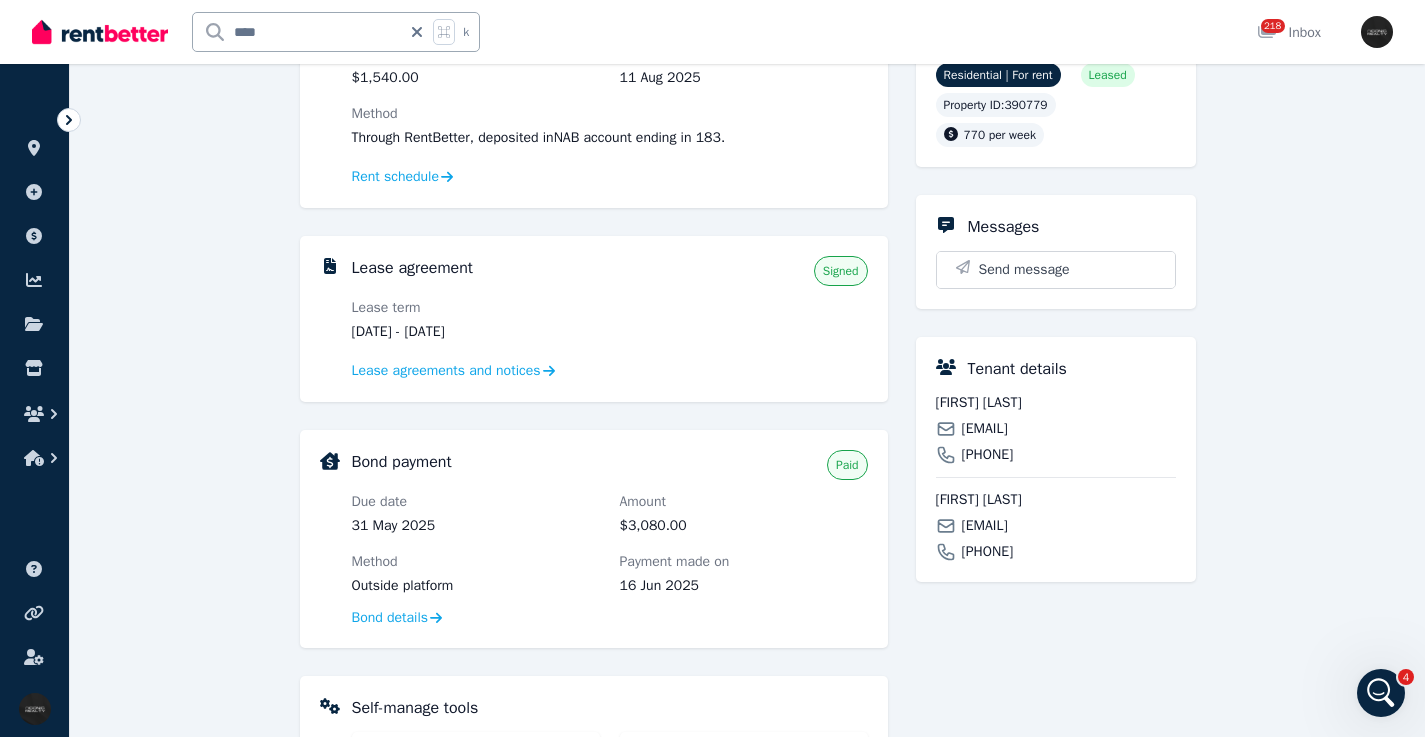click on "[EMAIL]" at bounding box center (985, 429) 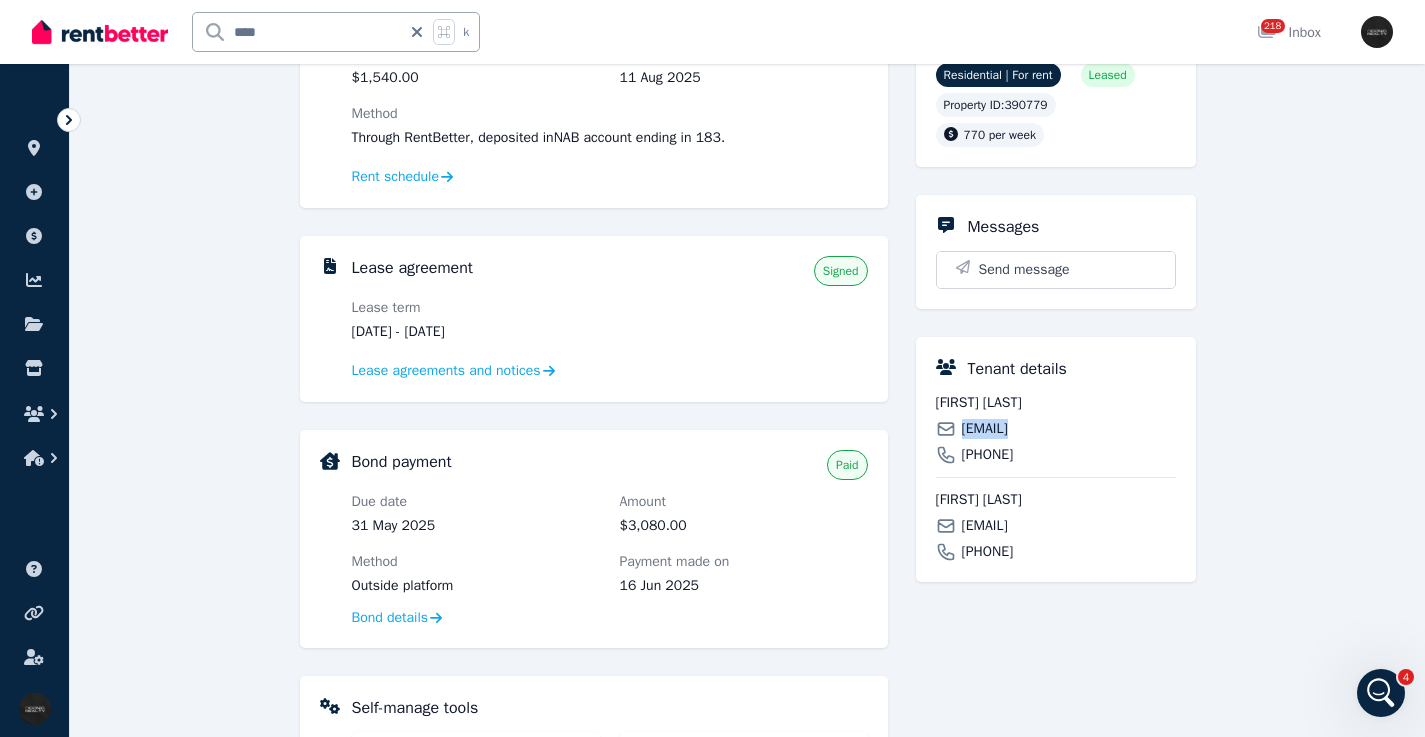 drag, startPoint x: 1011, startPoint y: 425, endPoint x: 1007, endPoint y: 405, distance: 20.396078 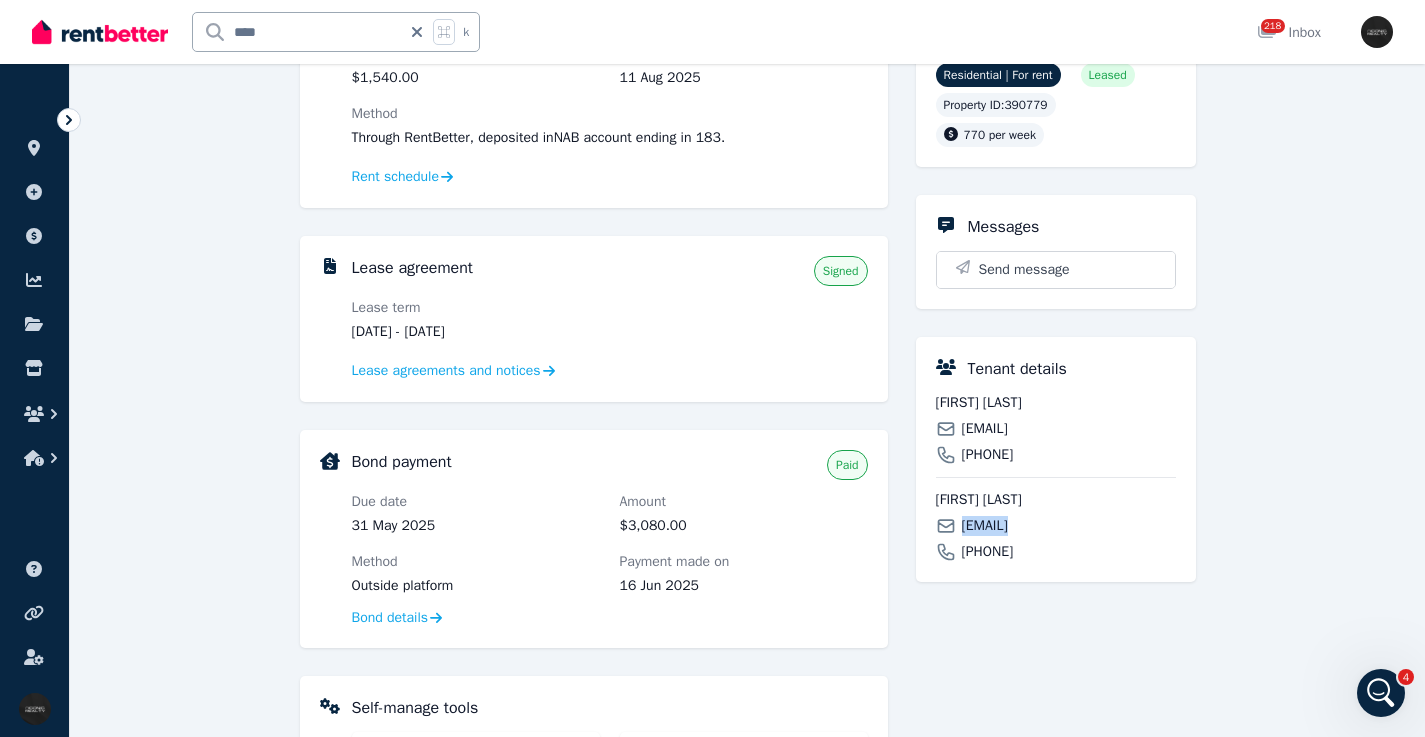 drag, startPoint x: 1011, startPoint y: 523, endPoint x: 1002, endPoint y: 502, distance: 22.847319 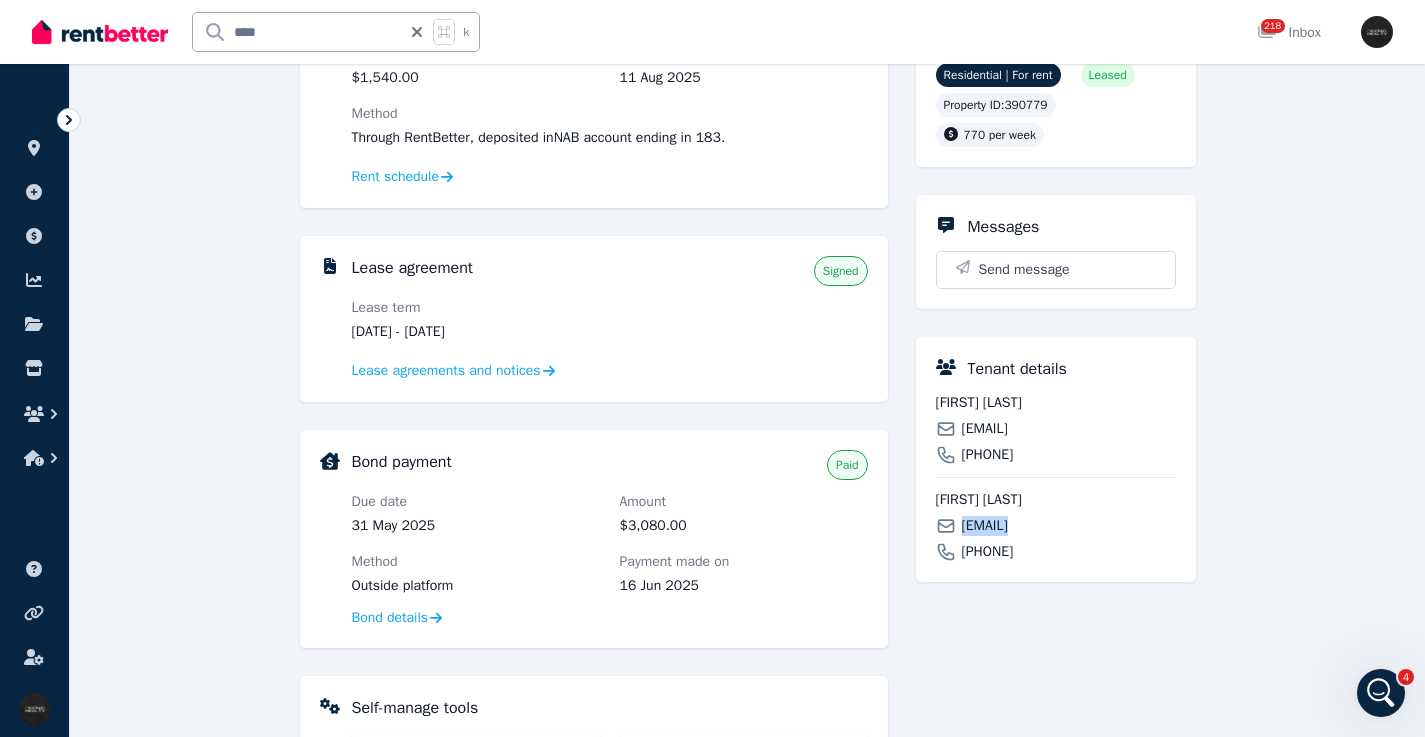 scroll, scrollTop: 101, scrollLeft: 0, axis: vertical 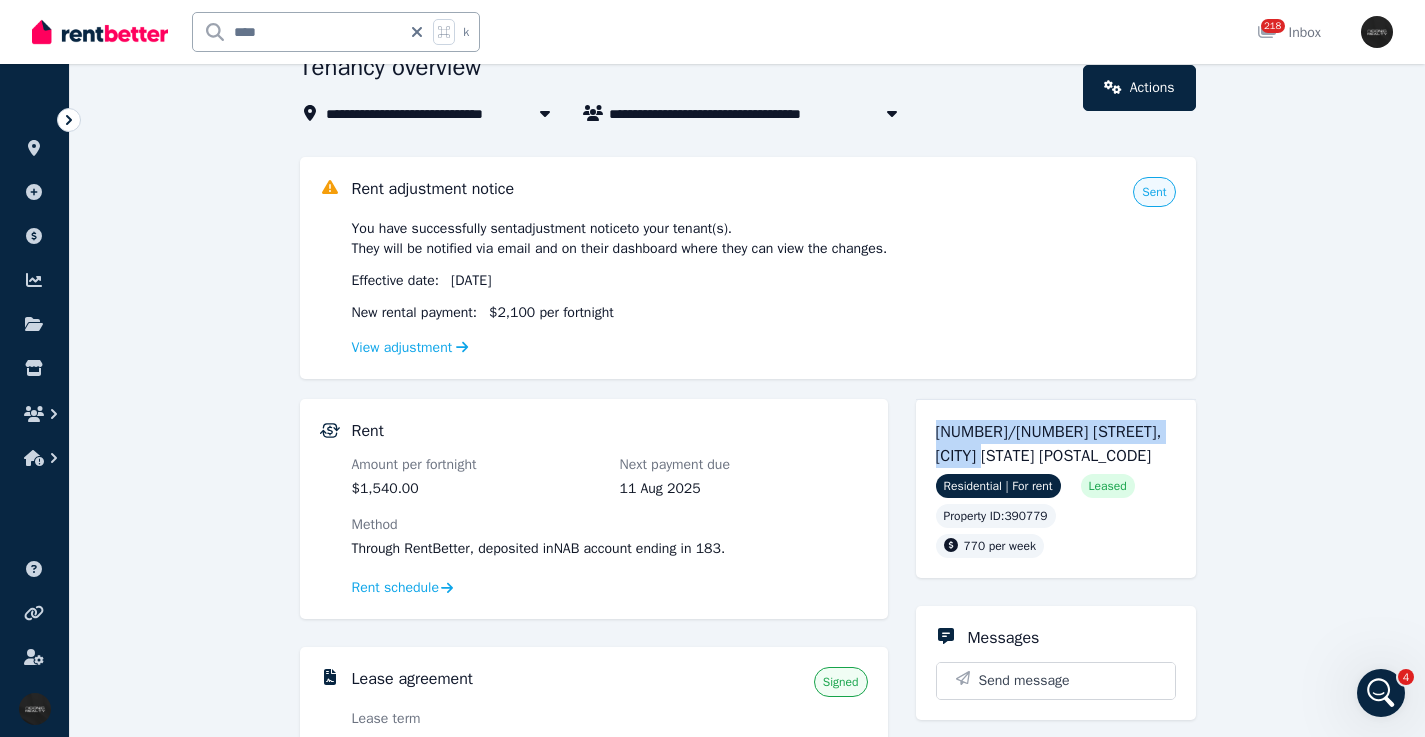 drag, startPoint x: 943, startPoint y: 441, endPoint x: 968, endPoint y: 389, distance: 57.697487 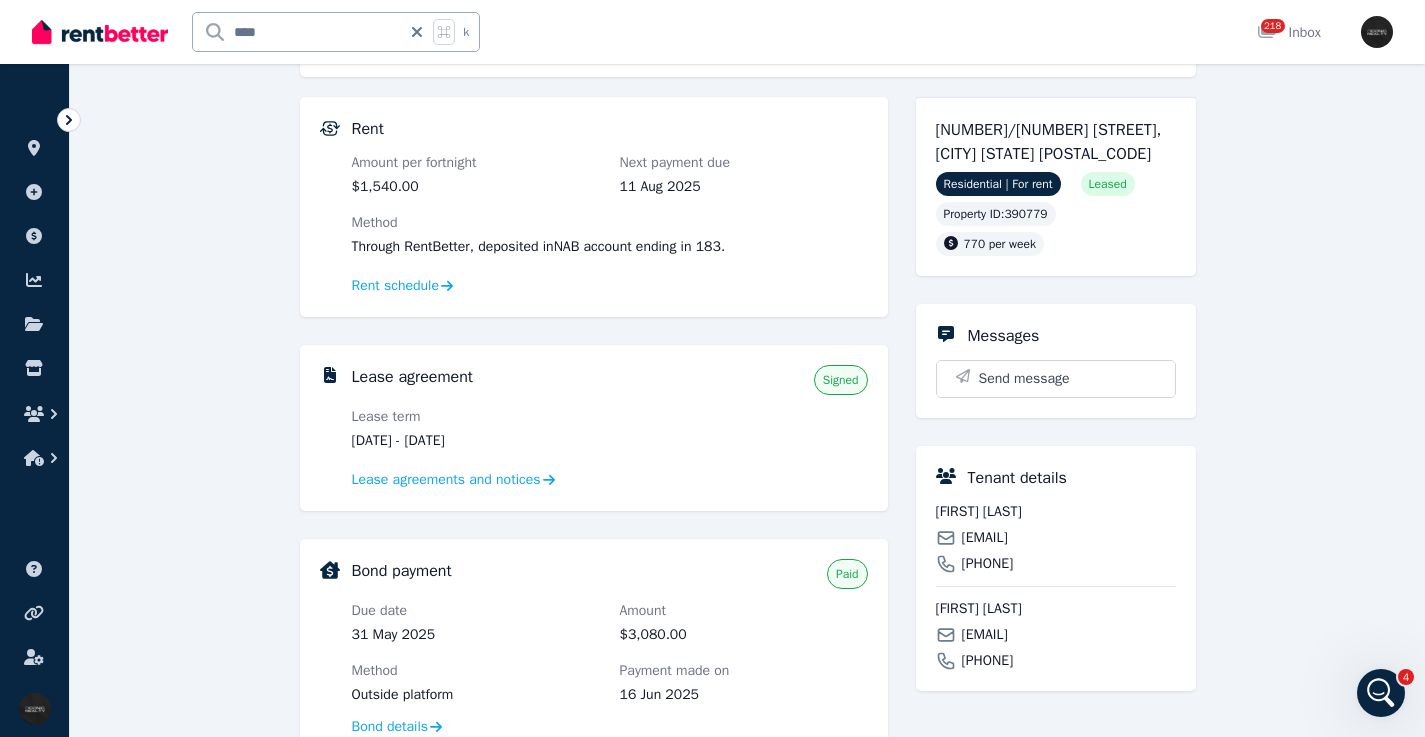 click on "[FIRST] [LAST]" at bounding box center [1056, 512] 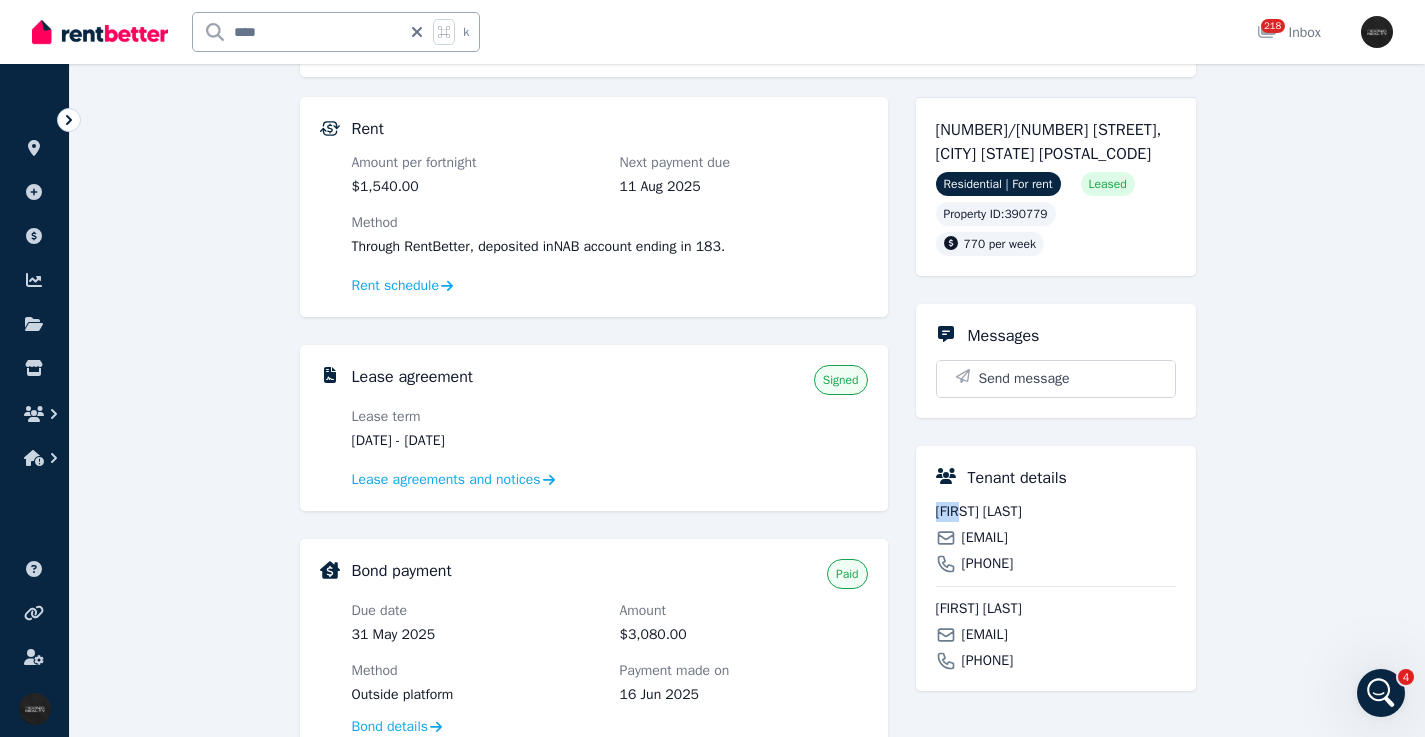click on "[FIRST] [LAST]" at bounding box center [1056, 512] 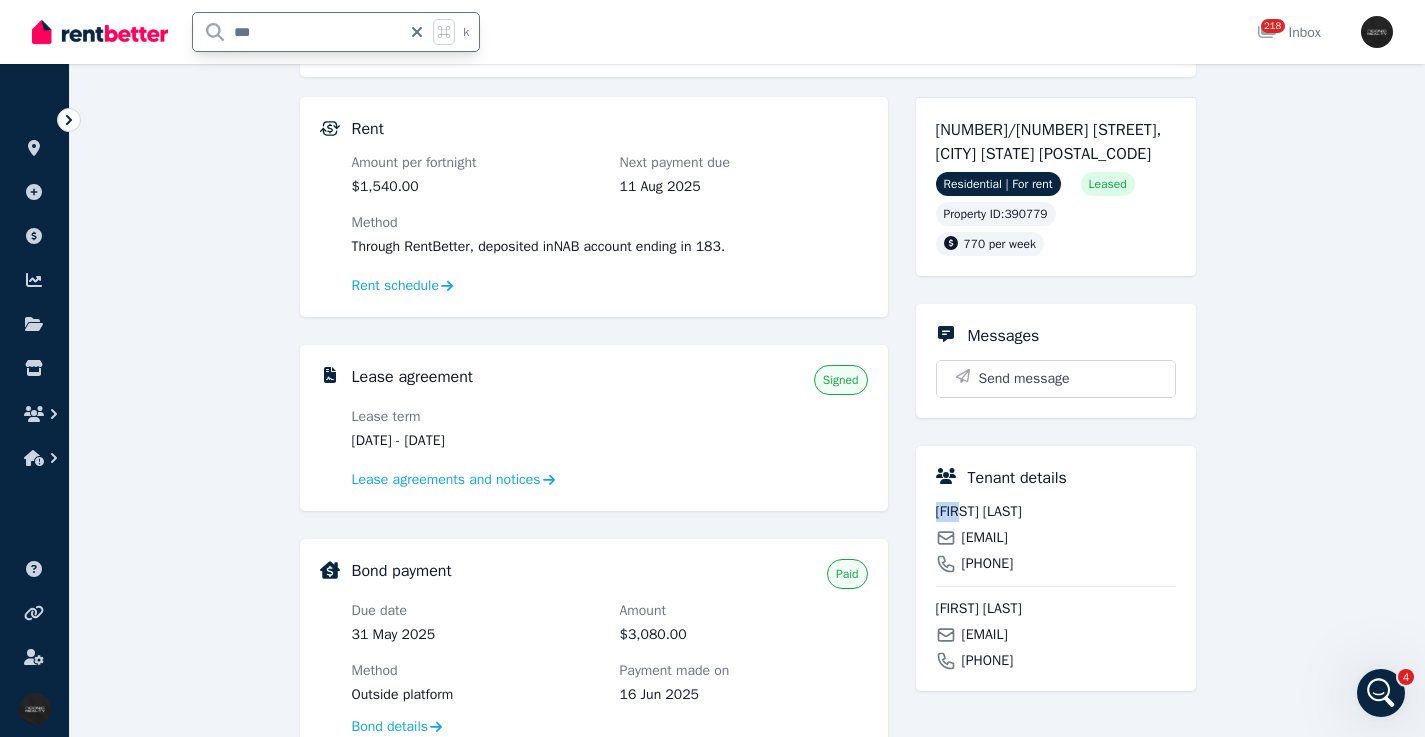 type on "****" 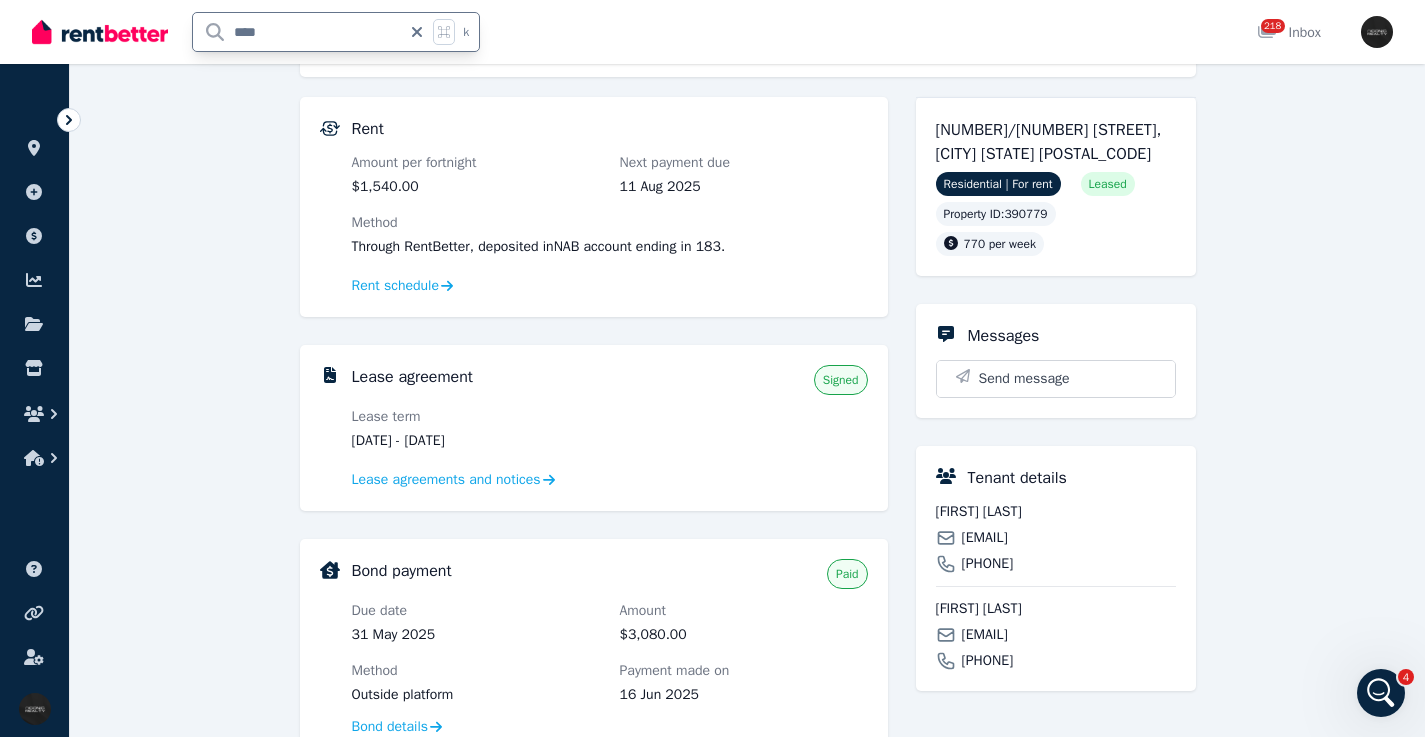 scroll, scrollTop: 0, scrollLeft: 0, axis: both 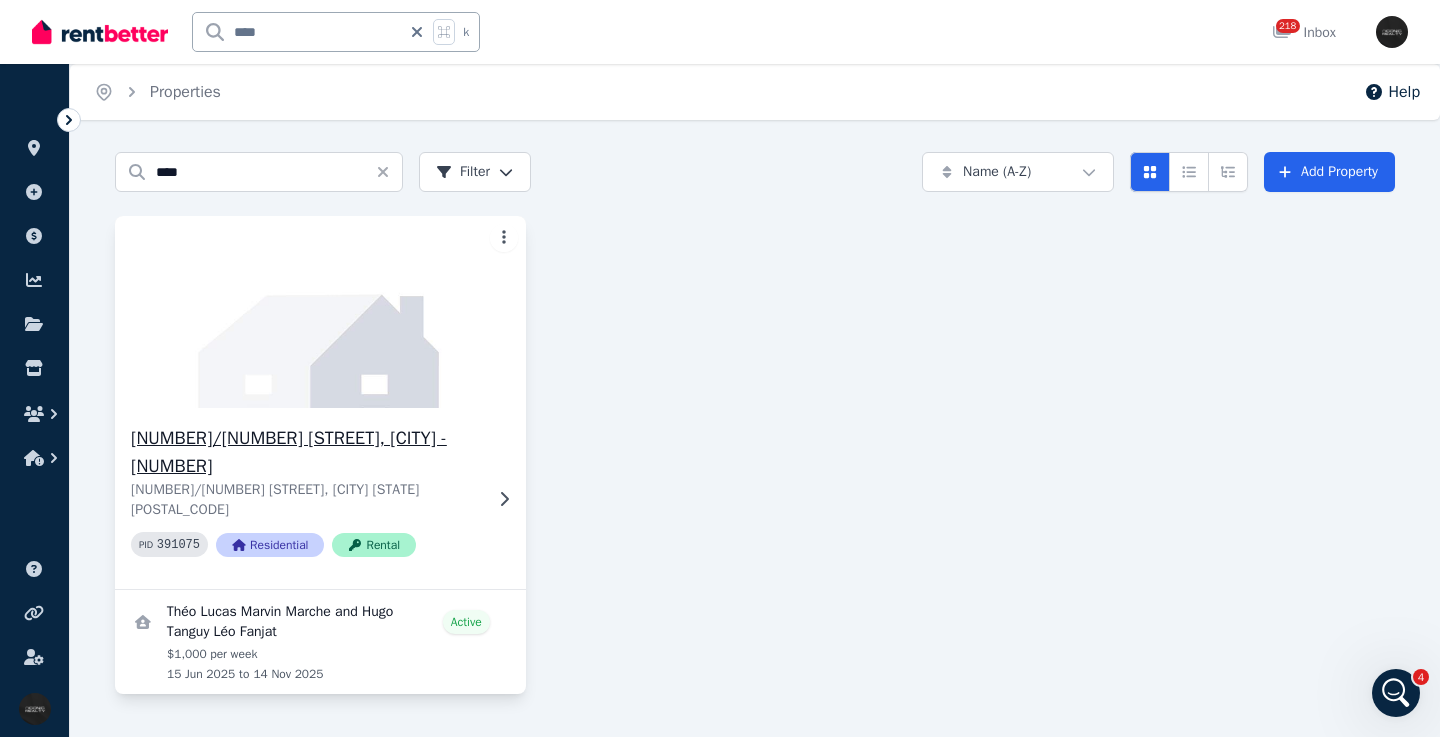 click 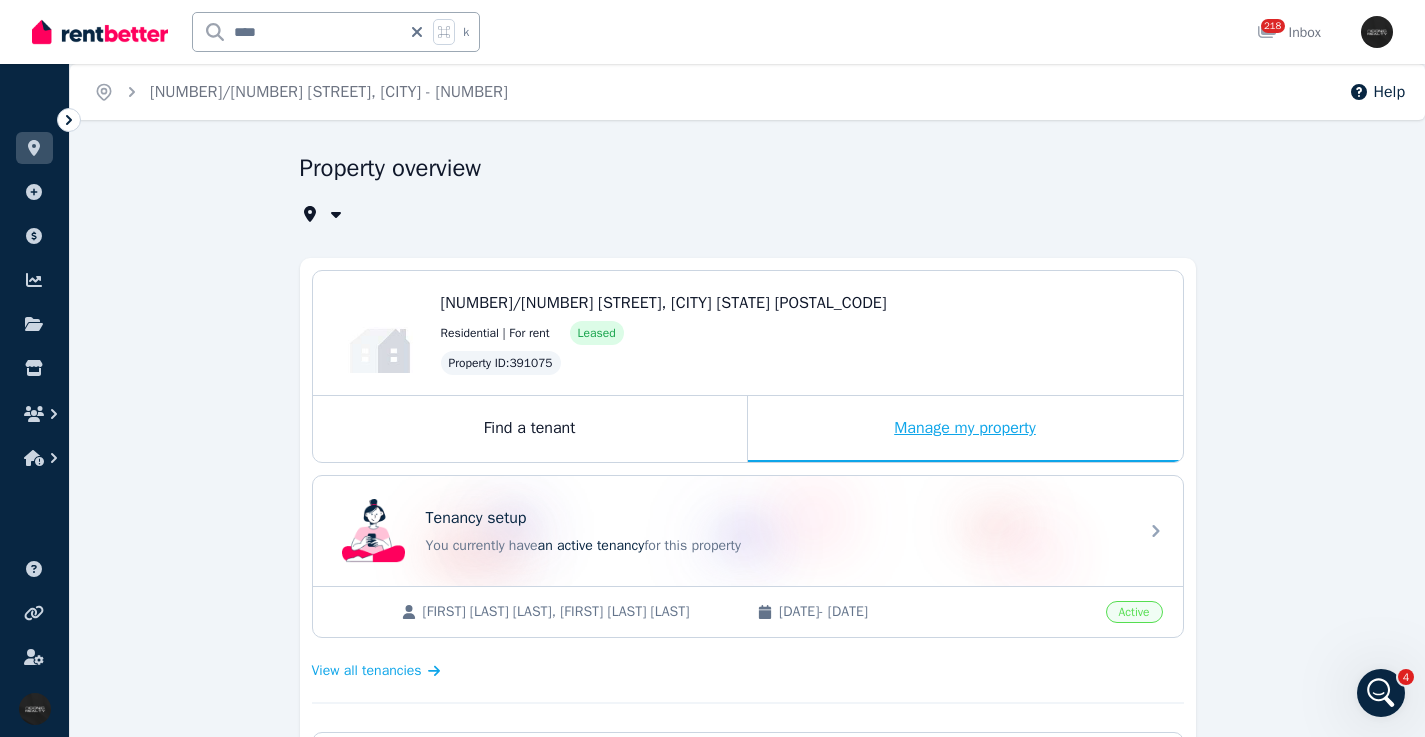 click on "Manage my property" at bounding box center (965, 429) 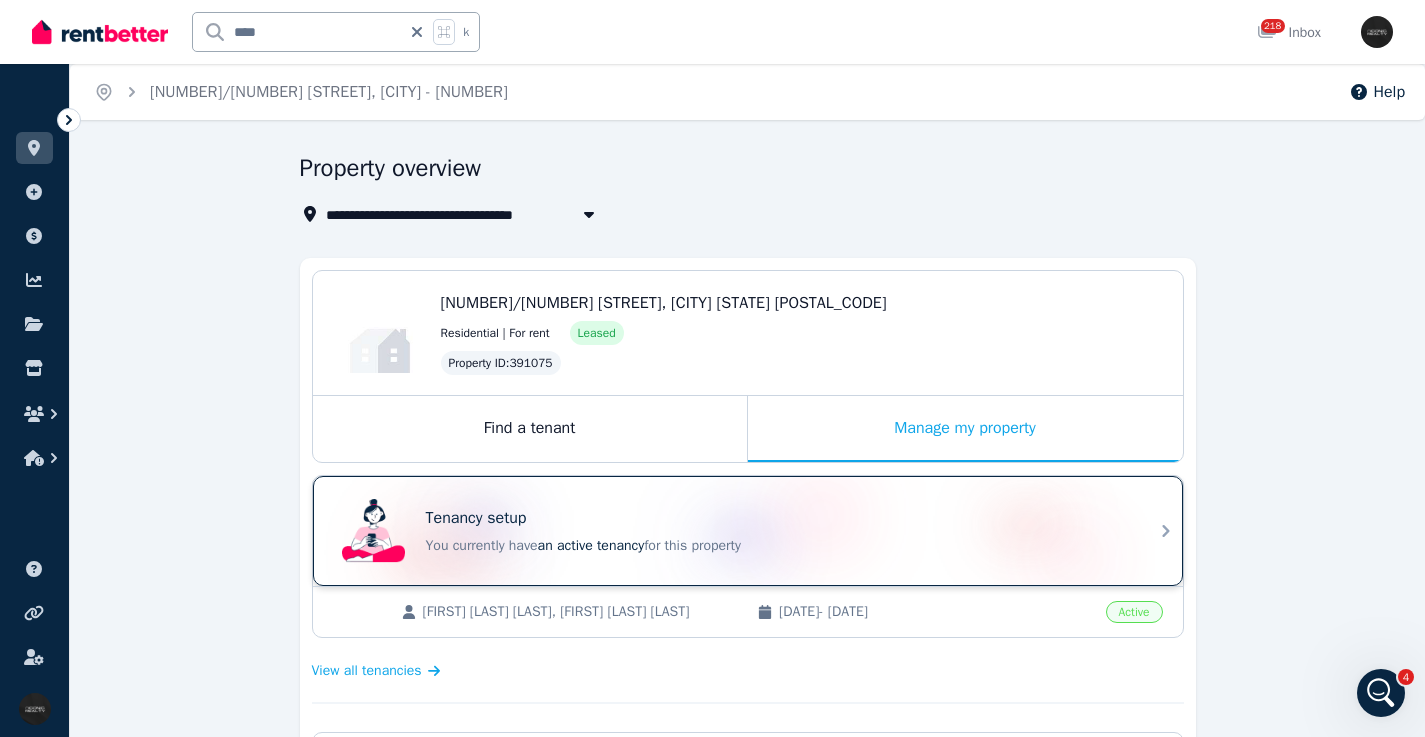 click on "Tenancy setup" at bounding box center [776, 518] 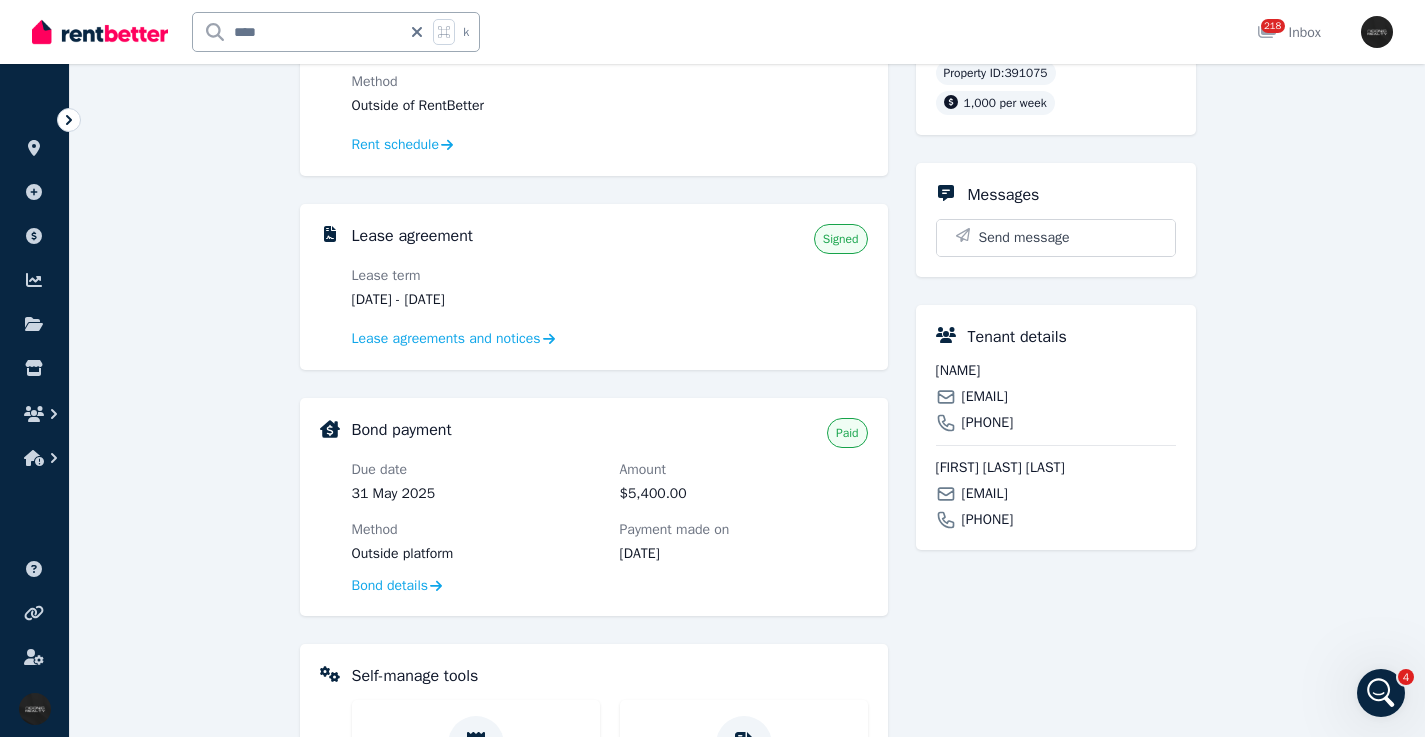 scroll, scrollTop: 590, scrollLeft: 0, axis: vertical 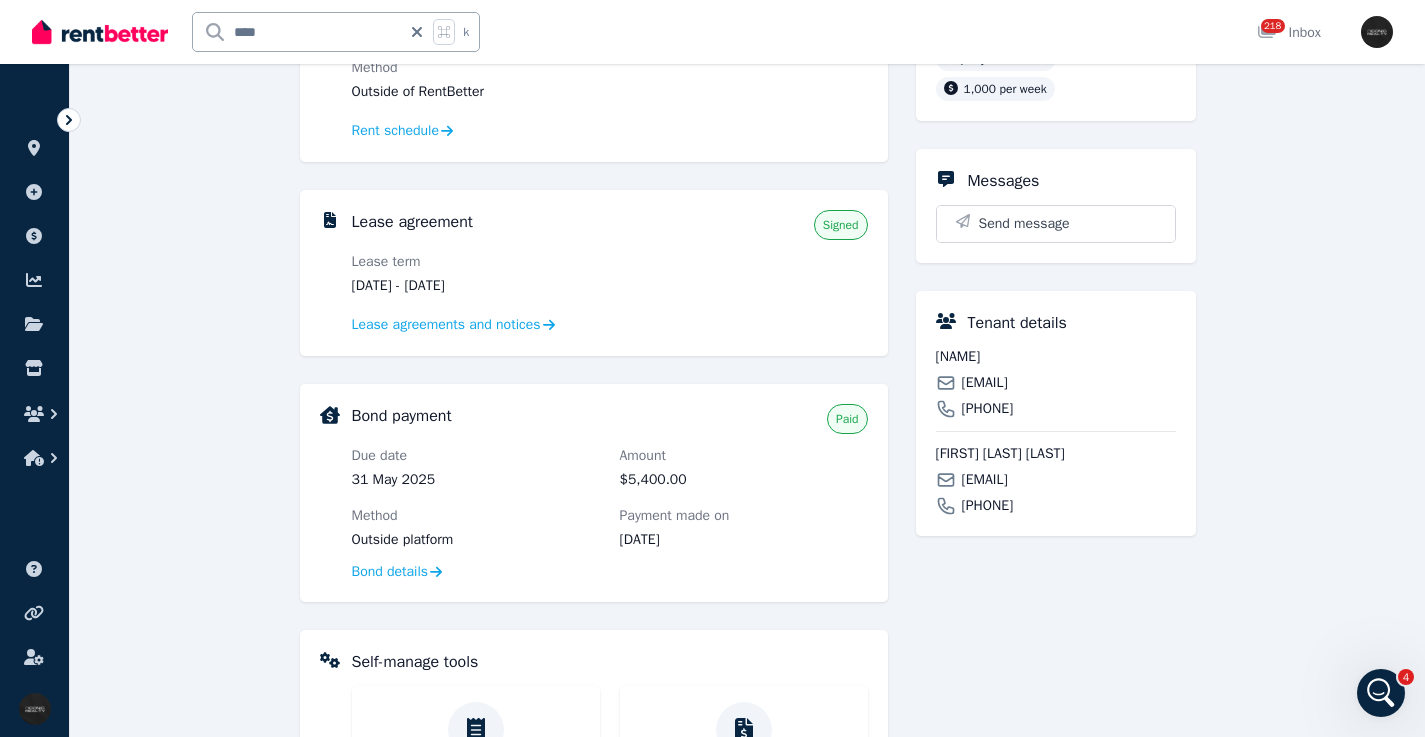 click on "[EMAIL]" at bounding box center (985, 383) 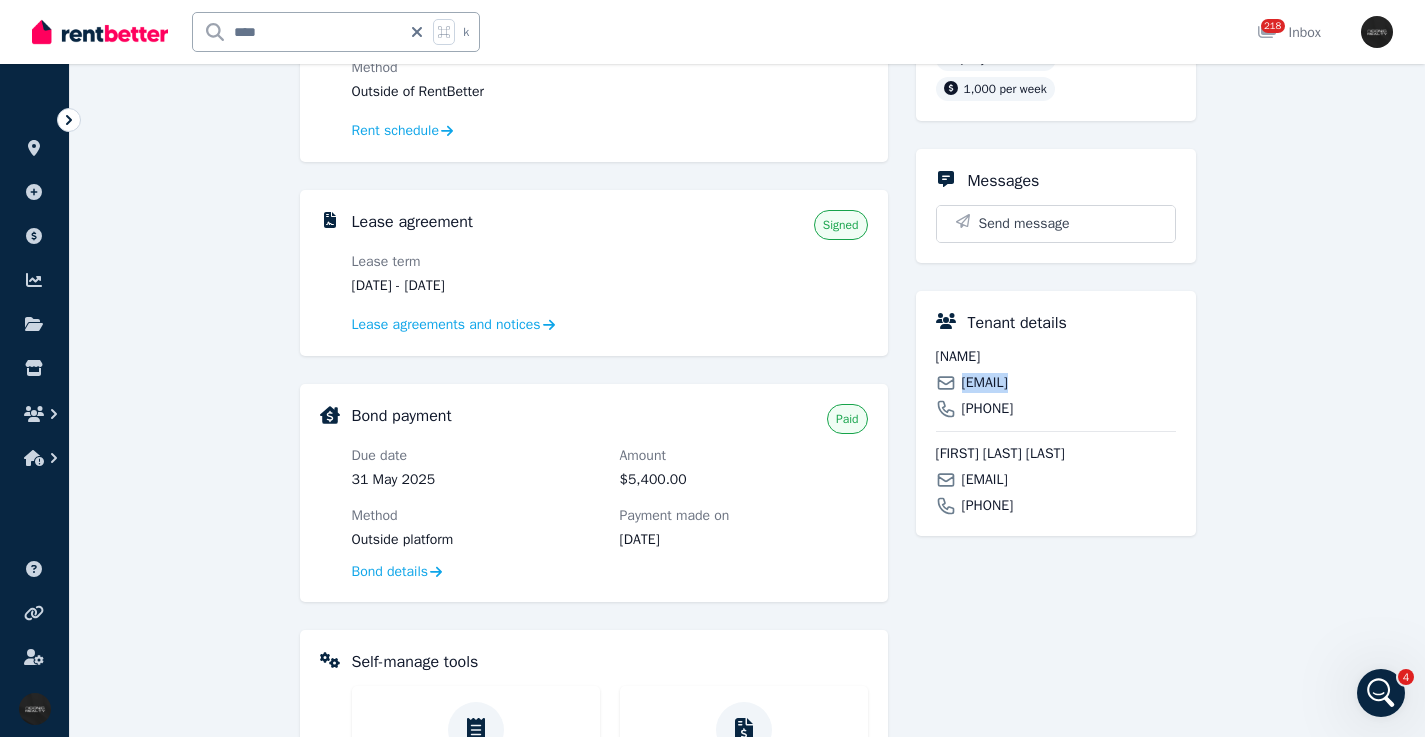click on "[EMAIL]" at bounding box center [985, 383] 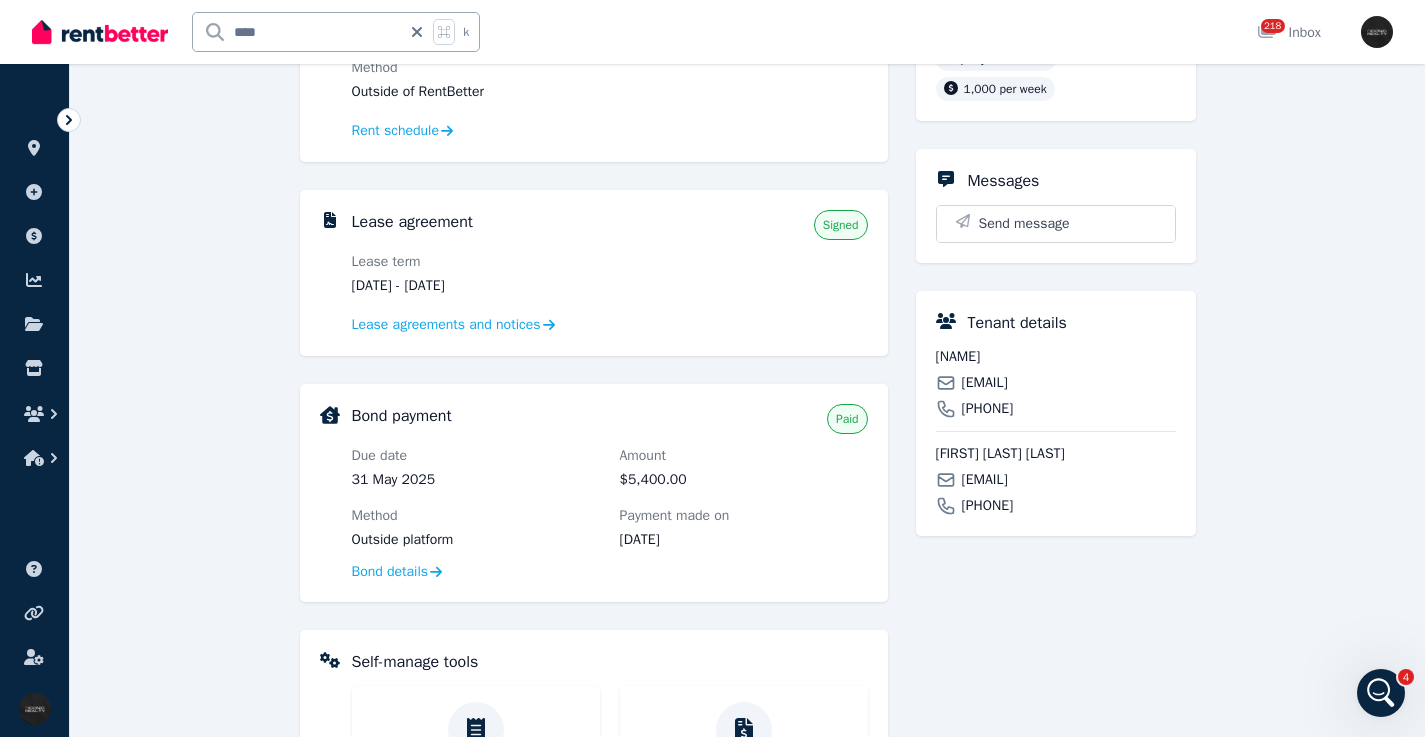 click on "[FIRST] [LAST] [EMAIL] [PHONE]" at bounding box center (1056, 473) 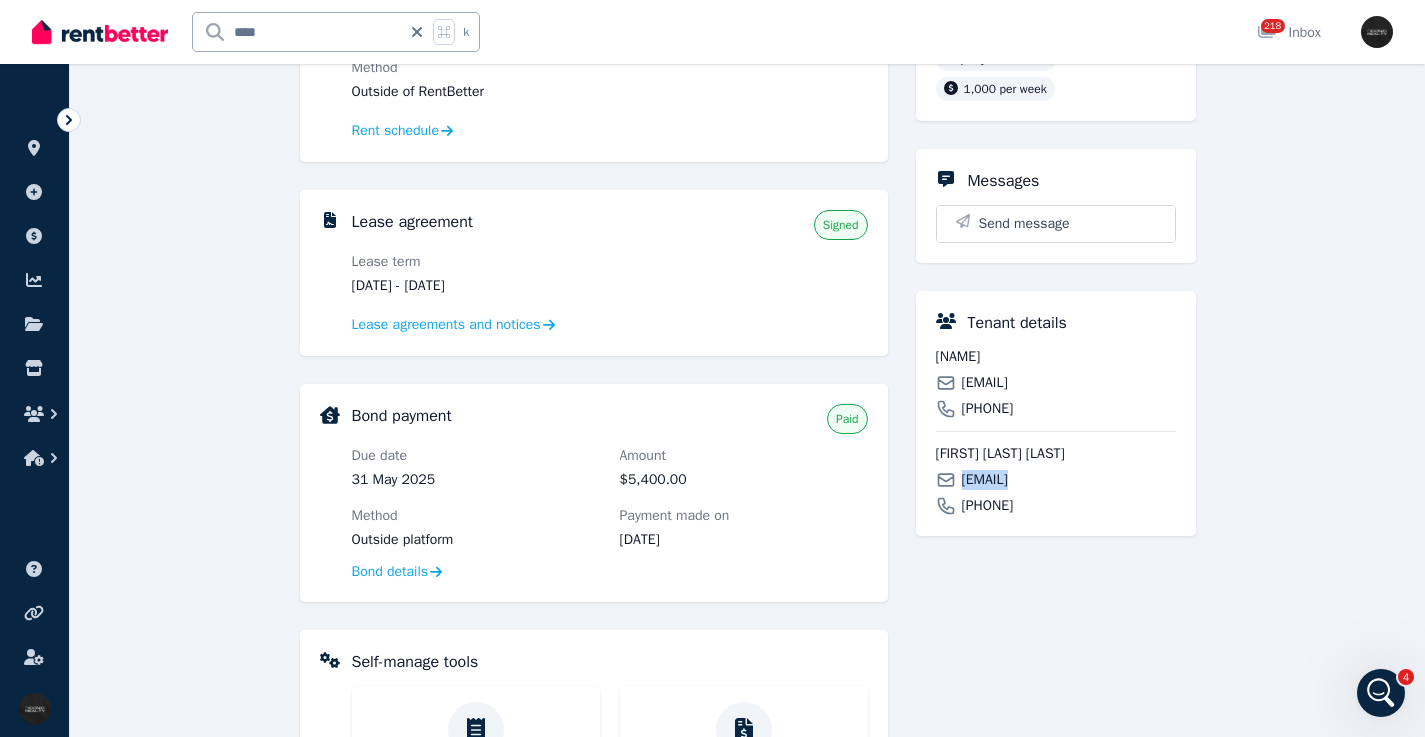 click on "[FIRST] [LAST] [EMAIL] [PHONE]" at bounding box center [1056, 473] 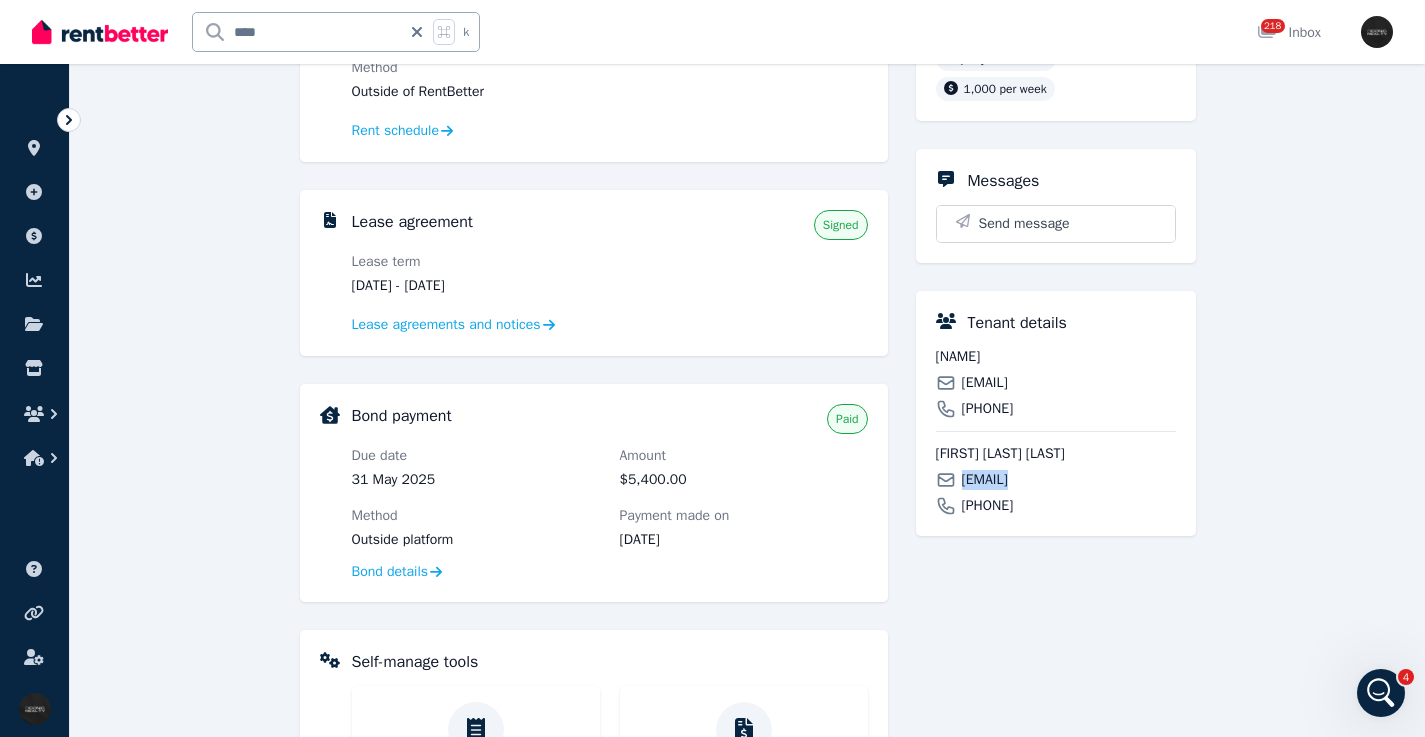 scroll, scrollTop: 47, scrollLeft: 0, axis: vertical 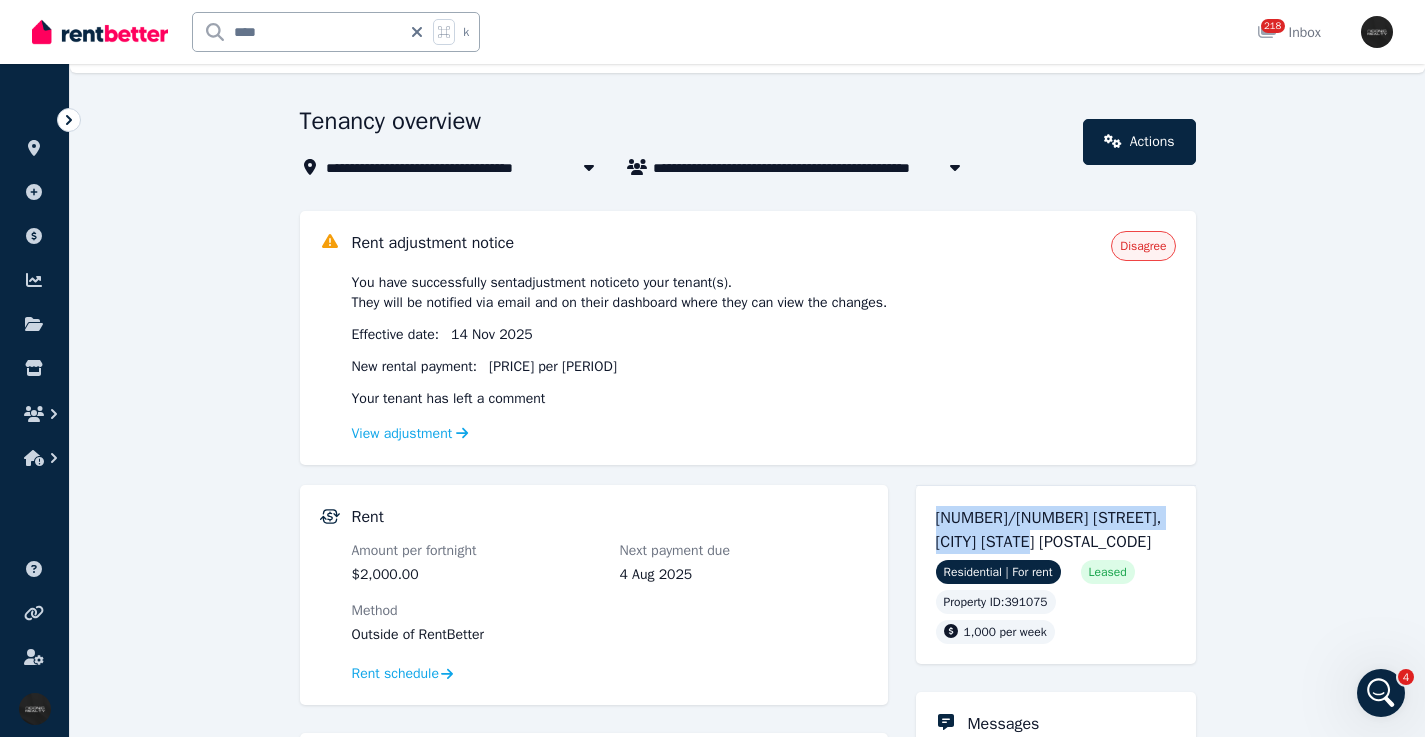 drag, startPoint x: 951, startPoint y: 535, endPoint x: 959, endPoint y: 467, distance: 68.46897 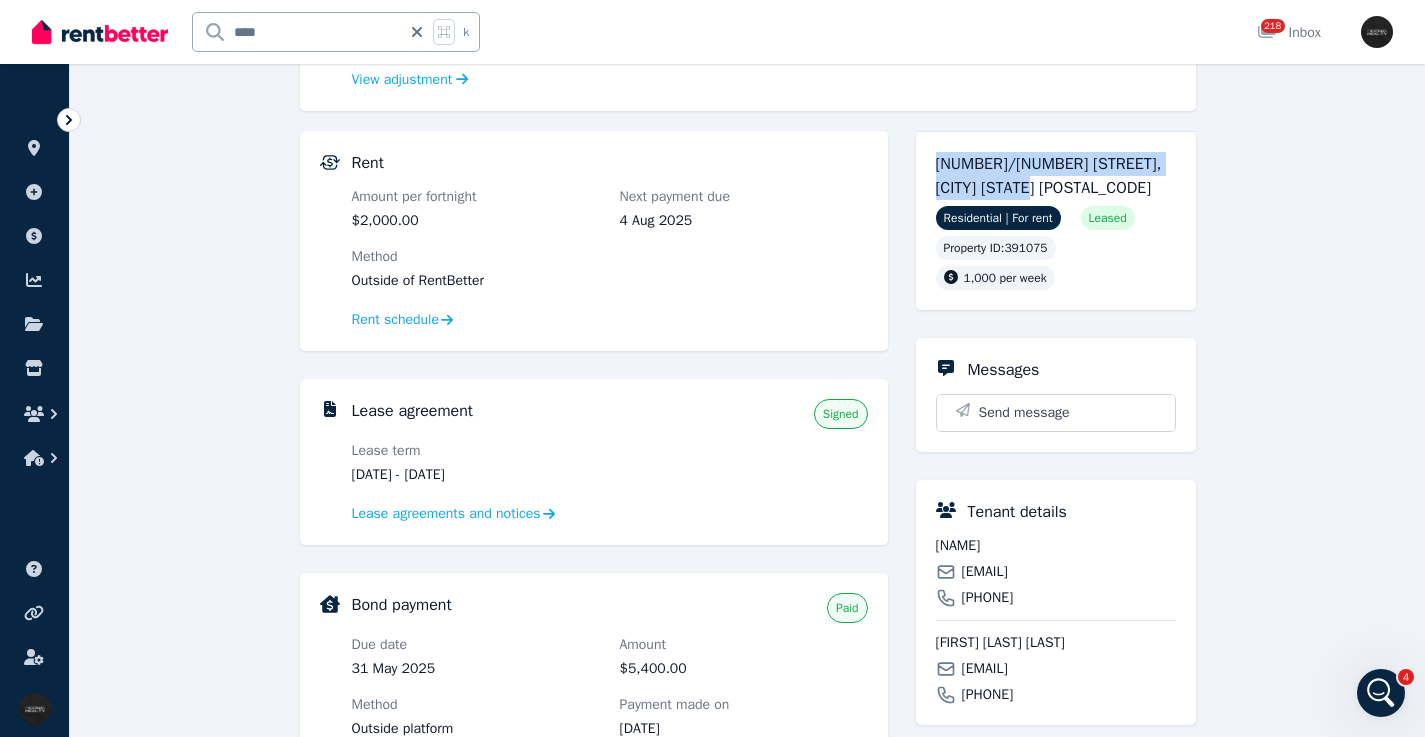 drag, startPoint x: 532, startPoint y: 474, endPoint x: 525, endPoint y: 463, distance: 13.038404 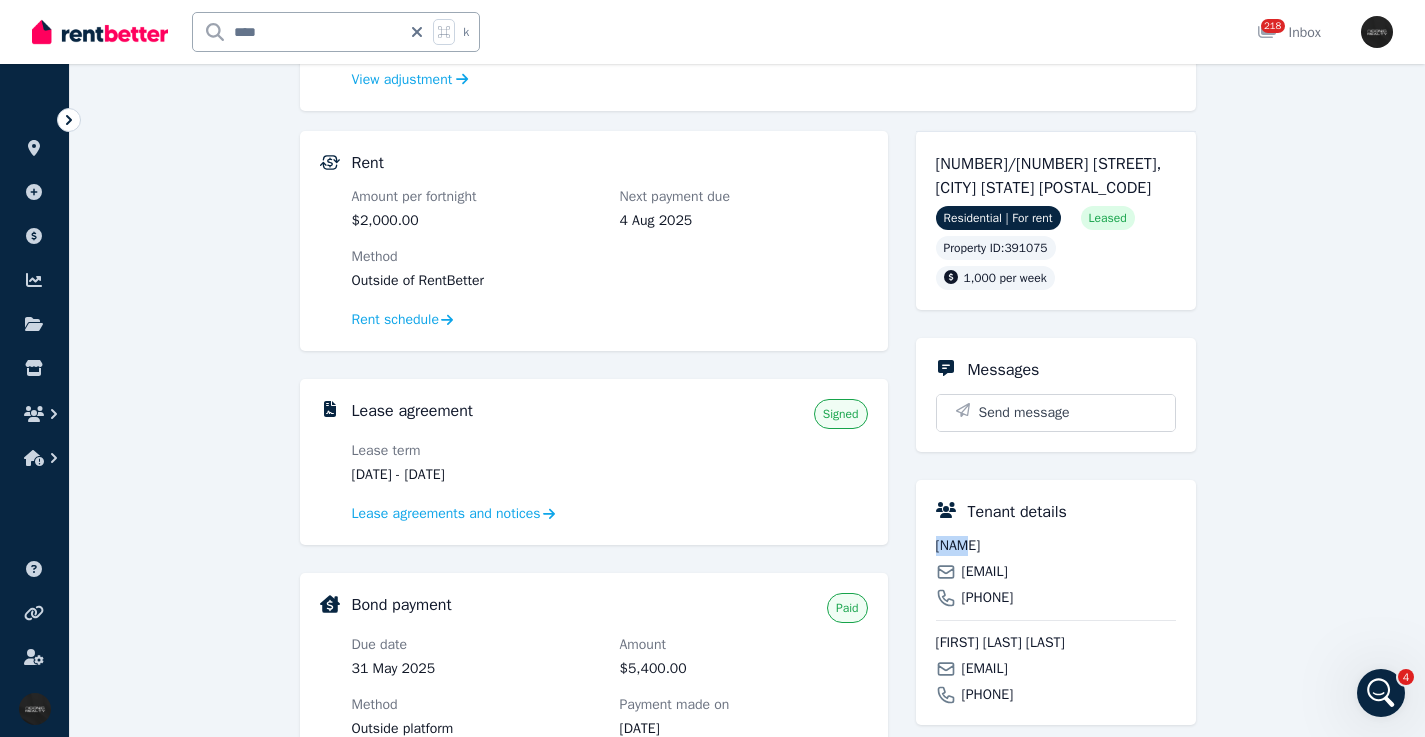 drag, startPoint x: 968, startPoint y: 550, endPoint x: 923, endPoint y: 541, distance: 45.891174 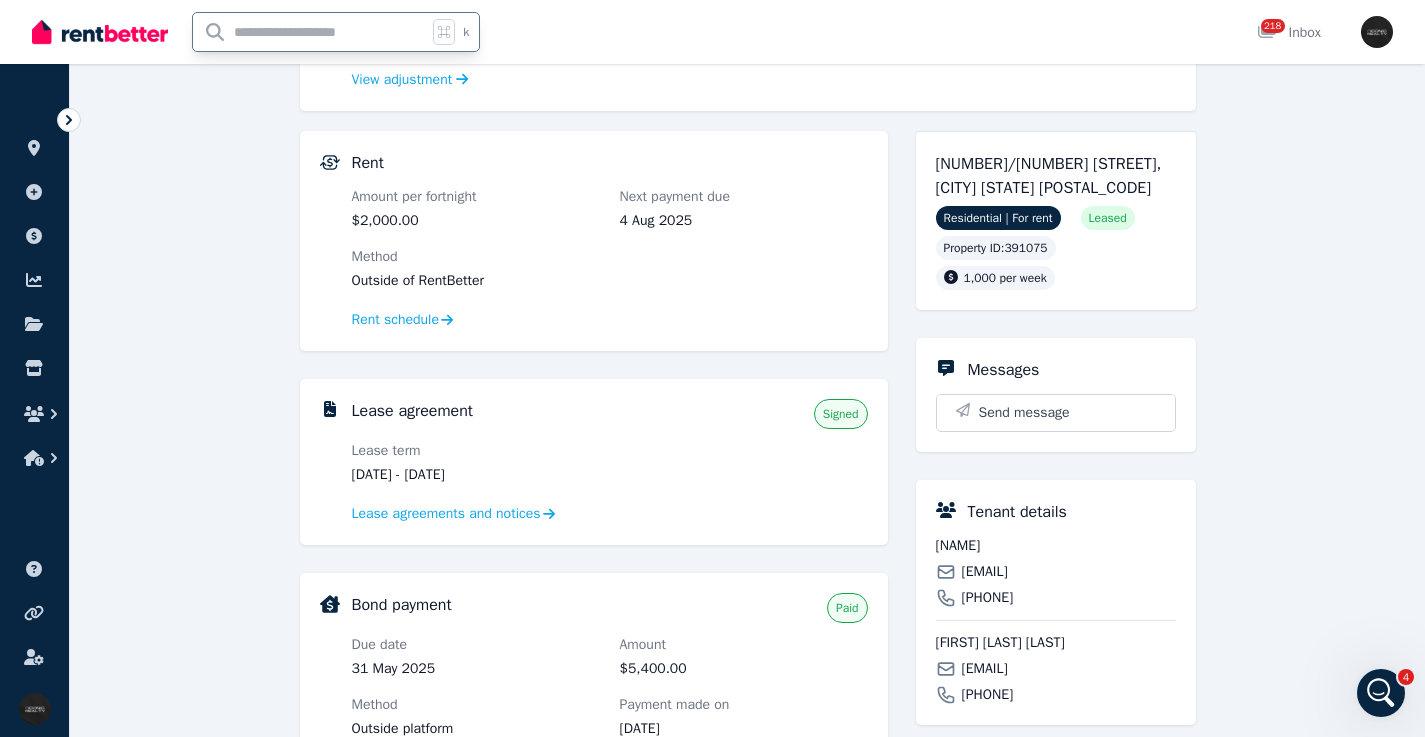 click at bounding box center (310, 32) 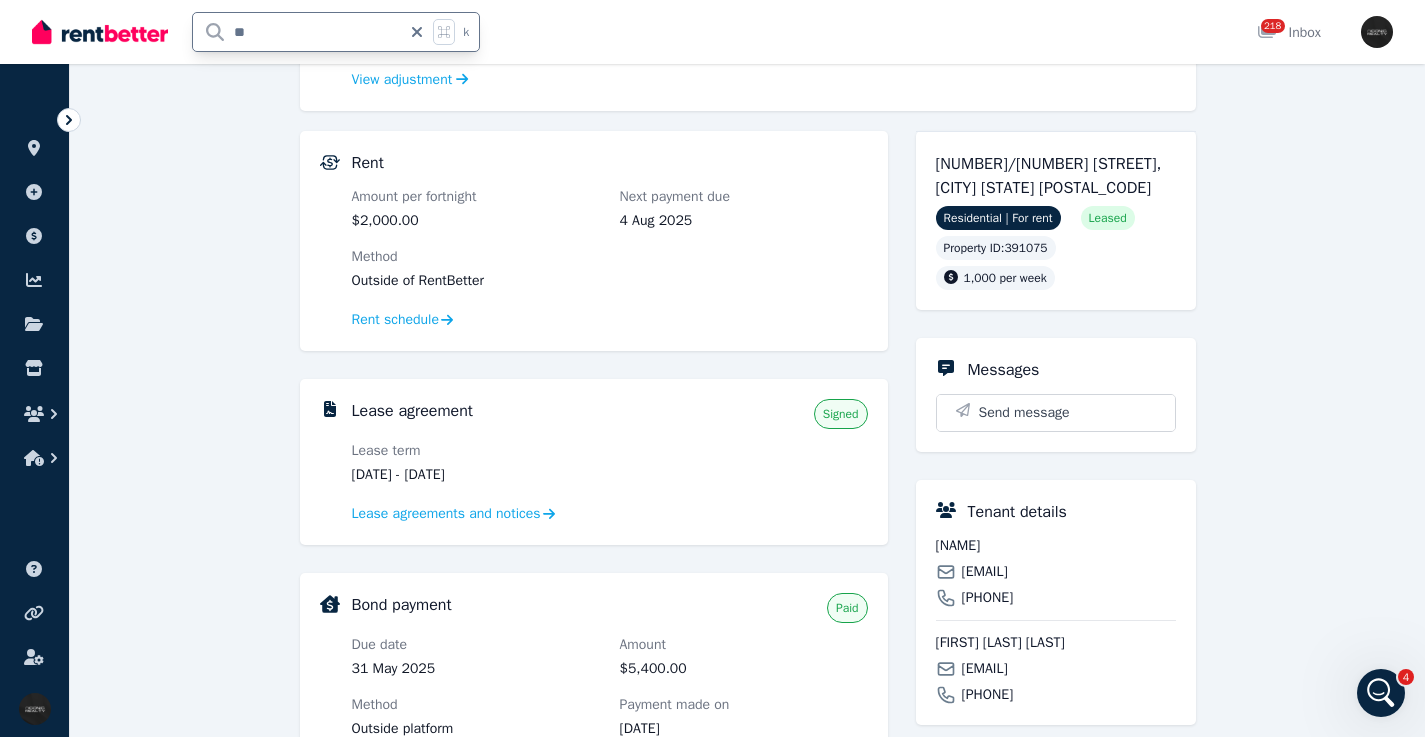 type on "**" 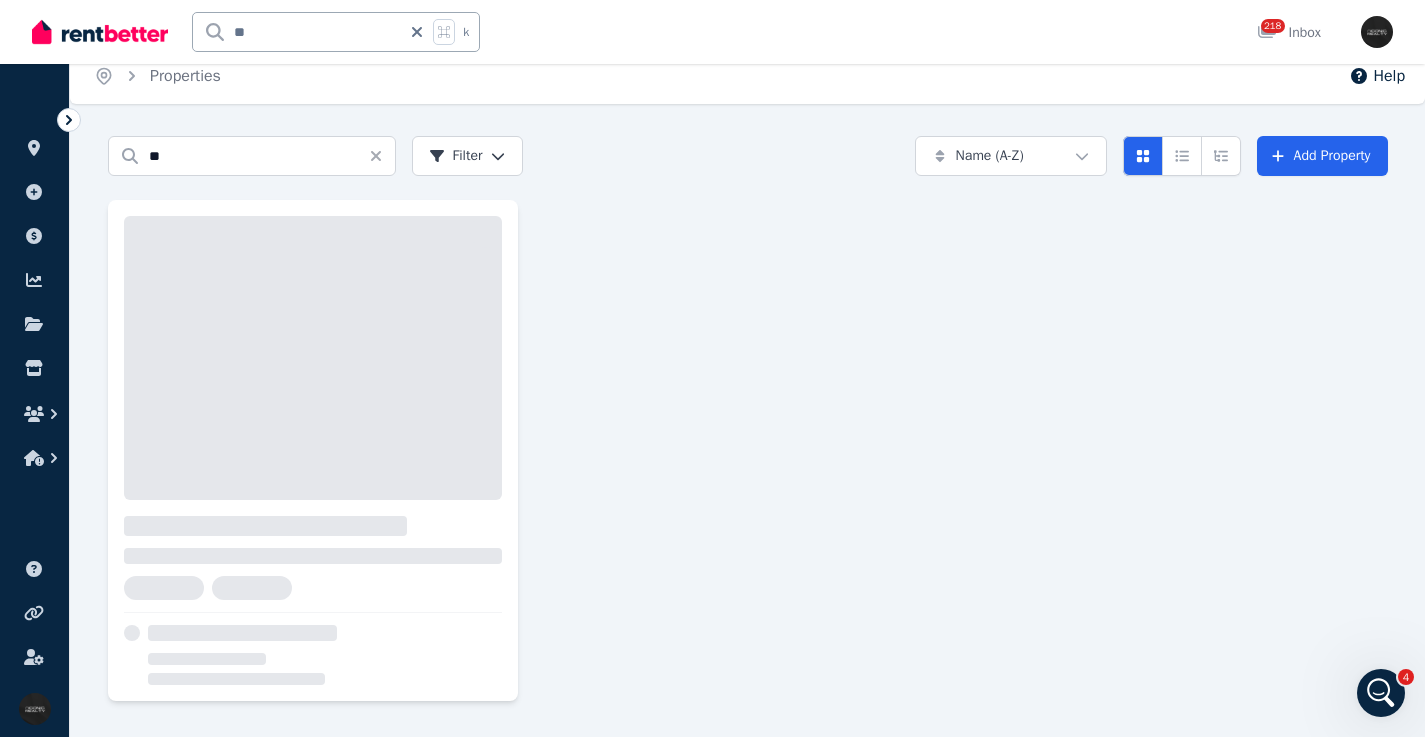 scroll, scrollTop: 0, scrollLeft: 0, axis: both 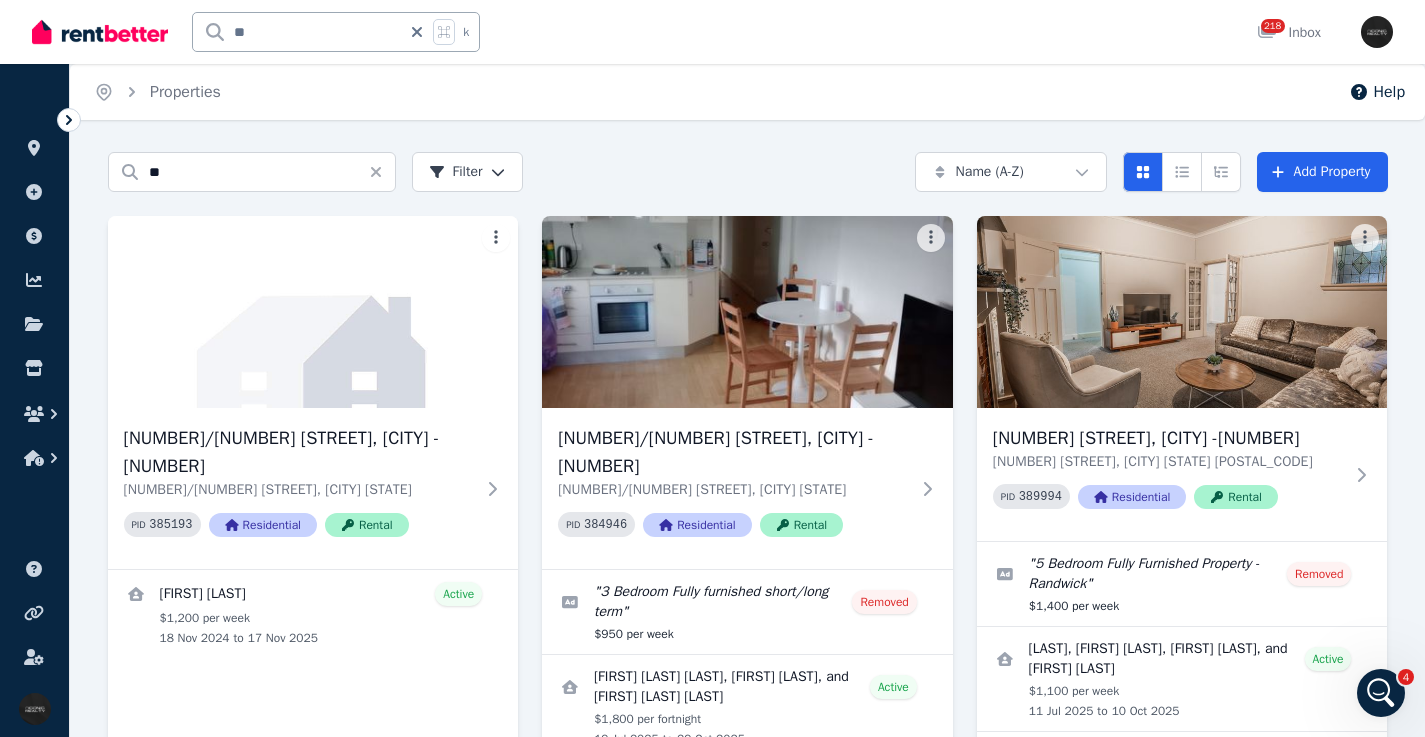 click on "**" at bounding box center [297, 32] 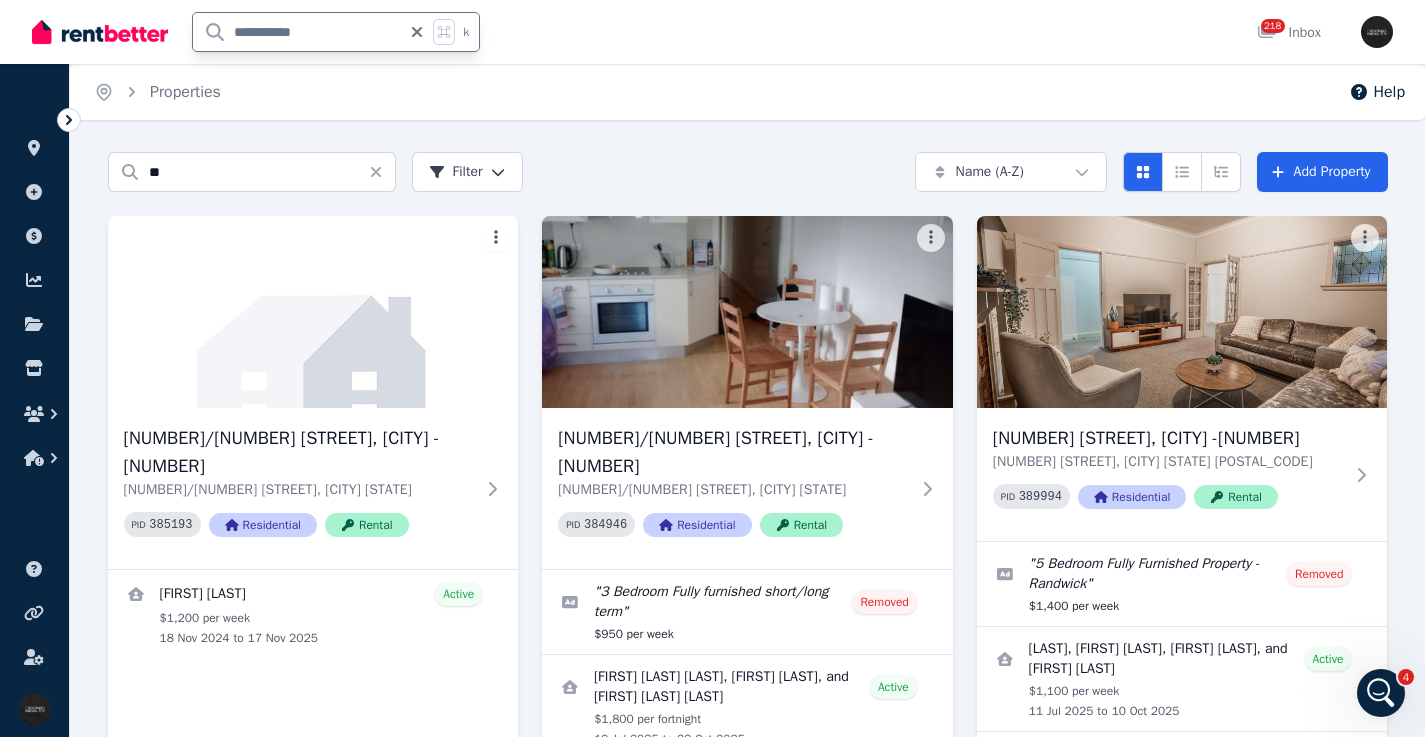 type on "**********" 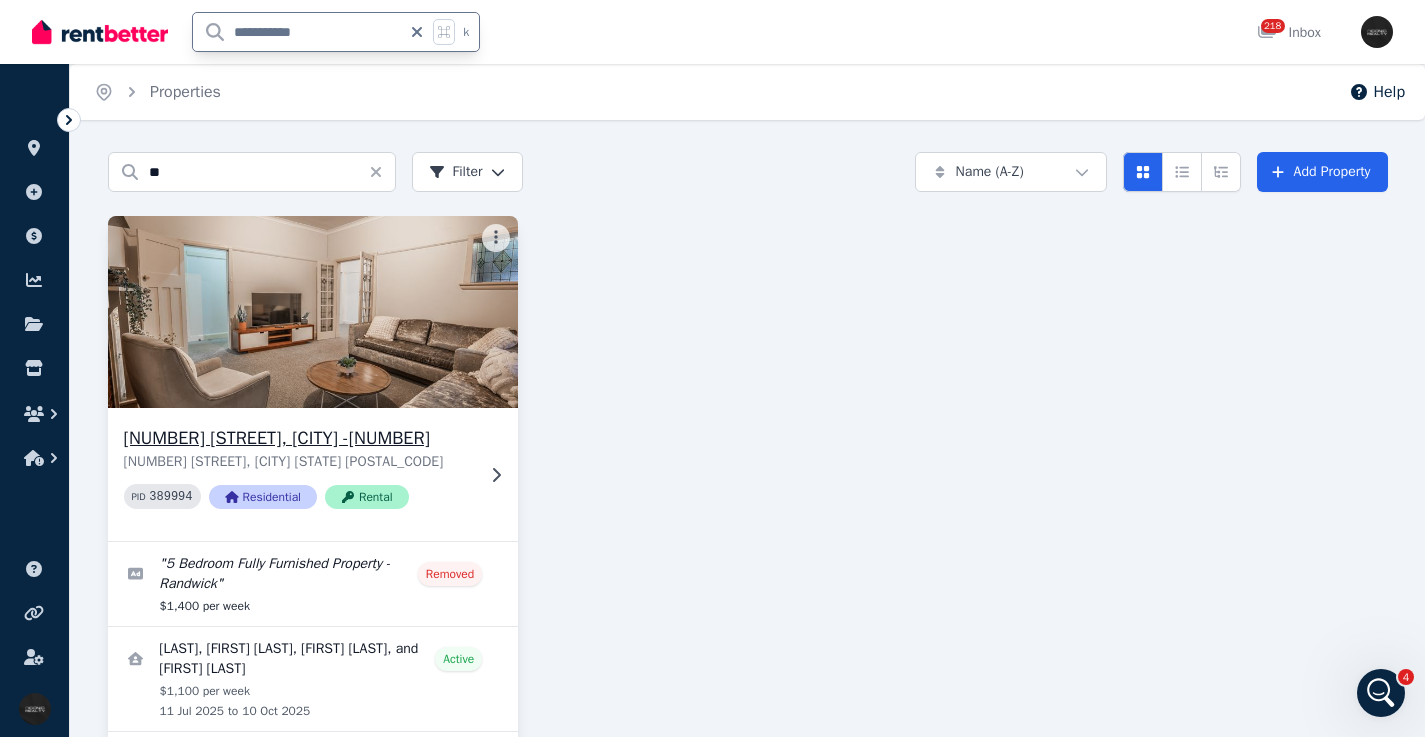 click 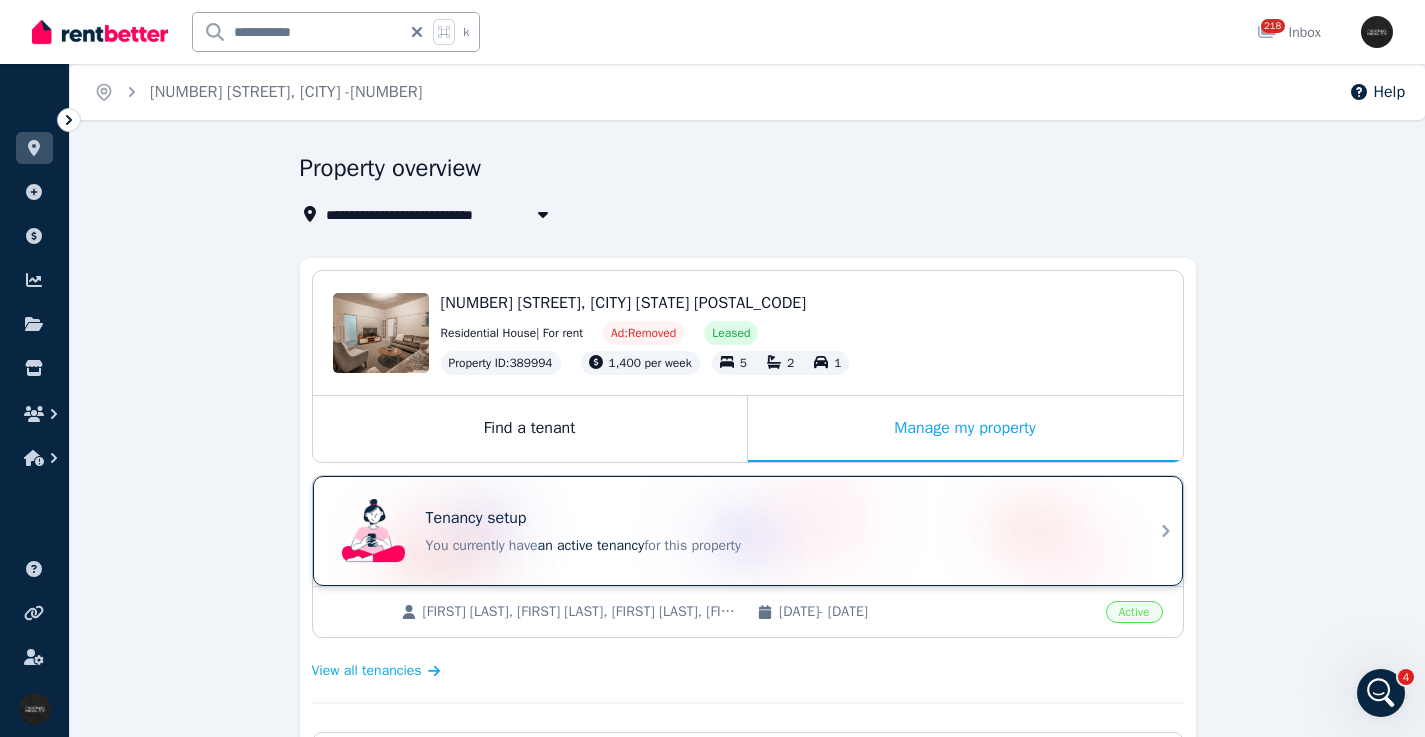 click on "Tenancy setup You currently have  an active tenancy  for this property" at bounding box center [730, 531] 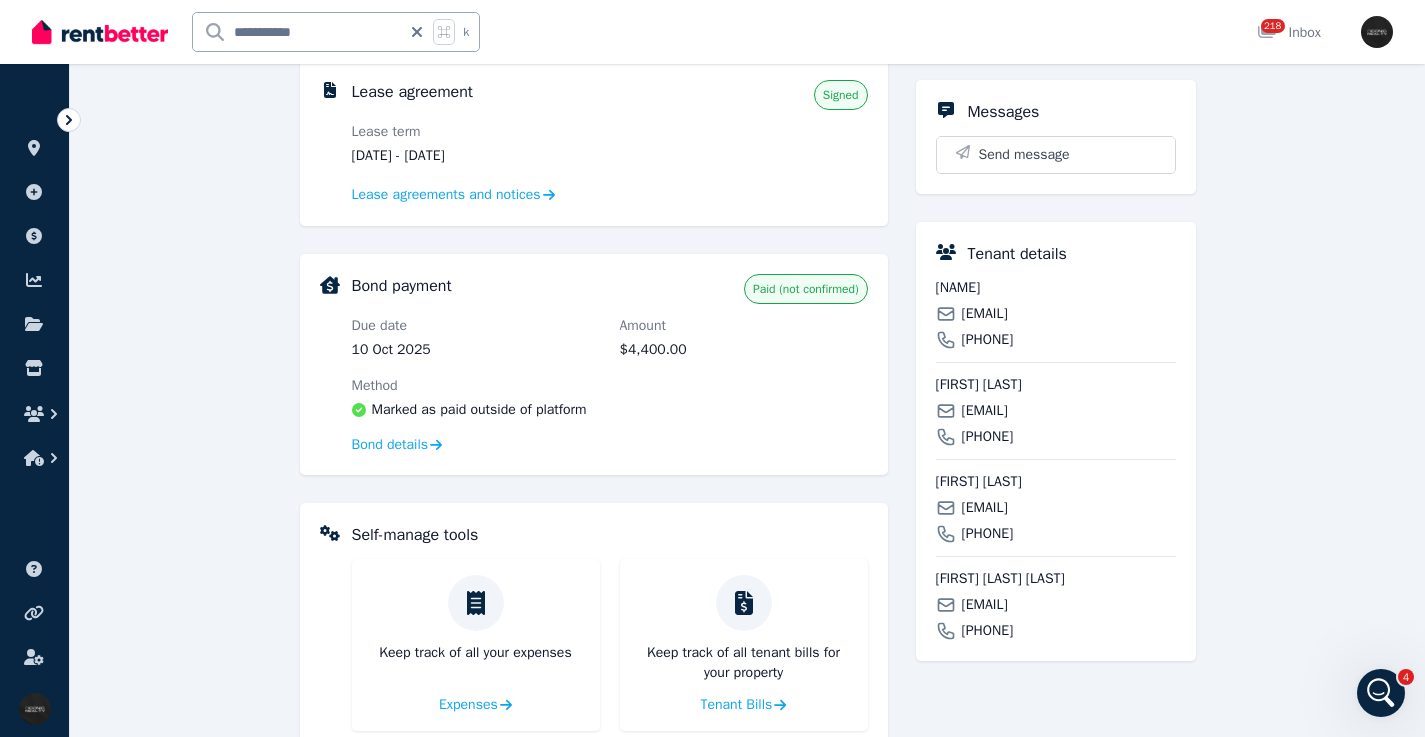 scroll, scrollTop: 741, scrollLeft: 0, axis: vertical 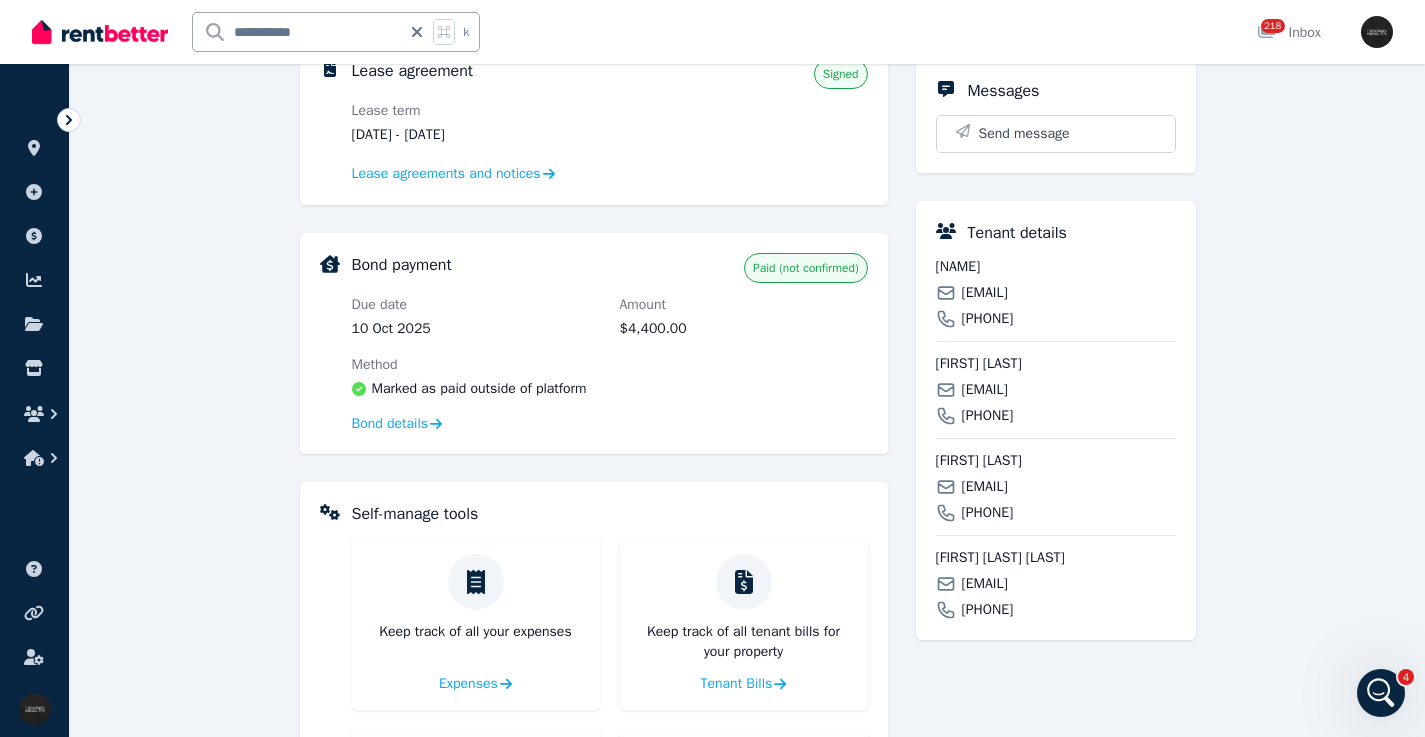 click on "[EMAIL]" at bounding box center (985, 293) 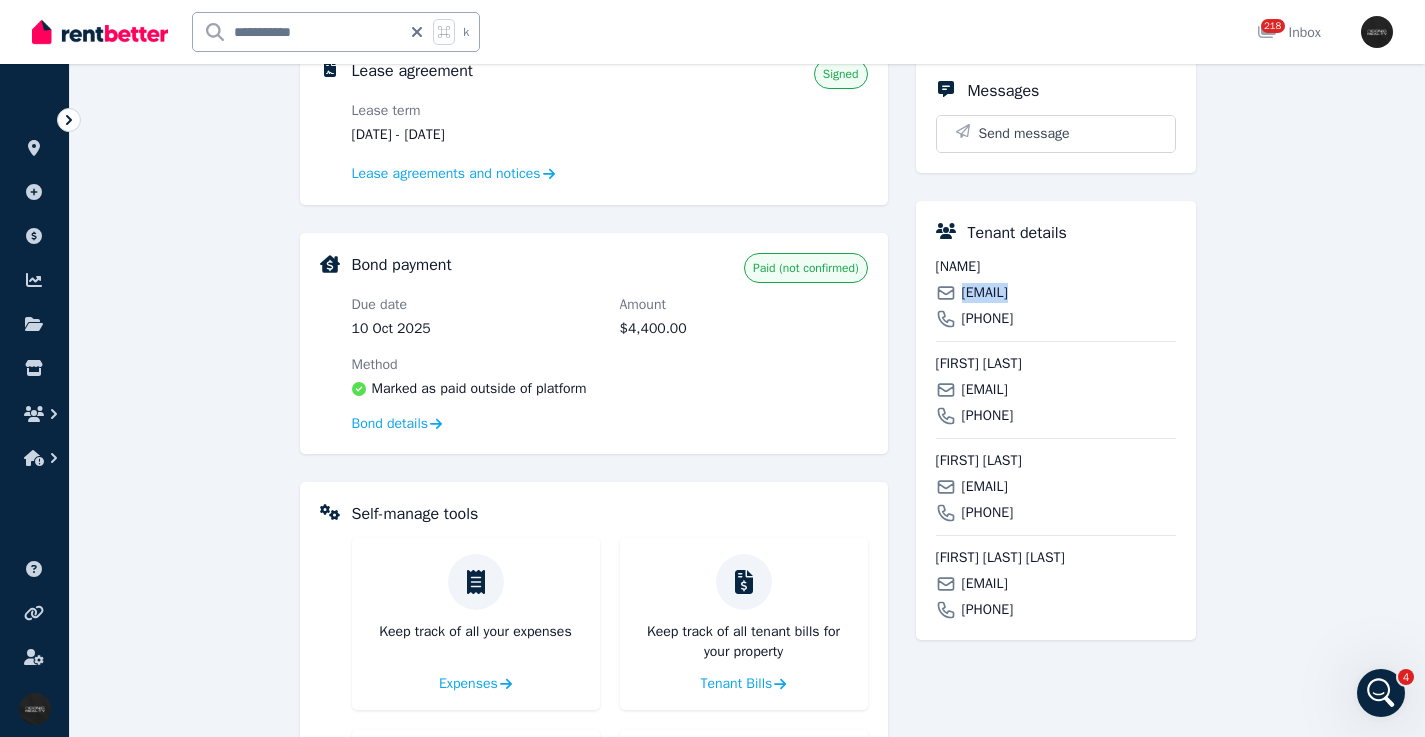 click on "[EMAIL]" at bounding box center (985, 293) 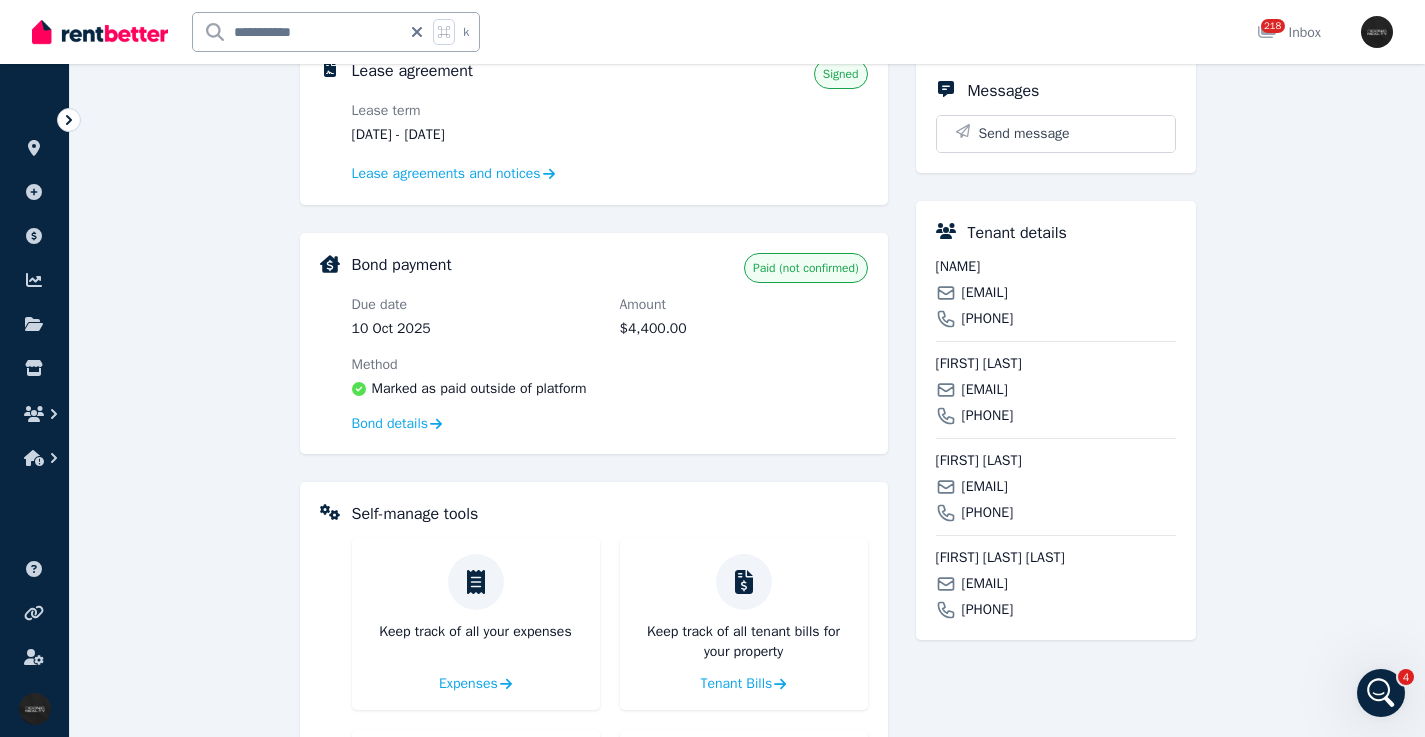 click on "[EMAIL]" at bounding box center [985, 390] 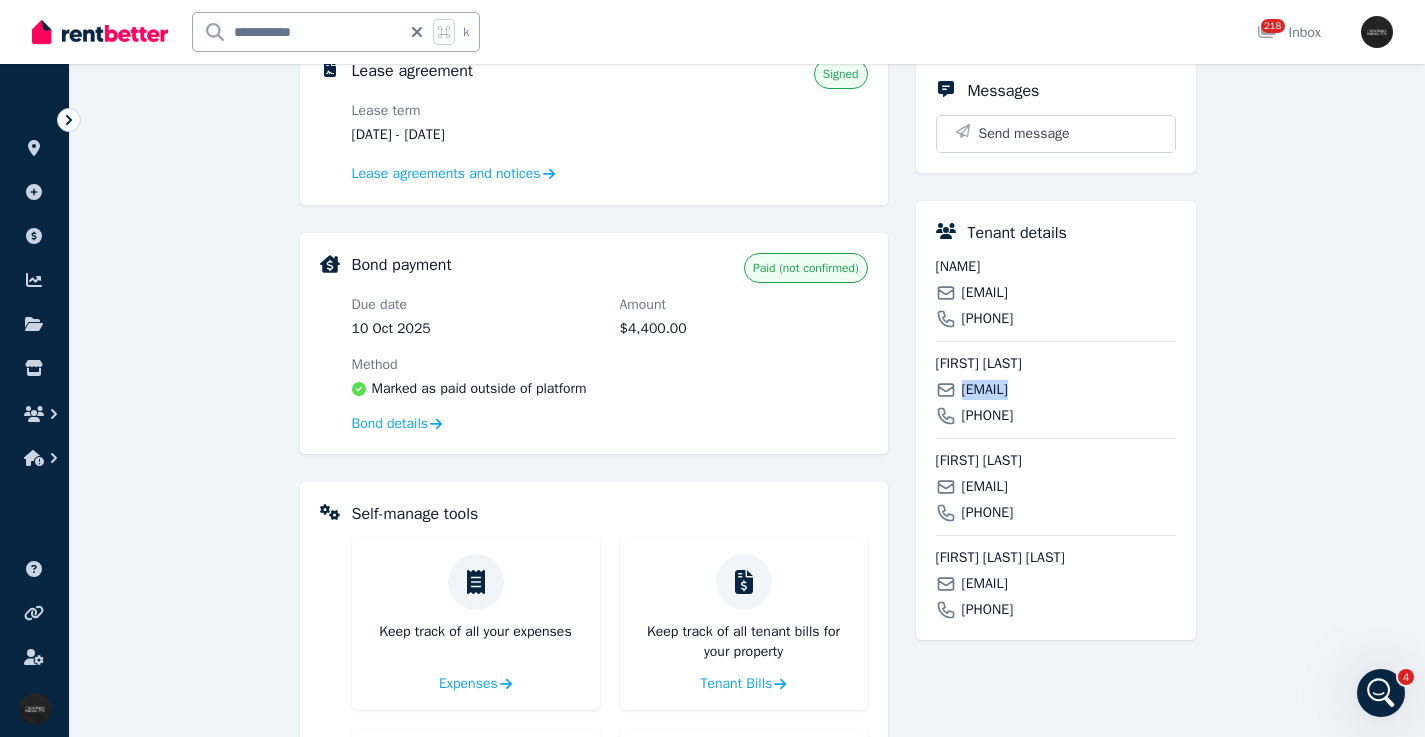 click on "[EMAIL]" at bounding box center (985, 390) 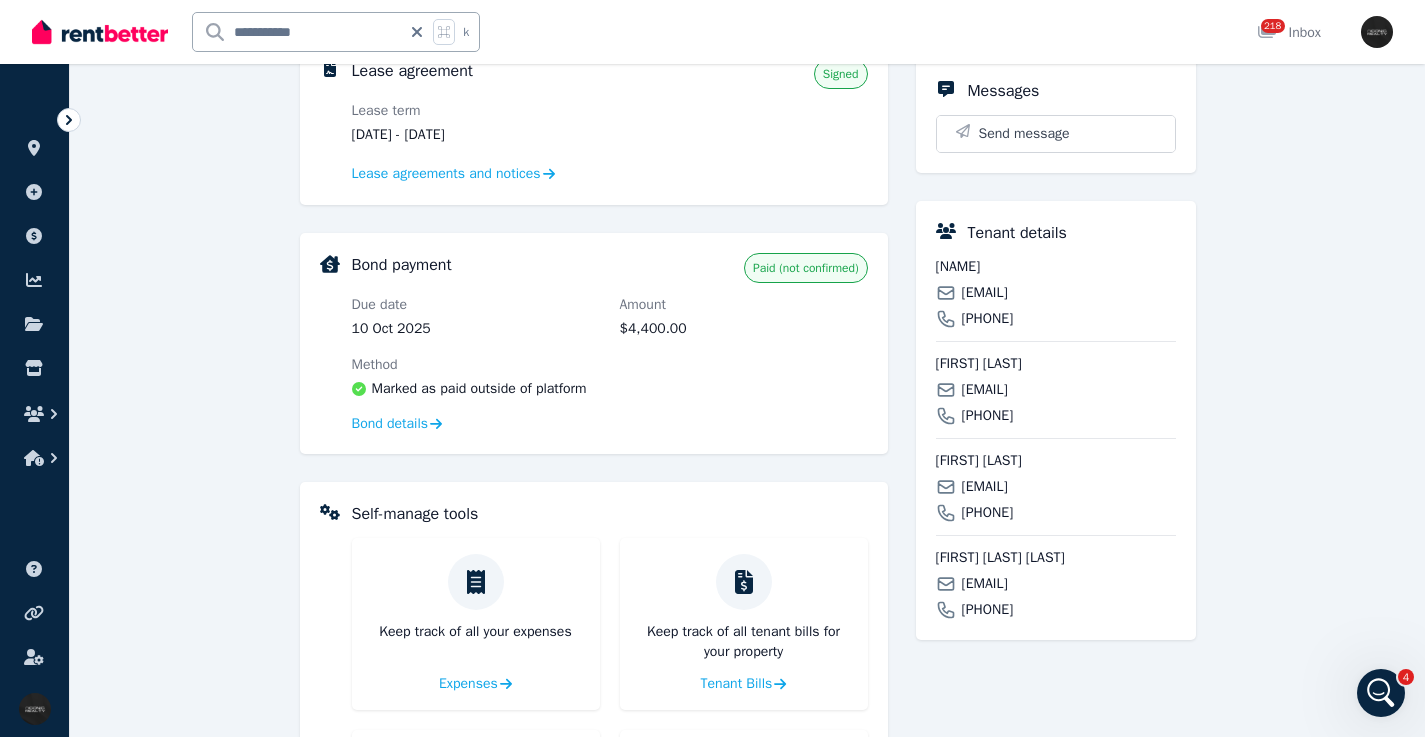 click on "[EMAIL]" at bounding box center (985, 487) 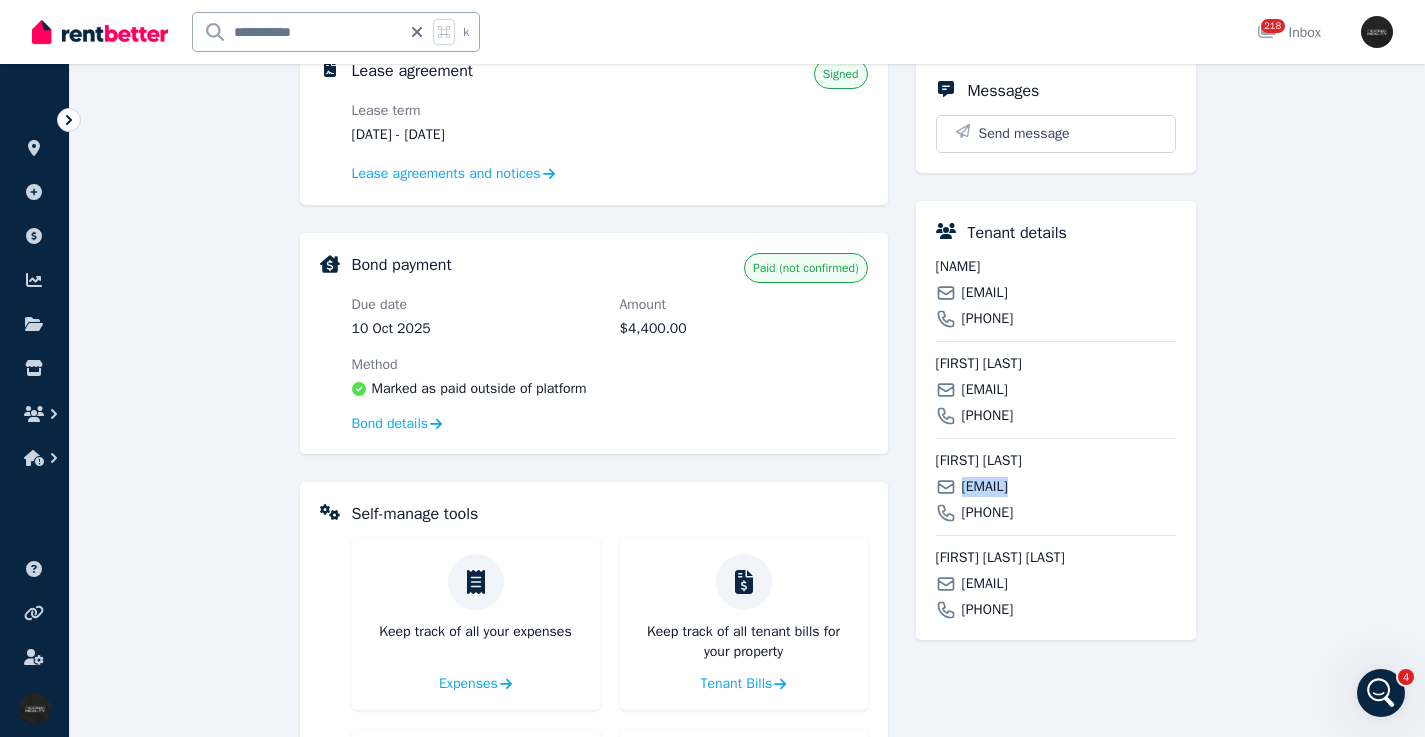 click on "[EMAIL]" at bounding box center [985, 487] 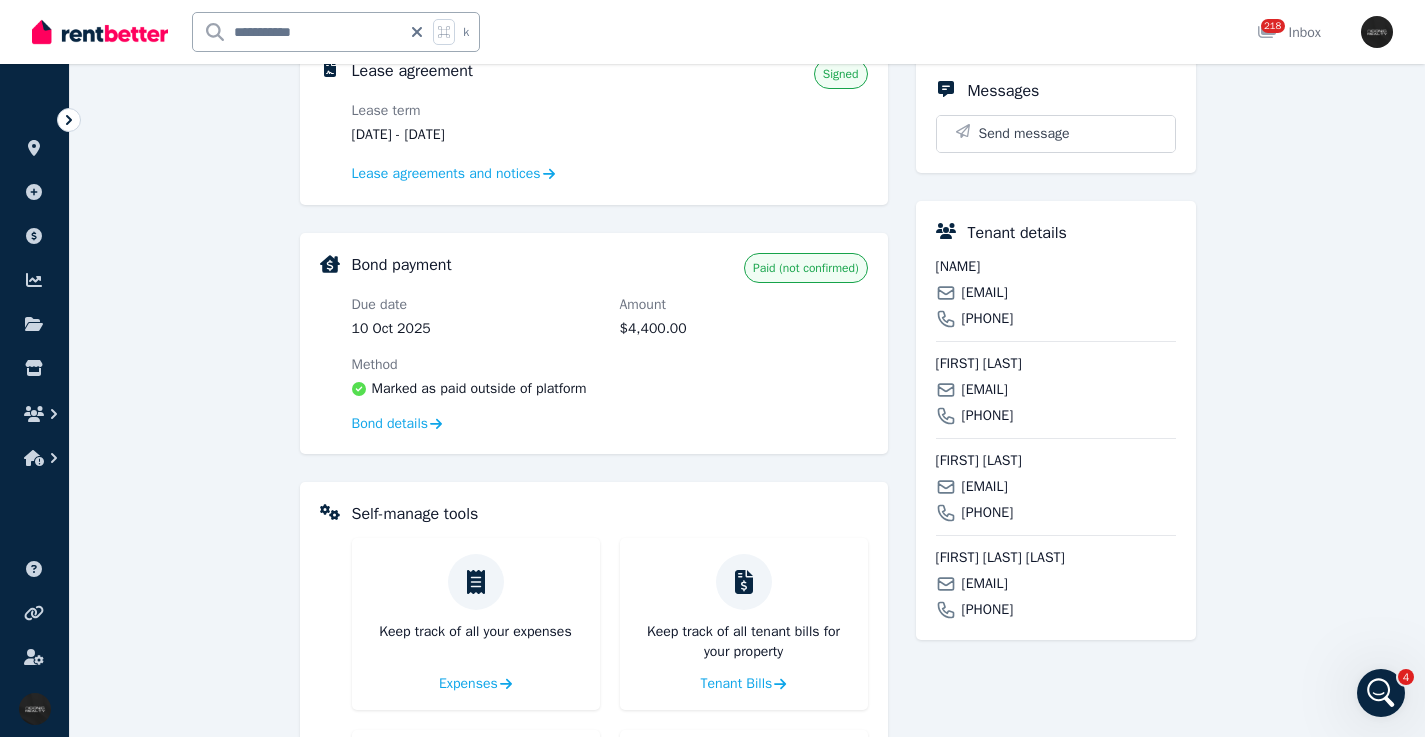 click on "[EMAIL]" at bounding box center [985, 584] 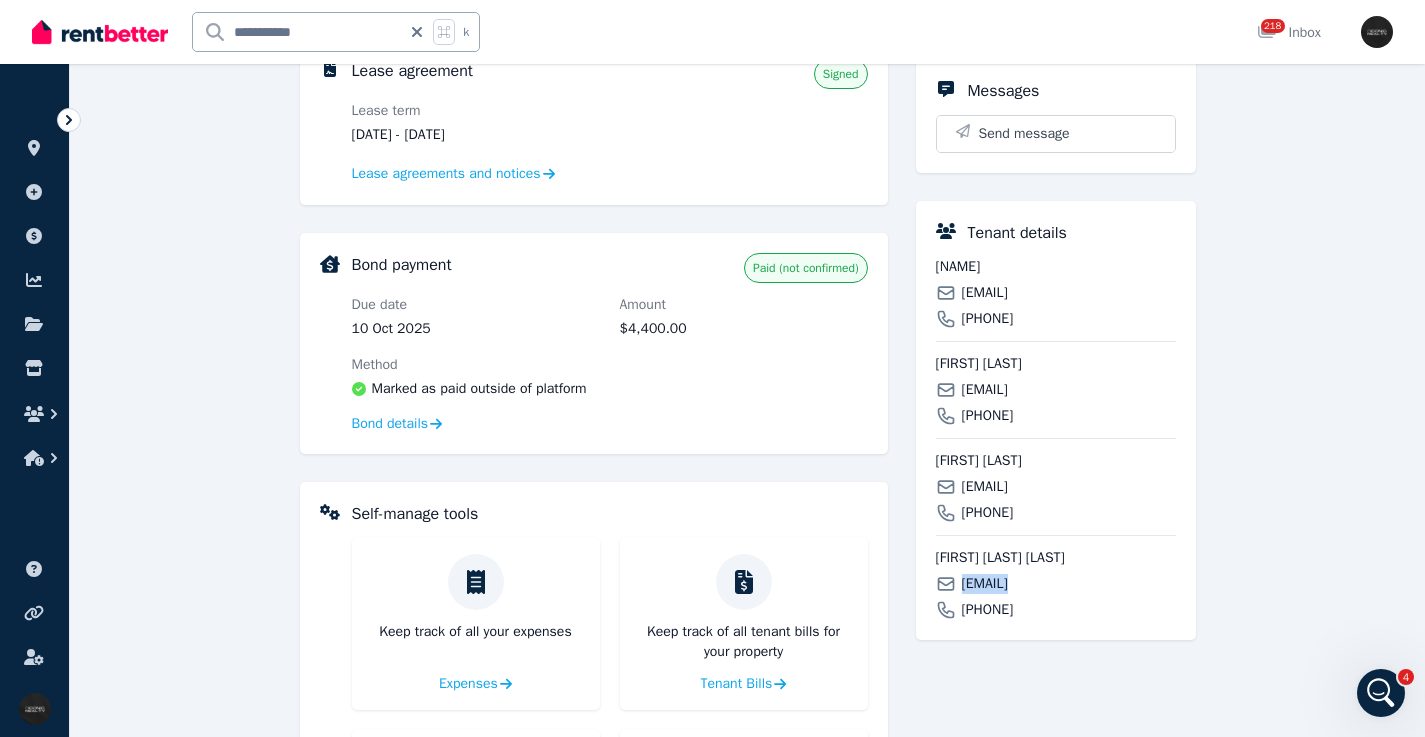 click on "[EMAIL]" at bounding box center (985, 584) 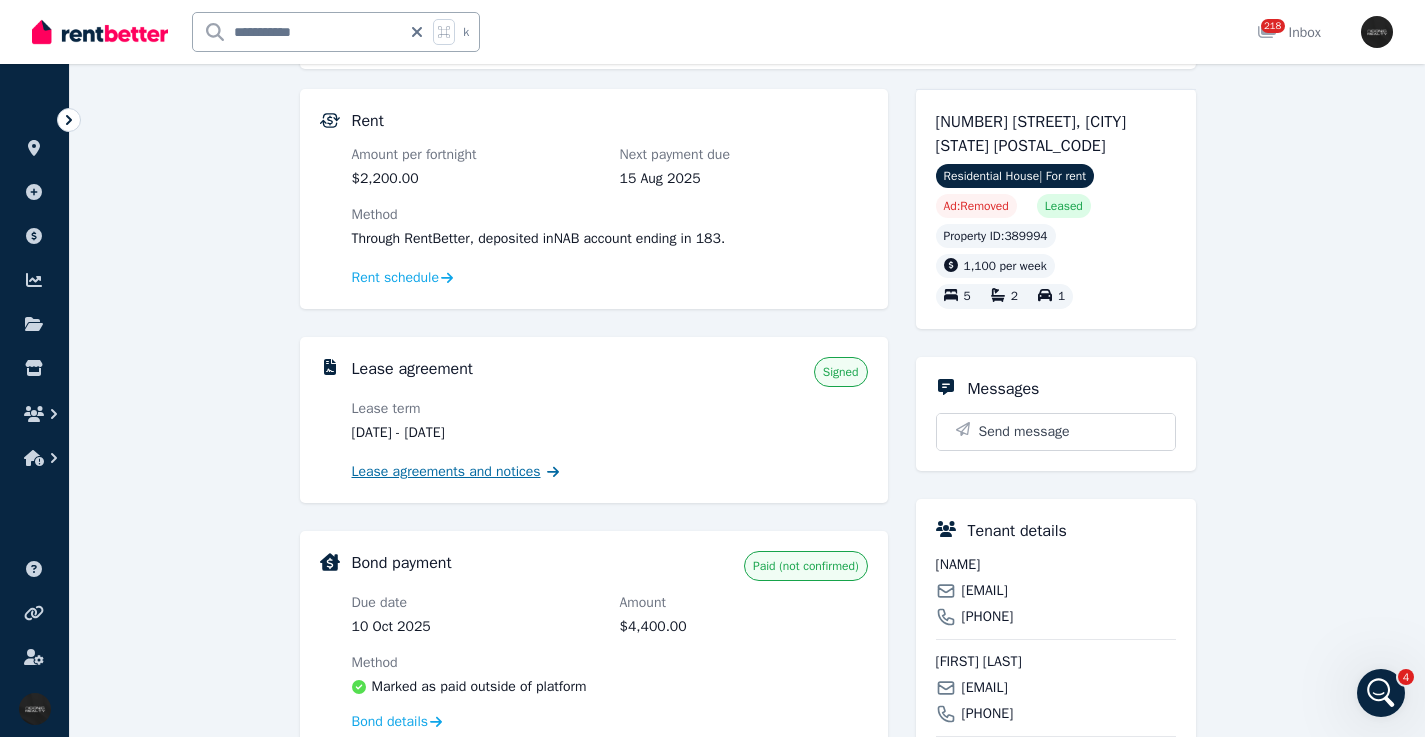 scroll, scrollTop: 445, scrollLeft: 0, axis: vertical 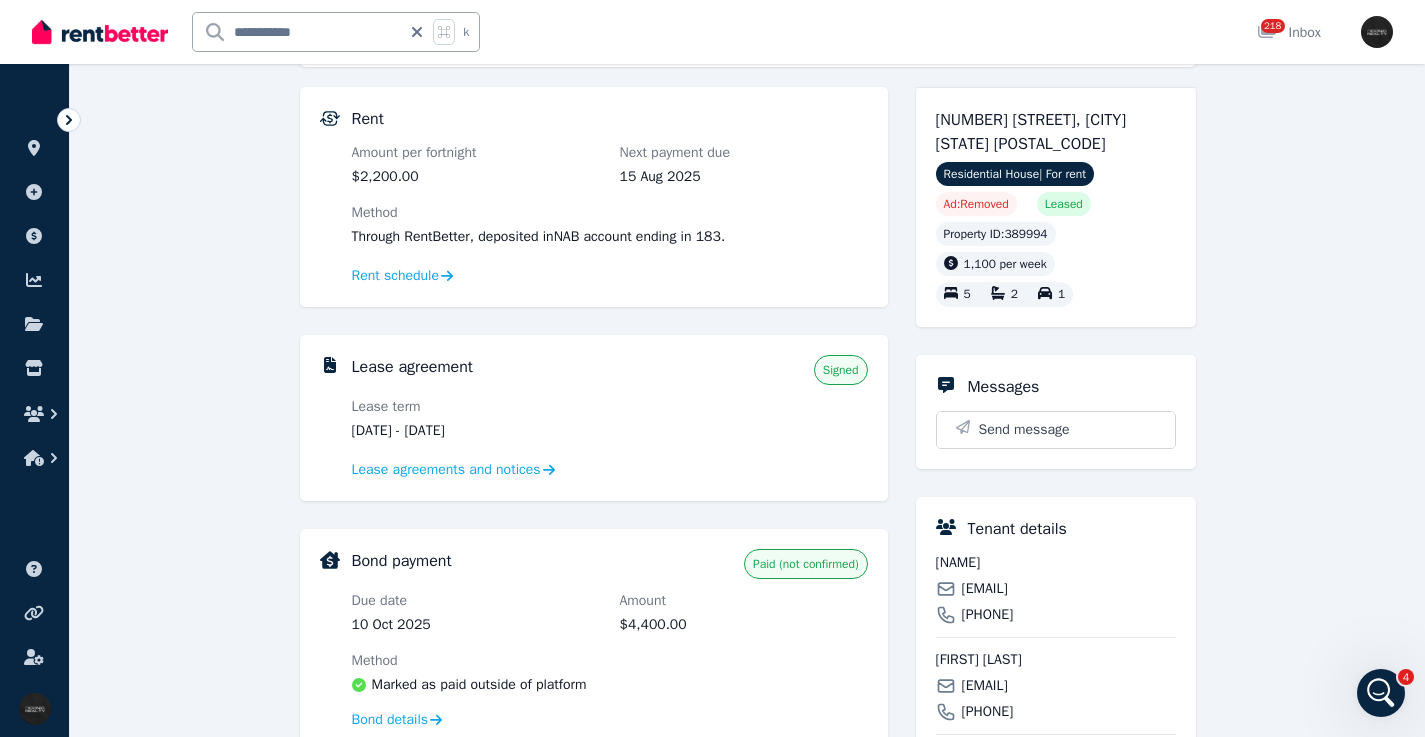 drag, startPoint x: 524, startPoint y: 429, endPoint x: 380, endPoint y: 381, distance: 151.78932 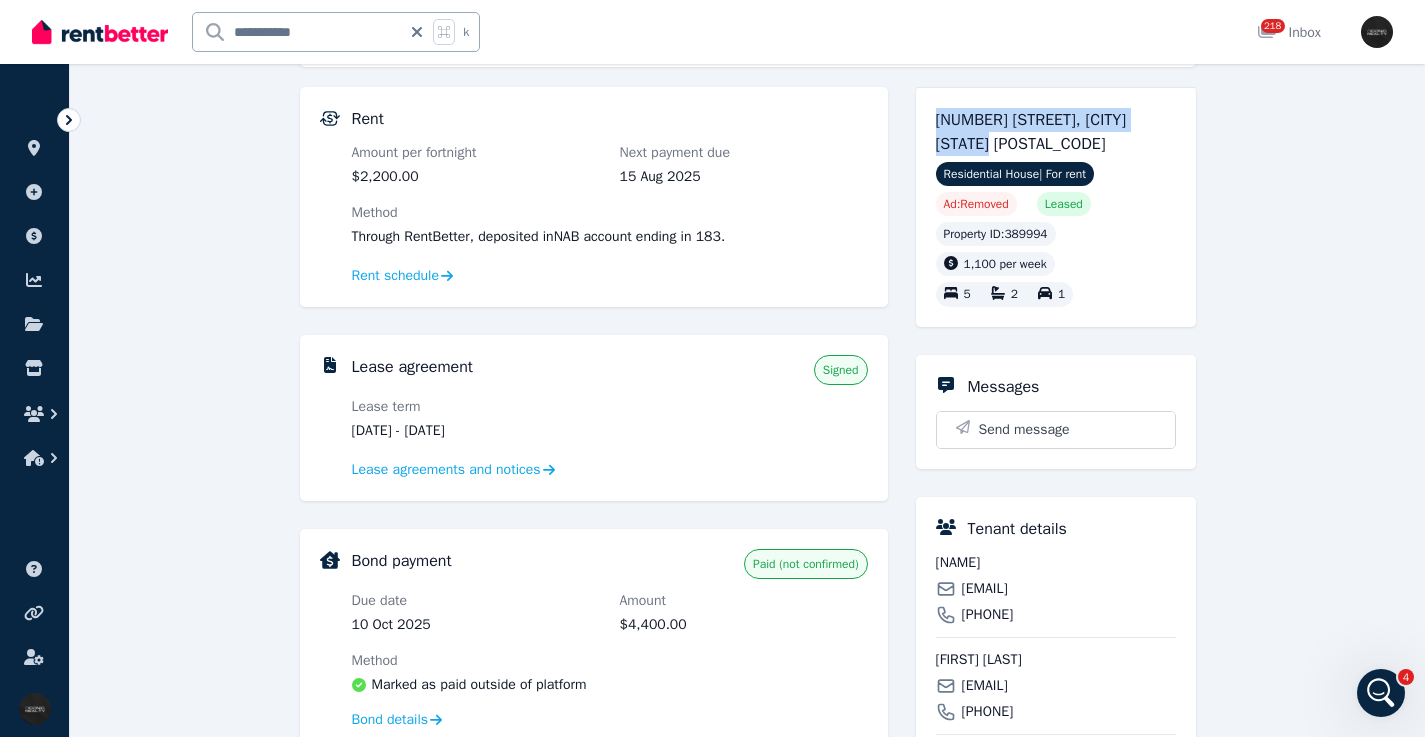 drag, startPoint x: 1002, startPoint y: 141, endPoint x: 919, endPoint y: 118, distance: 86.127815 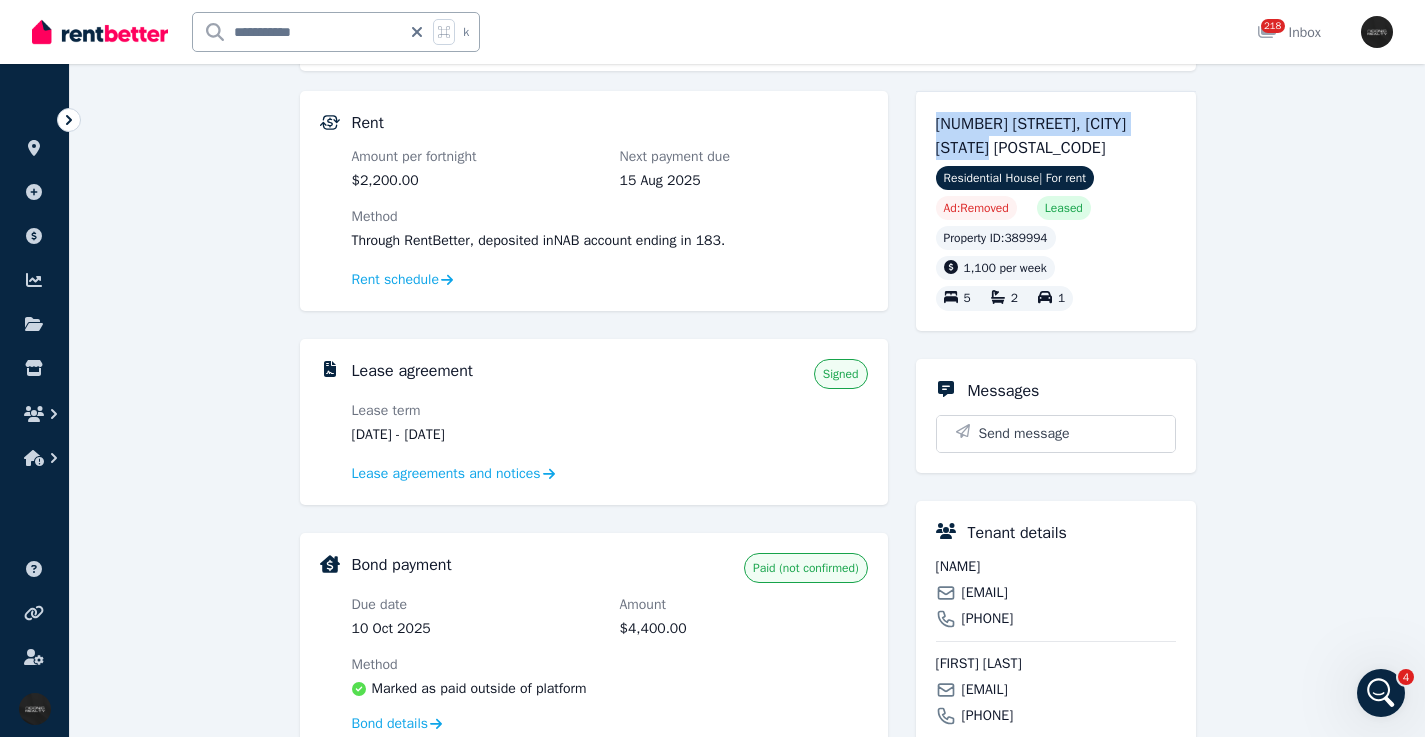 drag, startPoint x: 534, startPoint y: 433, endPoint x: 448, endPoint y: 413, distance: 88.29496 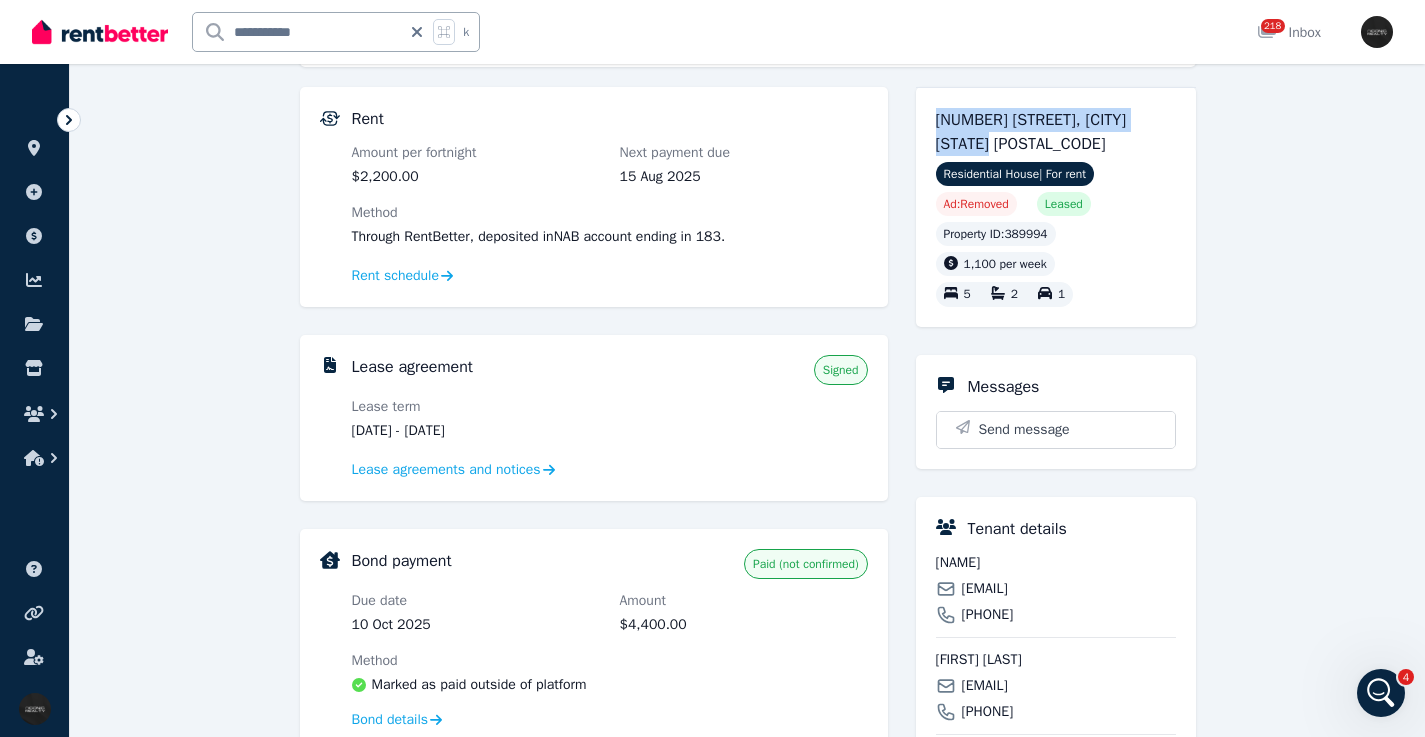 click on "[NAME]" at bounding box center (1056, 563) 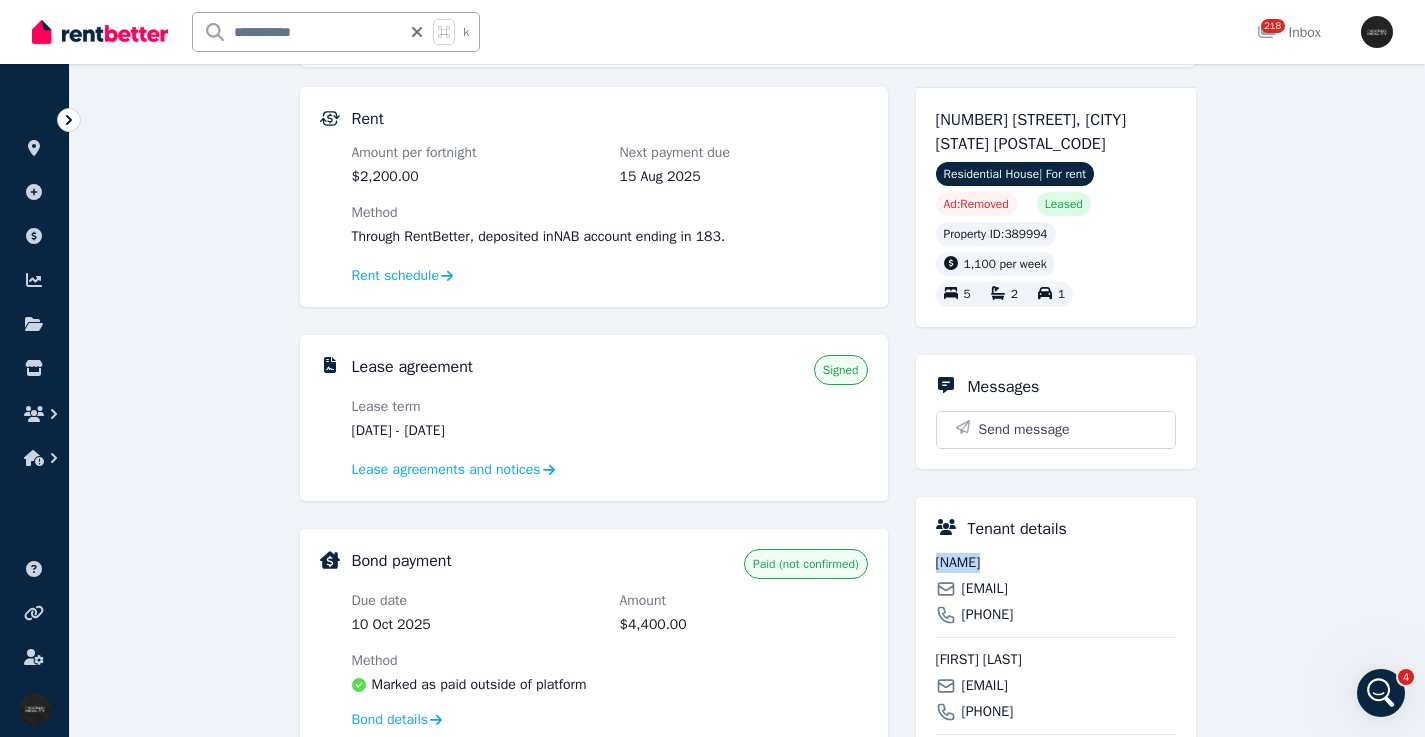 click on "[NAME]" at bounding box center (1056, 563) 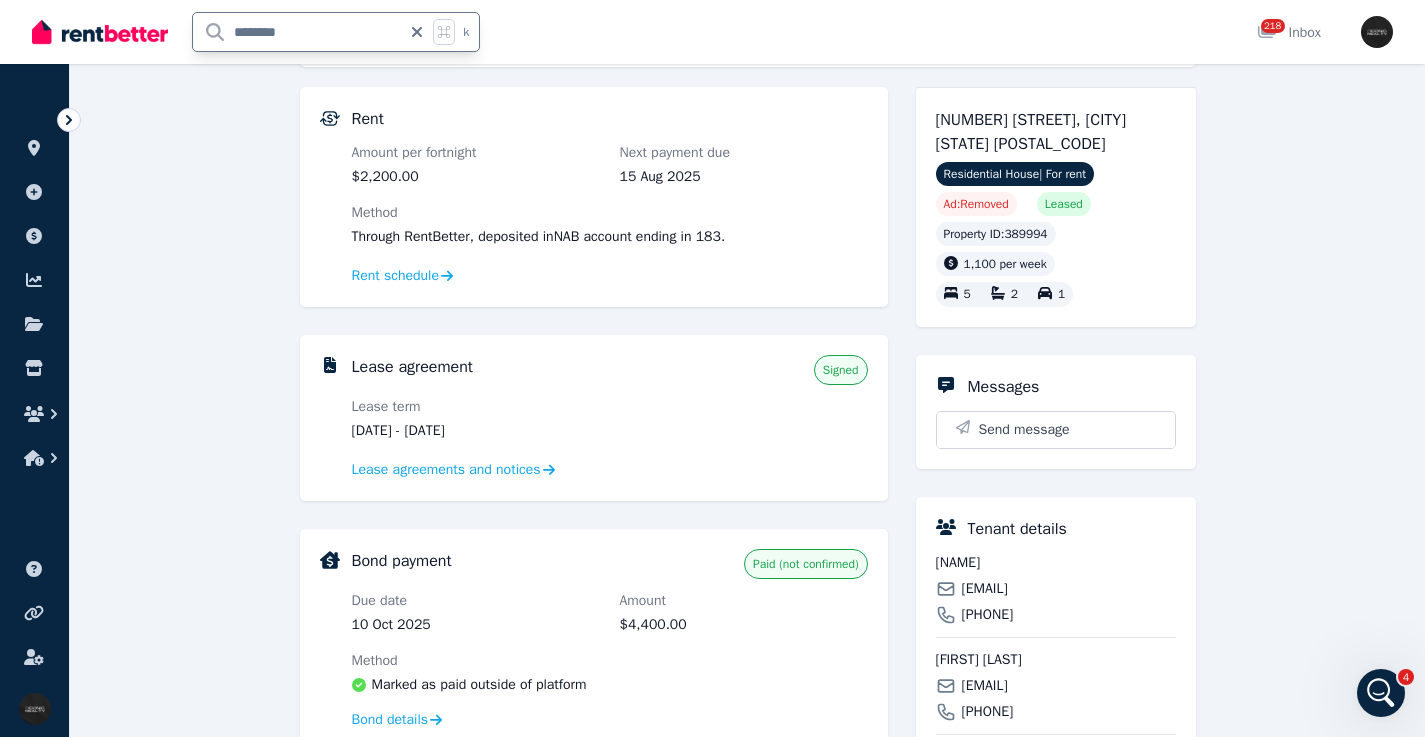 type on "*********" 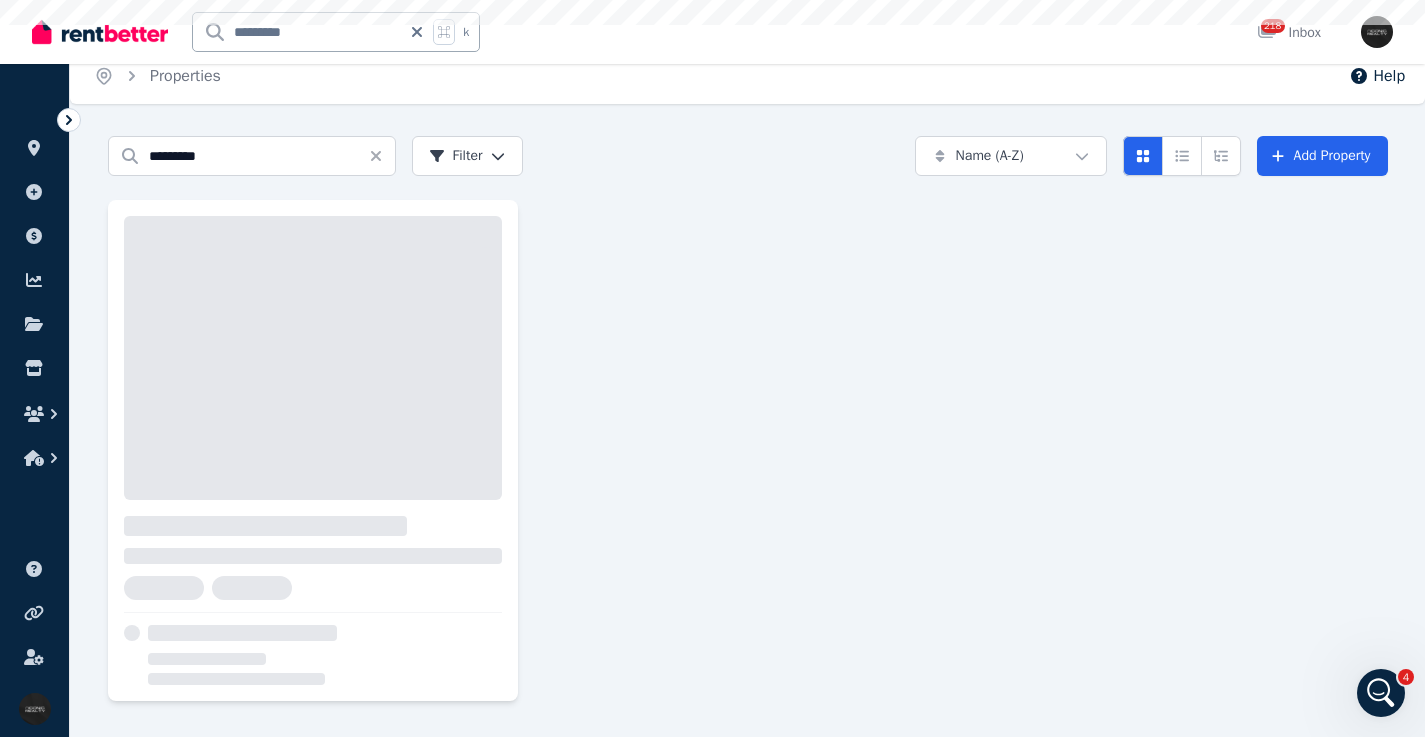 scroll, scrollTop: 0, scrollLeft: 0, axis: both 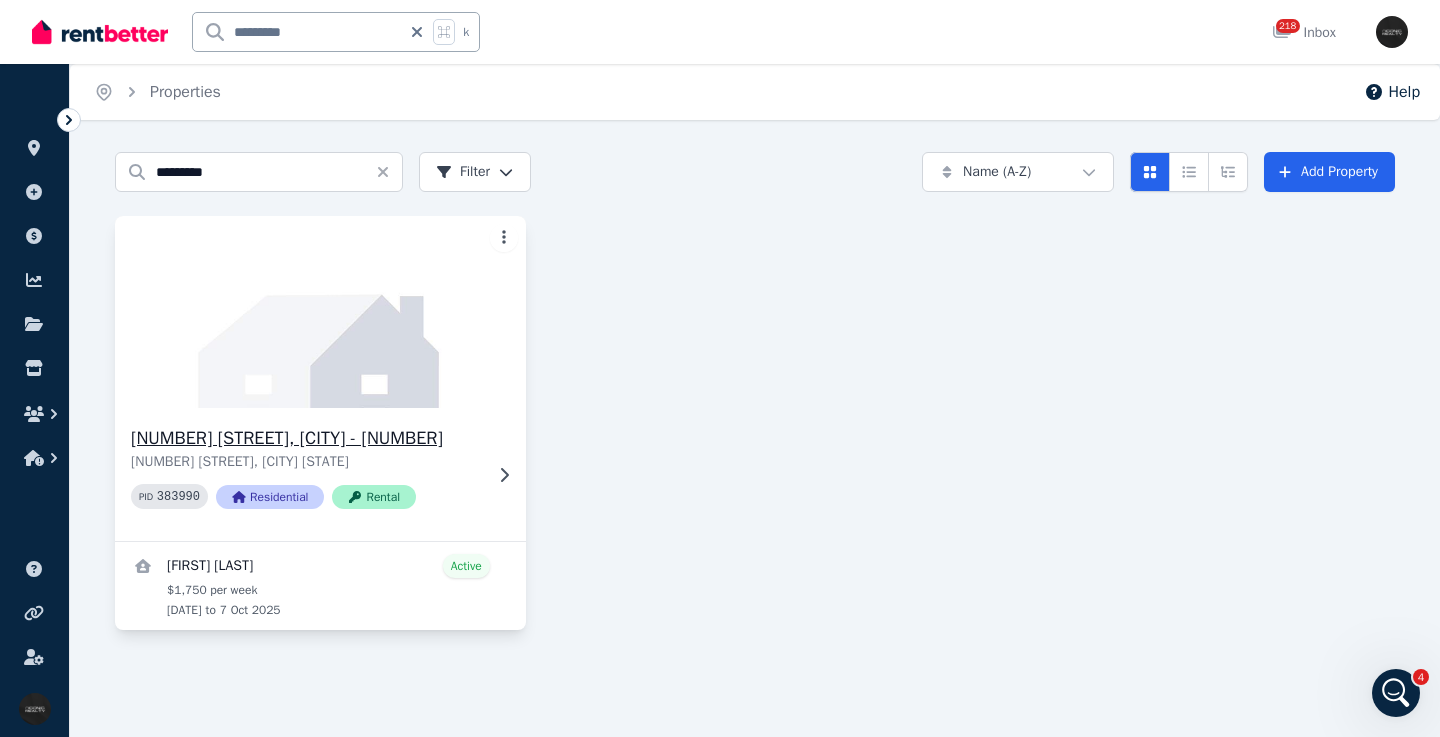 click 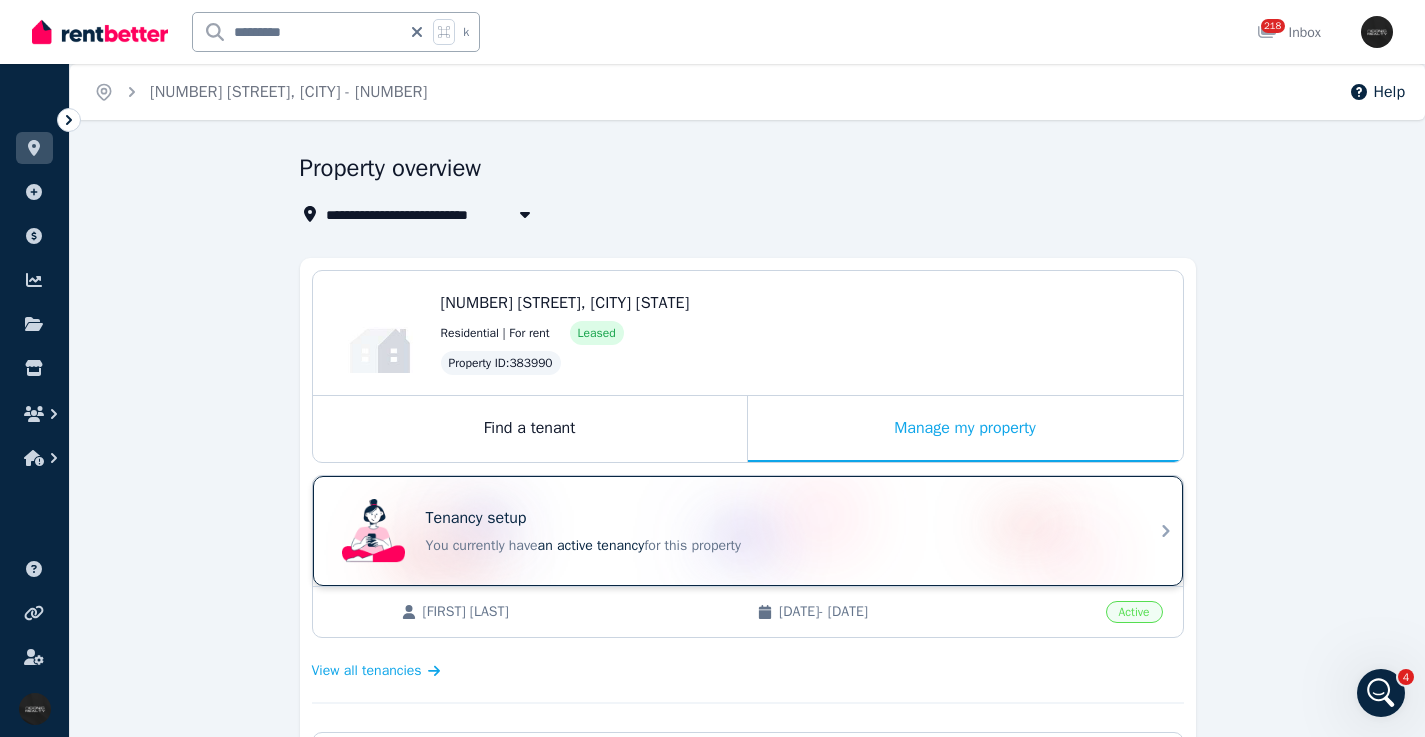 click on "Tenancy setup You currently have  an active tenancy  for this property" at bounding box center (776, 531) 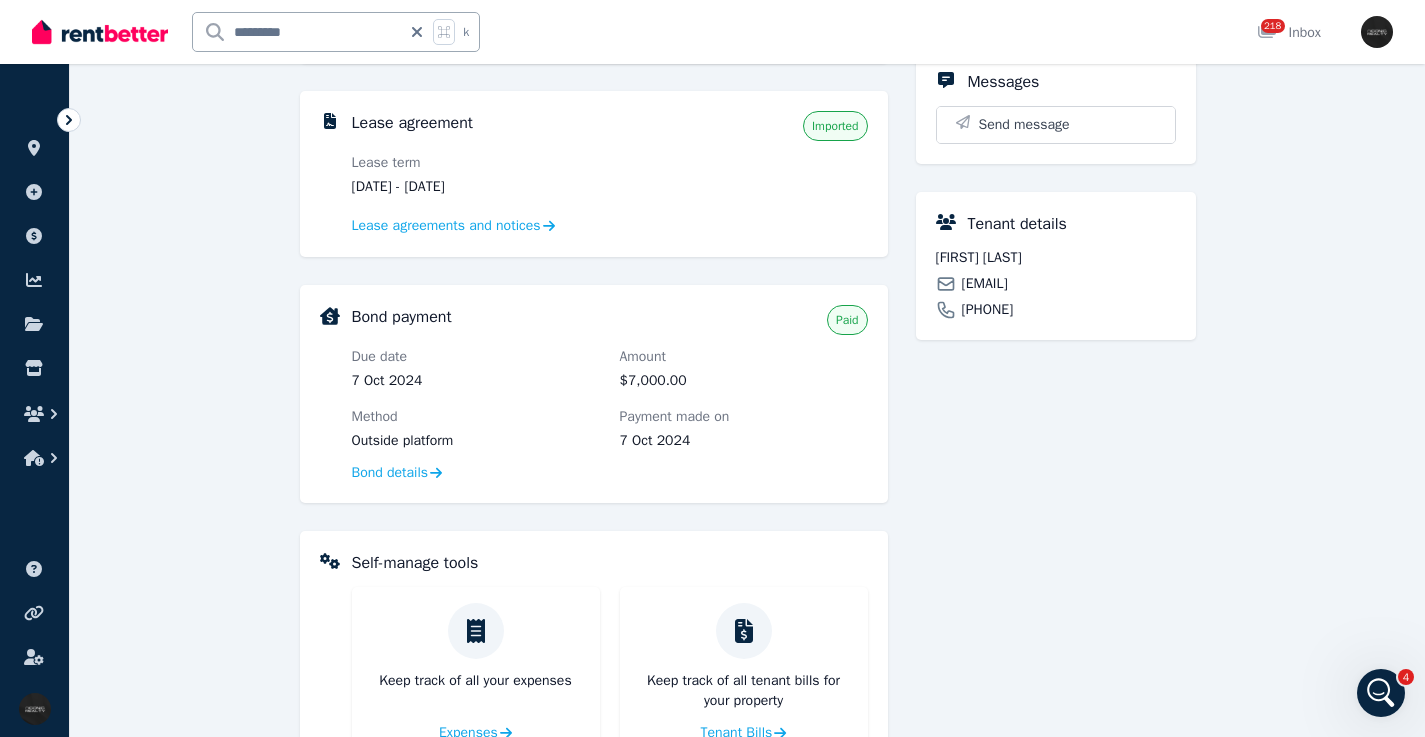 scroll, scrollTop: 407, scrollLeft: 0, axis: vertical 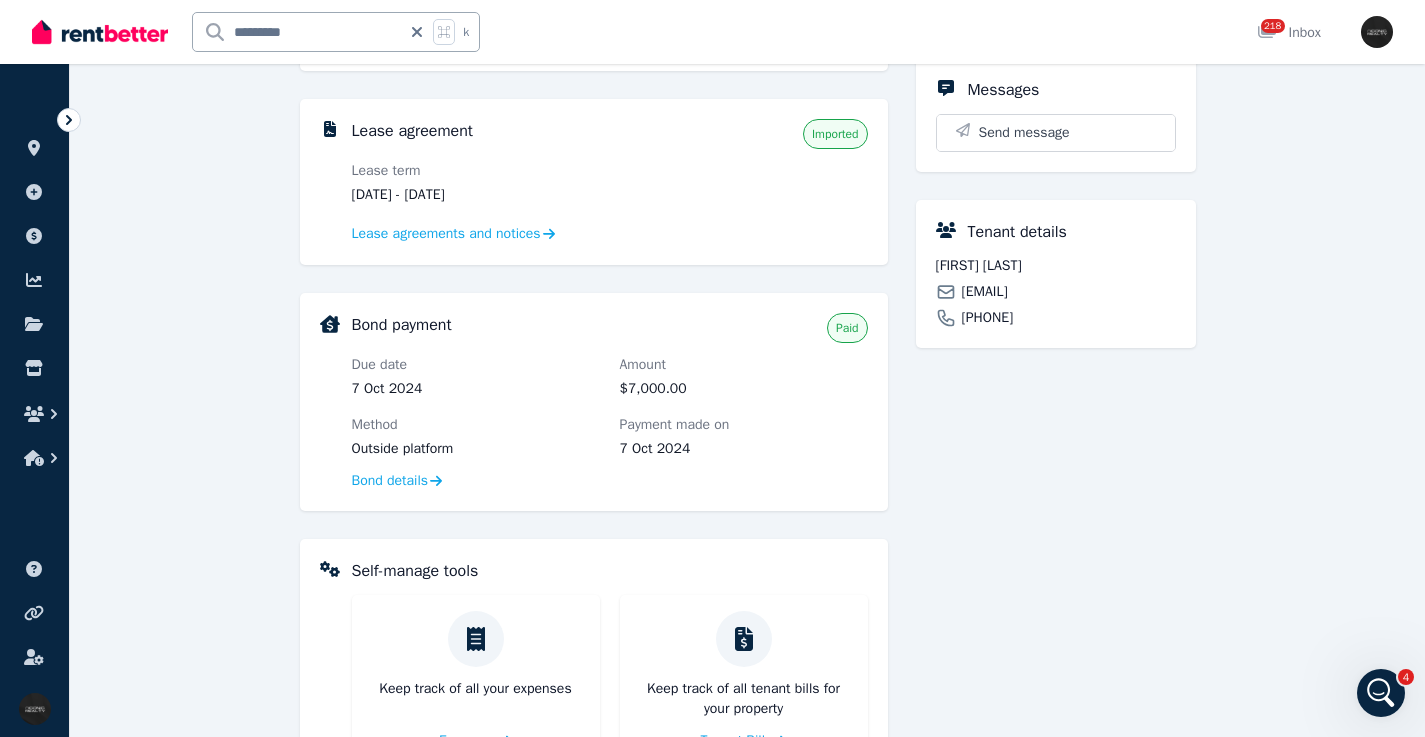 click on "[EMAIL]" at bounding box center [985, 292] 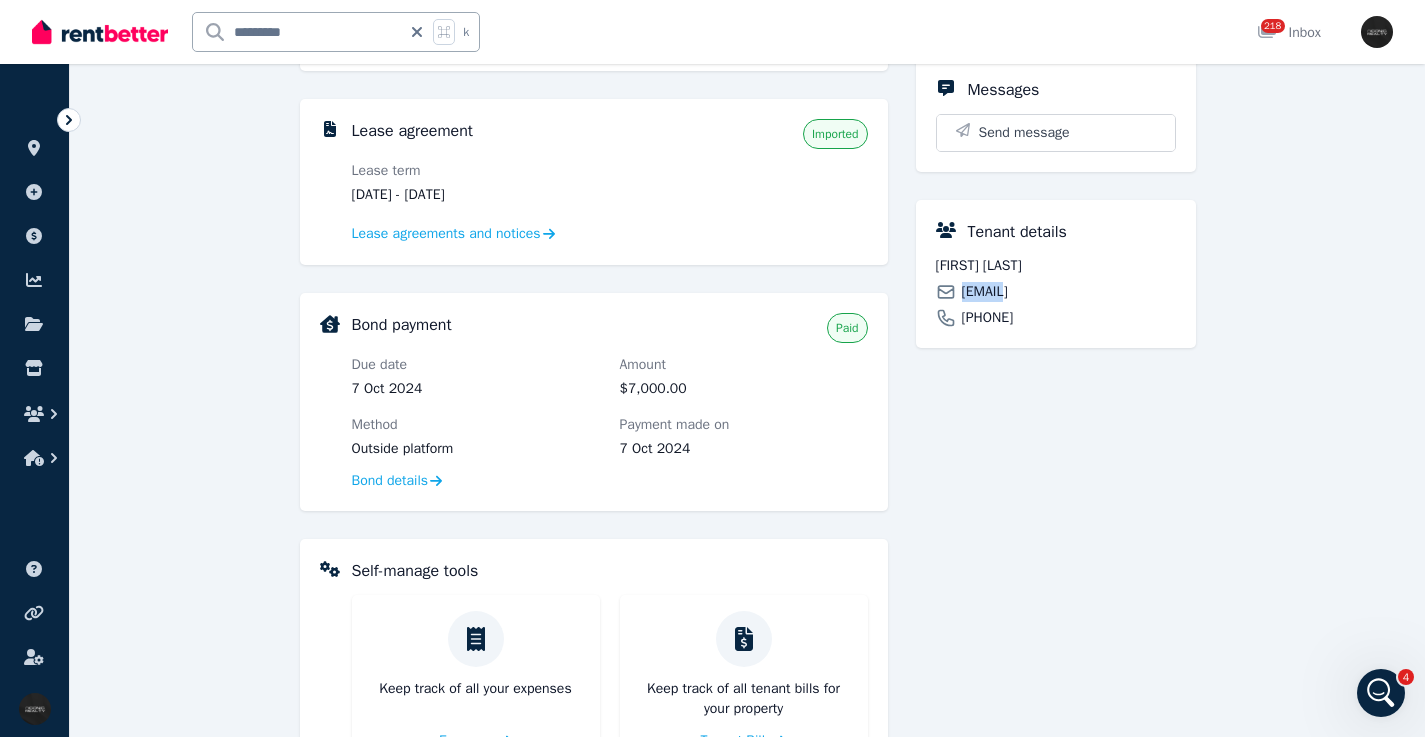 click on "[EMAIL]" at bounding box center (985, 292) 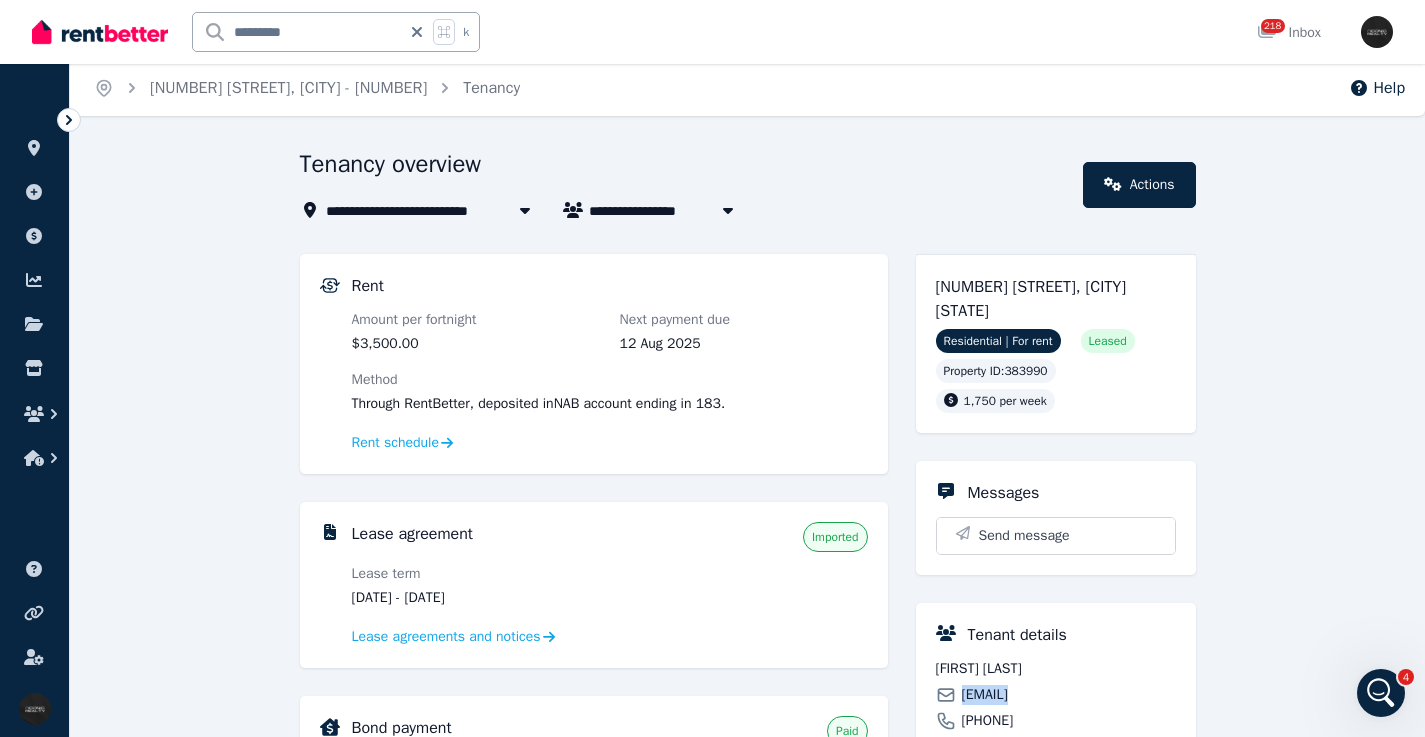 scroll, scrollTop: 0, scrollLeft: 0, axis: both 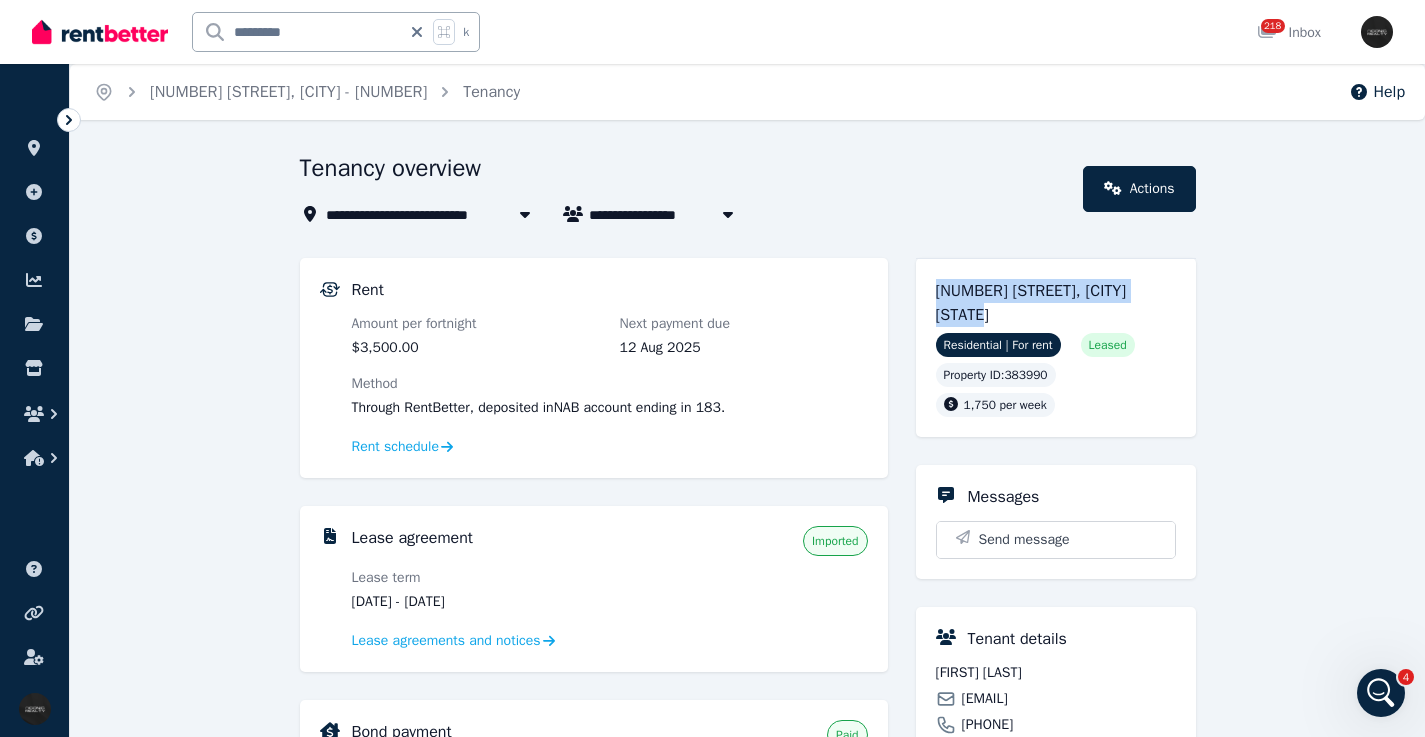 drag, startPoint x: 986, startPoint y: 308, endPoint x: 944, endPoint y: 278, distance: 51.613953 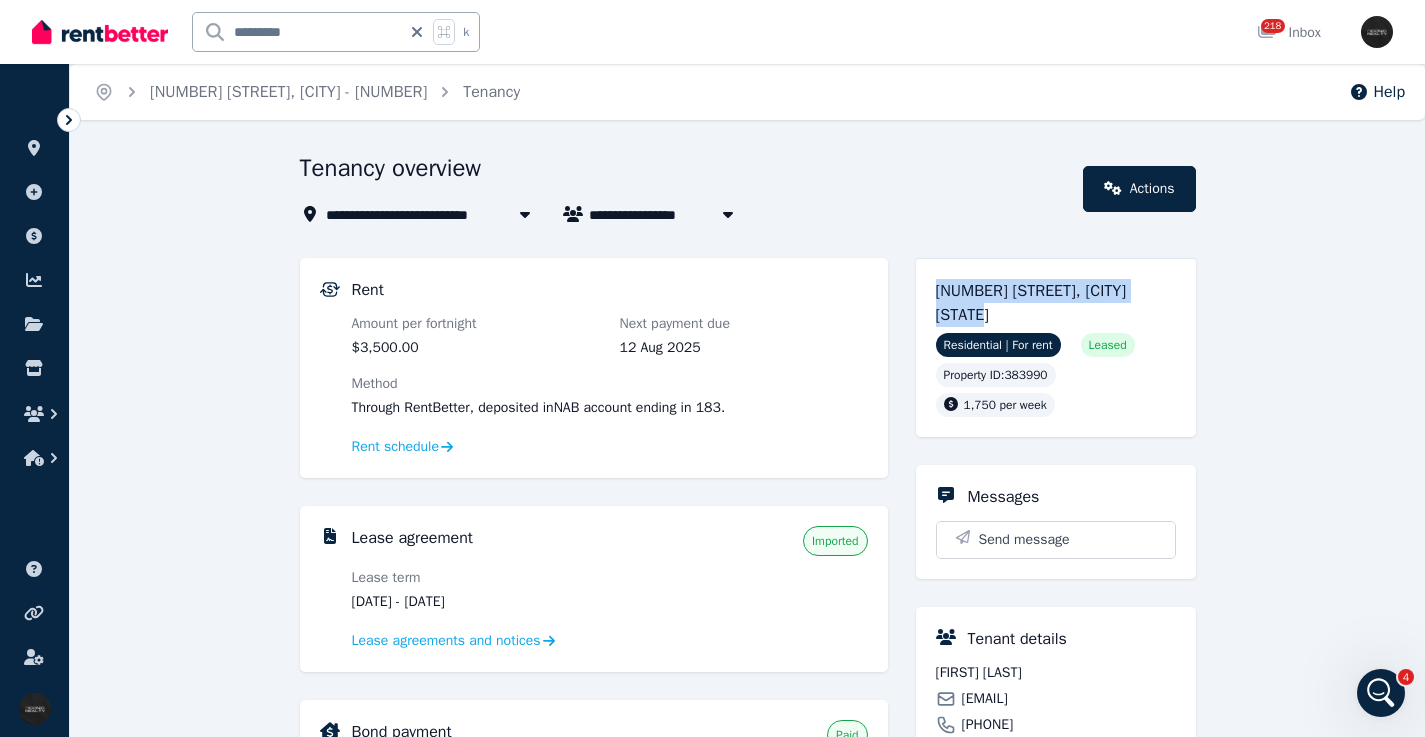 scroll, scrollTop: 151, scrollLeft: 0, axis: vertical 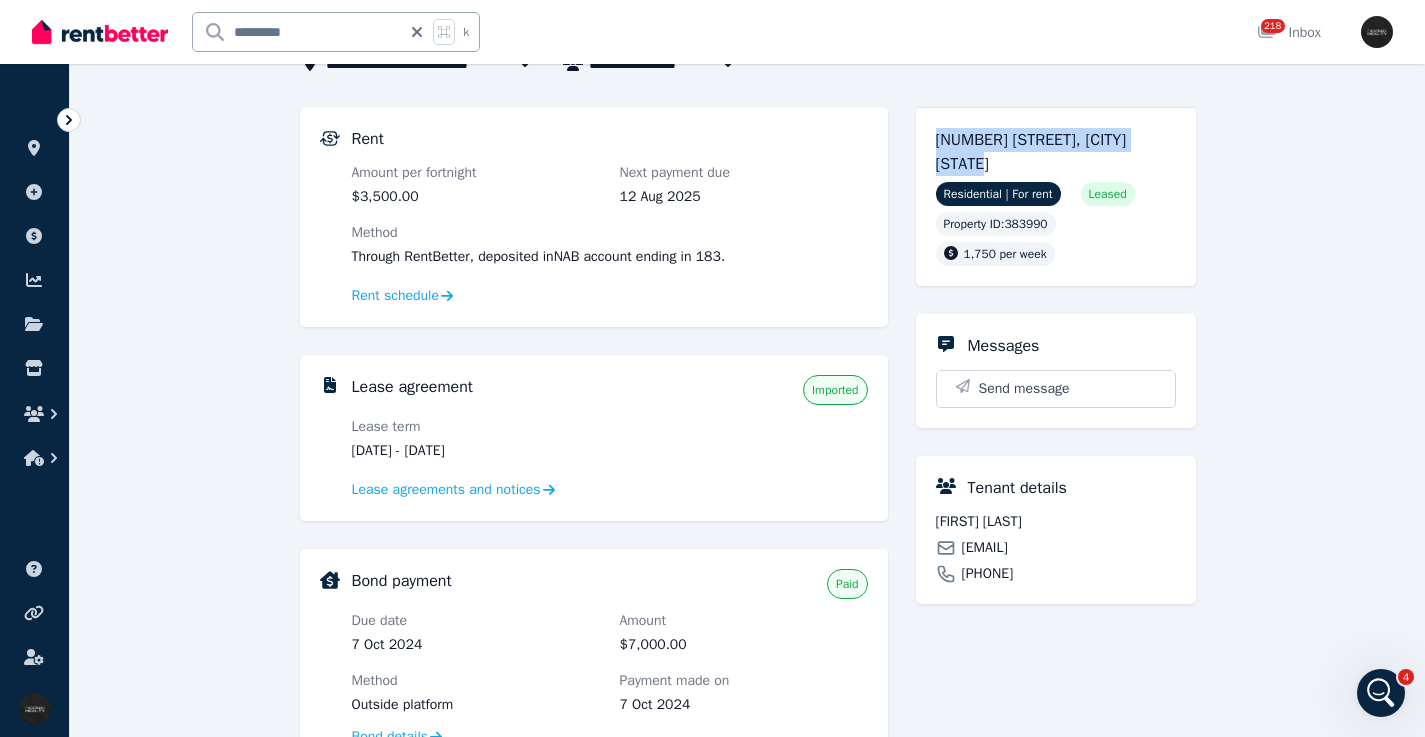 drag, startPoint x: 465, startPoint y: 451, endPoint x: 489, endPoint y: 439, distance: 26.832815 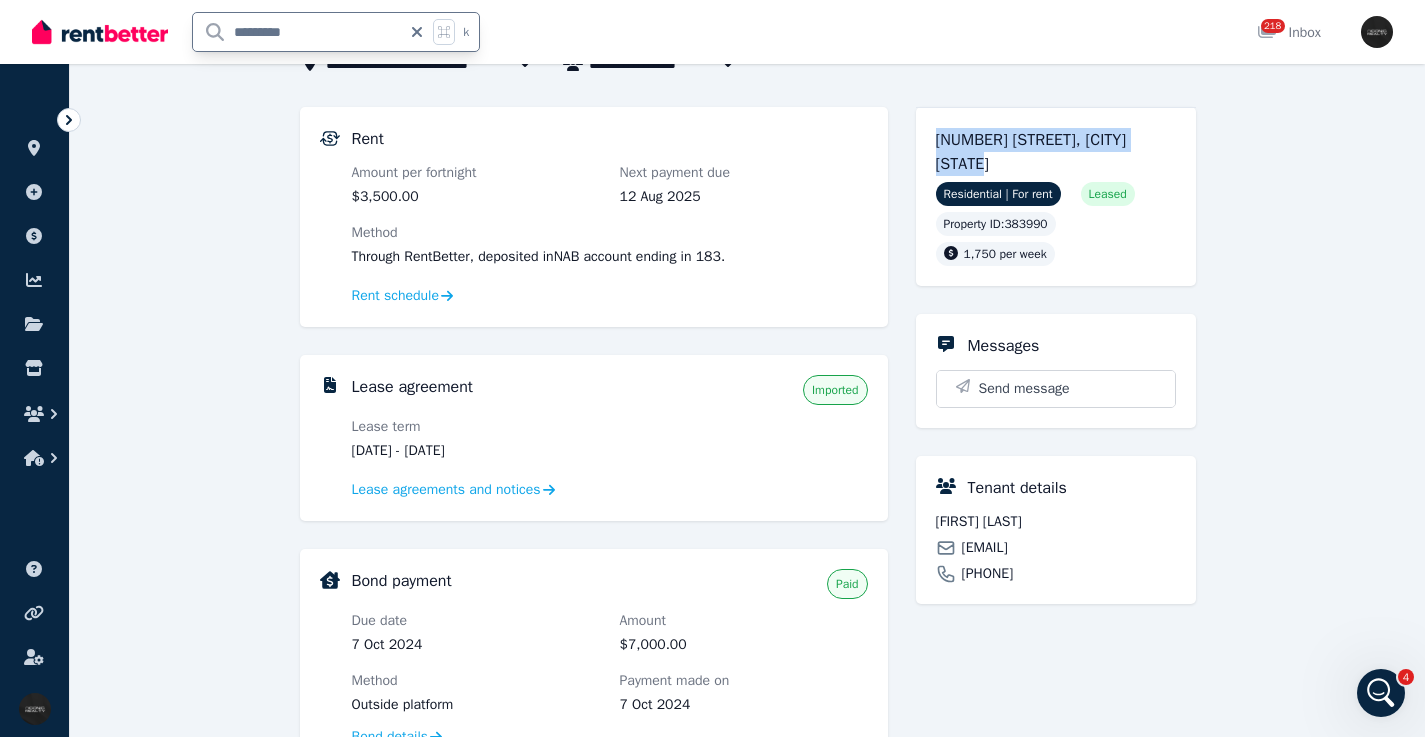 drag, startPoint x: 325, startPoint y: 35, endPoint x: 209, endPoint y: 24, distance: 116.520386 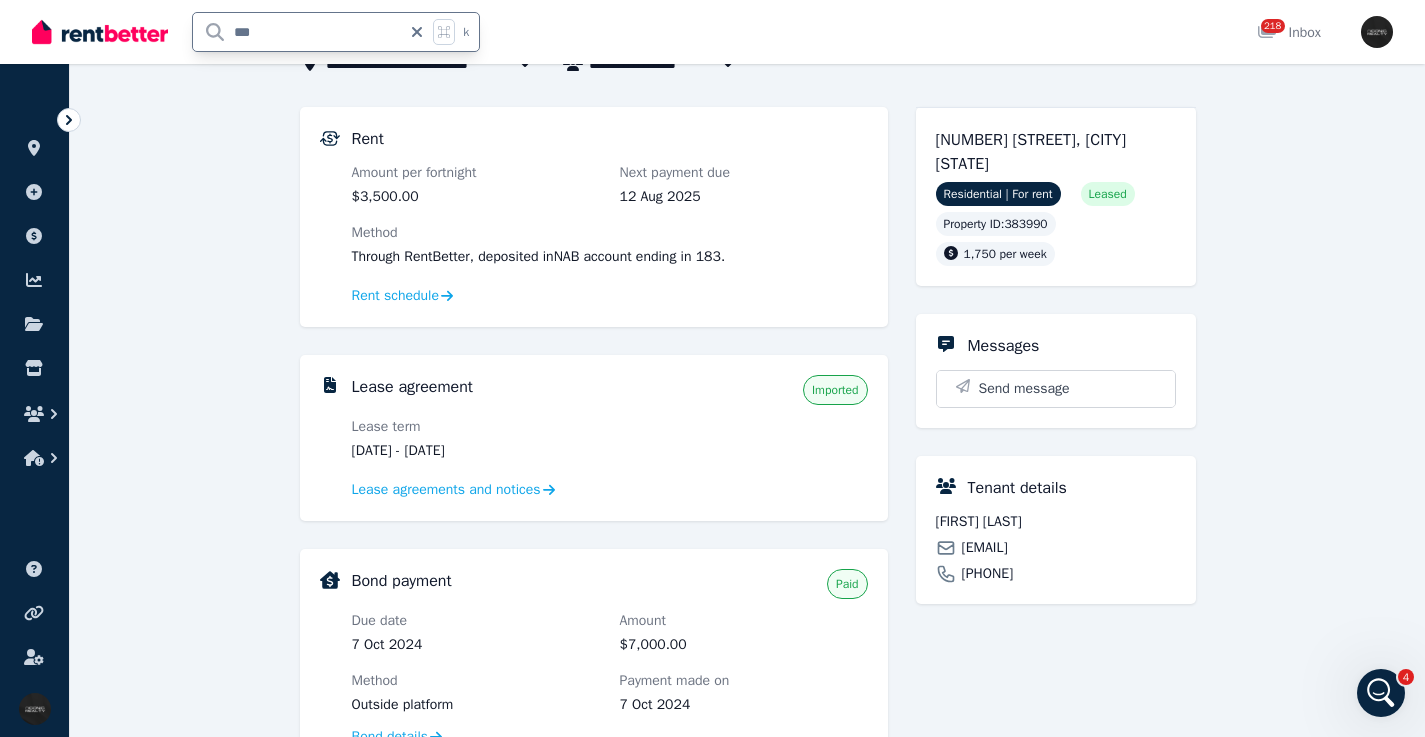 type on "***" 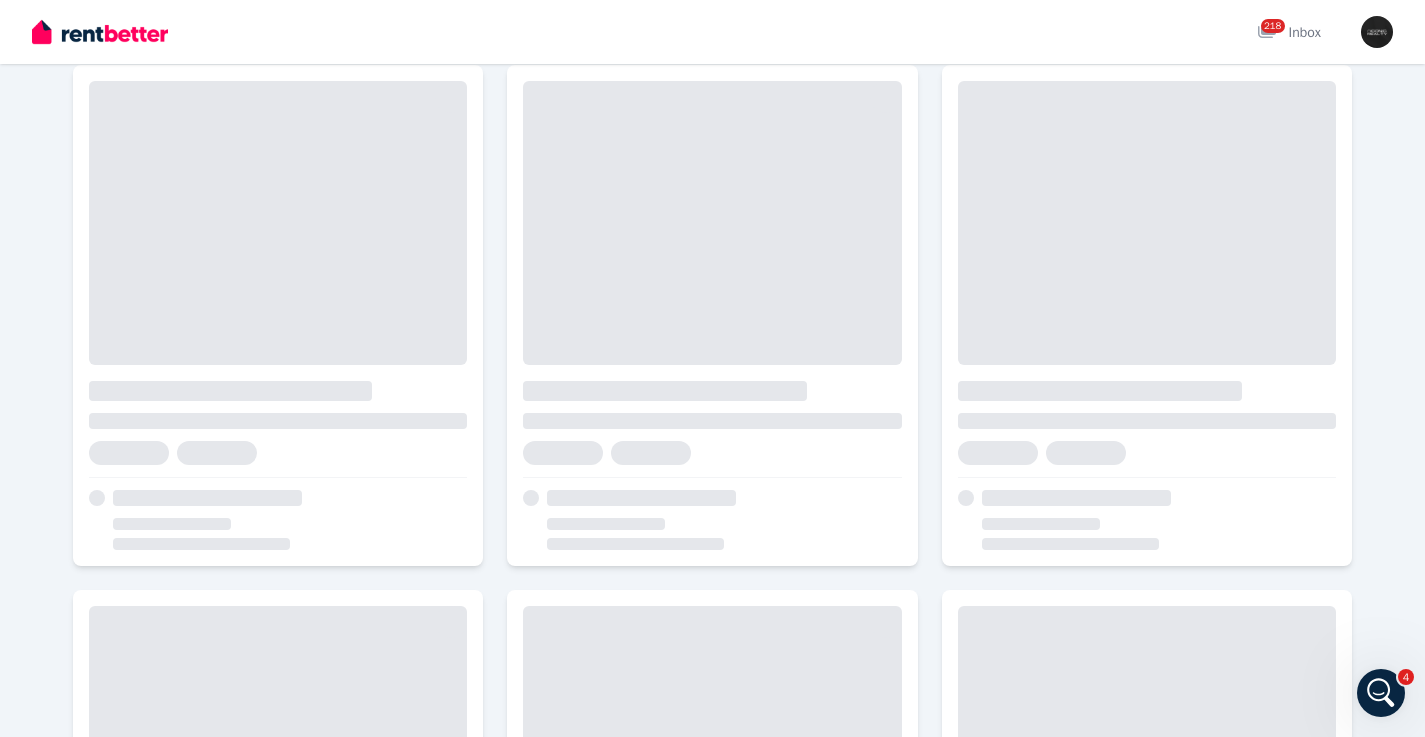 scroll, scrollTop: 0, scrollLeft: 0, axis: both 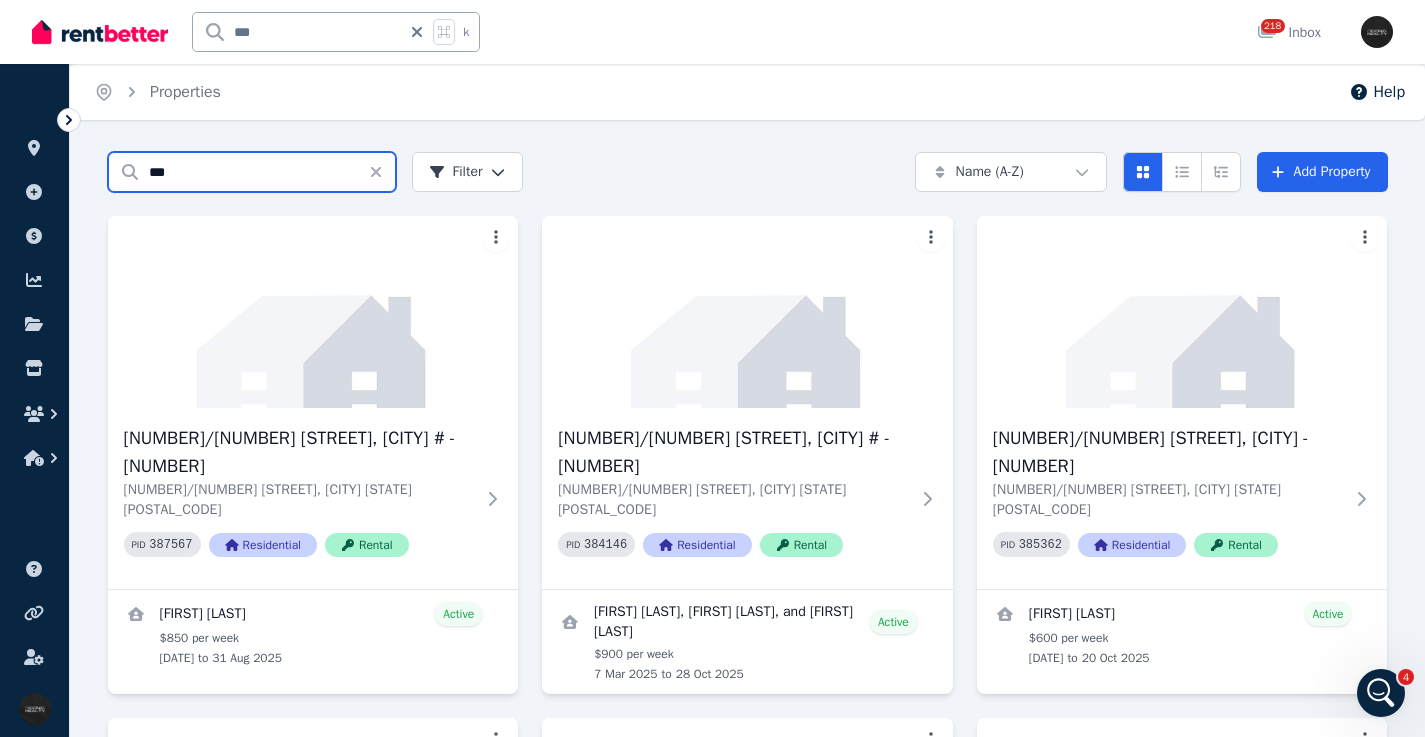 click on "***" at bounding box center (252, 172) 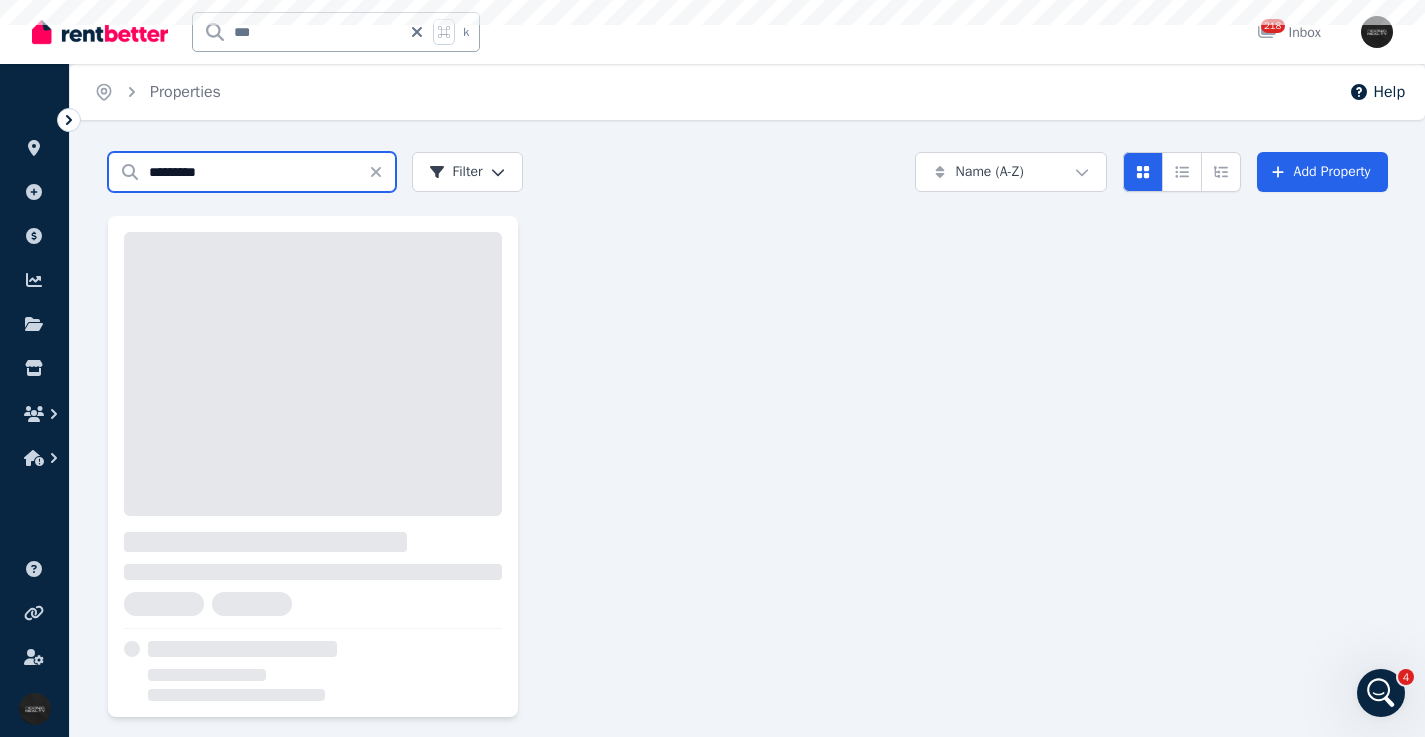 type on "*********" 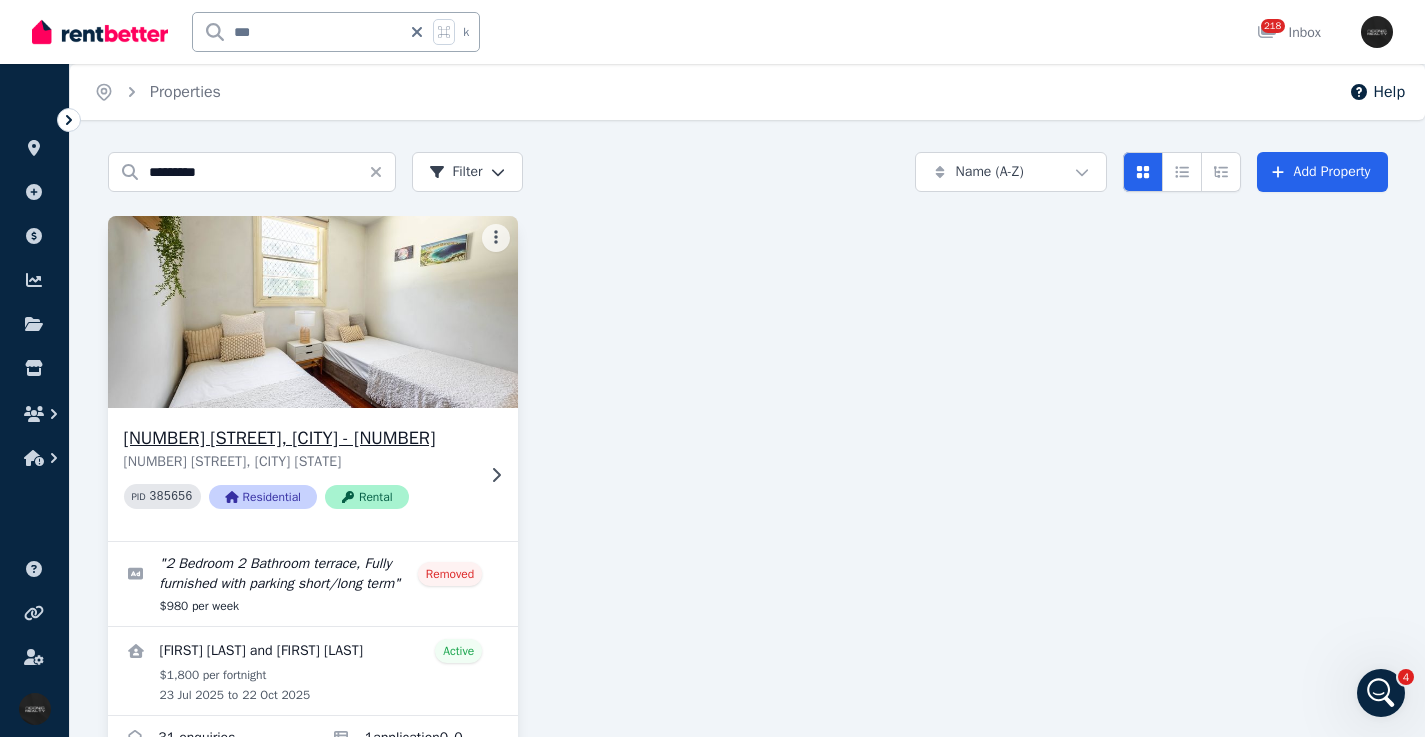 click 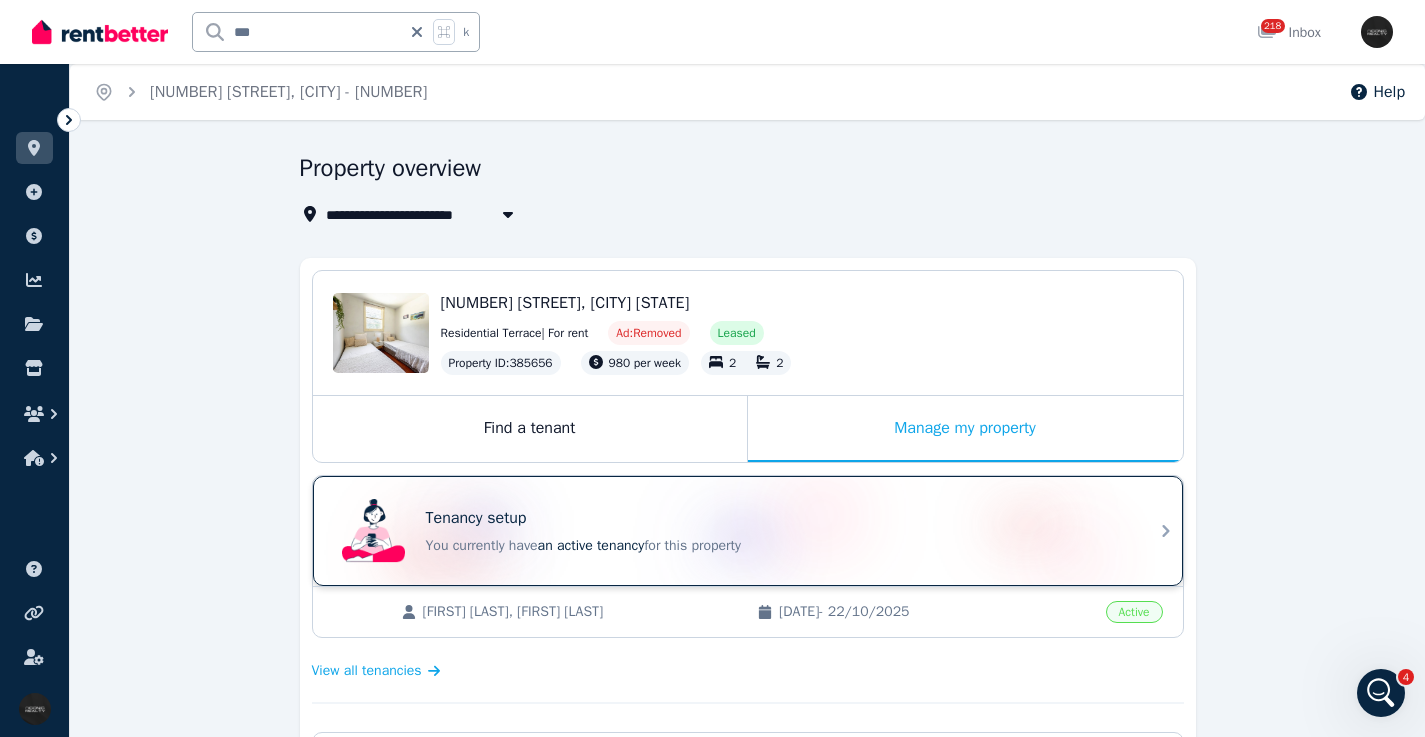 click on "You currently have  an active tenancy  for this property" at bounding box center (776, 546) 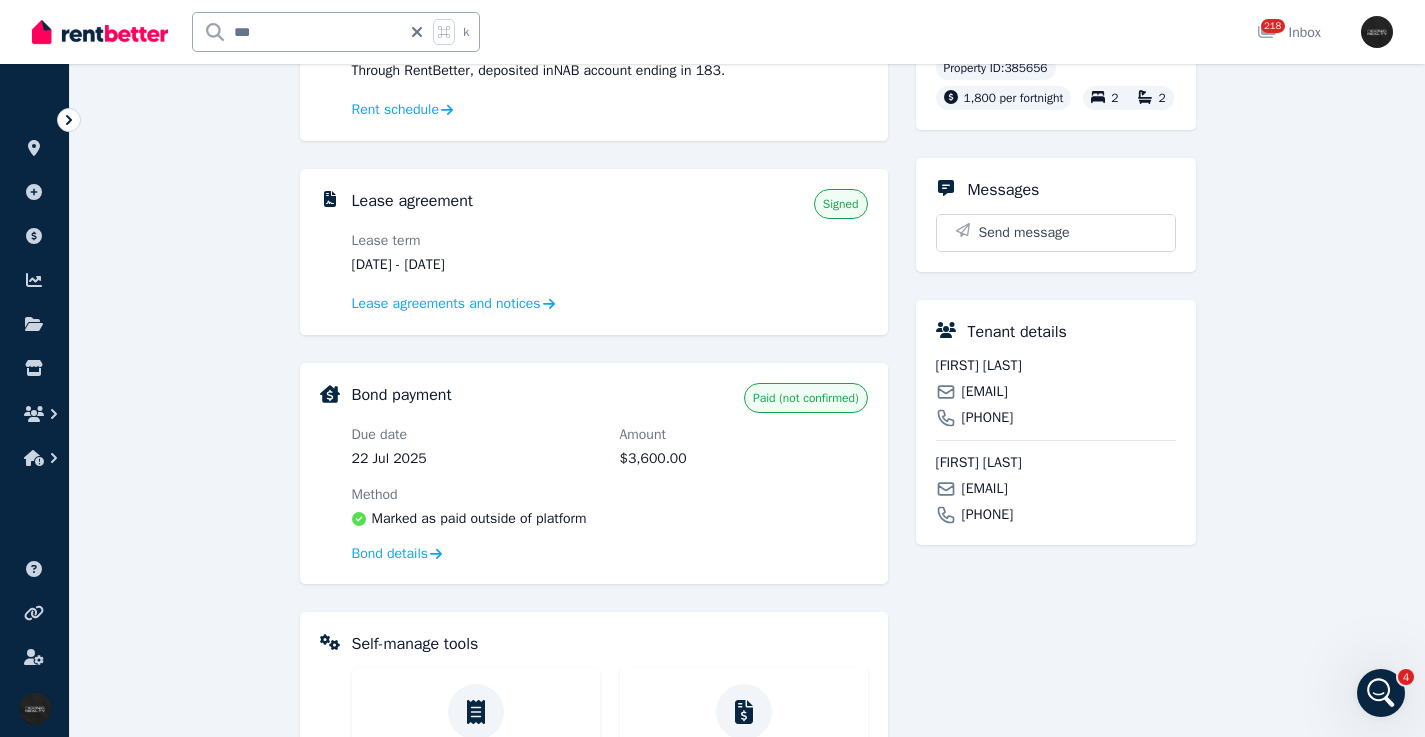 scroll, scrollTop: 339, scrollLeft: 0, axis: vertical 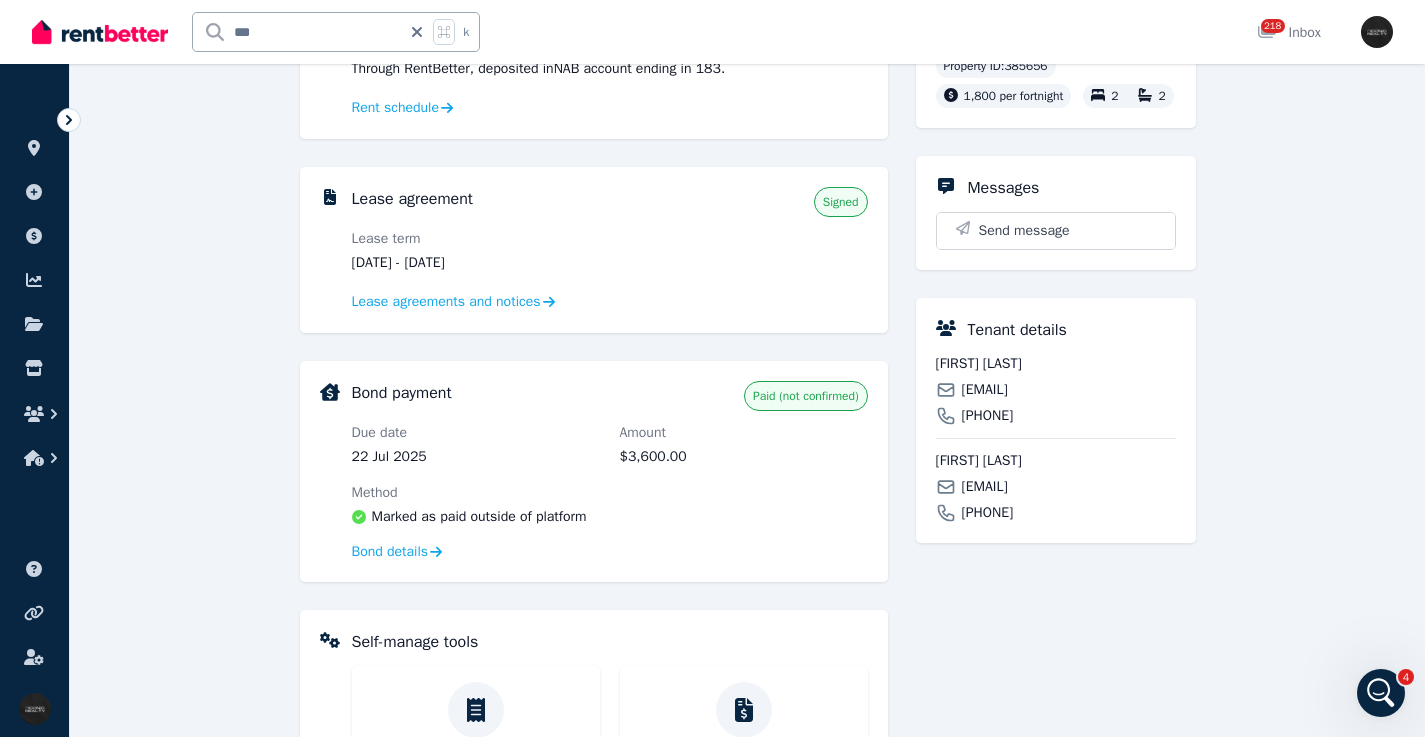 click on "[EMAIL]" at bounding box center (985, 390) 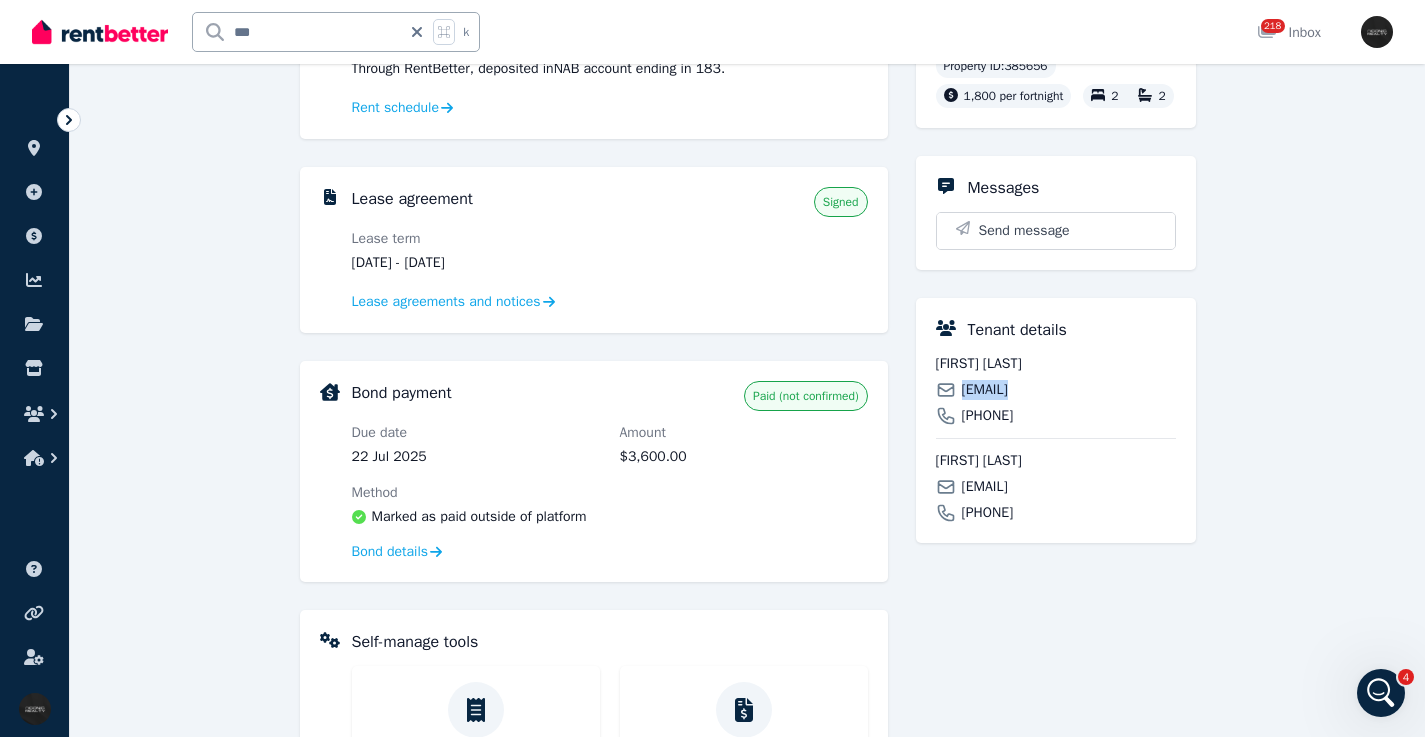 click on "[EMAIL]" at bounding box center (985, 390) 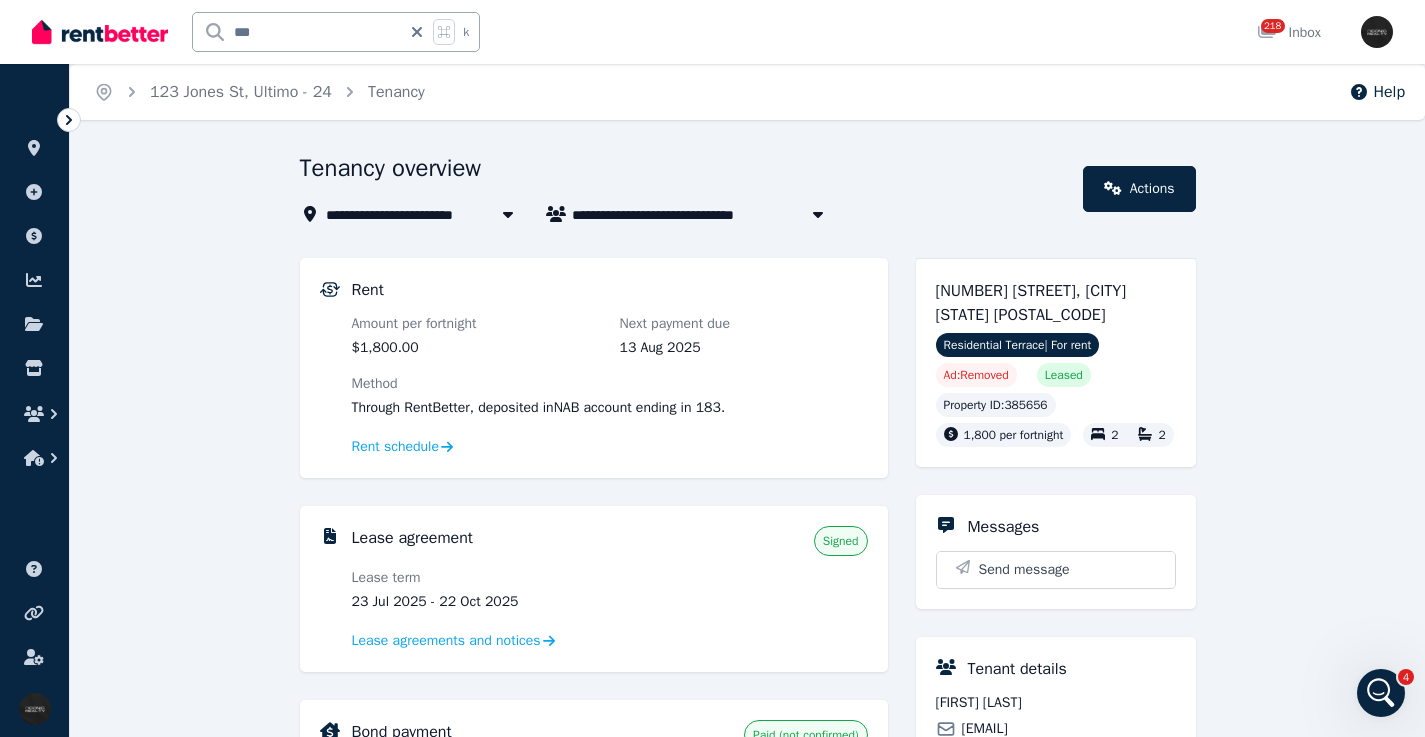 scroll, scrollTop: 339, scrollLeft: 0, axis: vertical 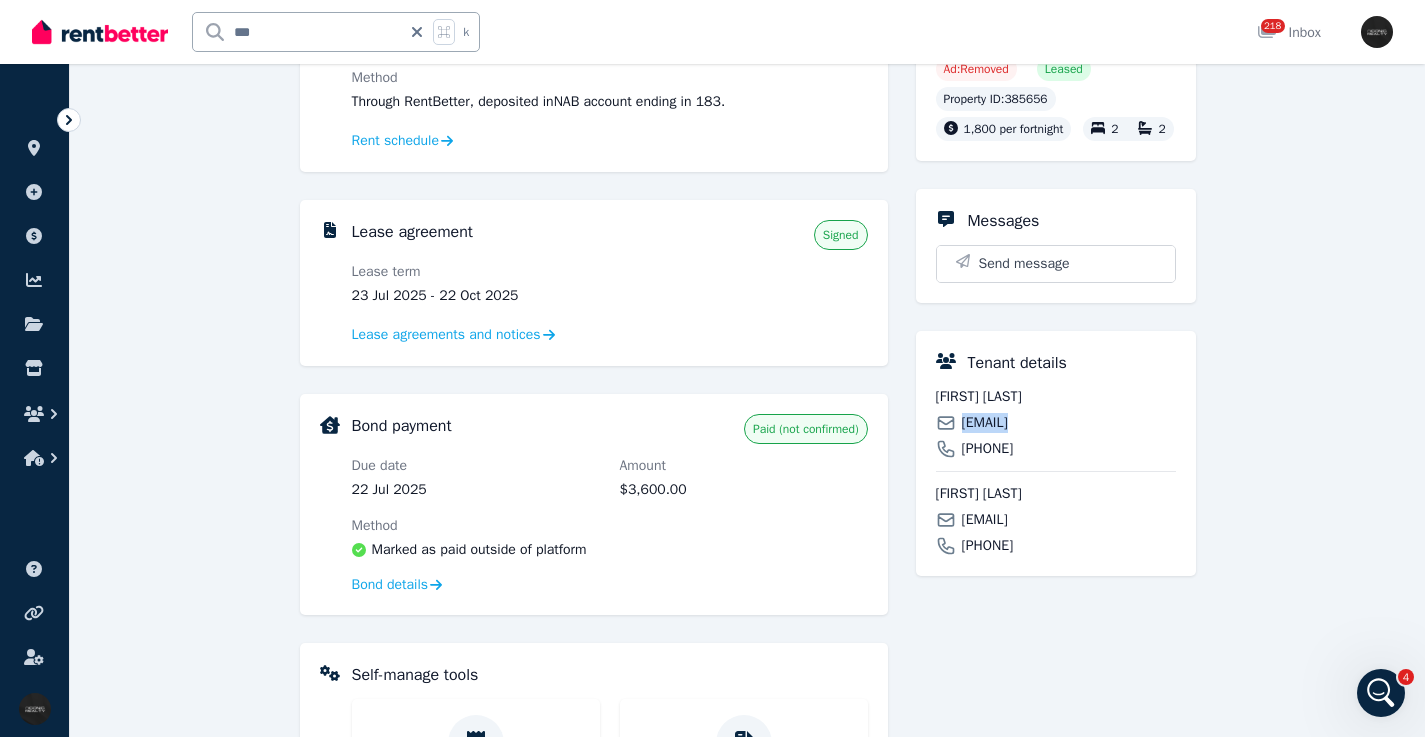 click on "[NUMBER] [STREET], [CITY] [STATE] [POSTAL_CODE]" at bounding box center (1031, -3) 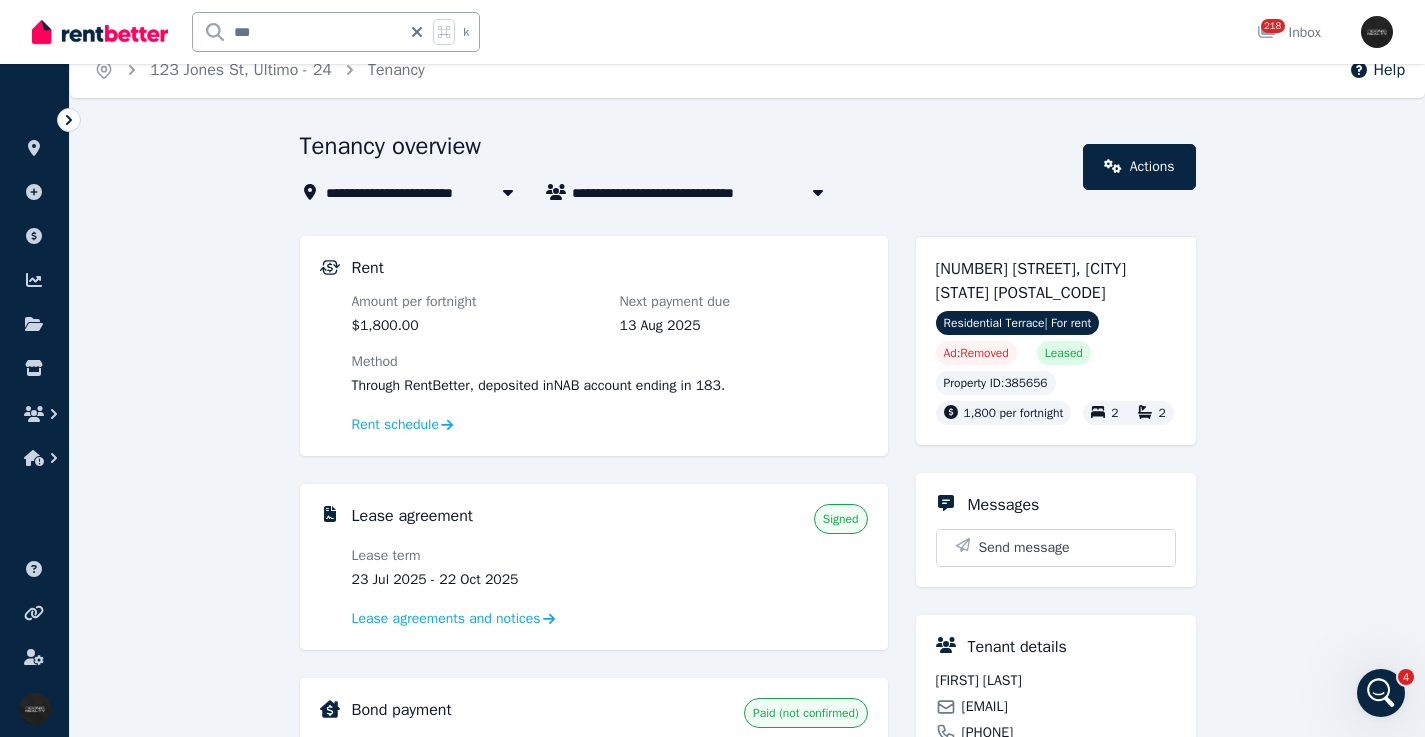 click on "[NUMBER] [STREET], [CITY] [STATE] [POSTAL_CODE]" at bounding box center [1031, 281] 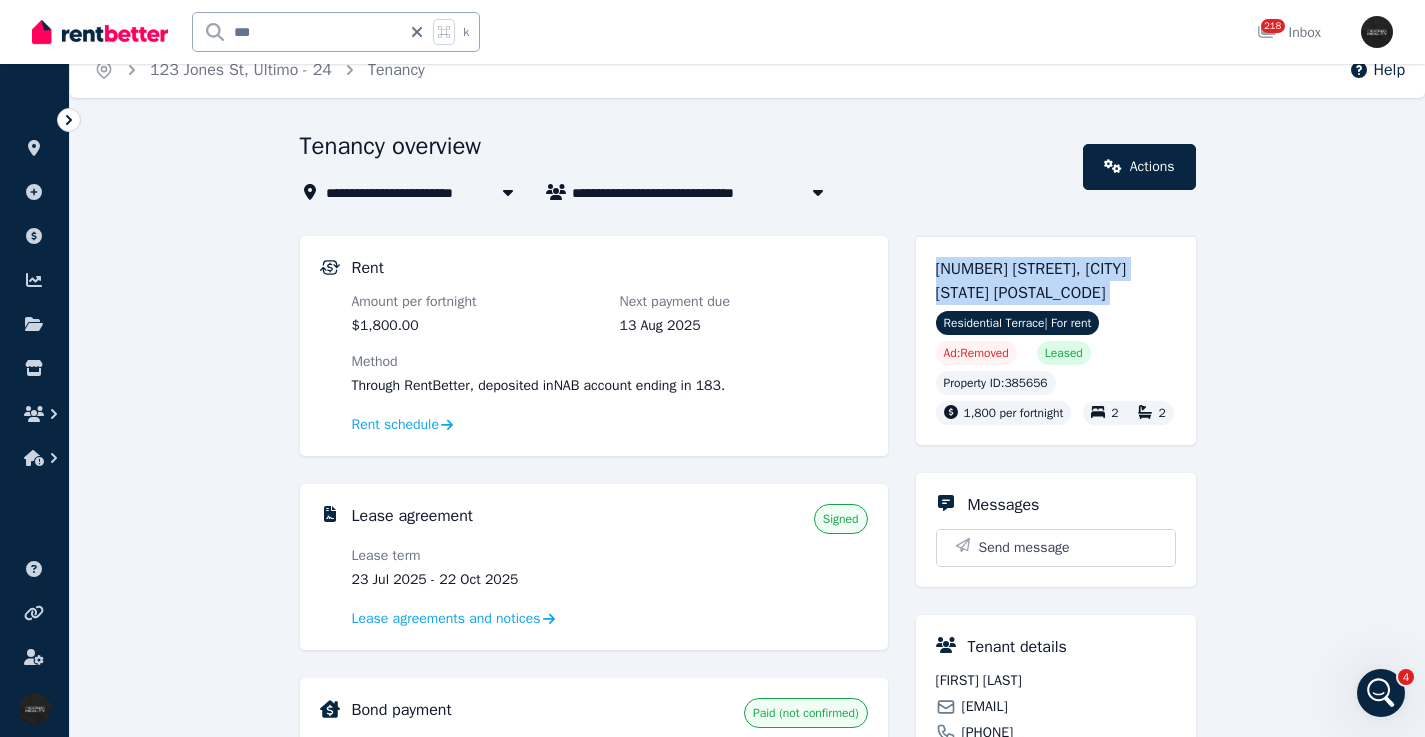 copy on "[NUMBER] [STREET], [CITY] [STATE] [POSTAL_CODE]" 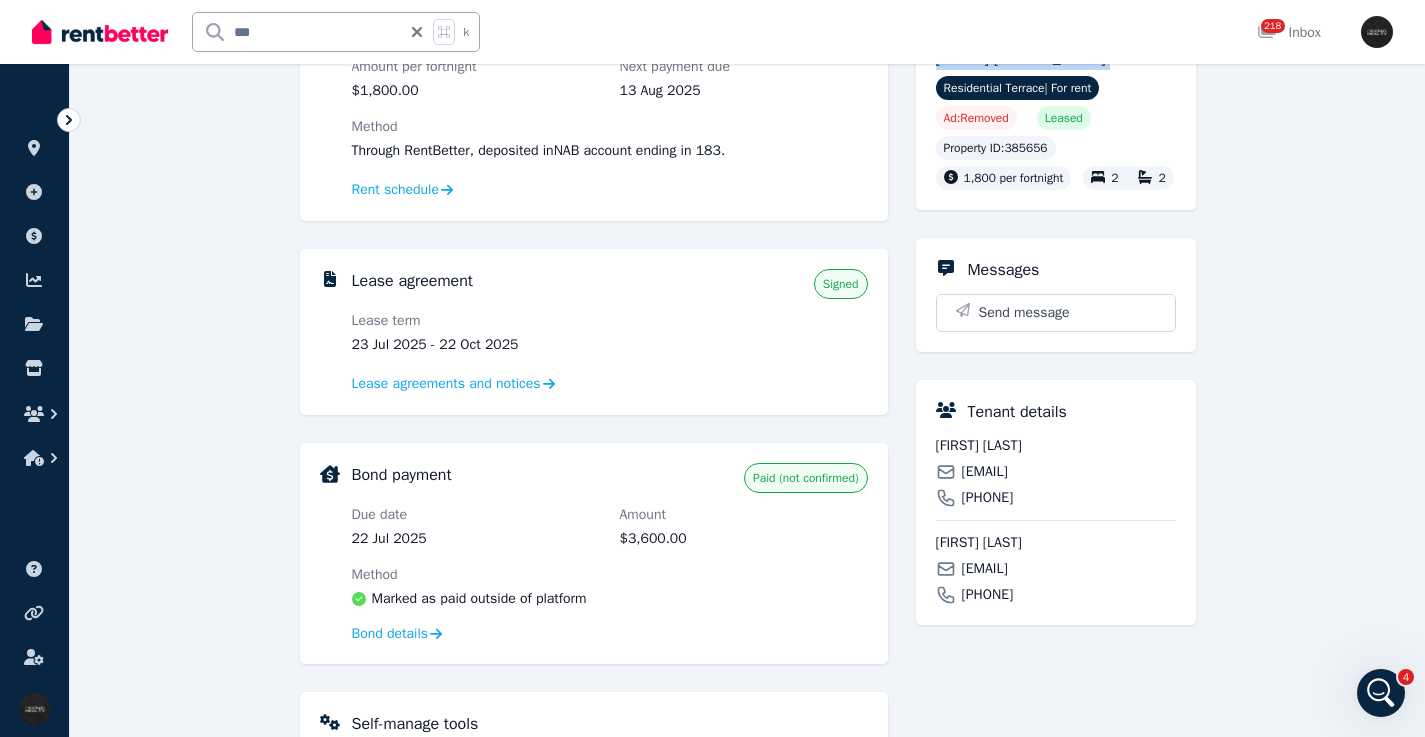 scroll, scrollTop: 0, scrollLeft: 0, axis: both 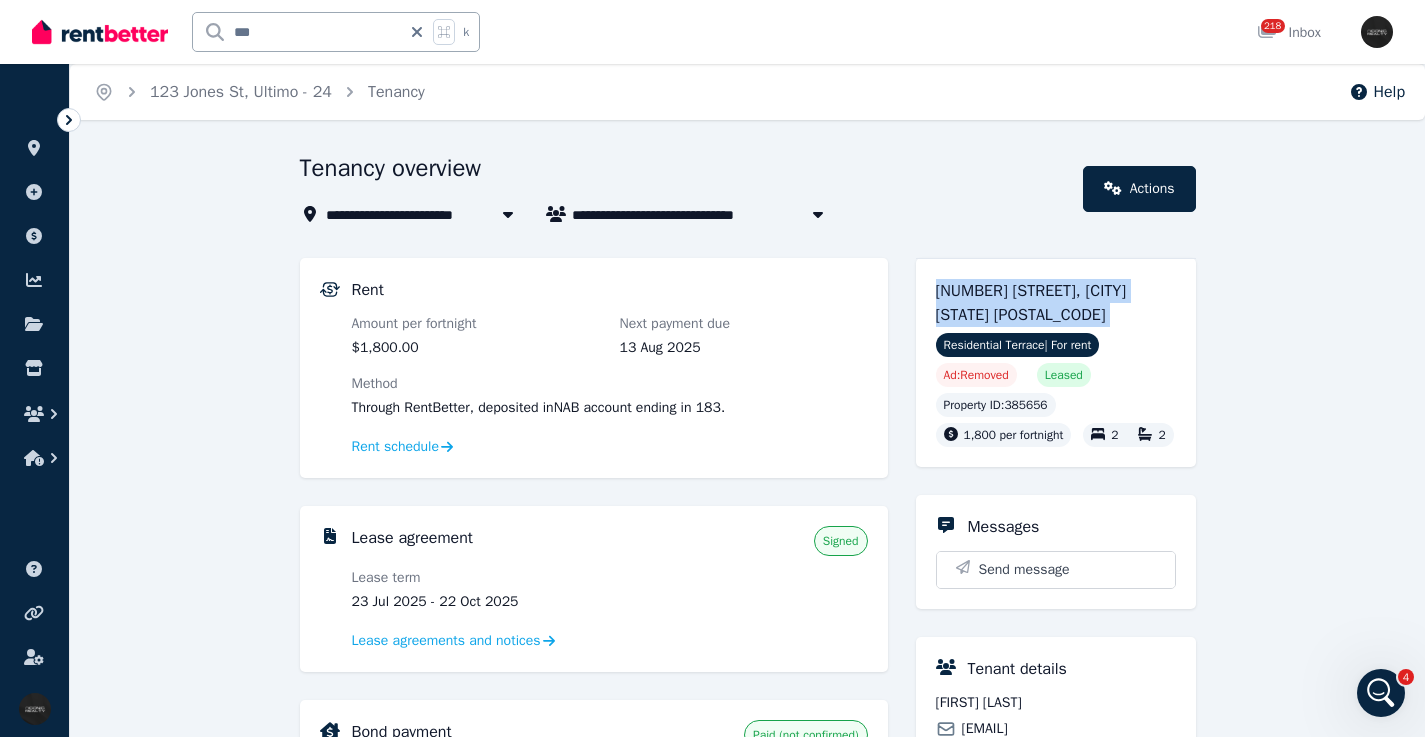 click on "[FIRST] [LAST]" at bounding box center [1056, 703] 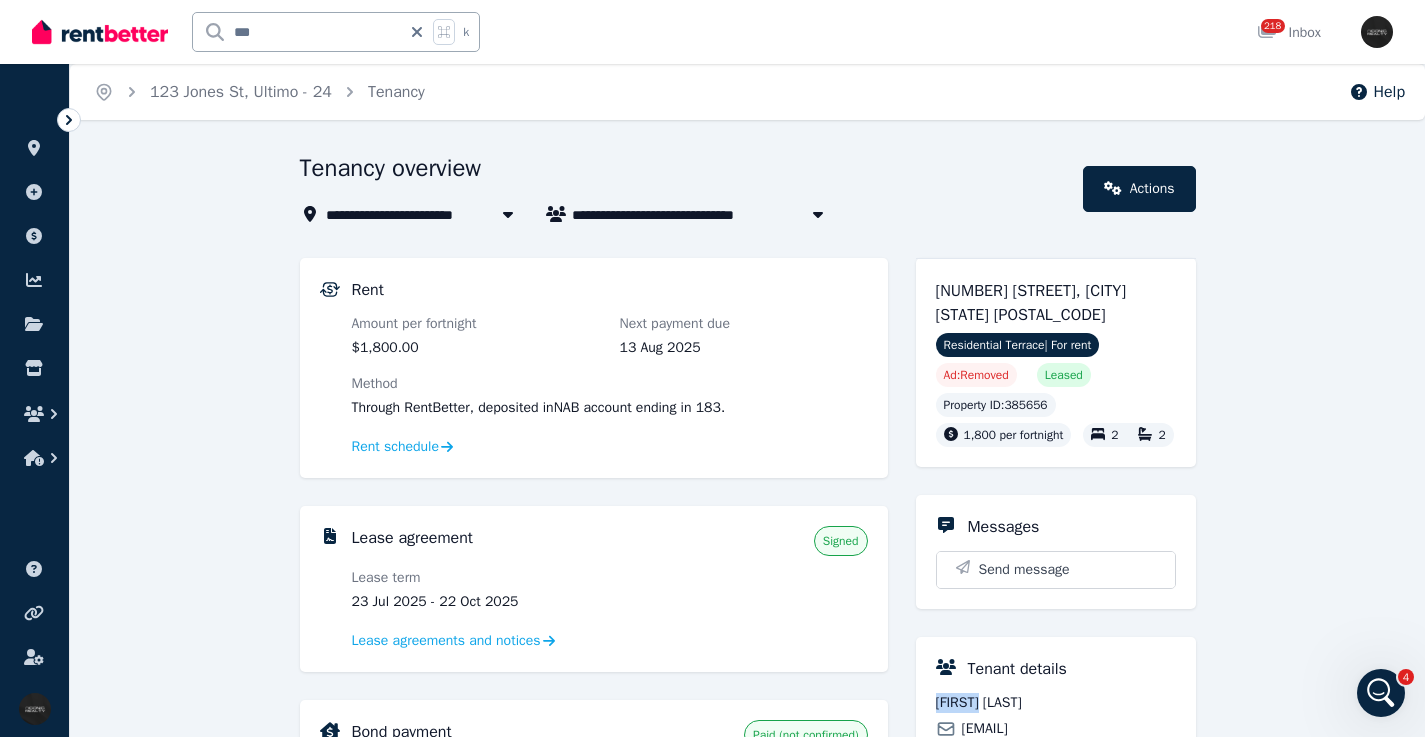 click on "[FIRST] [LAST]" at bounding box center [1056, 703] 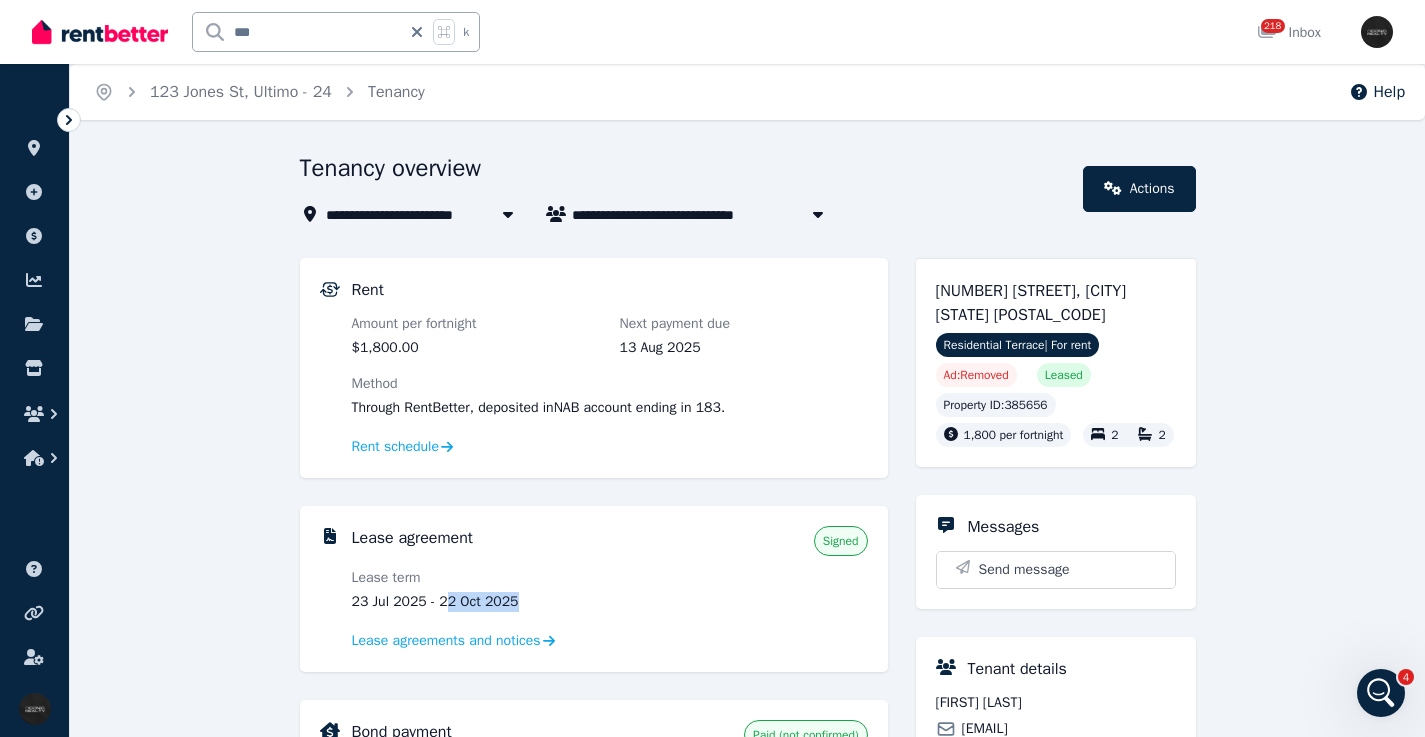 drag, startPoint x: 541, startPoint y: 604, endPoint x: 443, endPoint y: 603, distance: 98.005104 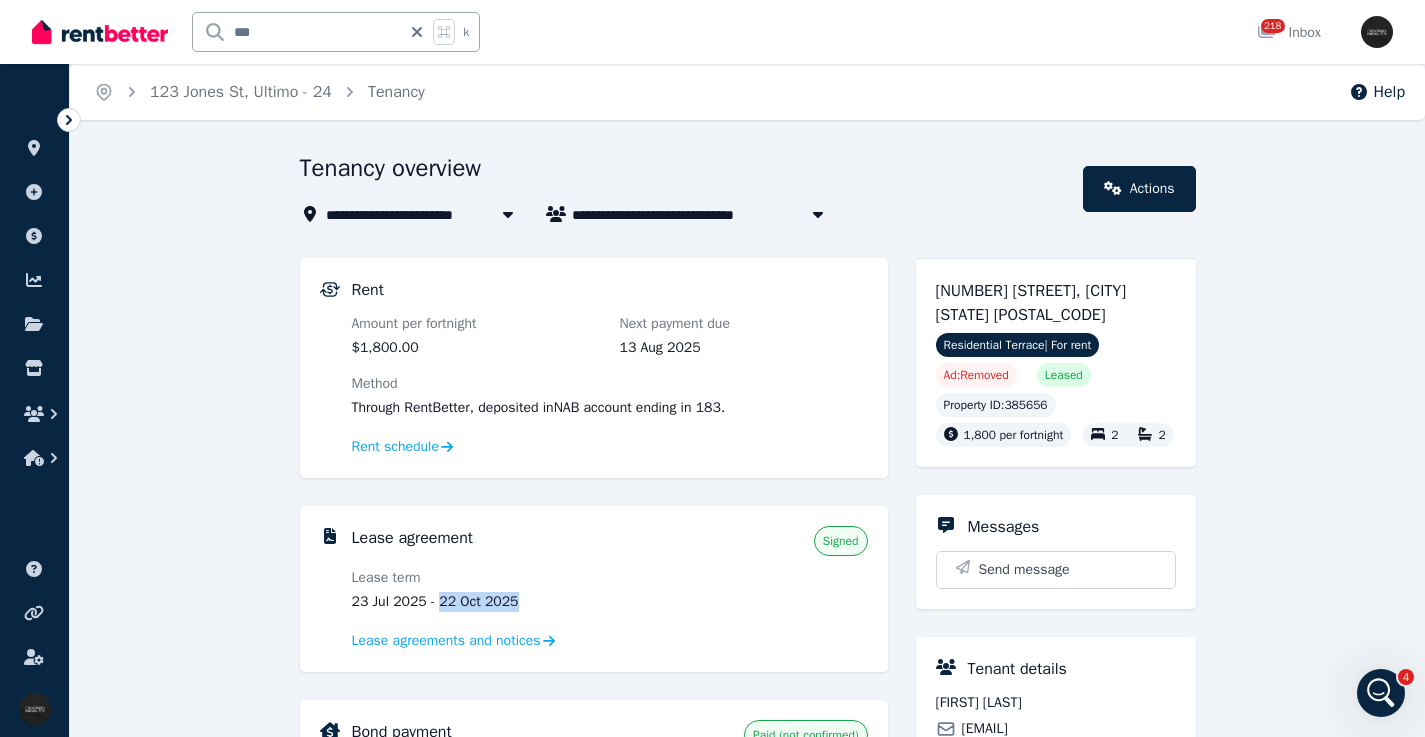 copy on "22 Oct 2025" 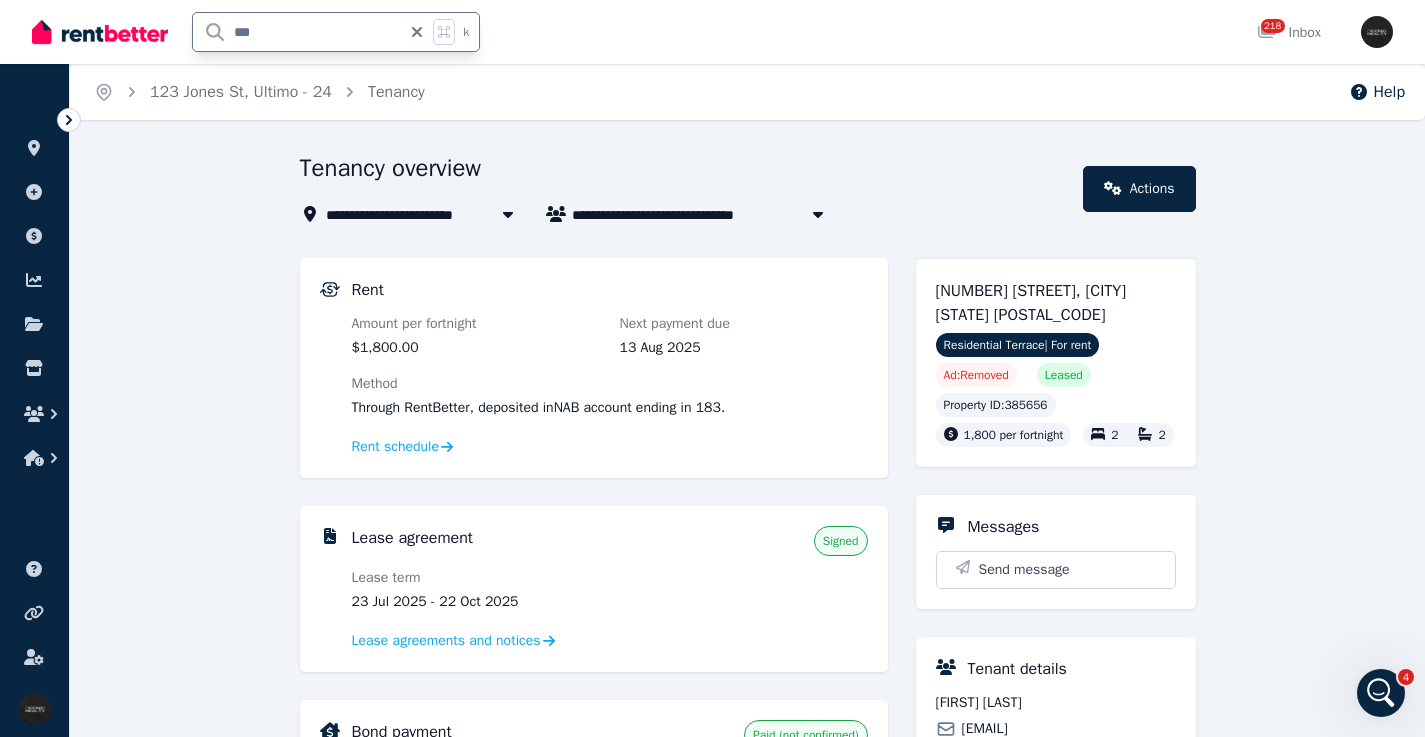 drag, startPoint x: 322, startPoint y: 31, endPoint x: 218, endPoint y: 33, distance: 104.019226 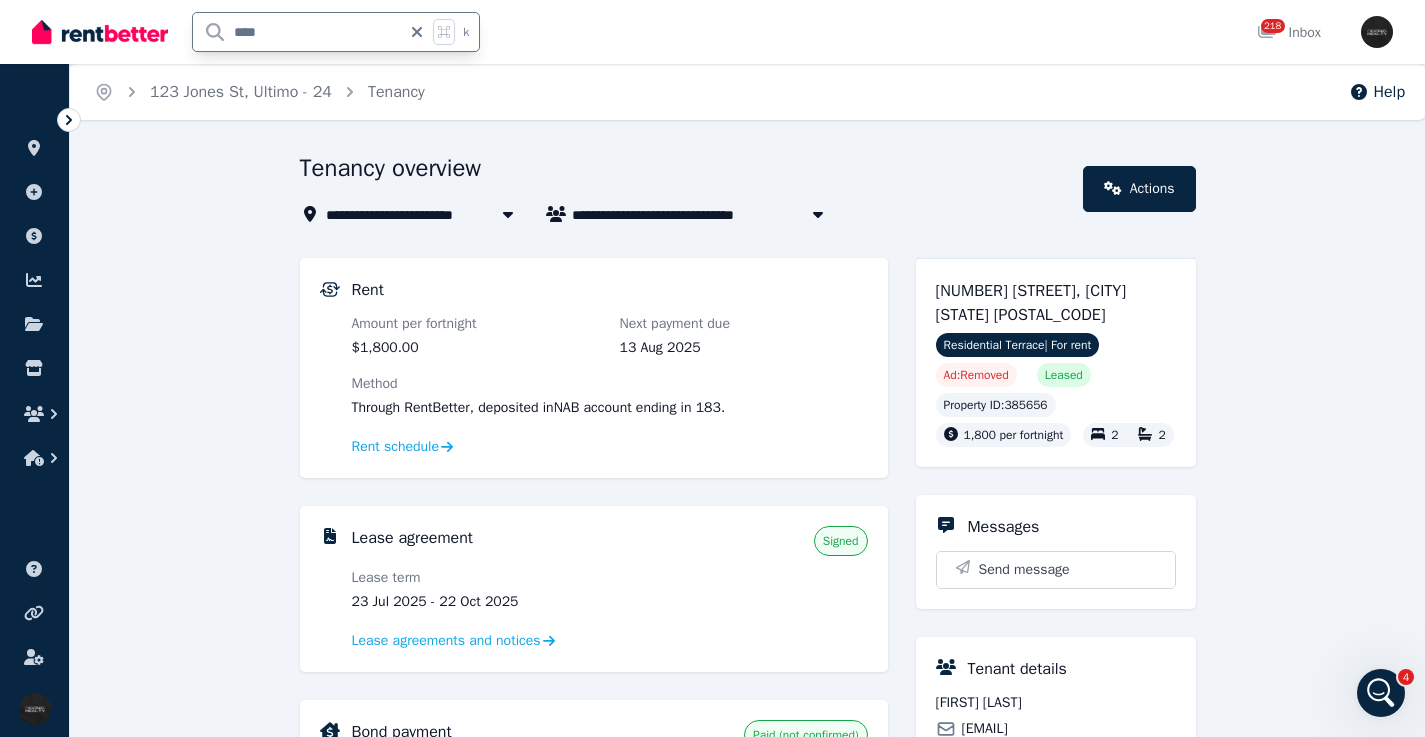 type on "****" 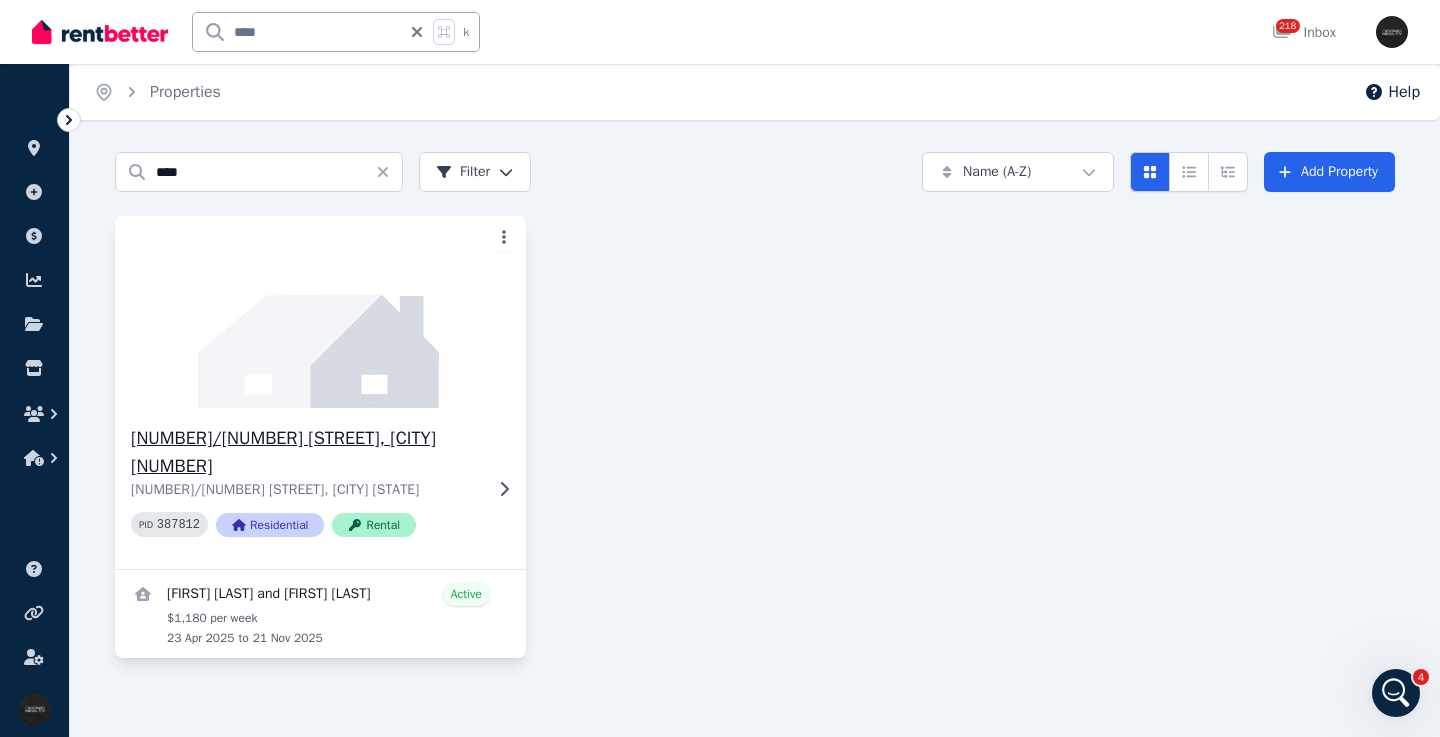 click 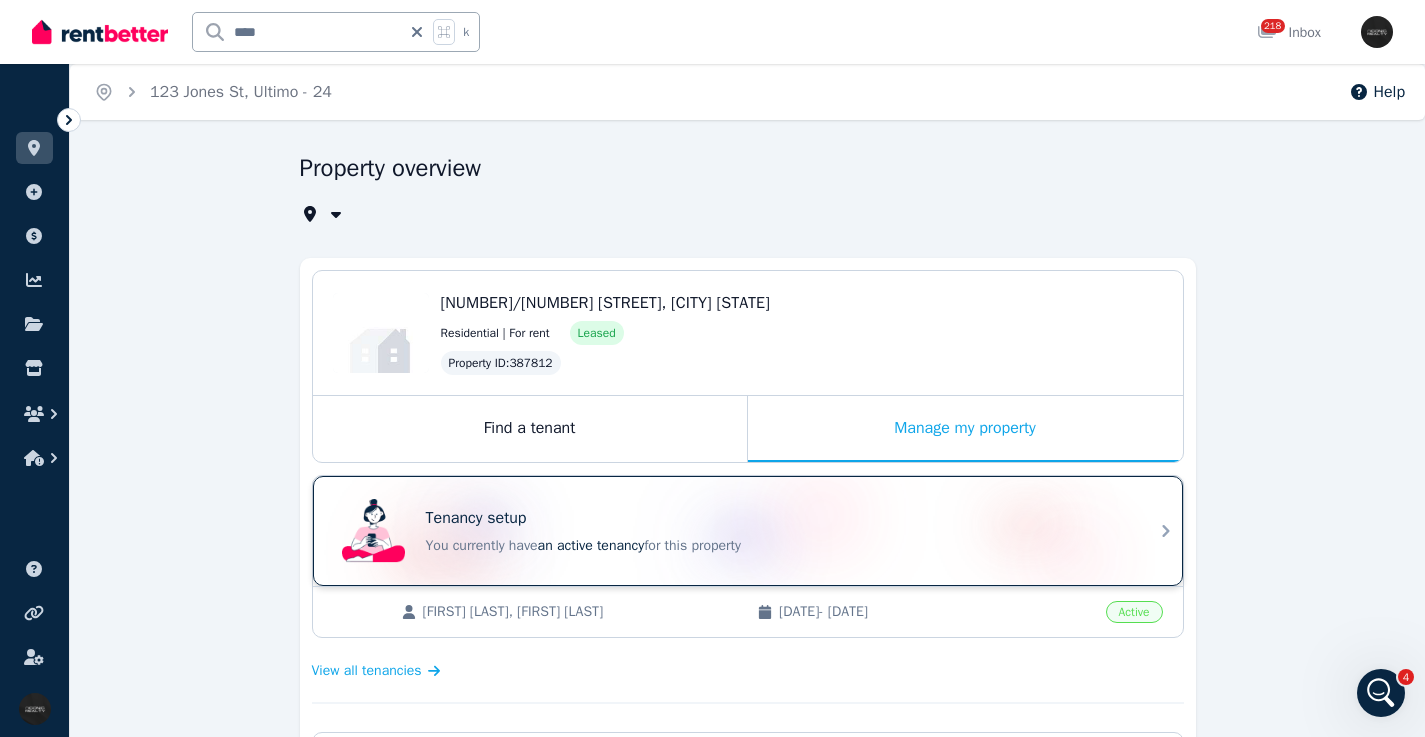 click on "Tenancy setup" at bounding box center (776, 518) 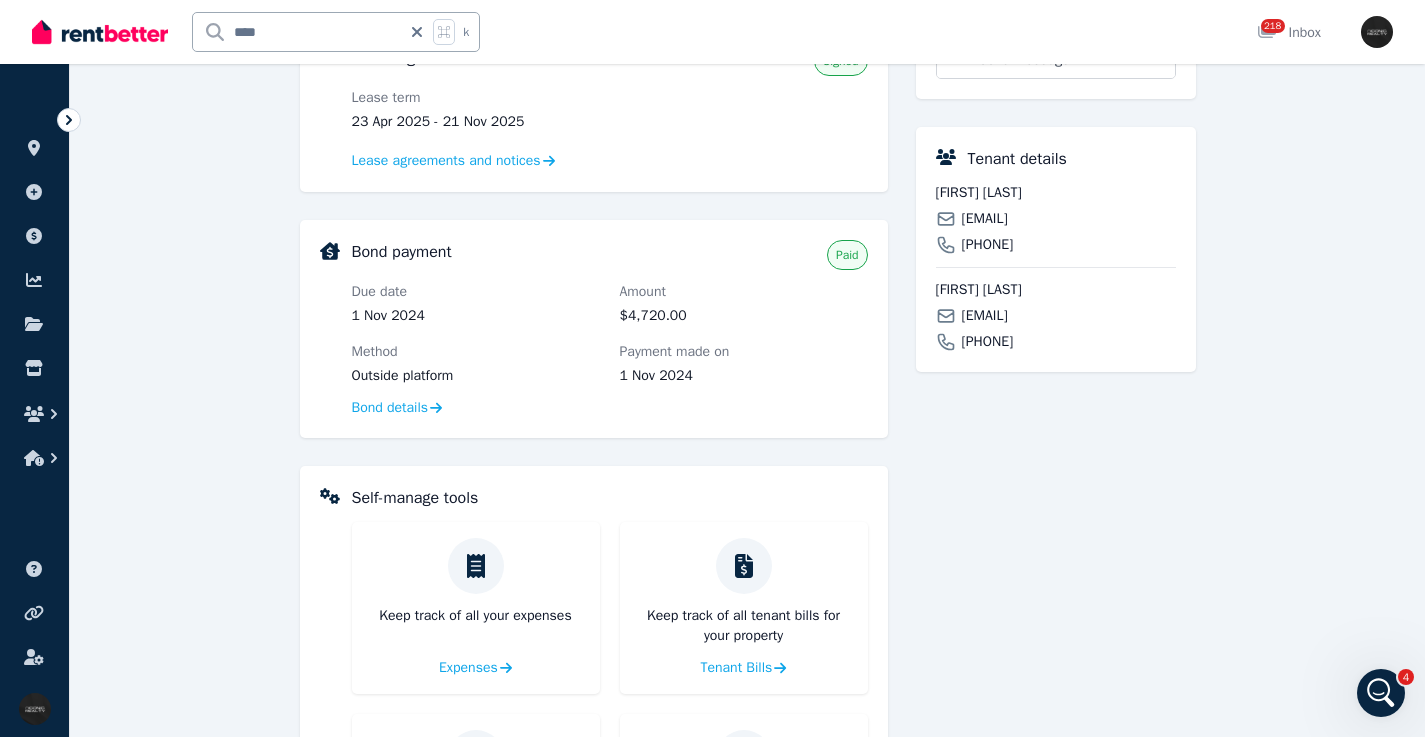 scroll, scrollTop: 364, scrollLeft: 0, axis: vertical 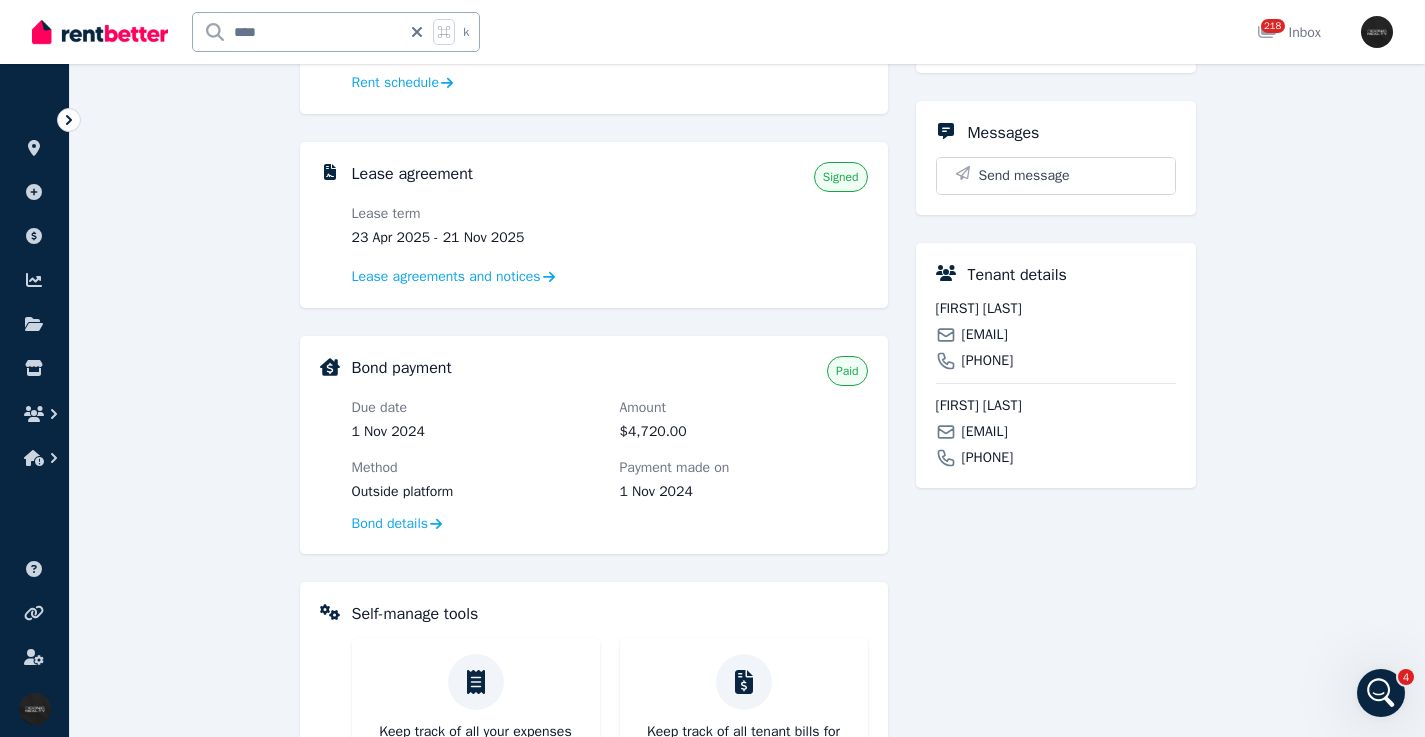 click on "[EMAIL]" at bounding box center [985, 335] 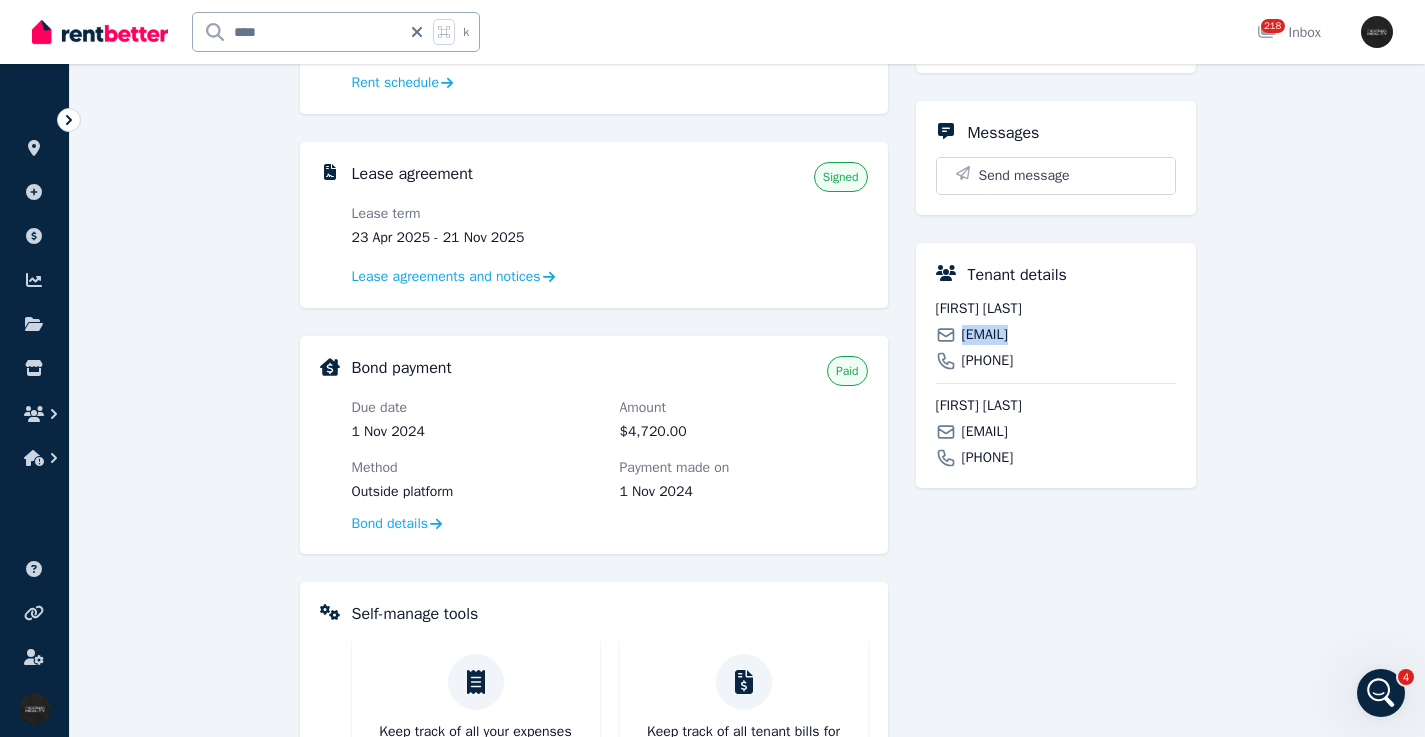copy on "[EMAIL]" 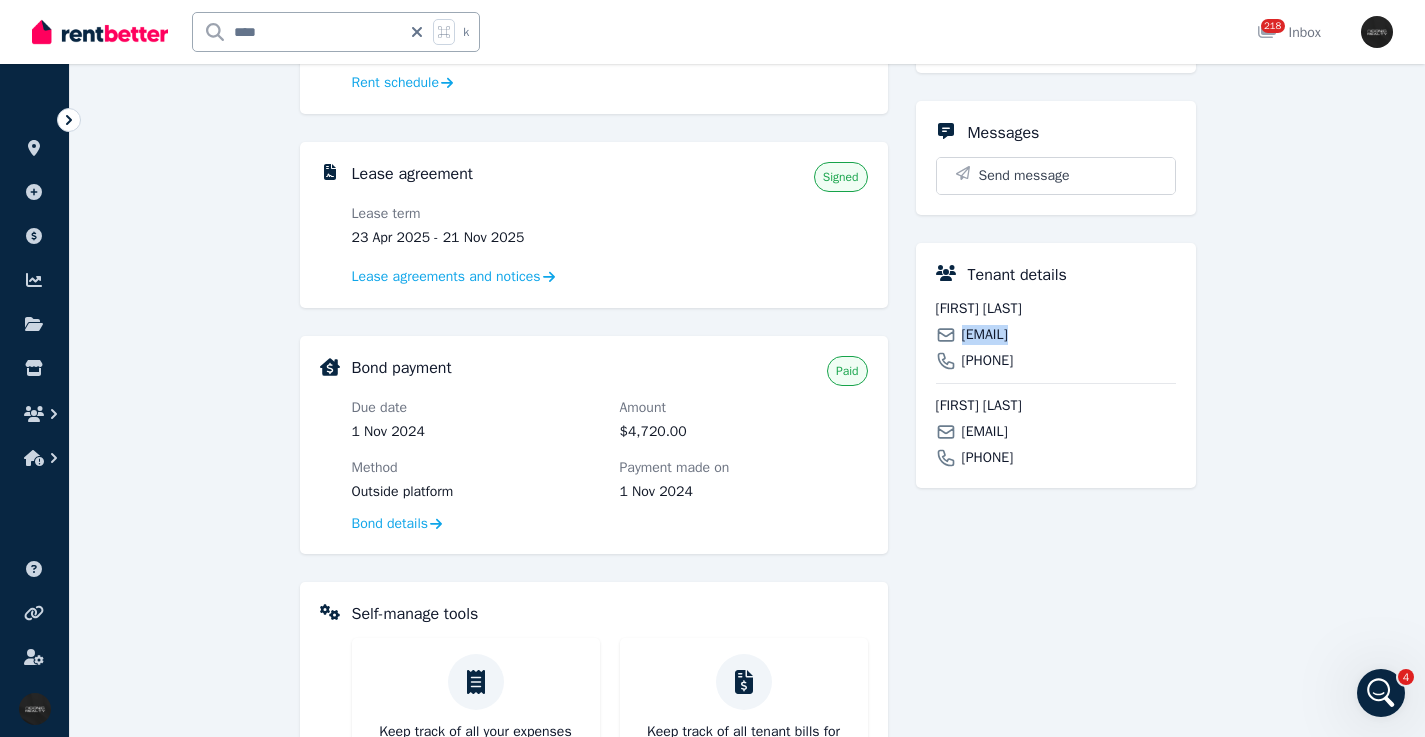 click on "[EMAIL]" at bounding box center (985, 432) 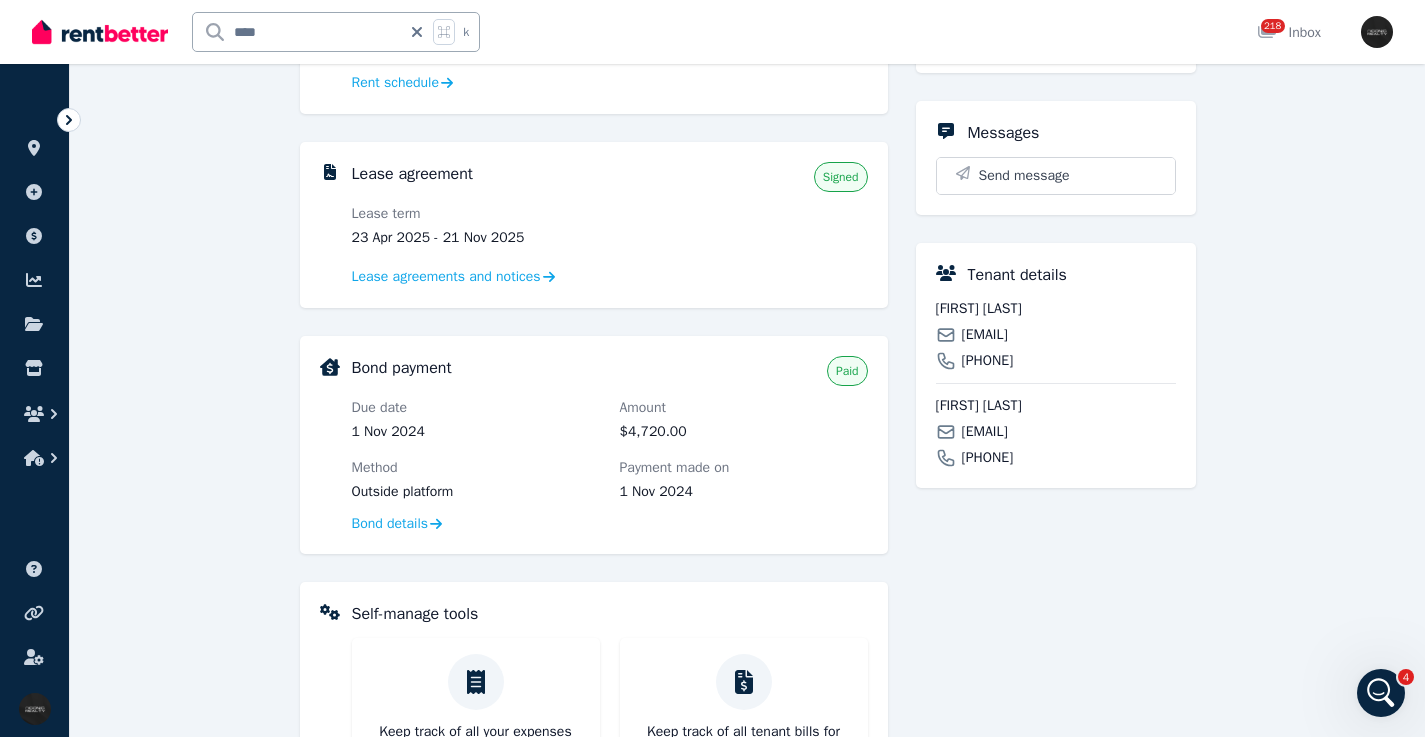 click on "[EMAIL]" at bounding box center [985, 432] 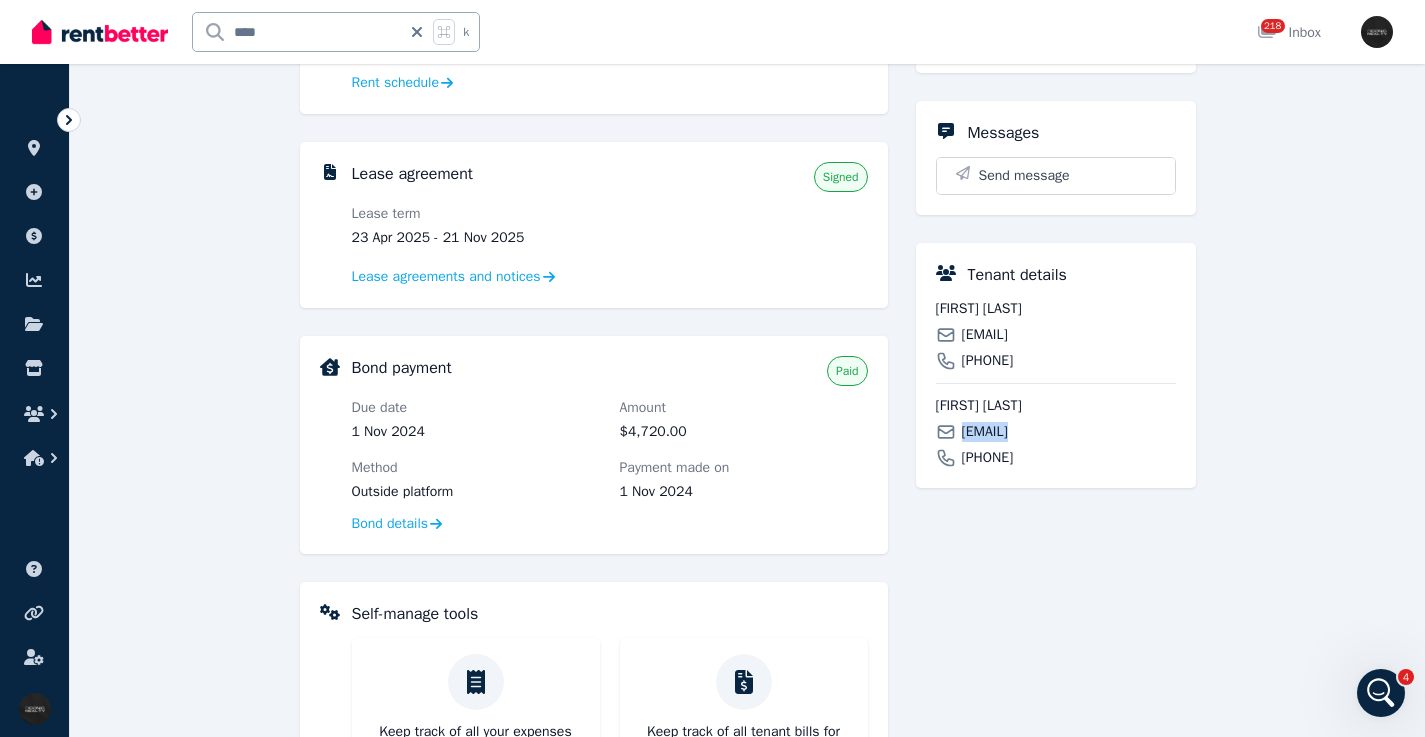 click on "guidosanchezvenegas@gmail.com" at bounding box center (985, 432) 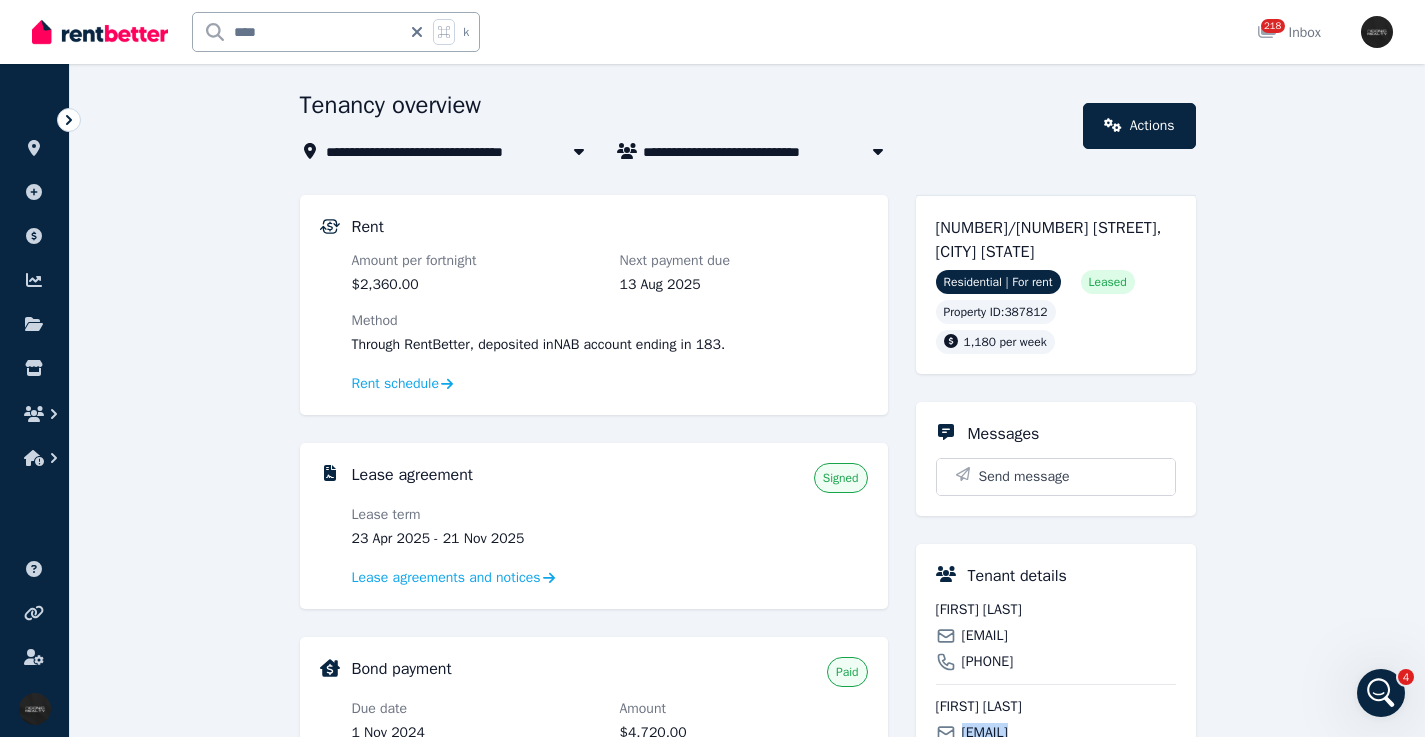 scroll, scrollTop: 61, scrollLeft: 0, axis: vertical 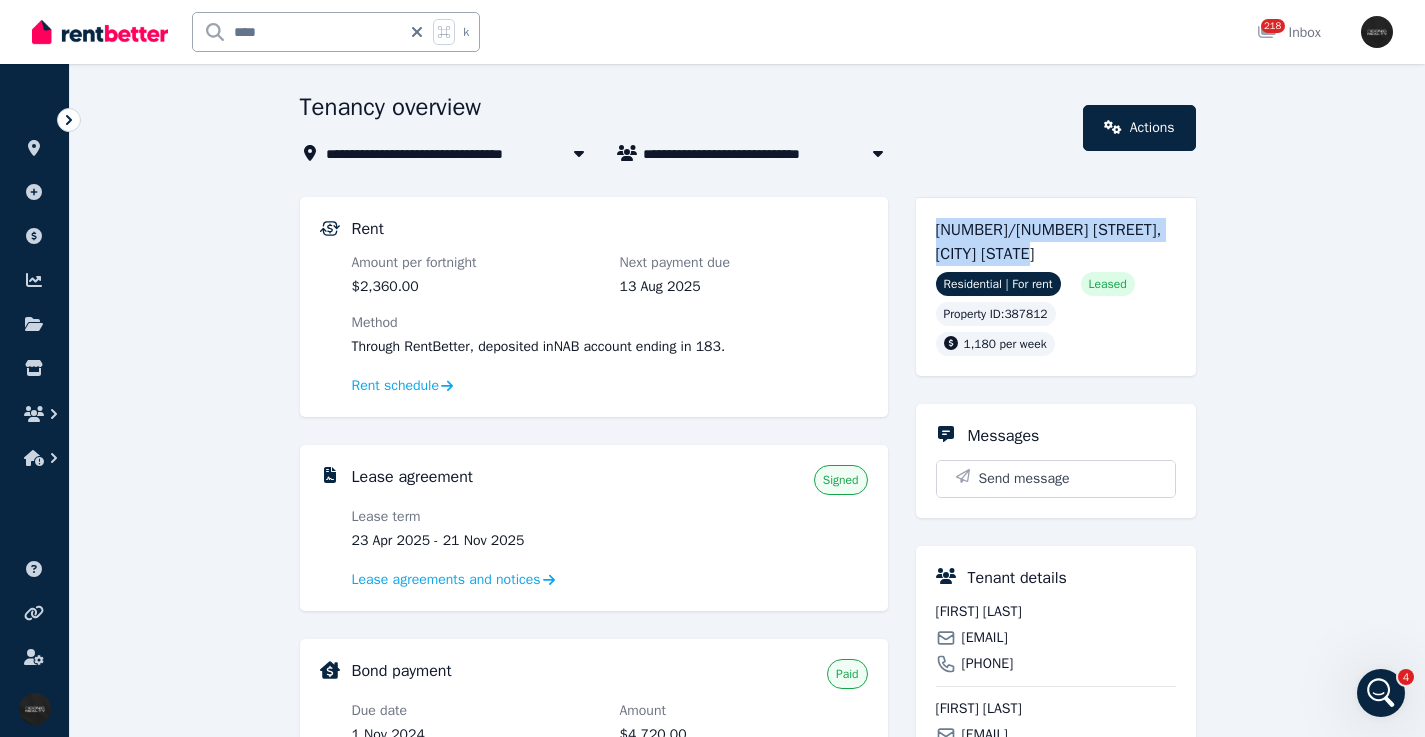 drag, startPoint x: 1007, startPoint y: 245, endPoint x: 1125, endPoint y: 258, distance: 118.71394 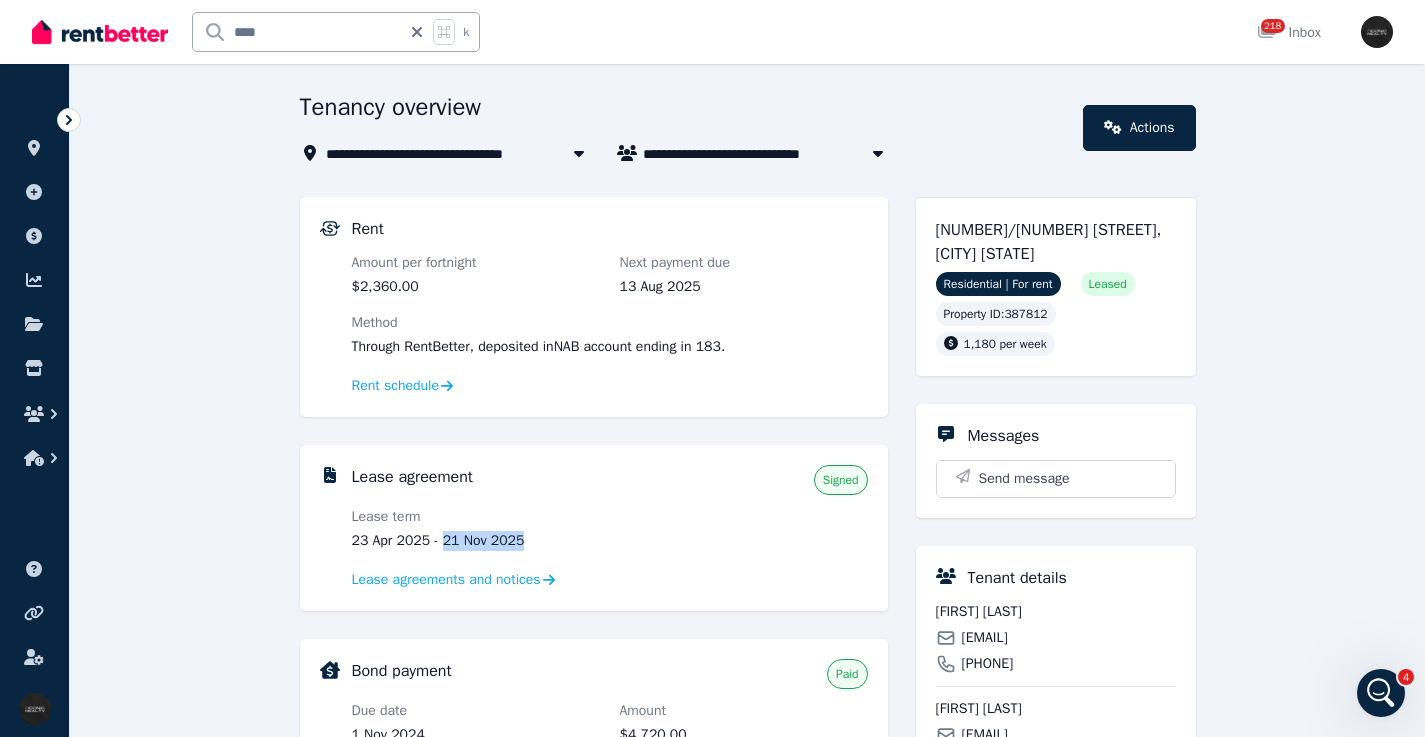 click on "Catalina Saez" at bounding box center (1056, 612) 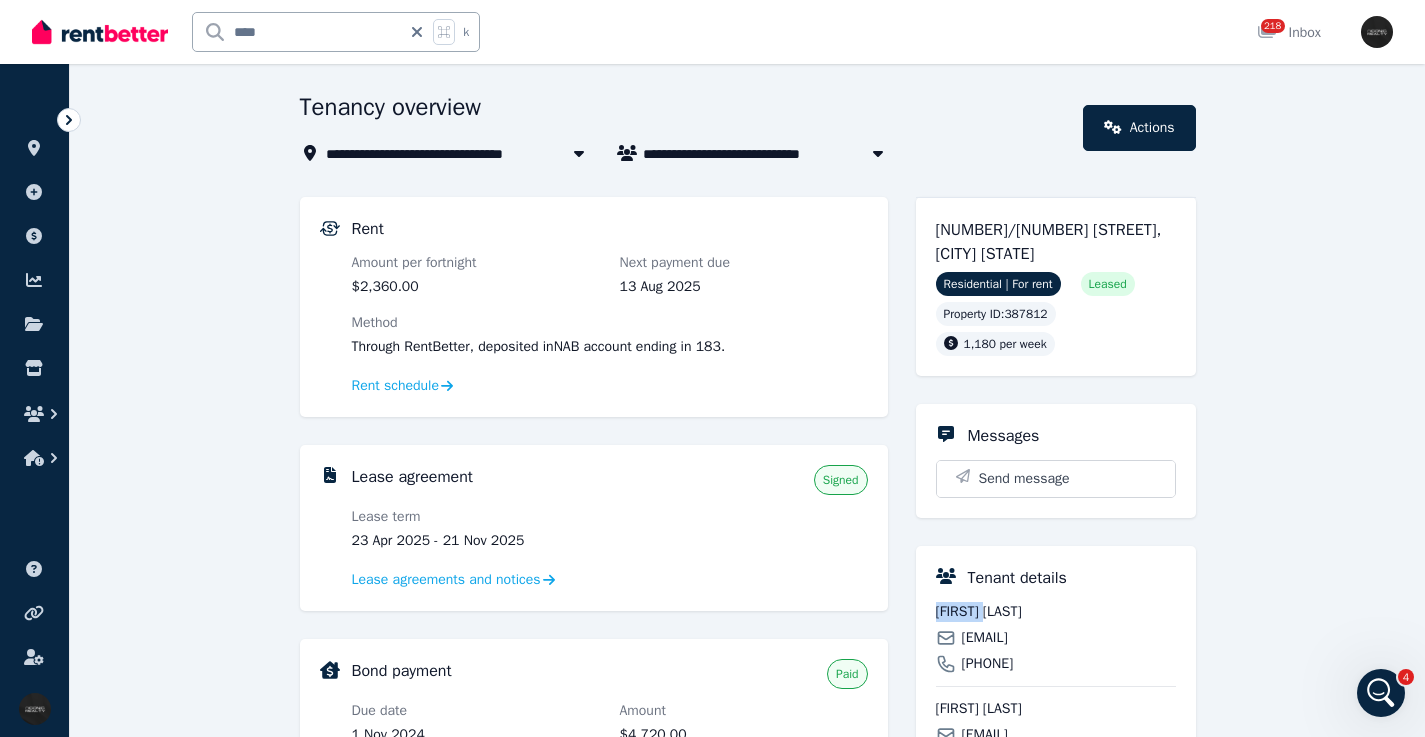 click on "****" at bounding box center [297, 32] 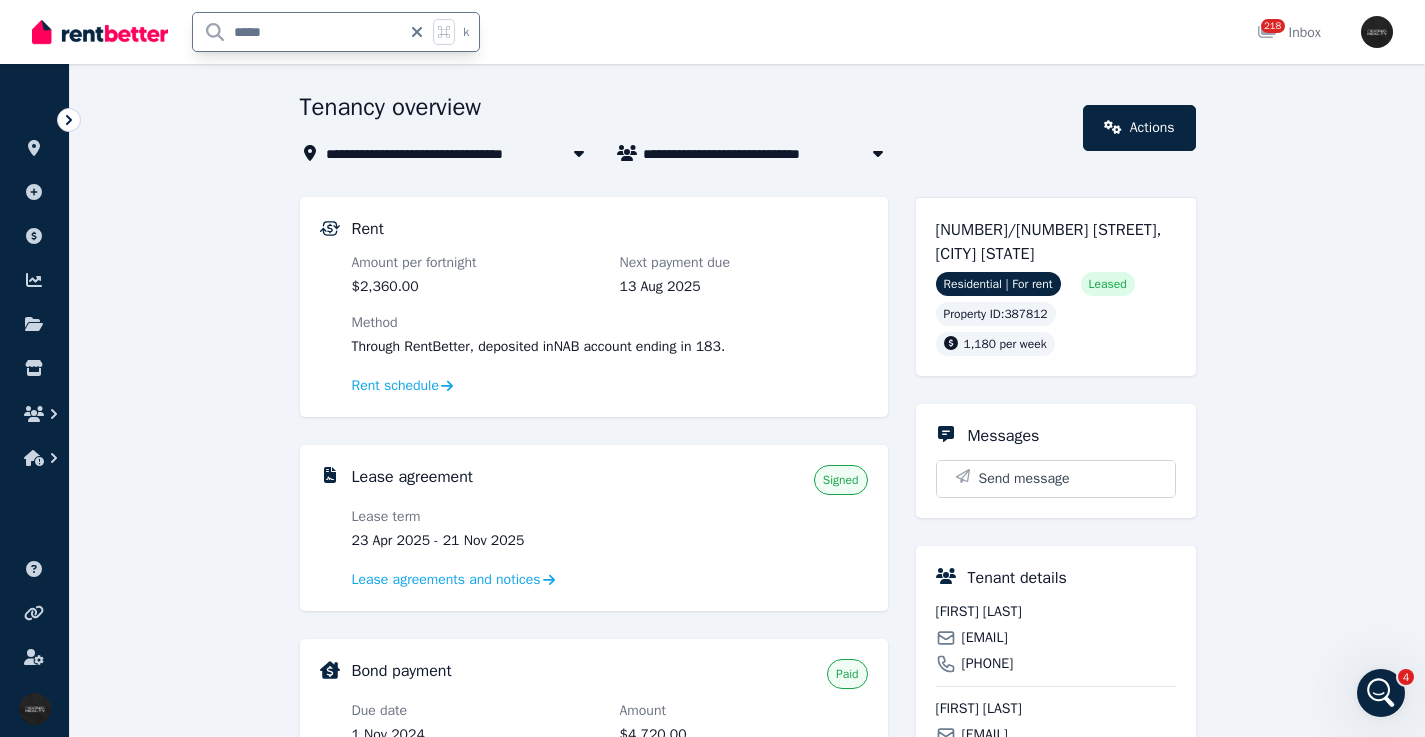 type on "*****" 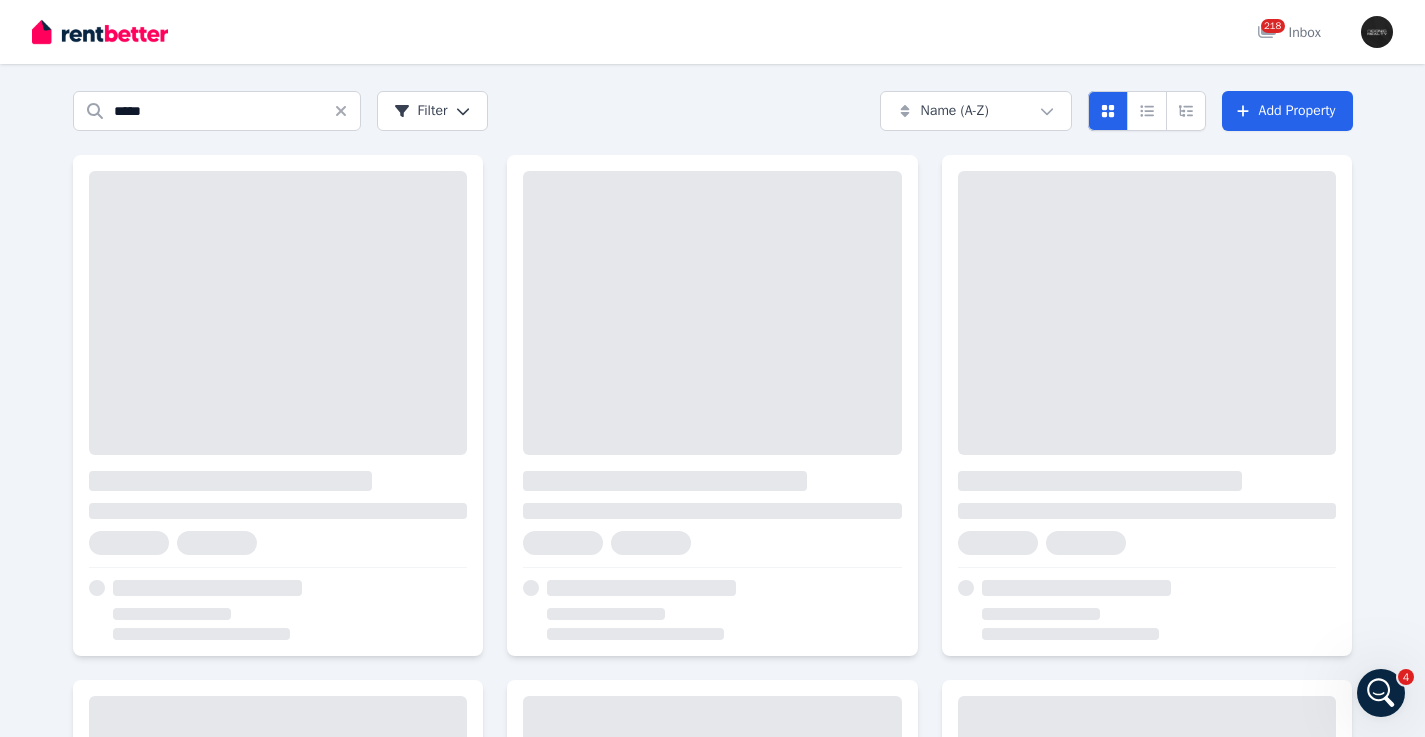 scroll, scrollTop: 0, scrollLeft: 0, axis: both 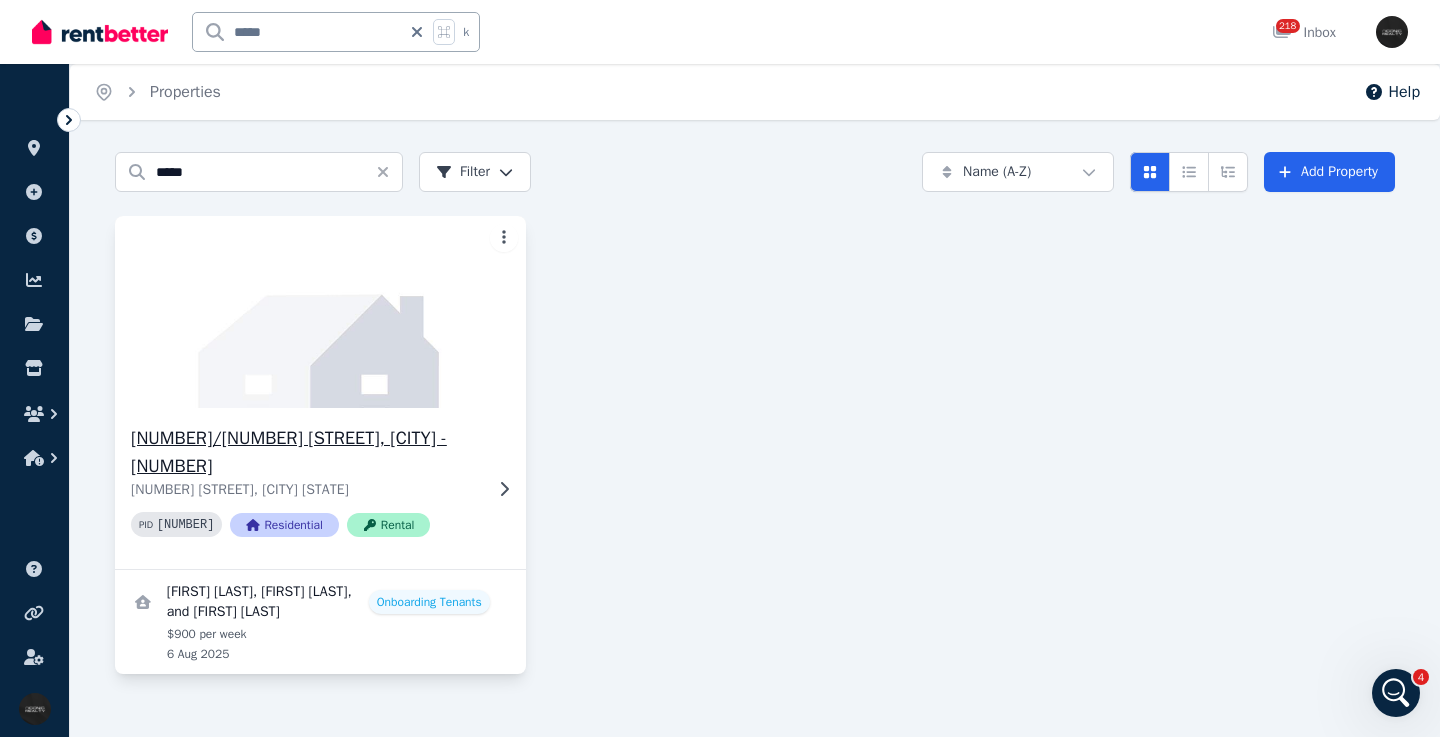 click 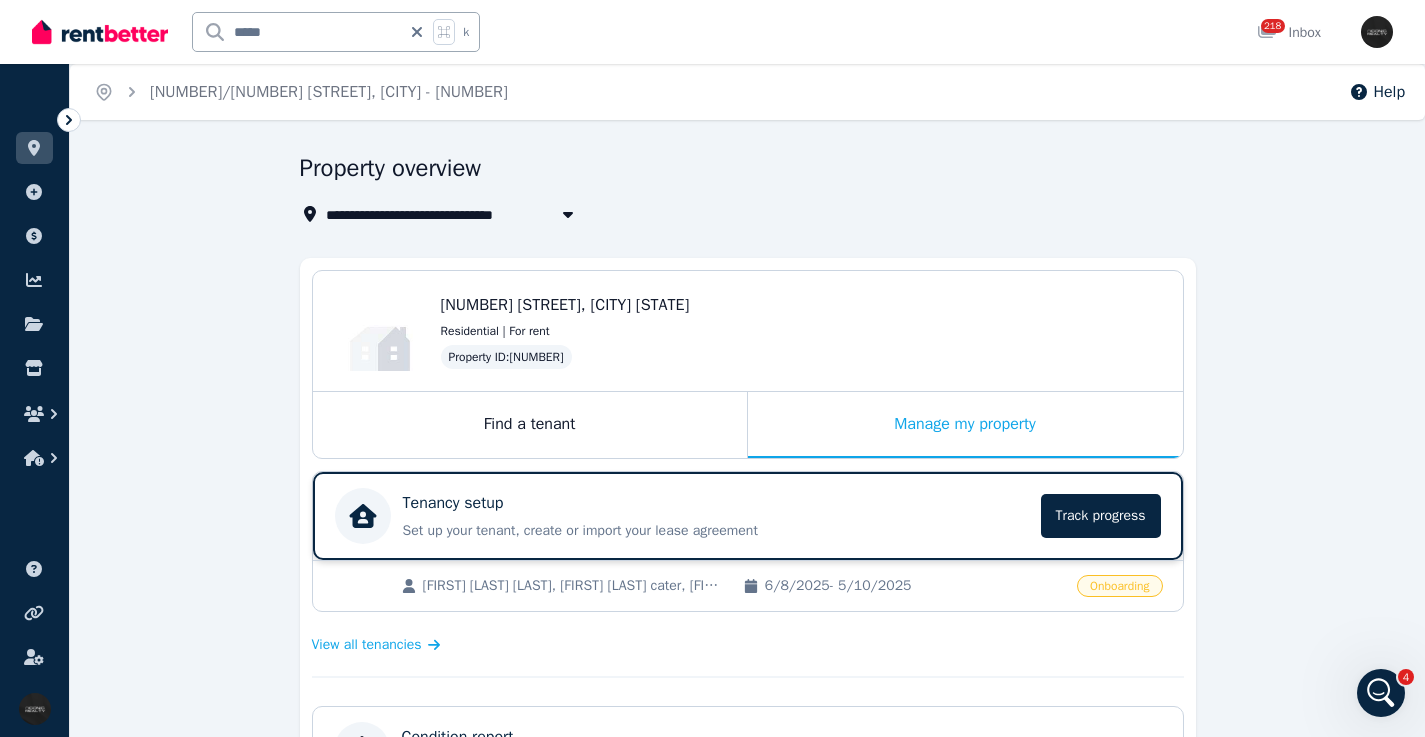 click on "Manage my property" at bounding box center (965, 425) 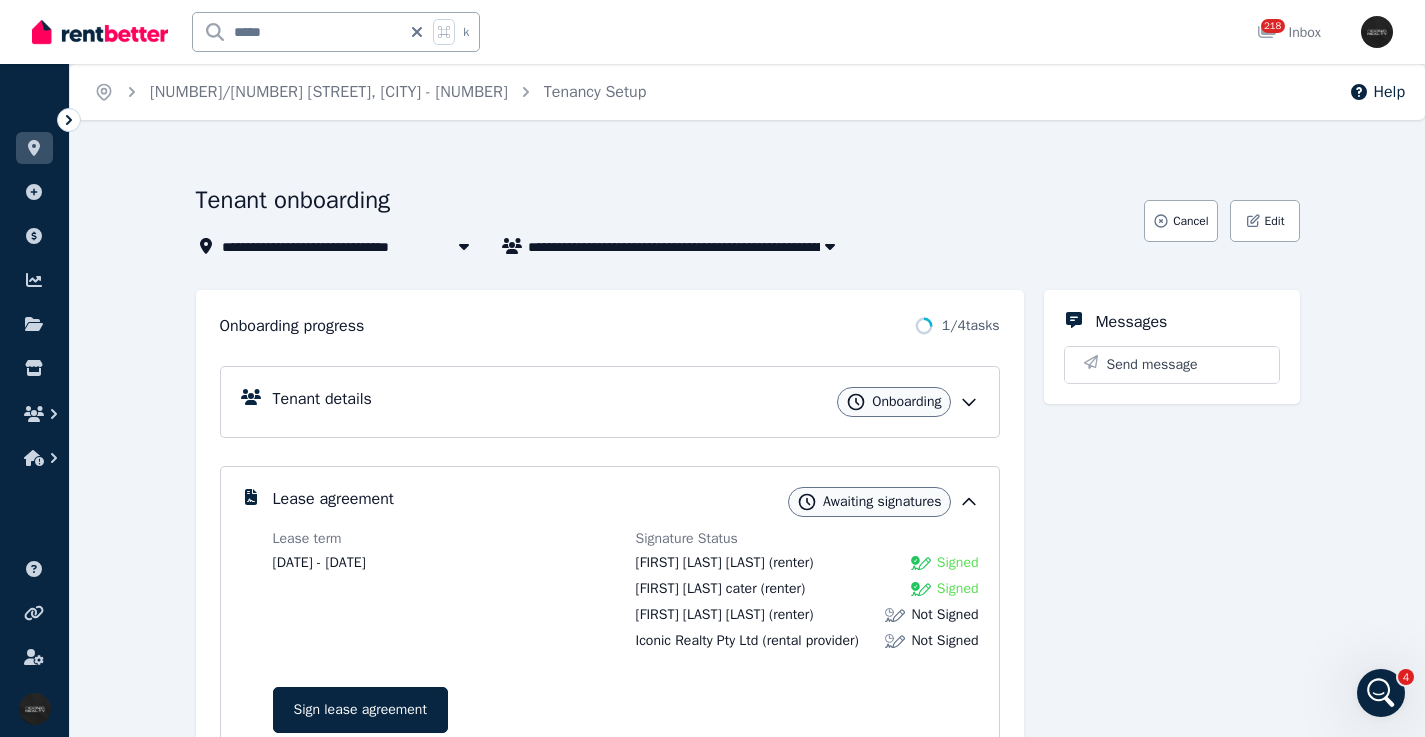 click 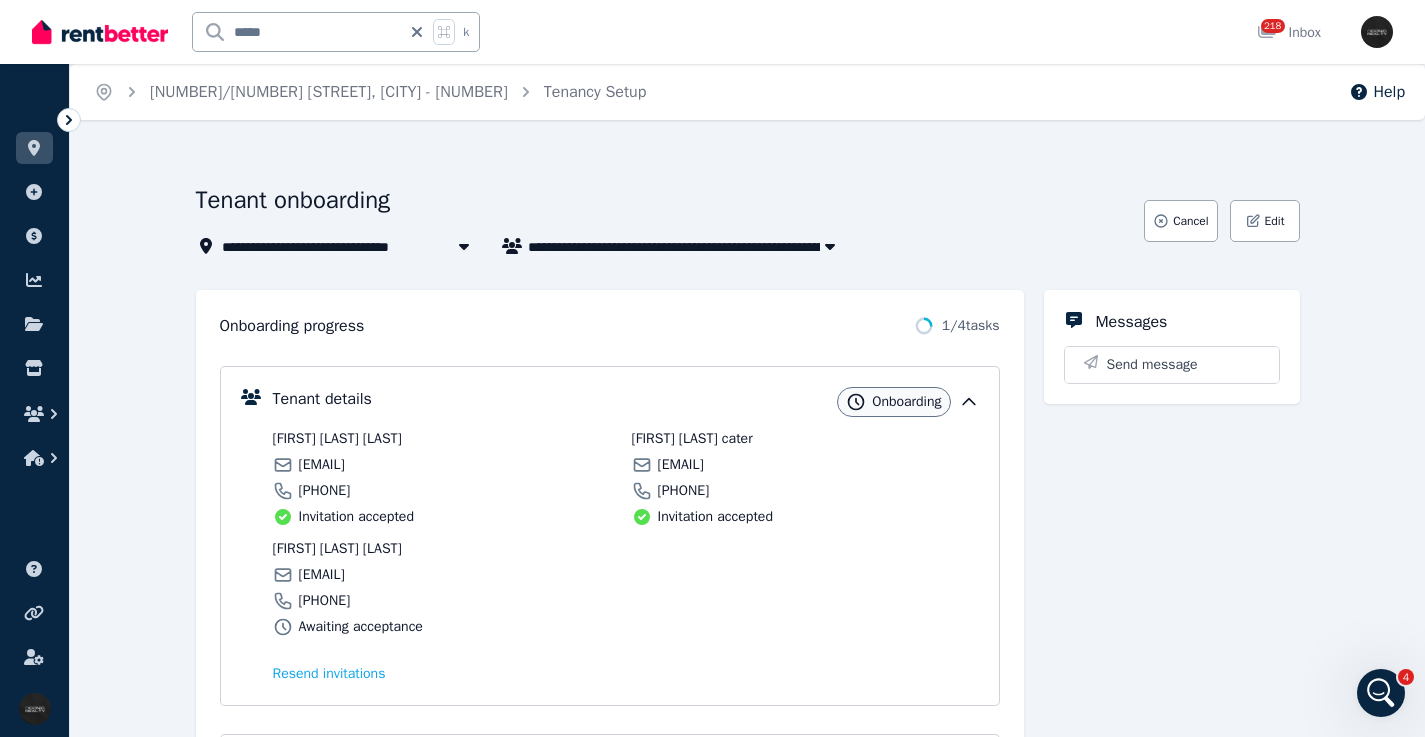 click 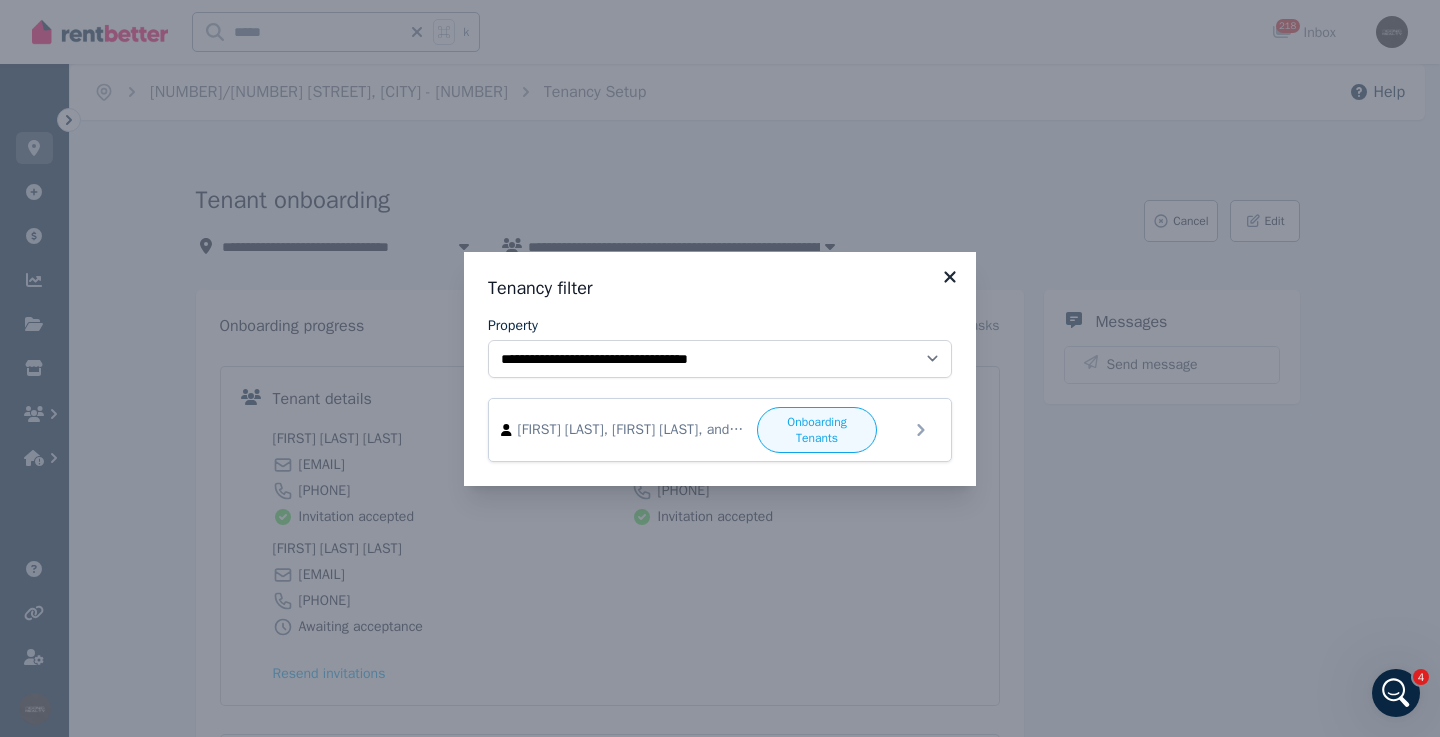 click 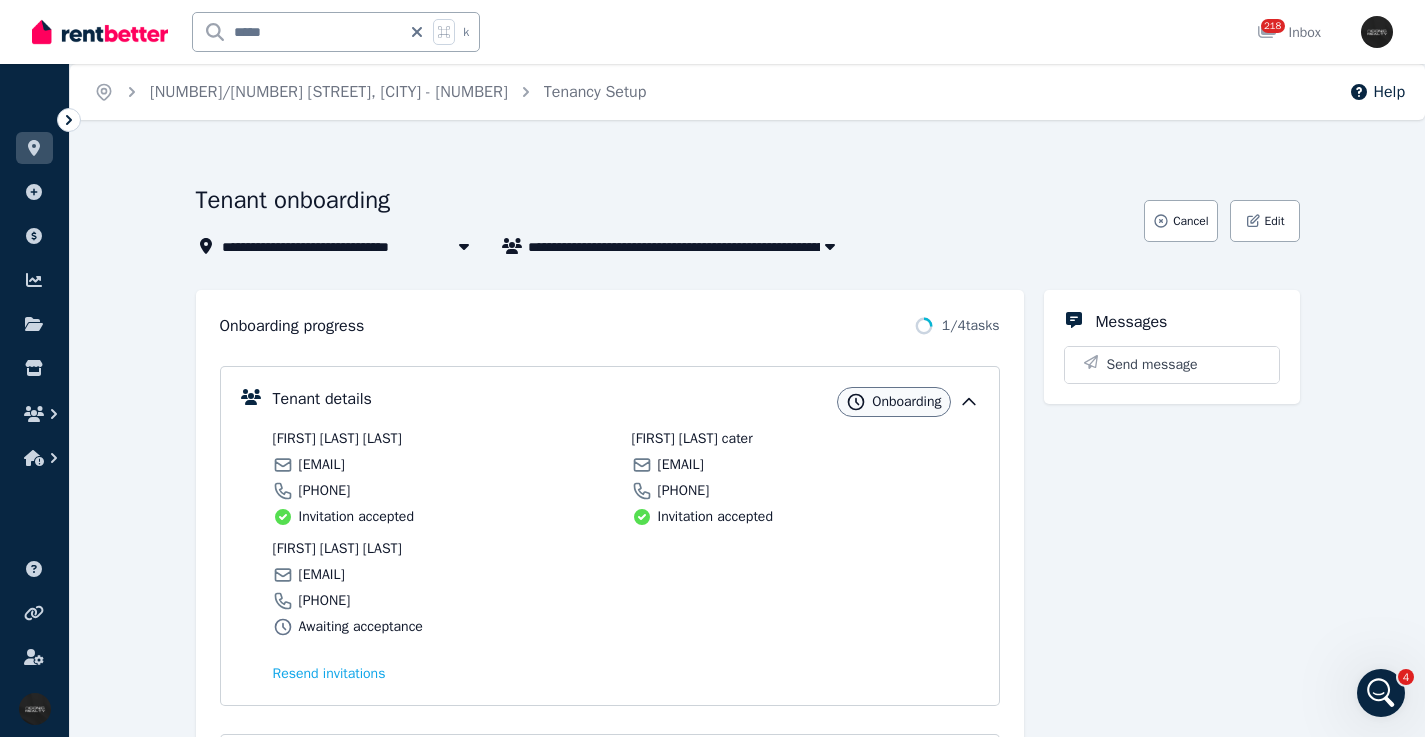 drag, startPoint x: 1252, startPoint y: 552, endPoint x: 1080, endPoint y: 435, distance: 208.02164 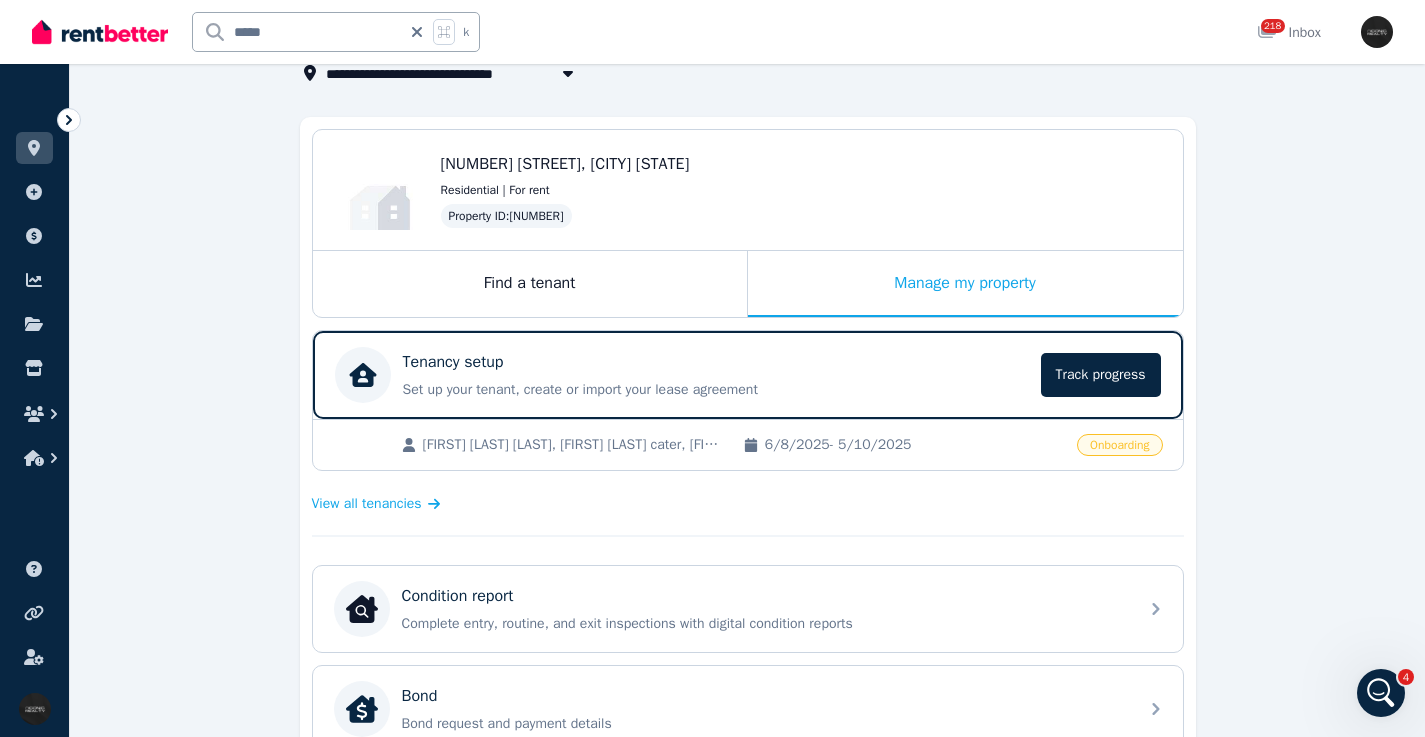 scroll, scrollTop: 30, scrollLeft: 0, axis: vertical 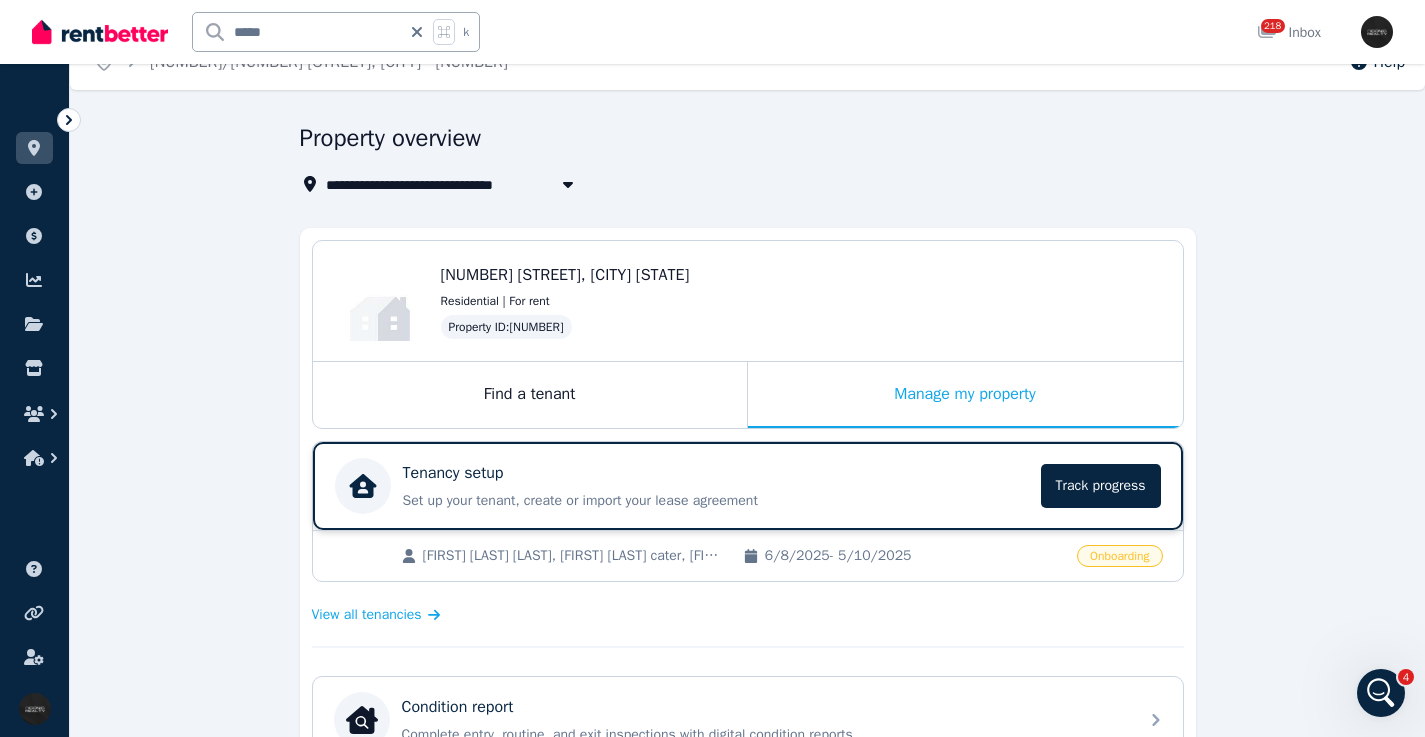 click on "Tenancy setup" at bounding box center [716, 473] 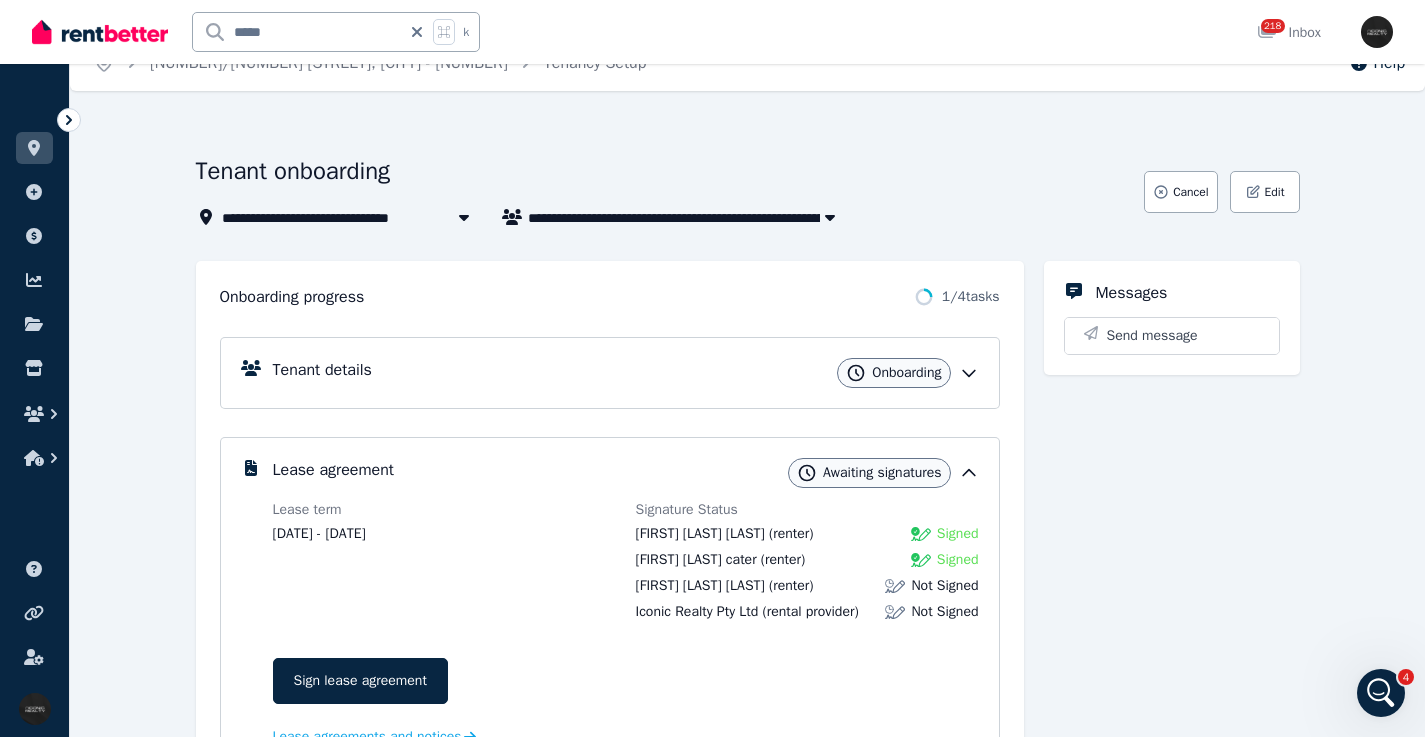 scroll, scrollTop: 26, scrollLeft: 0, axis: vertical 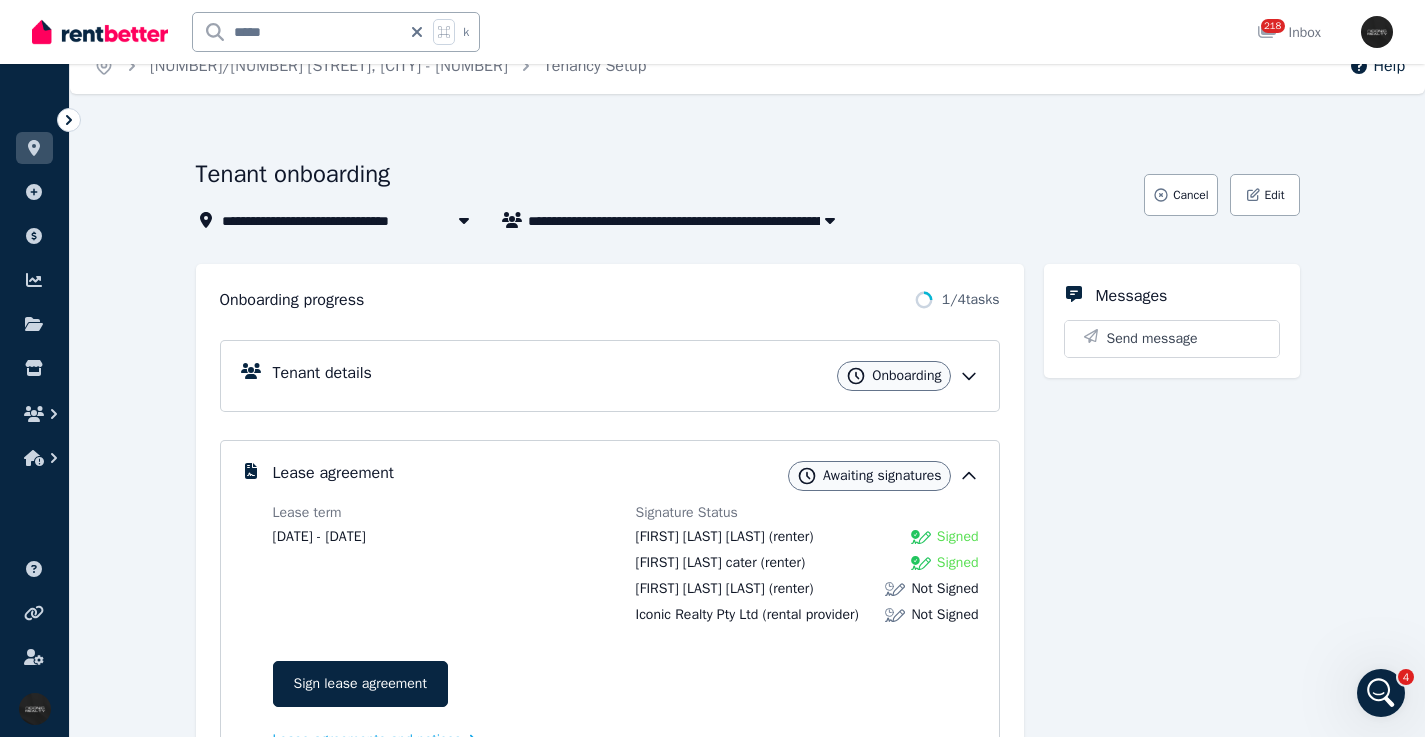 click on "Tenant details Onboarding" at bounding box center (626, 376) 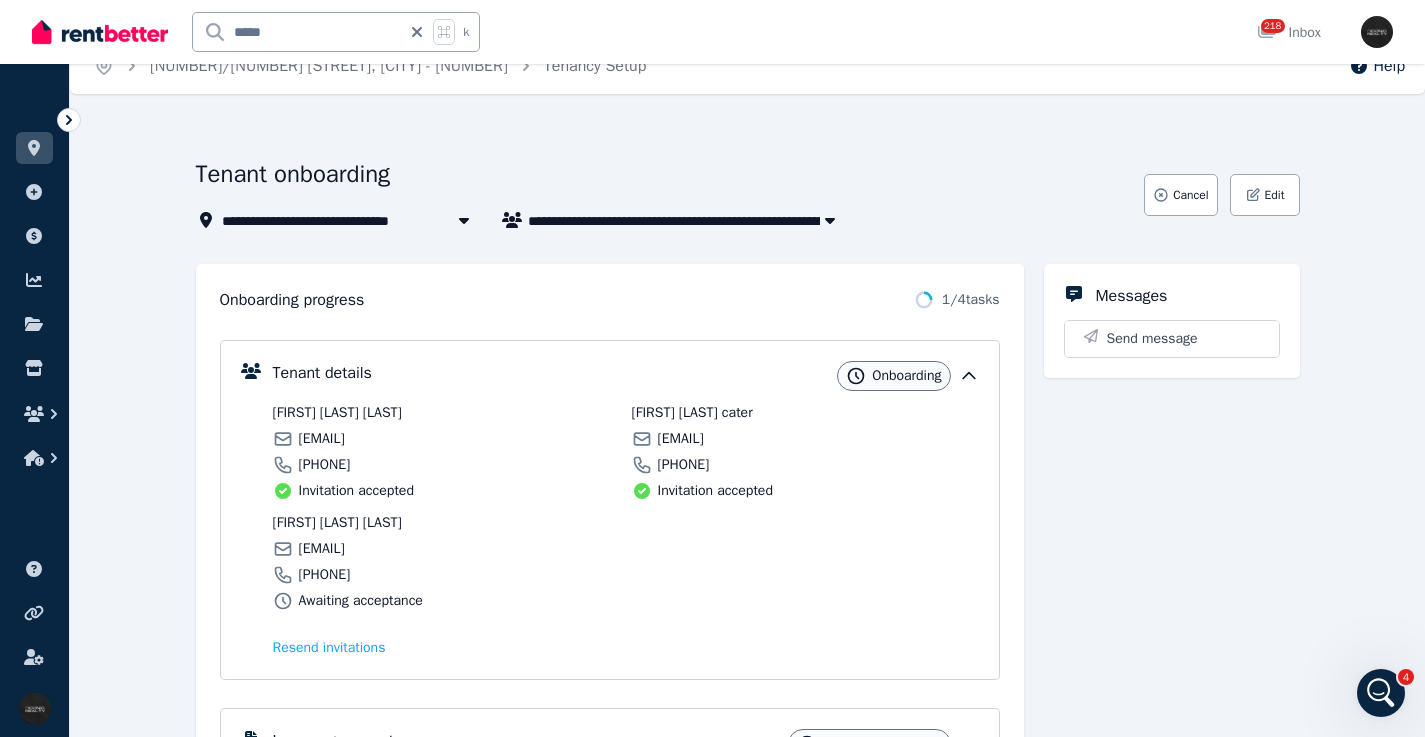click on "michelch30d@gmail.com" at bounding box center [322, 439] 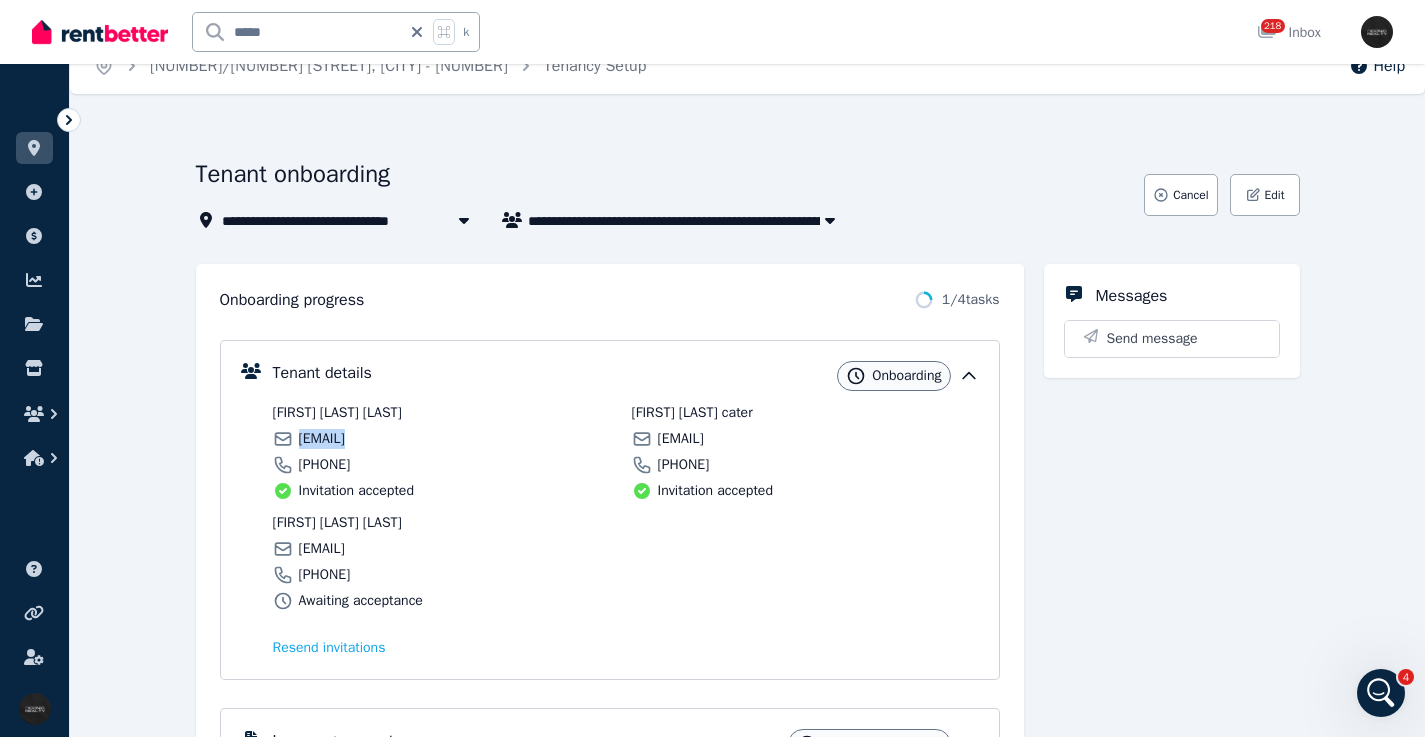 click on "michelch30d@gmail.com" at bounding box center (322, 439) 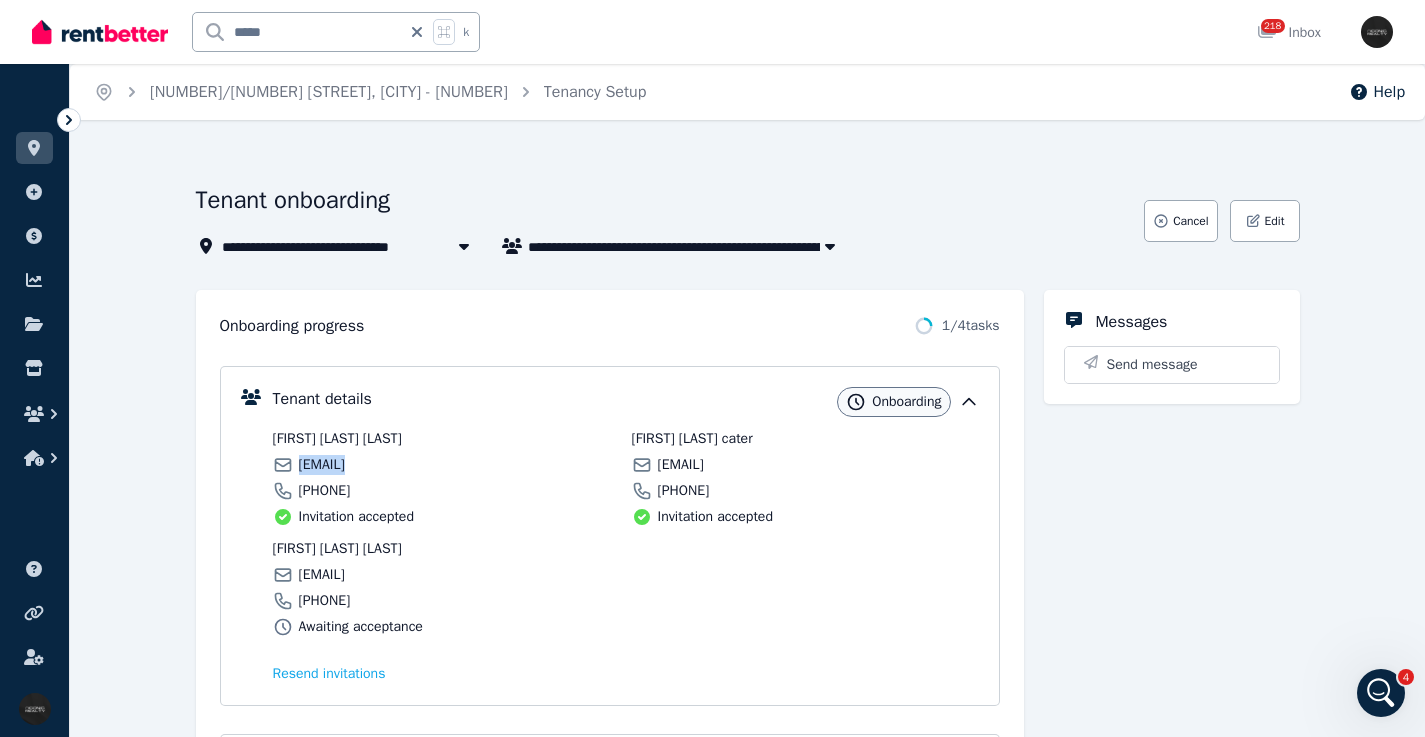 click on "jbc082003@gmail.com" at bounding box center (681, 465) 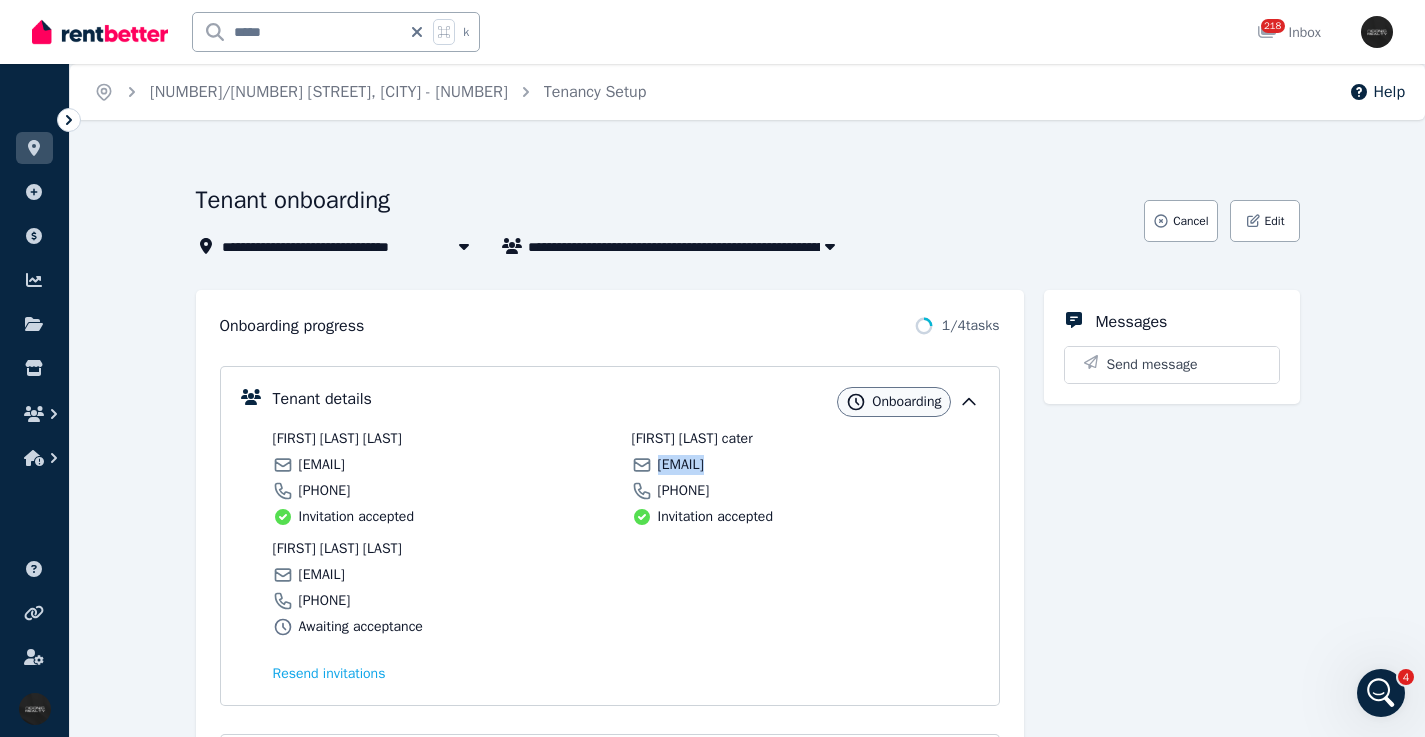 click on "jbc082003@gmail.com" at bounding box center (681, 465) 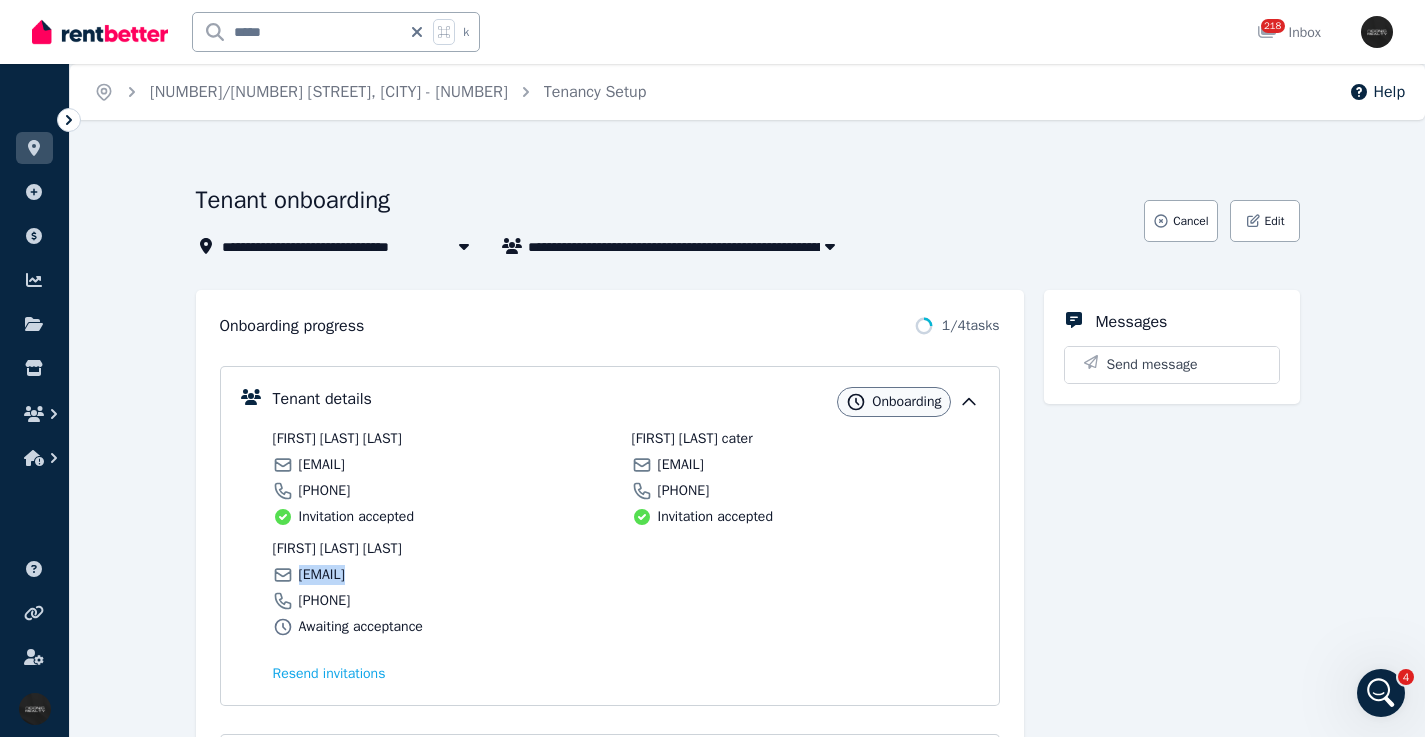 click on "jaime03gg@gmail.com" at bounding box center (322, 575) 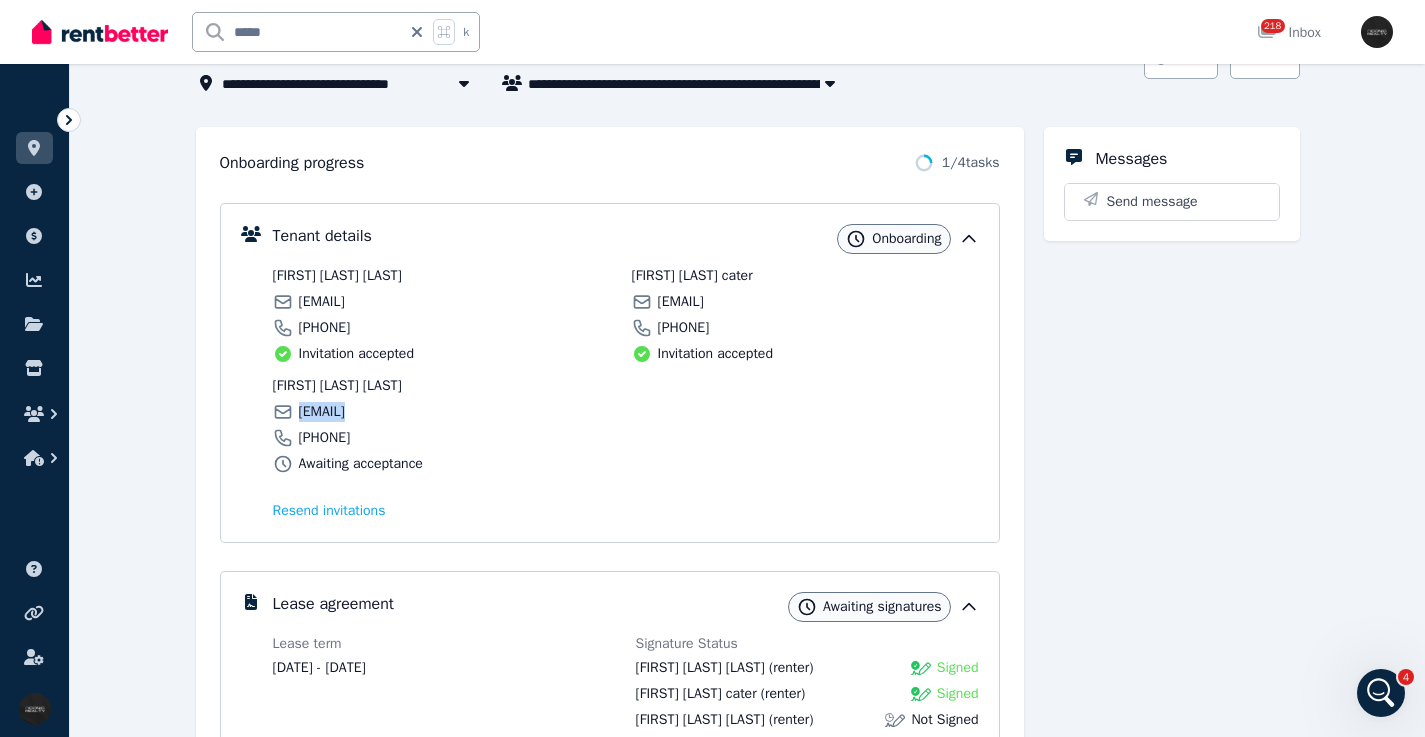 scroll, scrollTop: 30, scrollLeft: 0, axis: vertical 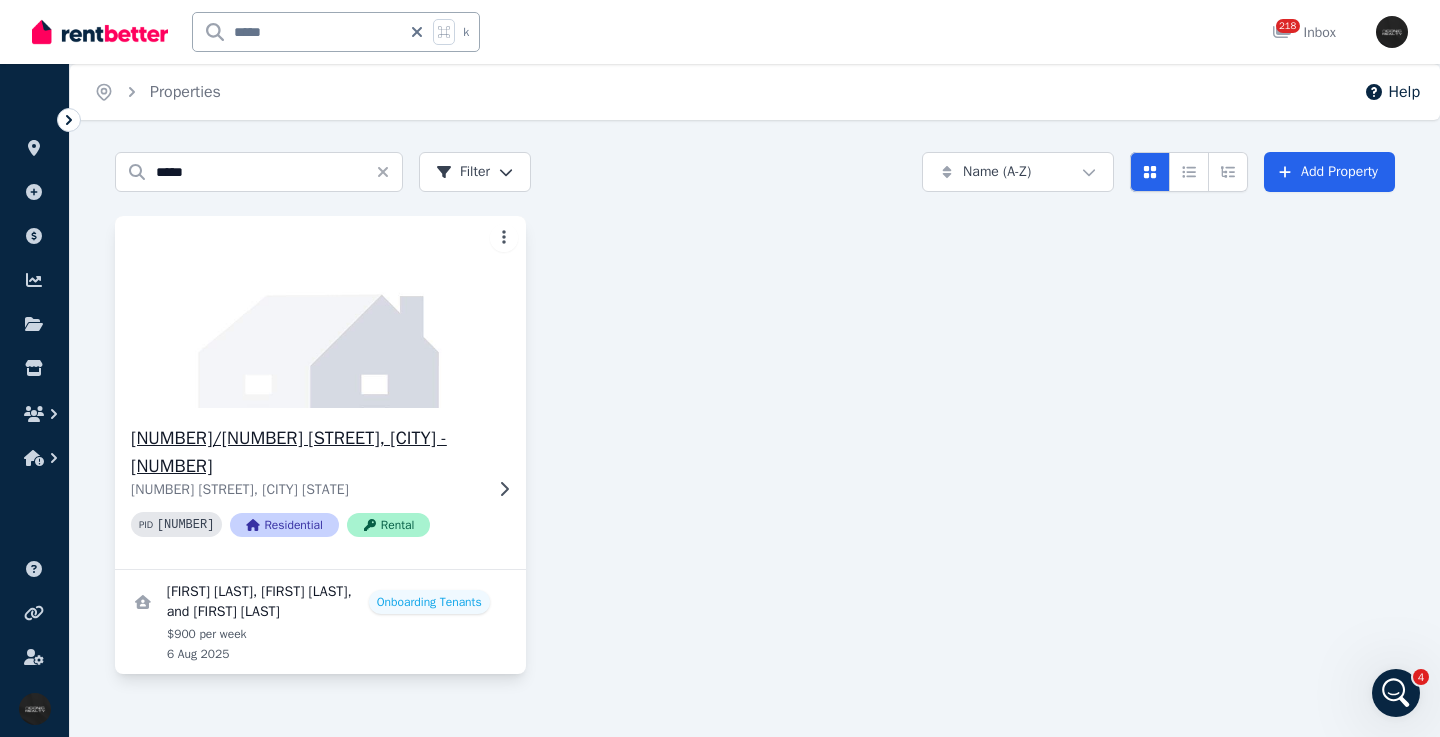 click 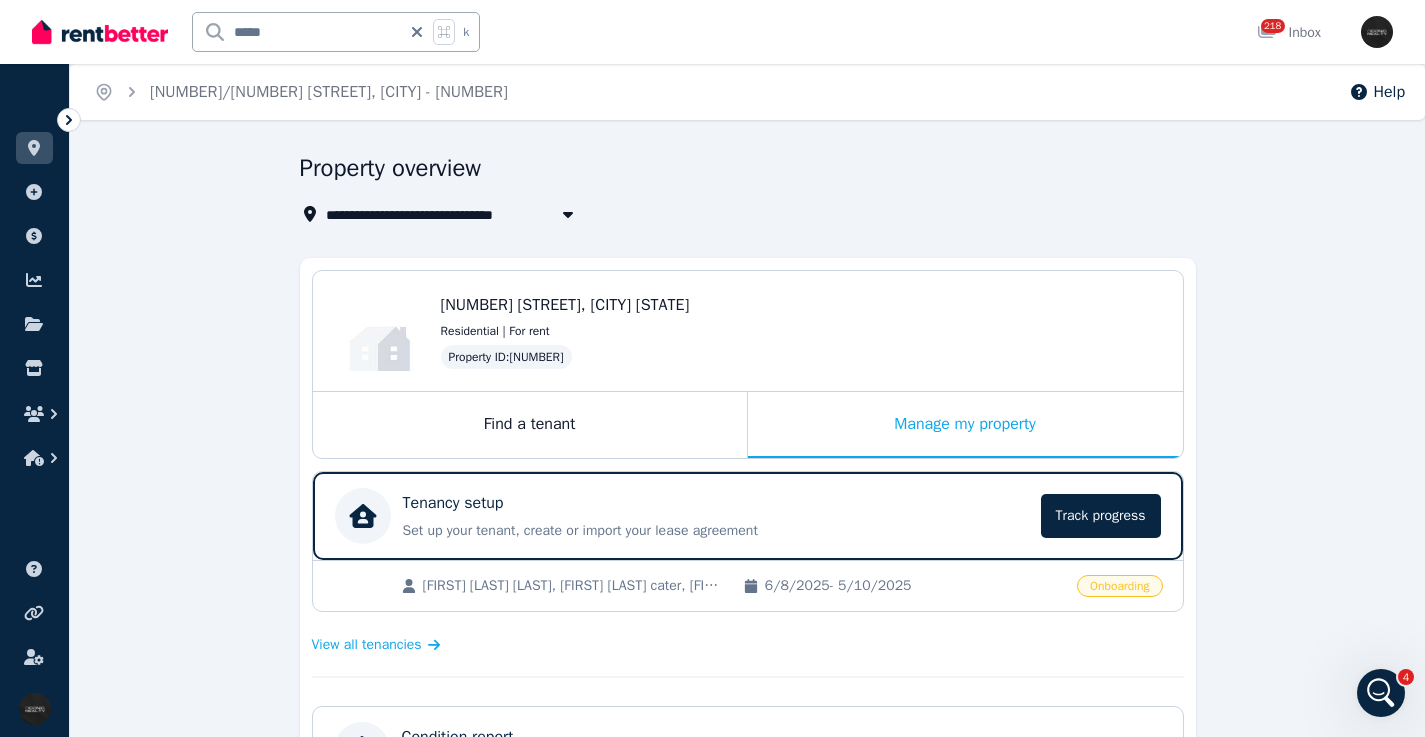 drag, startPoint x: 436, startPoint y: 306, endPoint x: 693, endPoint y: 267, distance: 259.9423 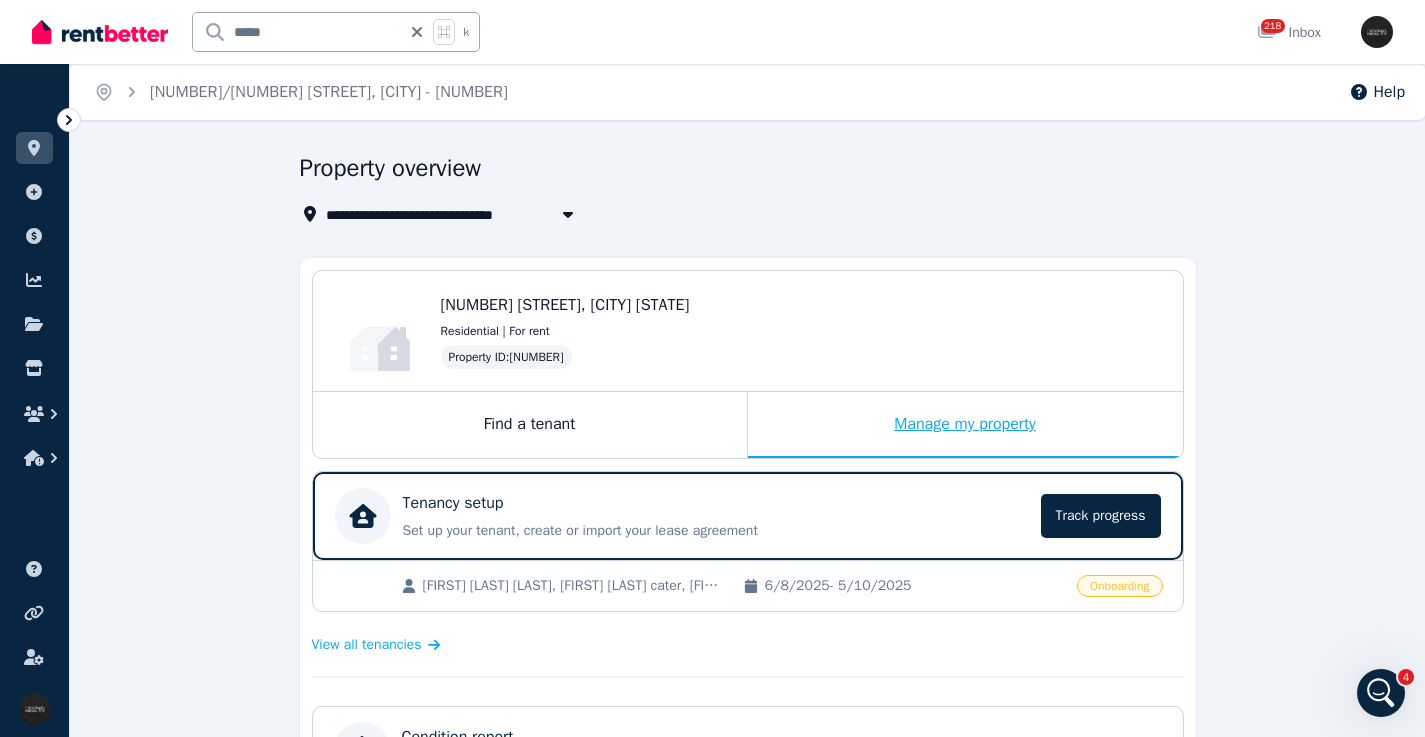 click on "Manage my property" at bounding box center [965, 425] 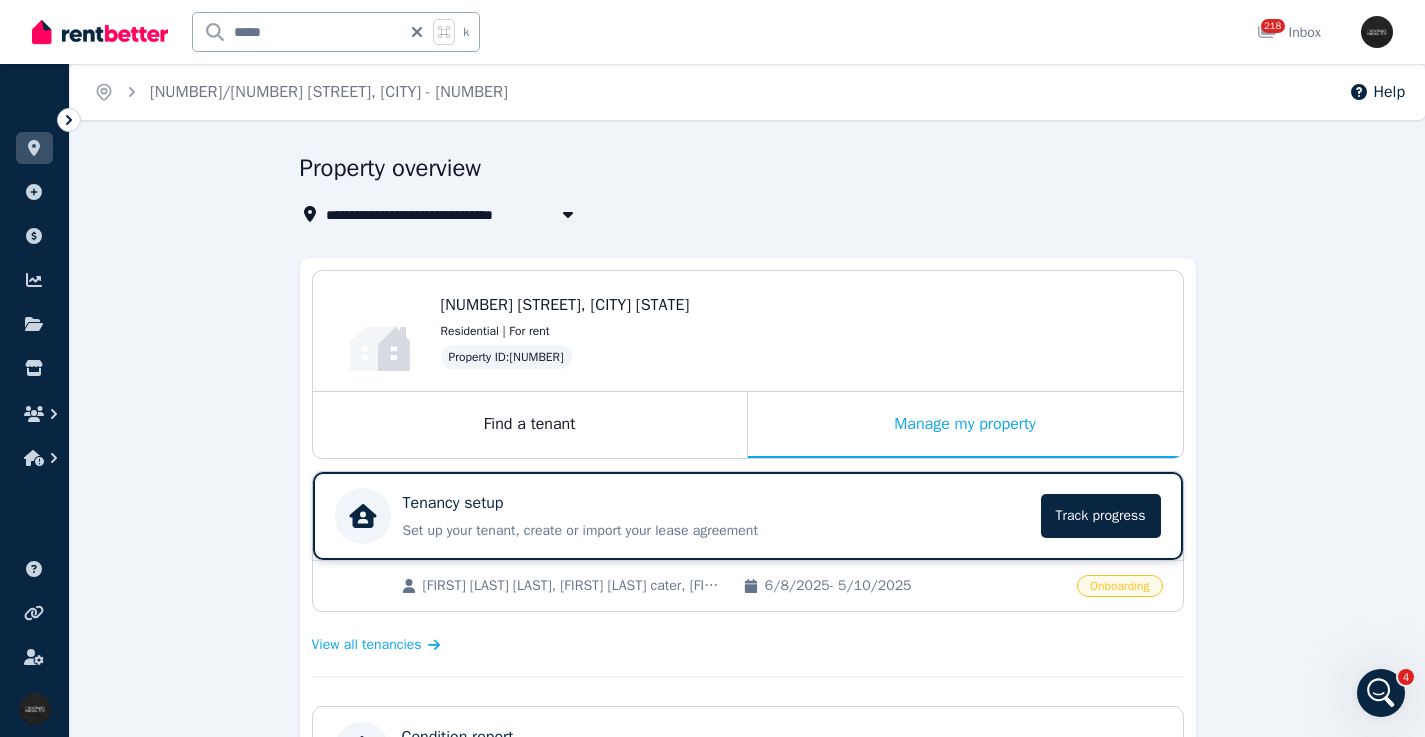 click on "Tenancy setup Set up your tenant, create or import your lease agreement Track progress" at bounding box center (716, 516) 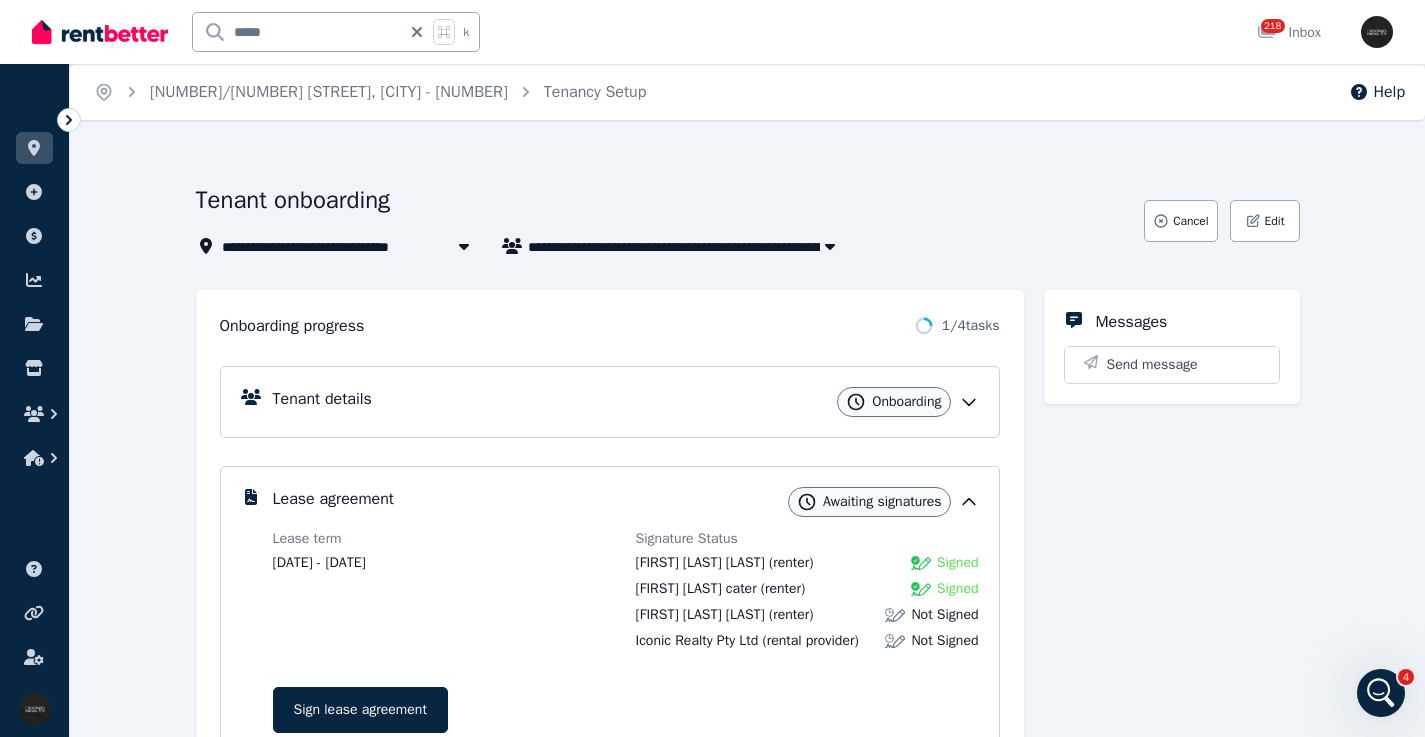 scroll, scrollTop: 170, scrollLeft: 0, axis: vertical 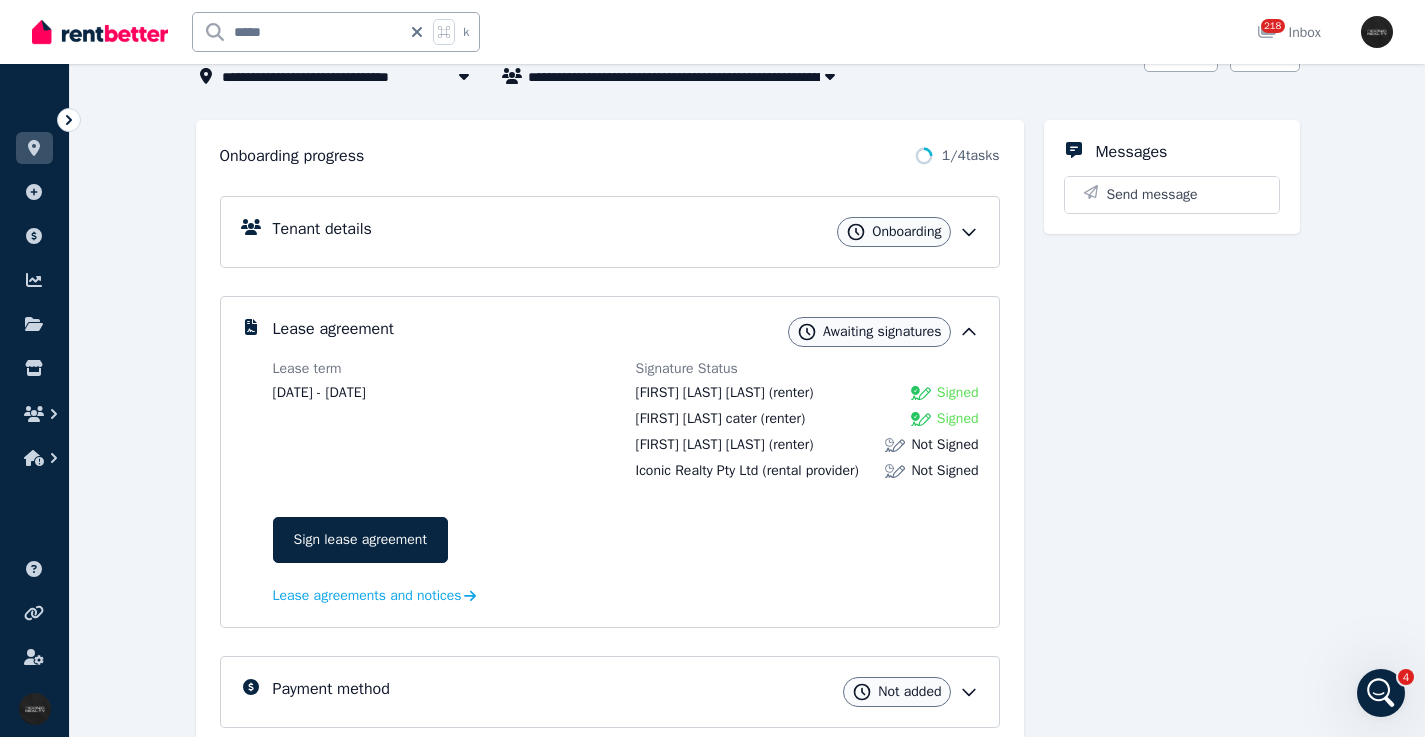 click on "Michel chamlati flores" at bounding box center [700, 392] 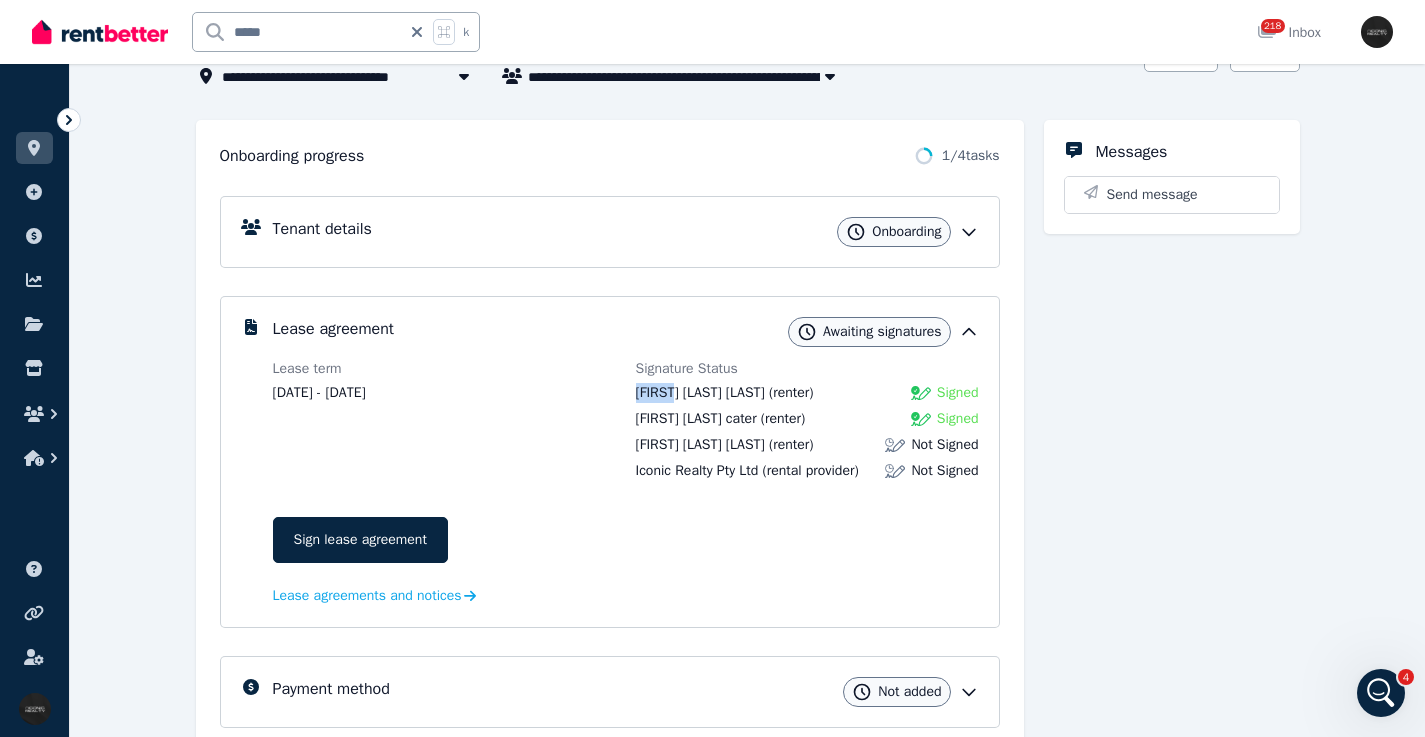 drag, startPoint x: 436, startPoint y: 387, endPoint x: 363, endPoint y: 393, distance: 73.24616 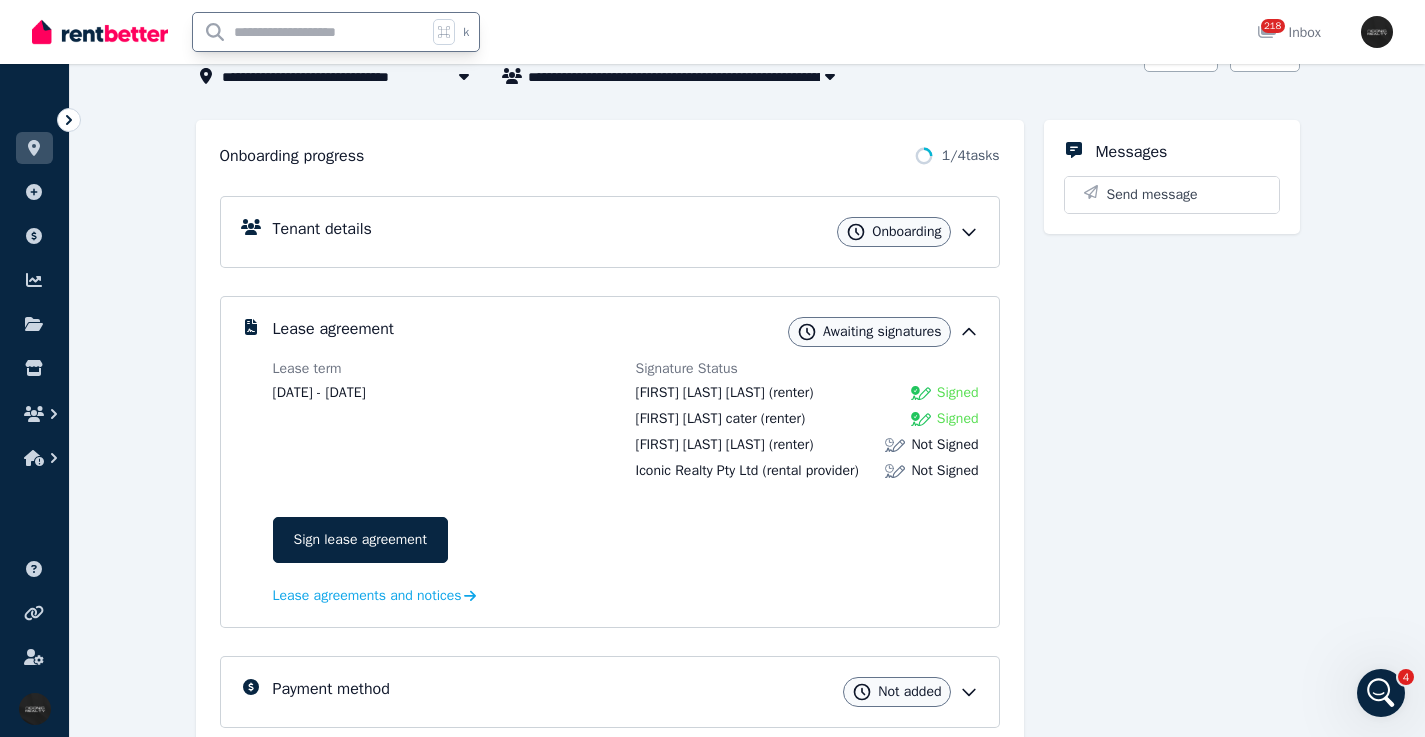 click at bounding box center [310, 32] 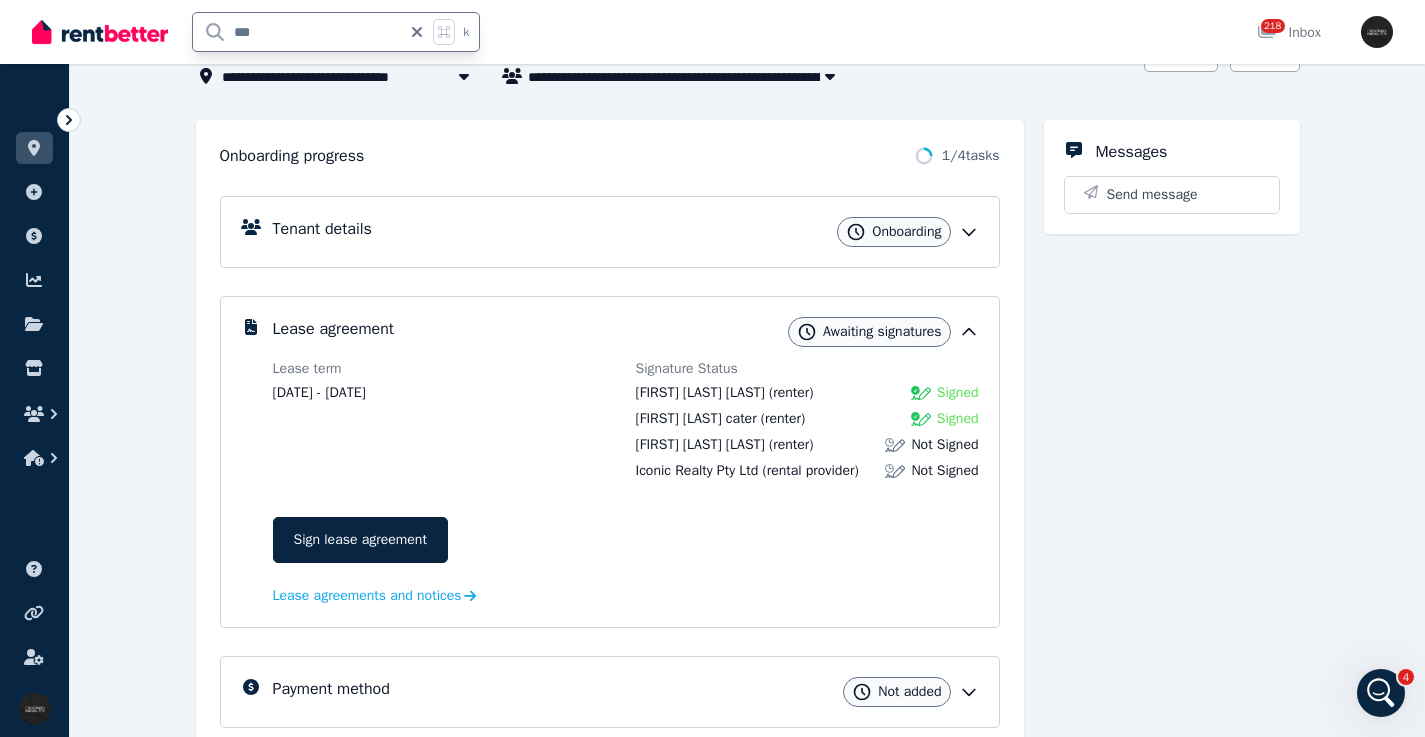 type on "***" 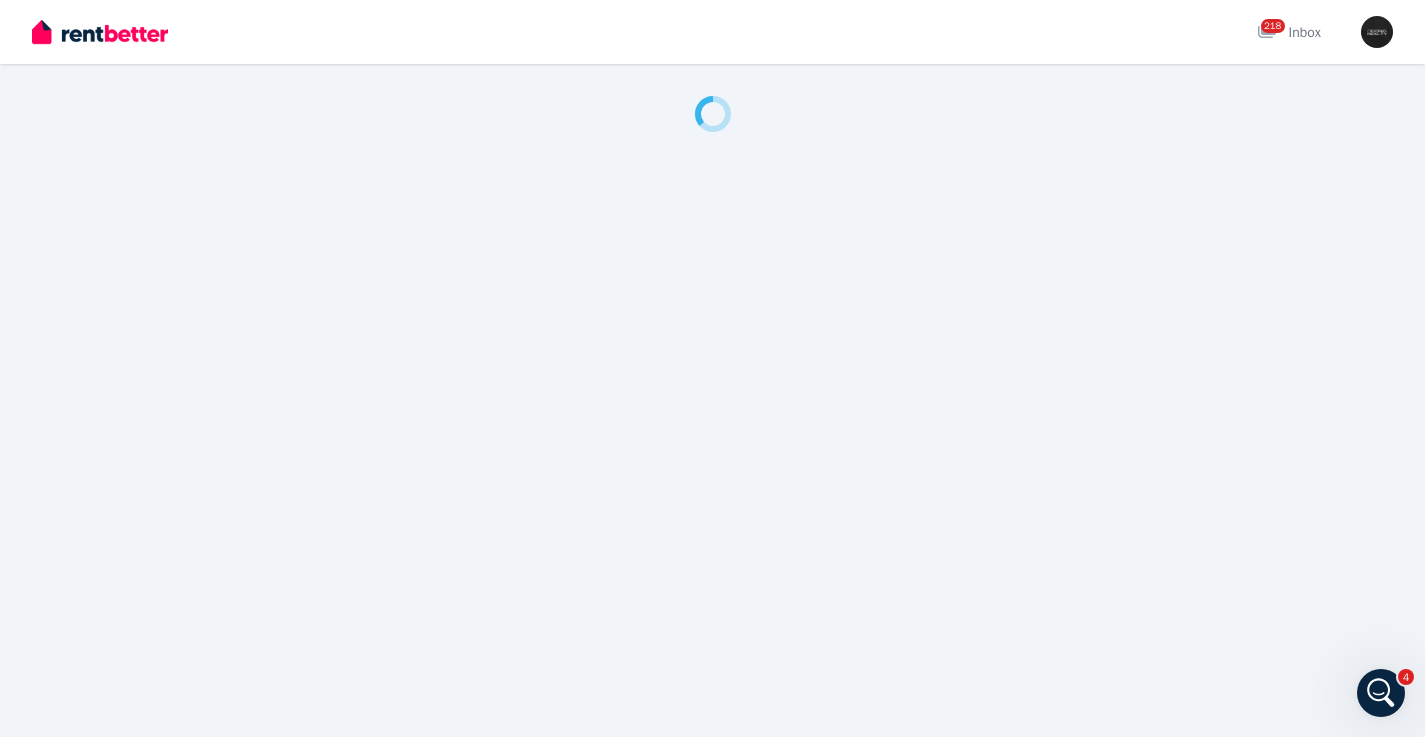 scroll, scrollTop: 0, scrollLeft: 0, axis: both 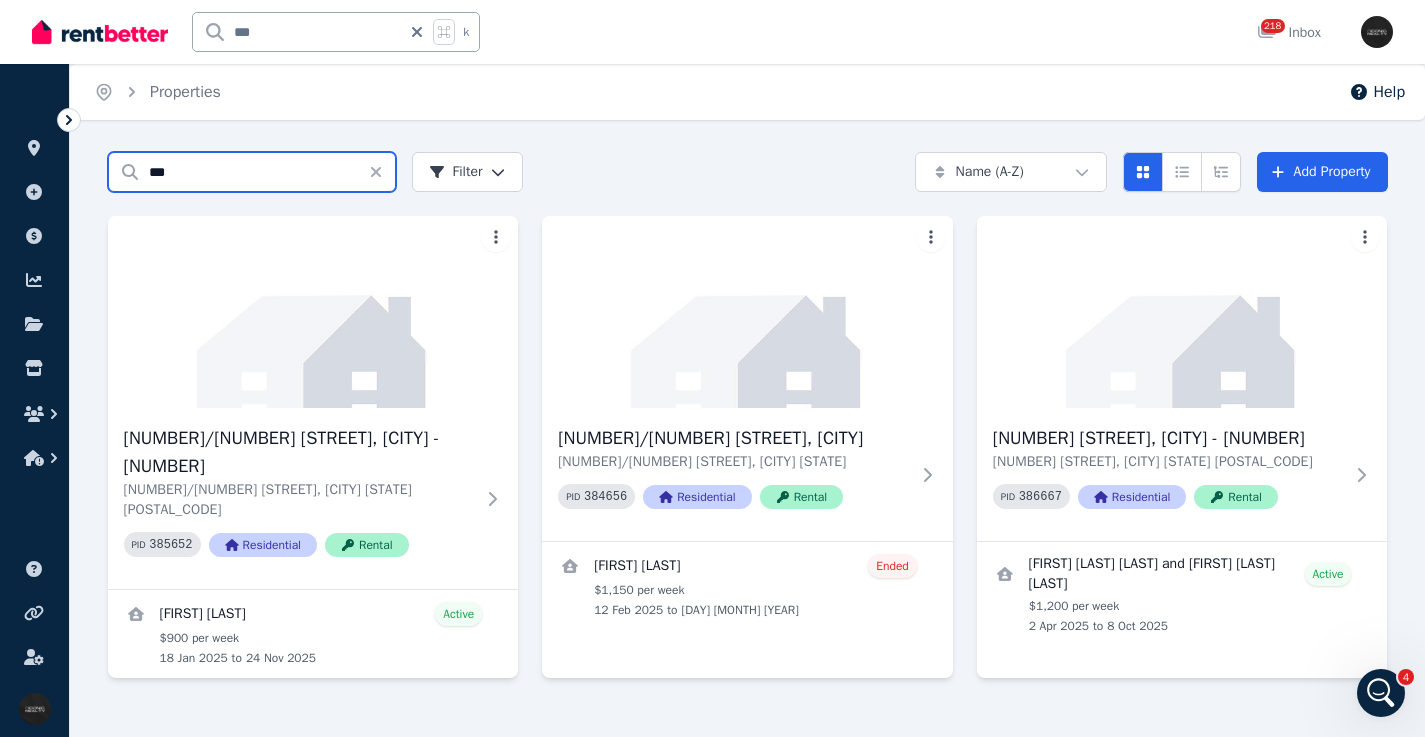 click on "***" at bounding box center [252, 172] 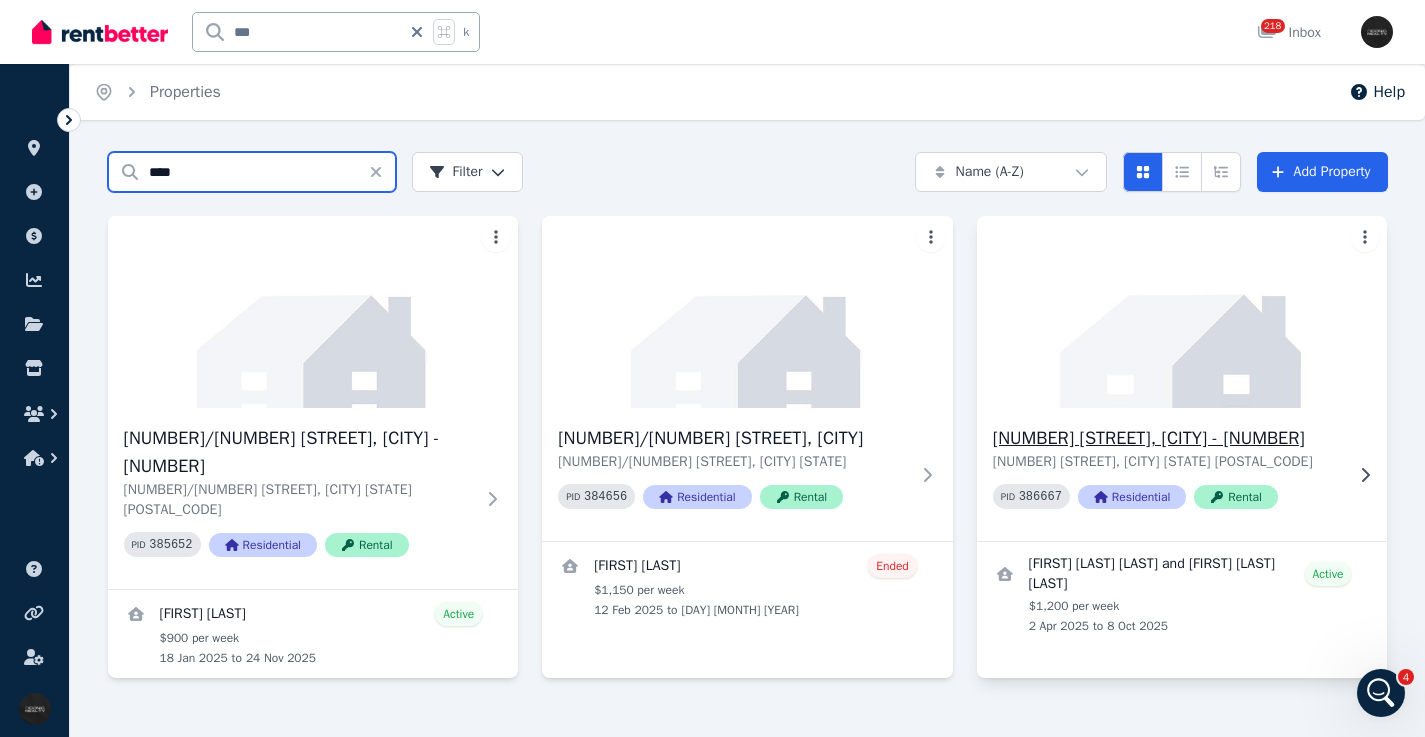type on "***" 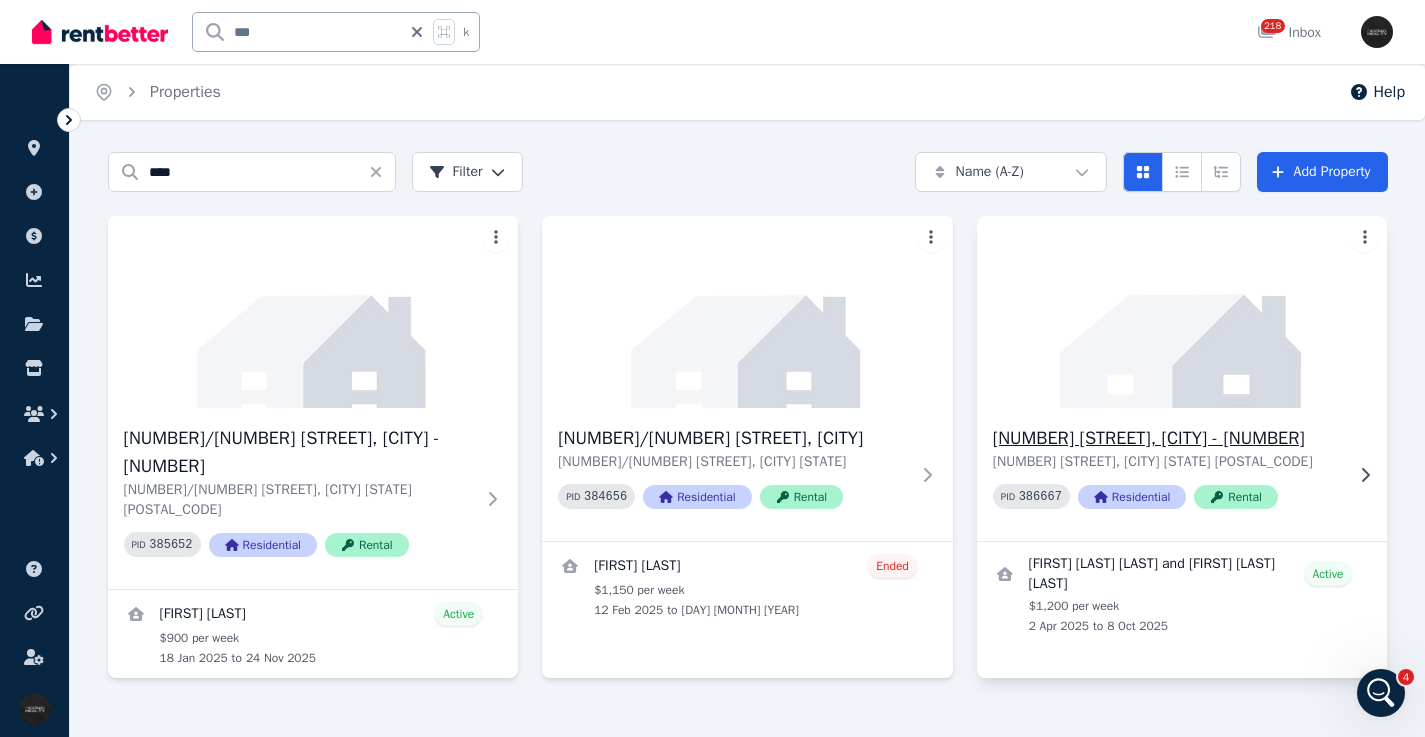 click at bounding box center [1182, 312] 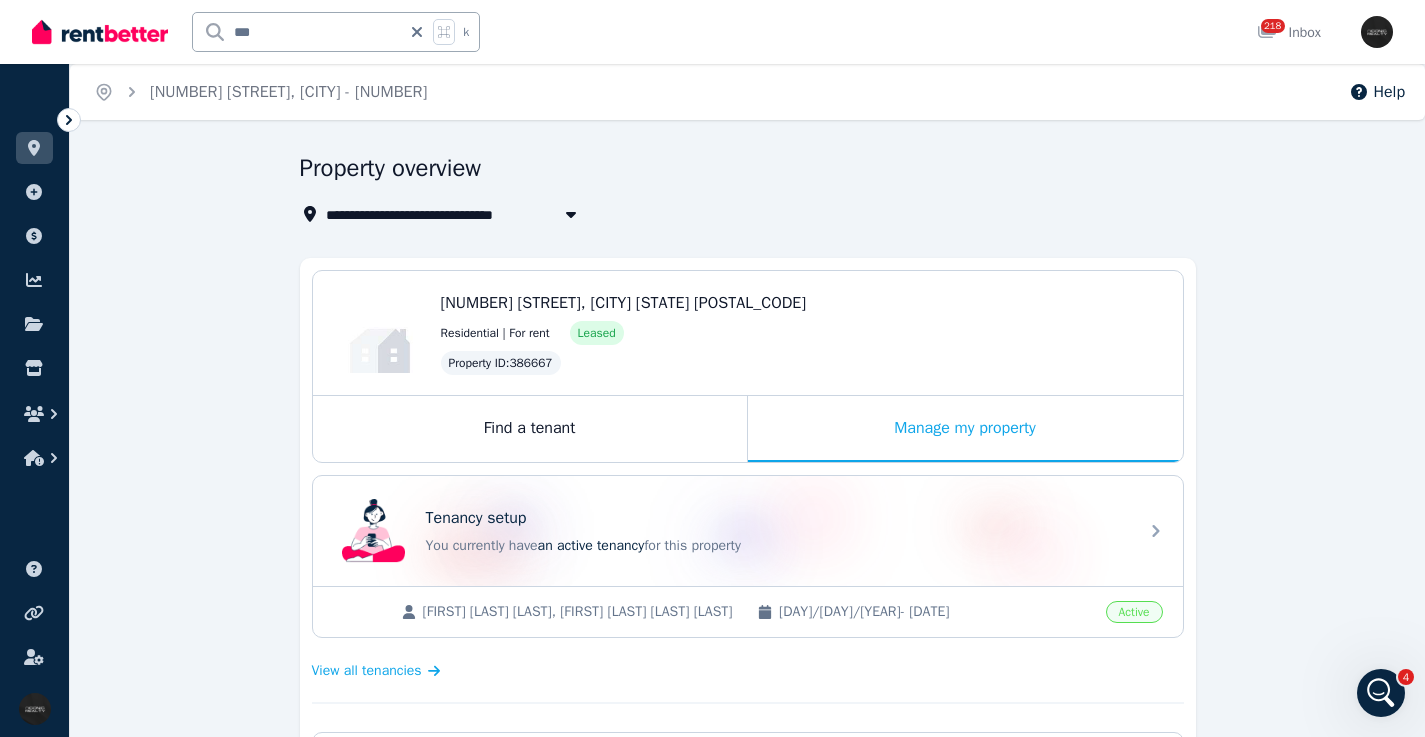click on "***" at bounding box center (297, 32) 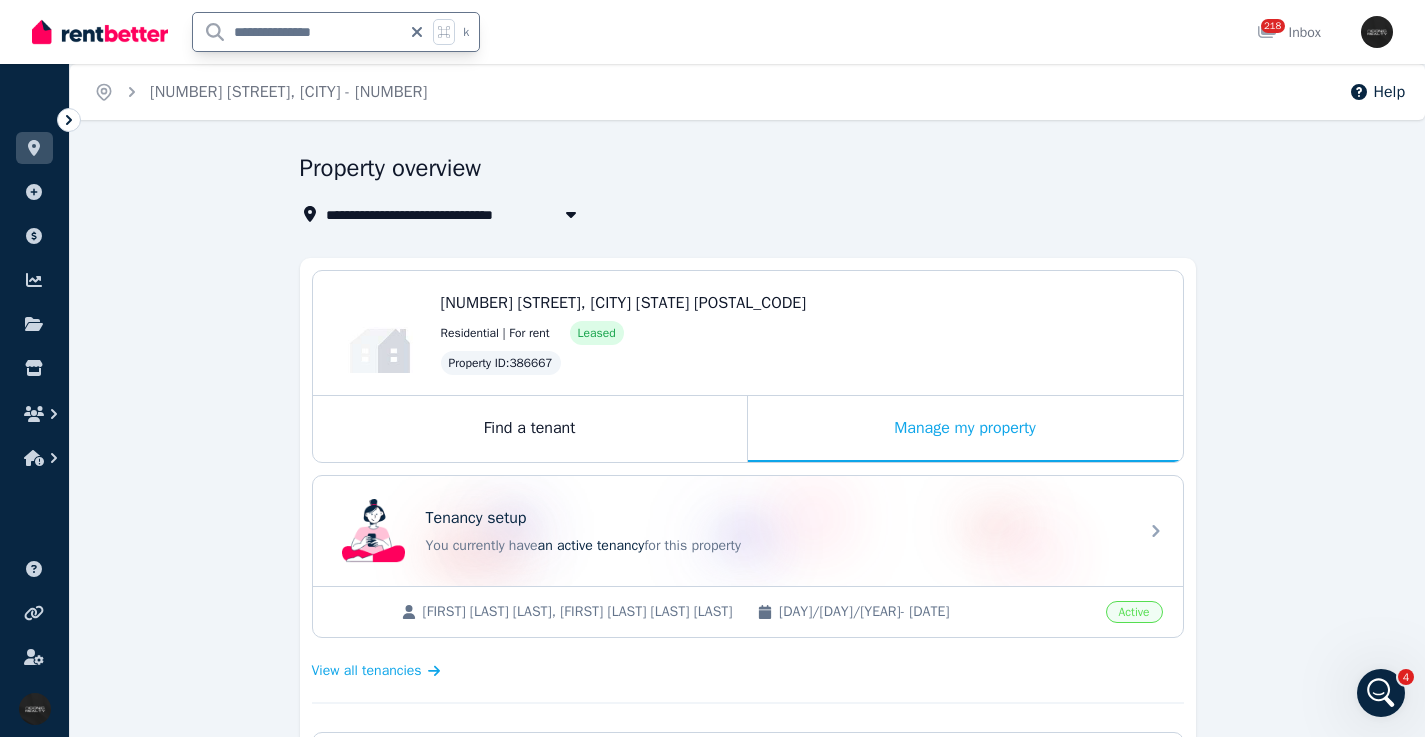 type on "**********" 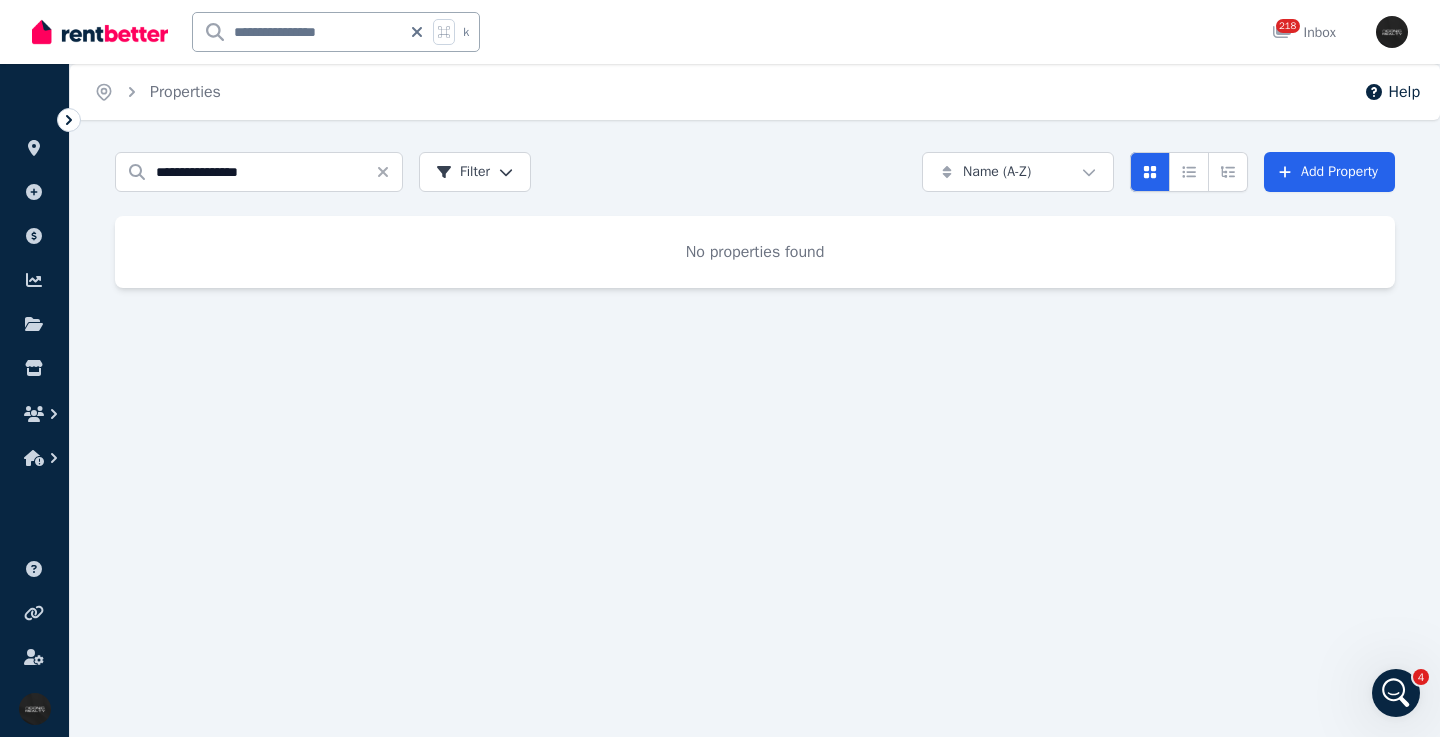 click on "**********" at bounding box center (297, 32) 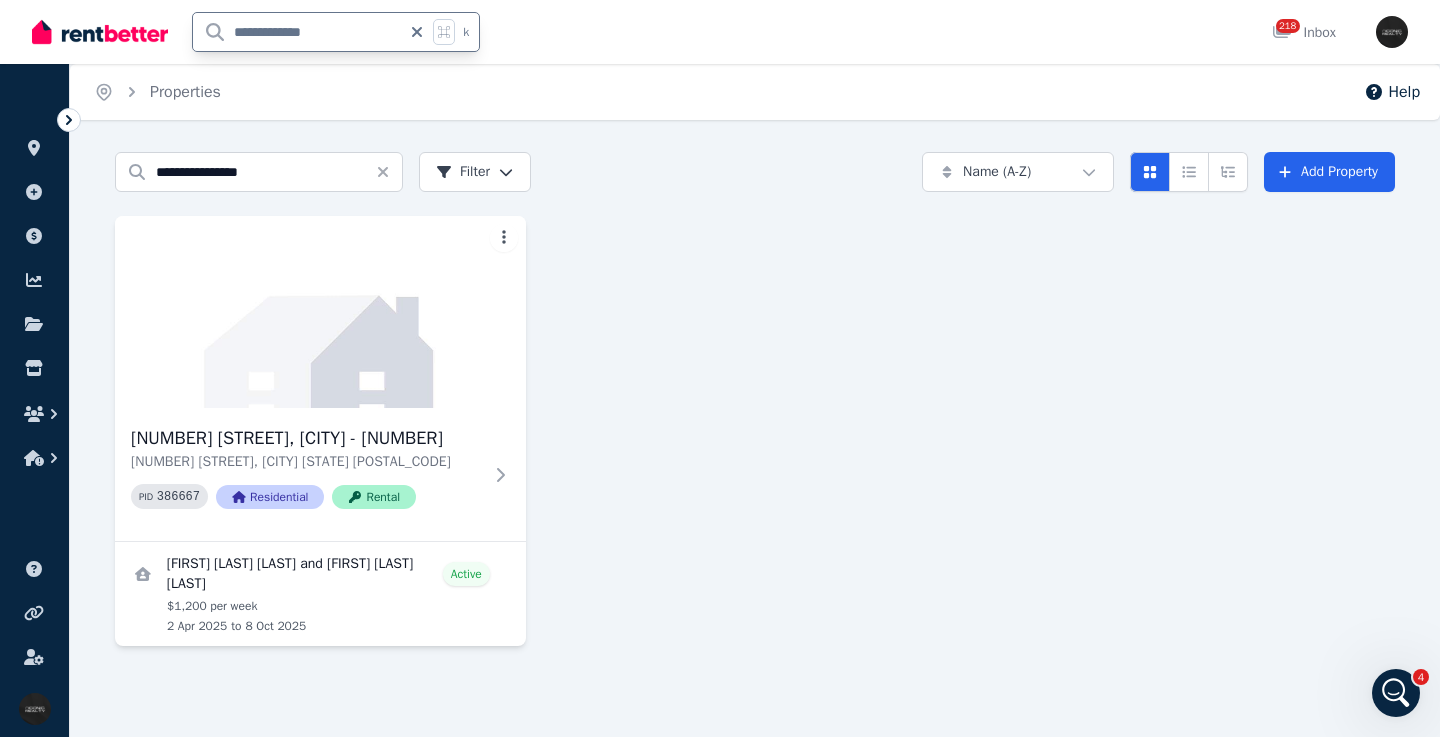click on "180 Cottenham Ave, Kingsford - 58 180 Cottenham Ave, Kingsford NSW 2032 PID   386667 Residential Rental Ronald Andrey Fernandez Badilla and Katherine Alina Araya Calderon Active $1,200 per week 2 Apr 2025 to 8 Oct 2025" at bounding box center (755, 431) 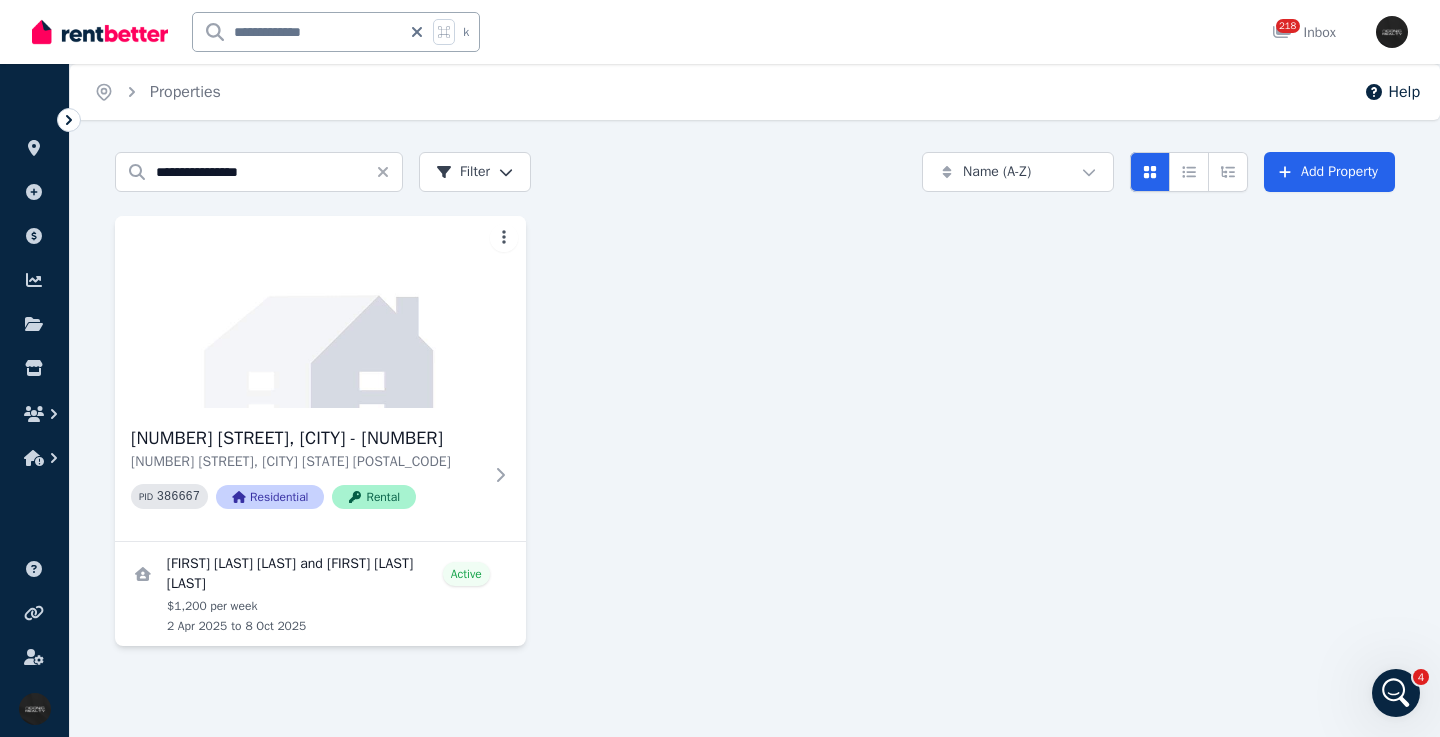 click on "**********" at bounding box center [297, 32] 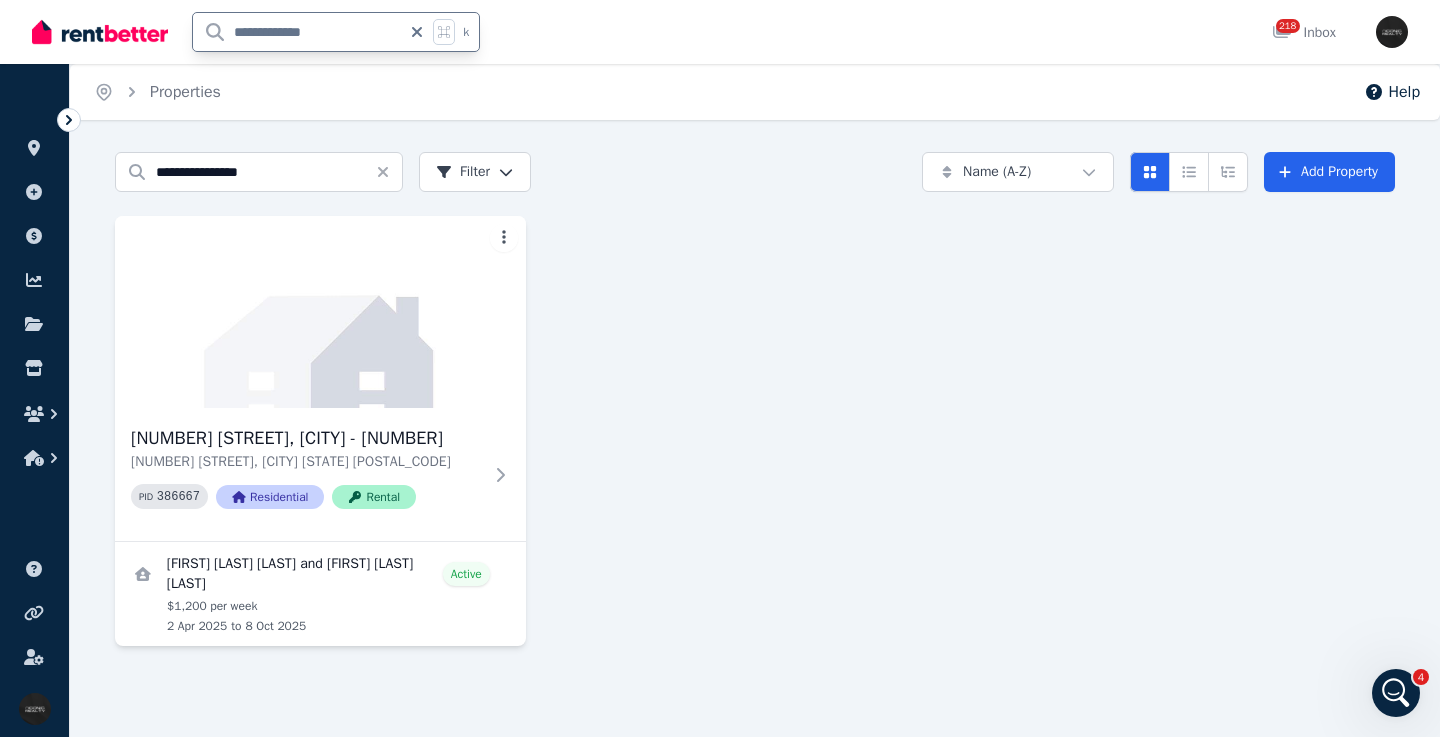 click on "**********" at bounding box center (297, 32) 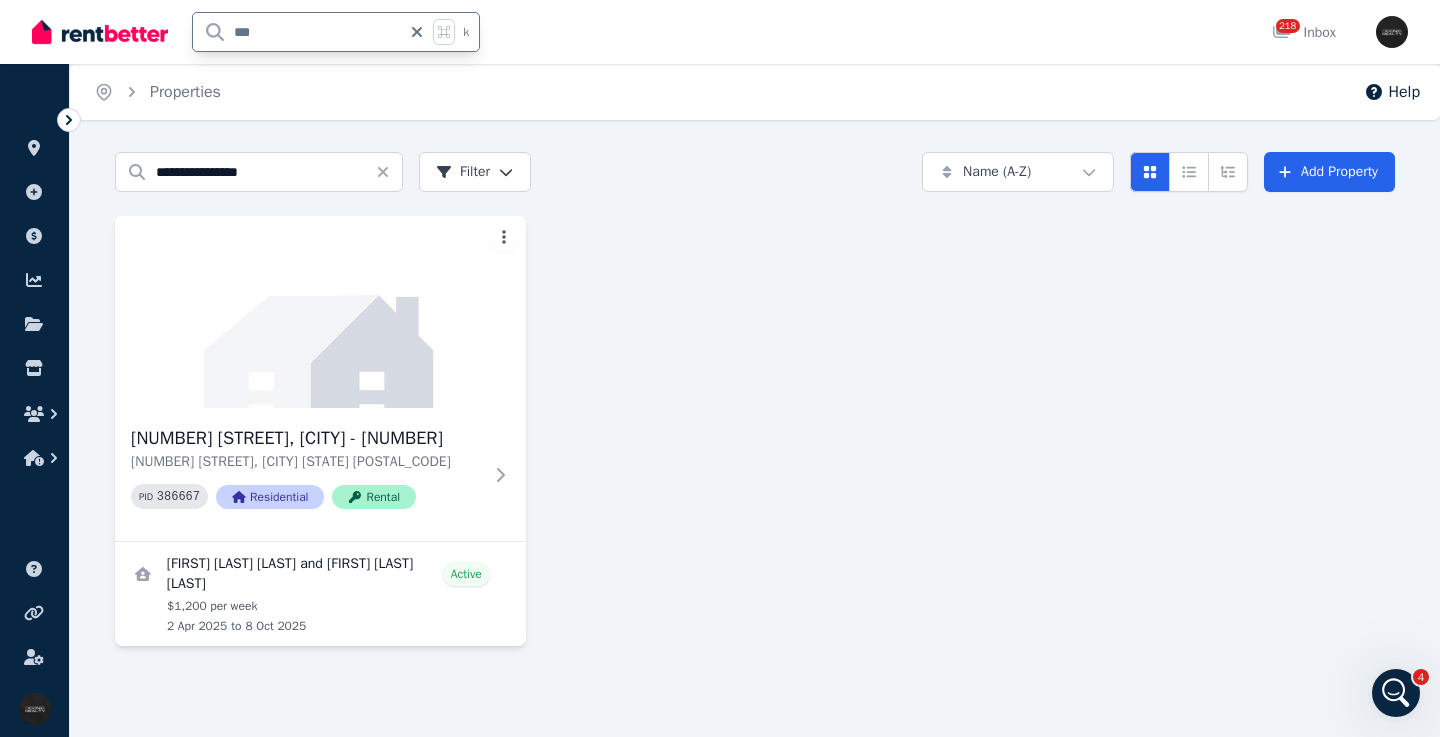 type on "***" 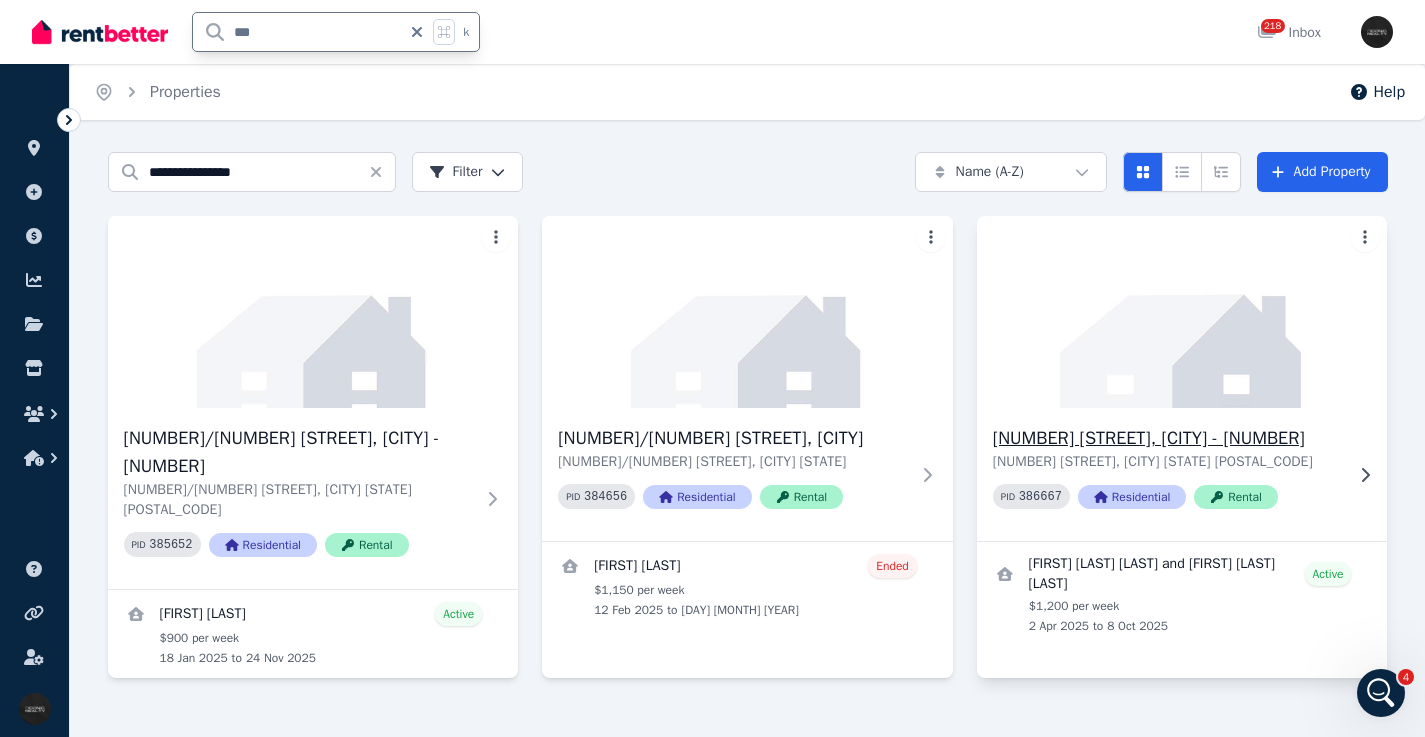 click 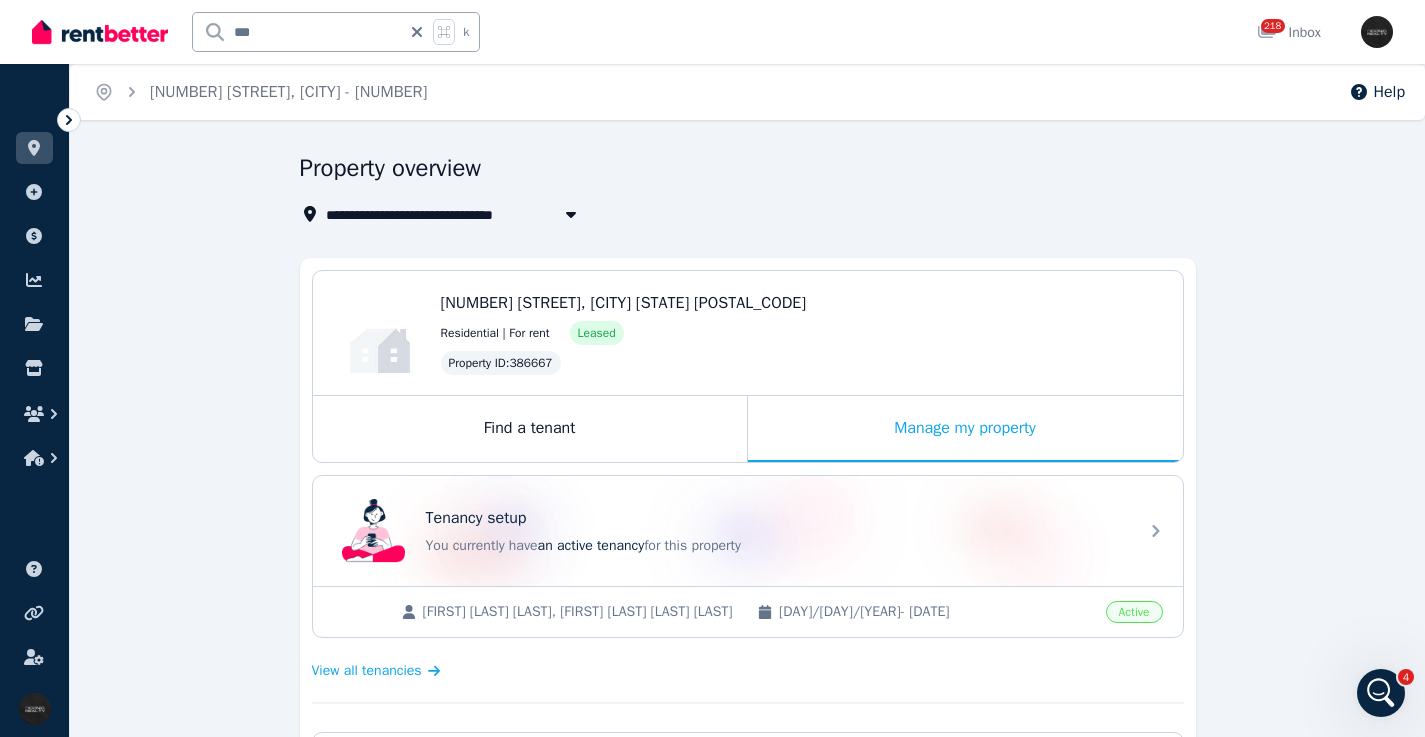 click 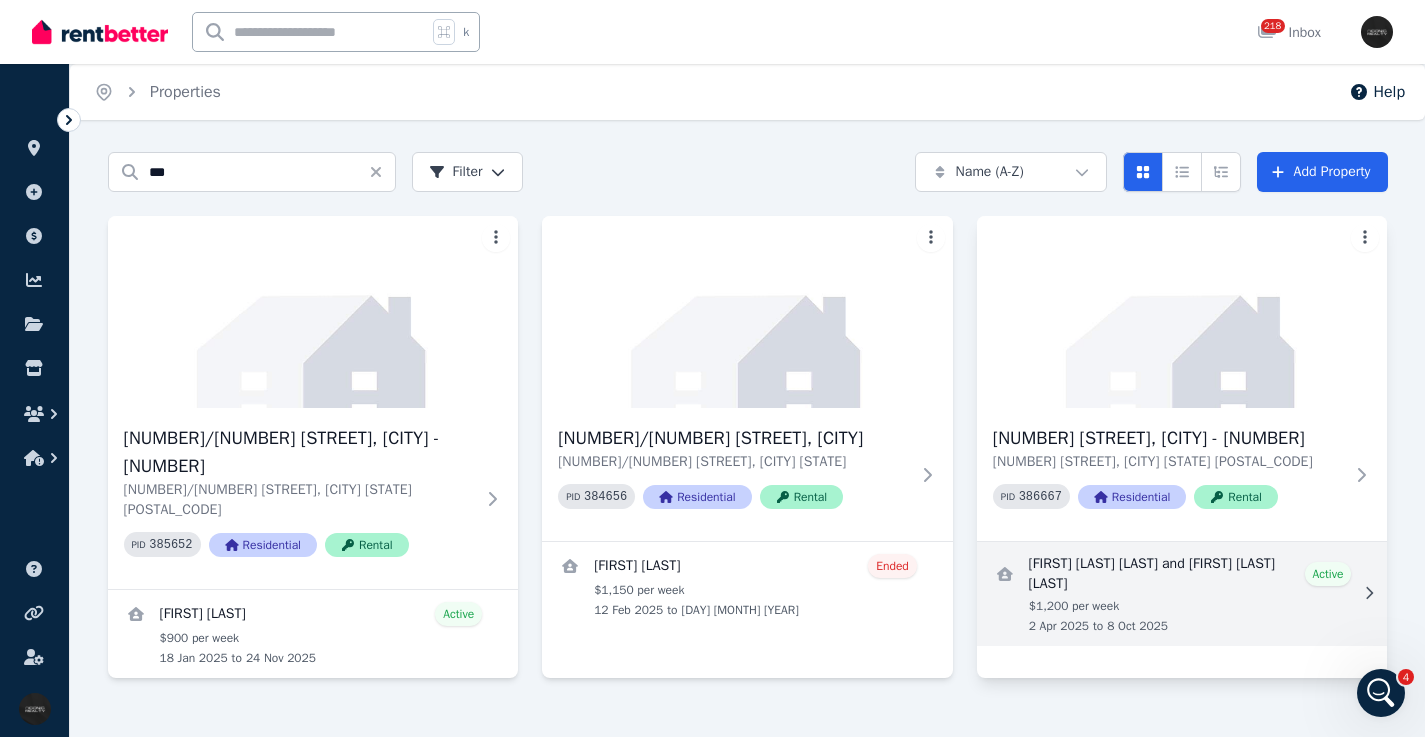 scroll, scrollTop: 1, scrollLeft: 0, axis: vertical 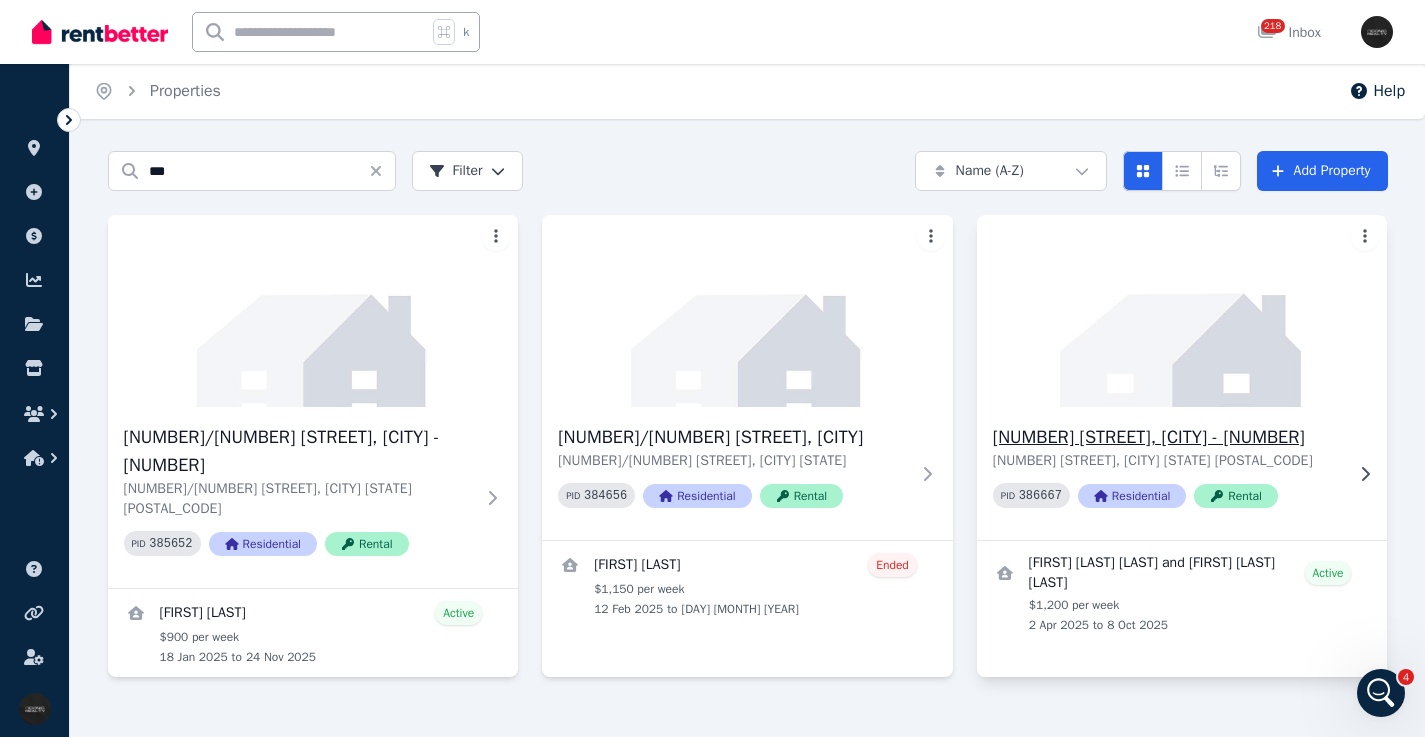 click 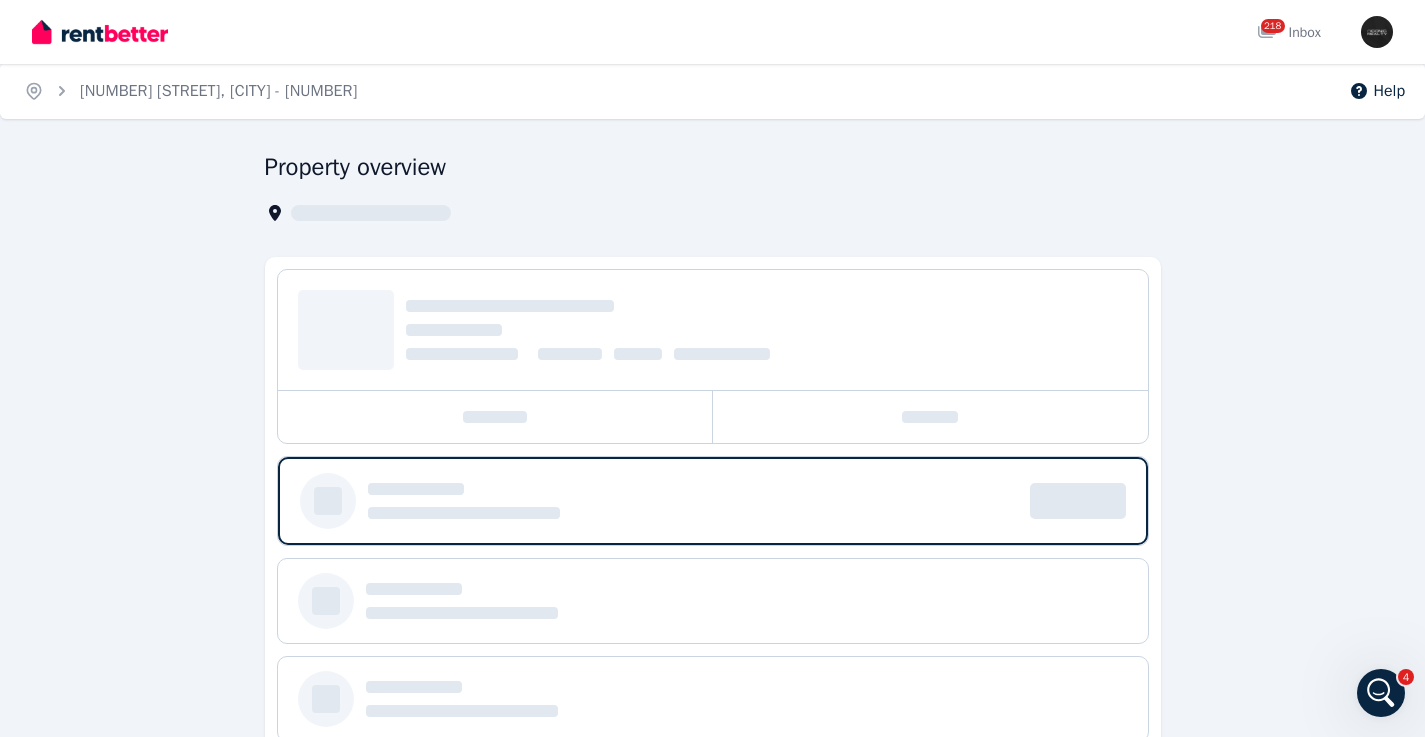 scroll, scrollTop: 0, scrollLeft: 0, axis: both 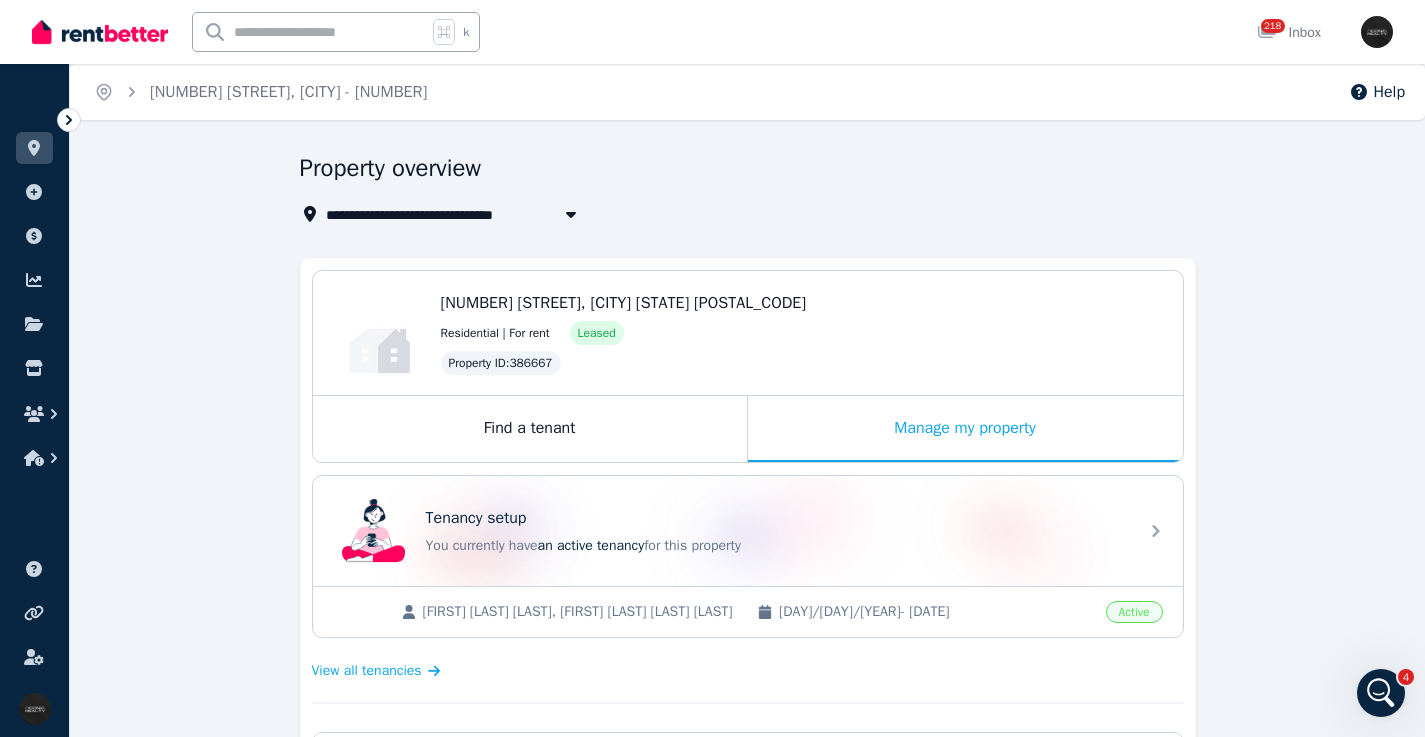 drag, startPoint x: 803, startPoint y: 306, endPoint x: 753, endPoint y: 303, distance: 50.08992 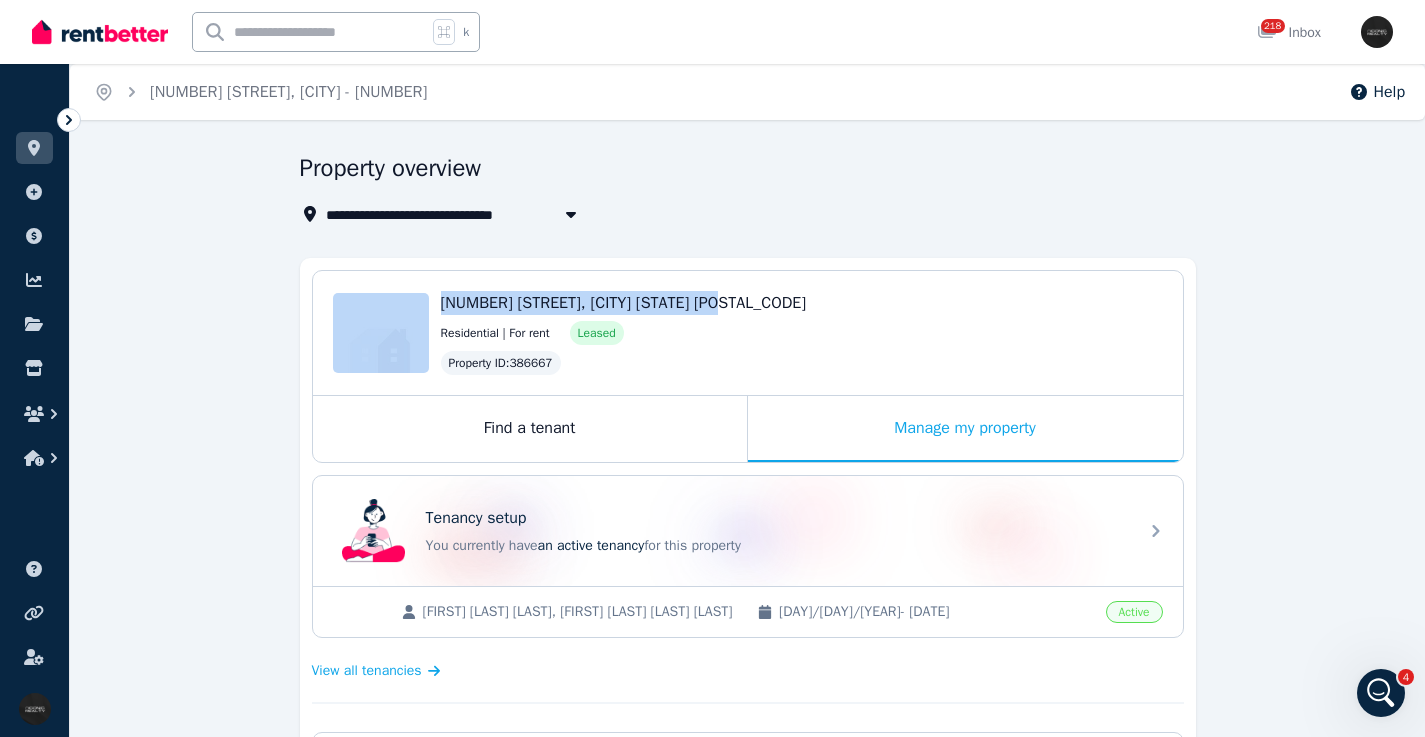 drag, startPoint x: 755, startPoint y: 302, endPoint x: 464, endPoint y: 311, distance: 291.13913 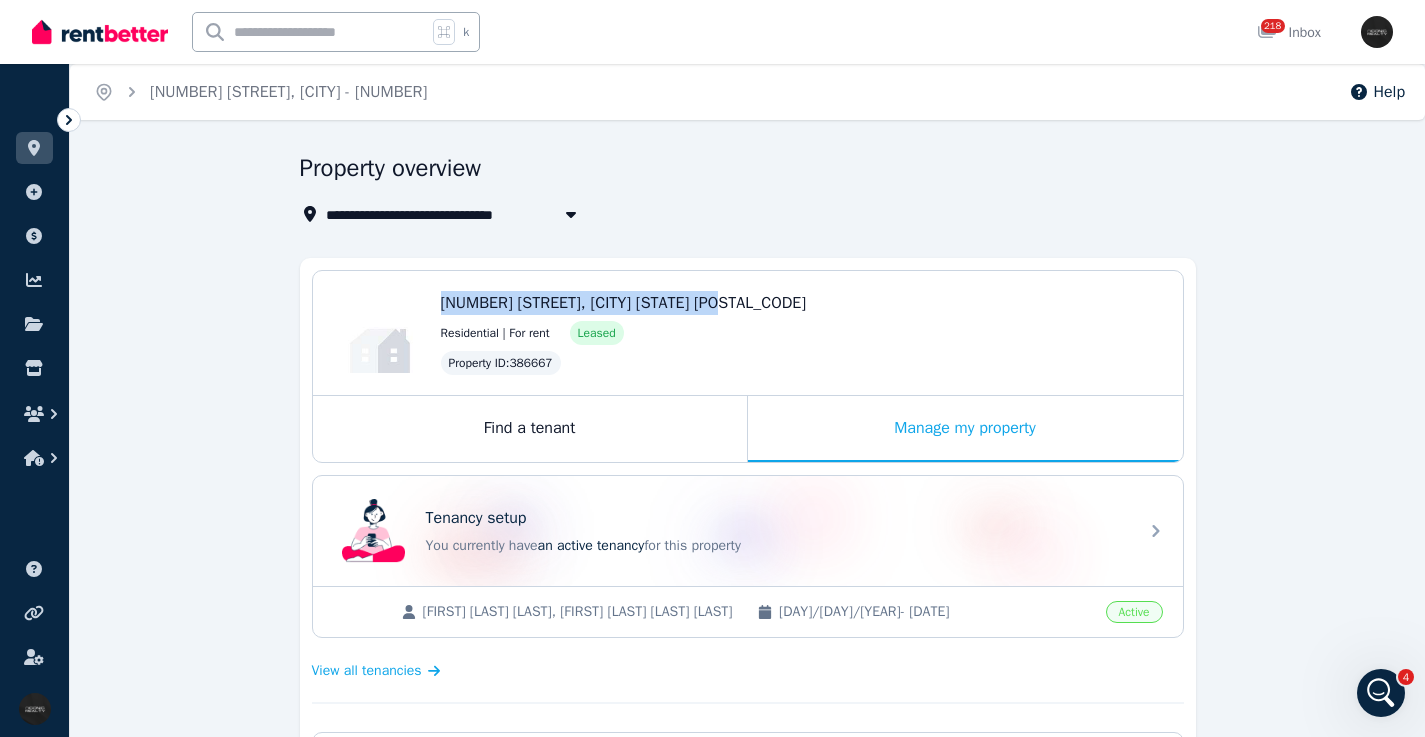 click at bounding box center (310, 32) 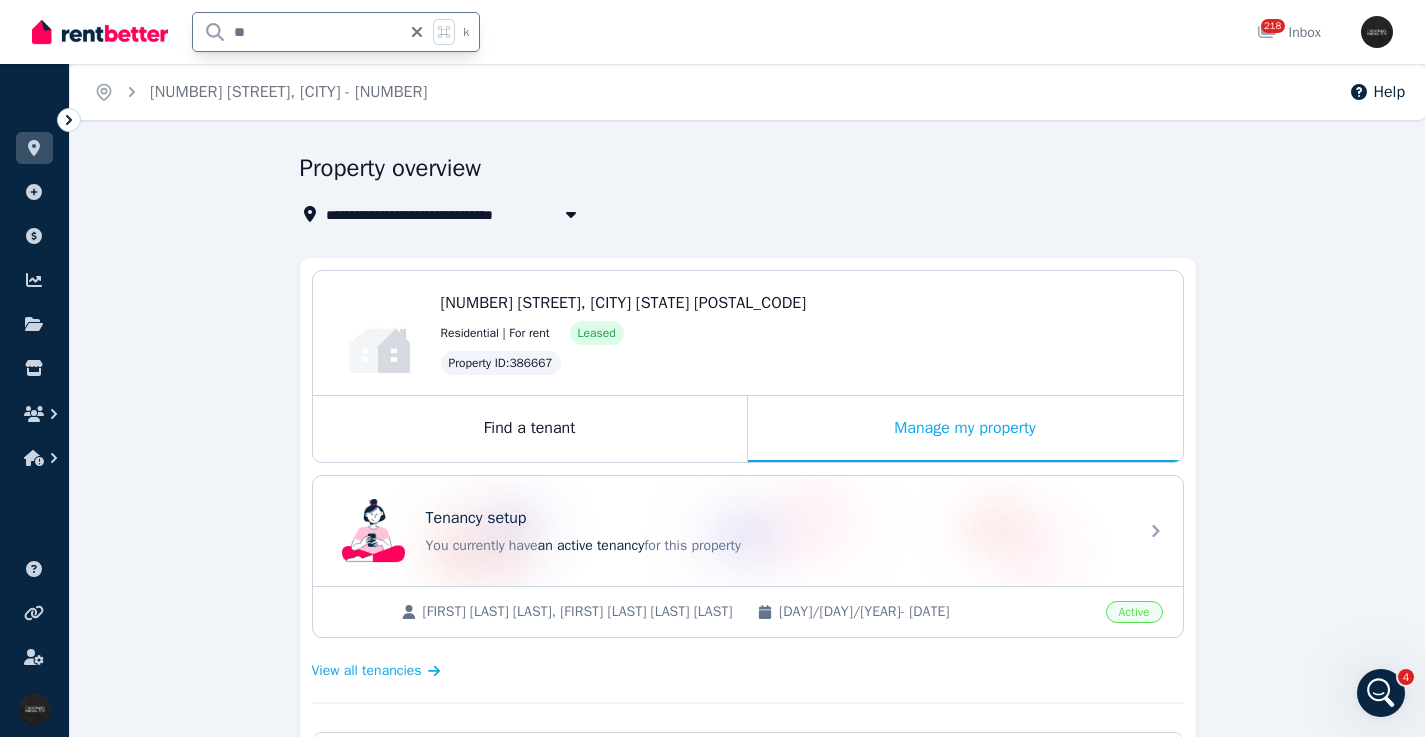 type on "***" 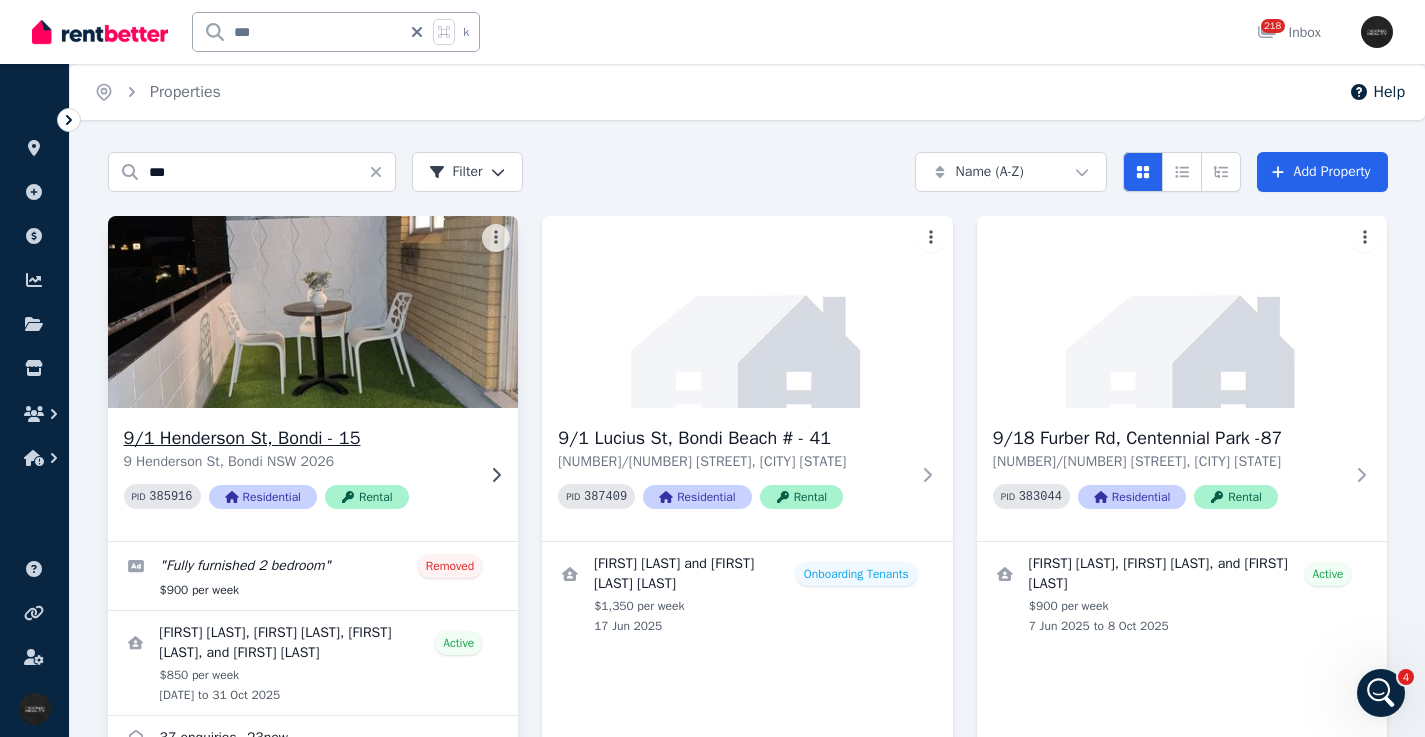 drag, startPoint x: 485, startPoint y: 472, endPoint x: 480, endPoint y: 460, distance: 13 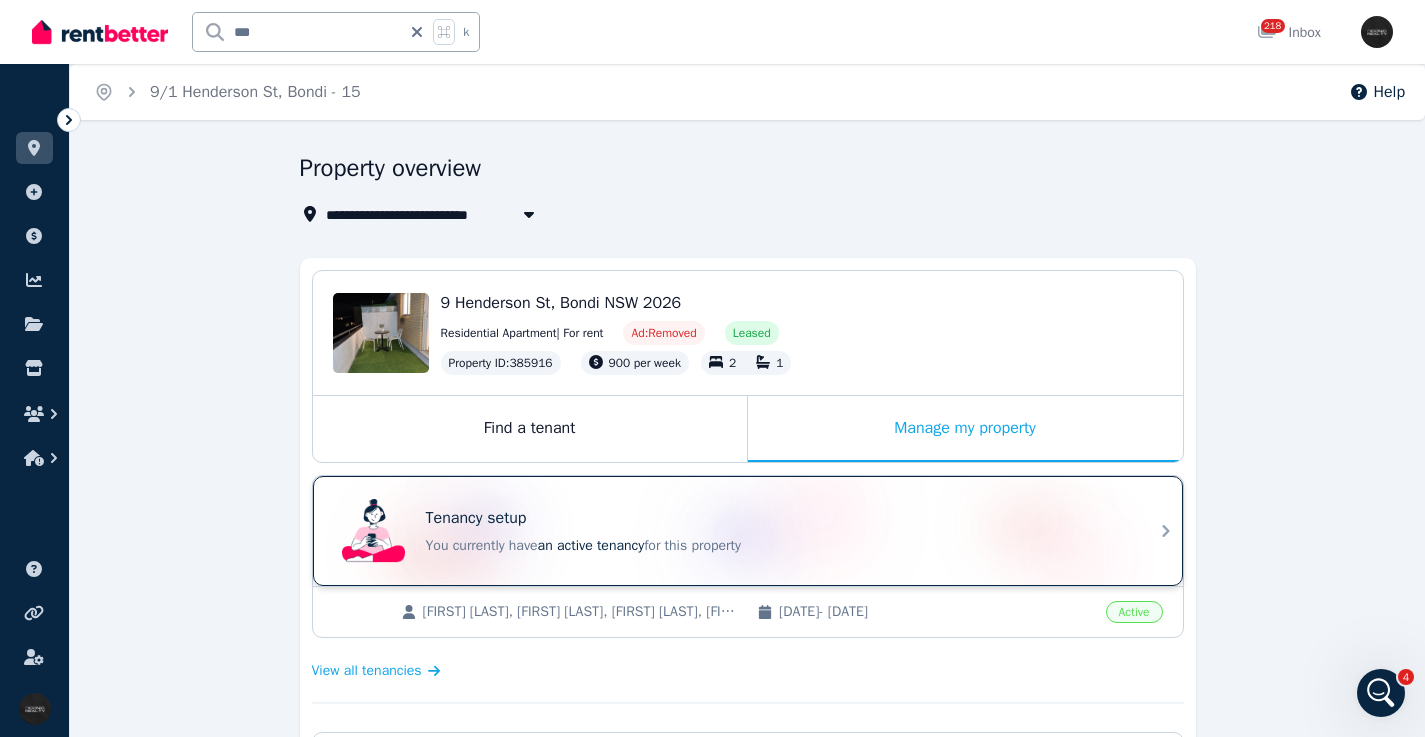 click on "Tenancy setup" at bounding box center (776, 518) 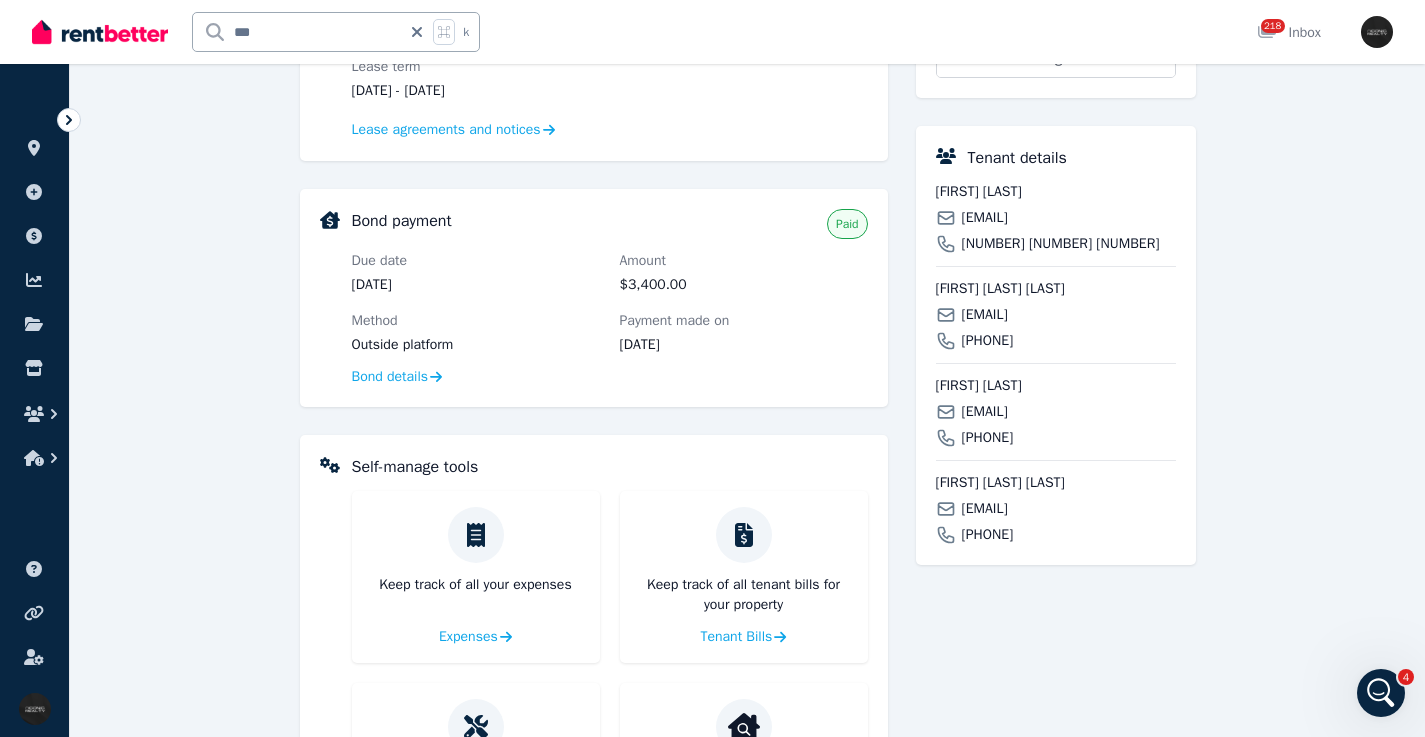 scroll, scrollTop: 791, scrollLeft: 0, axis: vertical 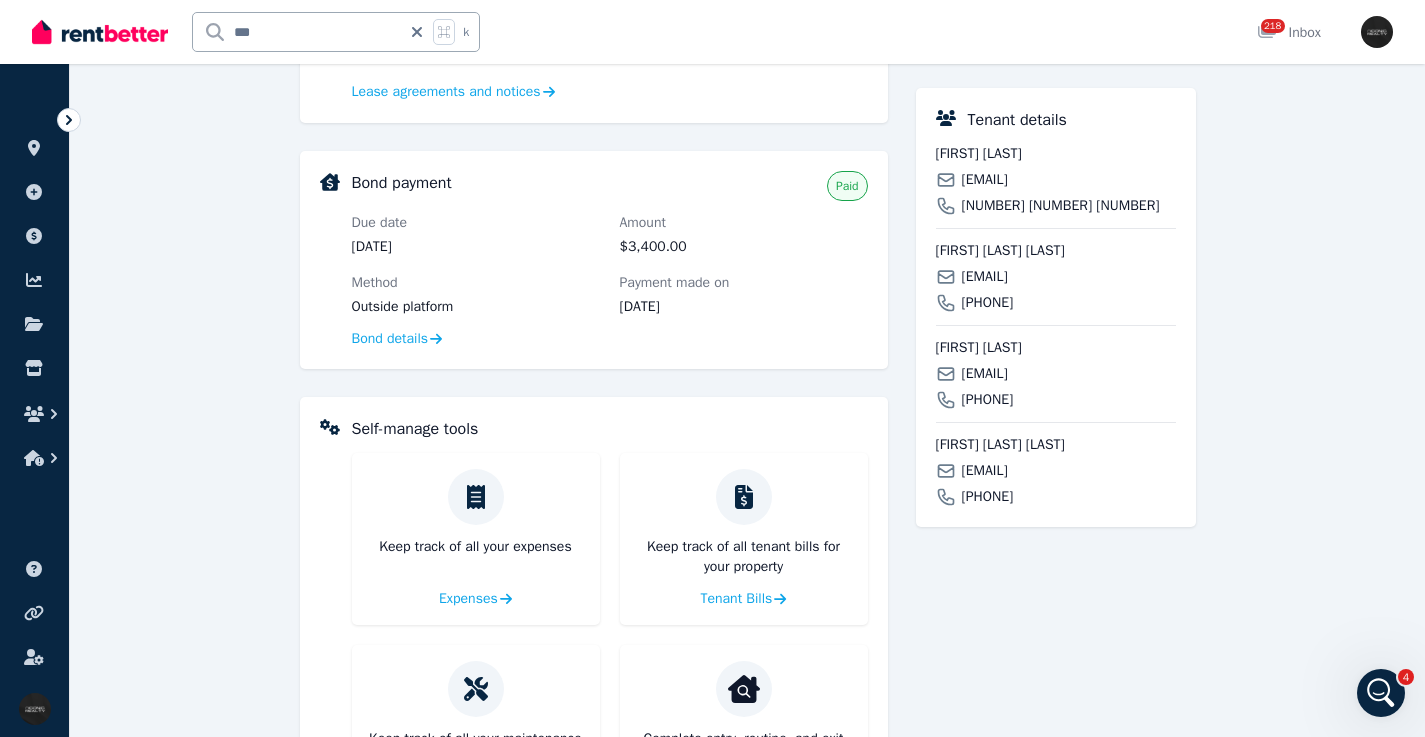 click on "paola.morenoa@udem.edu" at bounding box center [985, 180] 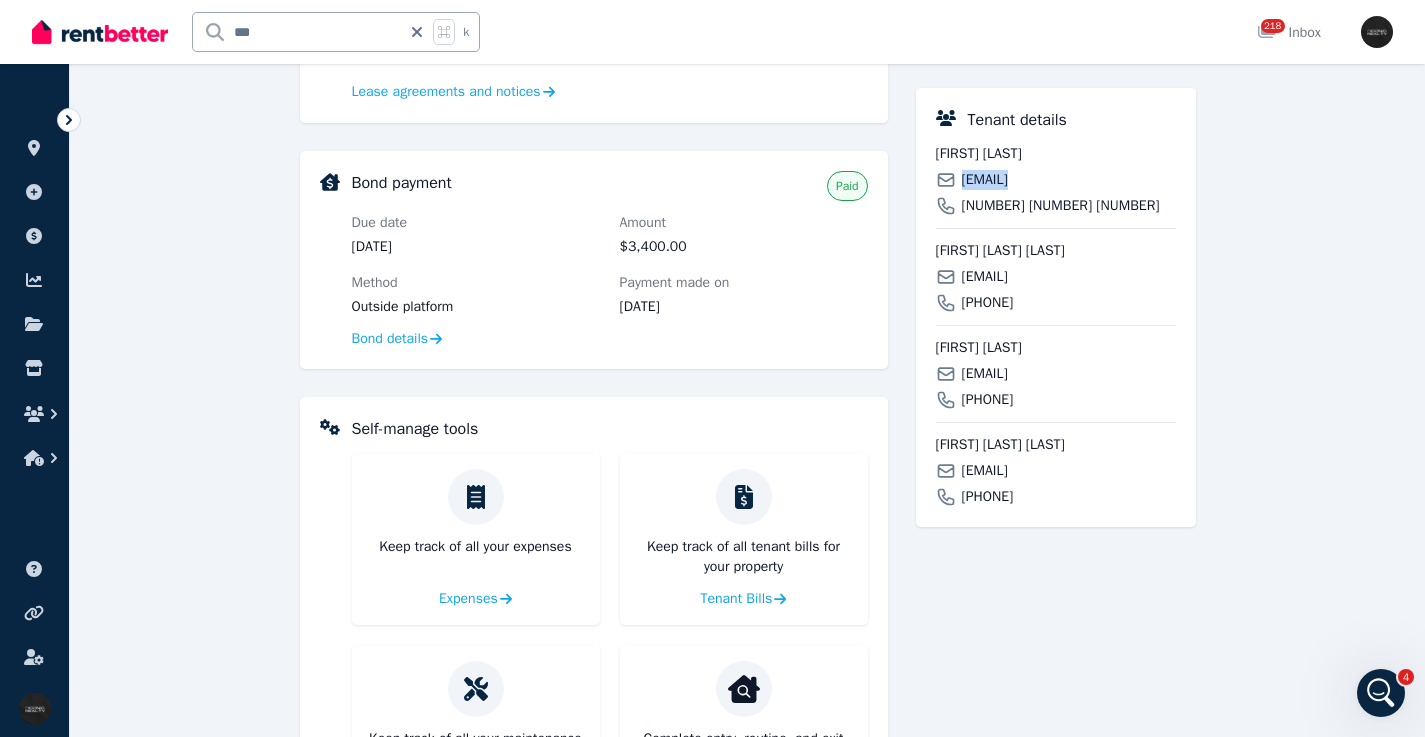click on "paola.morenoa@udem.edu" at bounding box center [985, 180] 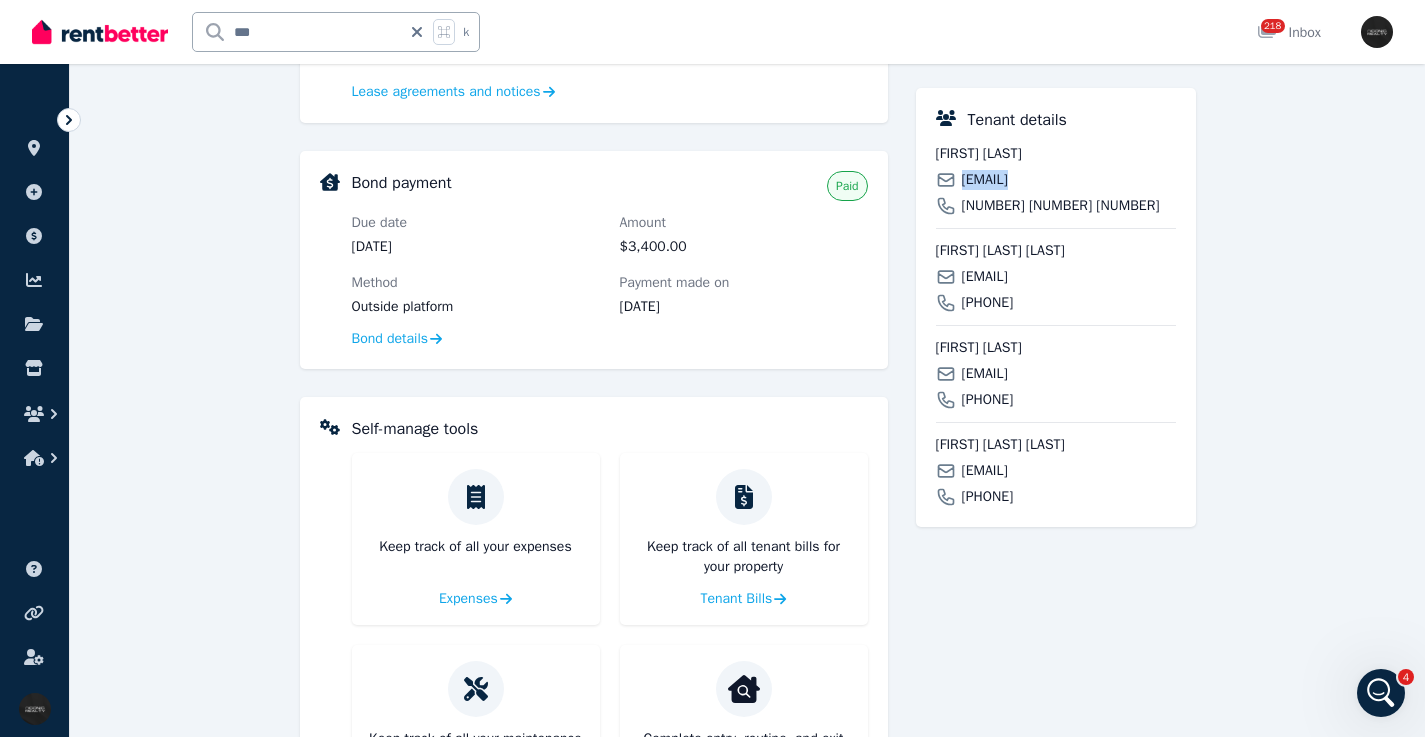 click on "Natalia Villalobos Torres" at bounding box center (1056, 251) 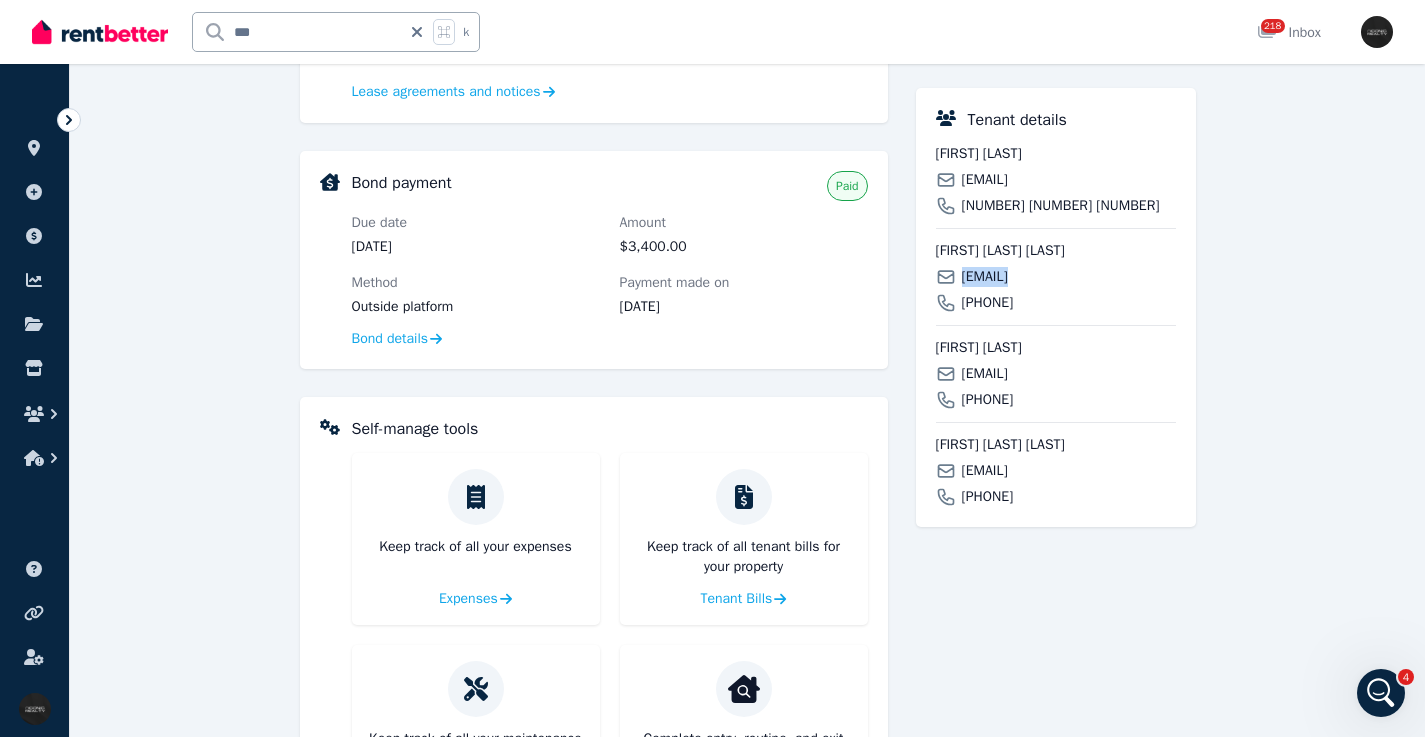 click on "natvillalobost@yahoo.com.mx" at bounding box center [985, 277] 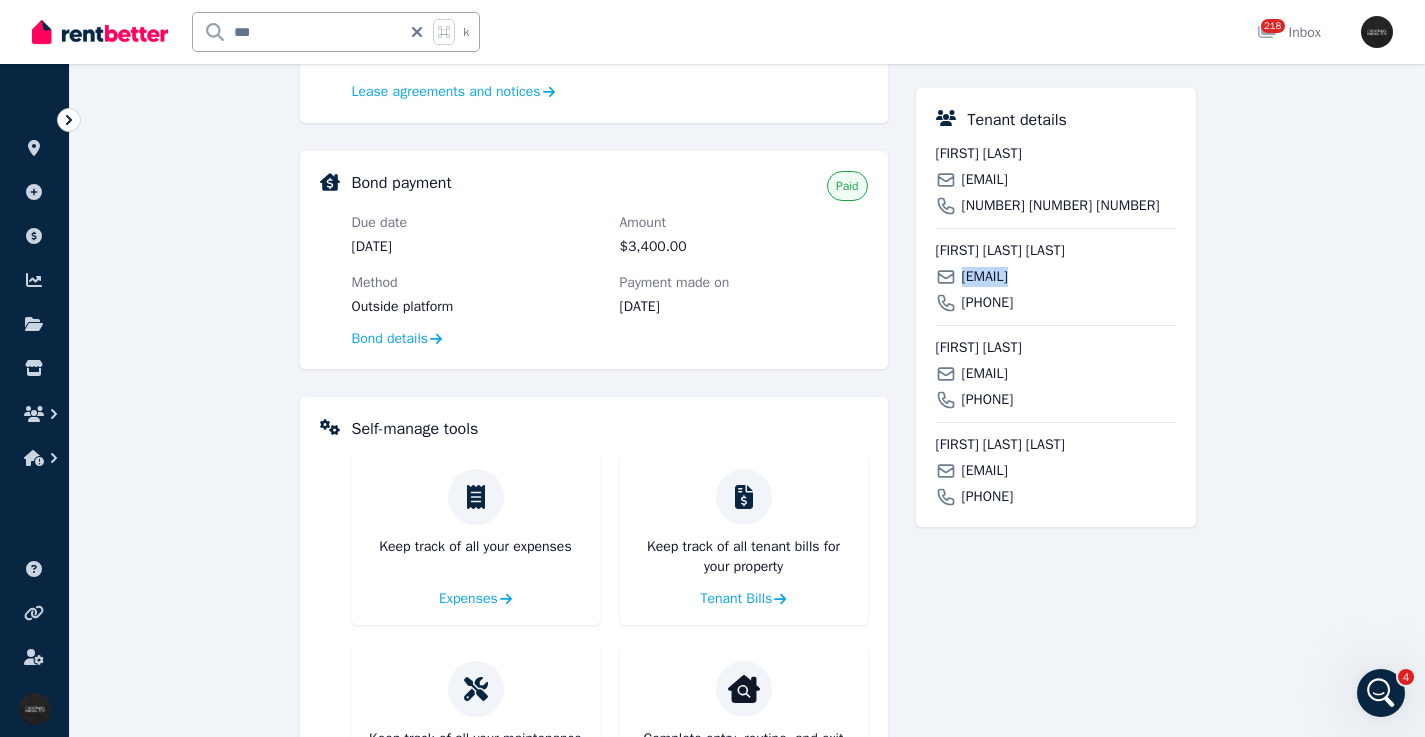 click on "anapau.maldonador@gmail.com" at bounding box center [985, 374] 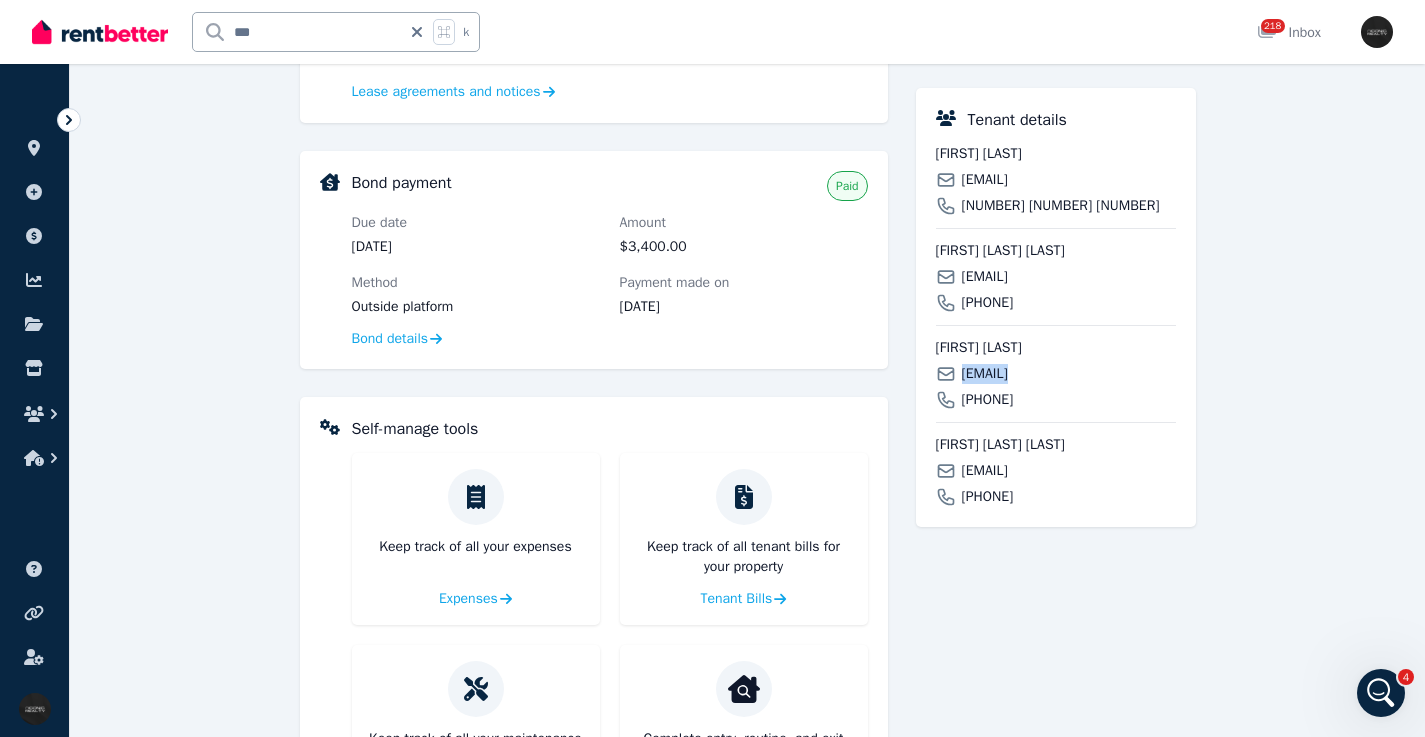 copy on "anapau.maldonador@gmail.com" 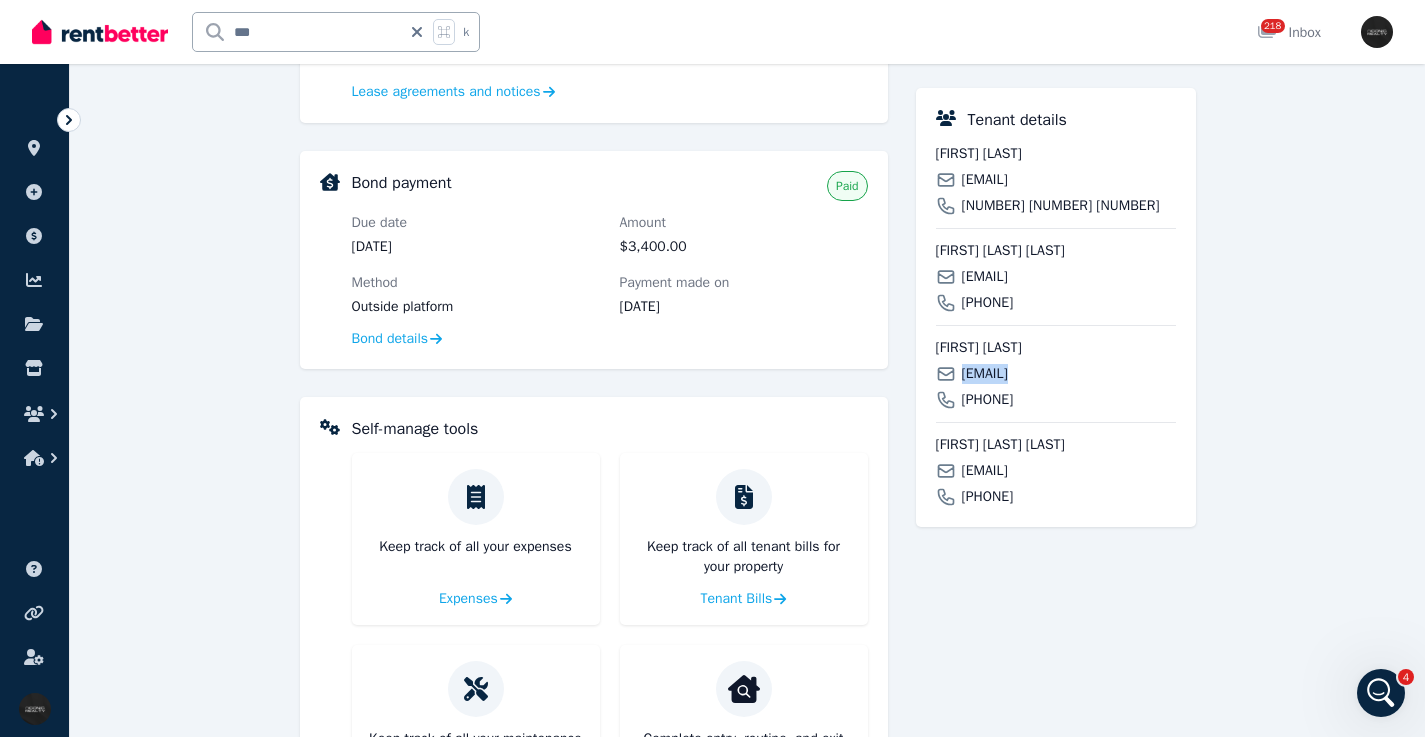 click on "carladiazm@icloud.com" at bounding box center [985, 471] 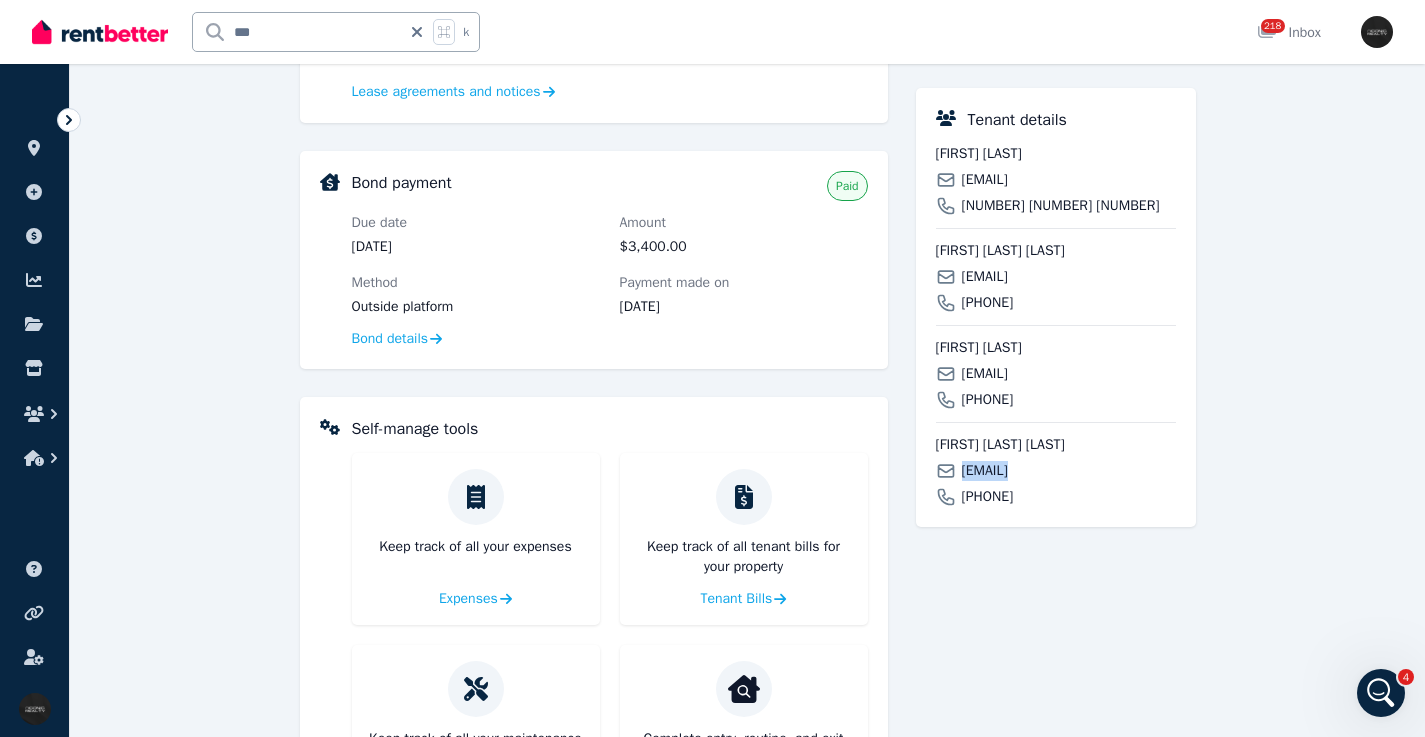 drag, startPoint x: 992, startPoint y: 243, endPoint x: 928, endPoint y: 189, distance: 83.737686 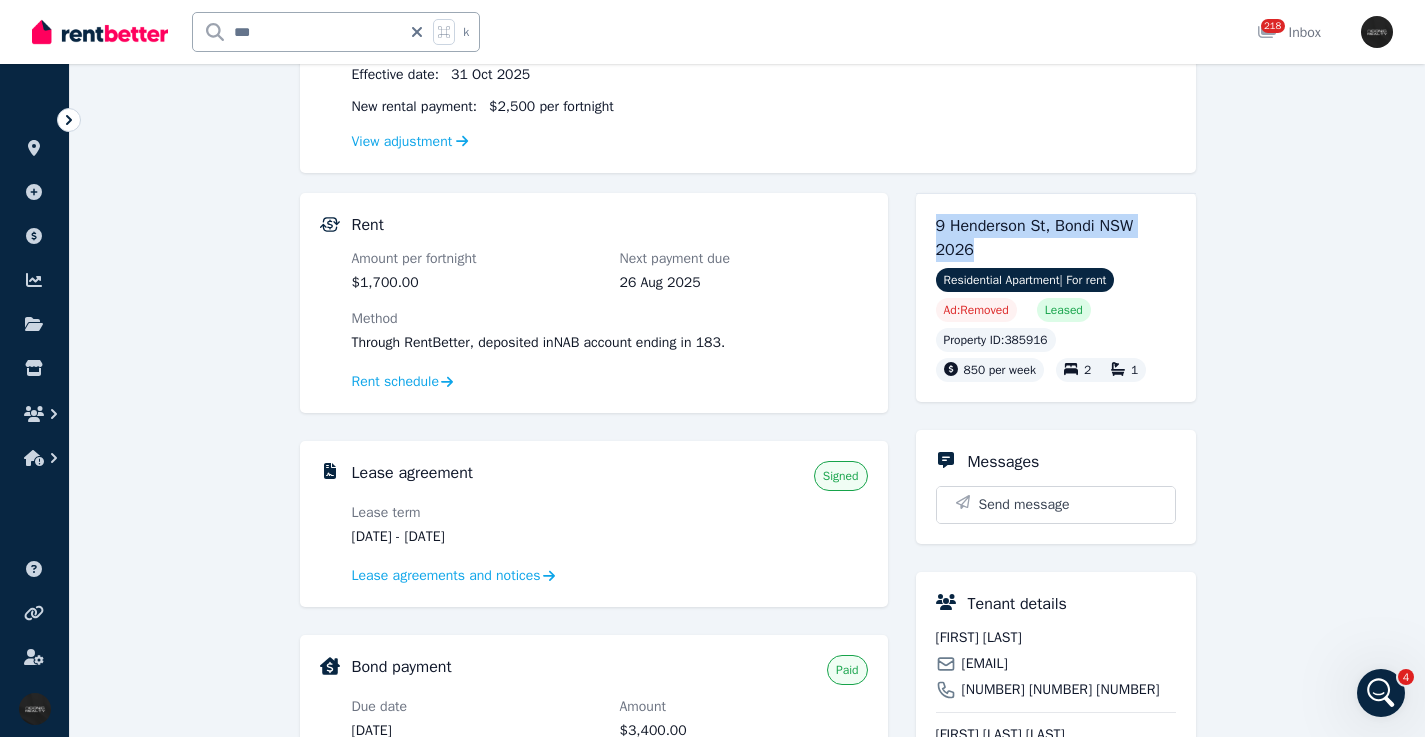 click on "Paola Moreno Acuña" at bounding box center (1056, 638) 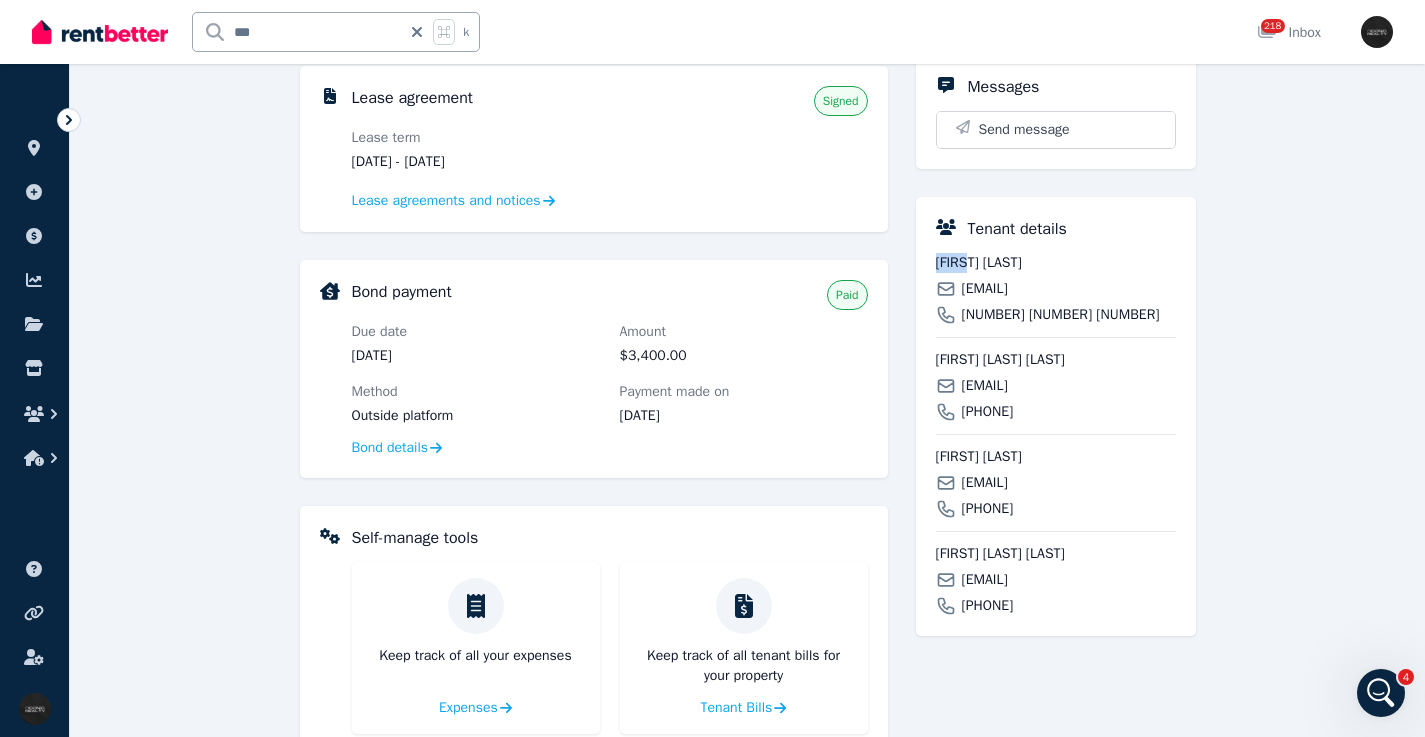 scroll, scrollTop: 41, scrollLeft: 0, axis: vertical 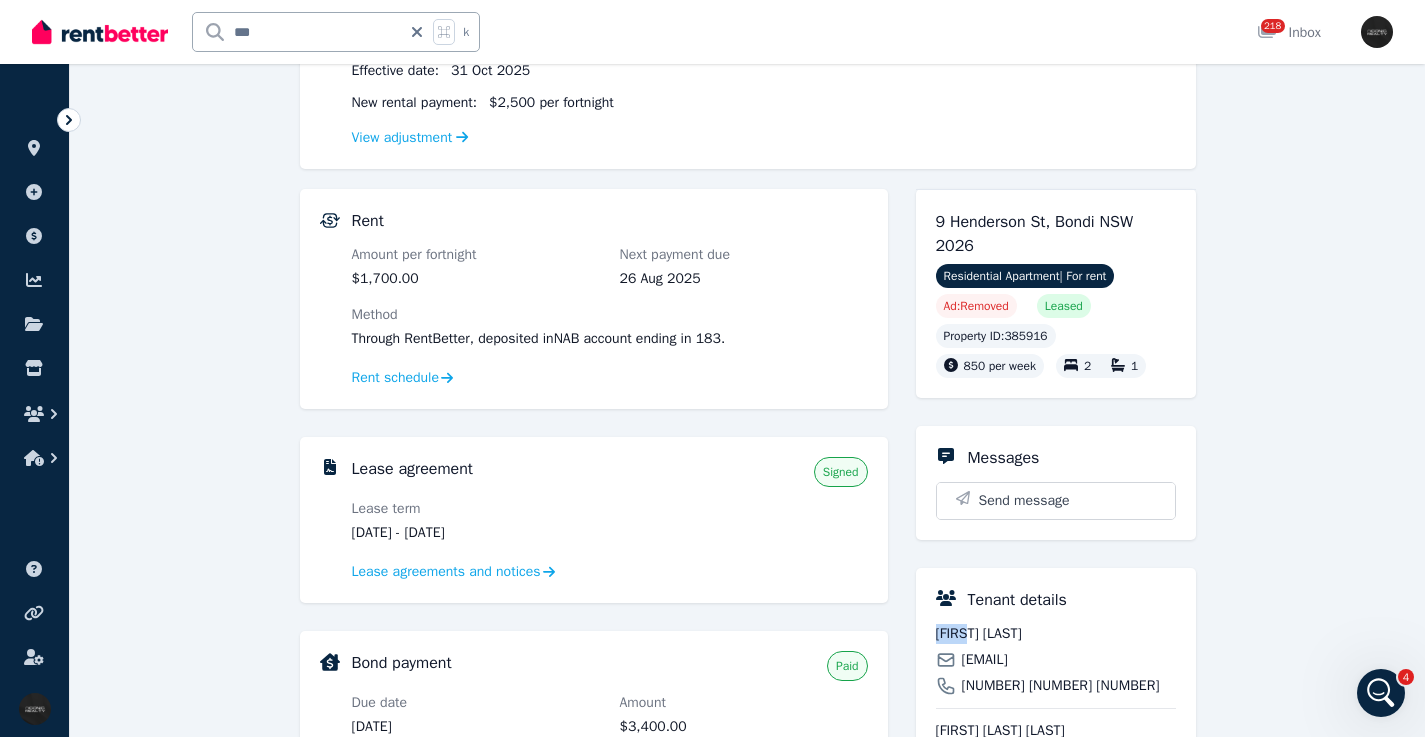 drag, startPoint x: 432, startPoint y: 523, endPoint x: 440, endPoint y: 494, distance: 30.083218 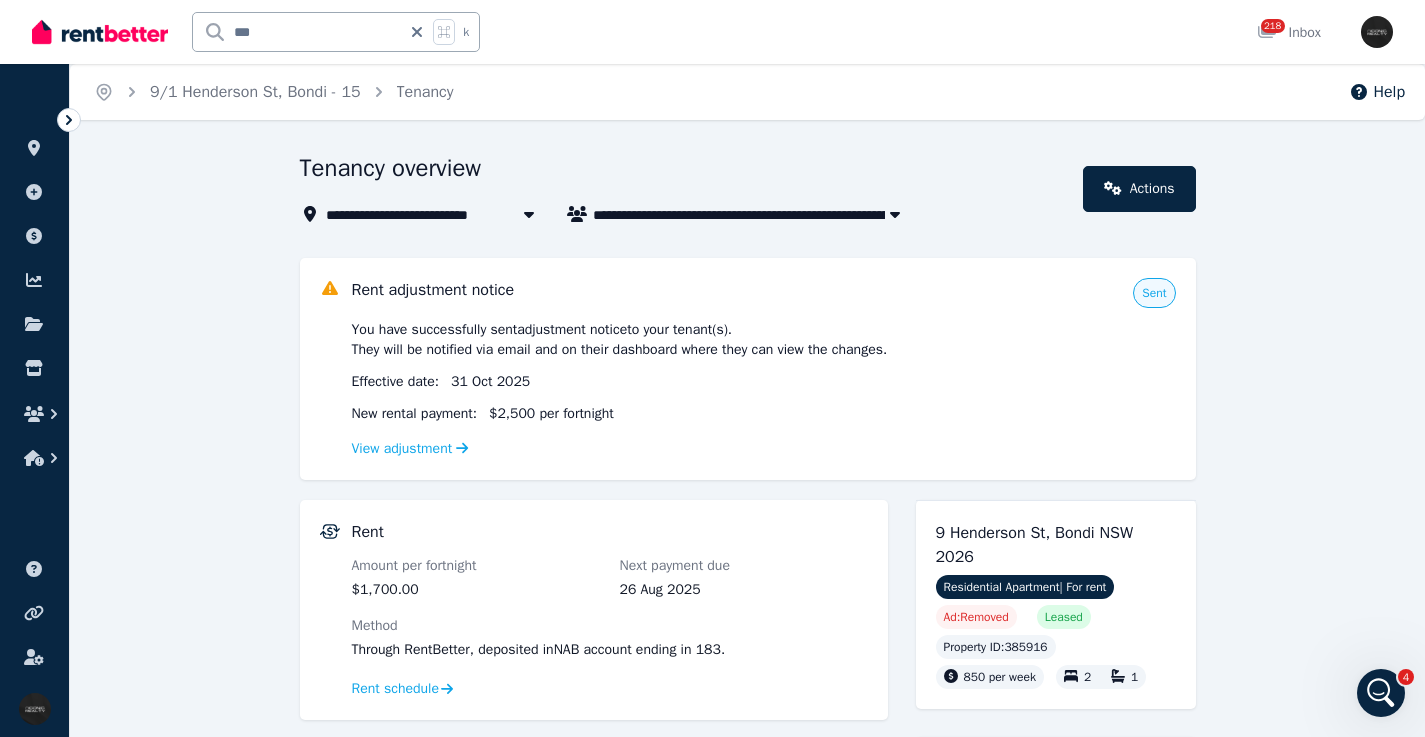 click 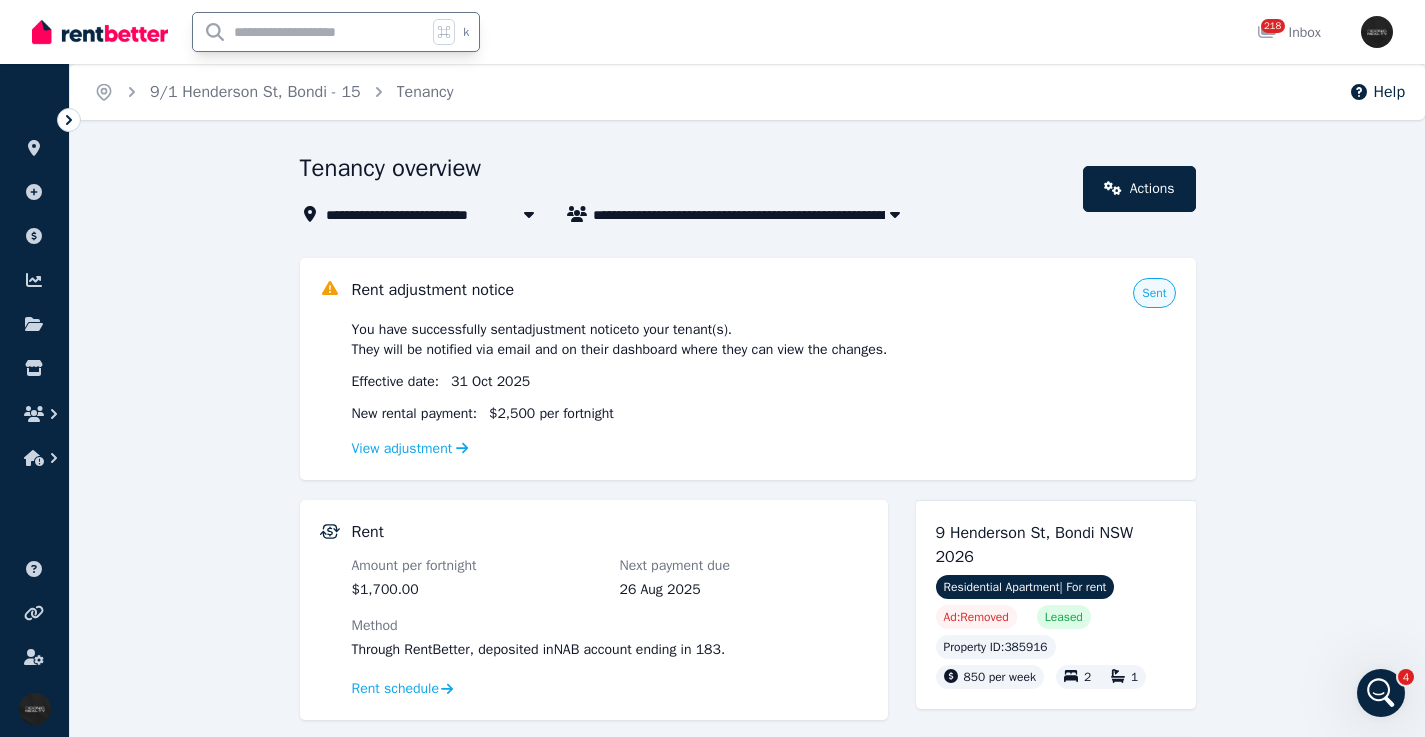 click at bounding box center [310, 32] 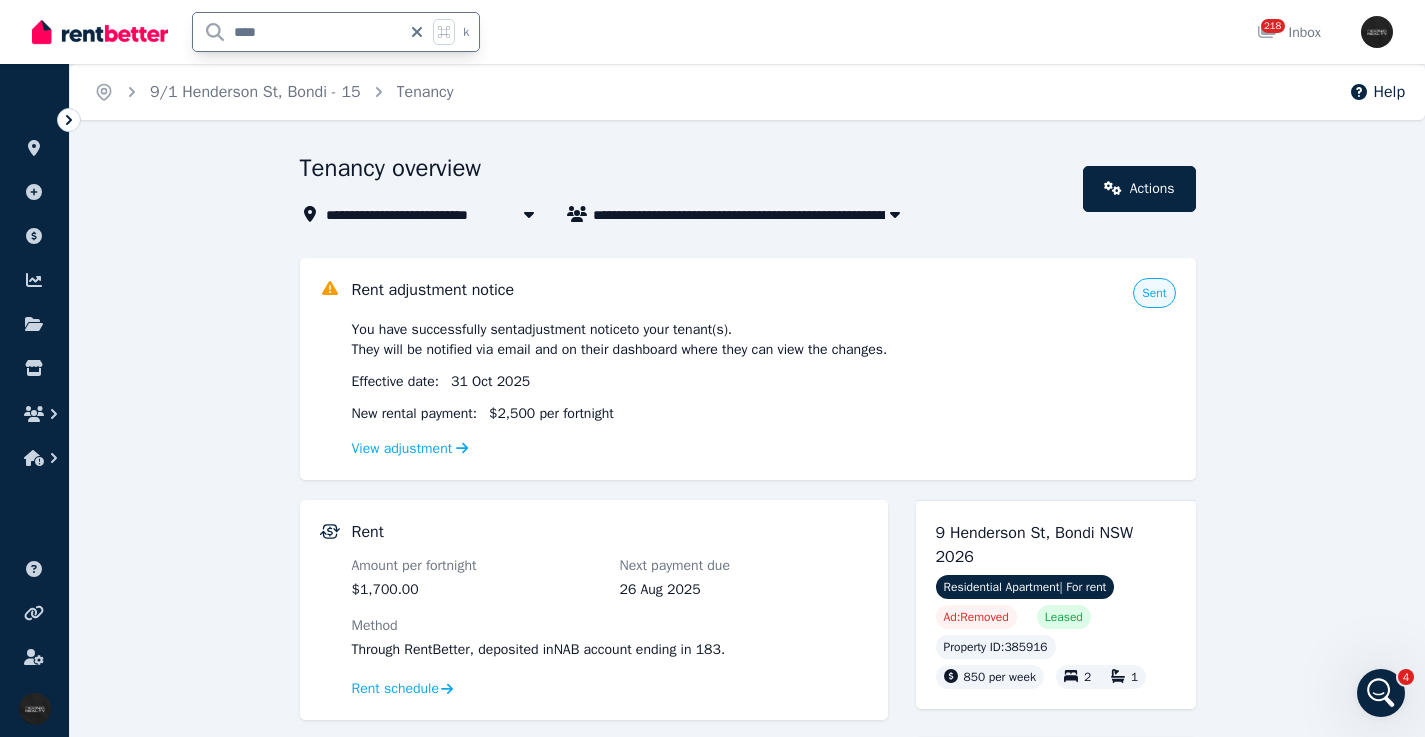 type on "****" 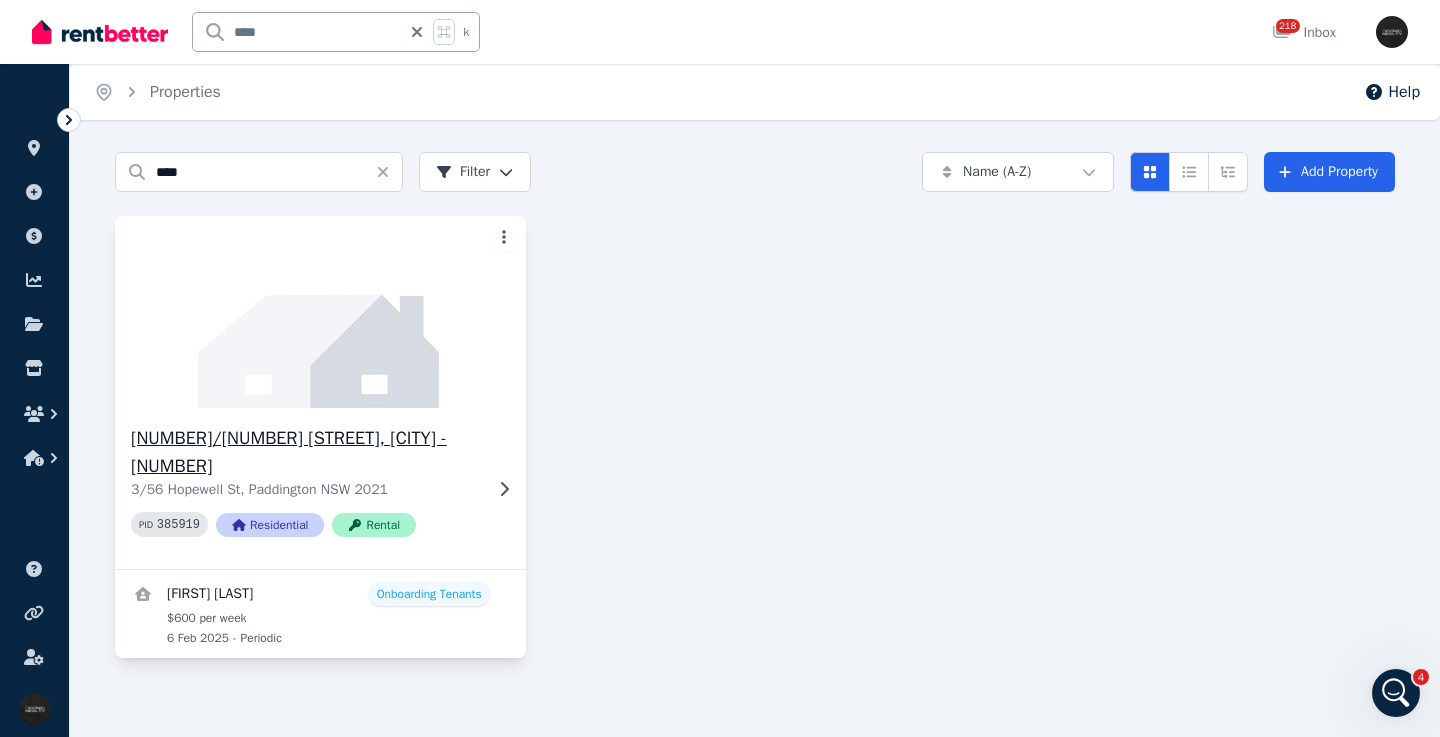 click 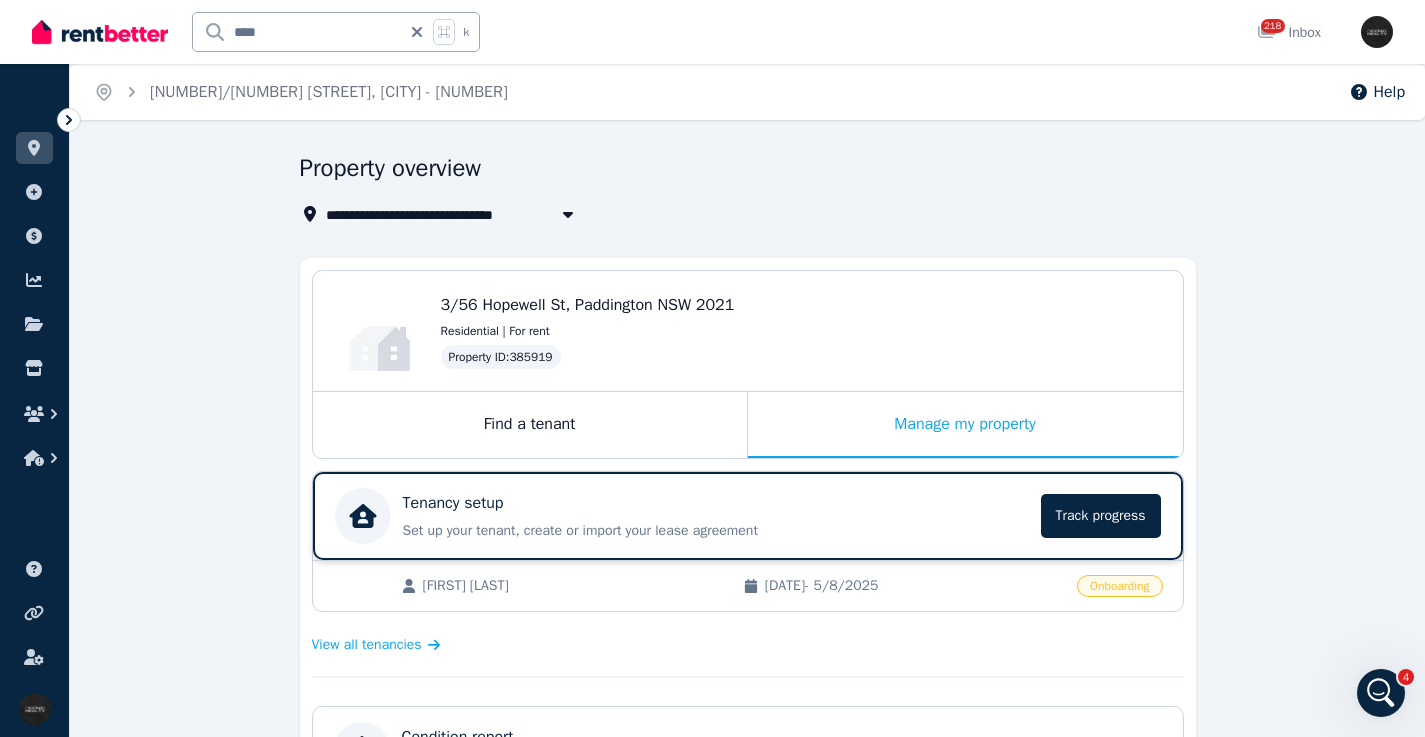 click on "Set up your tenant, create or import your lease agreement" at bounding box center (716, 531) 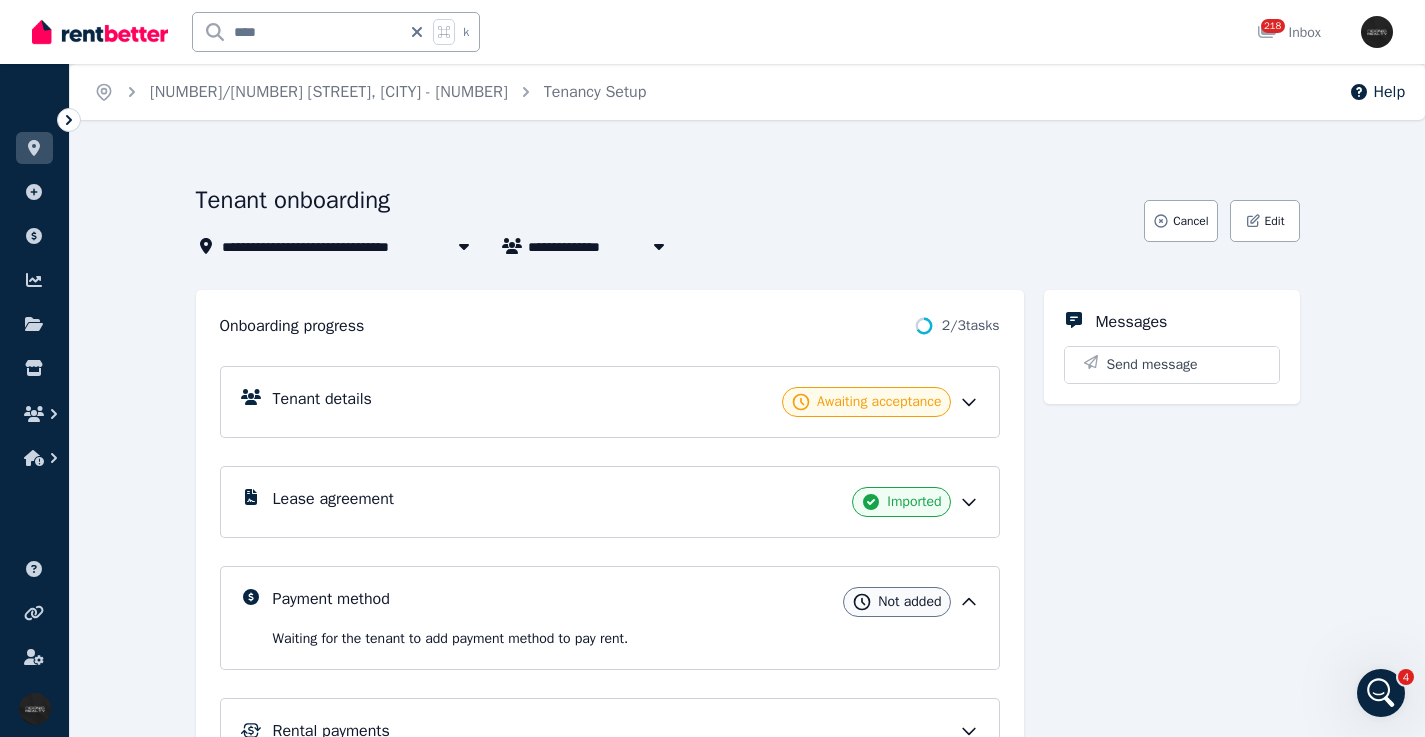 click on "Tenant details Awaiting acceptance" at bounding box center [626, 402] 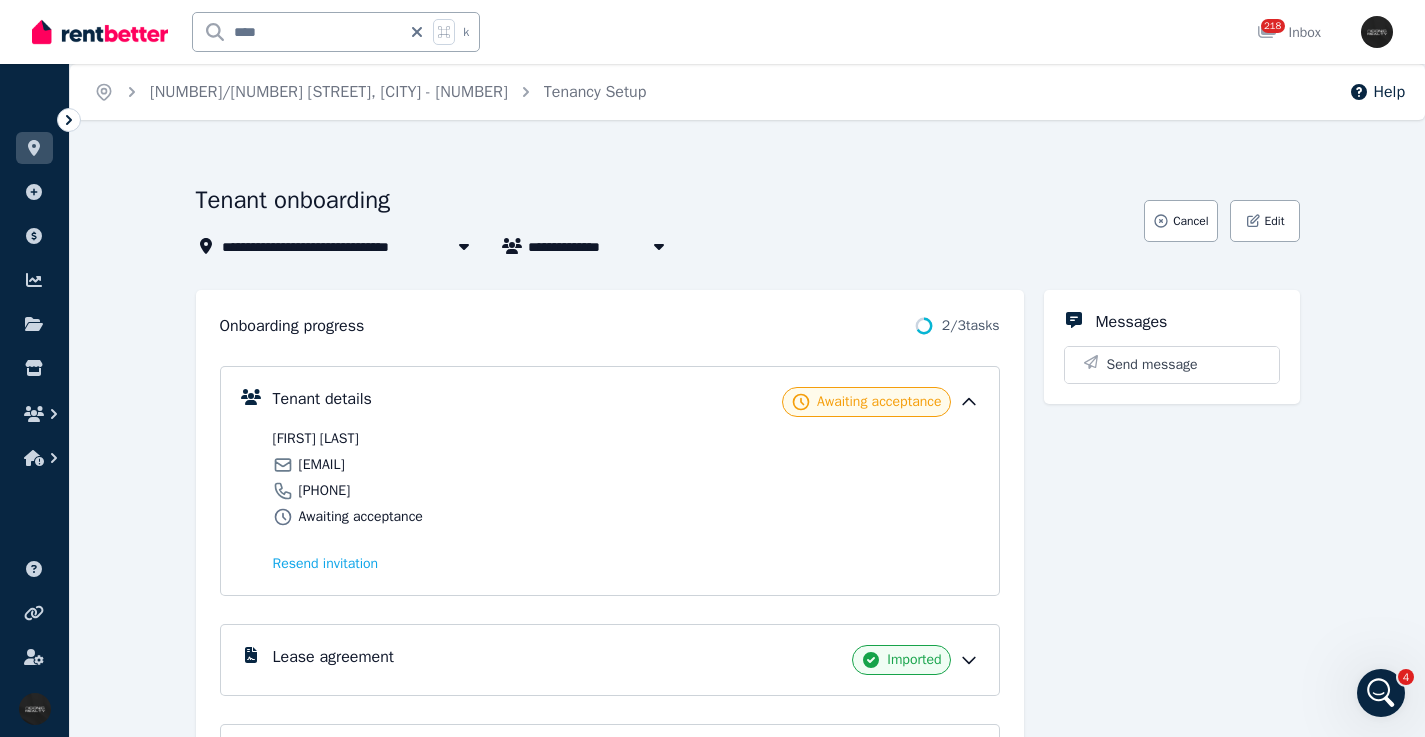 click on "atmckenna2024@outlook.com" at bounding box center (322, 465) 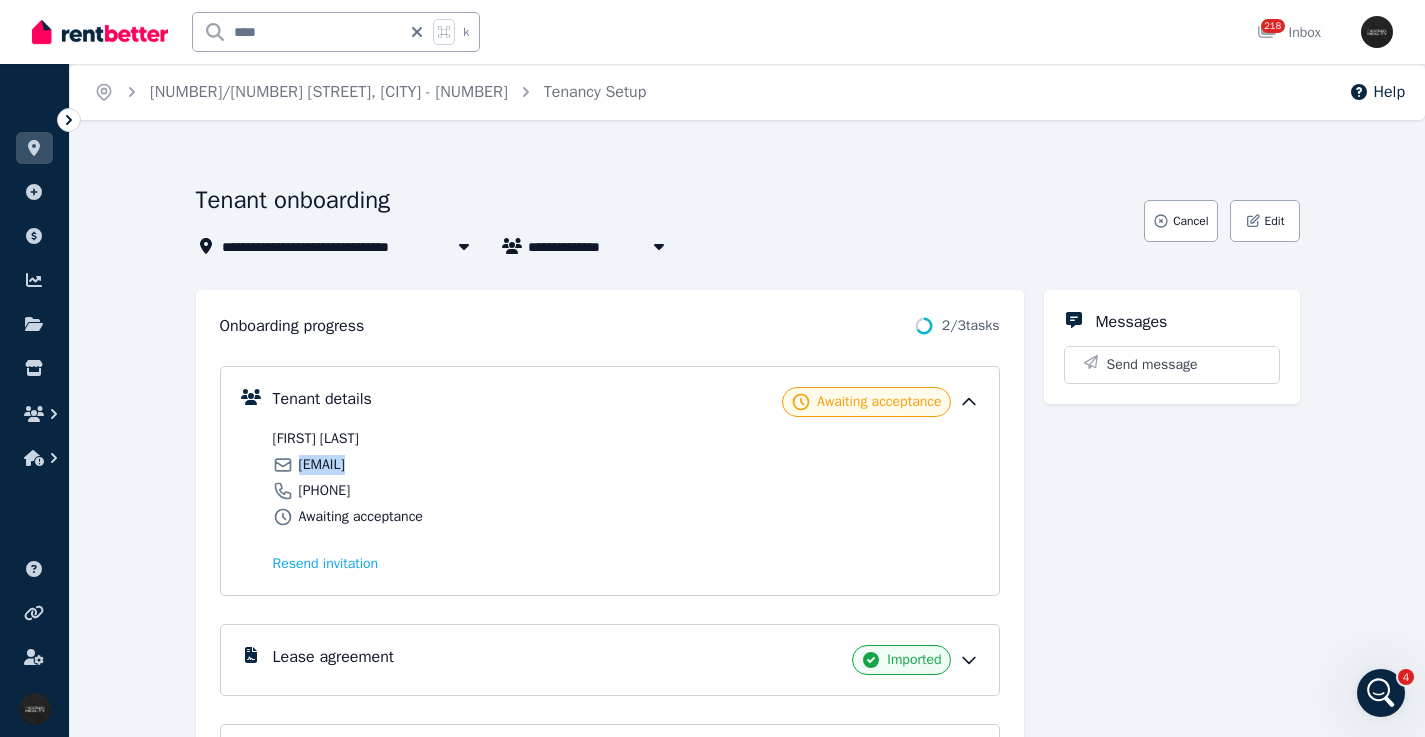 click on "atmckenna2024@outlook.com" at bounding box center [322, 465] 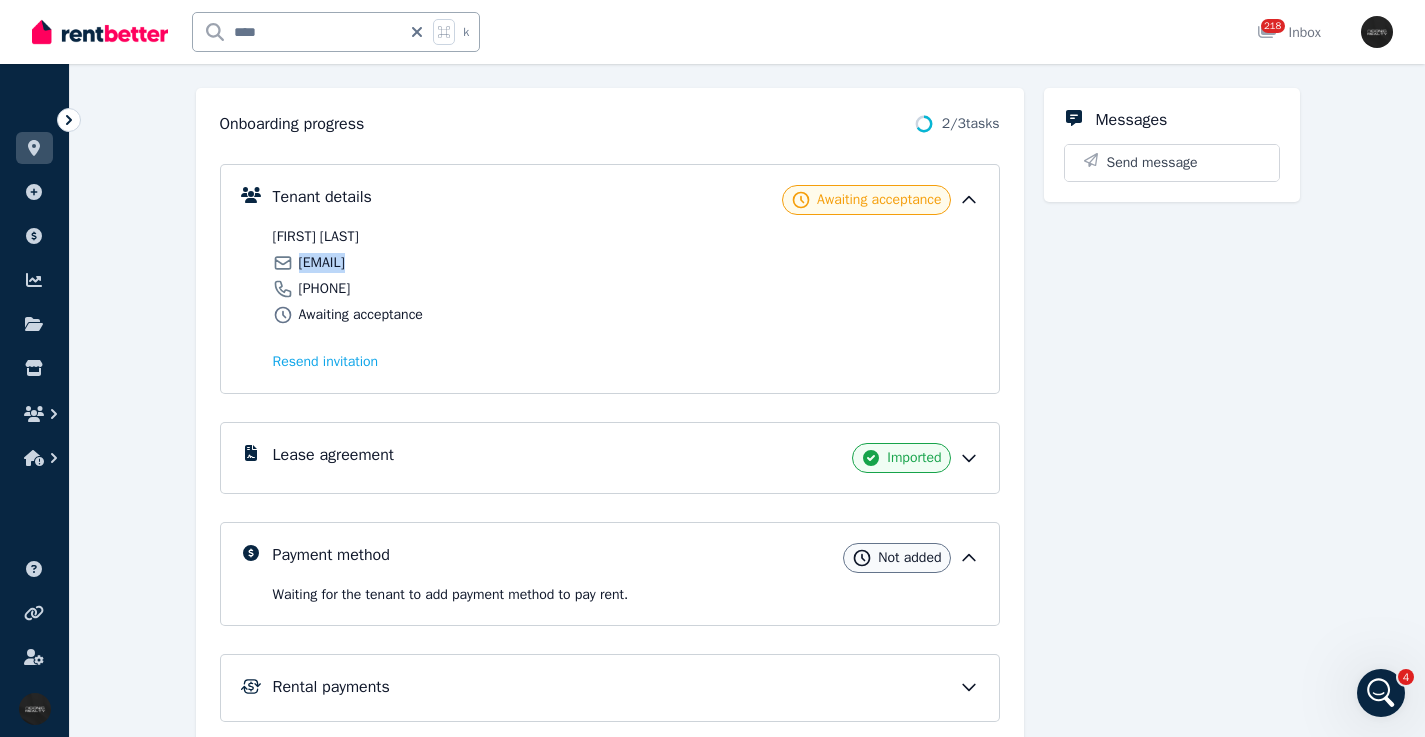 scroll, scrollTop: 238, scrollLeft: 0, axis: vertical 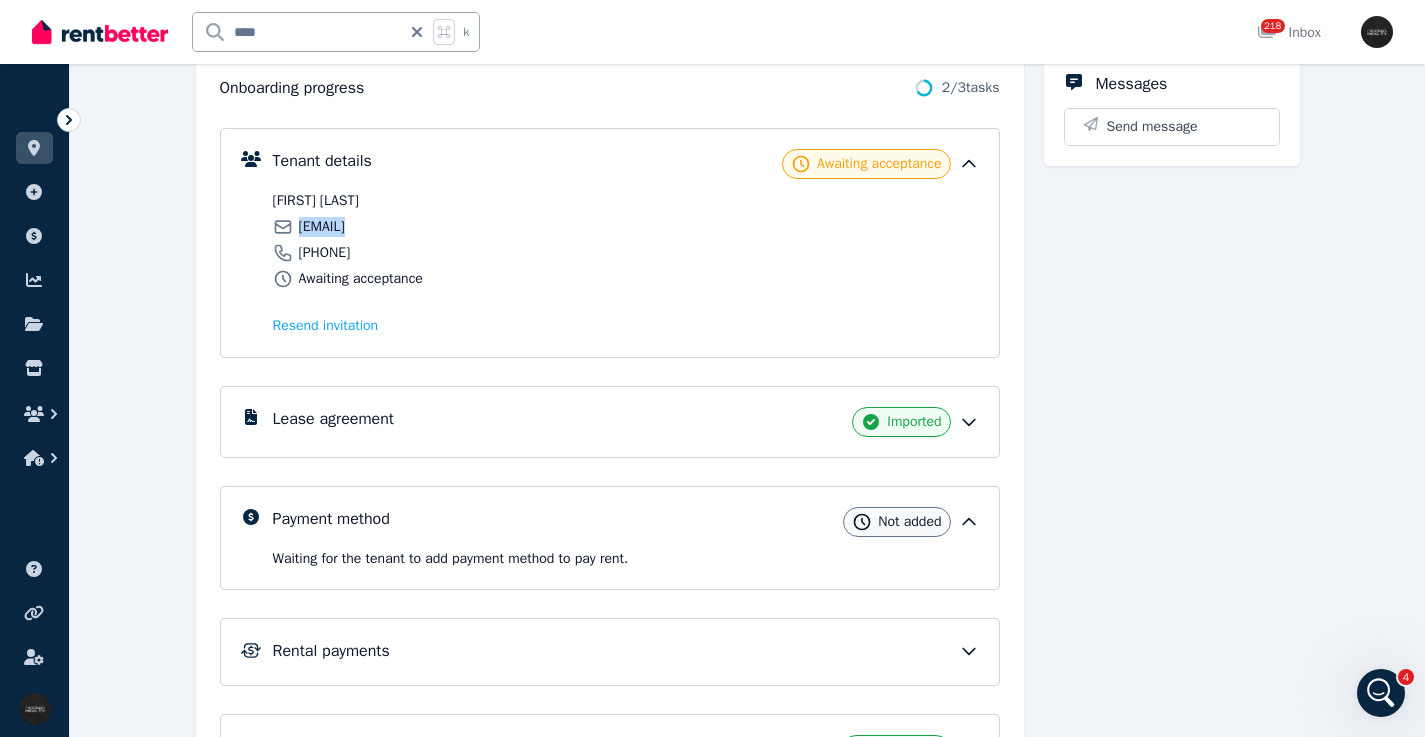 click 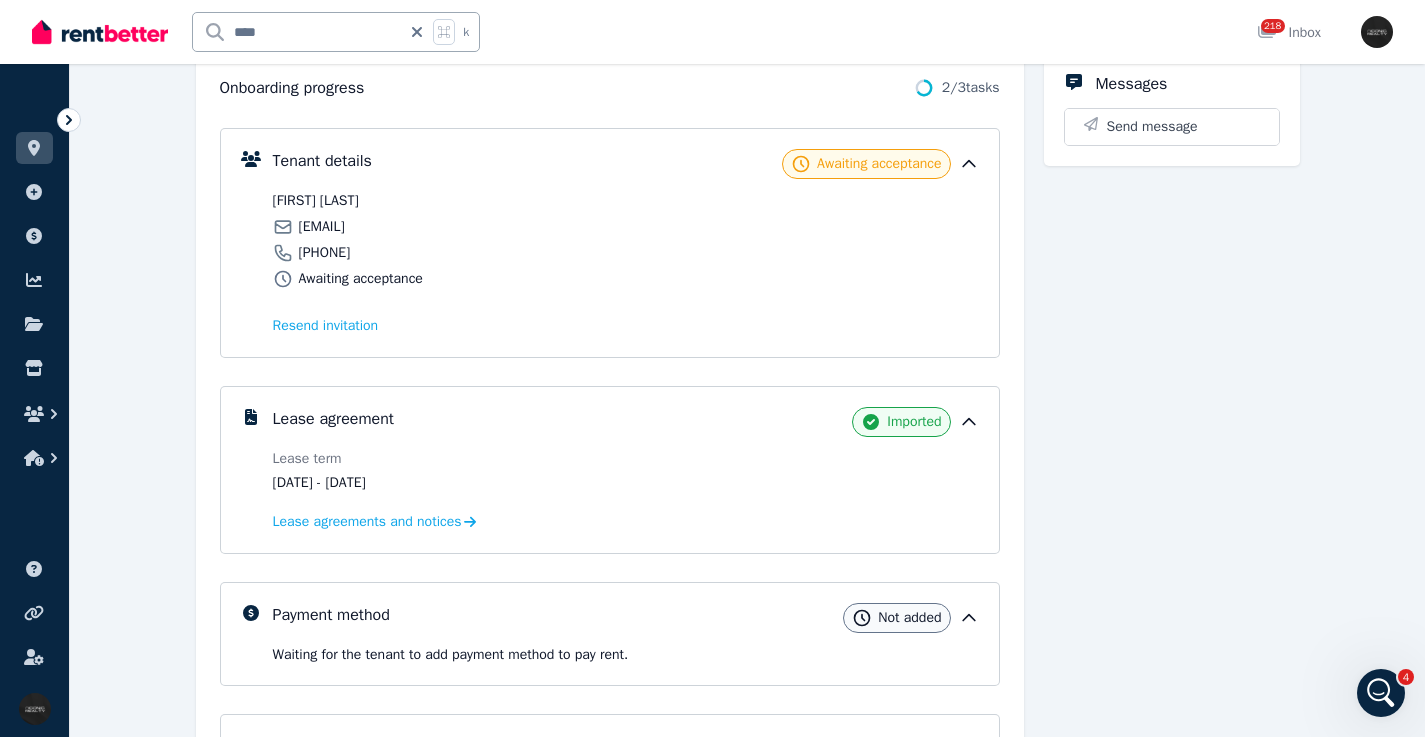click on "6 Feb 2025 - 5 Aug 2025" at bounding box center (444, 483) 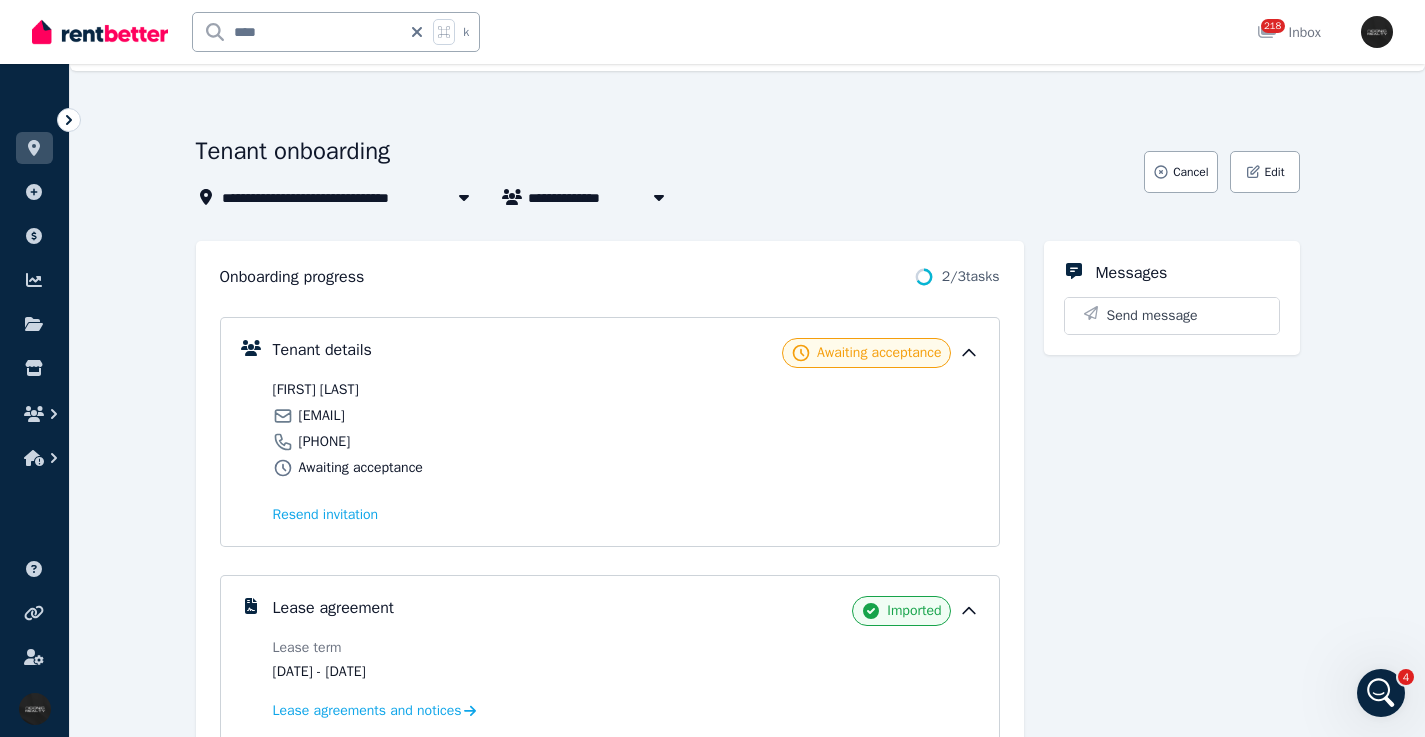 click on "[FIRST] [LAST]" at bounding box center (446, 390) 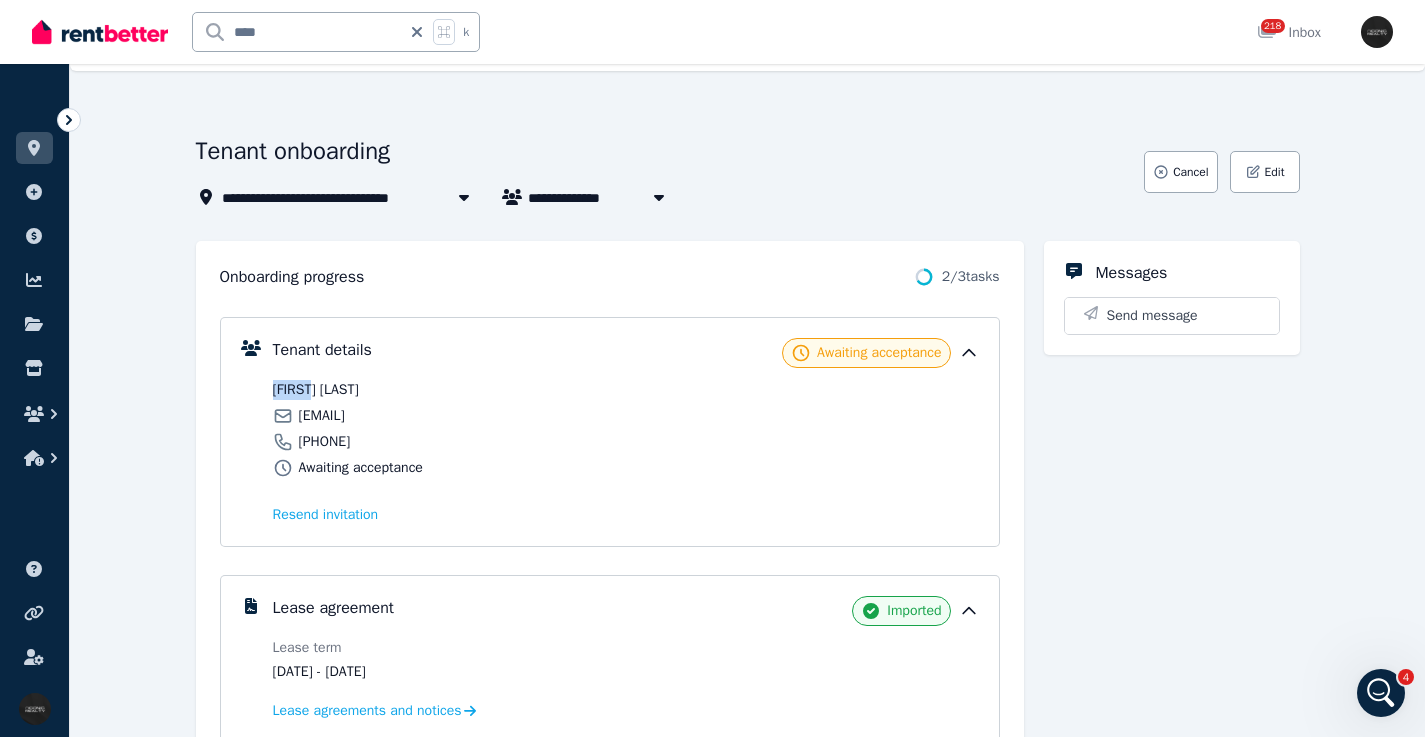 click on "[FIRST] [LAST]" at bounding box center [446, 390] 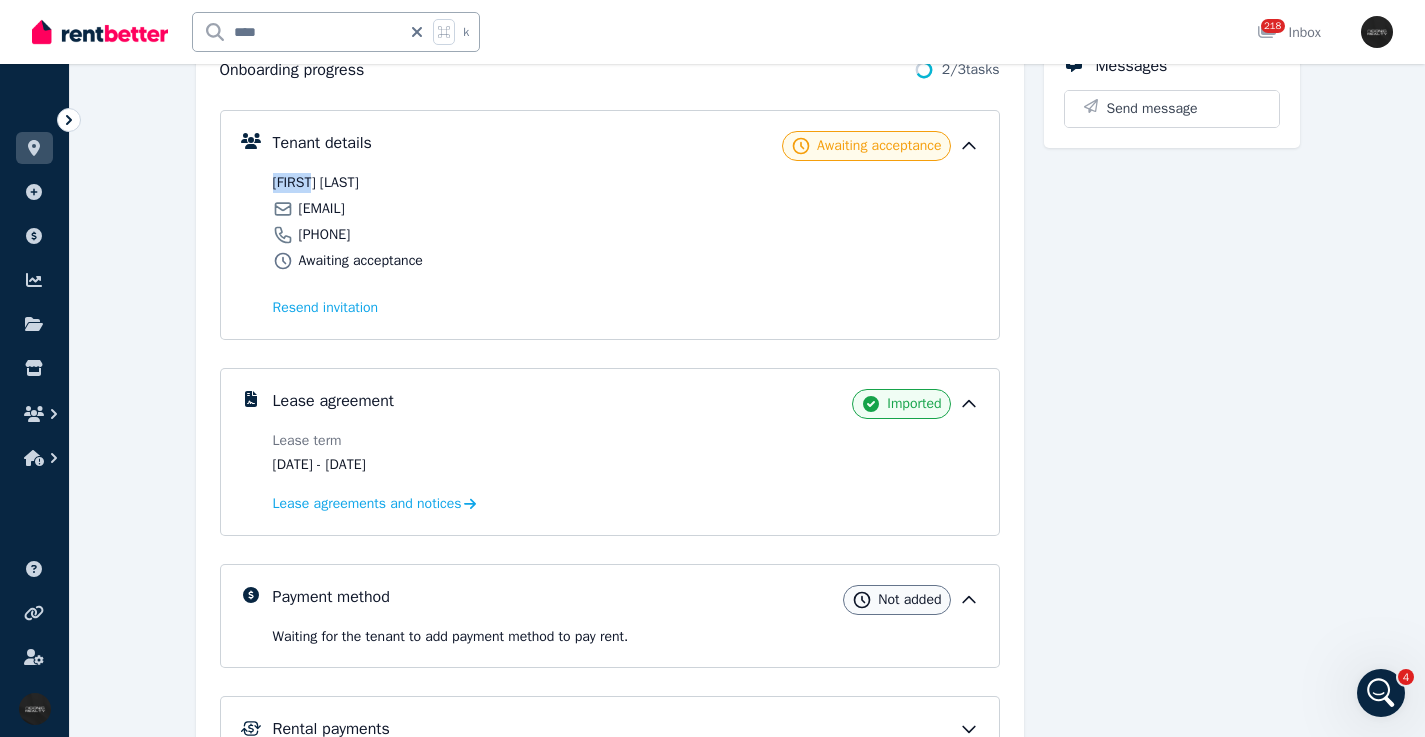 scroll, scrollTop: 0, scrollLeft: 0, axis: both 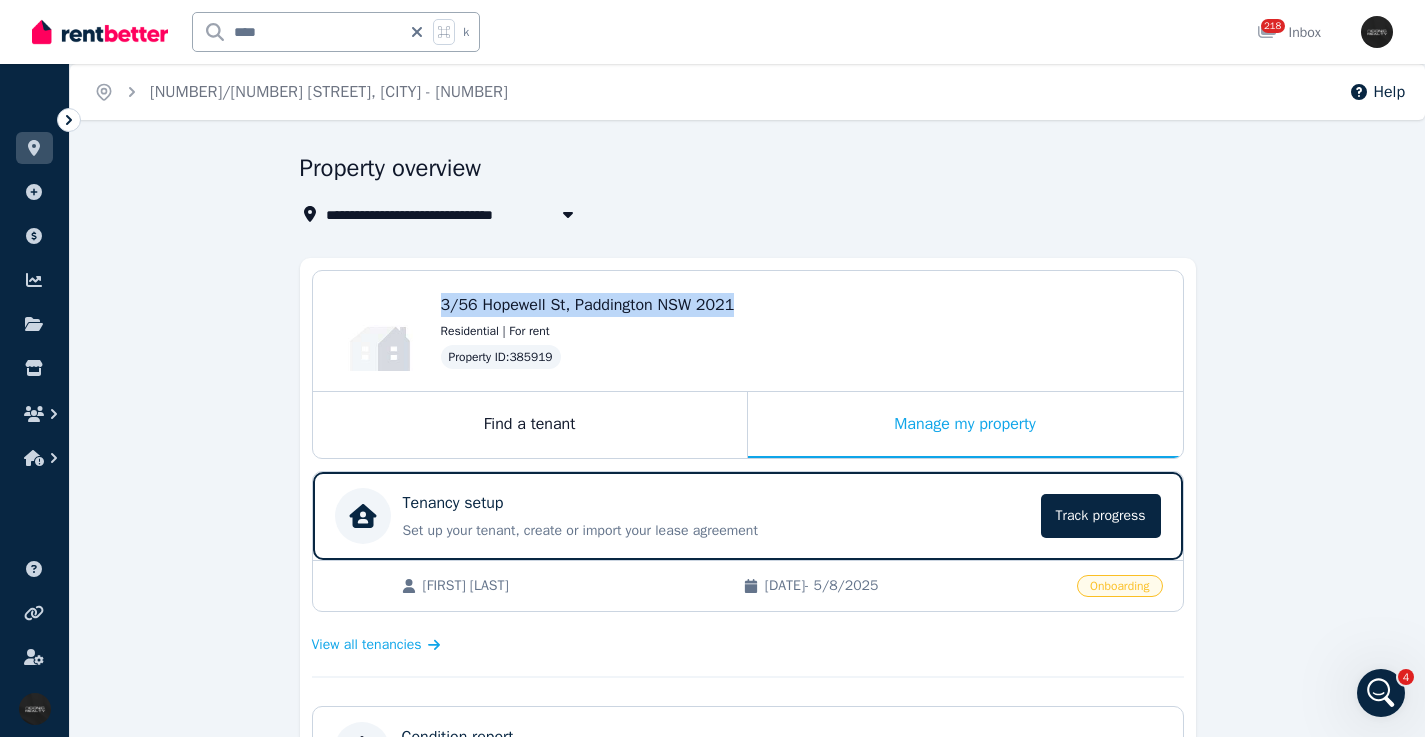 drag, startPoint x: 437, startPoint y: 307, endPoint x: 784, endPoint y: 306, distance: 347.00143 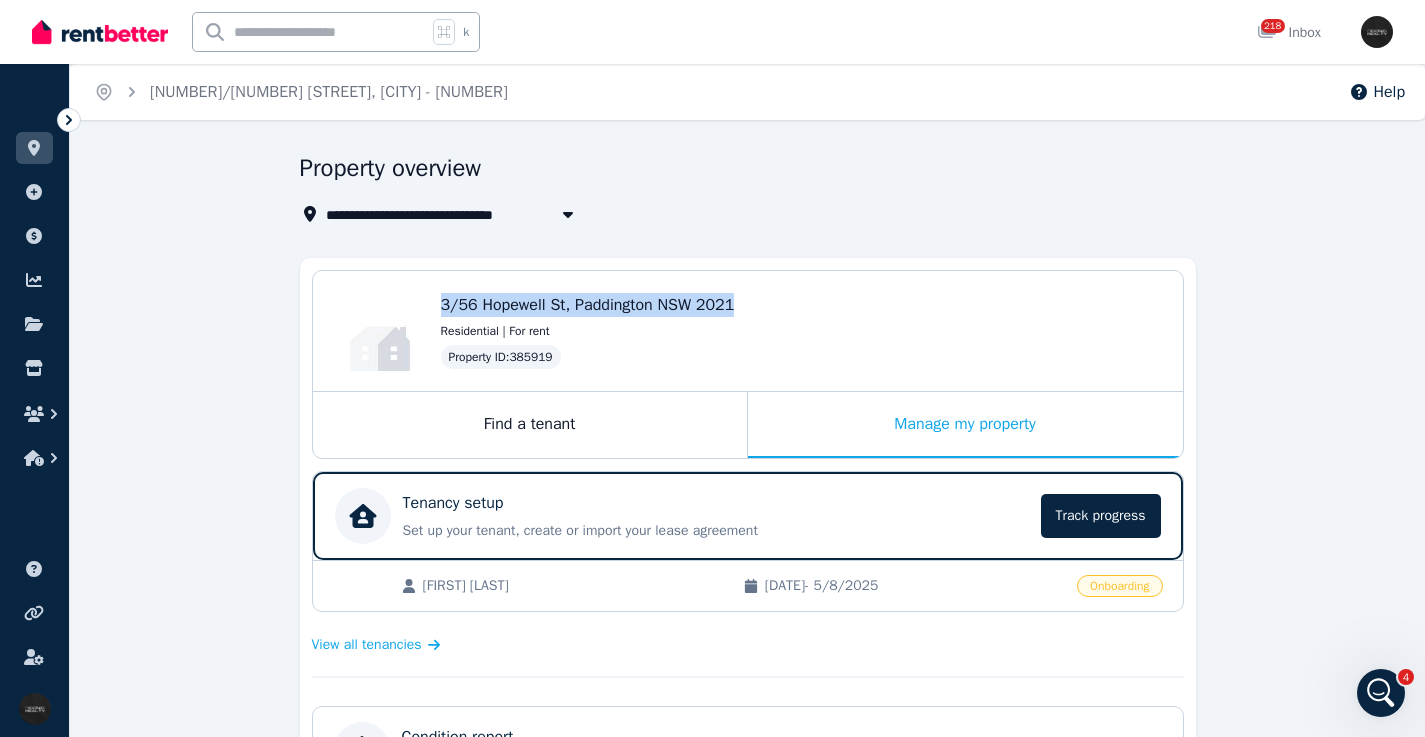 click at bounding box center [310, 32] 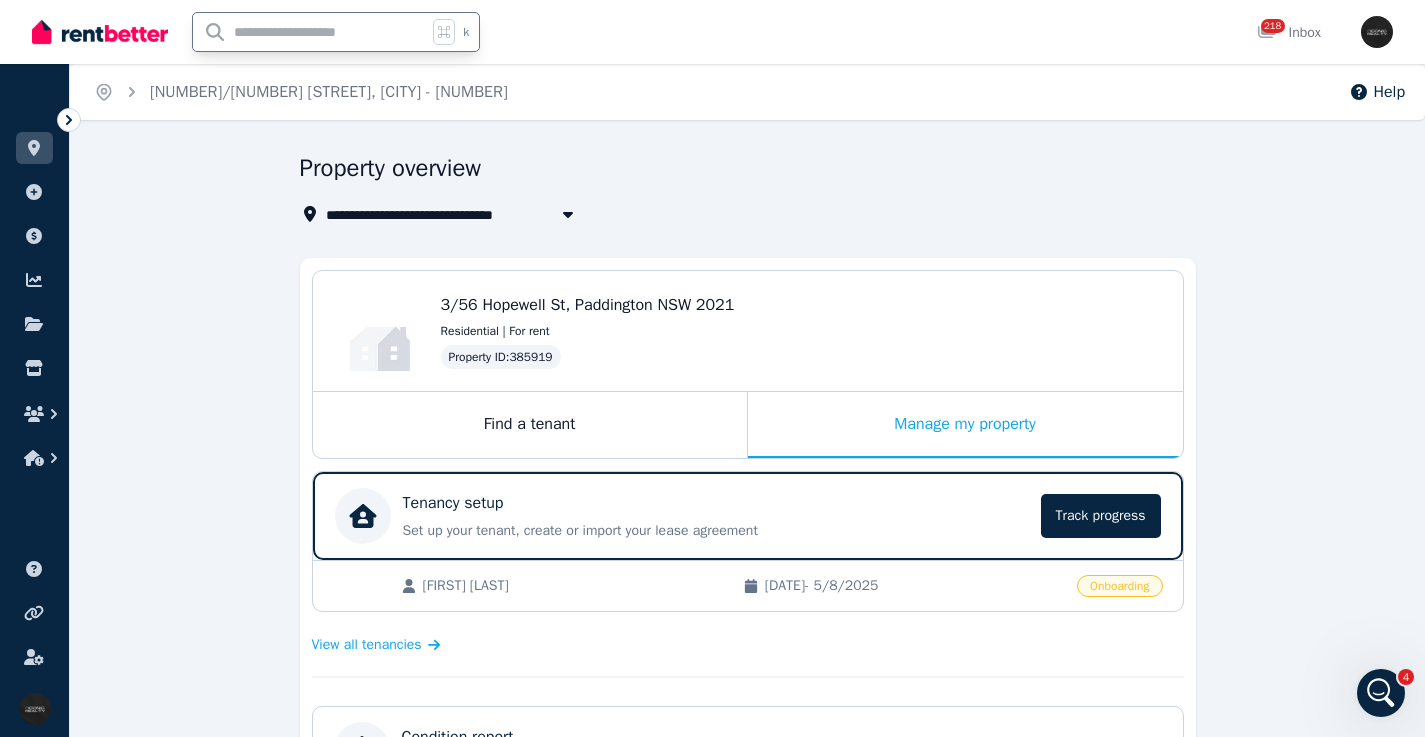 click at bounding box center [310, 32] 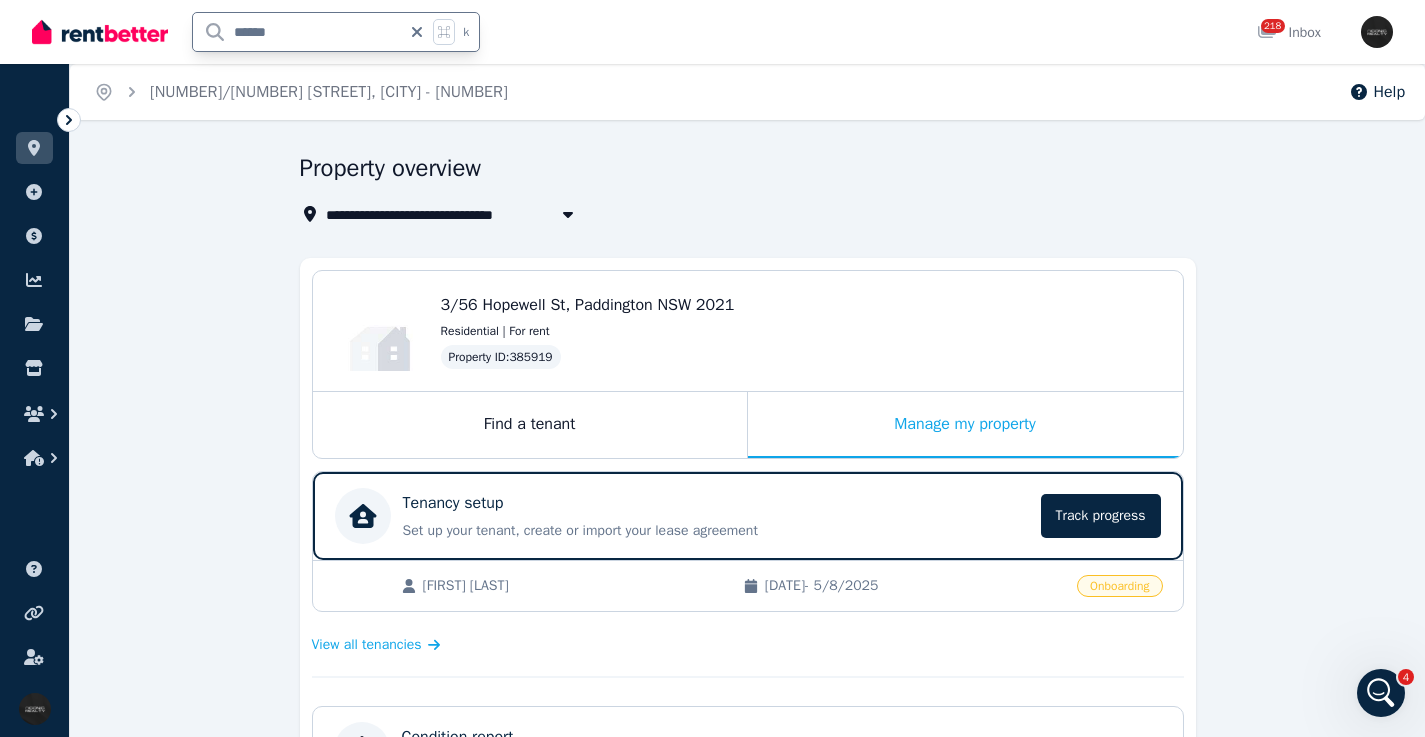 type on "******" 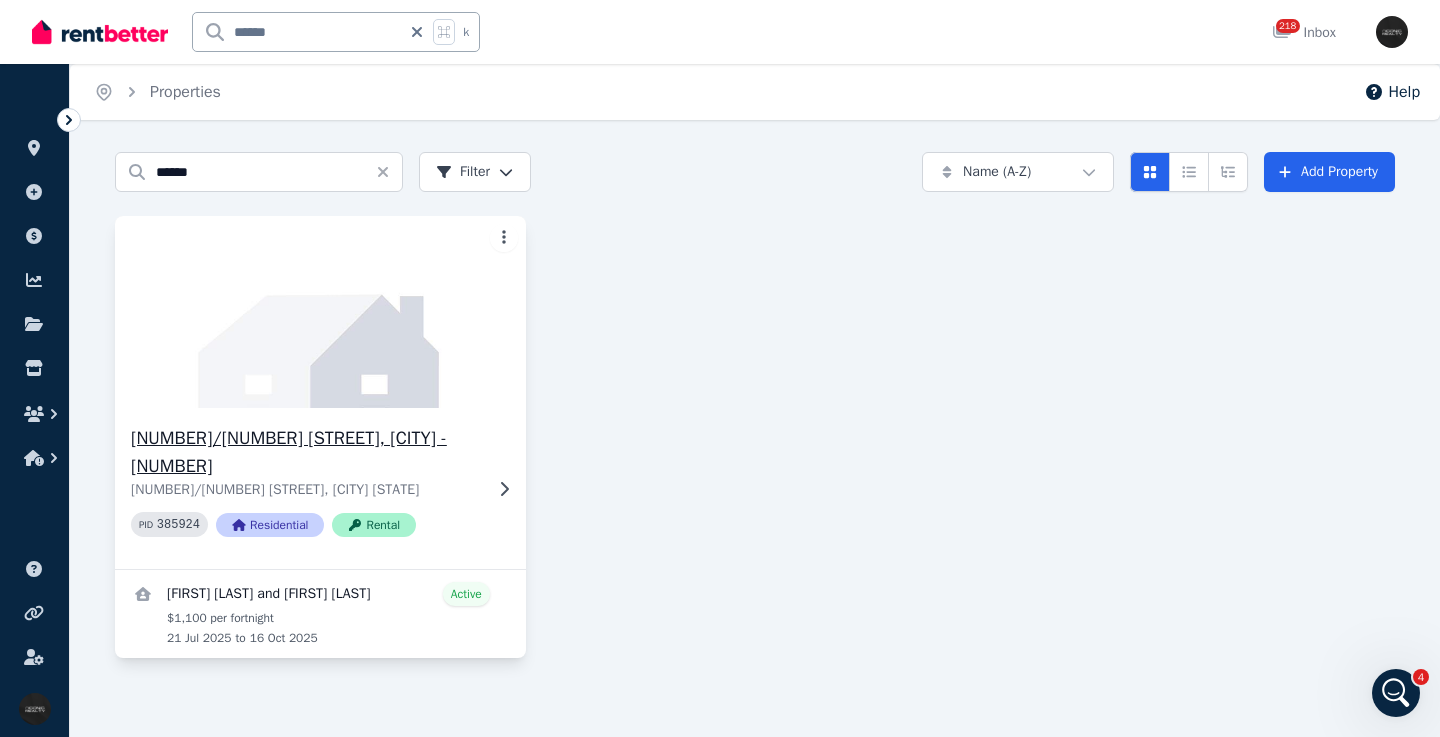 click at bounding box center (500, 489) 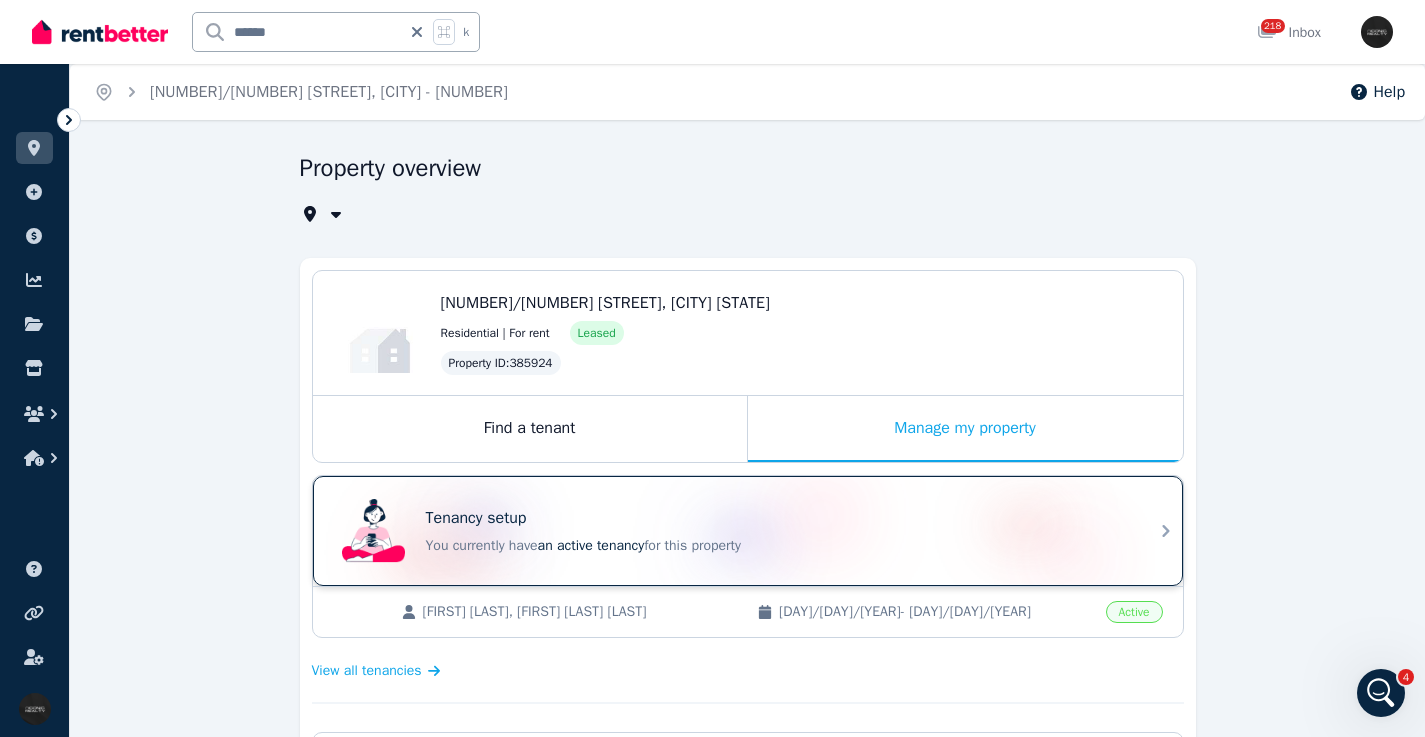 click on "Tenancy setup" at bounding box center (776, 518) 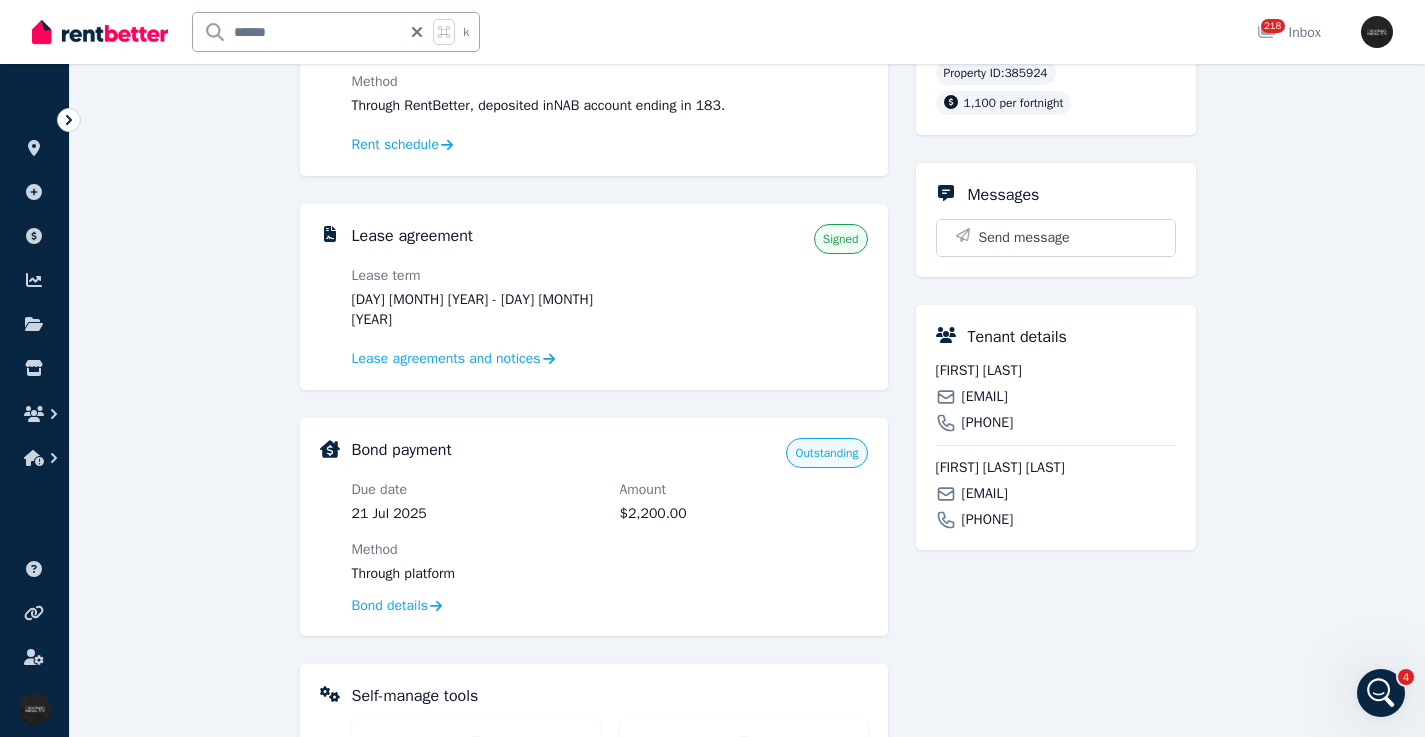 scroll, scrollTop: 243, scrollLeft: 0, axis: vertical 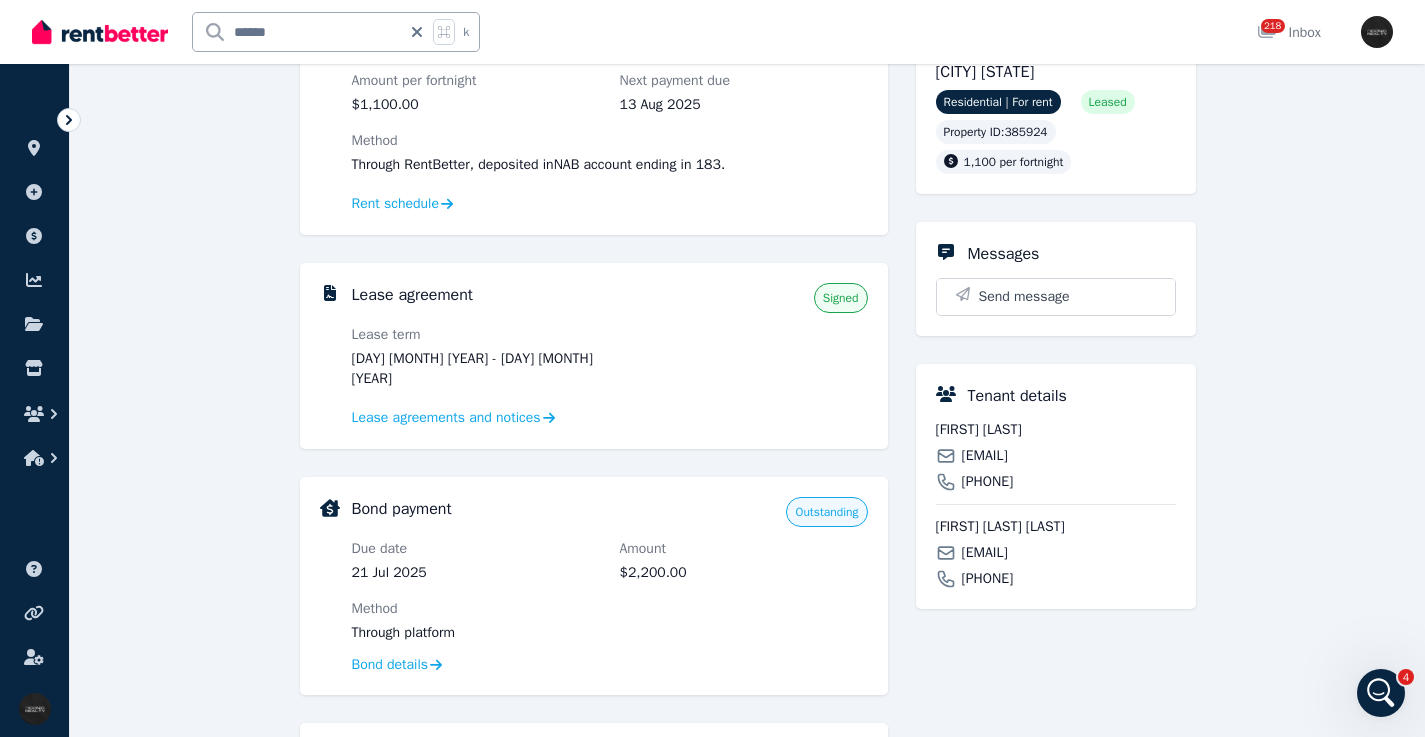 click on "diegosearez542@gmail.com" at bounding box center [985, 456] 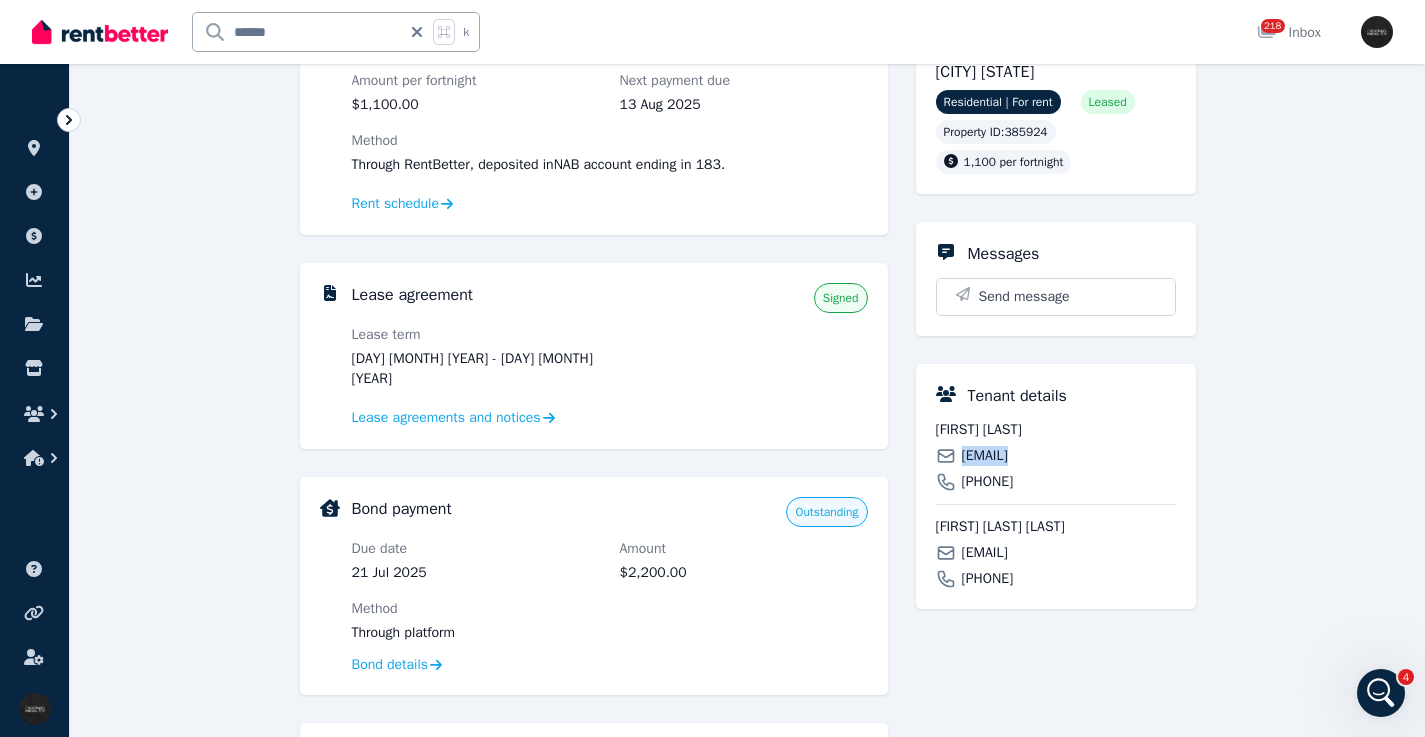 click on "diegosearez542@gmail.com" at bounding box center [985, 456] 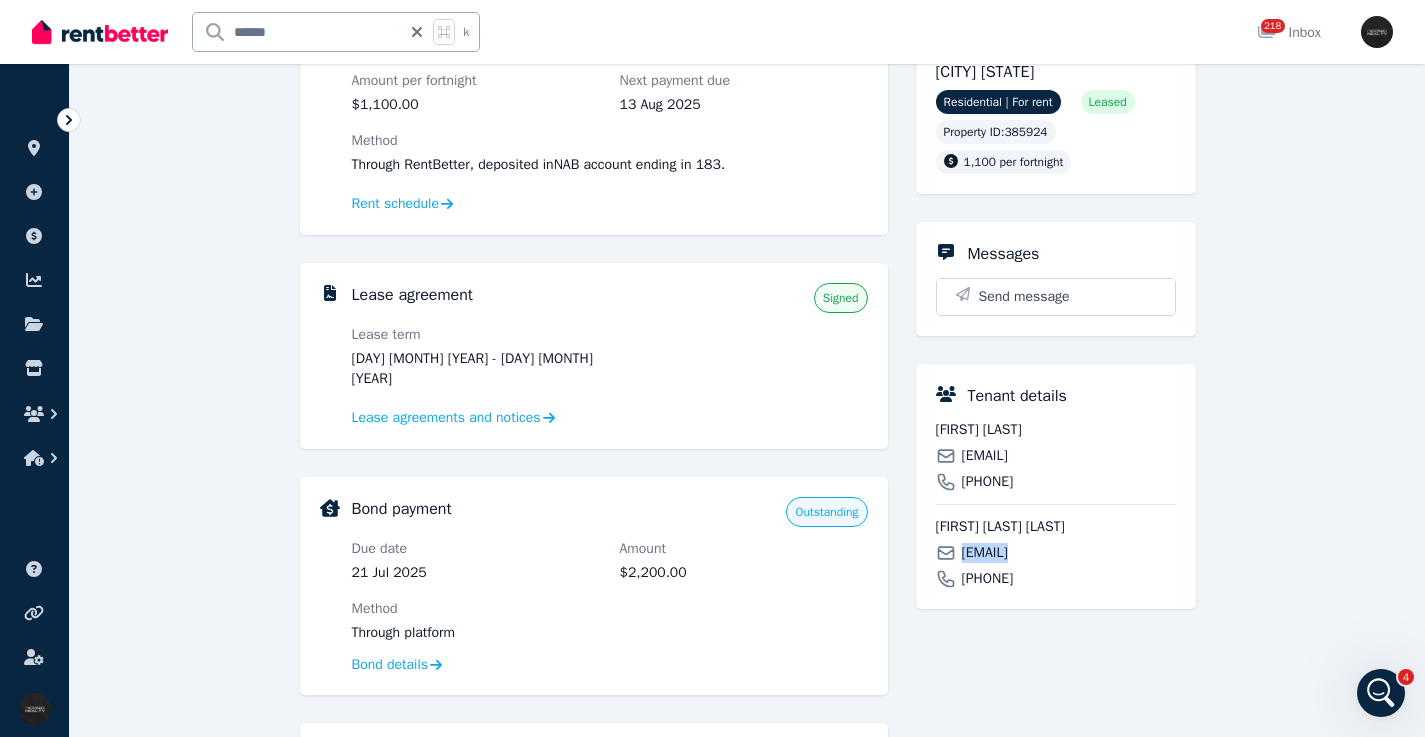 drag, startPoint x: 975, startPoint y: 299, endPoint x: 934, endPoint y: 290, distance: 41.976185 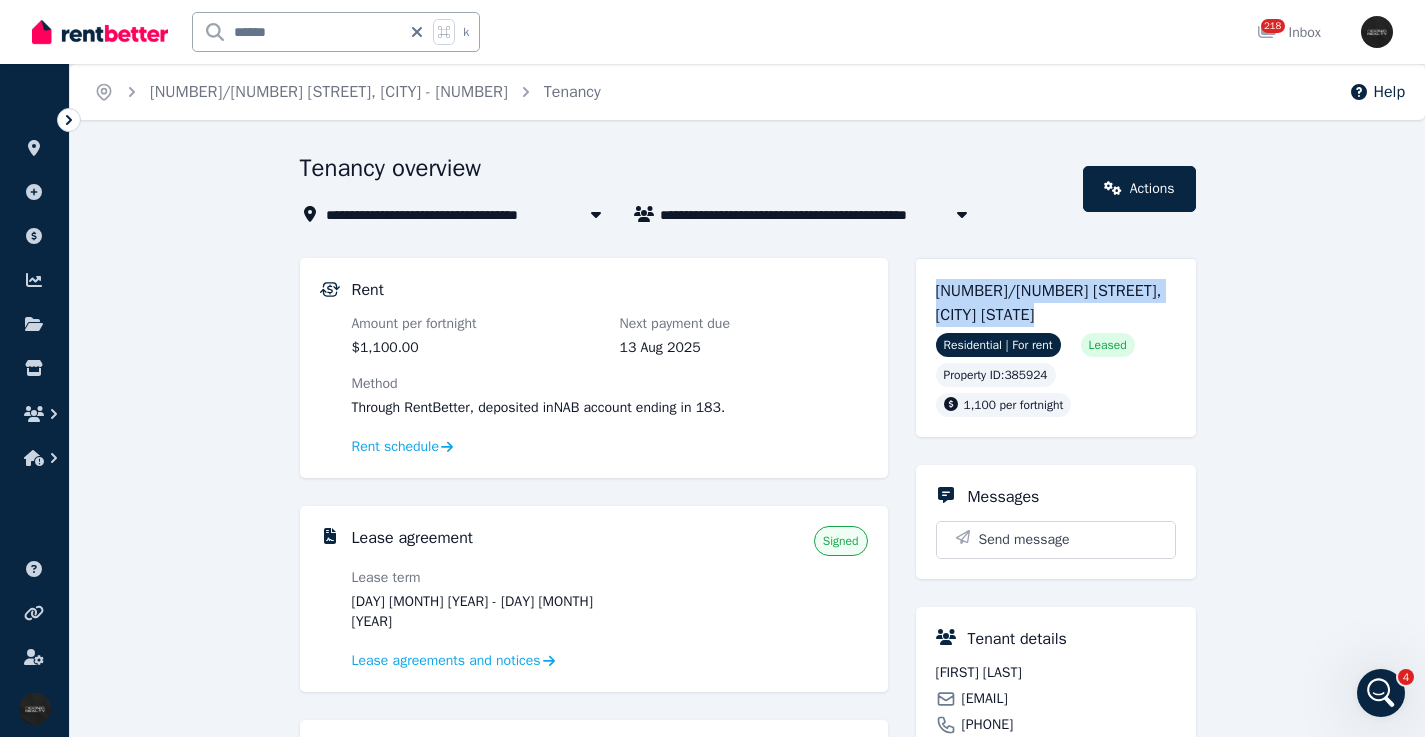click on "Diego Matias Searez" at bounding box center [1056, 673] 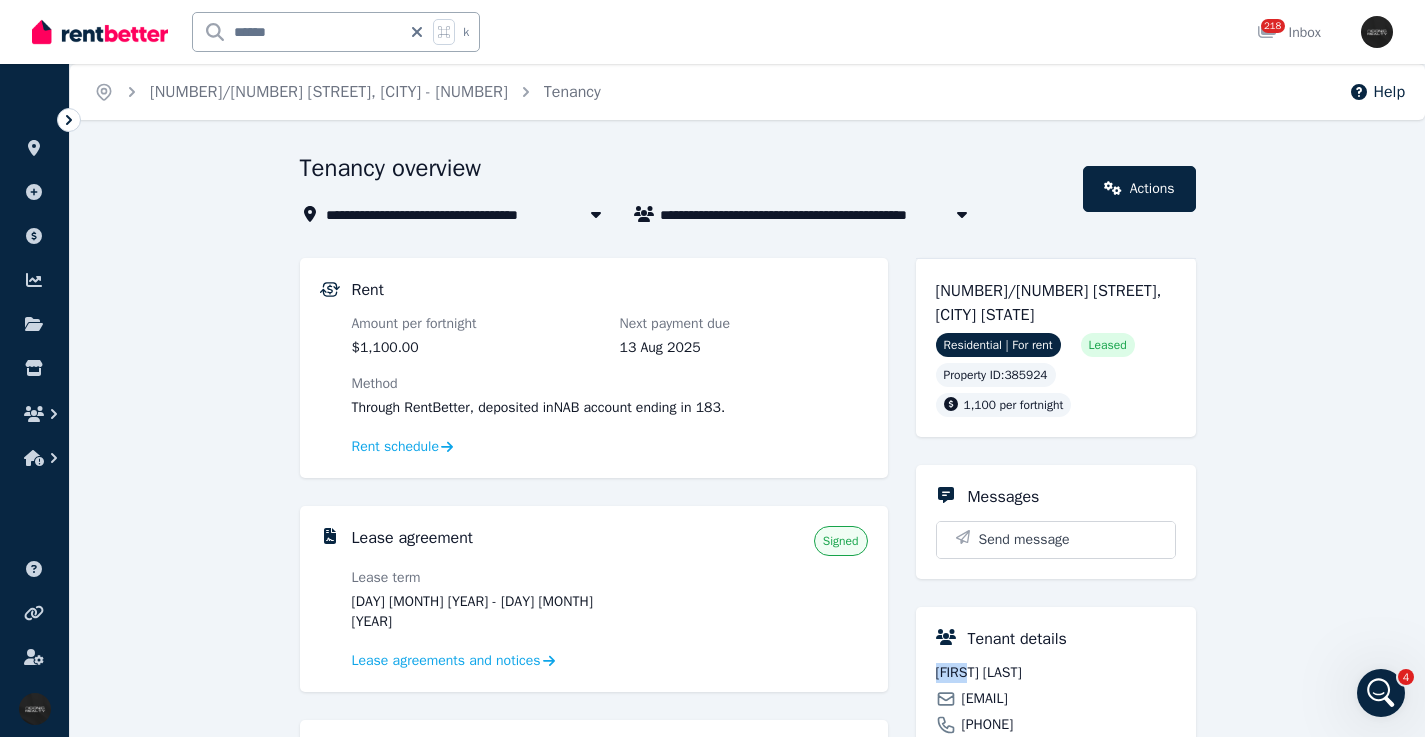 click on "21 Jul 2025 - 16 Oct 2025" at bounding box center [476, 612] 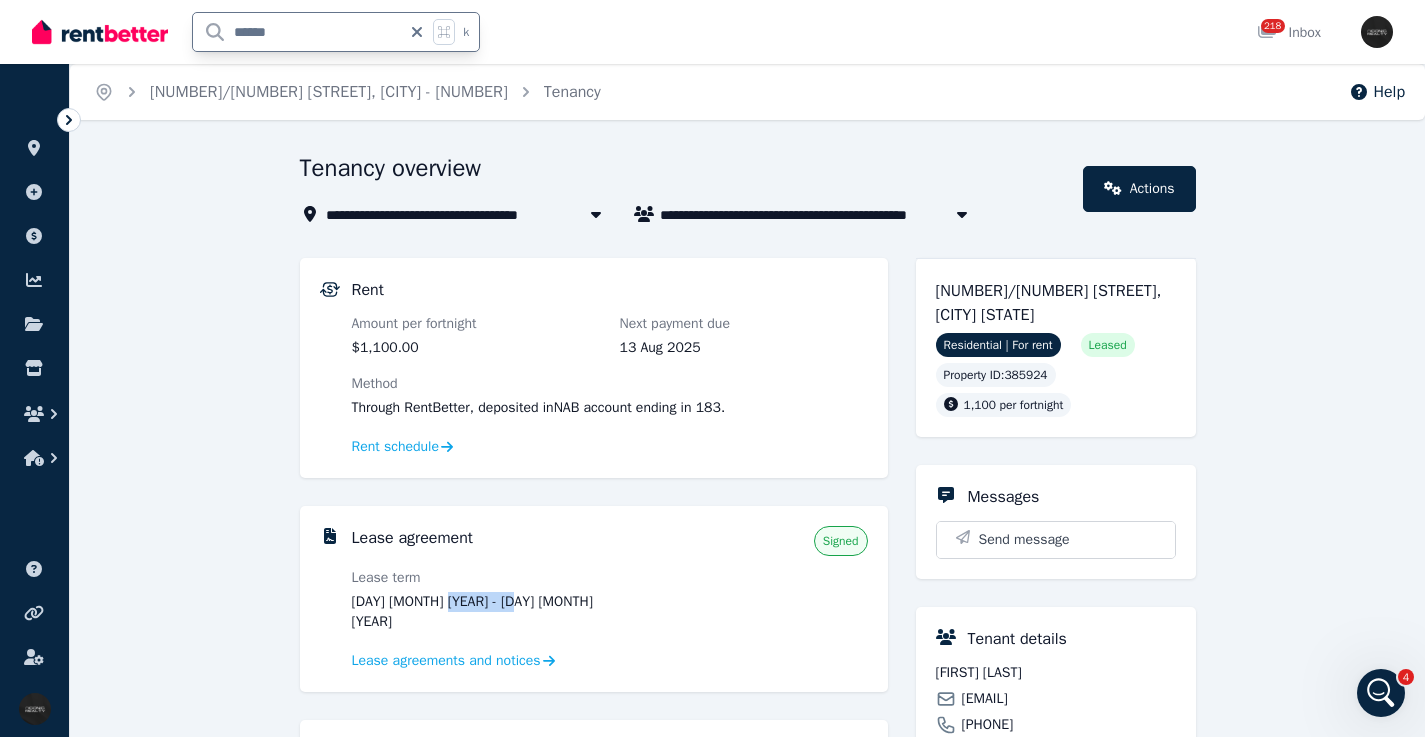 click on "******" at bounding box center [297, 32] 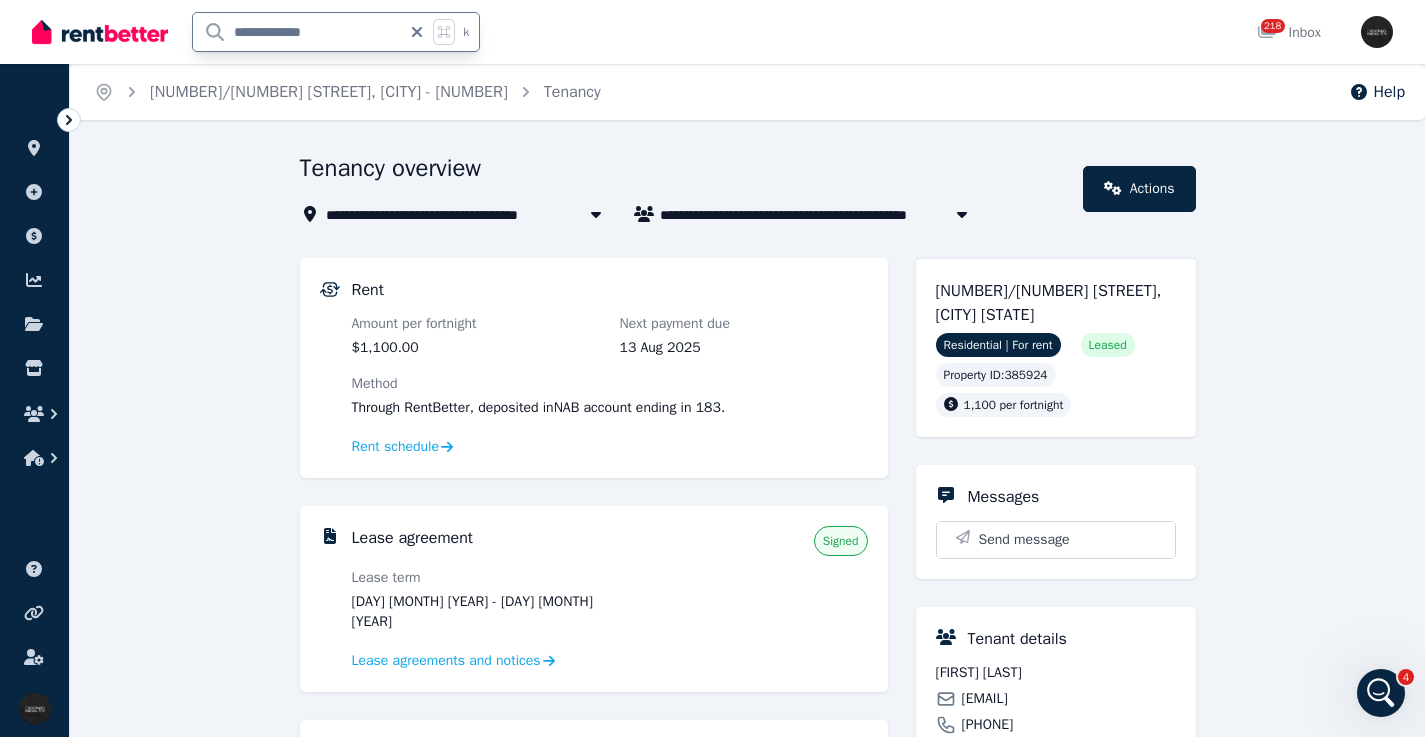type on "**********" 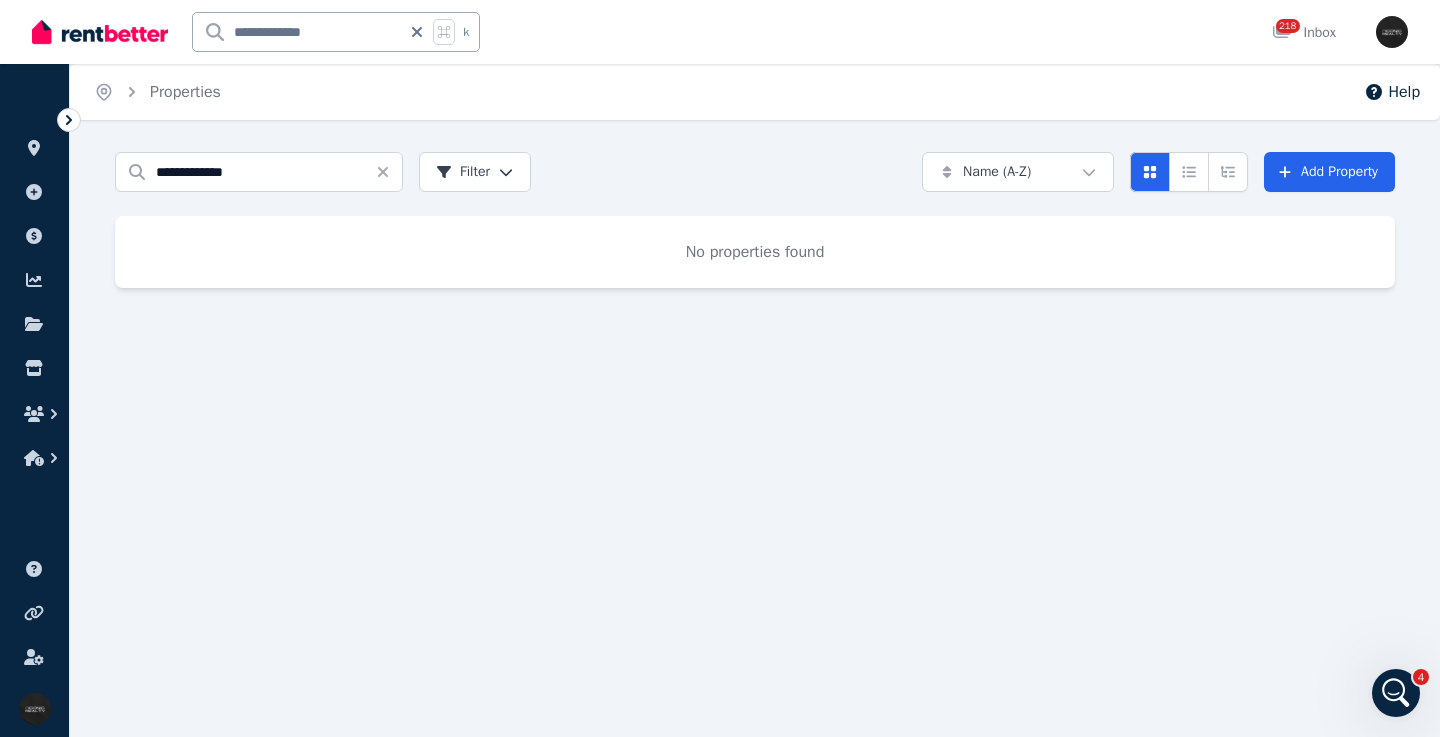 click on "**********" at bounding box center (297, 32) 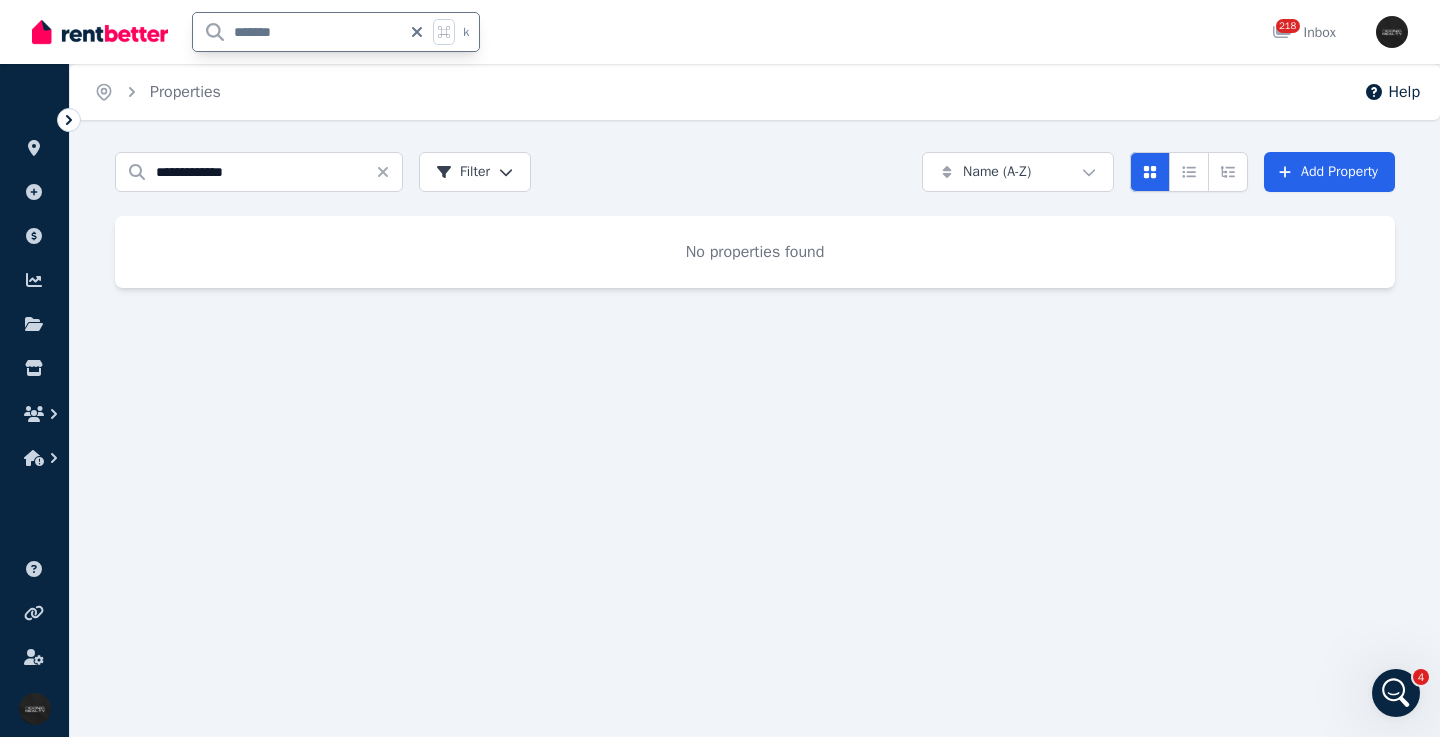 type on "*******" 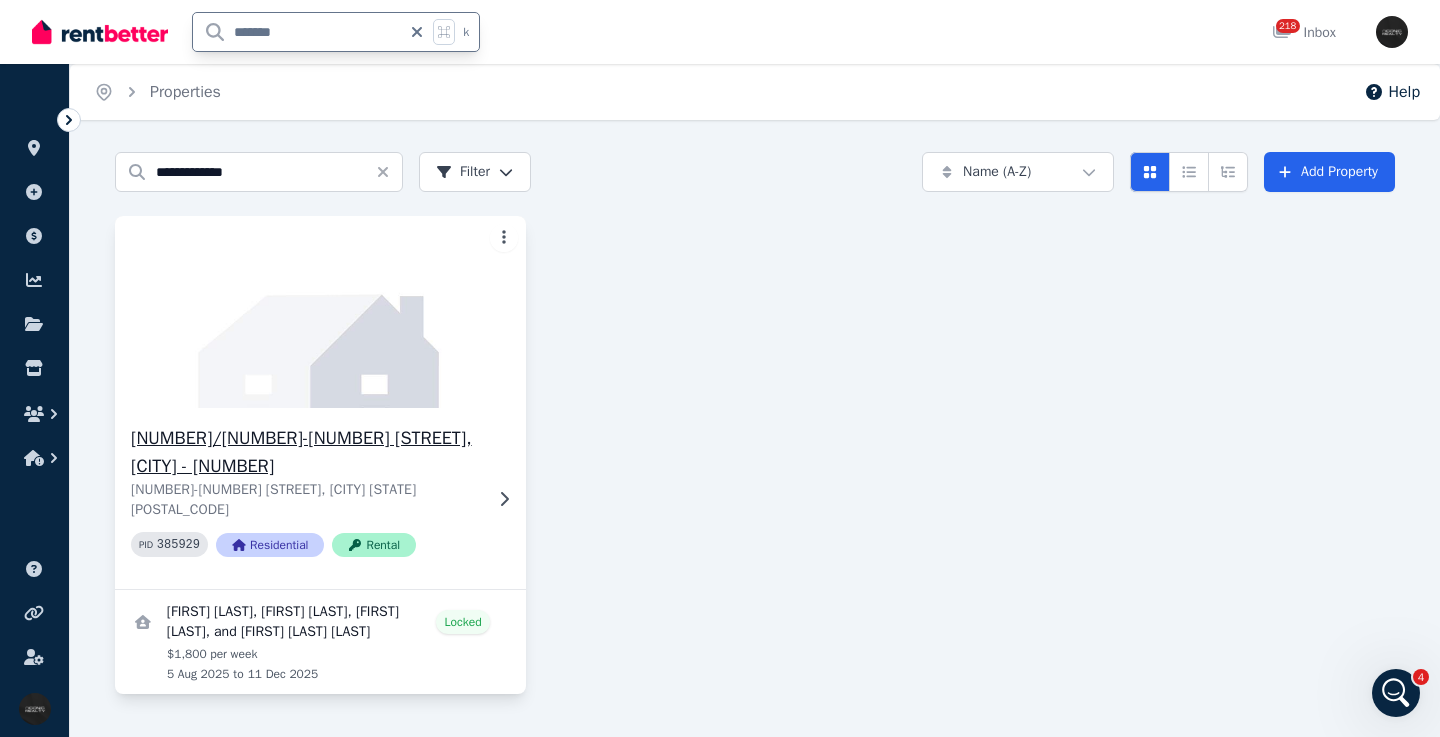 click 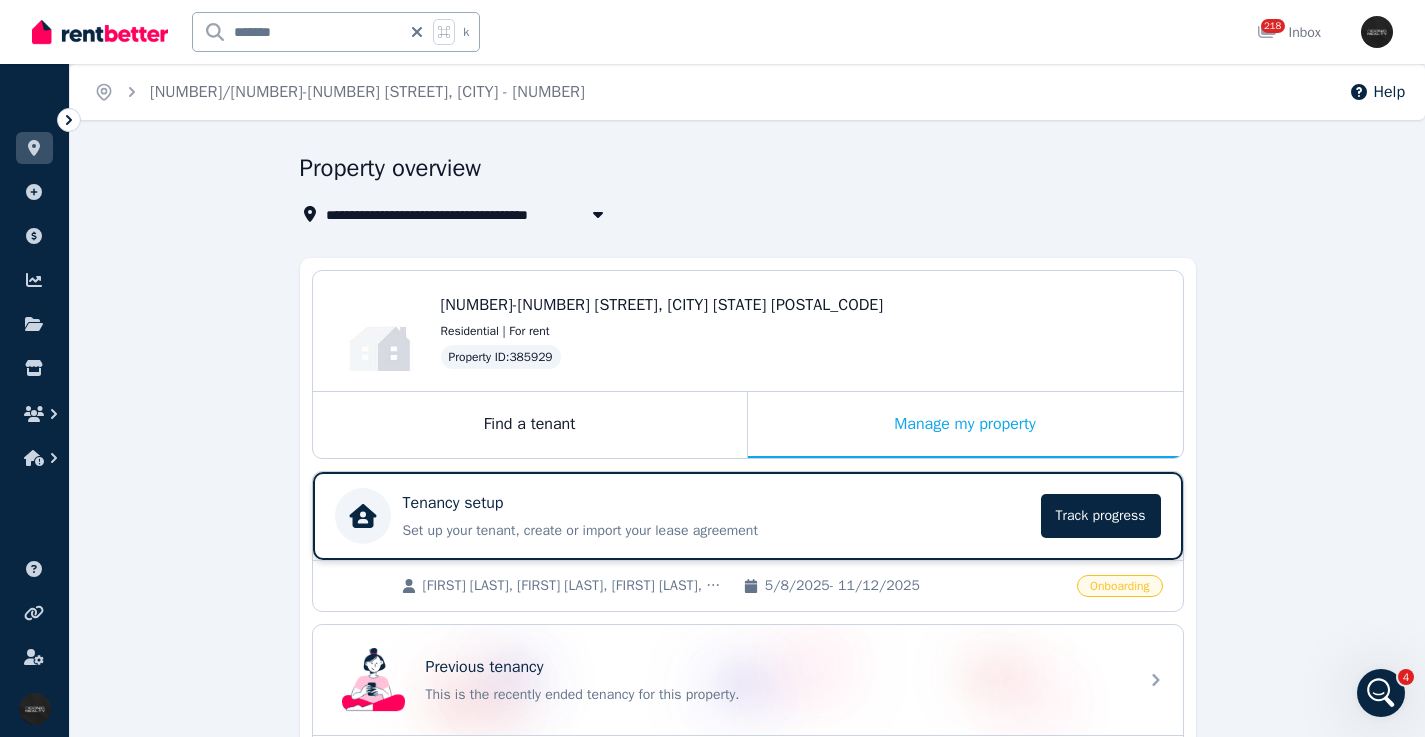 click on "Tenancy setup" at bounding box center (716, 503) 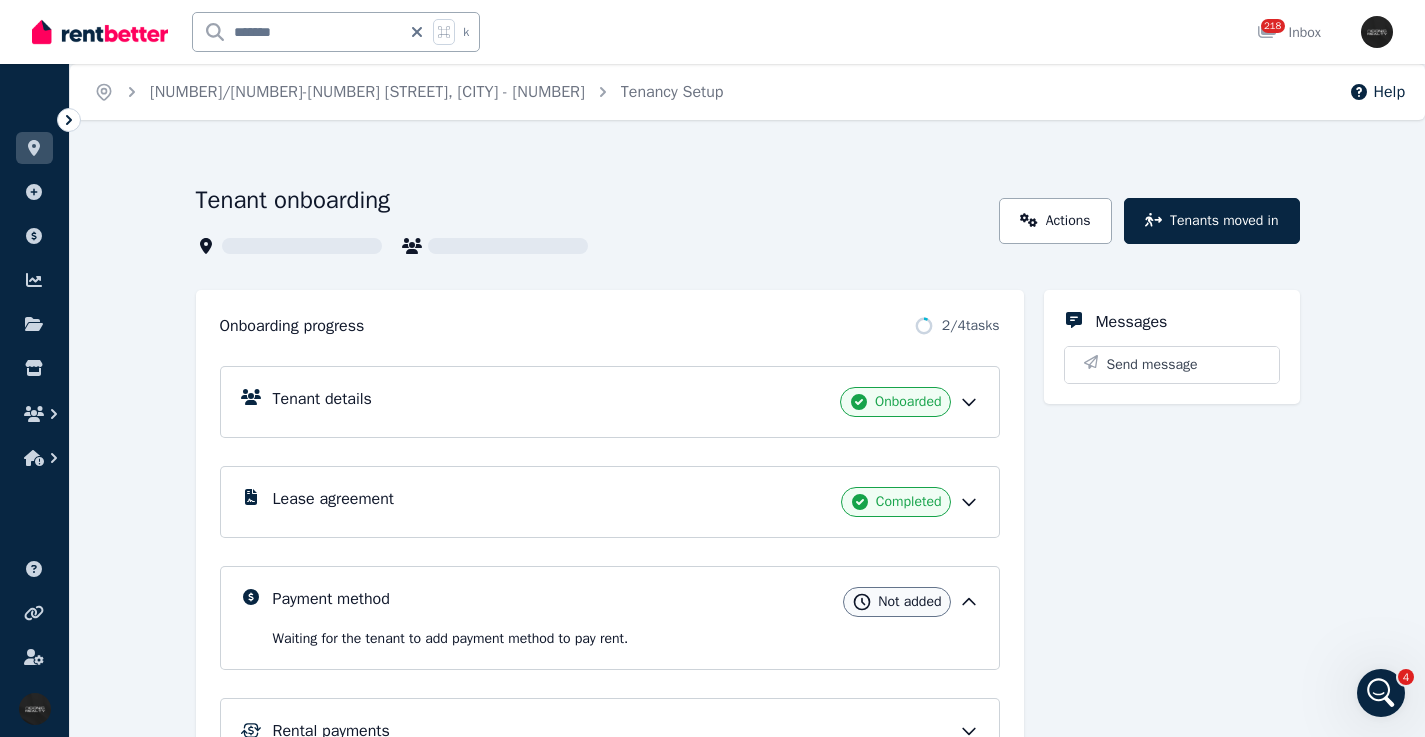 scroll, scrollTop: 48, scrollLeft: 0, axis: vertical 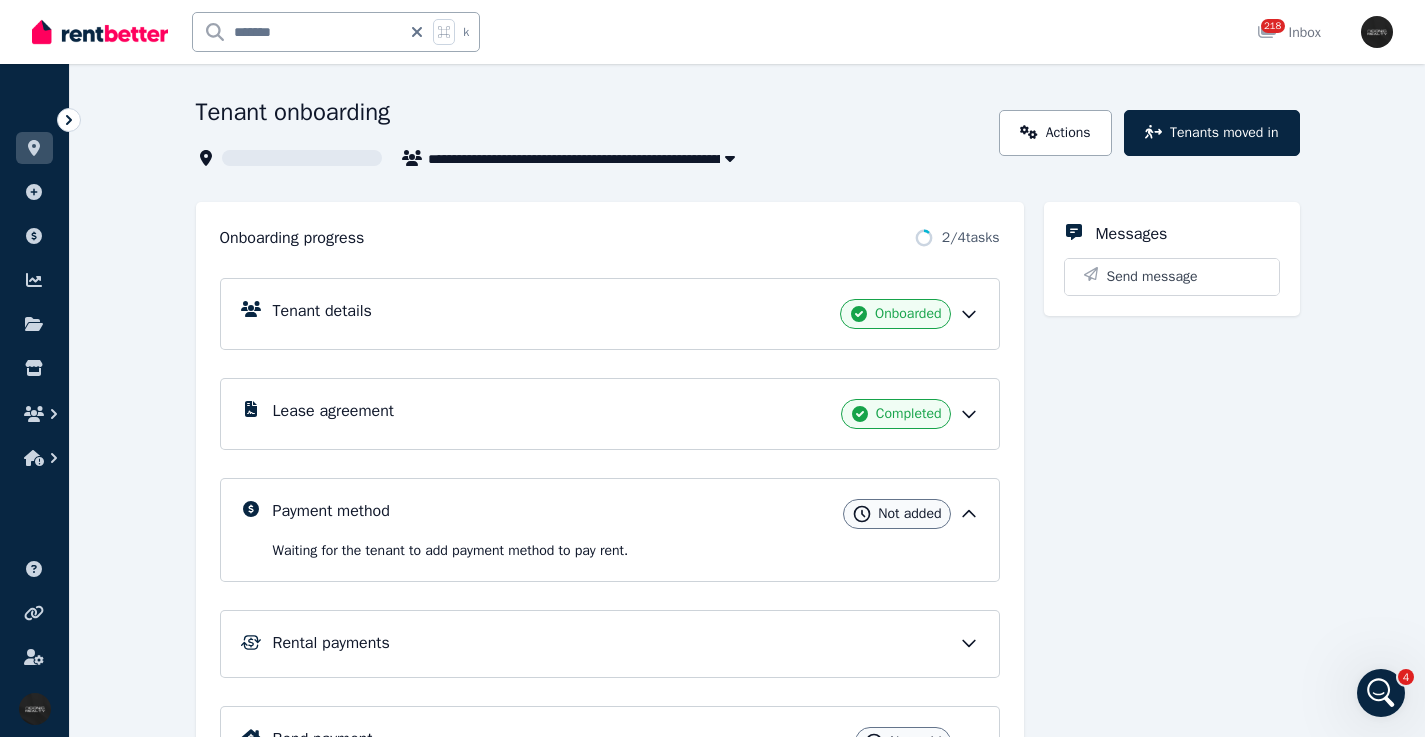 click on "Tenant details Onboarded" at bounding box center (626, 314) 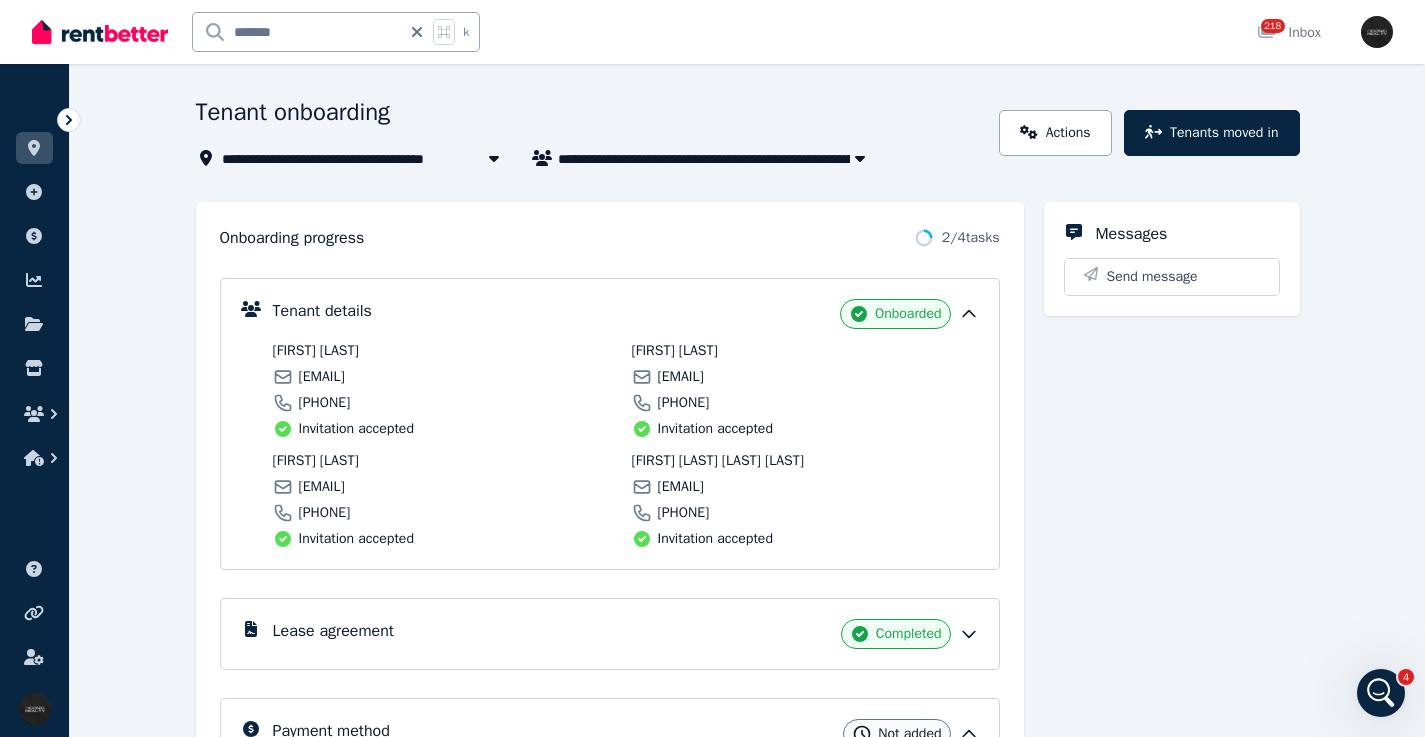 click on "sofie.amundse10@gmail.com" at bounding box center (322, 377) 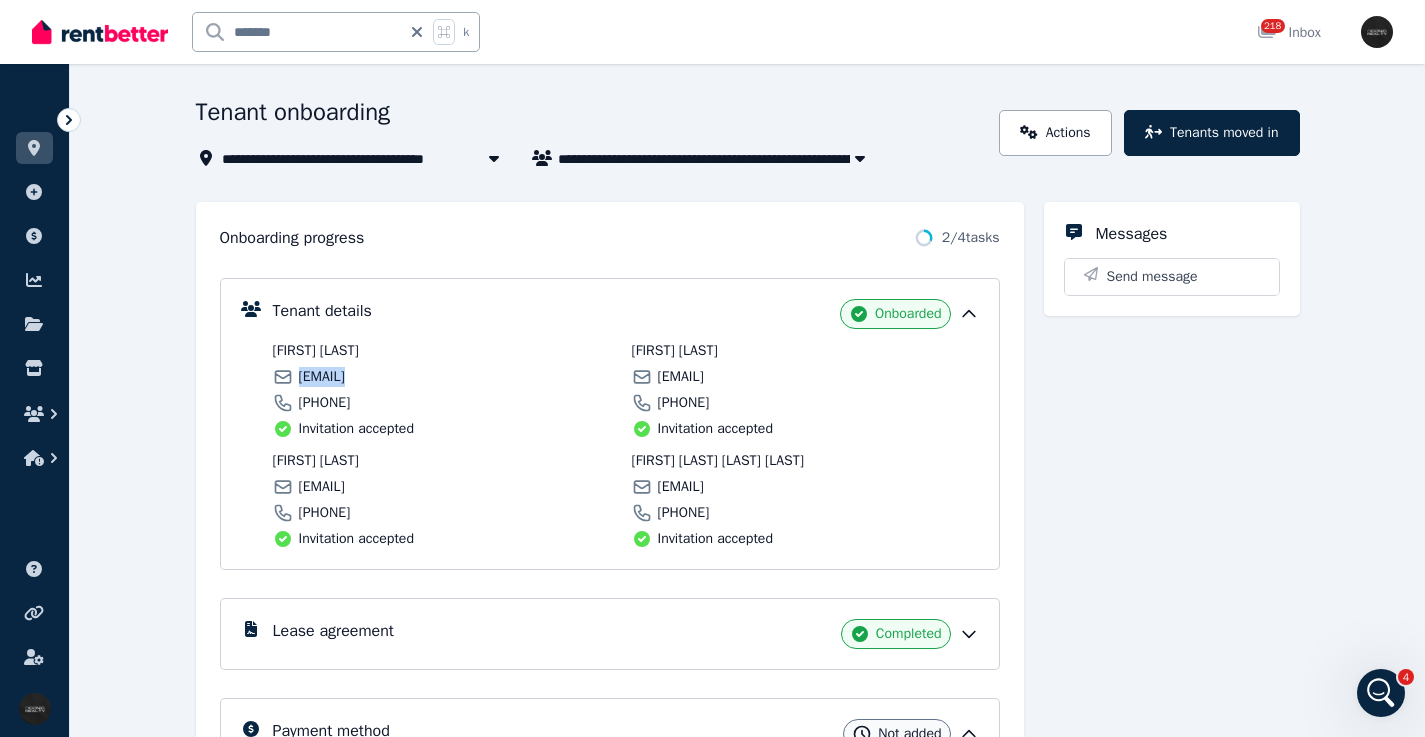 click on "sofie.amundse10@gmail.com" at bounding box center (322, 377) 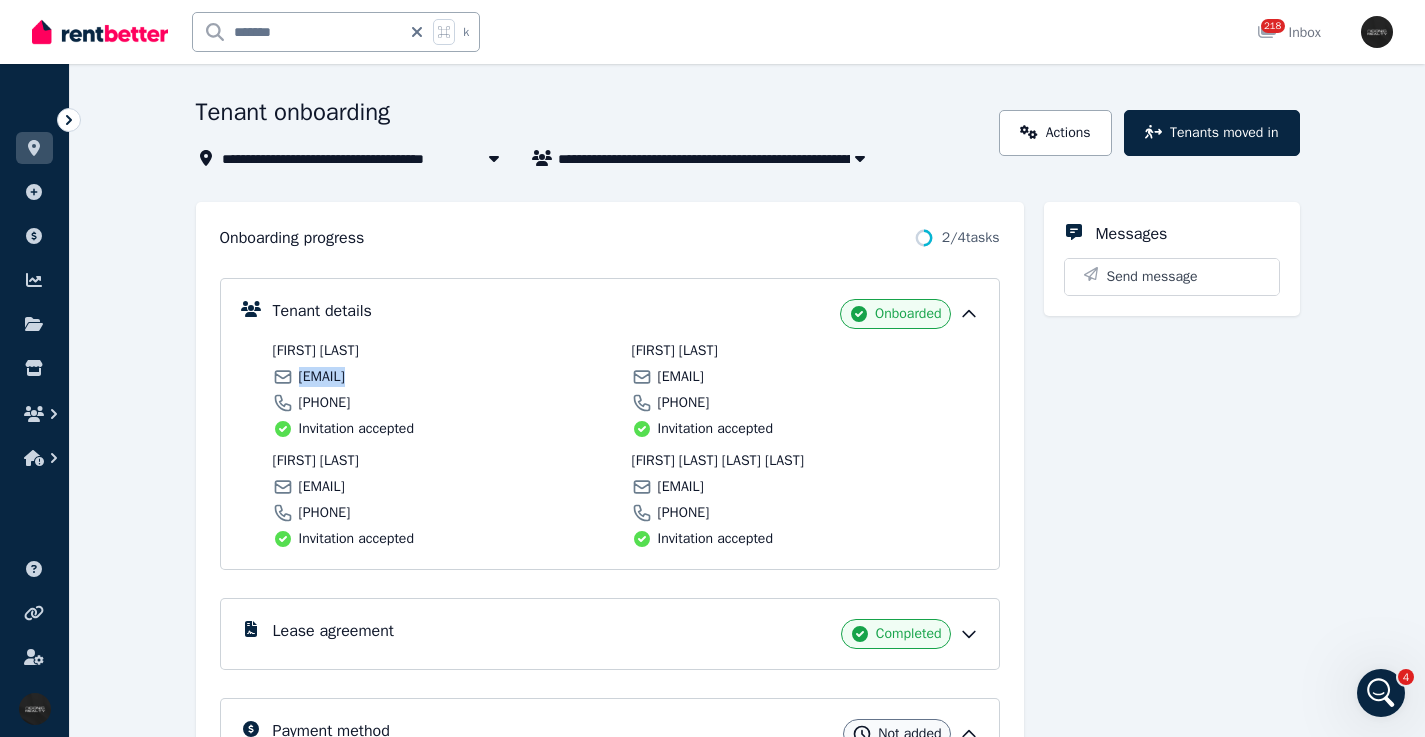 drag, startPoint x: 362, startPoint y: 486, endPoint x: 367, endPoint y: 475, distance: 12.083046 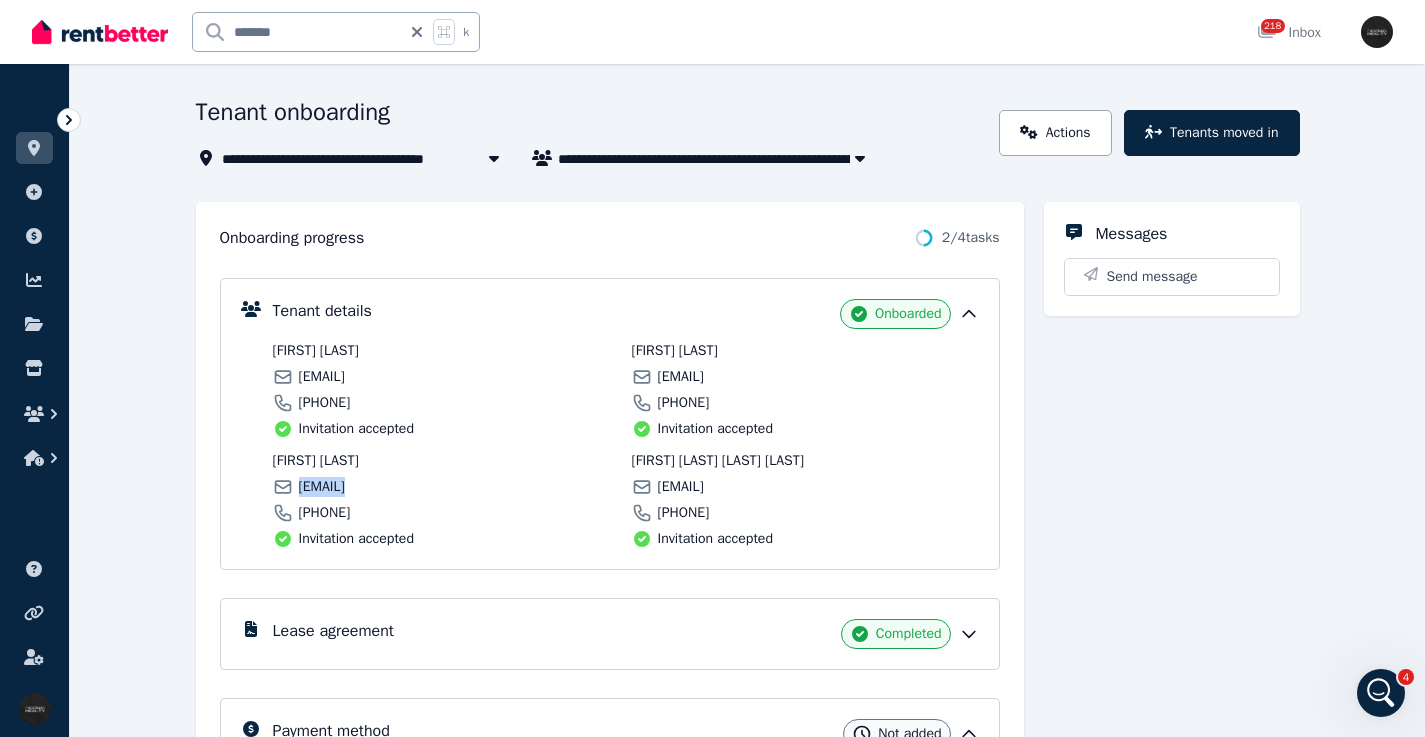 click on "lovisa.nilsson23@gmail.com" at bounding box center [681, 377] 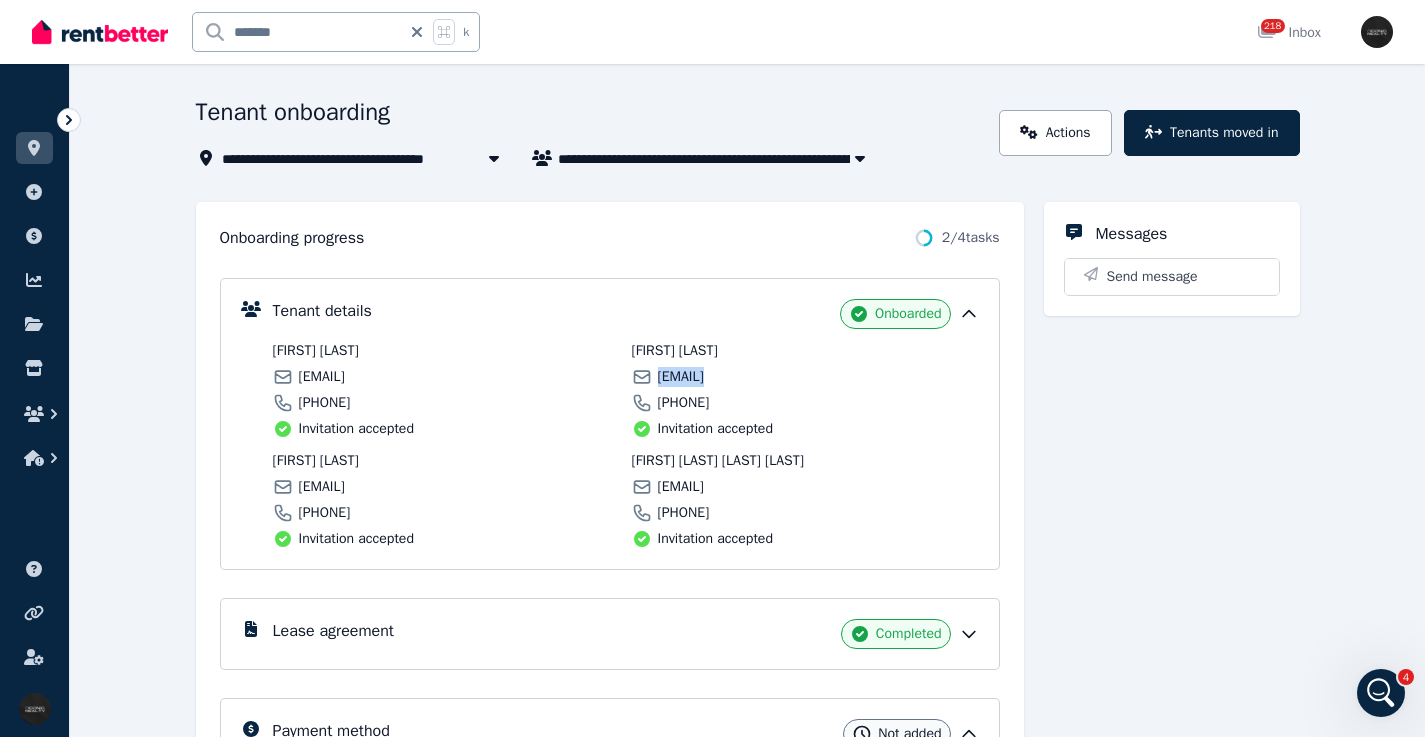 click on "ebba.deuschl@live.se" at bounding box center [681, 487] 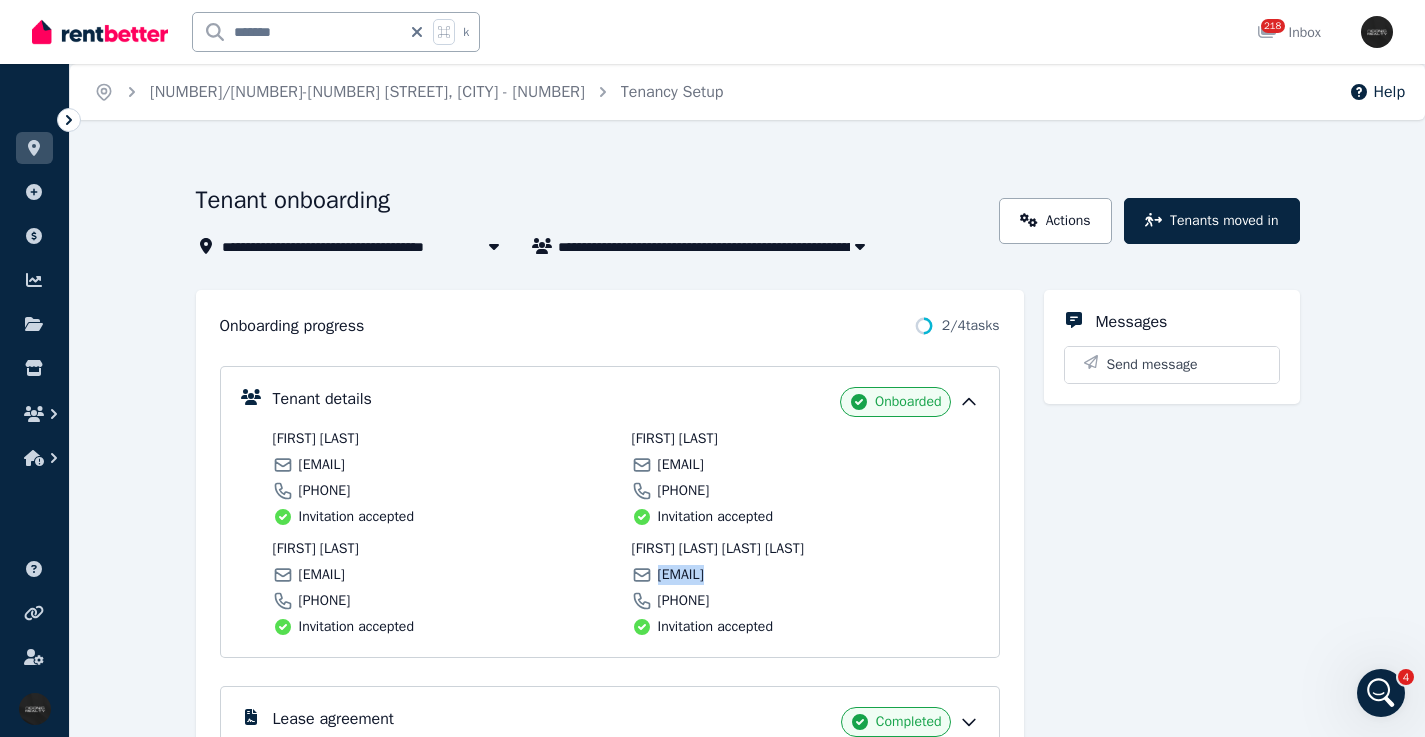 scroll, scrollTop: 441, scrollLeft: 0, axis: vertical 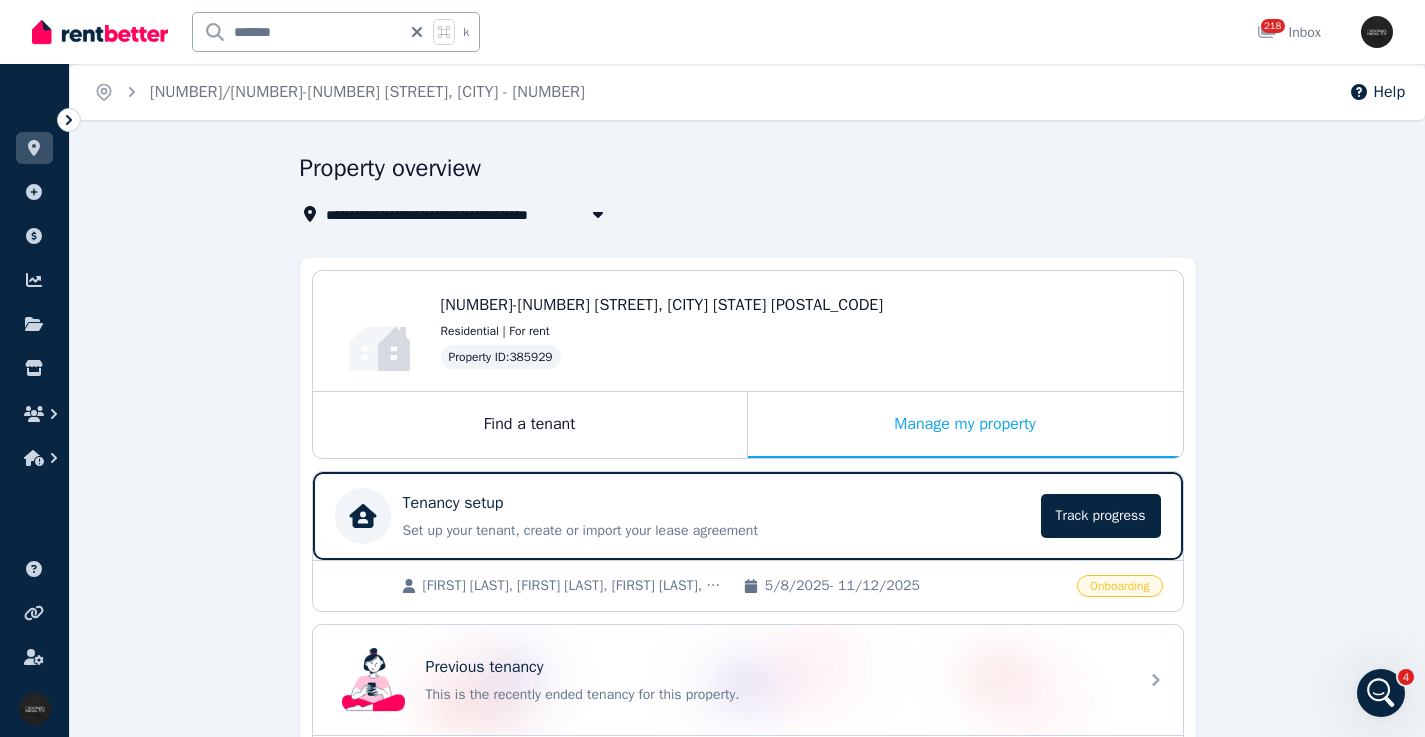 drag, startPoint x: 315, startPoint y: 218, endPoint x: 691, endPoint y: 223, distance: 376.03323 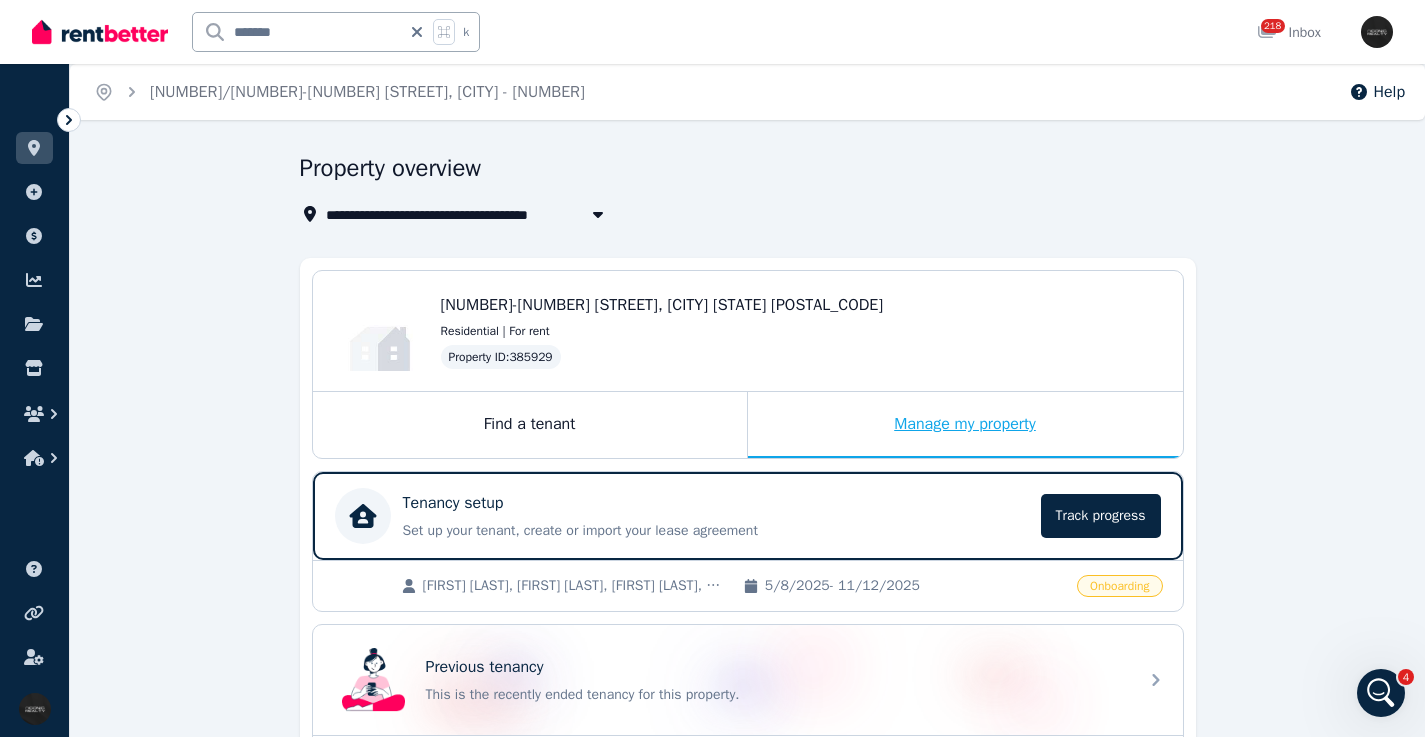 click on "Manage my property" at bounding box center (965, 425) 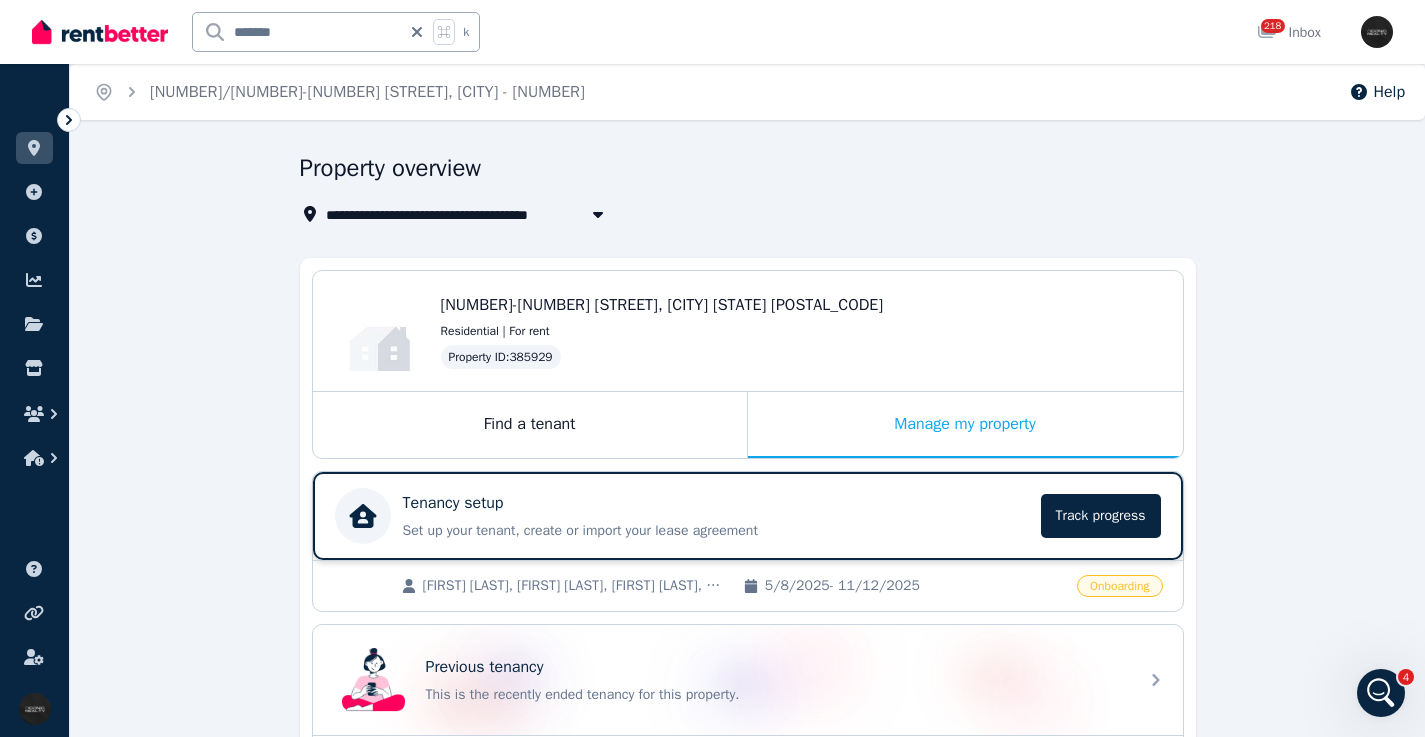 click on "Set up your tenant, create or import your lease agreement" at bounding box center (716, 531) 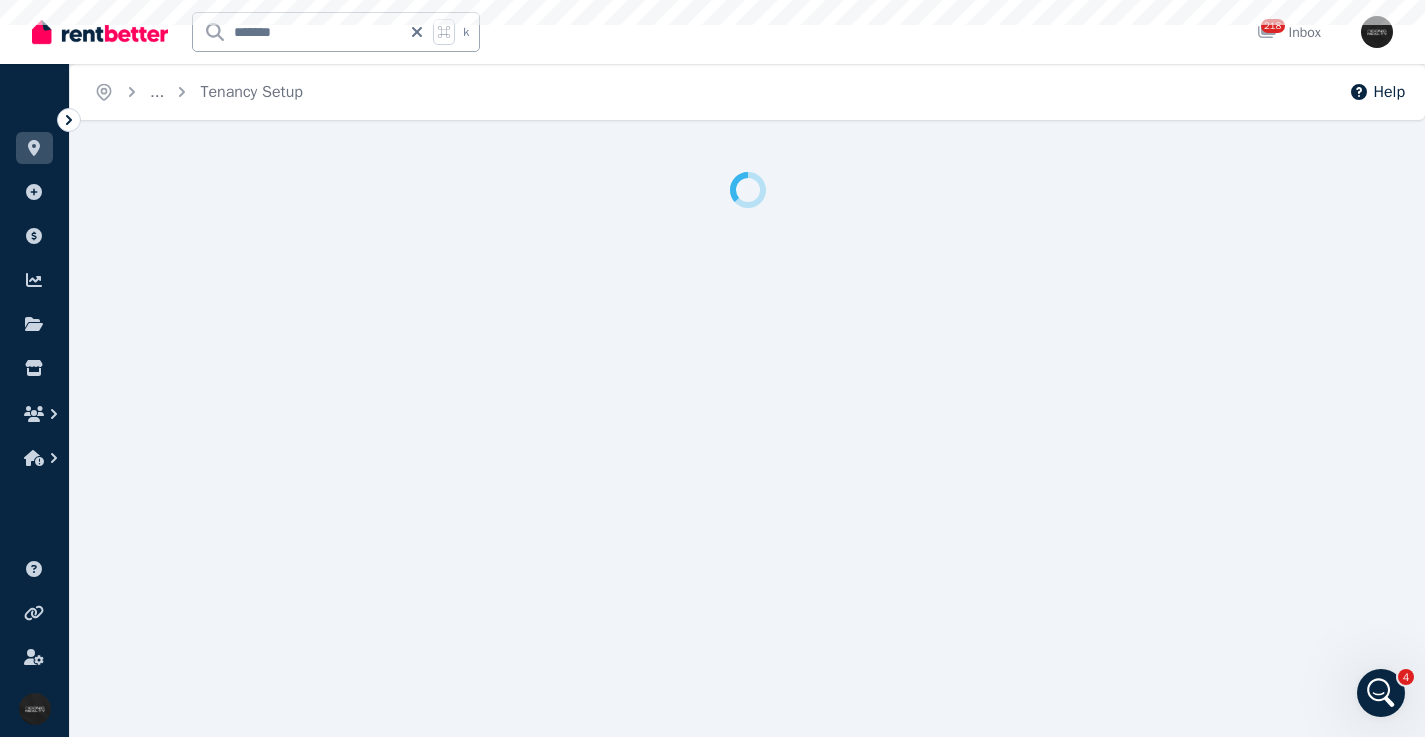 scroll, scrollTop: 20, scrollLeft: 0, axis: vertical 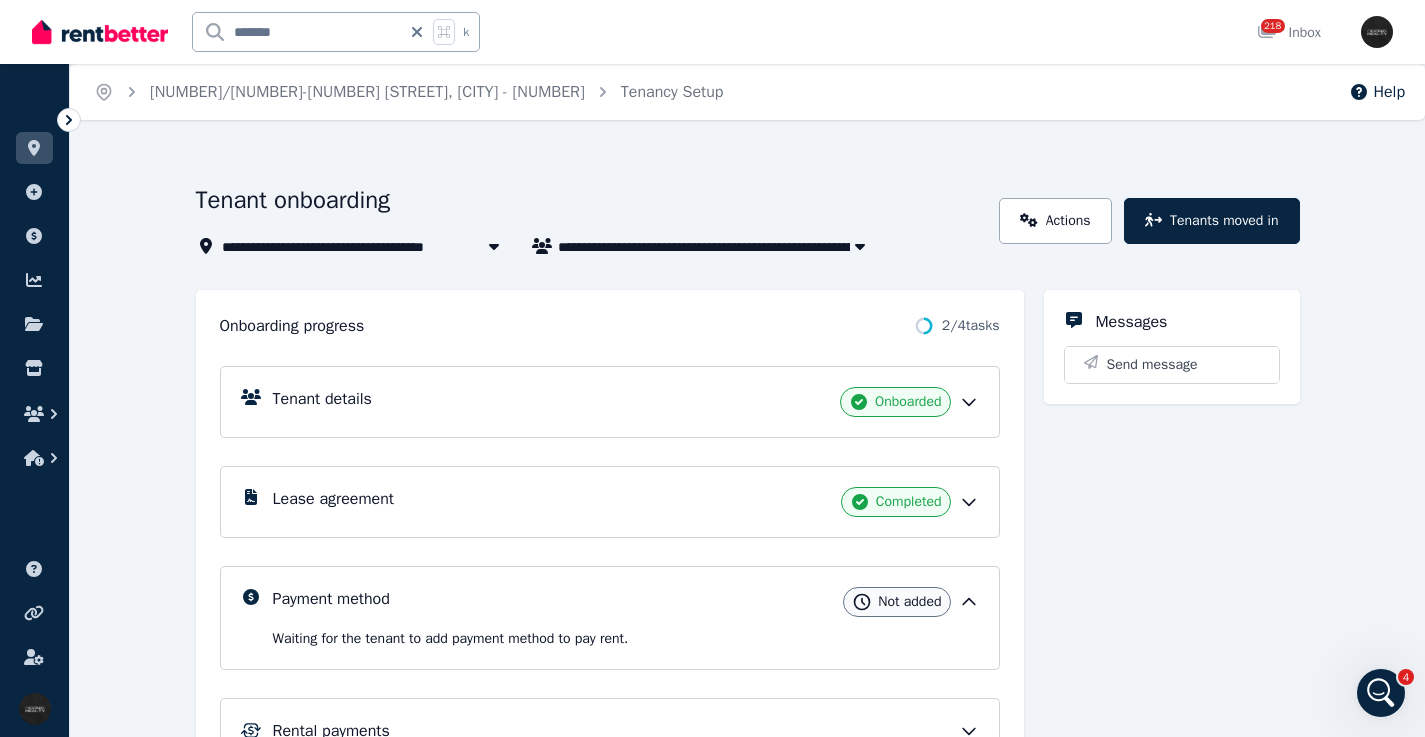 click 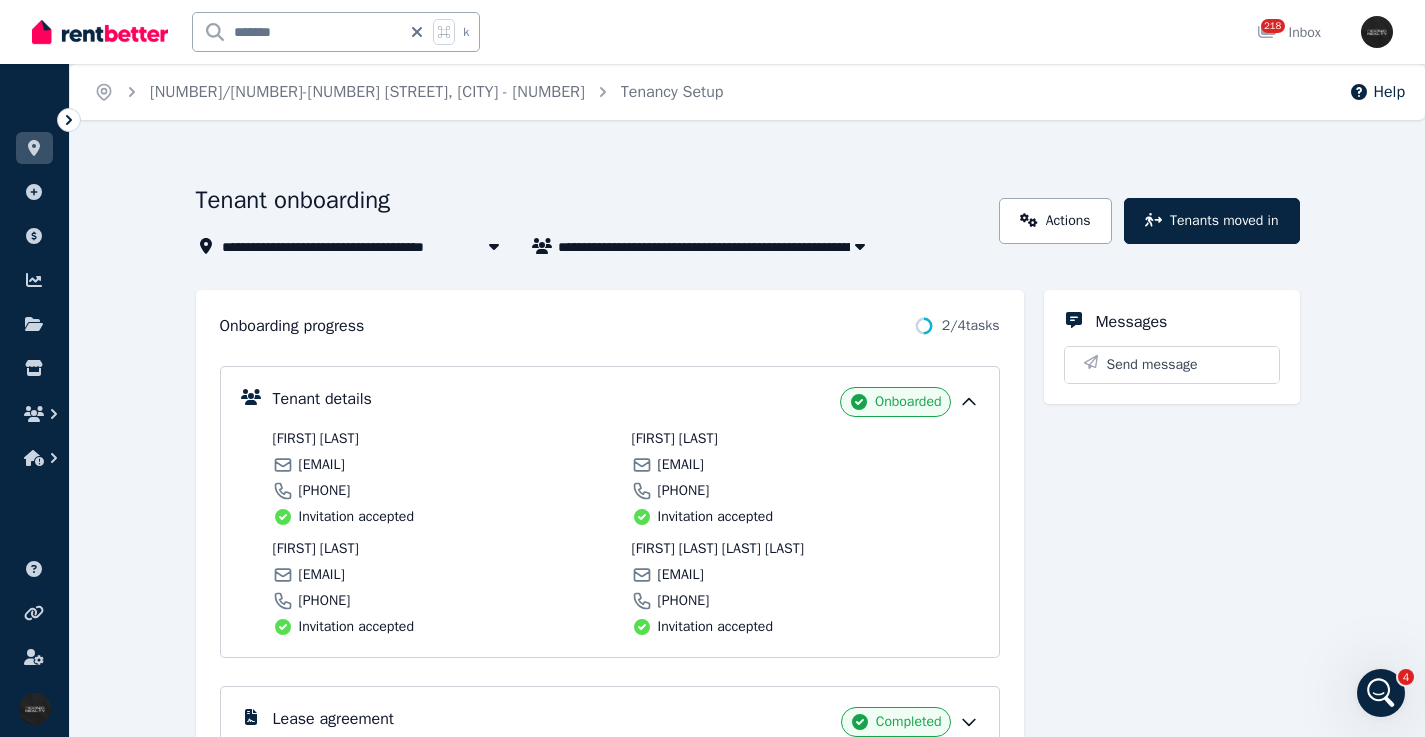 click on "Lease agreement Completed" at bounding box center [610, 722] 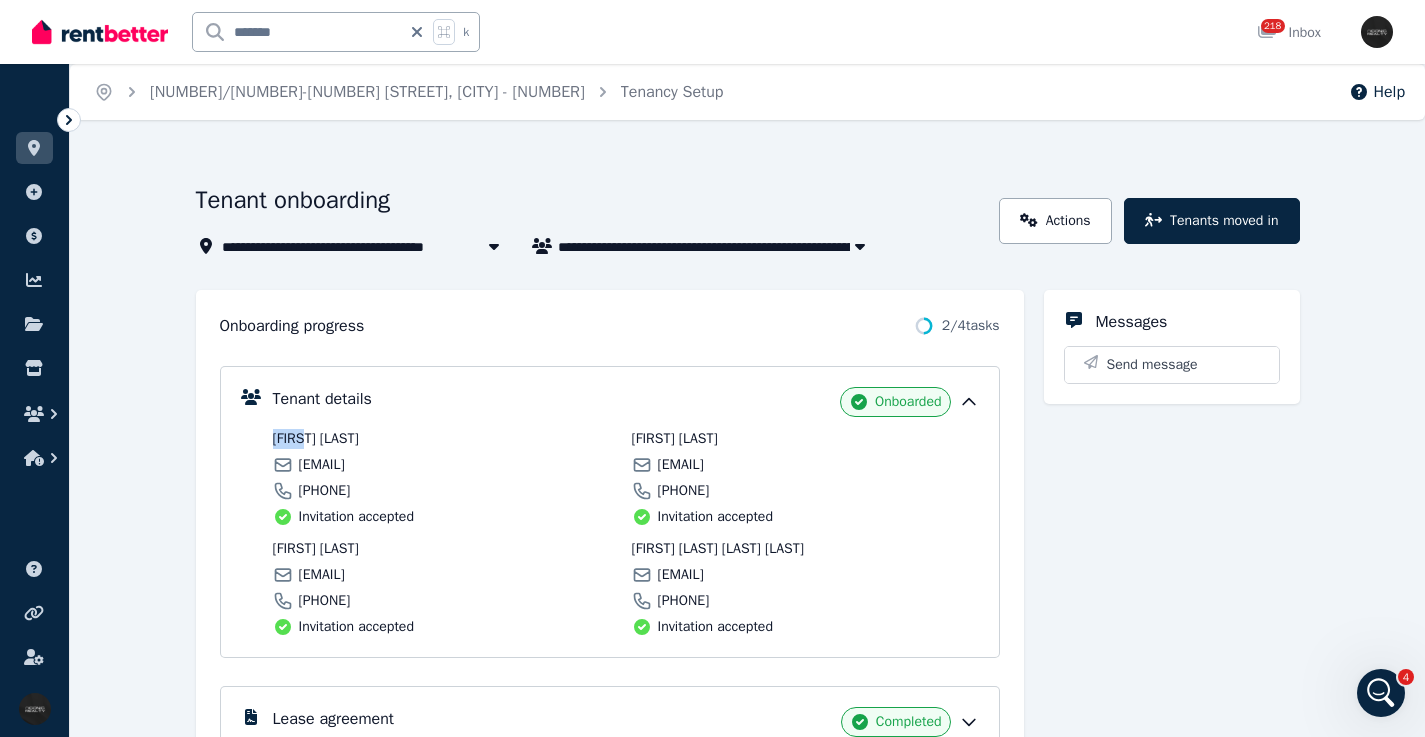 click on "Lease agreement Completed" at bounding box center (626, 722) 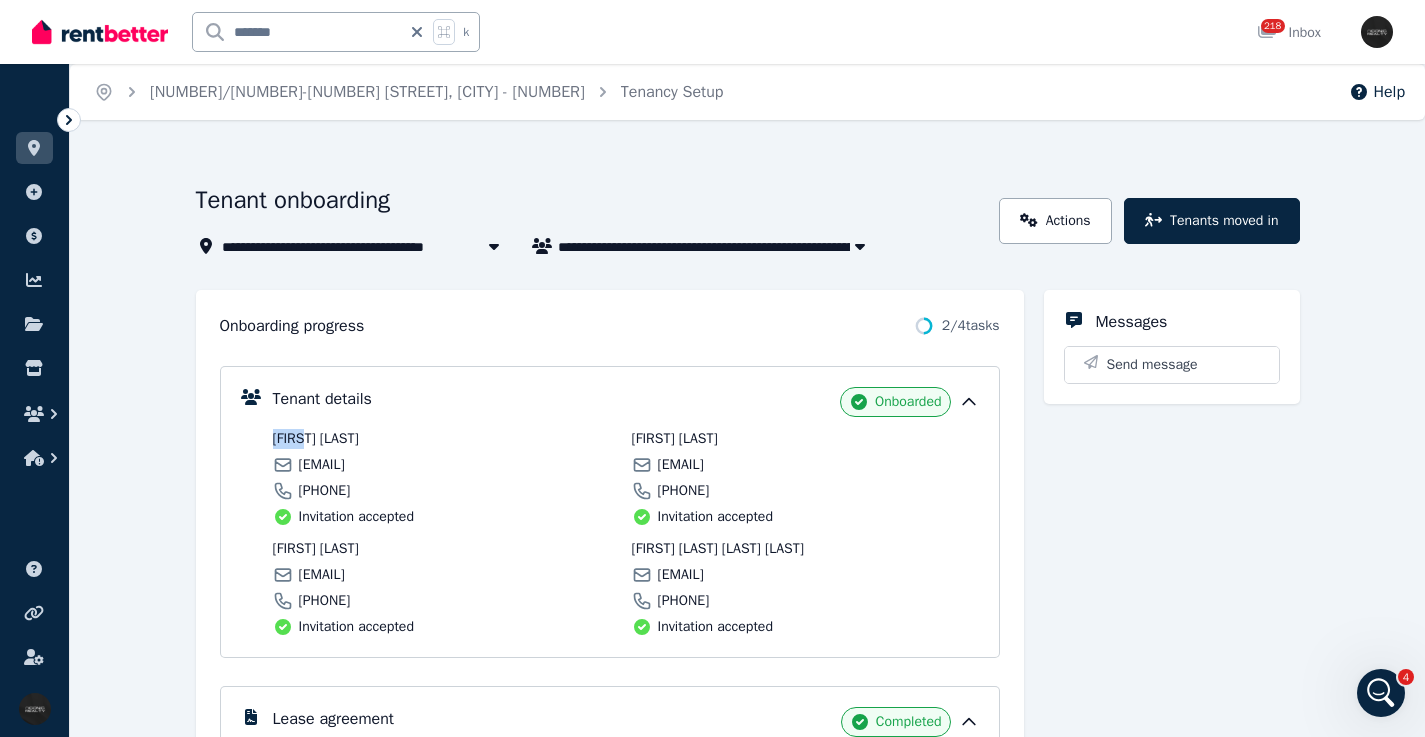 scroll, scrollTop: 268, scrollLeft: 0, axis: vertical 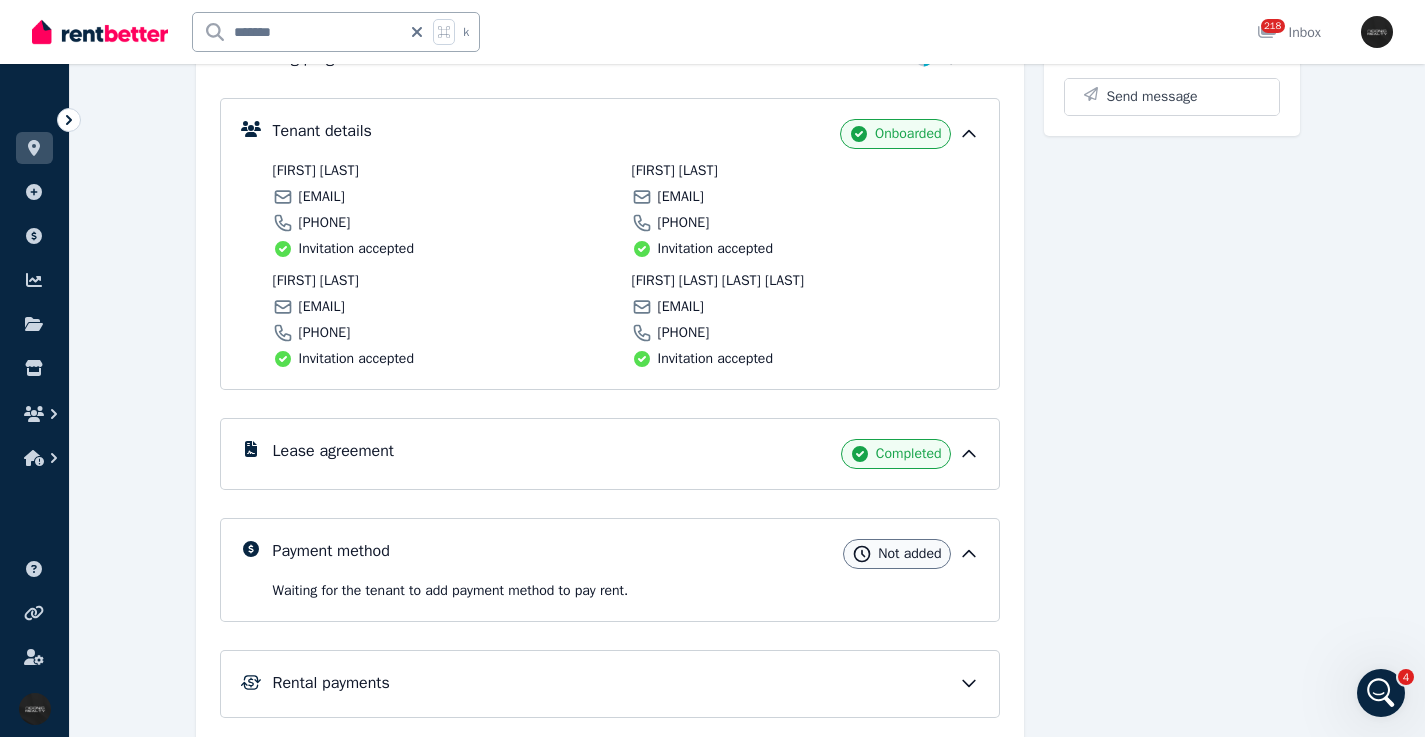 click 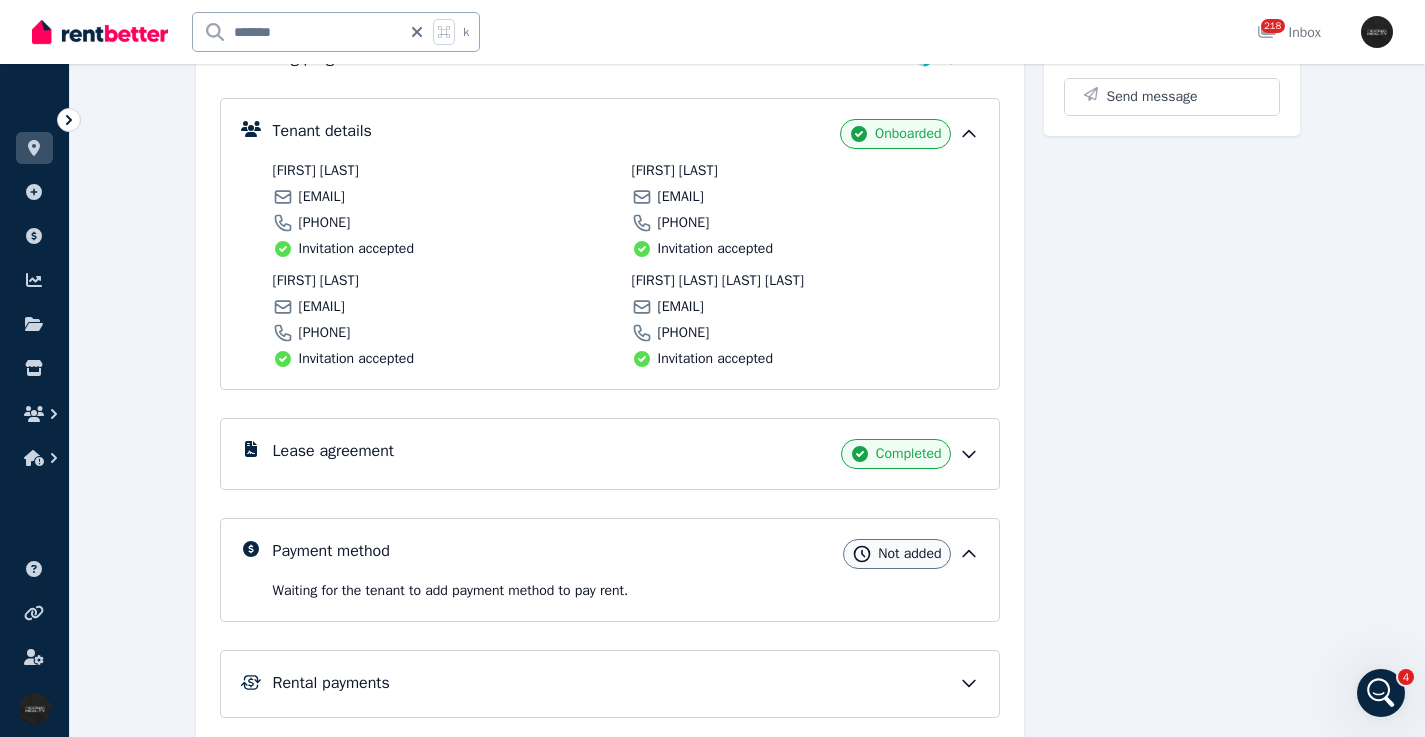 click on "Lease agreement Completed" at bounding box center (626, 454) 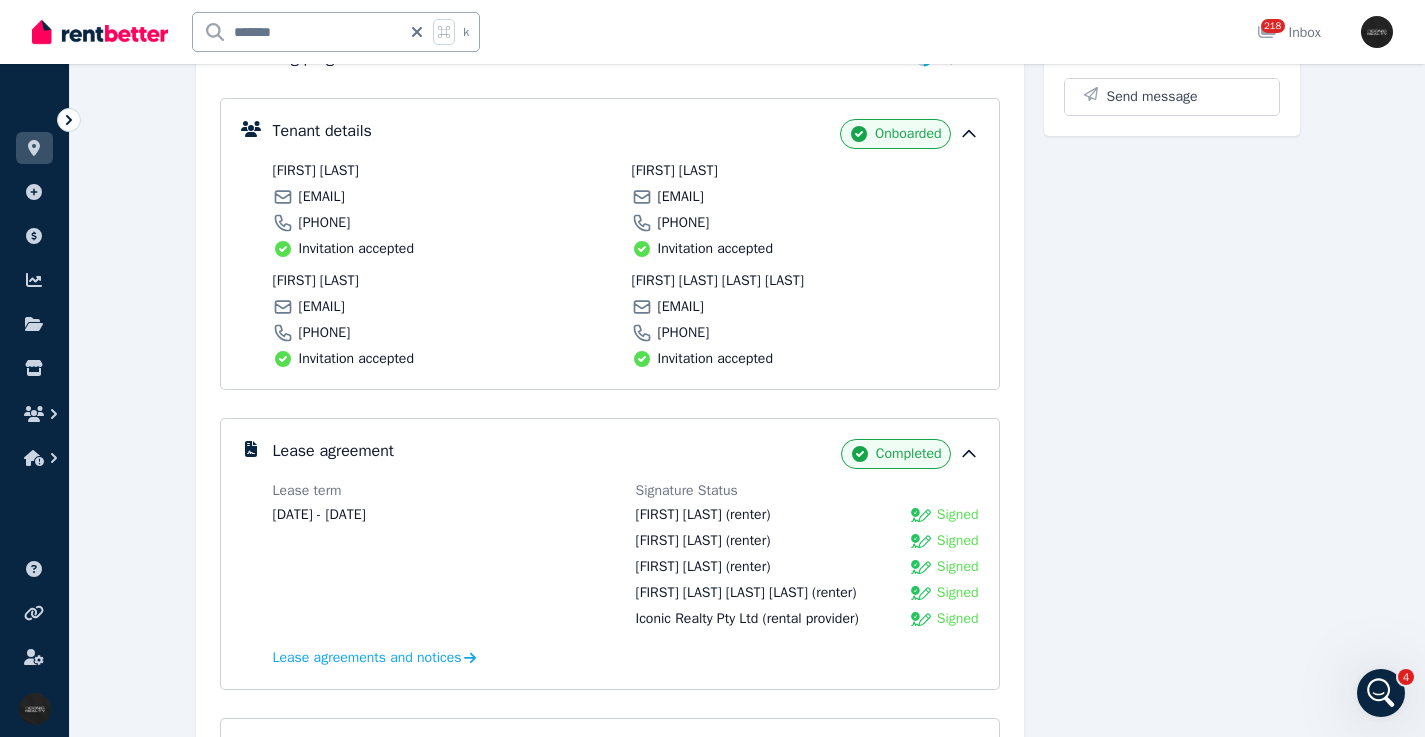 drag, startPoint x: 376, startPoint y: 513, endPoint x: 392, endPoint y: 498, distance: 21.931713 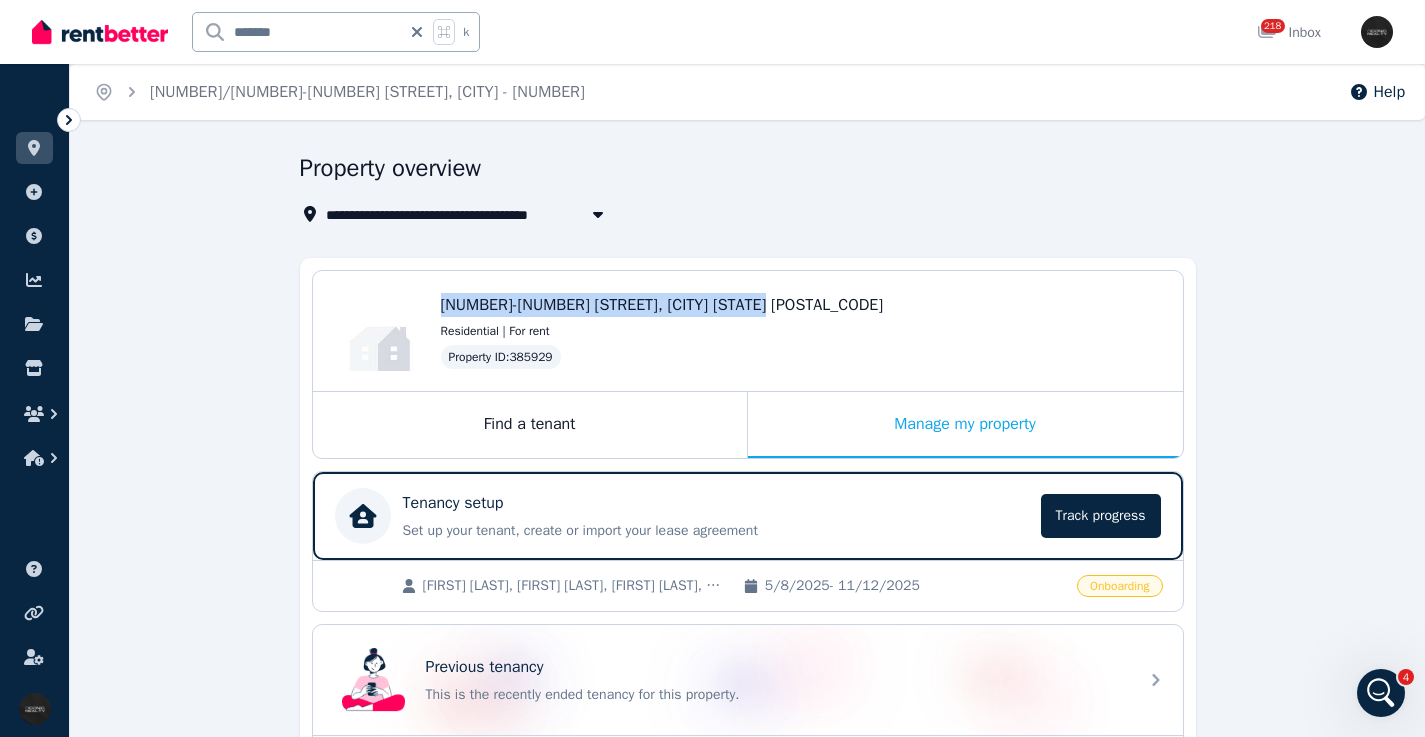 drag, startPoint x: 472, startPoint y: 303, endPoint x: 430, endPoint y: 273, distance: 51.613953 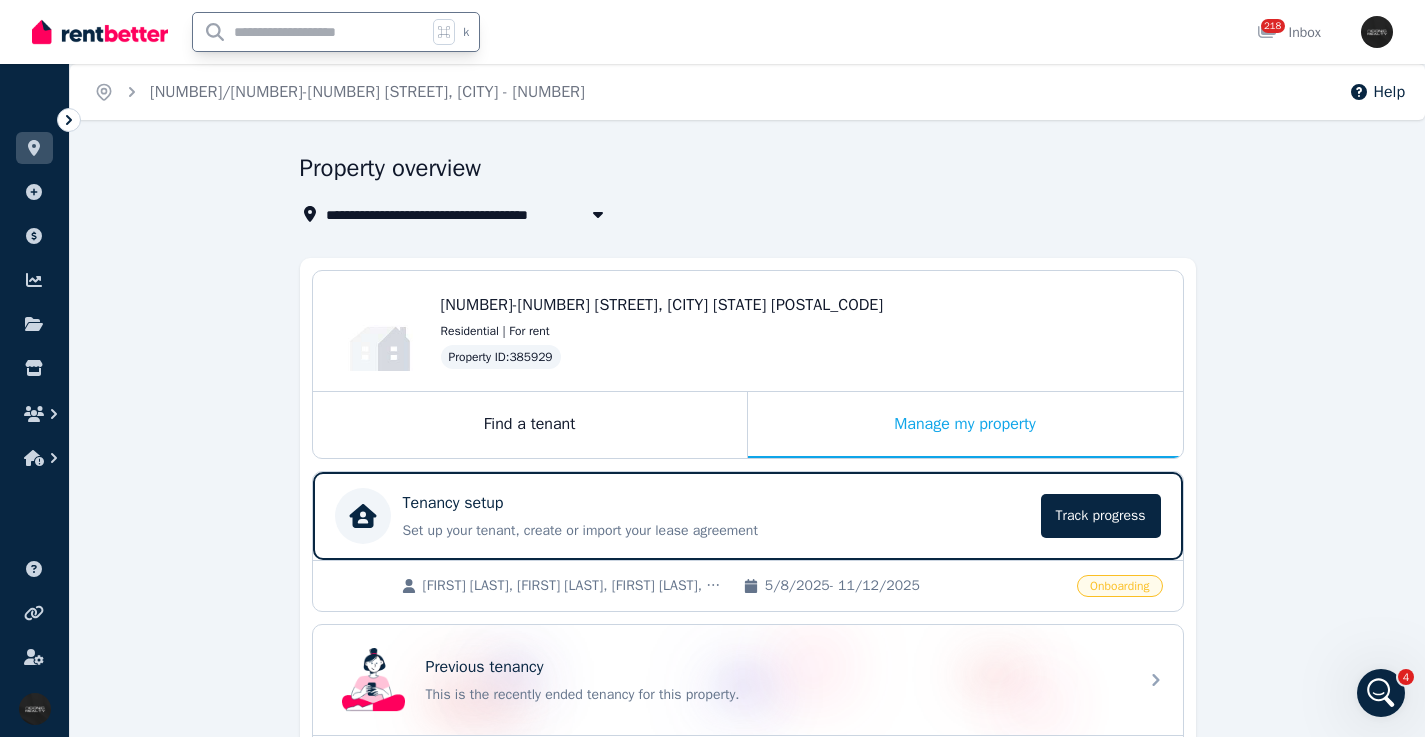 drag, startPoint x: 244, startPoint y: 20, endPoint x: 257, endPoint y: 30, distance: 16.40122 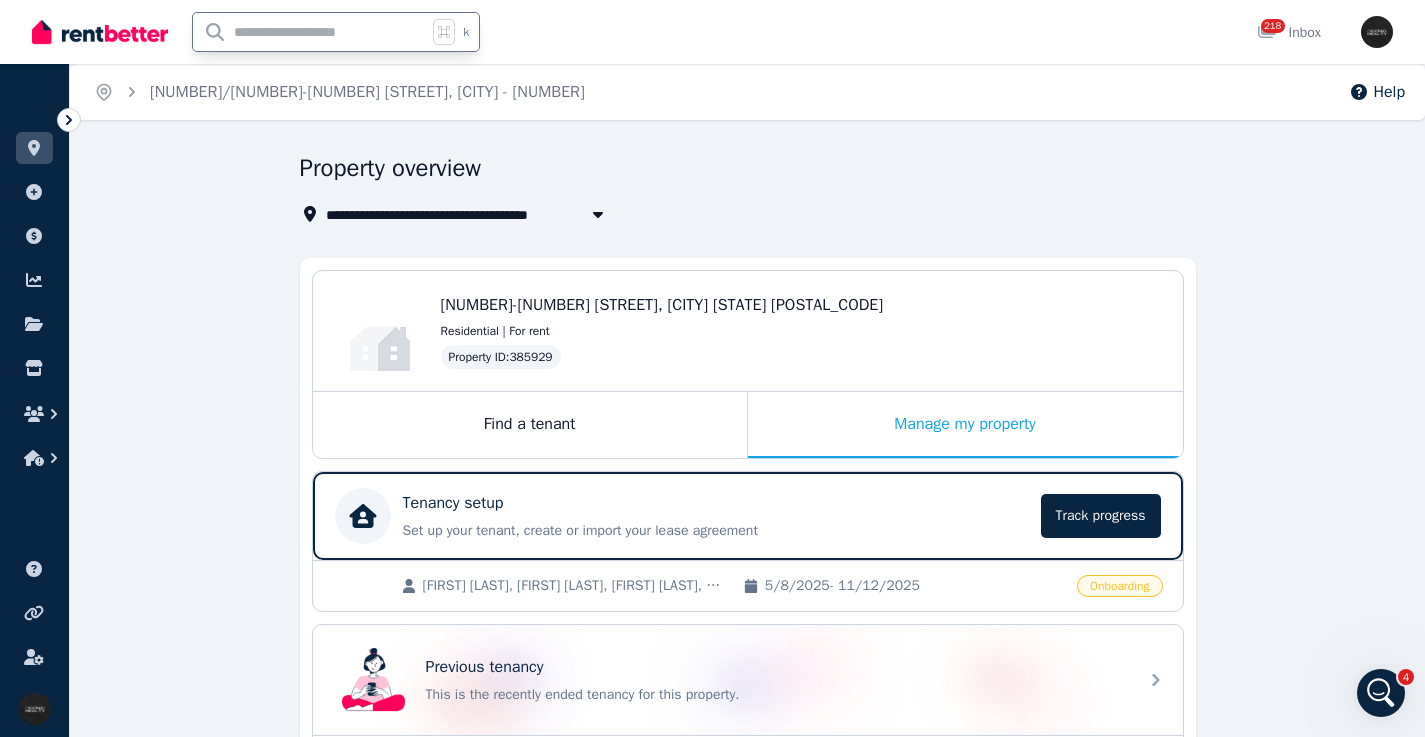 click at bounding box center [310, 32] 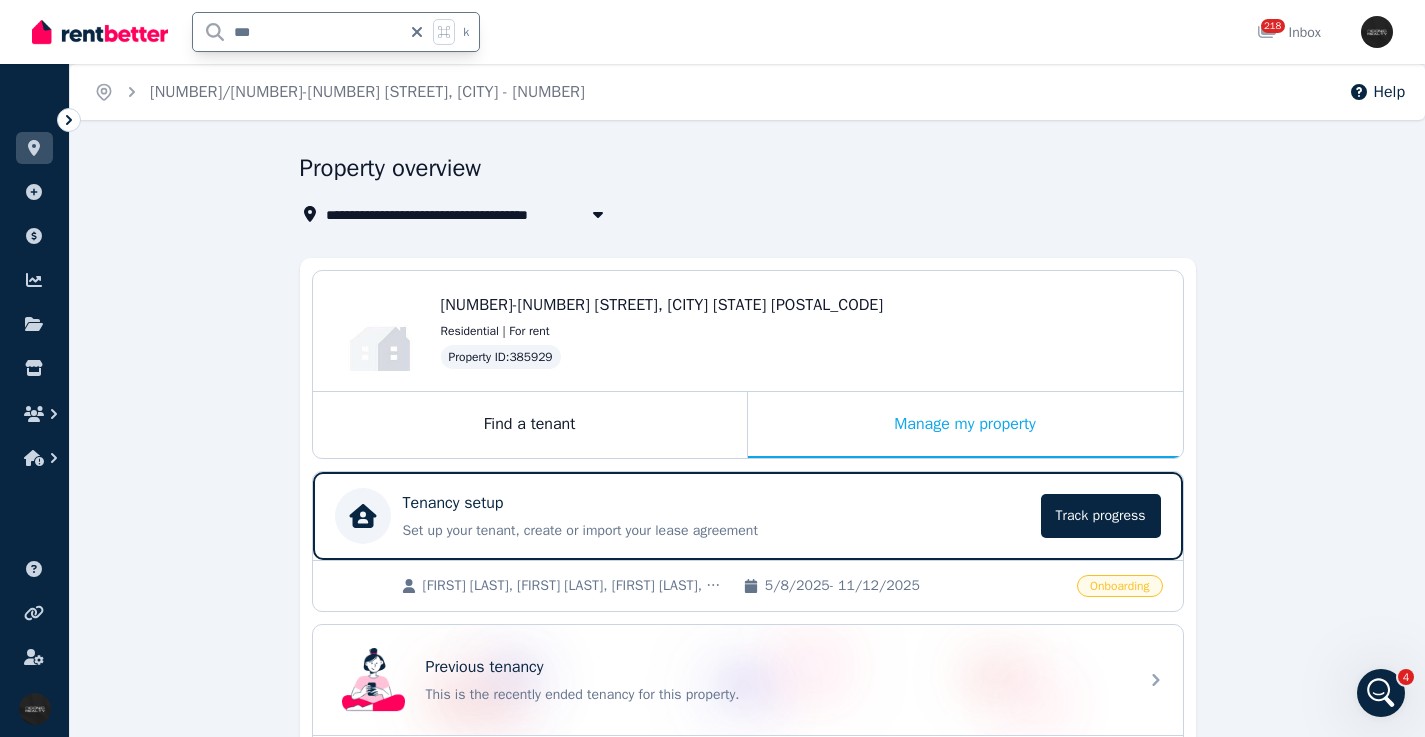 type on "****" 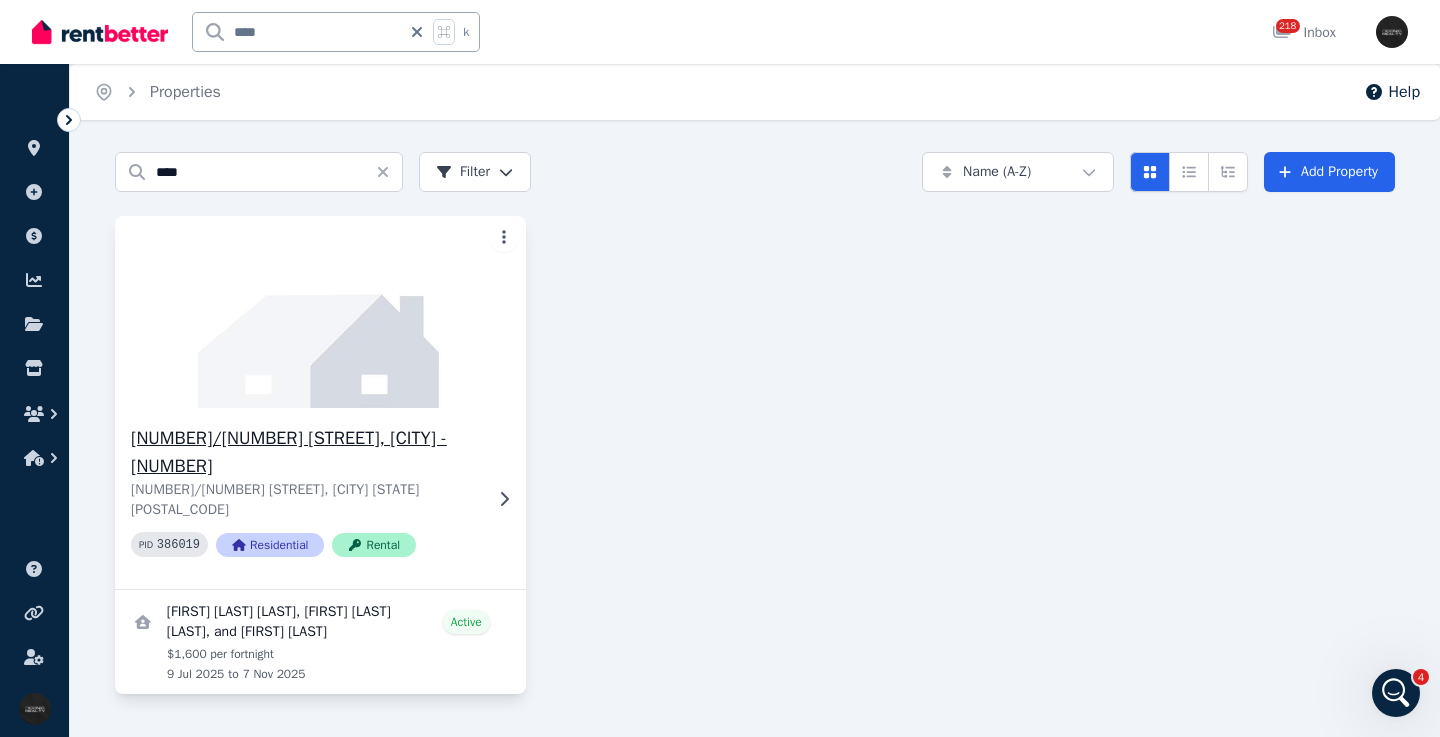 click 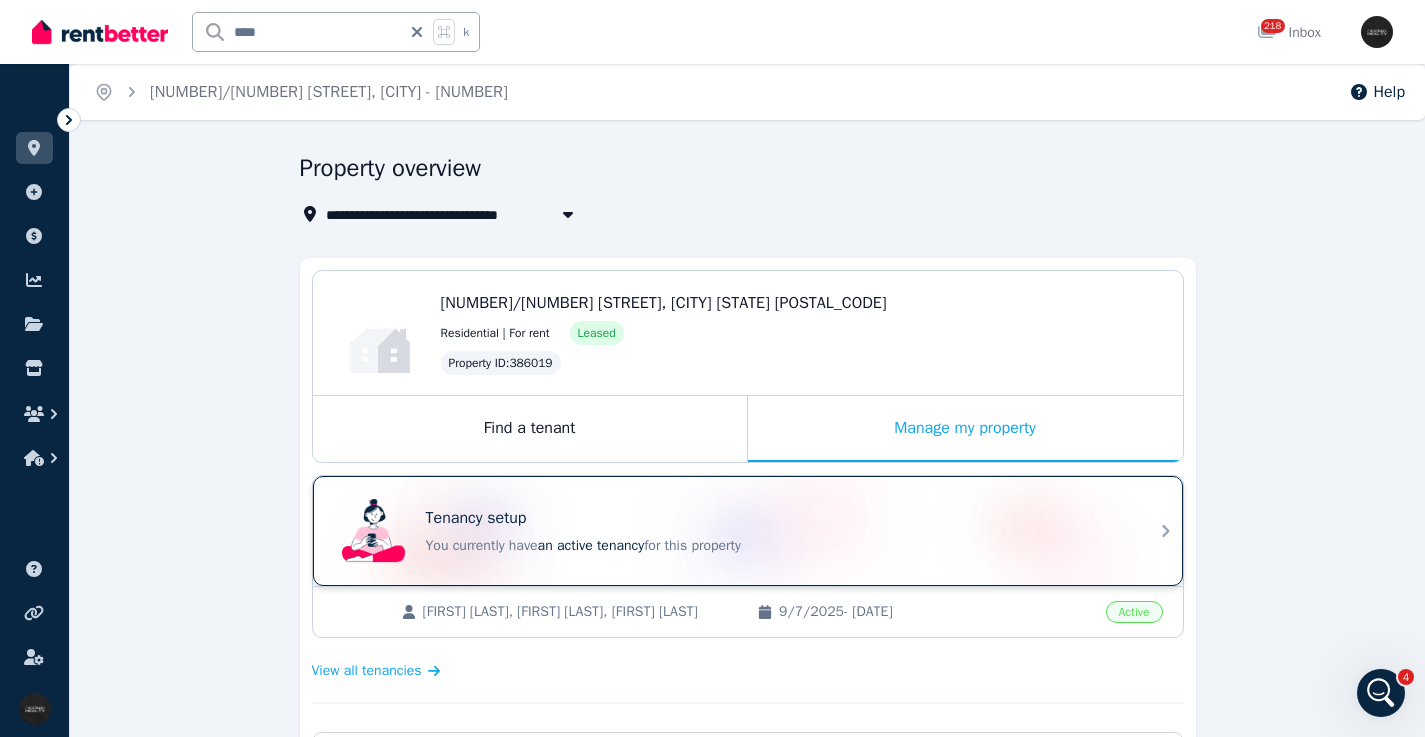 click on "Tenancy setup" at bounding box center [776, 518] 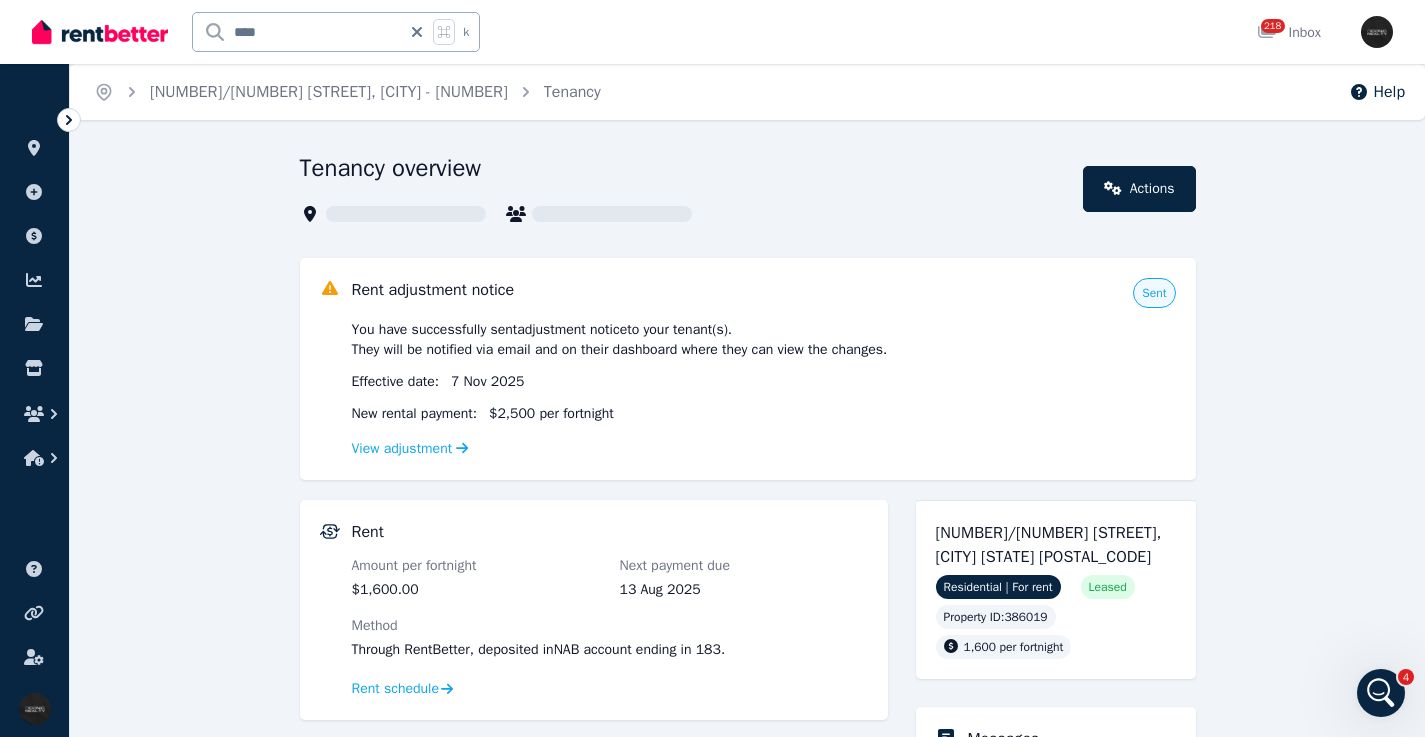 scroll, scrollTop: 615, scrollLeft: 0, axis: vertical 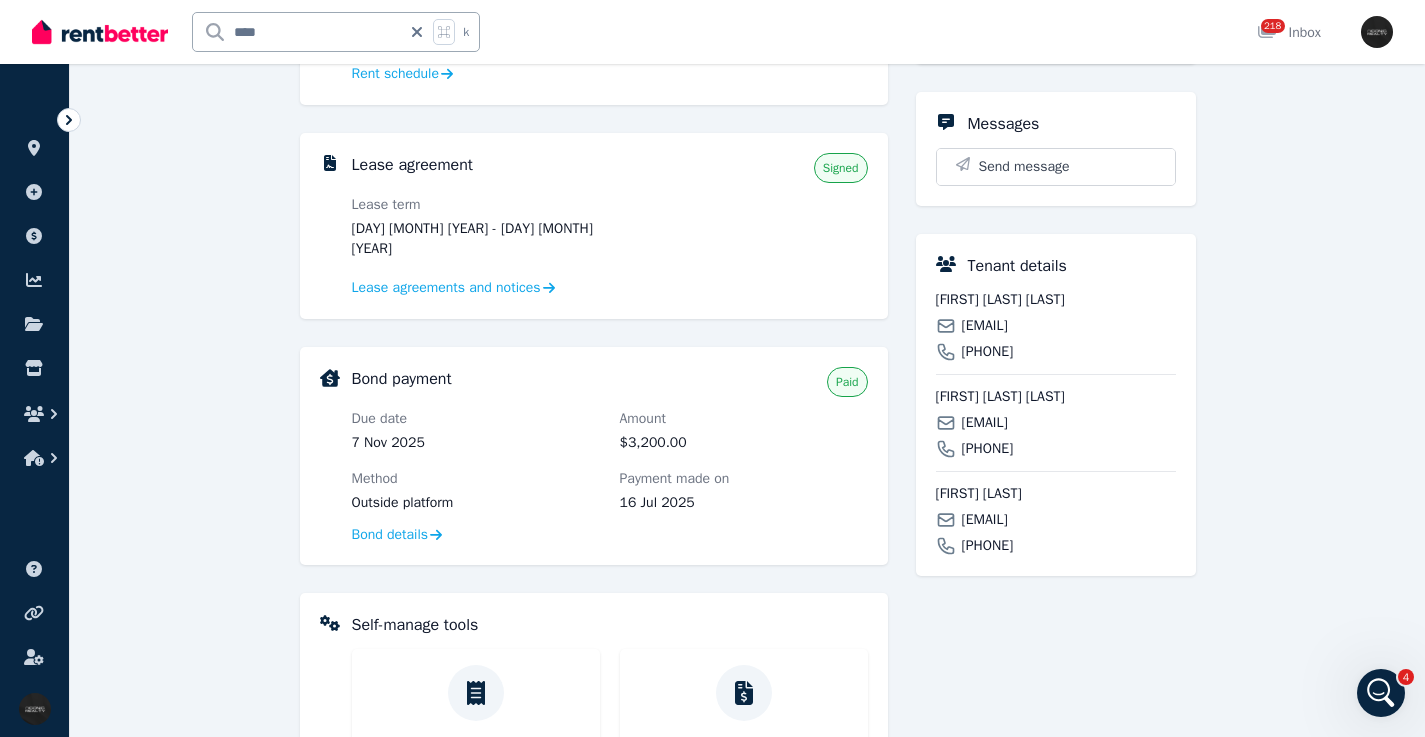 click on "lrees395@outlook.com" at bounding box center (985, 326) 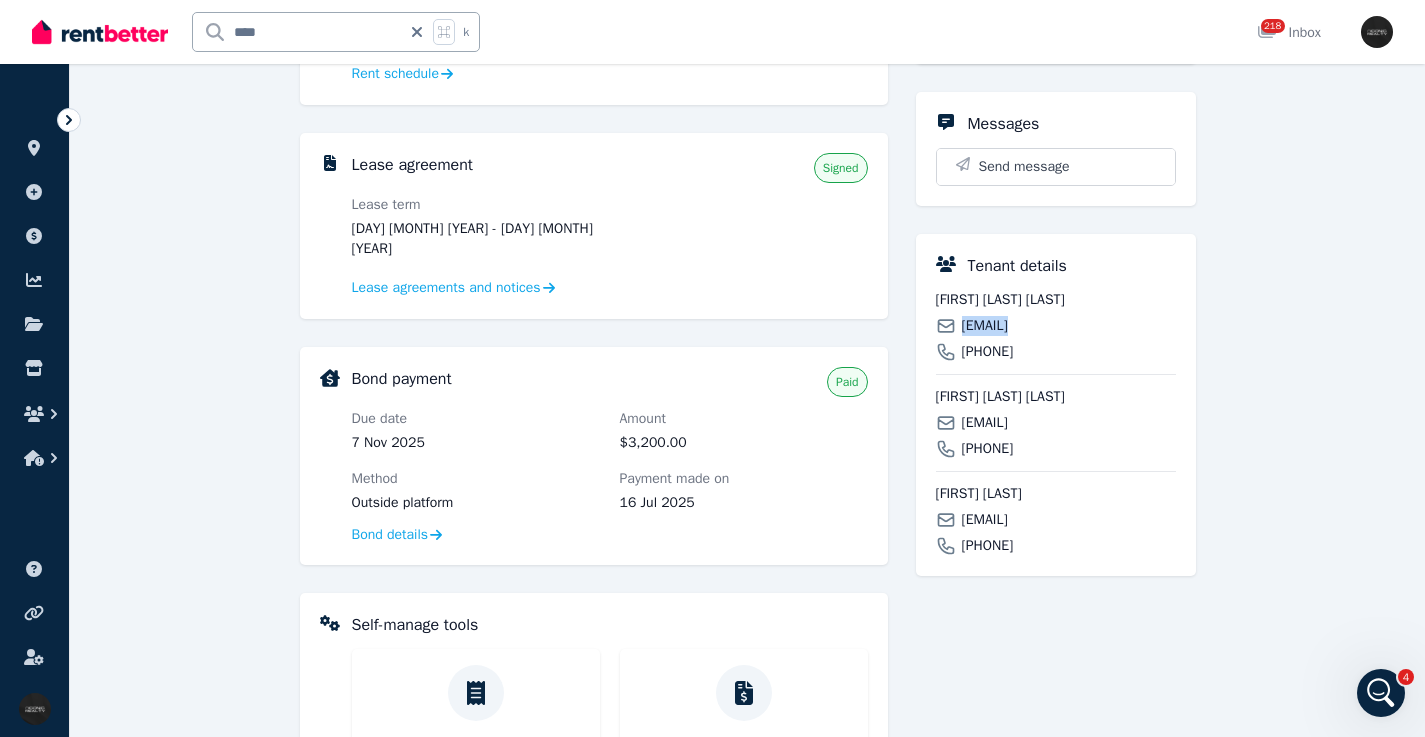 click on "daniellegoble@outlook.com" at bounding box center (985, 423) 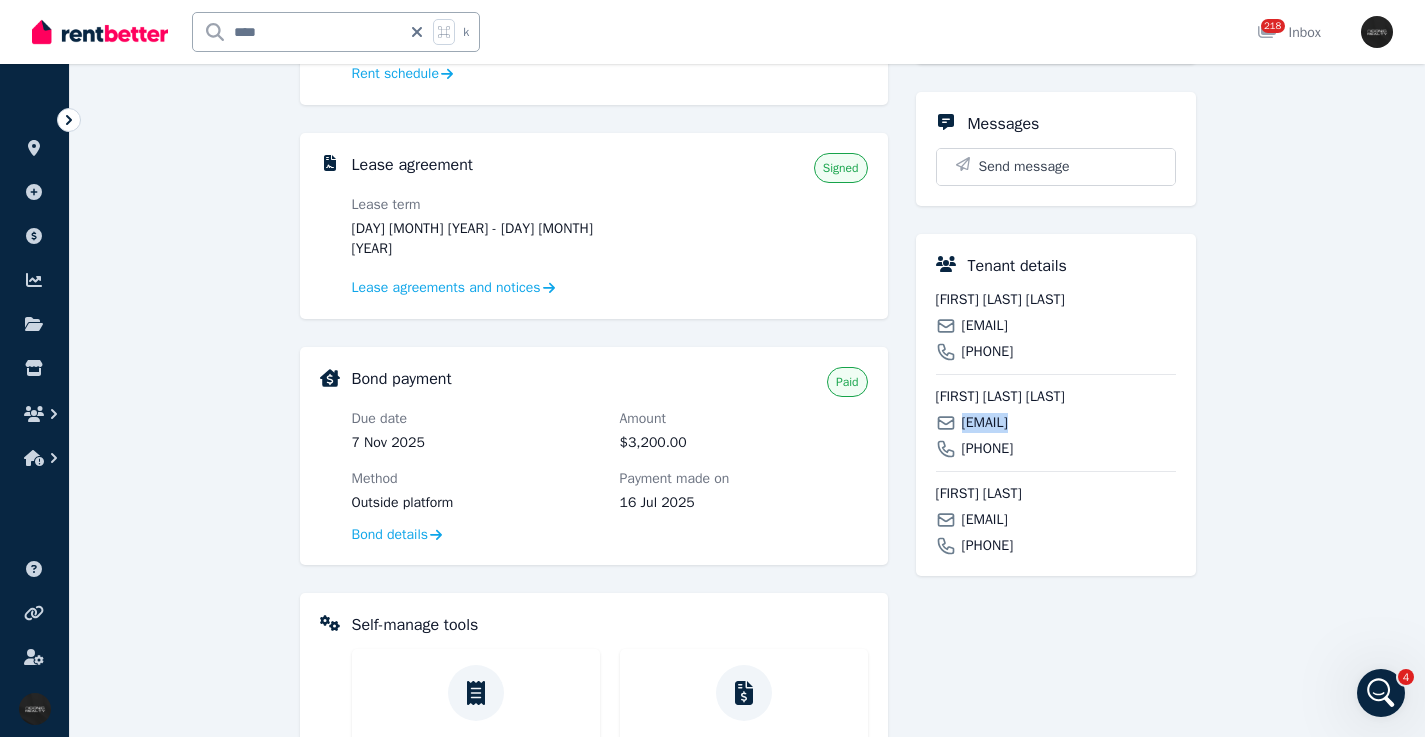 click on "leahpro@hotmail.co.uk" at bounding box center [985, 520] 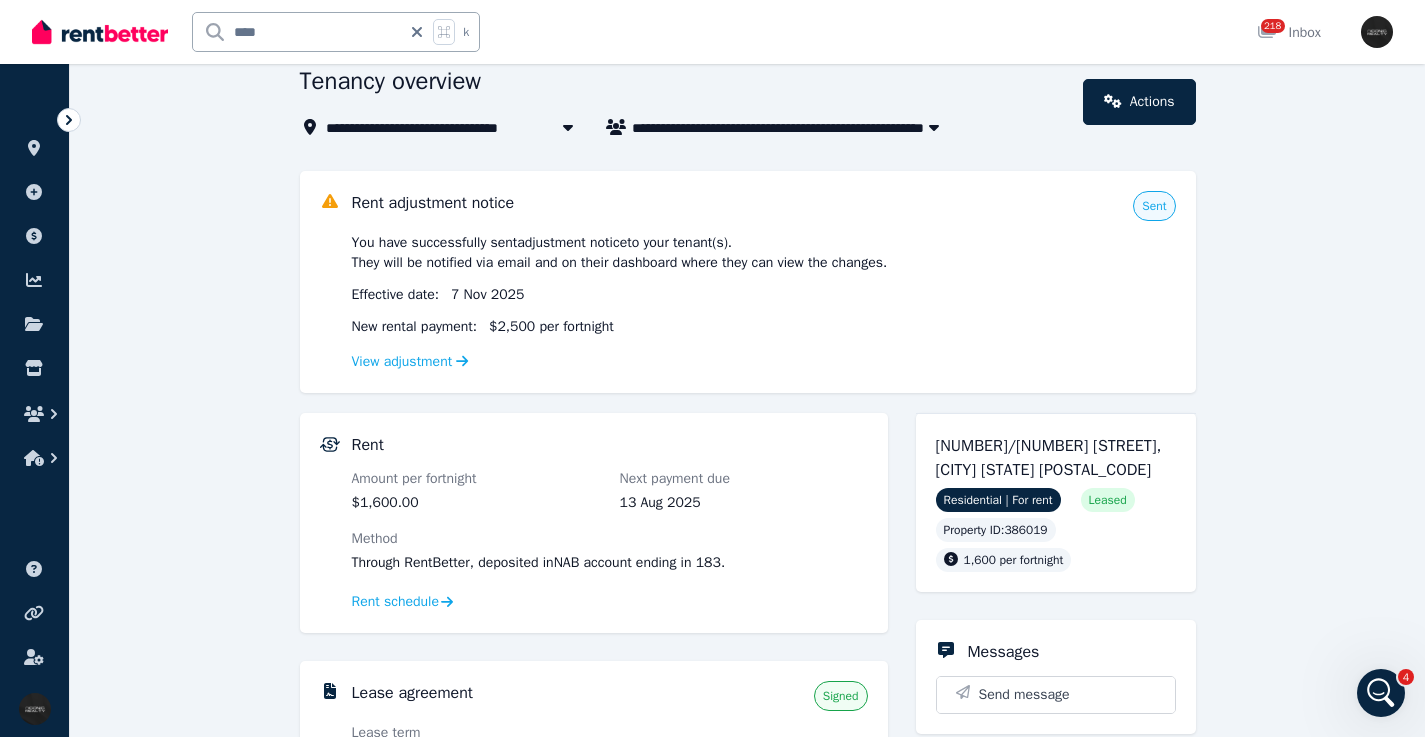 scroll, scrollTop: 62, scrollLeft: 0, axis: vertical 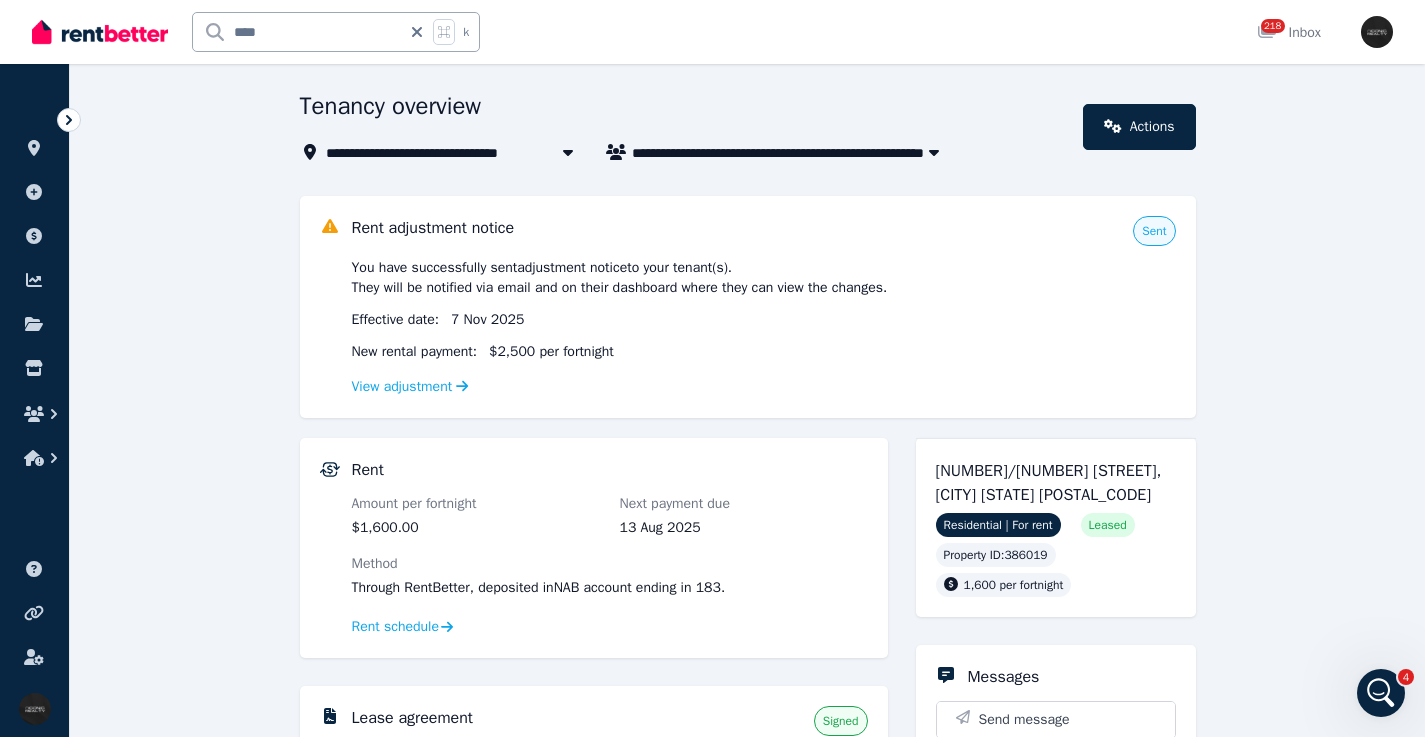 drag, startPoint x: 1026, startPoint y: 489, endPoint x: 961, endPoint y: 440, distance: 81.400246 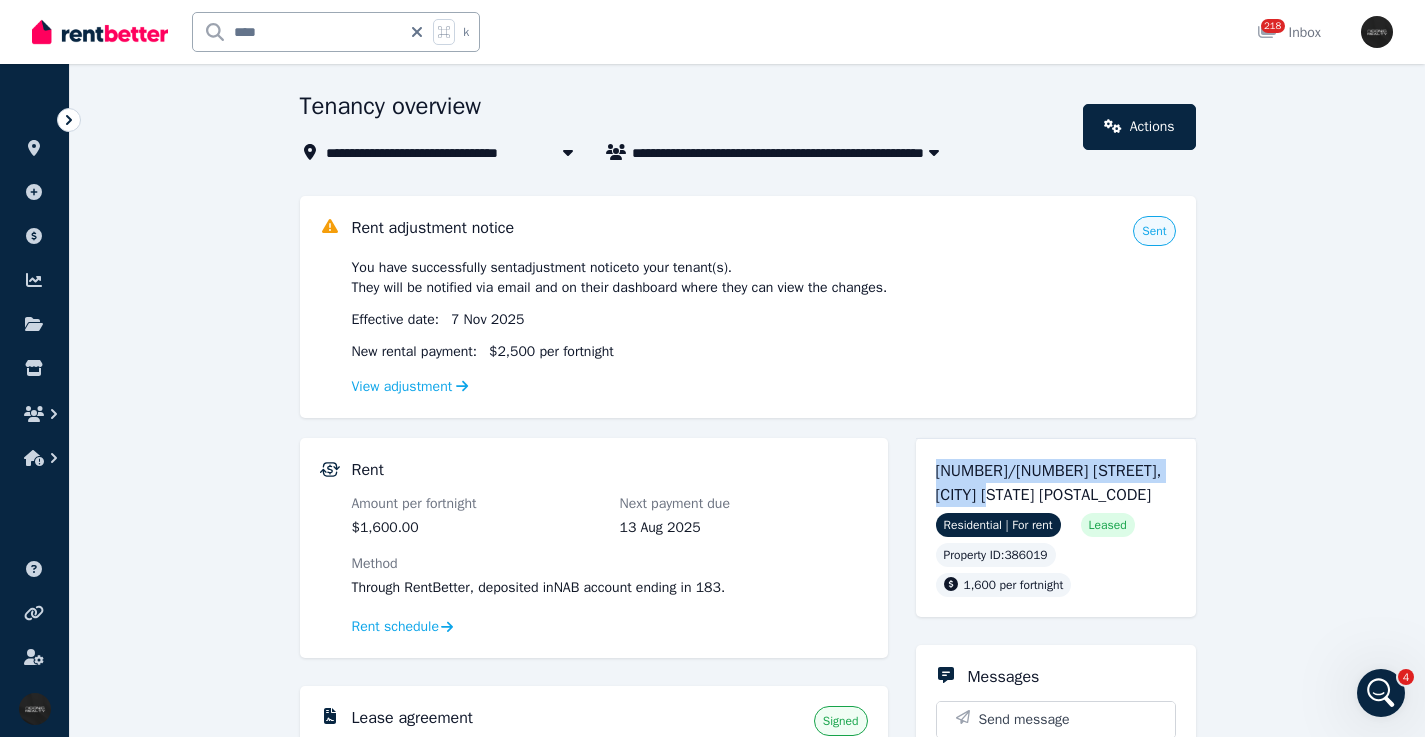 drag, startPoint x: 968, startPoint y: 542, endPoint x: 984, endPoint y: 543, distance: 16.03122 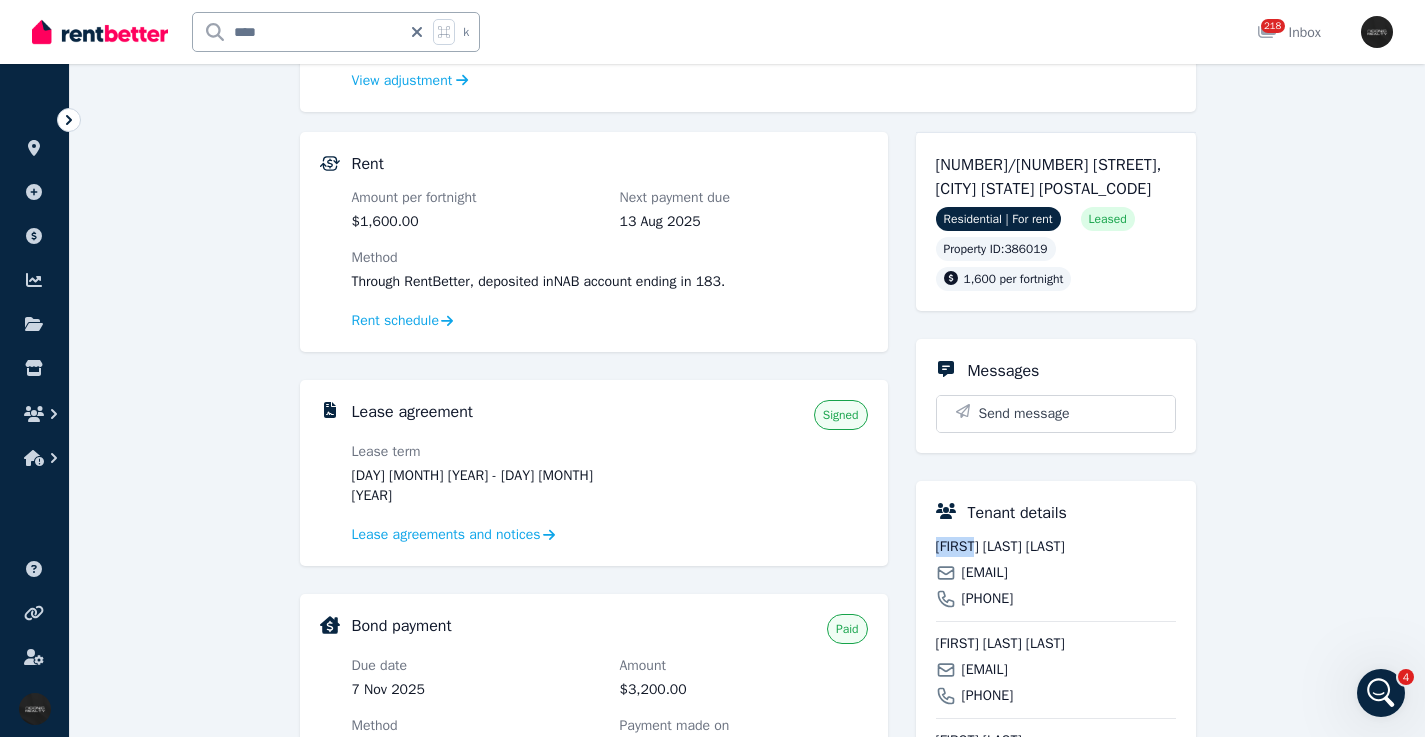 drag, startPoint x: 480, startPoint y: 472, endPoint x: 440, endPoint y: 427, distance: 60.207973 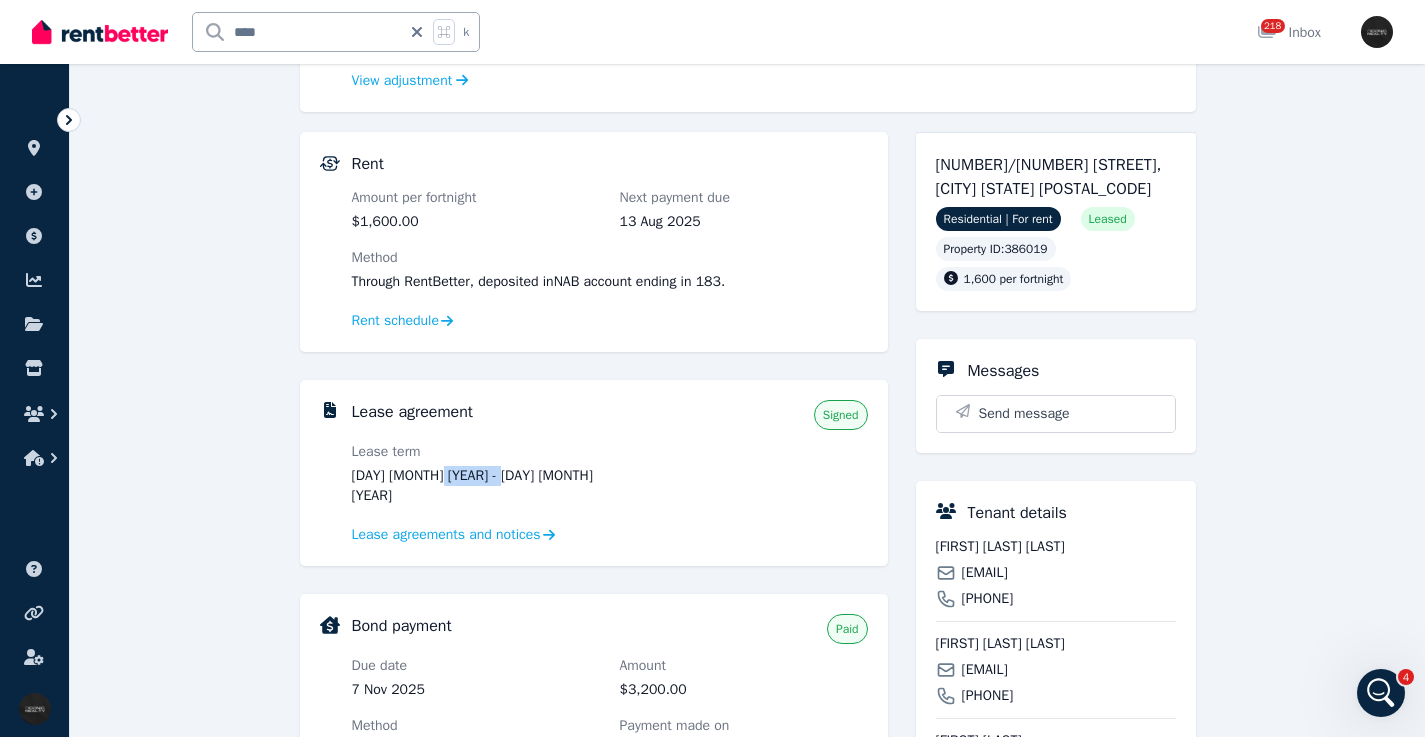click on "**** k" at bounding box center [261, 32] 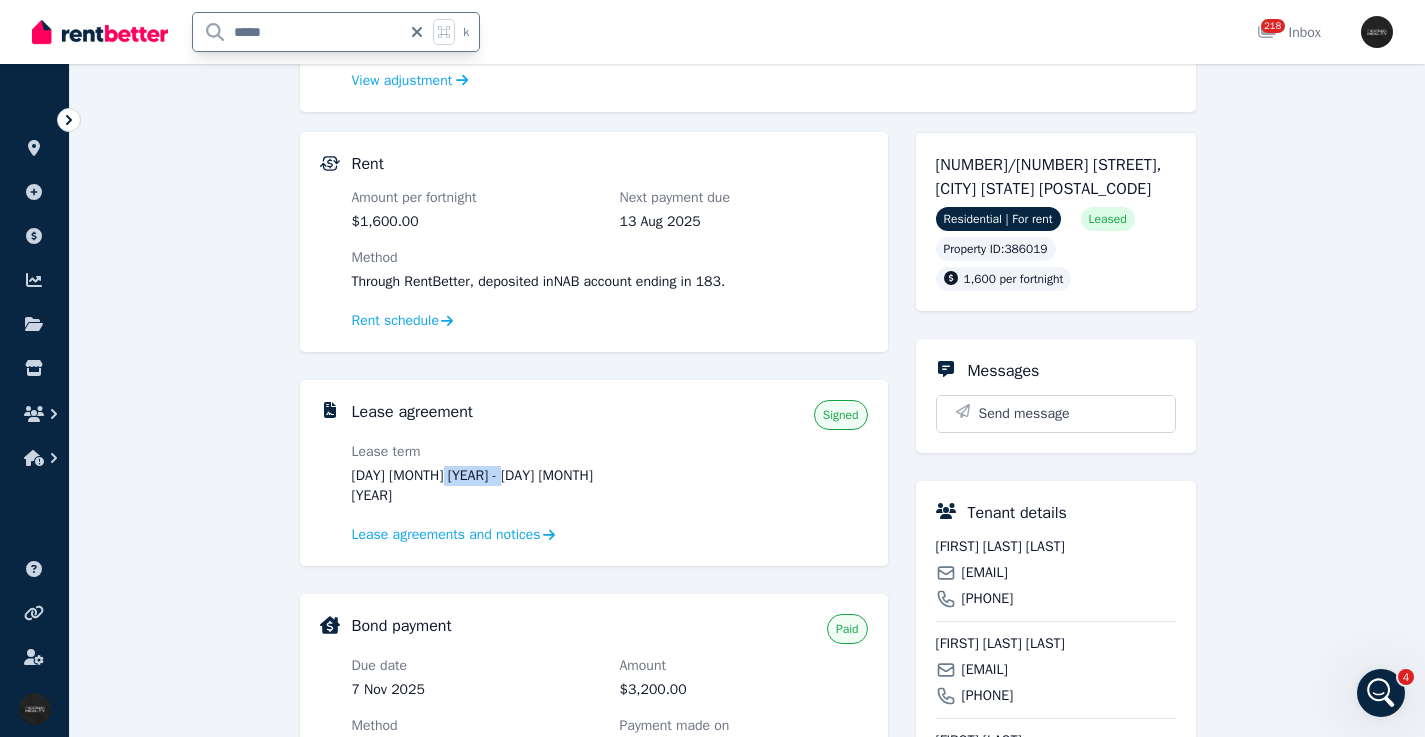type on "*****" 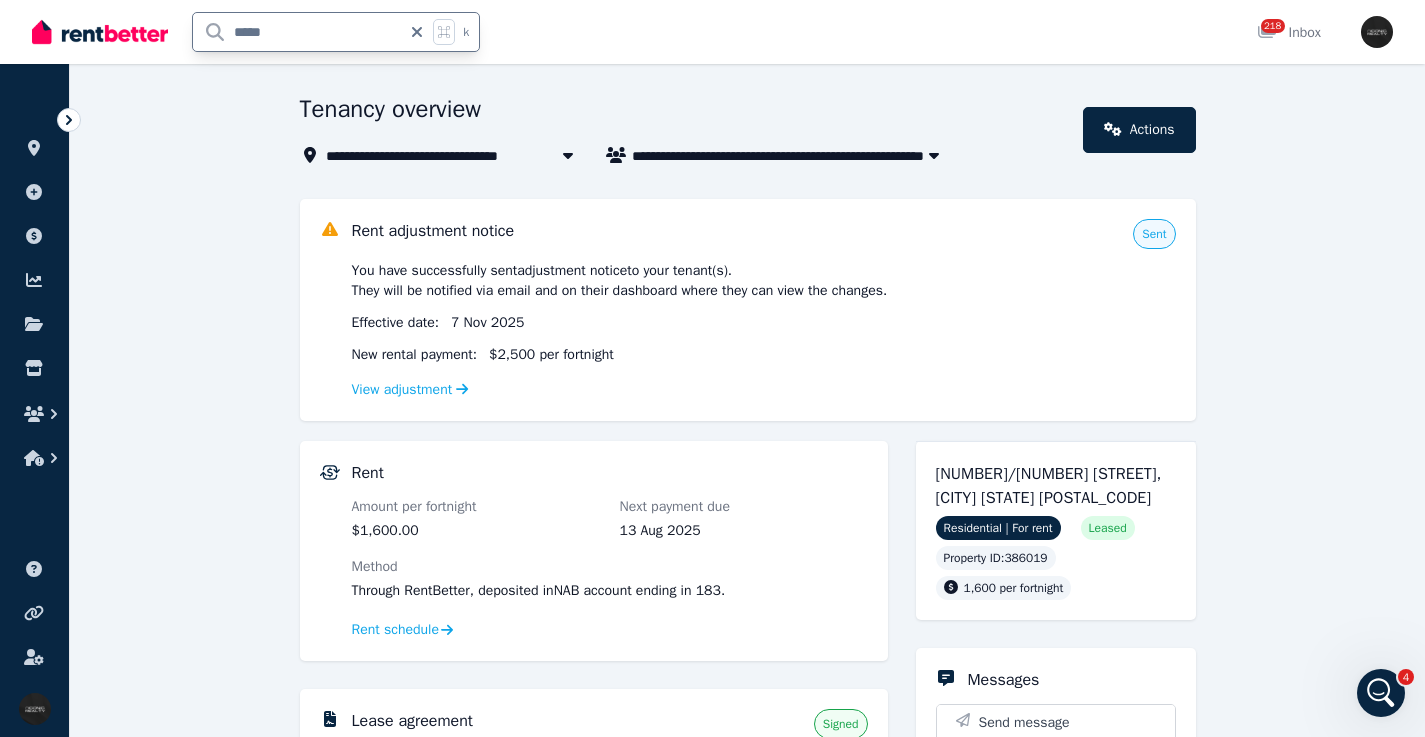 click 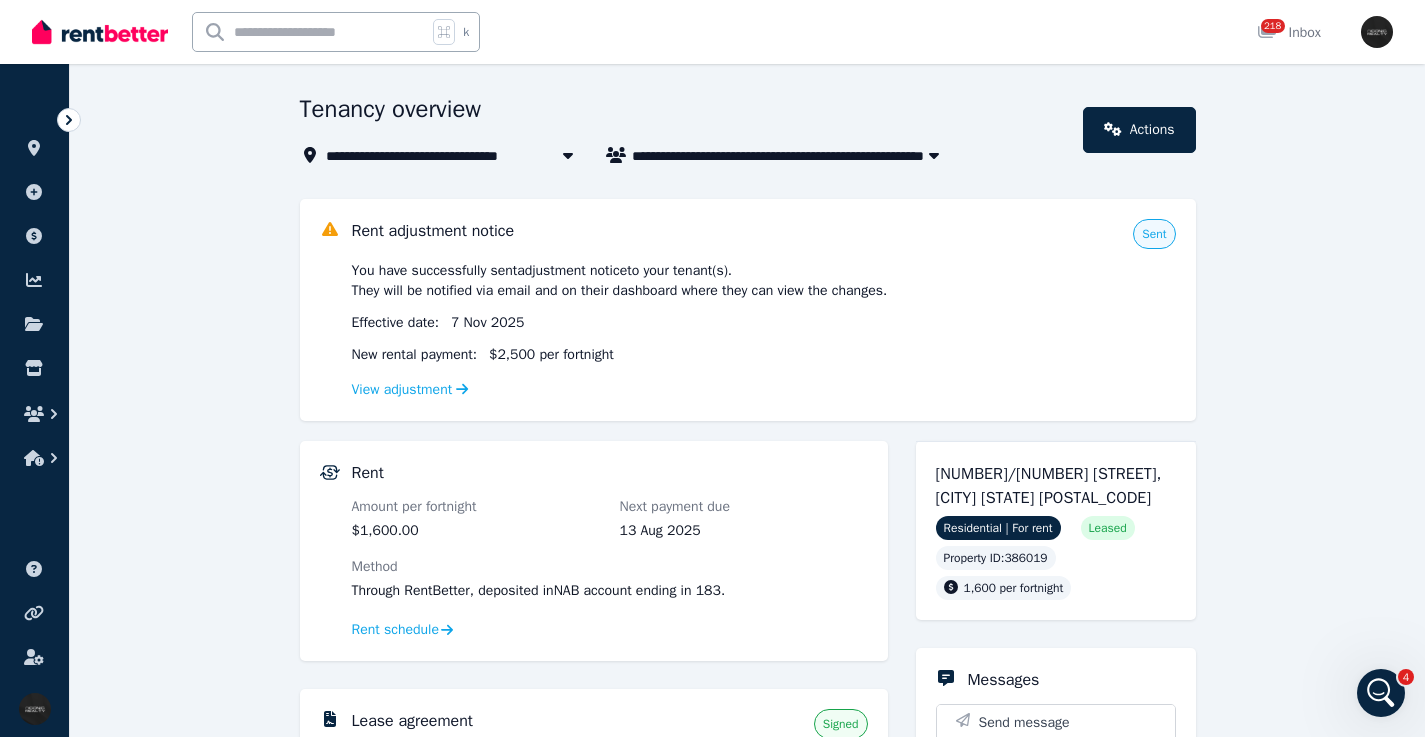 click at bounding box center (310, 32) 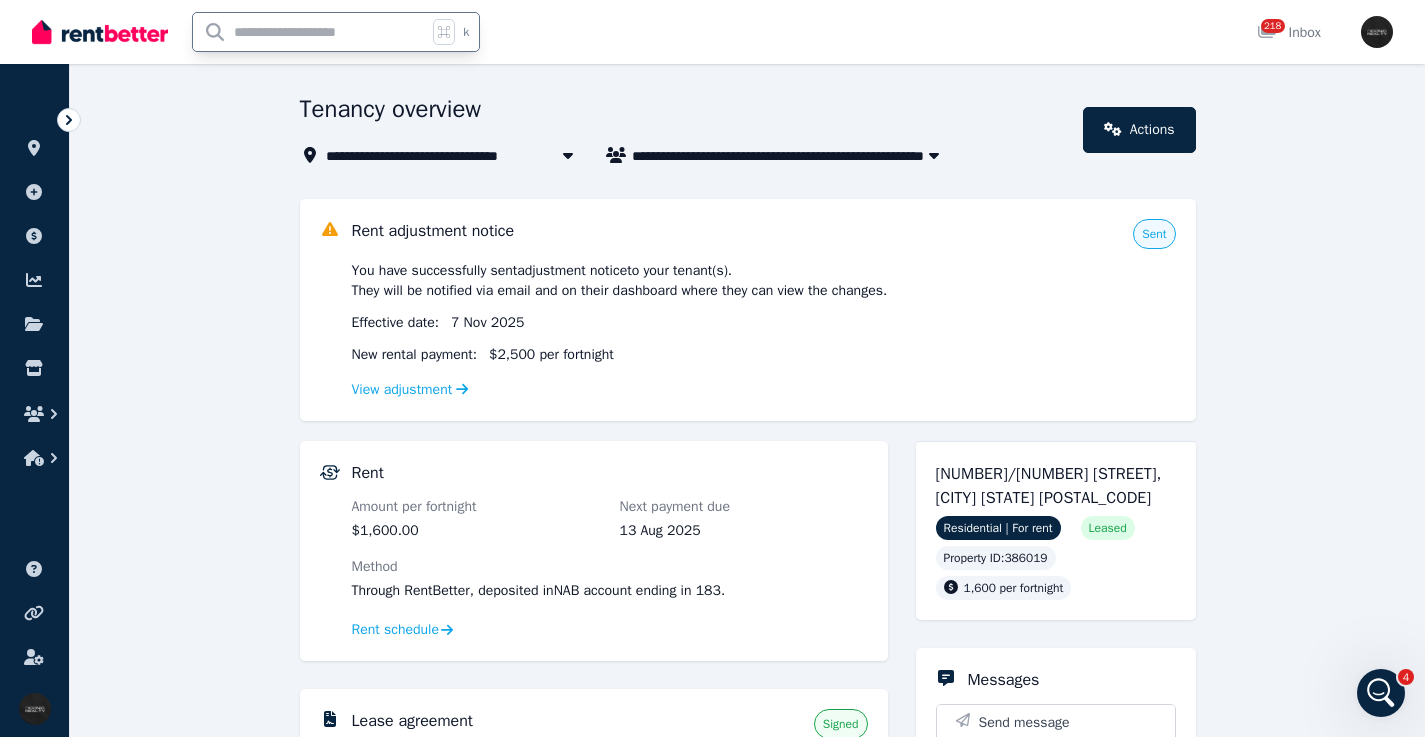 scroll, scrollTop: 0, scrollLeft: 0, axis: both 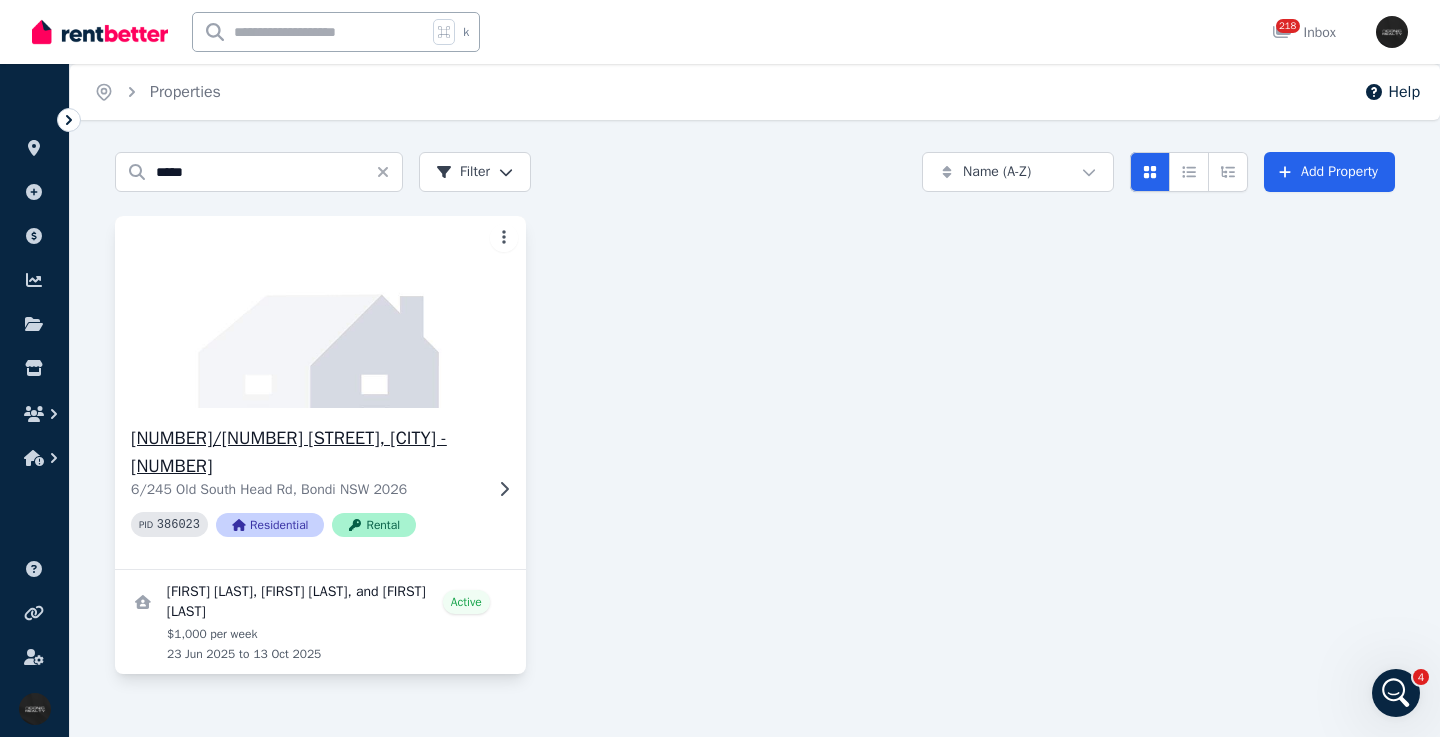 click 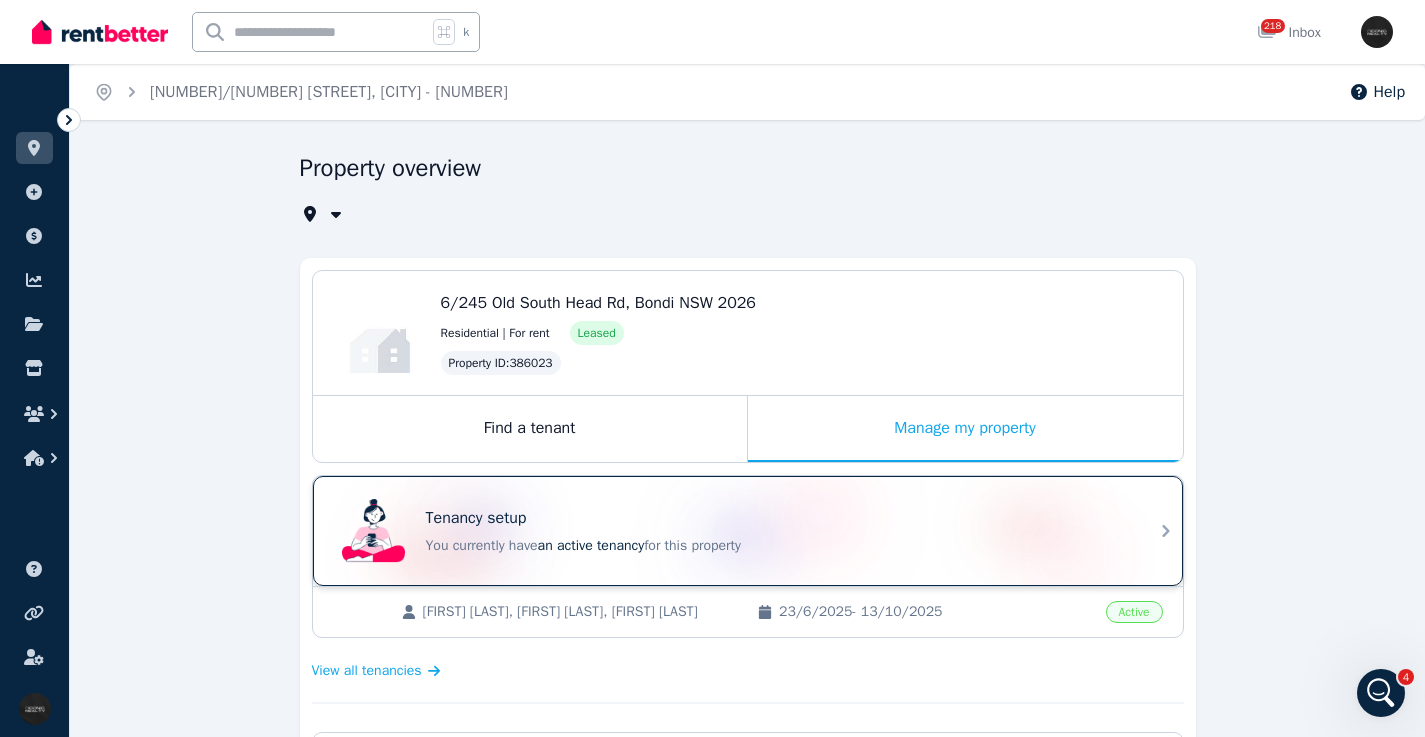 click on "Tenancy setup" at bounding box center [776, 518] 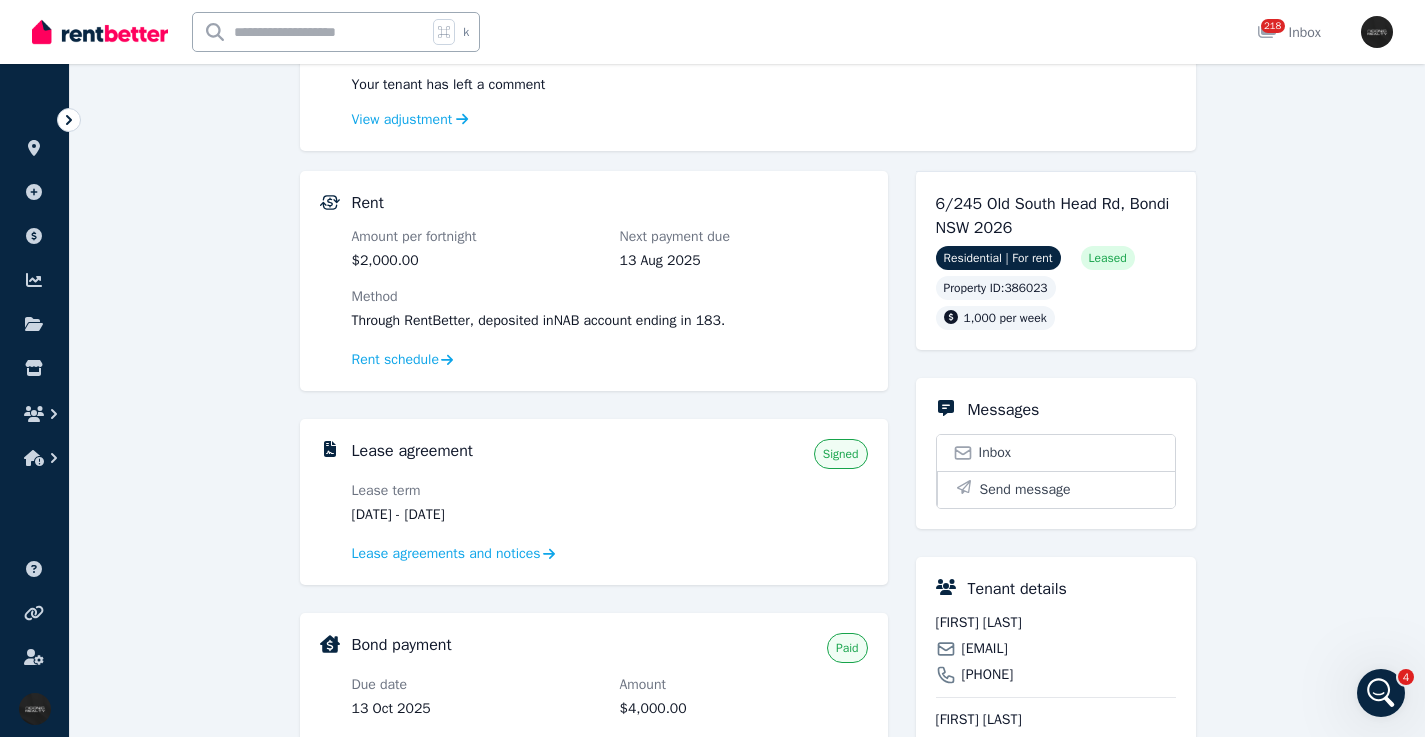 scroll, scrollTop: 305, scrollLeft: 0, axis: vertical 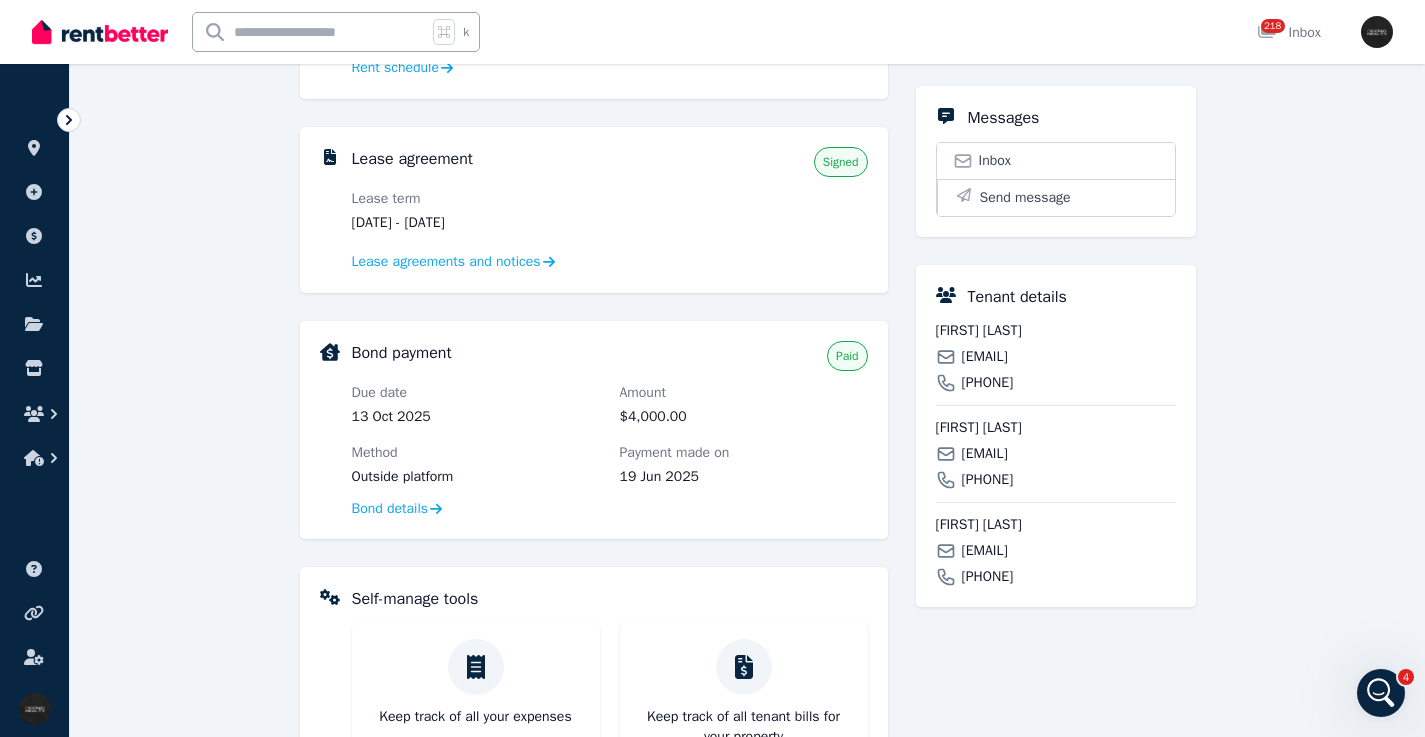 click on "Tenant details Ezequiel Hellwig ezeseihe@gmail.com 0452 030 797 Gabriel Schasiepen gabrielschaspi@gmail.com 0452 060 921 Giuliano Salamin giuliano.salamin@bluewin.ch 079 313 62 33" at bounding box center [1056, 436] 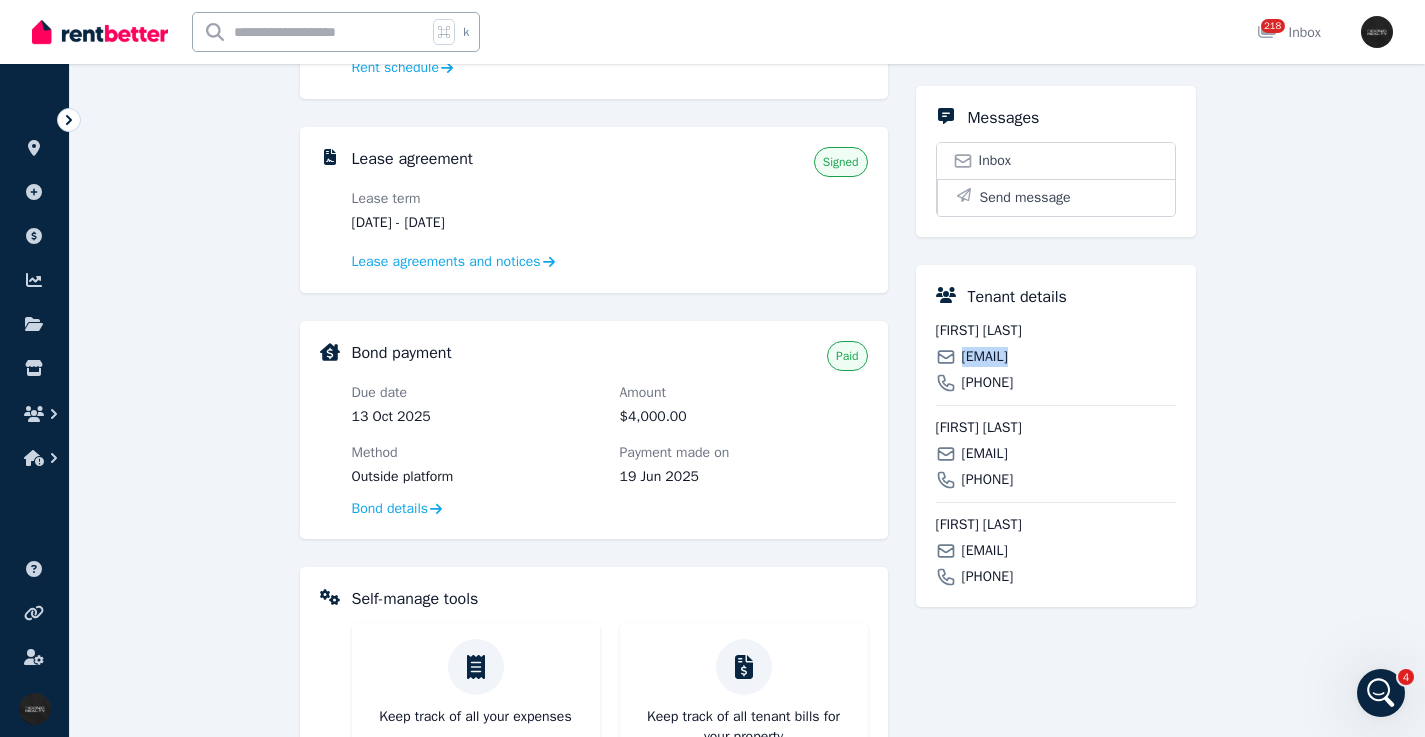 click on "Gabriel Schasiepen gabrielschaspi@gmail.com 0452 060 921" at bounding box center (1056, 447) 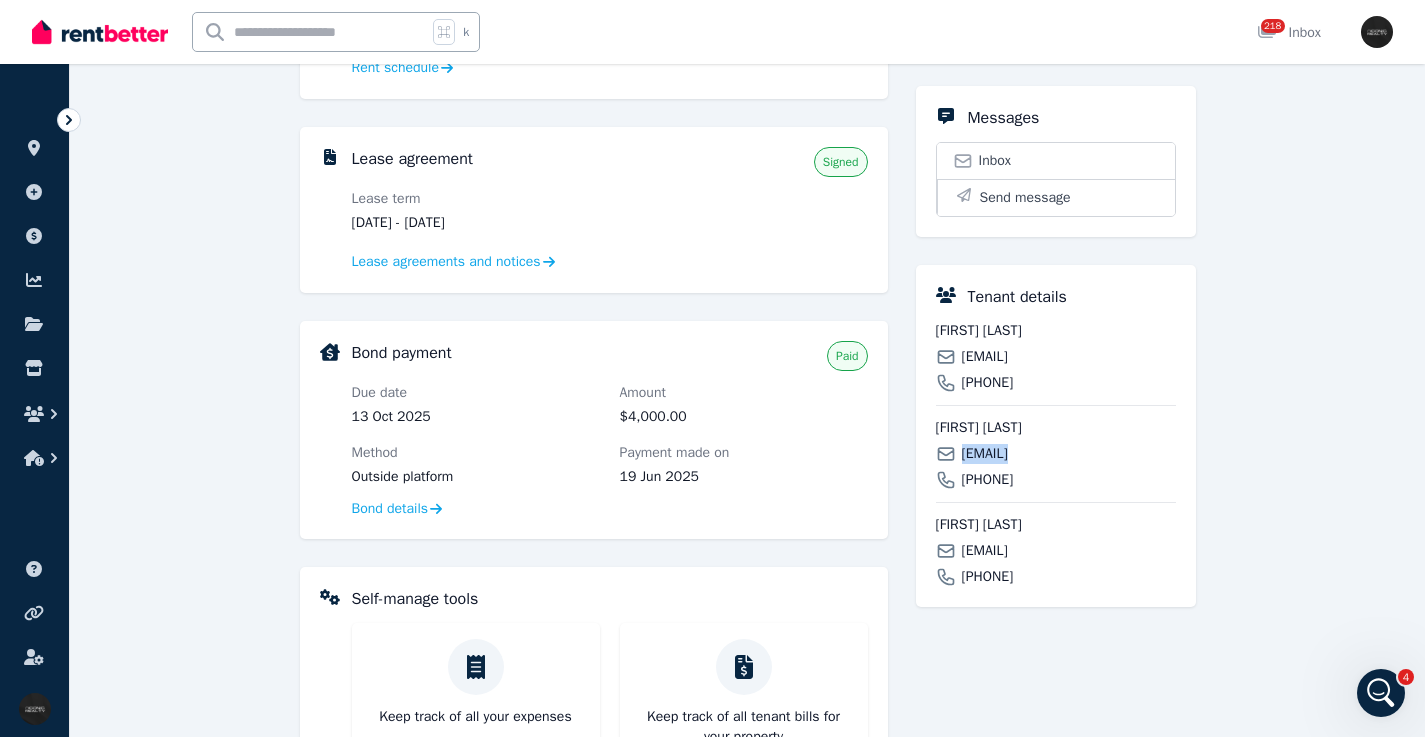 click on "giuliano.salamin@bluewin.ch" at bounding box center (985, 551) 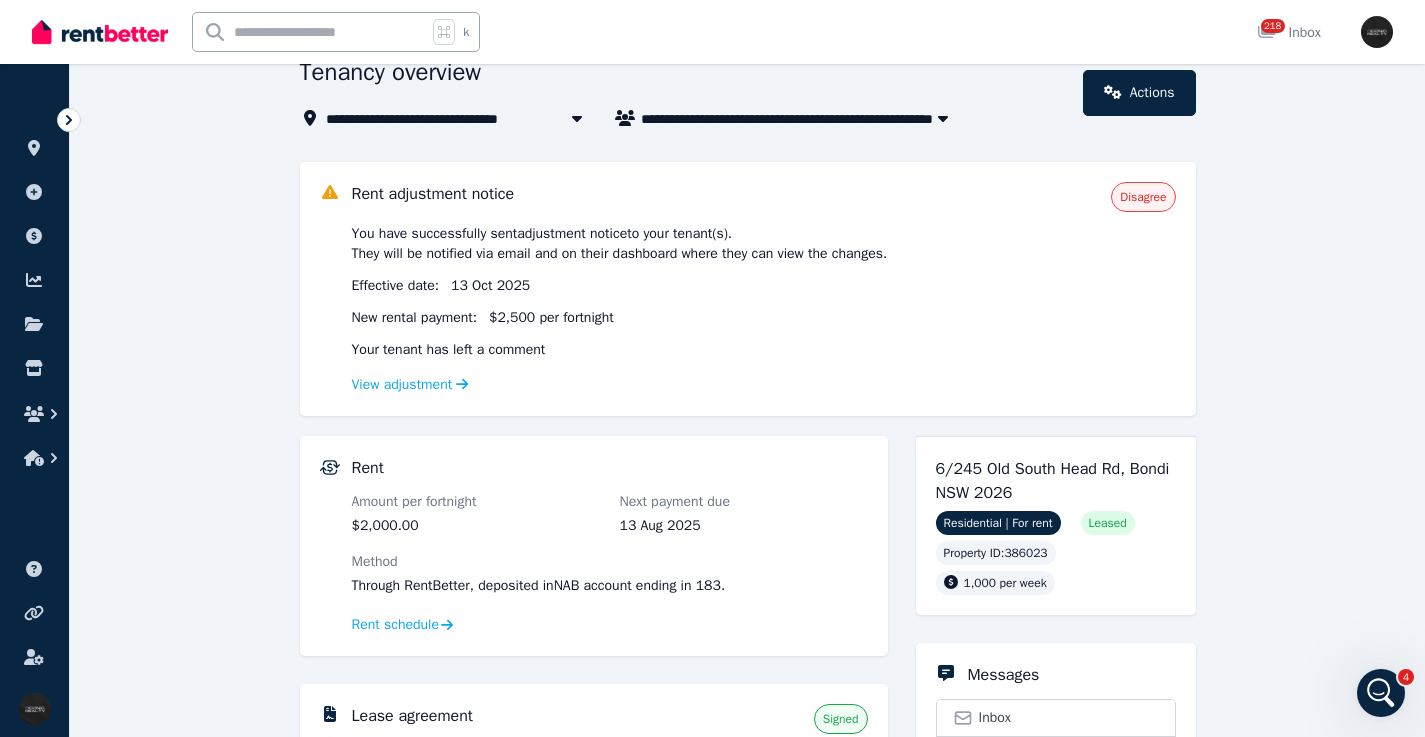 scroll, scrollTop: 0, scrollLeft: 0, axis: both 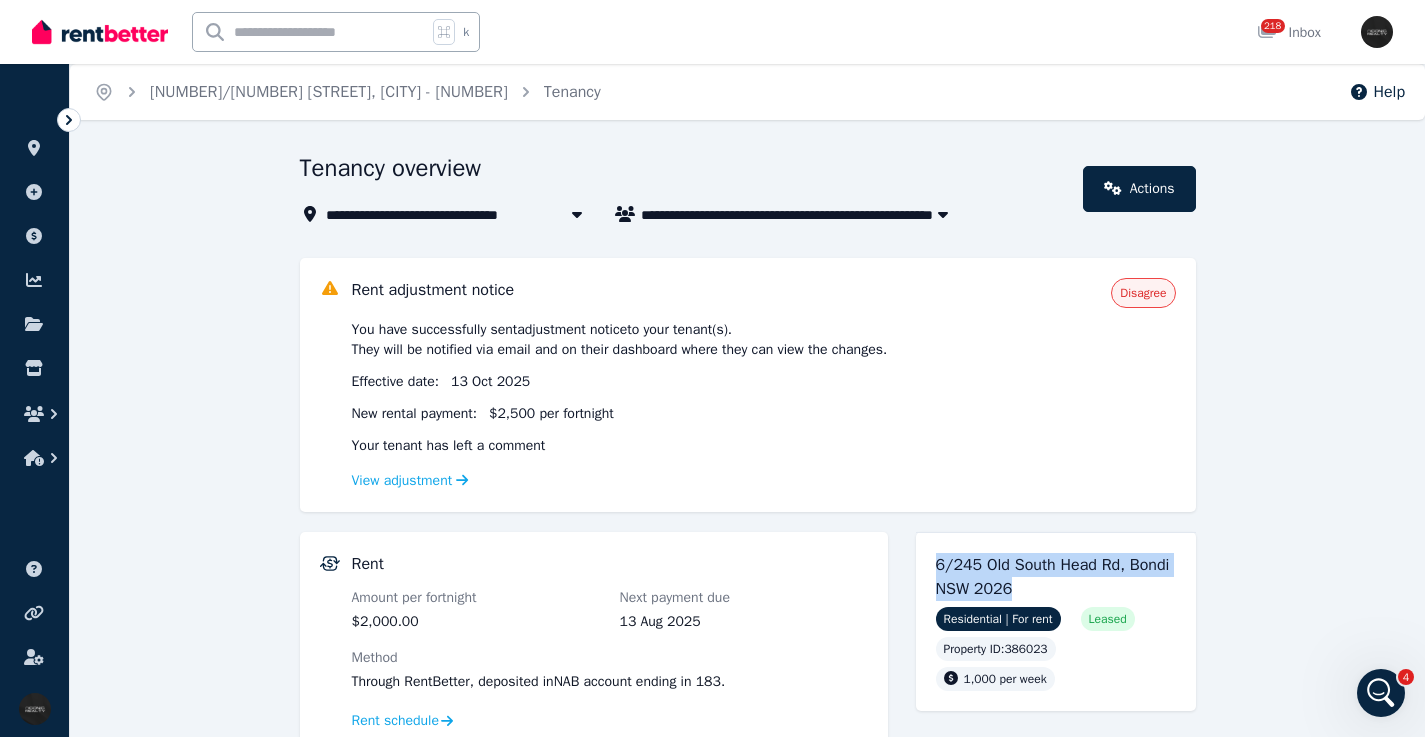 drag, startPoint x: 938, startPoint y: 568, endPoint x: 918, endPoint y: 563, distance: 20.615528 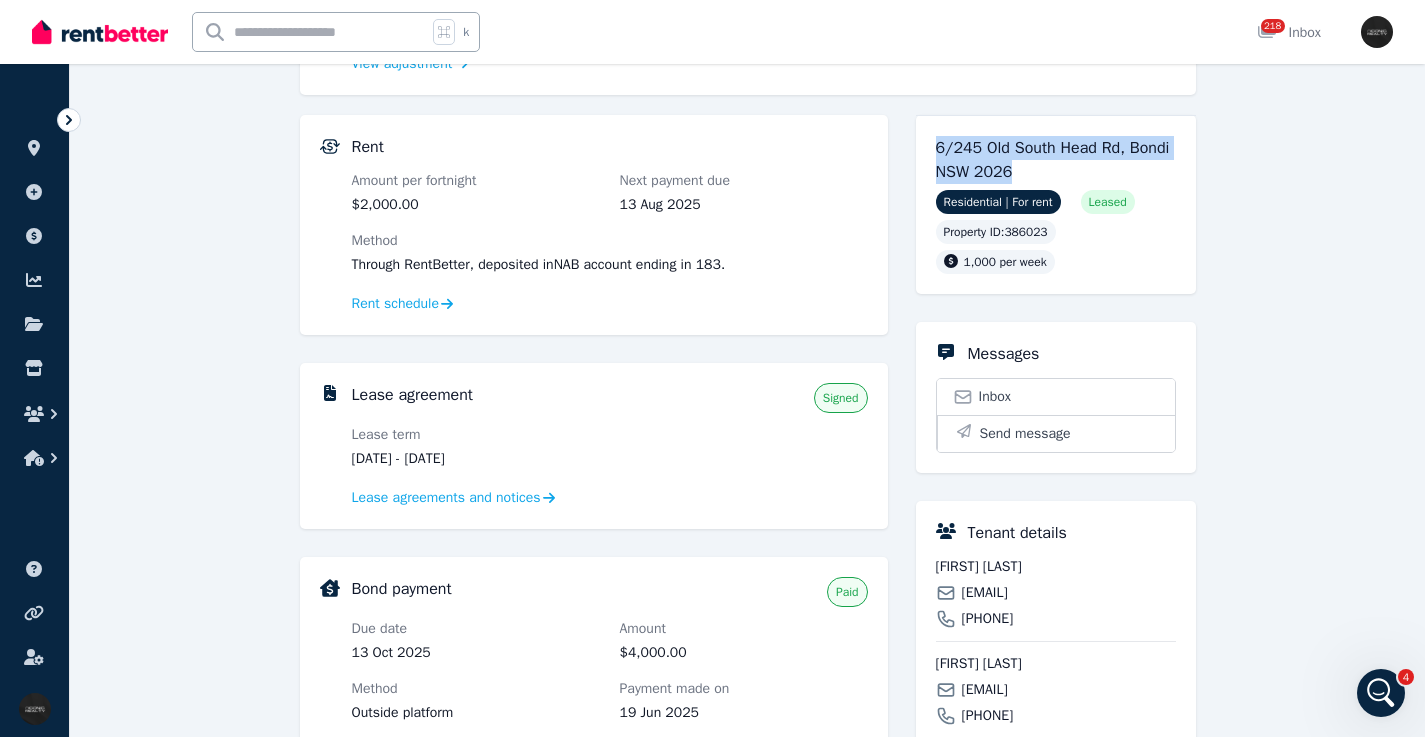 click on "Ezequiel Hellwig" at bounding box center [1056, 567] 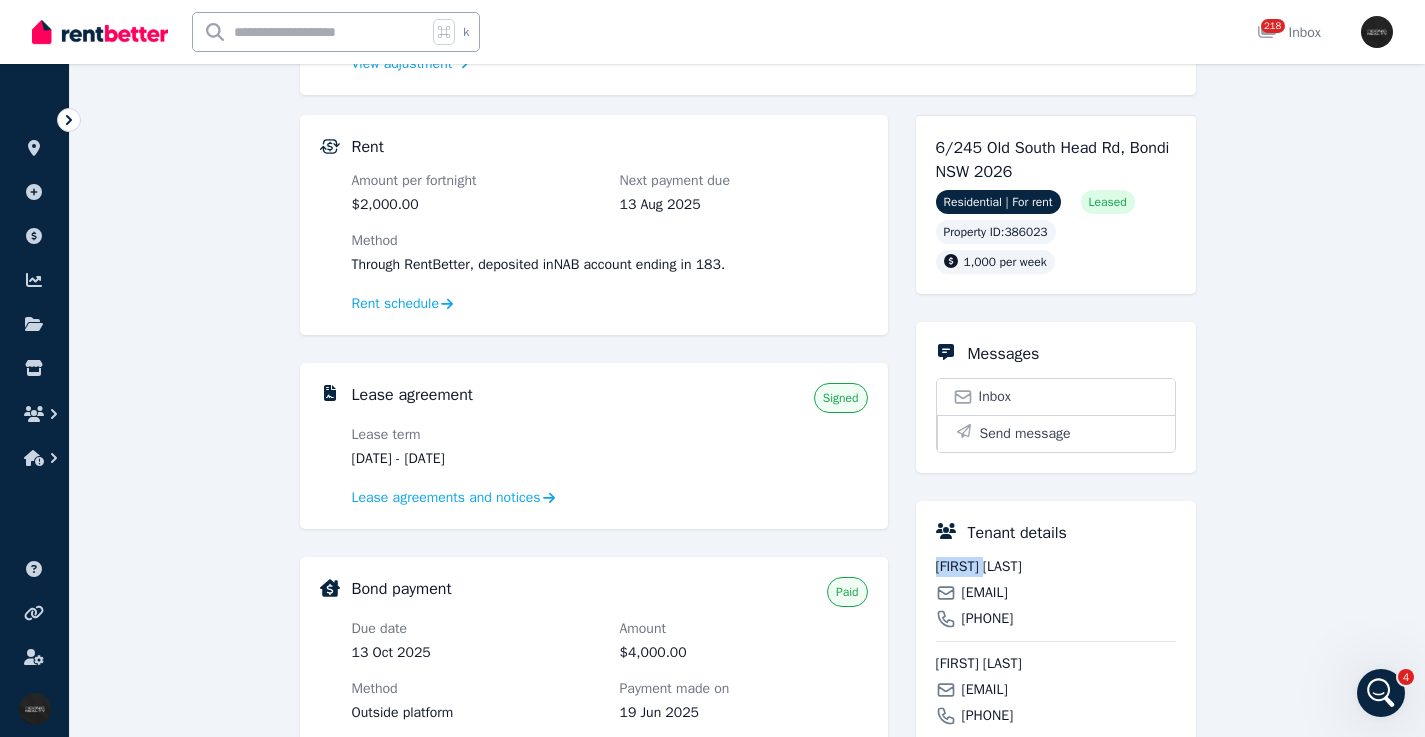 scroll, scrollTop: 119, scrollLeft: 0, axis: vertical 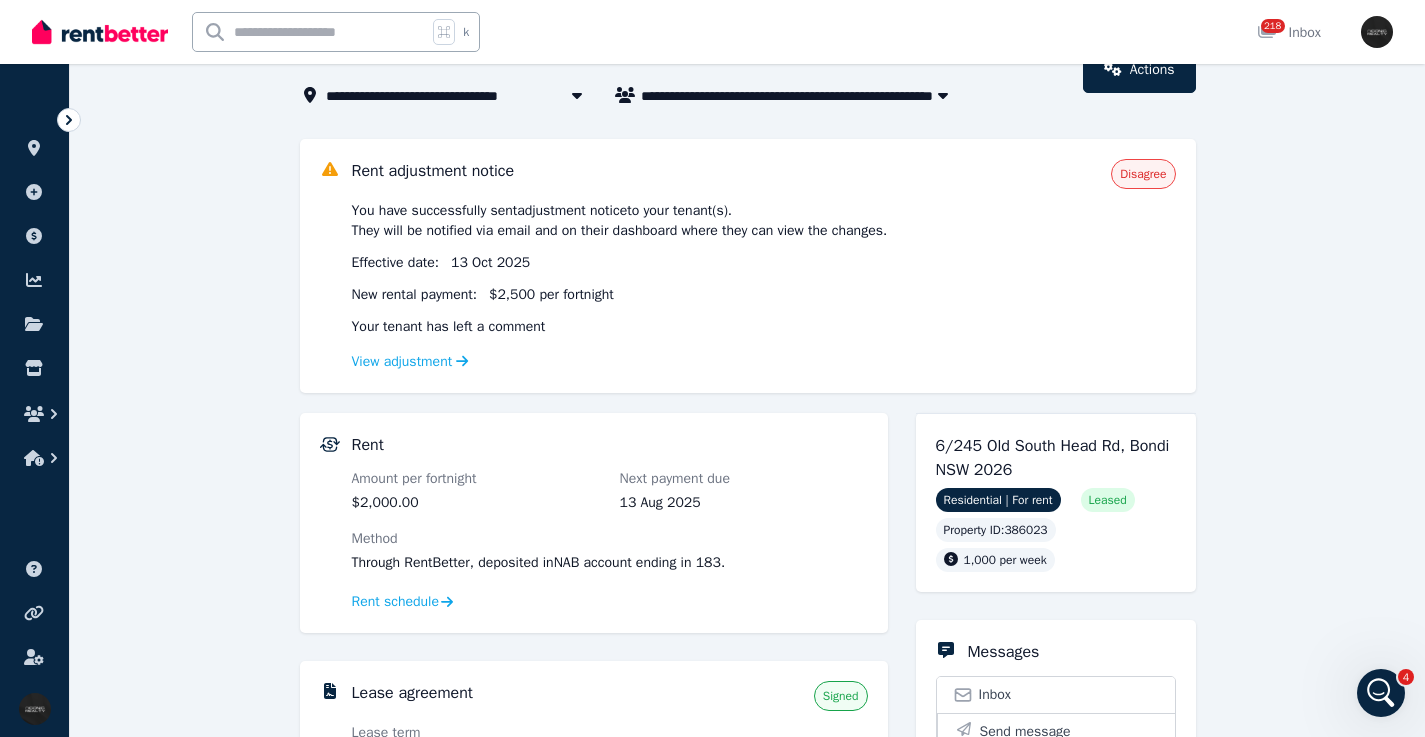 click at bounding box center (310, 32) 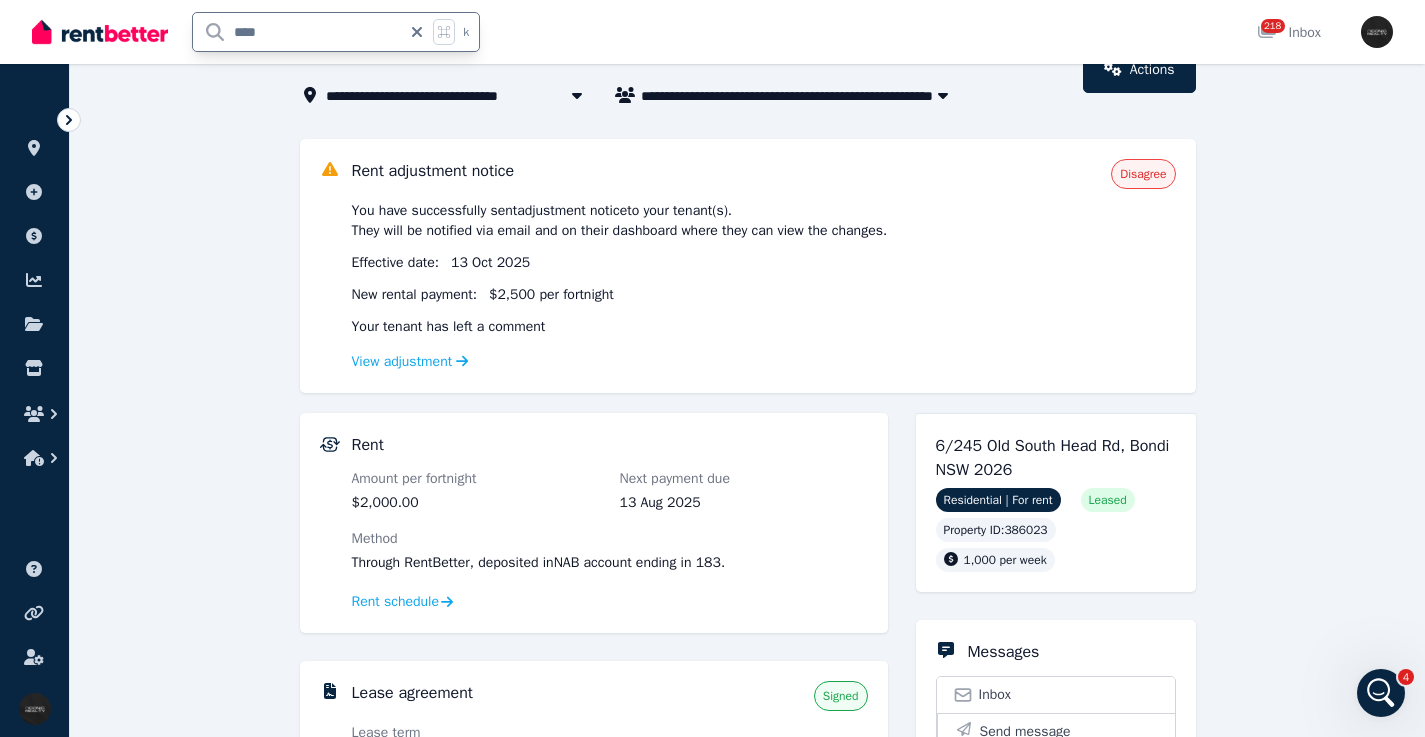 type on "****" 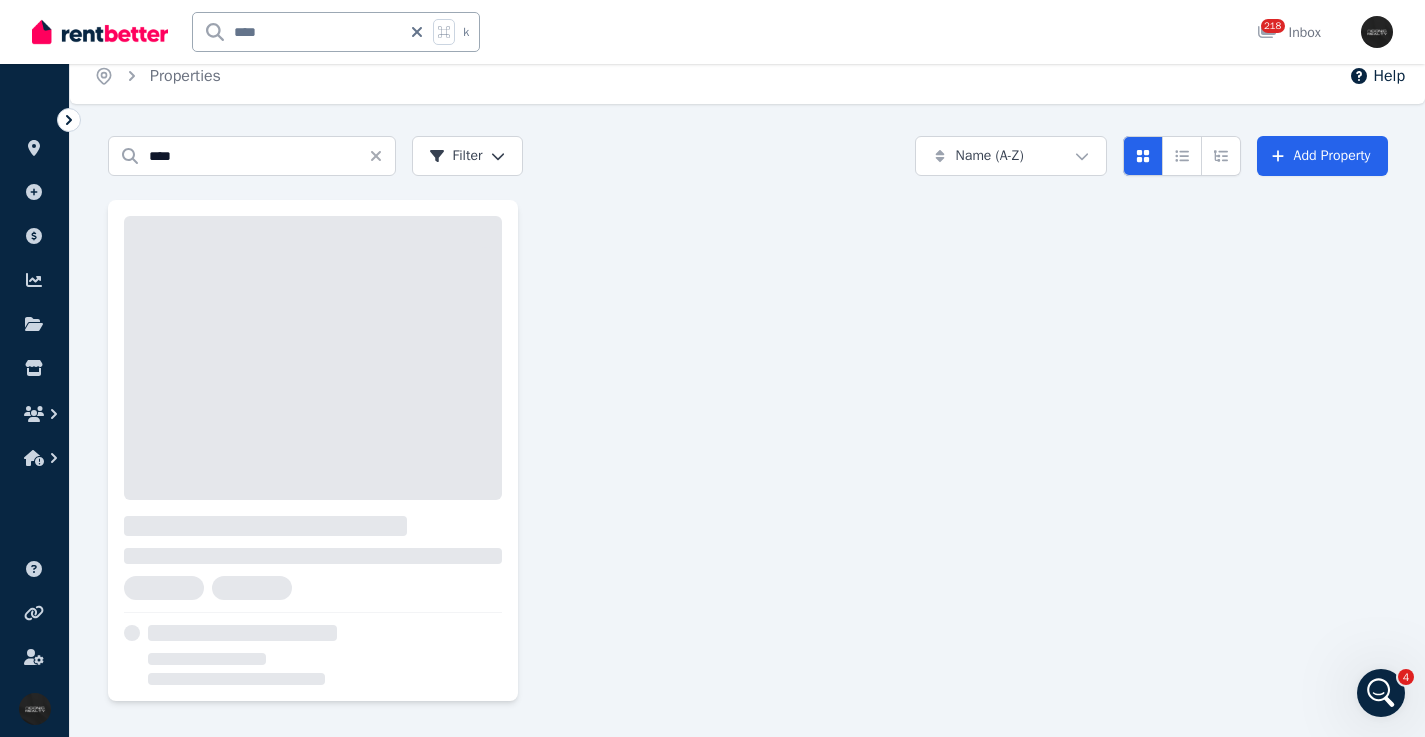 scroll, scrollTop: 0, scrollLeft: 0, axis: both 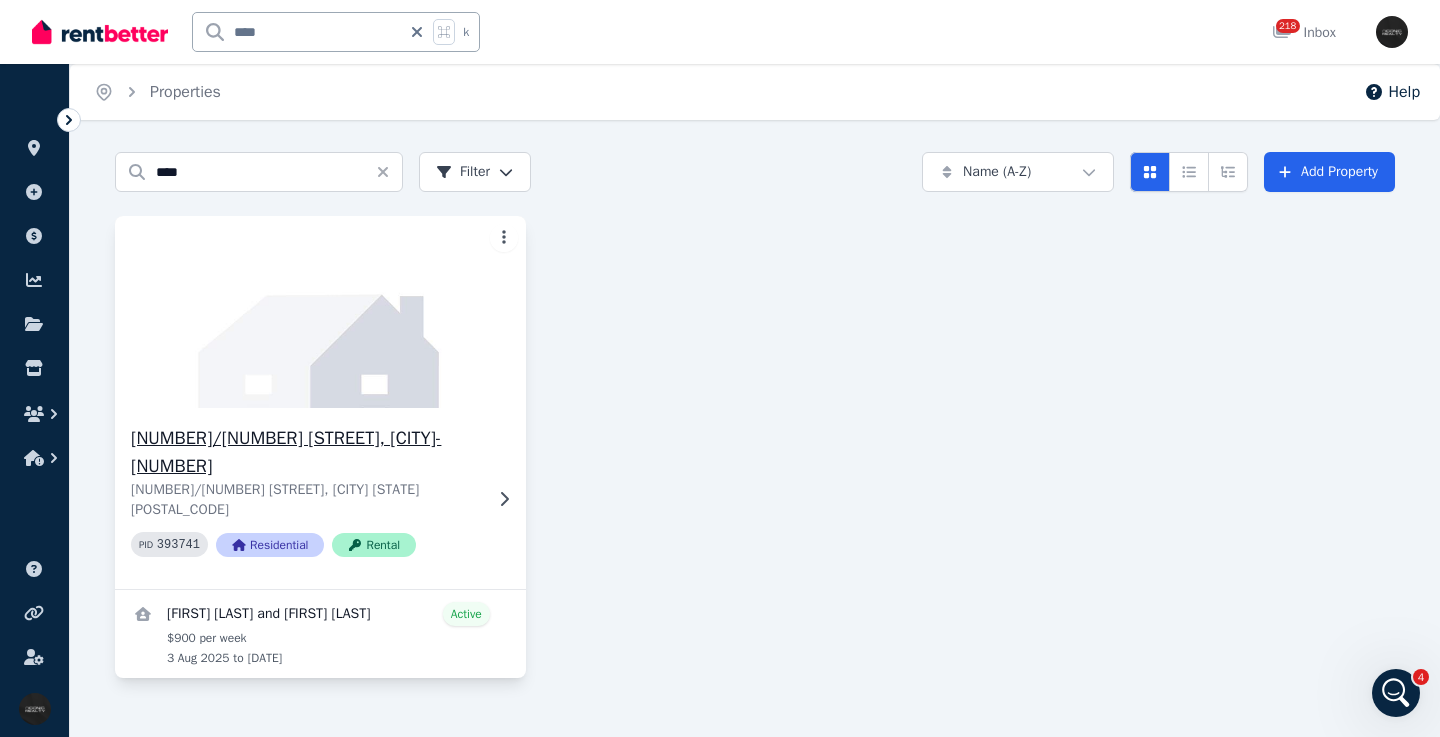 click 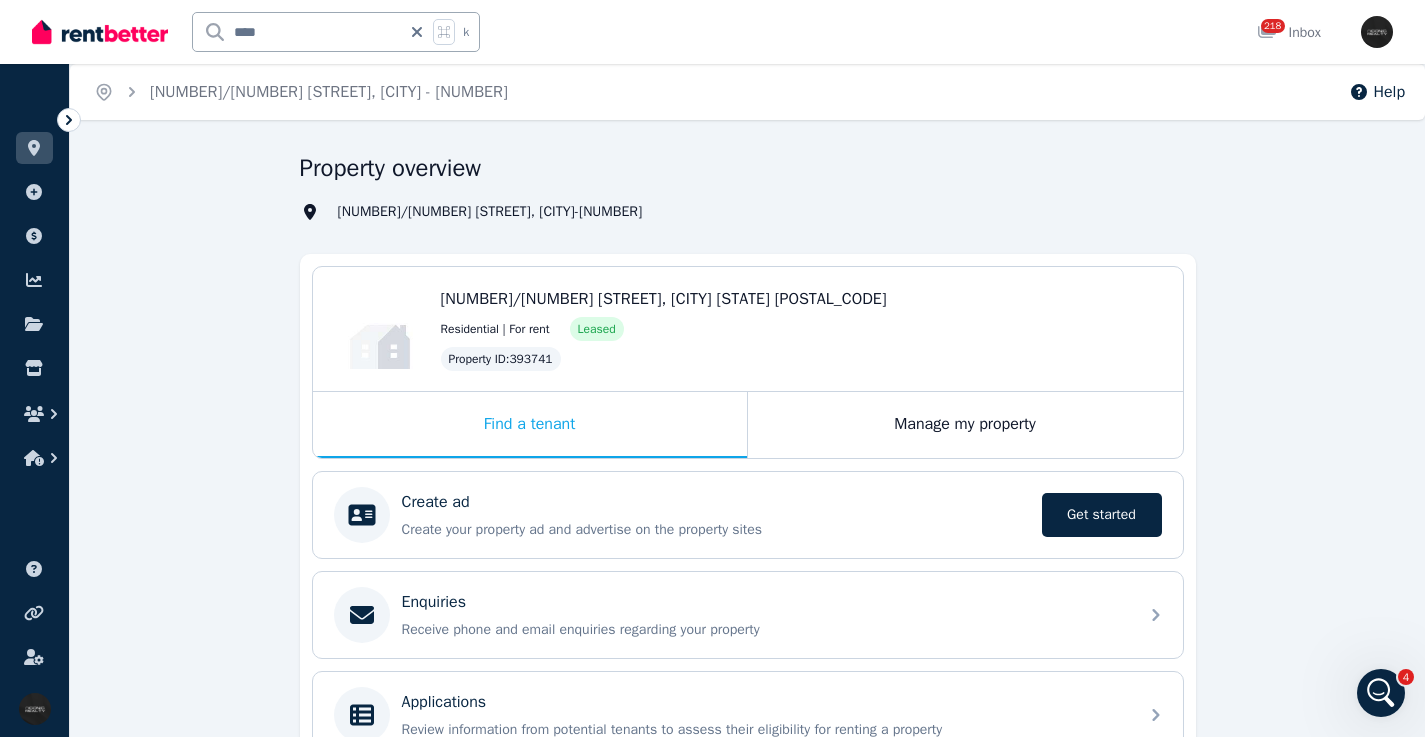 scroll, scrollTop: 120, scrollLeft: 0, axis: vertical 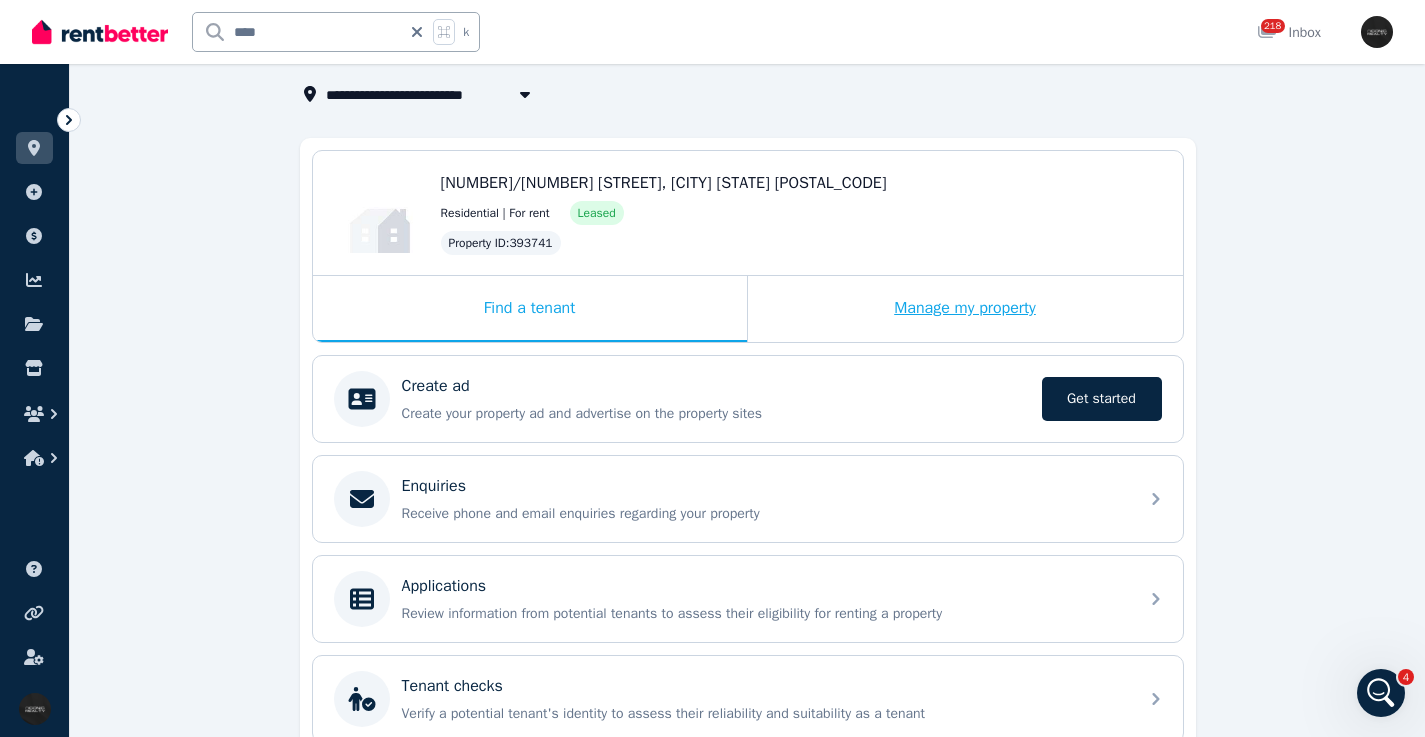 click on "Manage my property" at bounding box center (965, 309) 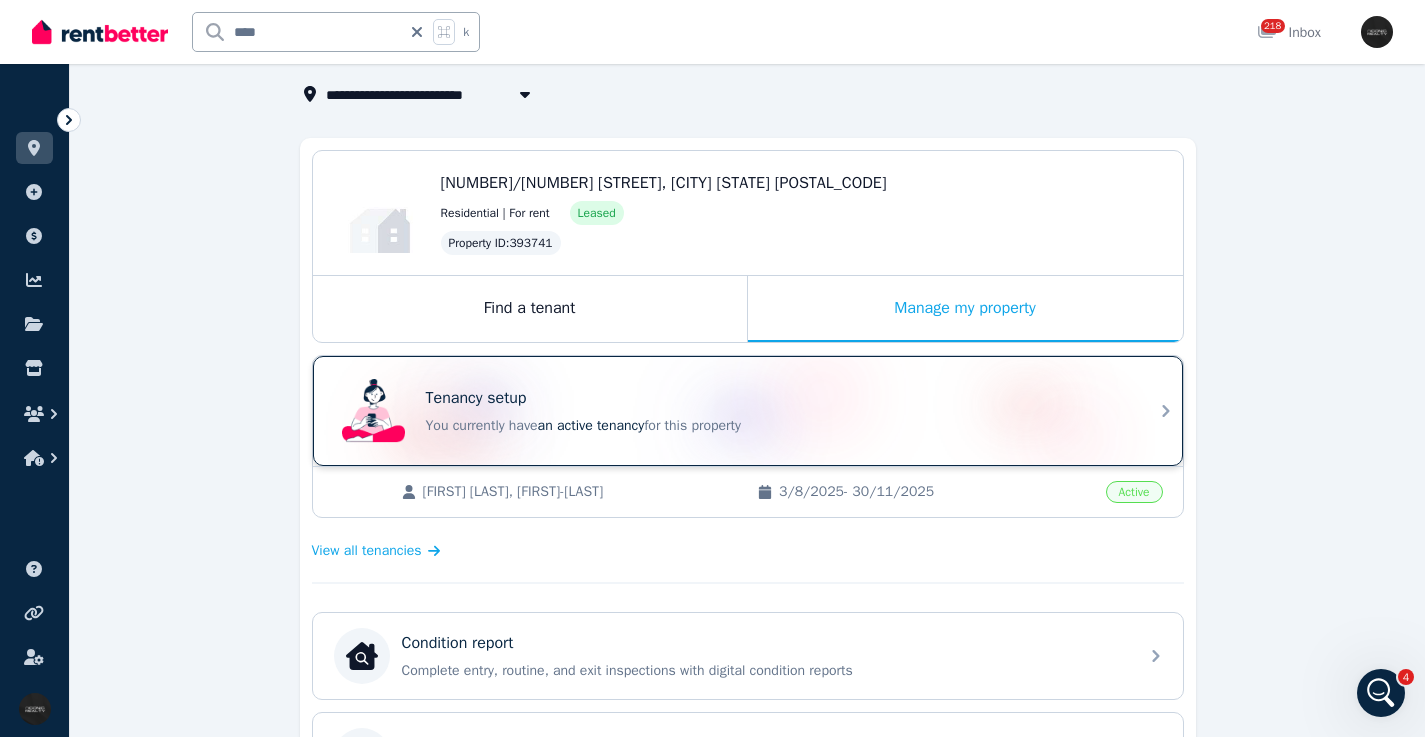 scroll, scrollTop: 146, scrollLeft: 0, axis: vertical 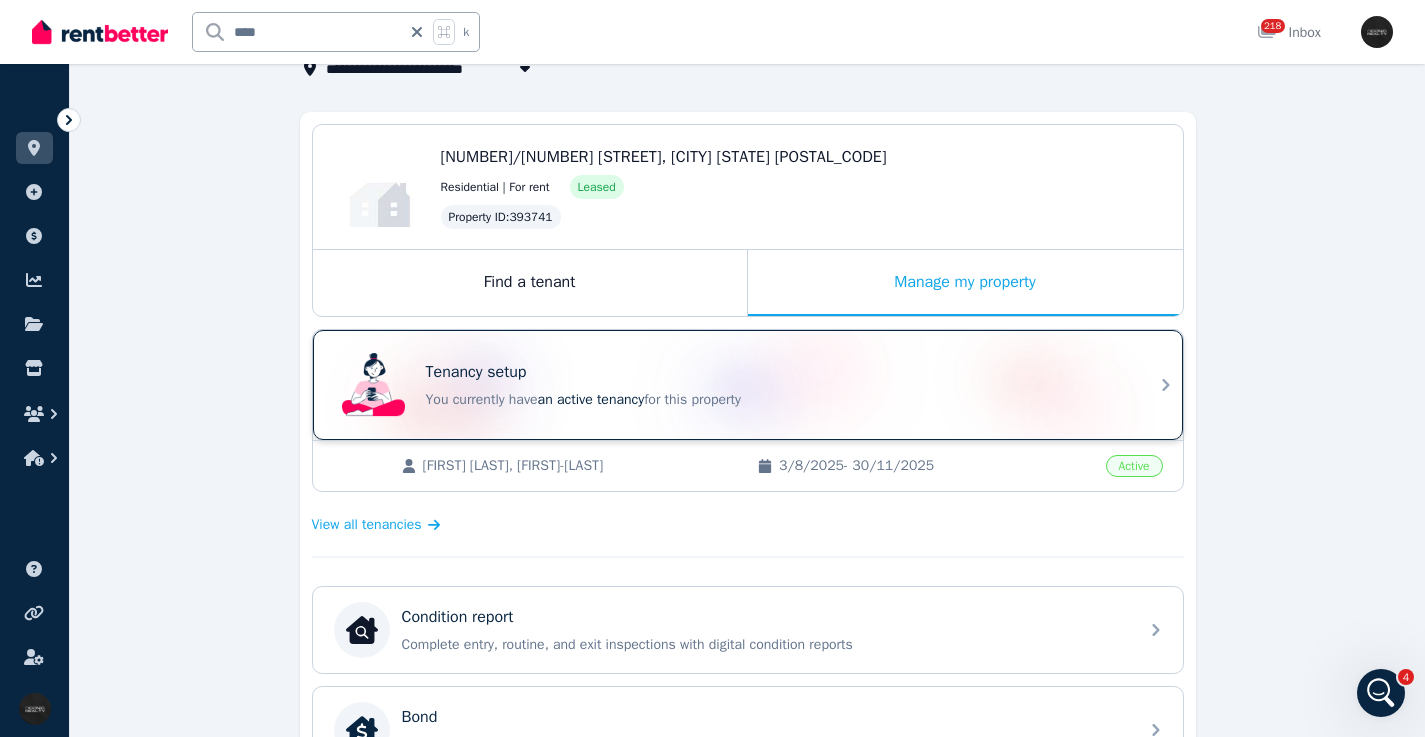 click on "You currently have  an active tenancy  for this property" at bounding box center [776, 400] 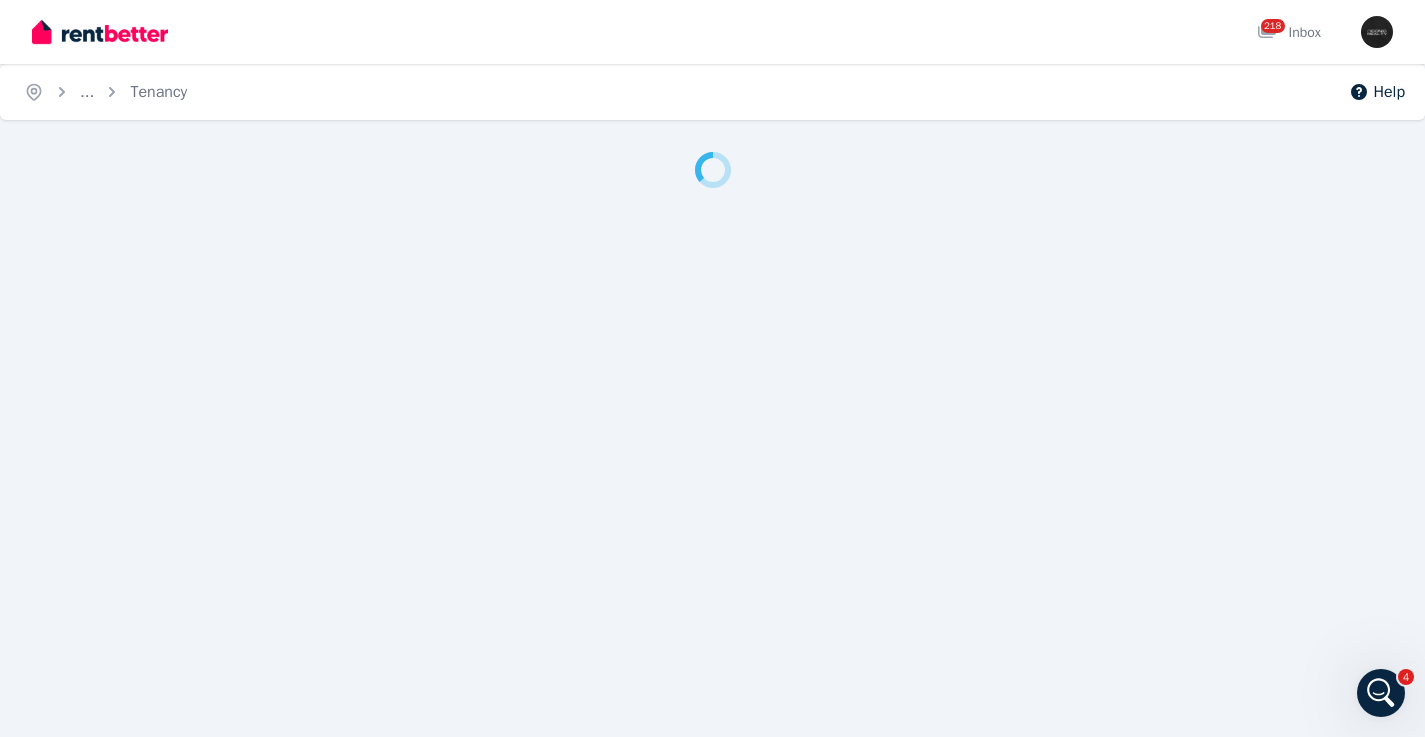 scroll, scrollTop: 0, scrollLeft: 0, axis: both 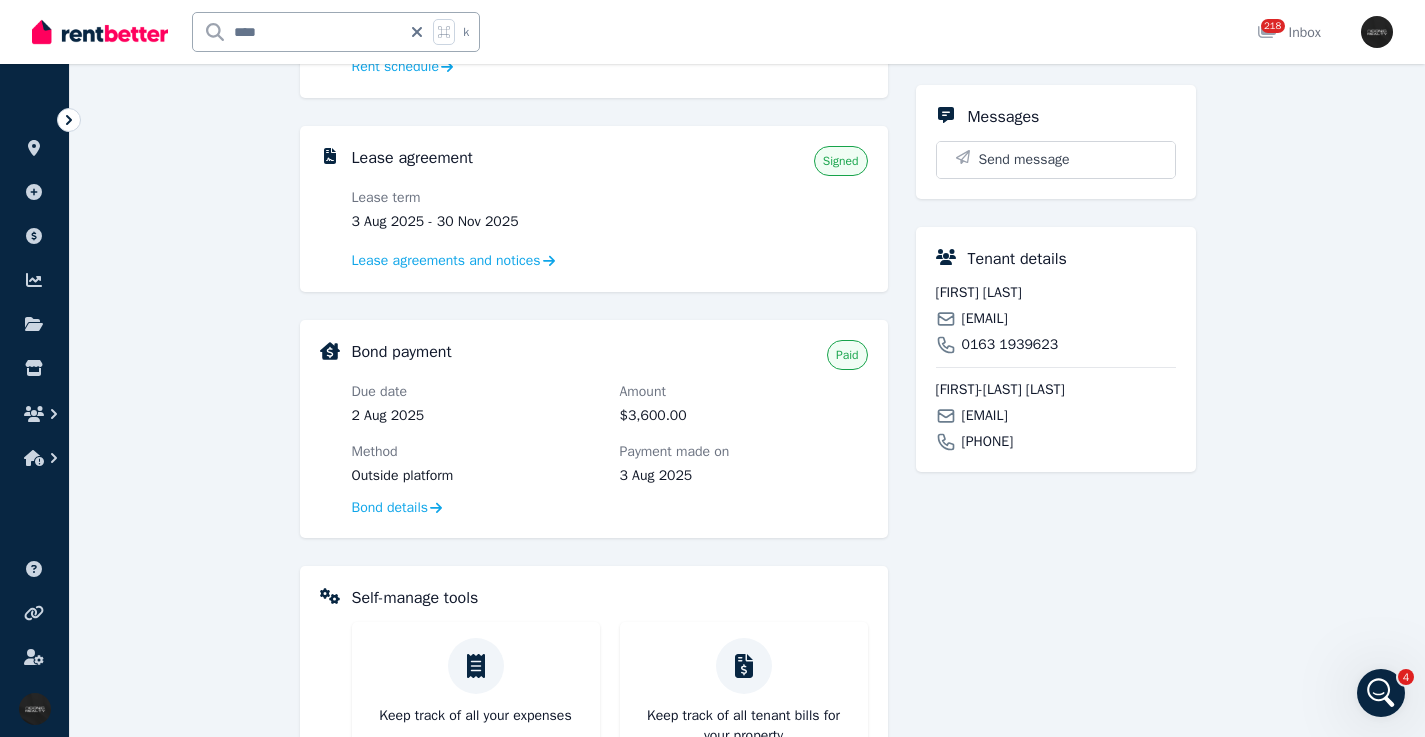 click on "leon.beck3r.13@gmail.com" at bounding box center [985, 319] 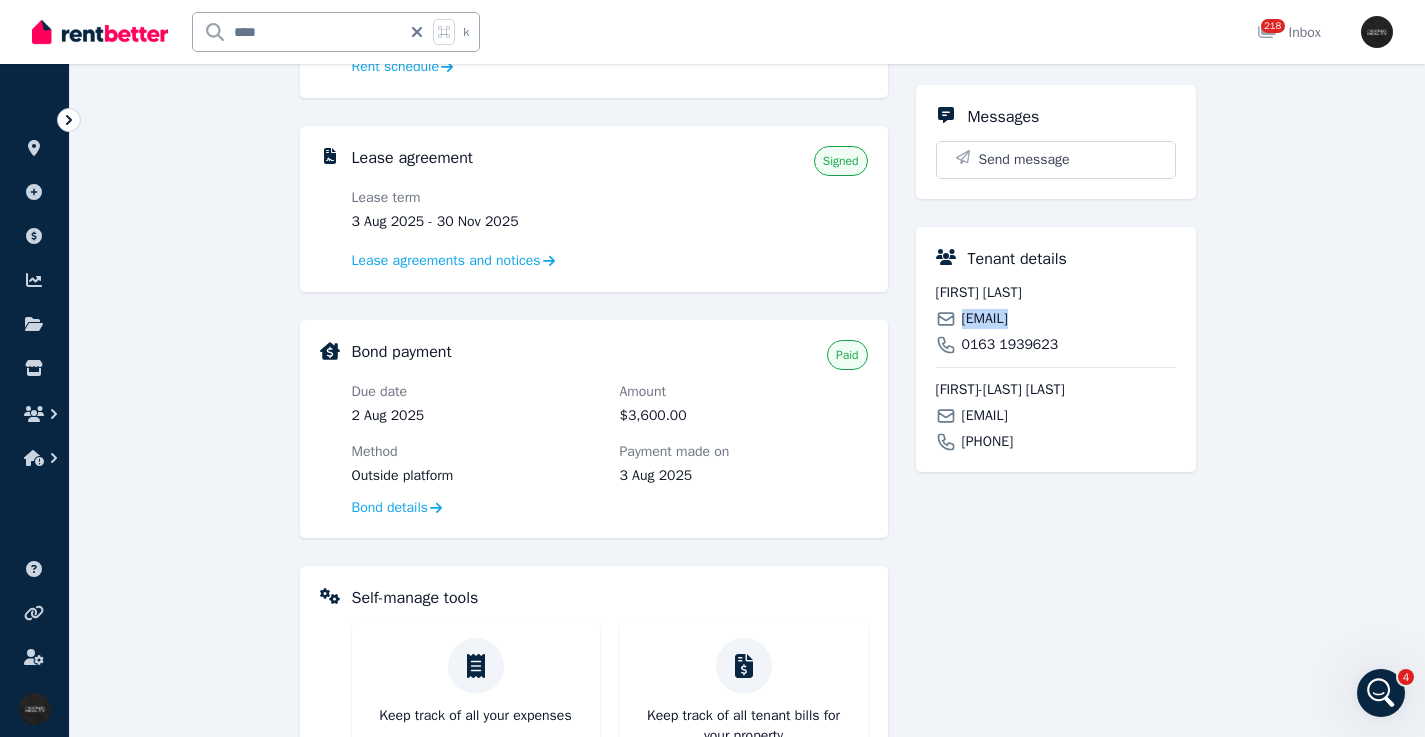 click on "aouraghshahin@gmail.com" at bounding box center (985, 416) 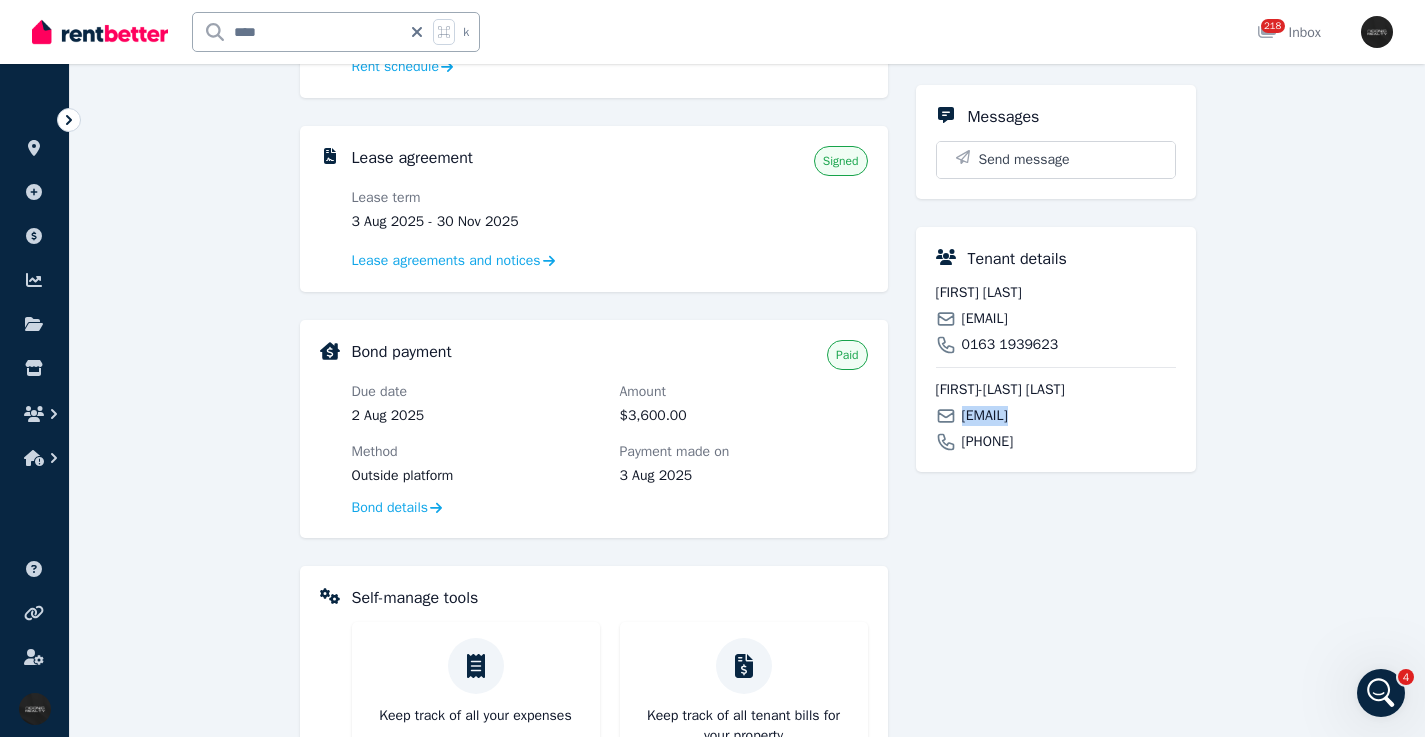 click on "Rent Amount per fortnight $1,800.00 Next payment due 14 Aug 2025 Method Through RentBetter , deposited in  NAB account ending in 183 . Rent schedule Lease agreement Signed Lease term 3 Aug 2025 - 30 Nov 2025 Lease agreements and notices Bond payment Paid Due date 2 Aug 2025 Amount $3,600.00 Method Outside platform Payment made on 3 Aug 2025 Bond details Self-manage tools Keep track of all your expenses Expenses Keep track of all tenant bills for your property Tenant Bills Keep track of all your maintenance and repairs Maintenance Complete entry, routine, and exit inspections with digital condition reports Condition reports 1/41 Prince St, Randwick 1/41 Prince St, Randwick NSW 2031 Residential    | For rent Leased Property ID :  393741 900 per week Messages Send message Tenant details Leon Becker leon.beck3r.13@gmail.com 0163 1939623 Shahin-Yassin Aouragh aouraghshahin@gmail.com 0478 630 718" at bounding box center [748, 452] 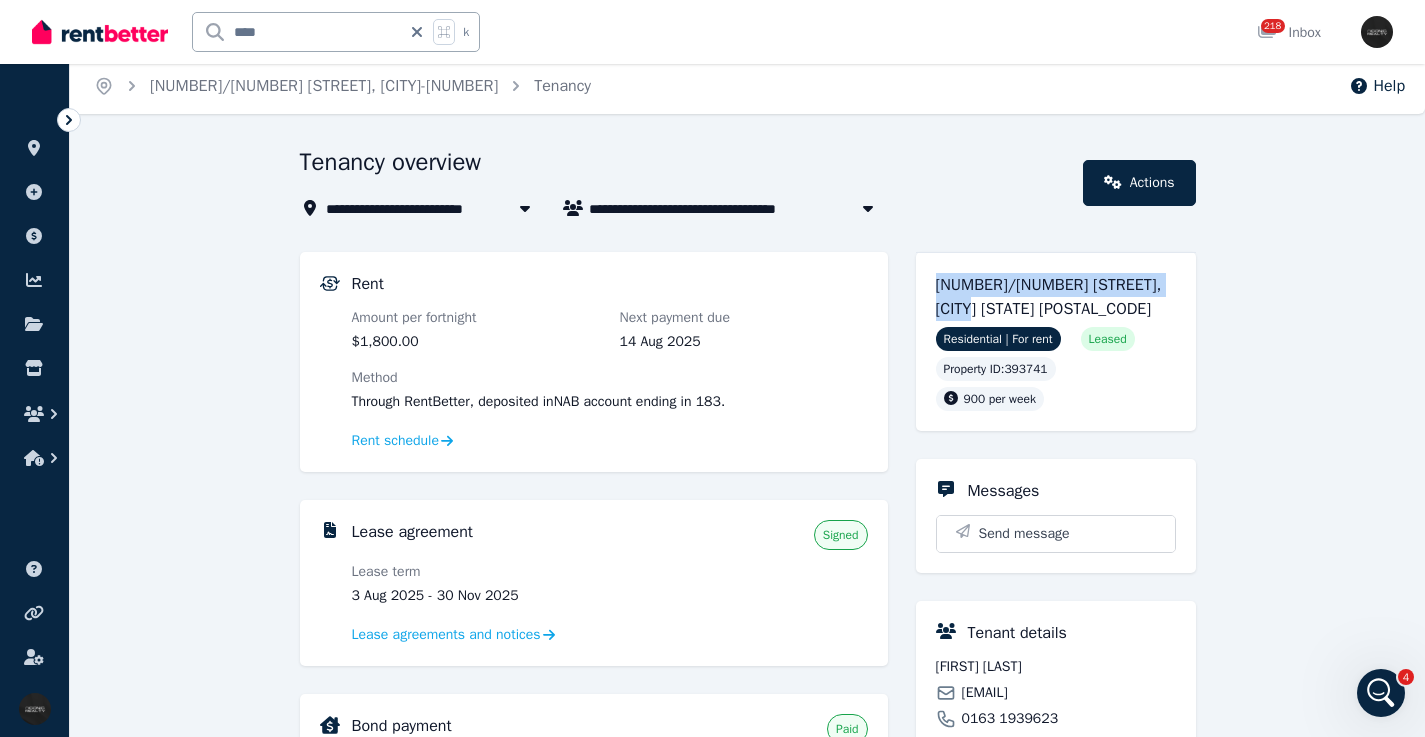 click on "Leon Becker" at bounding box center [1056, 667] 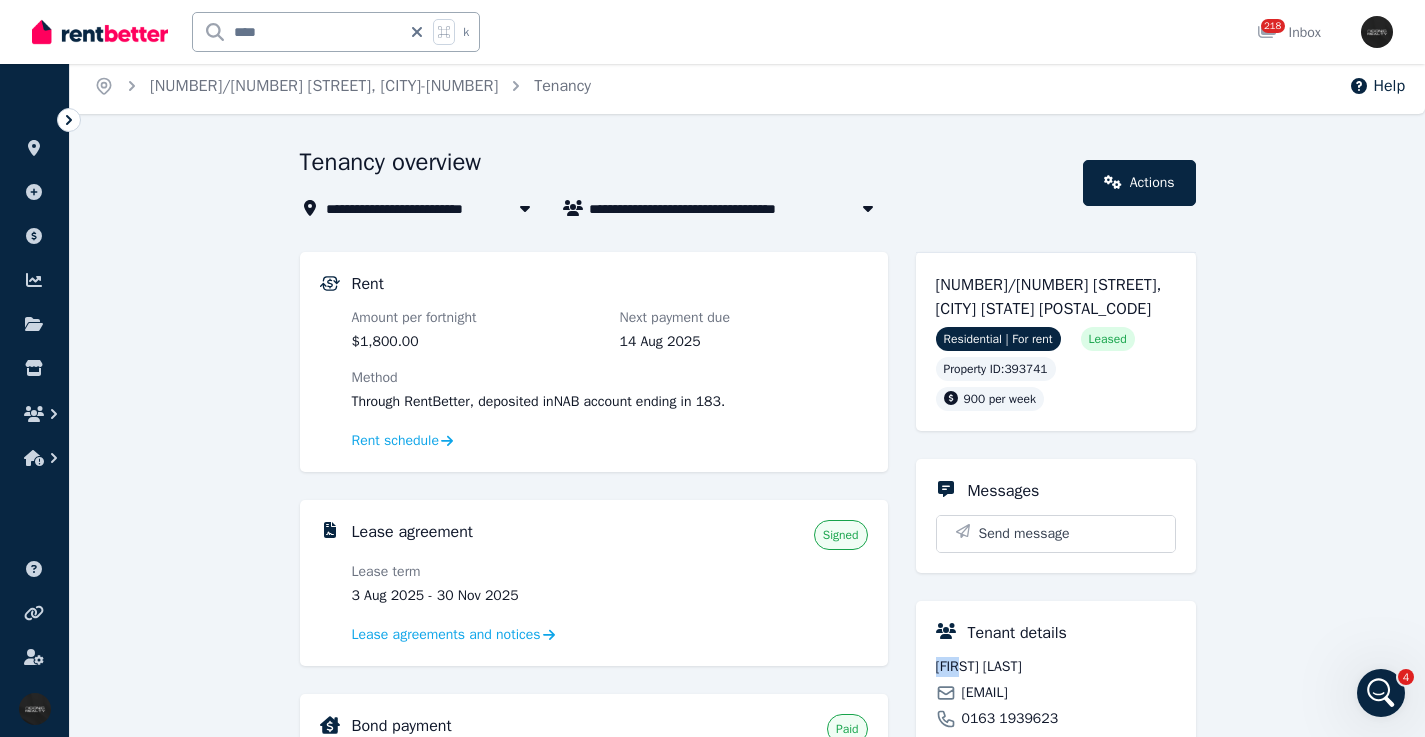 click on "Leon Becker" at bounding box center (1056, 667) 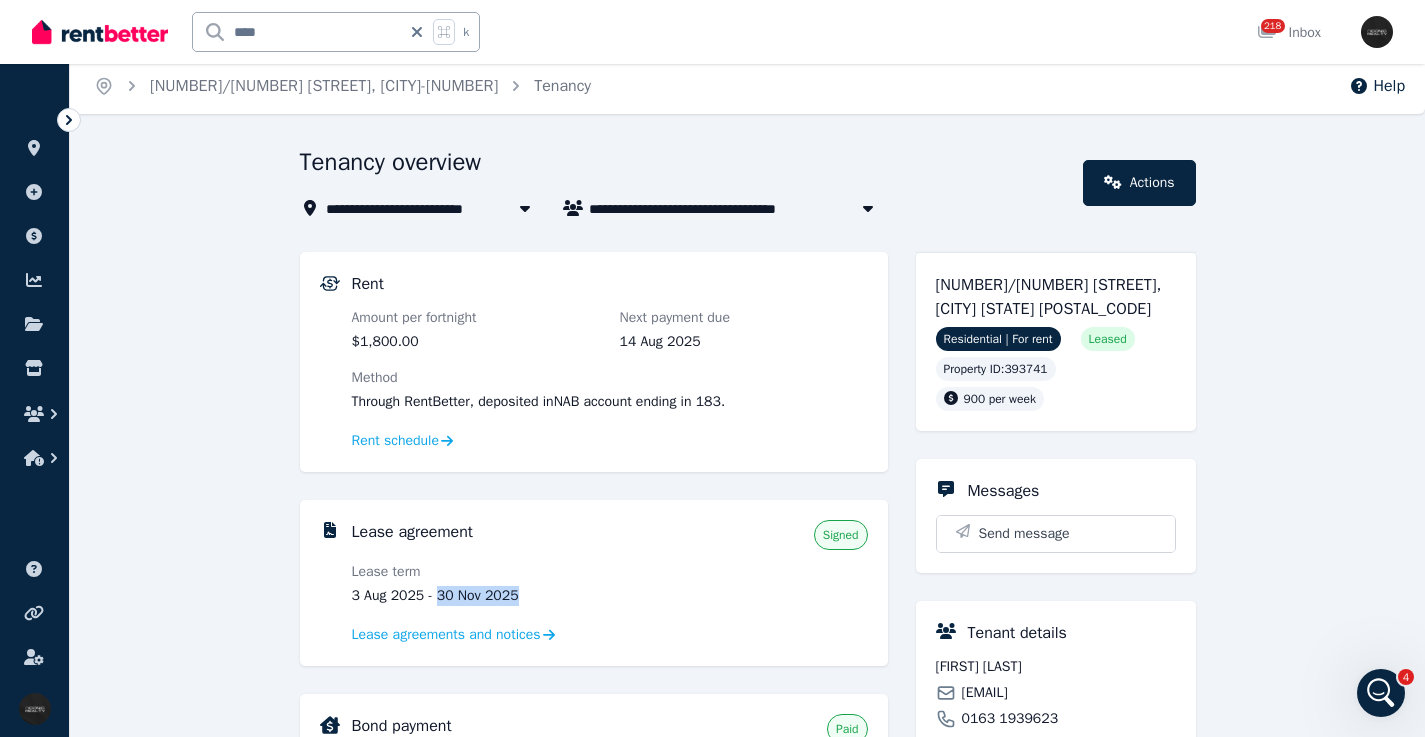 click on "****" at bounding box center (297, 32) 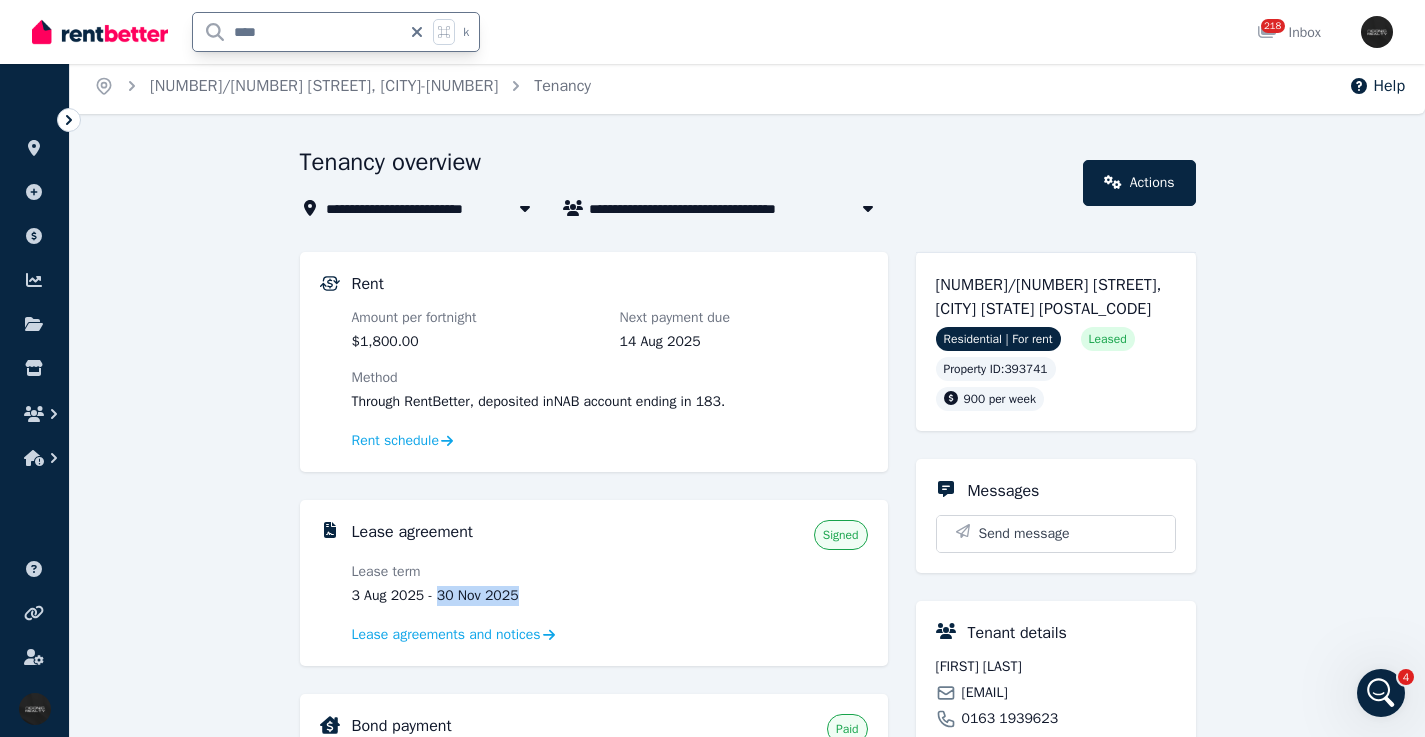 drag, startPoint x: 180, startPoint y: 29, endPoint x: 196, endPoint y: 11, distance: 24.083189 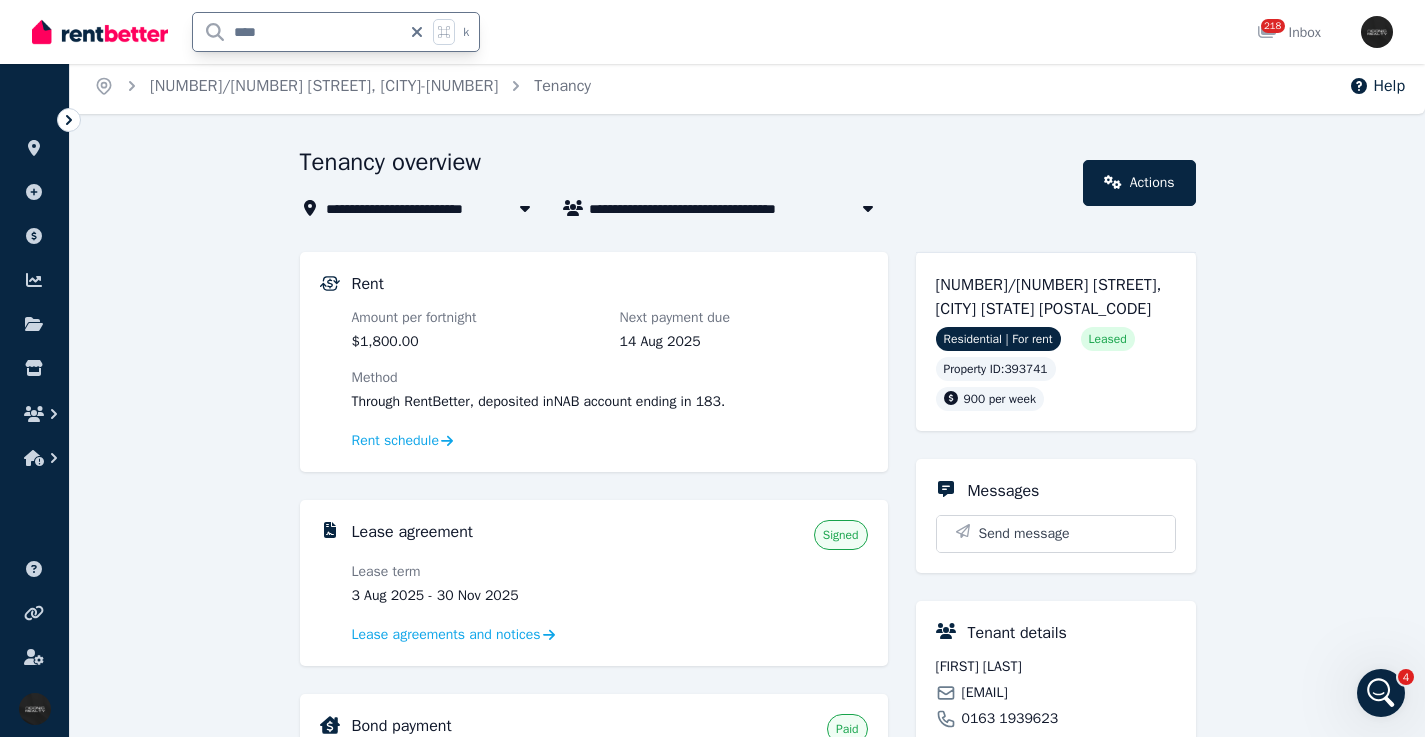 type on "****" 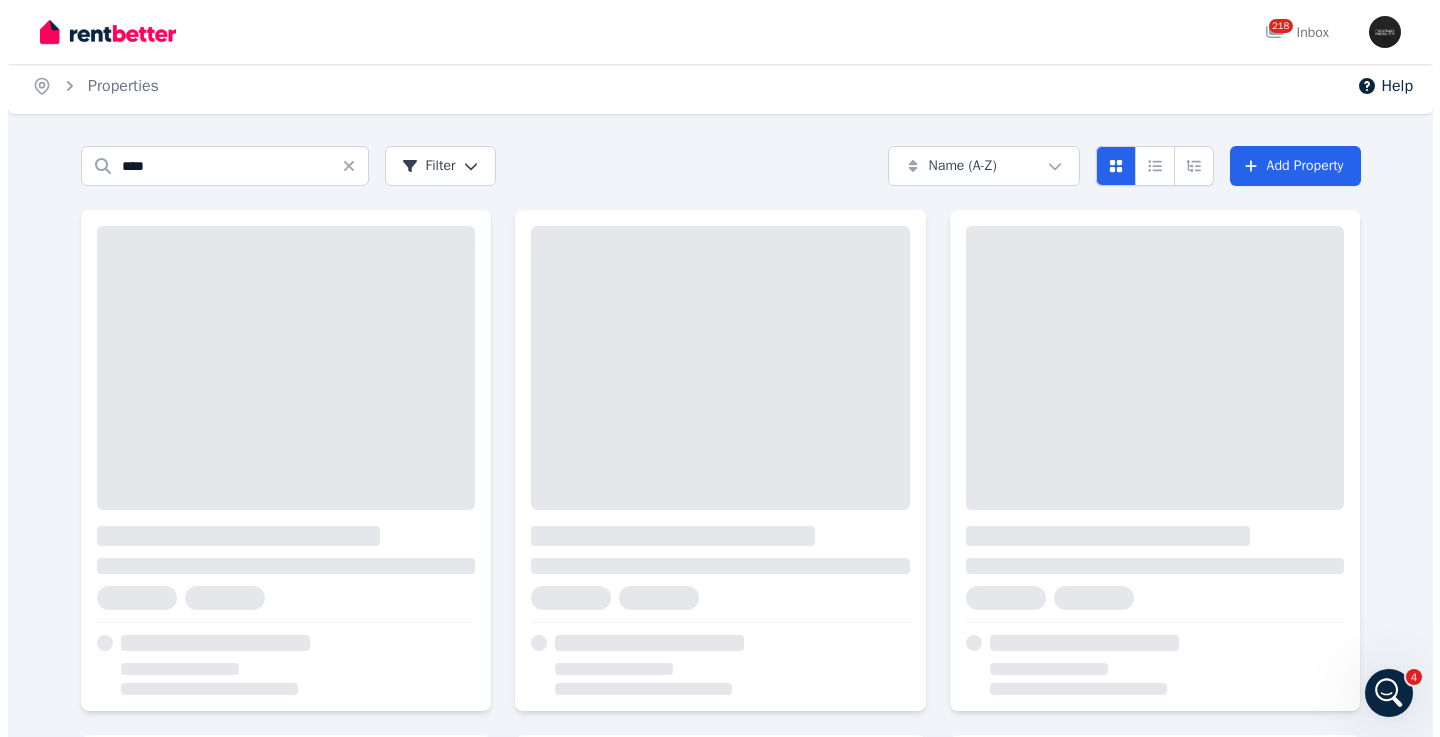 scroll, scrollTop: 0, scrollLeft: 0, axis: both 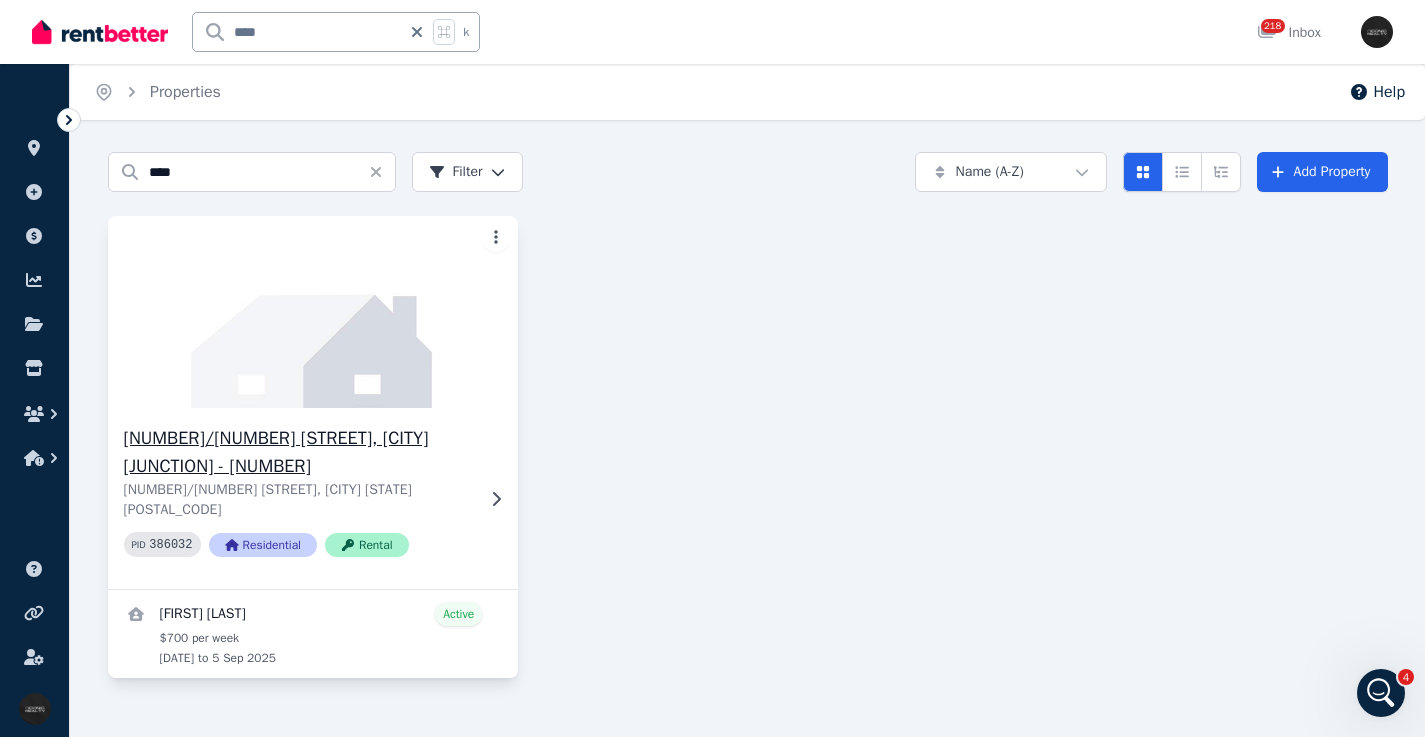 click 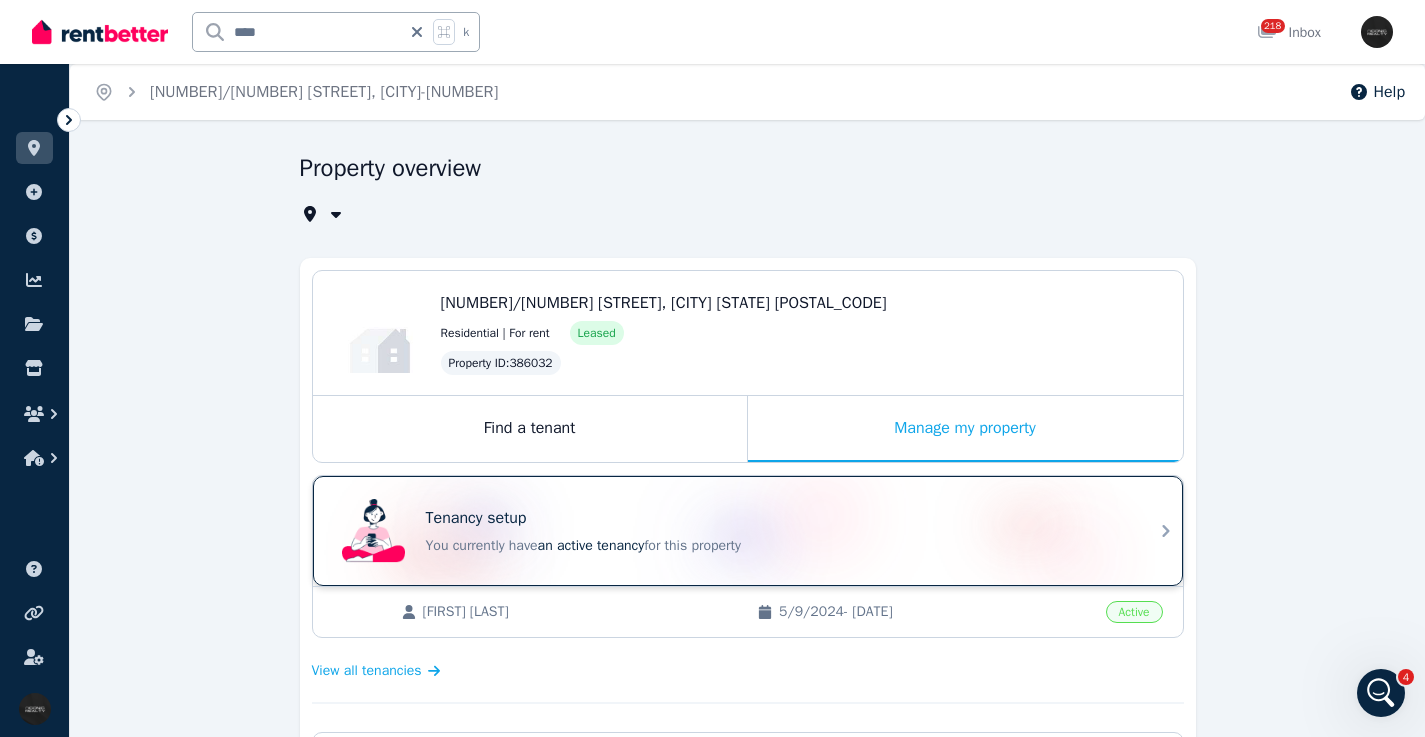 click on "Tenancy setup" at bounding box center (776, 518) 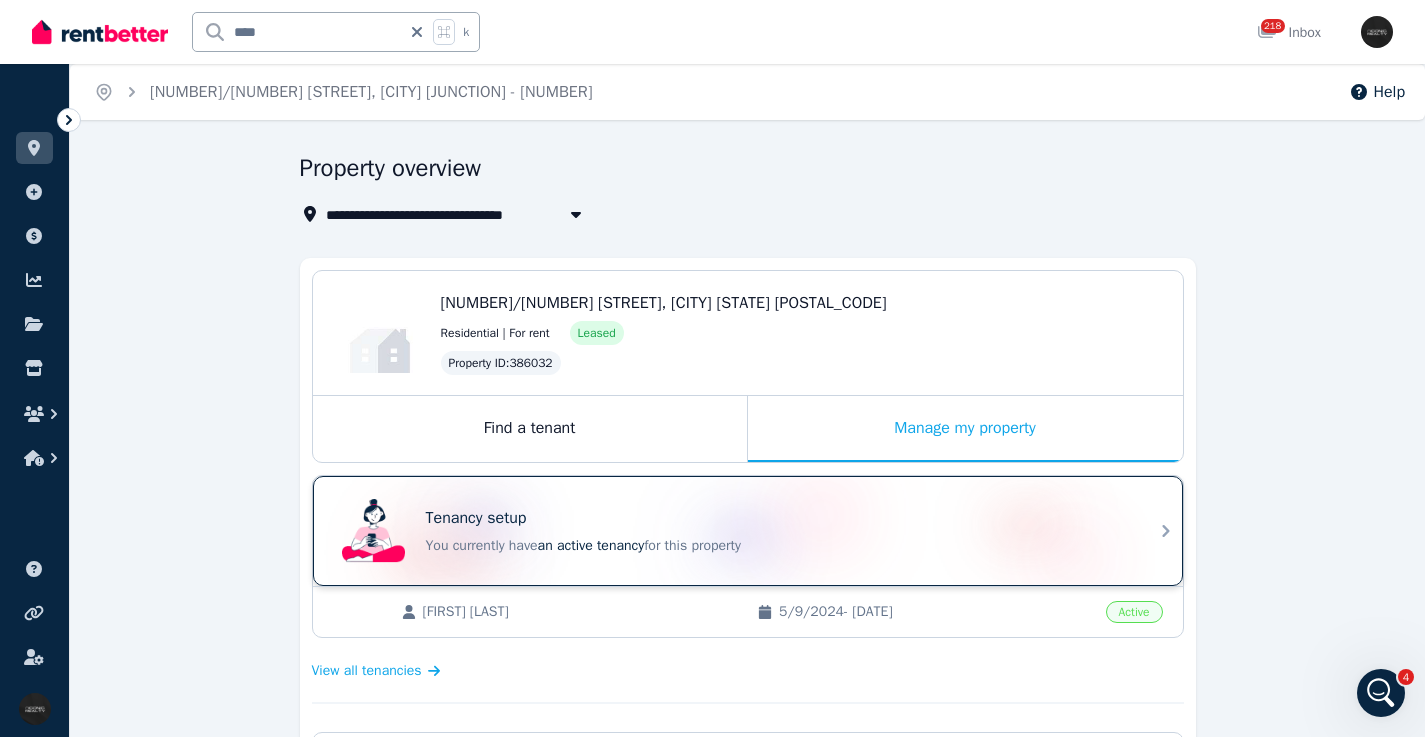 click on "Tenancy setup You currently have  an active tenancy  for this property" at bounding box center [748, 531] 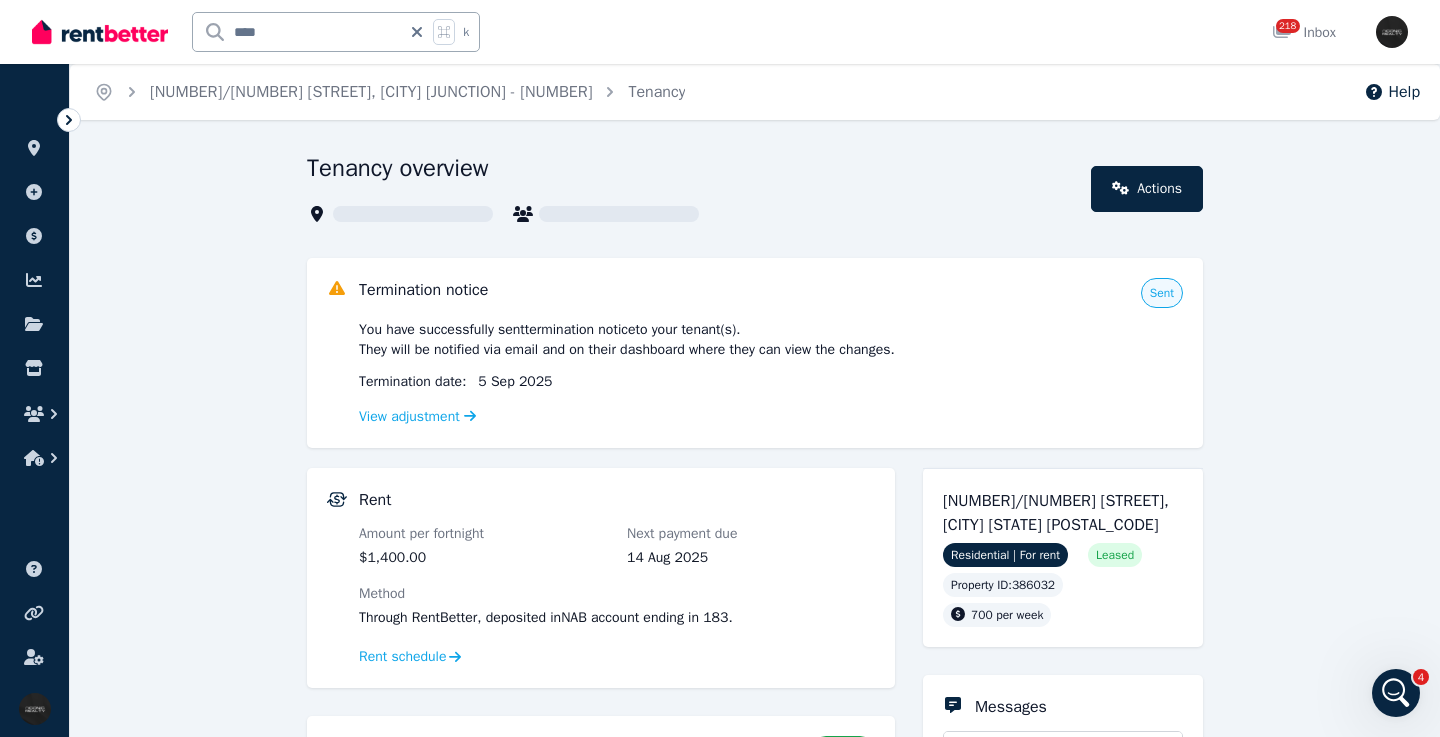click on "jasmin@iconicrealty.com.au" at bounding box center (992, 909) 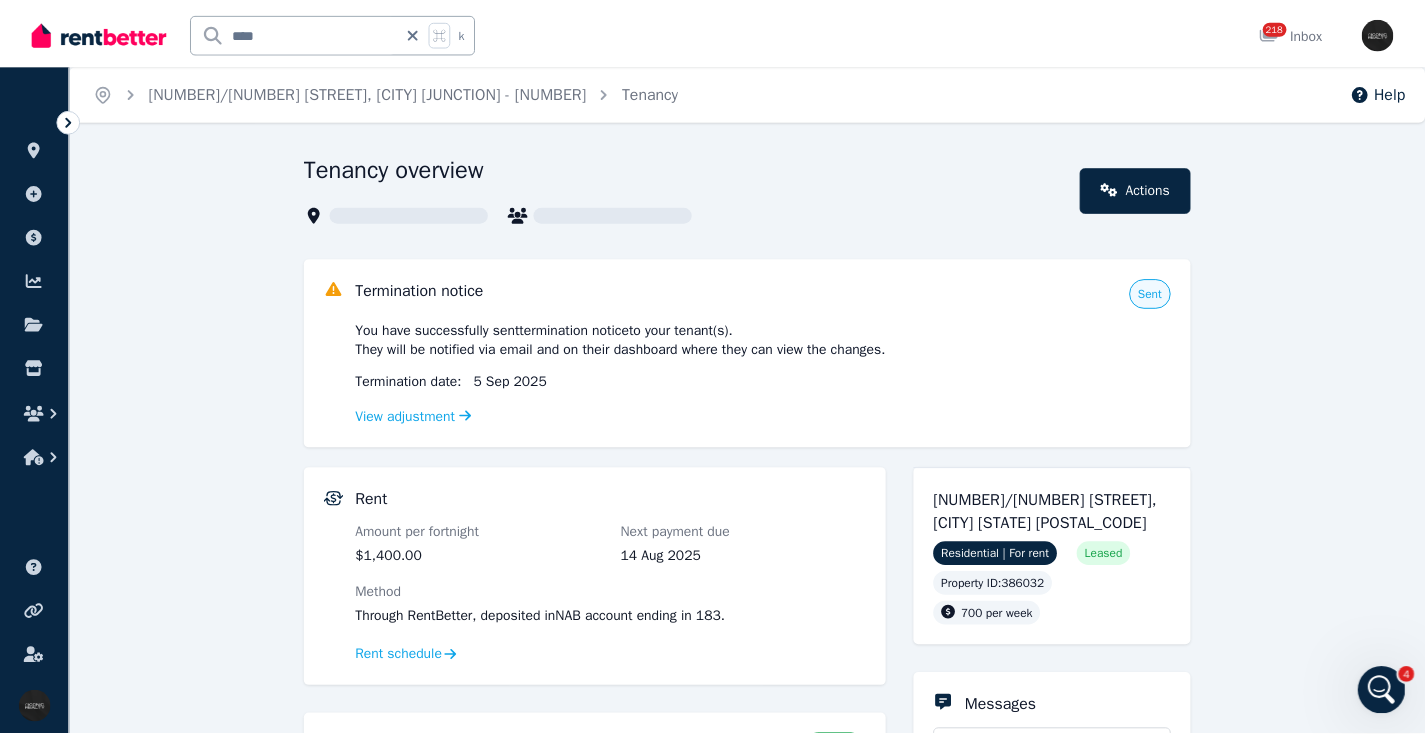 scroll, scrollTop: 323, scrollLeft: 0, axis: vertical 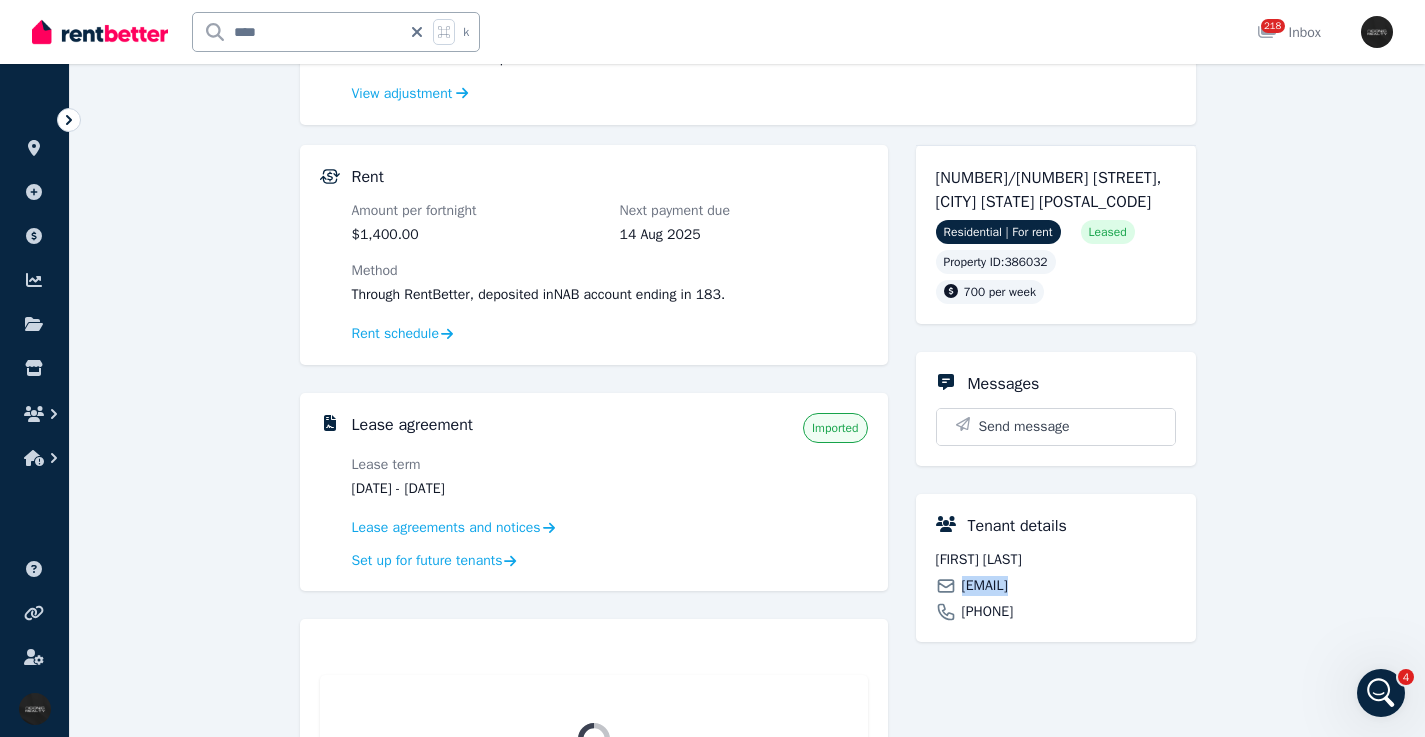 click on "jasmin@iconicrealty.com.au" at bounding box center [985, 586] 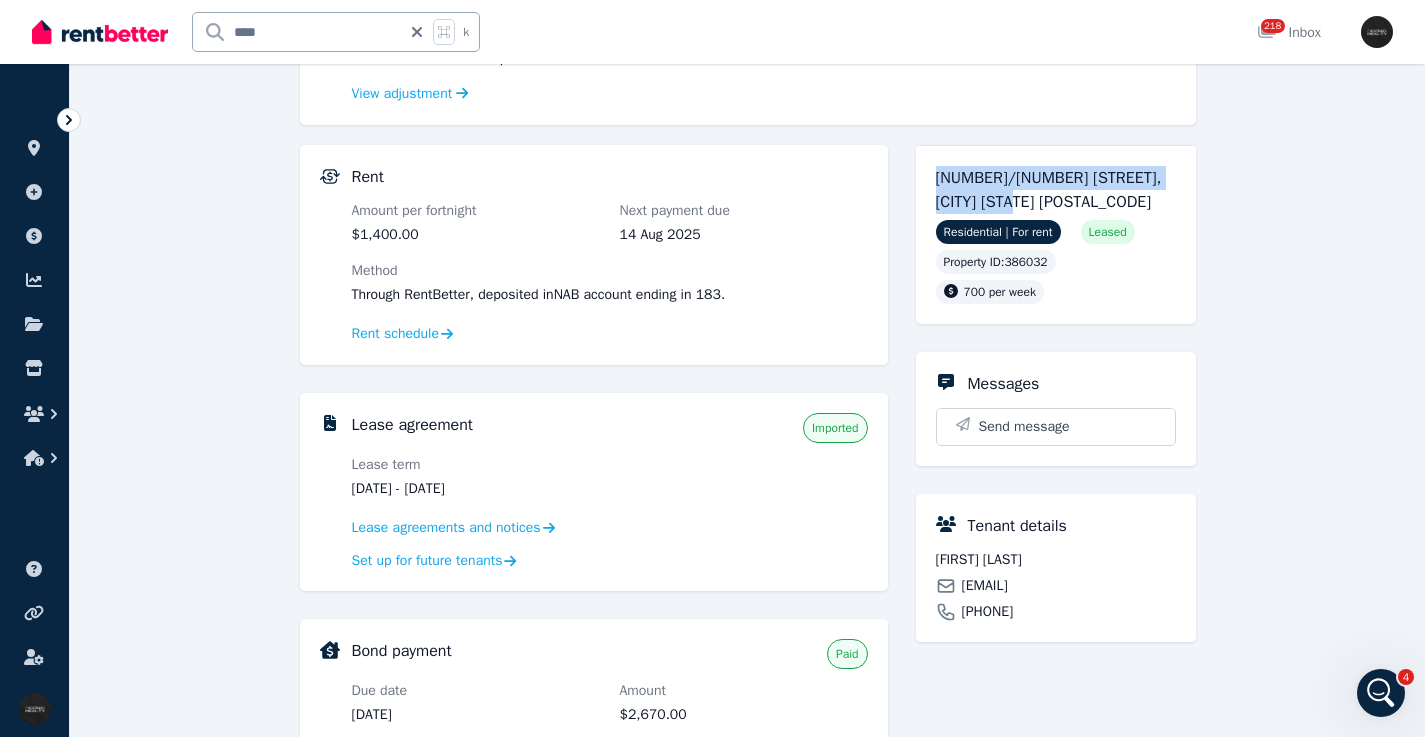 click on "6/75 Bronte Rd, Bondi Junction NSW 2022 Residential    | For rent Leased Property ID :  386032 700 per week" at bounding box center [1056, 234] 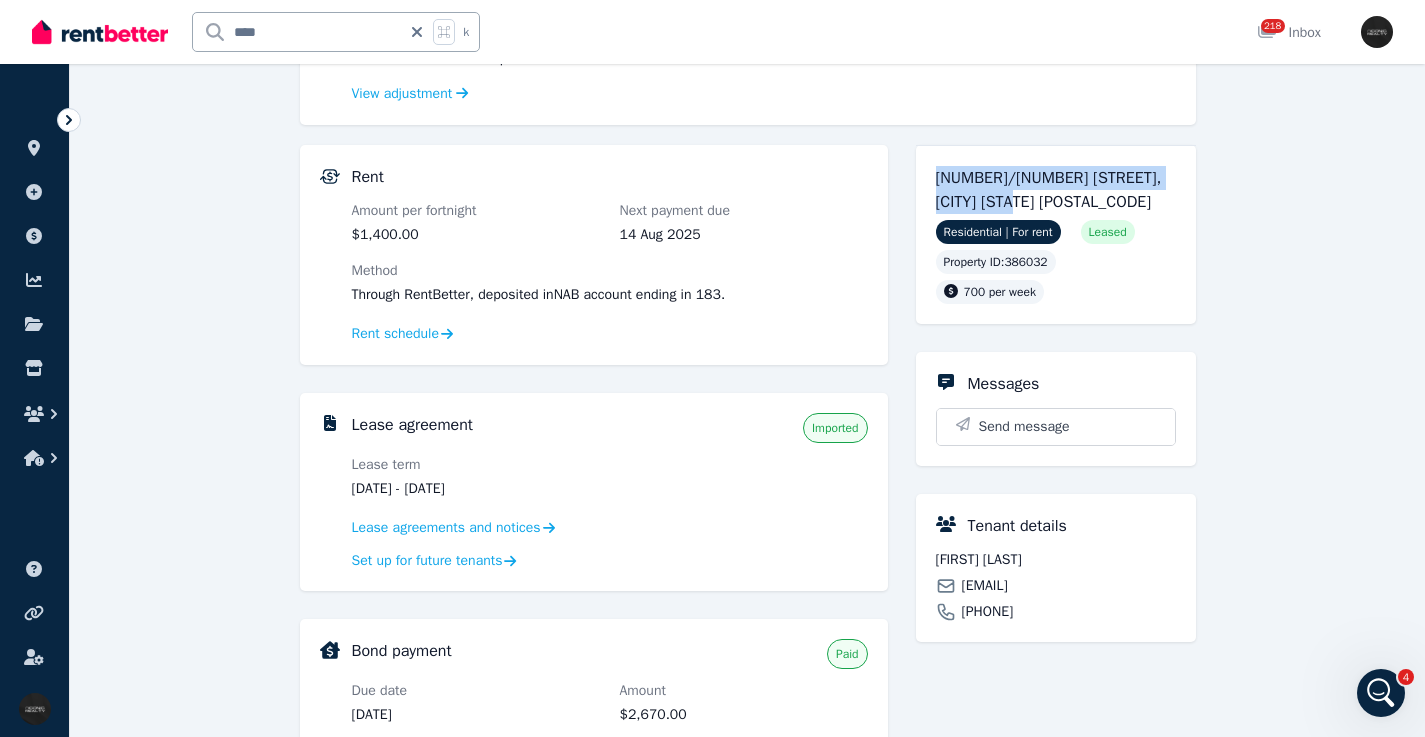 click on "Asuncion Gomez" at bounding box center [1056, 560] 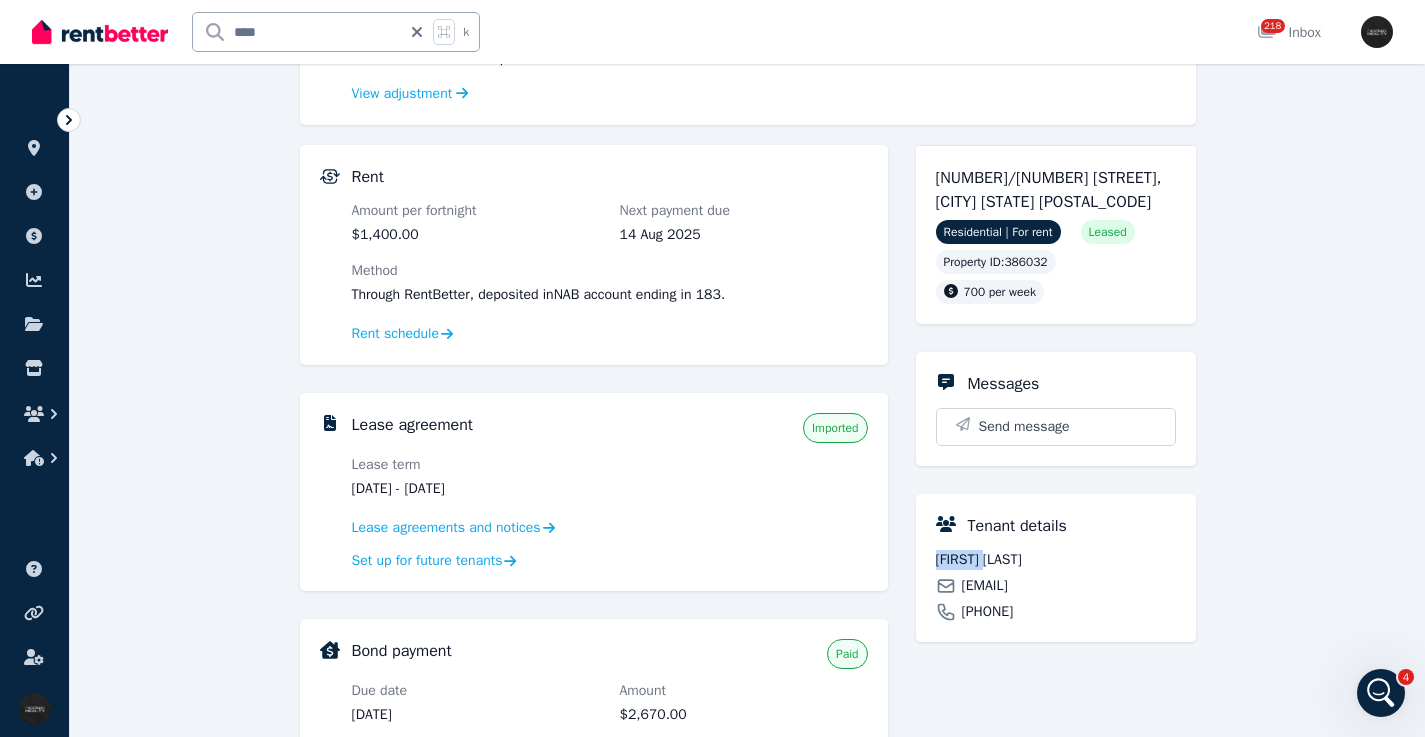 drag, startPoint x: 504, startPoint y: 489, endPoint x: 539, endPoint y: 464, distance: 43.011627 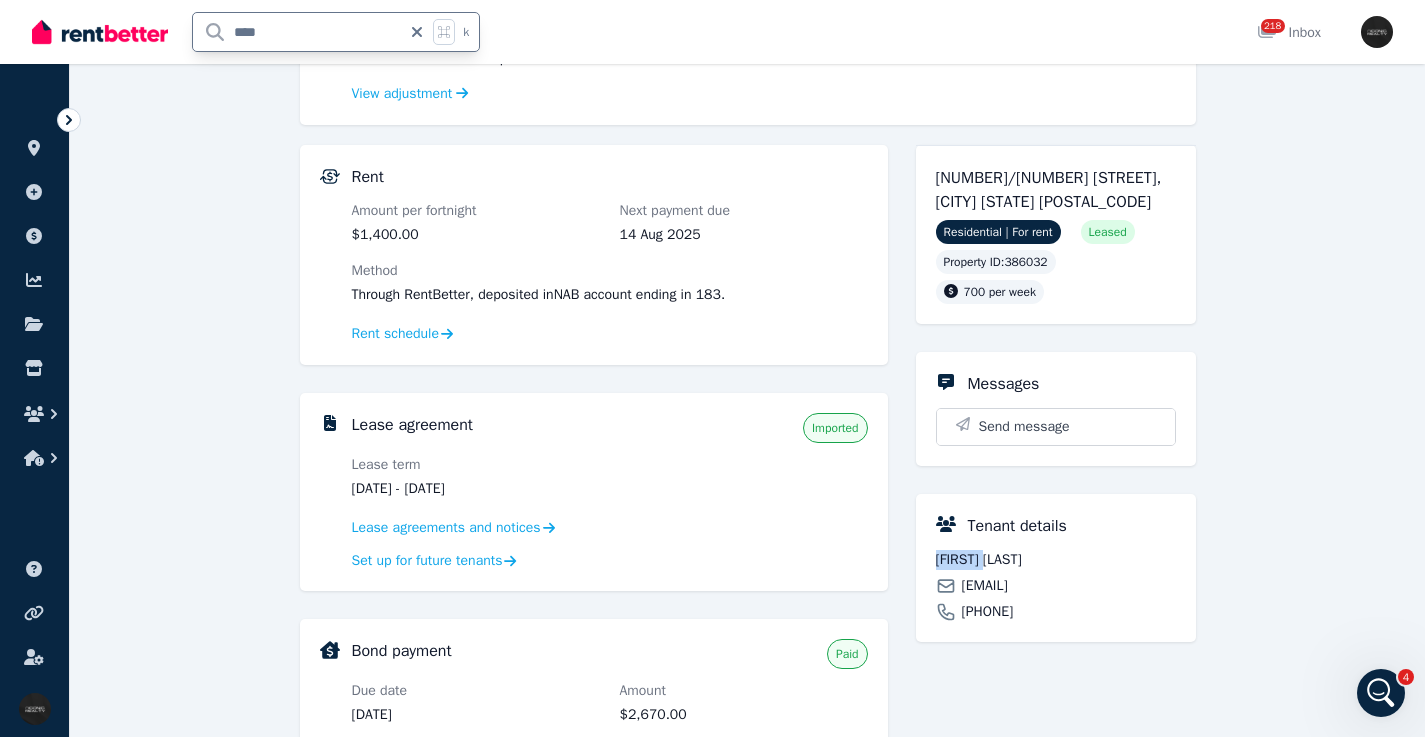 click on "****" at bounding box center (297, 32) 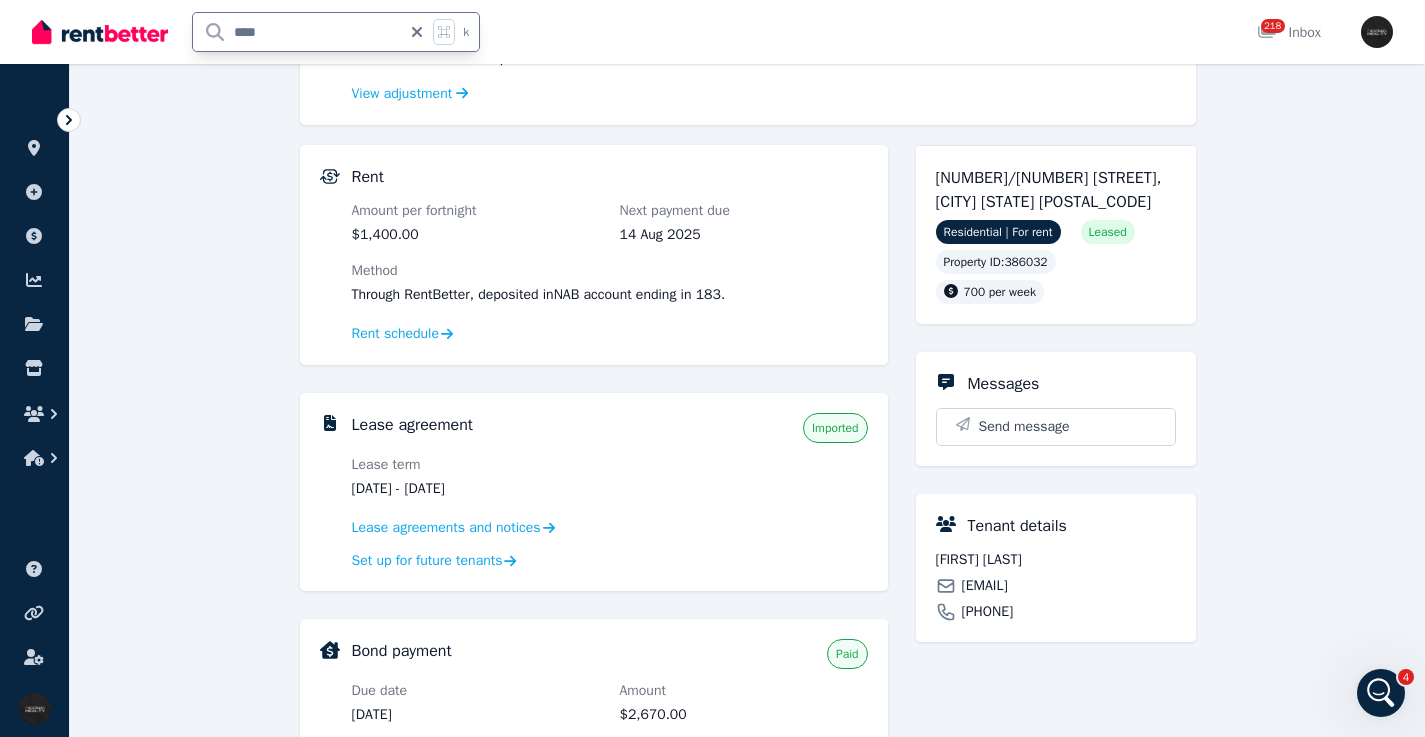 click on "****" at bounding box center [297, 32] 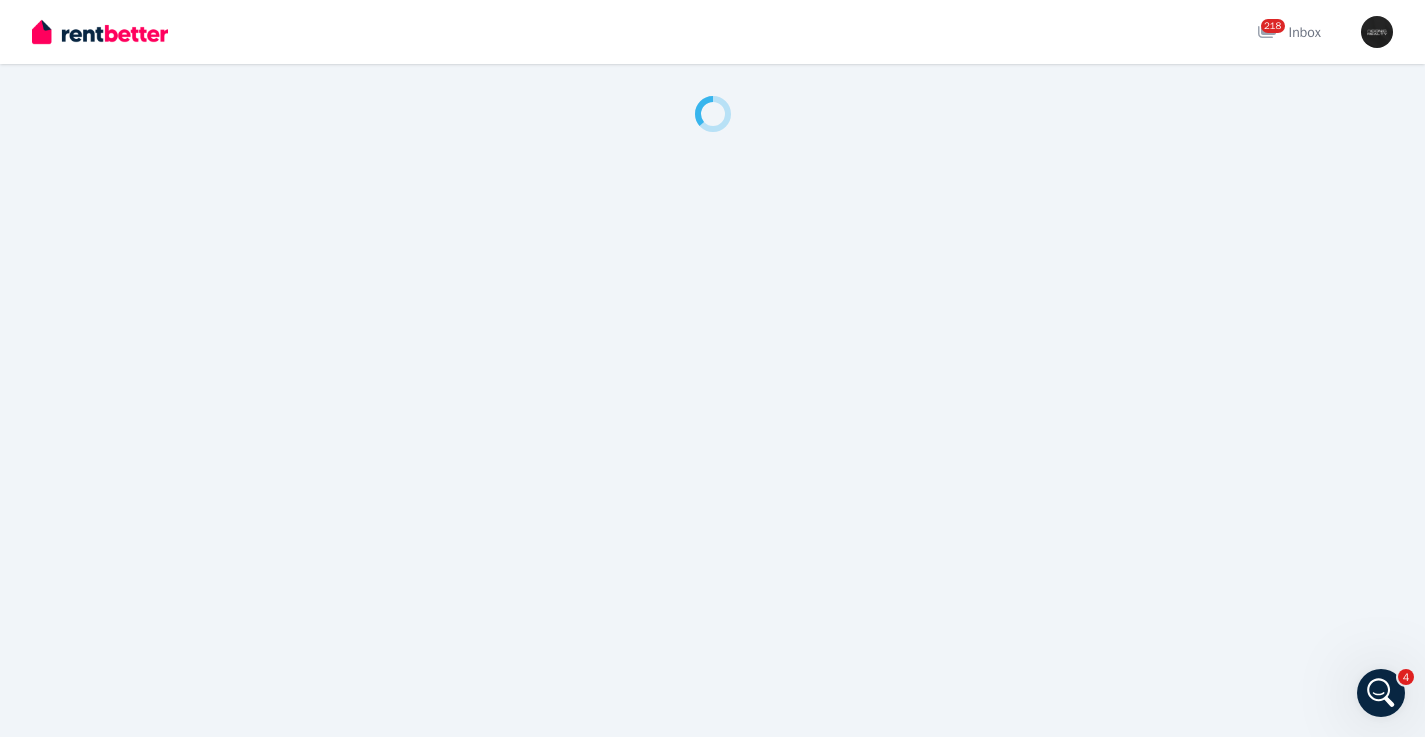 scroll, scrollTop: 0, scrollLeft: 0, axis: both 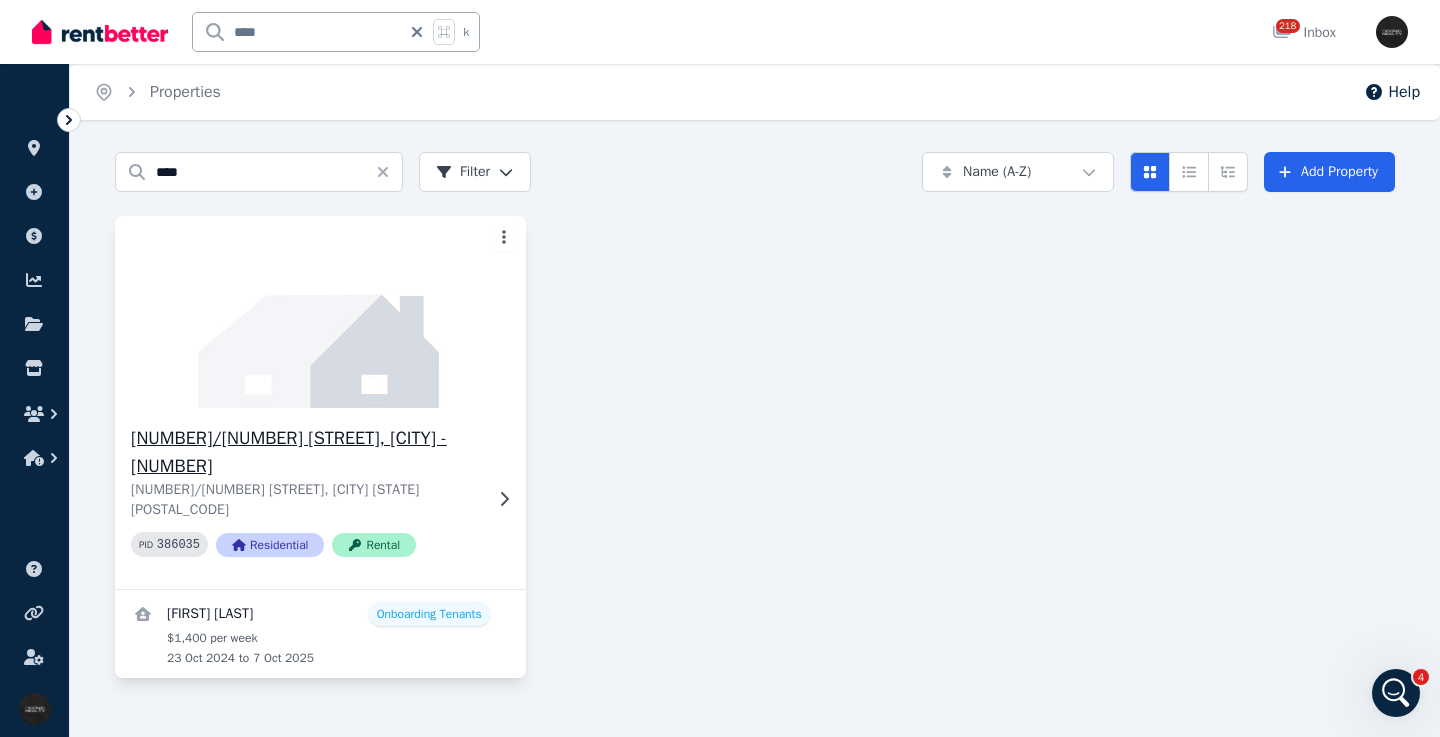 click 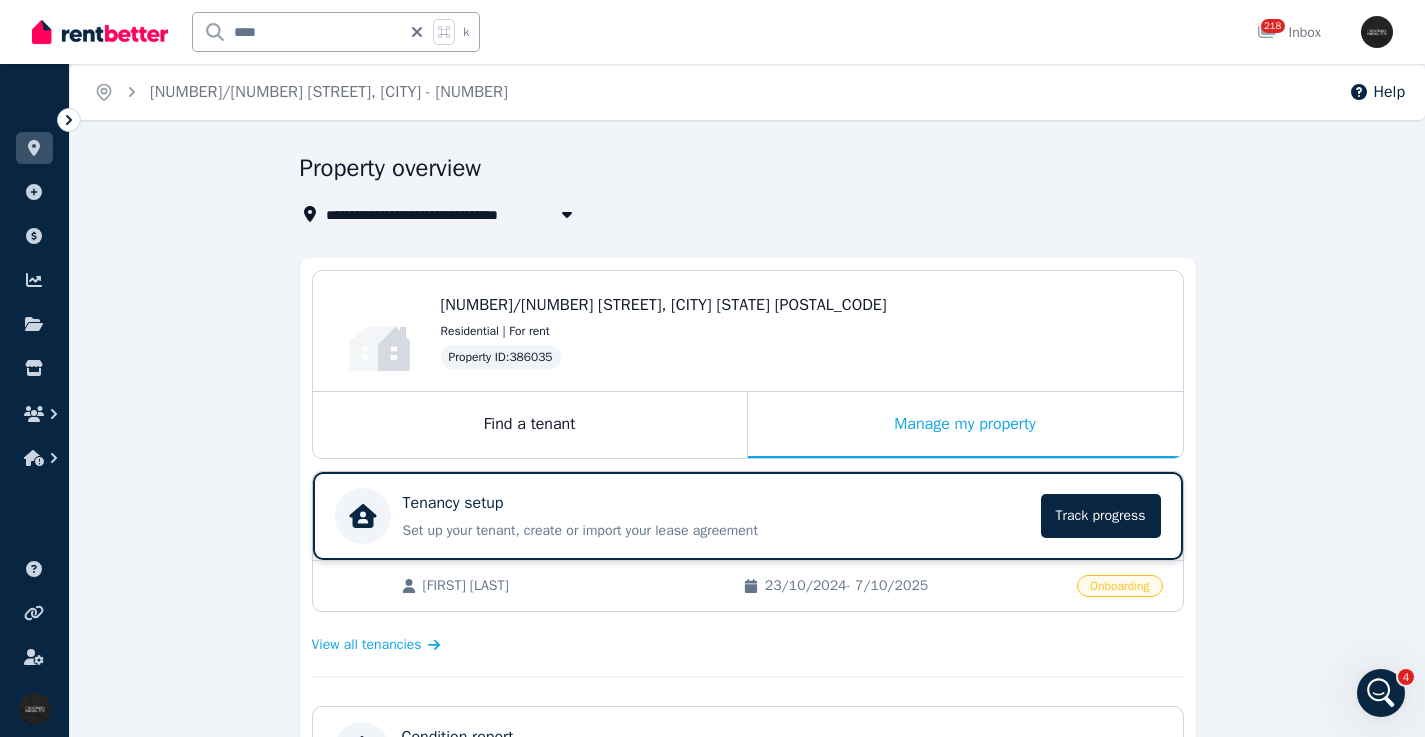 click on "Tenancy setup" at bounding box center (716, 503) 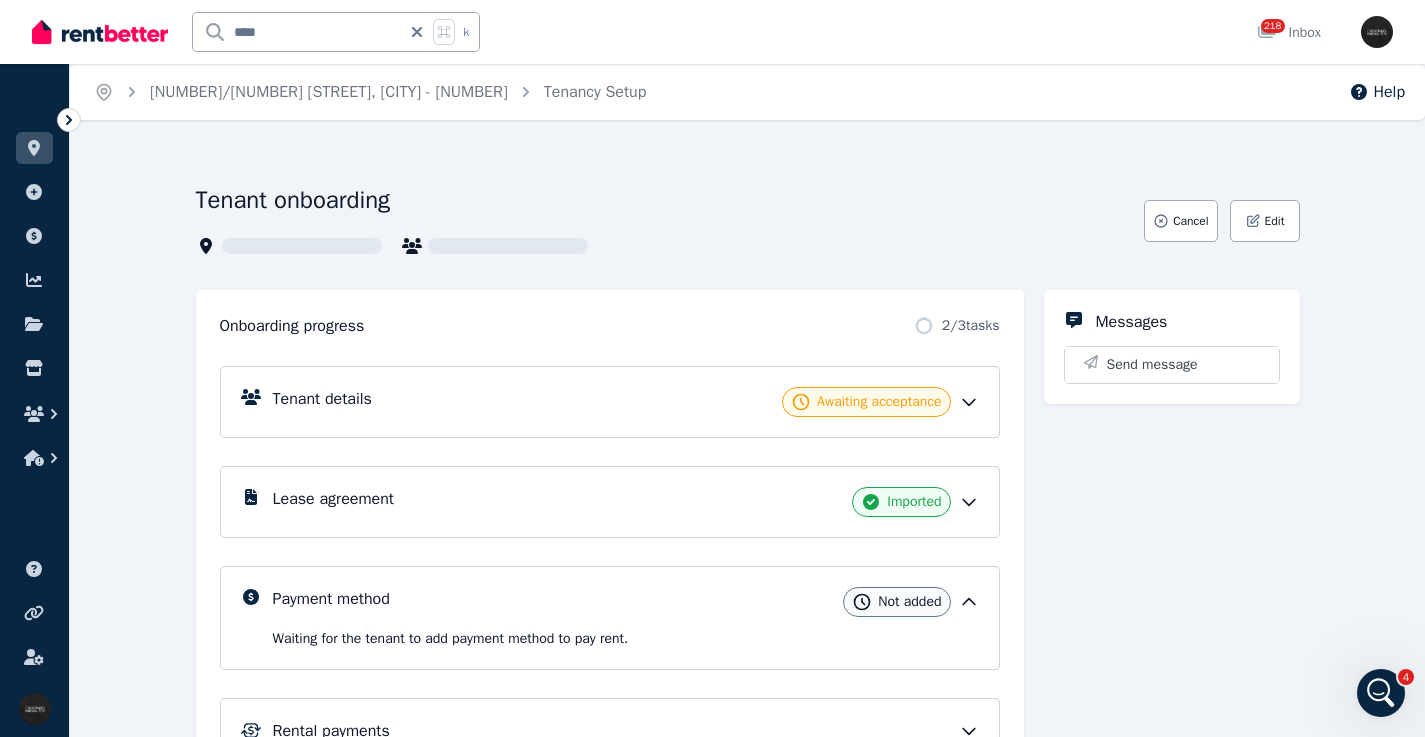 click on "Tenant details Awaiting acceptance" at bounding box center [626, 402] 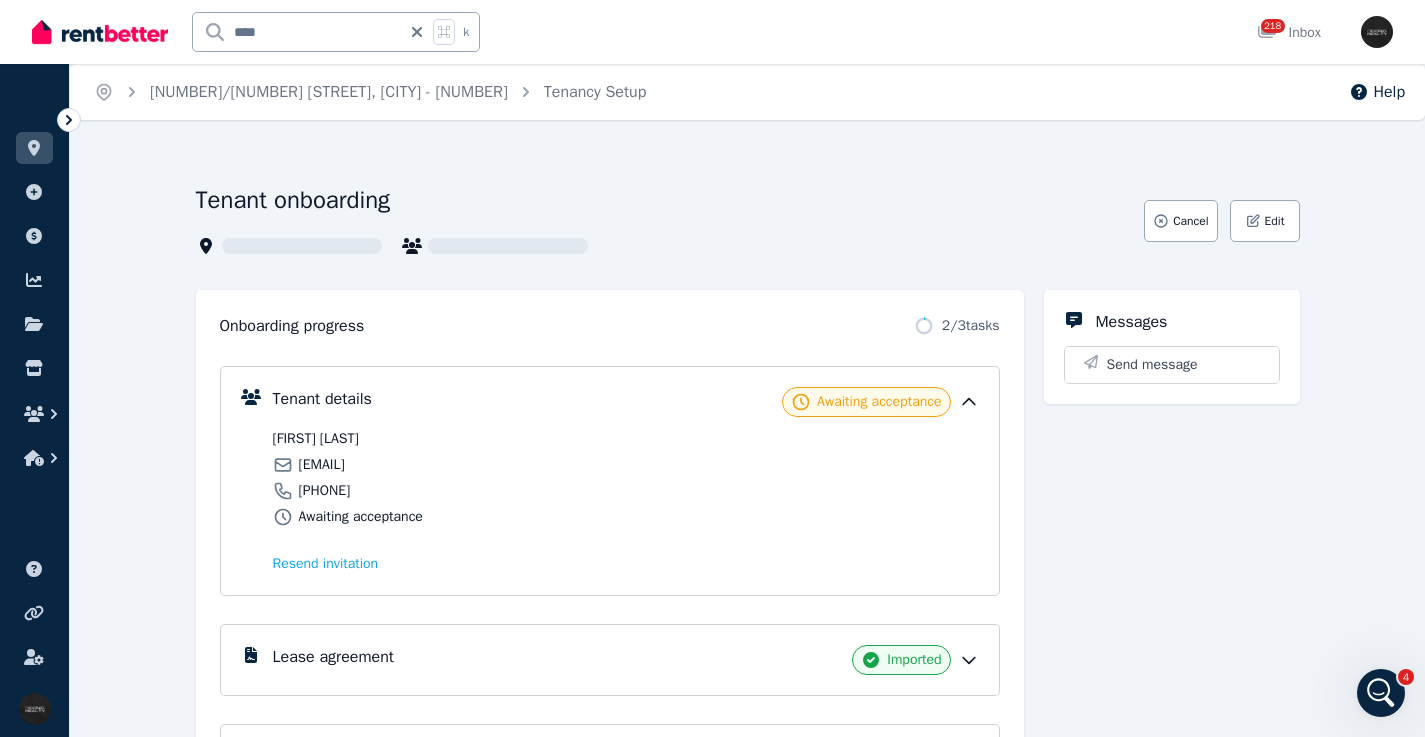 click on "elena.rohrwasser98@gmail.com" at bounding box center (322, 465) 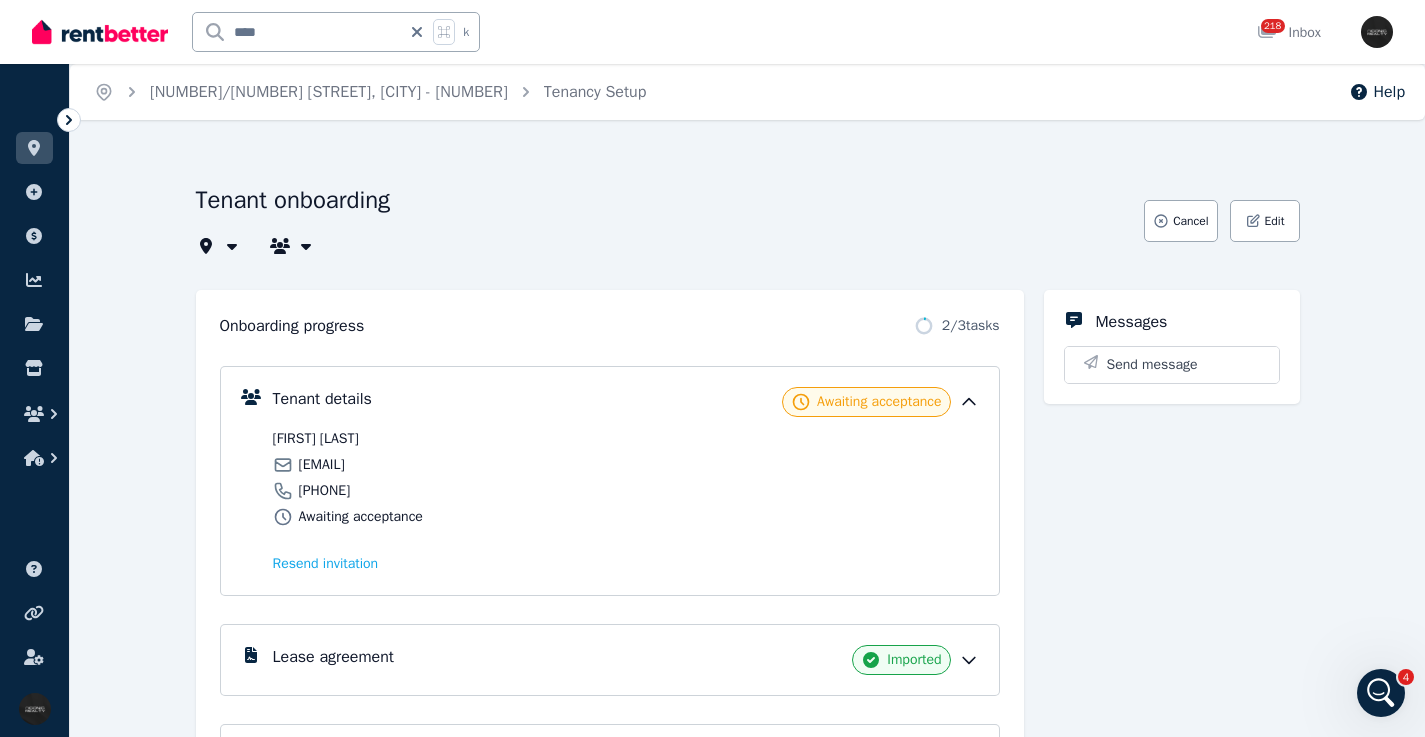 click on "elena.rohrwasser98@gmail.com" at bounding box center [322, 465] 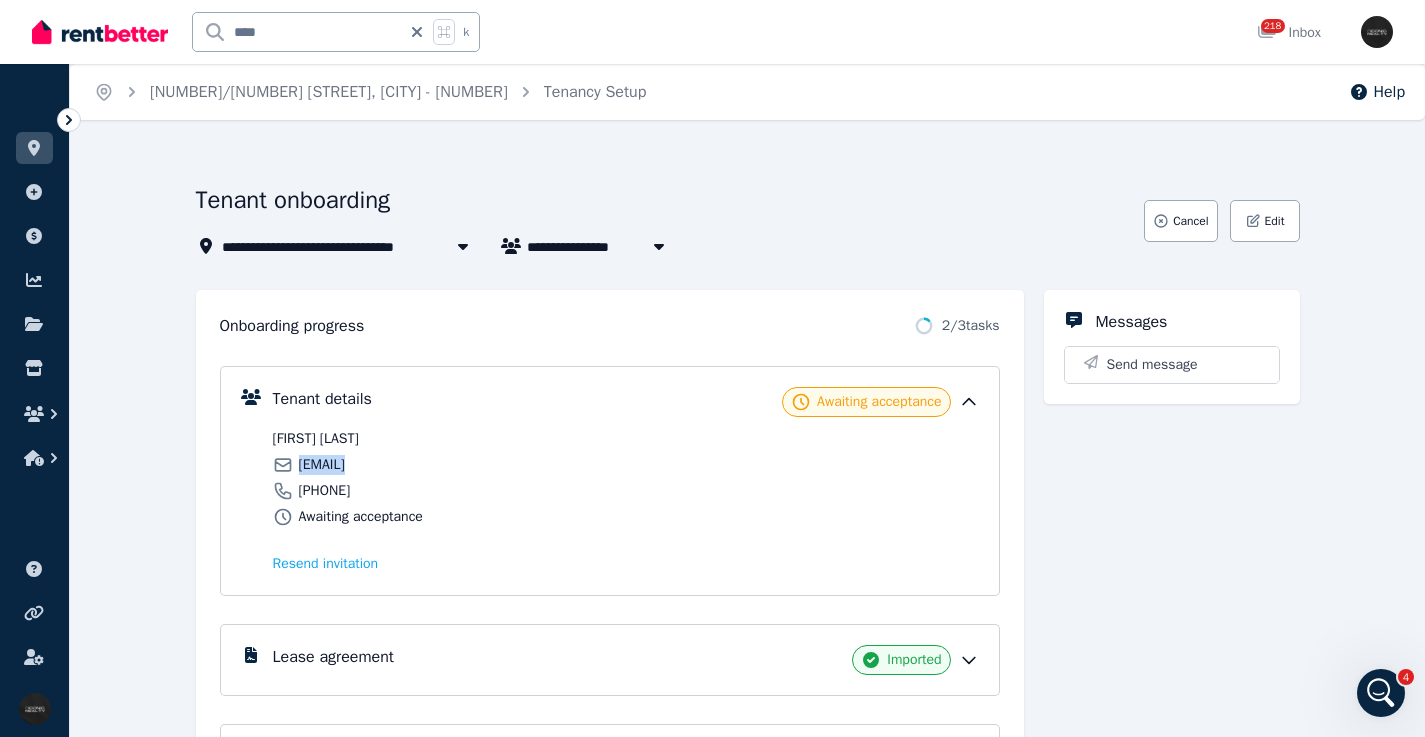 click on "Lease agreement Imported" at bounding box center [626, 660] 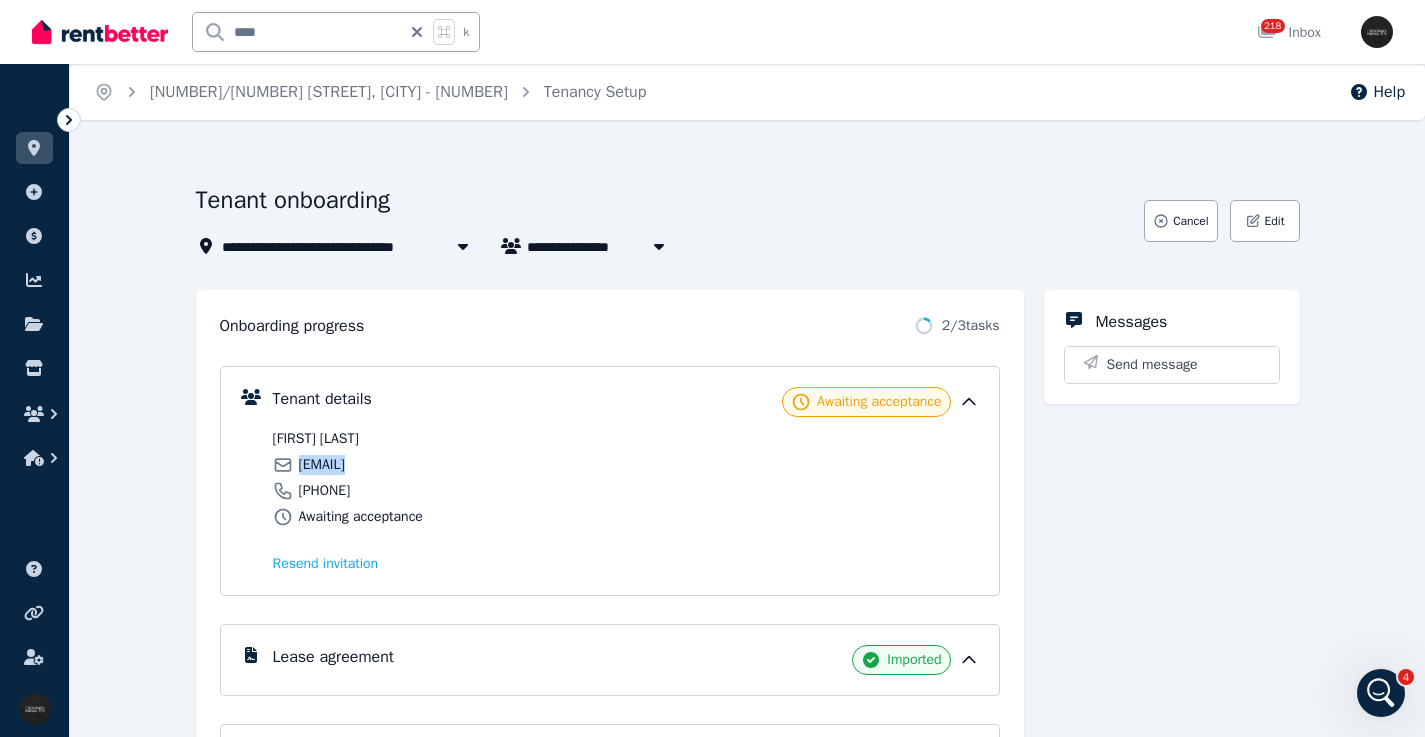 scroll, scrollTop: 274, scrollLeft: 0, axis: vertical 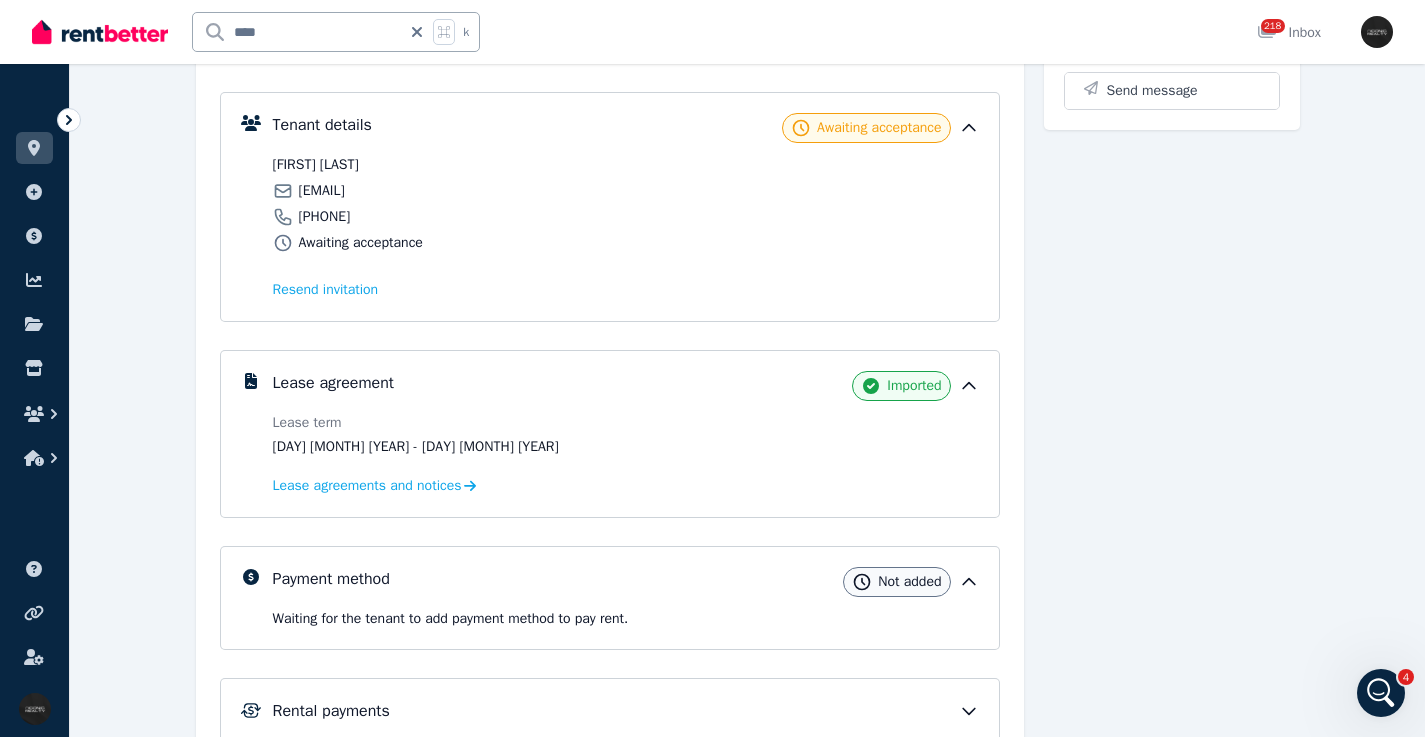 drag, startPoint x: 458, startPoint y: 449, endPoint x: 379, endPoint y: 434, distance: 80.411446 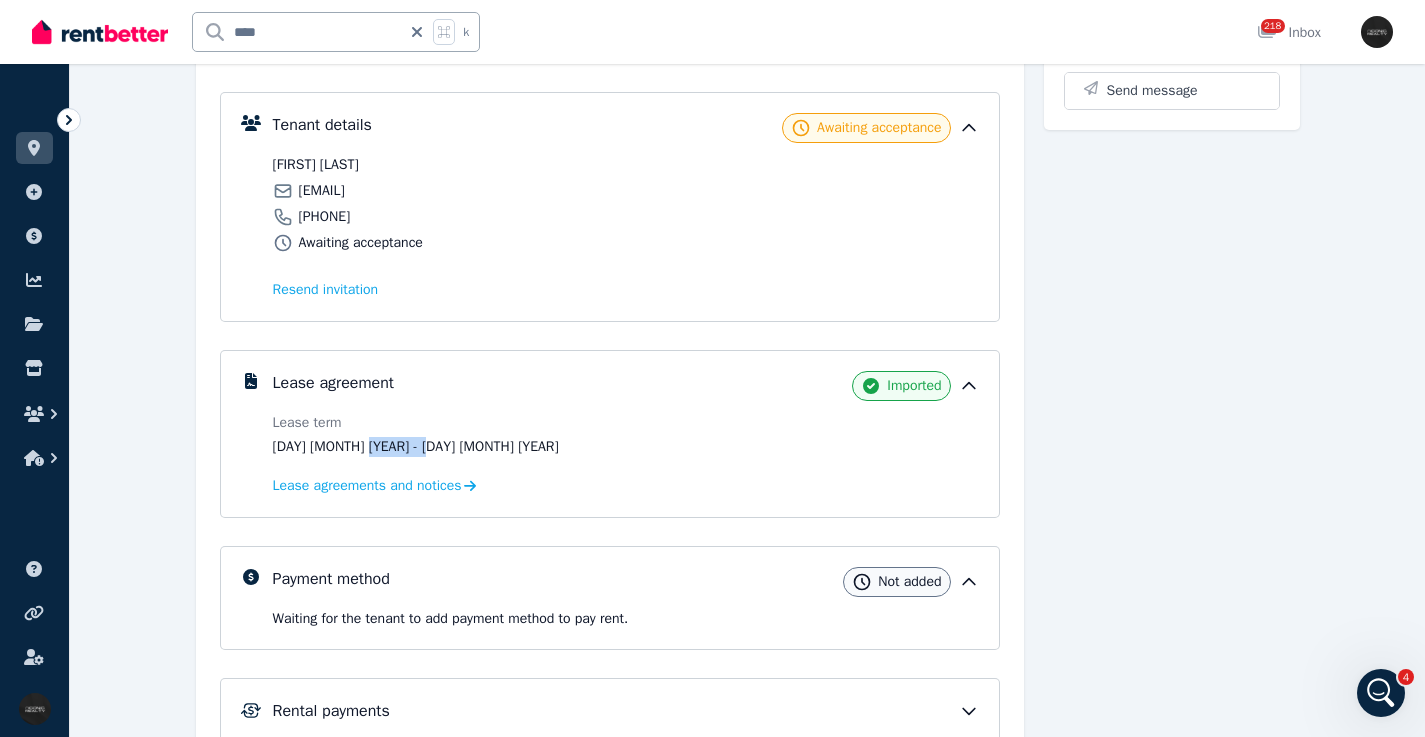 click on "**** k" at bounding box center [336, 32] 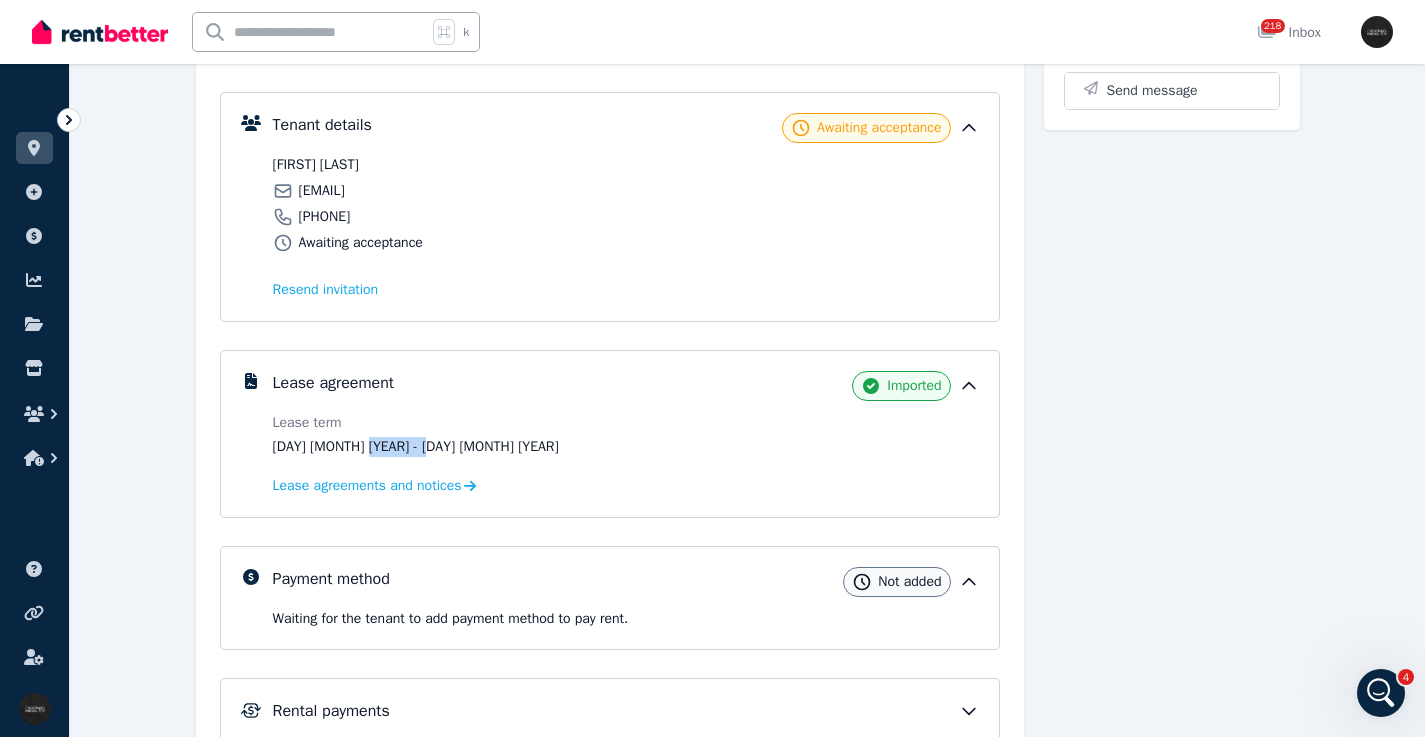 click at bounding box center [310, 32] 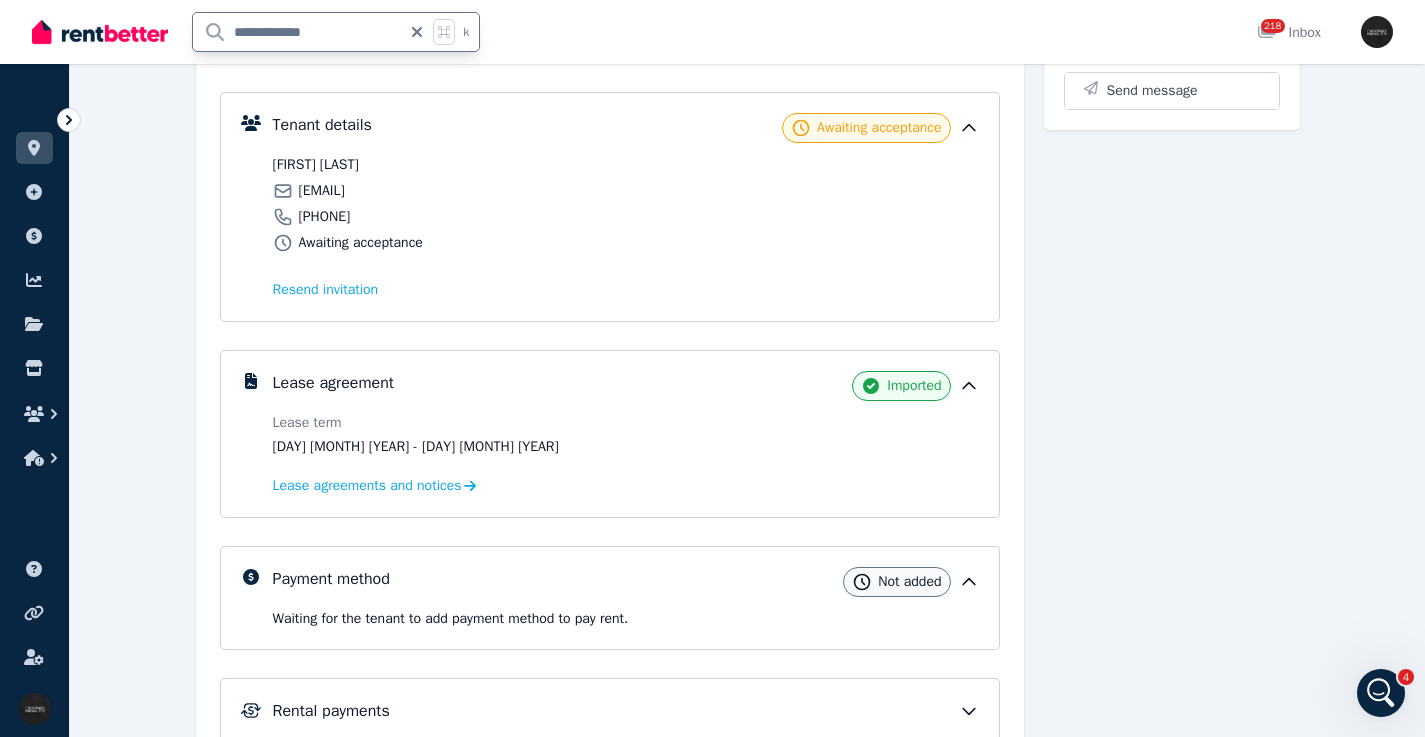 type on "**********" 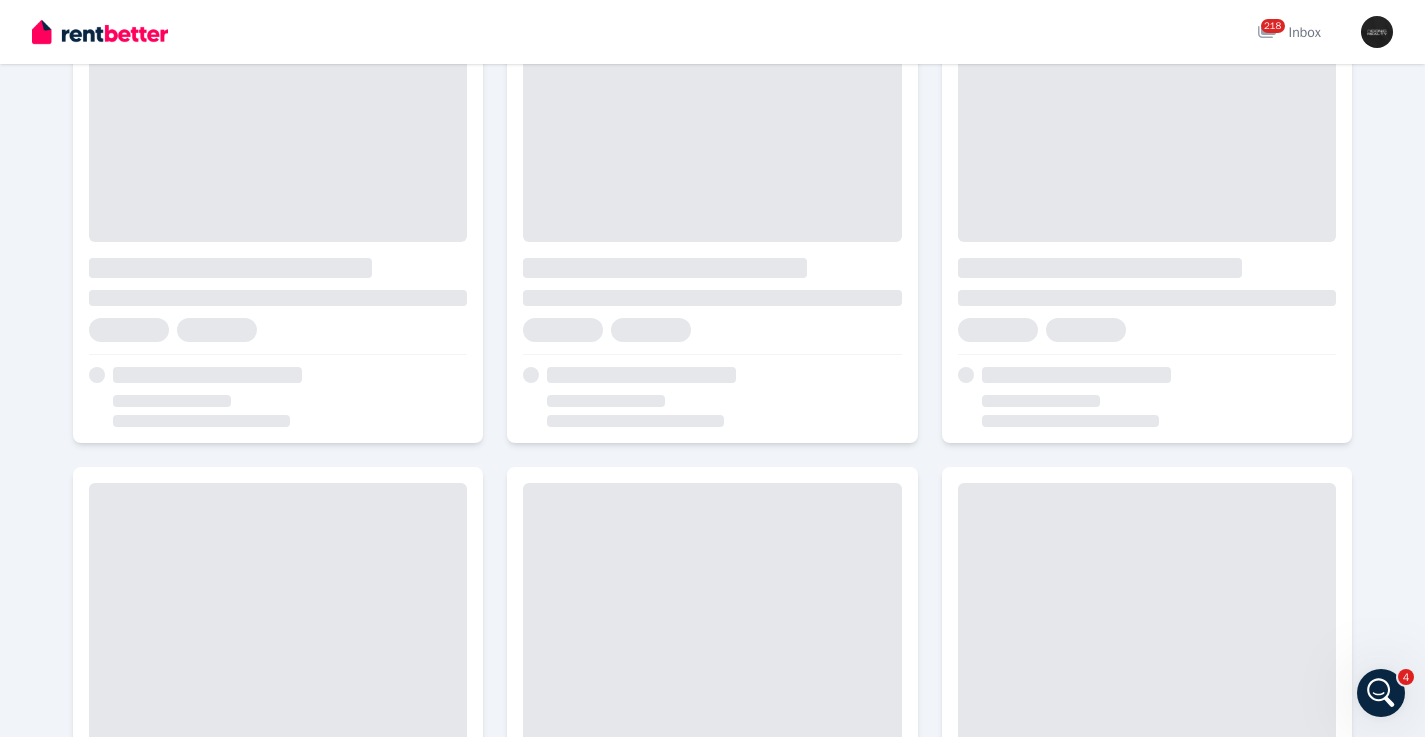 scroll, scrollTop: 0, scrollLeft: 0, axis: both 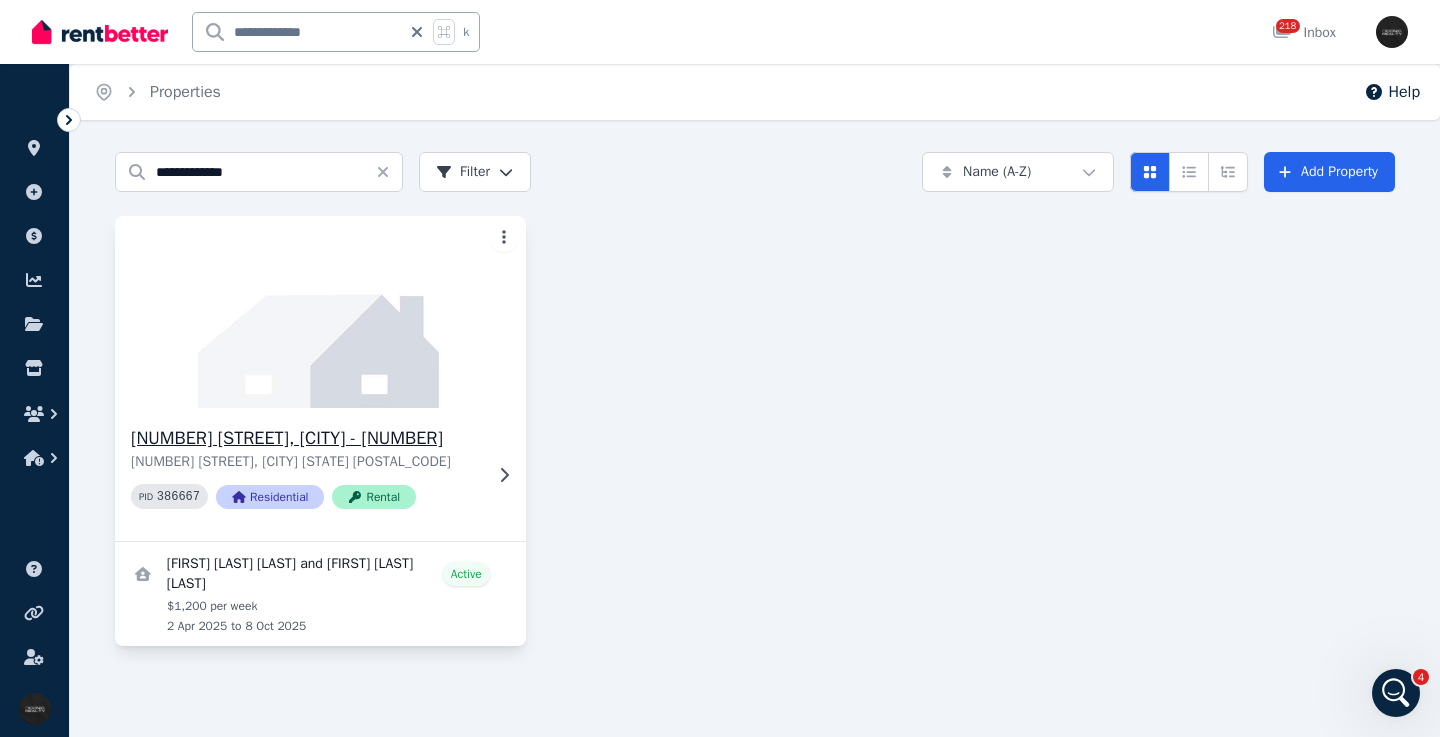 click 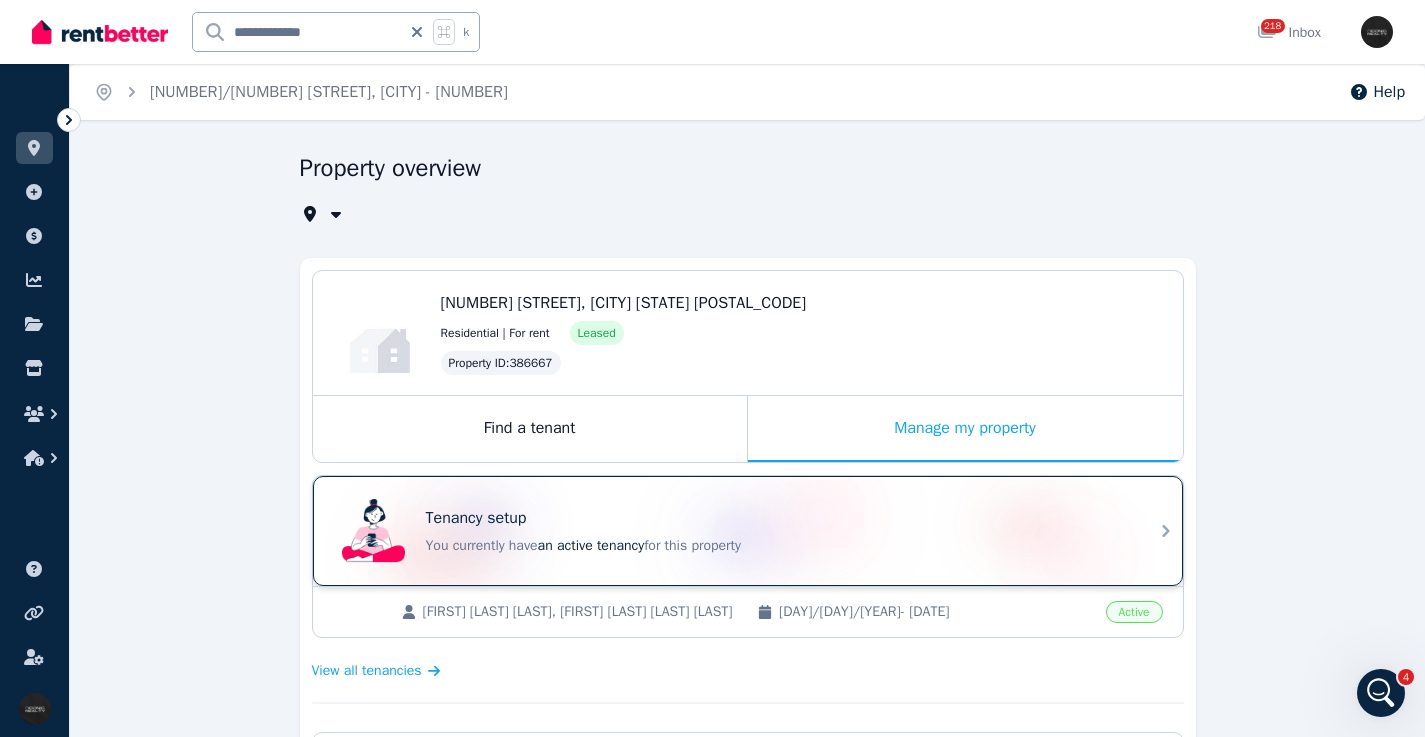 click on "Tenancy setup You currently have  an active tenancy  for this property" at bounding box center [776, 531] 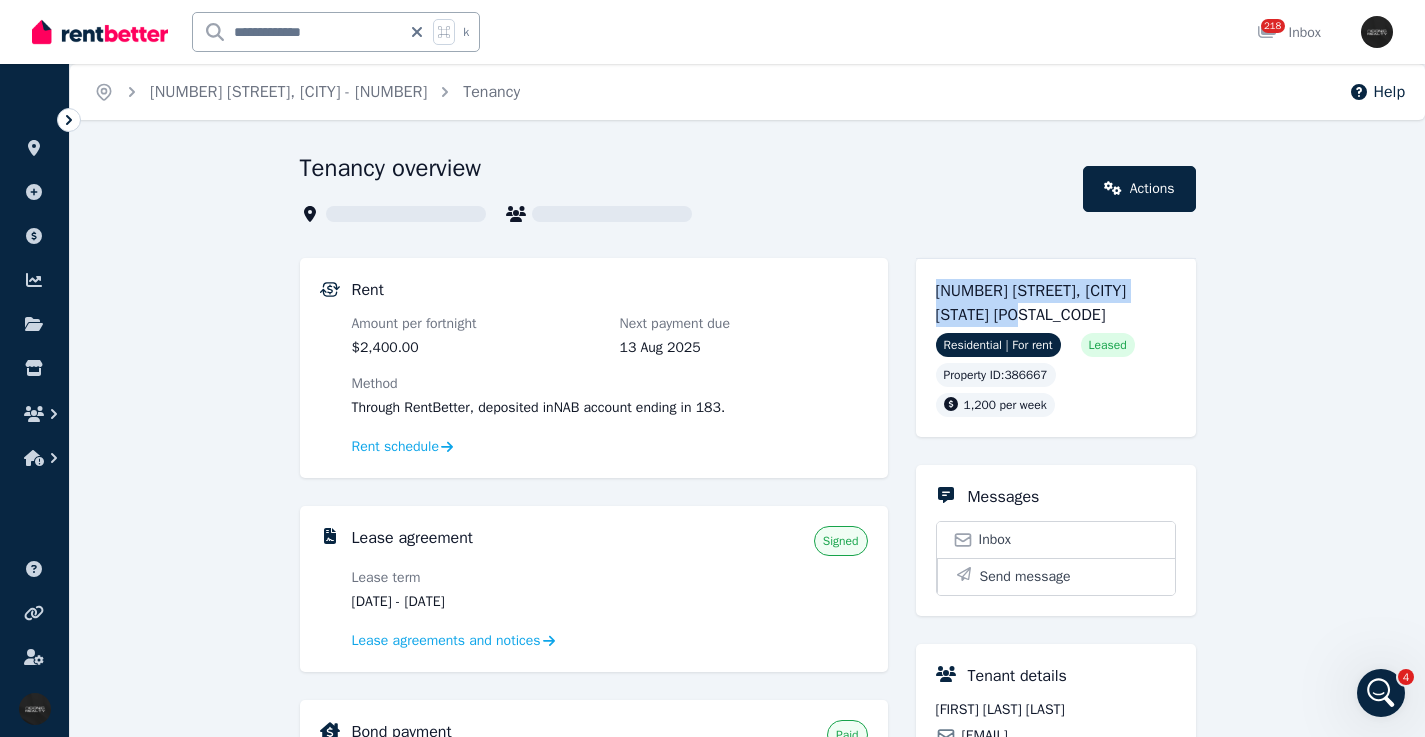 drag, startPoint x: 1038, startPoint y: 309, endPoint x: 1036, endPoint y: 287, distance: 22.090721 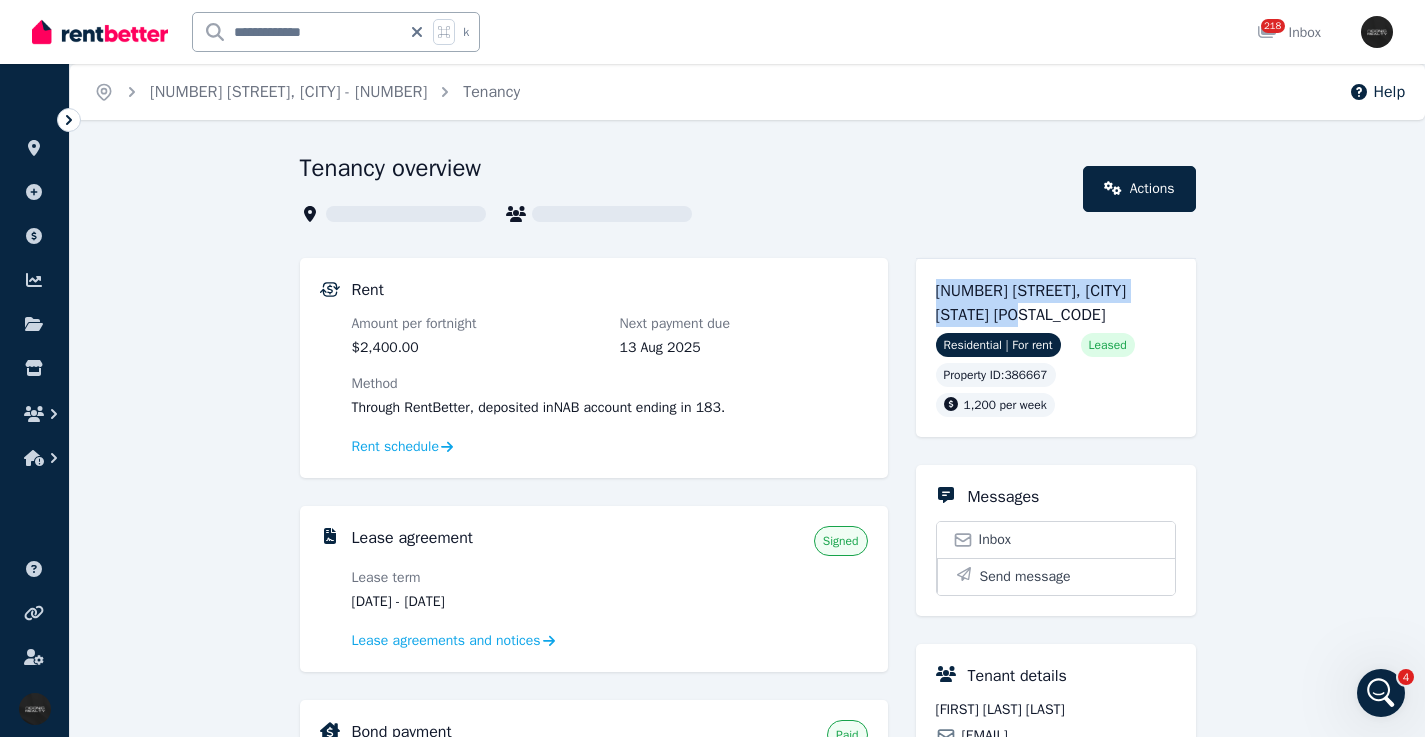 click on "[NUMBER] [STREET], [CITY] [STATE]" at bounding box center (1056, 303) 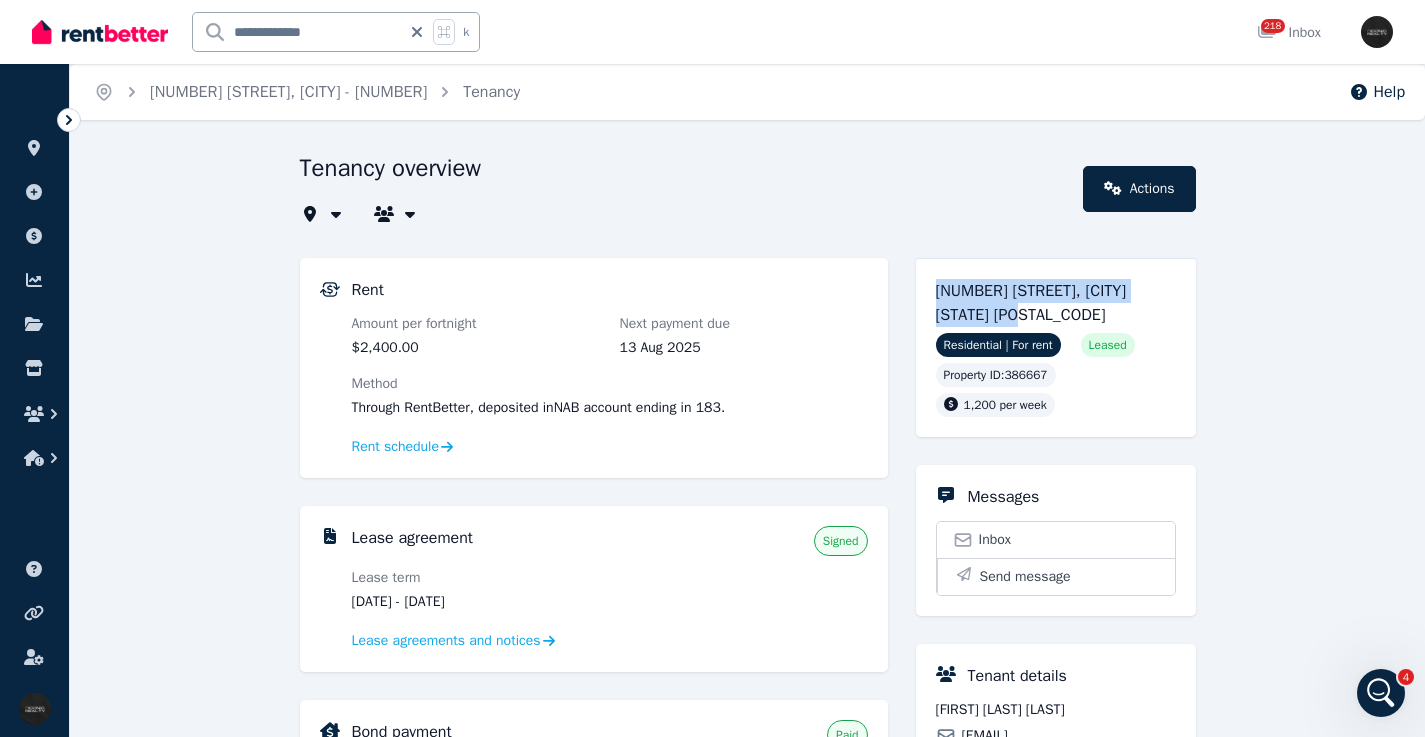 click on "**********" at bounding box center (747, 797) 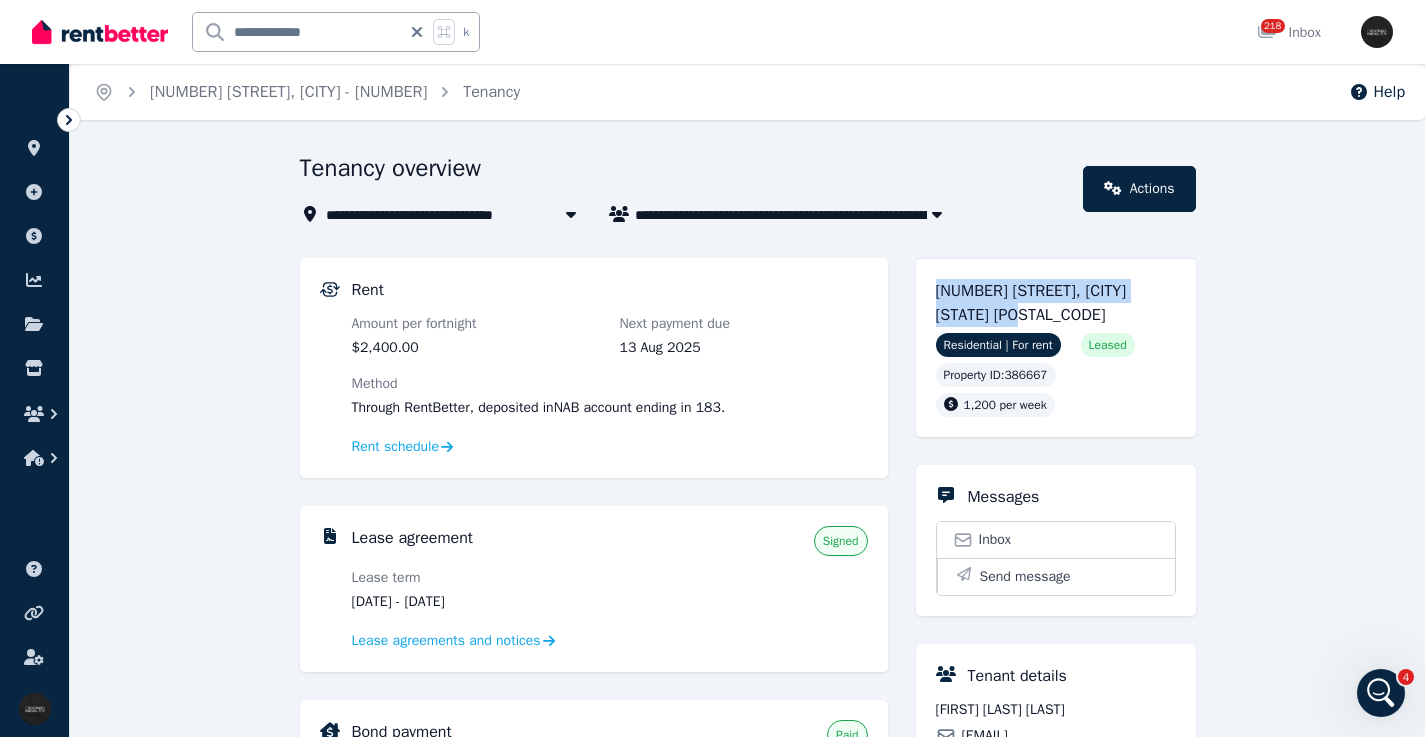 scroll, scrollTop: 396, scrollLeft: 0, axis: vertical 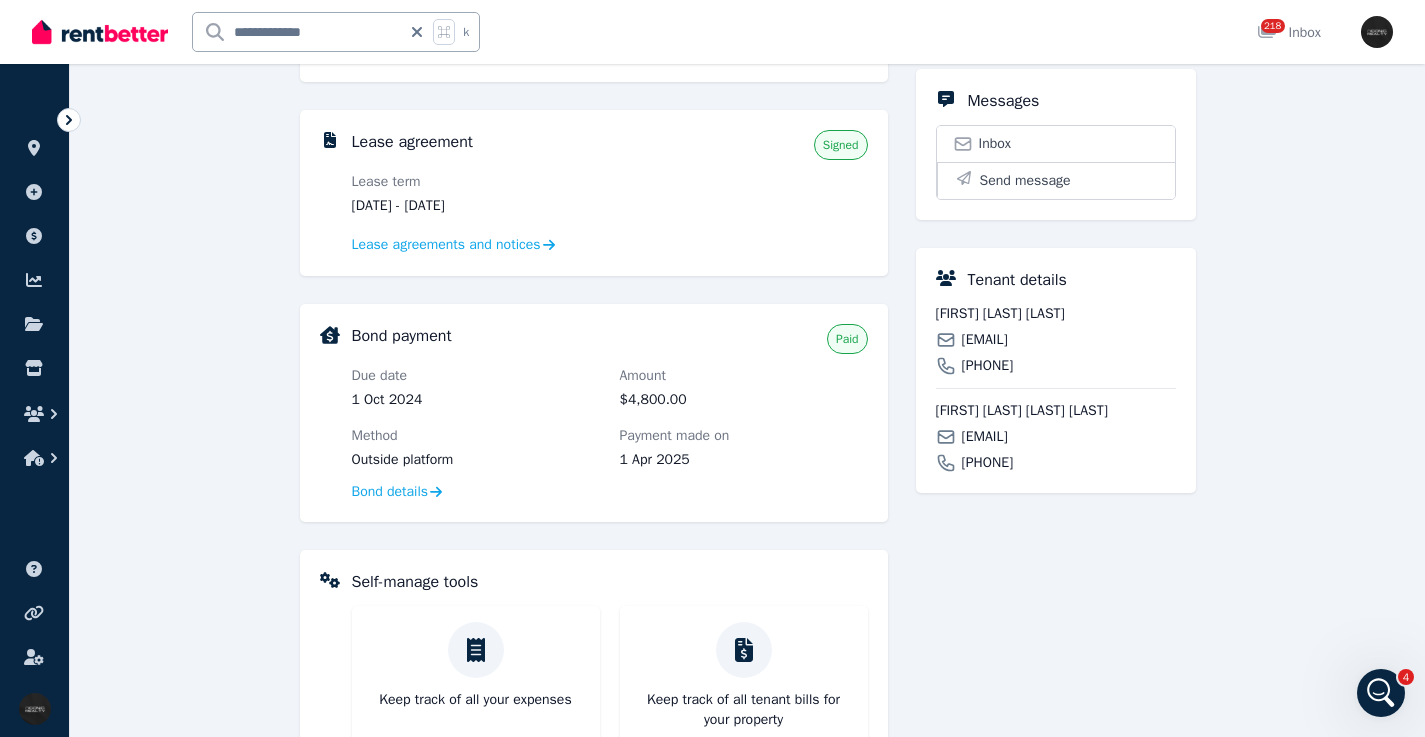 click on "relios123@gmail.com" at bounding box center [985, 340] 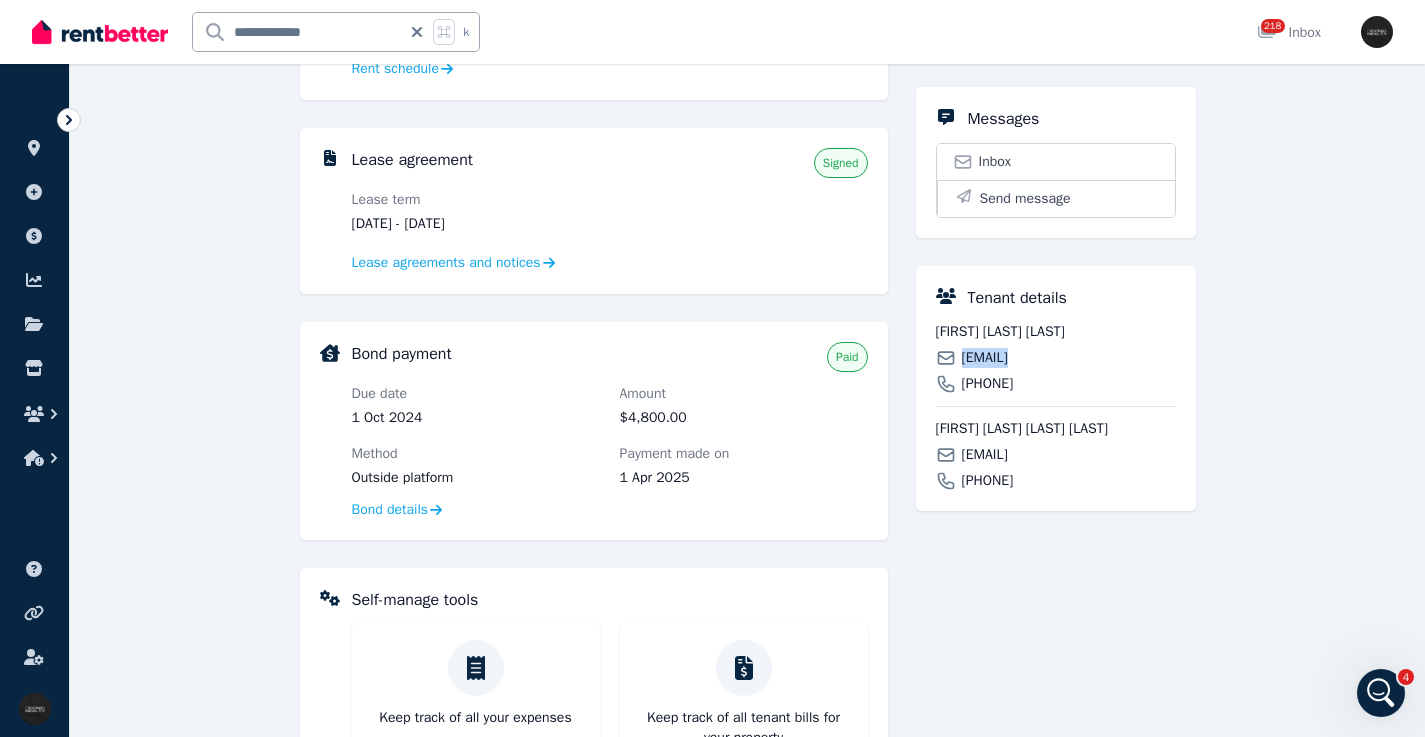 click on "kattaraya1397@gmail.com" at bounding box center [985, 455] 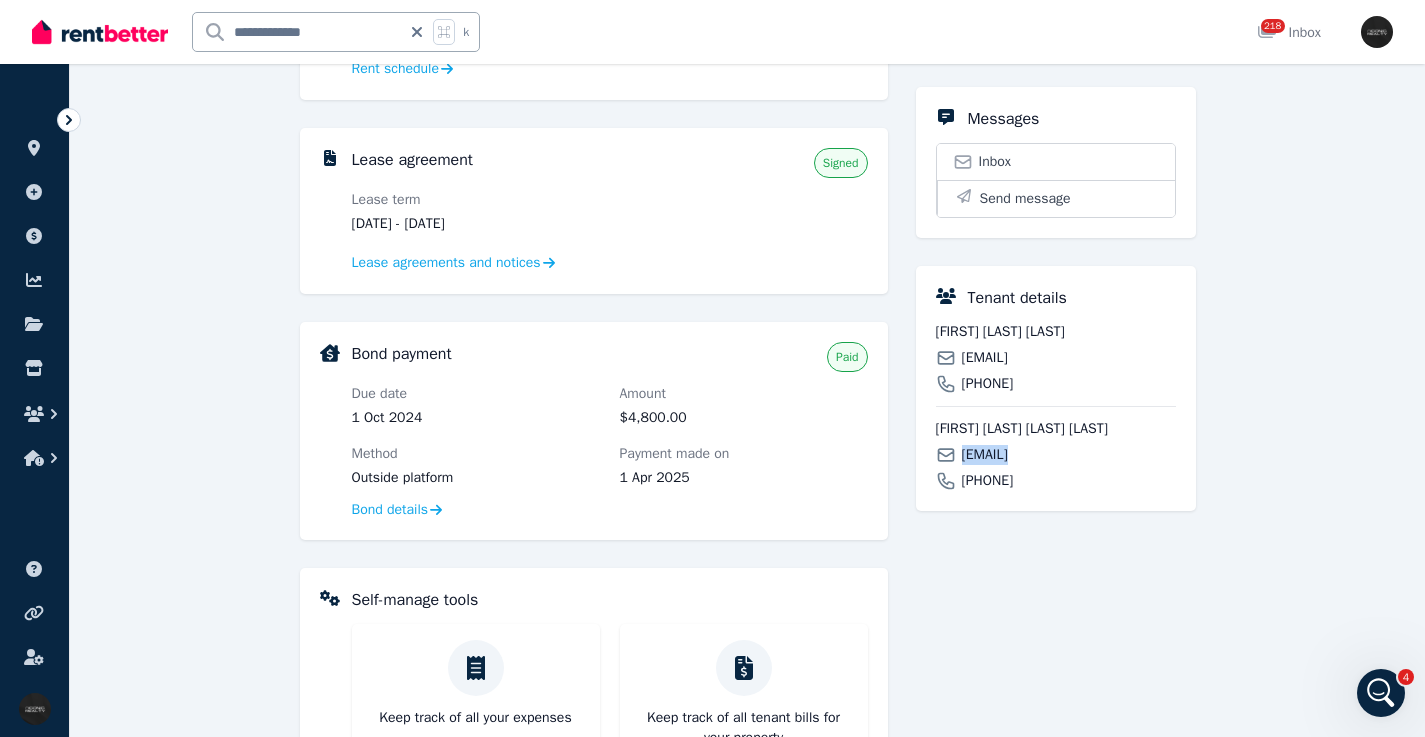drag, startPoint x: 937, startPoint y: 294, endPoint x: 1034, endPoint y: 271, distance: 99.68952 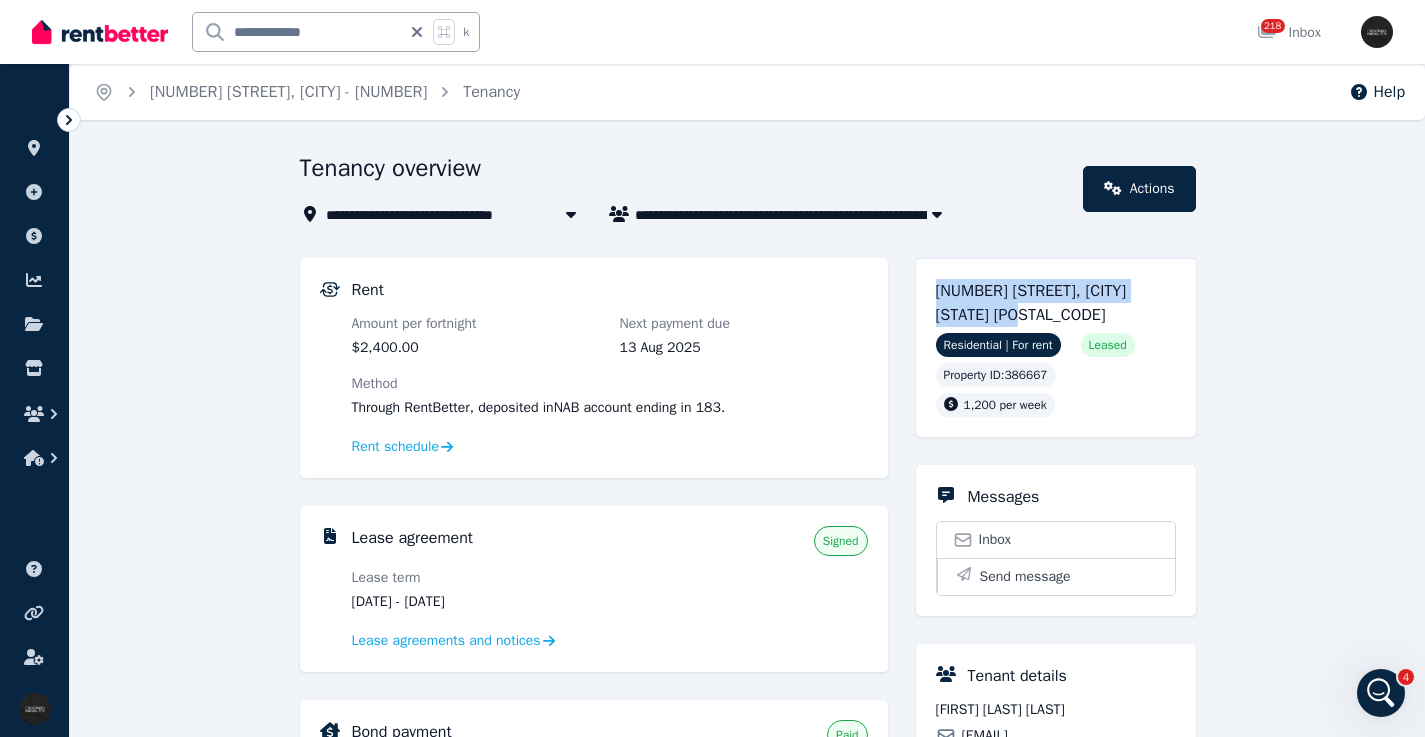 click on "Ronald Andrey Fernandez Badilla" at bounding box center [1056, 710] 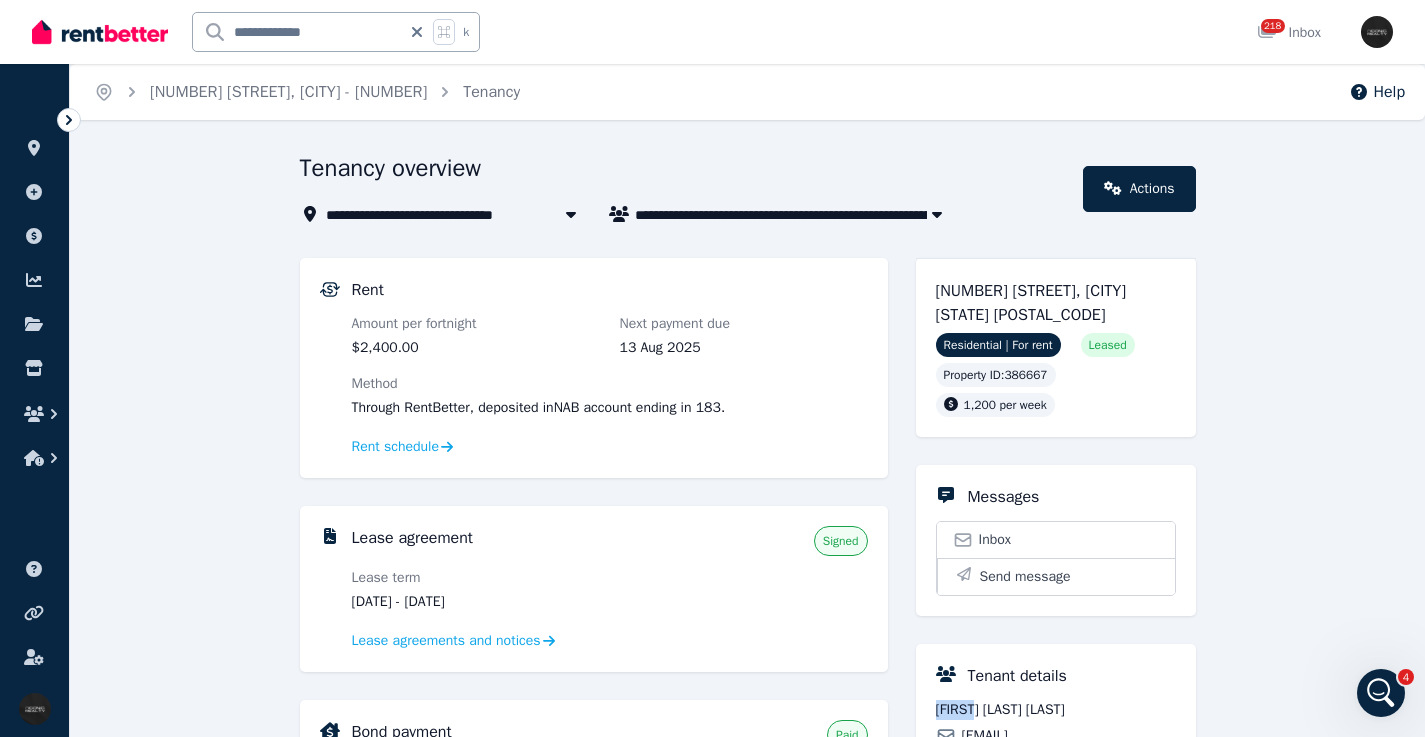 scroll, scrollTop: 264, scrollLeft: 0, axis: vertical 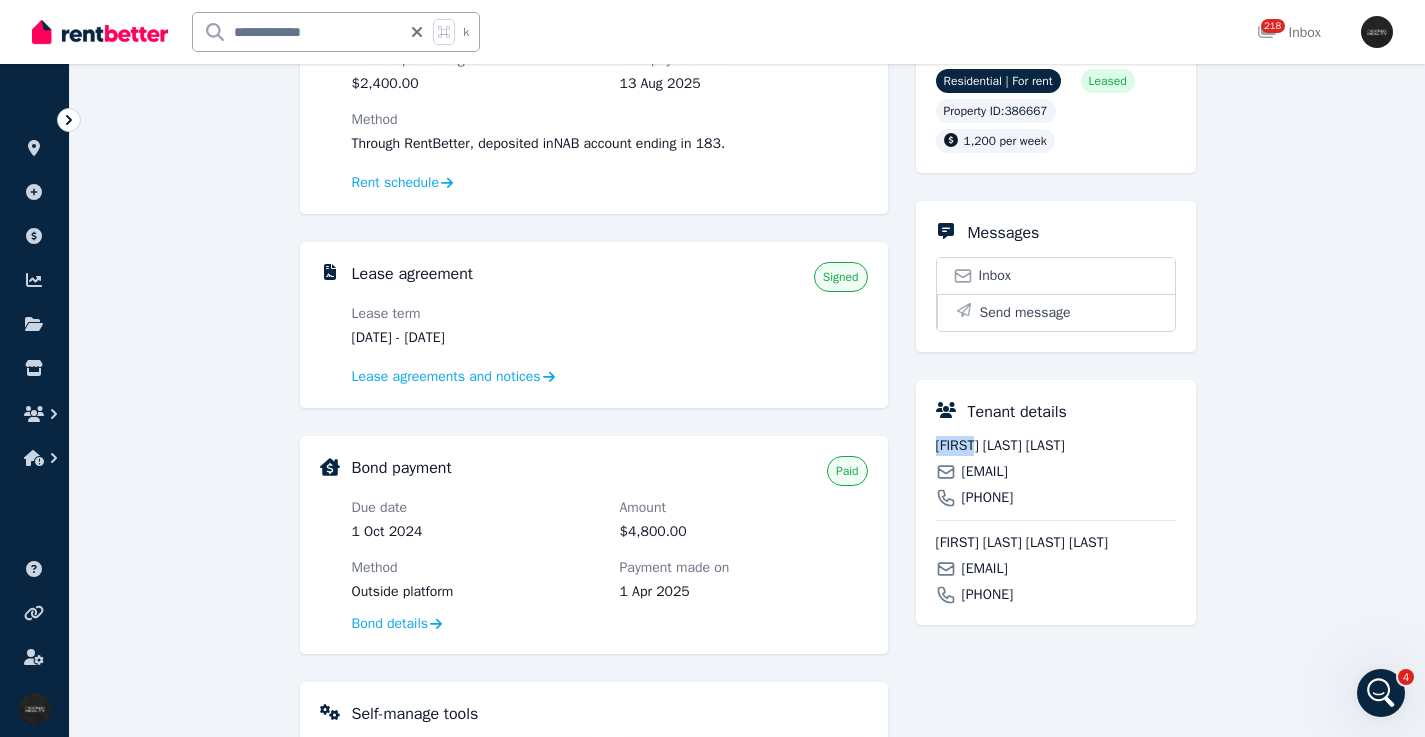 drag, startPoint x: 514, startPoint y: 336, endPoint x: 439, endPoint y: 308, distance: 80.05623 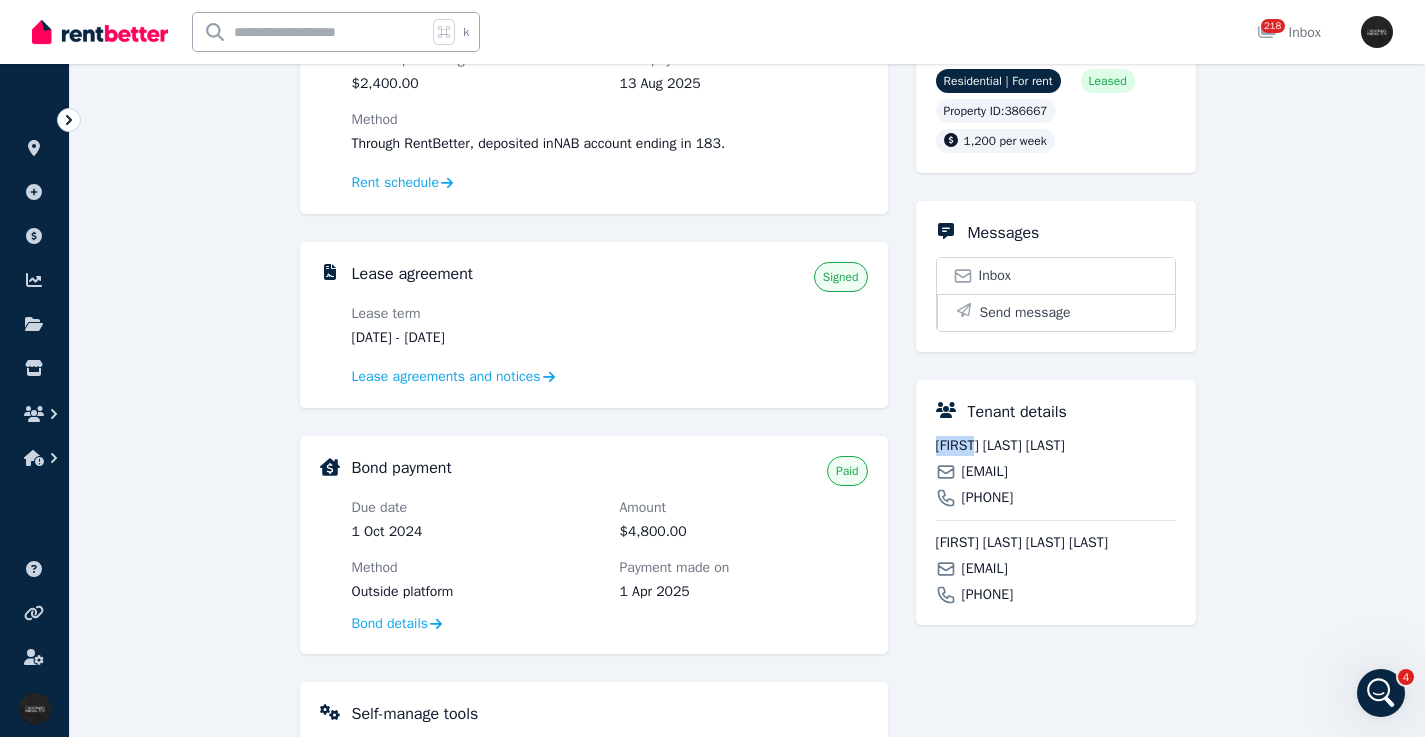 click at bounding box center [310, 32] 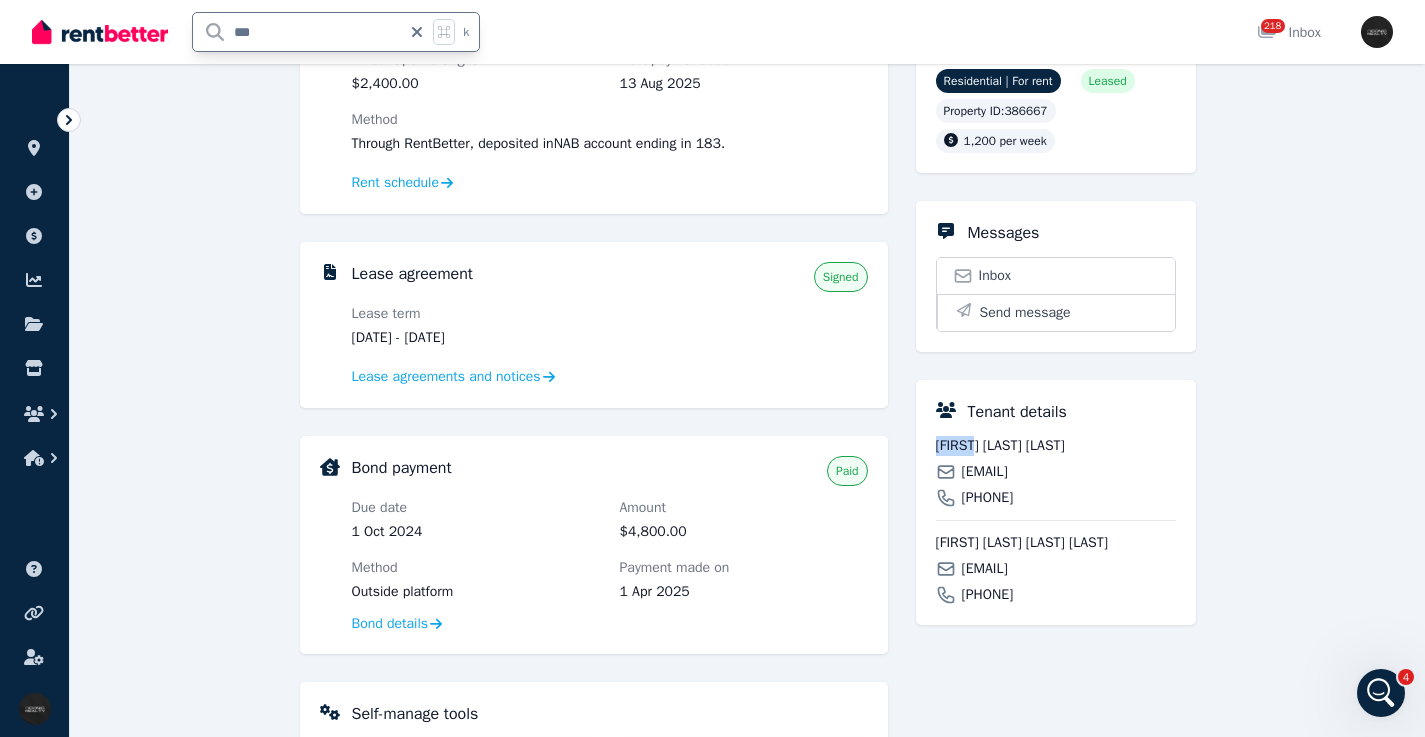 type on "***" 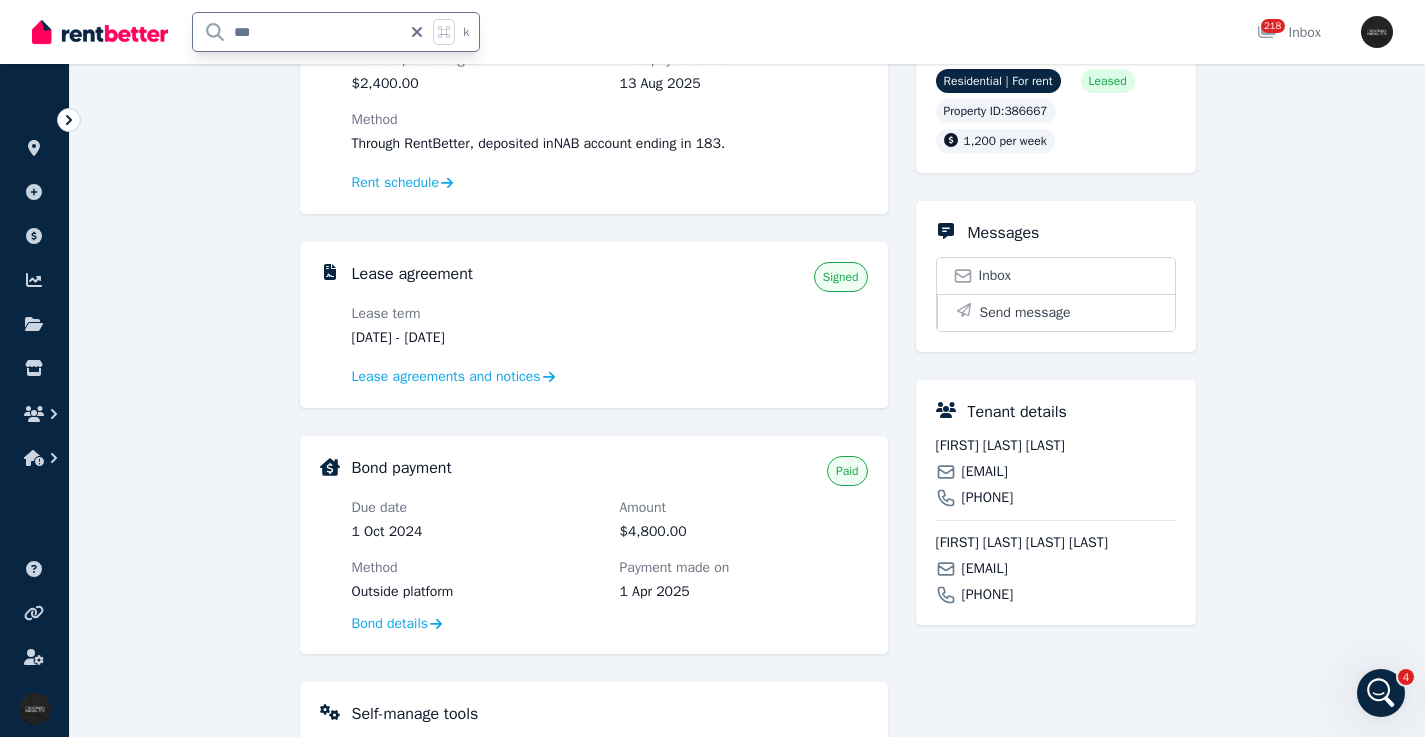 click on "***" at bounding box center [297, 32] 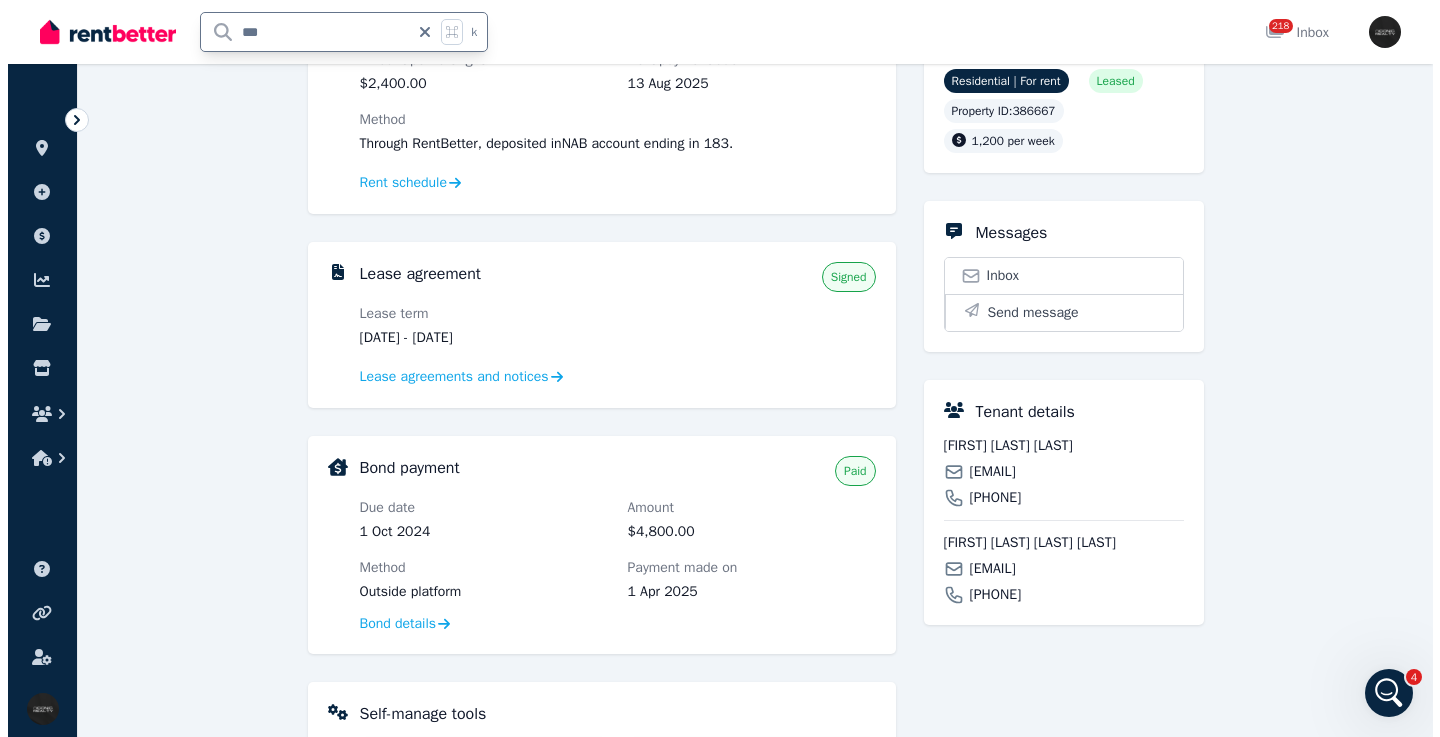 scroll, scrollTop: 0, scrollLeft: 0, axis: both 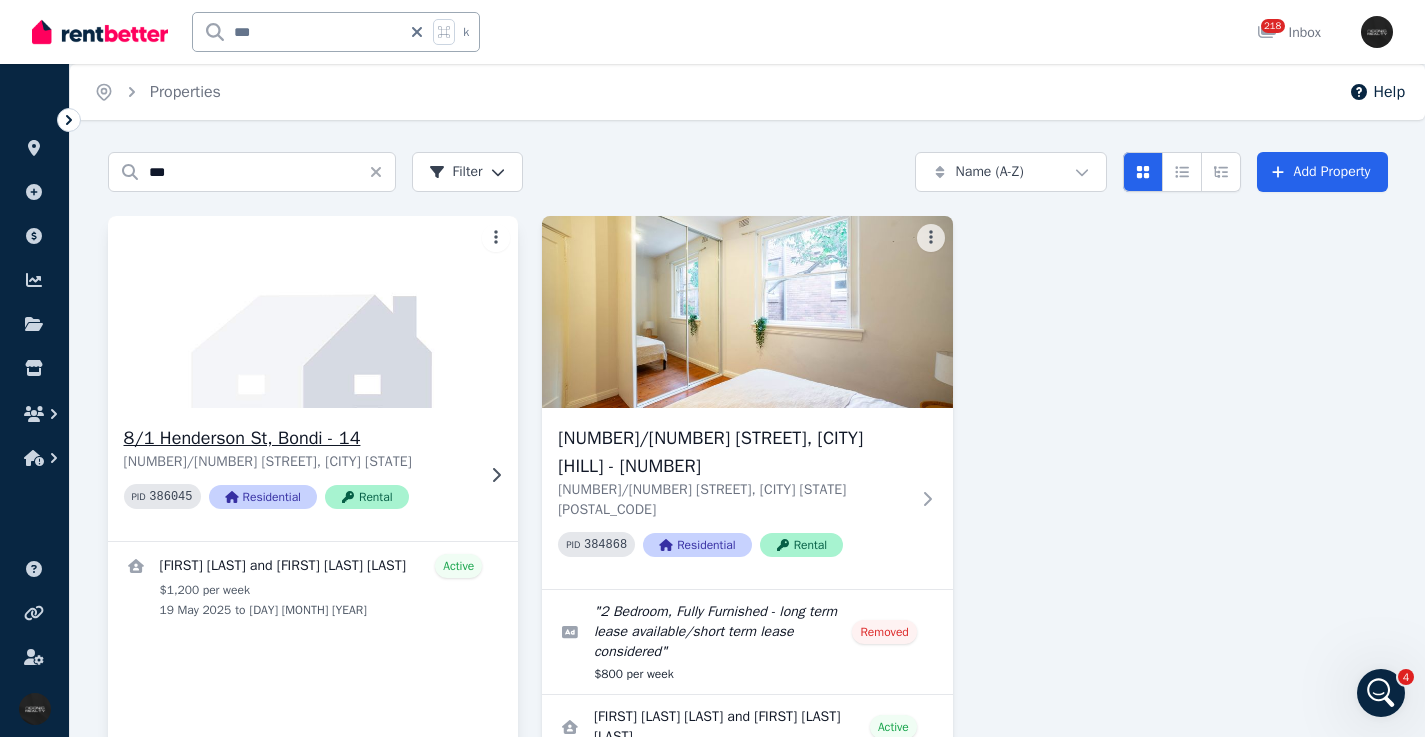 click 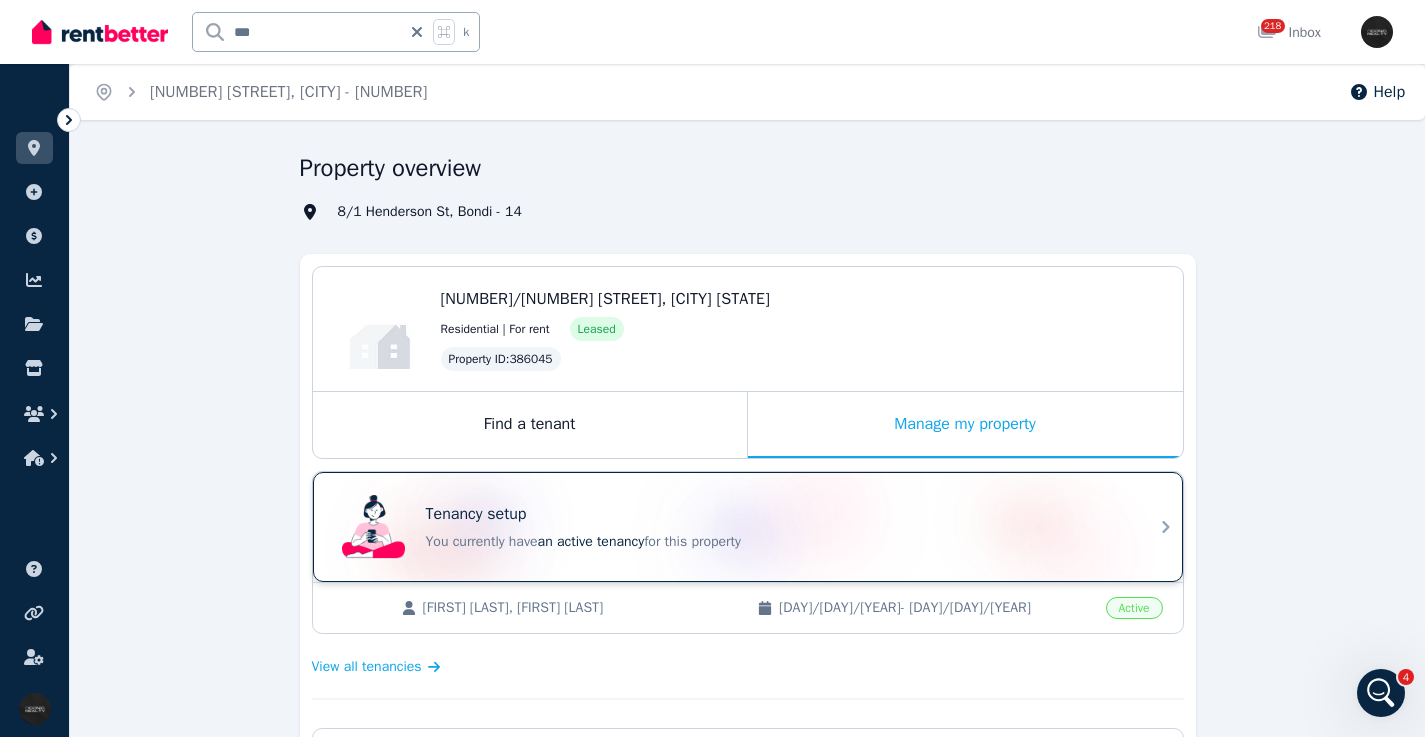click on "Tenancy setup" at bounding box center [776, 514] 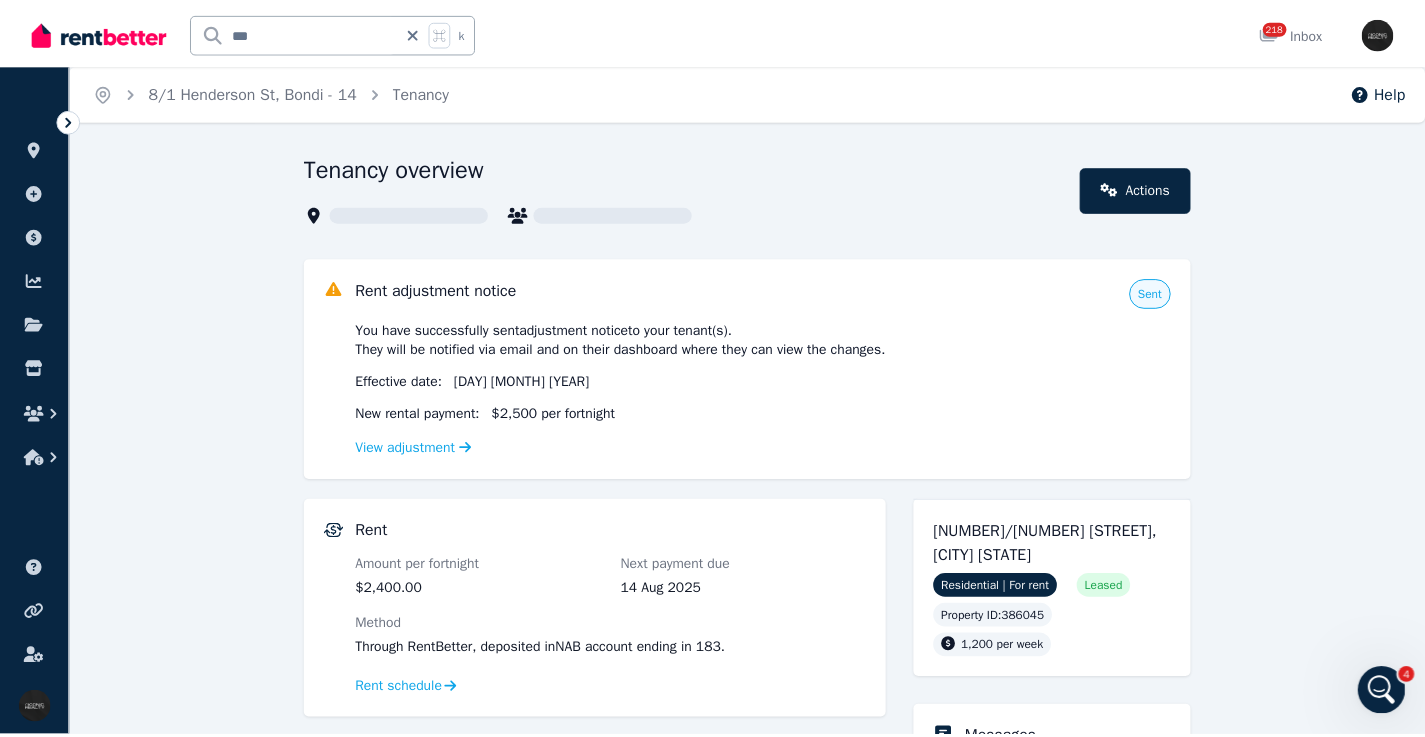scroll, scrollTop: 570, scrollLeft: 0, axis: vertical 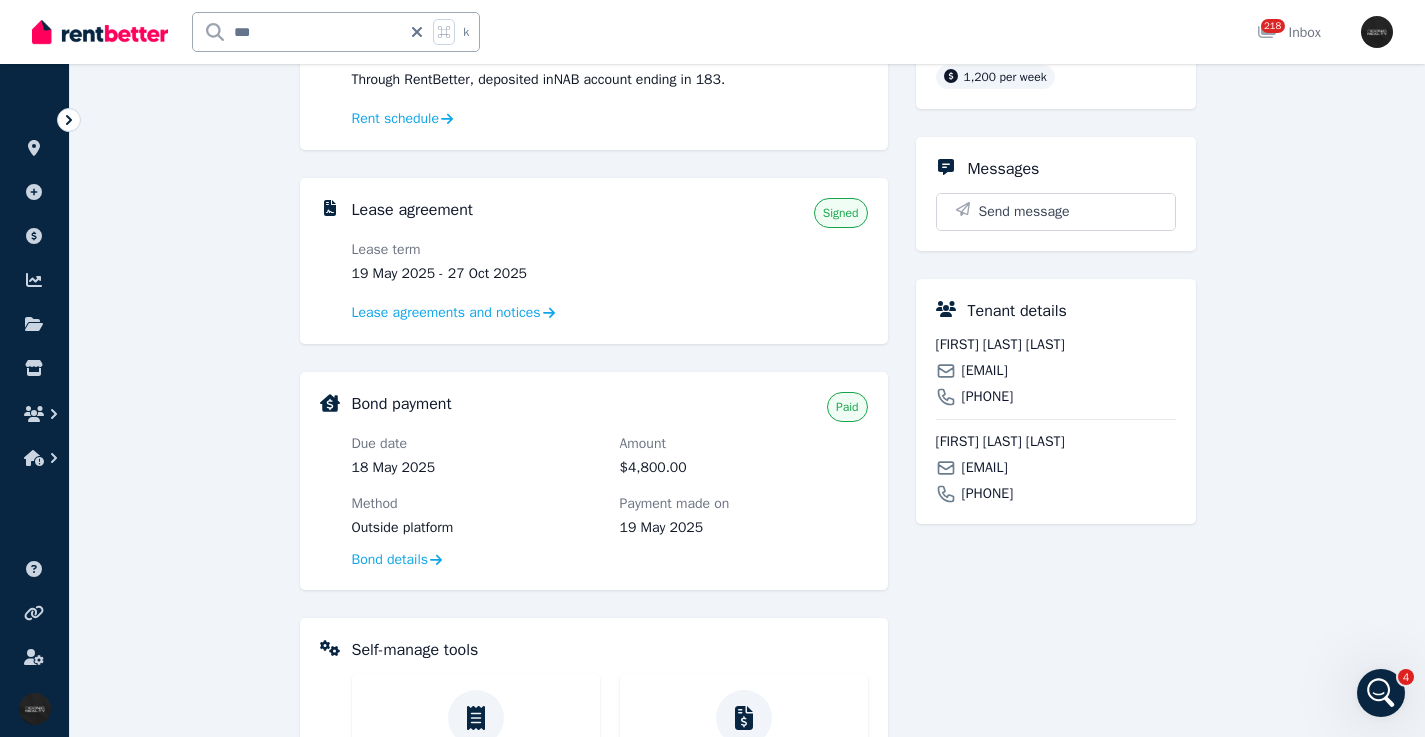 click on "narelomonaco@hotmail.com" at bounding box center [985, 371] 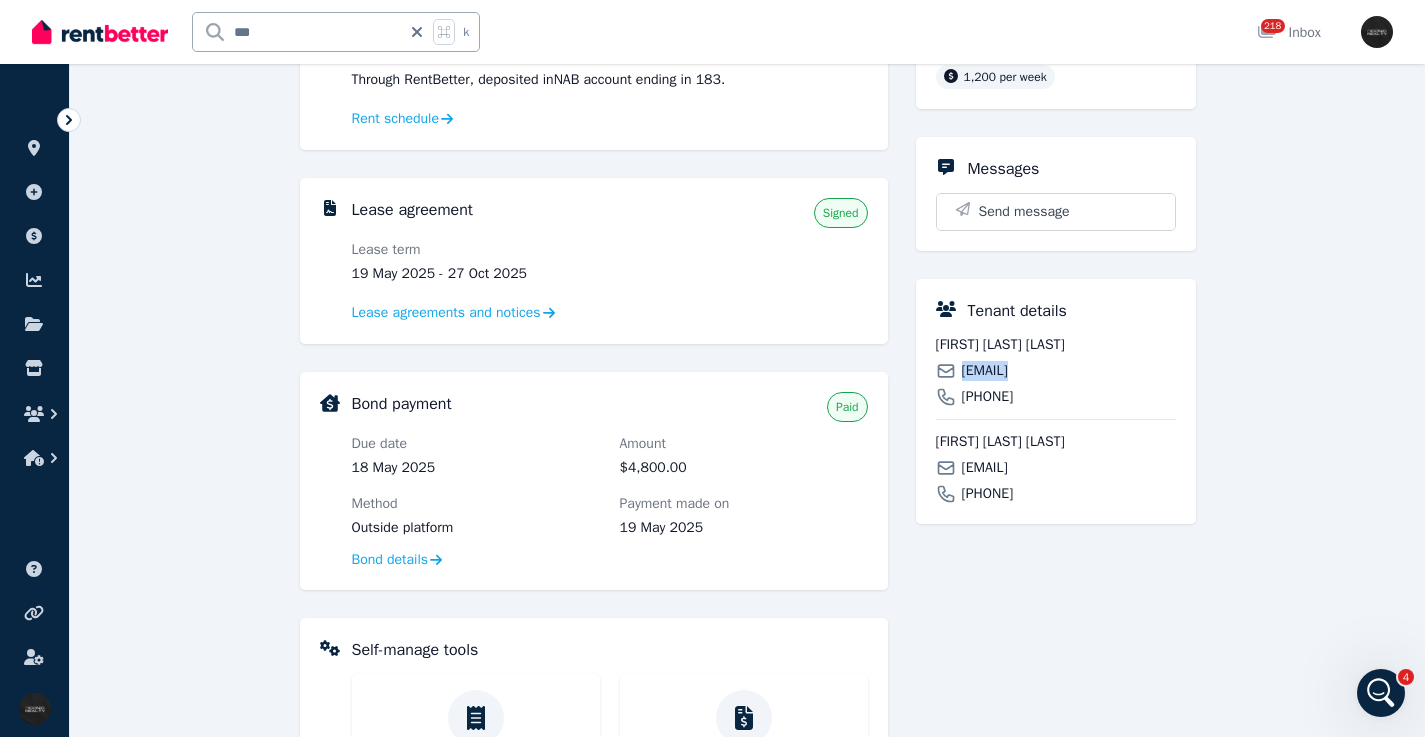 click on "mane.alcalde@hotmail.com" at bounding box center [985, 468] 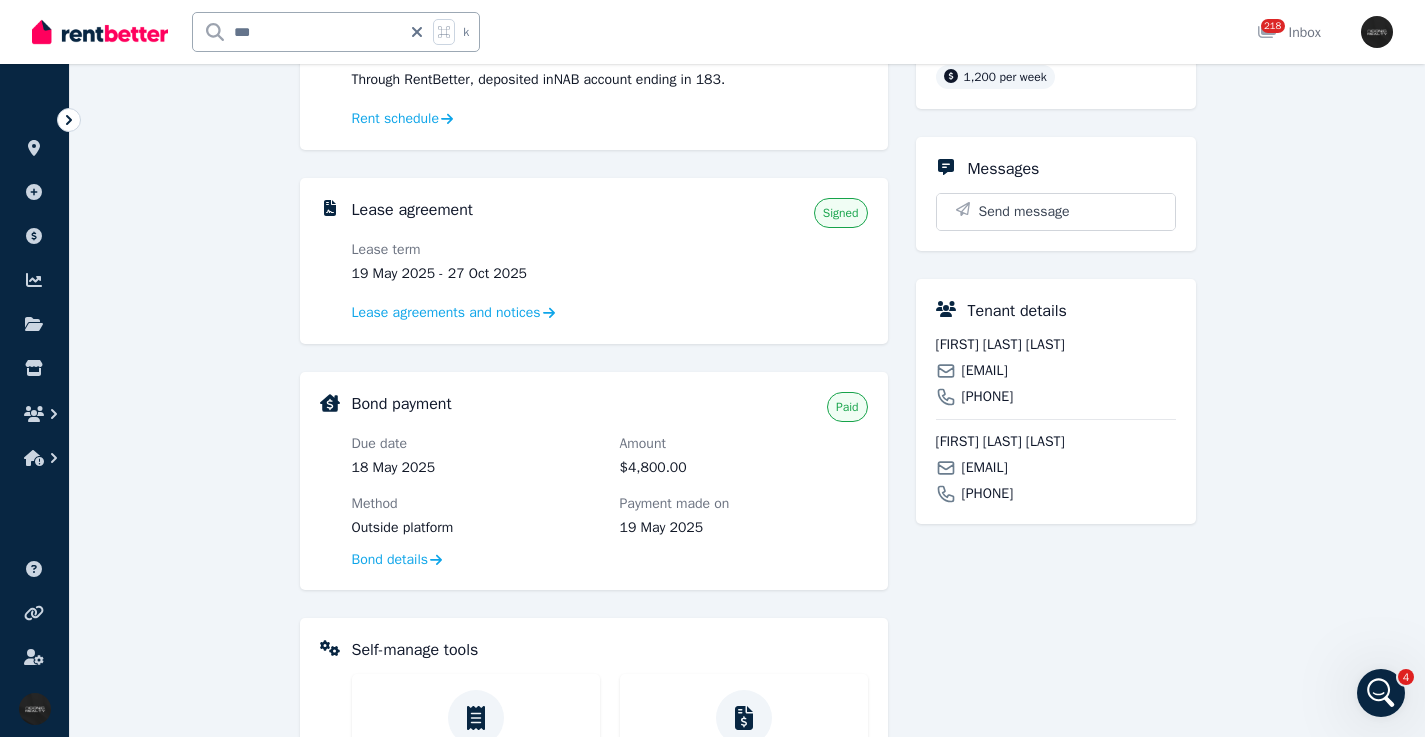 scroll, scrollTop: 48, scrollLeft: 0, axis: vertical 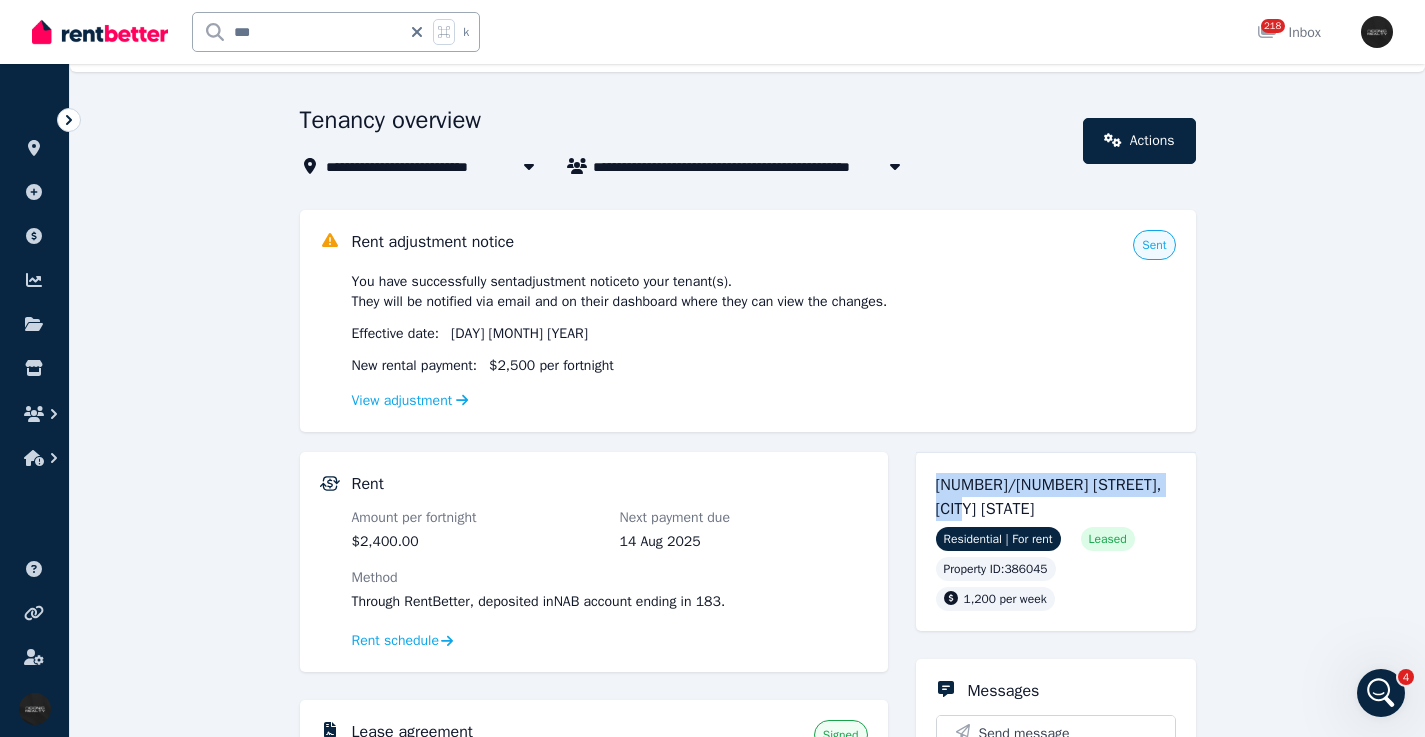 drag, startPoint x: 918, startPoint y: 485, endPoint x: 920, endPoint y: 451, distance: 34.058773 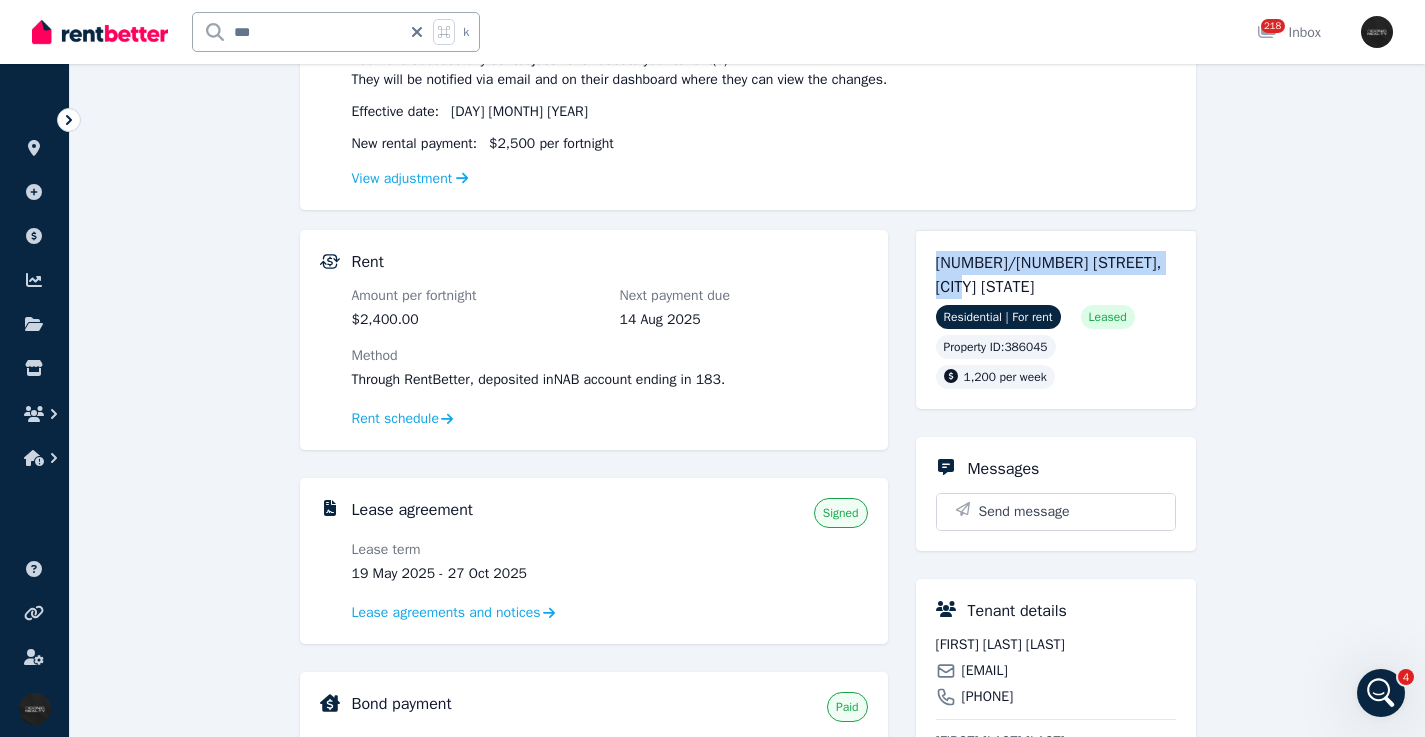 click on "Narella Magali Lomonaco" at bounding box center [1056, 645] 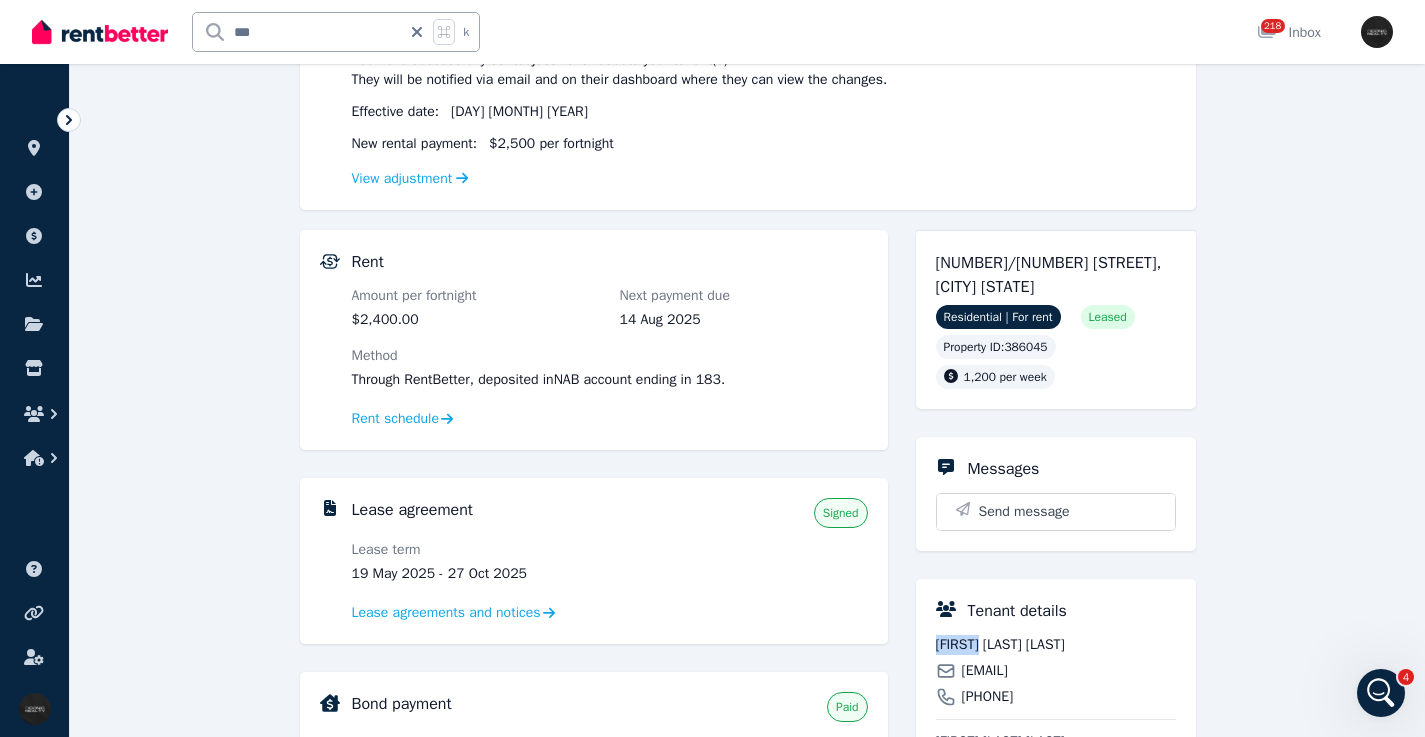 drag, startPoint x: 544, startPoint y: 574, endPoint x: 448, endPoint y: 524, distance: 108.24047 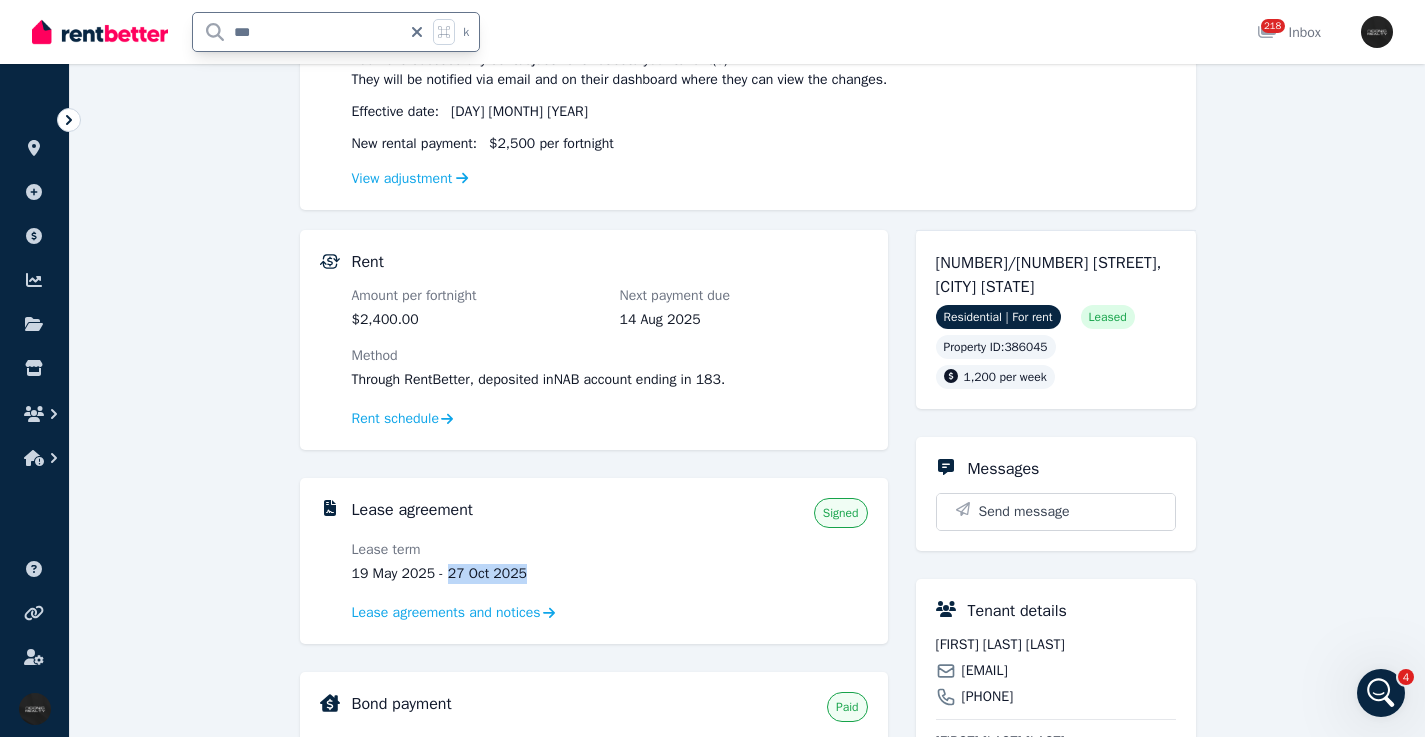 drag, startPoint x: 299, startPoint y: 28, endPoint x: 244, endPoint y: 5, distance: 59.615433 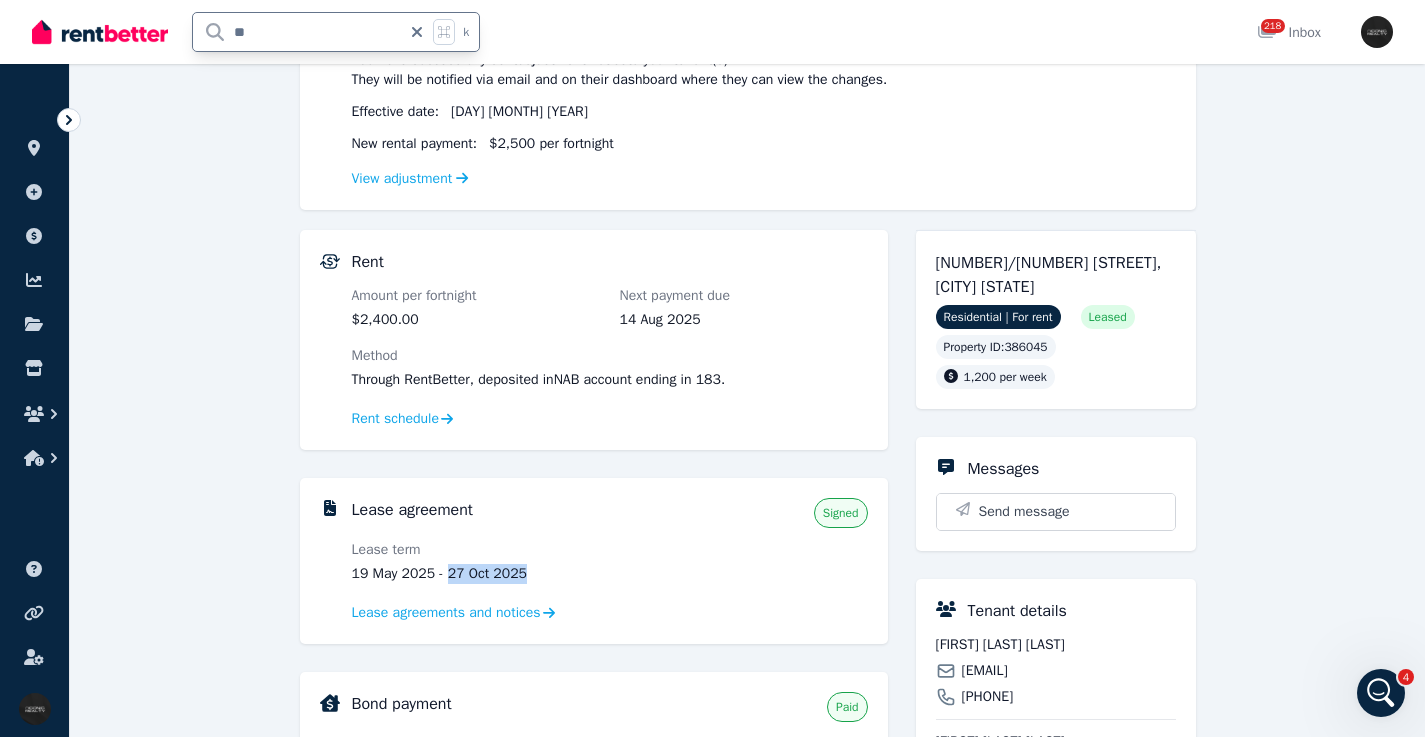 type on "***" 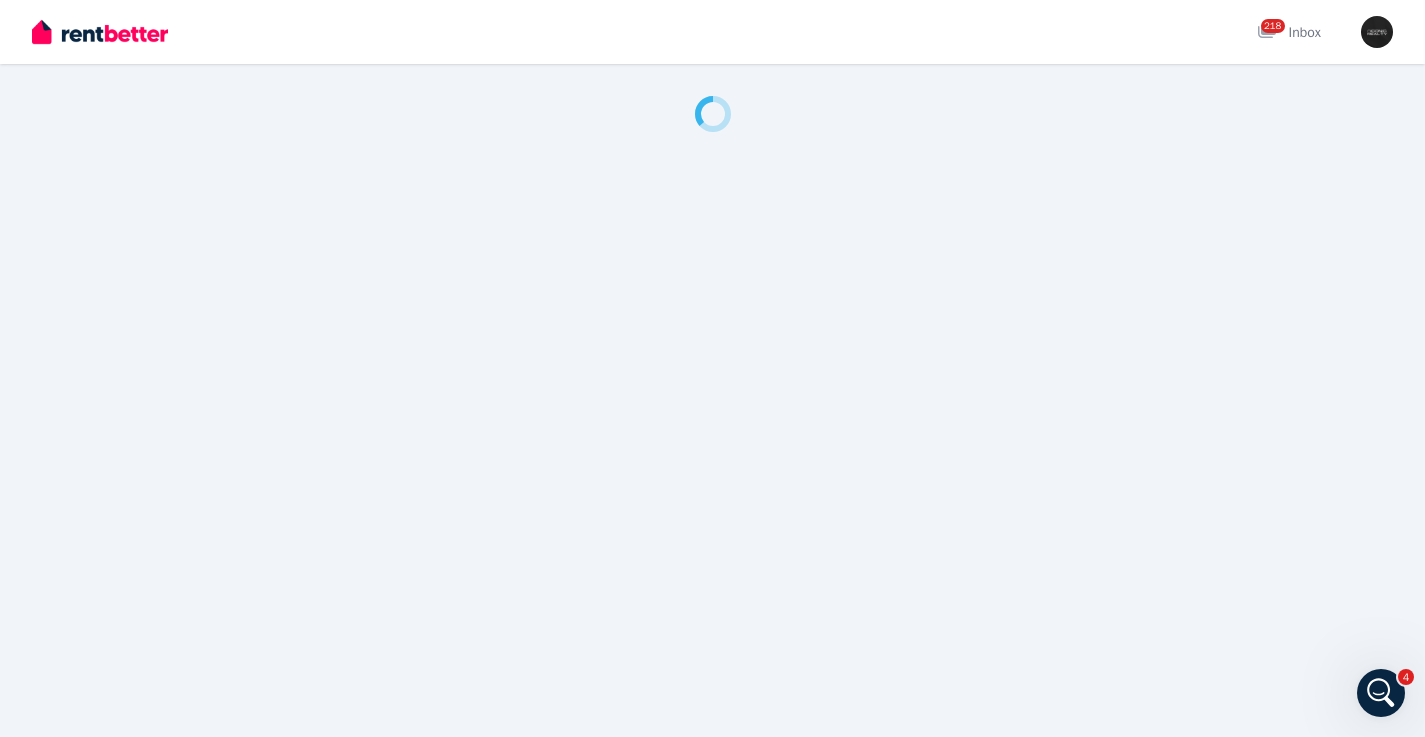 scroll, scrollTop: 0, scrollLeft: 0, axis: both 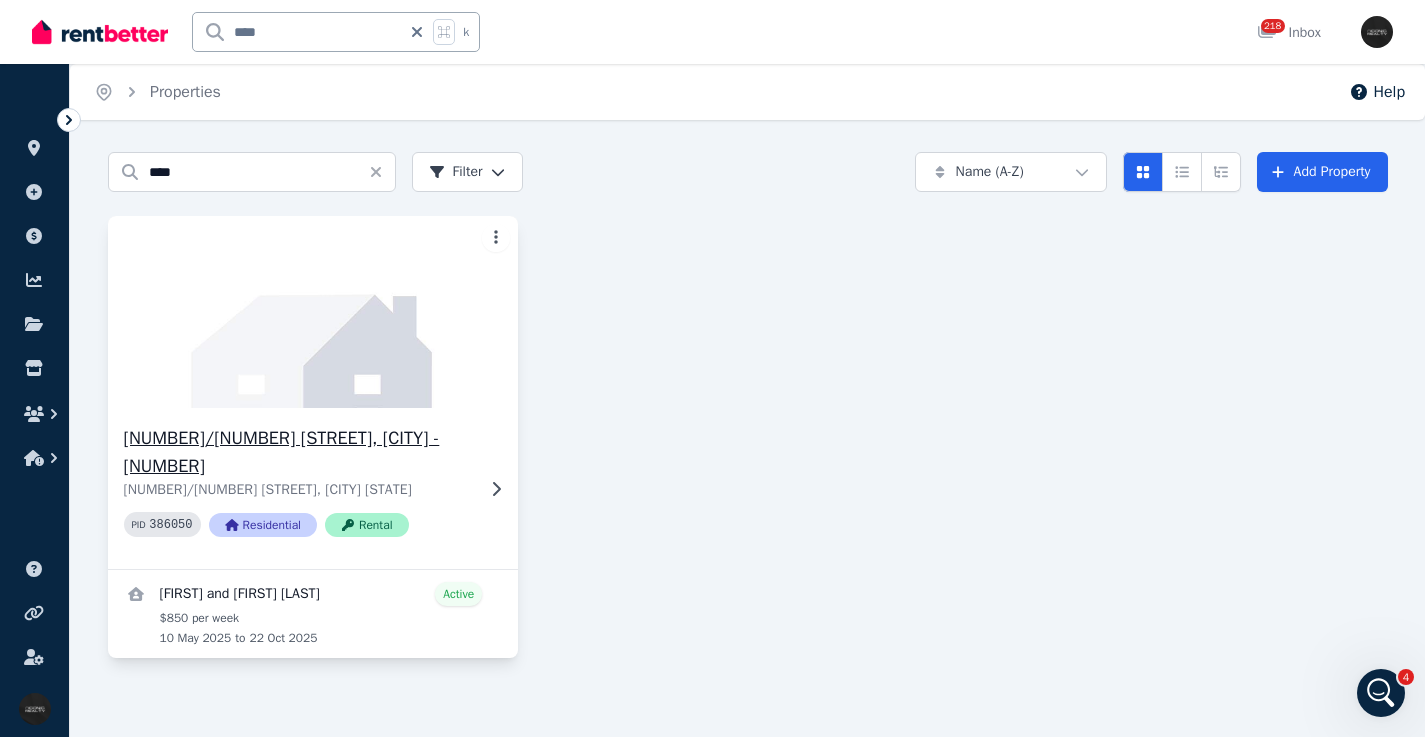 click 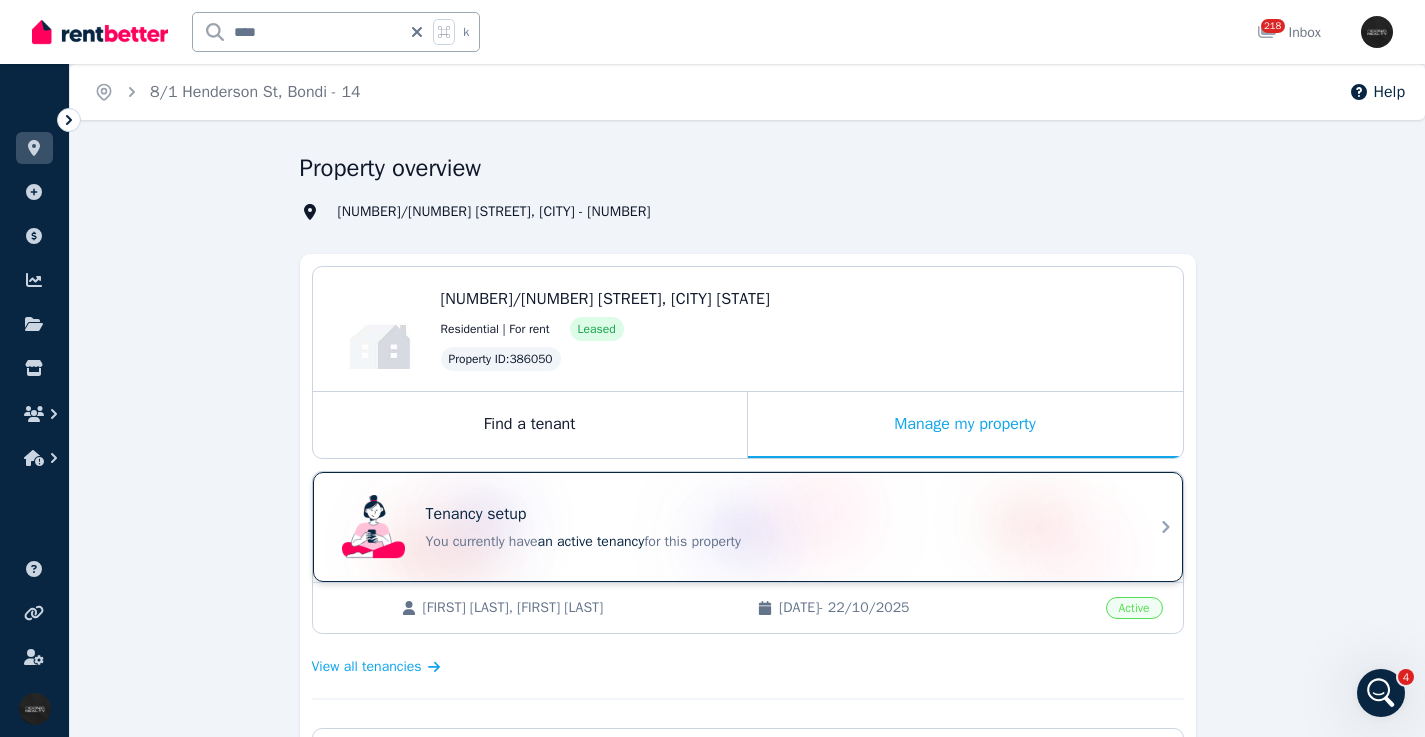click on "You currently have  an active tenancy  for this property" at bounding box center [776, 542] 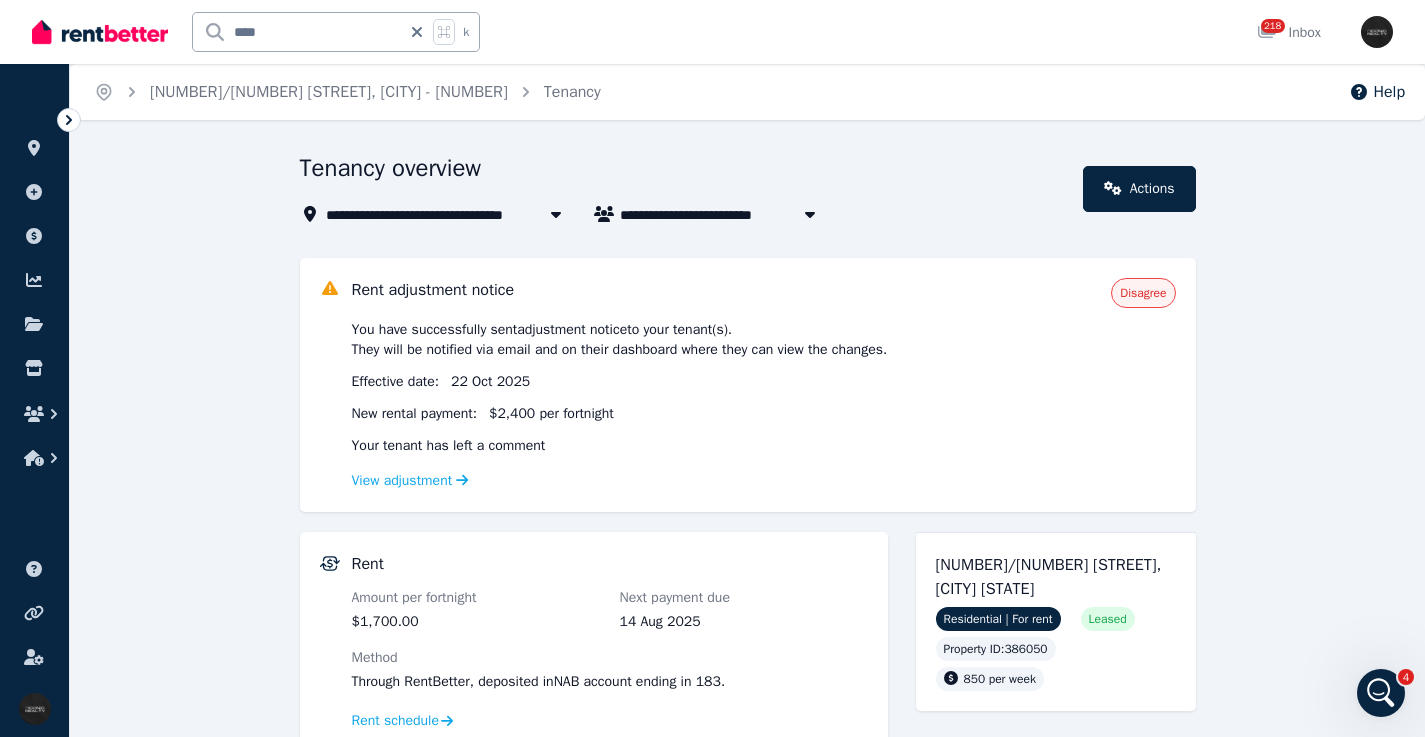scroll, scrollTop: 571, scrollLeft: 0, axis: vertical 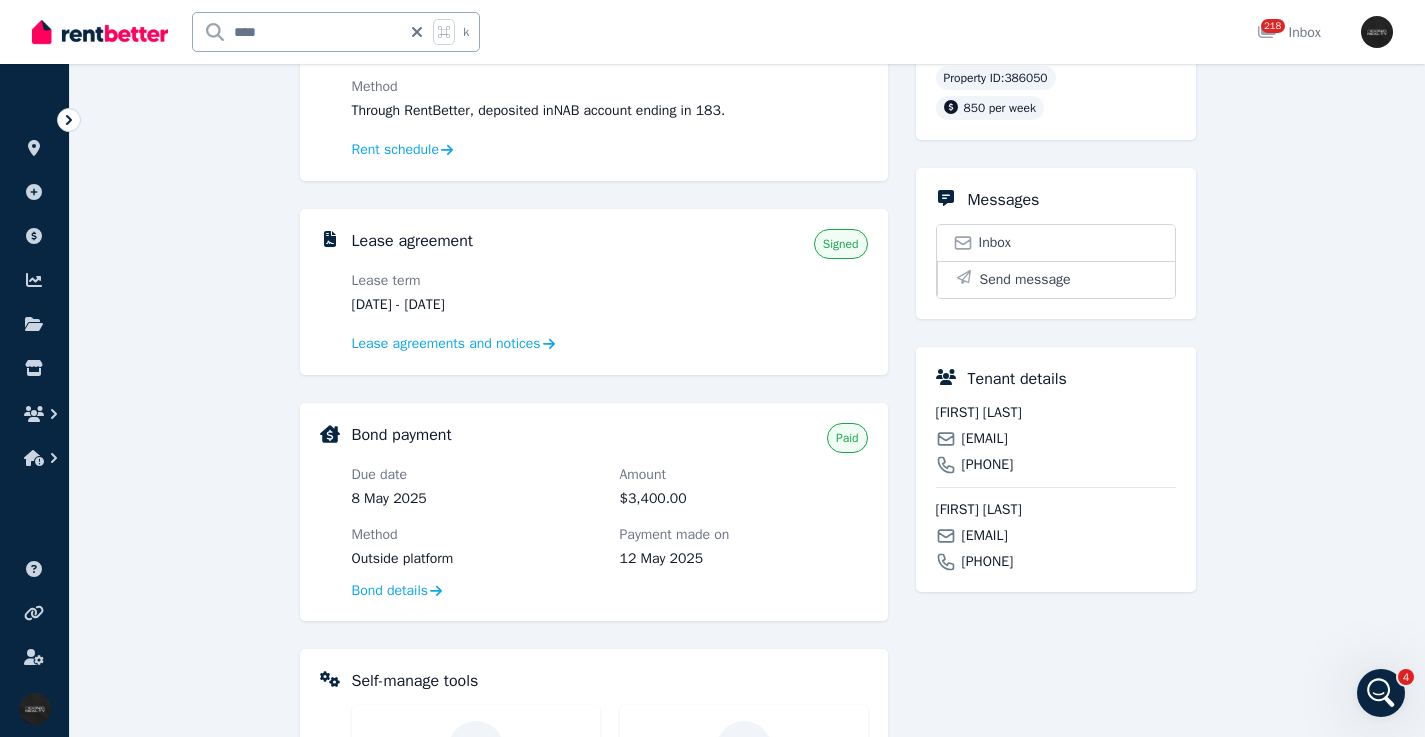 click on "lorelyn0125@gmail.com" at bounding box center [985, 439] 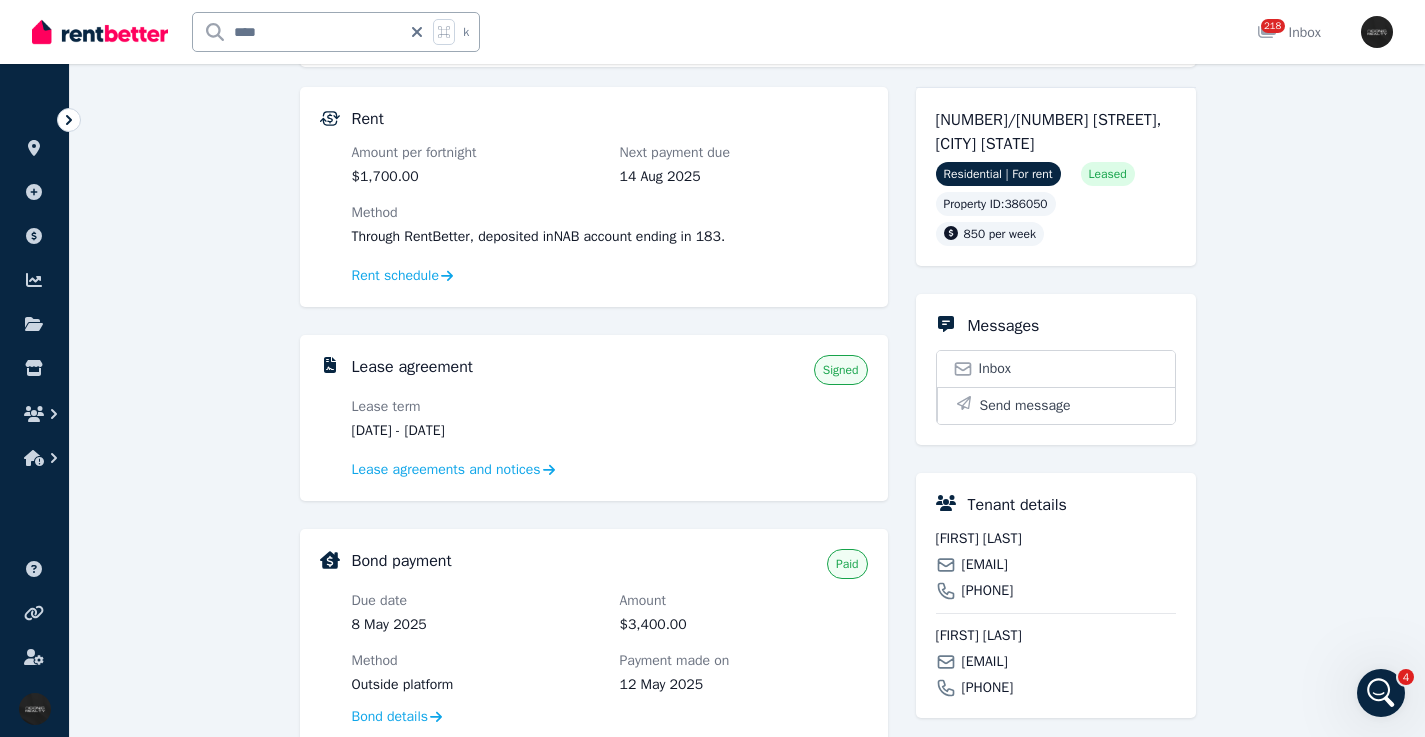 click on "lorelyn0125@gmail.com" at bounding box center (985, 565) 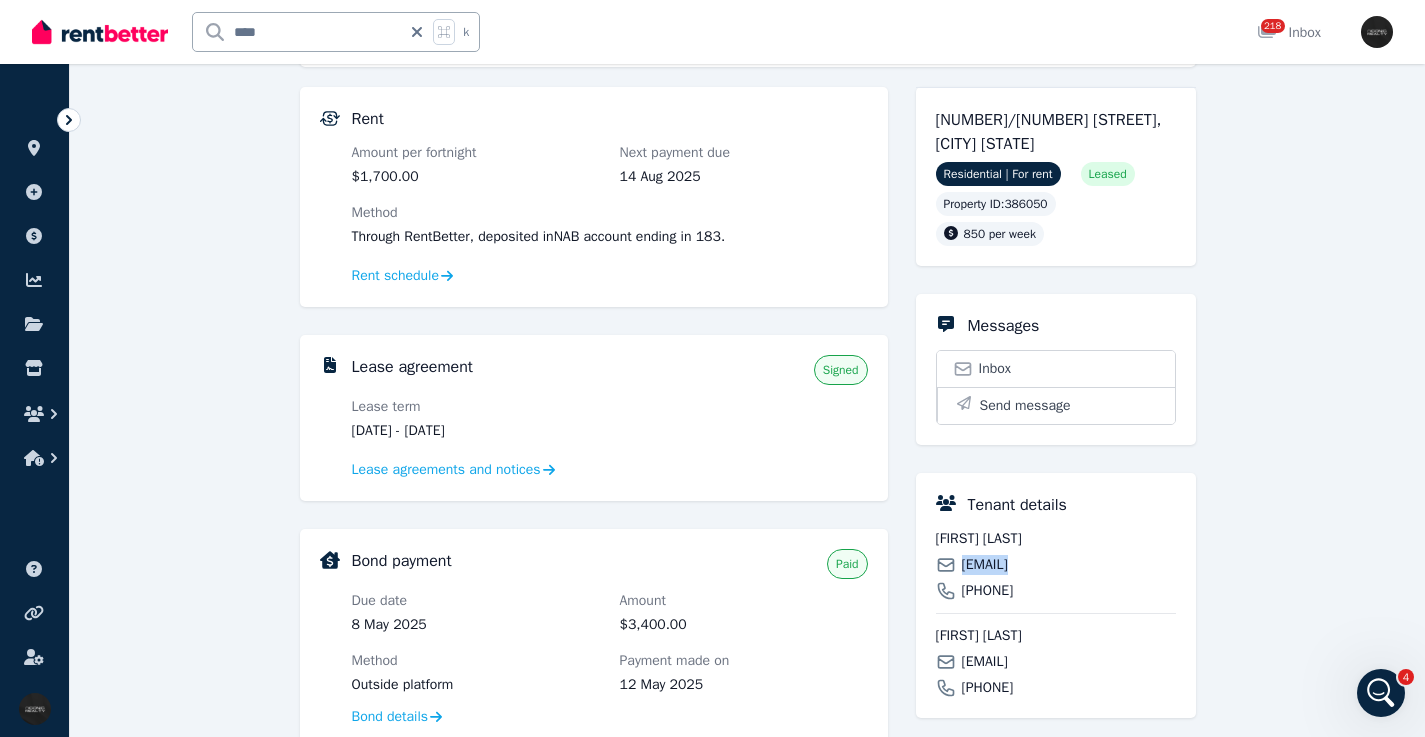 click on "arnoldvalerio766@gmail.com" at bounding box center [985, 662] 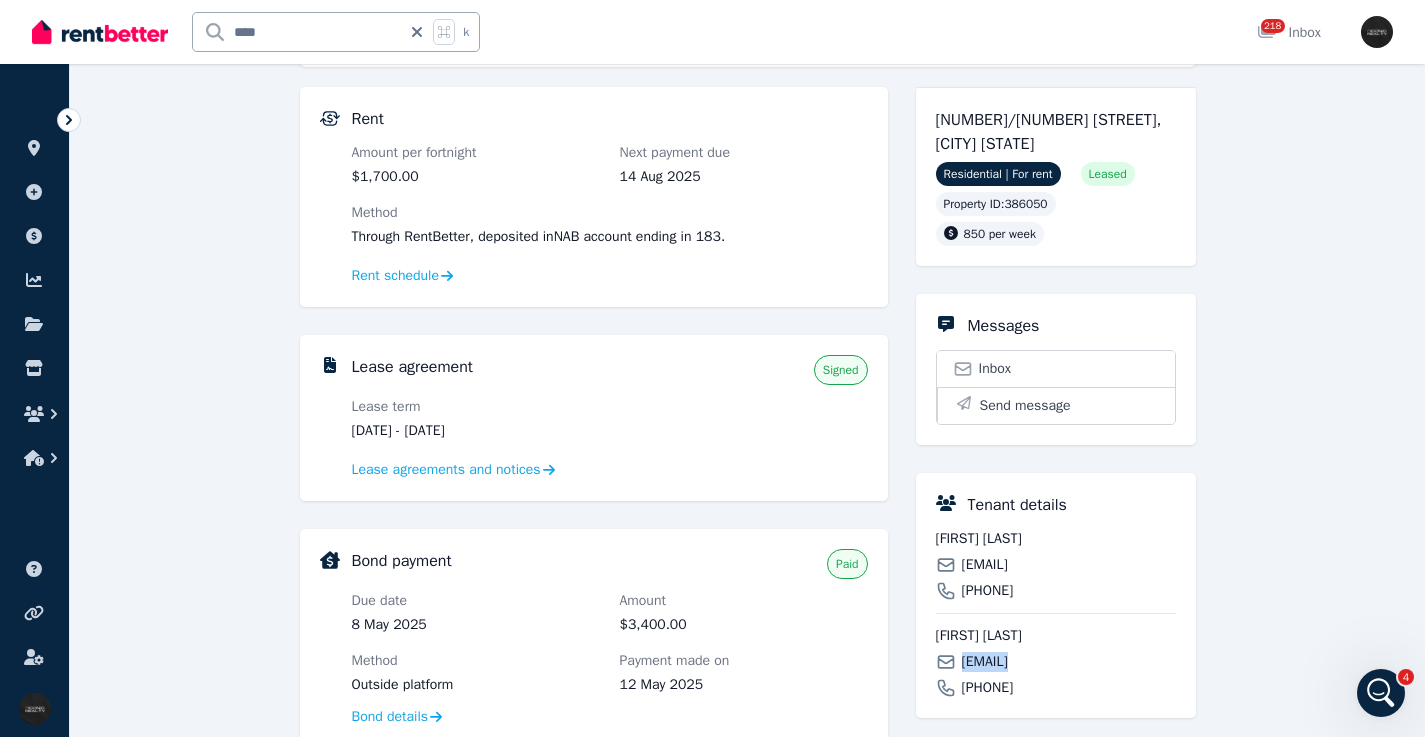 drag, startPoint x: 1035, startPoint y: 143, endPoint x: 931, endPoint y: 110, distance: 109.11004 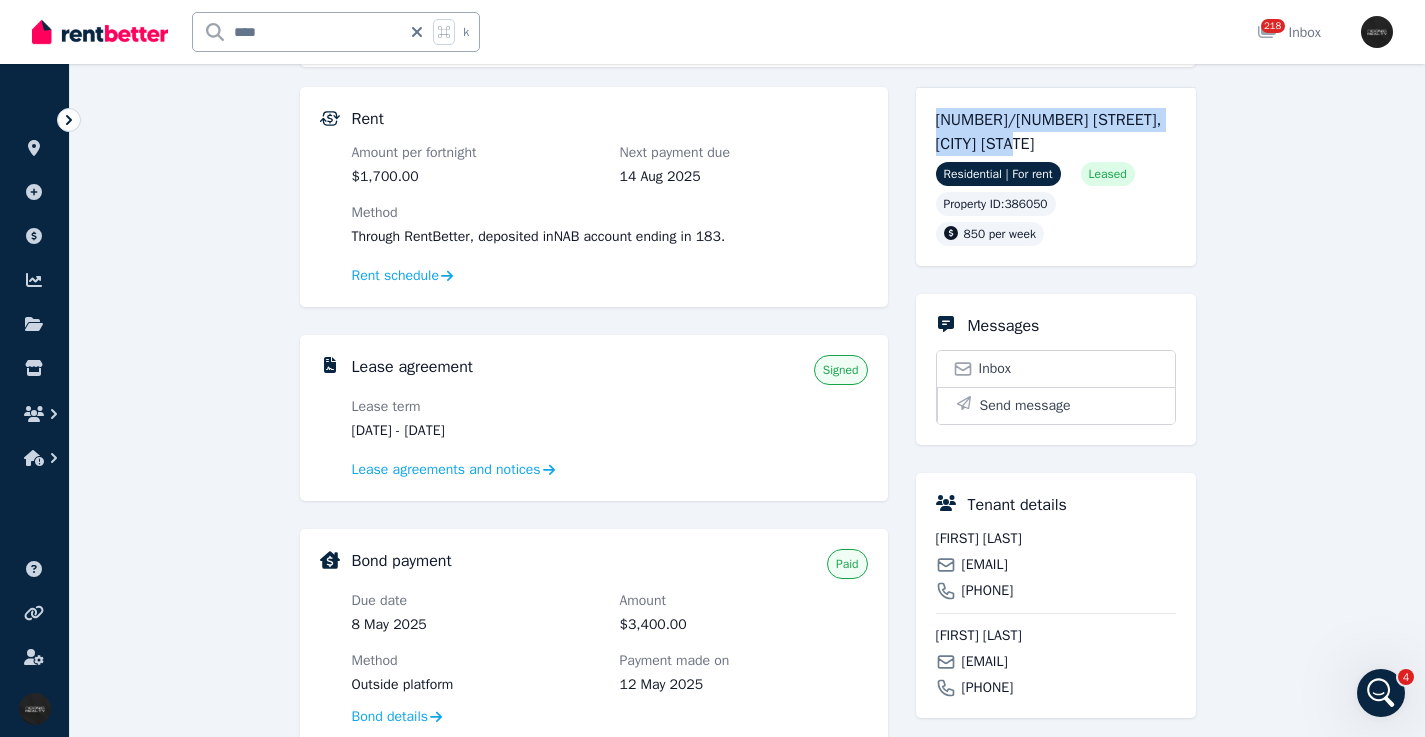 click on "Manilyn Valerio" at bounding box center (1056, 539) 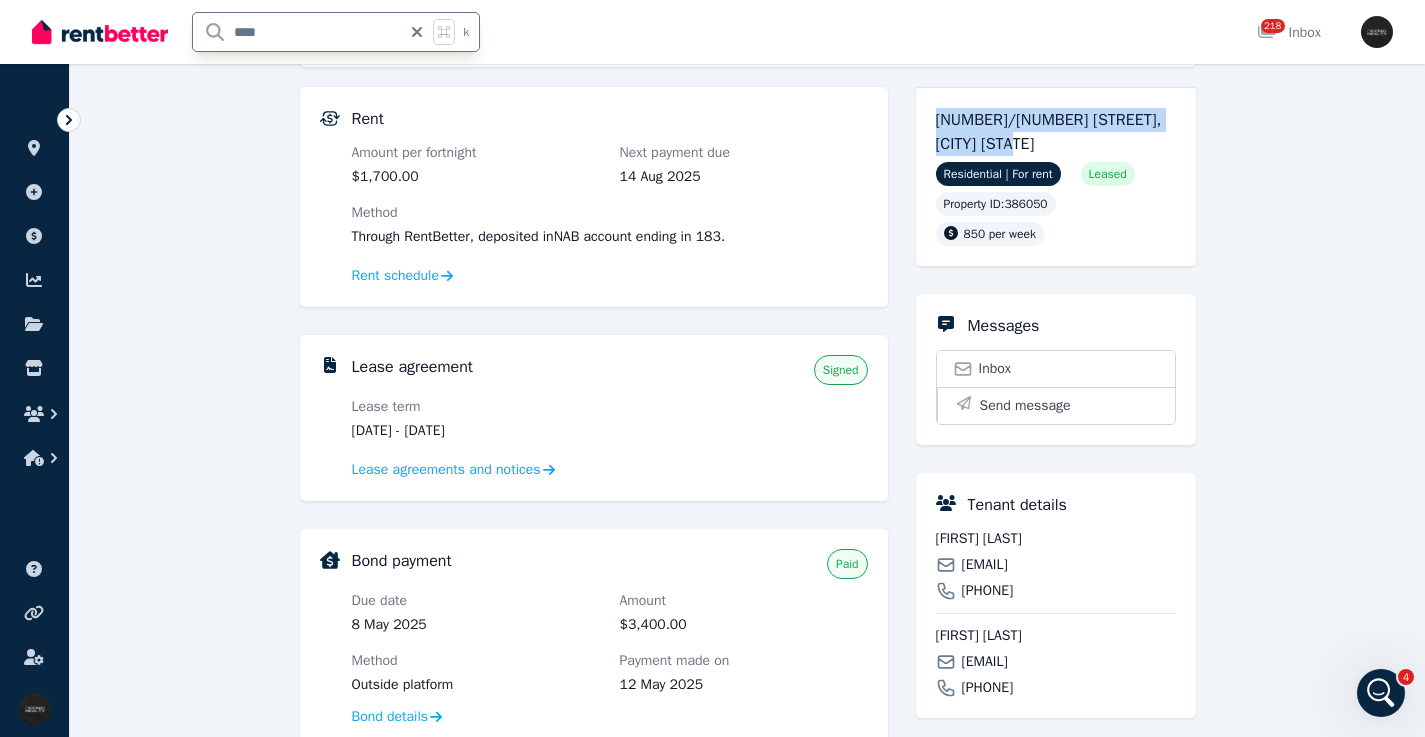 drag, startPoint x: 284, startPoint y: 34, endPoint x: 217, endPoint y: 31, distance: 67.06713 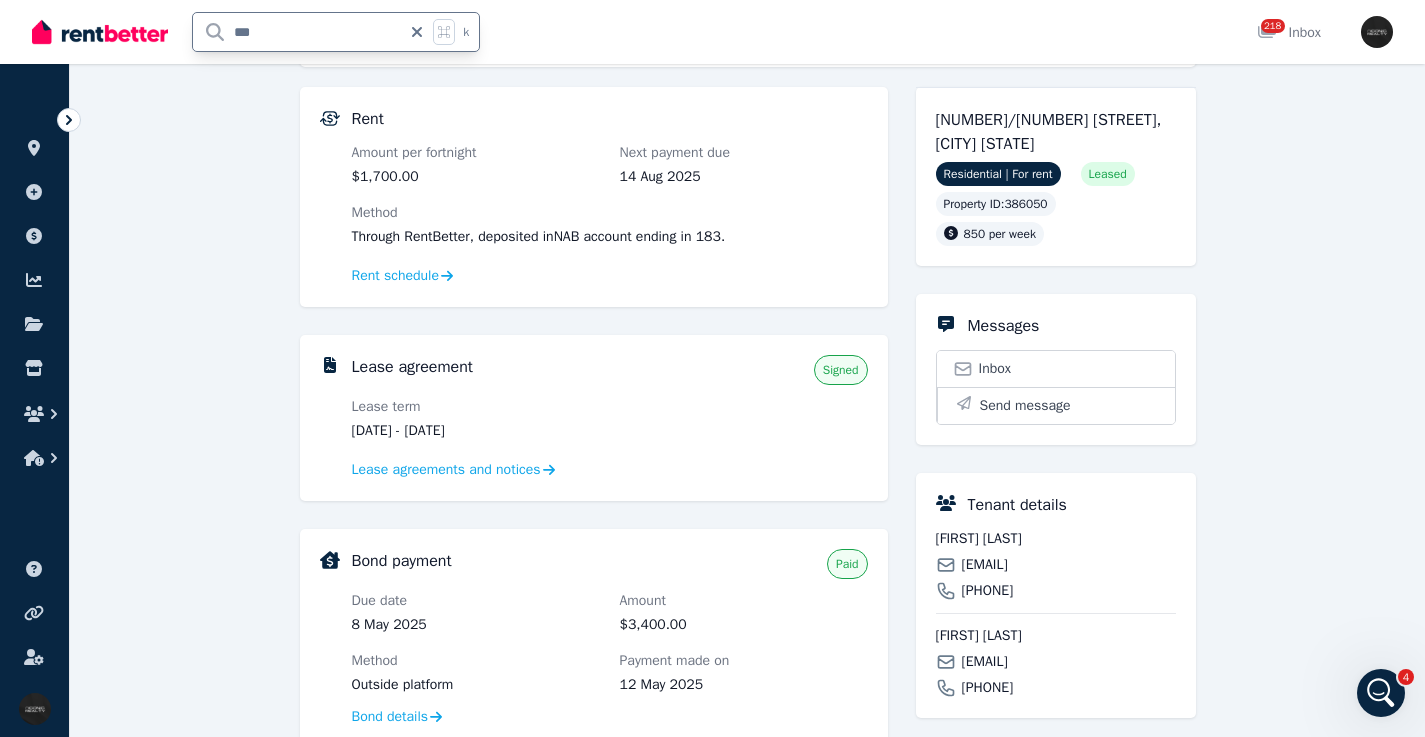 type on "***" 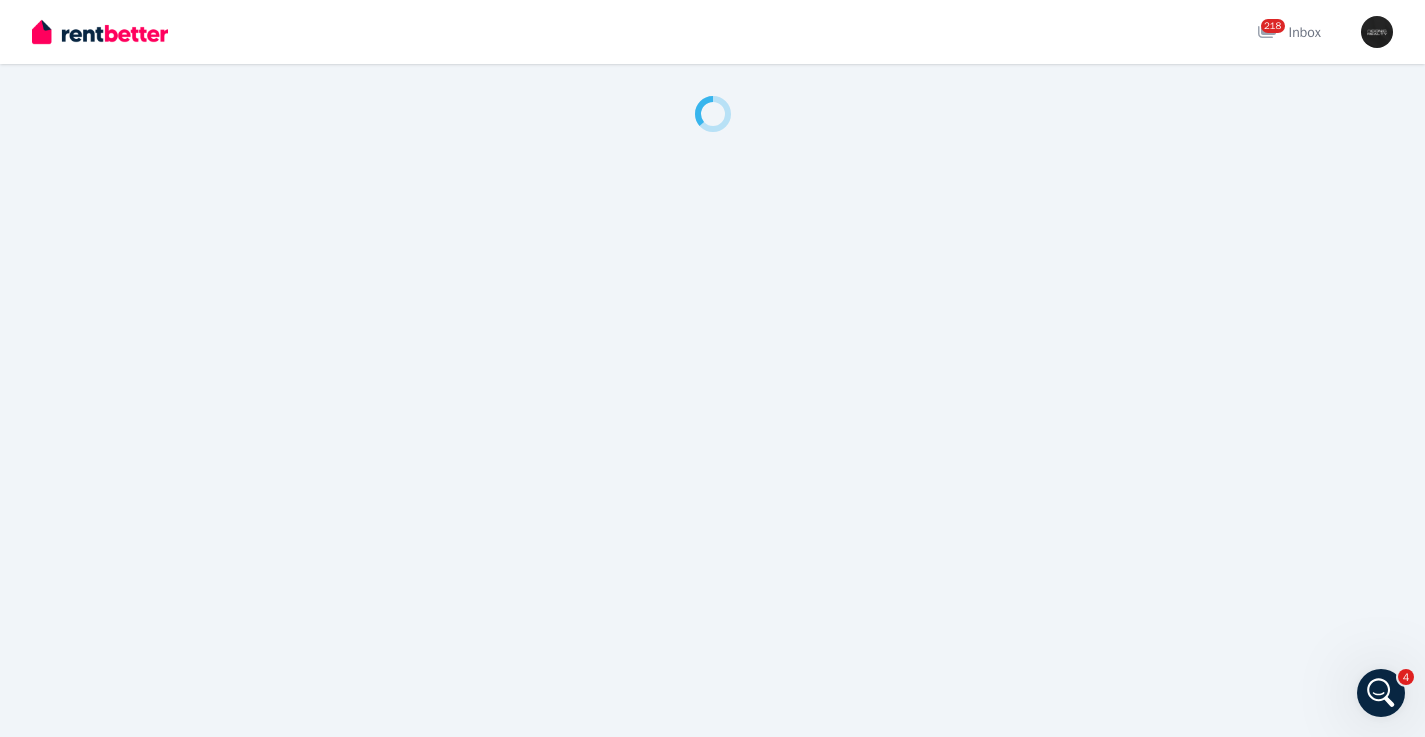 scroll, scrollTop: 0, scrollLeft: 0, axis: both 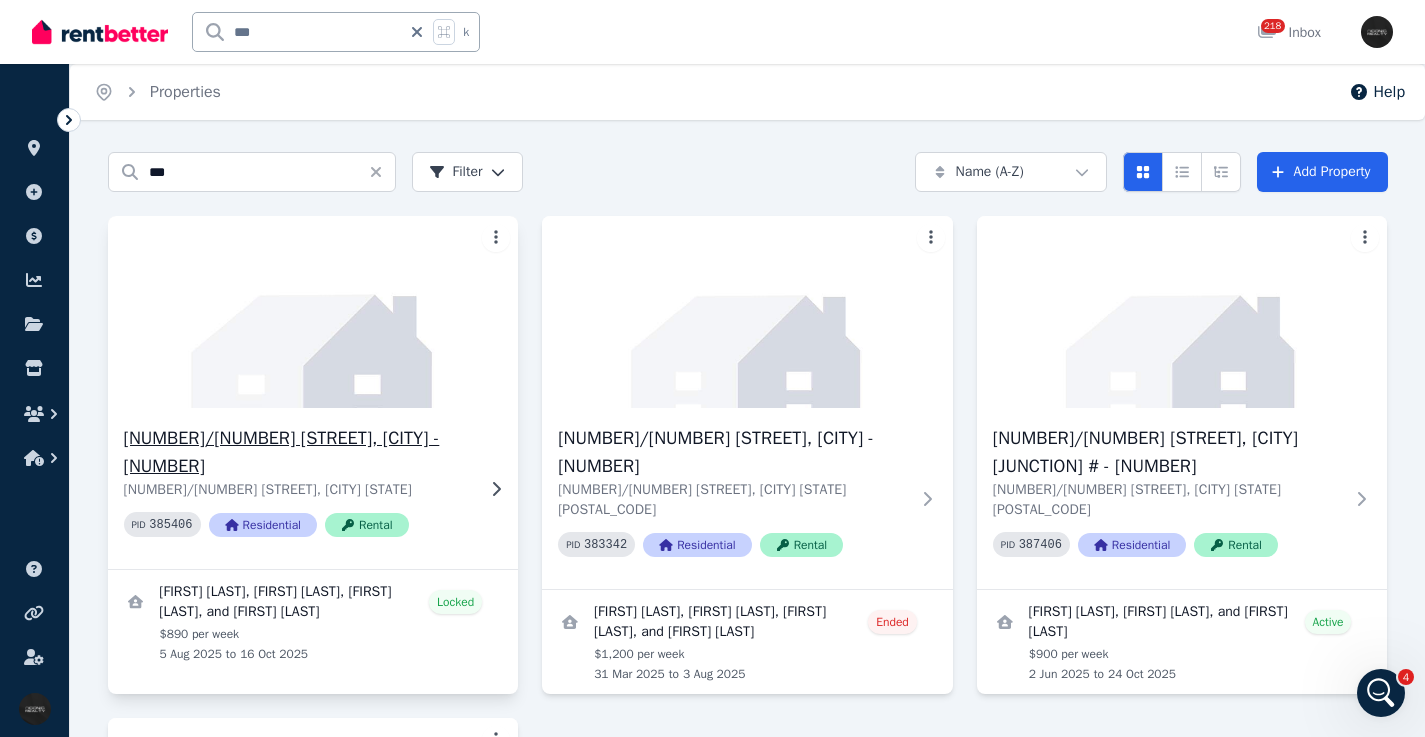 click 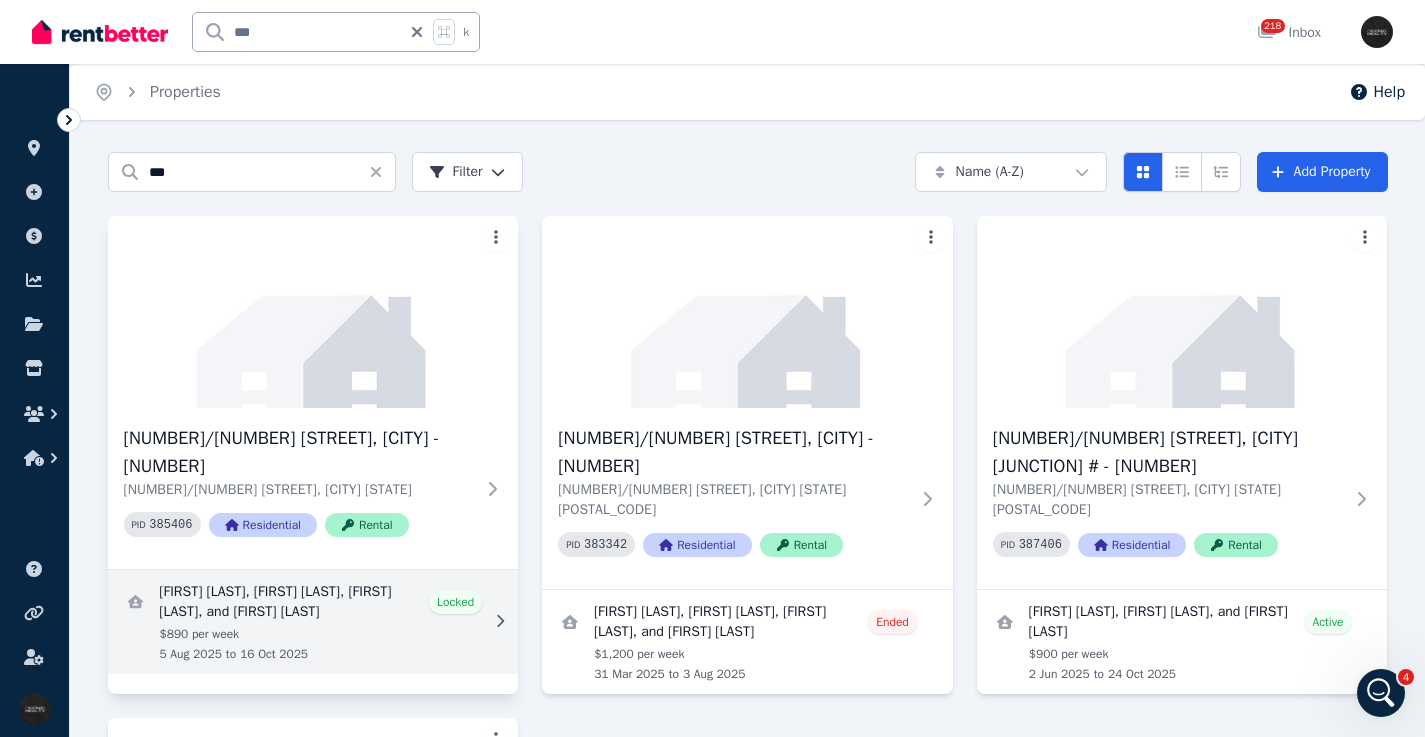 click 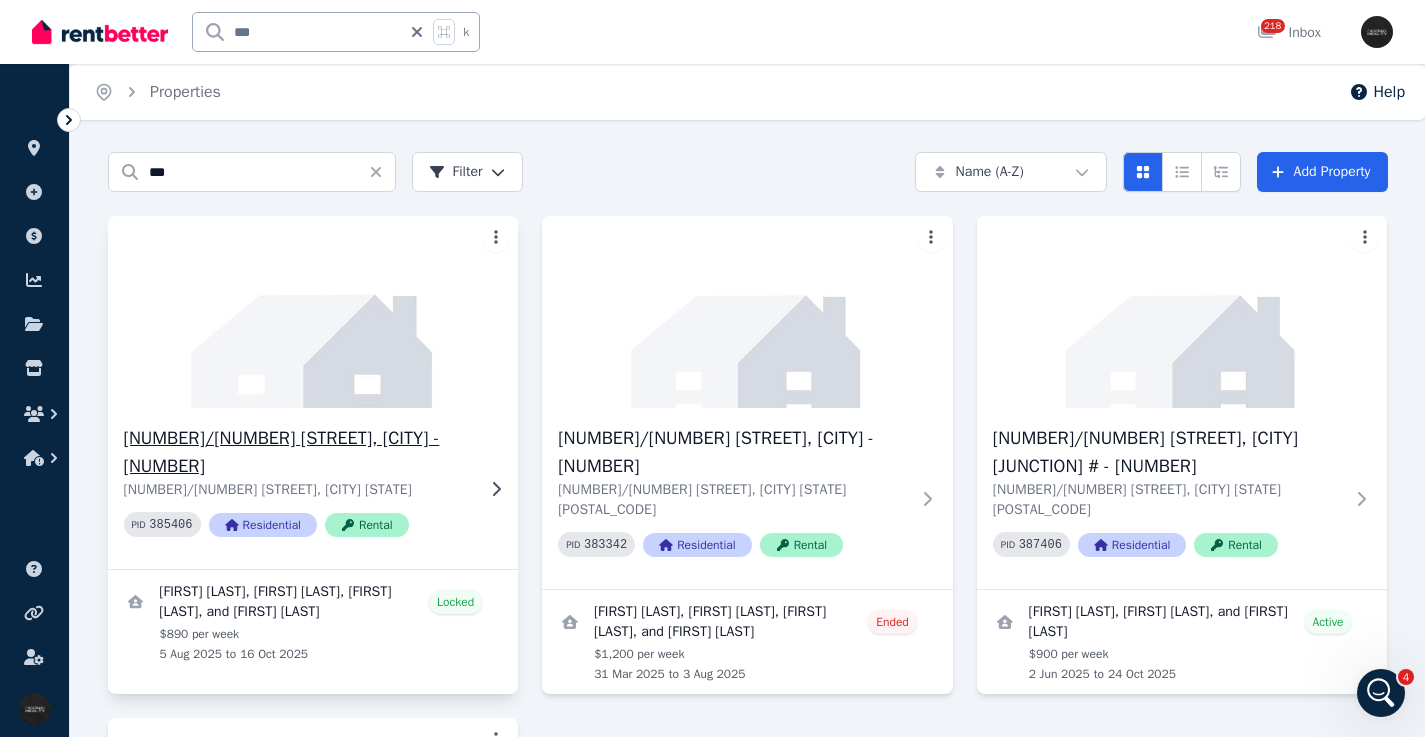 click on "7/1 Henderson St, Bondi - 13 7/1 Henderson St, Bondi NSW 2026 PID   385406 Residential Rental" at bounding box center (313, 488) 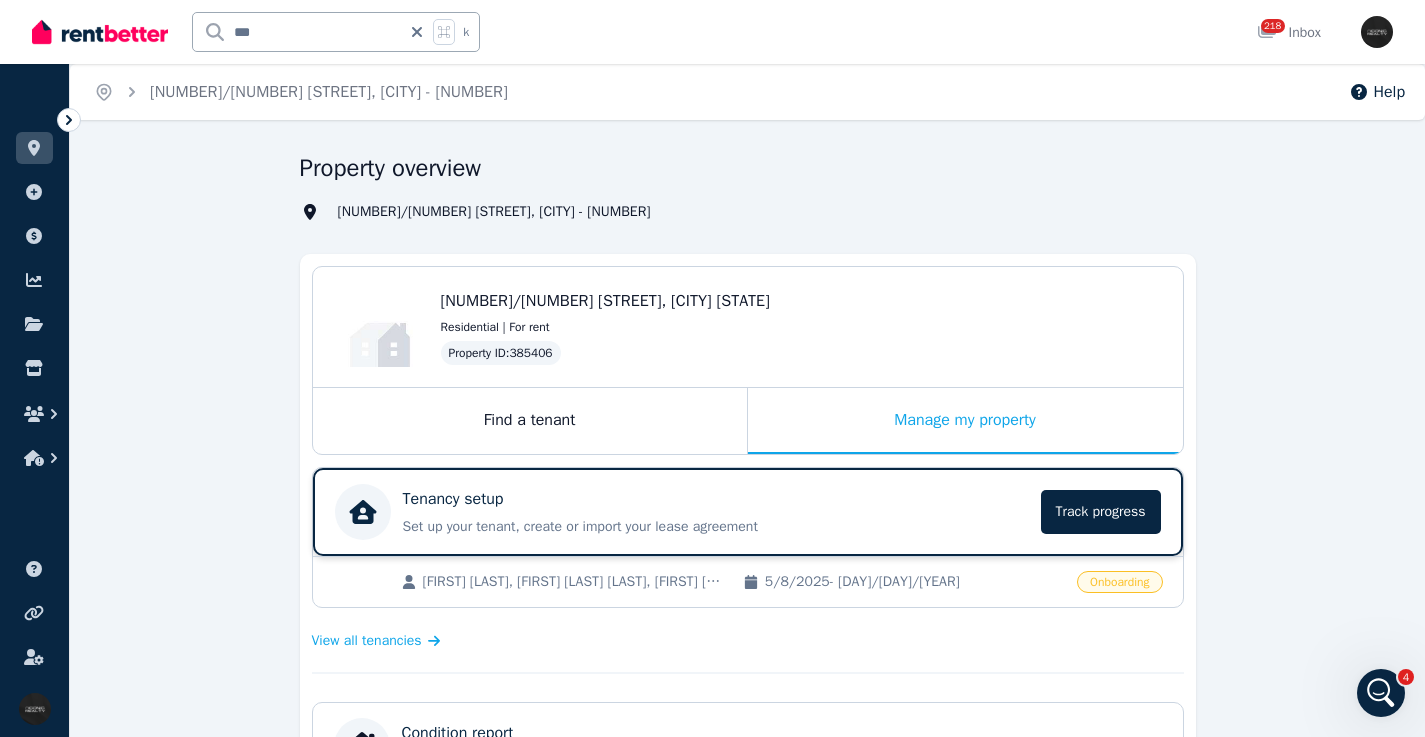 click on "Tenancy setup" at bounding box center (716, 499) 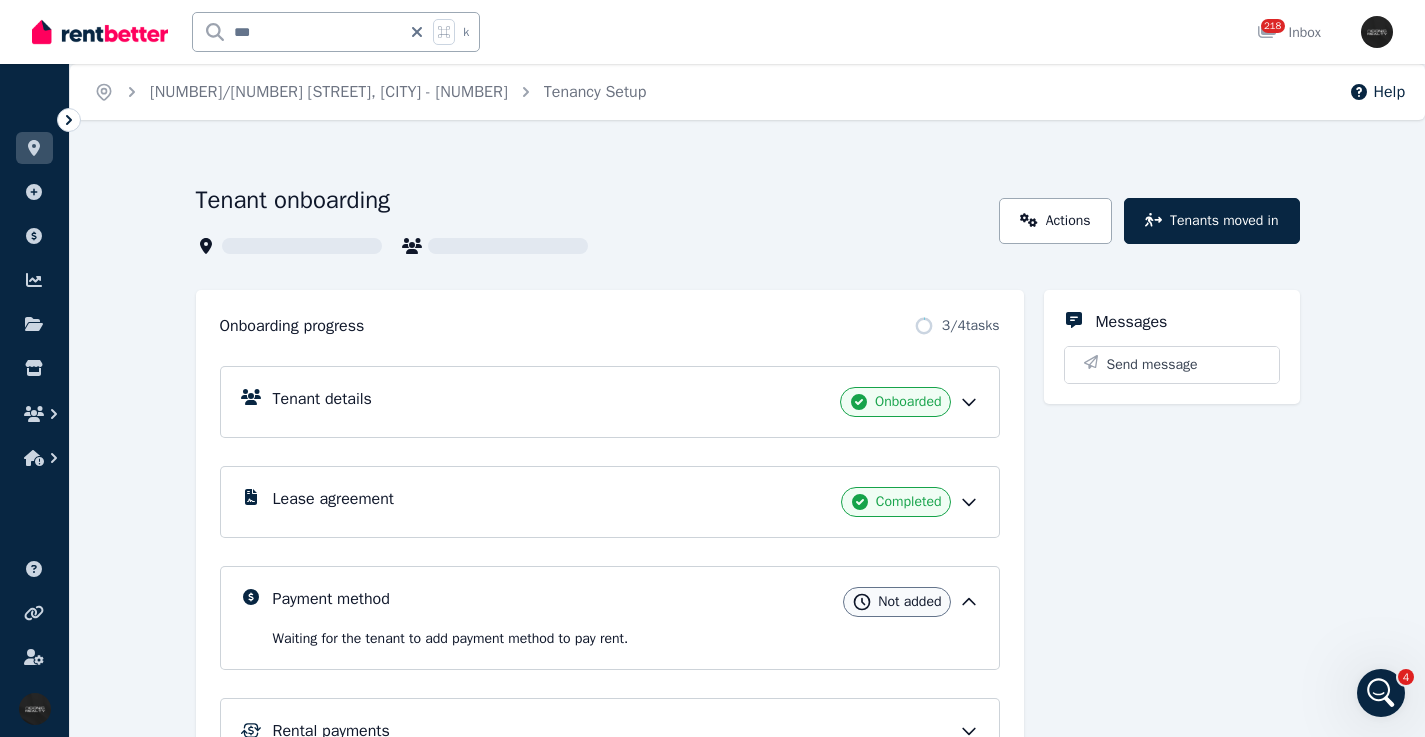 click on "Tenant details Onboarded" at bounding box center (626, 402) 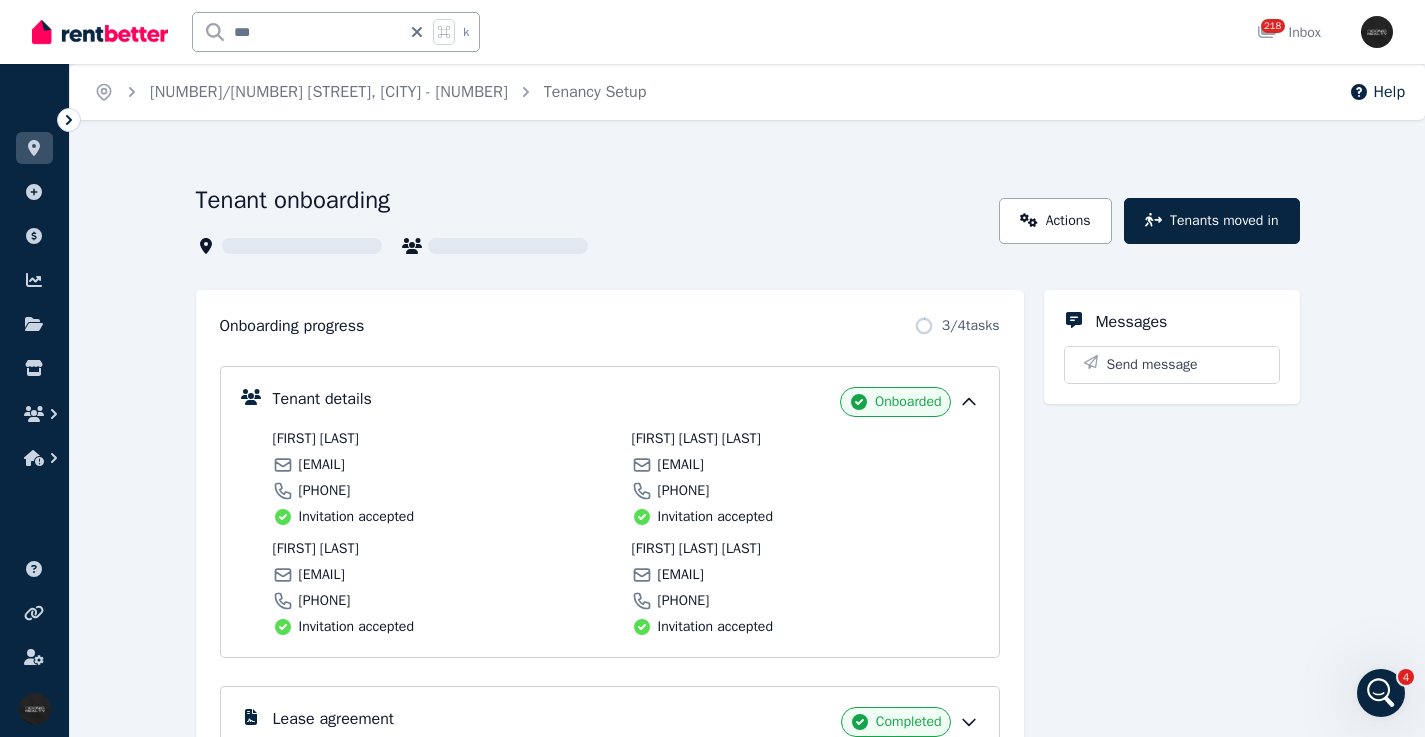 click on "andresmorenomora2006@gmail.com" at bounding box center [322, 465] 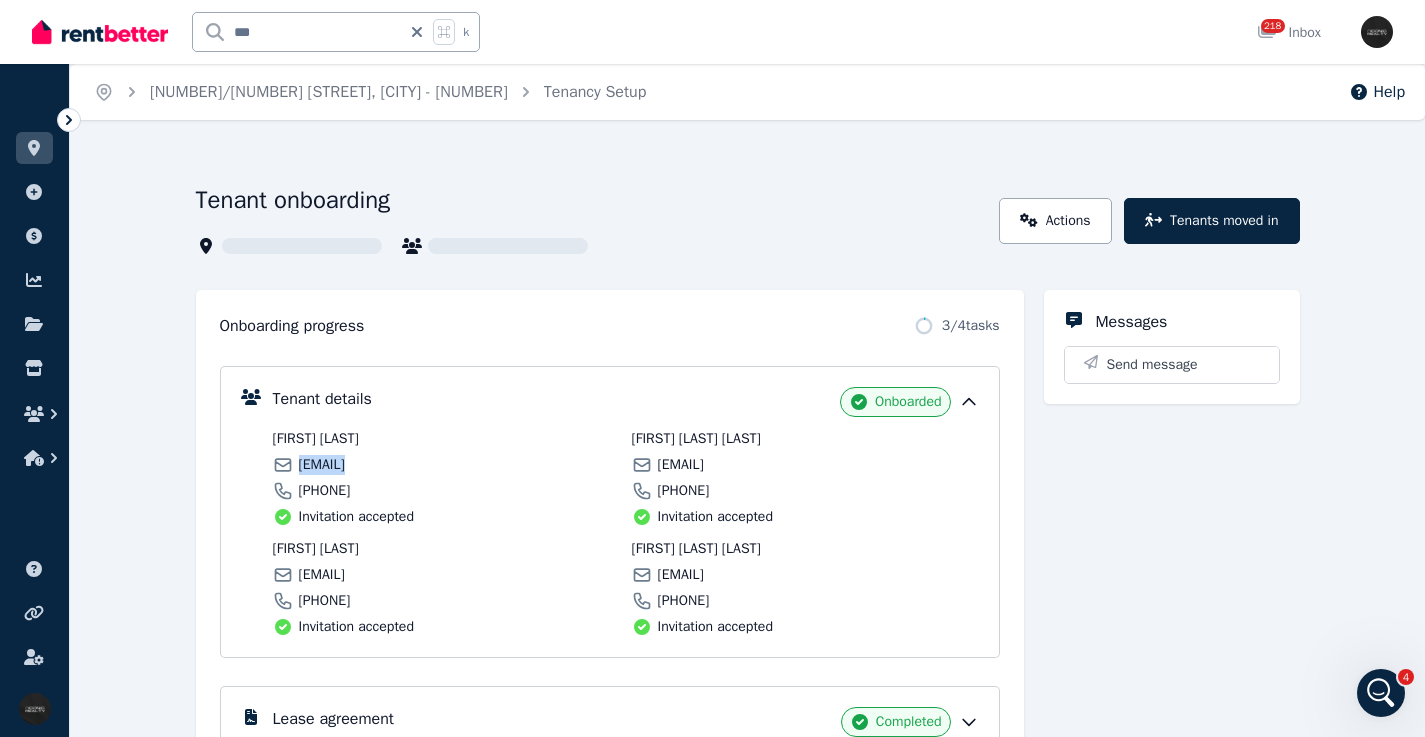 click on "seleverv@gmail.com" at bounding box center [322, 575] 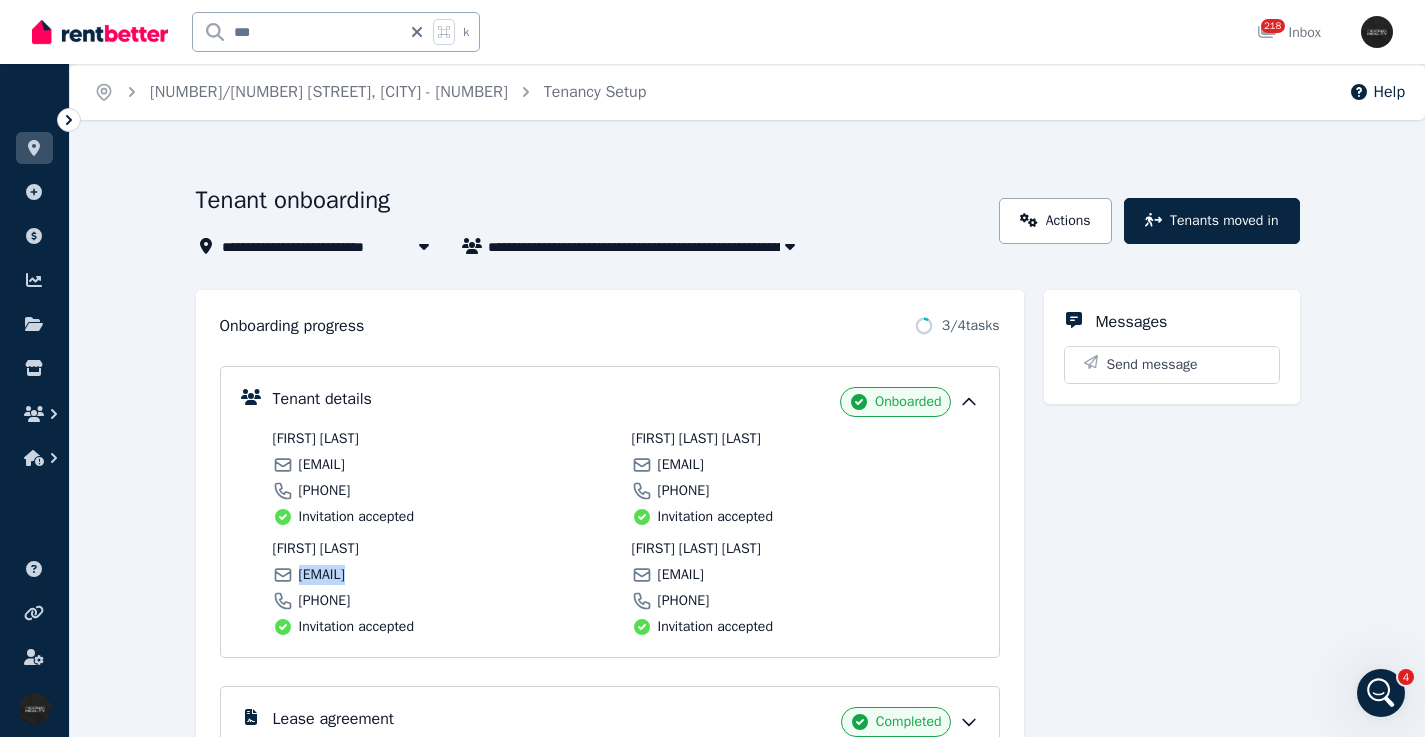 click on "andresbetancourtide@gmail.com" at bounding box center (681, 465) 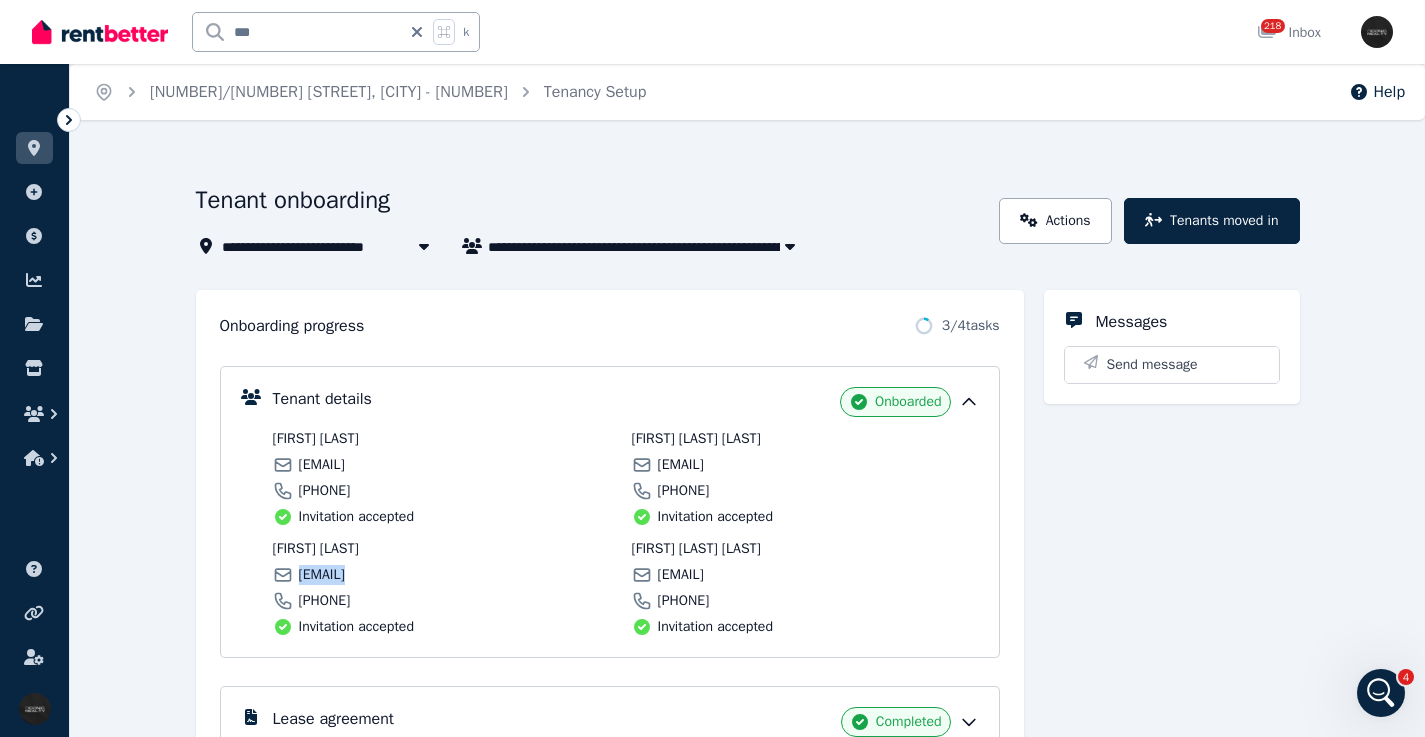 click on "andresbetancourtide@gmail.com" at bounding box center (681, 465) 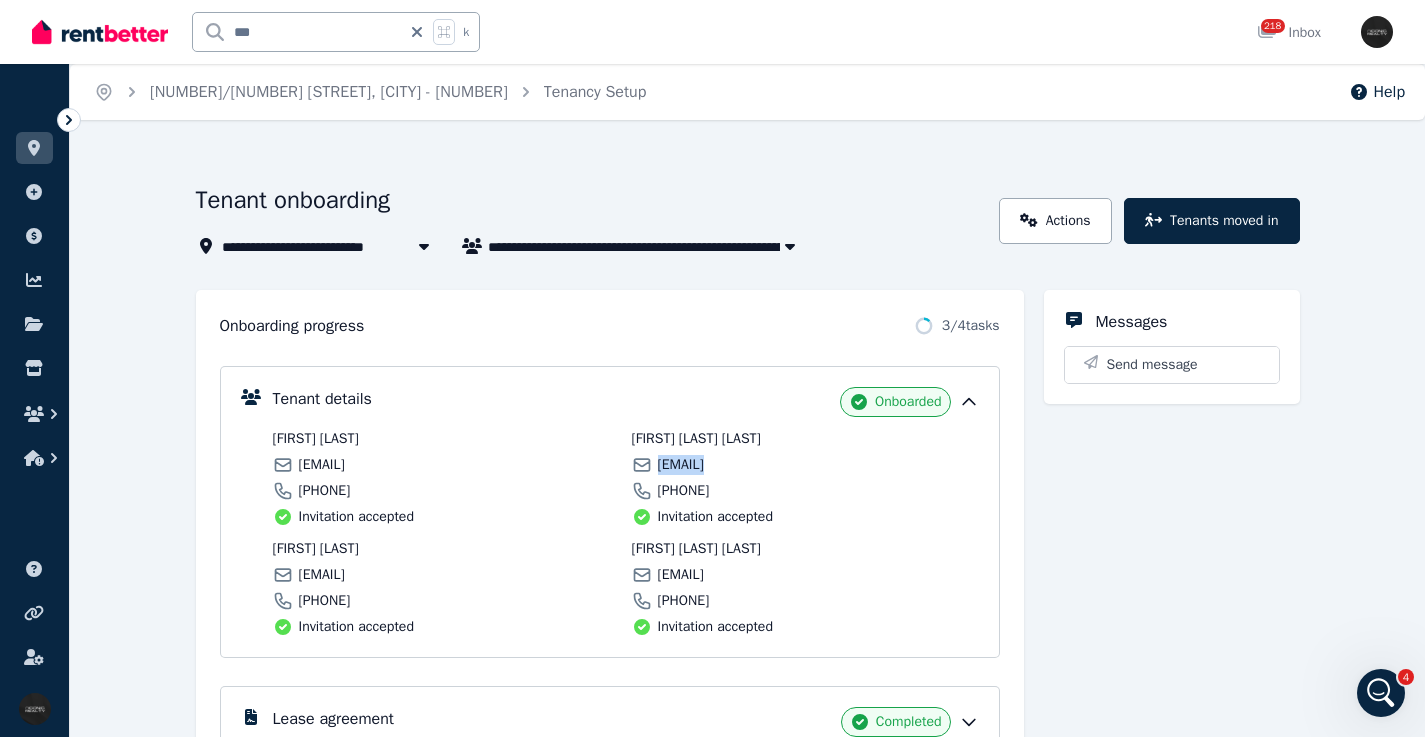 click on "andresgomezv18@gmail.com" at bounding box center [681, 575] 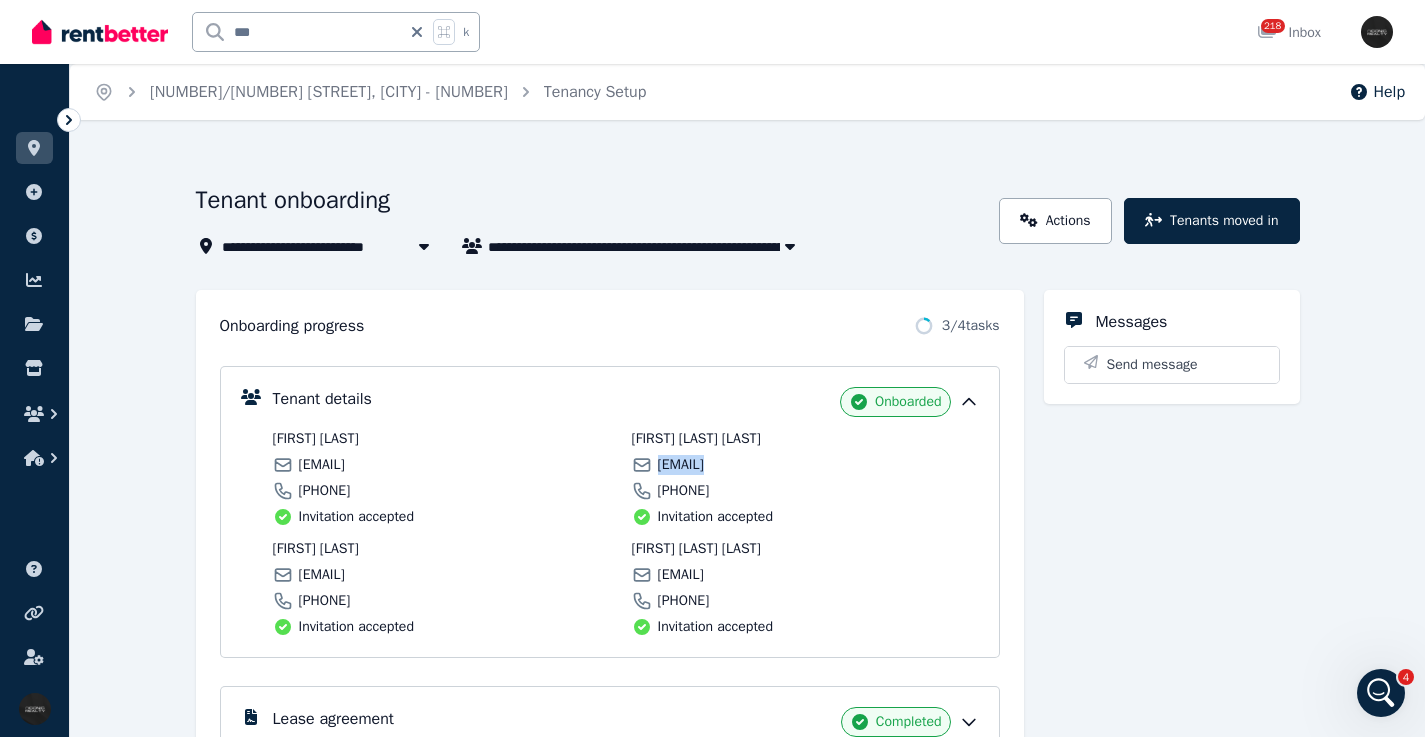 click on "andresgomezv18@gmail.com" at bounding box center (681, 575) 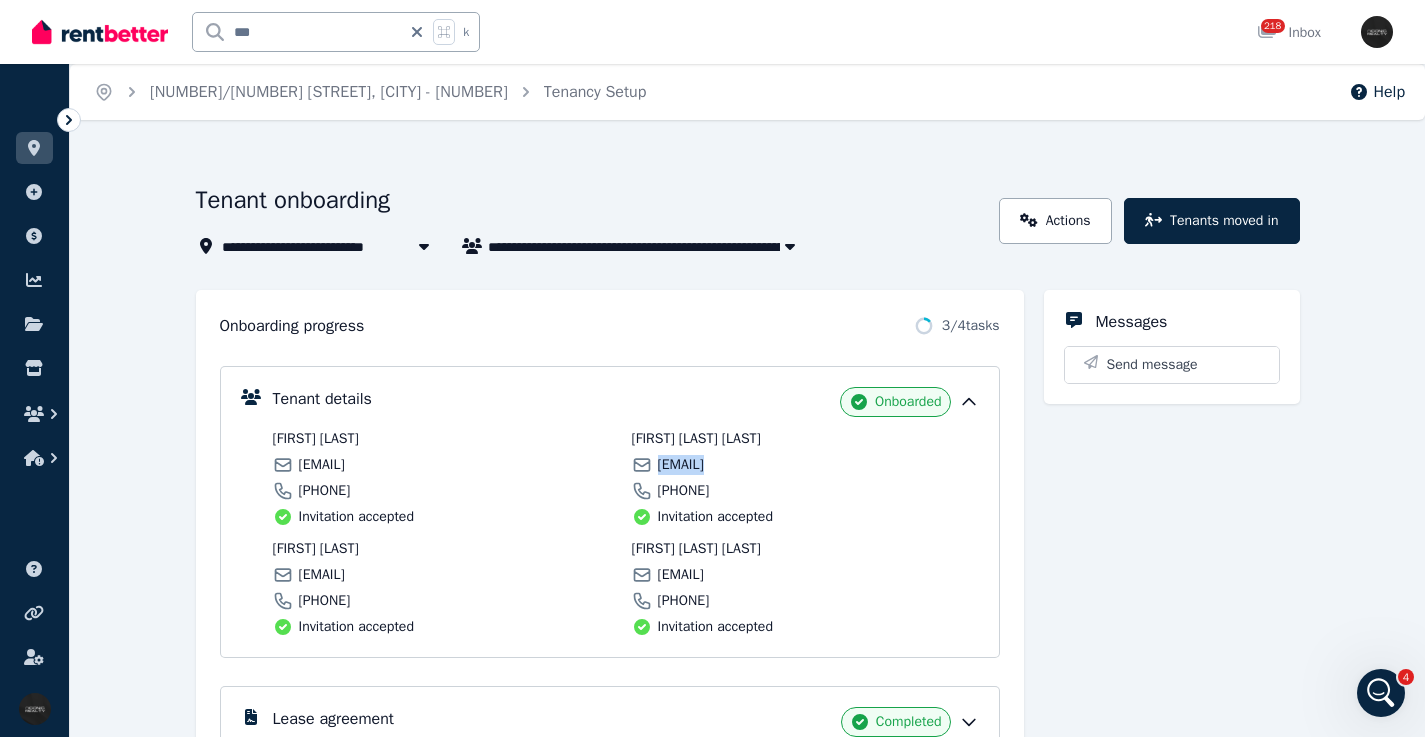click on "andresgomezv18@gmail.com" at bounding box center (681, 575) 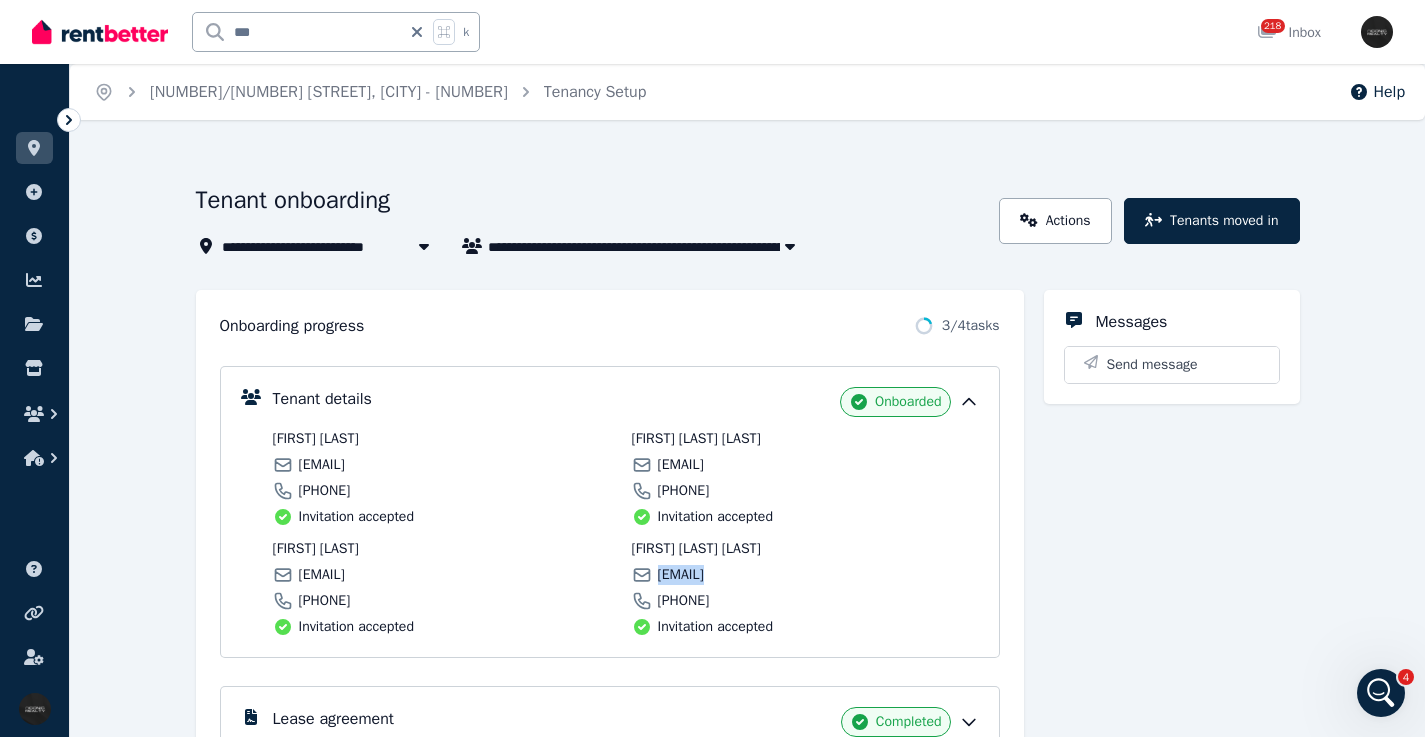 drag, startPoint x: 700, startPoint y: 325, endPoint x: 700, endPoint y: 314, distance: 11 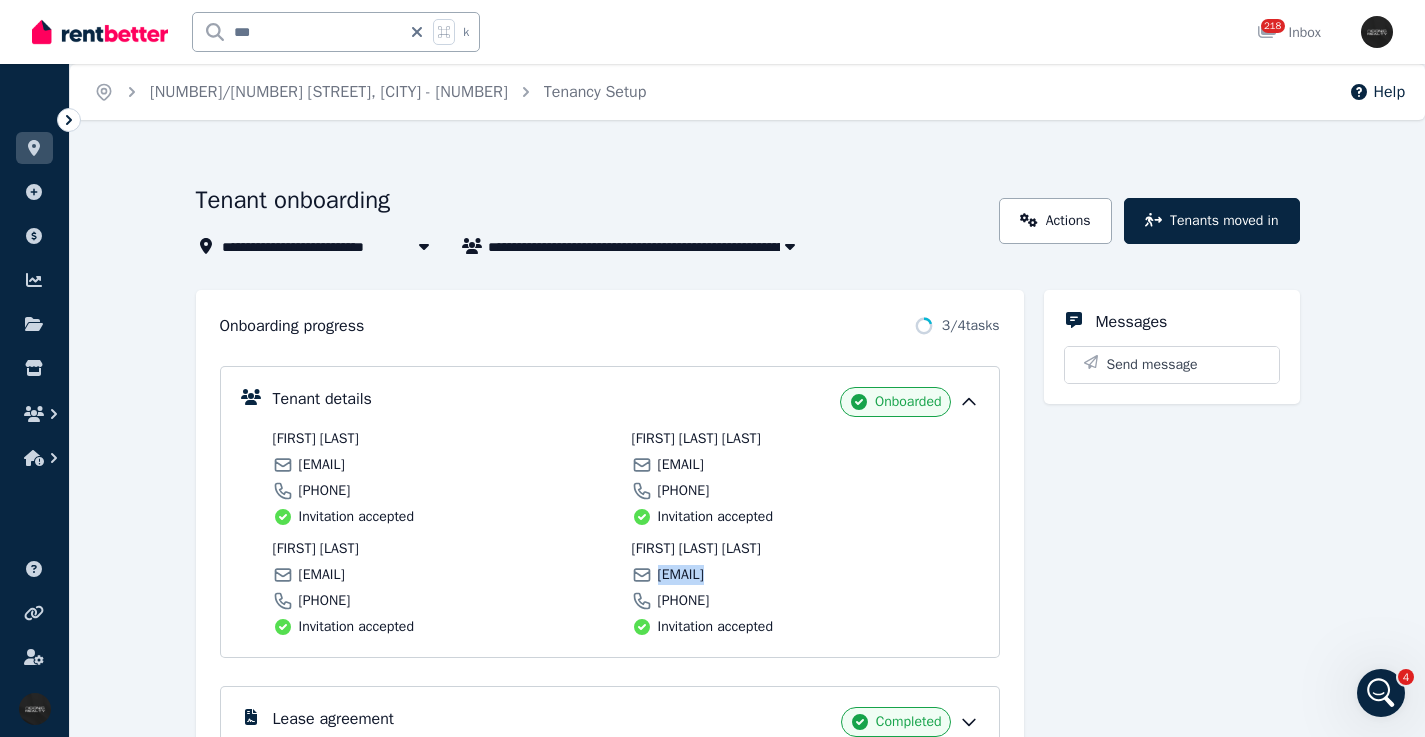 click on "Lease agreement Completed" at bounding box center (626, 722) 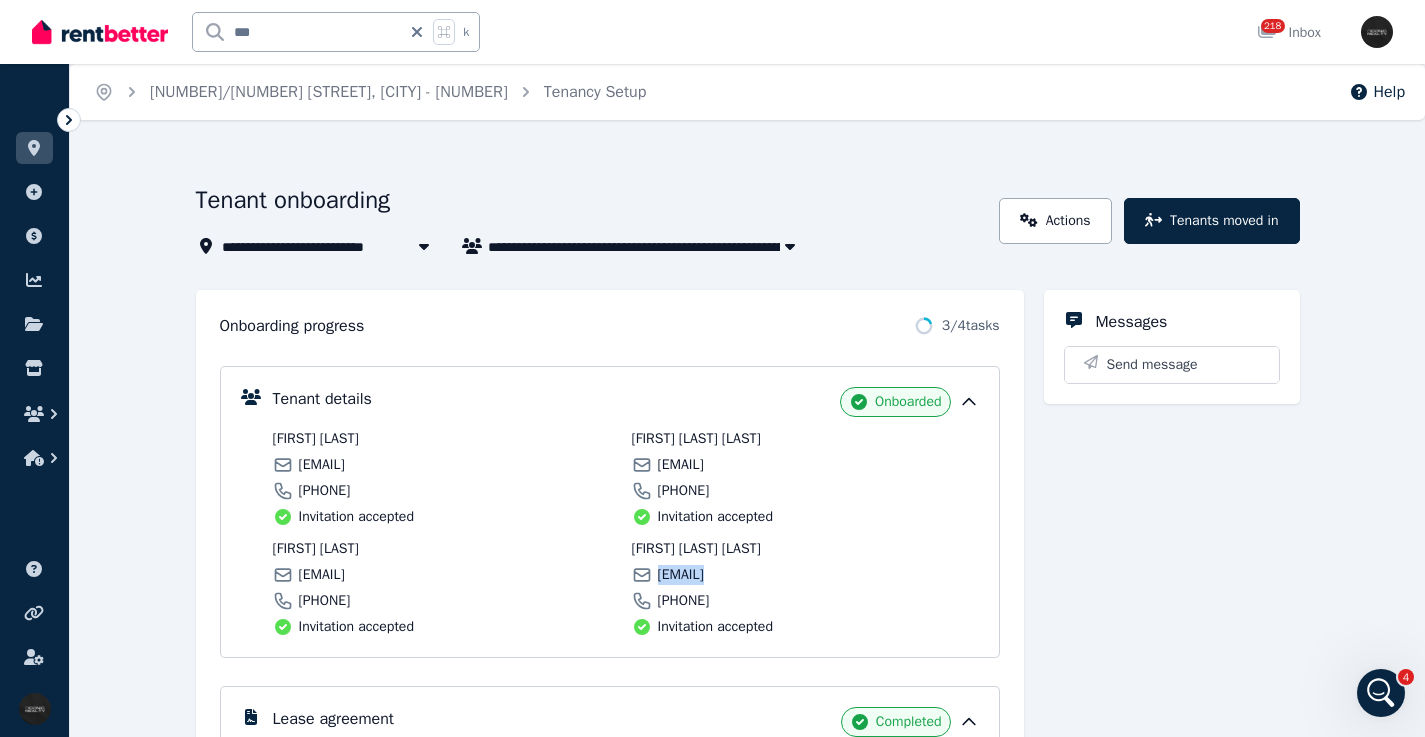 scroll, scrollTop: 399, scrollLeft: 0, axis: vertical 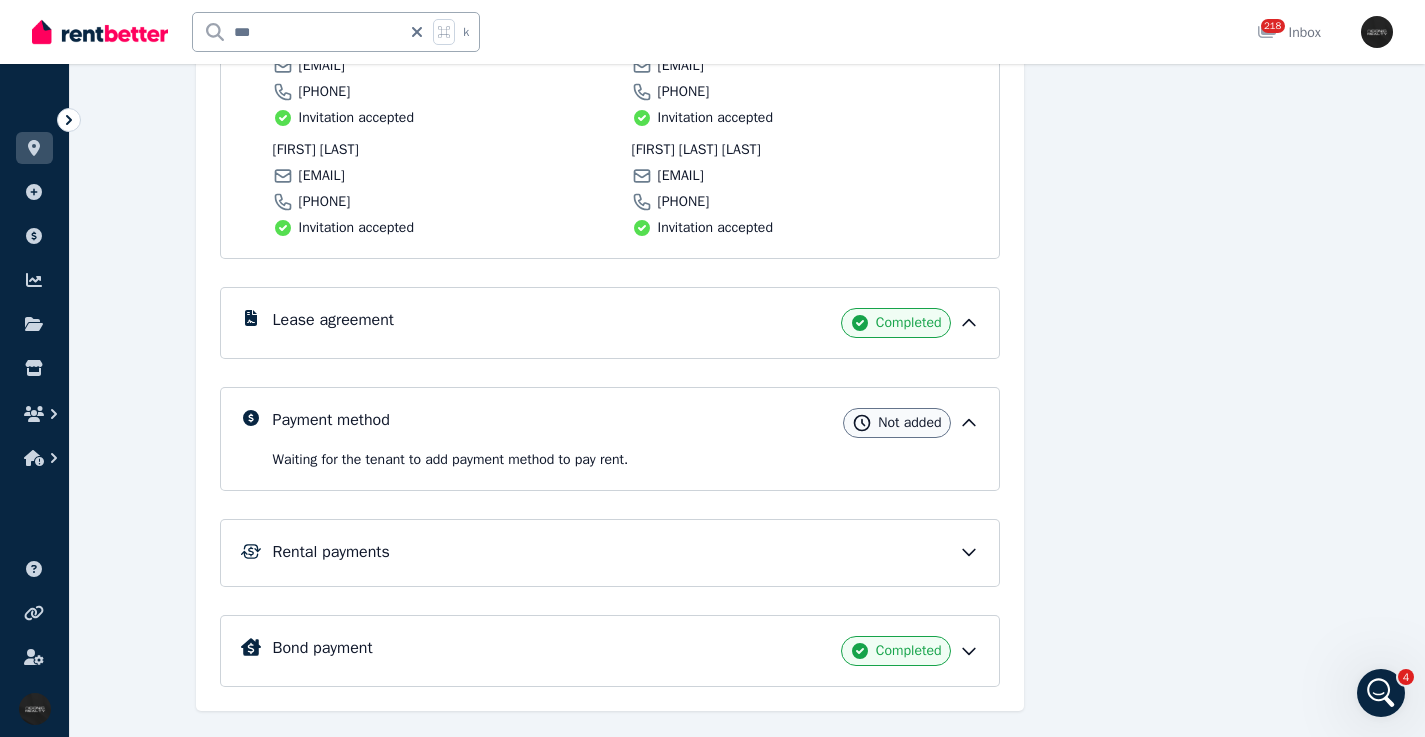 click on "Lease agreement Completed" at bounding box center (626, 323) 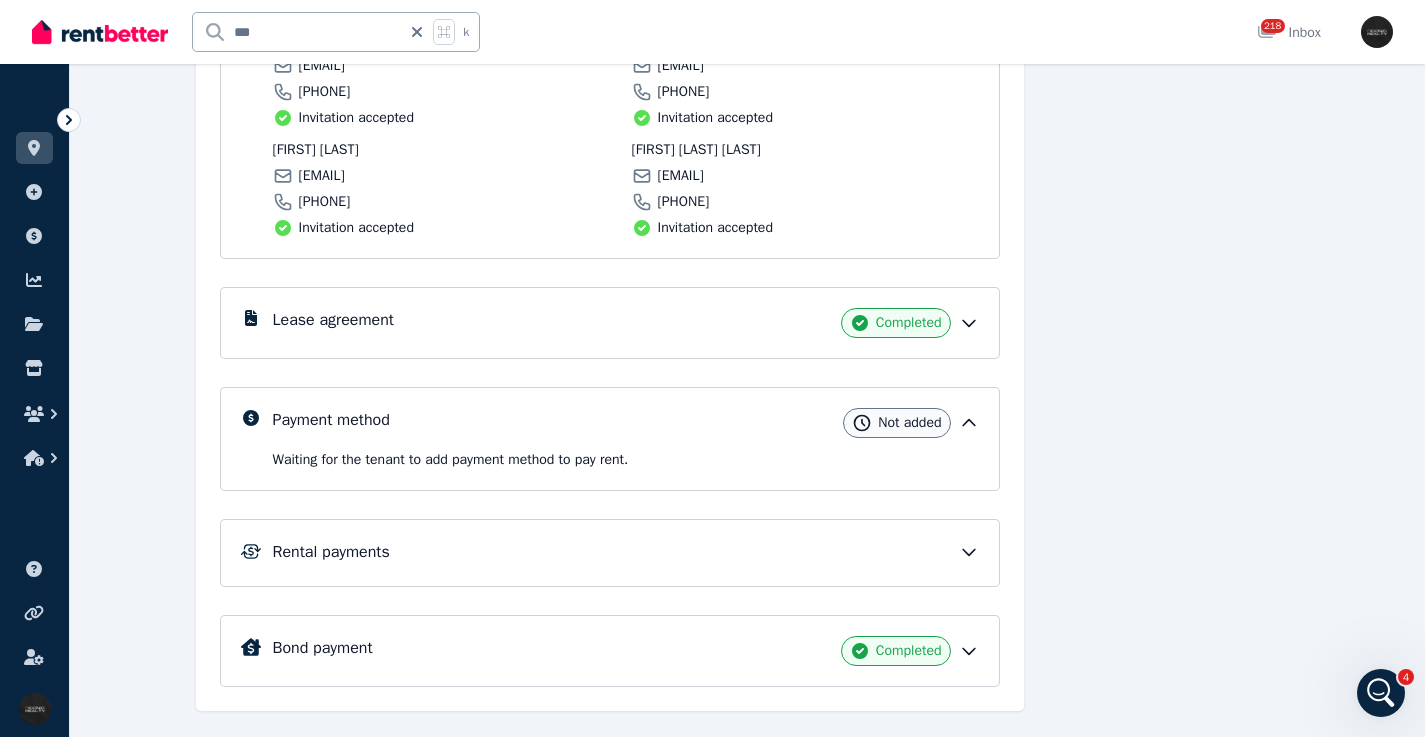 click on "Lease agreement Completed" at bounding box center [626, 323] 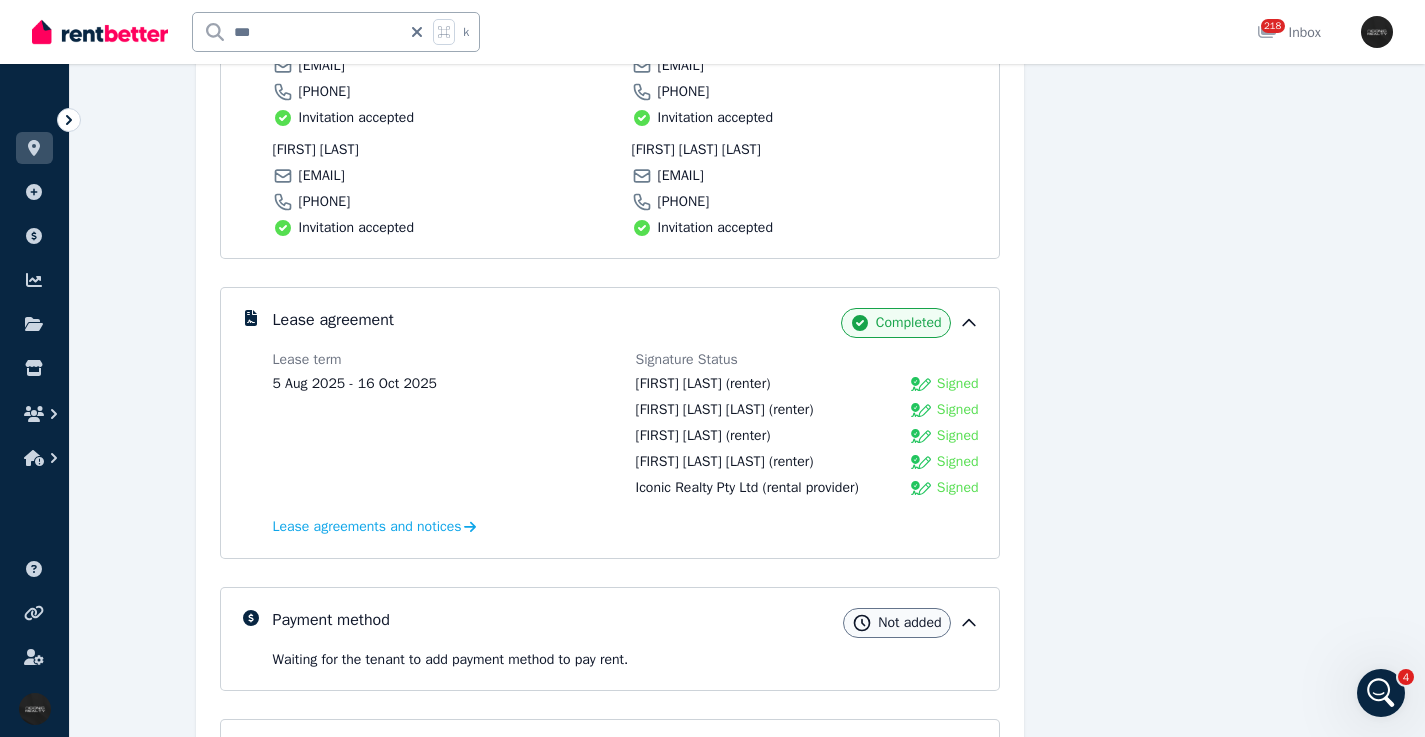 drag, startPoint x: 433, startPoint y: 386, endPoint x: 371, endPoint y: 372, distance: 63.560993 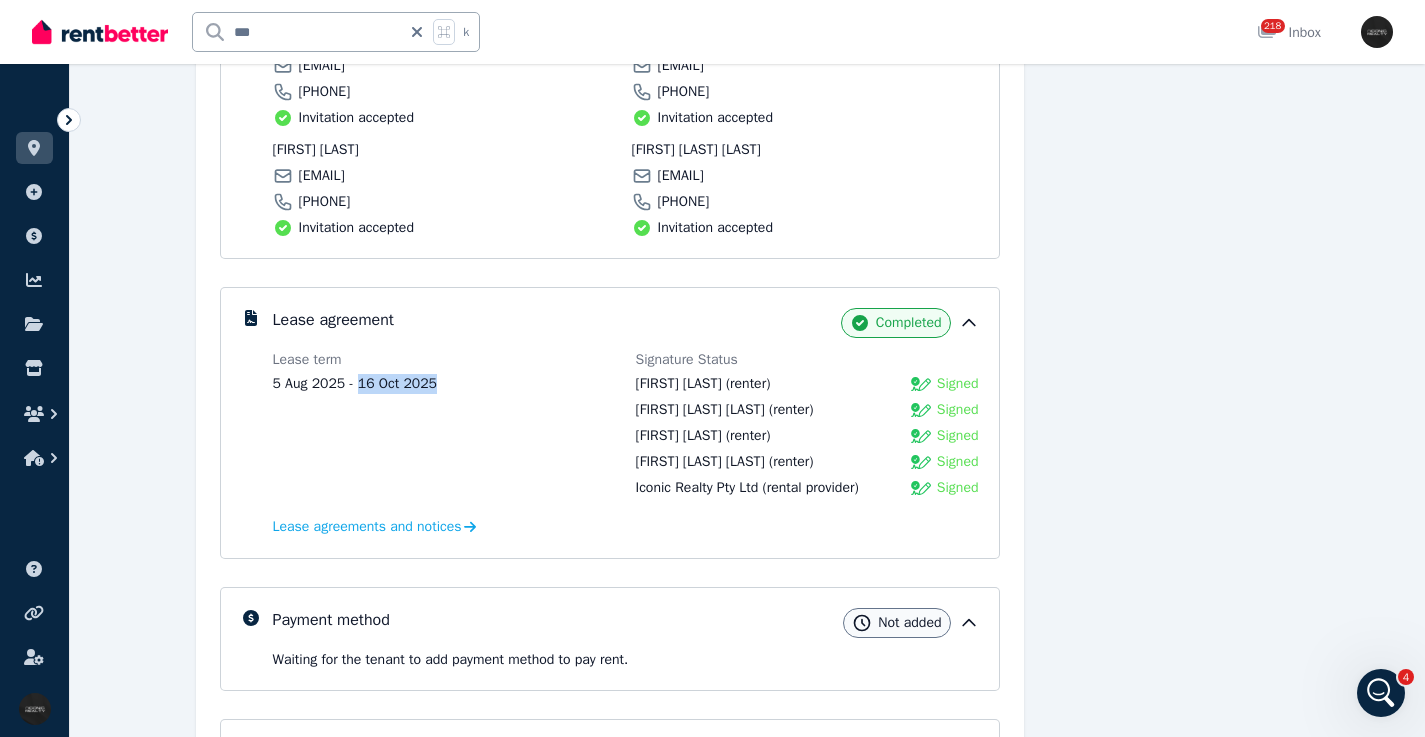scroll, scrollTop: 0, scrollLeft: 0, axis: both 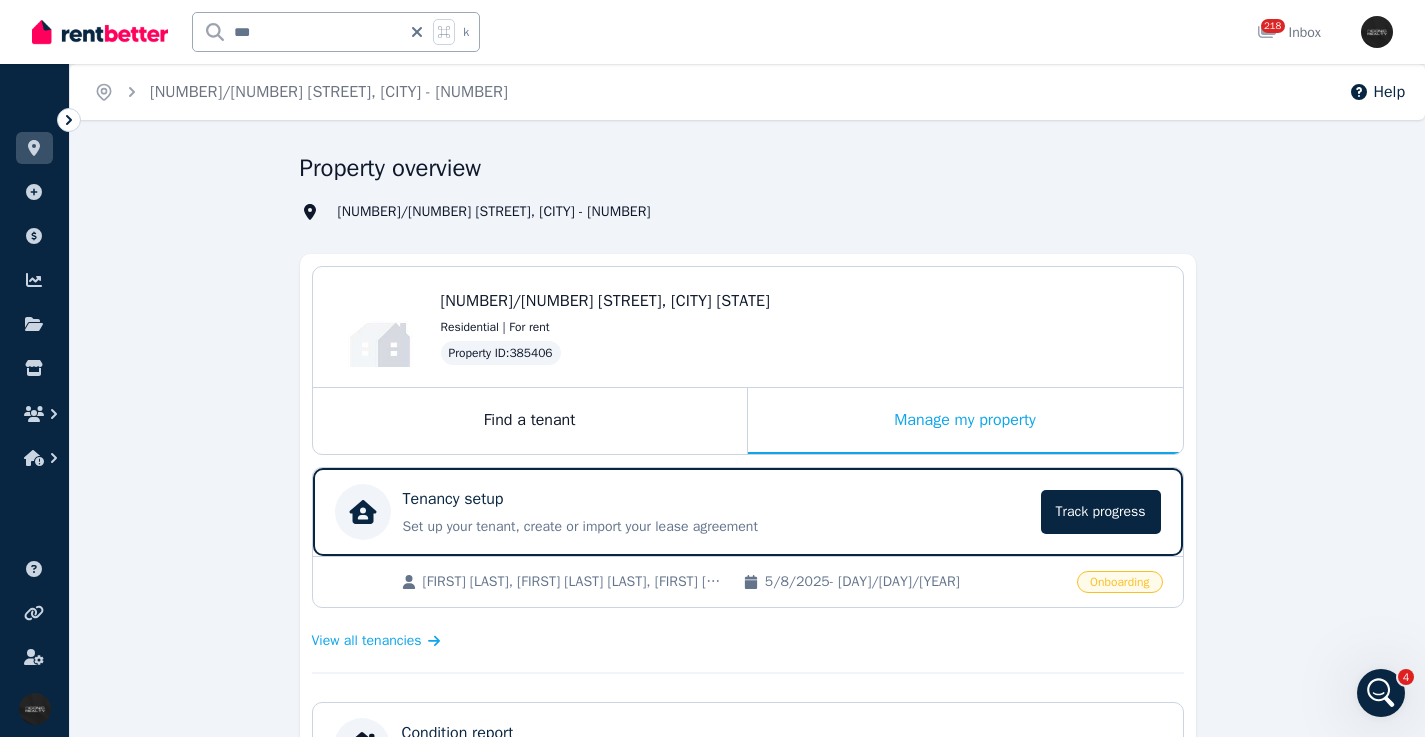 drag, startPoint x: 333, startPoint y: 212, endPoint x: 534, endPoint y: 206, distance: 201.08954 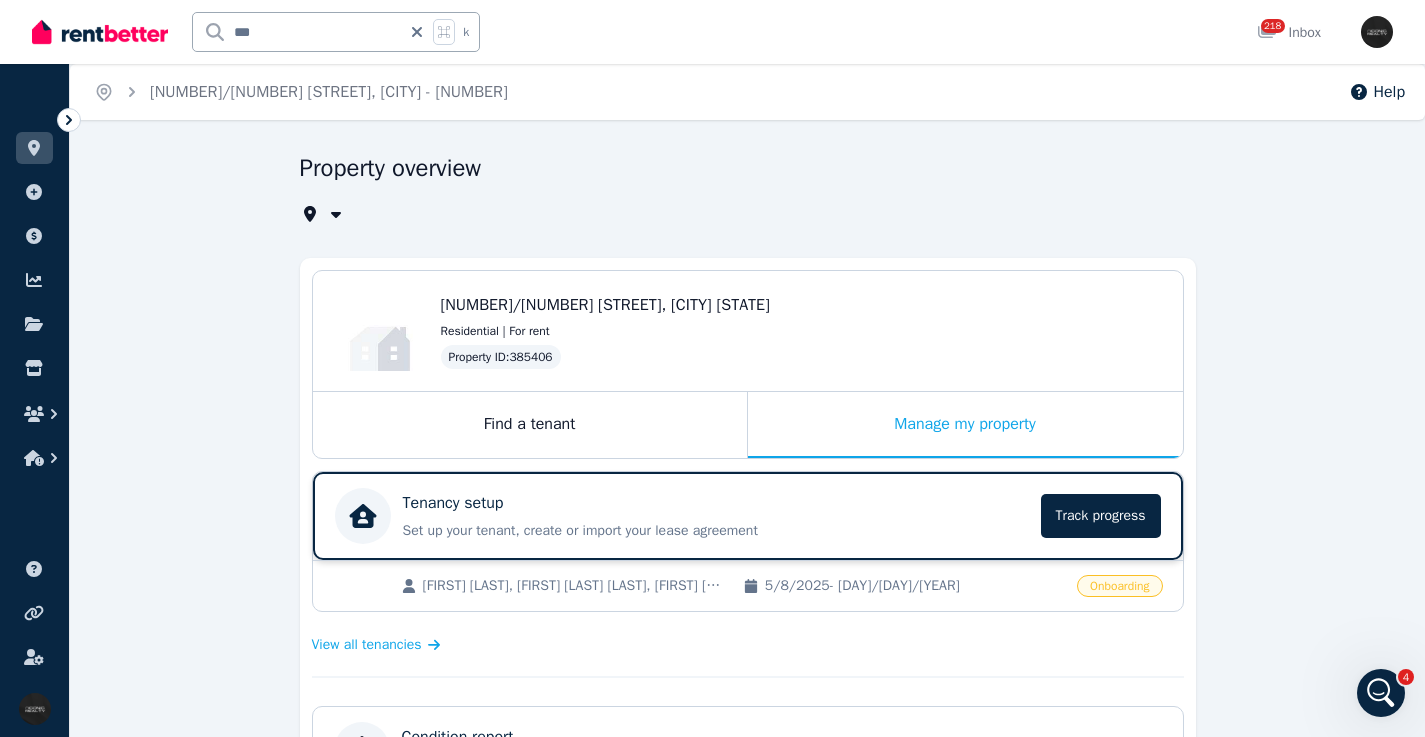 click on "Set up your tenant, create or import your lease agreement" at bounding box center [716, 531] 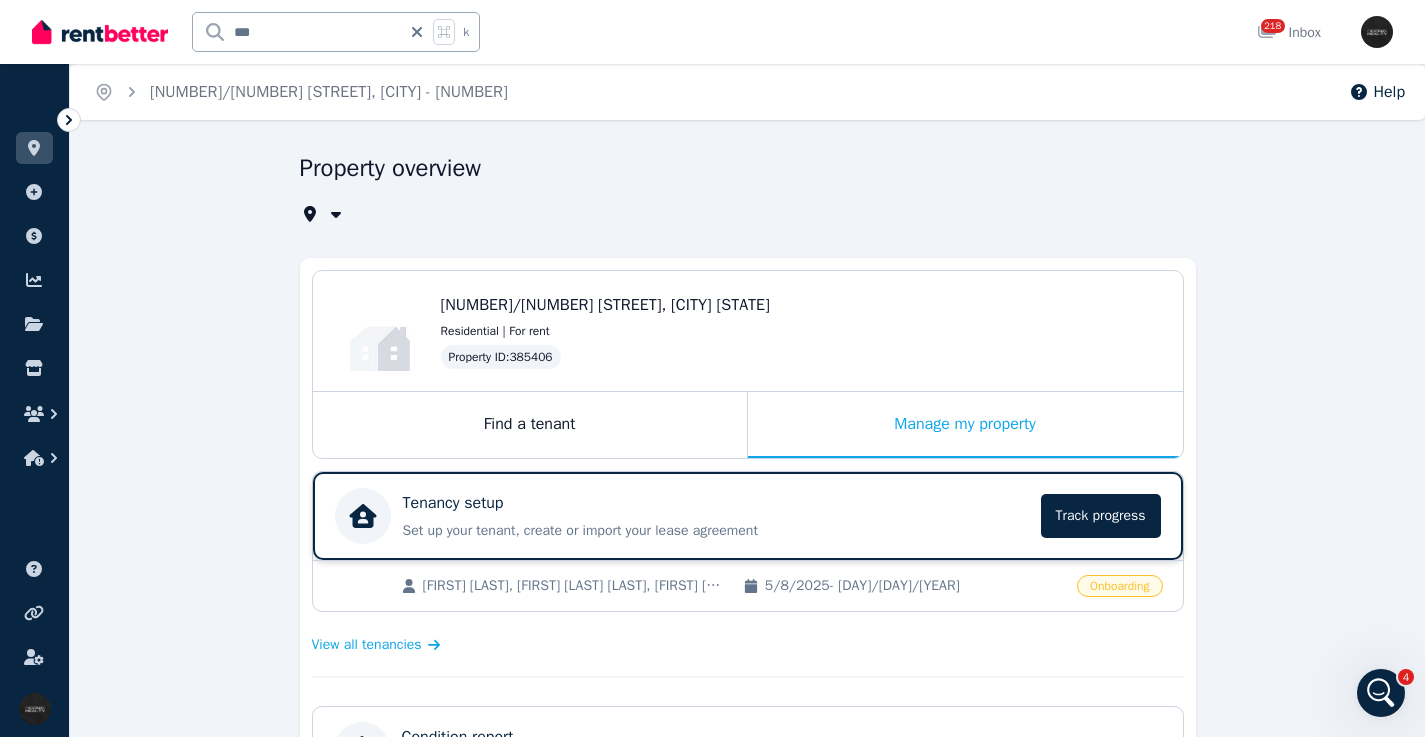 click on "Tenancy setup" at bounding box center (716, 503) 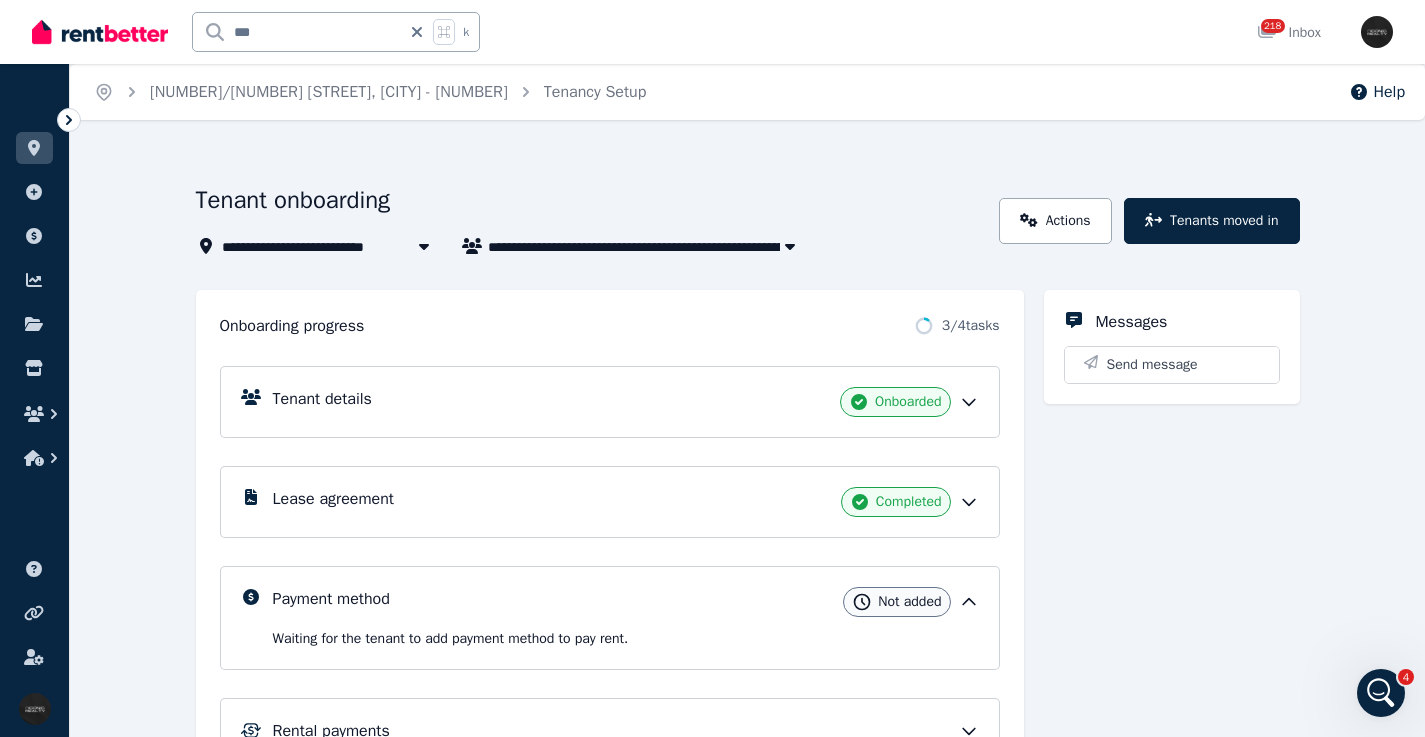 click on "Lease agreement Completed" at bounding box center (626, 502) 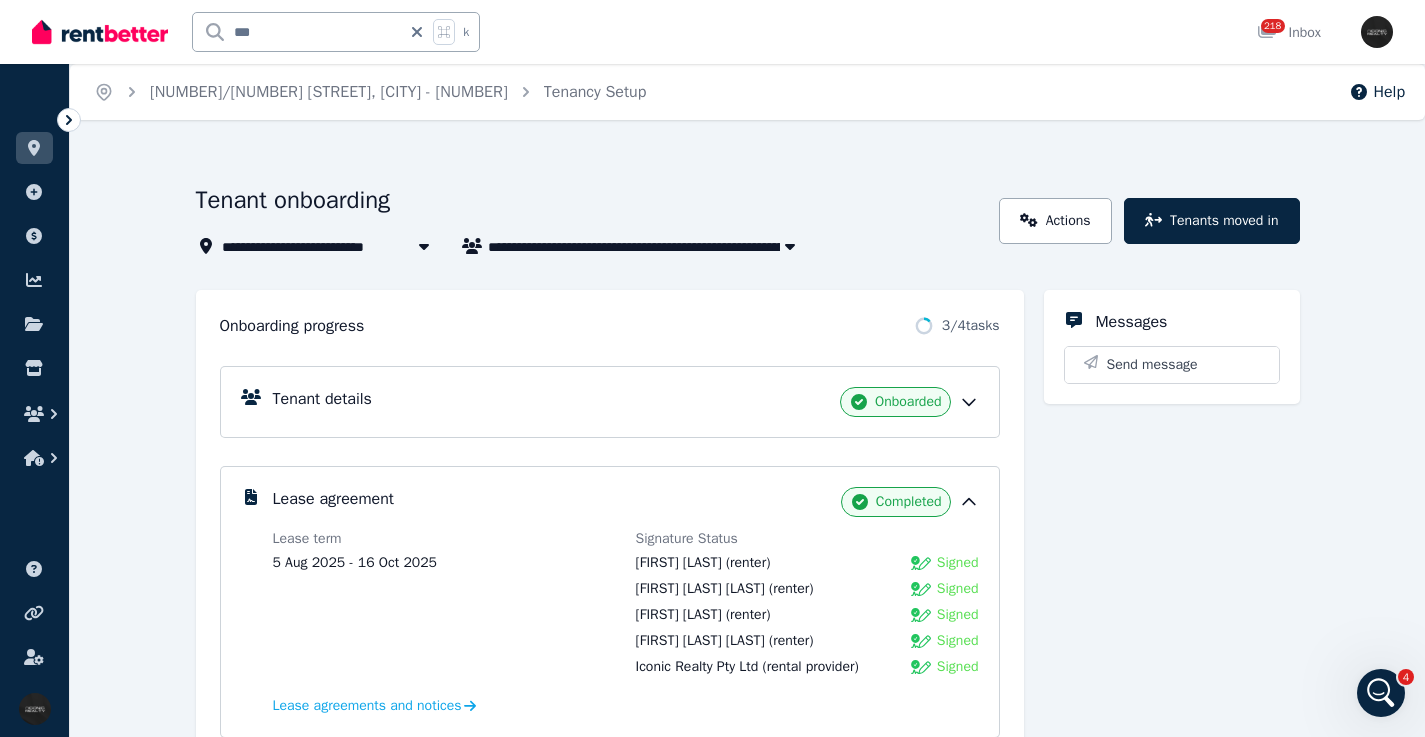click on "Tenant details Onboarded" at bounding box center (610, 402) 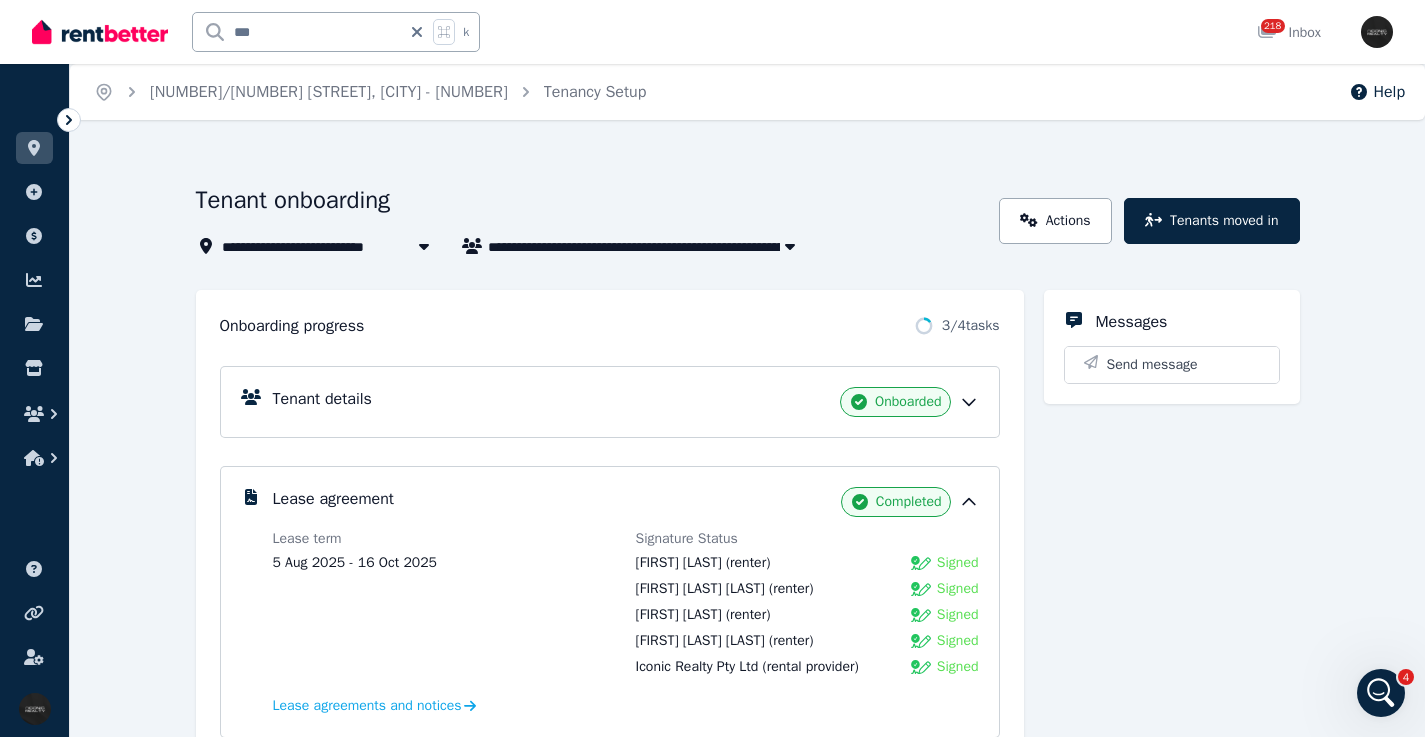 click on "Tenant details Onboarded" at bounding box center (626, 402) 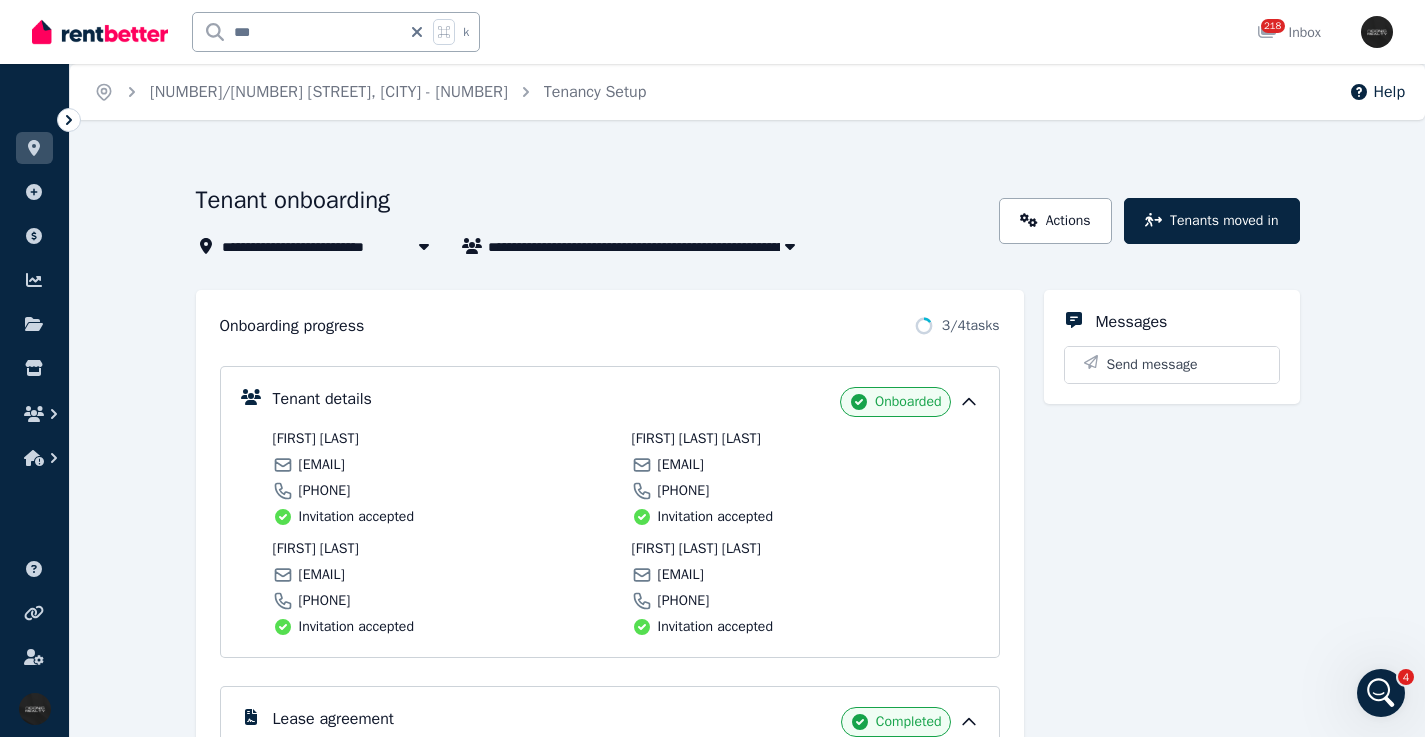 click on "Andres Moreno Mora" at bounding box center (446, 439) 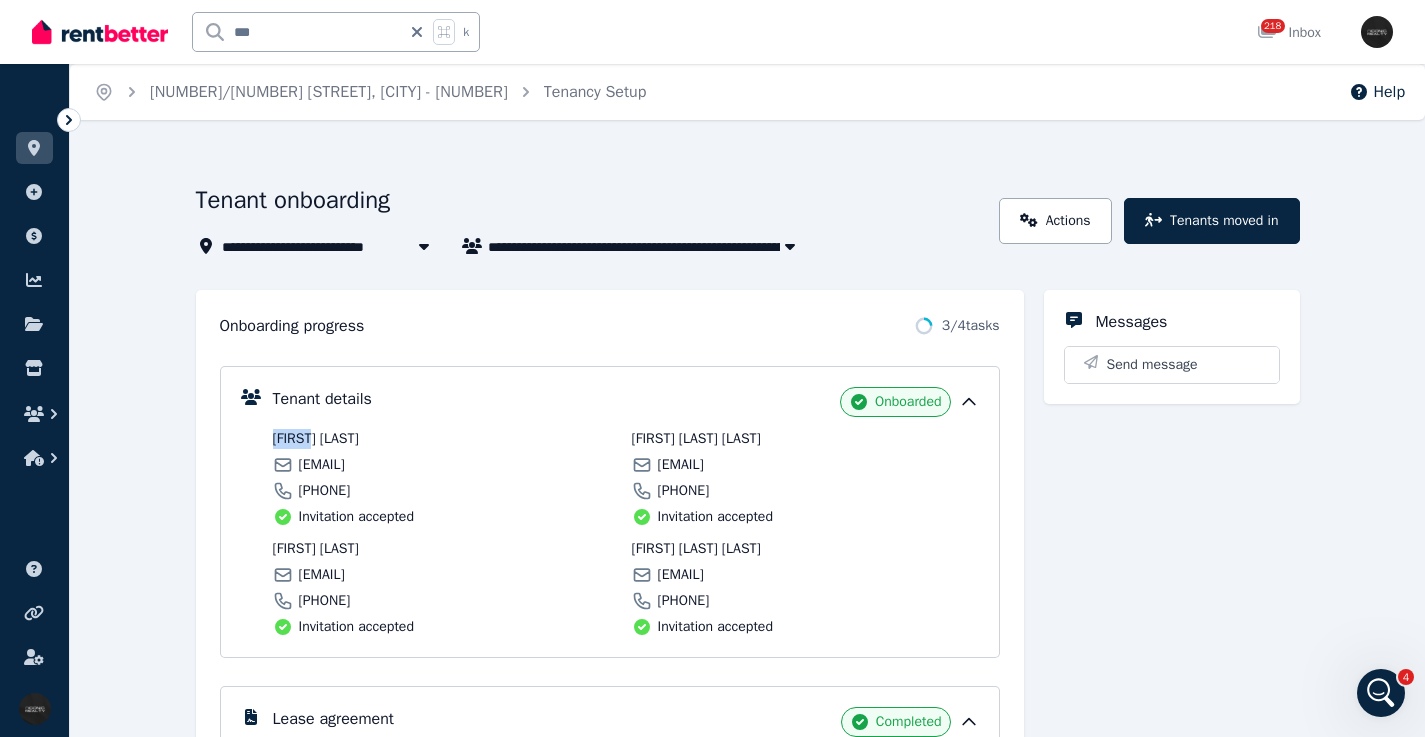 drag, startPoint x: 369, startPoint y: 436, endPoint x: 379, endPoint y: 410, distance: 27.856777 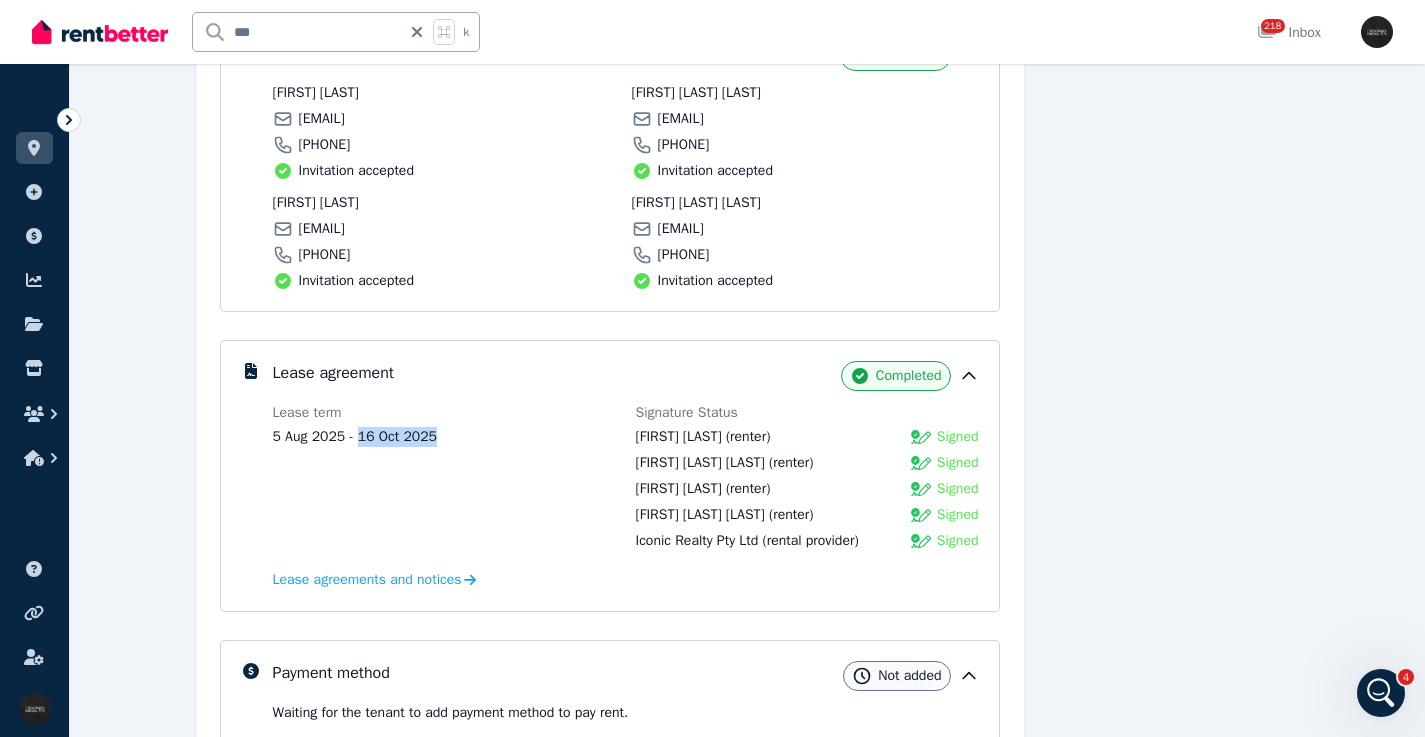 click 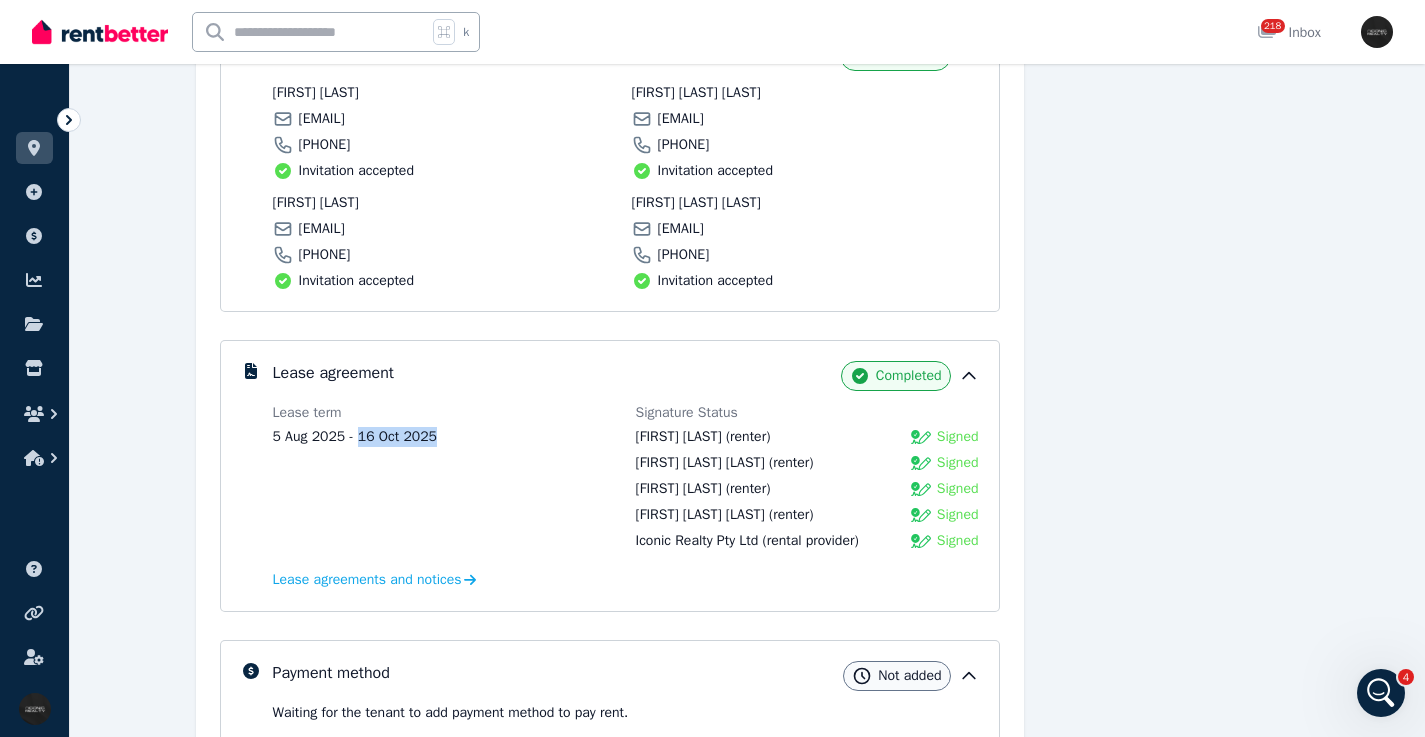 click at bounding box center (310, 32) 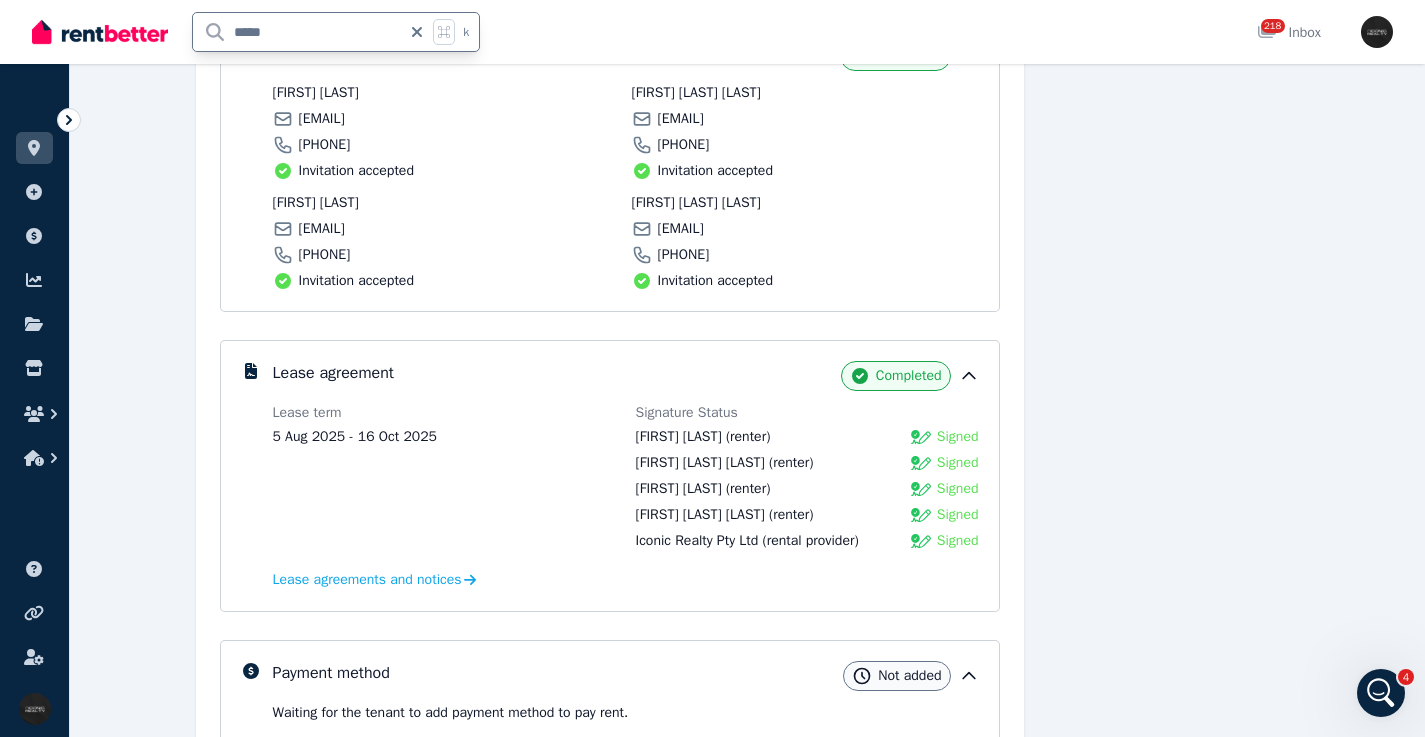 type on "*****" 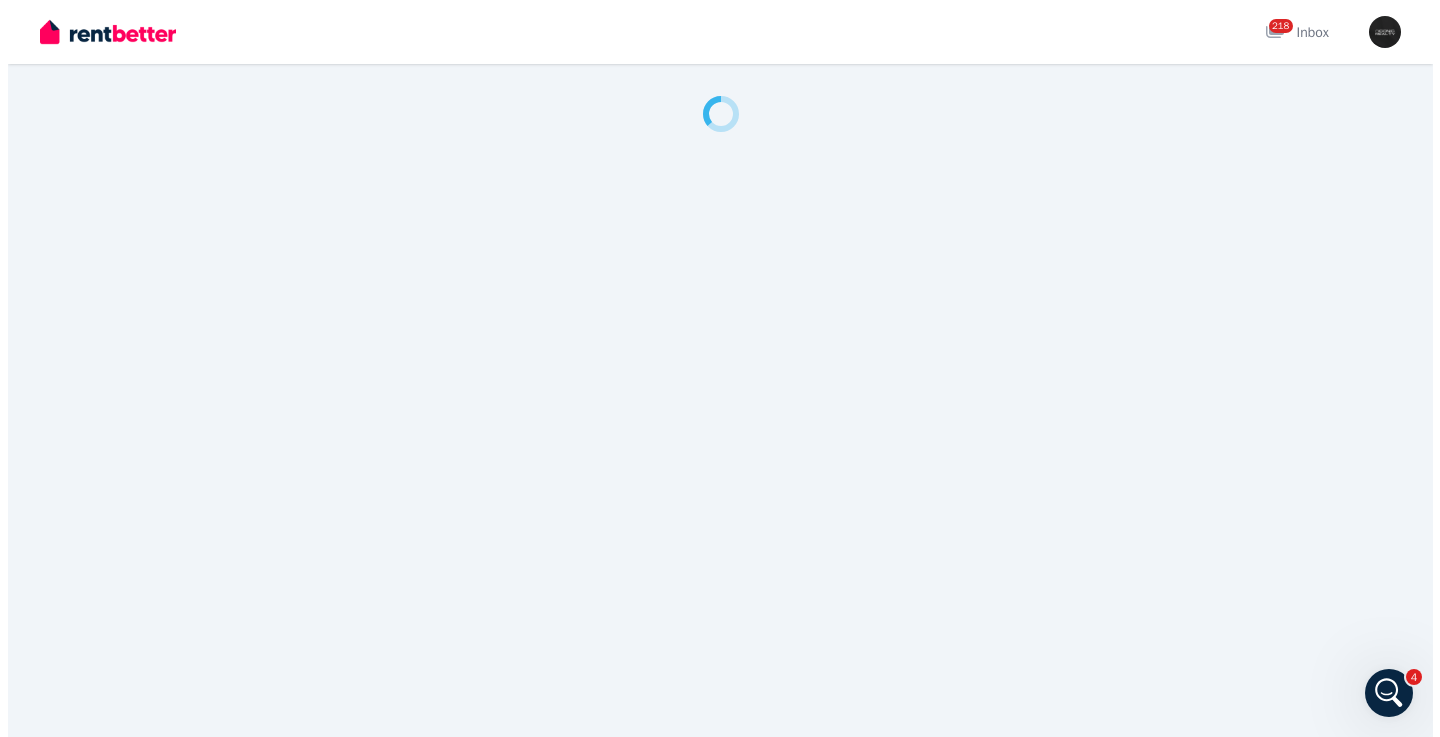 scroll, scrollTop: 0, scrollLeft: 0, axis: both 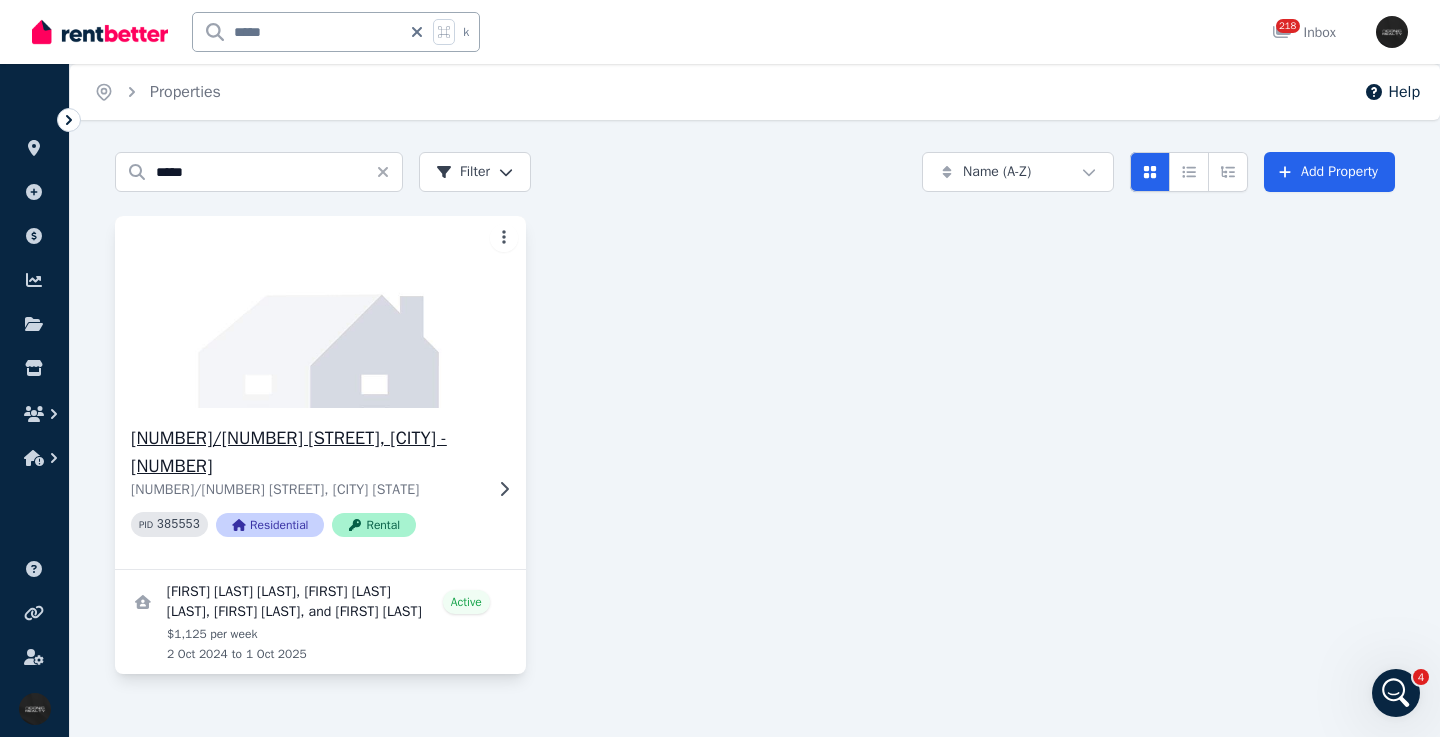 click 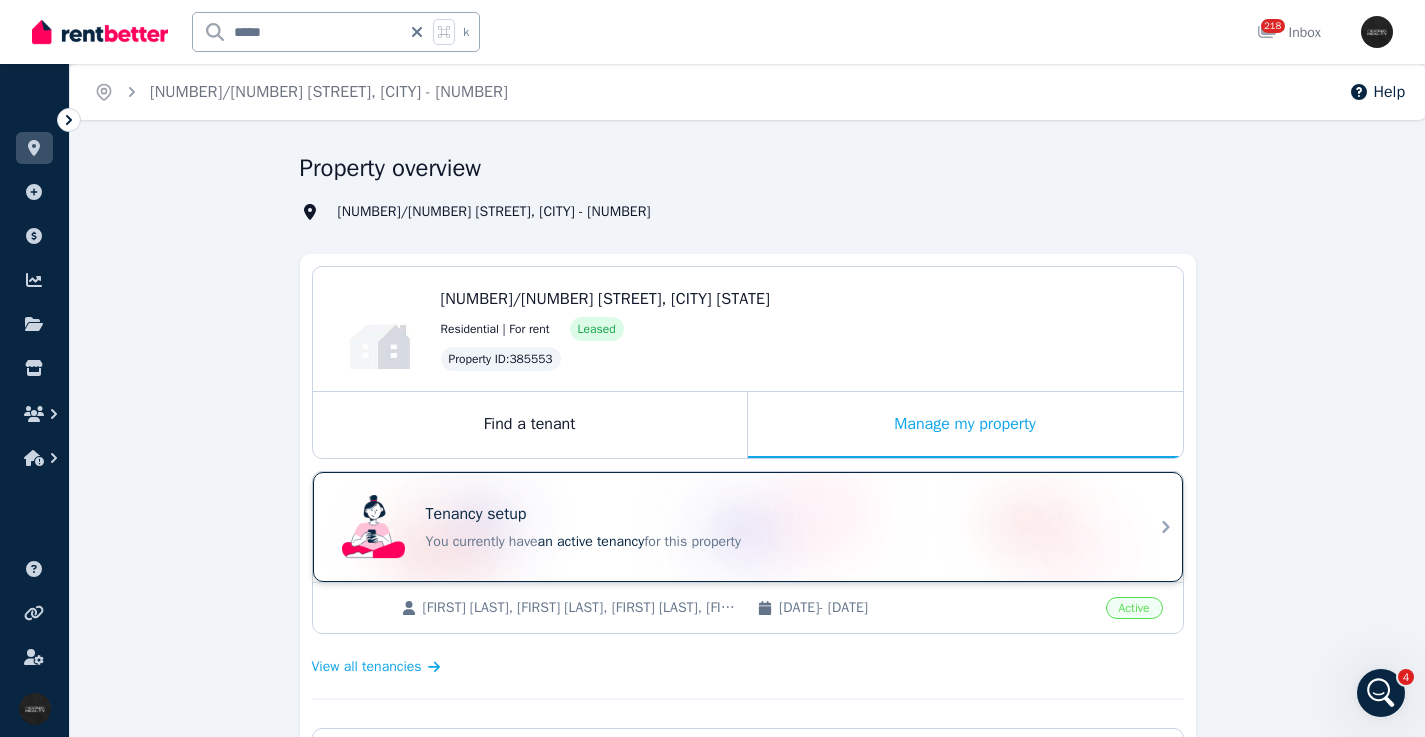 click on "Tenancy setup You currently have  an active tenancy  for this property" at bounding box center (776, 527) 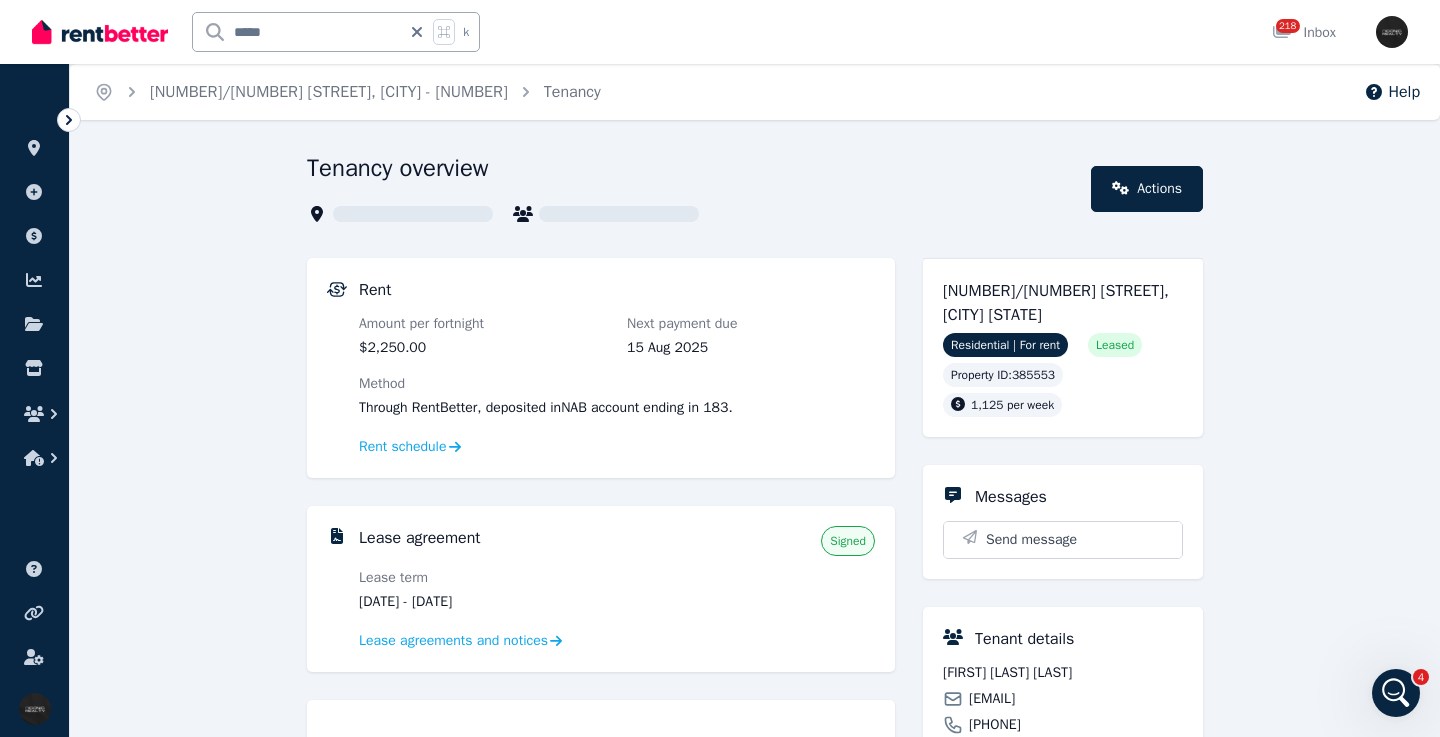 click on "Maria Francisca Bravo Quijon mbravoquijon@gmail.com 0425 425 831" at bounding box center (1063, 699) 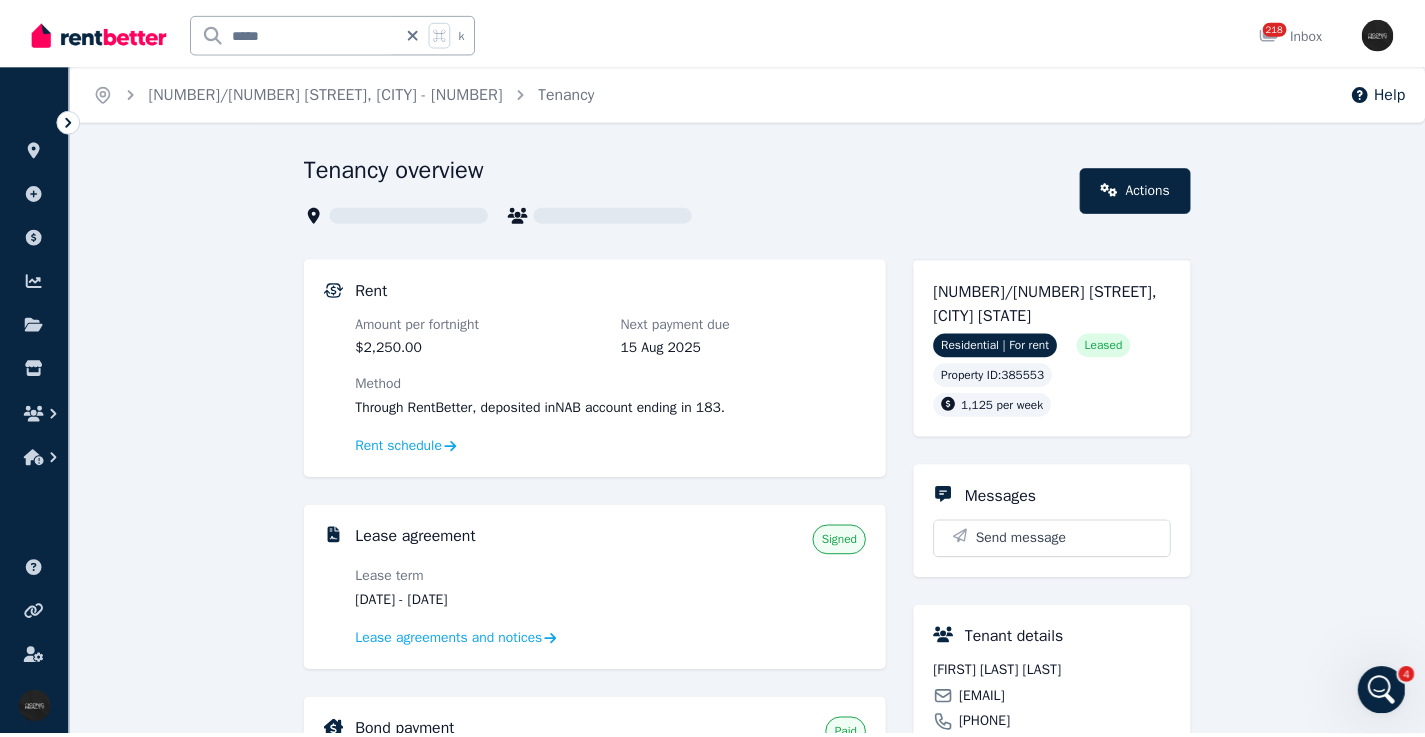 scroll, scrollTop: 317, scrollLeft: 0, axis: vertical 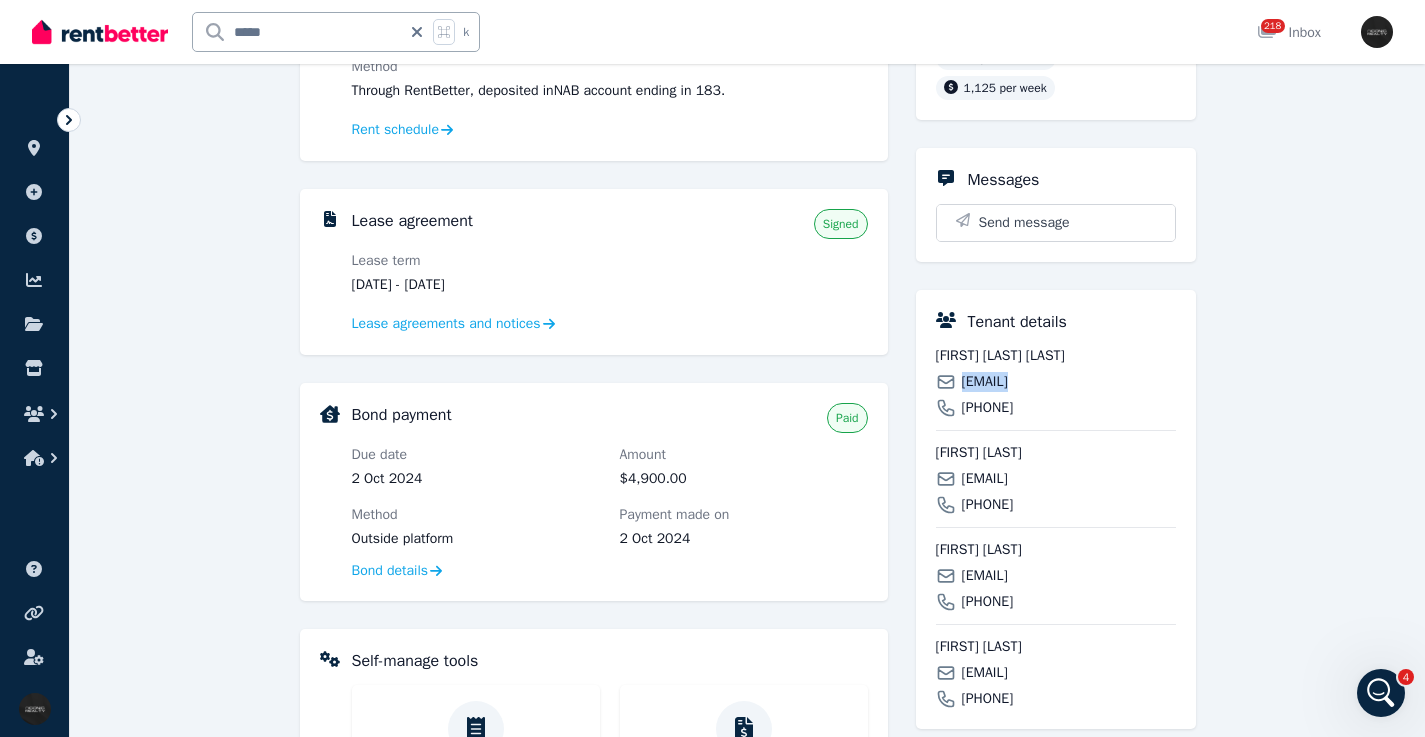 click on "vwohllk@gmail.com" at bounding box center [985, 479] 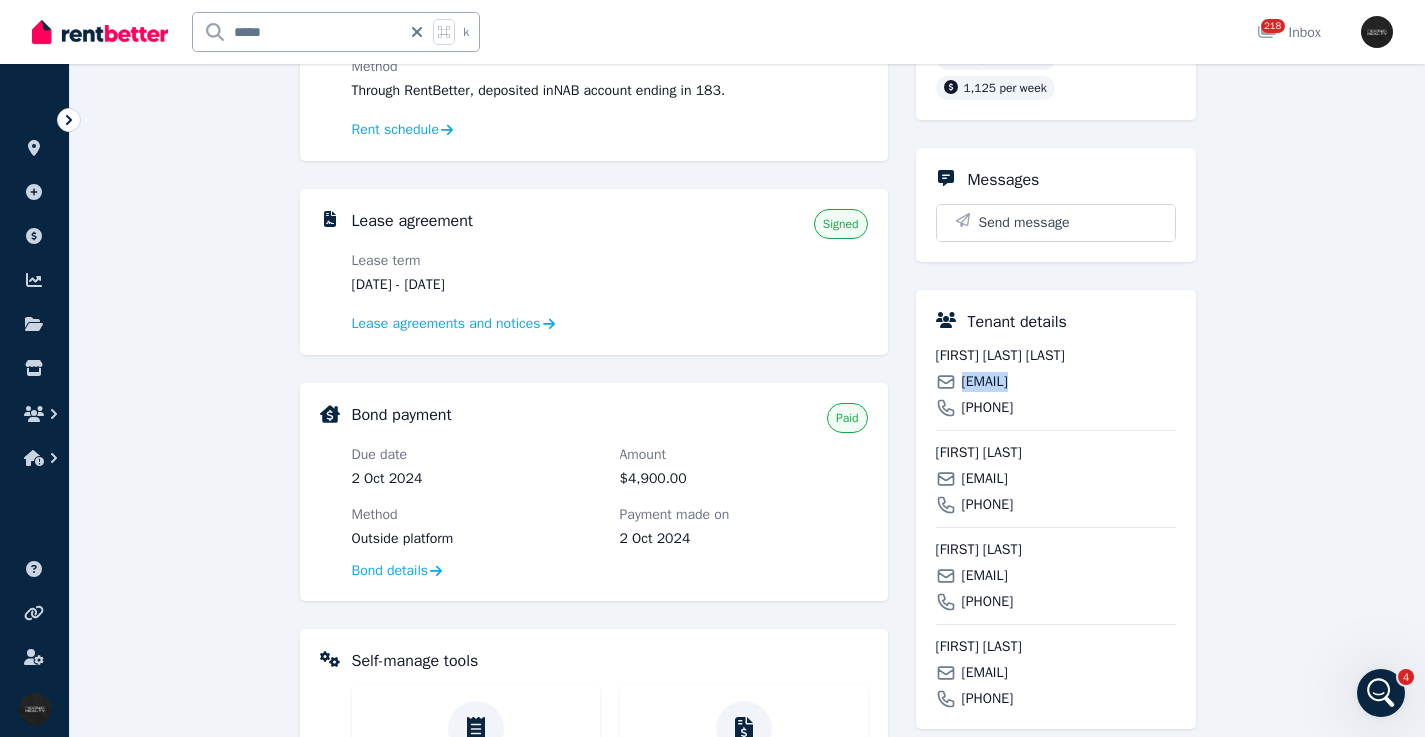 click on "jasmine.freeker@gmail.com" at bounding box center [985, 673] 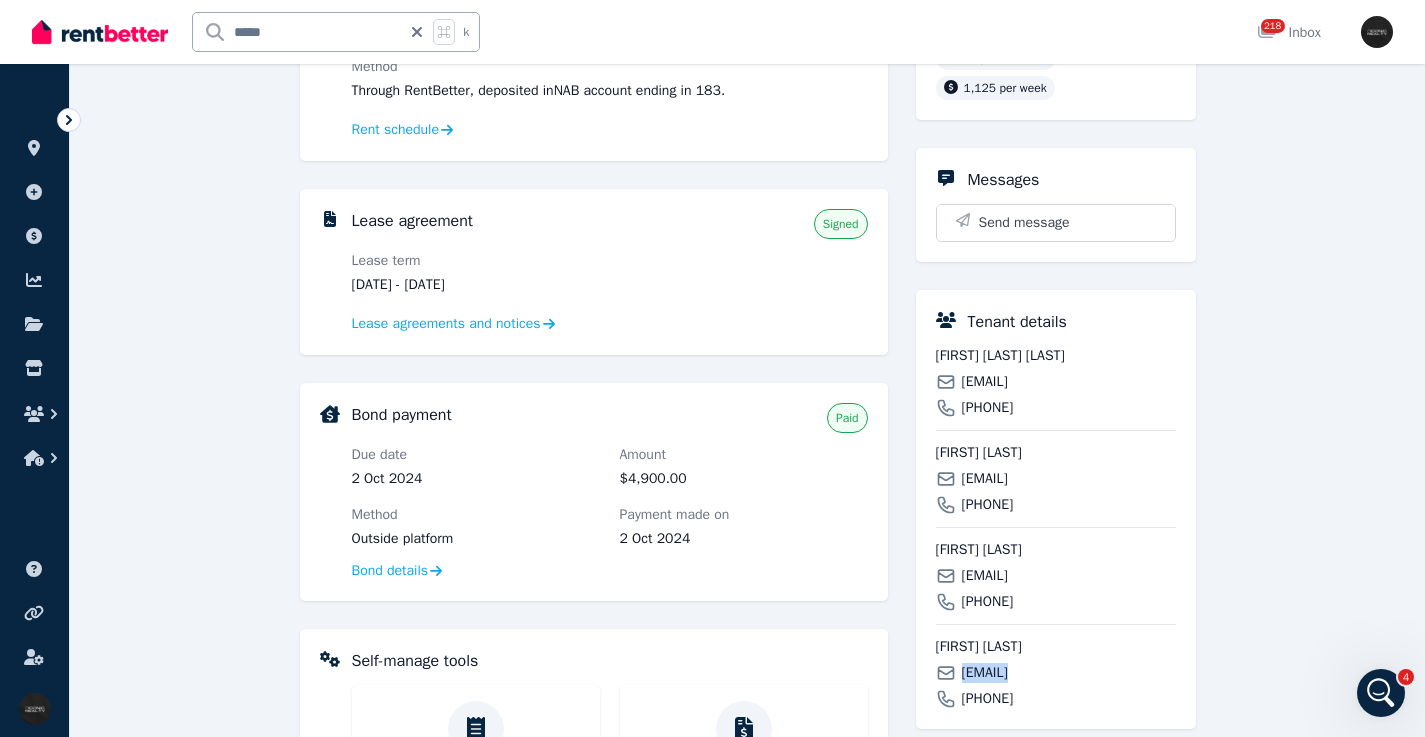 drag, startPoint x: 925, startPoint y: 292, endPoint x: 1135, endPoint y: 313, distance: 211.0474 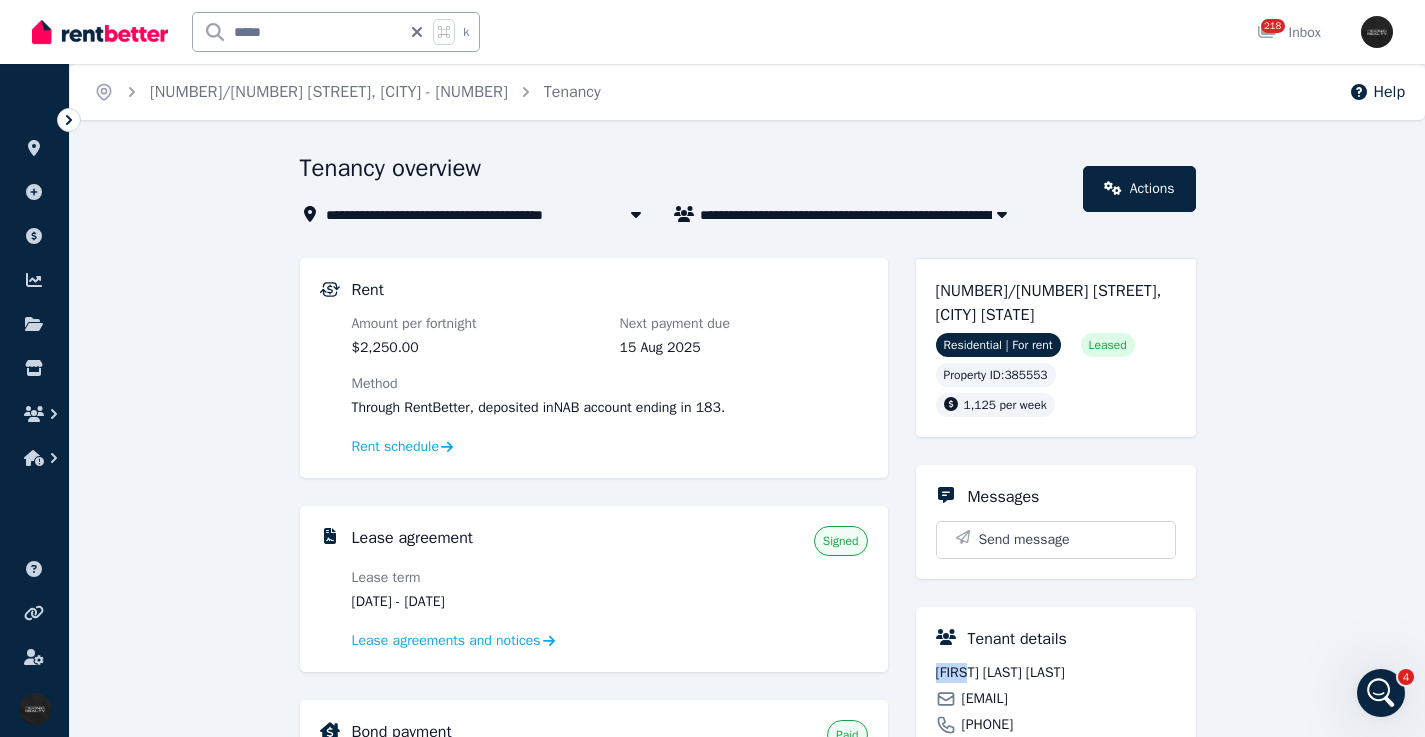 drag, startPoint x: 1039, startPoint y: 672, endPoint x: 927, endPoint y: 666, distance: 112.1606 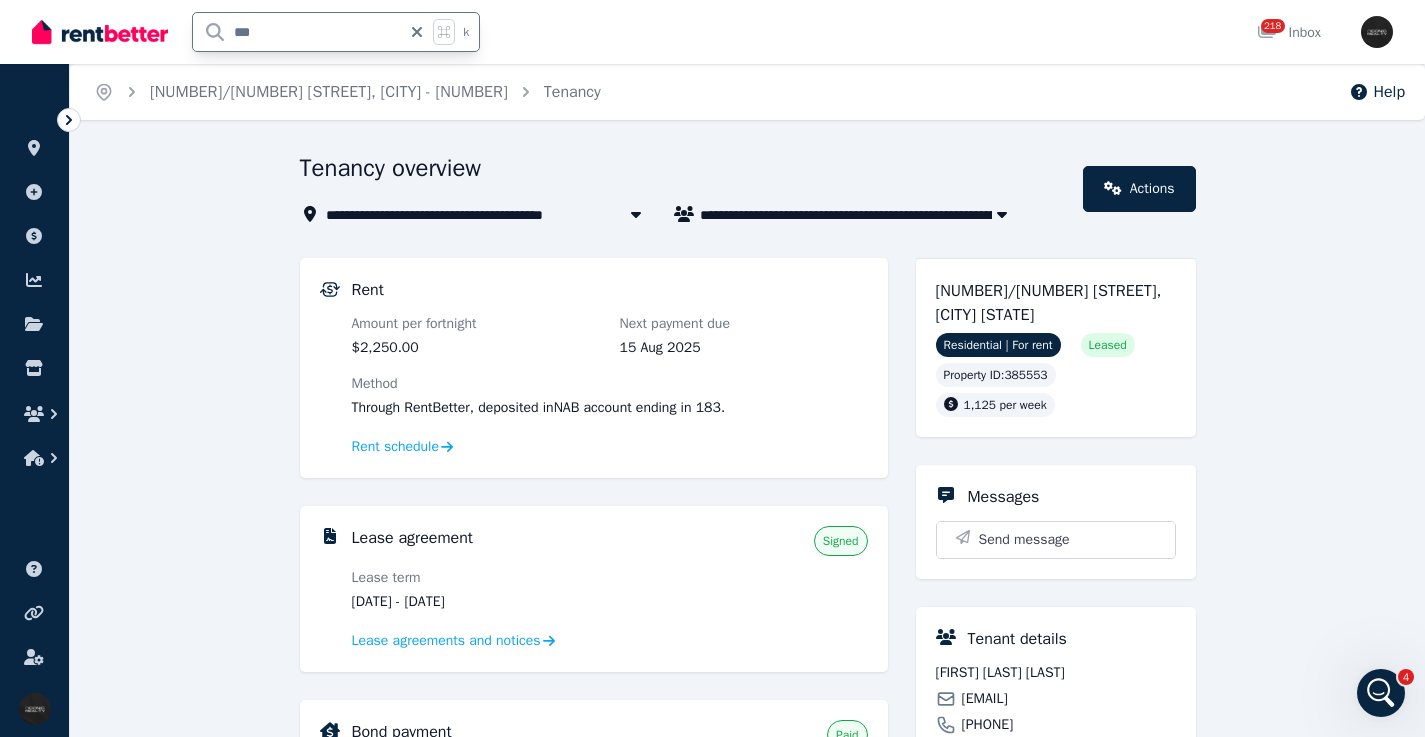 type on "***" 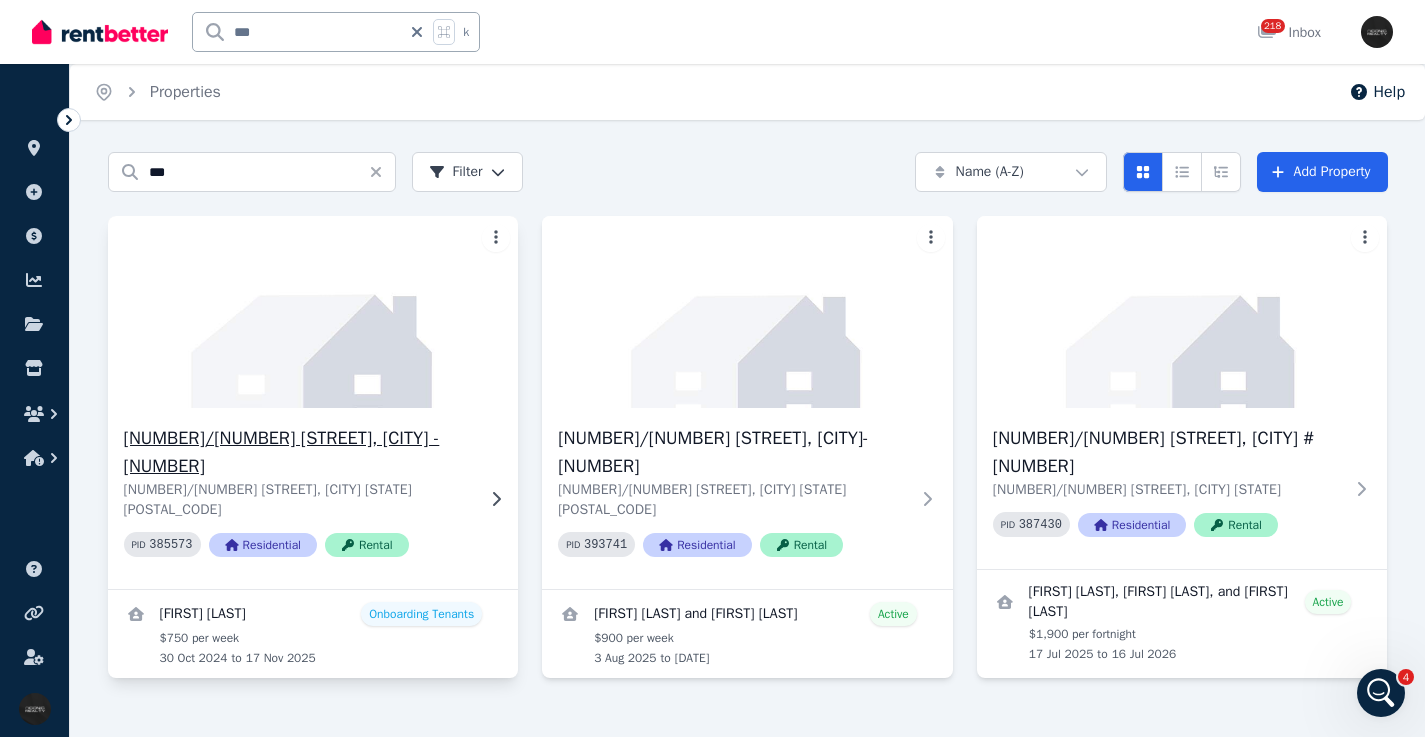 click 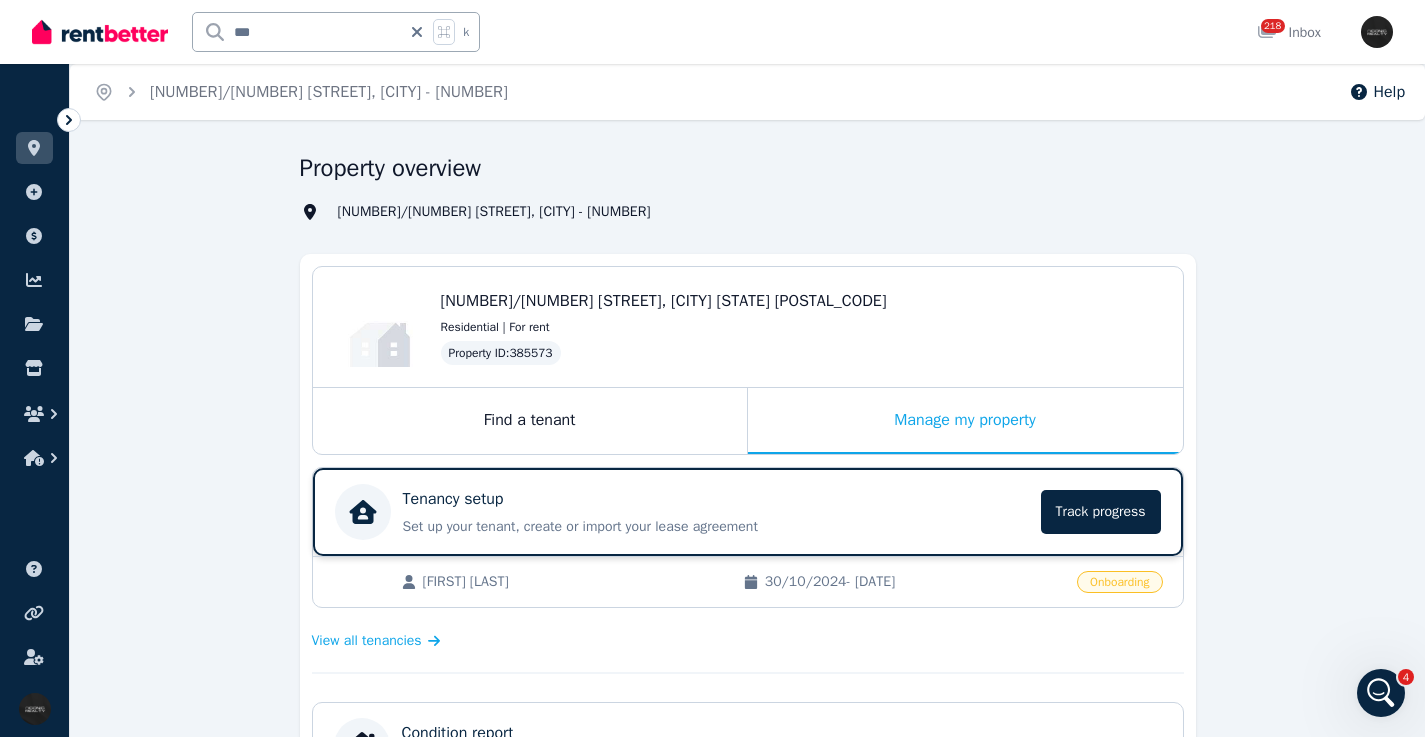 click on "Tenancy setup" at bounding box center (716, 499) 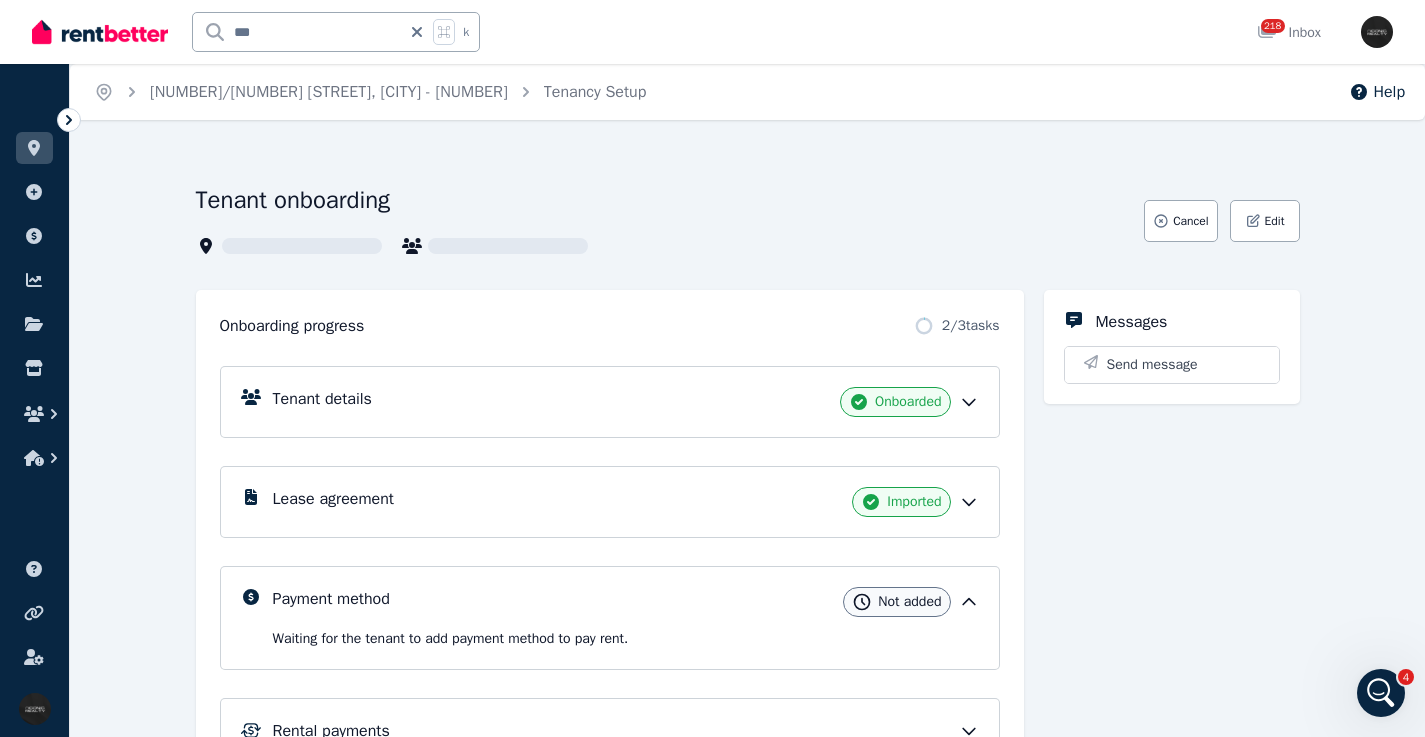 click on "Tenant details Onboarded" at bounding box center (626, 402) 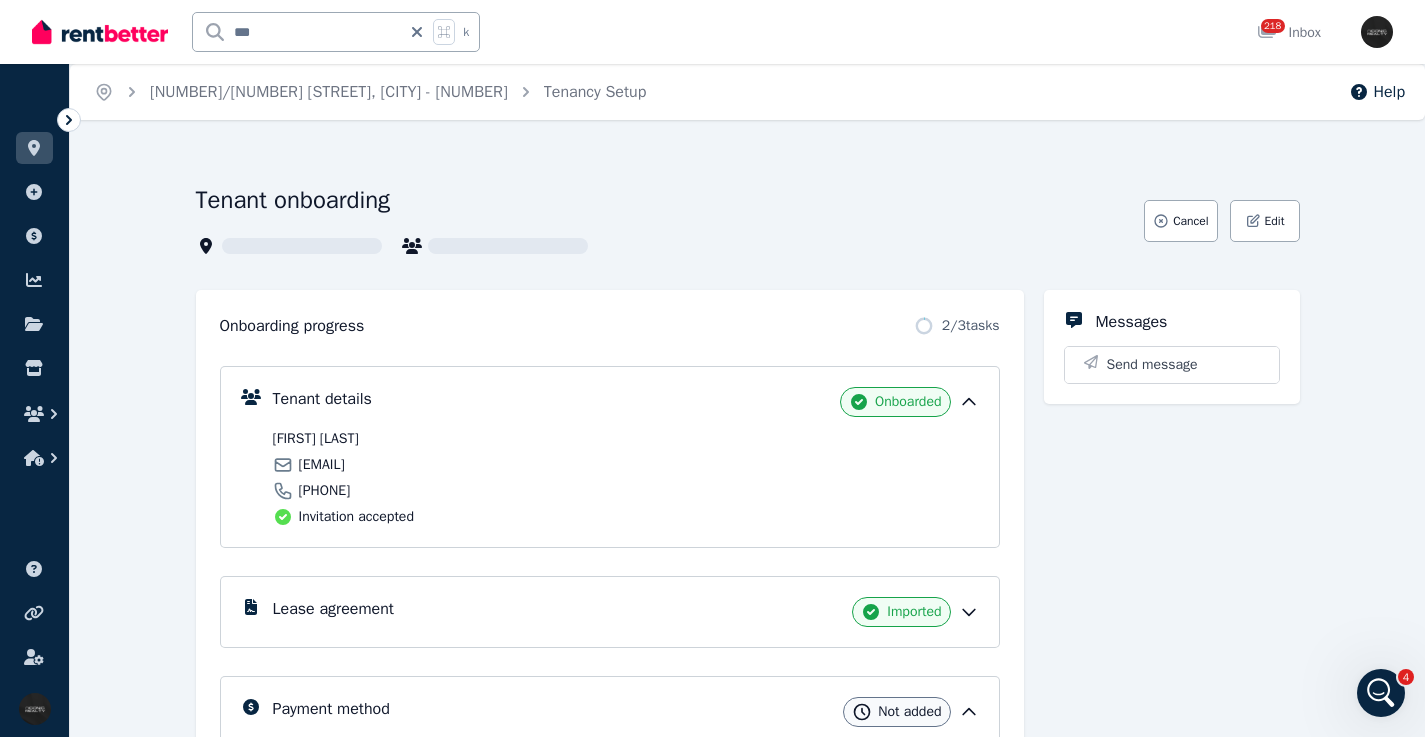 click on "scductinstallation@gmail.com" at bounding box center [322, 465] 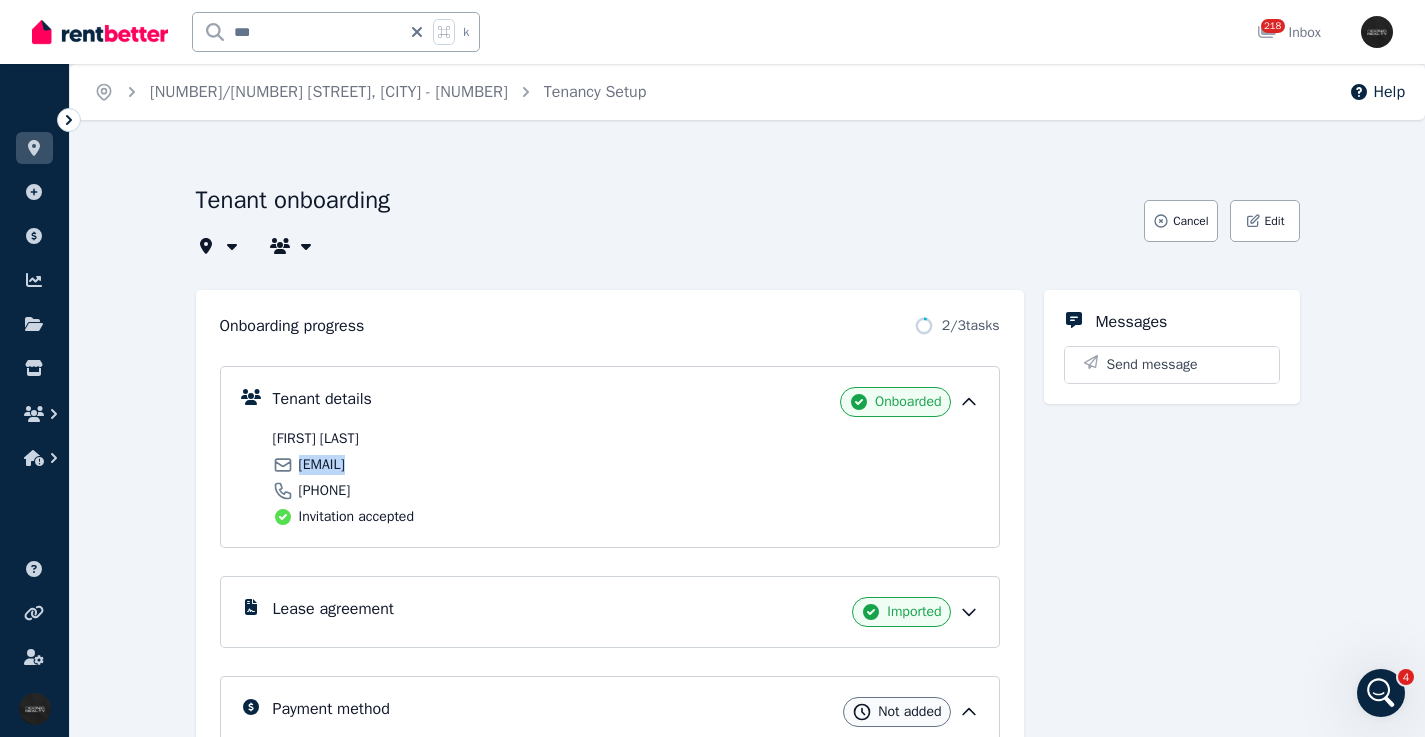 click on "Lease agreement Imported" at bounding box center [626, 612] 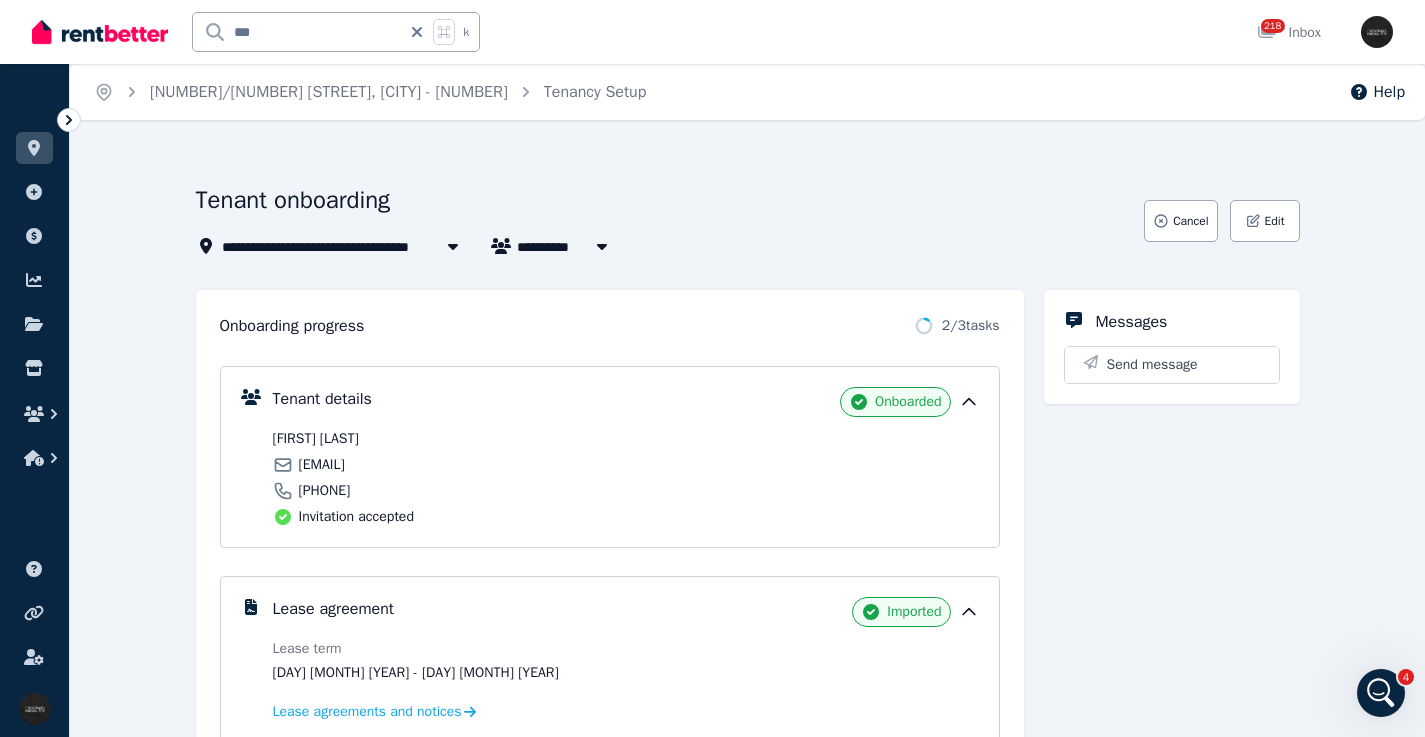 drag, startPoint x: 450, startPoint y: 674, endPoint x: 376, endPoint y: 662, distance: 74.96666 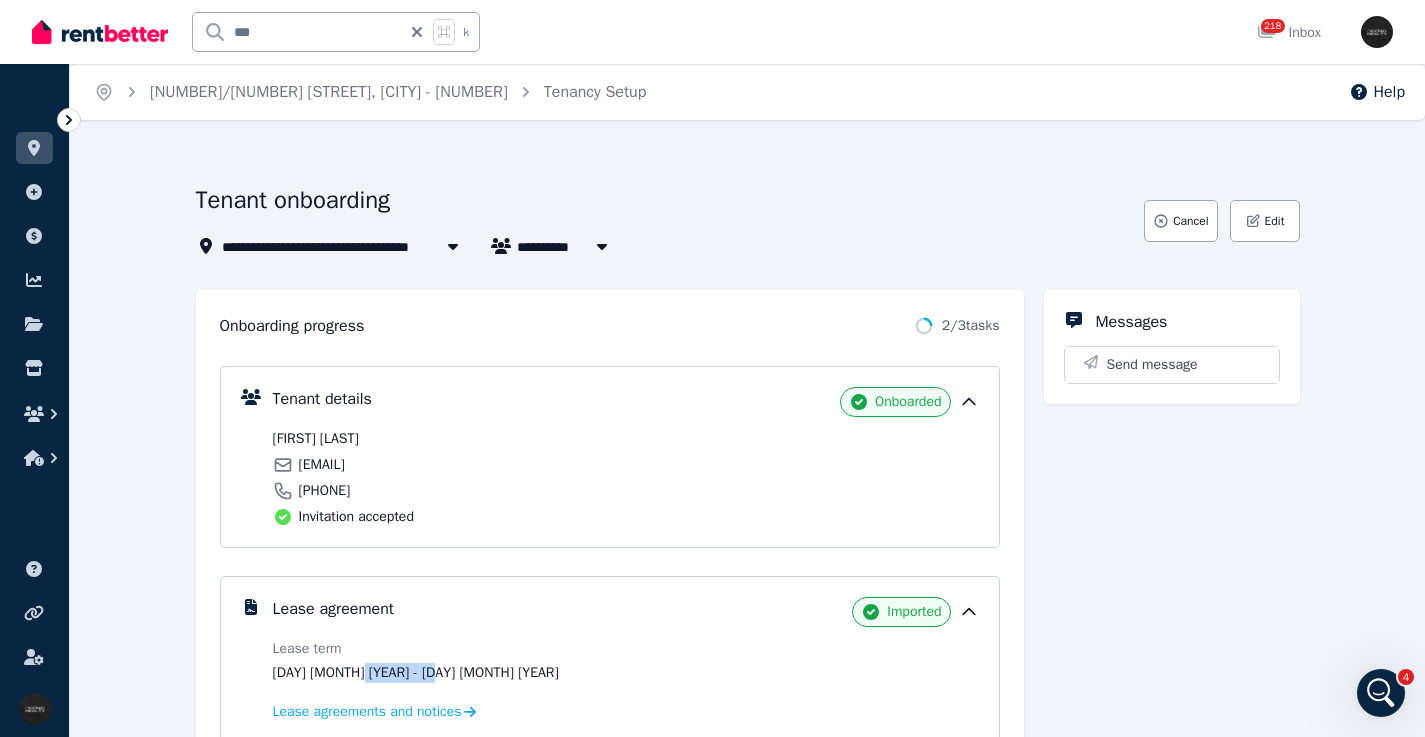 scroll, scrollTop: 308, scrollLeft: 0, axis: vertical 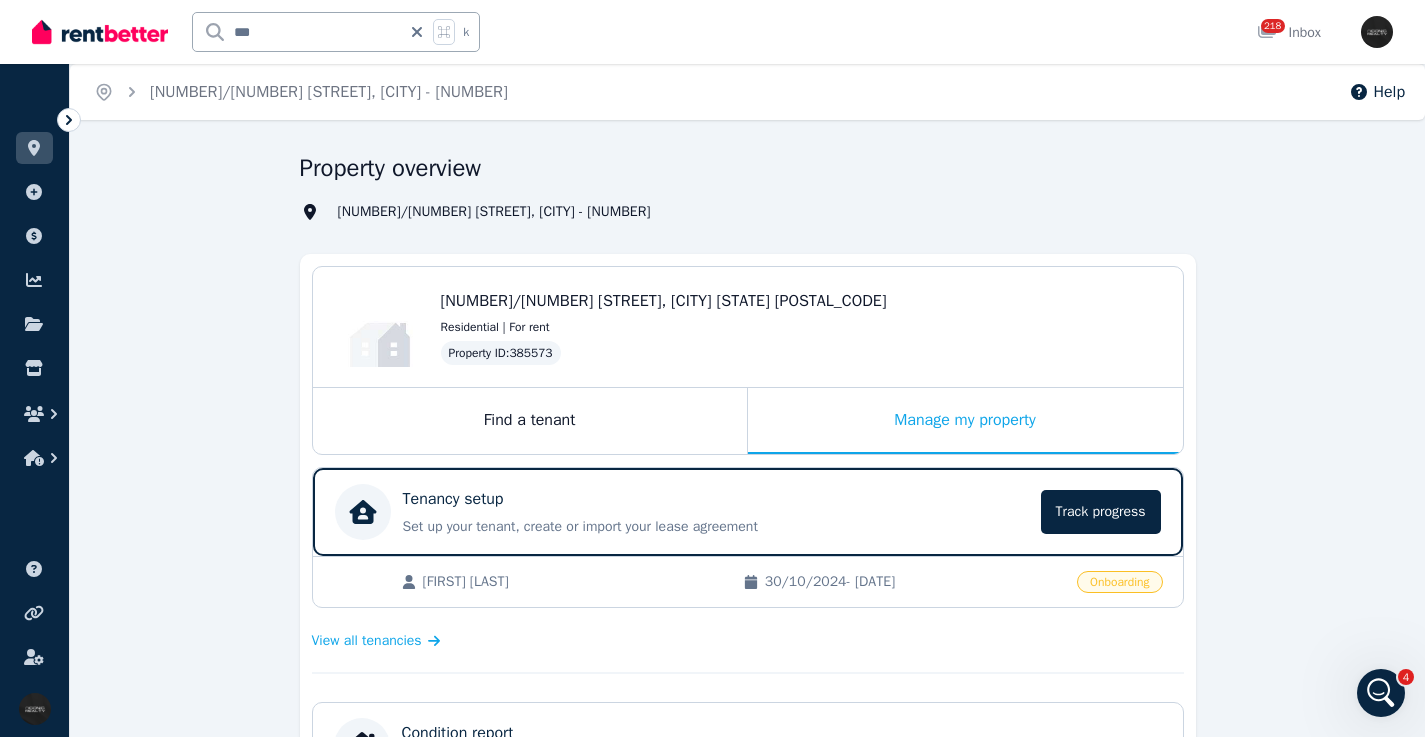 drag, startPoint x: 452, startPoint y: 299, endPoint x: 854, endPoint y: 250, distance: 404.9753 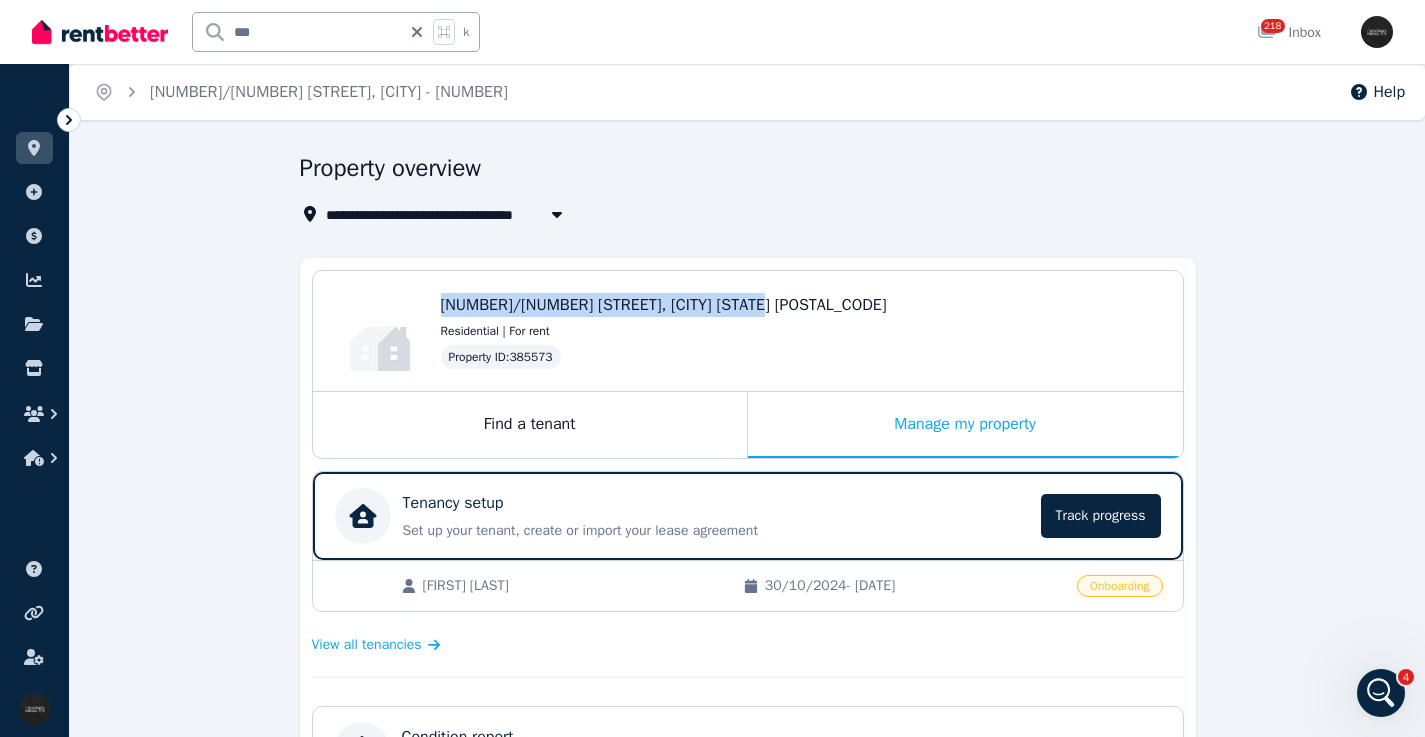 click on "***" at bounding box center [297, 32] 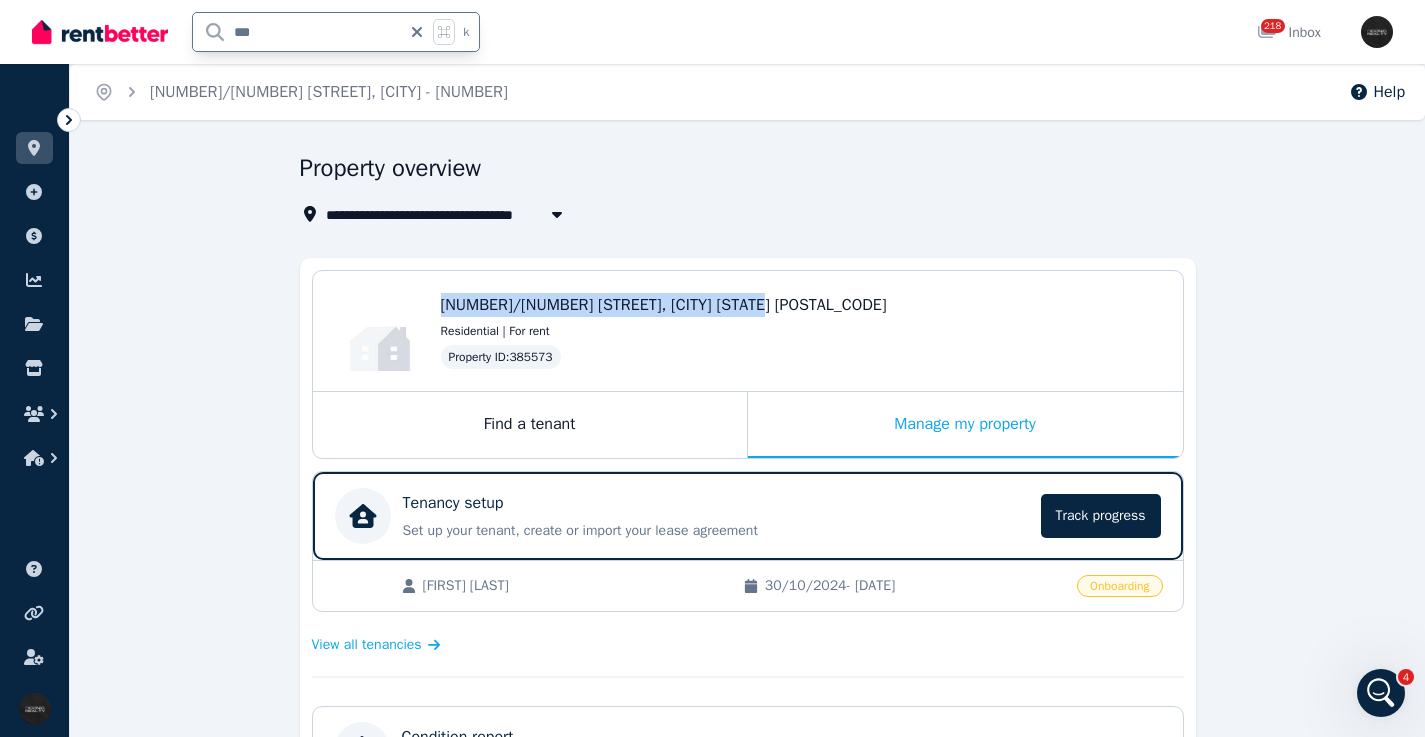 type on "***" 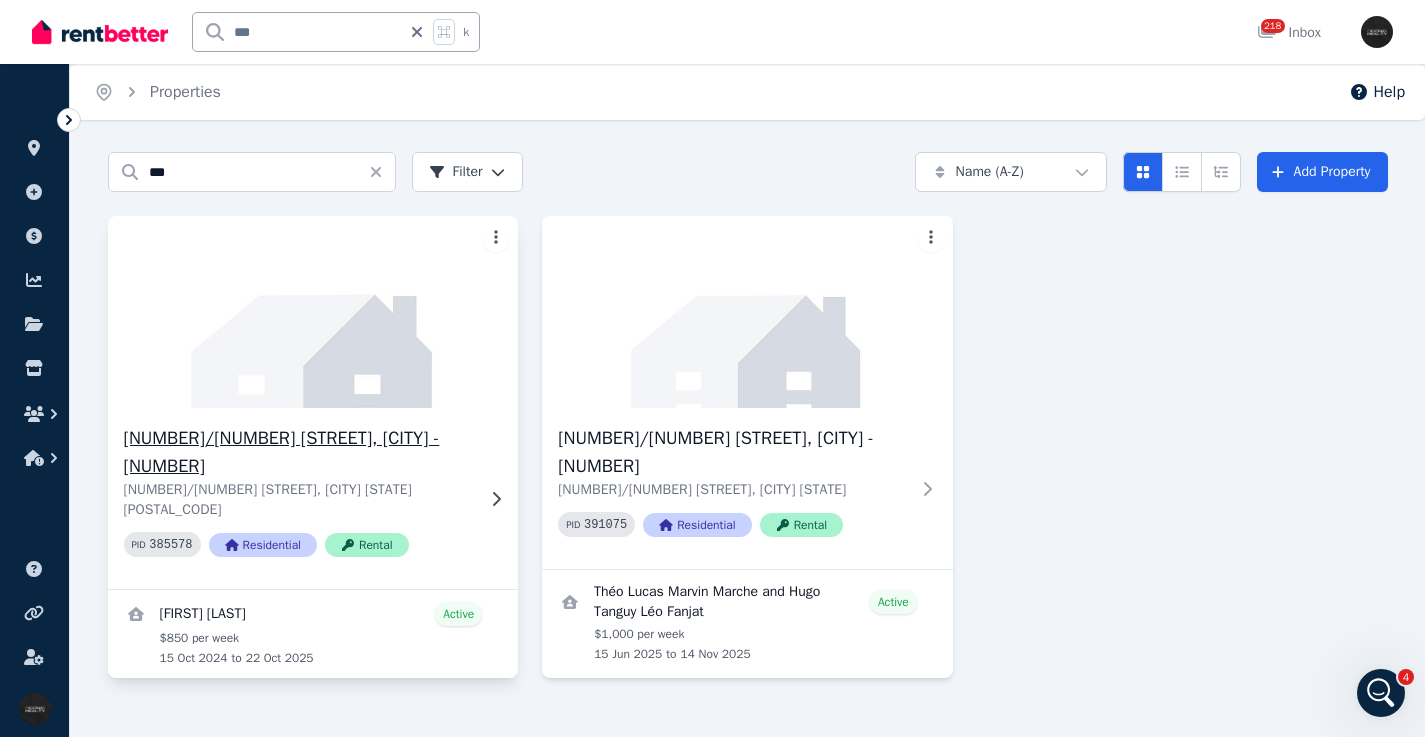 click 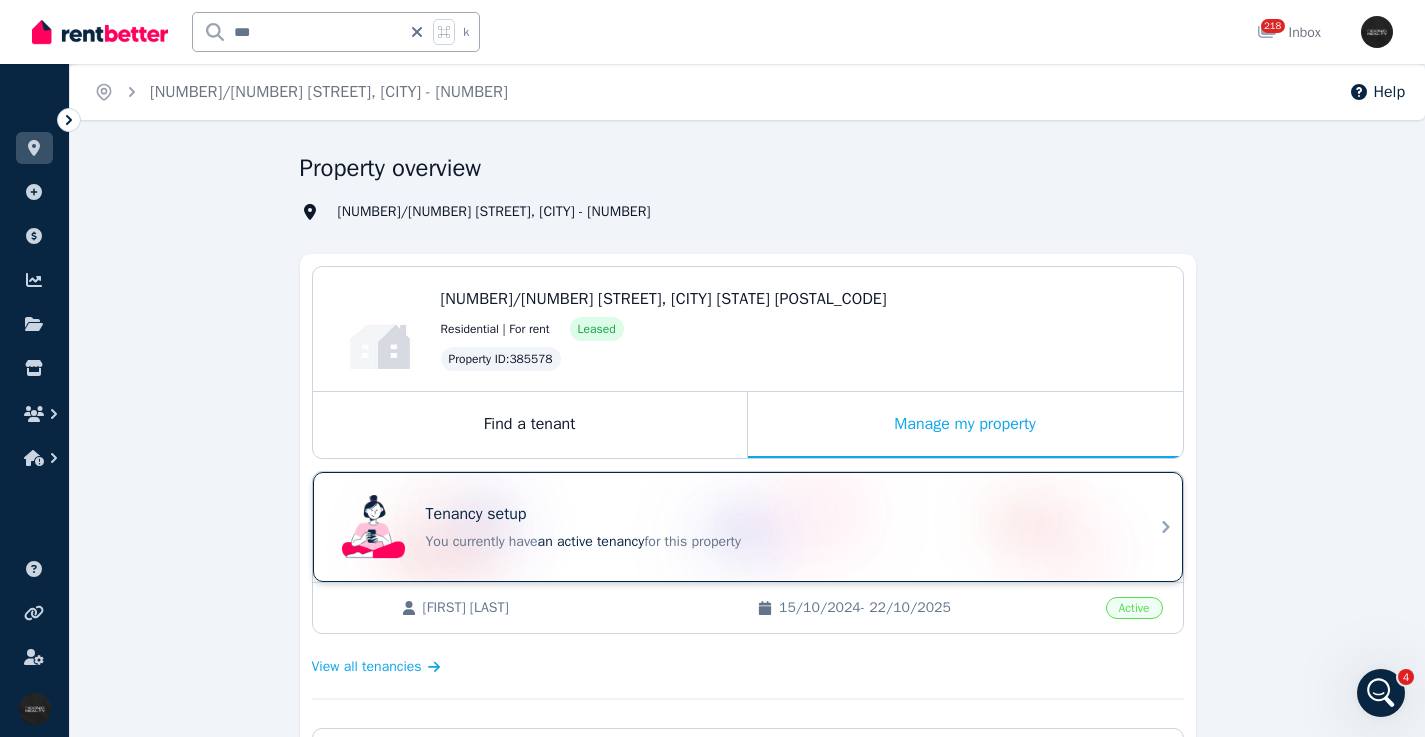 click on "Tenancy setup" at bounding box center (776, 514) 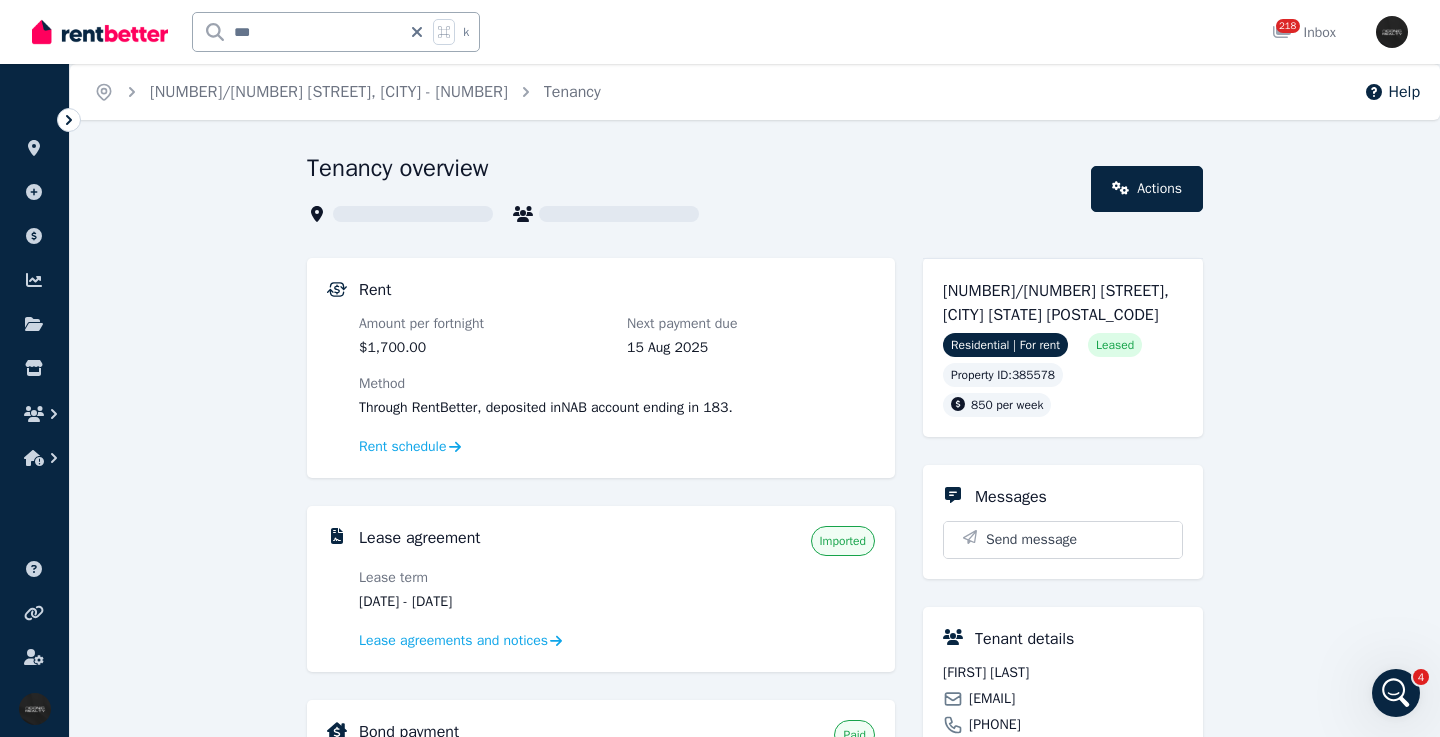 click on "oscarbrown14@googlemail.com" at bounding box center [992, 699] 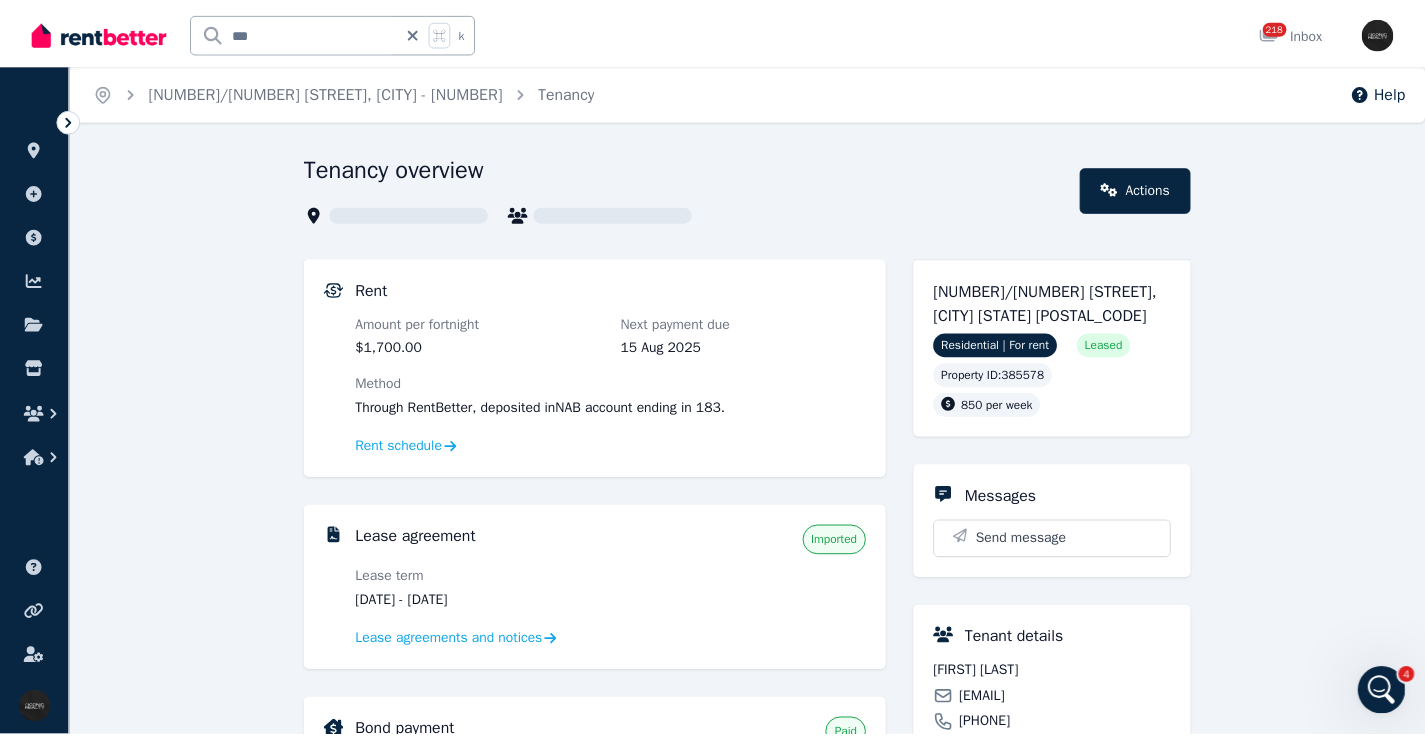 scroll, scrollTop: 341, scrollLeft: 0, axis: vertical 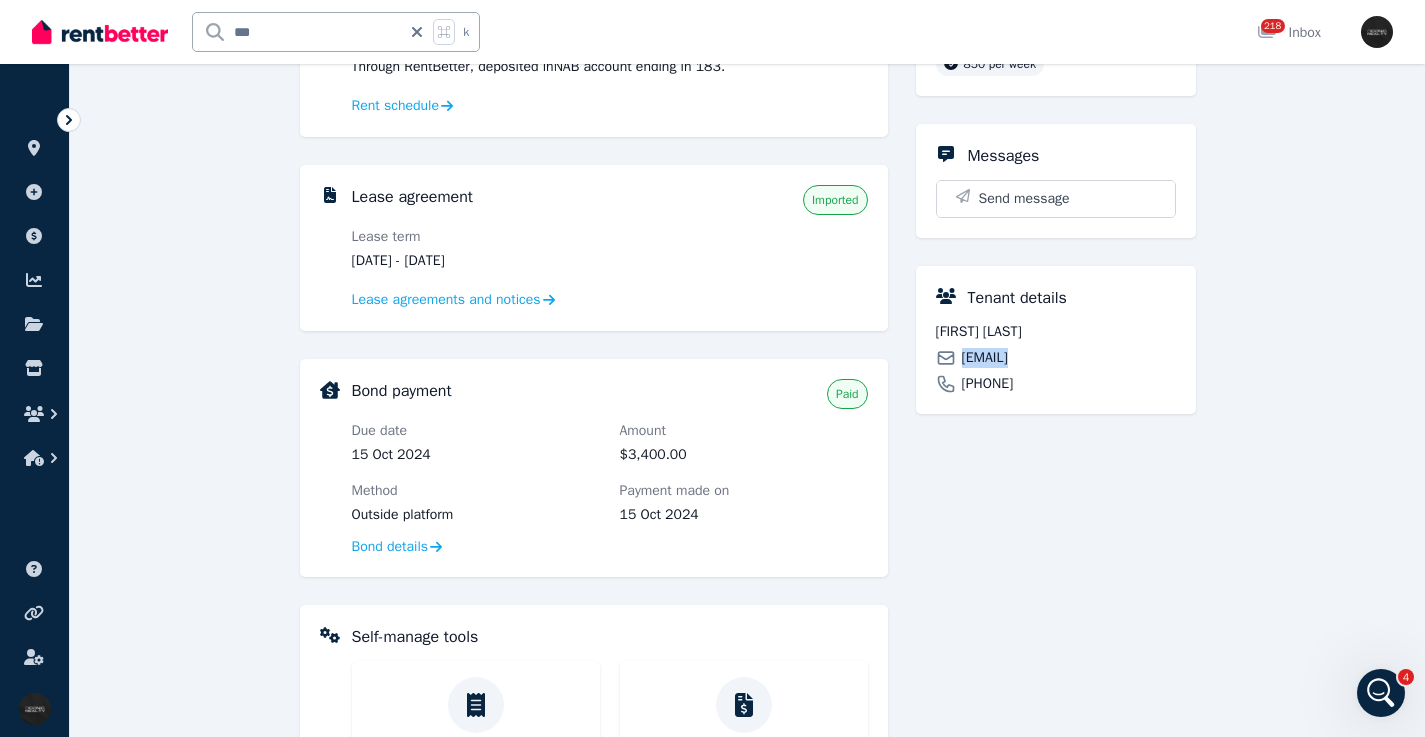 click on "Rent Amount per fortnight $1,700.00 Next payment due 15 Aug 2025 Method Through RentBetter , deposited in  NAB account ending in 183 . Rent schedule Lease agreement Imported Lease term 15 Oct 2024 - 22 Oct 2025 Lease agreements and notices Bond payment Paid Due date 15 Oct 2024 Amount $3,400.00 Method Outside platform Payment made on 15 Oct 2024 Bond details Self-manage tools Keep track of all your expenses Expenses Keep track of all tenant bills for your property Tenant Bills Keep track of all your maintenance and repairs Maintenance Complete entry, routine, and exit inspections with digital condition reports Condition reports 2/4 Little Riley St, Surry Hills 2/4 Little Riley St, Surry Hills NSW 2010 Residential    | For rent Leased Property ID :  385578 850 per week Messages Send message Tenant details Oscar Brown oscarbrown14@googlemail.com 0481 513 407" at bounding box center (748, 491) 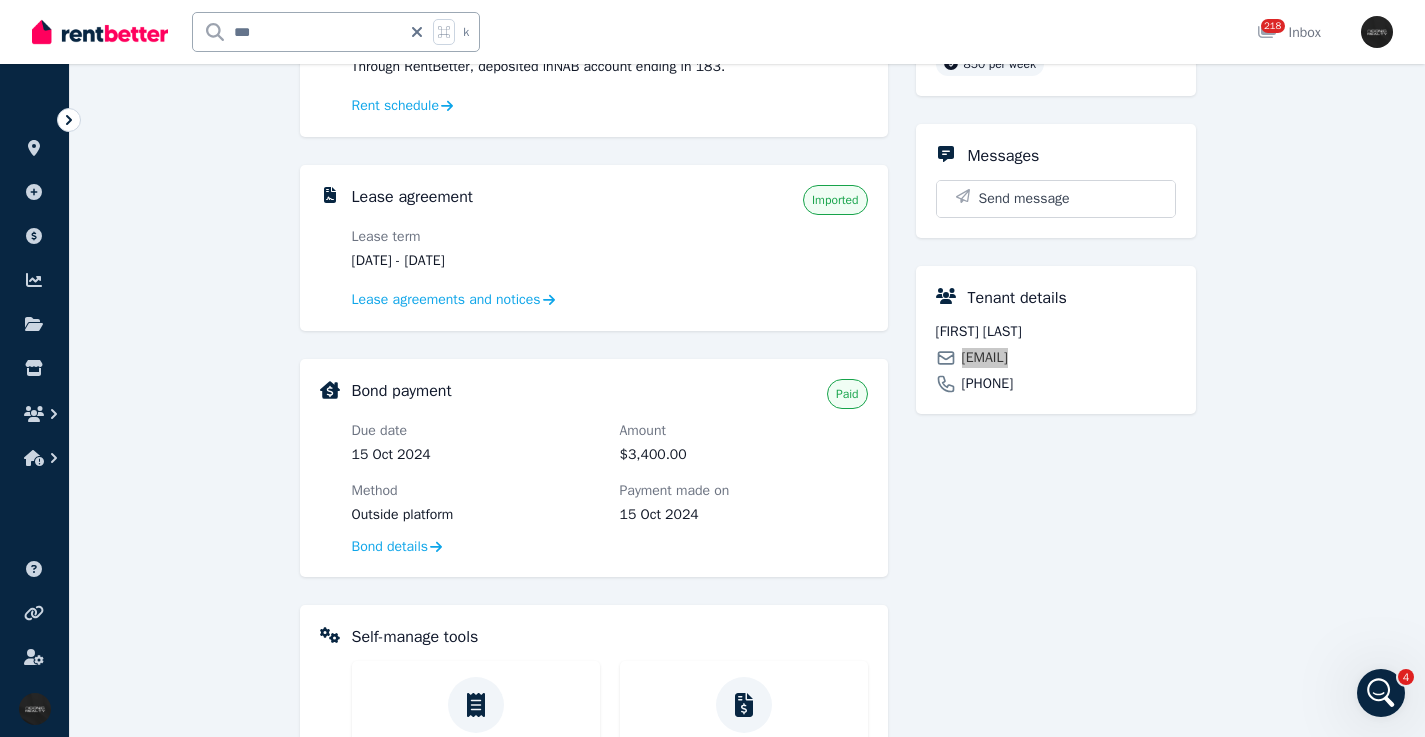 scroll, scrollTop: 121, scrollLeft: 0, axis: vertical 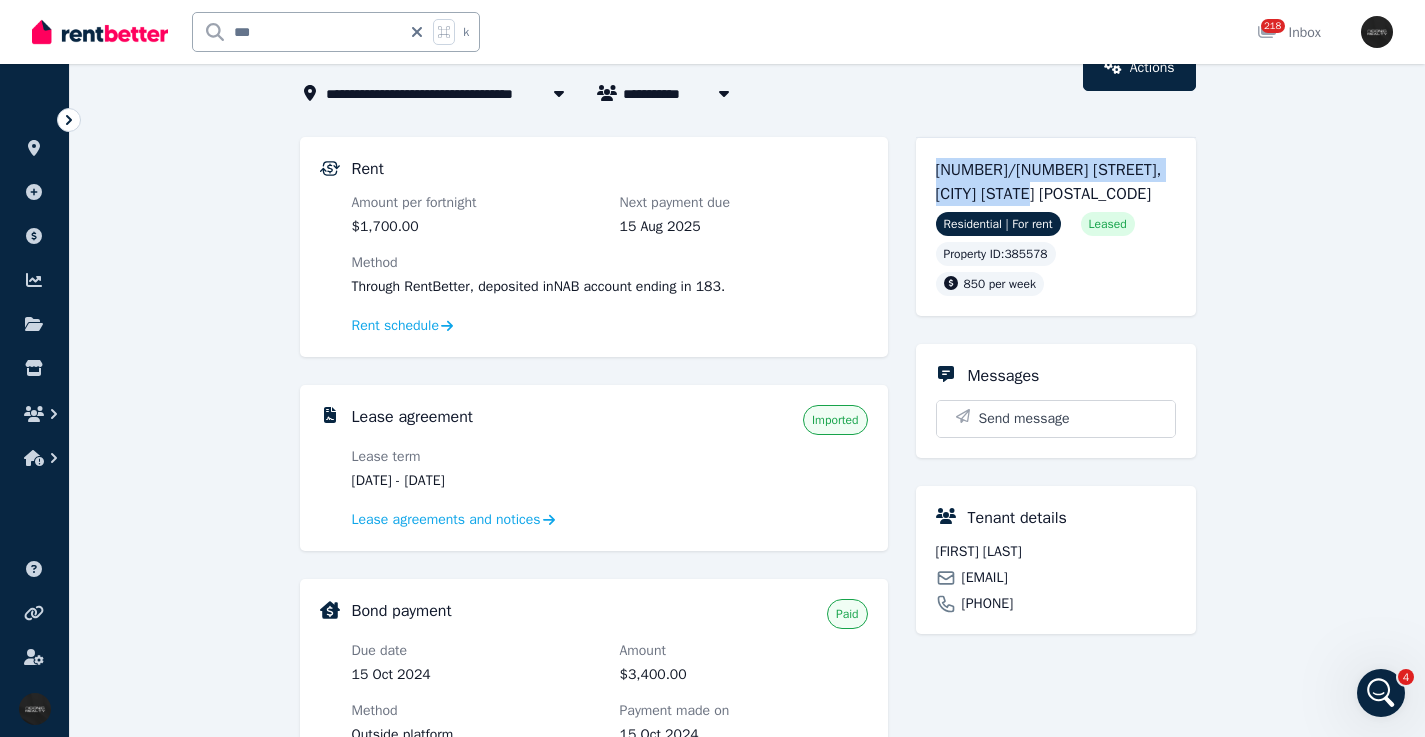 drag, startPoint x: 516, startPoint y: 478, endPoint x: 434, endPoint y: 440, distance: 90.37699 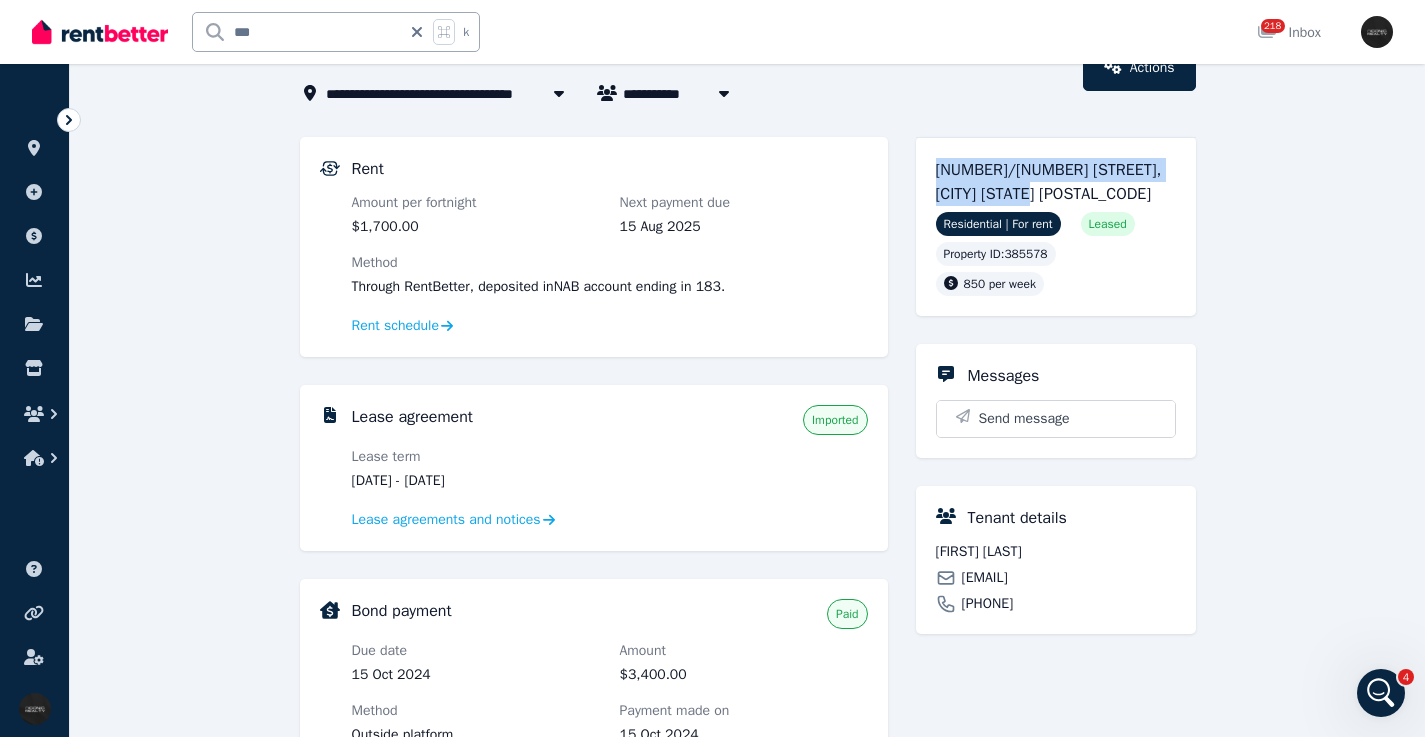 click on "15 Oct 2024 - 22 Oct 2025" at bounding box center [476, 481] 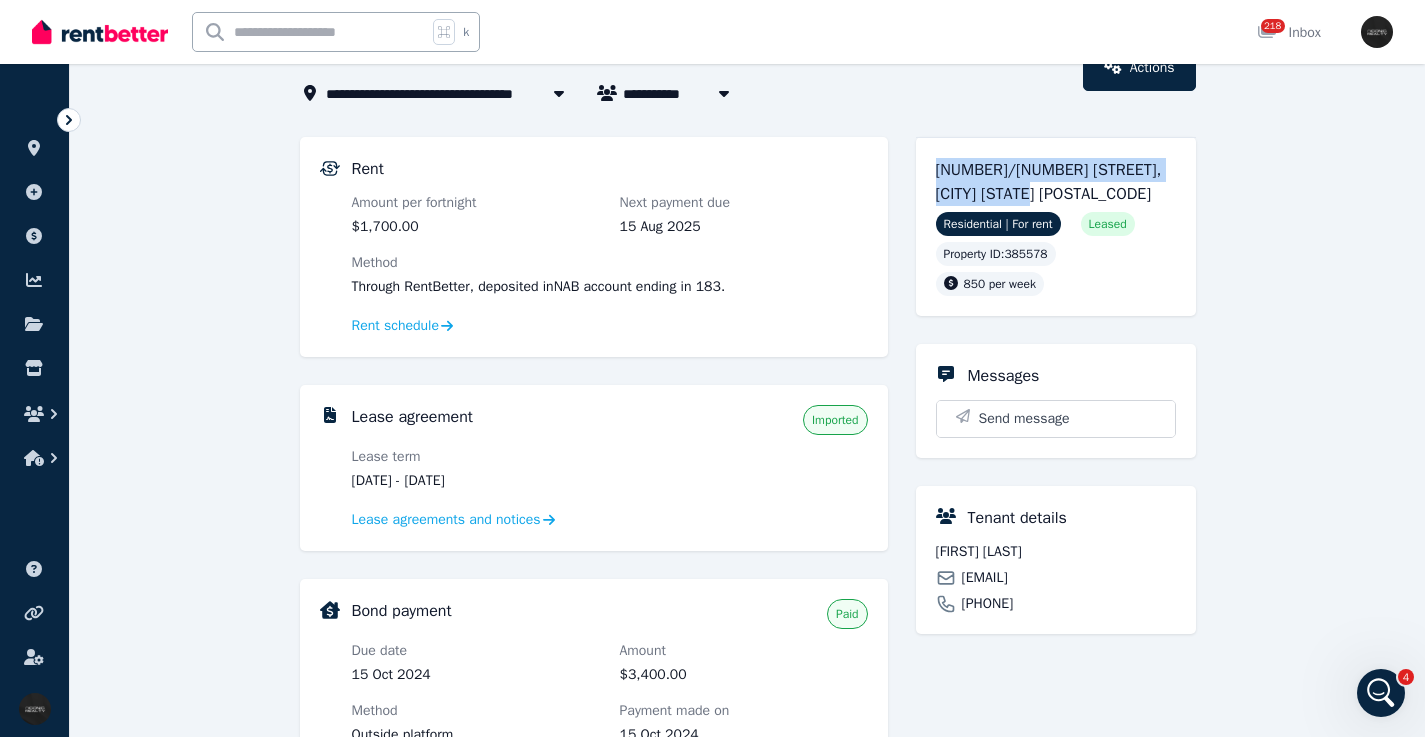 click on "k" at bounding box center [261, 32] 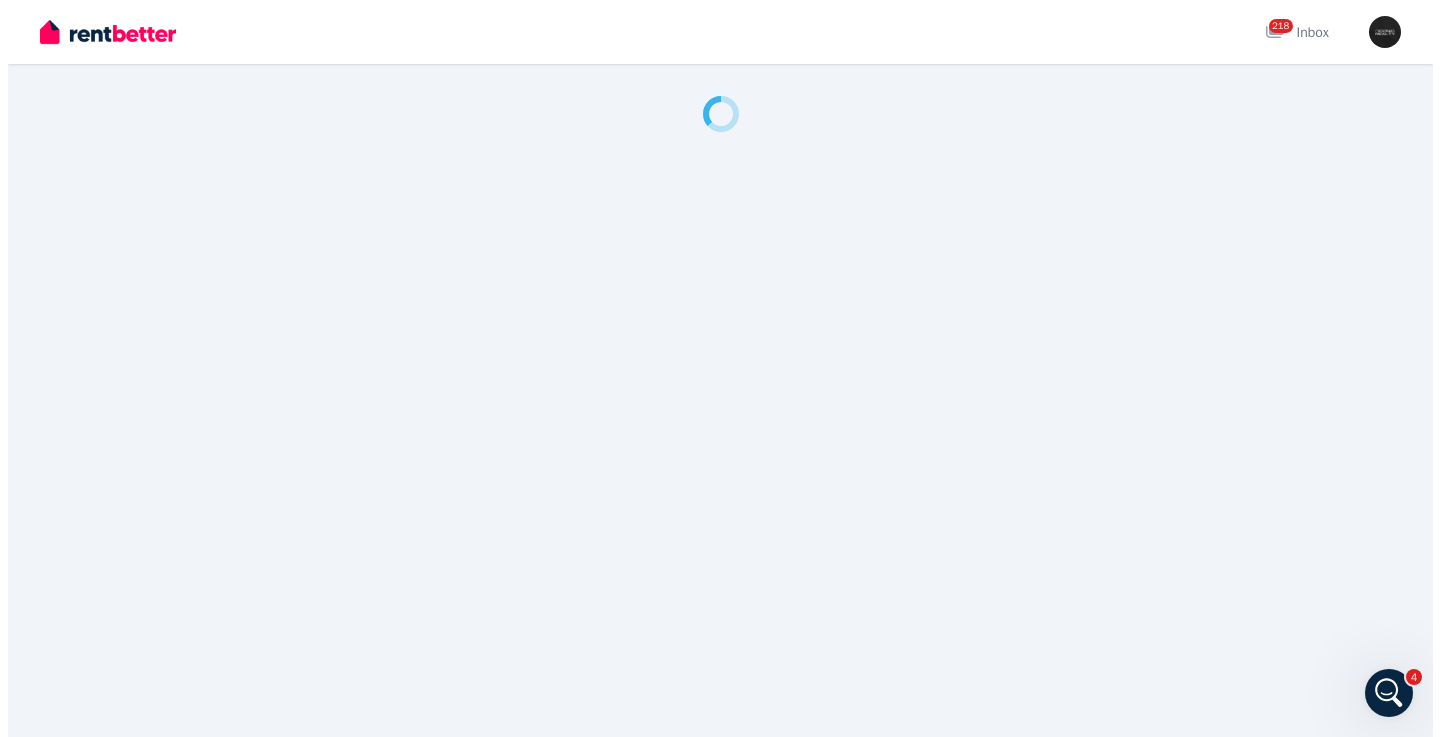 scroll, scrollTop: 0, scrollLeft: 0, axis: both 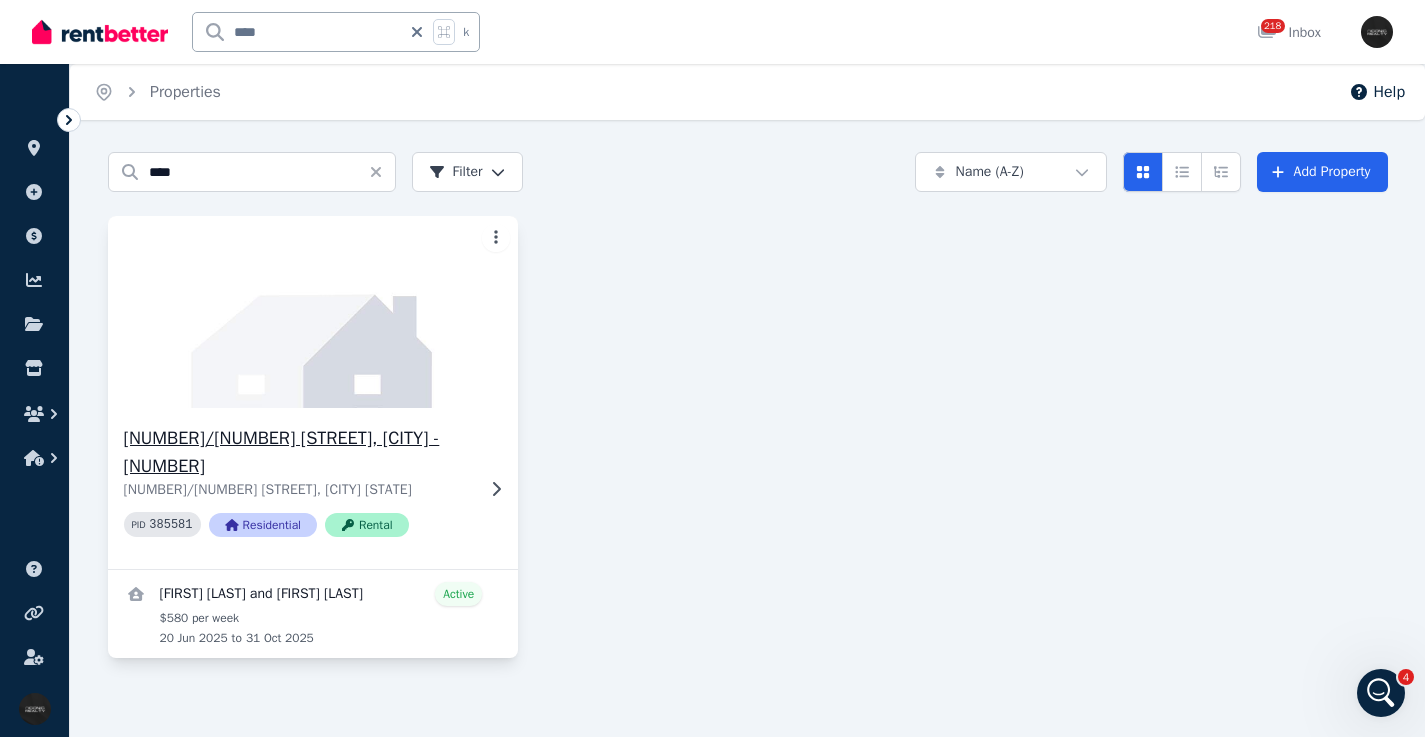 click 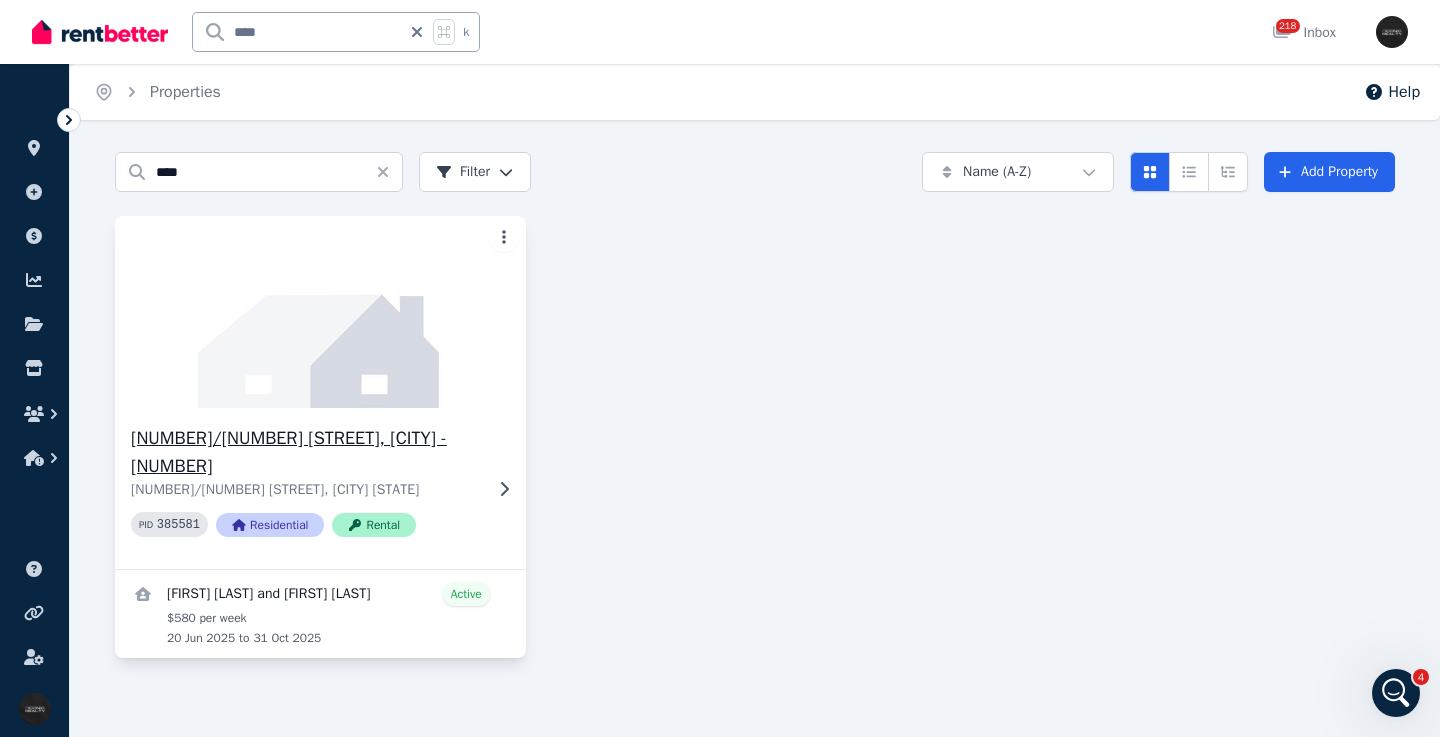 click 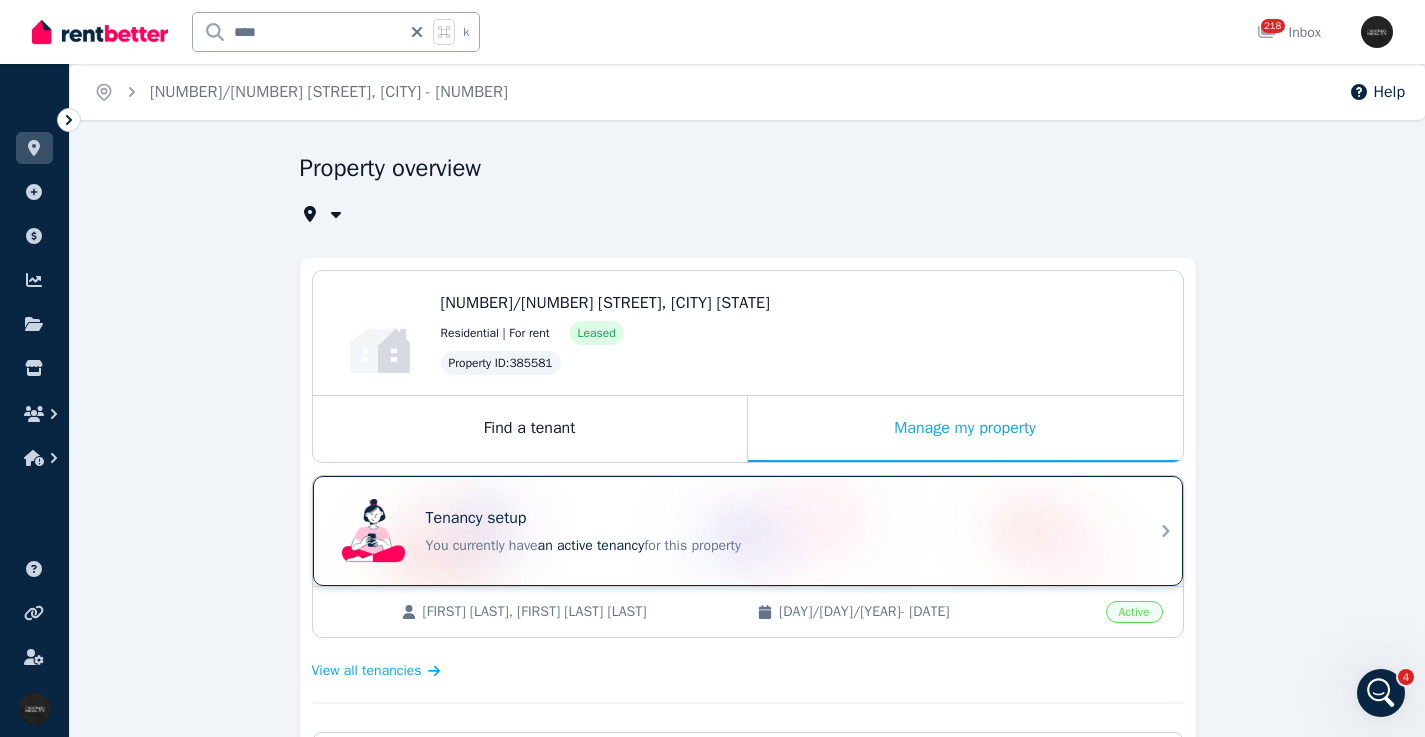 click on "Tenancy setup" at bounding box center [776, 518] 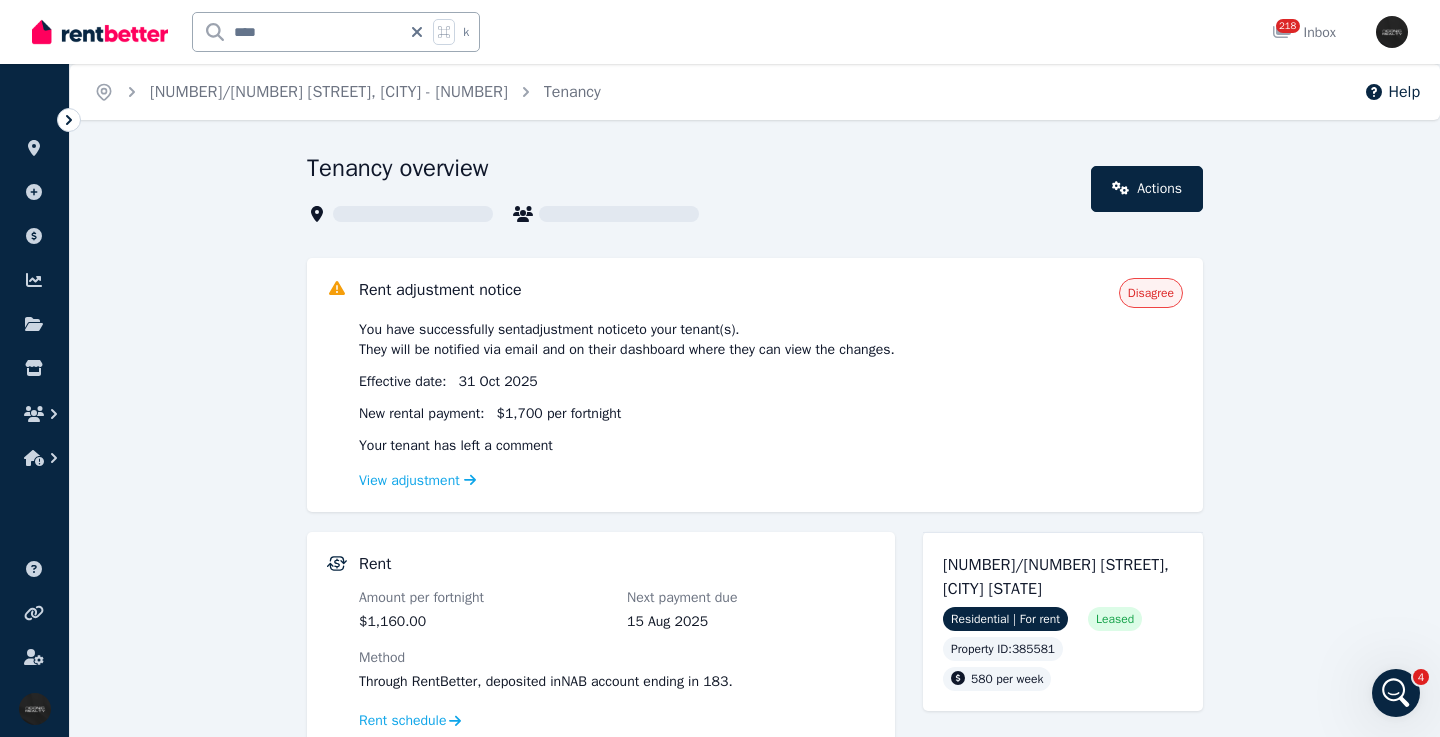 click on "gilad3699@gmail.com" at bounding box center (992, 973) 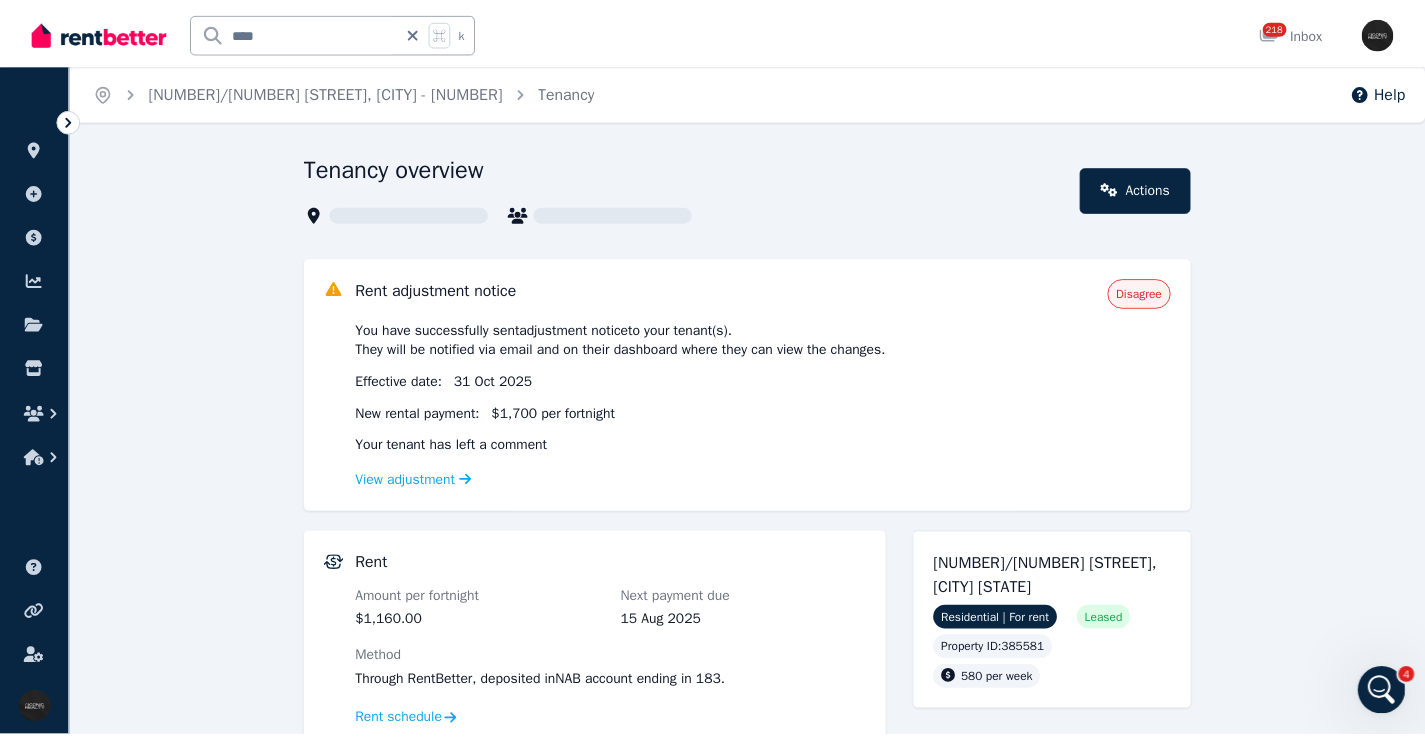 scroll, scrollTop: 549, scrollLeft: 0, axis: vertical 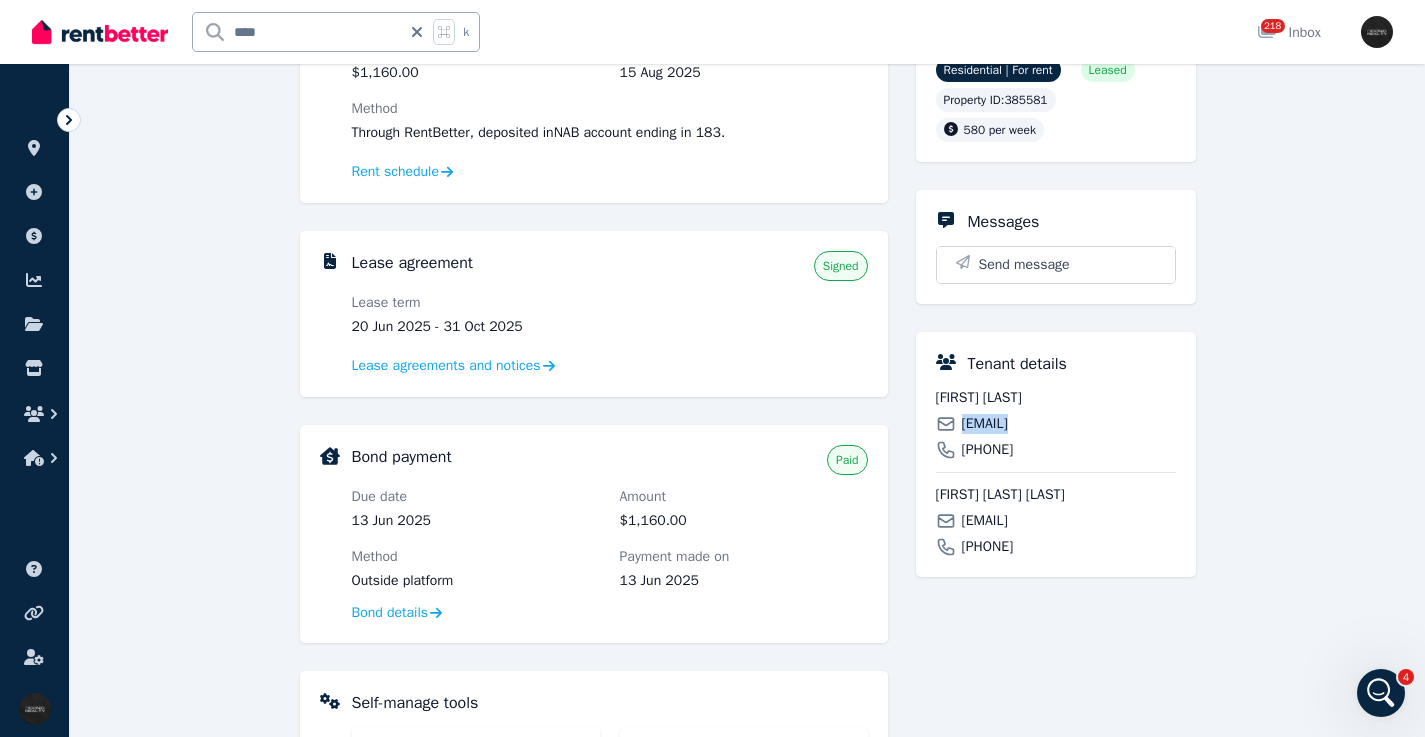 click on "kare_uribe@hotmail.com" at bounding box center (985, 521) 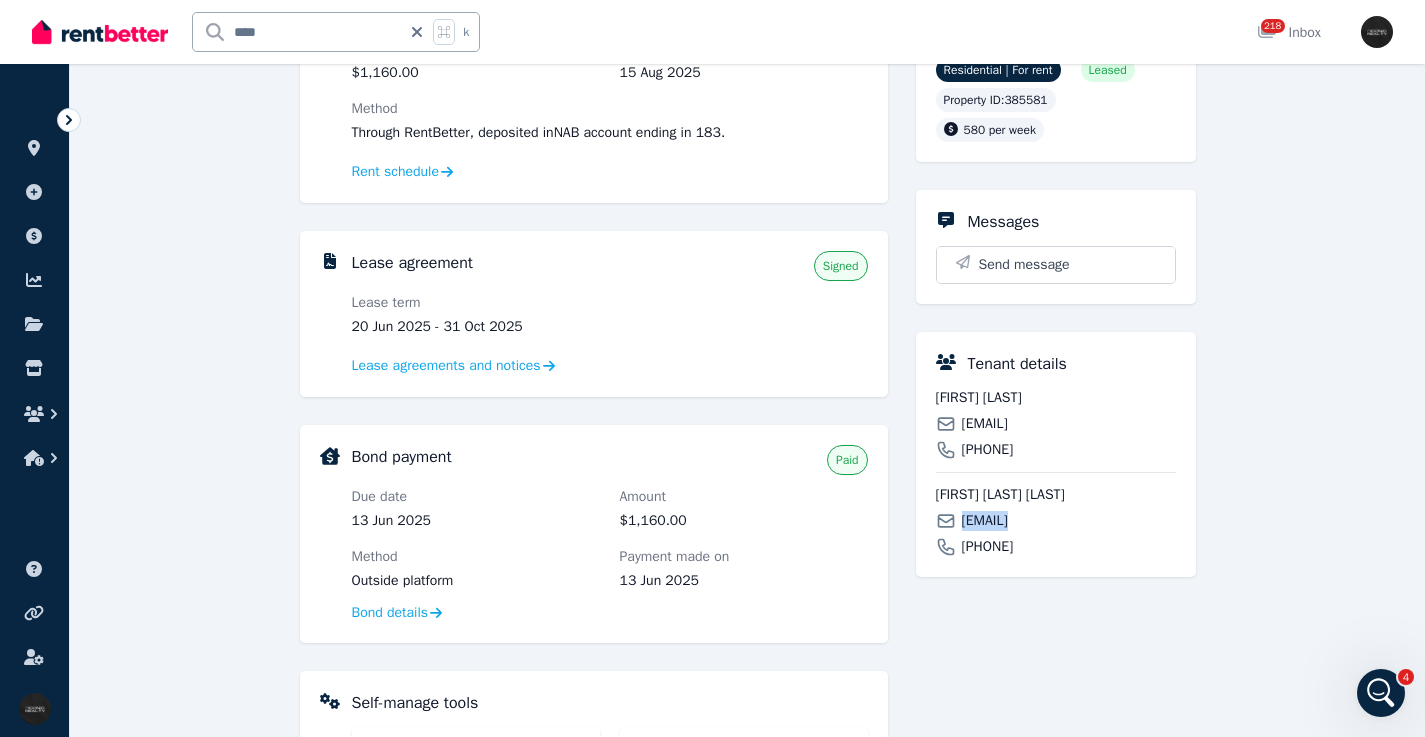 drag, startPoint x: 928, startPoint y: 571, endPoint x: 911, endPoint y: 563, distance: 18.788294 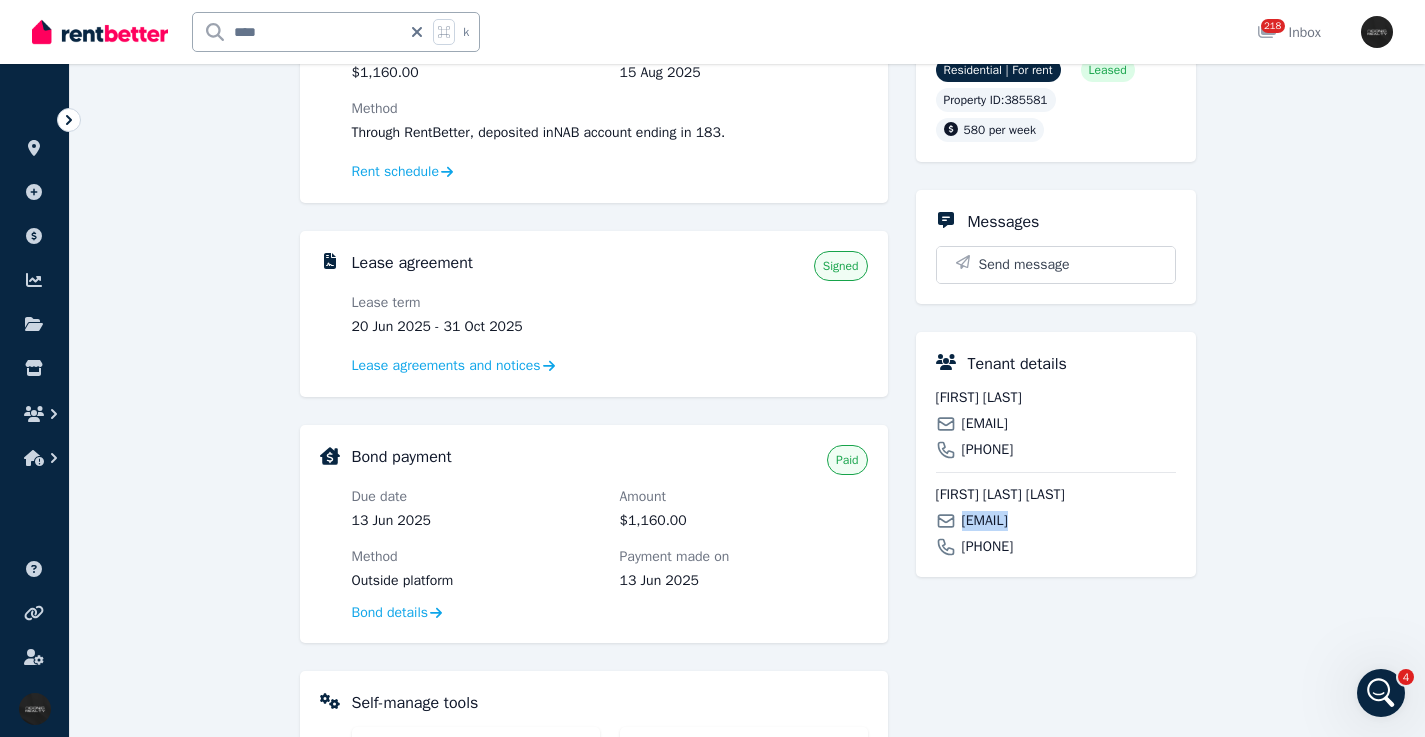 drag, startPoint x: 463, startPoint y: 526, endPoint x: 450, endPoint y: 528, distance: 13.152946 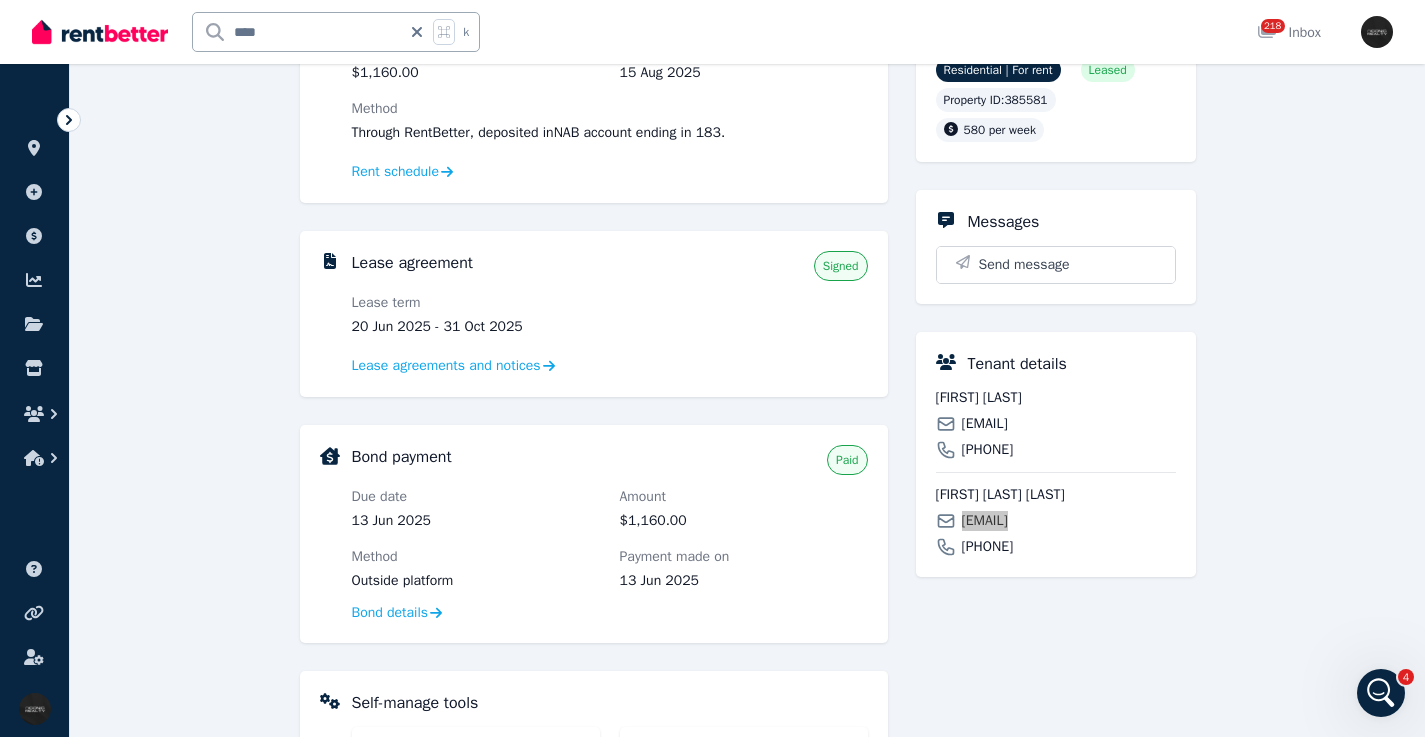 scroll, scrollTop: 347, scrollLeft: 0, axis: vertical 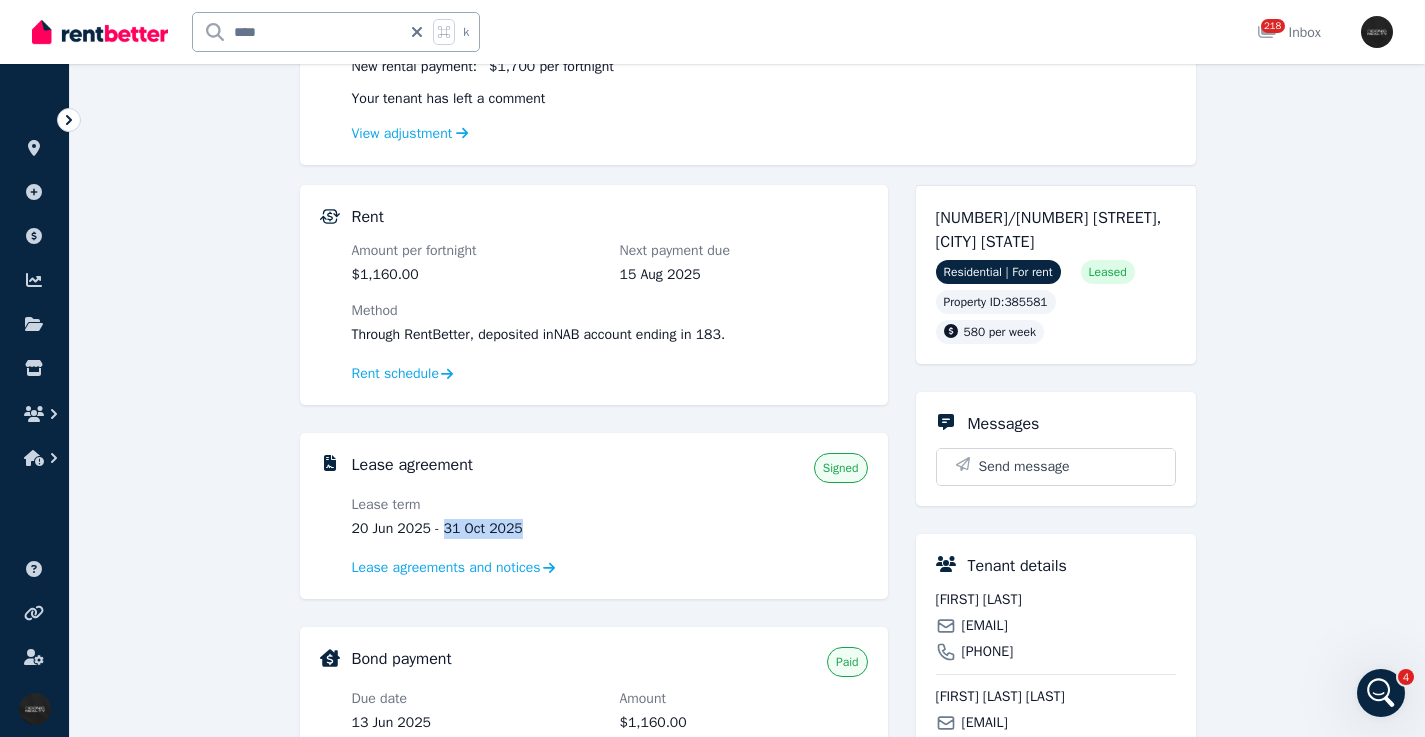 click on "Gilad Levi" at bounding box center (1056, 600) 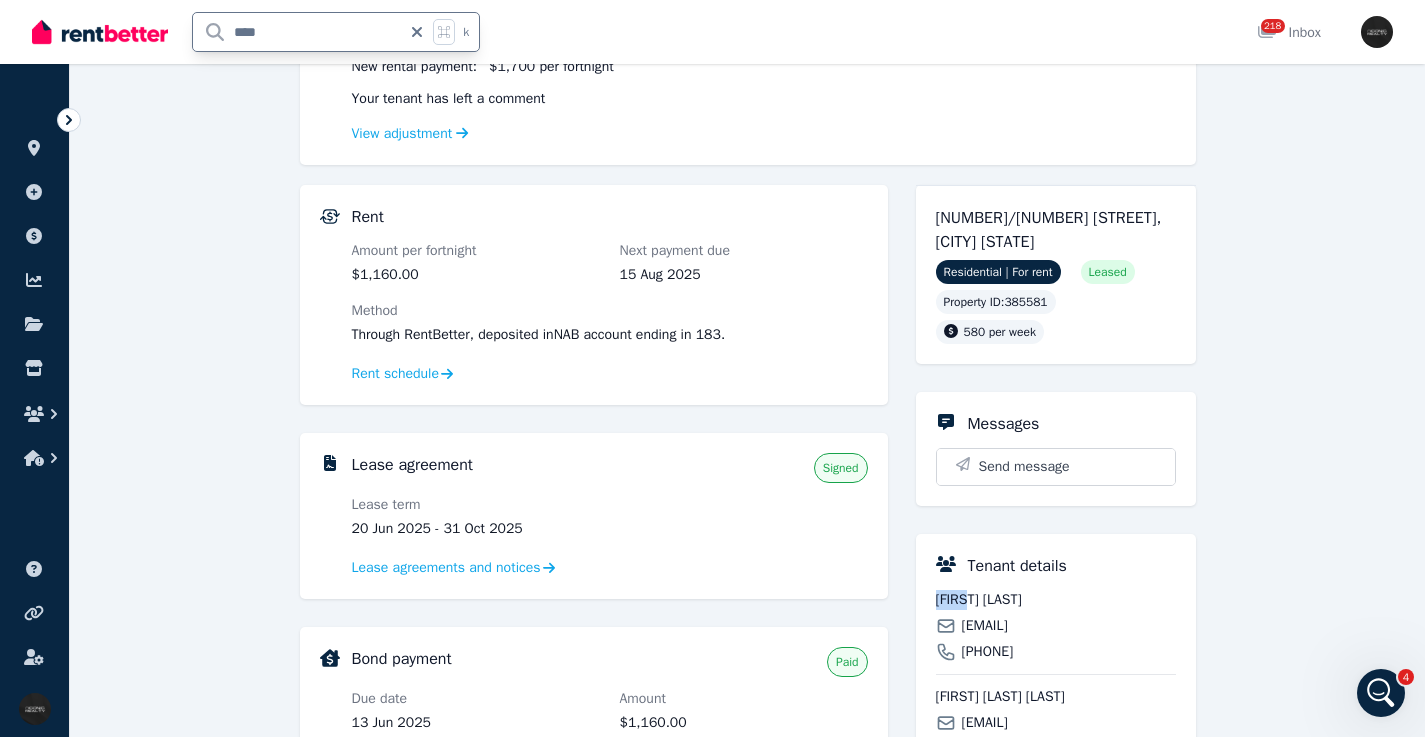 drag, startPoint x: 268, startPoint y: 31, endPoint x: 204, endPoint y: 32, distance: 64.00781 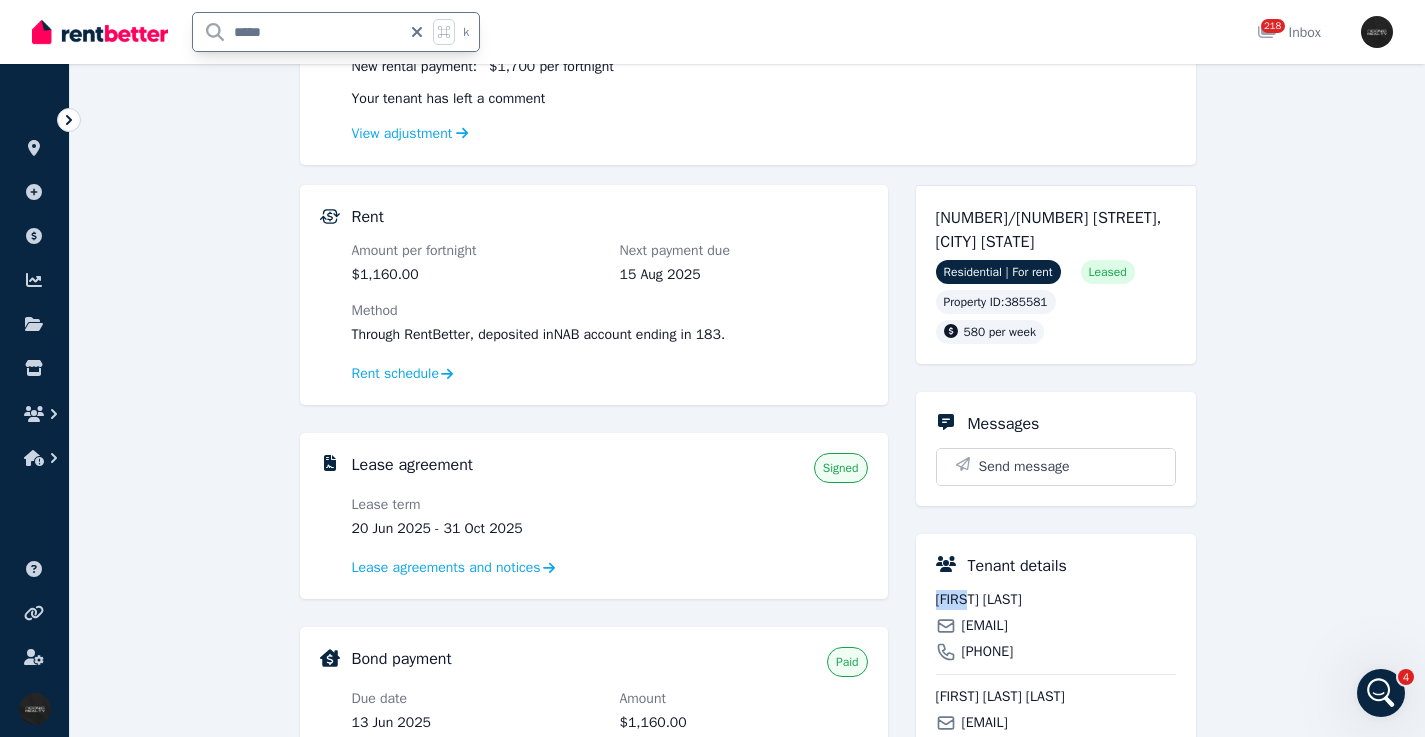 type on "*****" 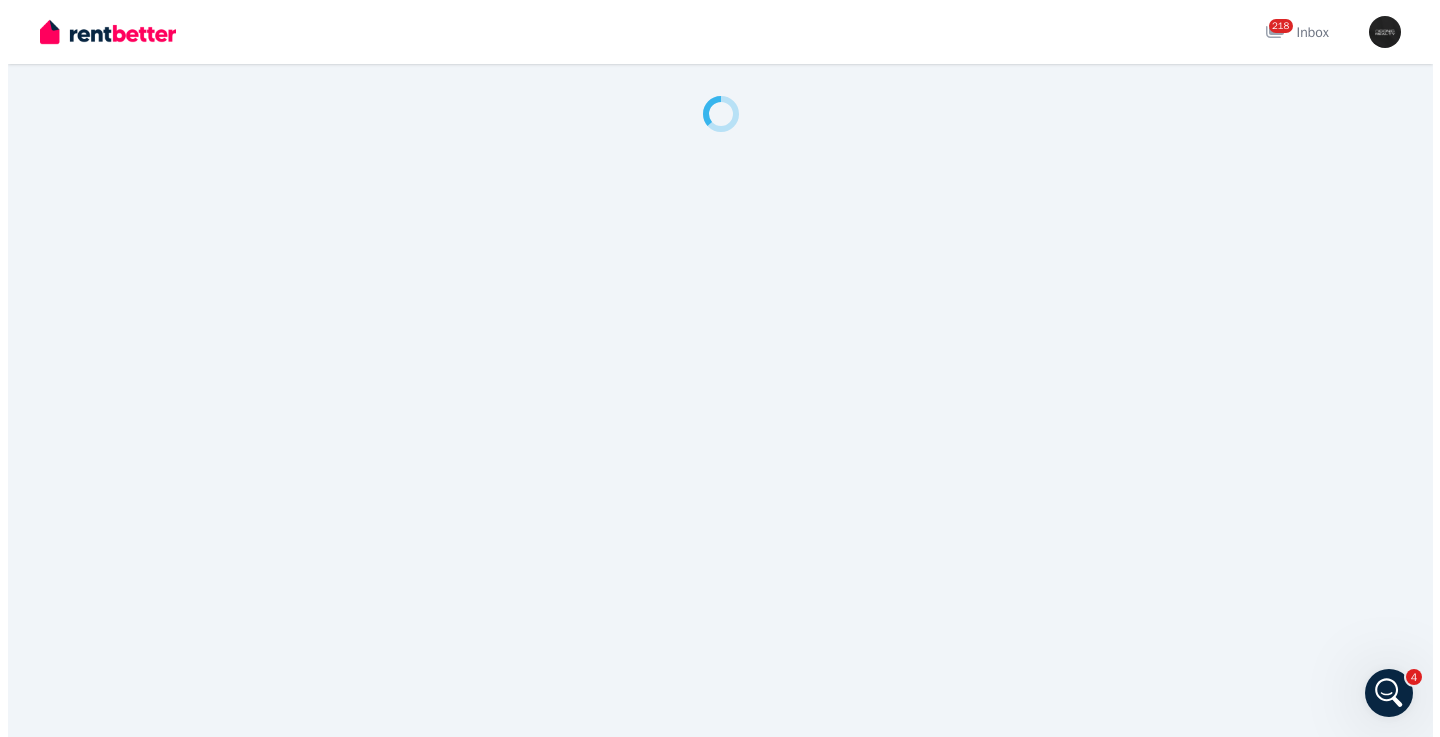 scroll, scrollTop: 0, scrollLeft: 0, axis: both 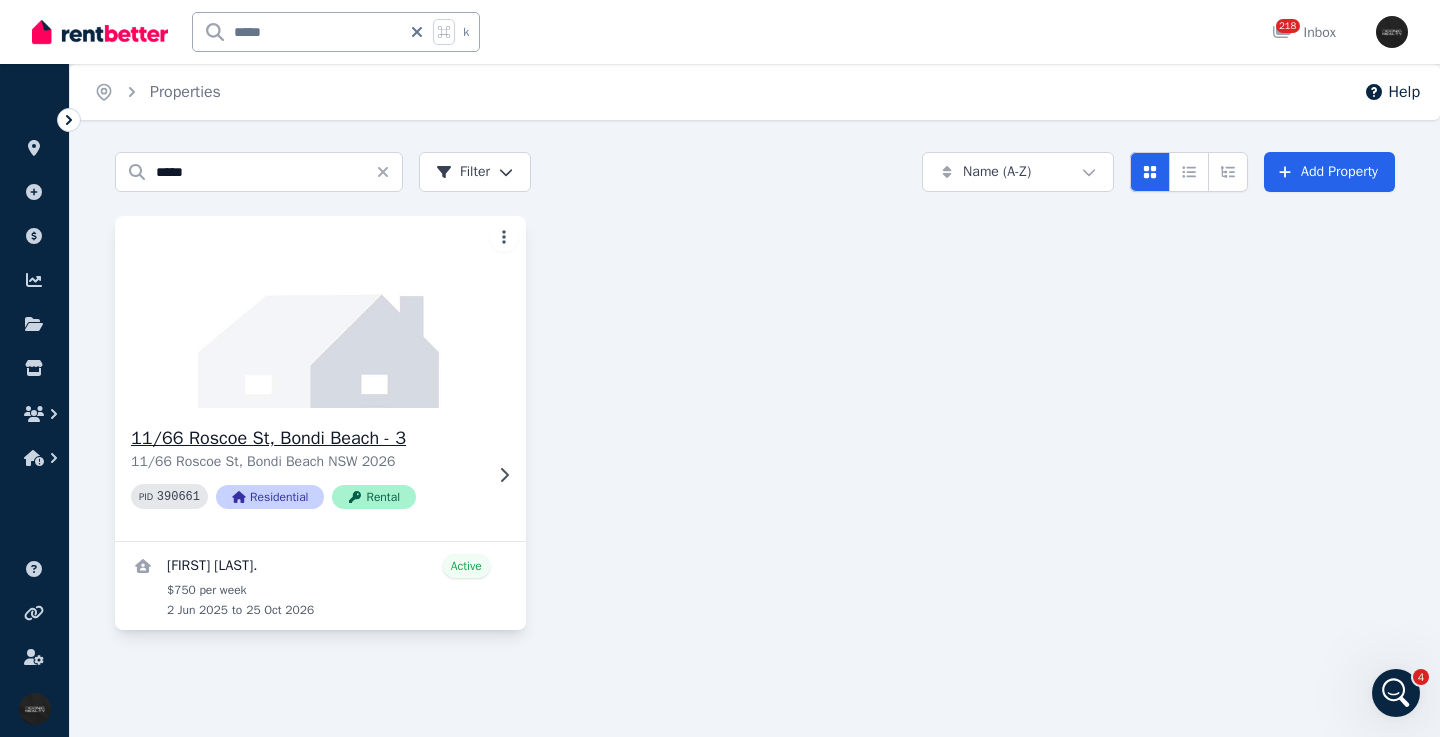 click 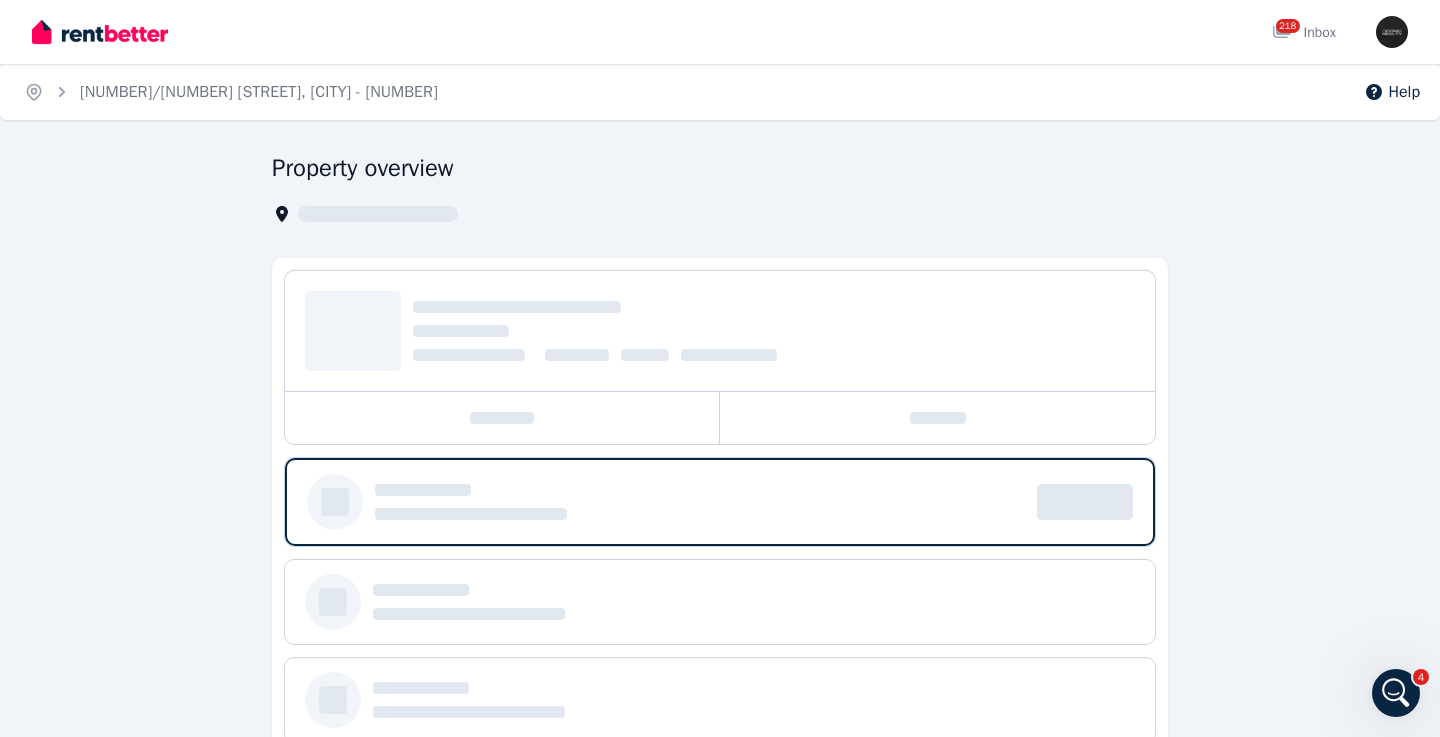 click on "Property overview" at bounding box center [720, 569] 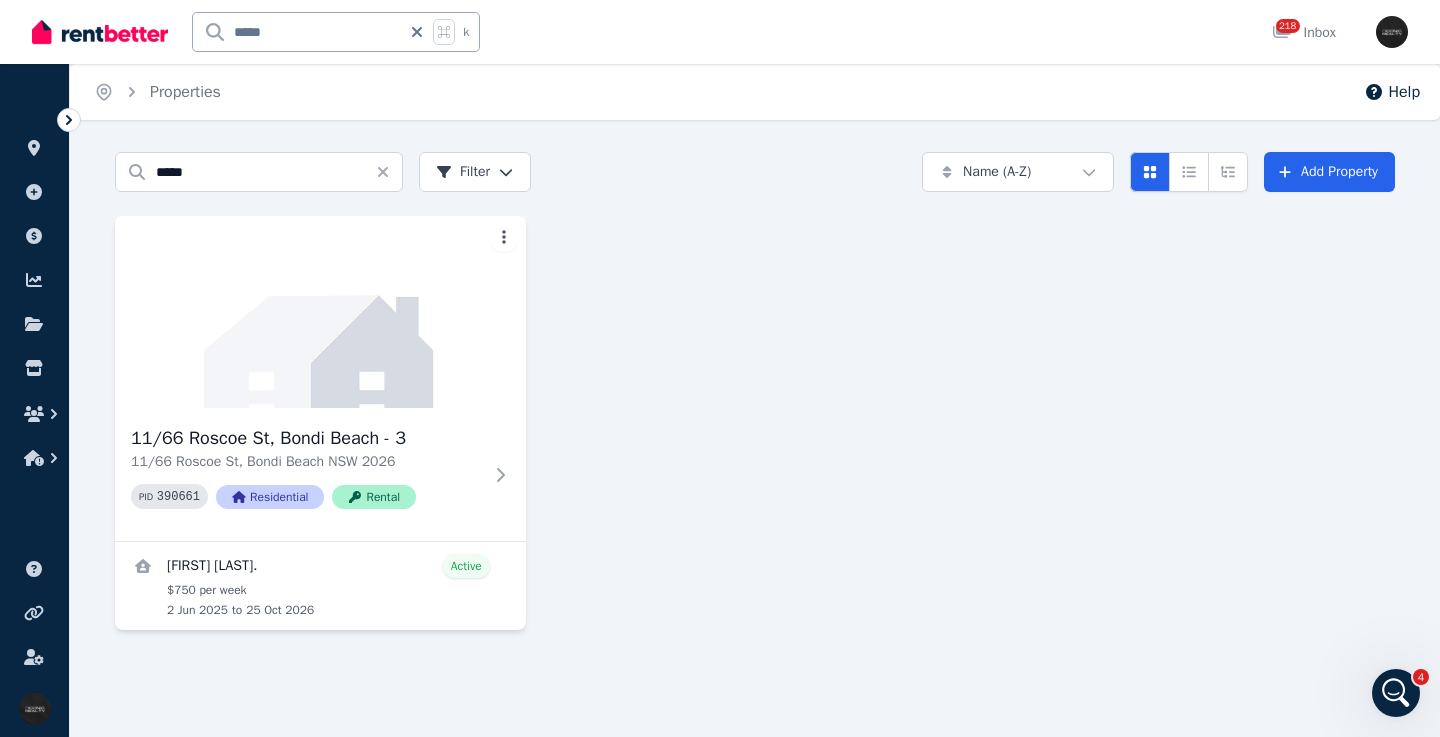 click 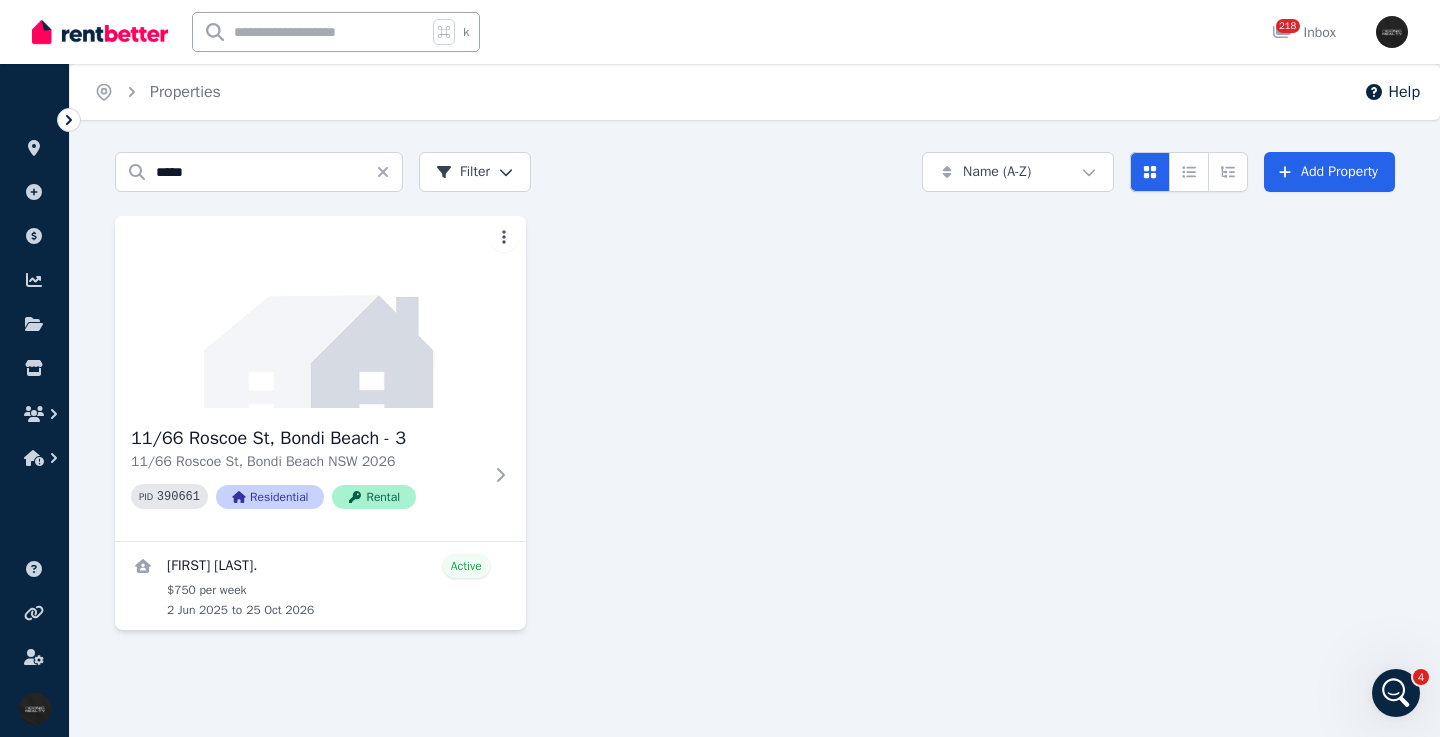 click at bounding box center (310, 32) 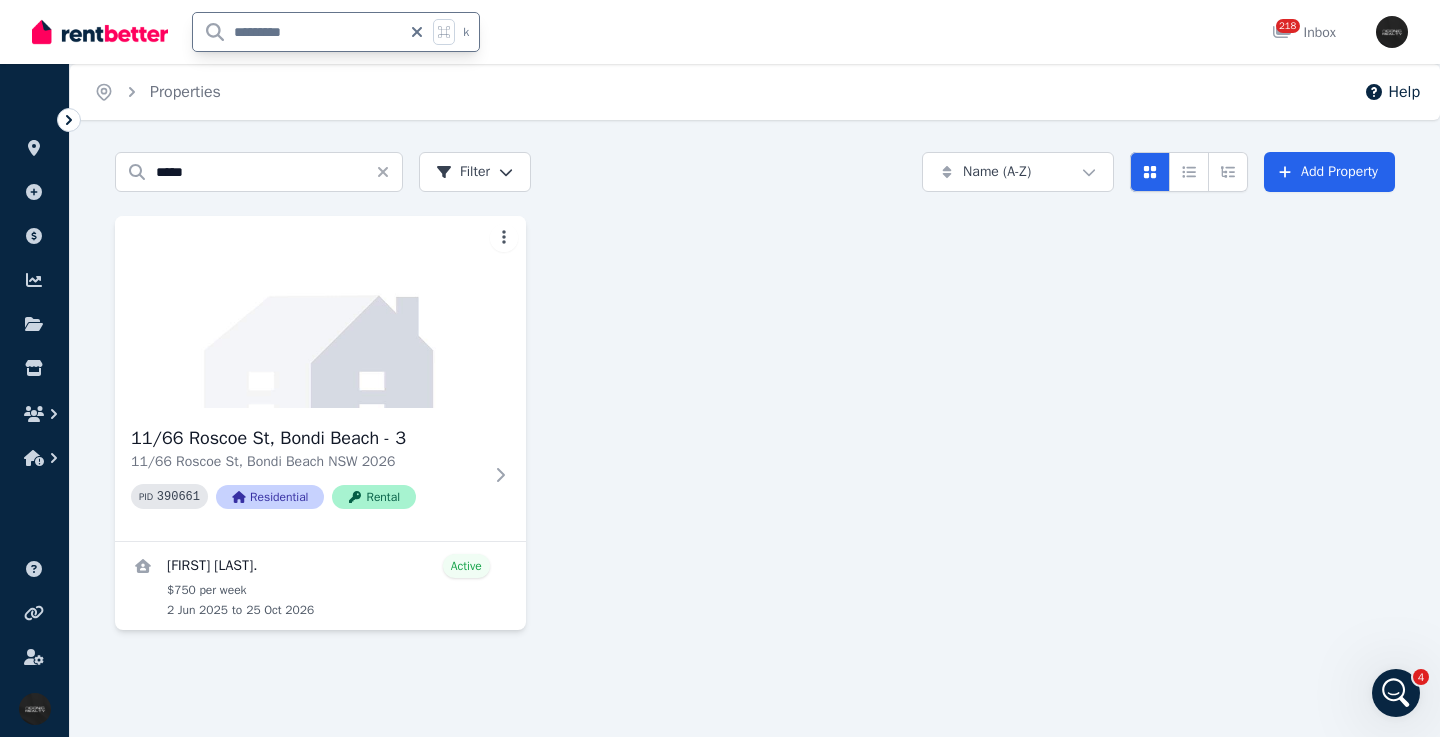 click on "*********" at bounding box center [297, 32] 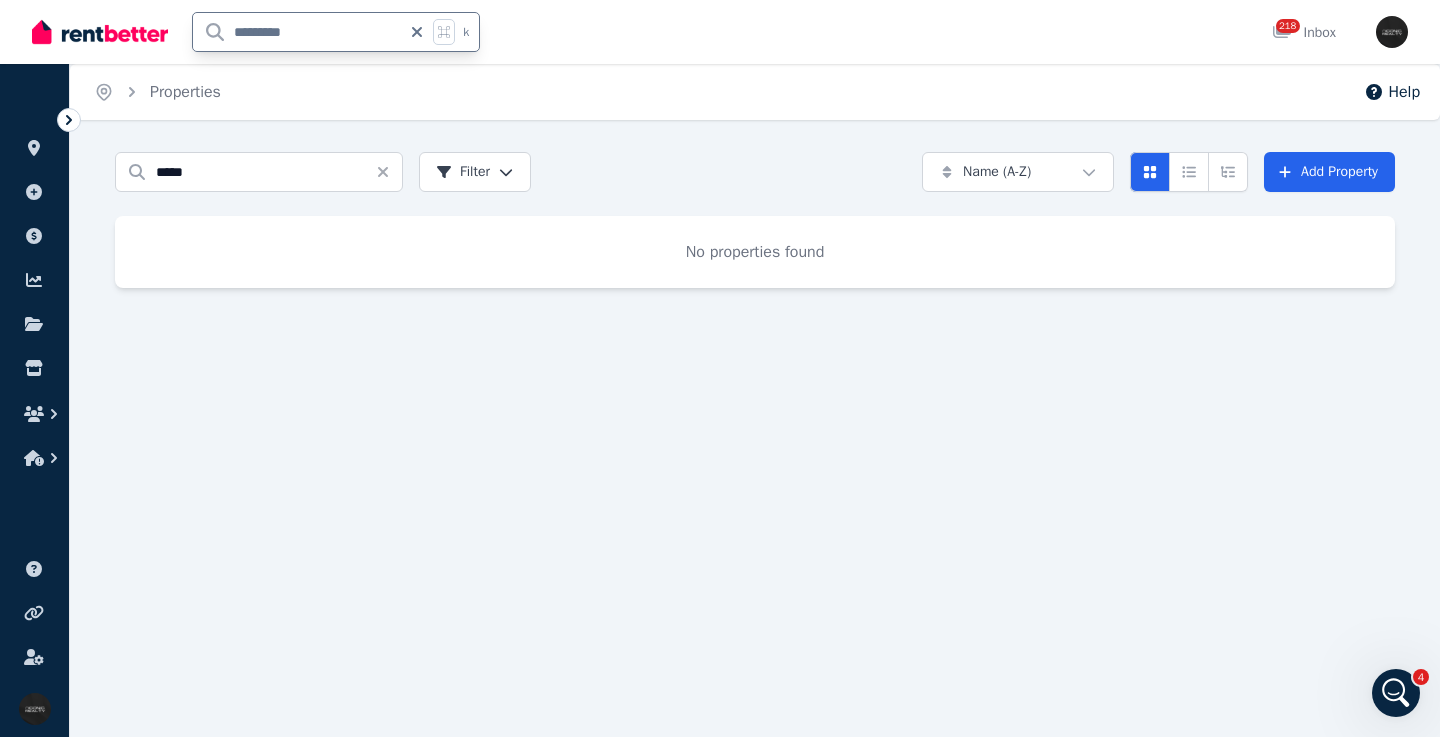 click on "*********" at bounding box center (297, 32) 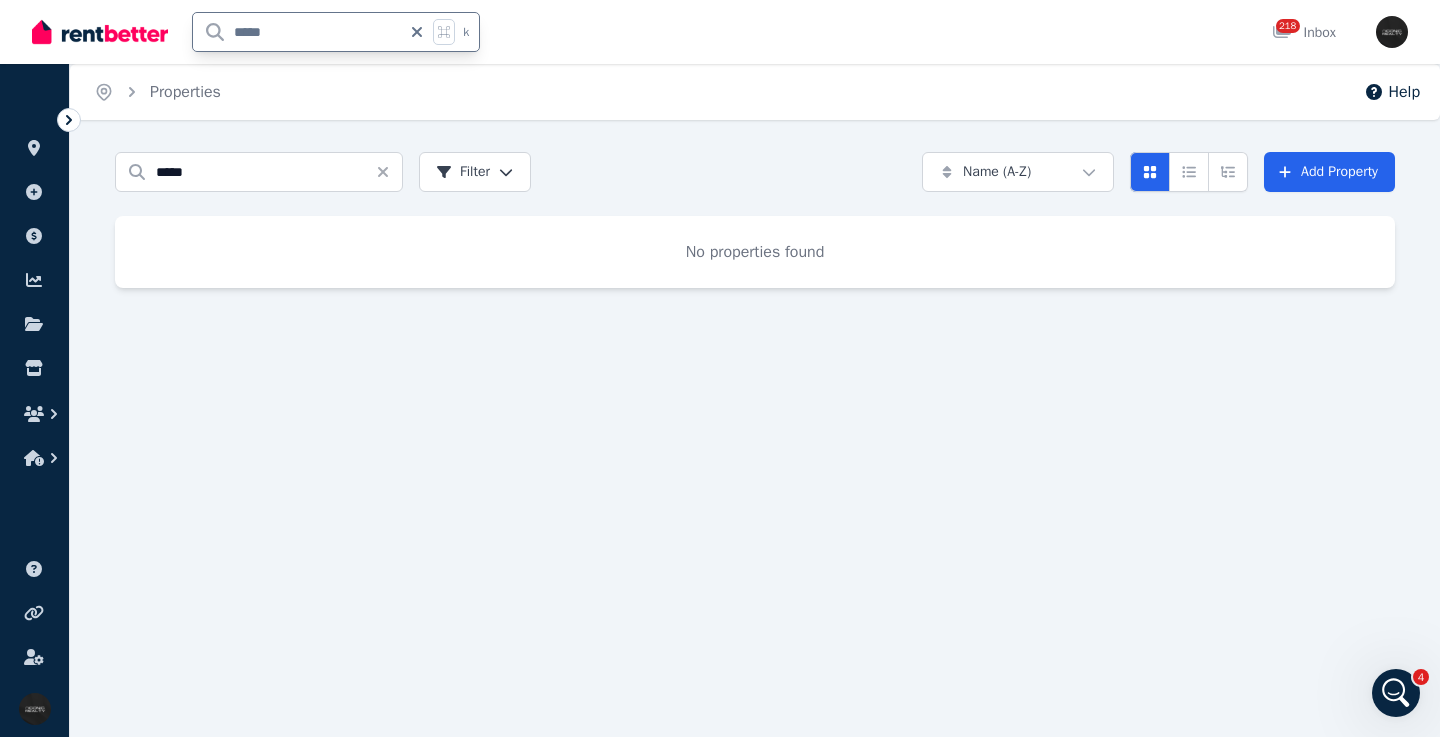 type on "*****" 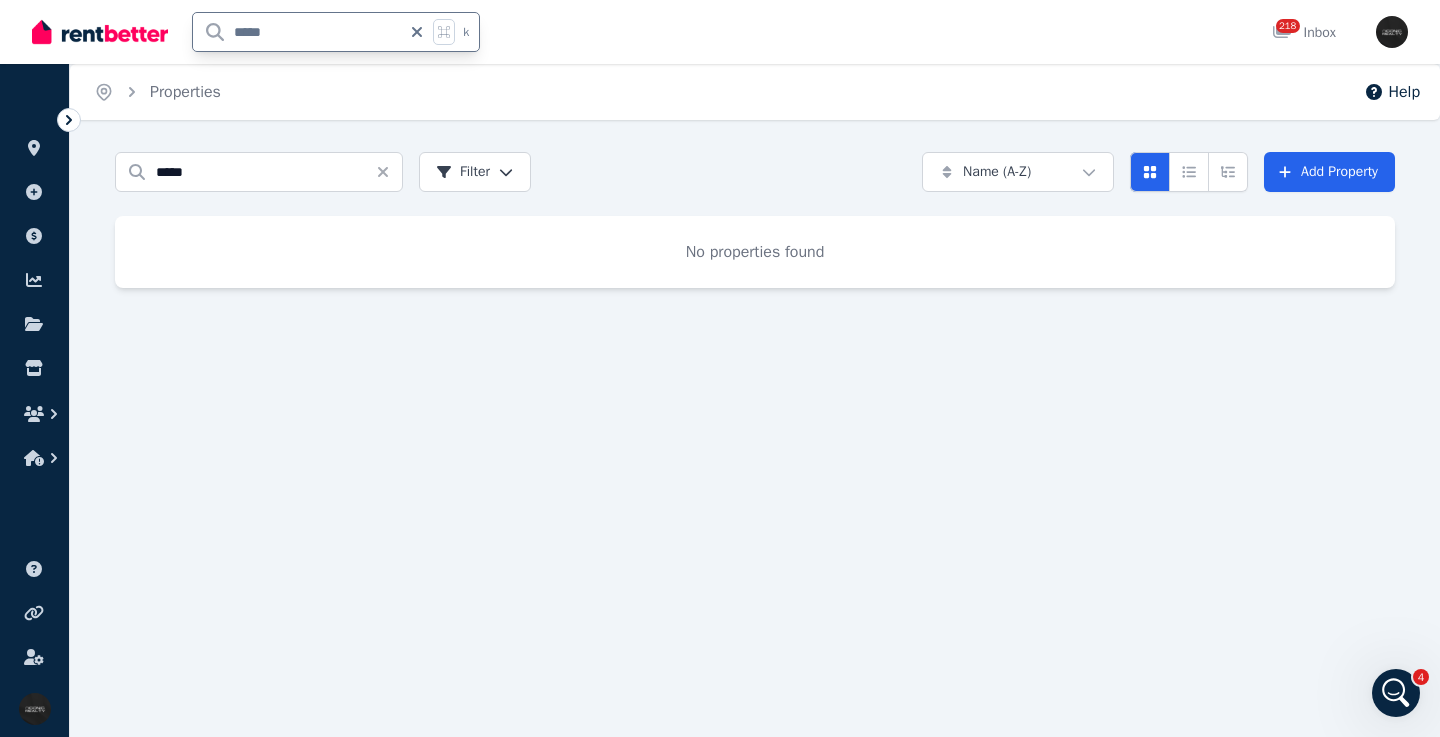 click 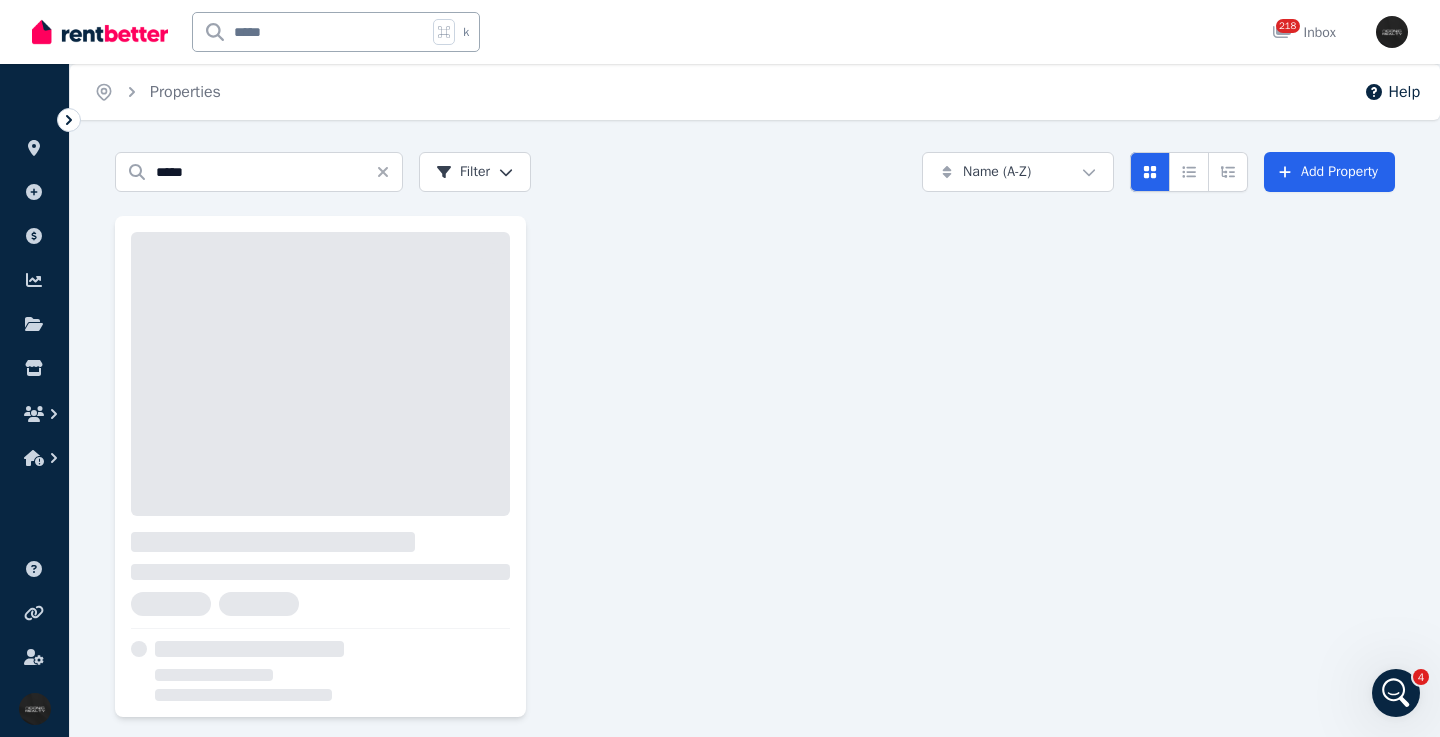 type 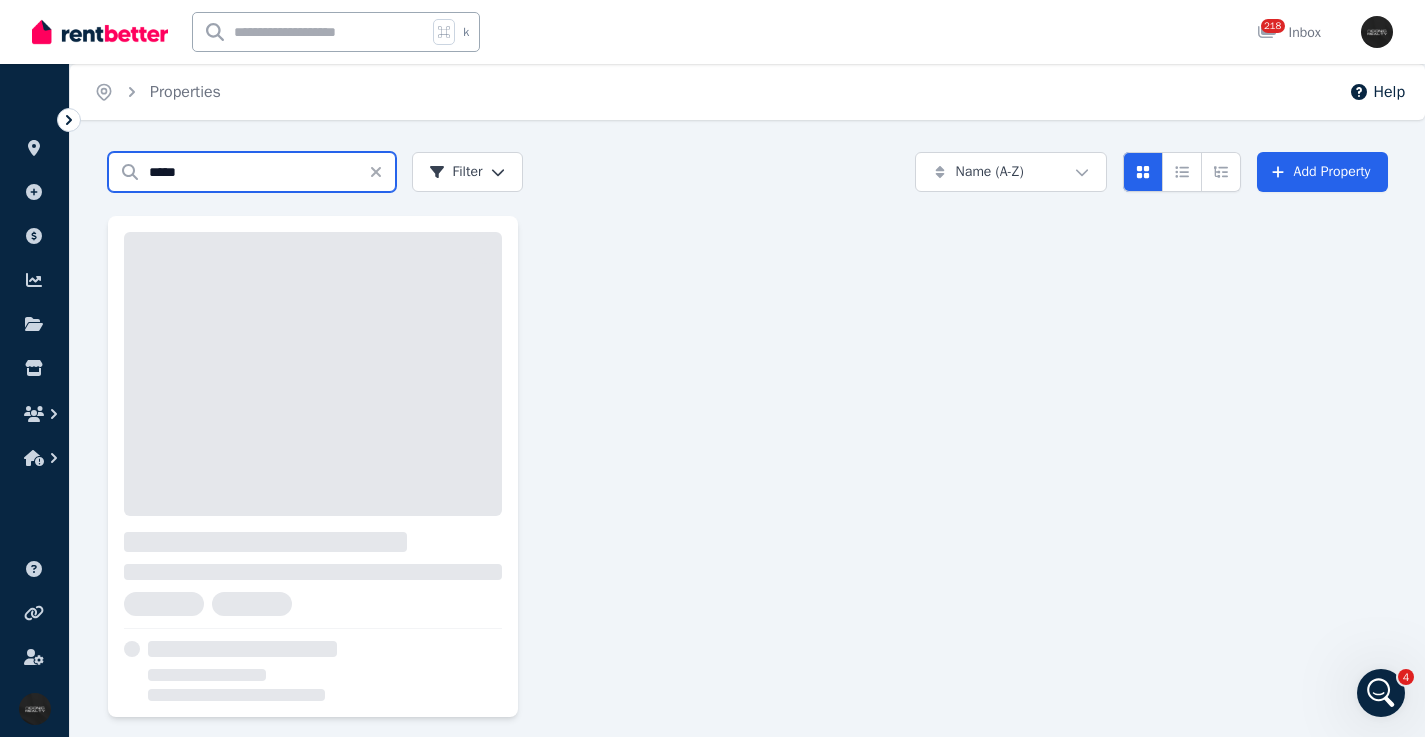 click on "*****" at bounding box center (252, 172) 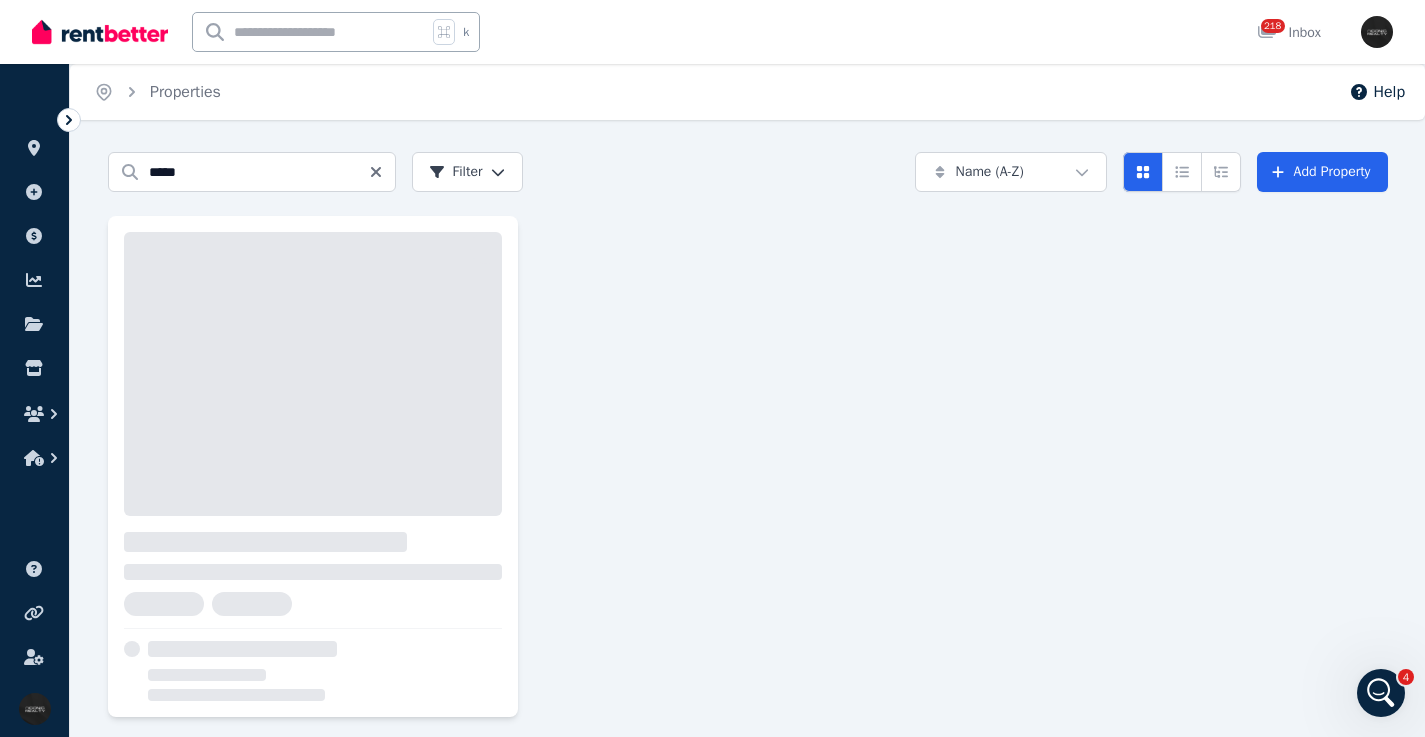 click 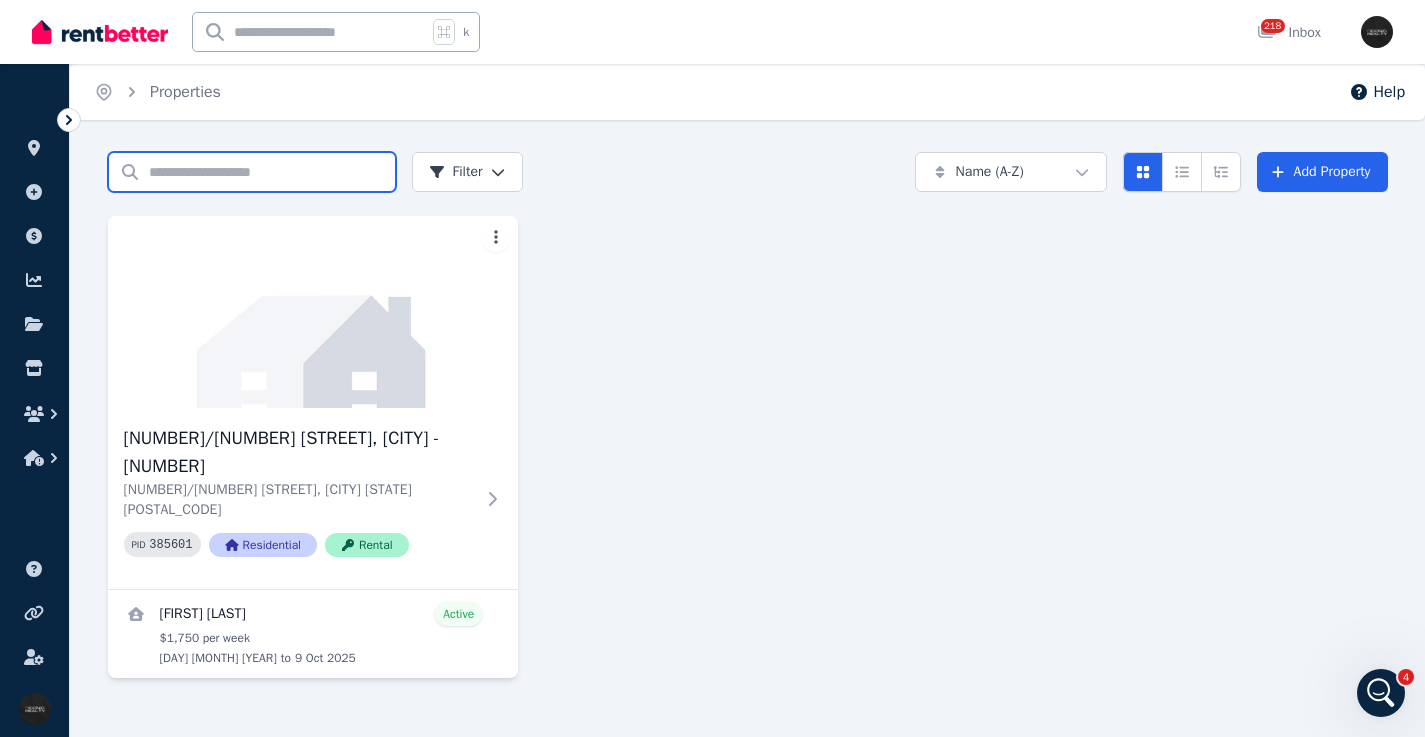 click on "Search properties" at bounding box center (252, 172) 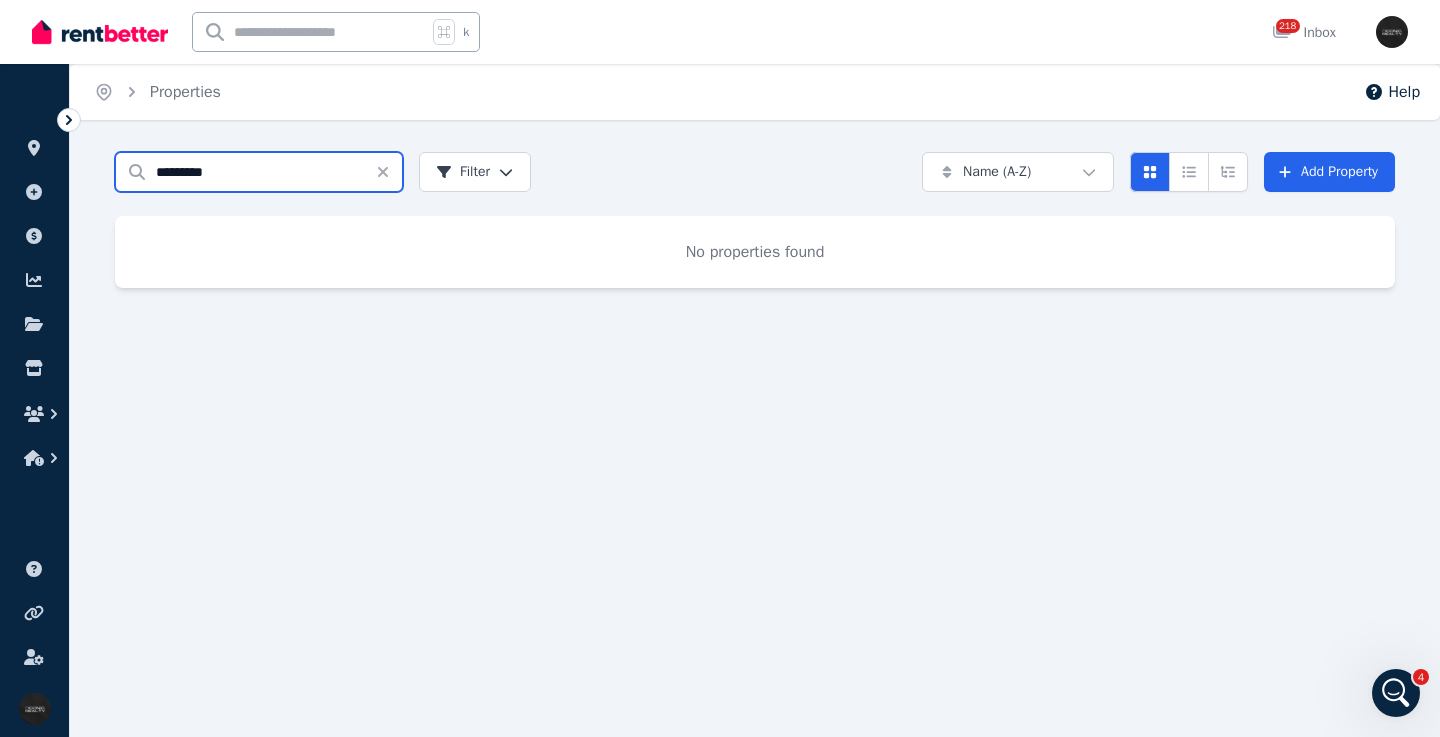 click on "*********" at bounding box center [259, 172] 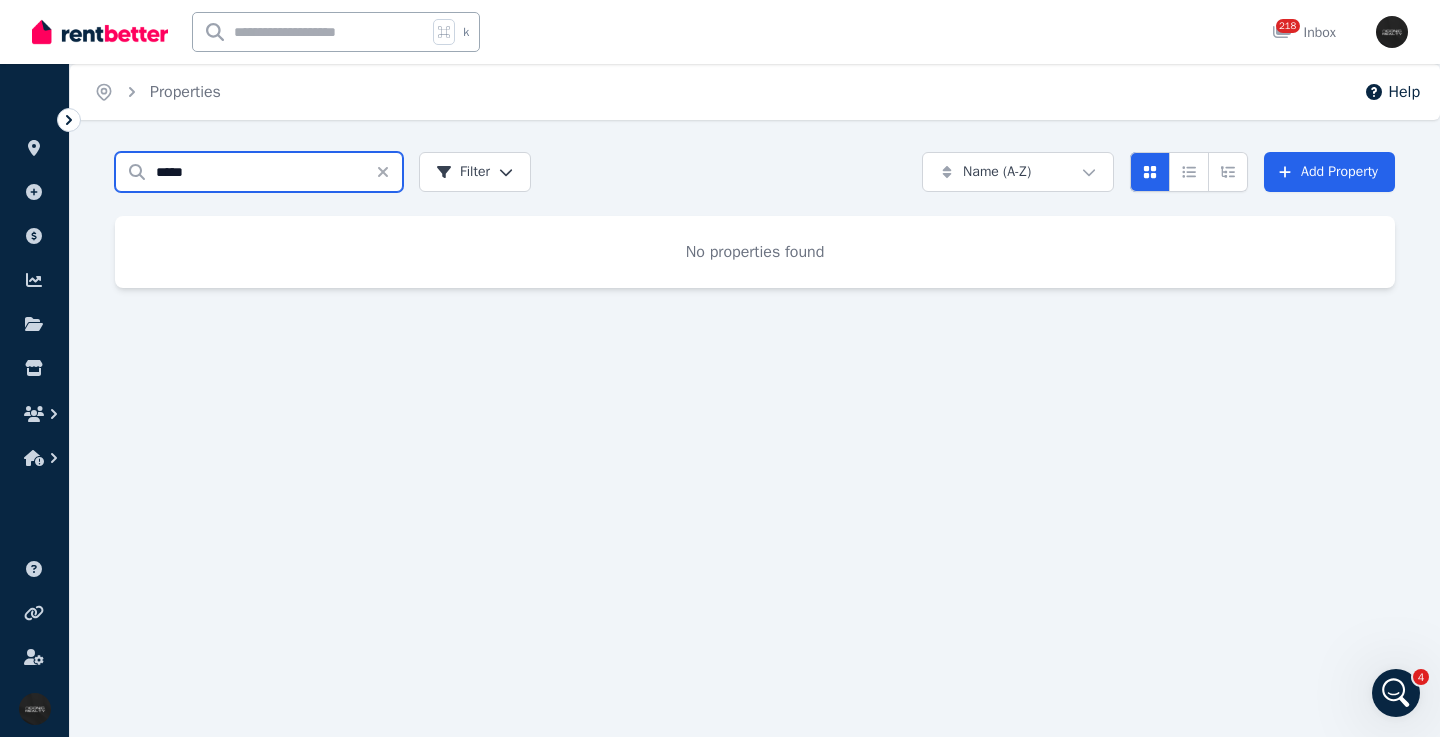 click on "*****" at bounding box center [259, 172] 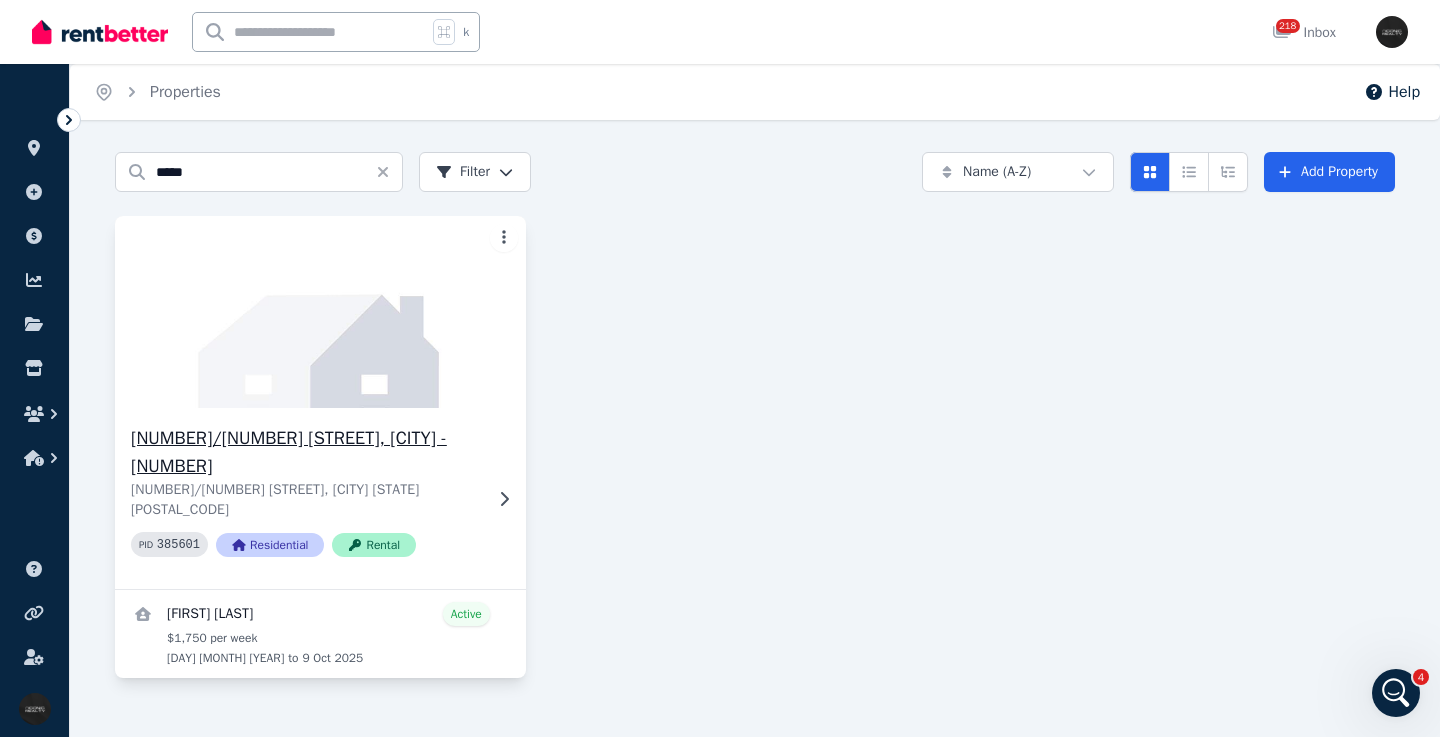 click 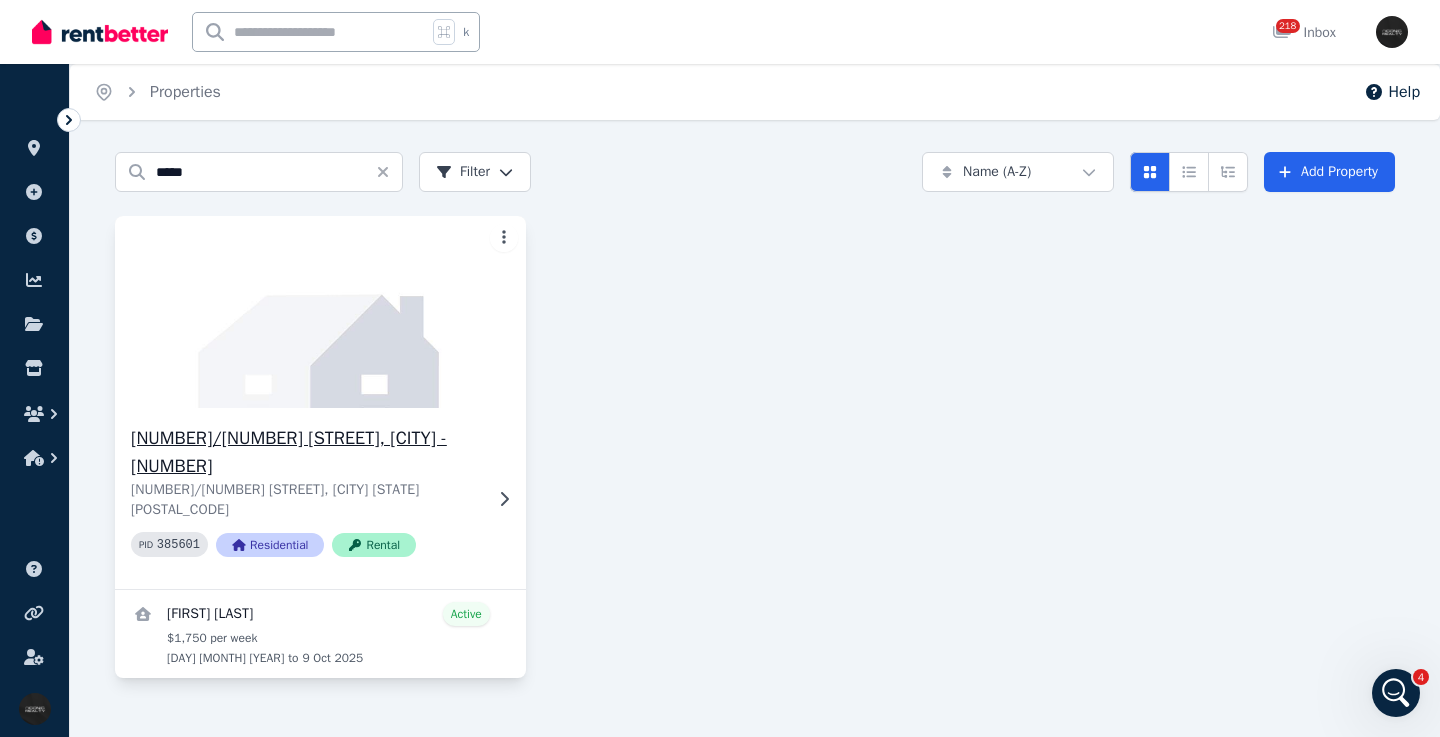 click 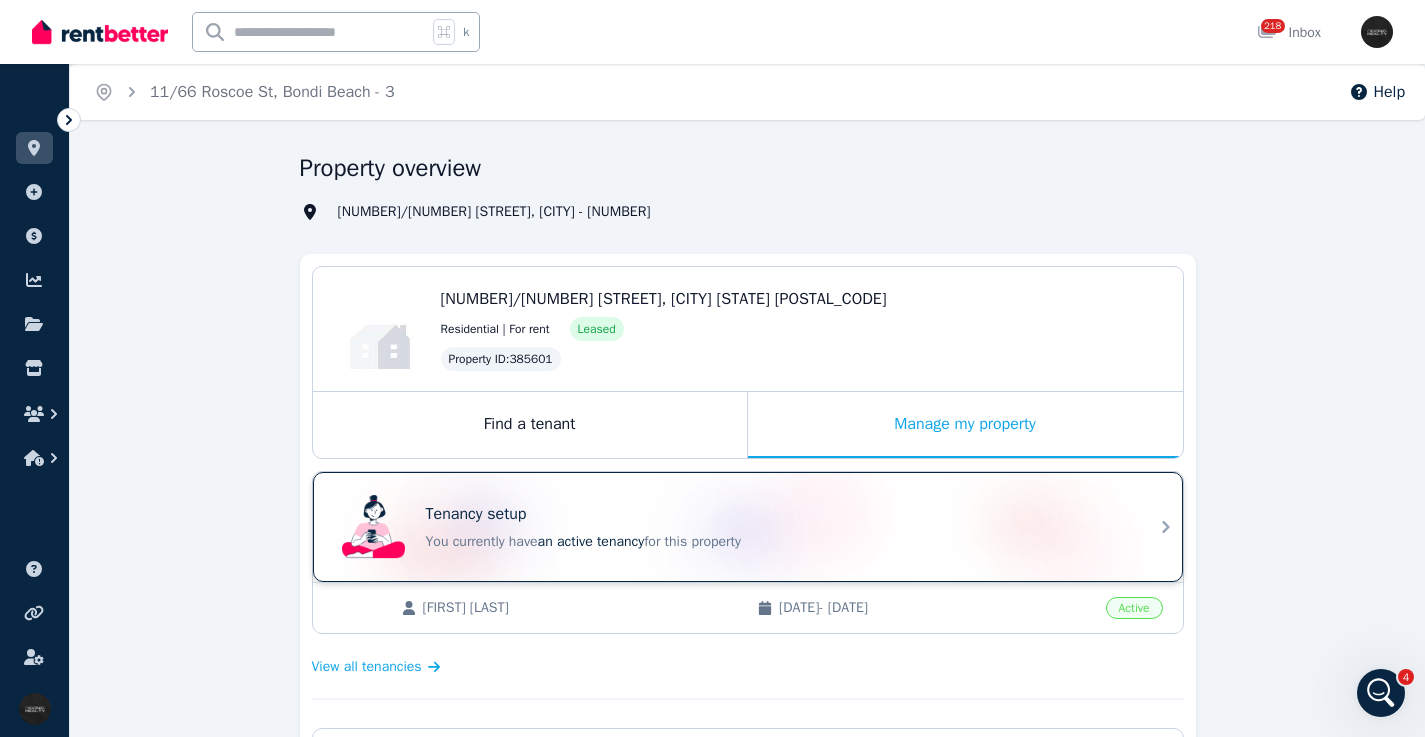 click on "You currently have  an active tenancy  for this property" at bounding box center (776, 542) 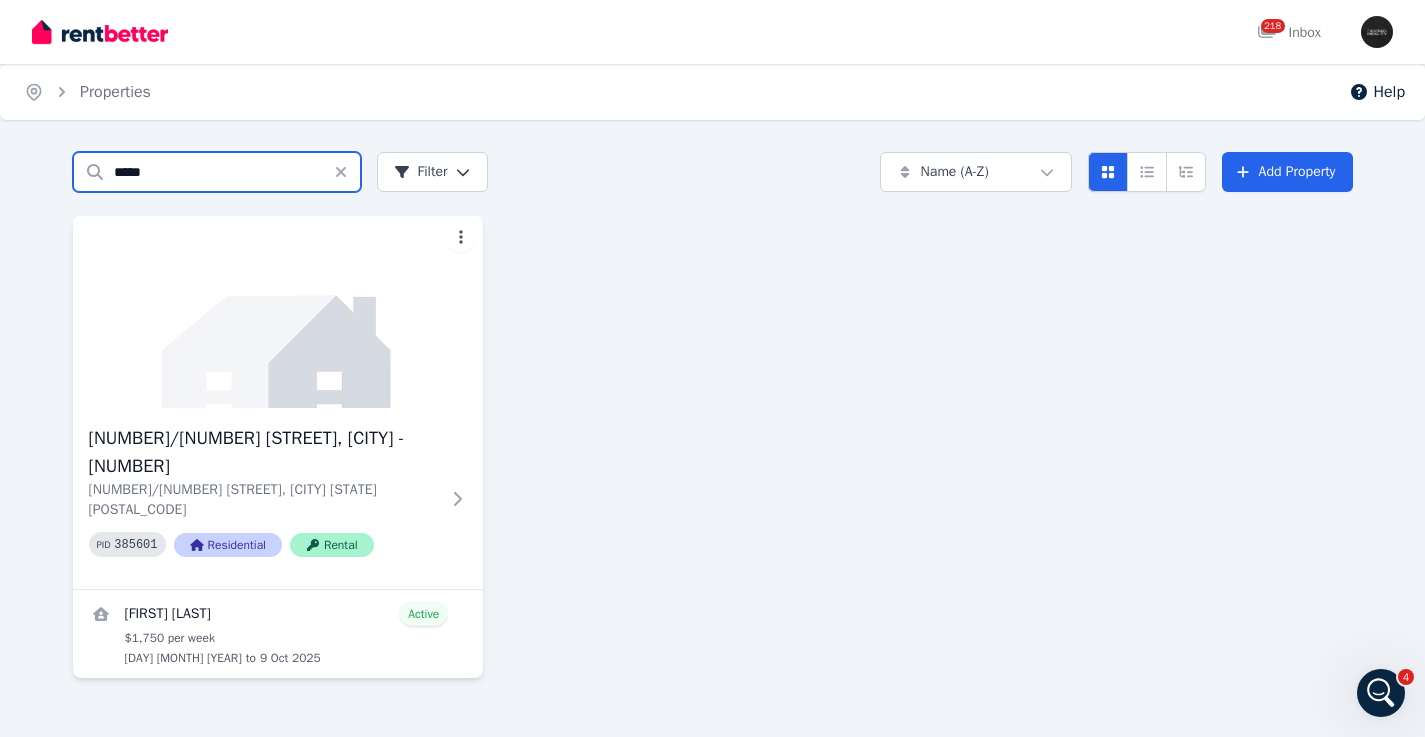 click on "*****" at bounding box center [217, 172] 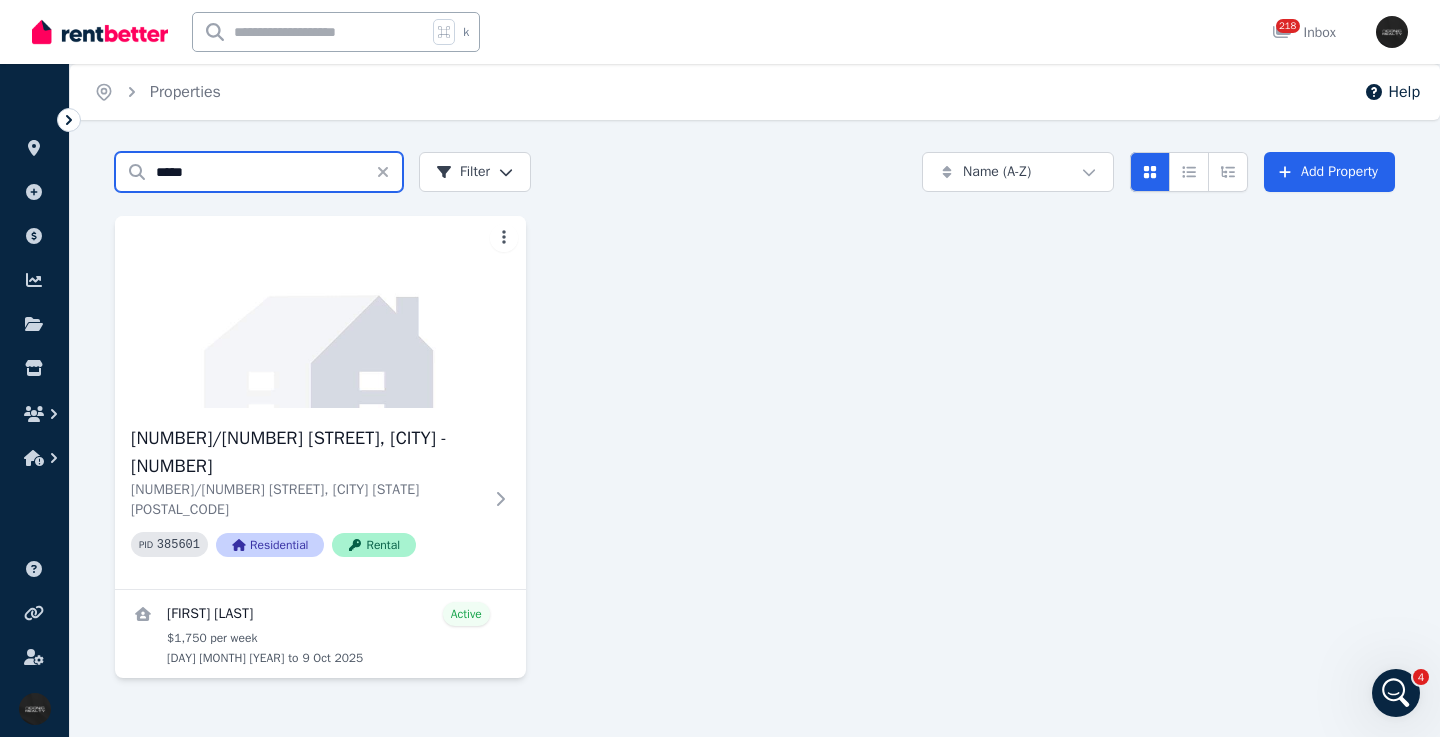 type on "*****" 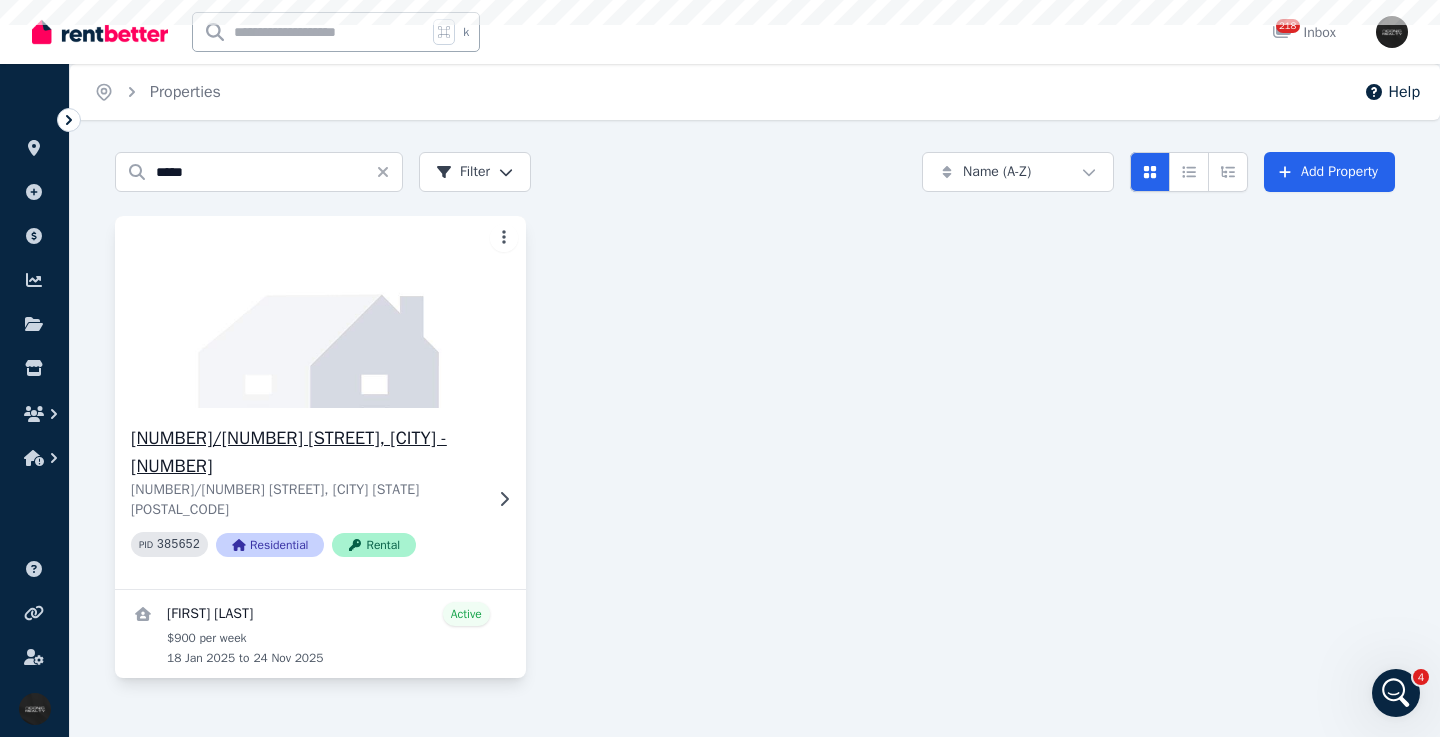 click on "1/108 Eastern Ave, Kingsford - 52 1/180 Eastern Ave, Kingsford NSW 2032 PID   385652 Residential Rental" at bounding box center (320, 498) 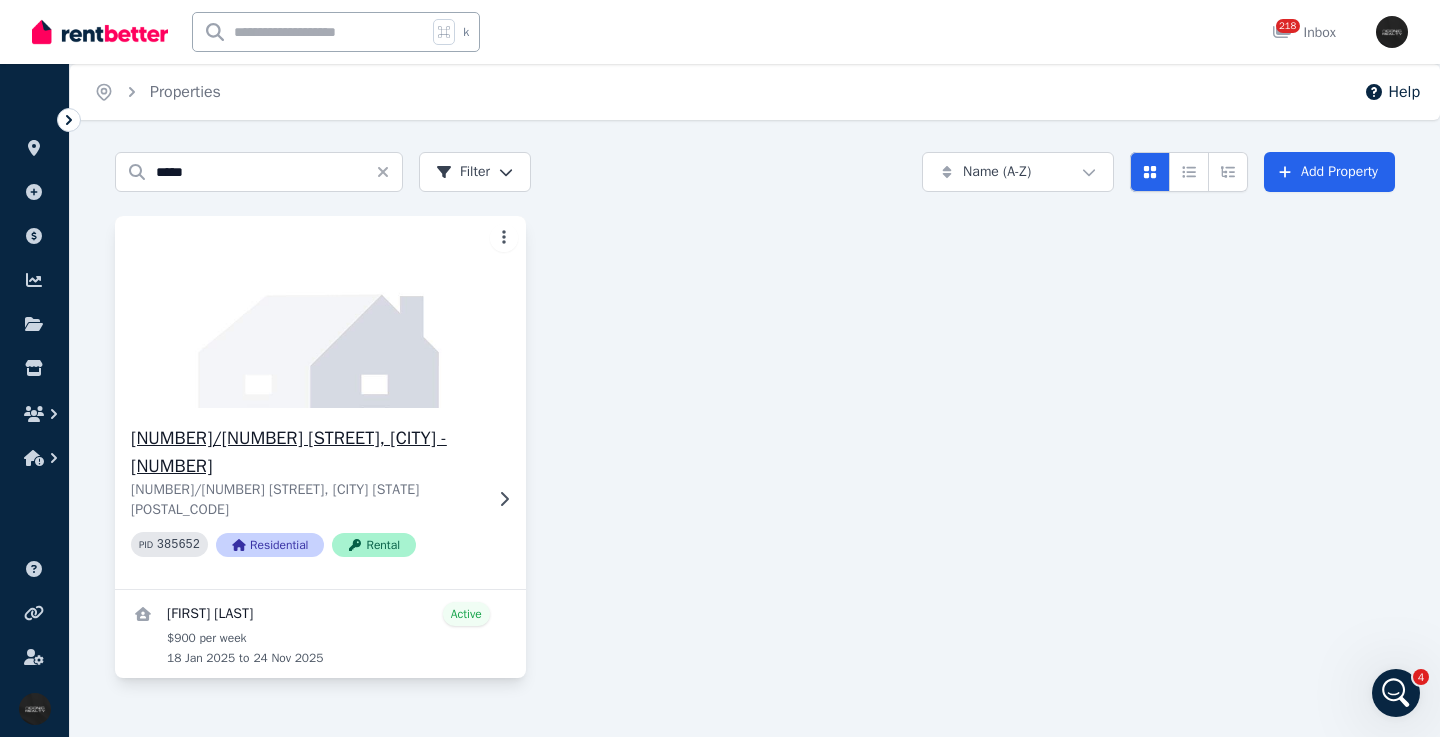click 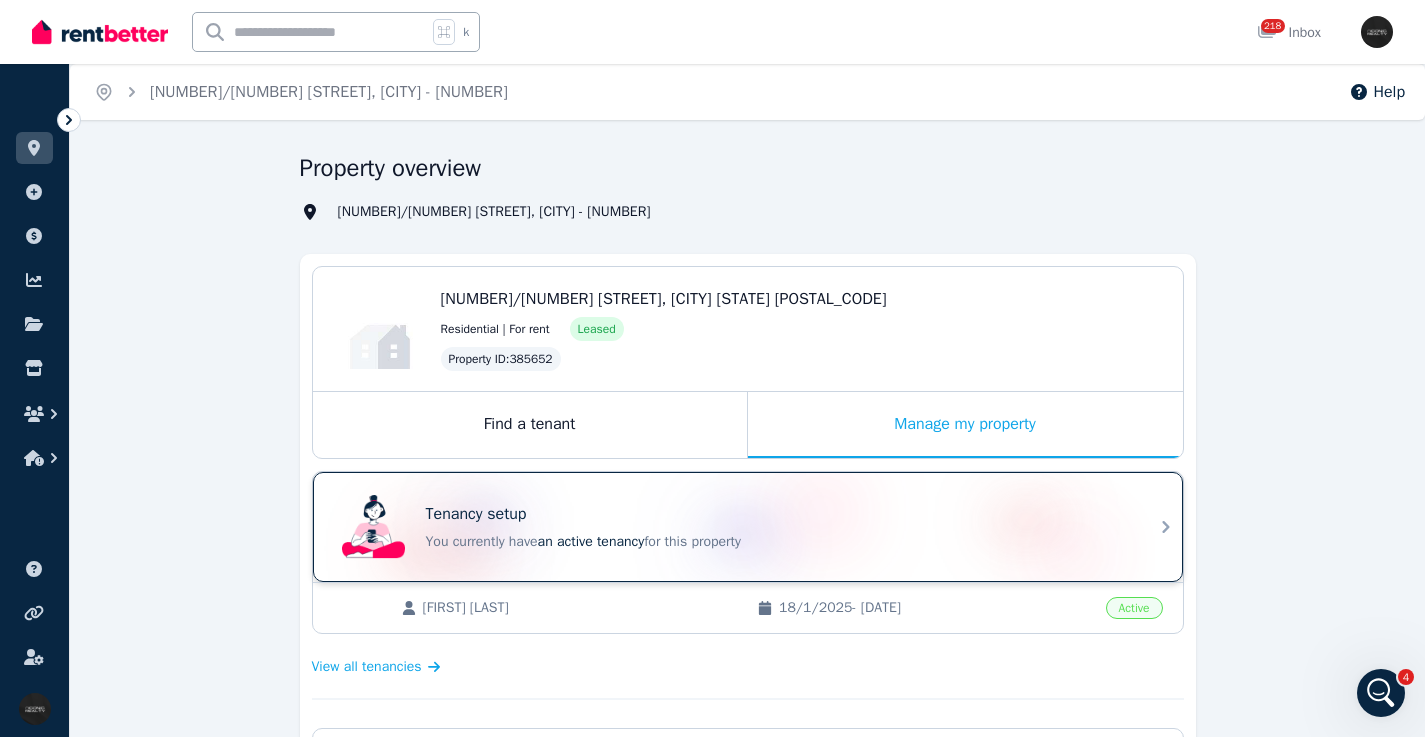 click on "Tenancy setup You currently have  an active tenancy  for this property" at bounding box center (730, 527) 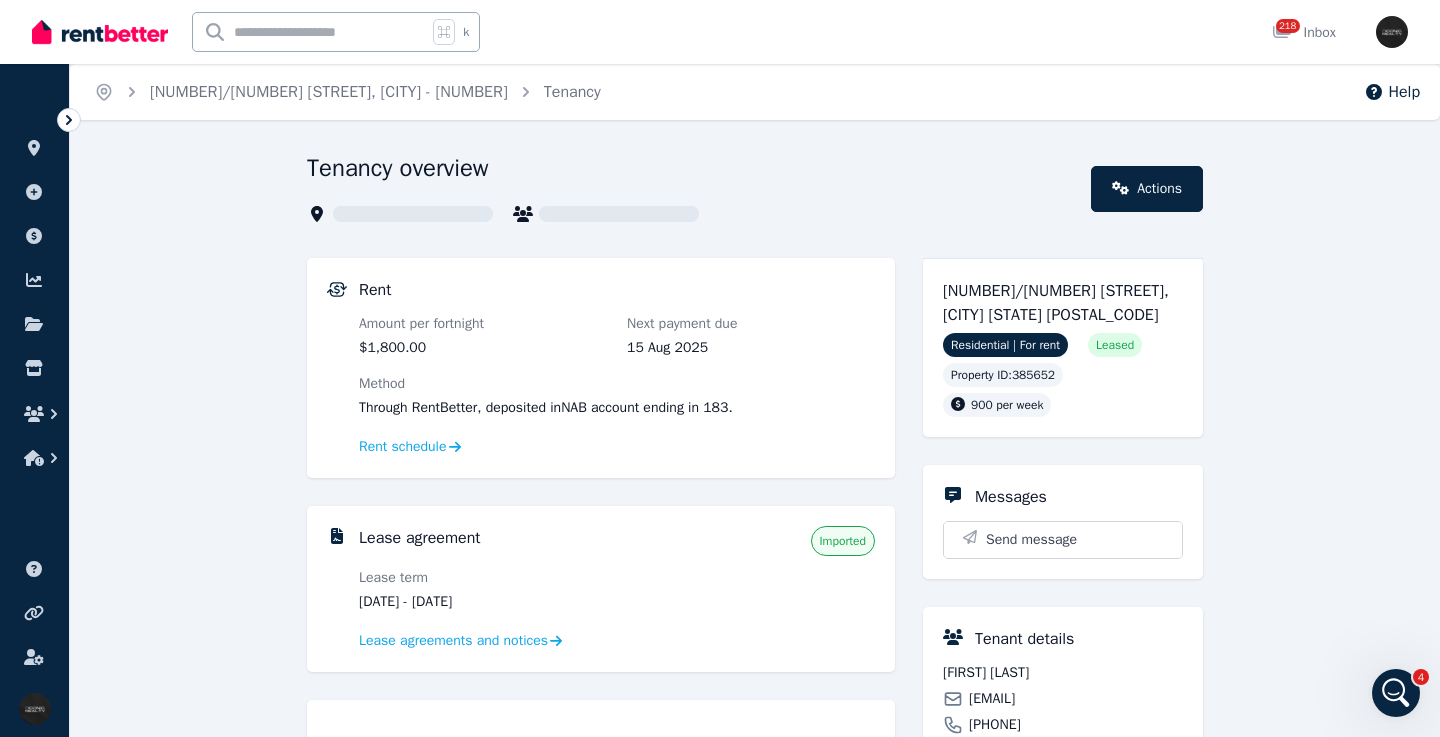 click on "mimihutchison@hotmail.com" at bounding box center (992, 699) 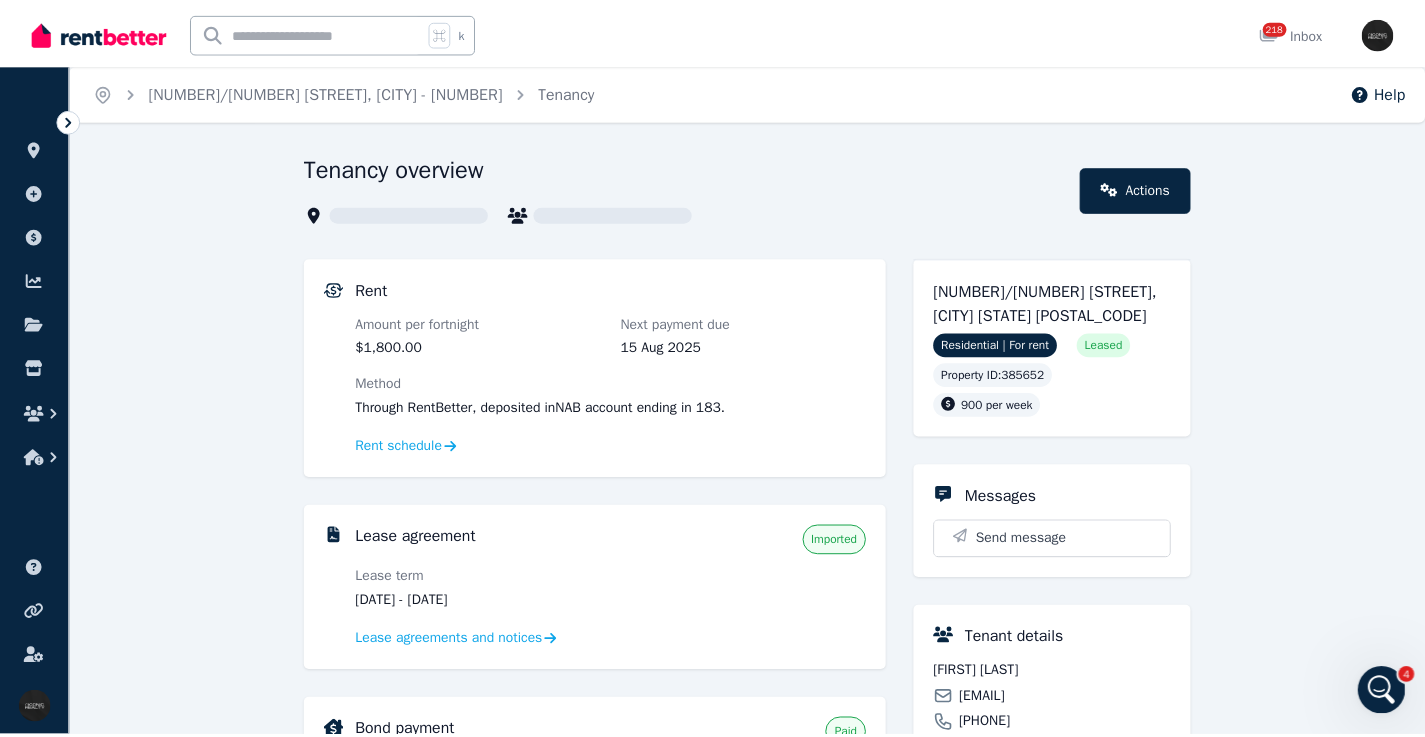 scroll, scrollTop: 305, scrollLeft: 0, axis: vertical 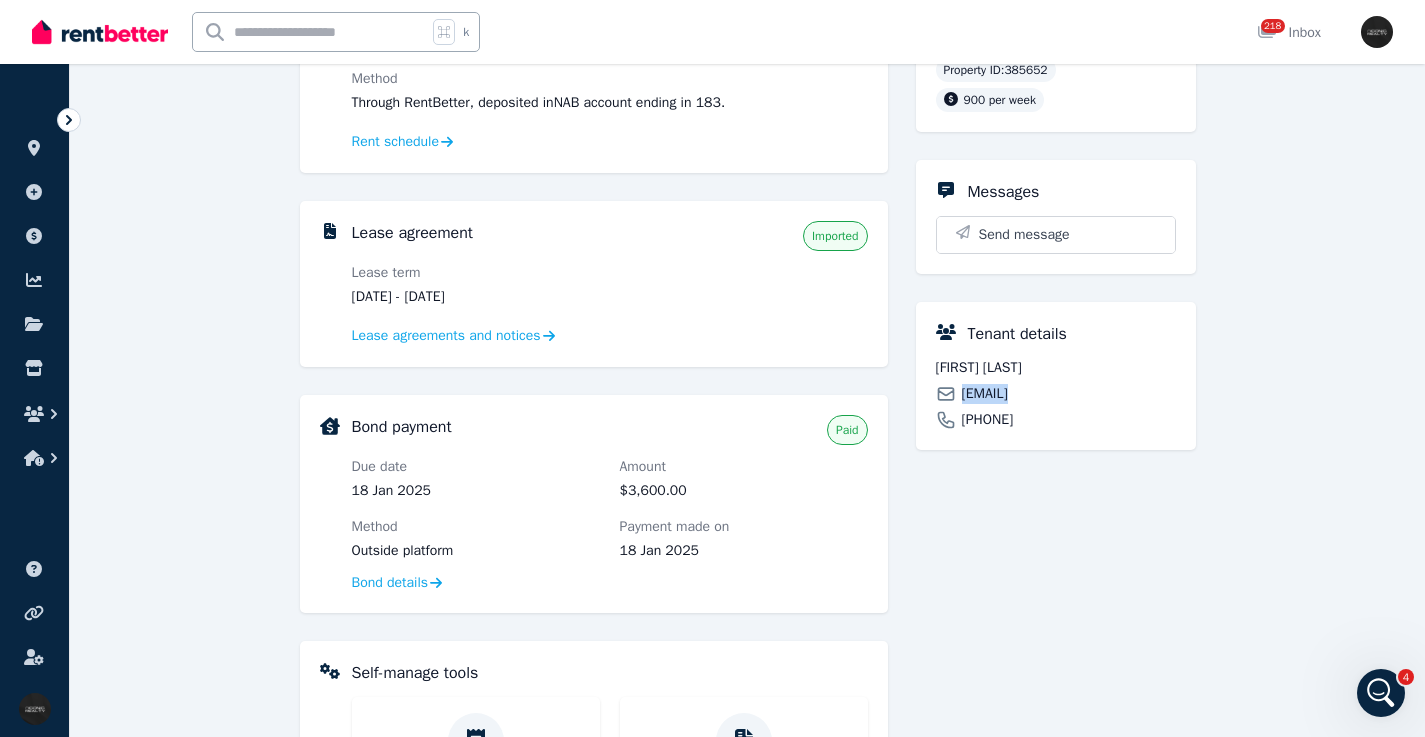 drag, startPoint x: 1046, startPoint y: 305, endPoint x: 930, endPoint y: 284, distance: 117.88554 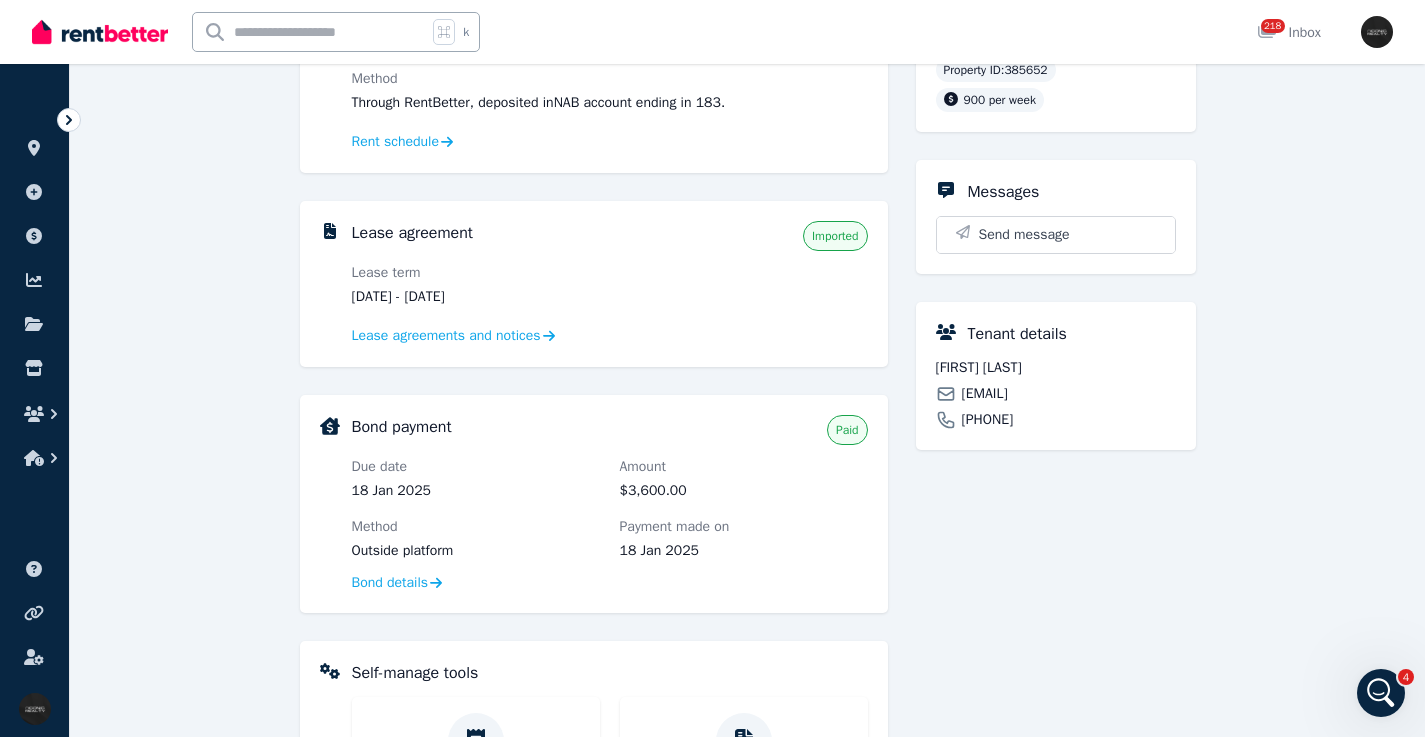 scroll, scrollTop: 0, scrollLeft: 0, axis: both 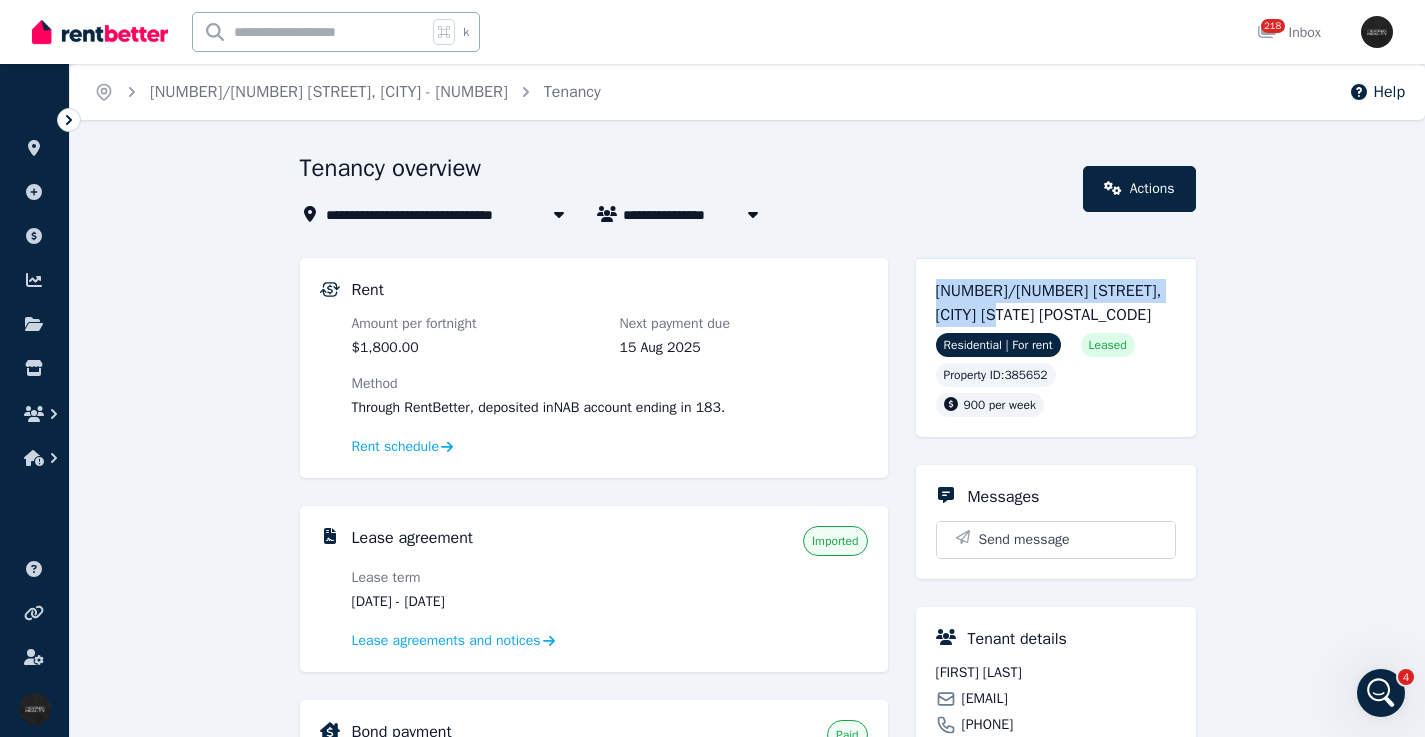 drag, startPoint x: 550, startPoint y: 319, endPoint x: 443, endPoint y: 316, distance: 107.042046 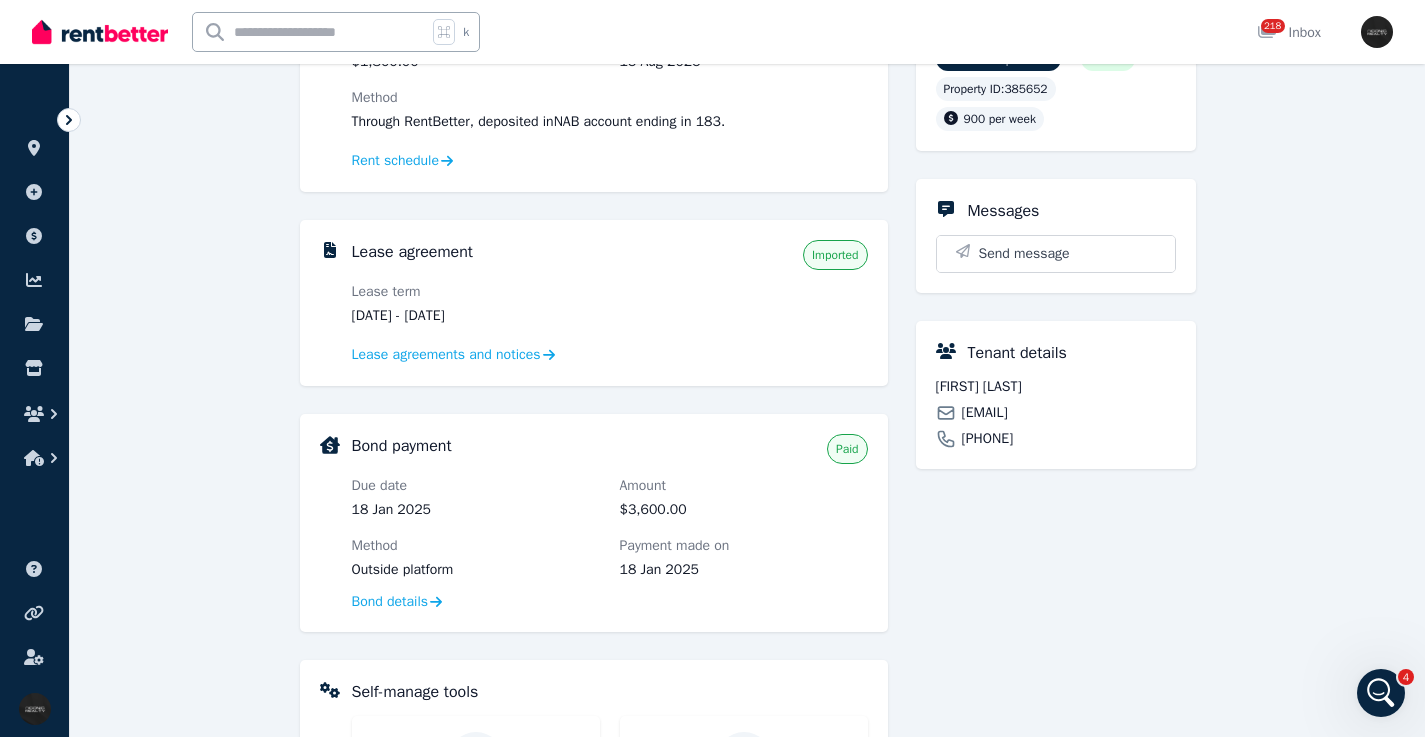click on "[NAME]" at bounding box center [1056, 387] 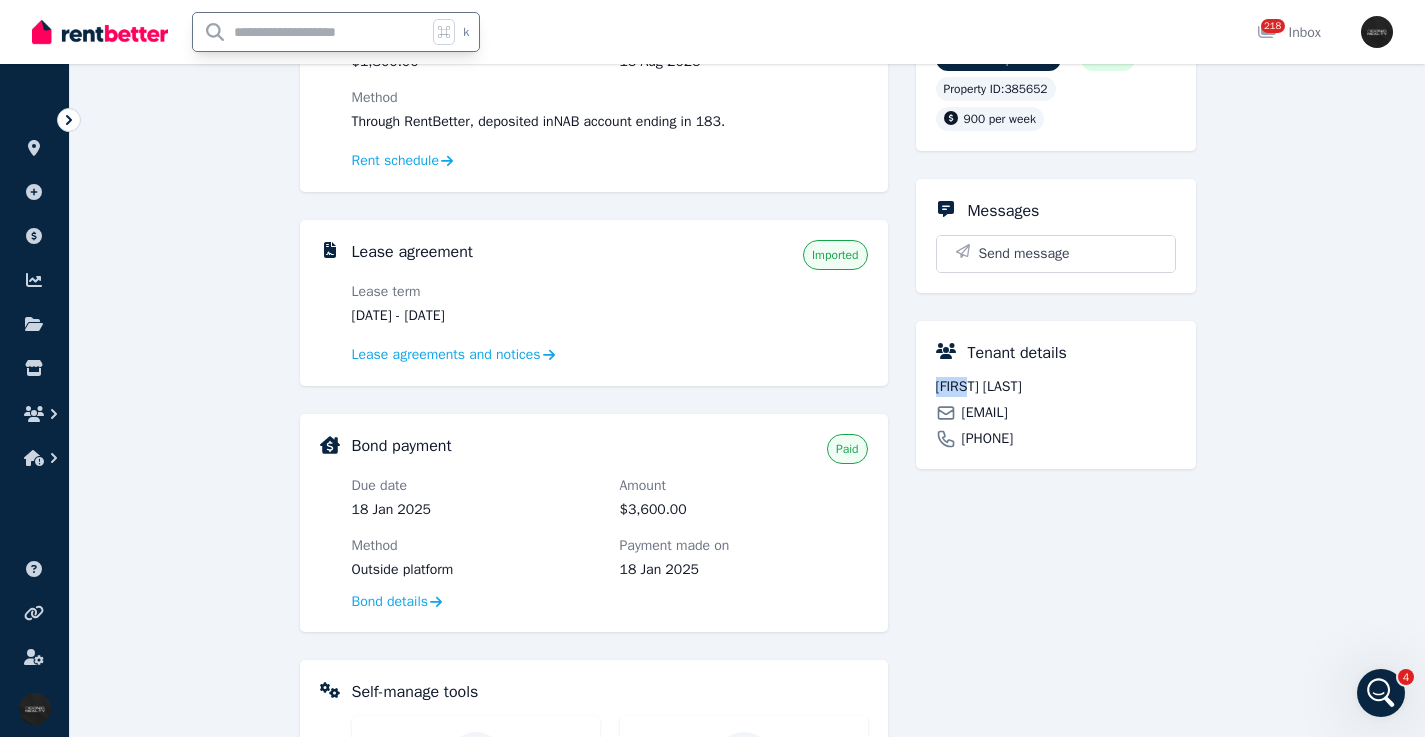 click at bounding box center [310, 32] 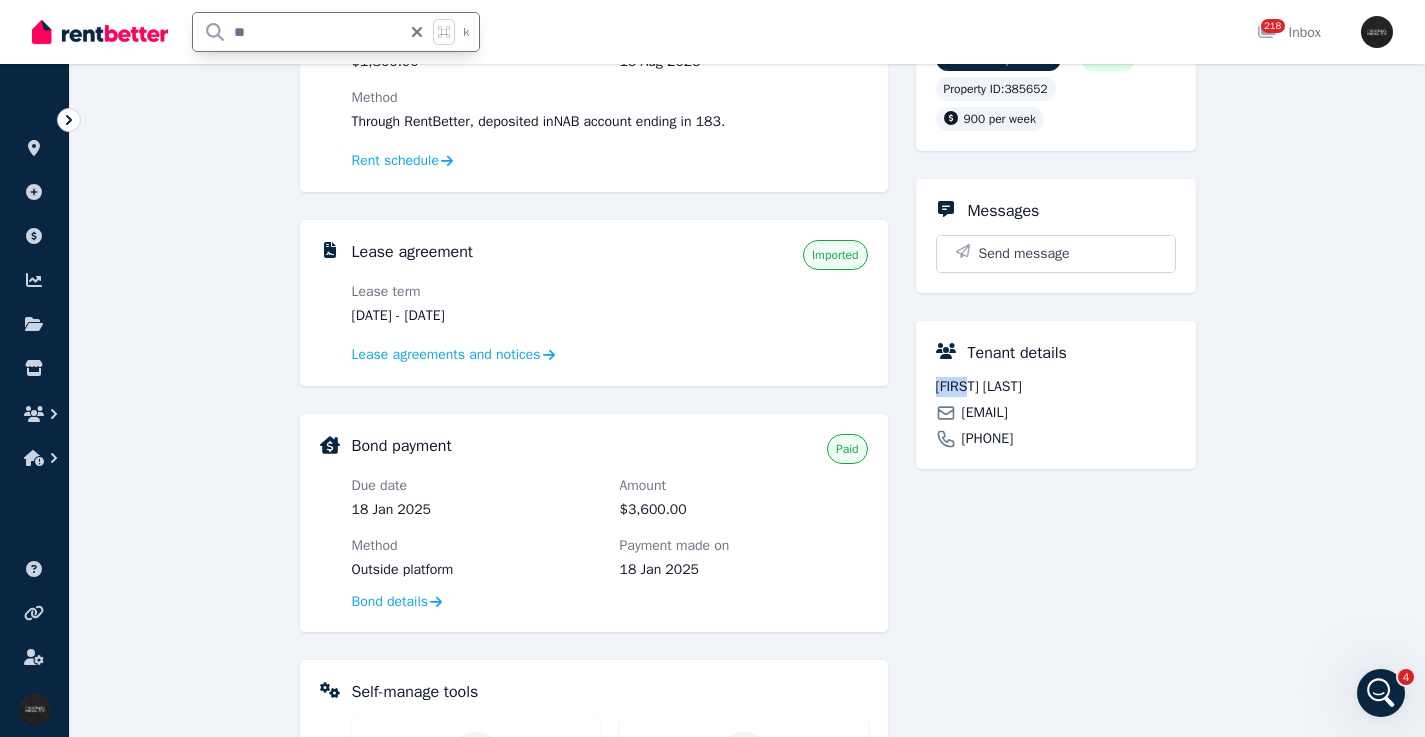 type on "**" 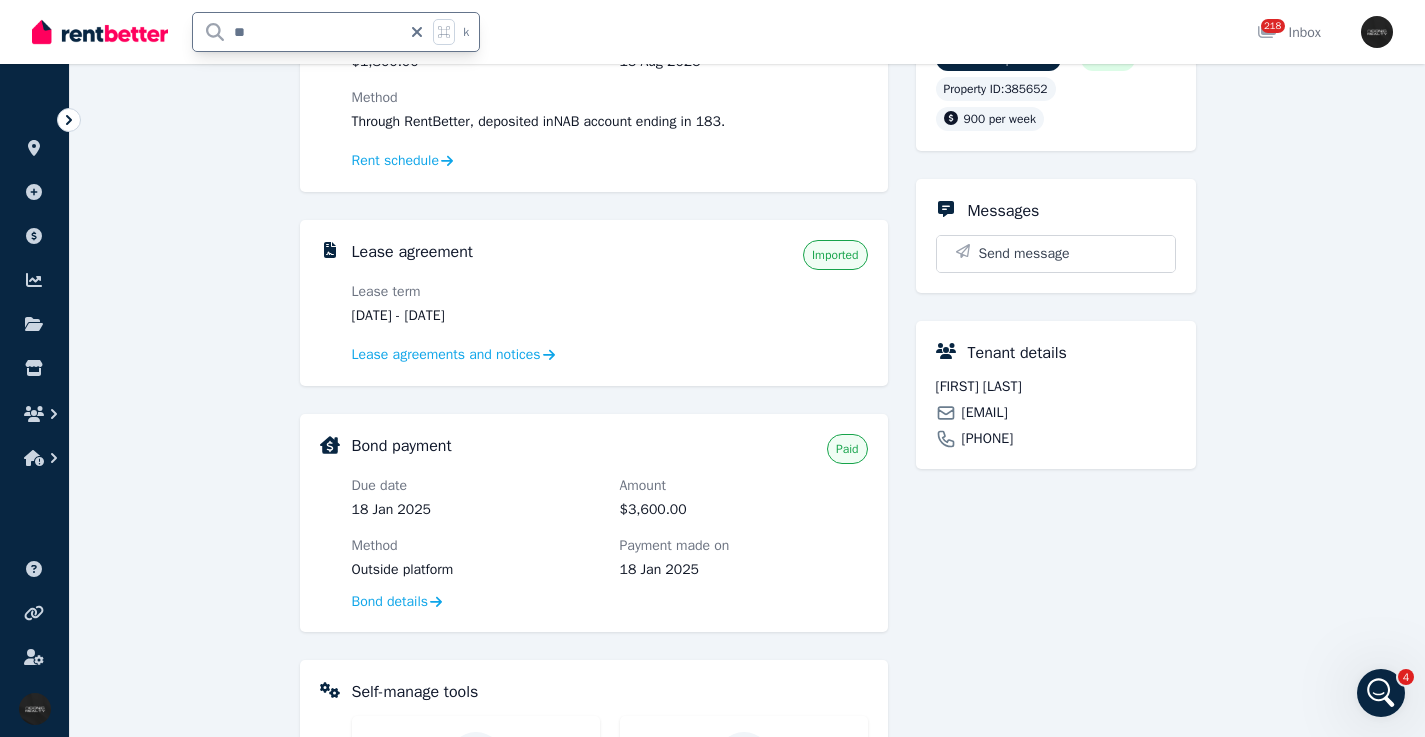 click on "**" at bounding box center (297, 32) 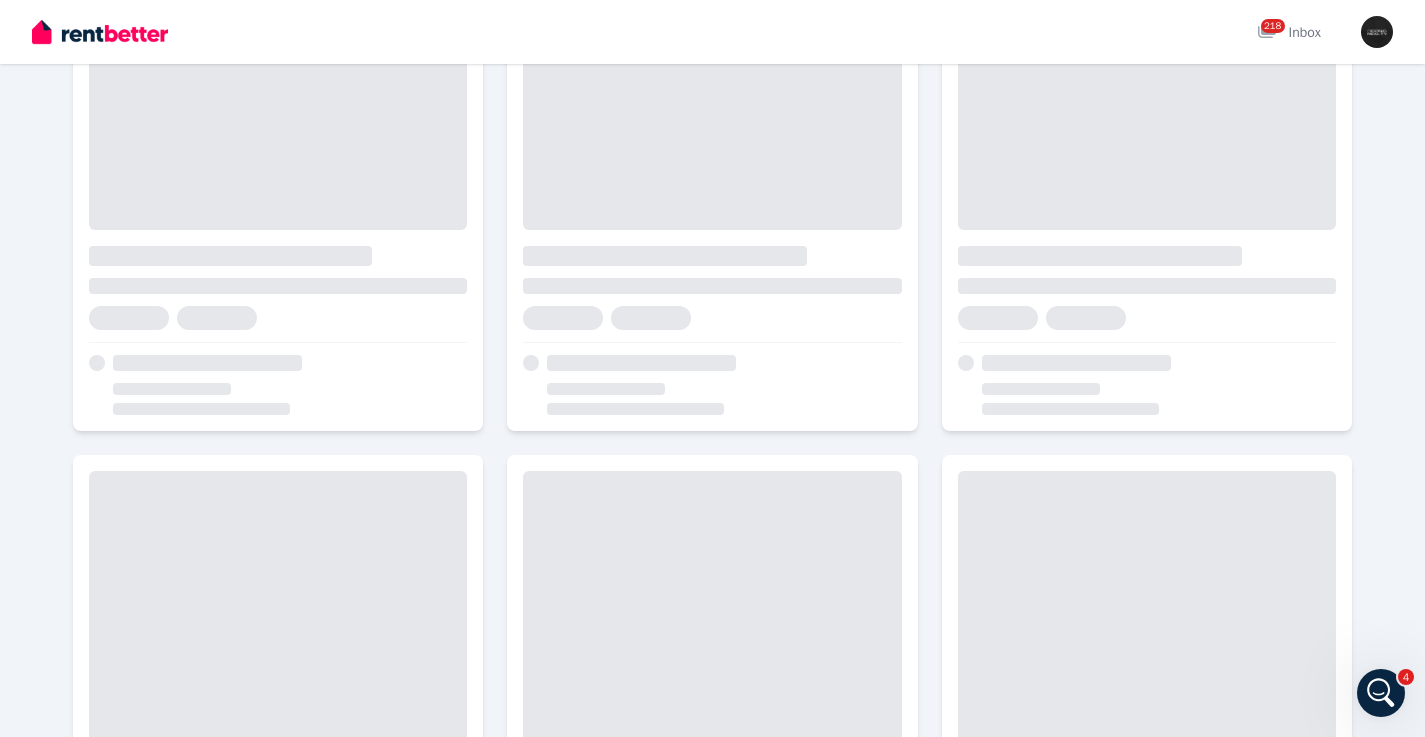 scroll, scrollTop: 0, scrollLeft: 0, axis: both 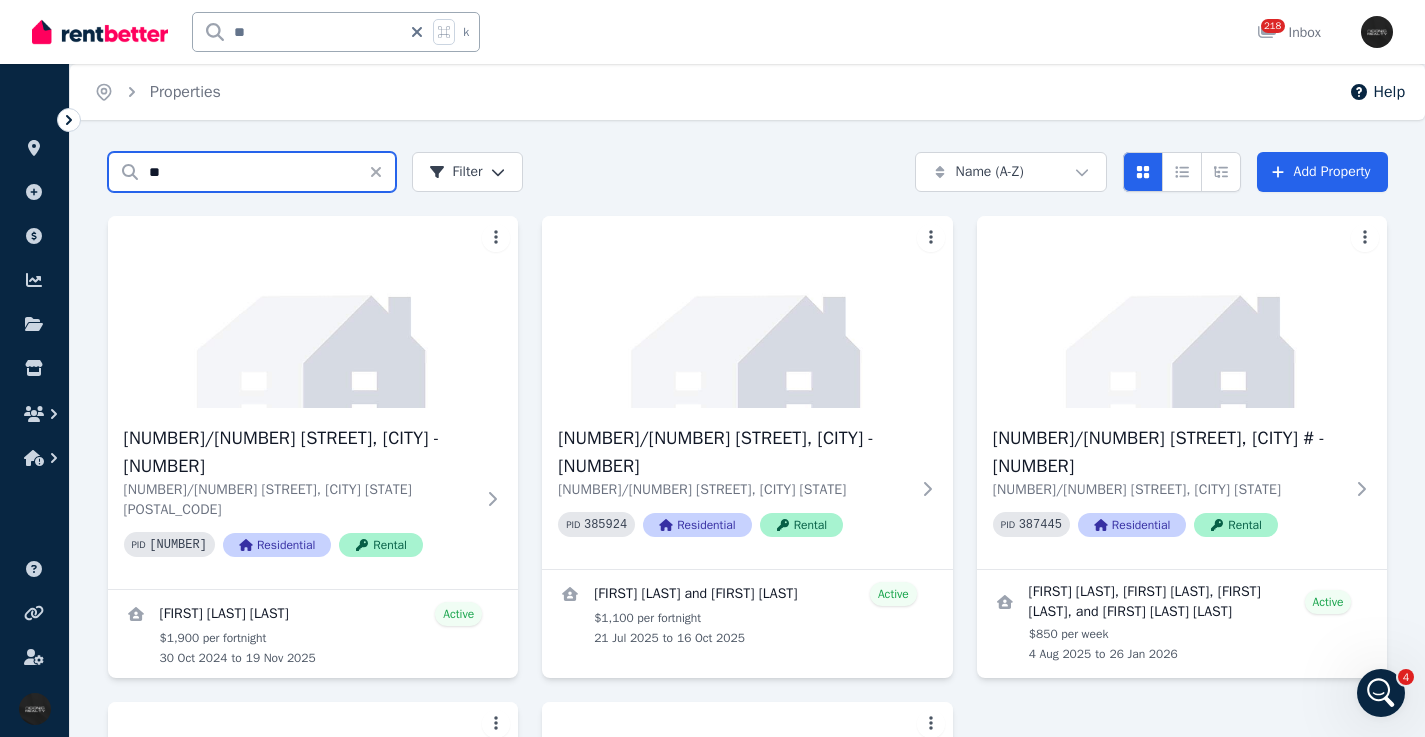 click on "**" at bounding box center [252, 172] 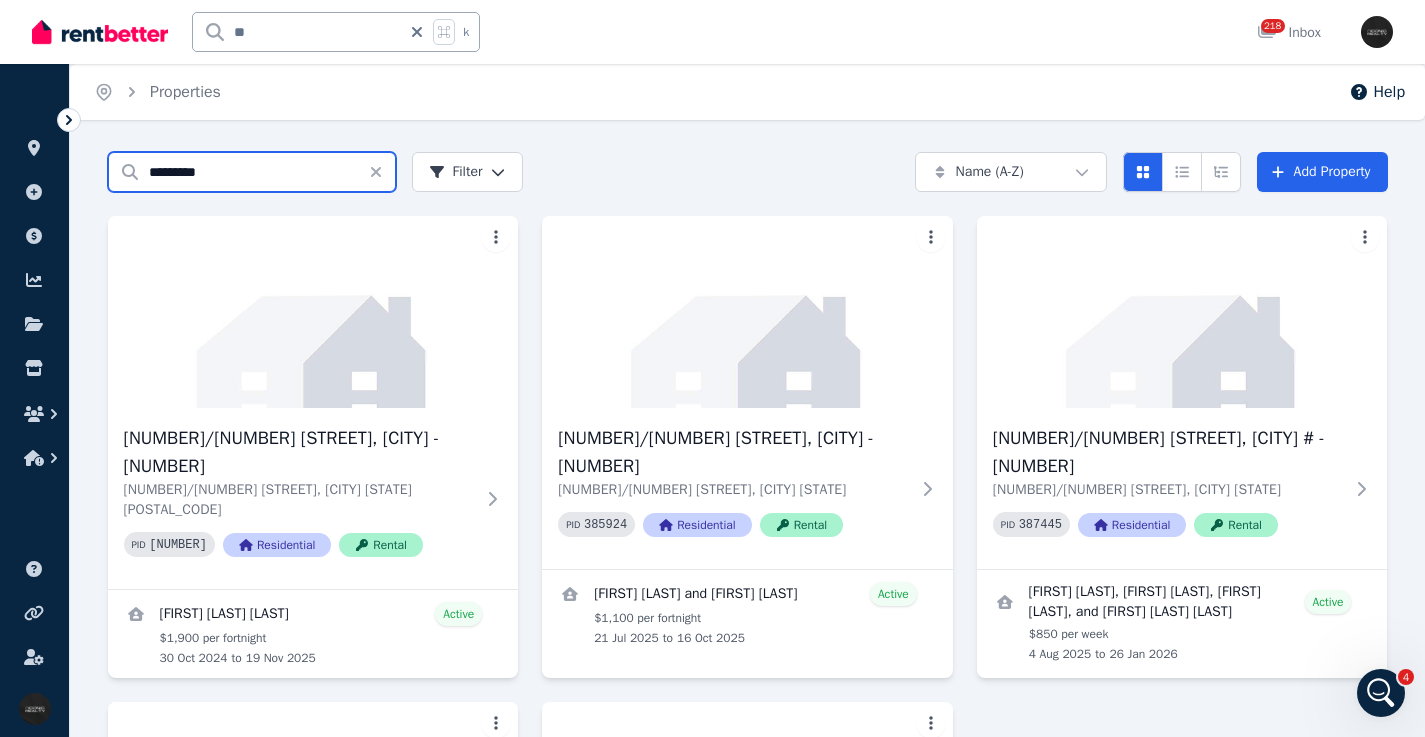 type on "*********" 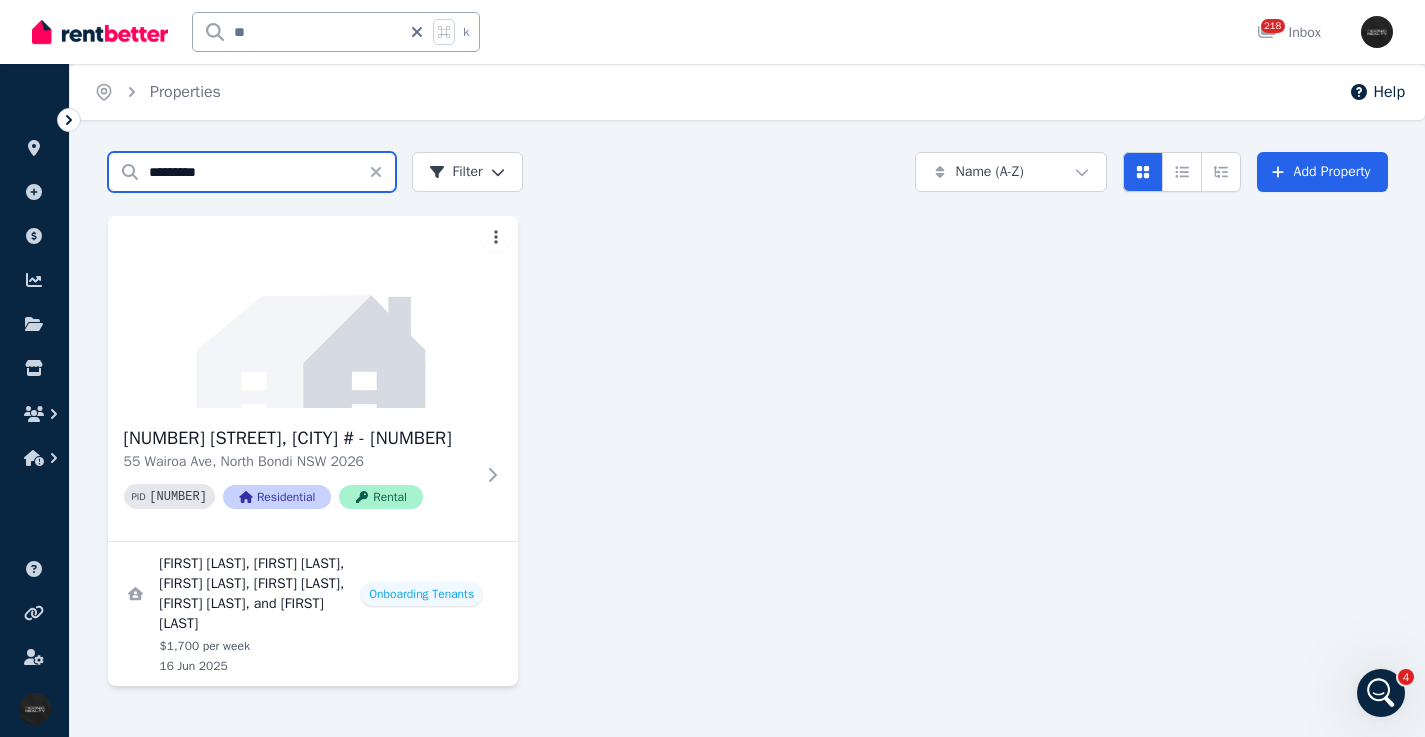 scroll, scrollTop: 25, scrollLeft: 0, axis: vertical 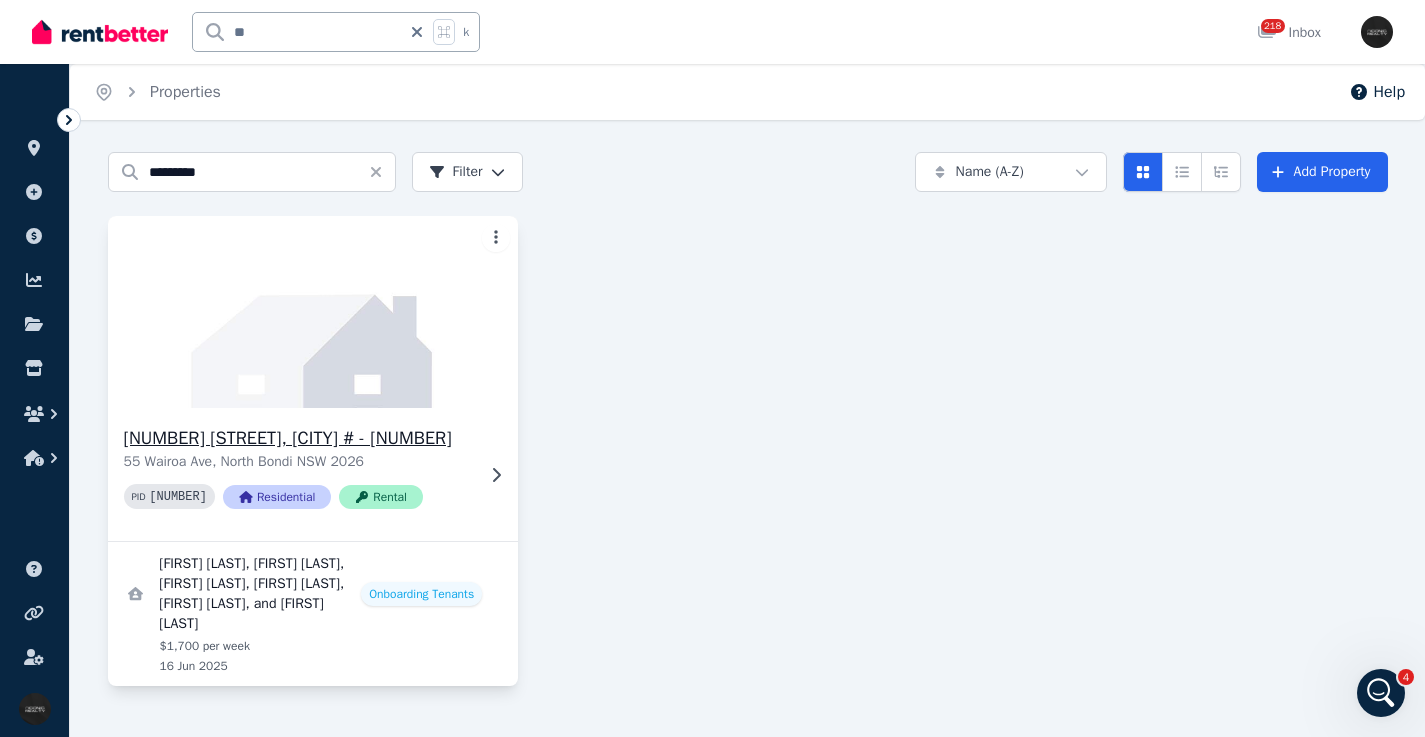 click on "55 Wairoa Ave, North Bondi # - 96 55 Wairoa Ave, North Bondi NSW 2026 PID   386141 Residential Rental" at bounding box center (299, 474) 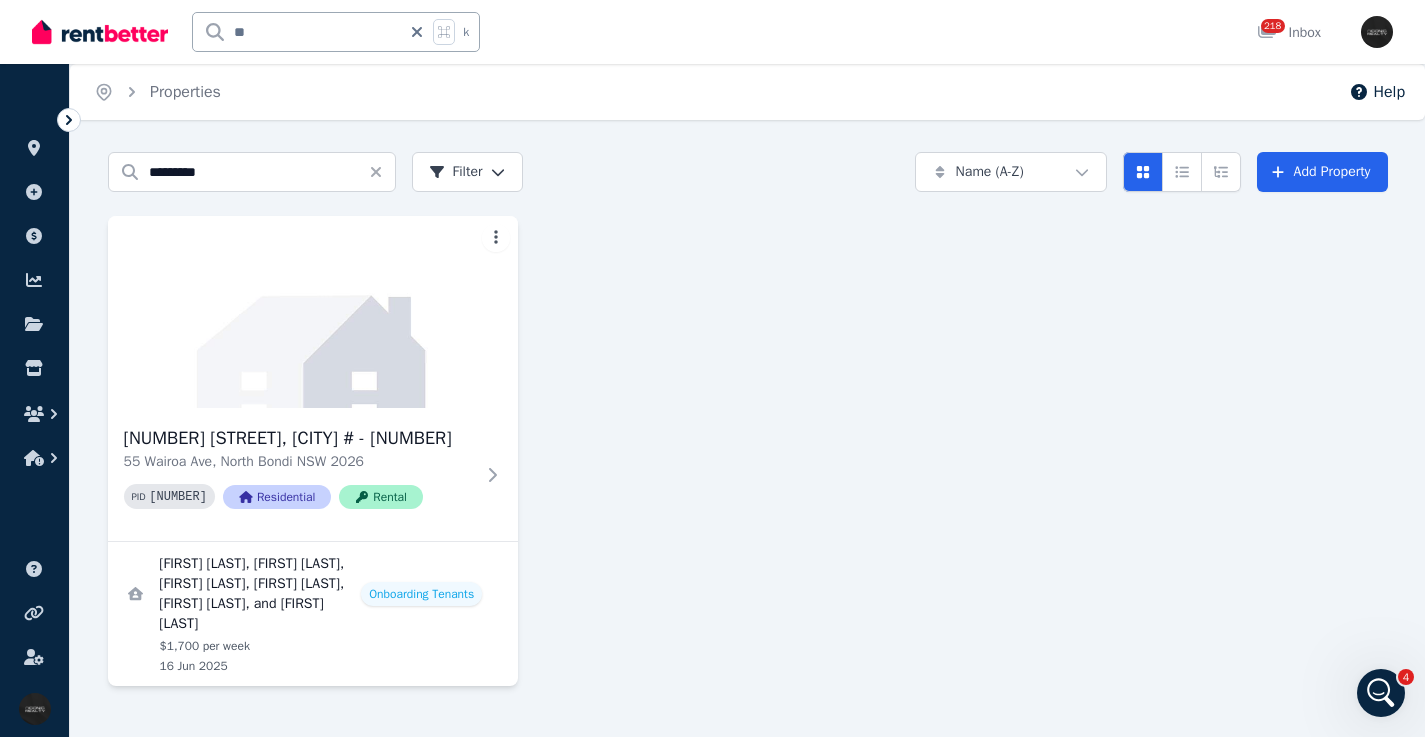 scroll, scrollTop: 0, scrollLeft: 0, axis: both 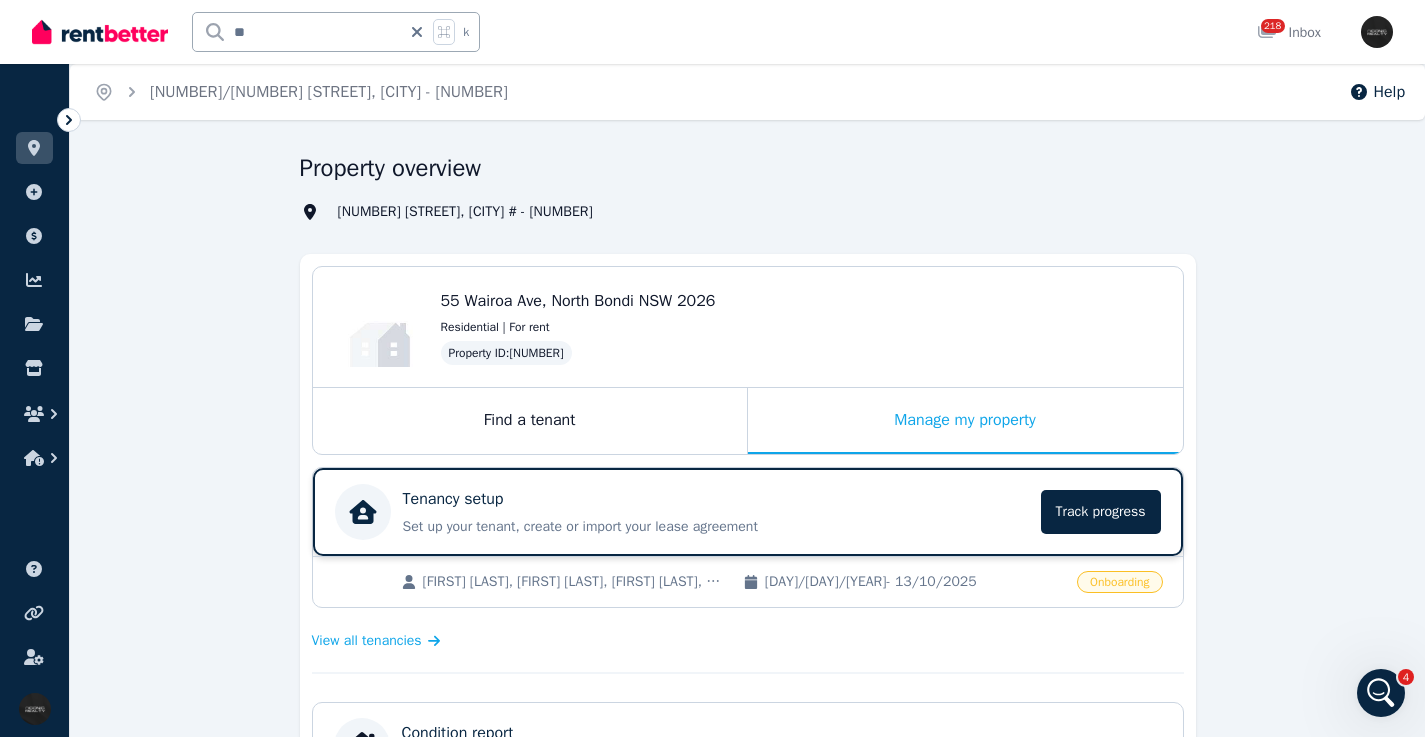 click on "Tenancy setup" at bounding box center (716, 499) 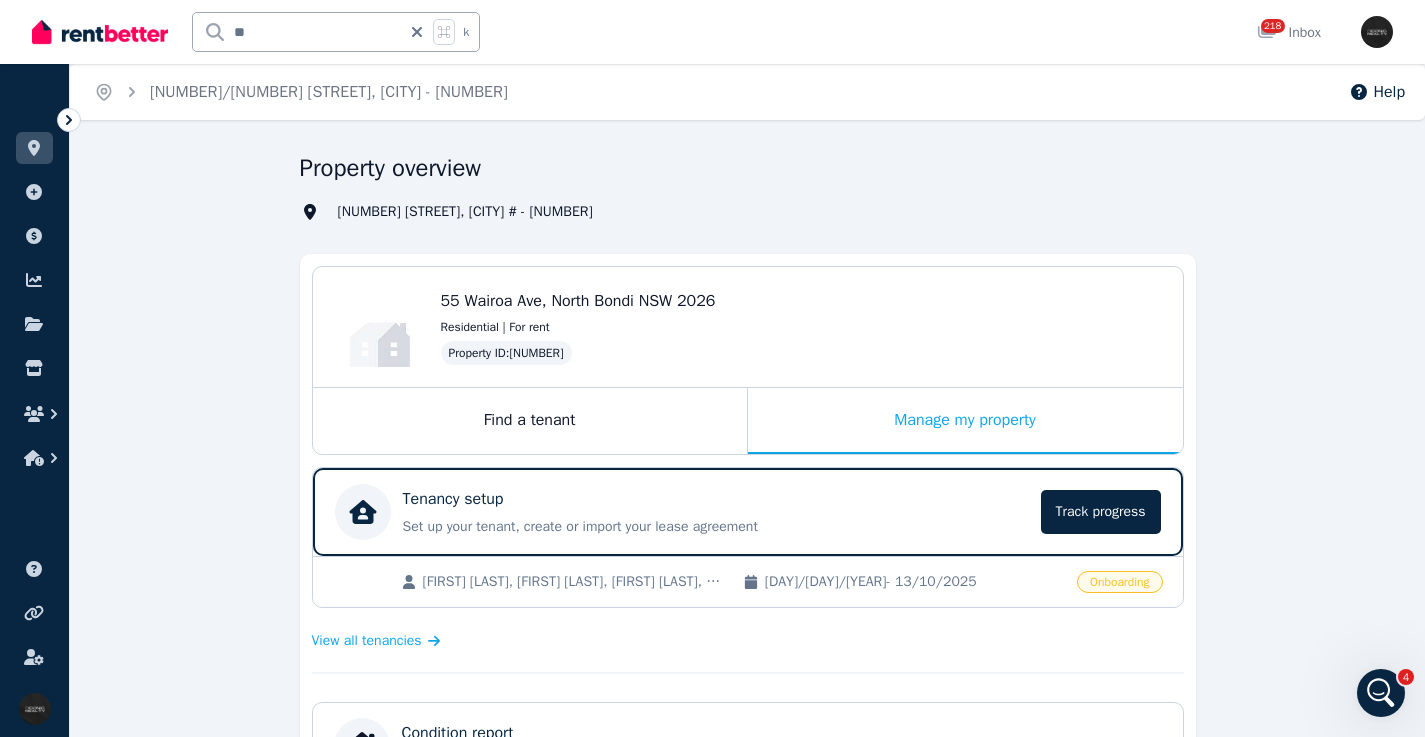 scroll, scrollTop: 8, scrollLeft: 0, axis: vertical 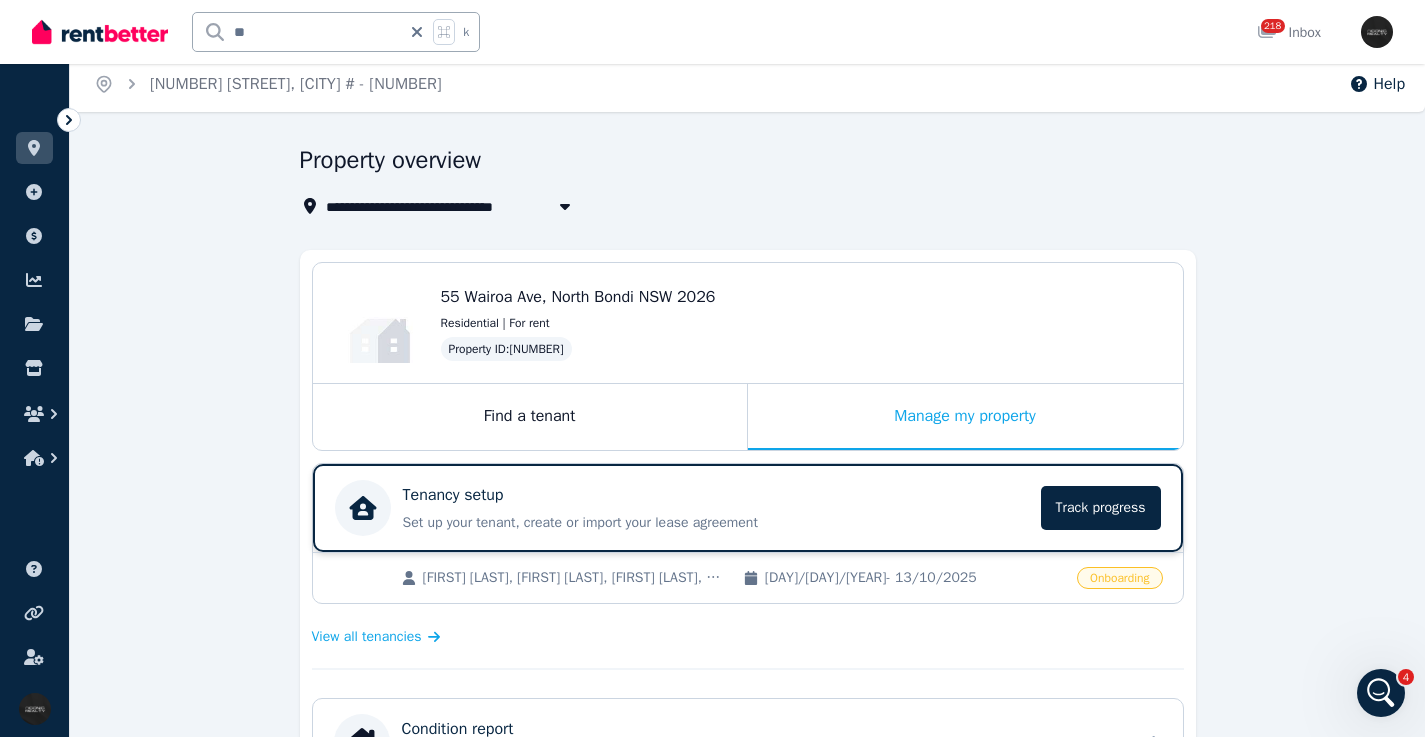 click on "Tenancy setup Set up your tenant, create or import your lease agreement Track progress" at bounding box center (716, 508) 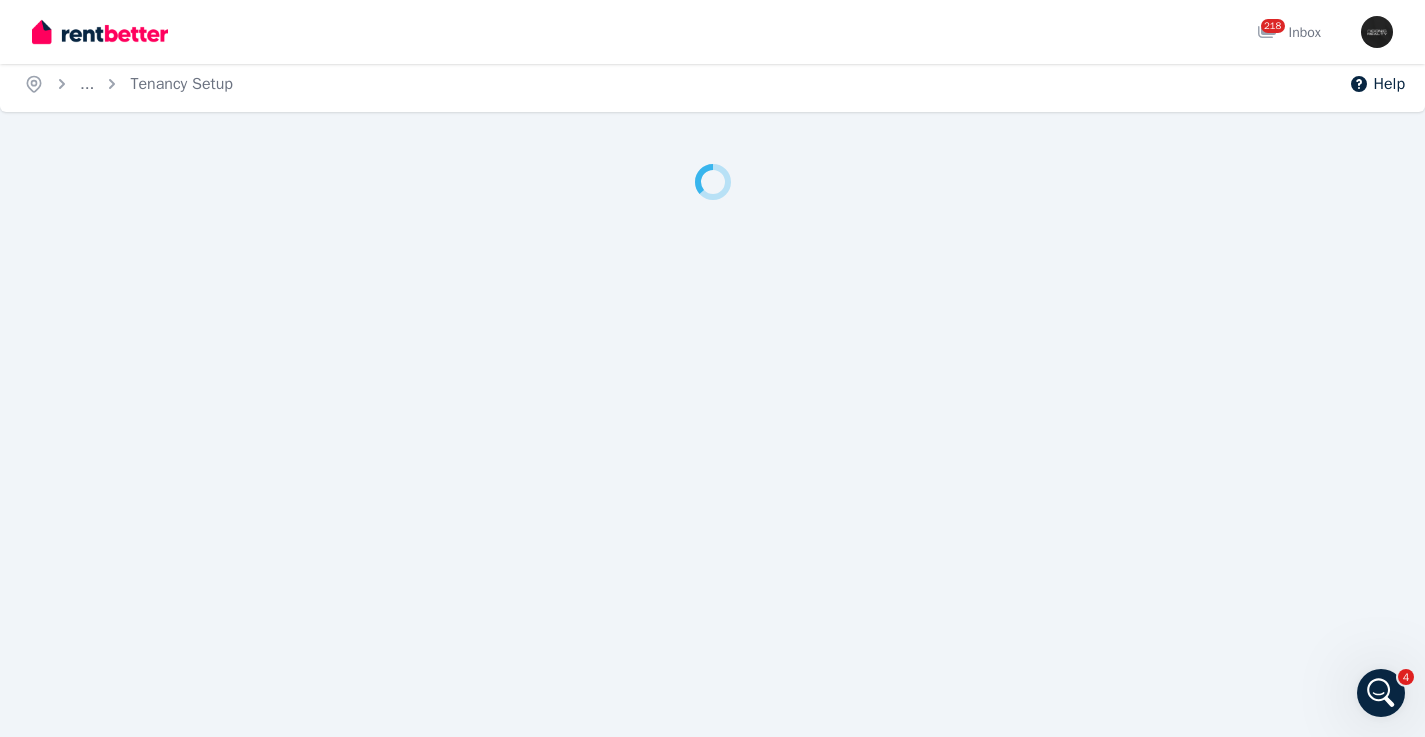 scroll, scrollTop: 0, scrollLeft: 0, axis: both 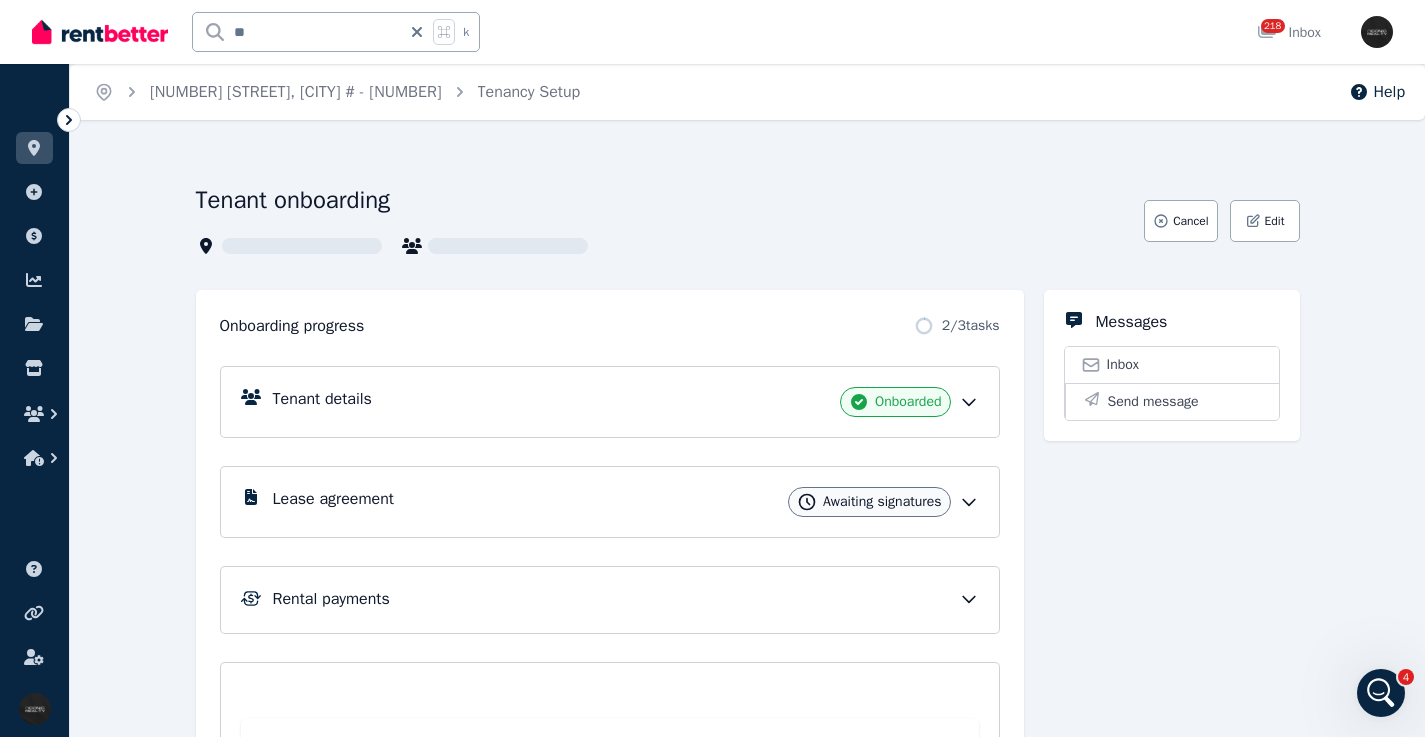 click on "Tenant details Onboarded" at bounding box center (626, 402) 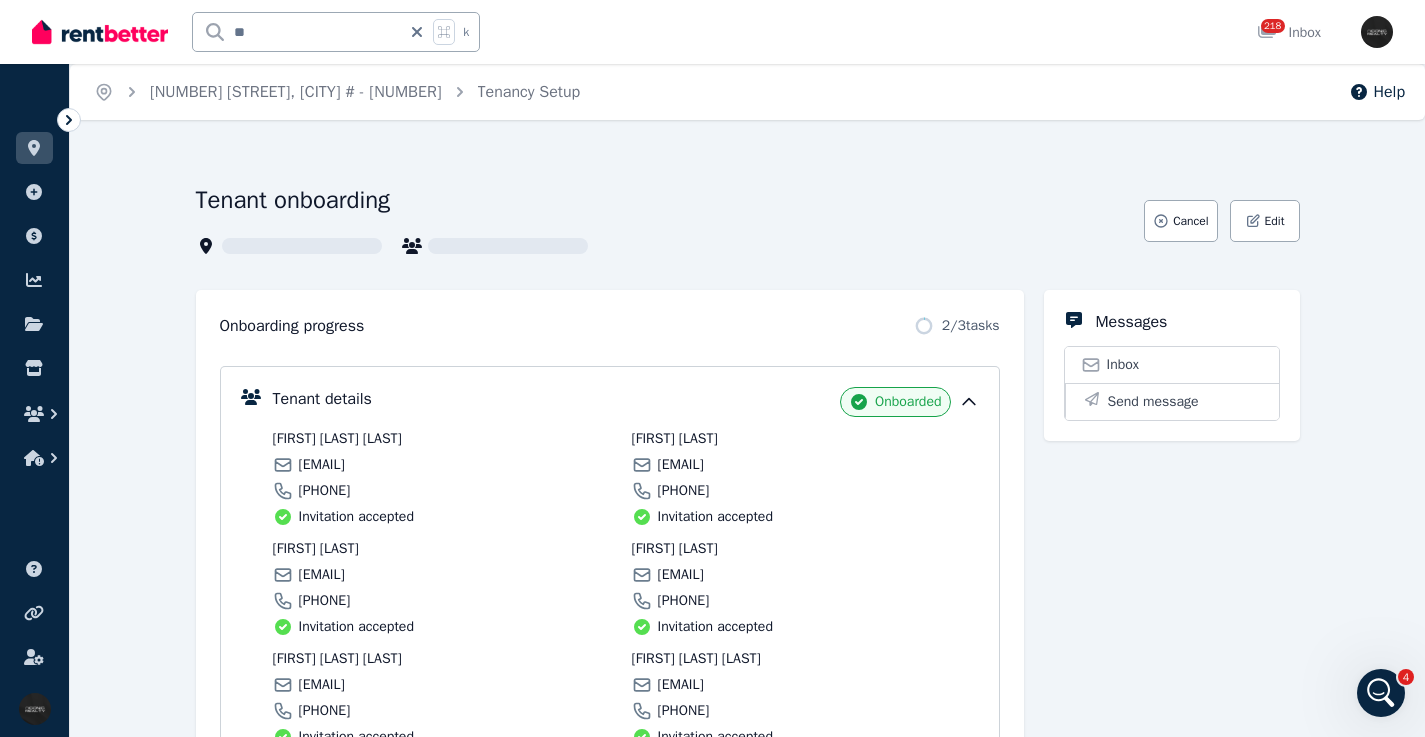 click on "davidizquierdotenas@gmail.com" at bounding box center [322, 465] 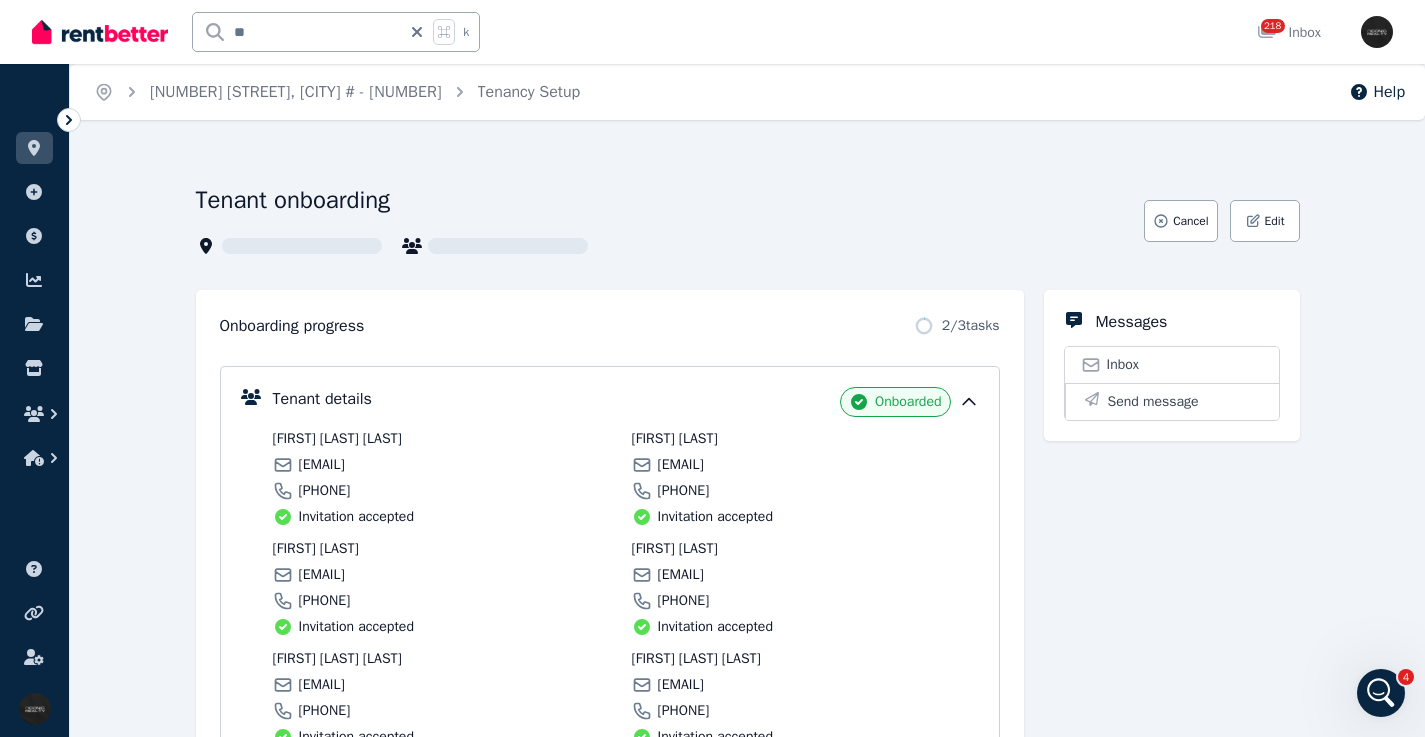 click on "lucas.cancio.viajando@gmail.com" at bounding box center [322, 575] 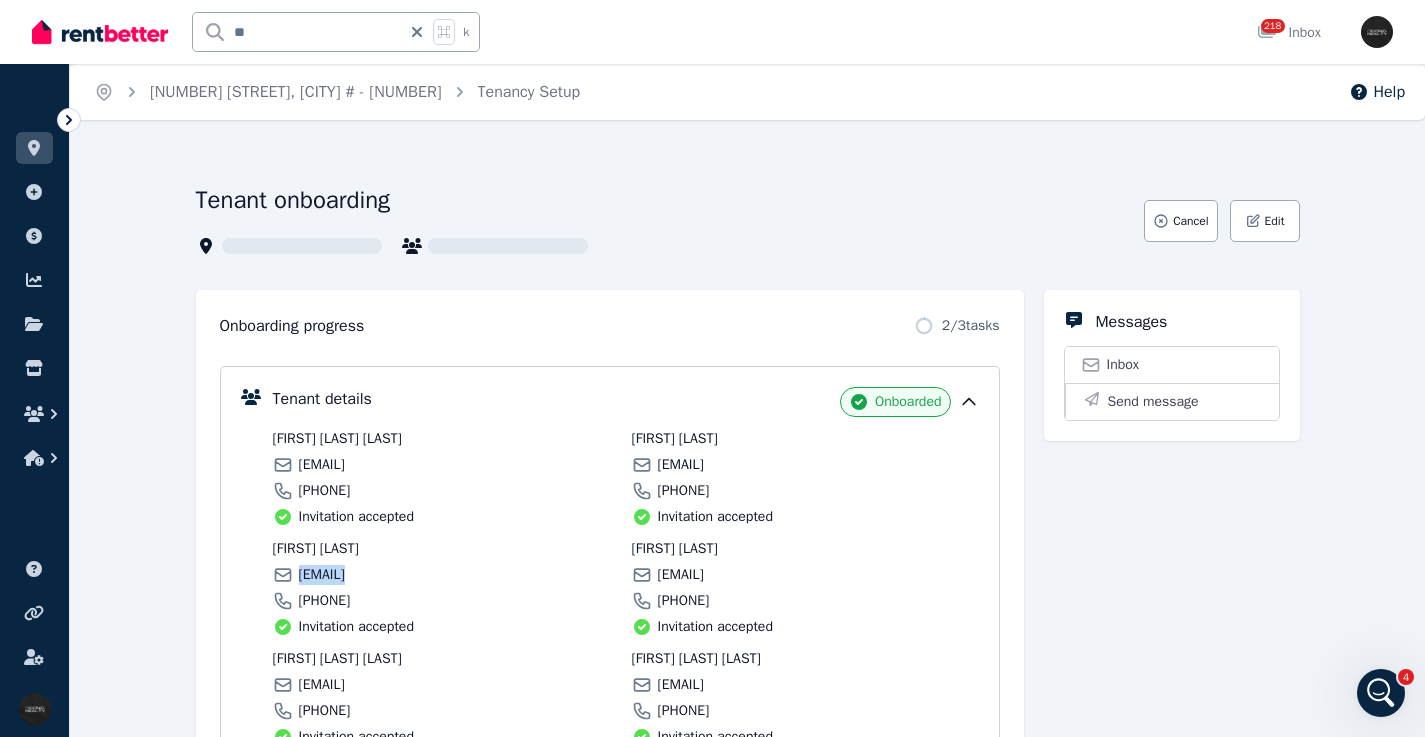 click on "francisco.figueredo92@gmail.com" at bounding box center (322, 685) 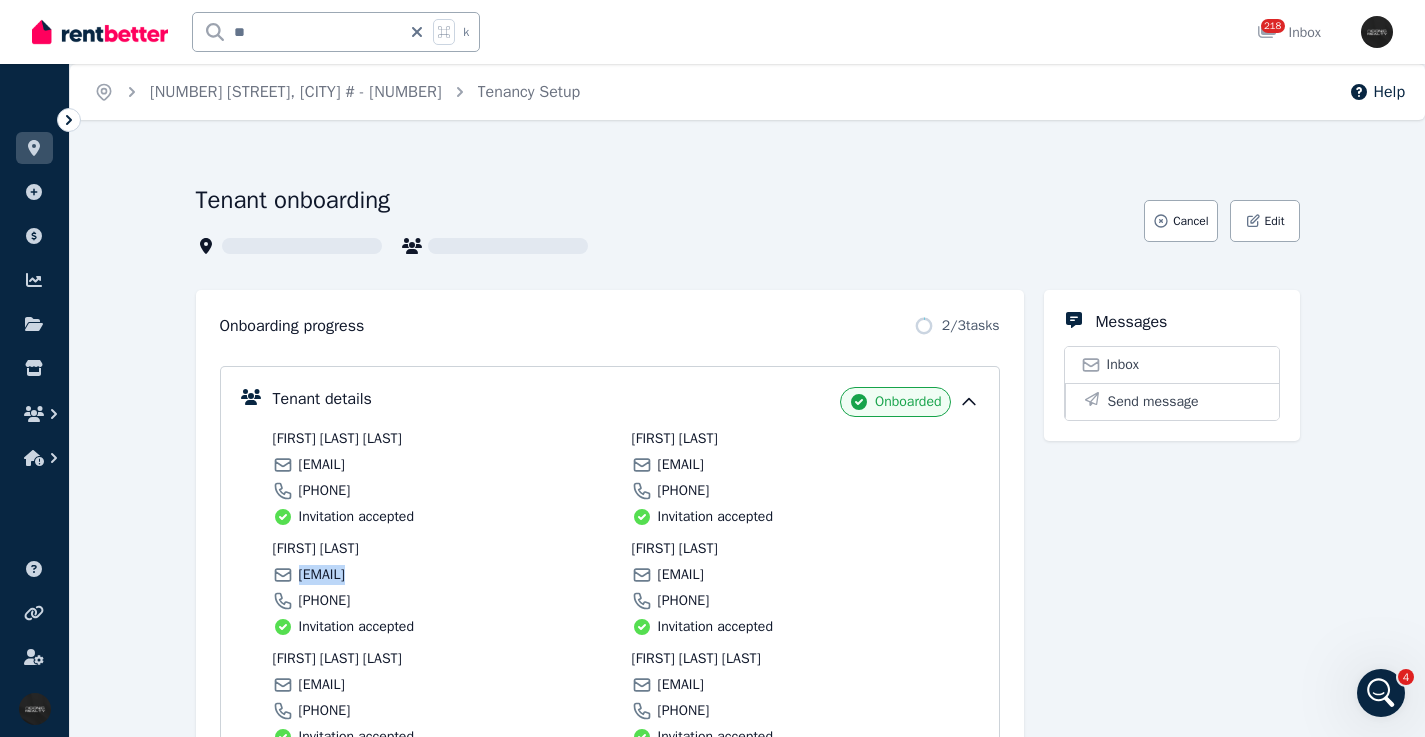 click on "alessandro@famigliapellegrini.com" at bounding box center (681, 465) 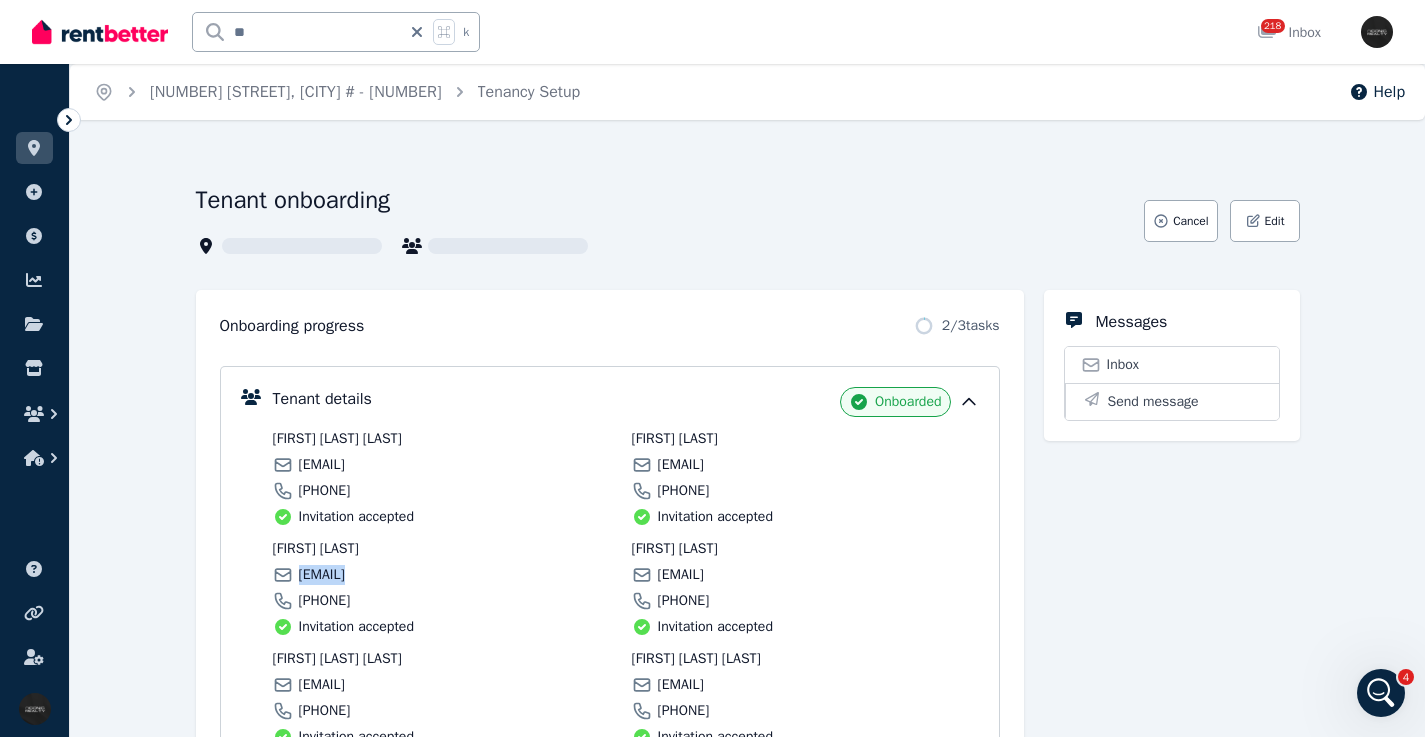 click on "alessandro@famigliapellegrini.com" at bounding box center (681, 465) 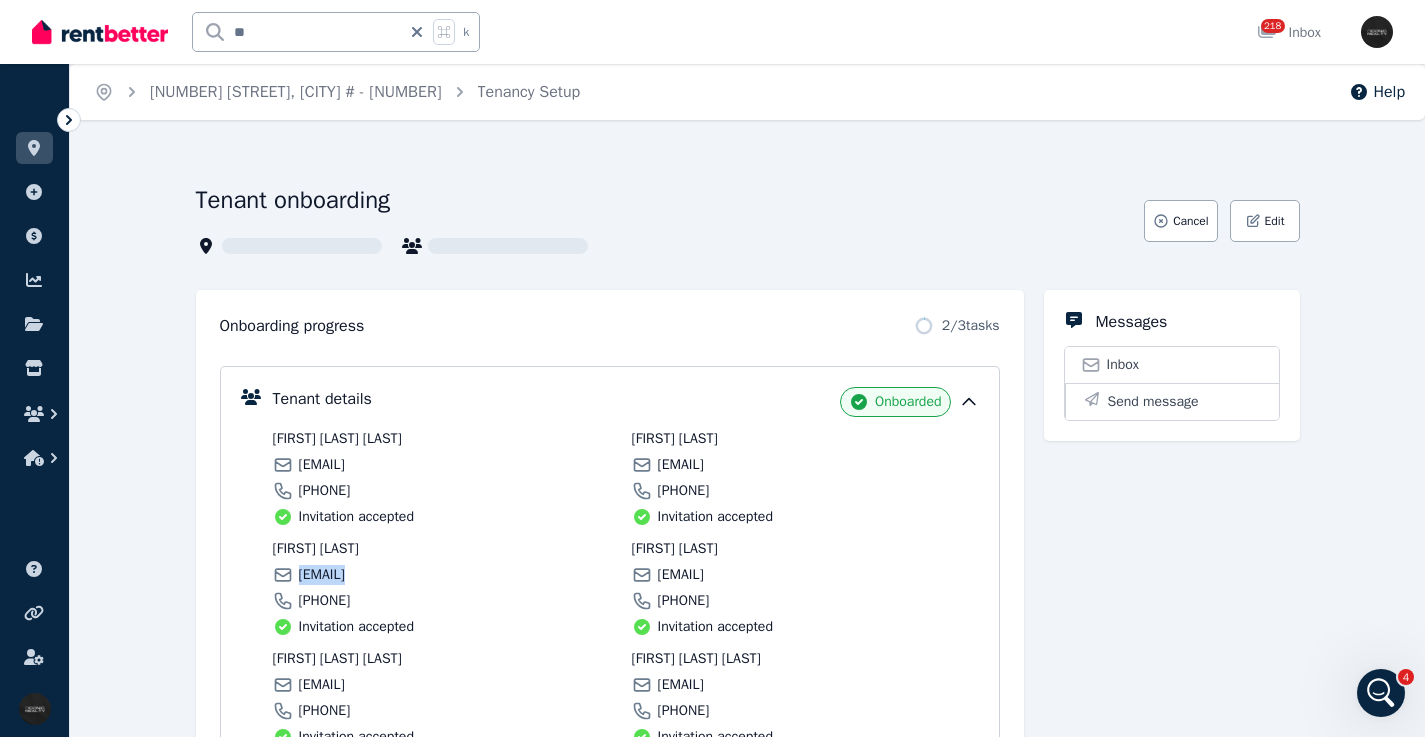 click on "florcitagiunti@gmail.com" at bounding box center (681, 575) 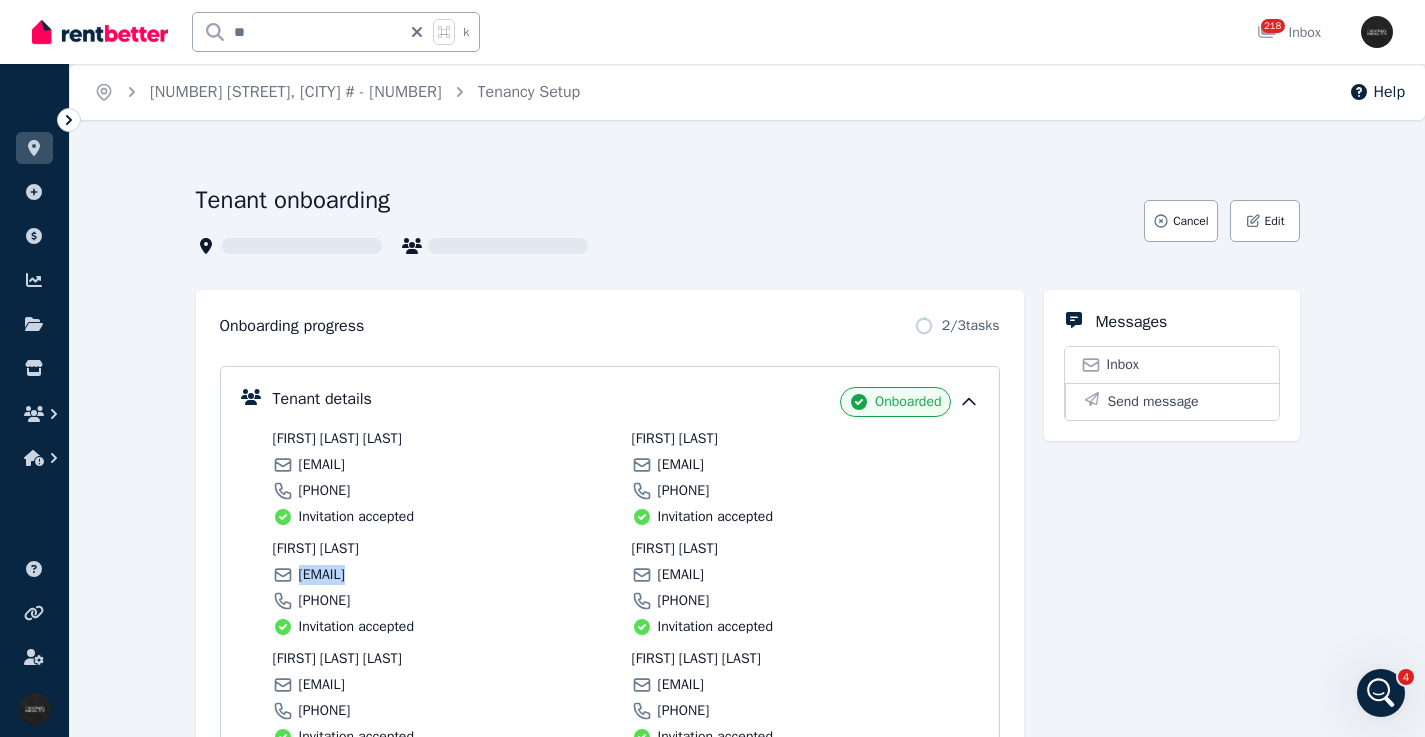 click on "florcitagiunti@gmail.com" at bounding box center (681, 575) 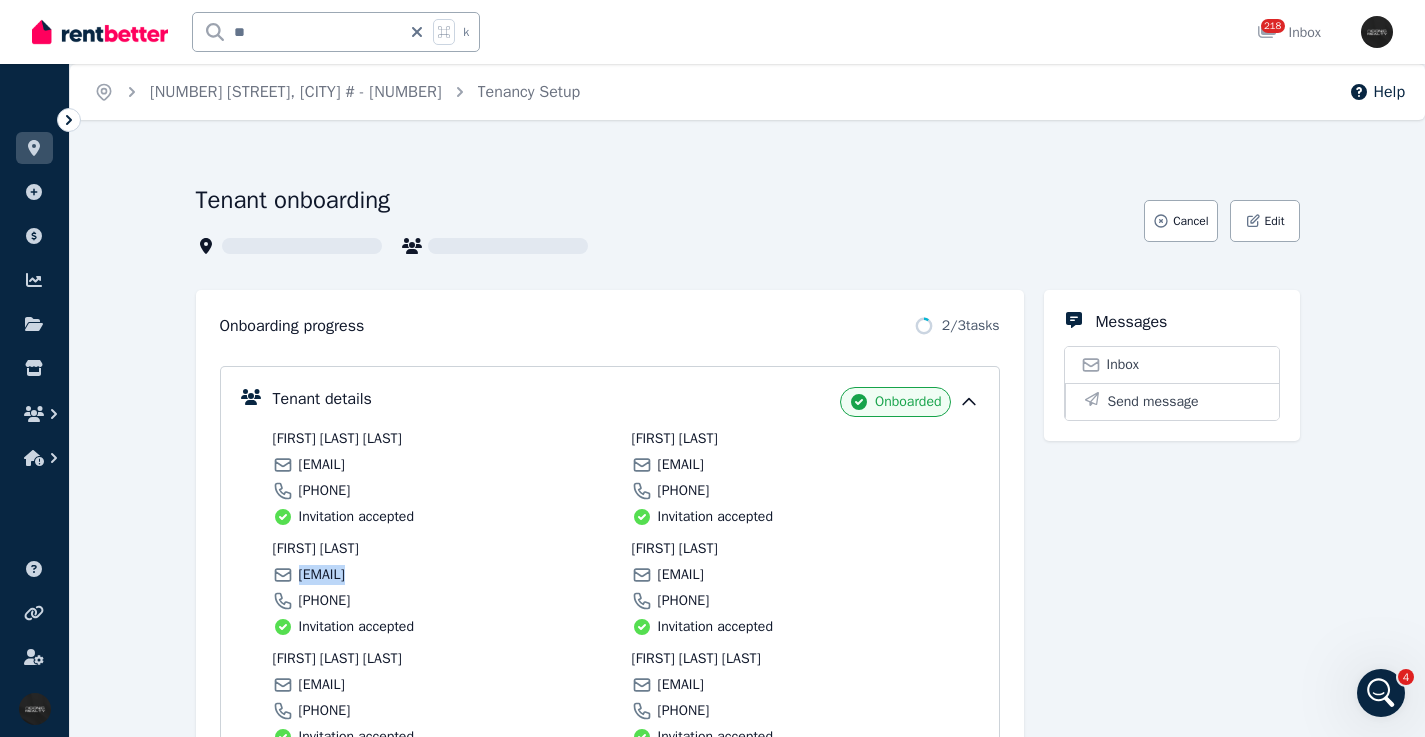 click on "luca_rc8@hotmail.com" at bounding box center [681, 685] 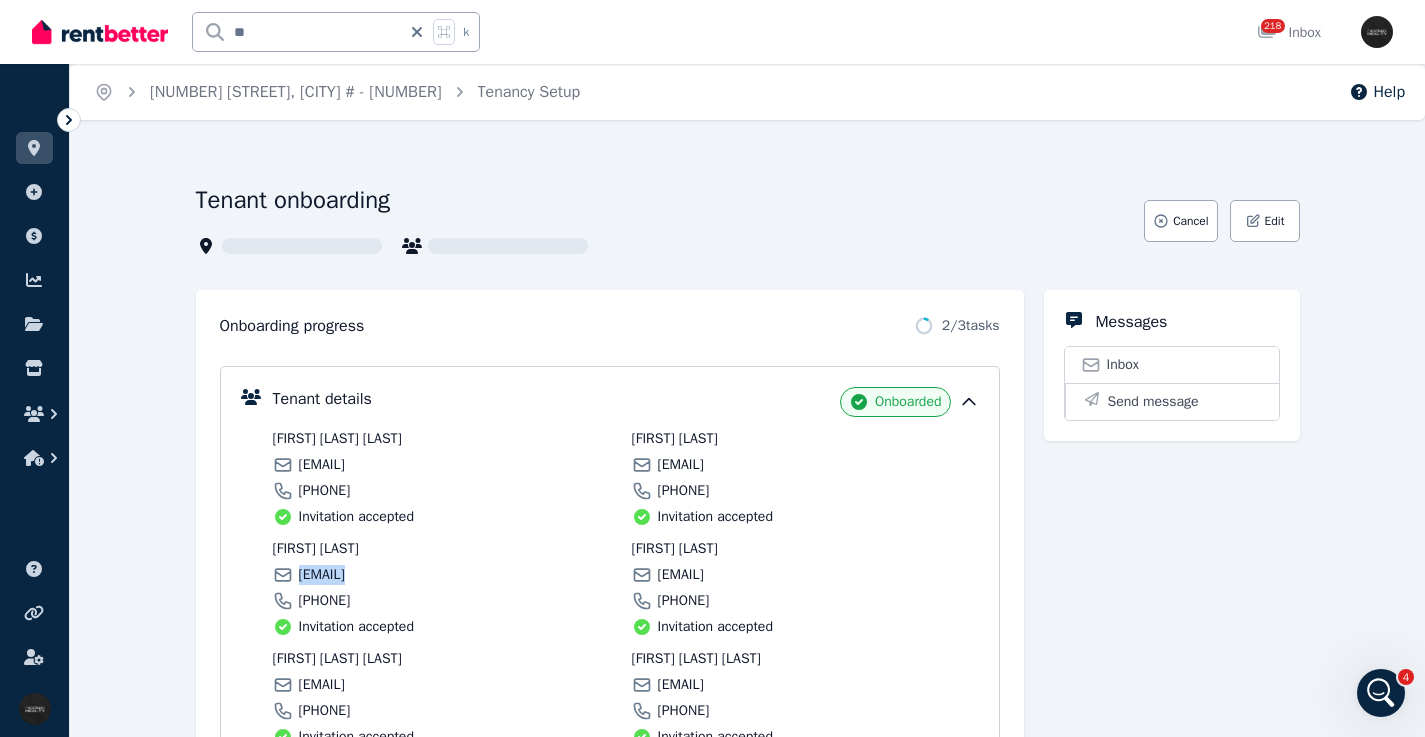 click on "luca_rc8@hotmail.com" at bounding box center [681, 685] 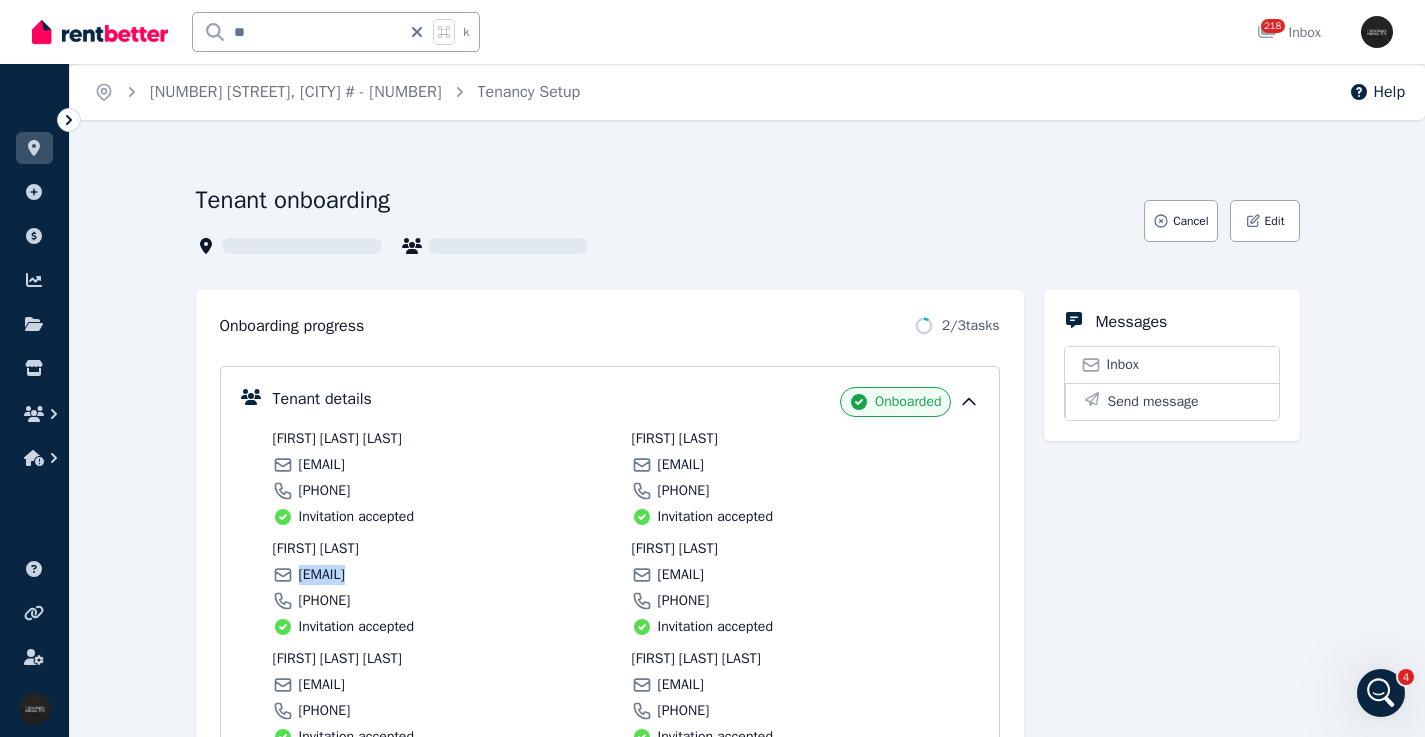 click on "Lease agreement" at bounding box center [333, 829] 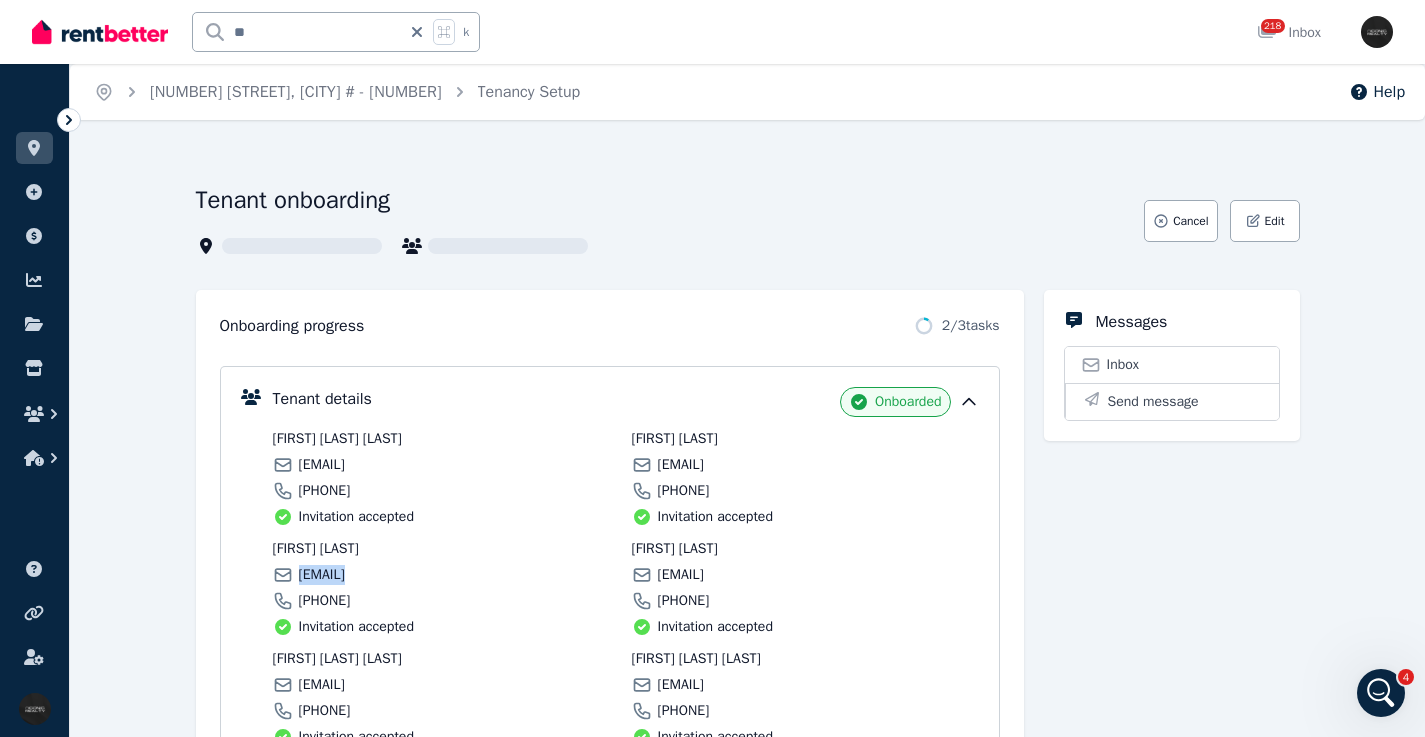 click 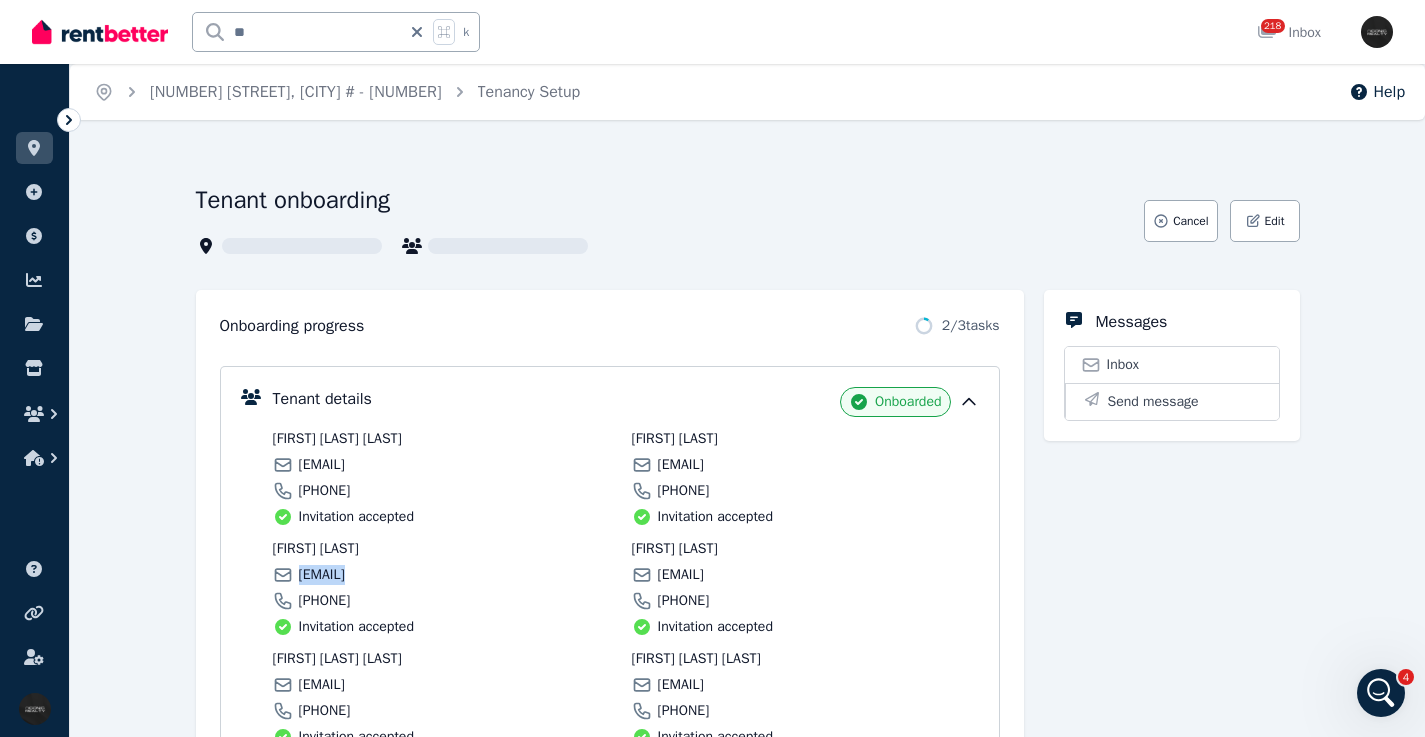 click on "Lease agreement" at bounding box center (333, 829) 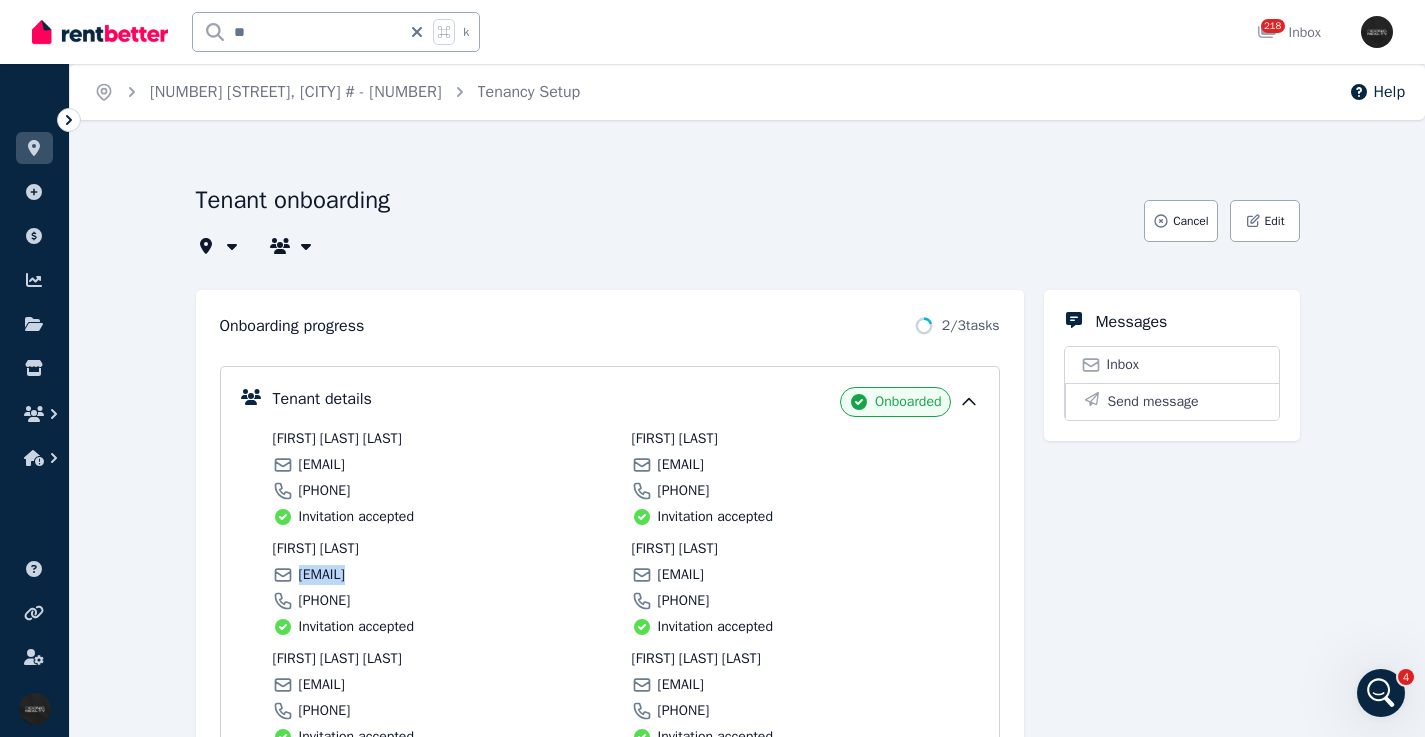 click on "Messages Inbox Send message" at bounding box center [1172, 689] 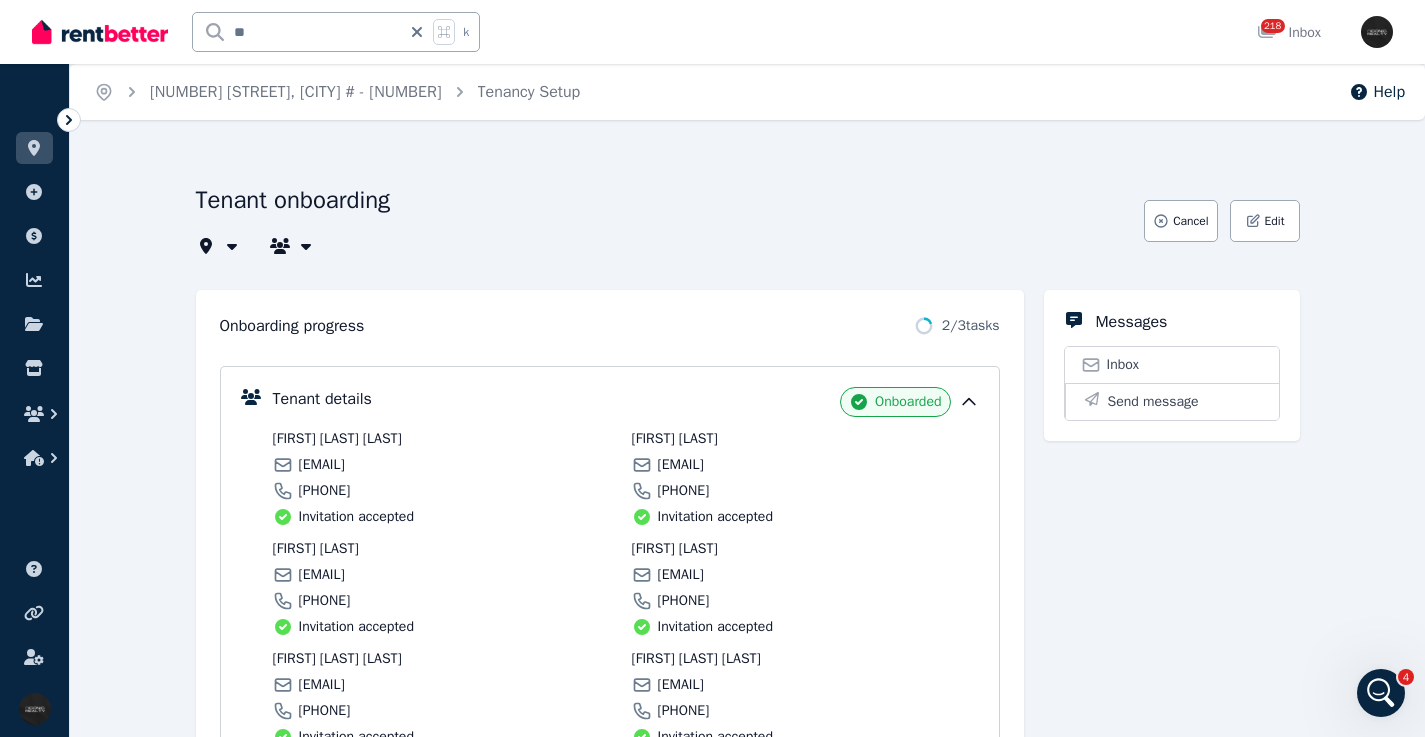 scroll, scrollTop: 419, scrollLeft: 0, axis: vertical 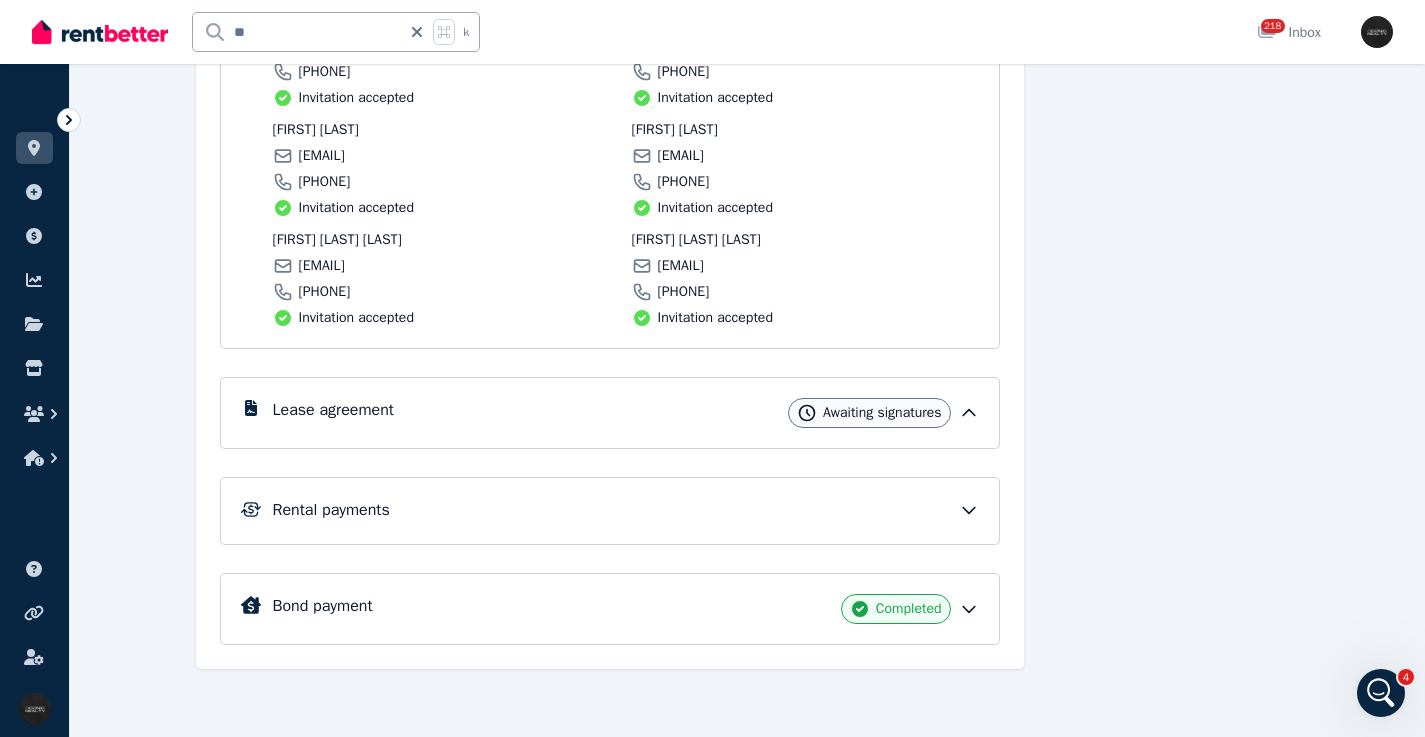 click on "Lease agreement Awaiting signatures" at bounding box center (626, 413) 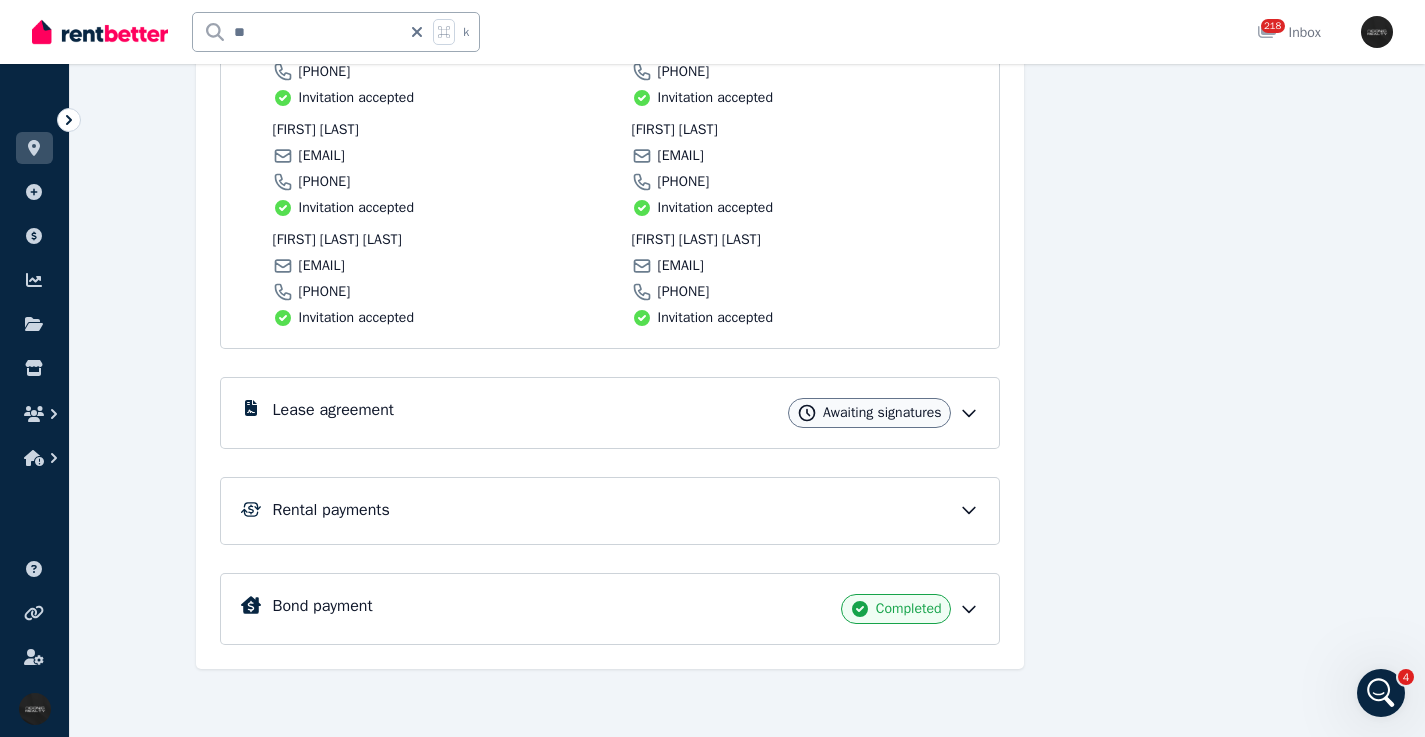 click on "Lease agreement" at bounding box center (333, 410) 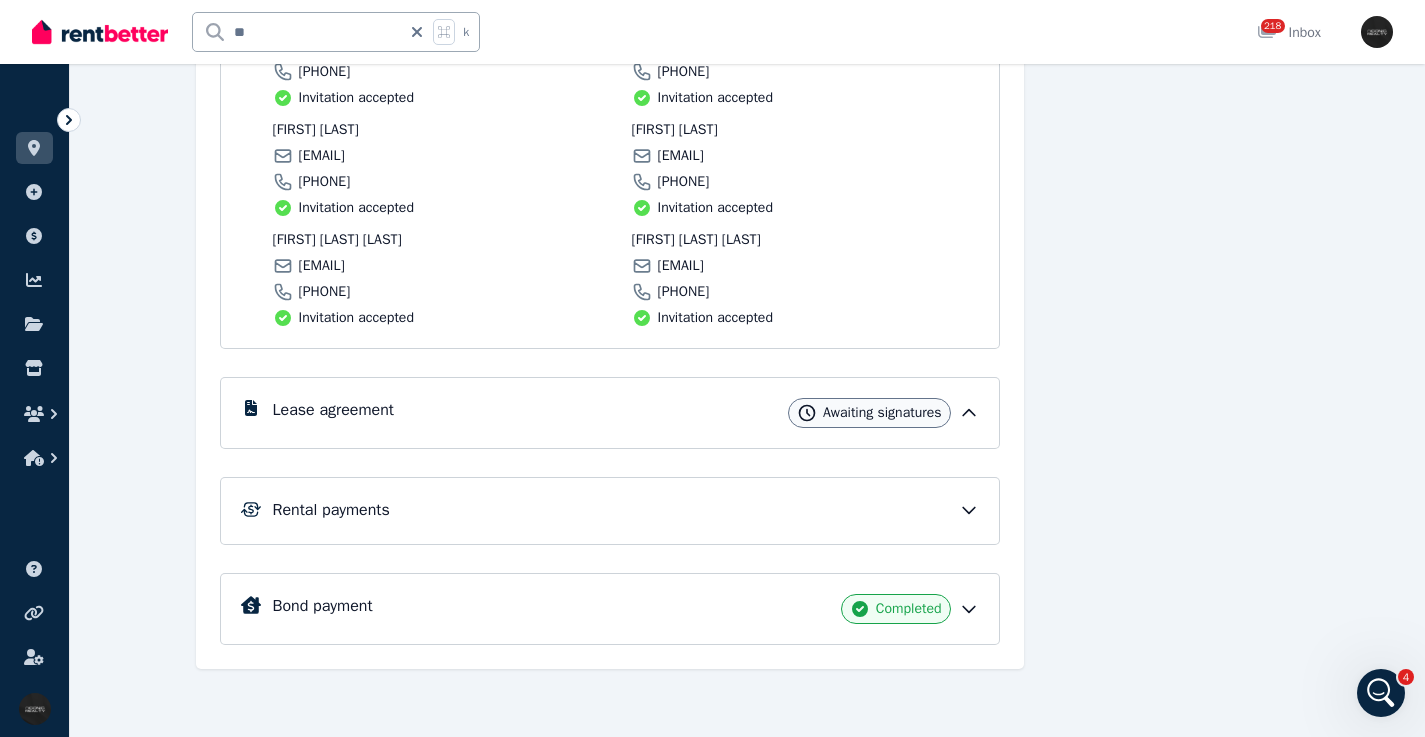 click 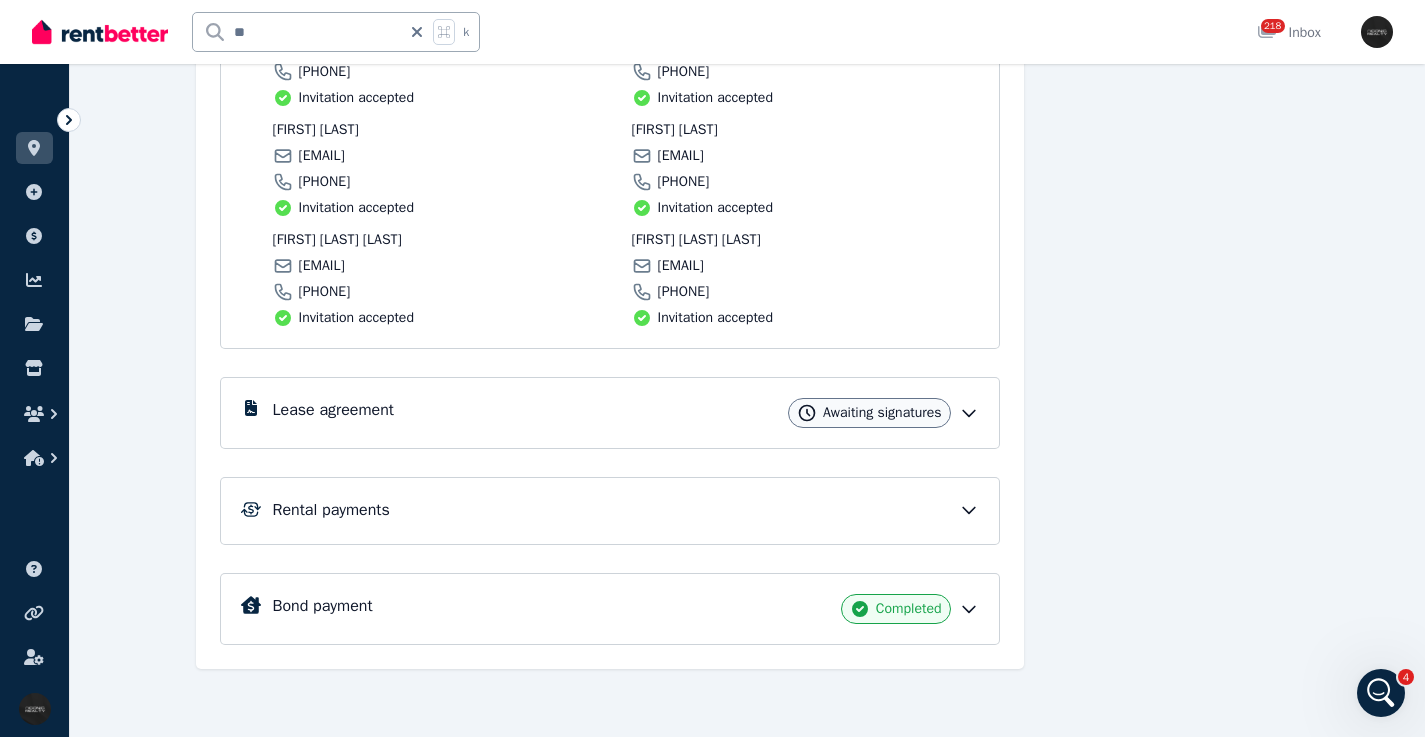 click on "Messages Inbox Send message" at bounding box center (1172, 270) 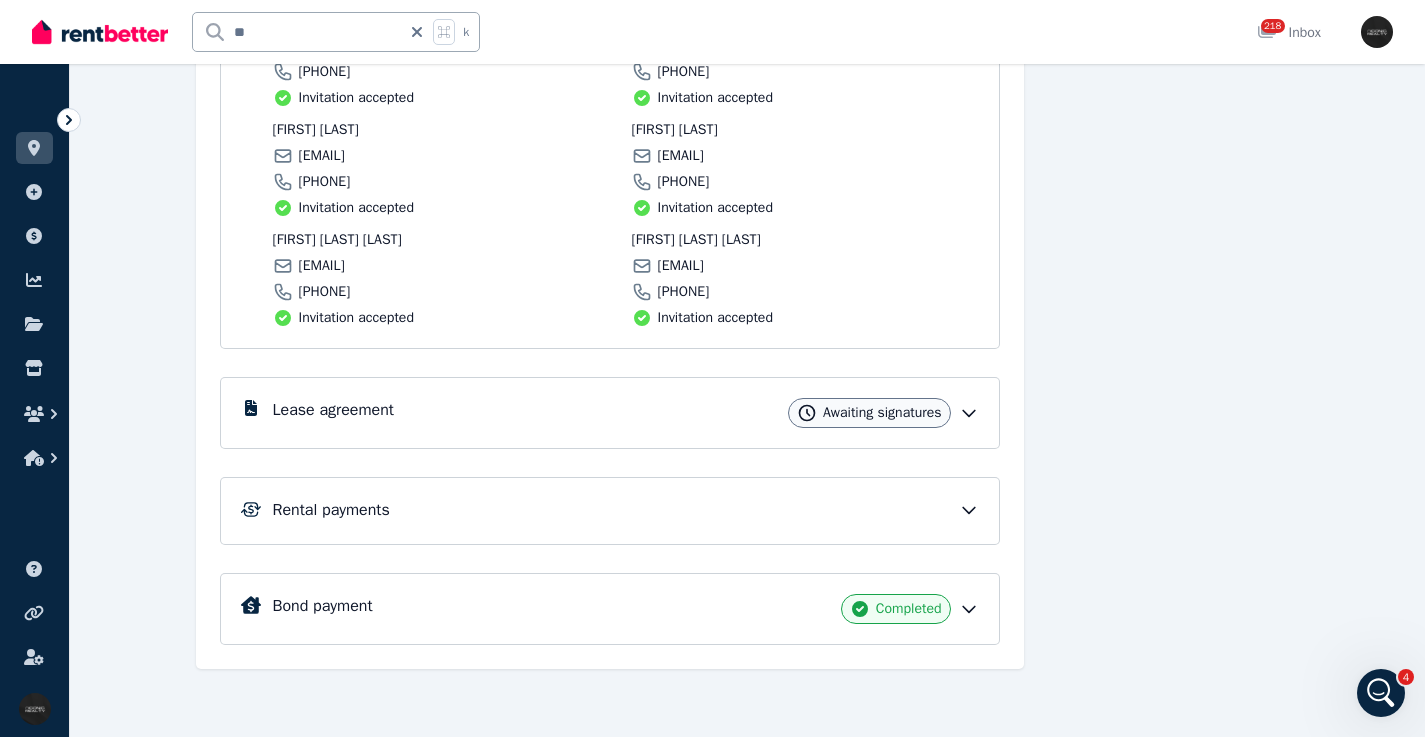 click on "Lease agreement Awaiting signatures" at bounding box center [626, 413] 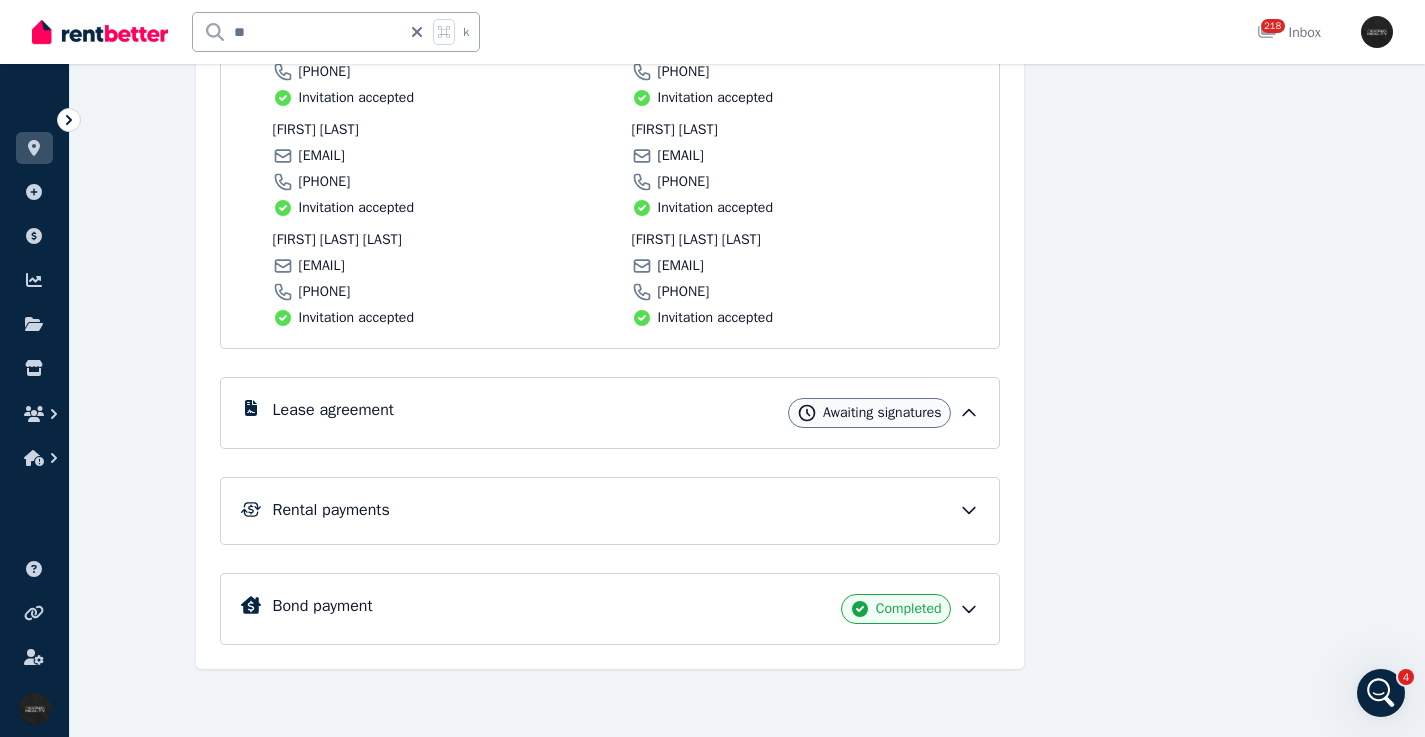 click on "Awaiting signatures" at bounding box center (869, 413) 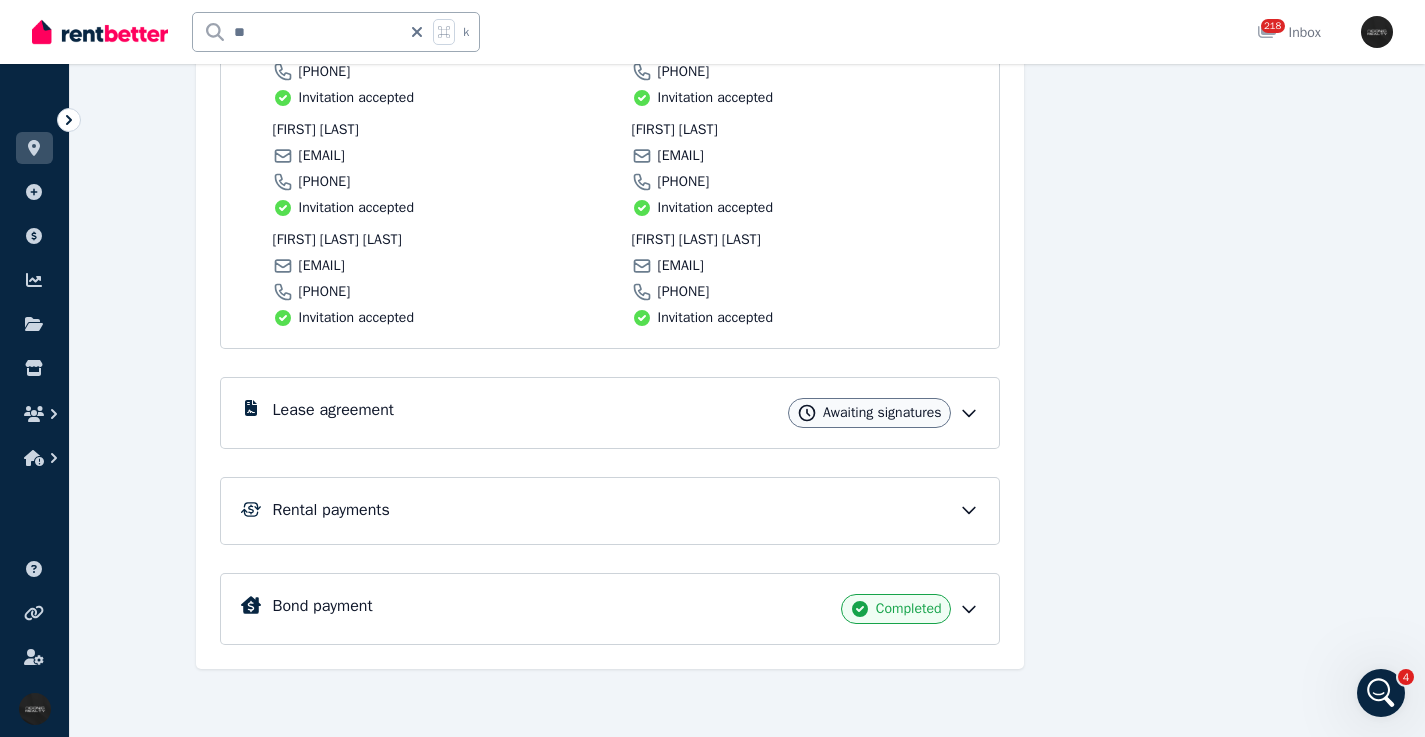 click on "Awaiting signatures" at bounding box center (882, 413) 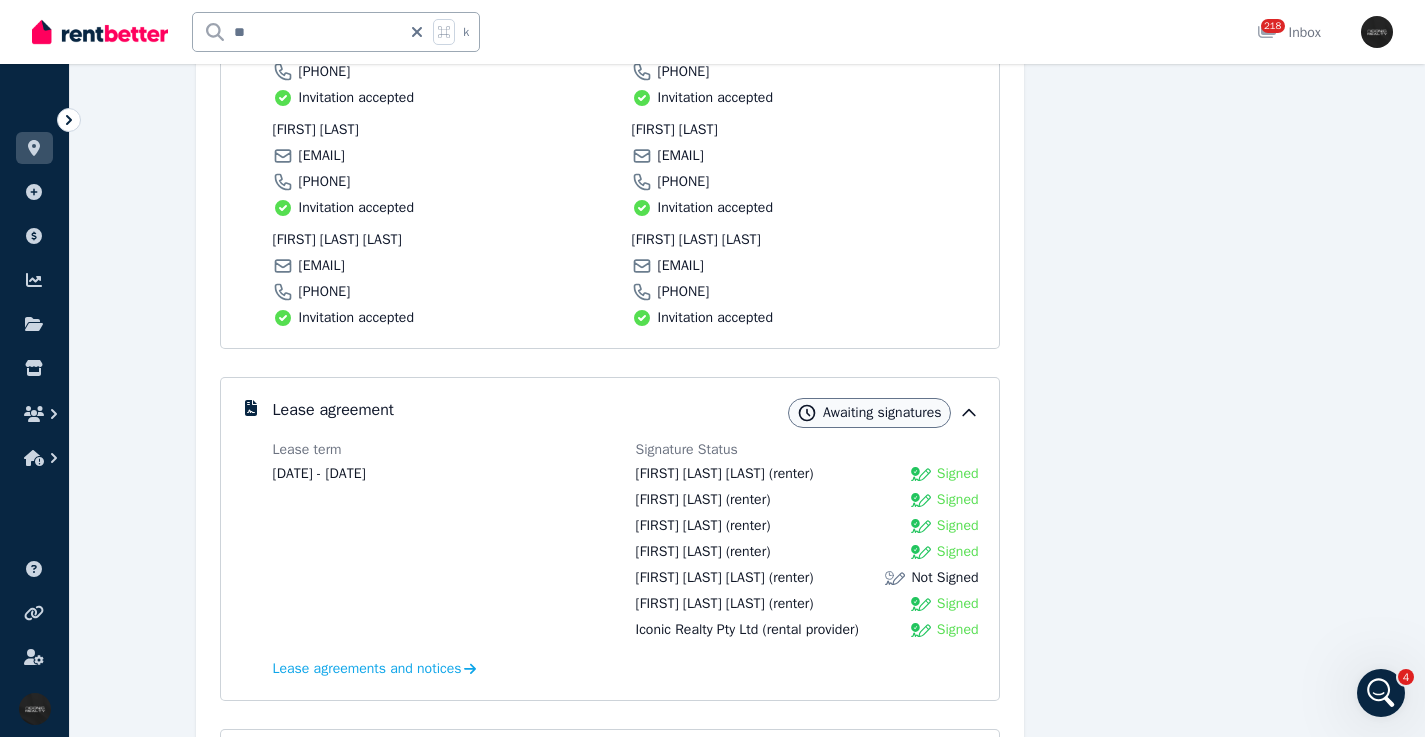 drag, startPoint x: 464, startPoint y: 475, endPoint x: 449, endPoint y: 461, distance: 20.518284 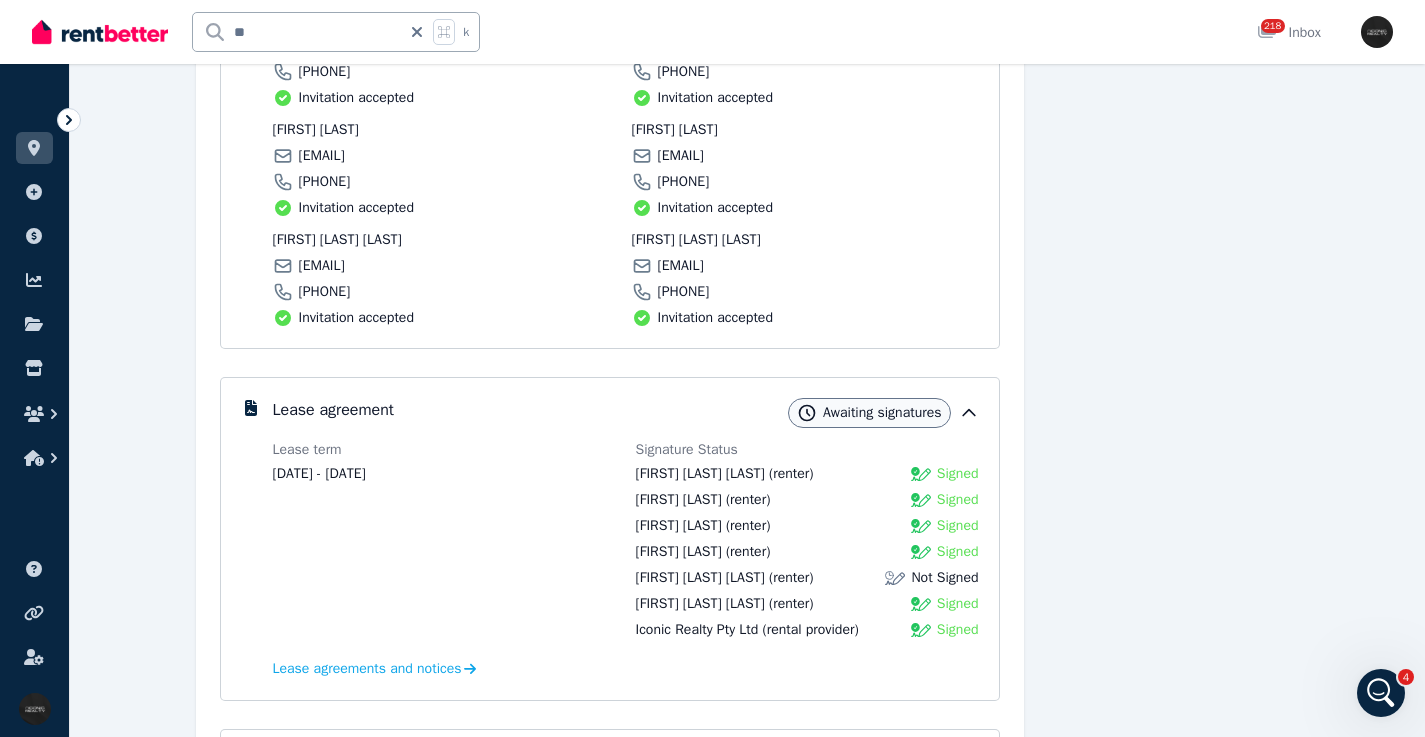 click on "**" at bounding box center (297, 32) 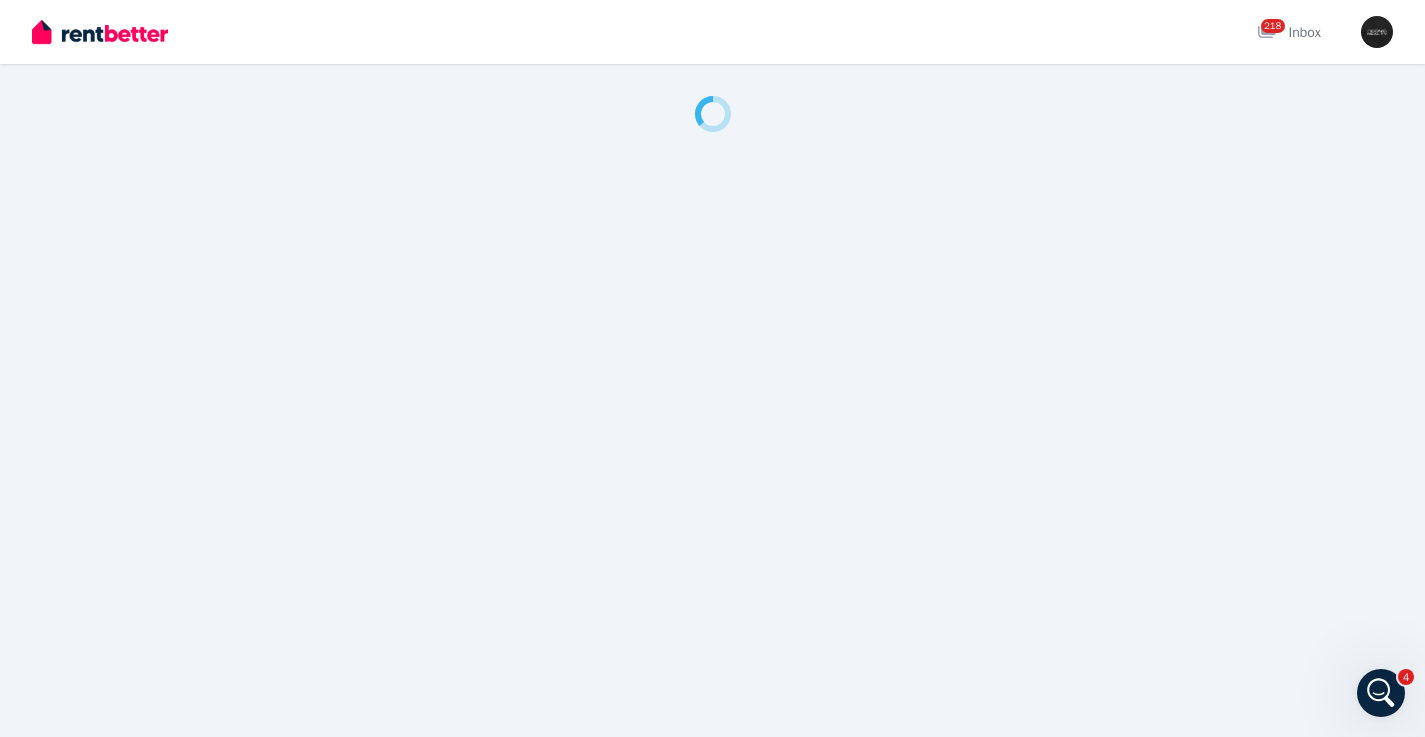 scroll, scrollTop: 0, scrollLeft: 0, axis: both 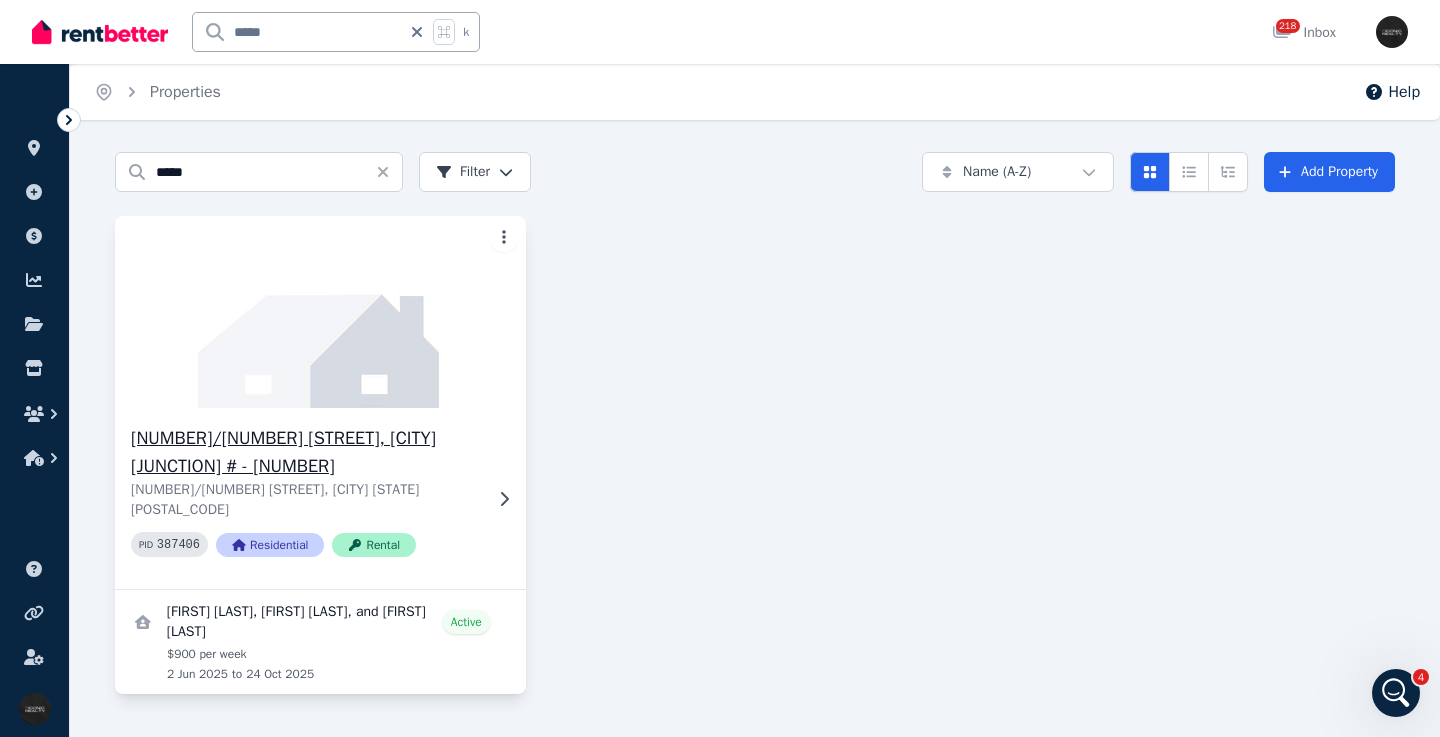 click 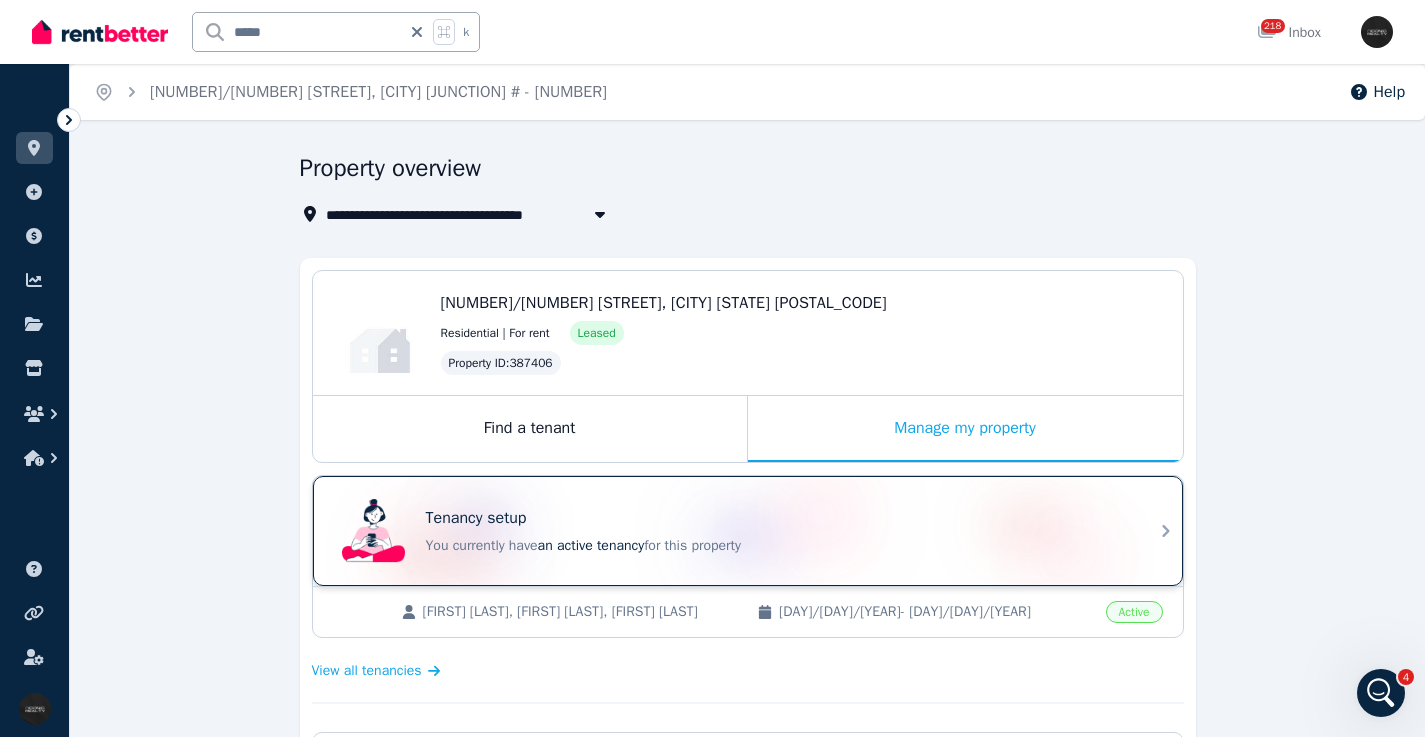 click on "Tenancy setup" at bounding box center (776, 518) 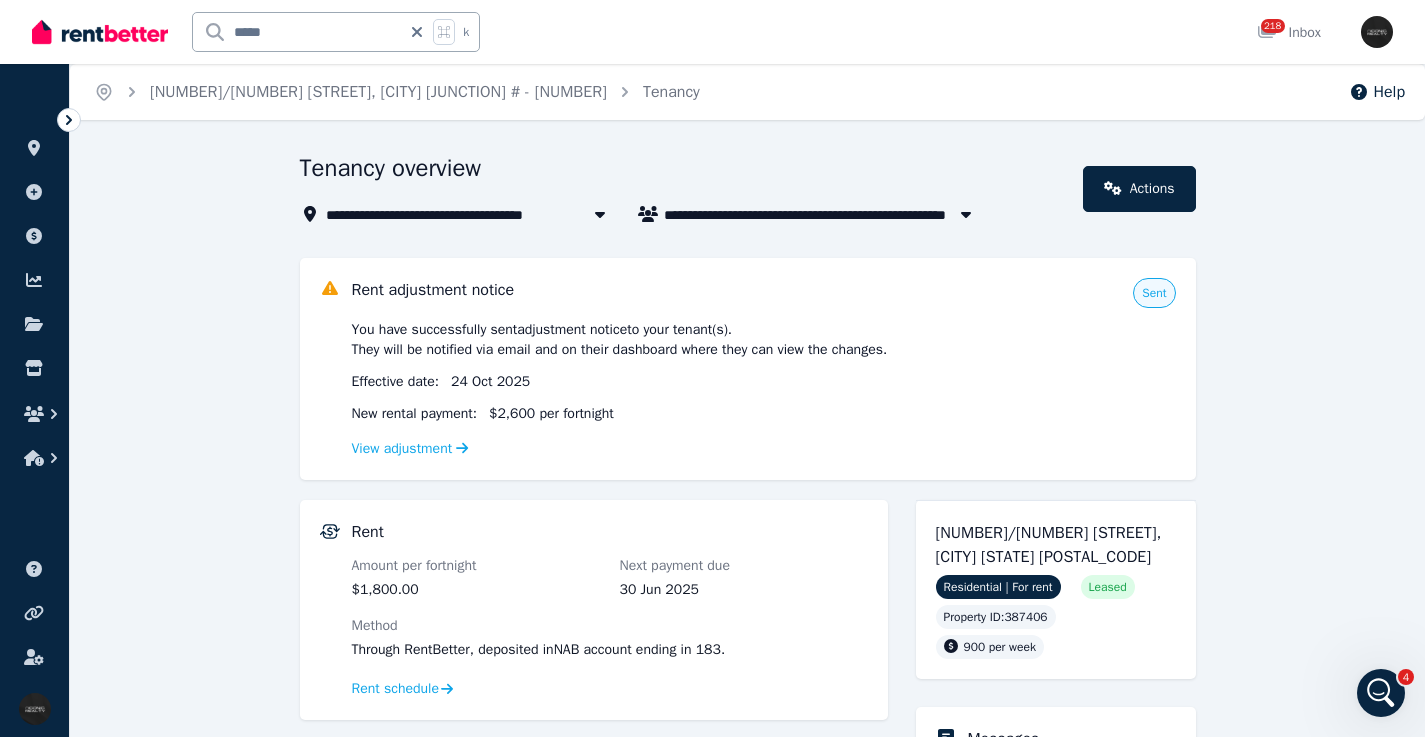 click 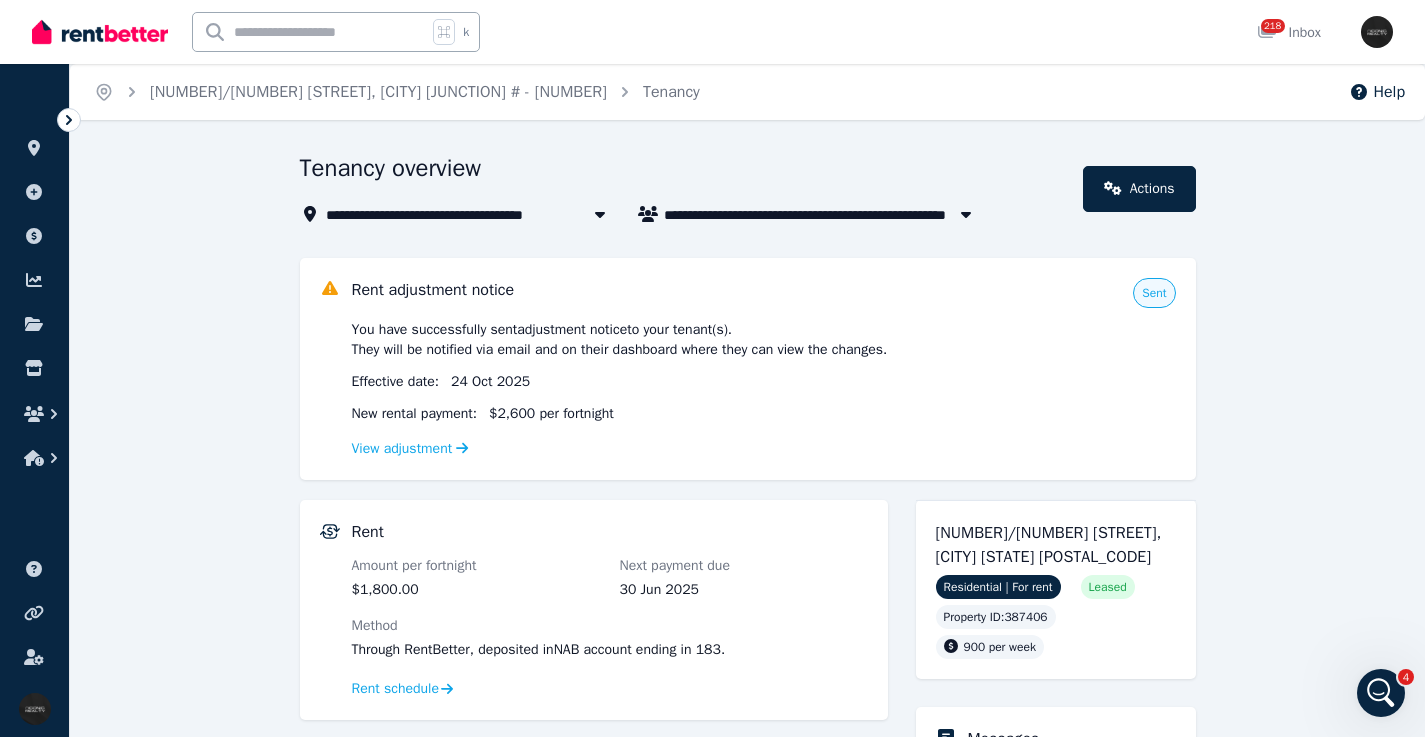 click at bounding box center (310, 32) 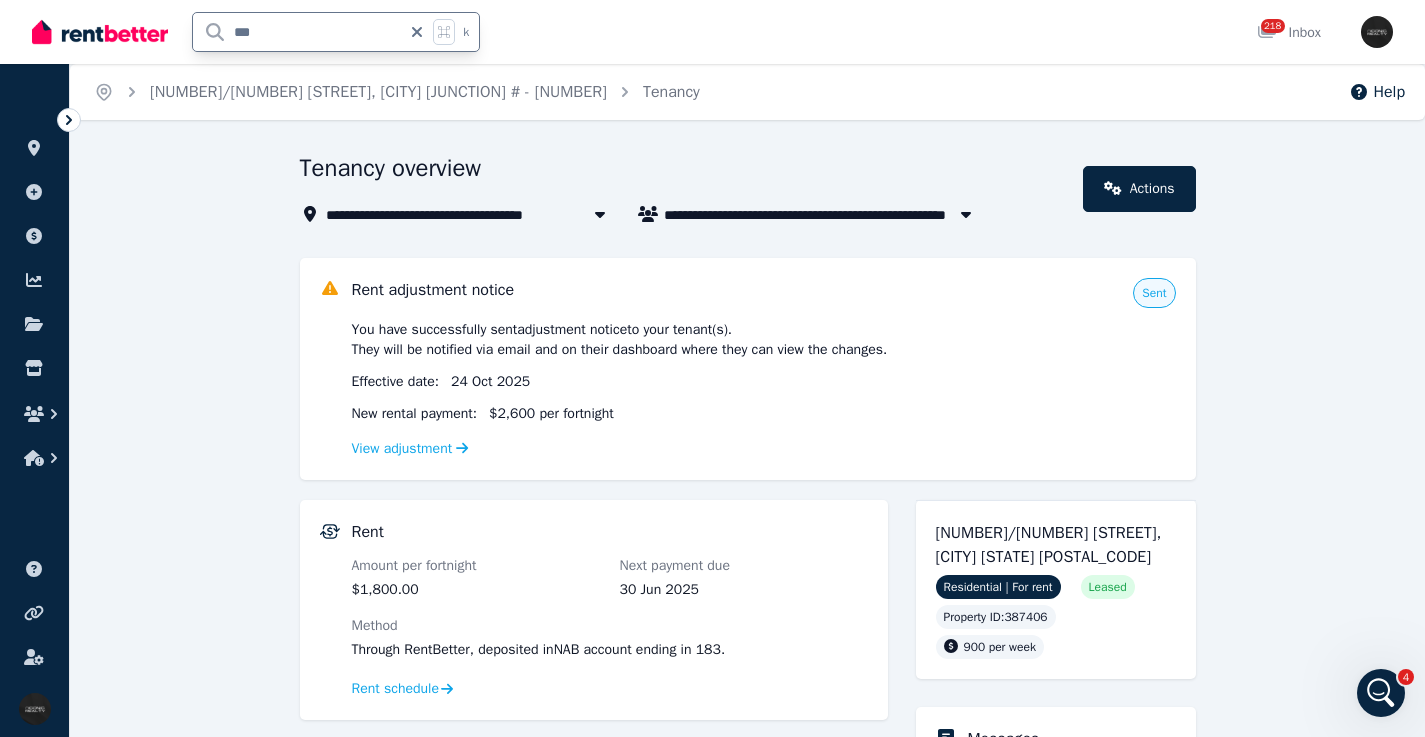 type on "***" 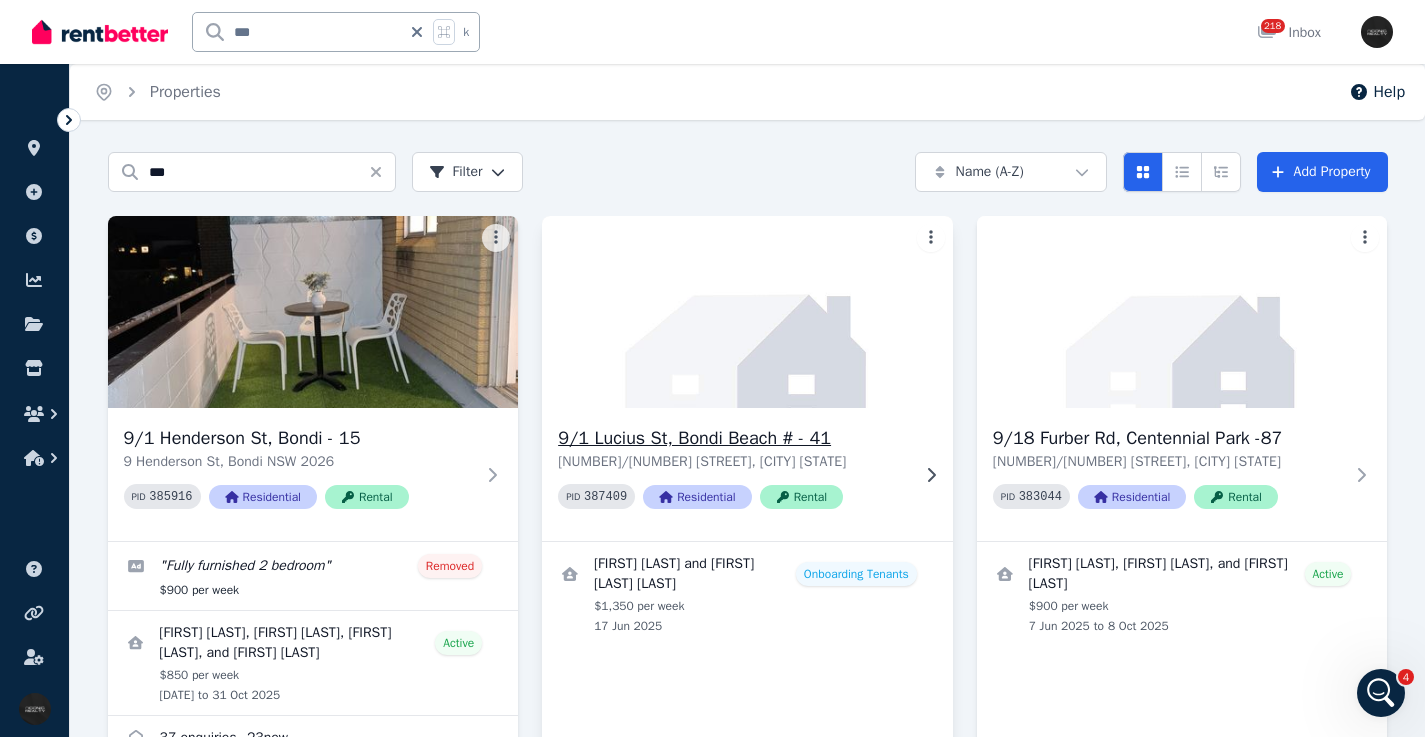 click 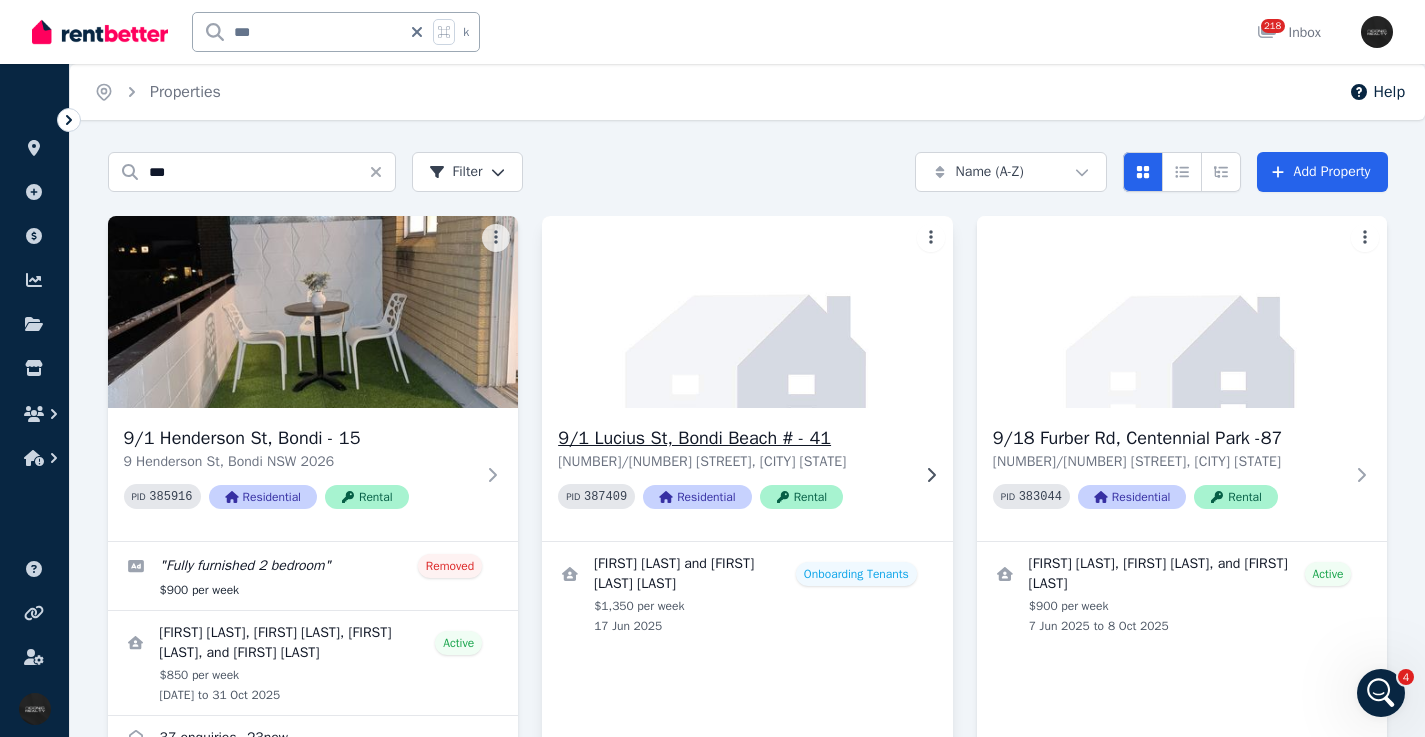 click on "9/1 Lucius St, Bondi Beach # - 41 9/1 Lucius St, Bondi Beach NSW 2026 PID   387409 Residential Rental" at bounding box center (747, 474) 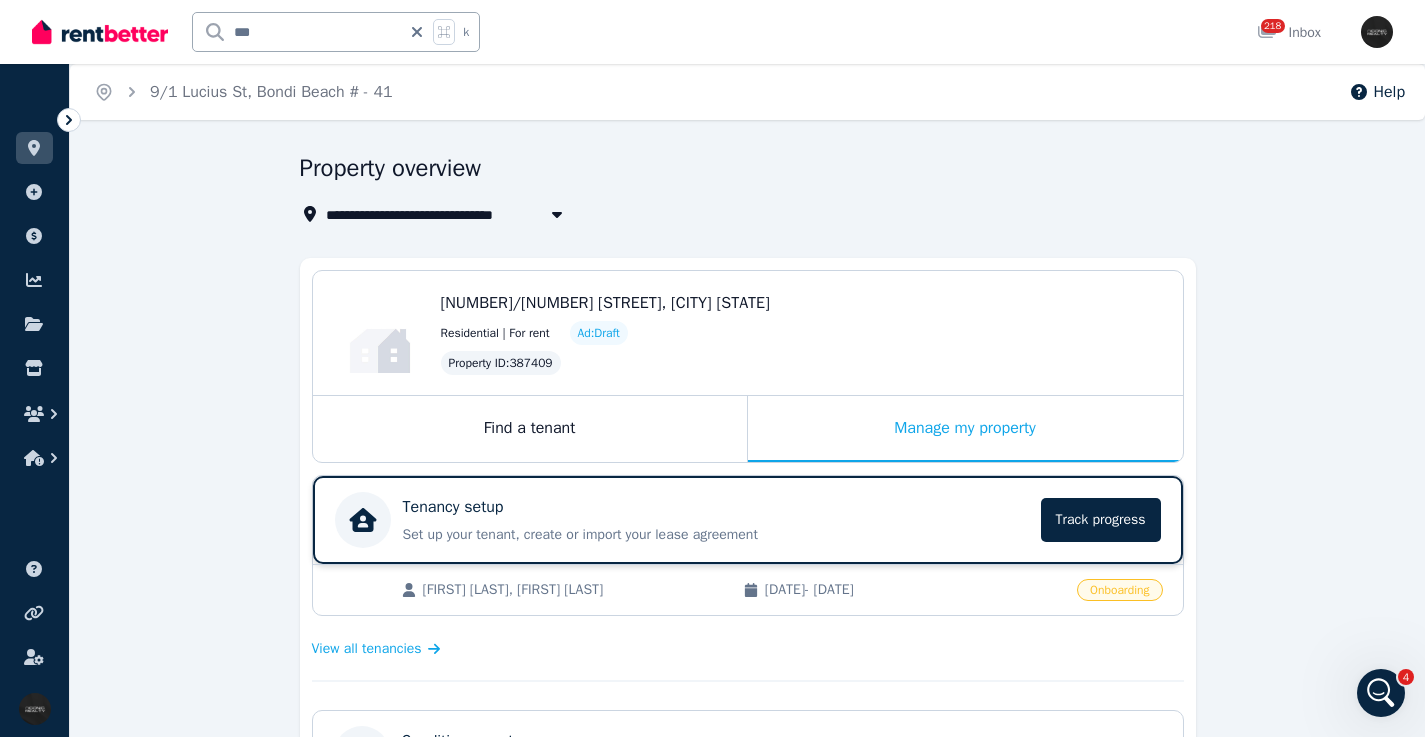 click on "Tenancy setup" at bounding box center (716, 507) 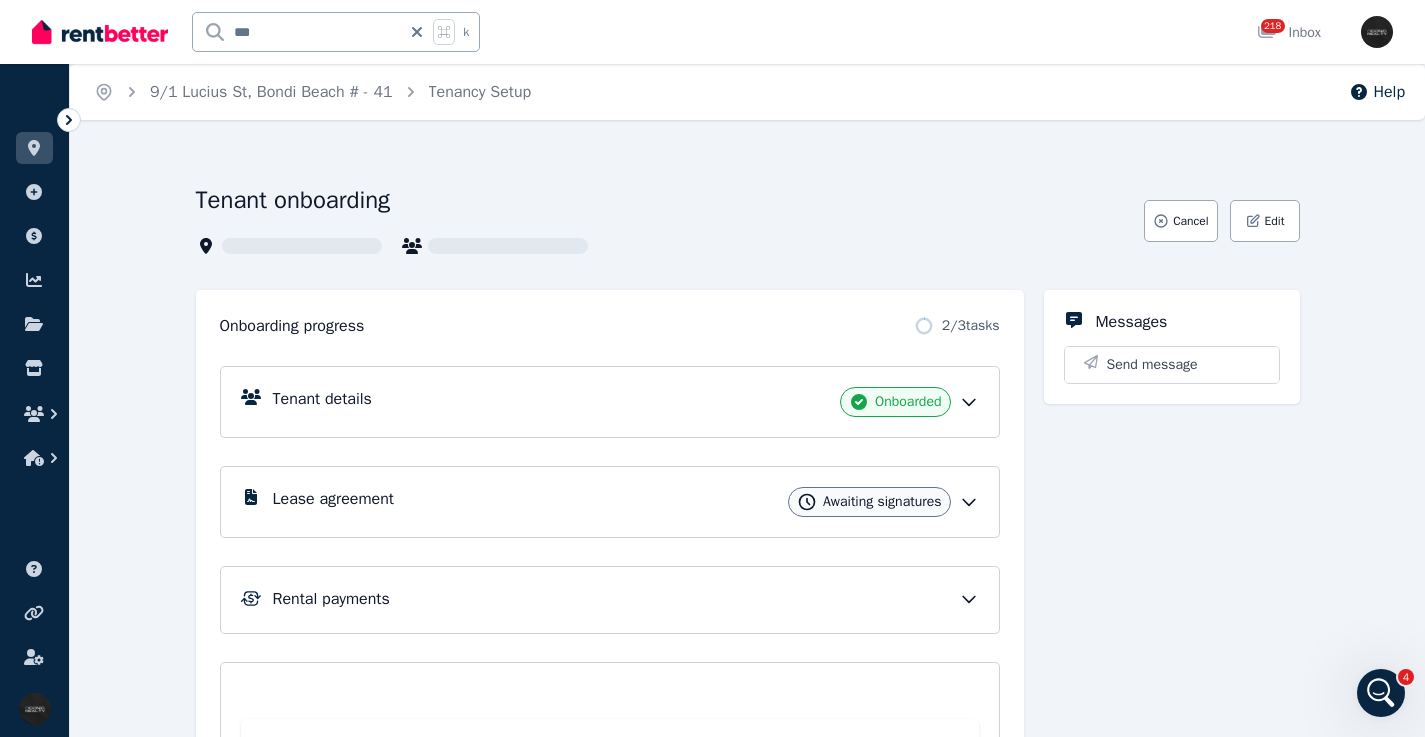 click on "Tenant details Onboarded" at bounding box center [626, 402] 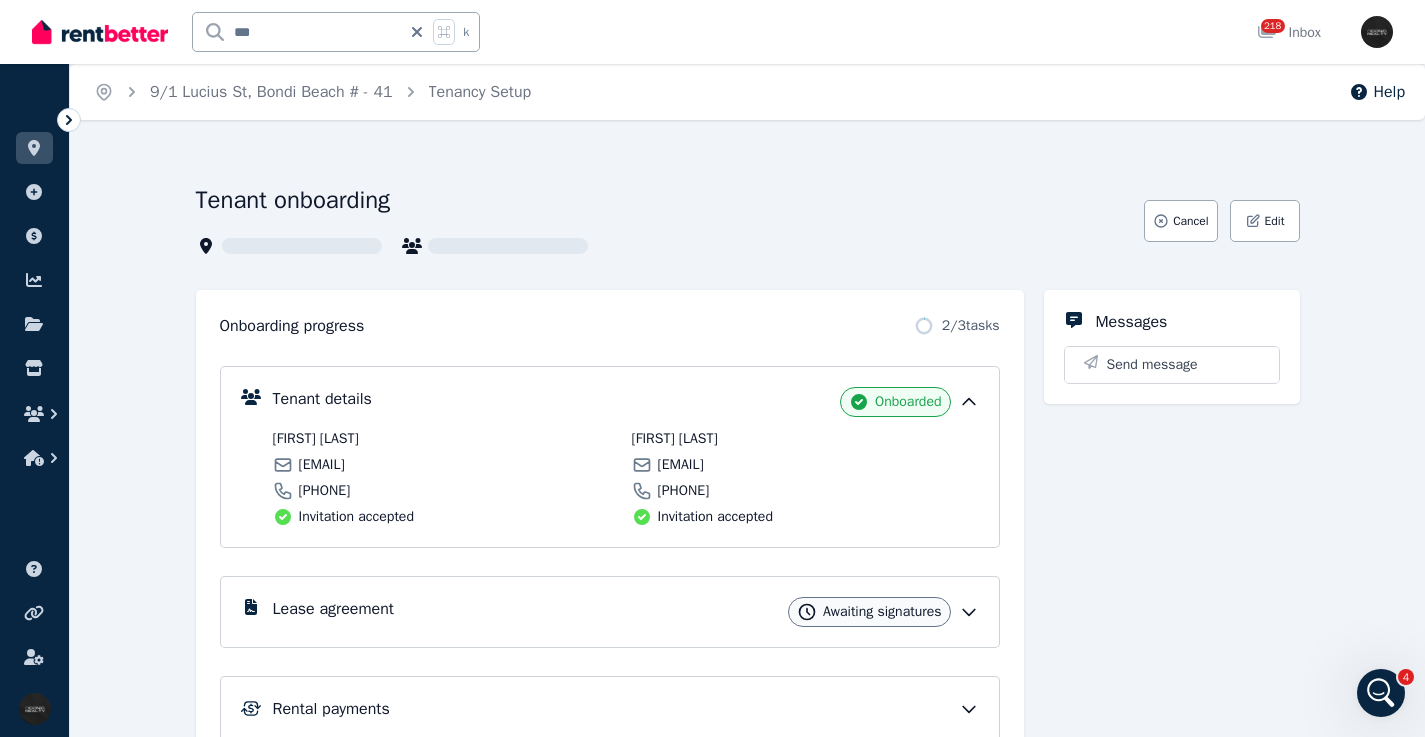 click on "owendavies635@gmail.com" at bounding box center (322, 465) 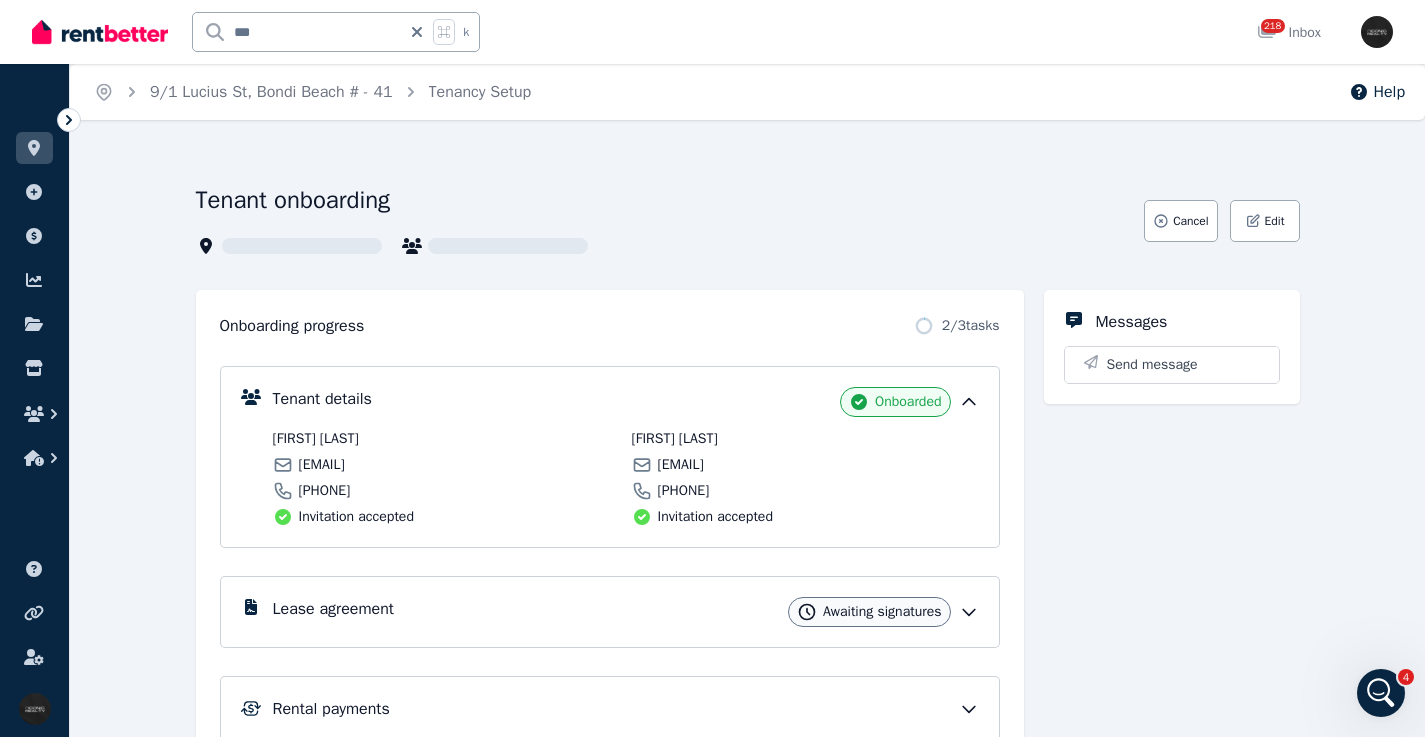 click on "jaymojames1996@gmail.com" at bounding box center [681, 465] 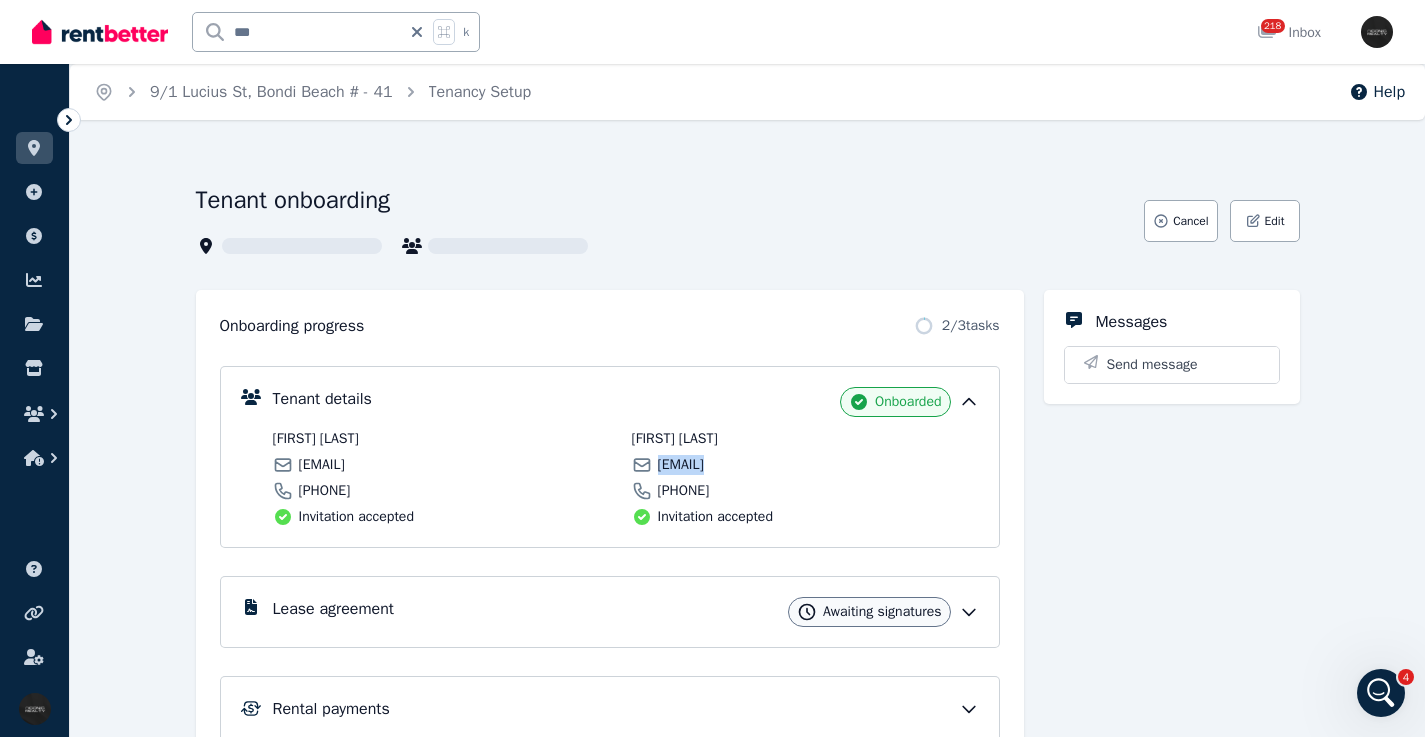 click on "*** k 218 Inbox" at bounding box center [678, 32] 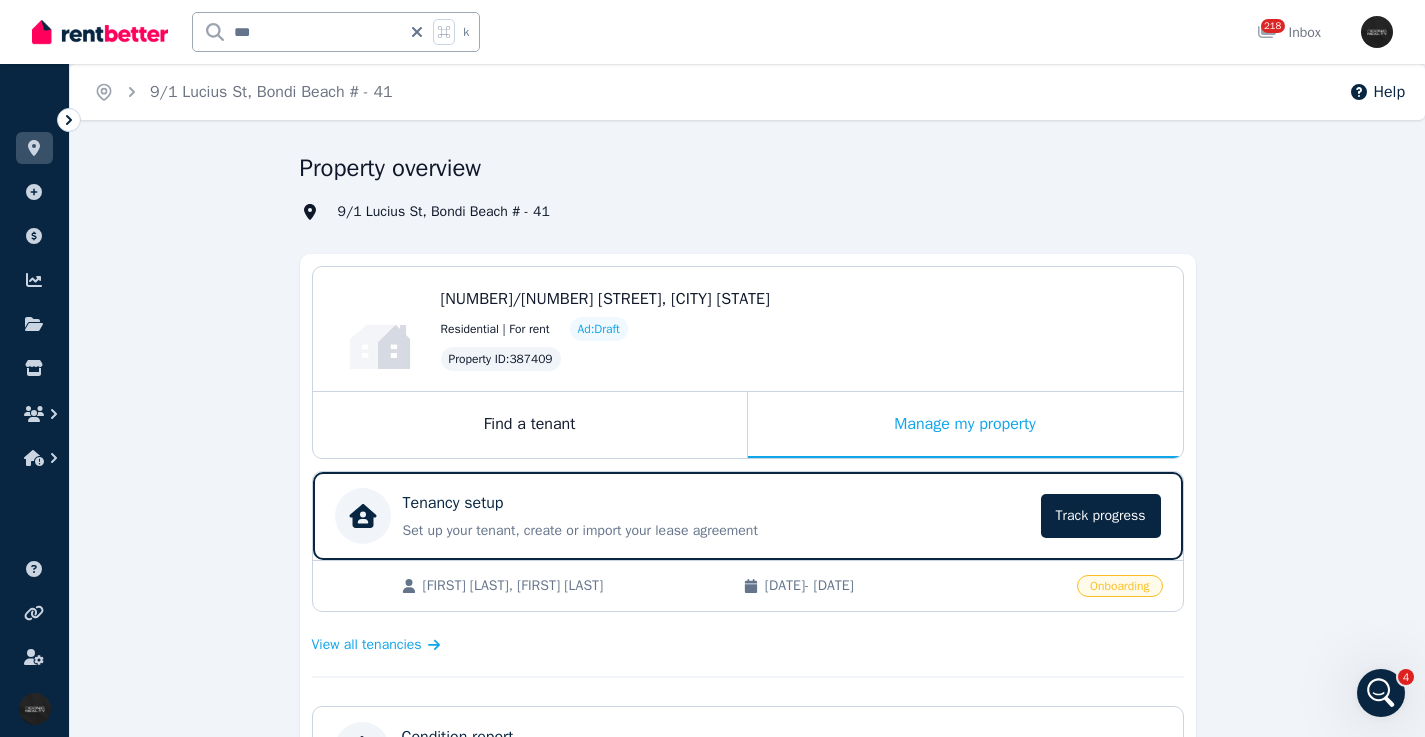 drag, startPoint x: 547, startPoint y: 301, endPoint x: 764, endPoint y: 262, distance: 220.47676 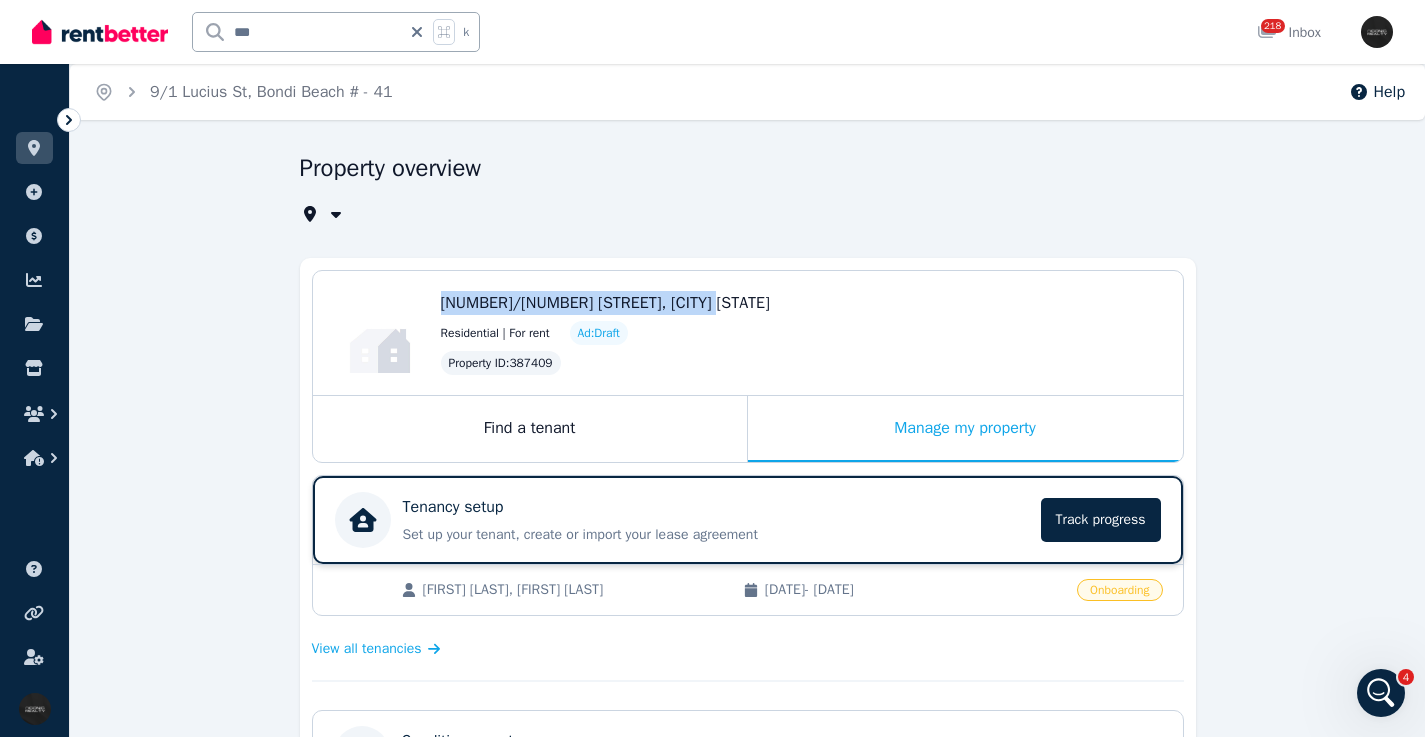 click on "Tenancy setup" at bounding box center [716, 507] 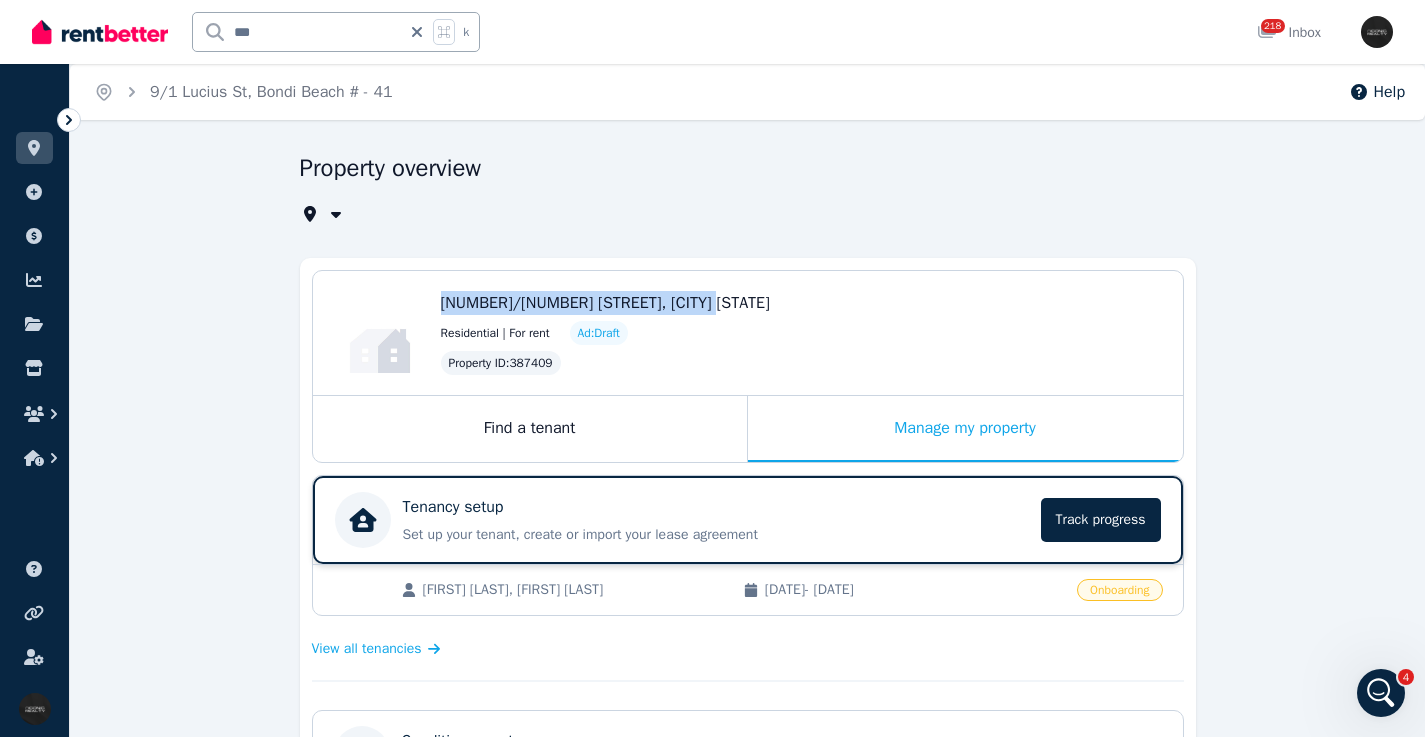click on "Tenancy setup Set up your tenant, create or import your lease agreement Track progress" at bounding box center [716, 520] 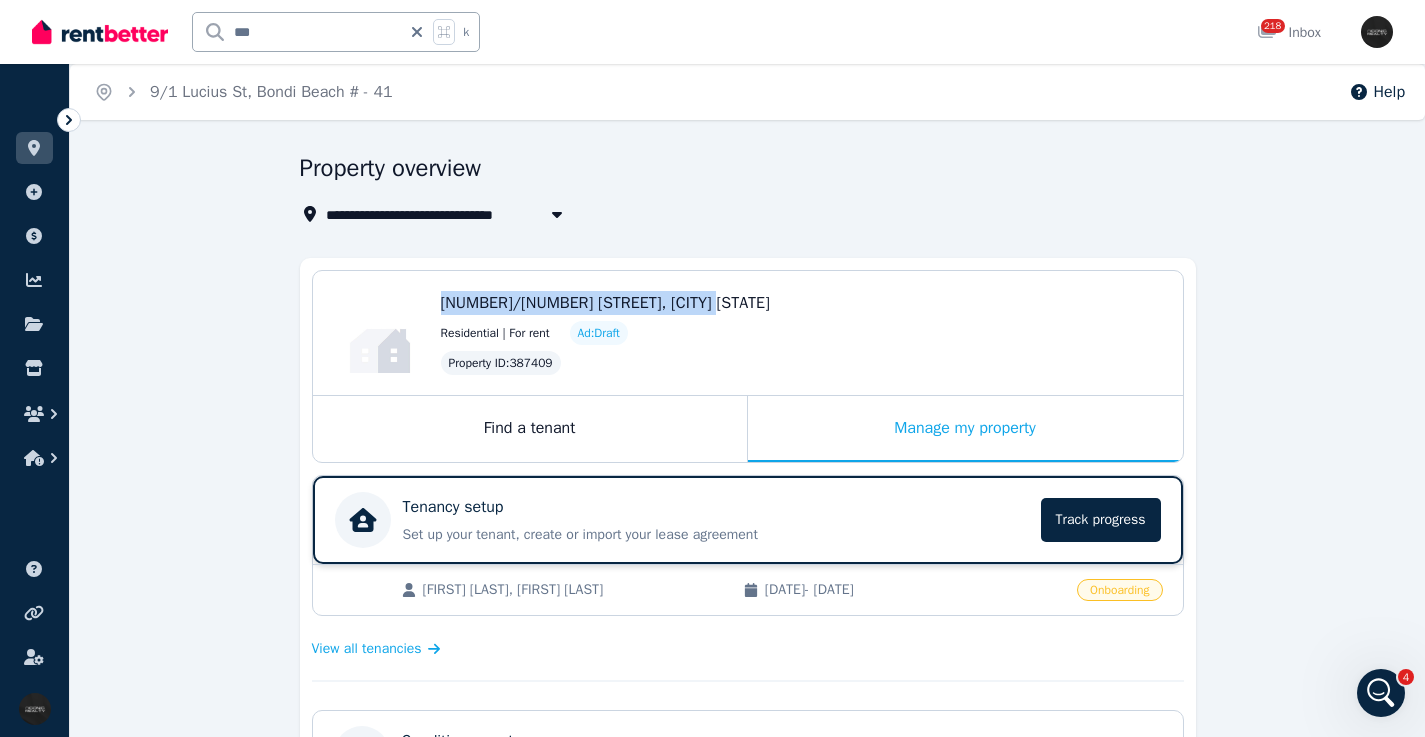 click on "Tenancy setup" at bounding box center (716, 507) 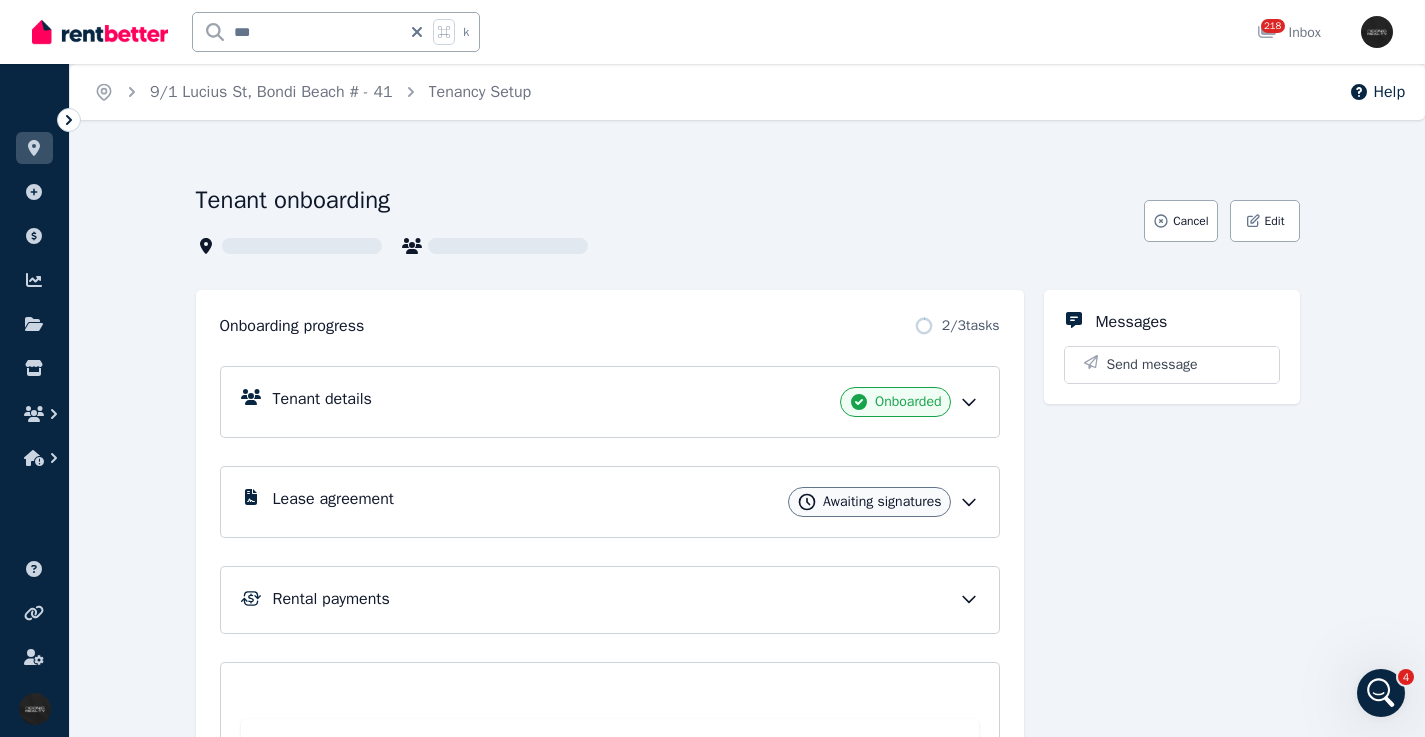 click on "Tenant details Onboarded" at bounding box center [626, 402] 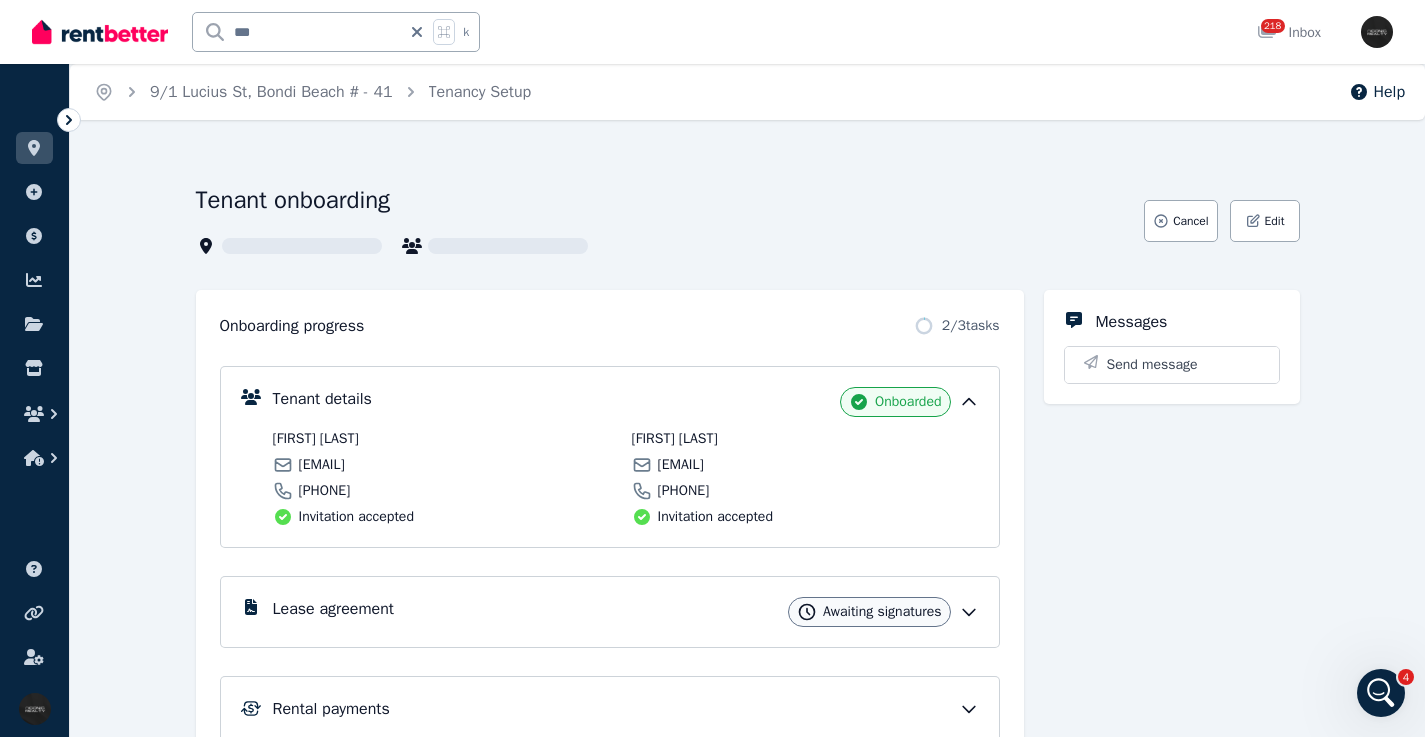 click on "Owen Barrington Davies" at bounding box center (446, 439) 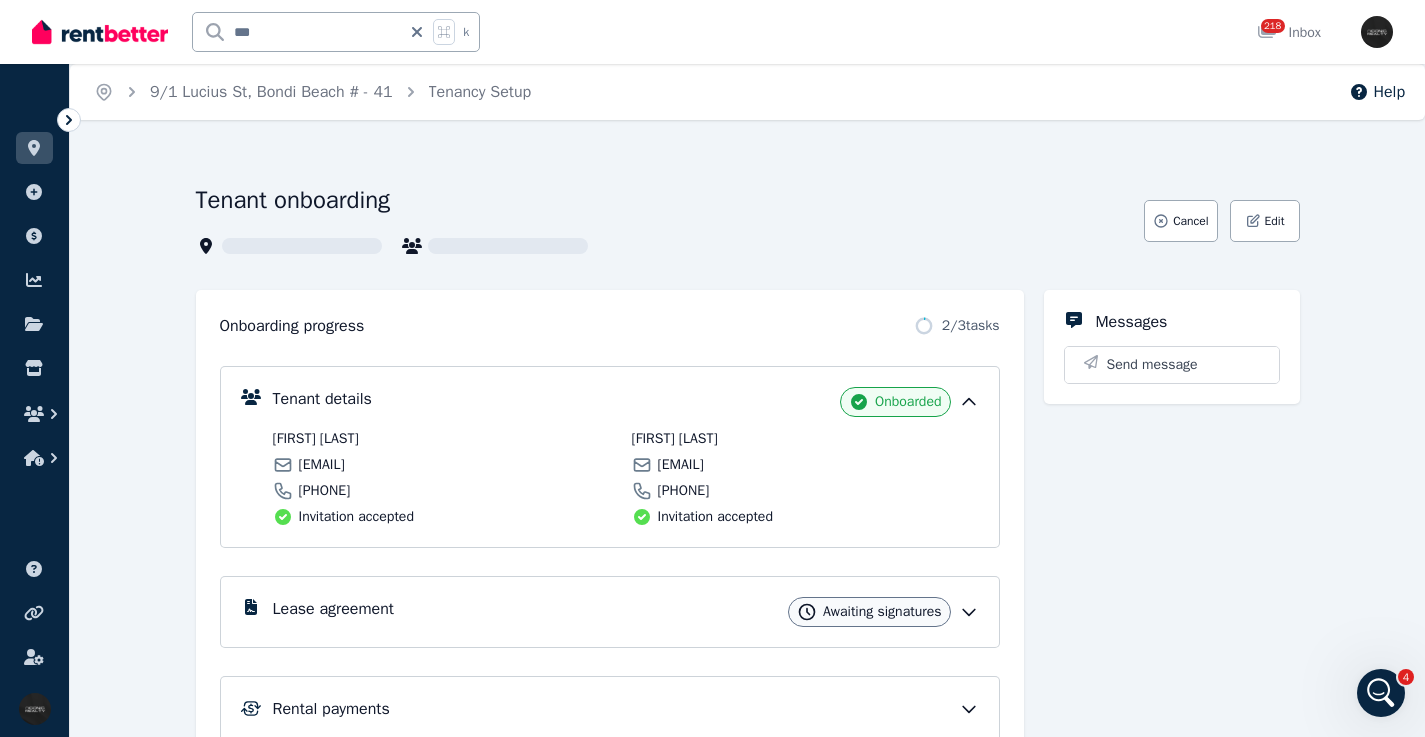 click on "Lease agreement Awaiting signatures" at bounding box center [626, 612] 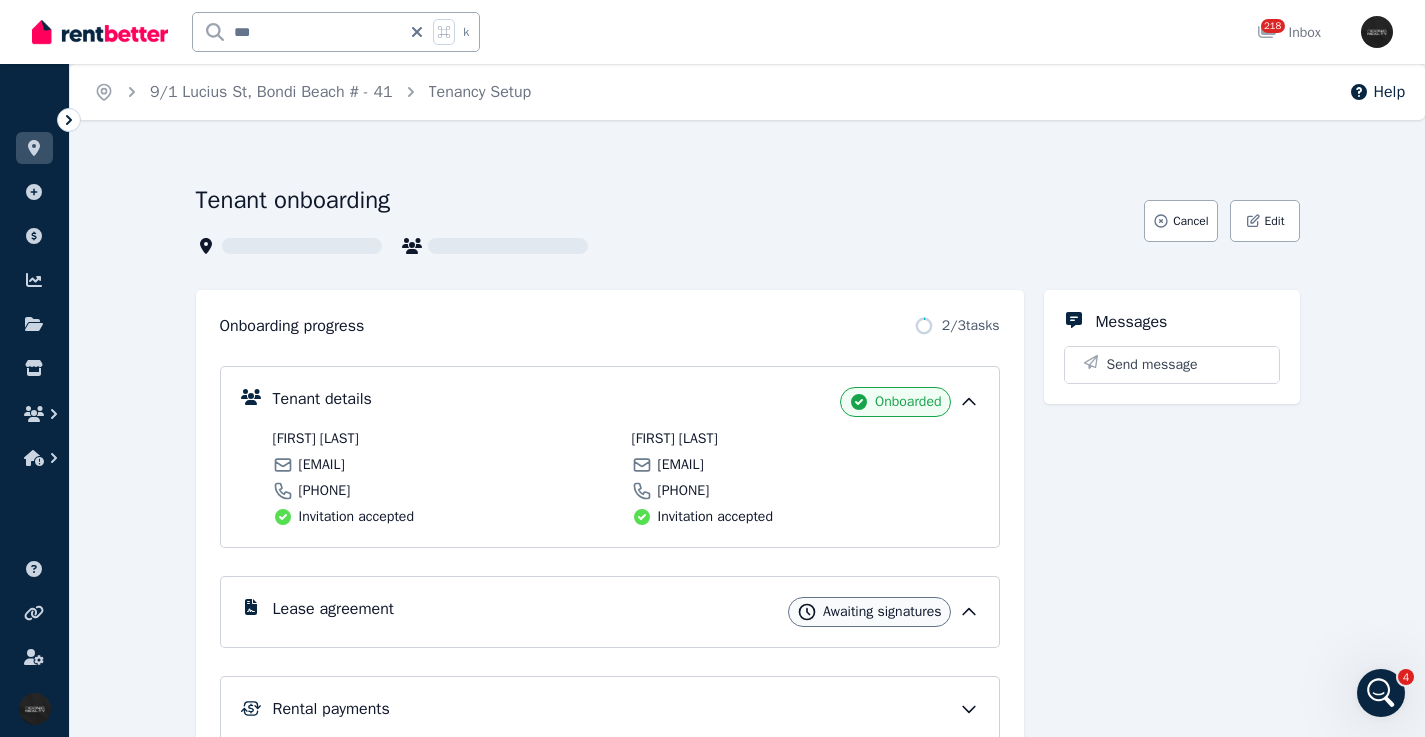 scroll, scrollTop: 172, scrollLeft: 0, axis: vertical 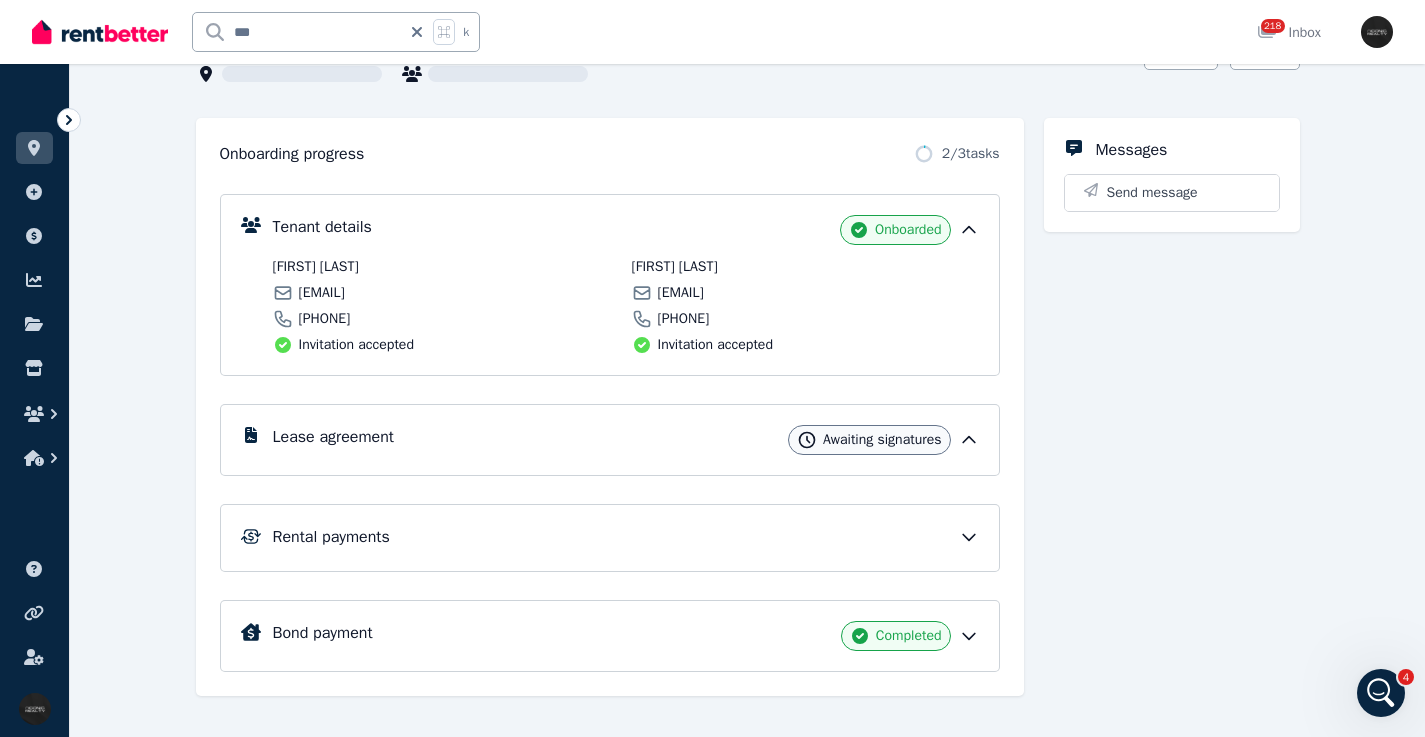 click 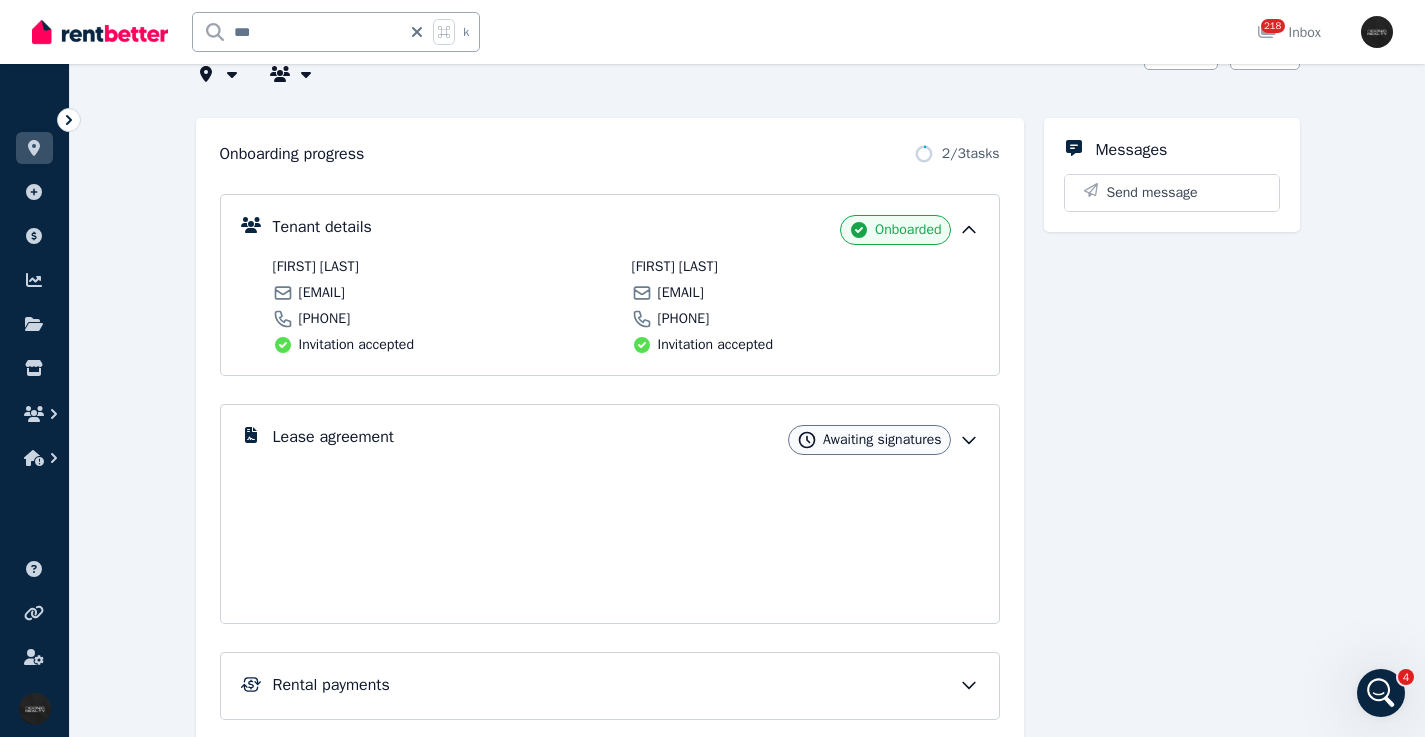 click 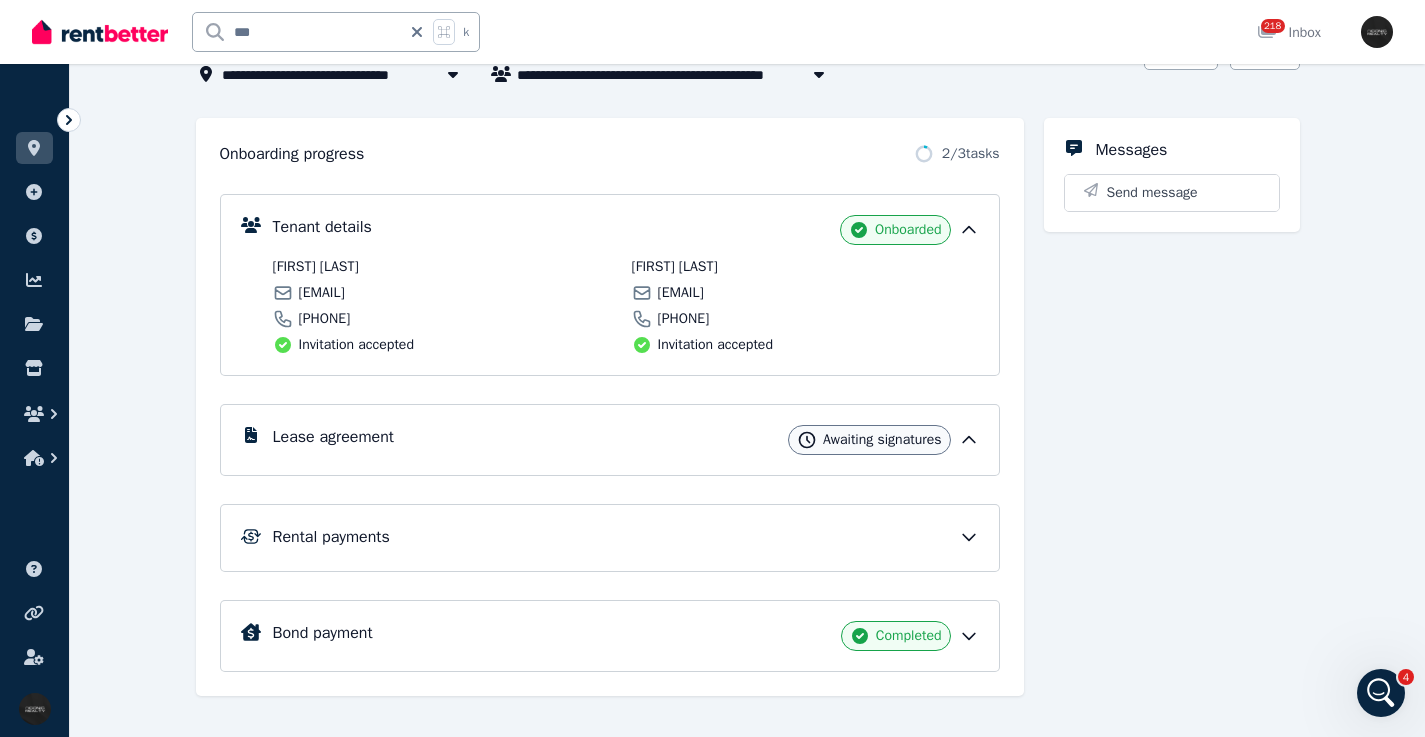 click on "Lease agreement Awaiting signatures" at bounding box center (626, 440) 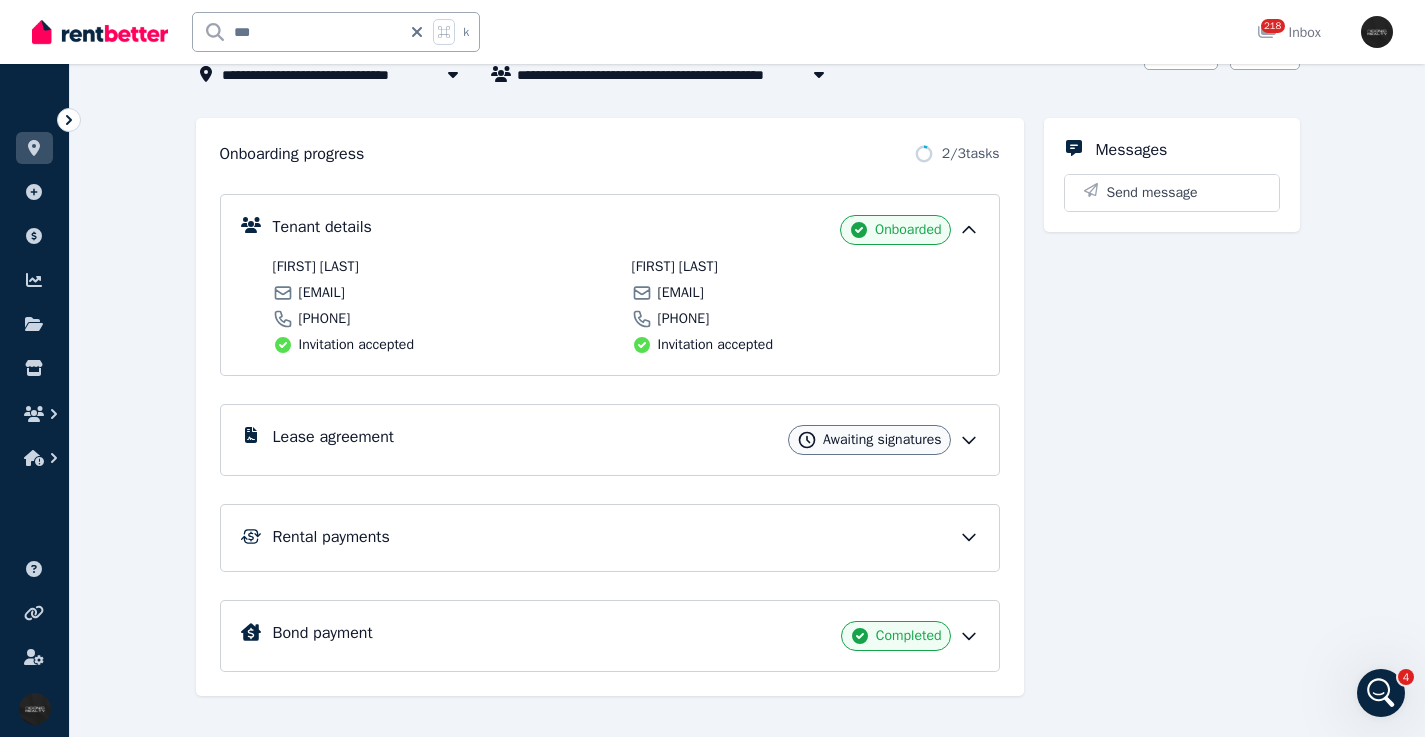 click 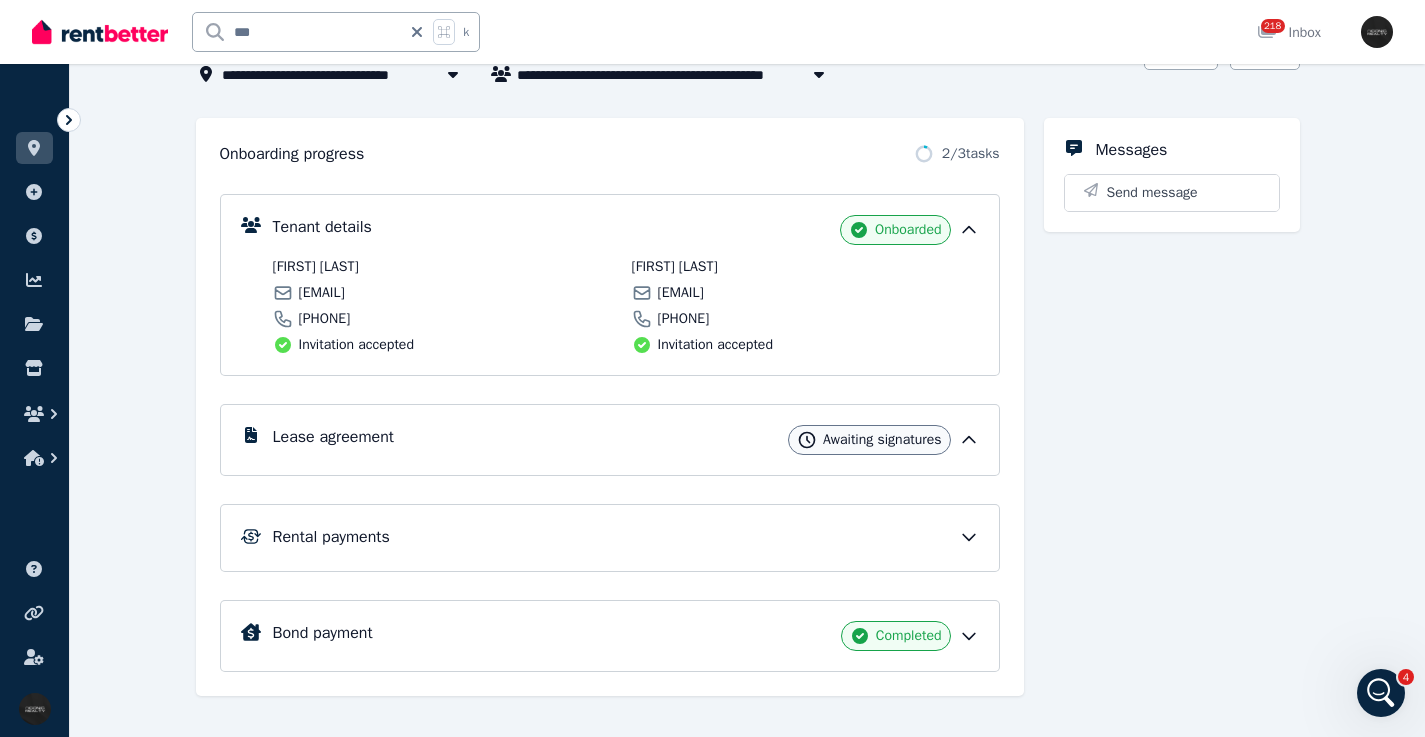click 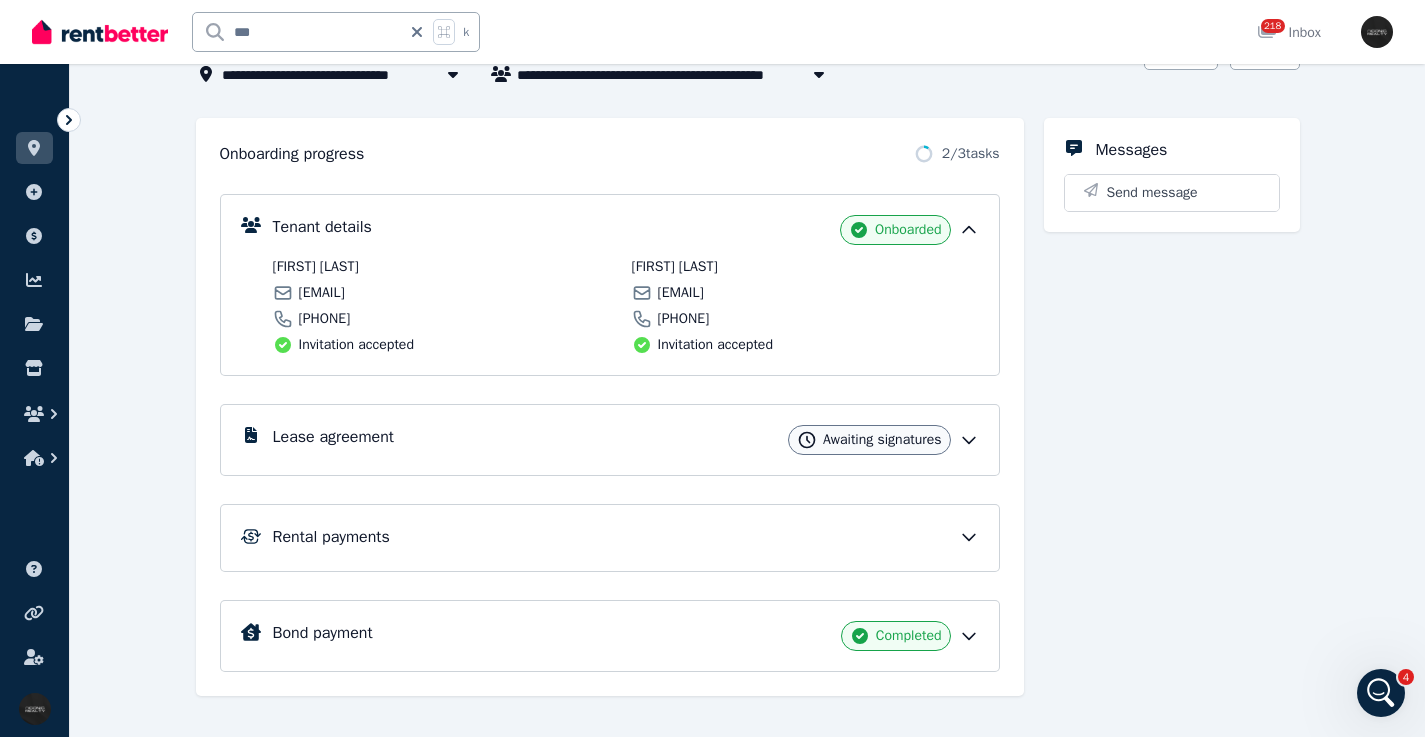 click on "Lease agreement" at bounding box center [333, 437] 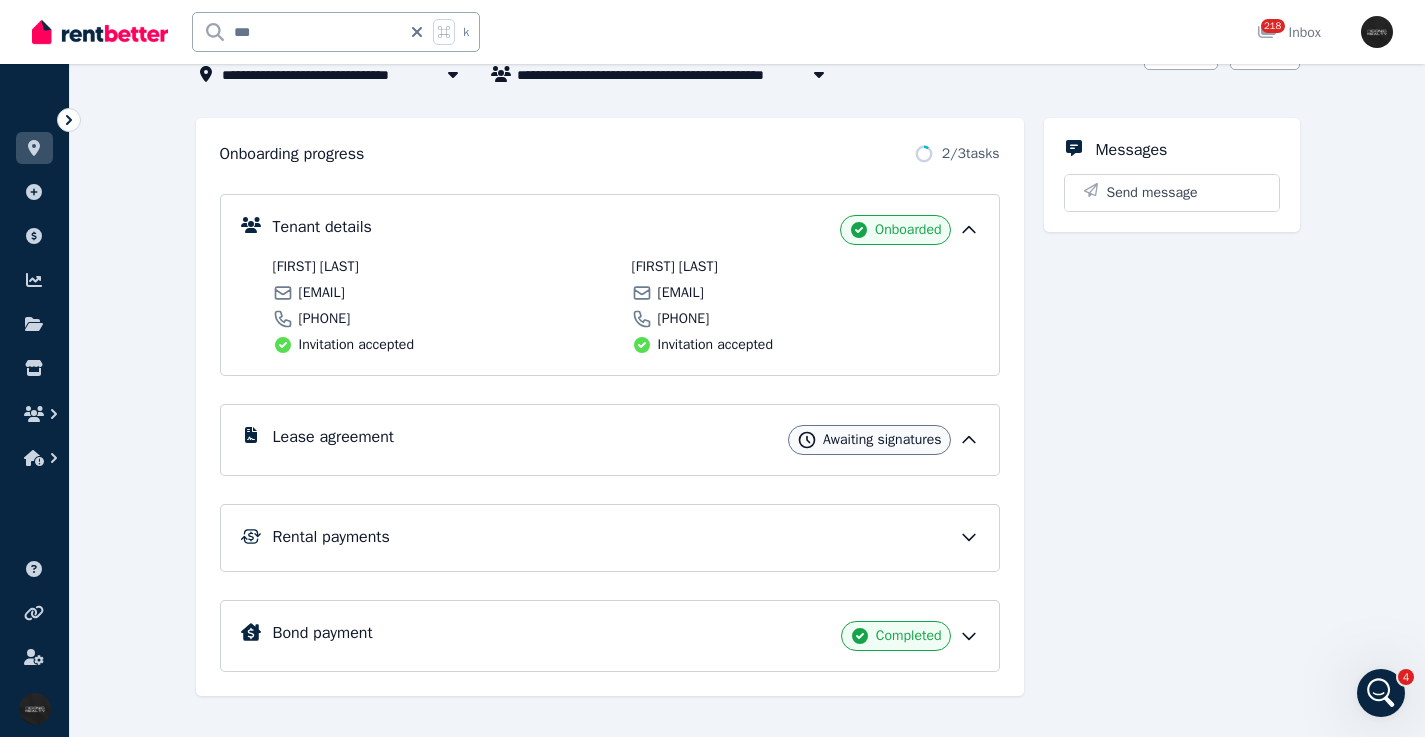 click on "owendavies635@gmail.com" at bounding box center [446, 293] 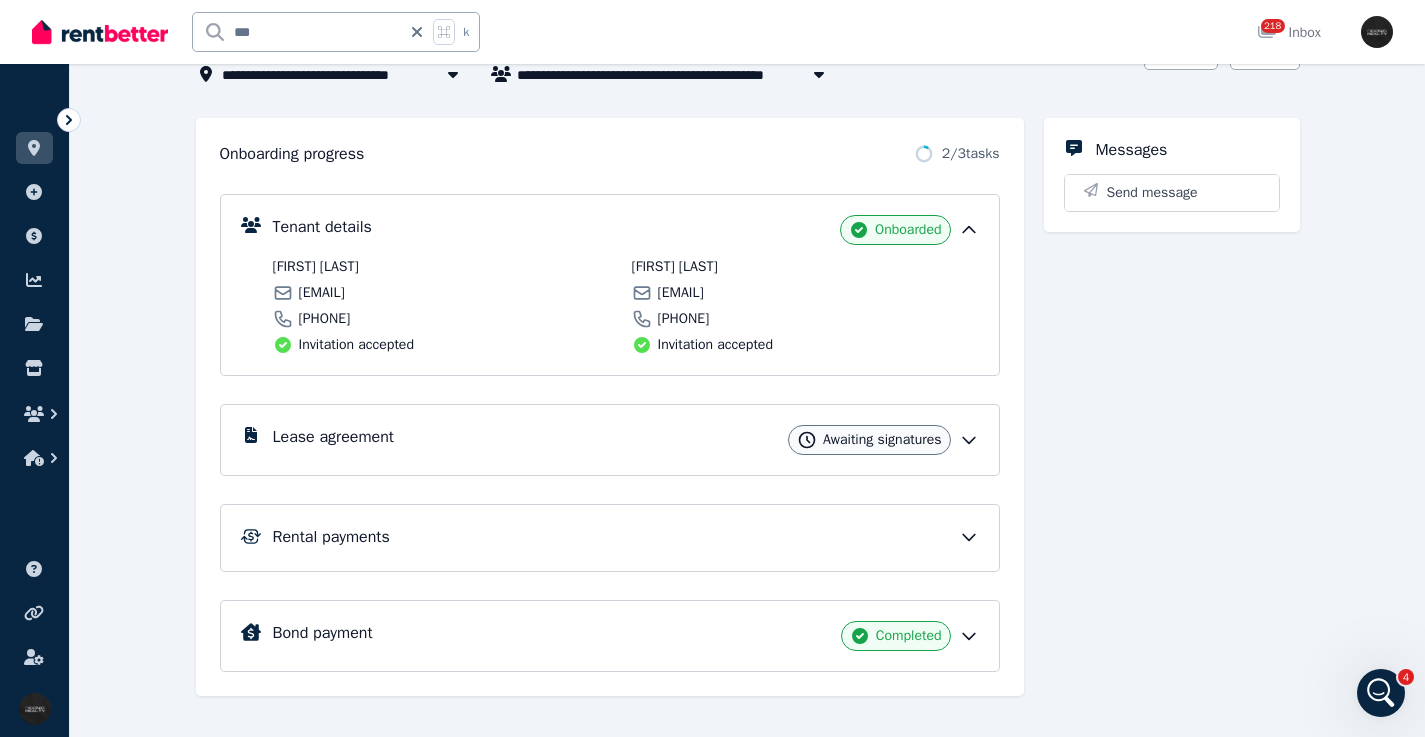 click on "Awaiting signatures" at bounding box center (882, 440) 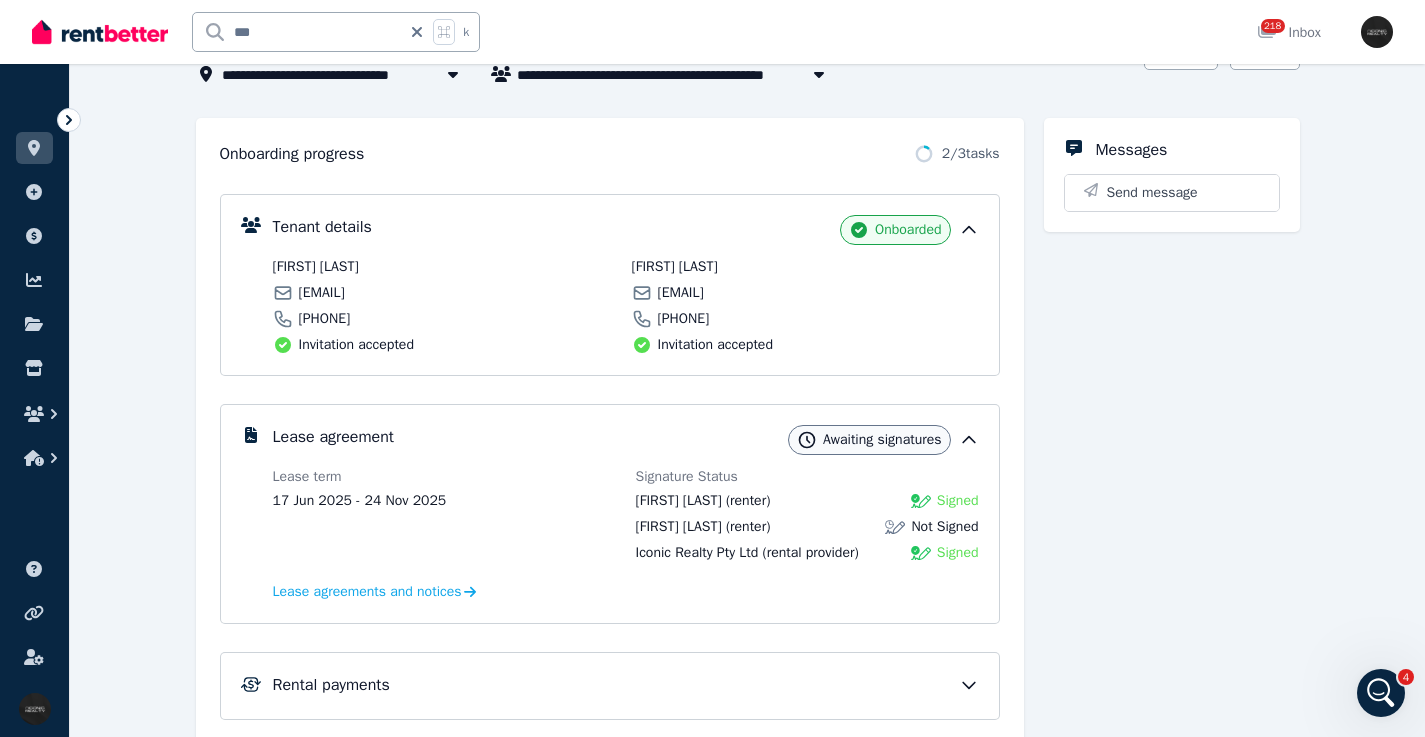 drag, startPoint x: 408, startPoint y: 507, endPoint x: 368, endPoint y: 473, distance: 52.49762 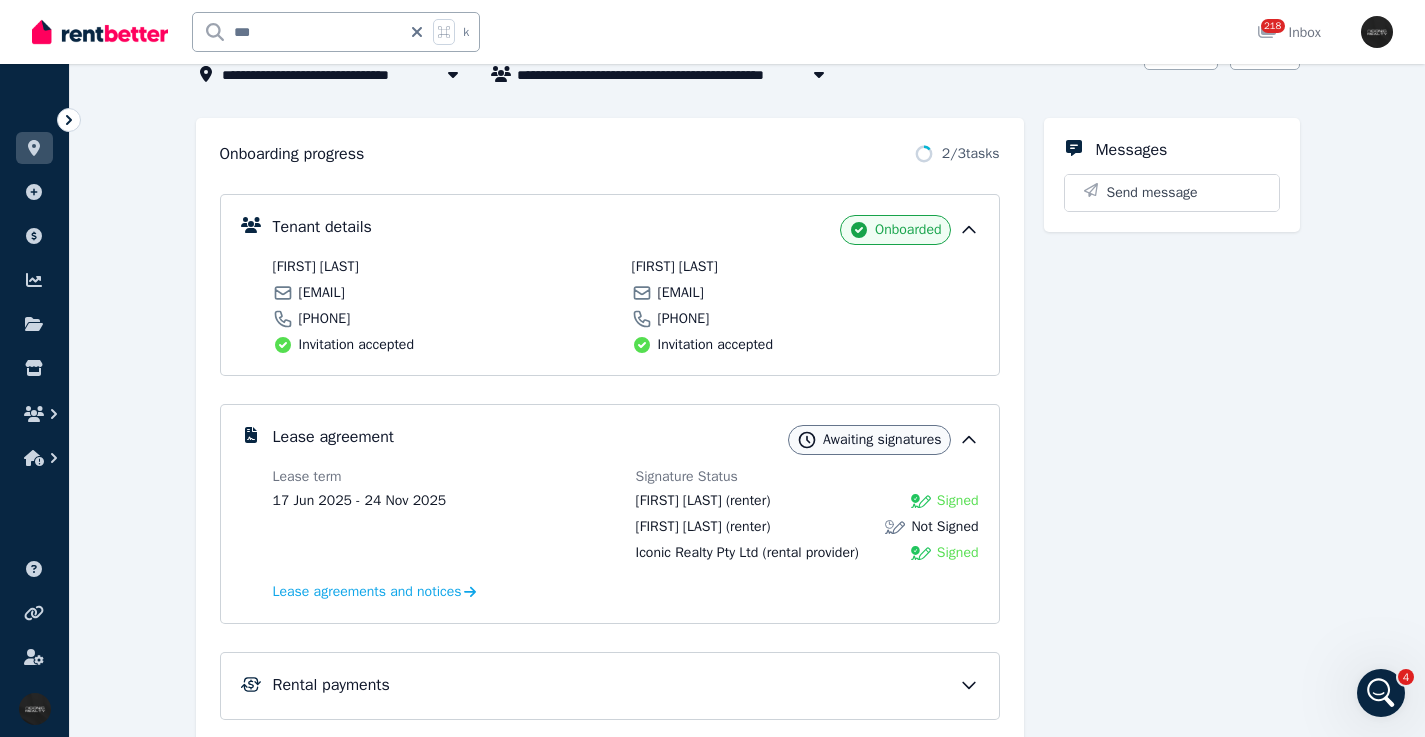 click 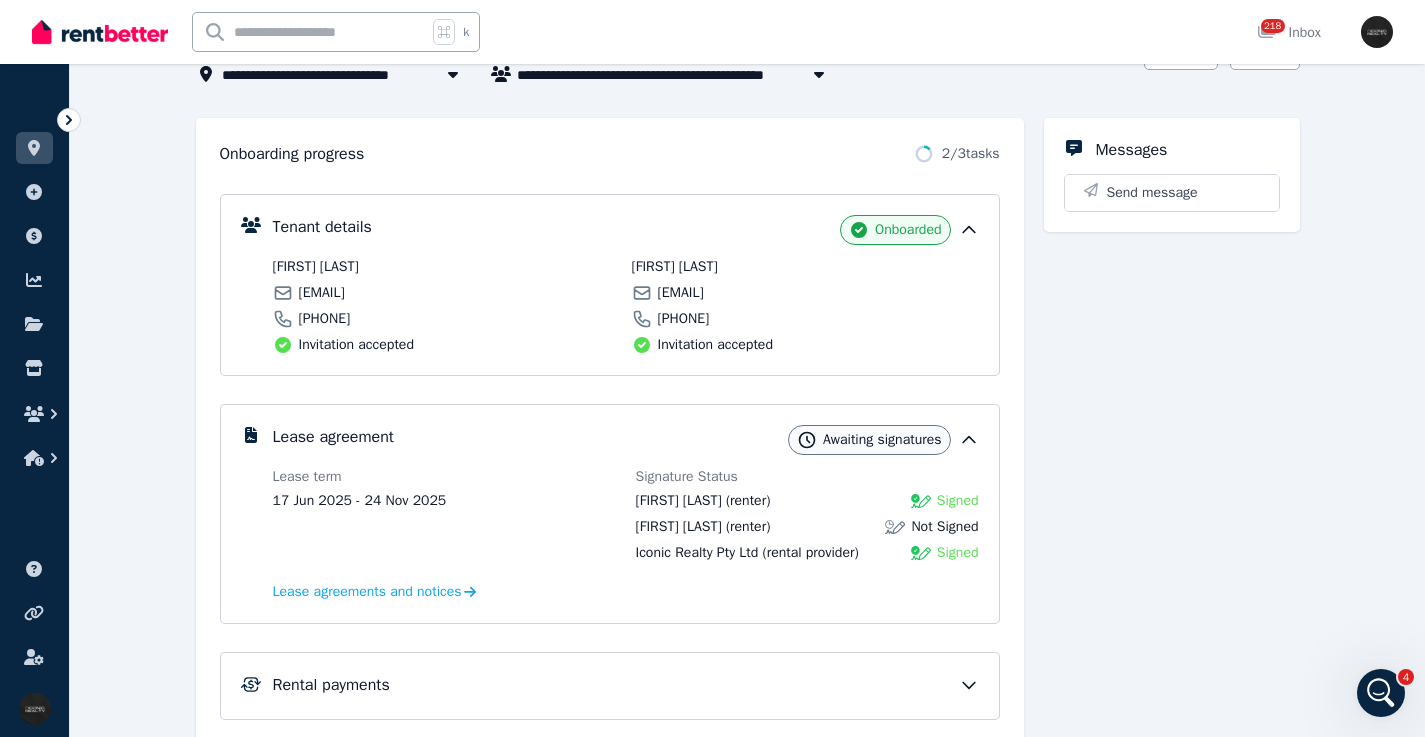 type 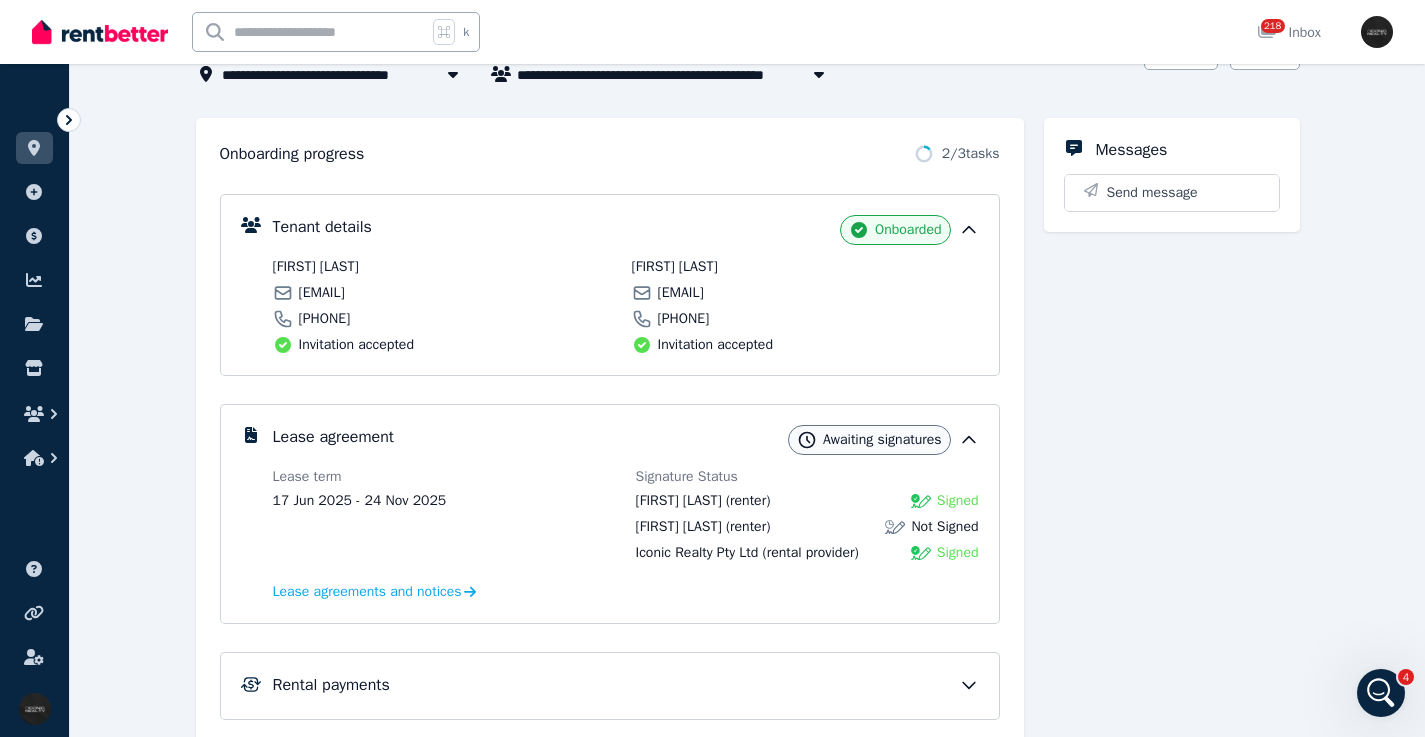 click at bounding box center [310, 32] 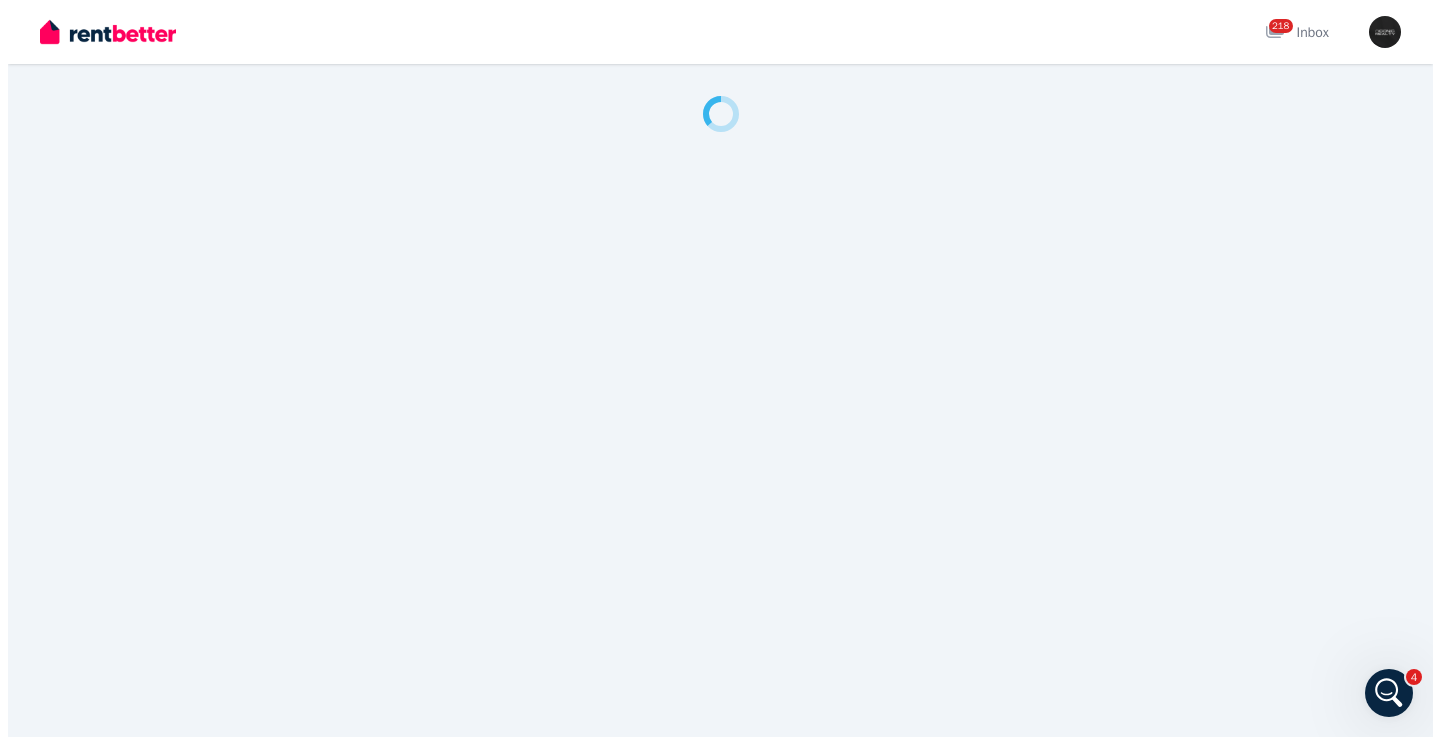 scroll, scrollTop: 0, scrollLeft: 0, axis: both 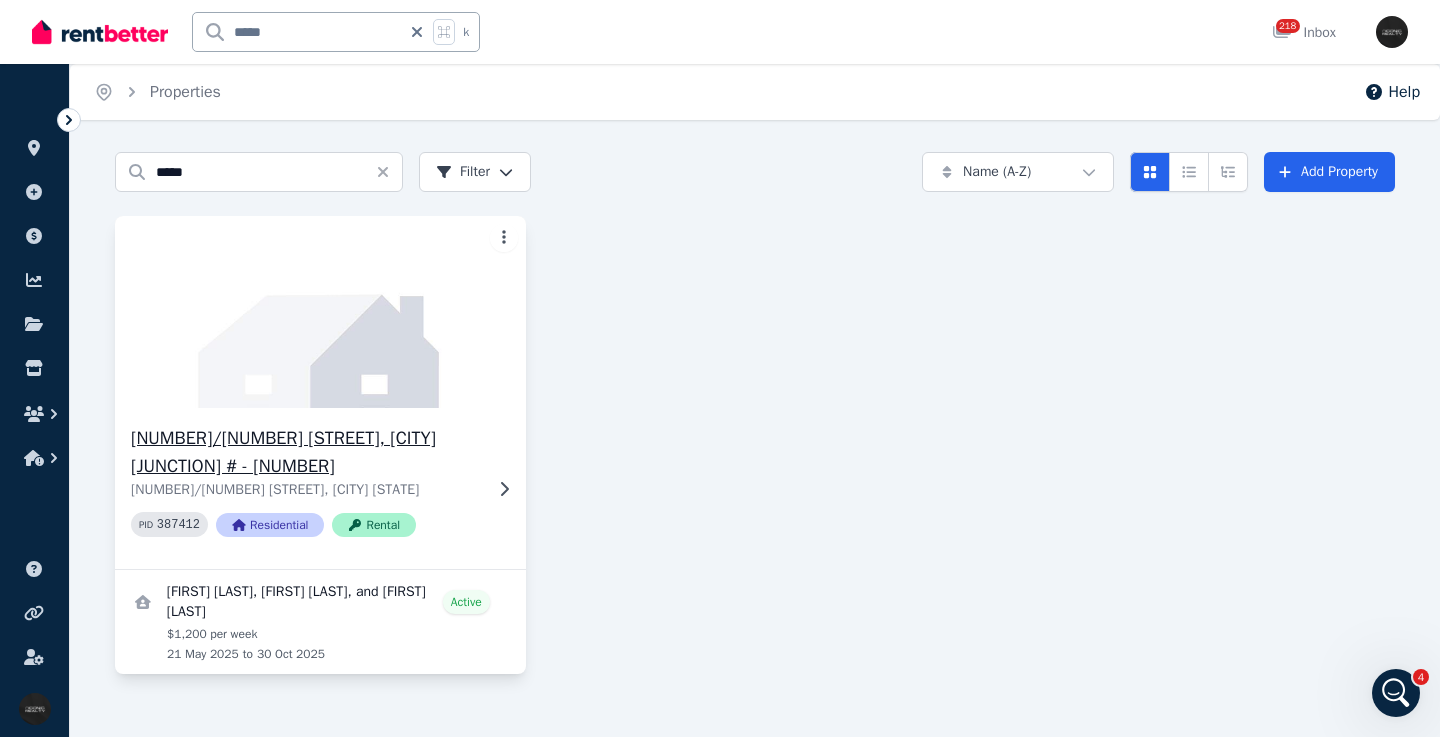 click 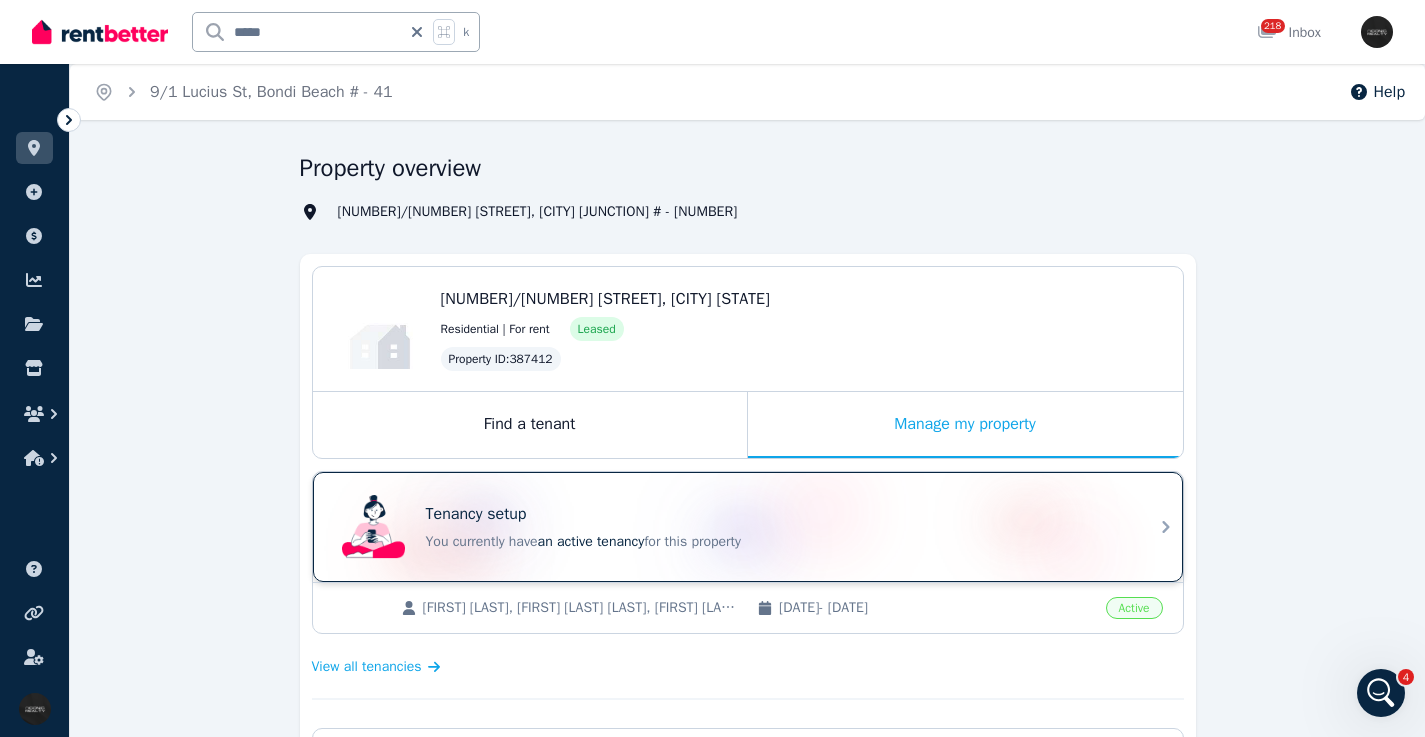 click on "Tenancy setup" at bounding box center (776, 514) 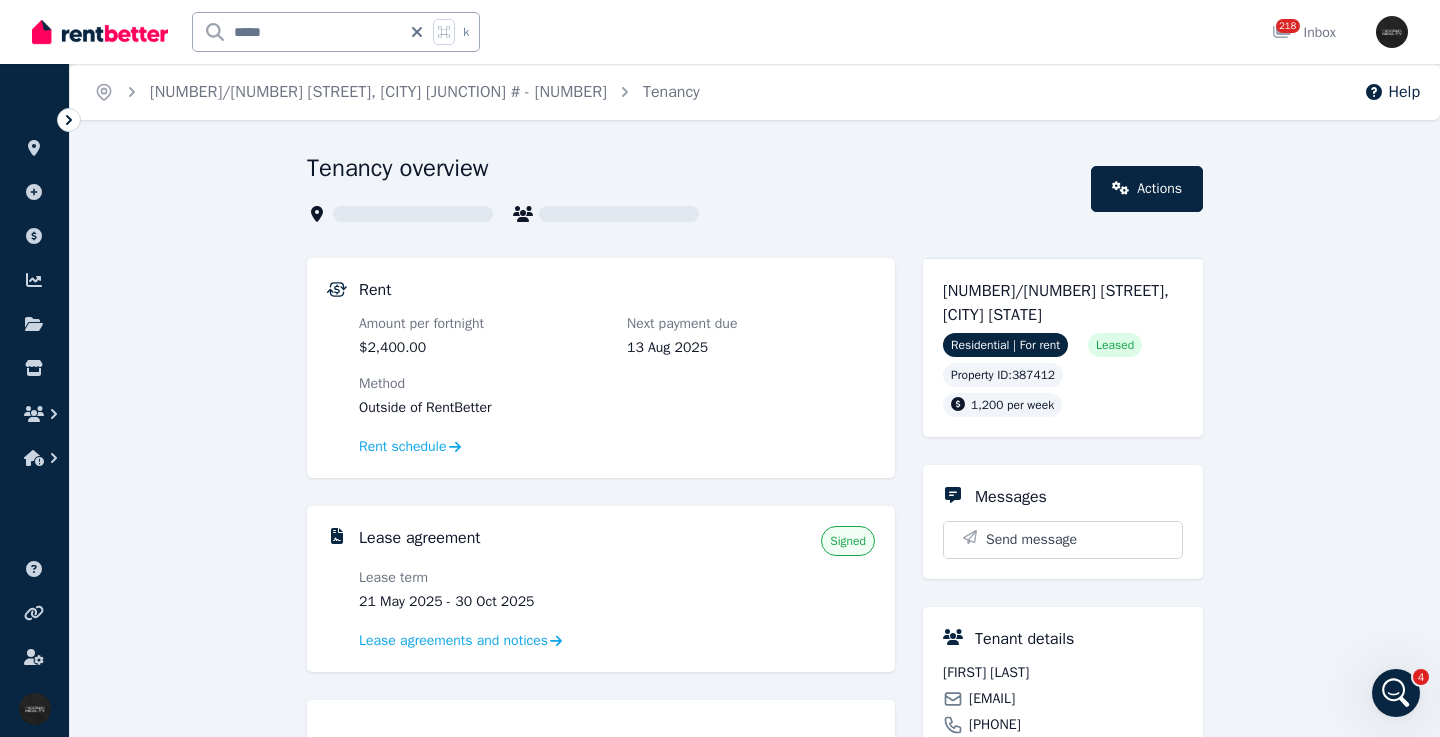click on "gonzalomq02@gmail.com" at bounding box center [992, 699] 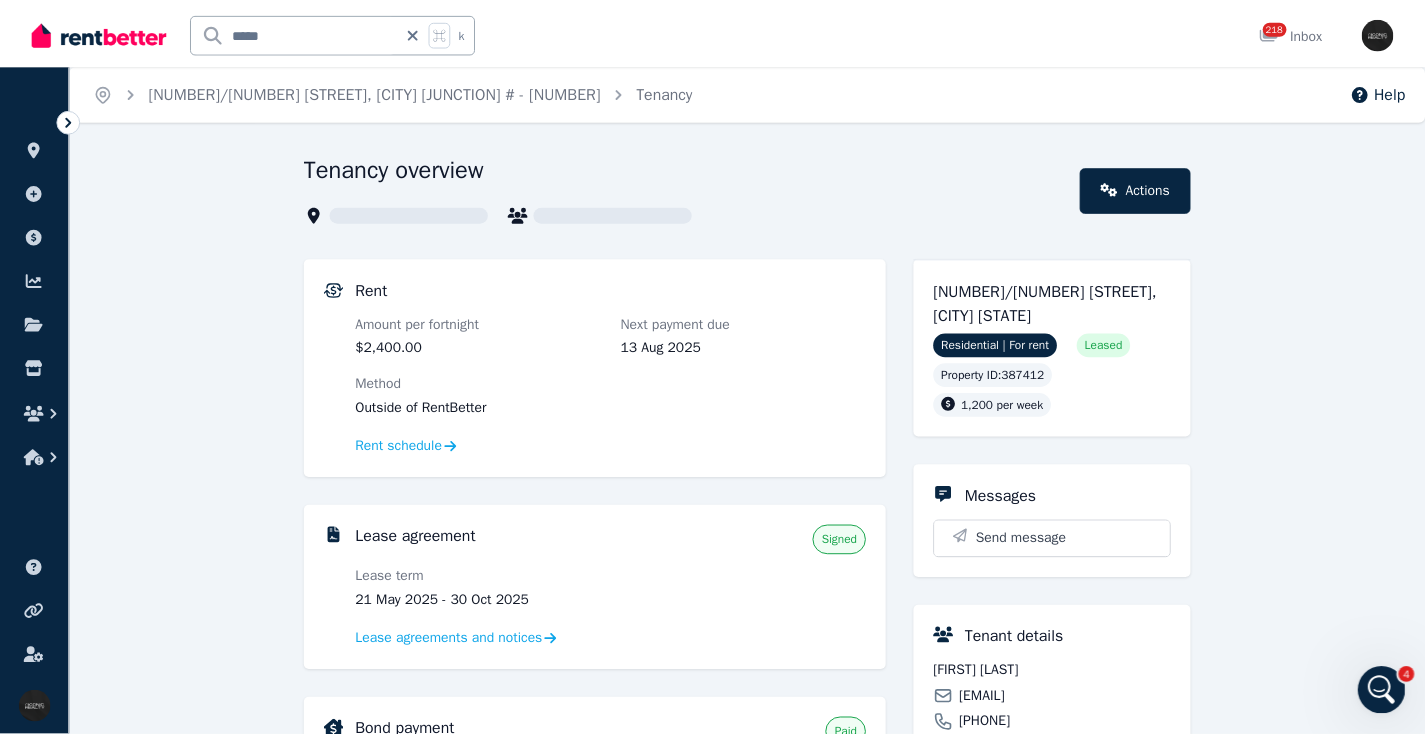 scroll, scrollTop: 435, scrollLeft: 0, axis: vertical 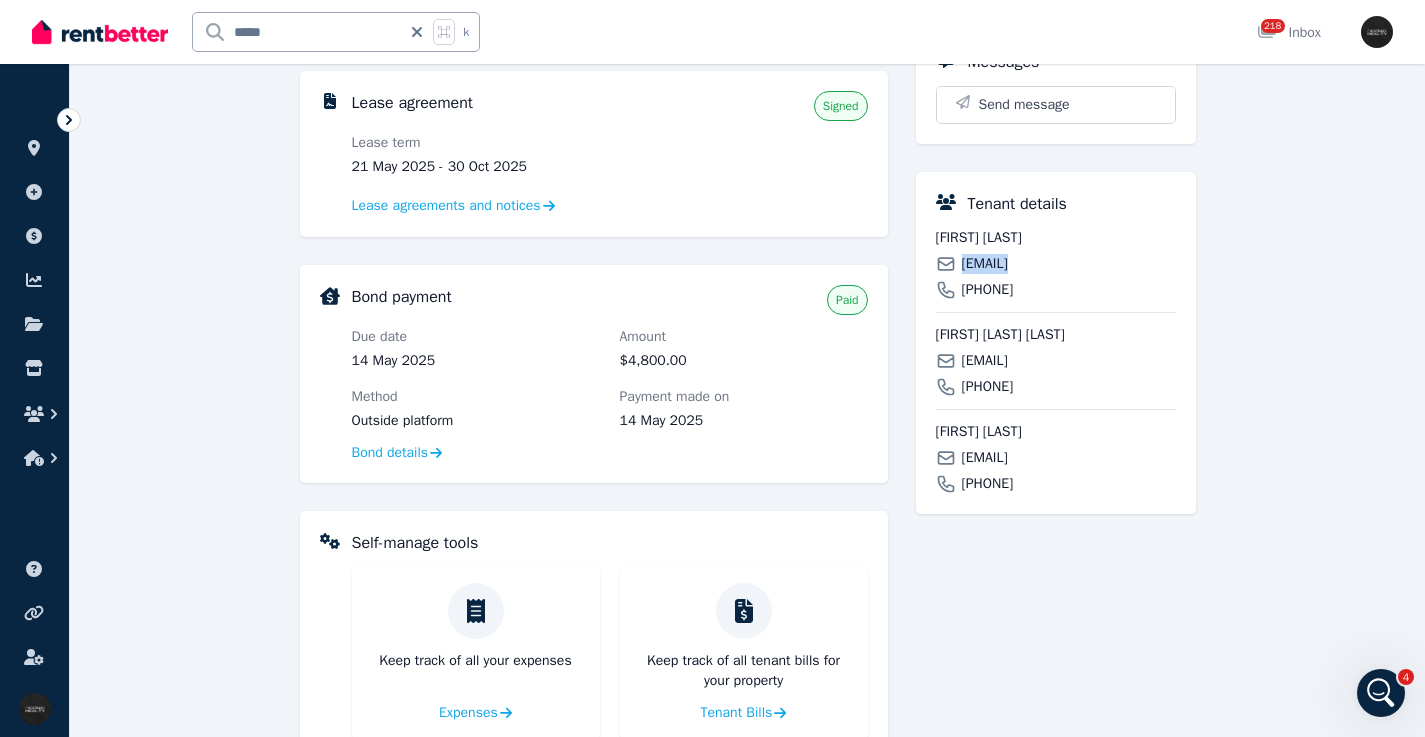click on "nazhoo.torres@gmail.com" at bounding box center [985, 361] 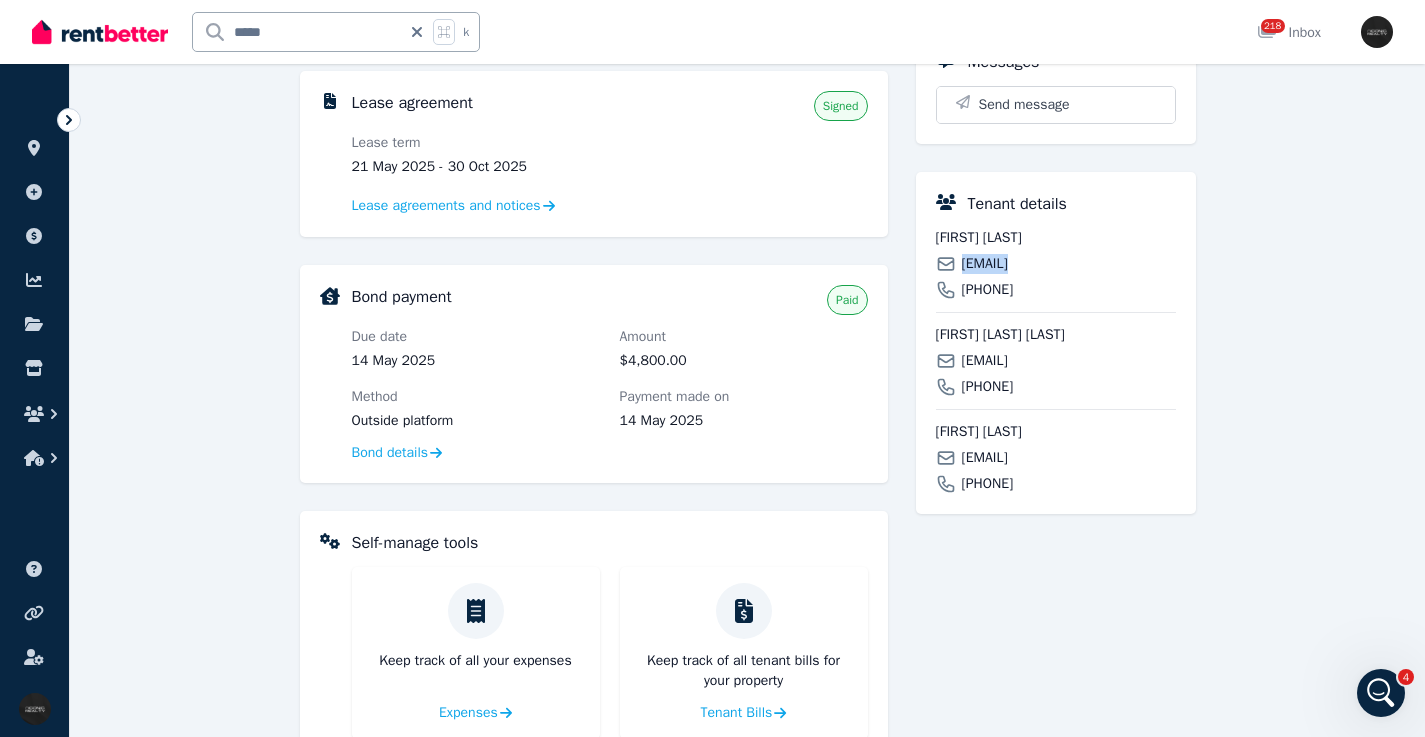 drag, startPoint x: 949, startPoint y: 293, endPoint x: 938, endPoint y: 290, distance: 11.401754 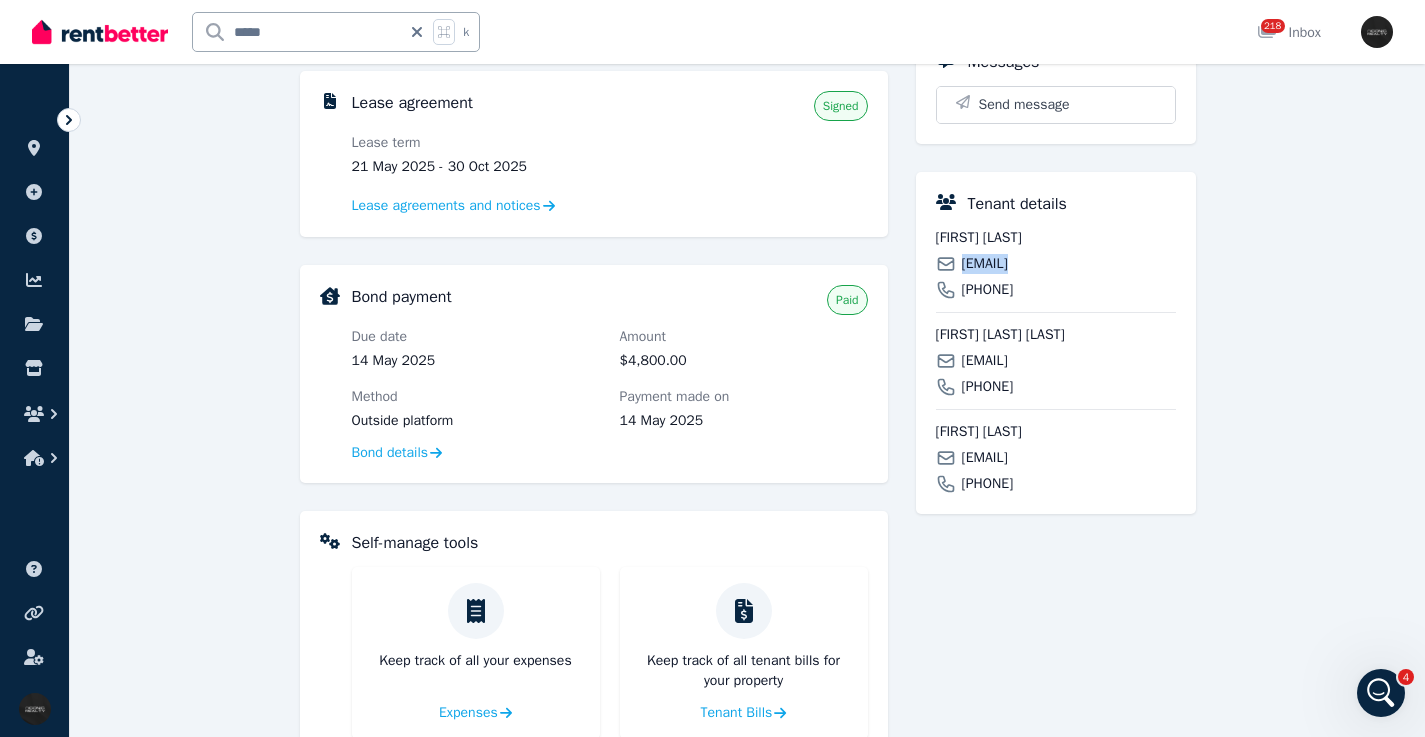 drag, startPoint x: 457, startPoint y: 607, endPoint x: 430, endPoint y: 600, distance: 27.89265 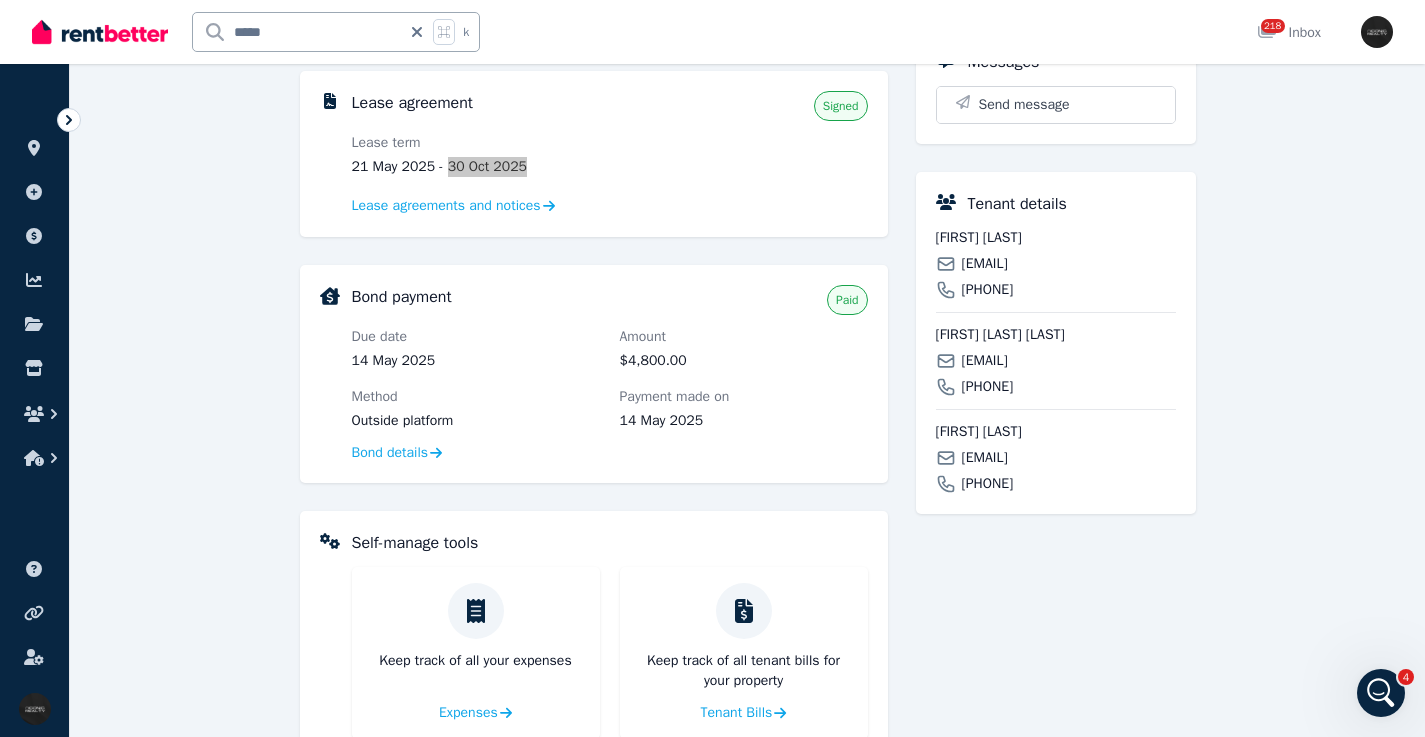 scroll, scrollTop: 0, scrollLeft: 0, axis: both 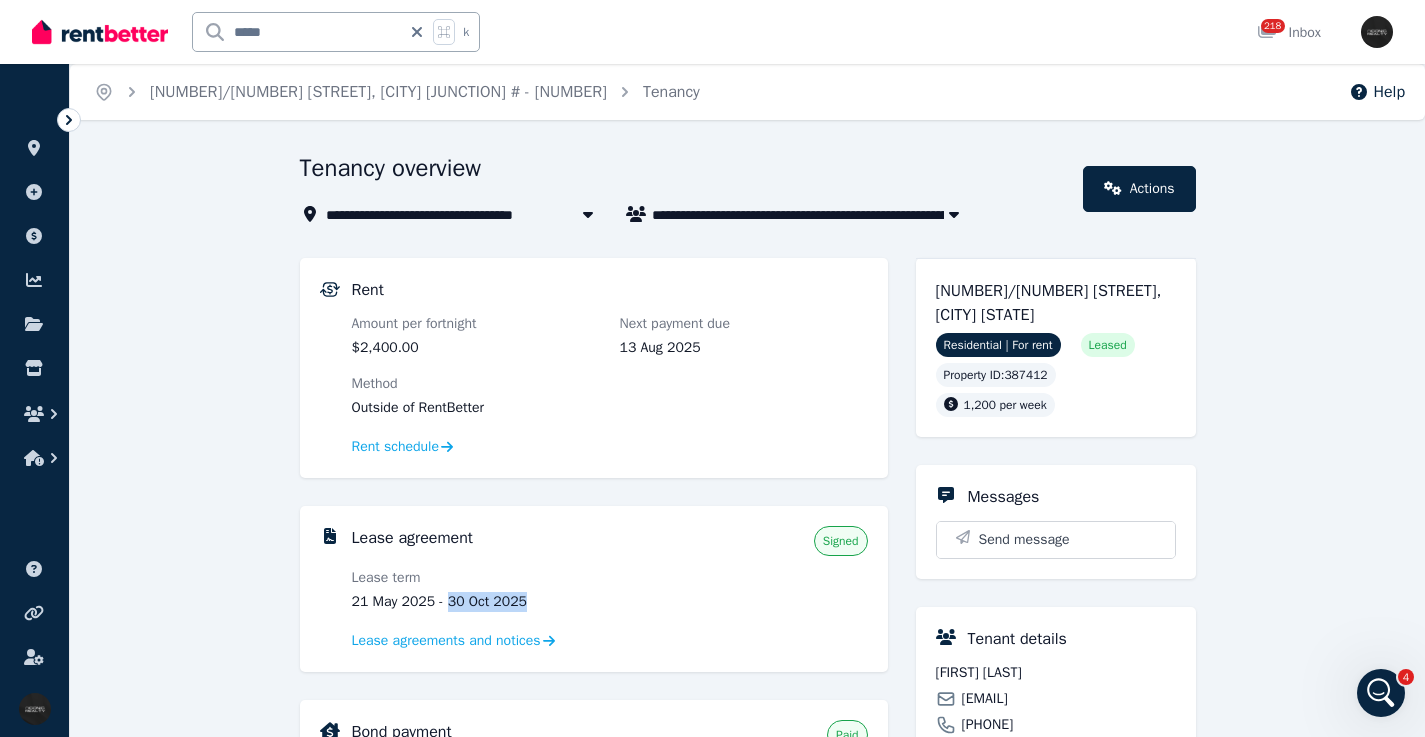 click 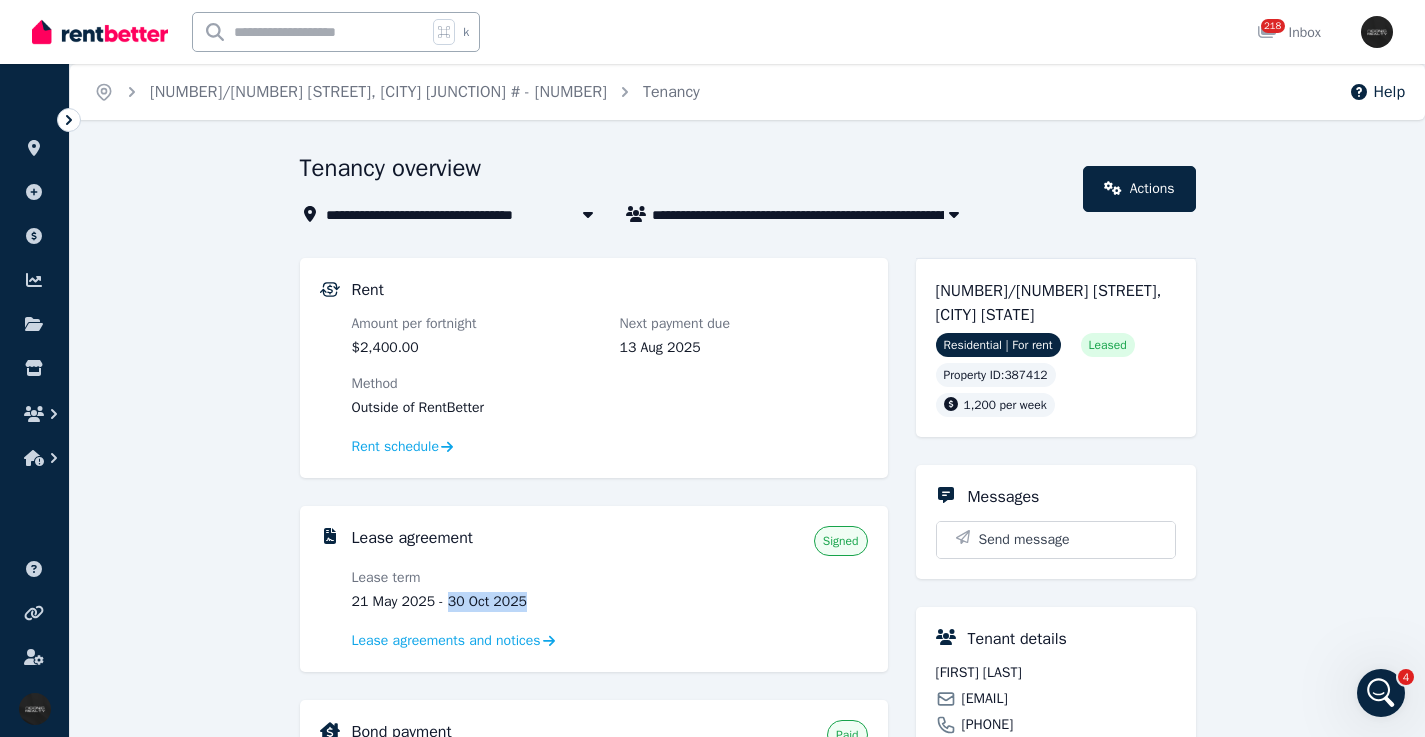scroll, scrollTop: 4, scrollLeft: 0, axis: vertical 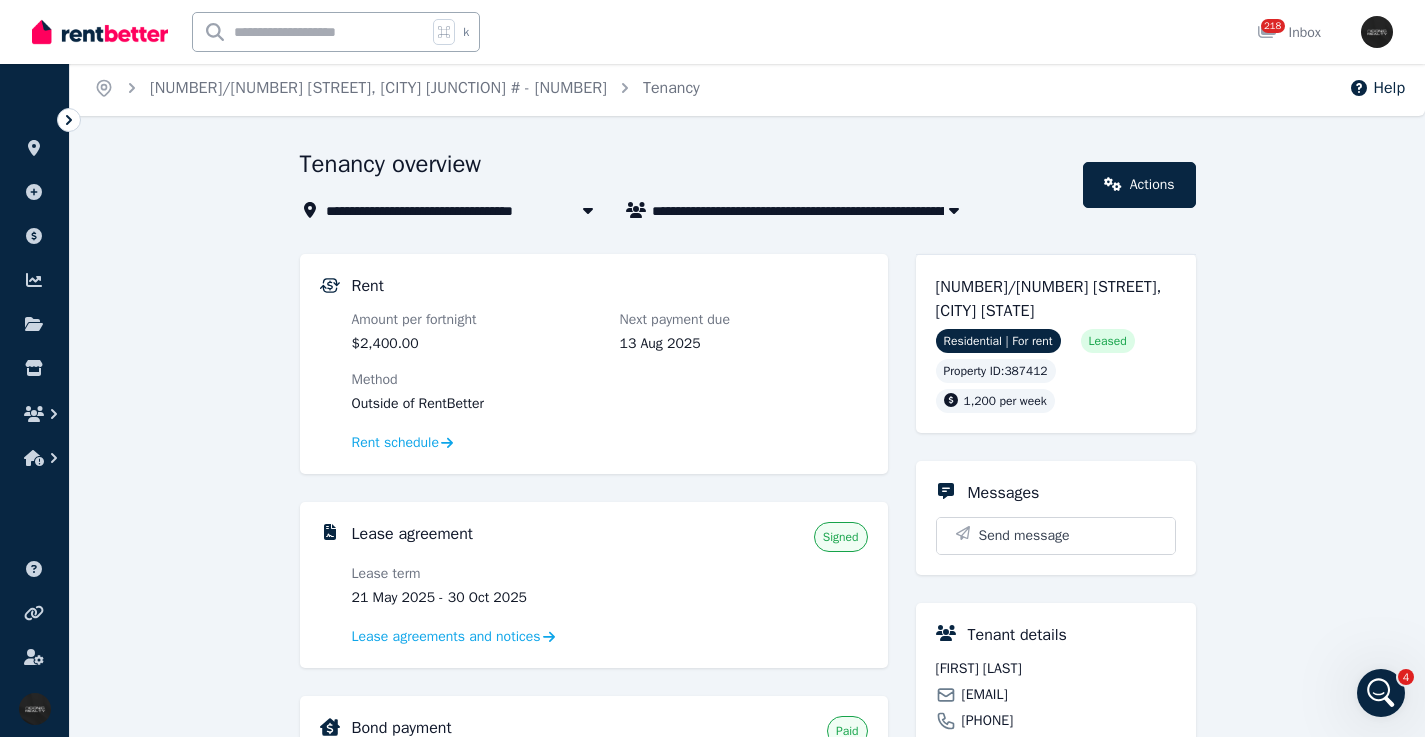 click at bounding box center [310, 32] 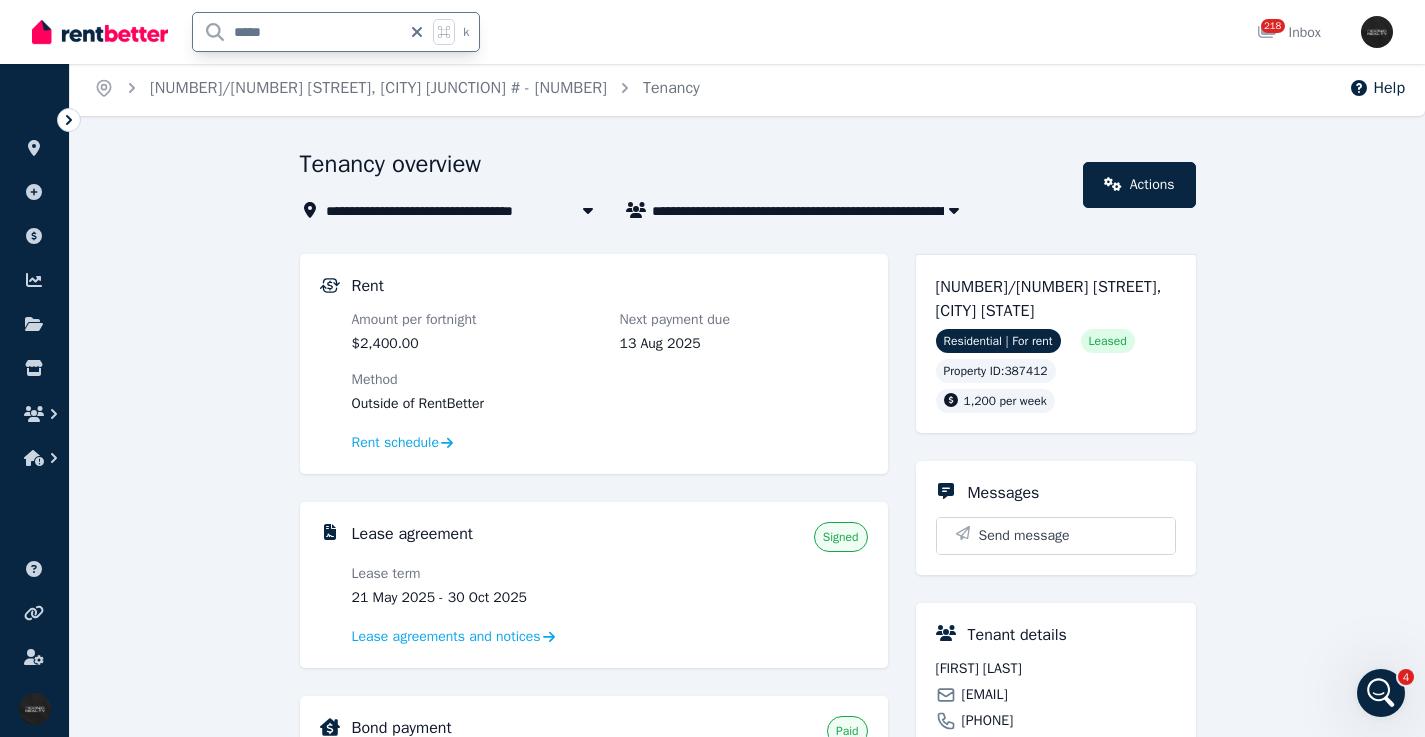 type on "*****" 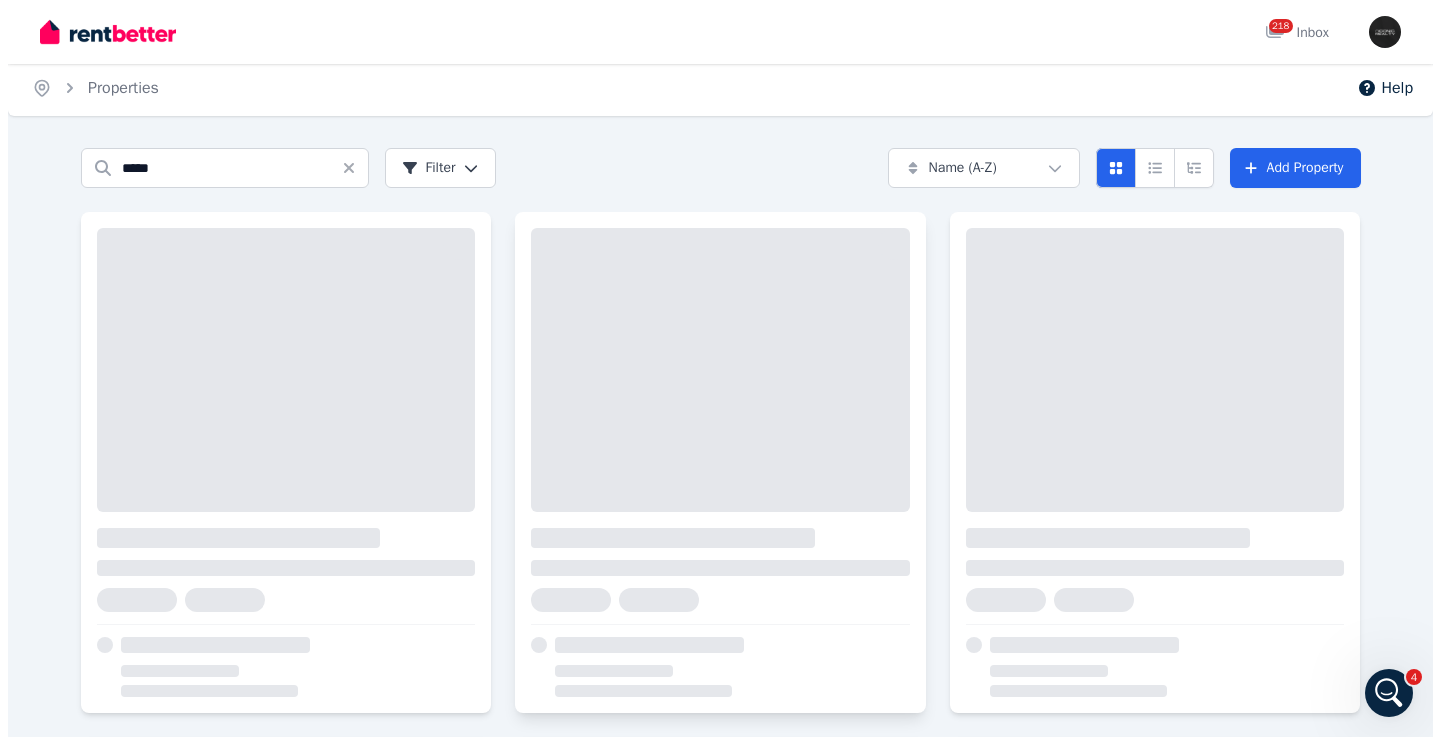 scroll, scrollTop: 0, scrollLeft: 0, axis: both 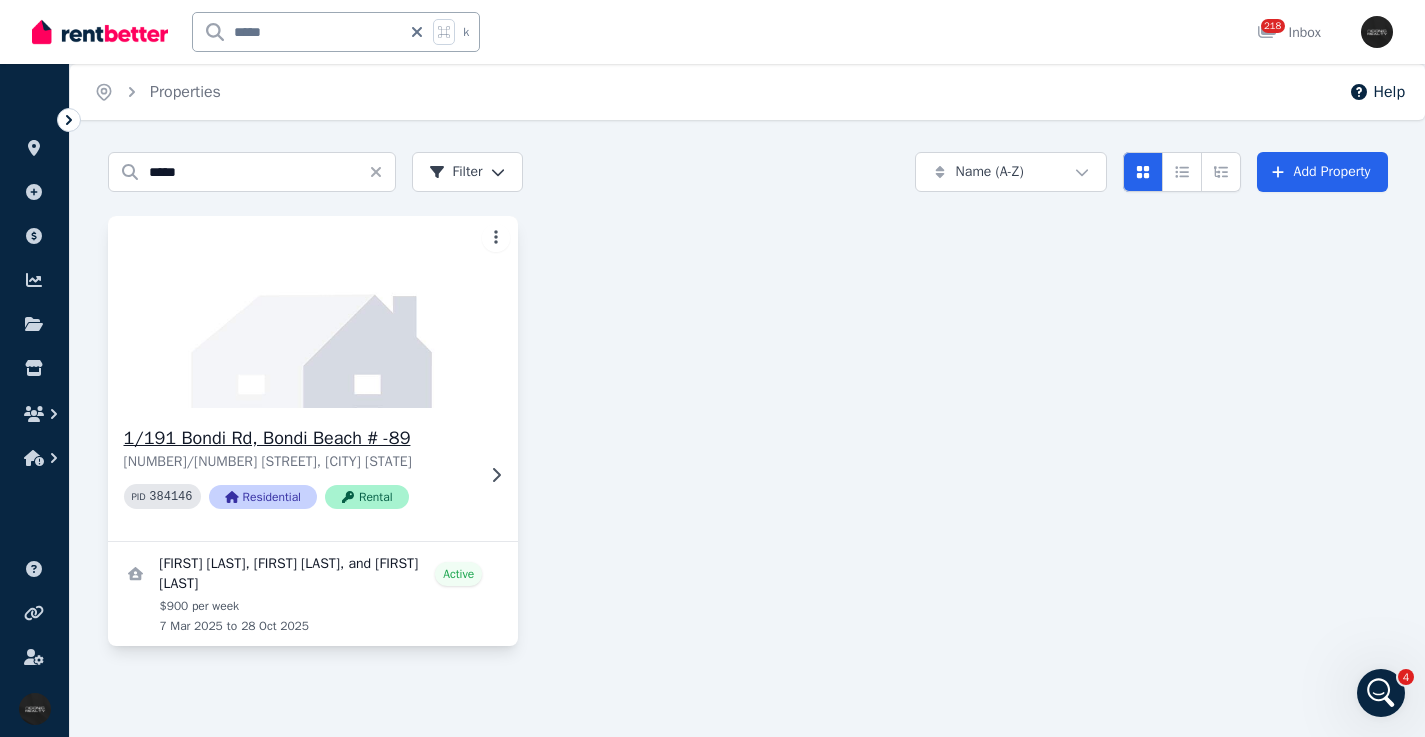 click 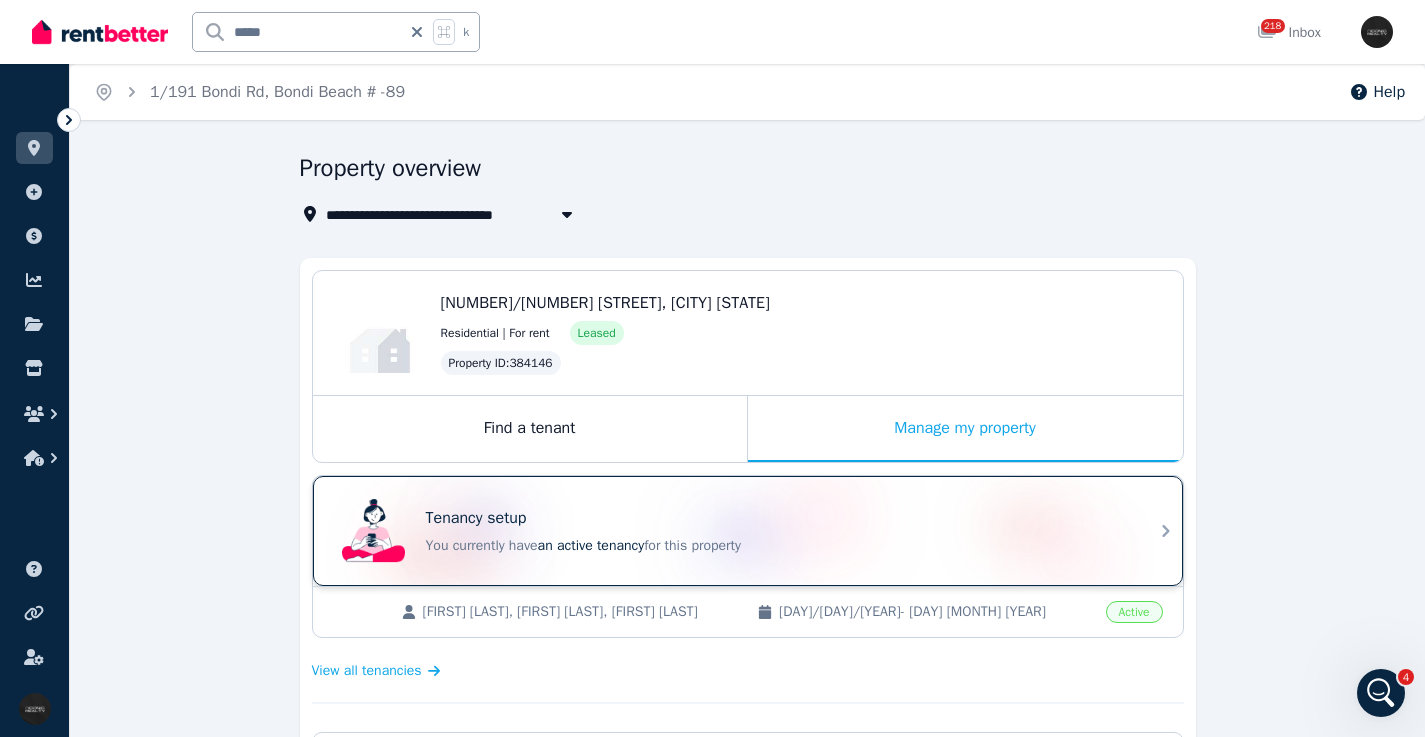 click on "Tenancy setup" at bounding box center (776, 518) 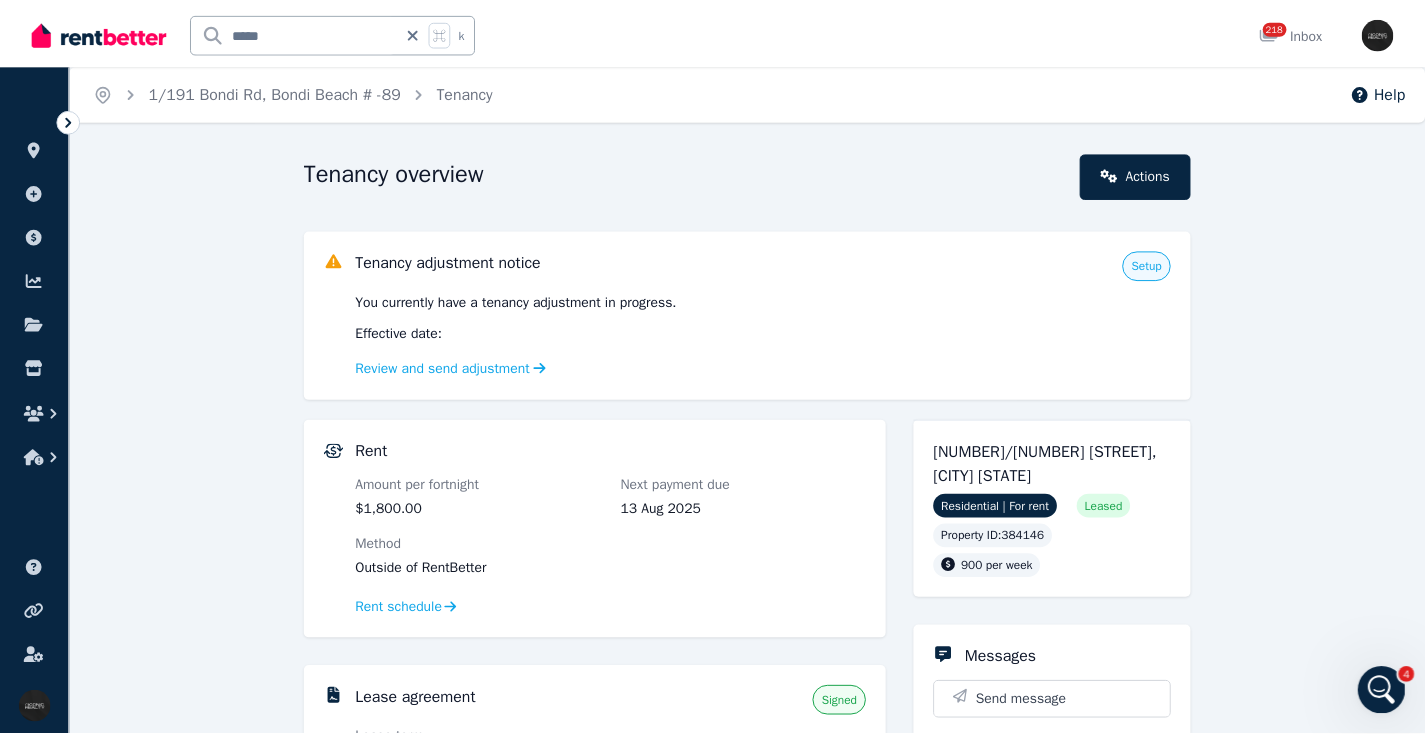scroll, scrollTop: 367, scrollLeft: 0, axis: vertical 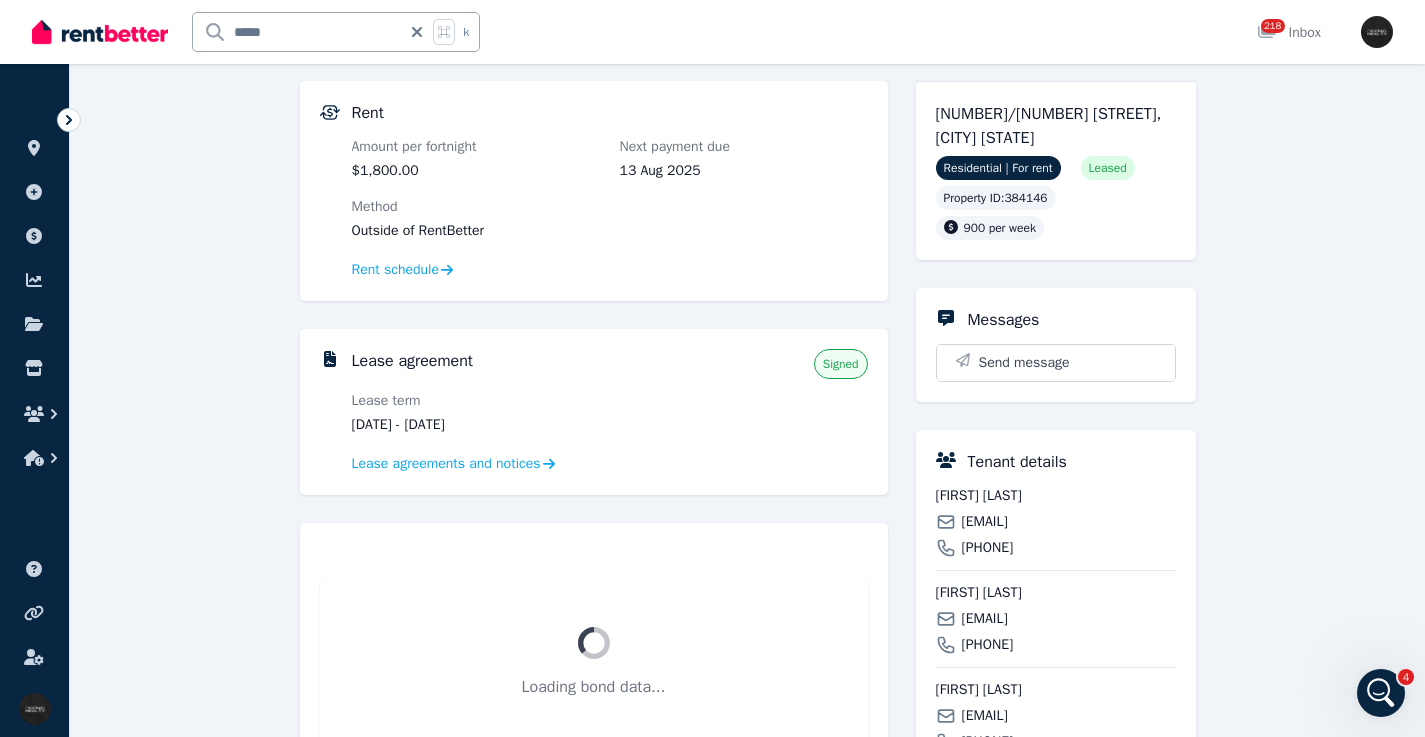 click on "issam.saadhellal1@gmail.com" at bounding box center (985, 522) 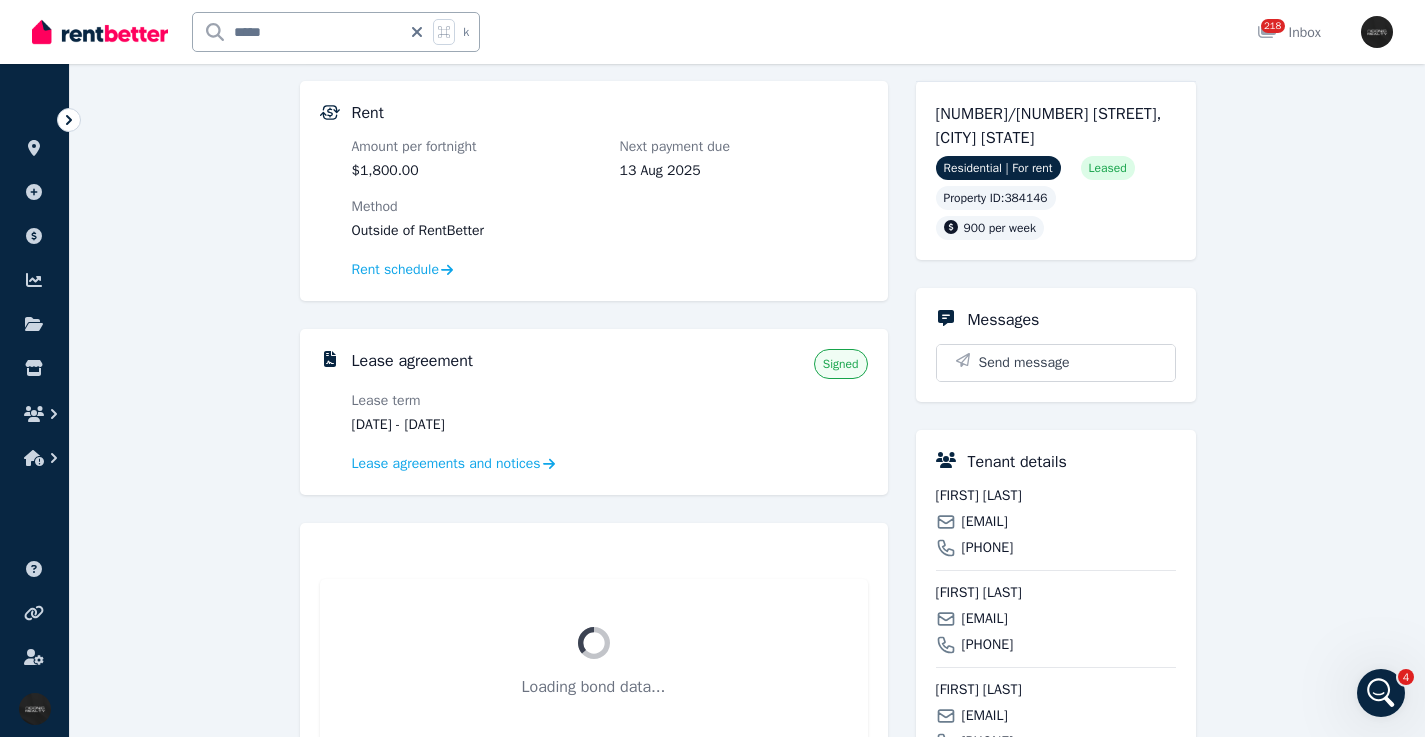 click on "carla.ninfosi04@gmail.com" at bounding box center (985, 619) 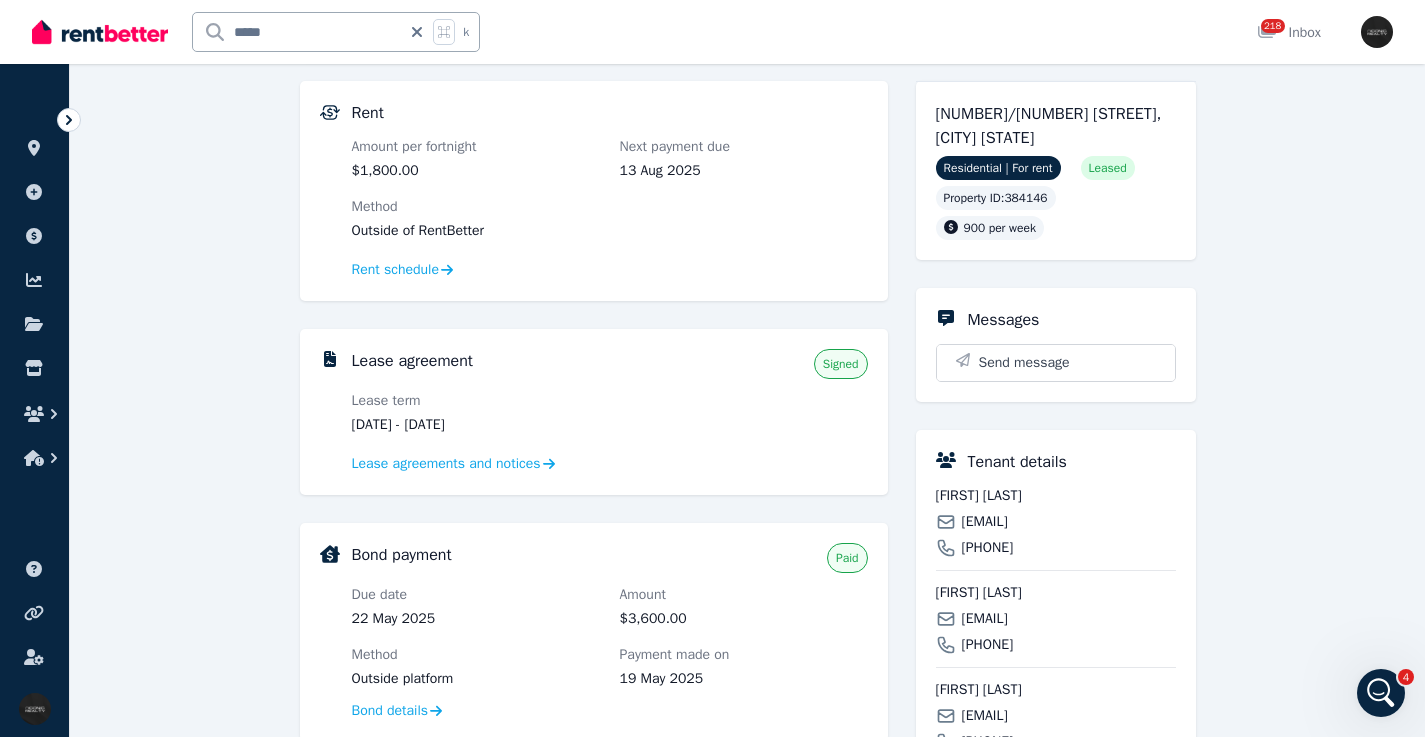click on "henribonenfant@icloud.com" at bounding box center [985, 716] 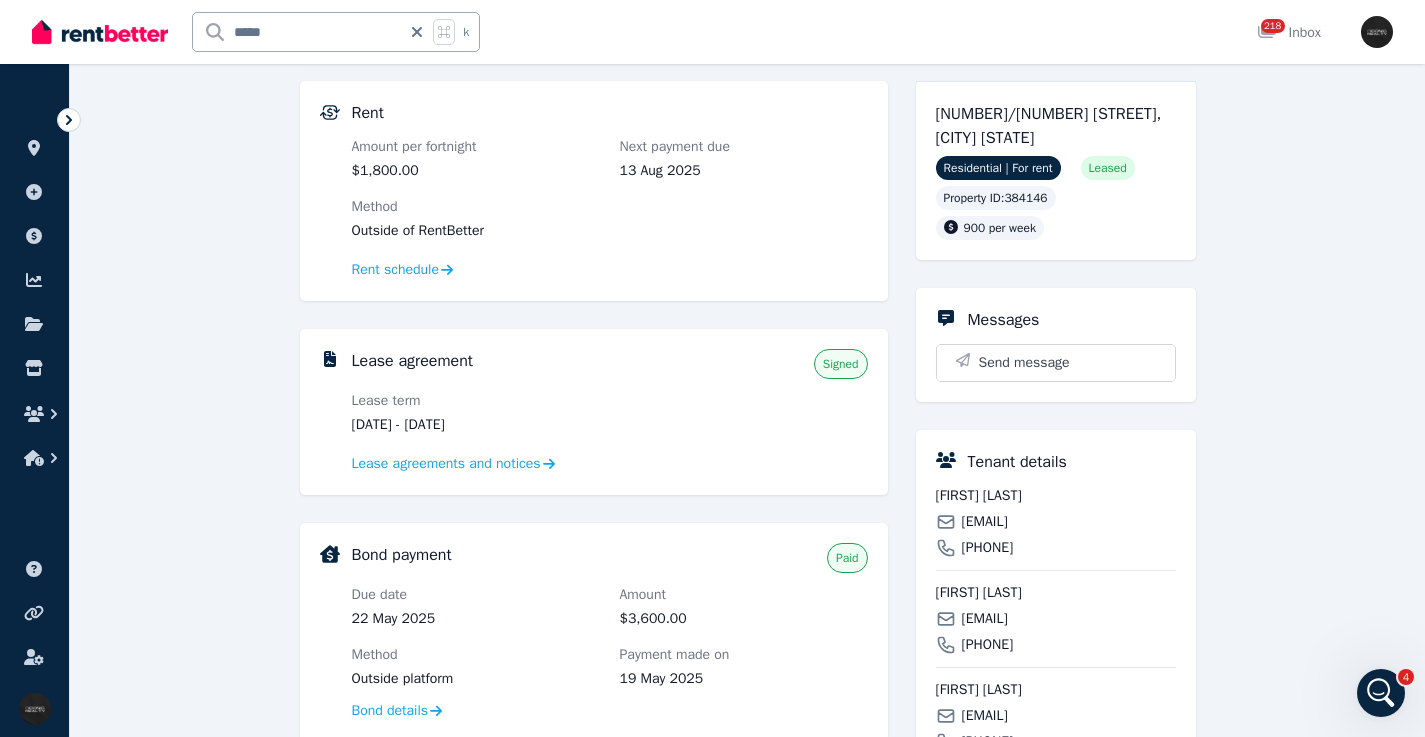 click on "Issam Saad Helal" at bounding box center [1056, 496] 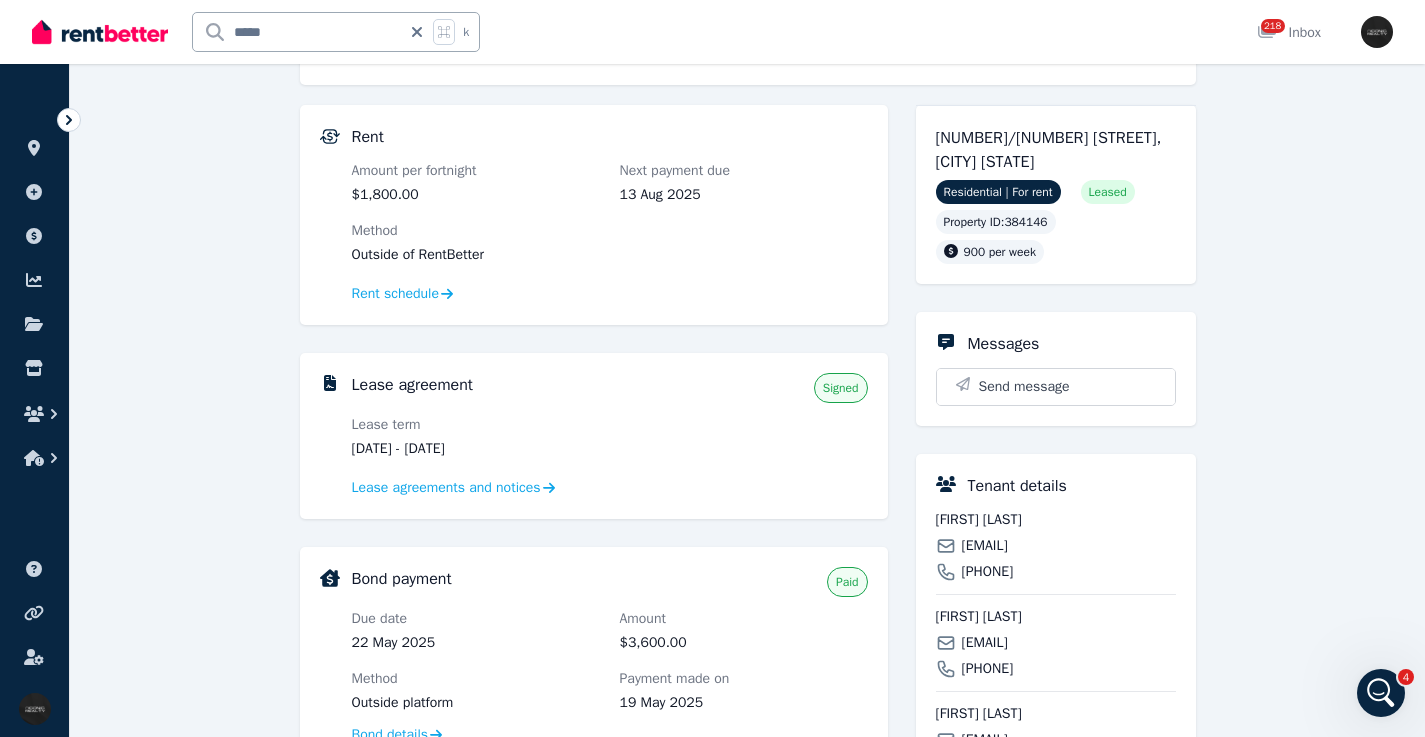 click 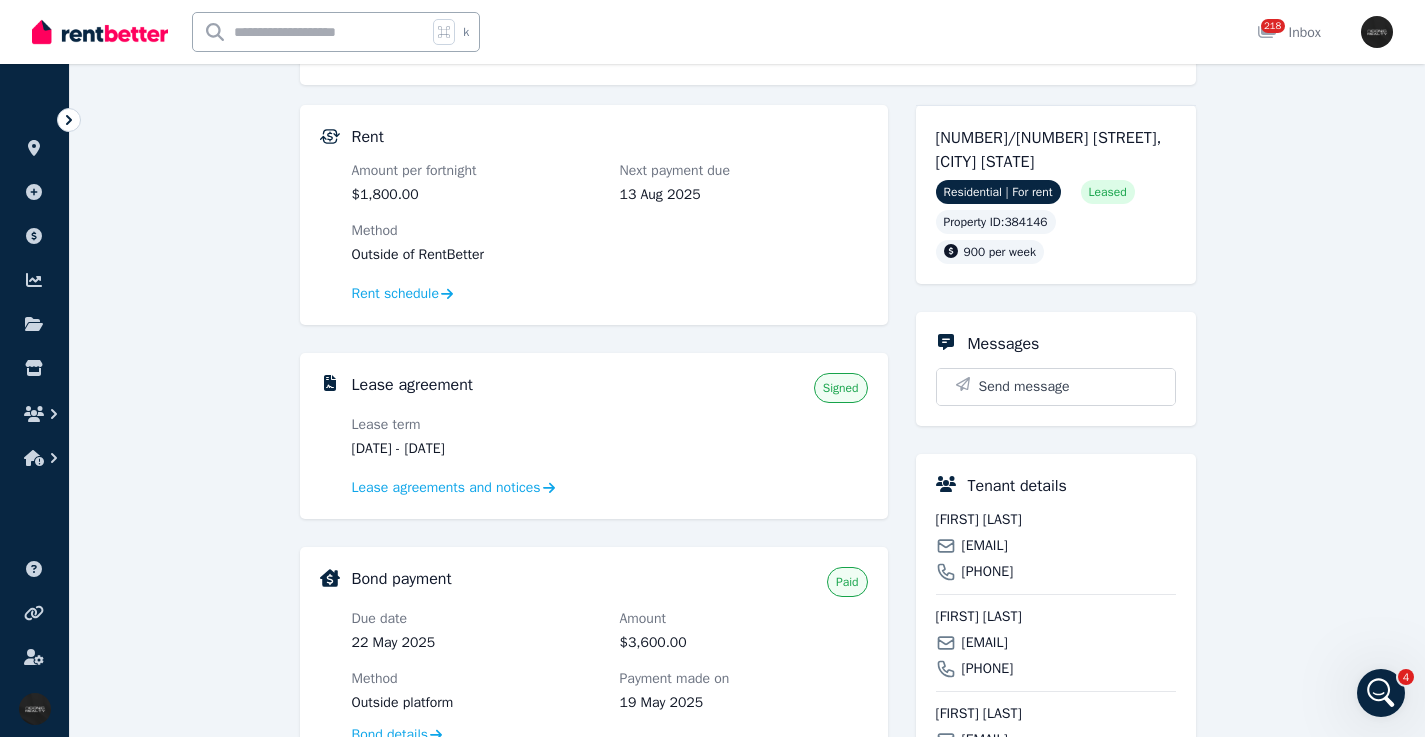 click at bounding box center (310, 32) 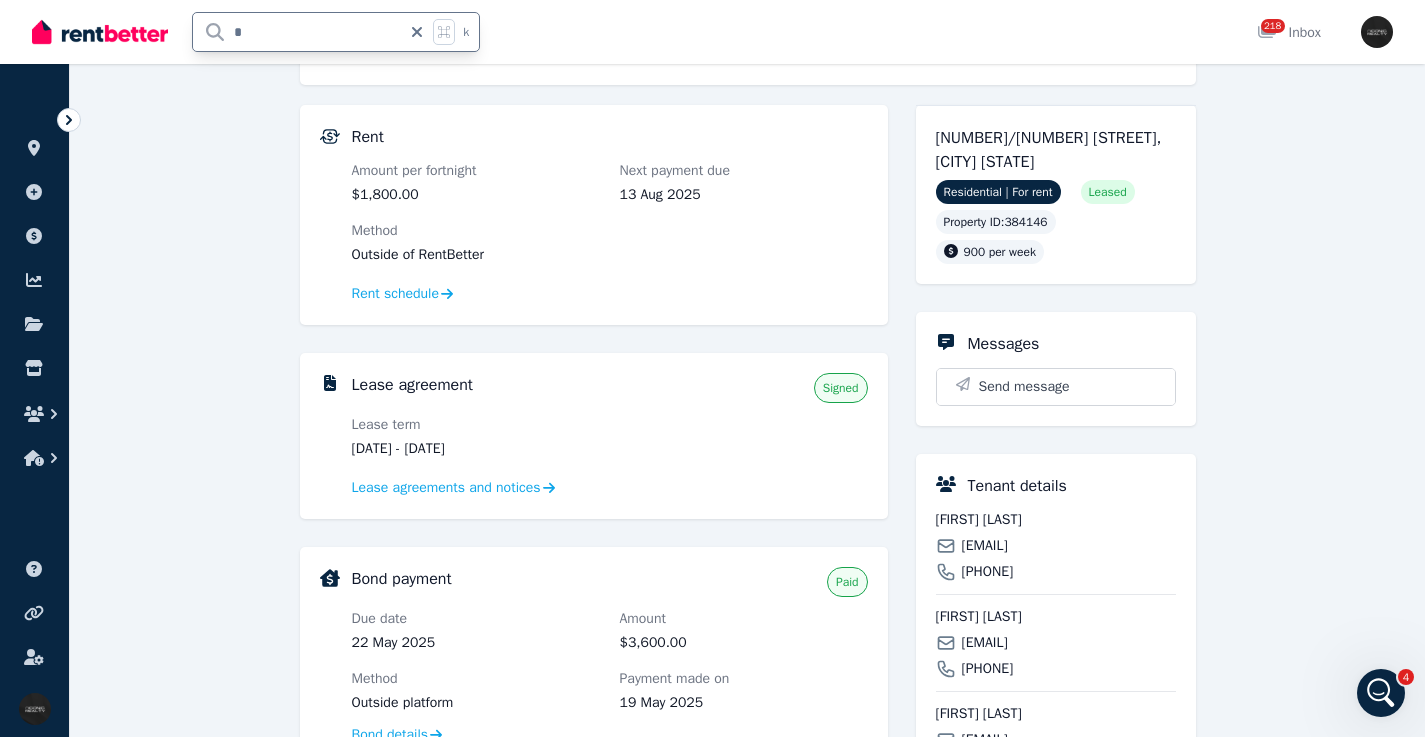 type on "**" 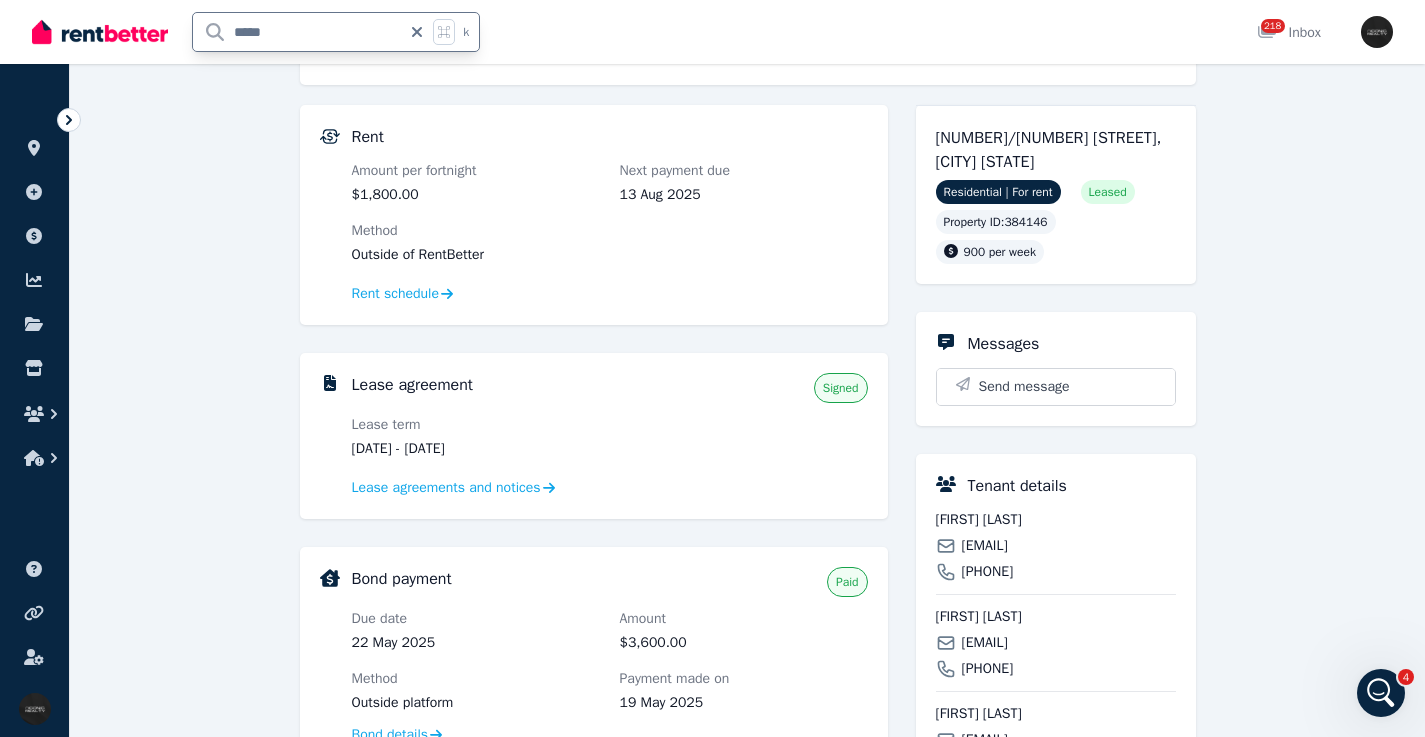 click on "*****" at bounding box center (297, 32) 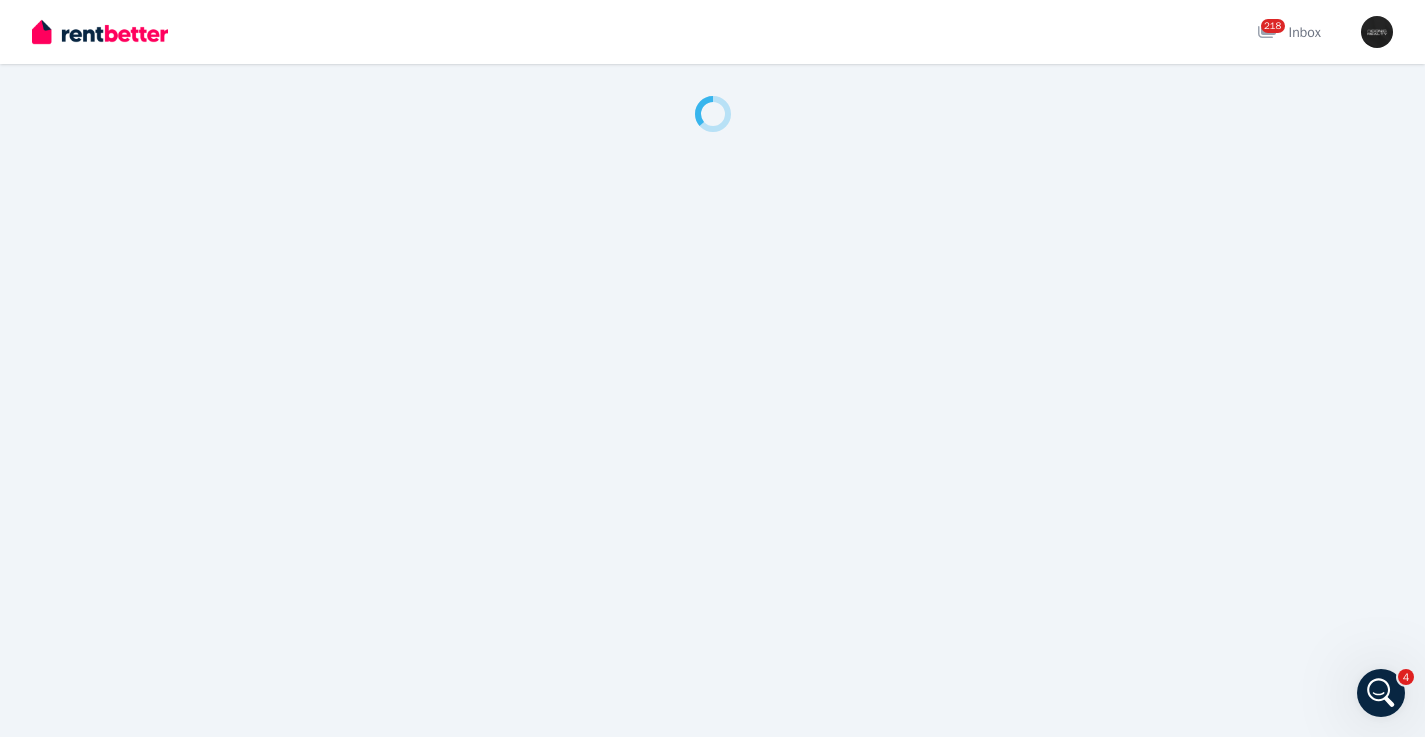 scroll, scrollTop: 0, scrollLeft: 0, axis: both 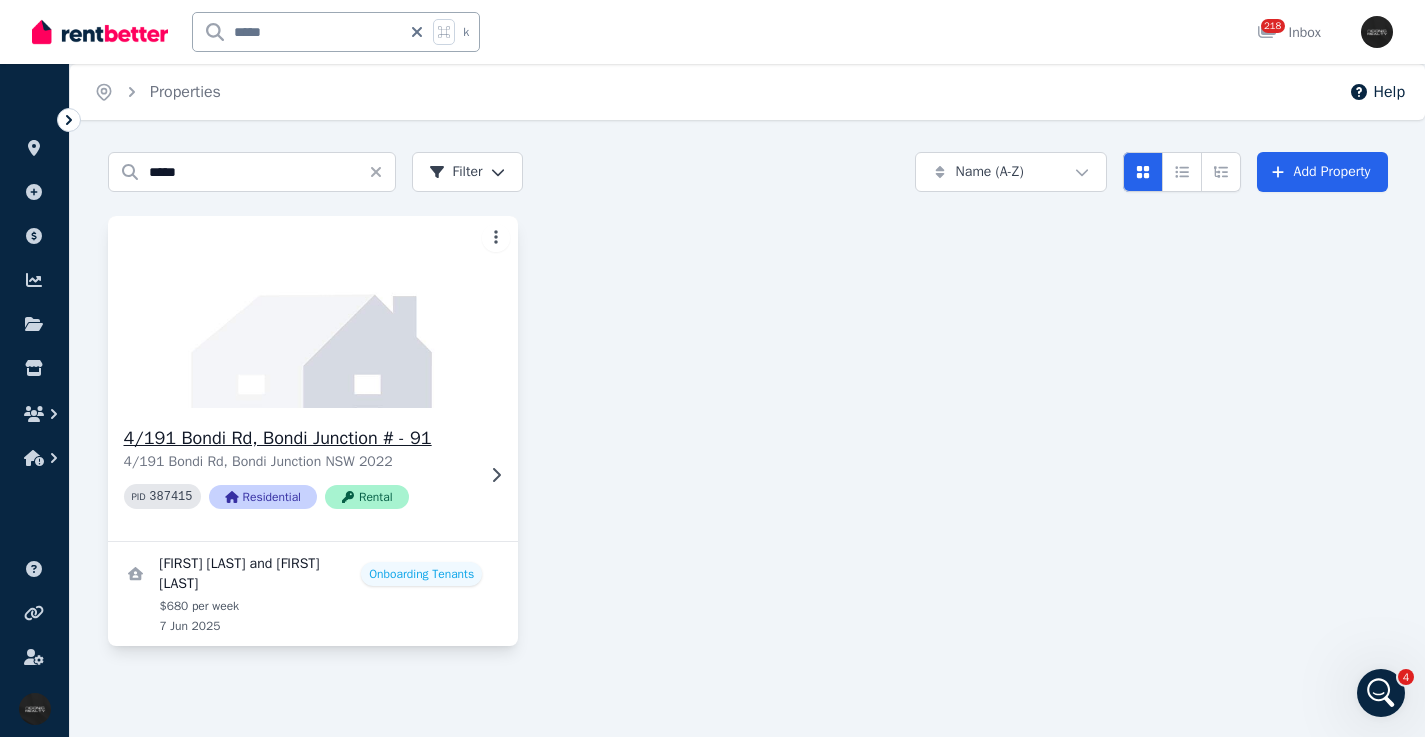 click 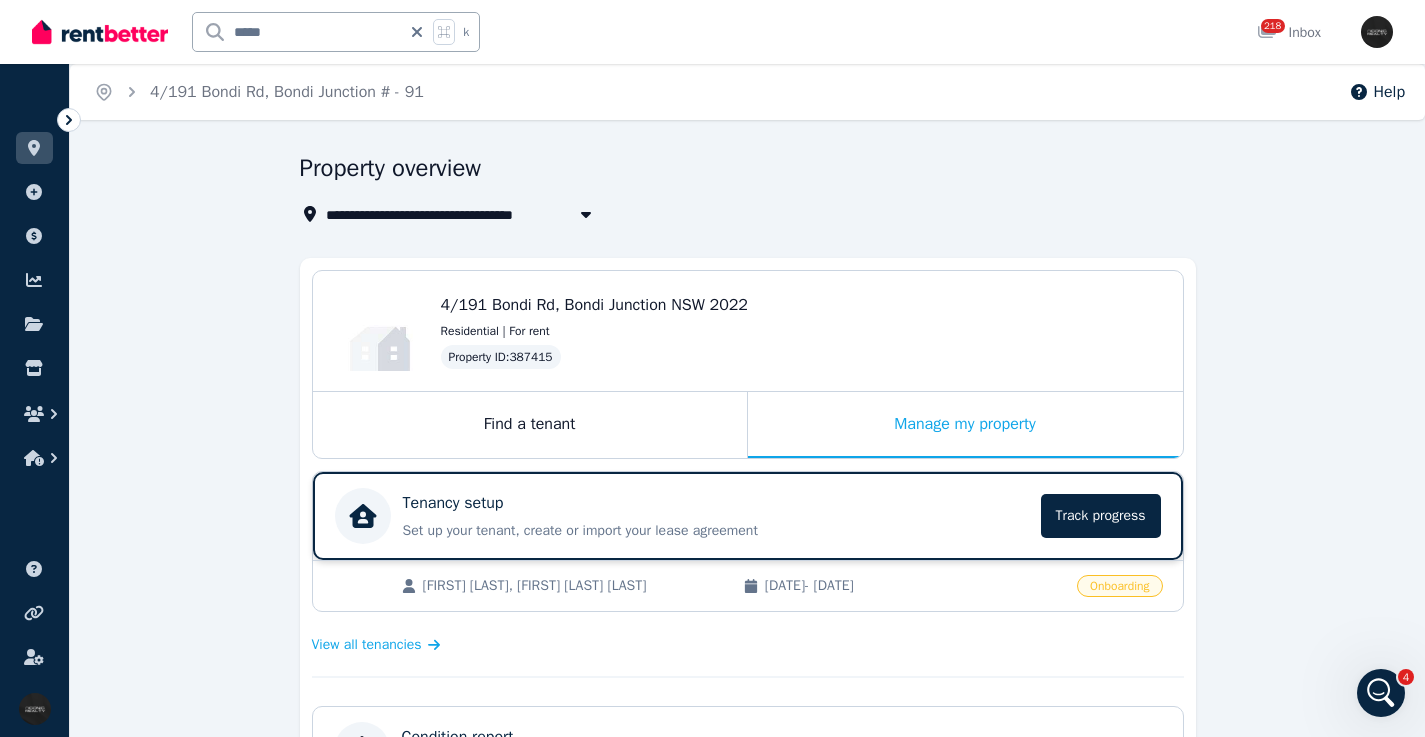 click on "Tenancy setup Set up your tenant, create or import your lease agreement Track progress" at bounding box center [716, 516] 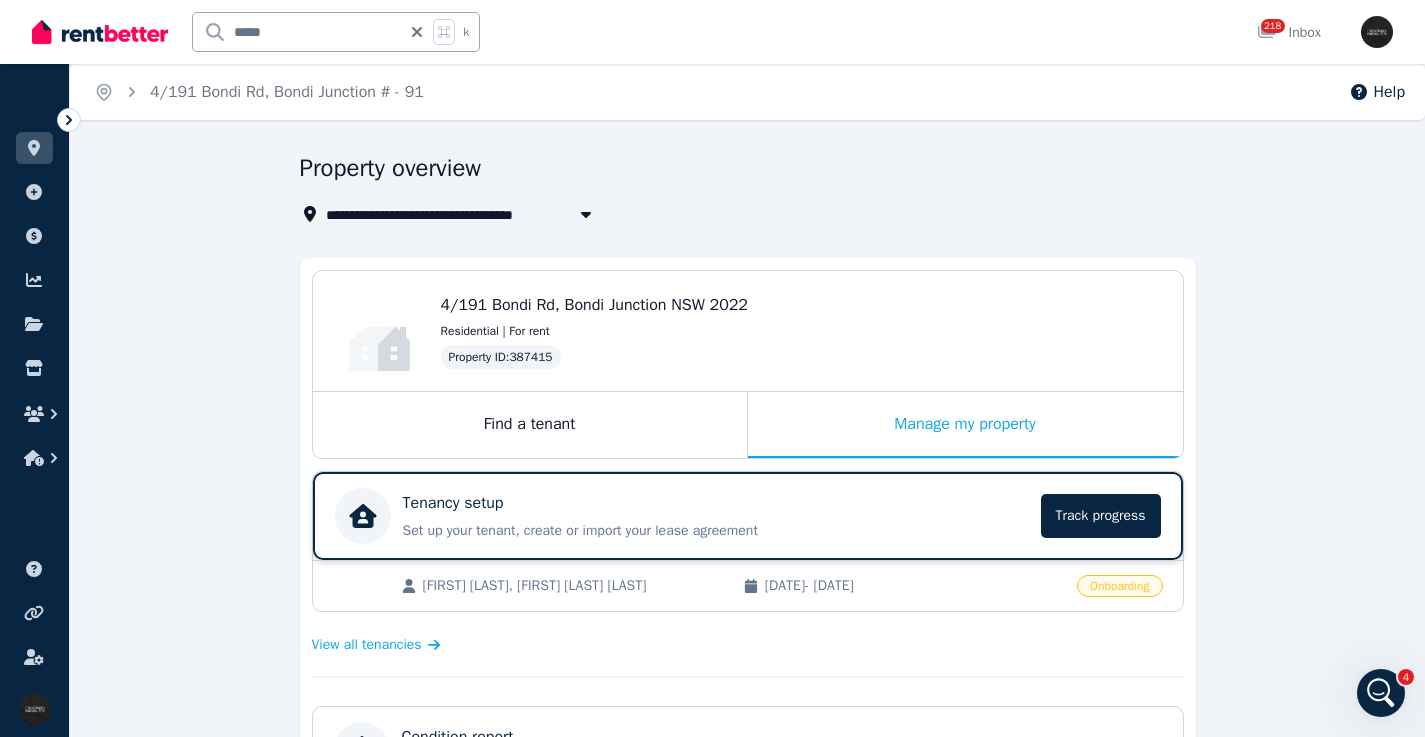 click on "Tenancy setup" at bounding box center [716, 503] 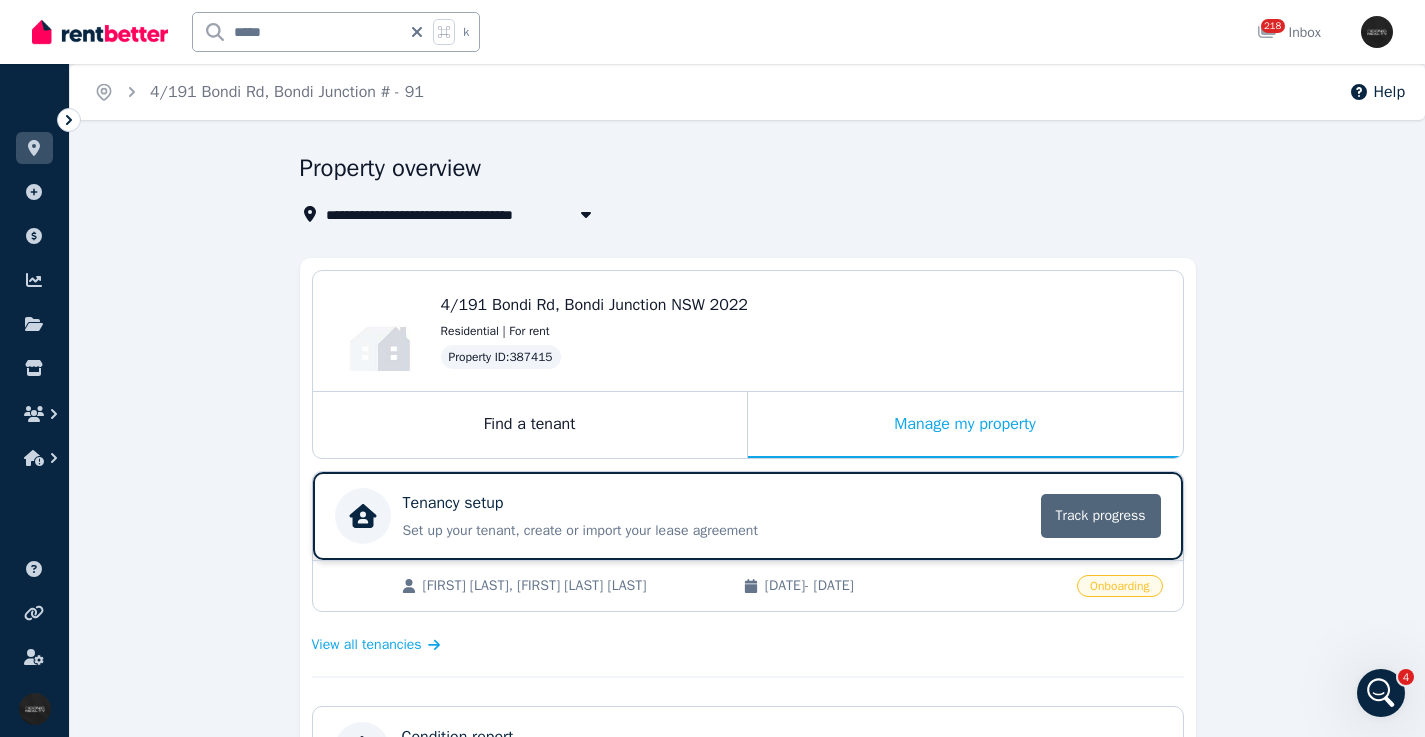 click on "Track progress" at bounding box center (1101, 516) 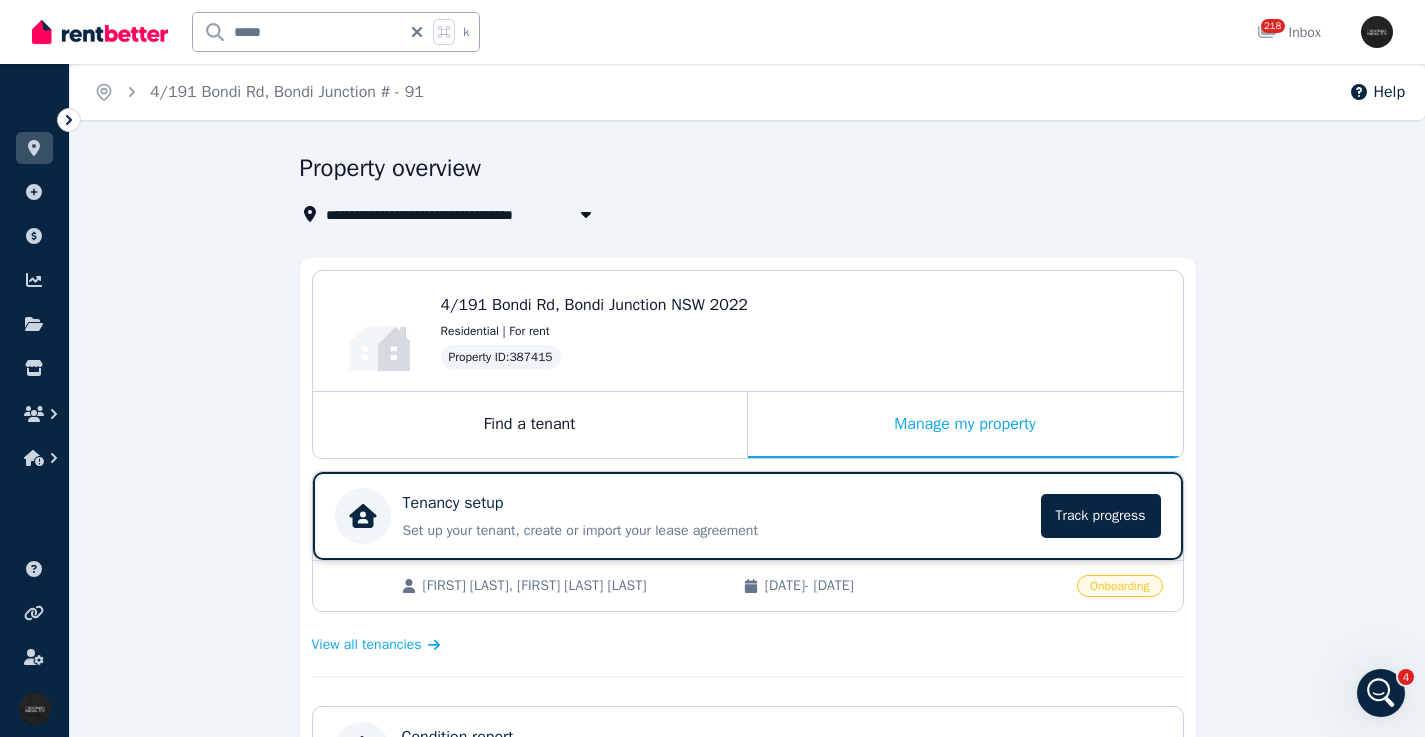 click on "Set up your tenant, create or import your lease agreement" at bounding box center [716, 531] 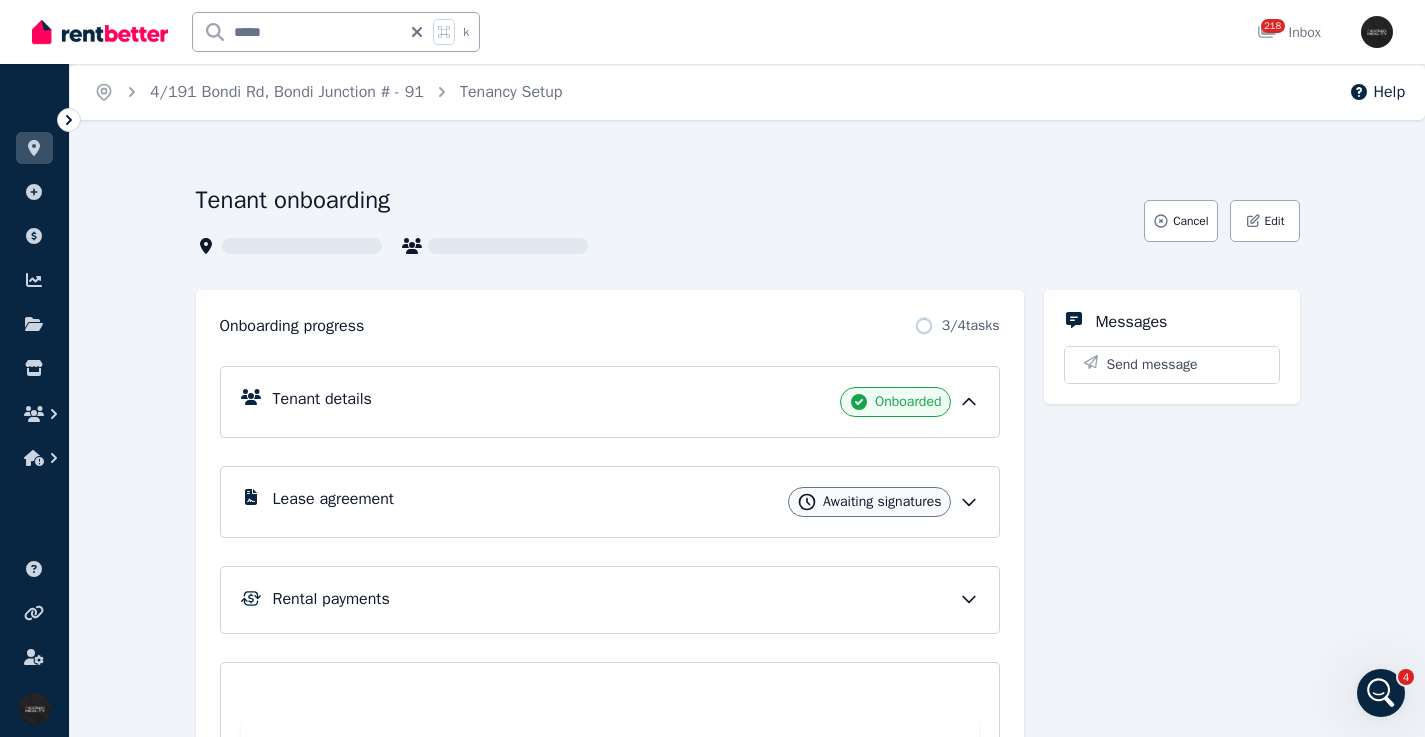 click 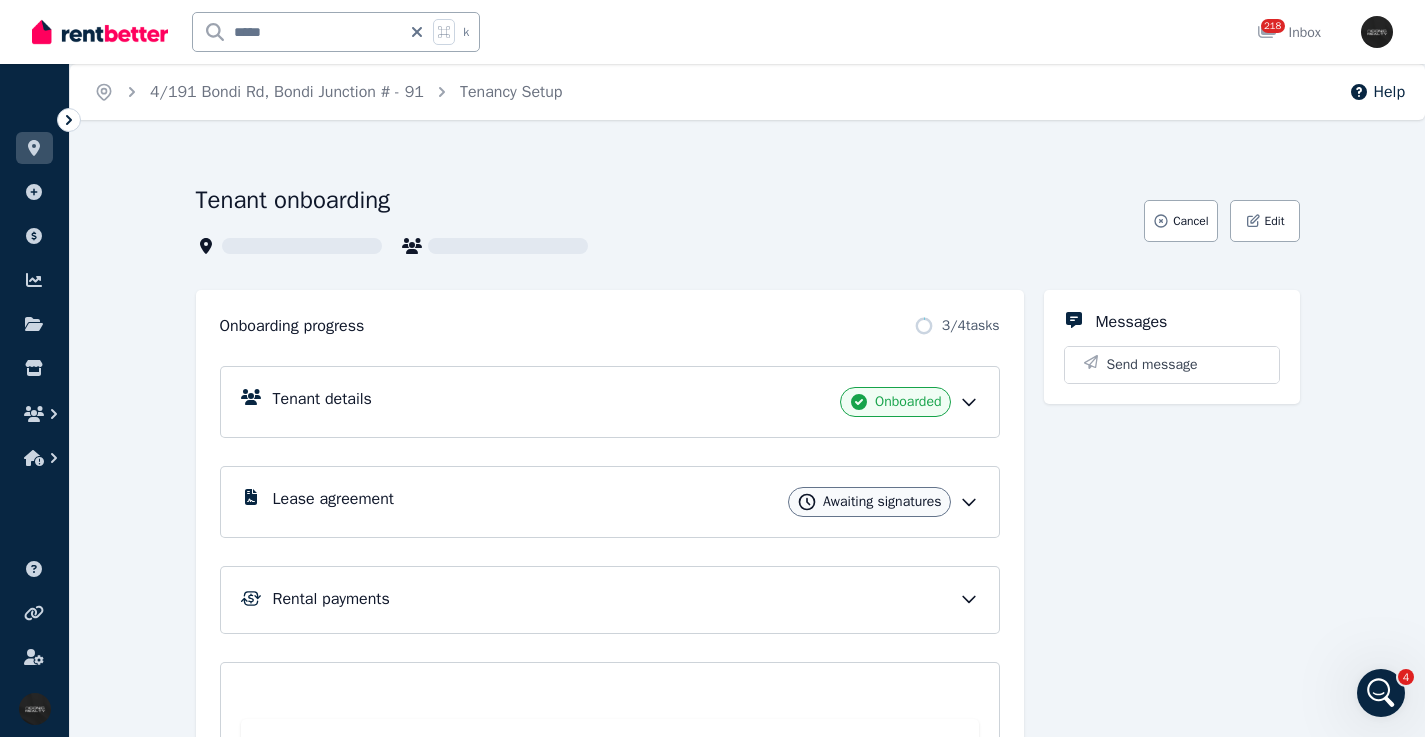 click 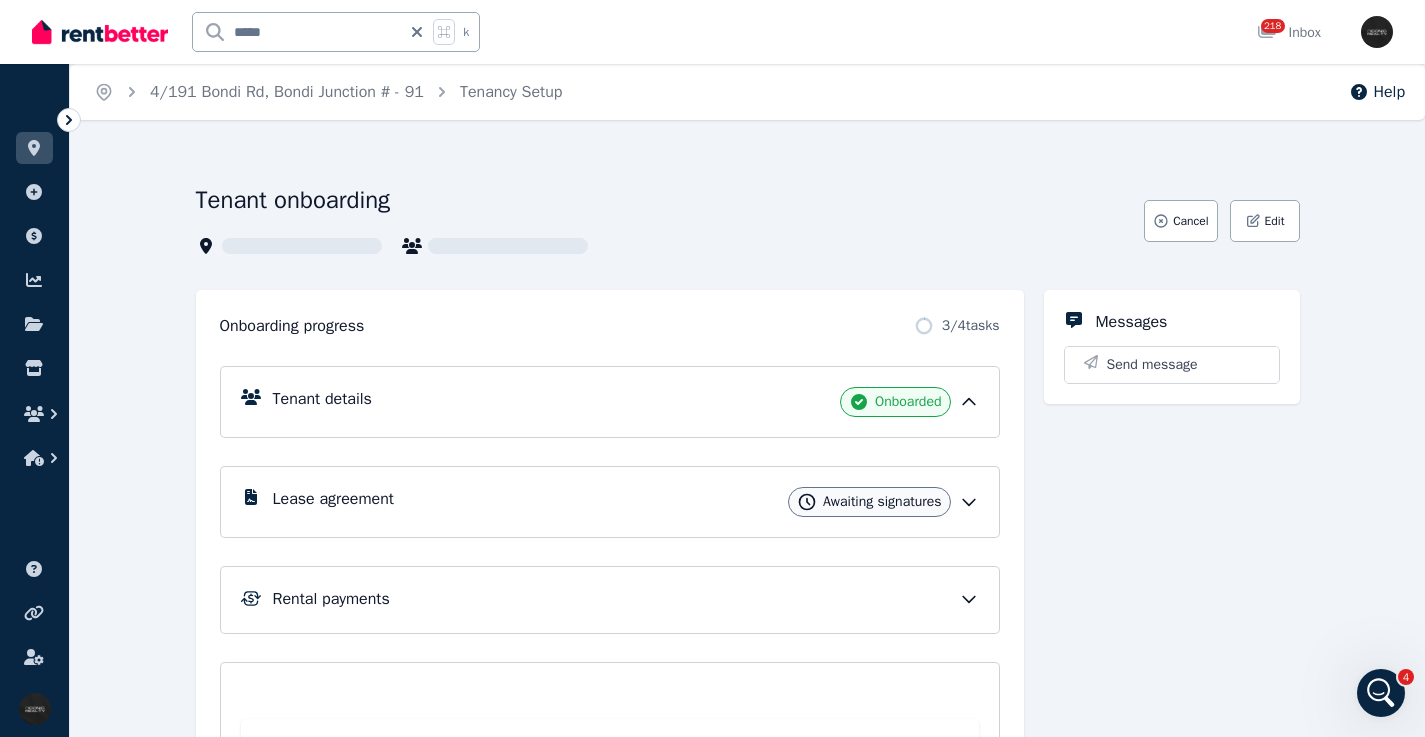 click on "Tenant details Onboarded" at bounding box center (626, 402) 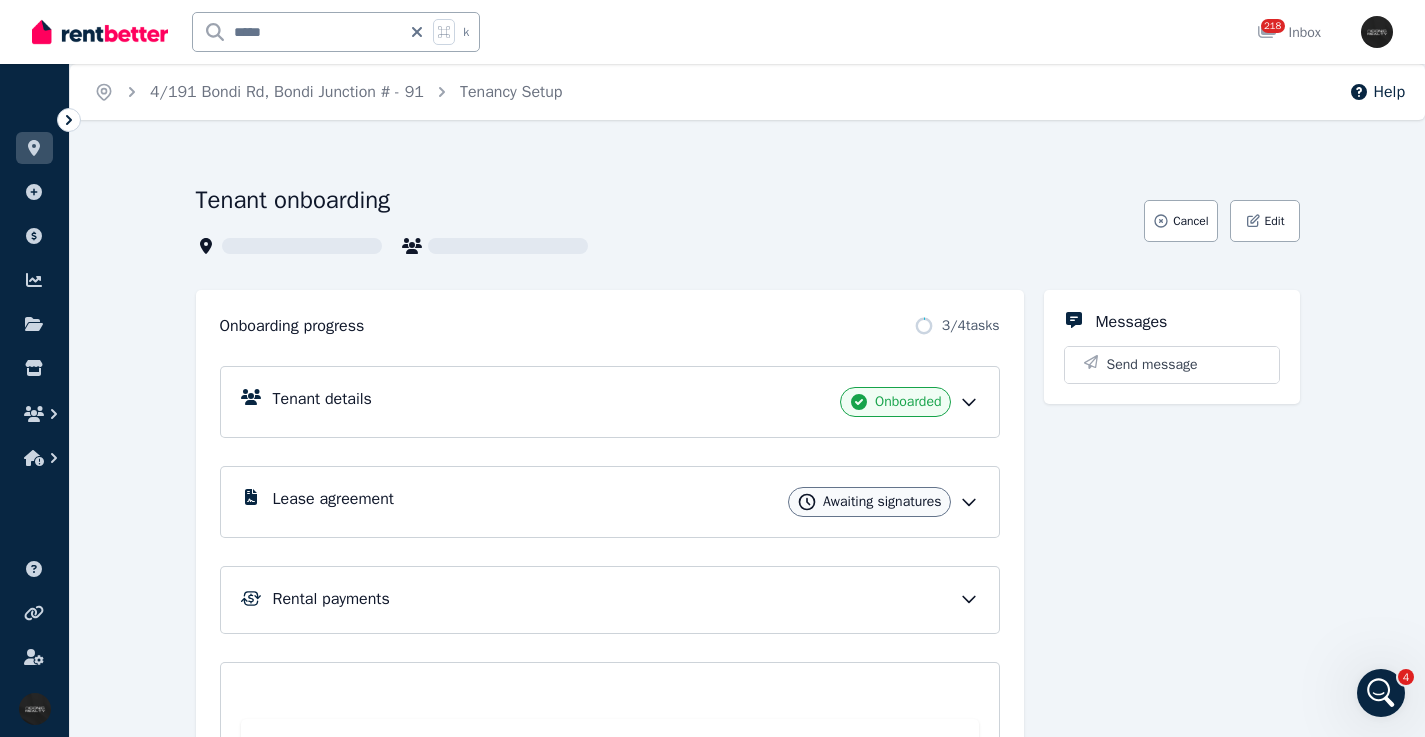 click 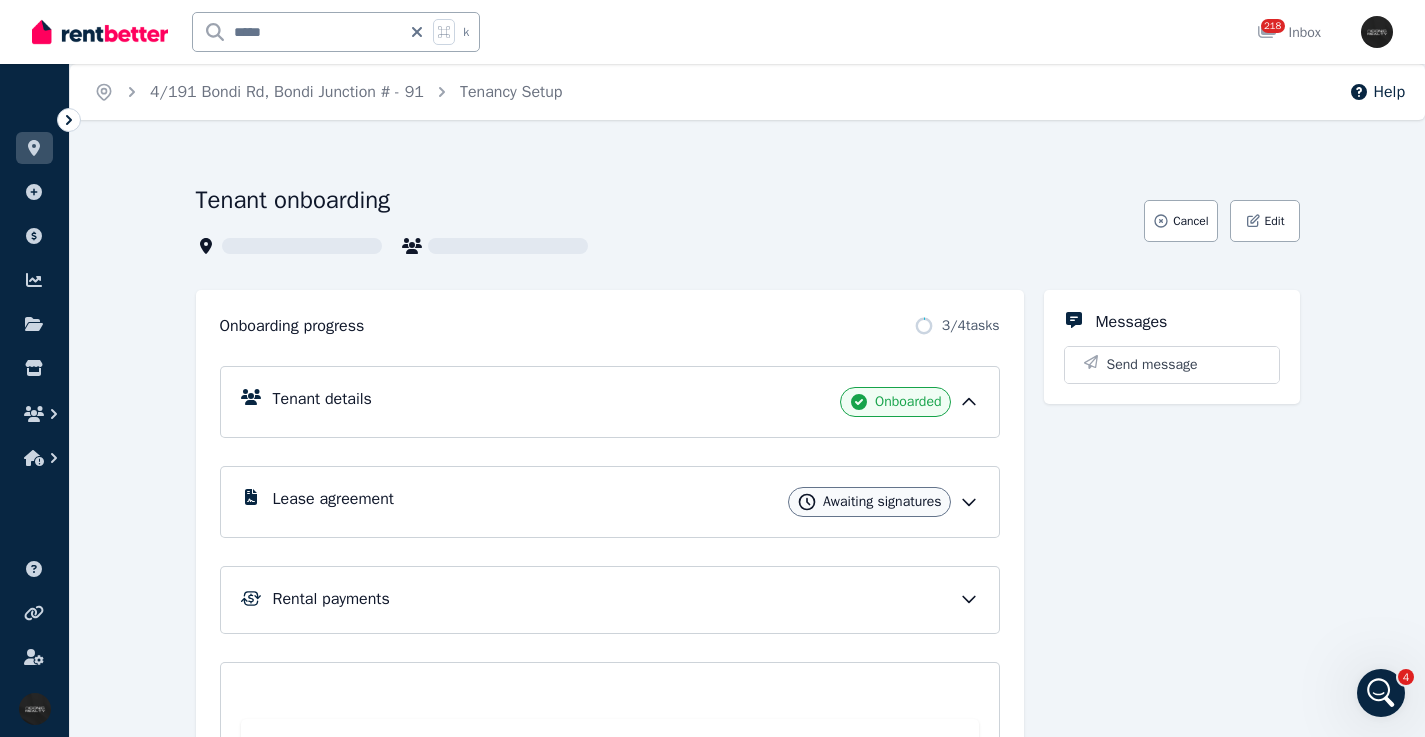 click on "Onboarded" at bounding box center (908, 402) 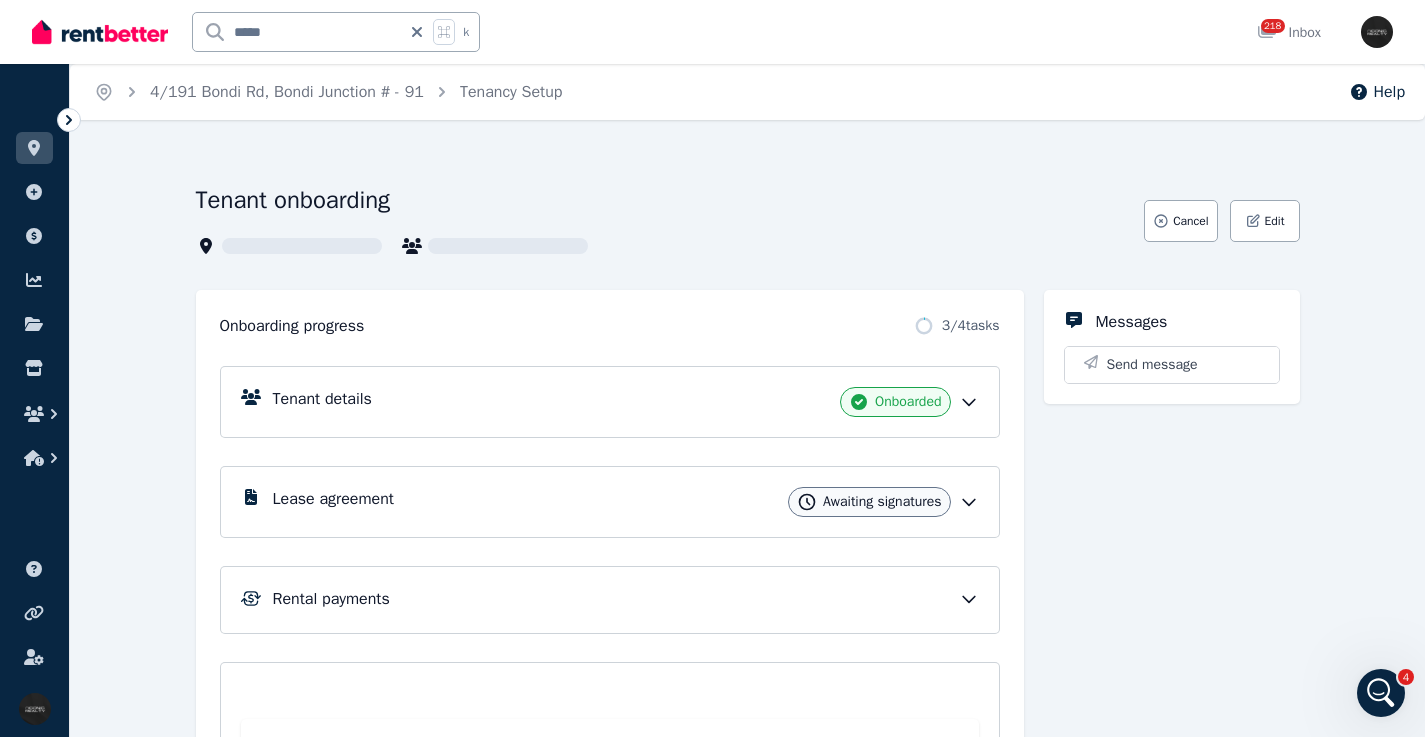 click on "Tenant details" at bounding box center [322, 399] 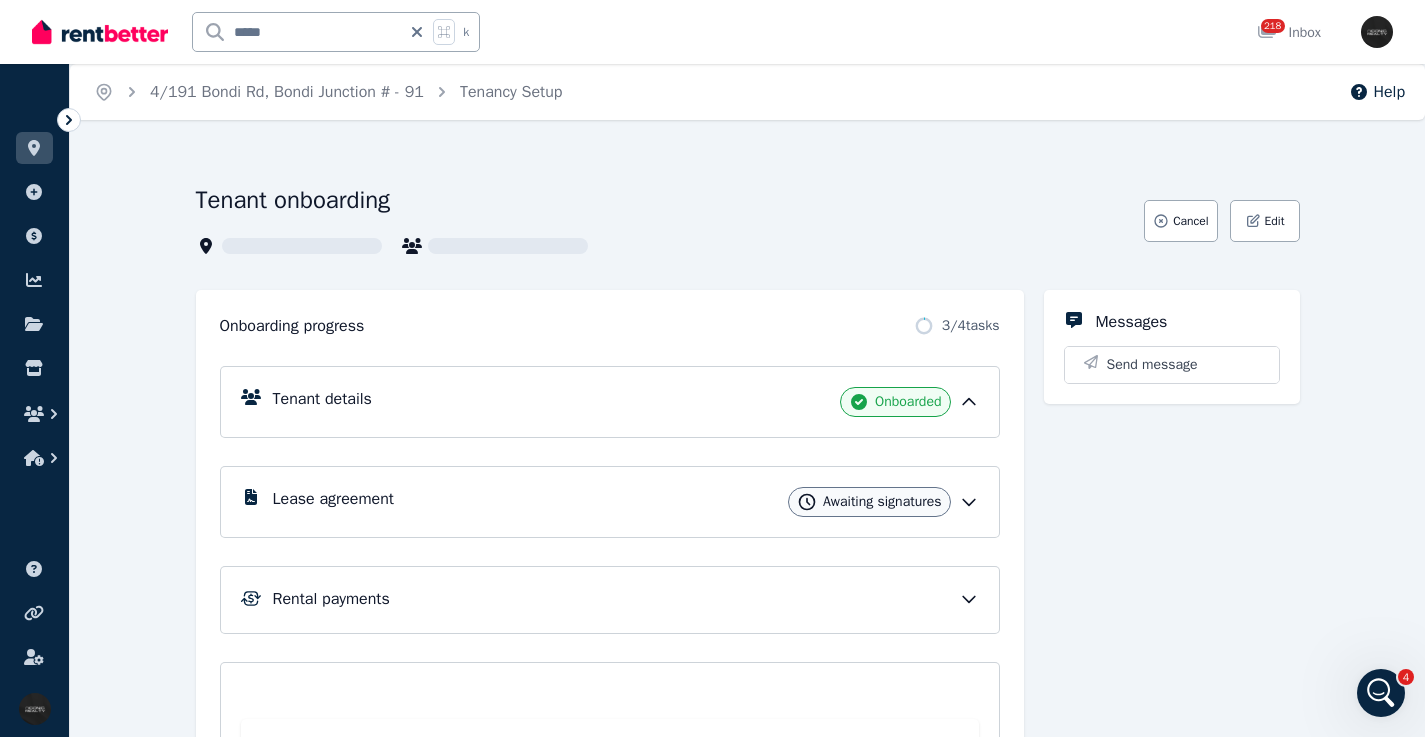 click on "Tenant details" at bounding box center [322, 399] 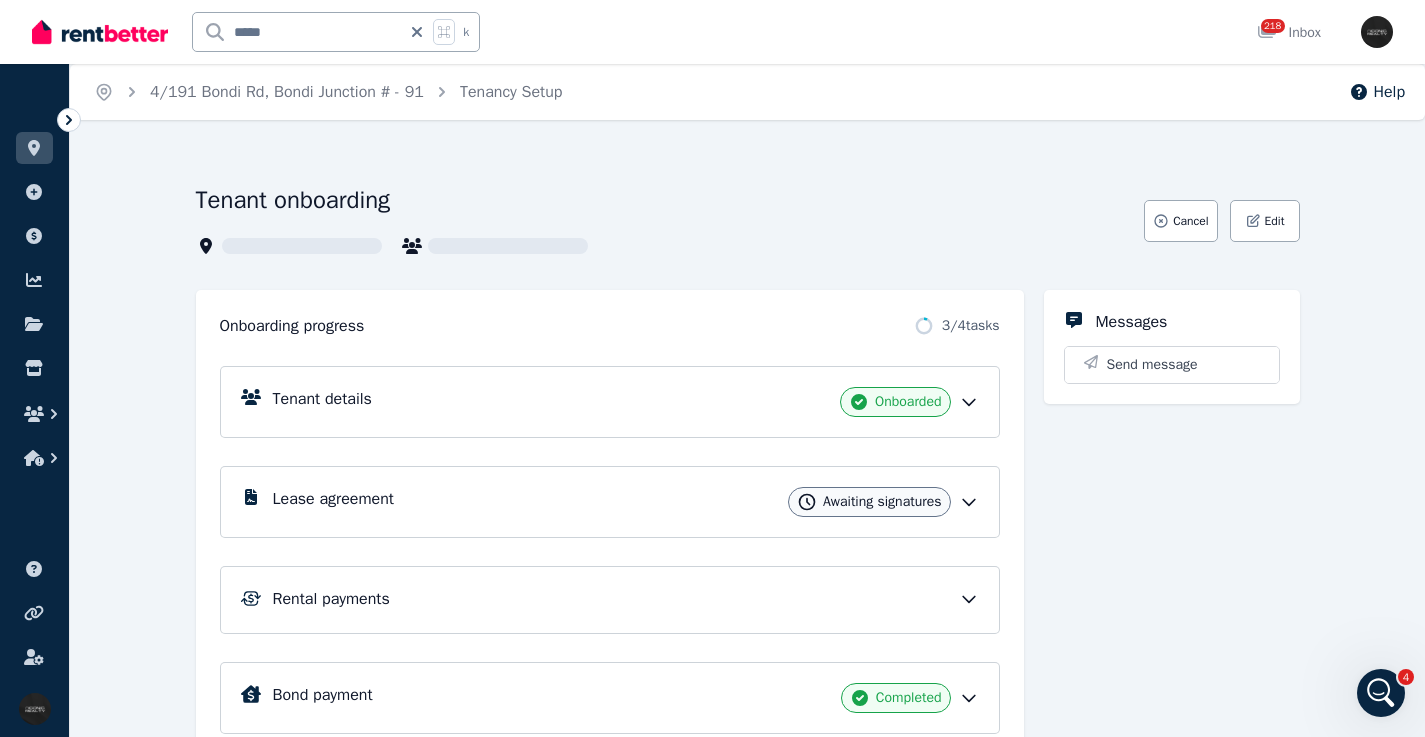 click on "Tenant details" at bounding box center [322, 399] 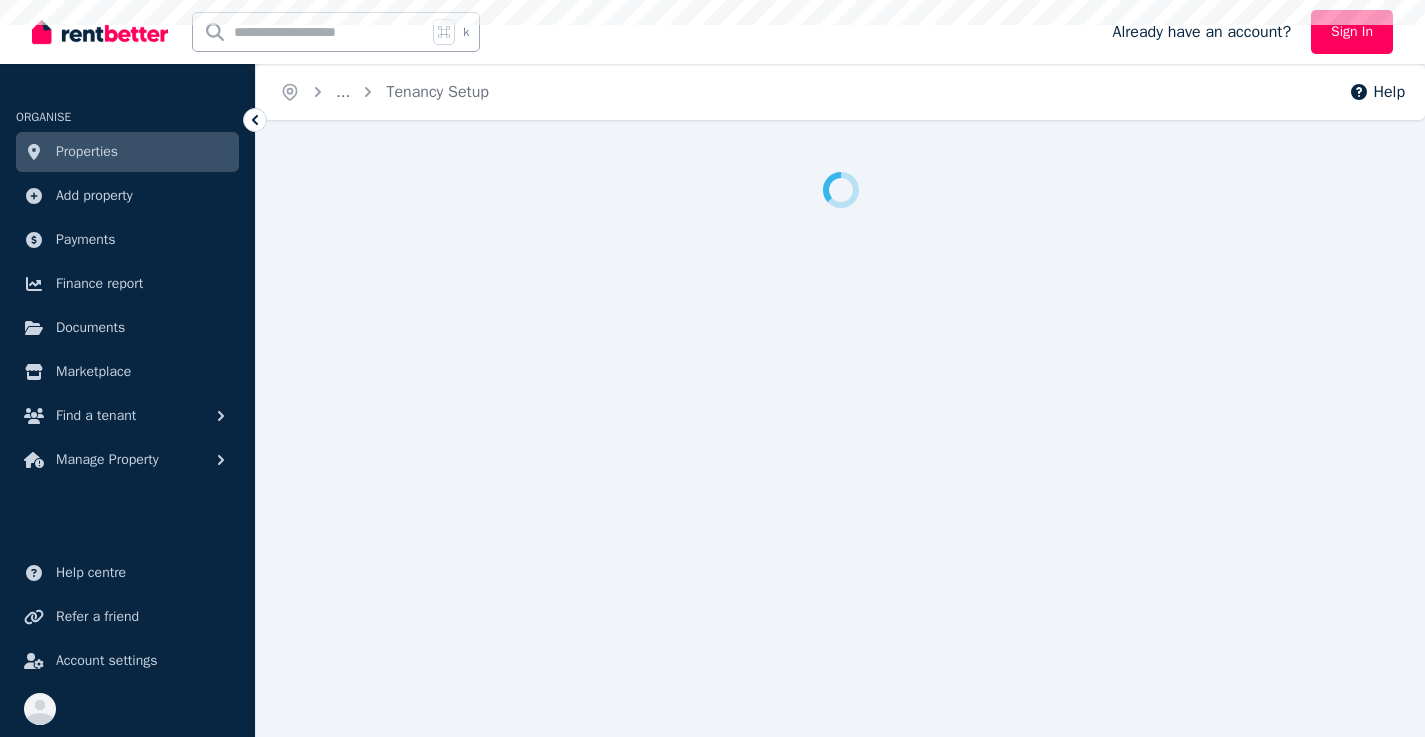 scroll, scrollTop: 0, scrollLeft: 0, axis: both 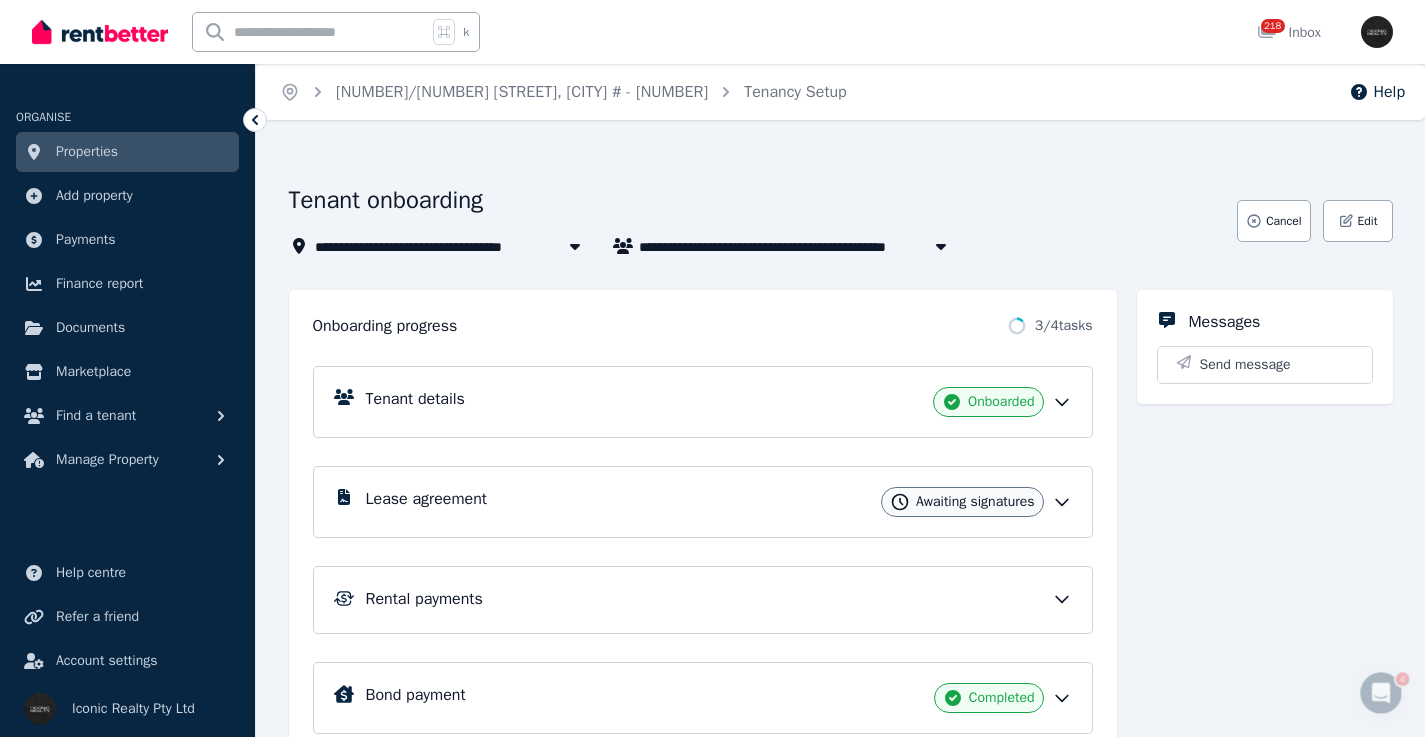 click 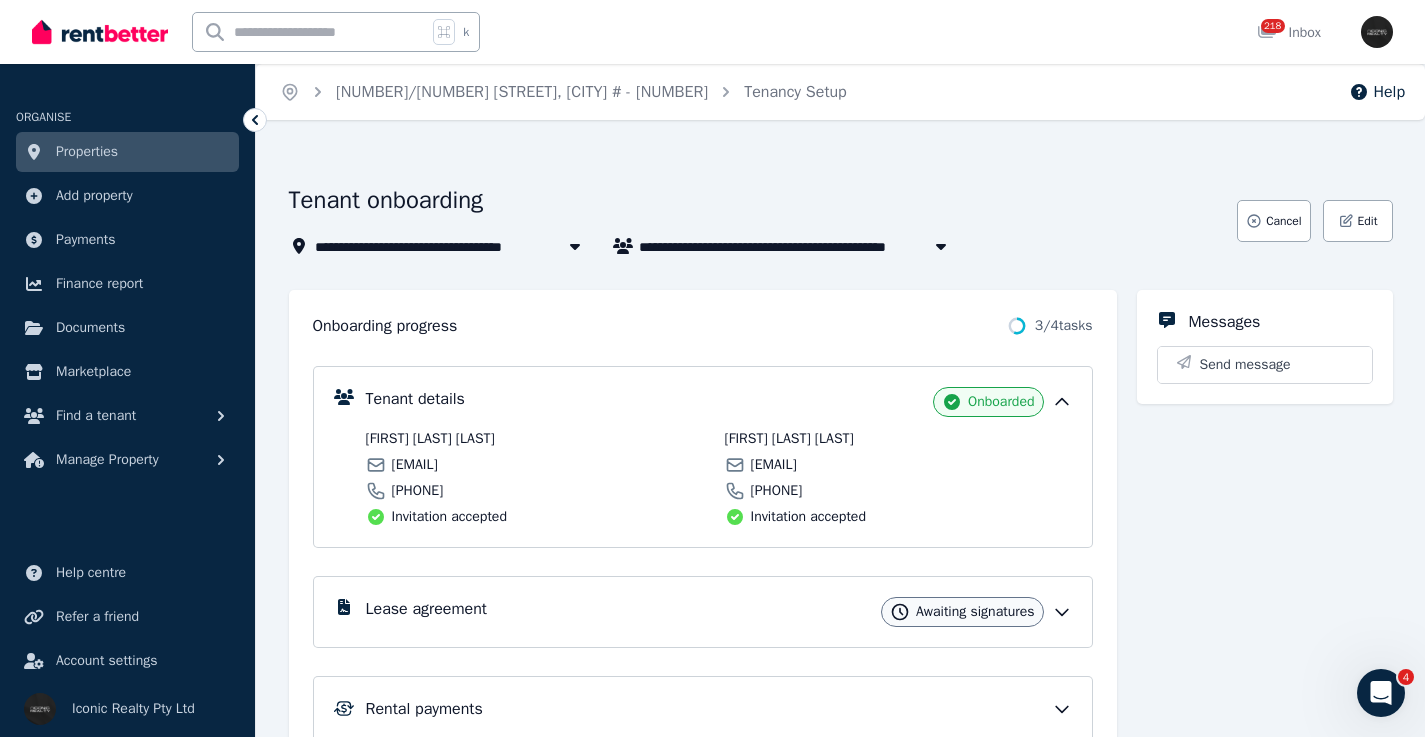 click on "natiosatinsky@gmail.com" at bounding box center [415, 465] 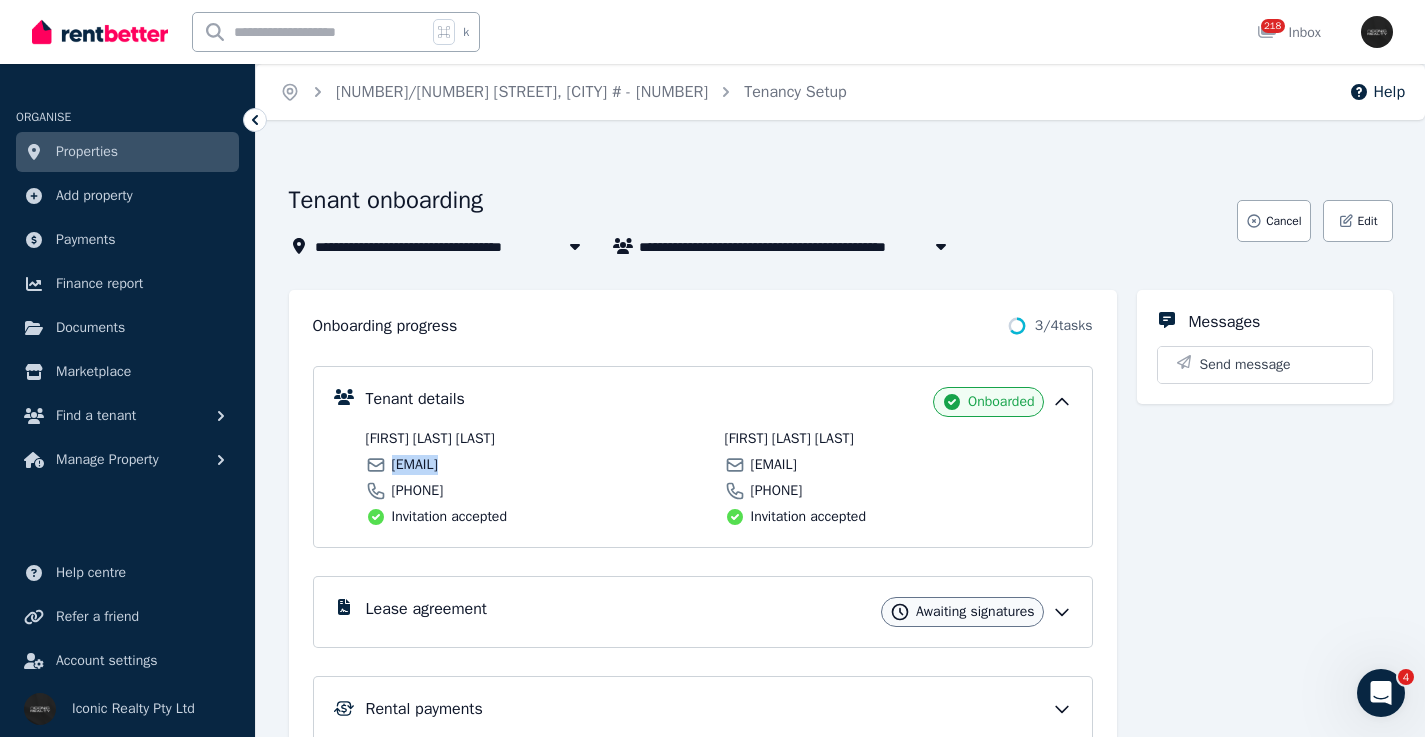 click on "natiosatinsky@gmail.com" at bounding box center (415, 465) 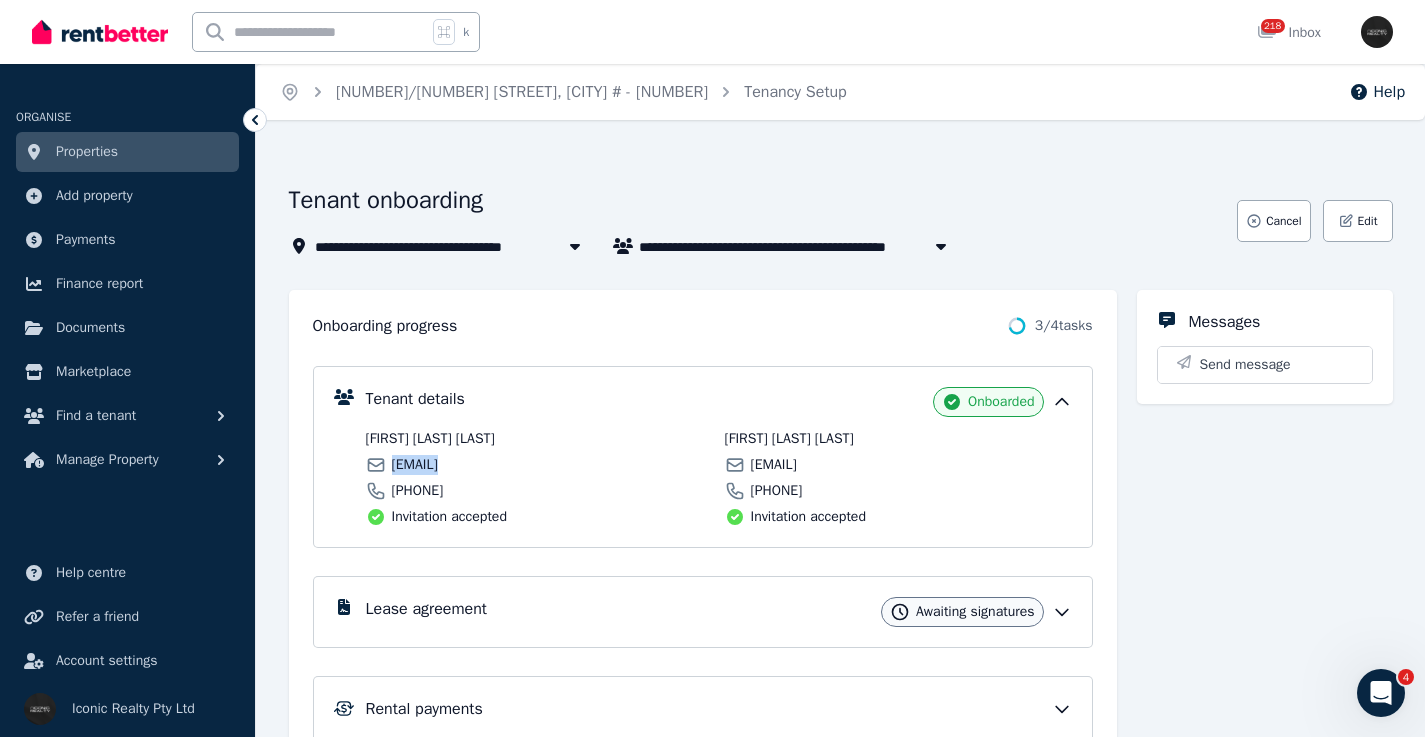 copy on "natiosatinsky@gmail.com" 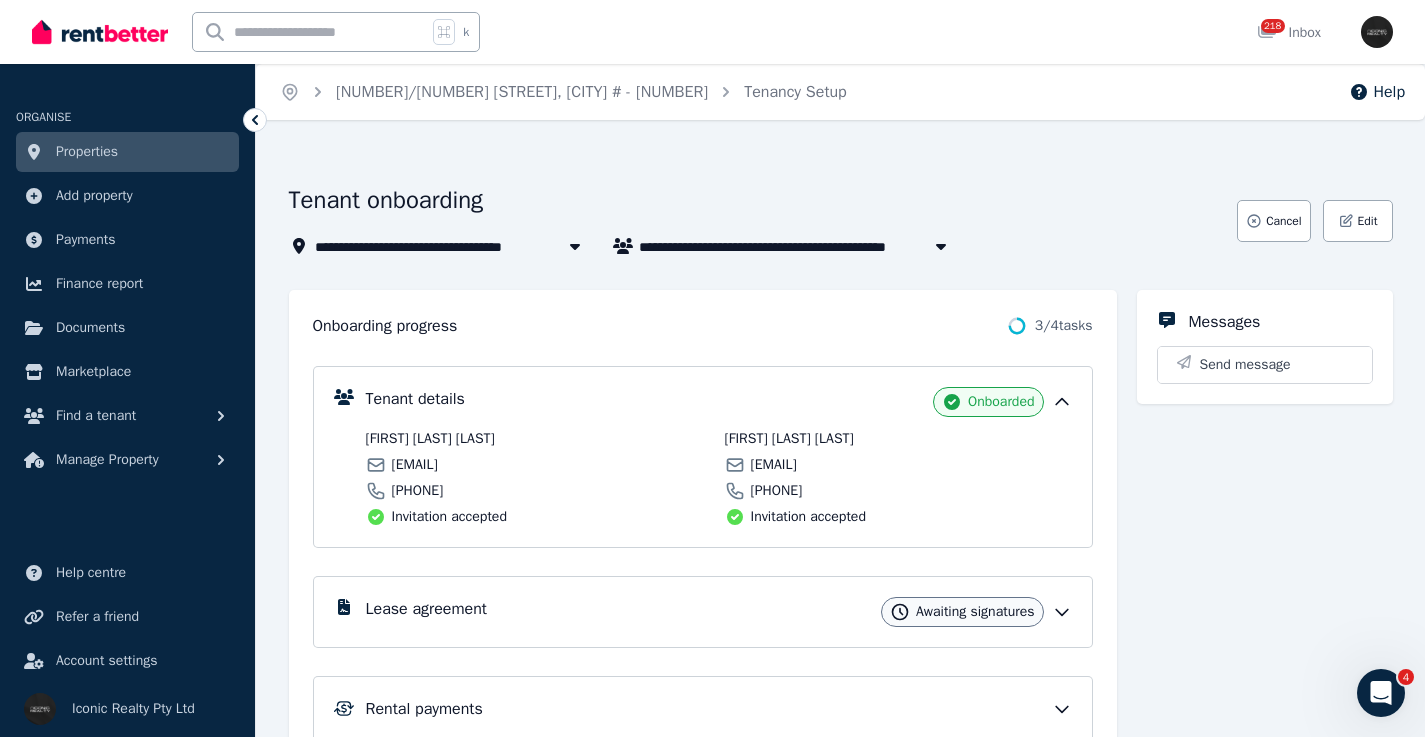 click on "mirii.wolf@gmail.com" at bounding box center [774, 465] 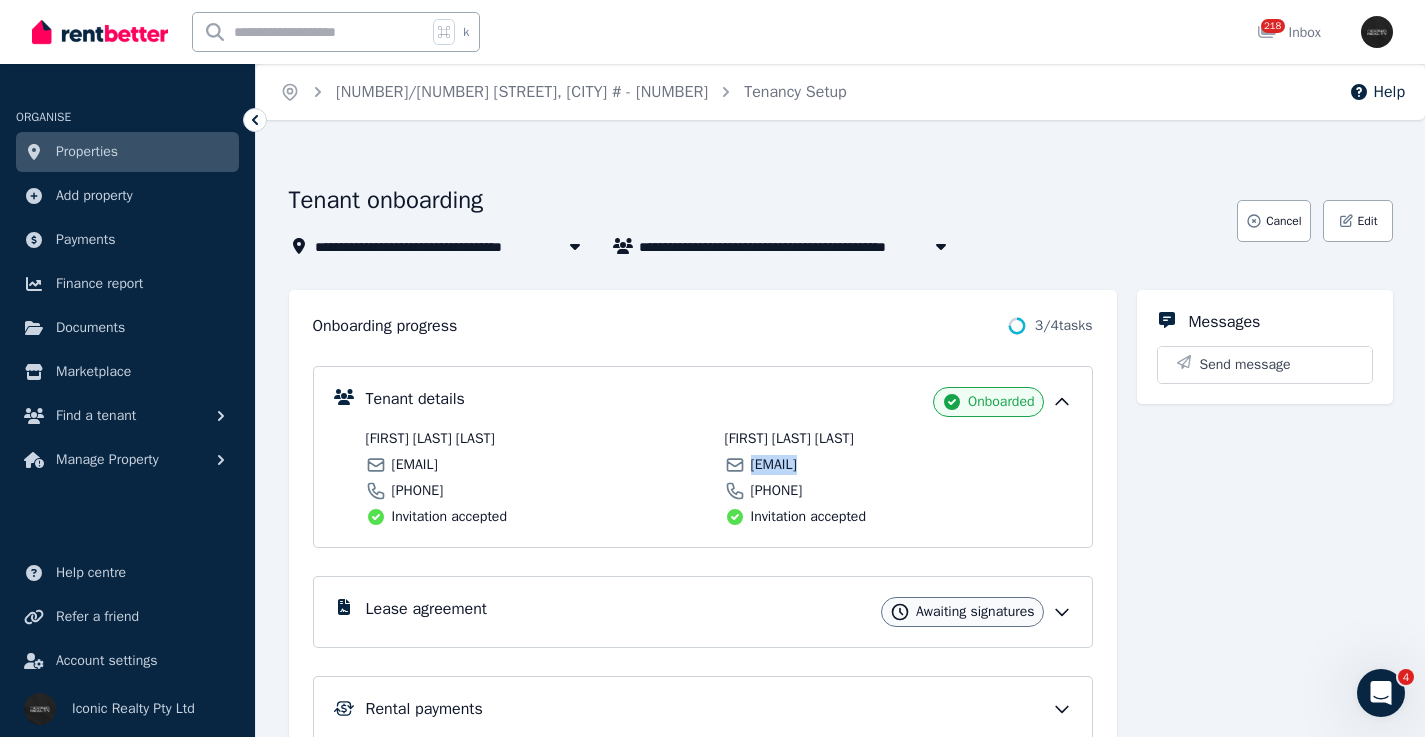 click on "mirii.wolf@gmail.com" at bounding box center [774, 465] 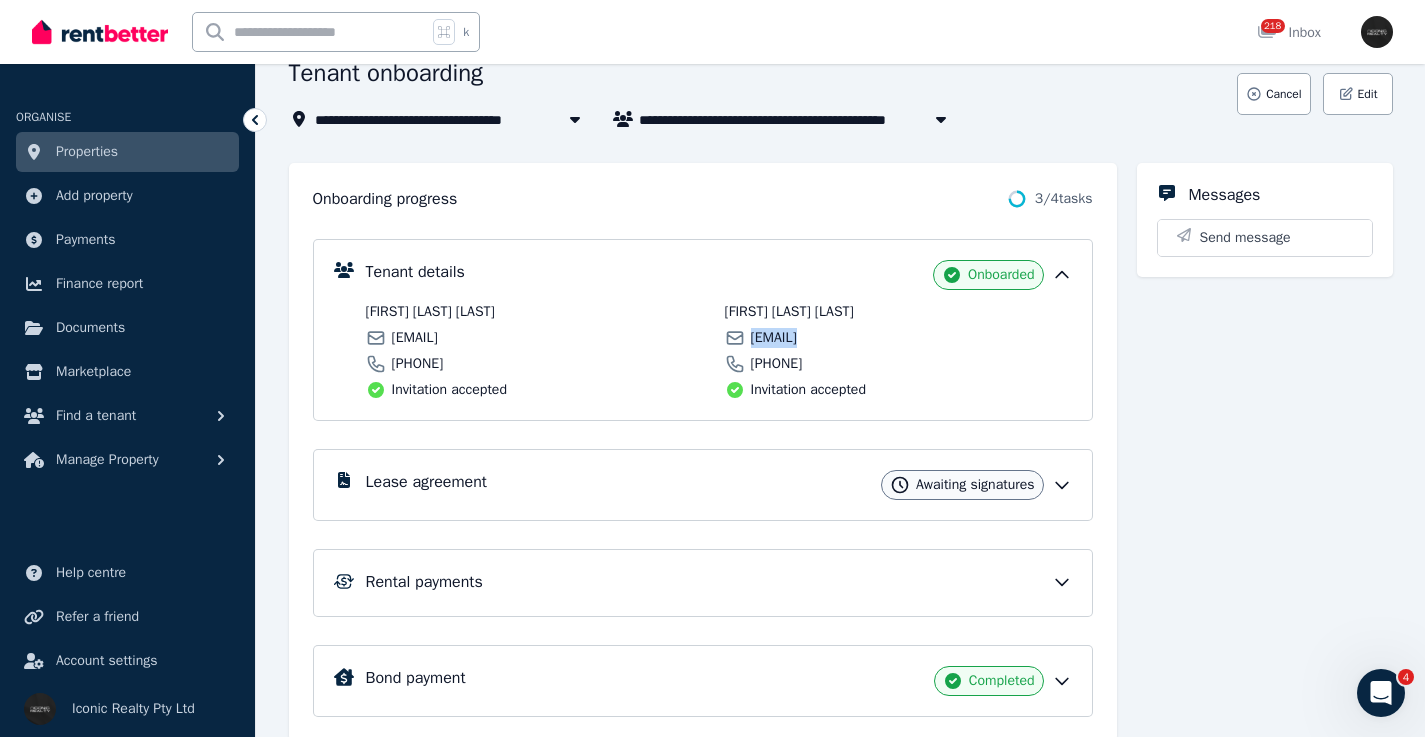 scroll, scrollTop: 199, scrollLeft: 0, axis: vertical 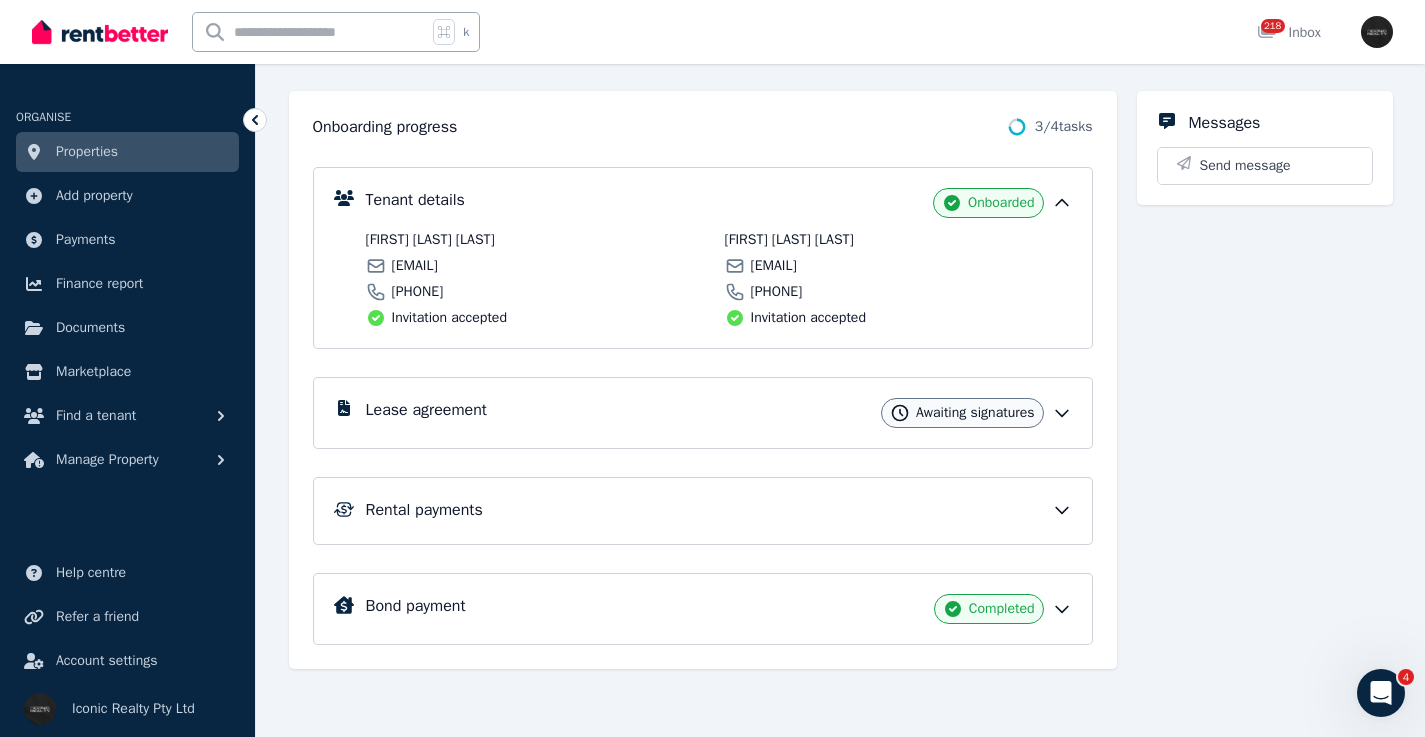 click on "Lease agreement Awaiting signatures" at bounding box center (719, 413) 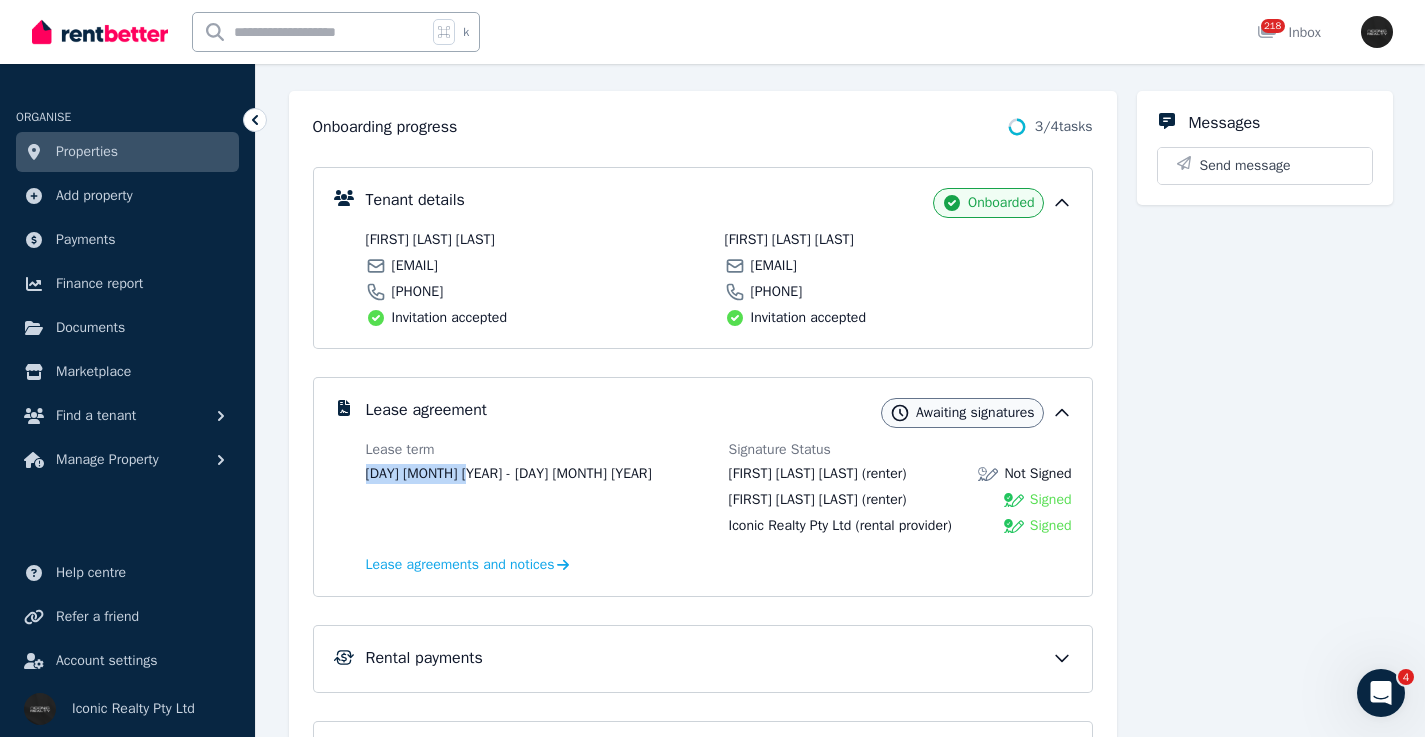 drag, startPoint x: 551, startPoint y: 463, endPoint x: 548, endPoint y: 477, distance: 14.3178215 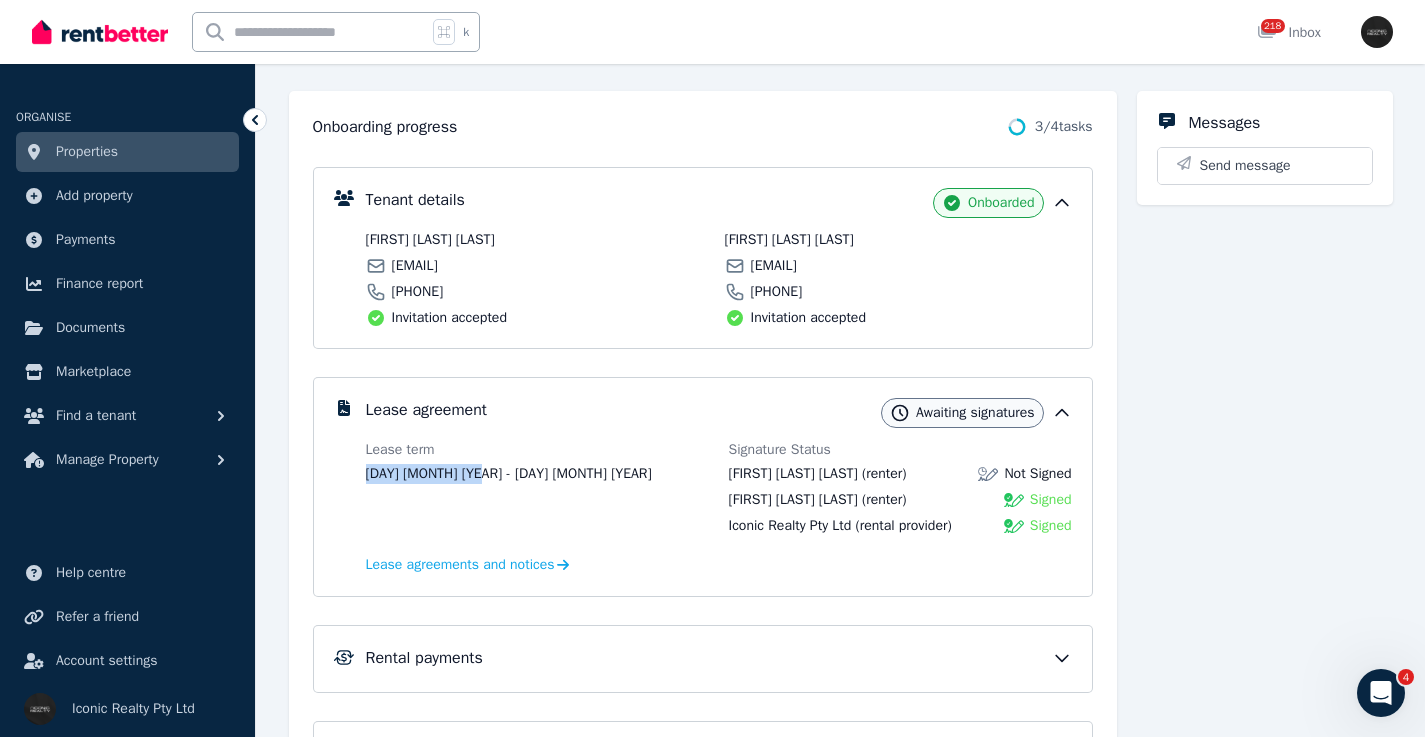 click on "Tenant details Onboarded Natalia Carolina Osatinsky natiosatinsky@gmail.com 0467 287 315 Invitation accepted Miriam Judith Wolf mirii.wolf@gmail.com 0422 483 083 Invitation accepted Lease agreement Awaiting signatures Lease term 7 Jun 2025 - 29 Oct 2025 Signature Status Natalia Carolina Osatinsky   (renter) Not Signed Miriam Judith Wolf   (renter) Signed Iconic Realty Pty Ltd   (rental provider) Signed Lease agreements and notices Rental payments Bond payment Completed" at bounding box center [703, 466] 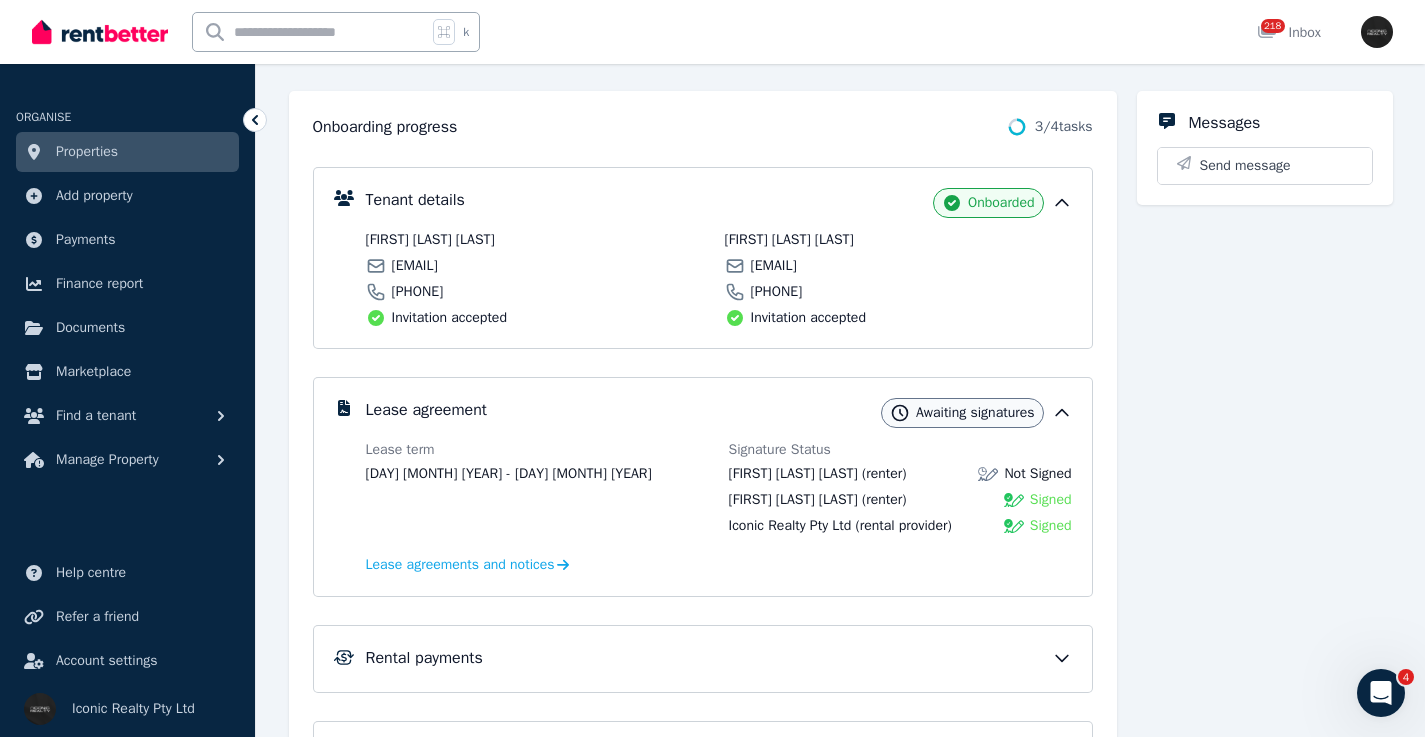scroll, scrollTop: 322, scrollLeft: 0, axis: vertical 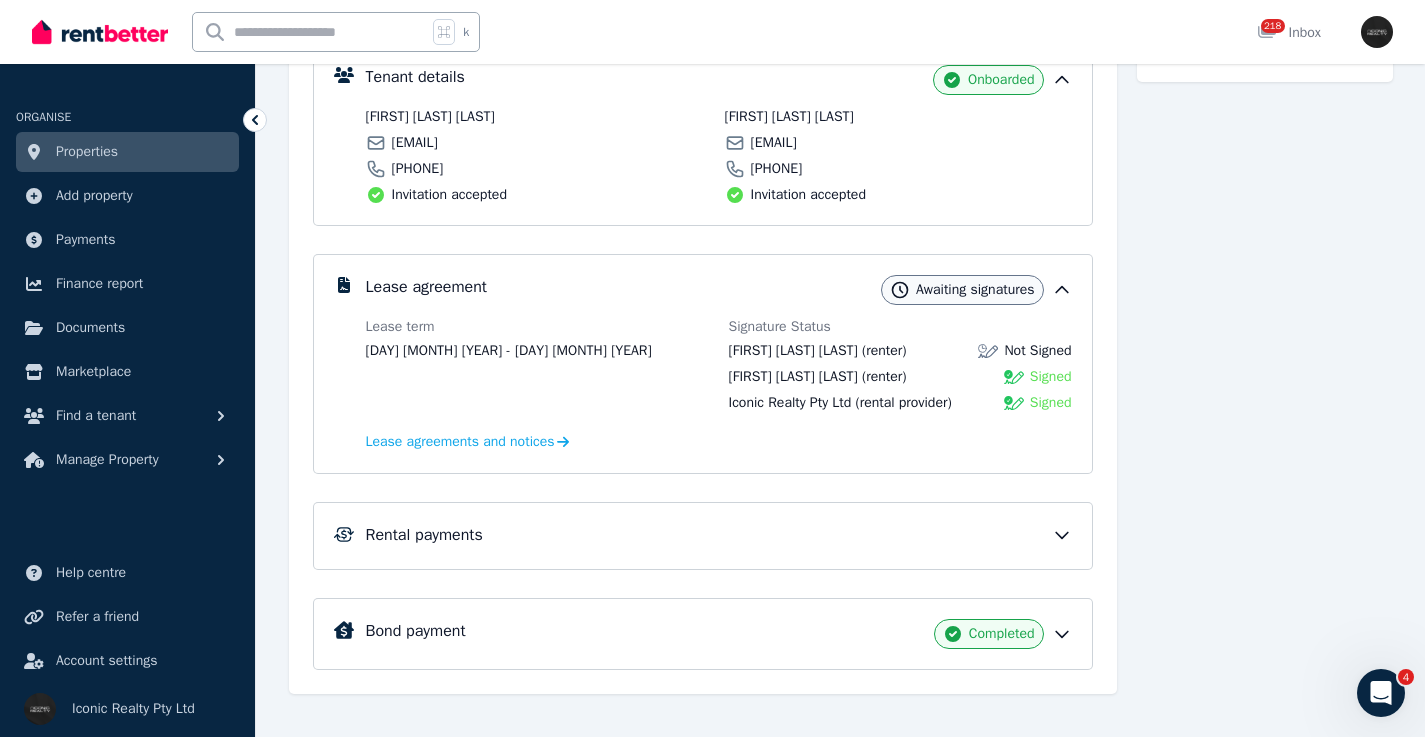 click on "Tenant details Onboarded Natalia Carolina Osatinsky natiosatinsky@gmail.com 0467 287 315 Invitation accepted Miriam Judith Wolf mirii.wolf@gmail.com 0422 483 083 Invitation accepted Lease agreement Awaiting signatures Lease term 7 Jun 2025 - 29 Oct 2025 Signature Status Natalia Carolina Osatinsky   (renter) Not Signed Miriam Judith Wolf   (renter) Signed Iconic Realty Pty Ltd   (rental provider) Signed Lease agreements and notices Rental payments Bond payment Completed" at bounding box center [703, 343] 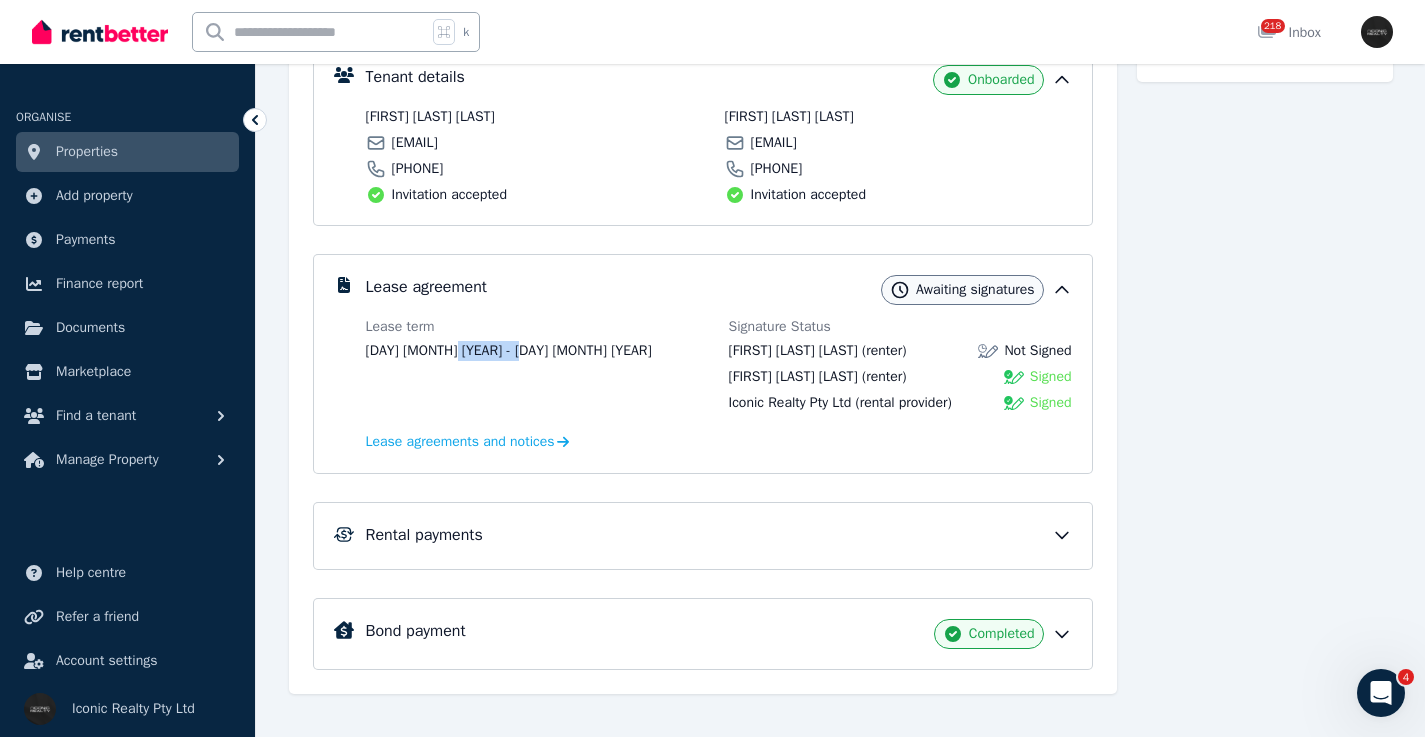 drag, startPoint x: 553, startPoint y: 345, endPoint x: 449, endPoint y: 350, distance: 104.120125 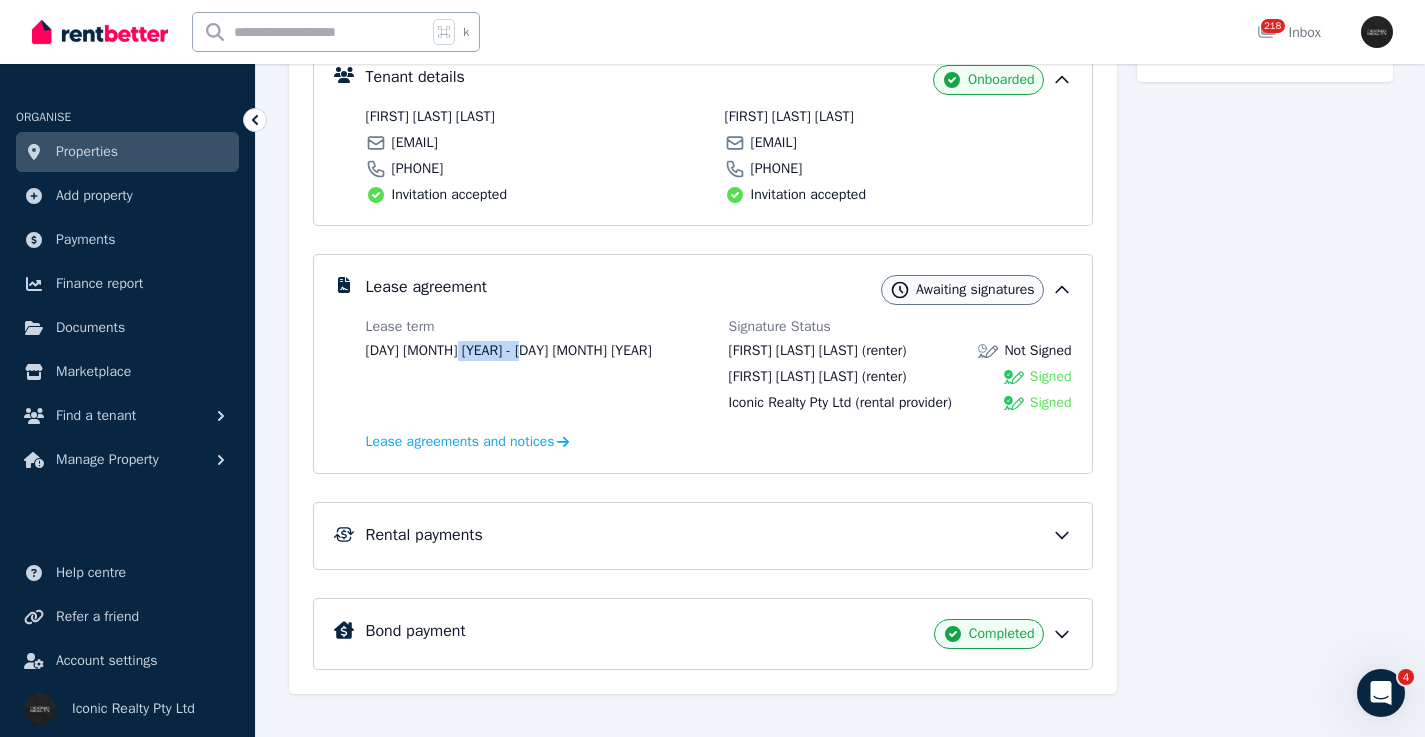 click on "7 Jun 2025 - 29 Oct 2025" at bounding box center [537, 351] 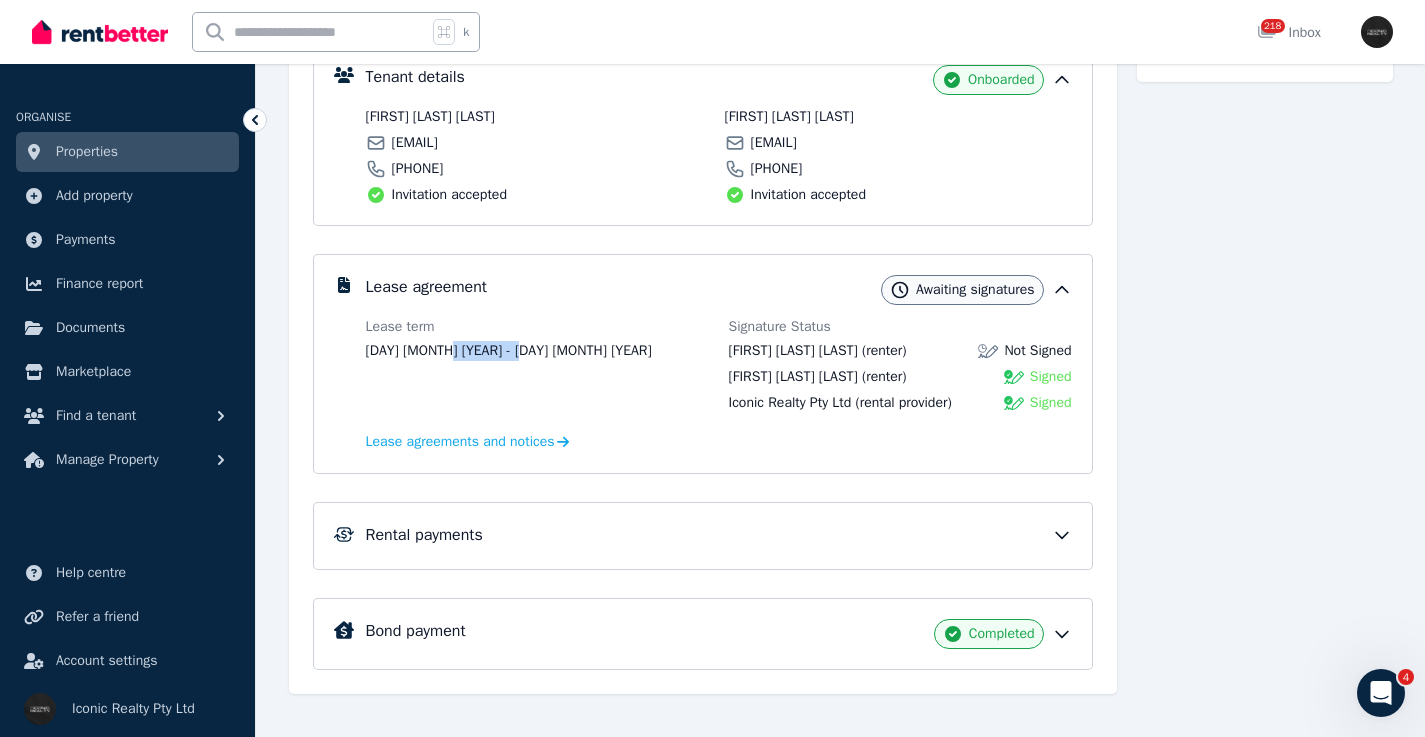 copy on "29 Oct 2025" 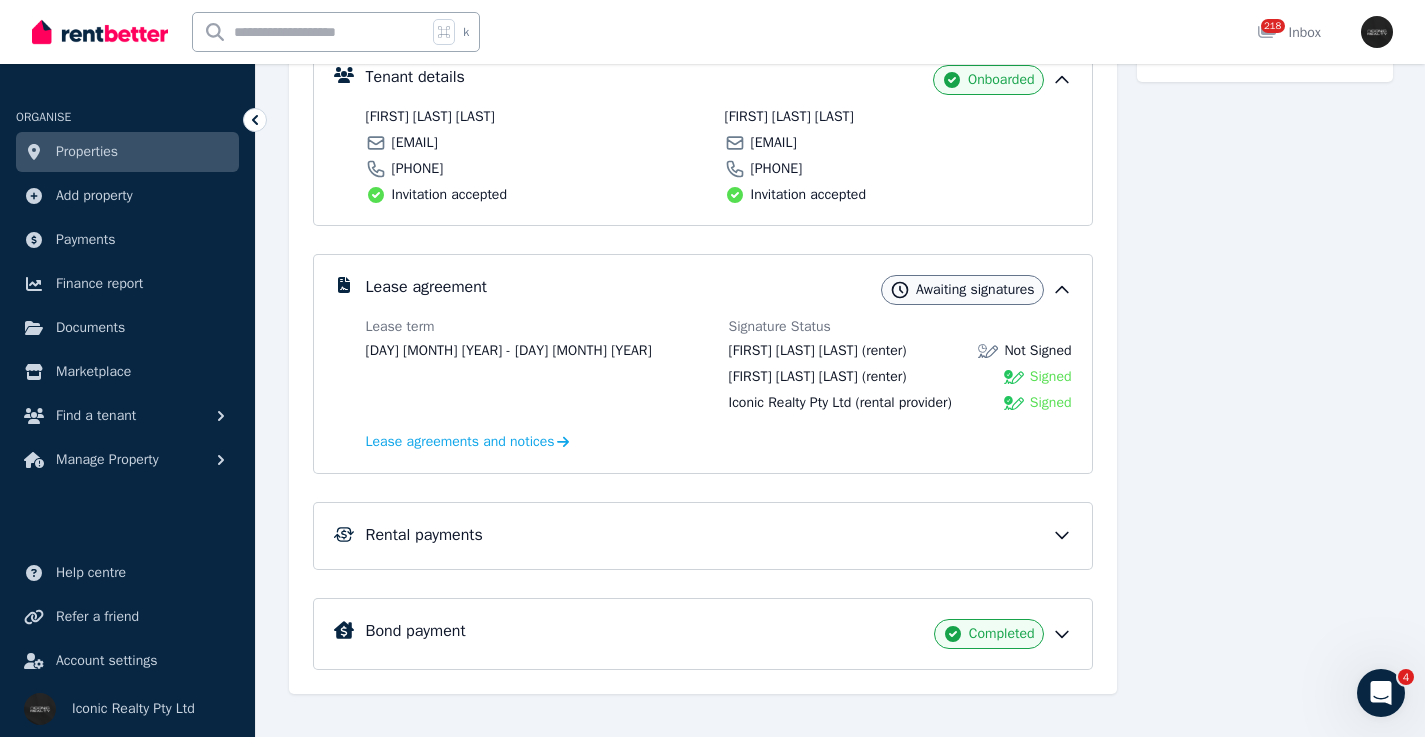 click on "Natalia Carolina Osatinsky" at bounding box center (539, 117) 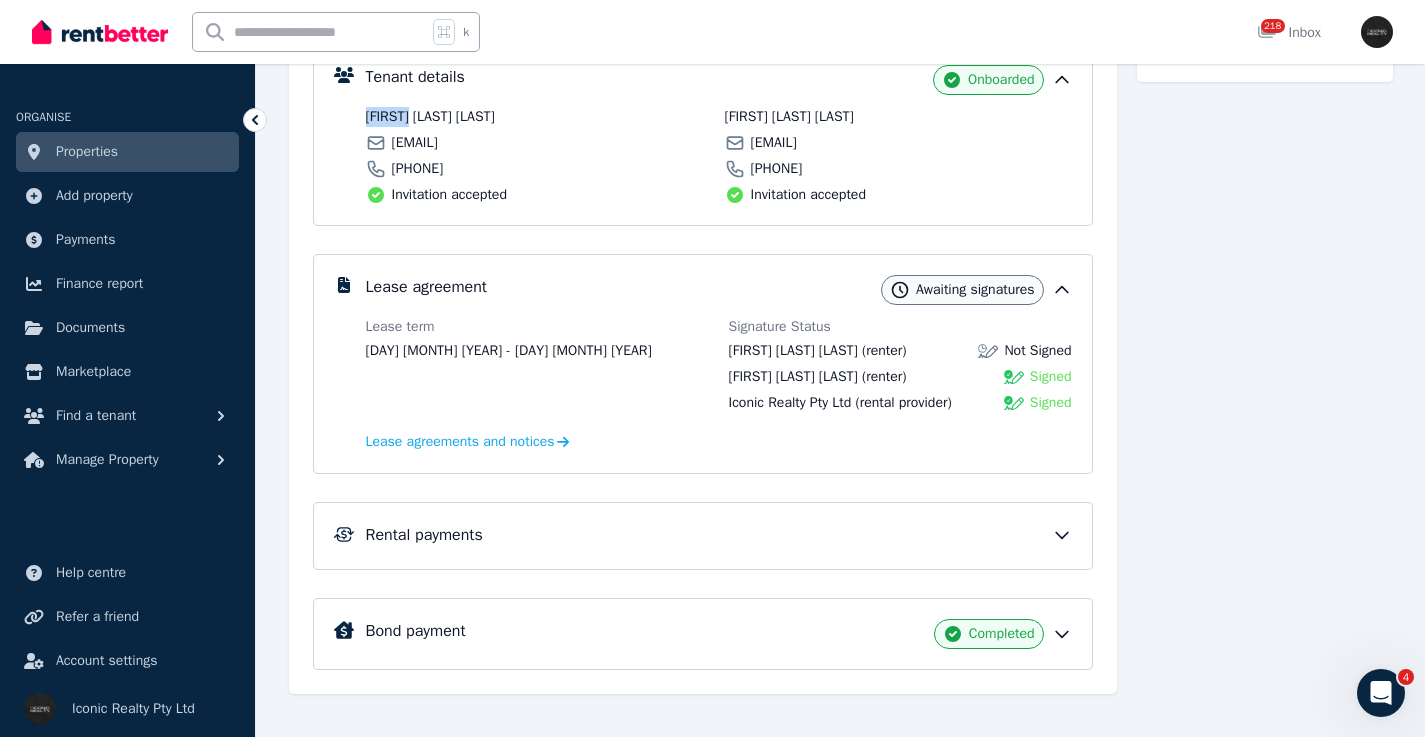 click on "Natalia Carolina Osatinsky" at bounding box center (539, 117) 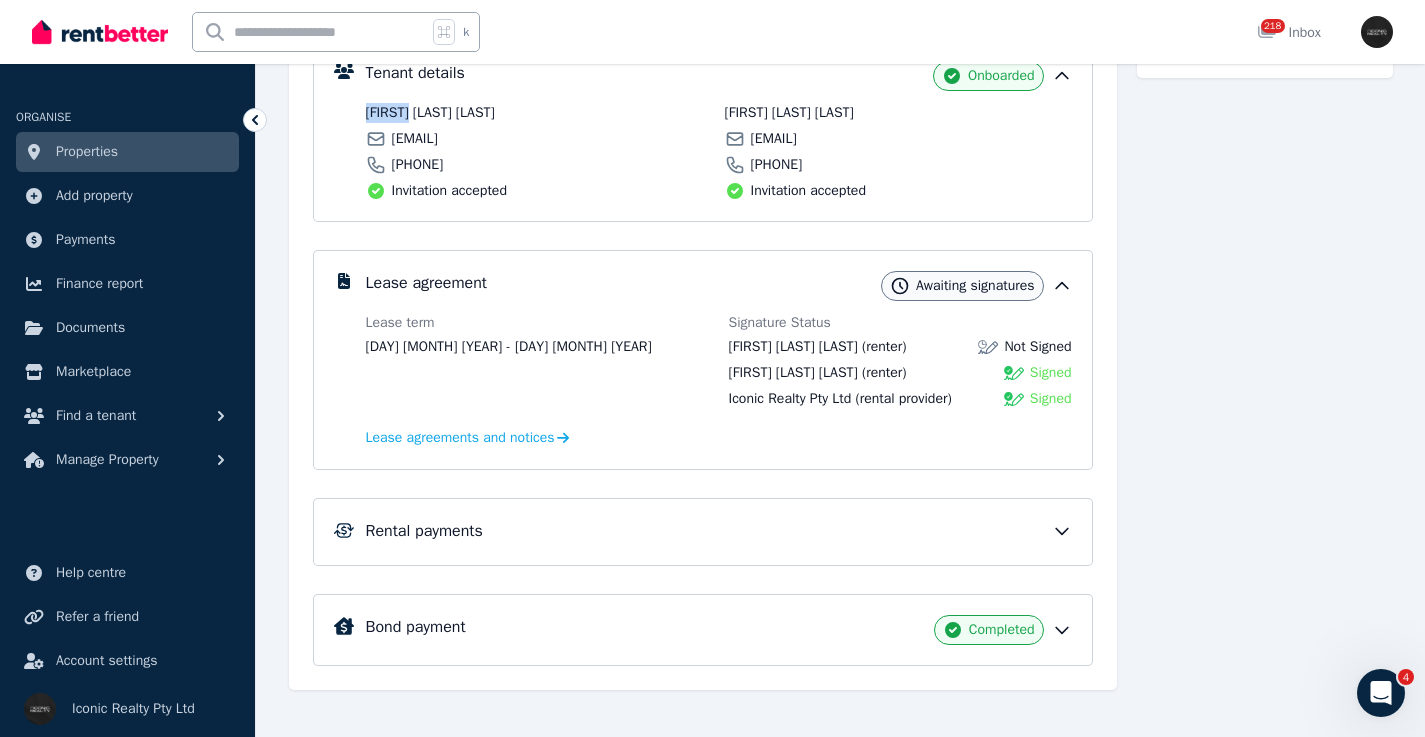 copy on "Natalia" 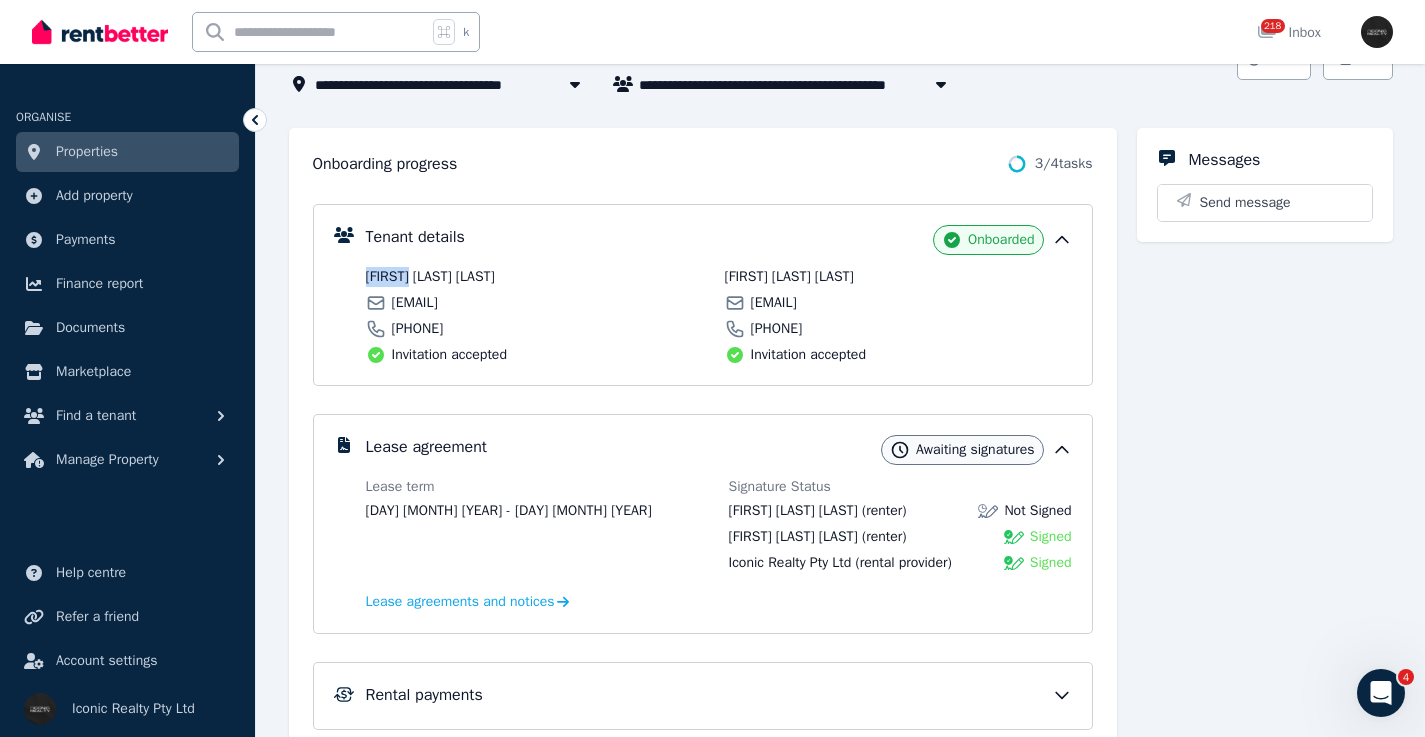 scroll, scrollTop: 91, scrollLeft: 0, axis: vertical 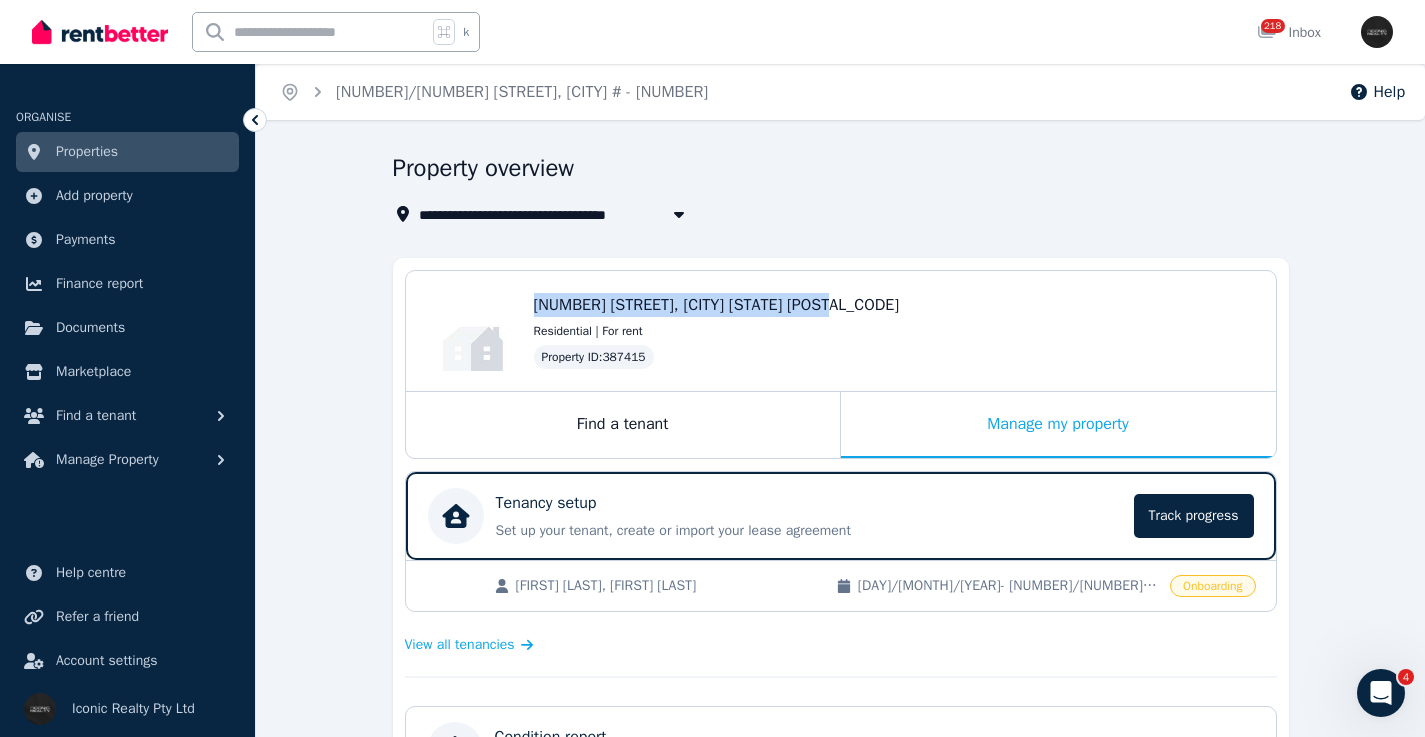 drag, startPoint x: 874, startPoint y: 305, endPoint x: 532, endPoint y: 307, distance: 342.00586 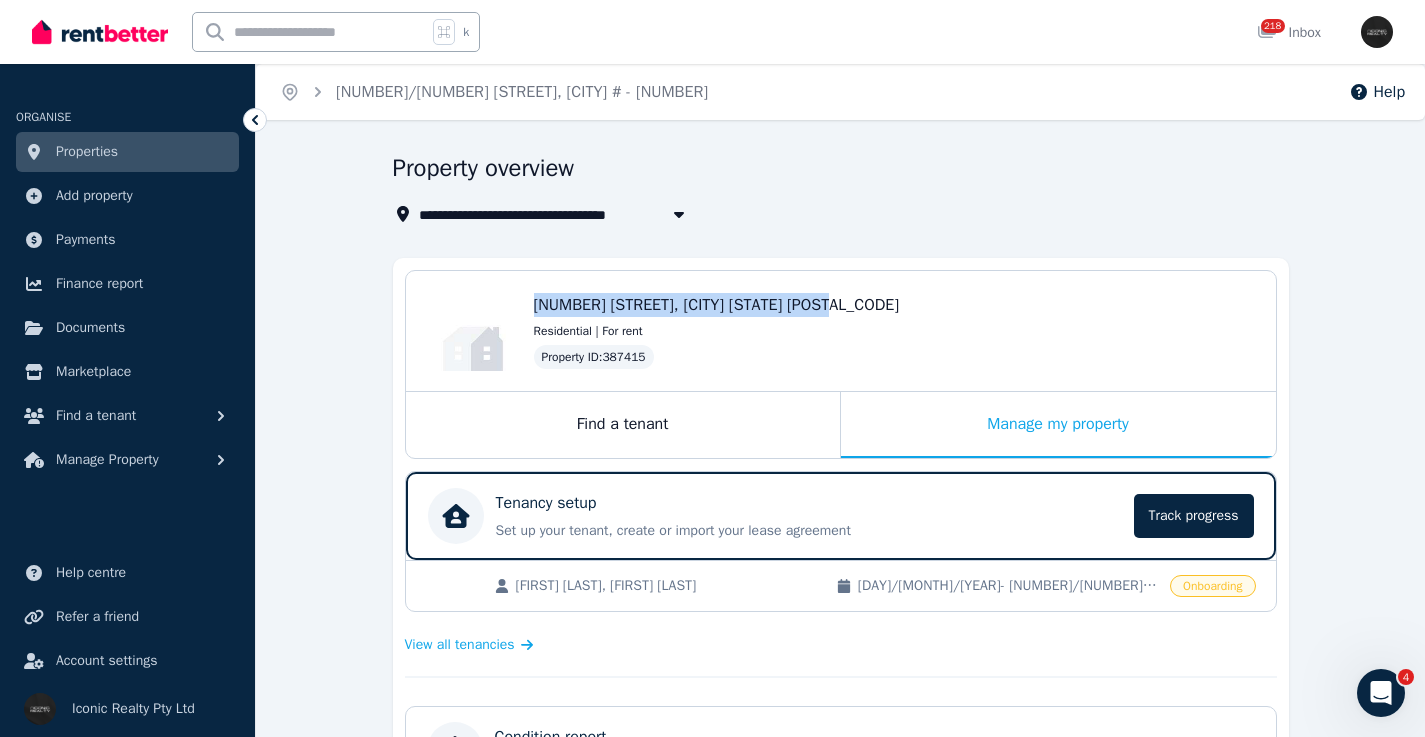 click at bounding box center [310, 32] 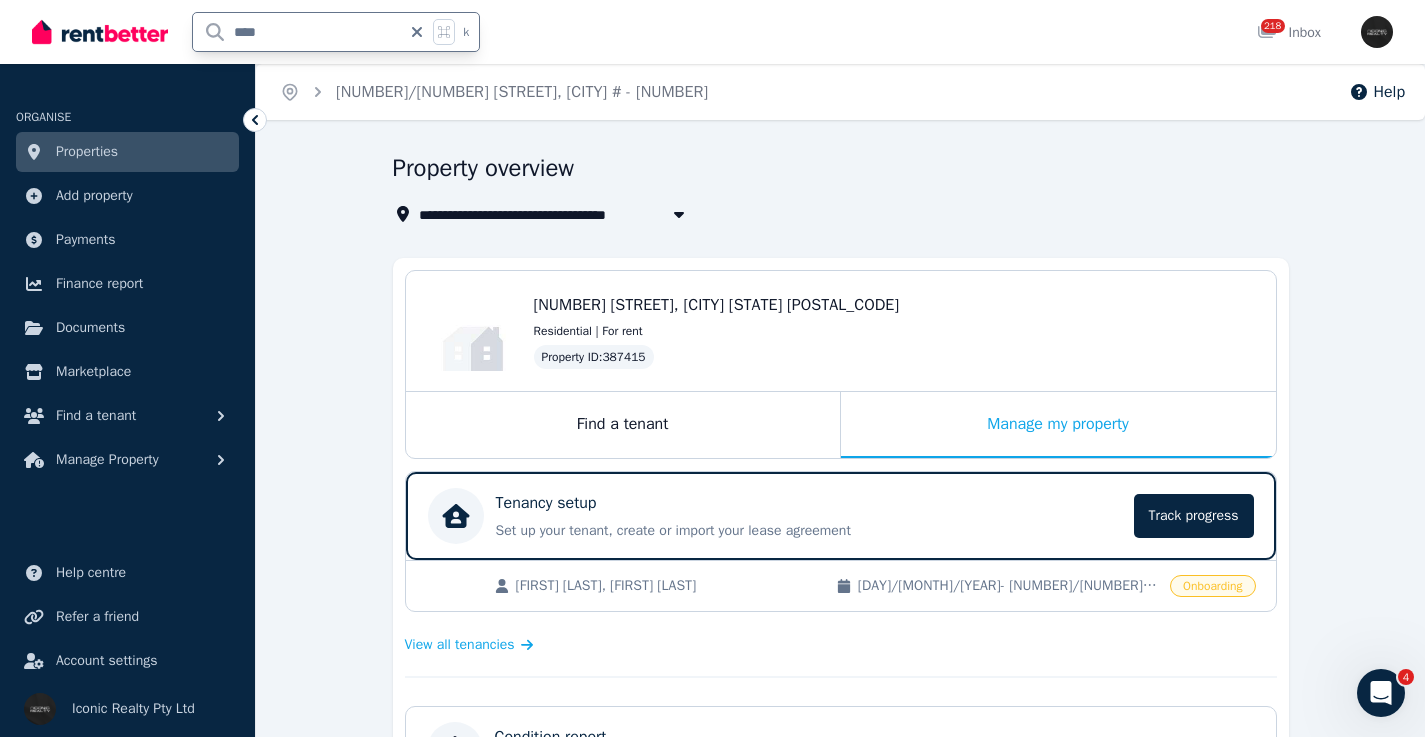 type on "*****" 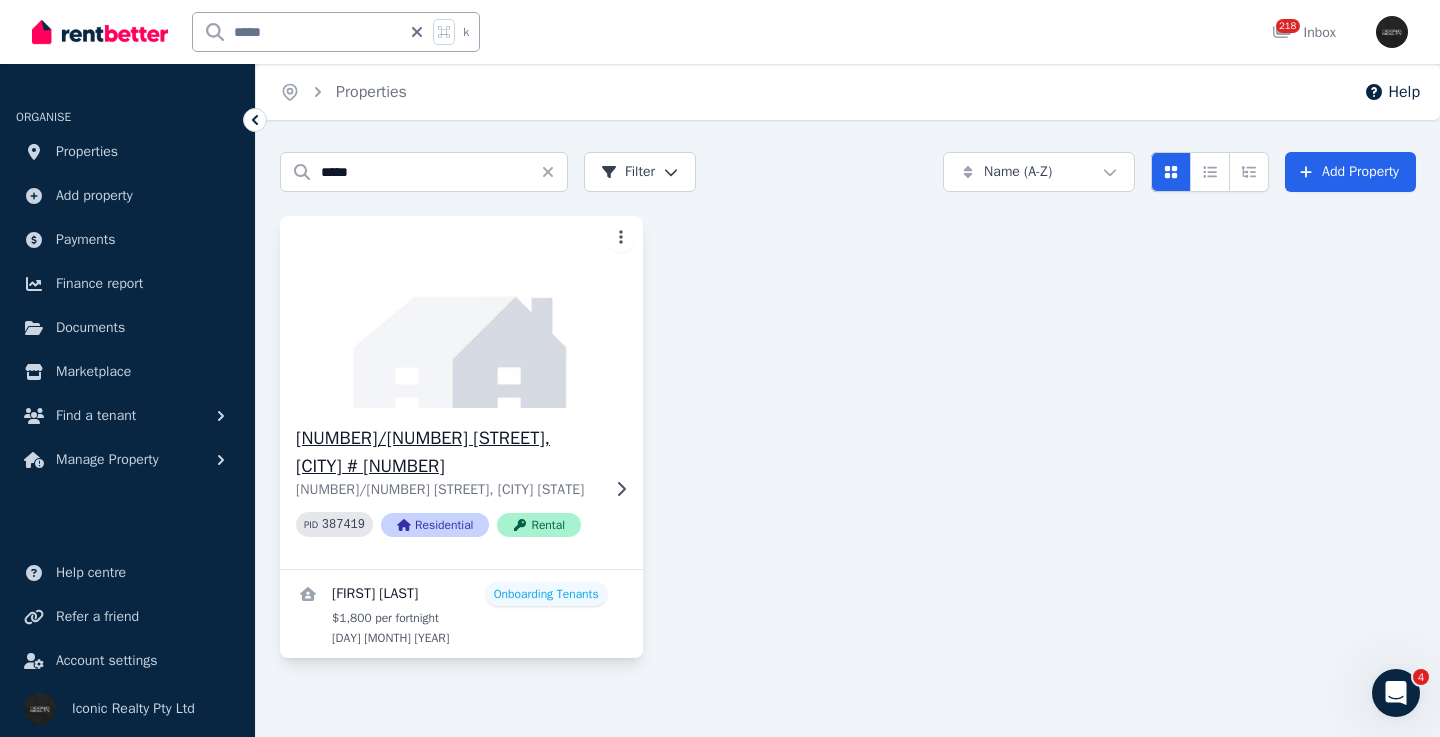 click 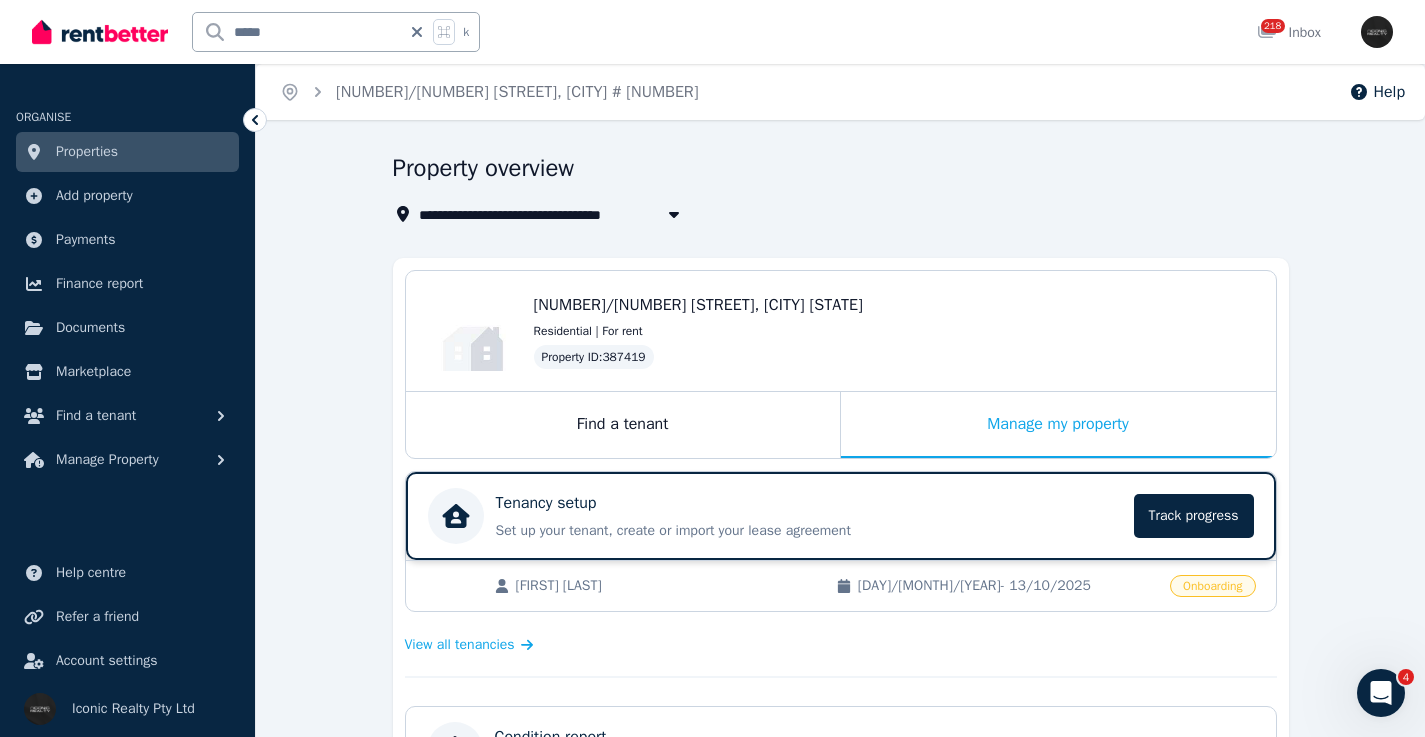 click on "Tenancy setup" at bounding box center [809, 503] 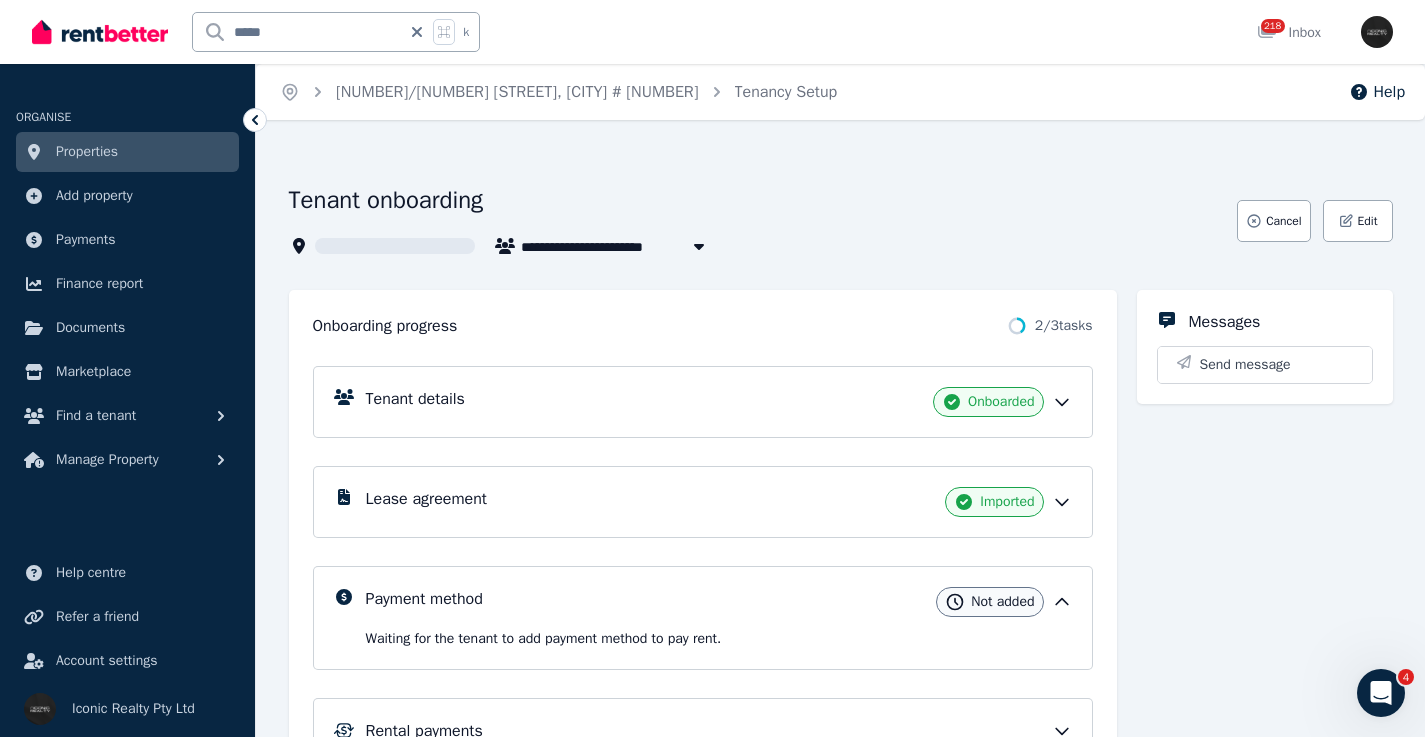 click on "Tenant details Onboarded" at bounding box center (719, 402) 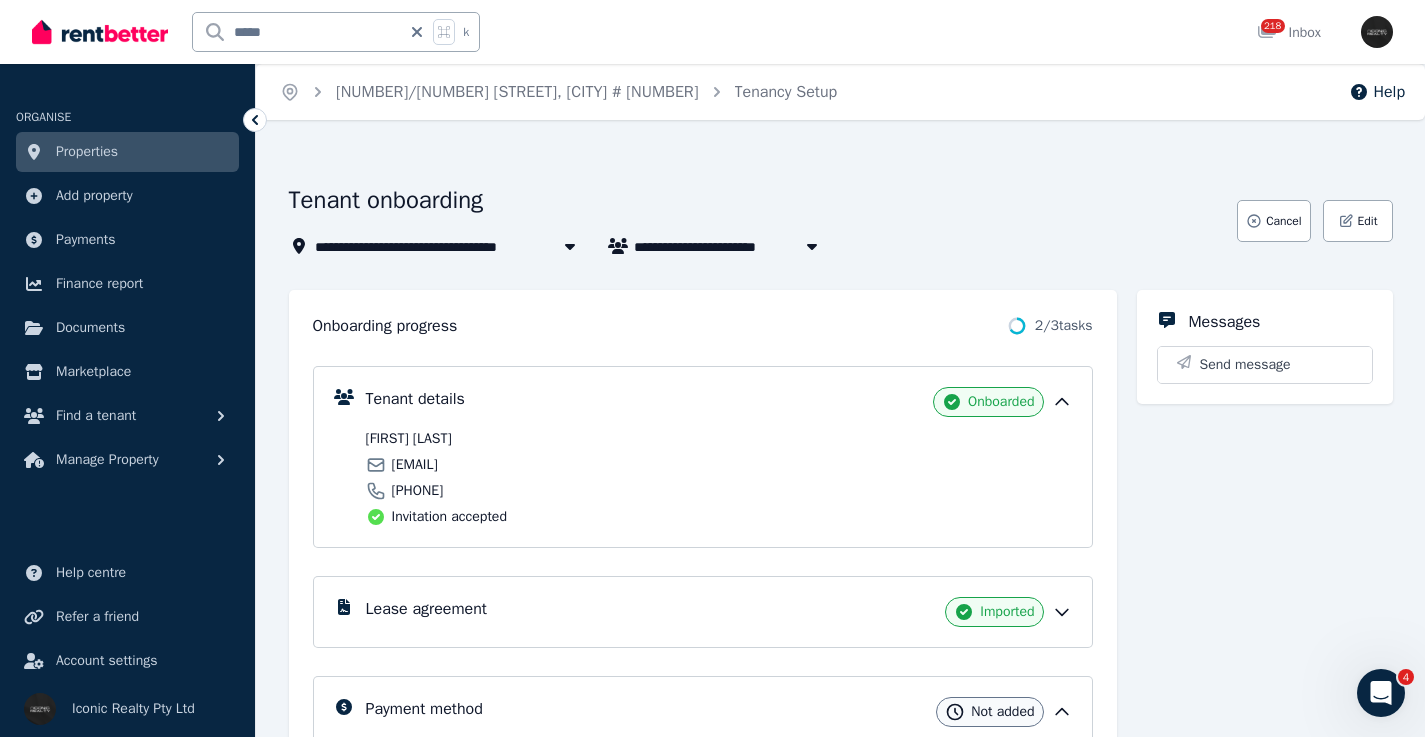 click on "m.camilasilva87@gmail.com" at bounding box center [415, 465] 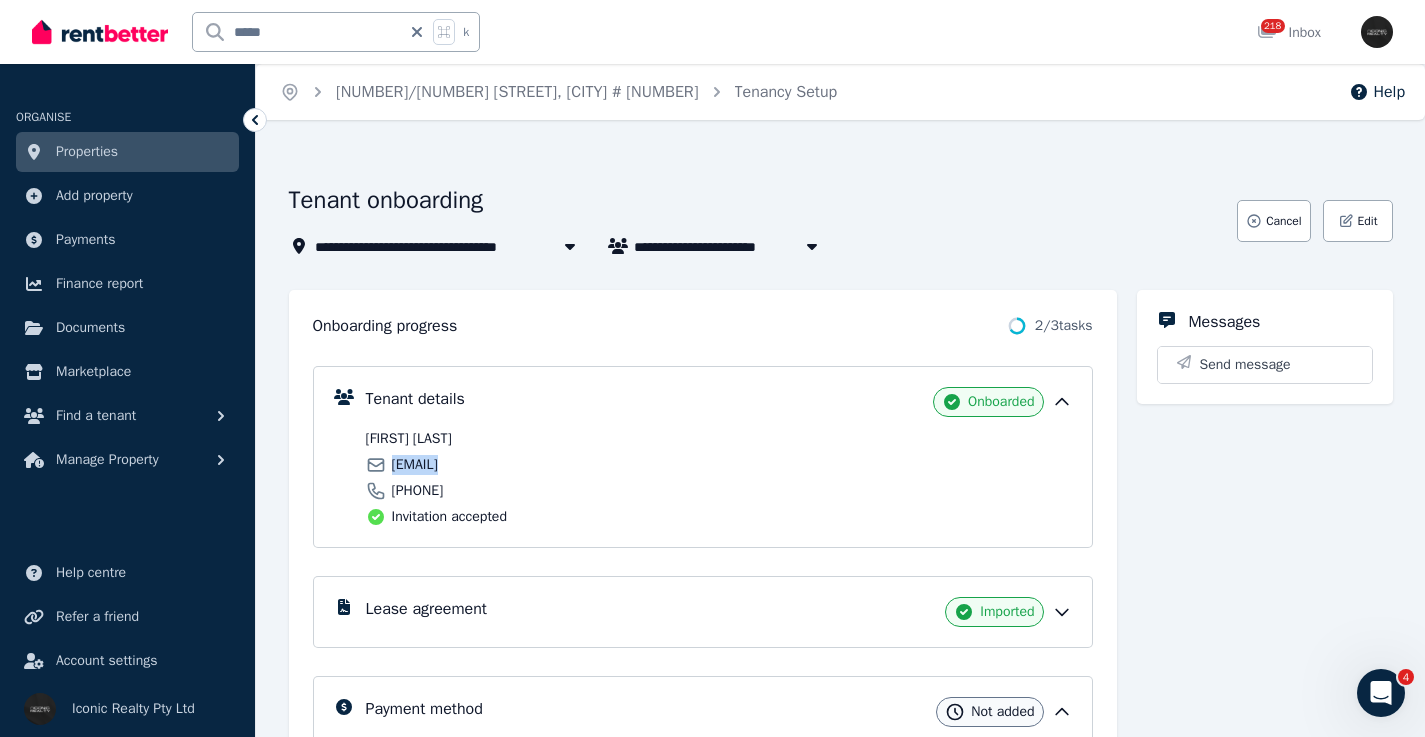 click on "m.camilasilva87@gmail.com" at bounding box center [415, 465] 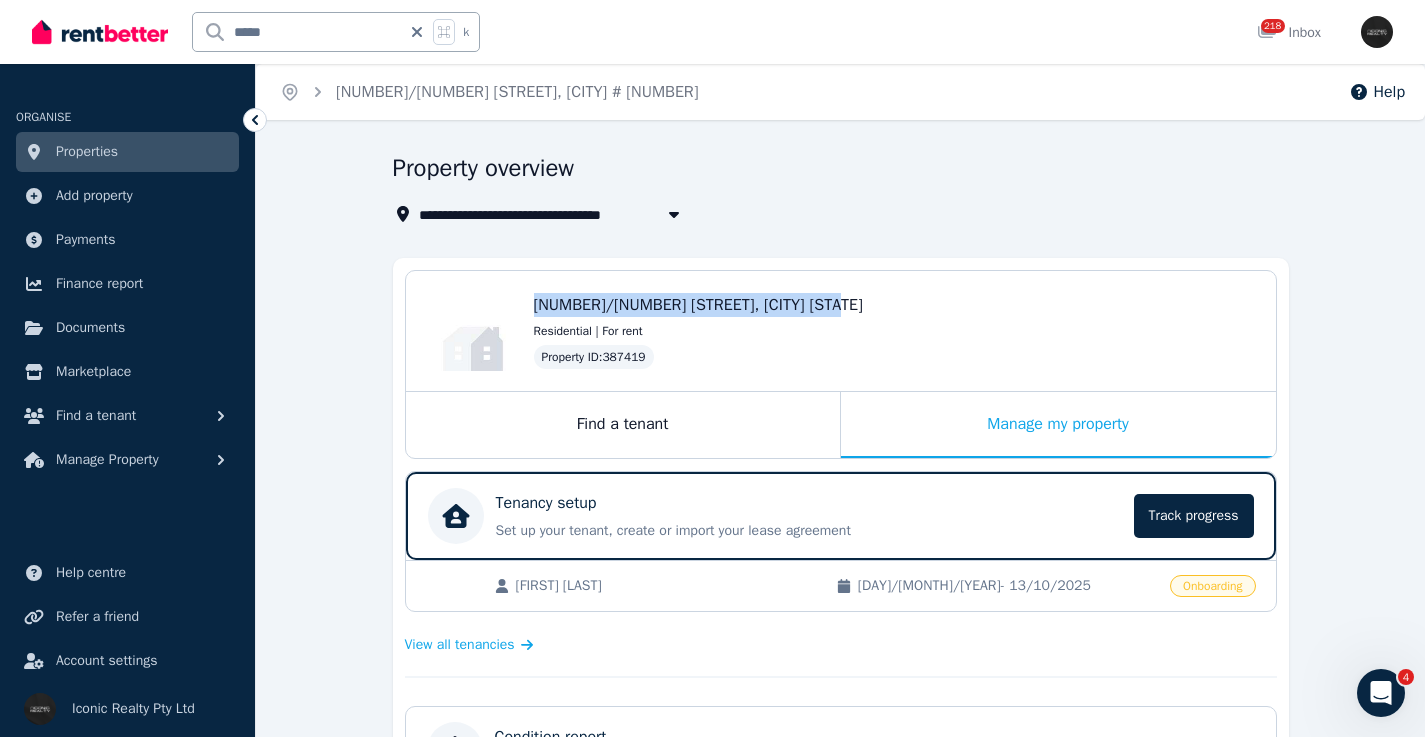 drag, startPoint x: 816, startPoint y: 303, endPoint x: 534, endPoint y: 305, distance: 282.00708 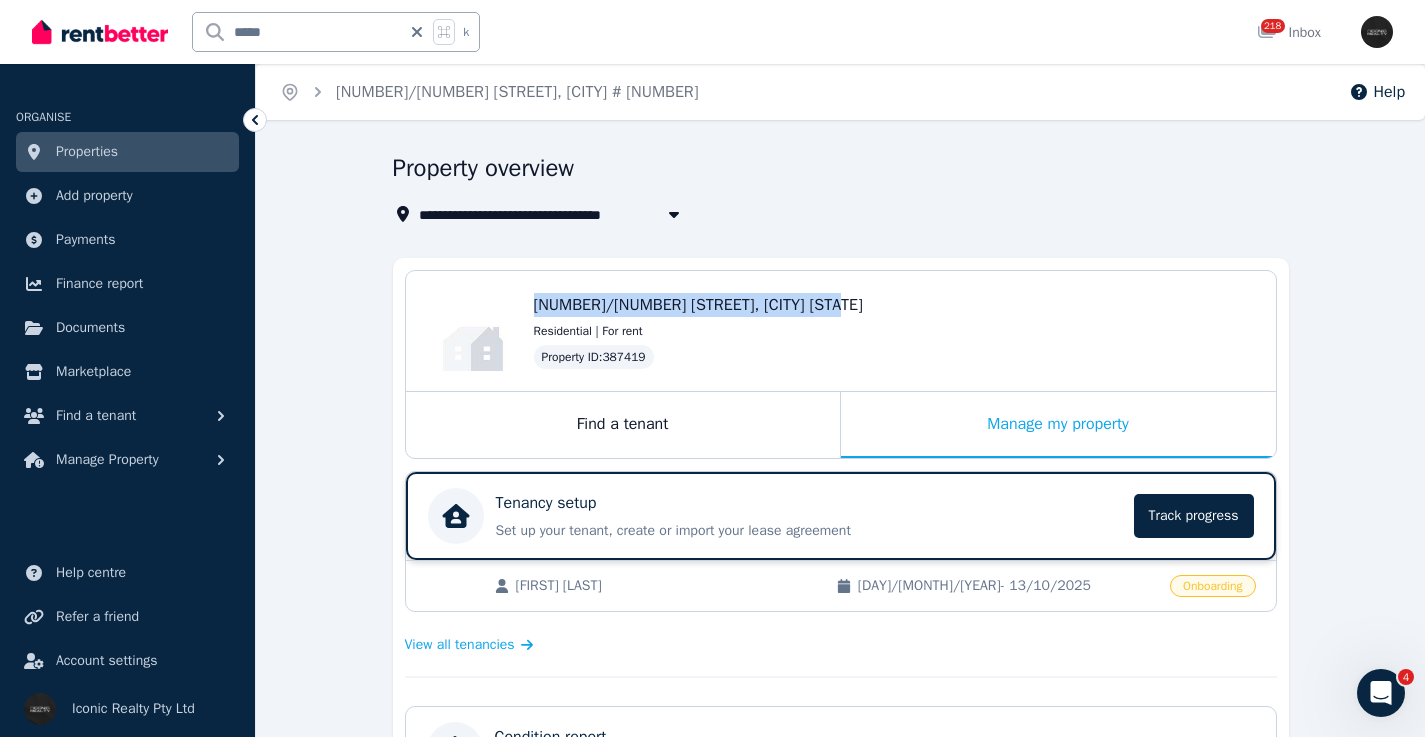 click on "Tenancy setup Set up your tenant, create or import your lease agreement Track progress" at bounding box center [809, 516] 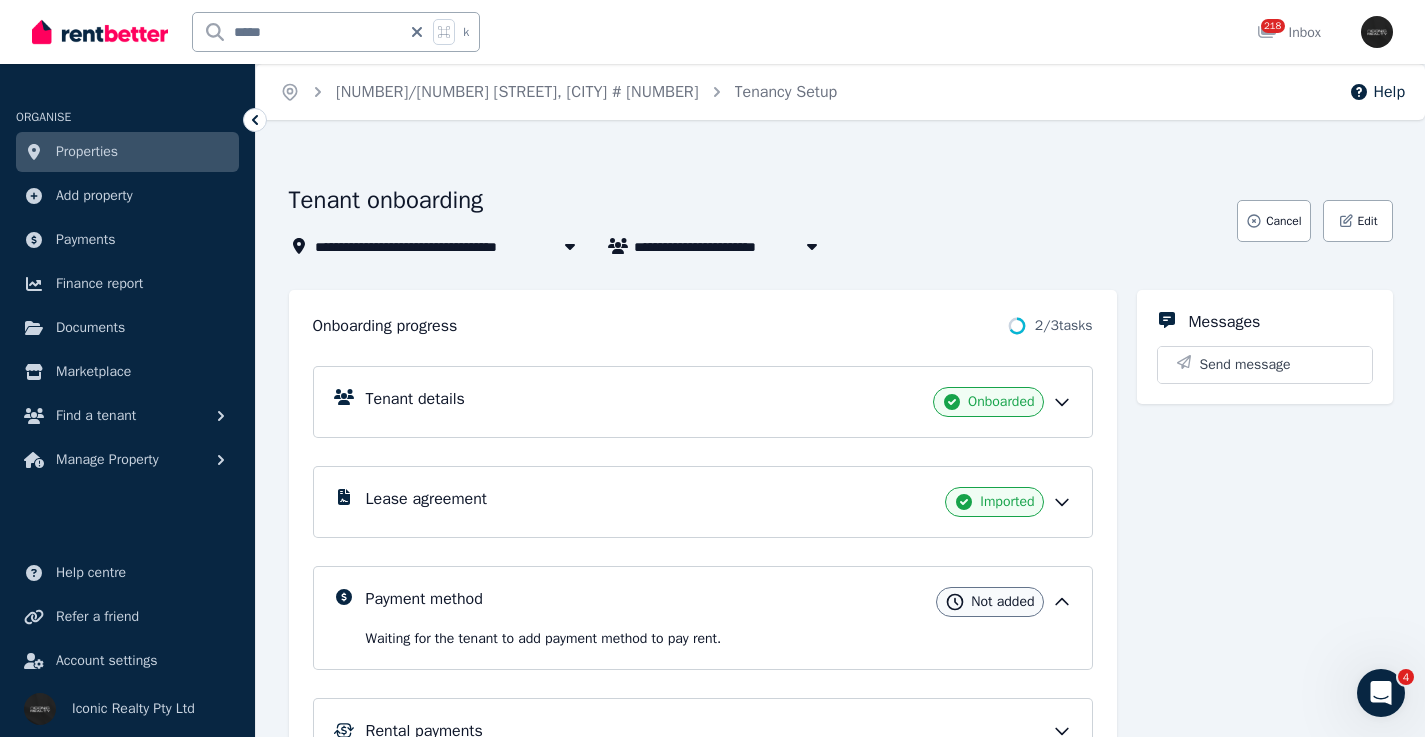 click on "Lease agreement" at bounding box center (426, 499) 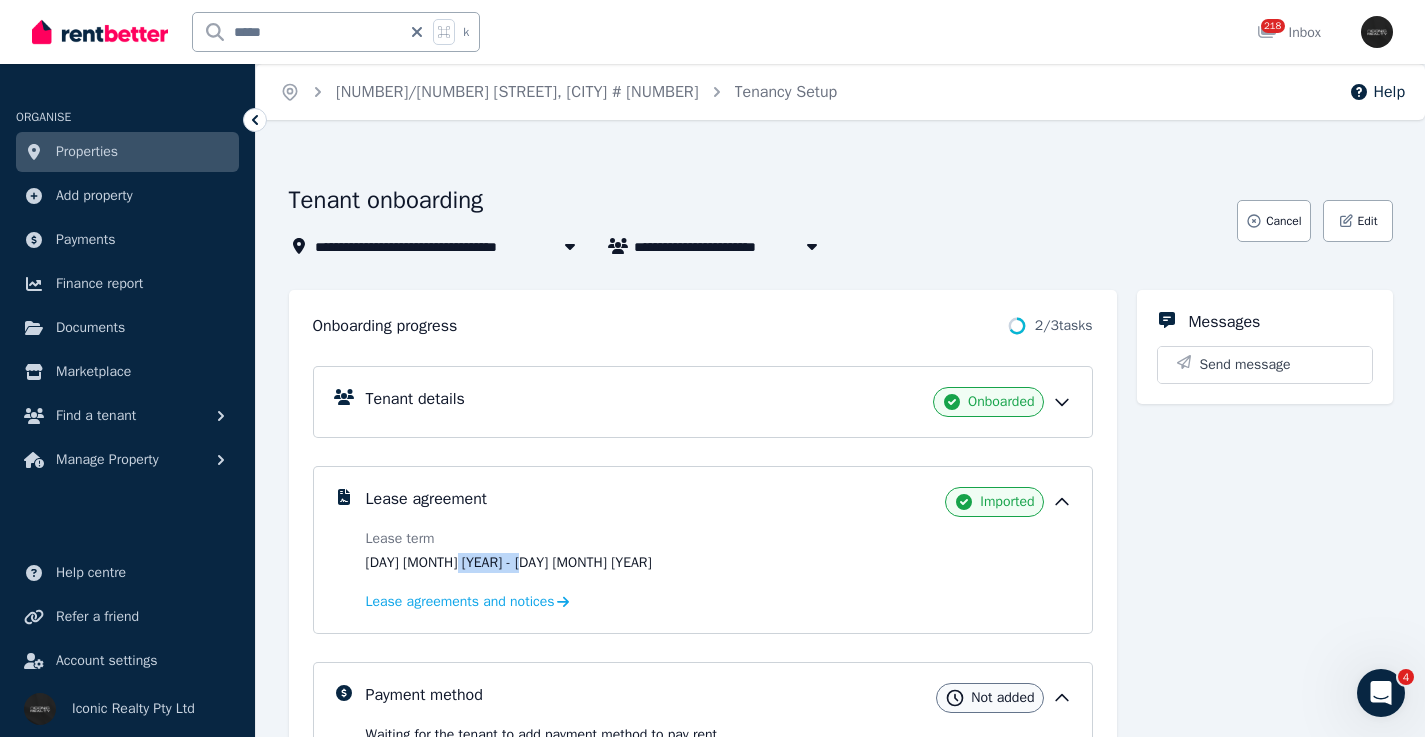 drag, startPoint x: 539, startPoint y: 561, endPoint x: 452, endPoint y: 564, distance: 87.05171 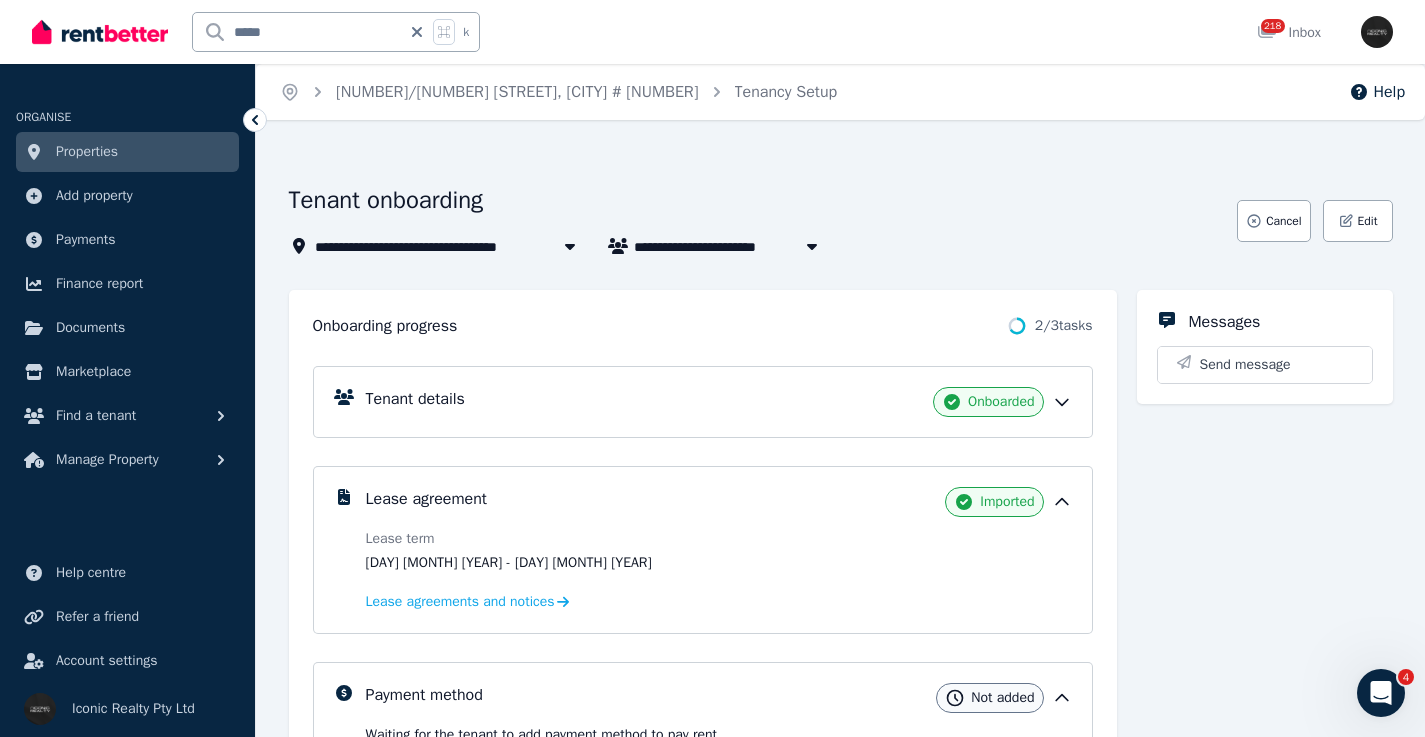 click on "Tenant details Onboarded" at bounding box center [719, 402] 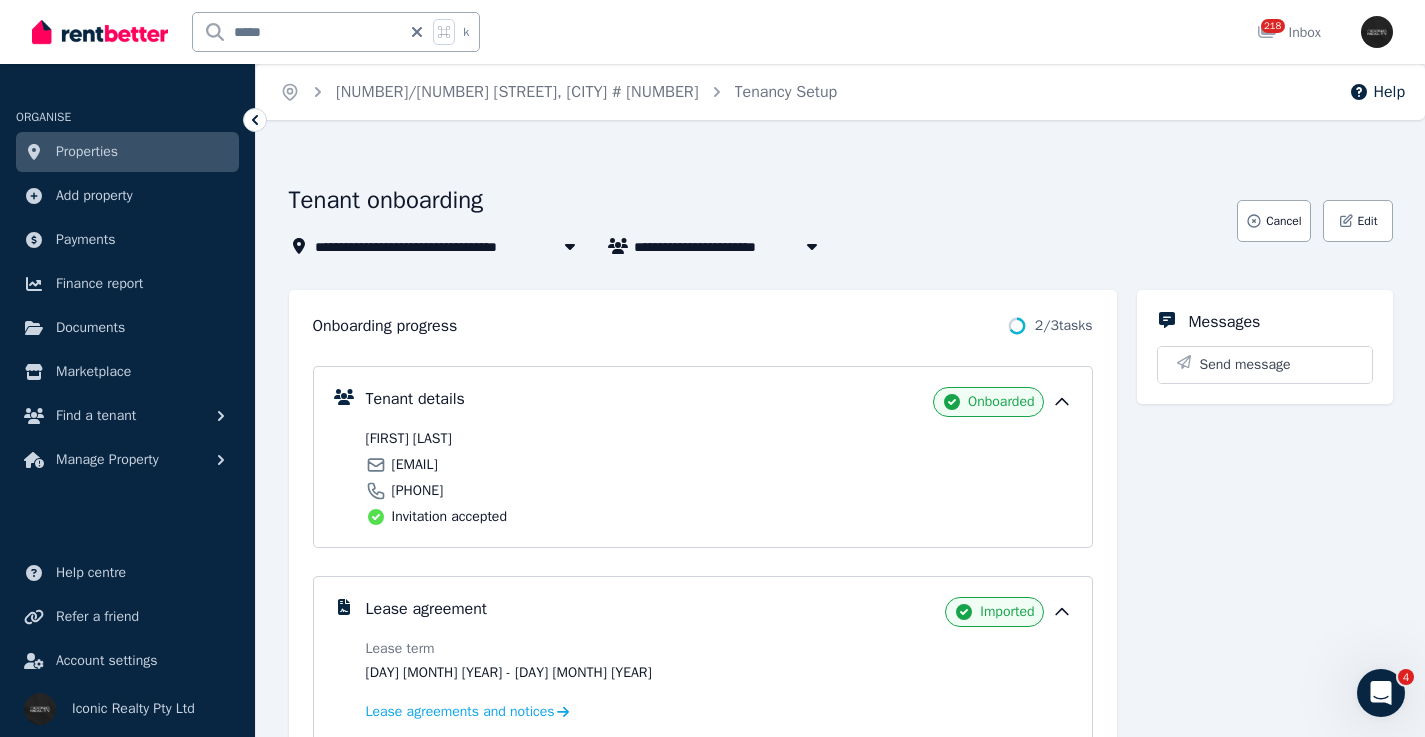 click on "[FIRST] [LAST] [LAST]" at bounding box center [539, 439] 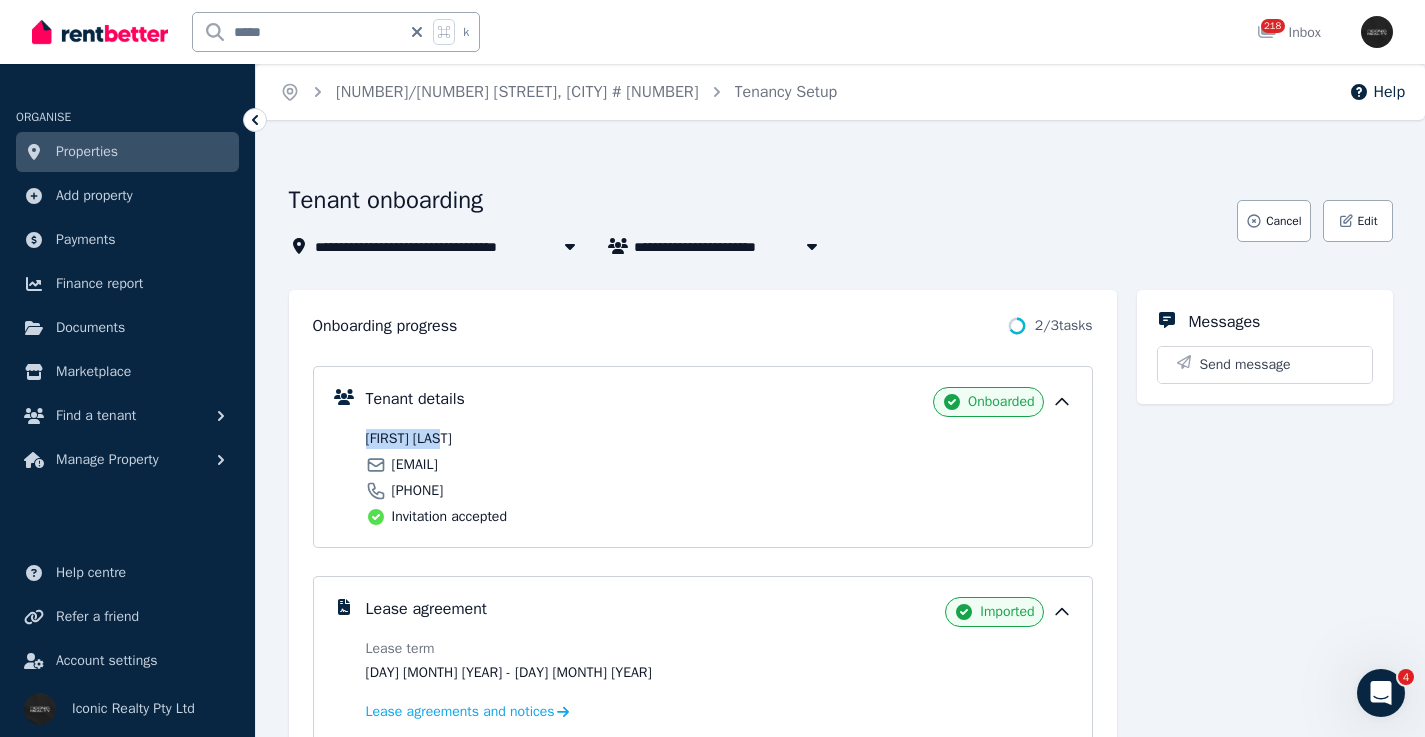 drag, startPoint x: 451, startPoint y: 438, endPoint x: 335, endPoint y: 435, distance: 116.03879 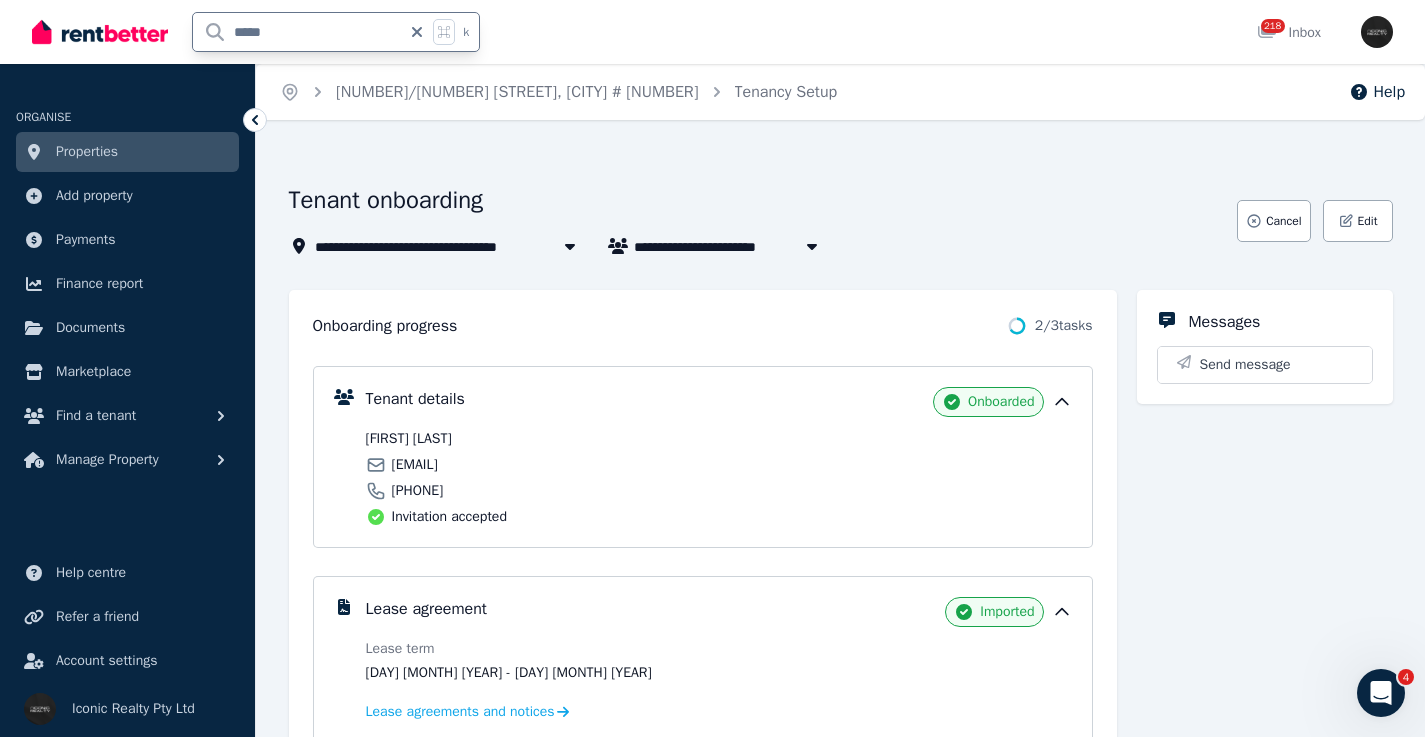 drag, startPoint x: 306, startPoint y: 30, endPoint x: 183, endPoint y: 34, distance: 123.065025 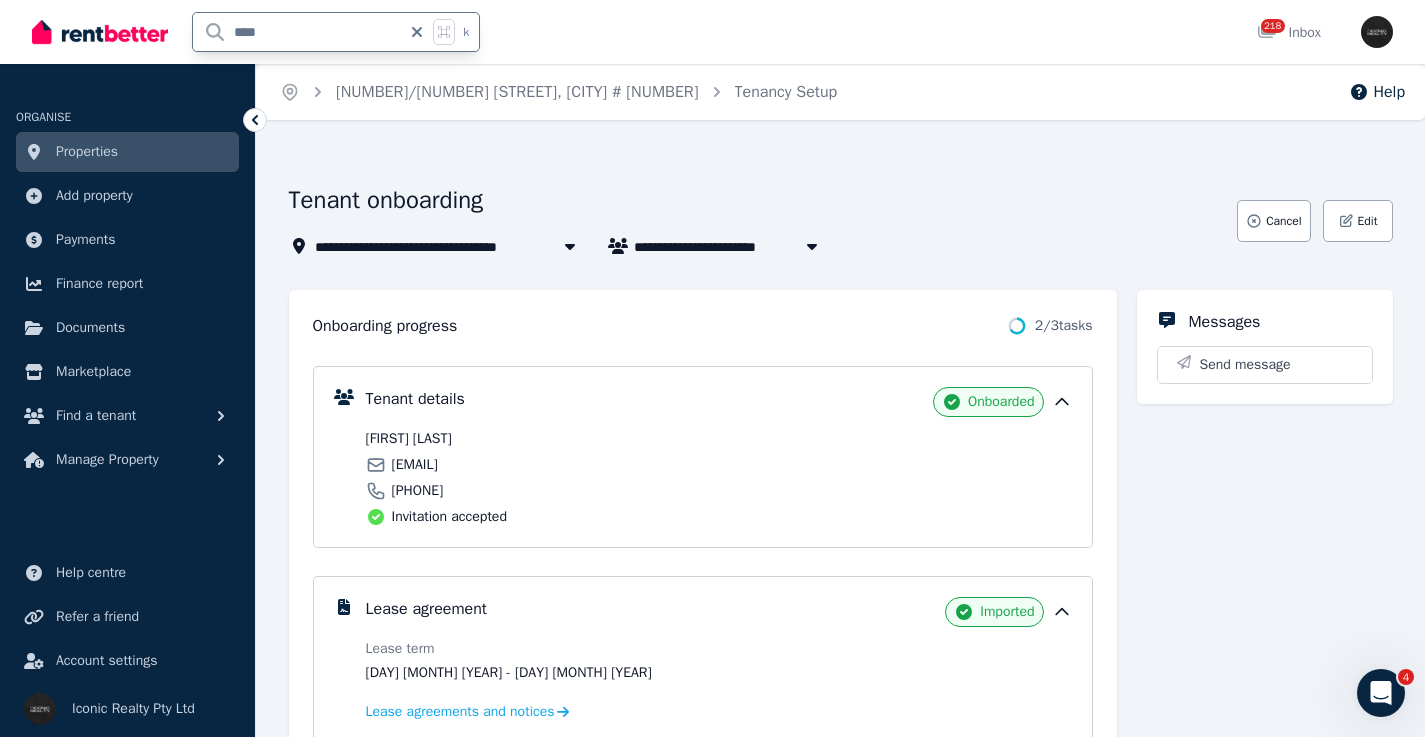 type on "*****" 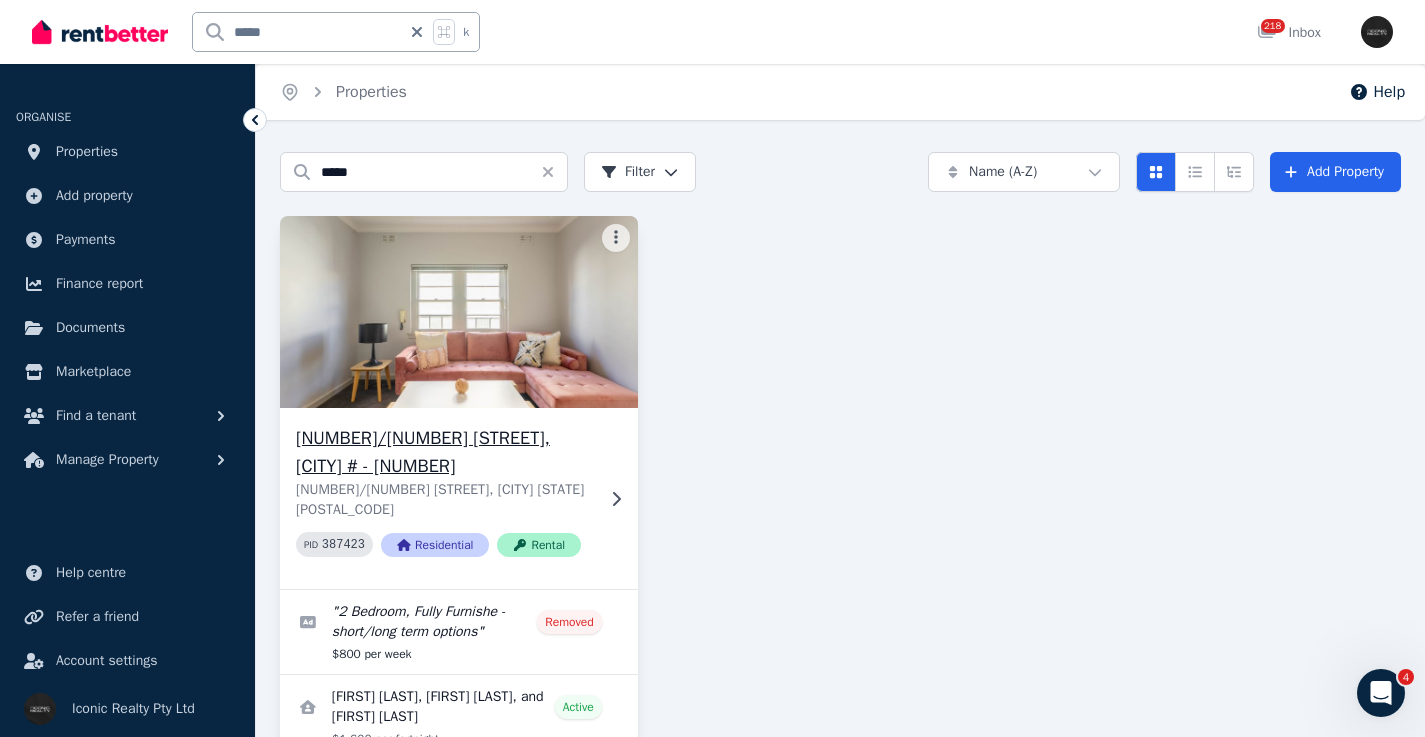 click 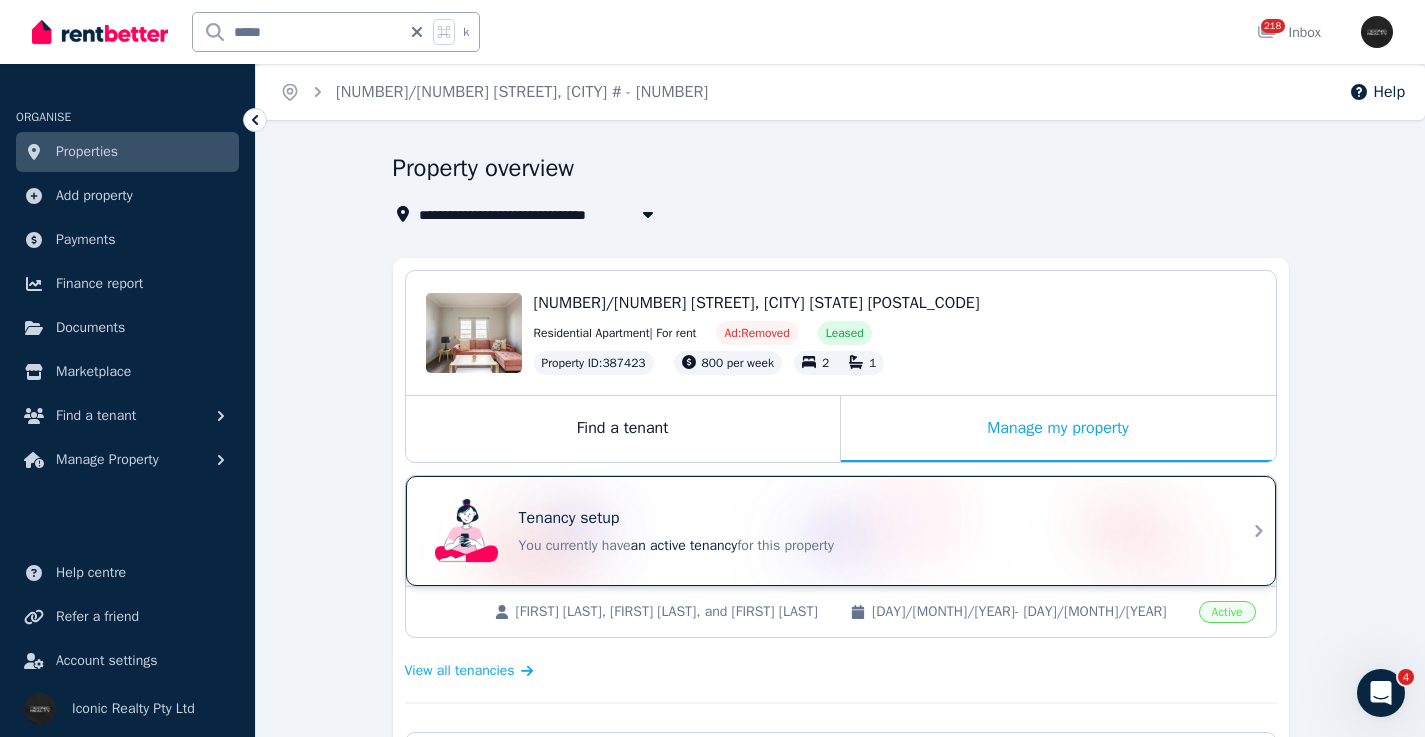 click on "Tenancy setup" at bounding box center (869, 518) 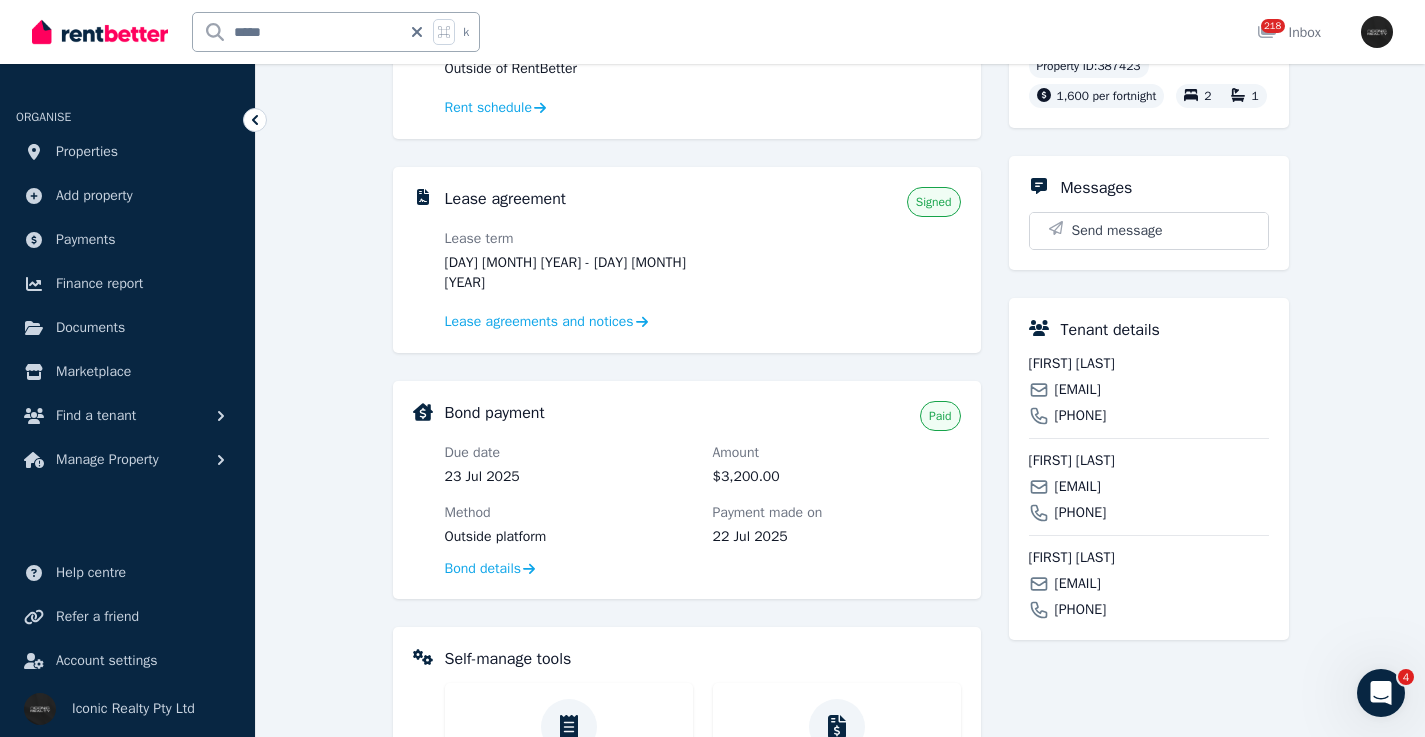 scroll, scrollTop: 370, scrollLeft: 0, axis: vertical 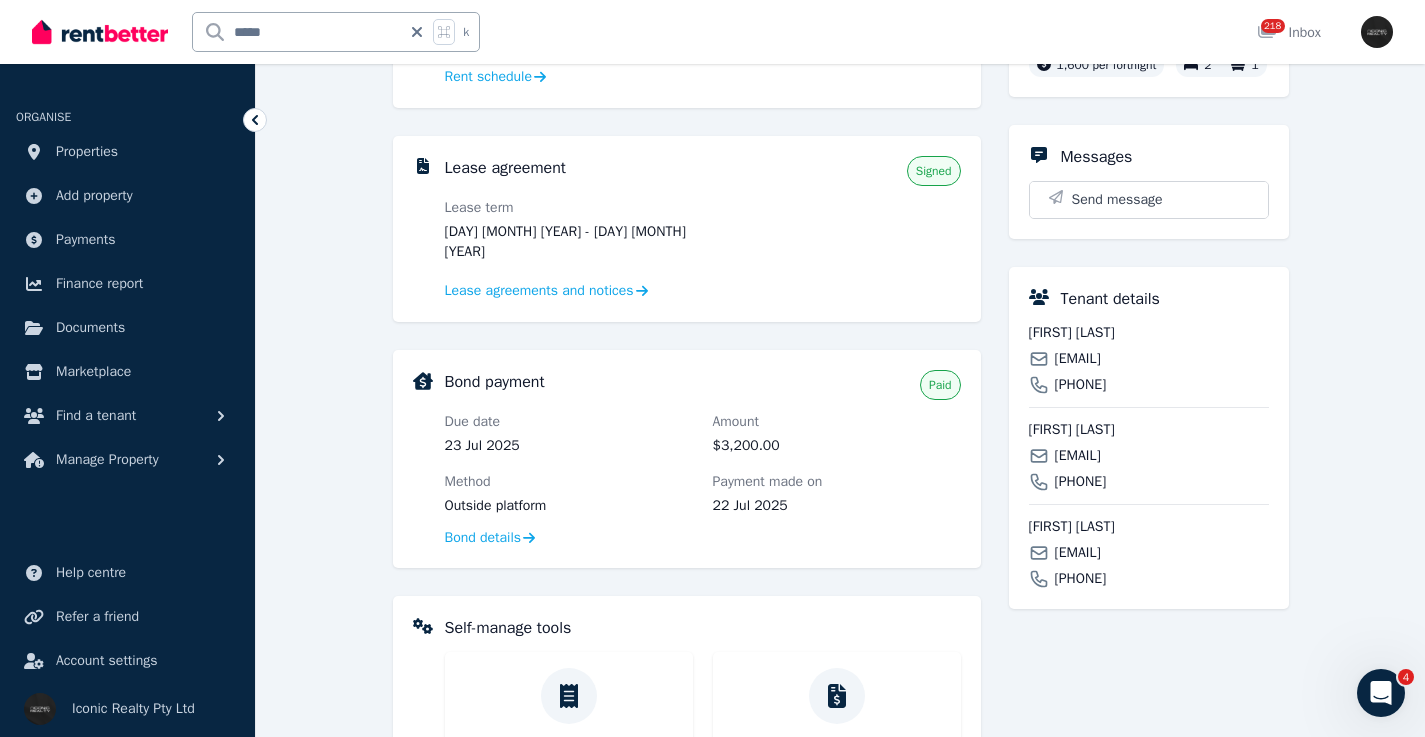 click on "geroisra@gmail.com" at bounding box center [1078, 359] 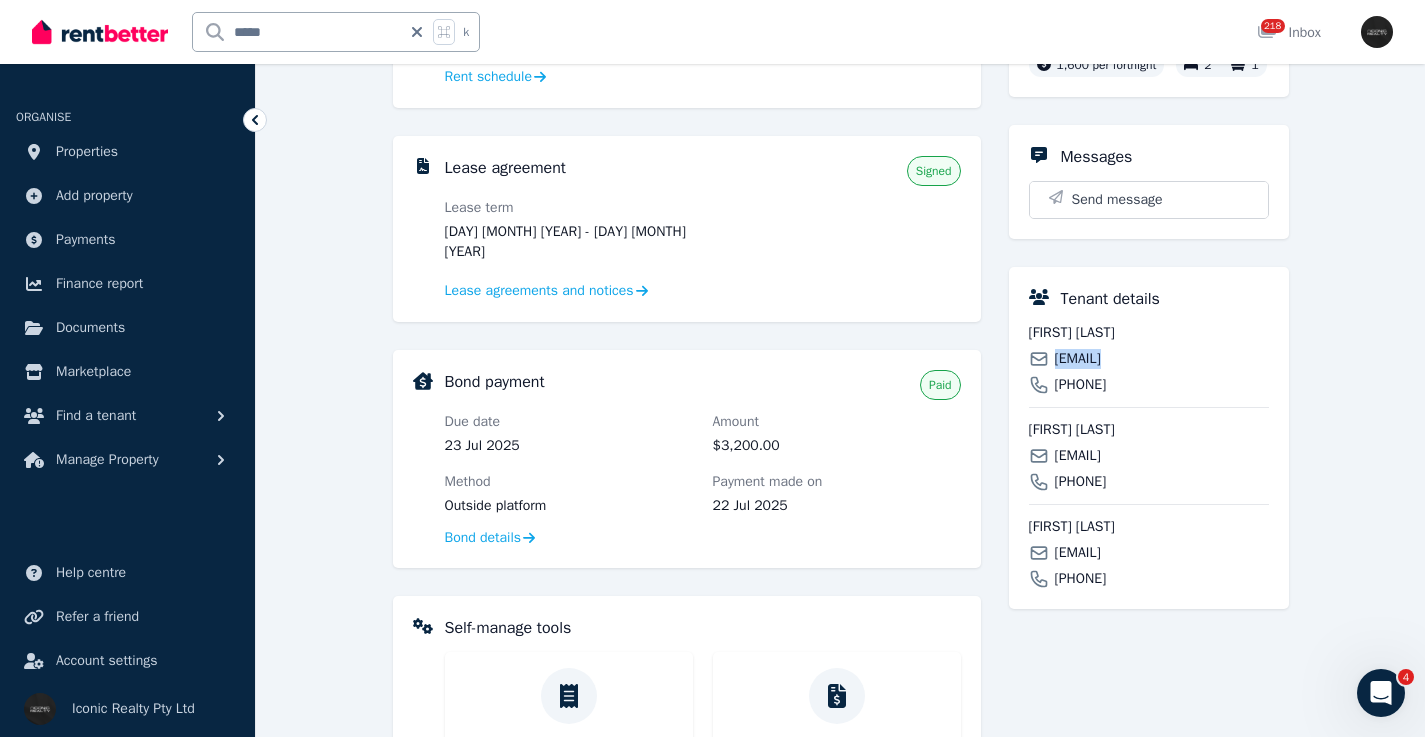 click on "geroisra@gmail.com" at bounding box center [1078, 359] 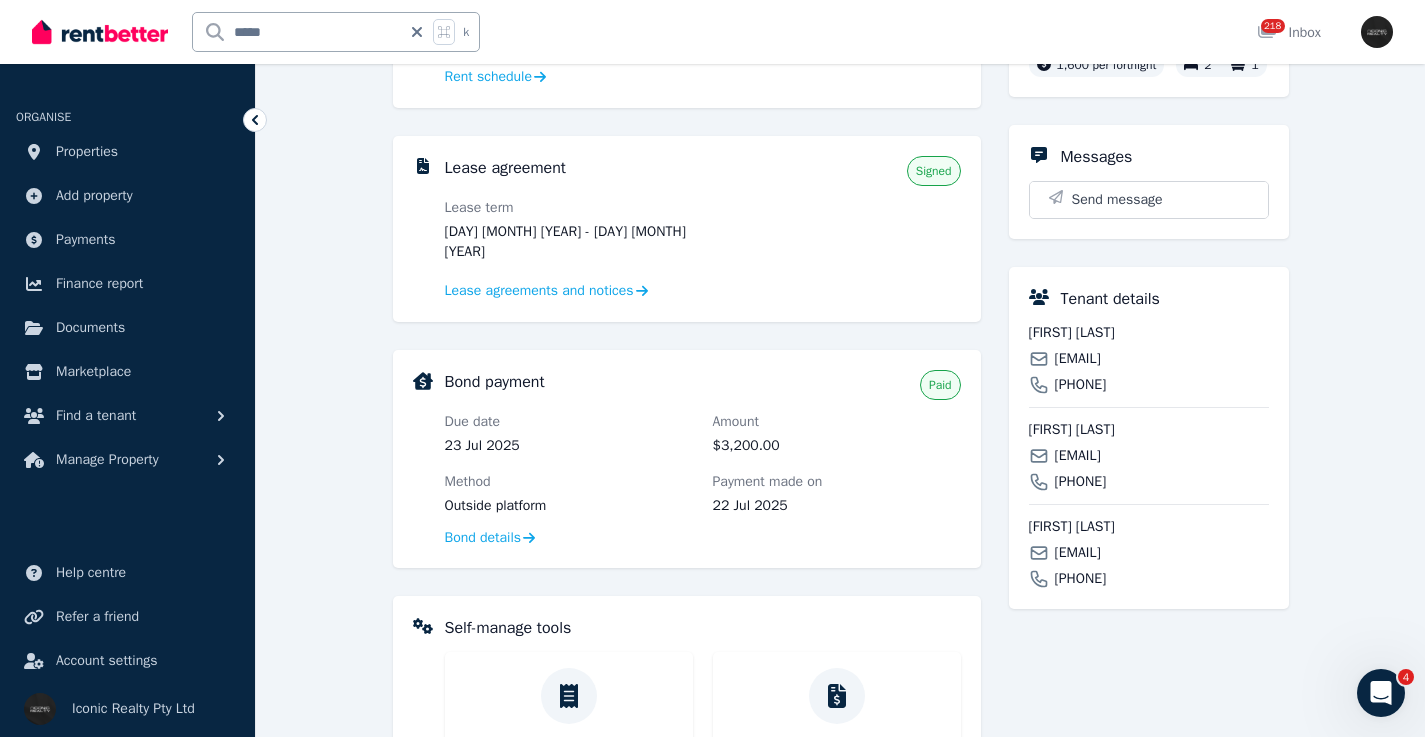 click on "dinaalabart@gmail.com" at bounding box center [1078, 456] 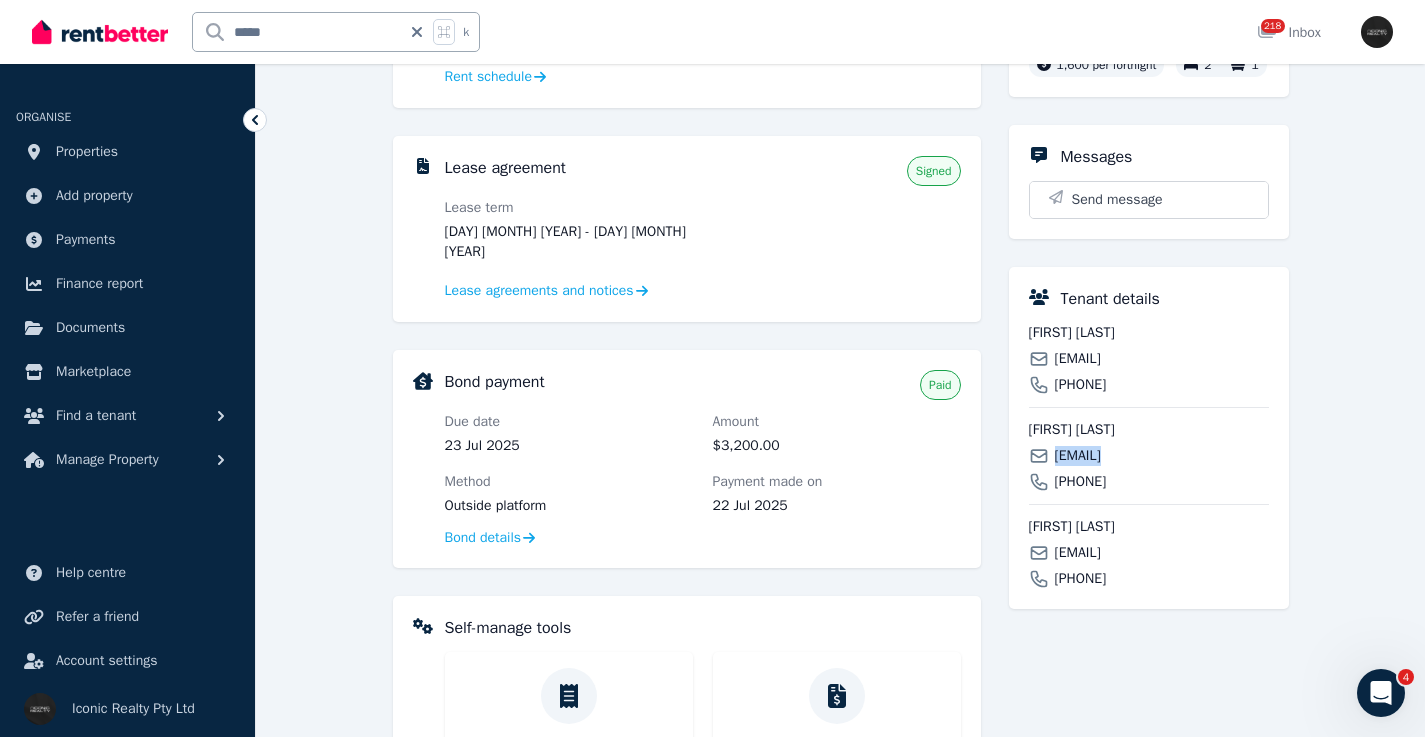 click on "dinaalabart@gmail.com" at bounding box center [1078, 456] 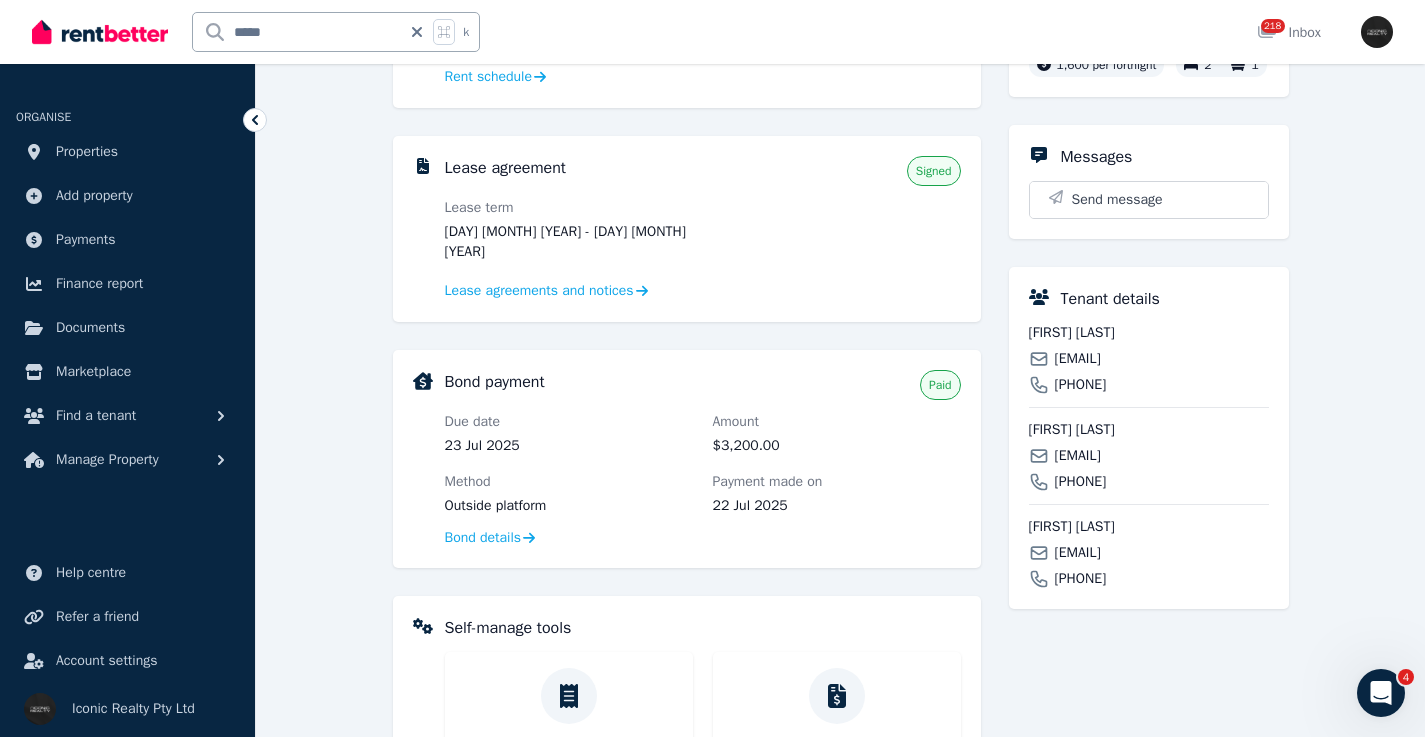 click on "martin.quinteros1326@gmail.com" at bounding box center (1078, 553) 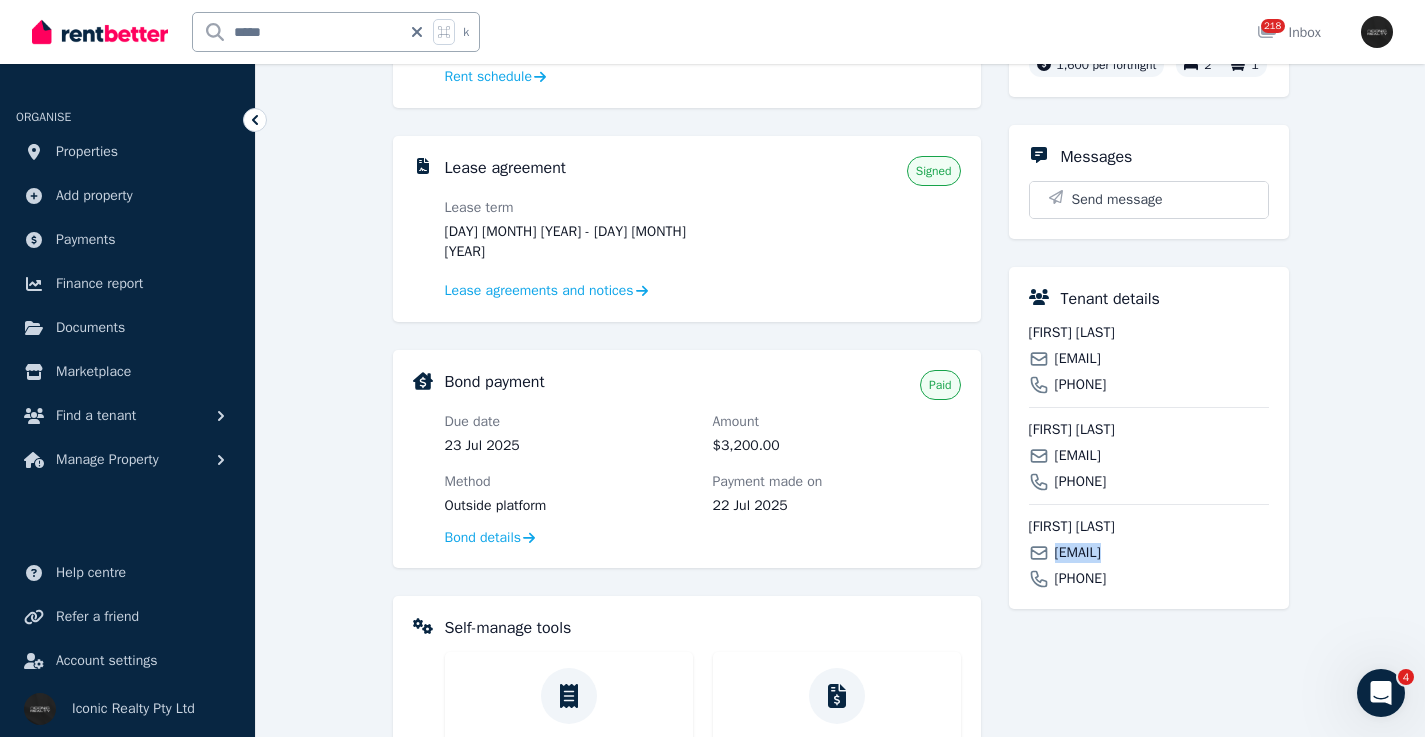 click on "martin.quinteros1326@gmail.com" at bounding box center (1078, 553) 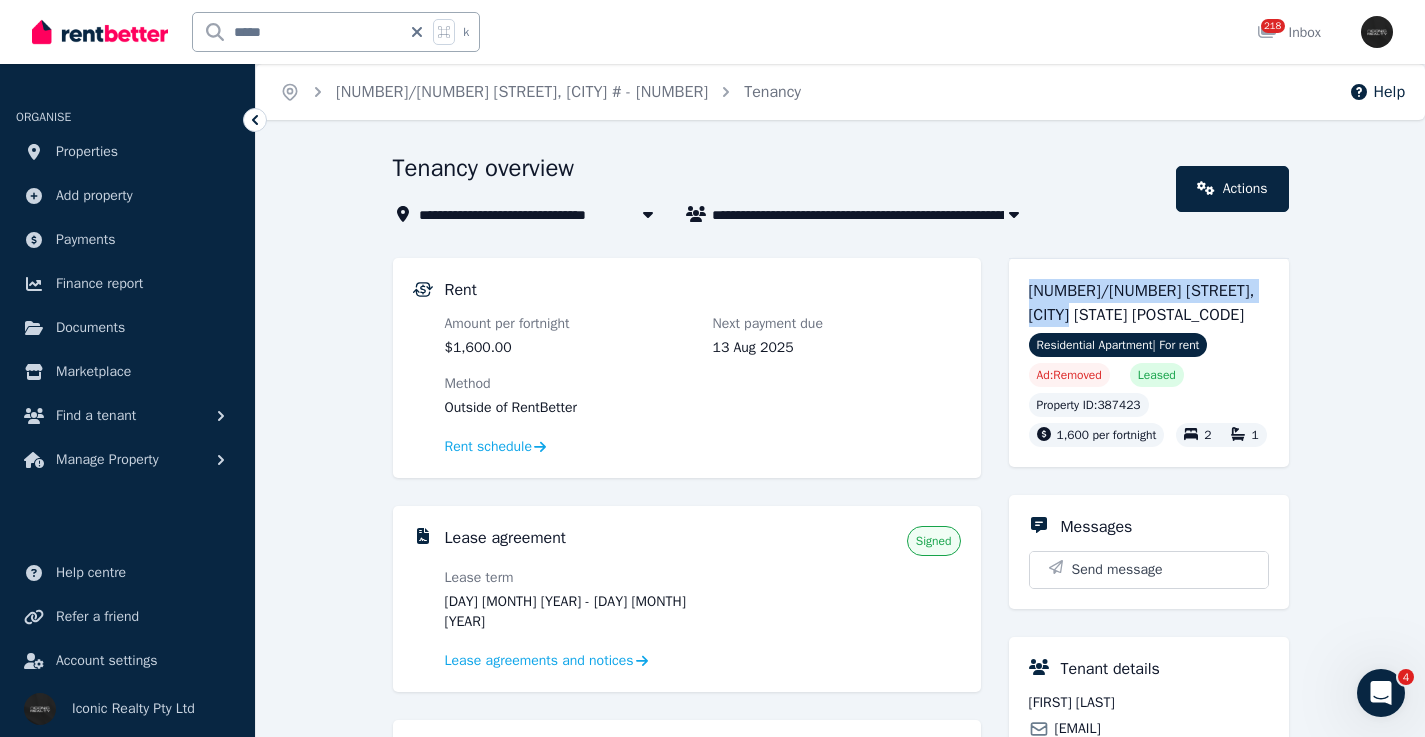 drag, startPoint x: 1089, startPoint y: 312, endPoint x: 1014, endPoint y: 292, distance: 77.62087 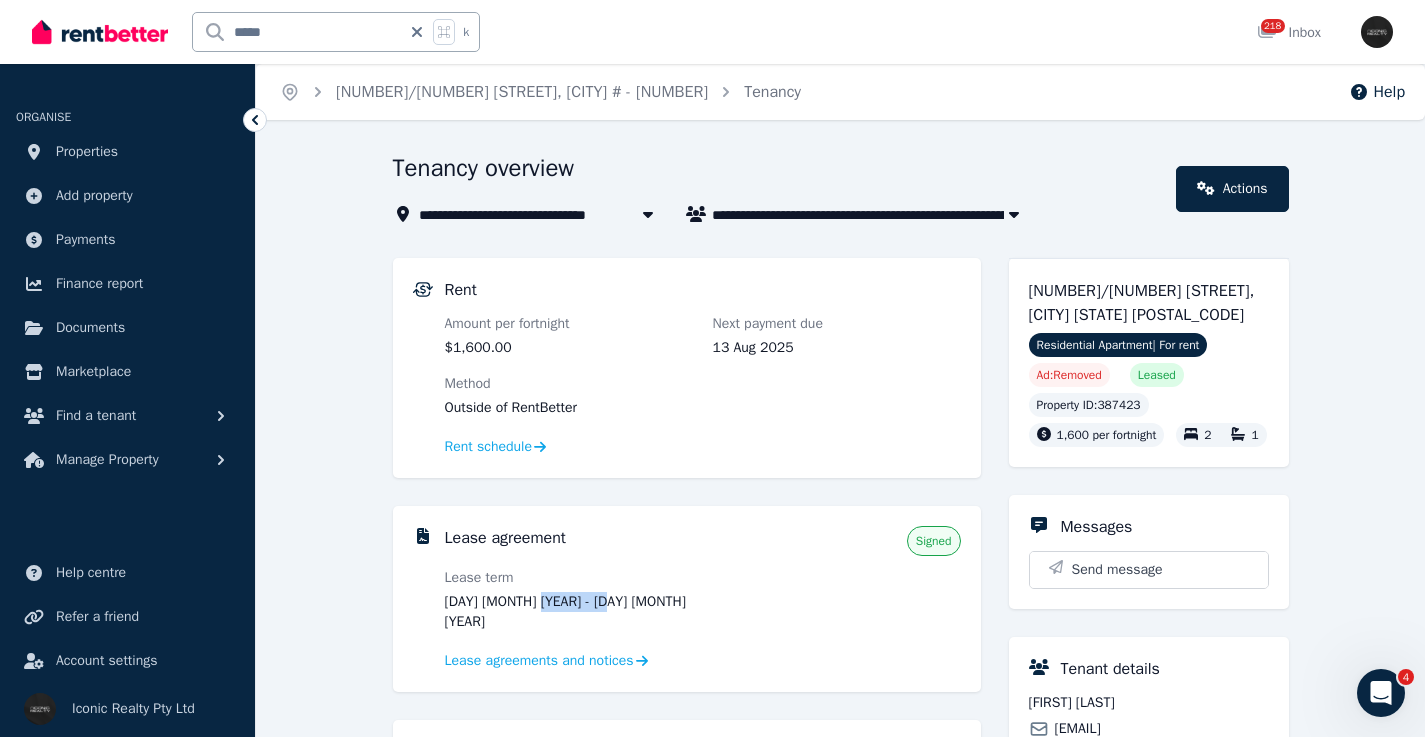 drag, startPoint x: 624, startPoint y: 603, endPoint x: 535, endPoint y: 602, distance: 89.005615 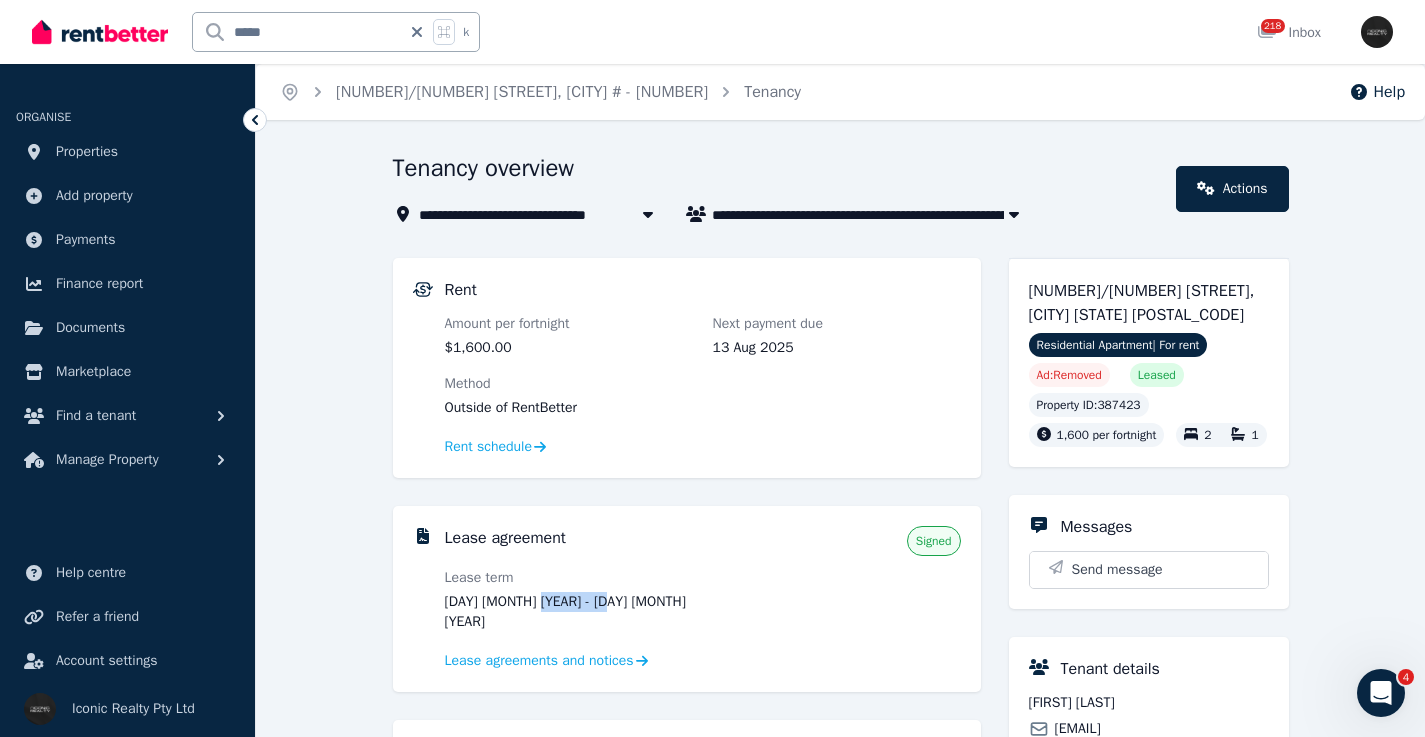 click on "23 Jul 2025 - 10 Oct 2025" at bounding box center [569, 612] 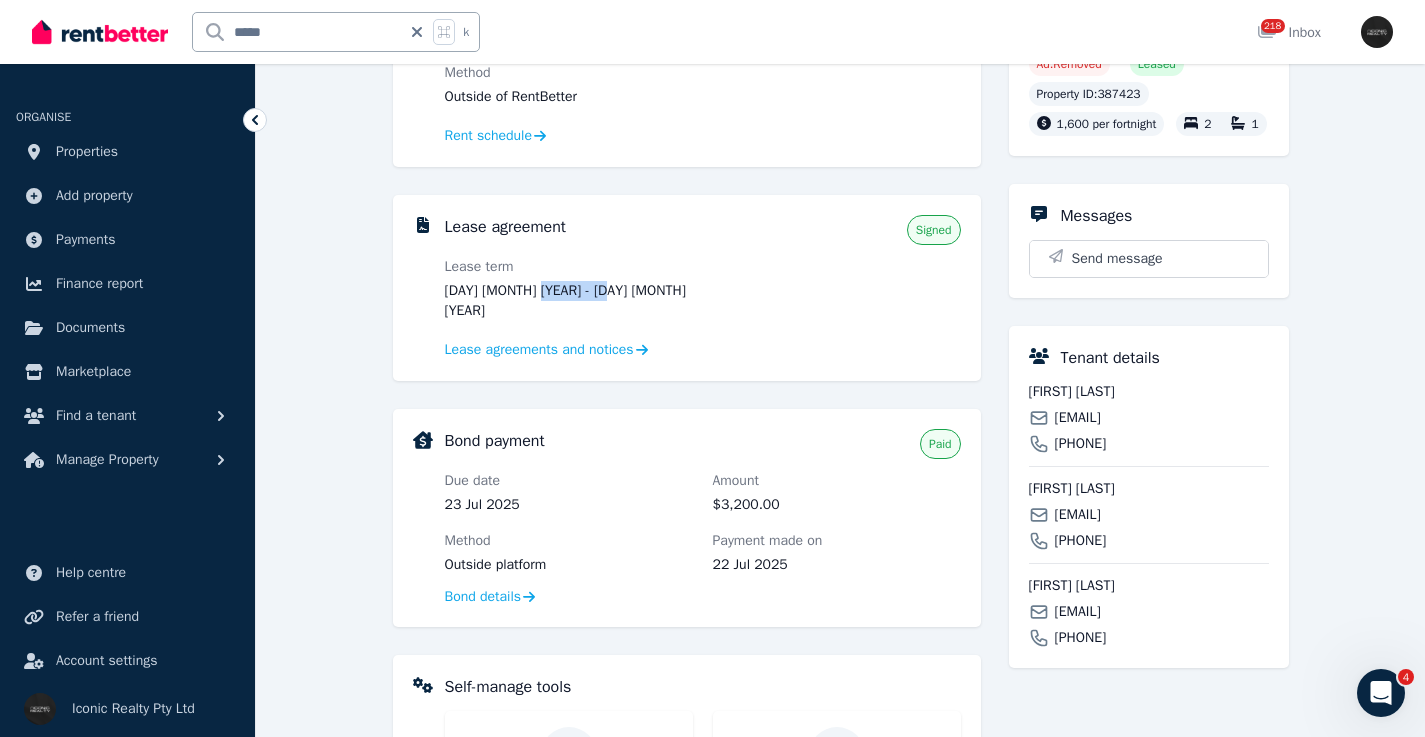 scroll, scrollTop: 319, scrollLeft: 0, axis: vertical 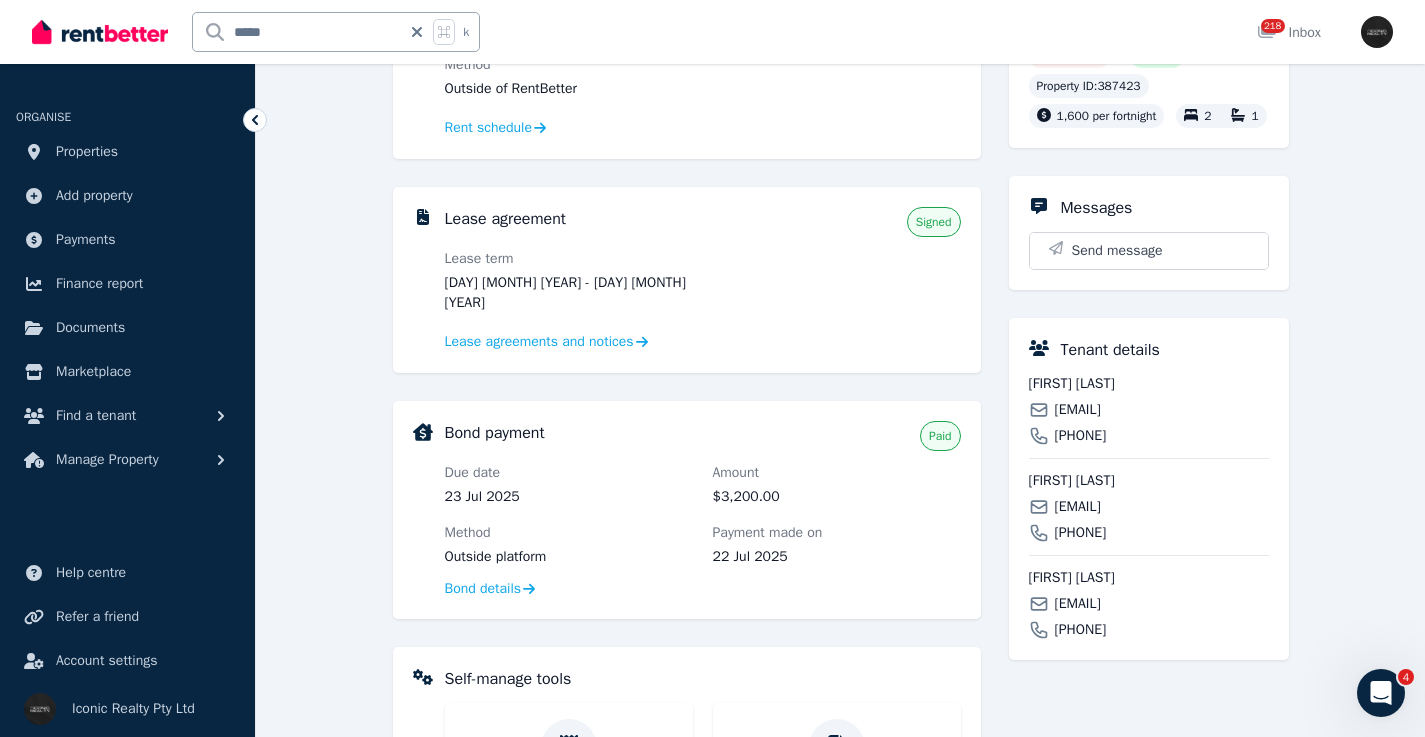 click on "Geronimo Israilevich" at bounding box center (1149, 384) 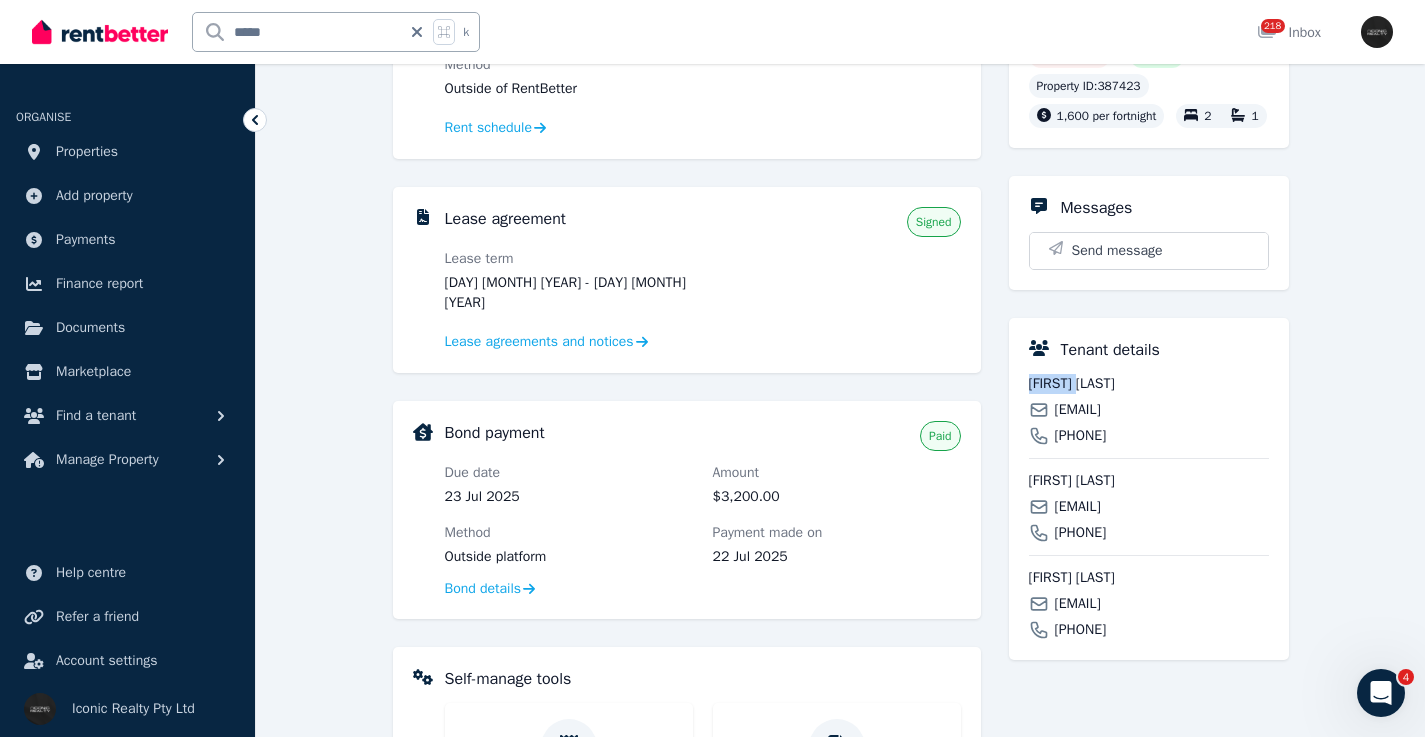 click on "Geronimo Israilevich" at bounding box center [1149, 384] 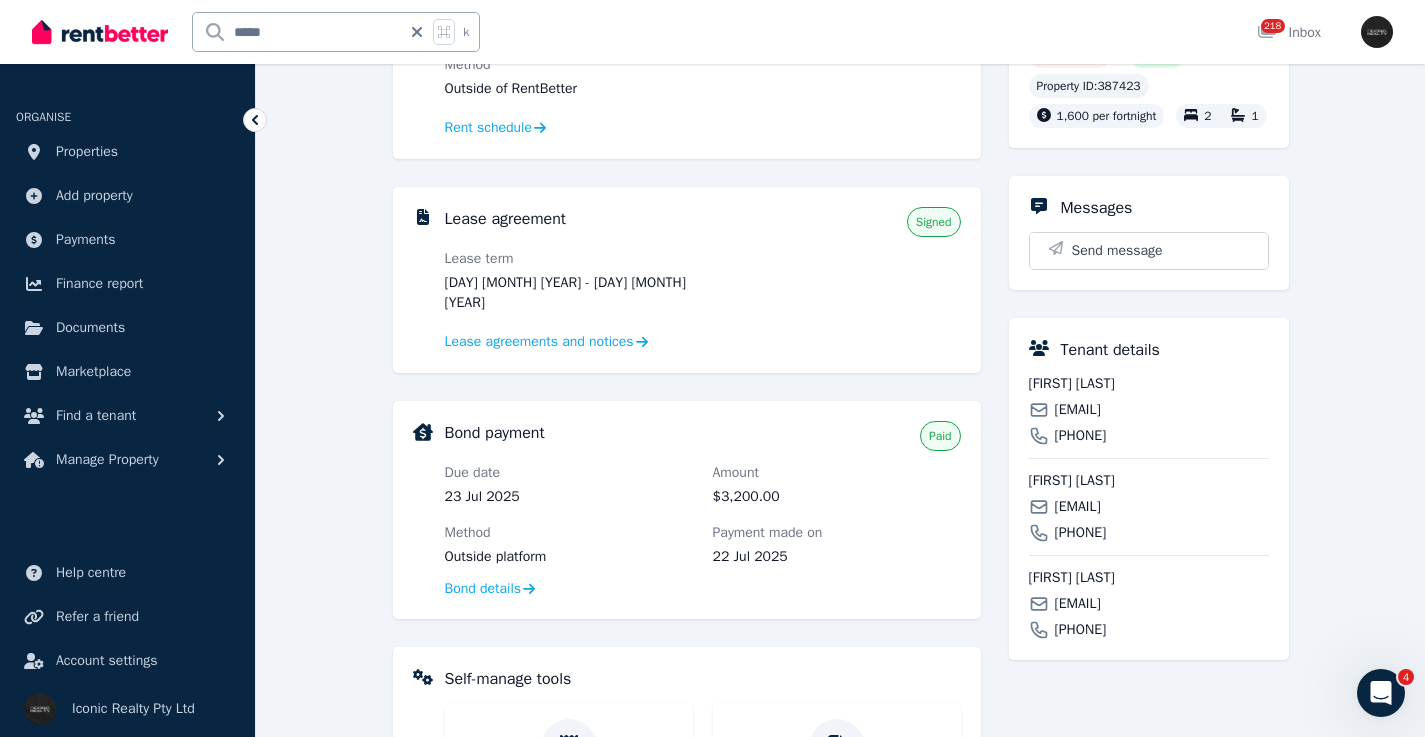 click 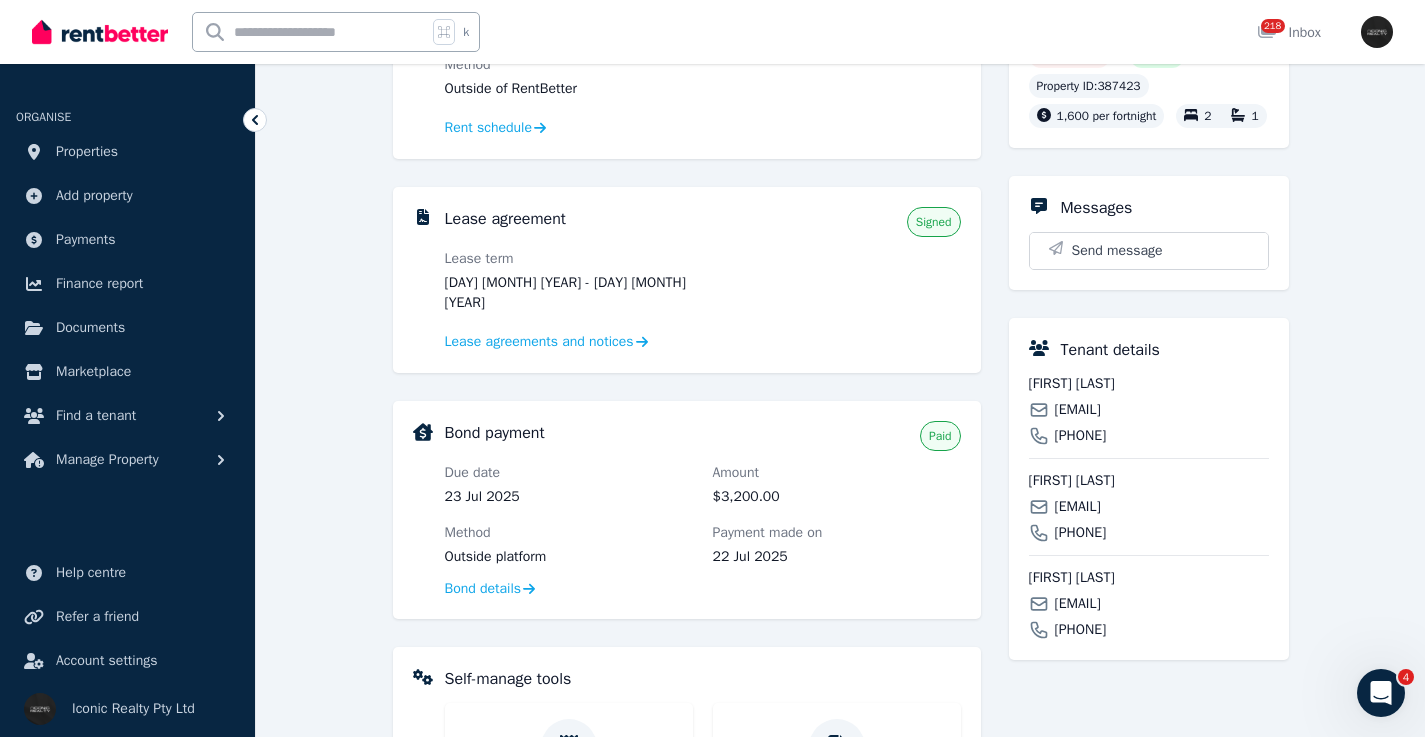 click at bounding box center [310, 32] 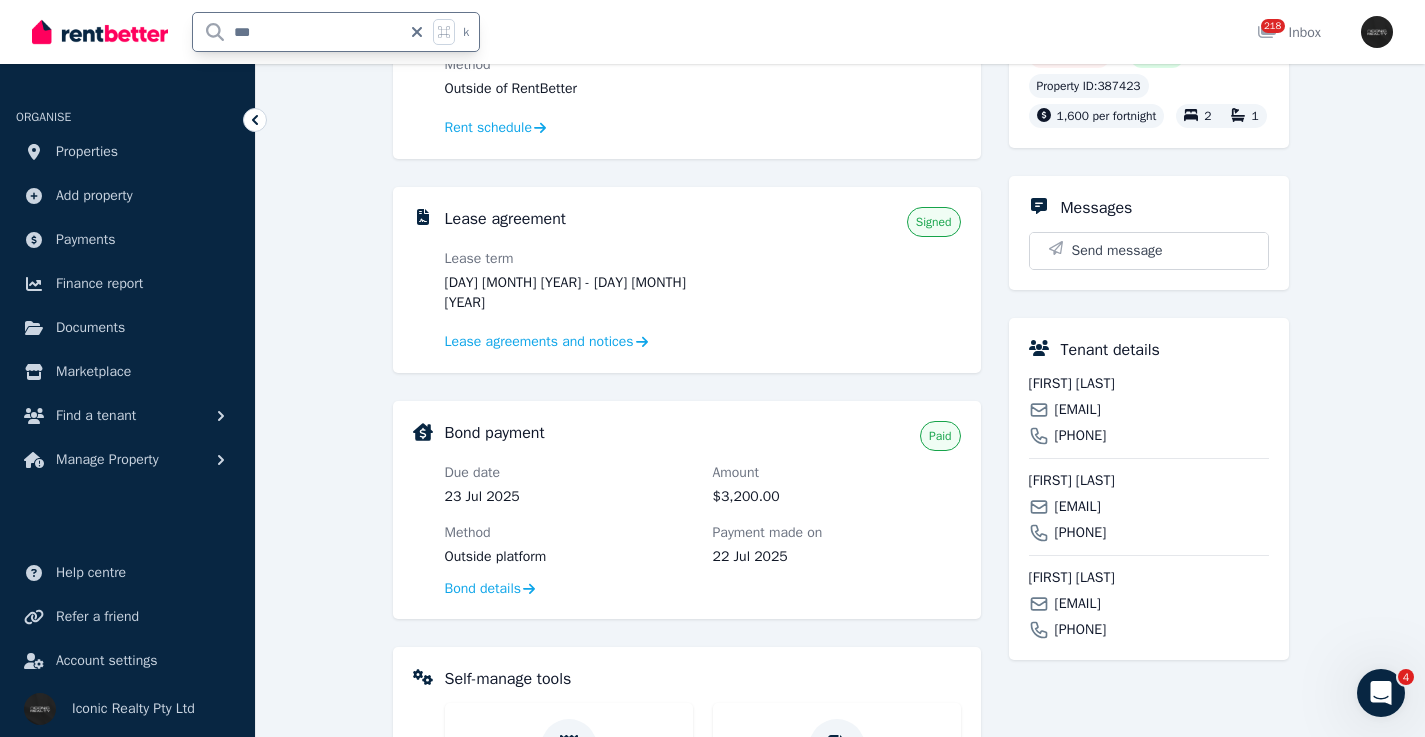 type on "****" 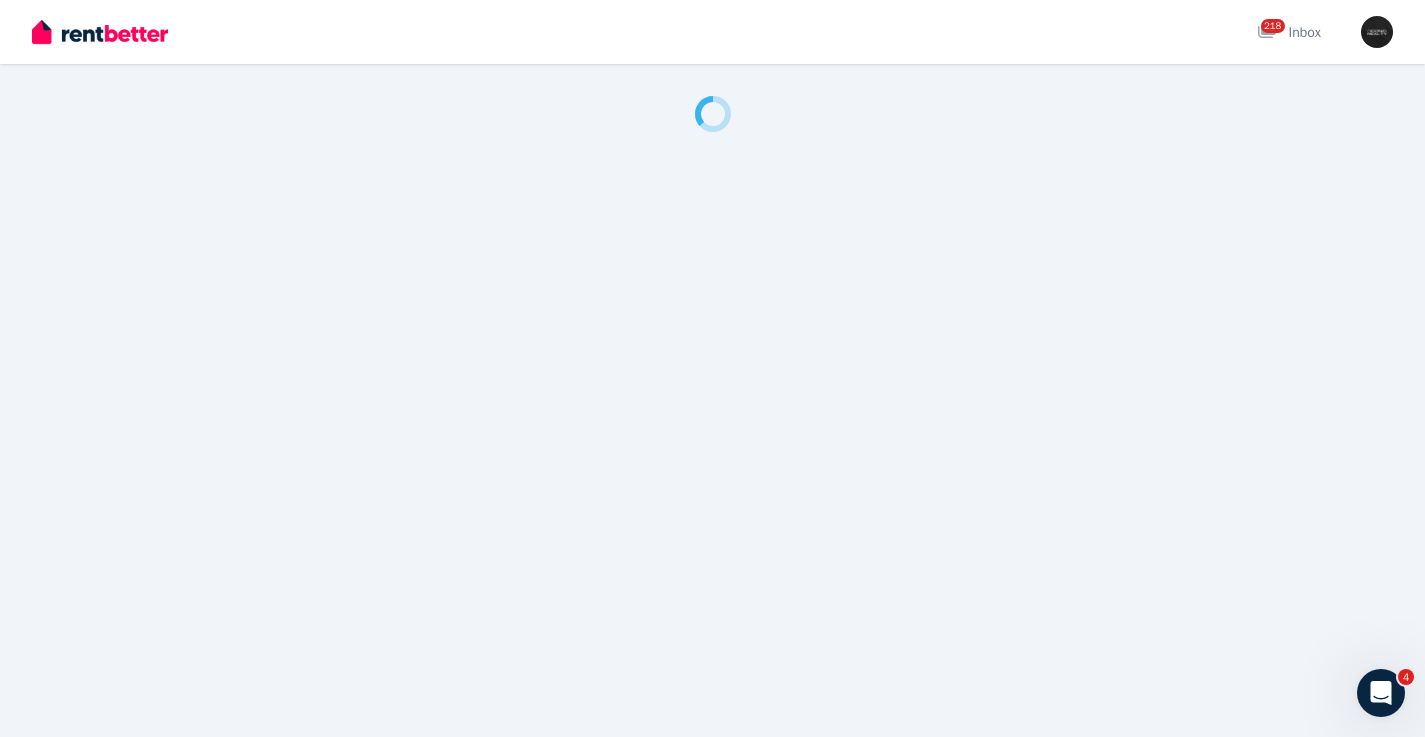 scroll, scrollTop: 0, scrollLeft: 0, axis: both 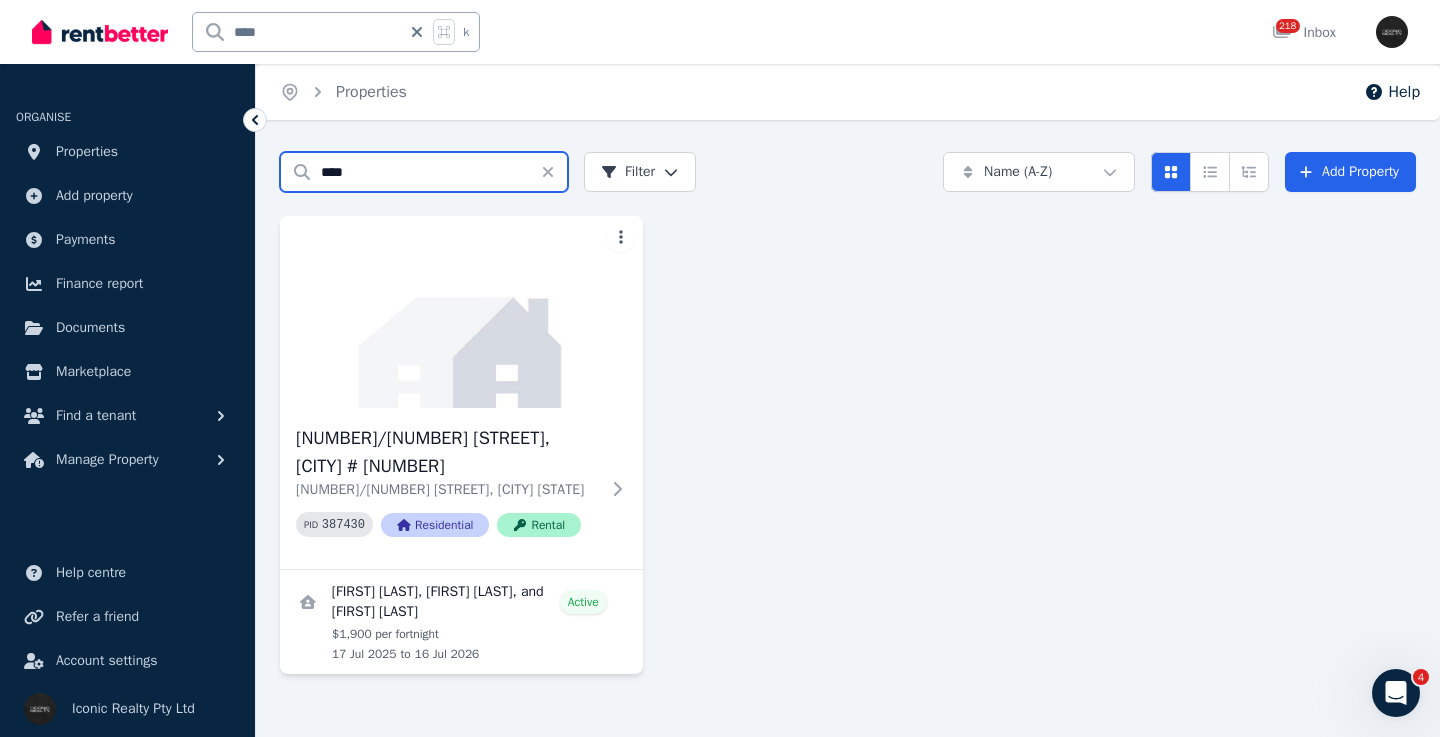 click on "****" at bounding box center [424, 172] 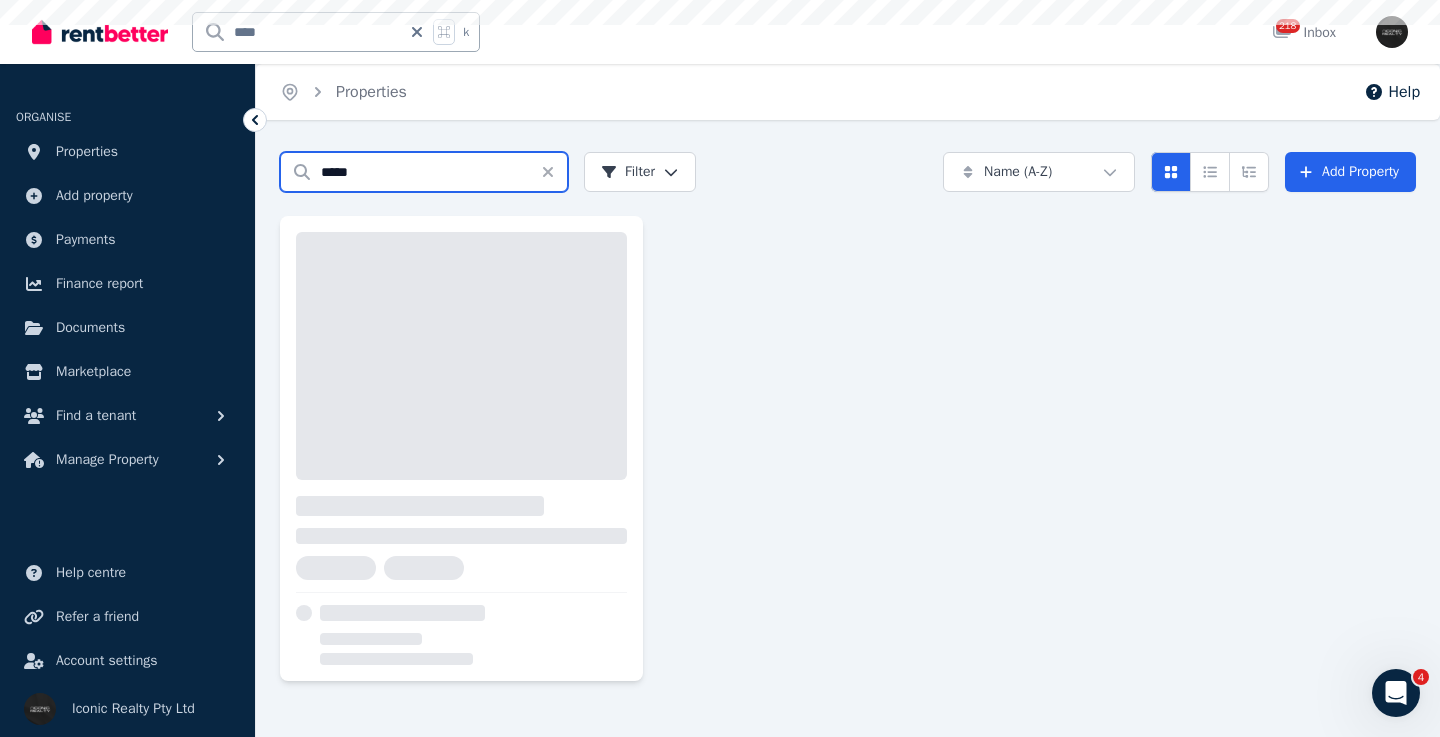 type on "*****" 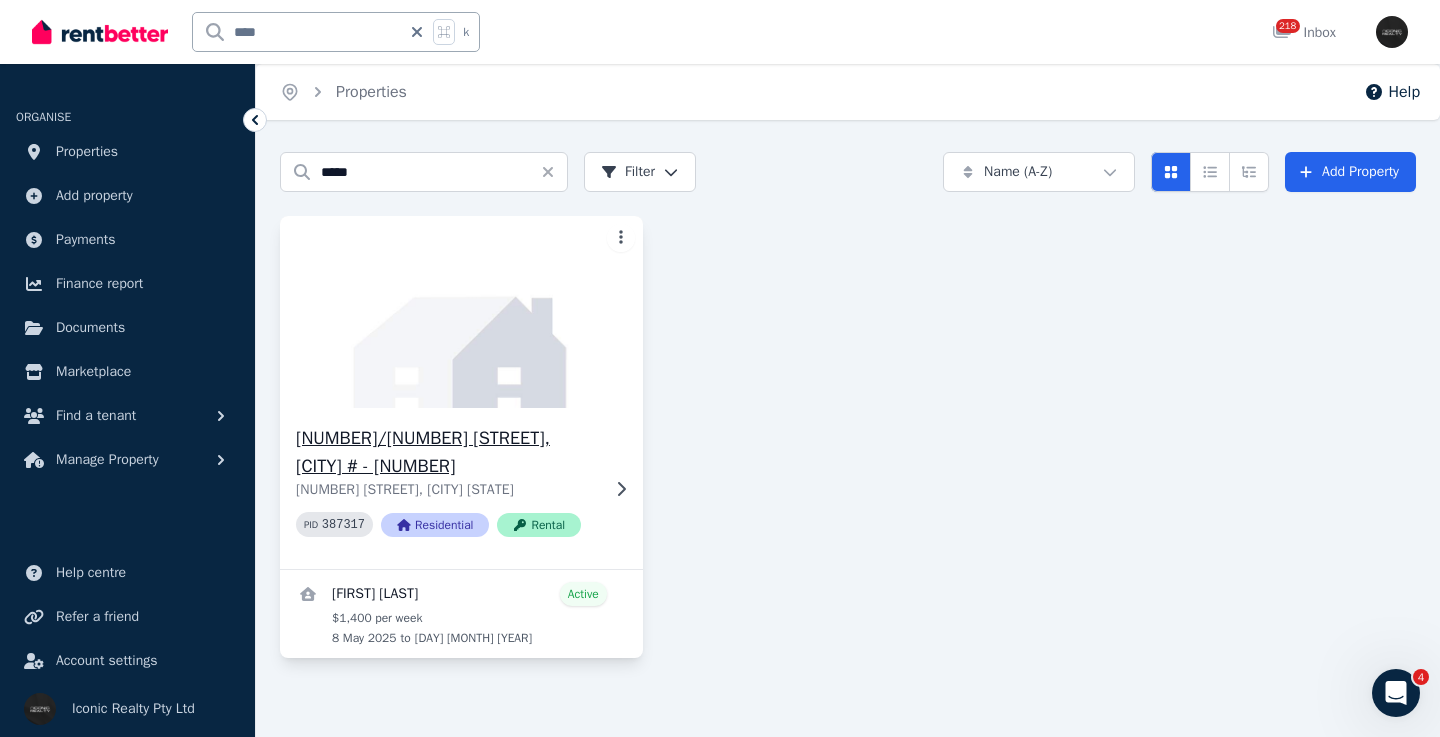 click 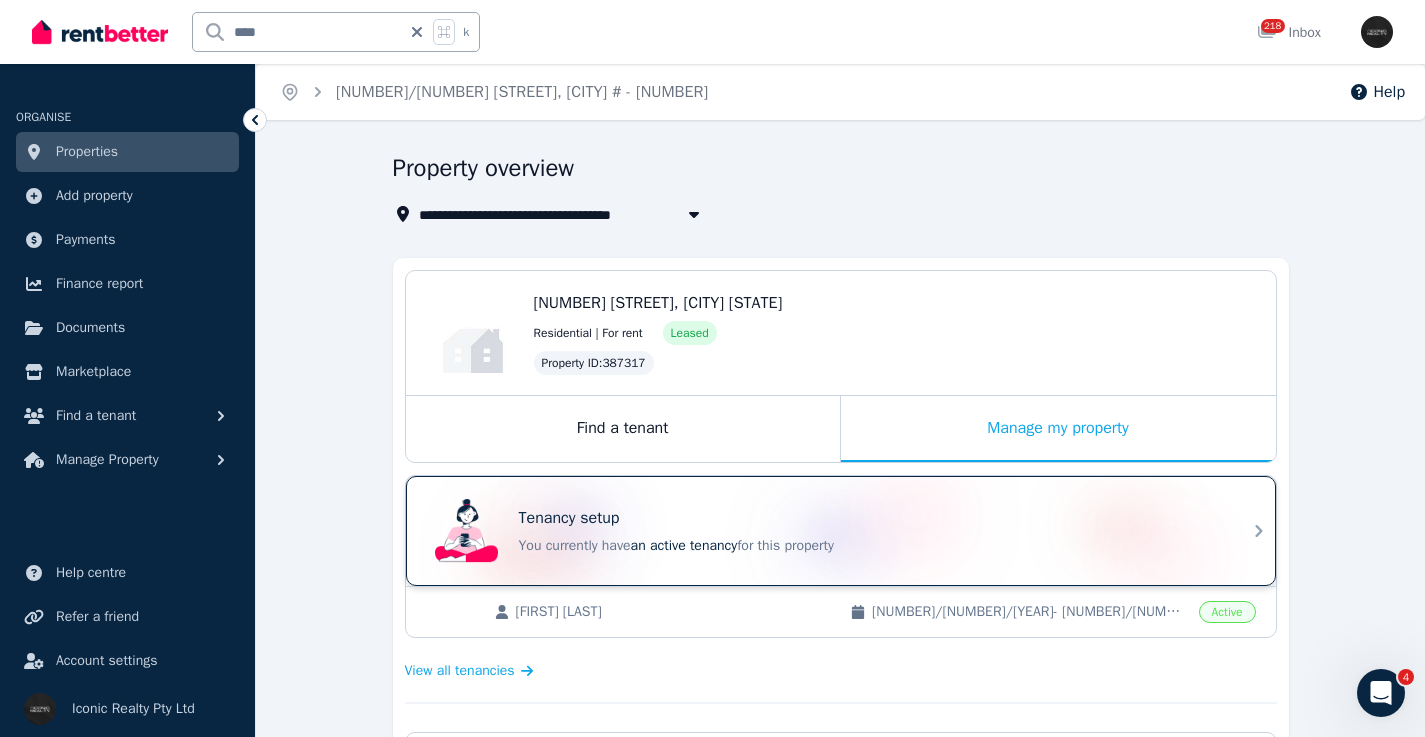 click on "Tenancy setup" at bounding box center (869, 518) 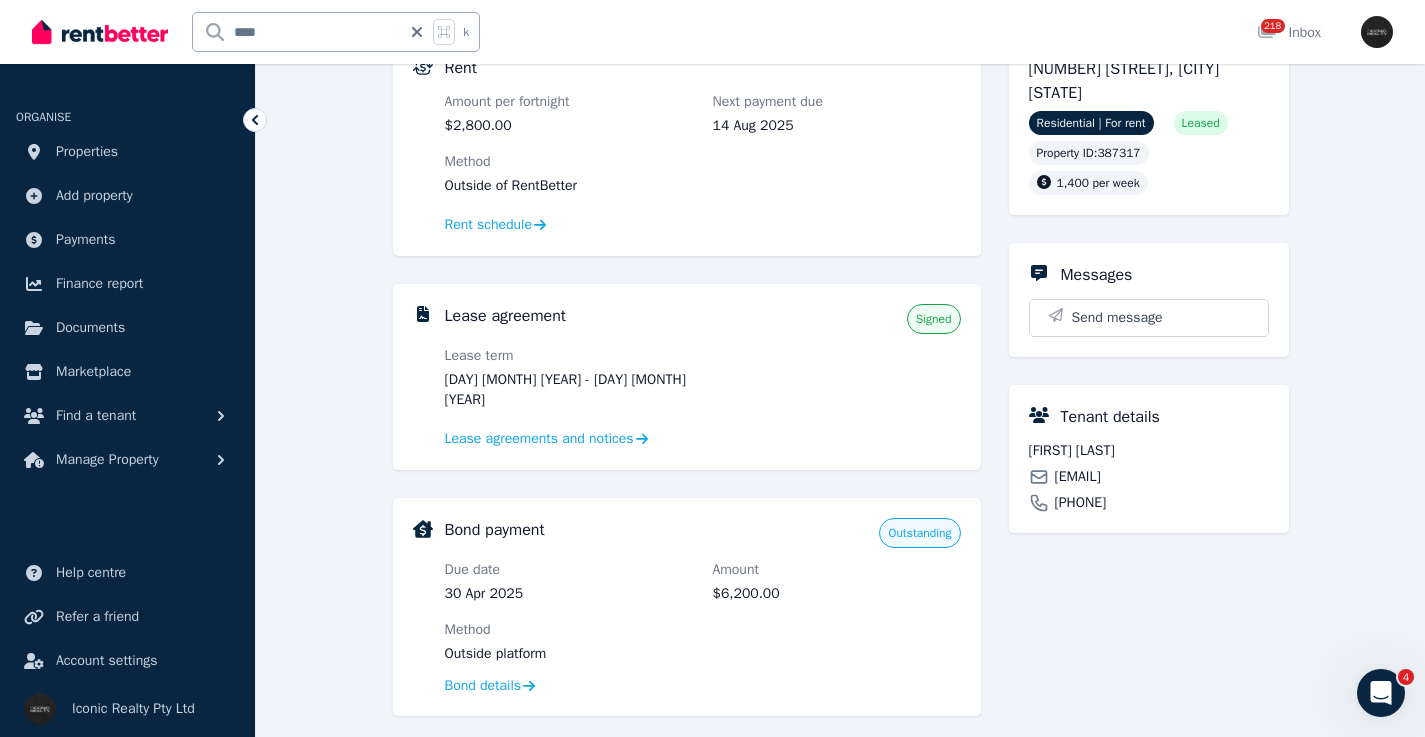 scroll, scrollTop: 467, scrollLeft: 0, axis: vertical 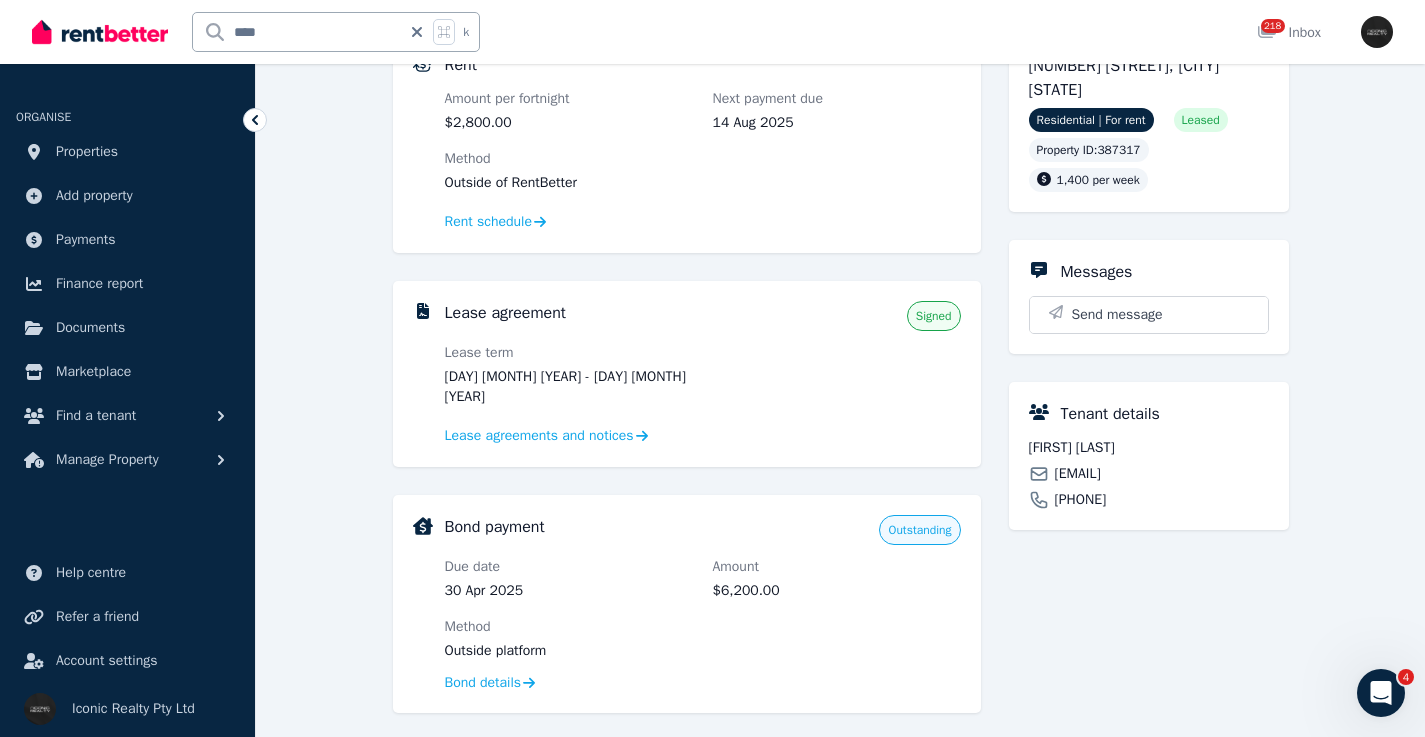 click on "eliettz.urbina@gmail.com" at bounding box center (1078, 474) 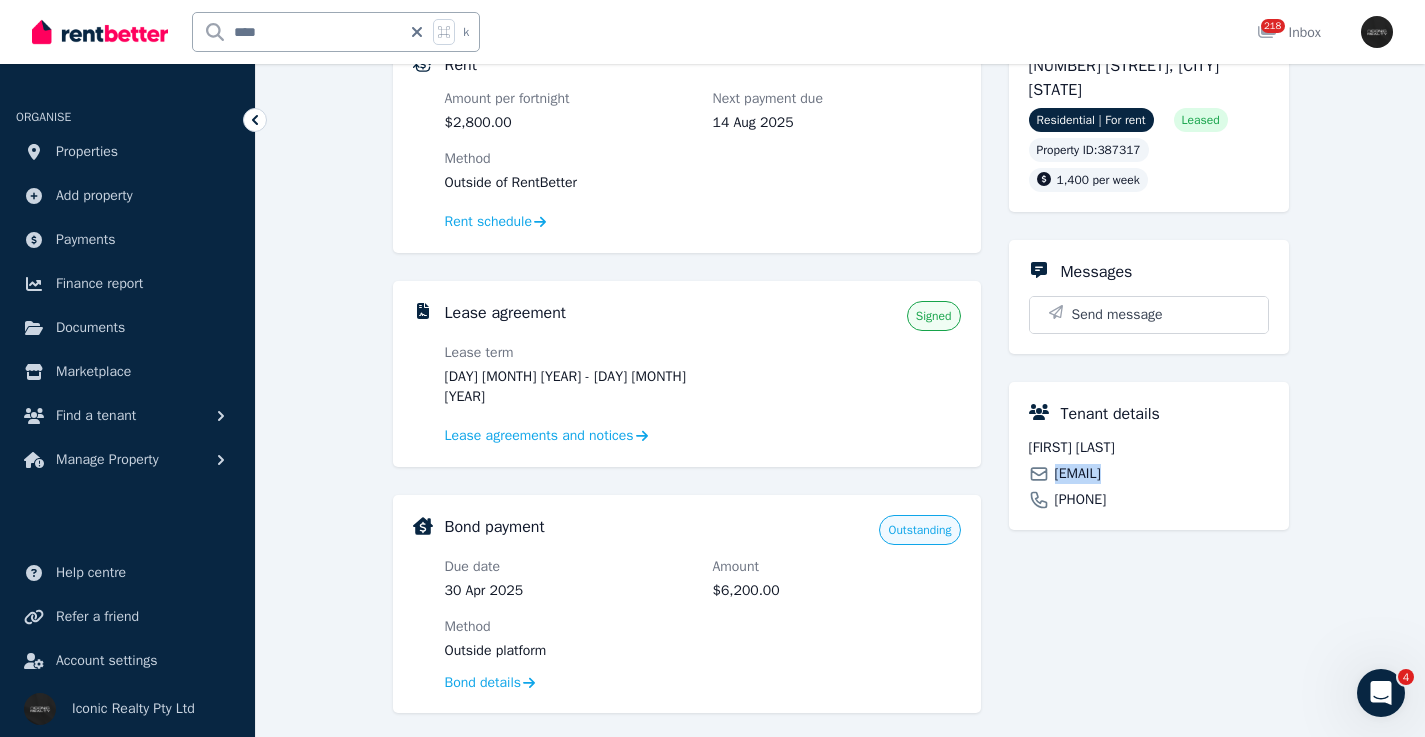 click on "eliettz.urbina@gmail.com" at bounding box center [1078, 474] 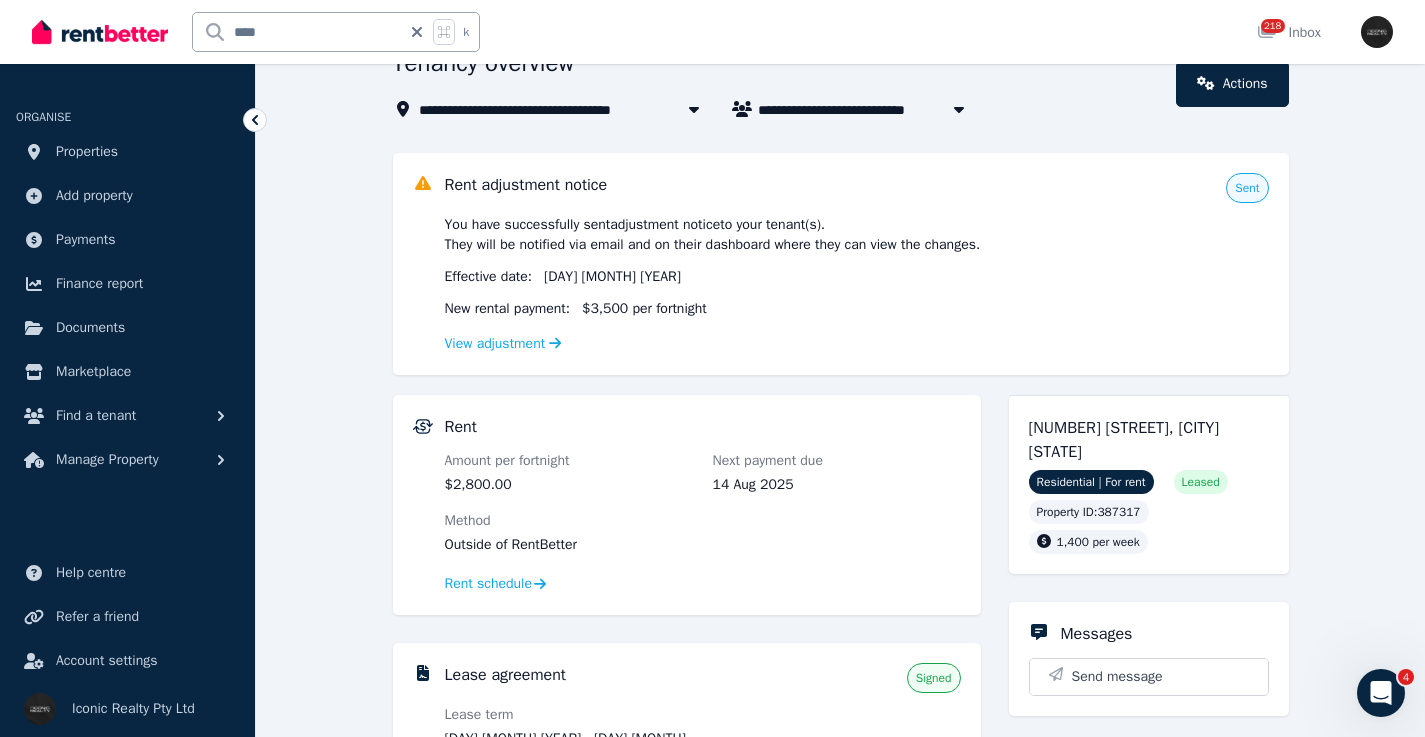 scroll, scrollTop: 110, scrollLeft: 0, axis: vertical 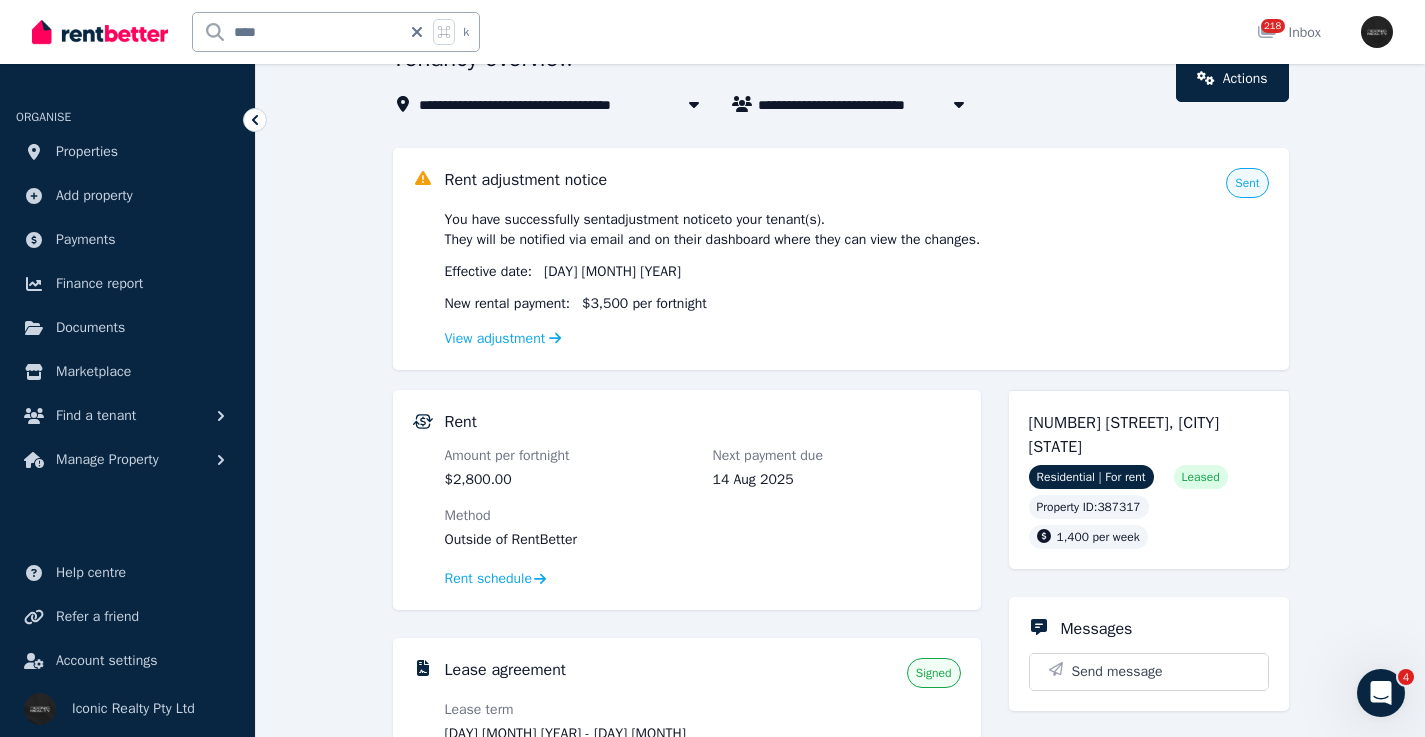drag, startPoint x: 1117, startPoint y: 444, endPoint x: 1013, endPoint y: 421, distance: 106.51291 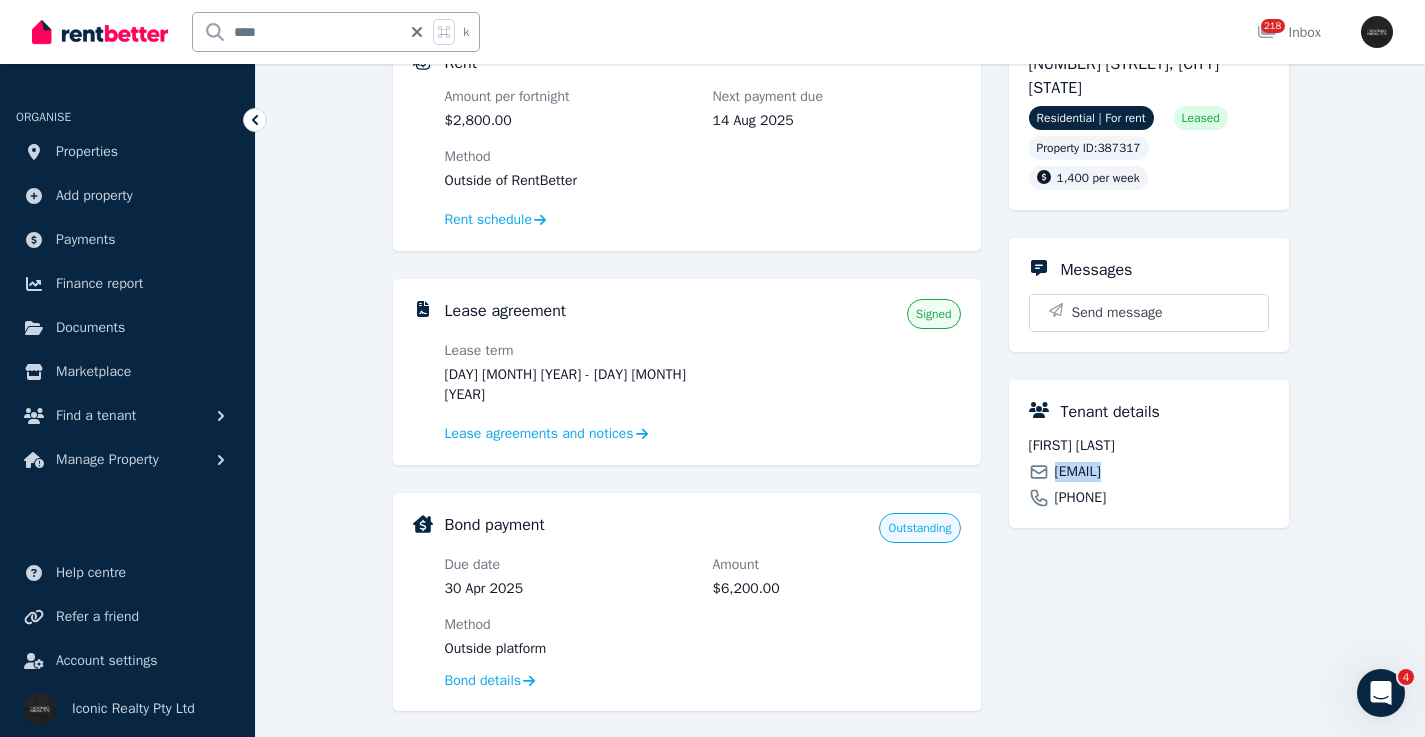 scroll, scrollTop: 478, scrollLeft: 0, axis: vertical 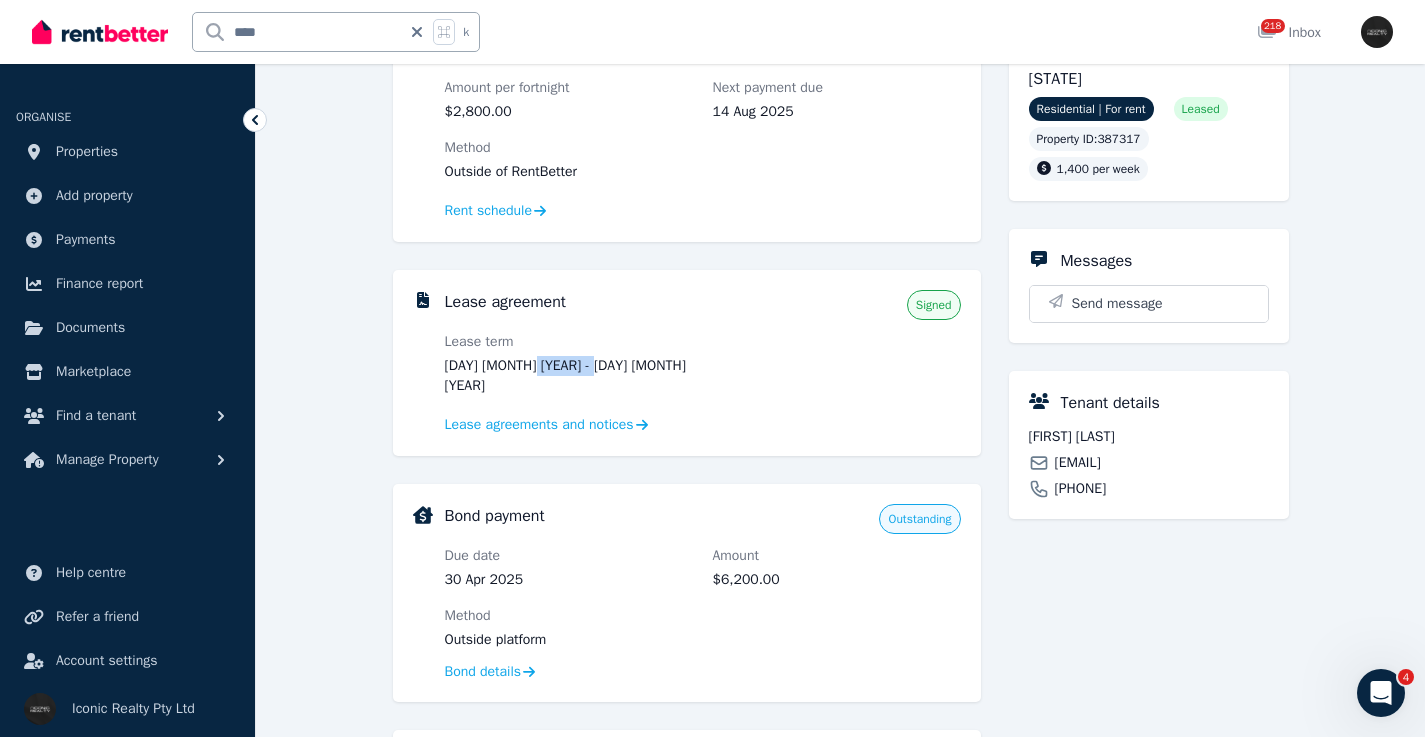 drag, startPoint x: 631, startPoint y: 368, endPoint x: 569, endPoint y: 371, distance: 62.072536 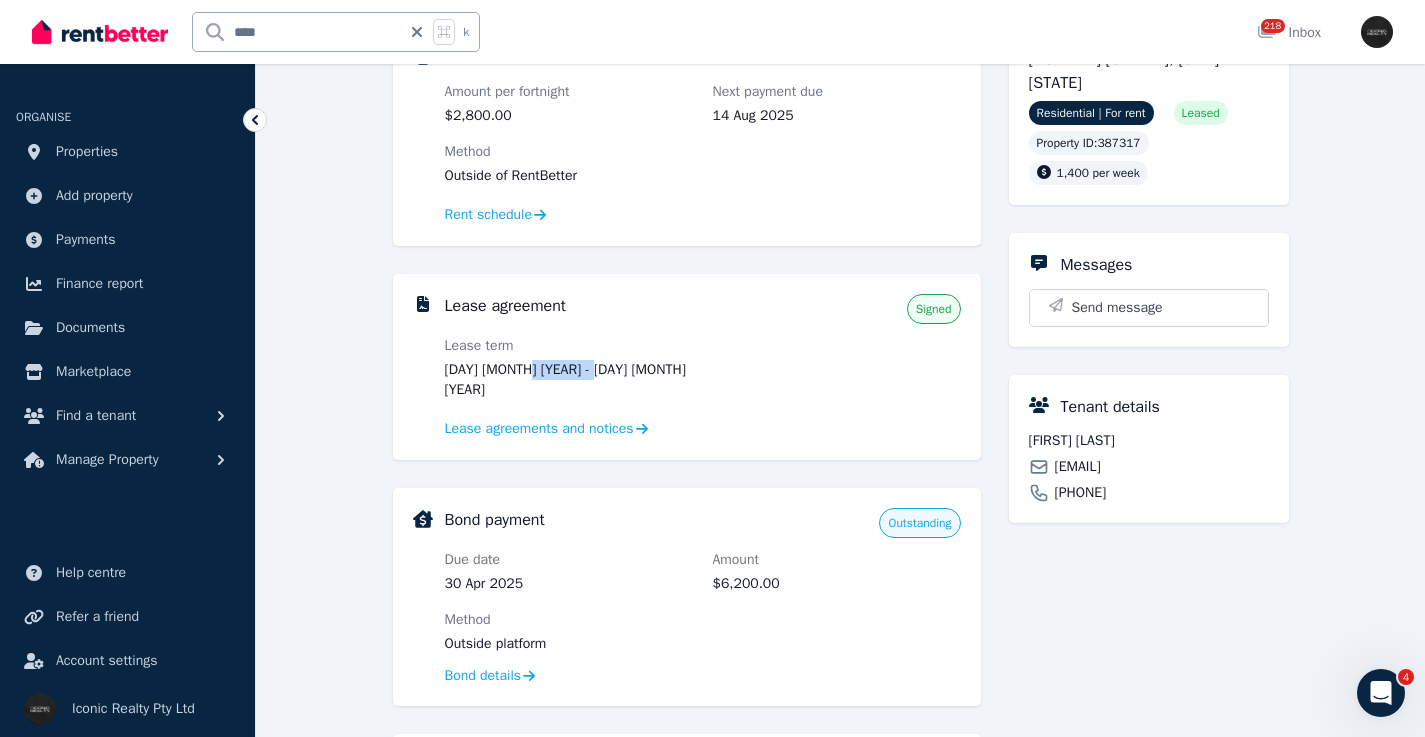 scroll, scrollTop: 478, scrollLeft: 0, axis: vertical 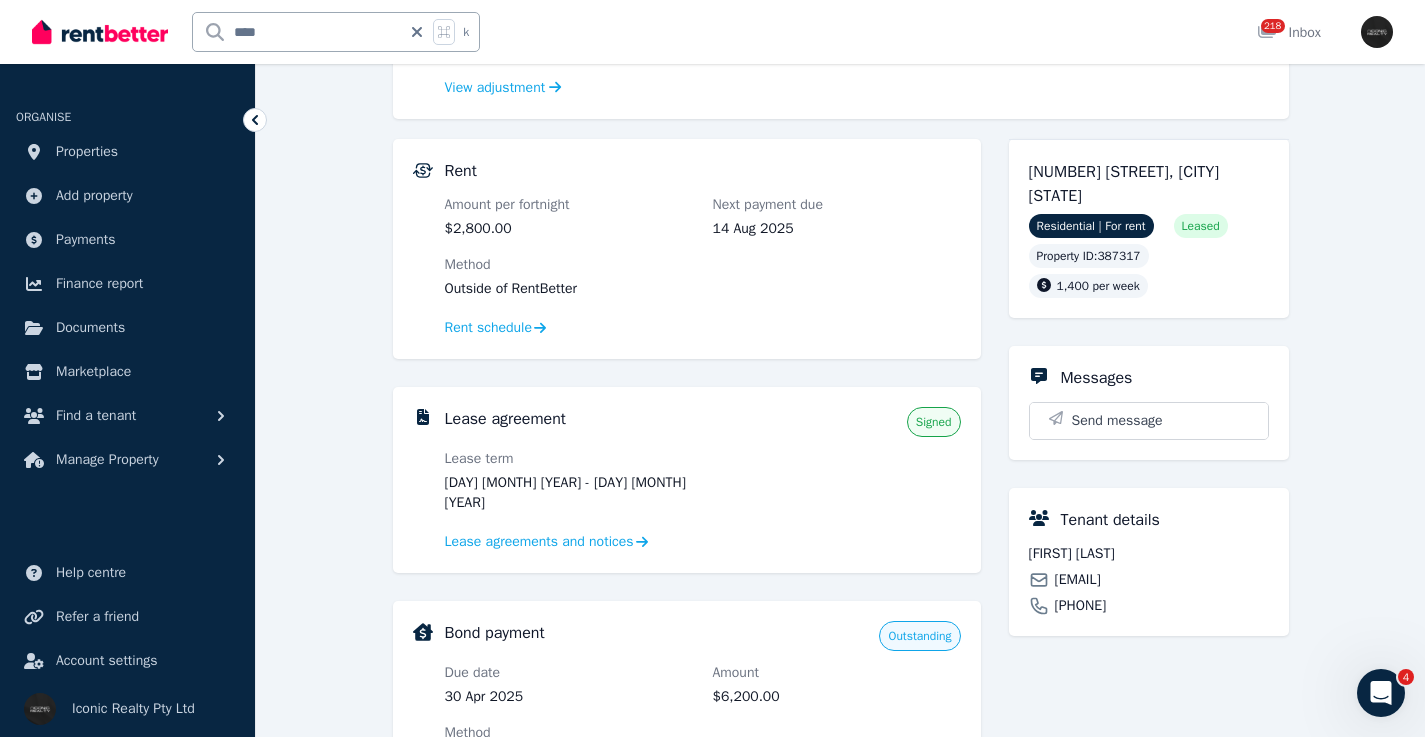 click on "Tenant details Eliettz Cristina Urbina López eliettz.urbina@gmail.com 0456 597 191" at bounding box center (1149, 562) 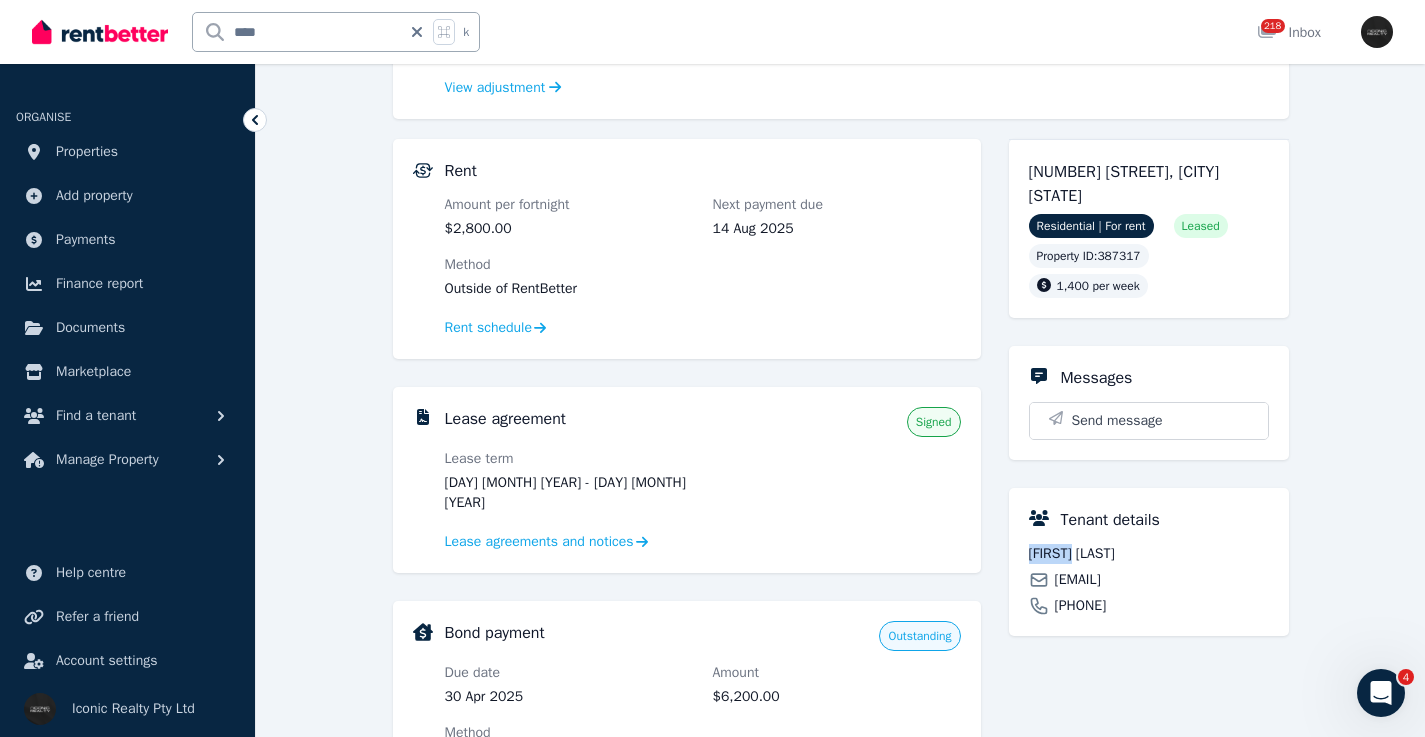 click on "Tenant details Eliettz Cristina Urbina López eliettz.urbina@gmail.com 0456 597 191" at bounding box center [1149, 562] 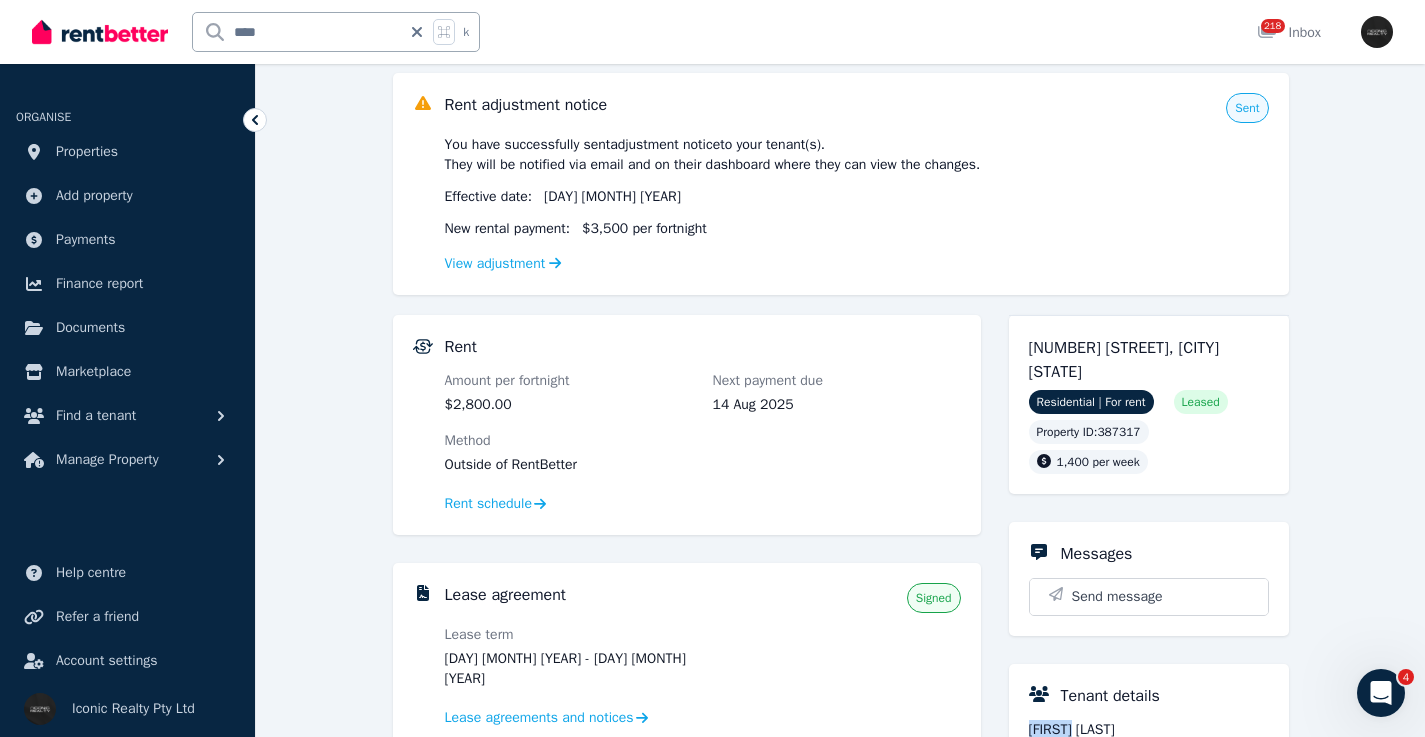 scroll, scrollTop: 40, scrollLeft: 0, axis: vertical 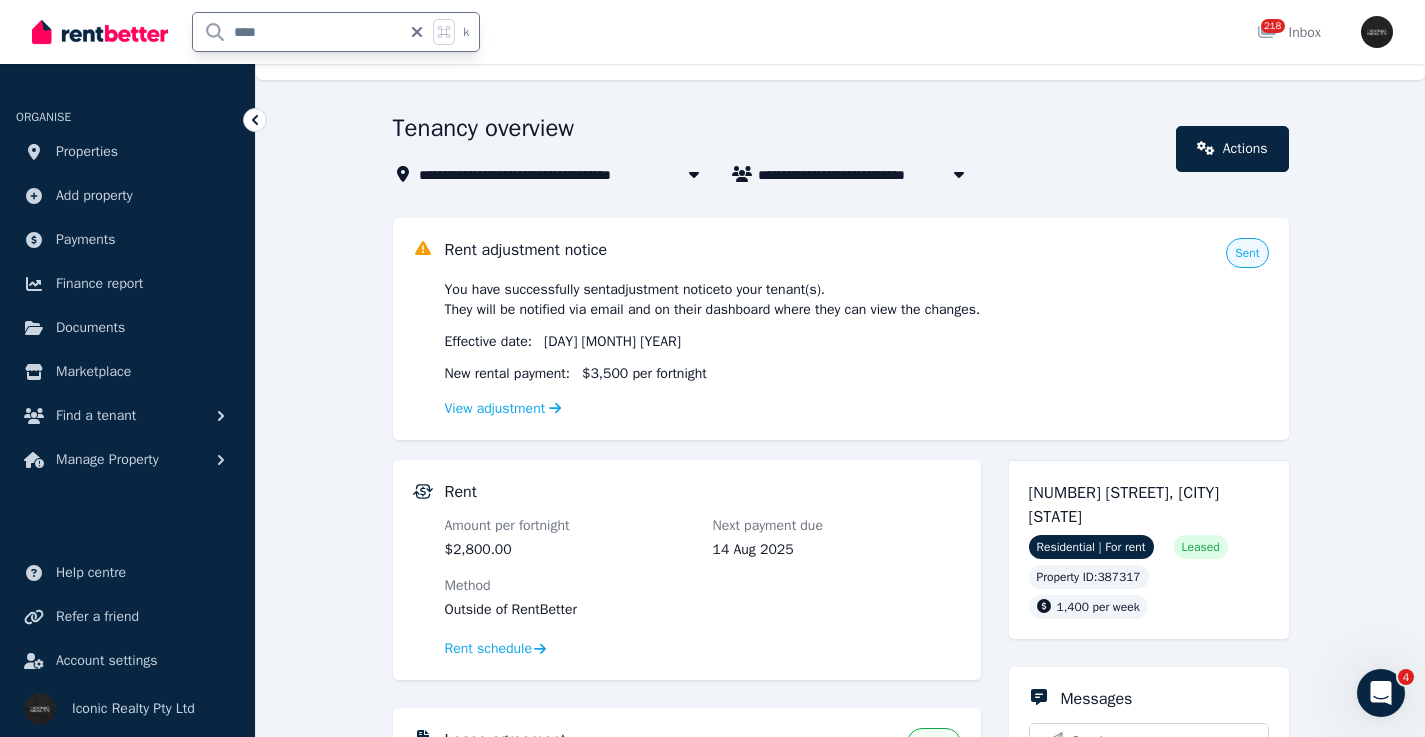 click on "****" at bounding box center [297, 32] 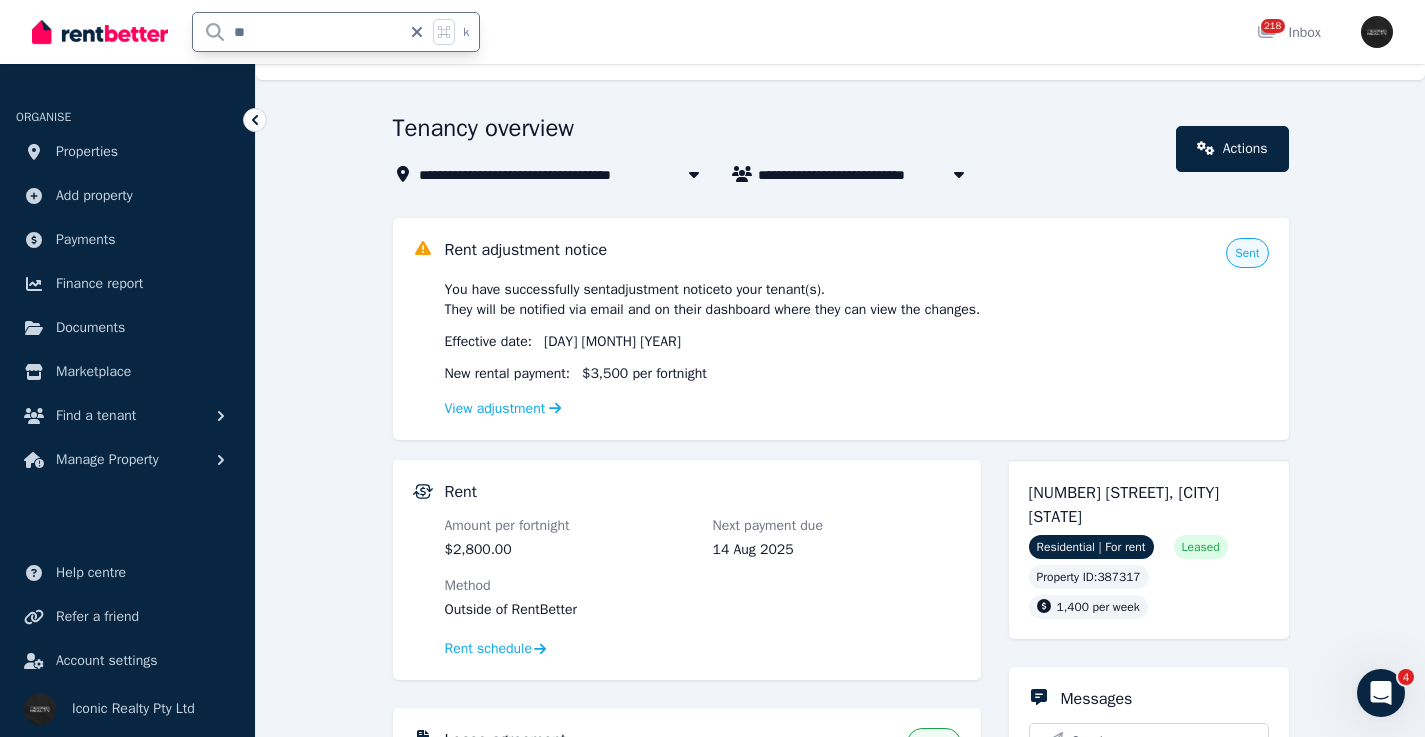 type on "*" 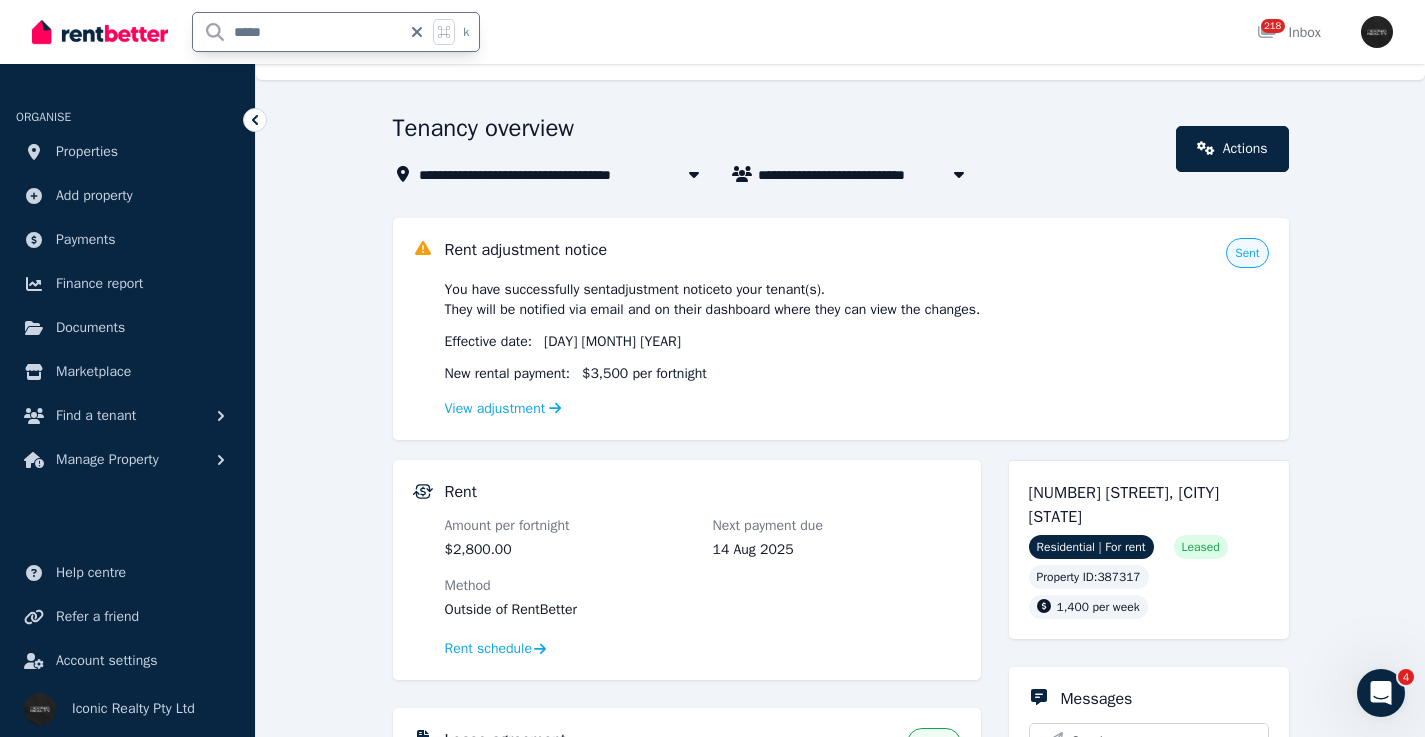 type on "******" 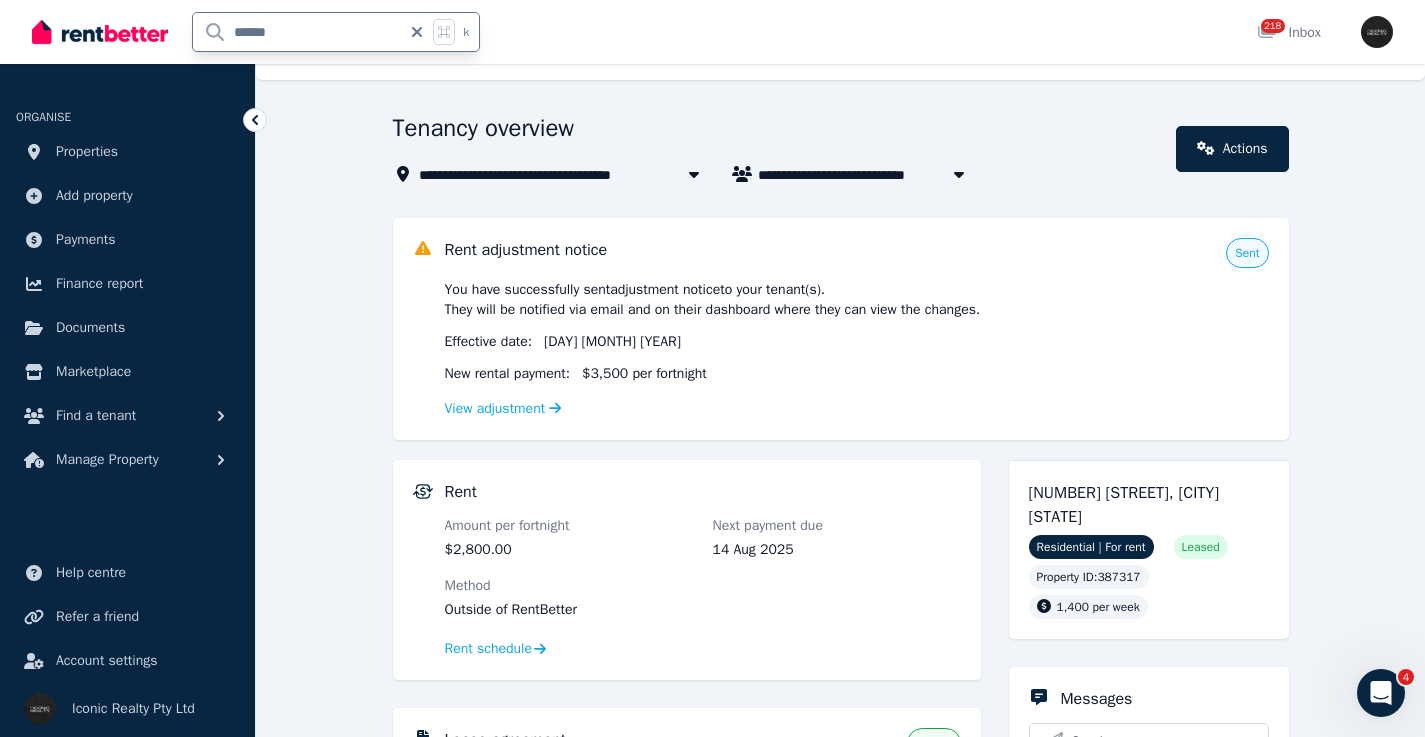 scroll, scrollTop: 0, scrollLeft: 0, axis: both 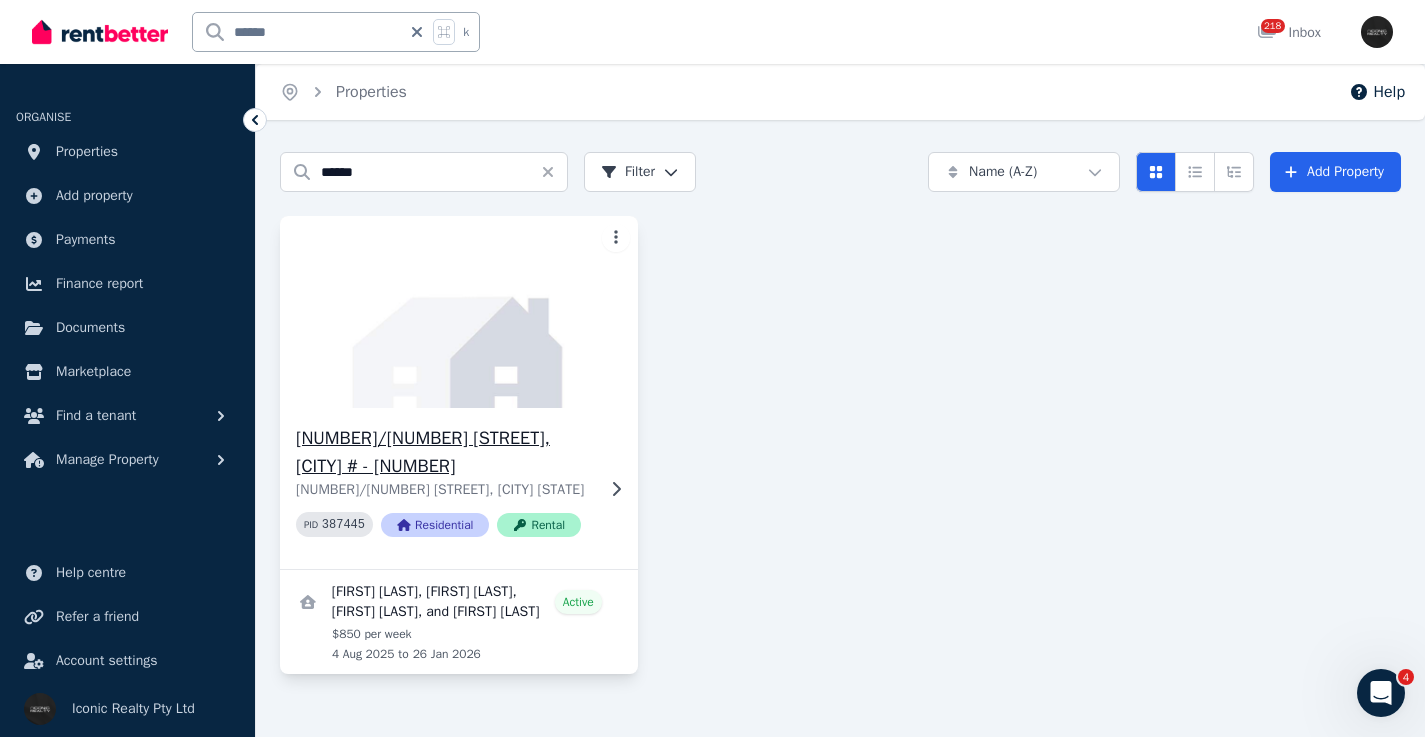 click 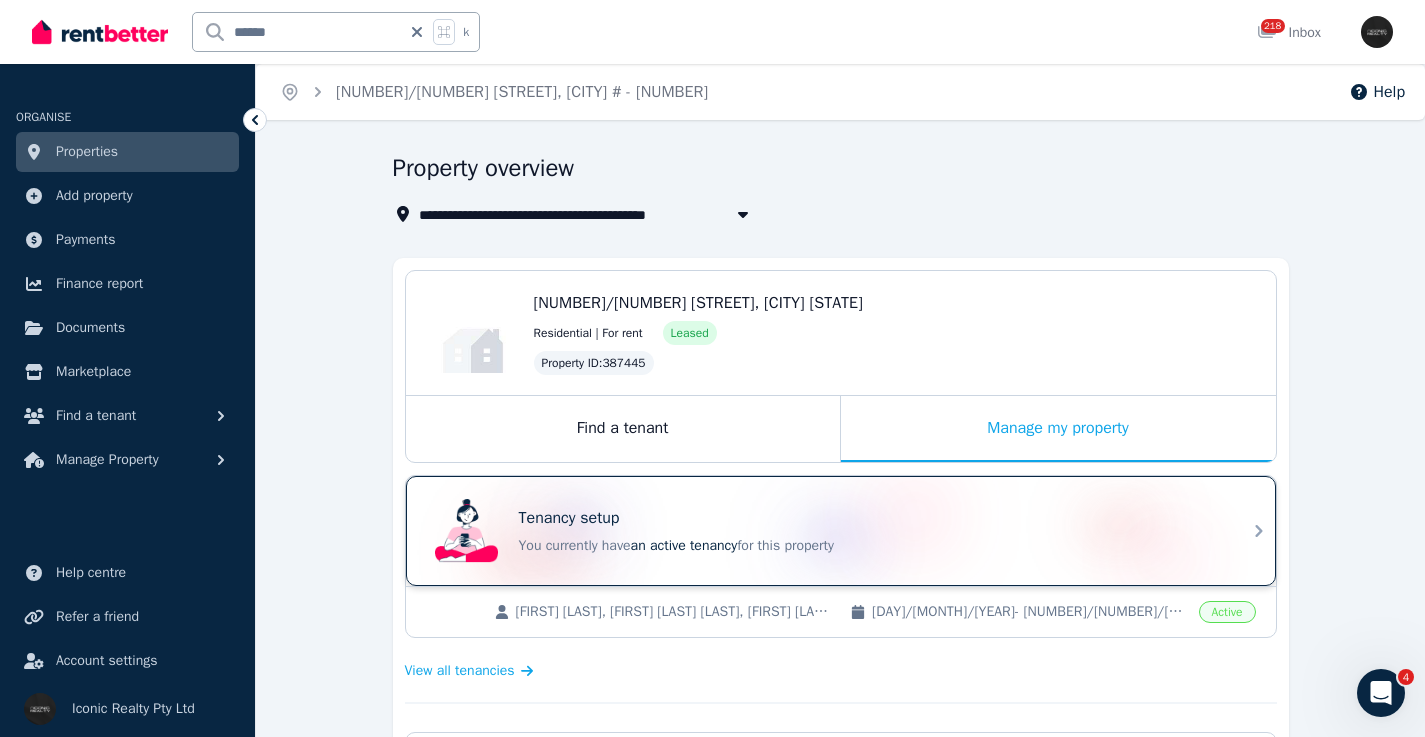 click on "Tenancy setup" at bounding box center (869, 518) 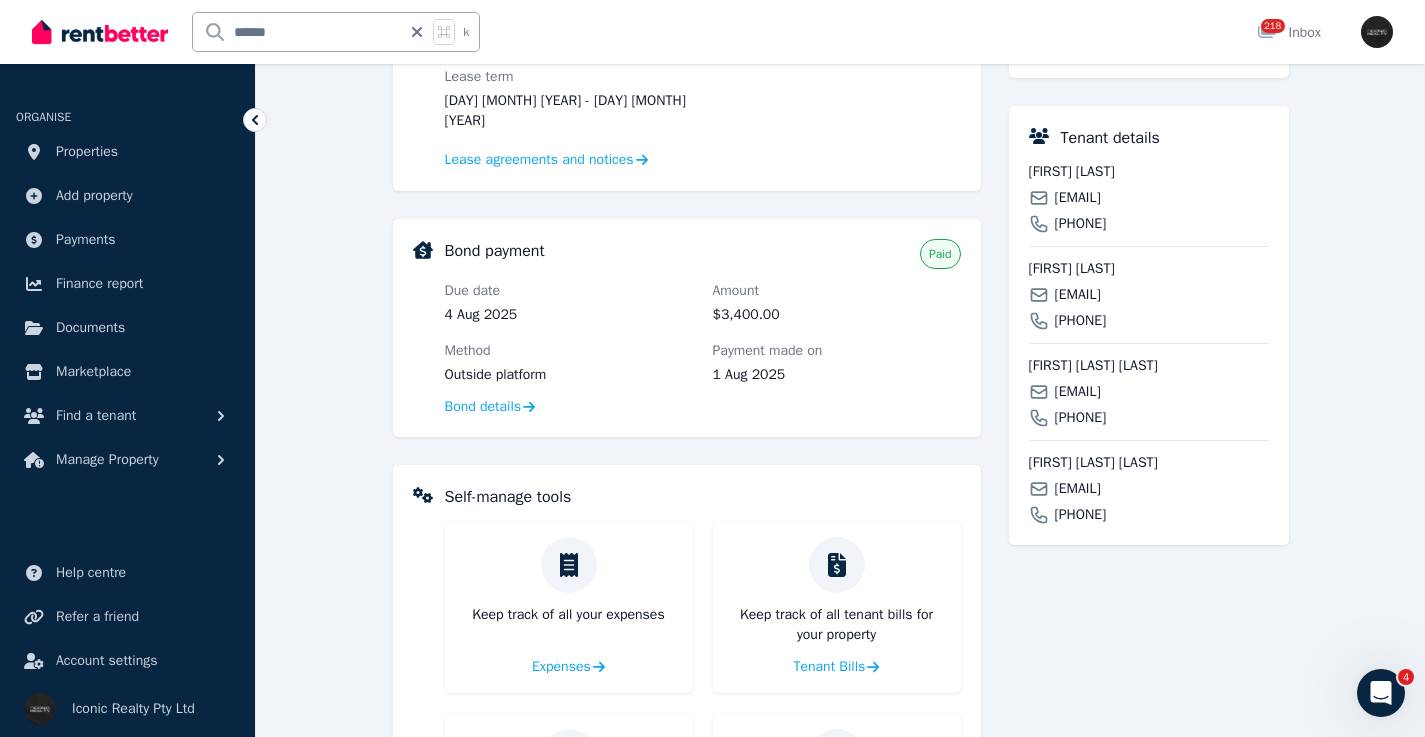 scroll, scrollTop: 490, scrollLeft: 0, axis: vertical 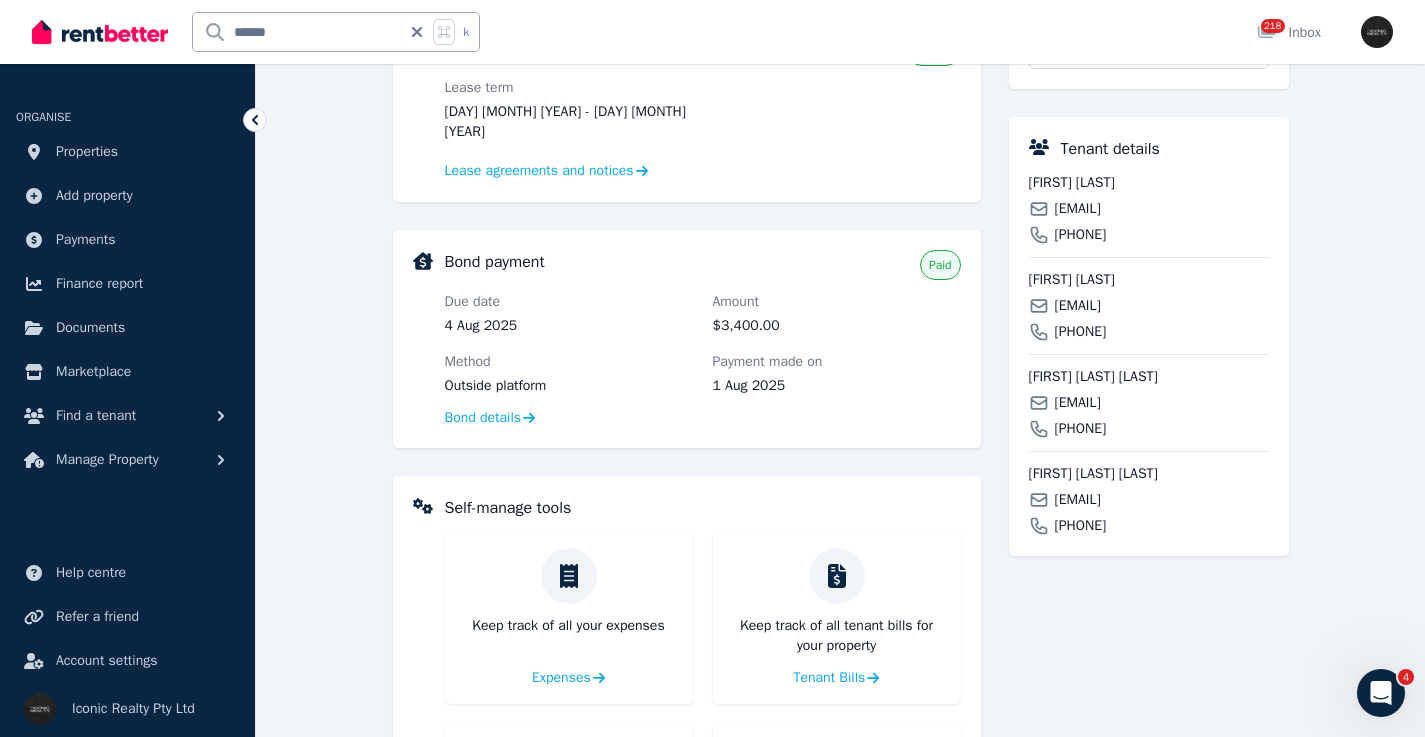 click on "myavonk@icloud.com" at bounding box center (1078, 209) 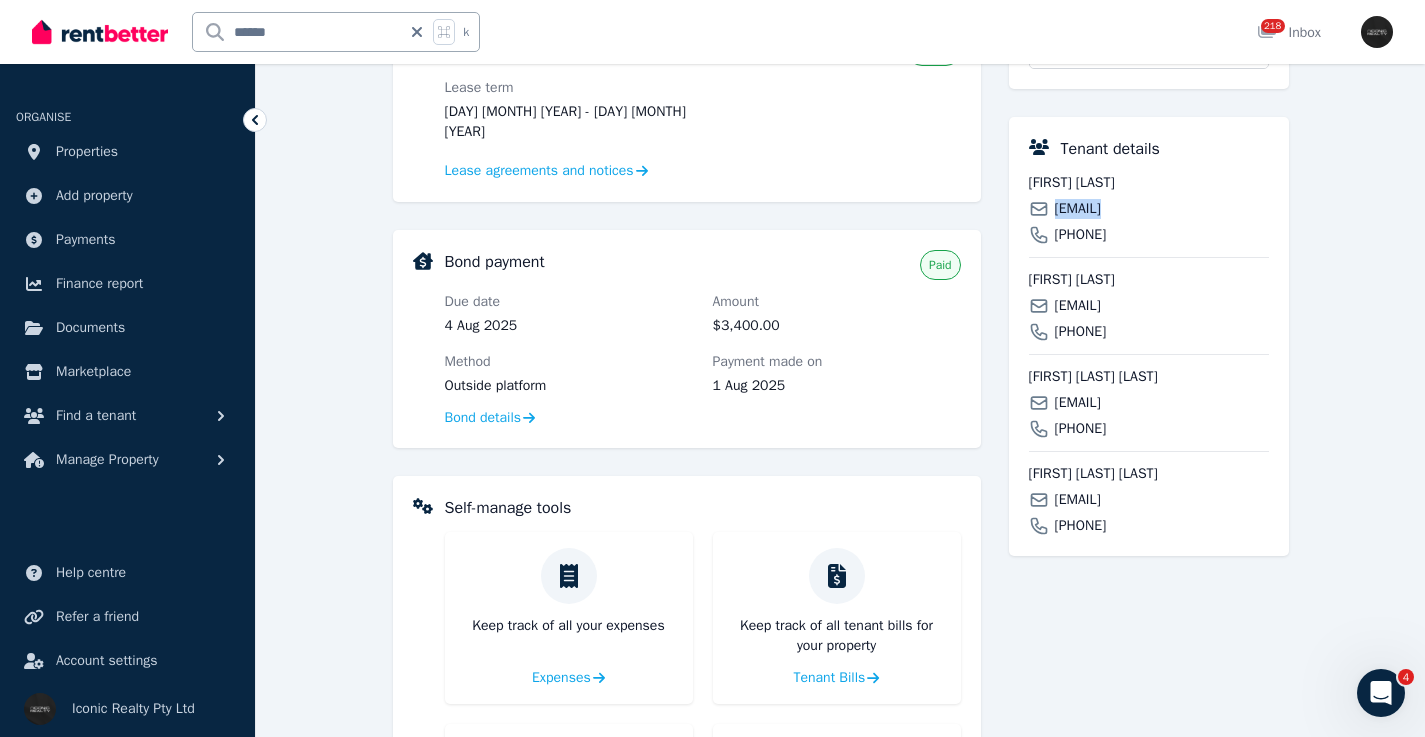 click on "myavonk@icloud.com" at bounding box center (1078, 209) 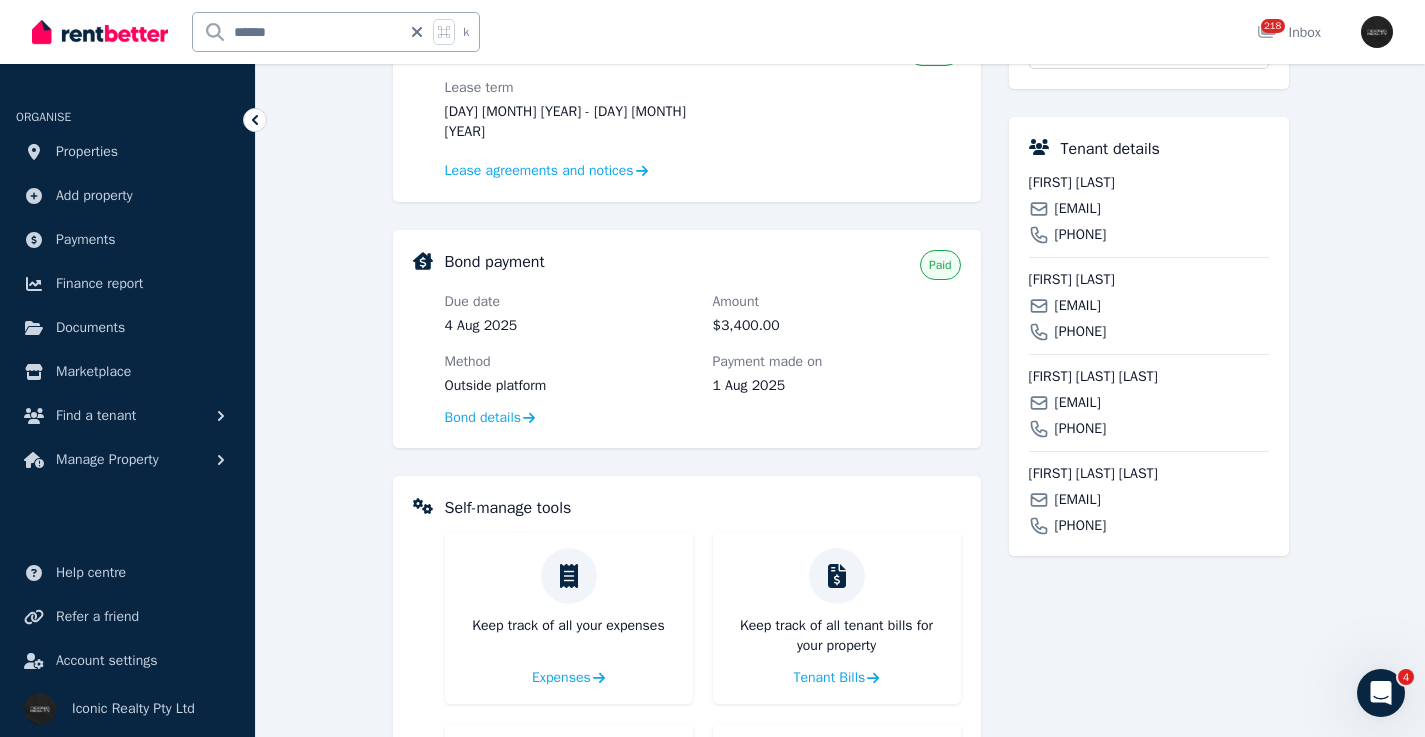 click on "arcuthbert16@gmail.com" at bounding box center [1078, 306] 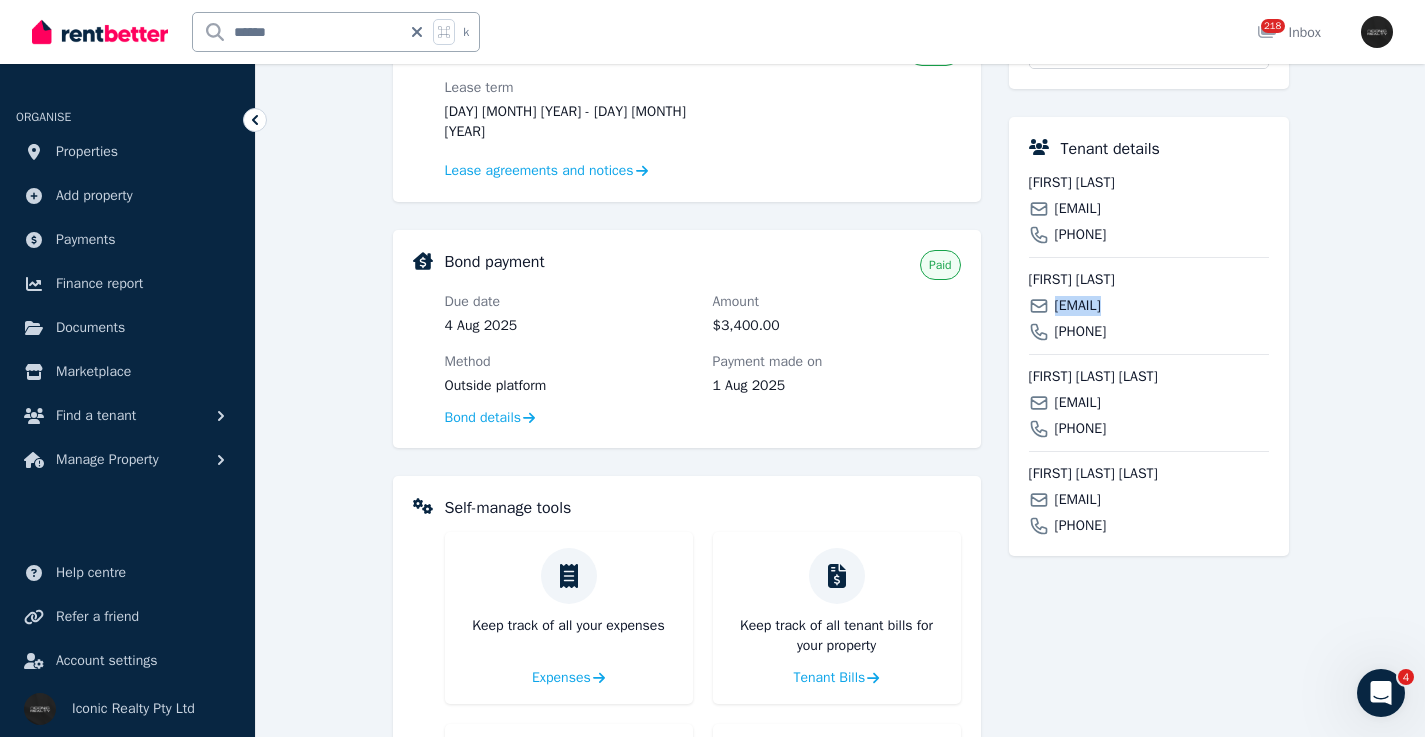 click on "arcuthbert16@gmail.com" at bounding box center (1078, 306) 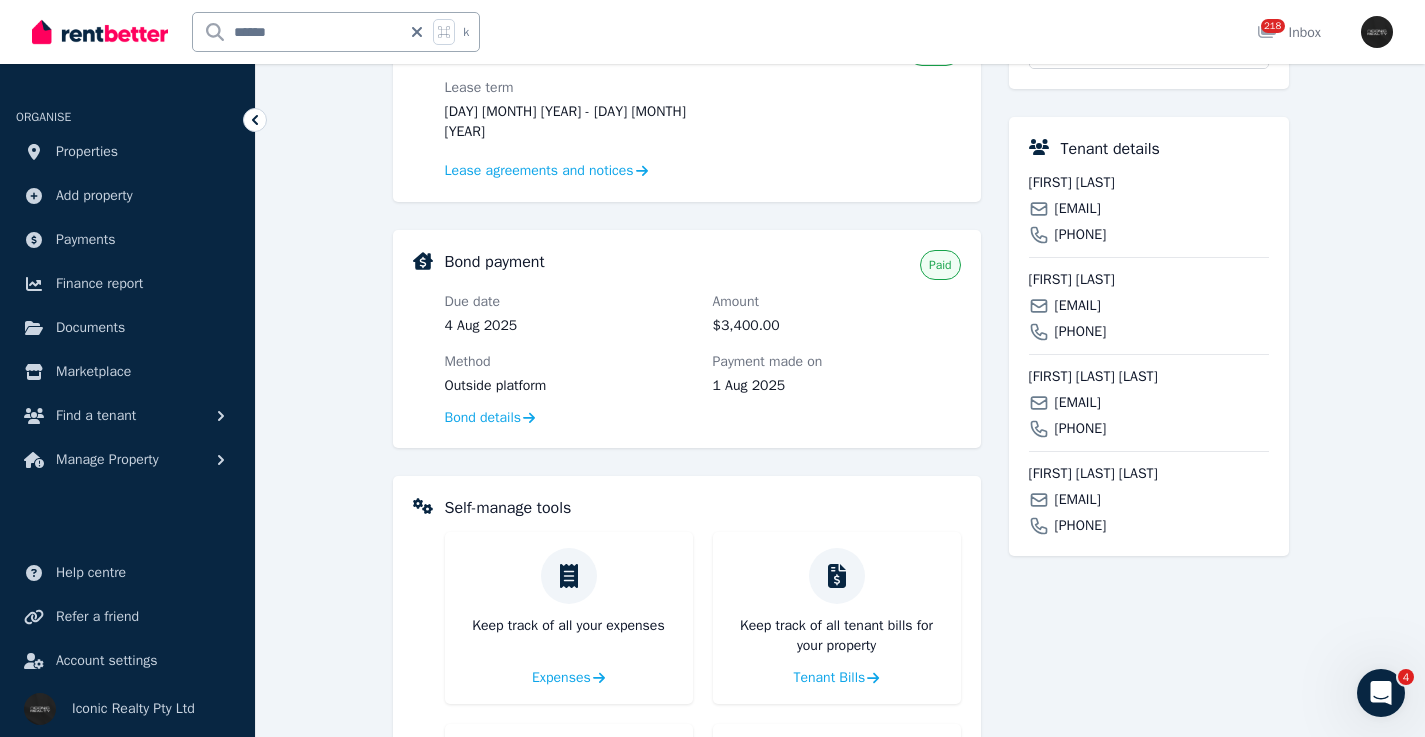 click on "wharton_em@hotmail.co.uk" at bounding box center [1078, 403] 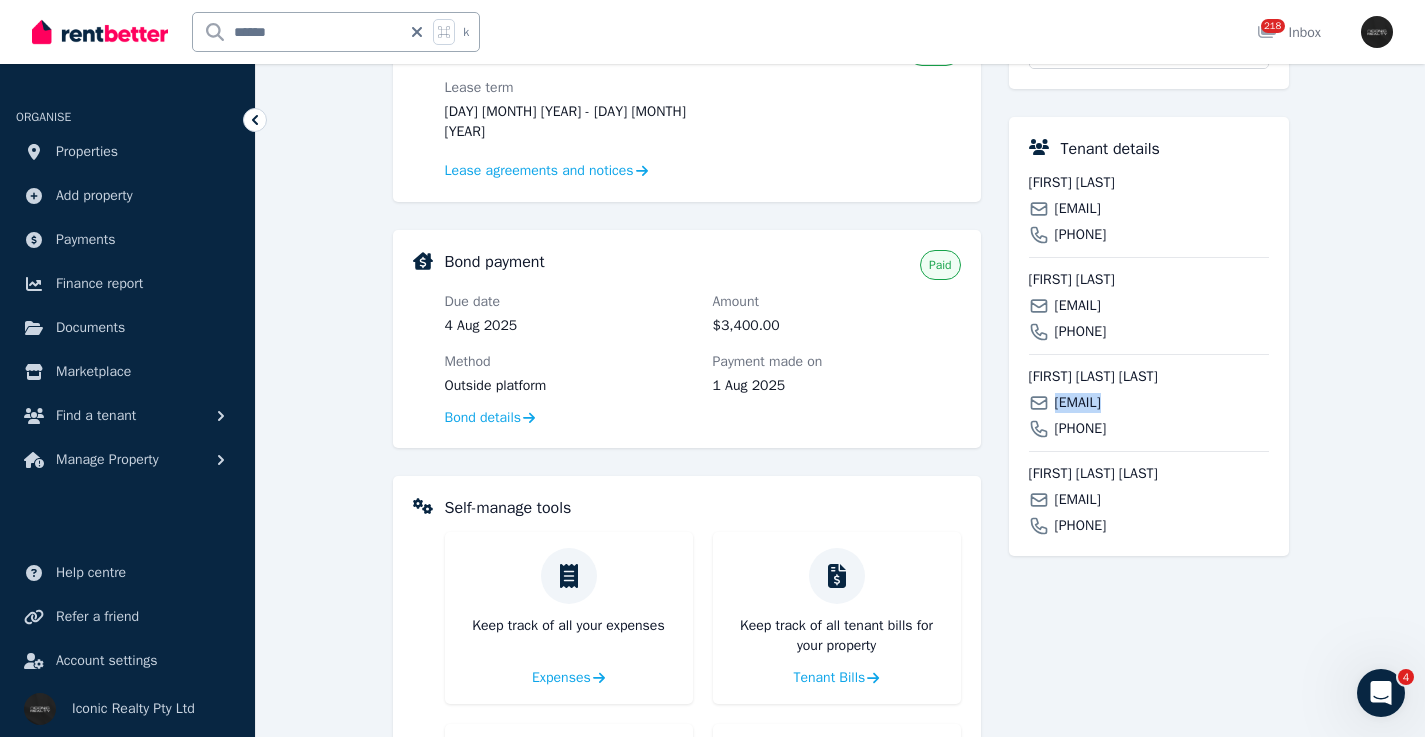 click on "wharton_em@hotmail.co.uk" at bounding box center [1078, 403] 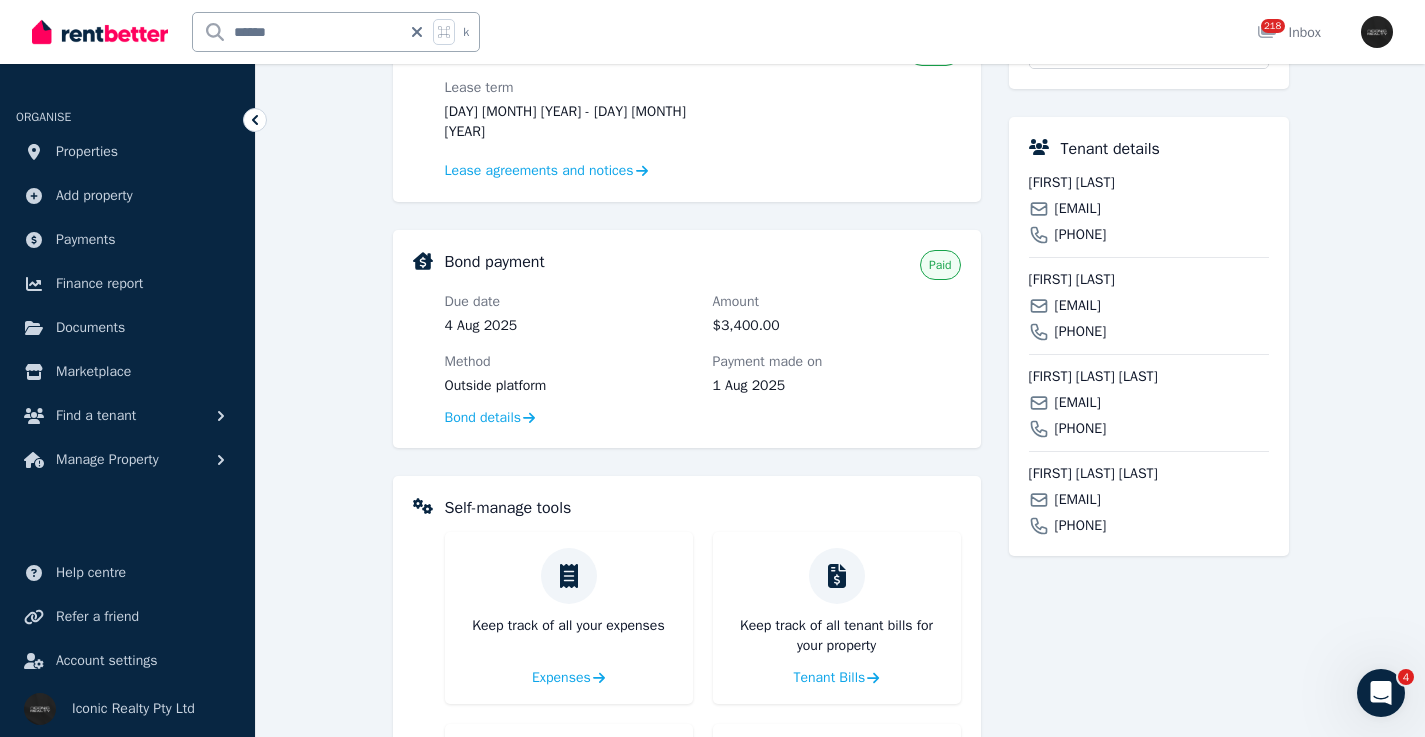 click on "izzy.johnston04@icloud.com" at bounding box center (1078, 500) 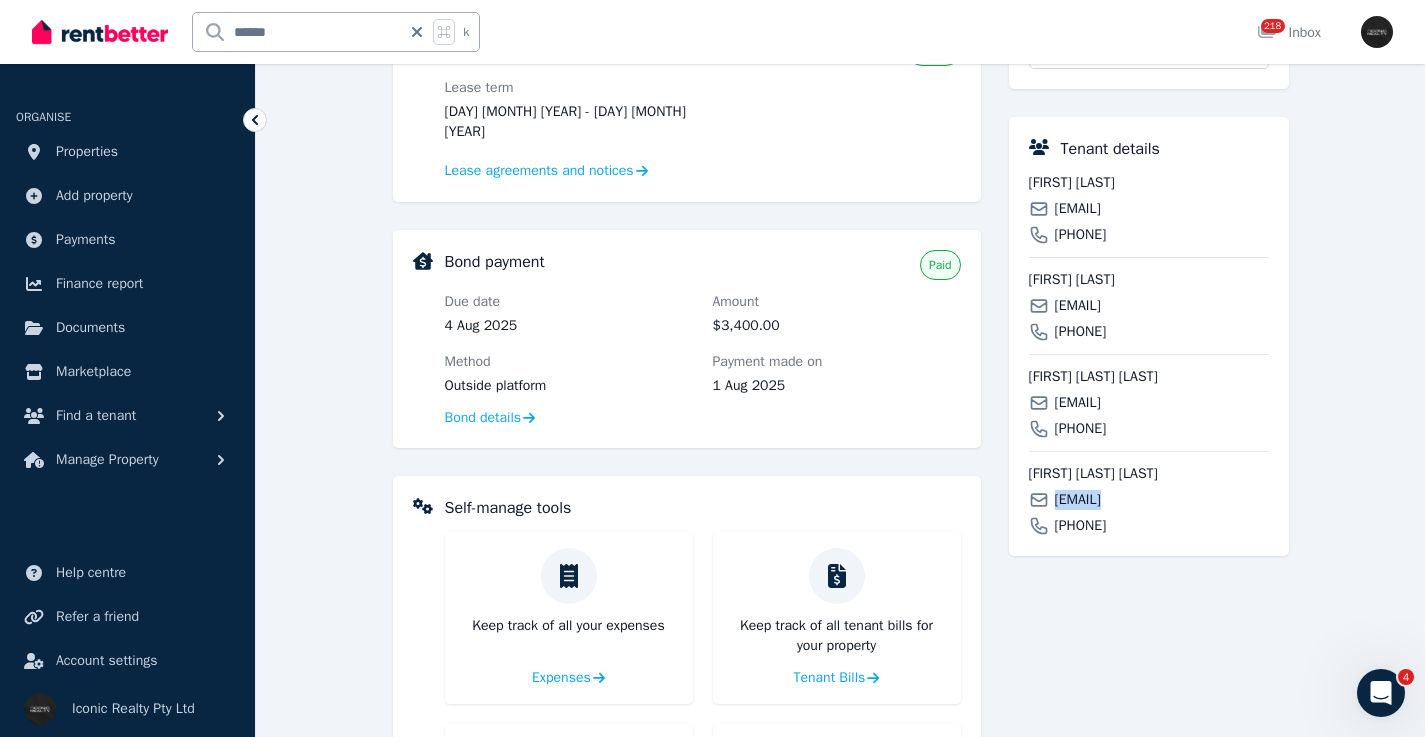 click on "izzy.johnston04@icloud.com" at bounding box center [1078, 500] 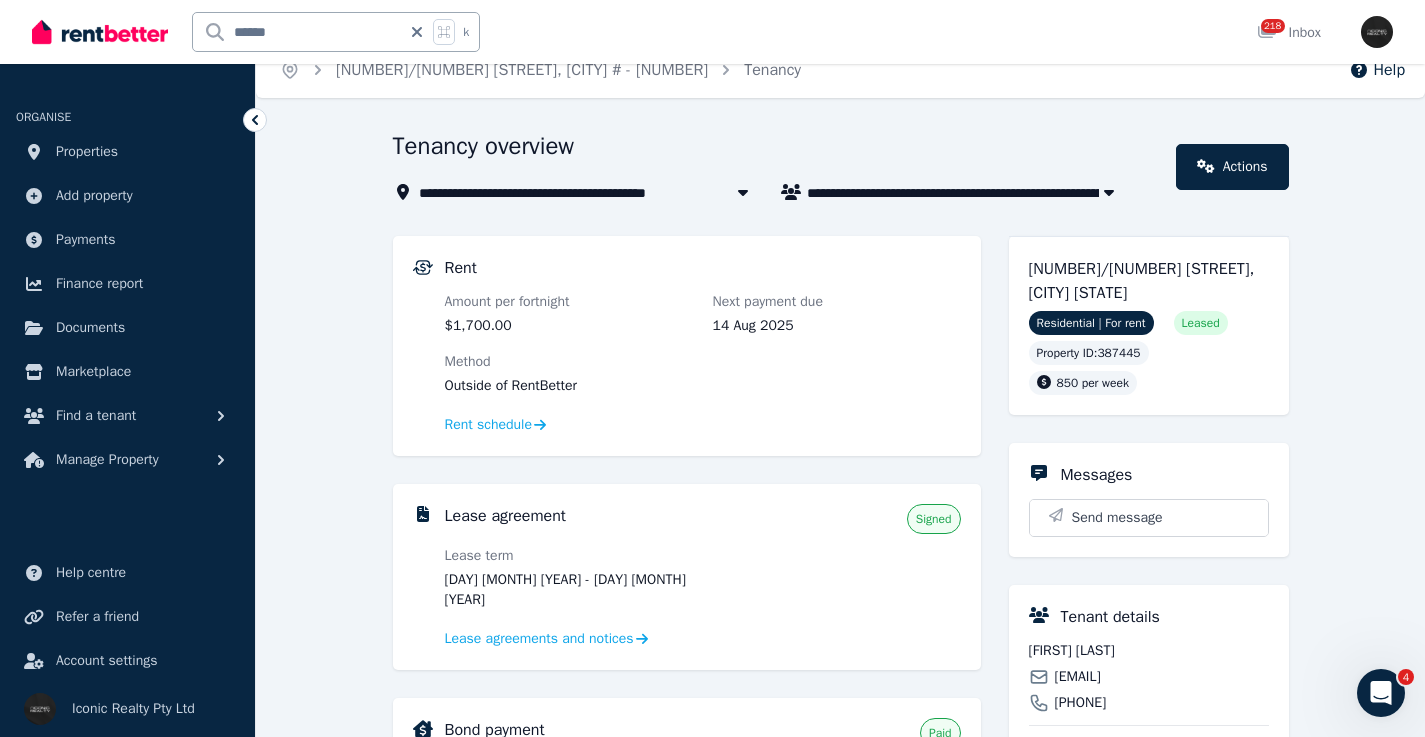 scroll, scrollTop: 200, scrollLeft: 0, axis: vertical 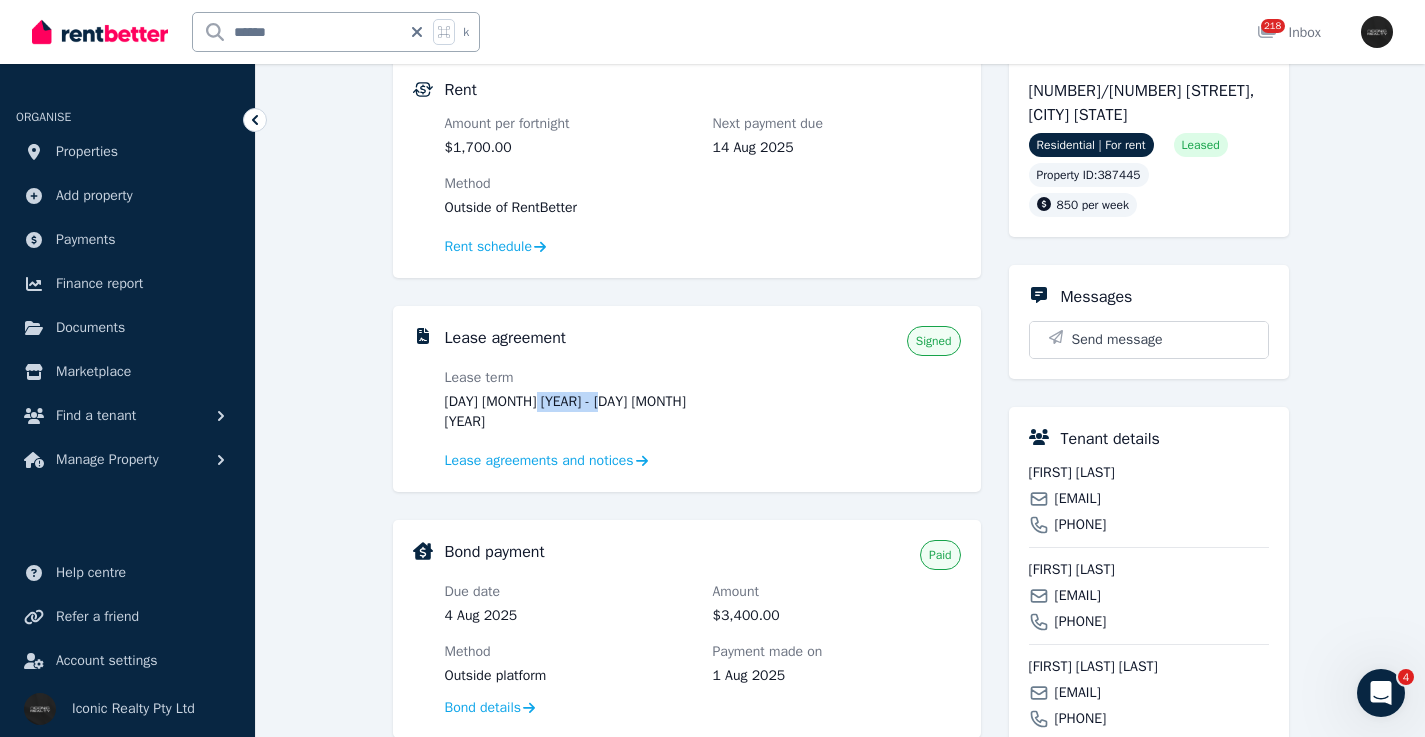 drag, startPoint x: 593, startPoint y: 399, endPoint x: 534, endPoint y: 406, distance: 59.413803 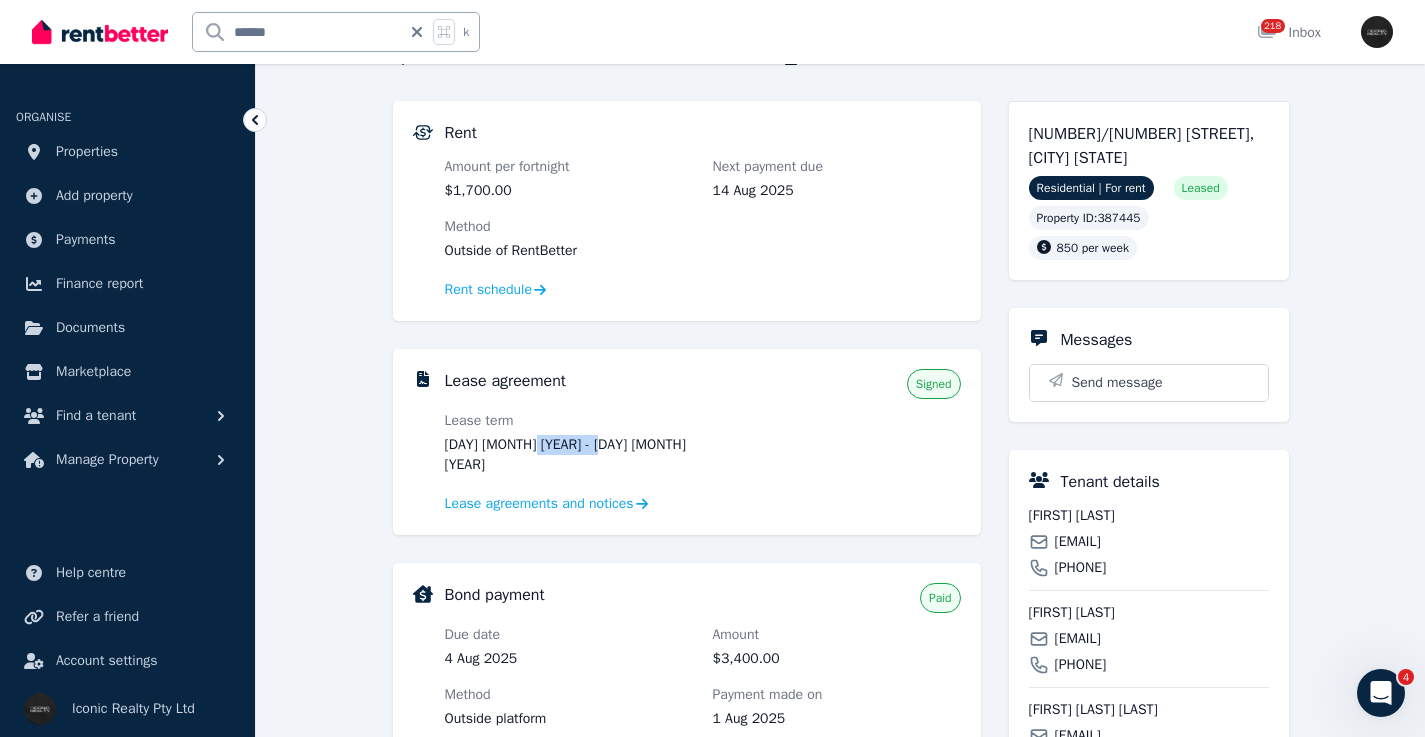 drag, startPoint x: 1212, startPoint y: 153, endPoint x: 994, endPoint y: 130, distance: 219.20995 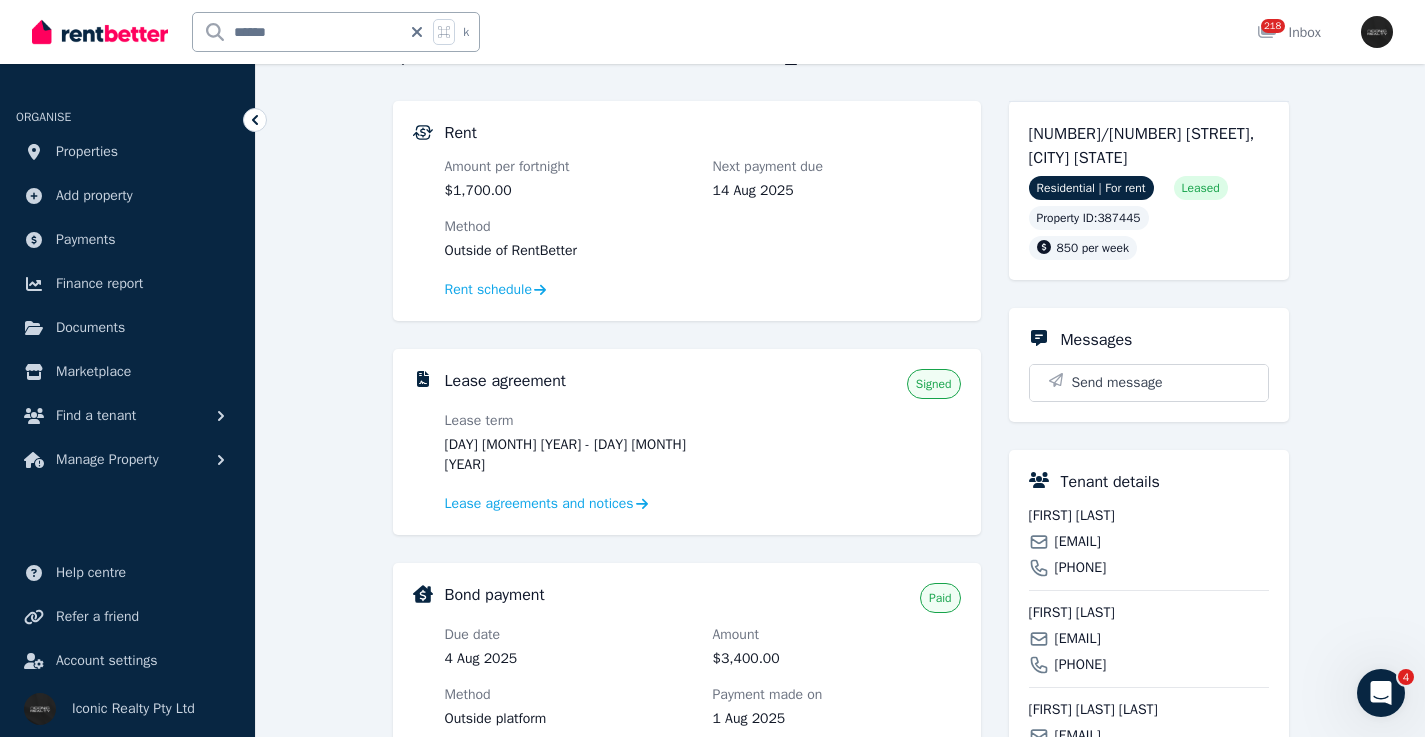 click on "Mya Amy Vonk" at bounding box center (1149, 516) 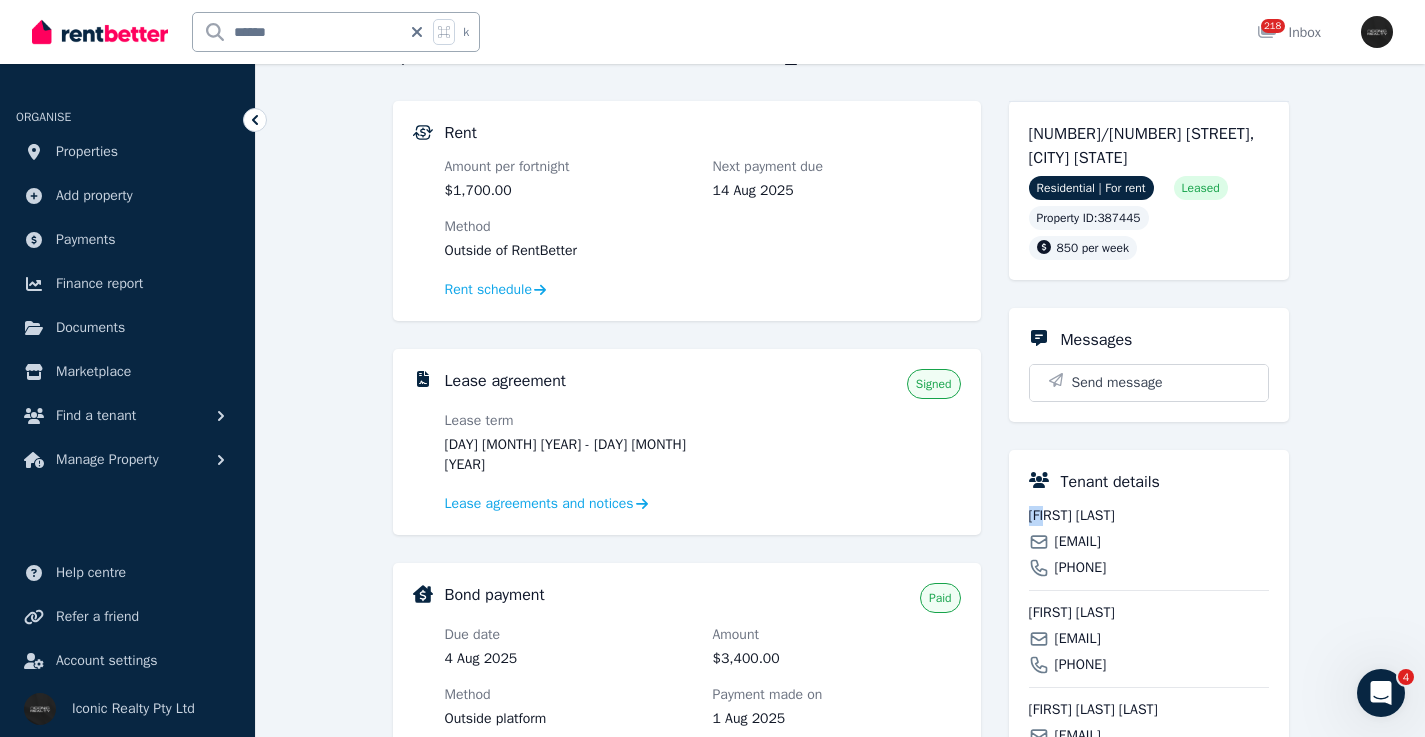 click on "Mya Amy Vonk" at bounding box center [1149, 516] 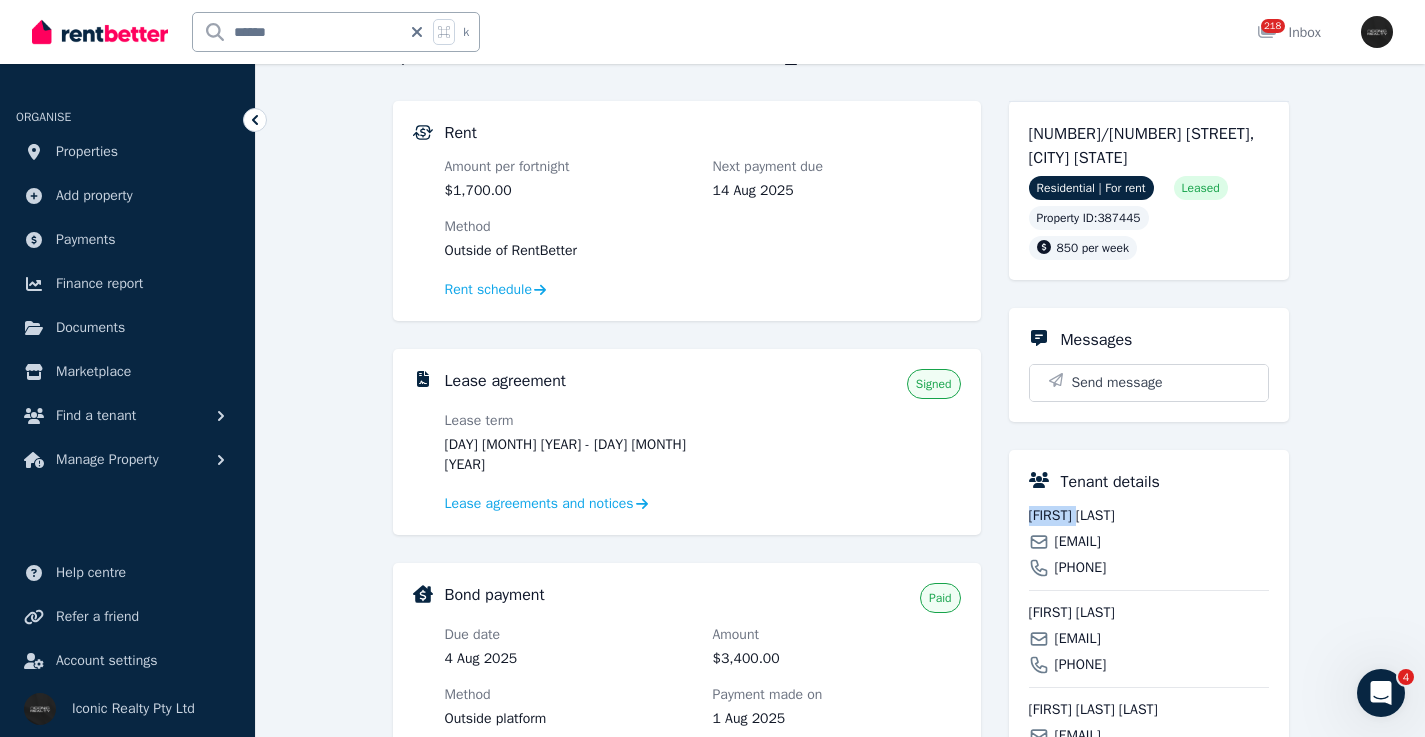 drag, startPoint x: 1094, startPoint y: 517, endPoint x: 1025, endPoint y: 516, distance: 69.00725 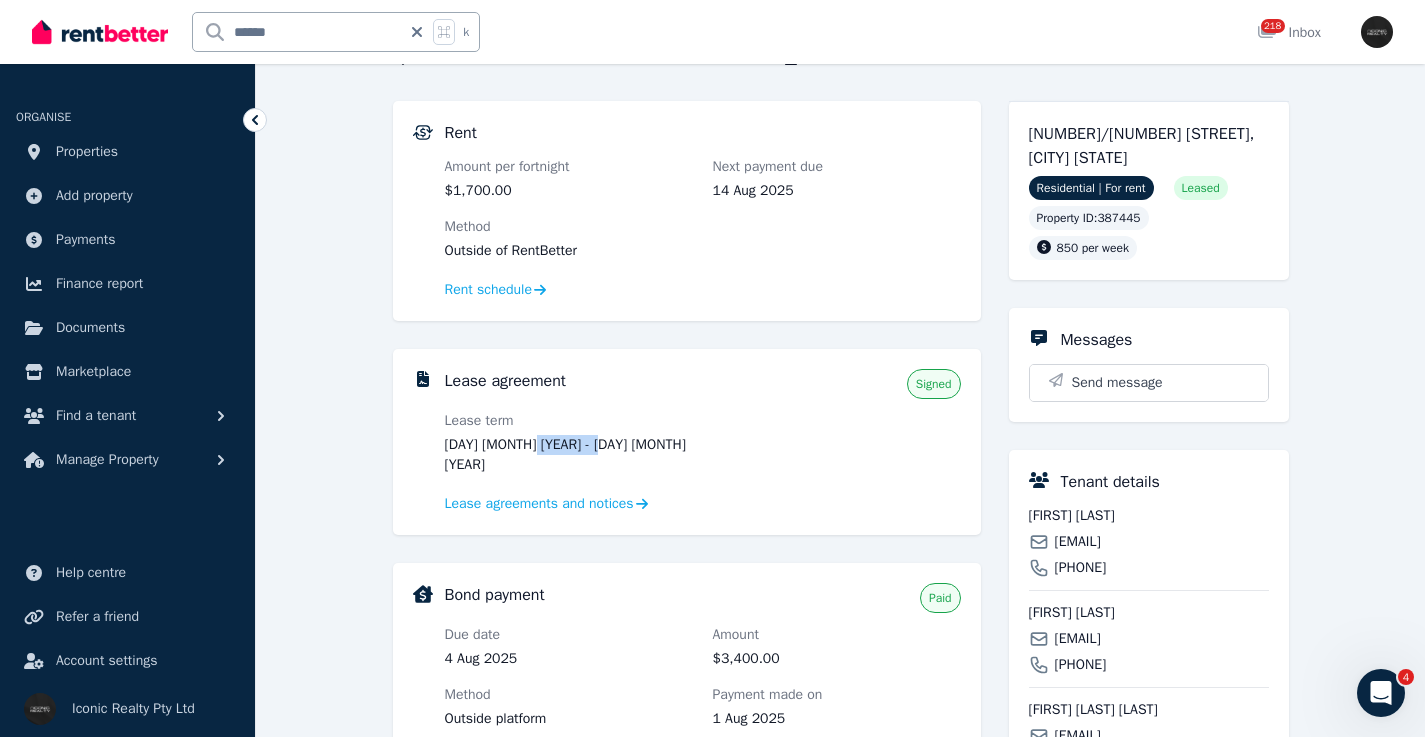 drag, startPoint x: 625, startPoint y: 437, endPoint x: 532, endPoint y: 441, distance: 93.08598 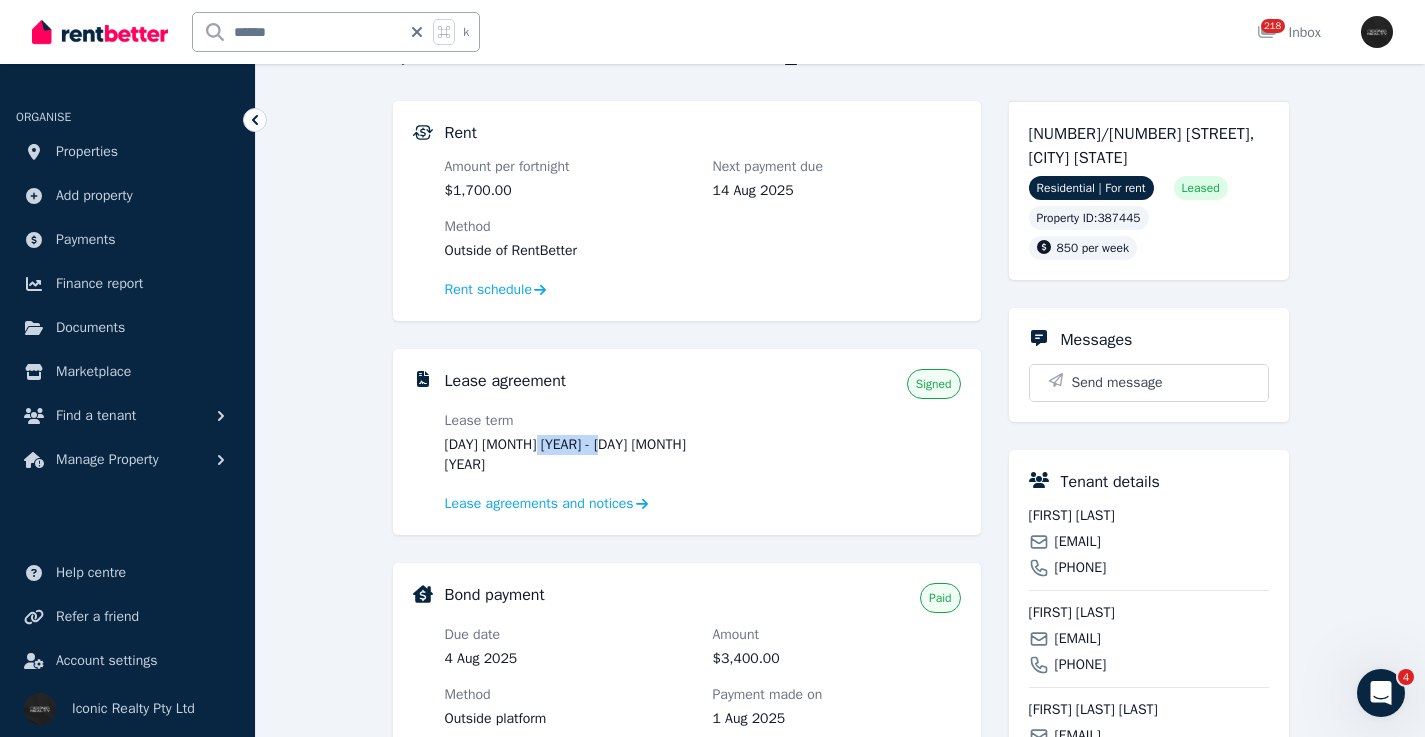 drag, startPoint x: 1155, startPoint y: 154, endPoint x: 1026, endPoint y: 138, distance: 129.98846 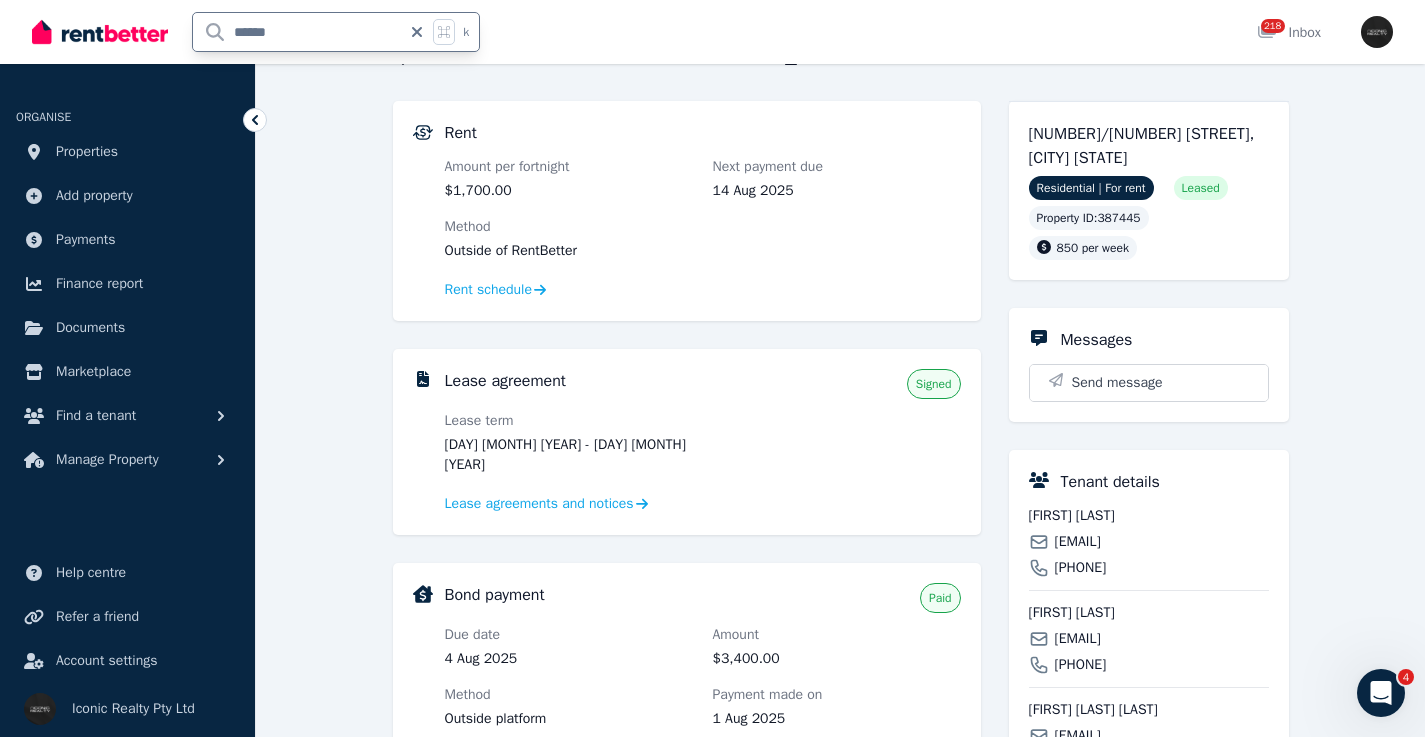 drag, startPoint x: 250, startPoint y: 31, endPoint x: 194, endPoint y: 31, distance: 56 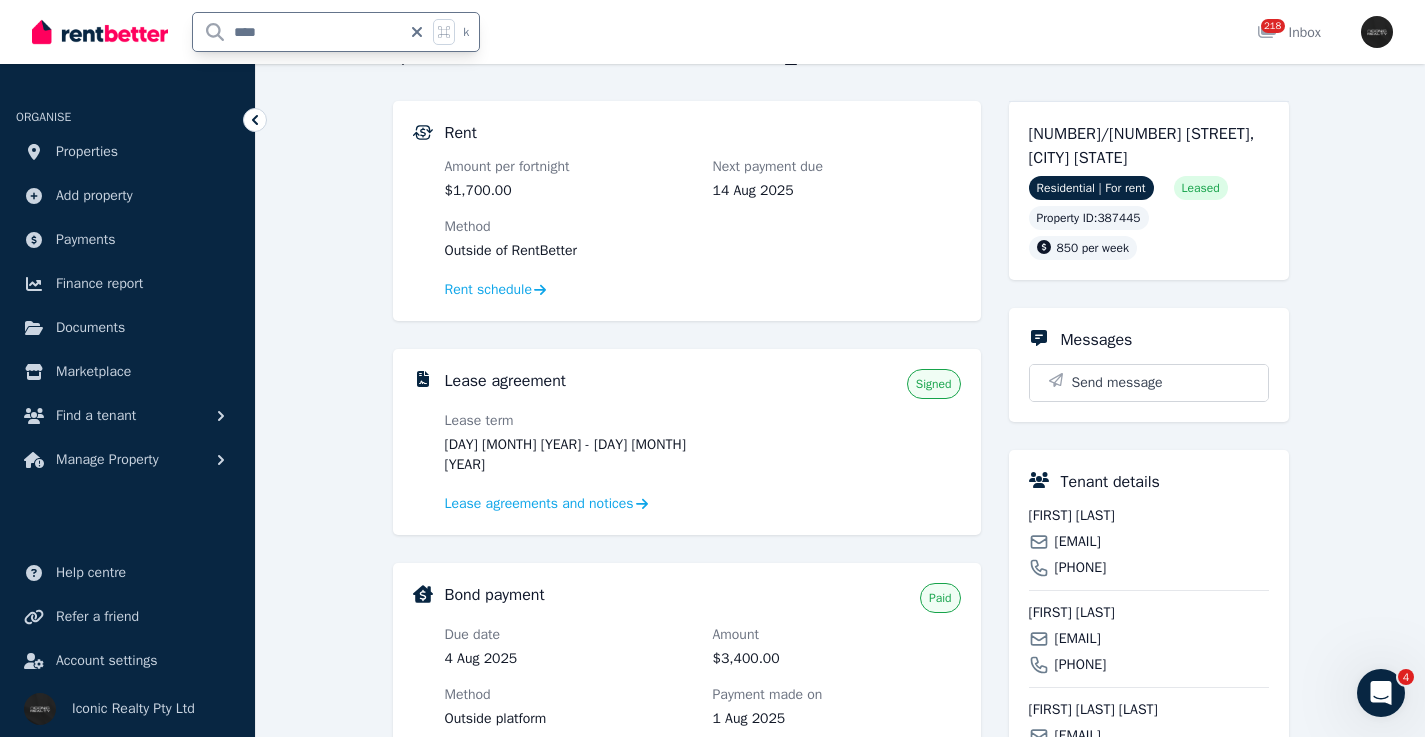 type on "*****" 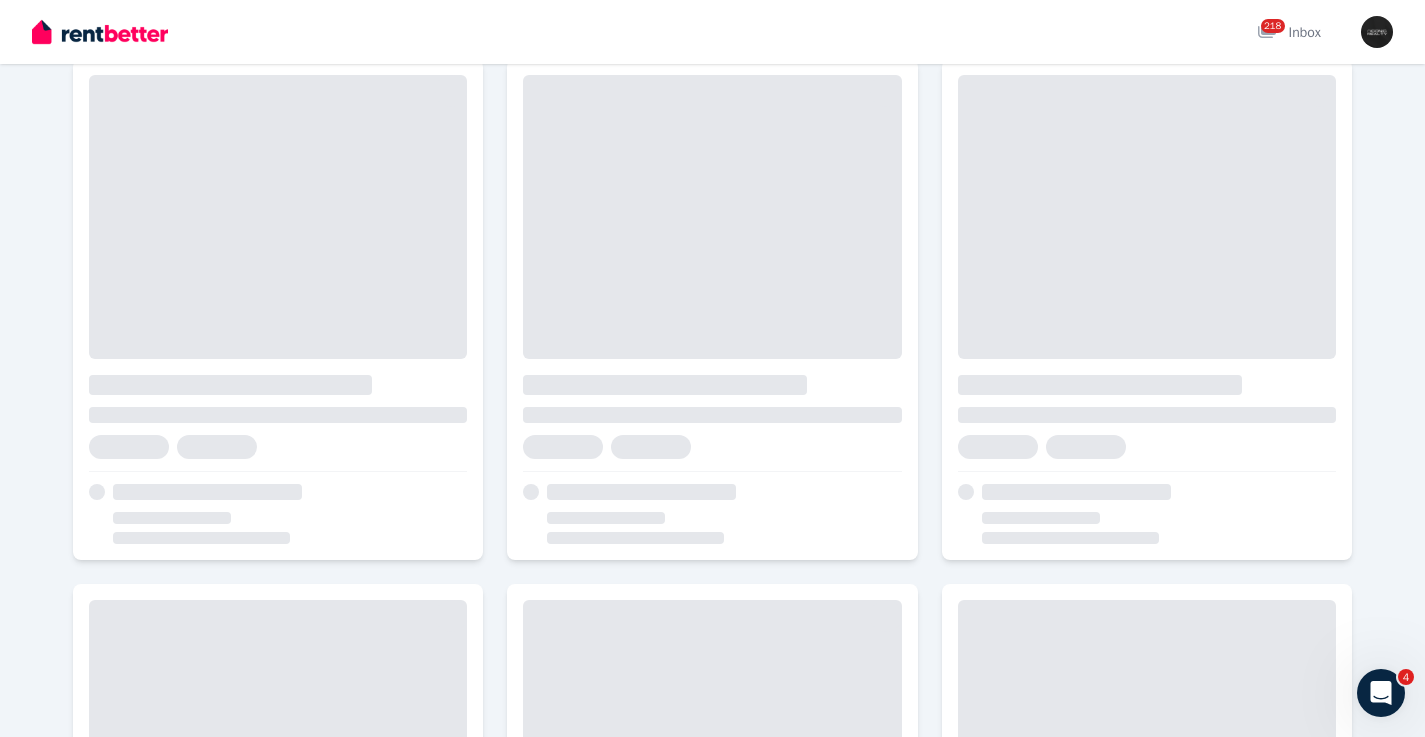 scroll, scrollTop: 0, scrollLeft: 0, axis: both 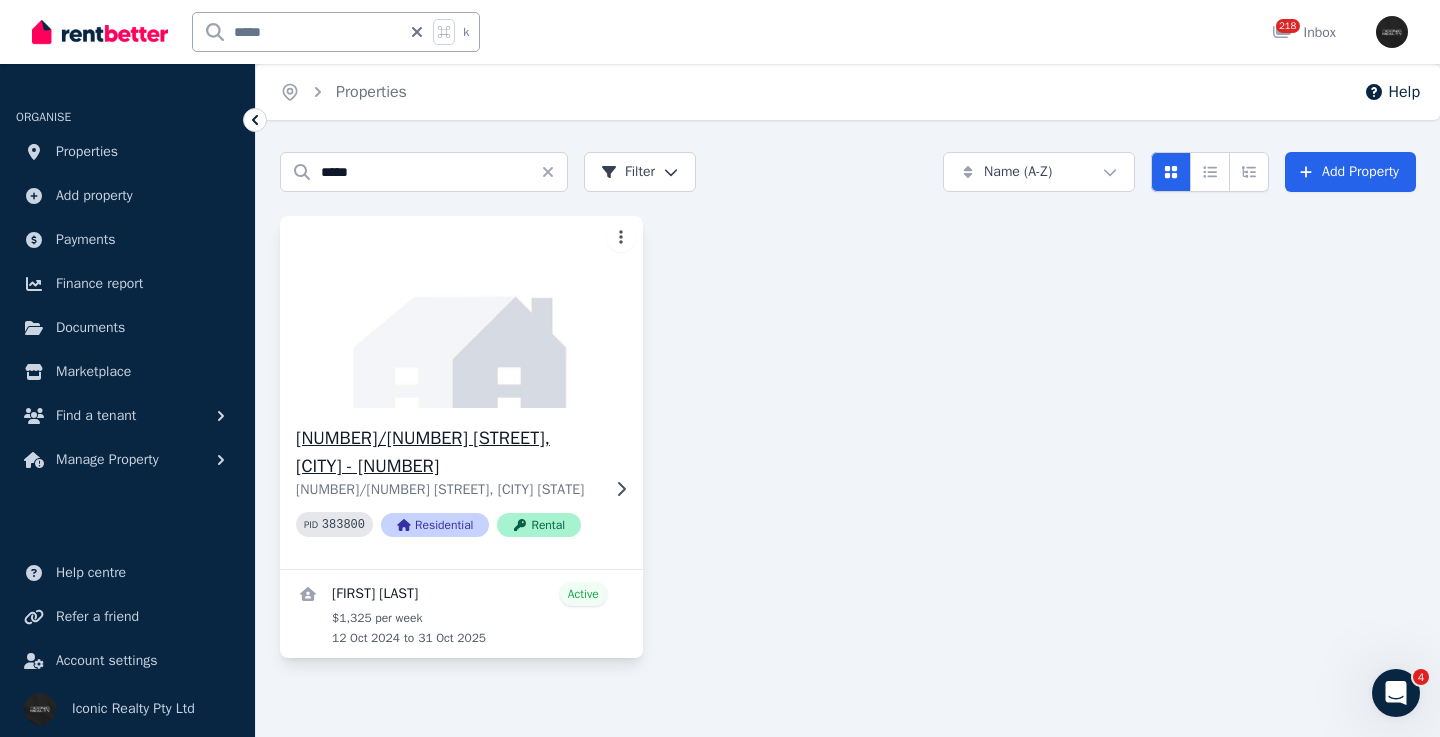 click 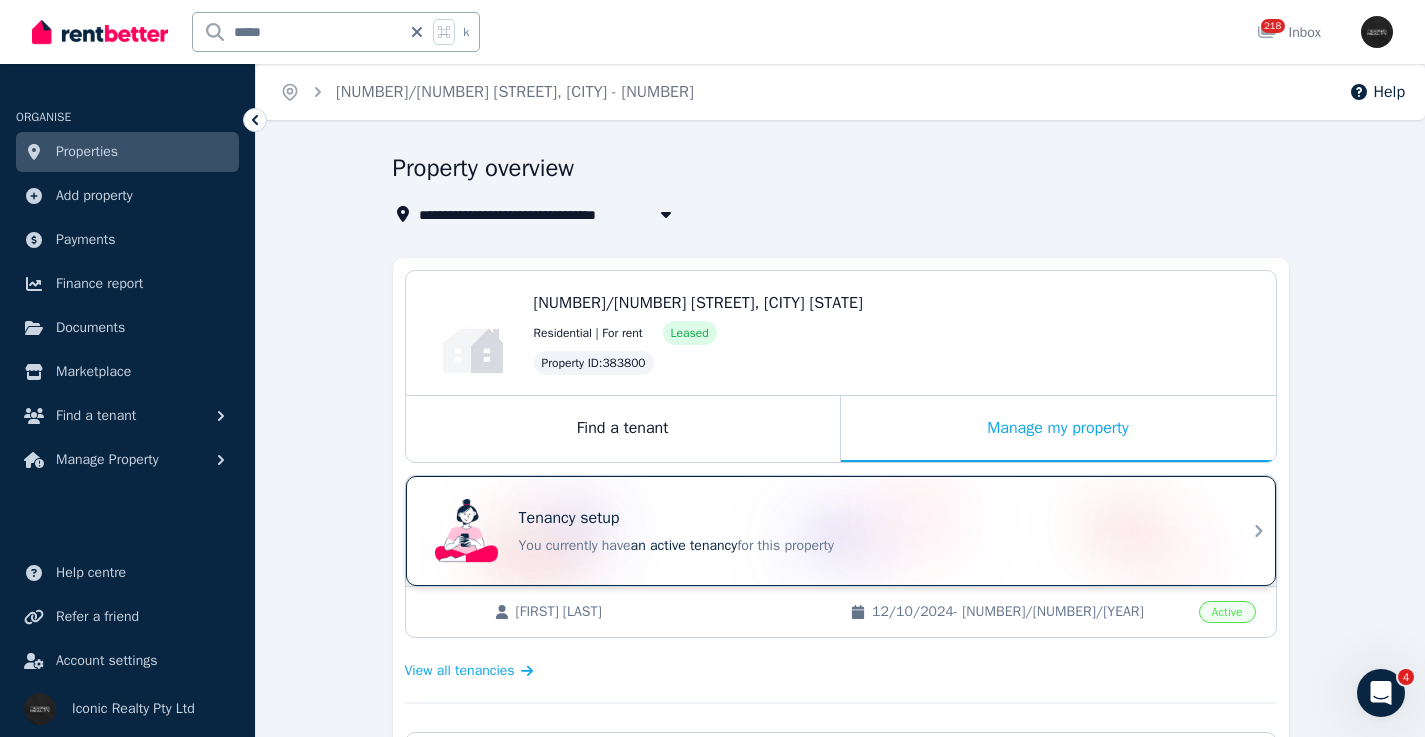 click on "Tenancy setup" at bounding box center [869, 518] 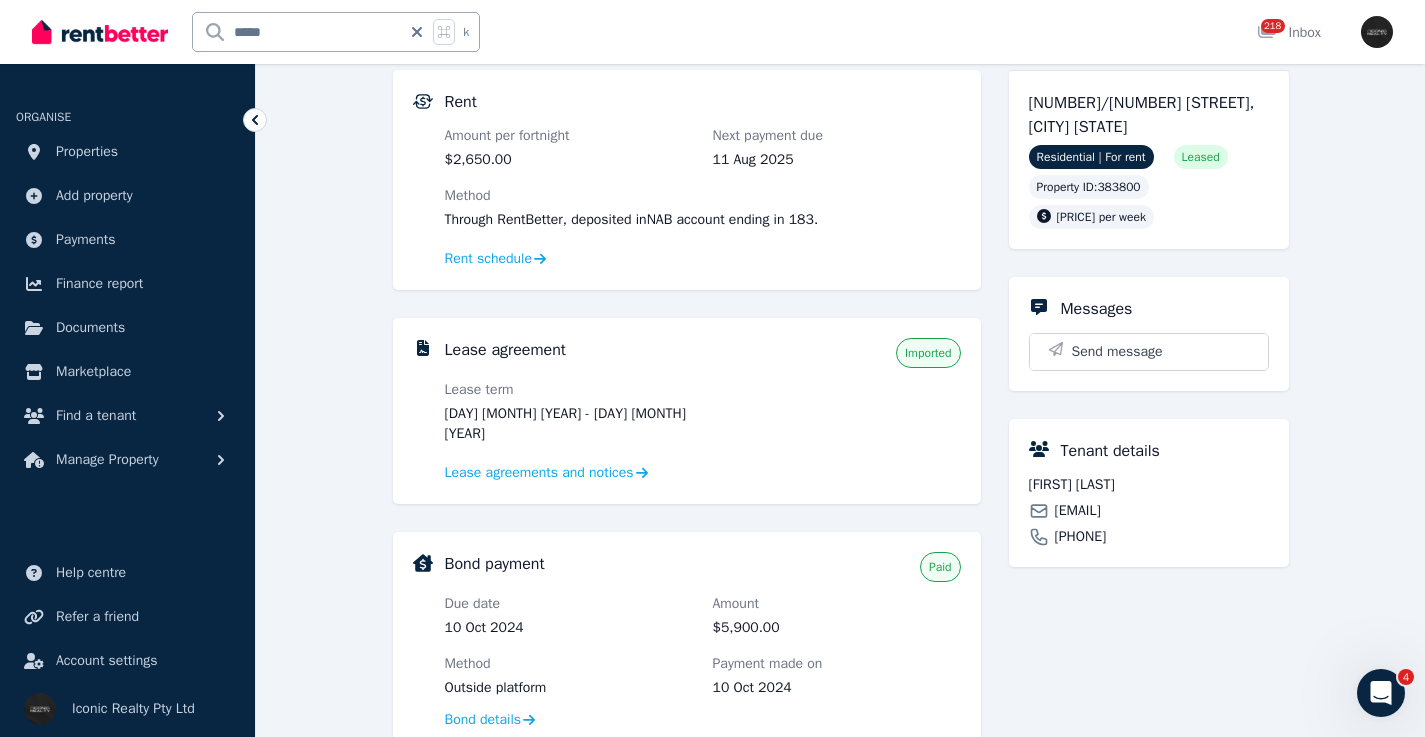scroll, scrollTop: 296, scrollLeft: 0, axis: vertical 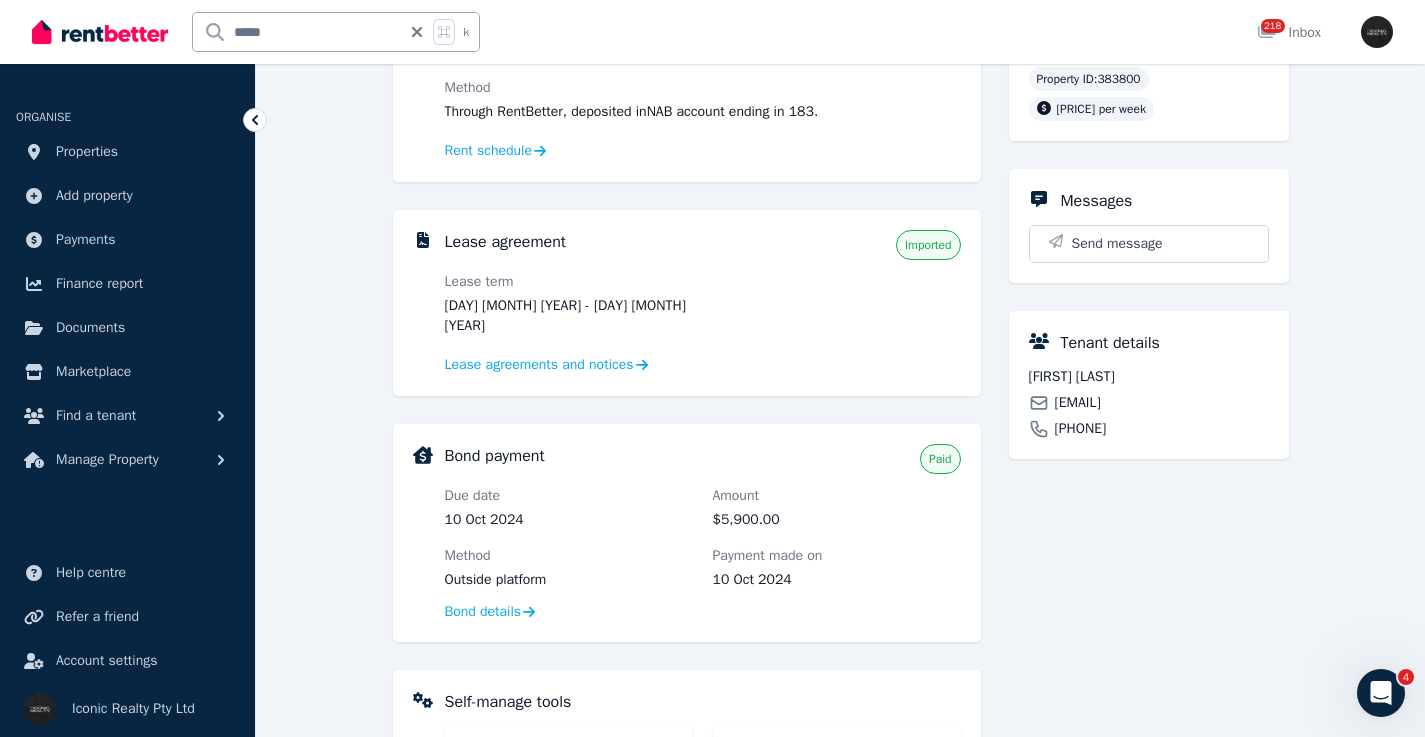 click on "merytoyos@gmail.com" at bounding box center [1078, 403] 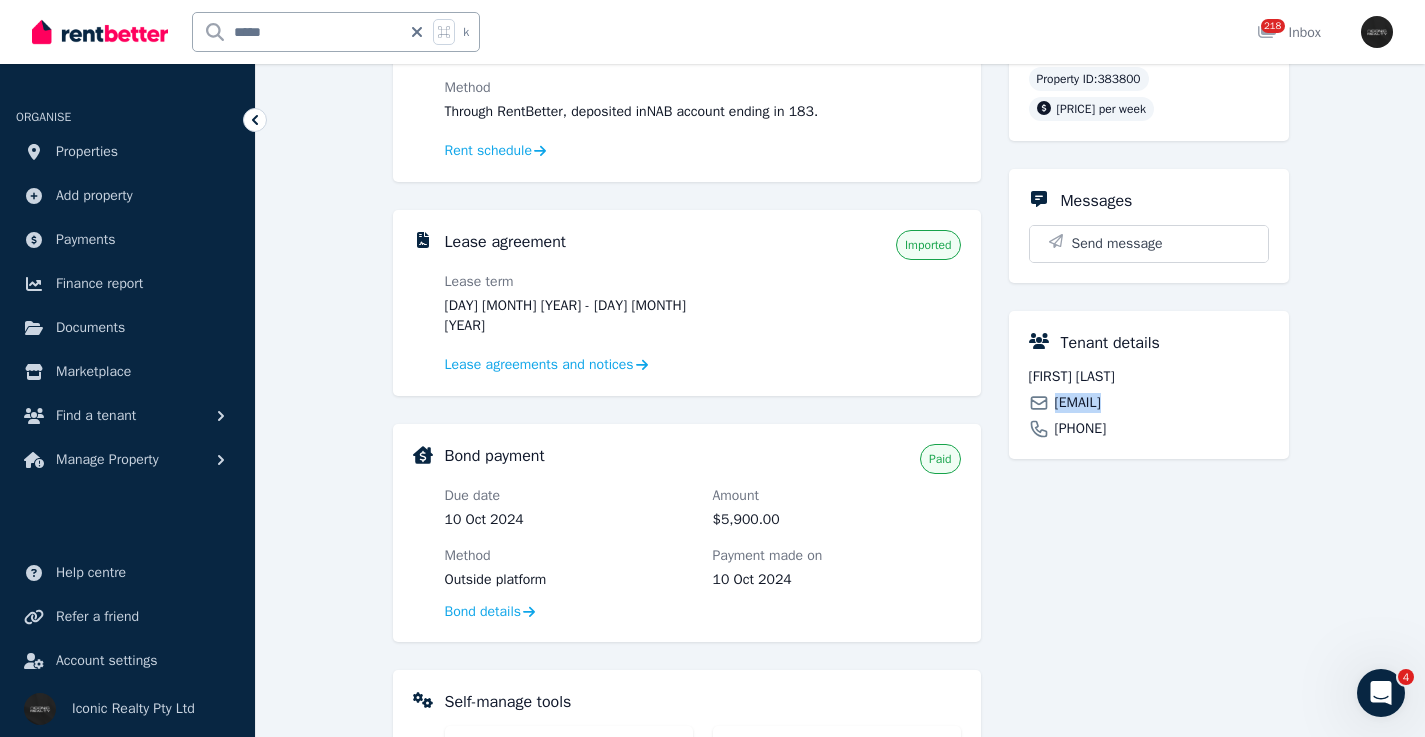 click on "merytoyos@gmail.com" at bounding box center (1078, 403) 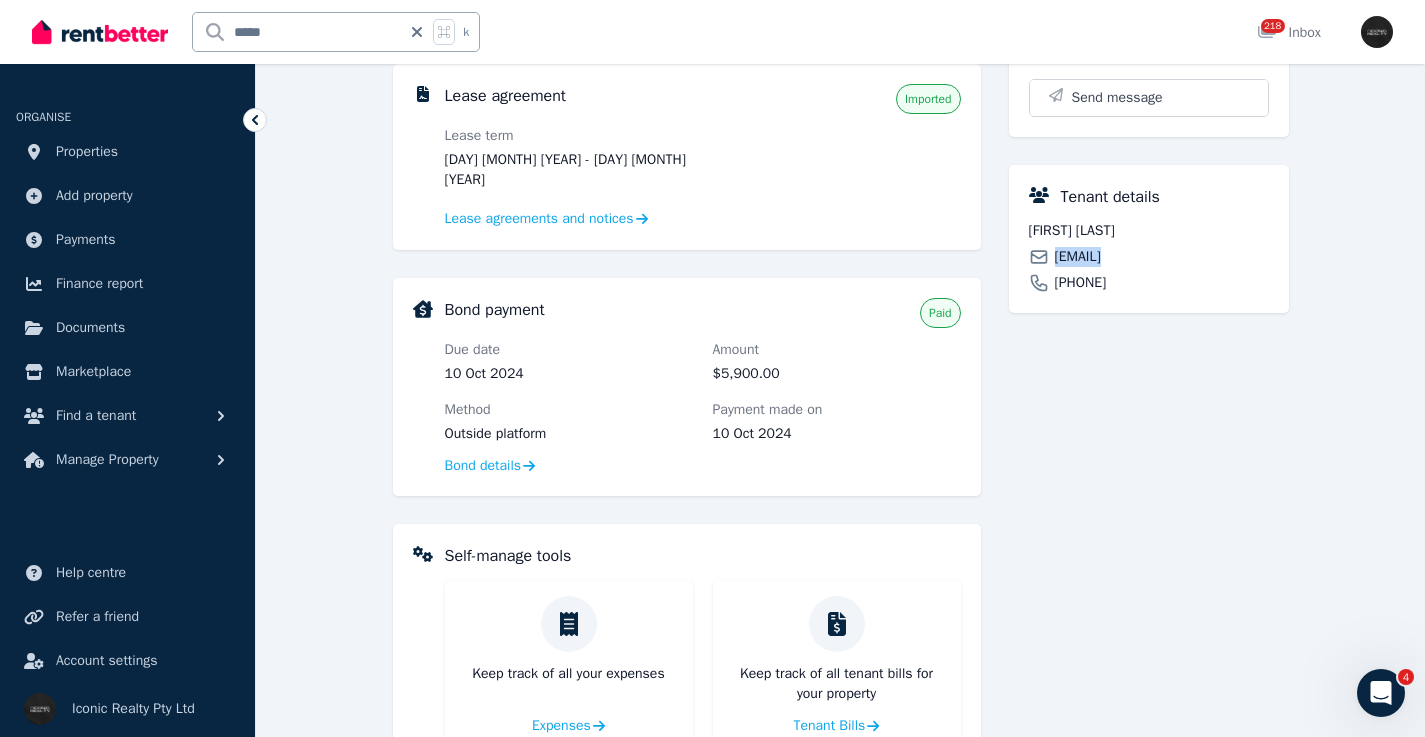 scroll, scrollTop: 0, scrollLeft: 0, axis: both 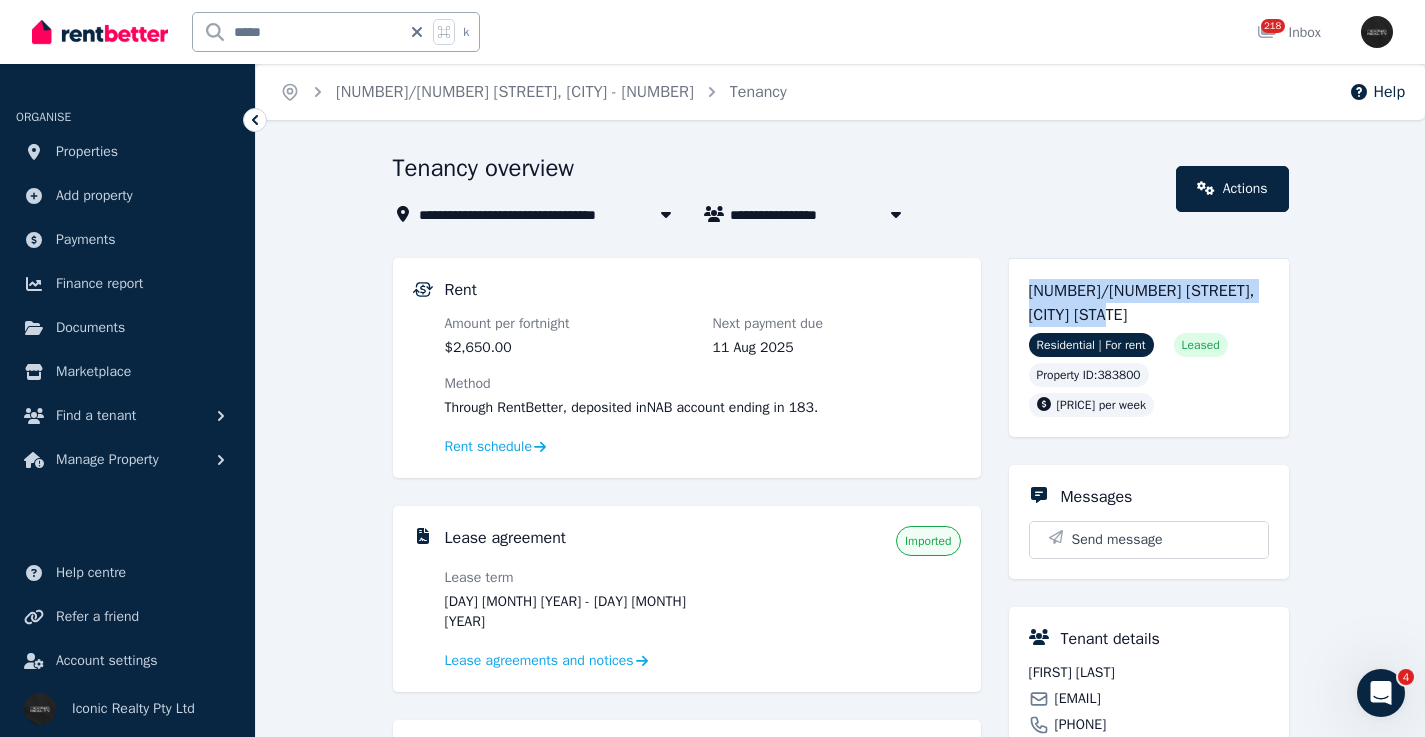 drag, startPoint x: 1140, startPoint y: 307, endPoint x: 1014, endPoint y: 291, distance: 127.01181 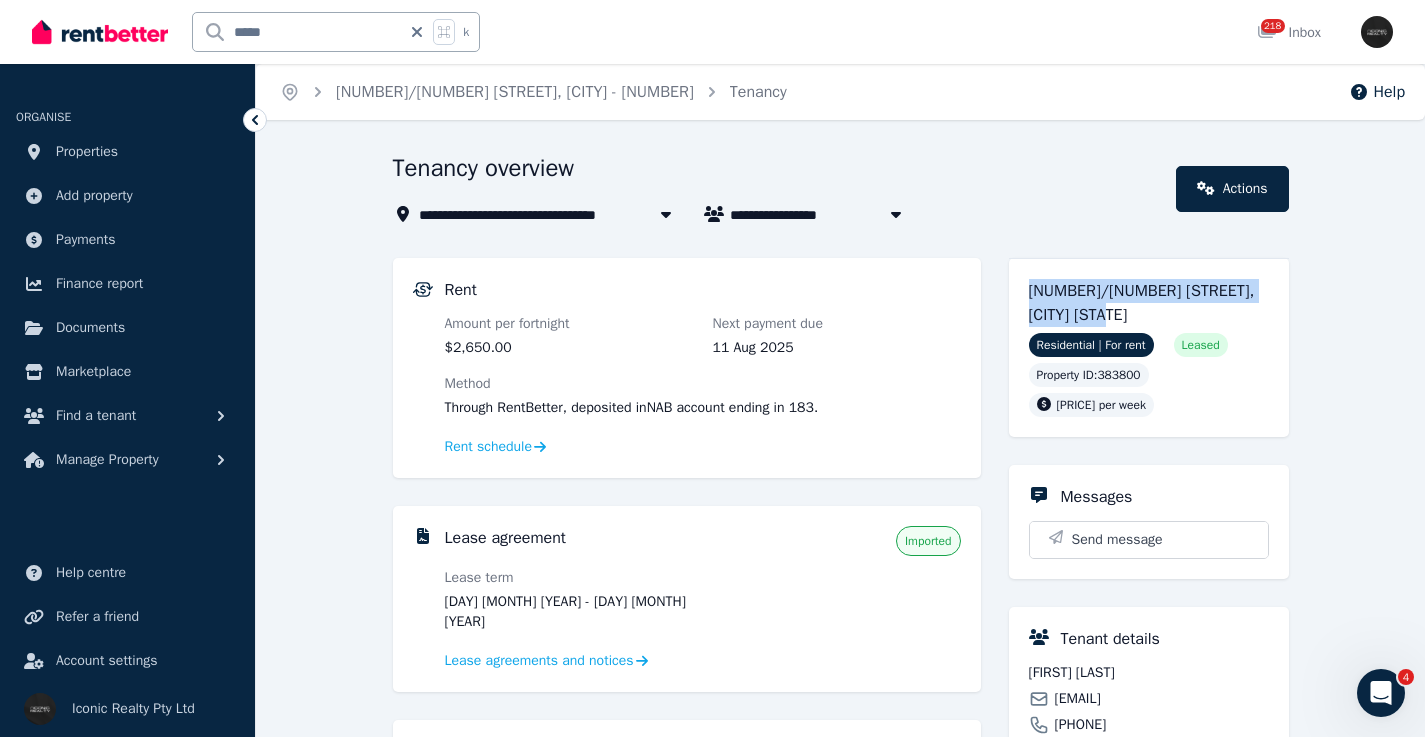 click on "4/109 Ebley St, Bondi Junction NSW 2022 Residential    | For rent Leased Property ID :  383800 1,325 per week" at bounding box center (1149, 347) 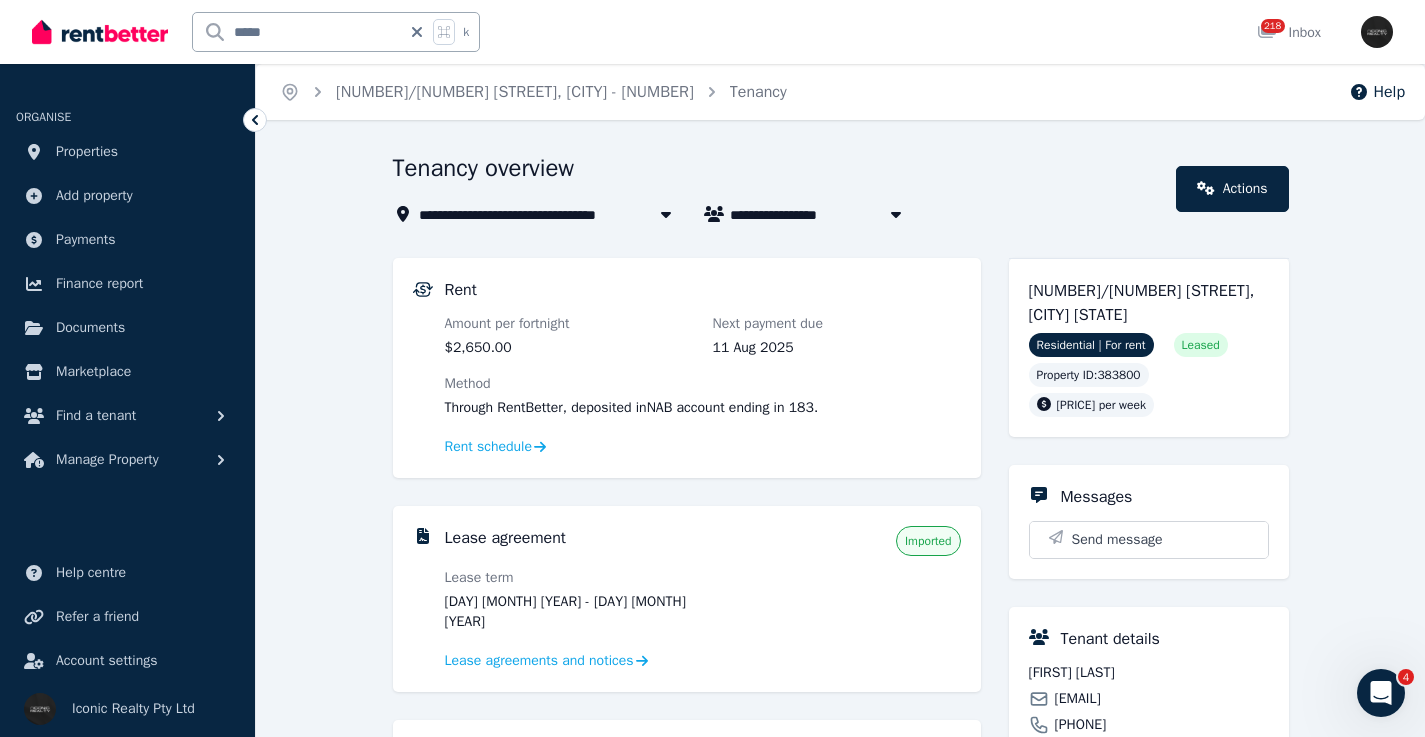 click on "[FIRST] [LAST]" at bounding box center (1149, 673) 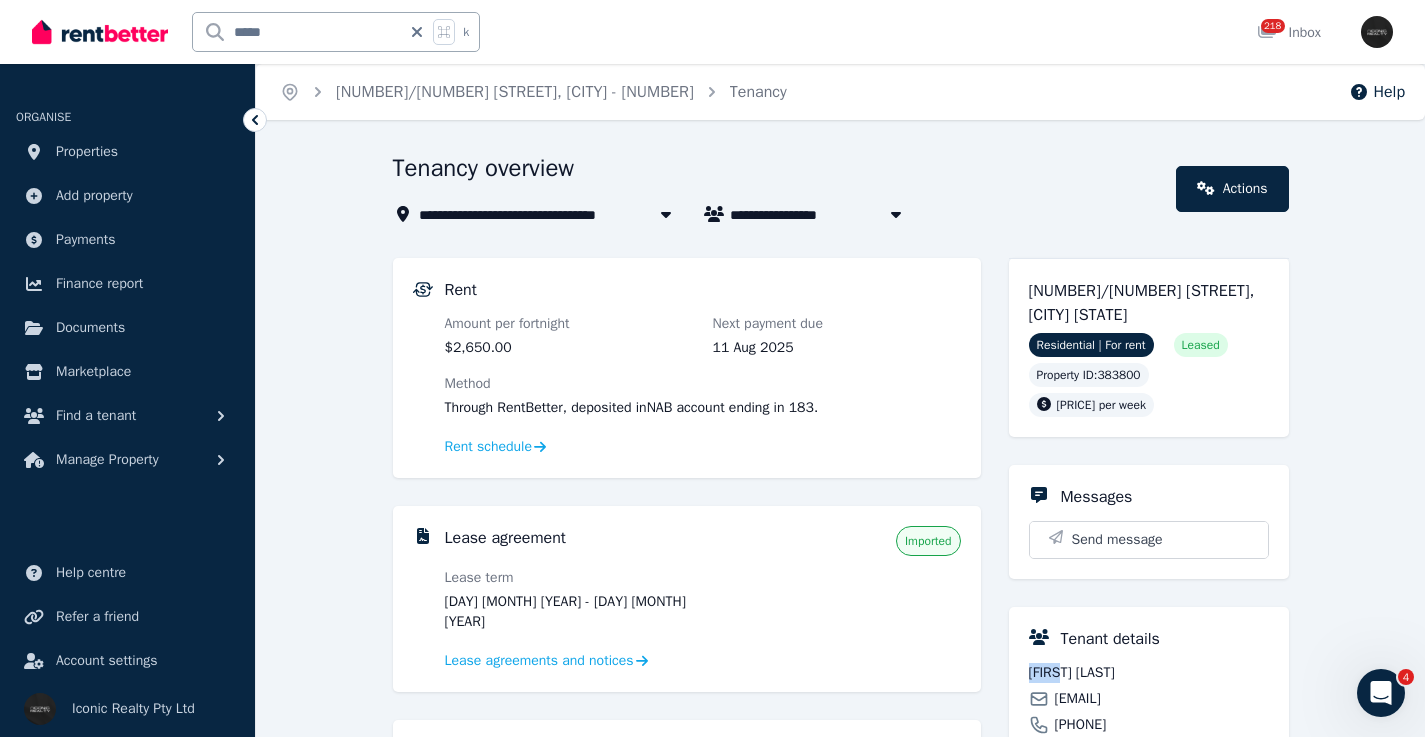 click on "[FIRST] [LAST]" at bounding box center (1149, 673) 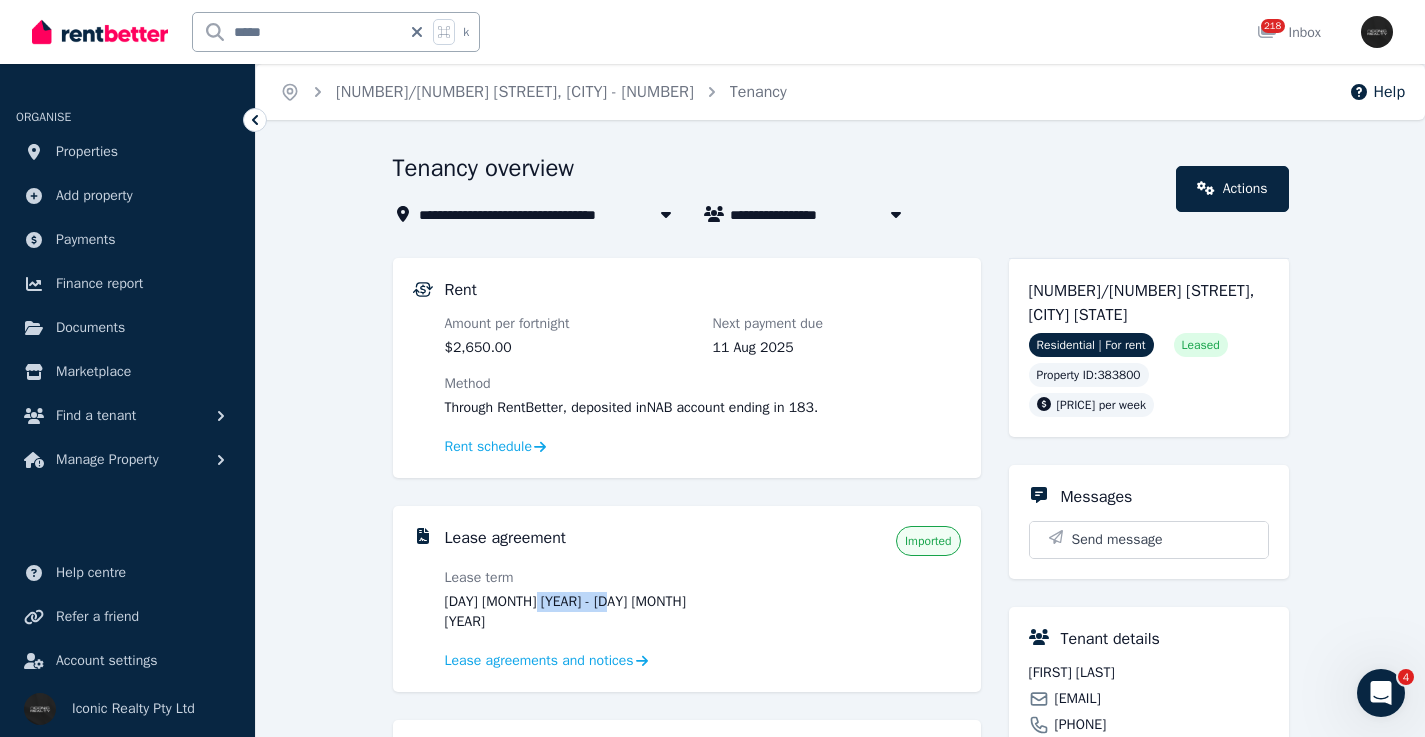 drag, startPoint x: 629, startPoint y: 595, endPoint x: 536, endPoint y: 603, distance: 93.34345 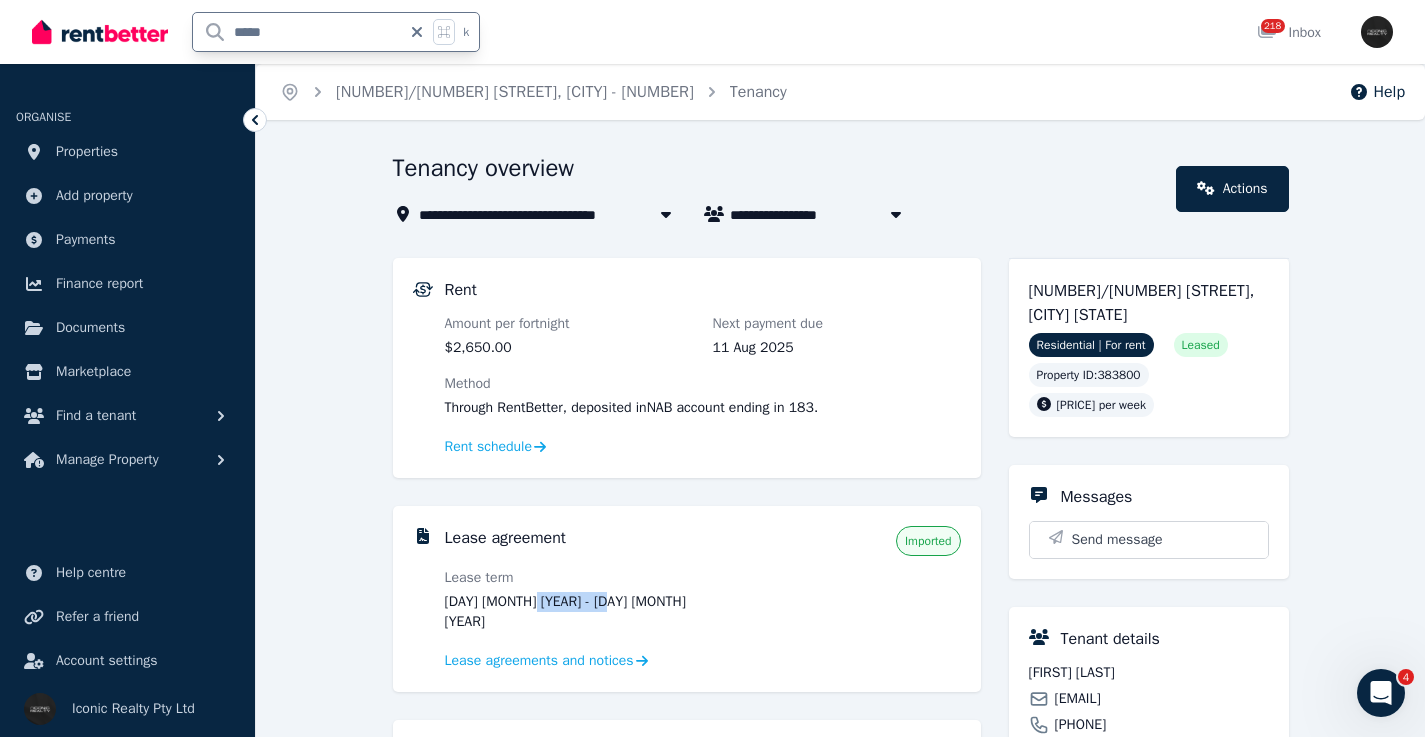 click on "*****" at bounding box center [297, 32] 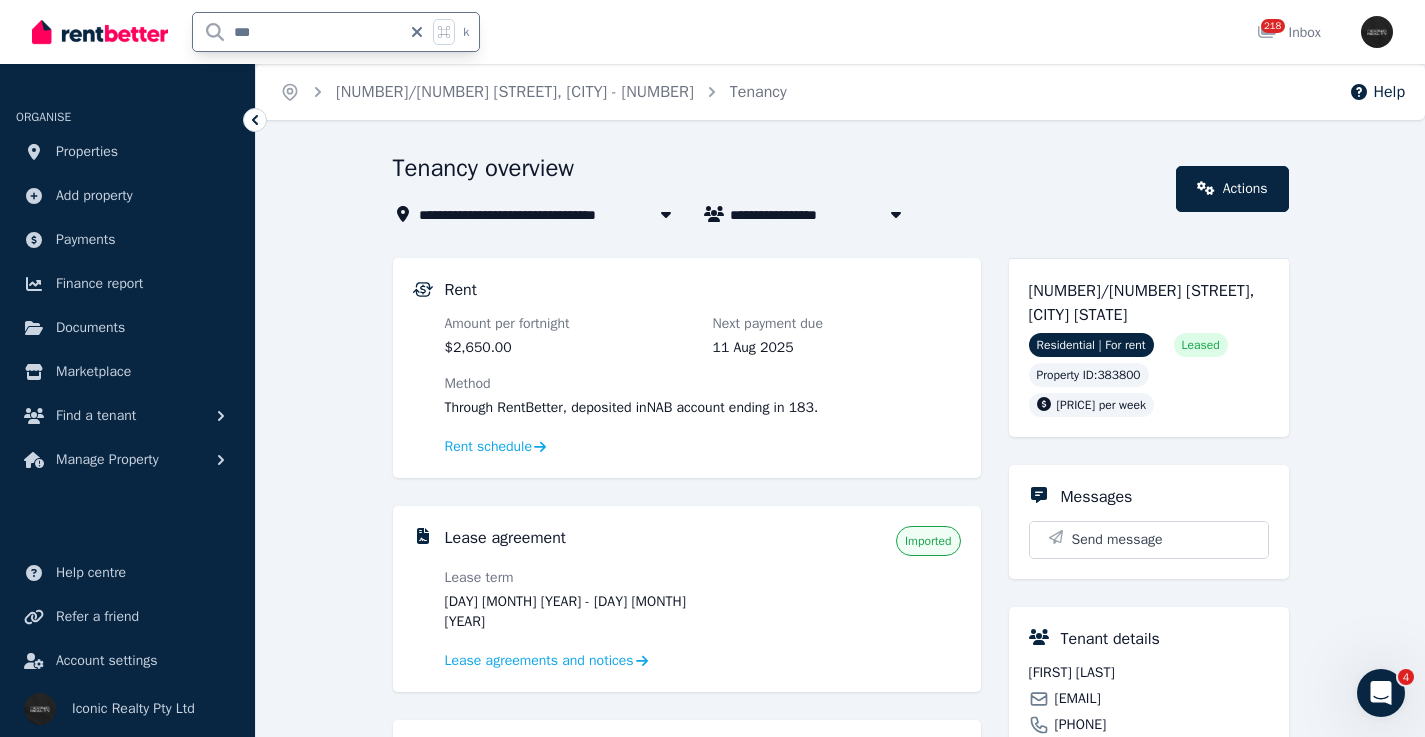 type on "****" 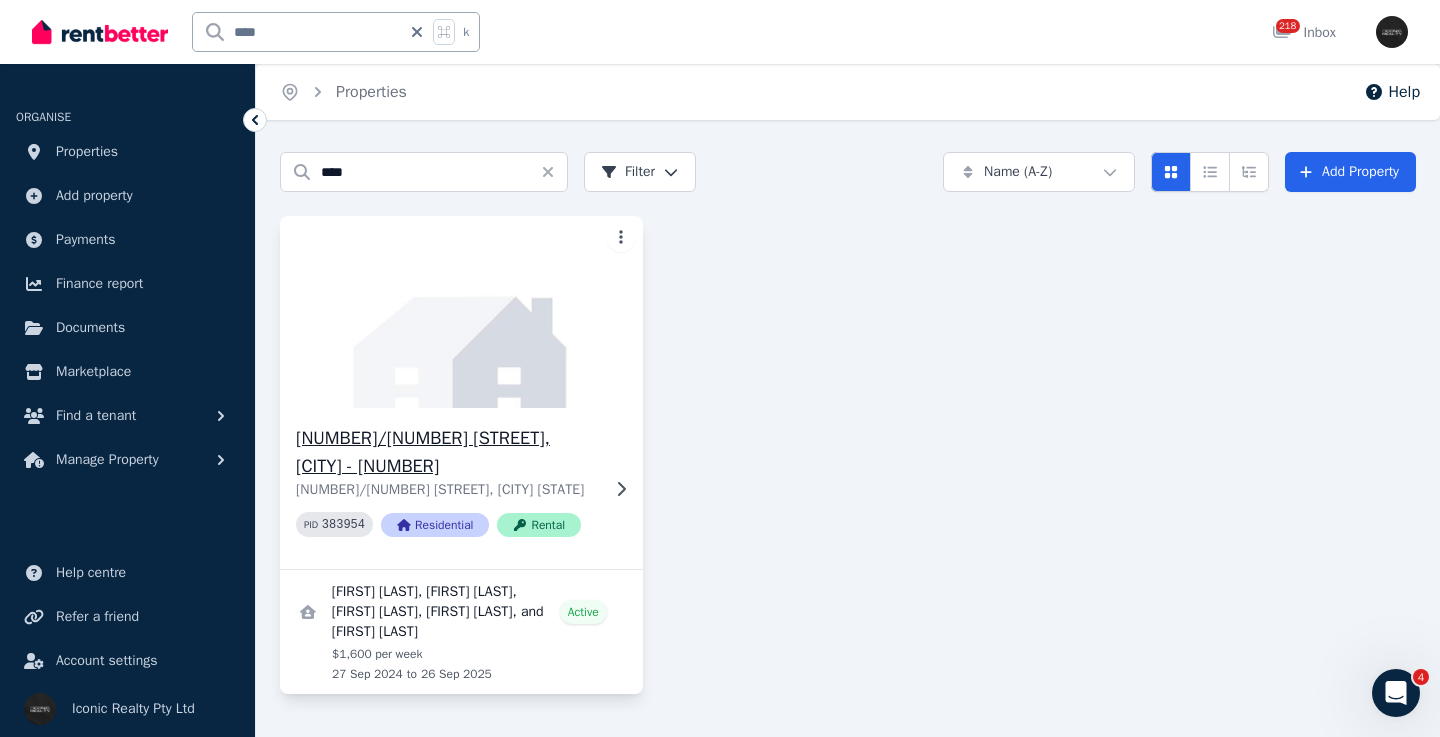 click 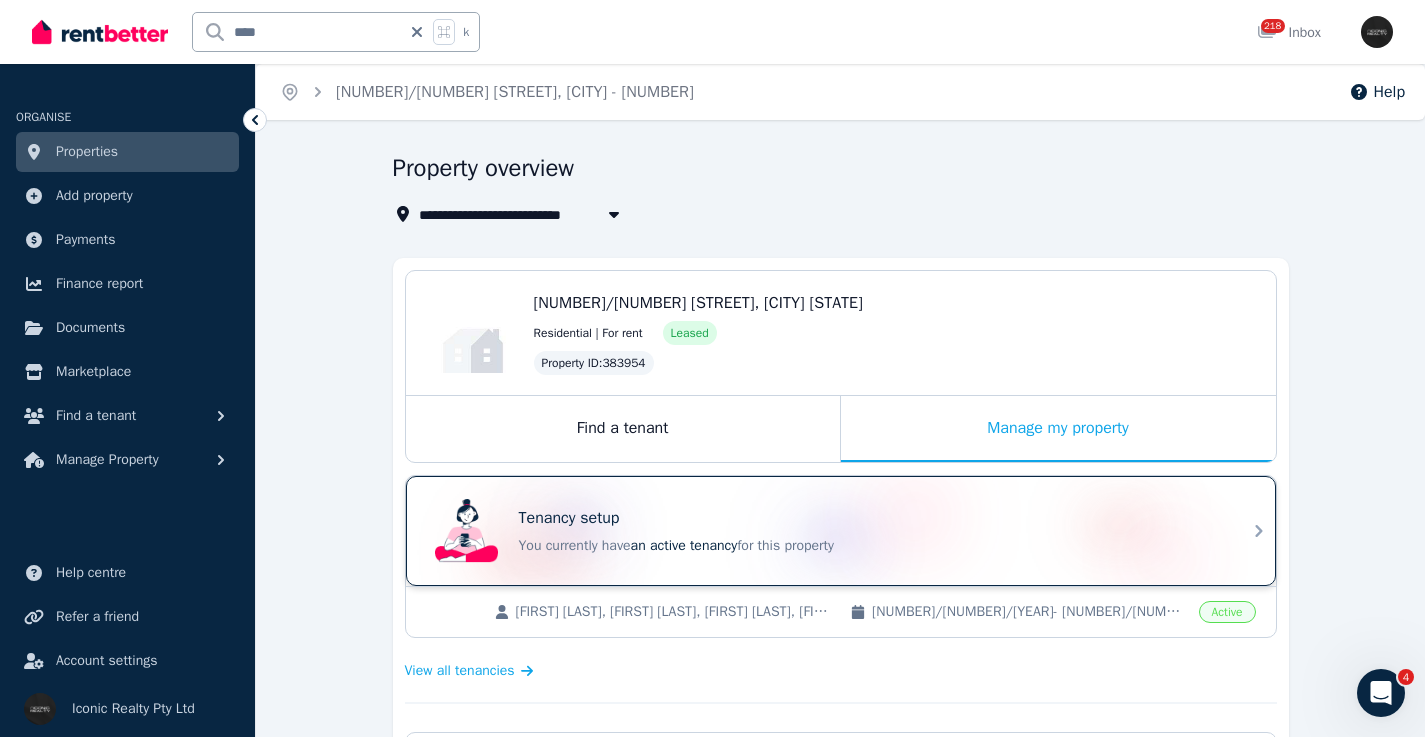 click on "Tenancy setup" at bounding box center (869, 518) 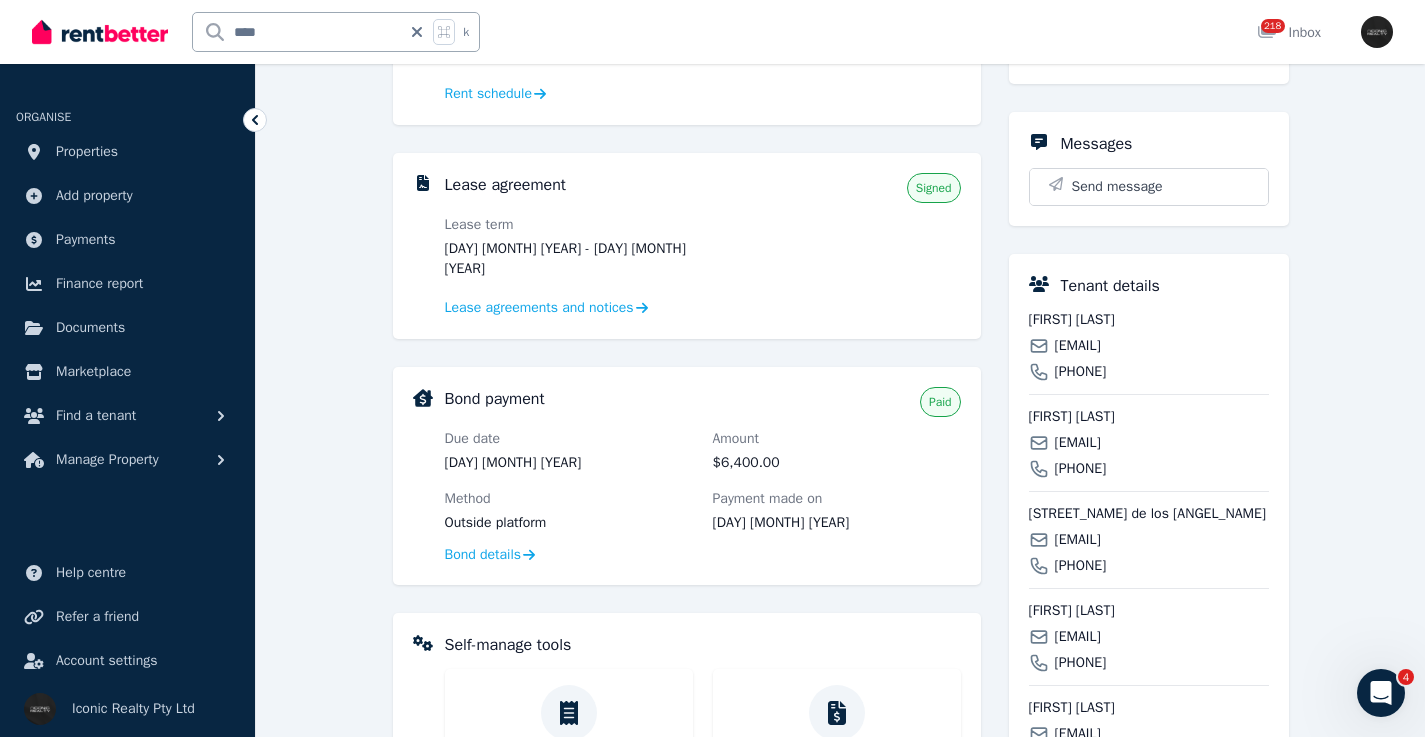 scroll, scrollTop: 661, scrollLeft: 0, axis: vertical 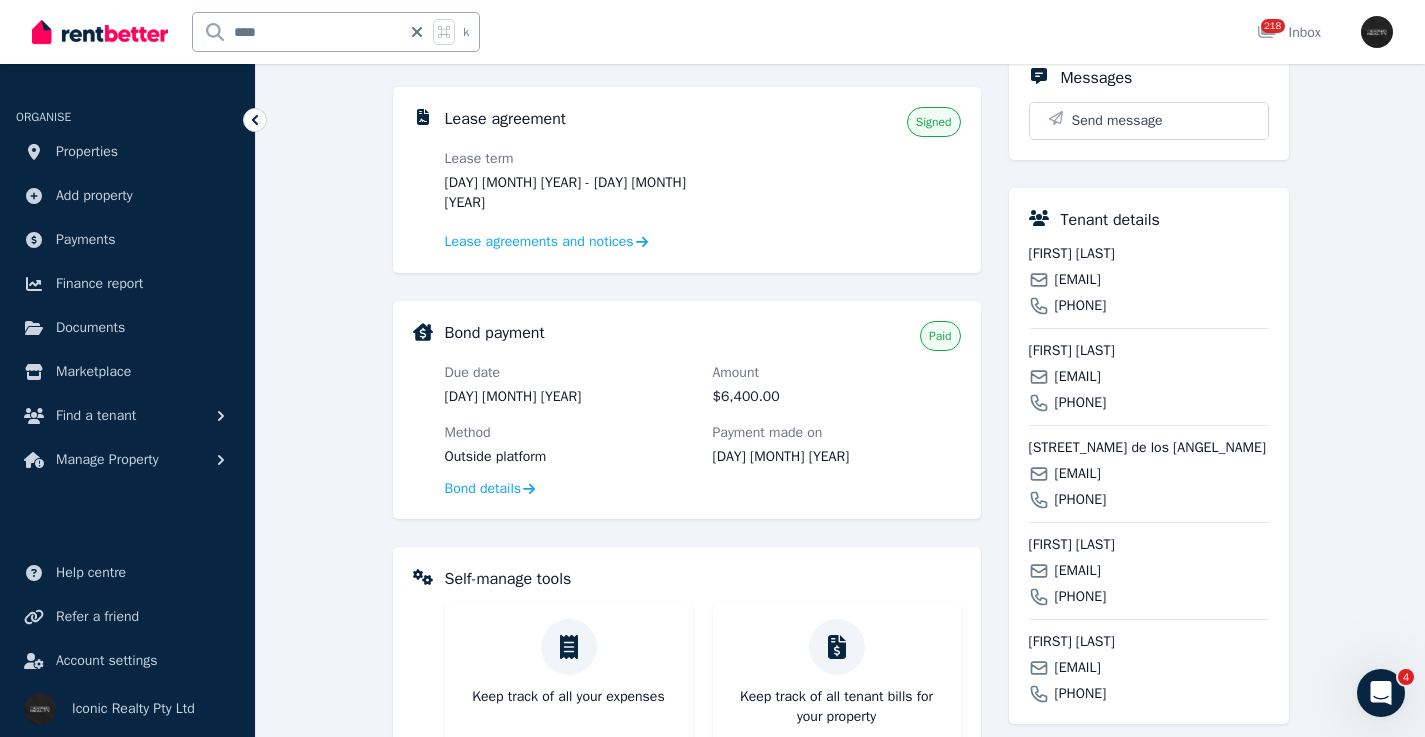 click on "barea_114@hotmail.com" at bounding box center (1078, 280) 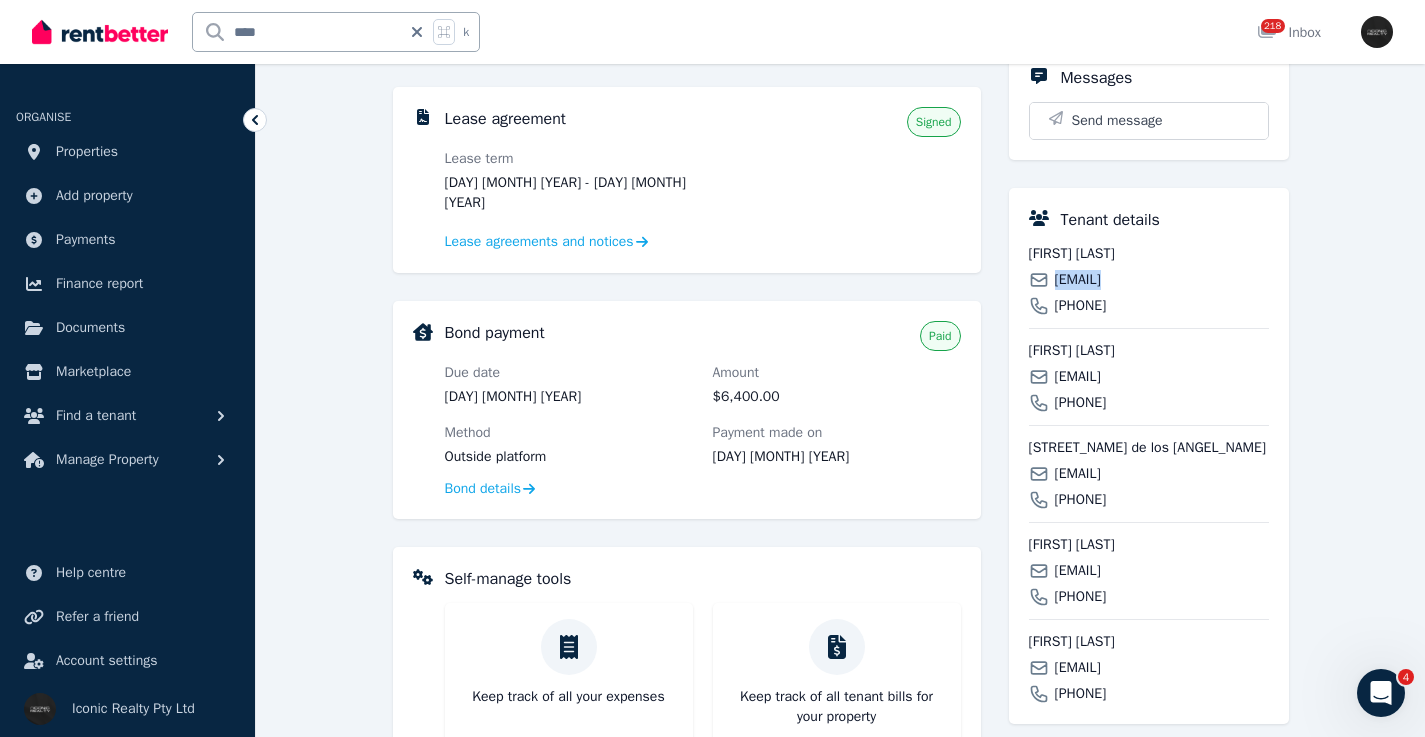 click on "barea_114@hotmail.com" at bounding box center [1078, 280] 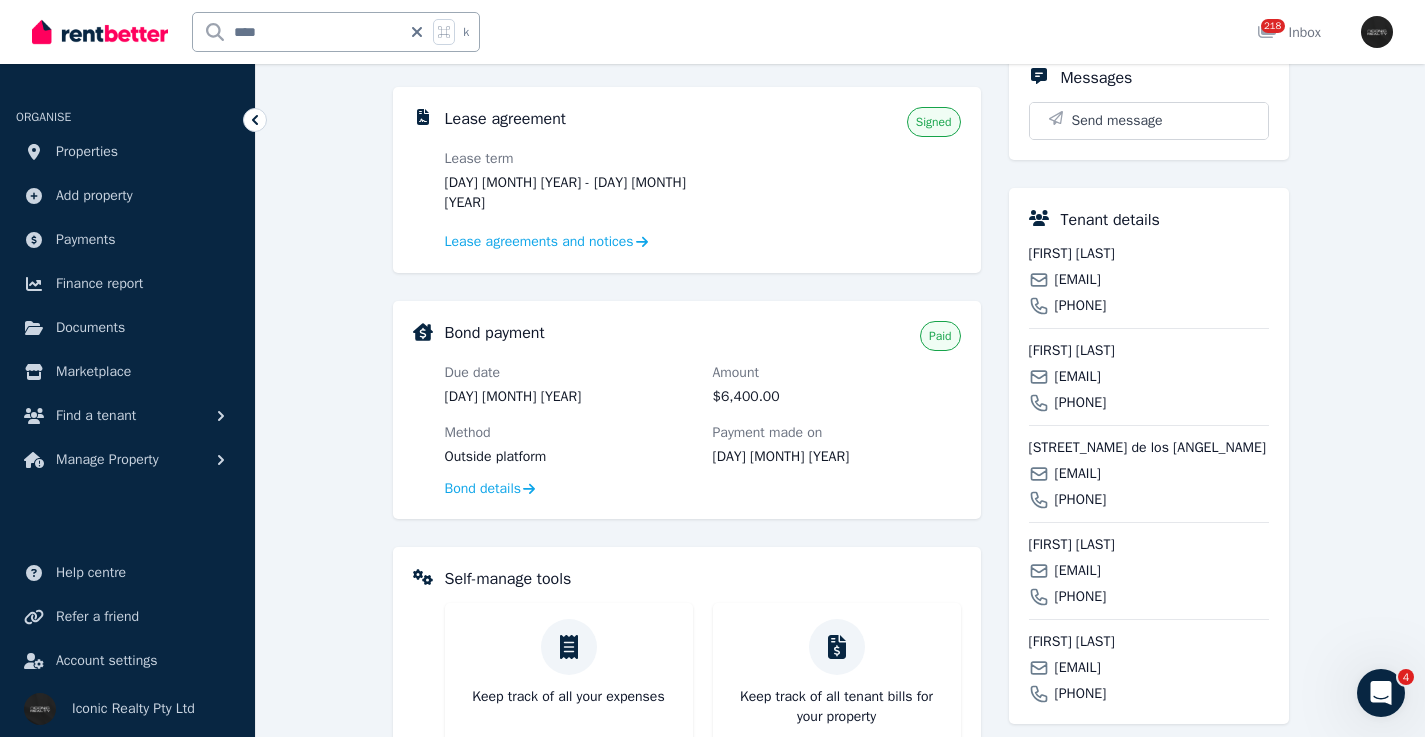 click on "juliarieragomez@gmail.com" at bounding box center (1078, 377) 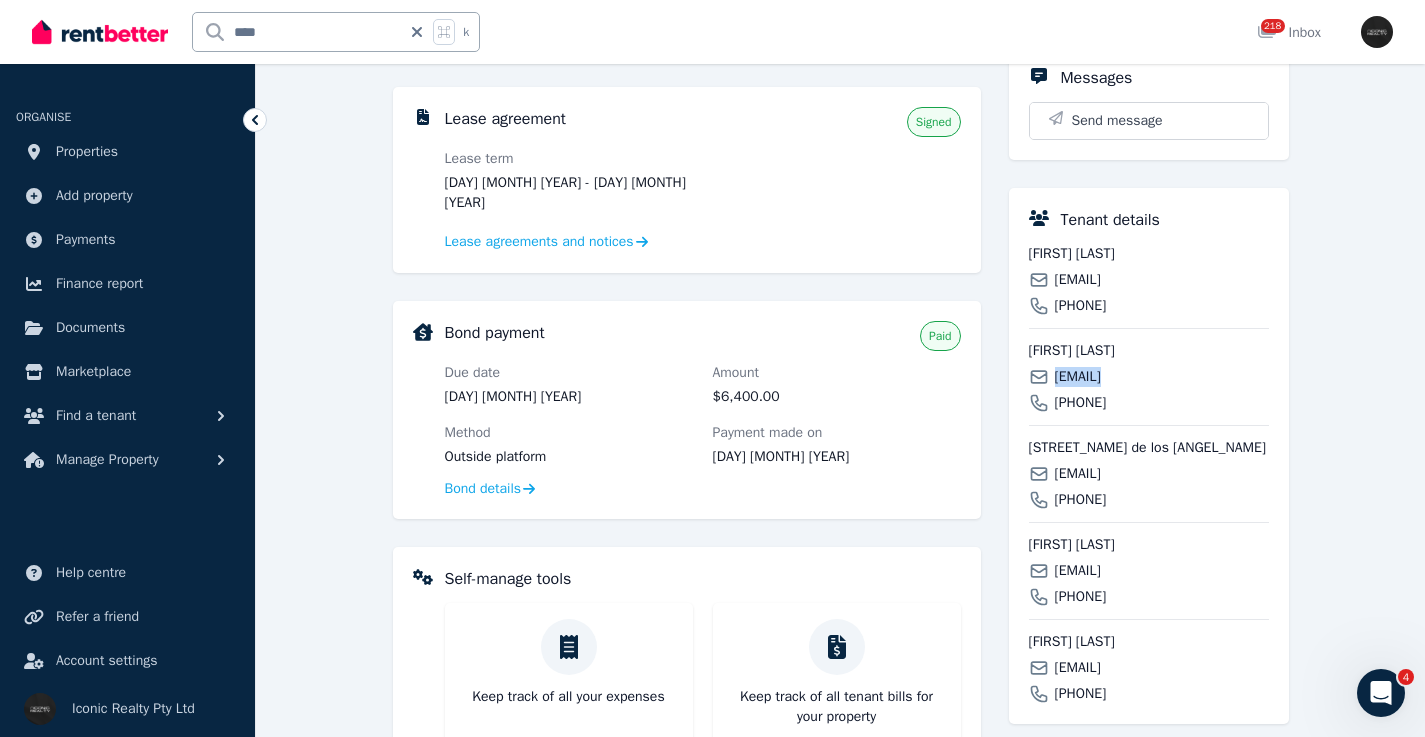 click on "juliarieragomez@gmail.com" at bounding box center (1078, 377) 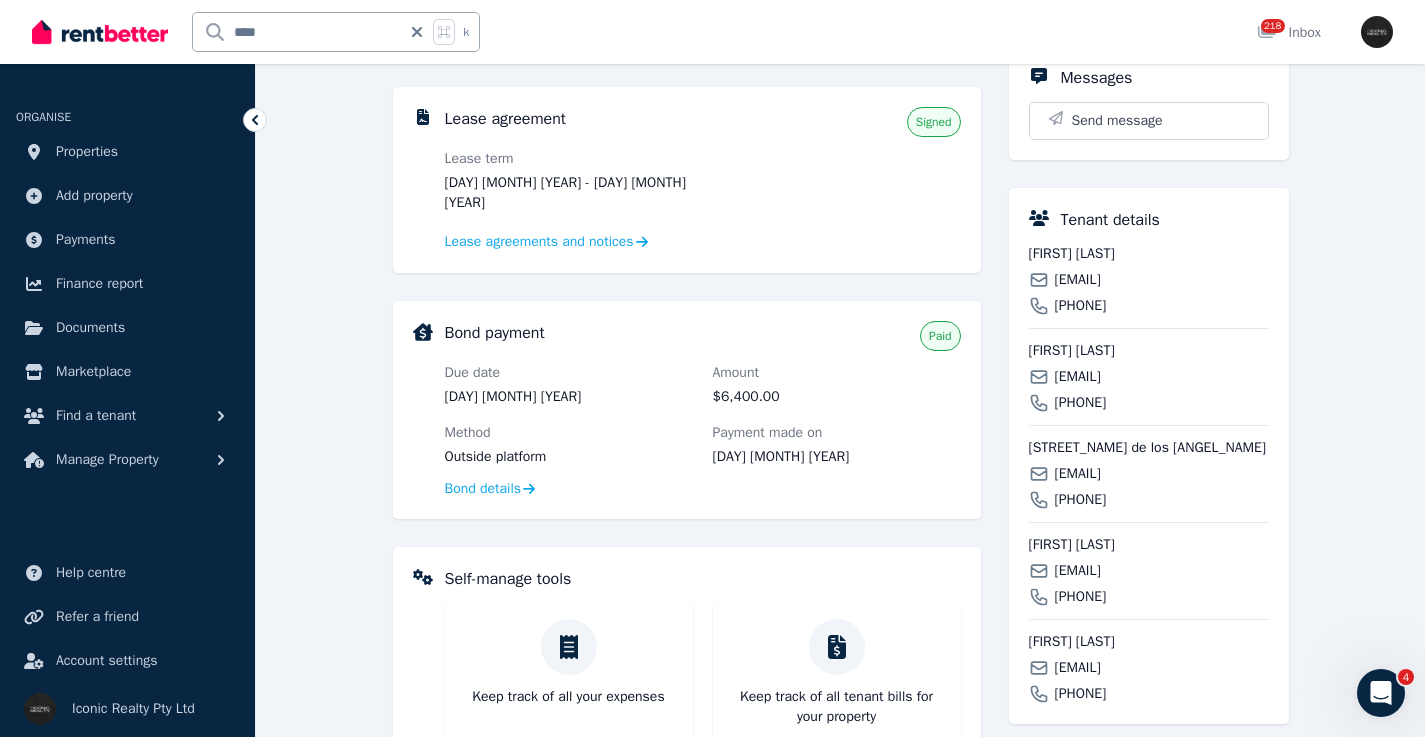 click on "montserratvidal97@gmail.com" at bounding box center (1078, 474) 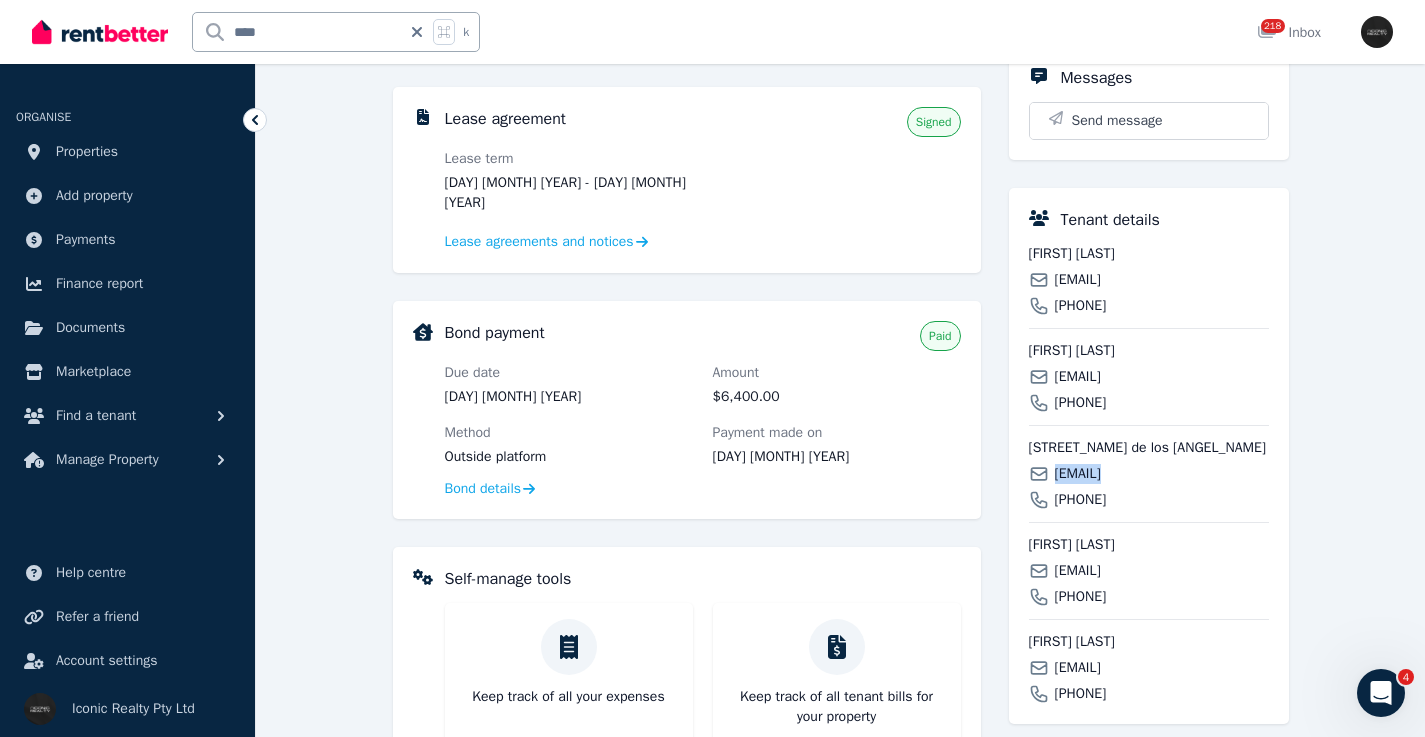 click on "montserratvidal97@gmail.com" at bounding box center [1078, 474] 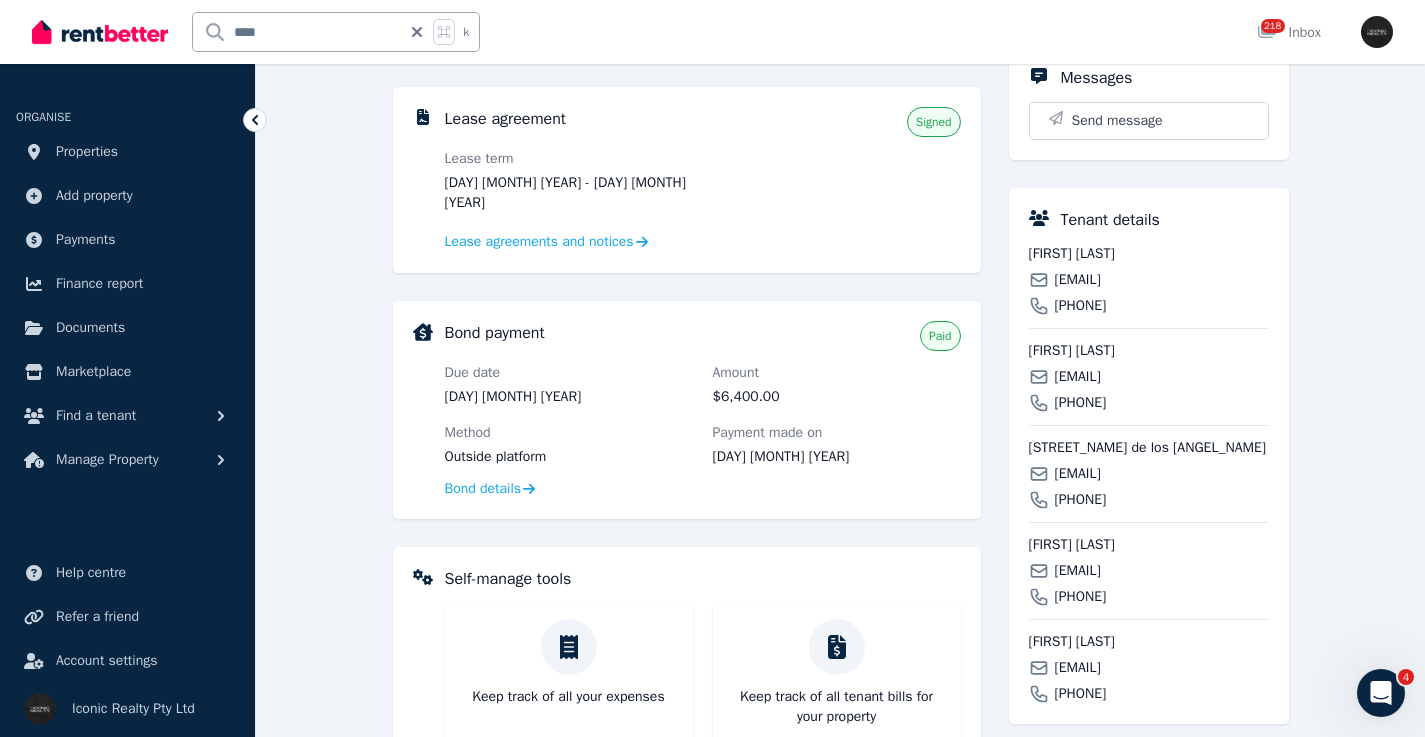 click on "lucasincogar@gmail.com" at bounding box center [1078, 571] 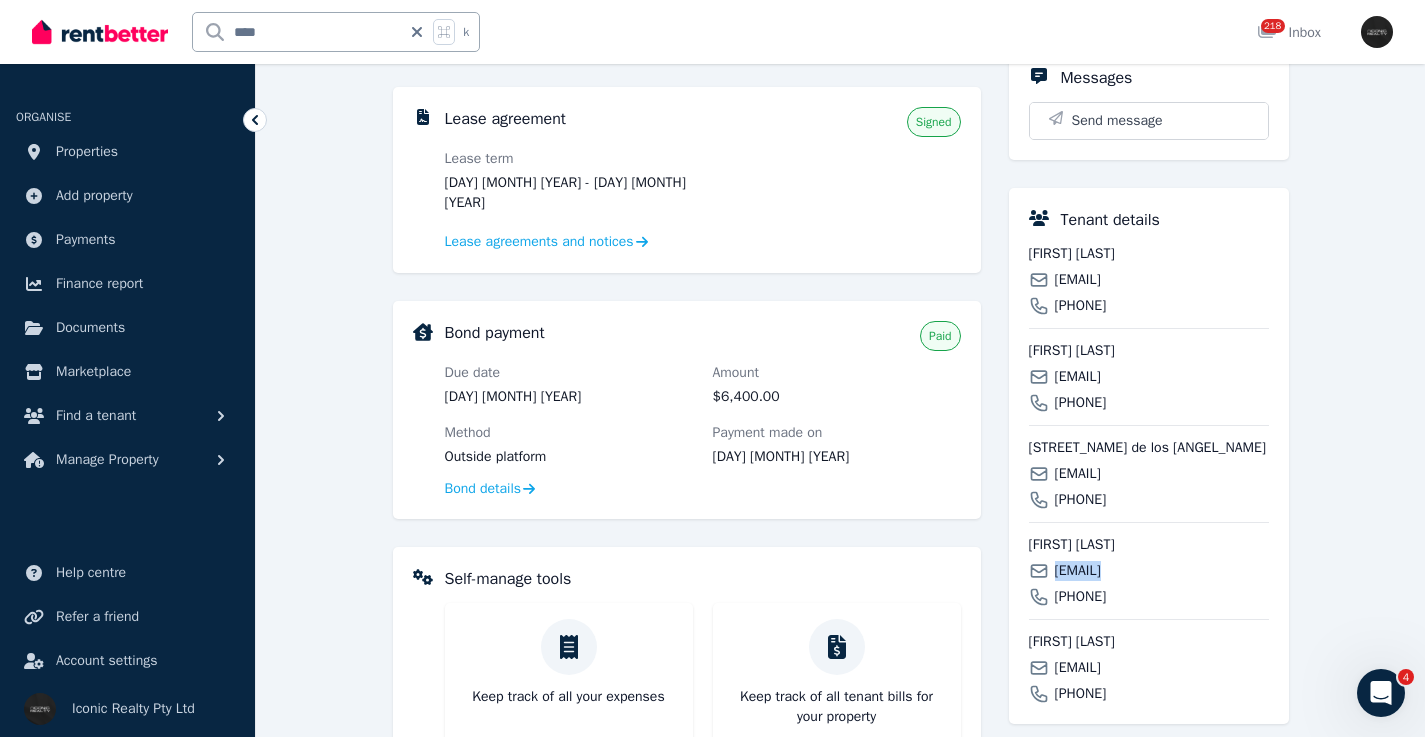 click on "lucasincogar@gmail.com" at bounding box center (1078, 571) 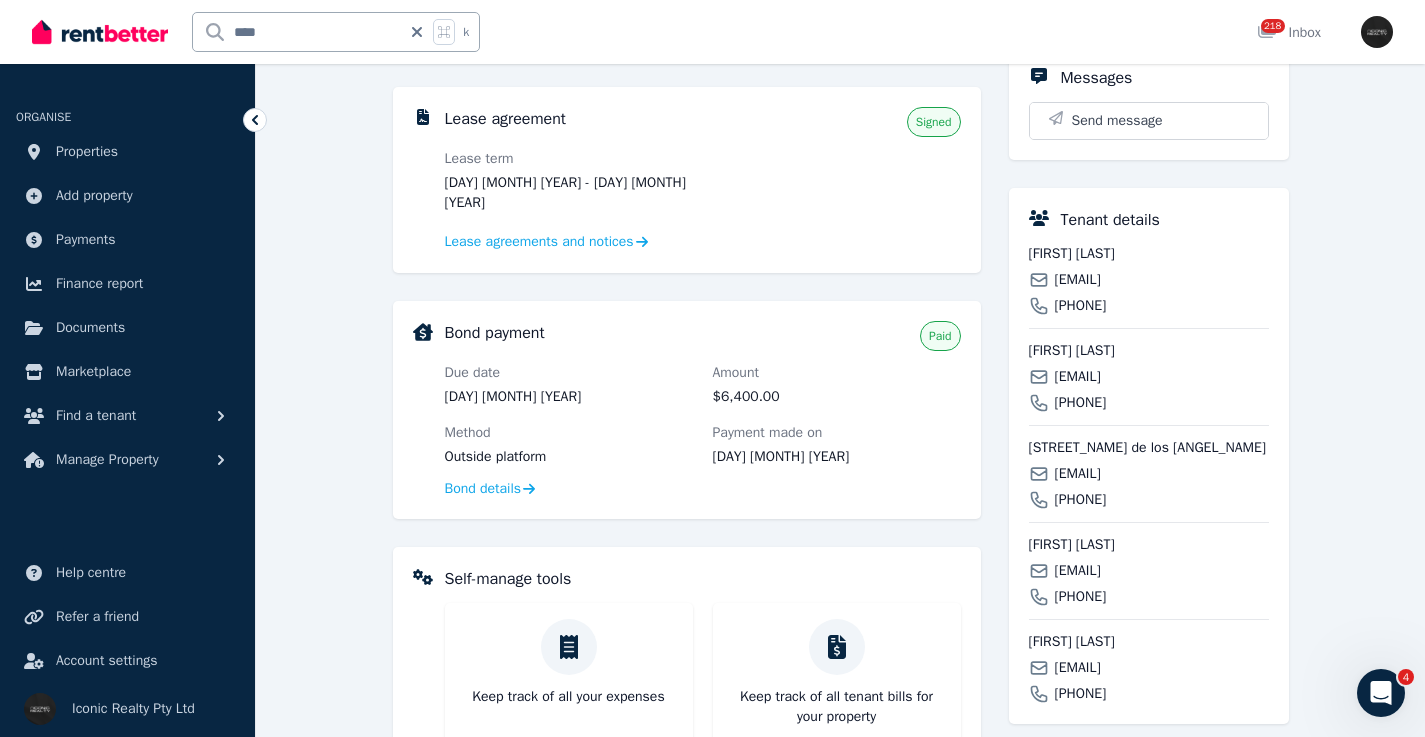 click on "alba19sl@hotmail.com" at bounding box center [1078, 668] 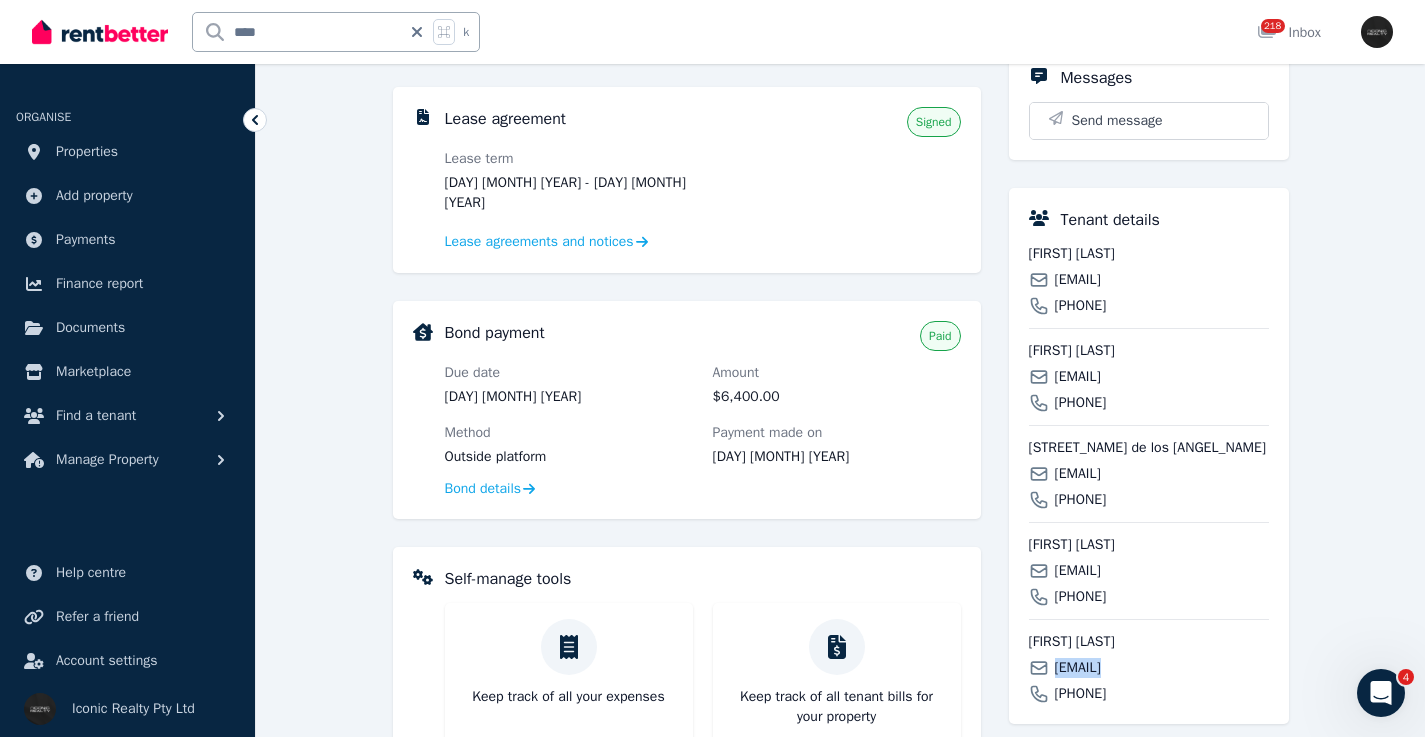 click on "alba19sl@hotmail.com" at bounding box center (1078, 668) 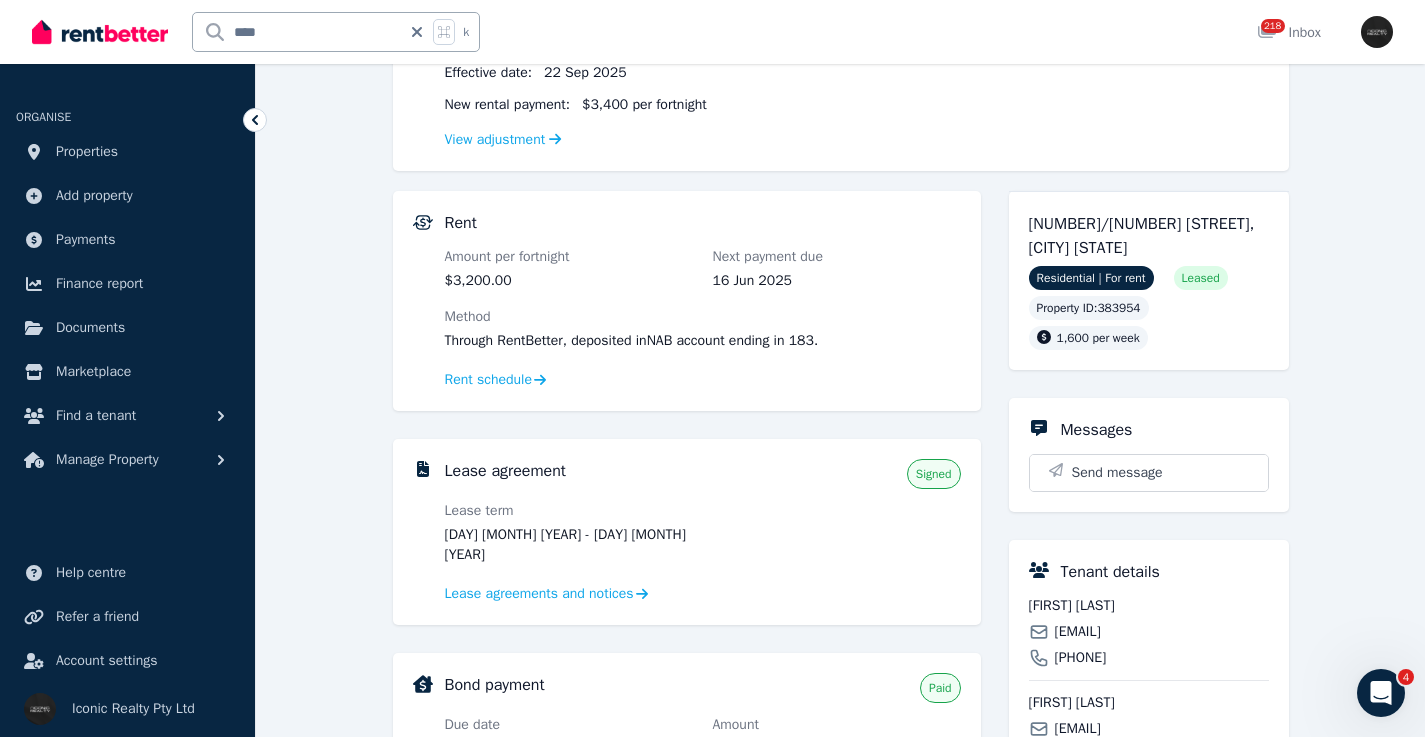 scroll, scrollTop: 274, scrollLeft: 0, axis: vertical 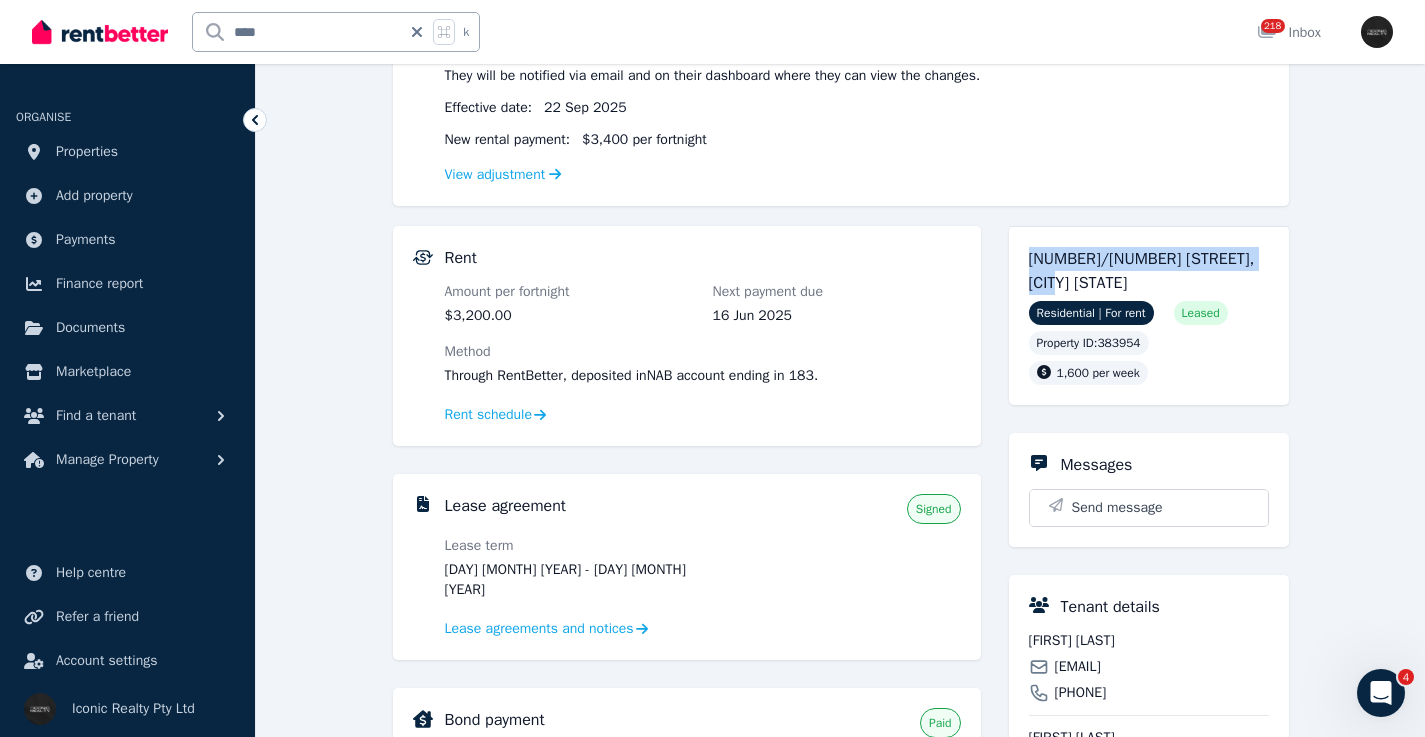 drag, startPoint x: 1089, startPoint y: 287, endPoint x: 1006, endPoint y: 264, distance: 86.127815 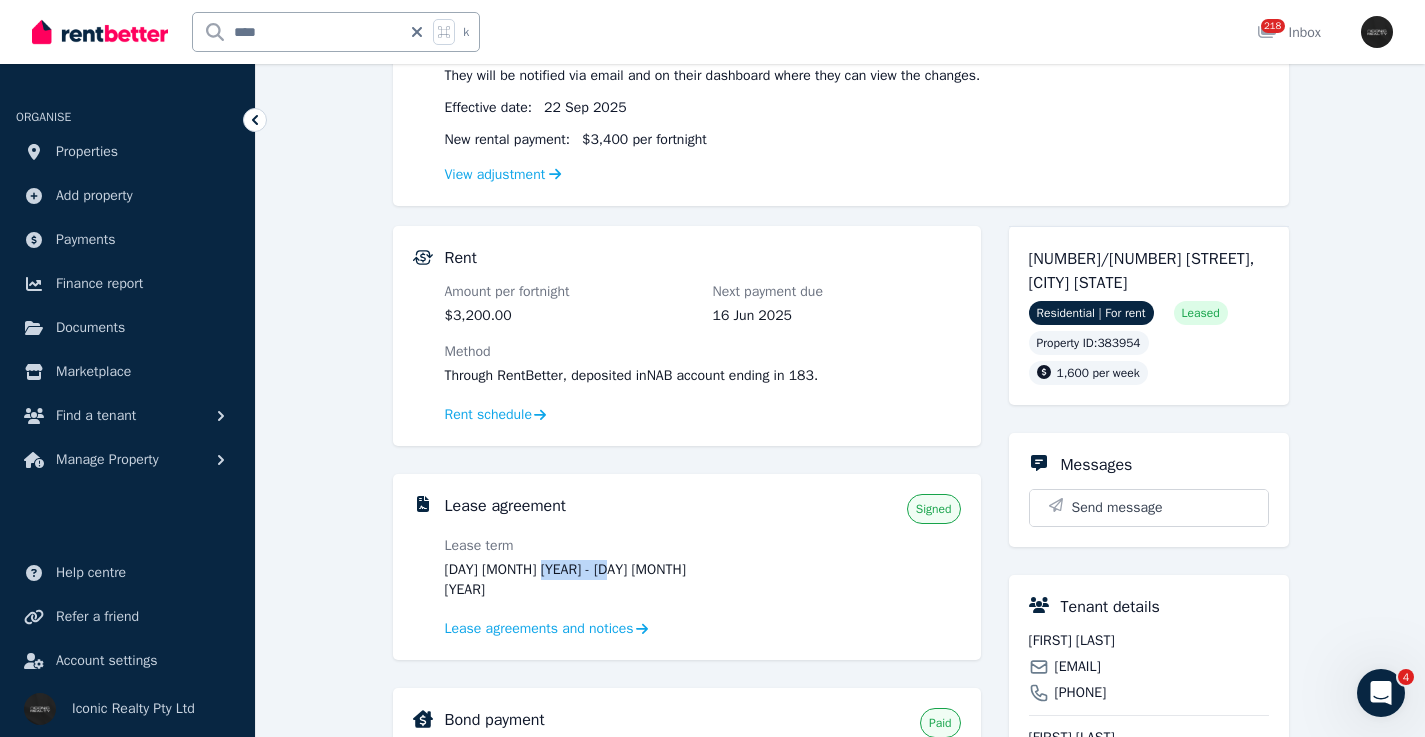 drag, startPoint x: 648, startPoint y: 571, endPoint x: 625, endPoint y: 556, distance: 27.45906 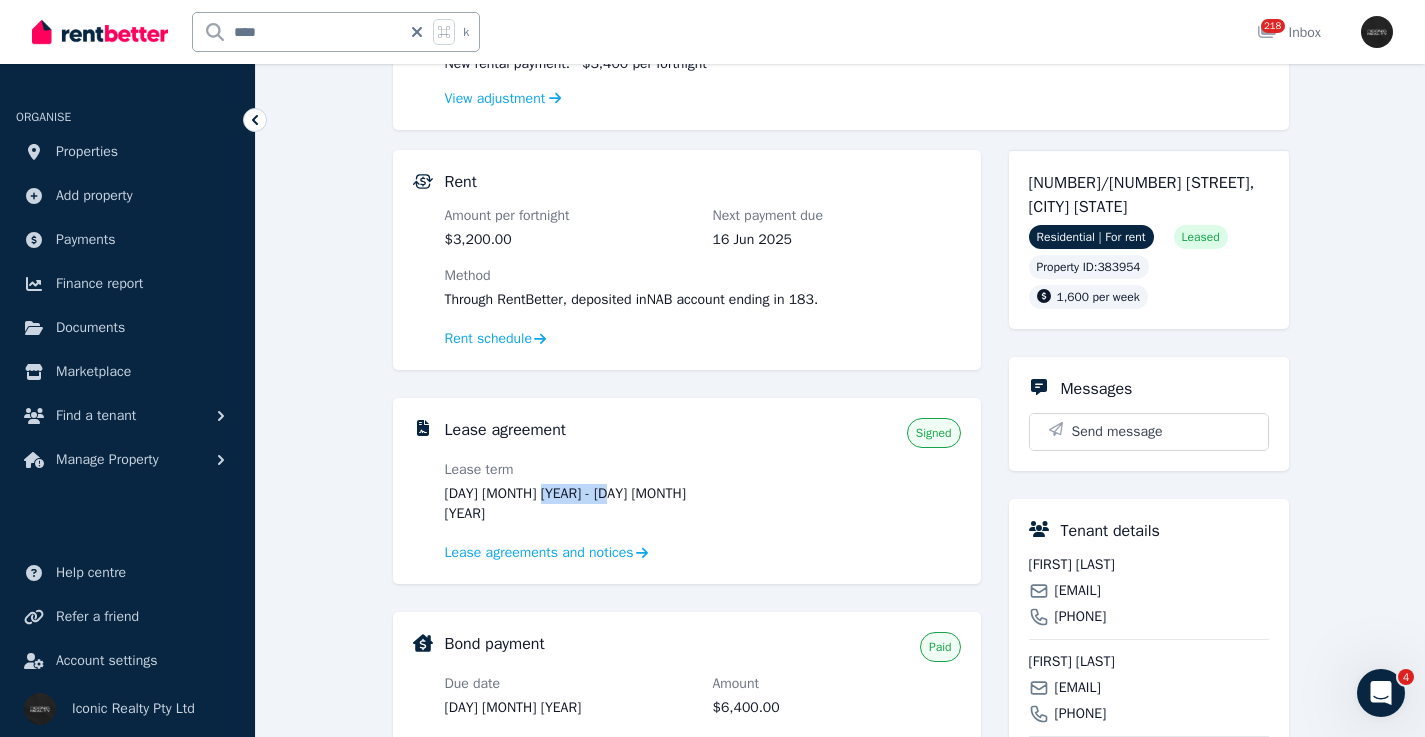 scroll, scrollTop: 398, scrollLeft: 0, axis: vertical 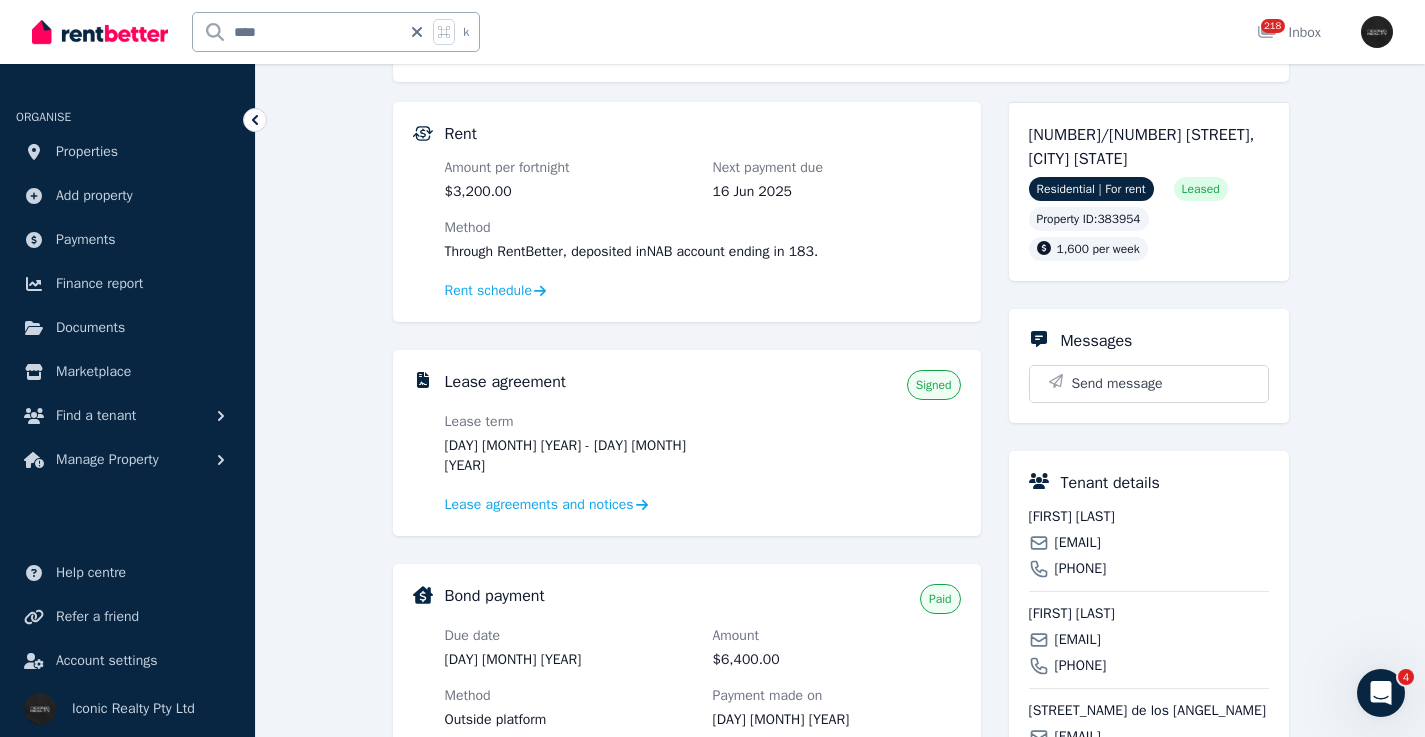 click on "Cristian Barea Castillo" at bounding box center [1149, 517] 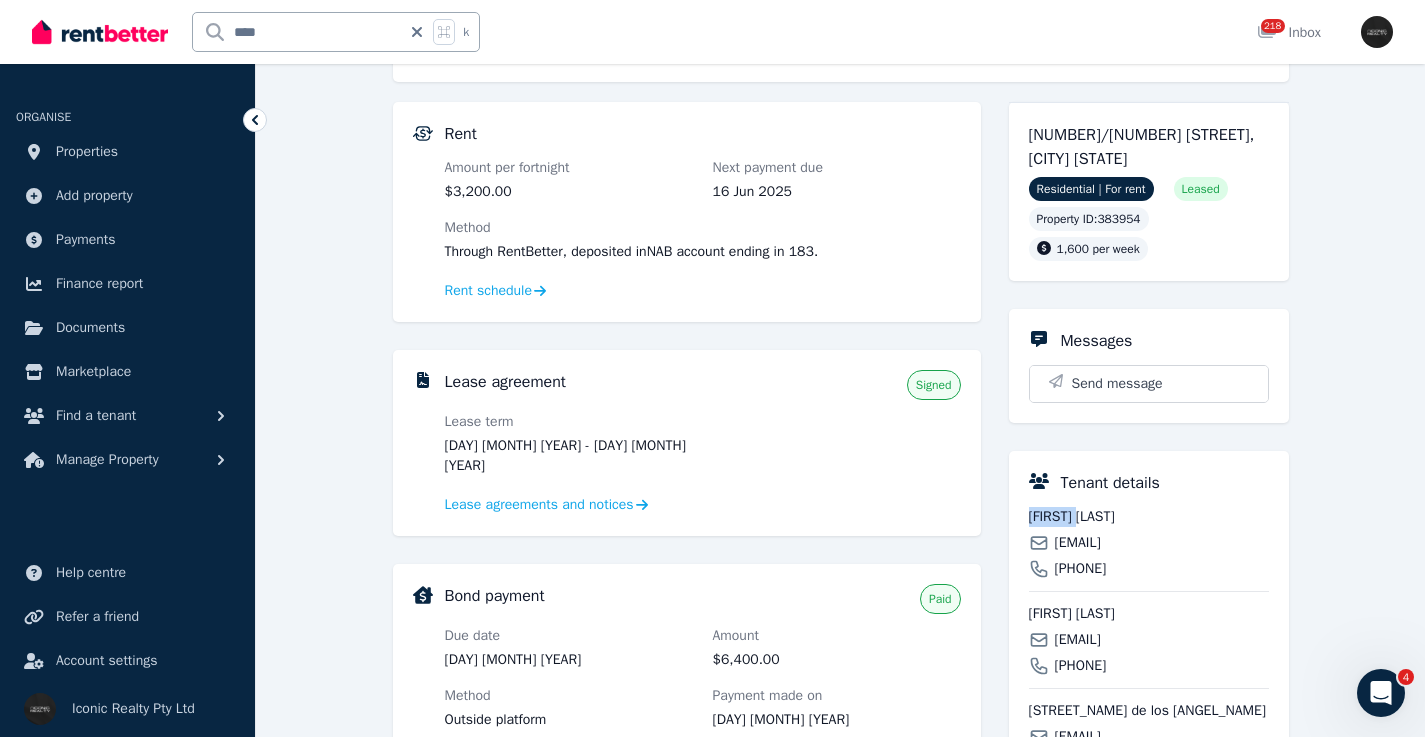 click on "Cristian Barea Castillo" at bounding box center (1149, 517) 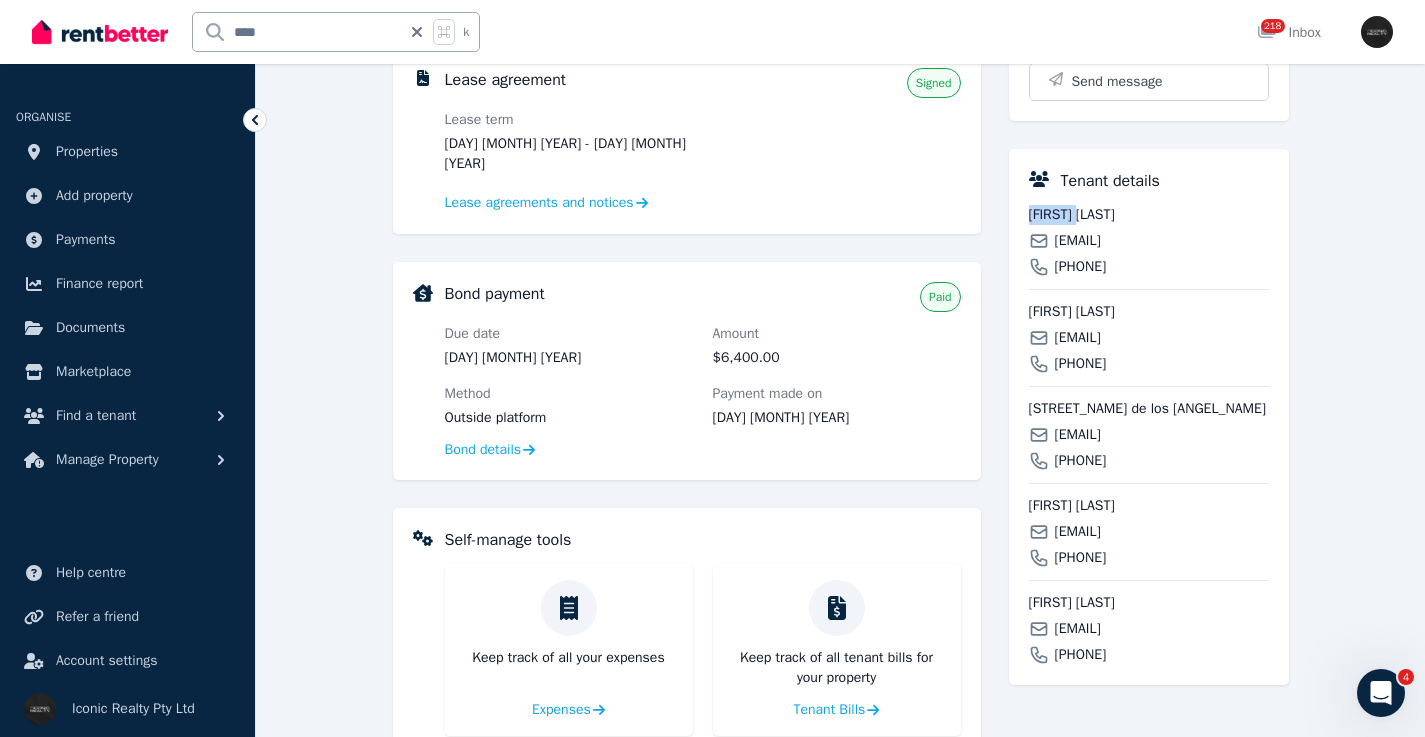 scroll, scrollTop: 0, scrollLeft: 0, axis: both 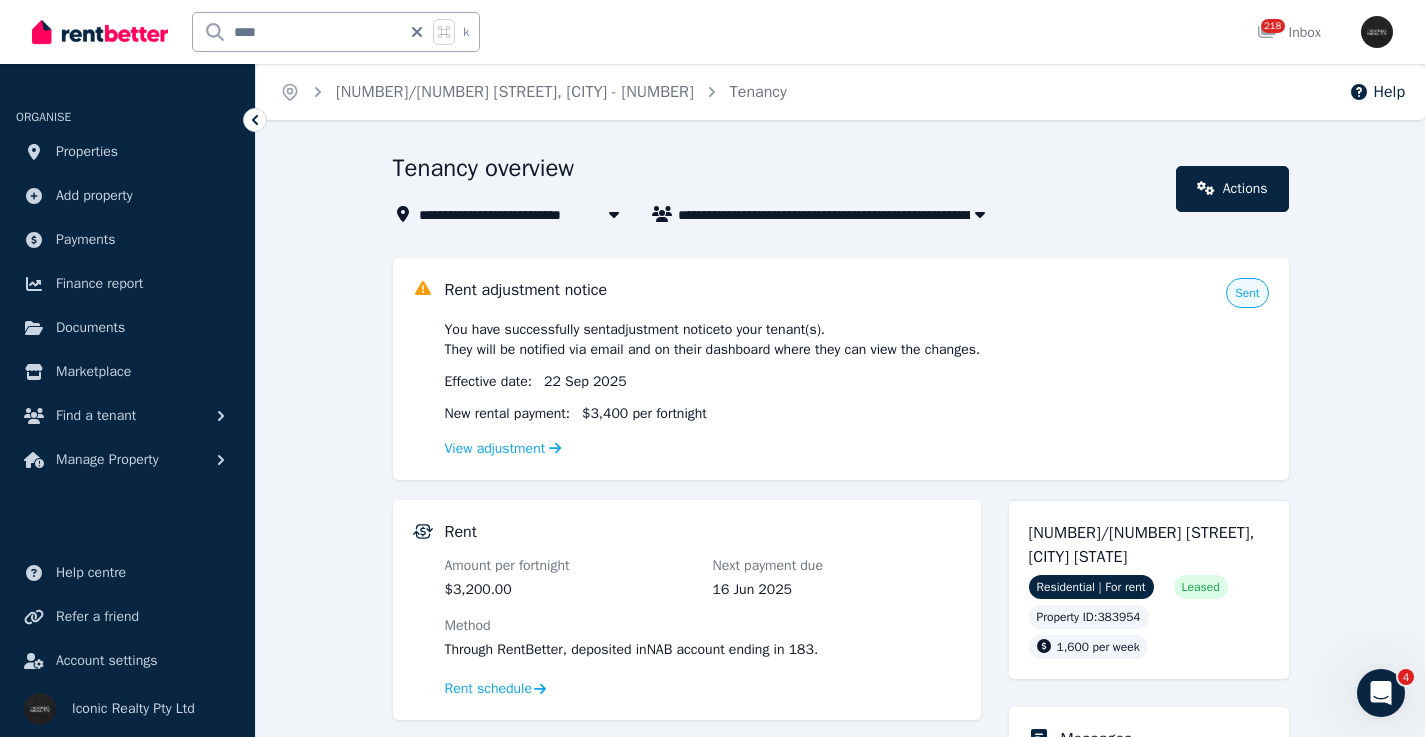 click 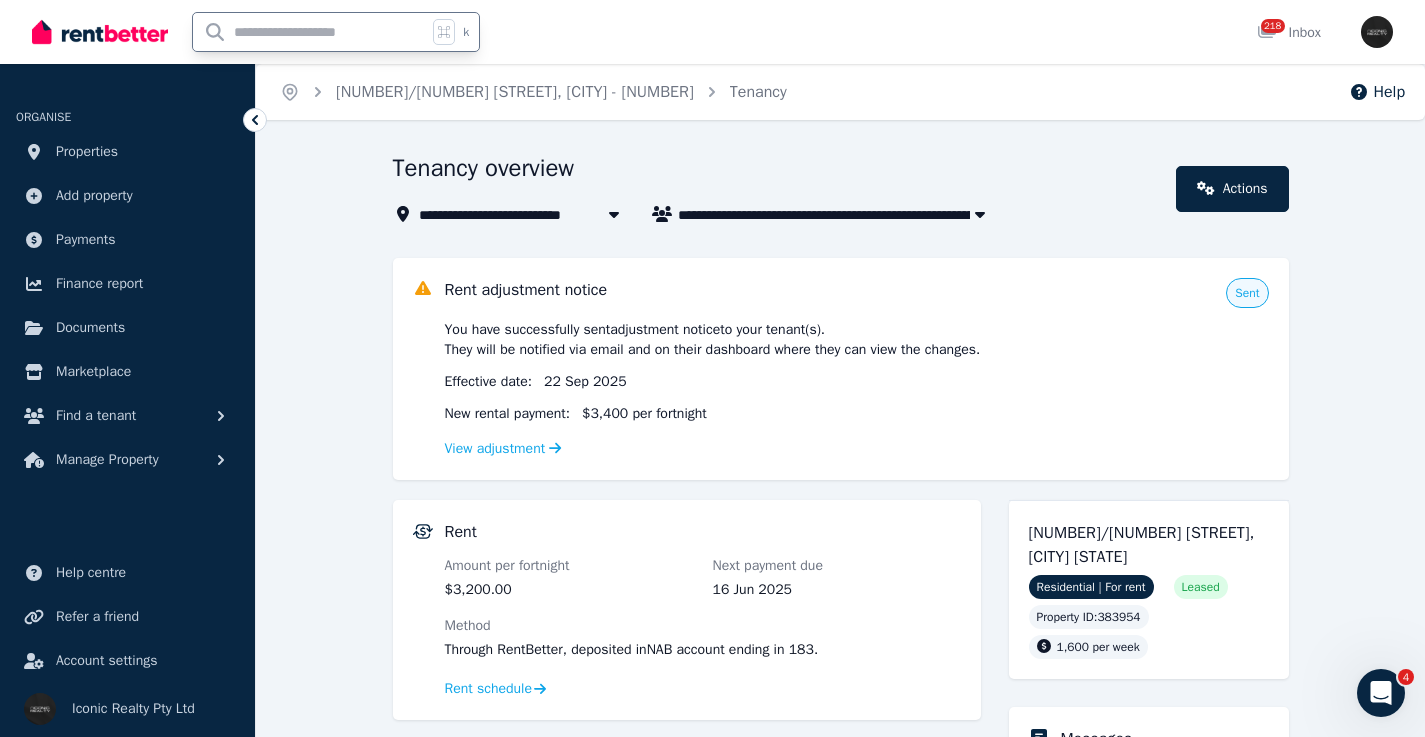 click at bounding box center (310, 32) 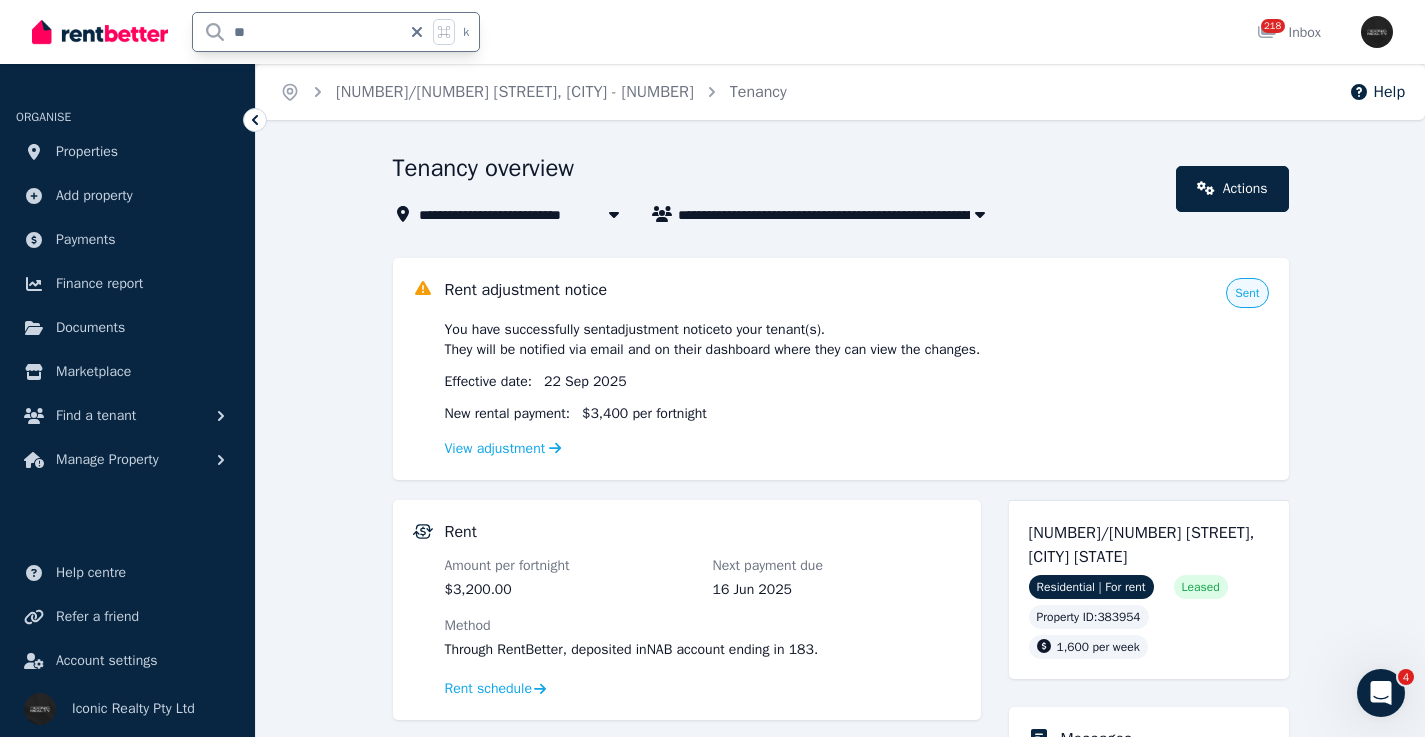 type on "***" 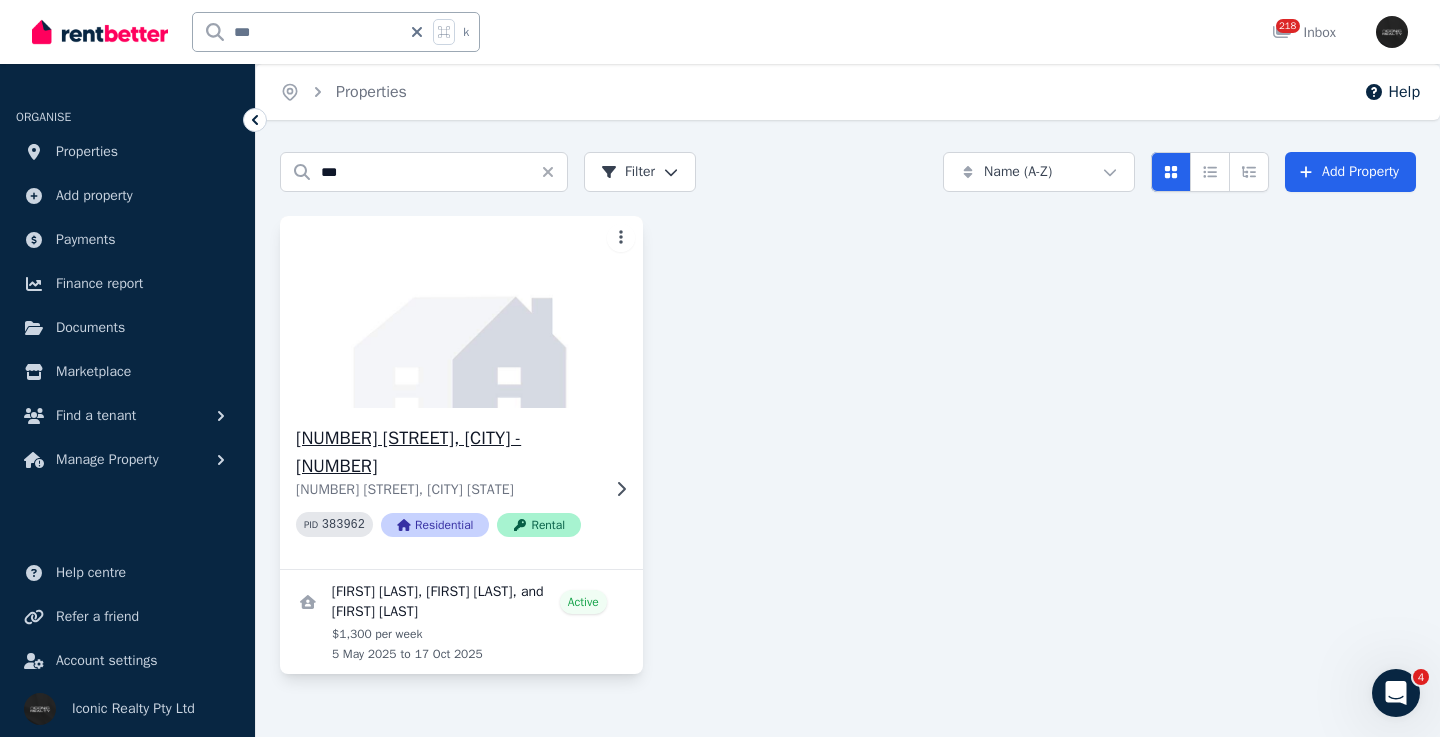 click 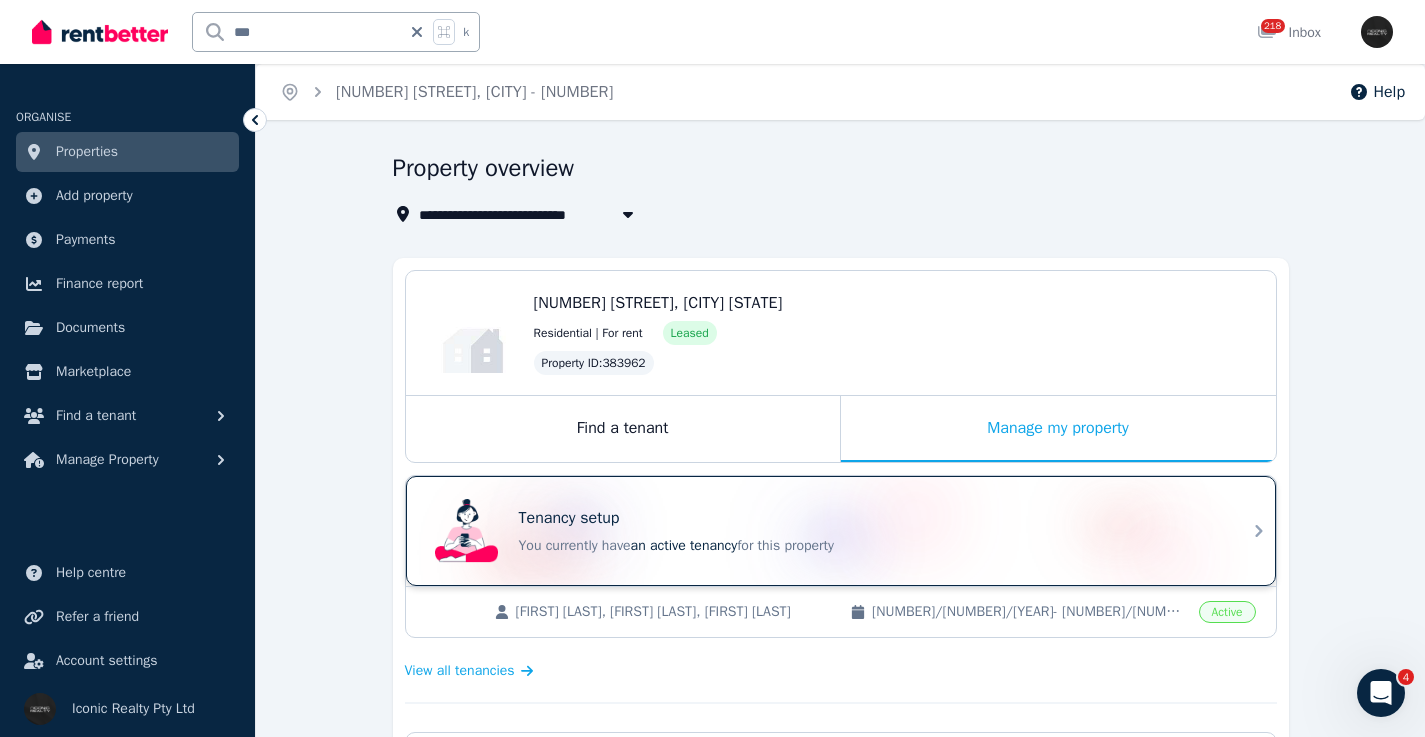 click on "Tenancy setup" at bounding box center (869, 518) 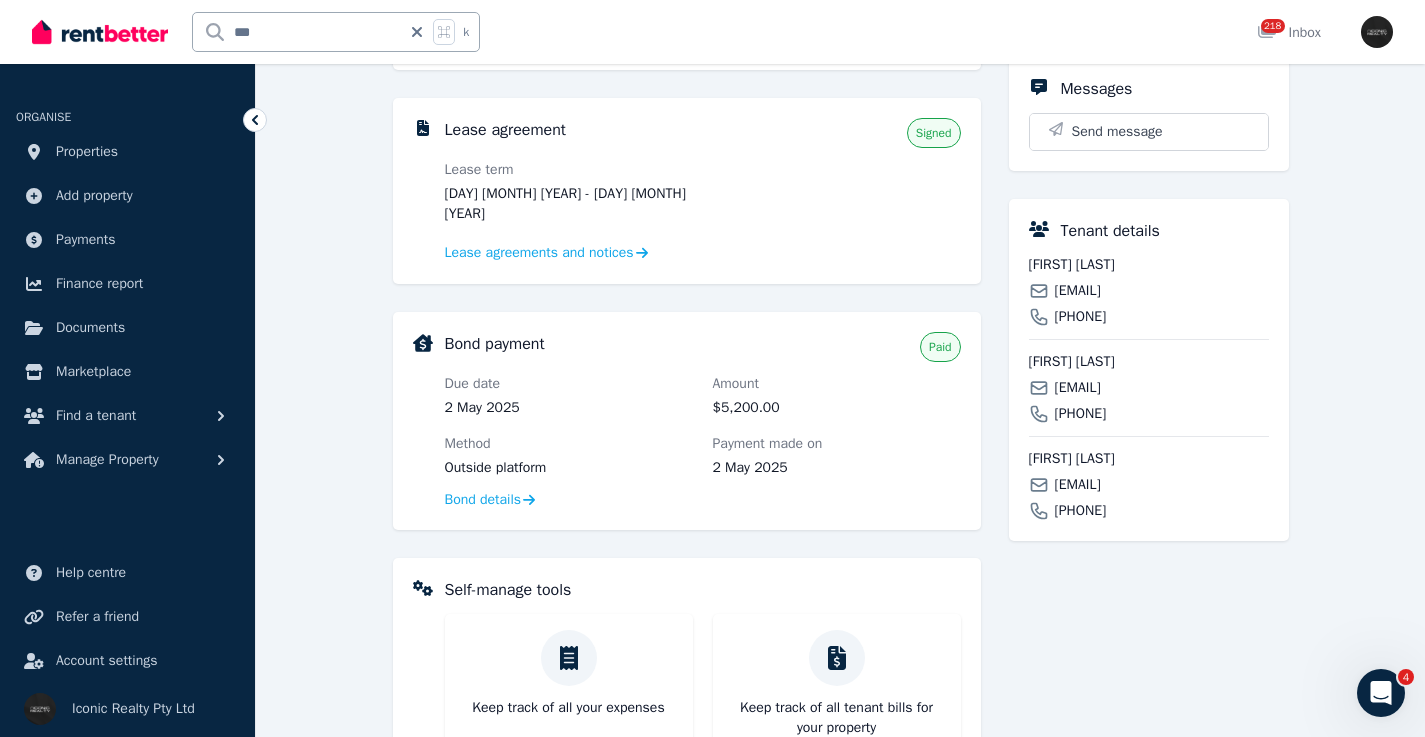 scroll, scrollTop: 652, scrollLeft: 0, axis: vertical 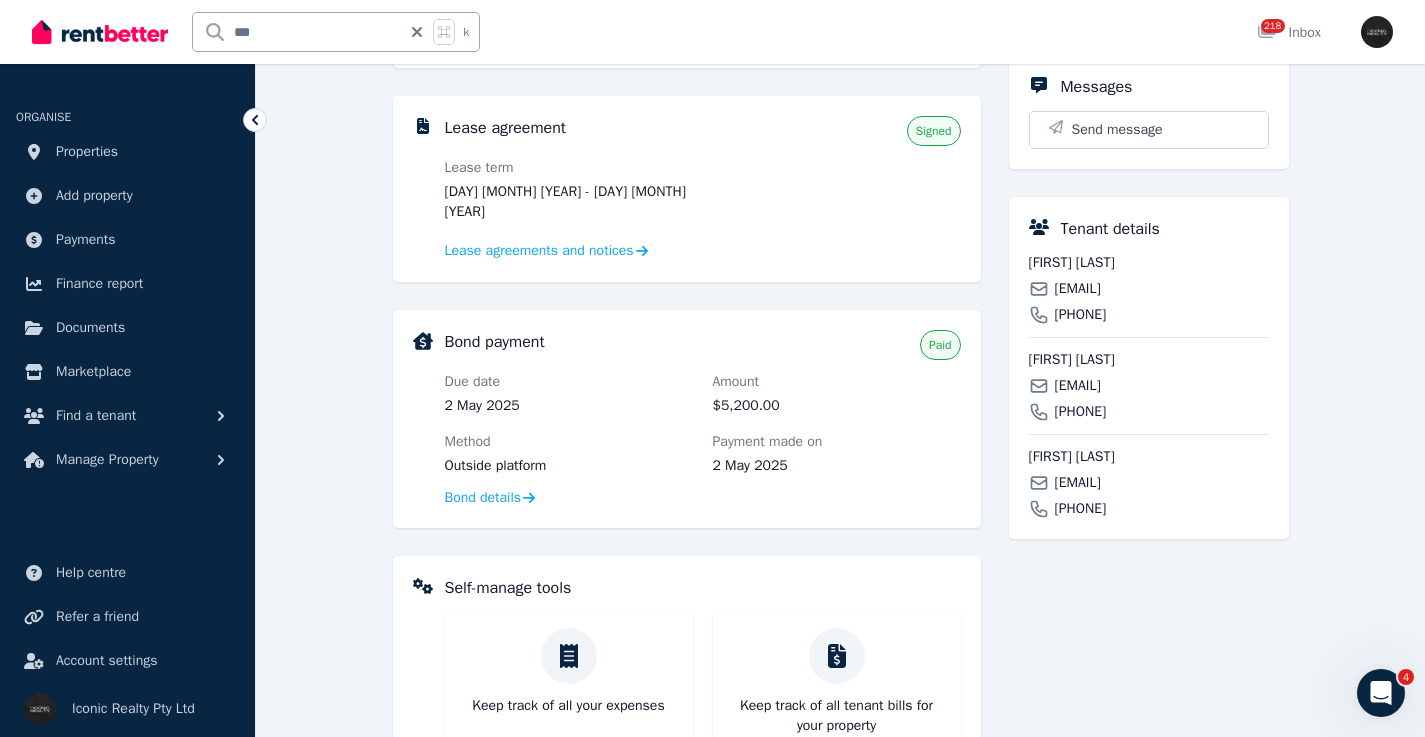click on "alexsargent@ymail.com" at bounding box center [1078, 289] 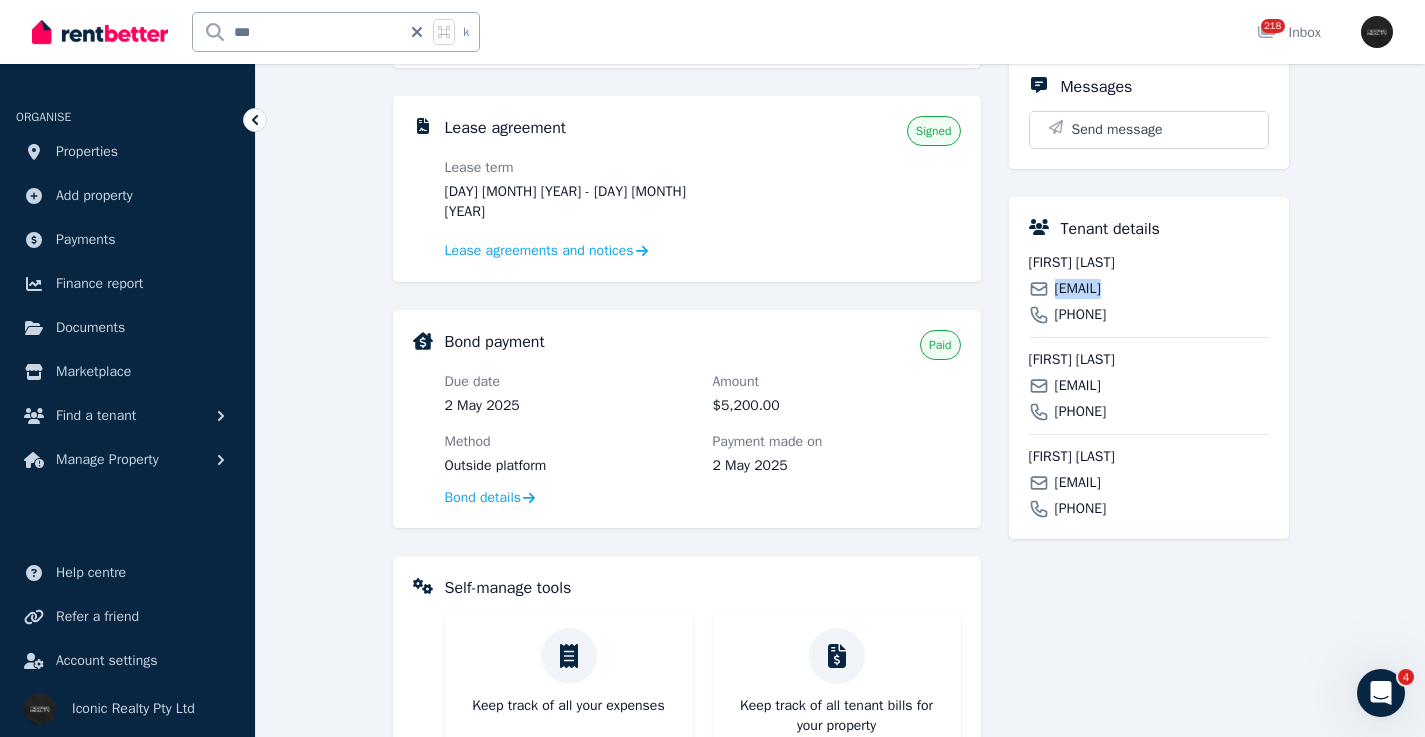 click on "alexsargent@ymail.com" at bounding box center [1078, 289] 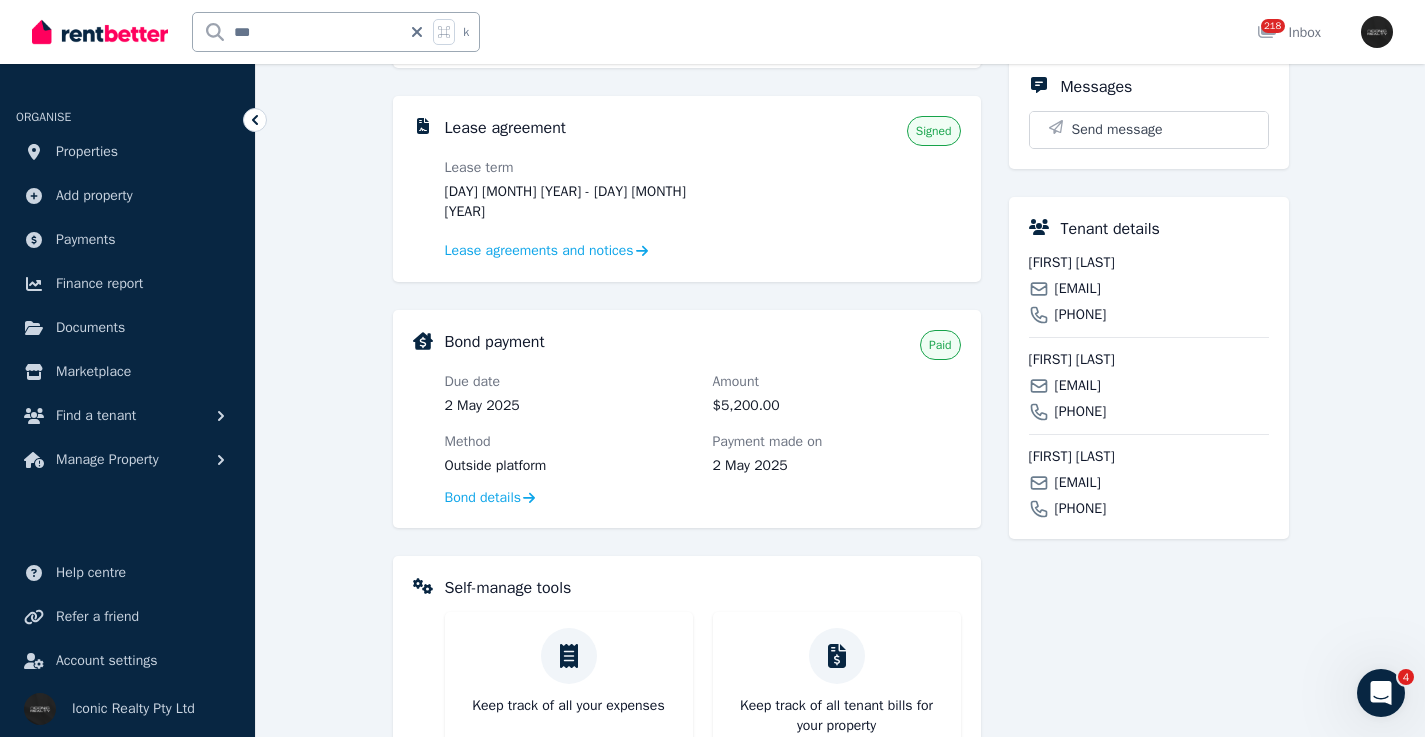 click on "jwoods7@outlook.com" at bounding box center [1078, 386] 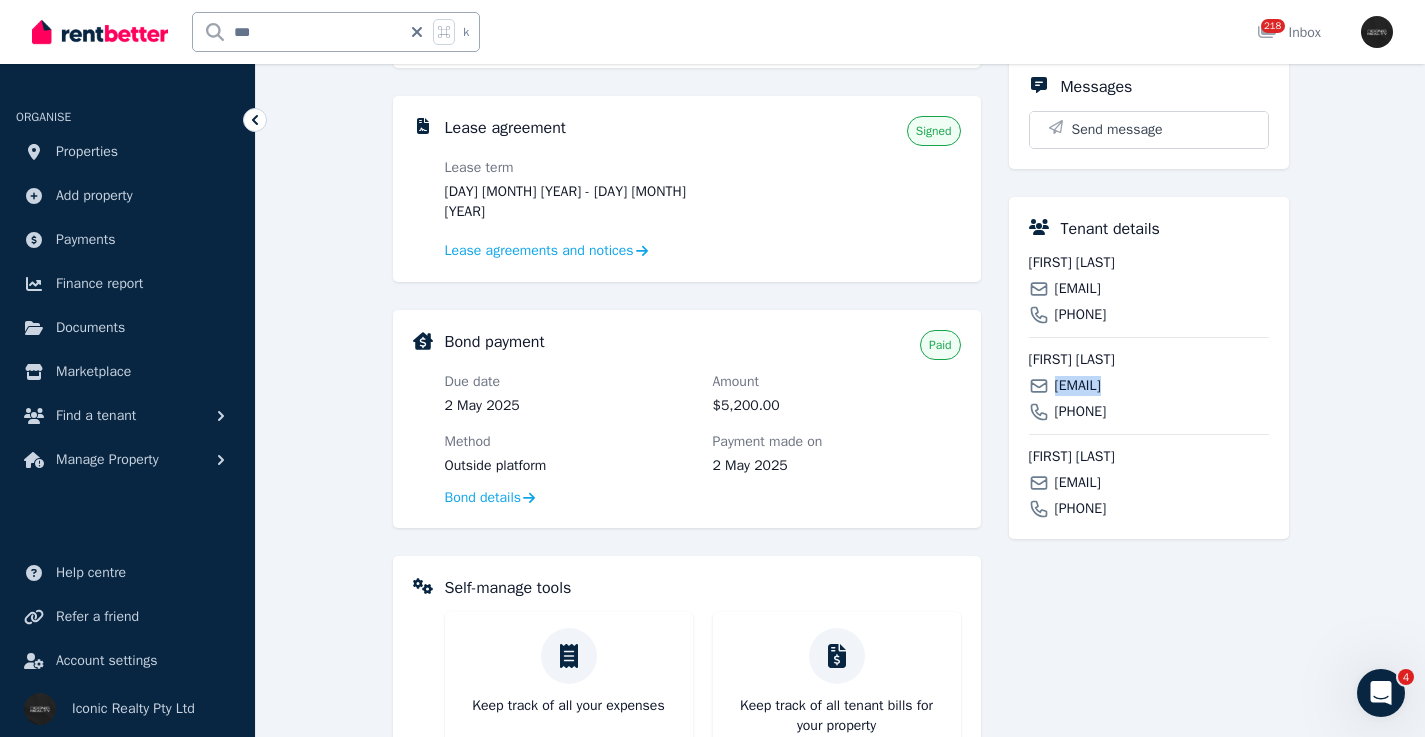 click on "jwoods7@outlook.com" at bounding box center [1078, 386] 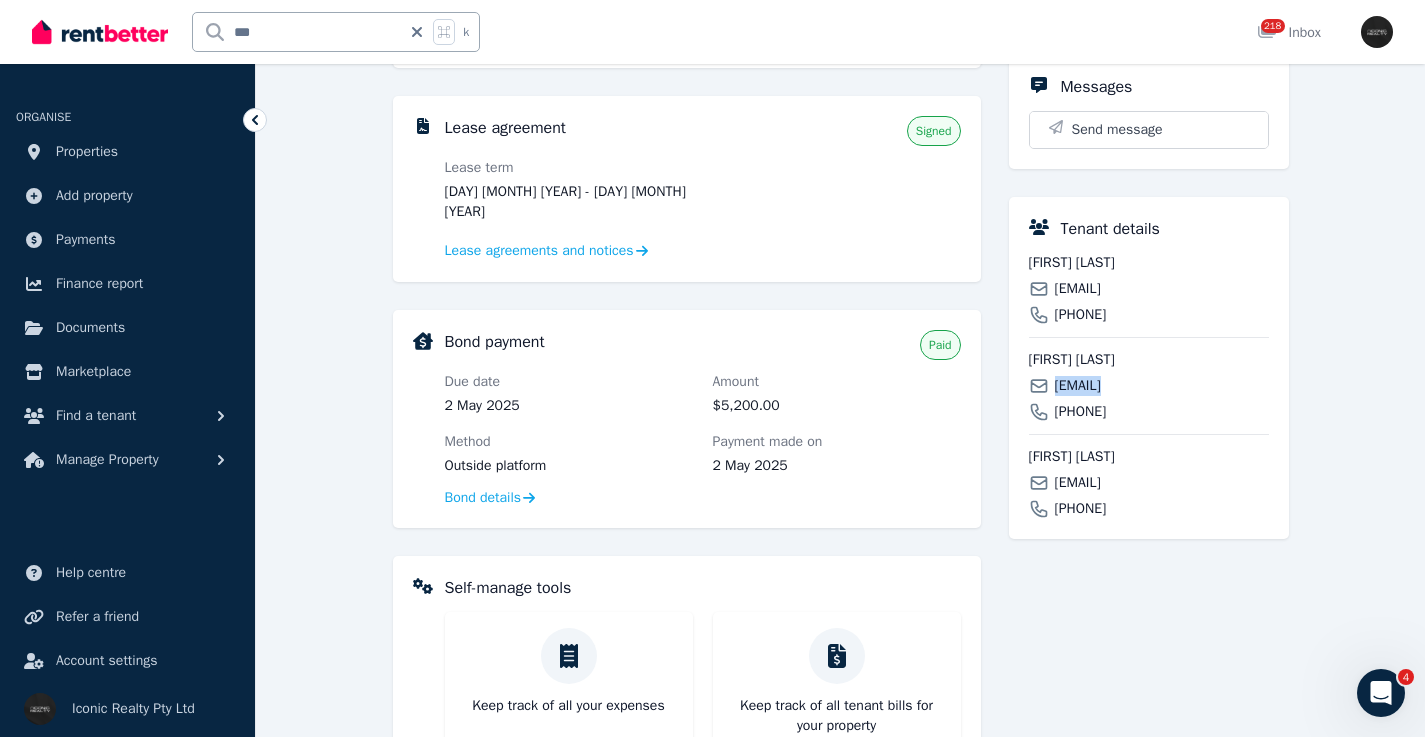 click on "jaspertaborro@gmail.com" at bounding box center [1078, 483] 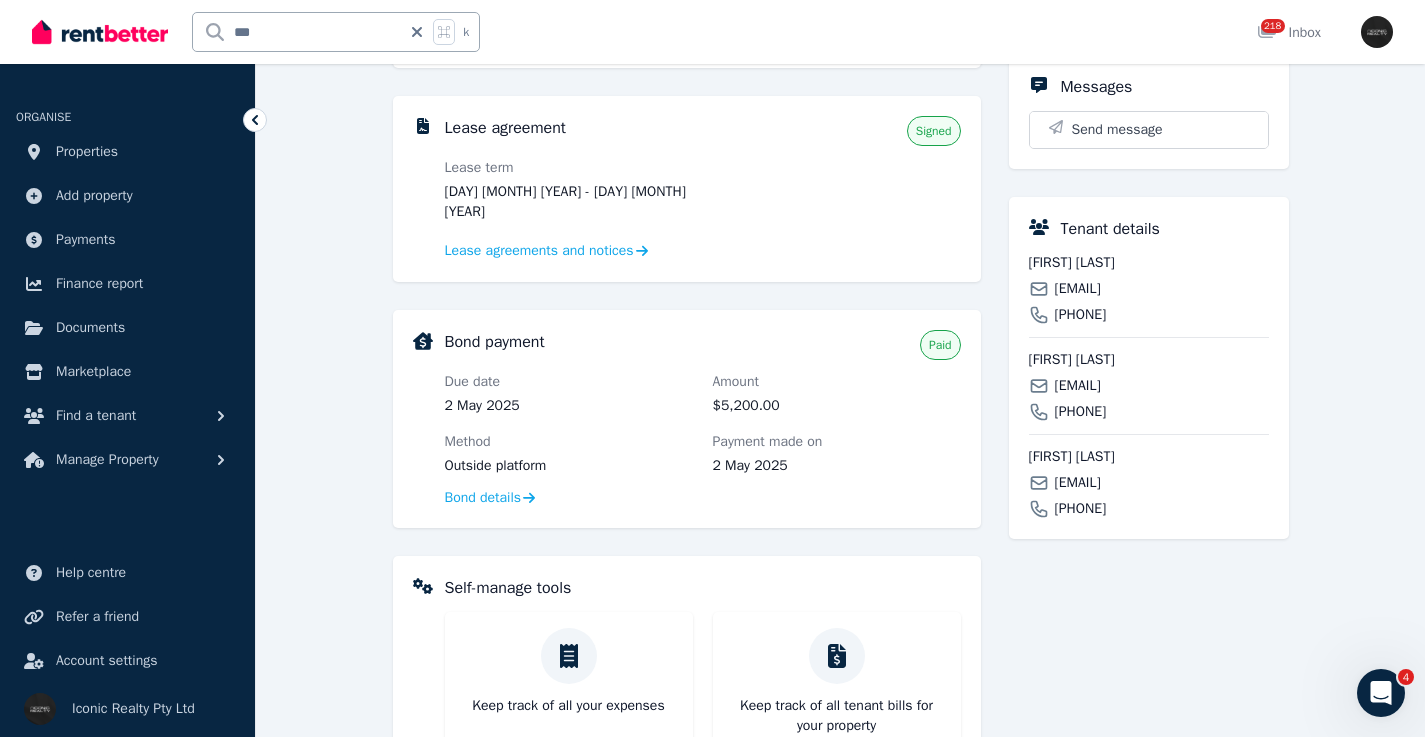 click on "jaspertaborro@gmail.com" at bounding box center (1078, 483) 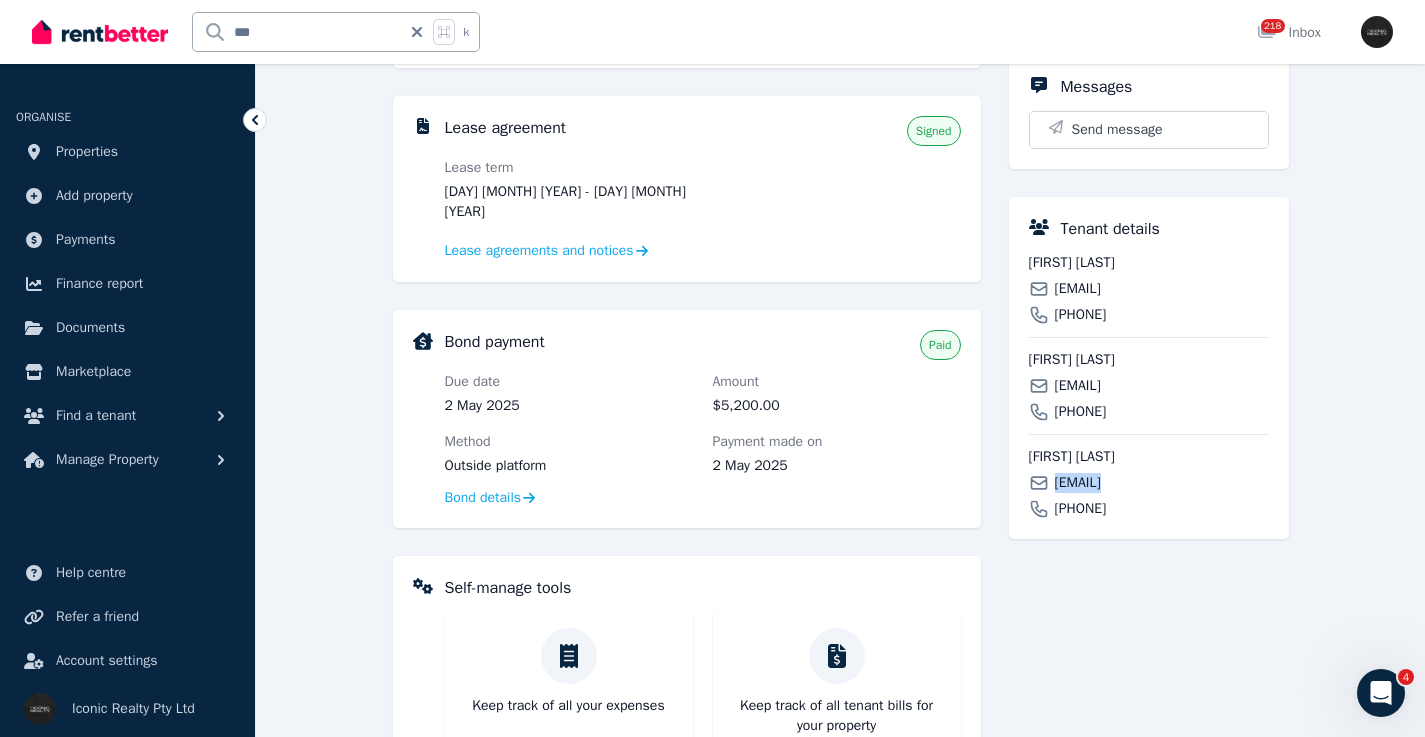 click on "jaspertaborro@gmail.com" at bounding box center (1078, 483) 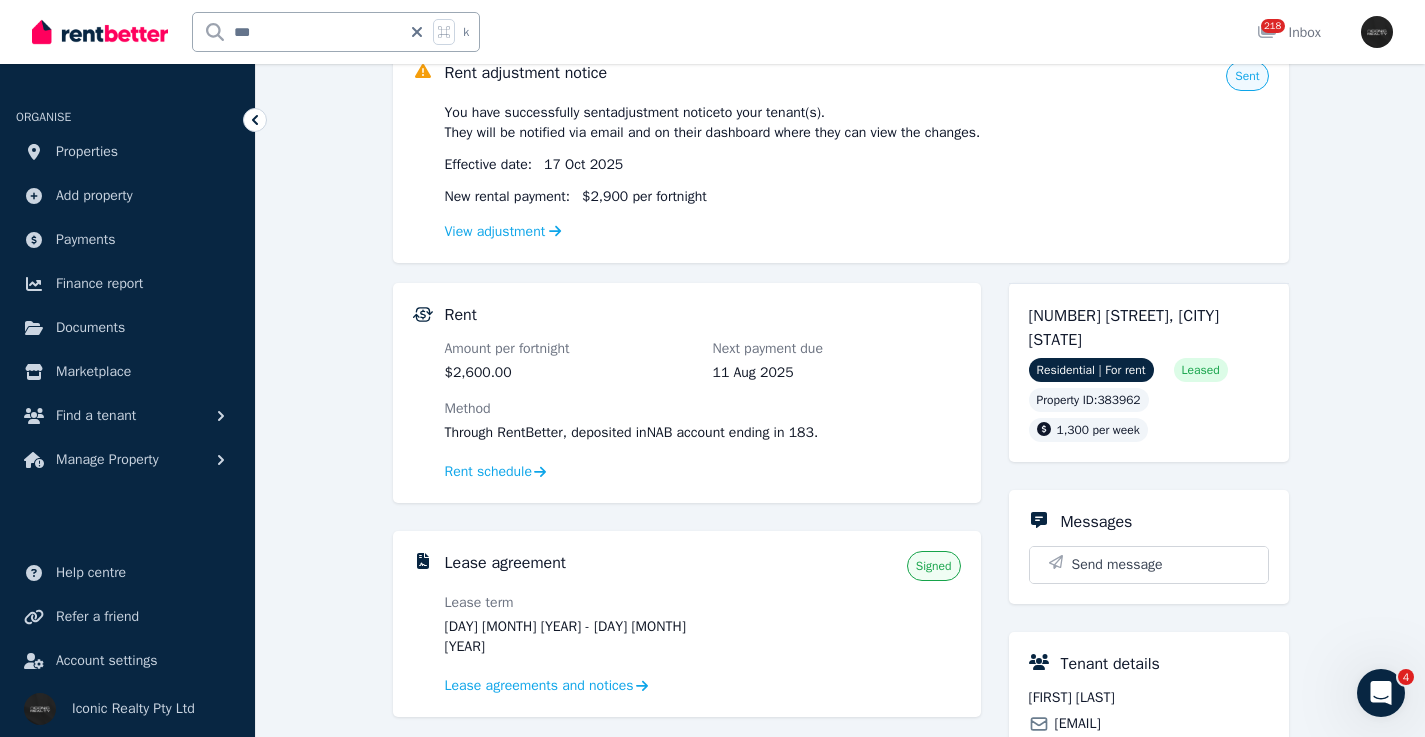 scroll, scrollTop: 220, scrollLeft: 0, axis: vertical 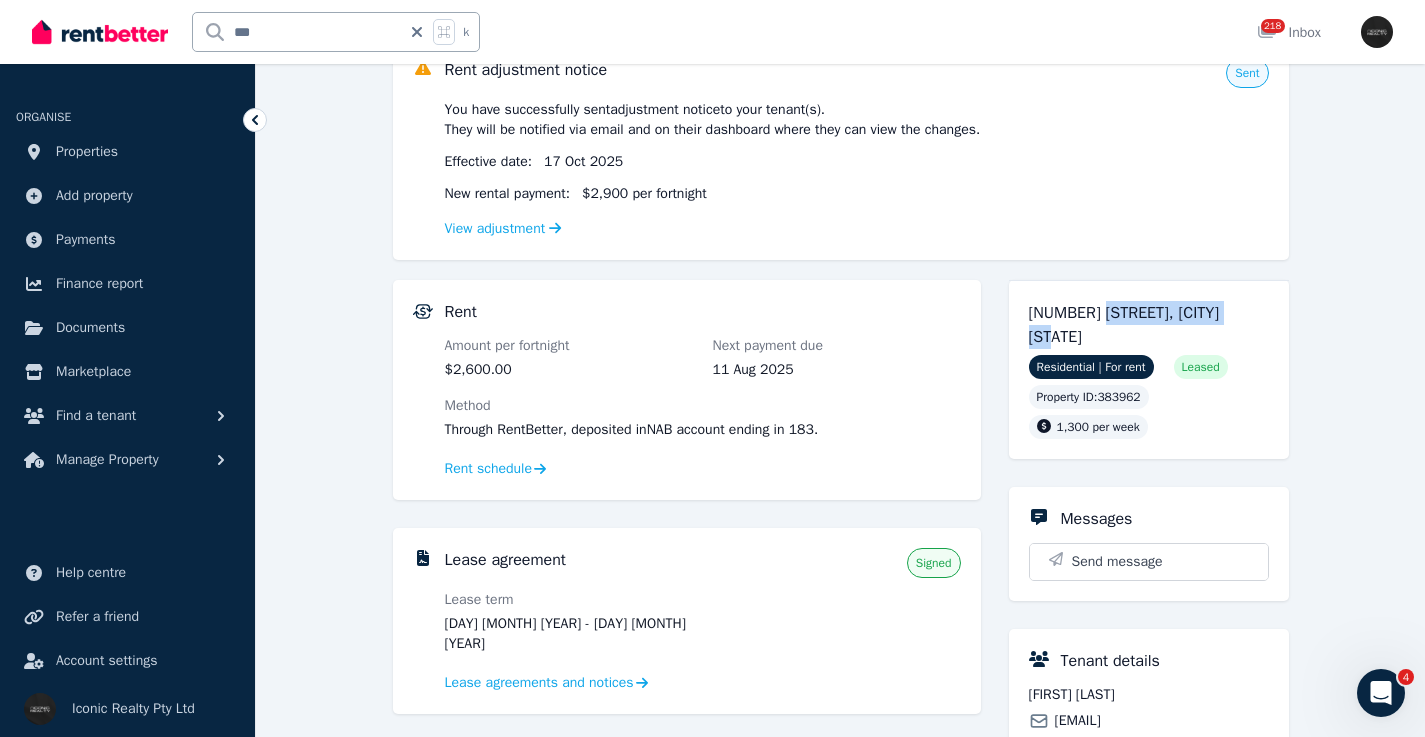drag, startPoint x: 1104, startPoint y: 316, endPoint x: 1024, endPoint y: 320, distance: 80.09994 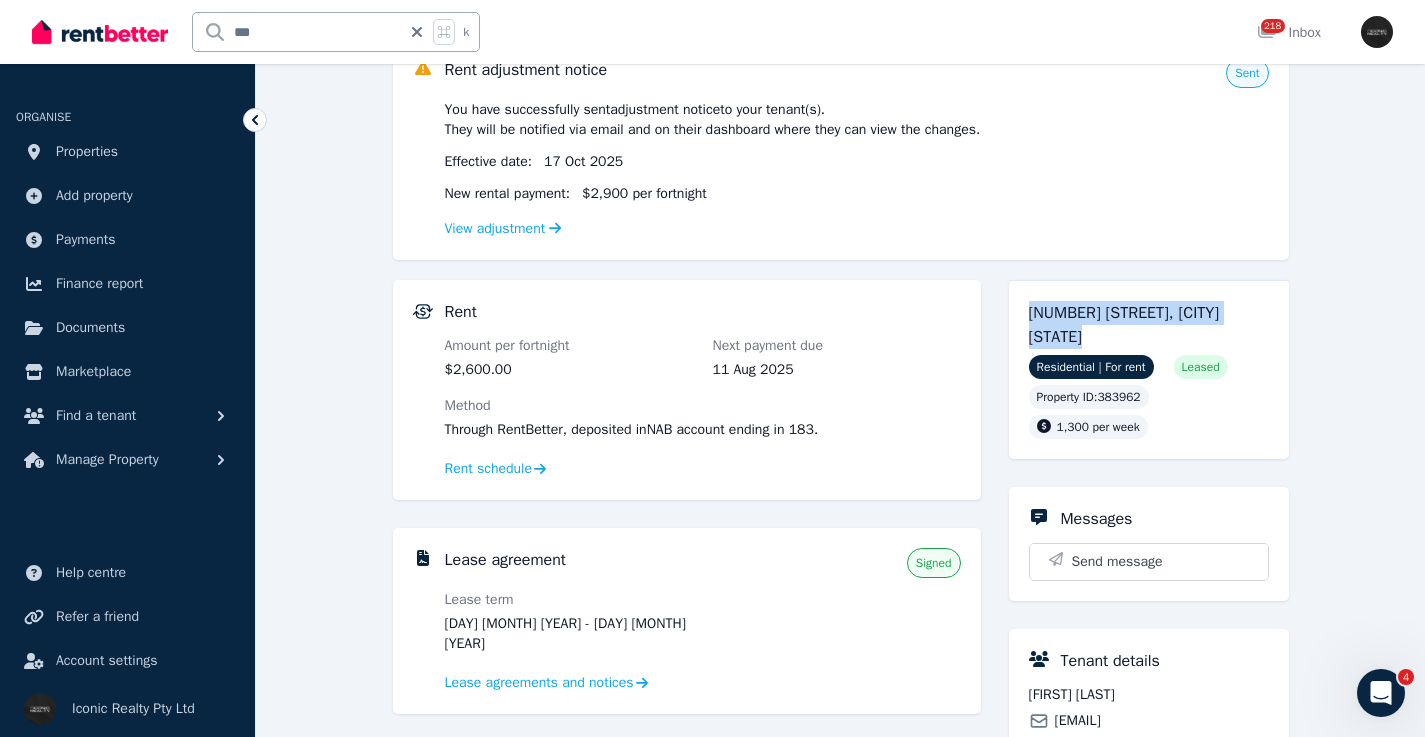 drag, startPoint x: 1081, startPoint y: 332, endPoint x: 1021, endPoint y: 309, distance: 64.25729 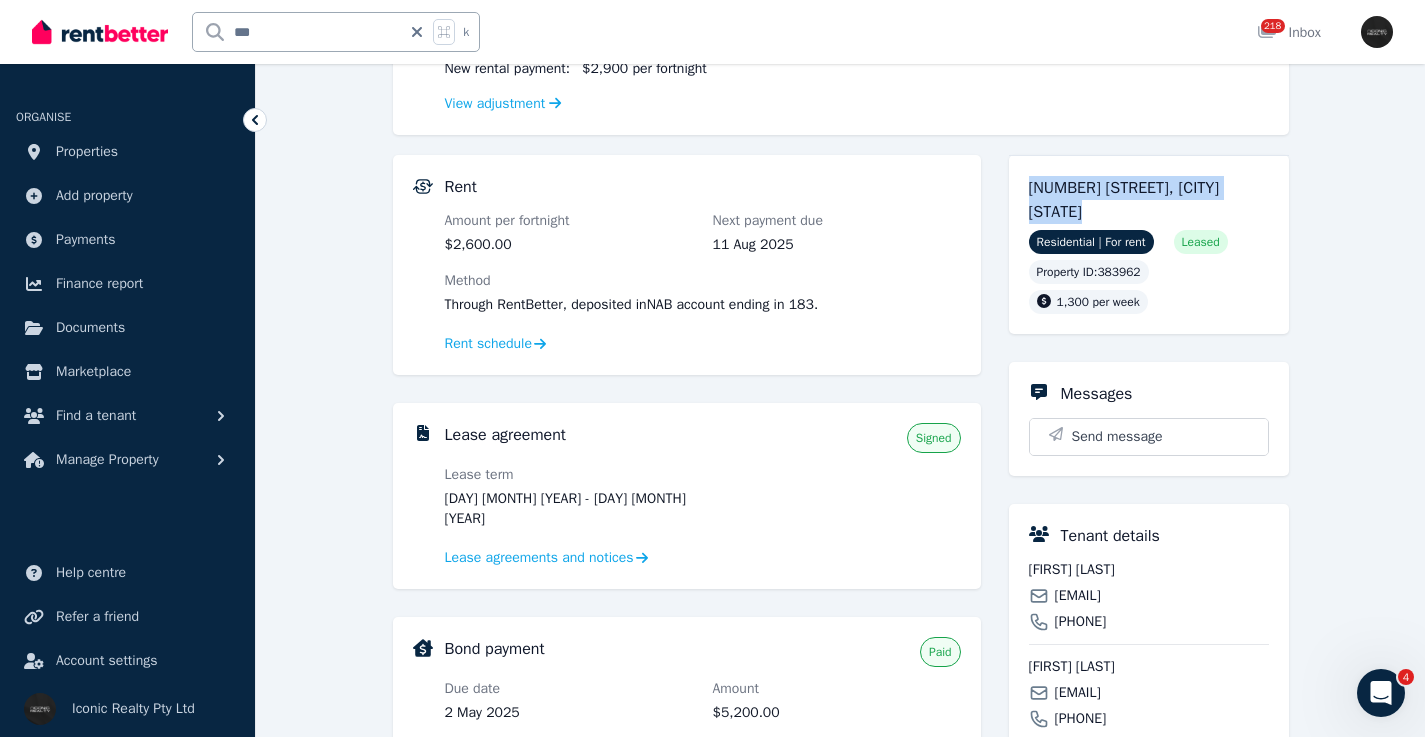 scroll, scrollTop: 496, scrollLeft: 0, axis: vertical 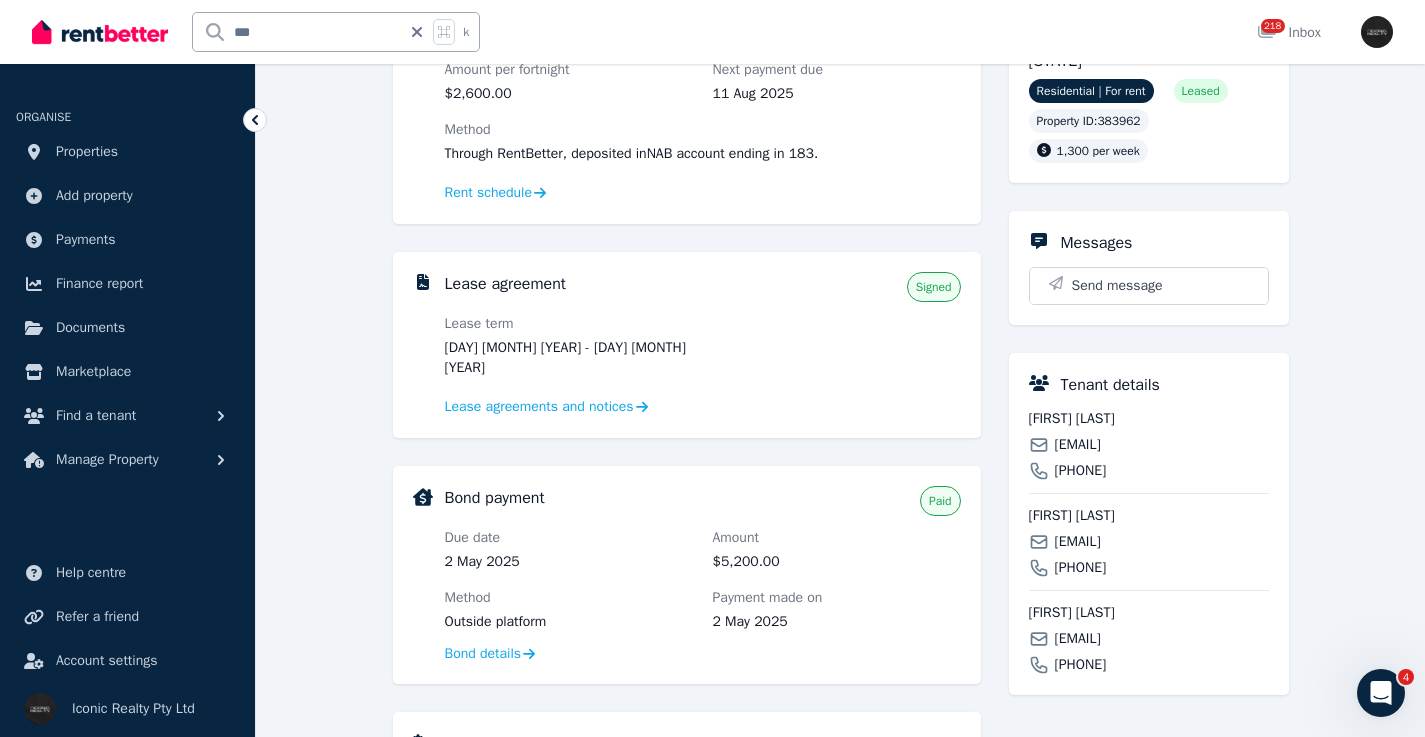 click on "Alex Sargent" at bounding box center [1149, 419] 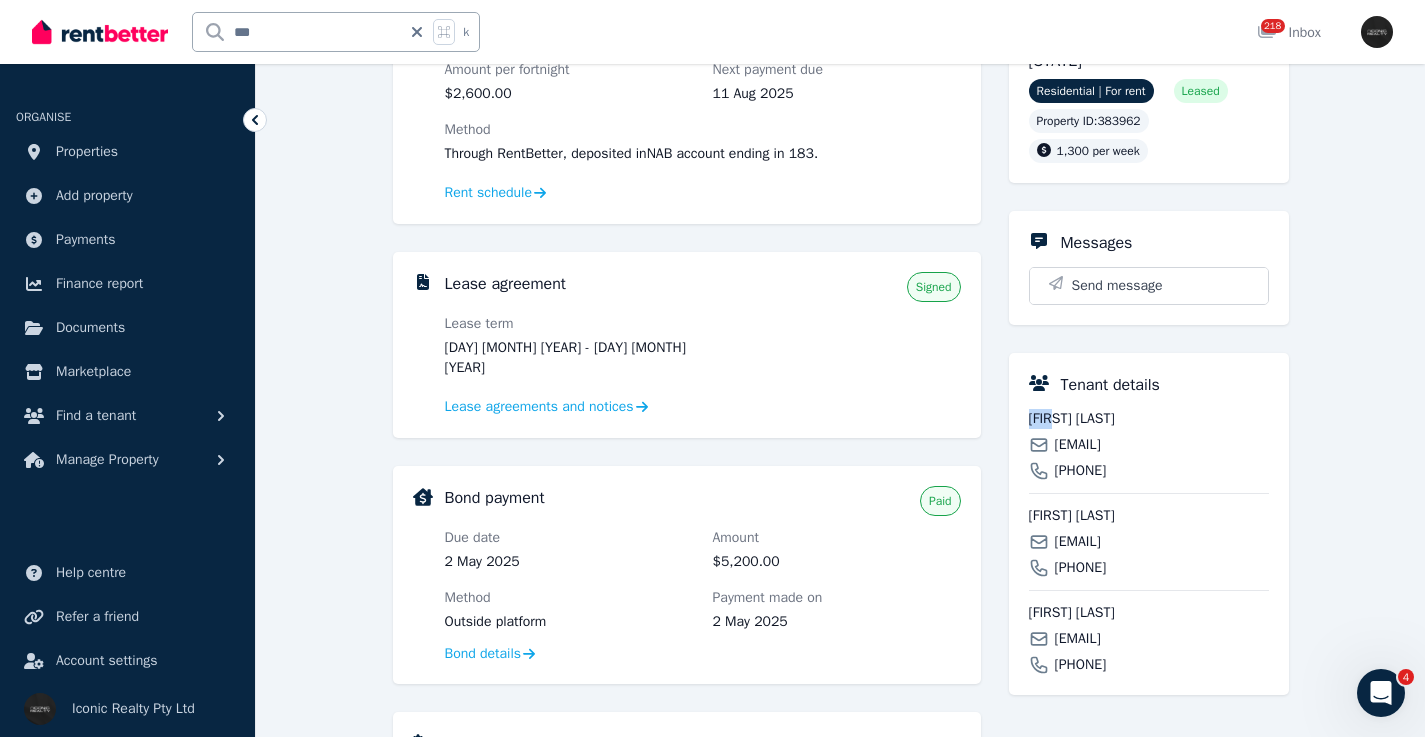 click on "Alex Sargent" at bounding box center (1149, 419) 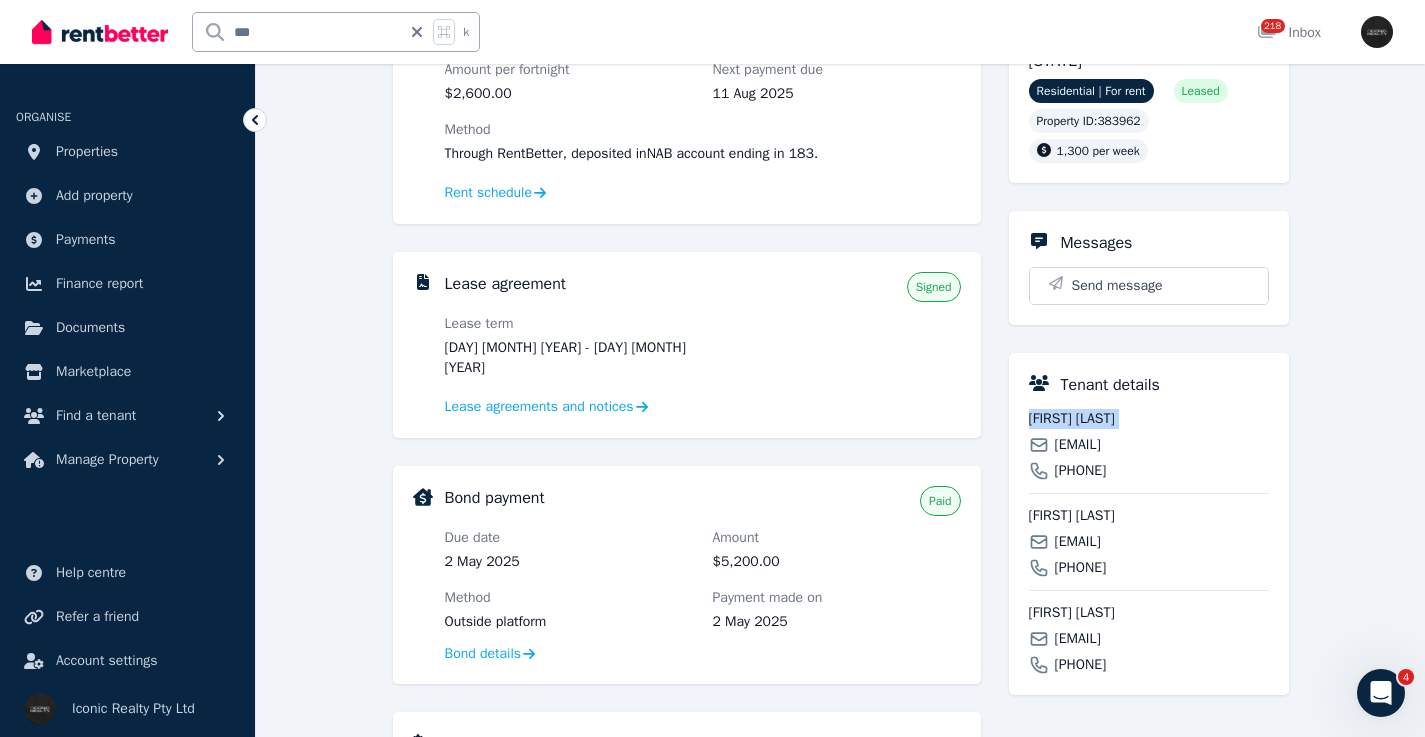 click on "Alex Sargent" at bounding box center (1149, 419) 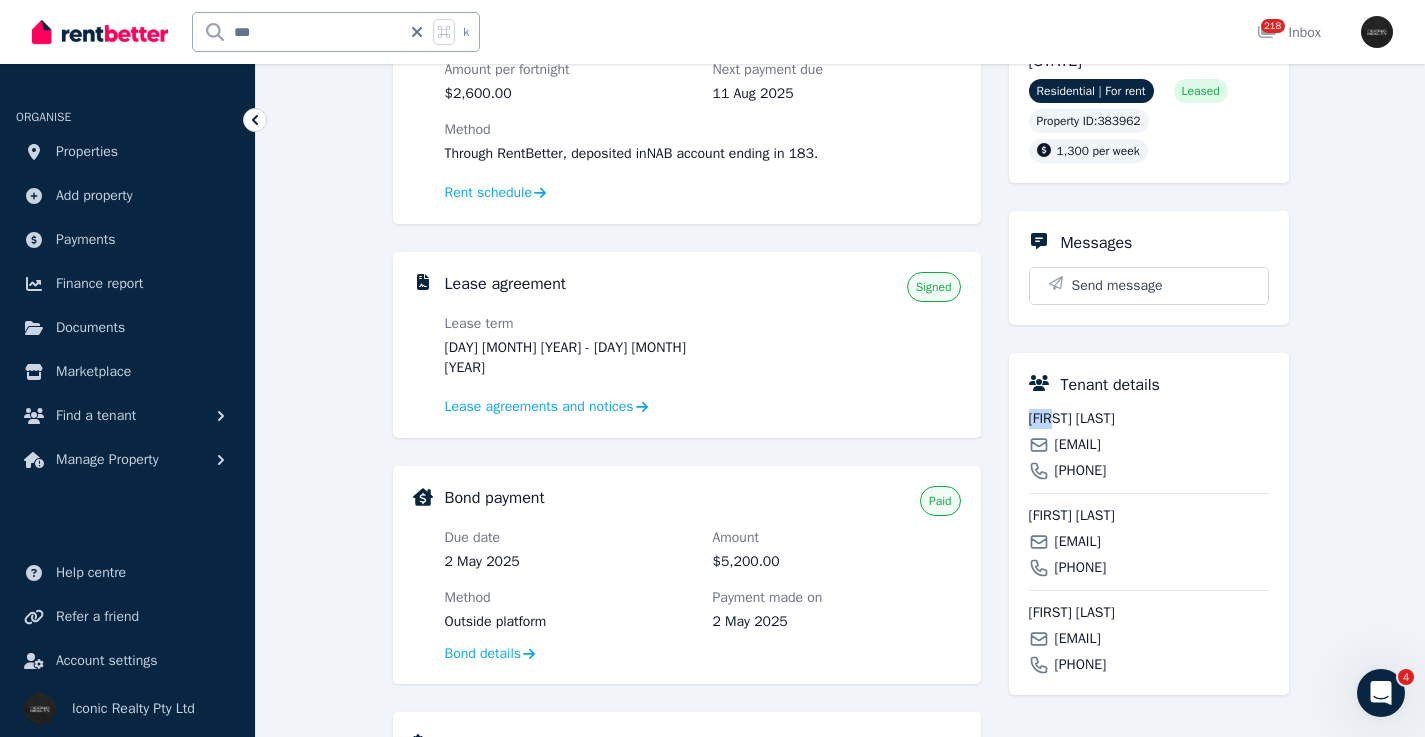 click on "Alex Sargent" at bounding box center [1149, 419] 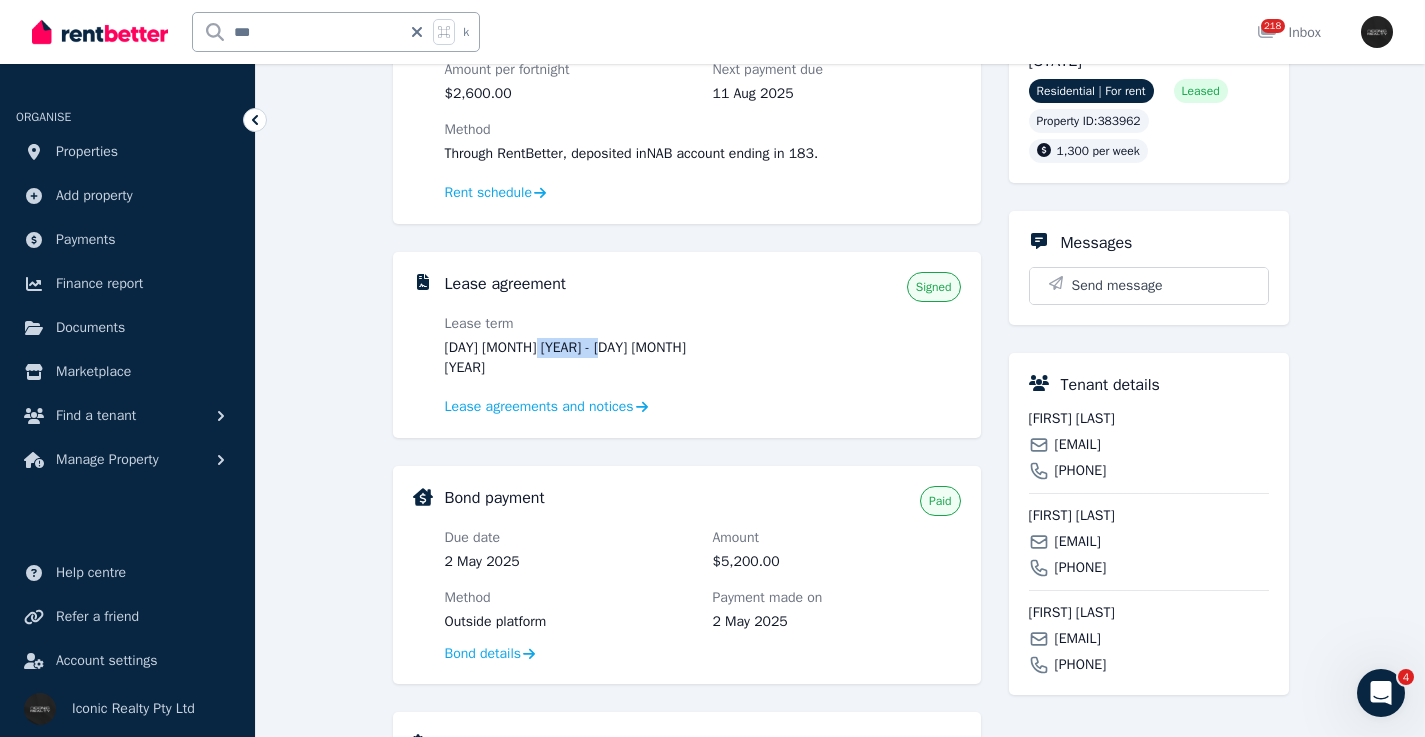 drag, startPoint x: 636, startPoint y: 339, endPoint x: 552, endPoint y: 347, distance: 84.38009 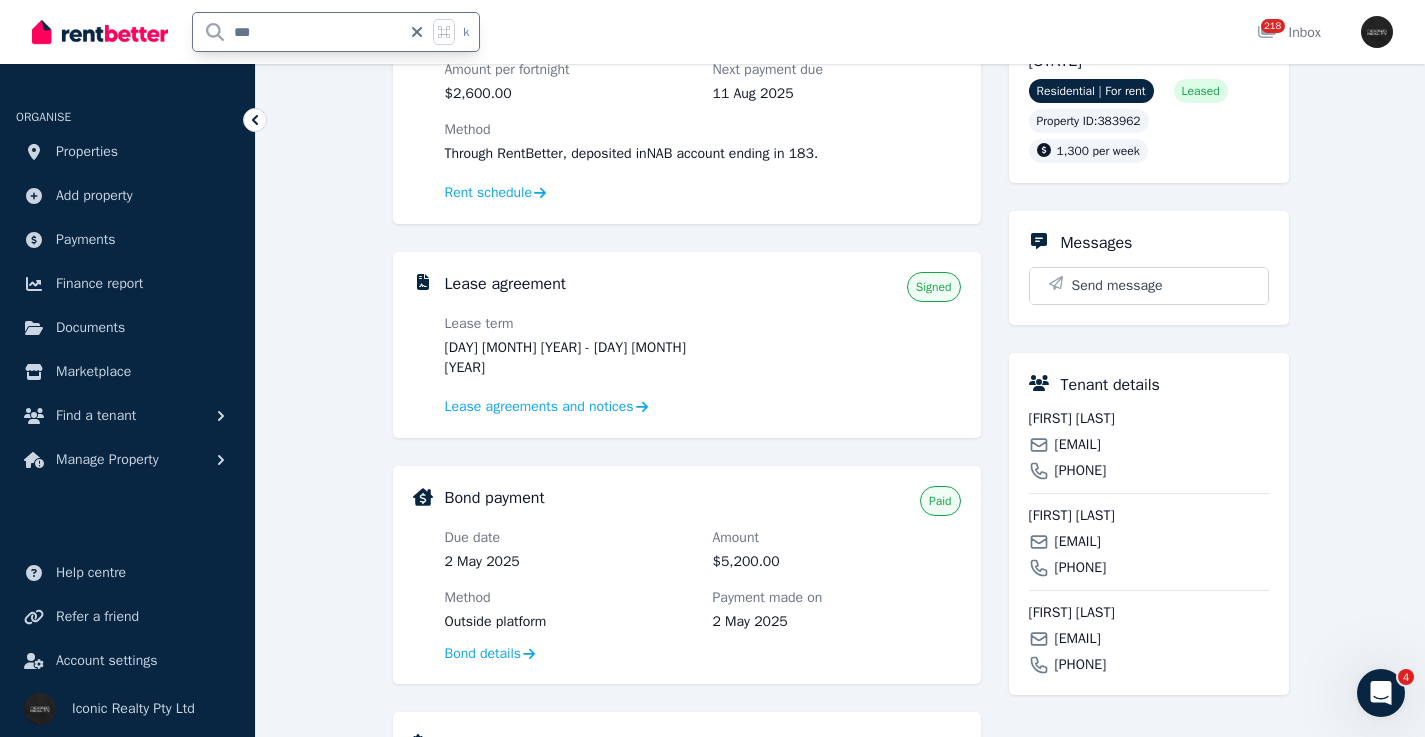 drag, startPoint x: 336, startPoint y: 34, endPoint x: 216, endPoint y: 37, distance: 120.03749 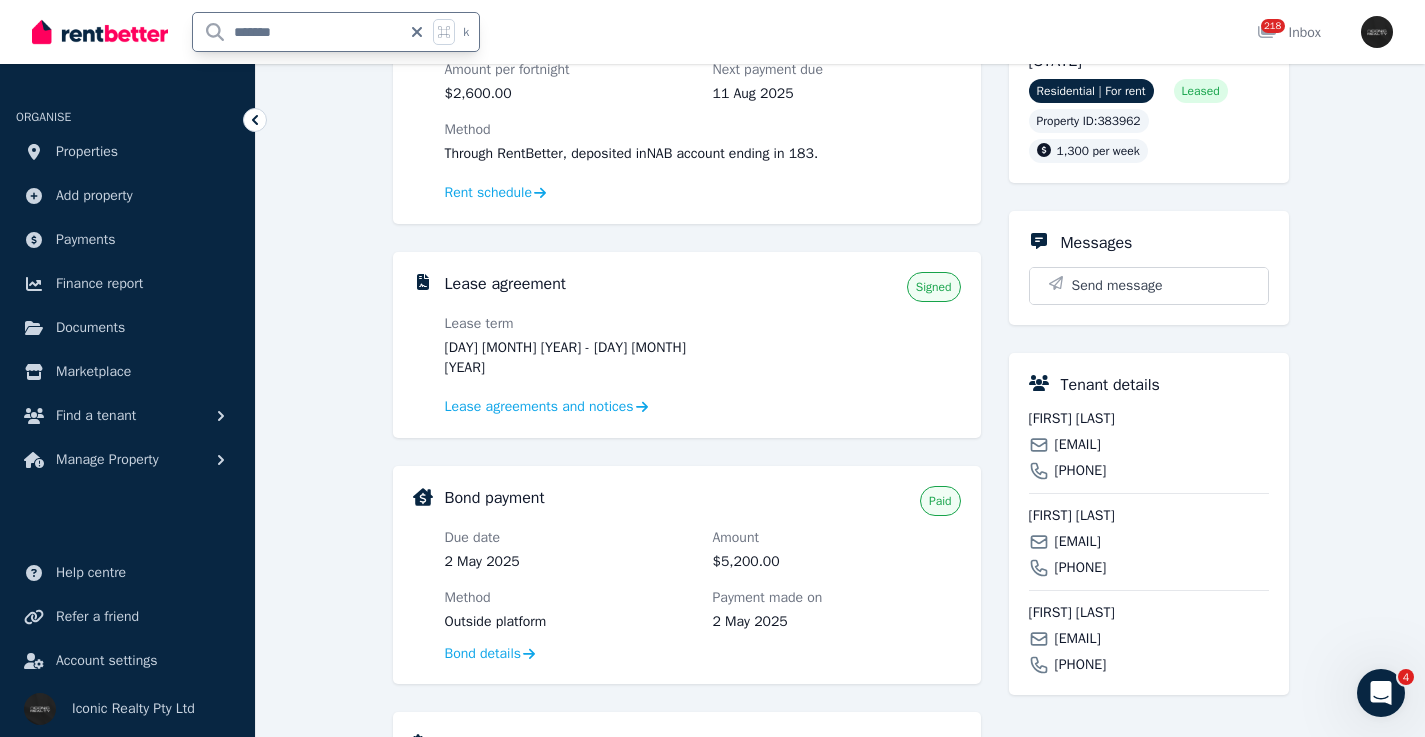 type on "*******" 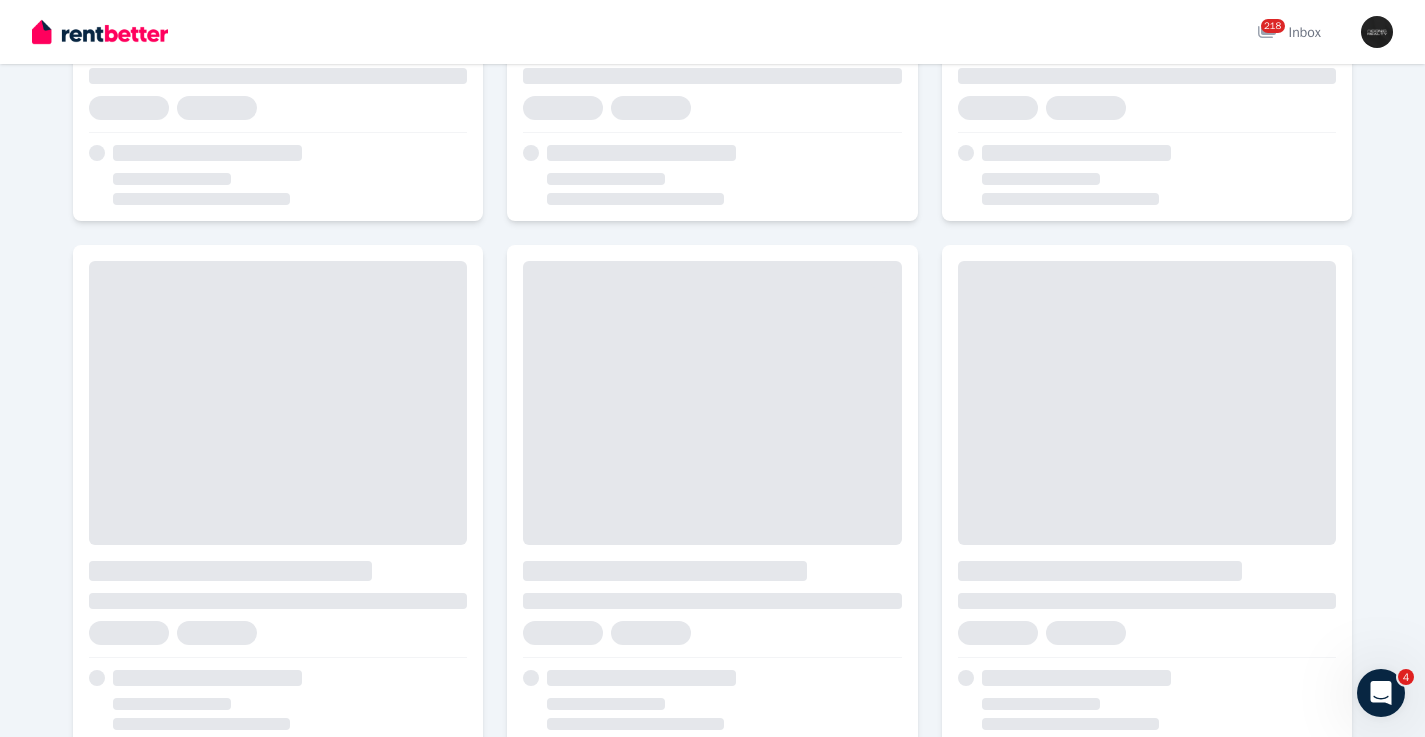 scroll, scrollTop: 0, scrollLeft: 0, axis: both 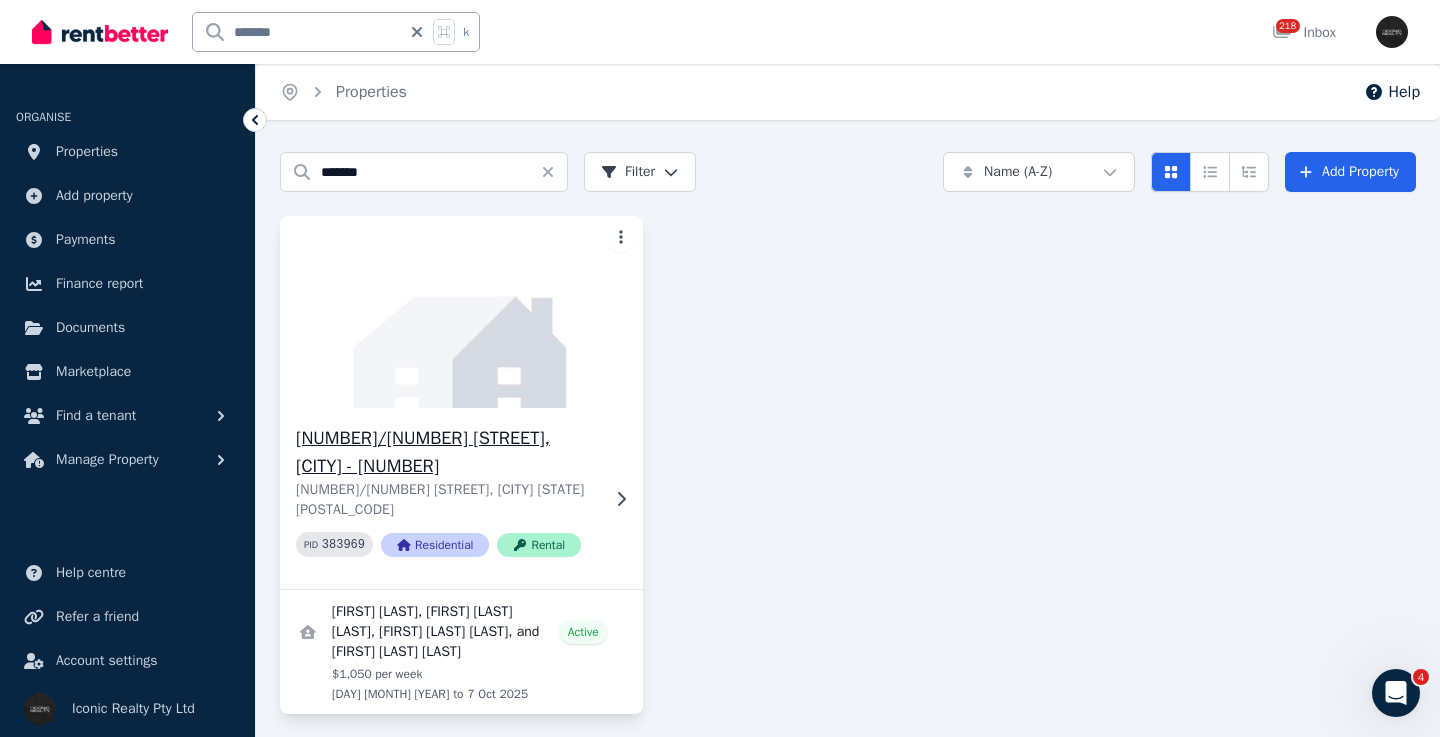 click 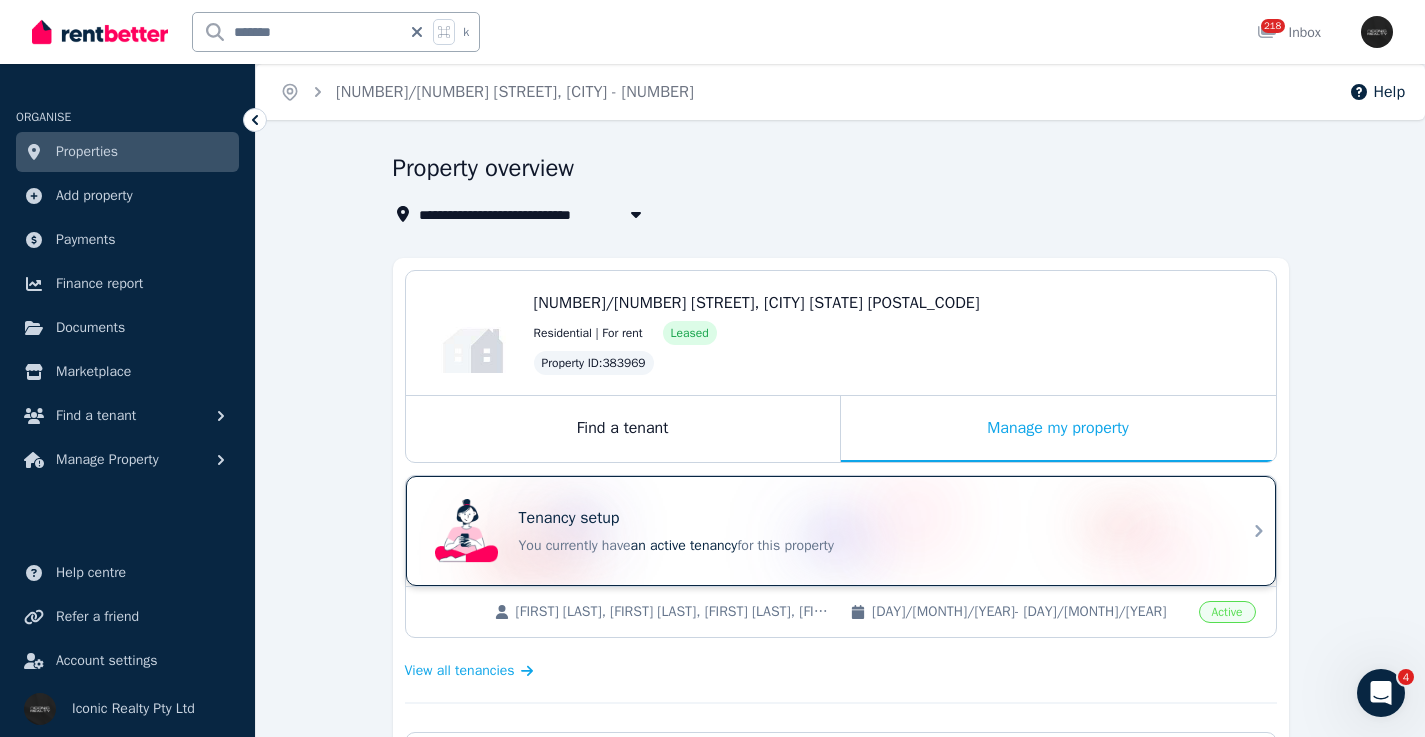 click on "Tenancy setup" at bounding box center [869, 518] 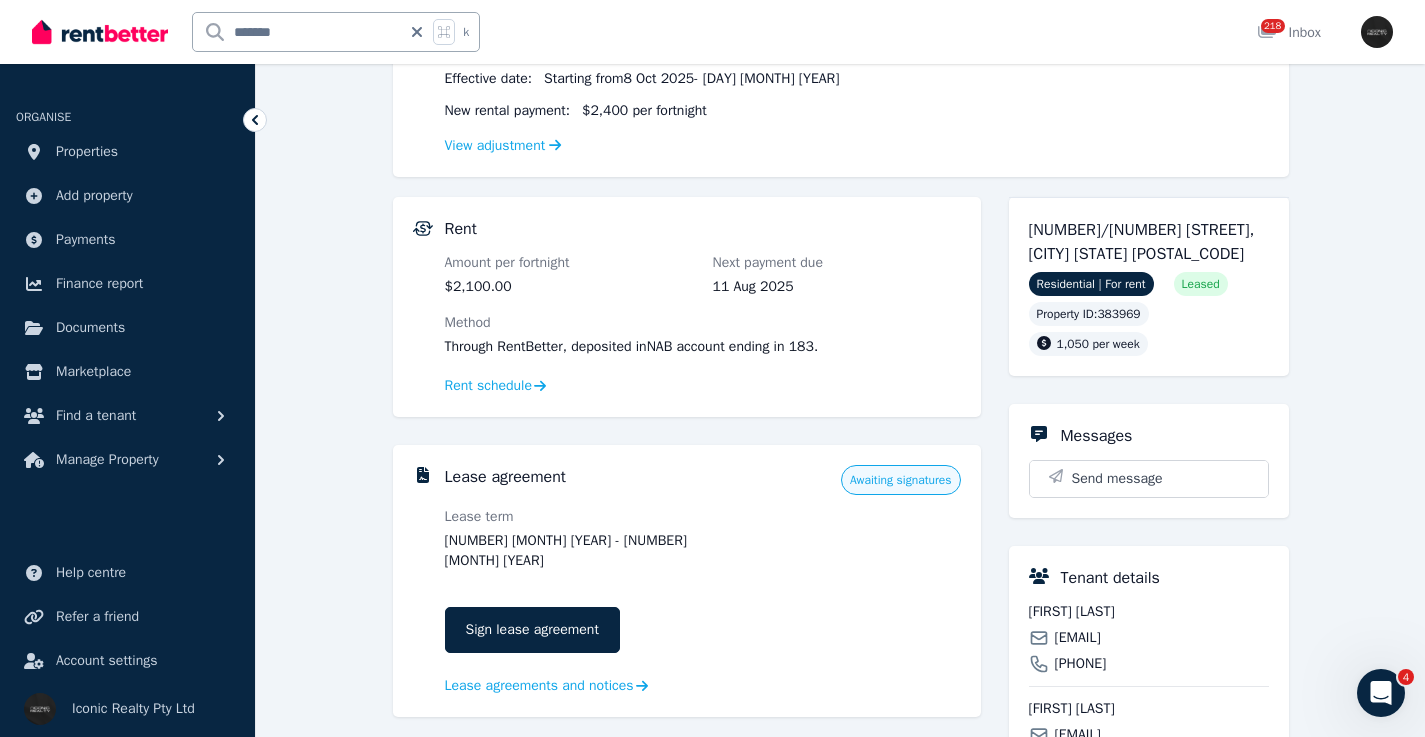 scroll, scrollTop: 476, scrollLeft: 0, axis: vertical 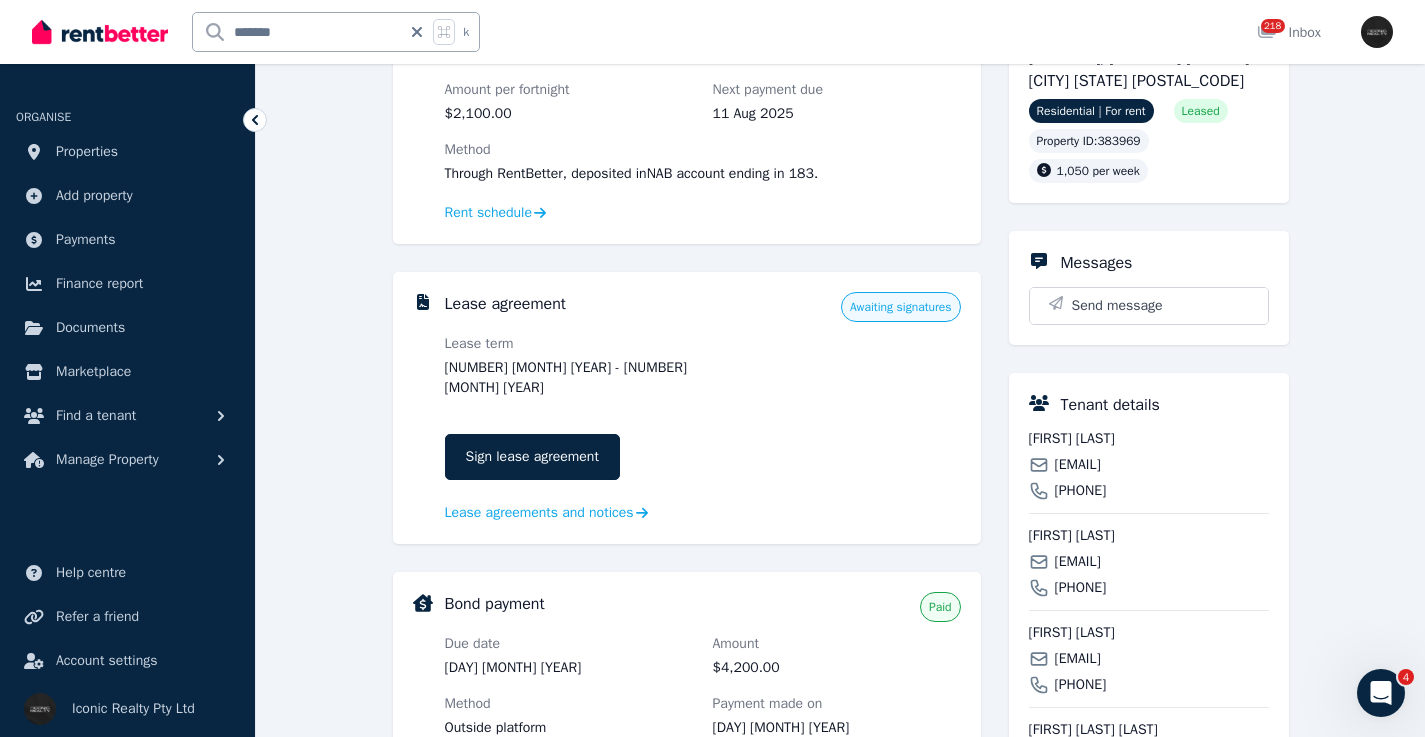 click on "carlagijon5@gmail.com" at bounding box center [1078, 465] 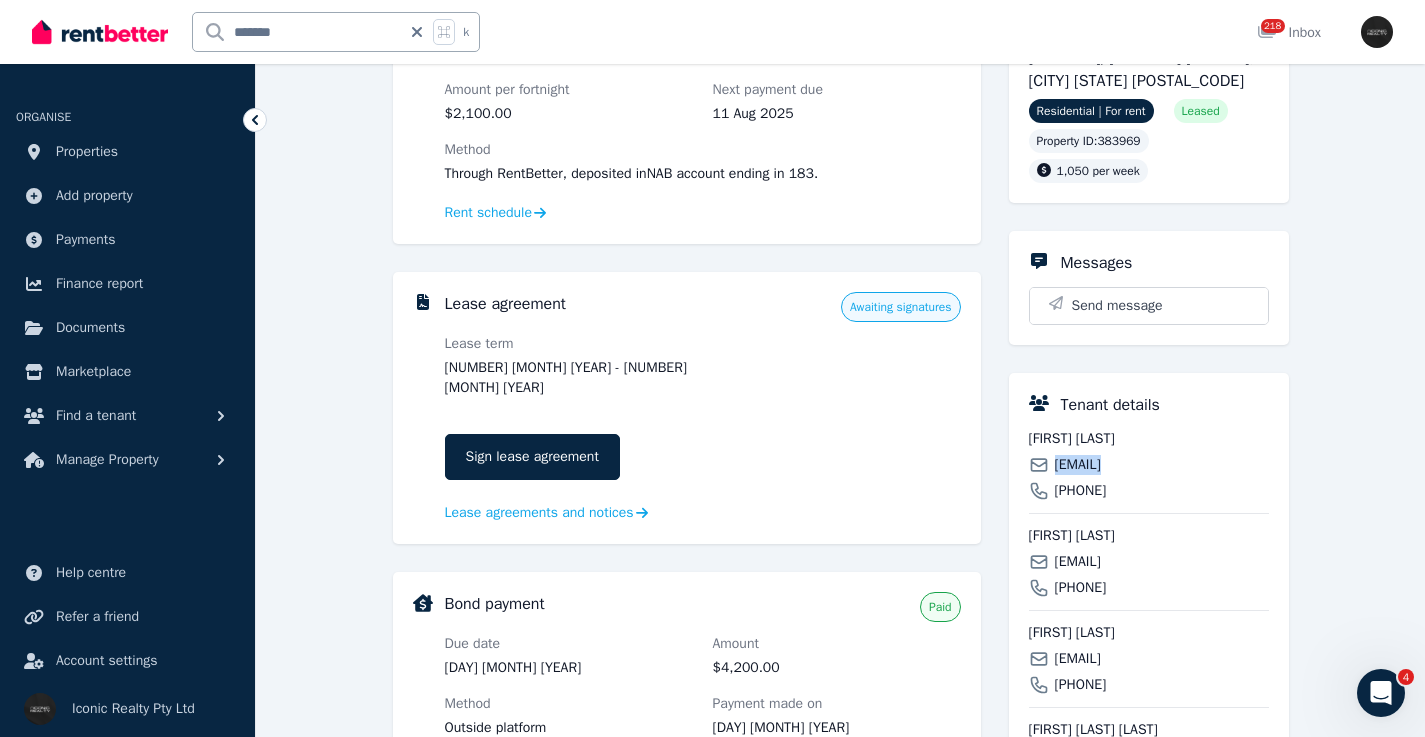 click on "carlagijon5@gmail.com" at bounding box center (1078, 465) 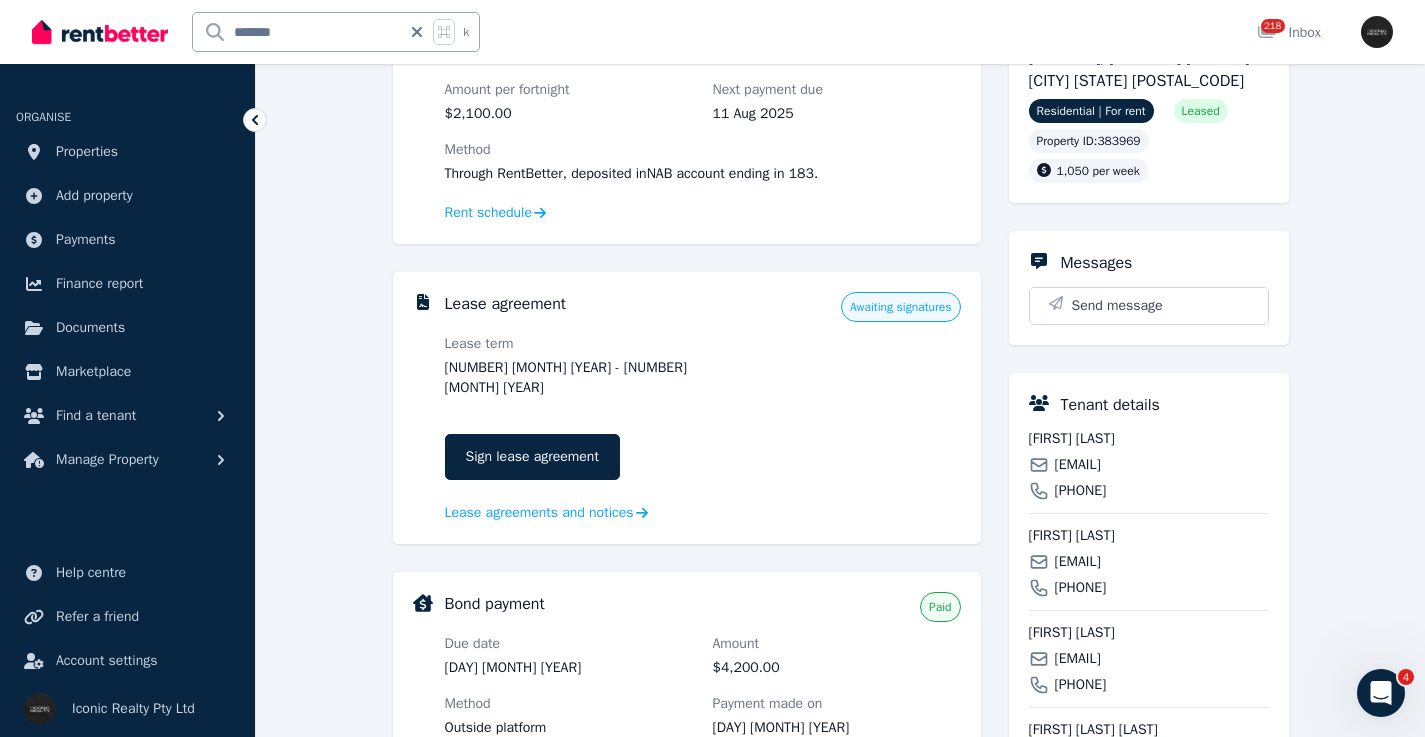 click on "geroacosta11@gmail.com" at bounding box center [1078, 562] 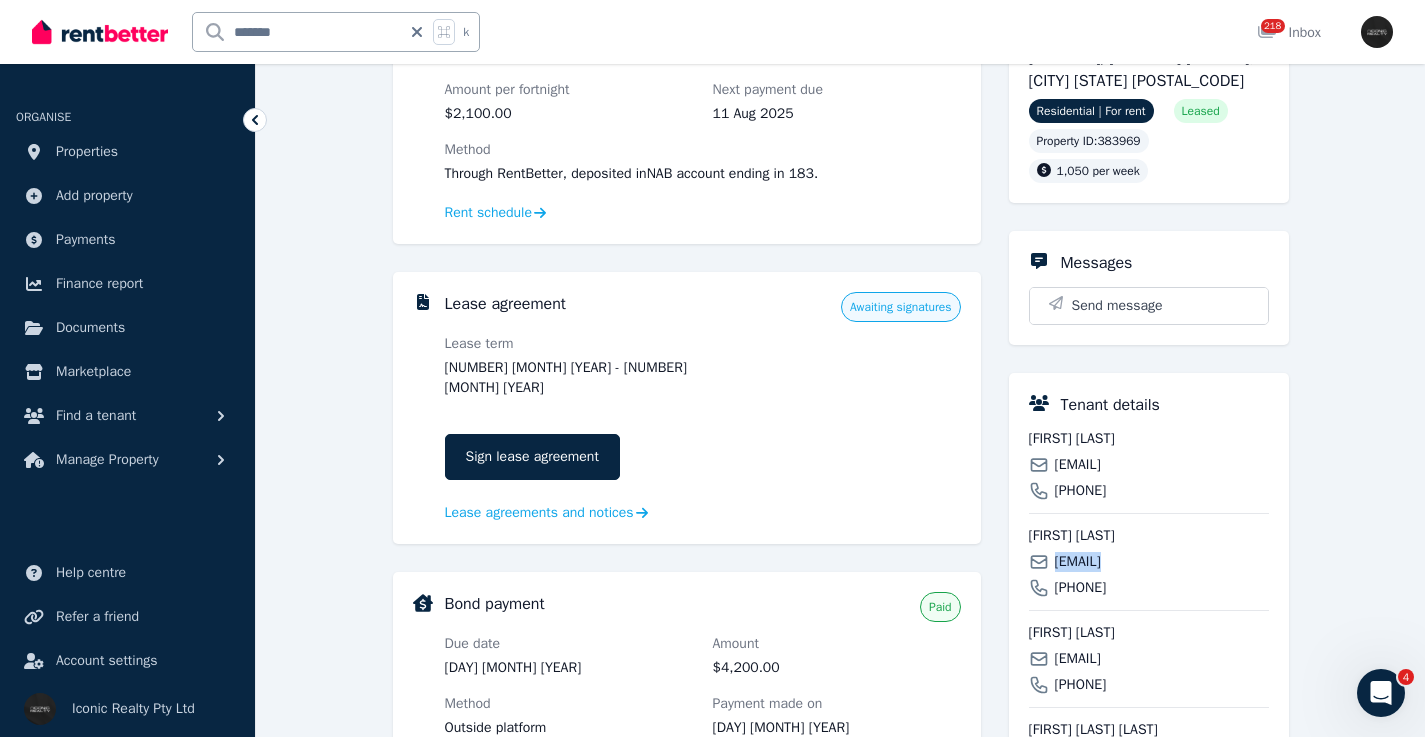 click on "geroacosta11@gmail.com" at bounding box center [1078, 562] 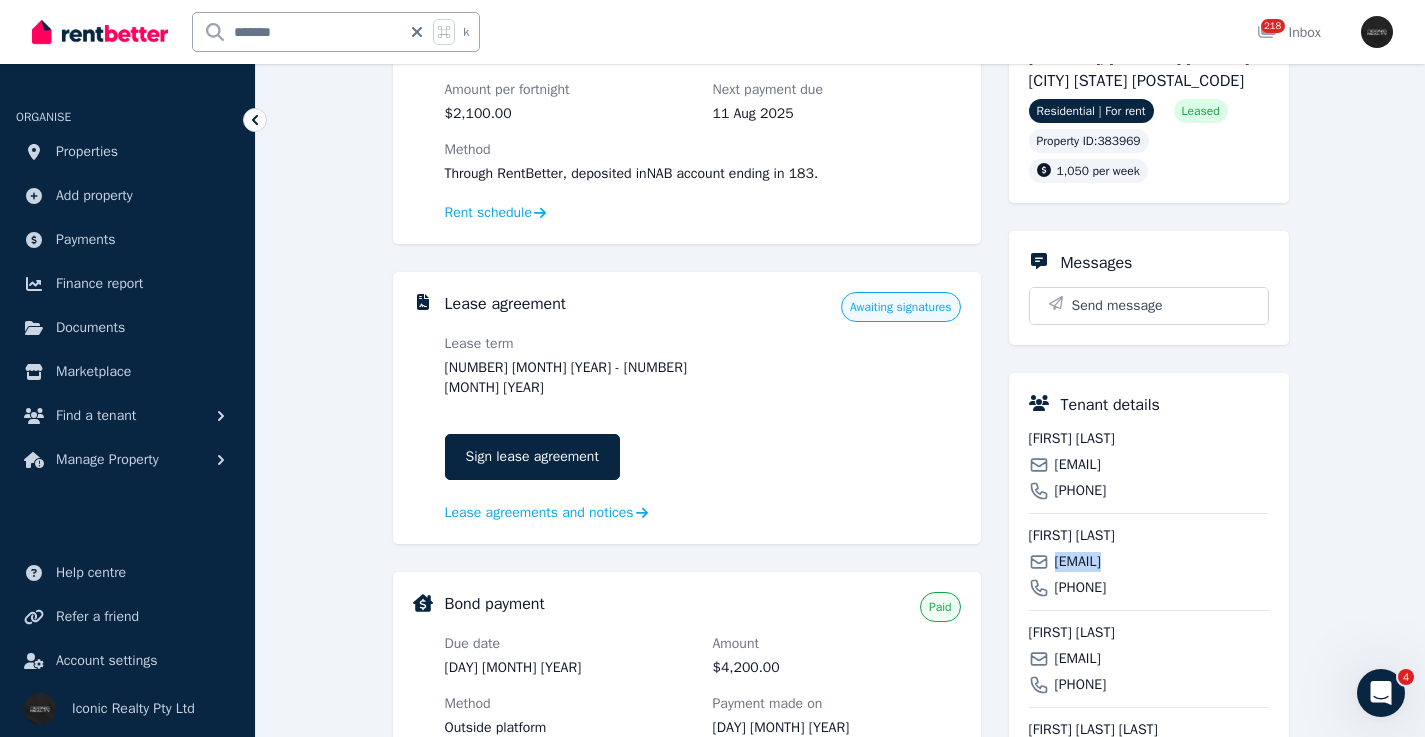 click on "hilen_cruz@hotmail.com" at bounding box center [1078, 659] 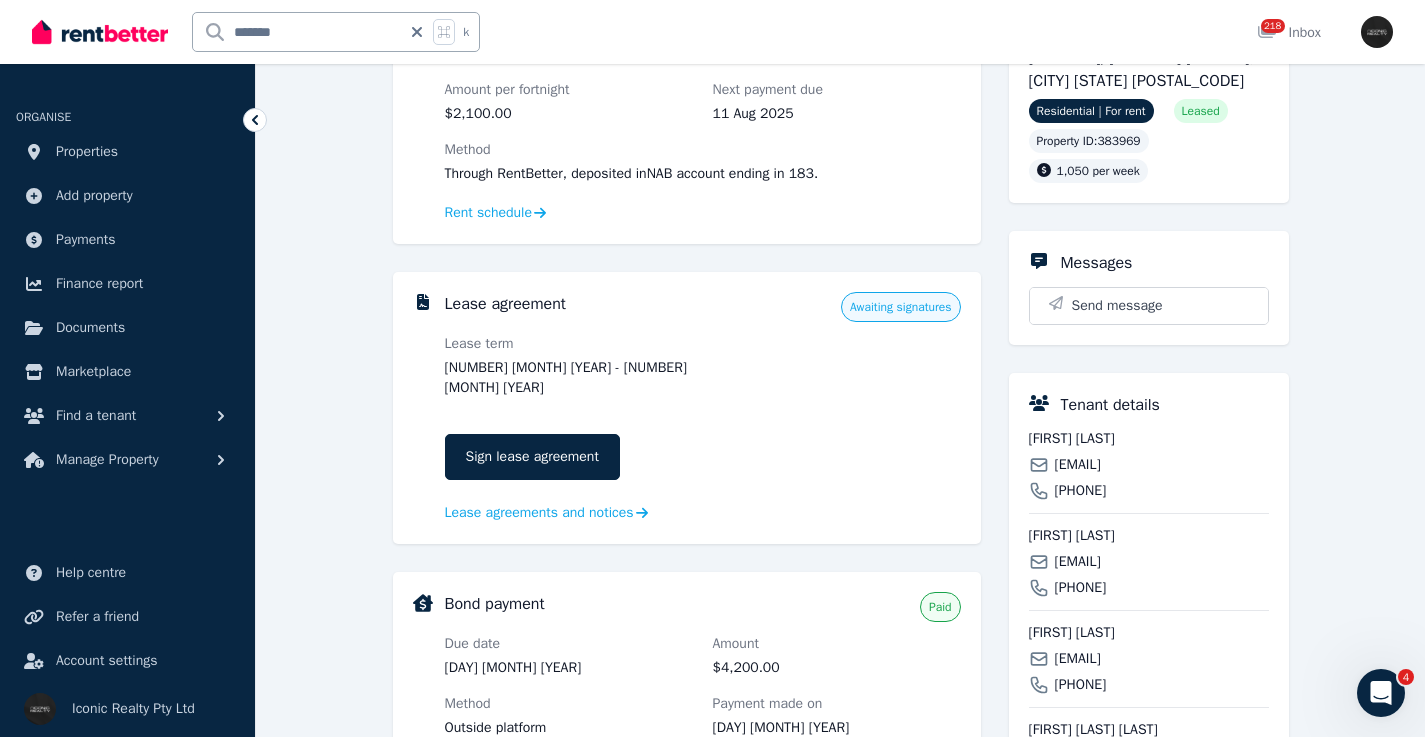 click on "hilen_cruz@hotmail.com" at bounding box center [1078, 659] 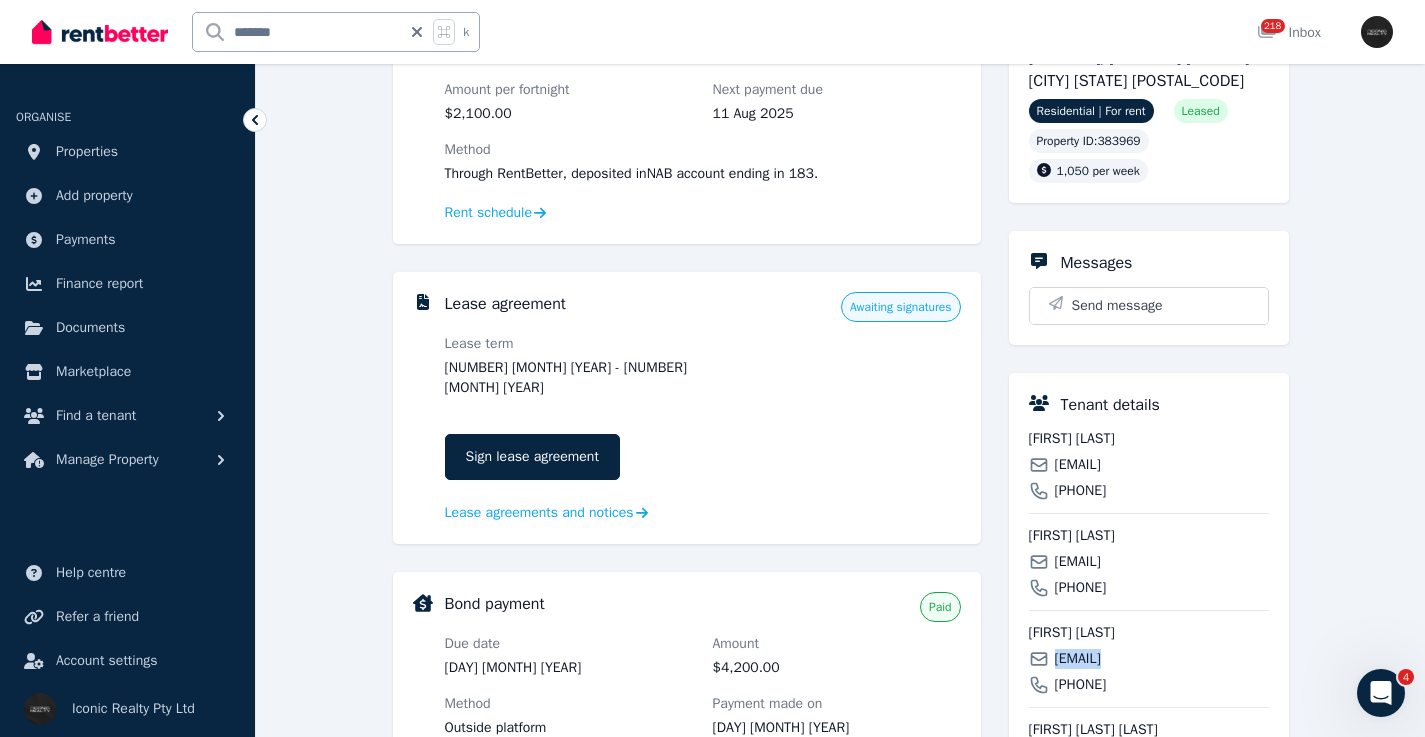 click on "hilen_cruz@hotmail.com" at bounding box center [1078, 659] 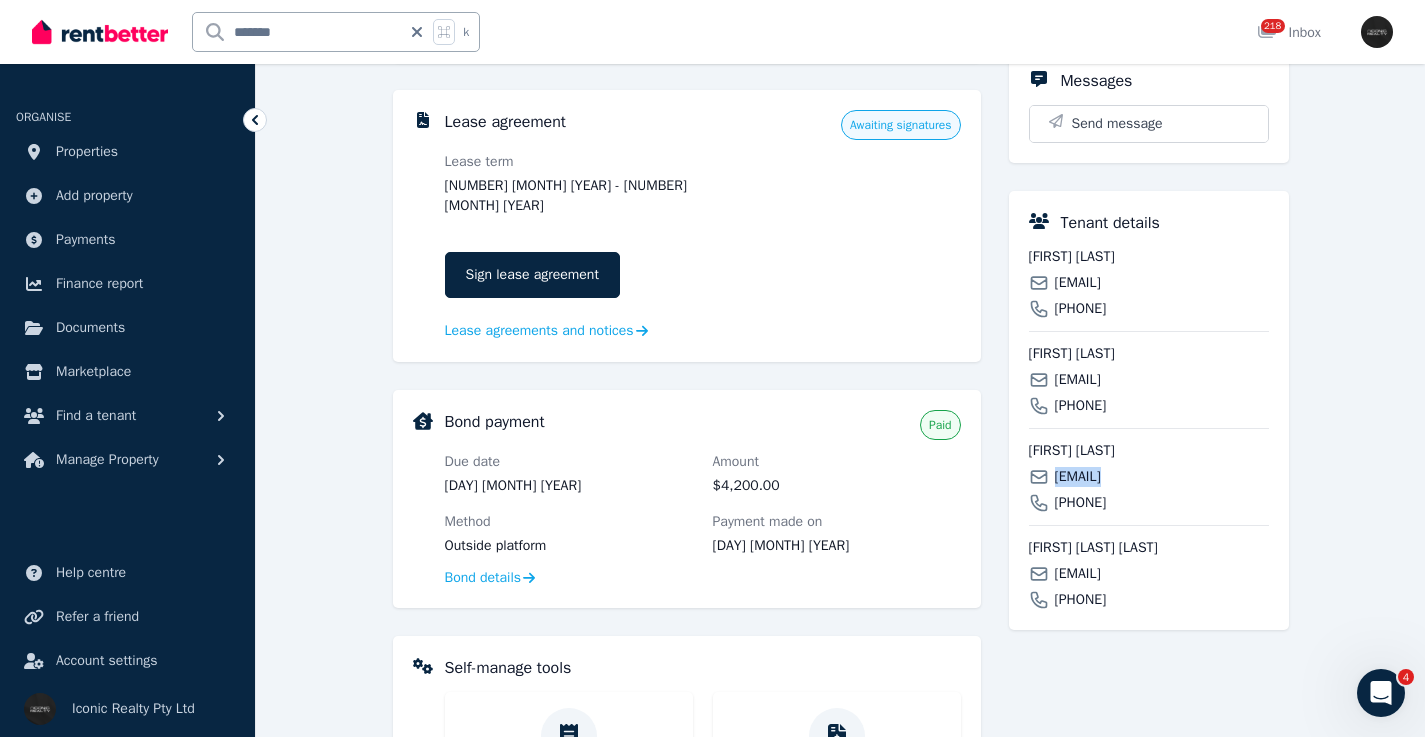 scroll, scrollTop: 738, scrollLeft: 0, axis: vertical 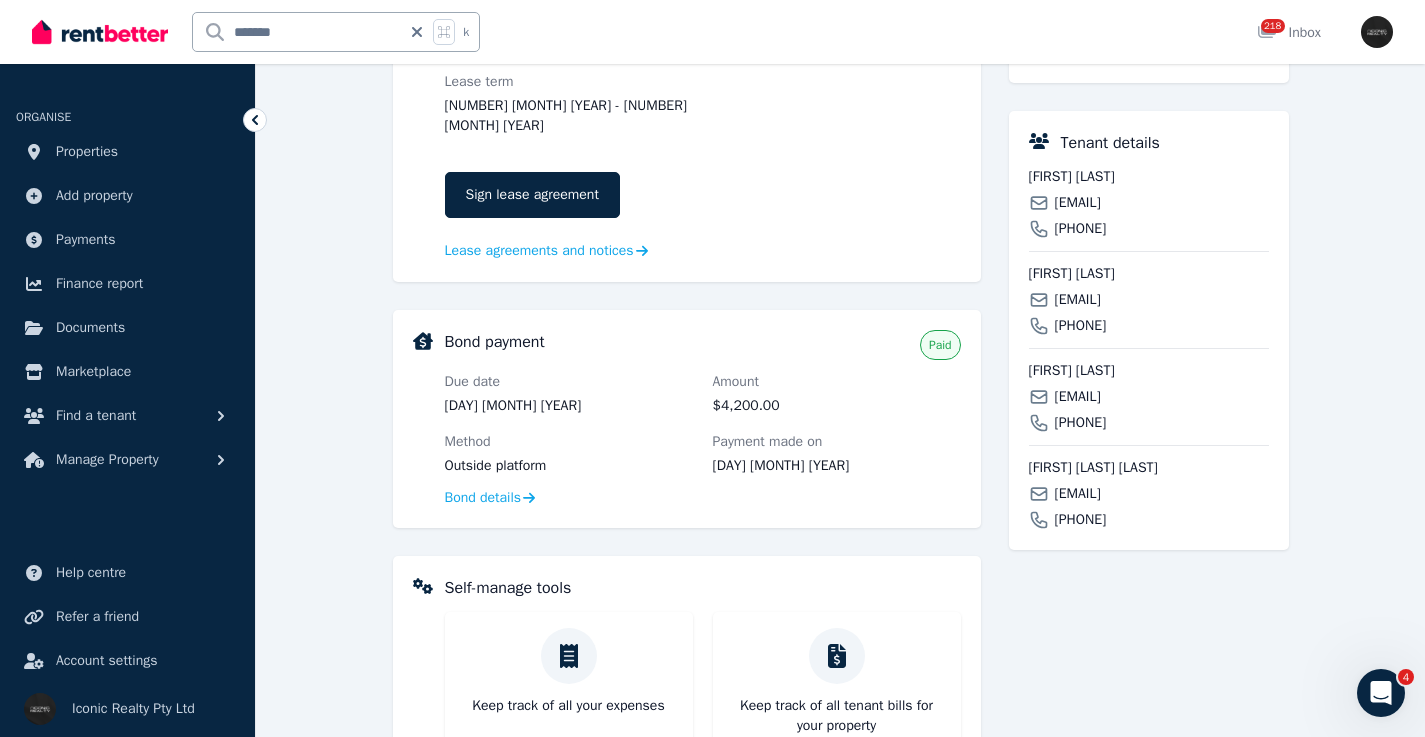 click on "lucaasmarquez@gmail.com" at bounding box center (1078, 494) 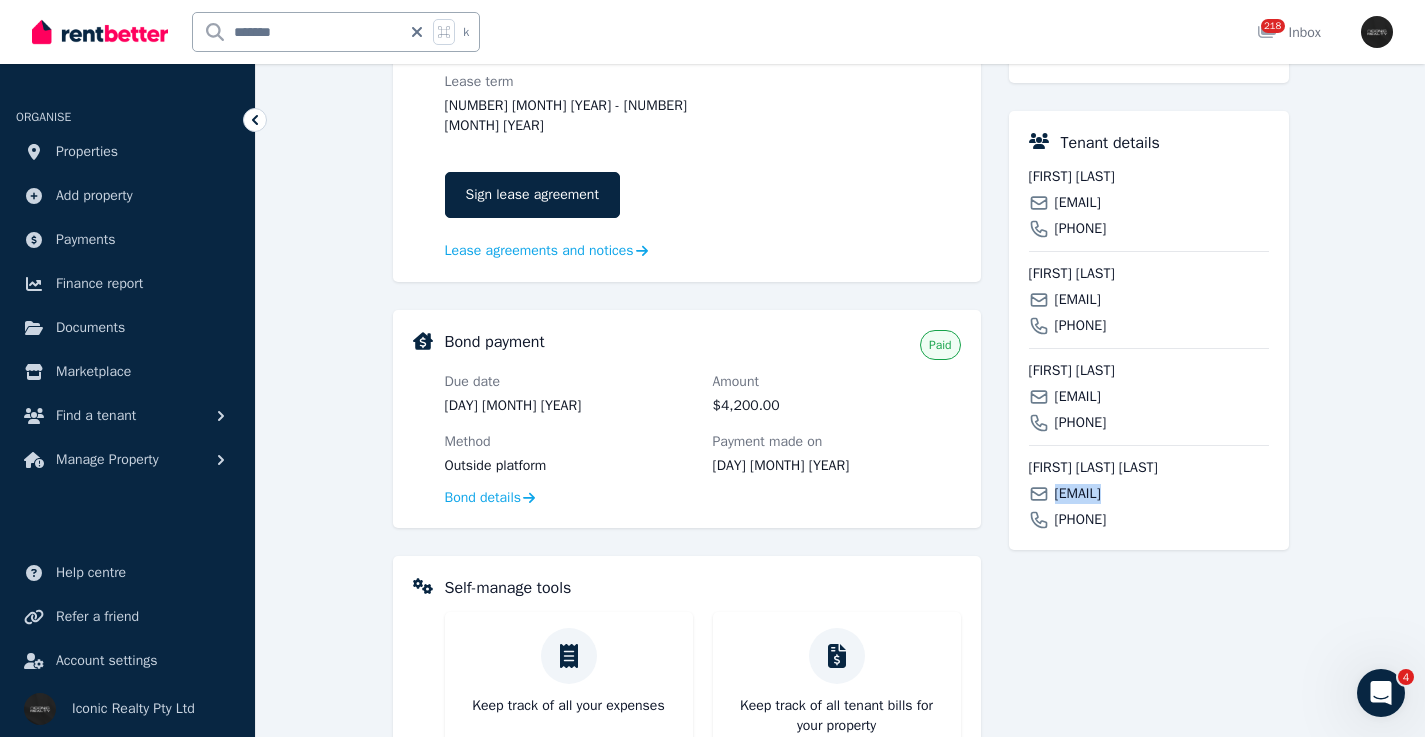 click on "lucaasmarquez@gmail.com" at bounding box center [1078, 494] 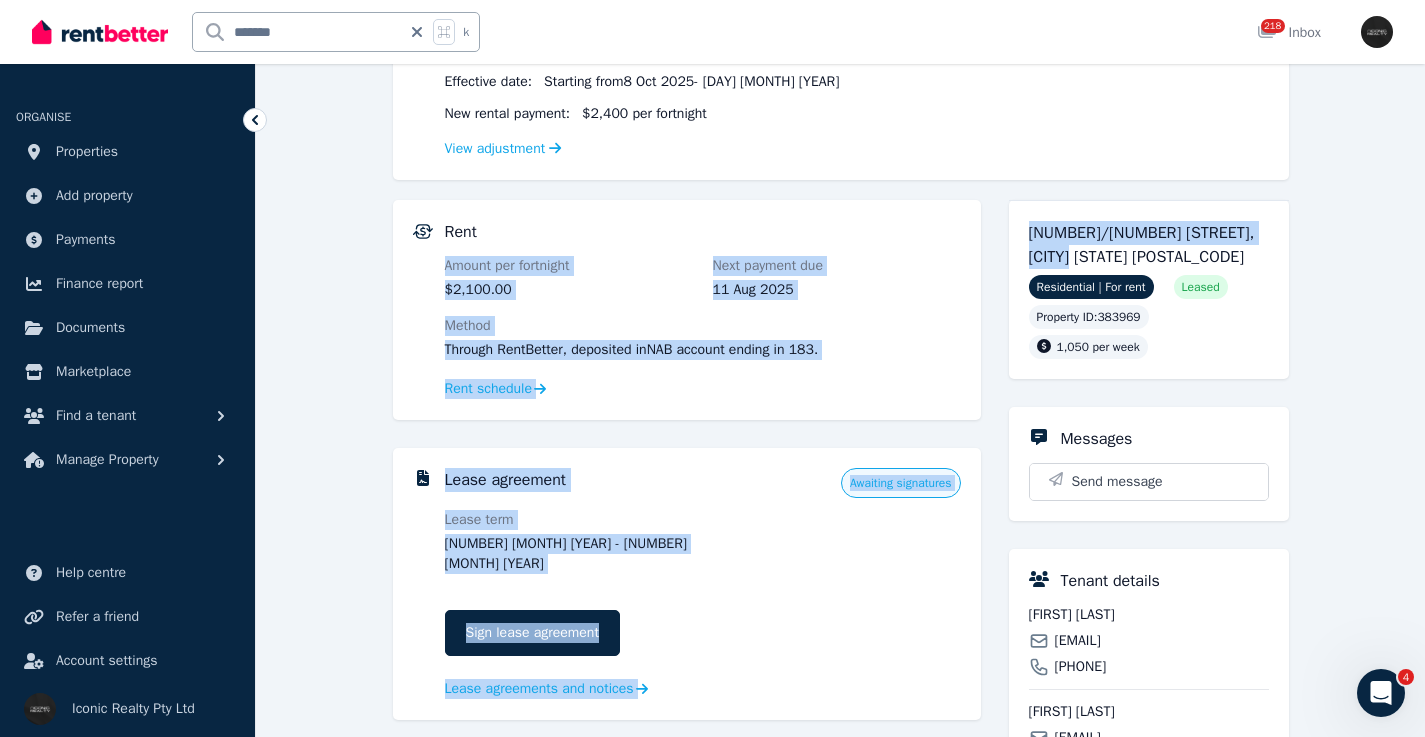 drag, startPoint x: 1143, startPoint y: 260, endPoint x: 986, endPoint y: 232, distance: 159.47726 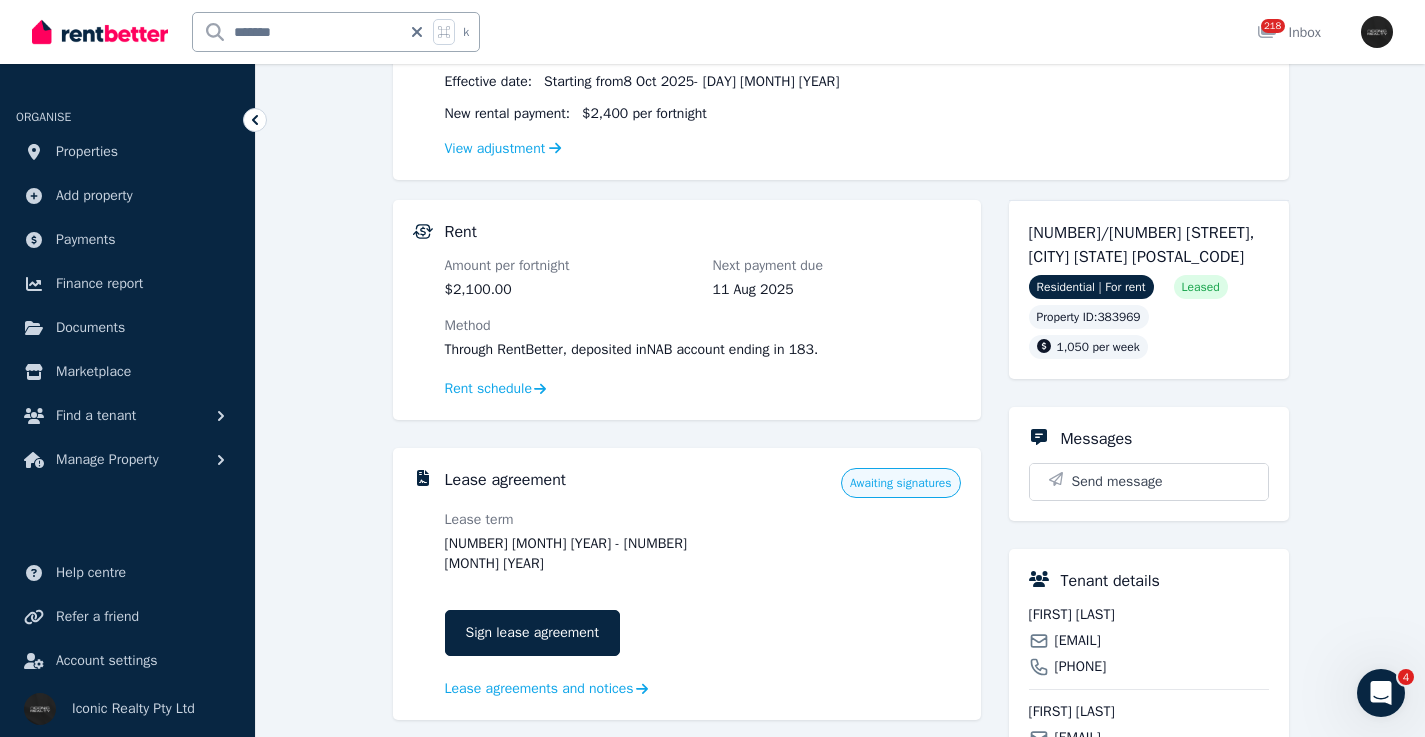 drag, startPoint x: 1137, startPoint y: 217, endPoint x: 1133, endPoint y: 249, distance: 32.24903 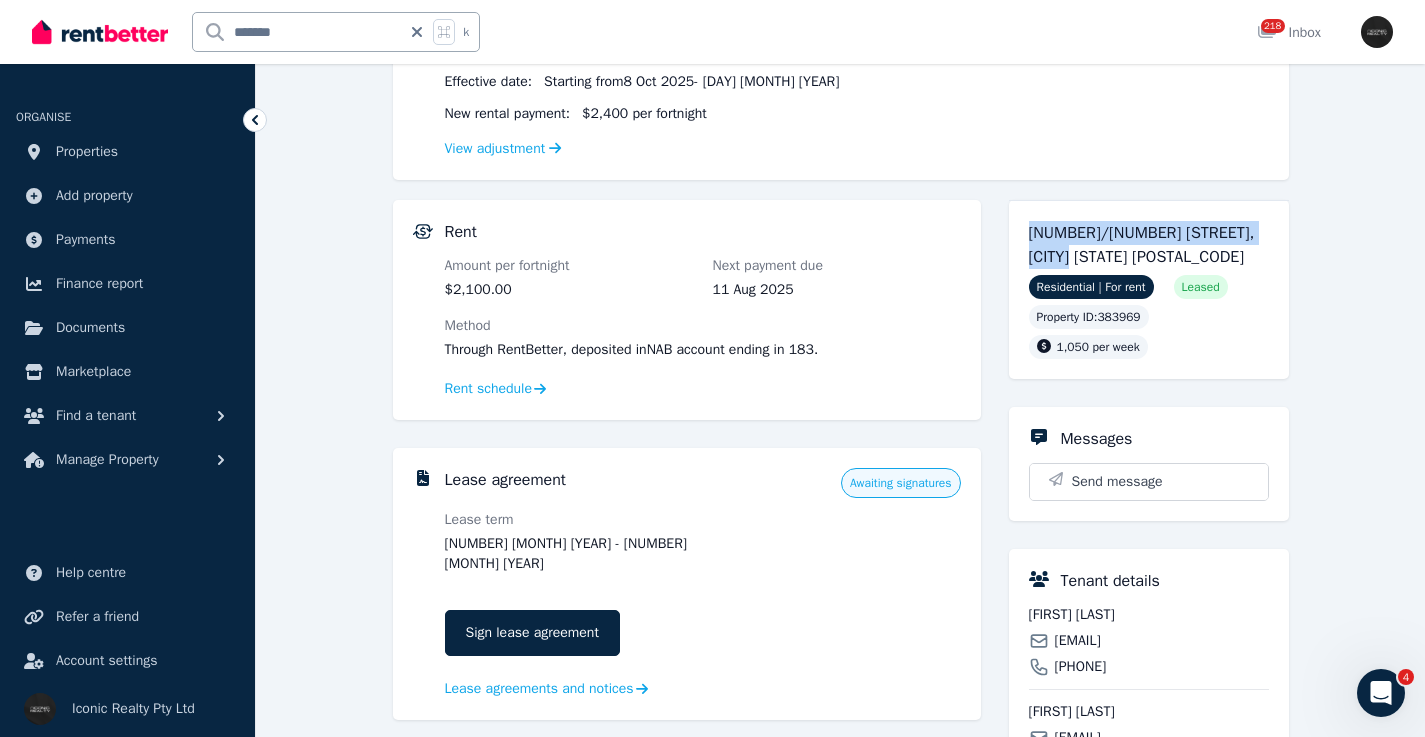 drag, startPoint x: 1078, startPoint y: 251, endPoint x: 1022, endPoint y: 239, distance: 57.271286 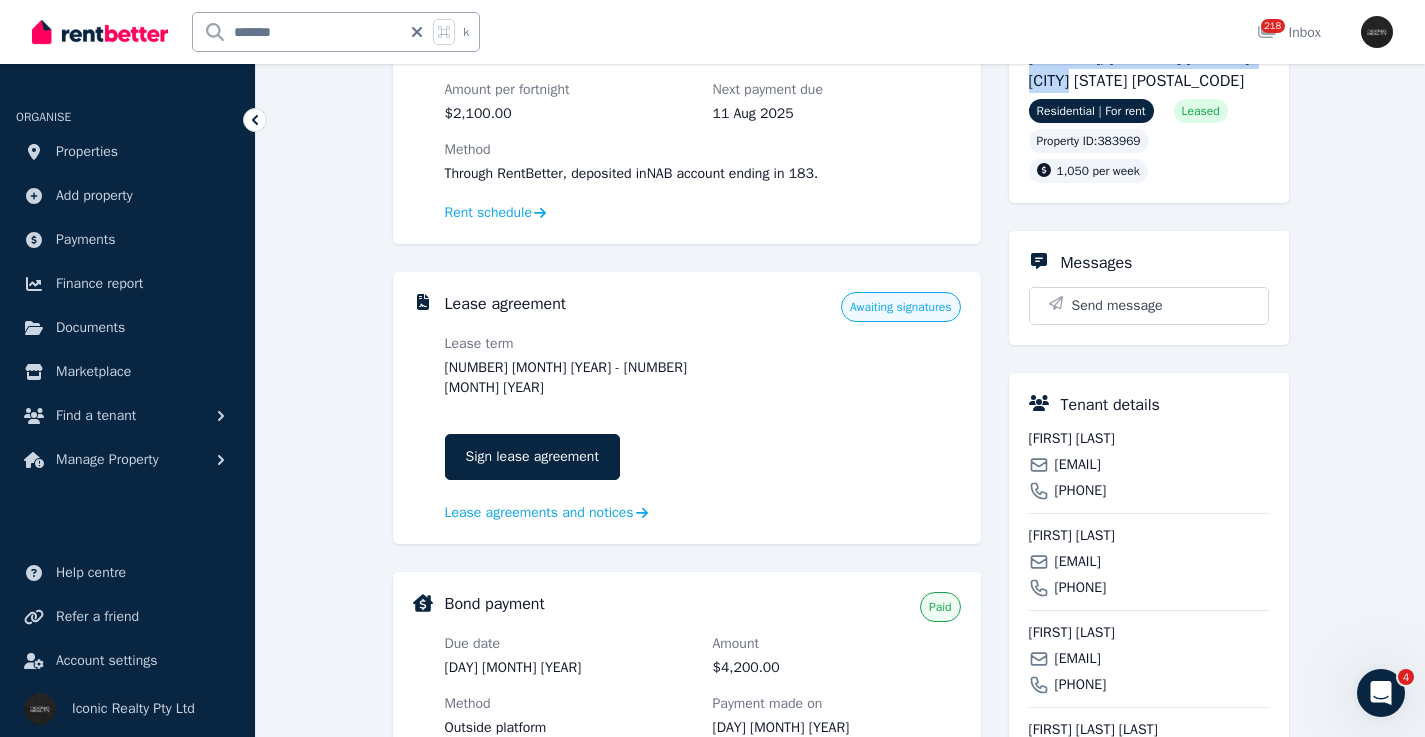 scroll, scrollTop: 565, scrollLeft: 0, axis: vertical 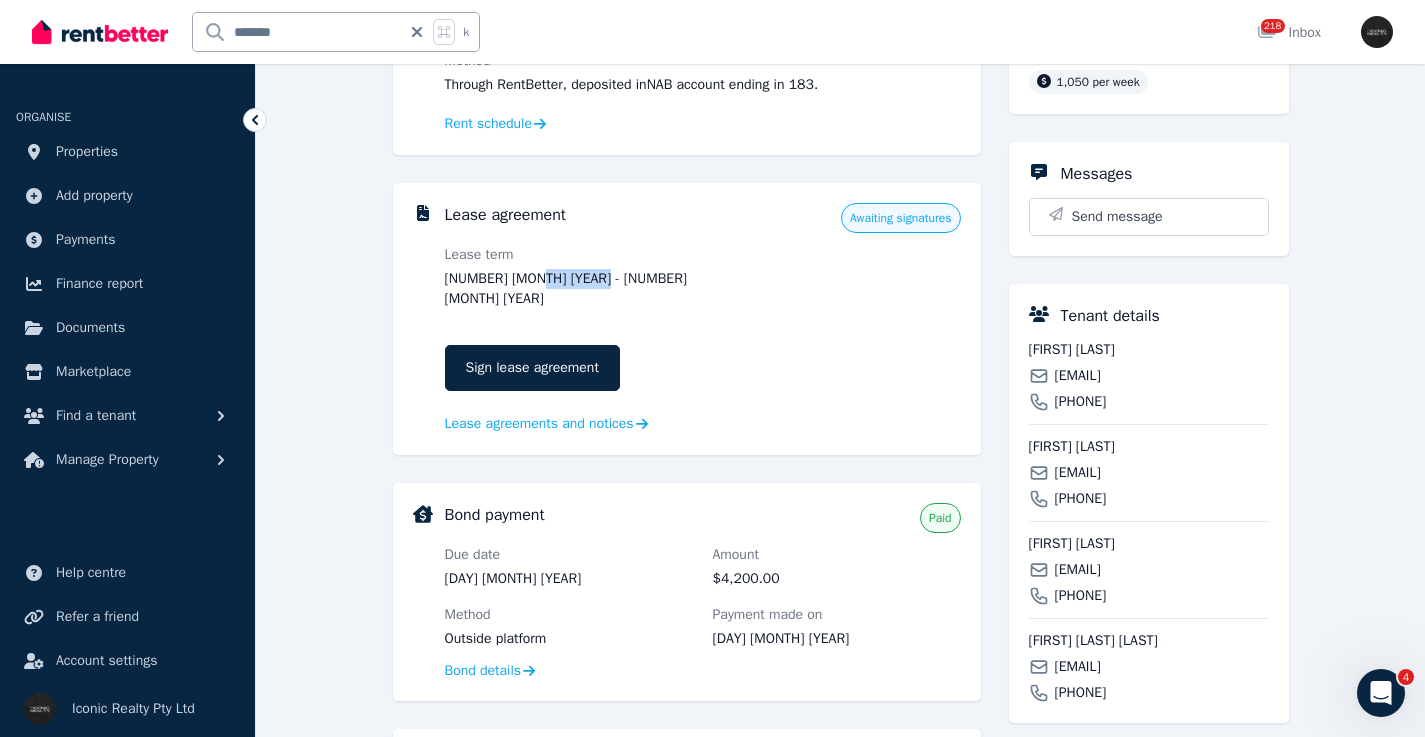 drag, startPoint x: 533, startPoint y: 281, endPoint x: 613, endPoint y: 280, distance: 80.00625 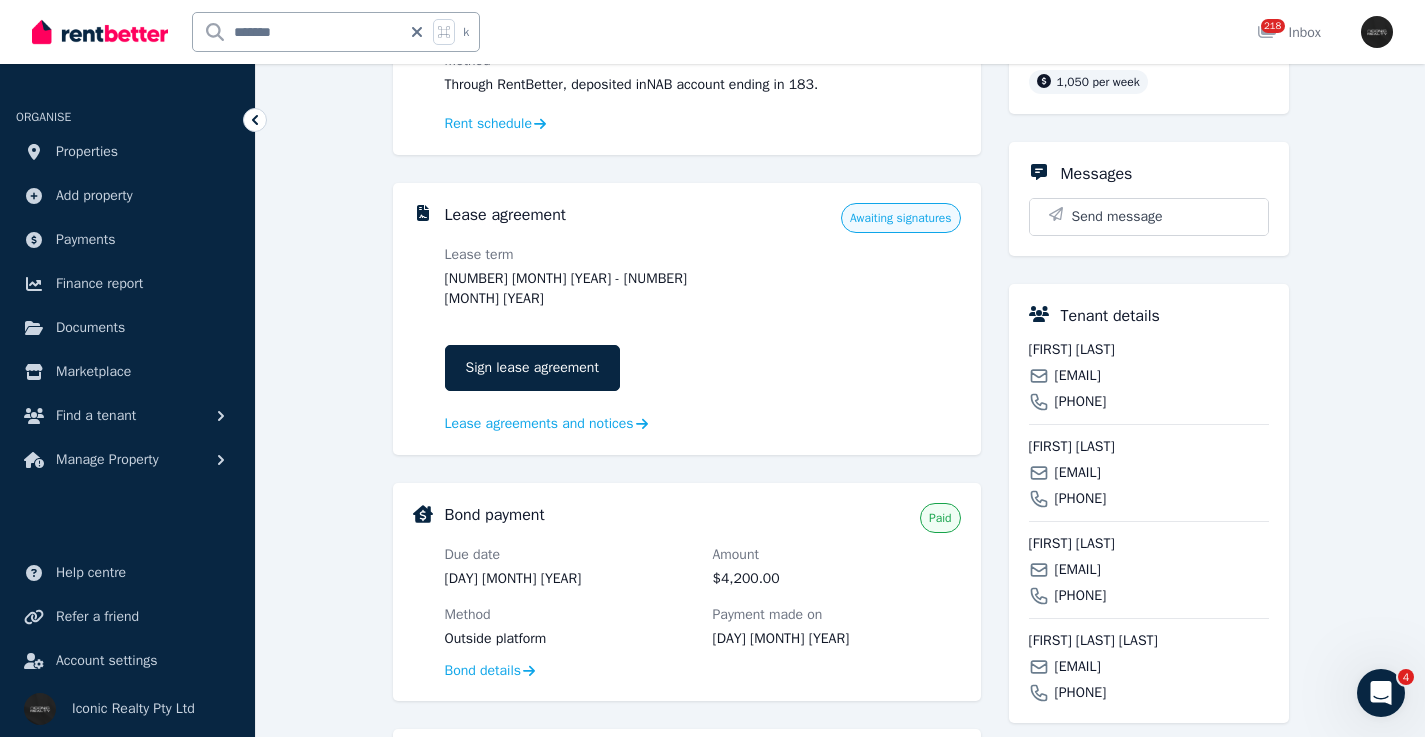 click on "Carla Gijon" at bounding box center [1149, 350] 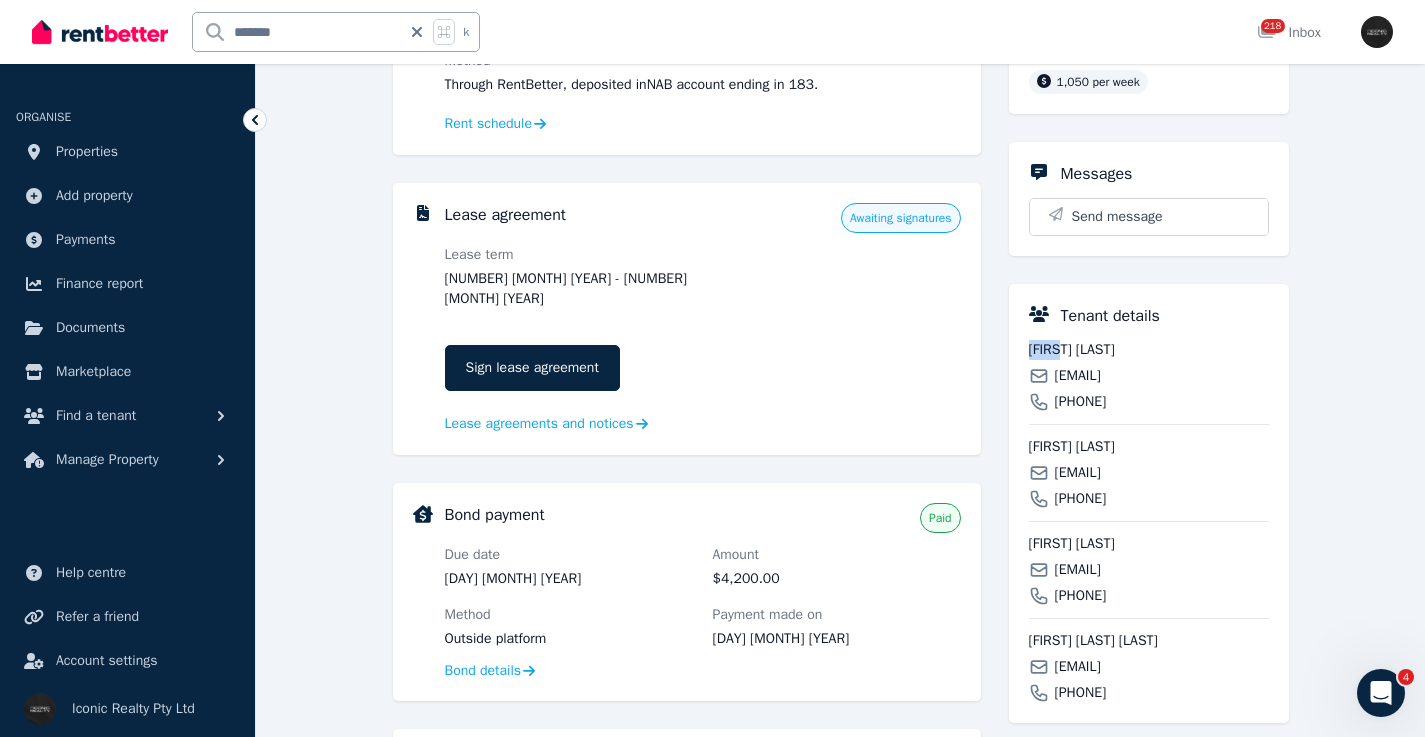 click on "Carla Gijon" at bounding box center (1149, 350) 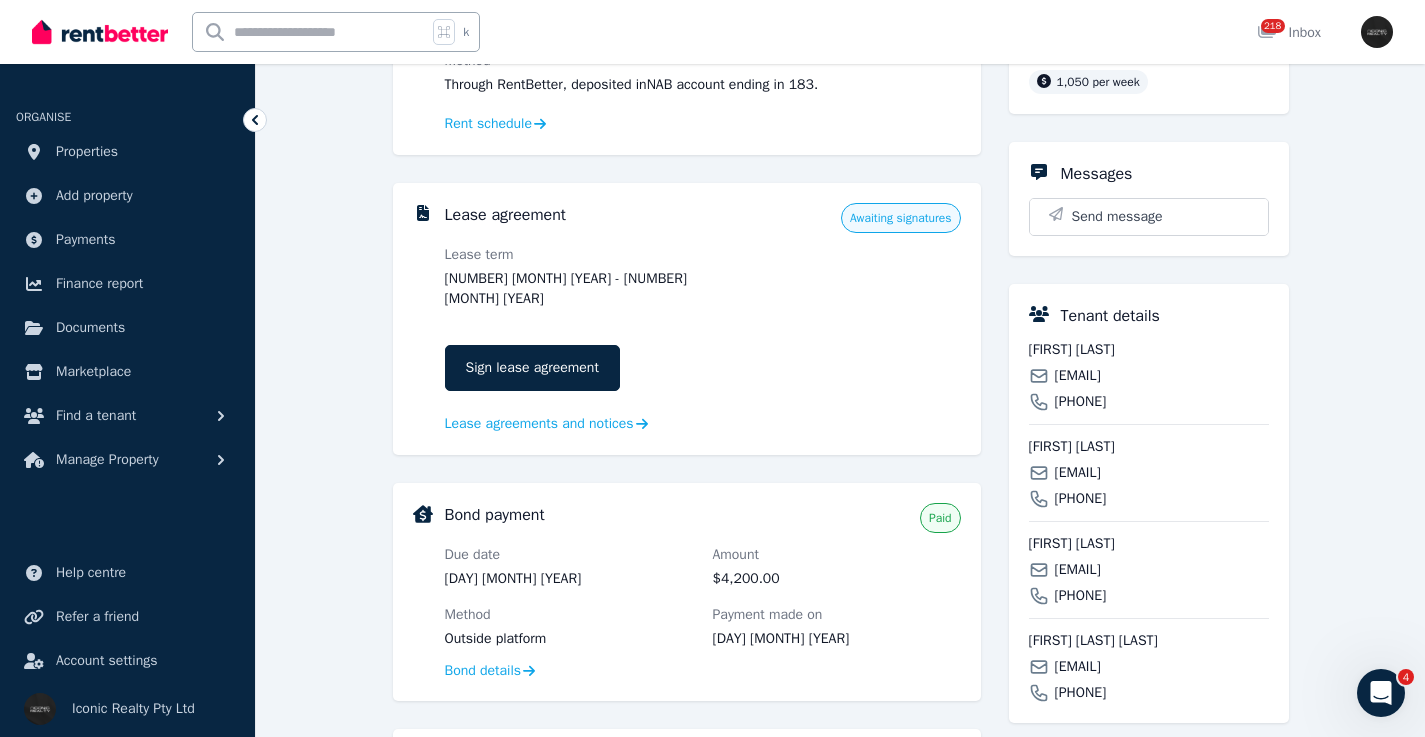 click at bounding box center [310, 32] 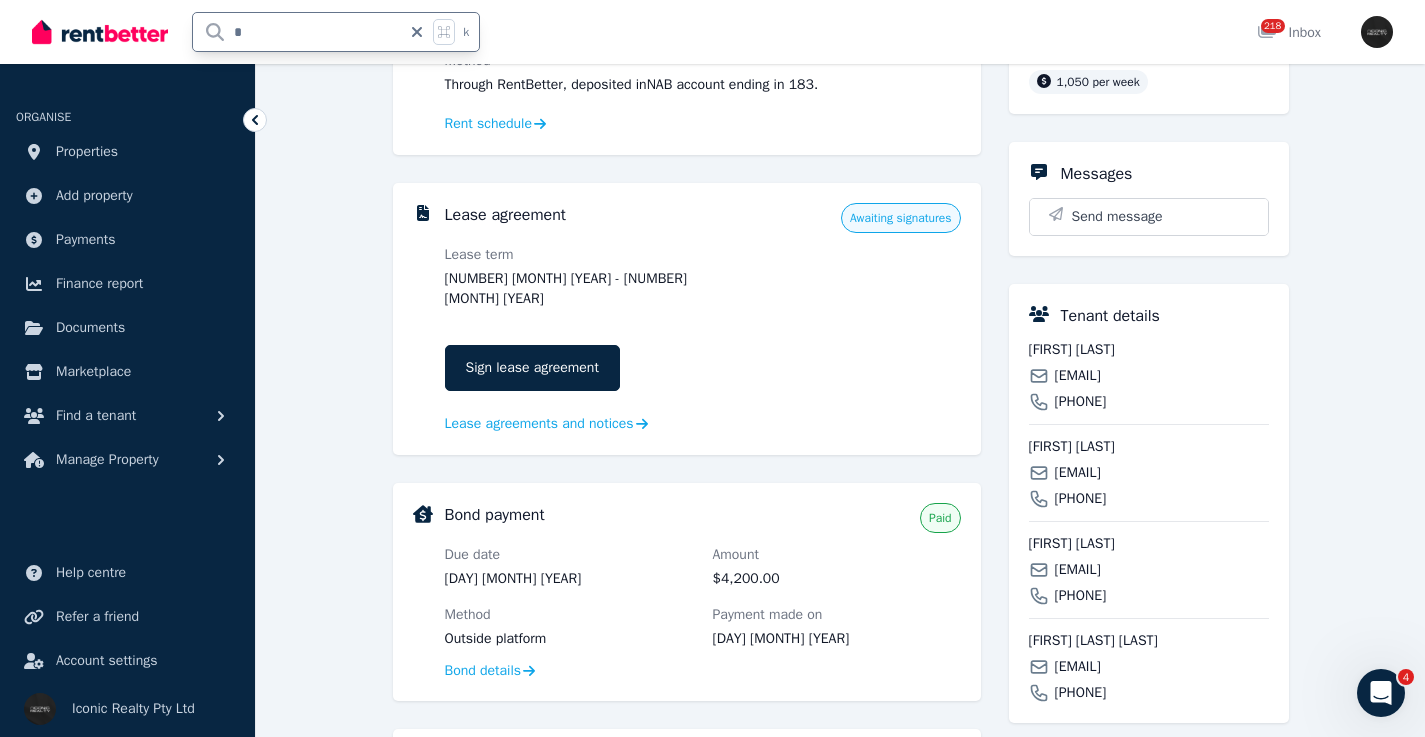 type on "**" 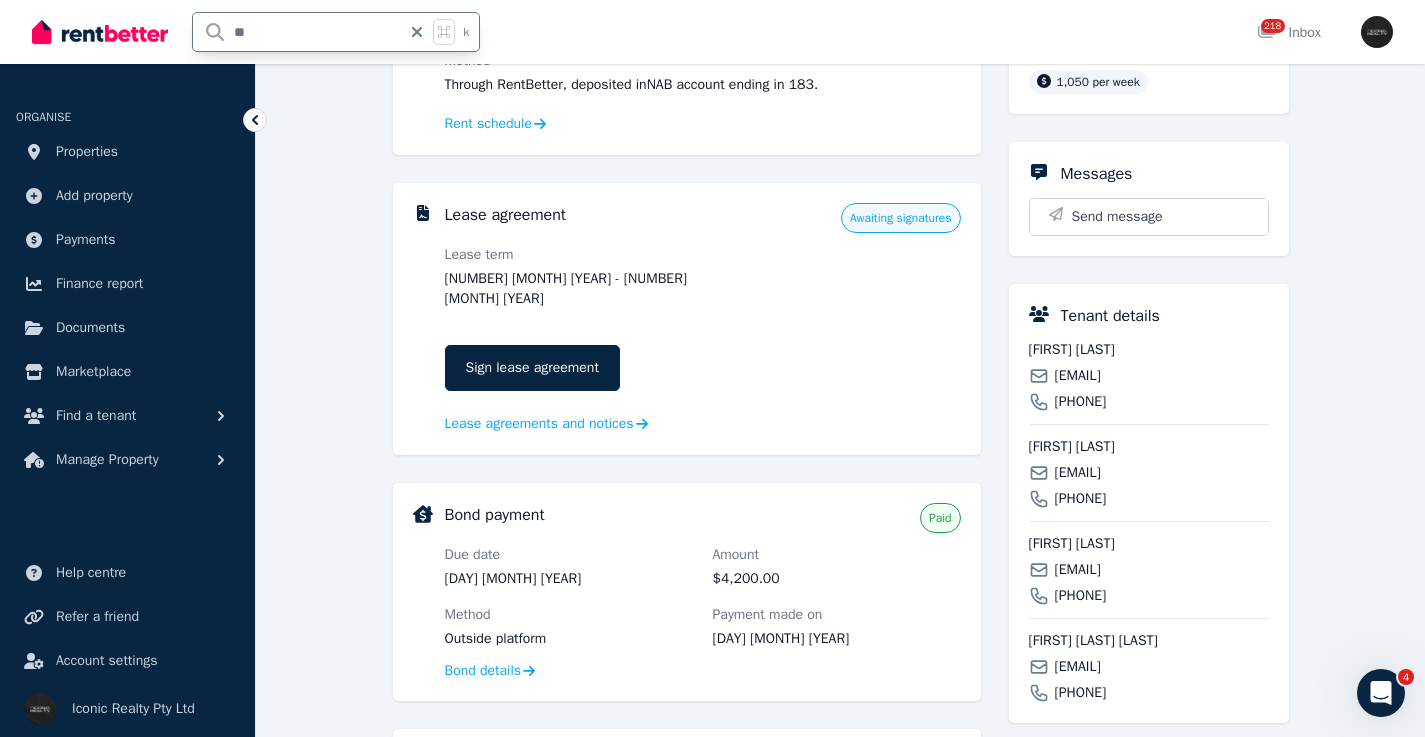 scroll, scrollTop: 0, scrollLeft: 0, axis: both 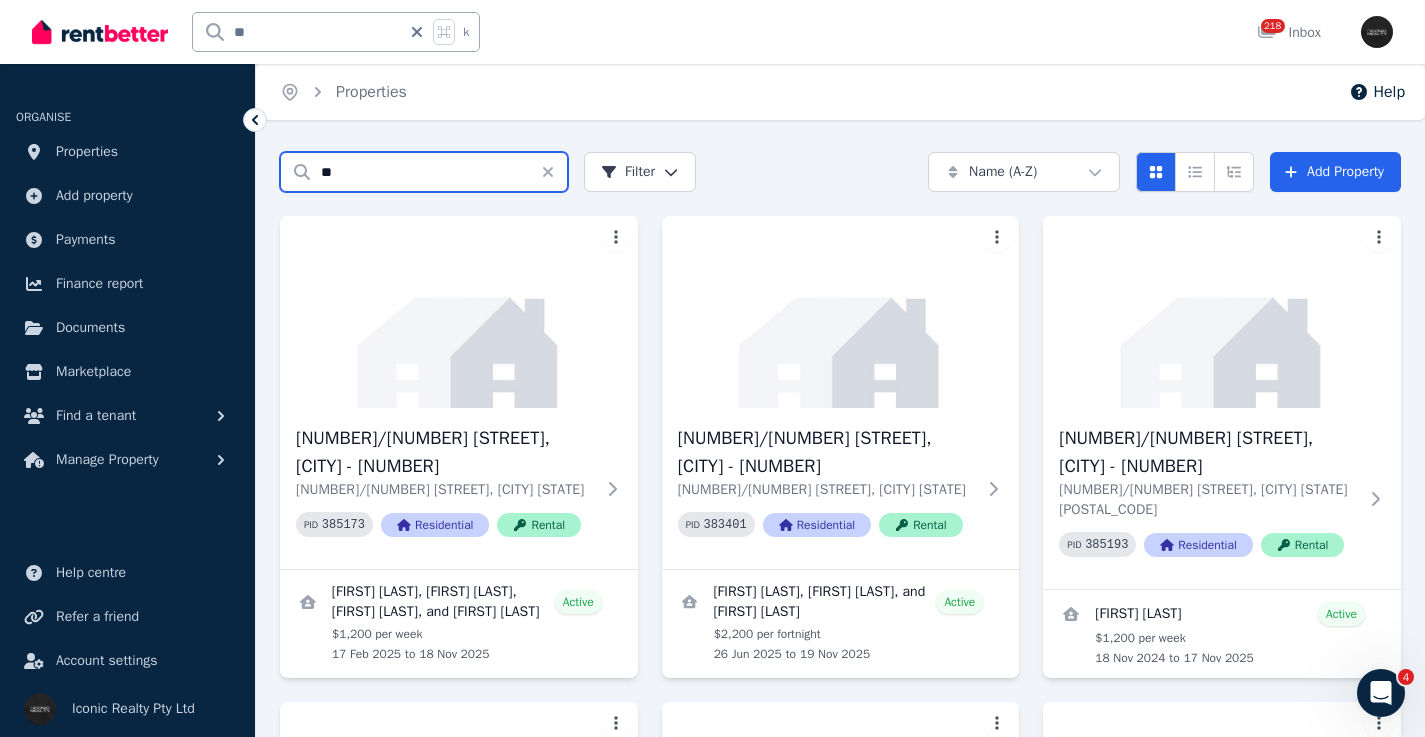 click on "**" at bounding box center (424, 172) 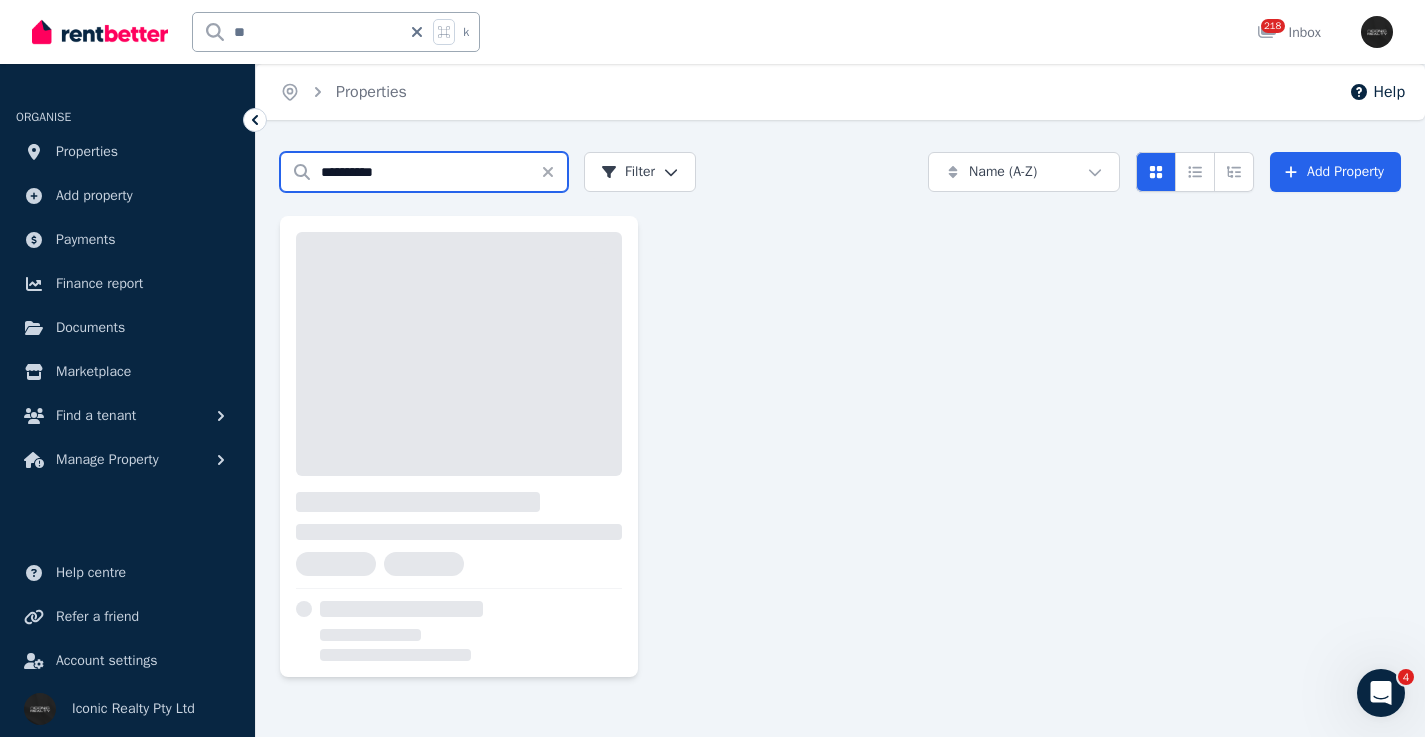 type on "**********" 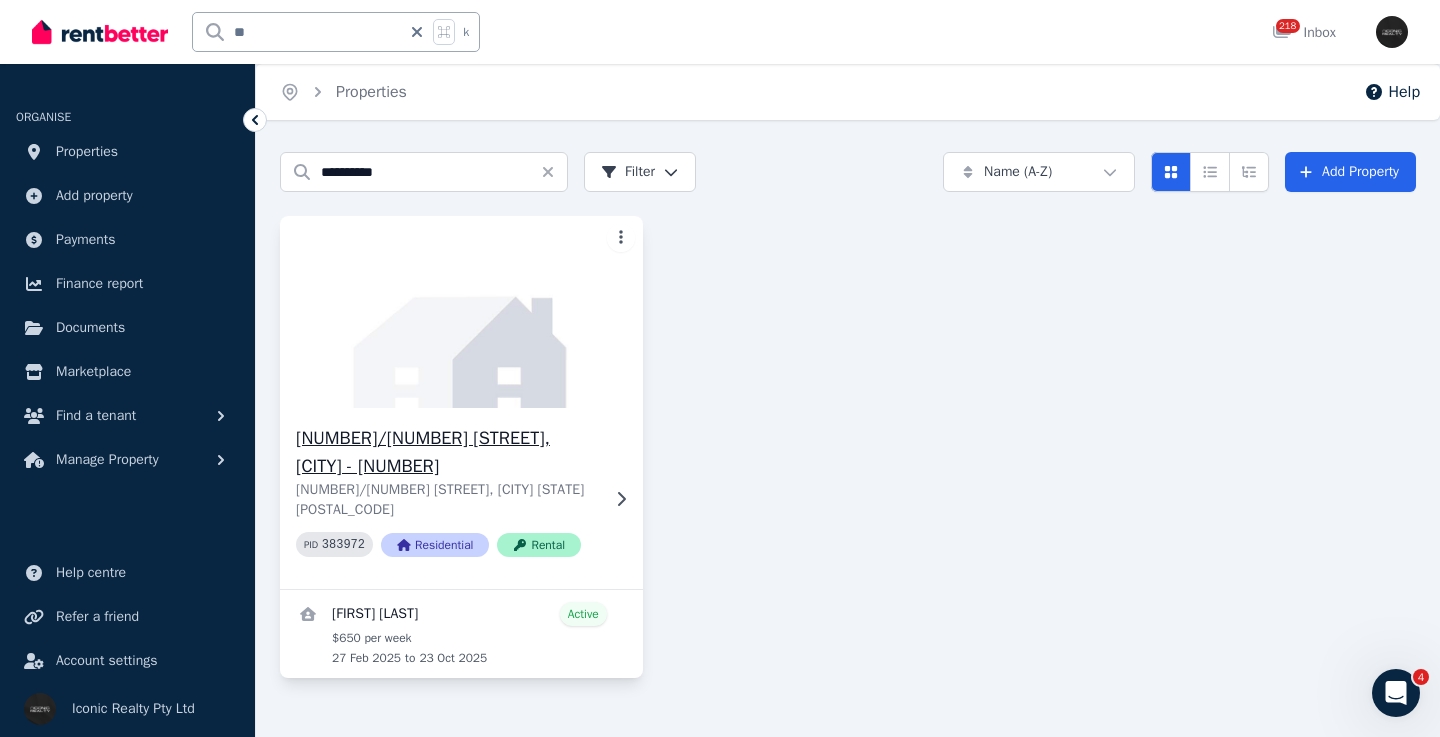 click 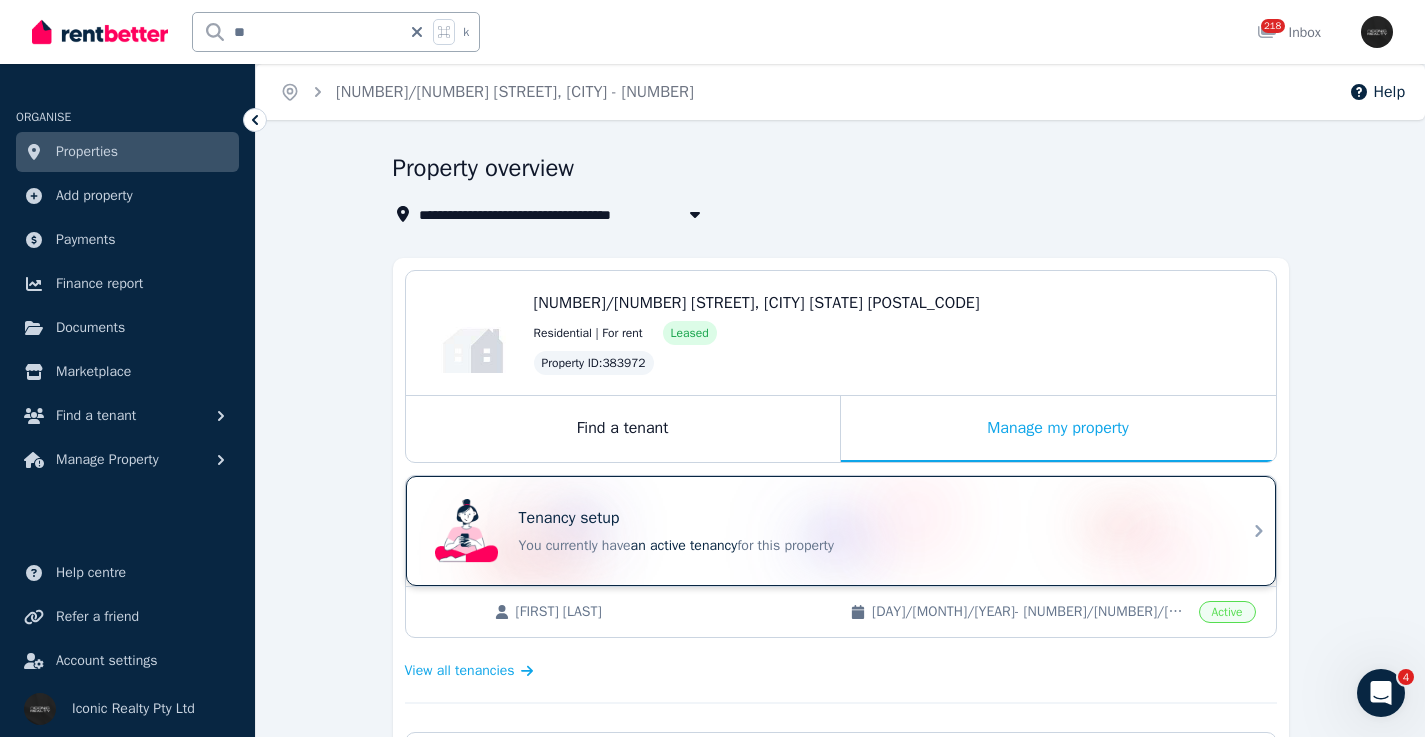 click on "Tenancy setup" at bounding box center (869, 518) 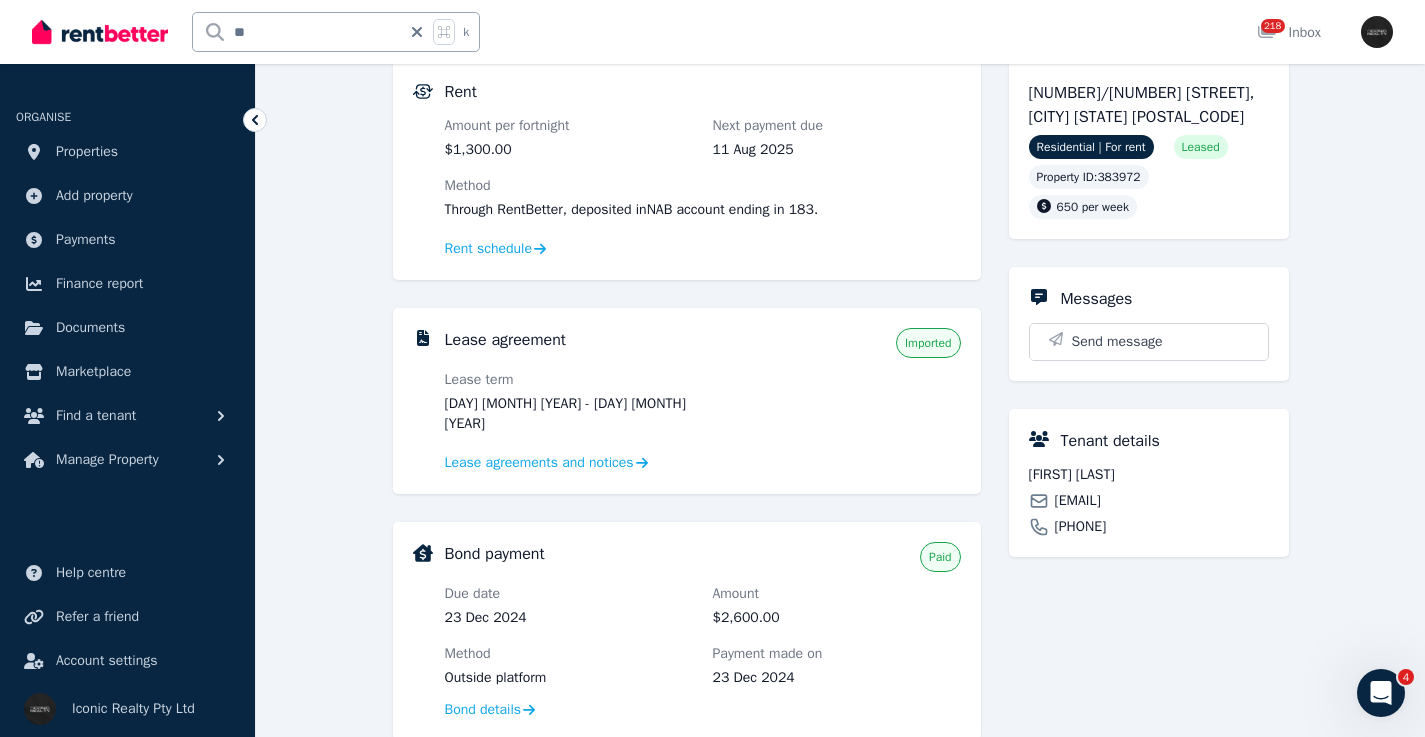 scroll, scrollTop: 341, scrollLeft: 0, axis: vertical 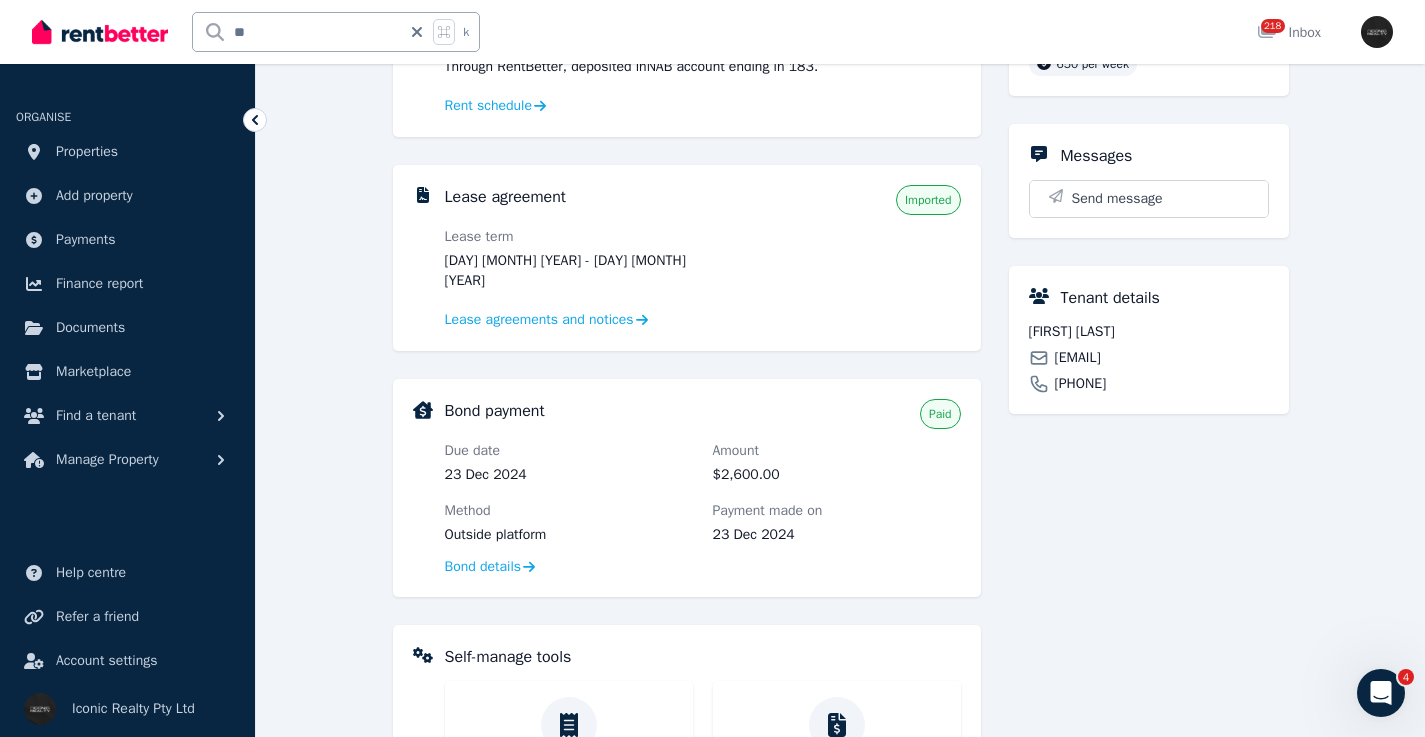 click on "bautistasarangarzon@gmail.com" at bounding box center (1078, 358) 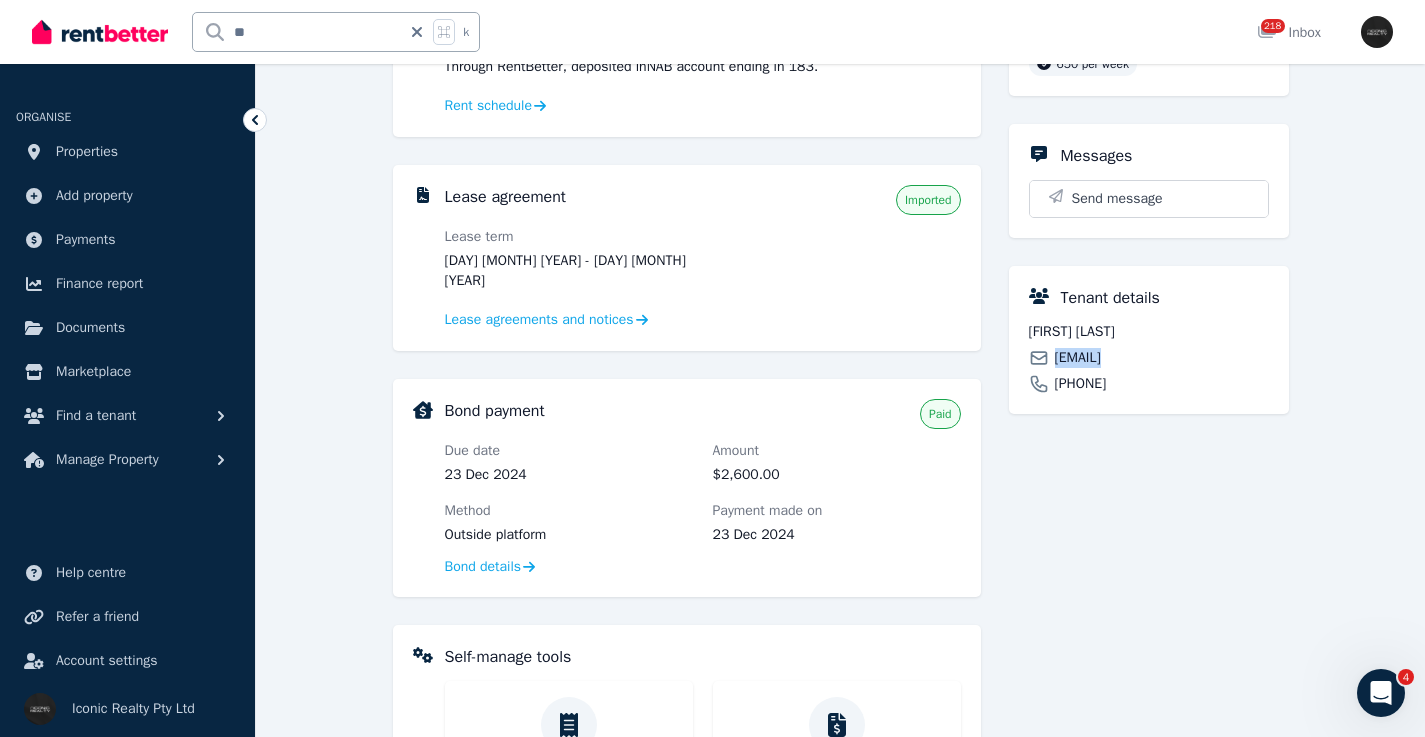 click on "bautistasarangarzon@gmail.com" at bounding box center [1078, 358] 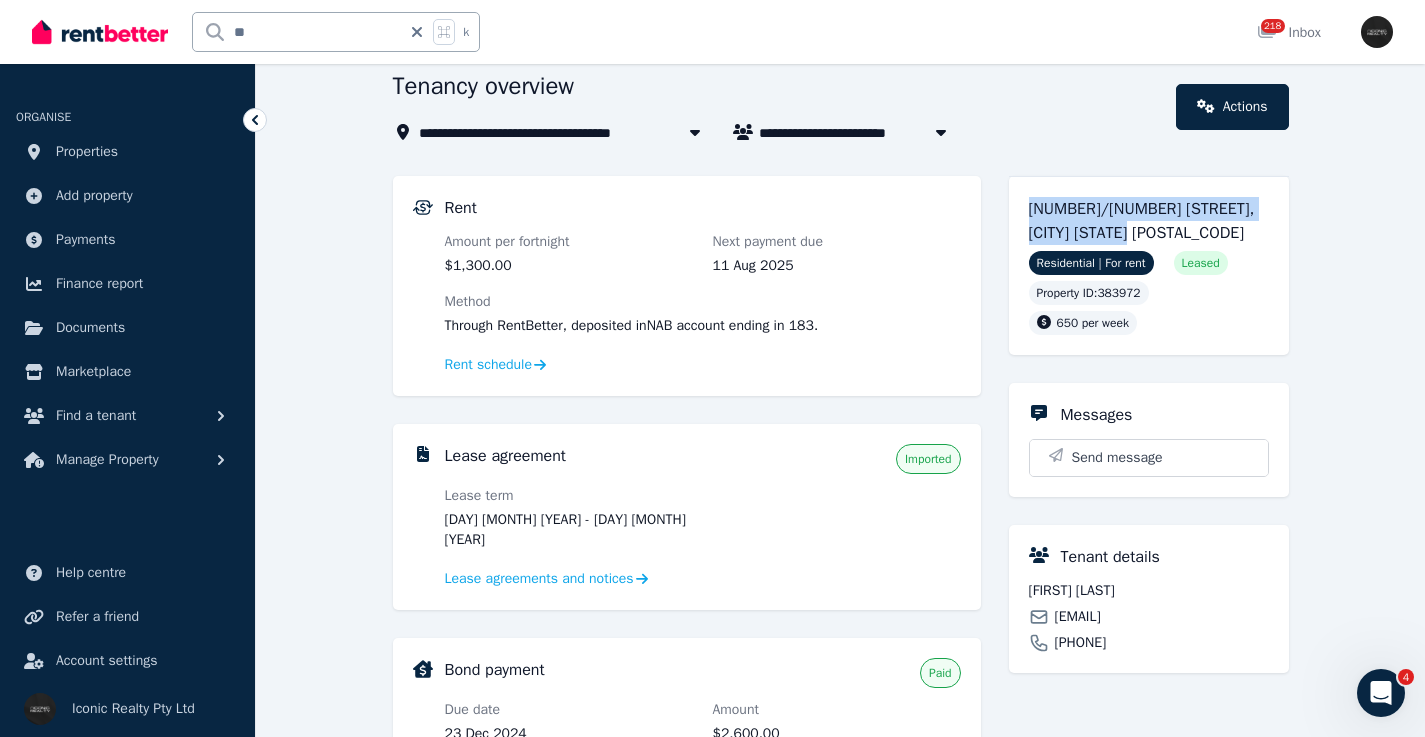 scroll, scrollTop: 44, scrollLeft: 0, axis: vertical 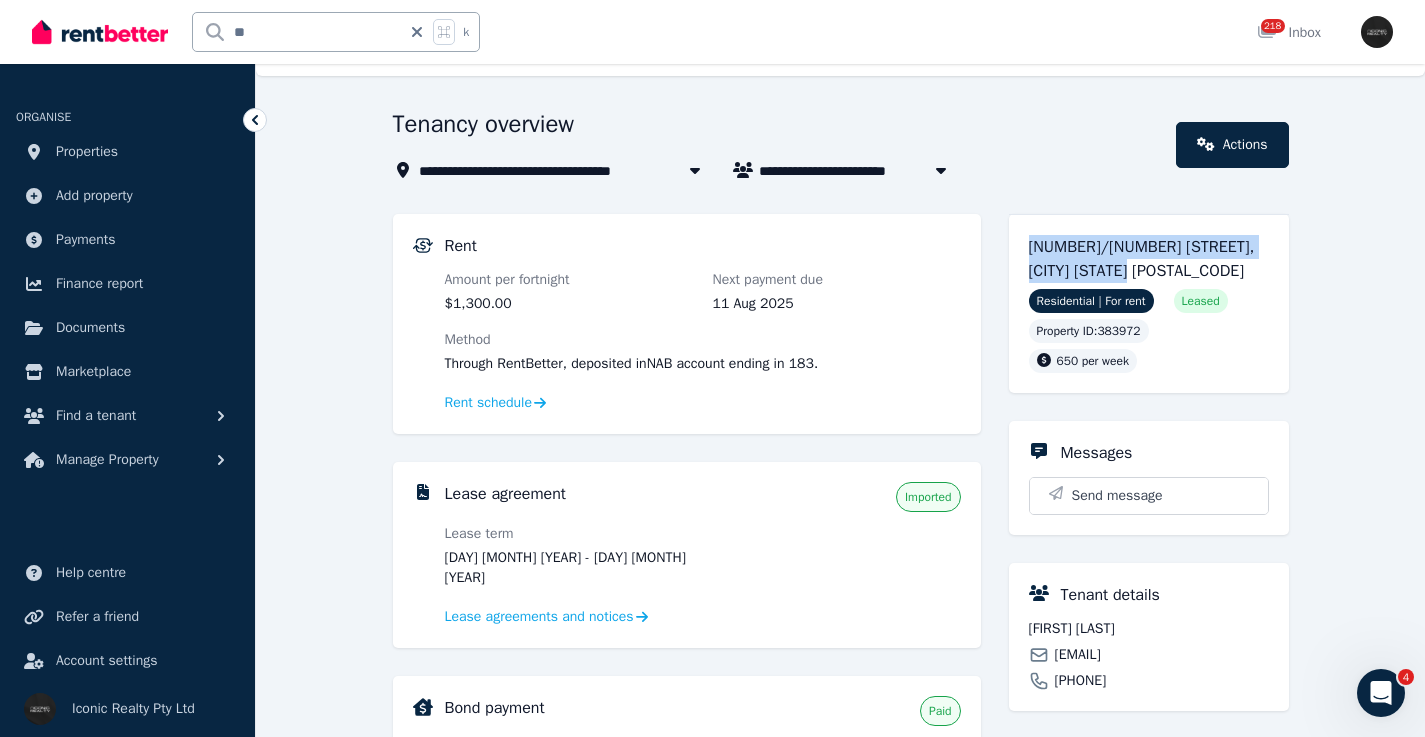 drag, startPoint x: 1202, startPoint y: 236, endPoint x: 1023, endPoint y: 238, distance: 179.01117 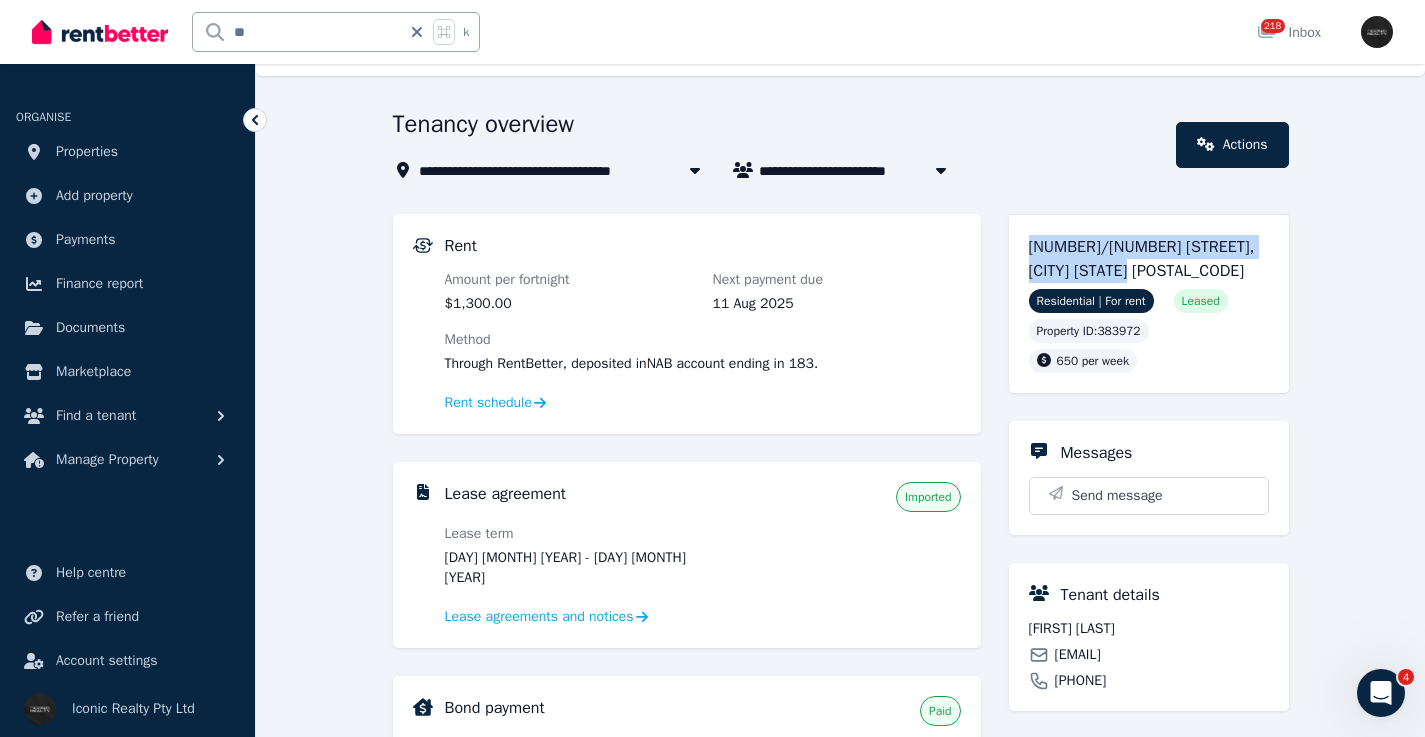 scroll, scrollTop: 168, scrollLeft: 0, axis: vertical 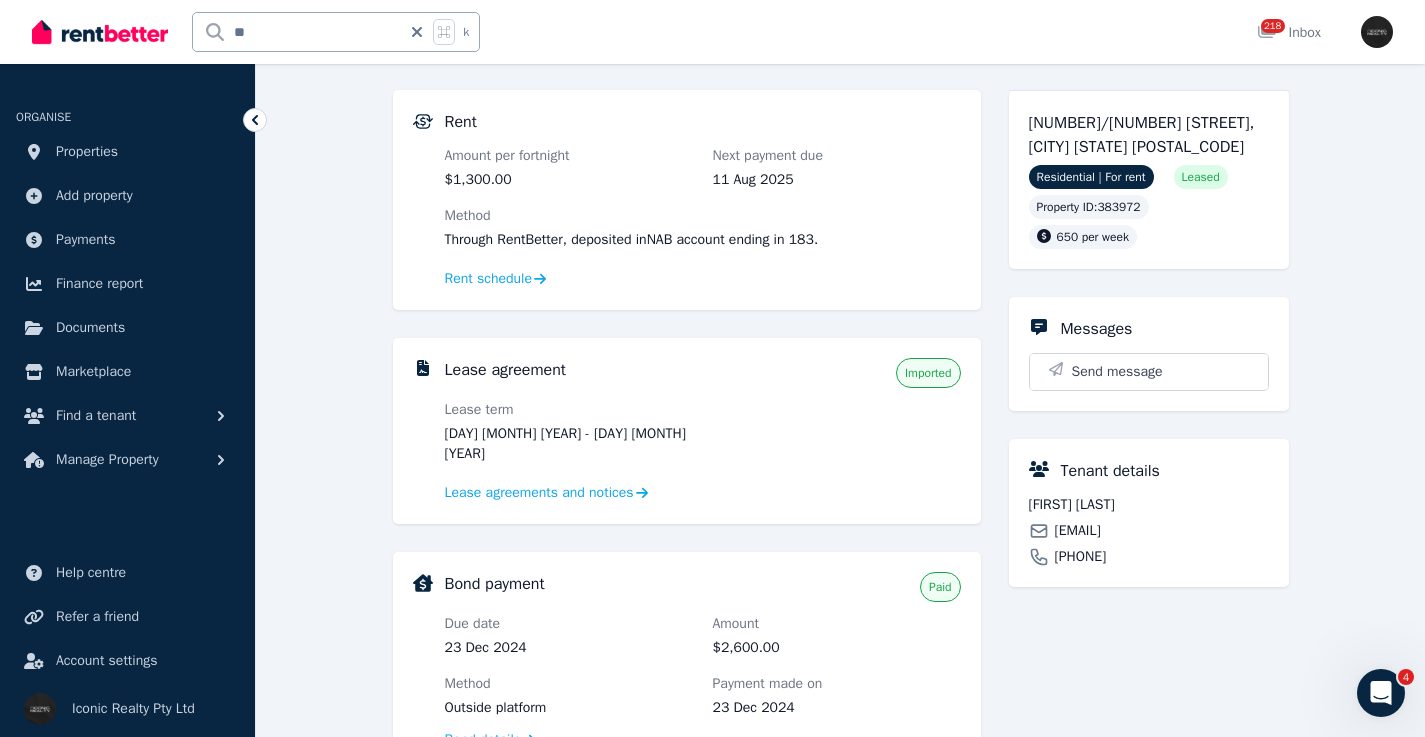 click on "Bautista Ali Saron Garzon" at bounding box center [1149, 505] 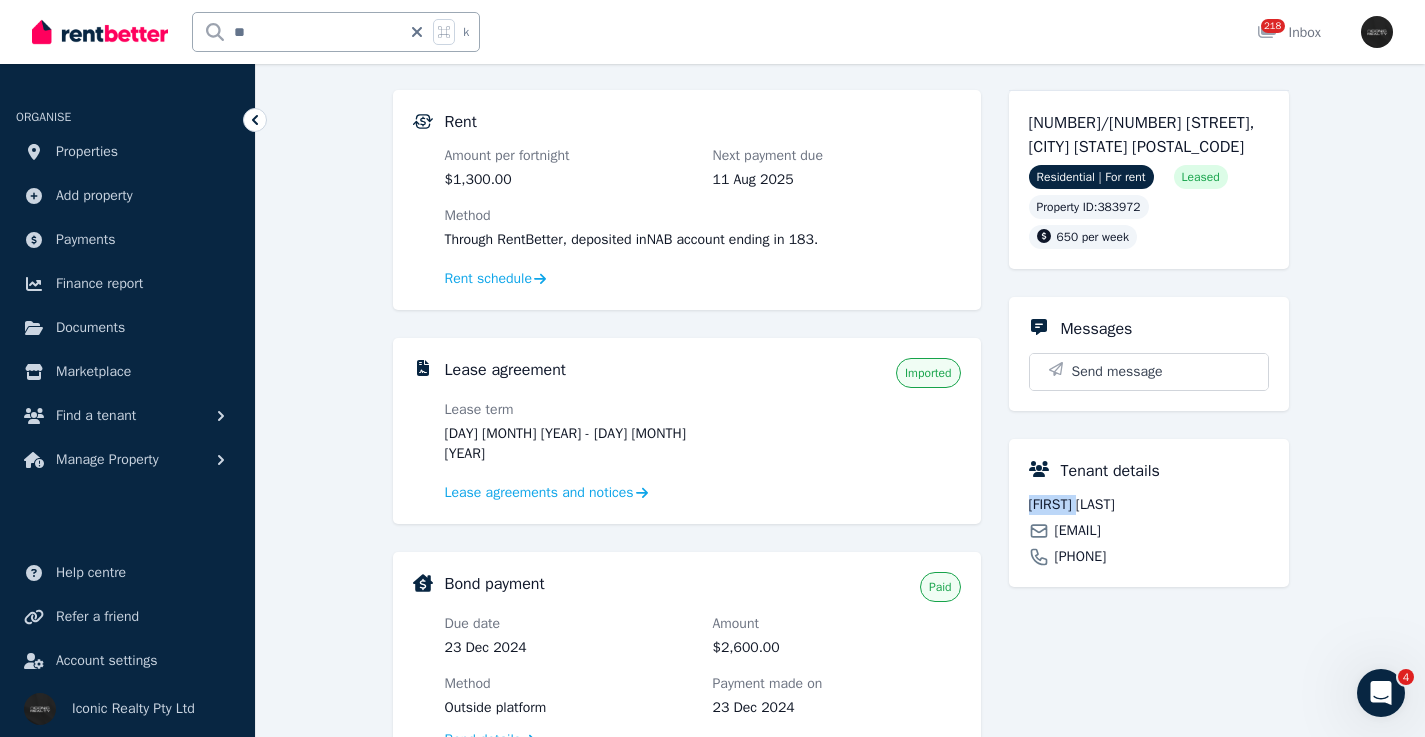 click on "Bautista Ali Saron Garzon" at bounding box center (1149, 505) 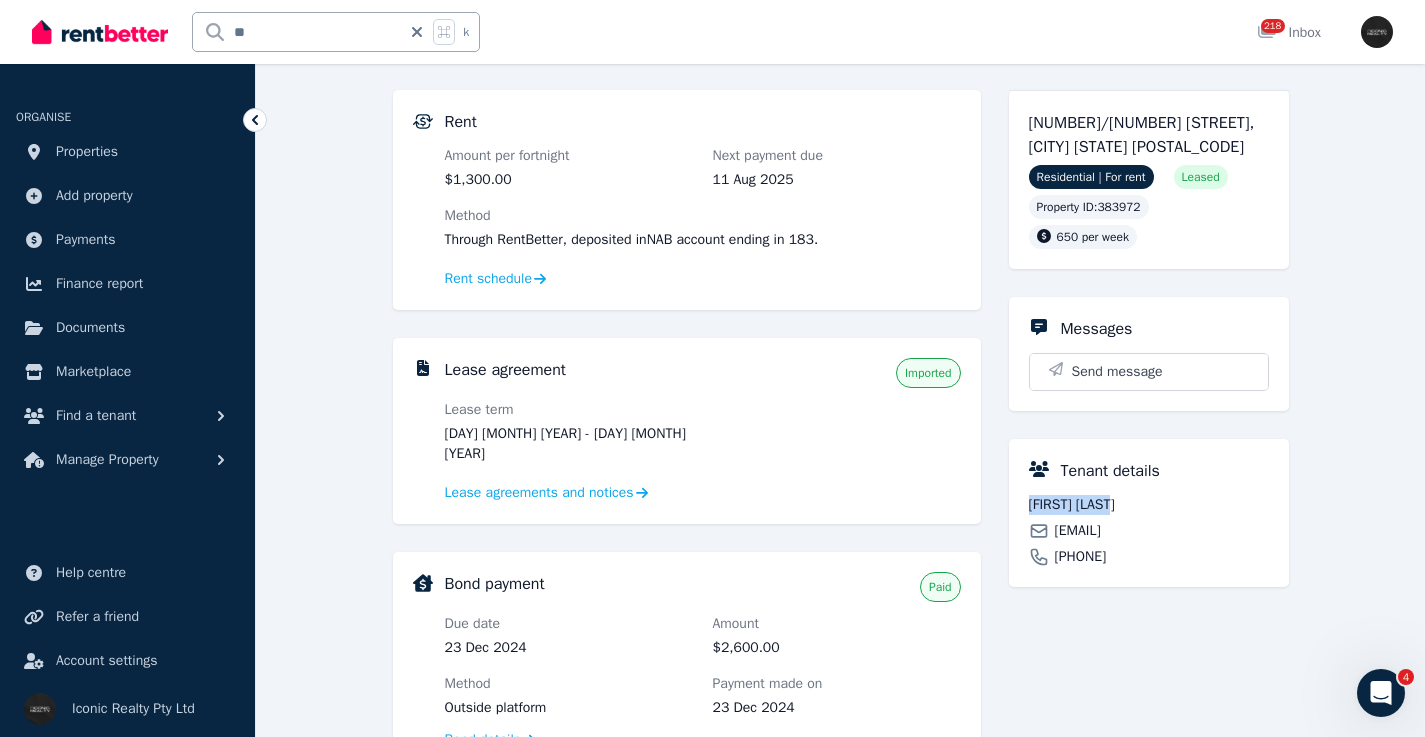 drag, startPoint x: 1105, startPoint y: 509, endPoint x: 1021, endPoint y: 508, distance: 84.00595 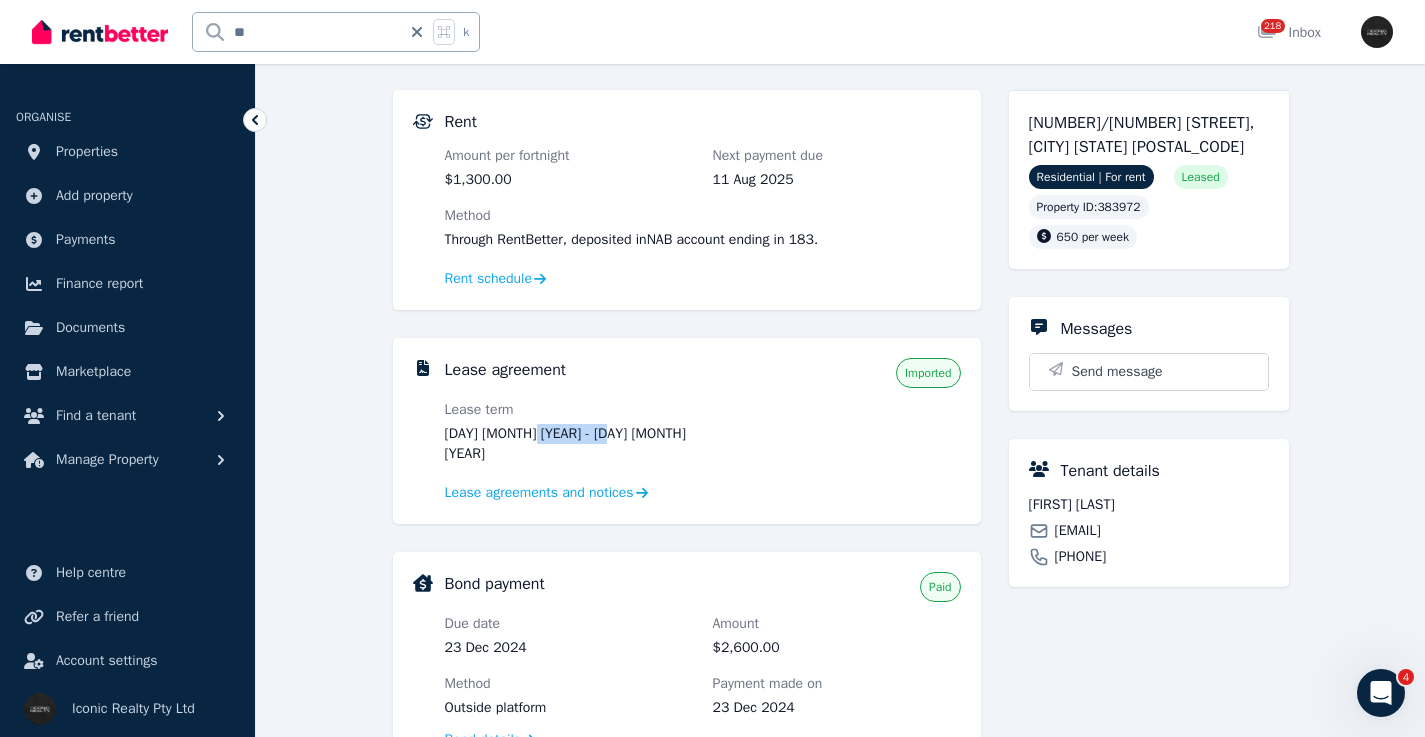 drag, startPoint x: 638, startPoint y: 433, endPoint x: 537, endPoint y: 434, distance: 101.00495 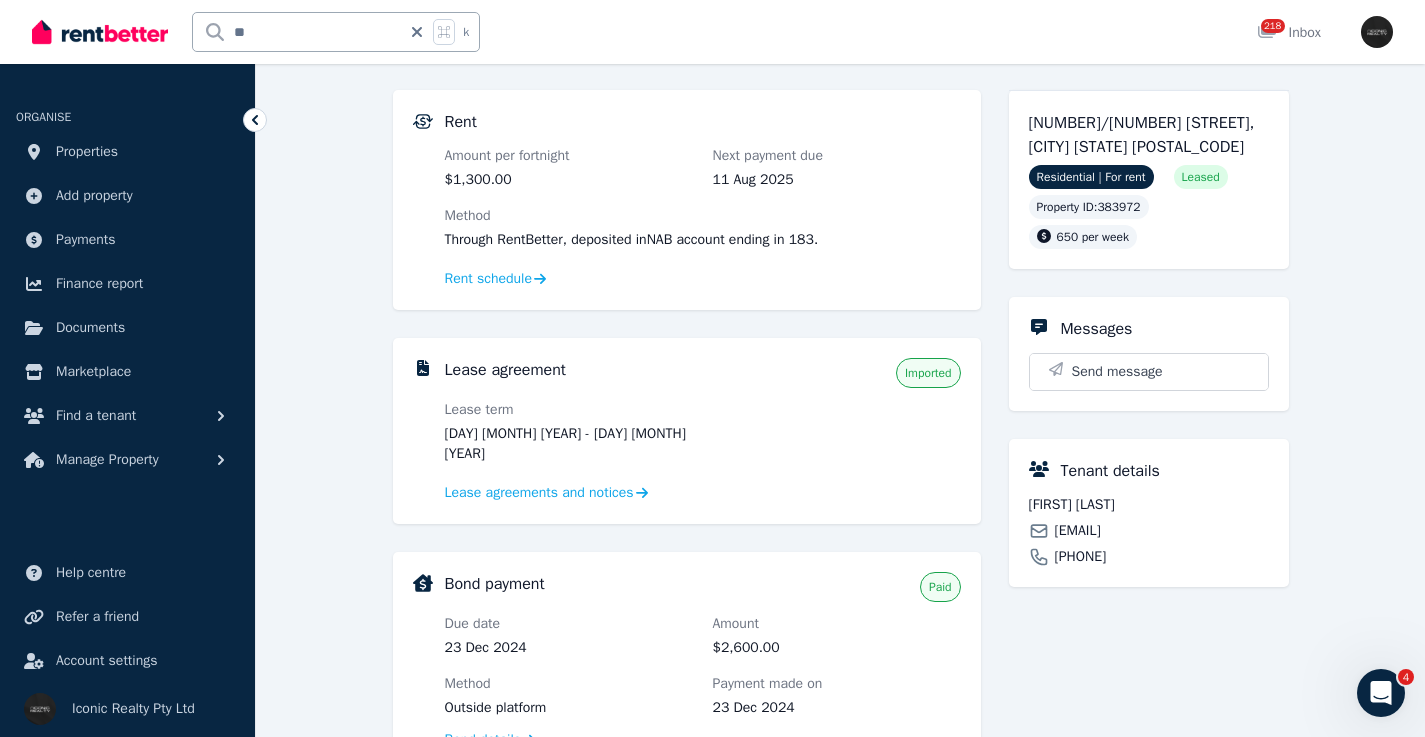 click 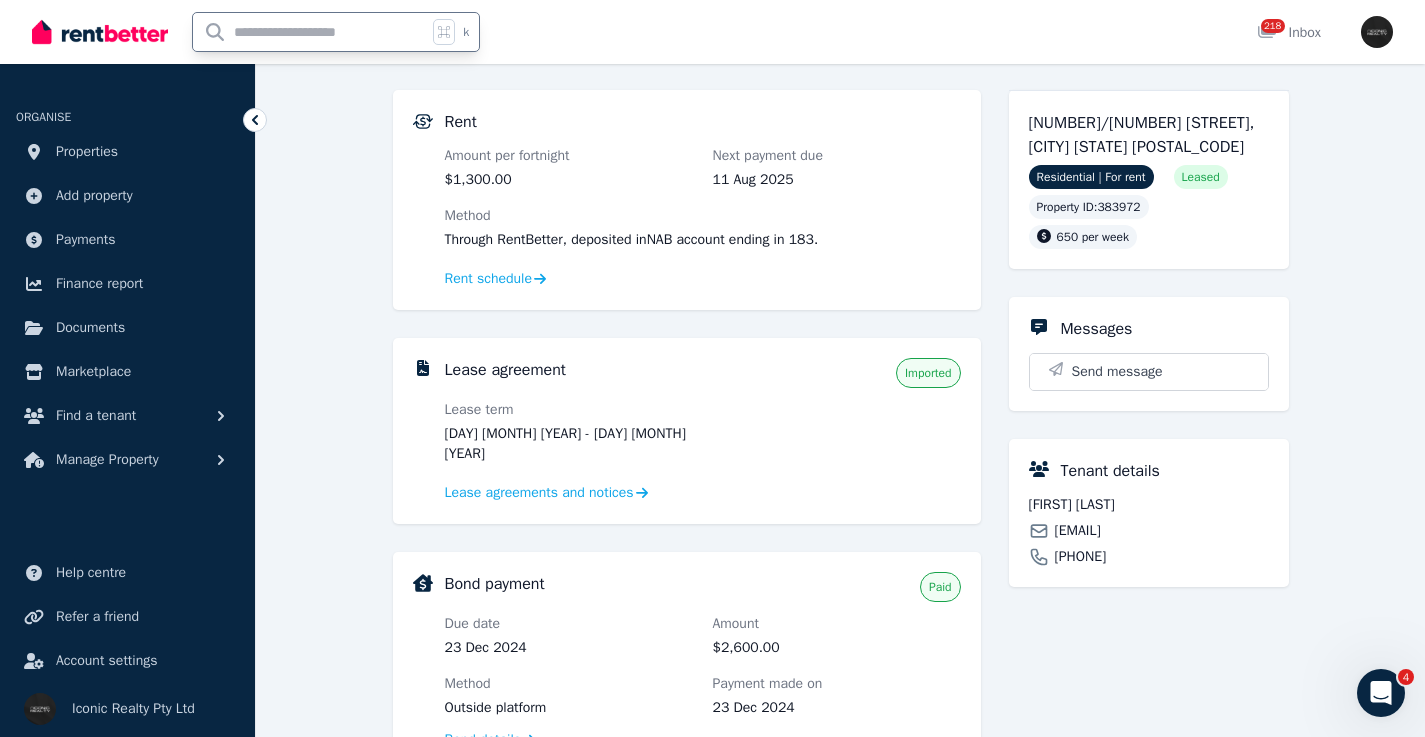 click at bounding box center (310, 32) 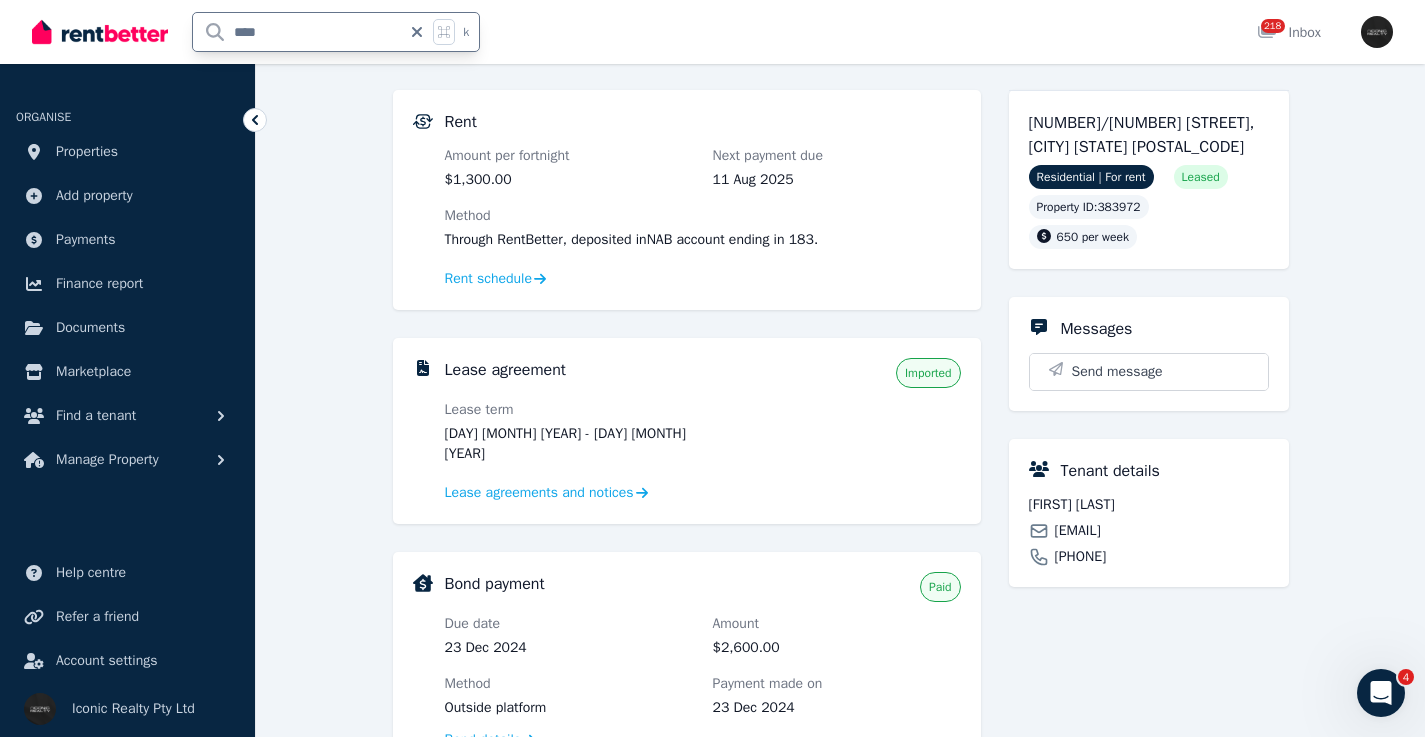 type on "****" 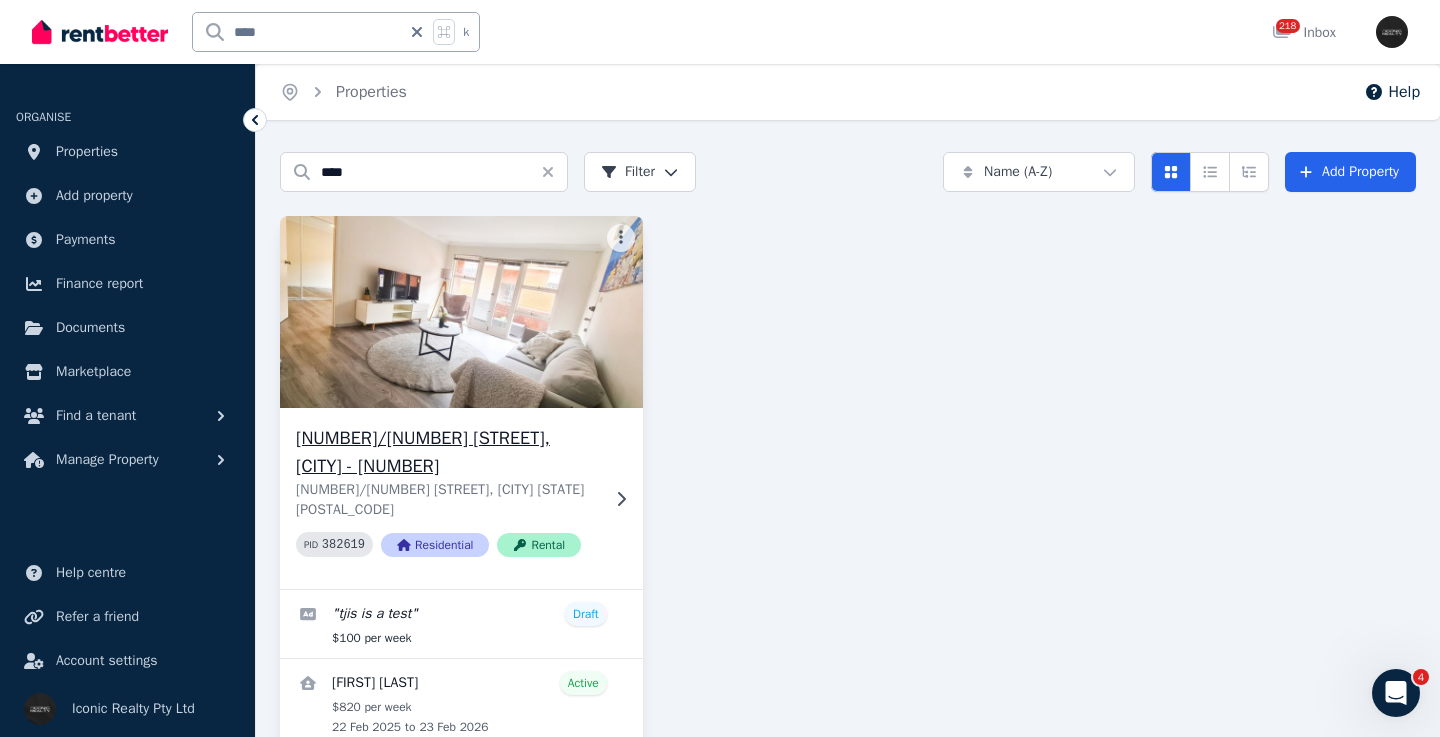click 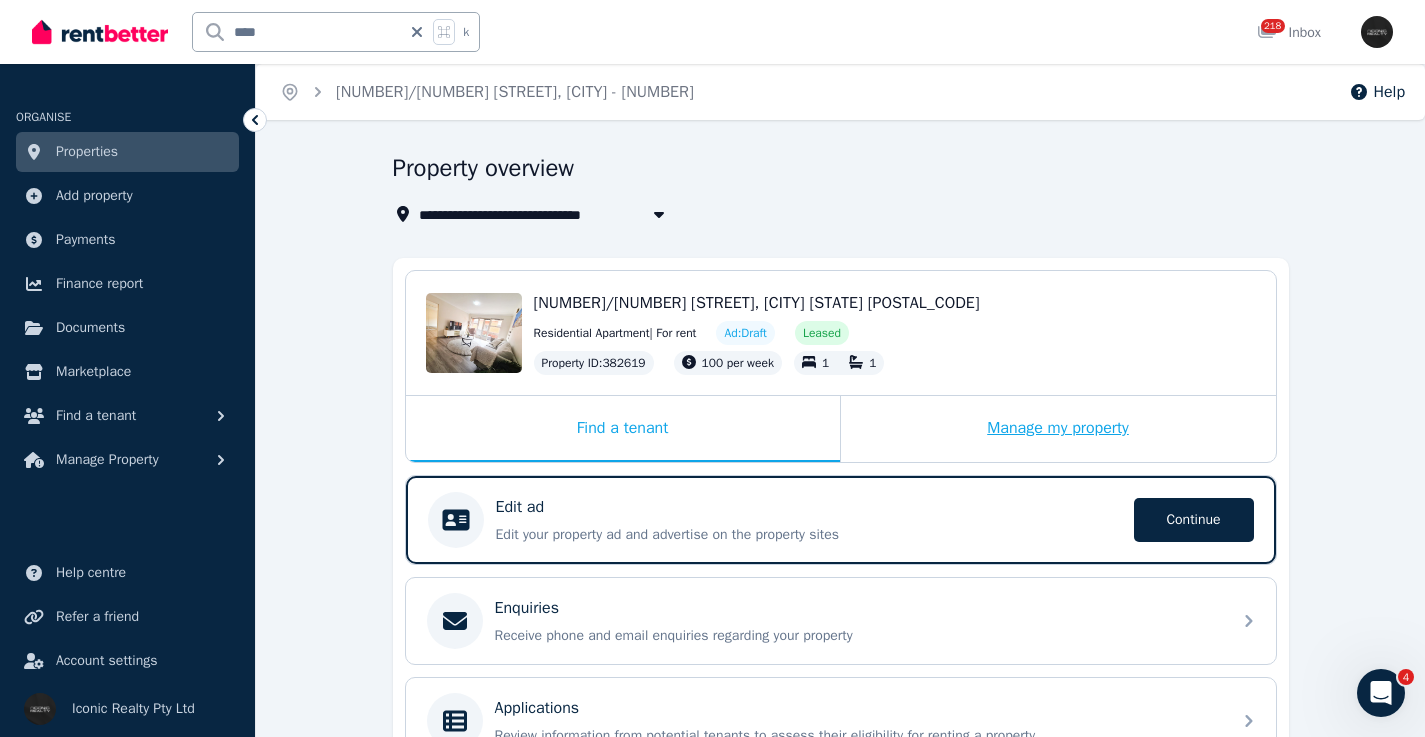 click on "Manage my property" at bounding box center (1058, 429) 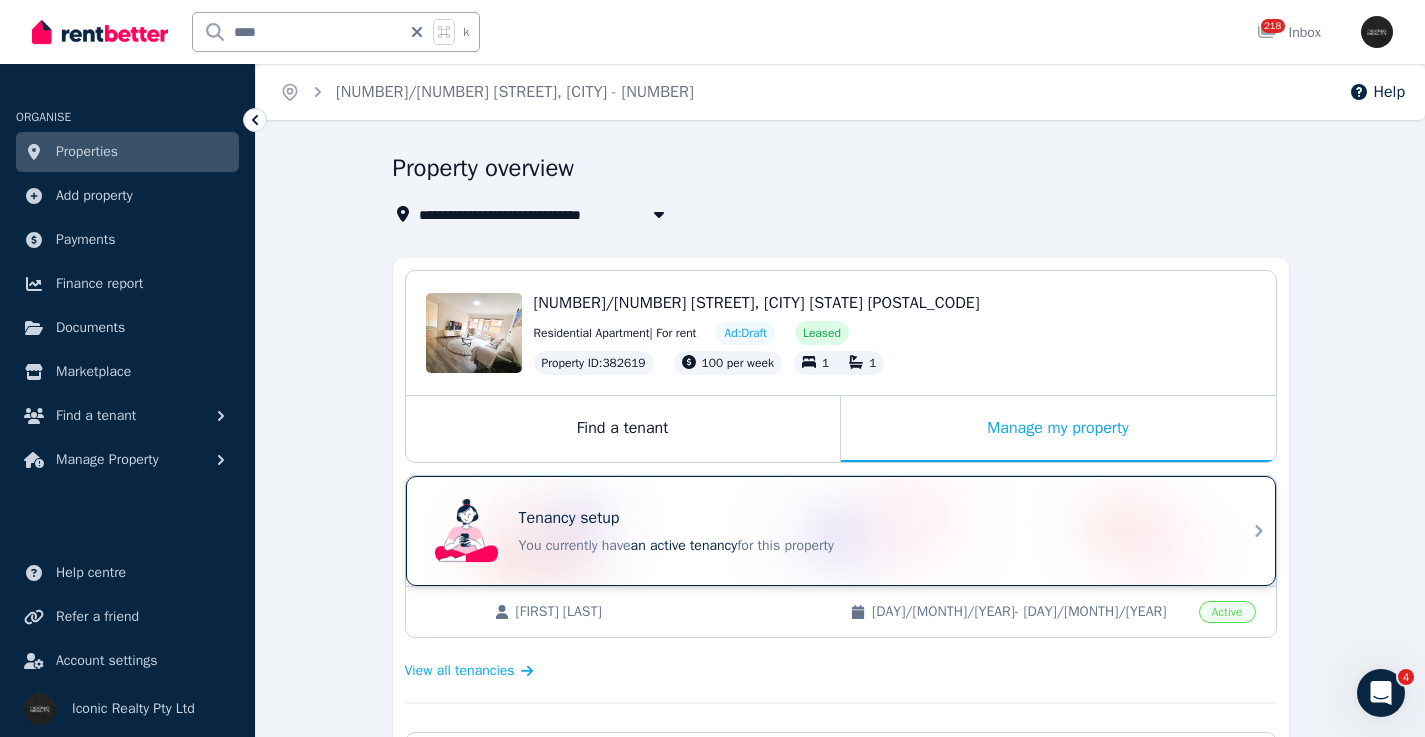 click on "Tenancy setup" at bounding box center [869, 518] 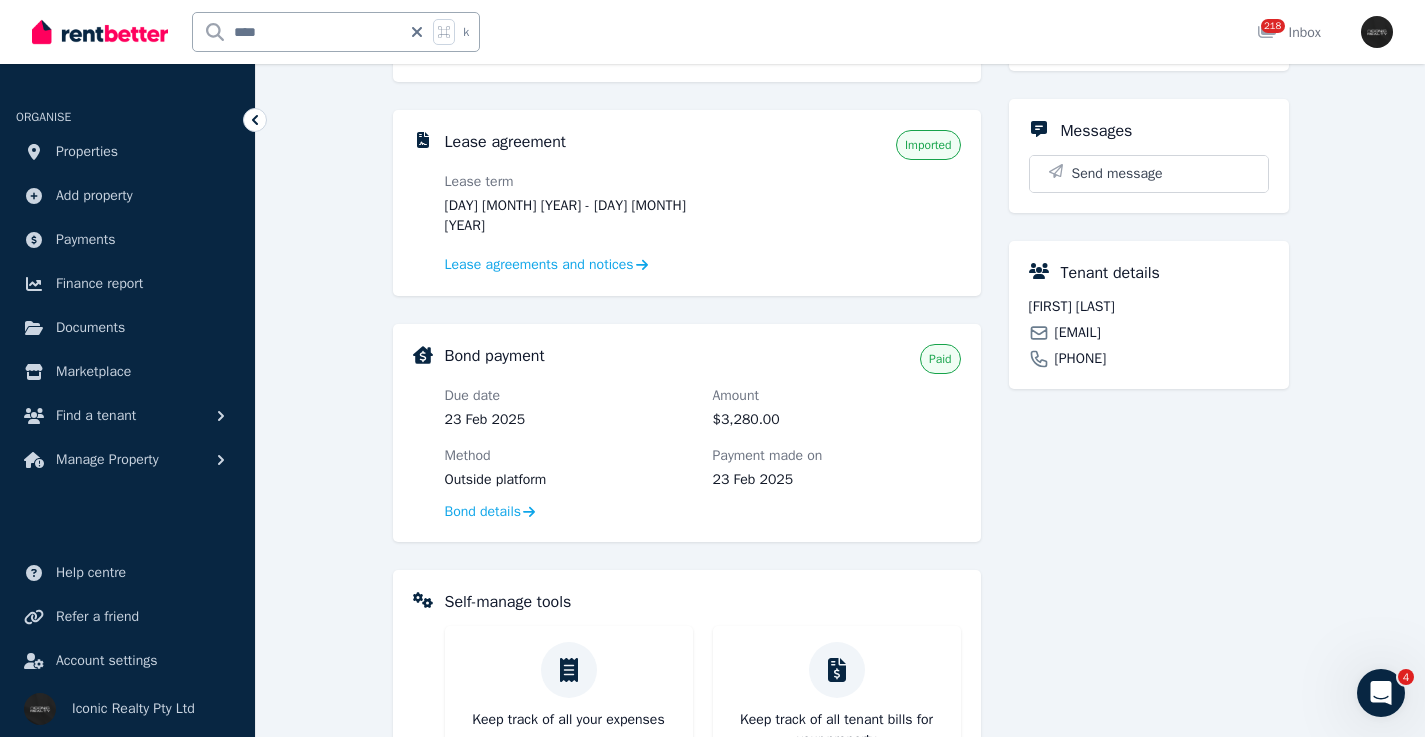 scroll, scrollTop: 390, scrollLeft: 0, axis: vertical 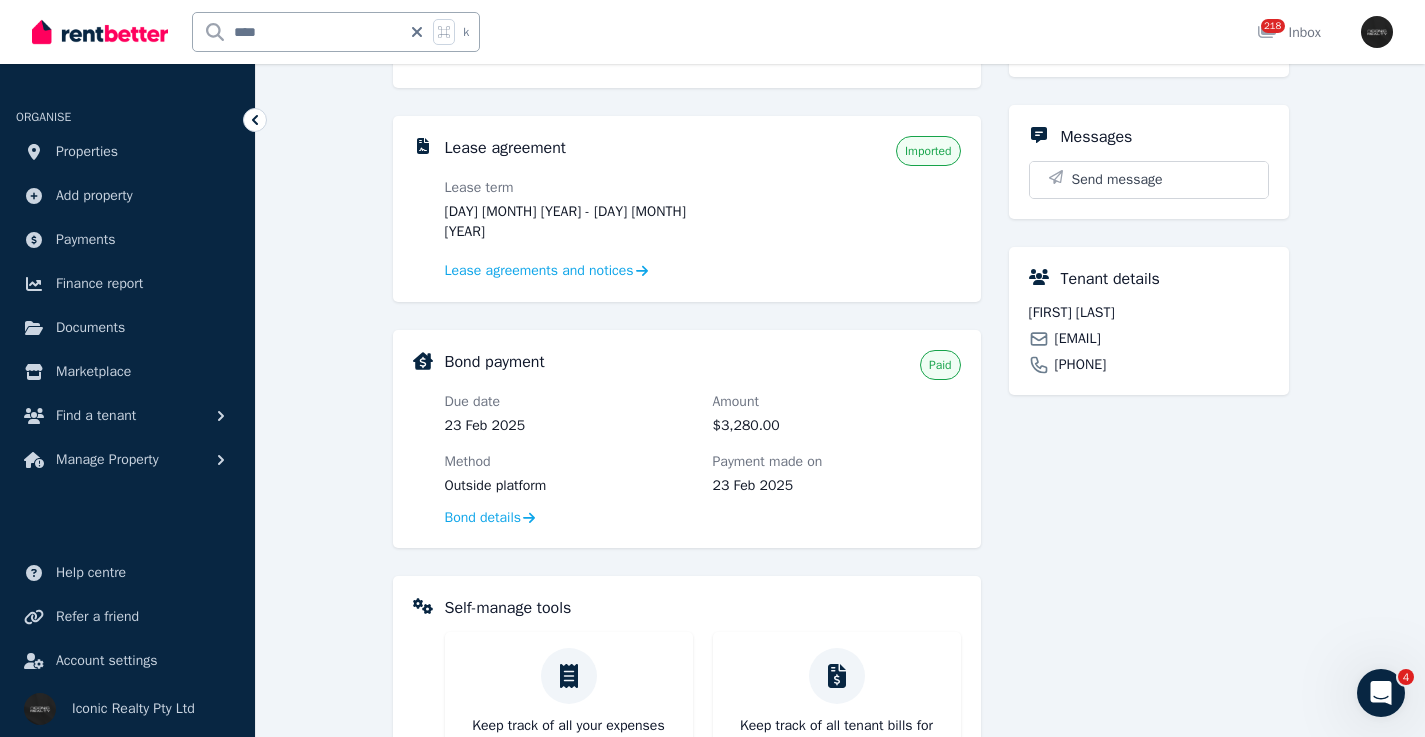 click on "alberictardivat.prd@gmail.com" at bounding box center [1078, 339] 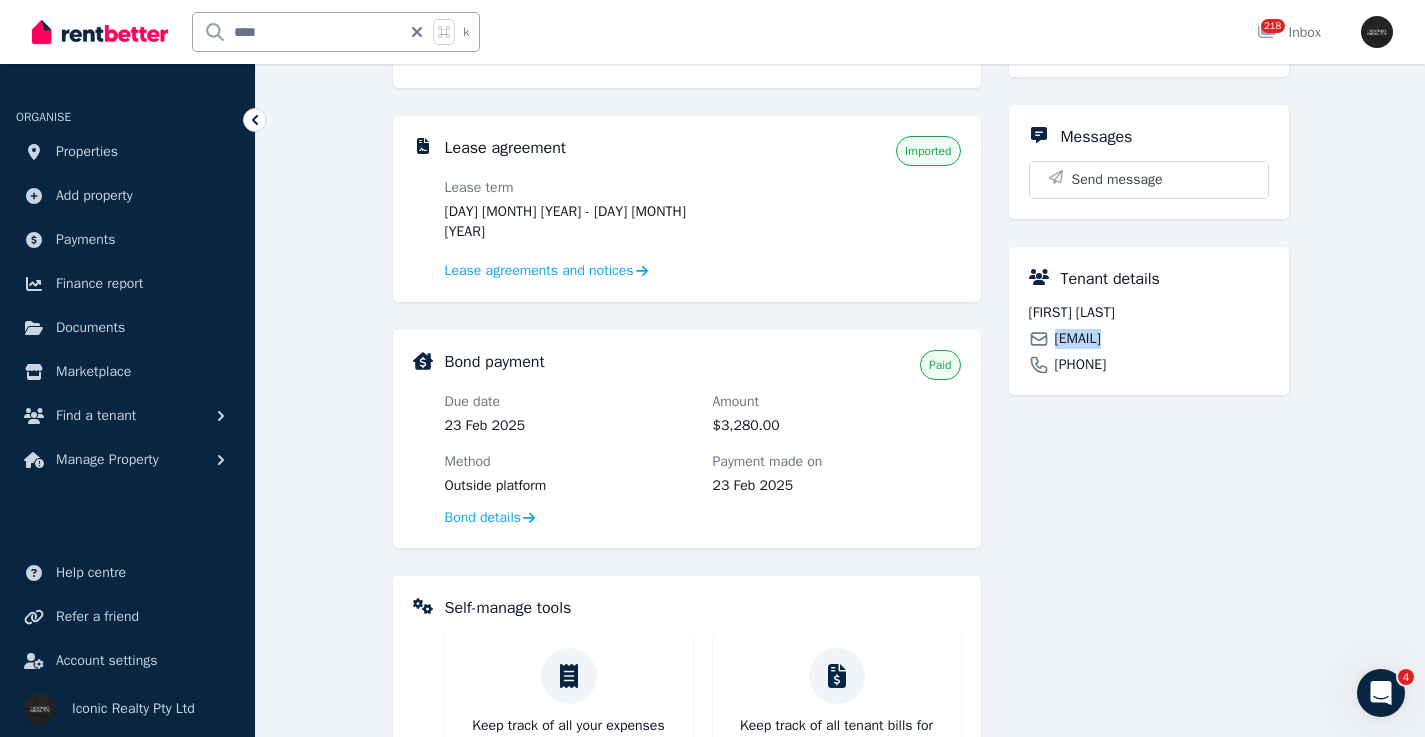 click on "alberictardivat.prd@gmail.com" at bounding box center [1078, 339] 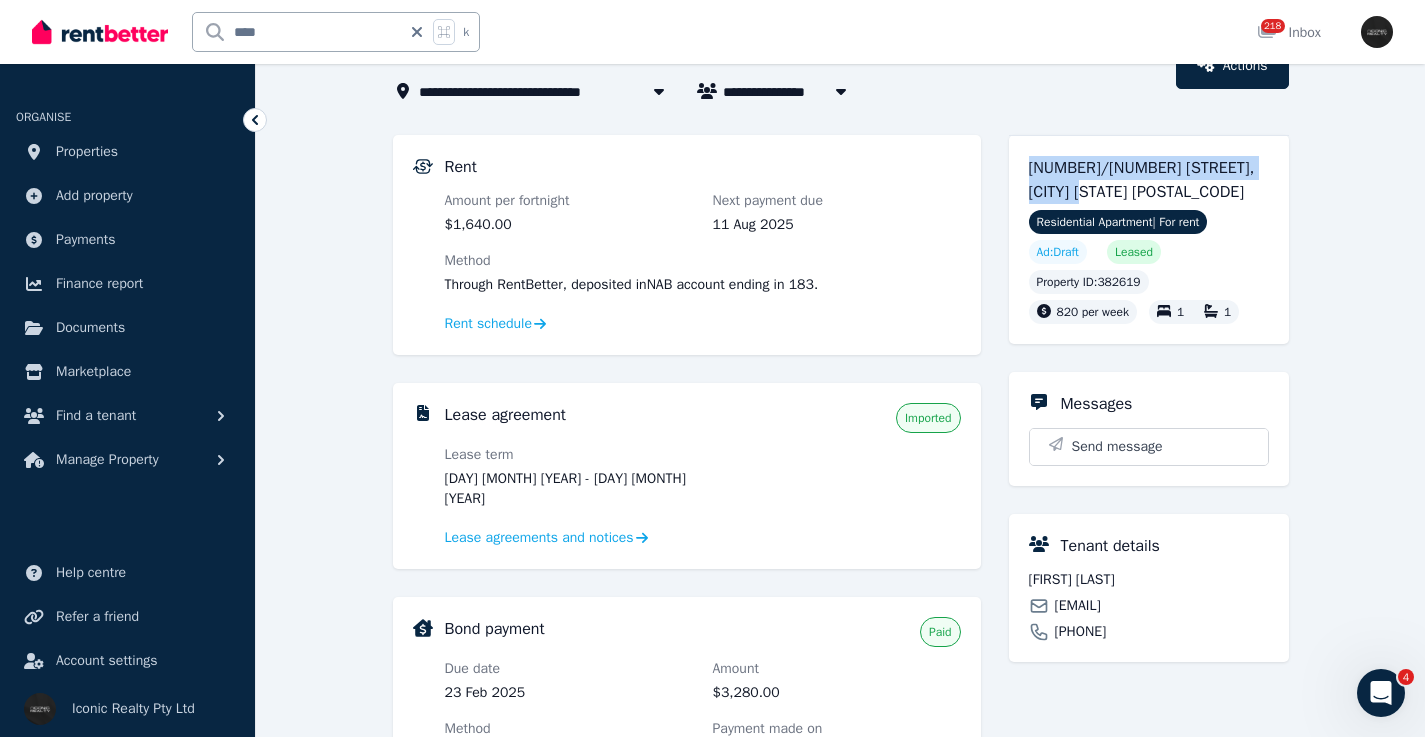 drag, startPoint x: 1111, startPoint y: 191, endPoint x: 1020, endPoint y: 170, distance: 93.39165 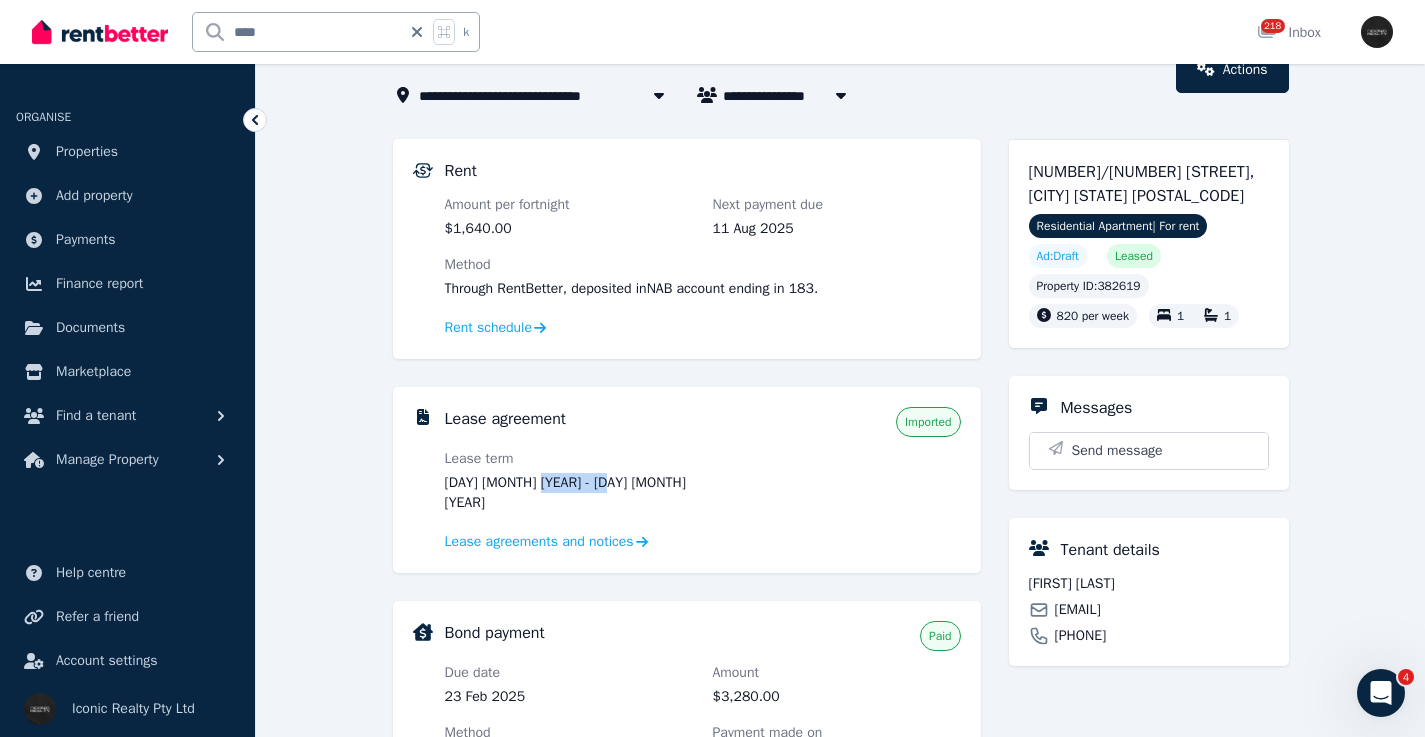 drag, startPoint x: 636, startPoint y: 480, endPoint x: 542, endPoint y: 483, distance: 94.04786 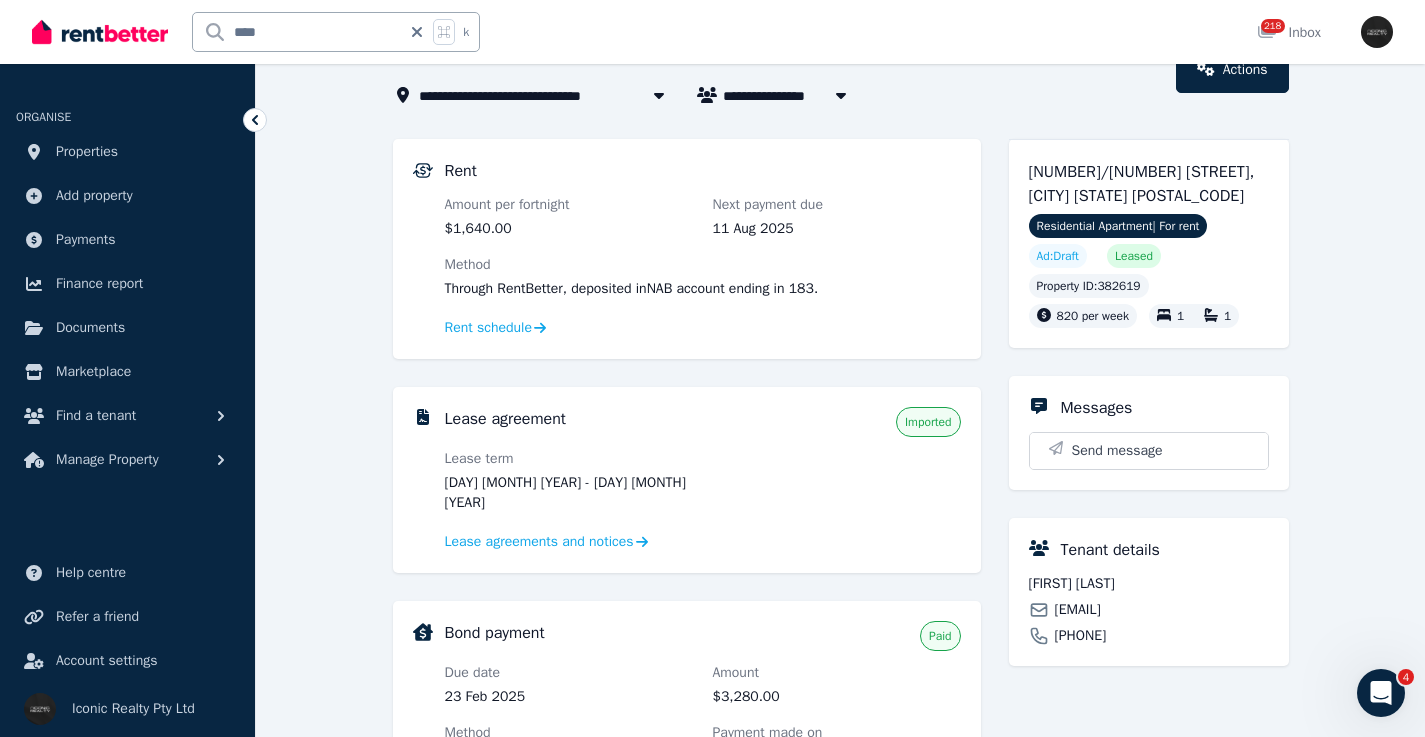 click on "Alberic Tardivat" at bounding box center (1149, 584) 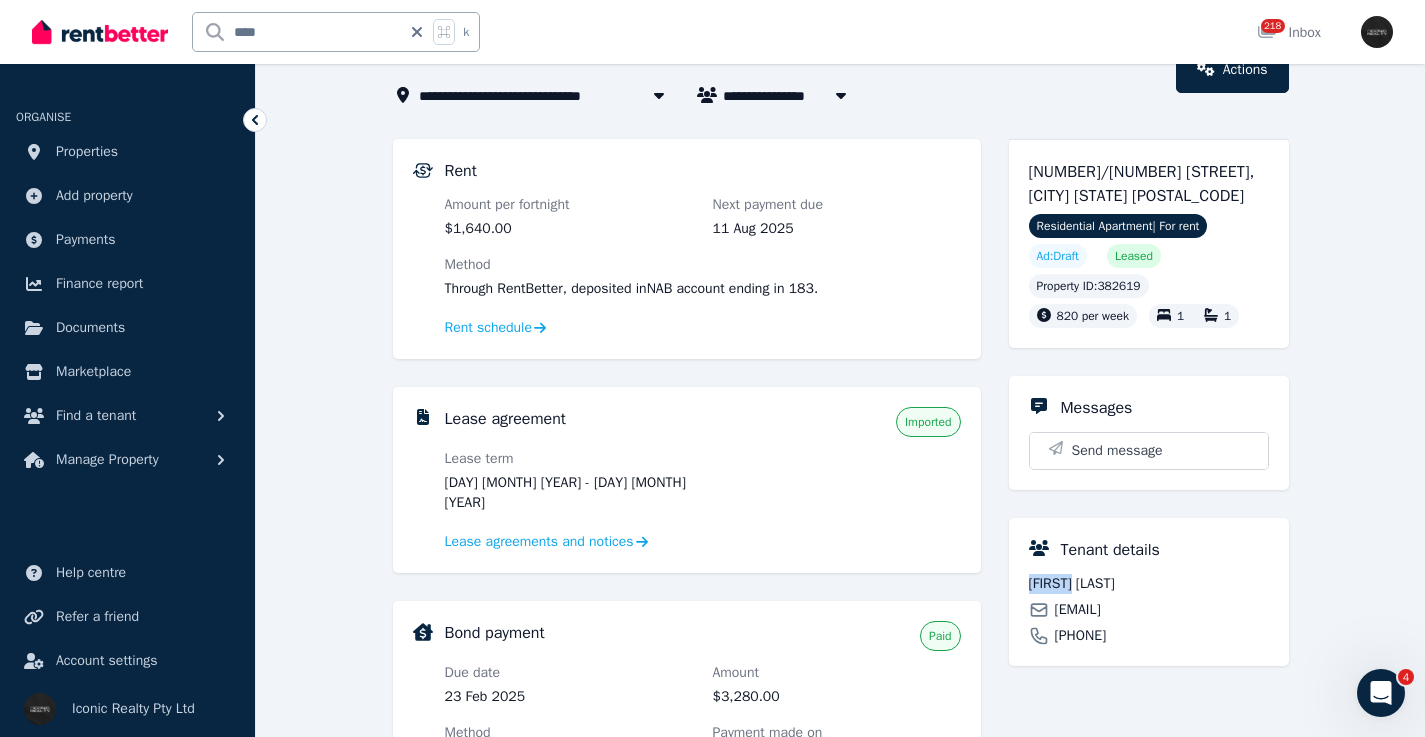 click on "Alberic Tardivat" at bounding box center (1149, 584) 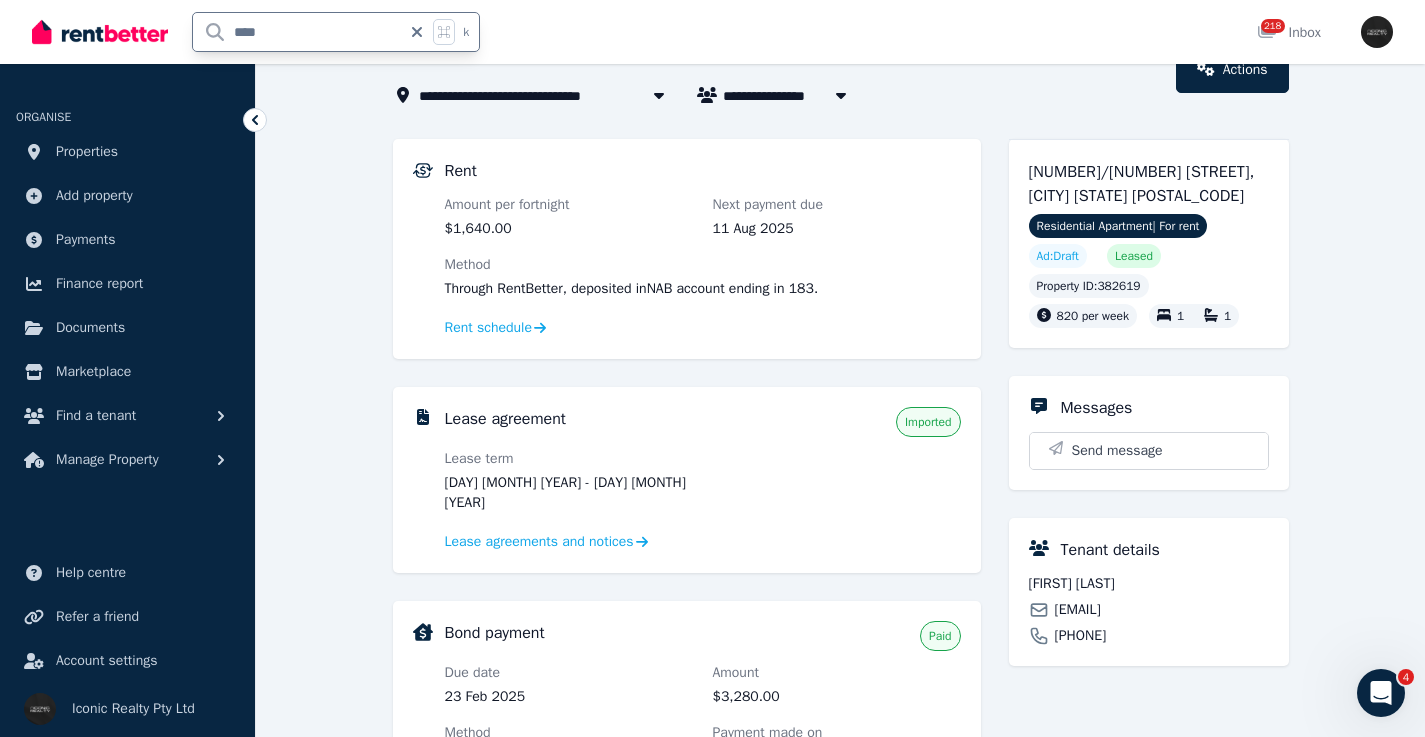 drag, startPoint x: 283, startPoint y: 29, endPoint x: 206, endPoint y: 30, distance: 77.00649 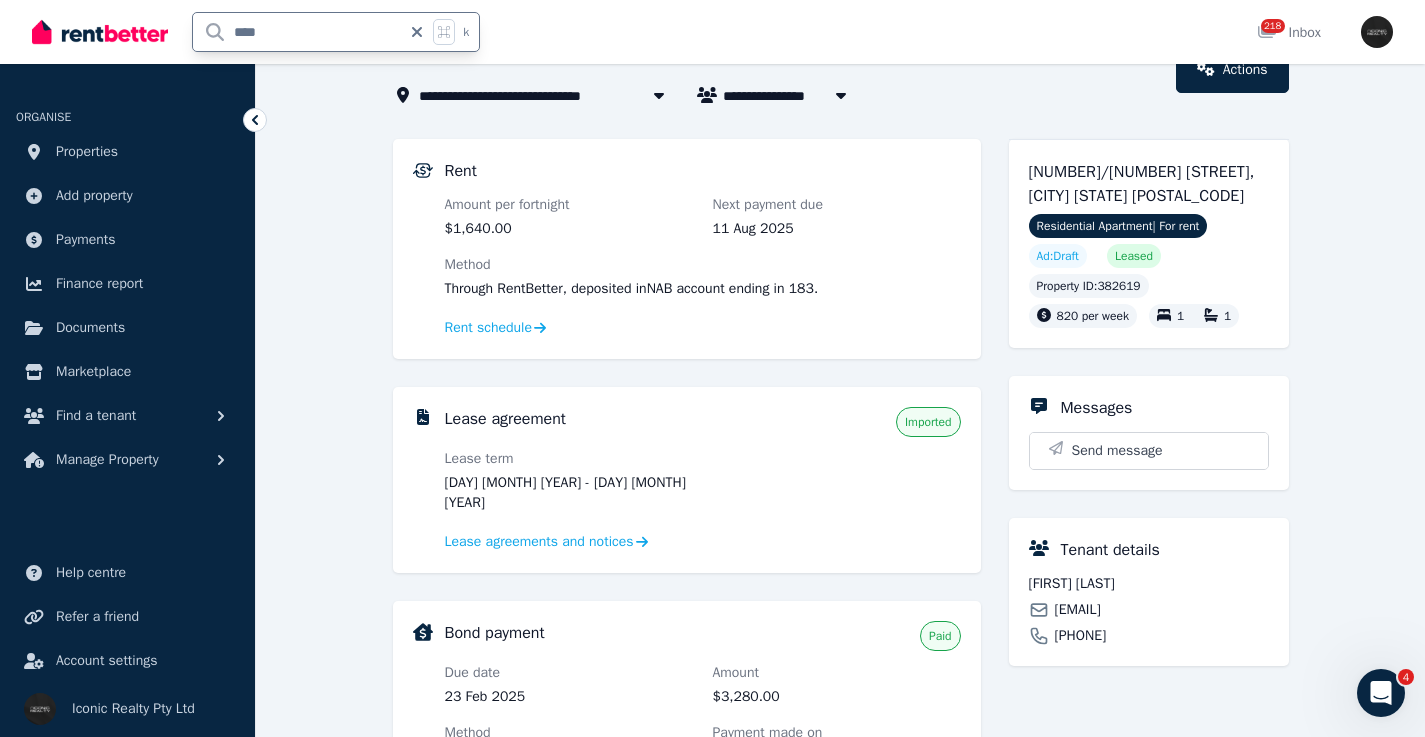 type on "*****" 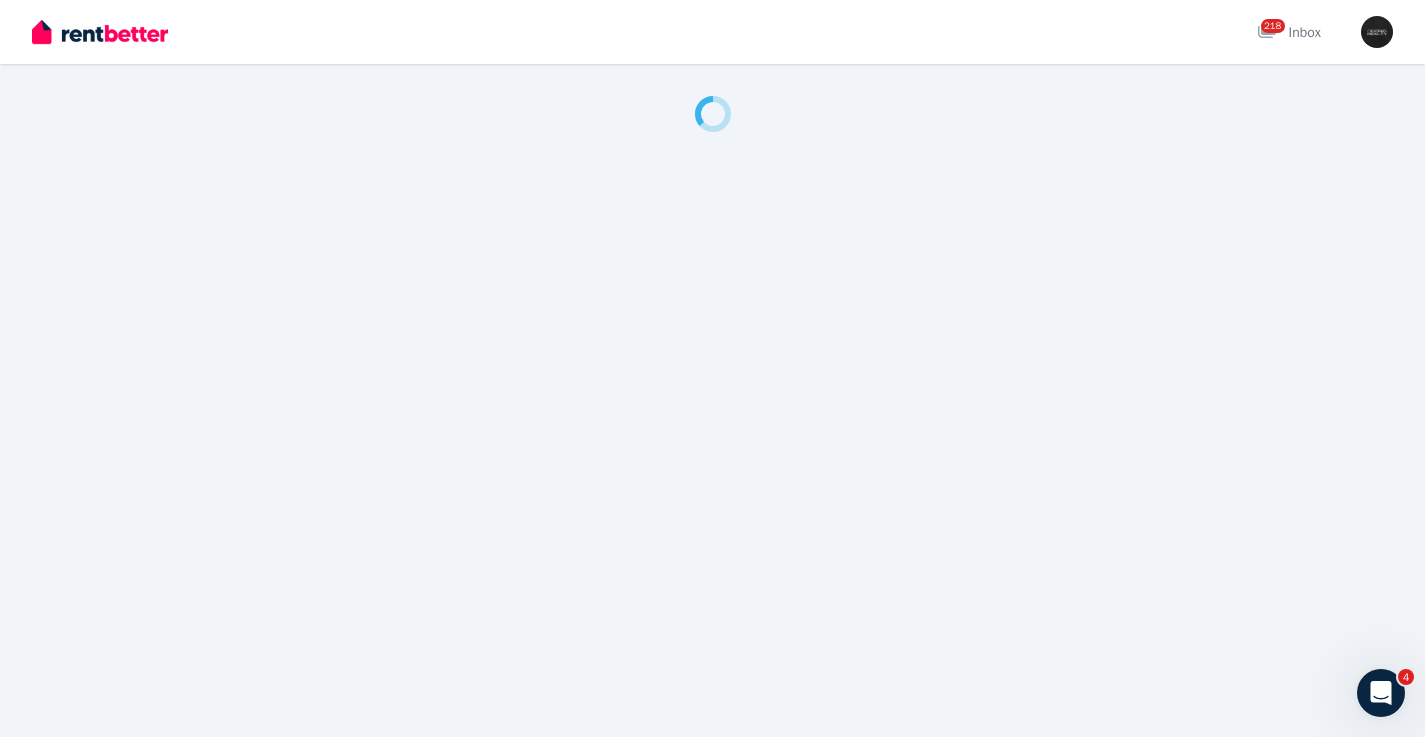 scroll, scrollTop: 0, scrollLeft: 0, axis: both 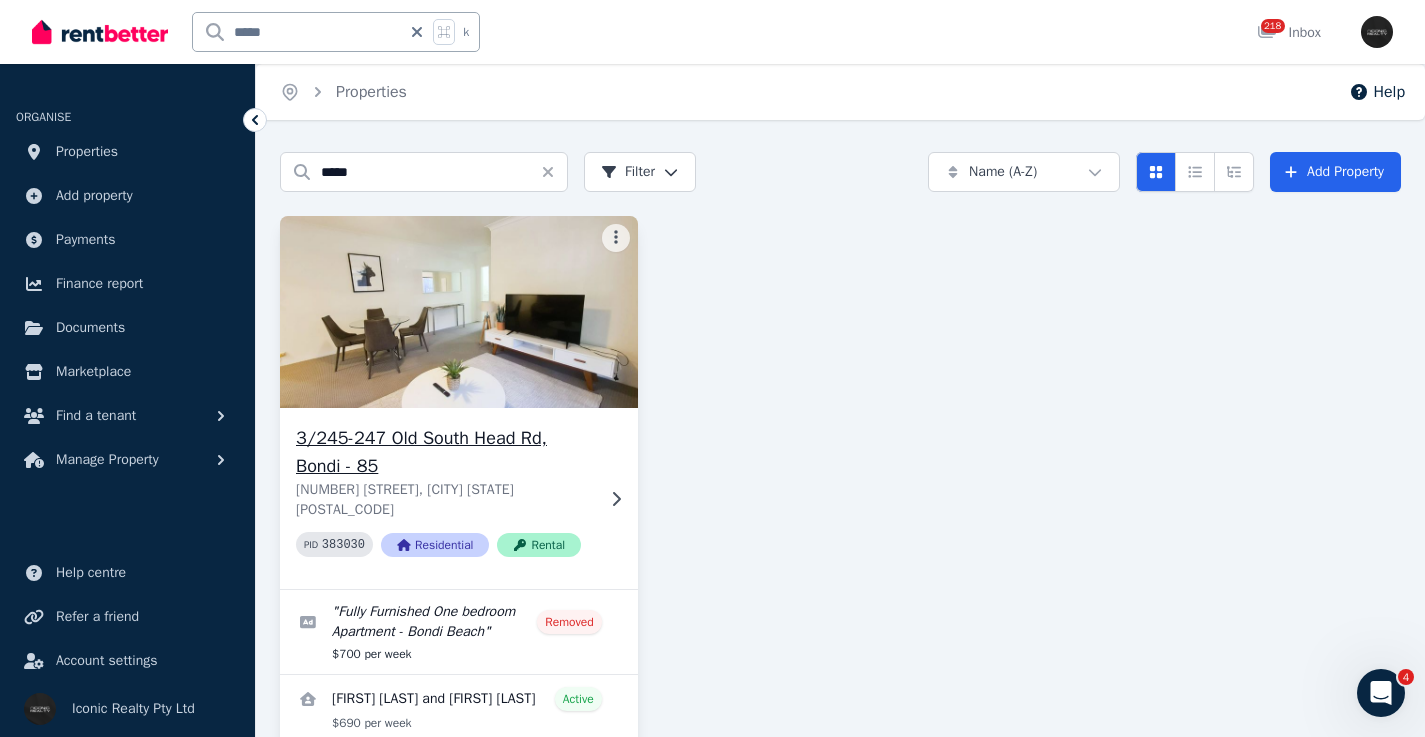 click on "3/245-247 Old South Head Rd, Bondi - 85 3/245-247 Old South Head Rd, Bondi NSW 2026 PID   383030 Residential Rental" at bounding box center (459, 498) 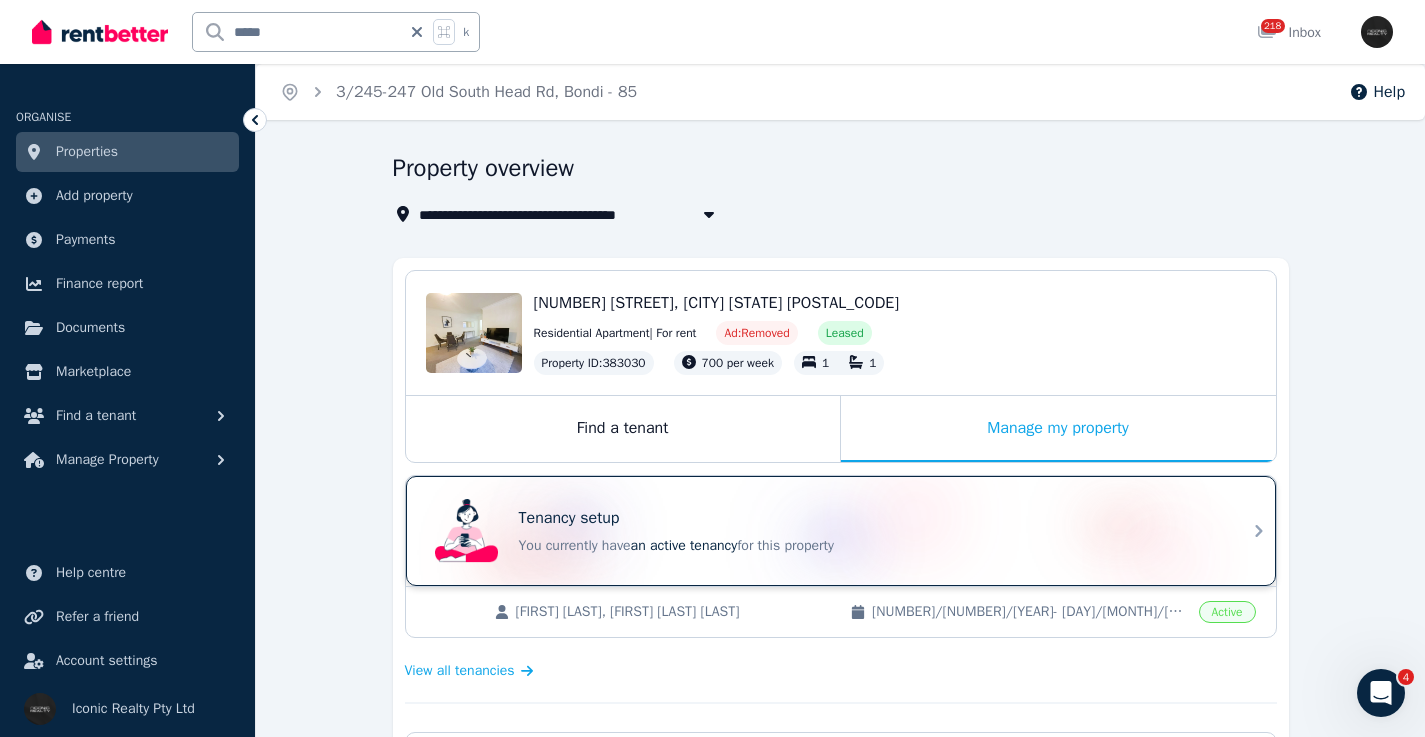 click on "Tenancy setup You currently have  an active tenancy  for this property" at bounding box center [823, 531] 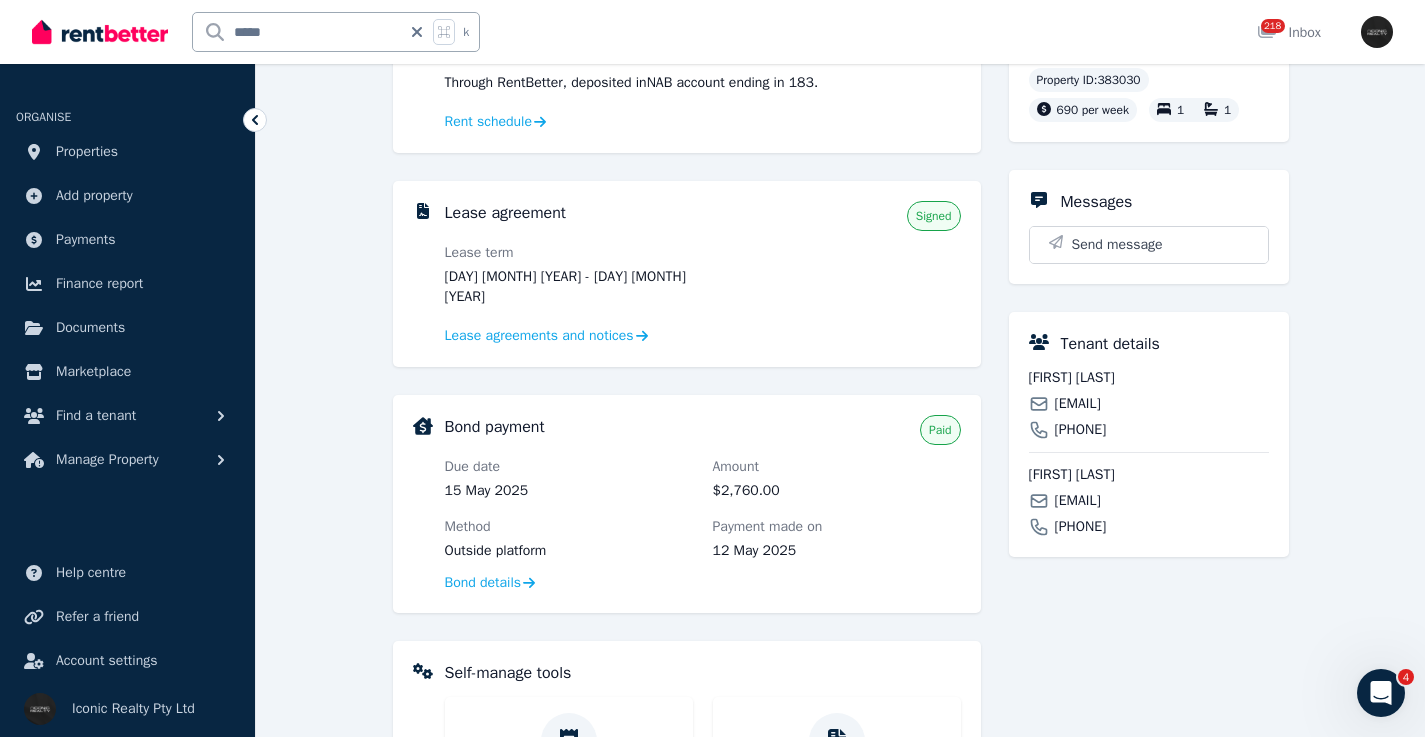 scroll, scrollTop: 629, scrollLeft: 0, axis: vertical 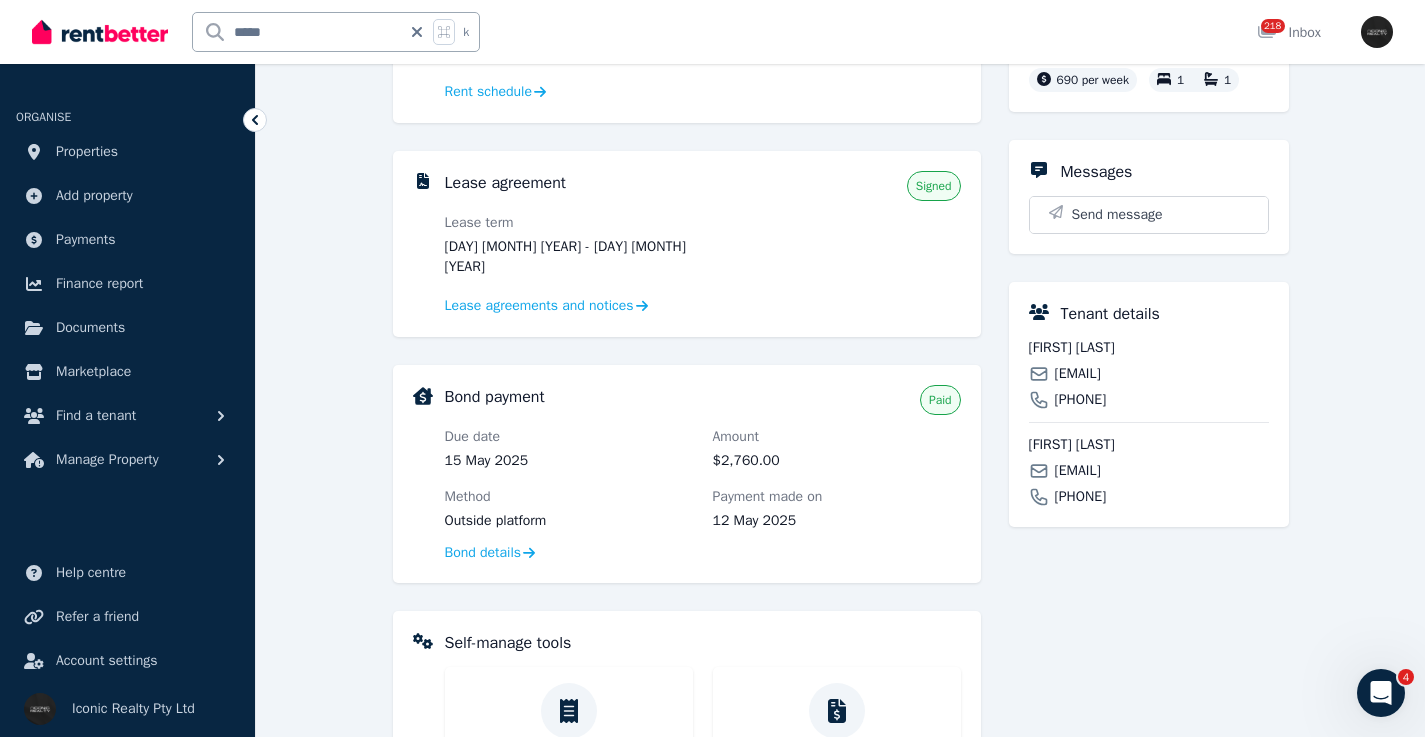 click on "c.rivacoba97@gmail.com" at bounding box center [1078, 374] 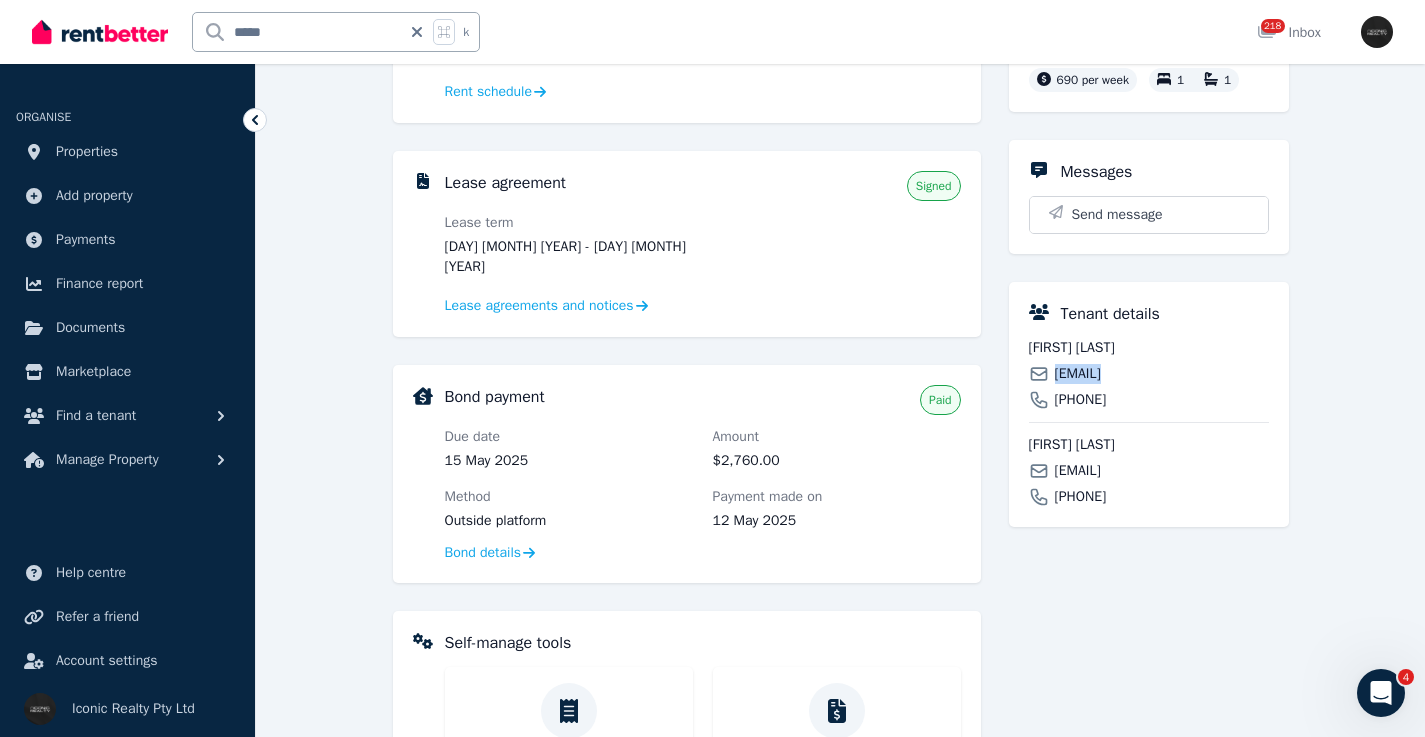 click on "c.rivacoba97@gmail.com" at bounding box center (1078, 374) 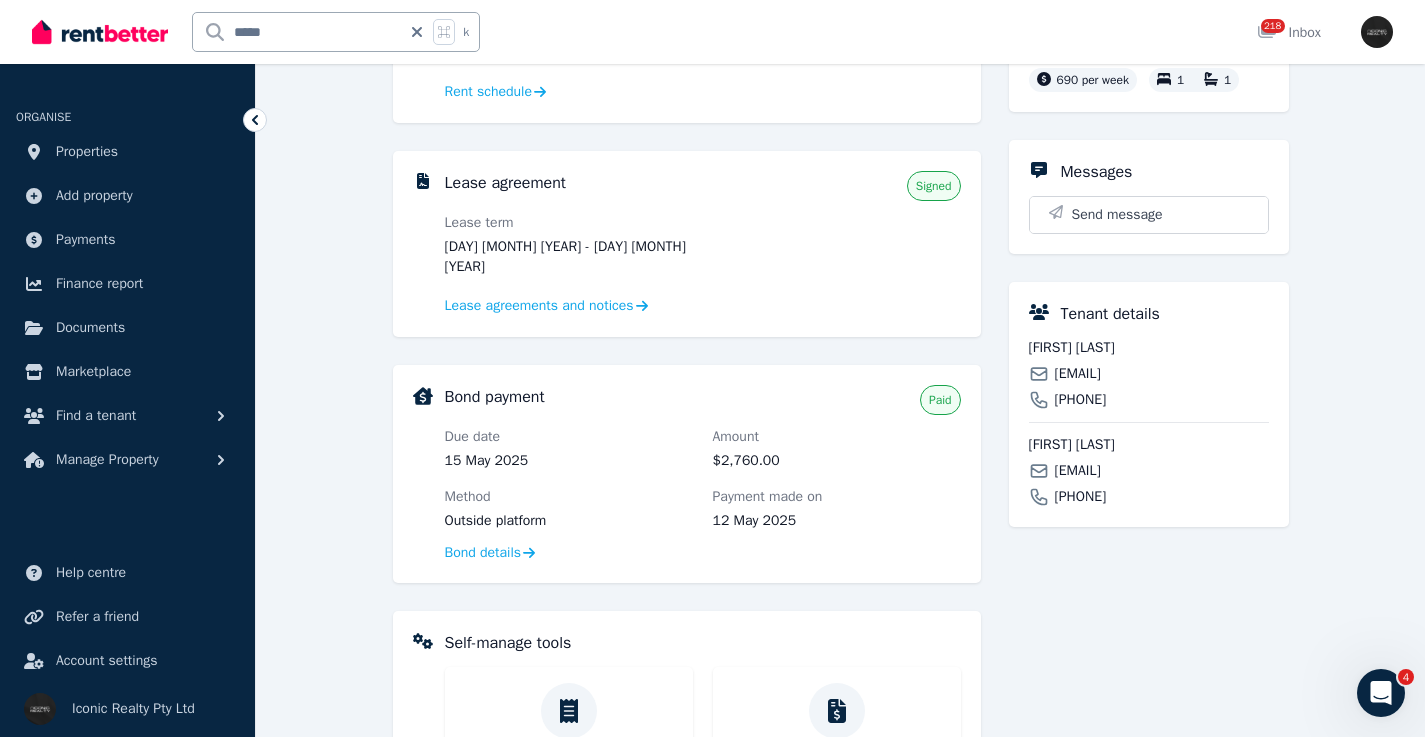 click on "melanielozada@uees.edu.ec" at bounding box center (1078, 471) 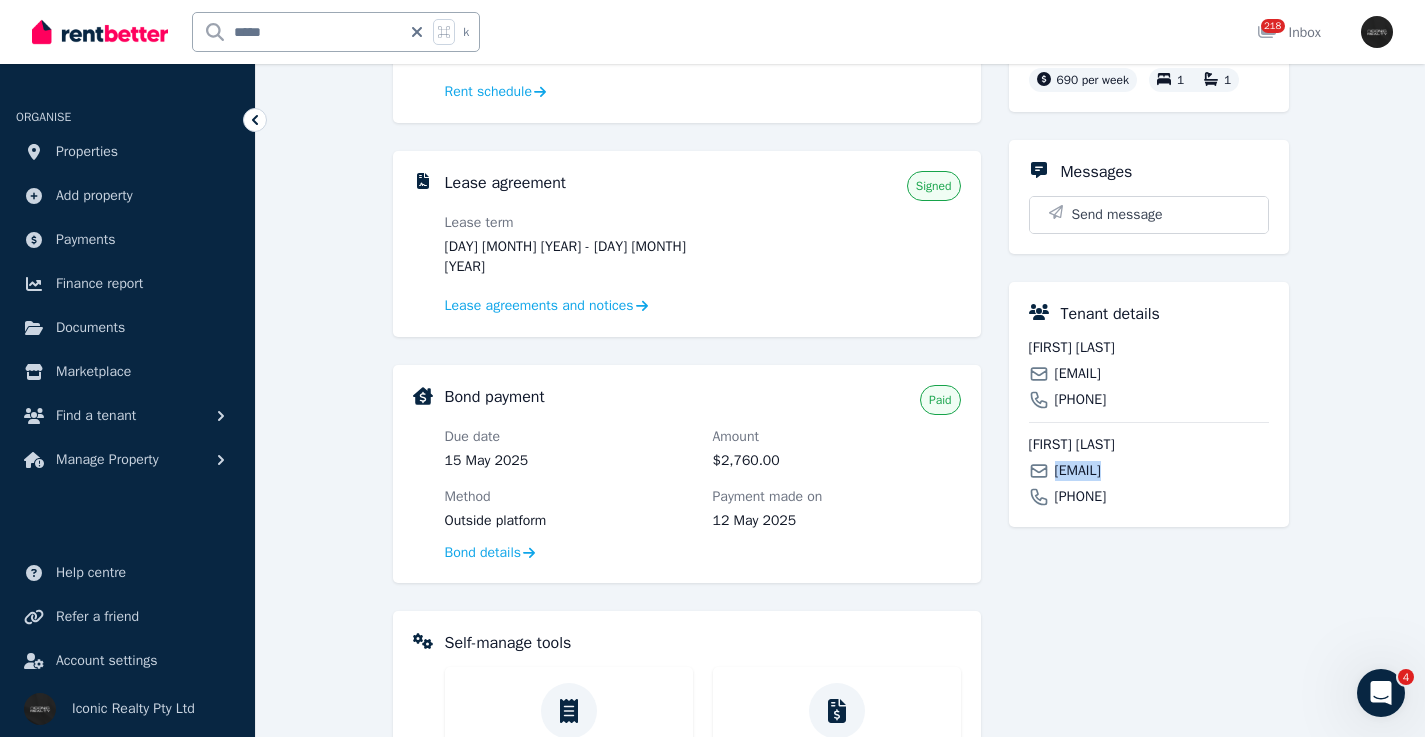 click on "melanielozada@uees.edu.ec" at bounding box center [1078, 471] 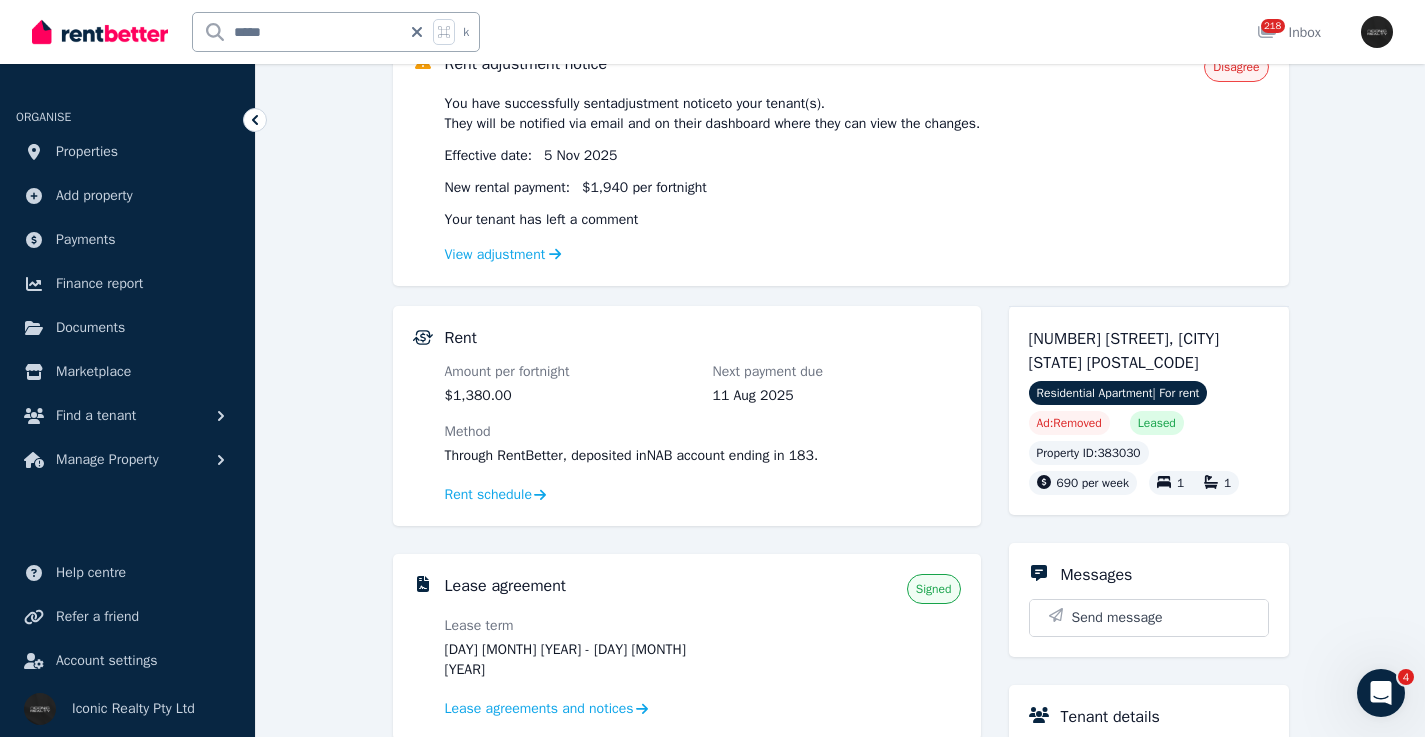 scroll, scrollTop: 238, scrollLeft: 0, axis: vertical 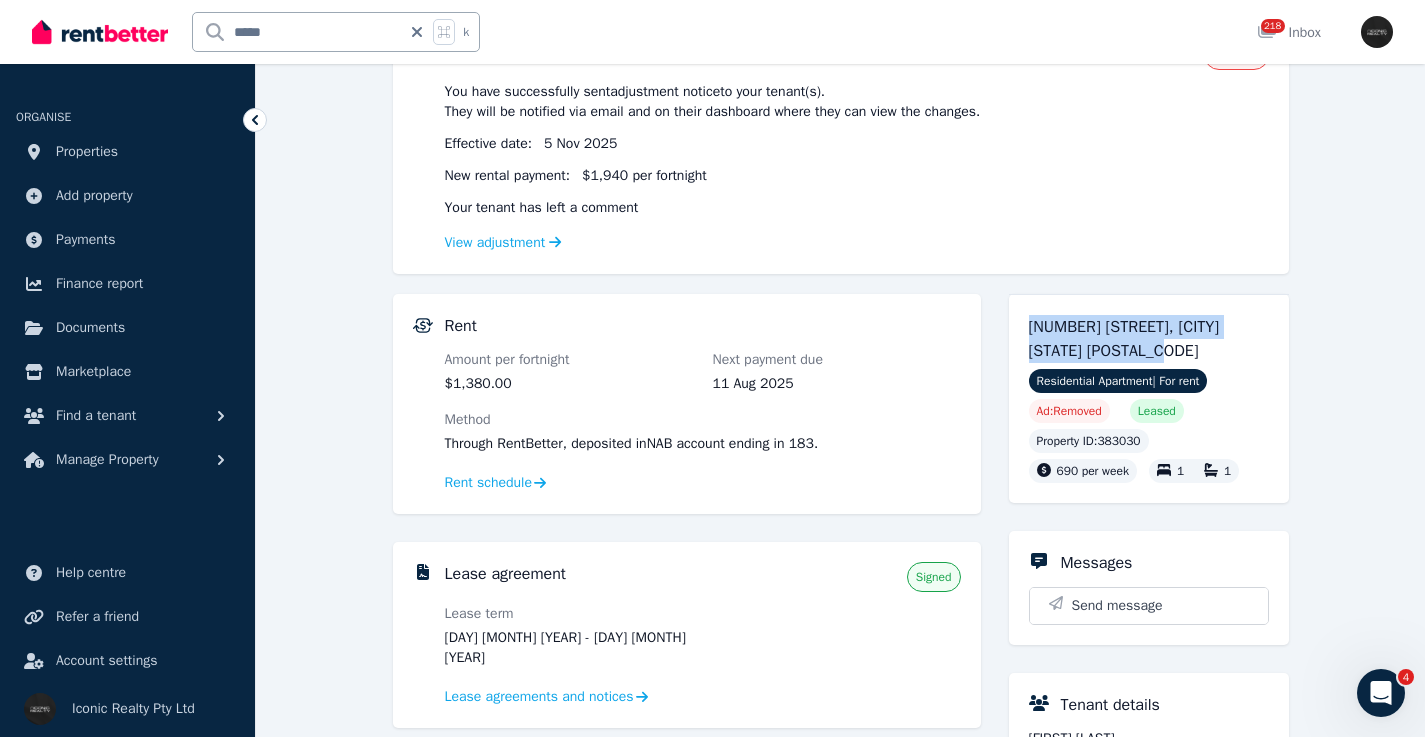 drag, startPoint x: 1165, startPoint y: 345, endPoint x: 1022, endPoint y: 327, distance: 144.12842 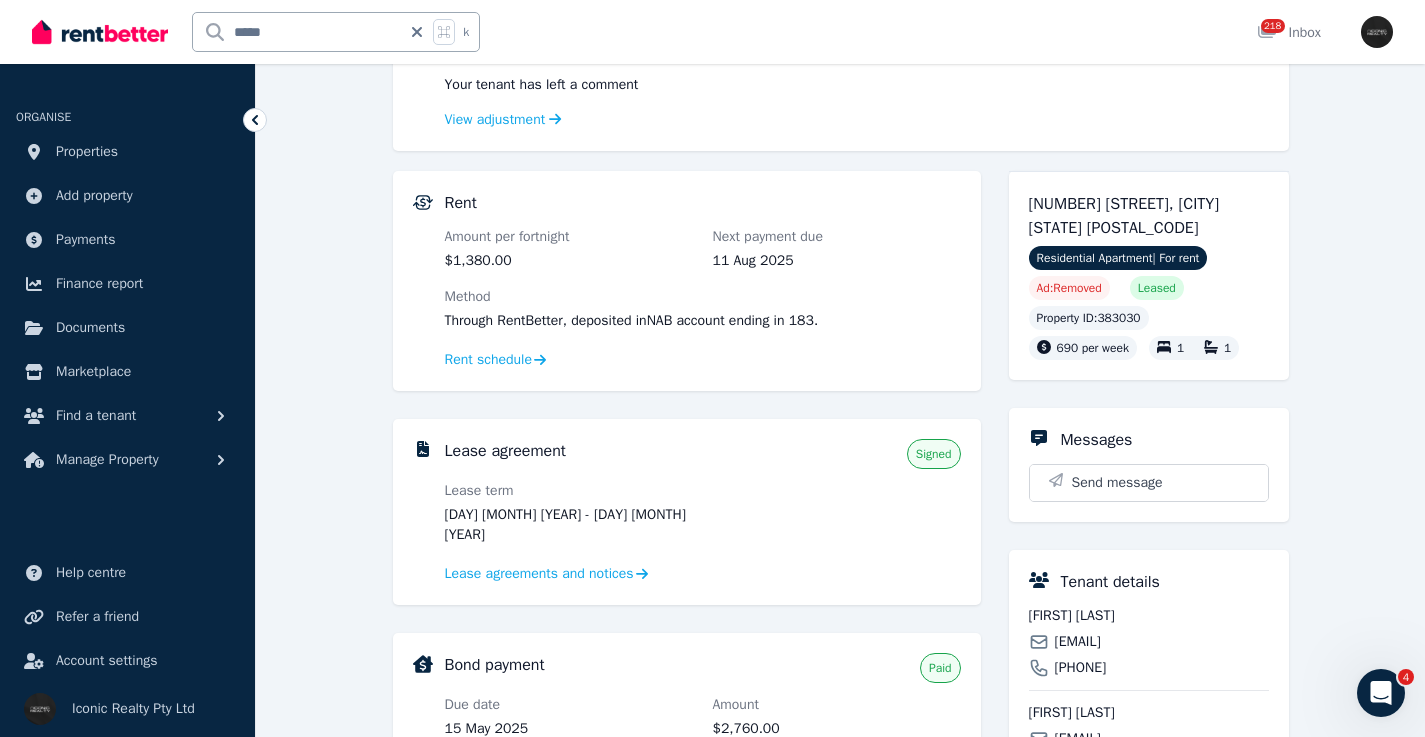 click on "Tenant details Carlos Gomez c.rivacoba97@gmail.com 0450 190 580 Melanie Franchesca Lozada Pérez melanielozada@uees.edu.ec 0469 839 635" at bounding box center (1149, 672) 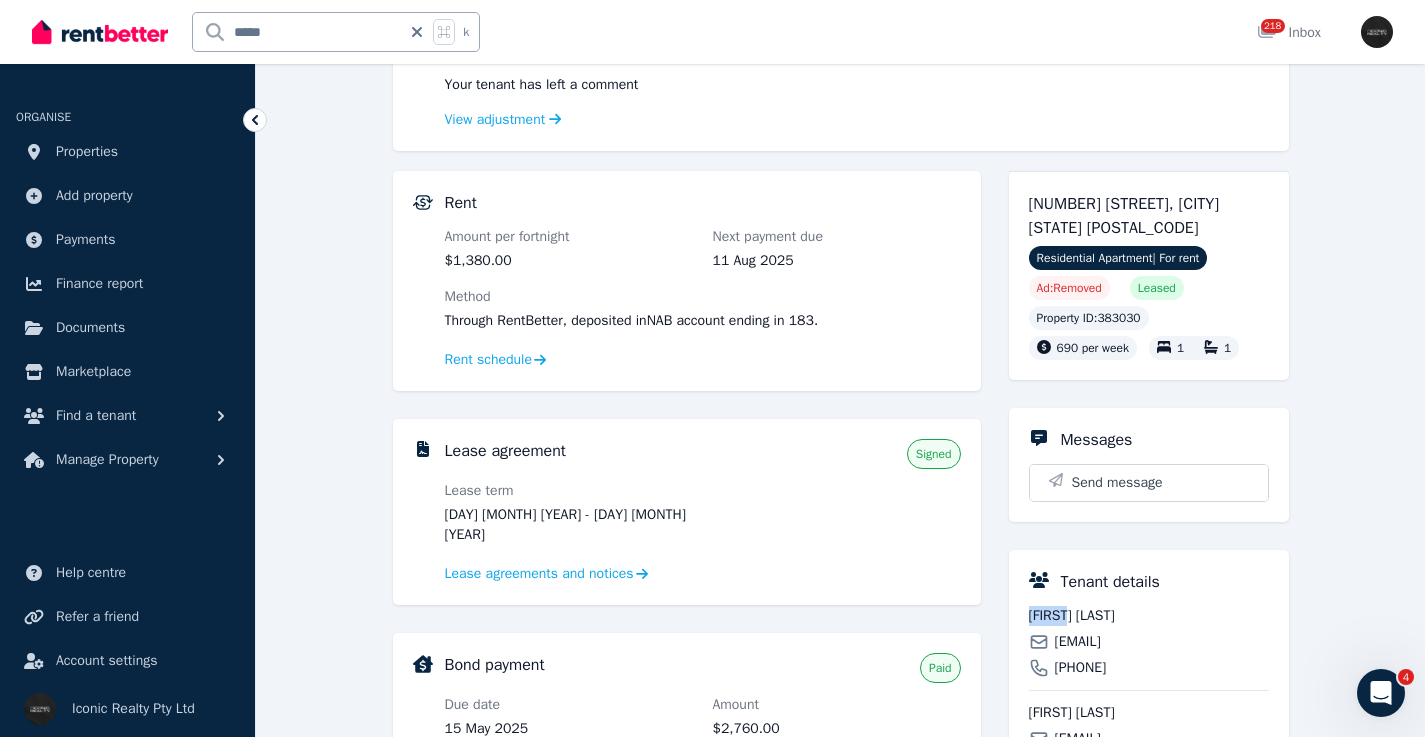 click on "Tenant details Carlos Gomez c.rivacoba97@gmail.com 0450 190 580 Melanie Franchesca Lozada Pérez melanielozada@uees.edu.ec 0469 839 635" at bounding box center (1149, 672) 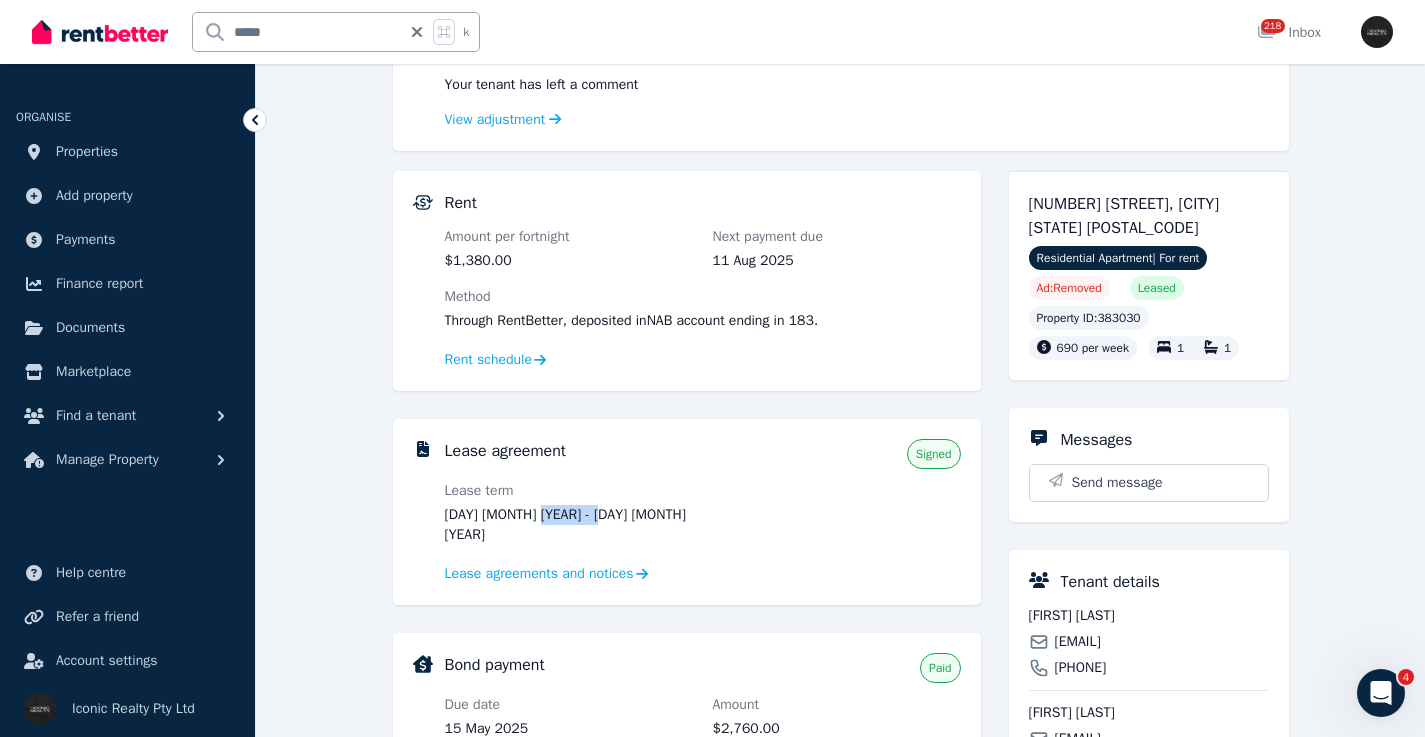 drag, startPoint x: 632, startPoint y: 510, endPoint x: 541, endPoint y: 517, distance: 91.26884 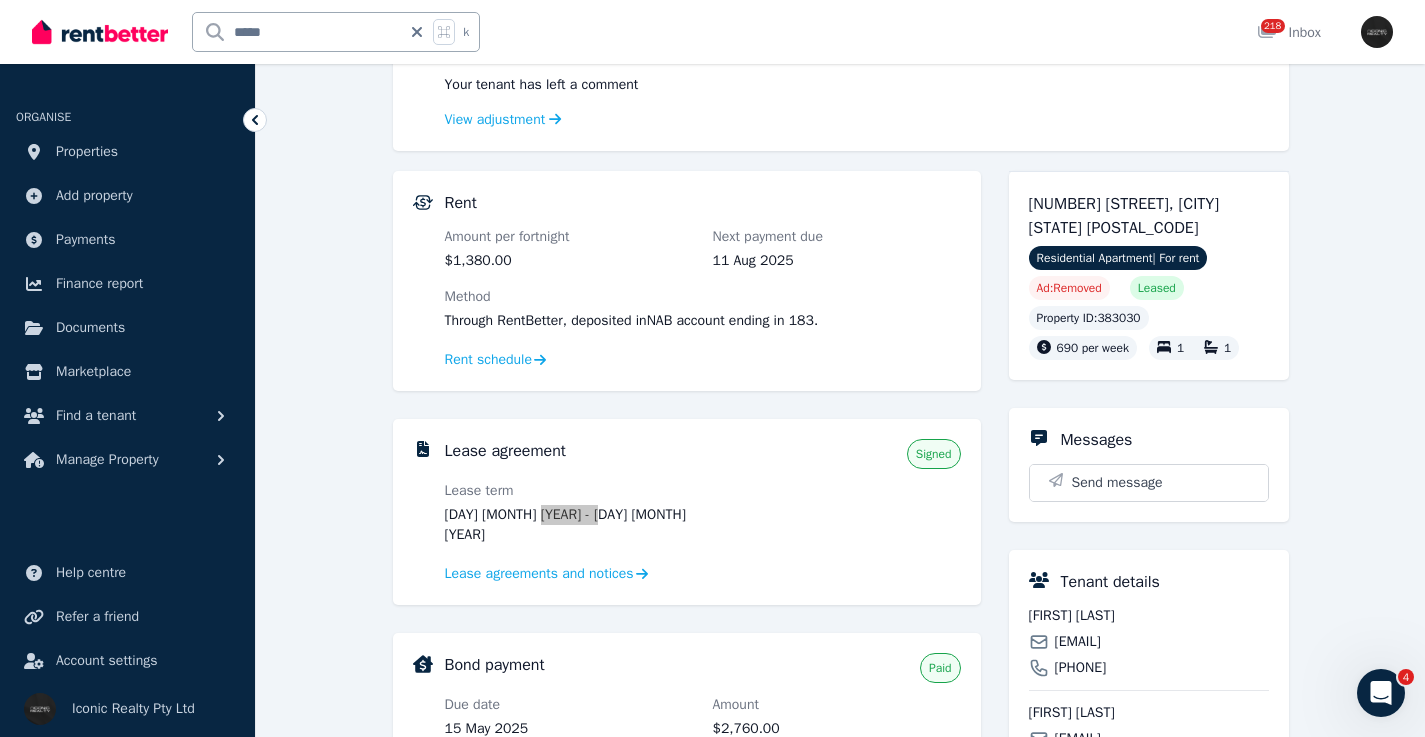 scroll, scrollTop: 501, scrollLeft: 0, axis: vertical 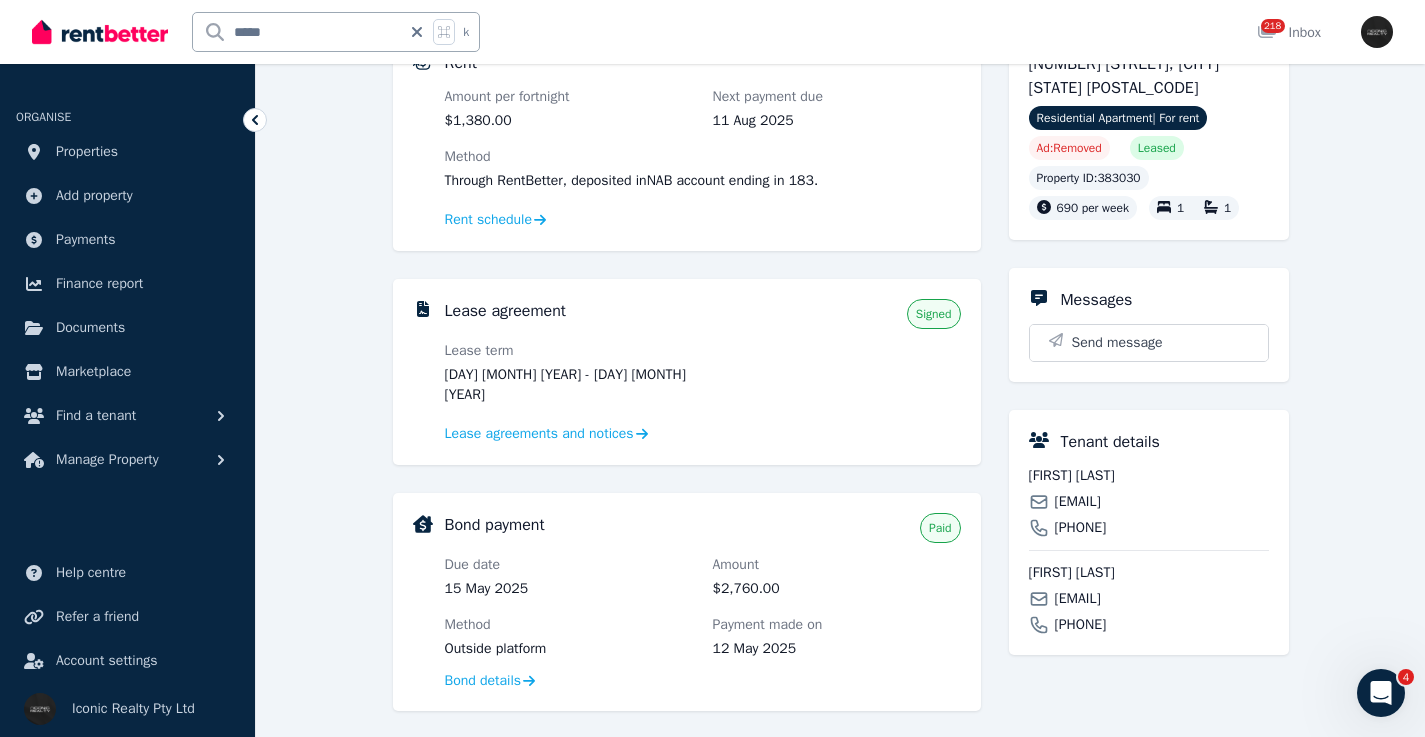 click 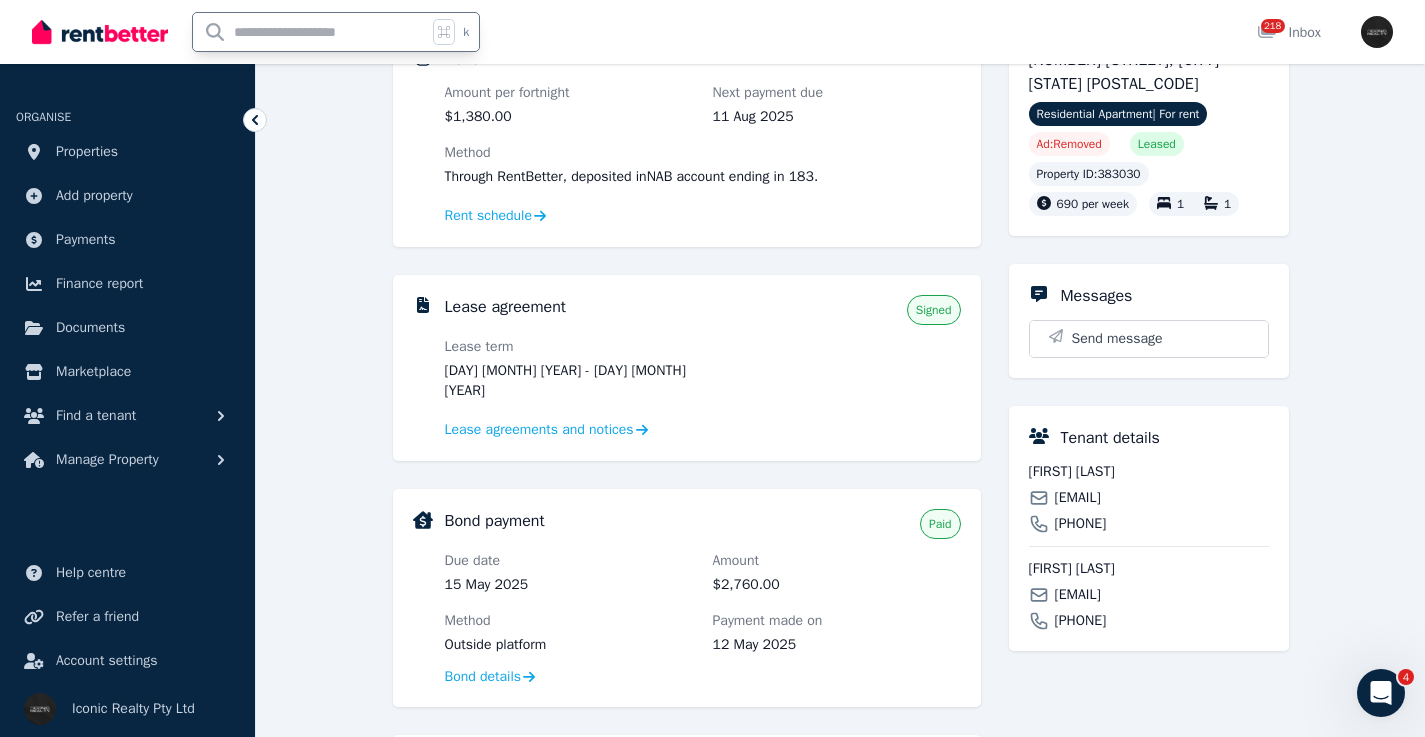 click at bounding box center (310, 32) 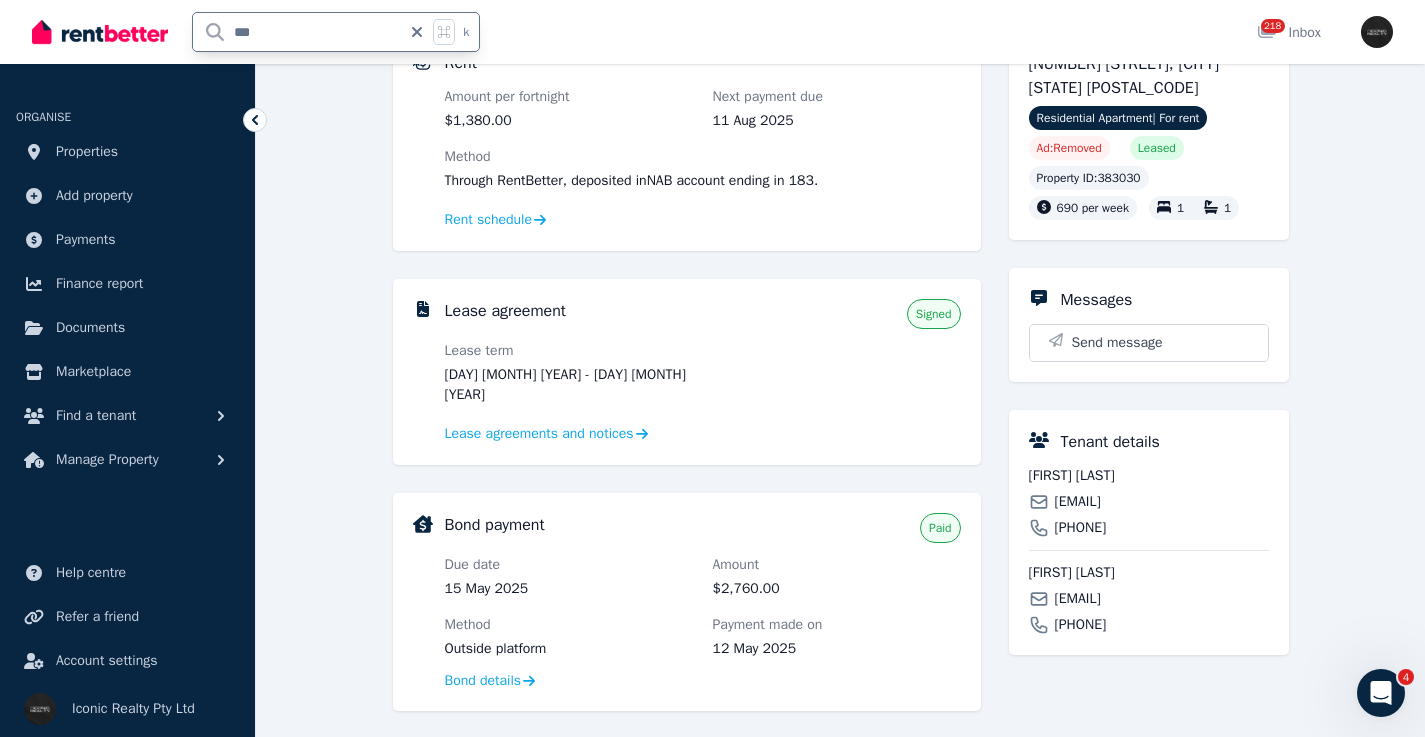 type on "***" 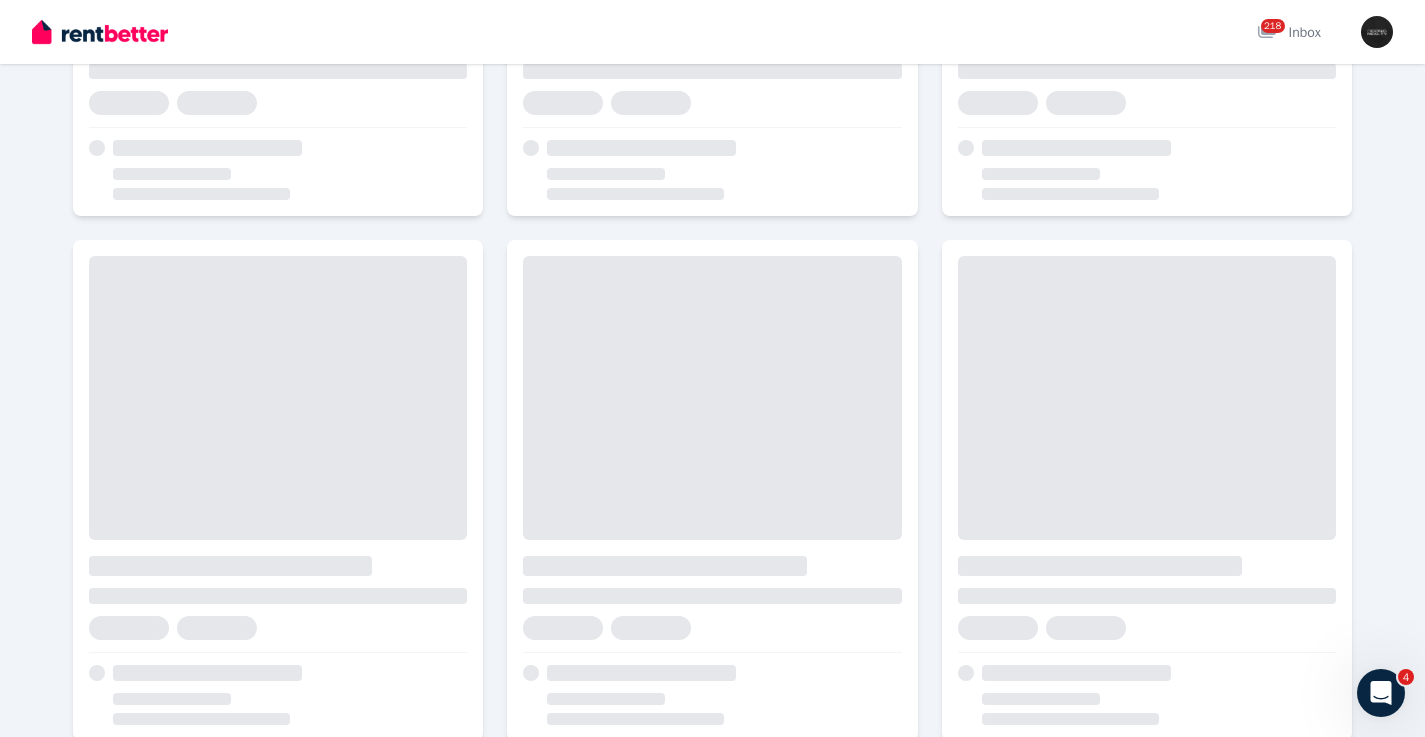 scroll, scrollTop: 0, scrollLeft: 0, axis: both 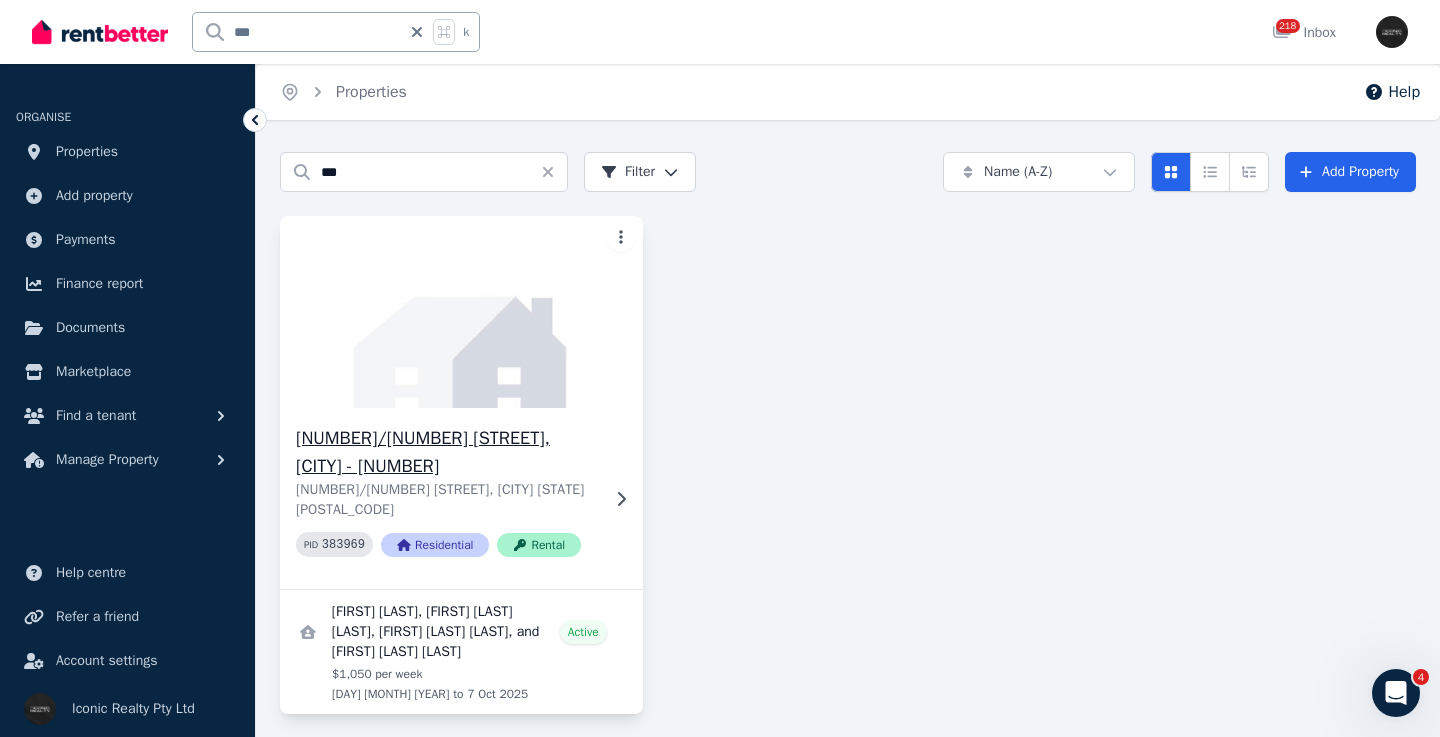 click 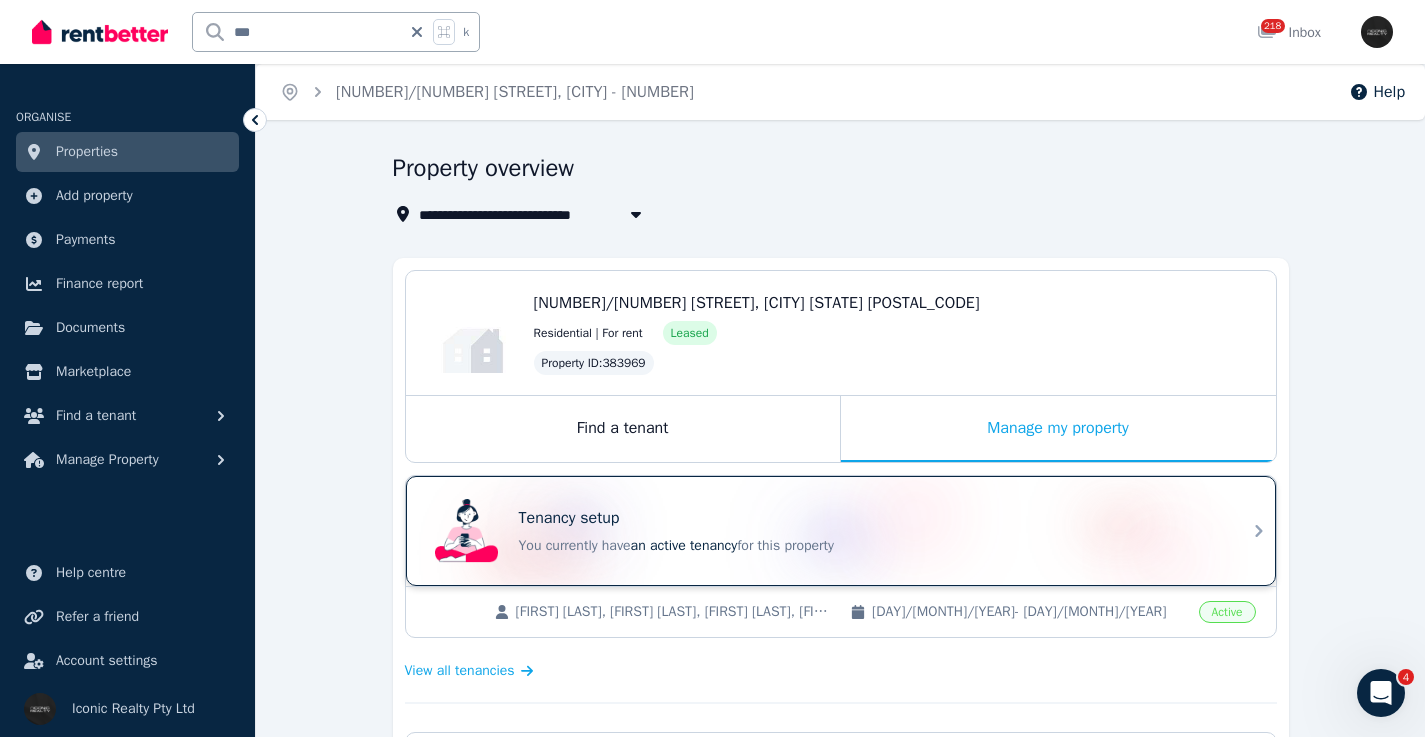 click on "Tenancy setup" at bounding box center (869, 518) 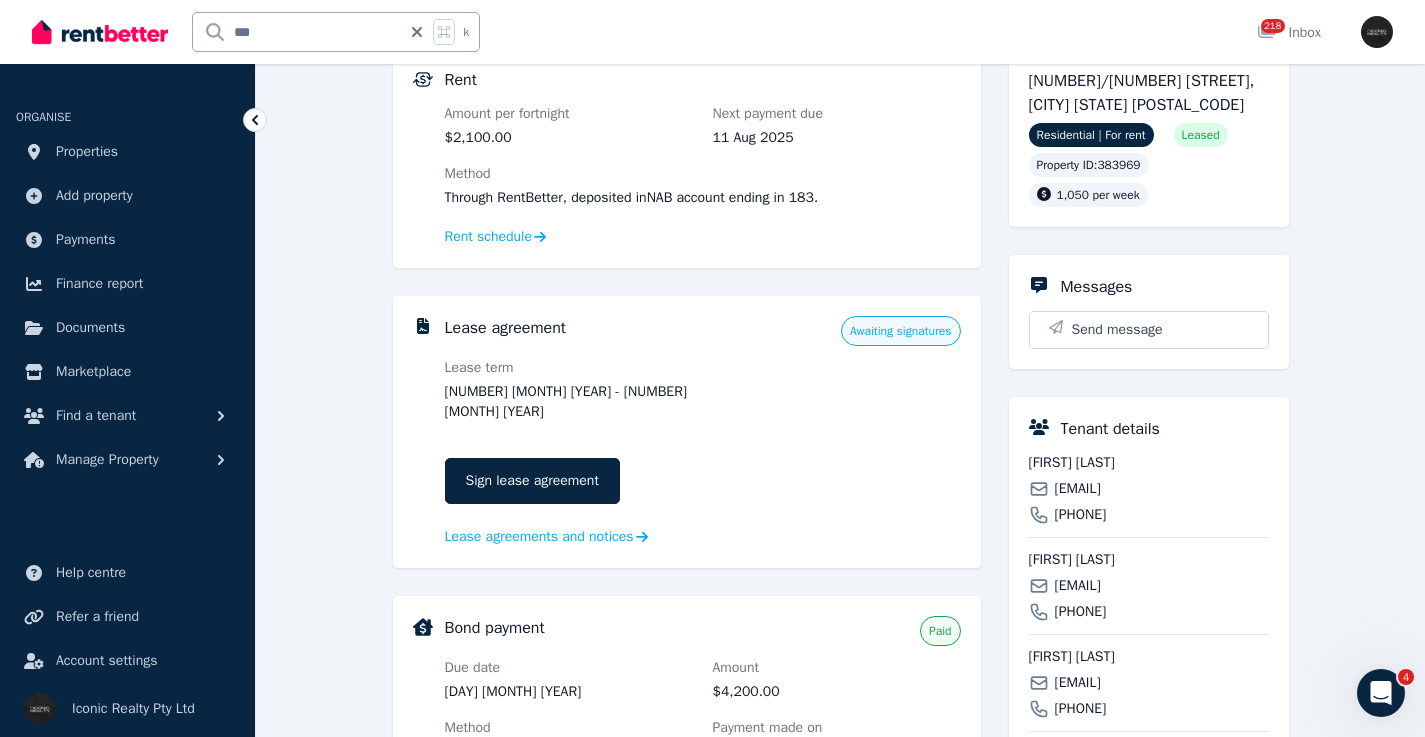 scroll, scrollTop: 180, scrollLeft: 0, axis: vertical 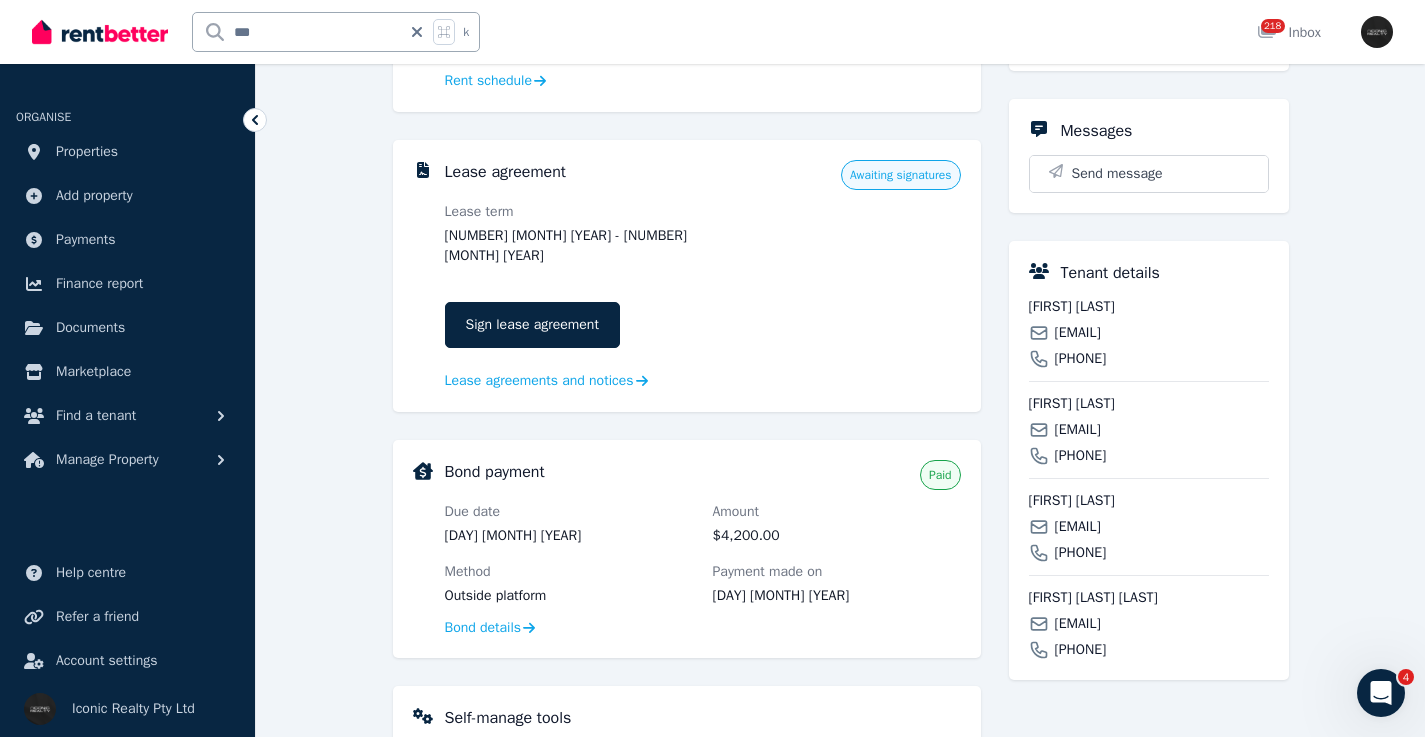 click on "geroacosta11@gmail.com" at bounding box center [1078, 430] 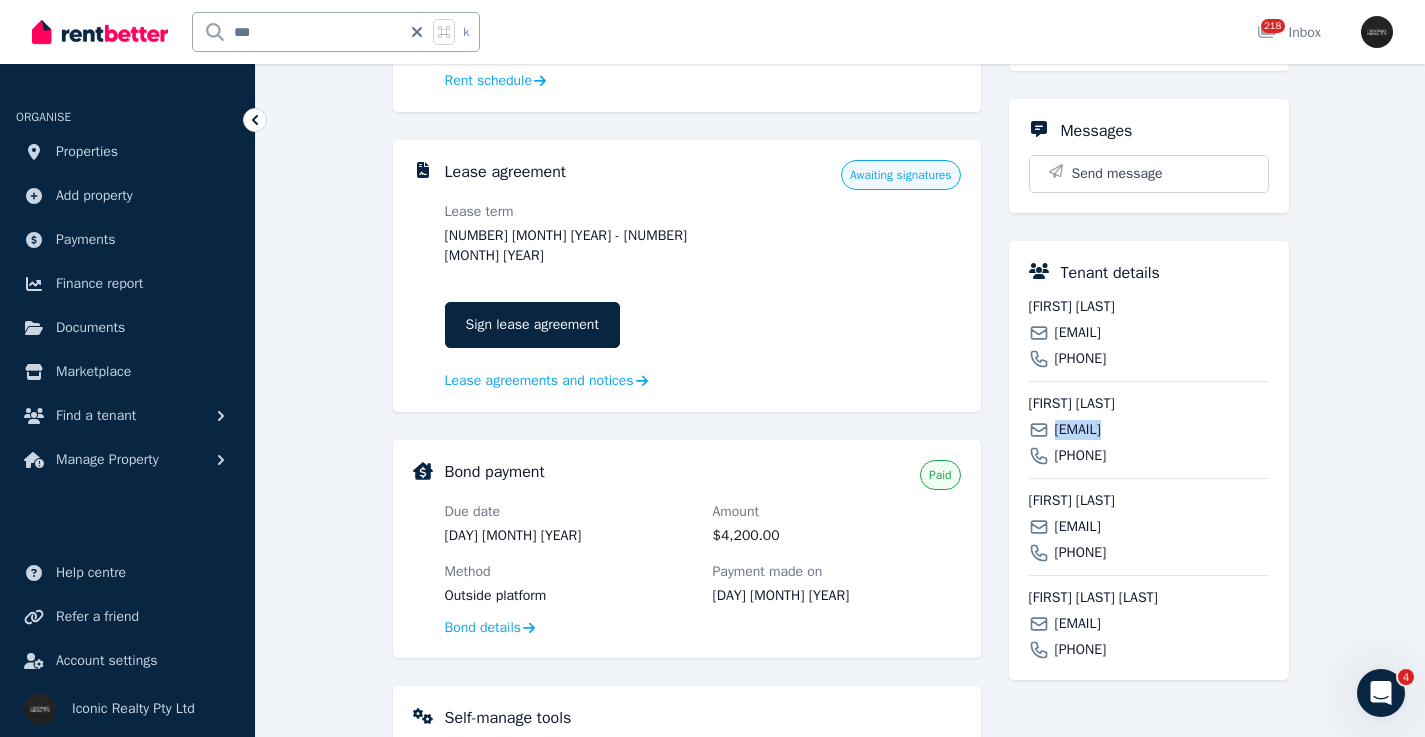 click on "geroacosta11@gmail.com" at bounding box center [1078, 430] 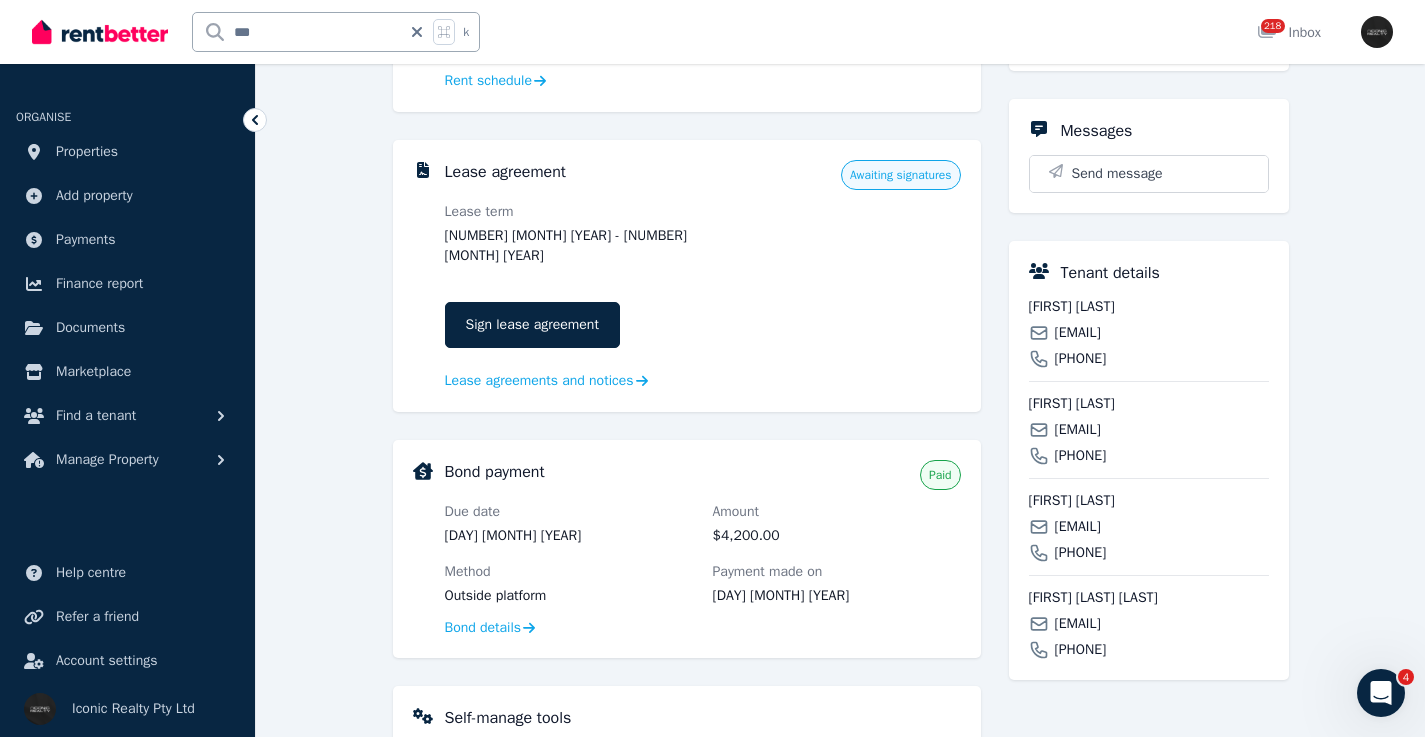 click on "hilen_cruz@hotmail.com" at bounding box center [1078, 527] 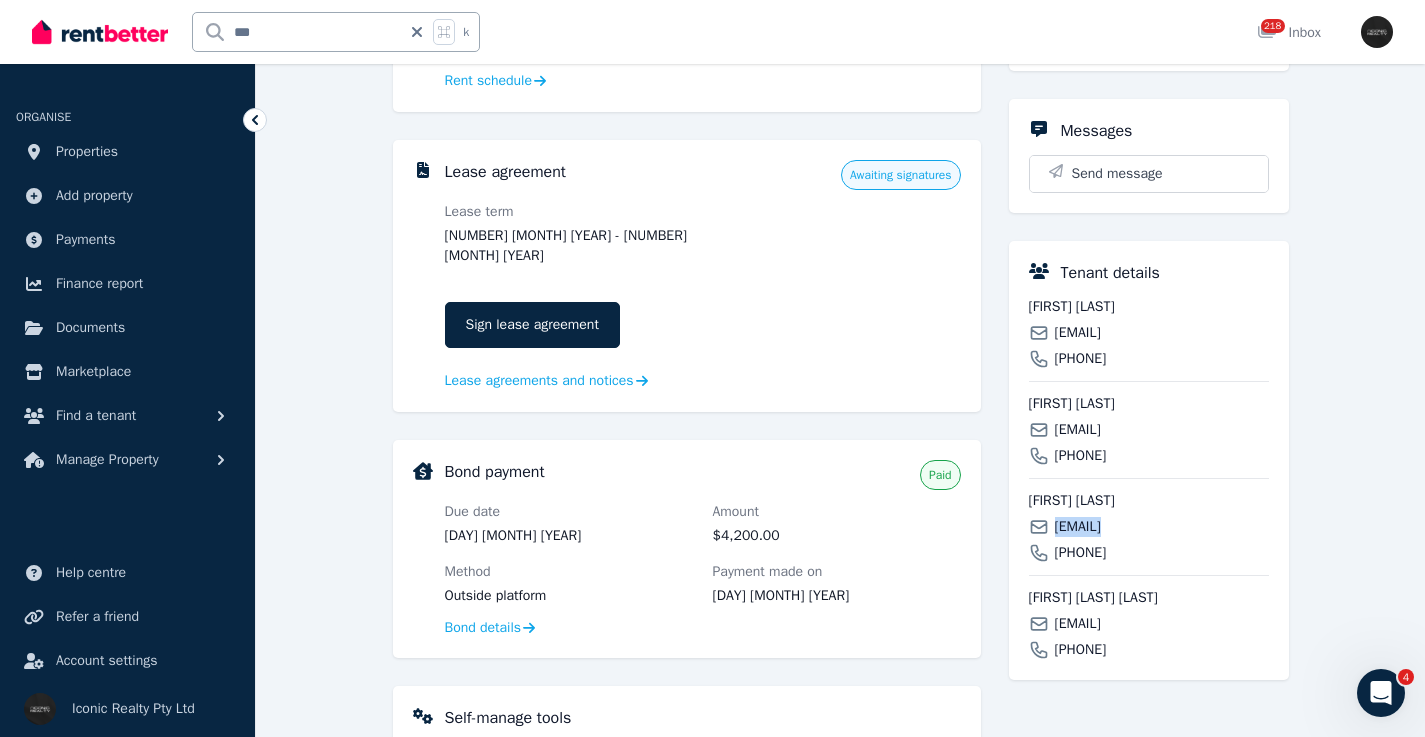 click on "hilen_cruz@hotmail.com" at bounding box center [1078, 527] 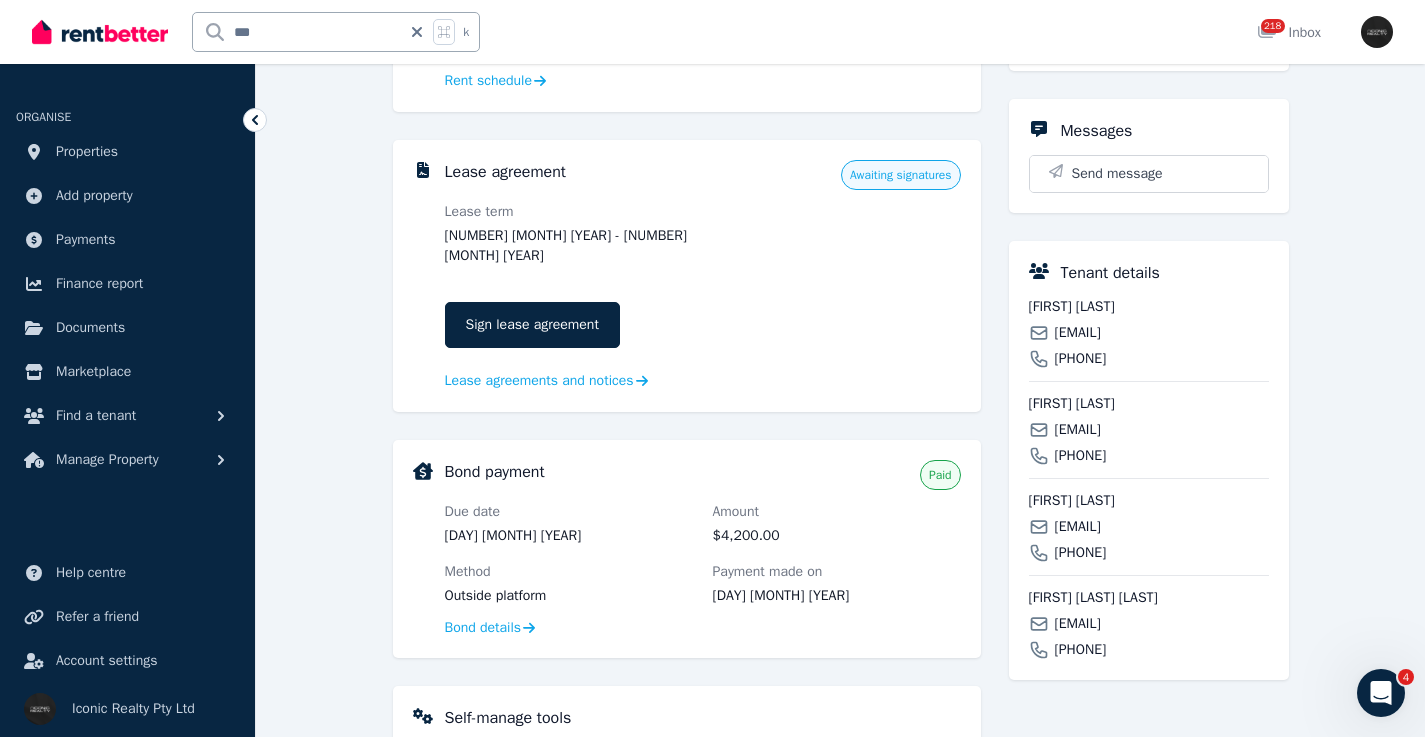 click on "geroacosta11@gmail.com" at bounding box center [1078, 430] 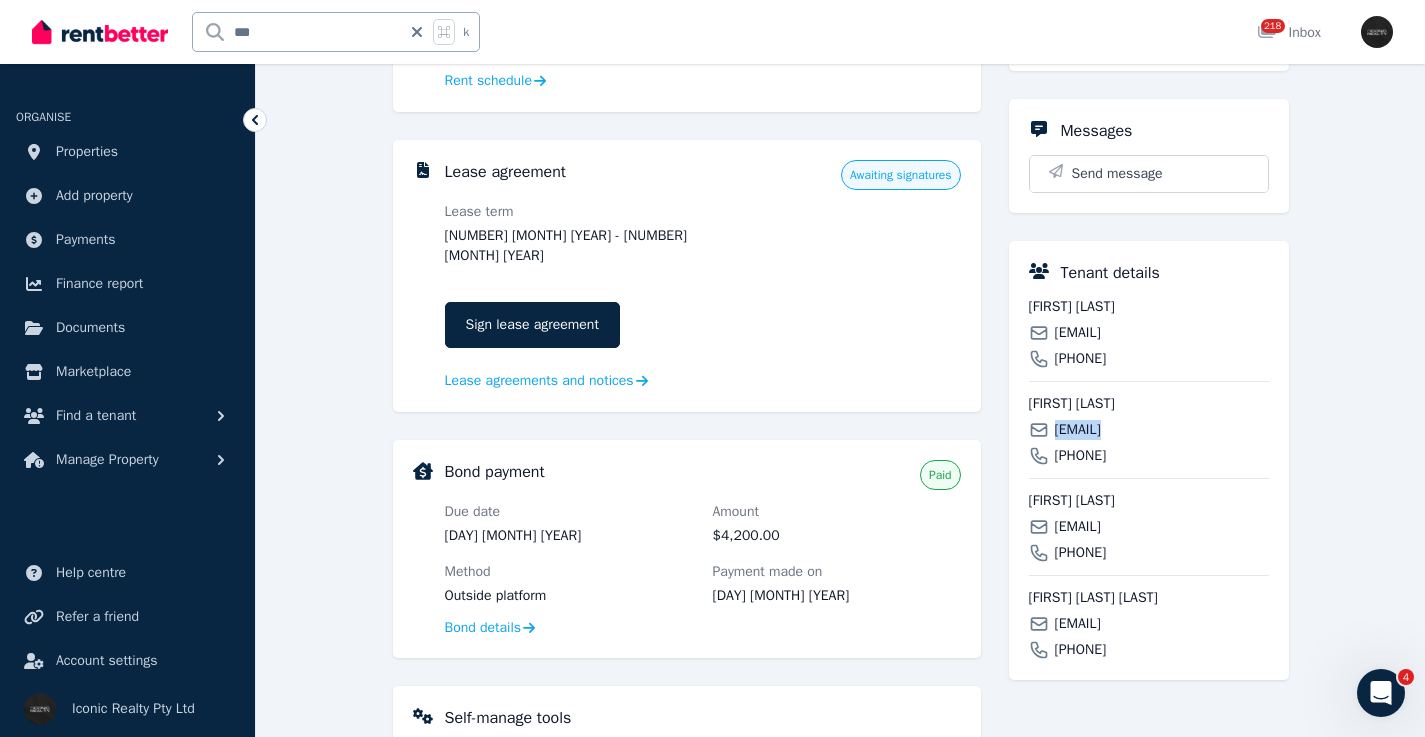 click on "geroacosta11@gmail.com" at bounding box center [1078, 430] 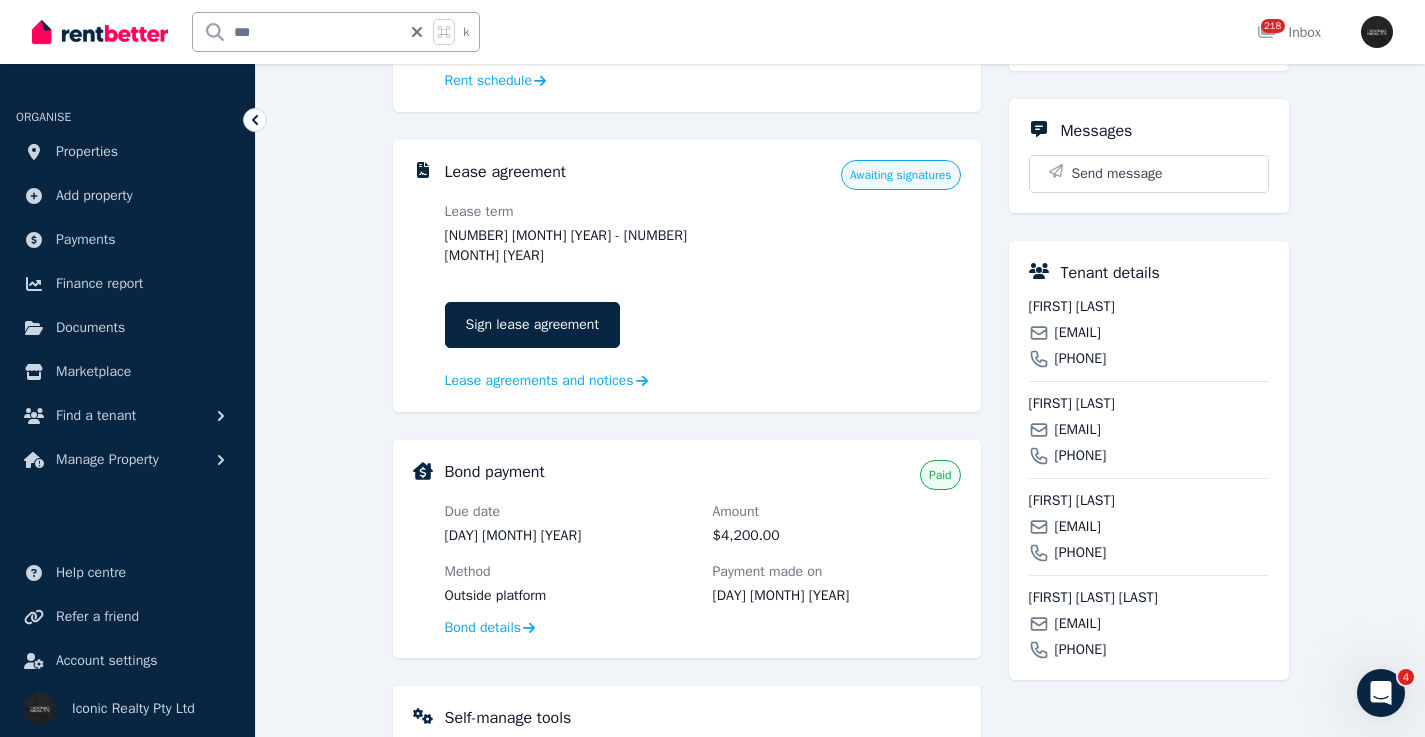click on "lucaasmarquez@gmail.com" at bounding box center (1078, 624) 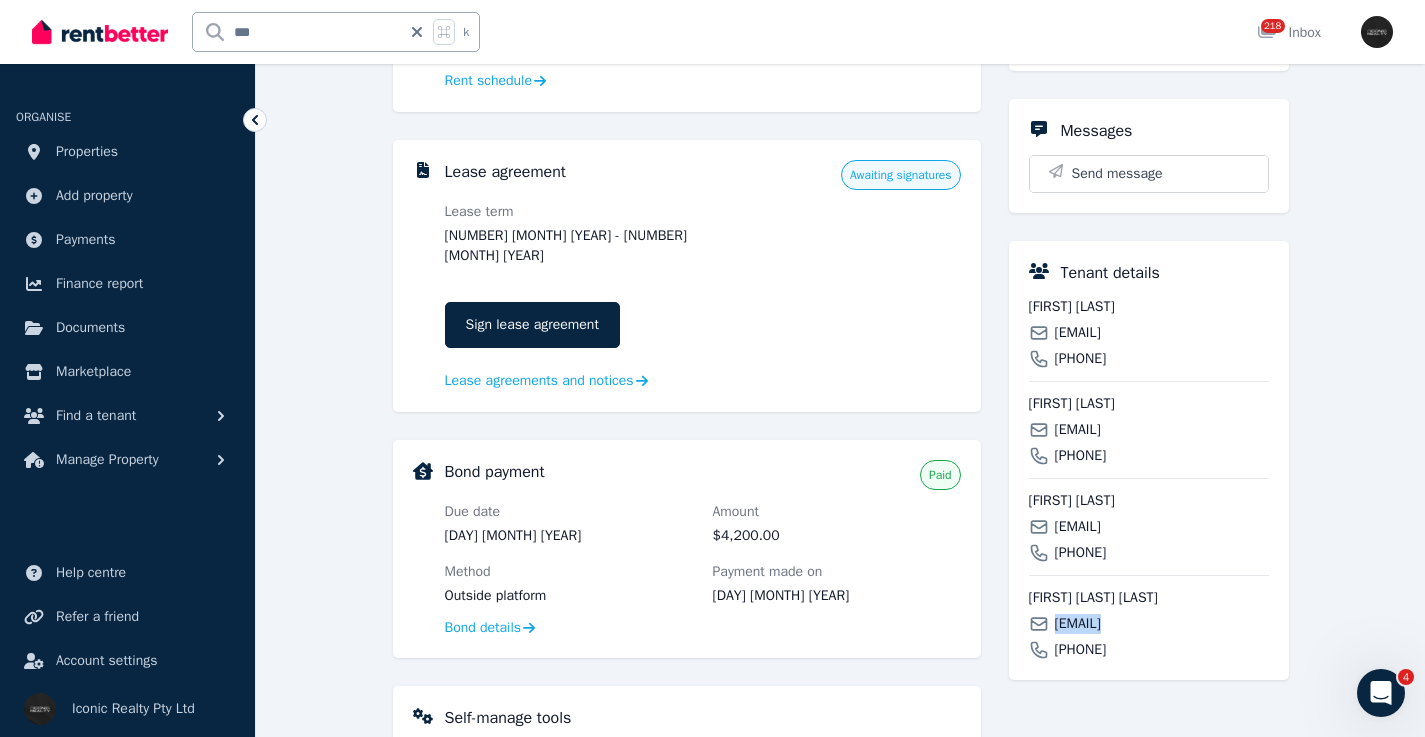 click on "lucaasmarquez@gmail.com" at bounding box center (1078, 624) 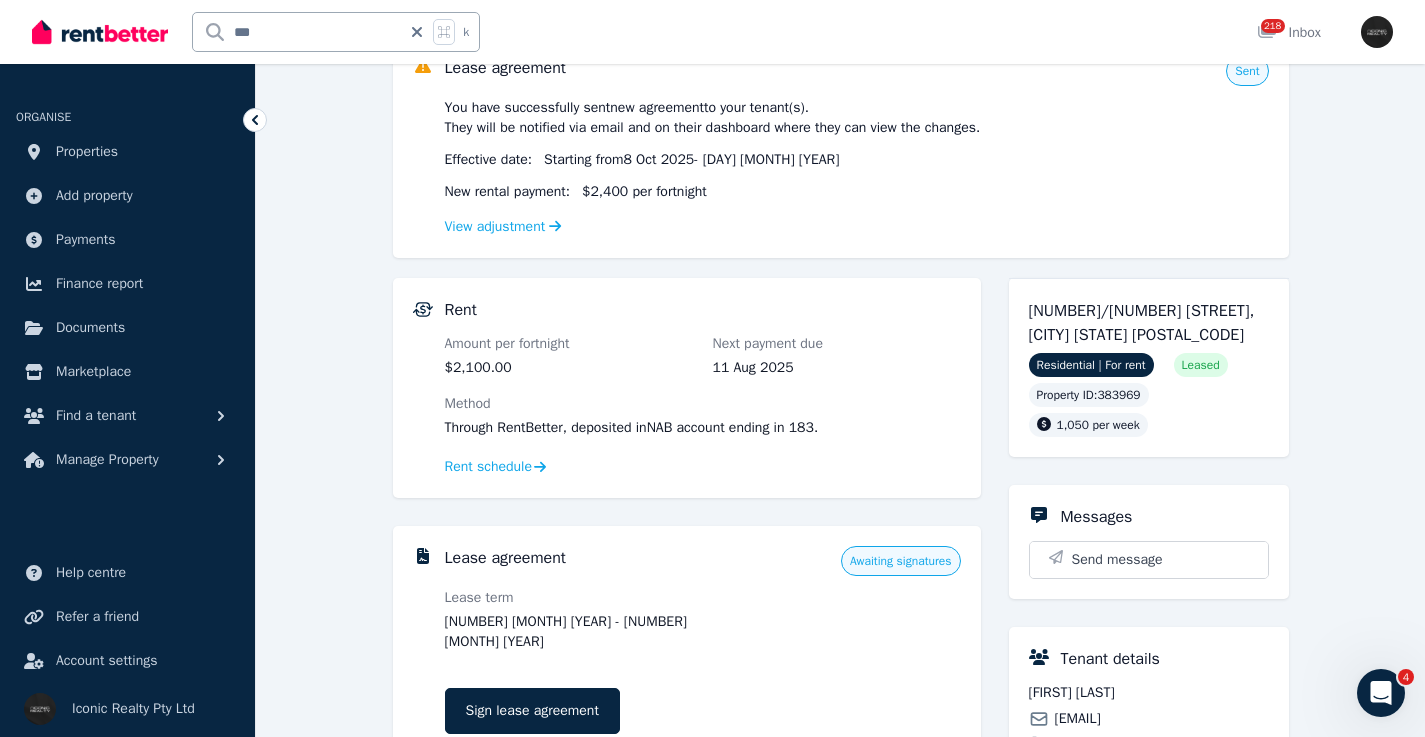 scroll, scrollTop: 0, scrollLeft: 0, axis: both 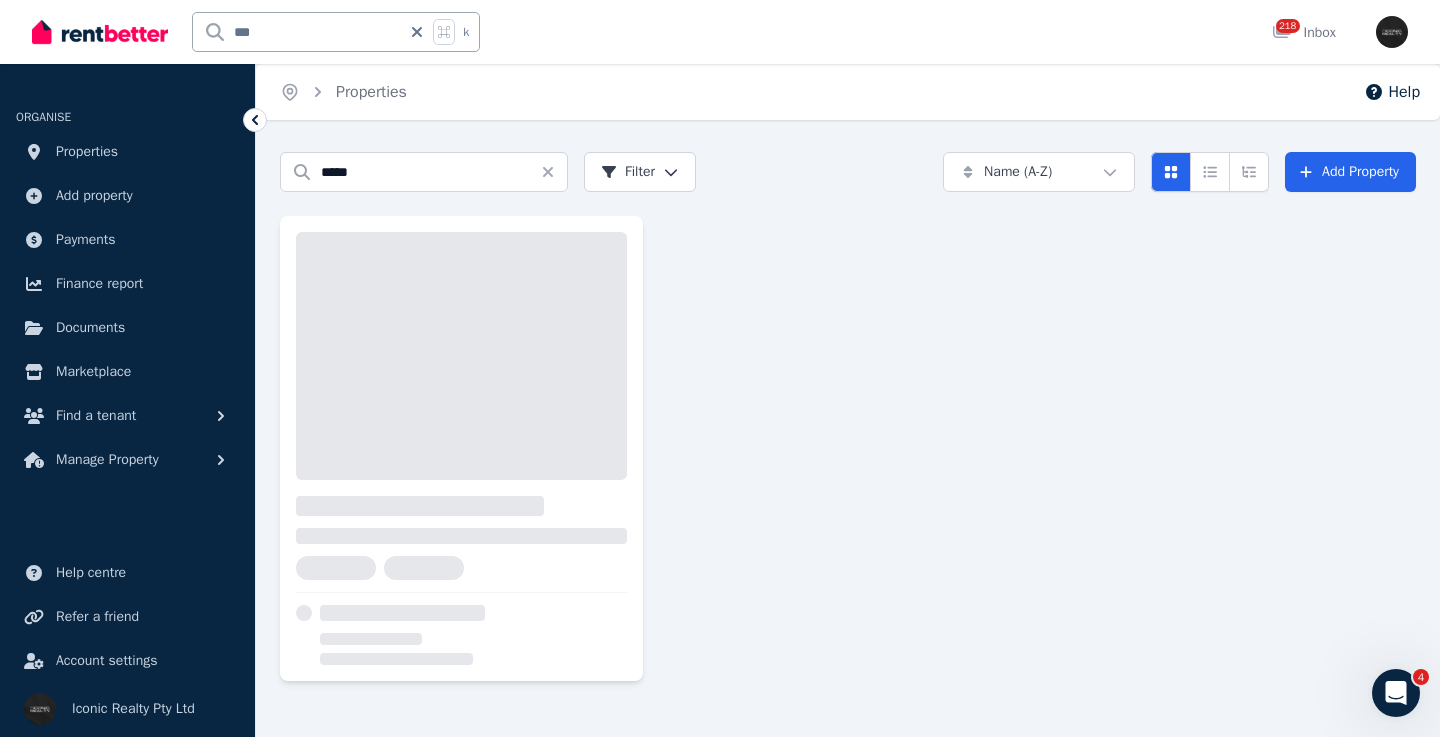 click 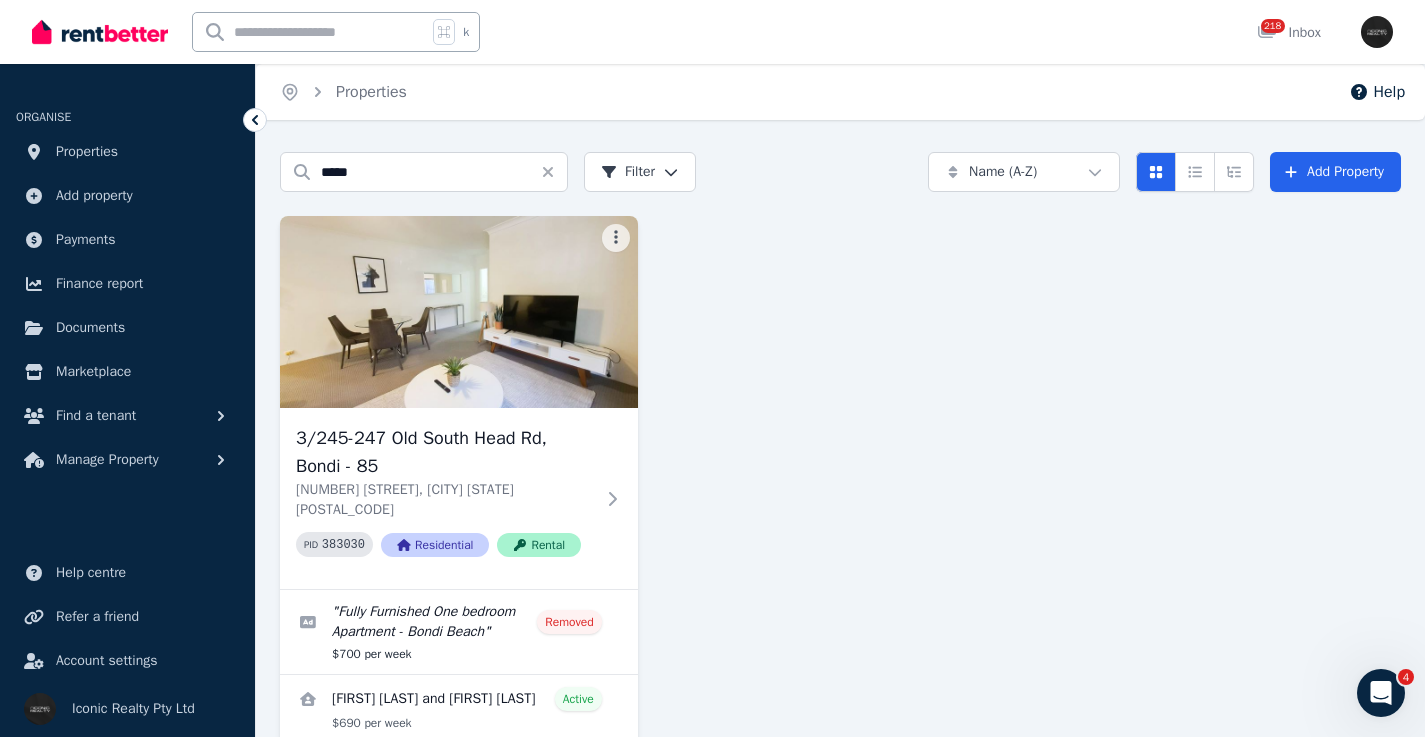 click at bounding box center [310, 32] 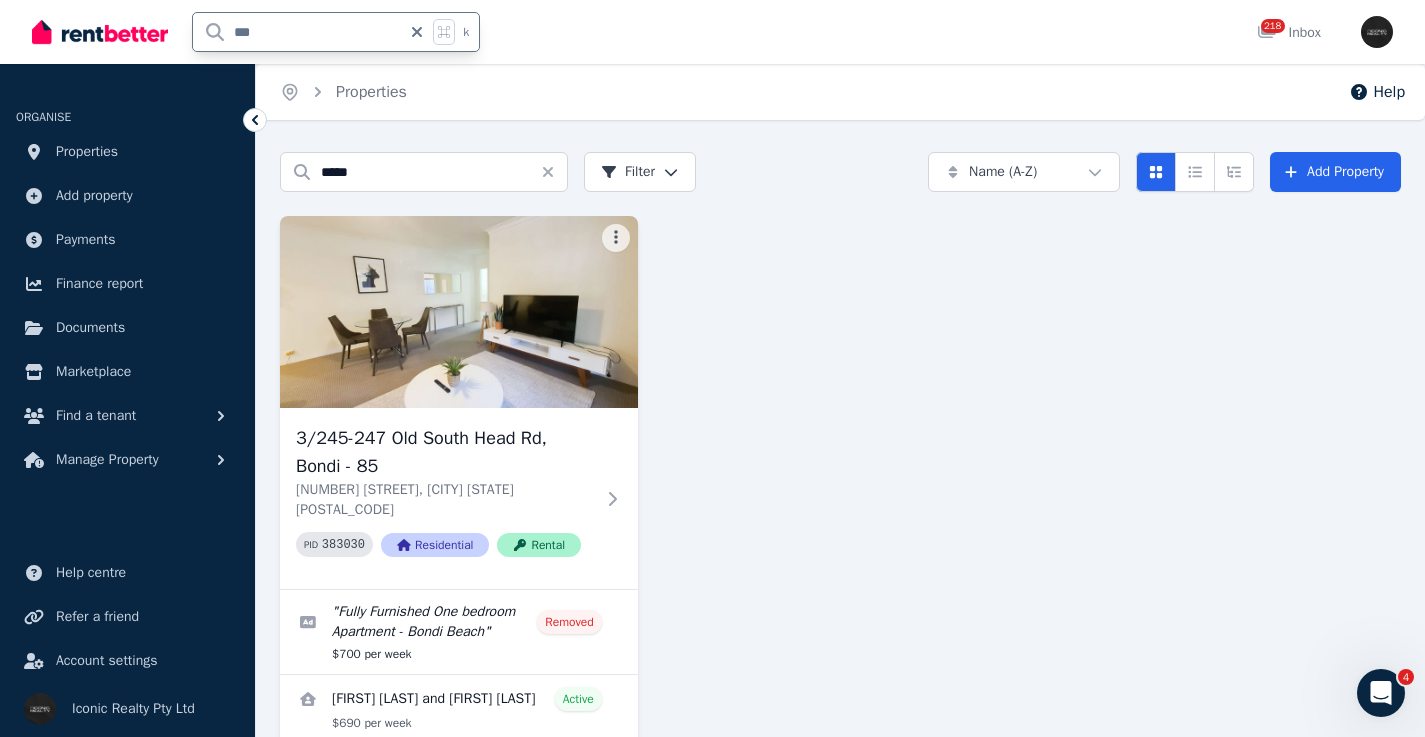 type on "***" 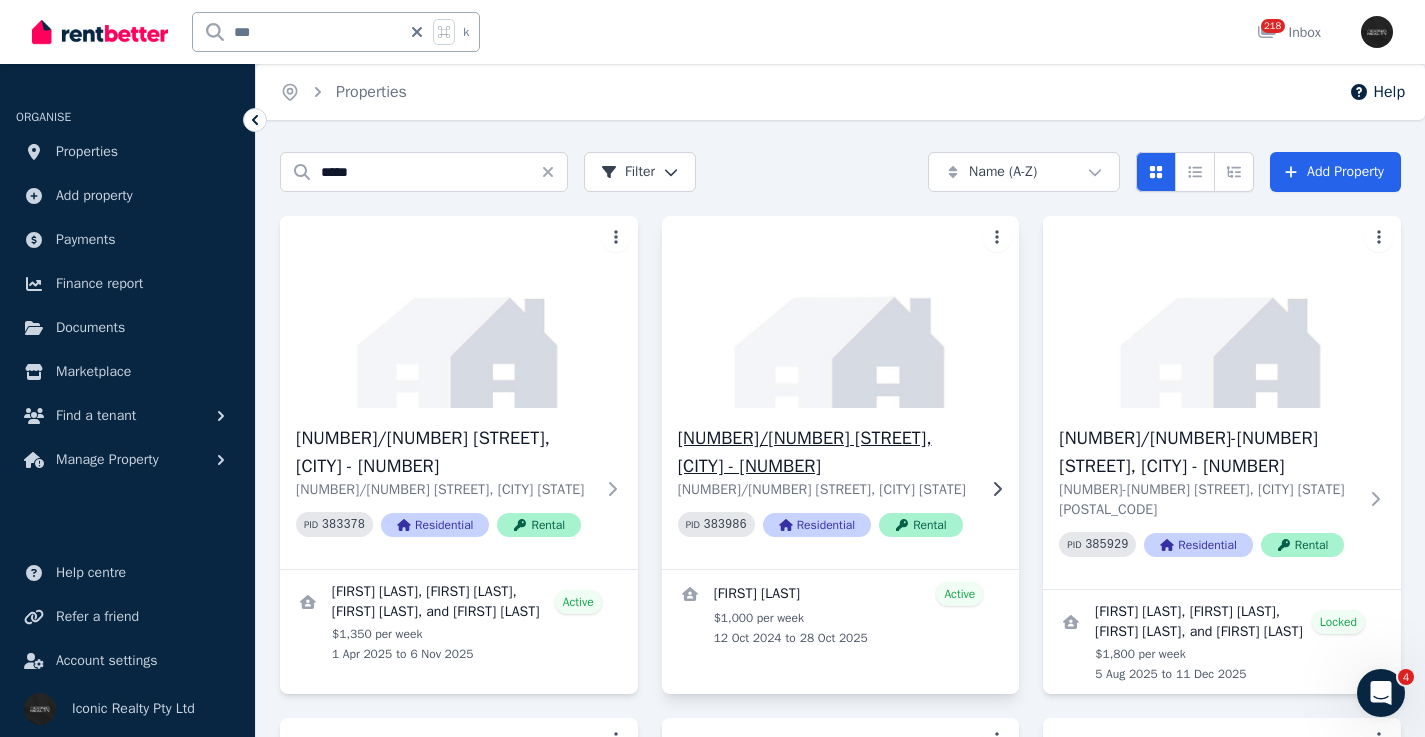 click on "1/1 Mitchell St, North Bondi - 32 1/1 Mitchell St, North Bondi NSW 2026 PID   383986 Residential Rental" at bounding box center [841, 488] 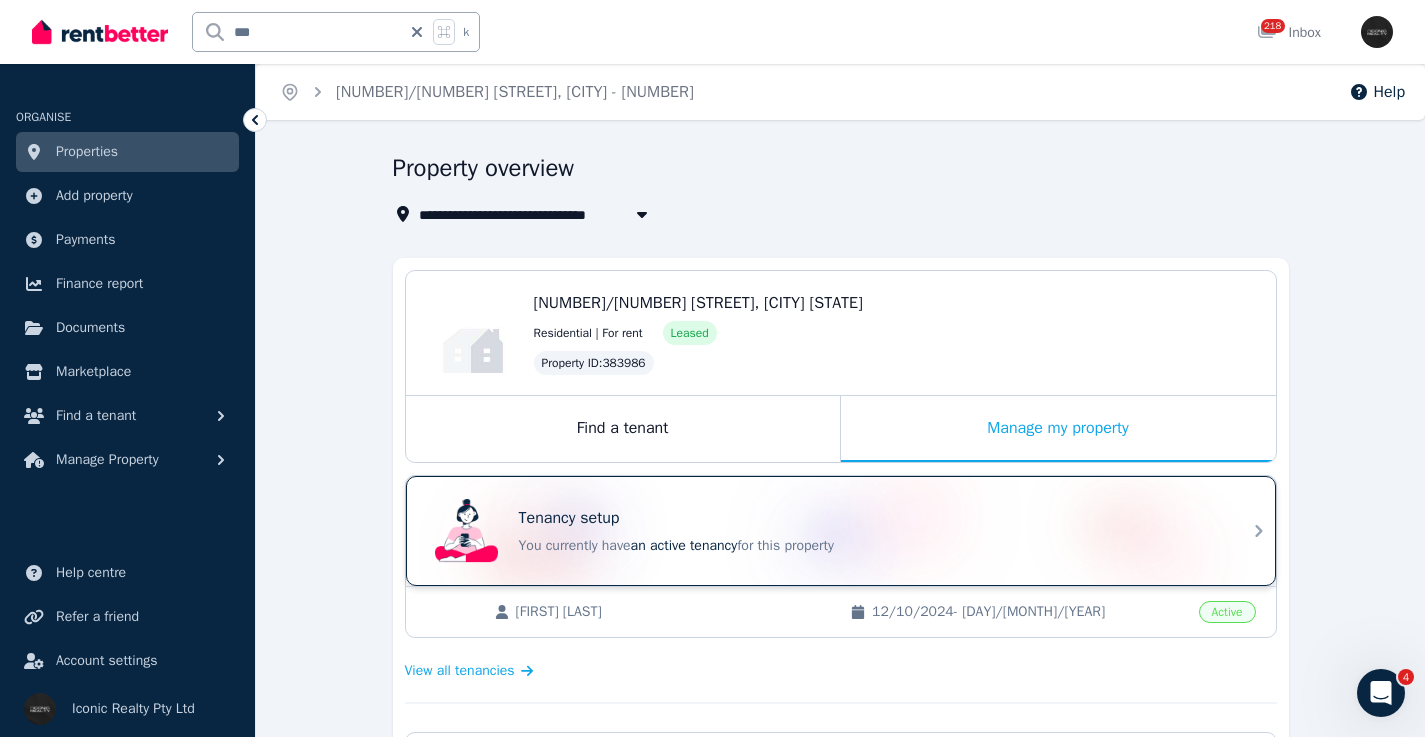 click on "Tenancy setup" at bounding box center (869, 518) 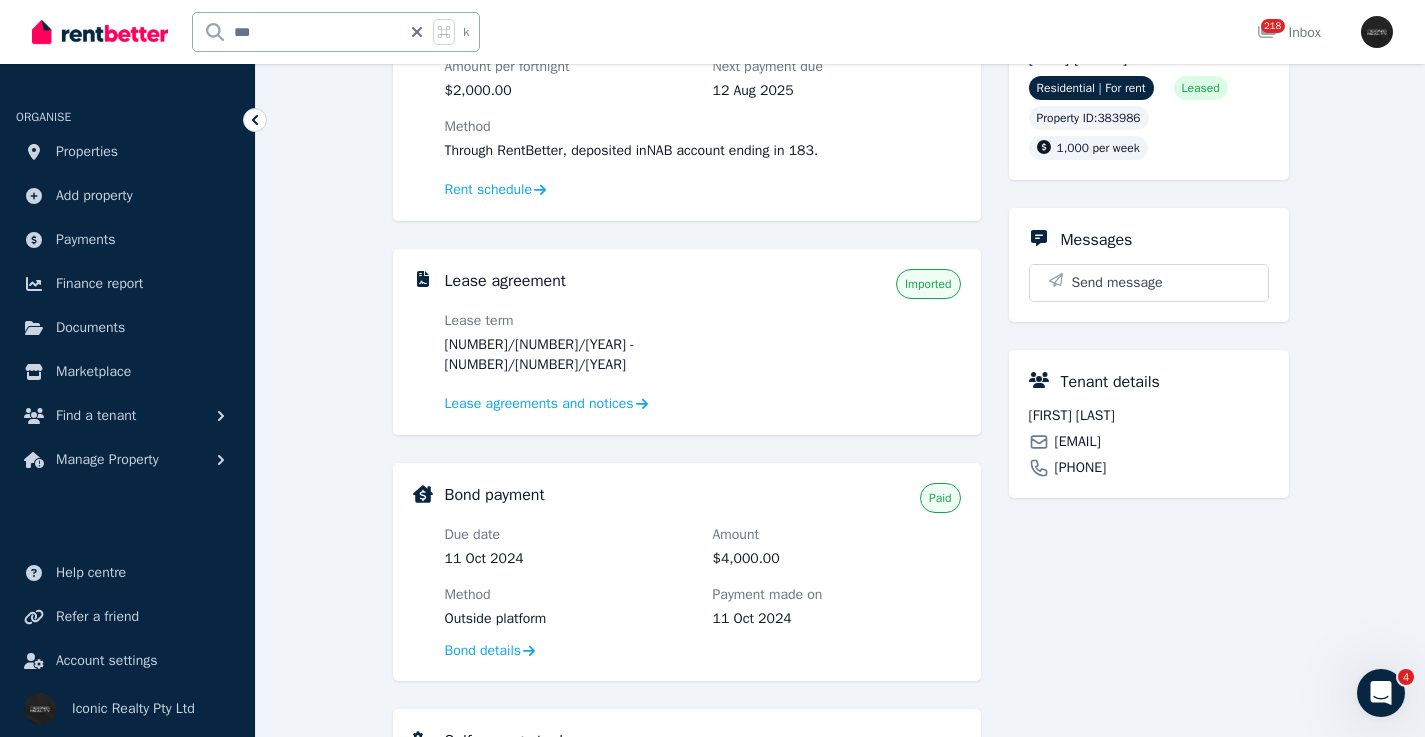 scroll, scrollTop: 247, scrollLeft: 0, axis: vertical 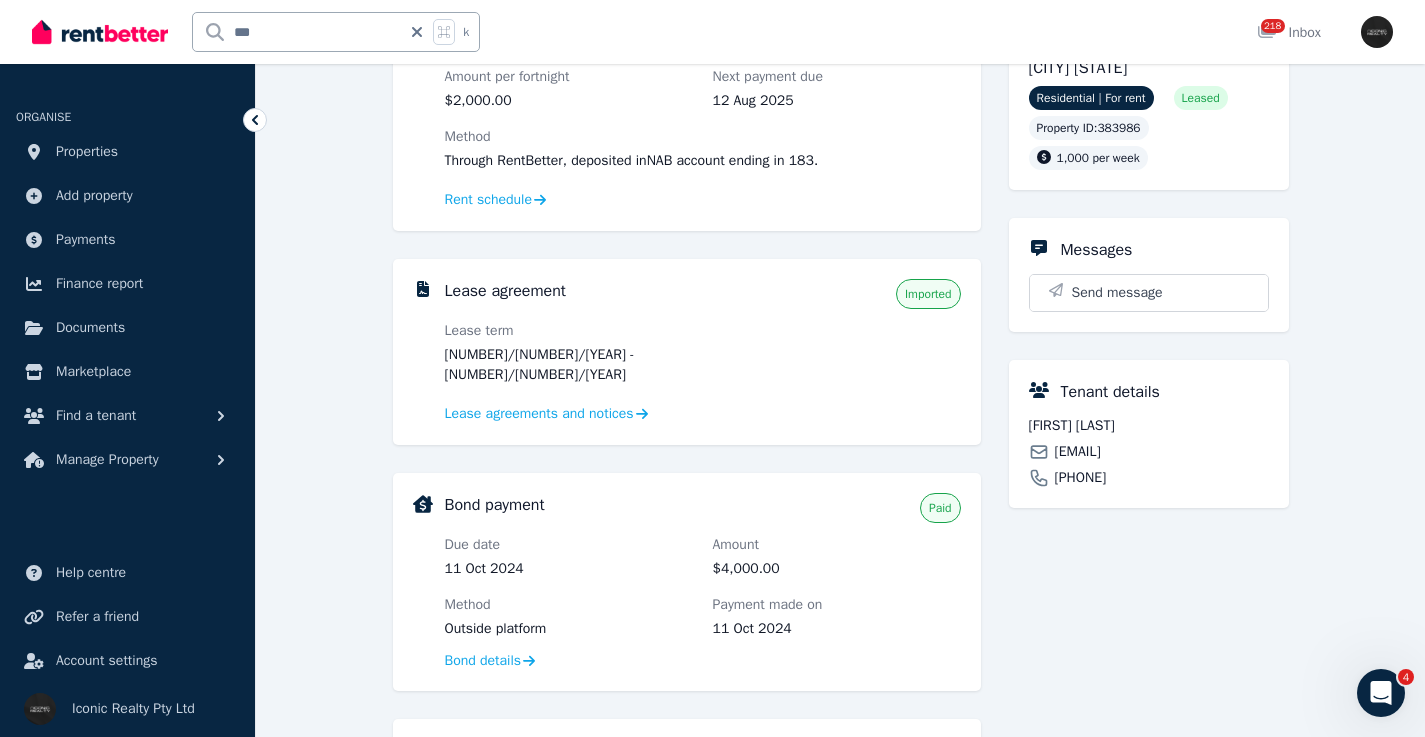click on "bethanywalker96@outlook.com" at bounding box center [1078, 452] 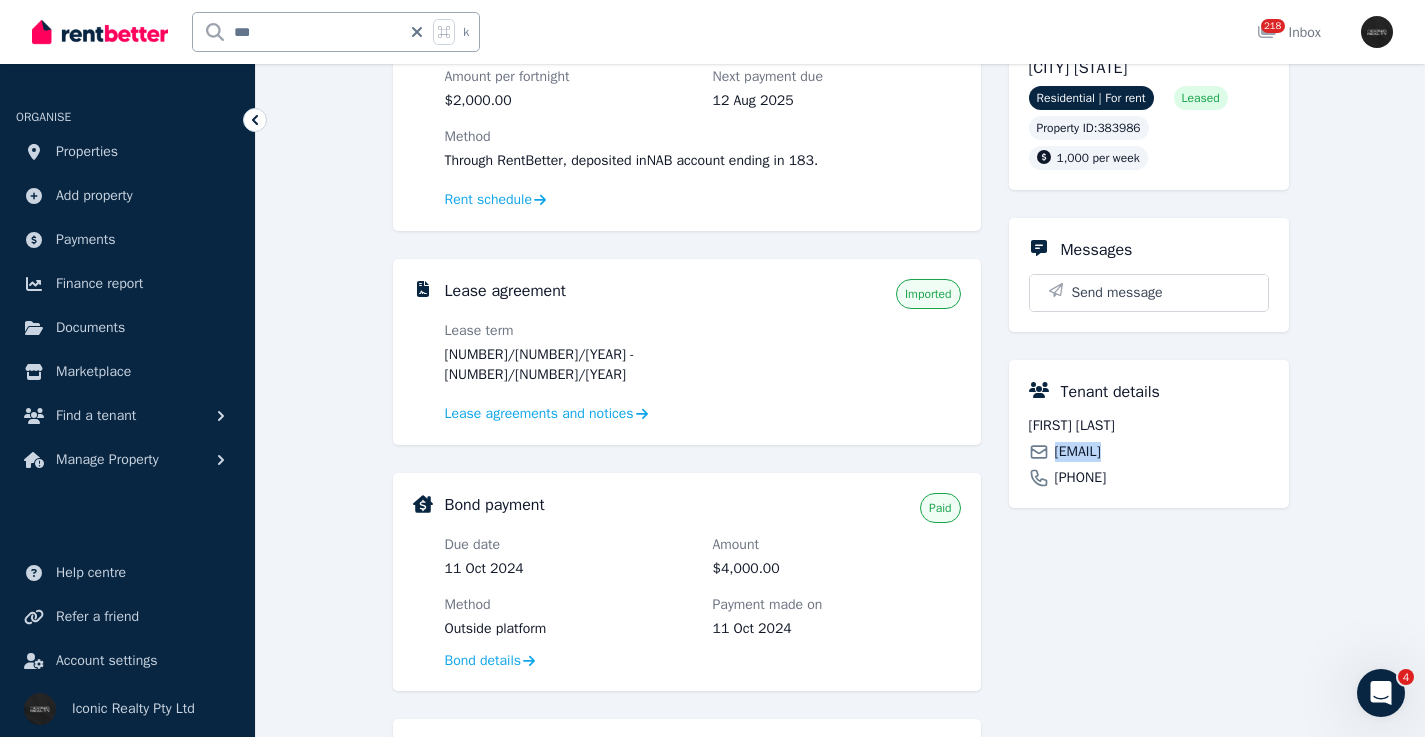 click on "bethanywalker96@outlook.com" at bounding box center [1078, 452] 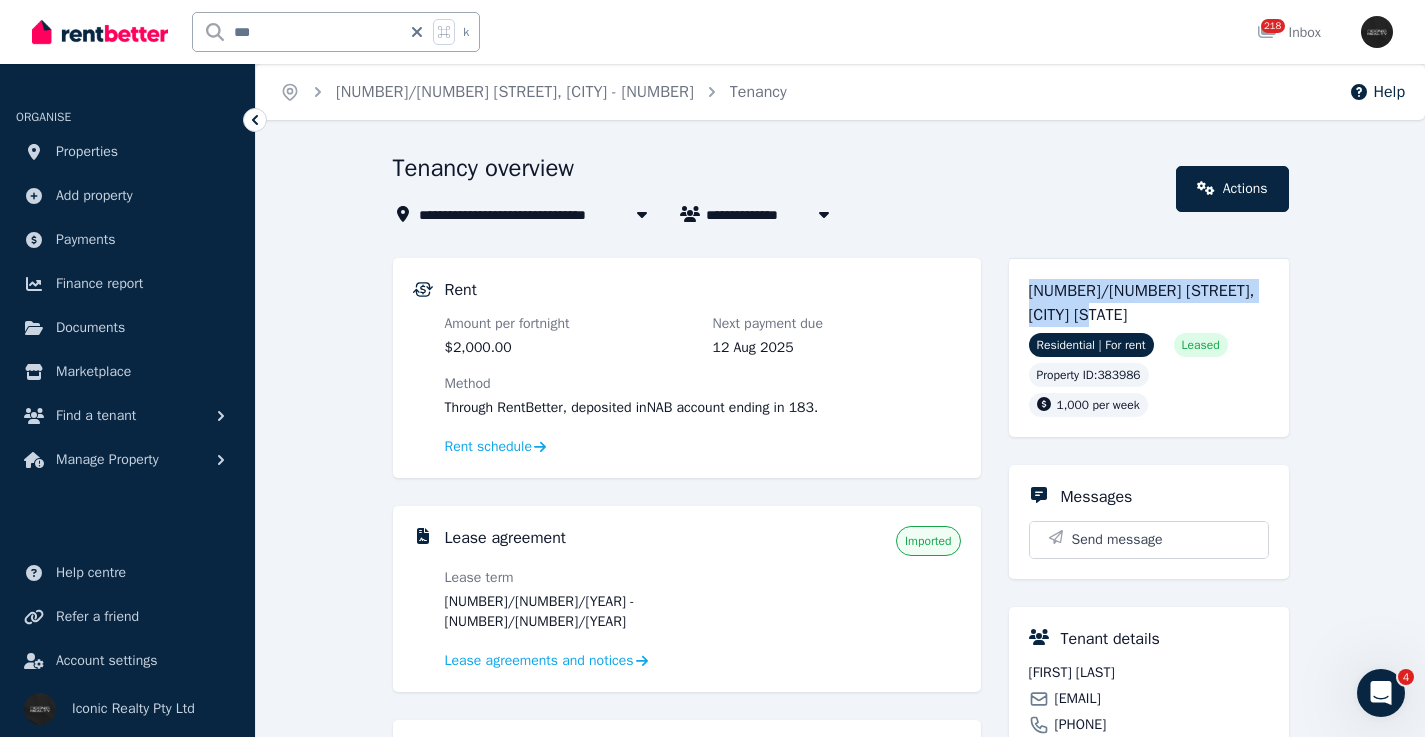 drag, startPoint x: 1124, startPoint y: 318, endPoint x: 1026, endPoint y: 292, distance: 101.390335 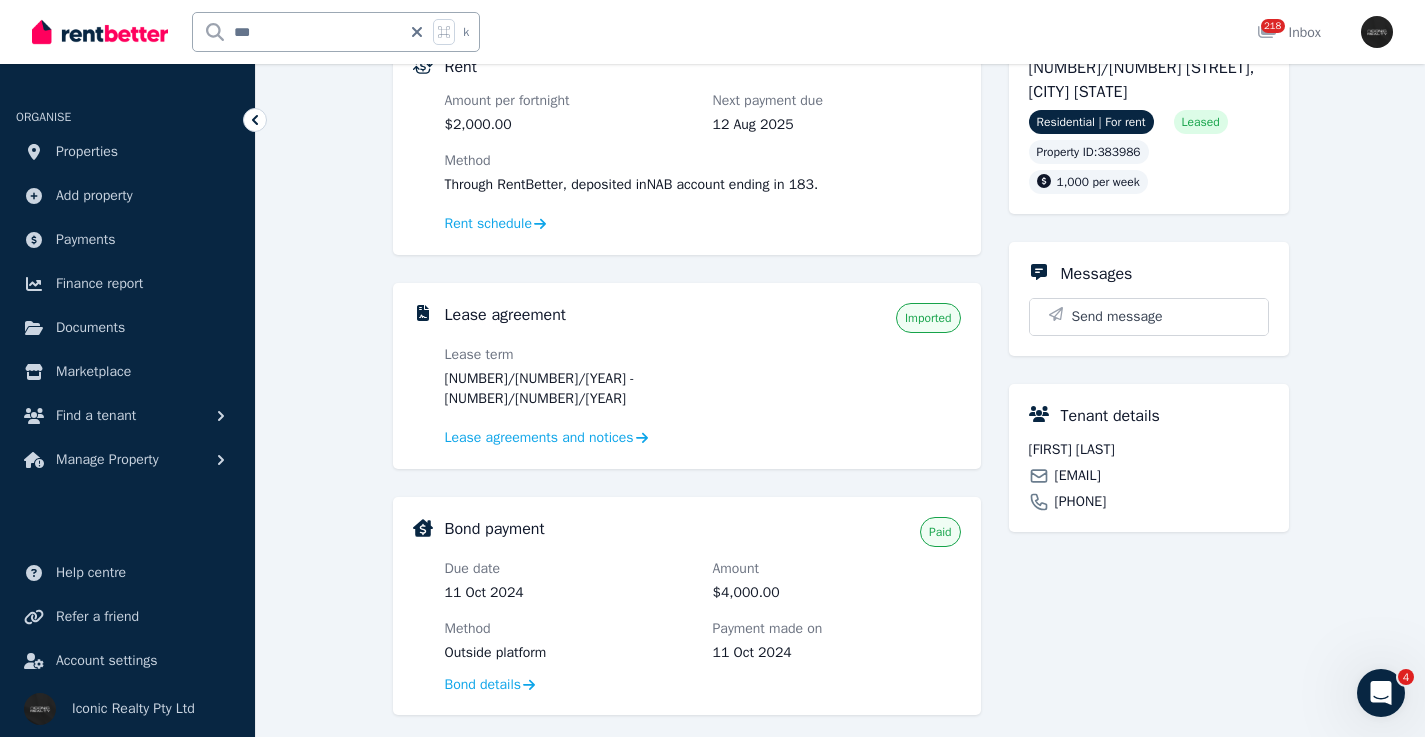 click on "[FIRST] [LAST]" at bounding box center [1149, 450] 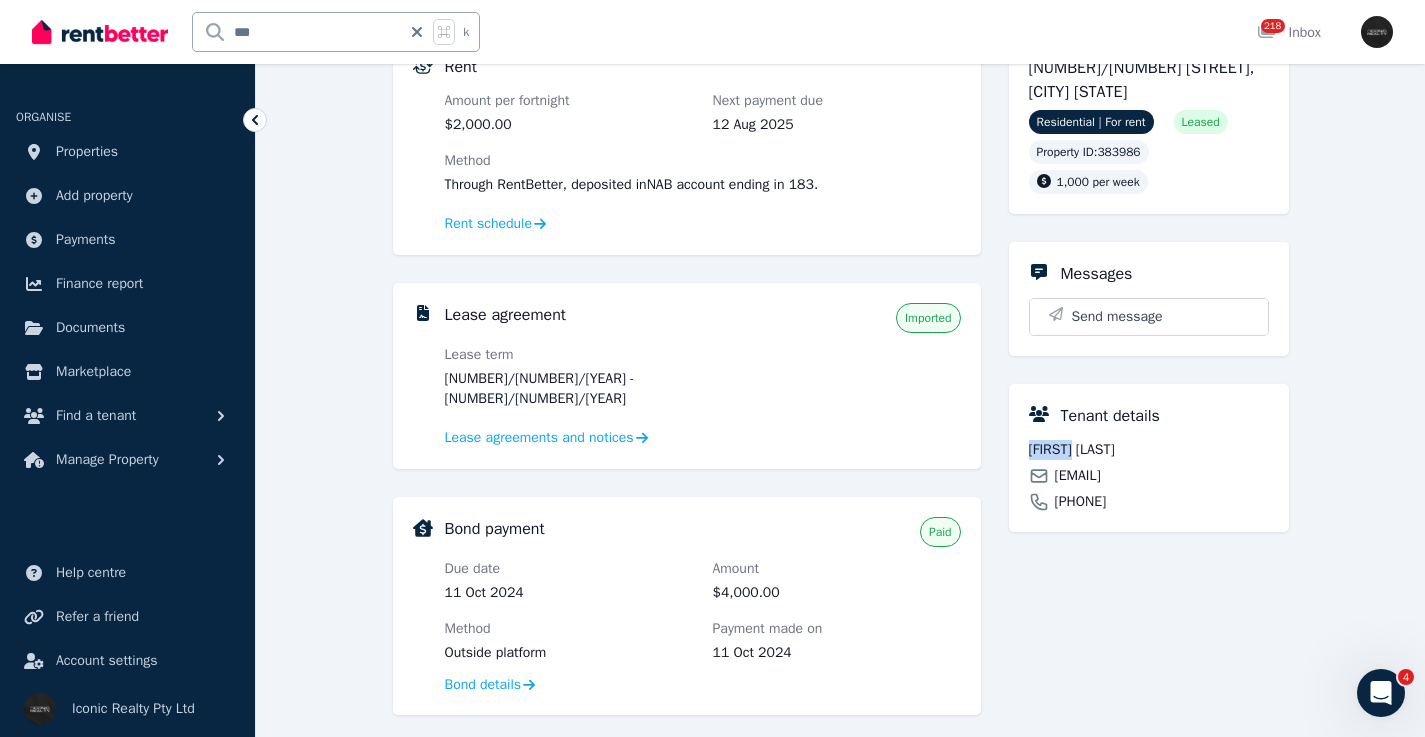 click on "[FIRST] [LAST]" at bounding box center [1149, 450] 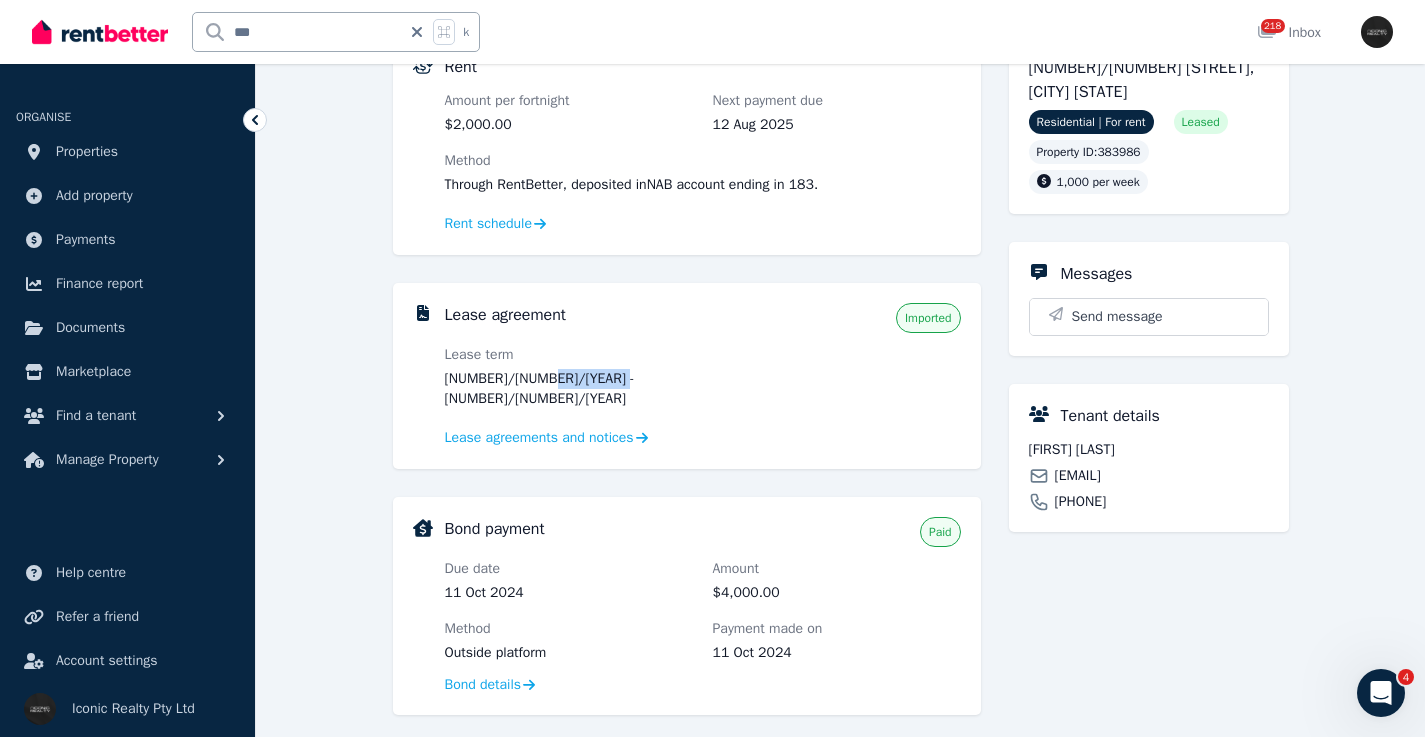 drag, startPoint x: 568, startPoint y: 385, endPoint x: 538, endPoint y: 383, distance: 30.066593 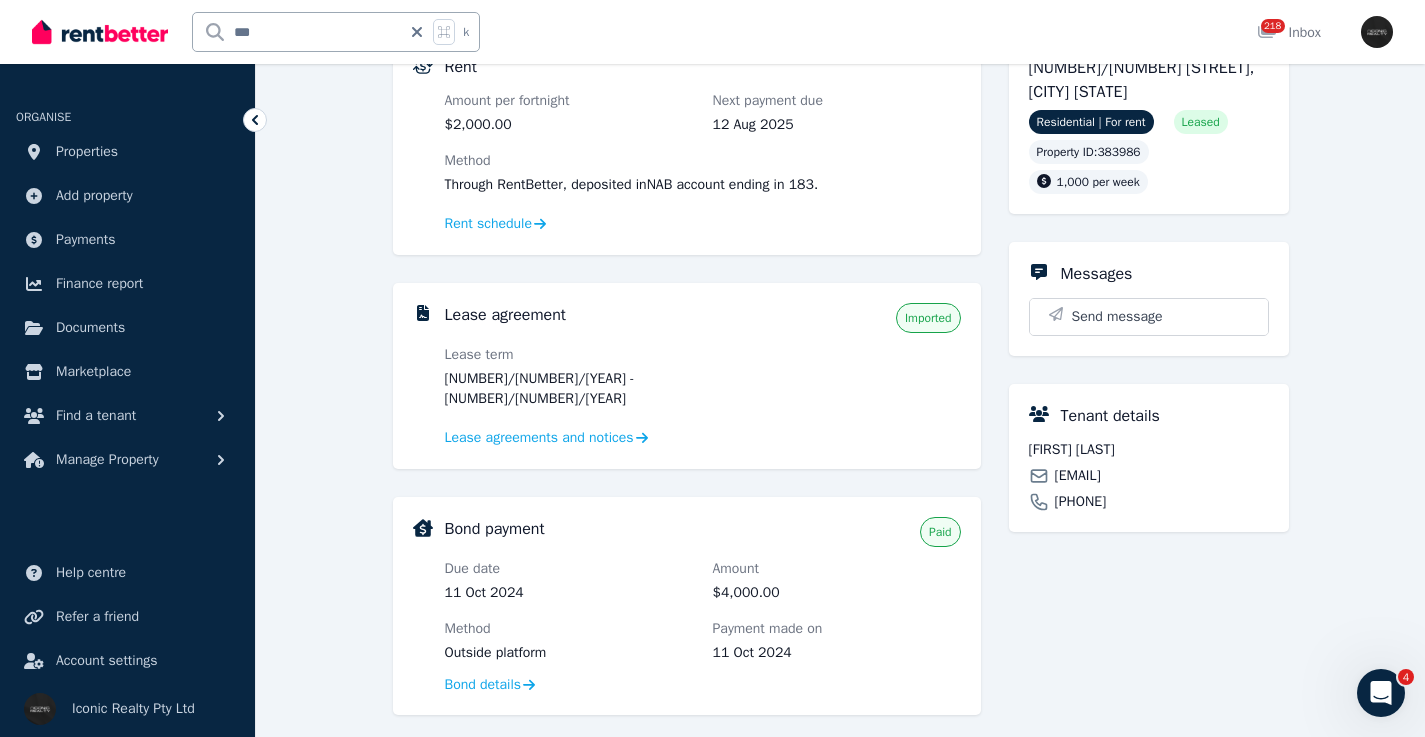 click 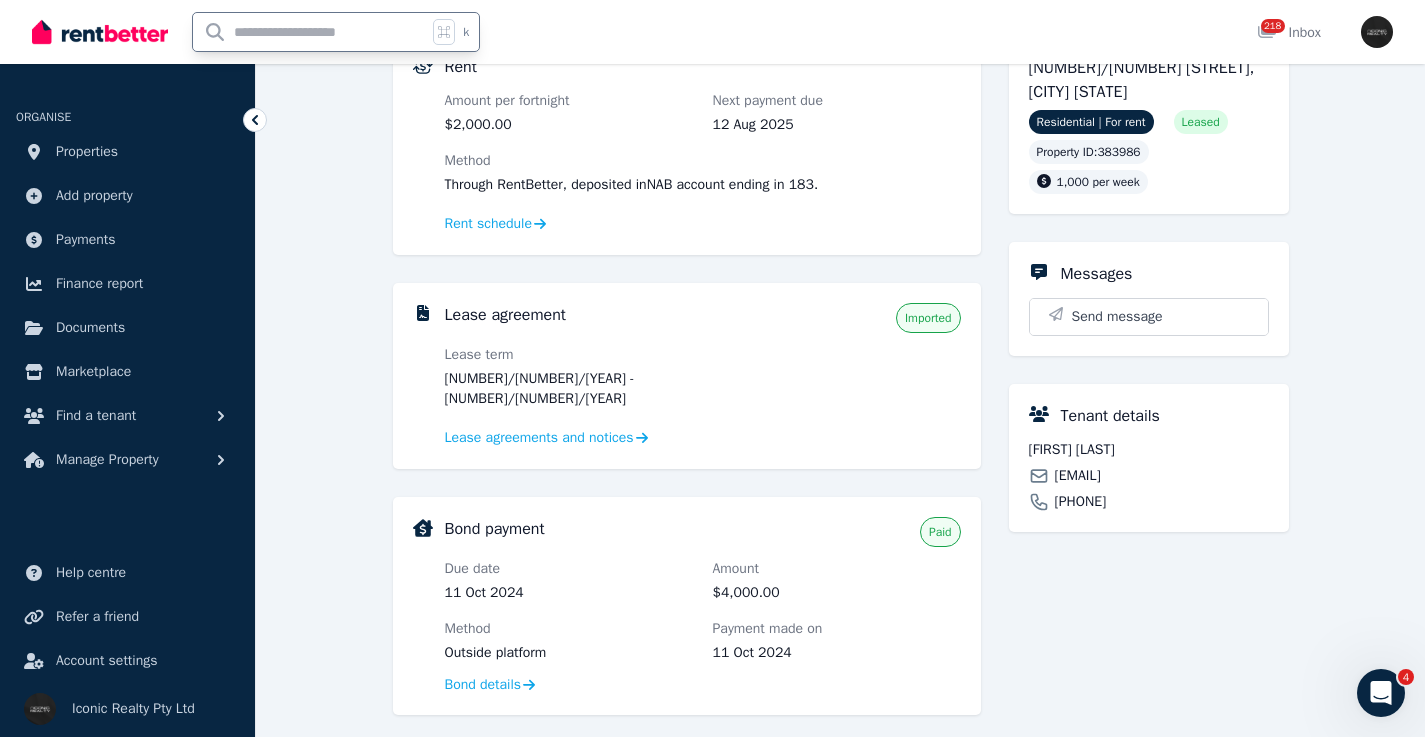 click at bounding box center (310, 32) 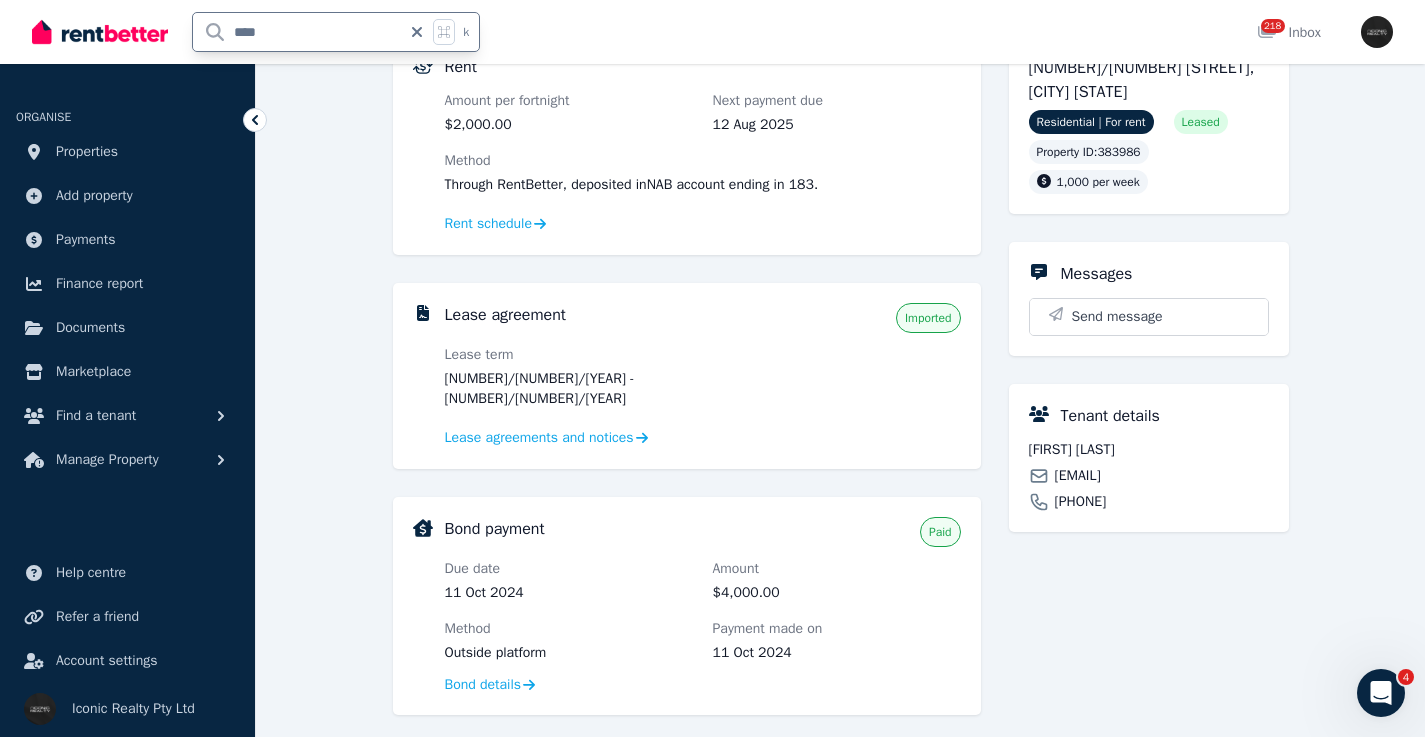 type on "*****" 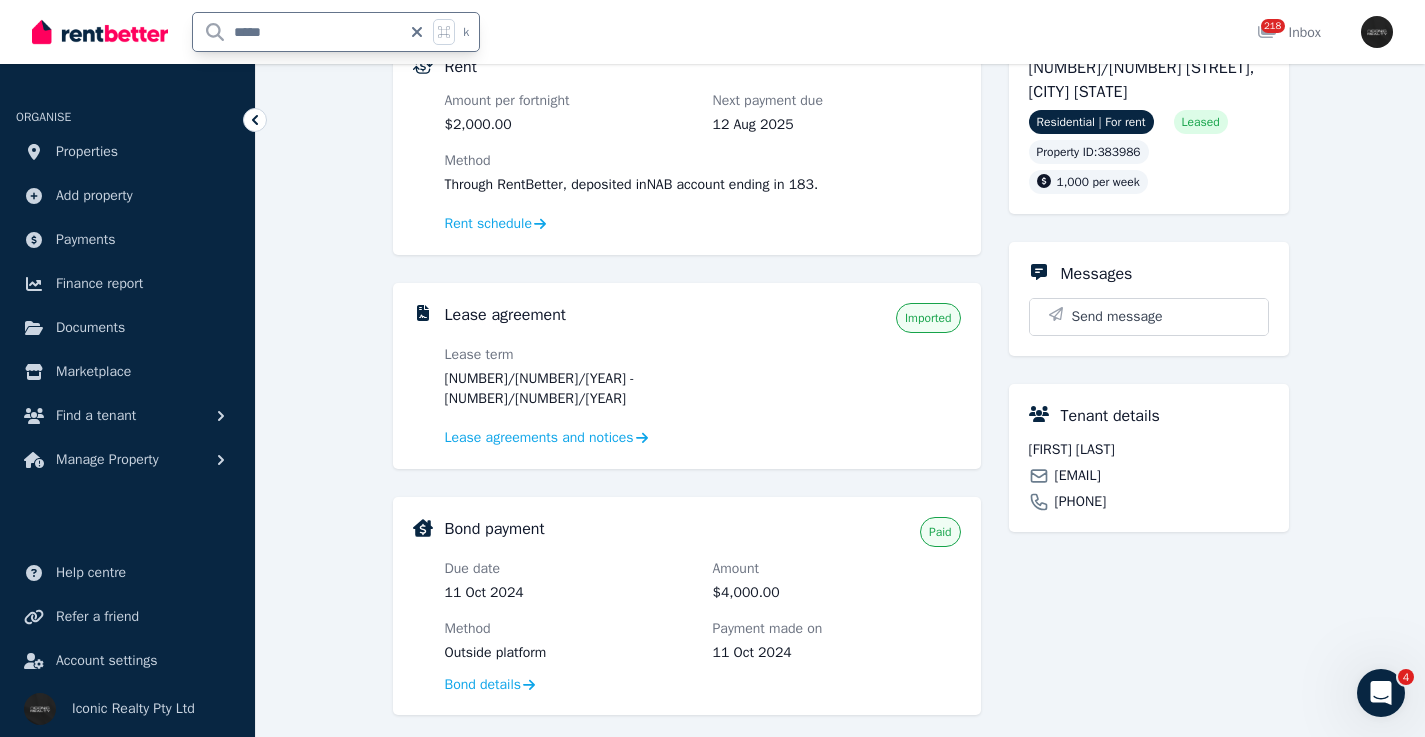 scroll, scrollTop: 0, scrollLeft: 0, axis: both 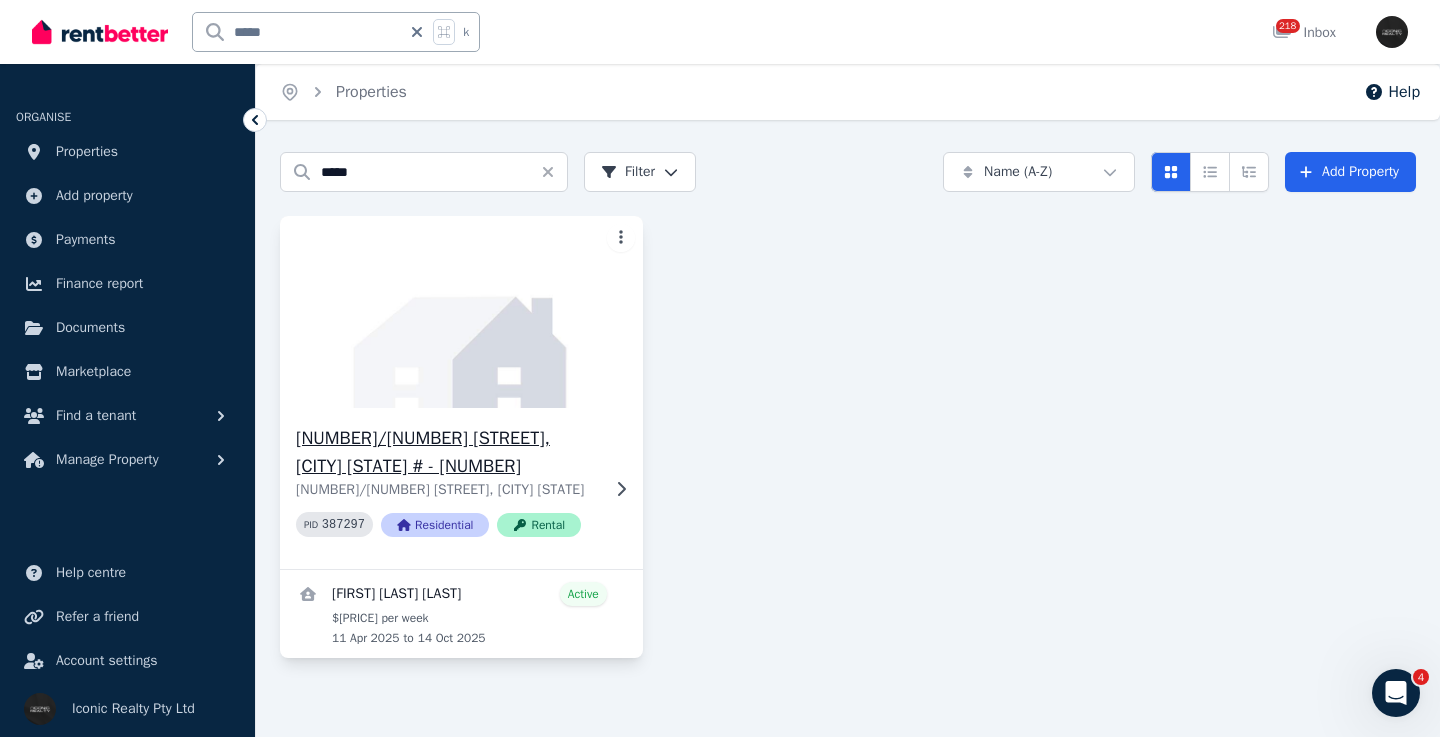 click 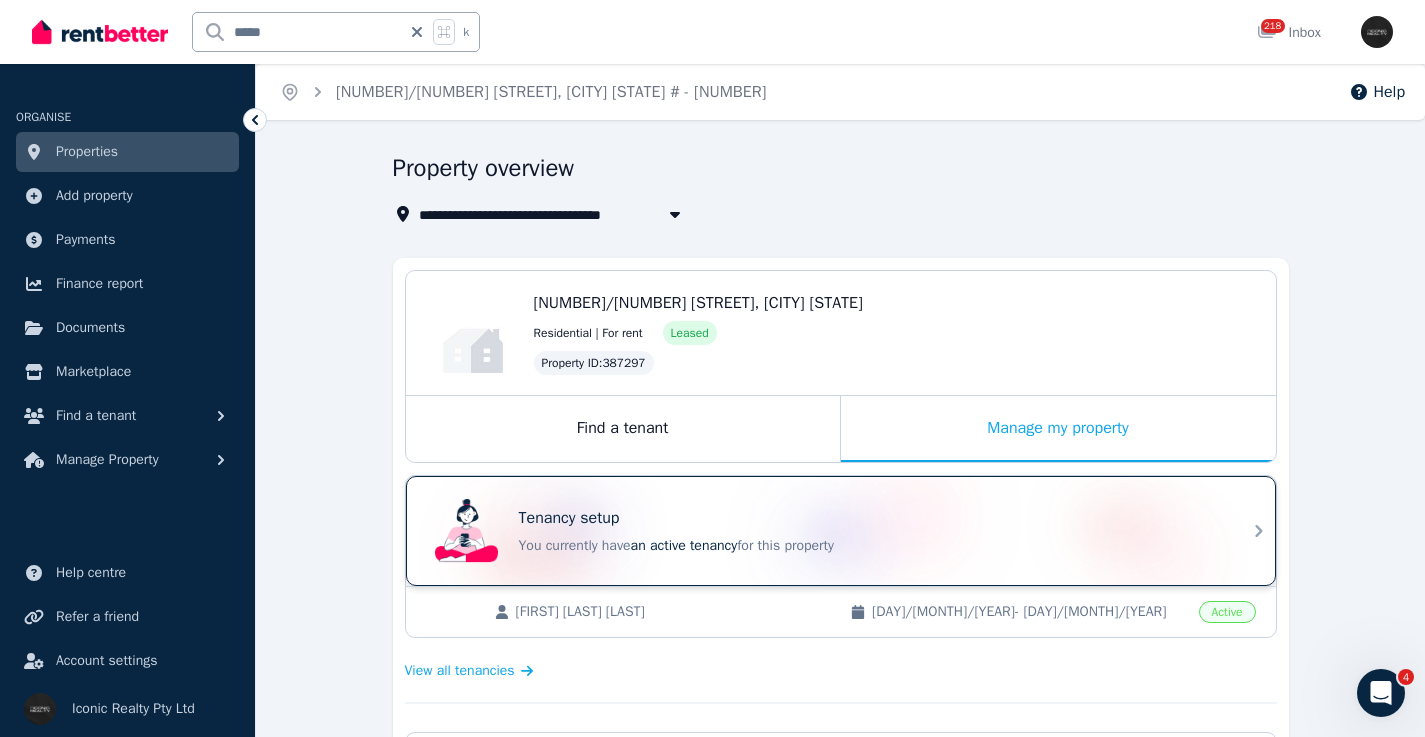 click on "Tenancy setup" at bounding box center (869, 518) 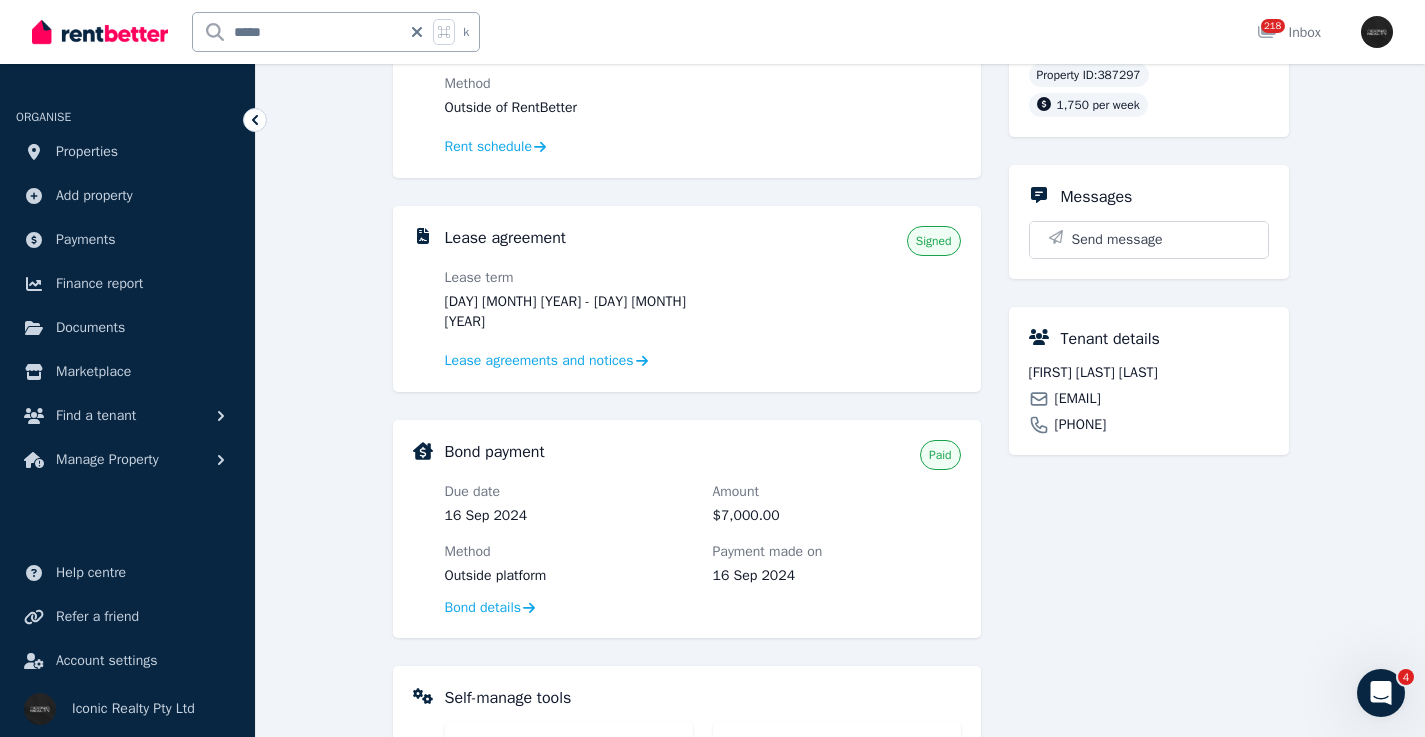 scroll, scrollTop: 296, scrollLeft: 0, axis: vertical 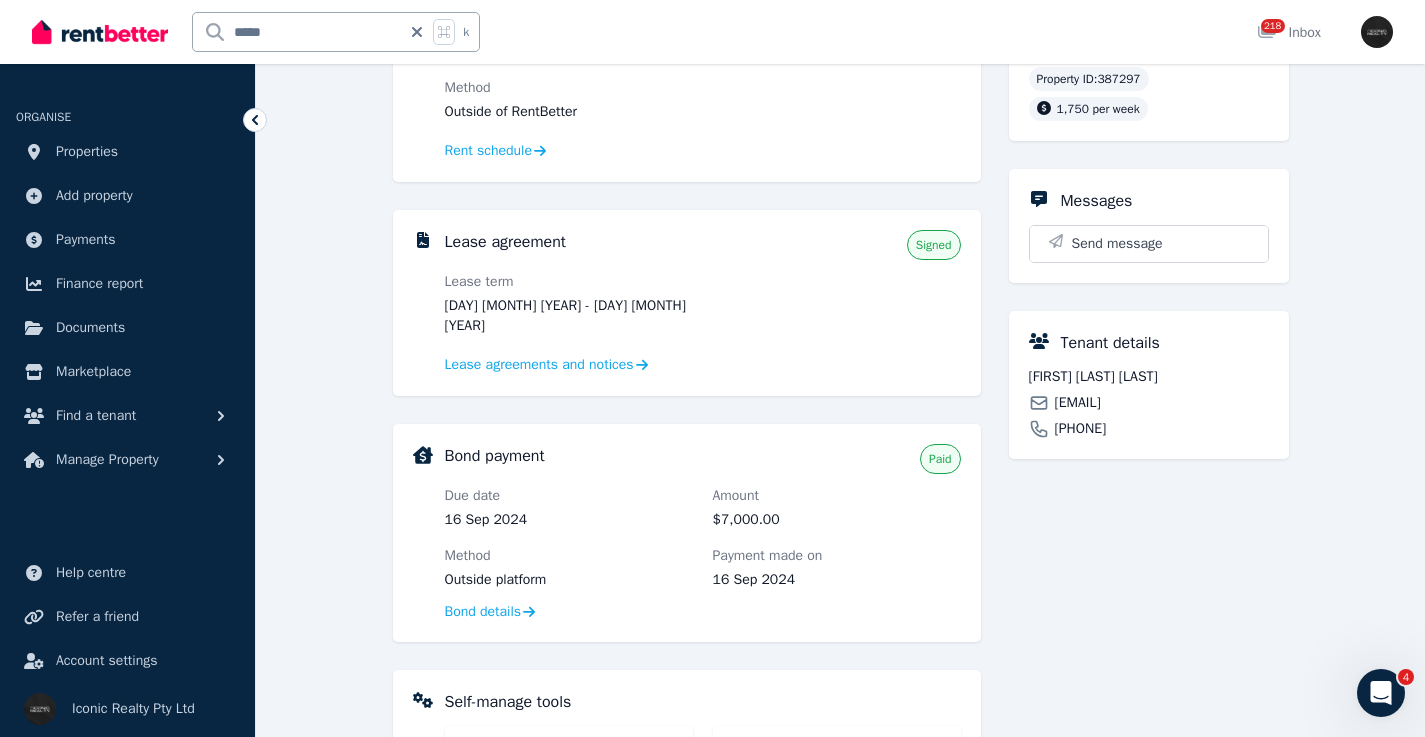 click on "jmartinmontes9@gmail.com" at bounding box center [1078, 403] 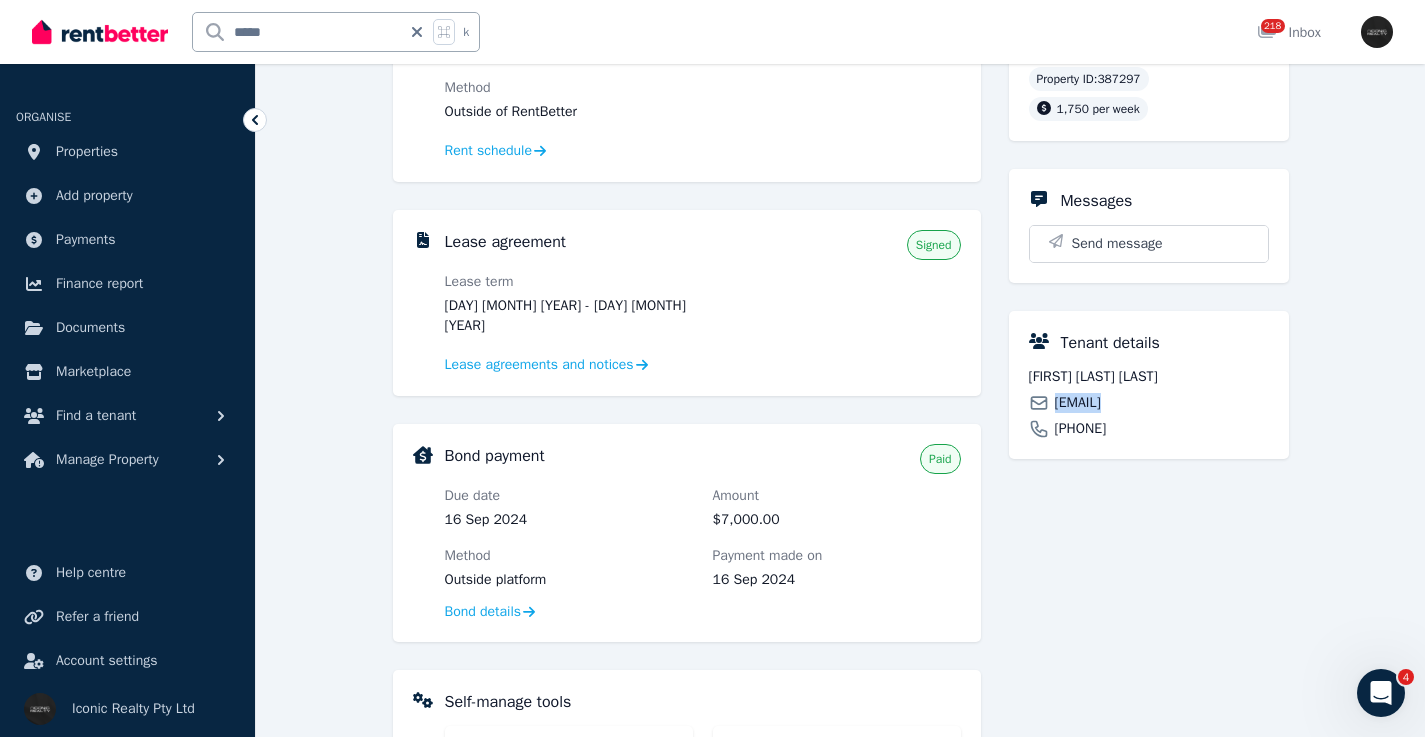 click on "jmartinmontes9@gmail.com" at bounding box center (1078, 403) 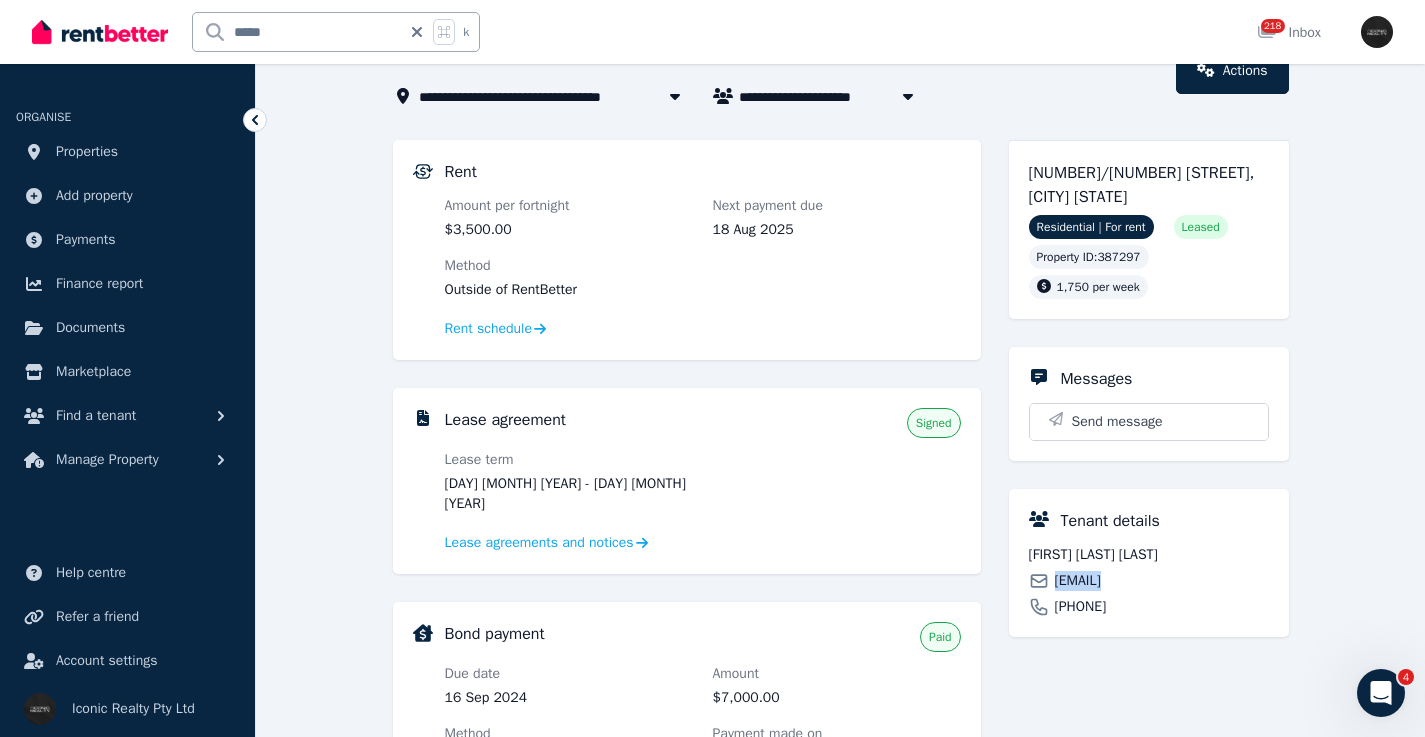 scroll, scrollTop: 129, scrollLeft: 0, axis: vertical 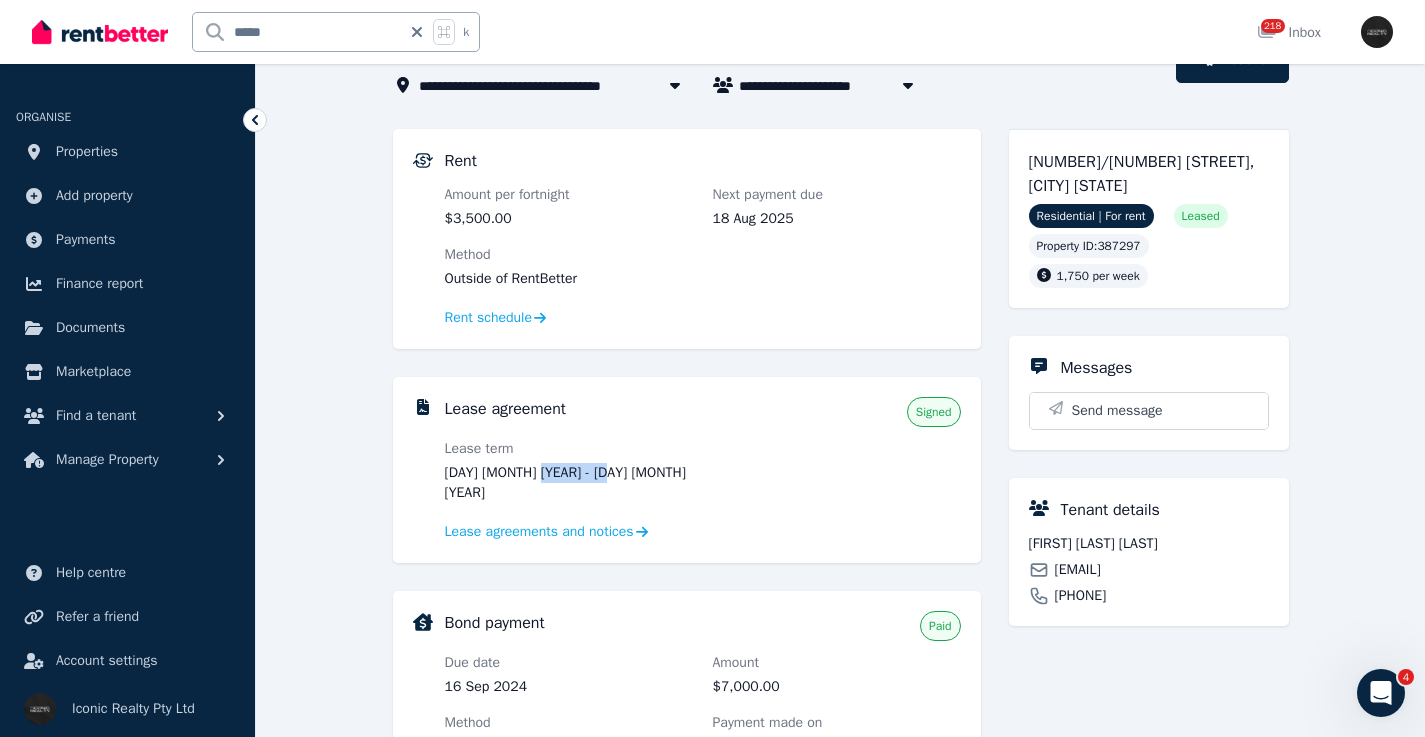 drag, startPoint x: 618, startPoint y: 470, endPoint x: 538, endPoint y: 473, distance: 80.05623 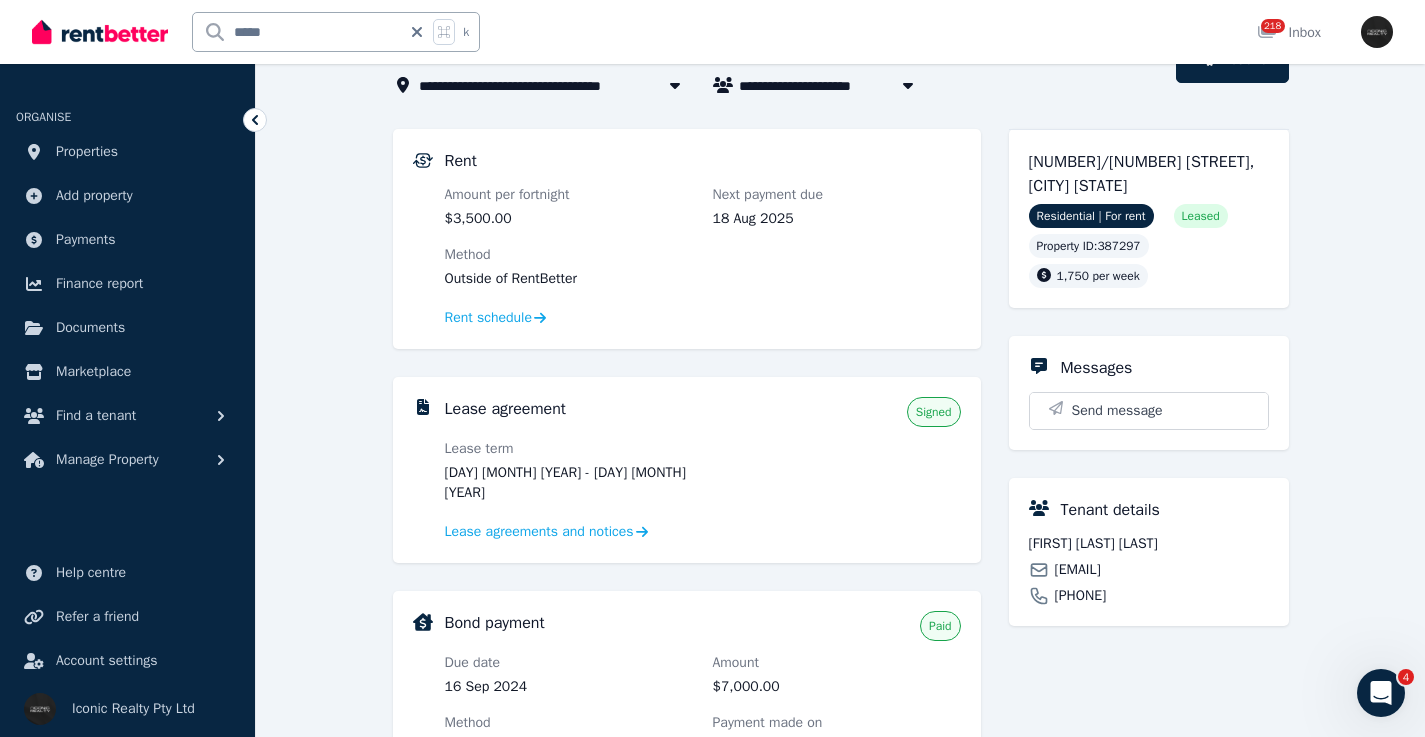 click on "[FIRST] [LAST] [LAST]" at bounding box center (1149, 544) 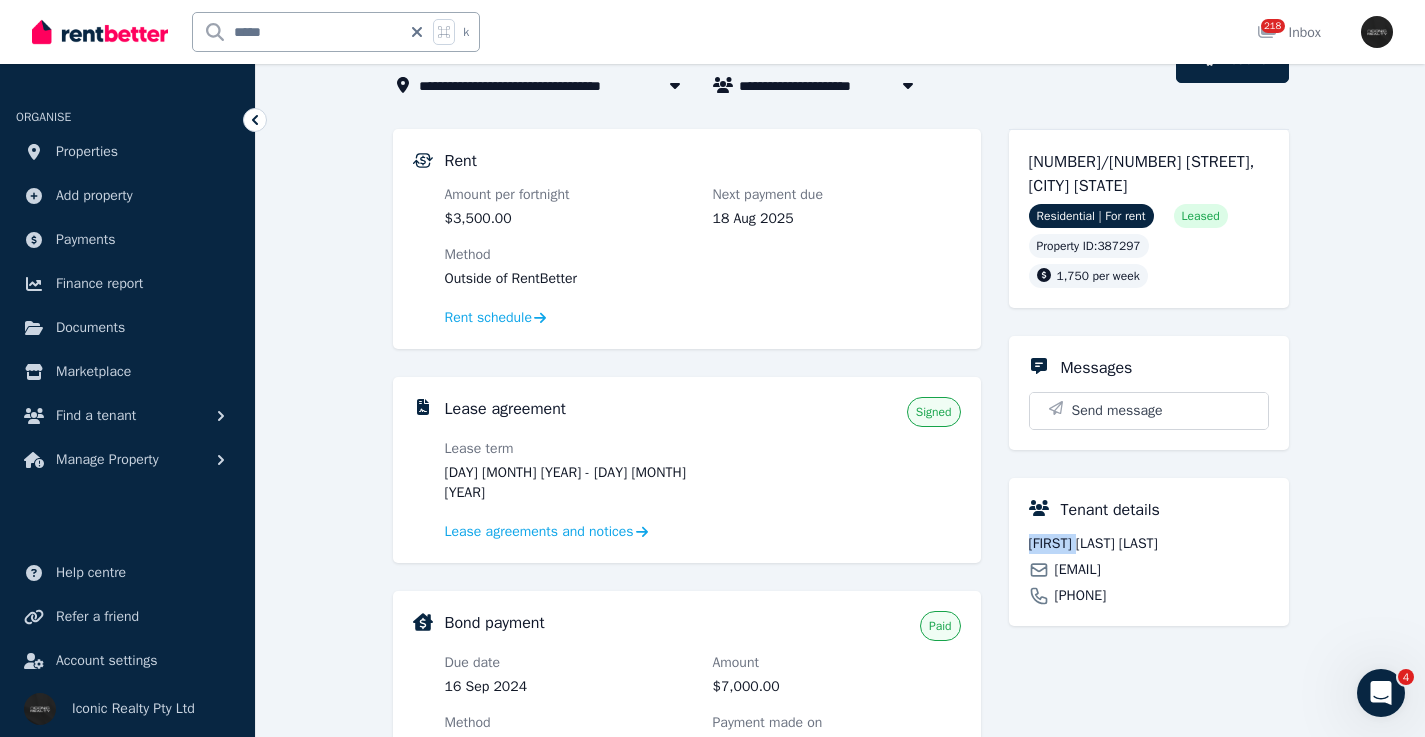 click on "[FIRST] [LAST] [LAST]" at bounding box center (1149, 544) 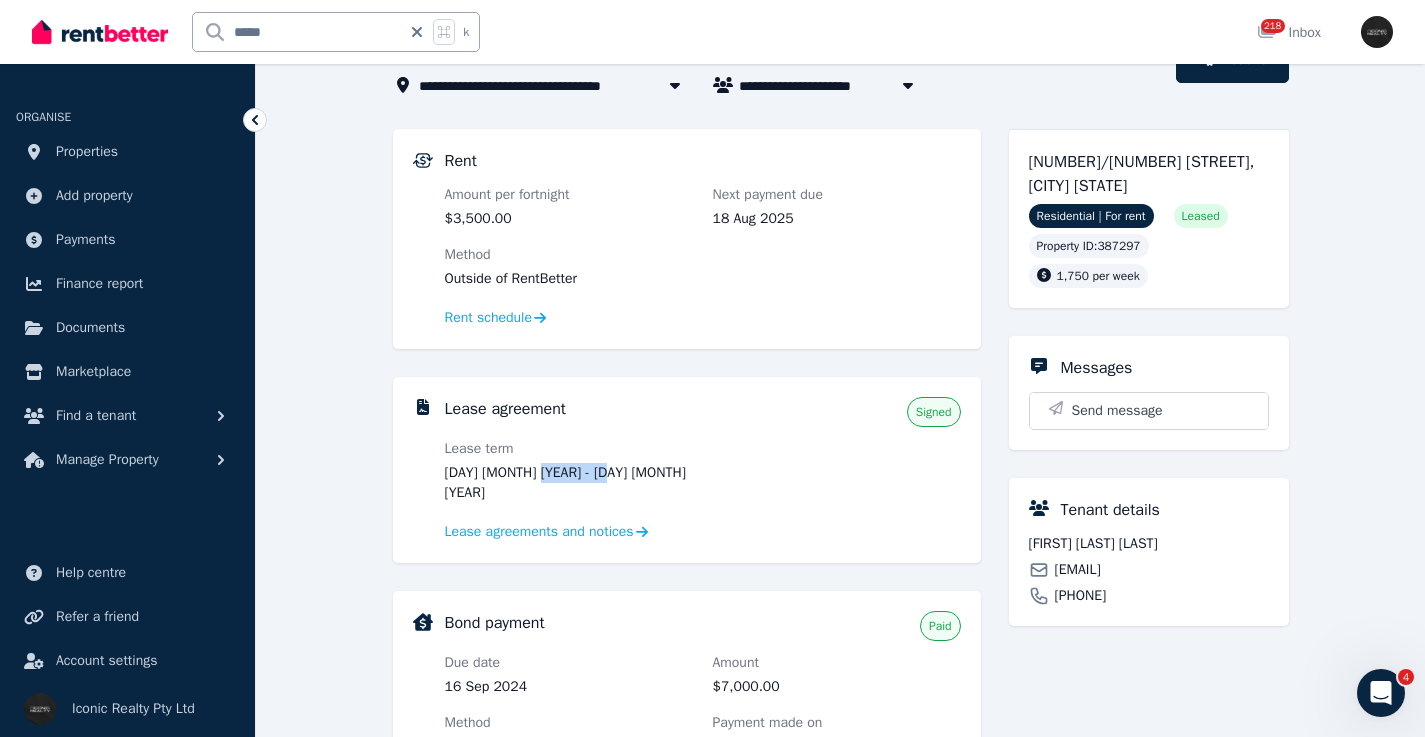 drag, startPoint x: 607, startPoint y: 469, endPoint x: 677, endPoint y: 492, distance: 73.68175 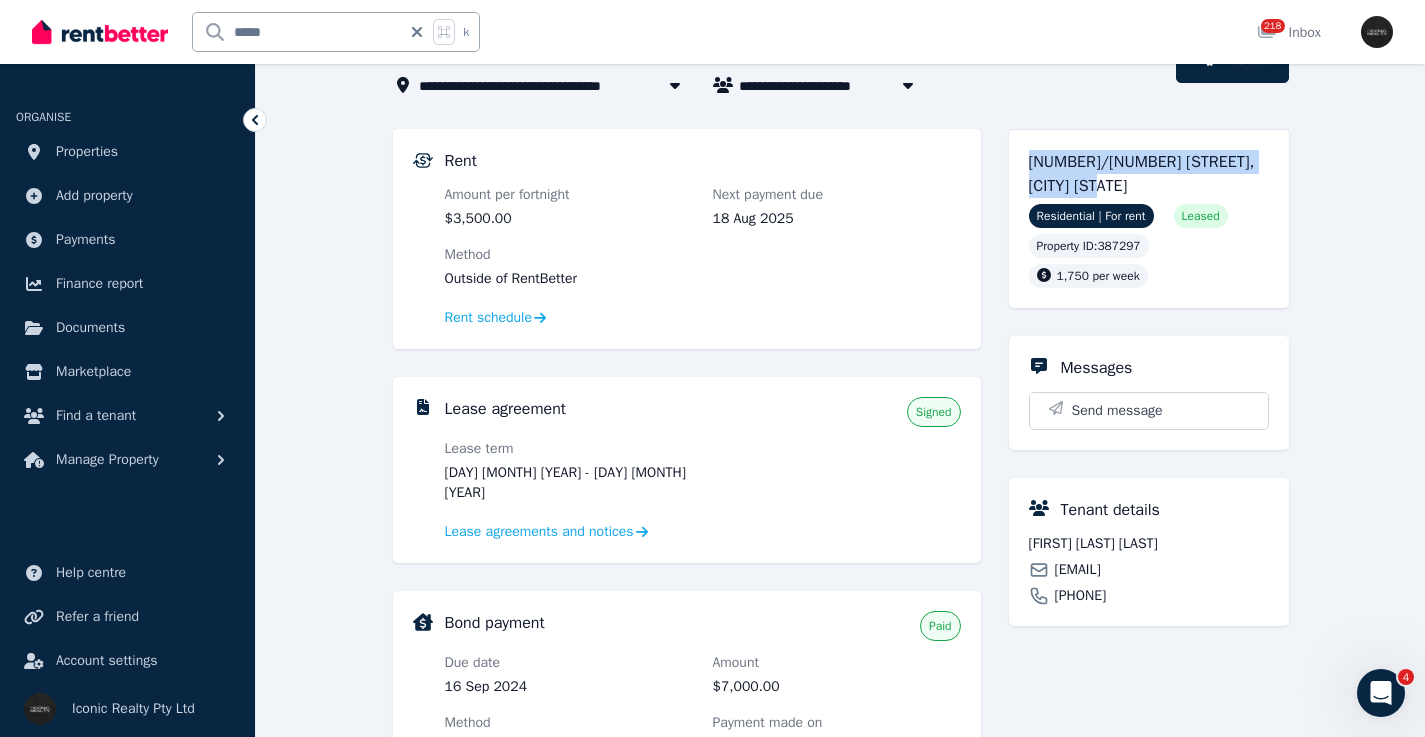 drag, startPoint x: 1080, startPoint y: 176, endPoint x: 1022, endPoint y: 164, distance: 59.22837 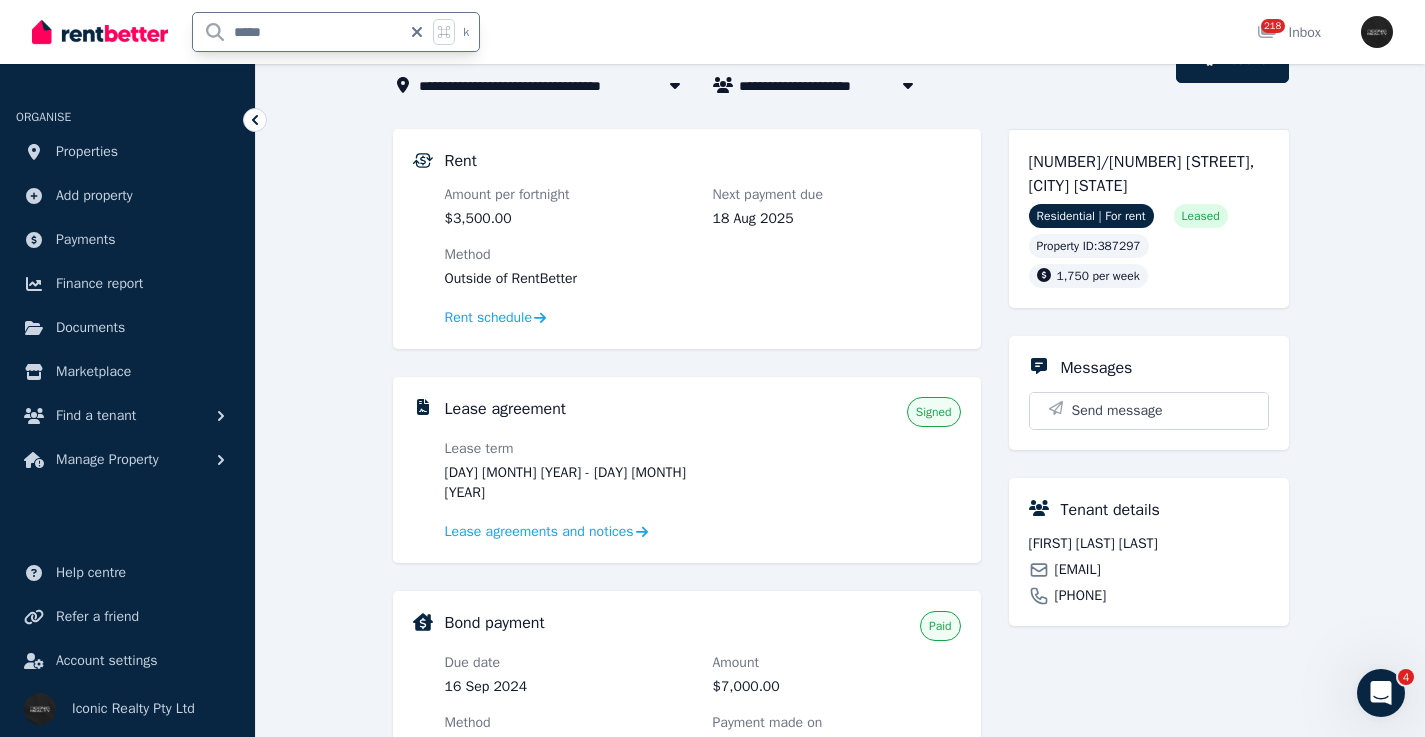 drag, startPoint x: 322, startPoint y: 31, endPoint x: 188, endPoint y: 31, distance: 134 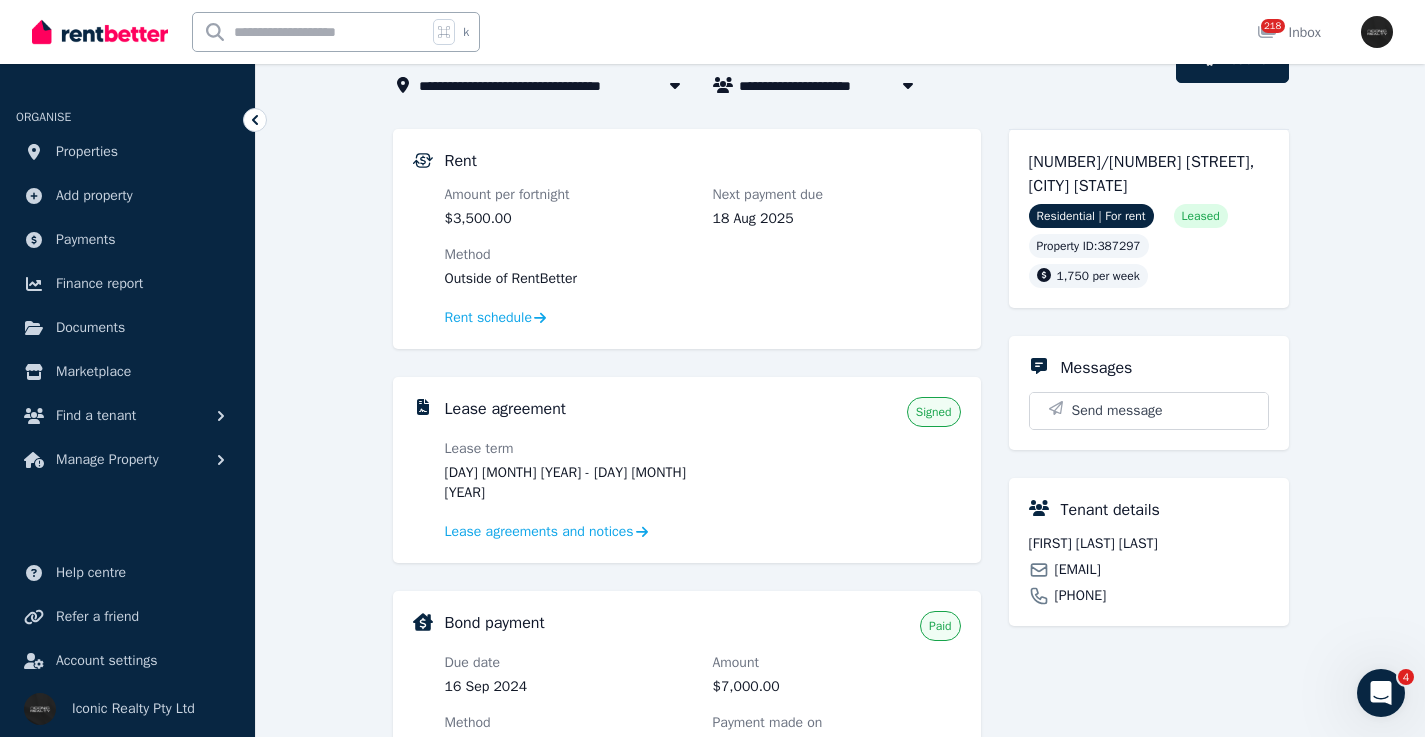 click at bounding box center (310, 32) 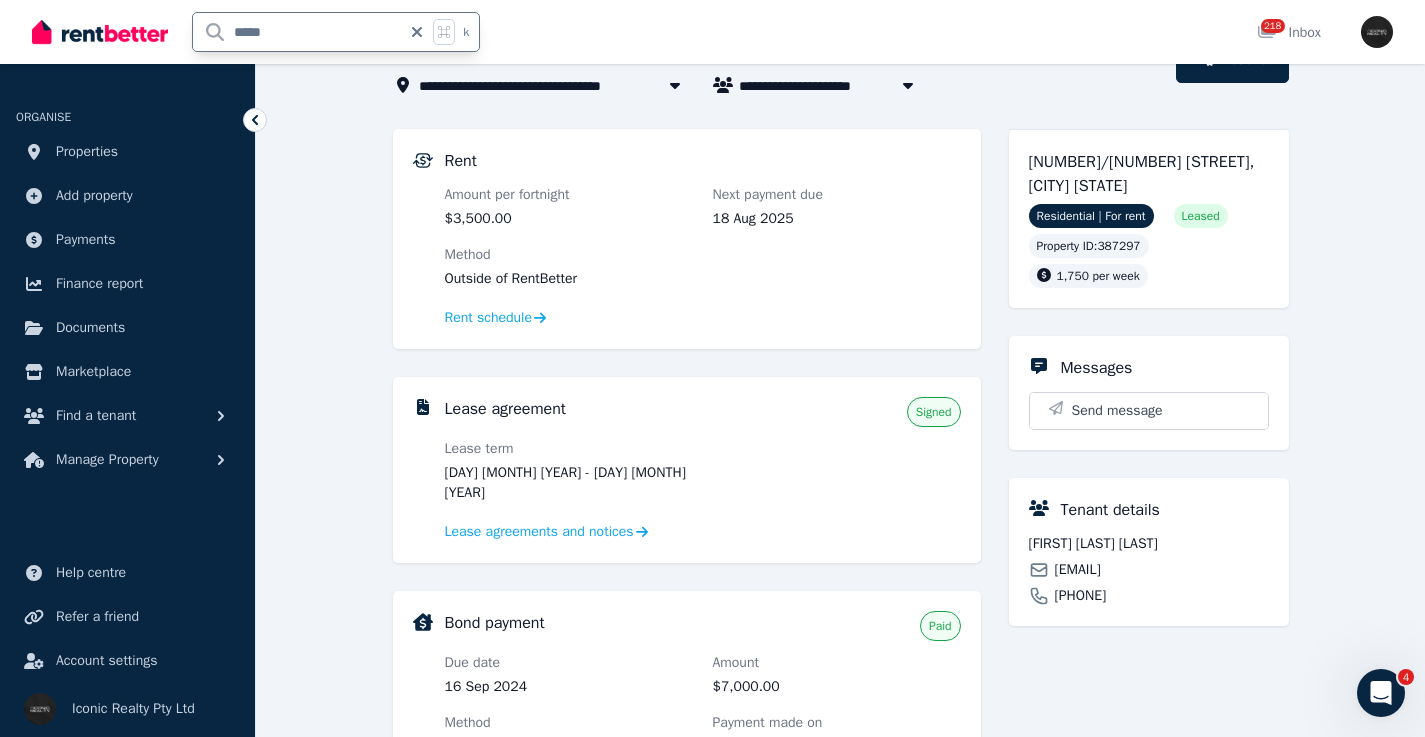 type on "*****" 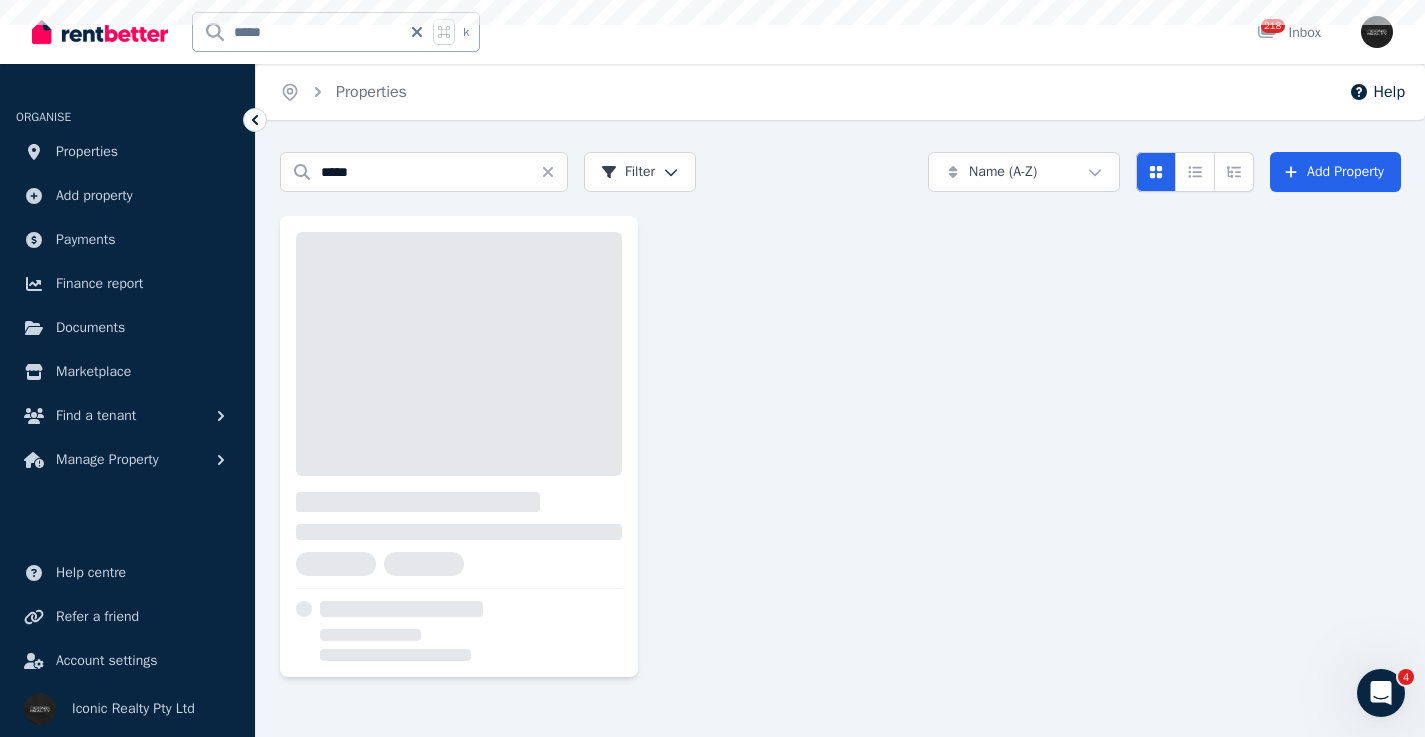 scroll, scrollTop: 0, scrollLeft: 0, axis: both 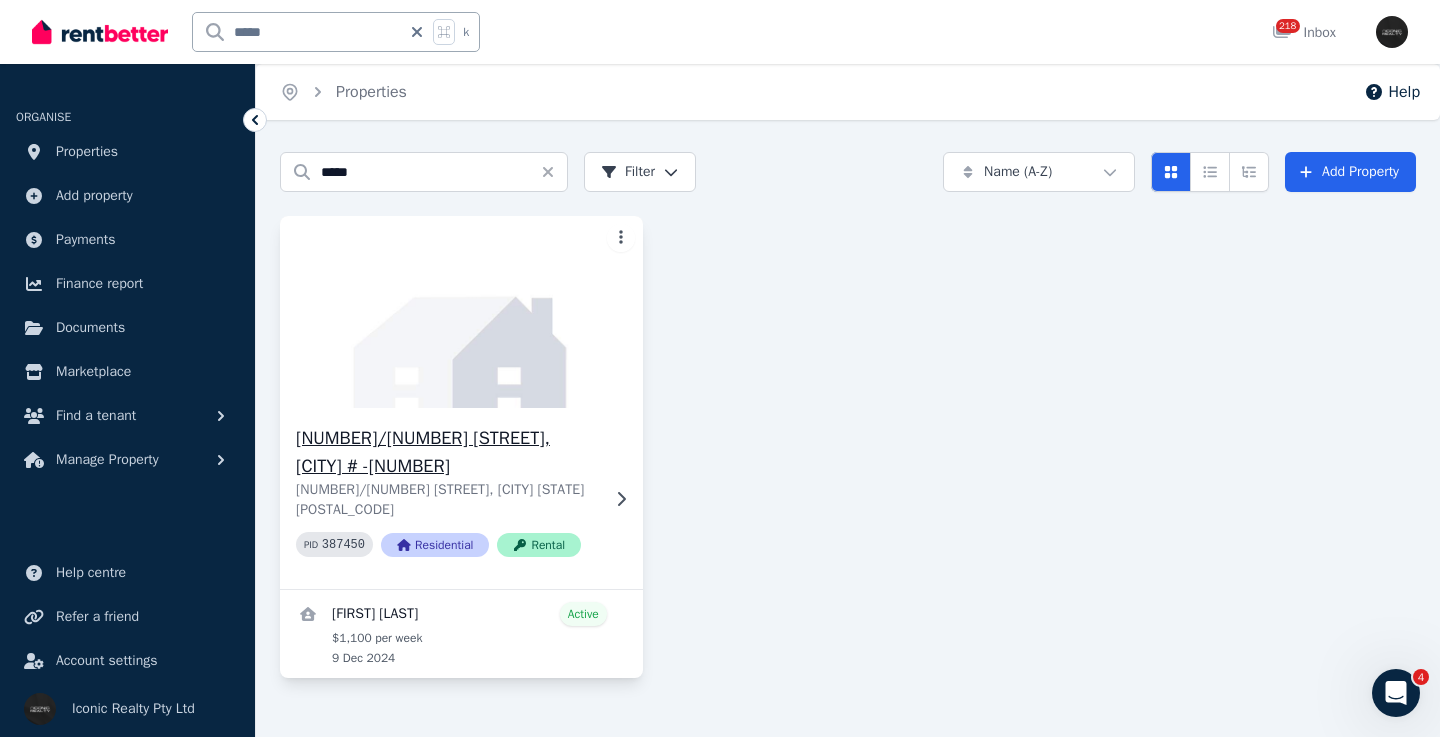 click 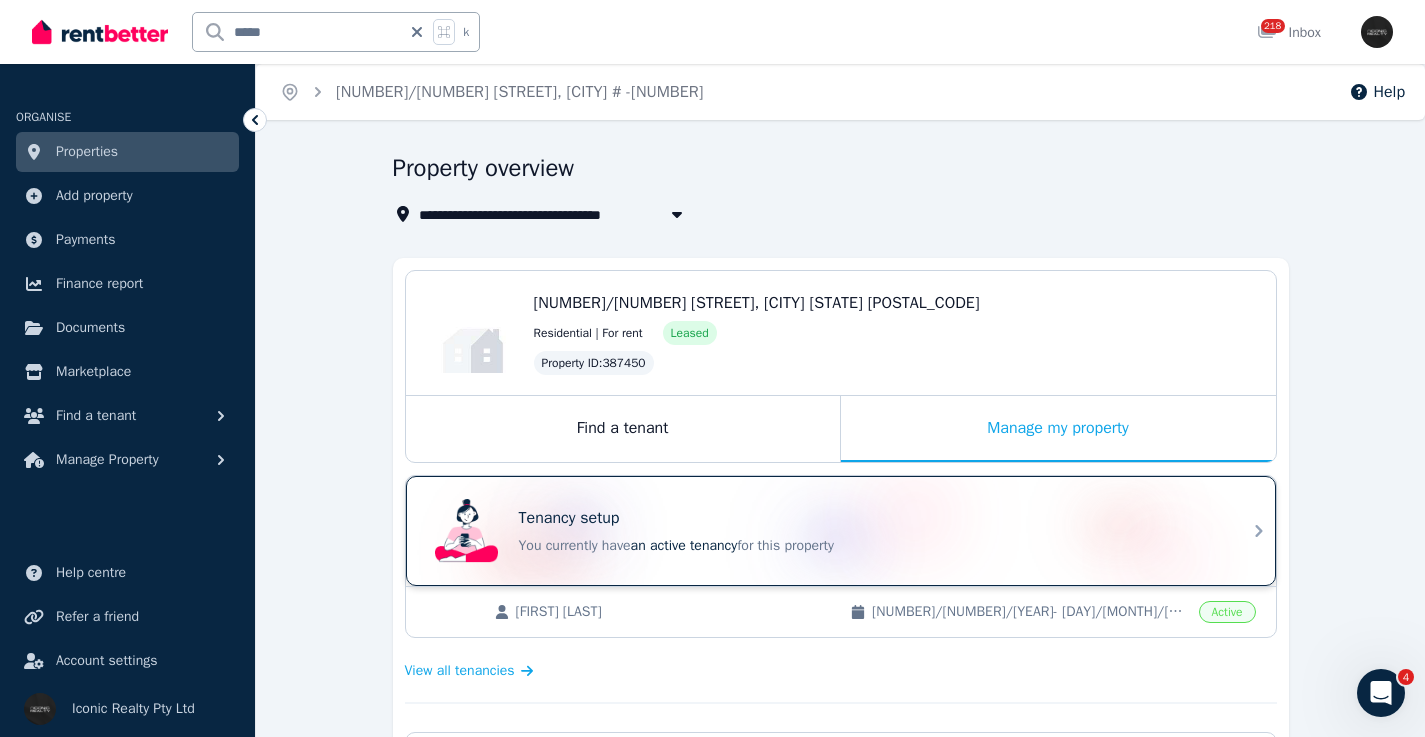 click on "Tenancy setup" at bounding box center [869, 518] 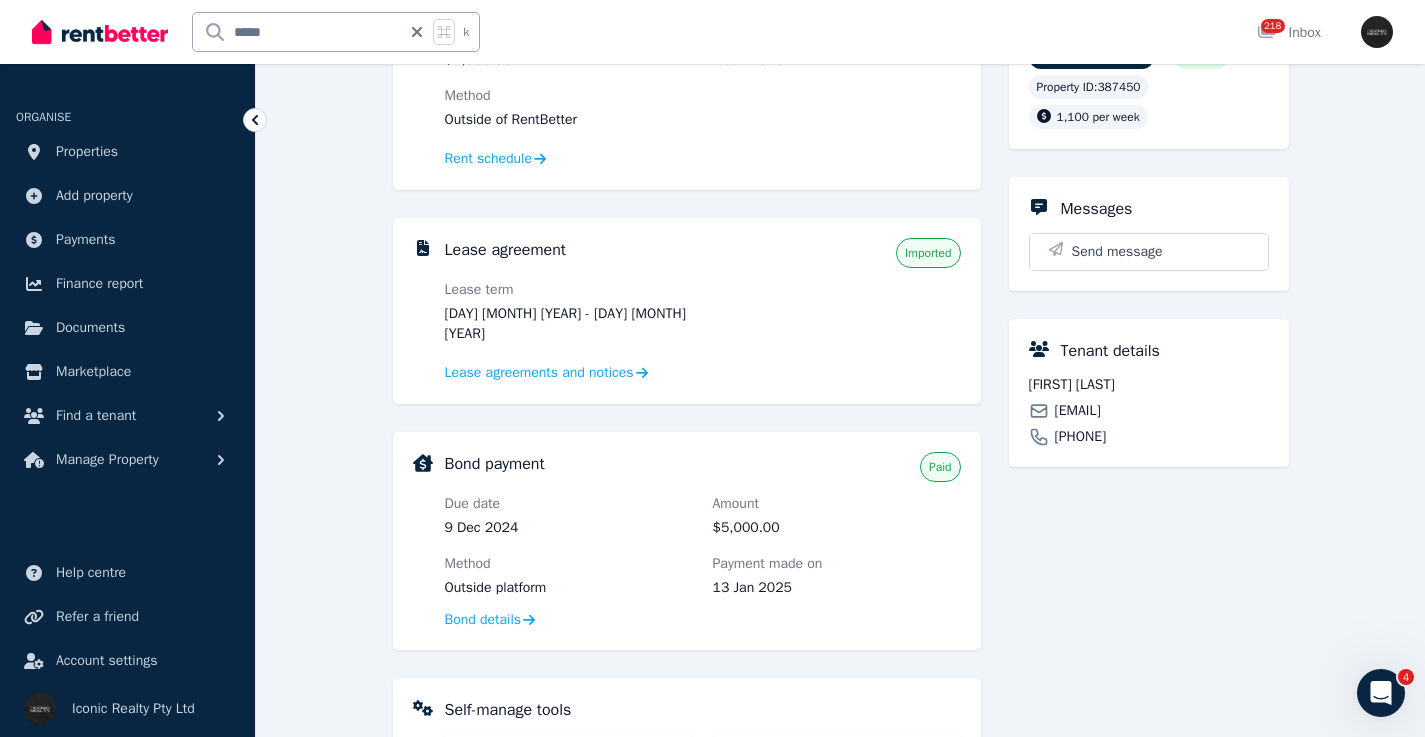 scroll, scrollTop: 298, scrollLeft: 0, axis: vertical 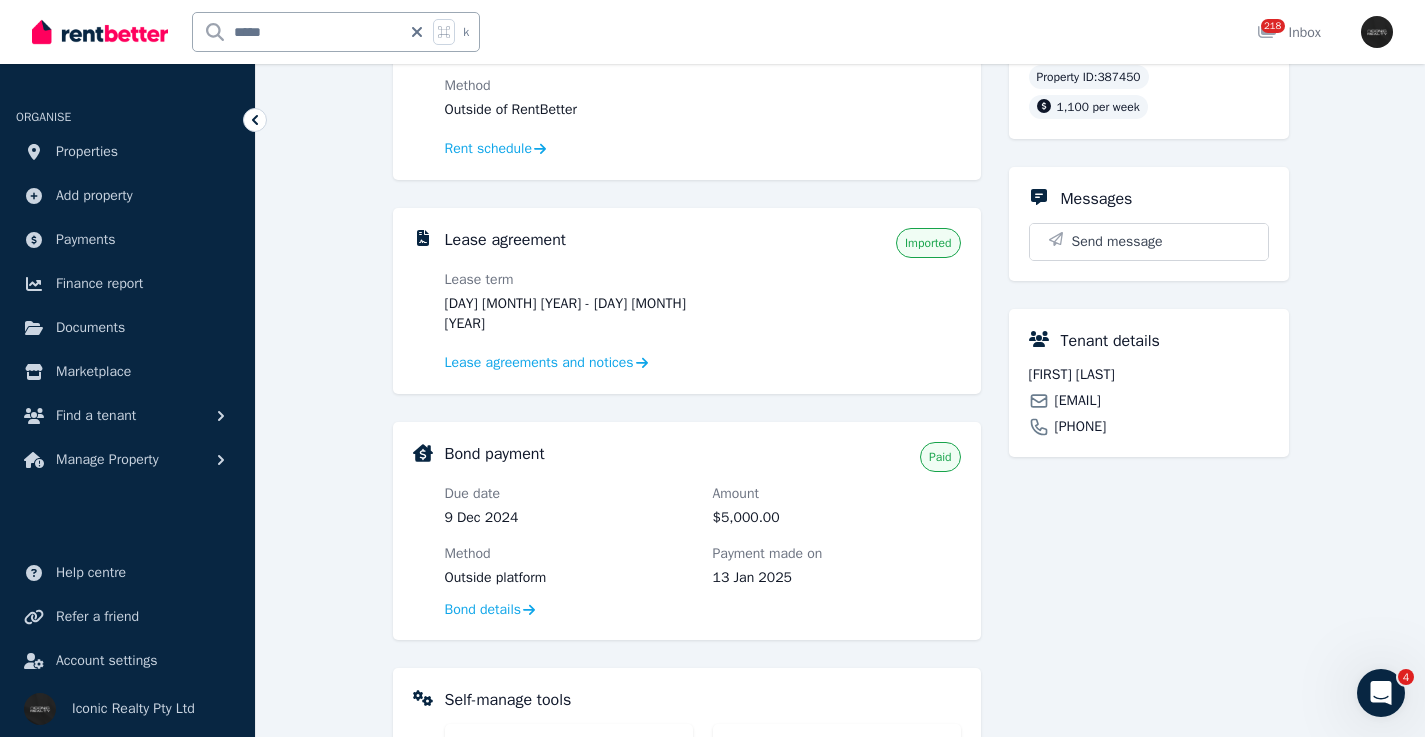 click on "ioritzbarberape@gmail.com" at bounding box center [1078, 401] 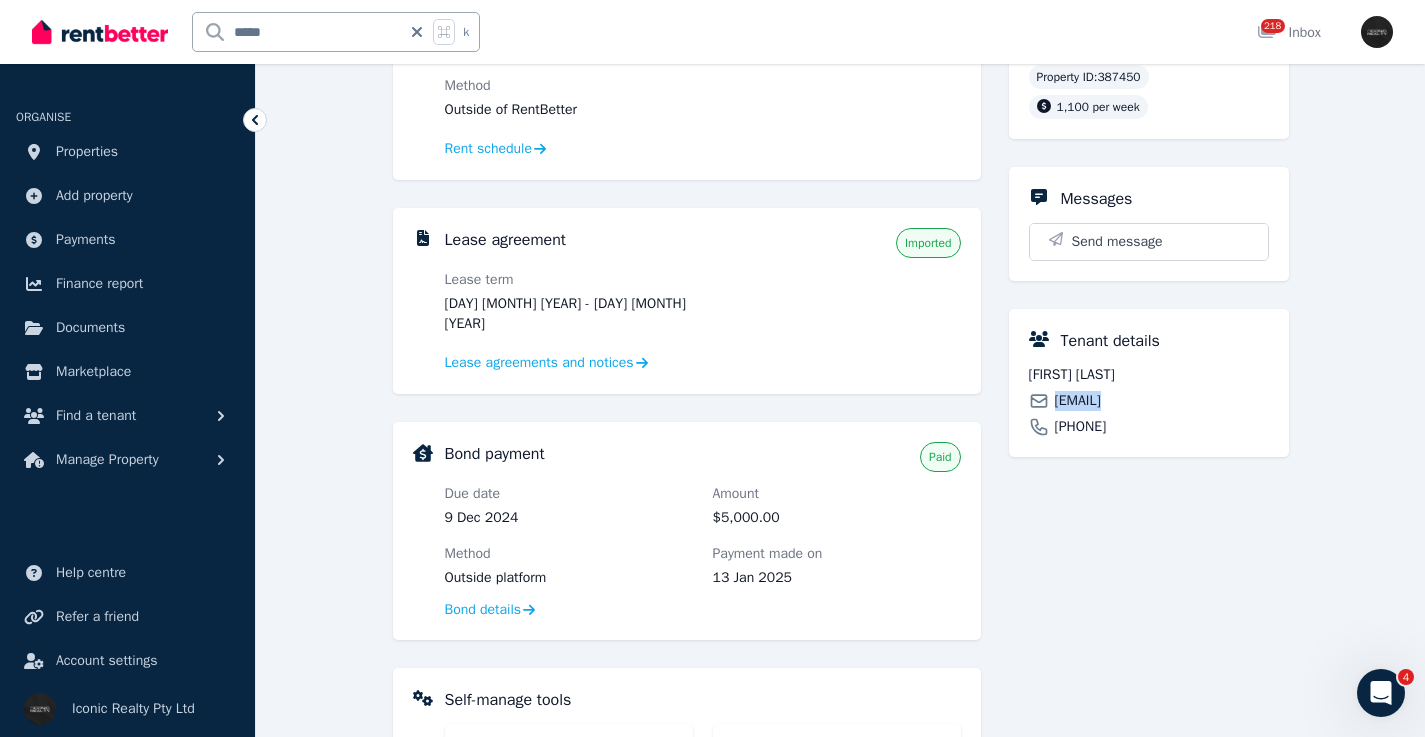 click on "ioritzbarberape@gmail.com" at bounding box center (1078, 401) 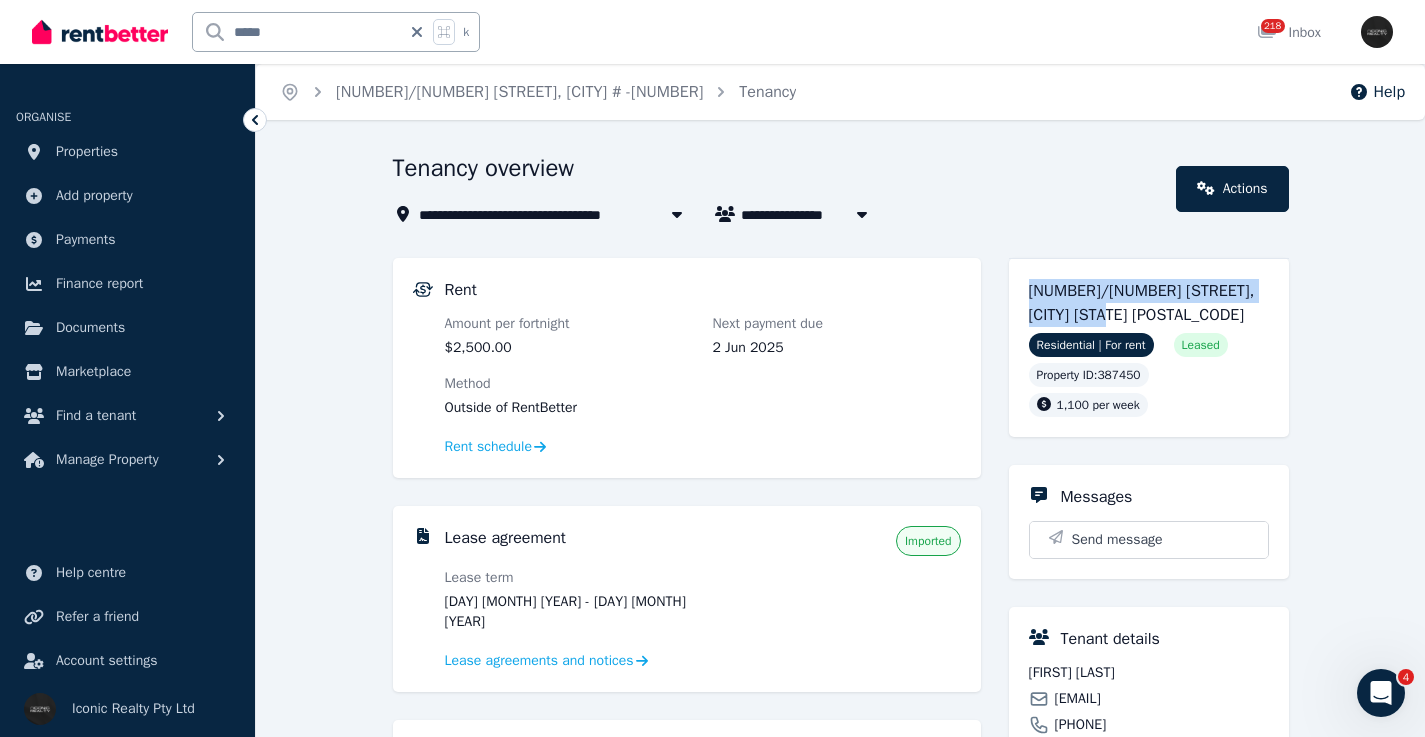 drag, startPoint x: 1126, startPoint y: 311, endPoint x: 1001, endPoint y: 279, distance: 129.031 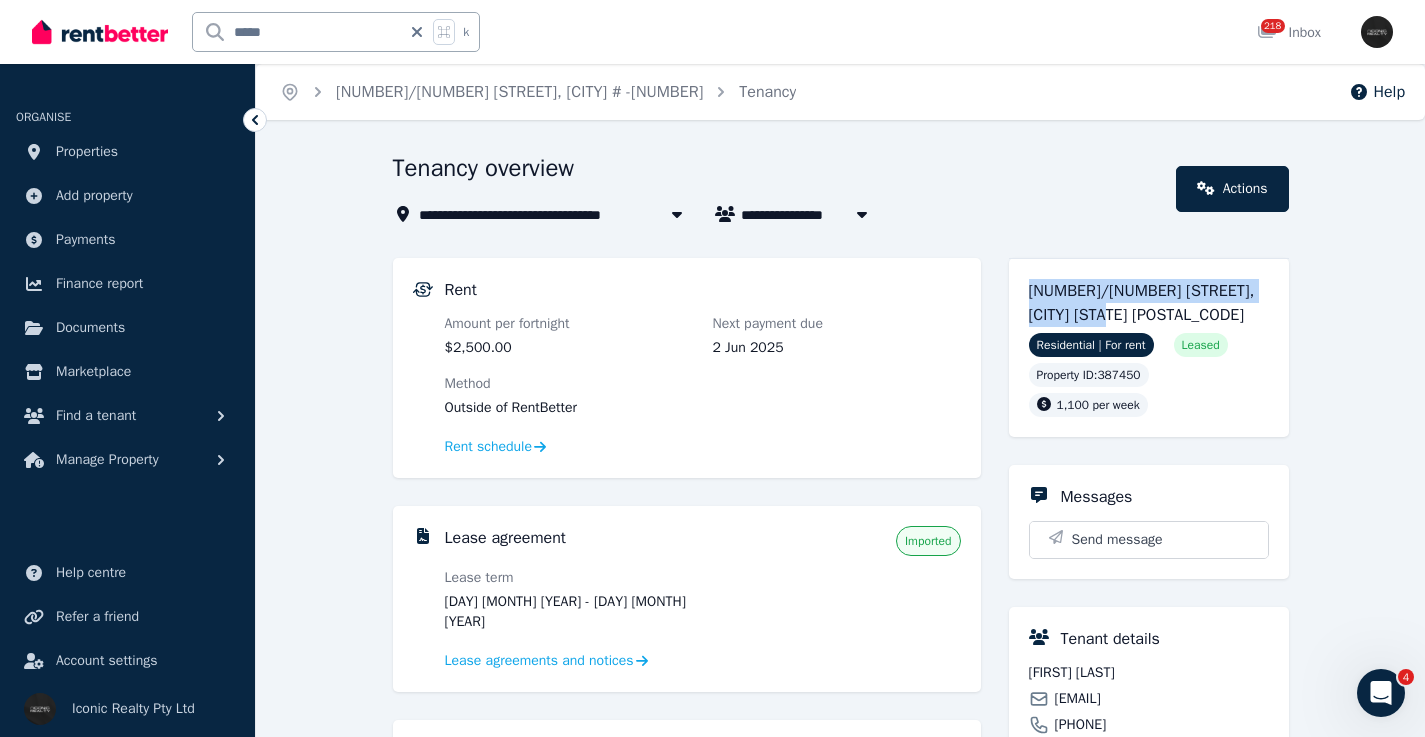 click on "Rent Amount per fortnight $2,500.00 Next payment due 2 Jun 2025 Method Outside of RentBetter Rent schedule Lease agreement Imported Lease term 9 Dec 2024 - 6 Oct 2025 Lease agreements and notices Bond payment Paid Due date 9 Dec 2024 Amount $5,000.00 Method Outside platform Payment made on 13 Jan 2025 Bond details Self-manage tools Keep track of all your expenses Expenses Keep track of all tenant bills for your property Tenant Bills Keep track of all your maintenance and repairs Maintenance Complete entry, routine, and exit inspections with digital condition reports Condition reports 7/157 Glenayr Ave, North Bondi 7/157 Glenayr Ave, North Bondi NSW 2026 Residential    | For rent Leased Property ID :  387450 1,100 per week Messages Send message Tenant details Ioritz Barberape ioritzbarberape@gmail.com 0491 094 819" at bounding box center (841, 842) 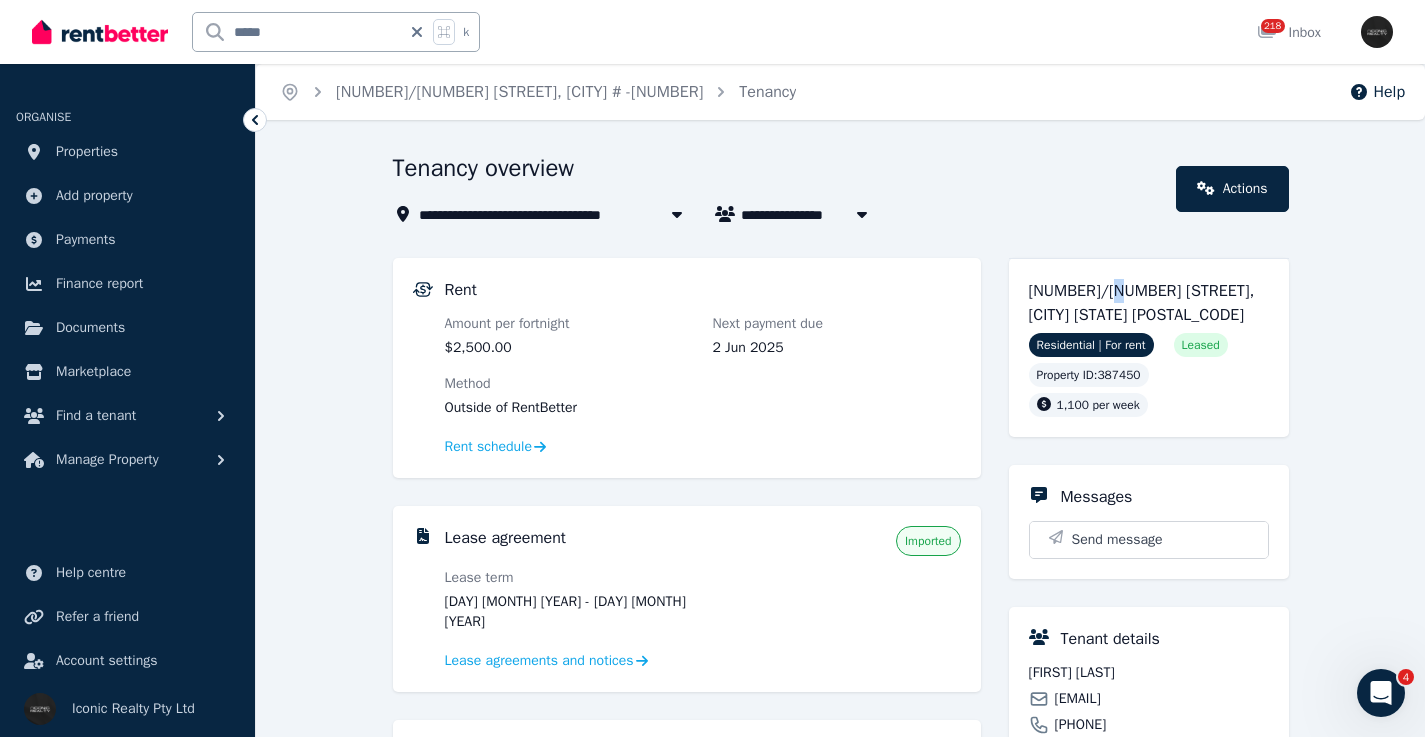 click on "[NUMBER]/[NUMBER] [STREET], [CITY] [STATE]" at bounding box center (1142, 303) 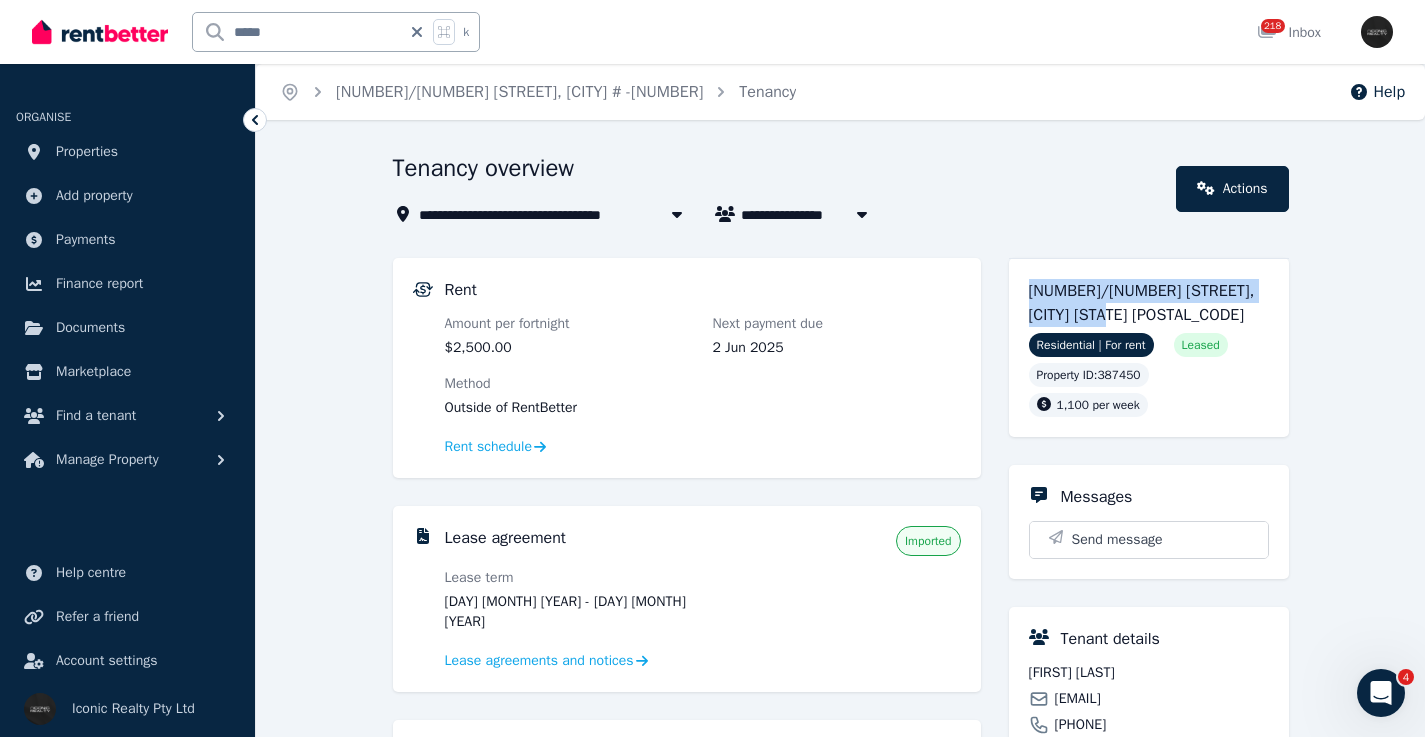 drag, startPoint x: 1120, startPoint y: 312, endPoint x: 1017, endPoint y: 289, distance: 105.53672 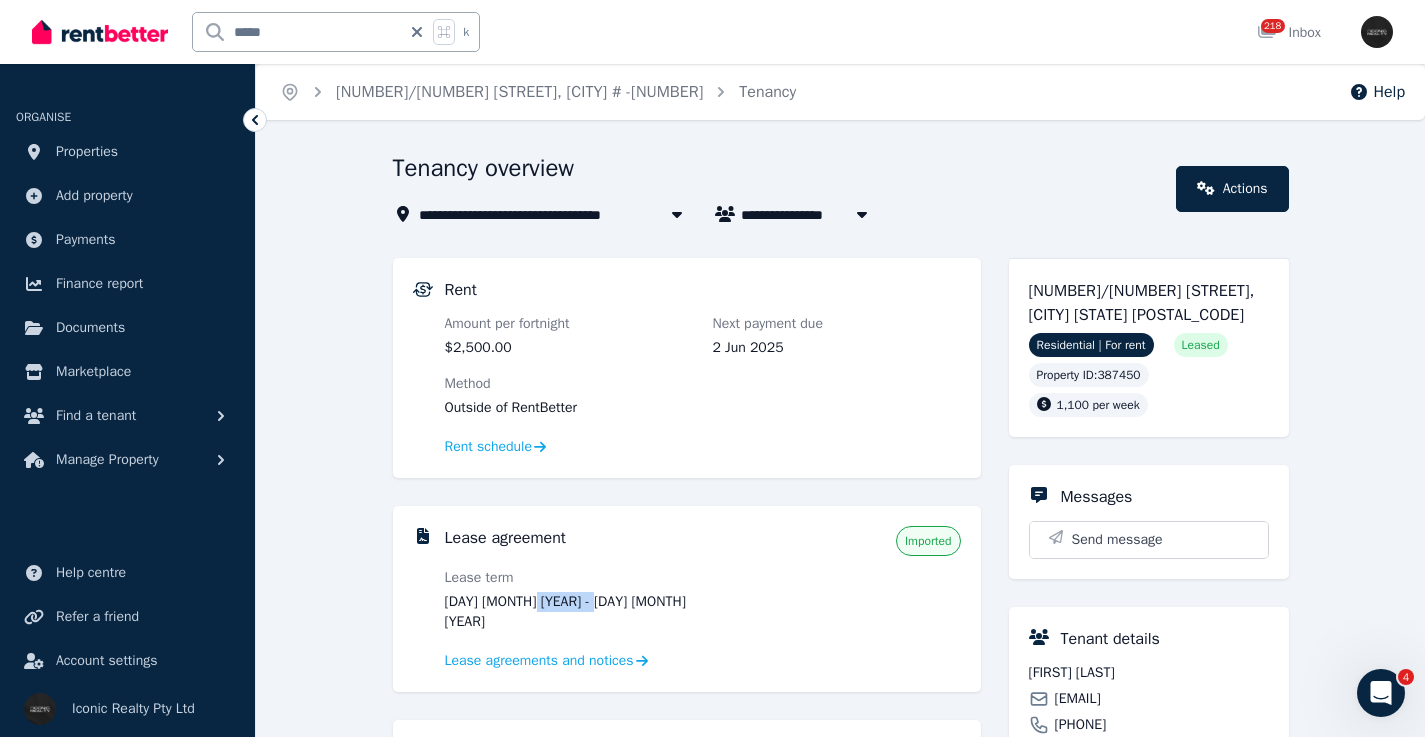drag, startPoint x: 613, startPoint y: 600, endPoint x: 534, endPoint y: 603, distance: 79.05694 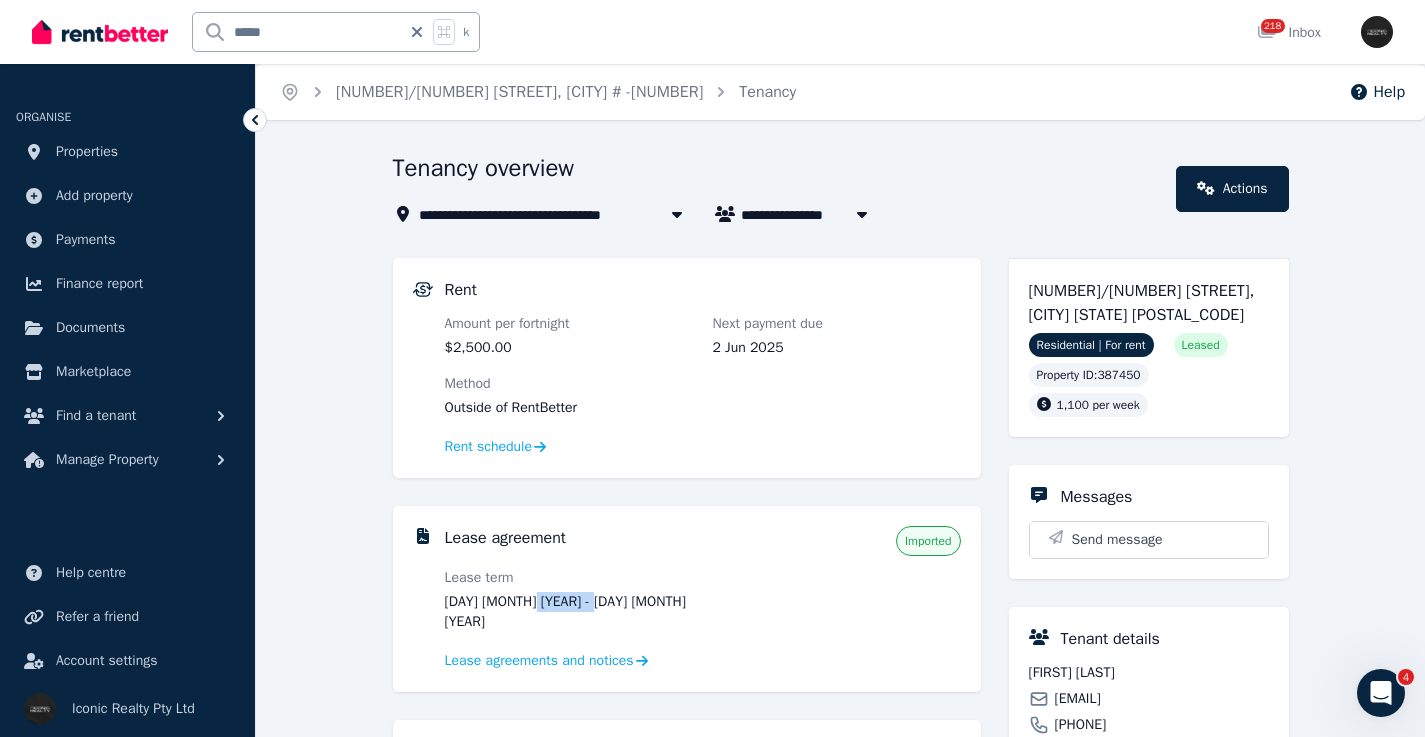 click on "9 Dec 2024 - 6 Oct 2025" at bounding box center (569, 612) 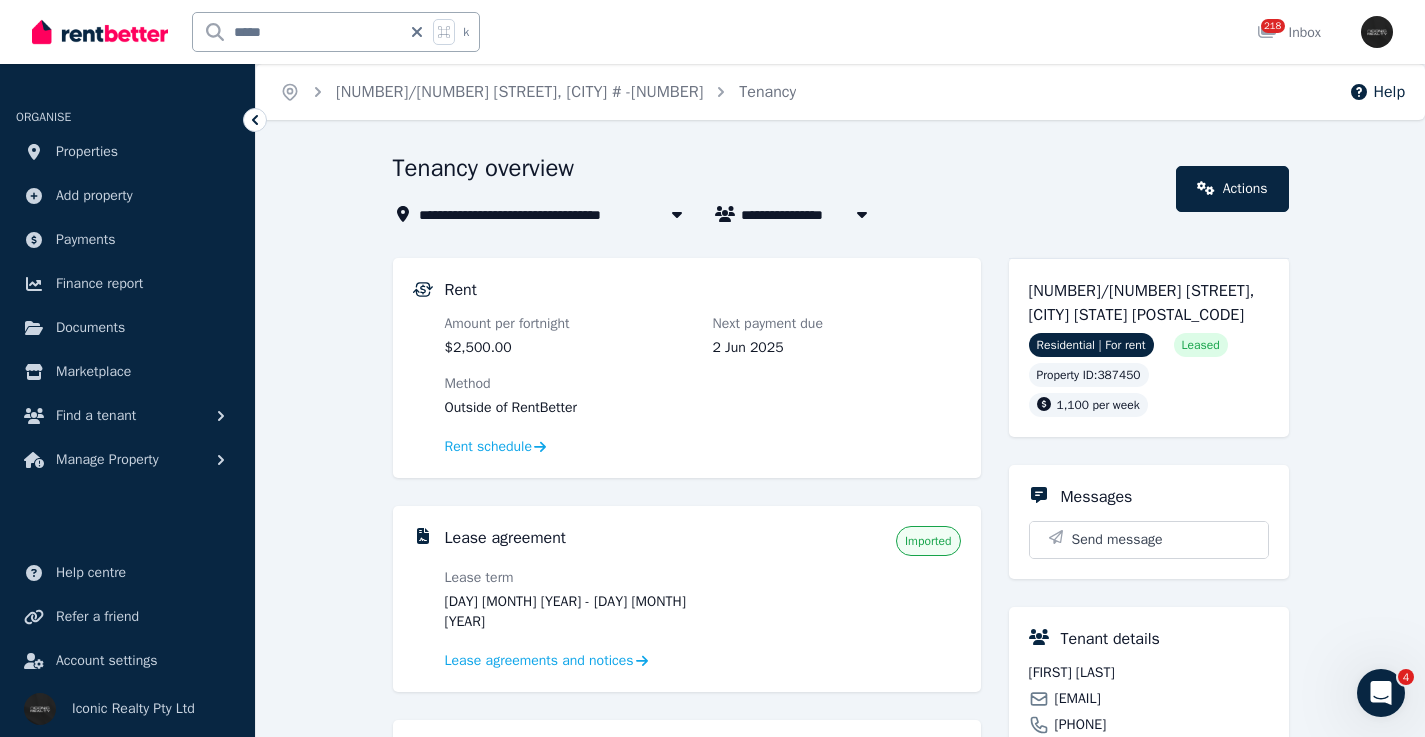 click on "[FIRST] [LAST]" at bounding box center [1149, 673] 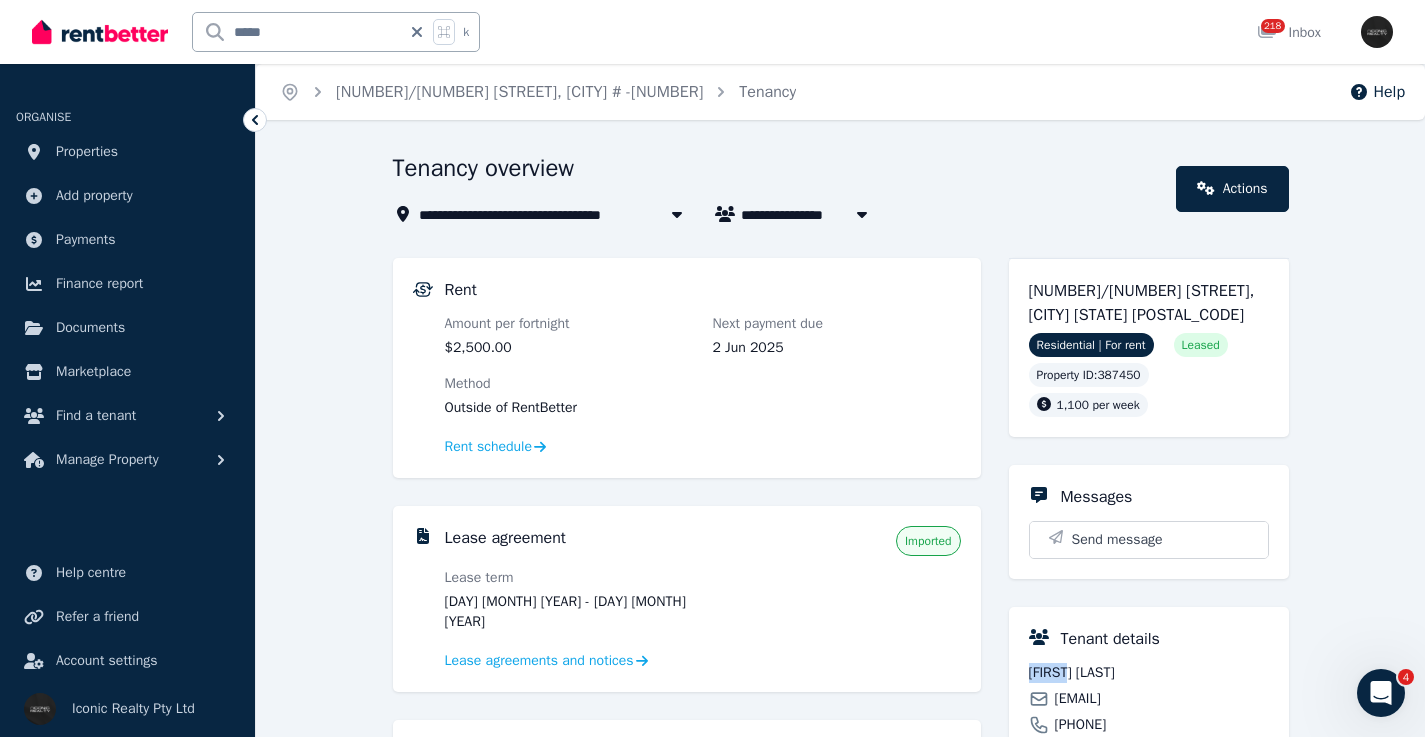 click on "[FIRST] [LAST]" at bounding box center (1149, 673) 